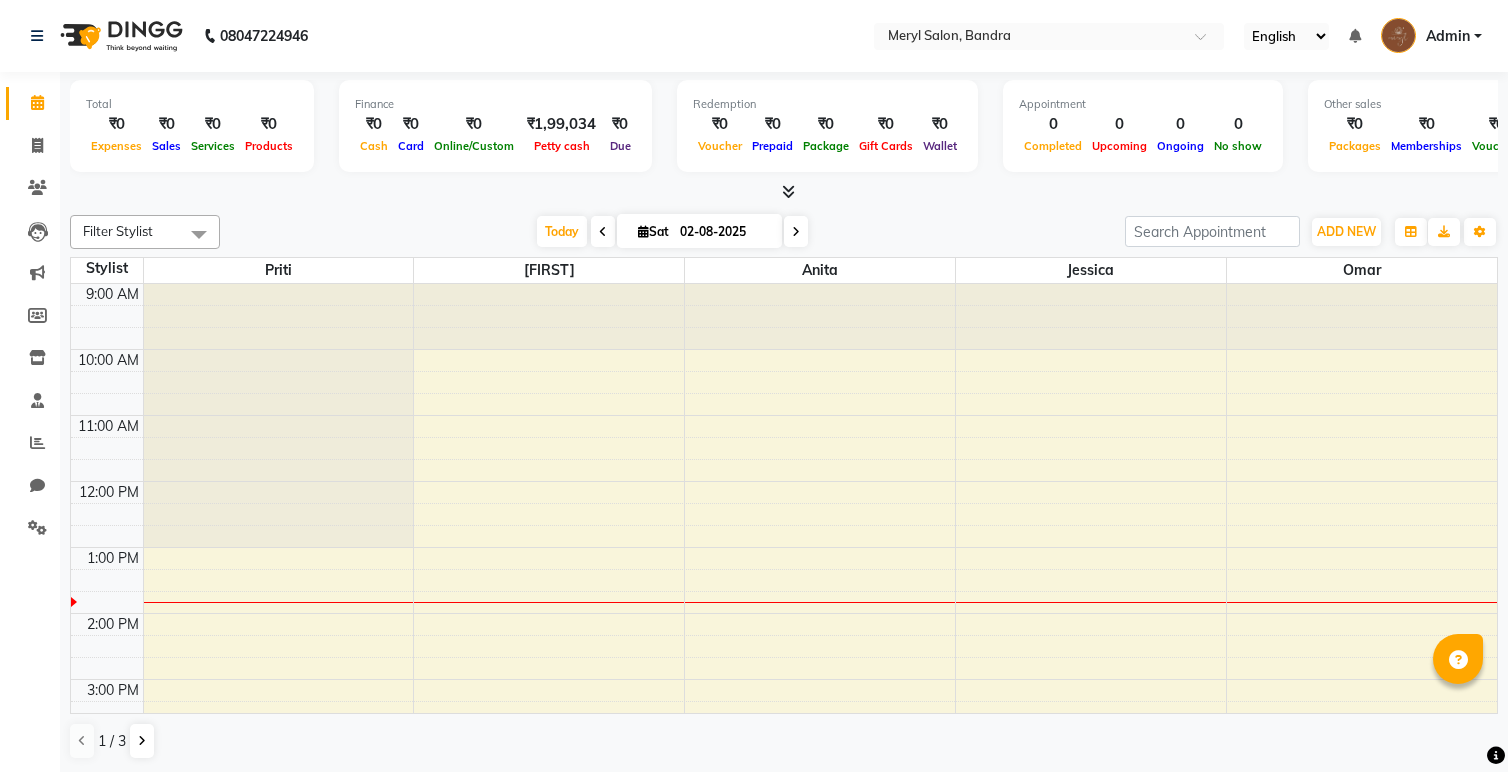 scroll, scrollTop: 0, scrollLeft: 0, axis: both 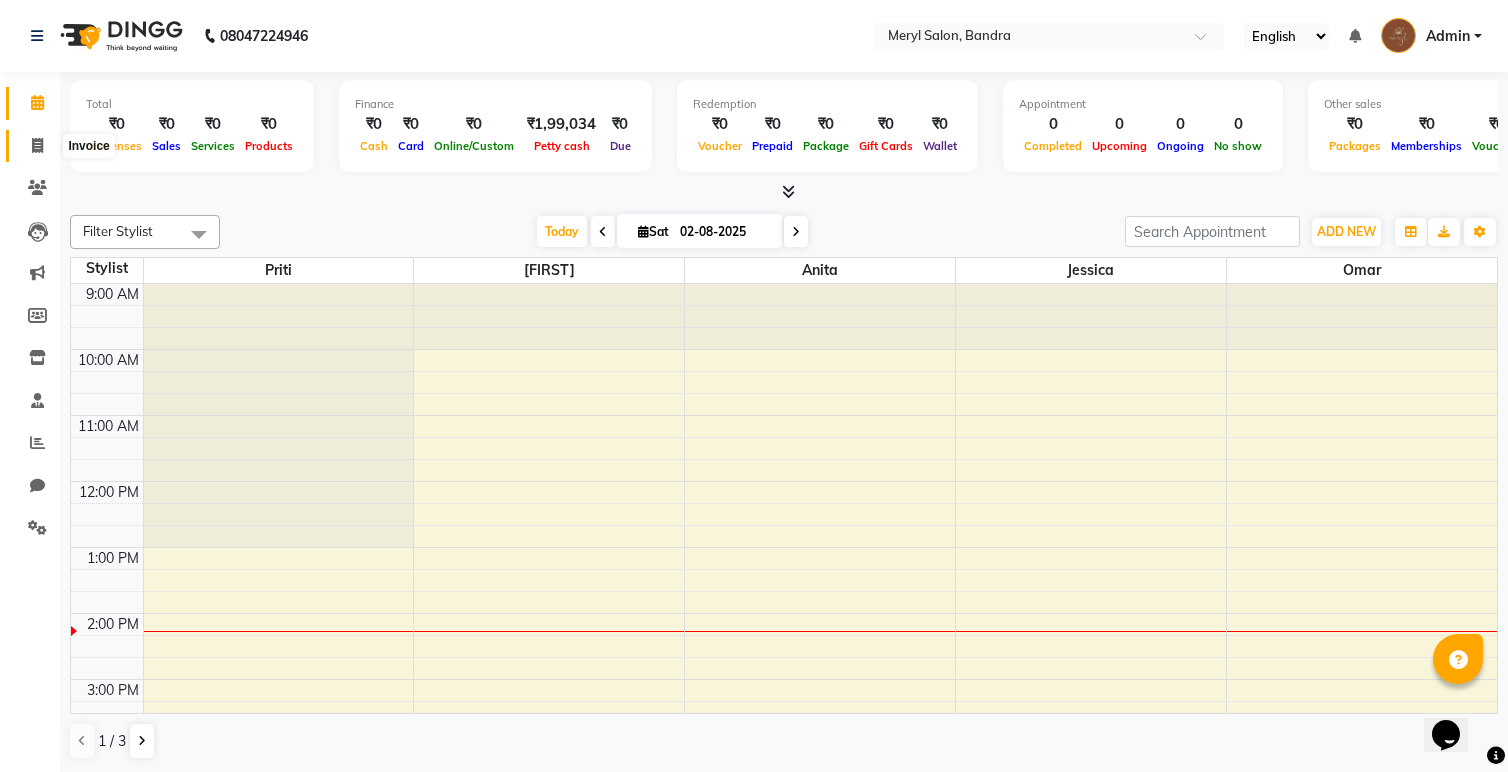 click 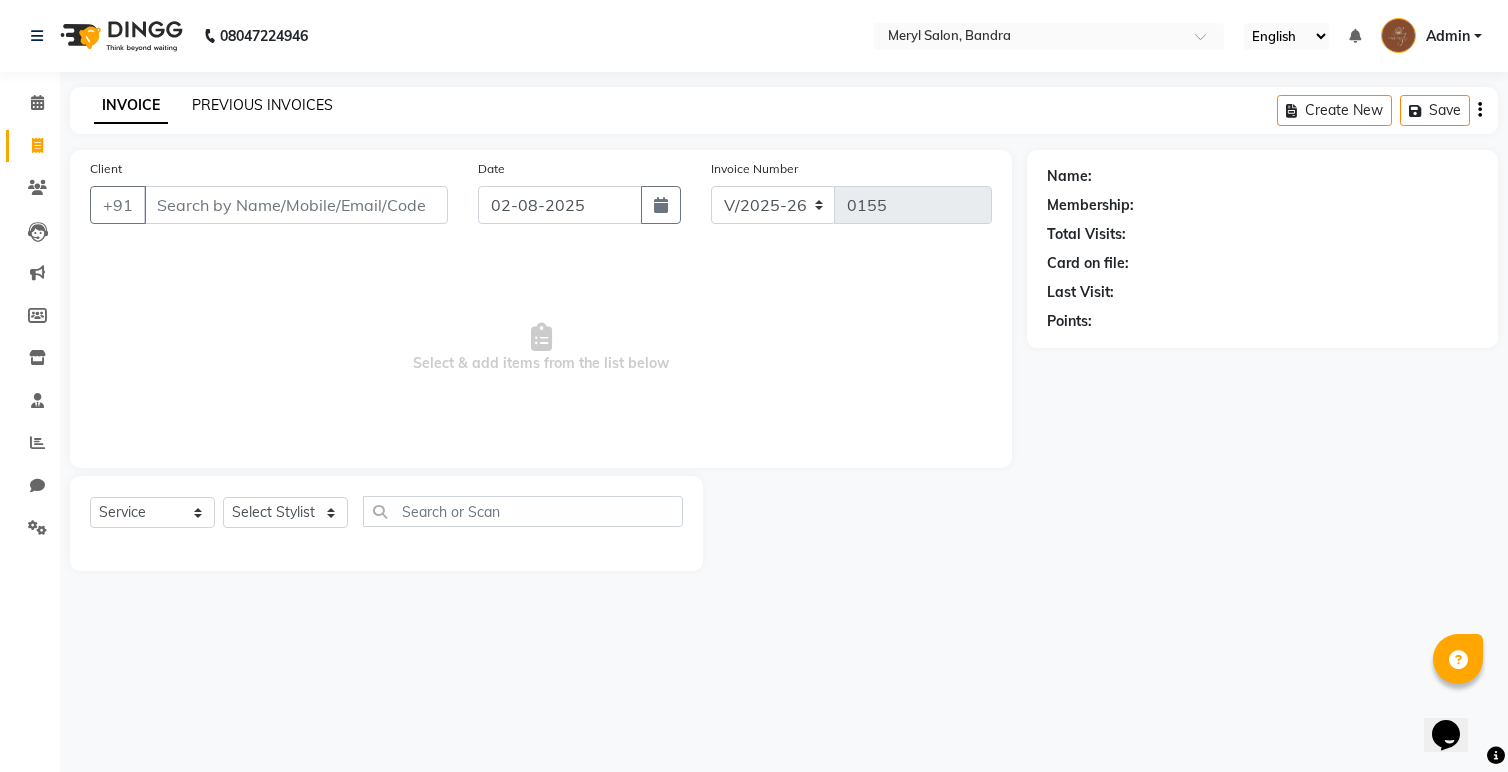 click on "PREVIOUS INVOICES" 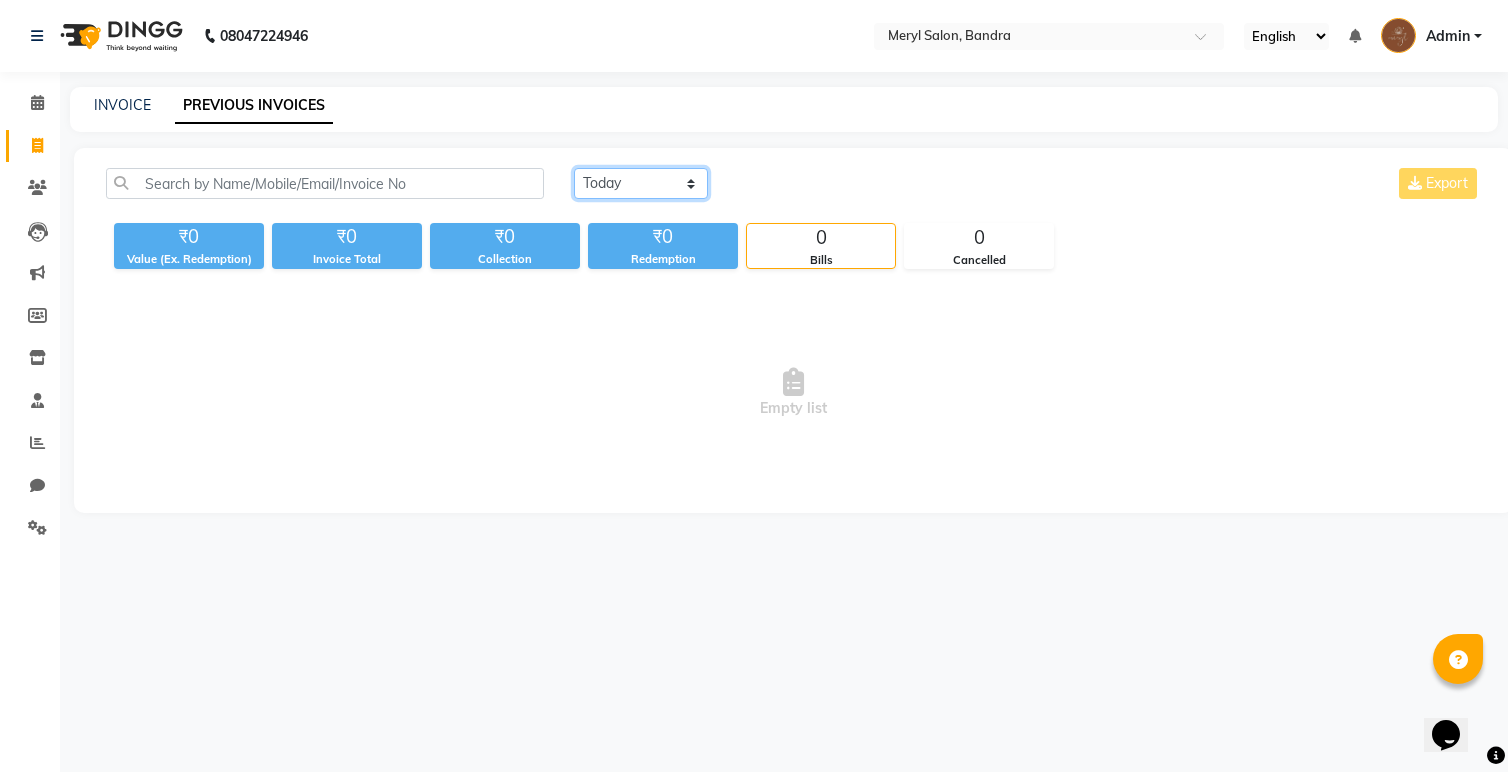click on "Today Yesterday Custom Range" 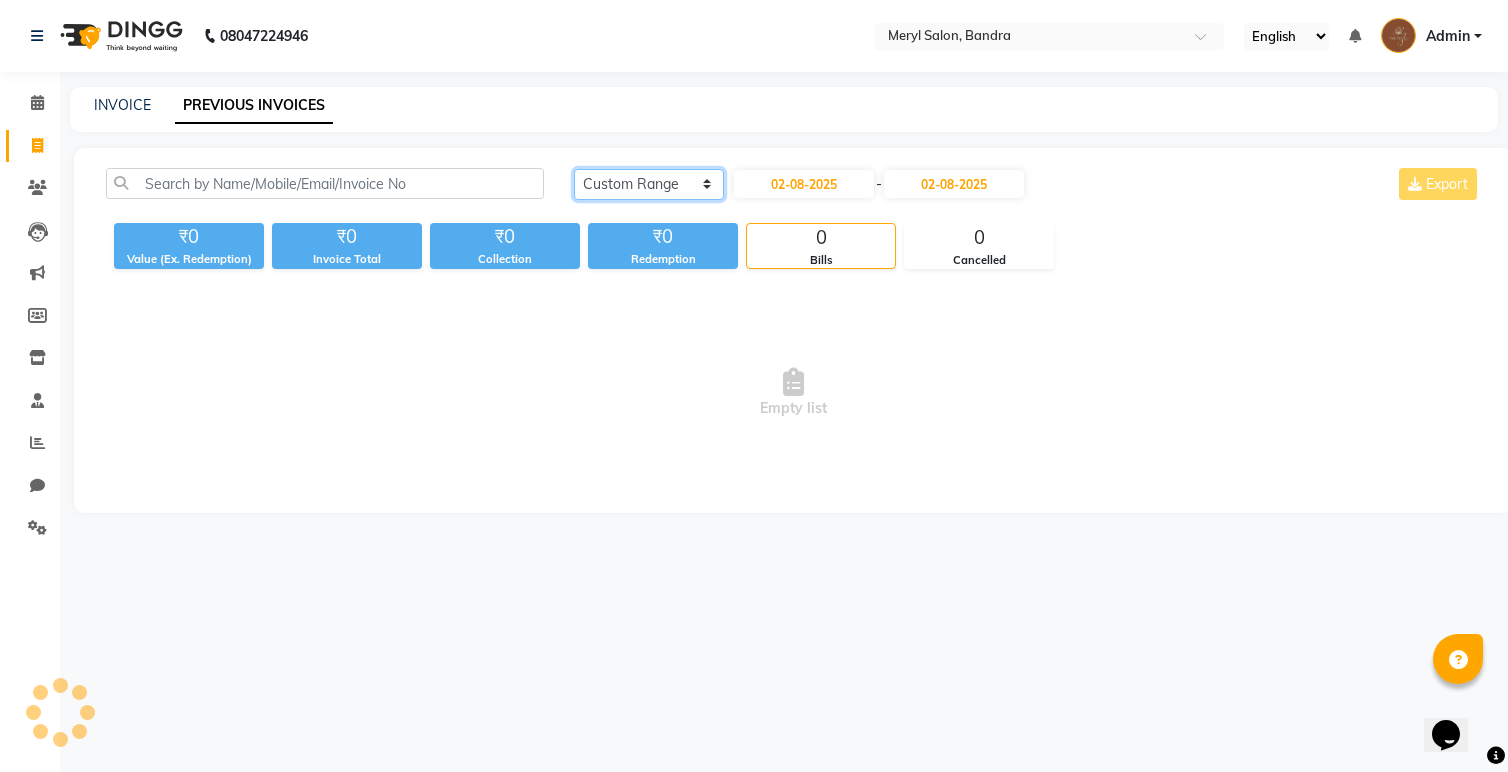 click on "Today Yesterday Custom Range" 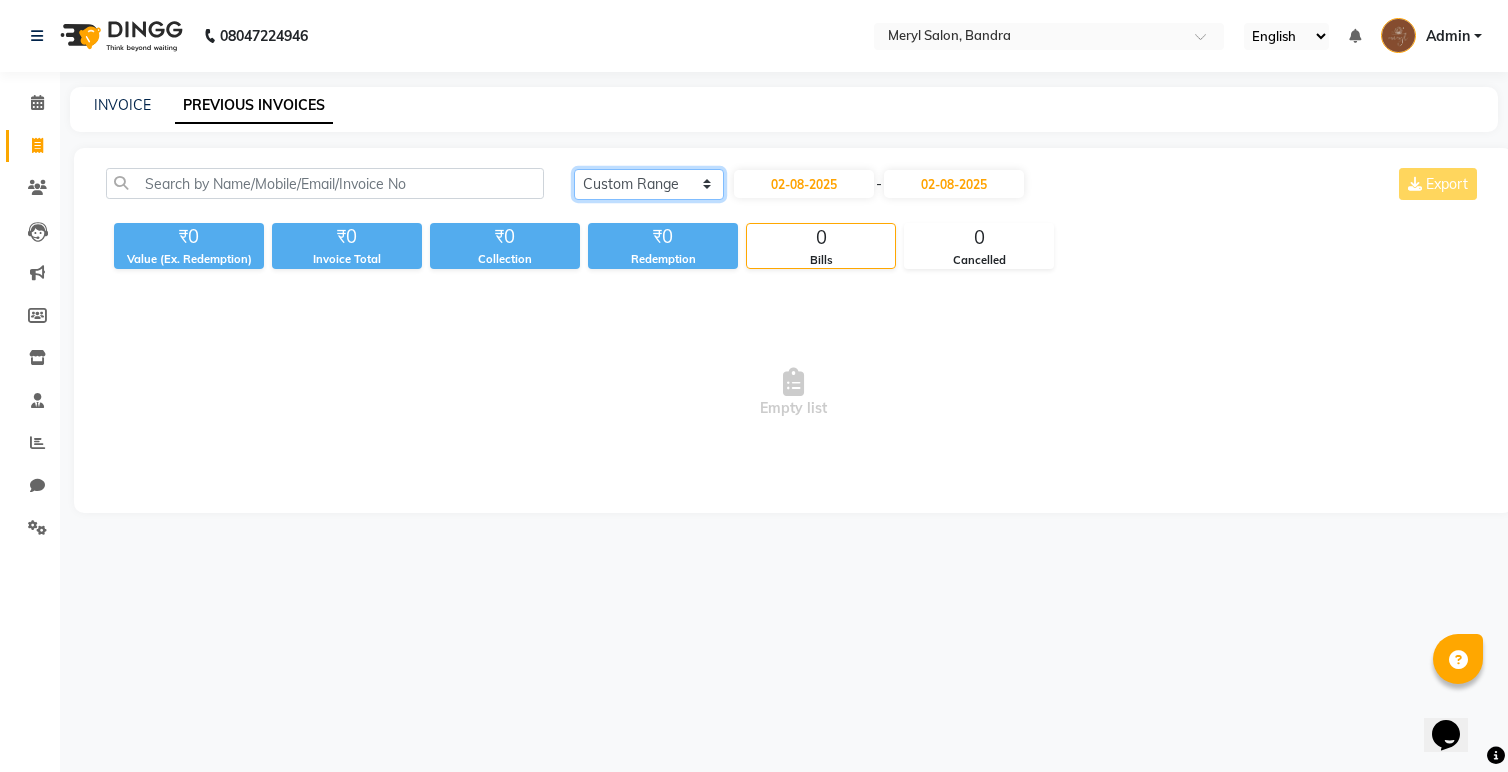 select on "yesterday" 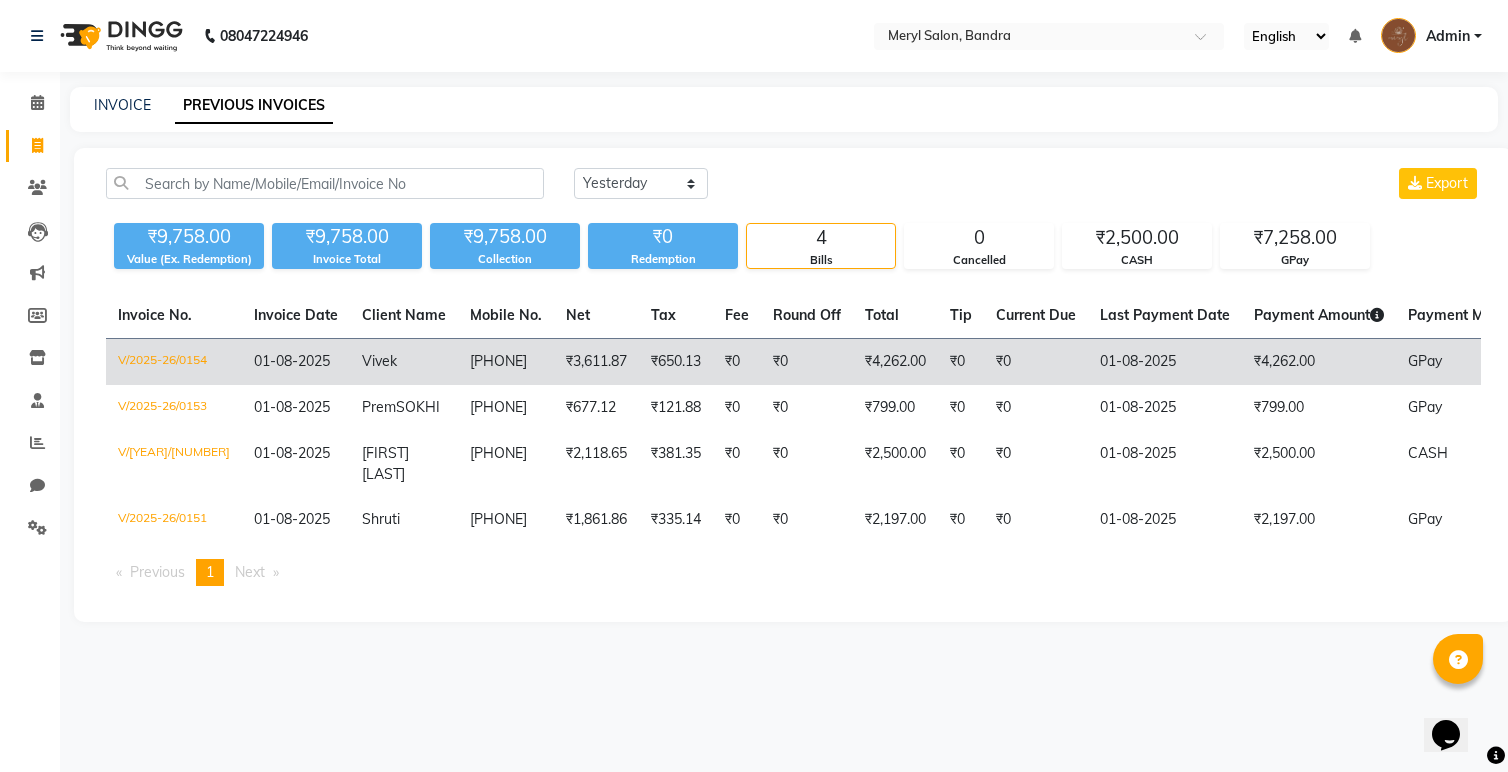 click on "₹0" 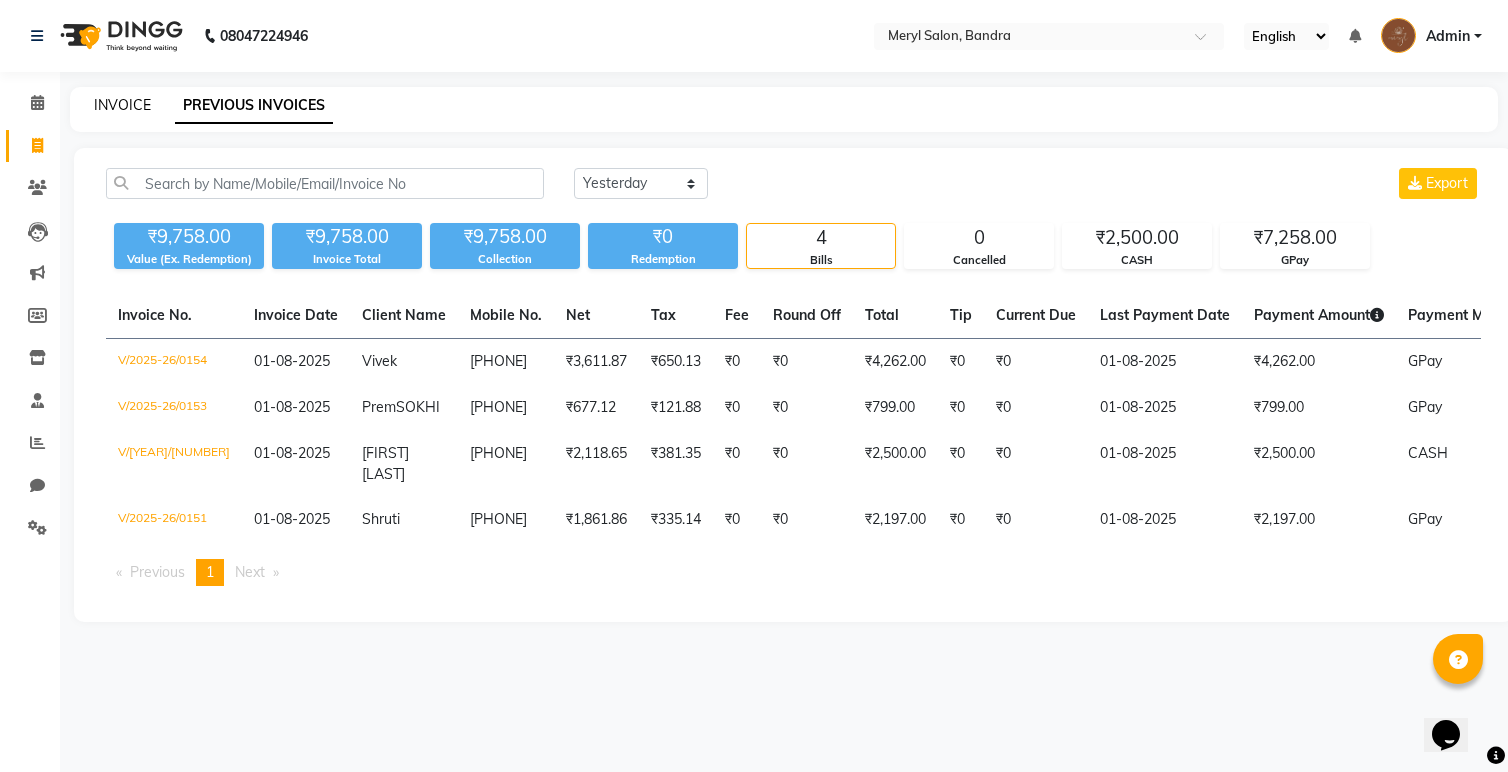 click on "INVOICE" 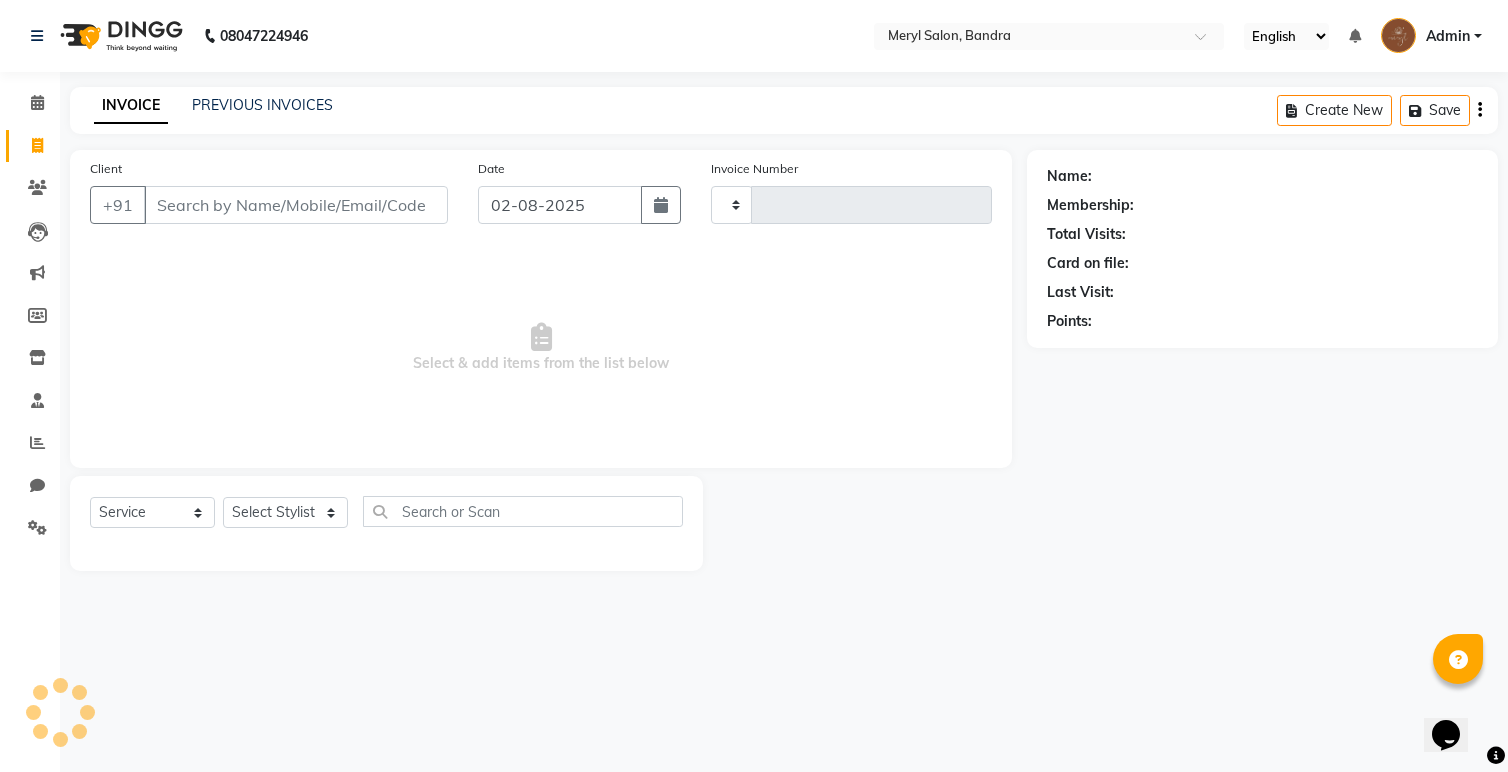 type on "0155" 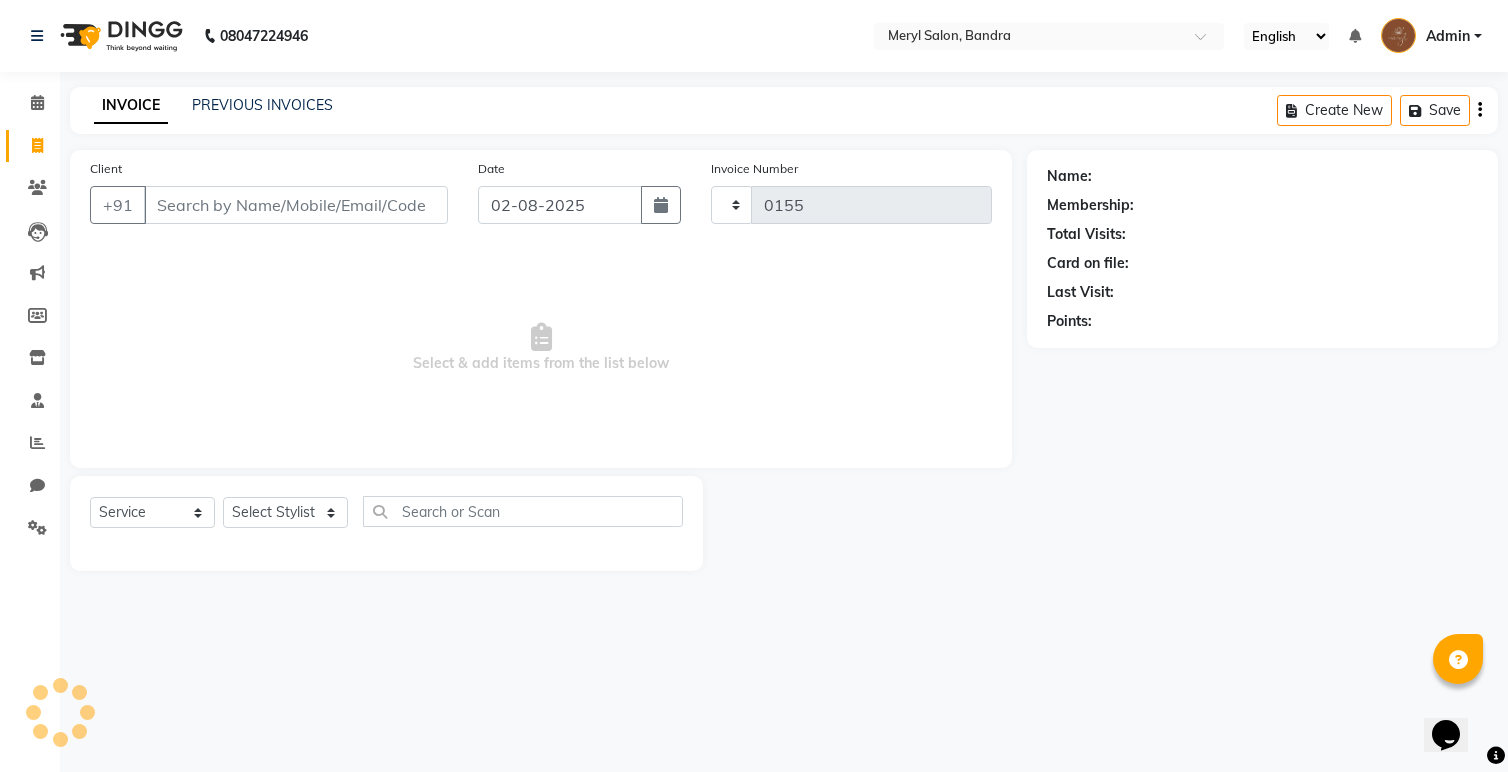 select on "7894" 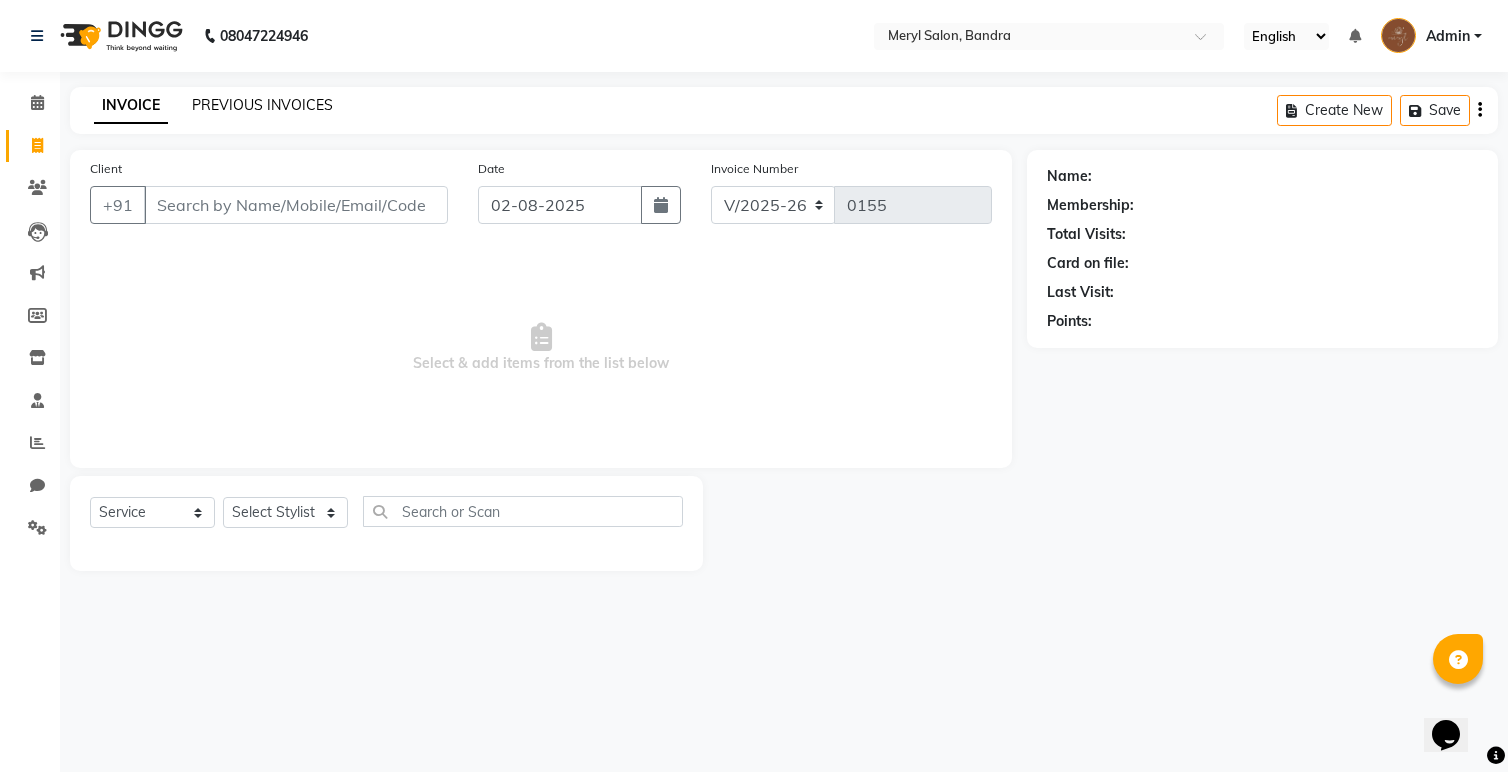 click on "PREVIOUS INVOICES" 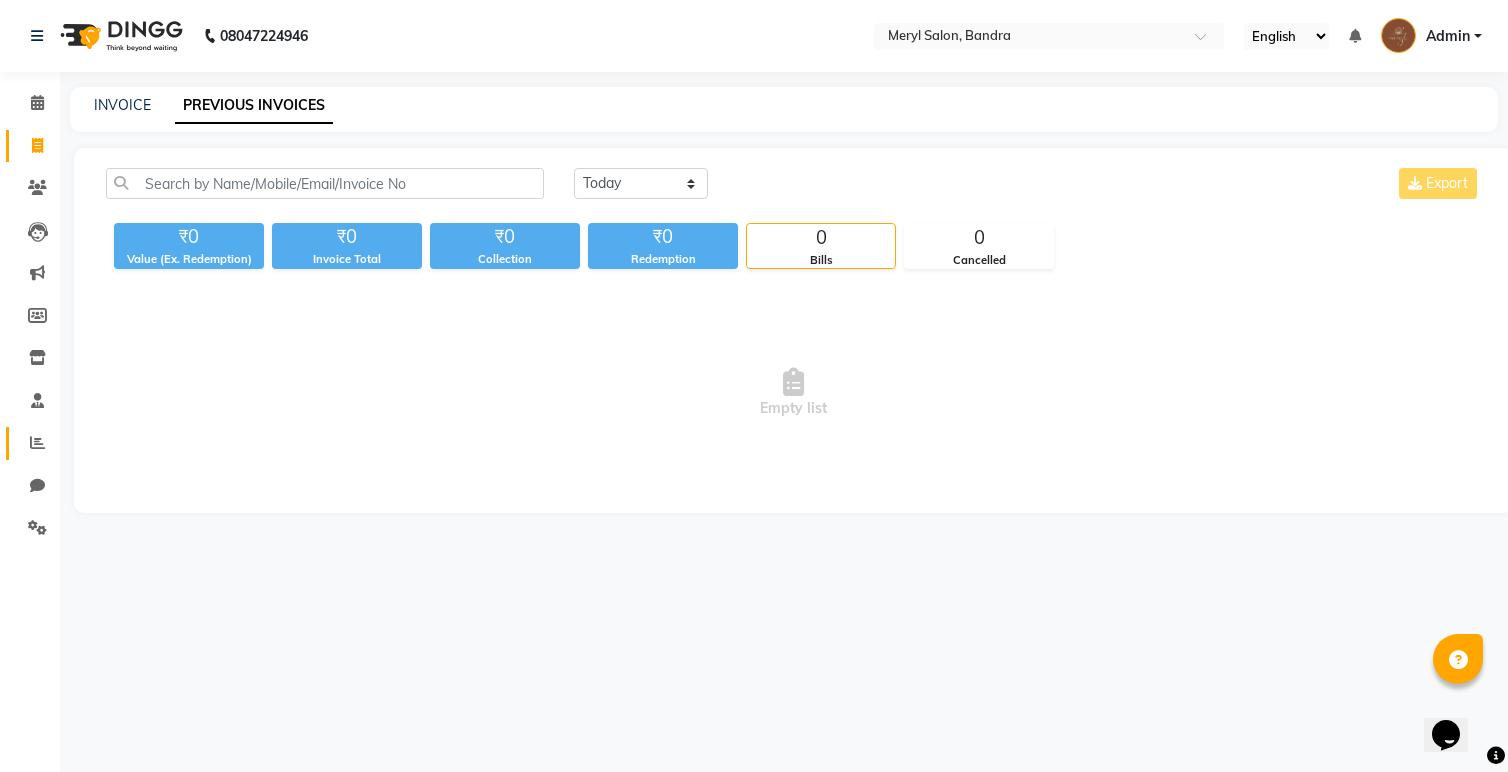 click 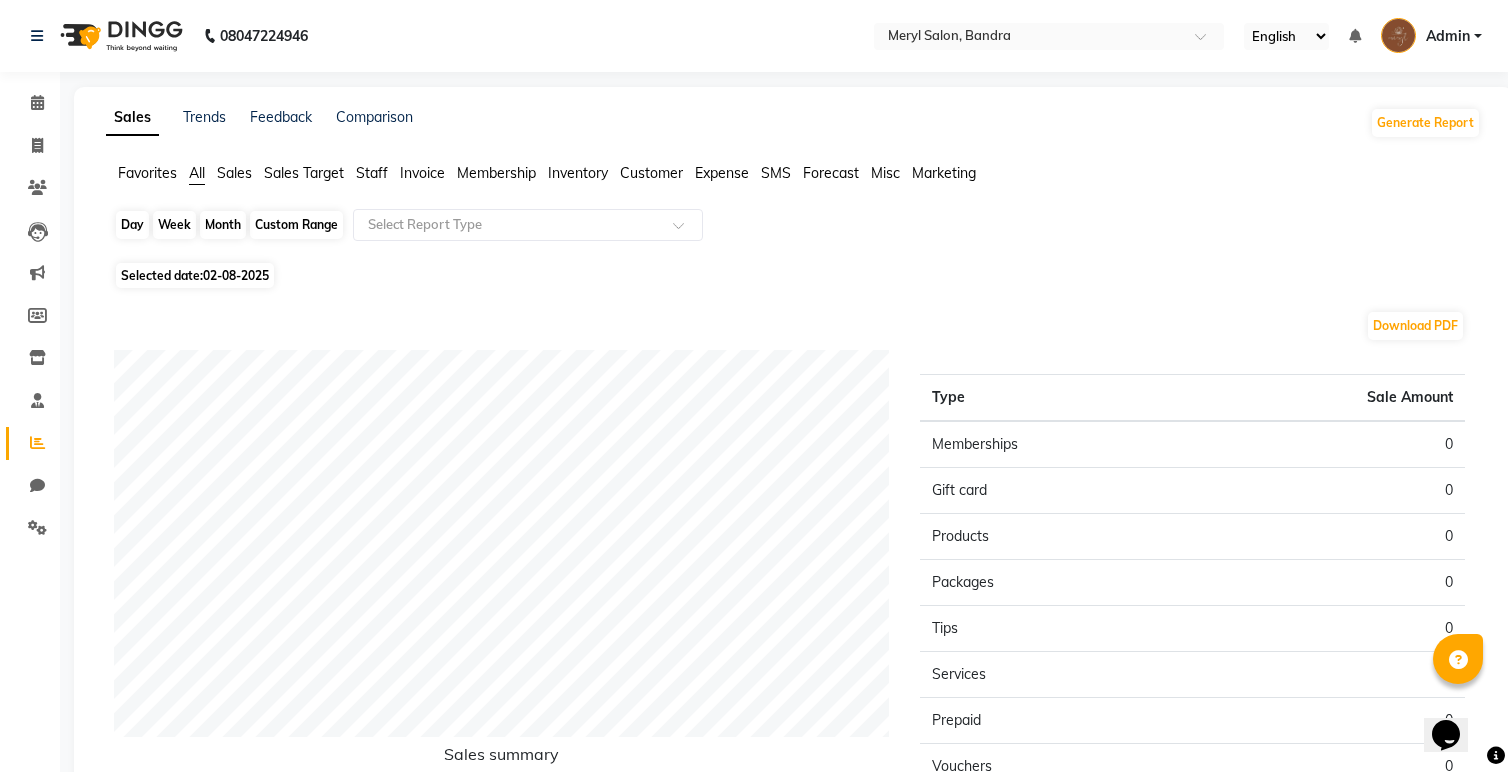 click on "Day" 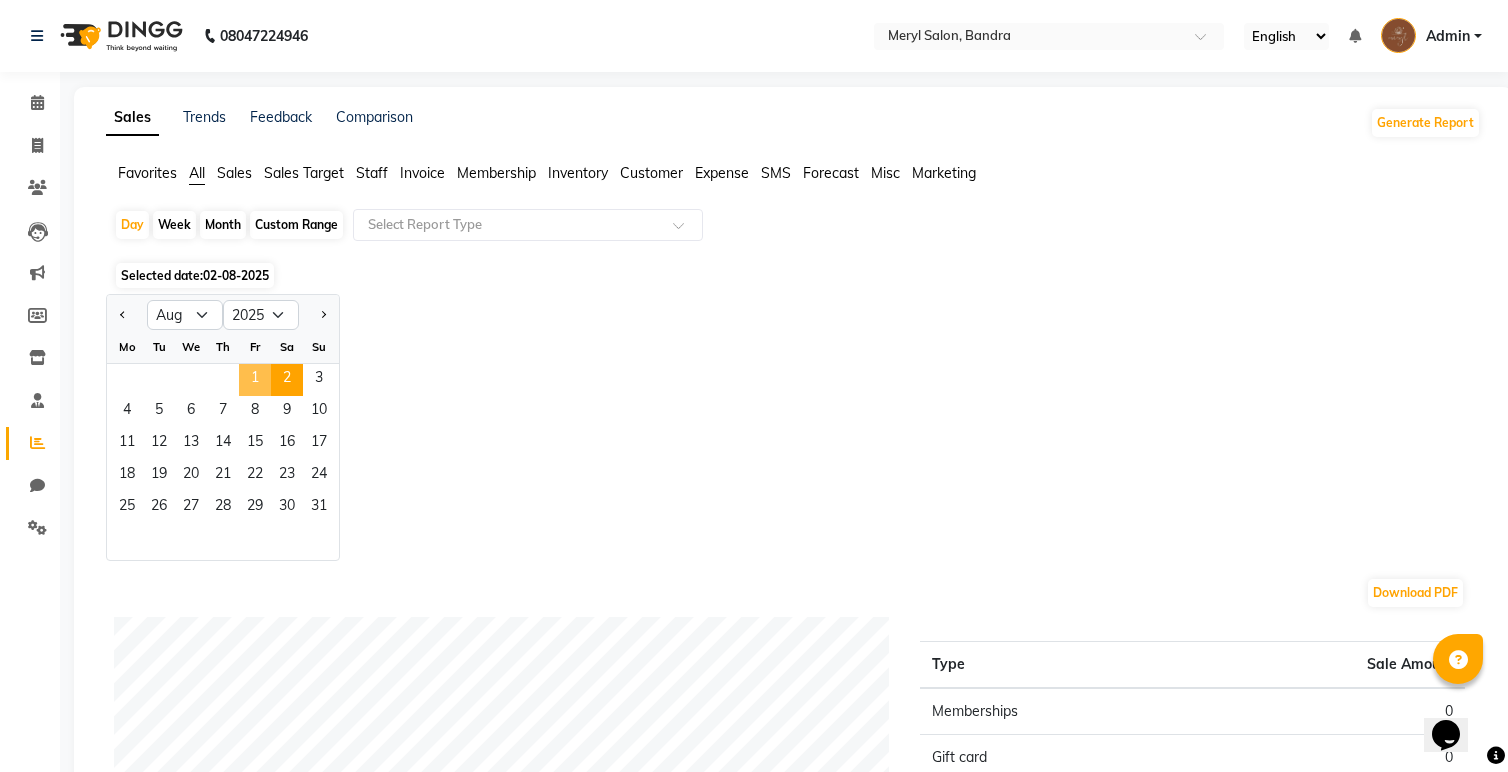 click on "1" 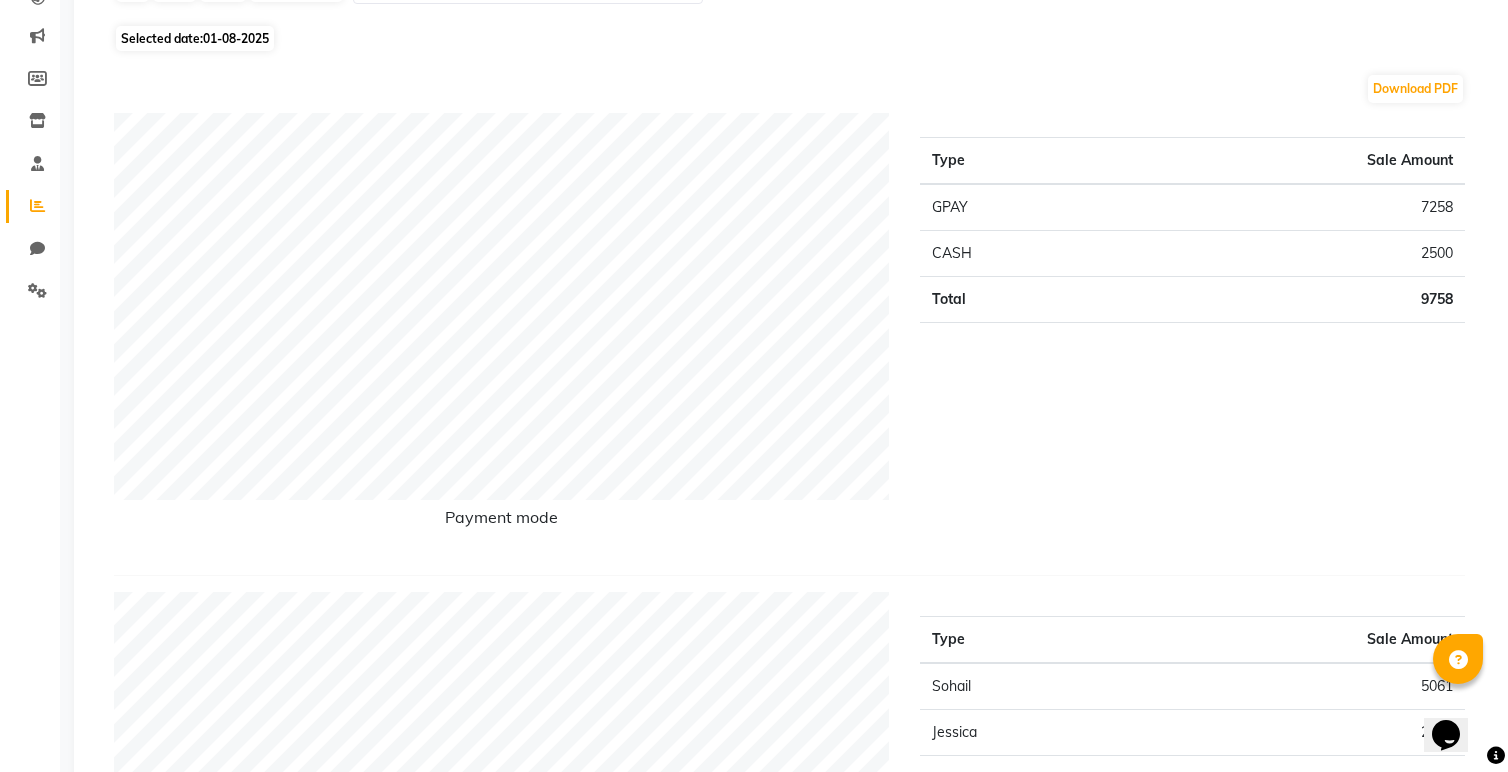 scroll, scrollTop: 0, scrollLeft: 0, axis: both 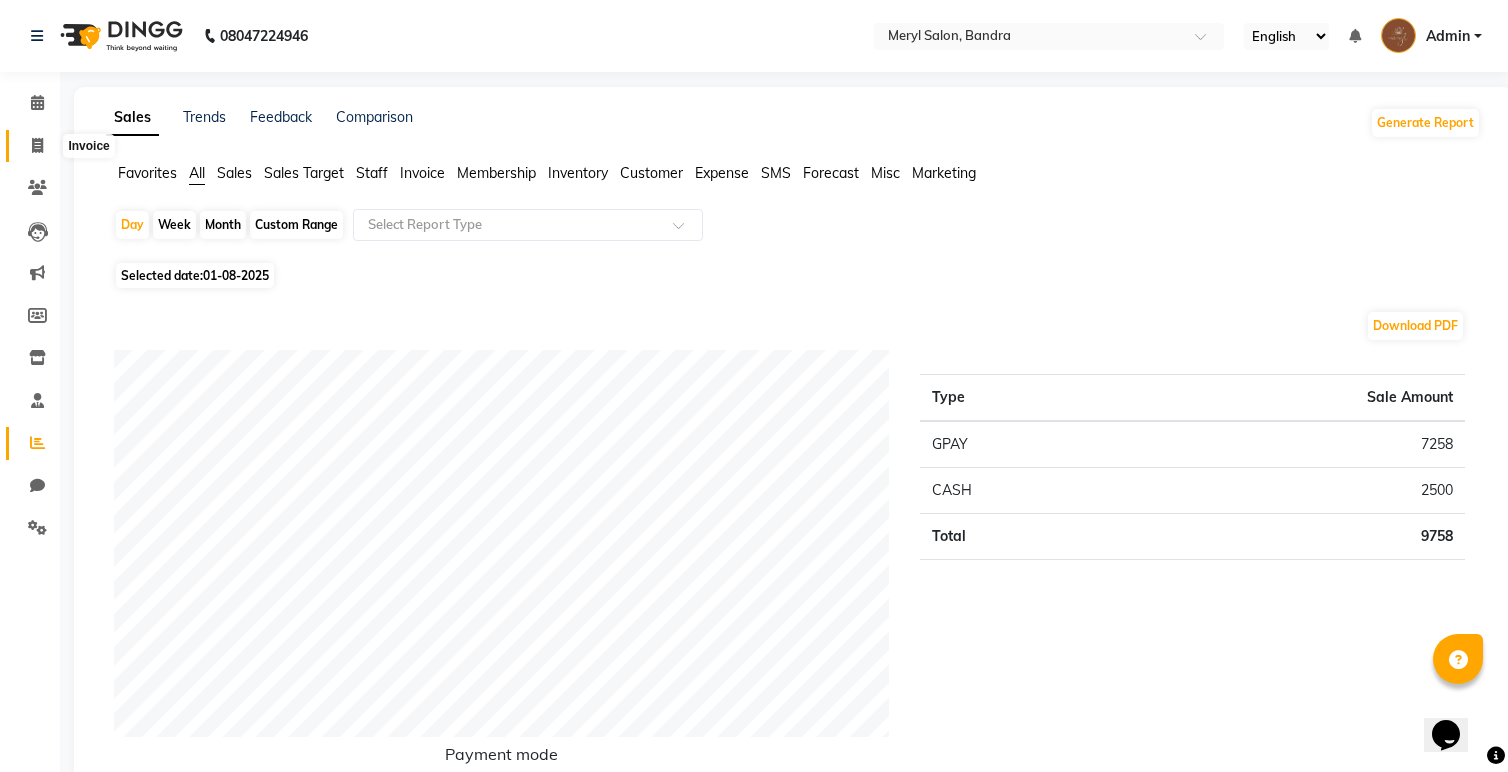 click 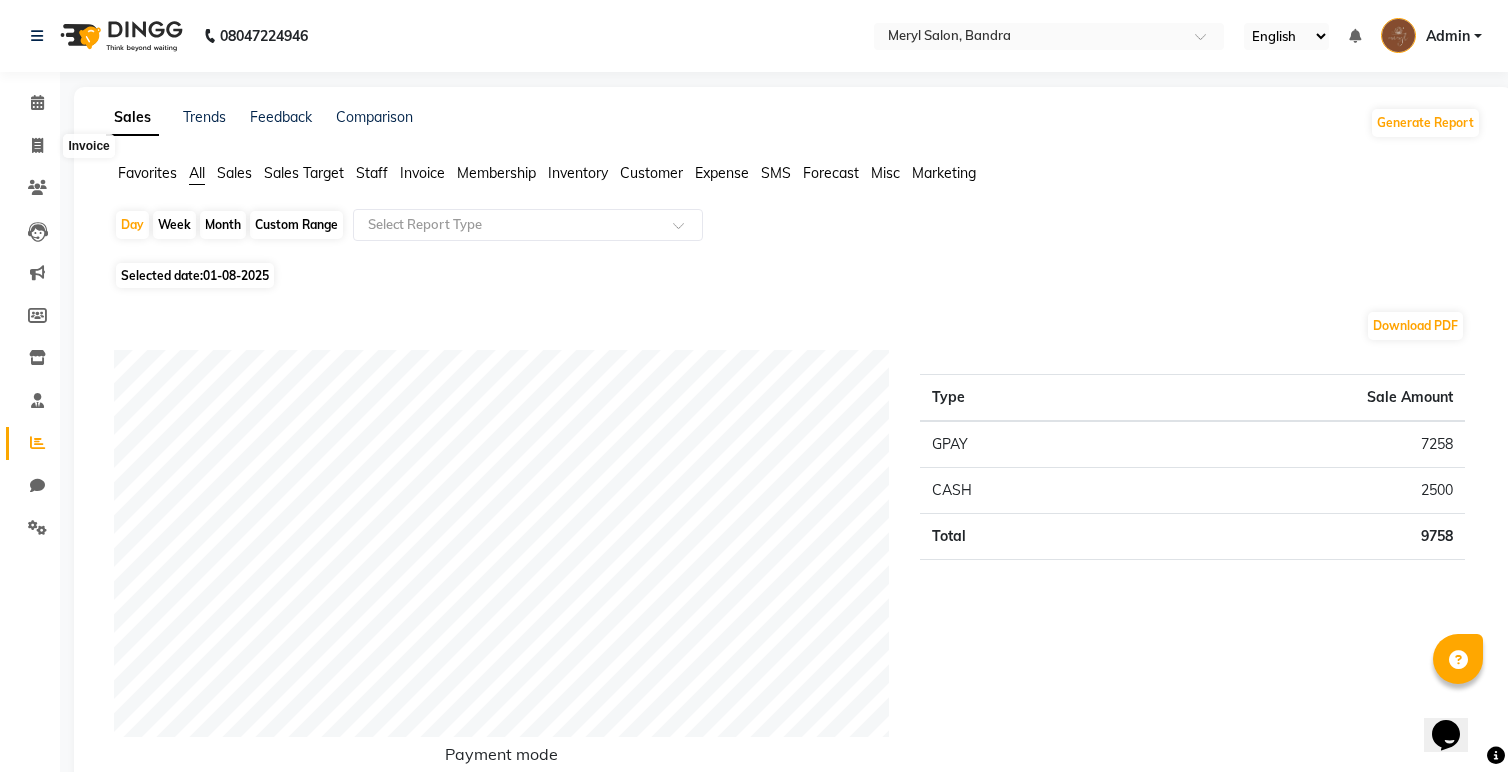 select on "service" 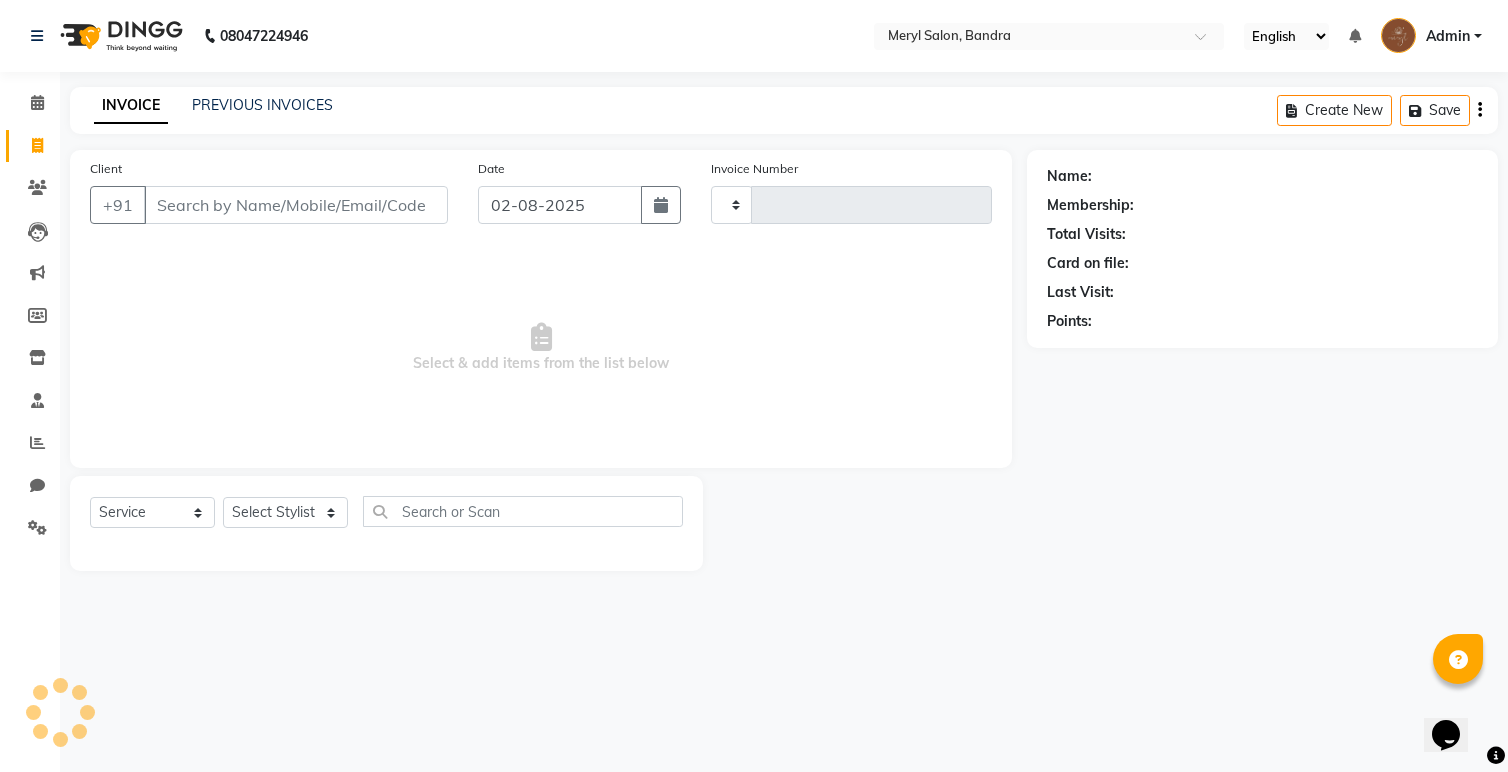 type on "0155" 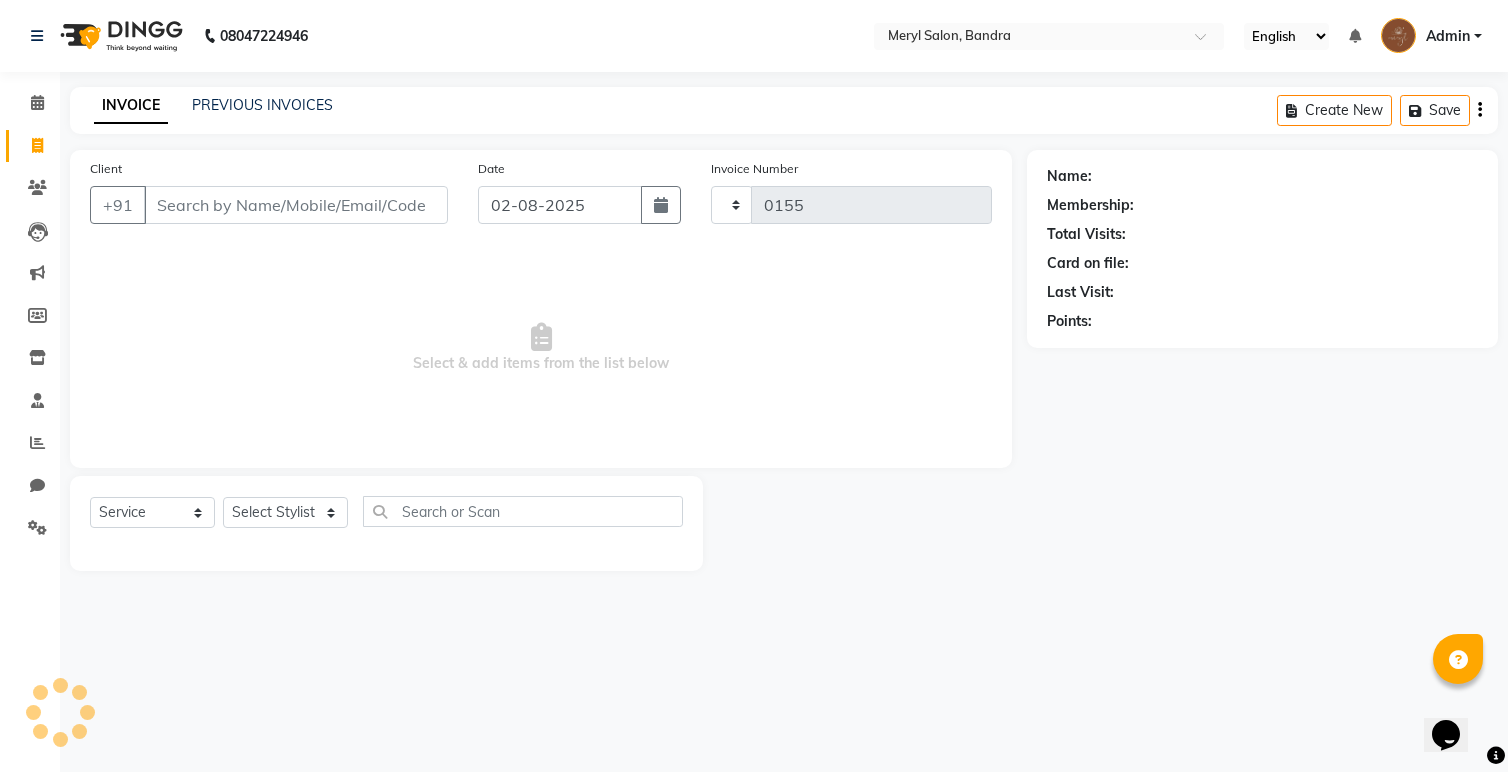 select on "7894" 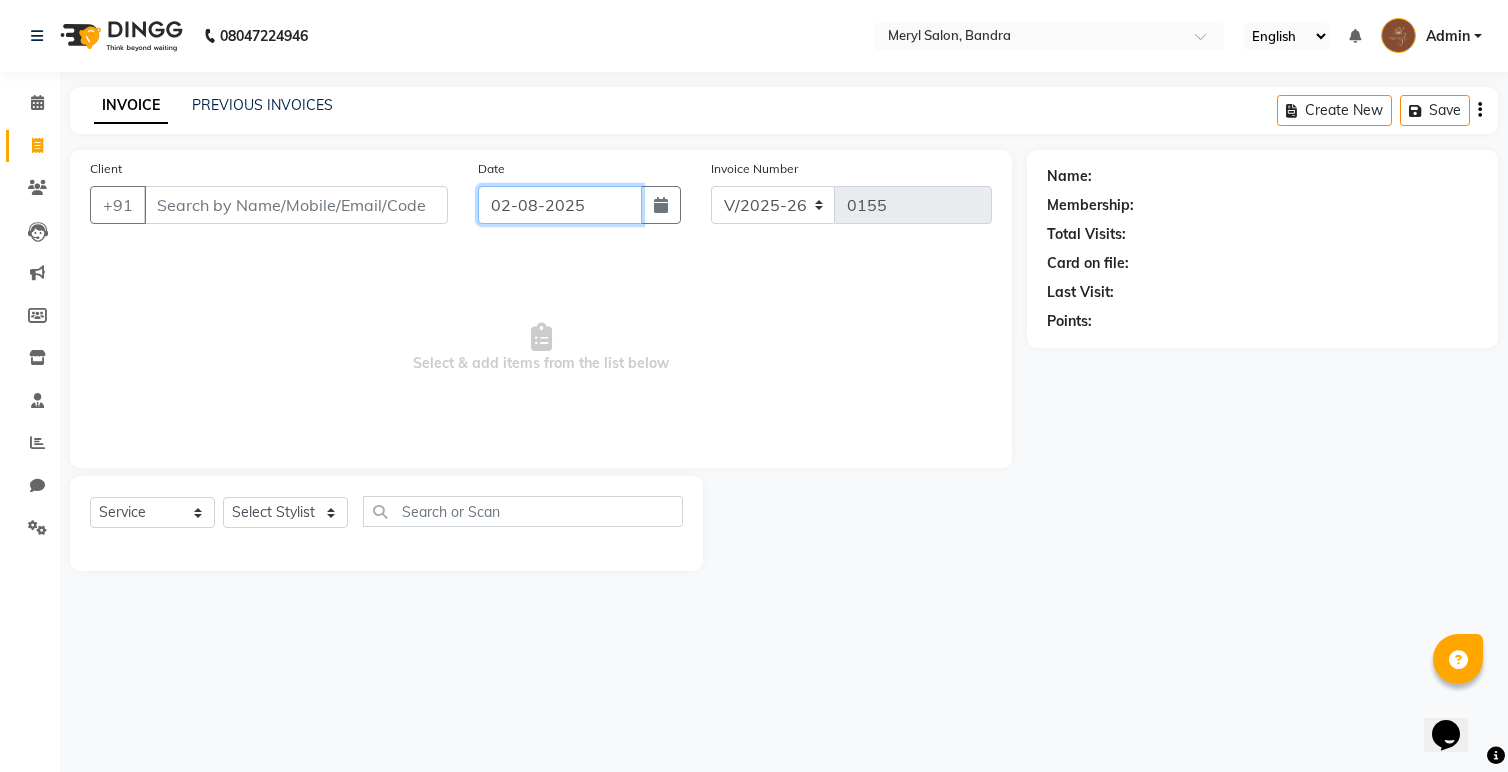 click on "02-08-2025" 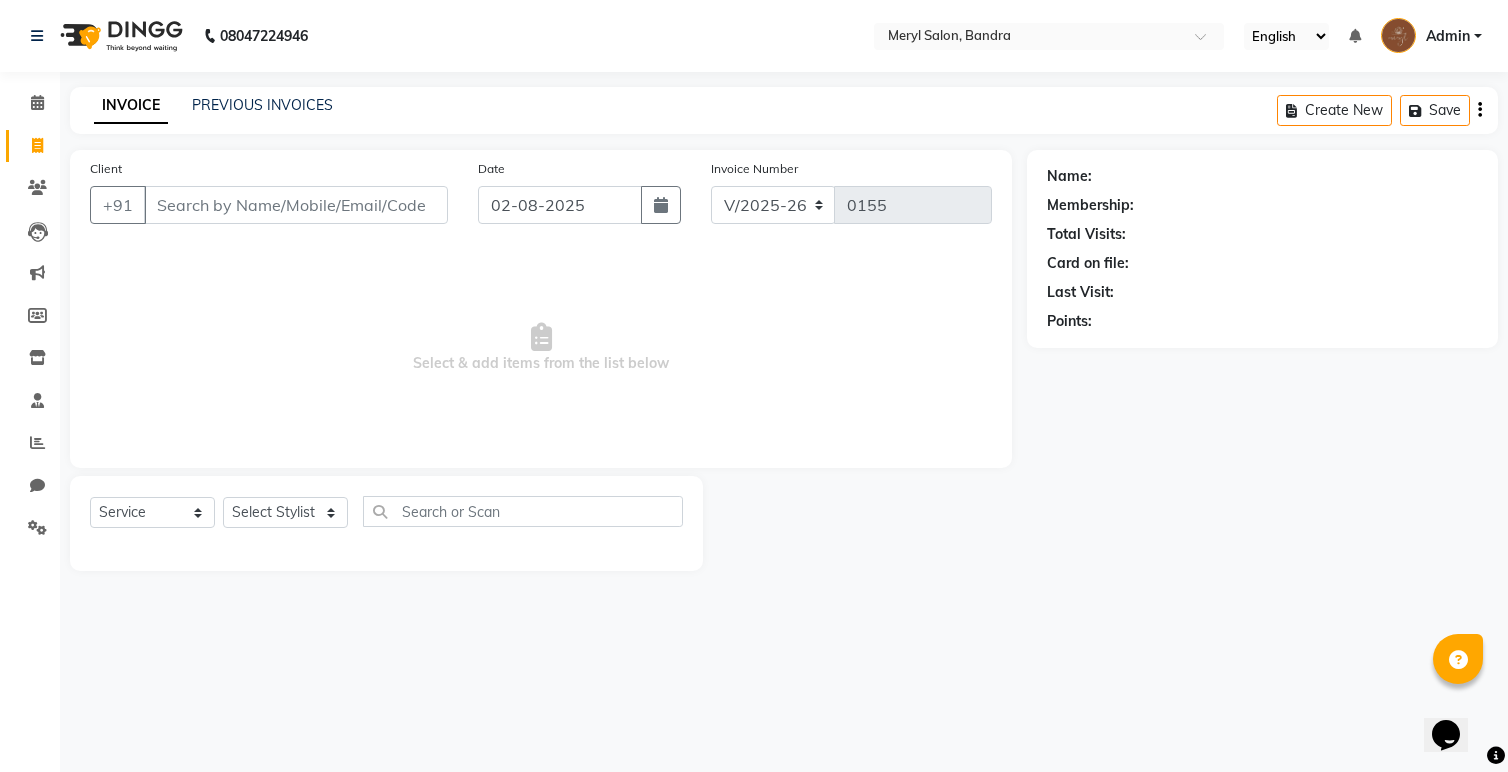 select on "8" 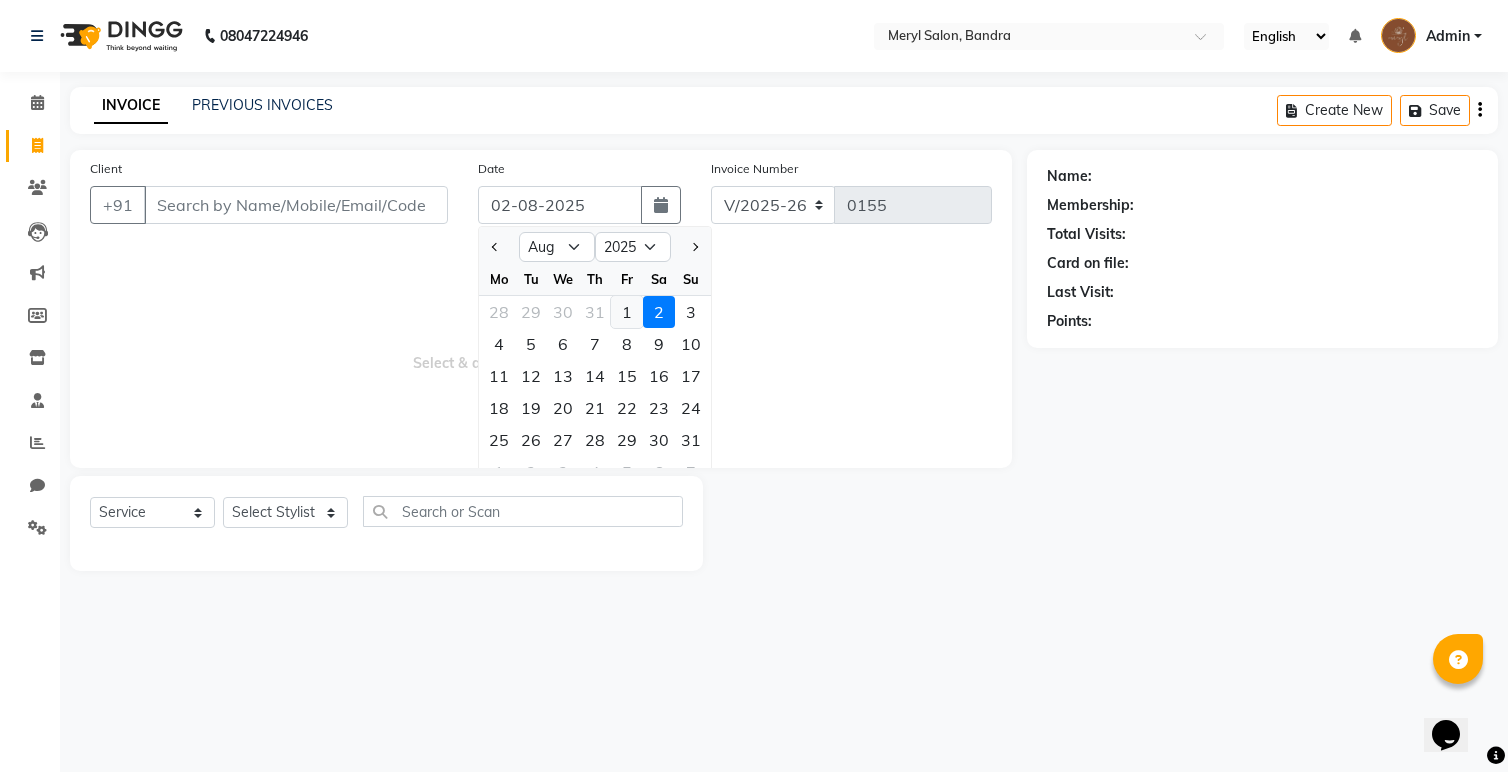 click on "1" 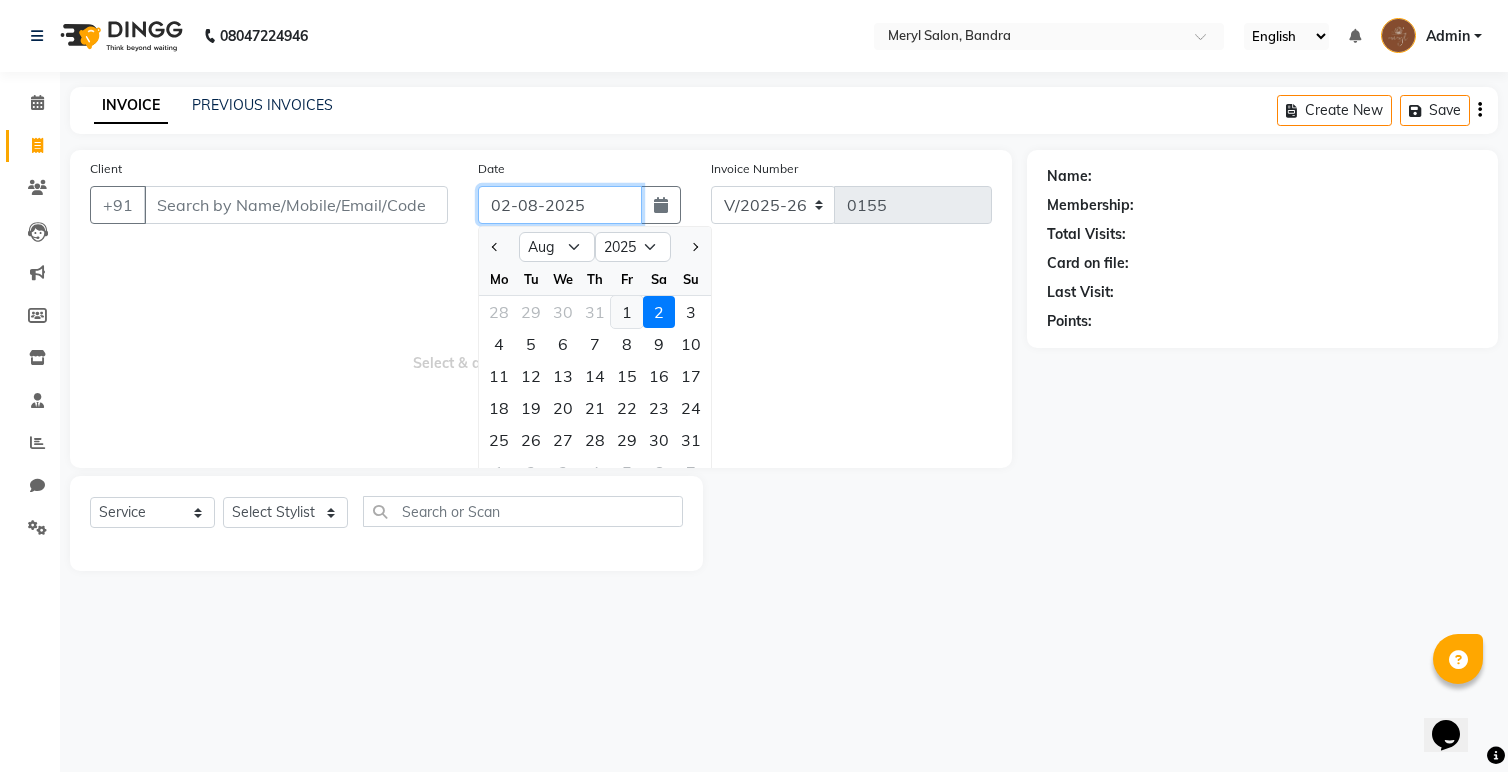 type on "01-08-2025" 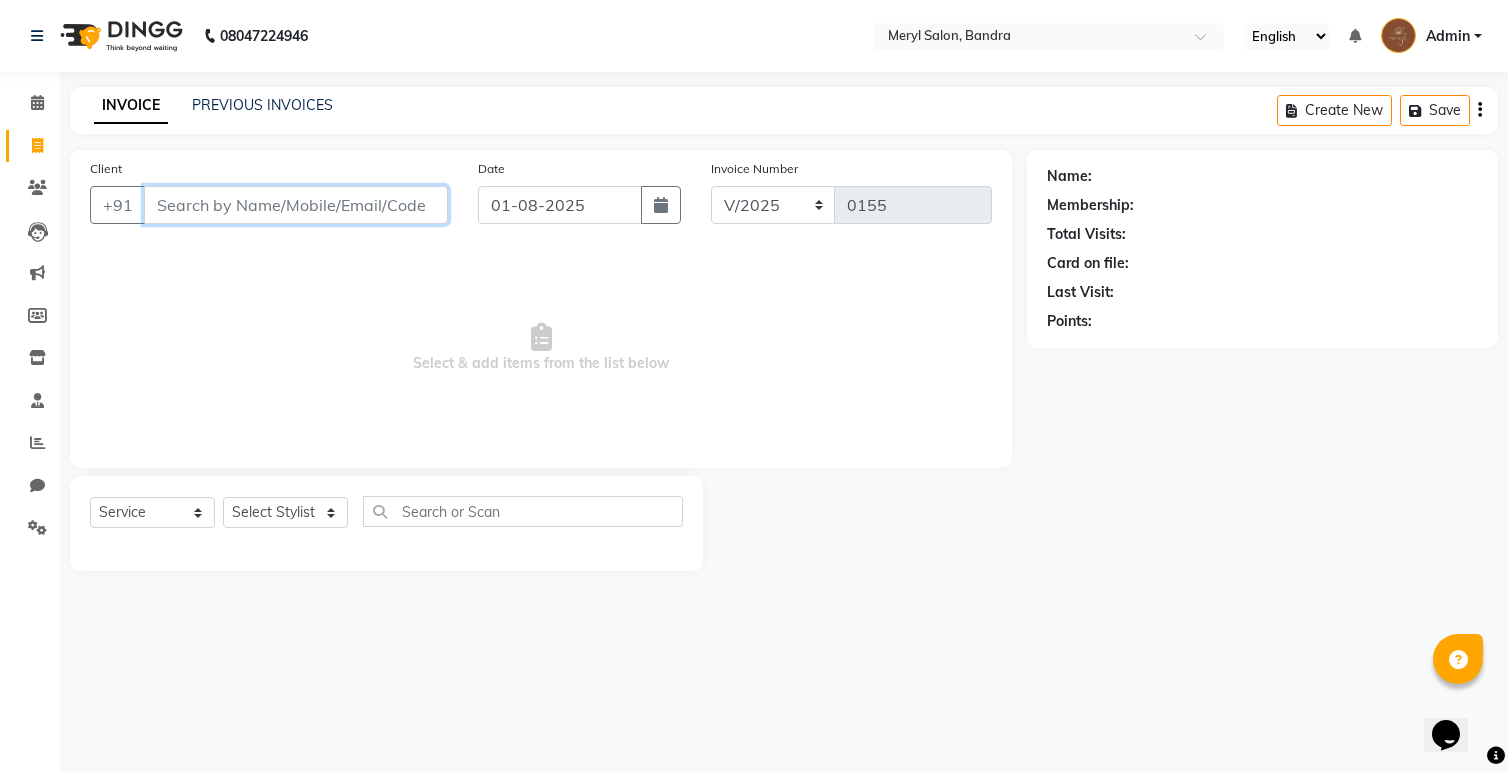 click on "Client" at bounding box center [296, 205] 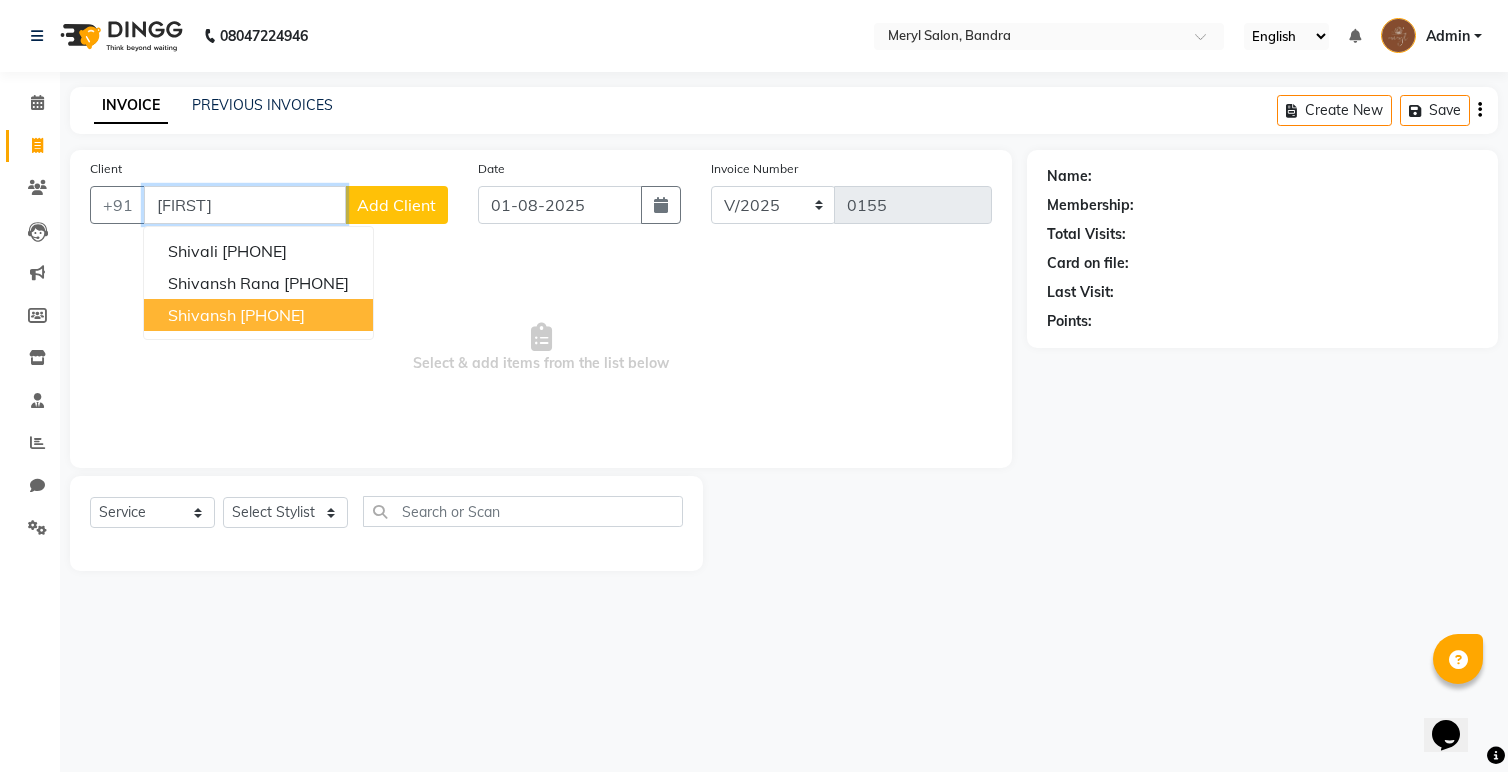 click on "shivansh  8928695196" at bounding box center (258, 315) 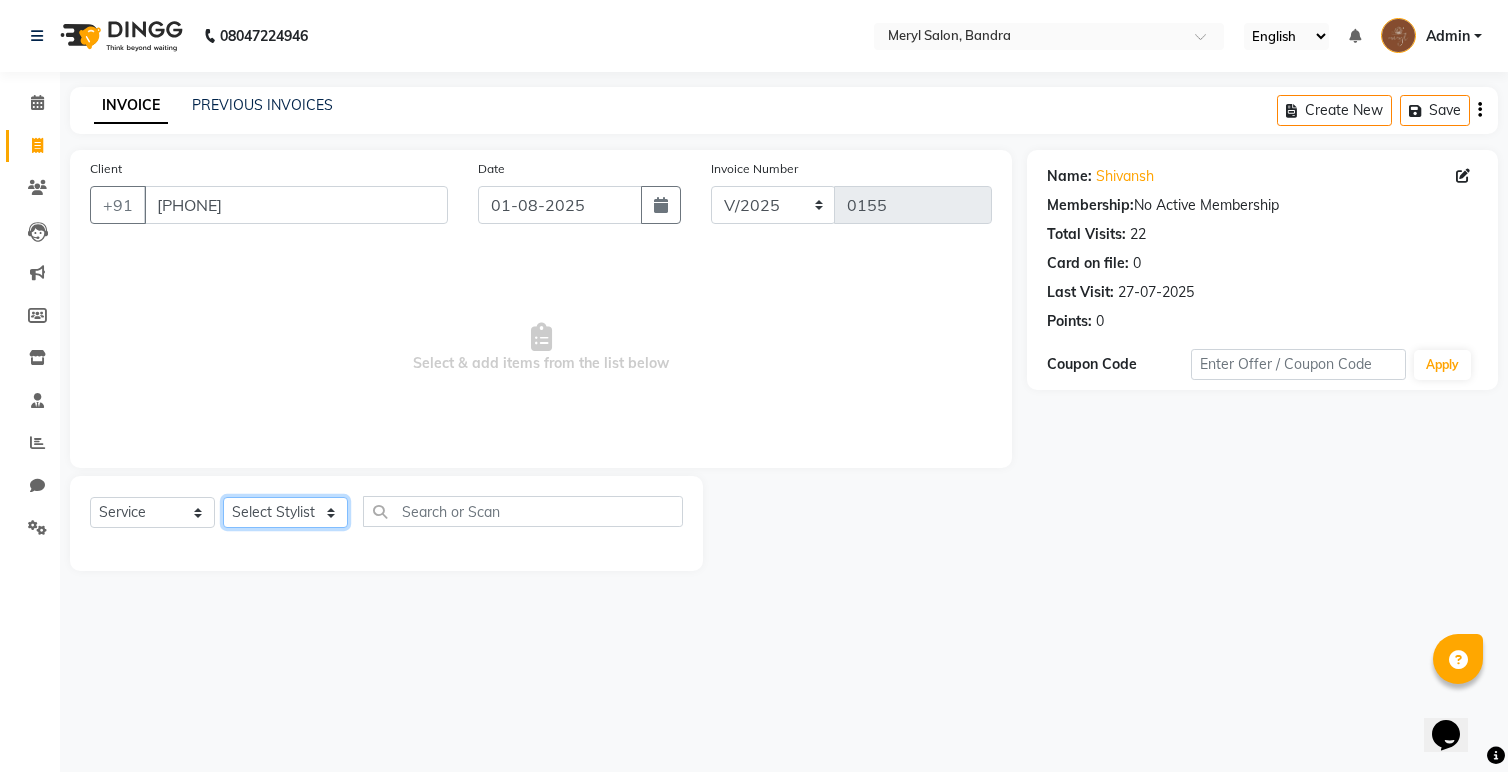 click on "Select Stylist Anita Dakshta  Jessica Omar Priti Rajesh  Raju Rekha Sana  Shamal  Shivansh Sohail" 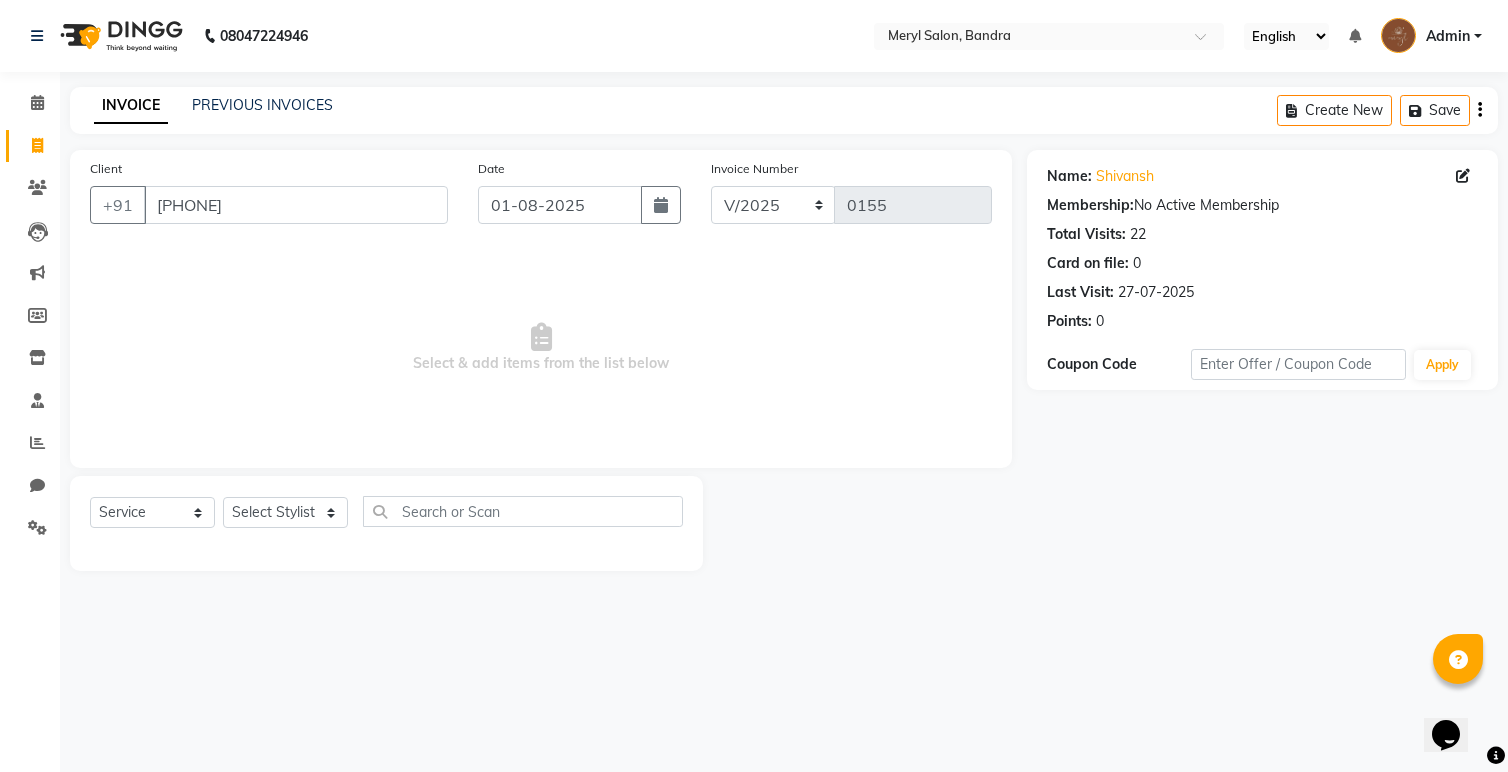 drag, startPoint x: 263, startPoint y: 508, endPoint x: 871, endPoint y: -63, distance: 834.0893 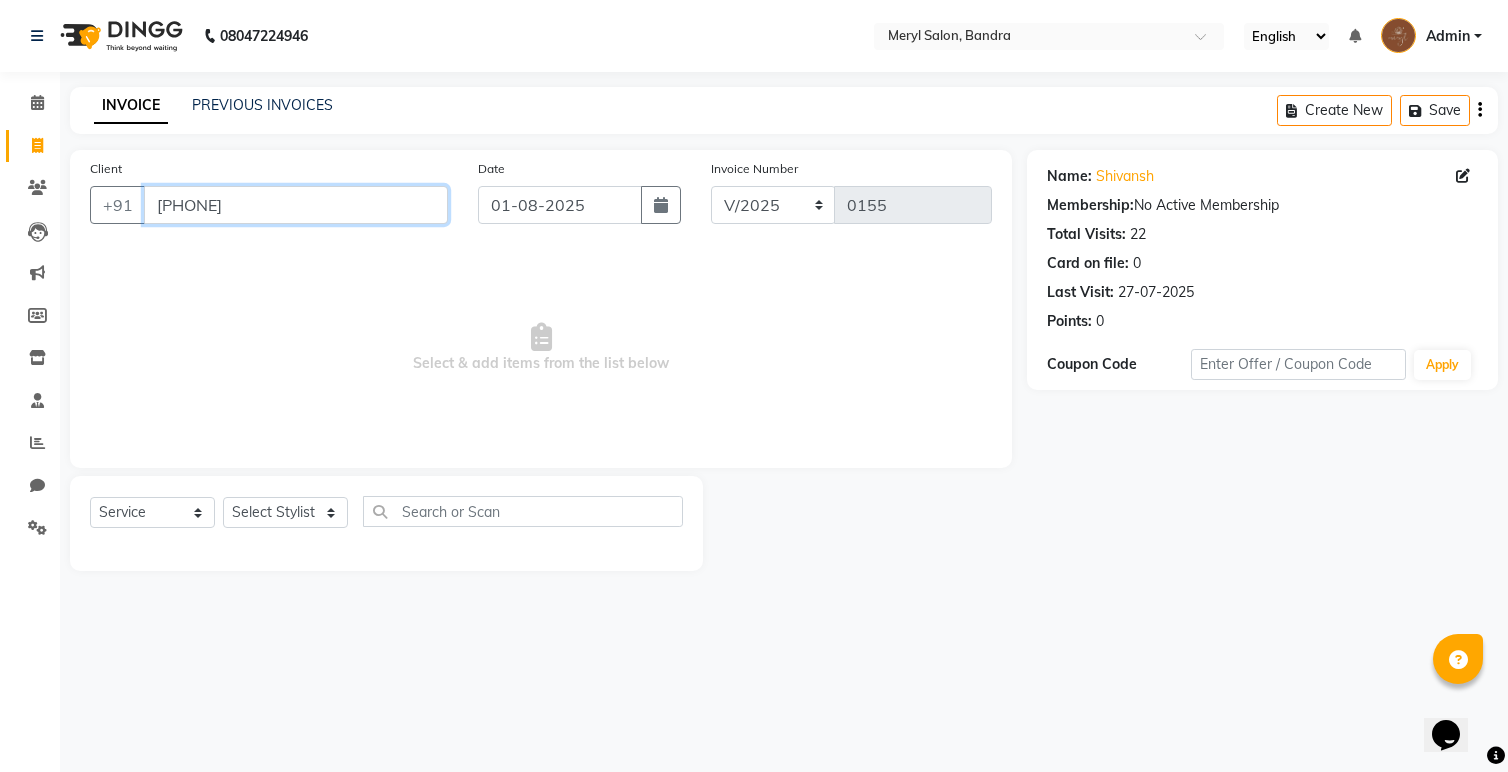 click on "8928695196" at bounding box center (296, 205) 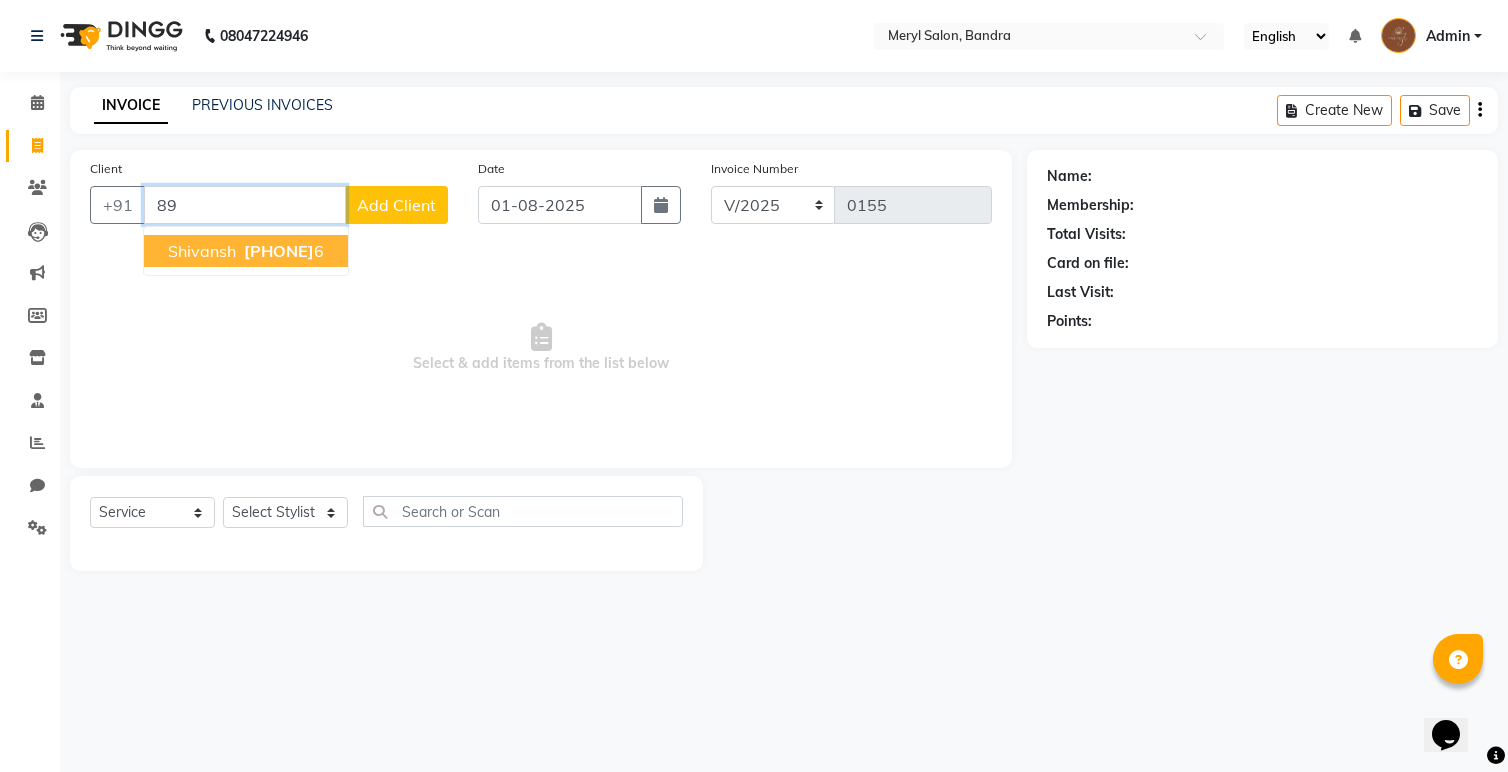 type on "8" 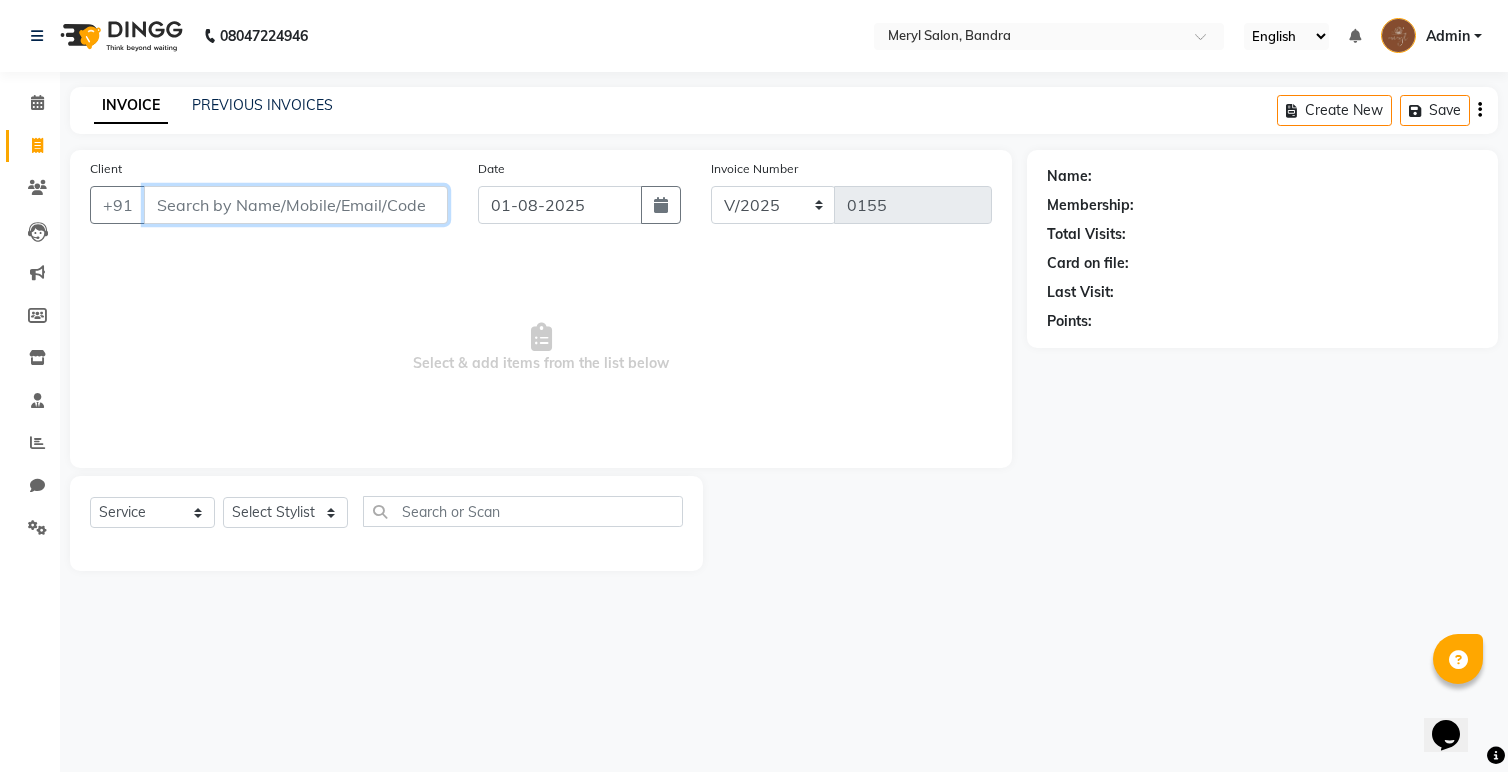 paste on "9920990573" 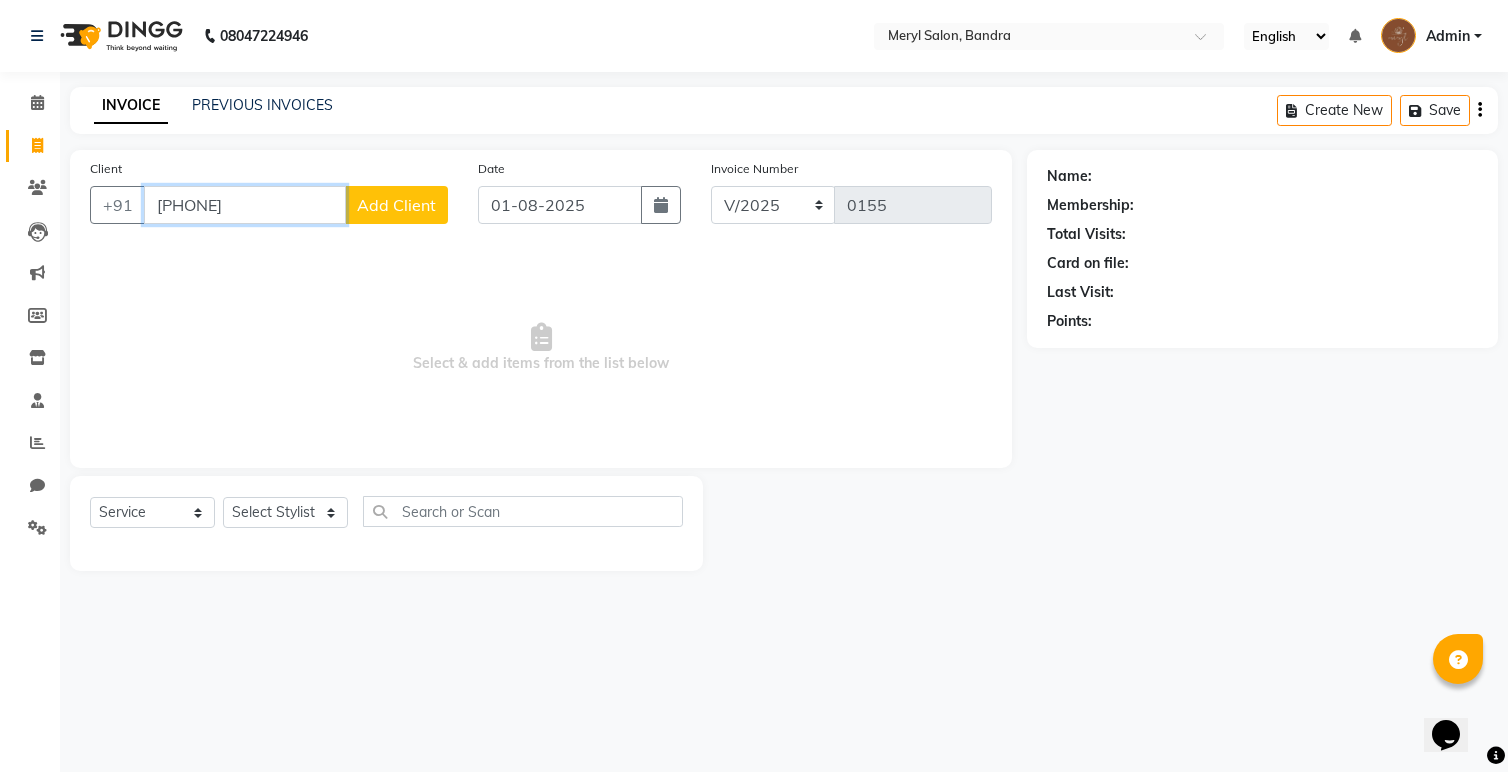 type on "9920990573" 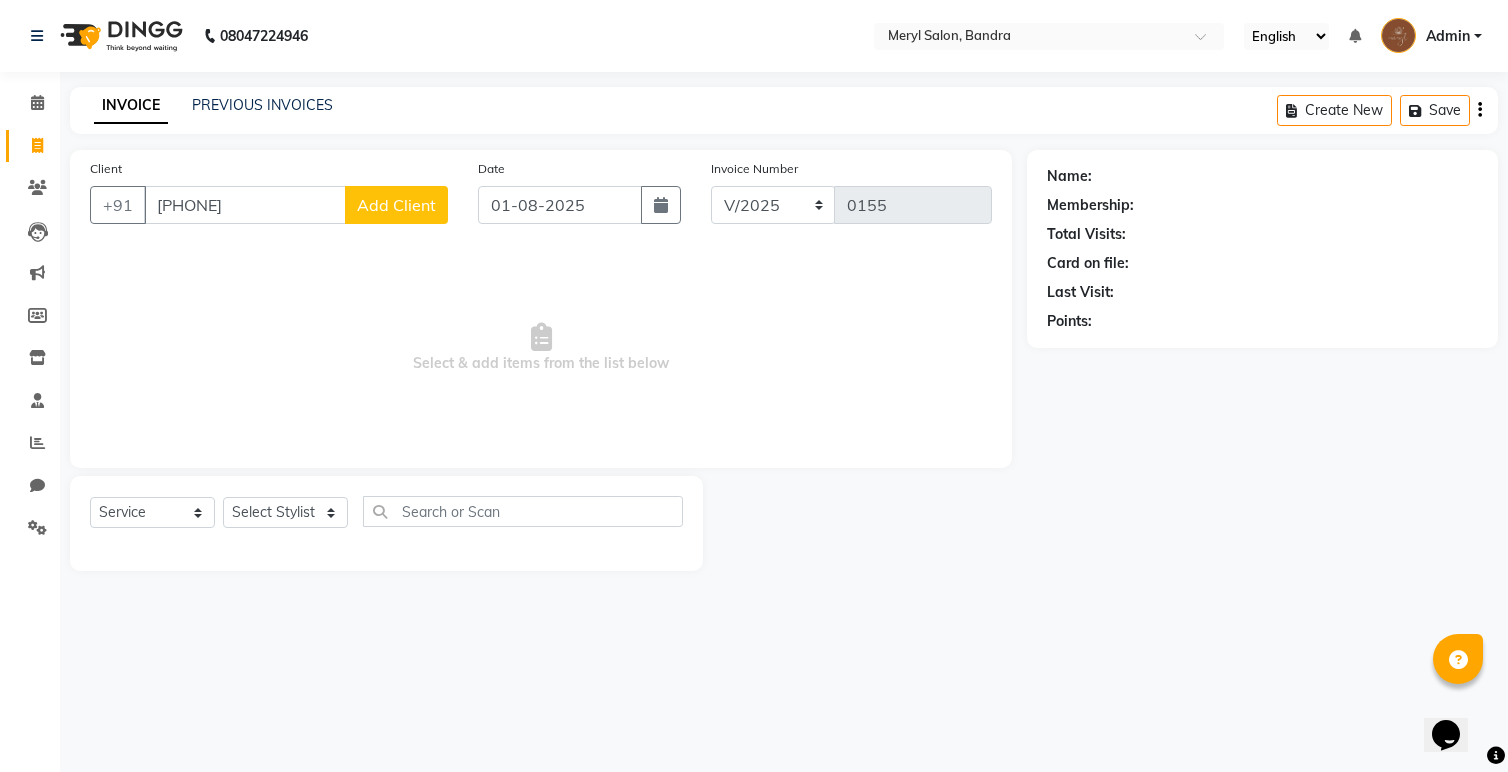 click on "Add Client" 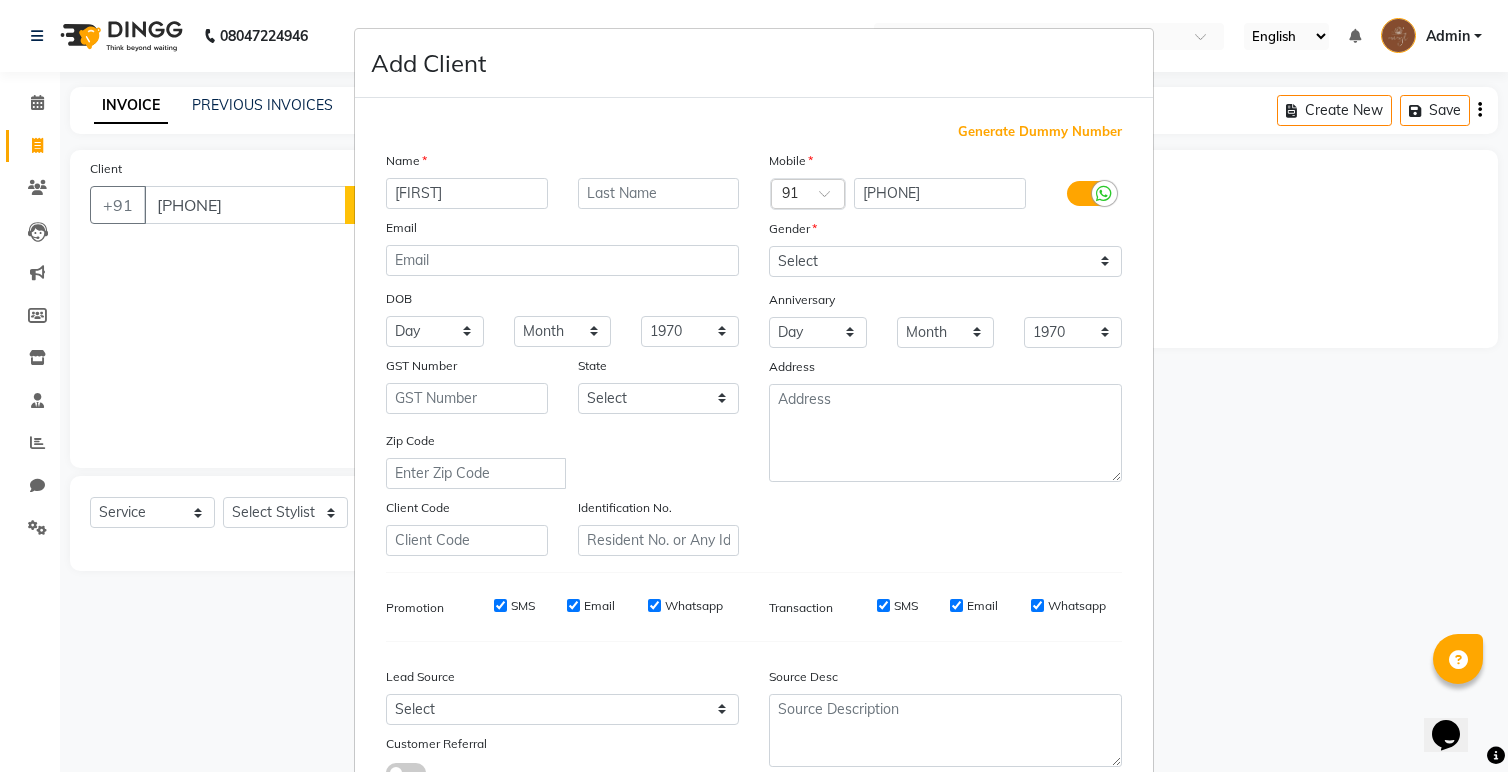 type on "sidhra" 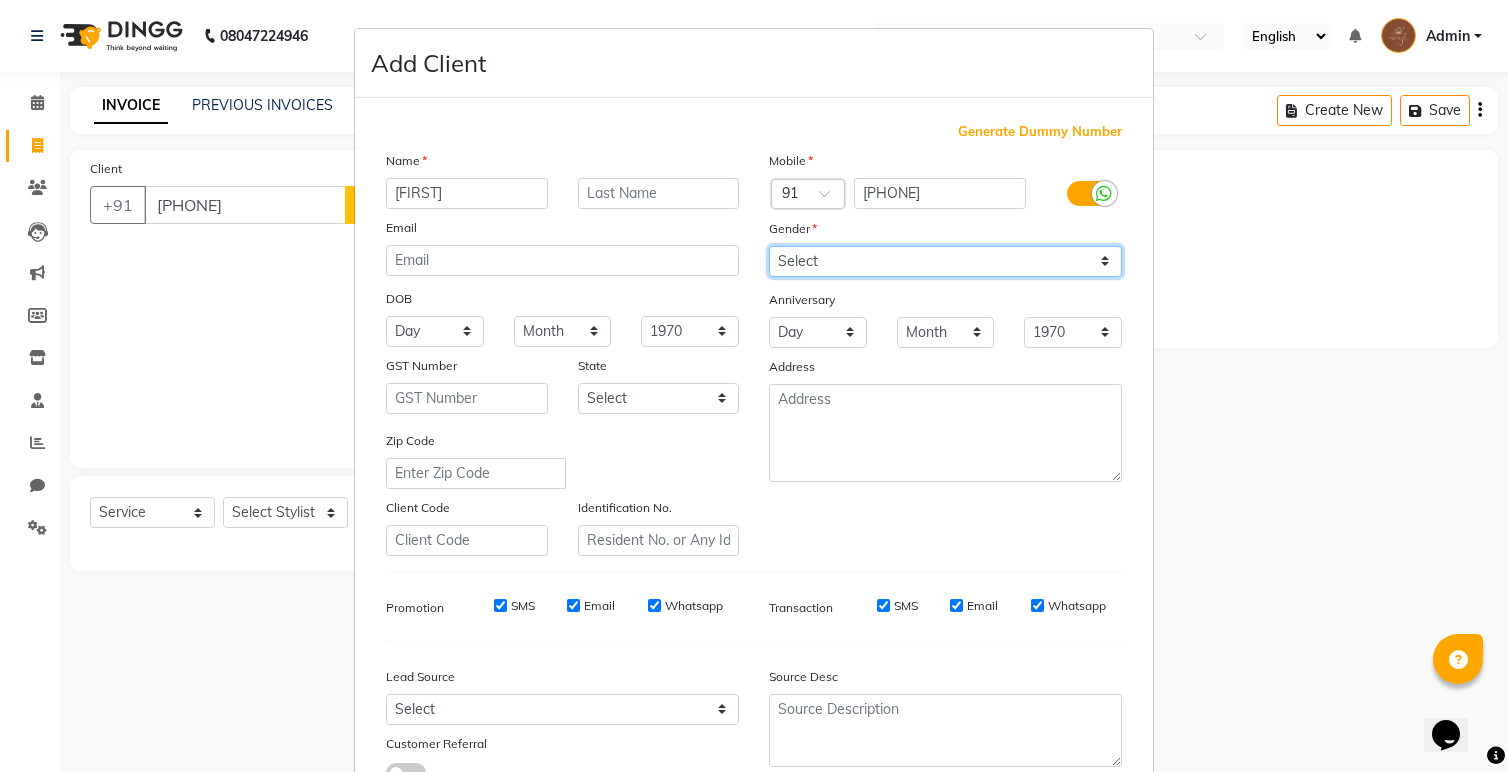 click on "Select Male Female Other Prefer Not To Say" at bounding box center [945, 261] 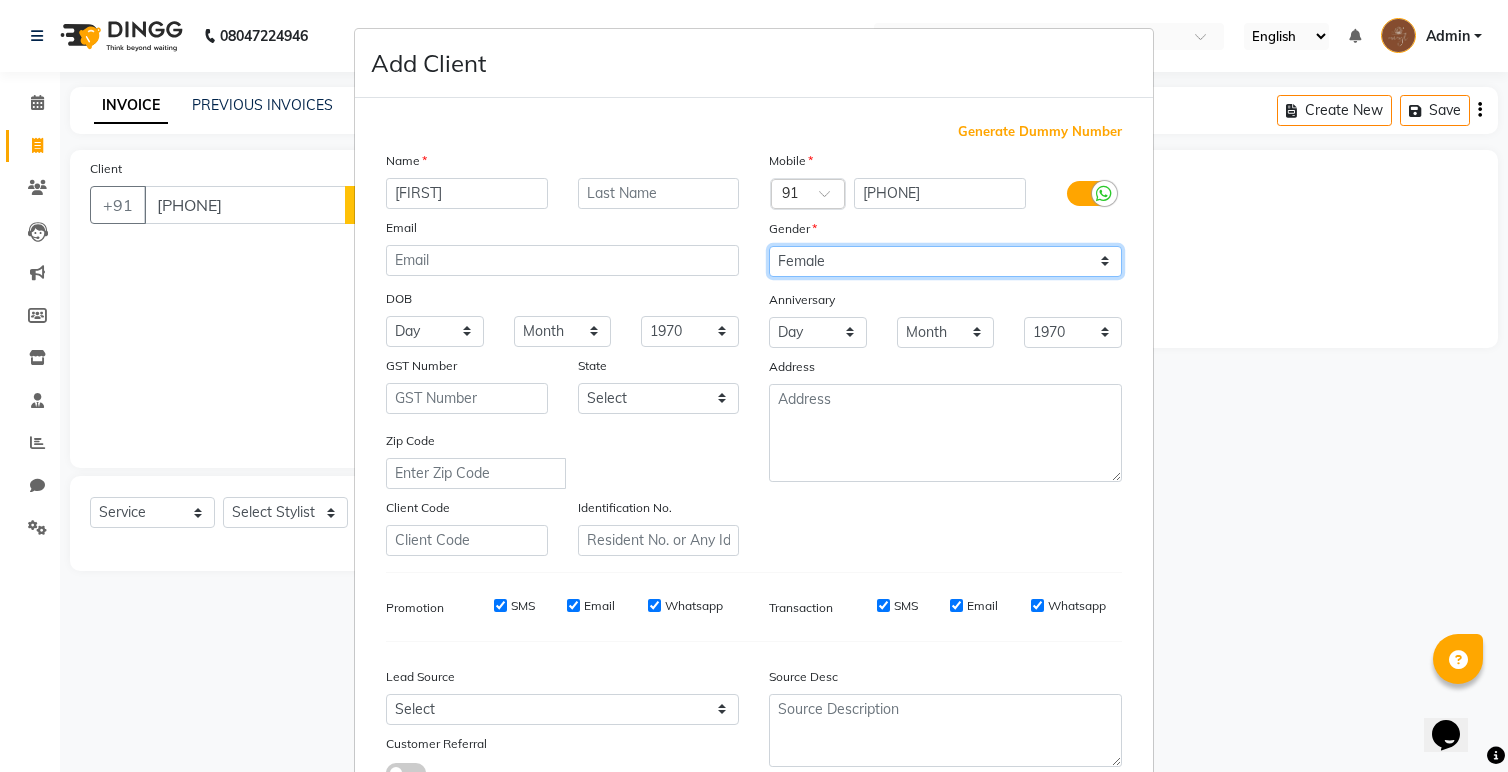 scroll, scrollTop: 150, scrollLeft: 0, axis: vertical 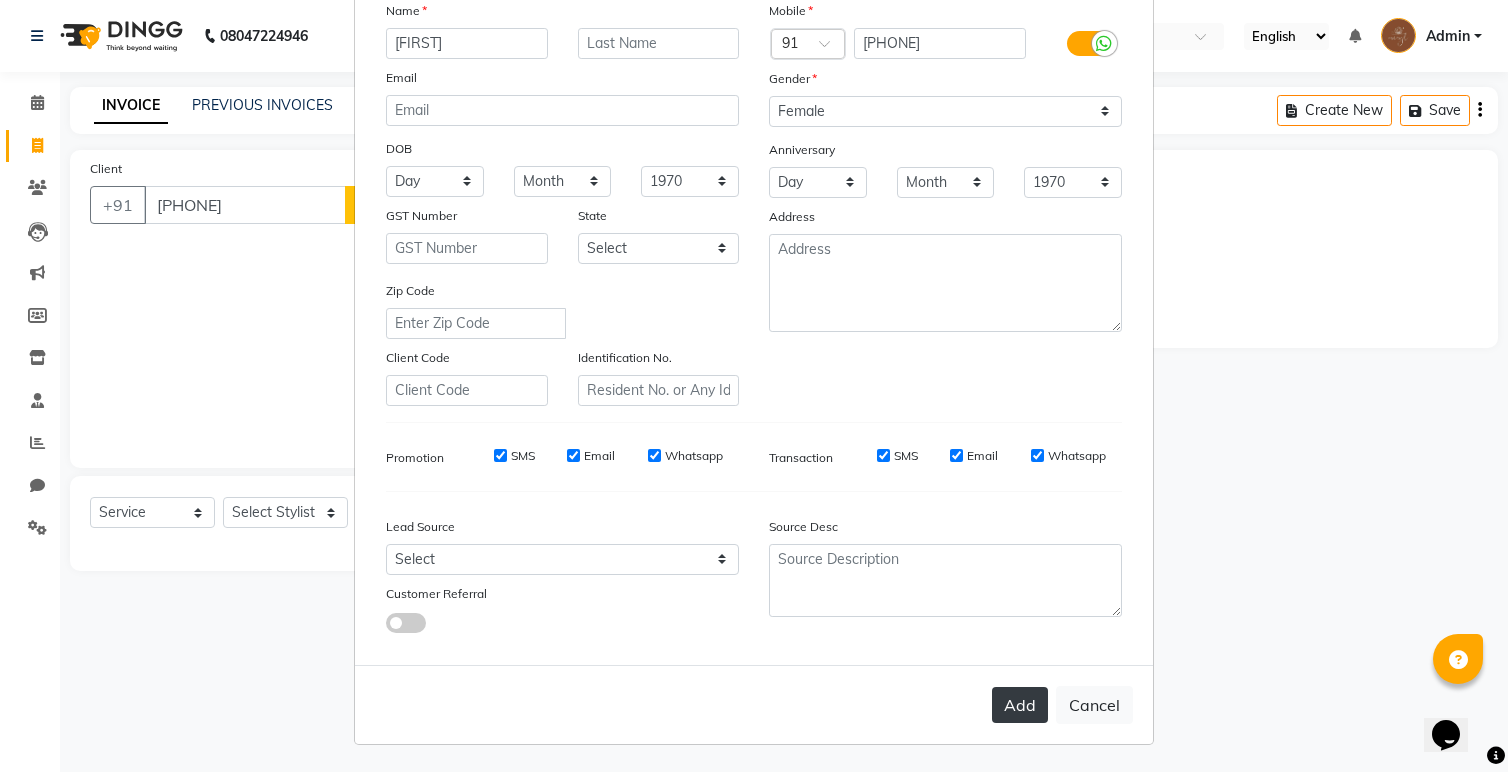 click on "Add" at bounding box center [1020, 705] 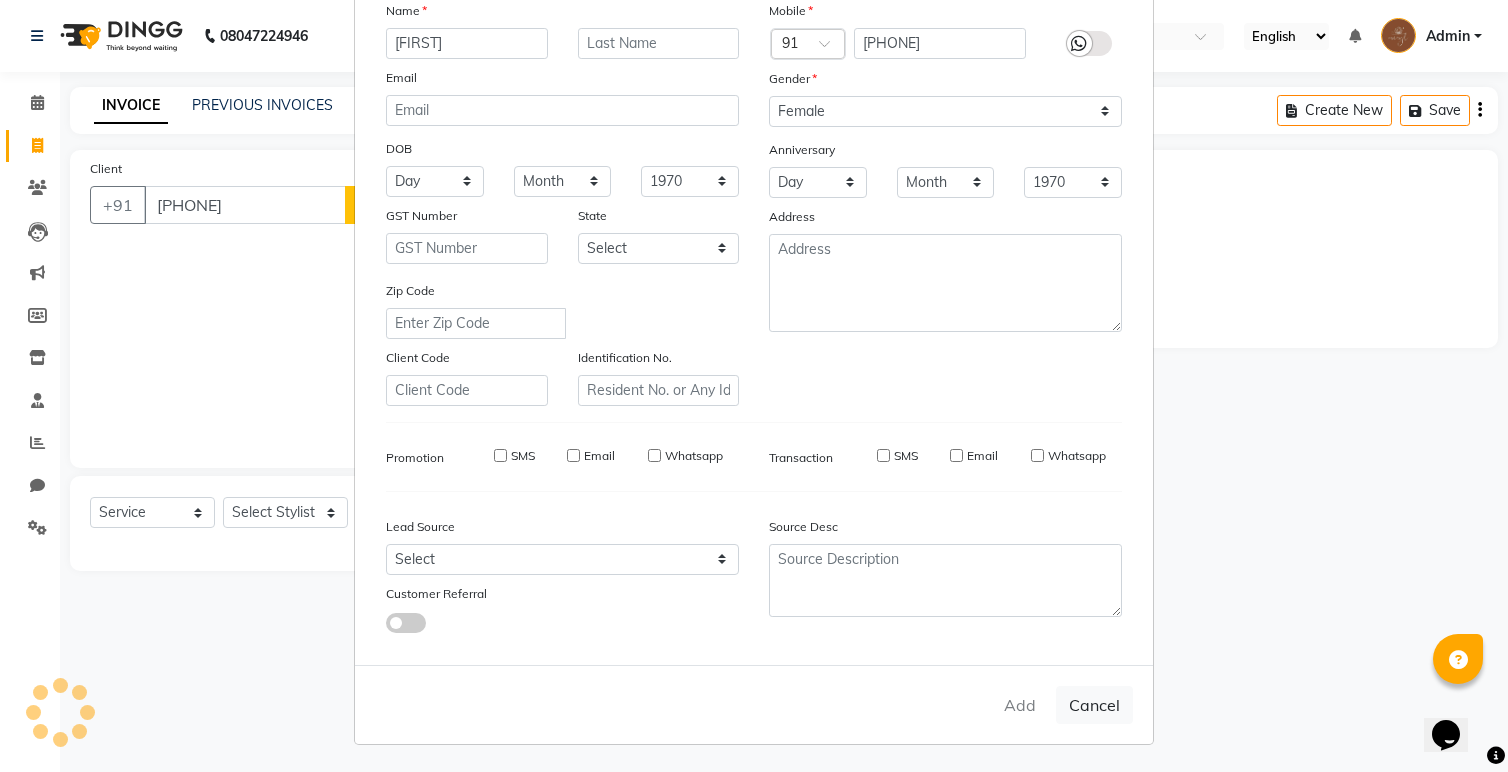 type 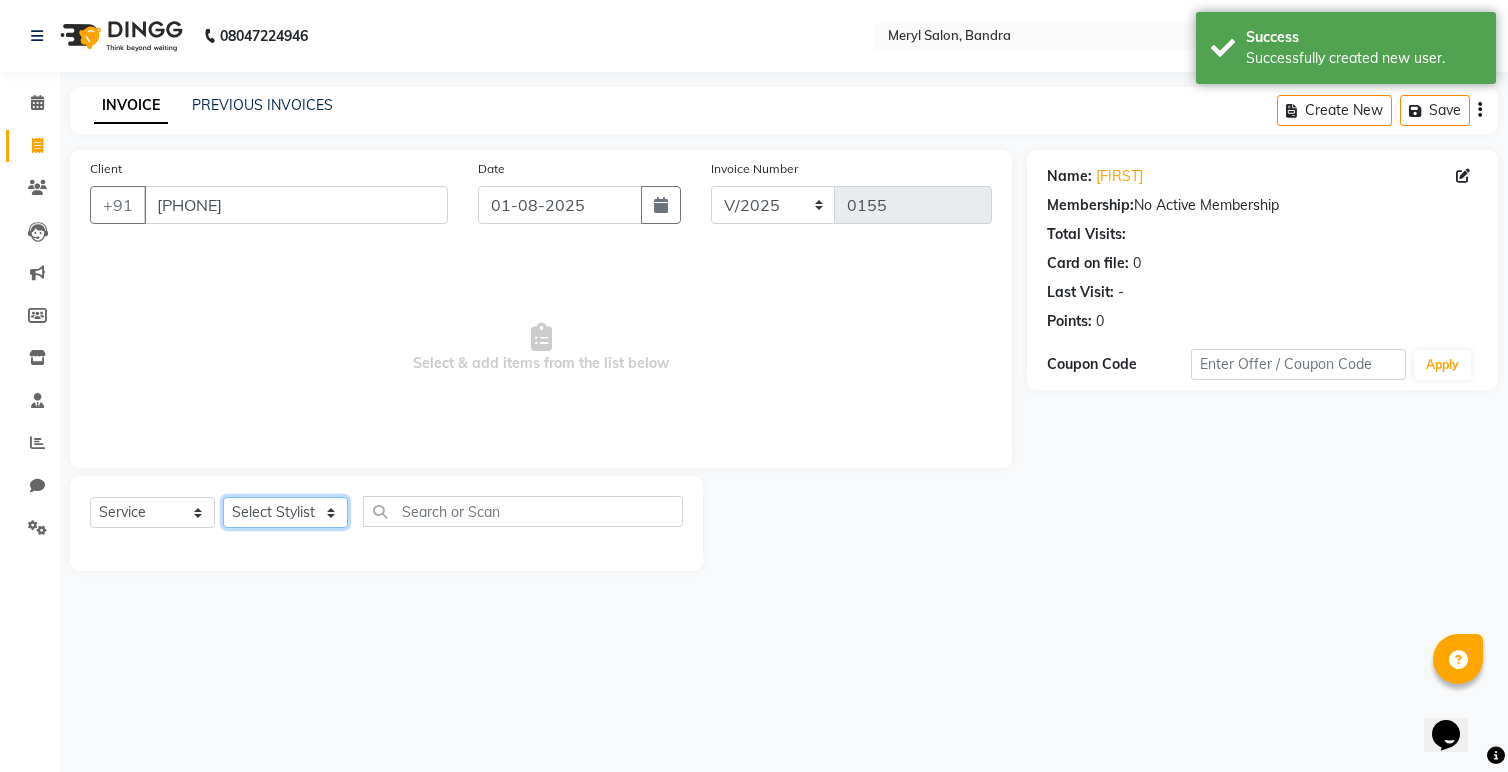 click on "Select Stylist Anita Dakshta  Jessica Omar Priti Rajesh  Raju Rekha Sana  Shamal  Shivansh Sohail" 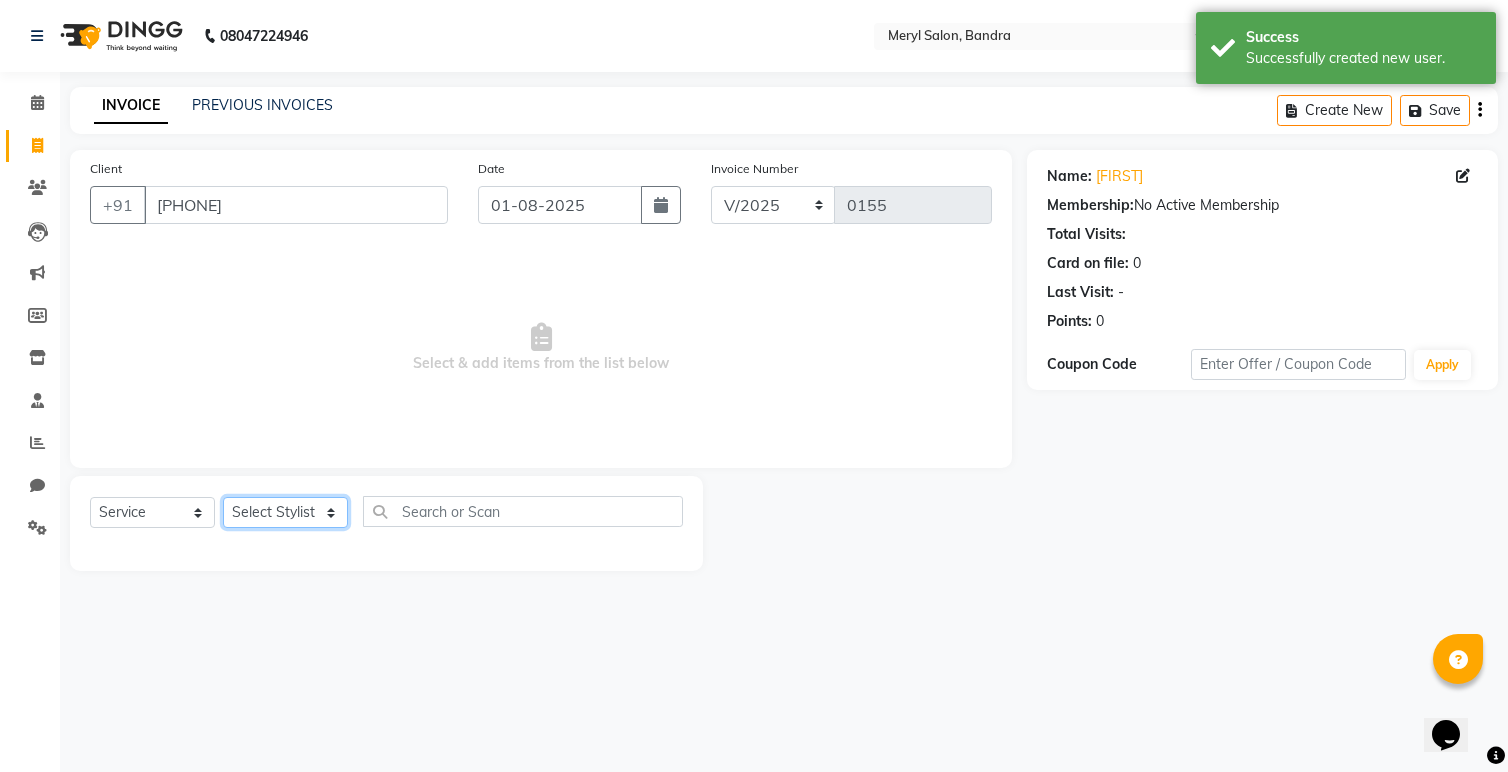 select on "84557" 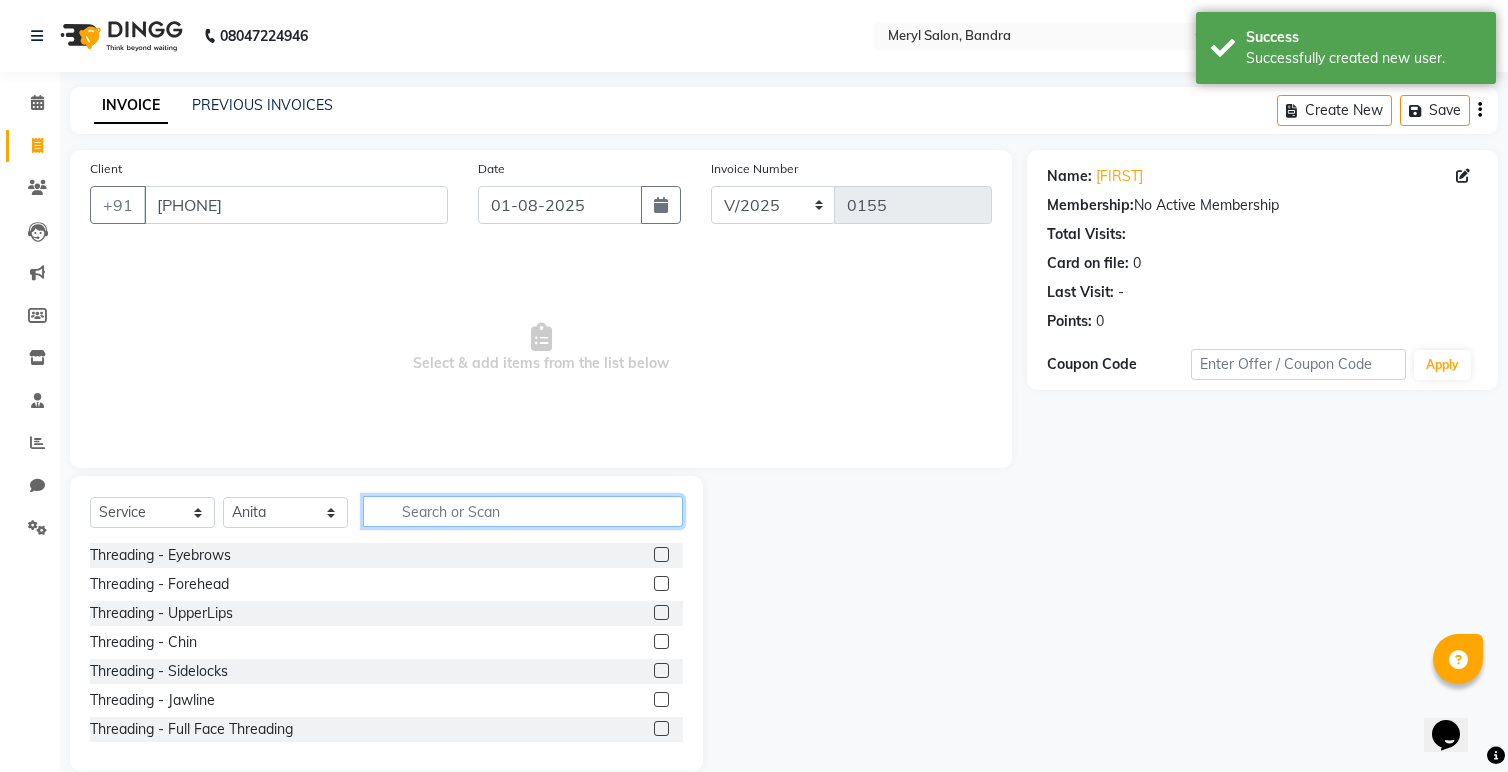 click 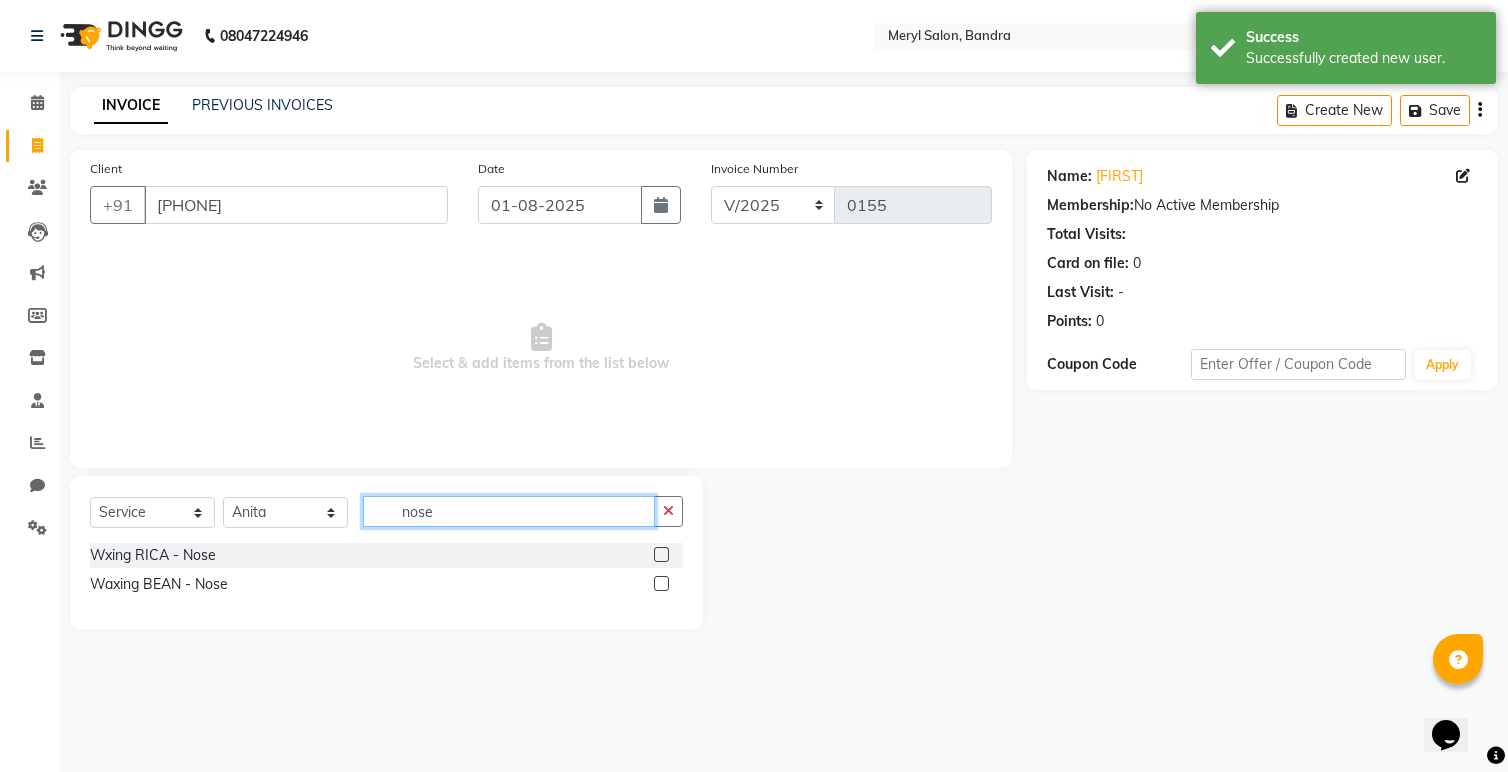 type on "nose" 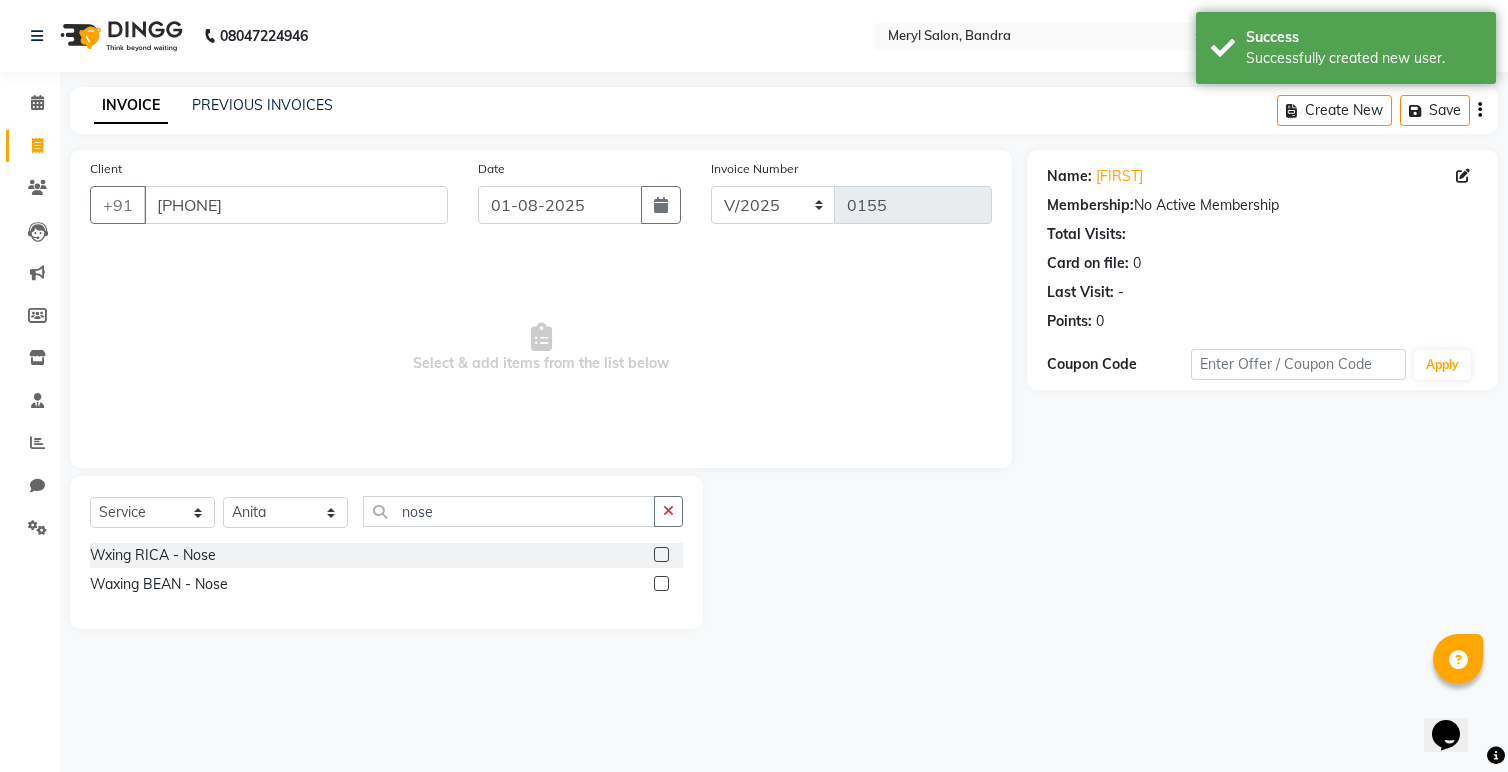 click 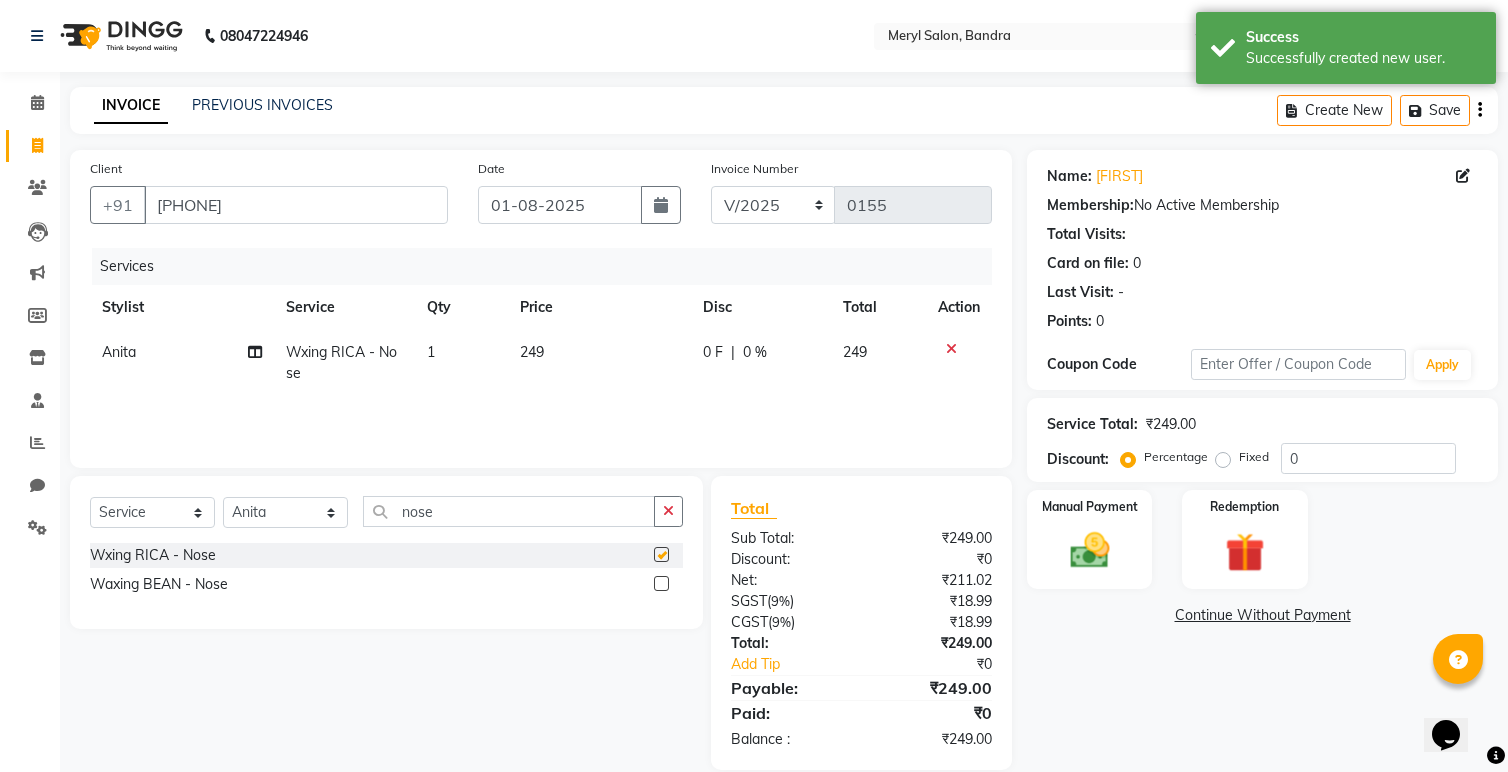 checkbox on "false" 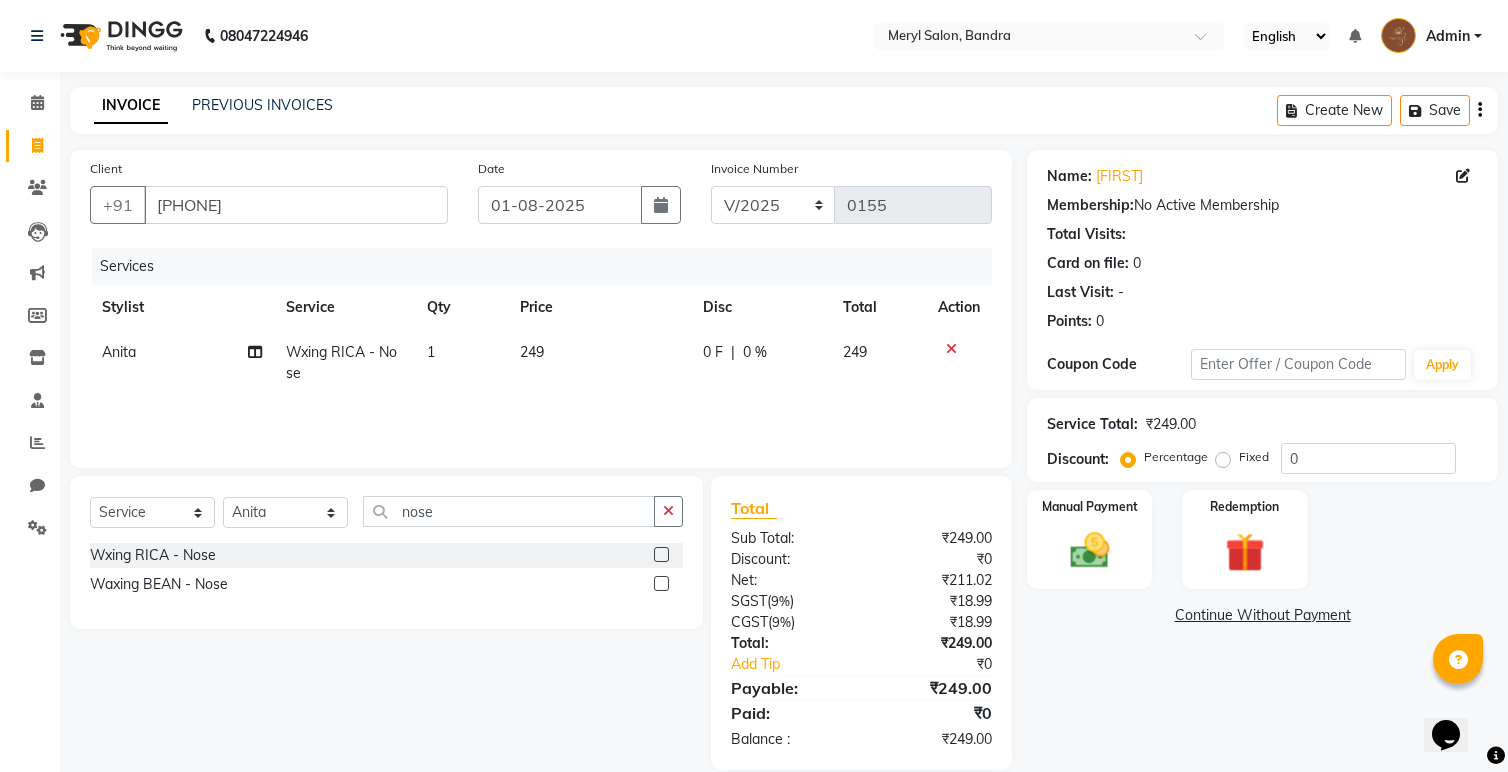 click on "Fixed" 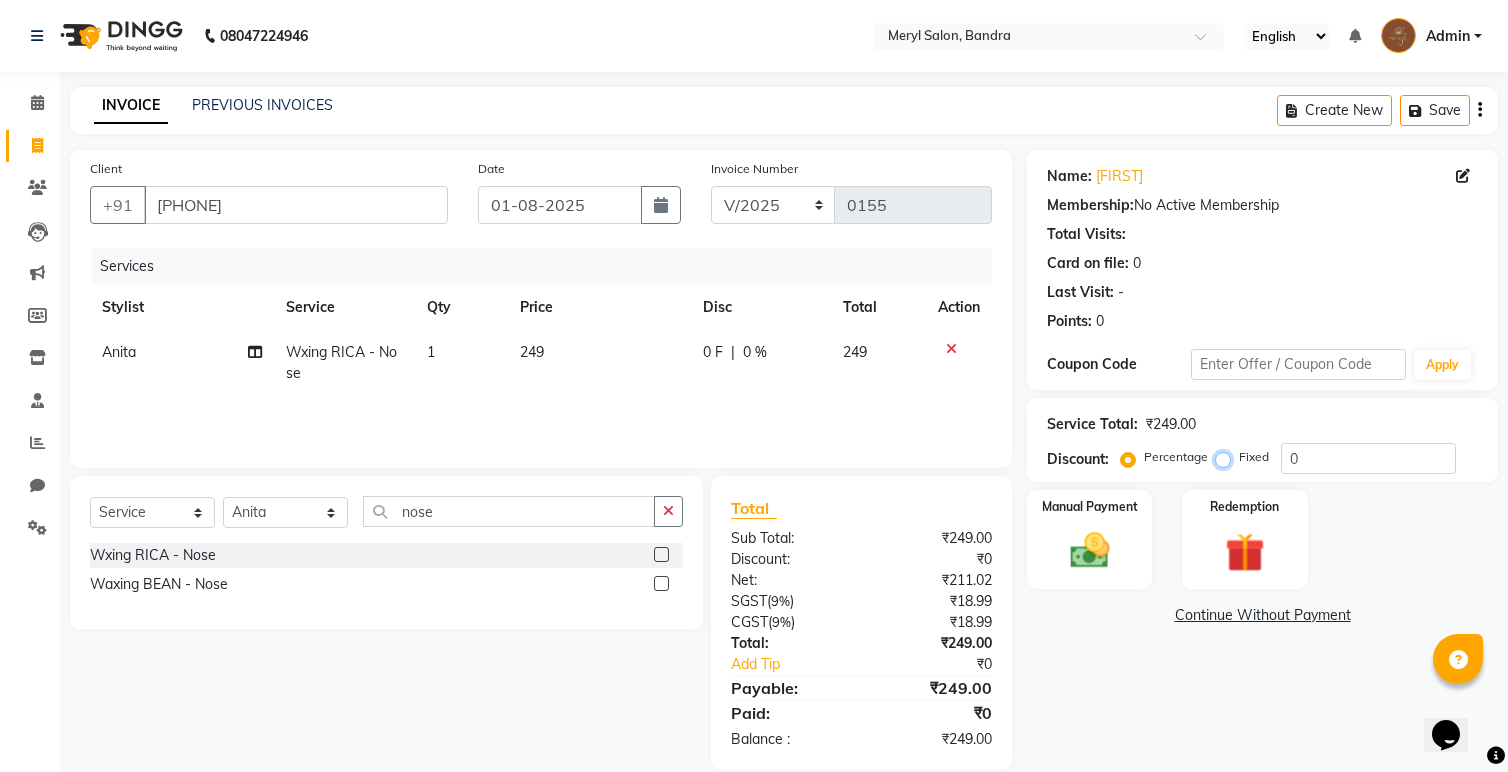 click on "Fixed" at bounding box center (1227, 457) 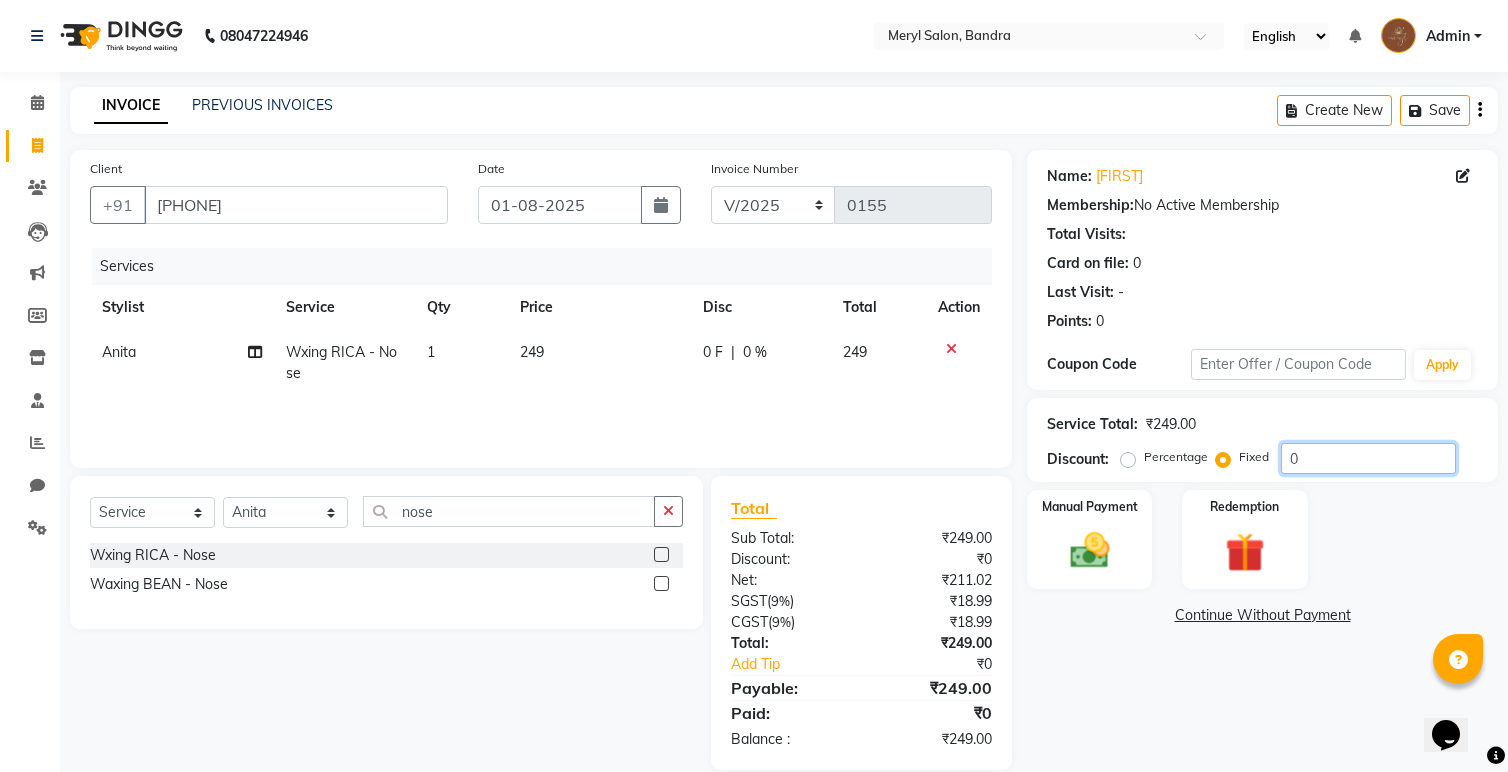 drag, startPoint x: 1331, startPoint y: 456, endPoint x: 1224, endPoint y: 455, distance: 107.00467 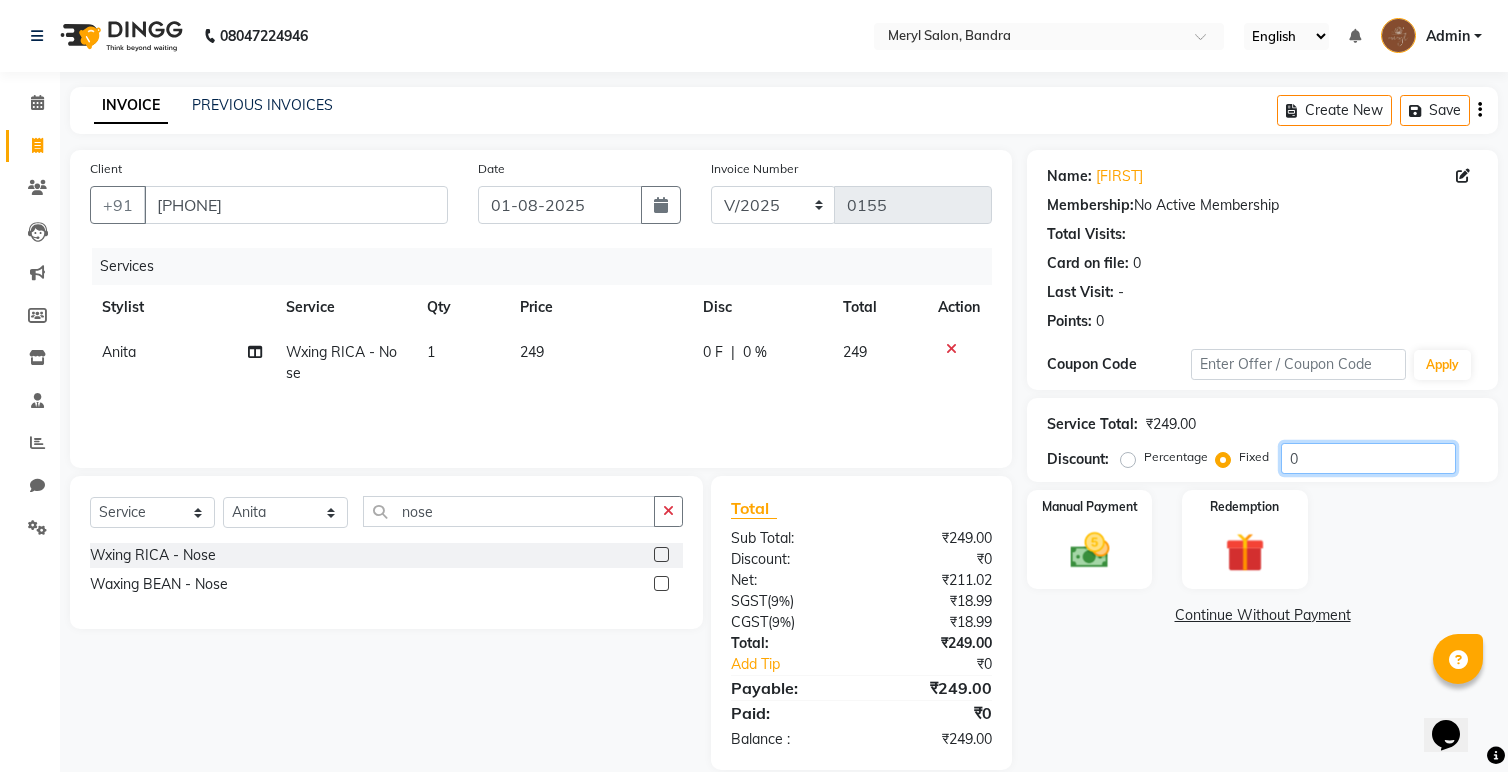 click on "Percentage   Fixed  0" 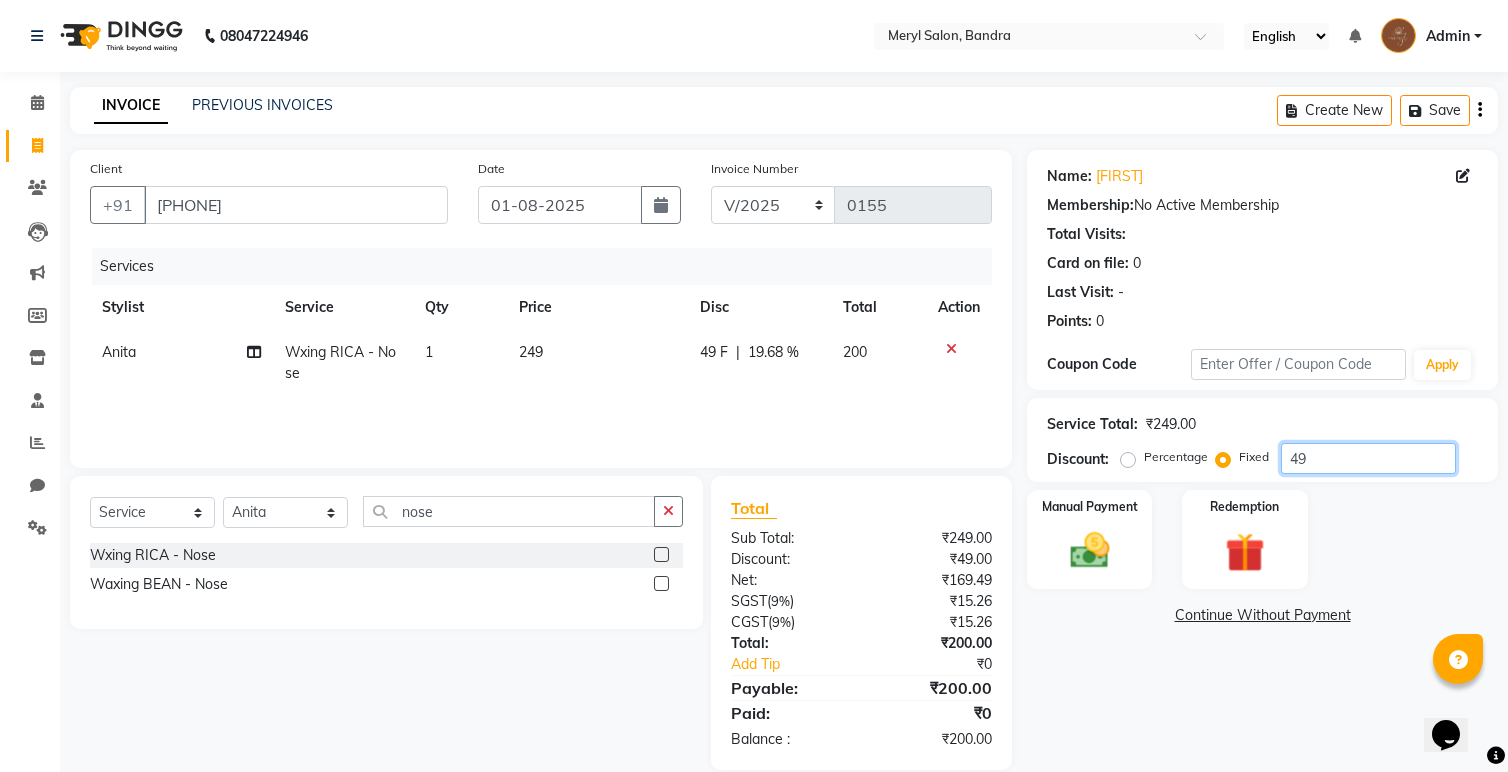 scroll, scrollTop: 28, scrollLeft: 0, axis: vertical 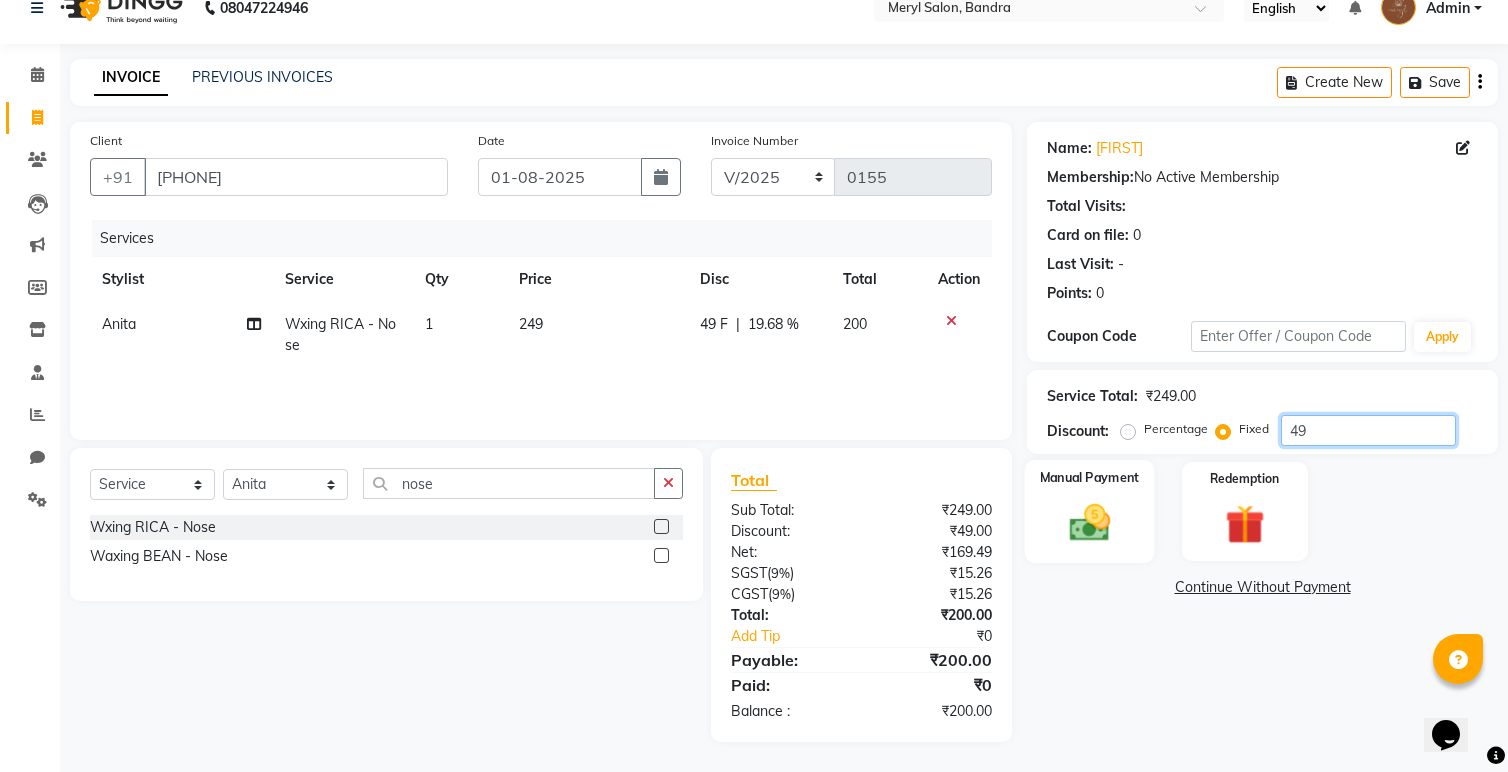type on "49" 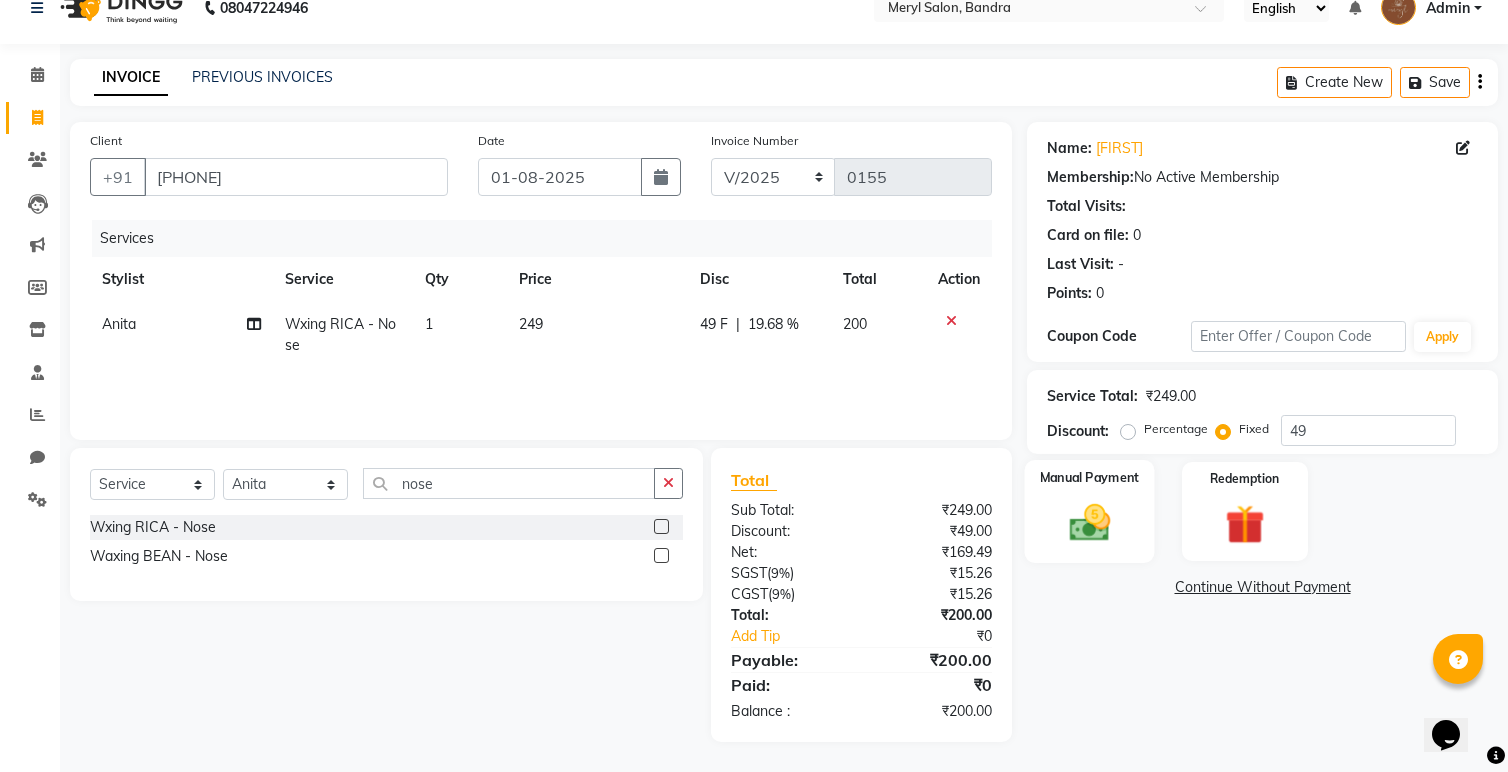 click 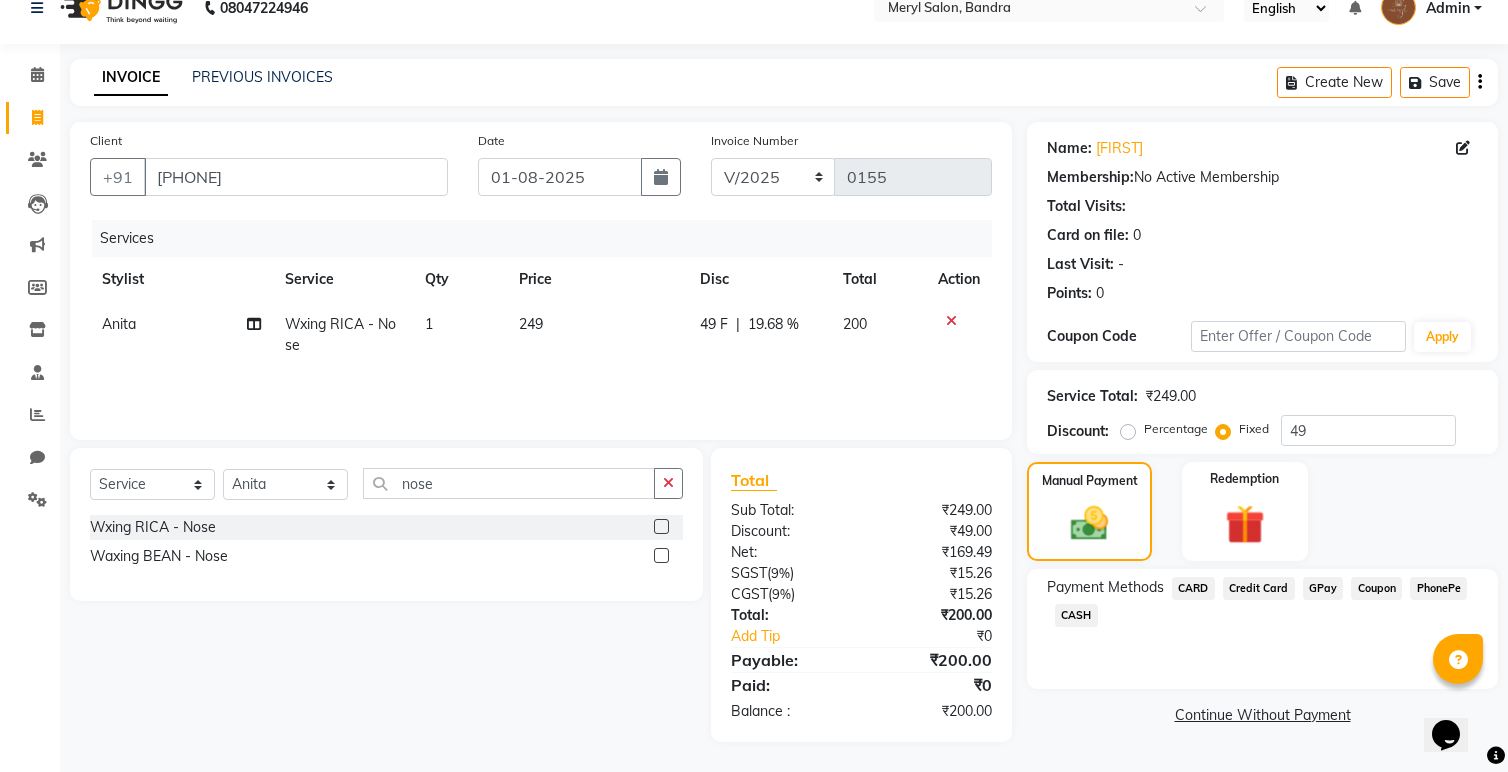 click on "CASH" 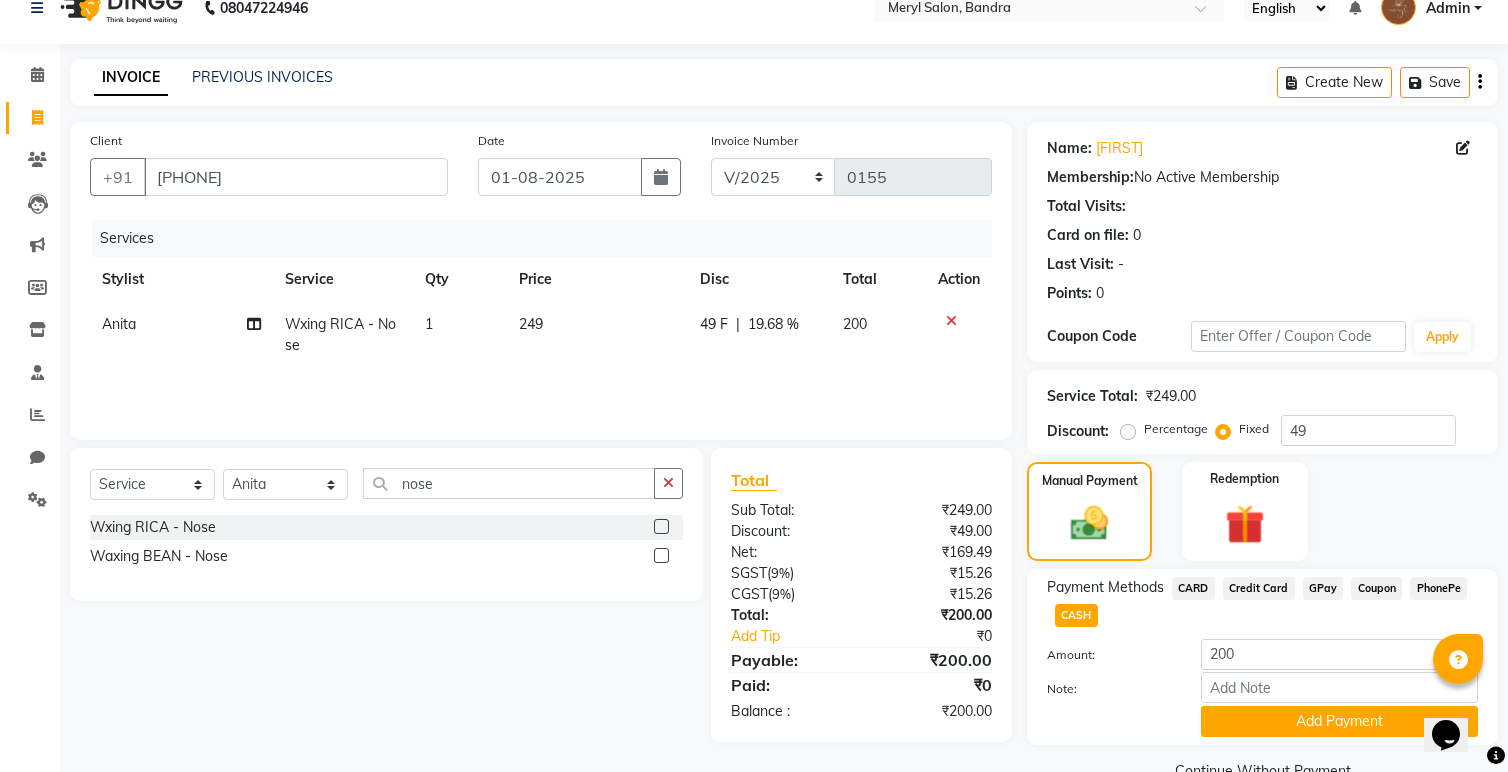 scroll, scrollTop: 71, scrollLeft: 0, axis: vertical 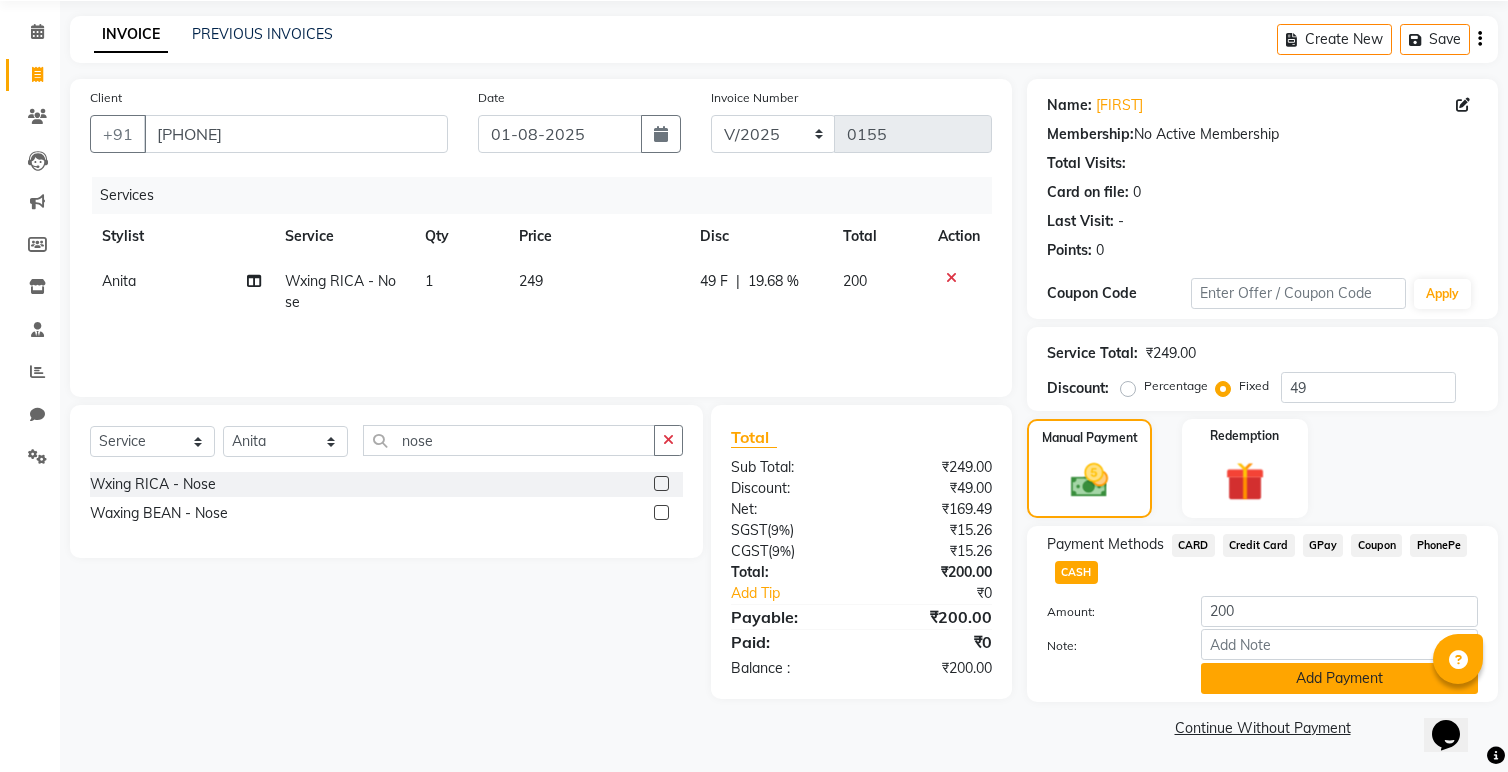 click on "Add Payment" 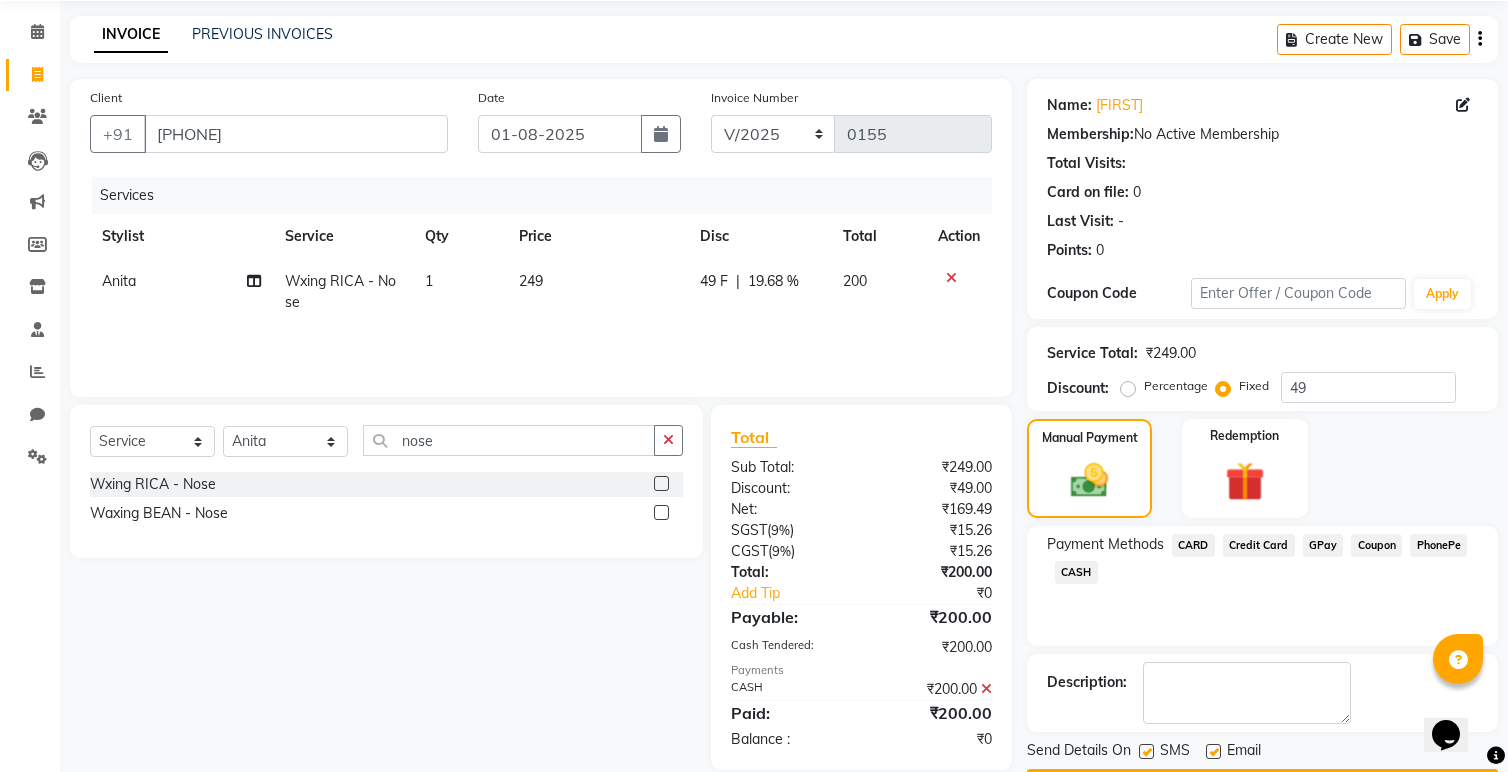 scroll, scrollTop: 129, scrollLeft: 0, axis: vertical 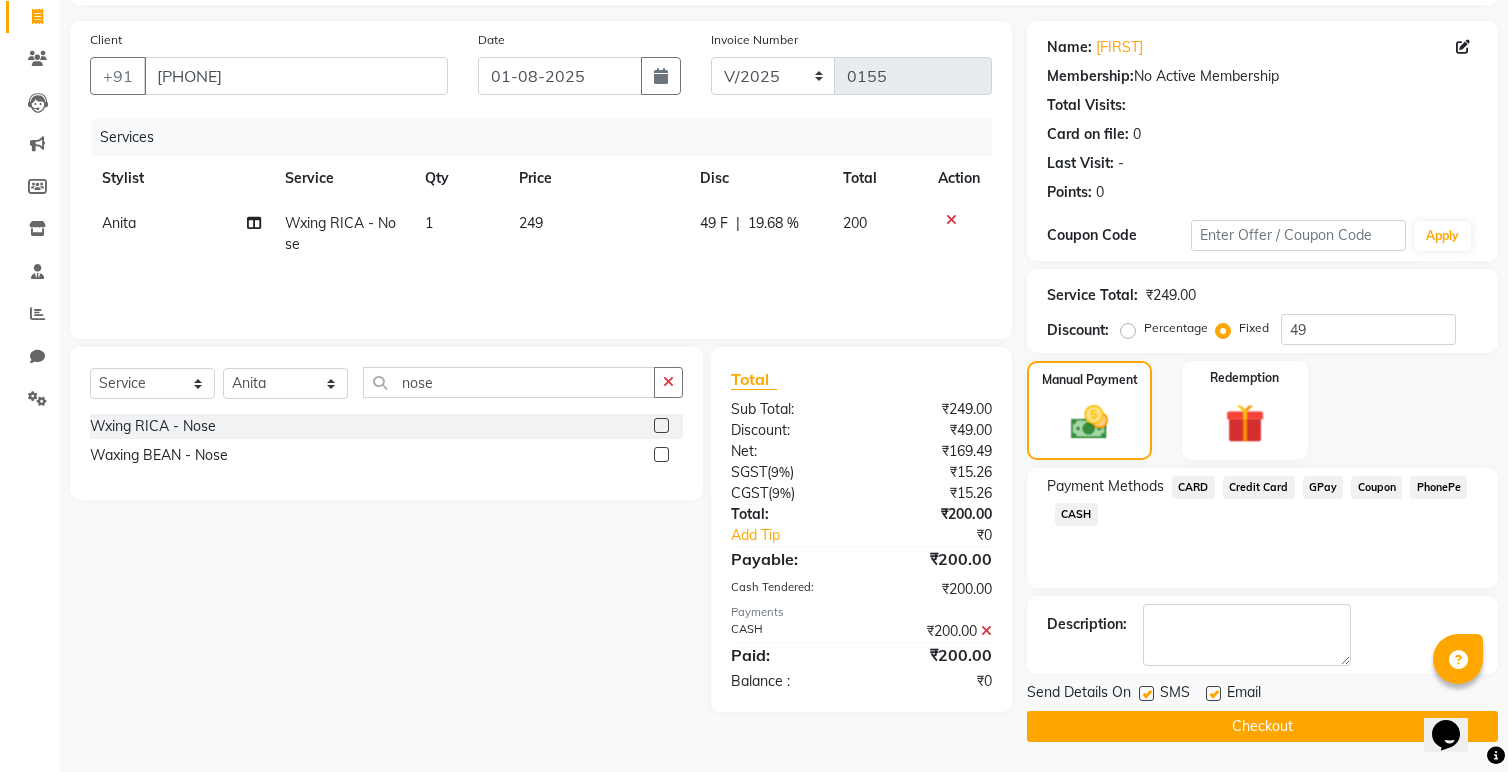 click on "Checkout" 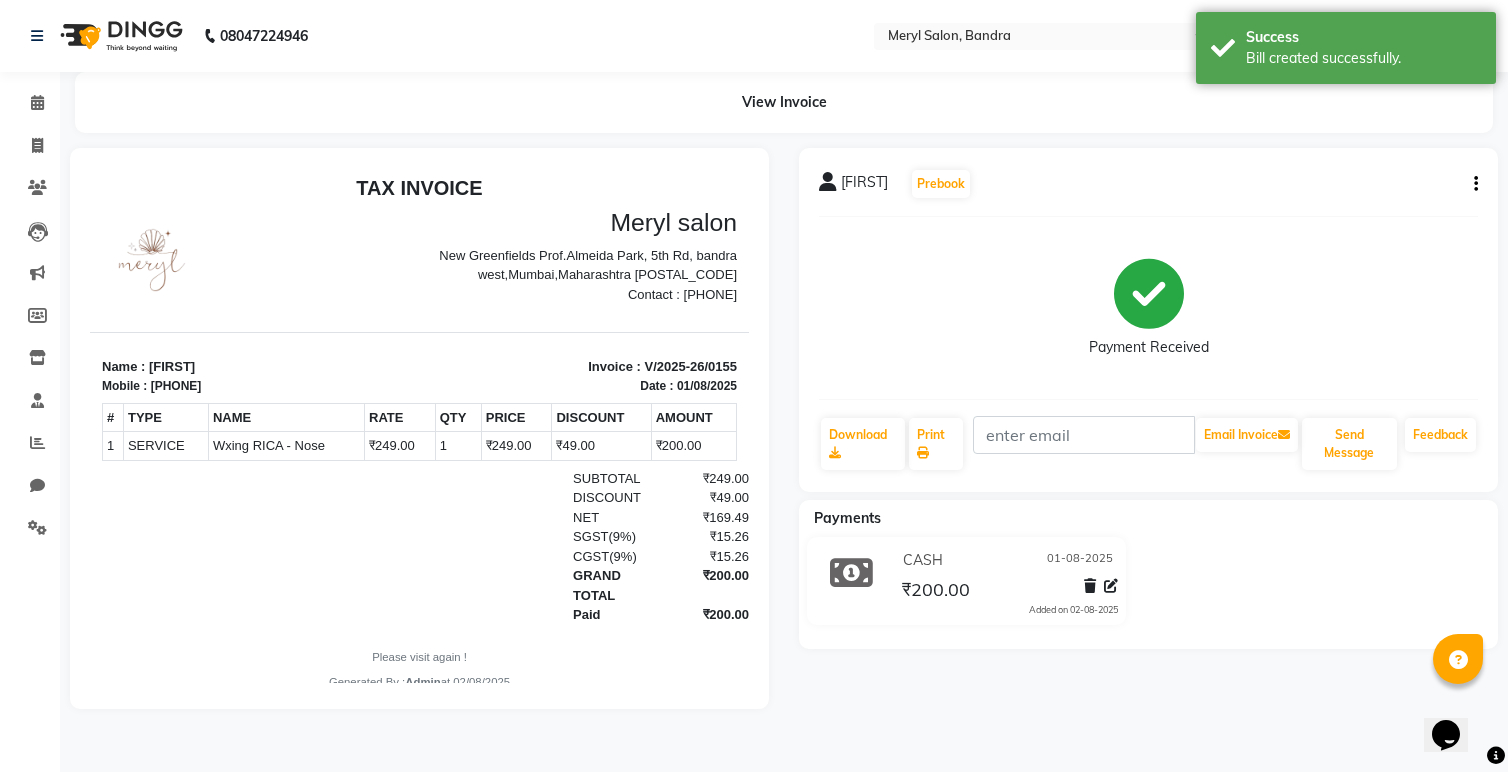 scroll, scrollTop: 0, scrollLeft: 0, axis: both 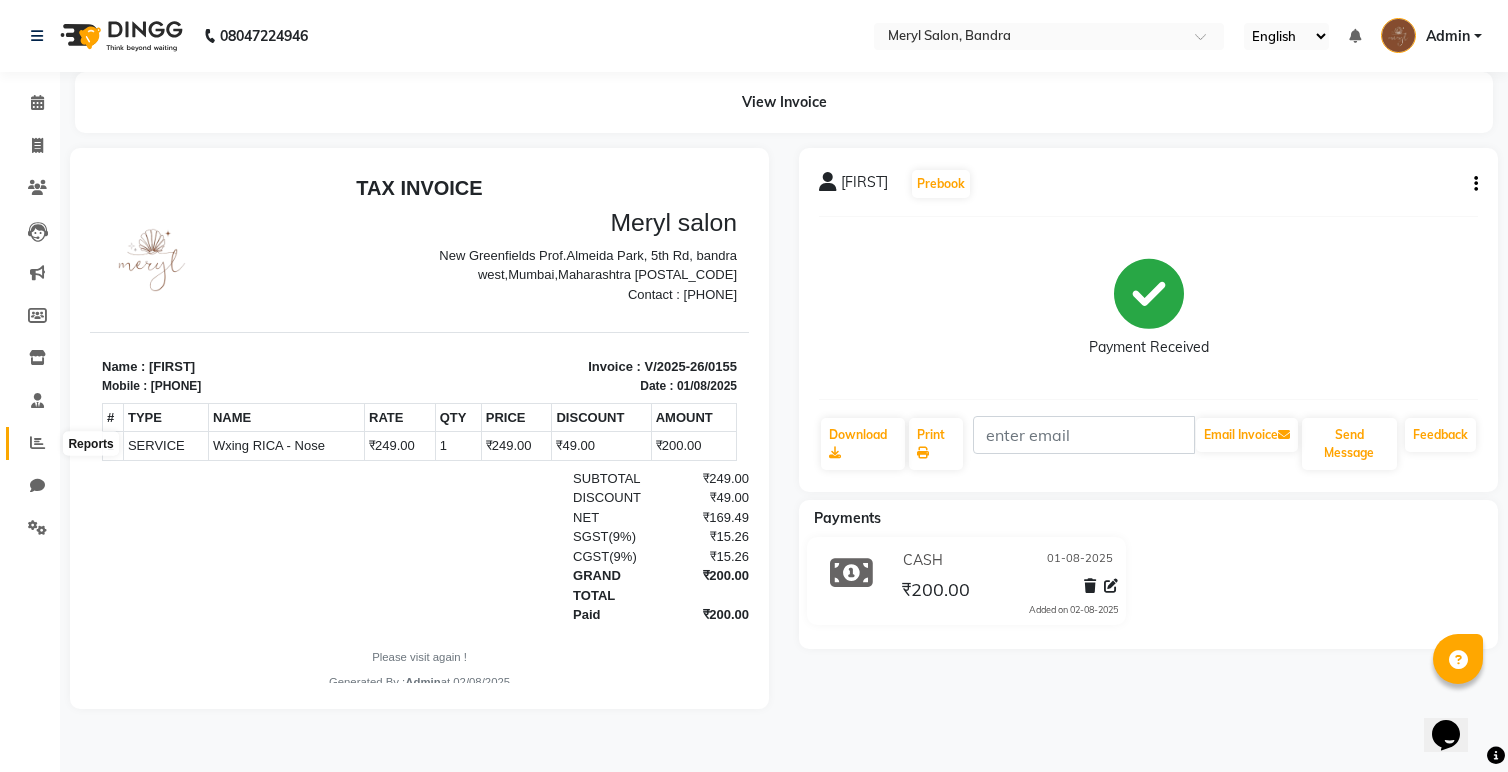 click 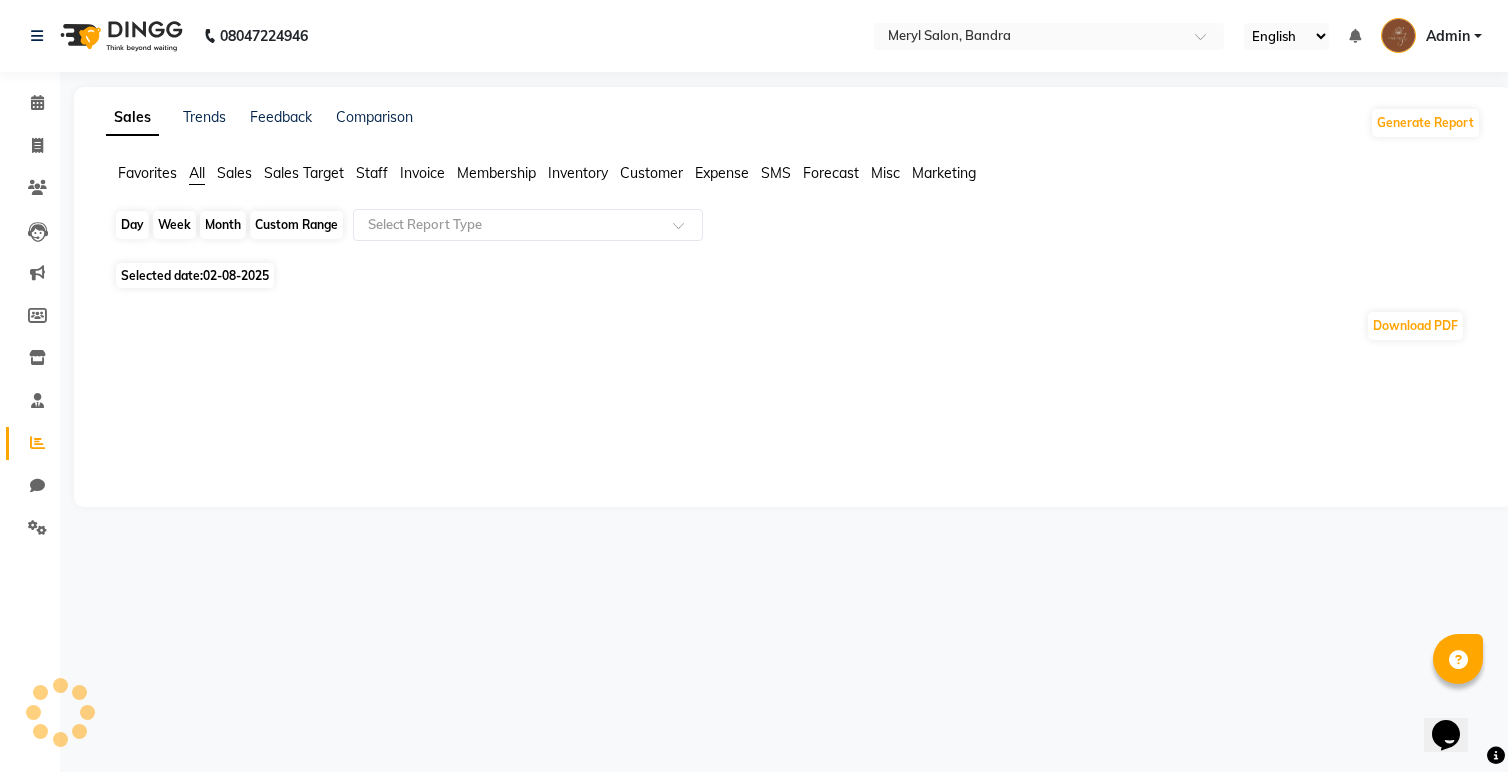 click on "Day" 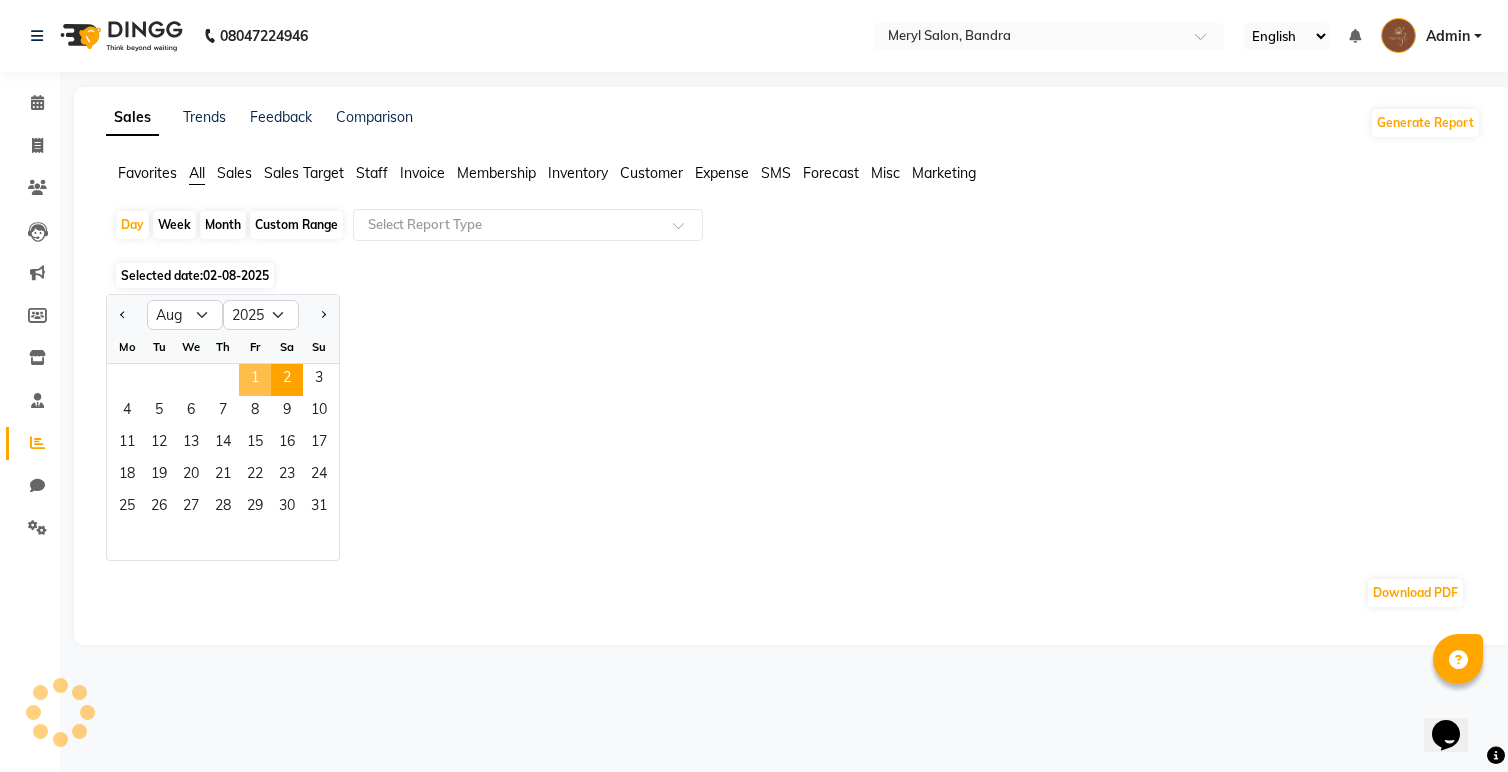click on "1" 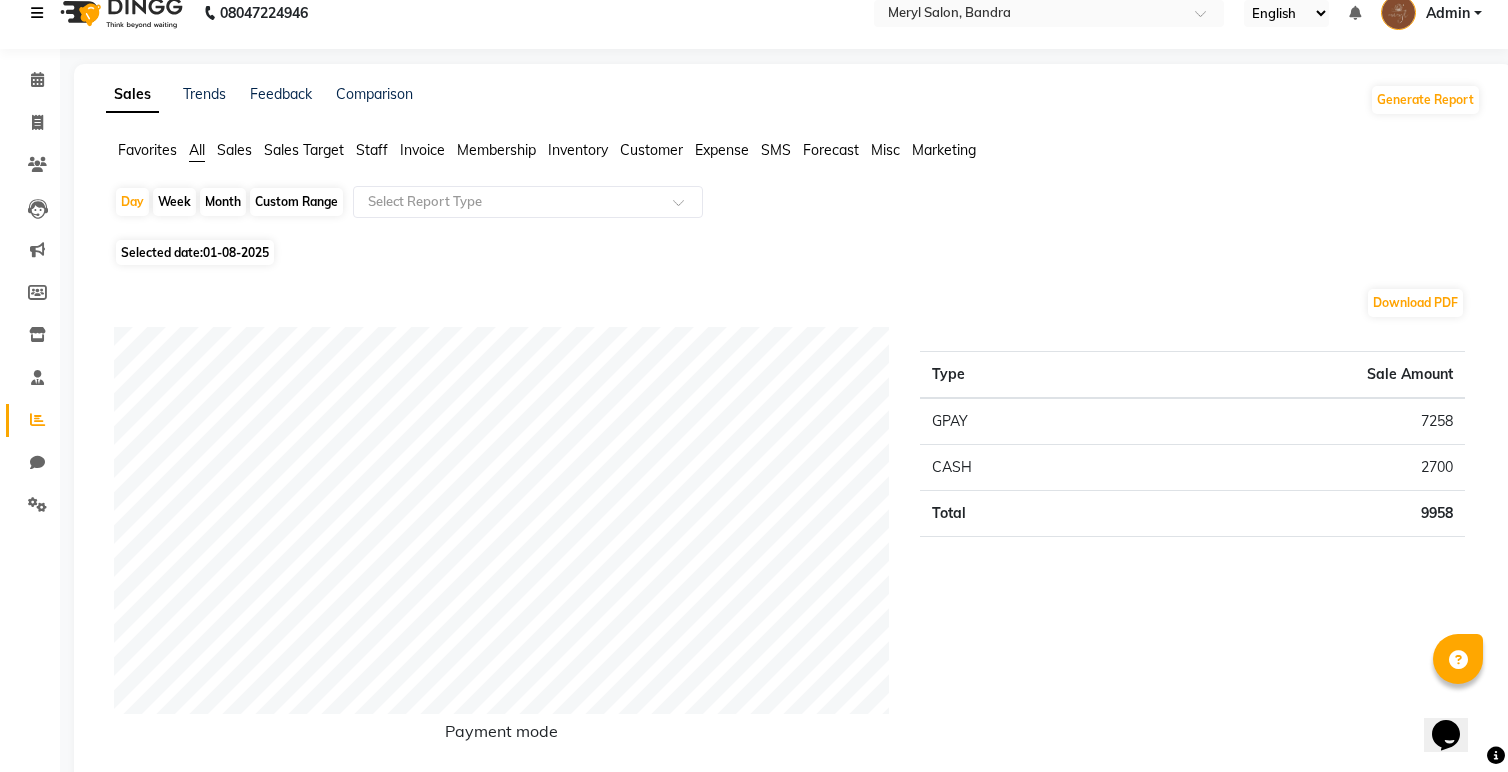 scroll, scrollTop: 0, scrollLeft: 0, axis: both 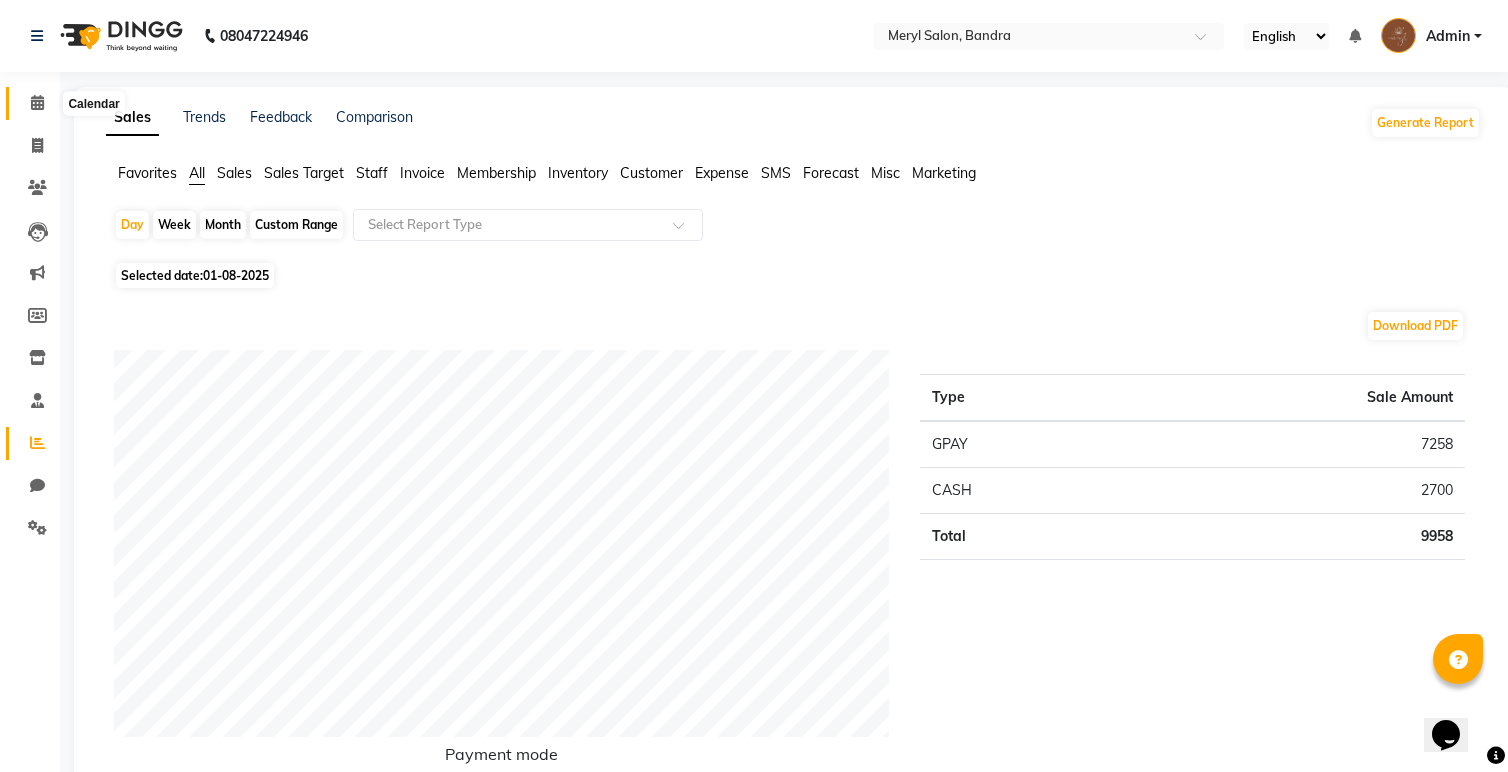 click 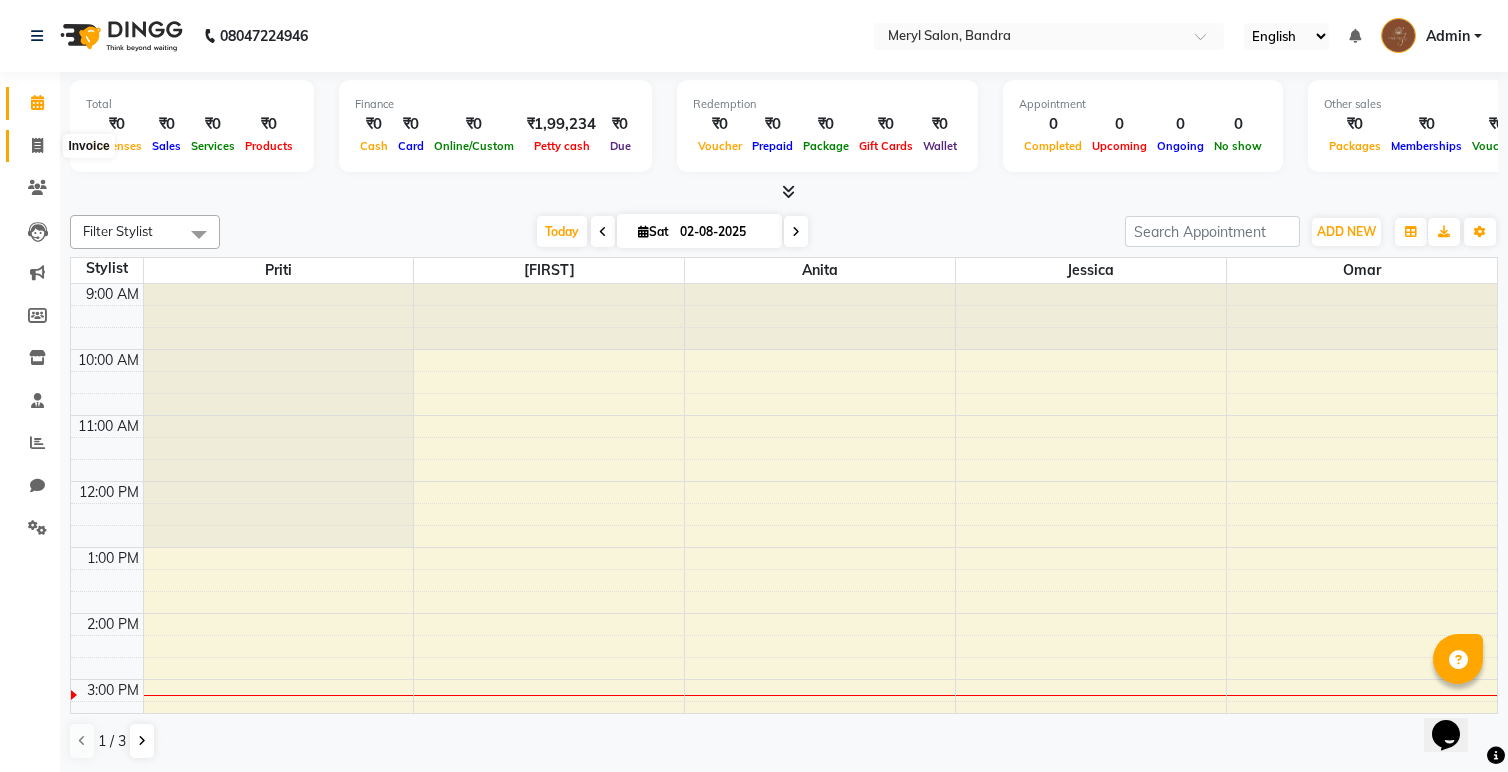 click 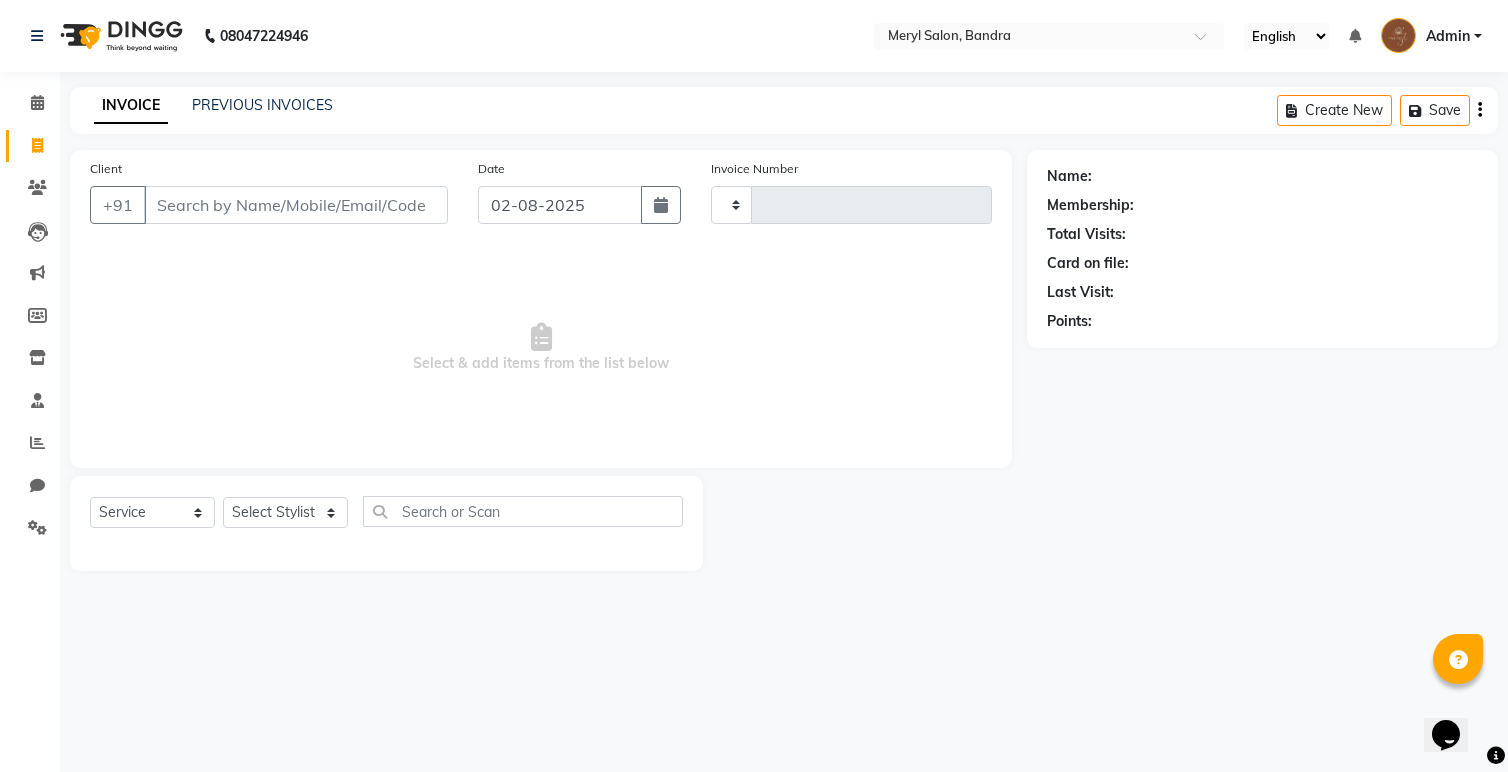 type on "0156" 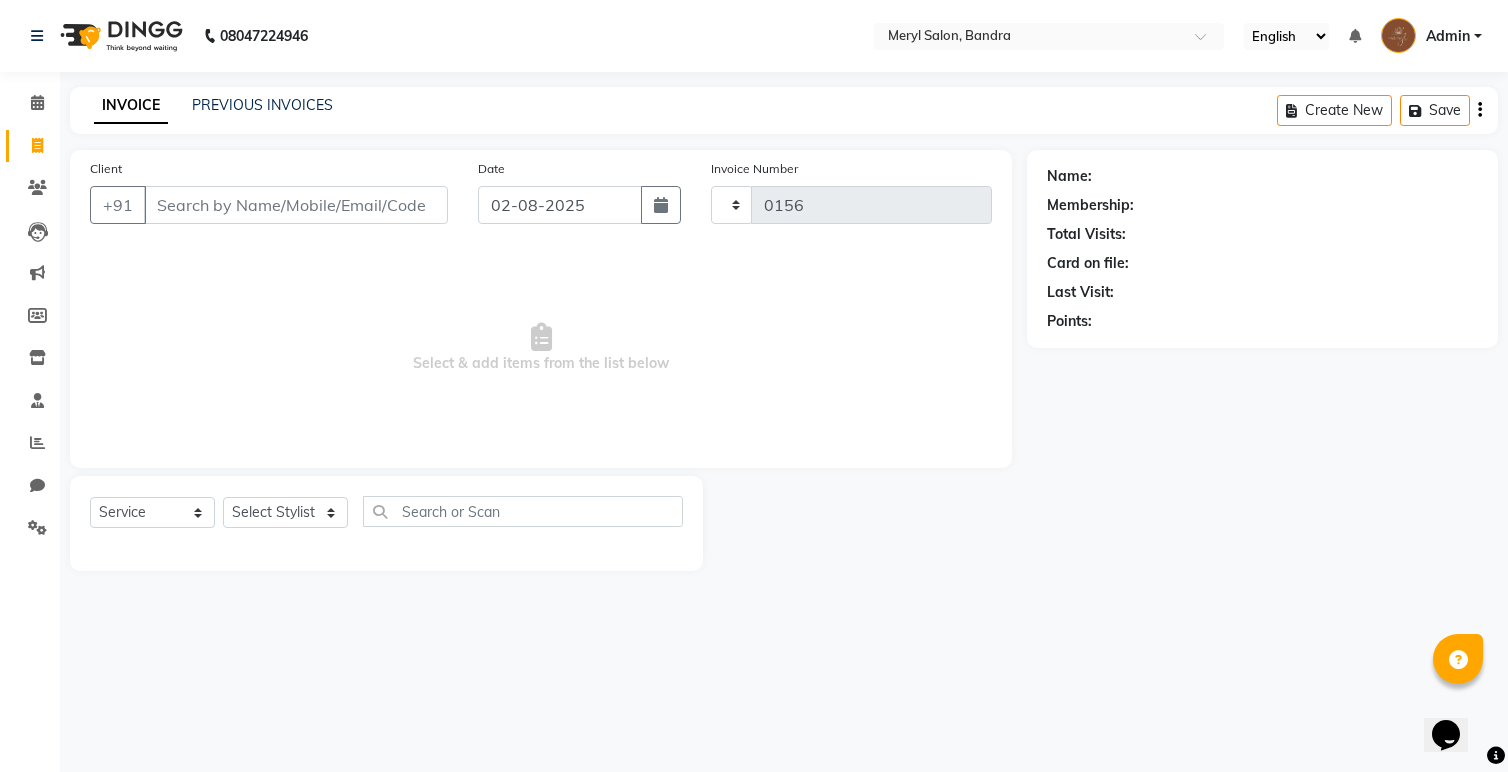 select on "7894" 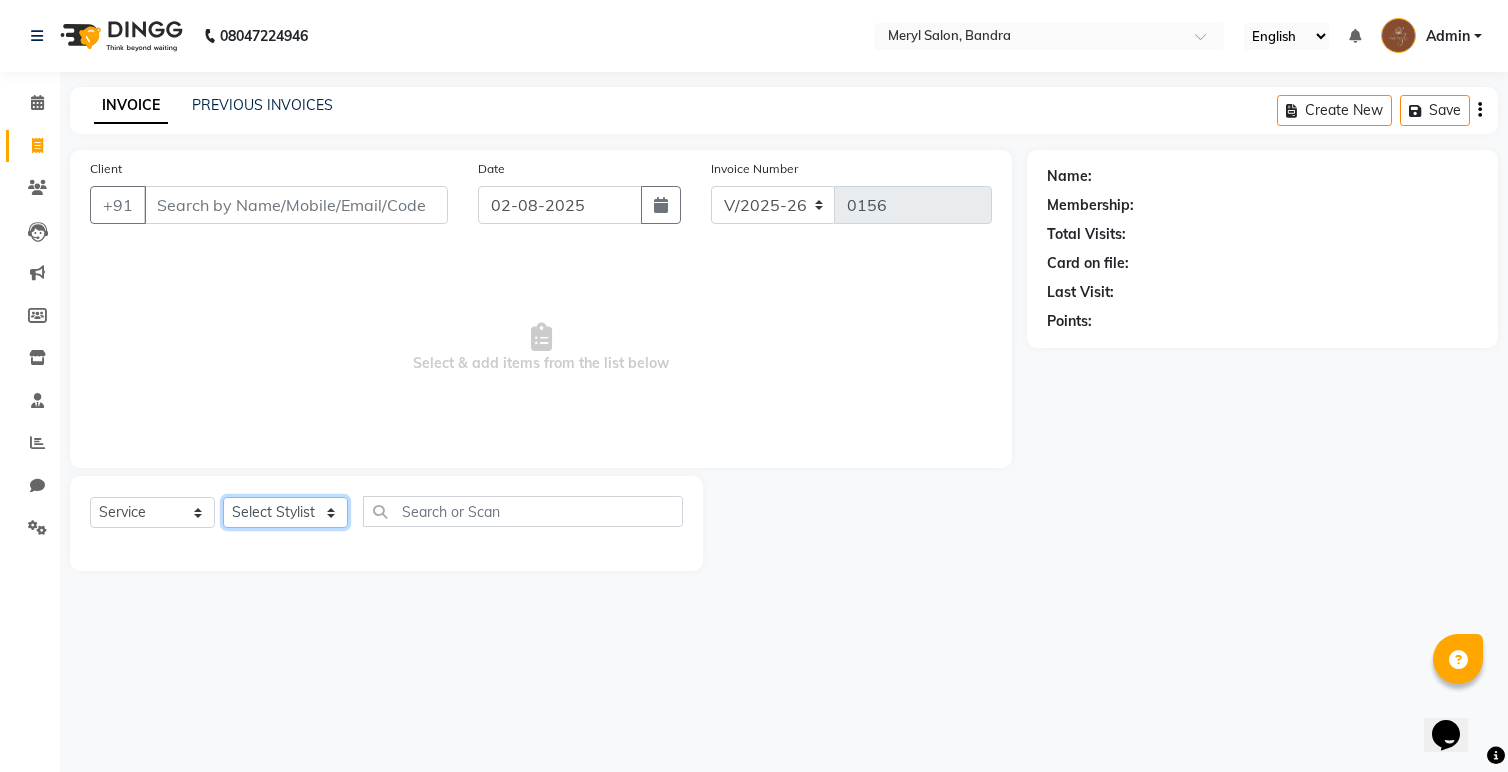 click on "Select Stylist" 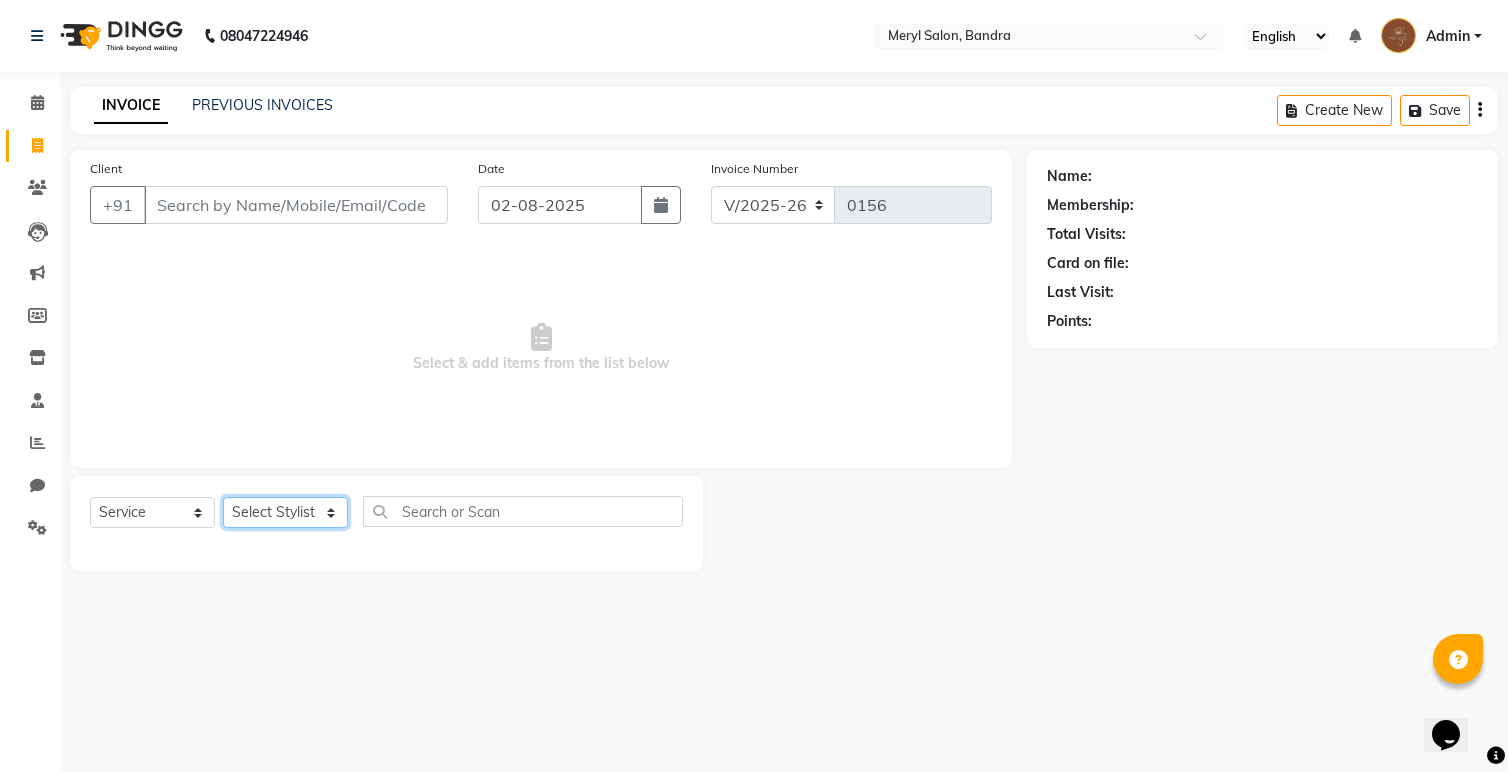 select on "86816" 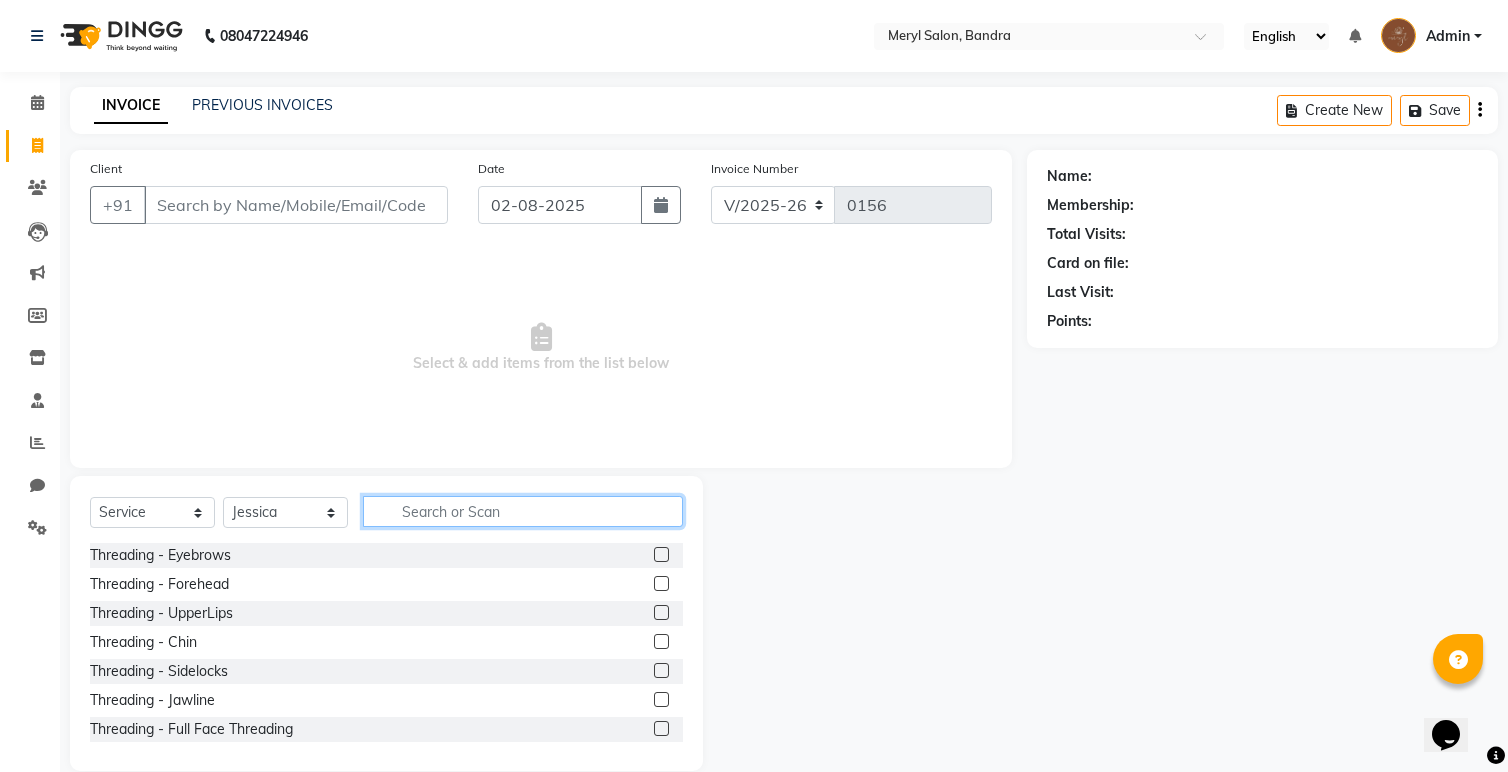 click 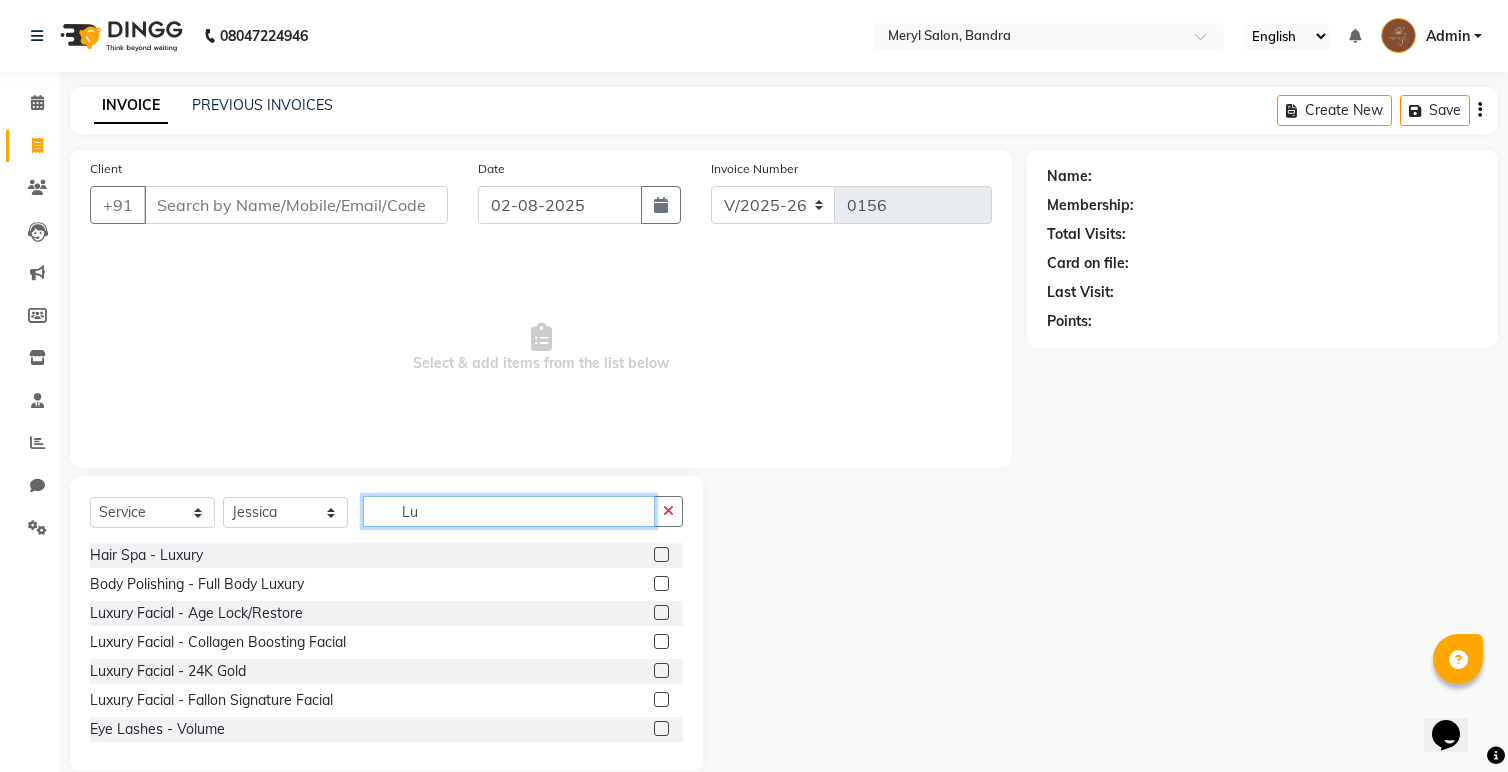scroll, scrollTop: 3, scrollLeft: 0, axis: vertical 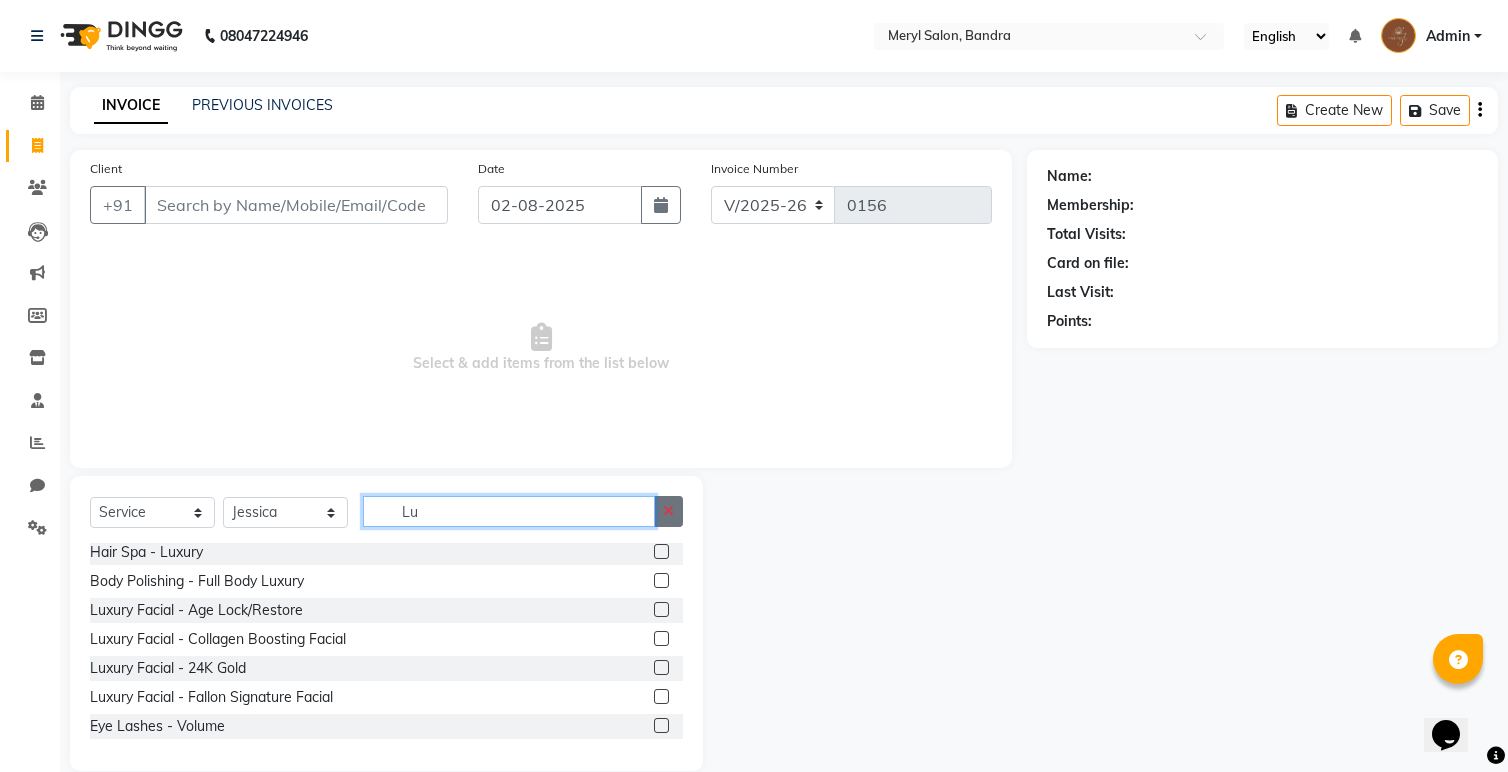 type on "Lu" 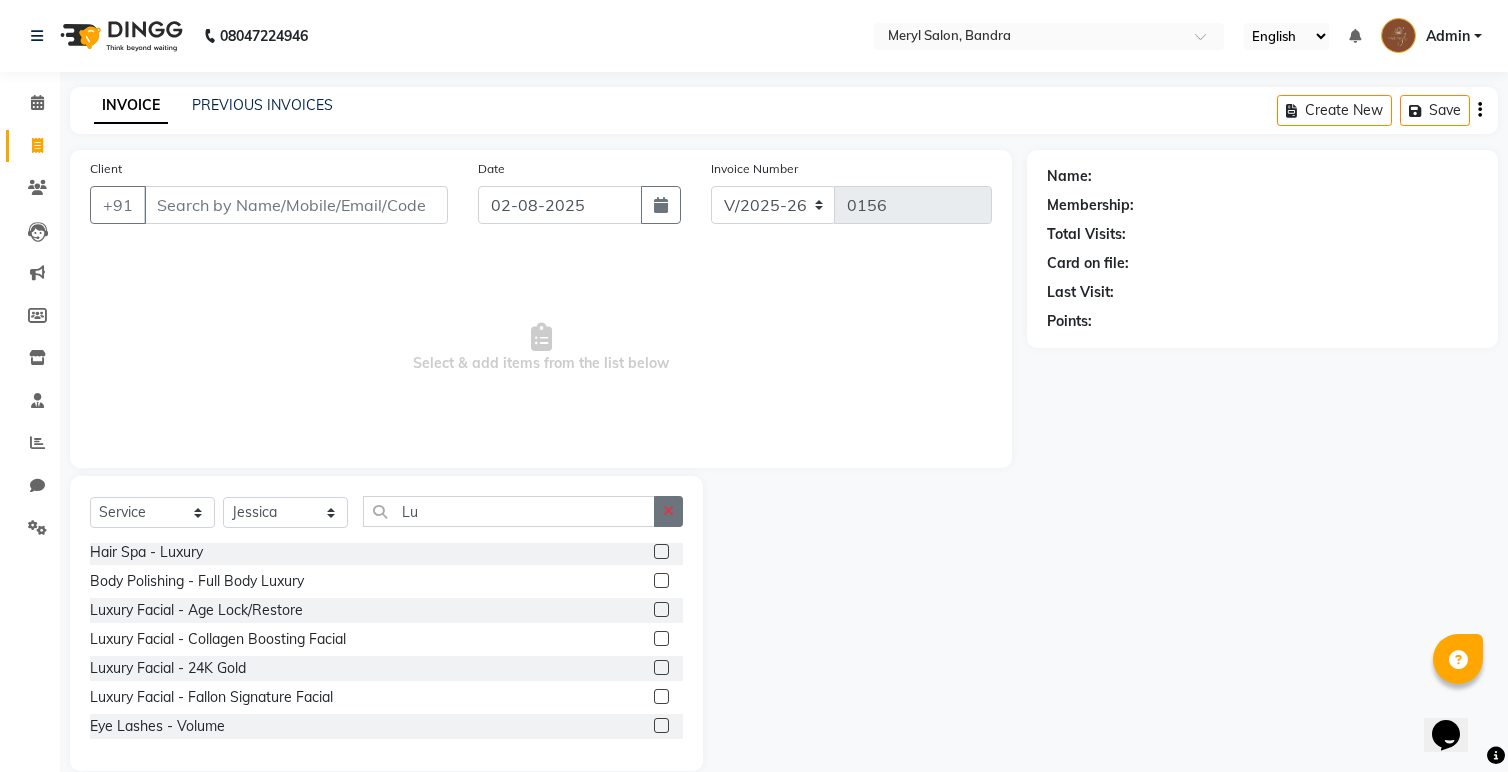 click 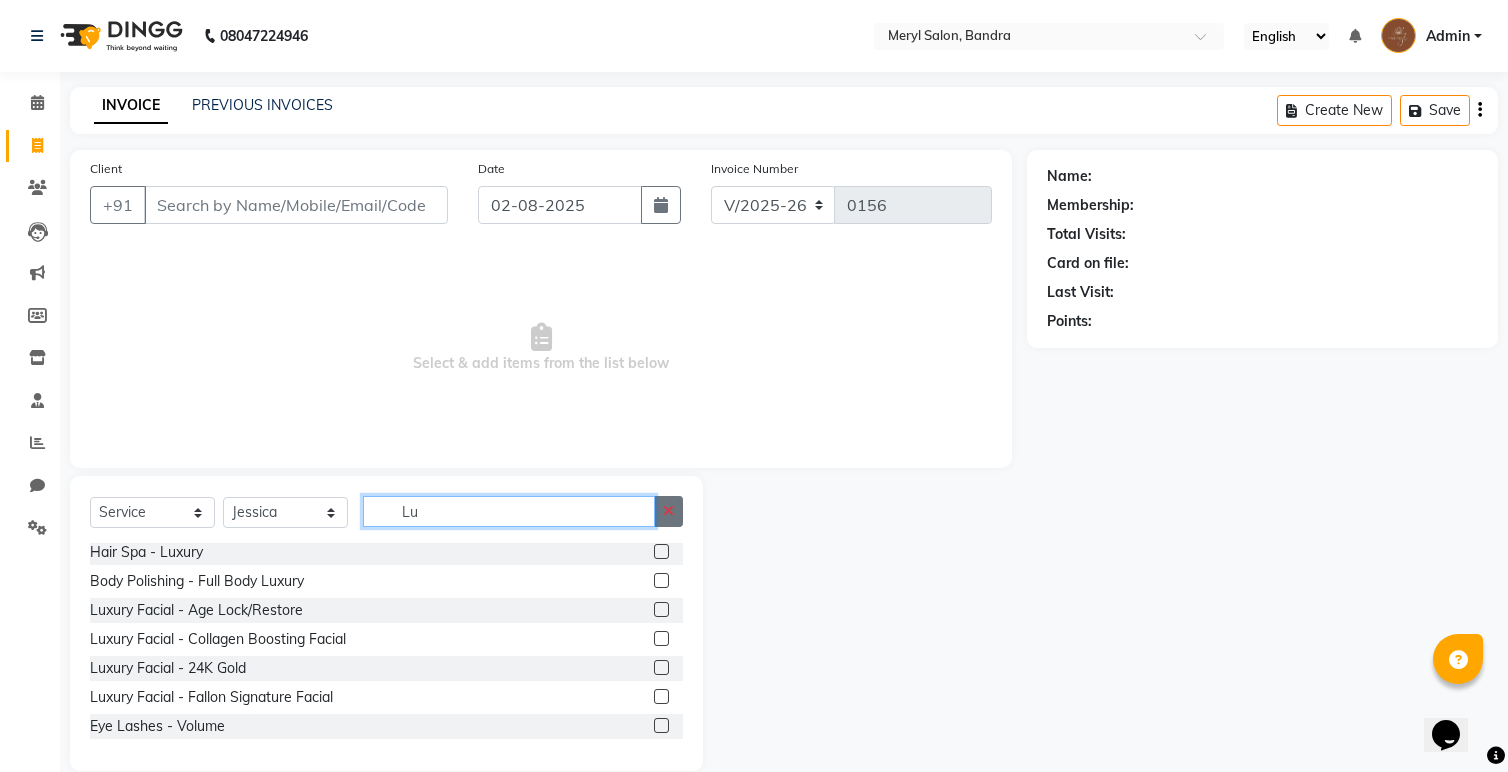 type 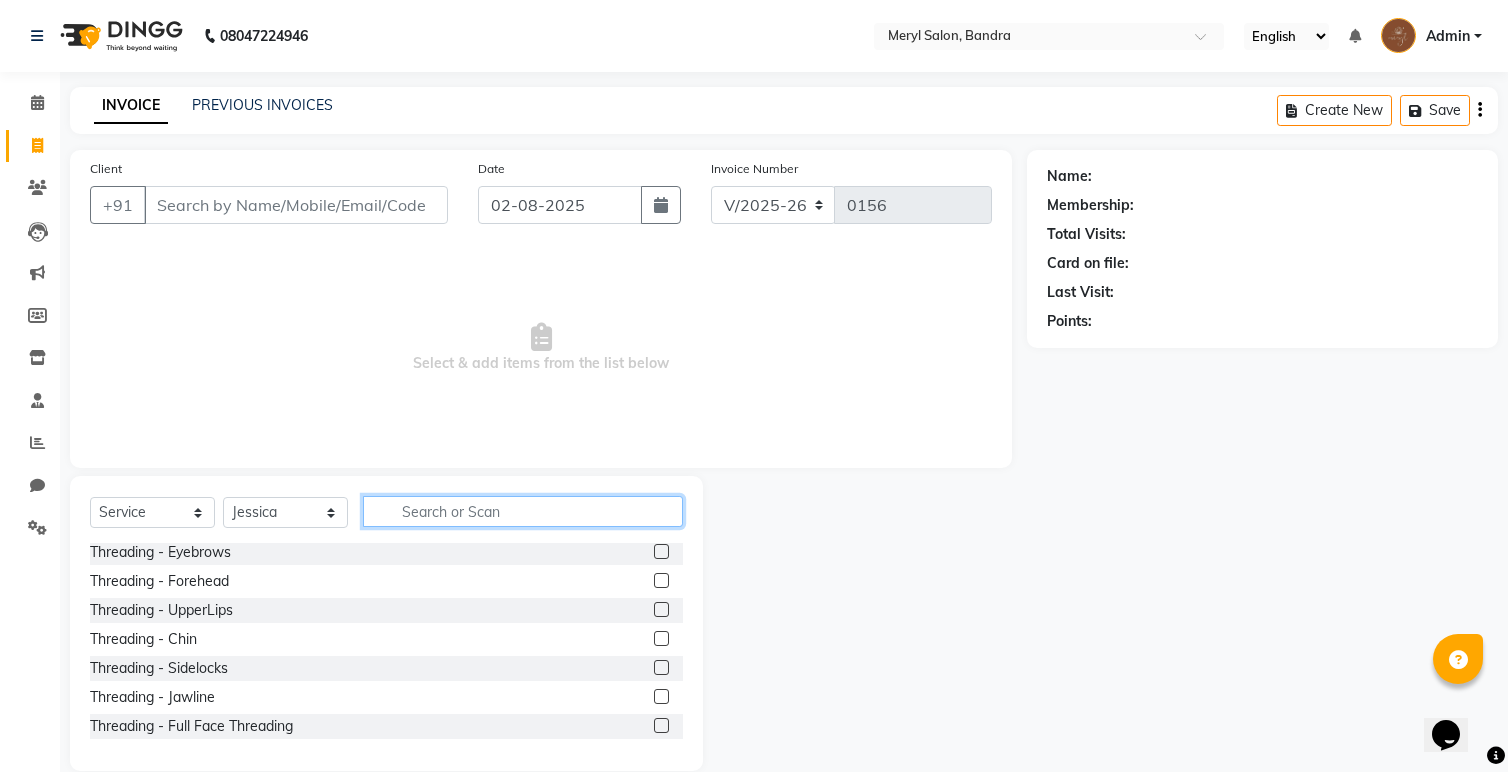 scroll, scrollTop: 1250, scrollLeft: 0, axis: vertical 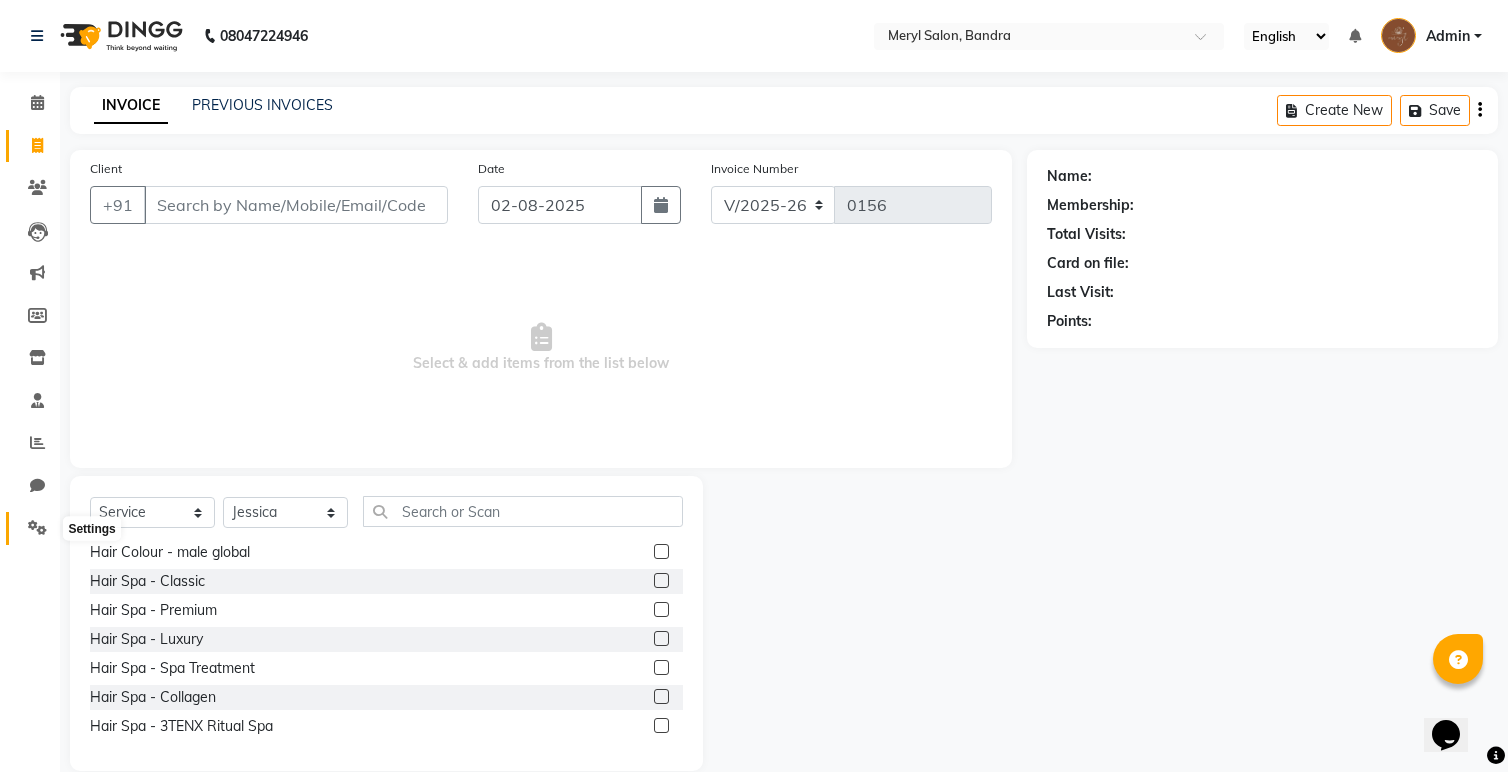 click 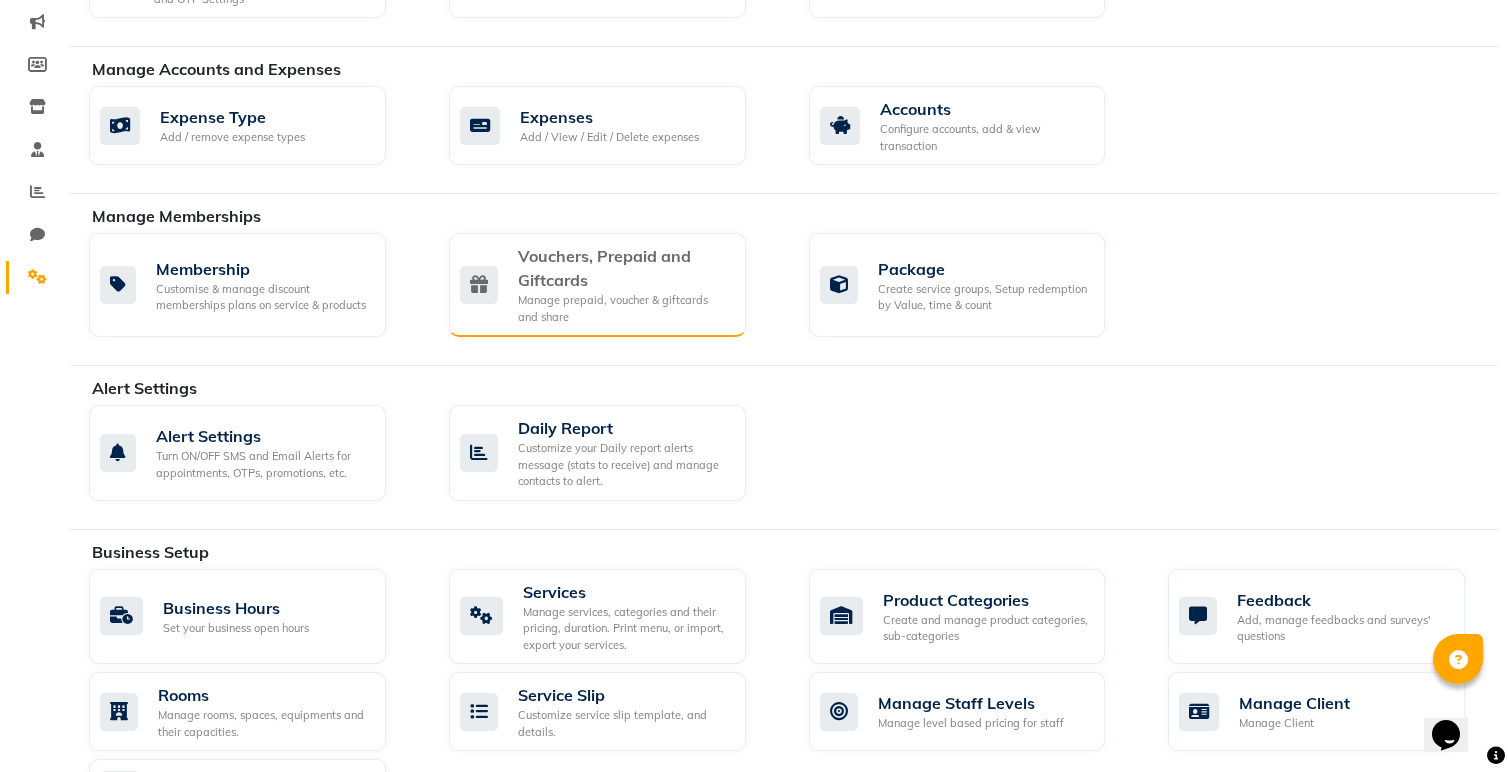 scroll, scrollTop: 270, scrollLeft: 0, axis: vertical 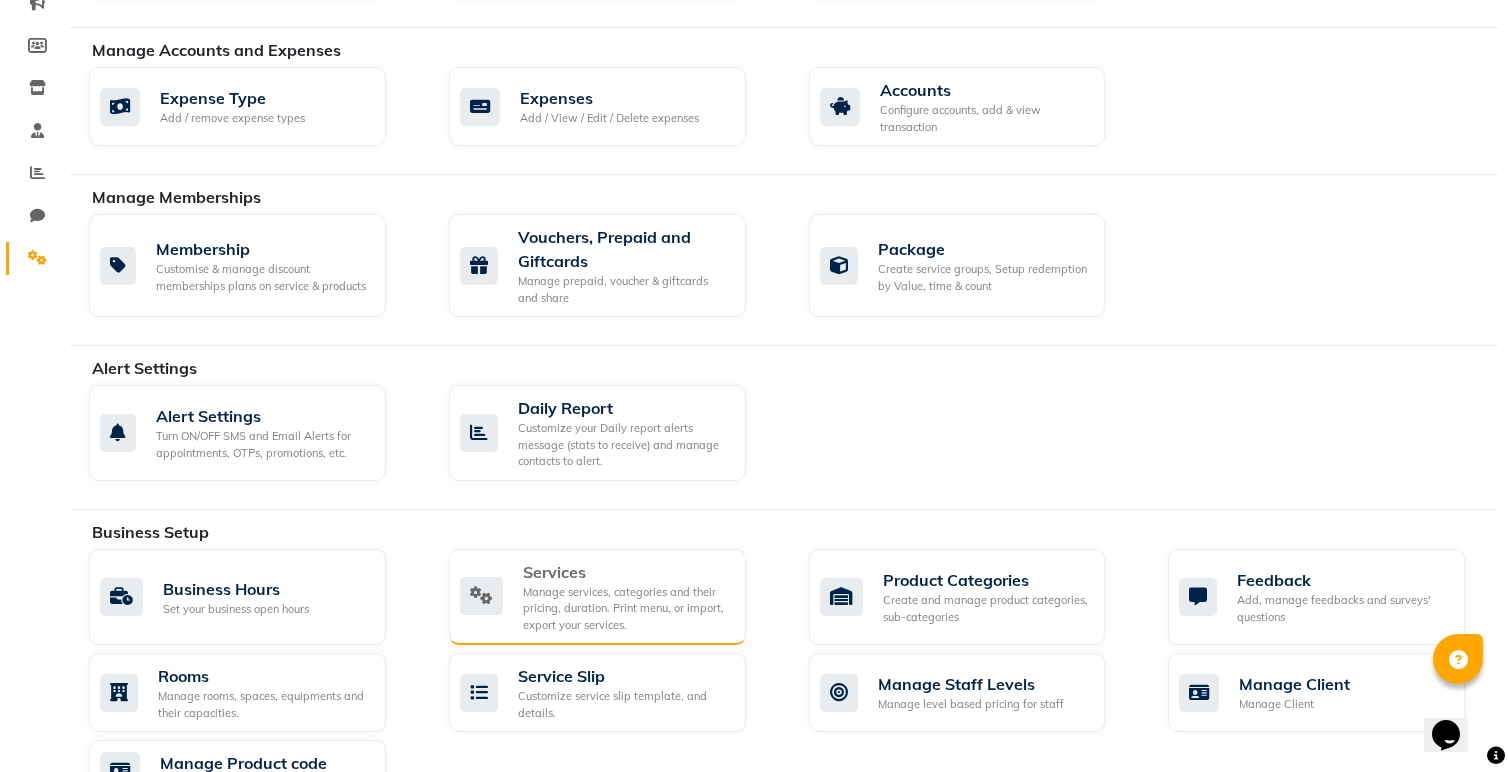 click on "Services" 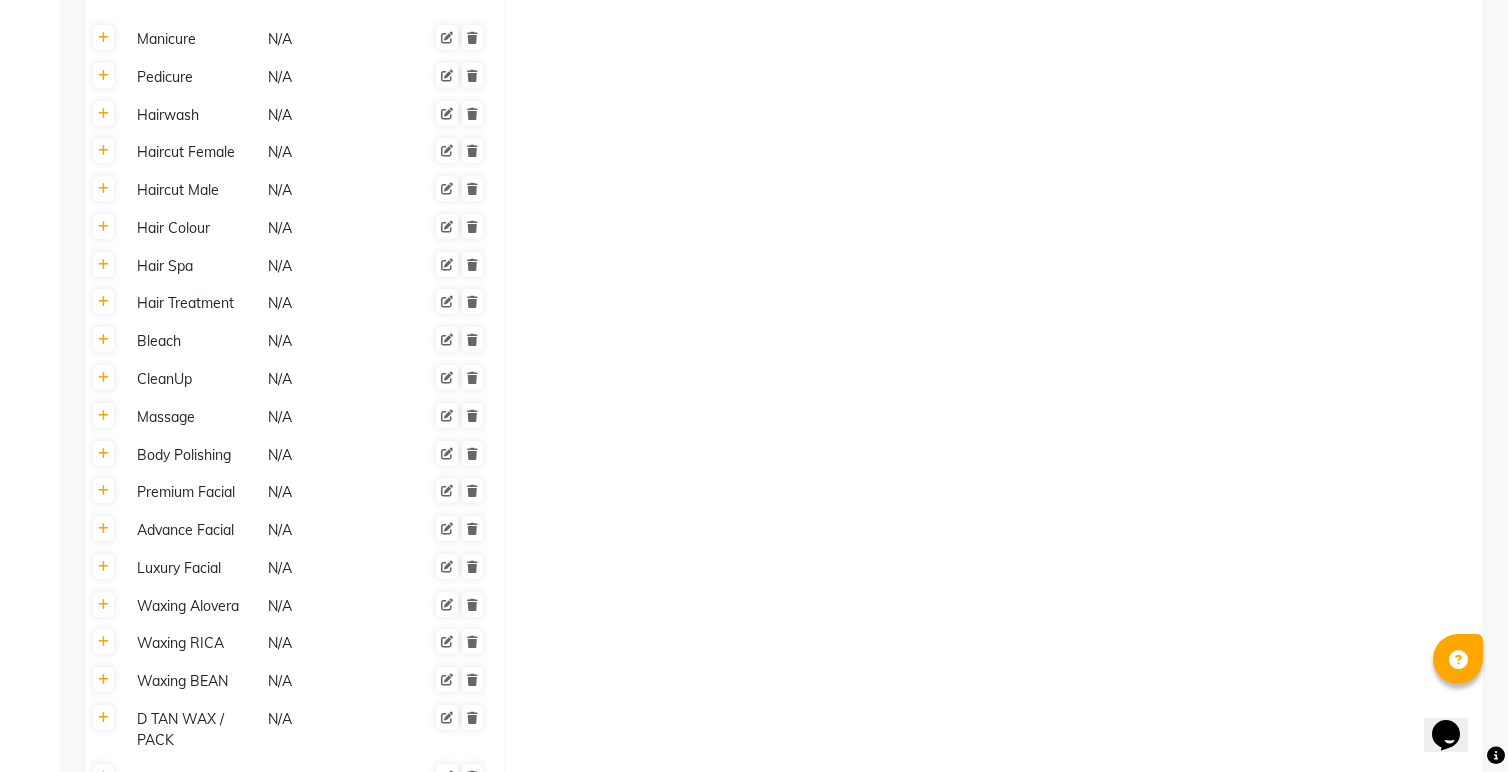scroll, scrollTop: 661, scrollLeft: 0, axis: vertical 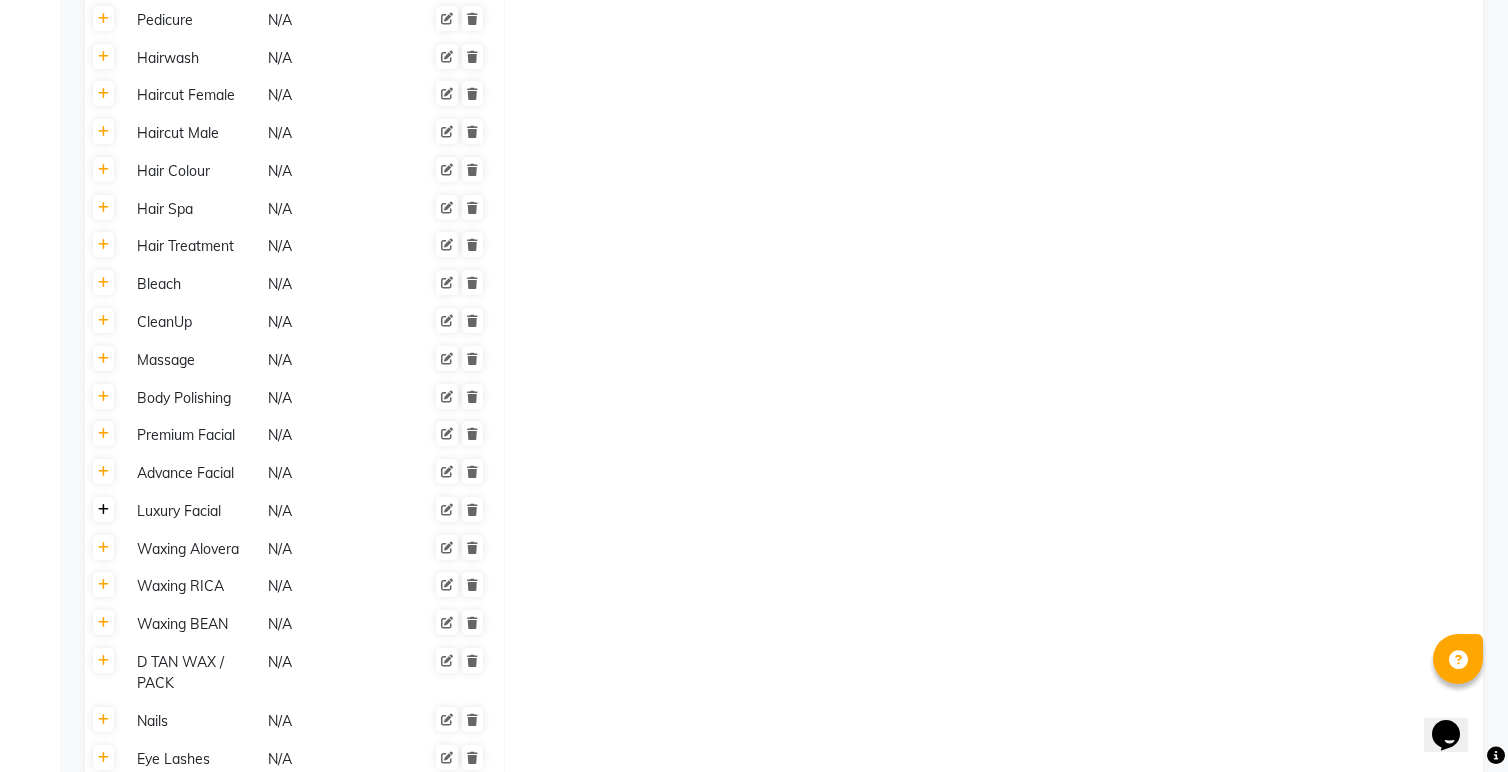 click 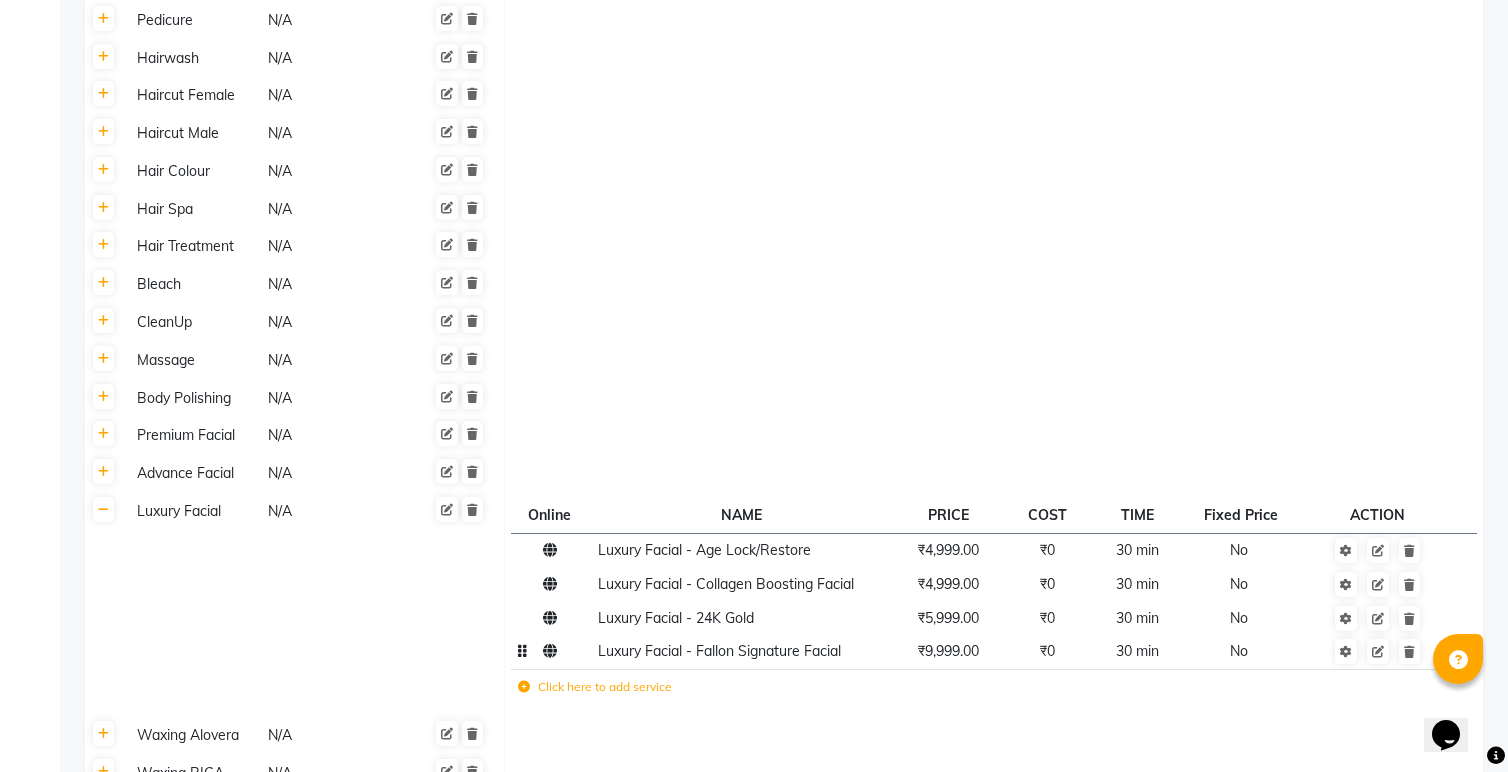 click on "Luxury Facial - Fallon Signature Facial" 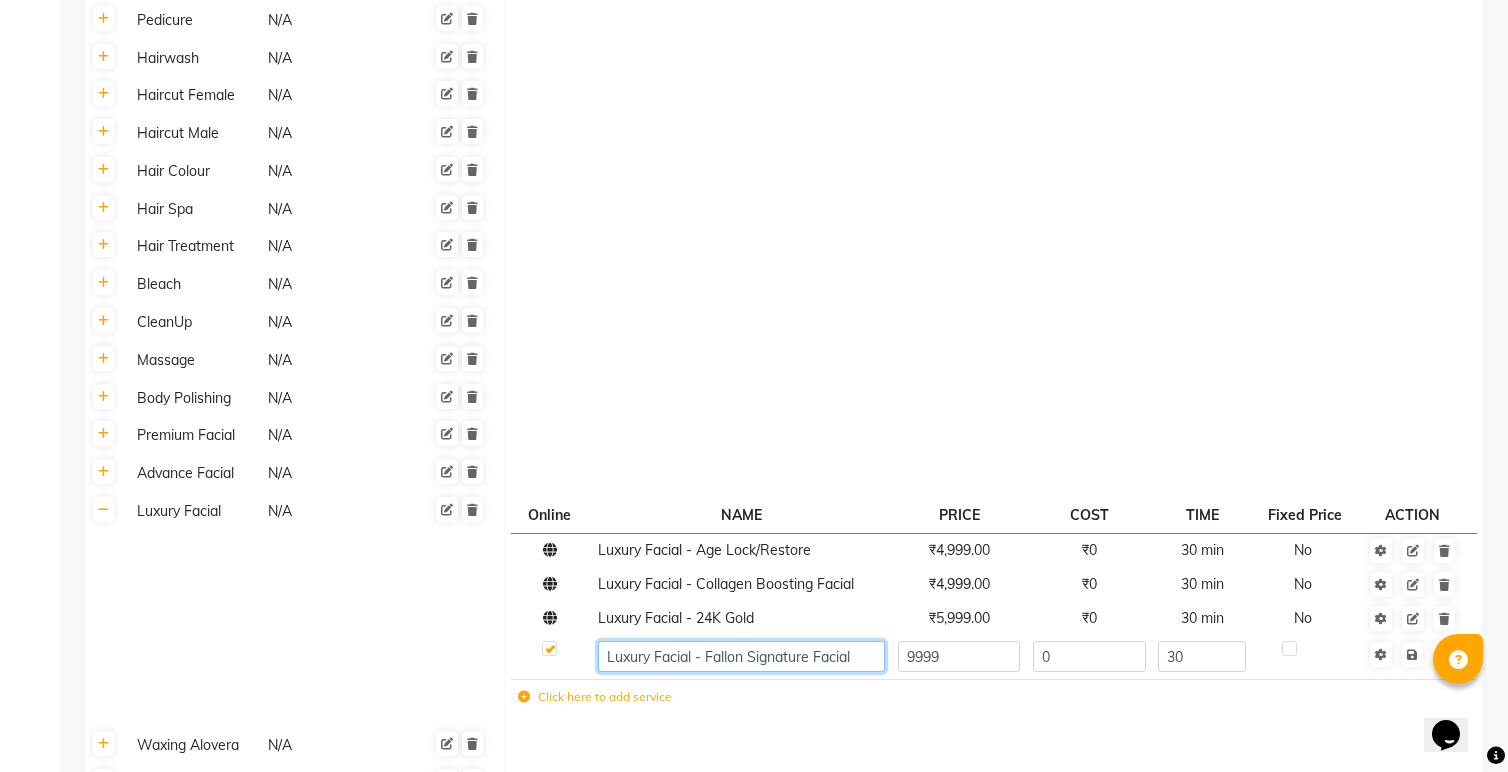 click on "Luxury Facial - Fallon Signature Facial" 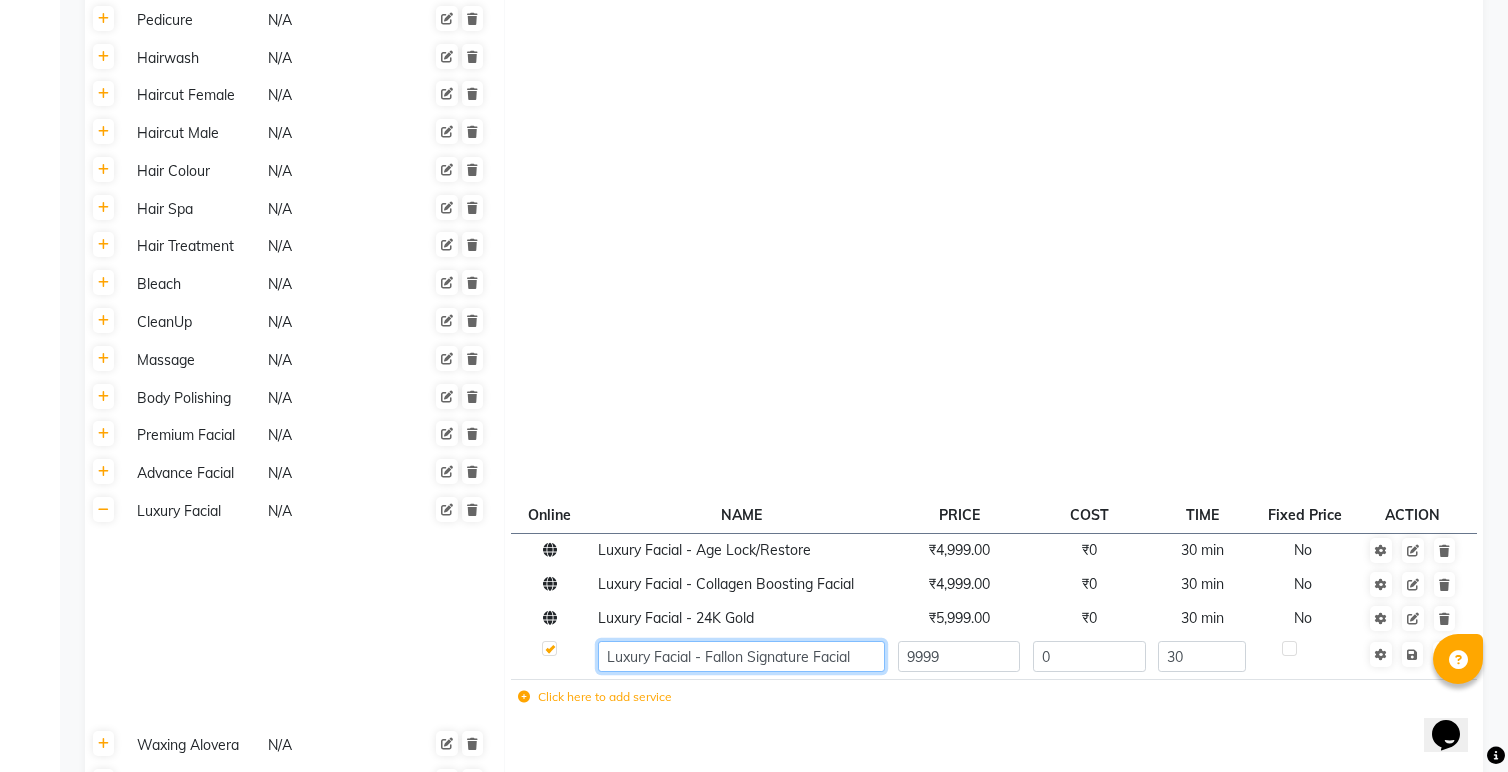 click on "Luxury Facial - Fallon Signature Facial" 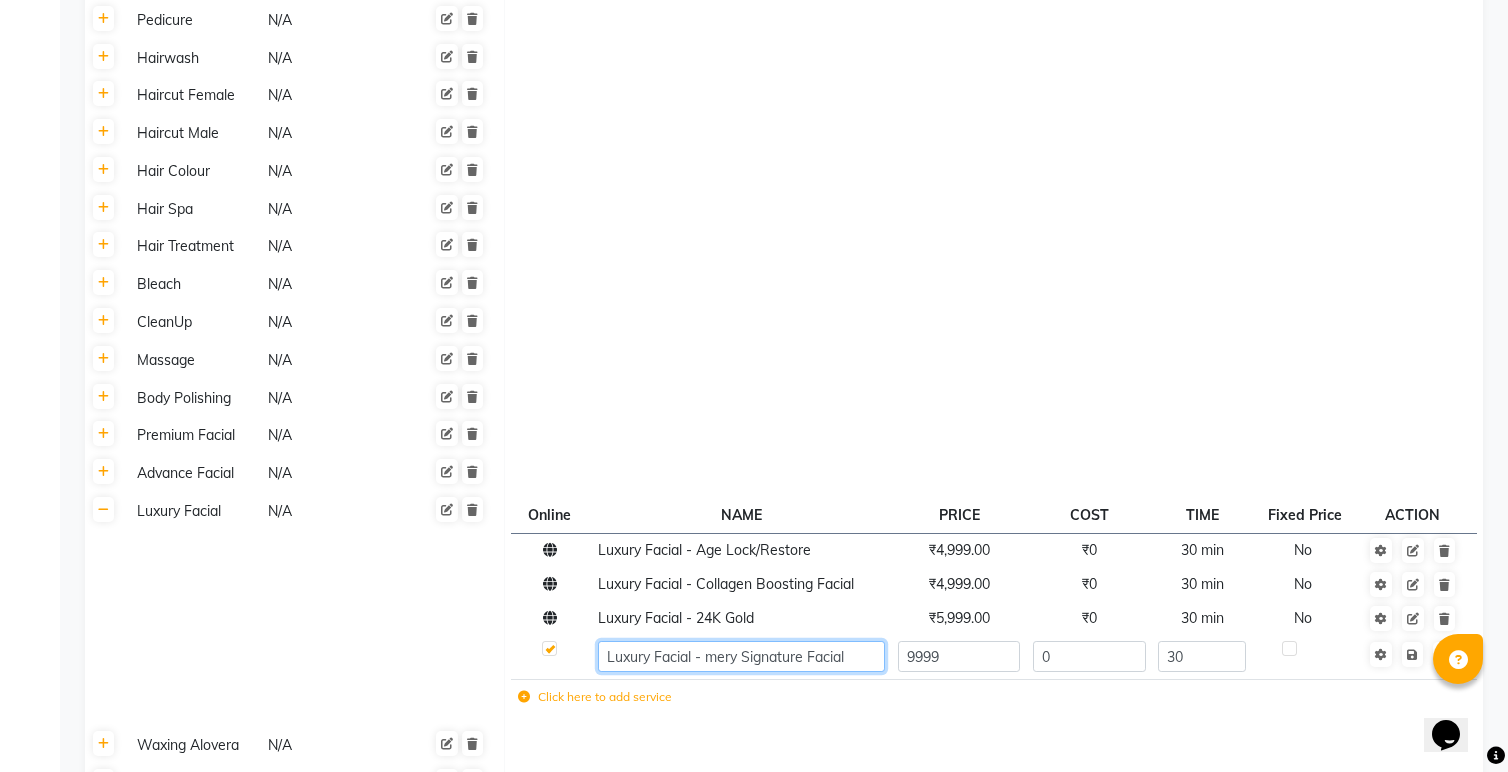 type on "Luxury Facial - meryl Signature Facial" 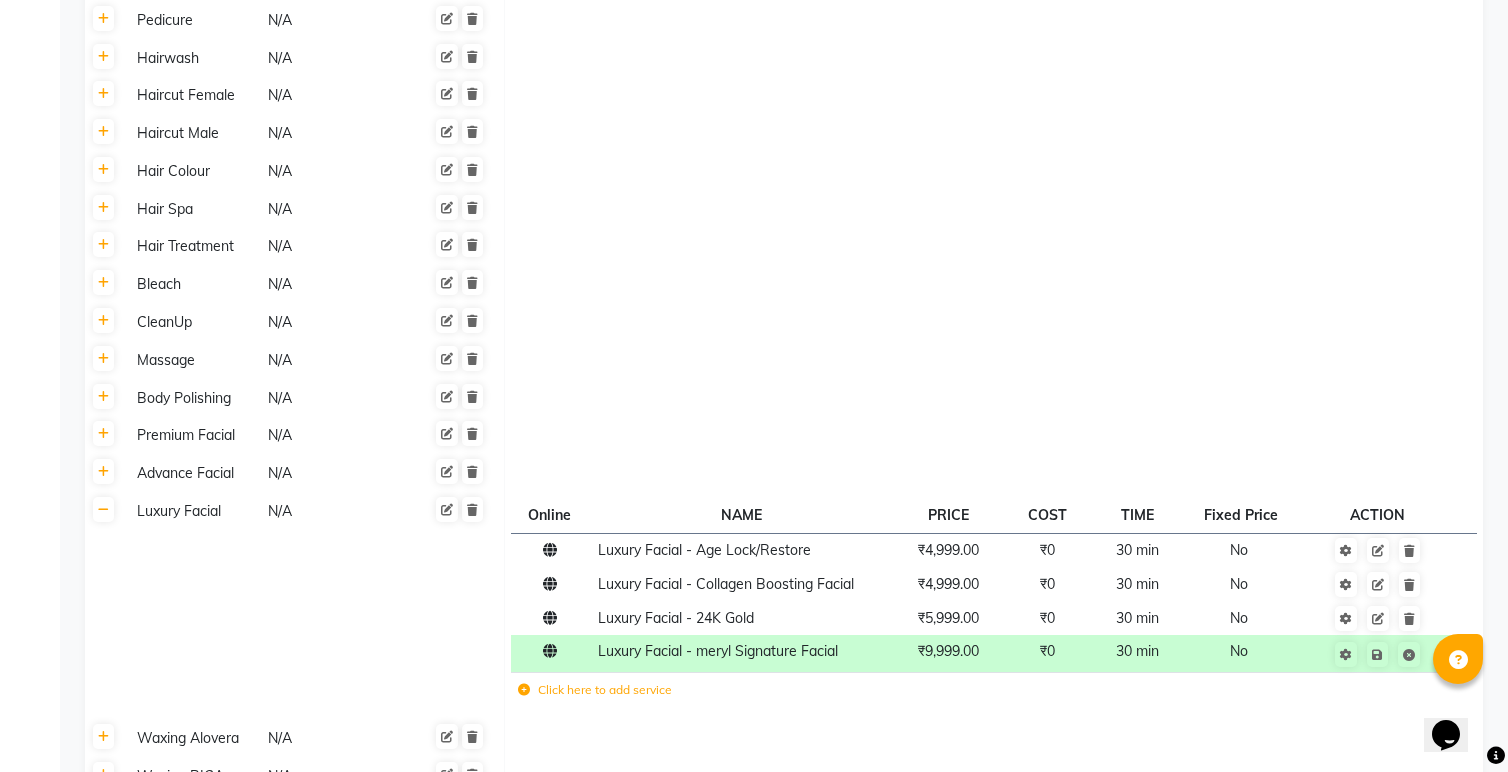 click on "Click here to add service" 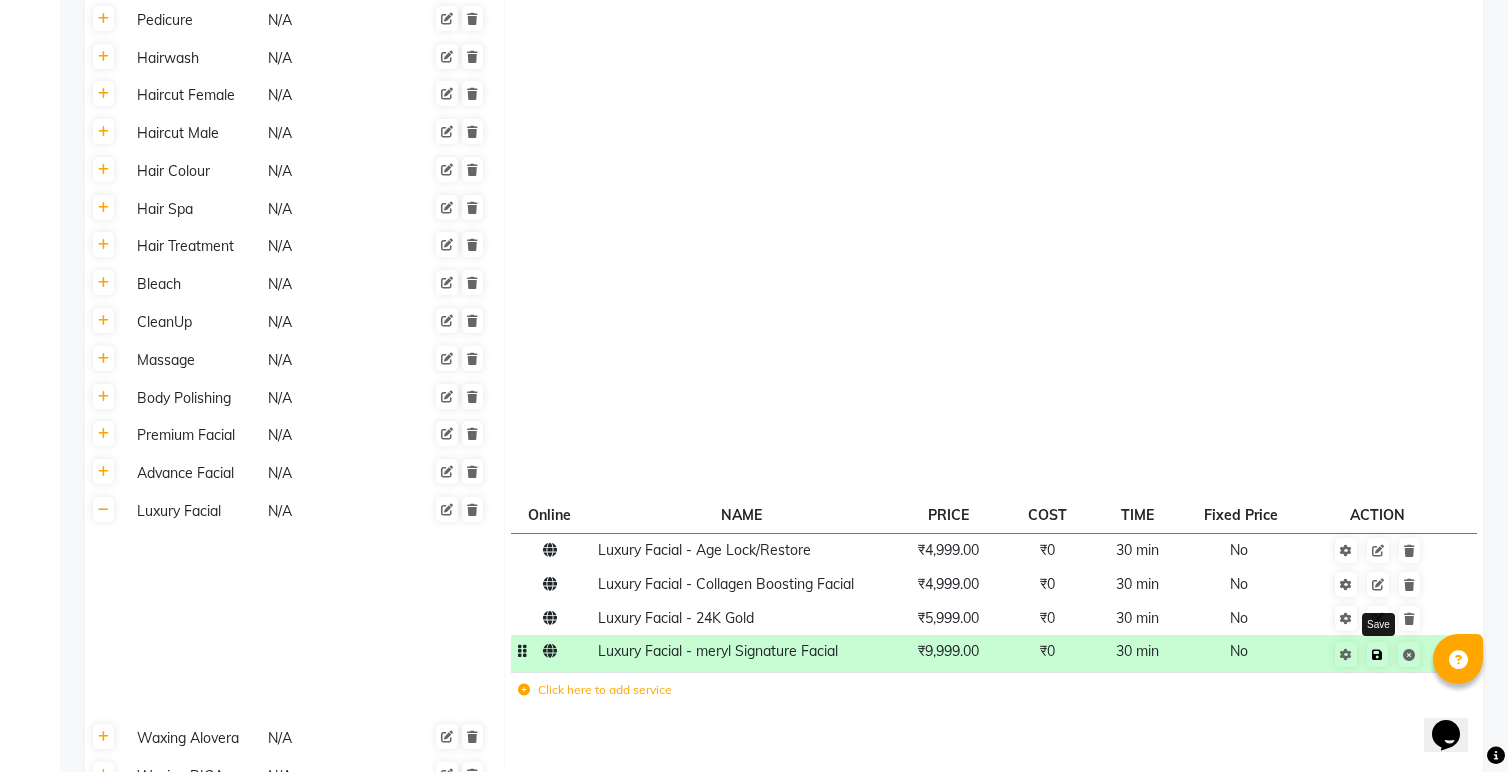click 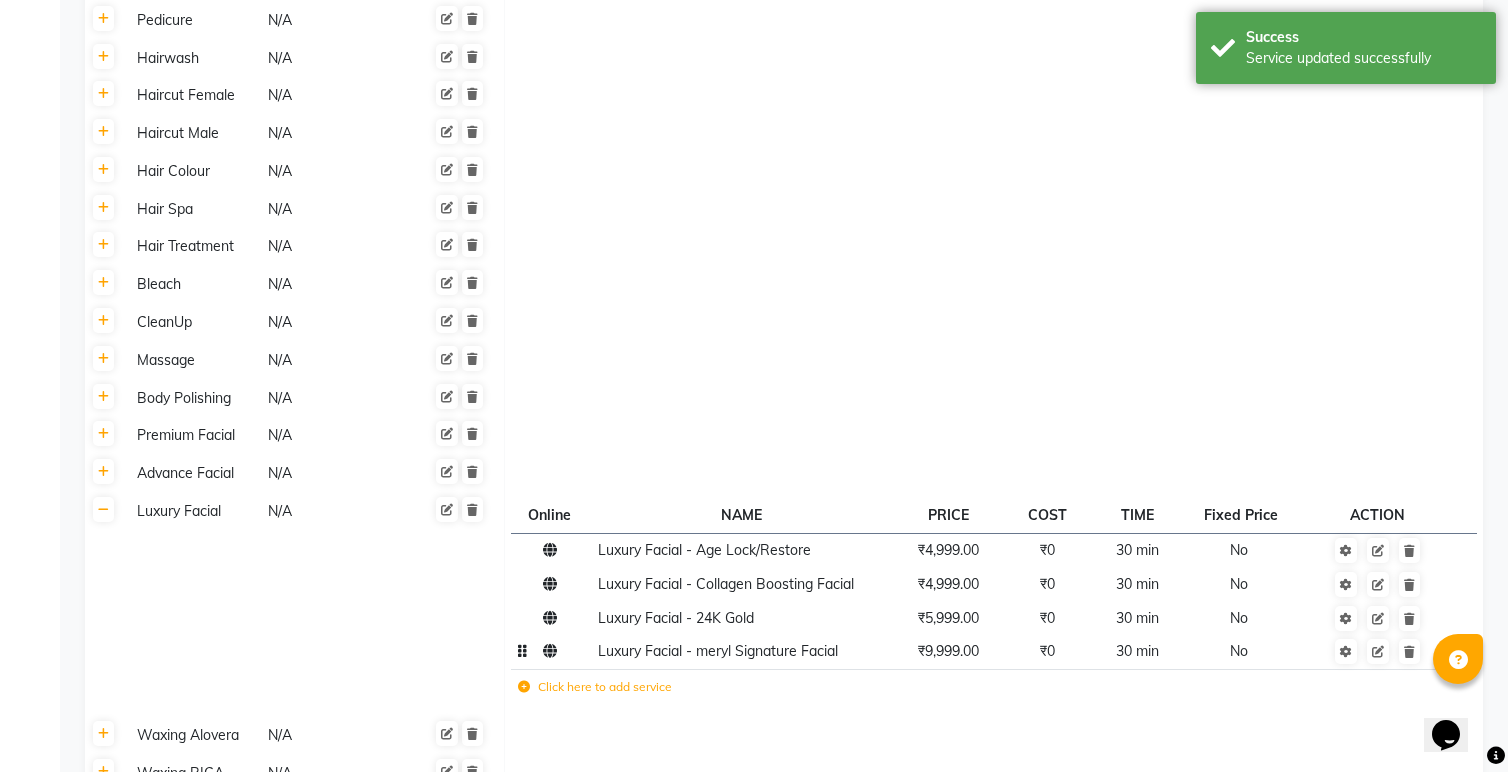 click on "Click here to add service" 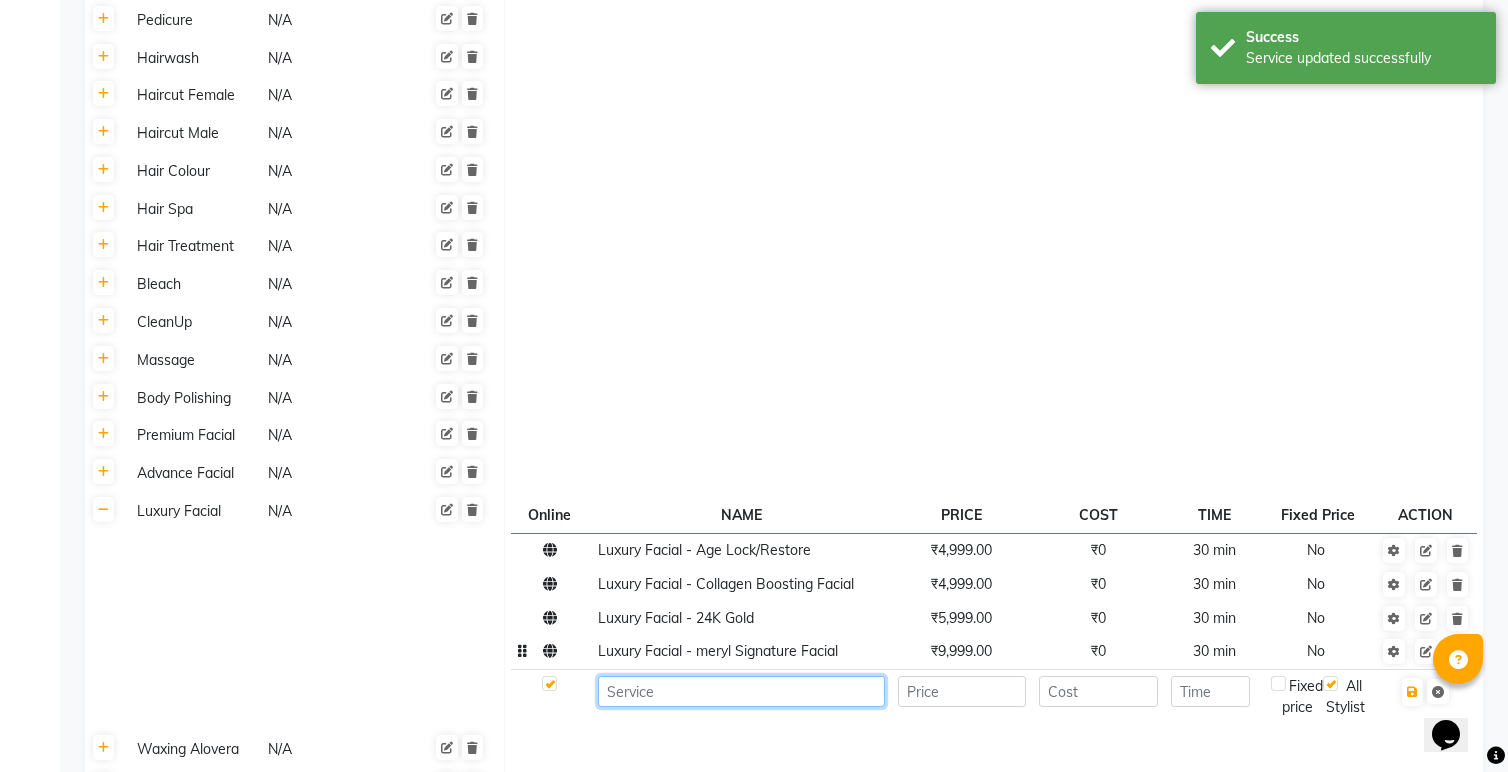 click 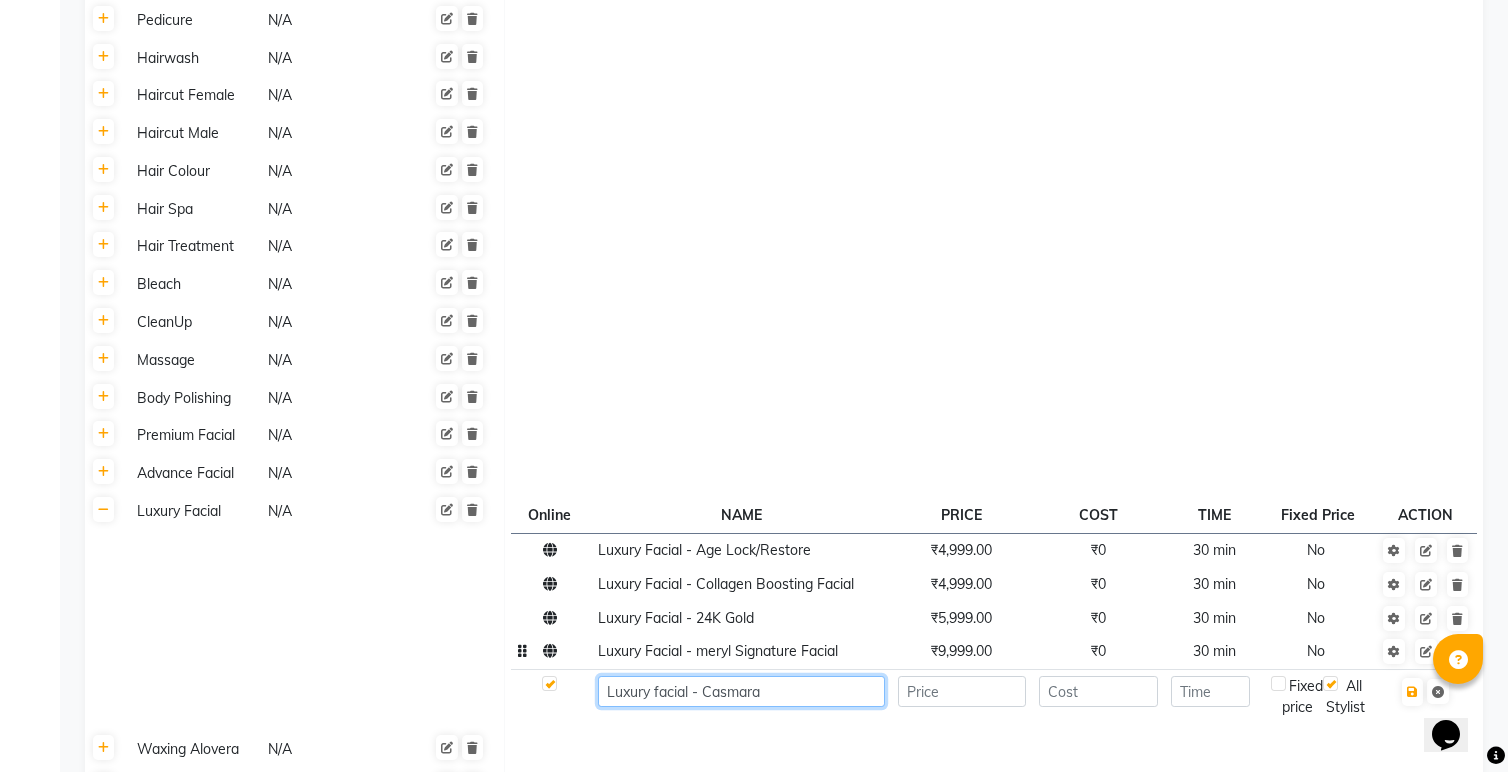 type on "Luxury facial - Casmara" 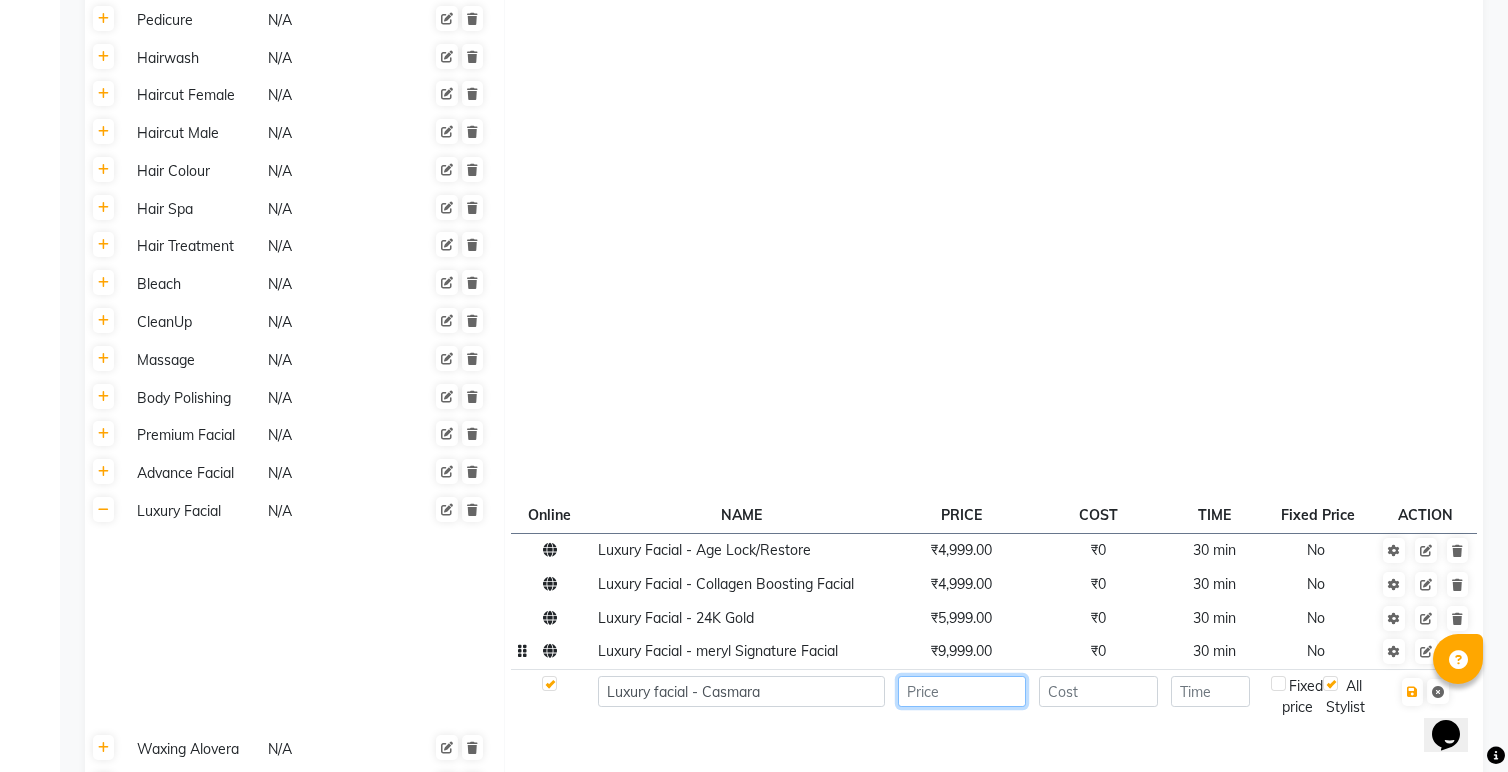click 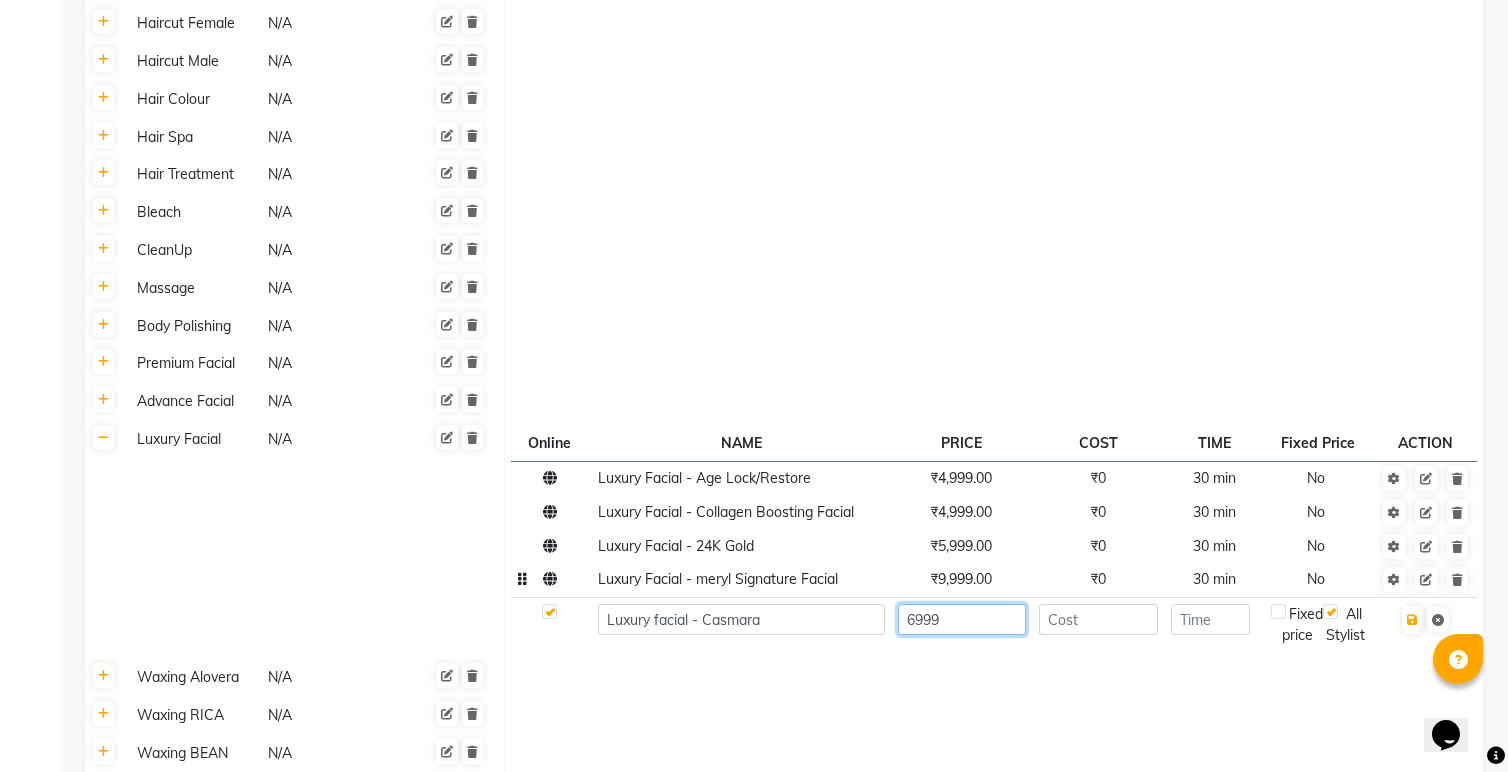 scroll, scrollTop: 766, scrollLeft: 0, axis: vertical 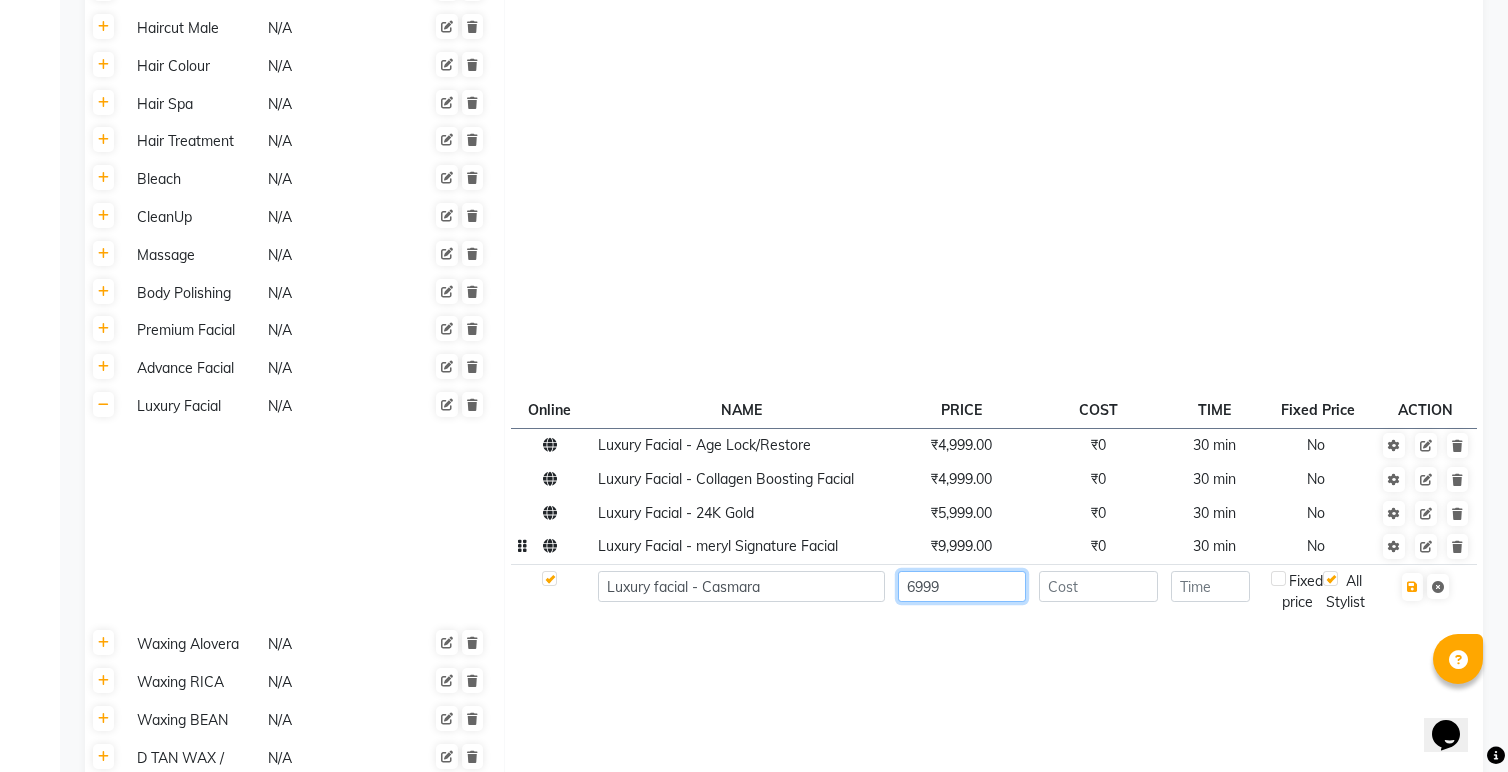 type on "6999" 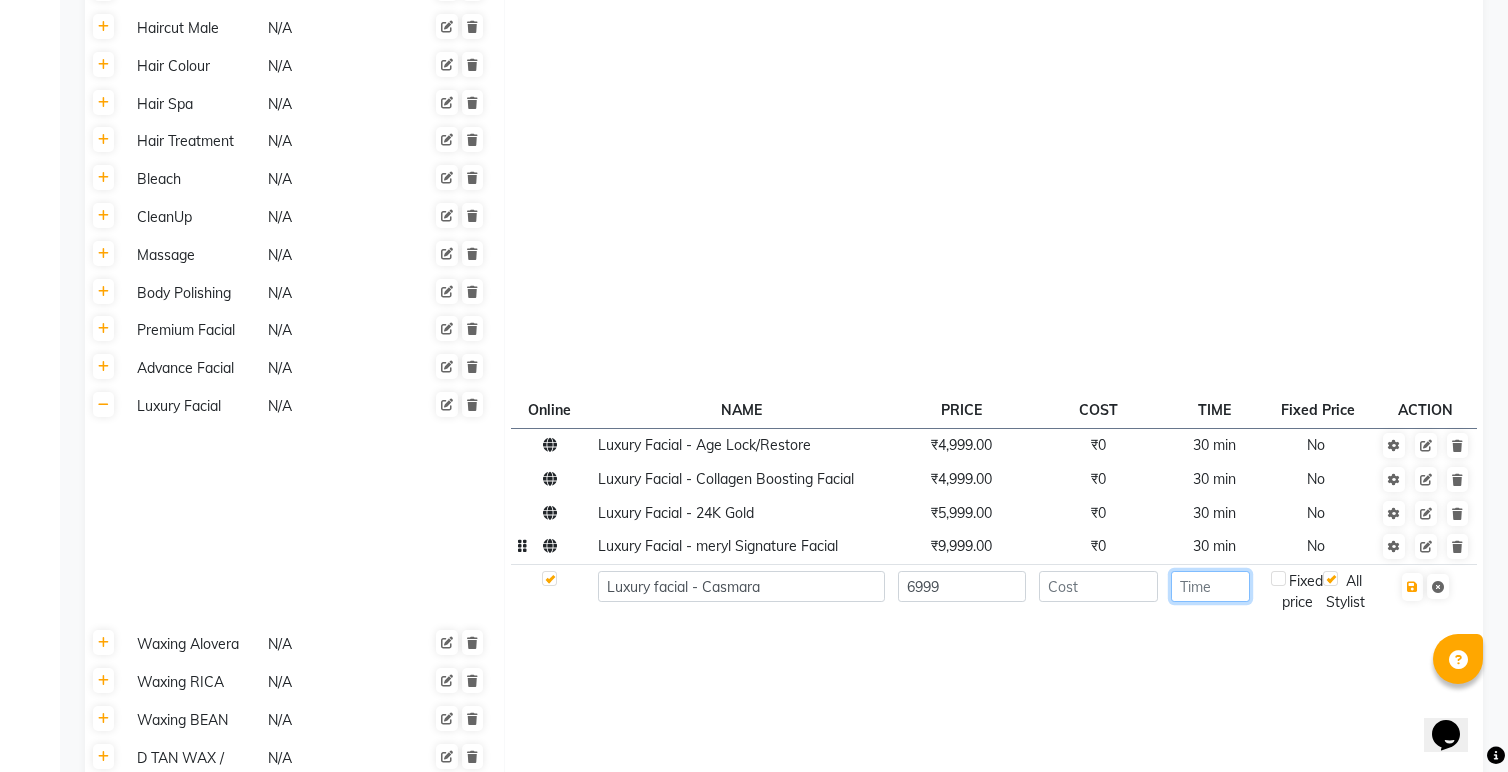 click 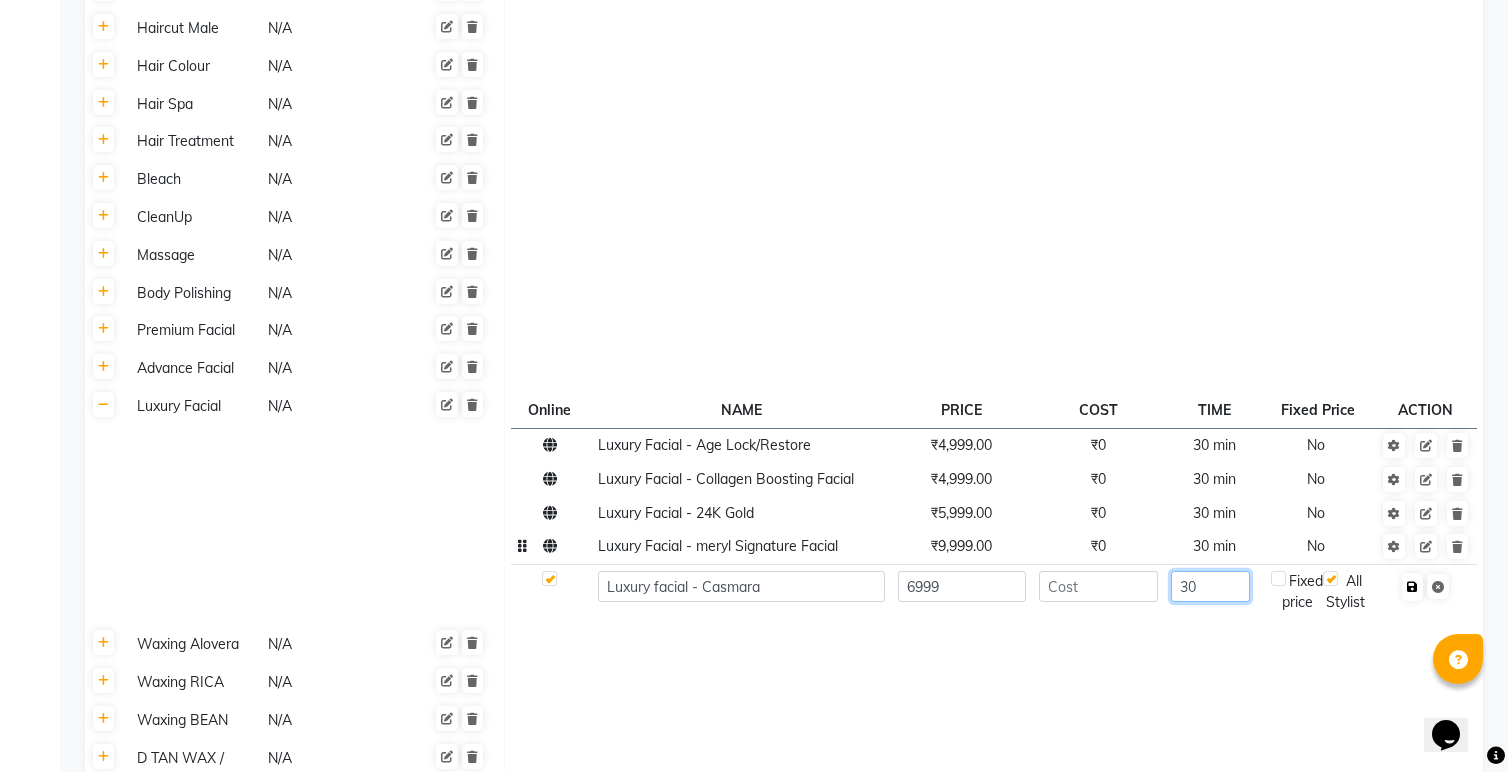 type on "30" 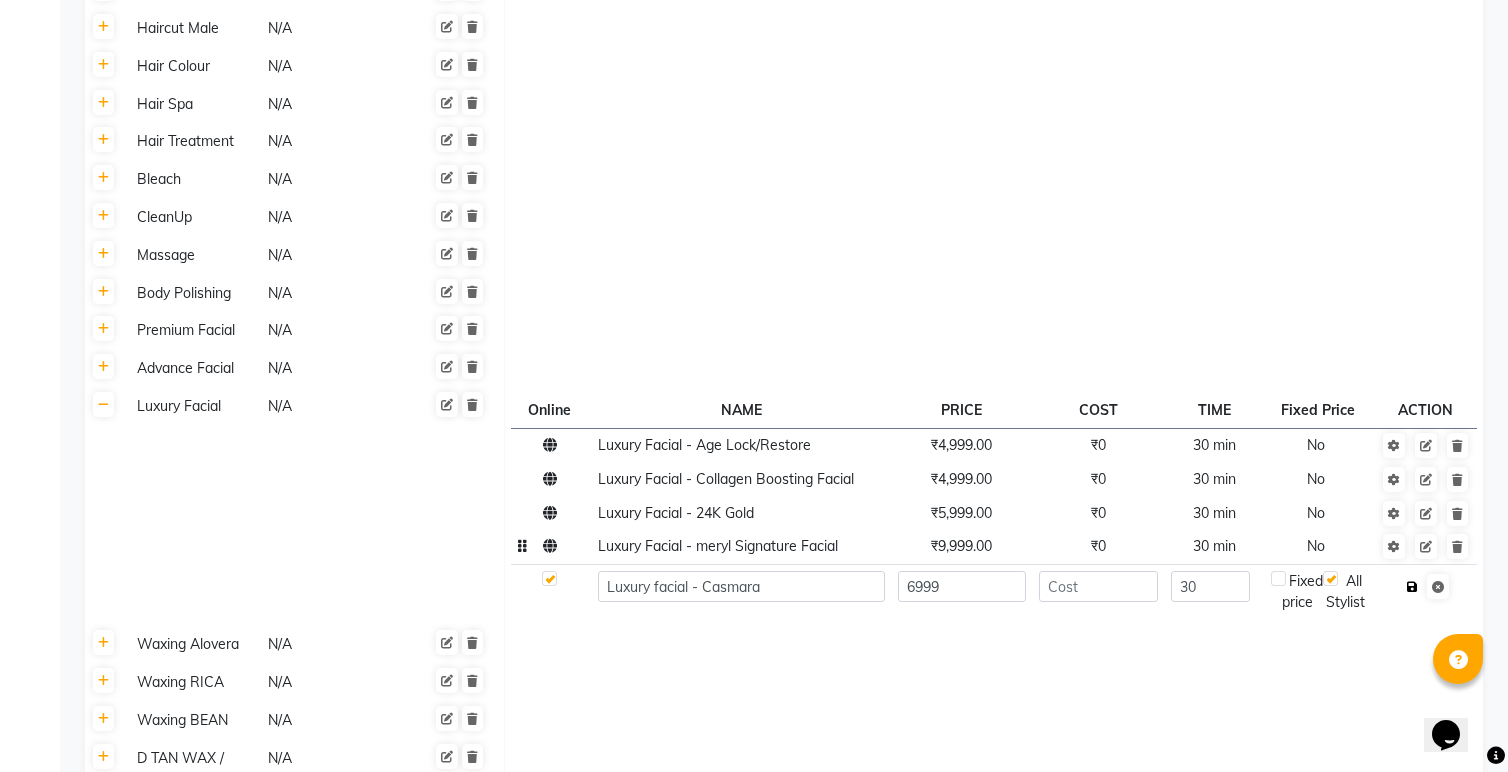 click at bounding box center (1412, 587) 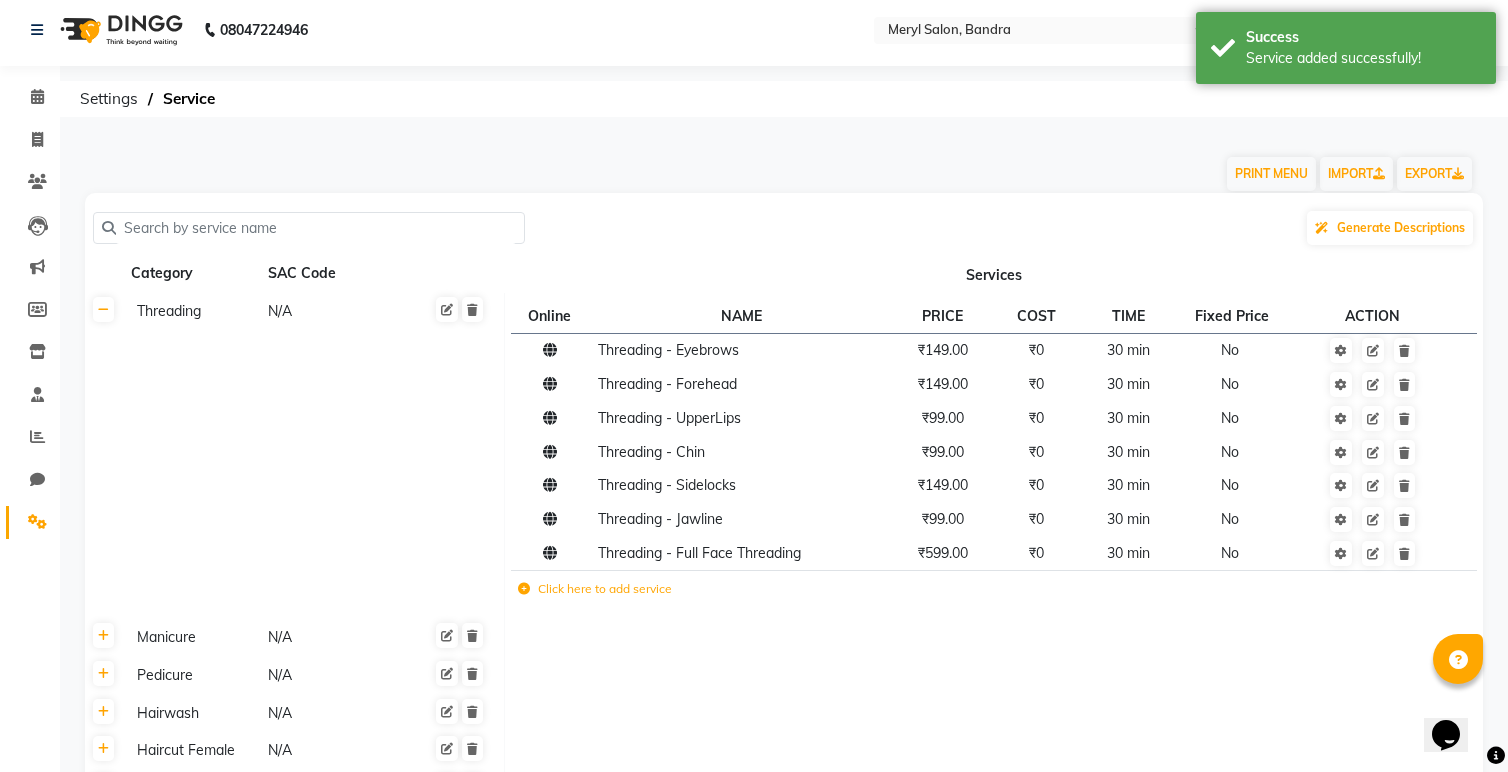 scroll, scrollTop: 0, scrollLeft: 0, axis: both 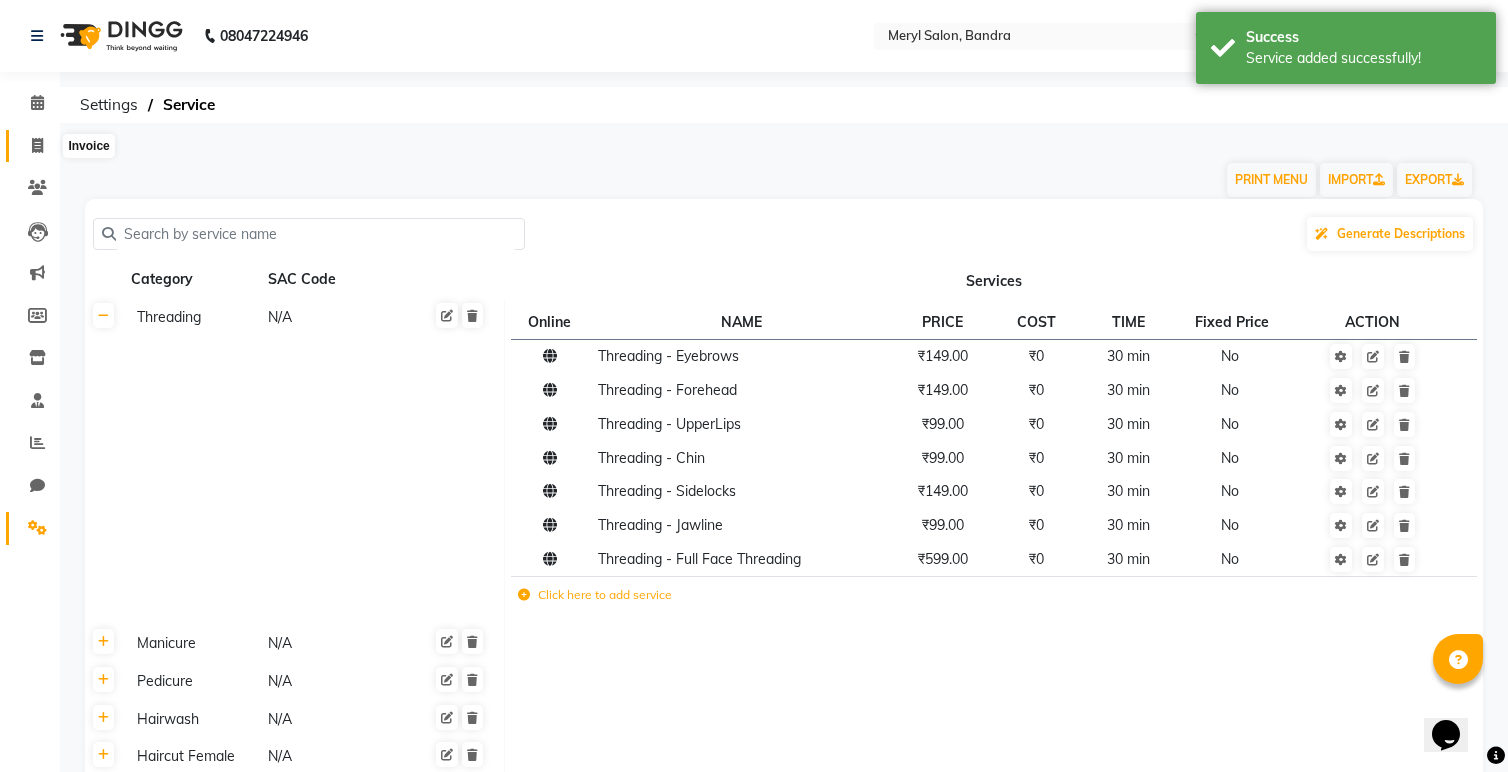 click 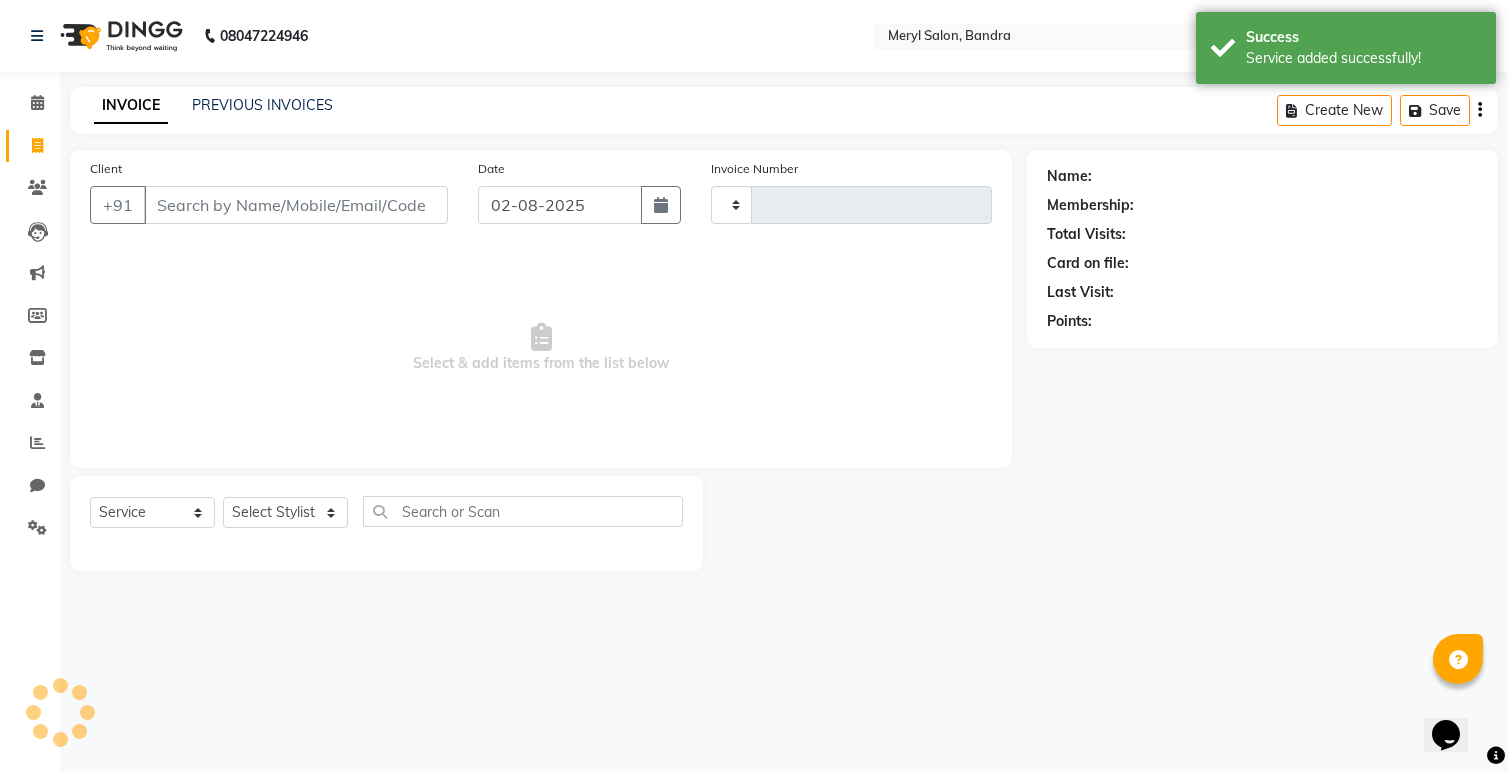 type on "0156" 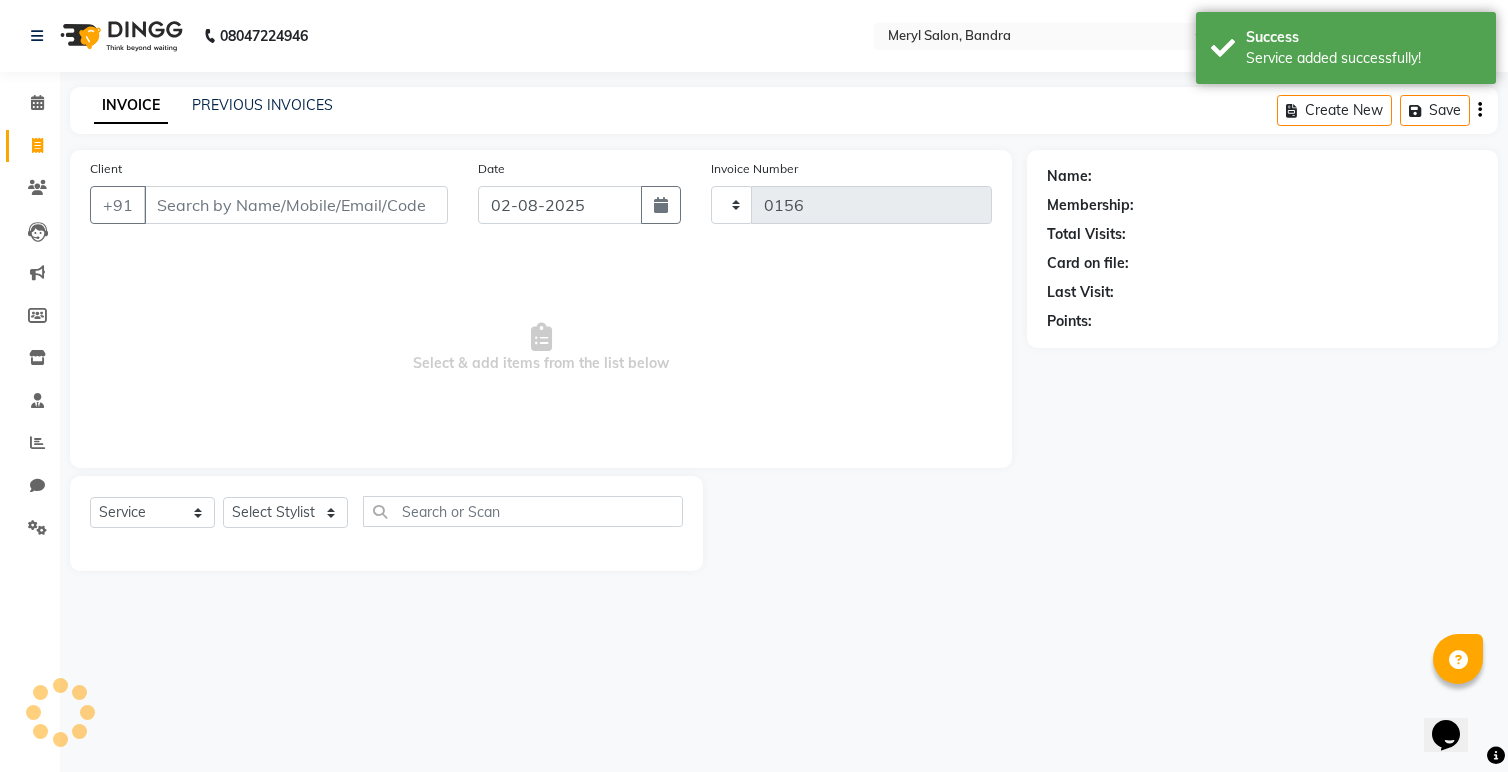 select on "7894" 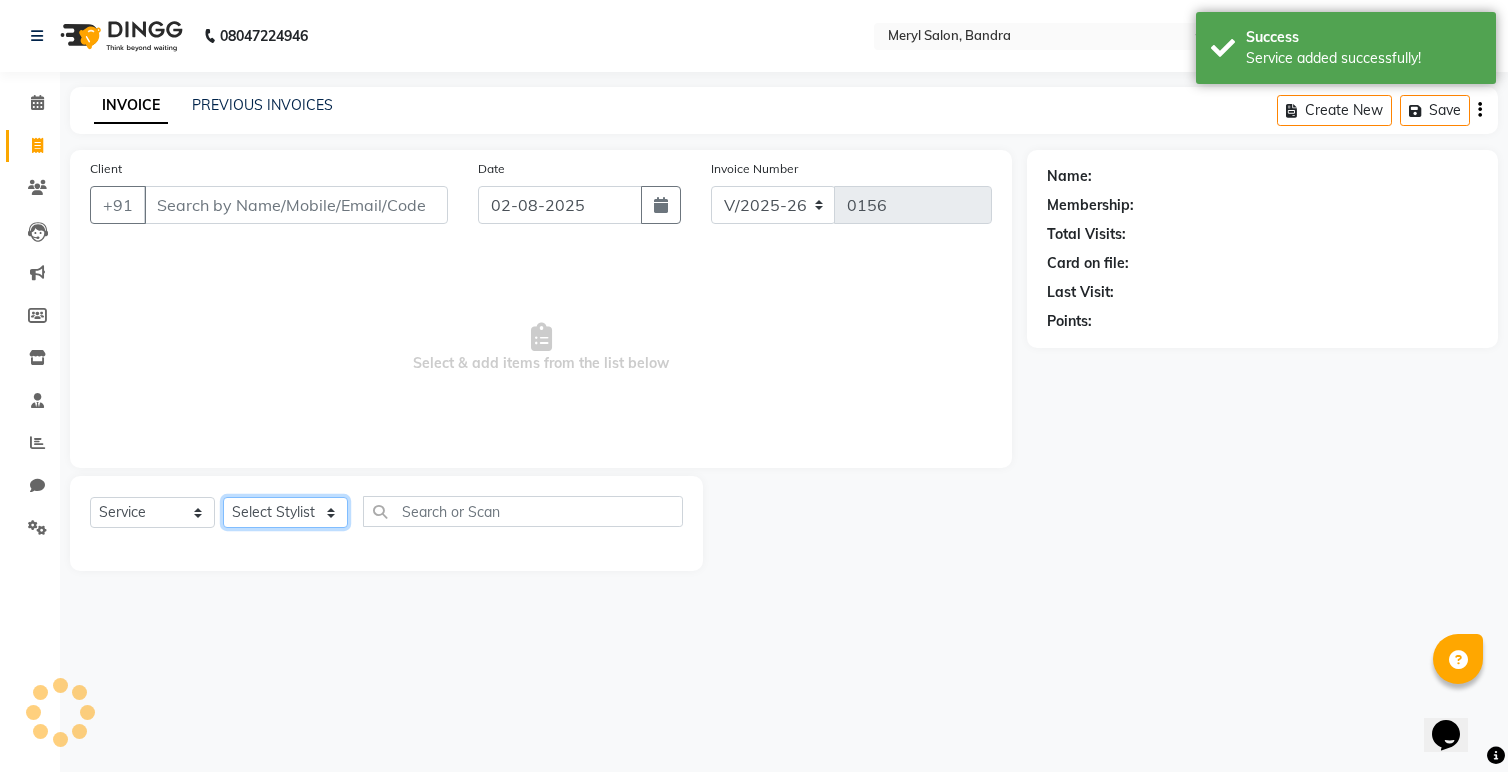 click on "Select Stylist Anita Dakshta  Jessica Omar Priti Rajesh  Raju Rekha Sana  Shamal  Shivansh Sohail" 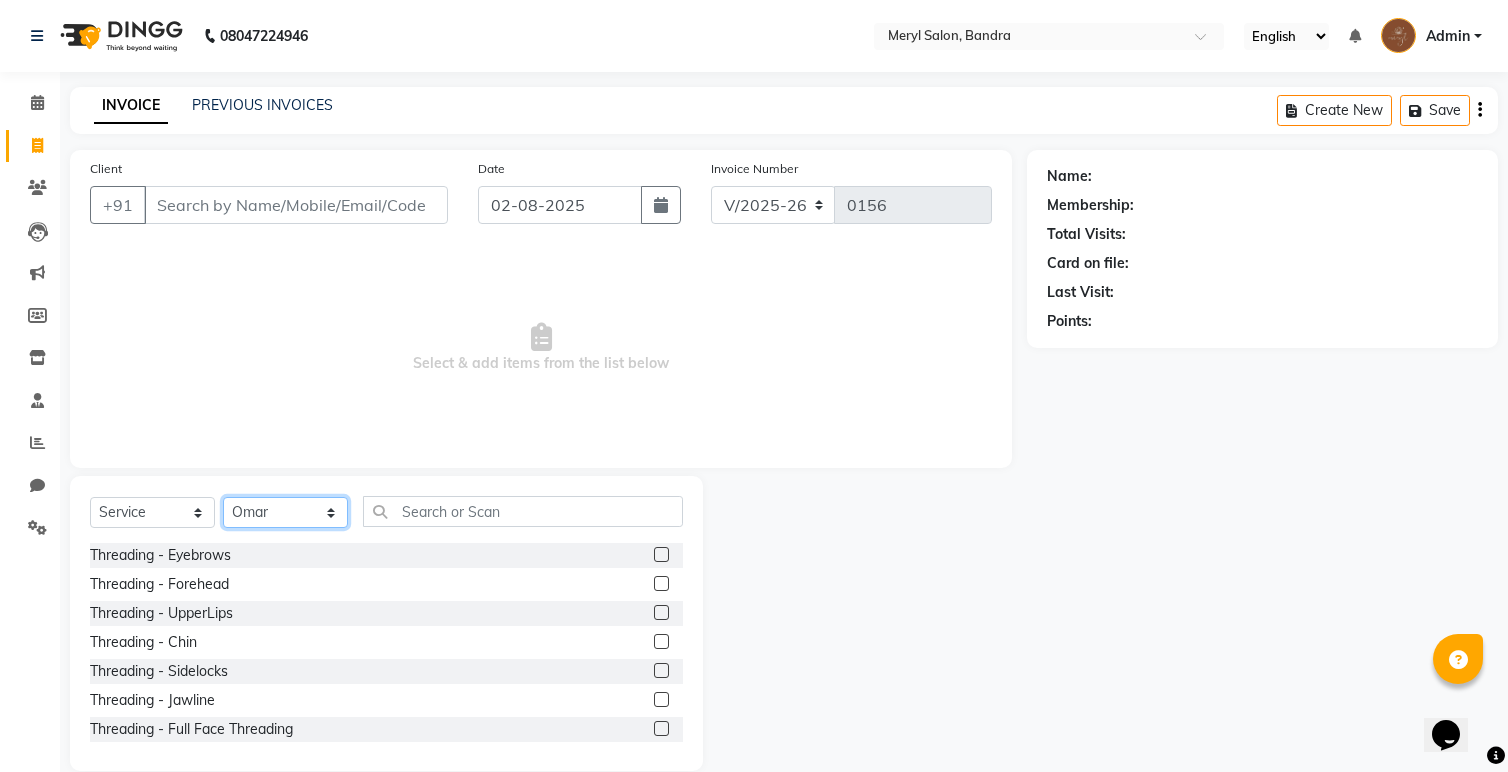 click on "Select Stylist Anita Dakshta  Jessica Omar Priti Rajesh  Raju Rekha Sana  Shamal  Shivansh Sohail" 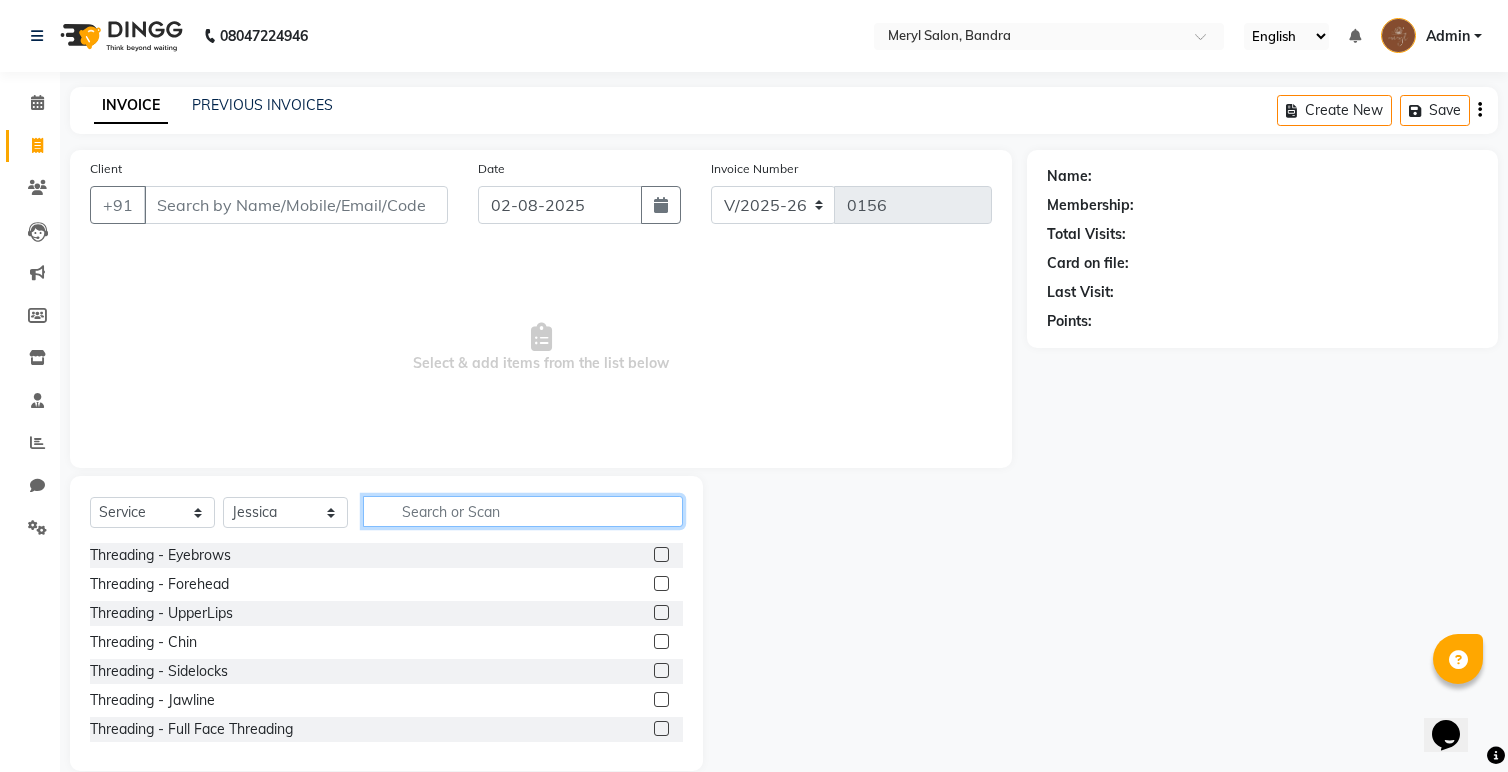 click 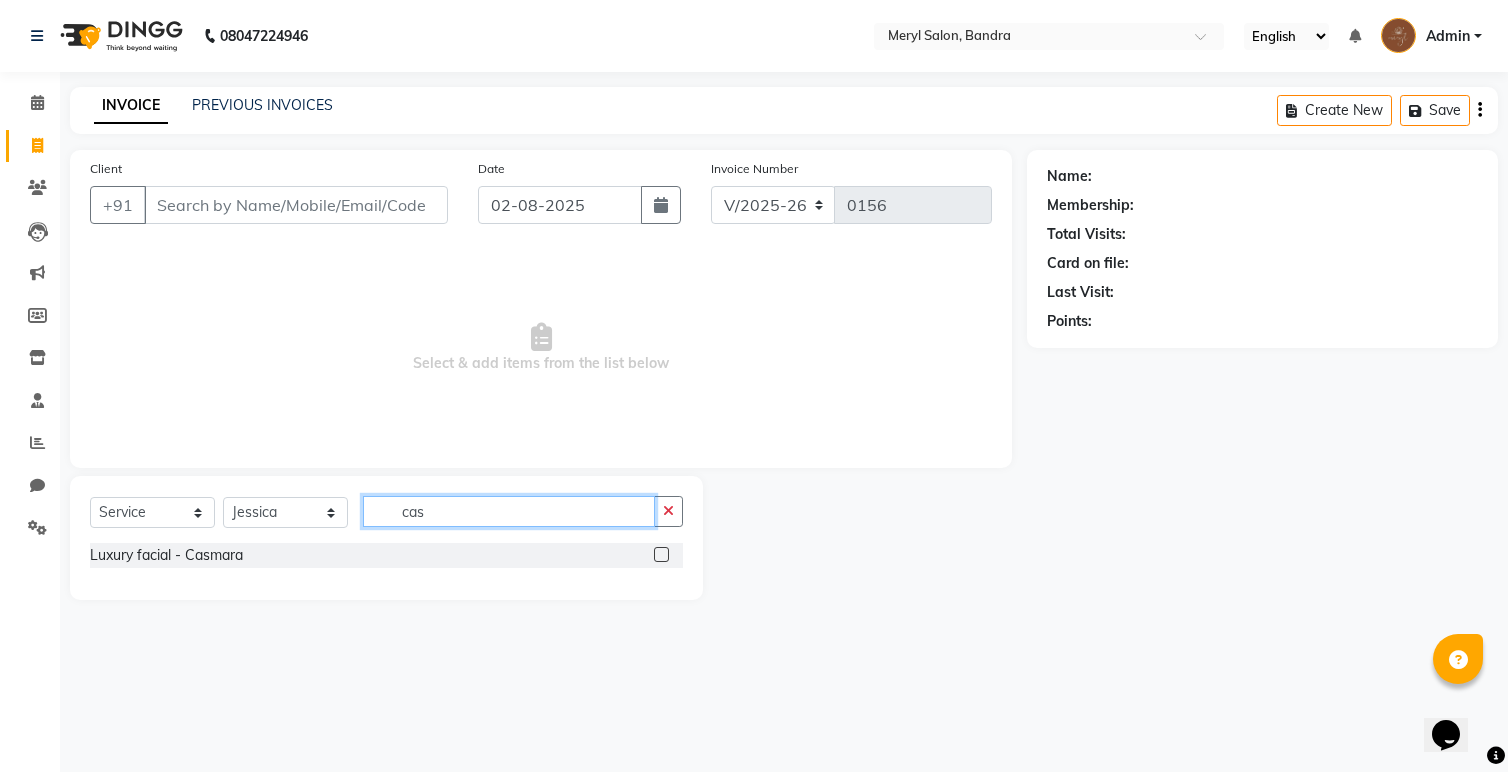 type on "cas" 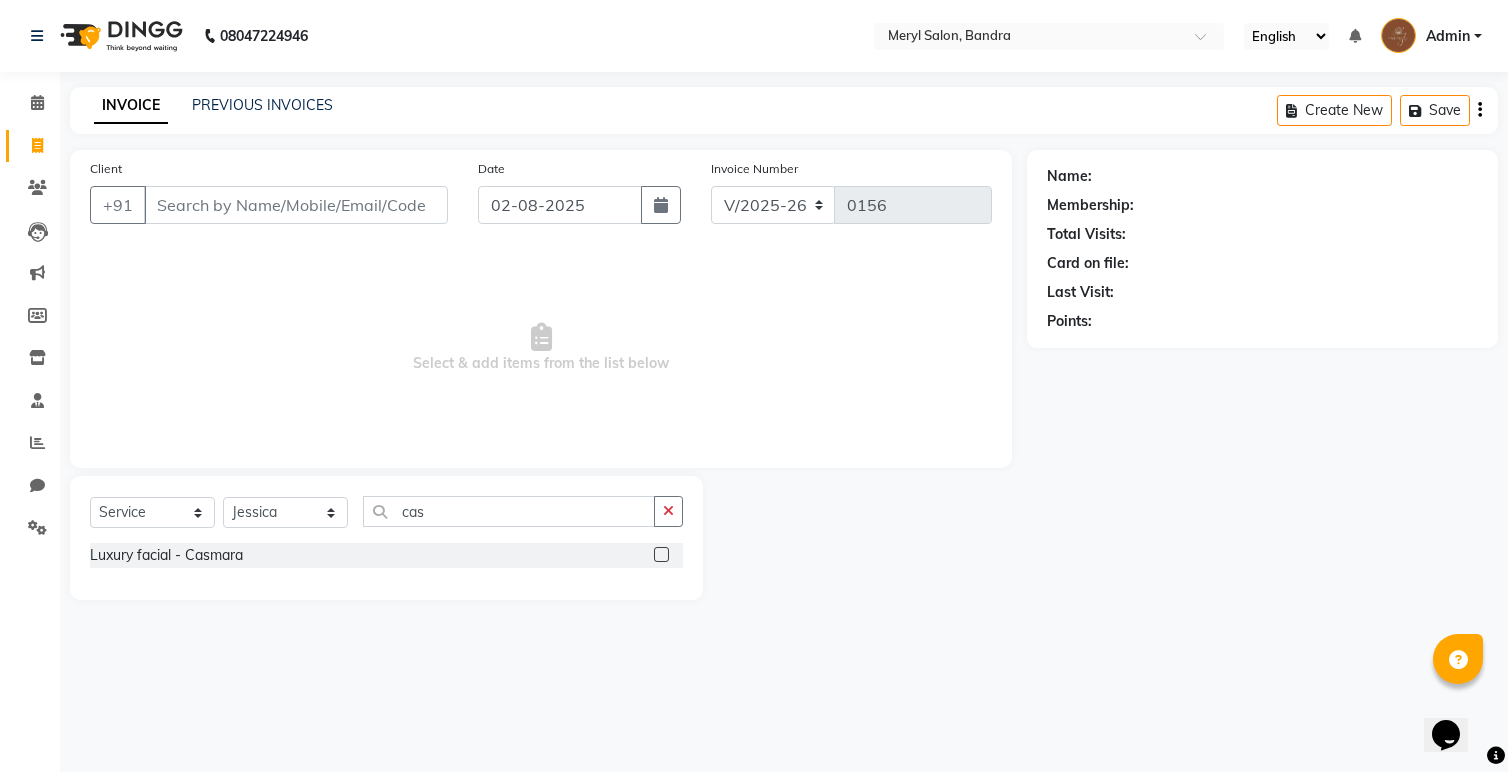 click 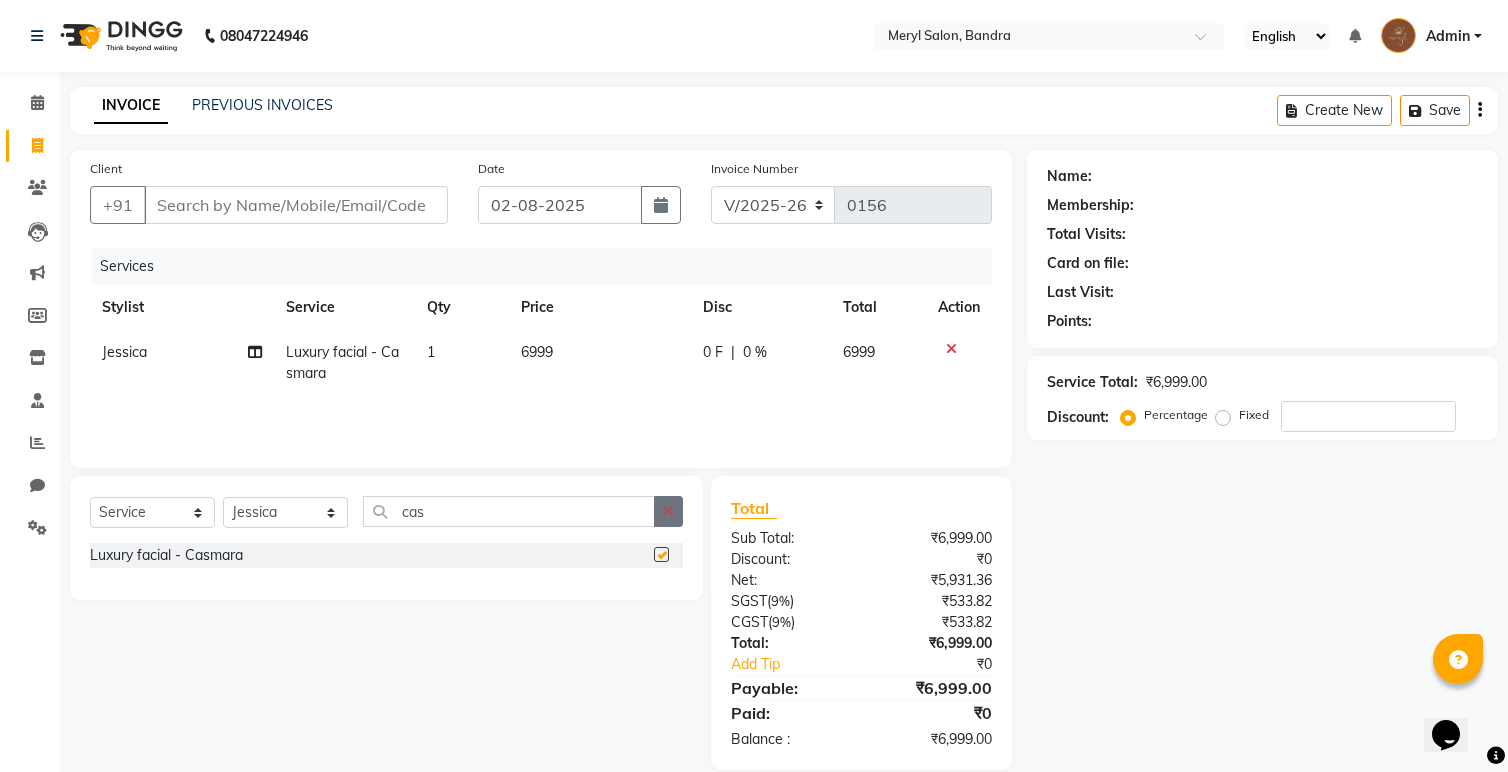 checkbox on "false" 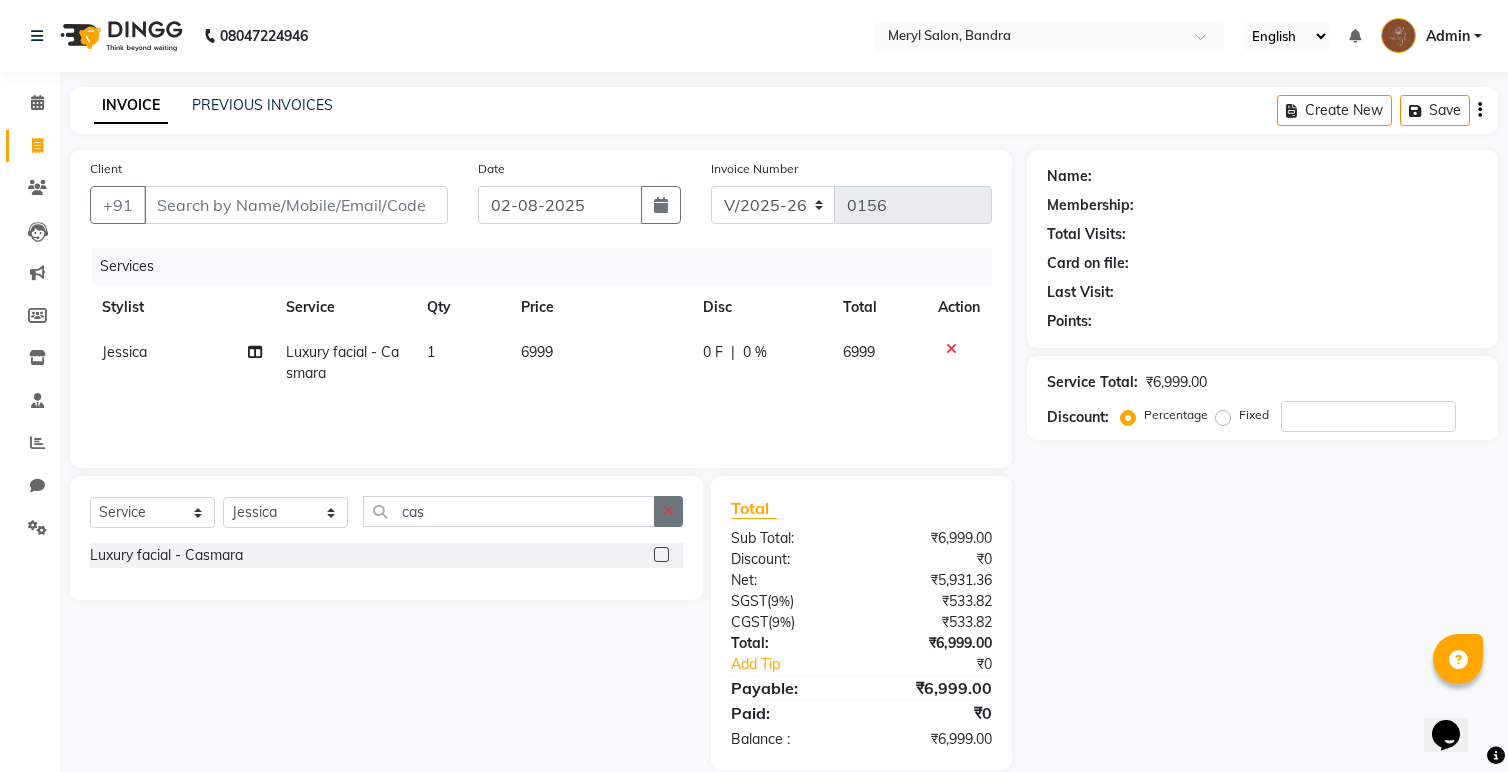 click 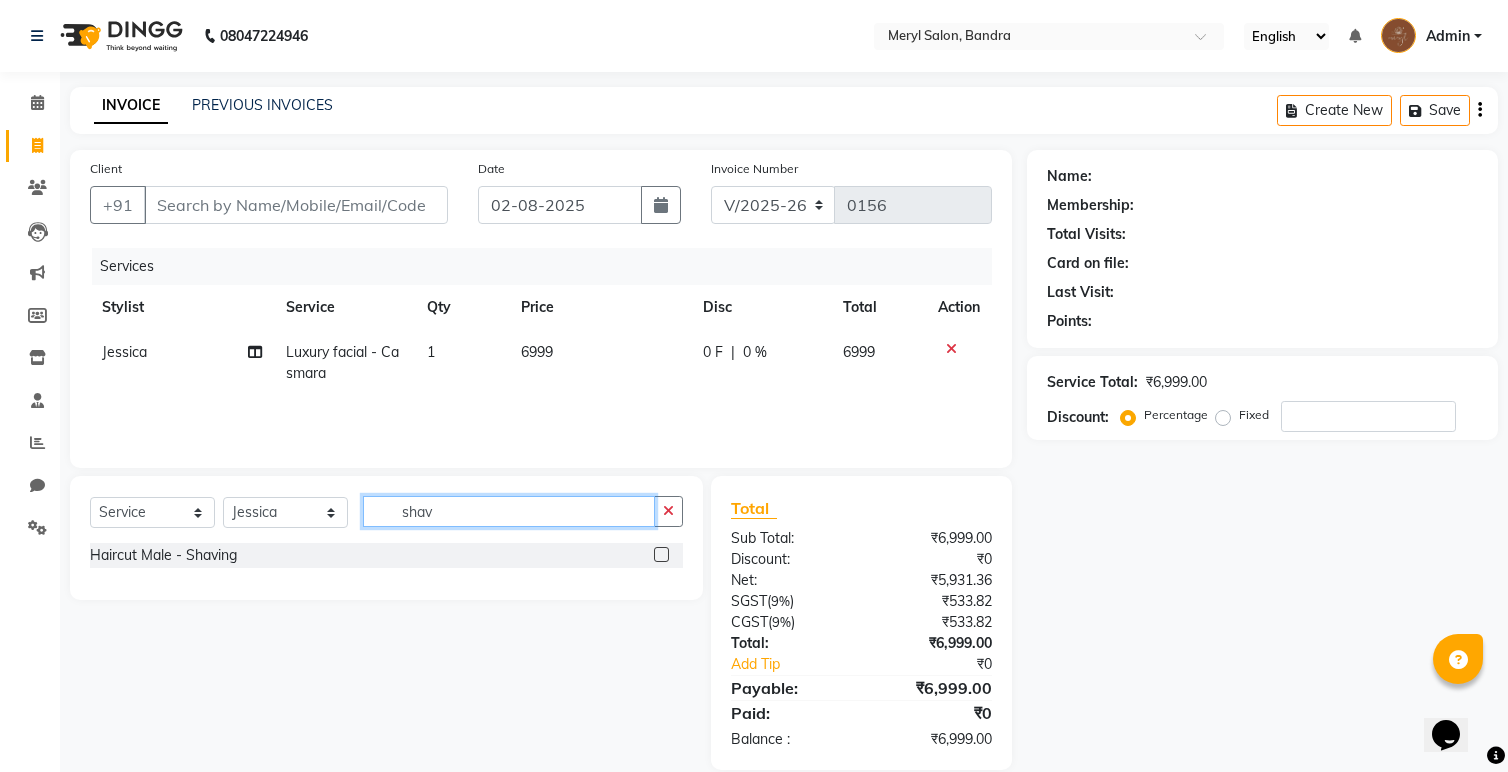 type on "shav" 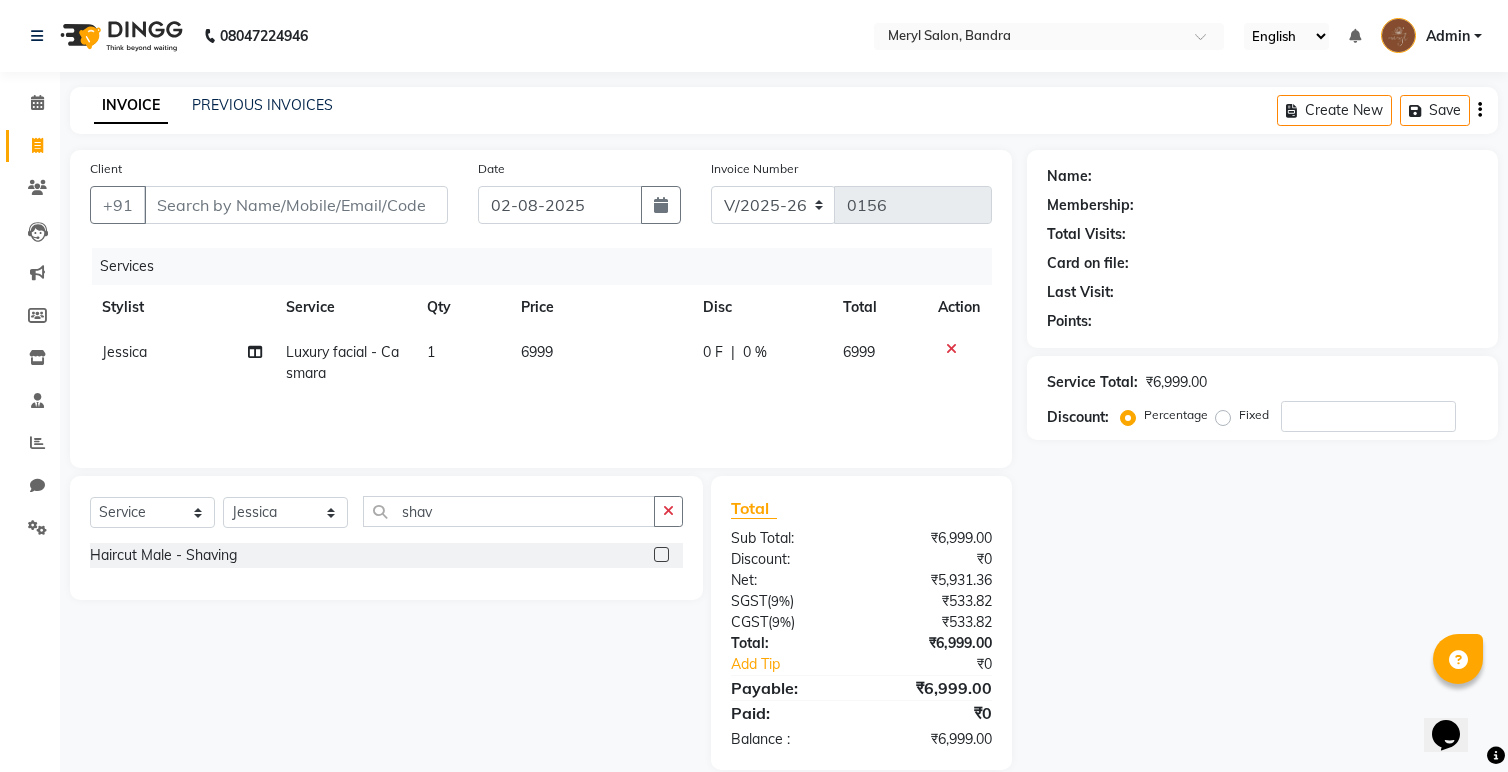 click 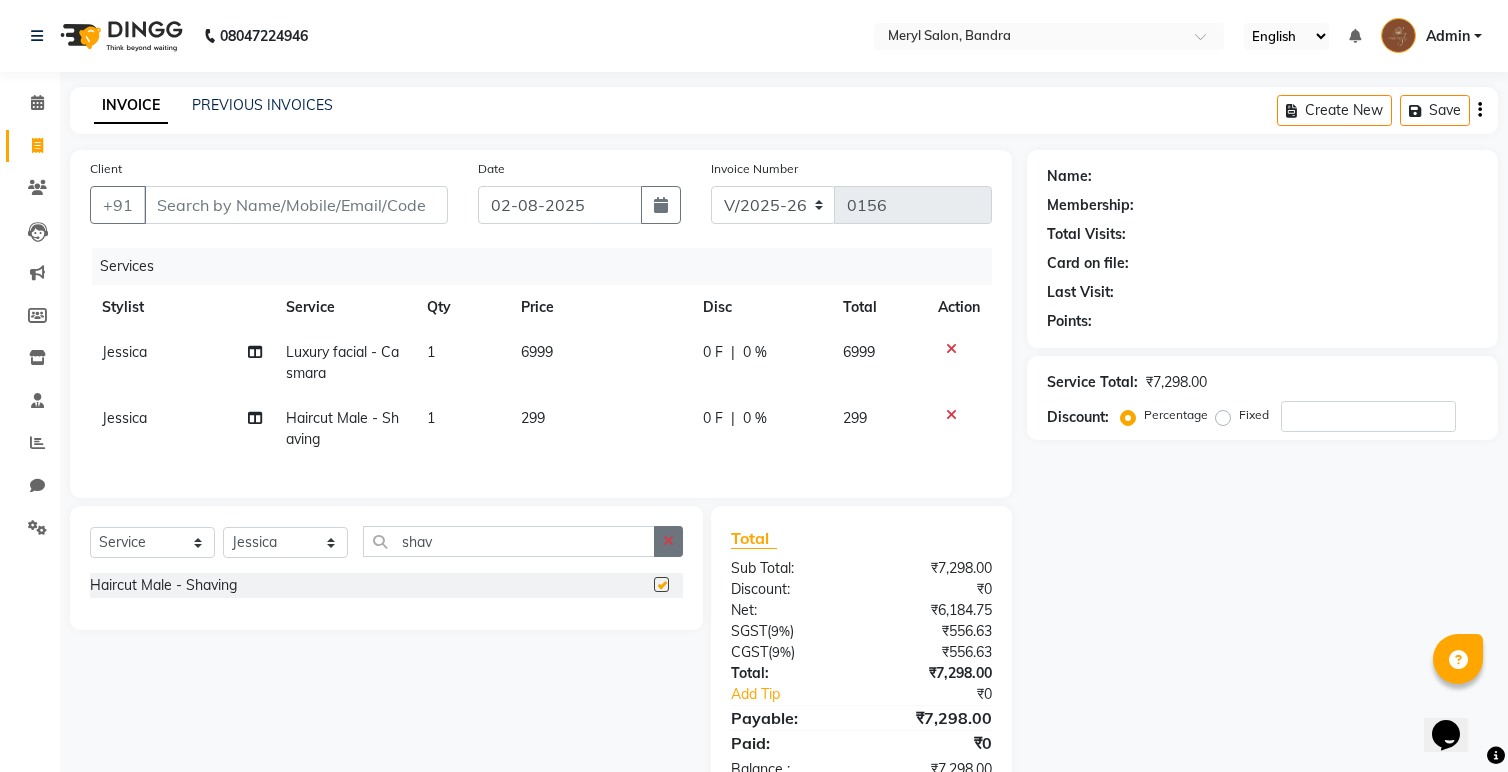 checkbox on "false" 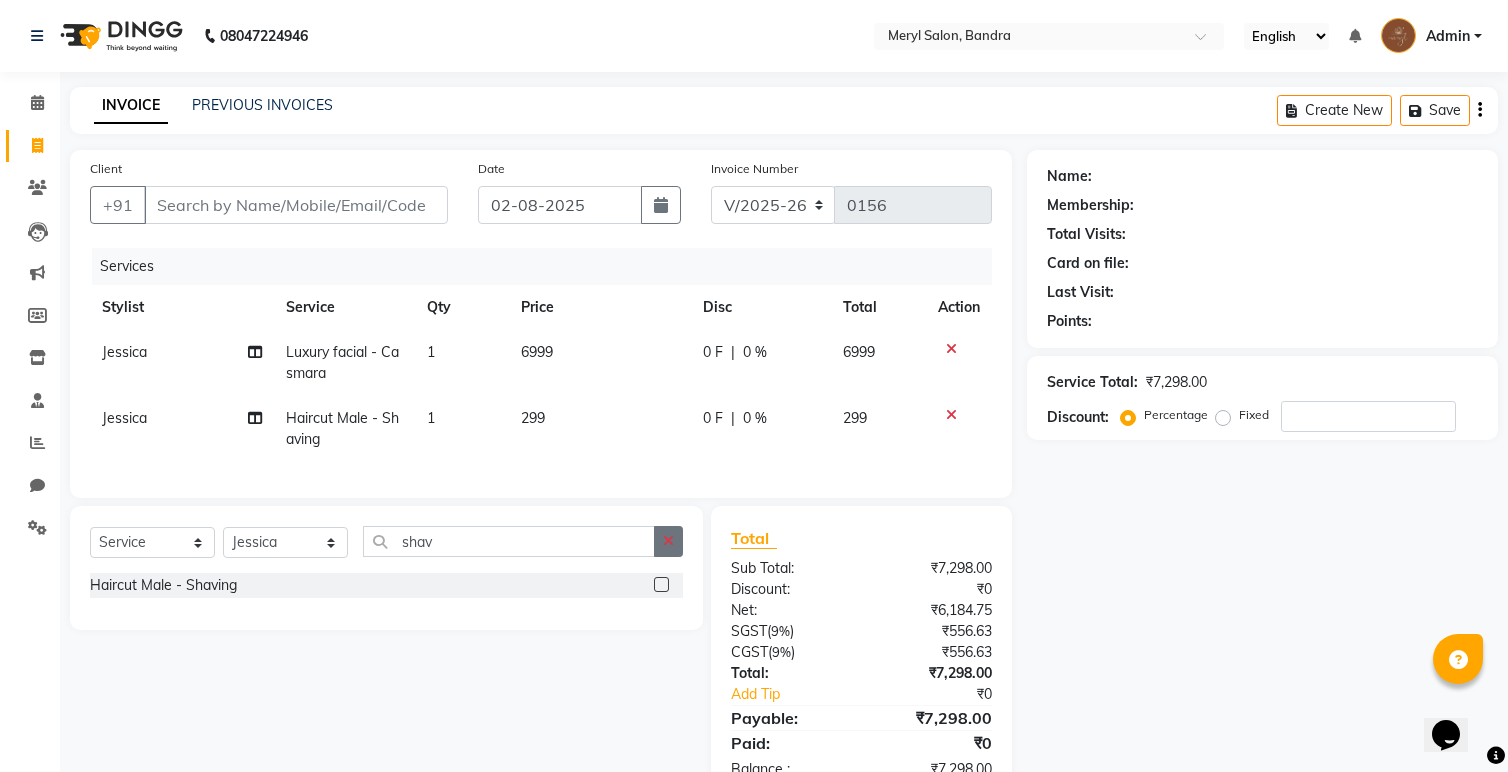 click 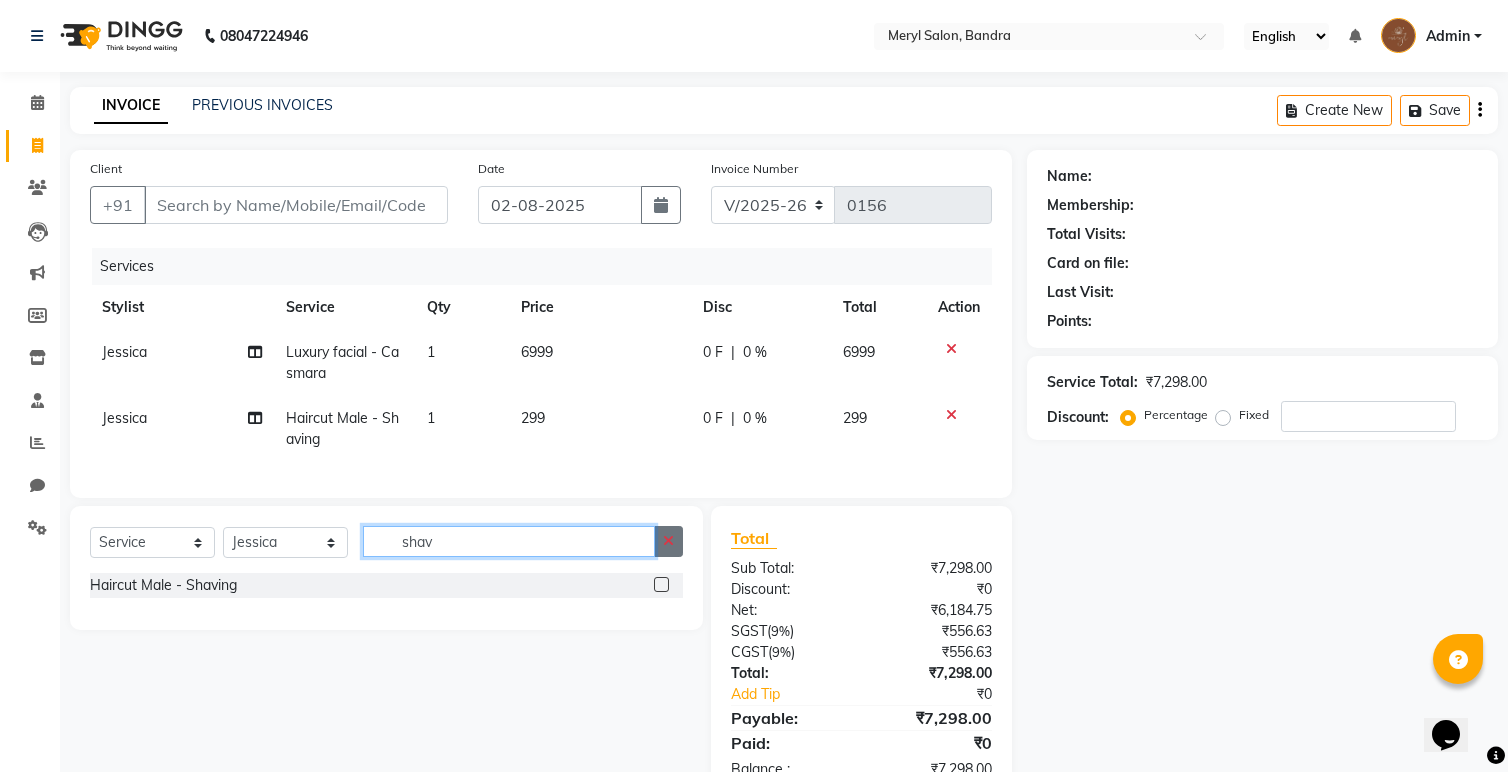 type 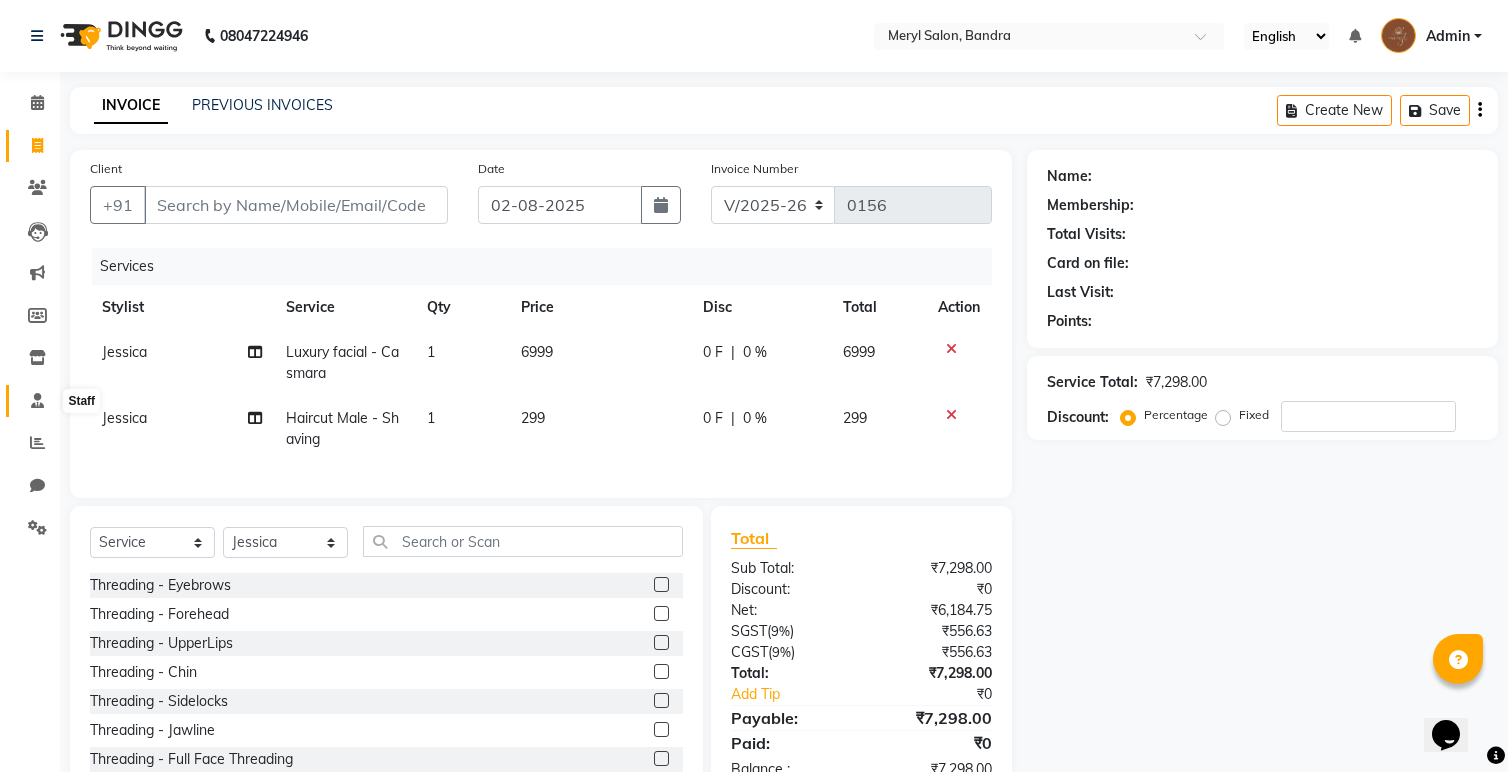 click 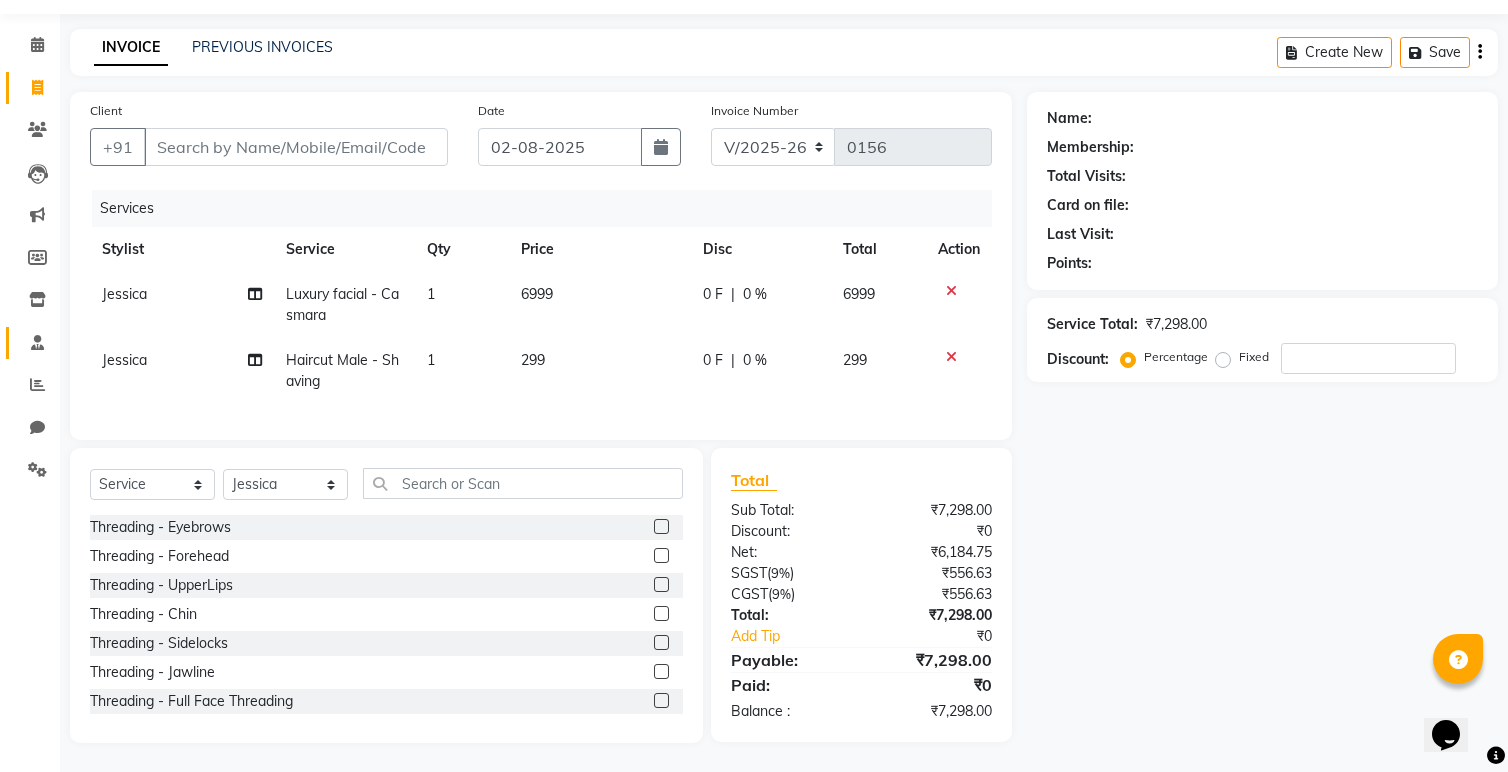 scroll, scrollTop: 59, scrollLeft: 0, axis: vertical 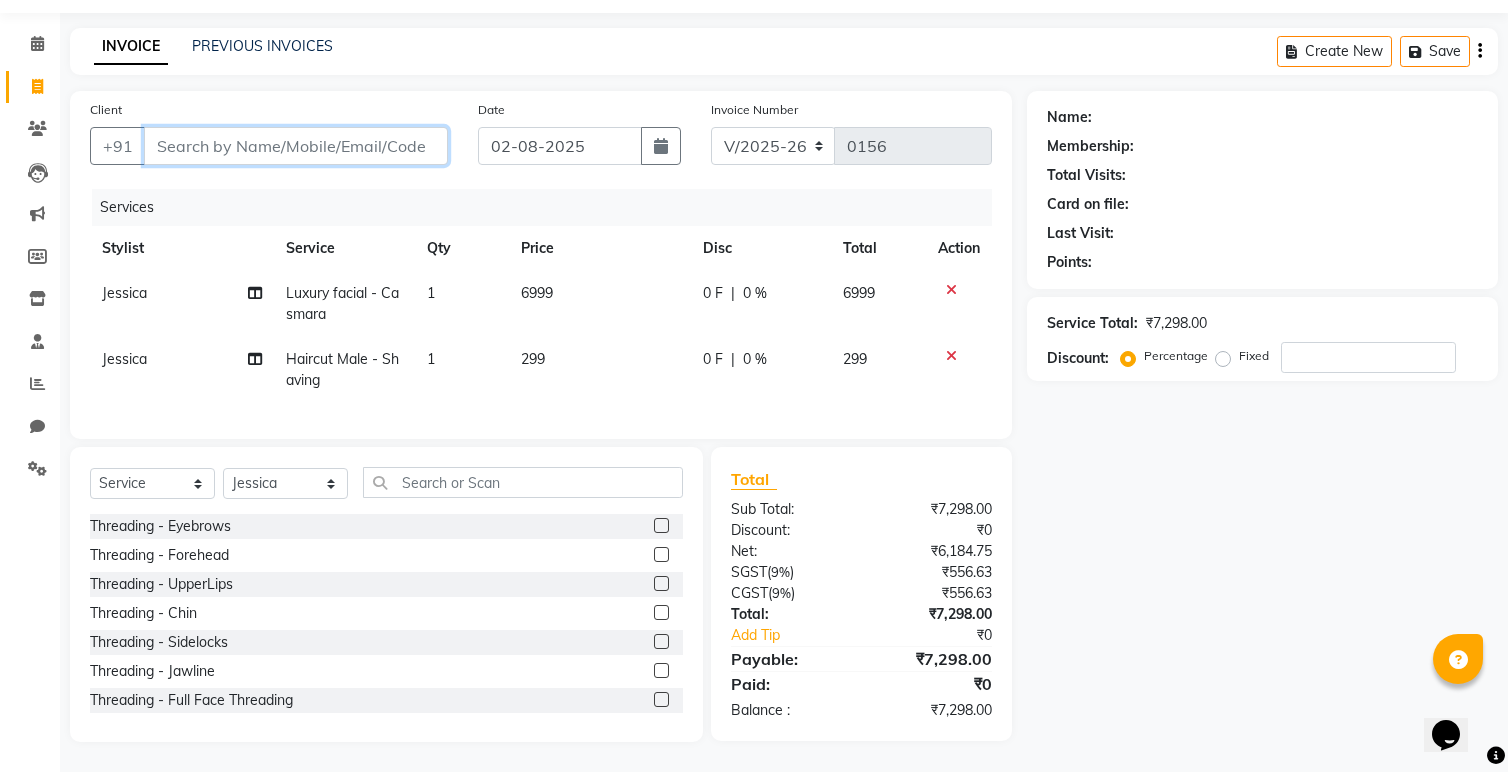 click on "Client" at bounding box center (296, 146) 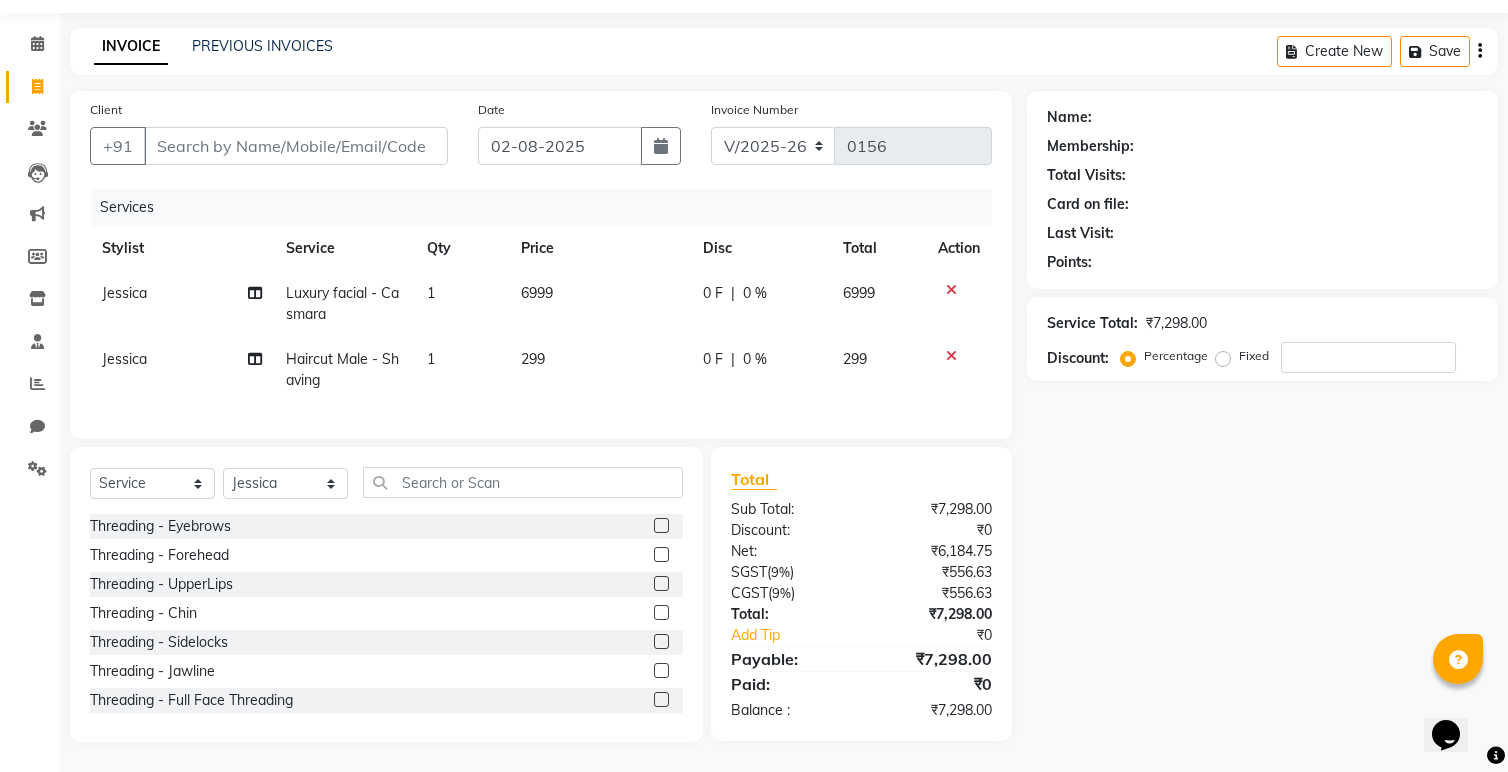 click on "6999" 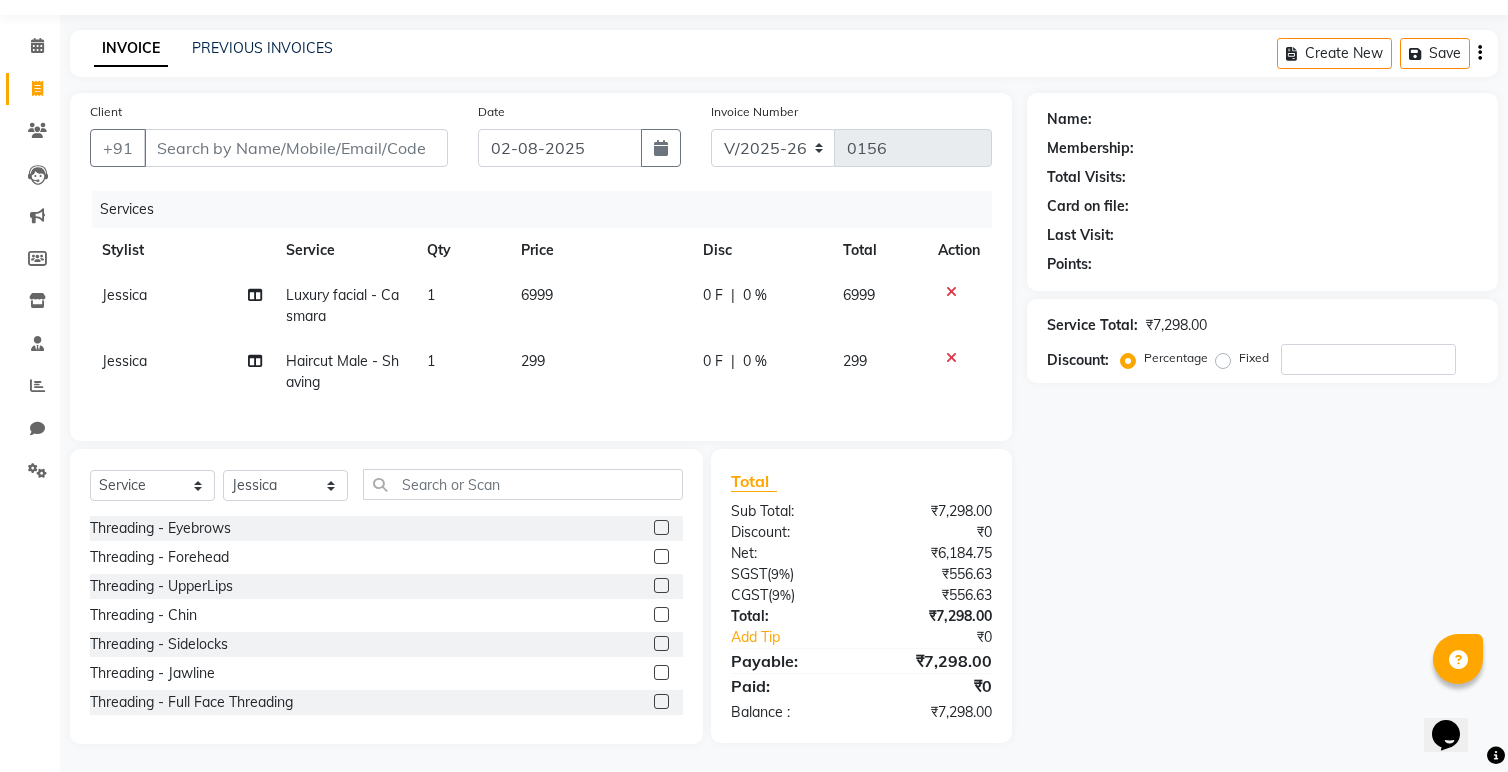 select on "86816" 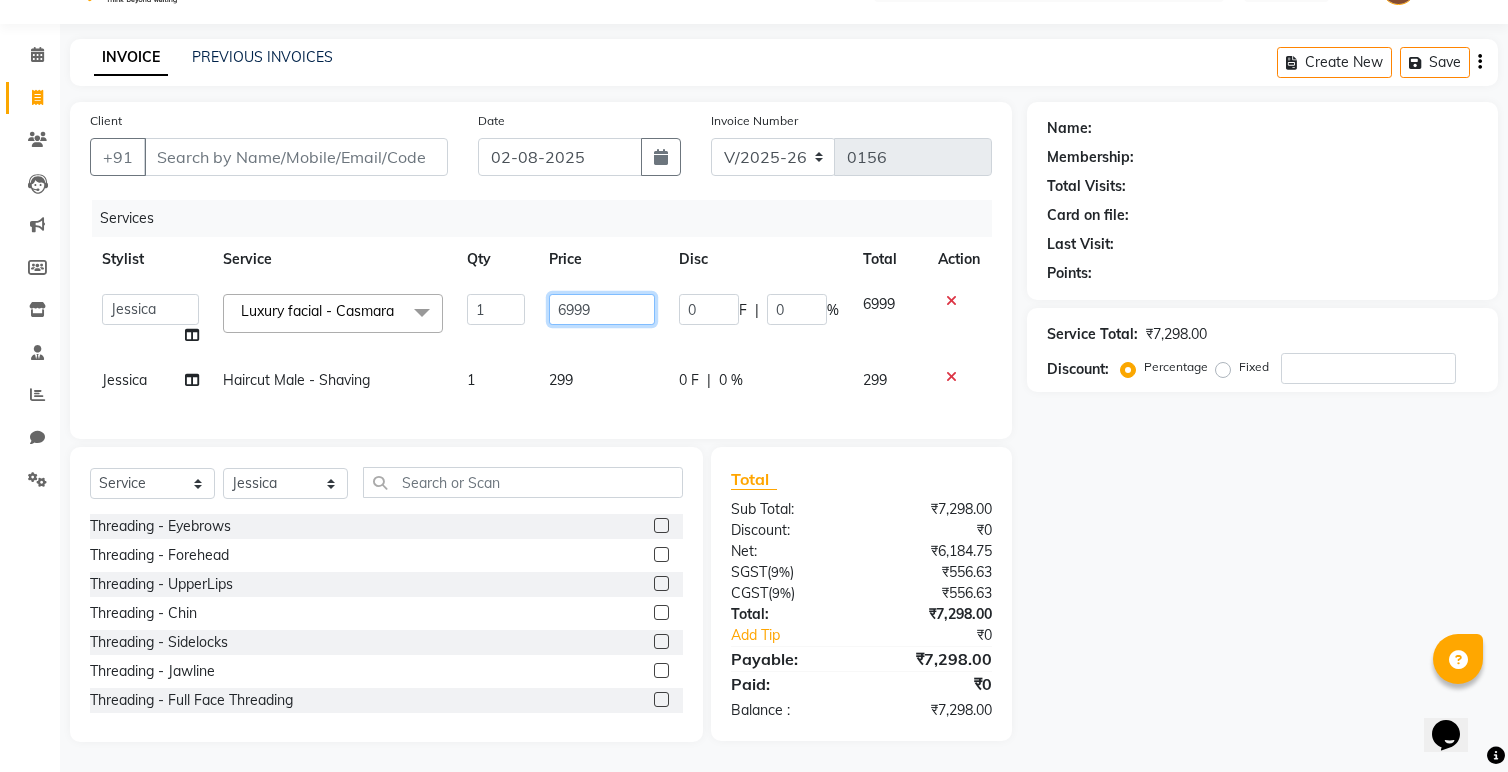 drag, startPoint x: 605, startPoint y: 301, endPoint x: 518, endPoint y: 302, distance: 87.005745 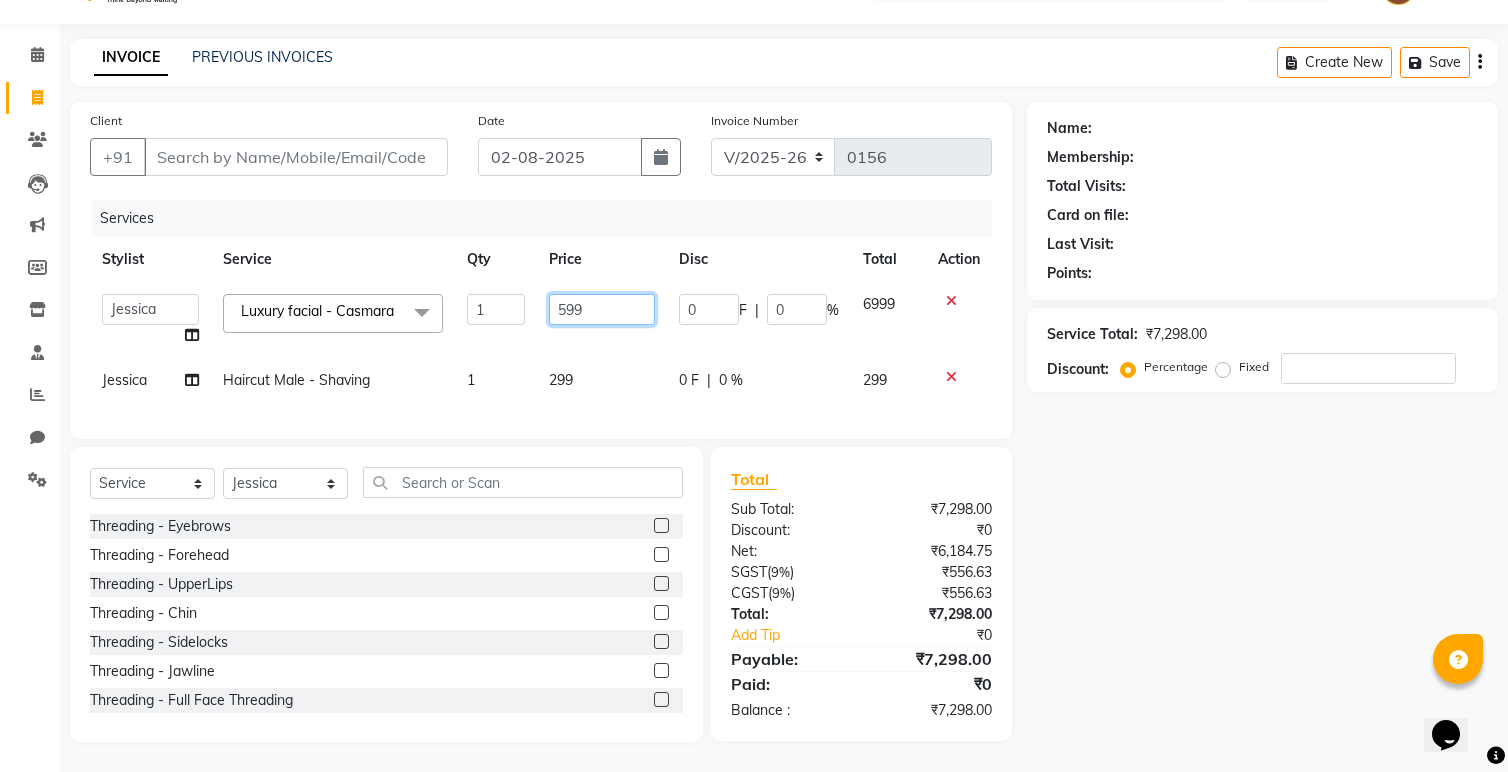 type on "5999" 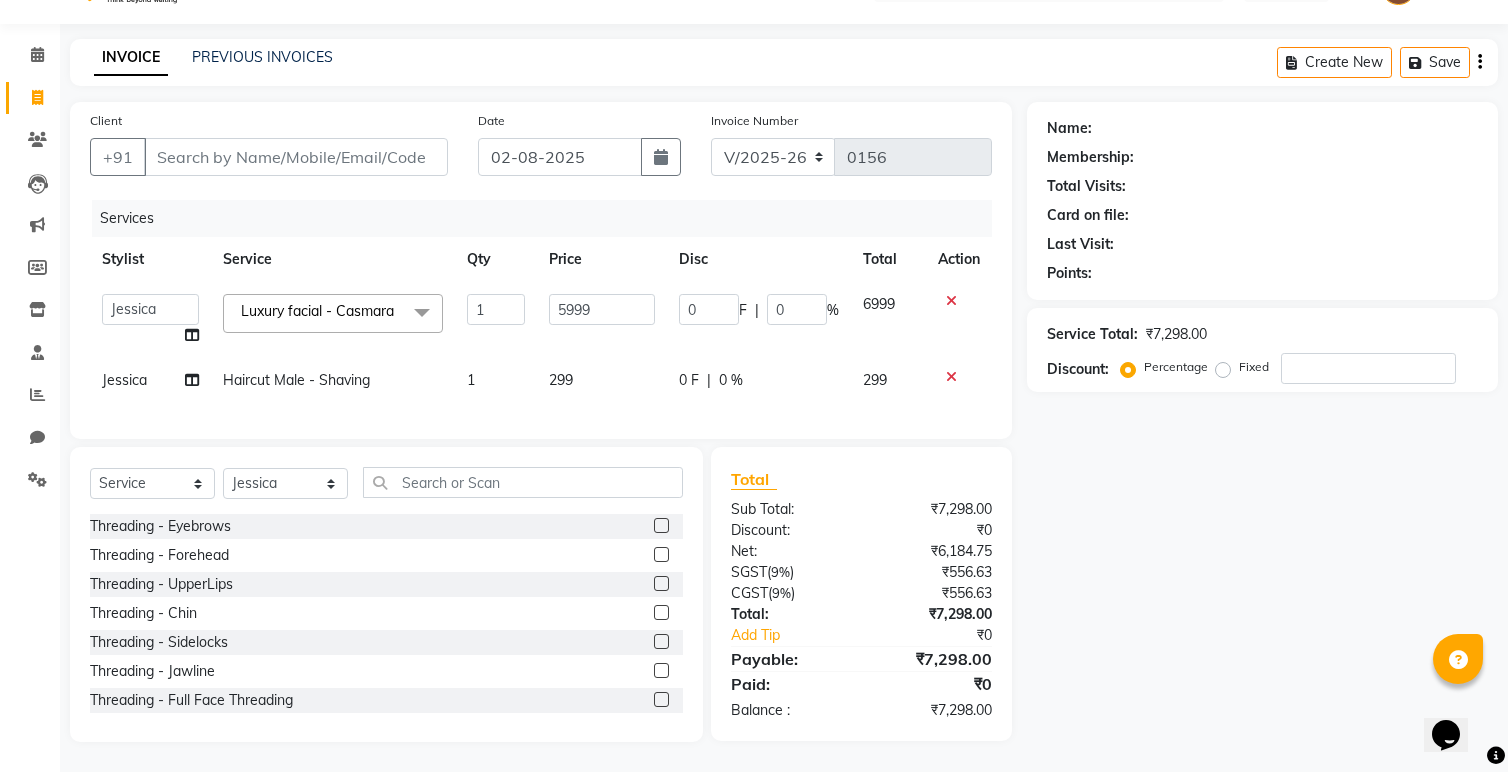 click on "299" 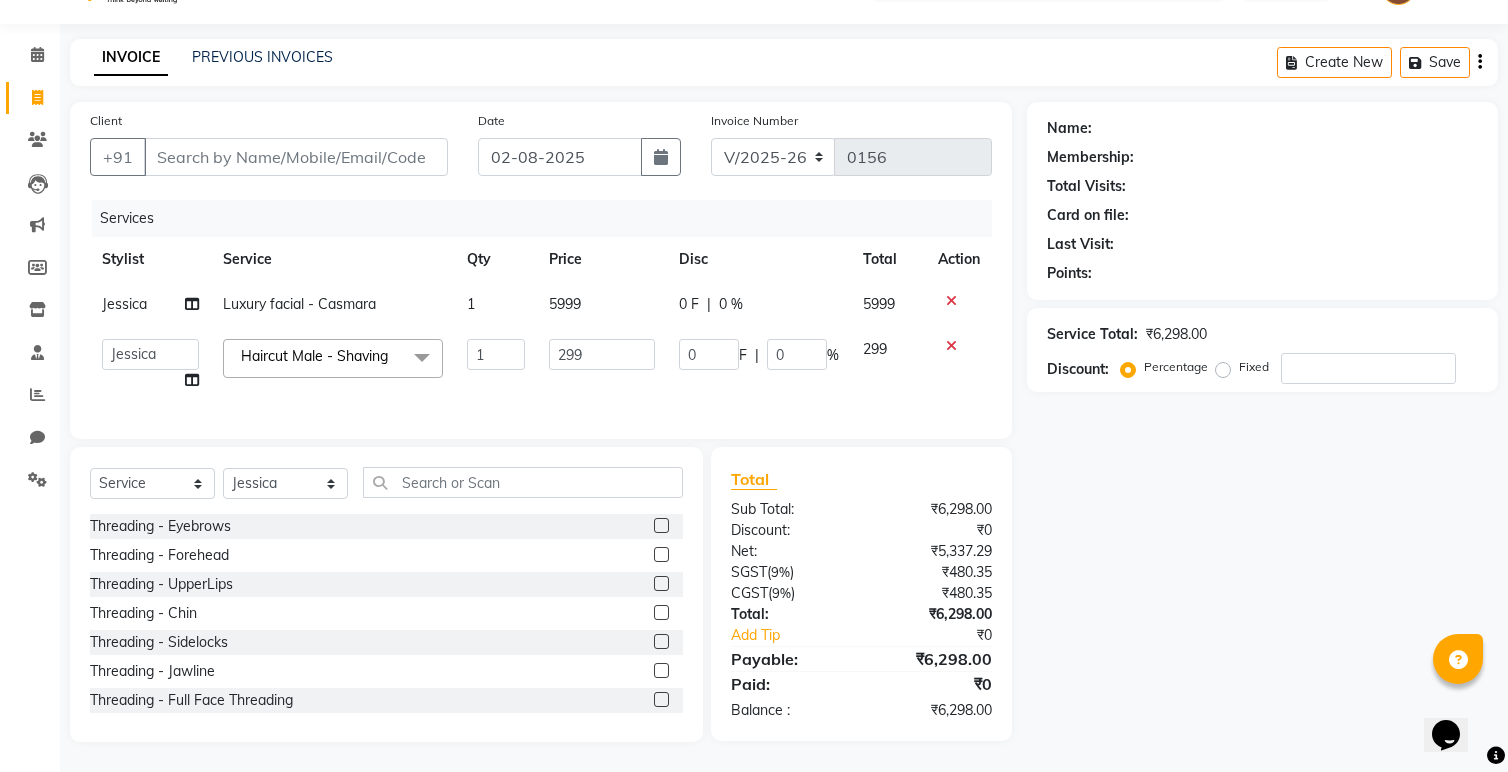 scroll, scrollTop: 48, scrollLeft: 0, axis: vertical 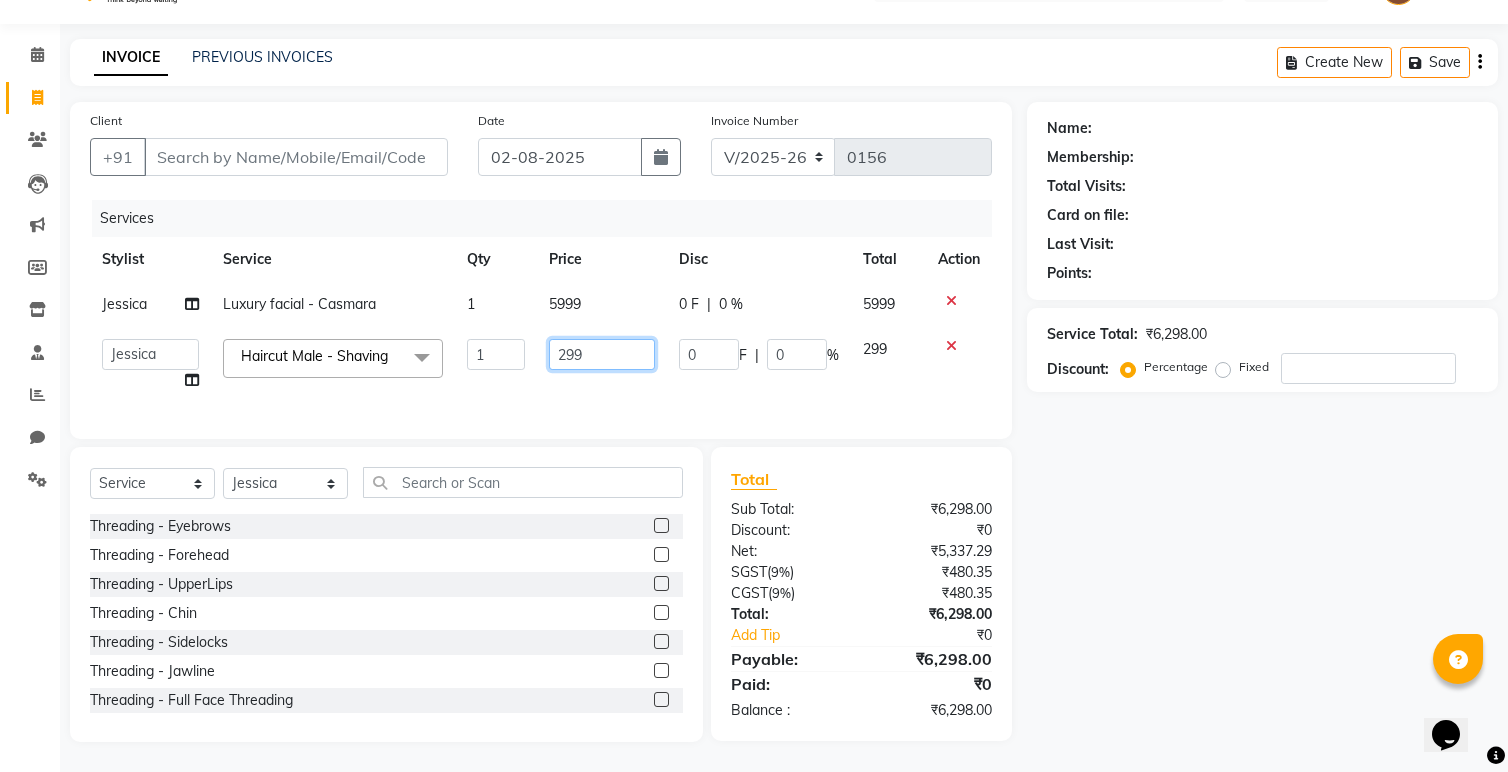 click on "299" 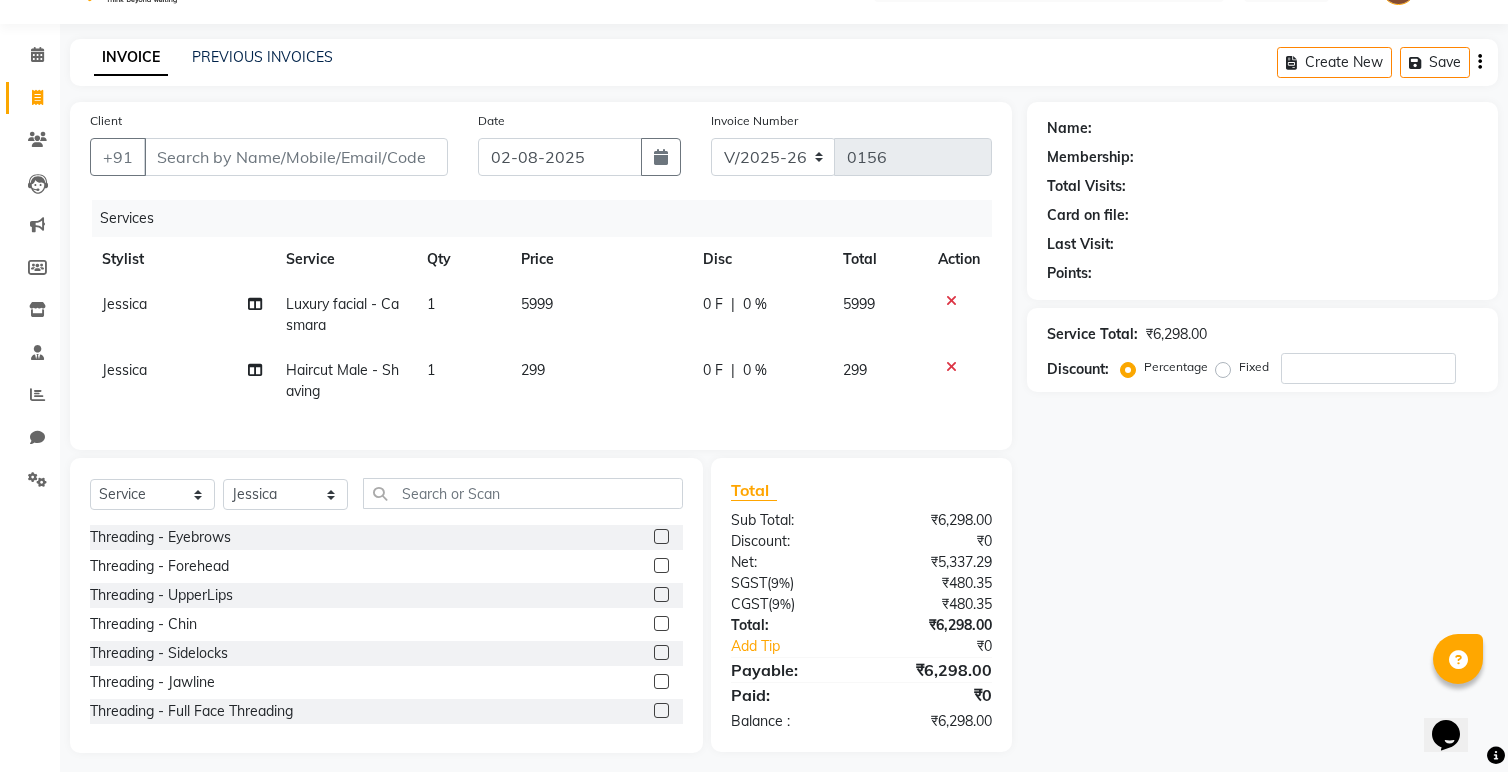 click on "Client +91 Date 02-08-2025 Invoice Number V/2025 V/2025-26 0156 Services Stylist Service Qty Price Disc Total Action Jessica Luxury facial - Casmara  1 5999 0 F | 0 % 5999 Jessica Haircut Male - Shaving 1 299 0 F | 0 % 299" 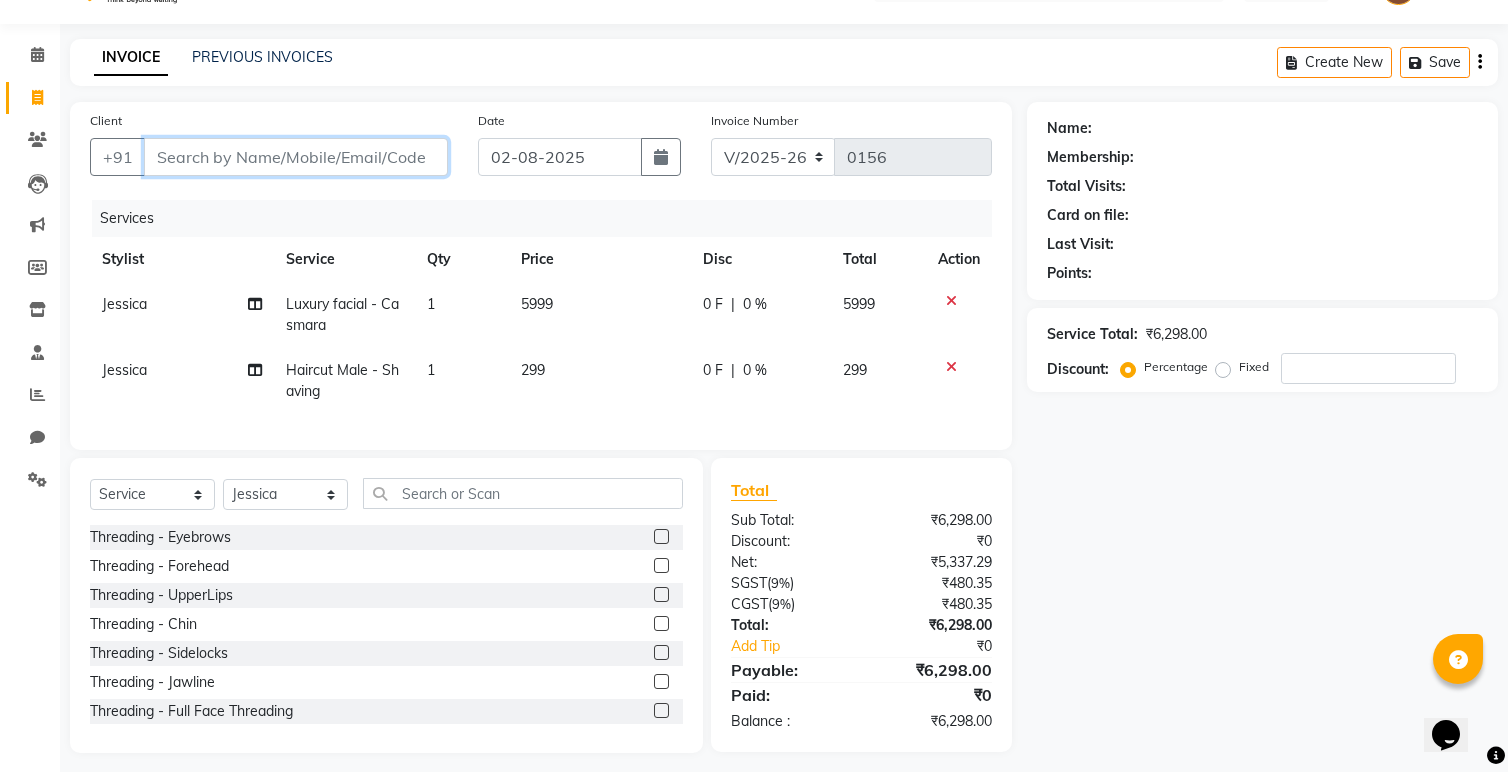 click on "Client" at bounding box center [296, 157] 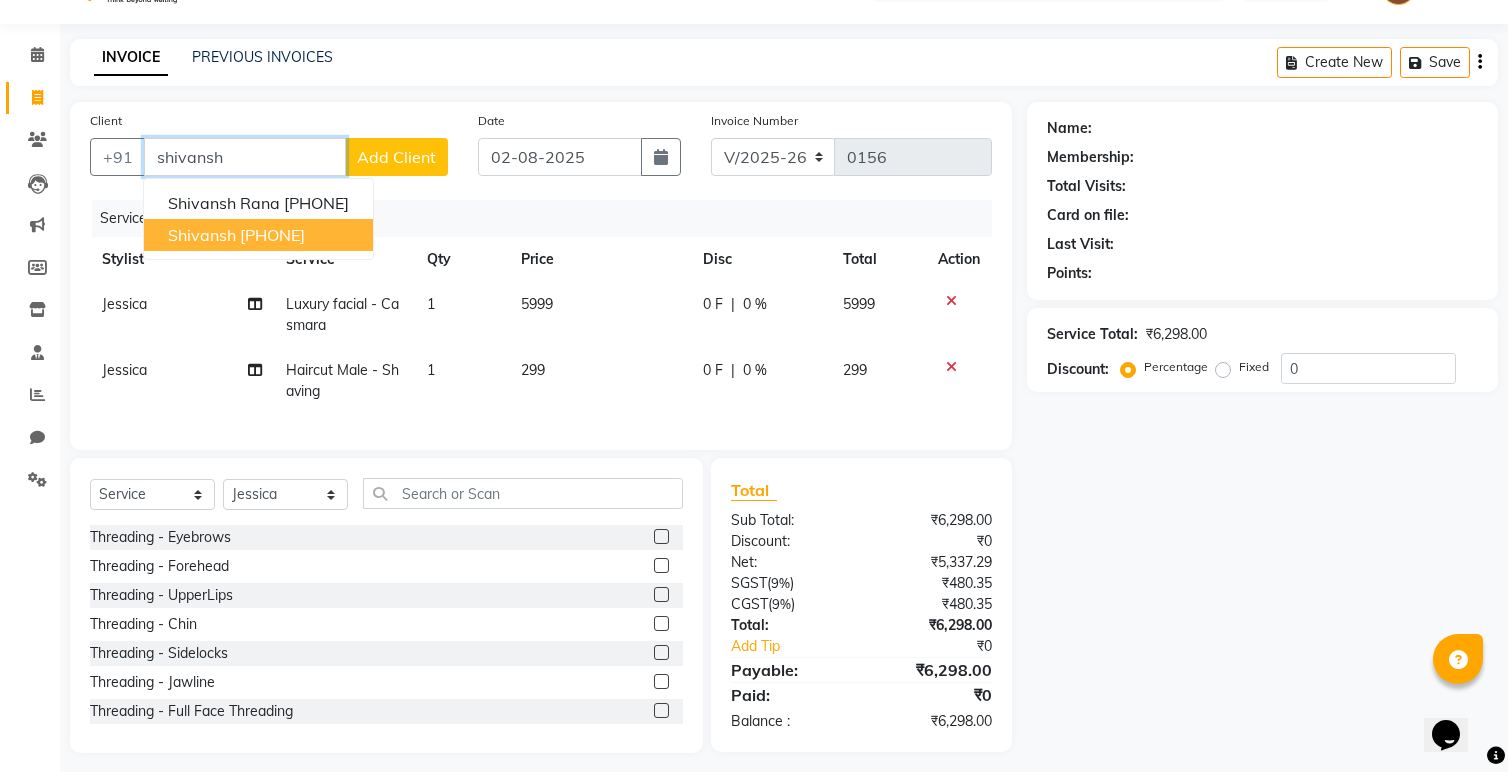 click on "shivansh  8928695196" at bounding box center (258, 235) 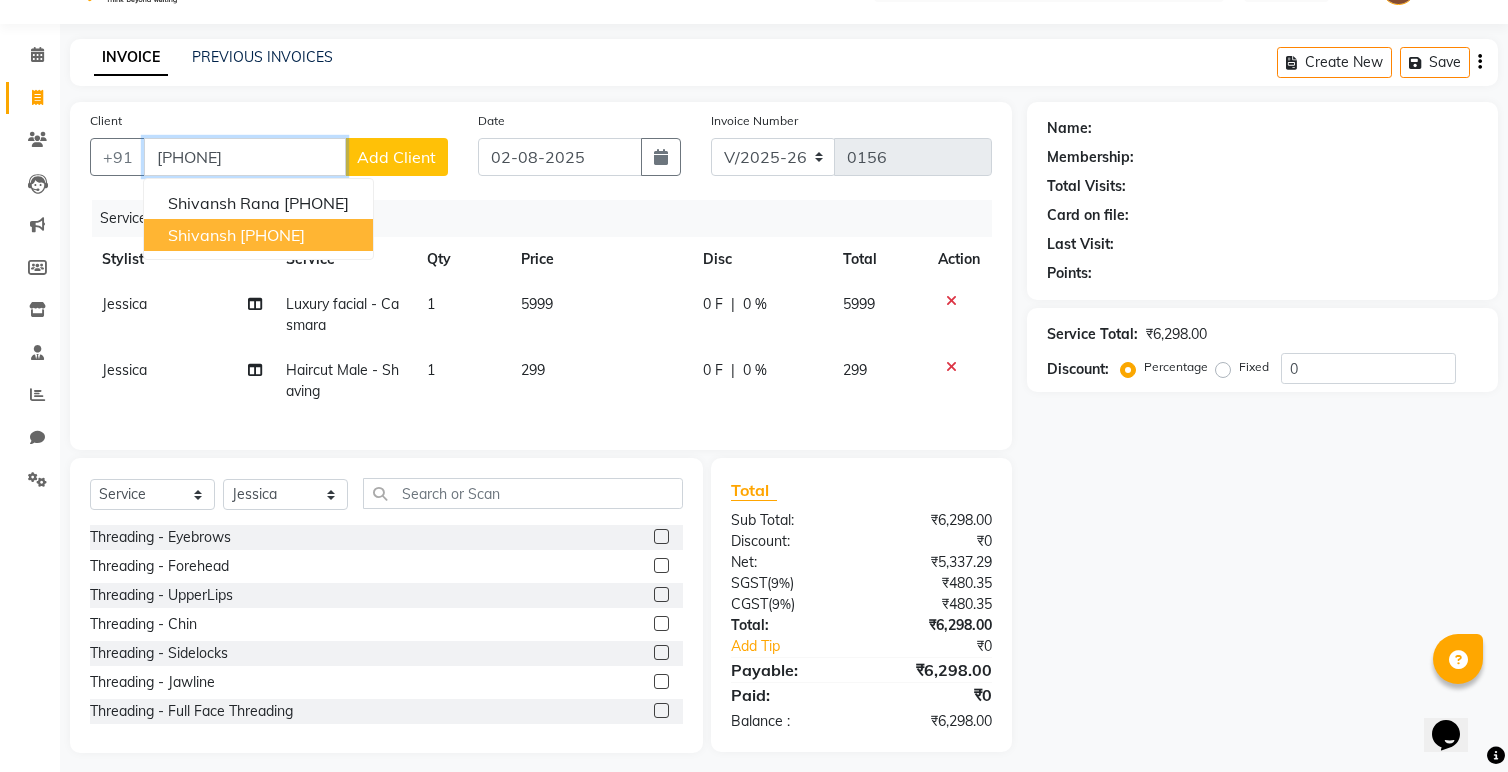 type on "[PHONE]" 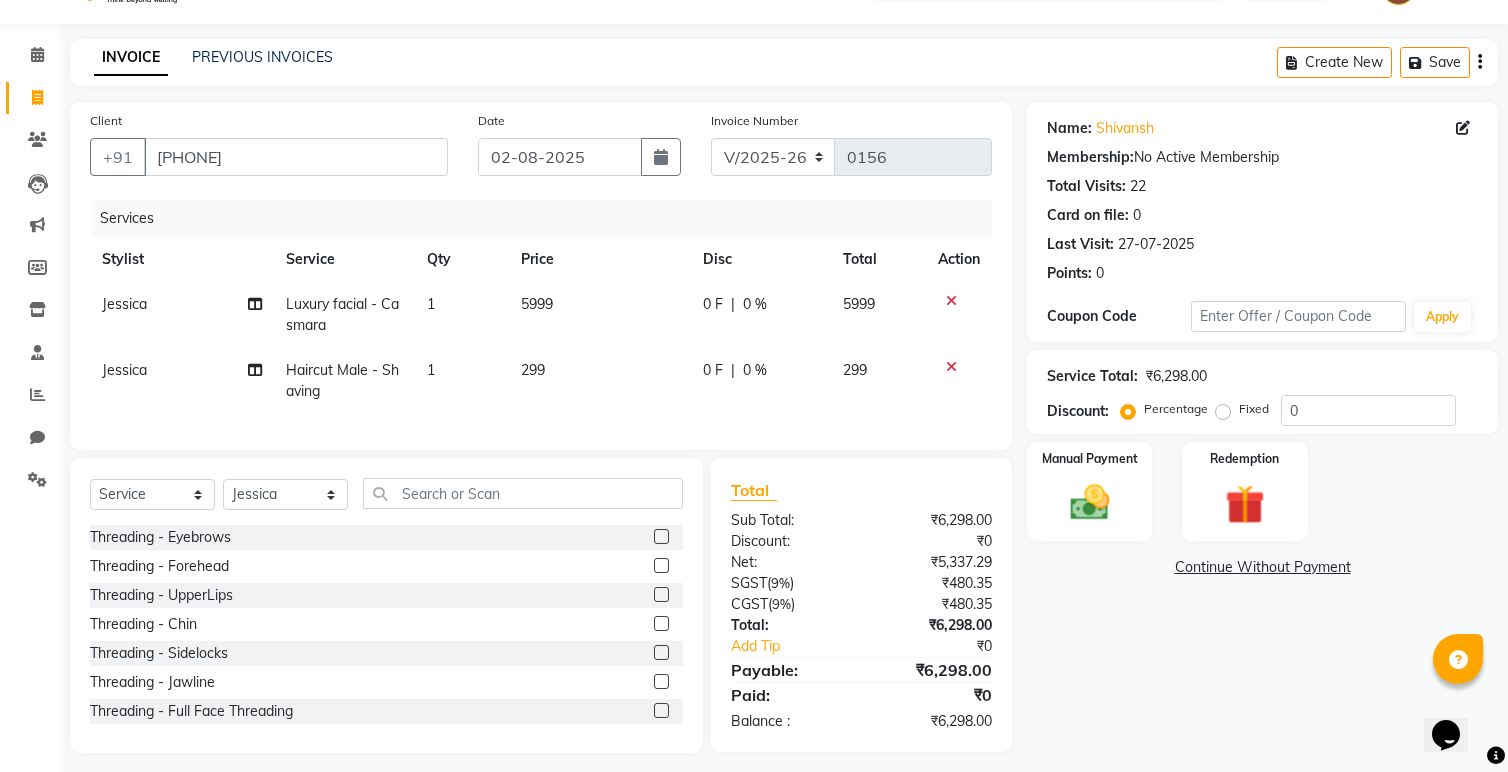 scroll, scrollTop: 46, scrollLeft: 0, axis: vertical 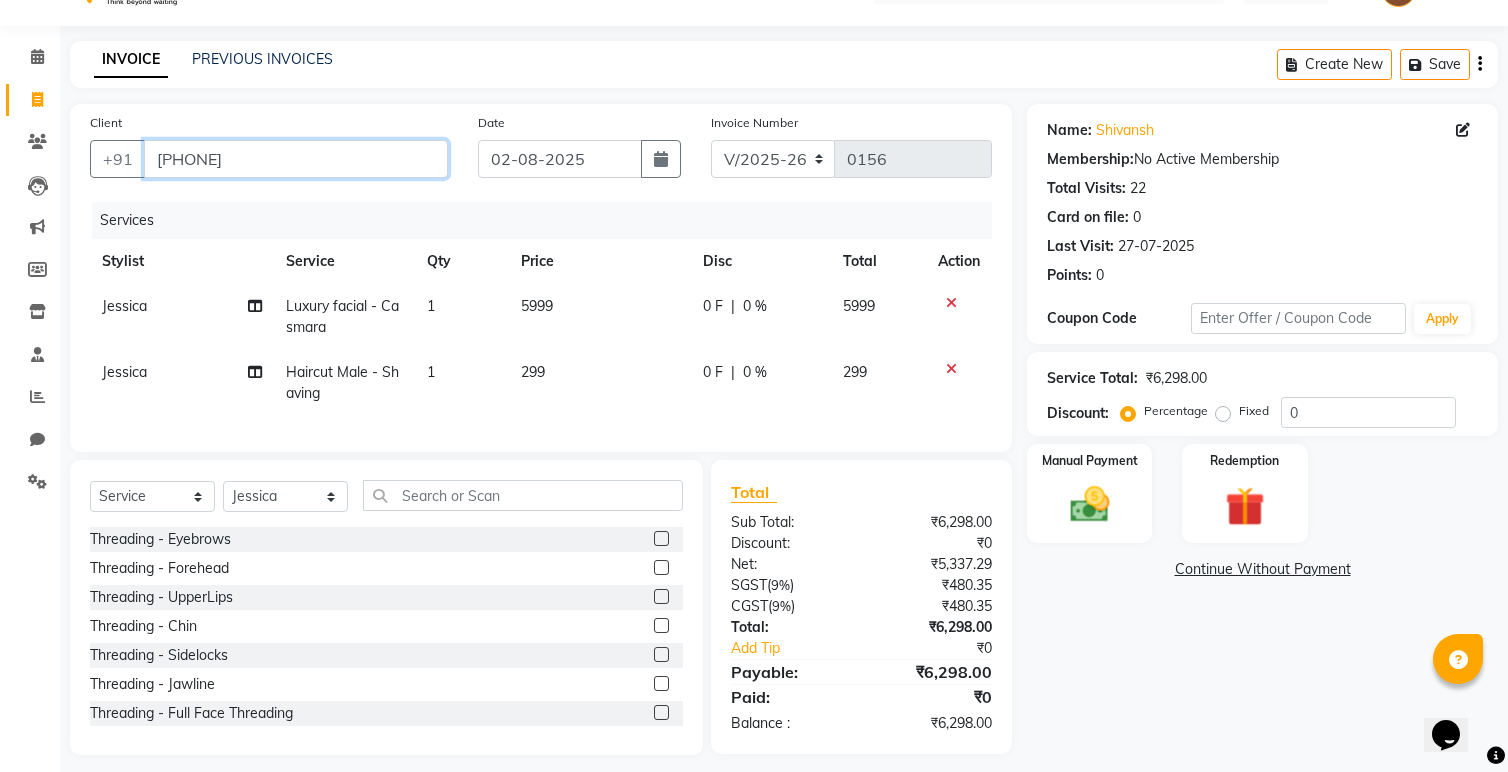 click on "[PHONE]" at bounding box center [296, 159] 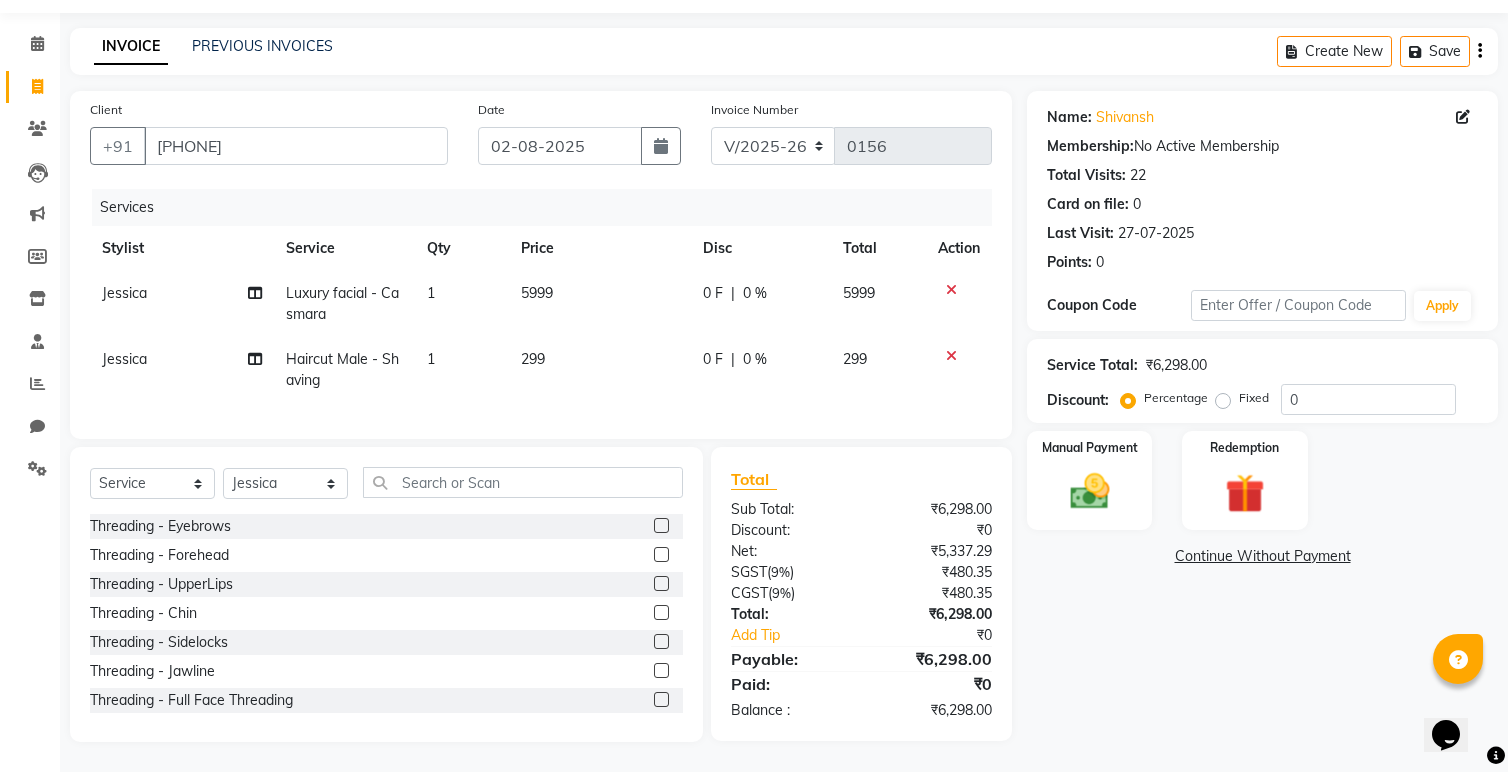 click on "Services Stylist Service Qty Price Disc Total Action Jessica Luxury facial - Casmara  1 5999 0 F | 0 % 5999 Jessica Haircut Male - Shaving 1 299 0 F | 0 % 299" 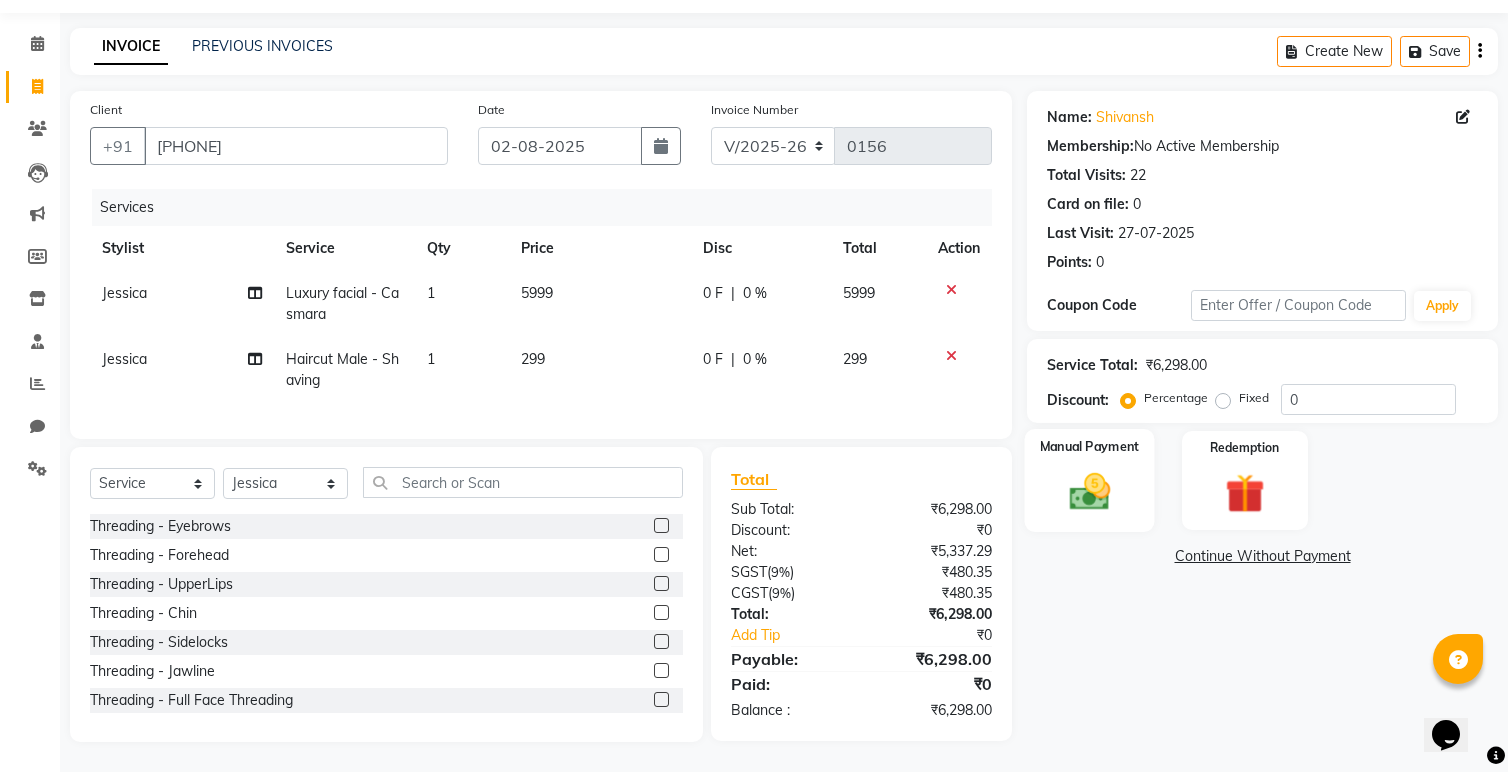 click 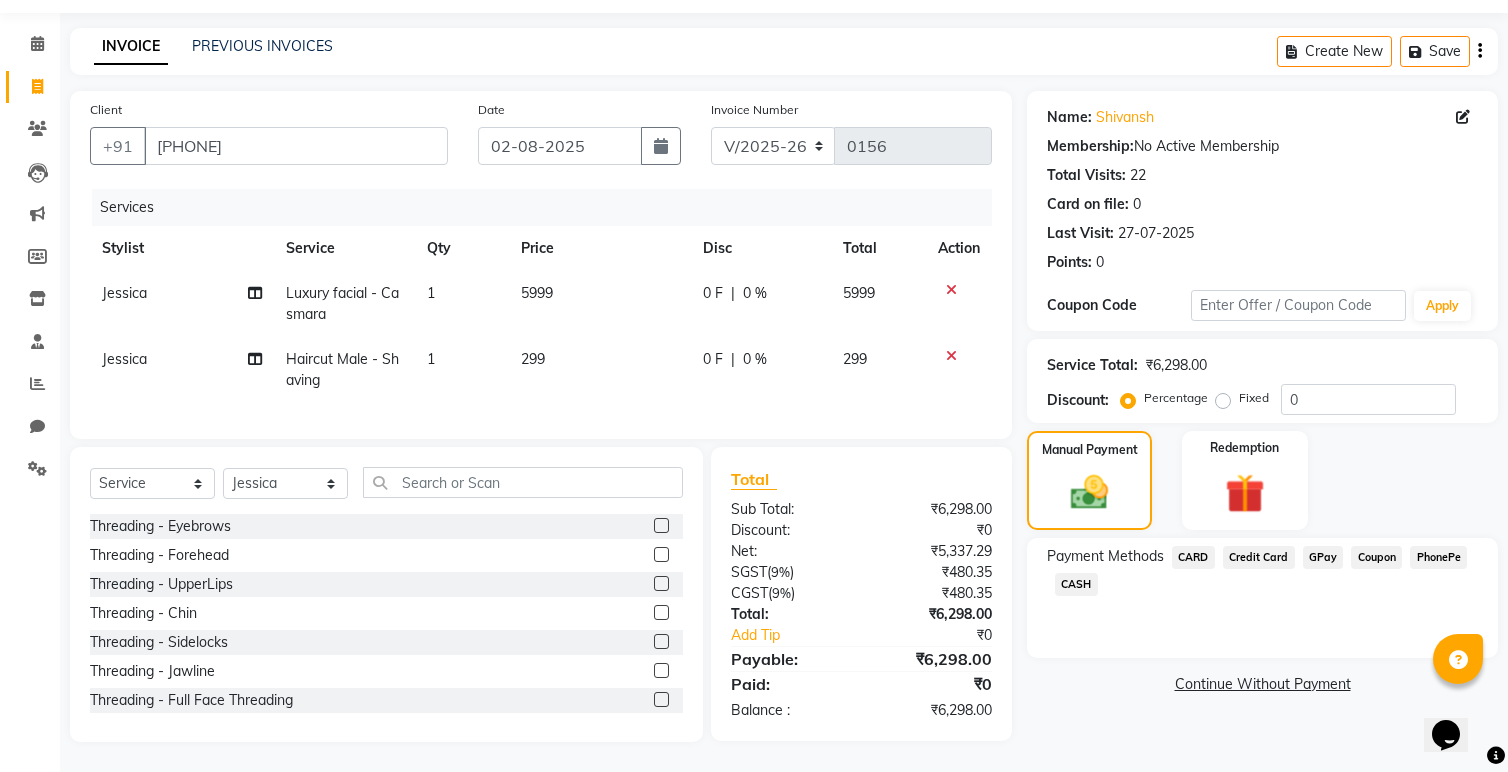 click on "299" 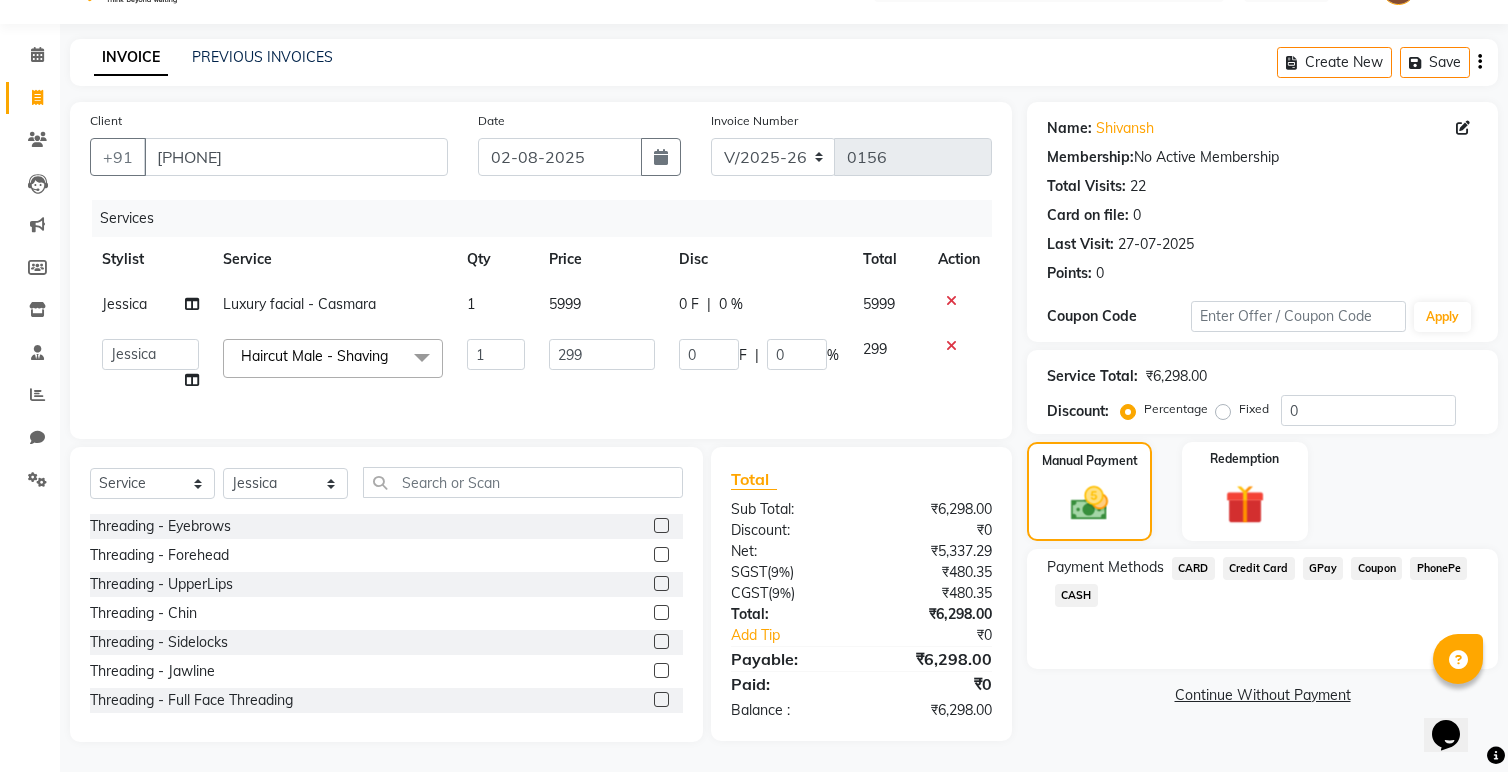 scroll, scrollTop: 48, scrollLeft: 0, axis: vertical 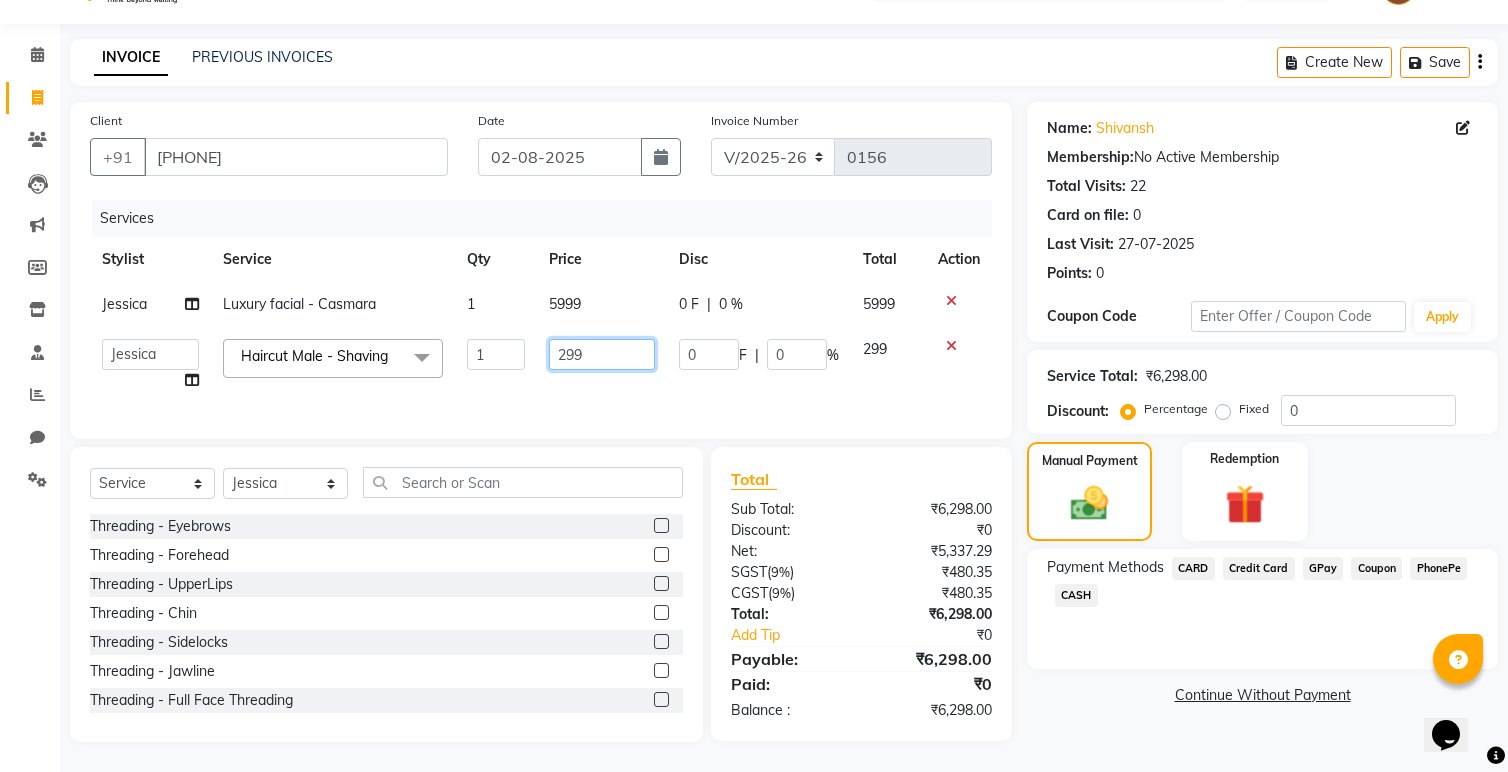 drag, startPoint x: 599, startPoint y: 357, endPoint x: 416, endPoint y: 362, distance: 183.0683 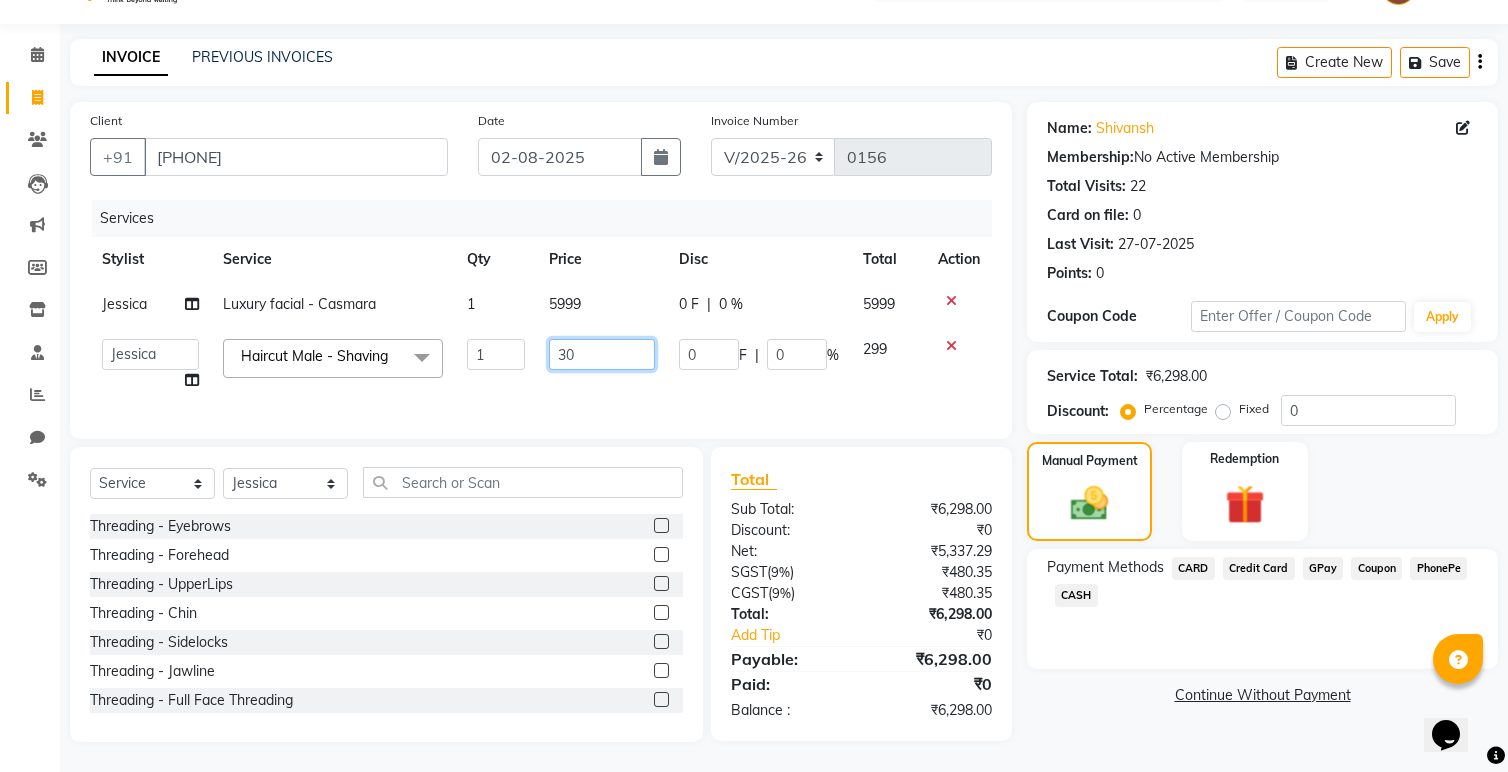 type on "300" 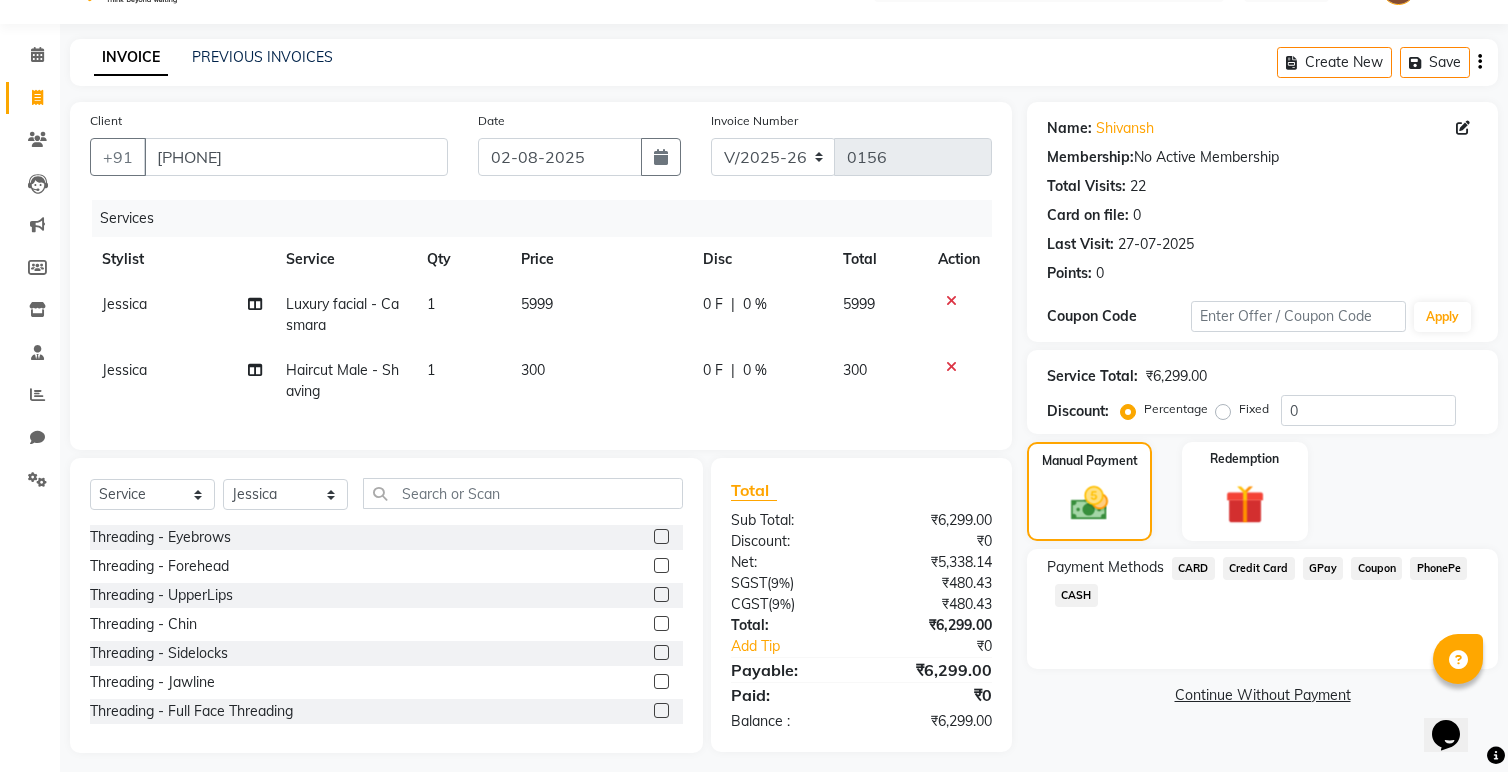 click on "5999" 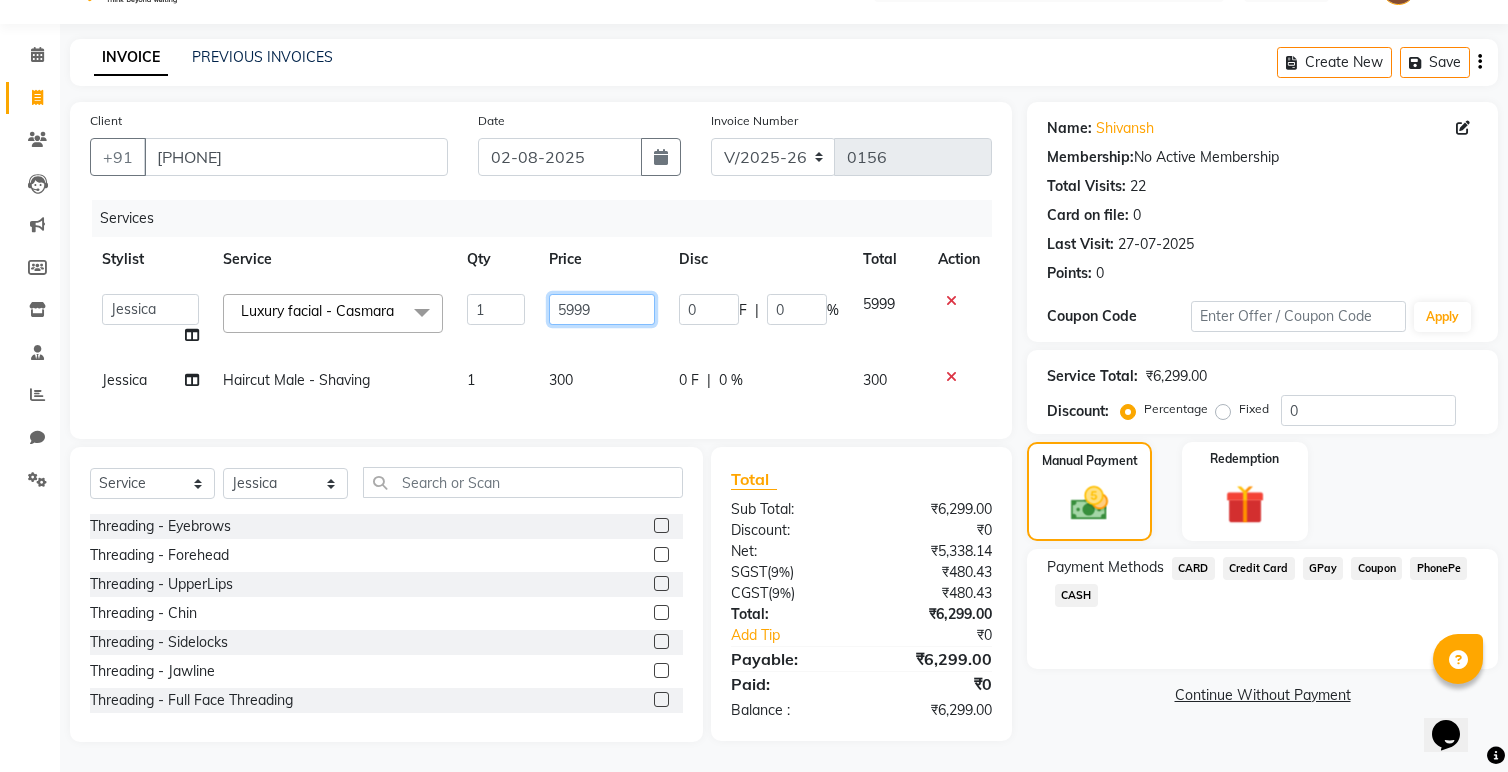 drag, startPoint x: 611, startPoint y: 305, endPoint x: 459, endPoint y: 301, distance: 152.05263 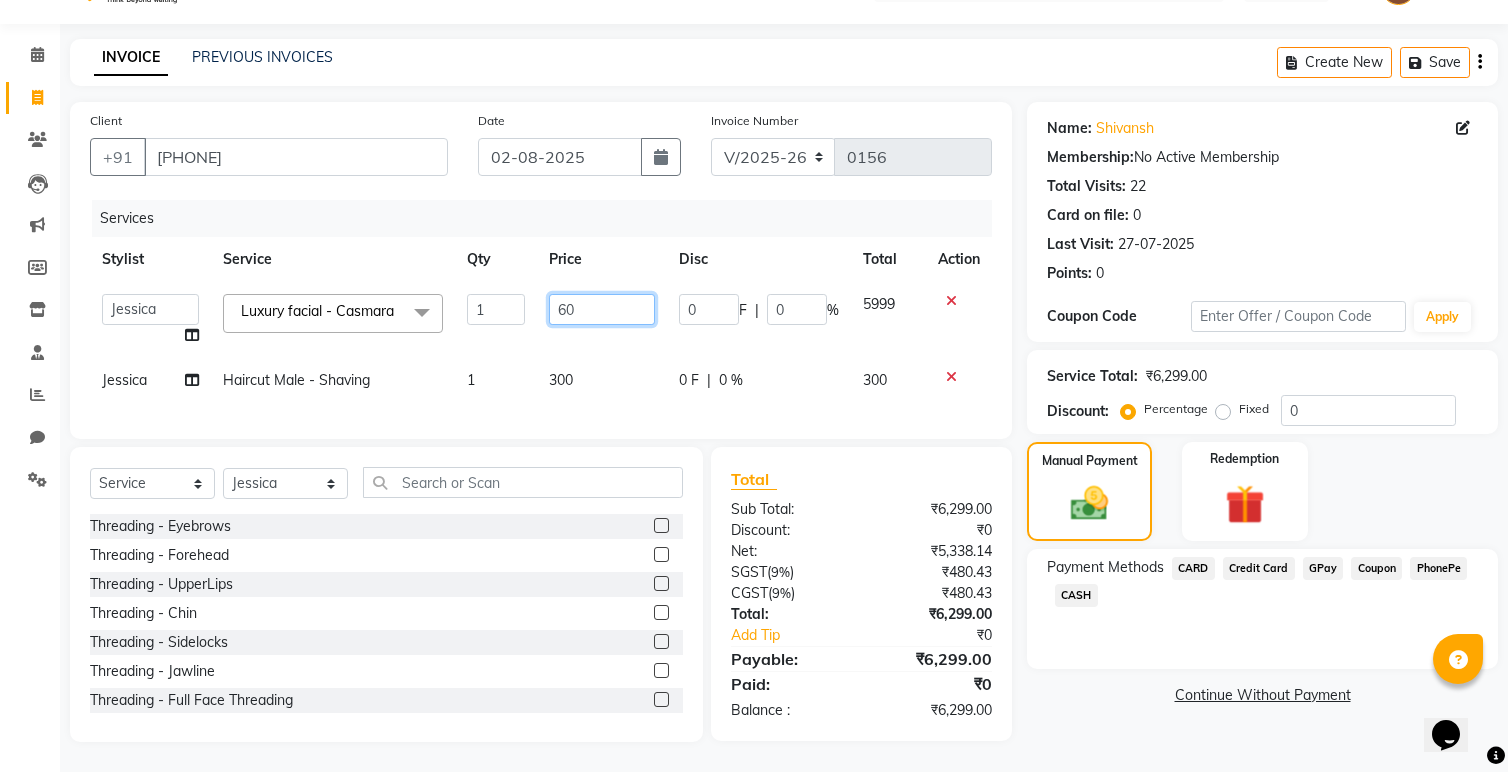 type on "6" 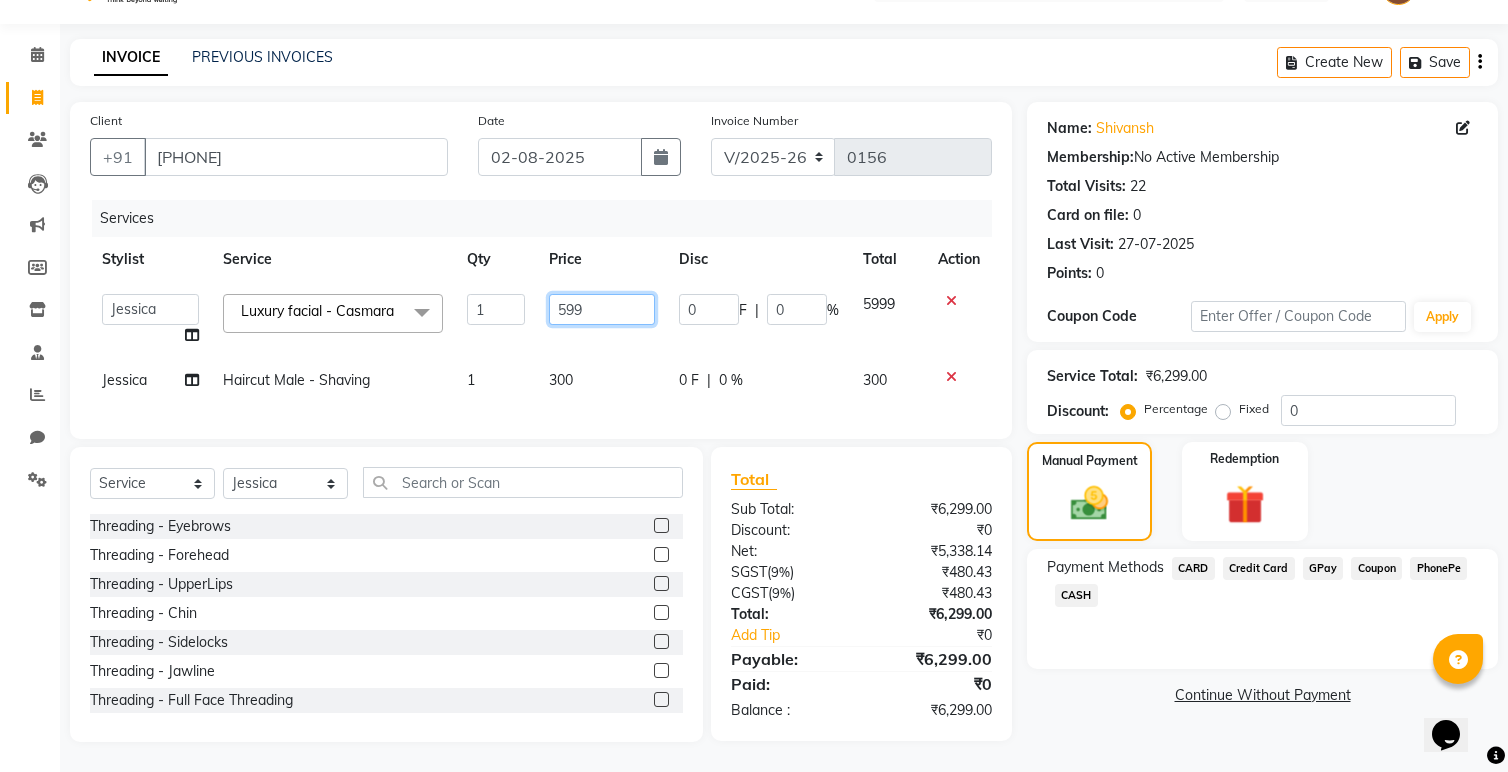 type on "5999" 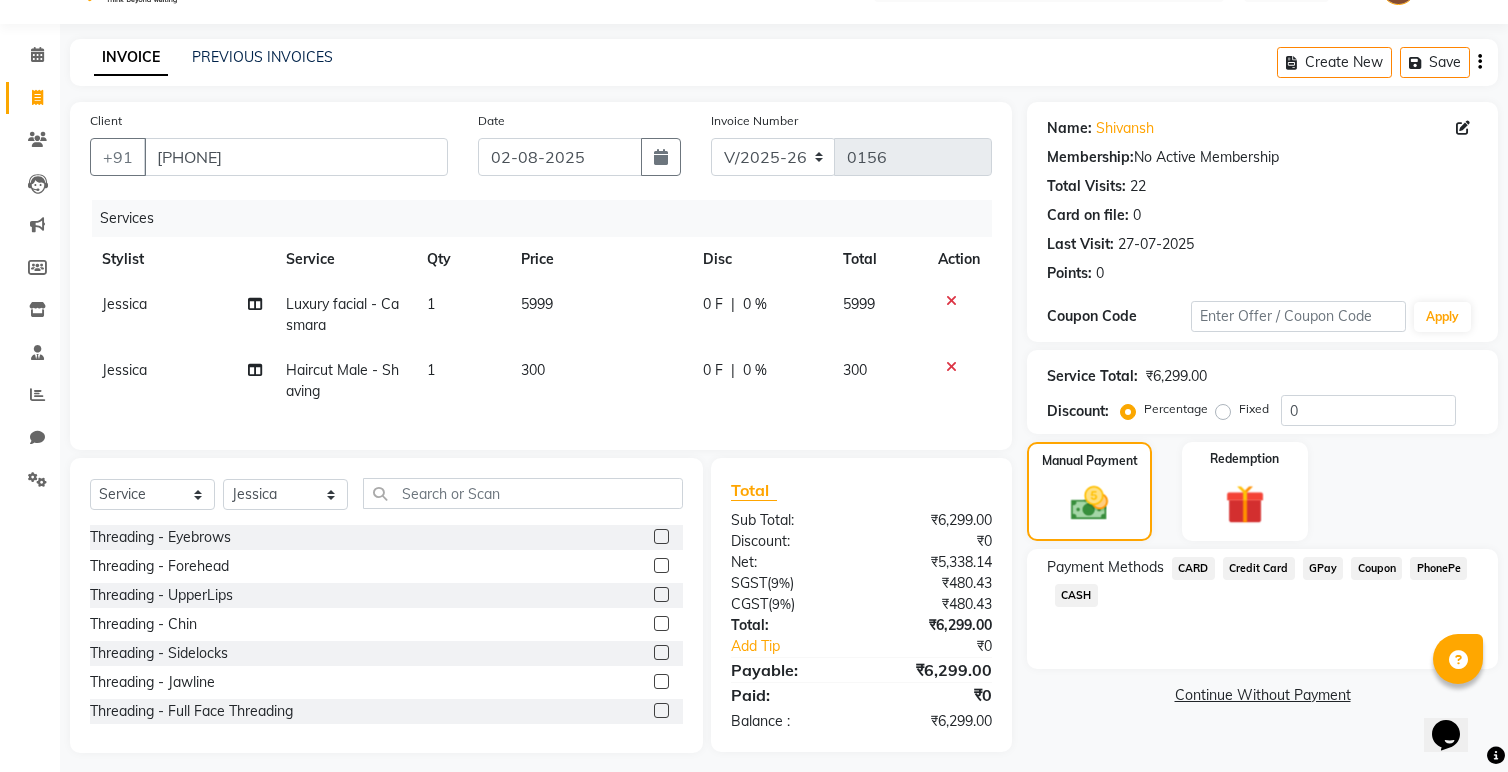 click on "300" 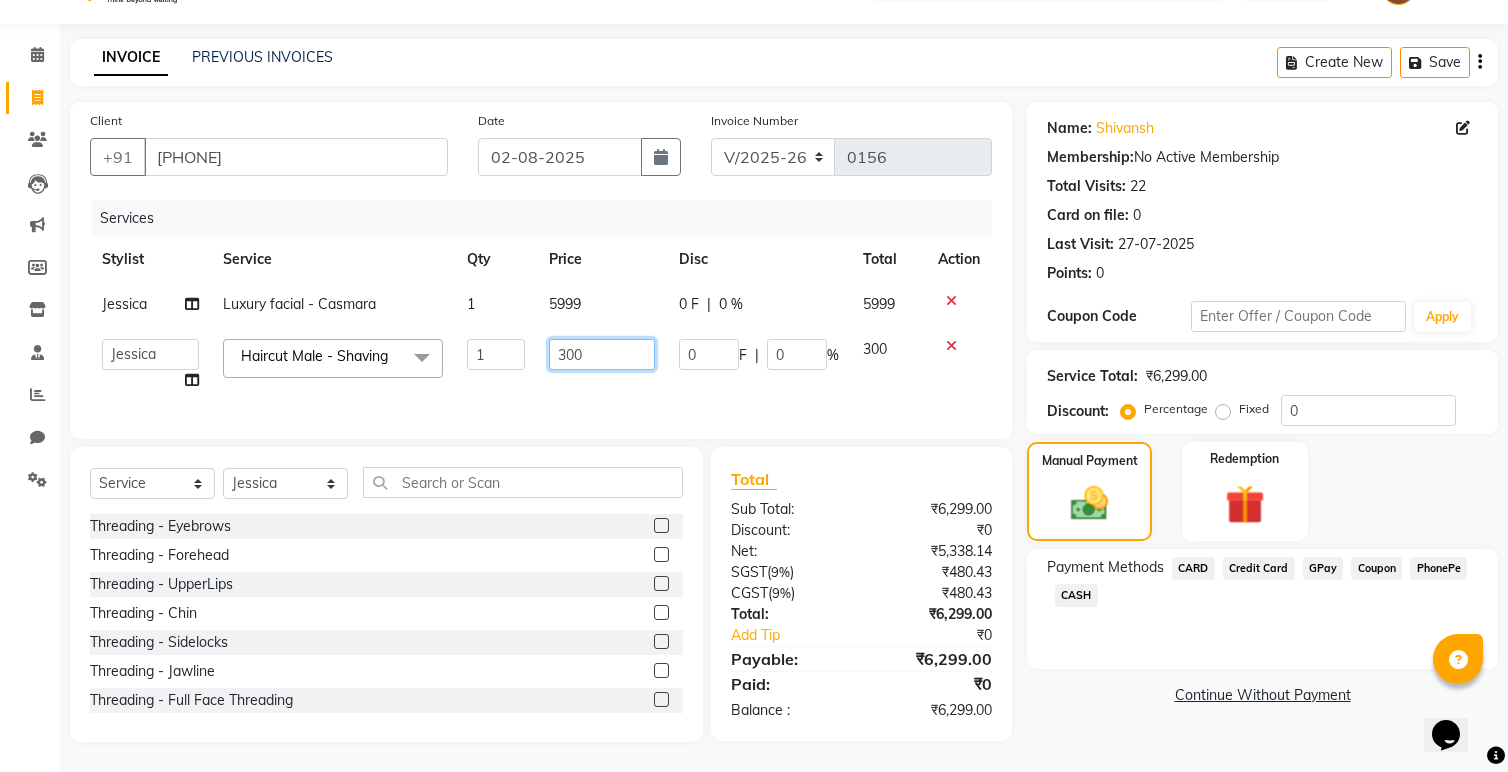 drag, startPoint x: 593, startPoint y: 354, endPoint x: 520, endPoint y: 355, distance: 73.00685 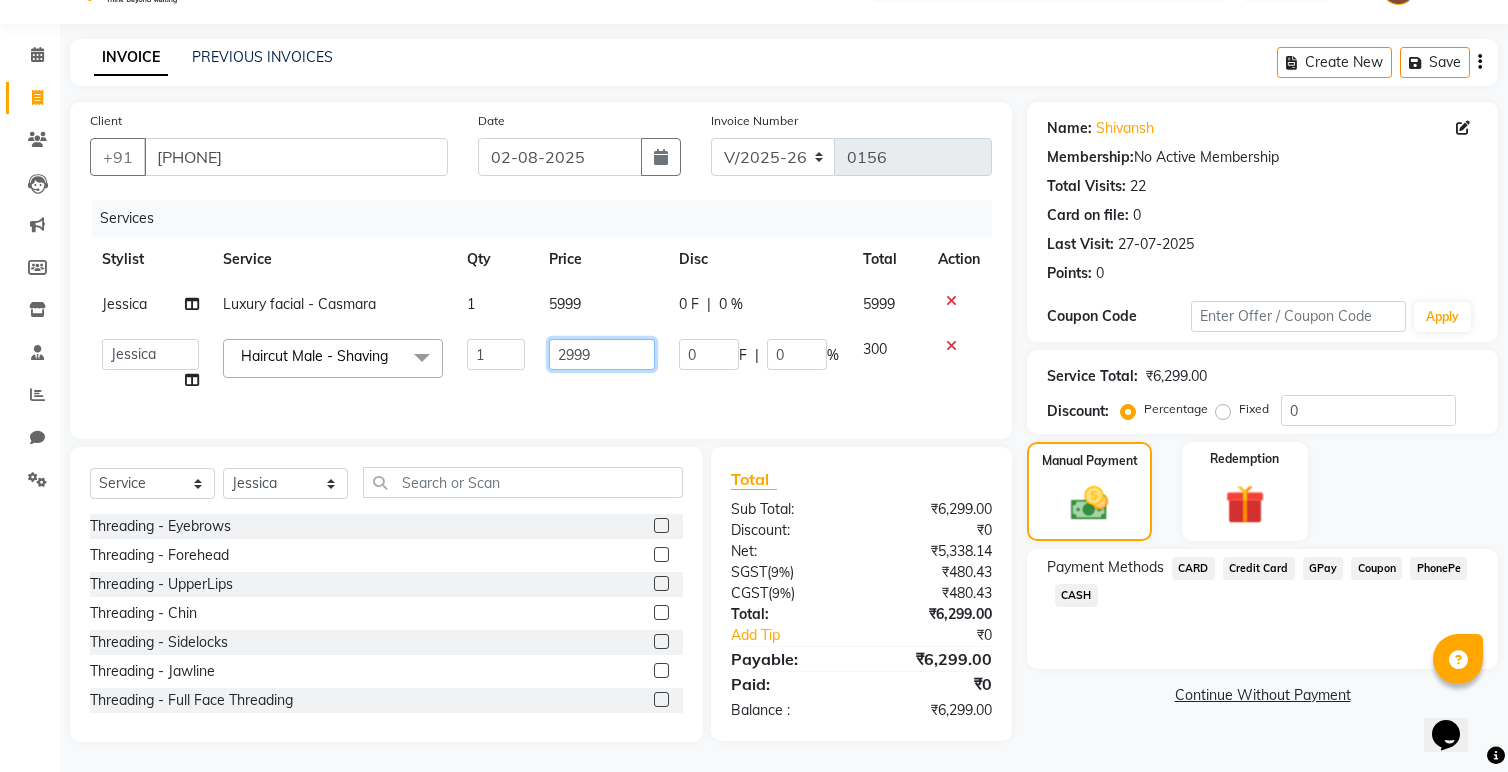 type on "299" 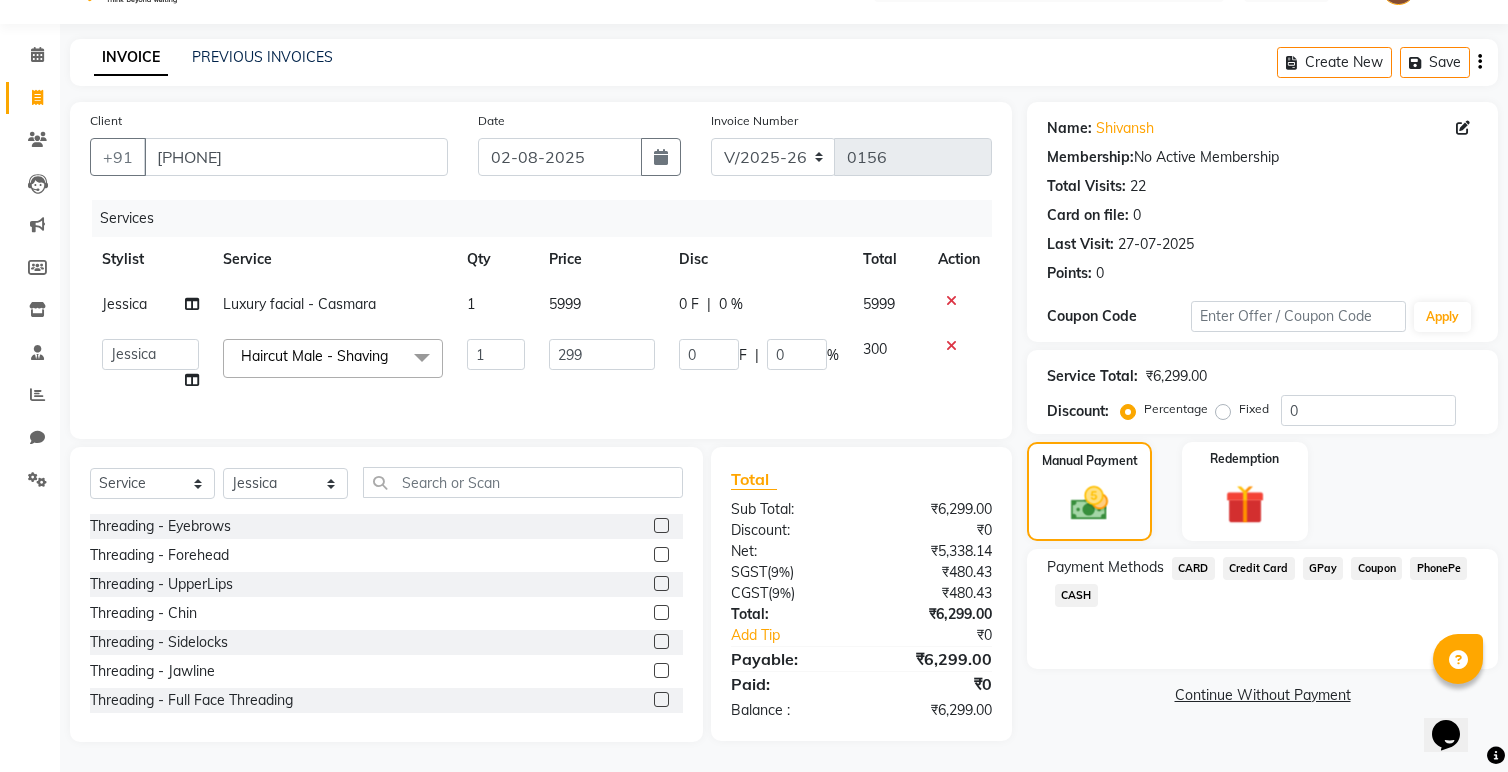 click on "Anita   Dakshta    Jessica   Omar   Priti   Rajesh    Raju   Rekha   Sana    Shamal    Shivansh   Sohail  Haircut Male - Shaving  x Threading - Eyebrows Threading - Forehead Threading - UpperLips Threading - Chin Threading - Sidelocks Threading - Jawline Threading - Full Face Threading Manicure - Express (Nail Care + Nail Polish) Manicure - Classic Manicure - Premium Manicure - Advance & O3+ Manicure - Manicure Spa Manicure - cut file  Pedicure - Express Pedicure - Classic Pedicure - Premium Pedicure - Advance & O3+ Pedicure - HealPeal Pedicure - Pedicure Spa Hairwash - Hairwash Hairwash - Straight Blowdry Hairwash - Out/In Curls Blowdry Hairwash - Ironing Hairwash - Tongs Hairwash - Crimping Hairwash - Hair Styling Hairwash - 3TENX wash Haircut Female - Triming Haircut Female - Fringe/Bangs Haircut Female - Kids (Age 12) Haircut Female - Advance Haircut Female - Creative Haircut Female - additional wash Haircut Male - Shaving Haircut Male - Advance Haircut Haircut Male - Kids (Age 12) Hair Colour - Global" 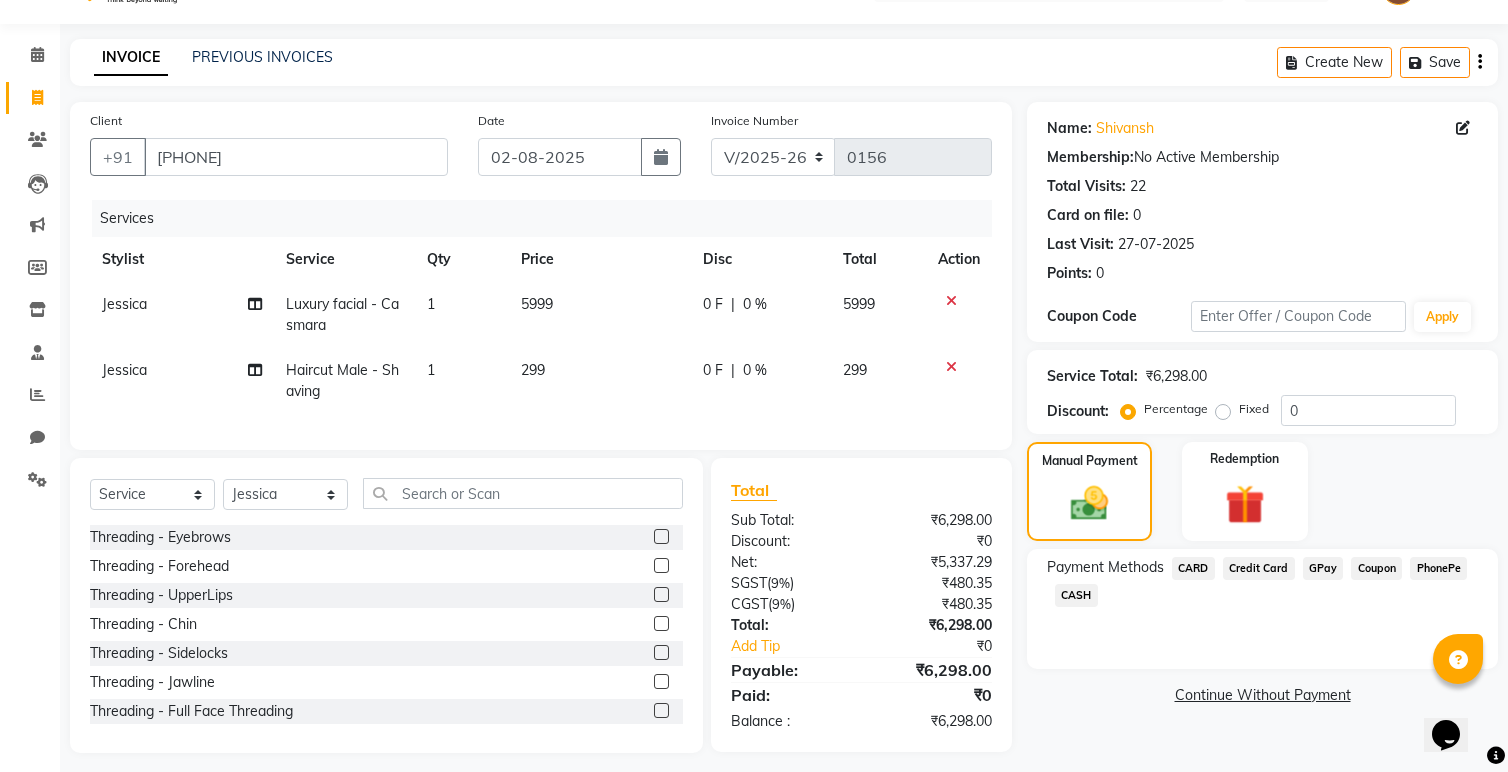 click on "CASH" 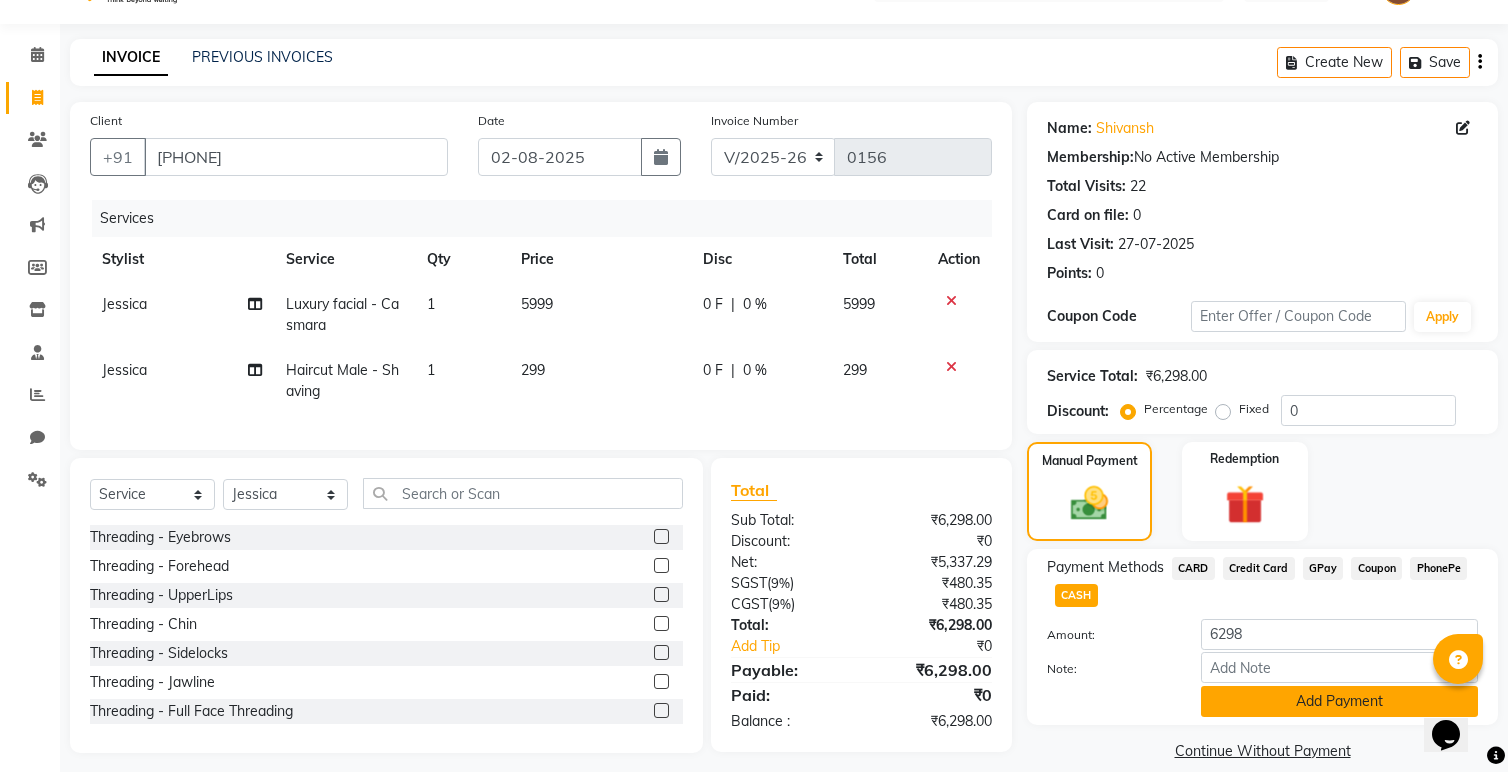 click on "Add Payment" 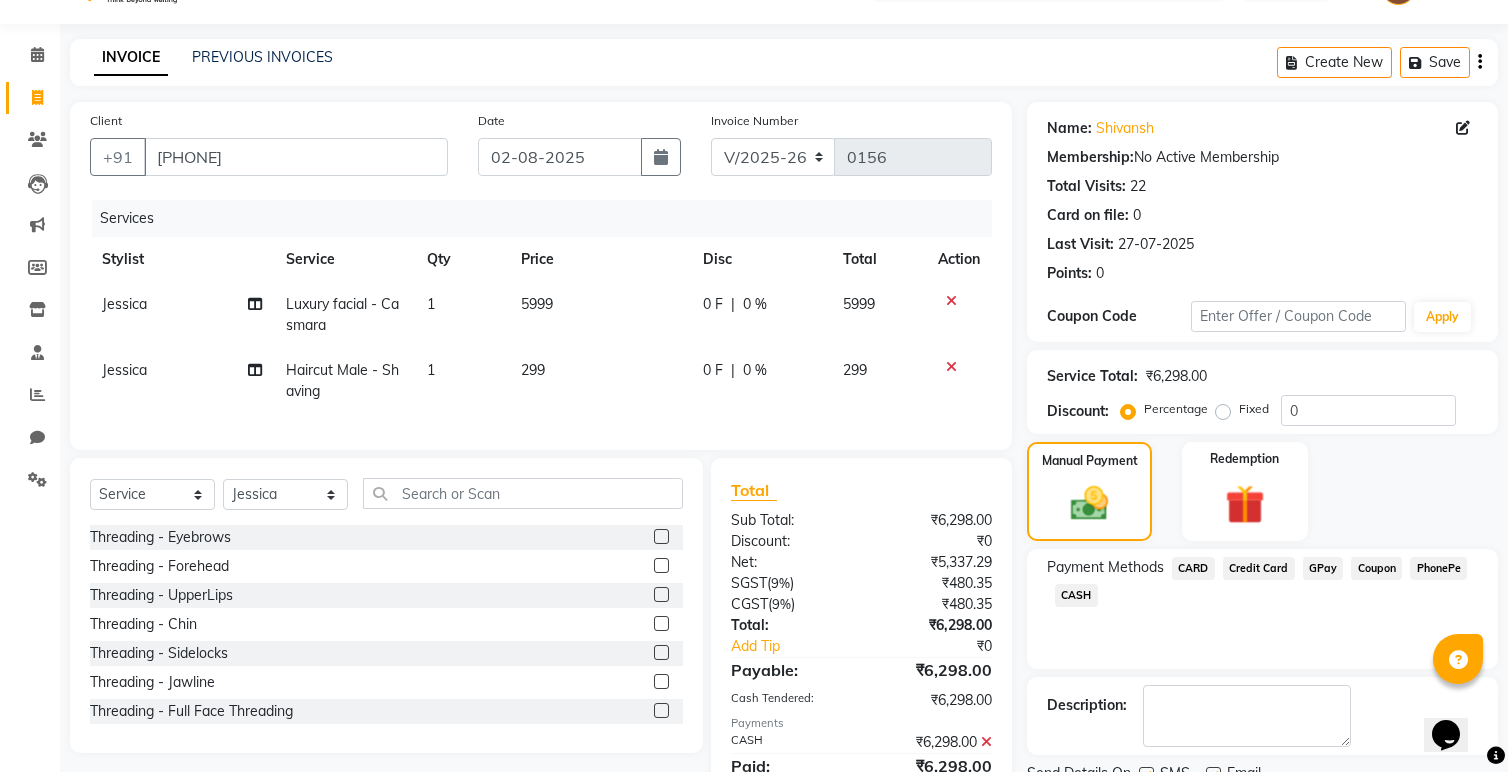 scroll, scrollTop: 129, scrollLeft: 0, axis: vertical 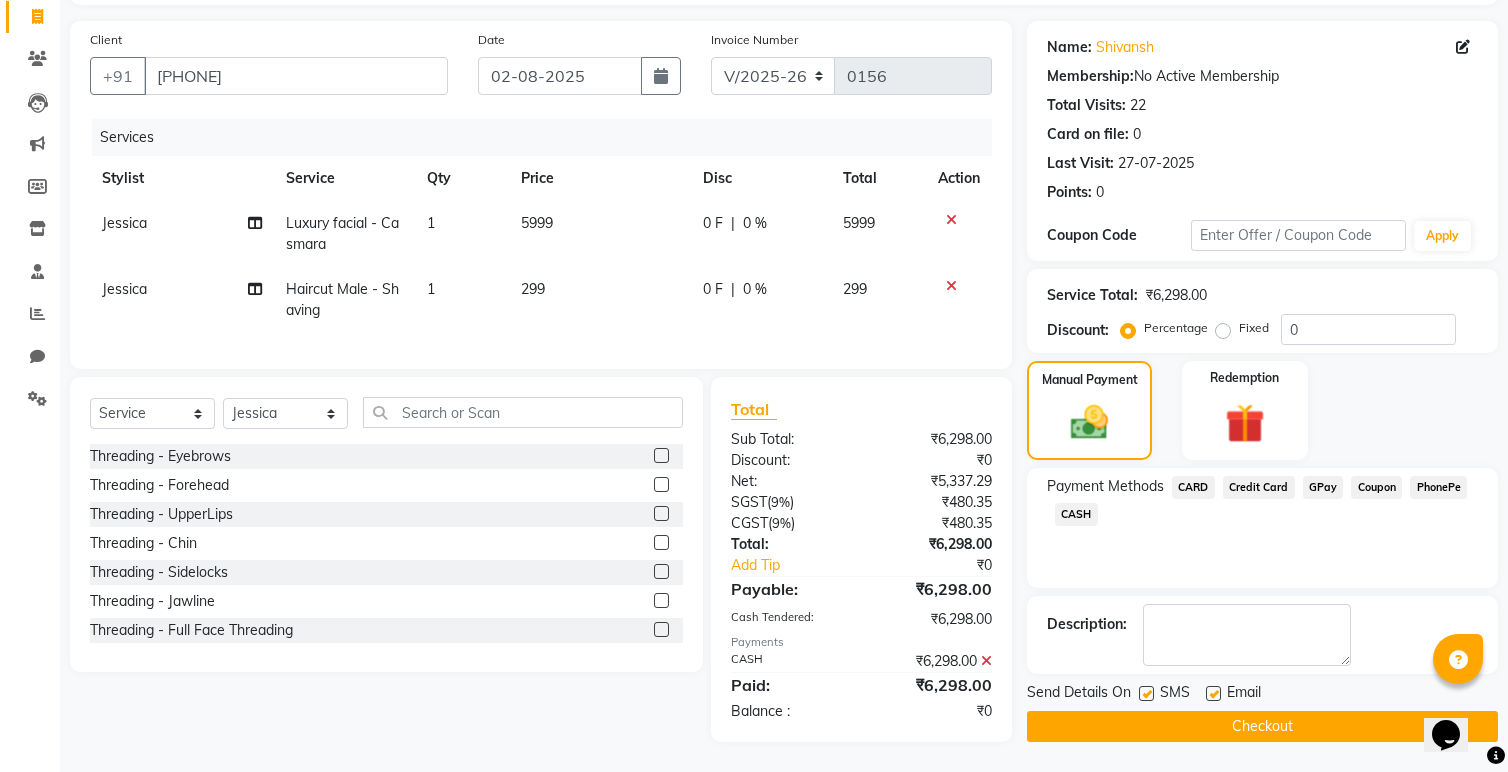 click on "Checkout" 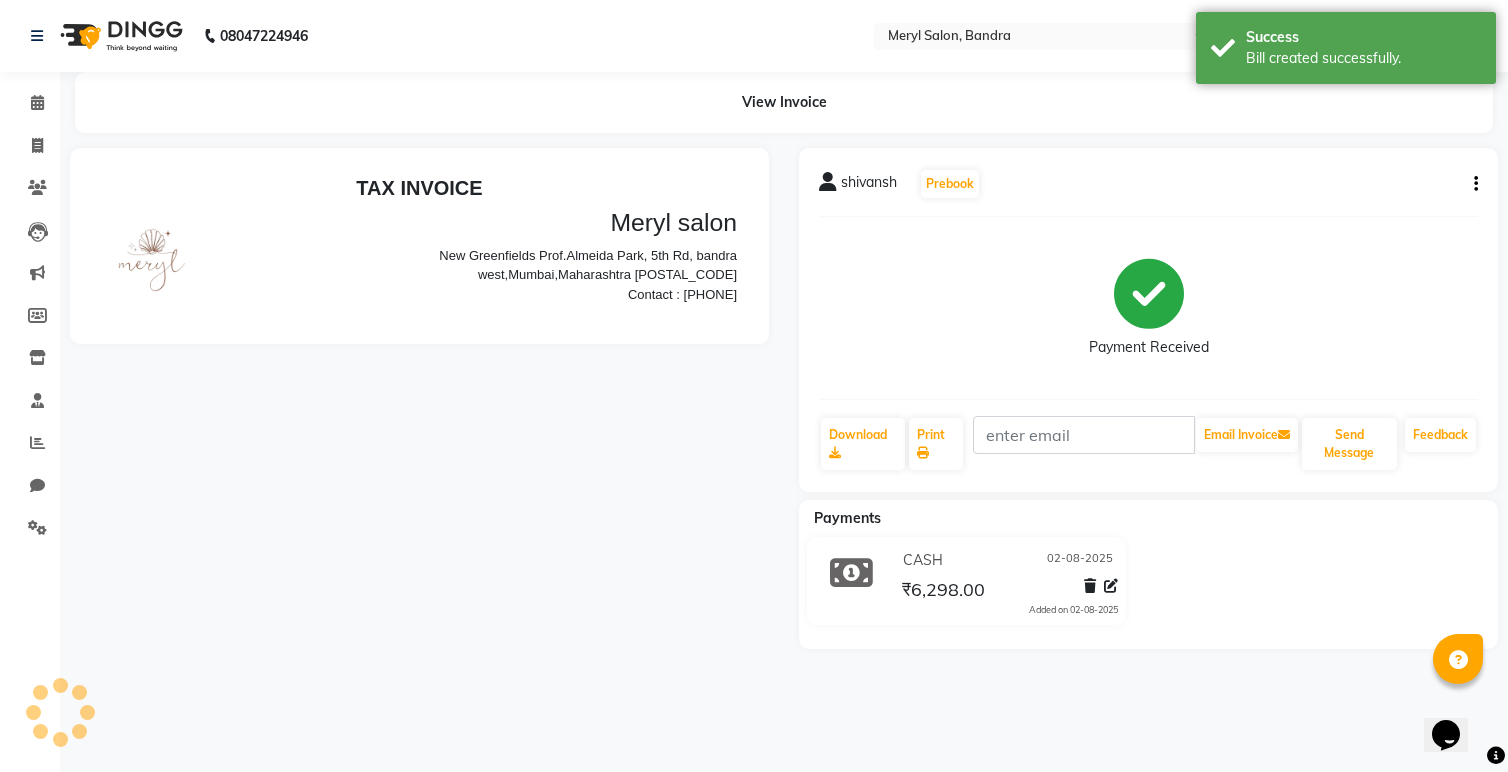 scroll, scrollTop: 0, scrollLeft: 0, axis: both 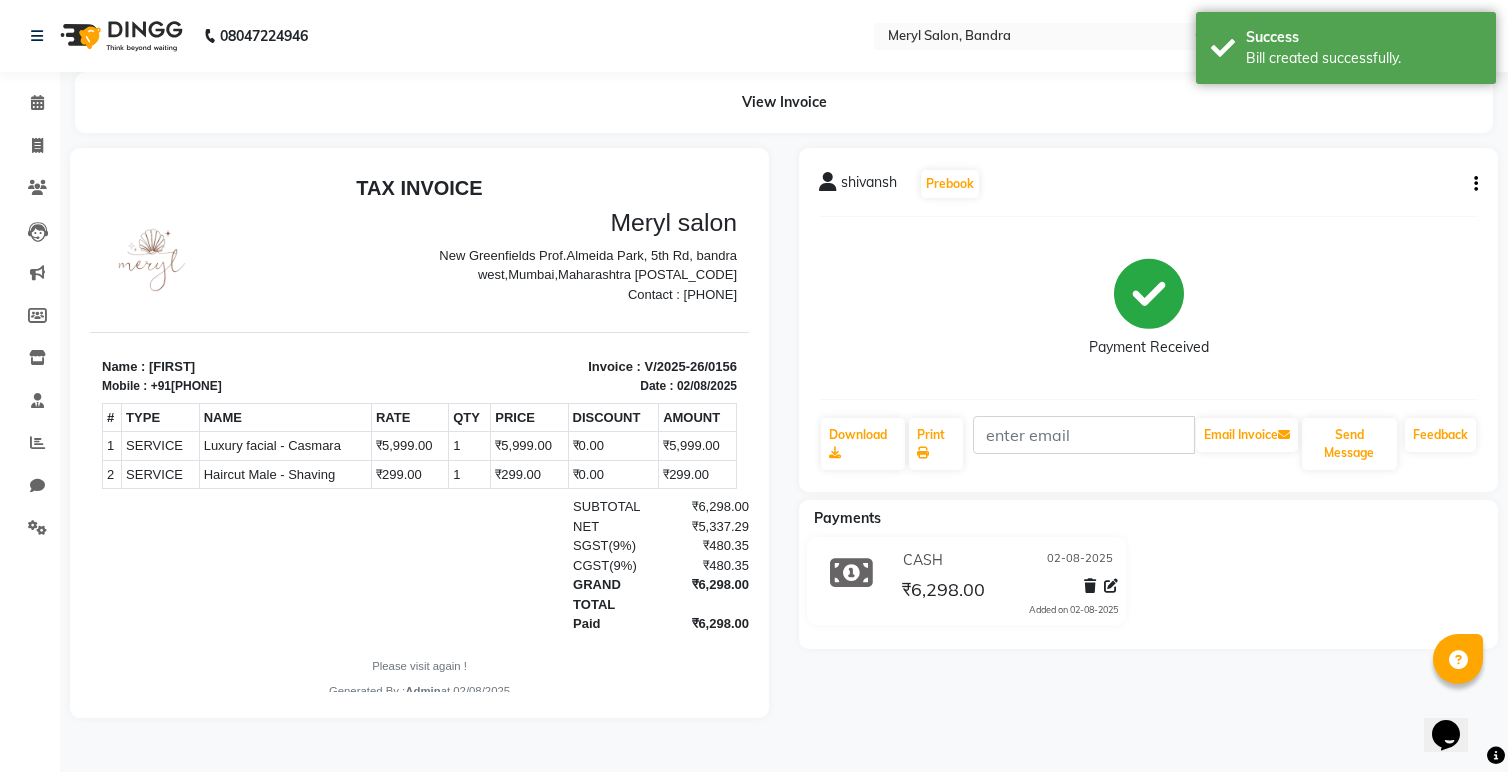 click on "Calendar  Invoice  Clients  Leads   Marketing  Members  Inventory  Staff  Reports  Chat  Settings Completed InProgress Upcoming Dropped Tentative Check-In Confirm Bookings Generate Report Segments Page Builder" 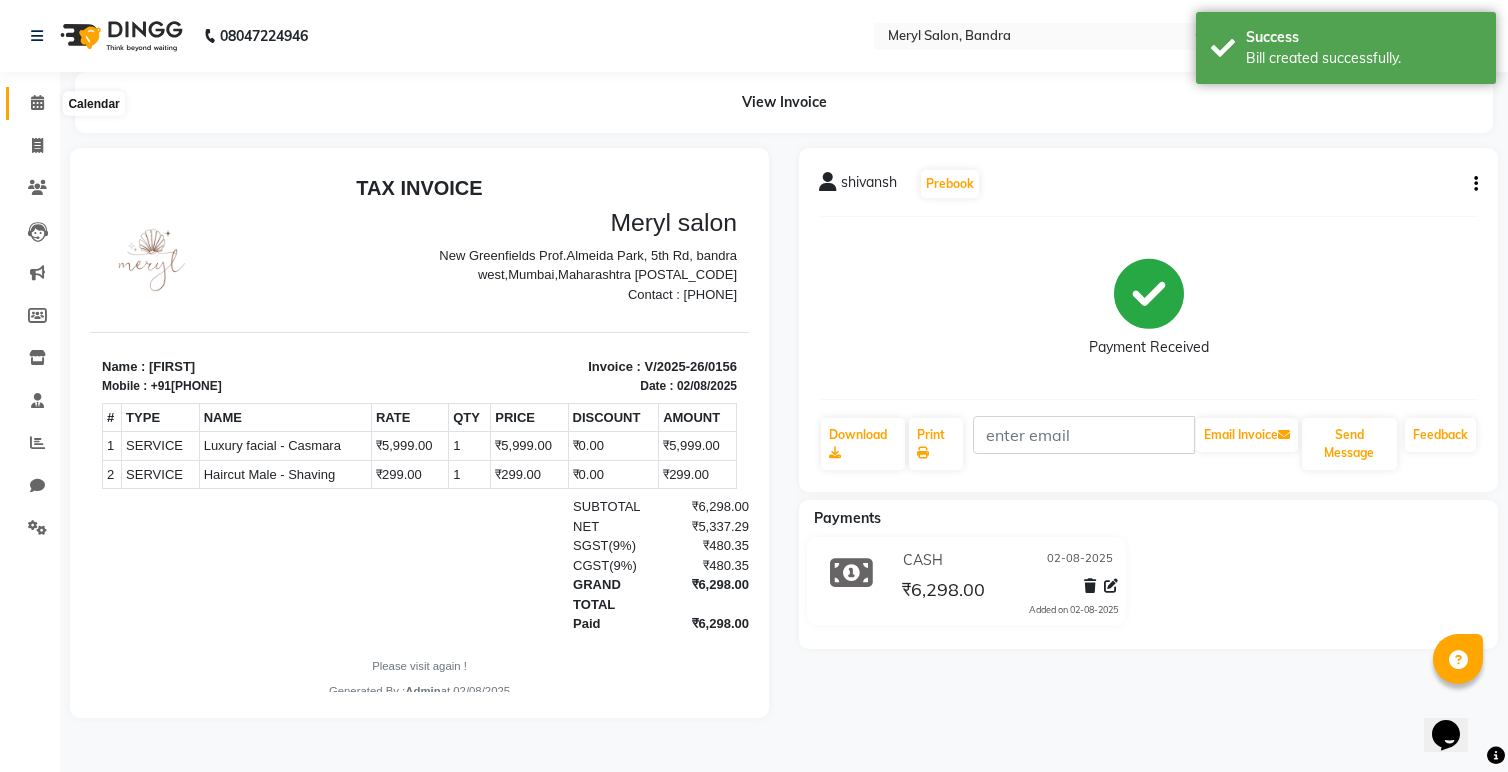 click 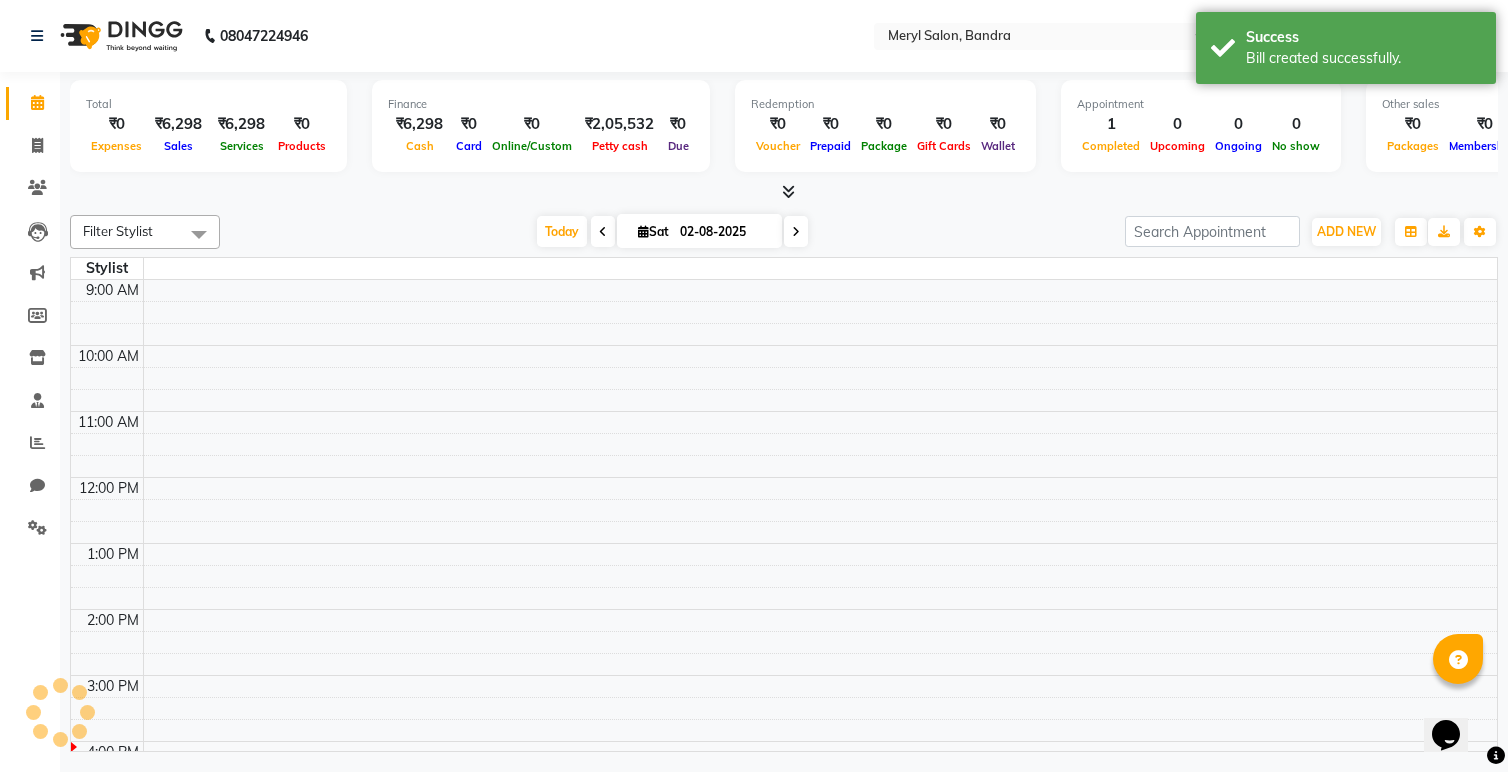 scroll, scrollTop: 455, scrollLeft: 0, axis: vertical 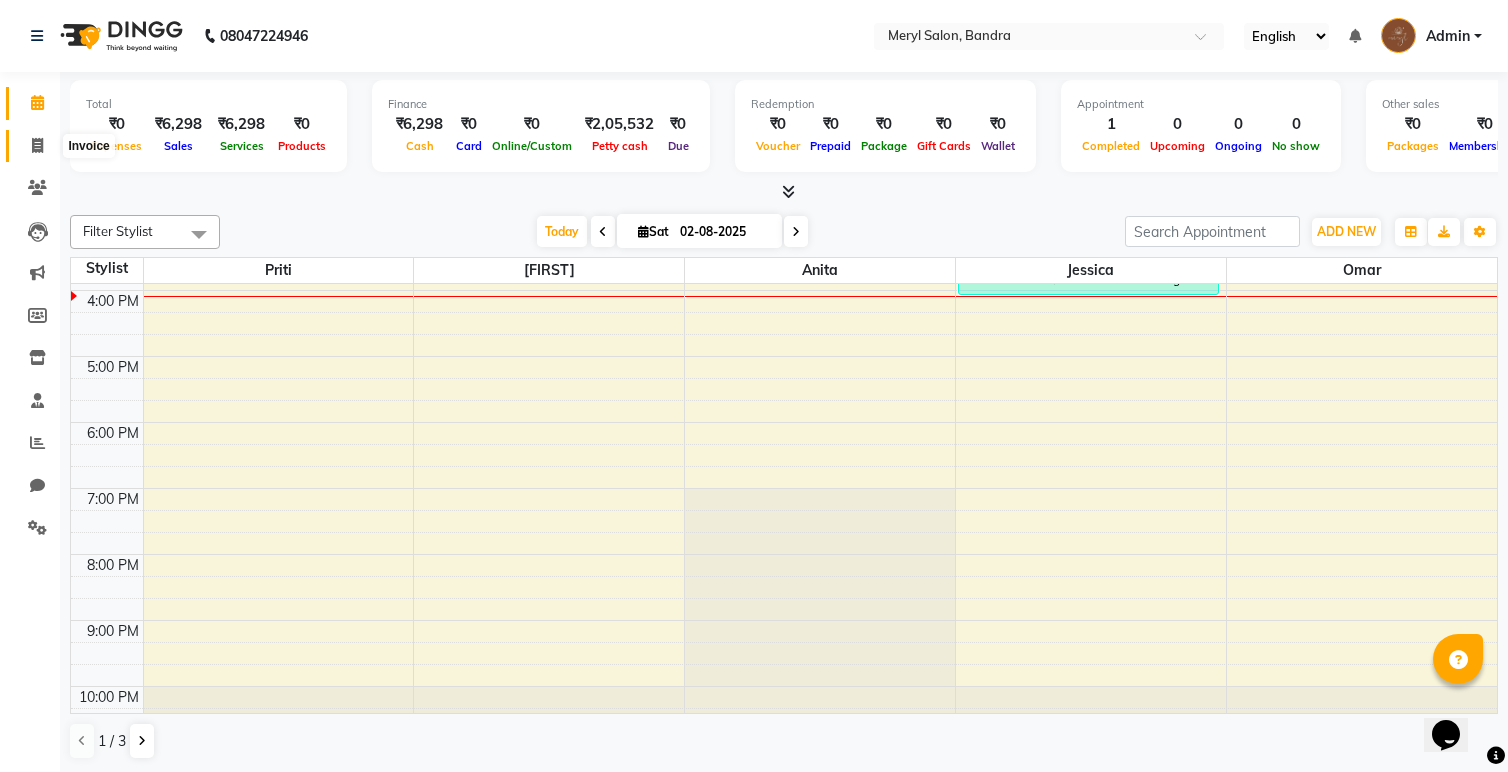 click 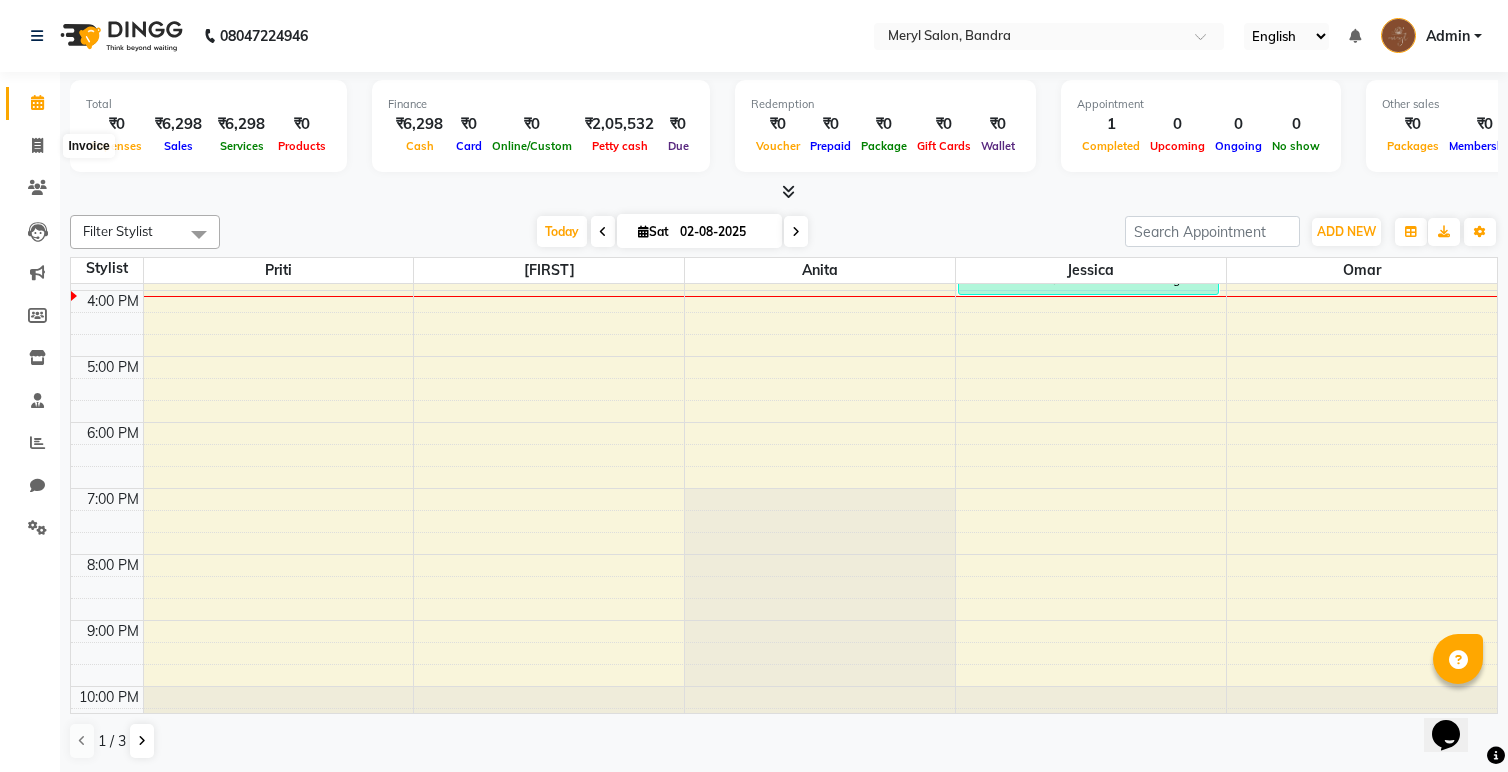 select on "7894" 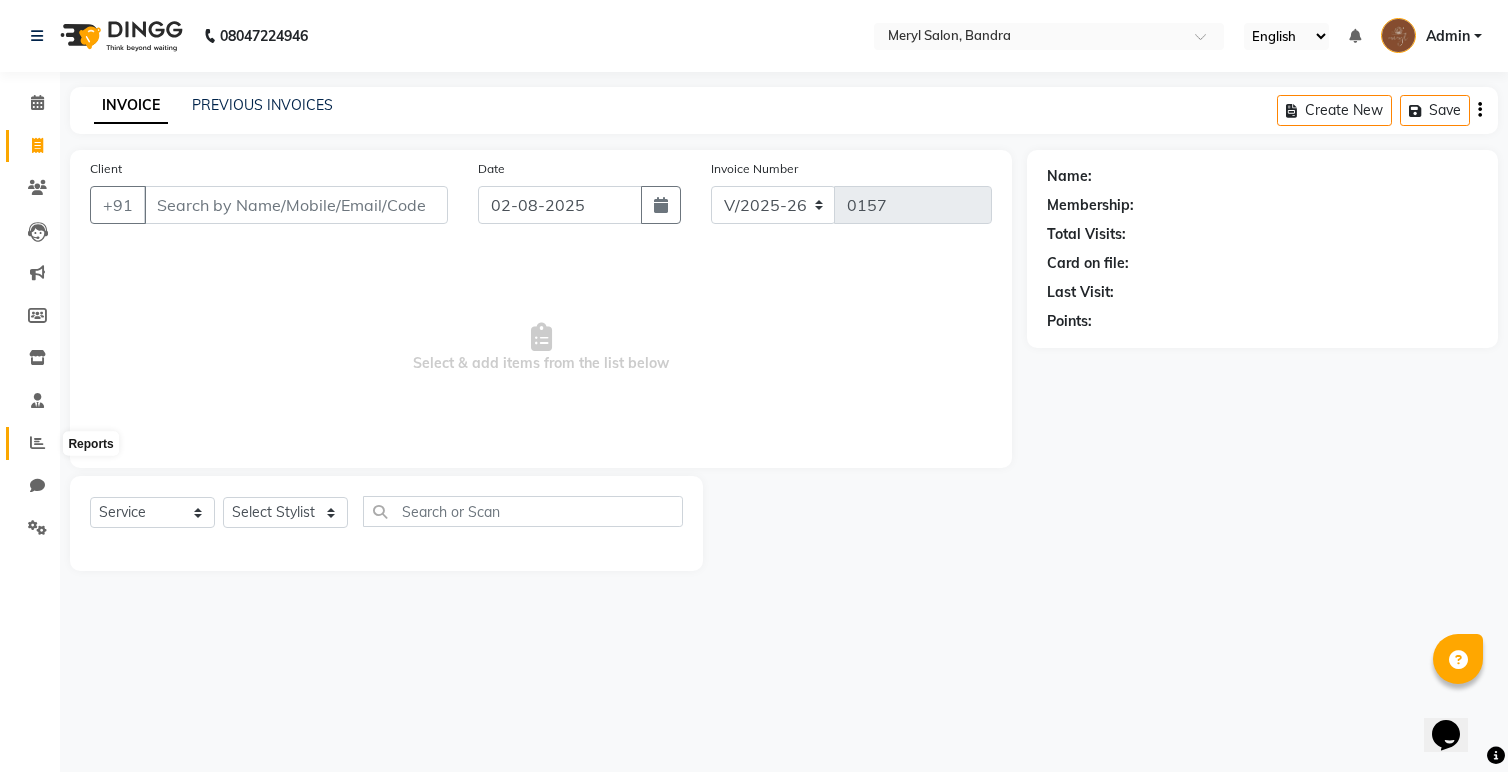 click 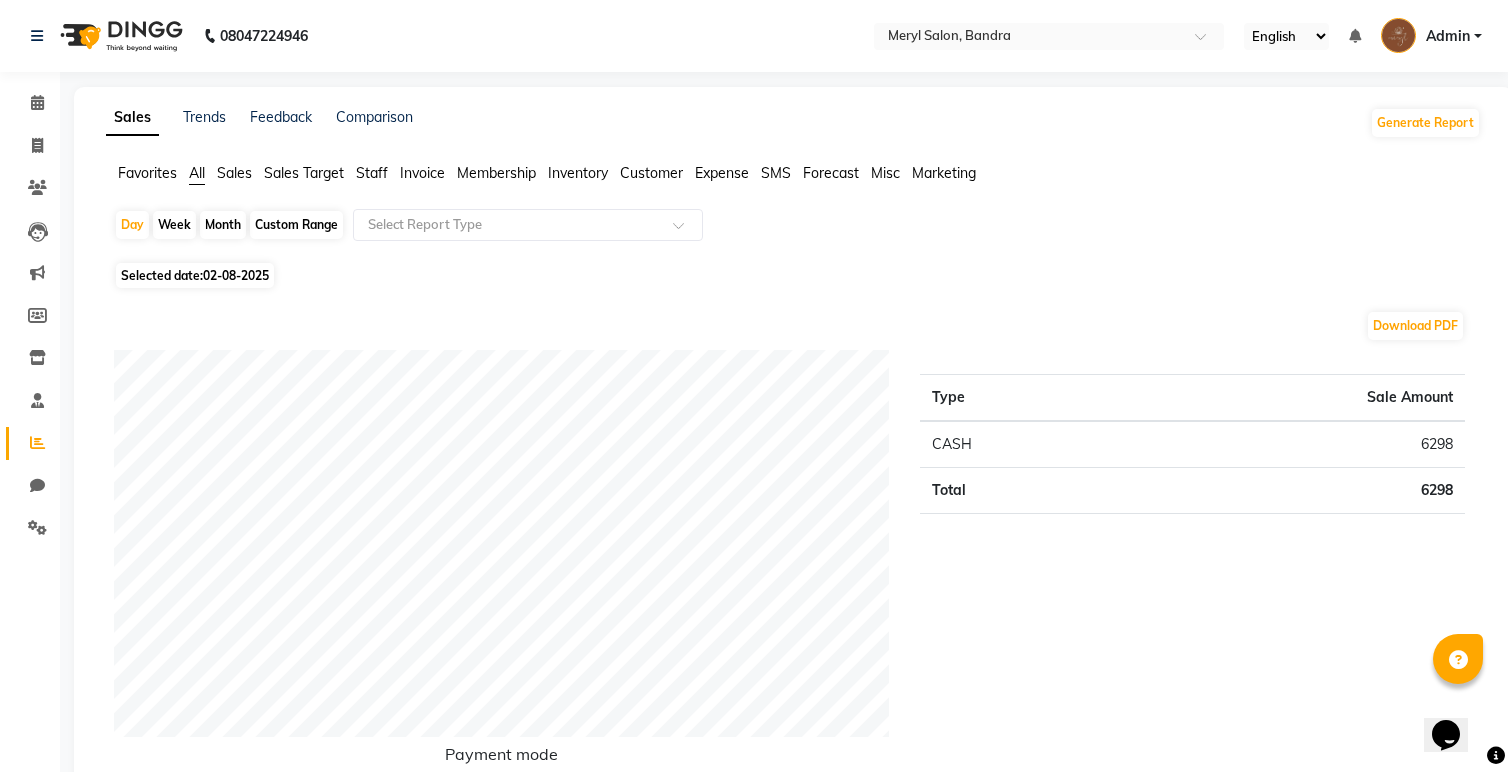 click on "Month" 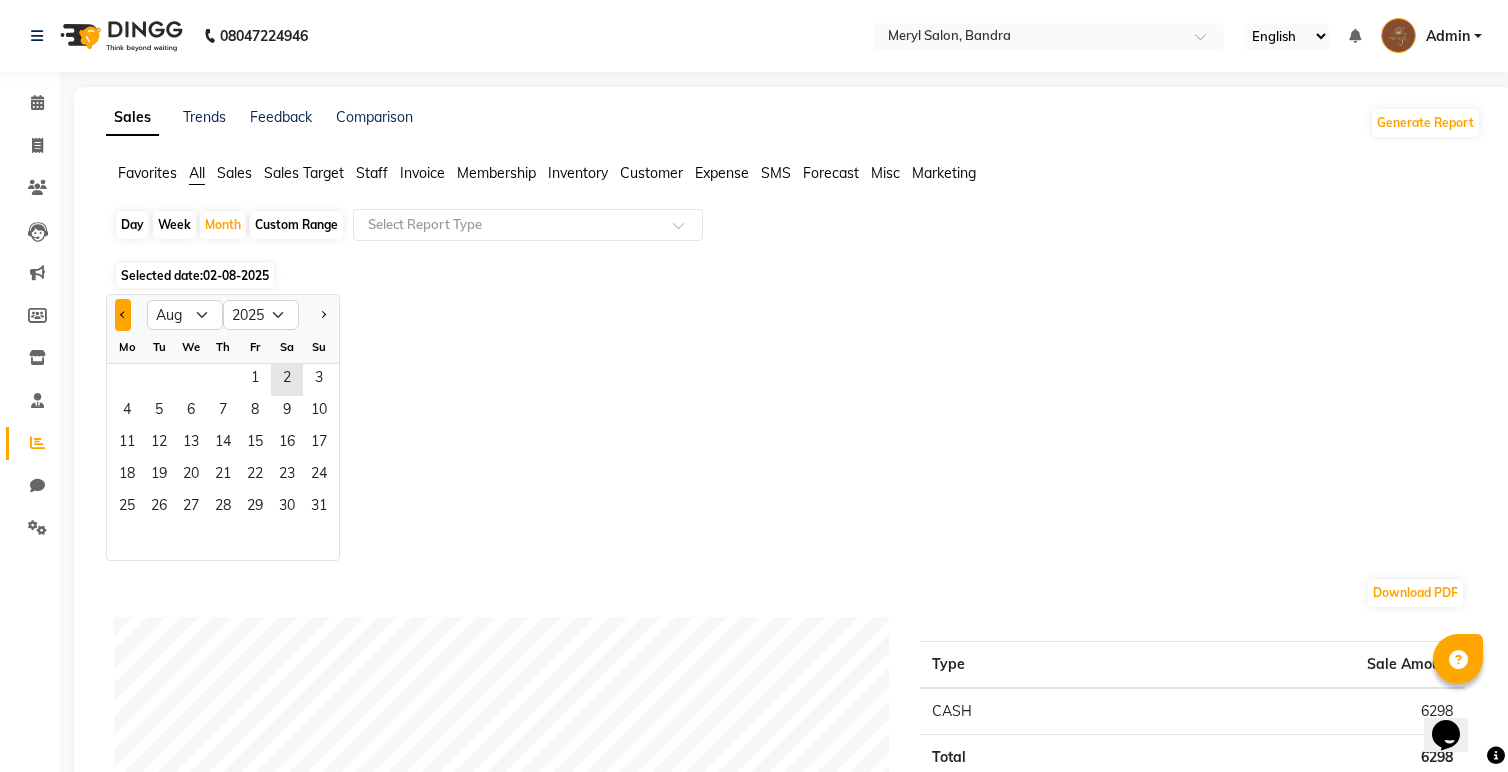 click 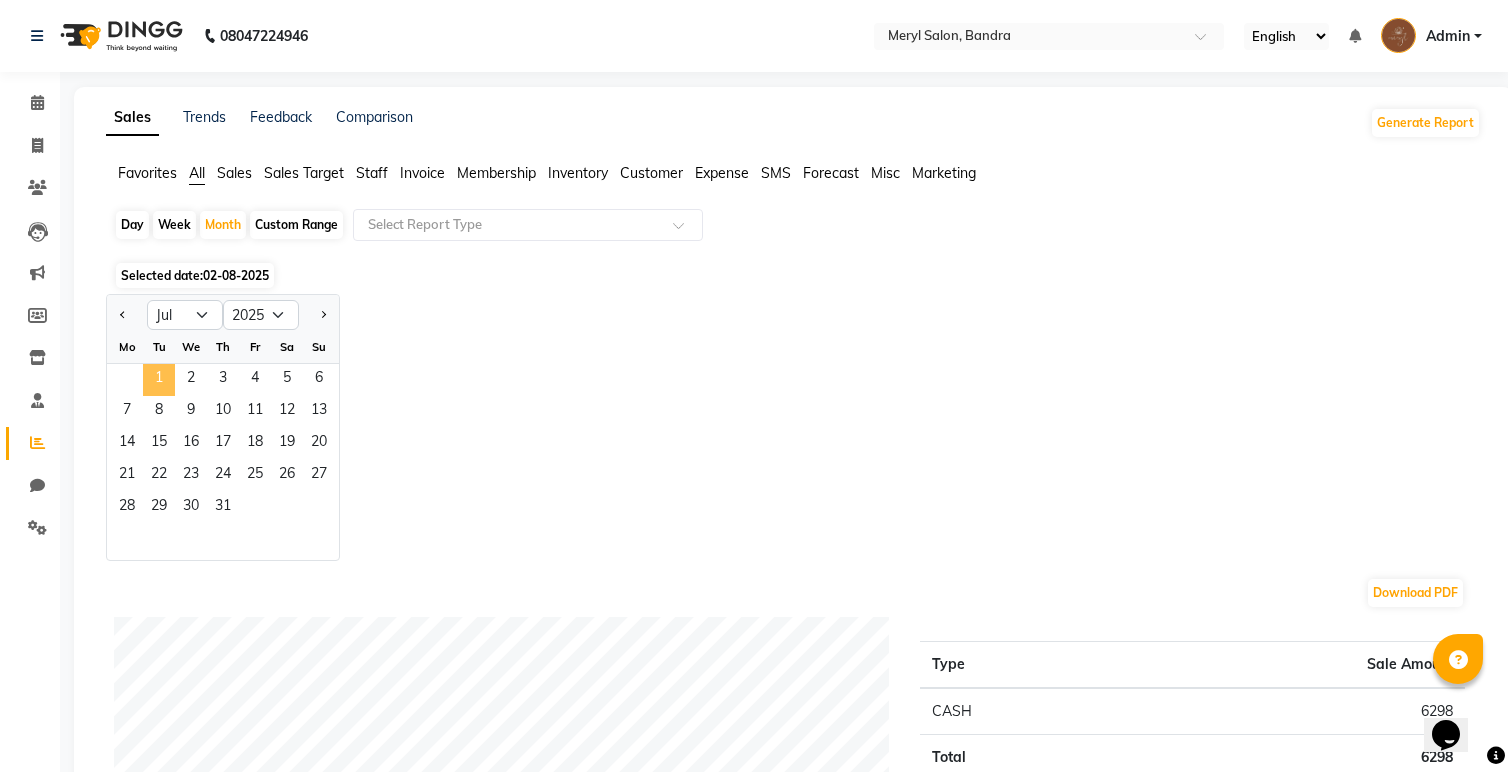 click on "1" 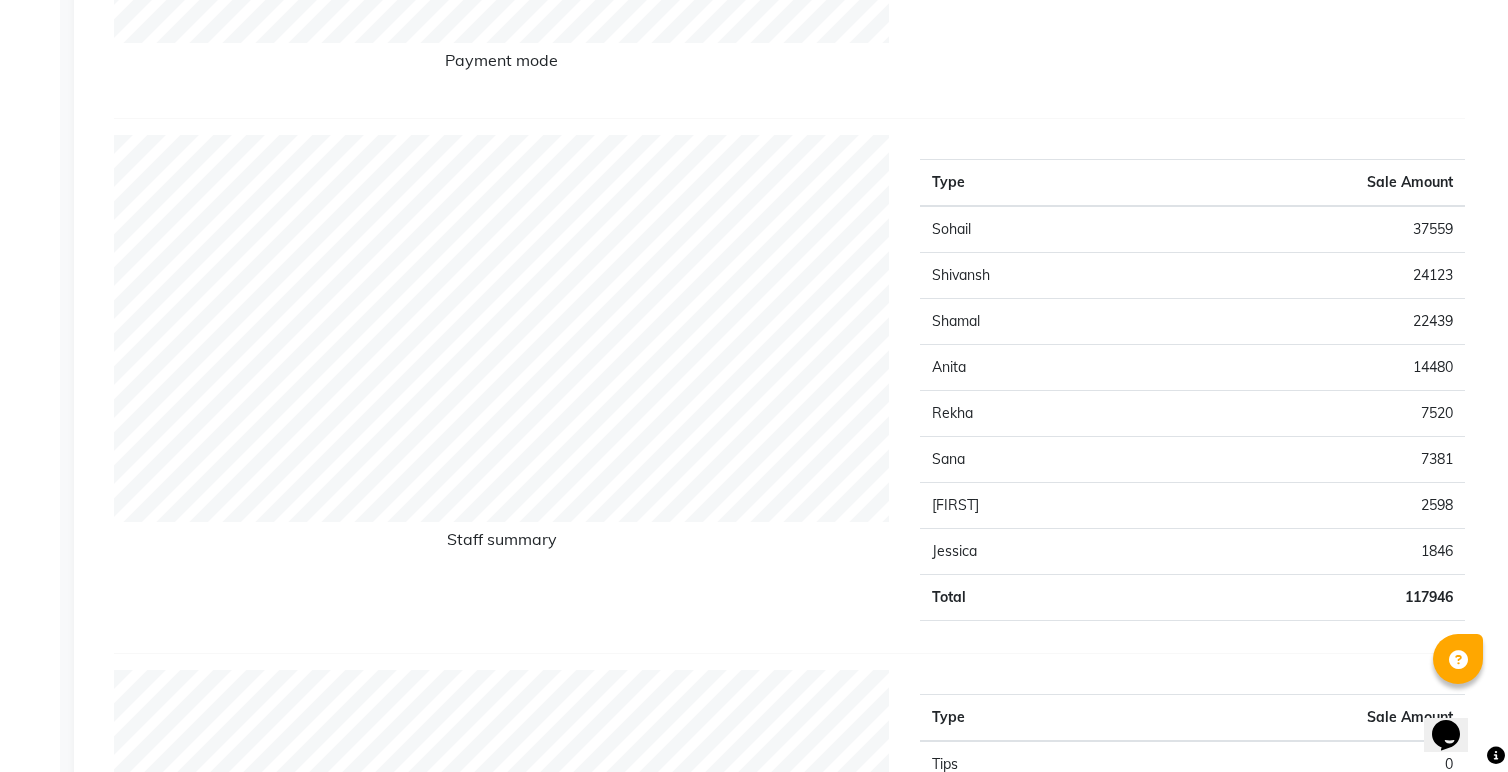 scroll, scrollTop: 699, scrollLeft: 0, axis: vertical 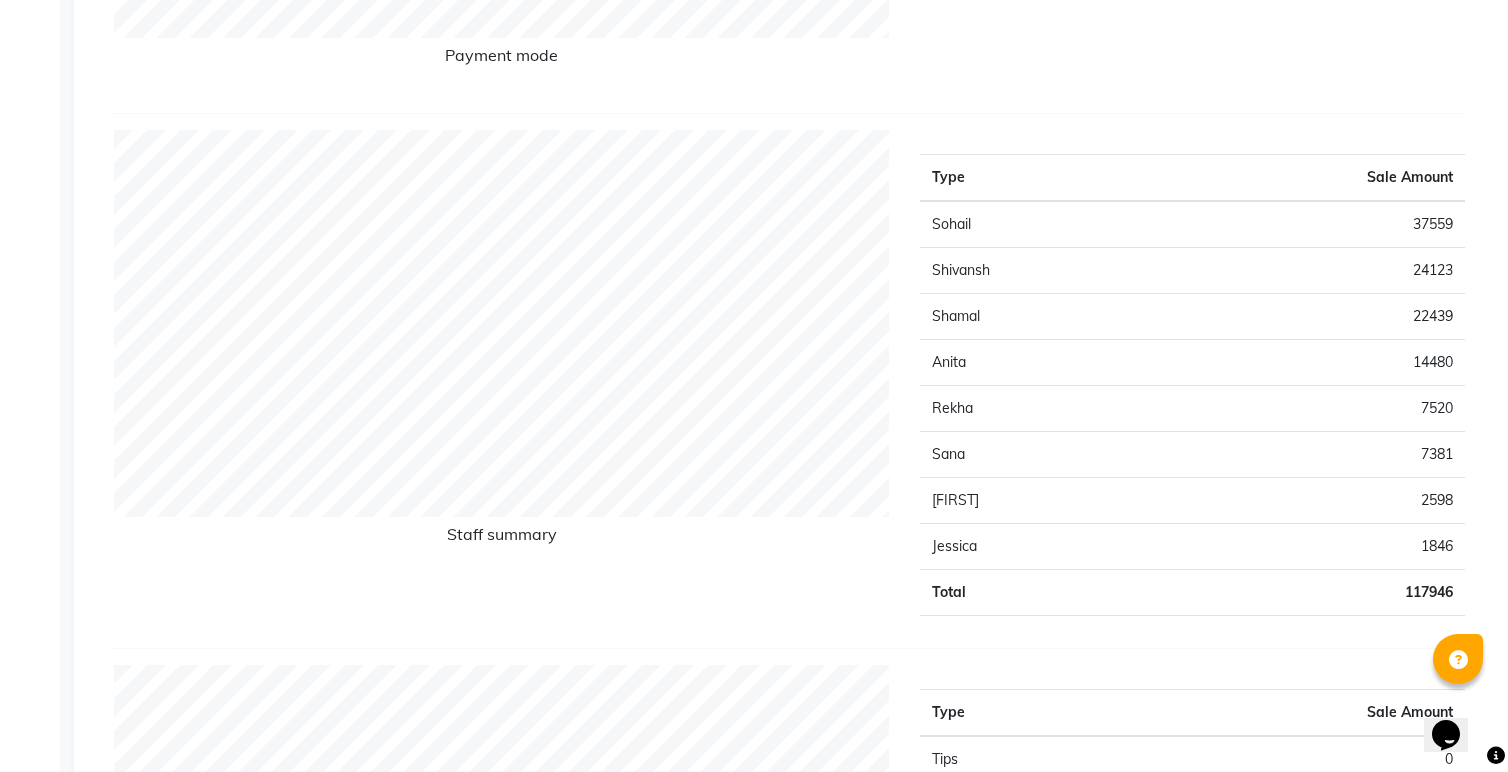 click on "24123" 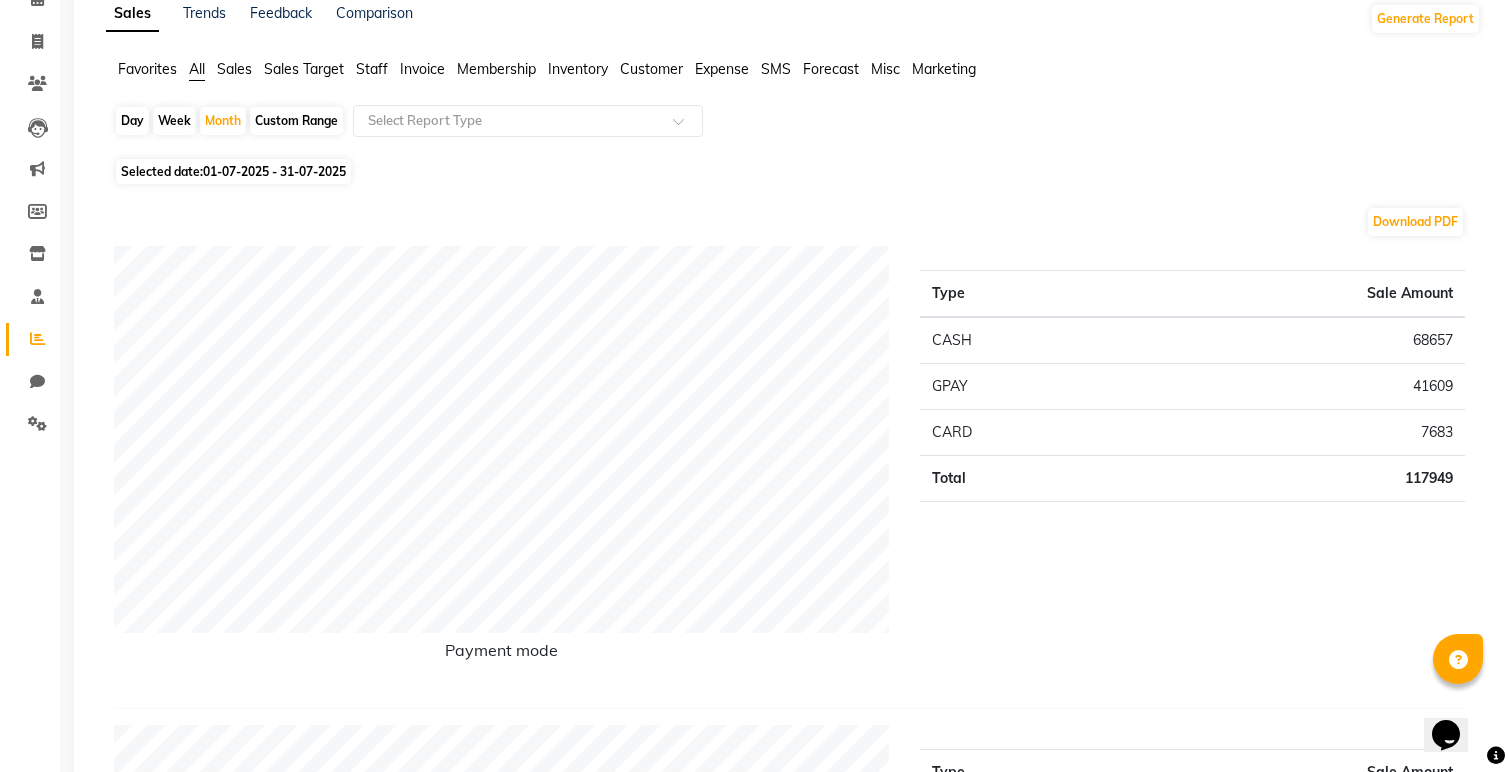 scroll, scrollTop: 0, scrollLeft: 0, axis: both 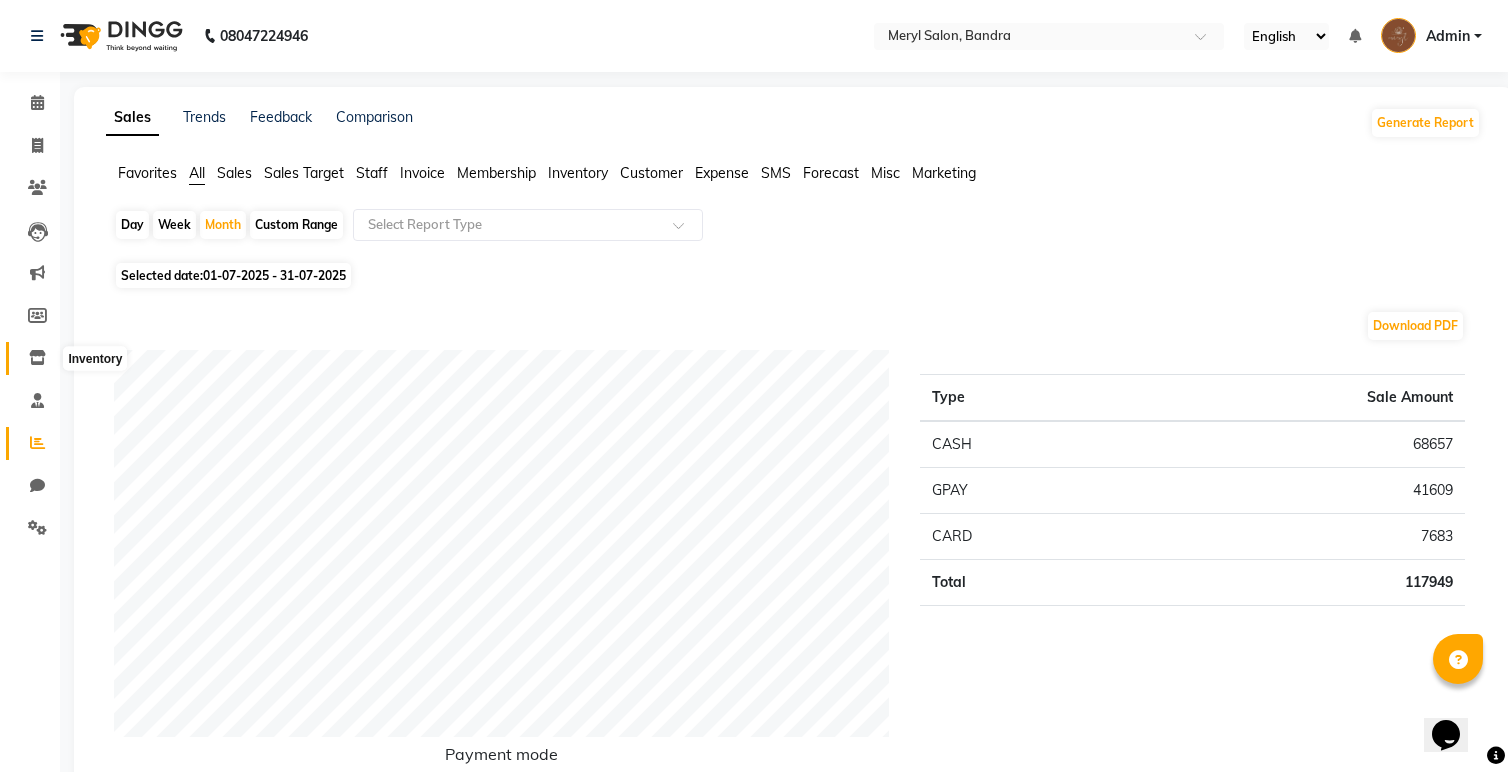 click 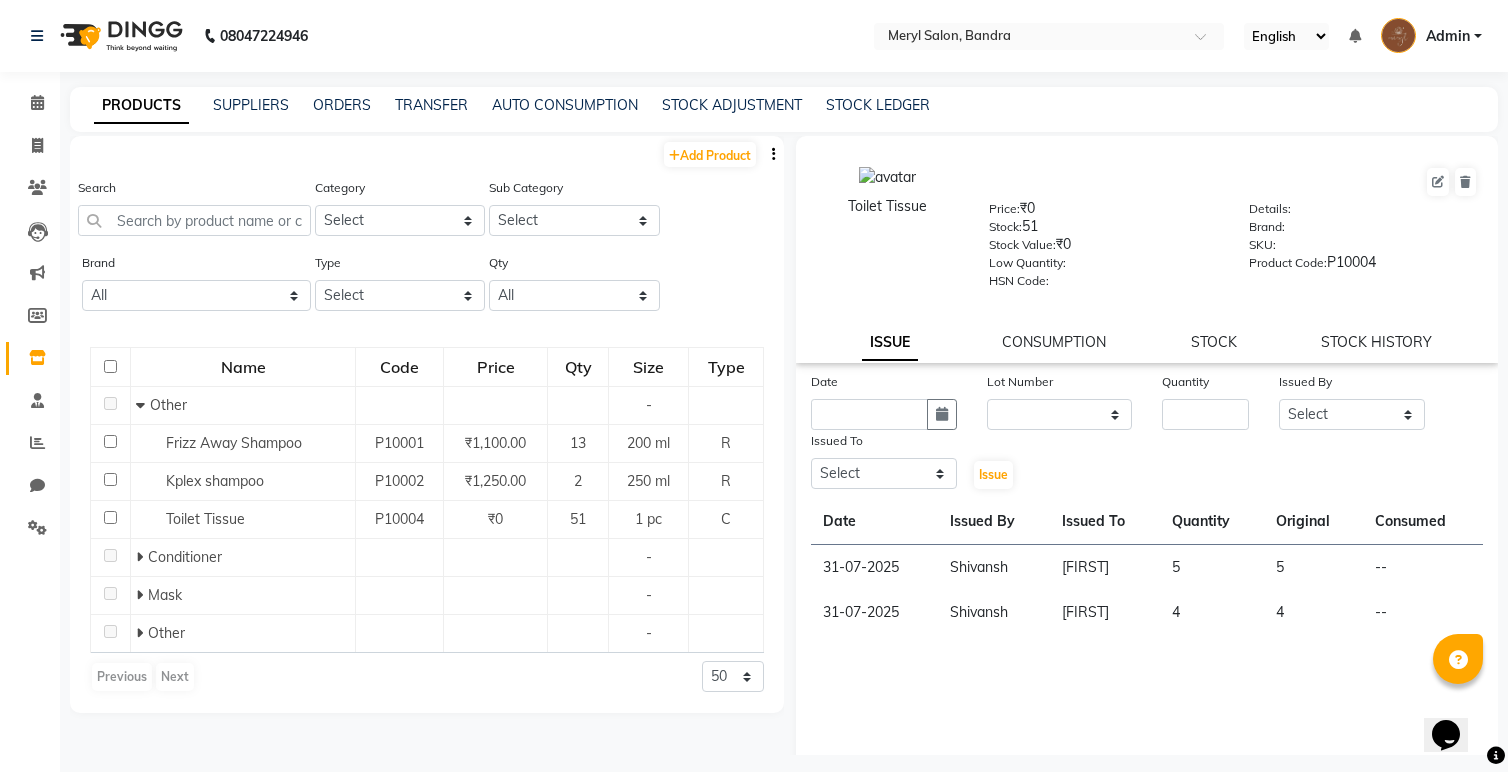 scroll, scrollTop: 16, scrollLeft: 0, axis: vertical 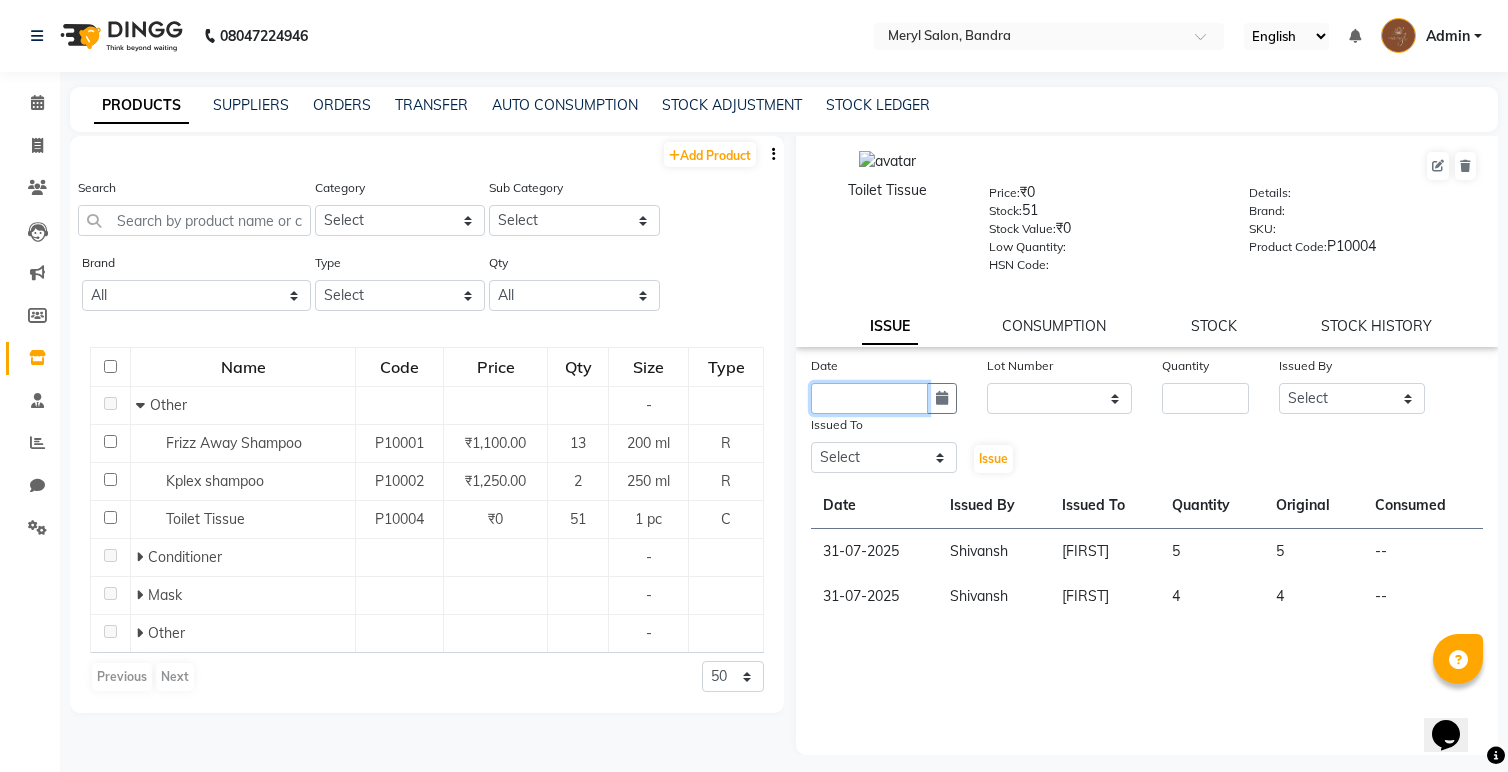 click 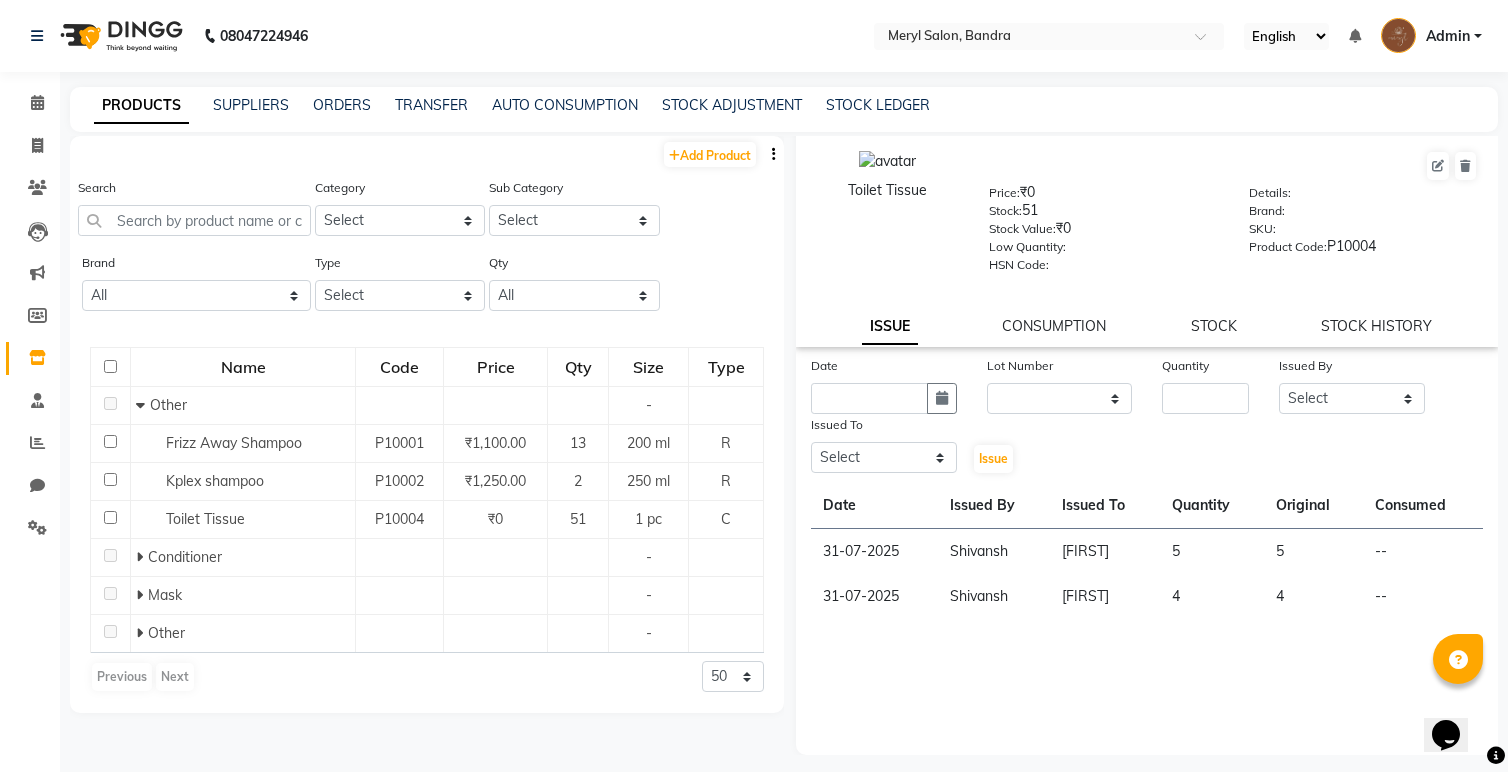 select on "8" 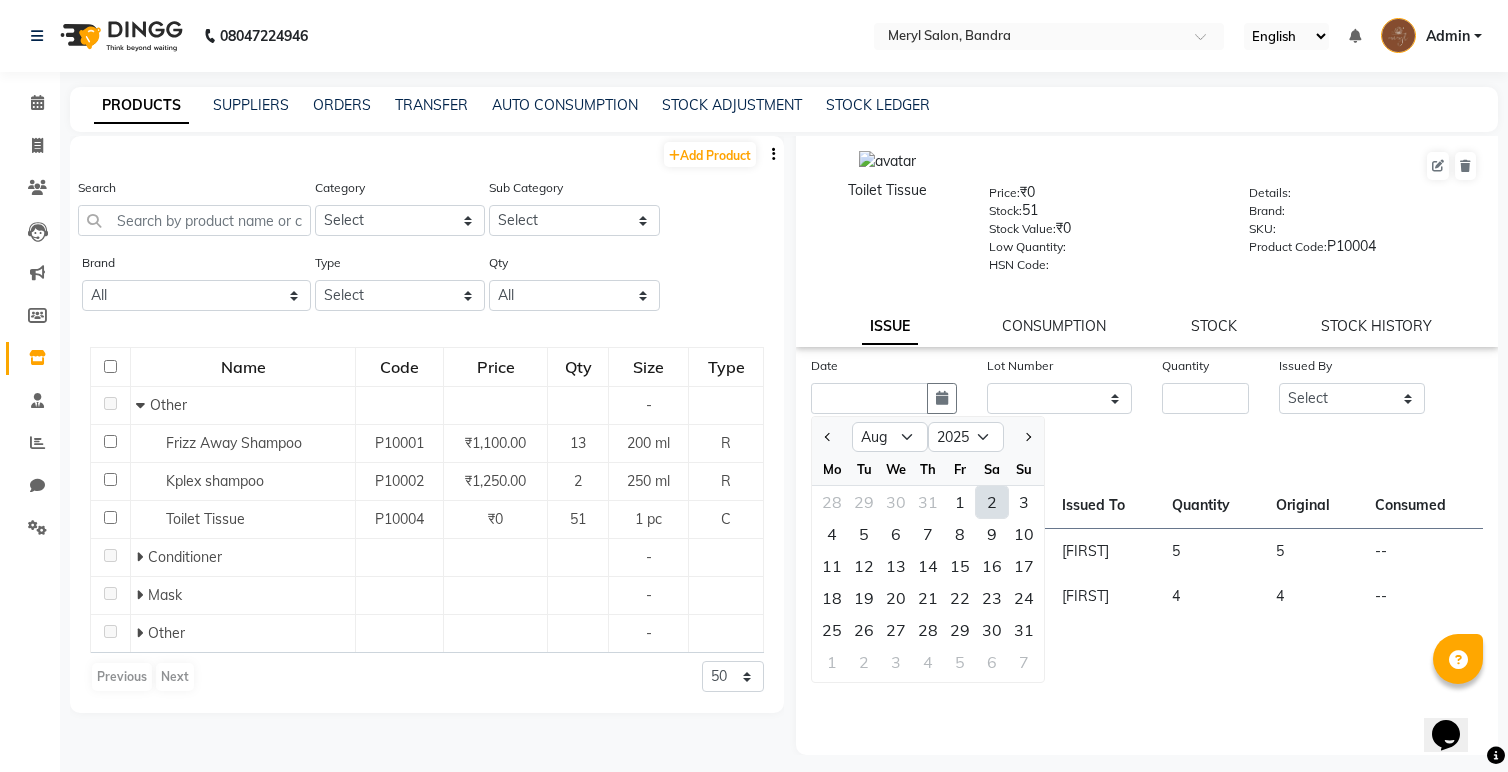 click on "2" 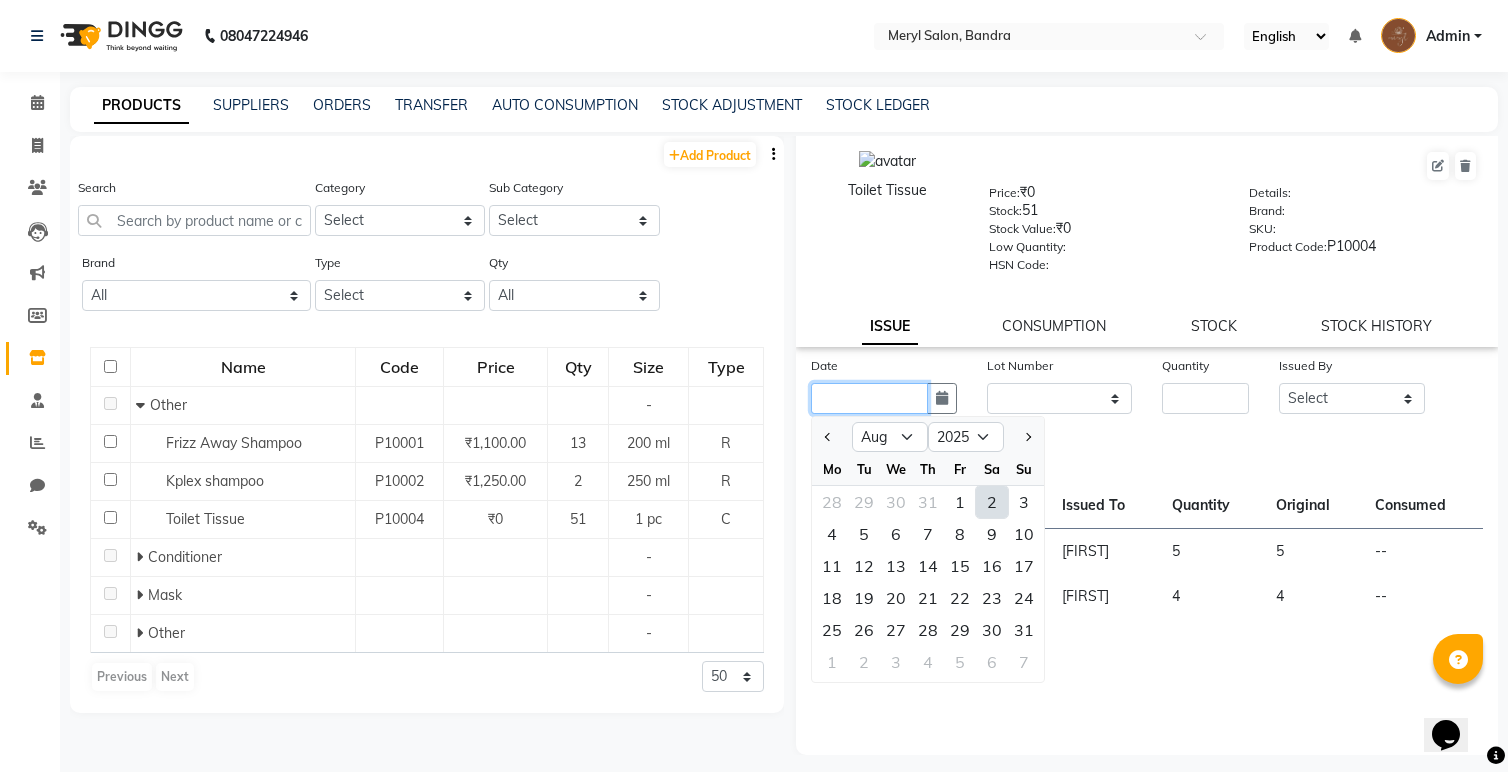 type on "02-08-2025" 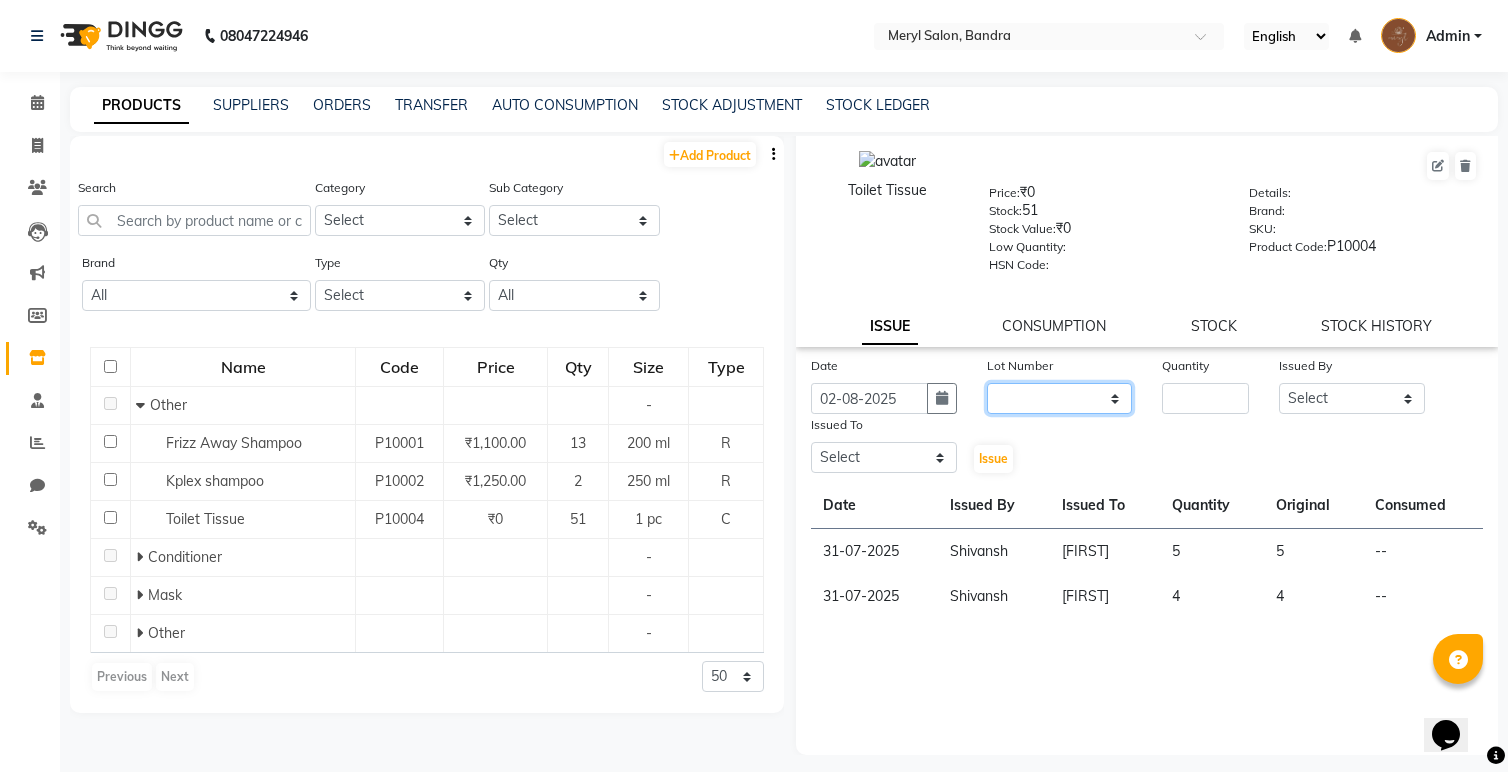 click on "None" 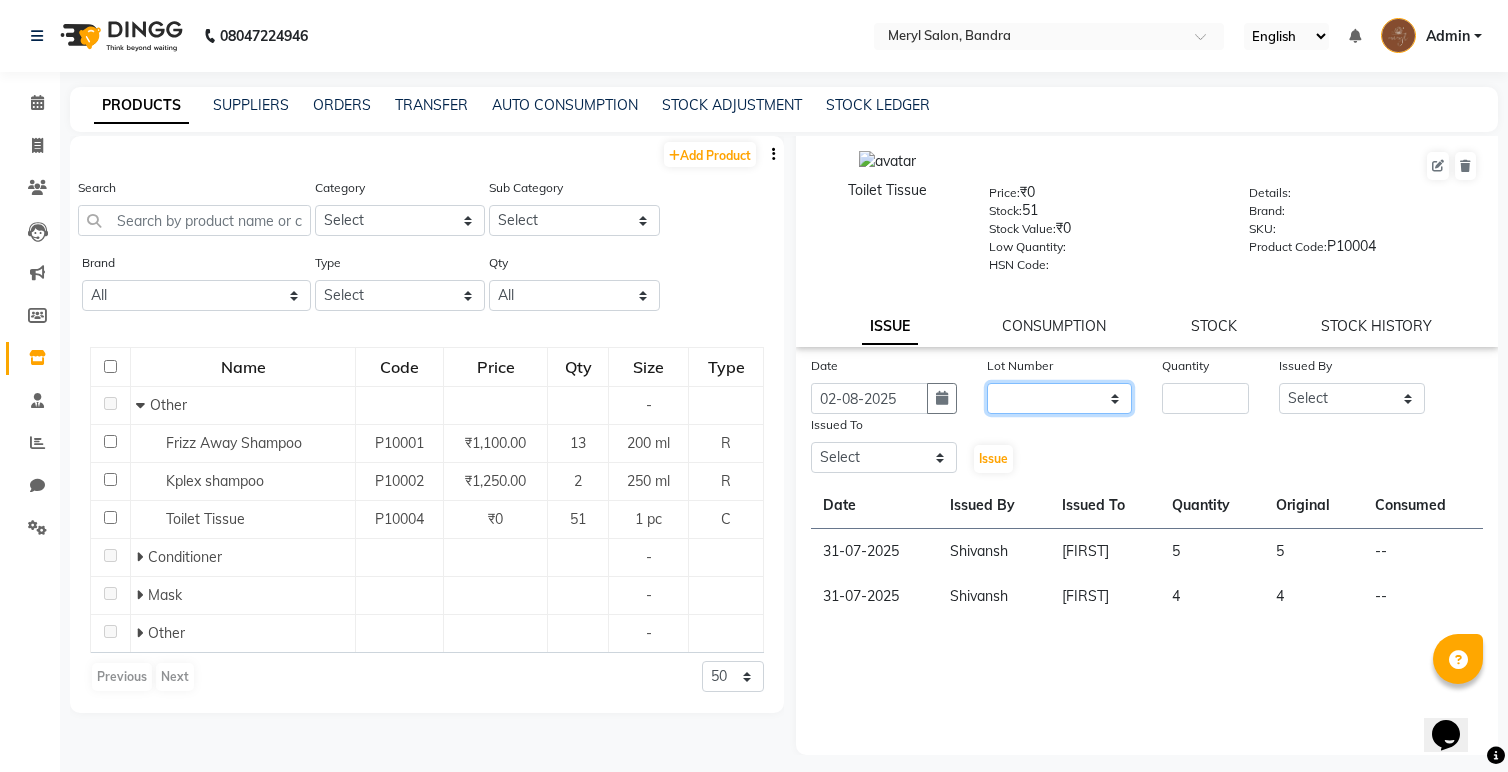 click on "None" 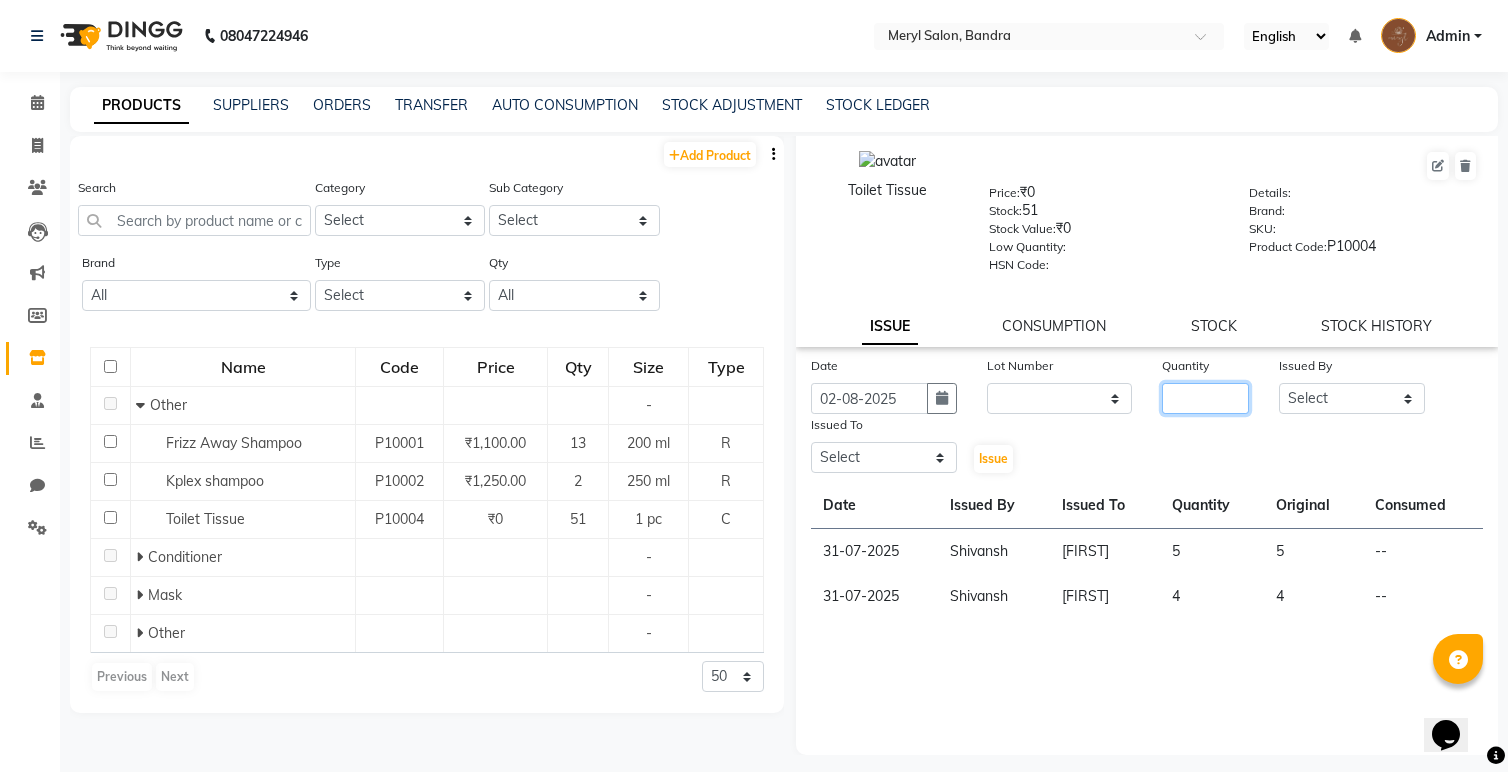 click 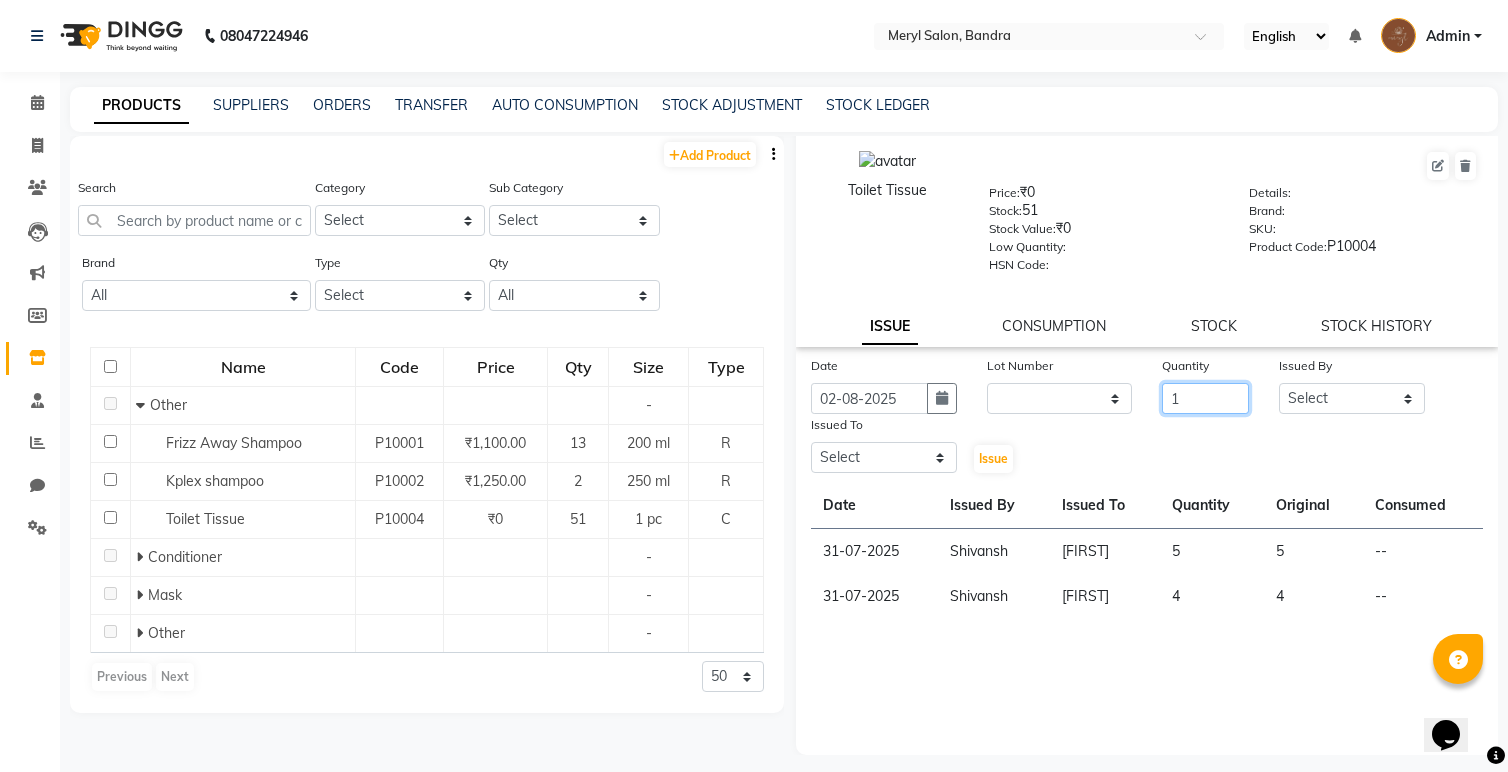 type on "1" 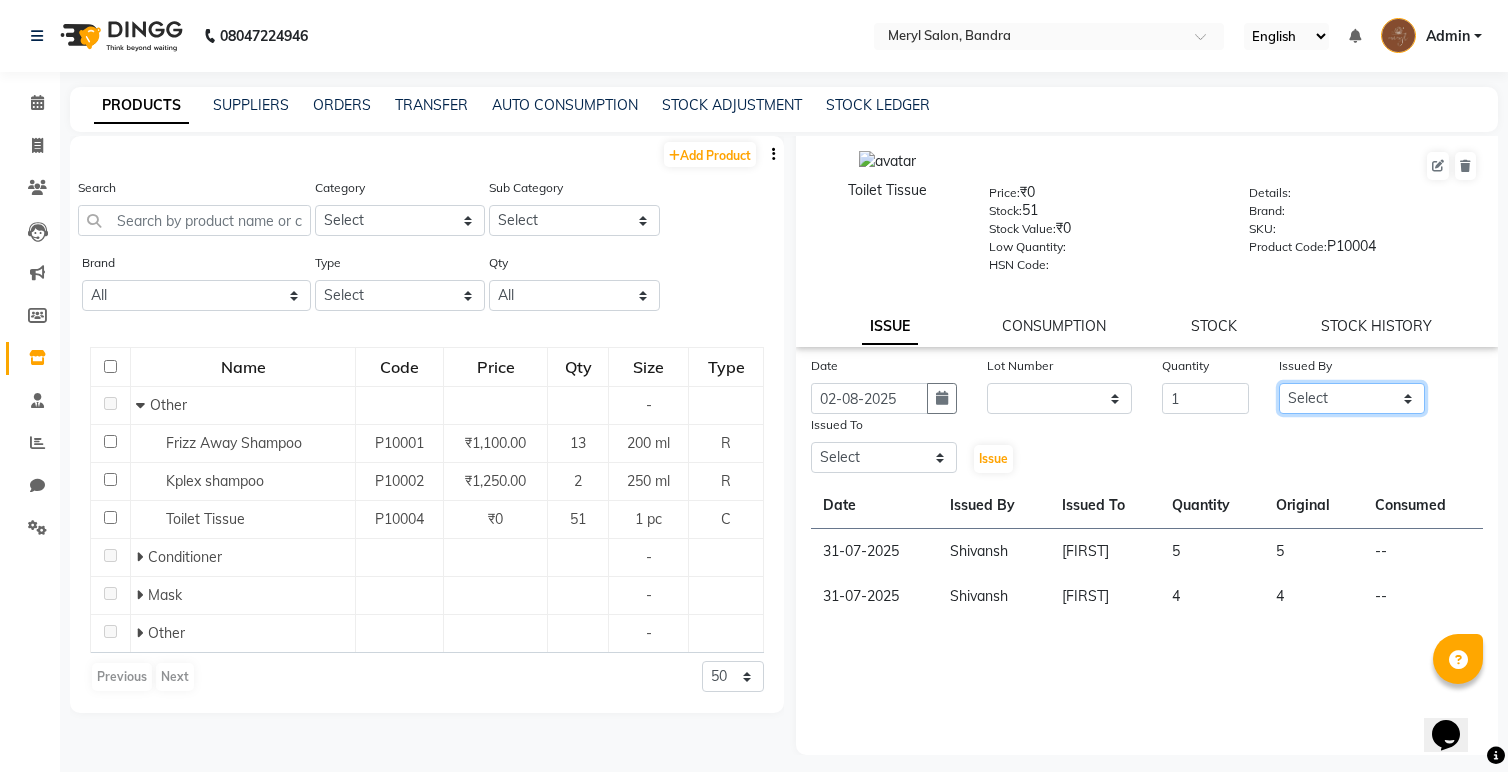 click on "Select Anita Dakshta  Jessica Omar Priti Rajesh  Raju Rekha Sana  Shamal  Shivansh Sohail" 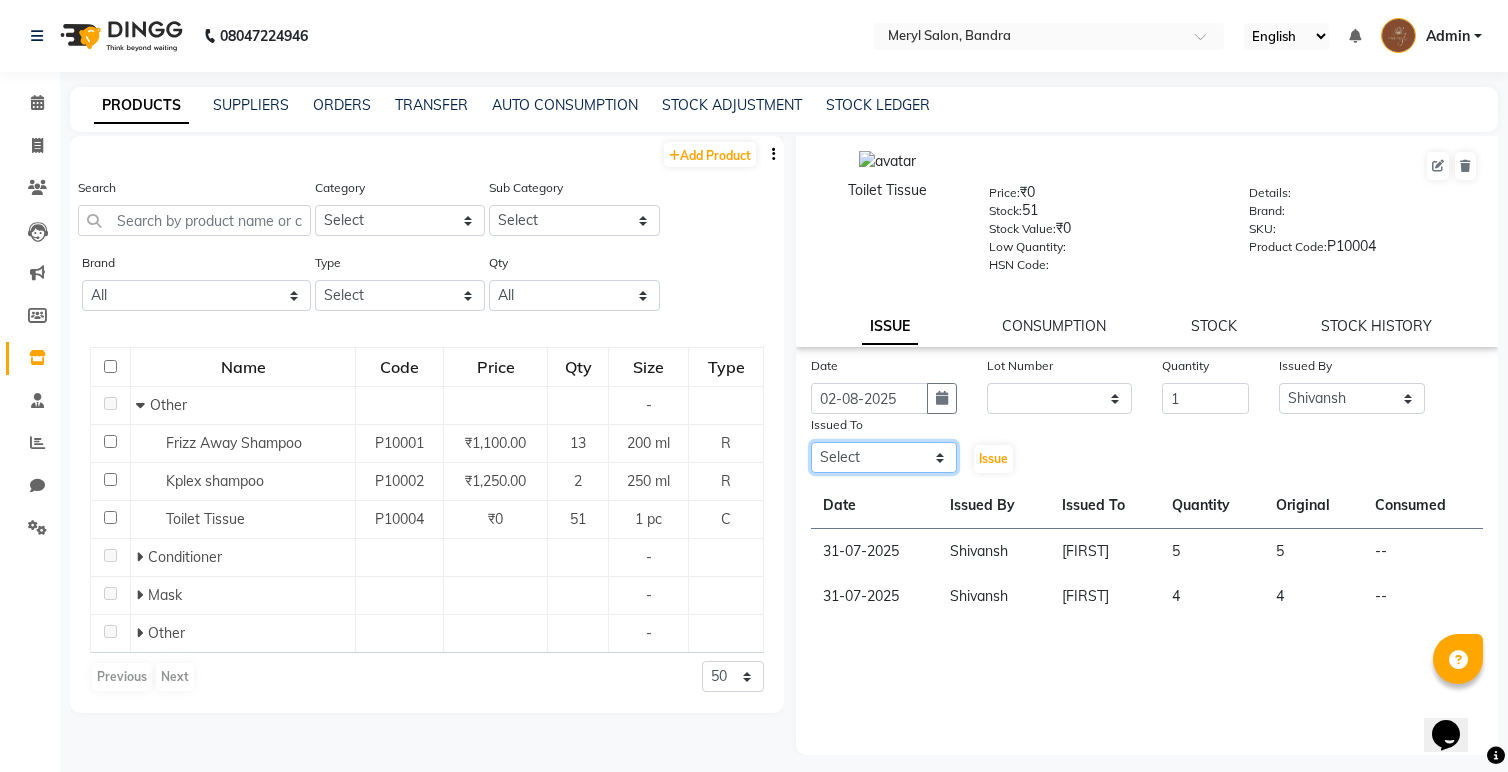 click on "Select Anita Dakshta  Jessica Omar Priti Rajesh  Raju Rekha Sana  Shamal  Shivansh Sohail" 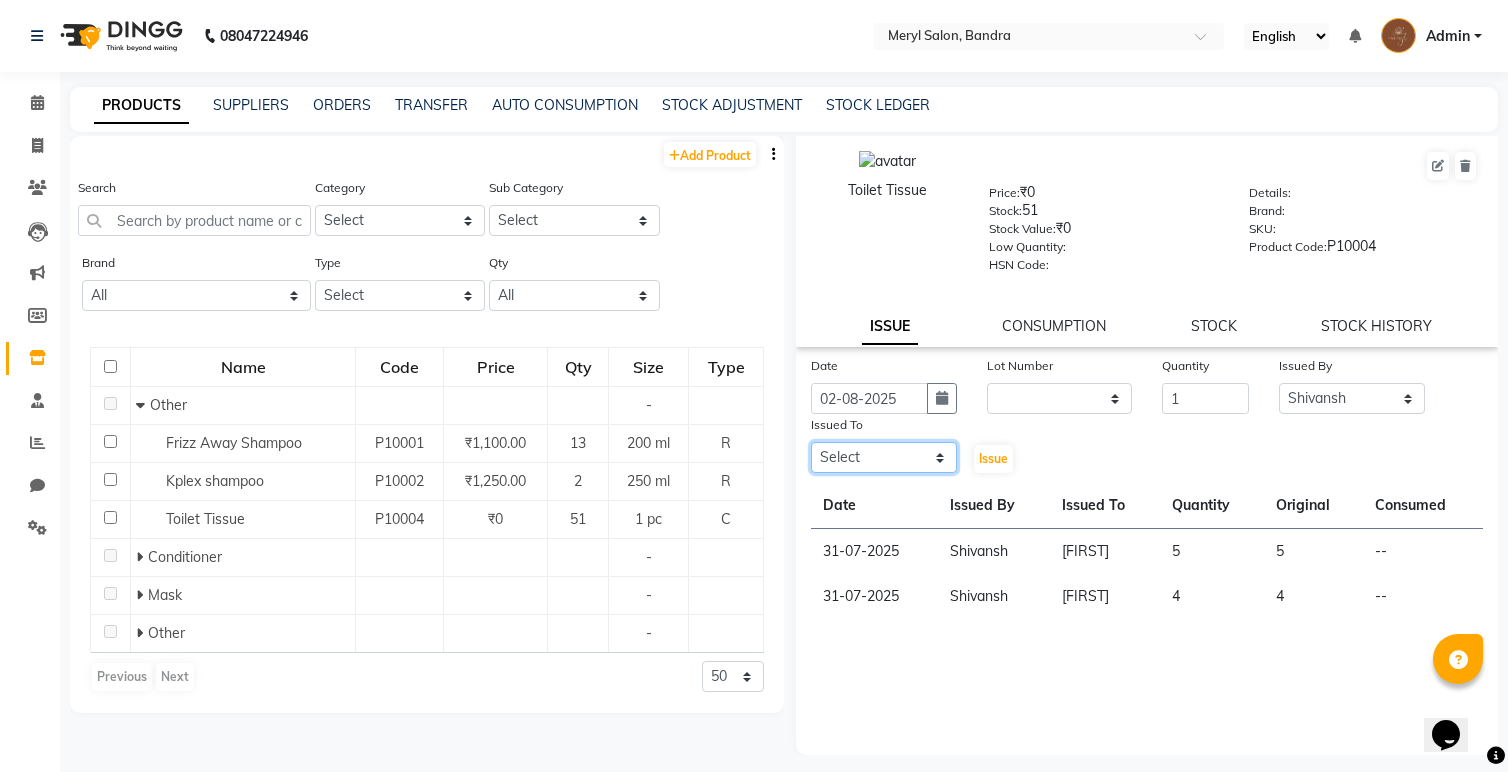 select on "83750" 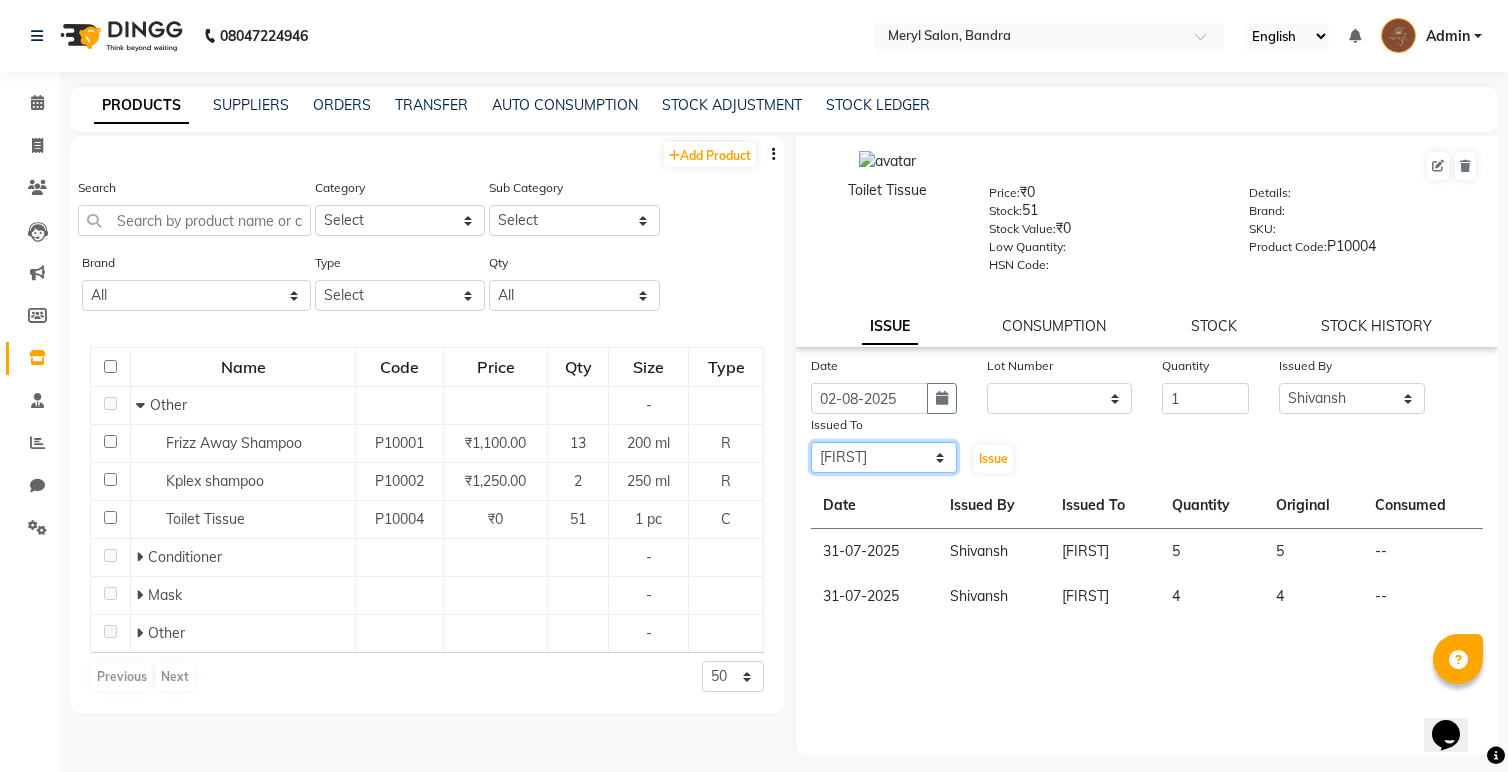 scroll, scrollTop: 13, scrollLeft: 0, axis: vertical 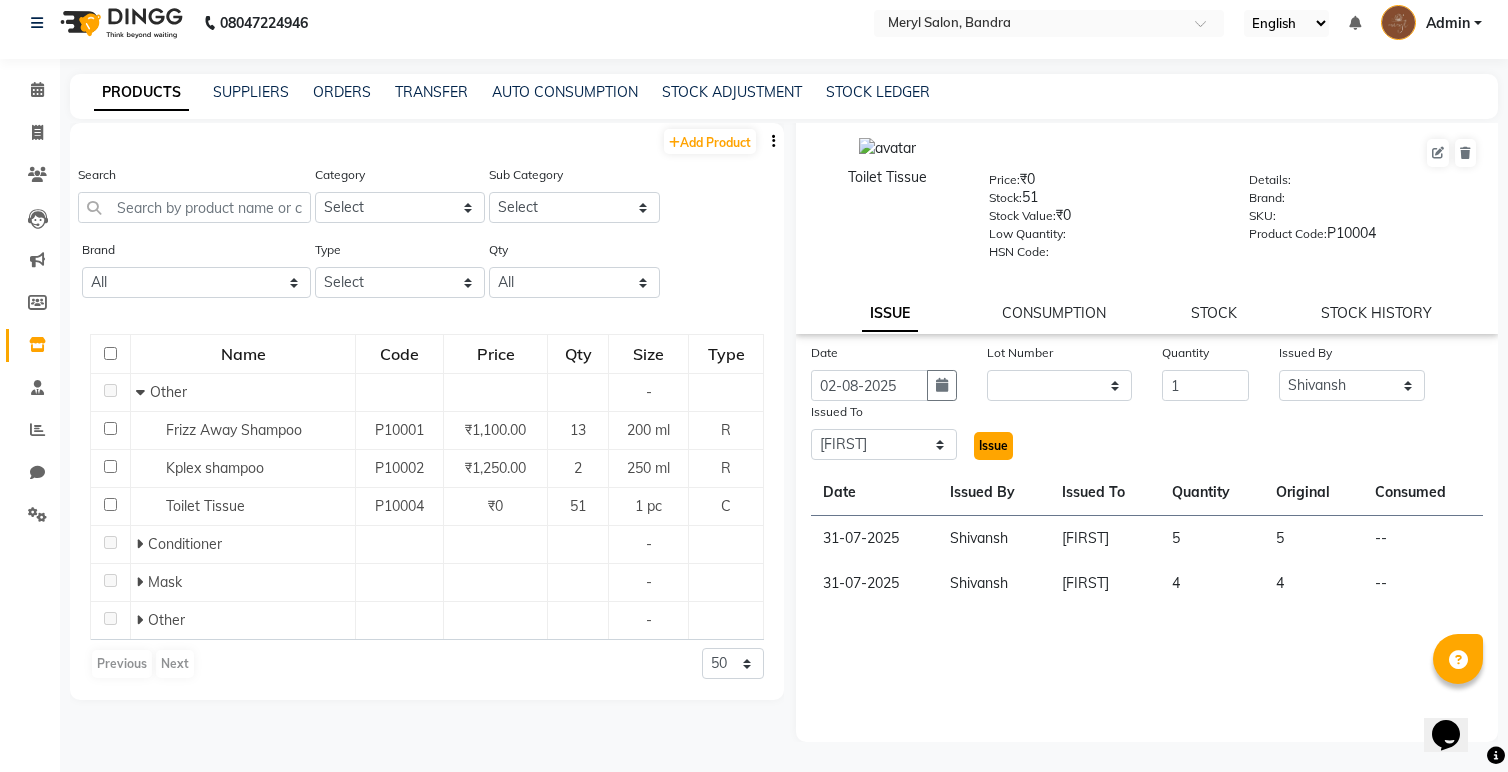 click on "Issue" 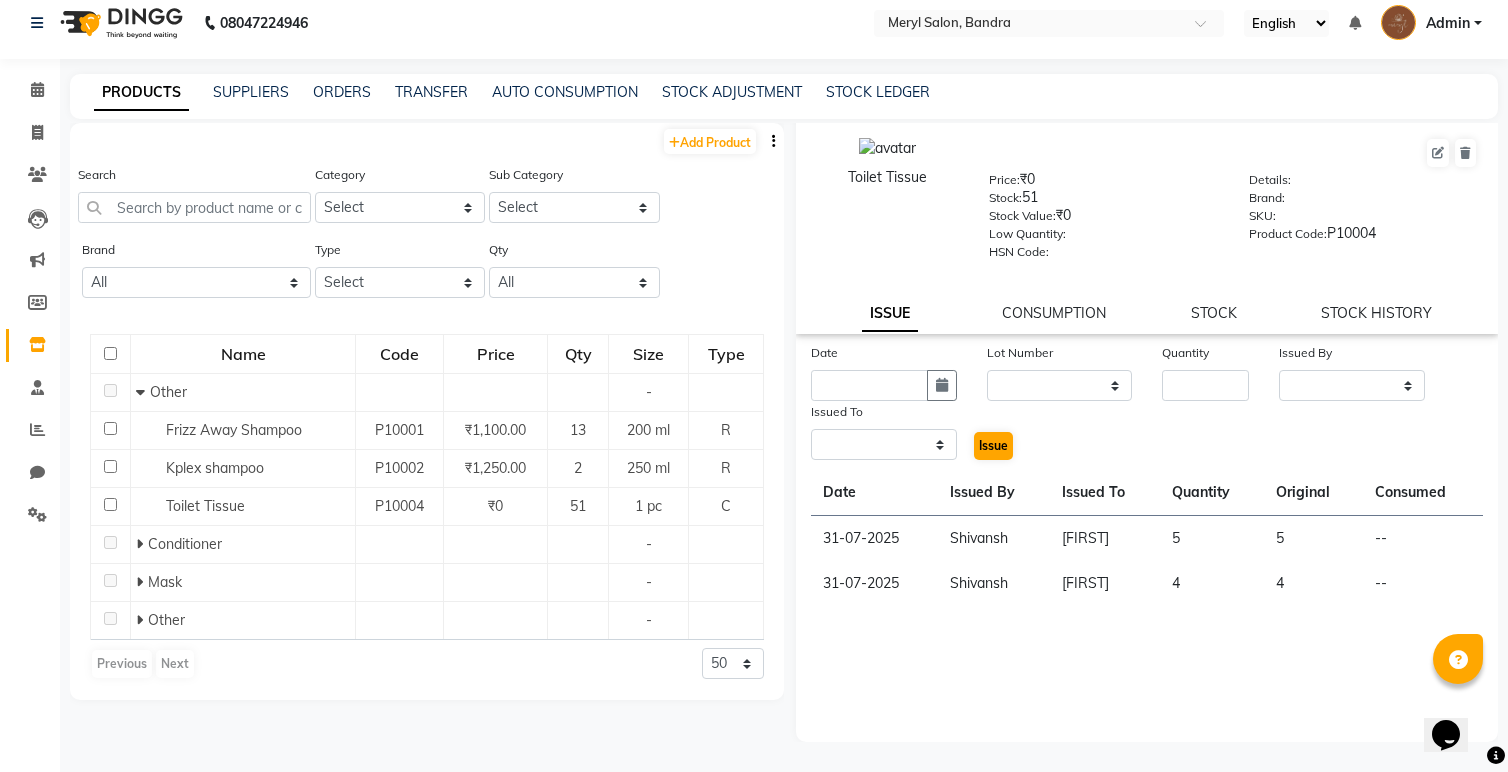 scroll, scrollTop: 0, scrollLeft: 0, axis: both 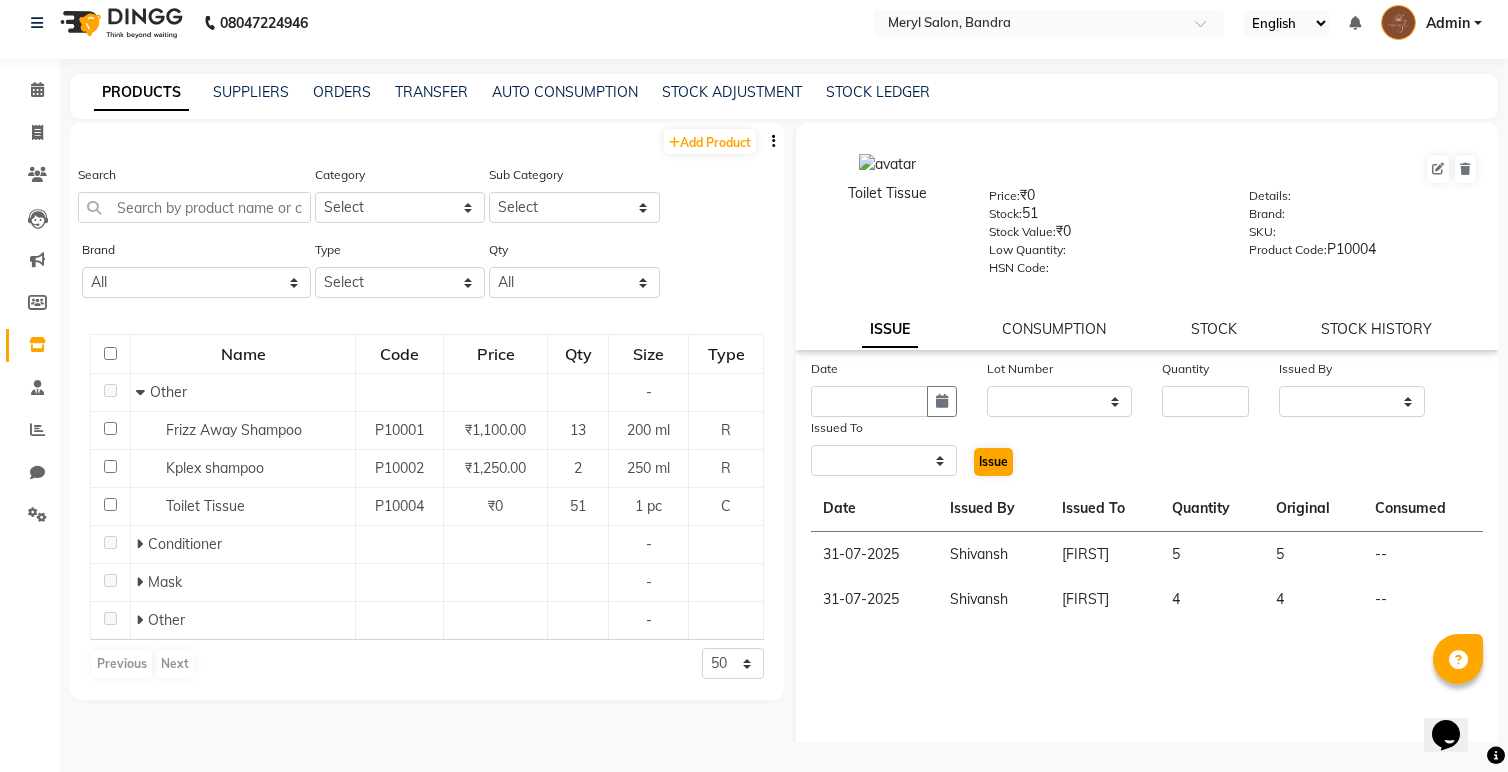 select 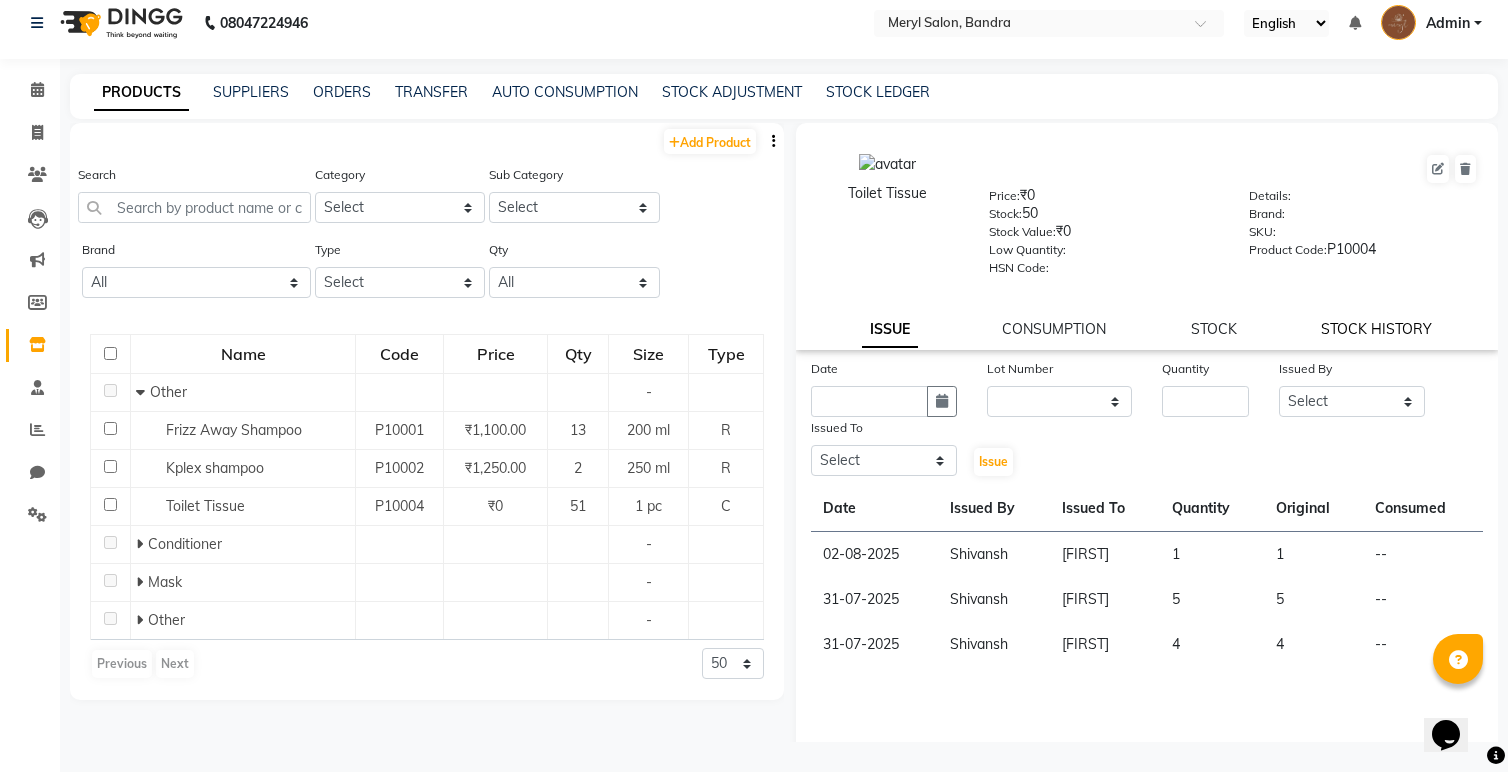 click on "STOCK HISTORY" 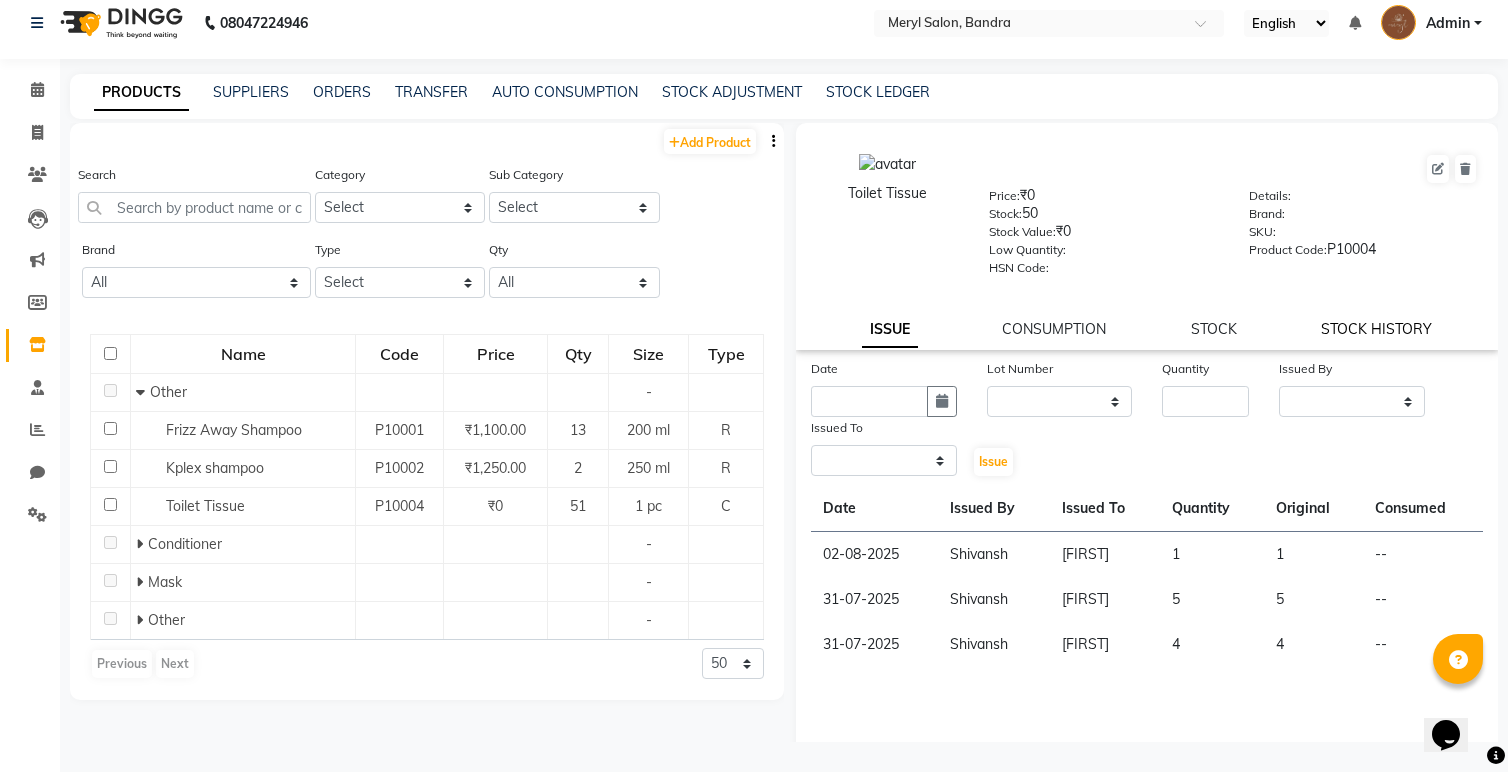 select on "all" 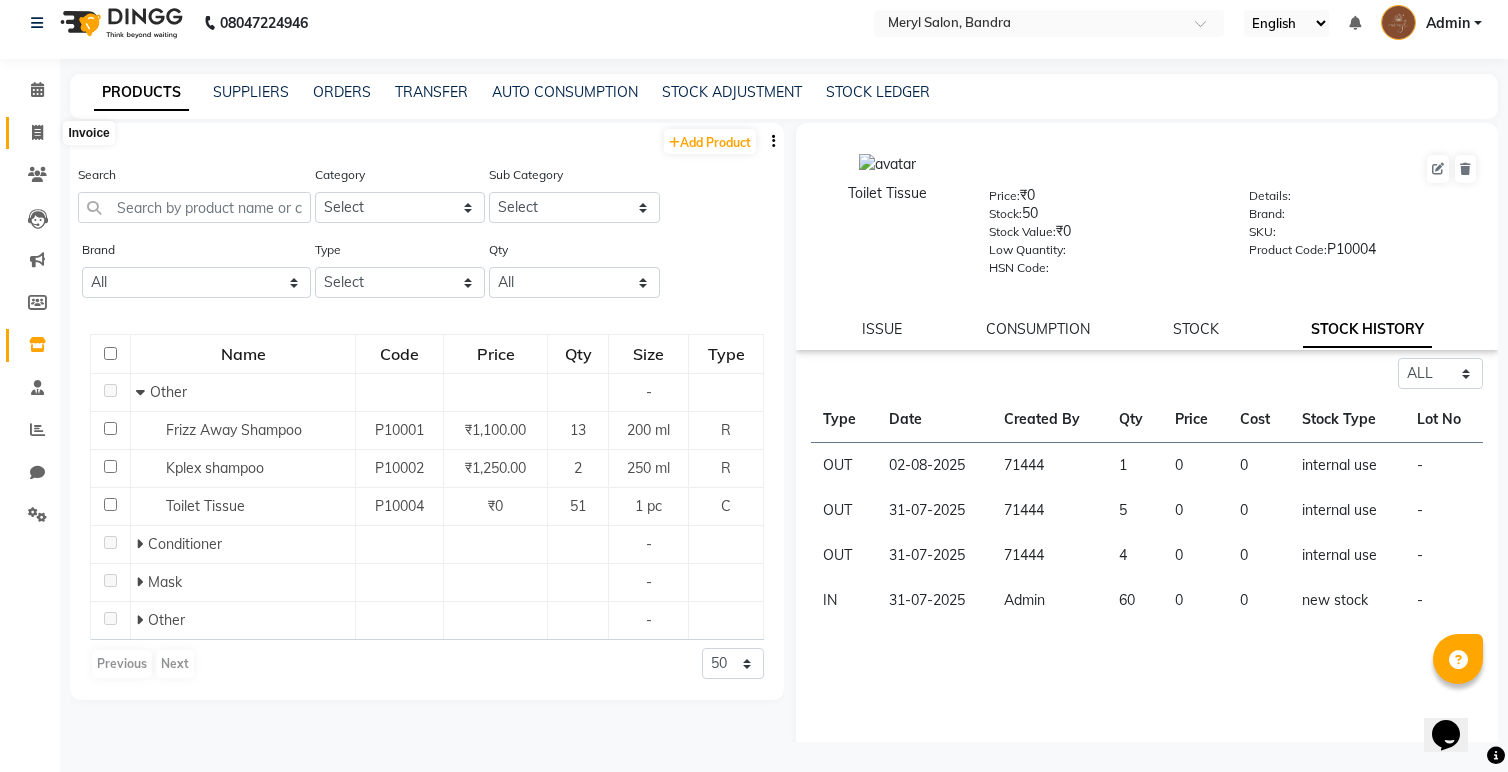 click 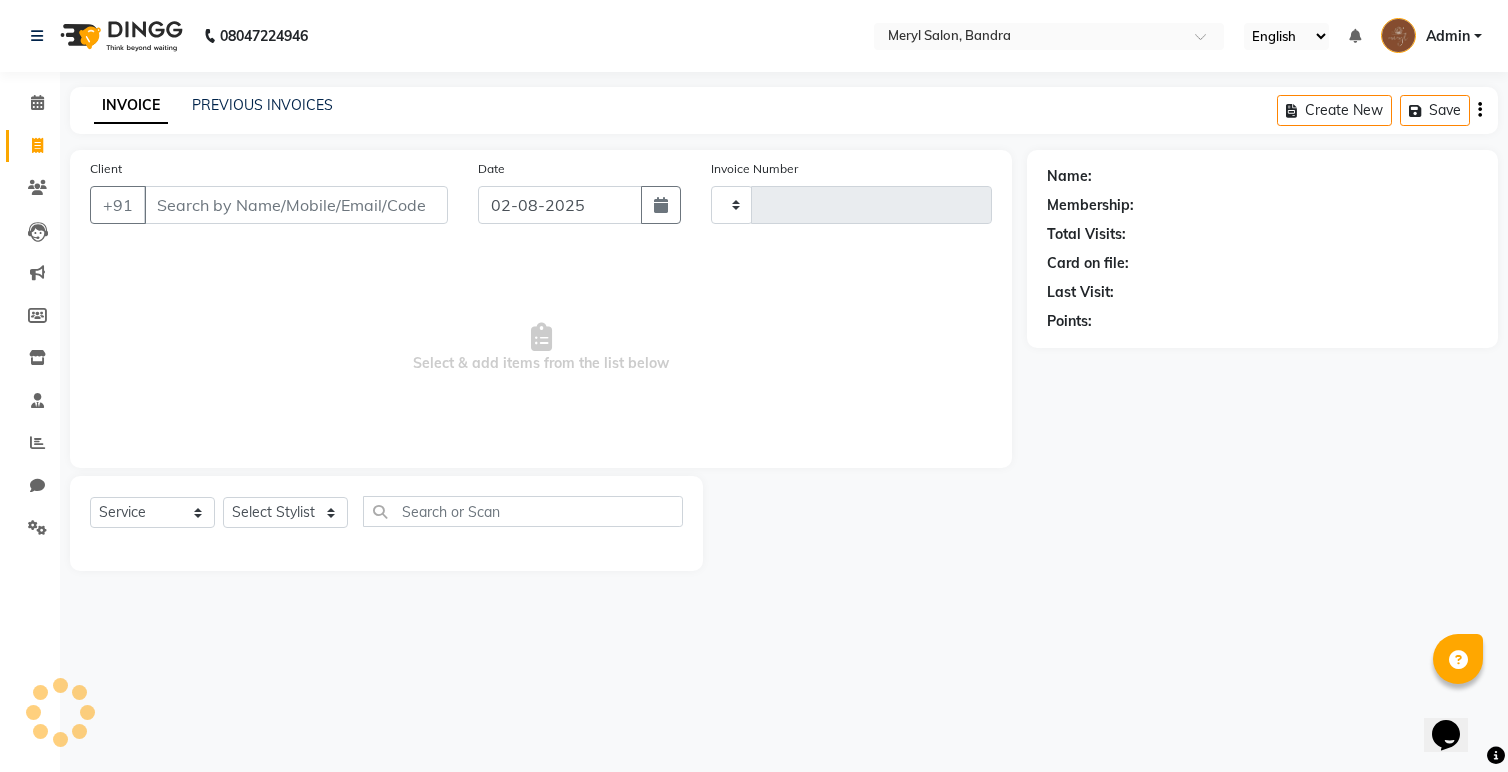 scroll, scrollTop: 0, scrollLeft: 0, axis: both 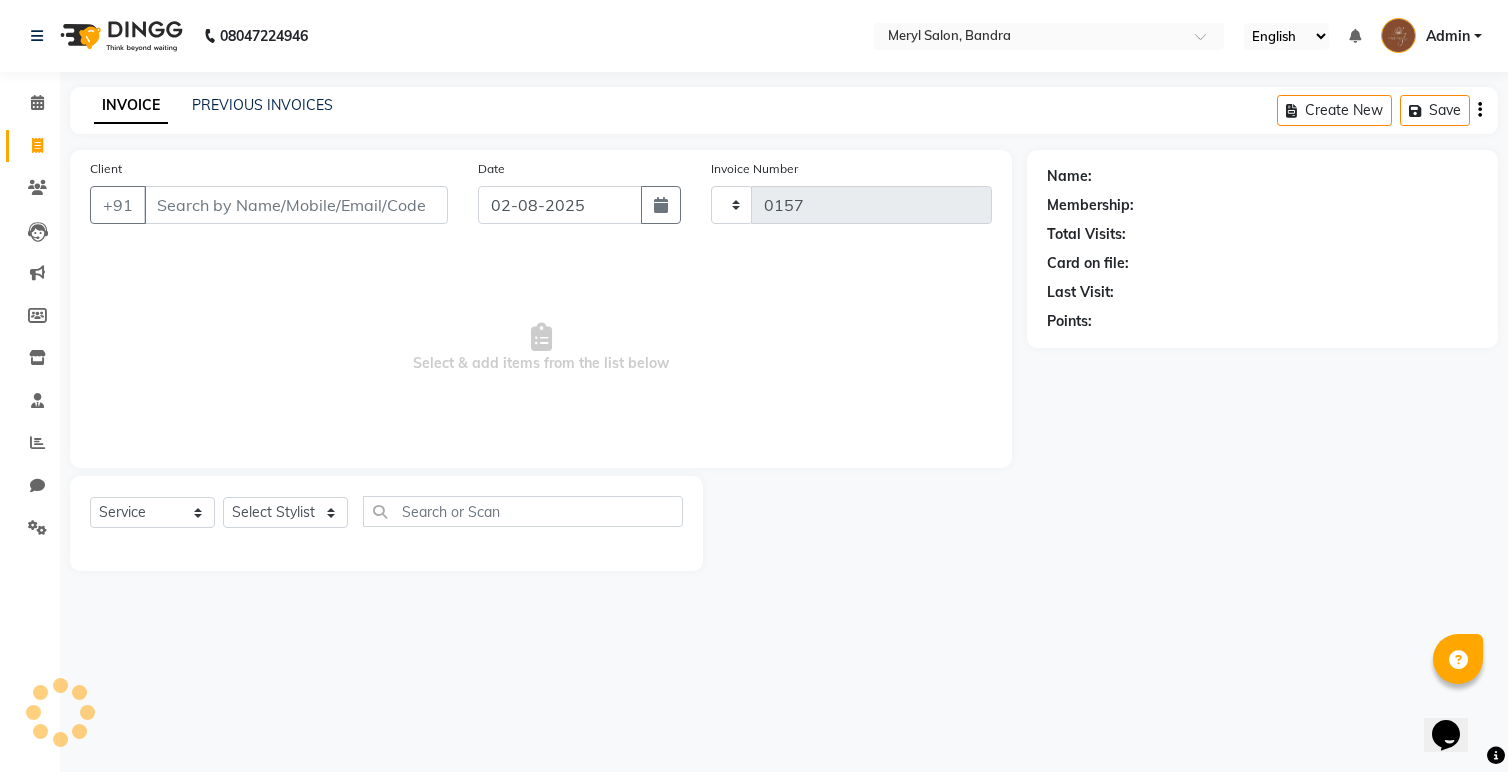 select on "7894" 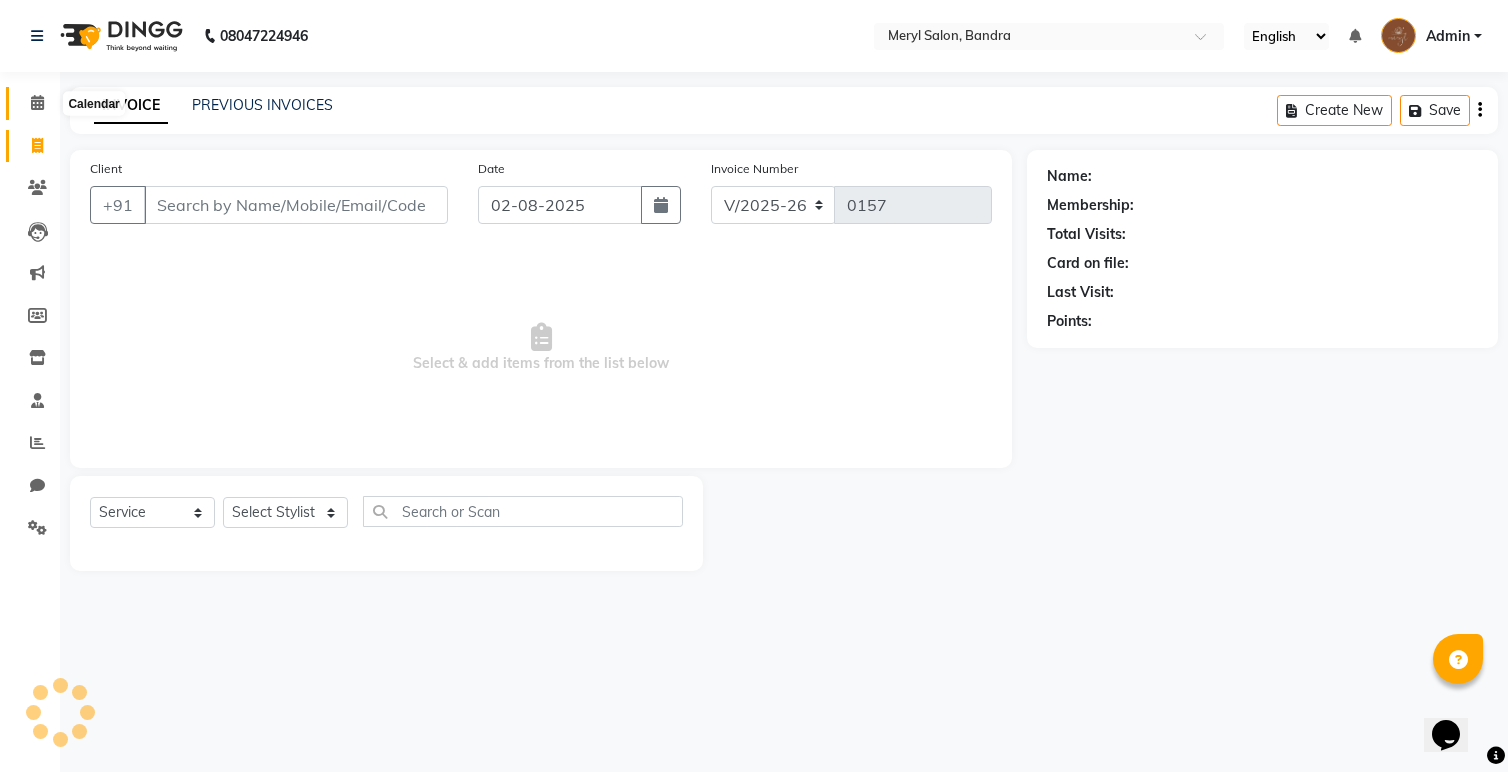 click 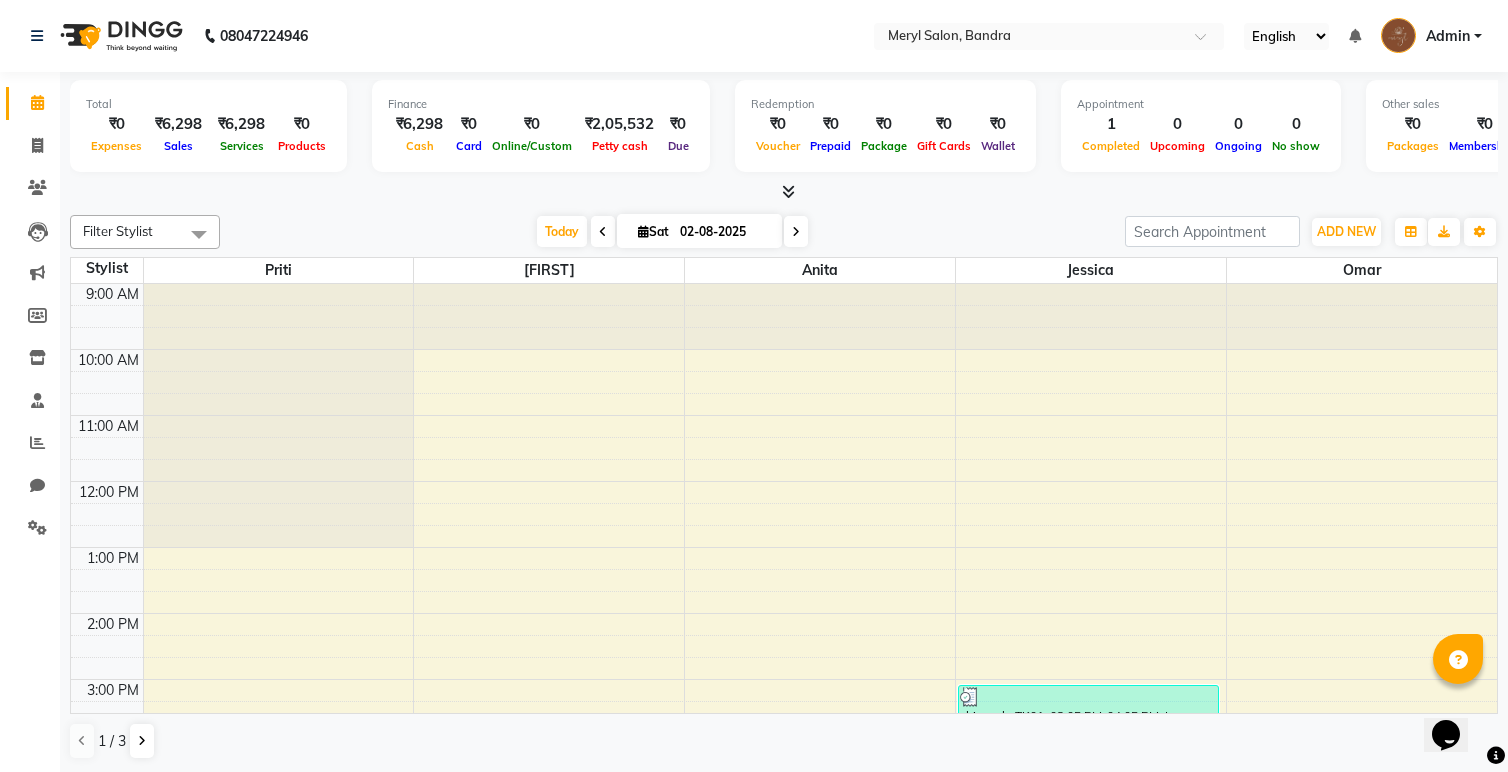 scroll, scrollTop: 463, scrollLeft: 0, axis: vertical 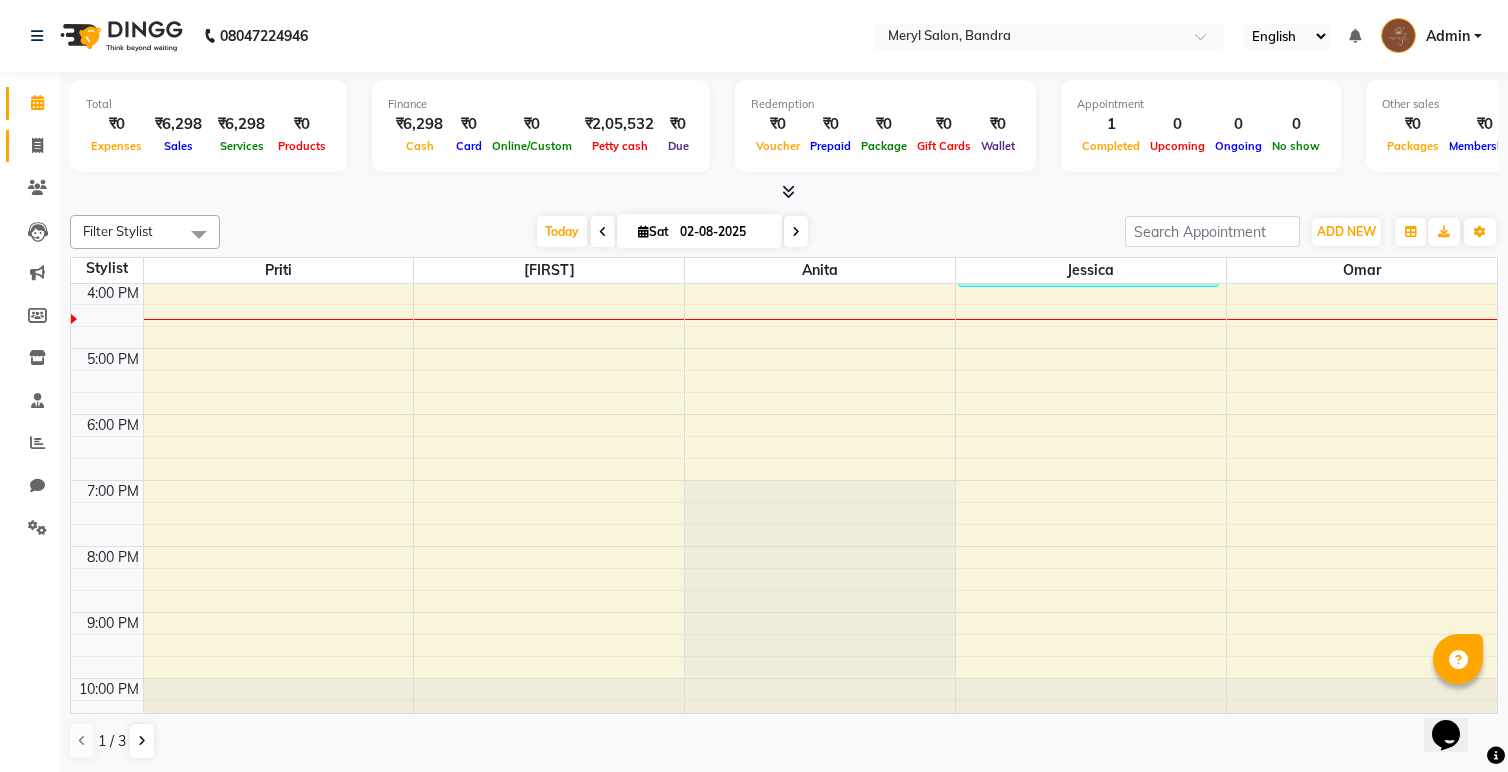 click on "Invoice" 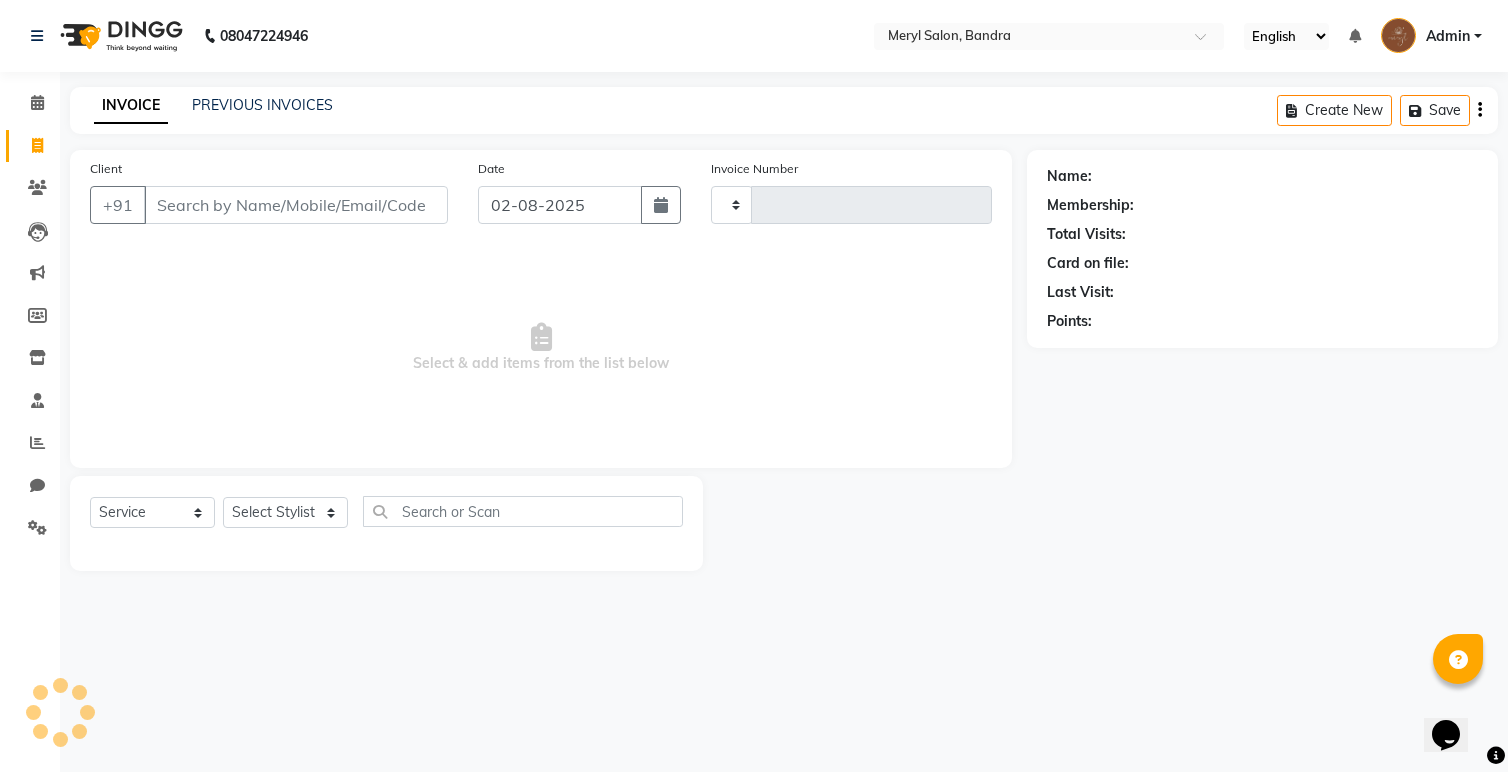 type on "0157" 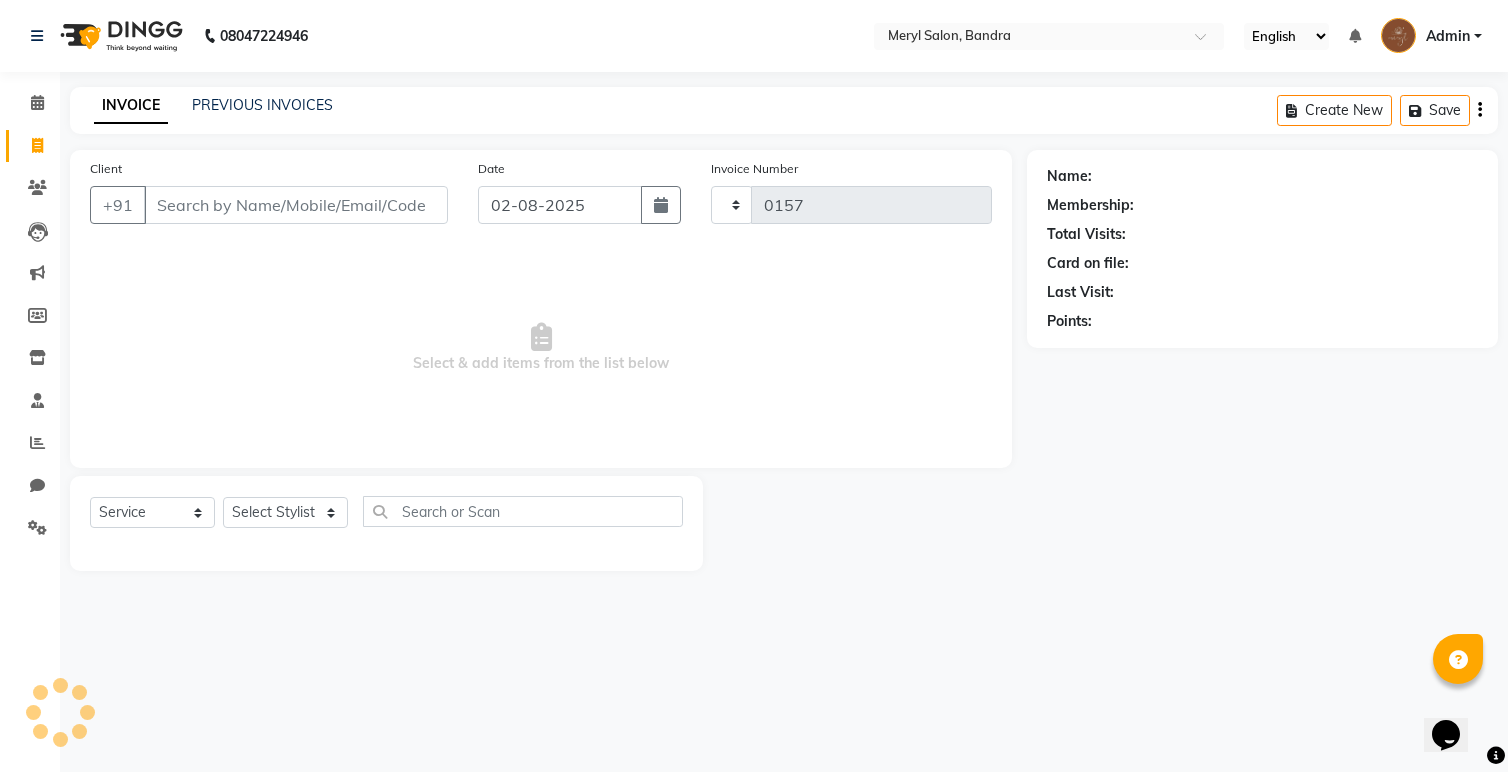 select on "7894" 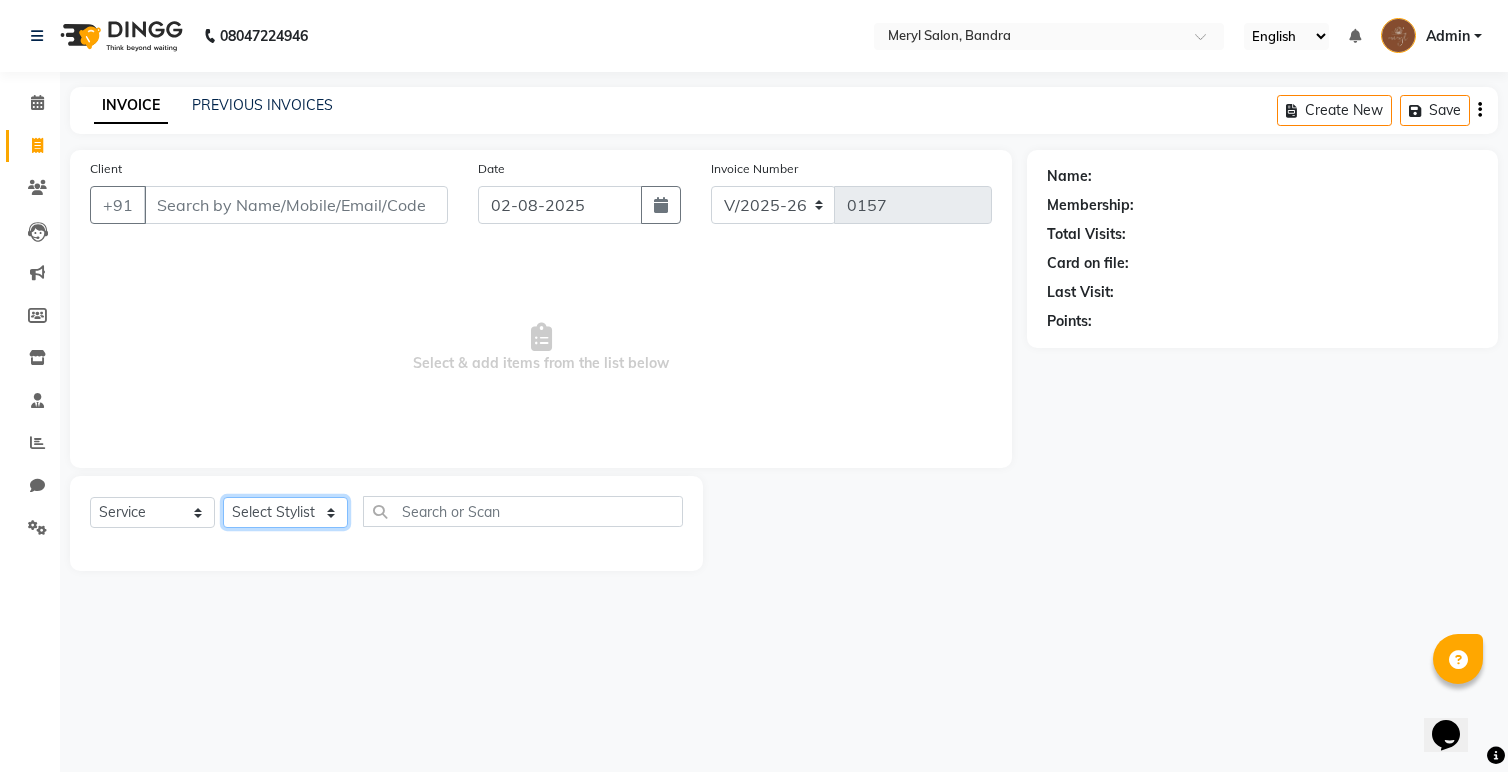 click on "Select Stylist Anita Dakshta  Jessica Omar Priti Rajesh  Raju Rekha Sana  Shamal  Shivansh Sohail" 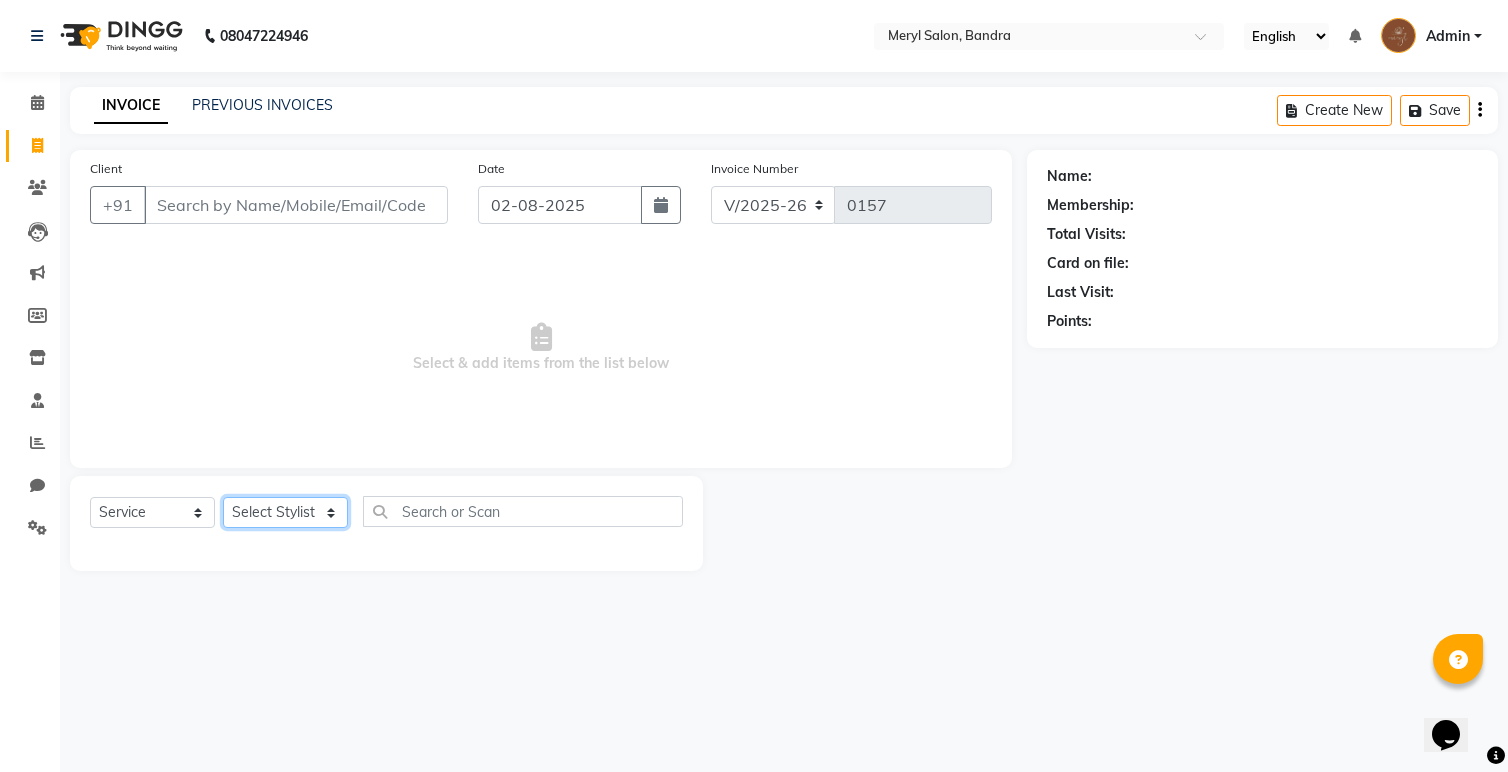 select on "87462" 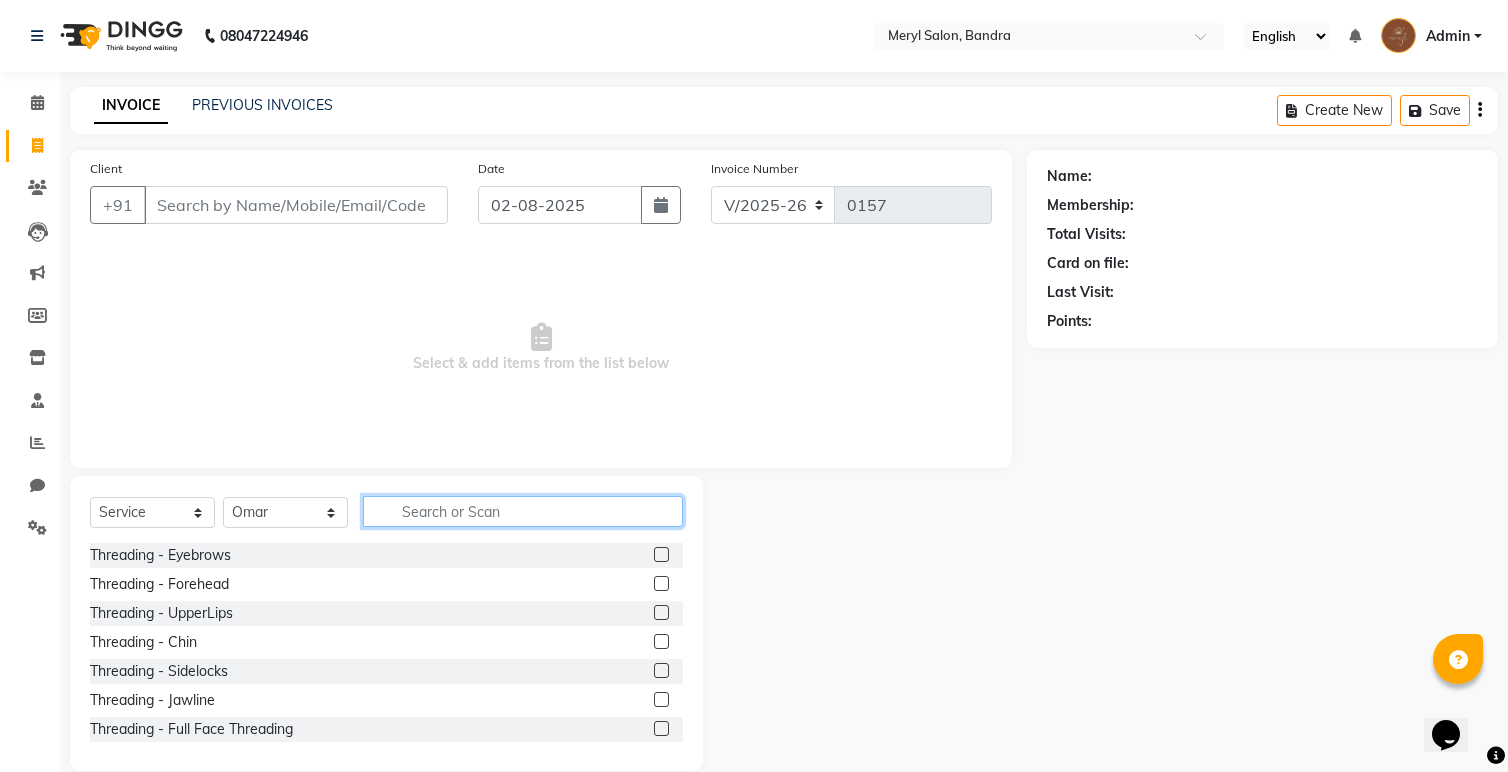 click 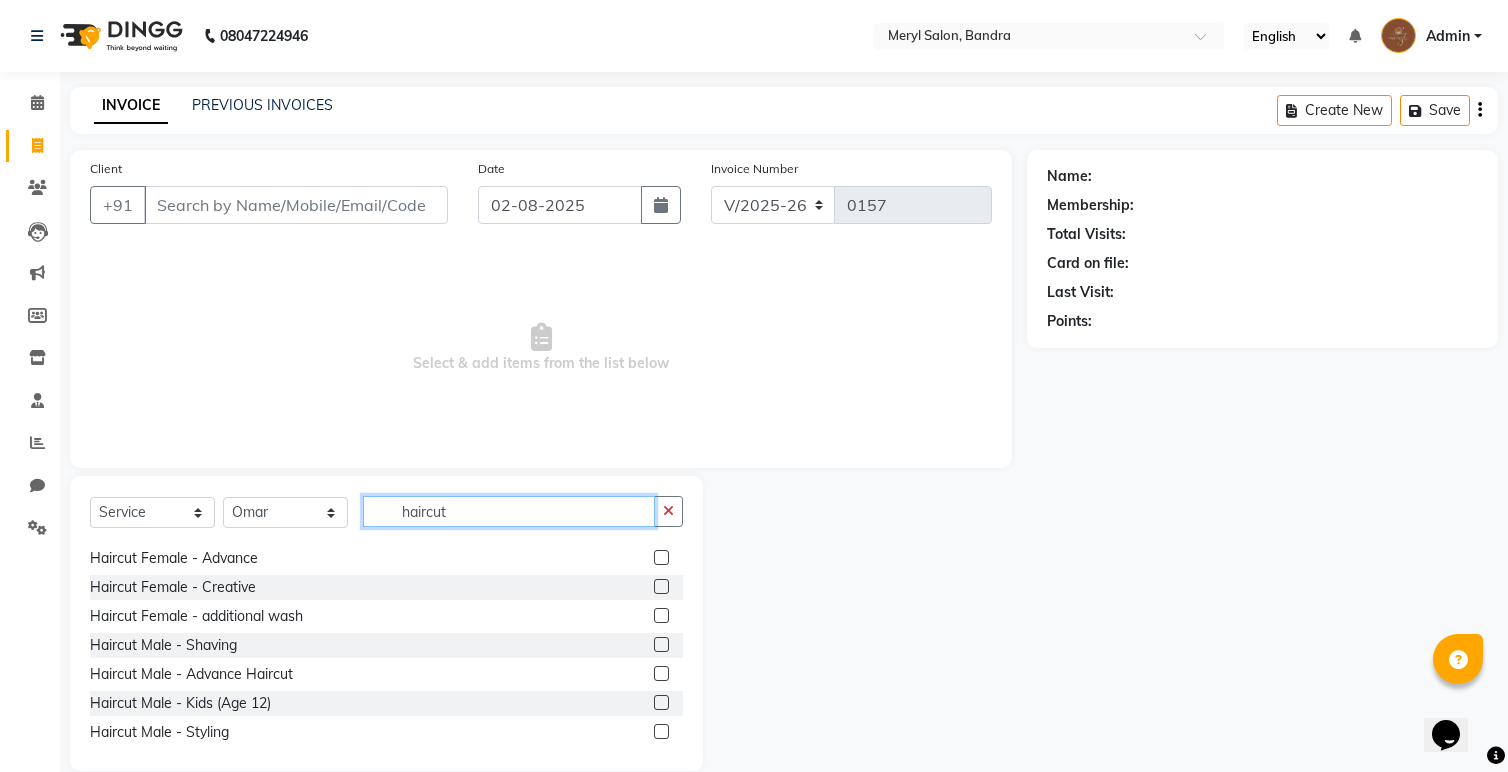 scroll, scrollTop: 94, scrollLeft: 0, axis: vertical 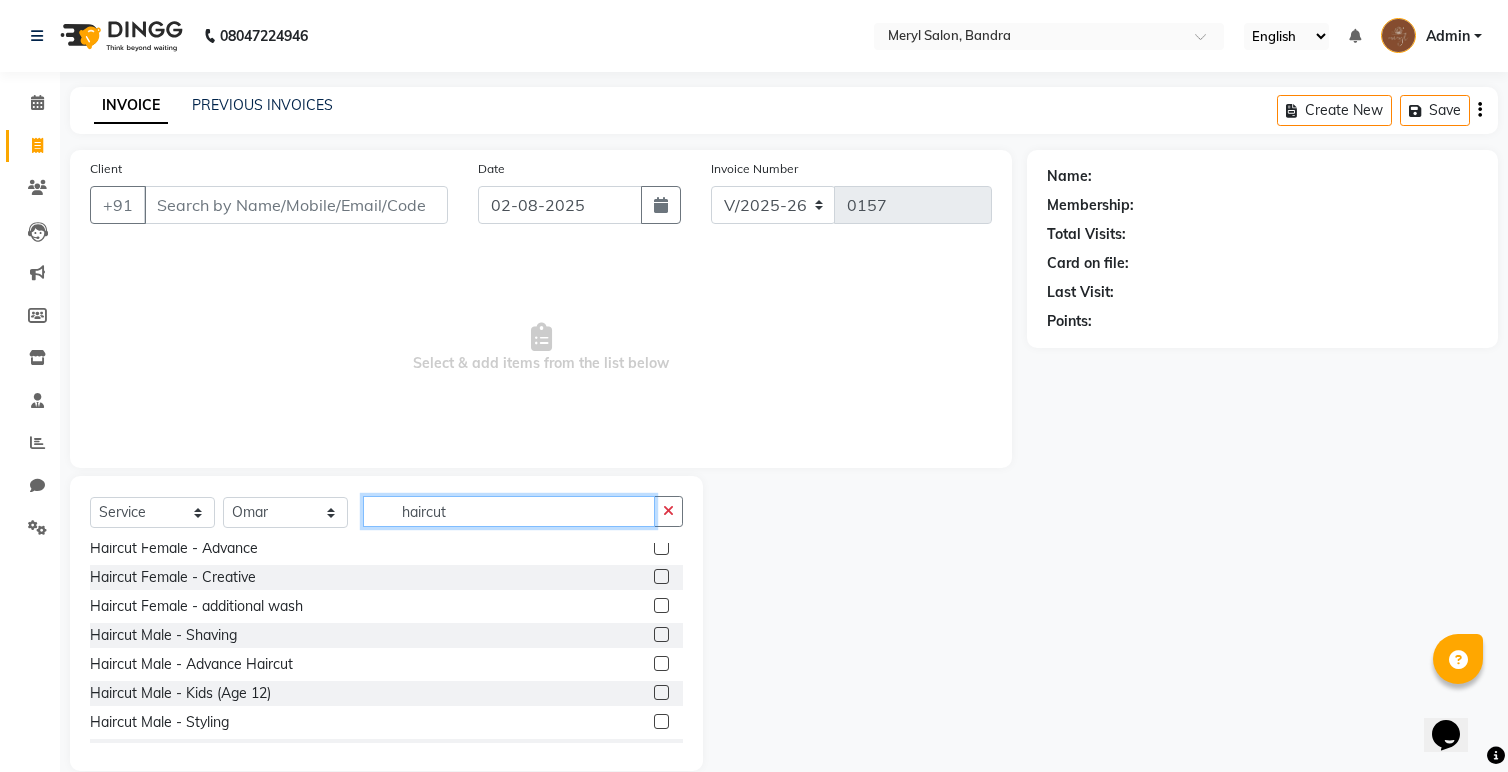 type on "haircut" 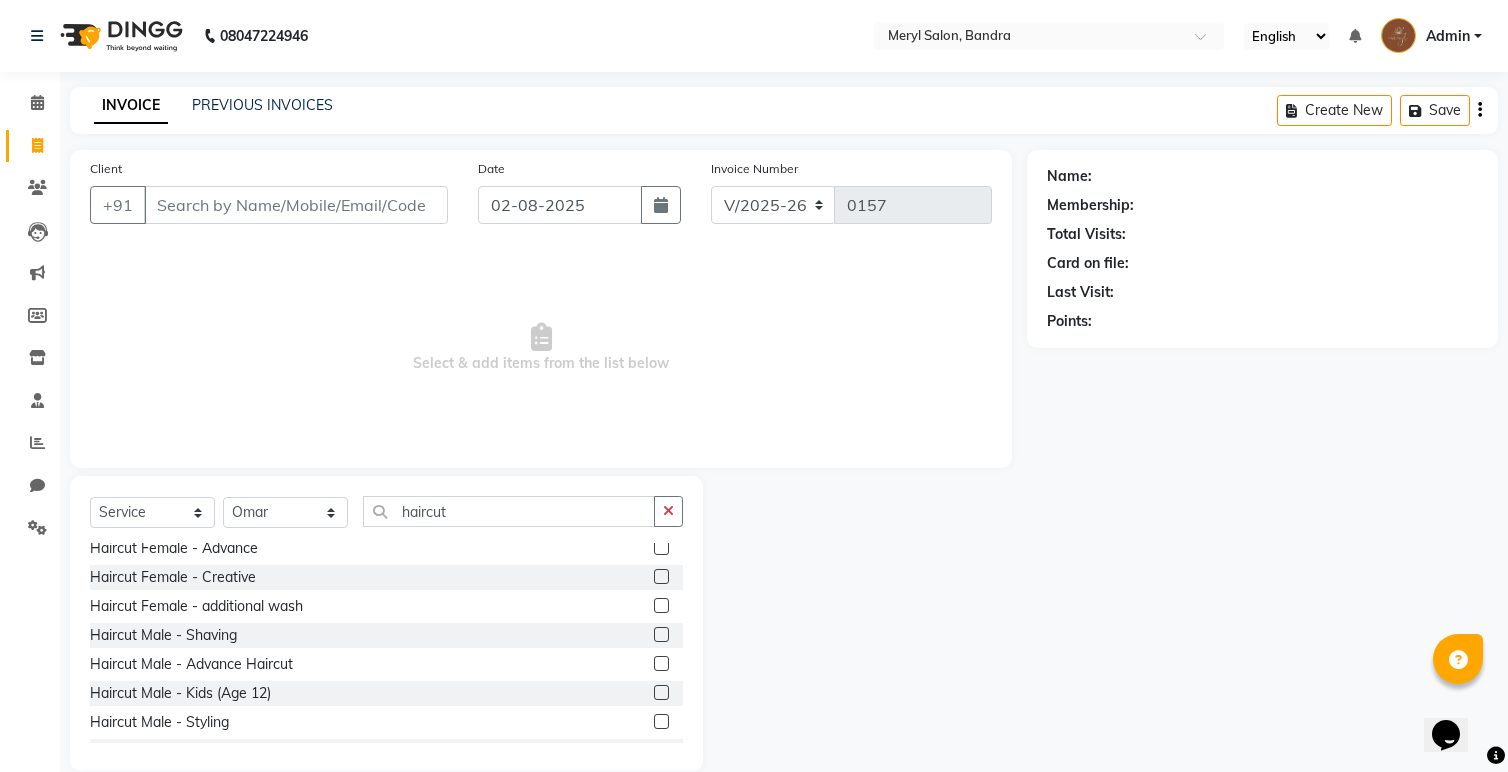click 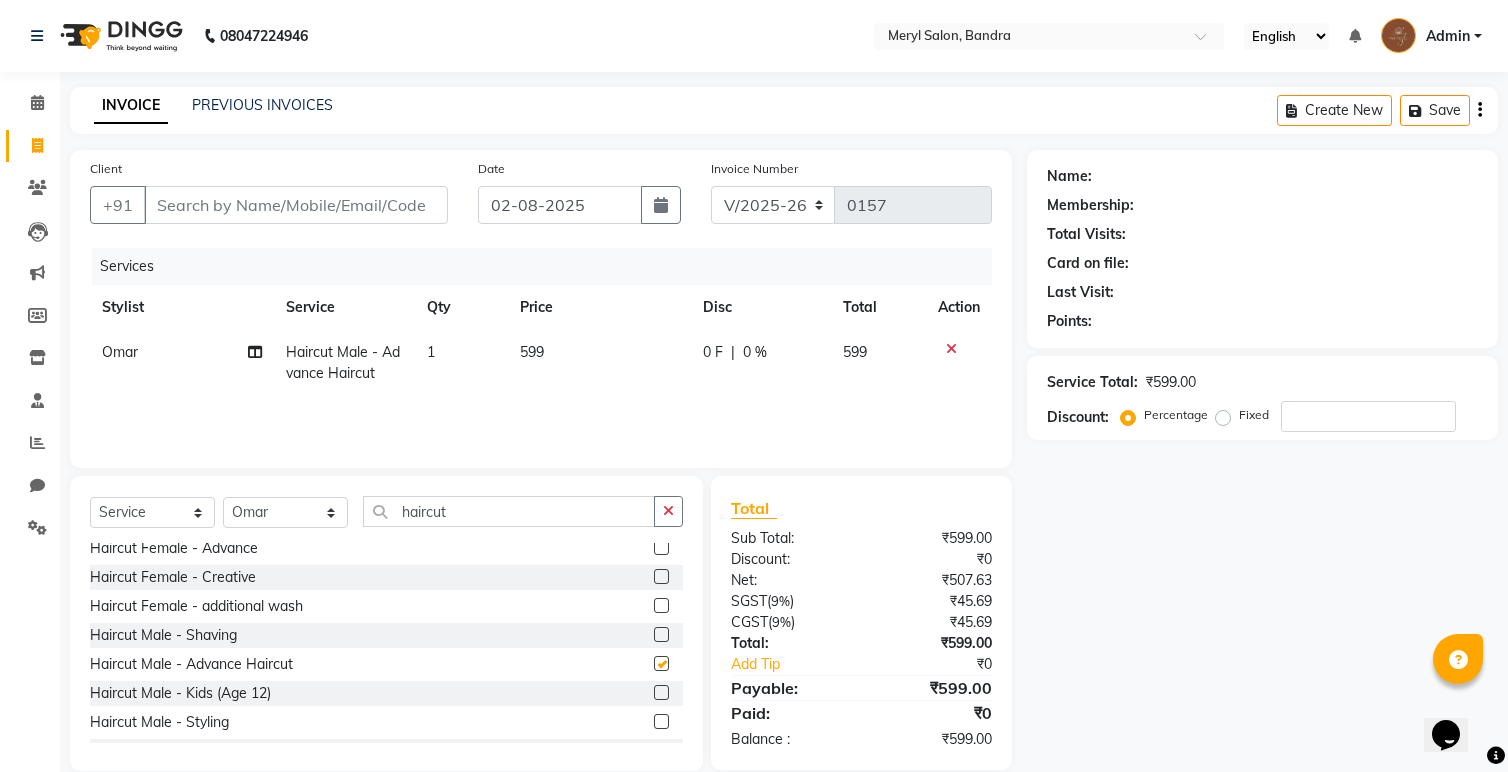 checkbox on "false" 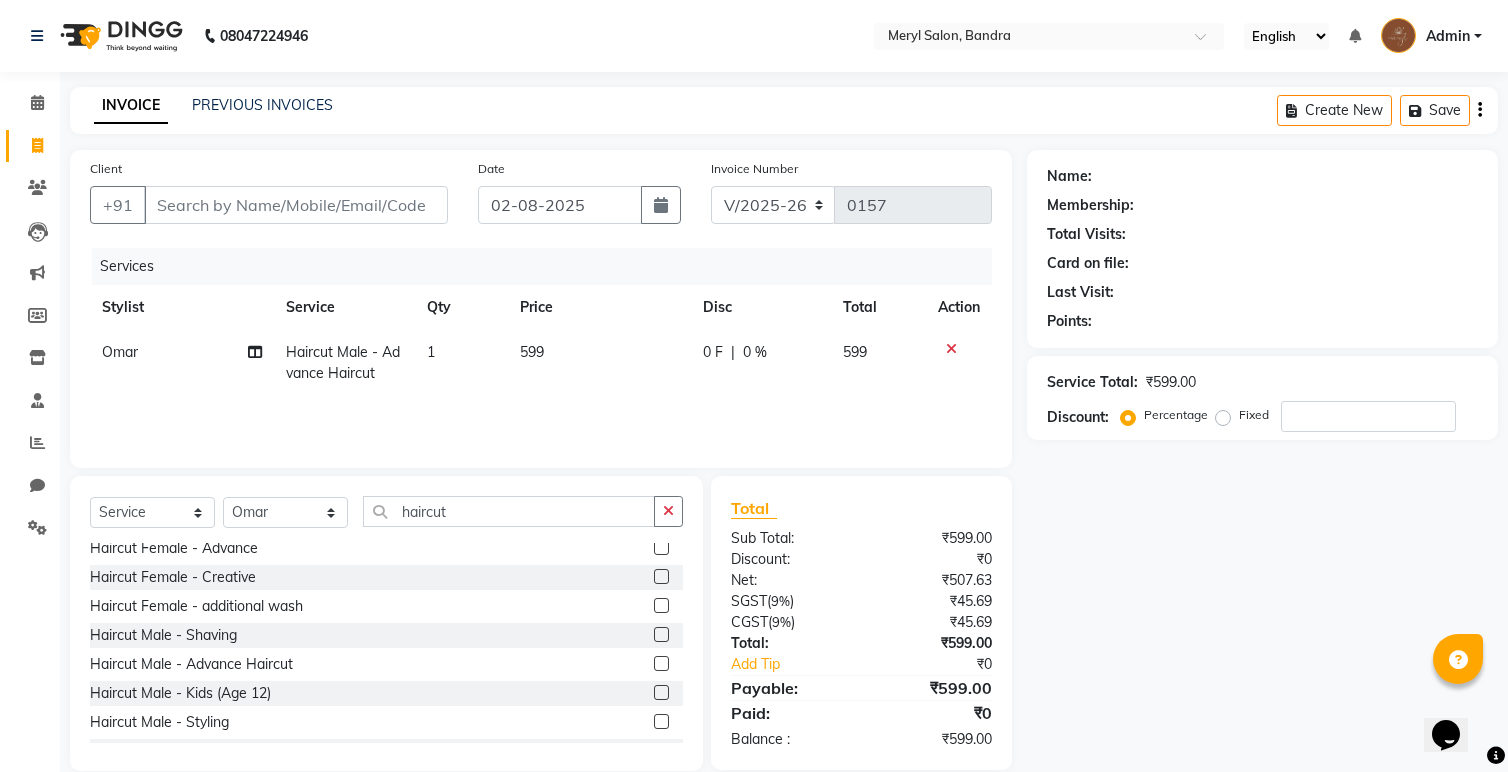 click on "599" 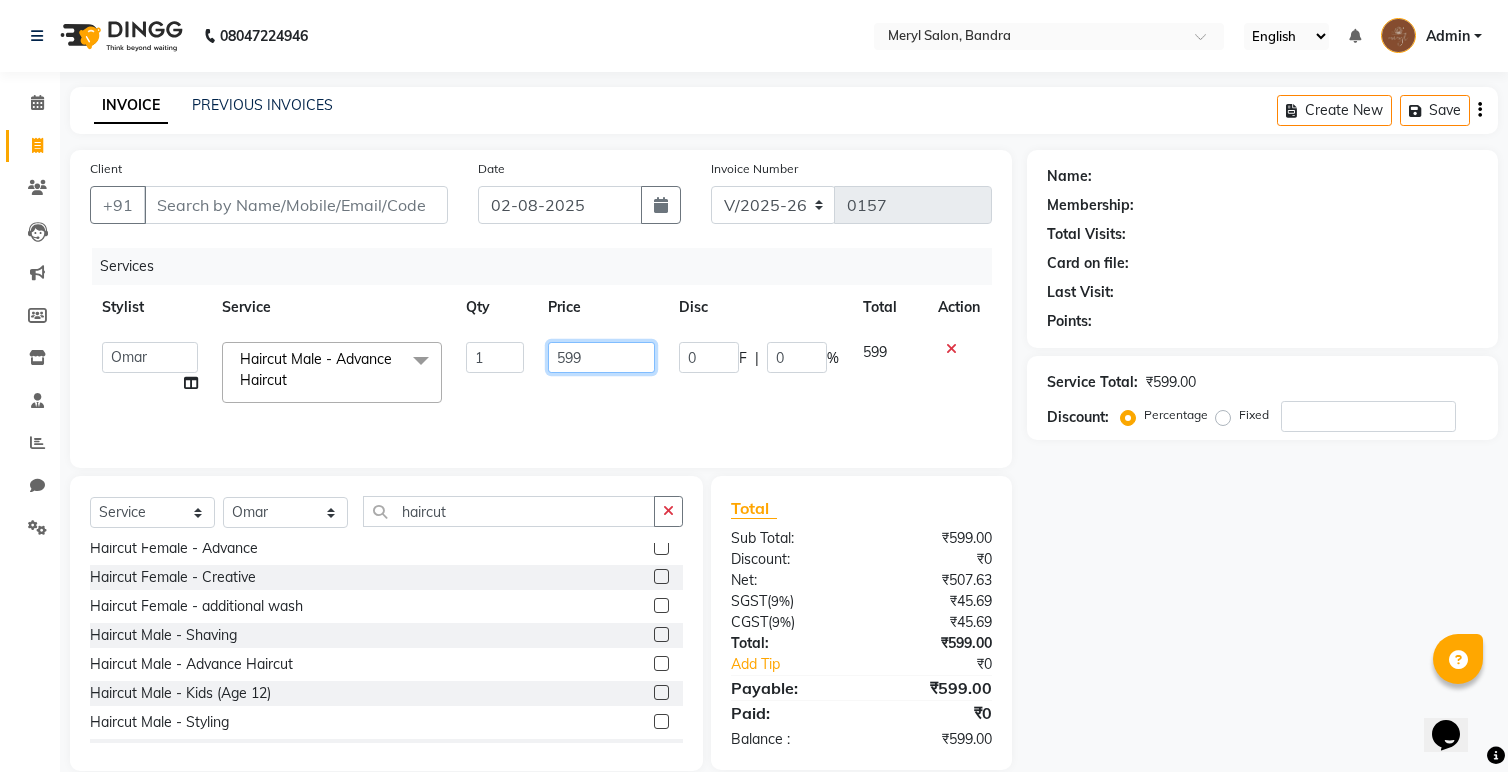 drag, startPoint x: 608, startPoint y: 361, endPoint x: 545, endPoint y: 357, distance: 63.126858 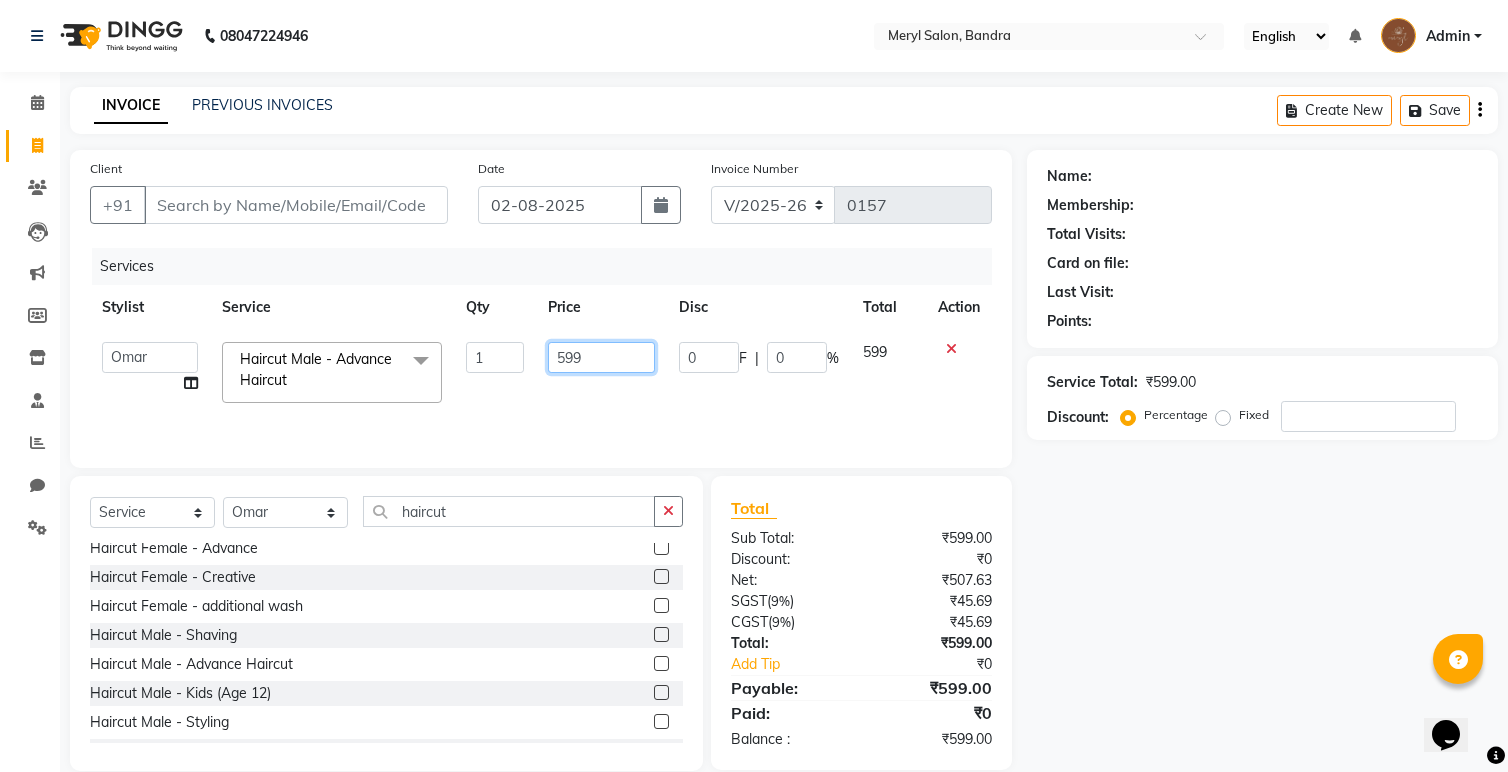 click on "599" 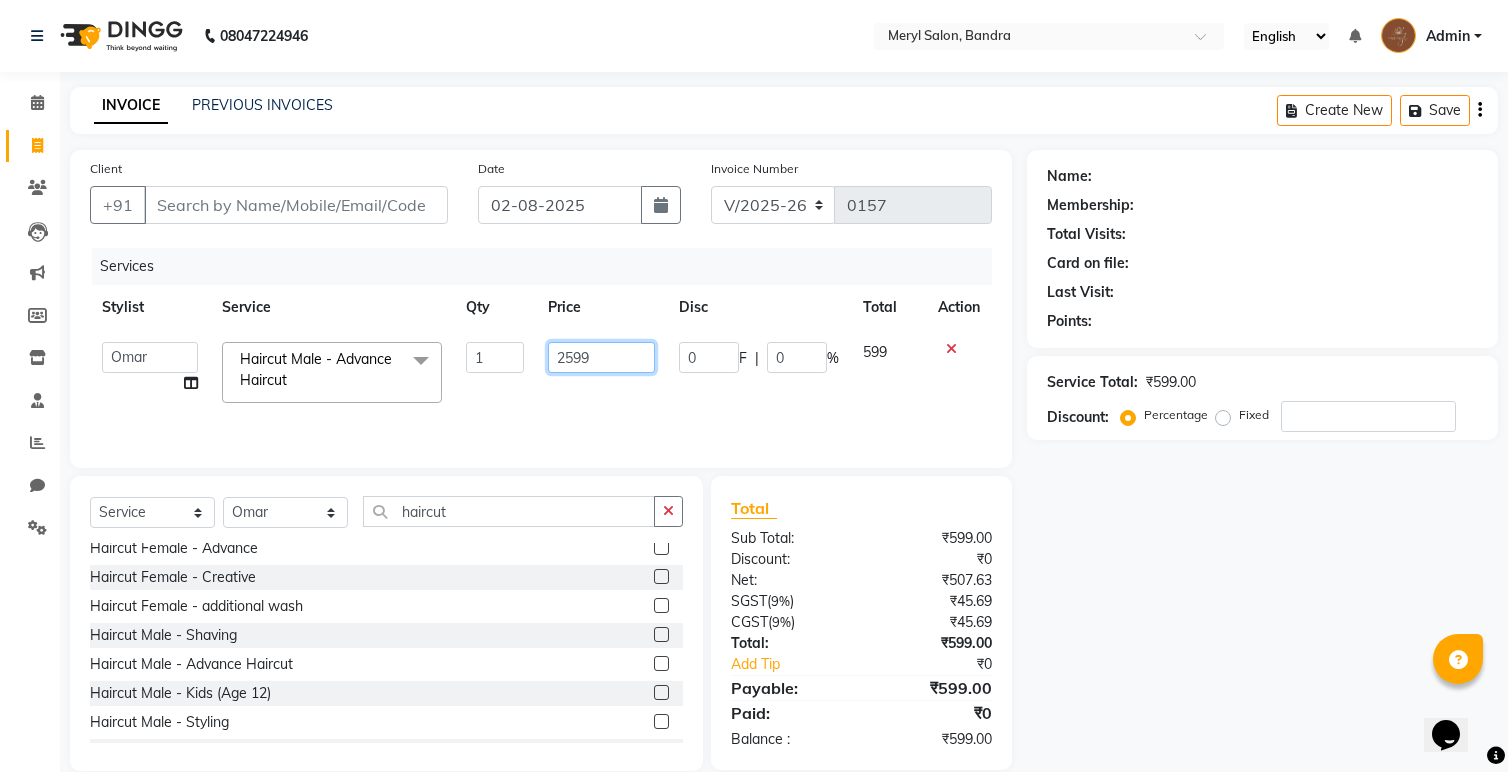 click on "2599" 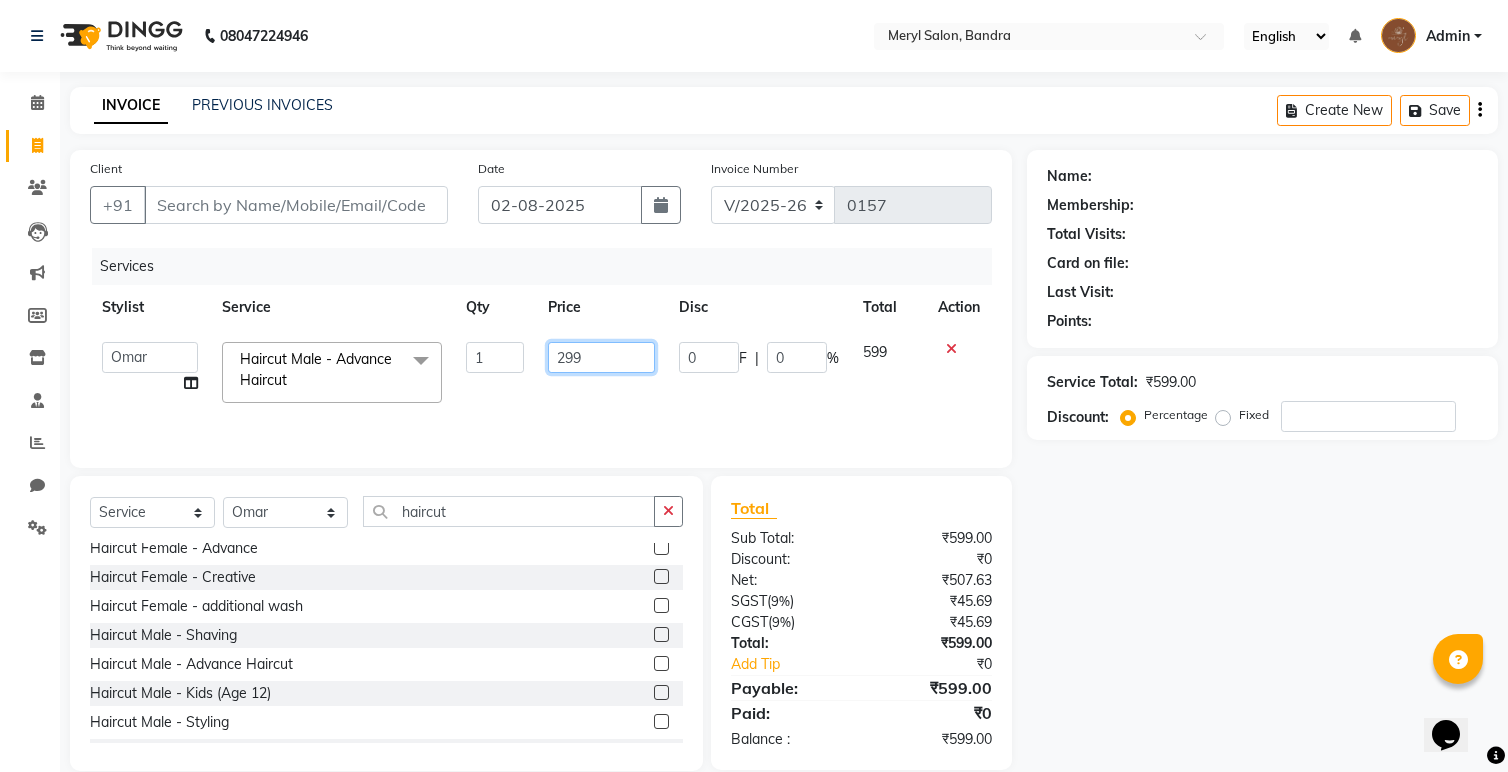 type on "2499" 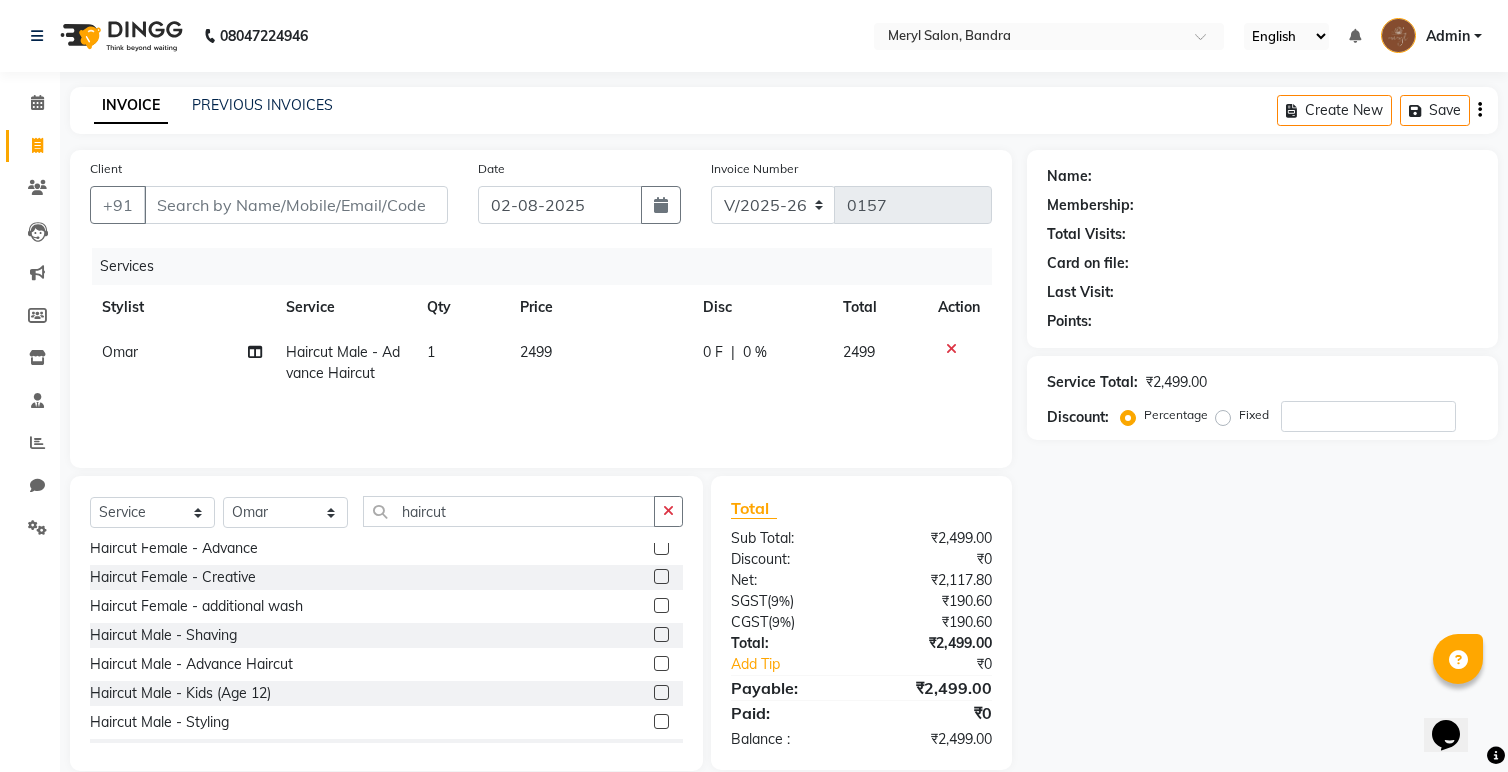 click on "Services Stylist Service Qty Price Disc Total Action Omar Haircut Male - Advance Haircut 1 2499 0 F | 0 % 2499" 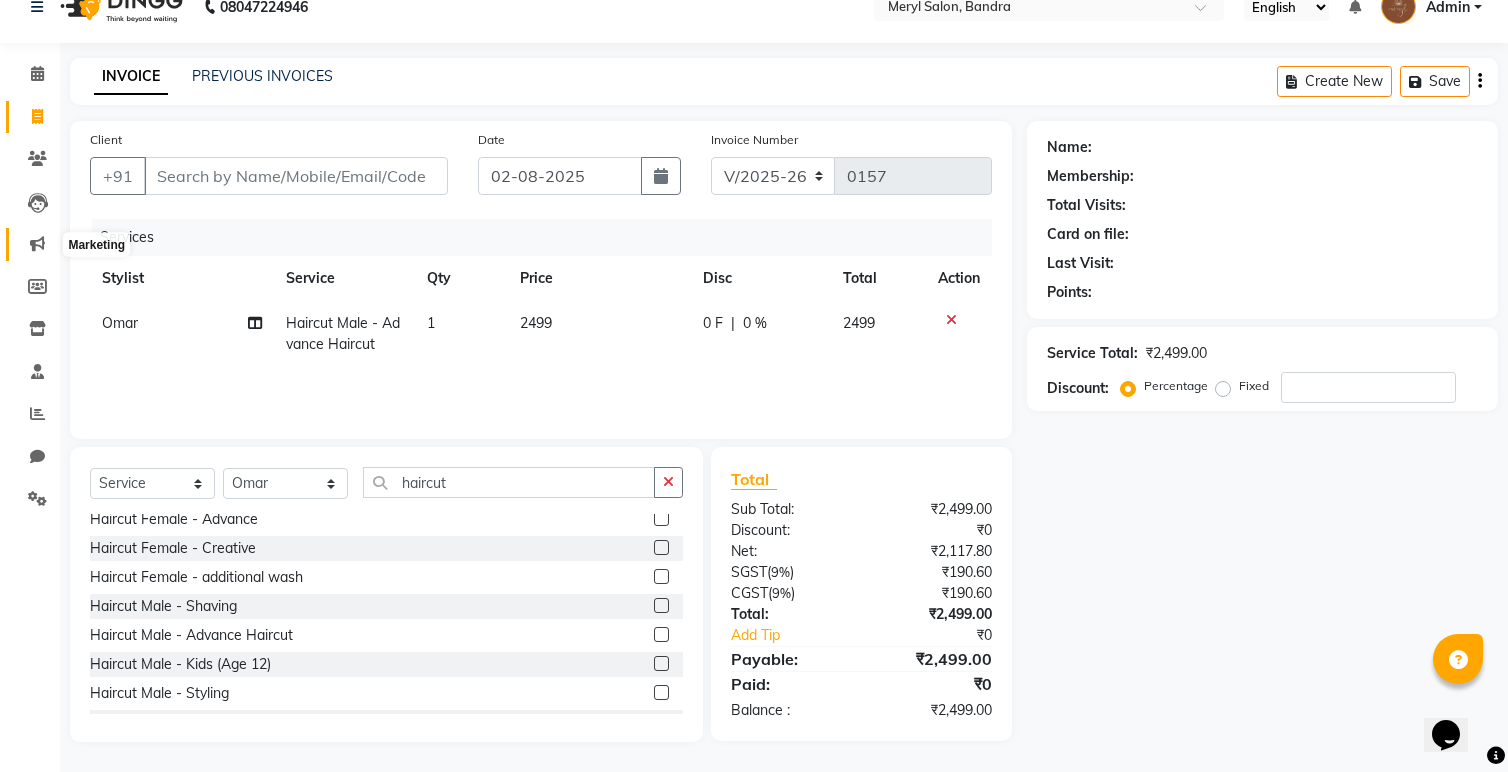 click 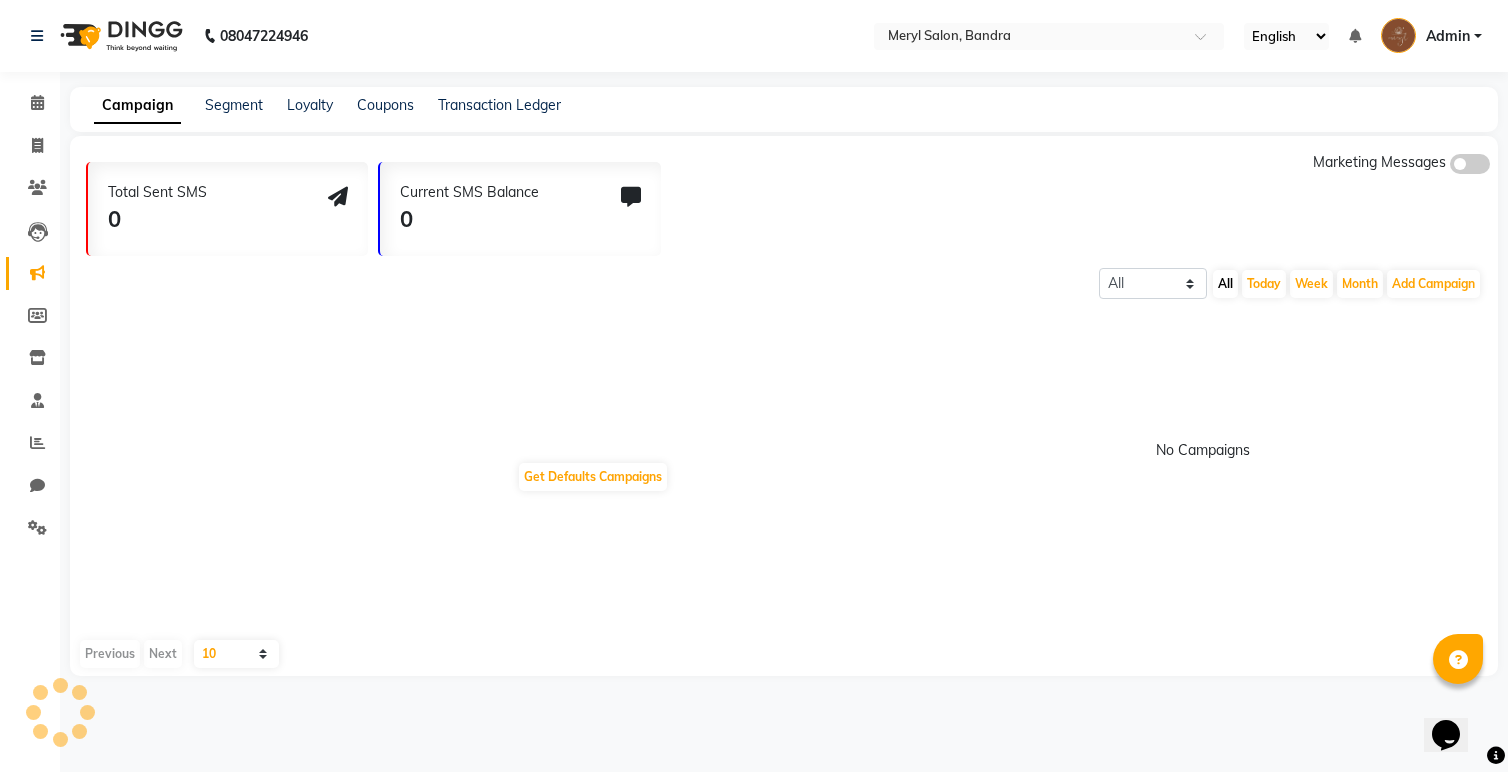 scroll, scrollTop: 0, scrollLeft: 0, axis: both 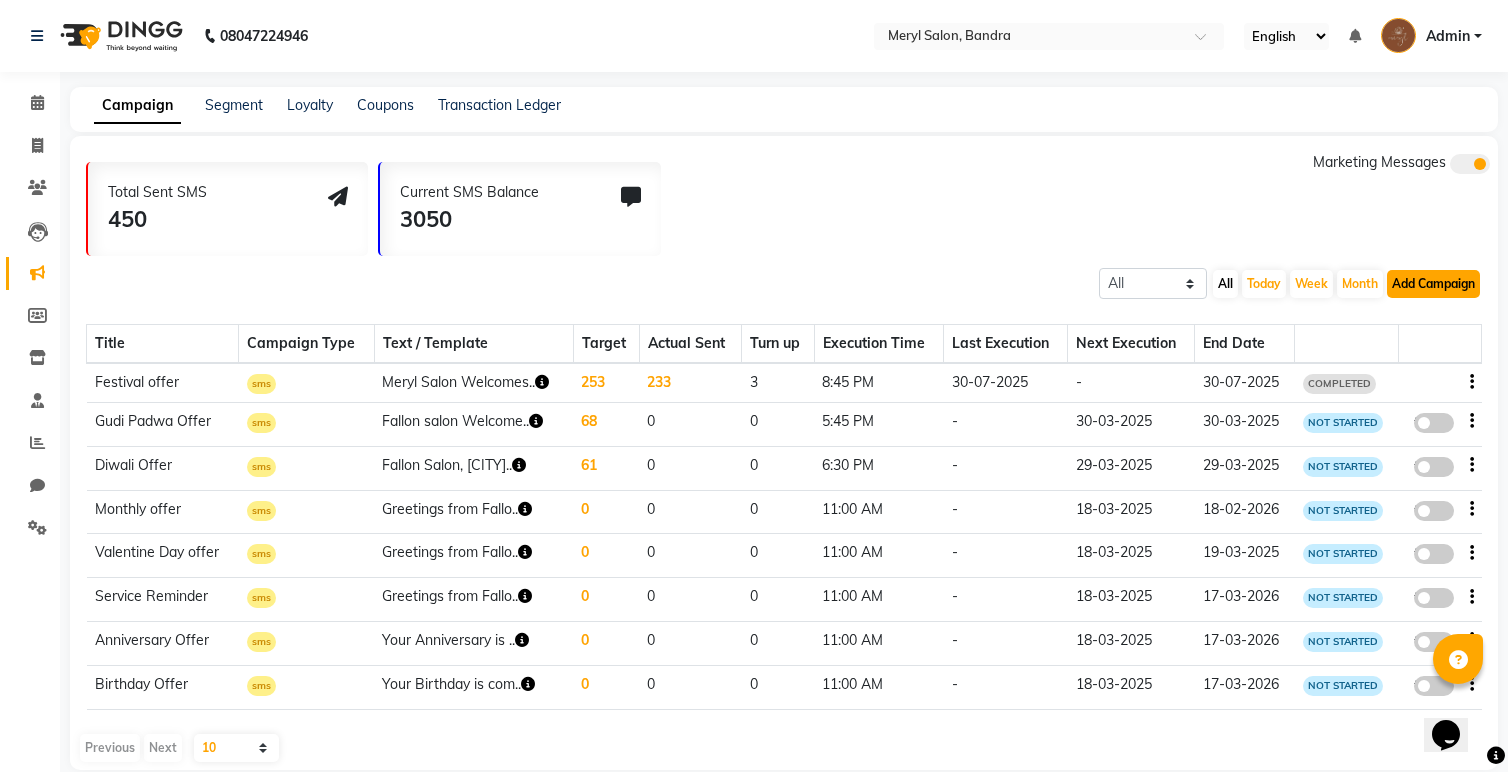 click on "Add Campaign" at bounding box center [1433, 284] 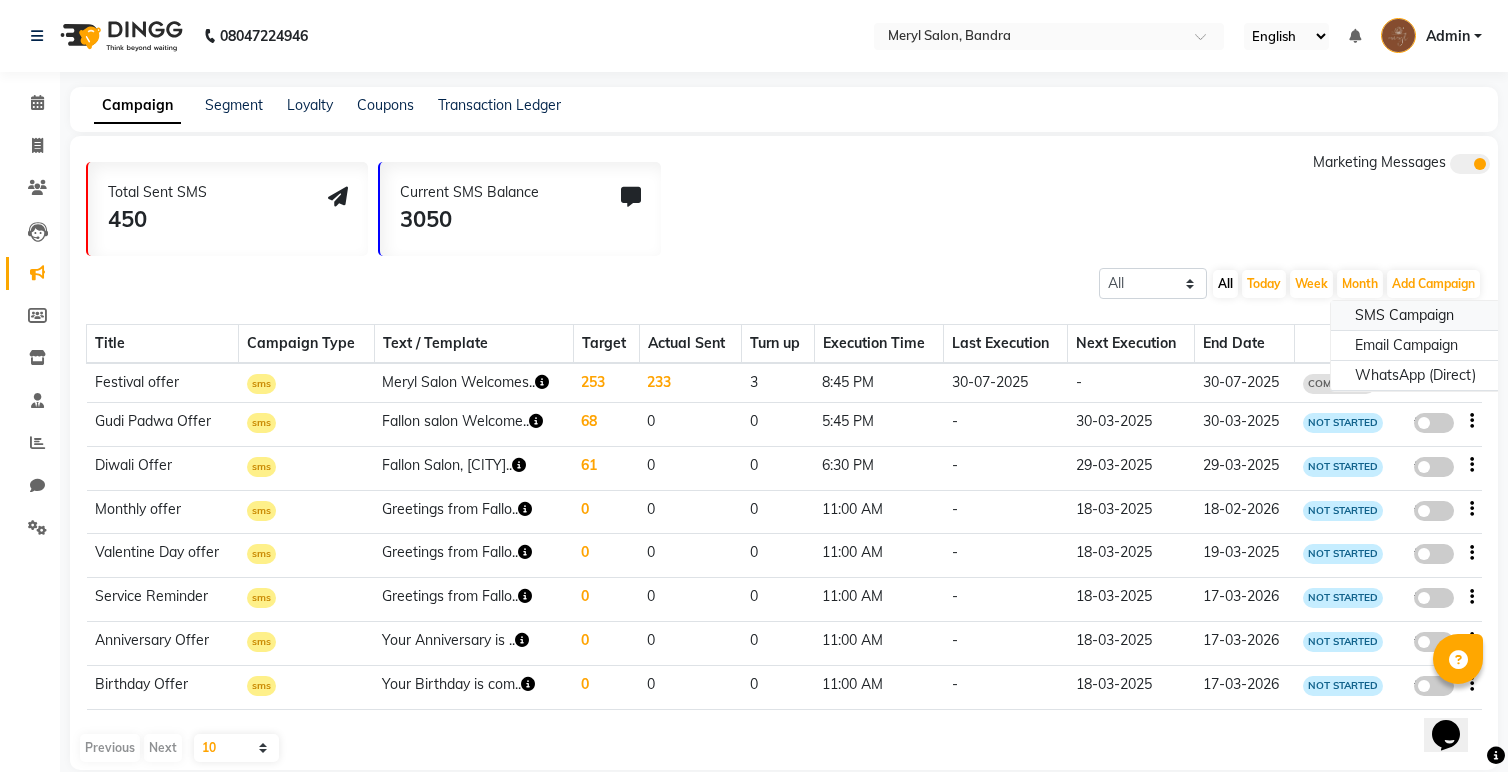 click on "SMS Campaign" 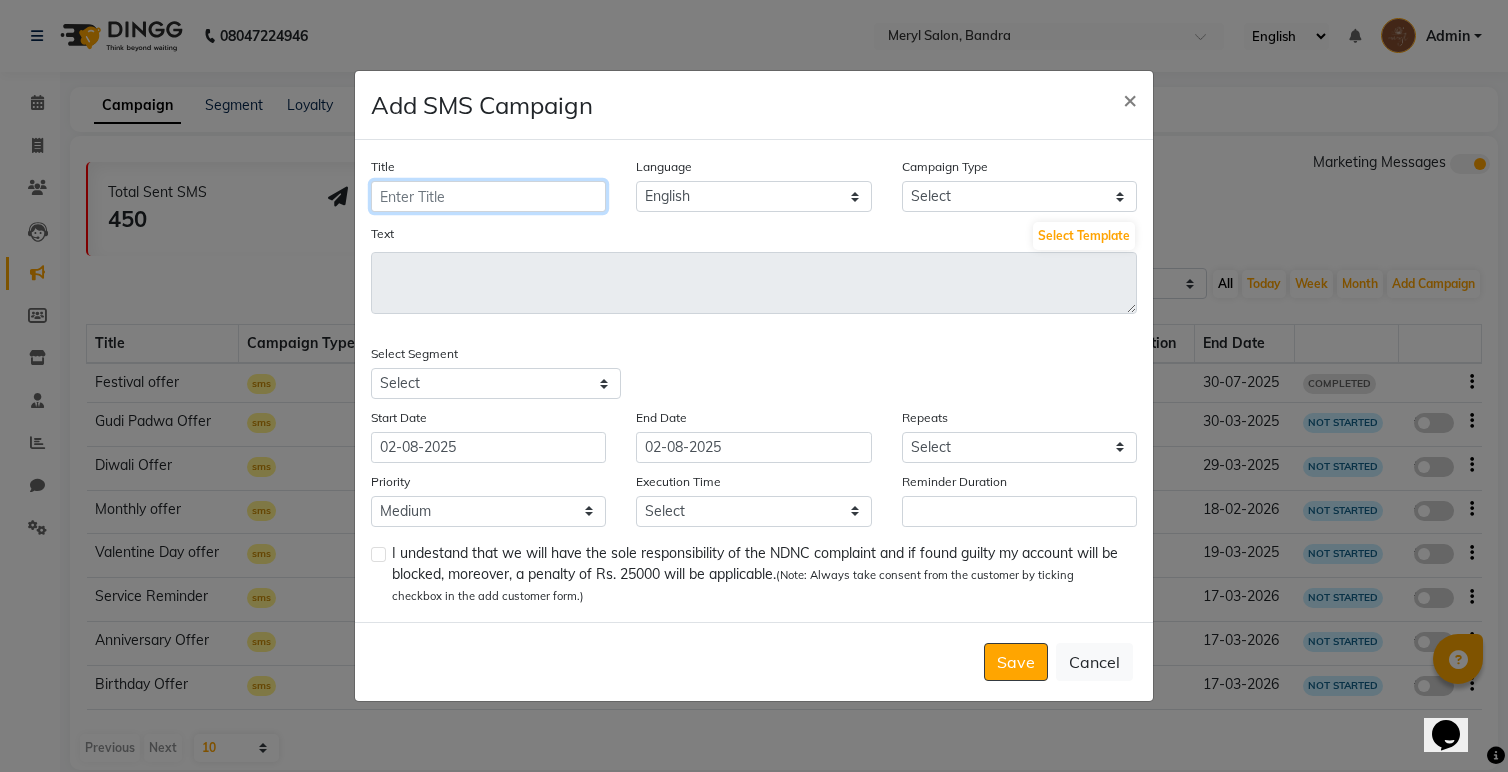 click on "Title" at bounding box center [488, 196] 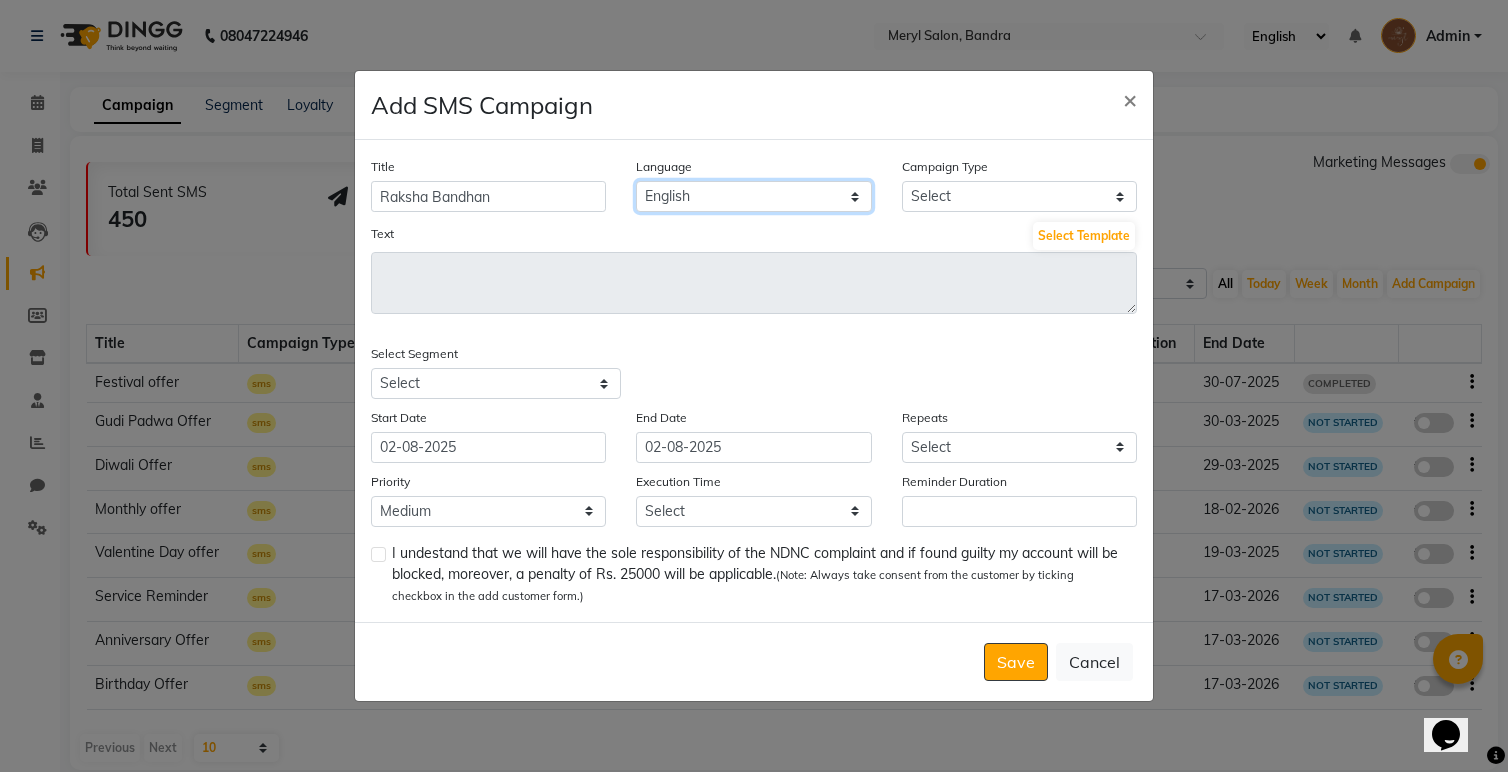 click on "English" at bounding box center (753, 196) 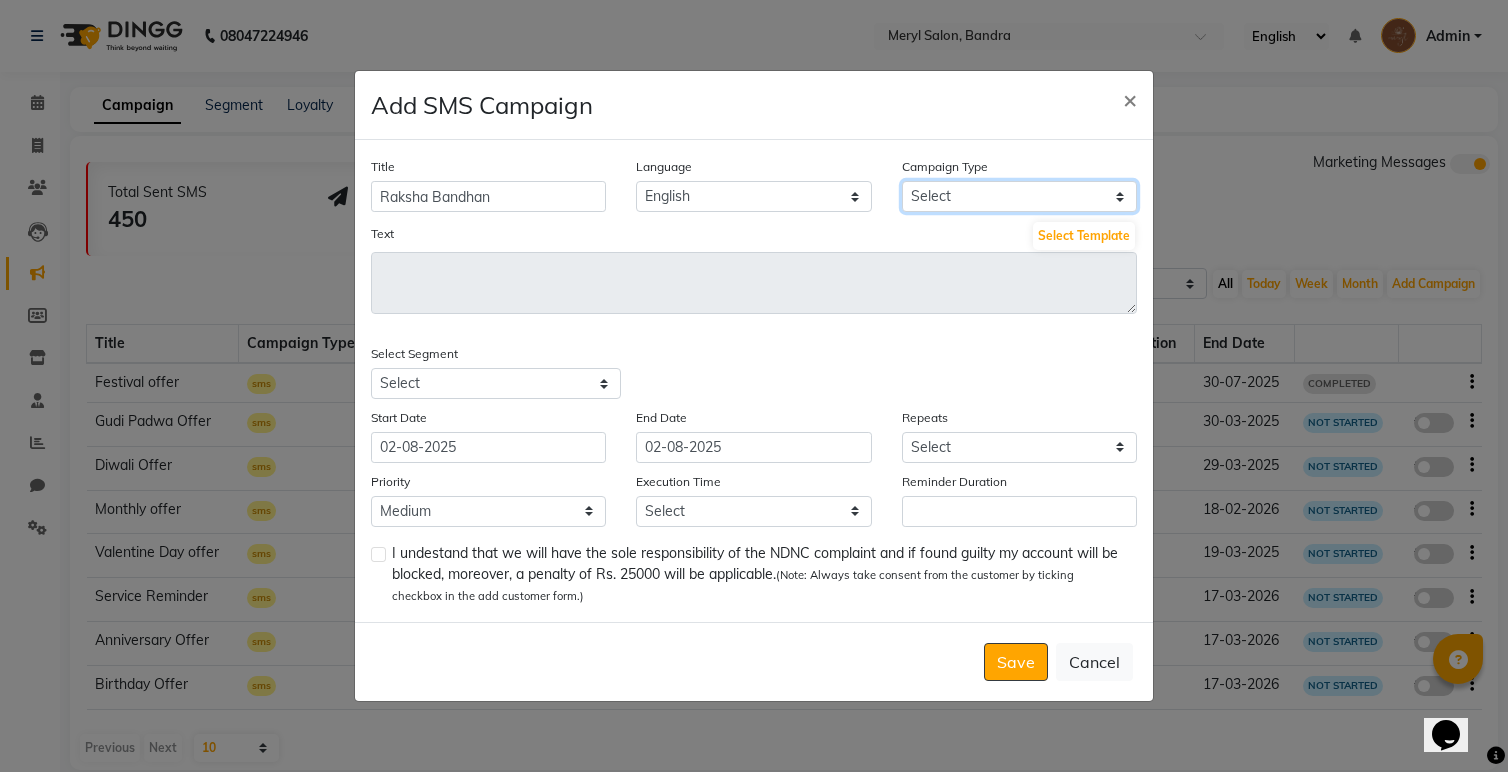 click on "Select Birthday Anniversary Promotional Service reminder" at bounding box center [1019, 196] 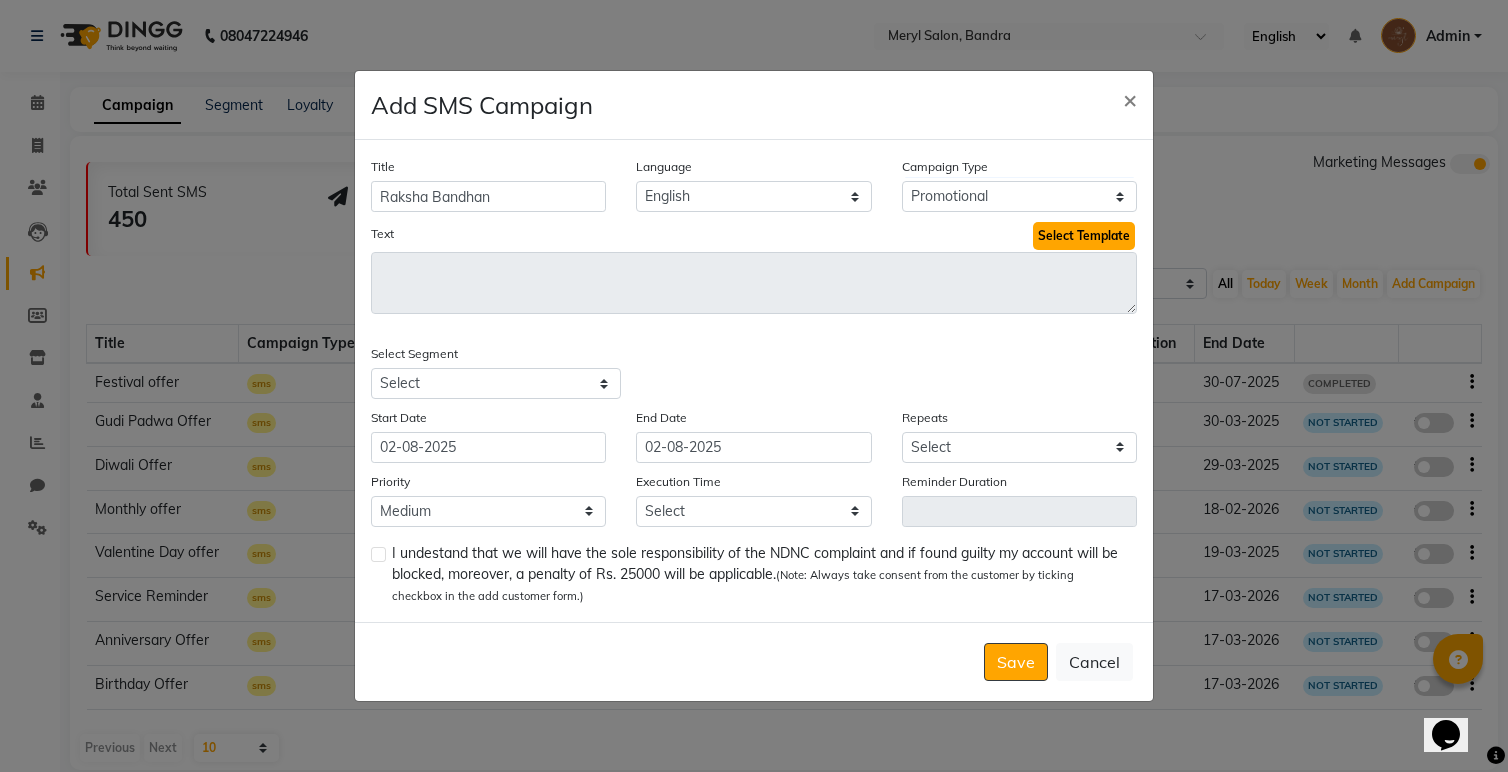 click on "Select Template" 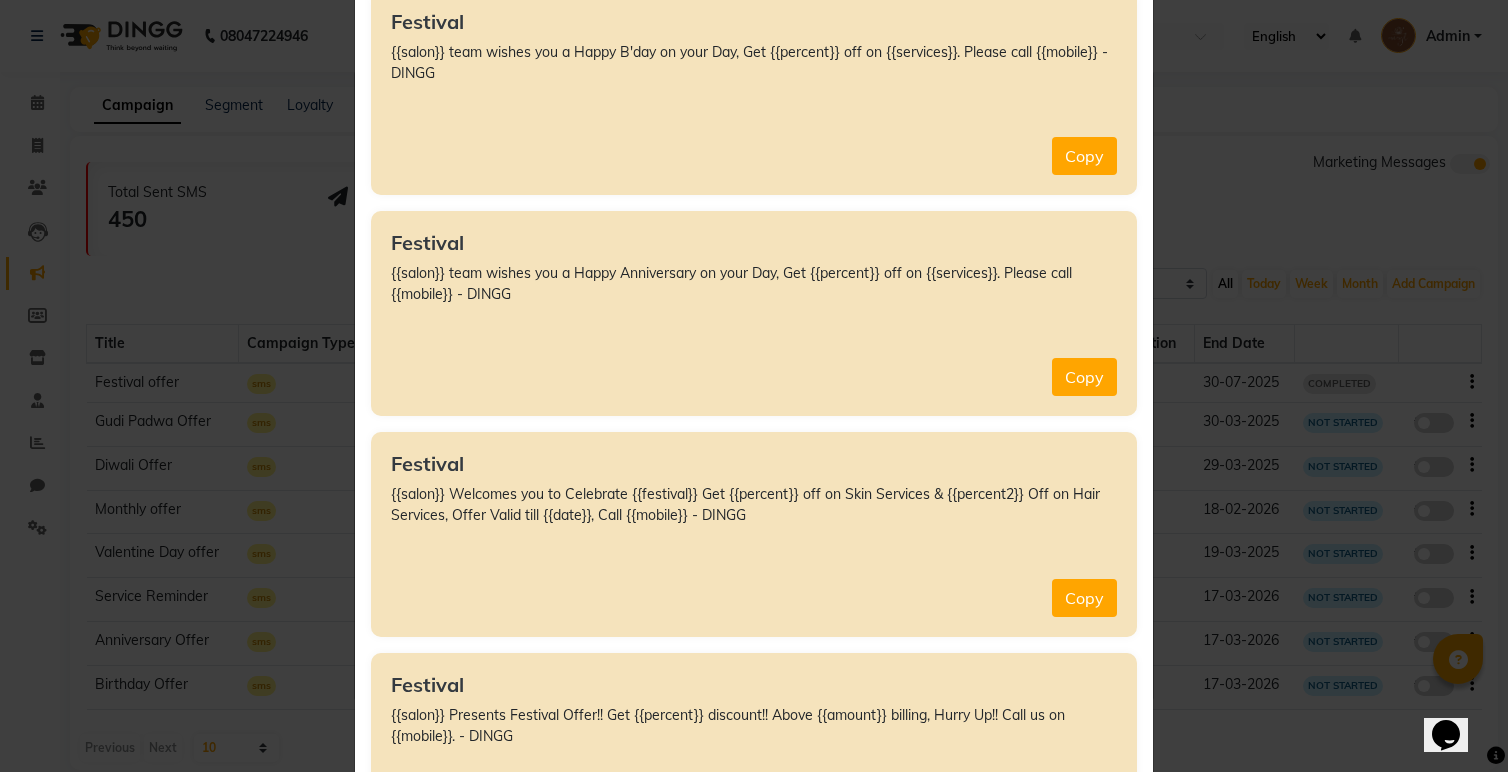 scroll, scrollTop: 5240, scrollLeft: 0, axis: vertical 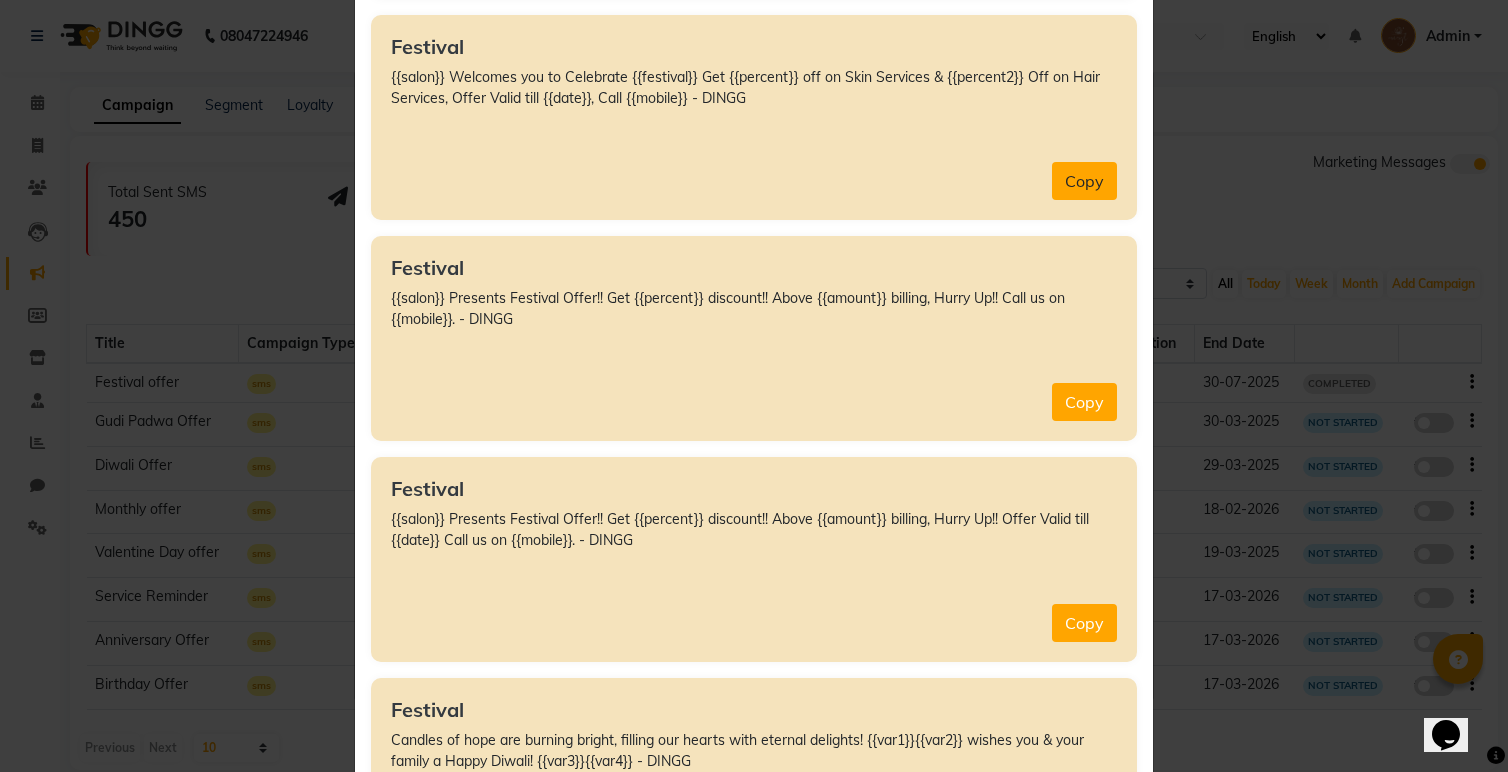 click on "Copy" 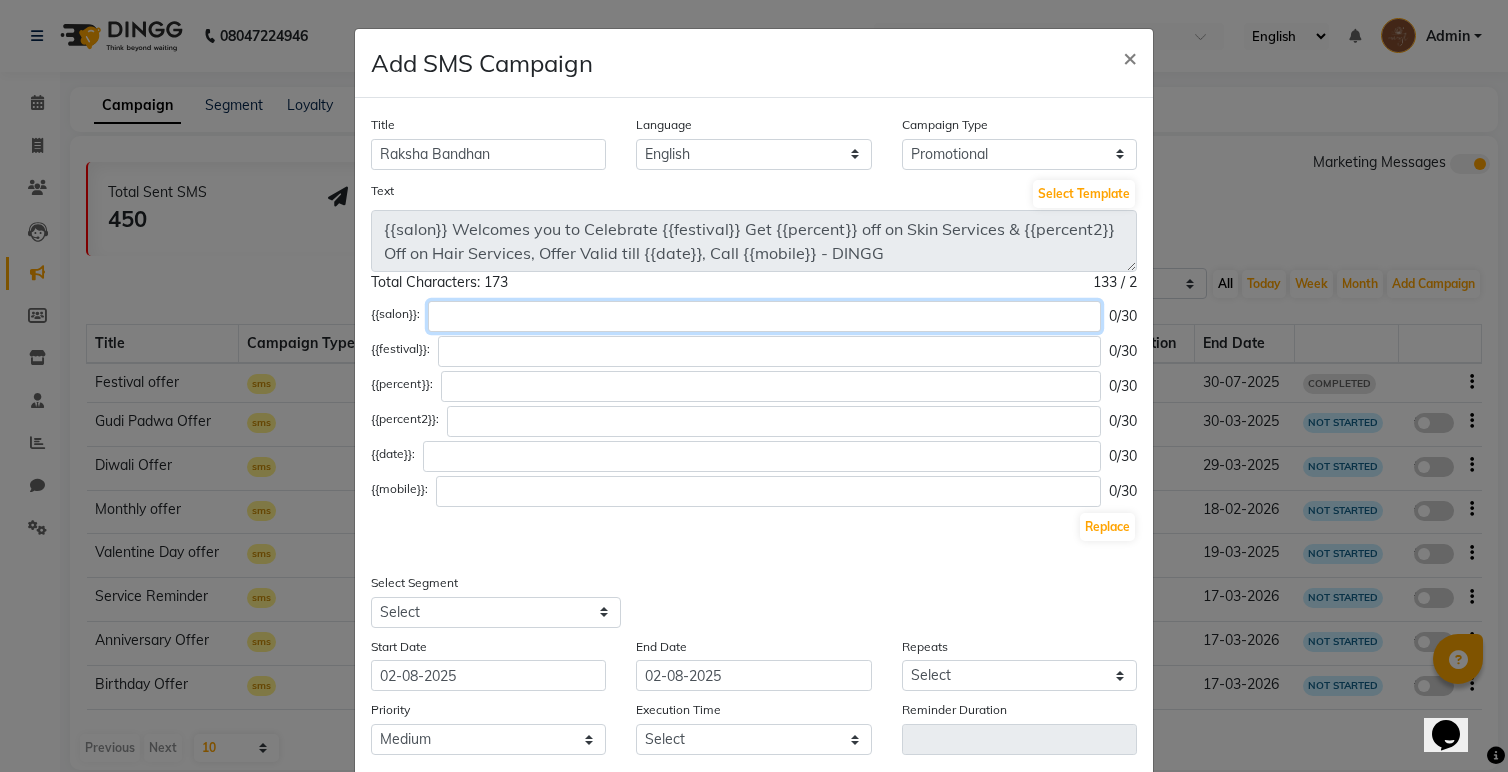 click 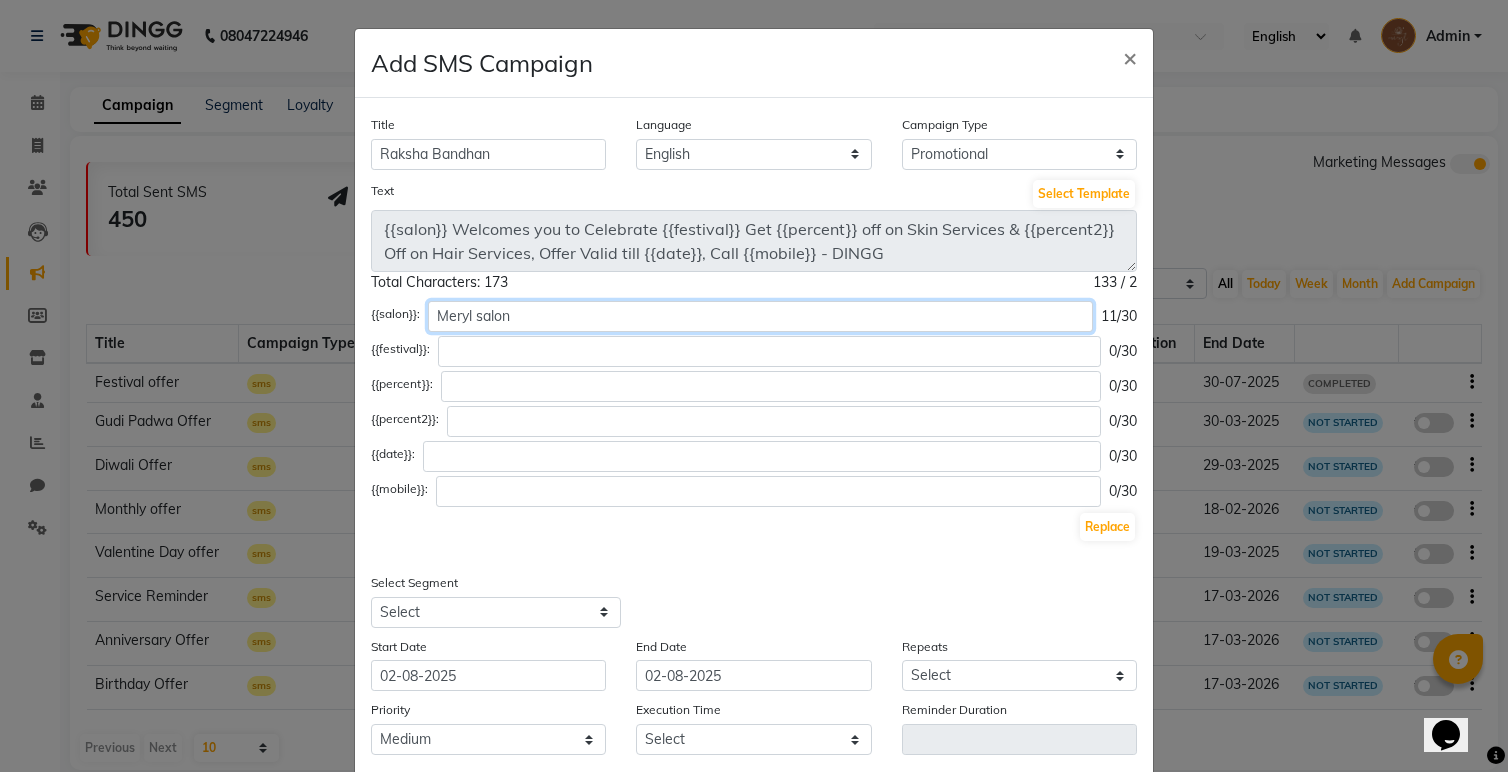 type on "Meryl salon" 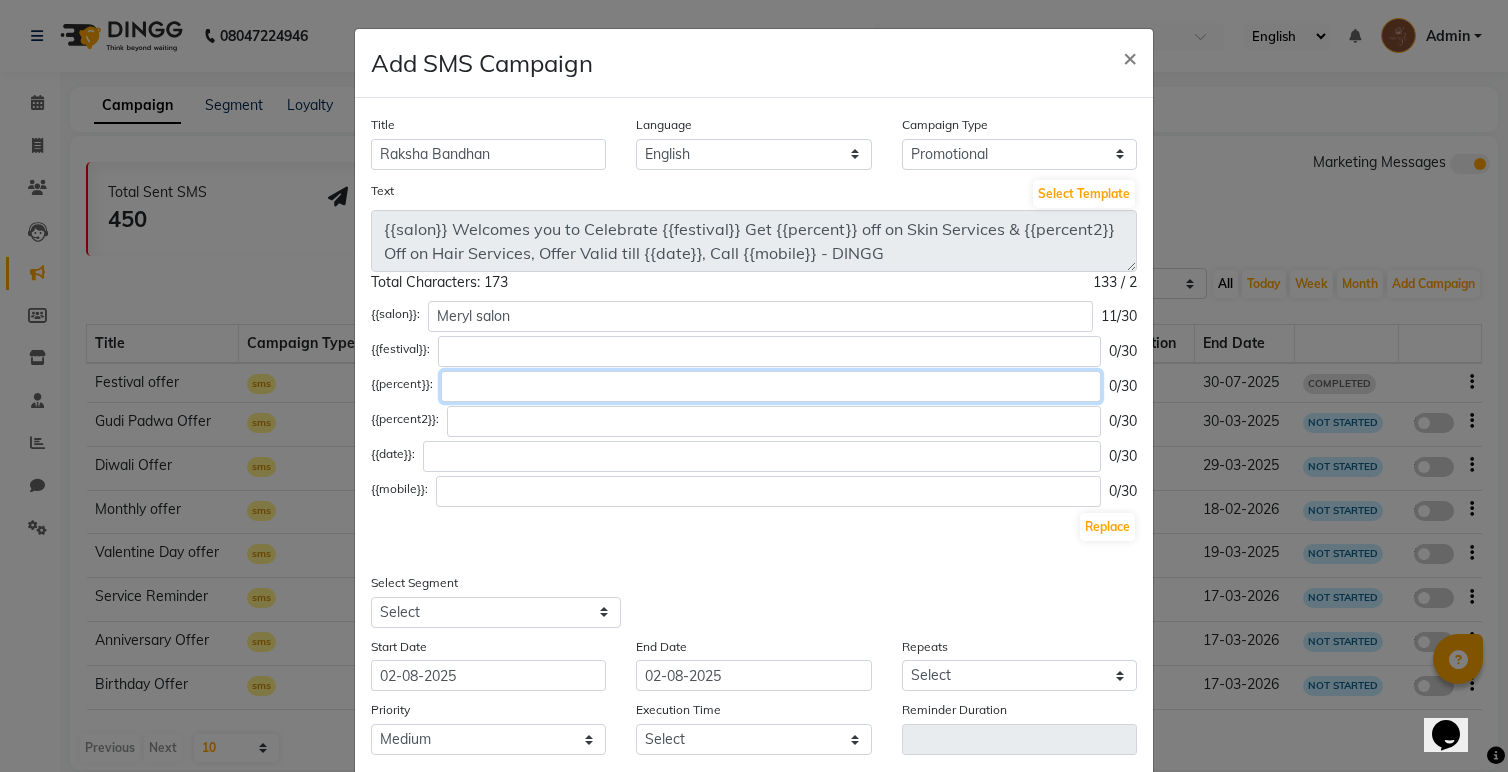 click 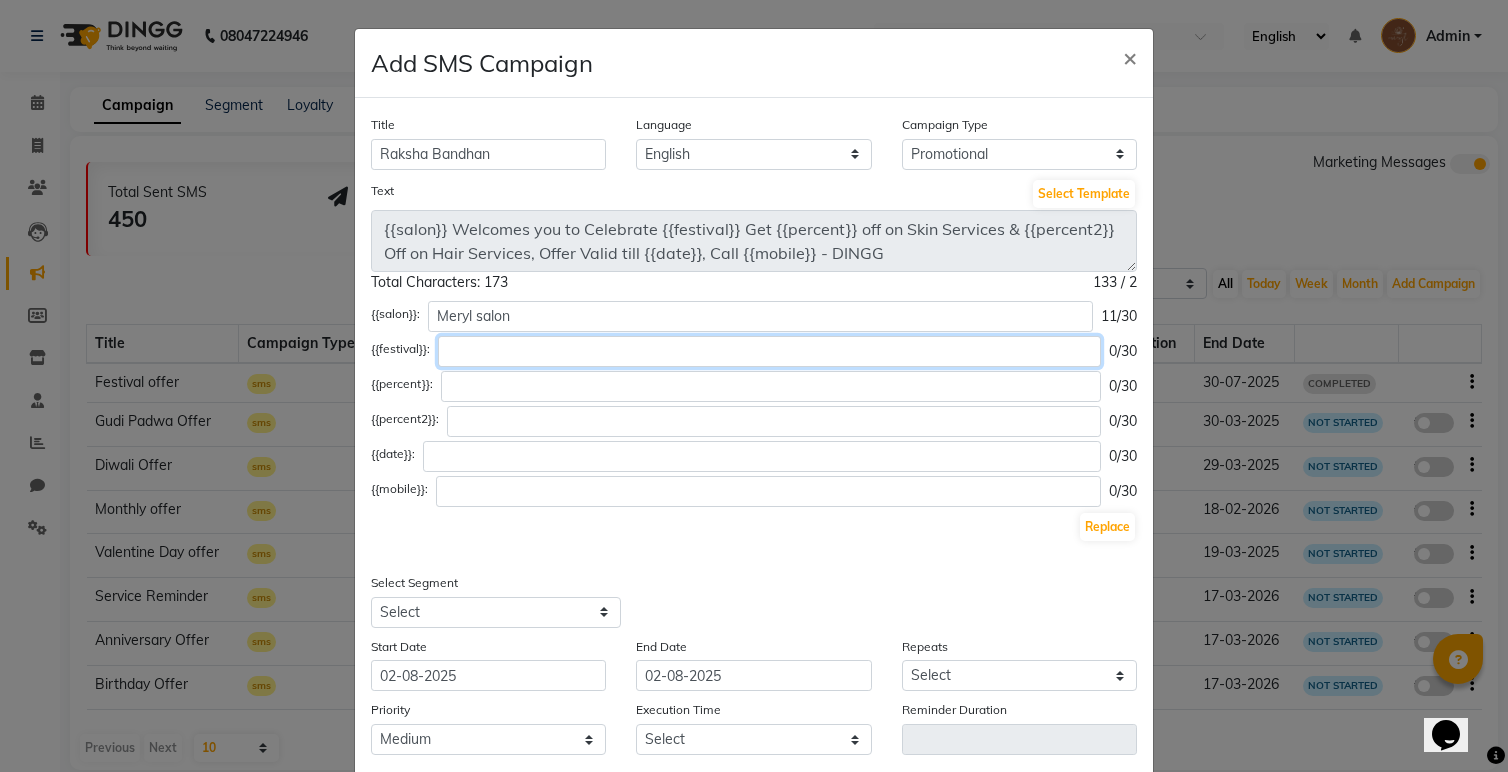 click 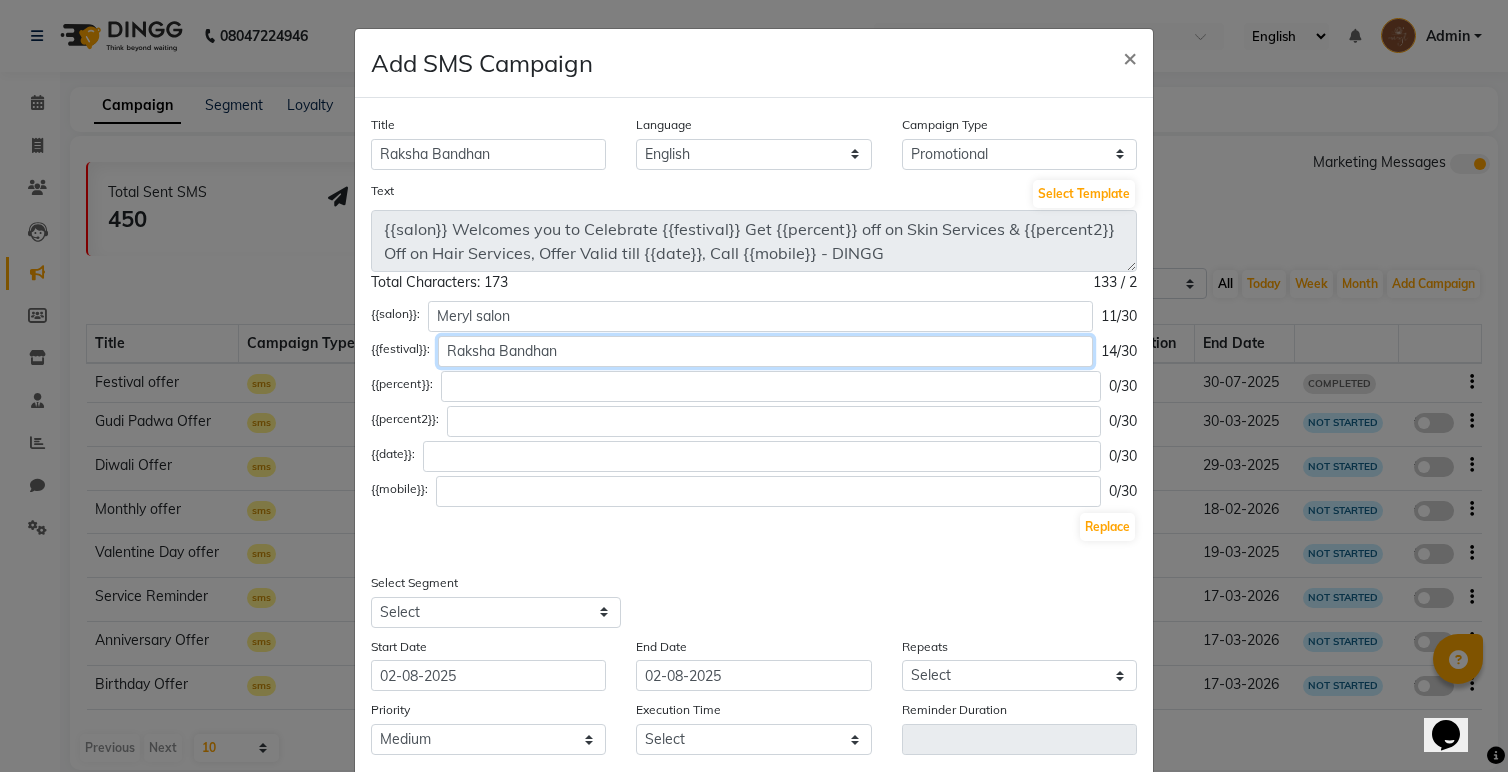 type on "Raksha Bandhan" 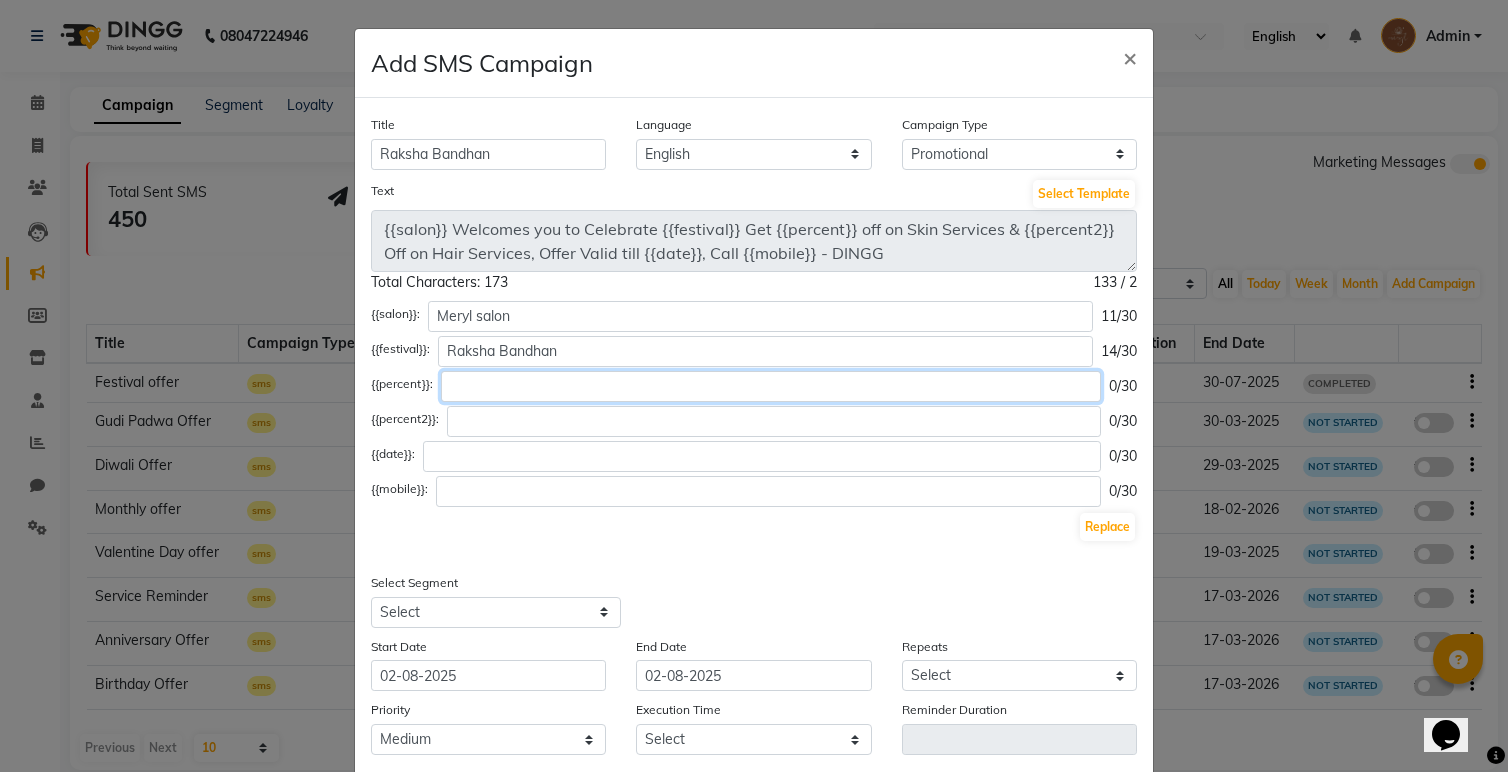 click 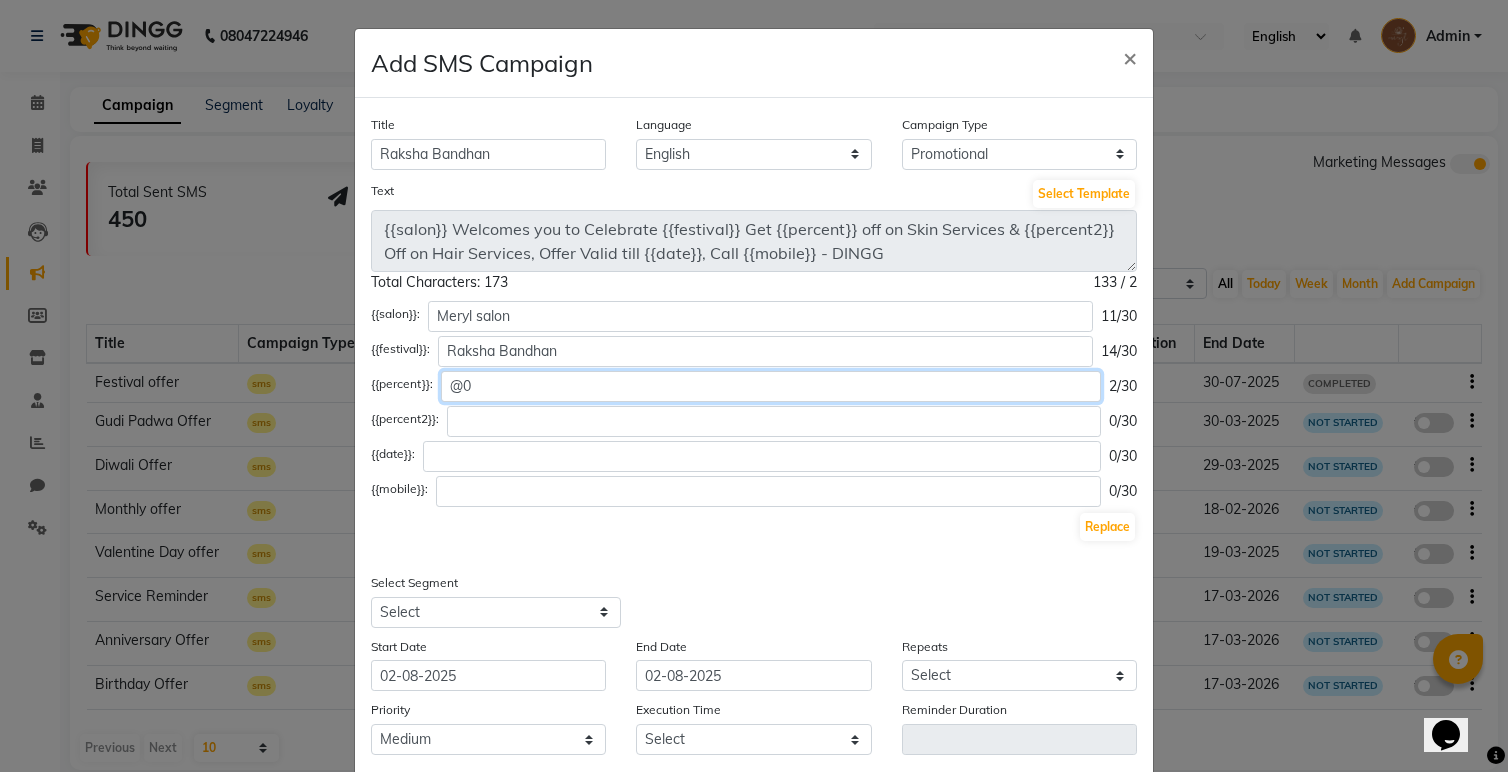 type on "@" 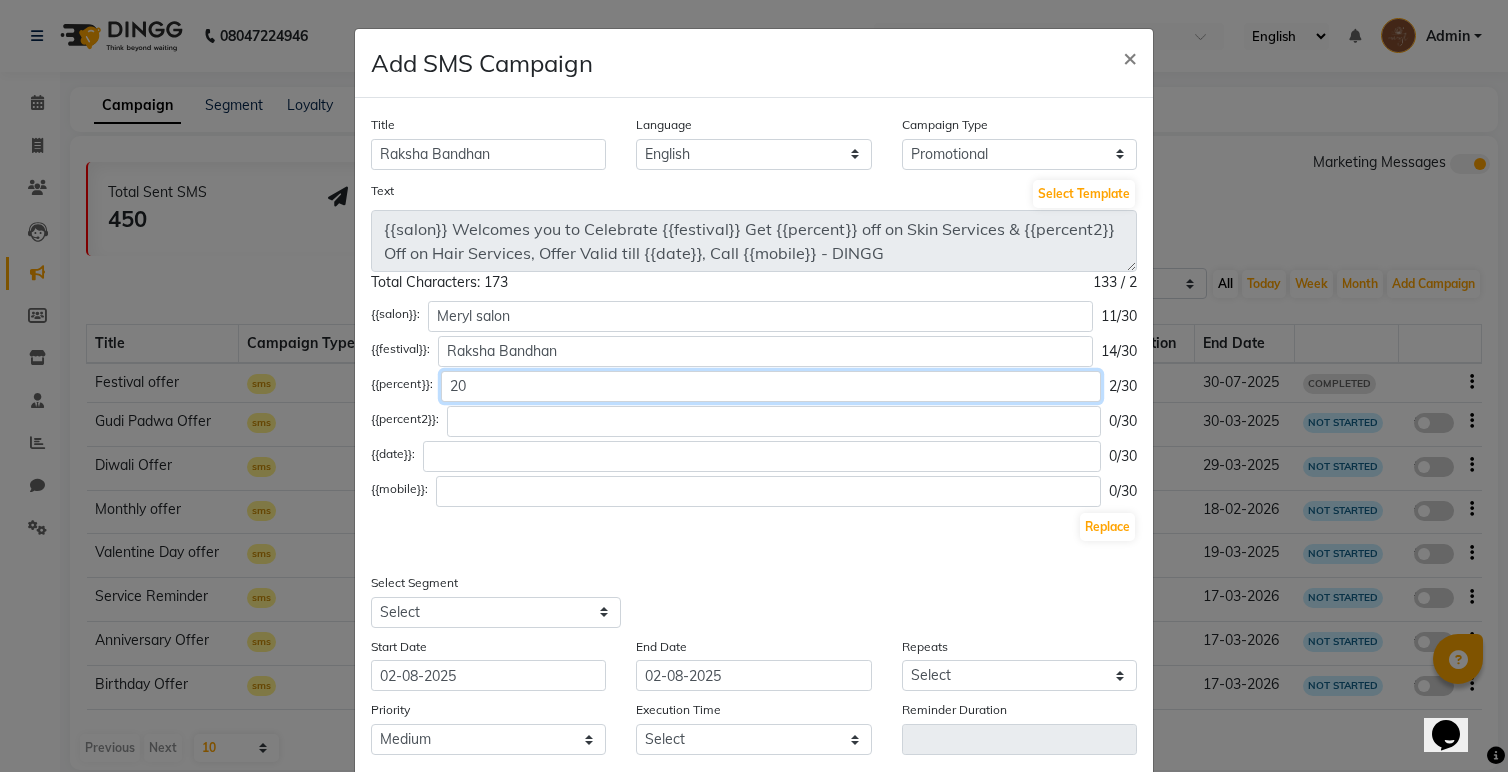 type on "20" 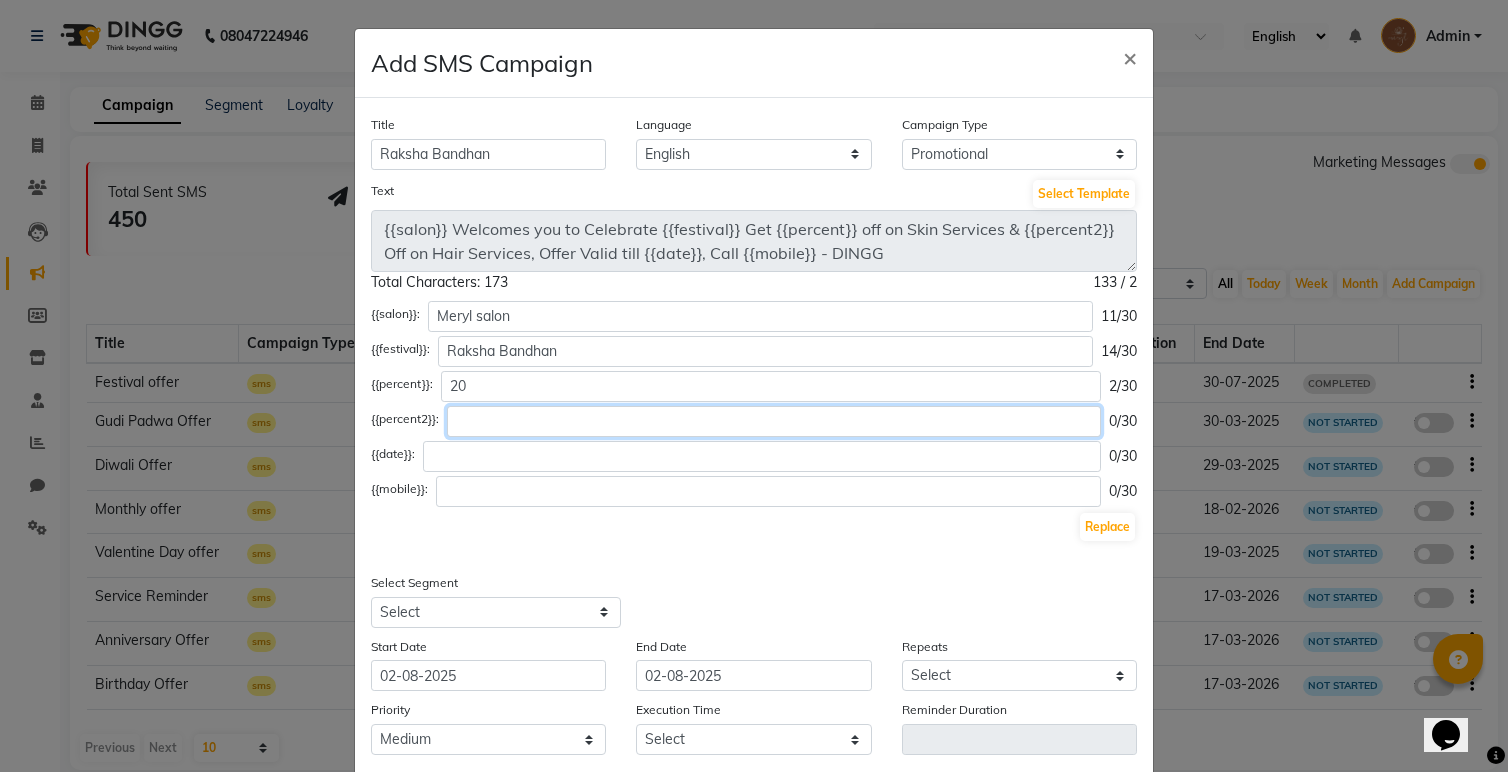 click 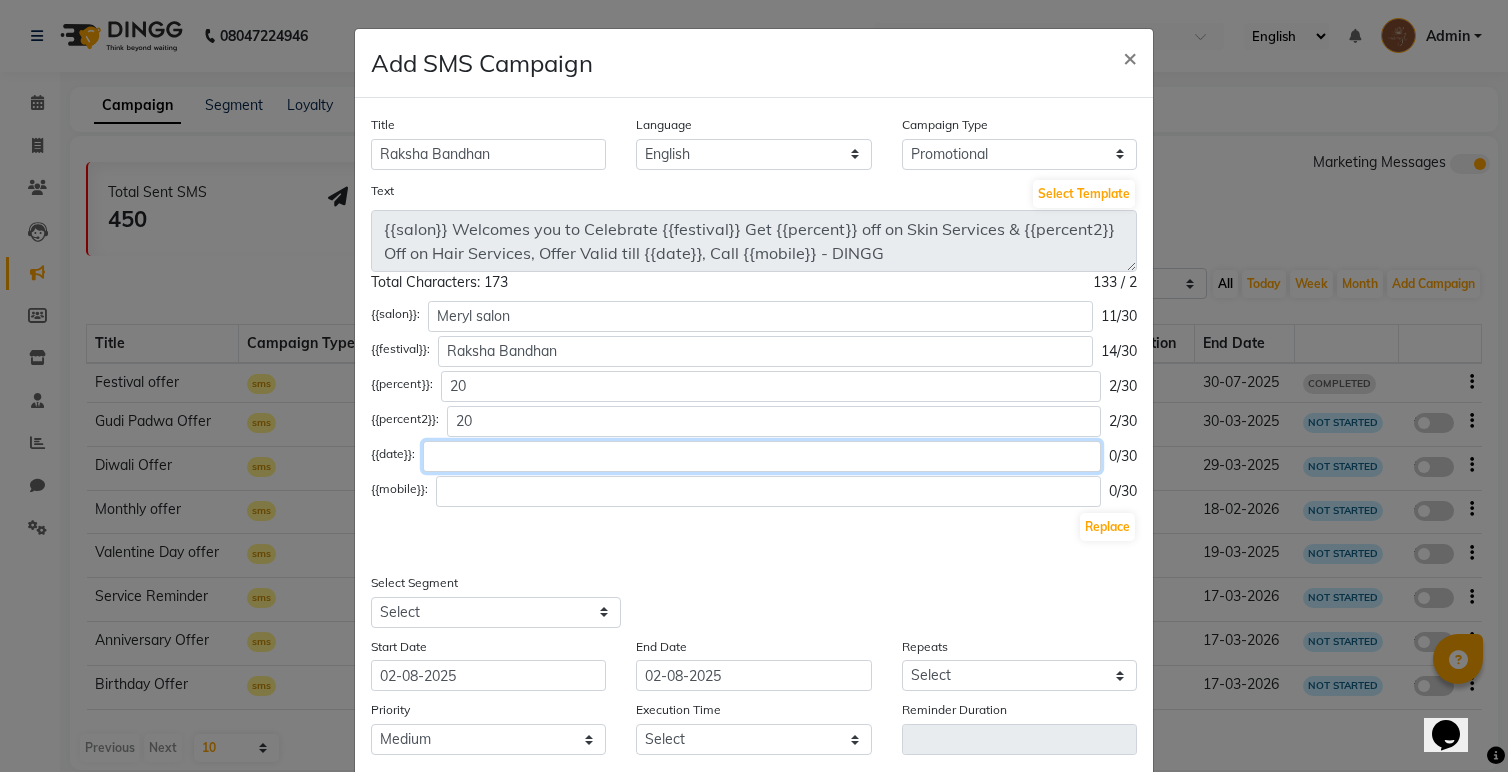 click 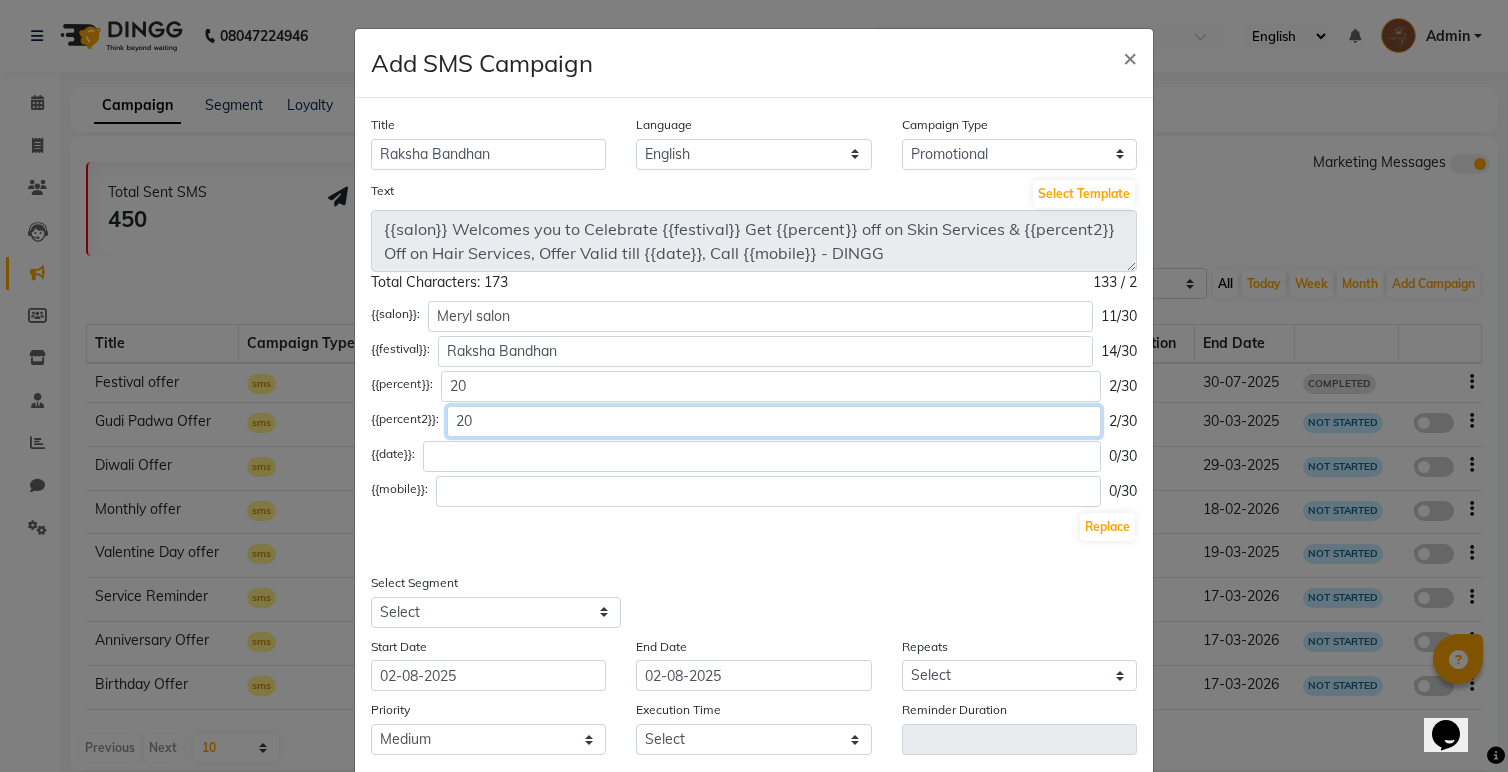 click on "20" 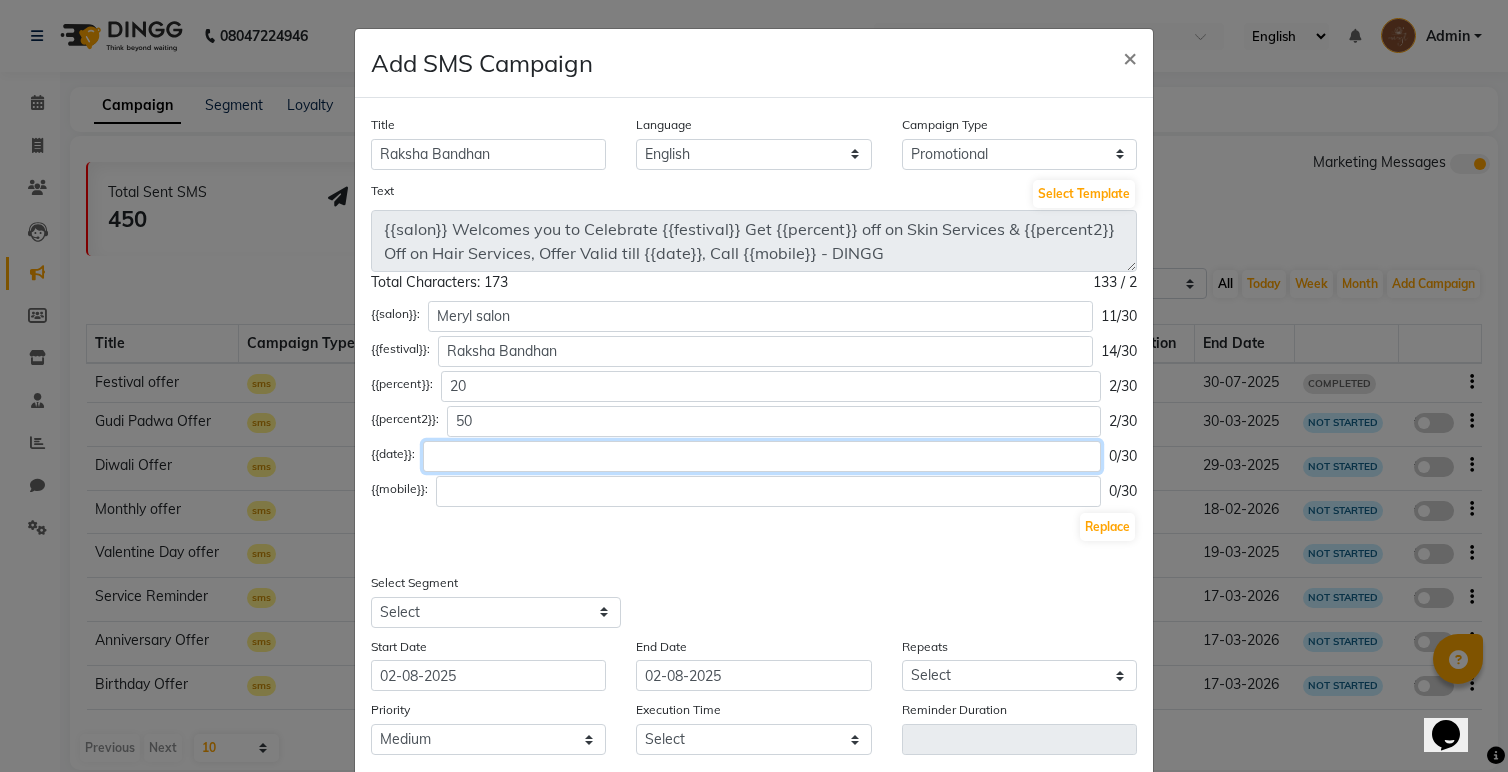 click 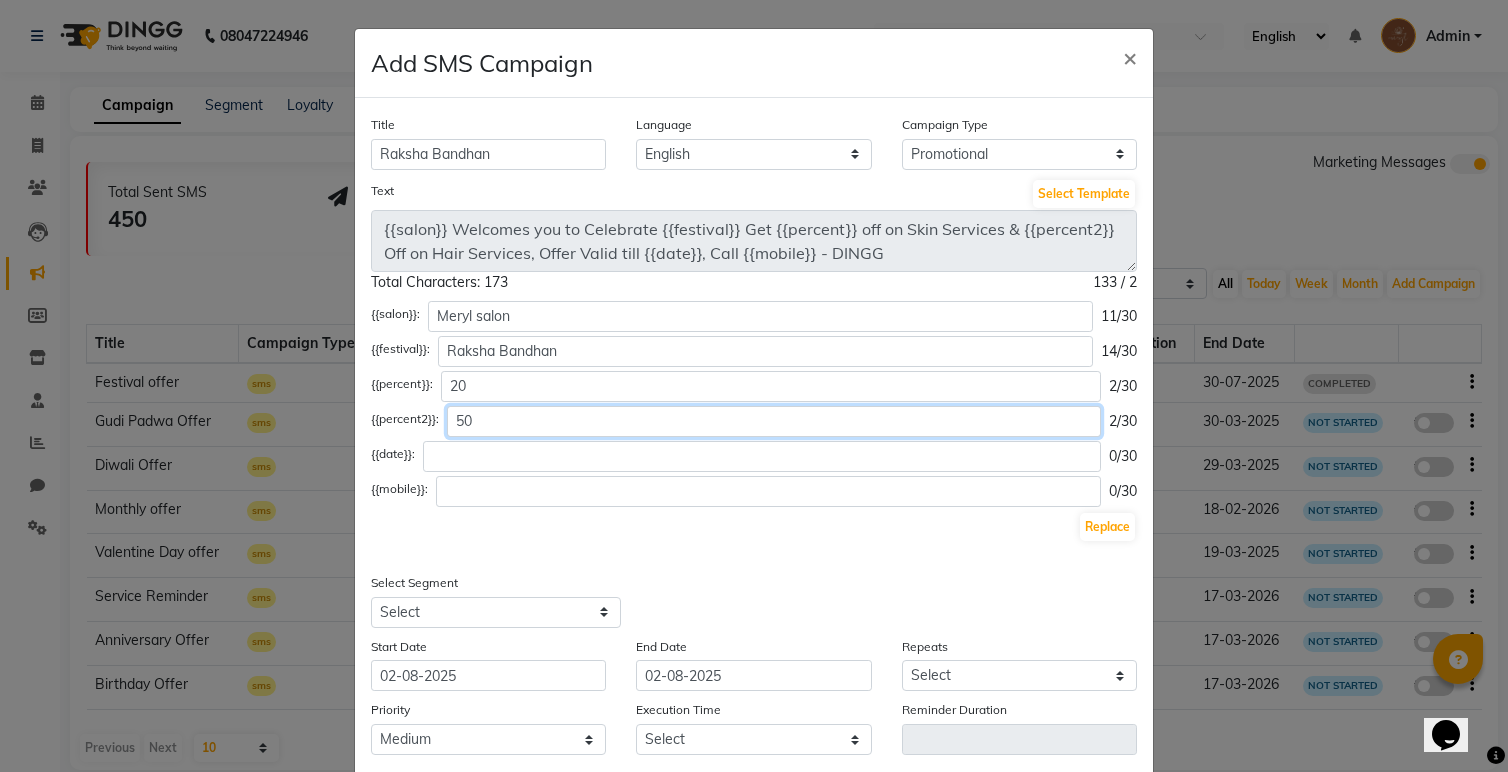 click on "50" 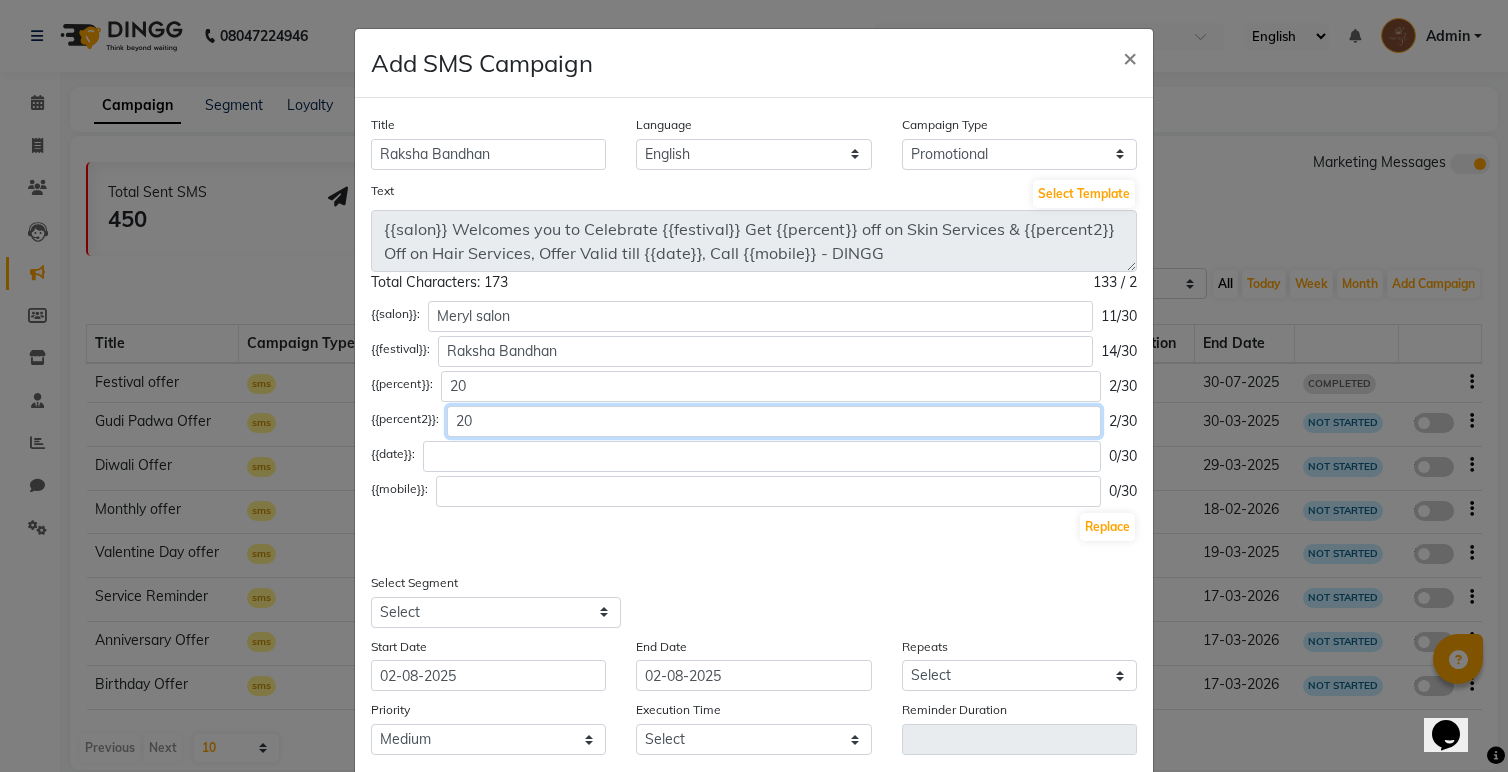 type on "20" 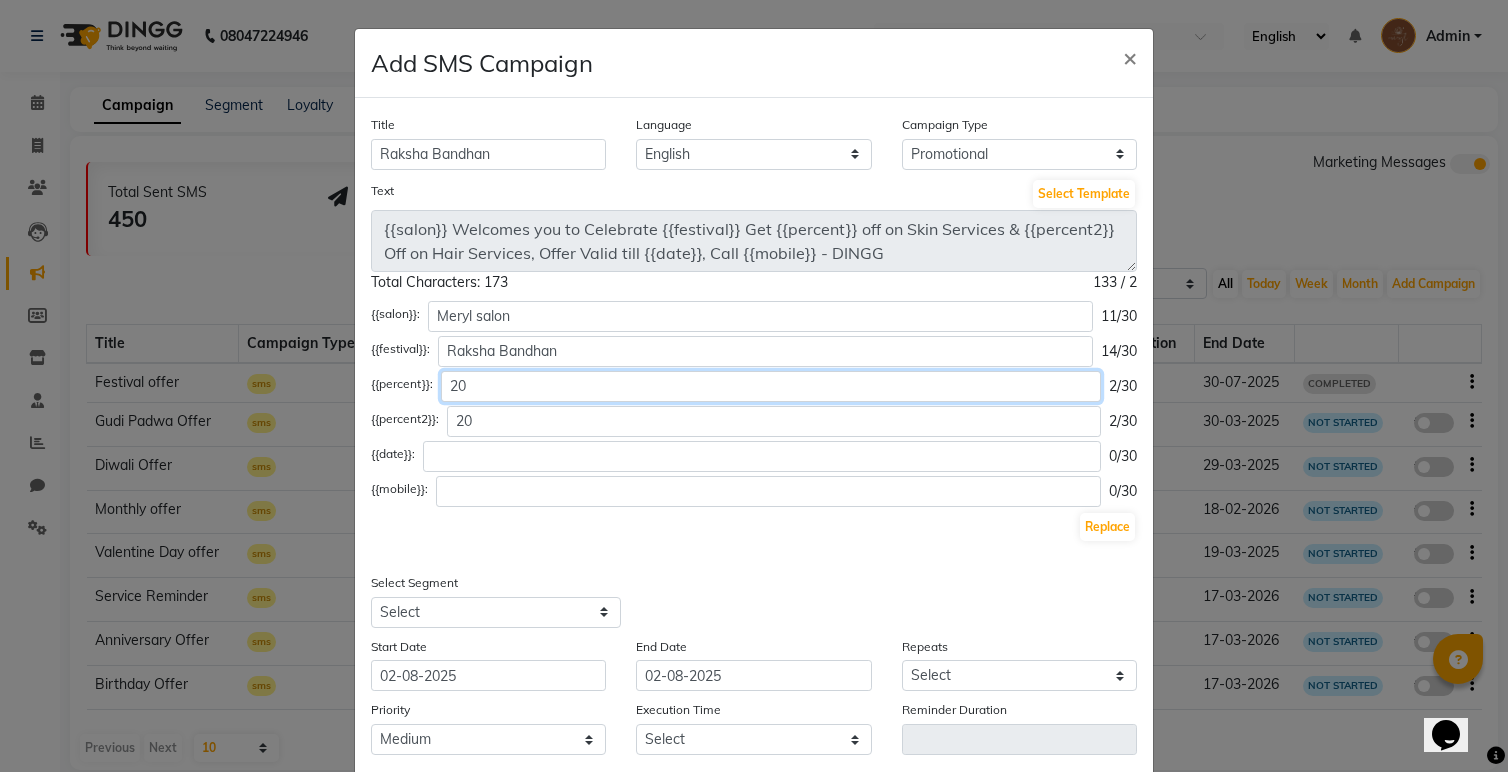 click on "20" 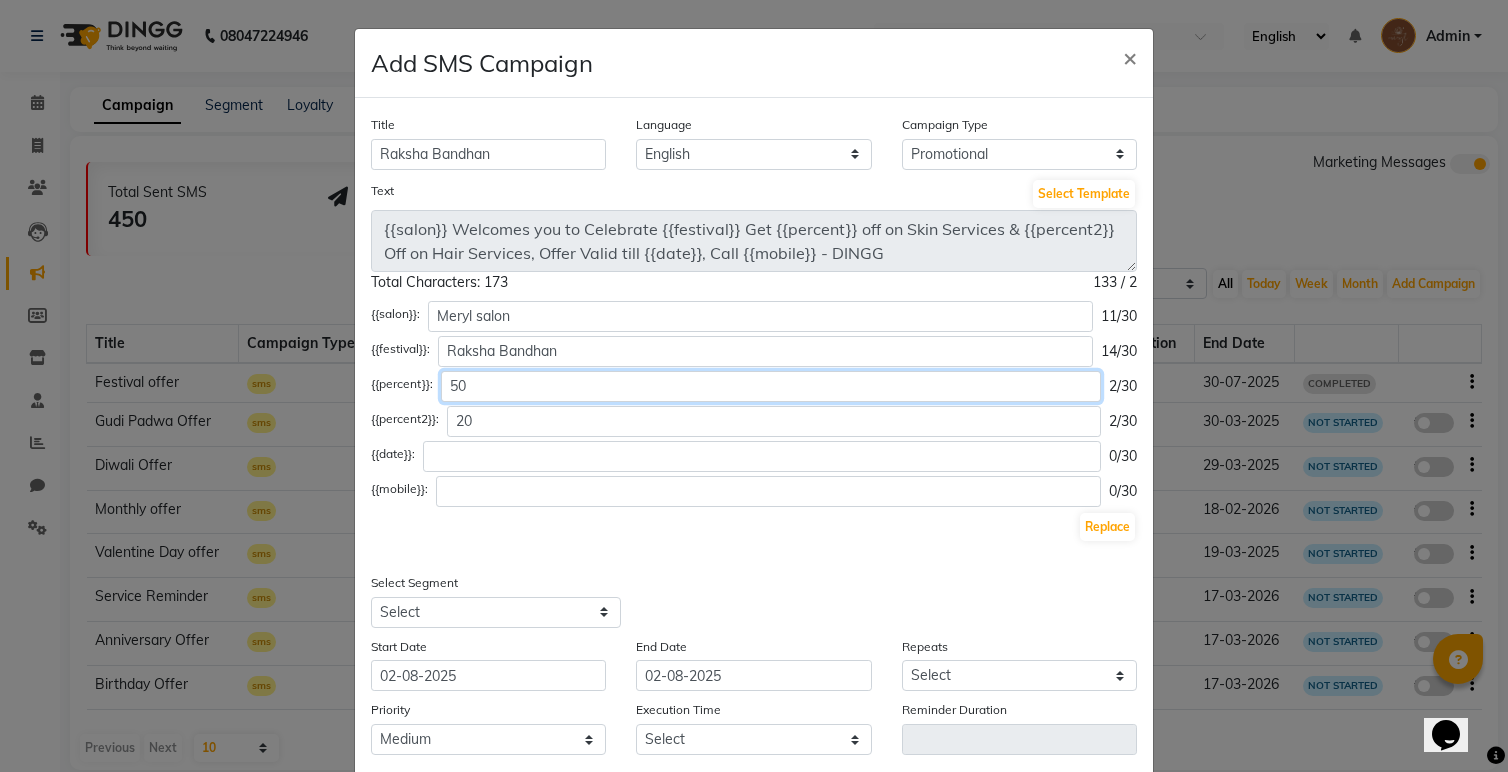 type on "50" 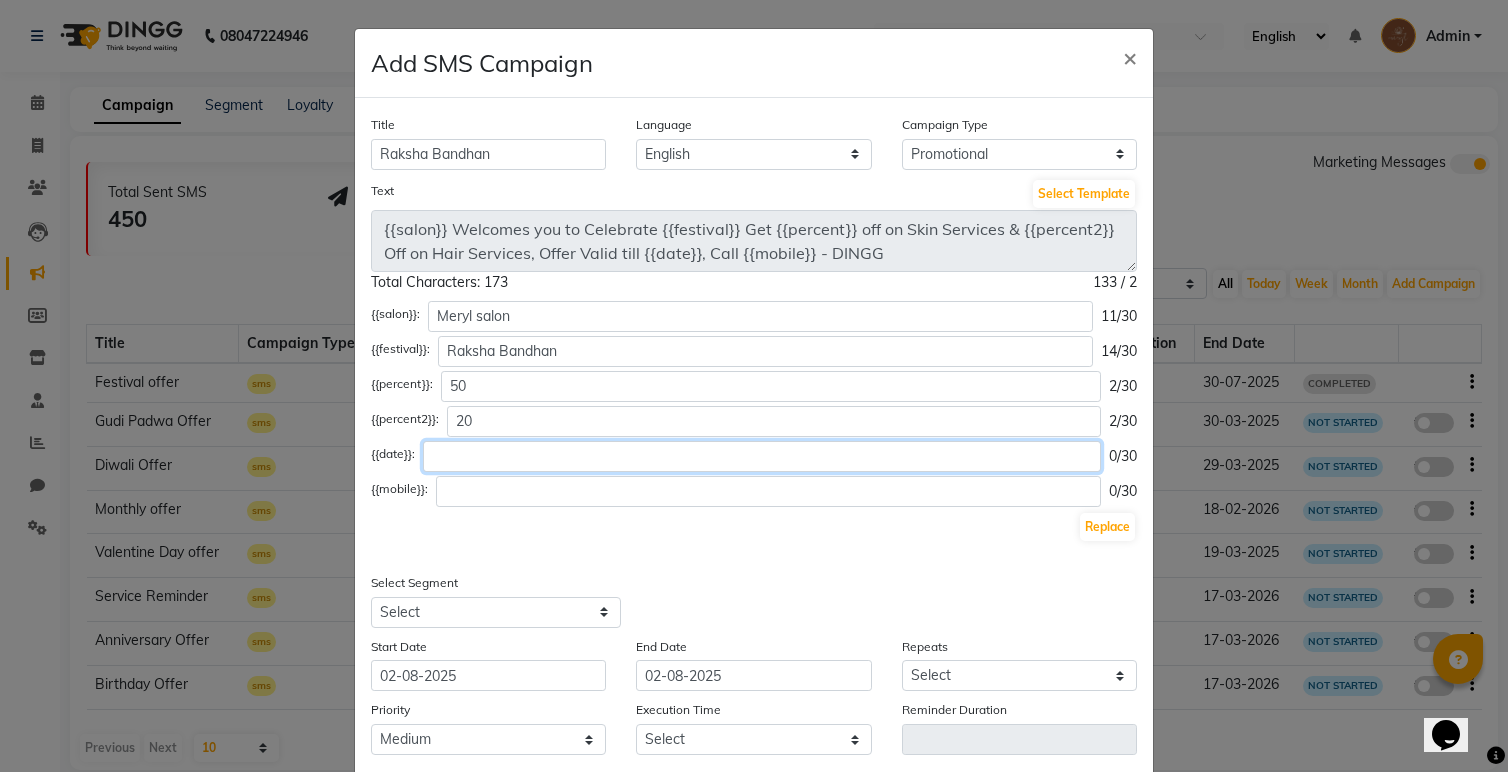 click 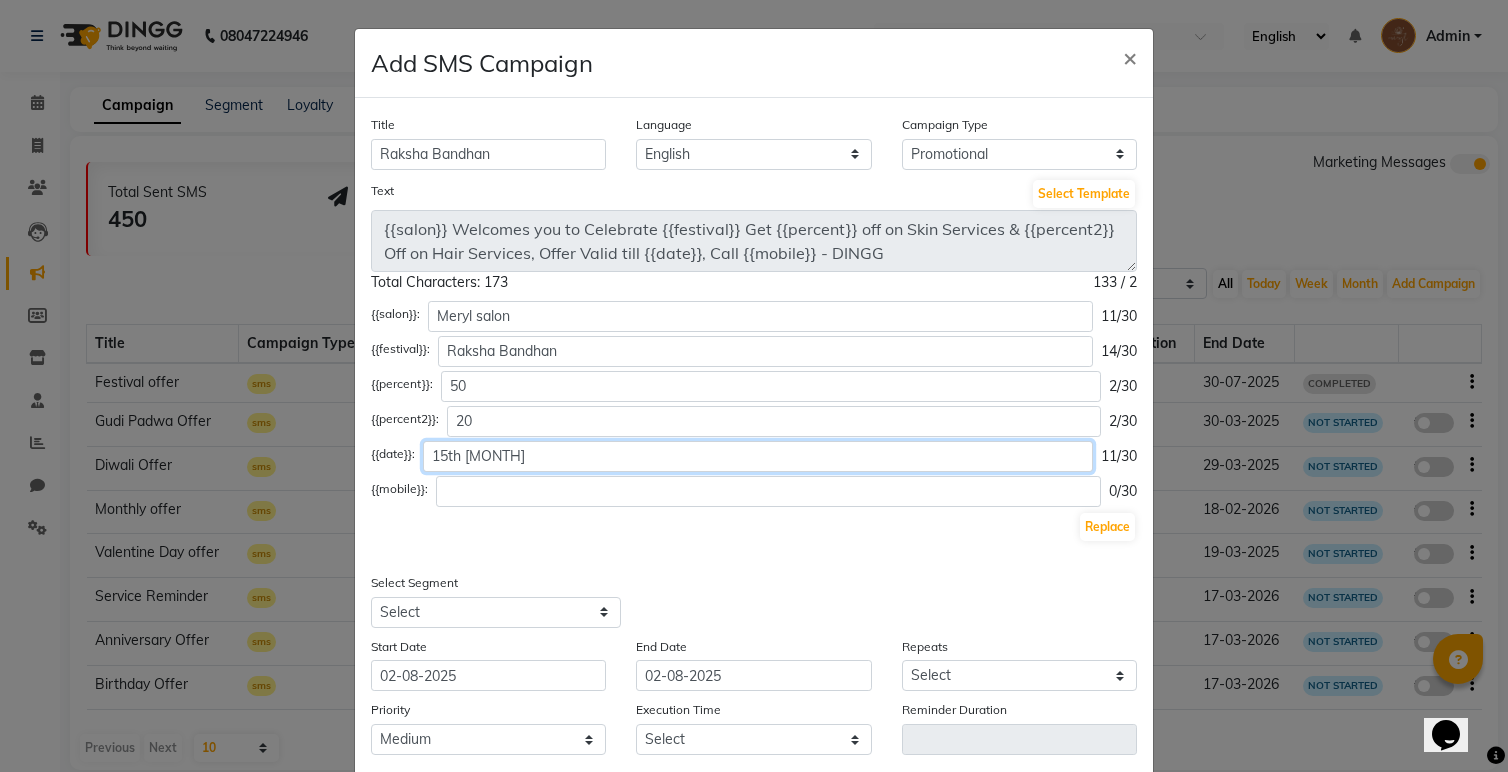 click on "15th August" 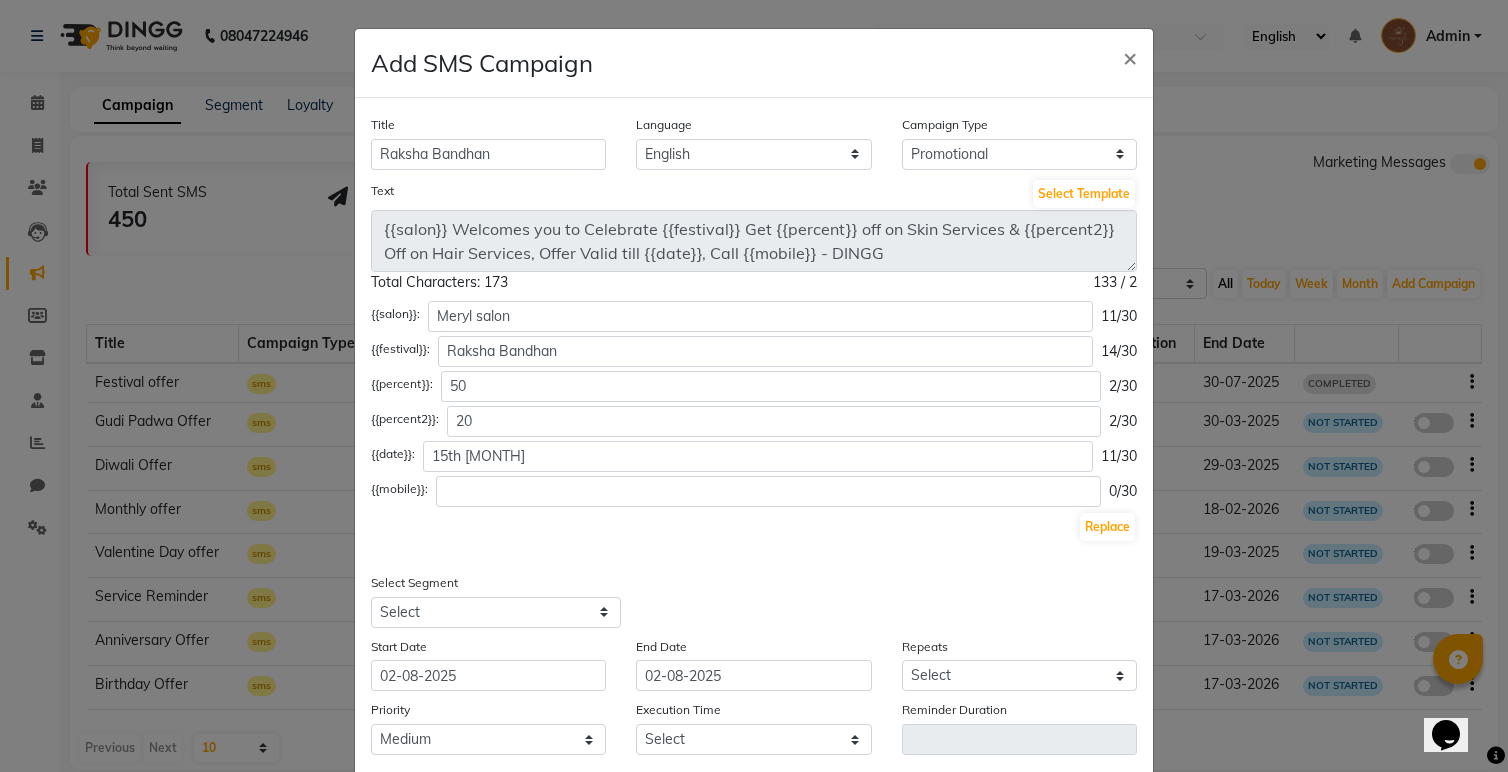 click on "{{salon}}: Meryl salon 11/30 {{festival}}: Raksha Bandhan 14/30 {{percent}}: 50 2/30 {{percent2}}: 20 2/30 {{date}}: 15th August 11/30 {{mobile}}: 0/30 Replace" 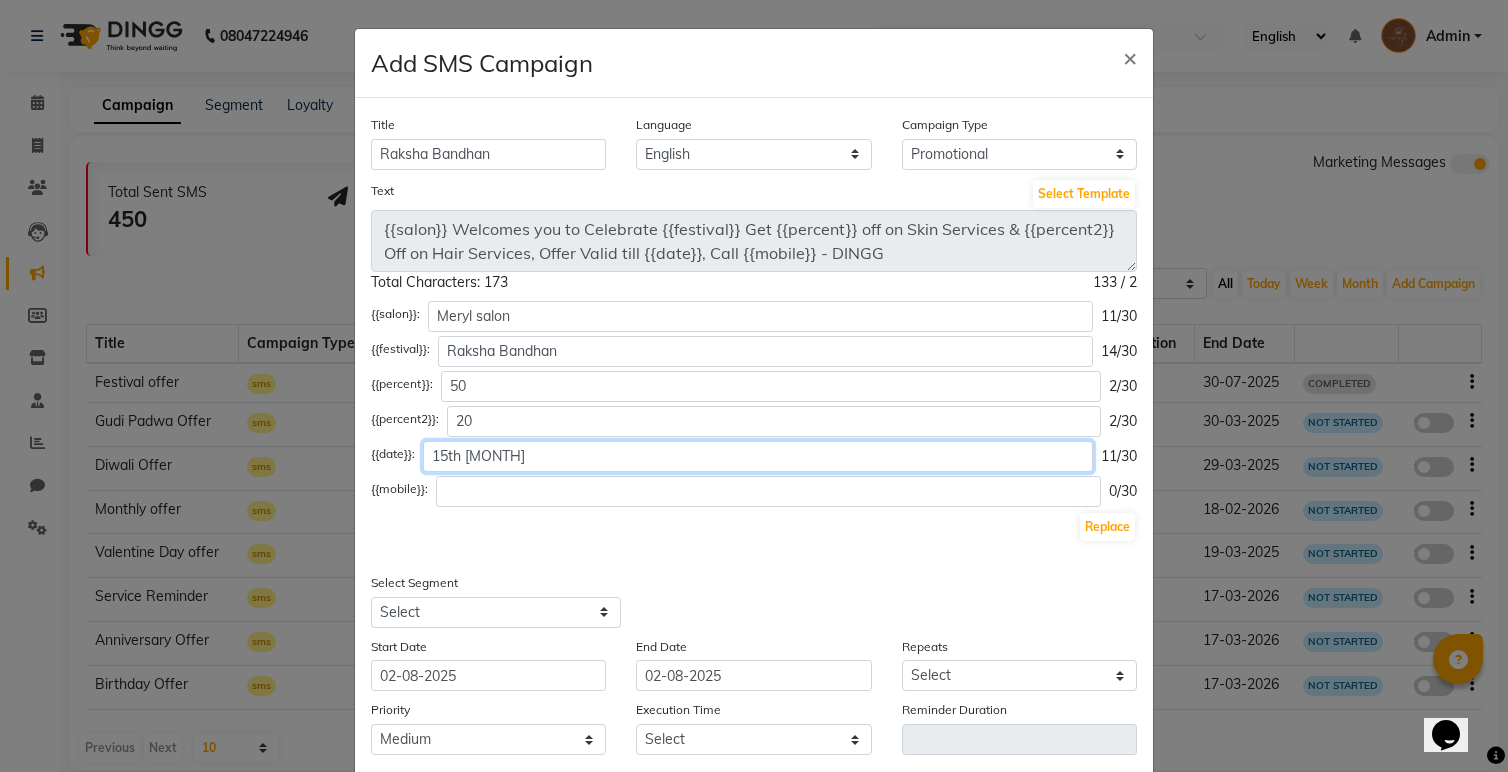 click on "15th August" 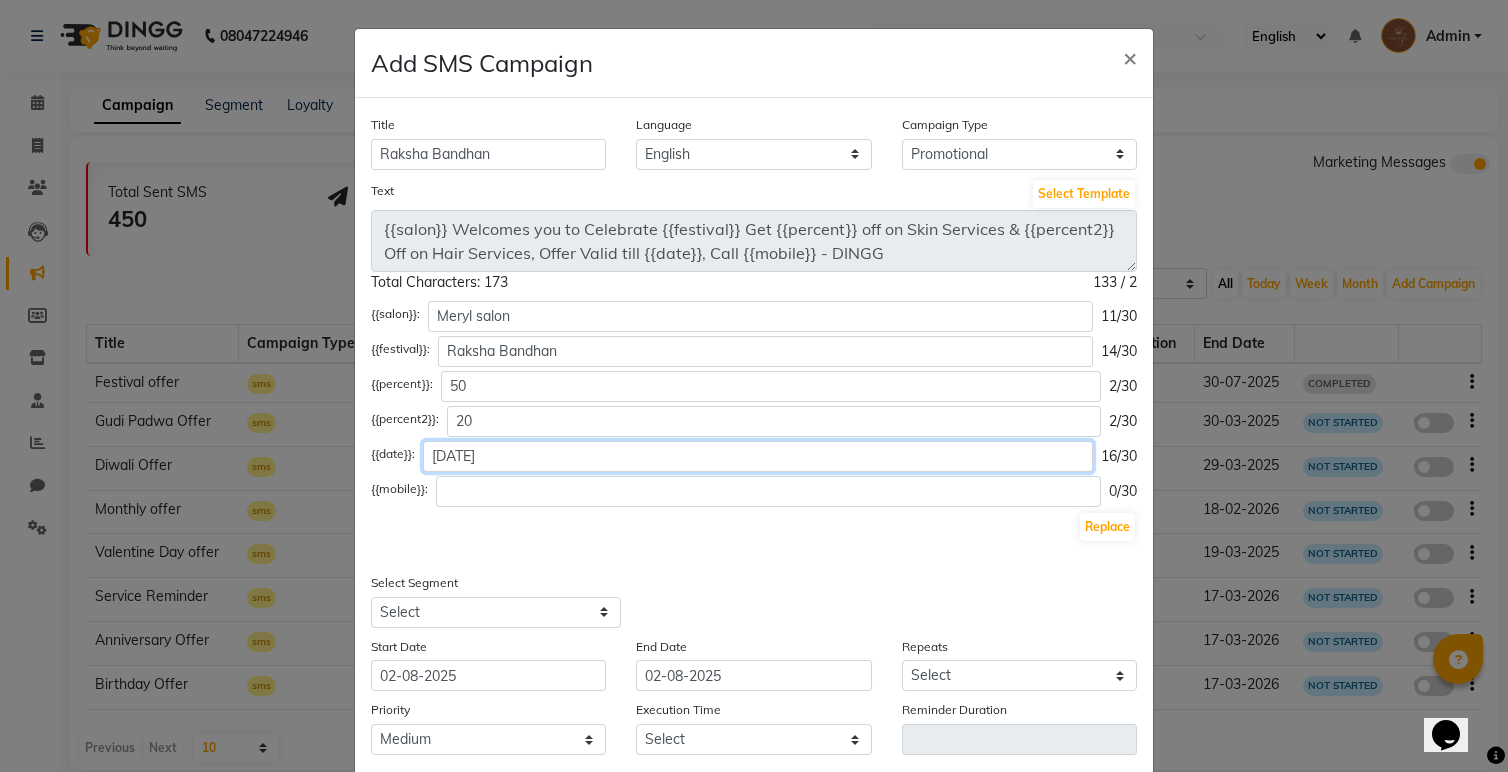 type on "15th August 2025" 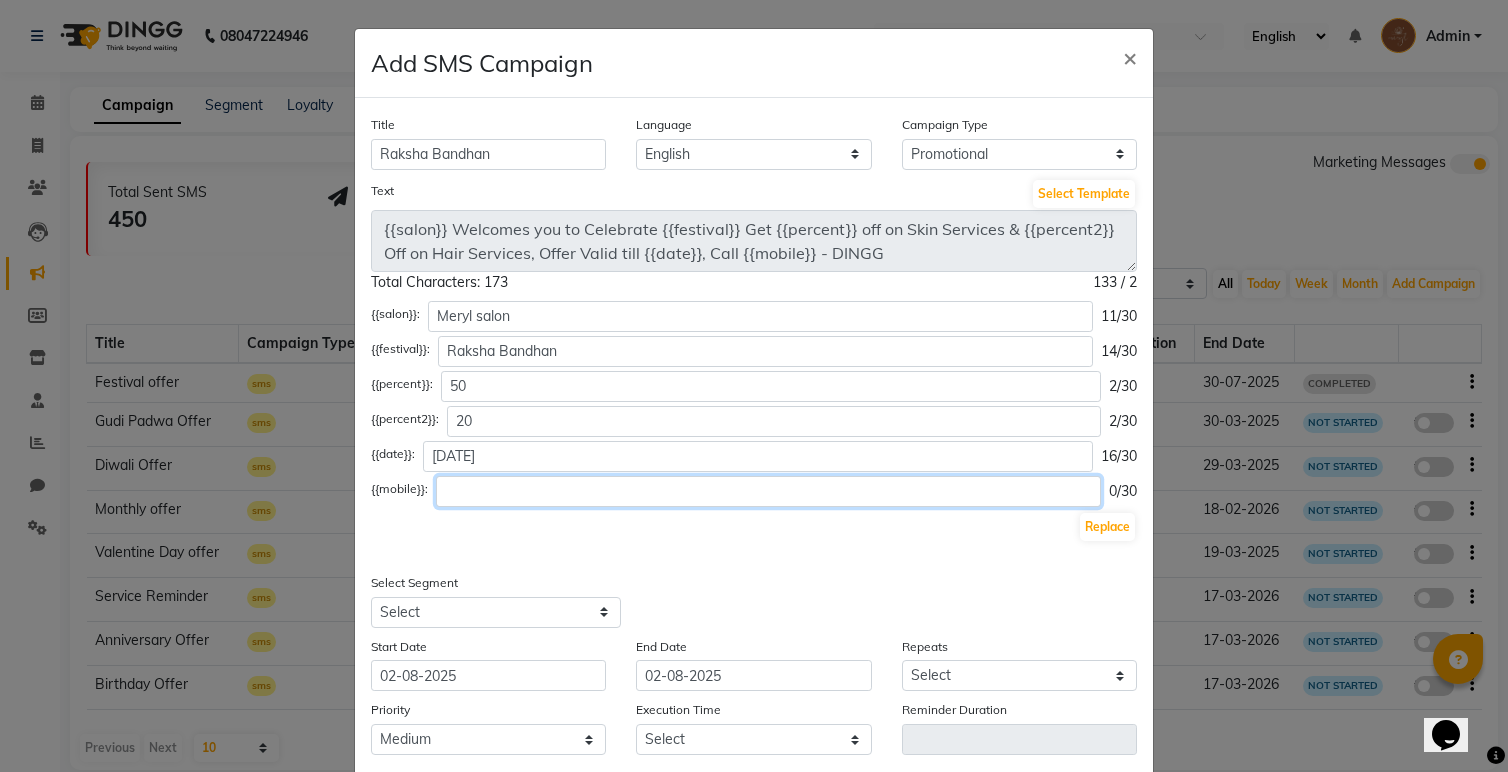 click 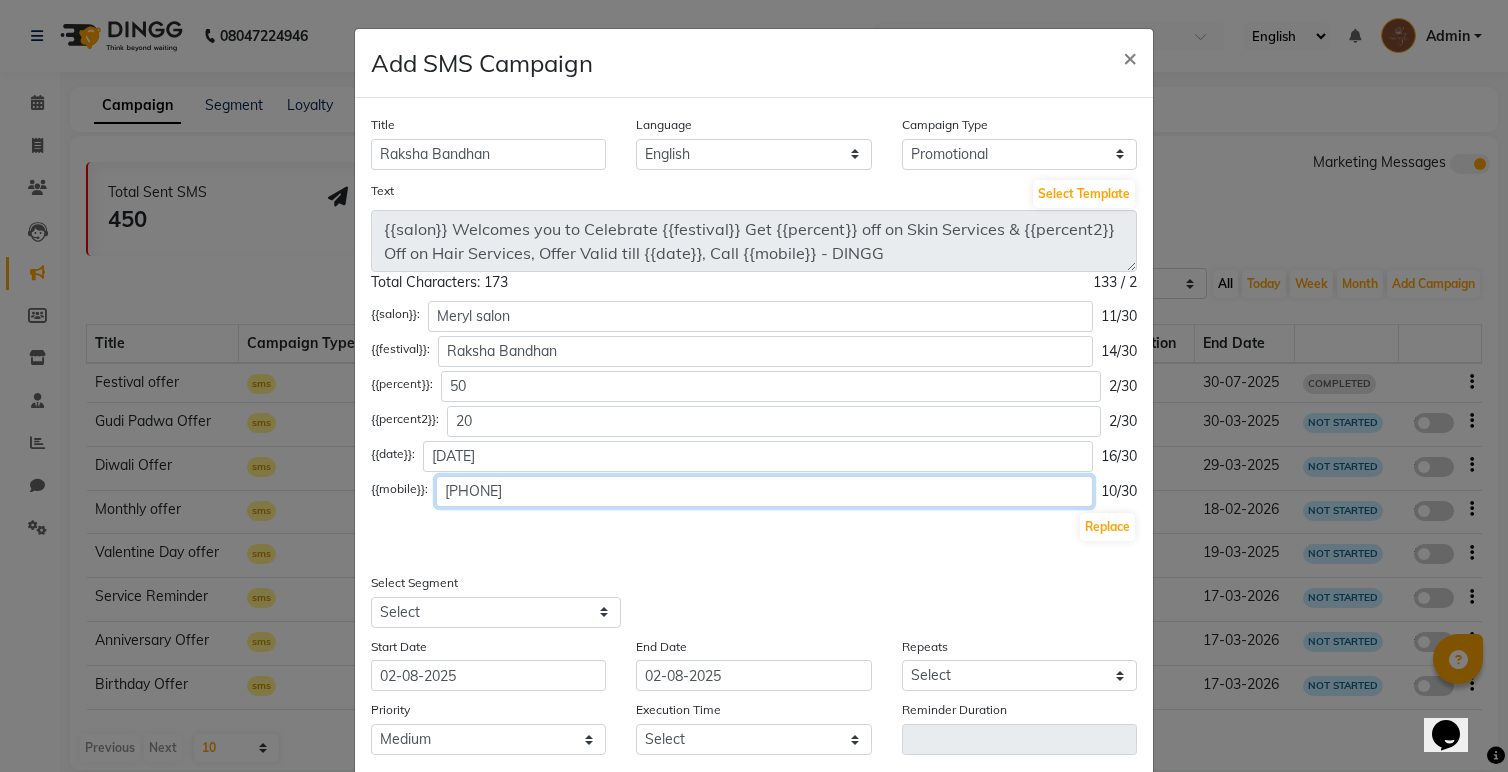 type on "9321555897" 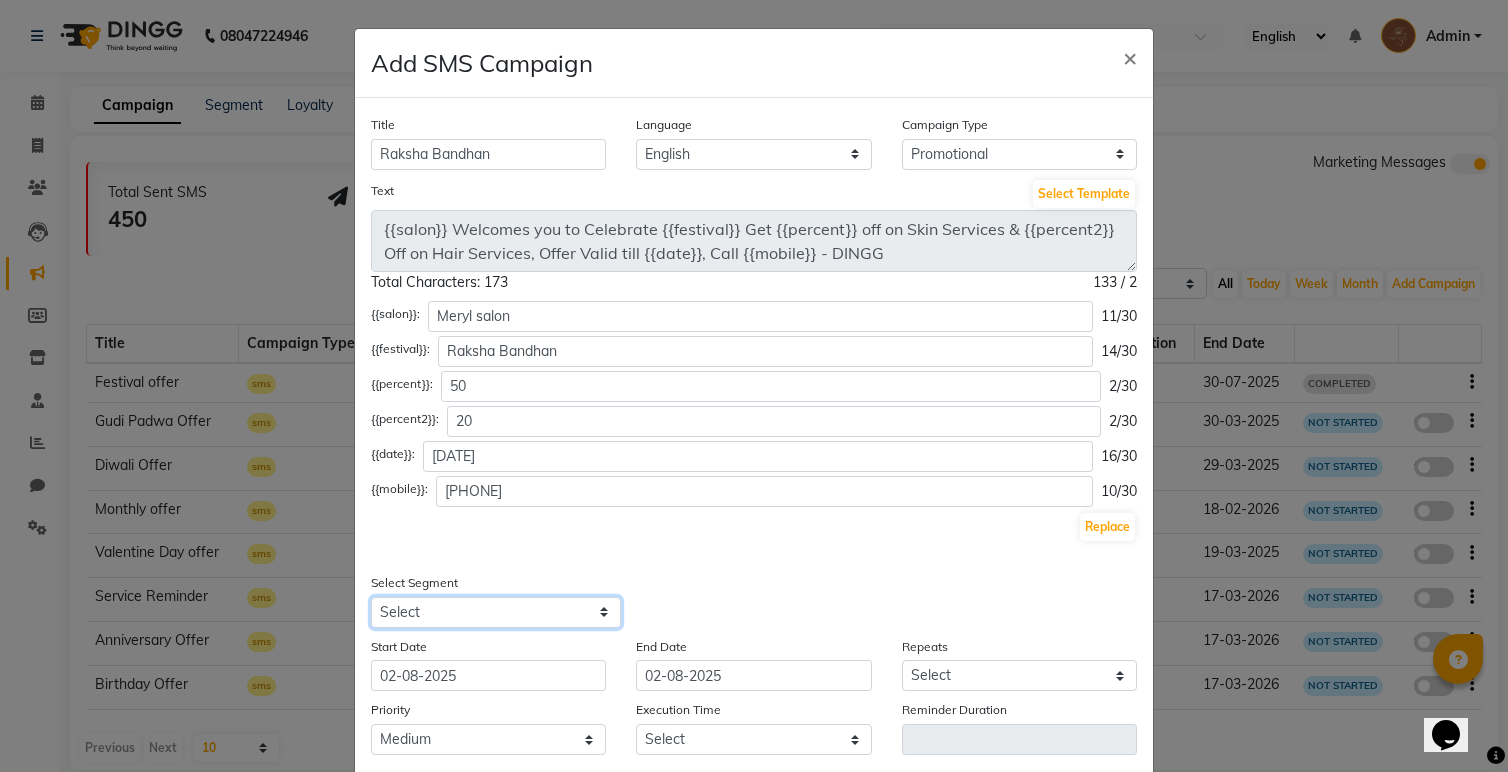 click on "Select All Customers All Male Customer All Female Customer All Members All Customers Visited in last 30 days All Customers Visited in last 60 days but not in last 30 days Inactive/Lost Customers High Ticket Customers Low Ticket Customers Frequent Customers Regular Customers New Customers All Customers with Valid Birthdays All Customers with Valid Anniversary All Customer Visited in 2020" at bounding box center [496, 612] 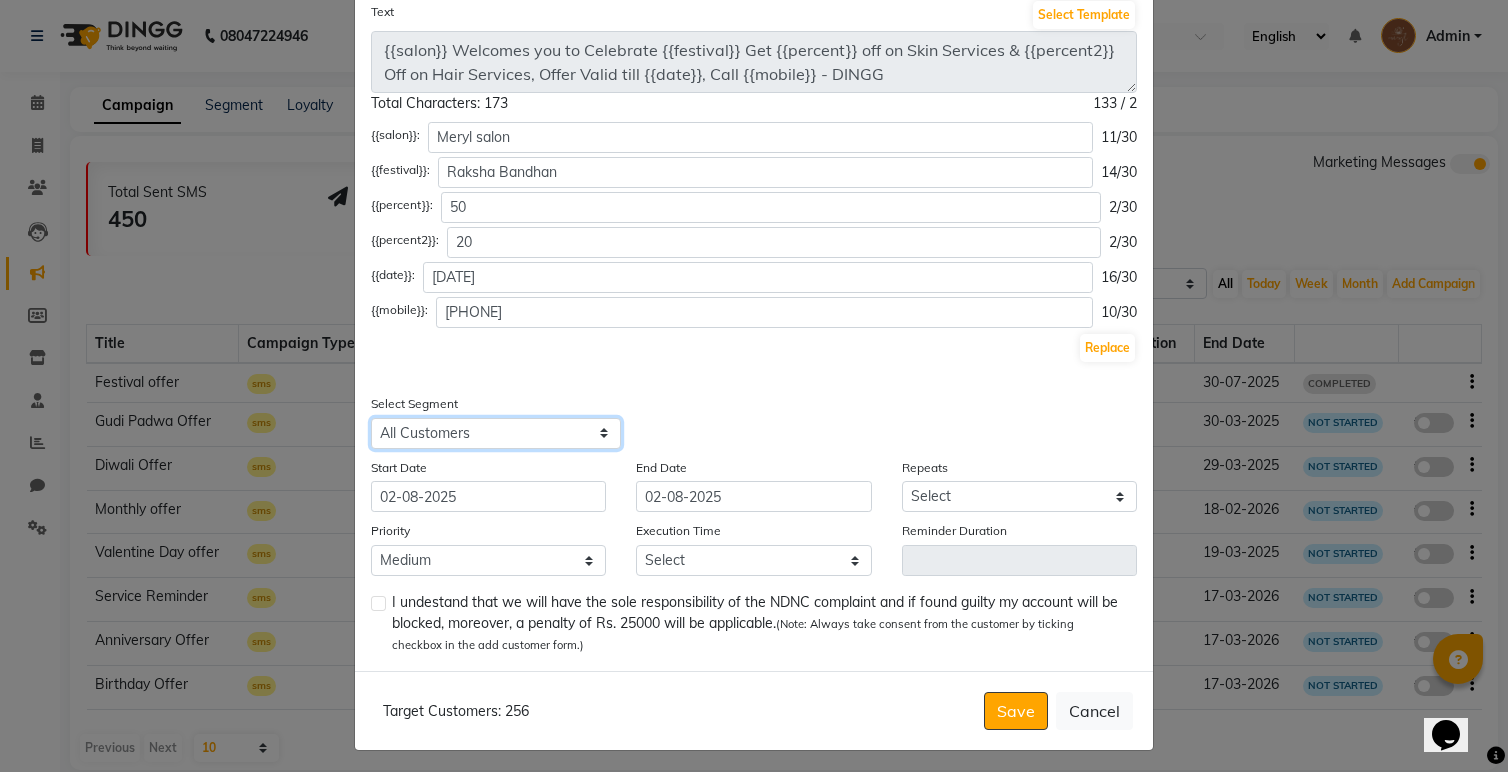 scroll, scrollTop: 186, scrollLeft: 0, axis: vertical 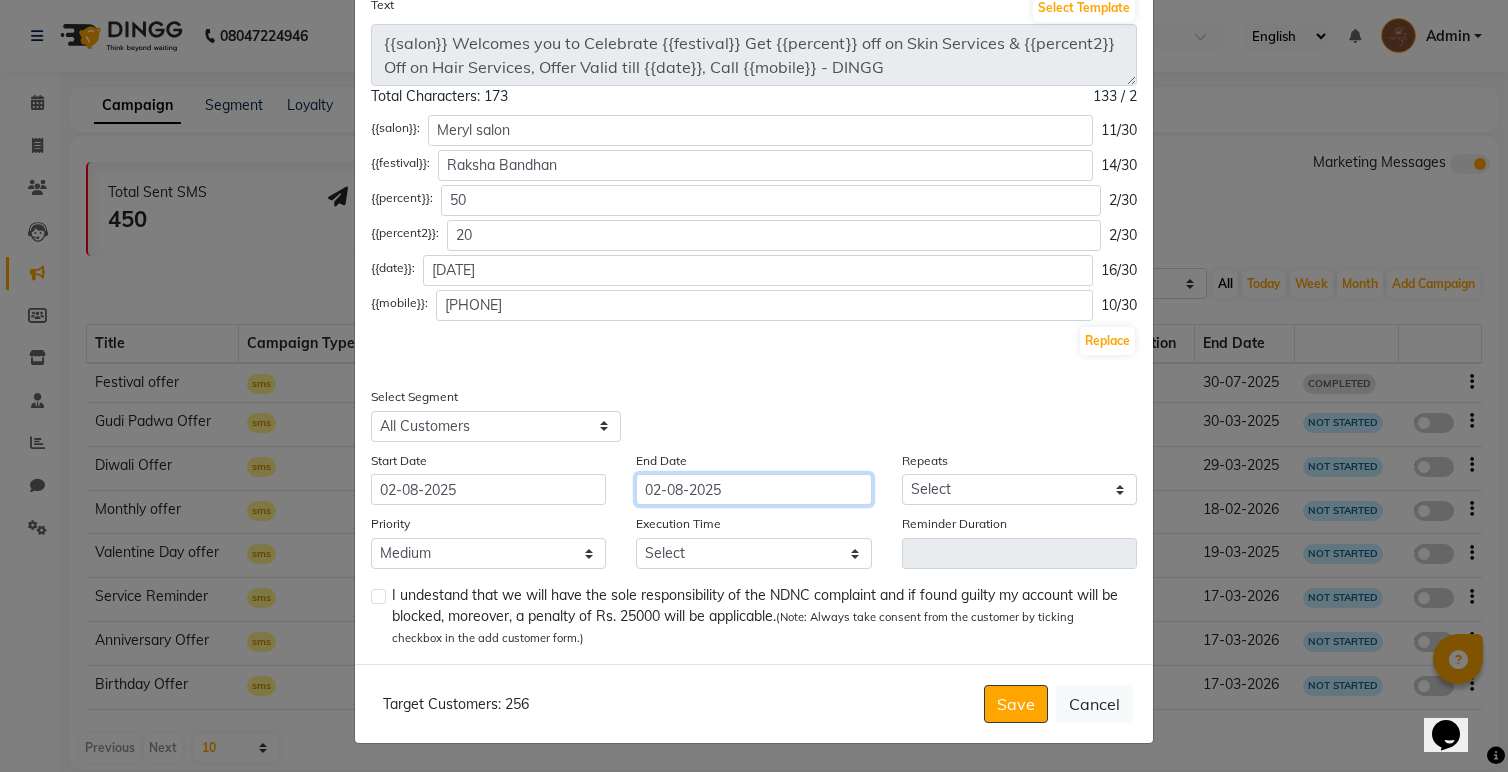 click on "02-08-2025" 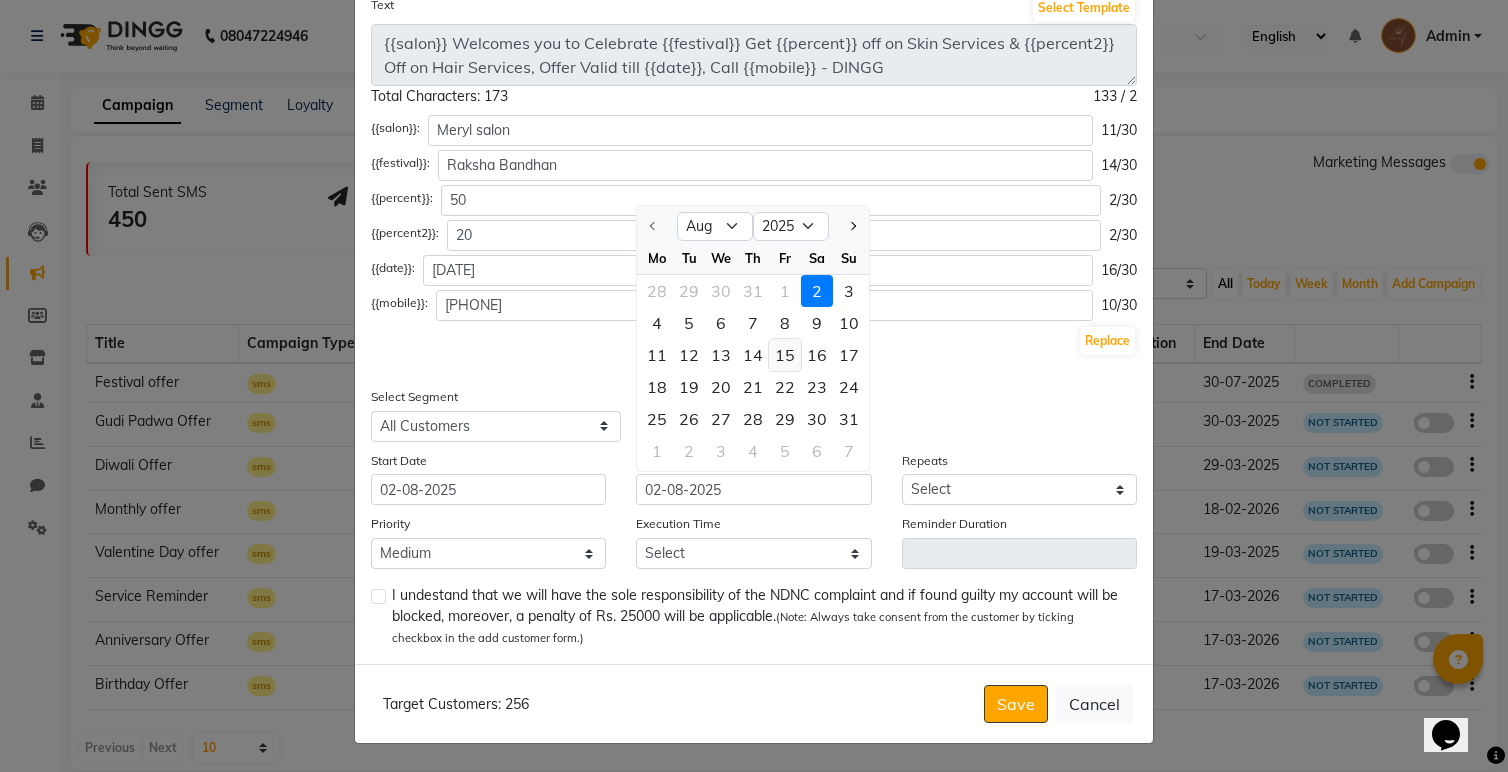 click on "15" 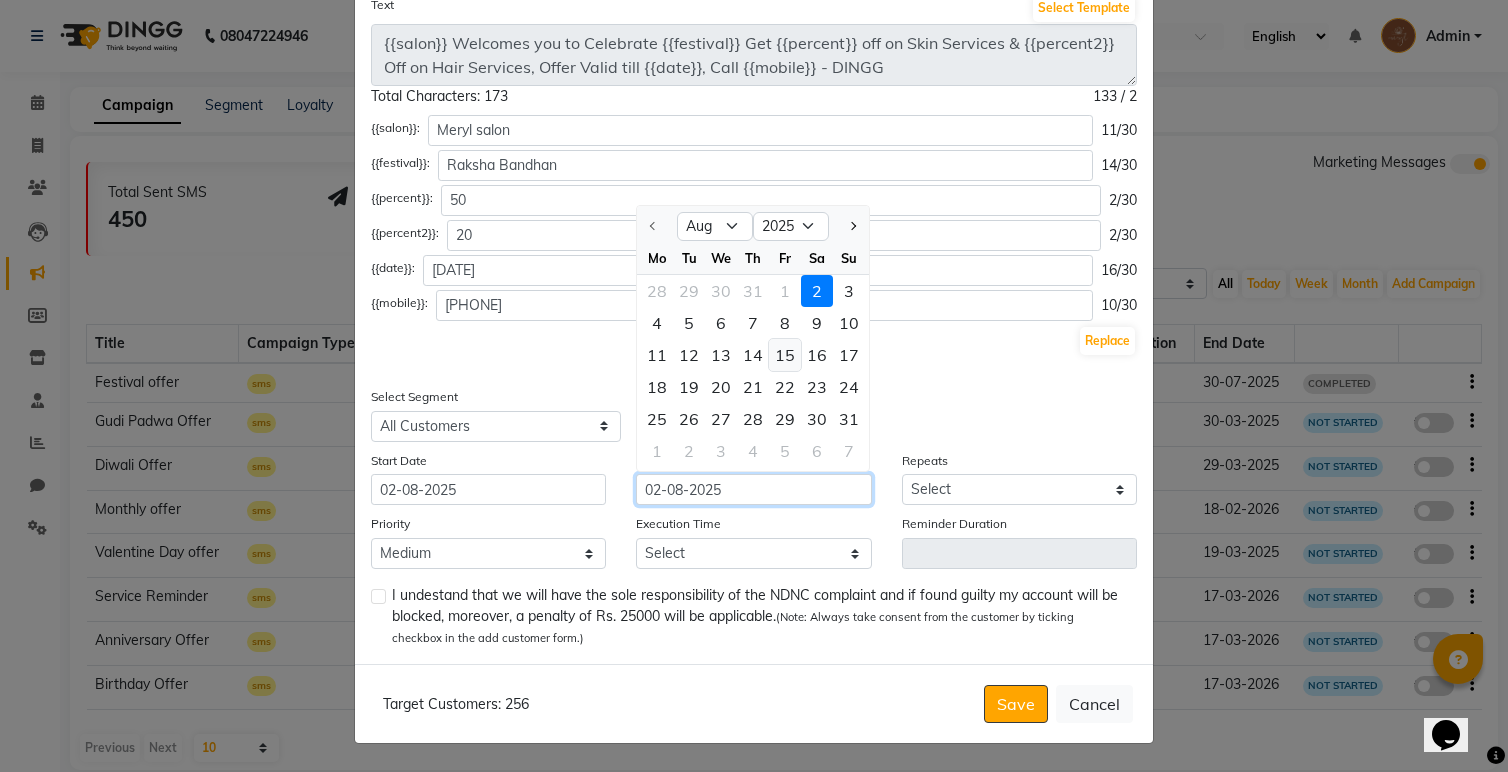 type on "15-08-2025" 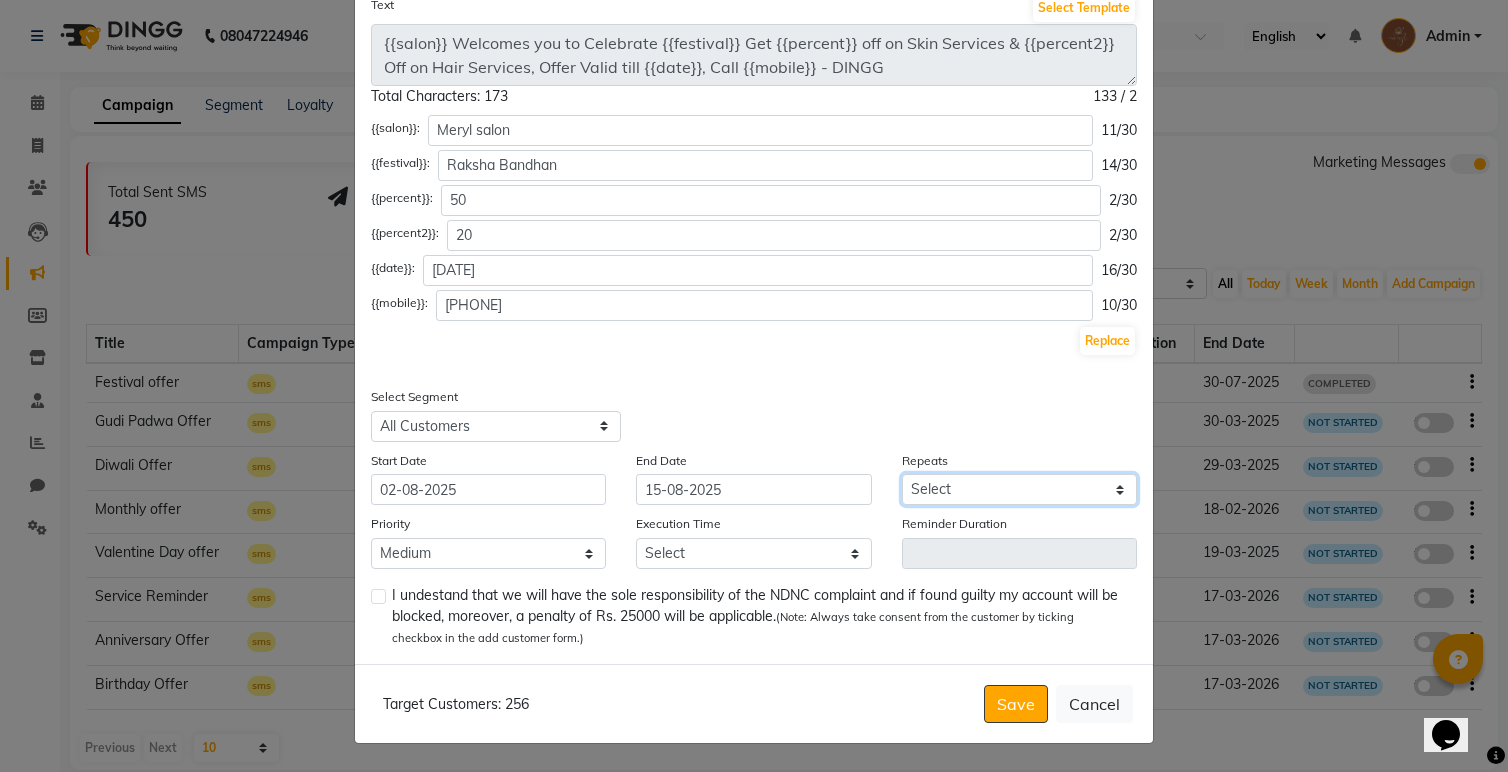 click on "Select Once Daily Alternate Day Weekly Monthly Yearly" at bounding box center (1019, 489) 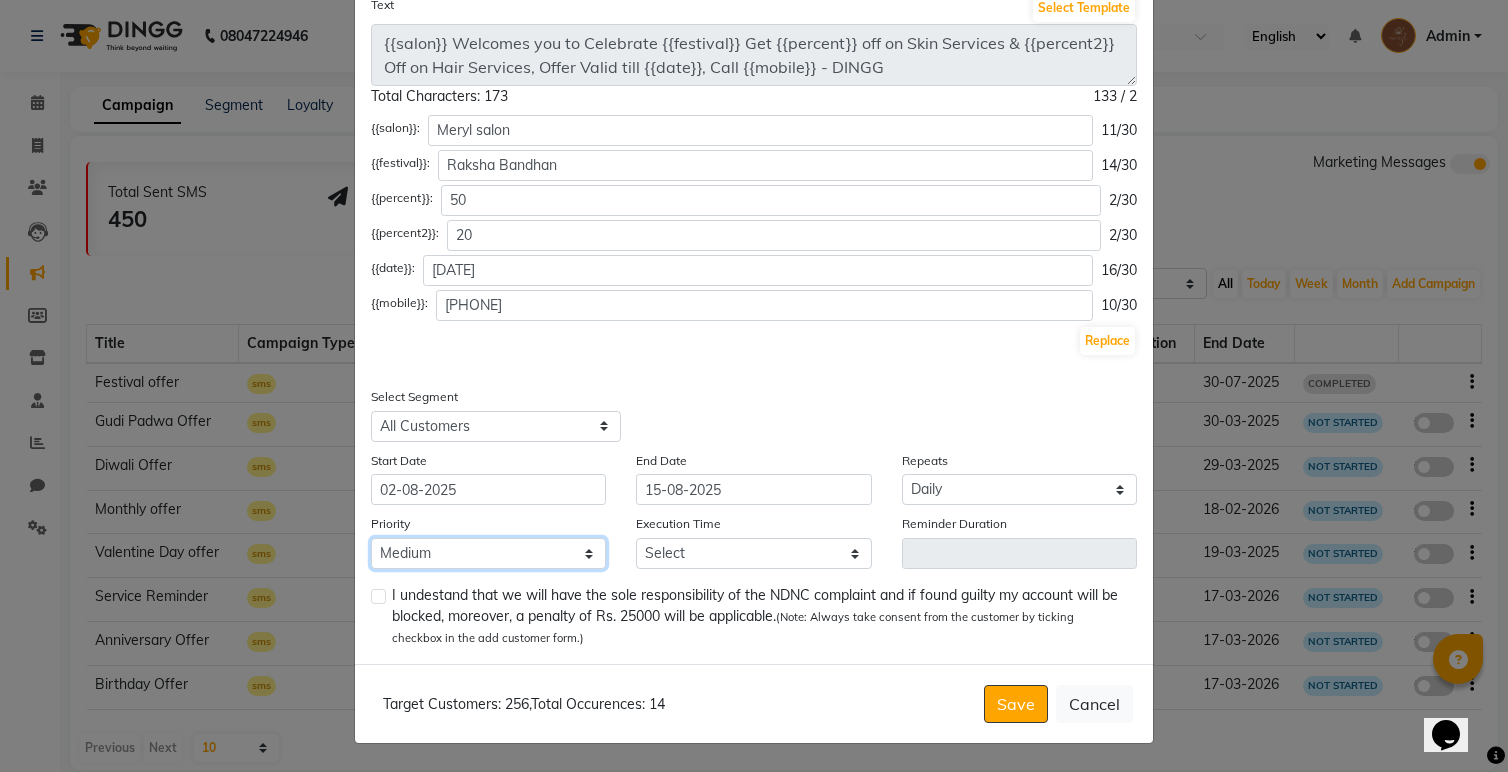 click on "Low Medium High" at bounding box center [488, 553] 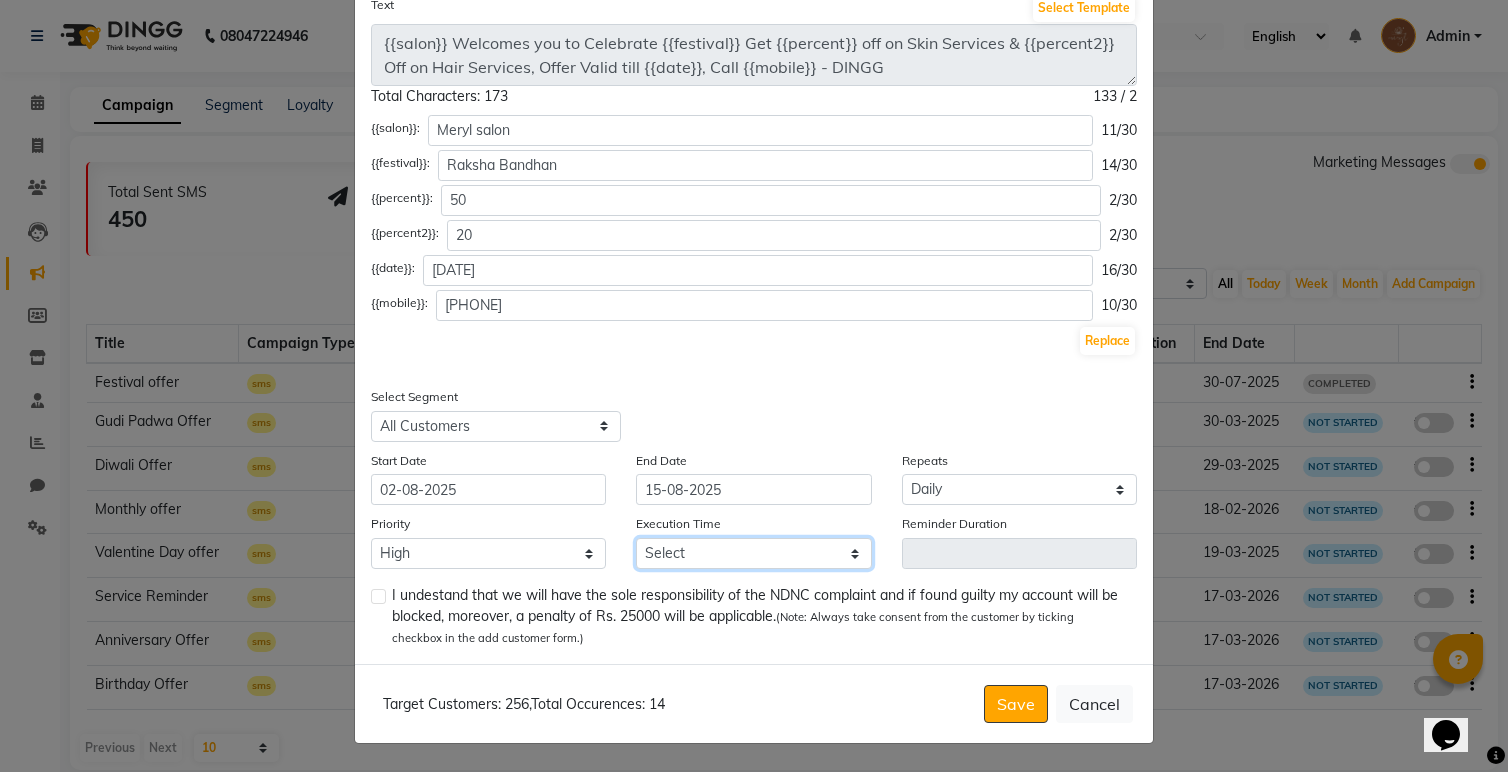 click on "Select 09:00 AM 09:15 AM 09:30 AM 09:45 AM 10:00 AM 10:15 AM 10:30 AM 10:45 AM 11:00 AM 11:15 AM 11:30 AM 11:45 AM 12:00 PM 12:15 PM 12:30 PM 12:45 PM 01:00 PM 01:15 PM 01:30 PM 01:45 PM 02:00 PM 02:15 PM 02:30 PM 02:45 PM 03:00 PM 03:15 PM 03:30 PM 03:45 PM 04:00 PM 04:15 PM 04:30 PM 04:45 PM 05:00 PM 05:15 PM 05:30 PM 05:45 PM 06:00 PM 06:15 PM 06:30 PM 06:45 PM 07:00 PM 07:15 PM 07:30 PM 07:45 PM 08:00 PM 08:15 PM 08:30 PM 08:45 PM" at bounding box center [753, 553] 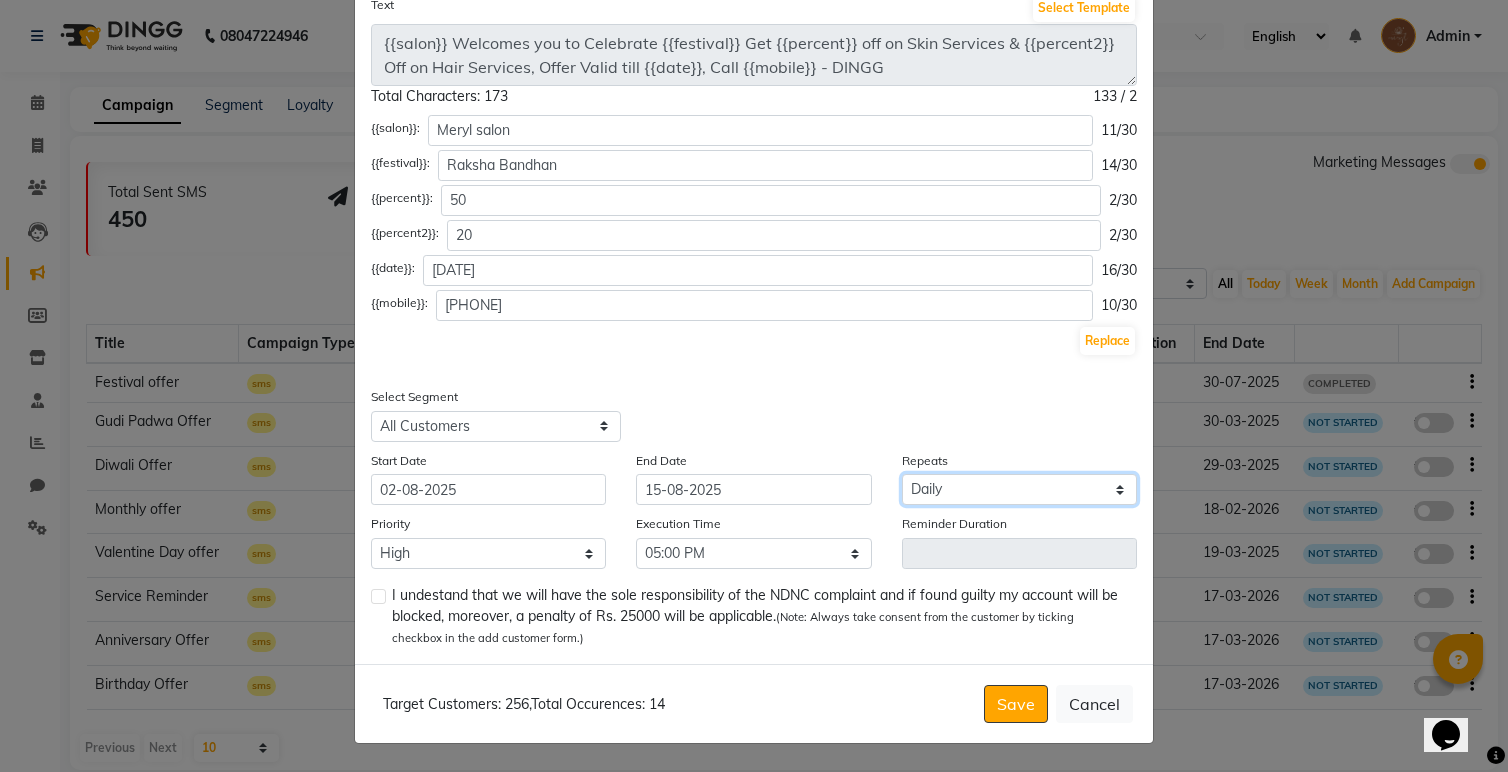 click on "Select Once Daily Alternate Day Weekly Monthly Yearly" at bounding box center [1019, 489] 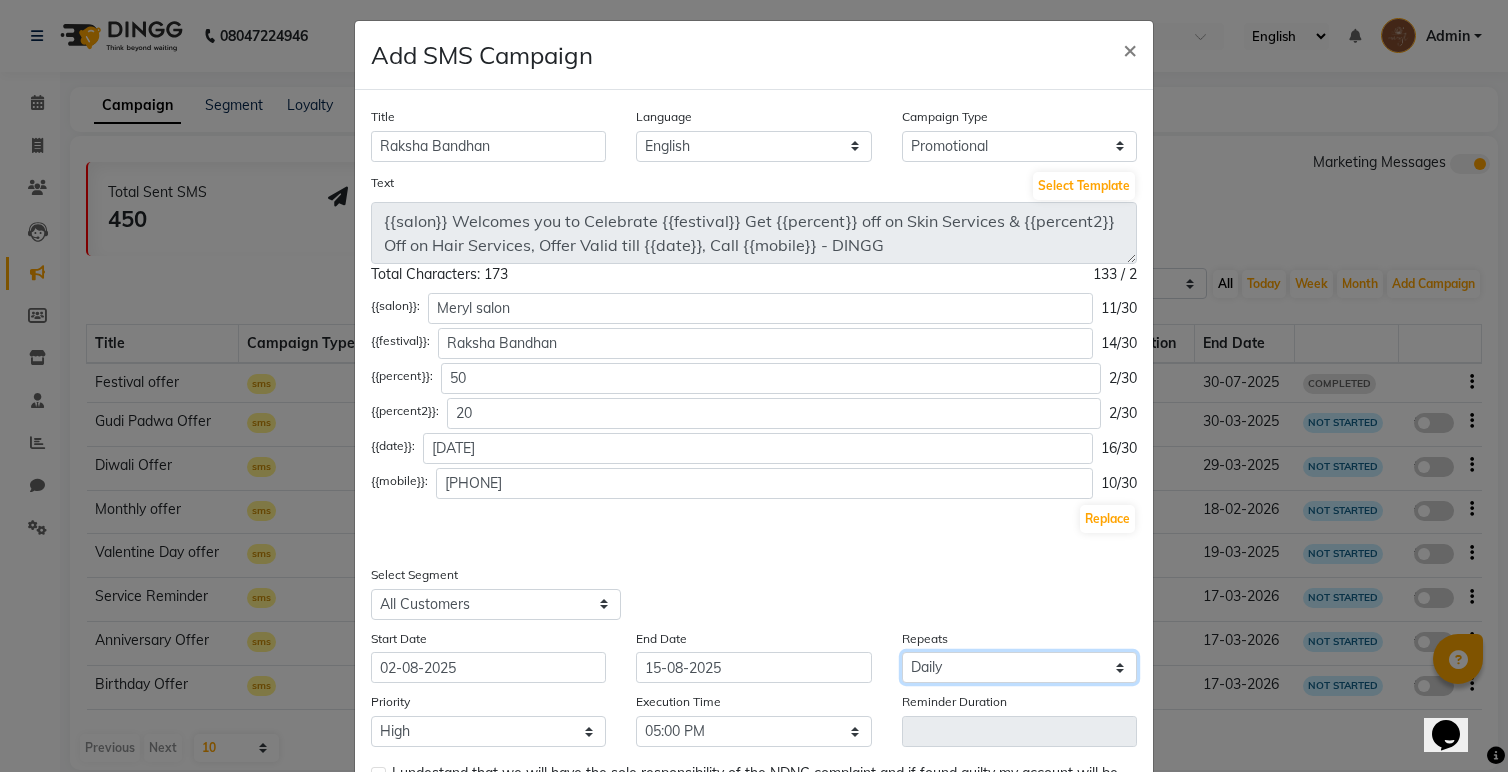 scroll, scrollTop: 0, scrollLeft: 0, axis: both 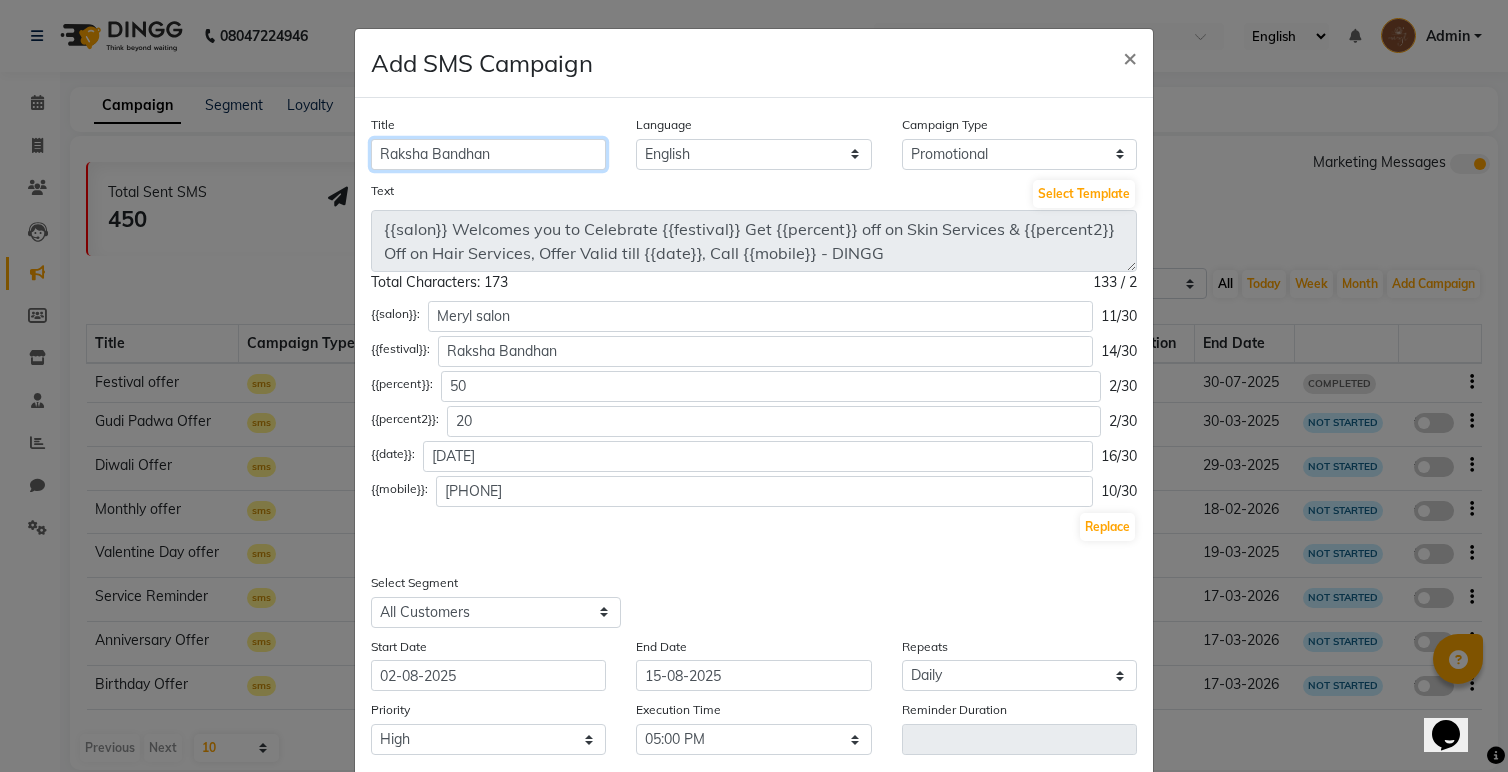 click on "Raksha Bandhan" at bounding box center [488, 154] 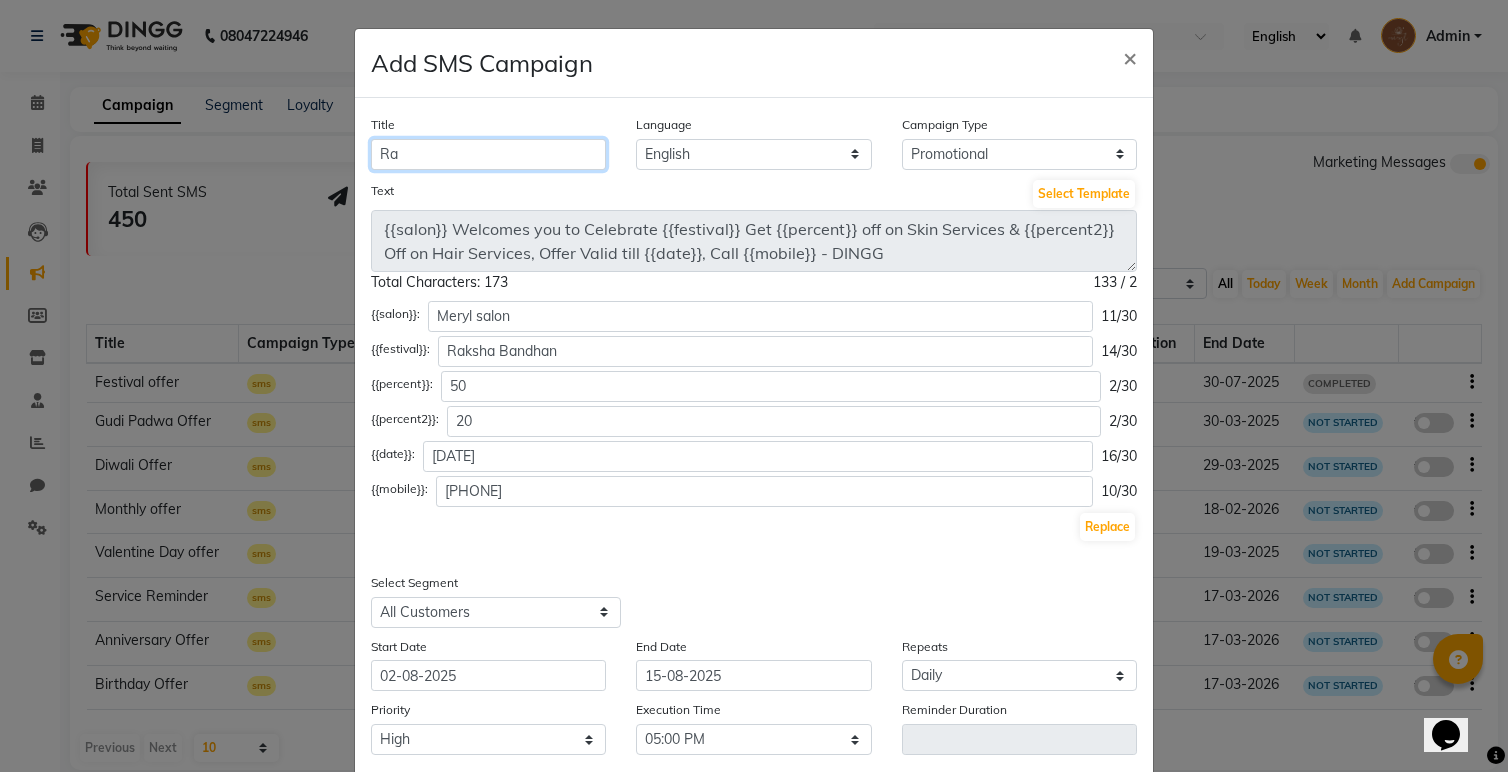 type on "R" 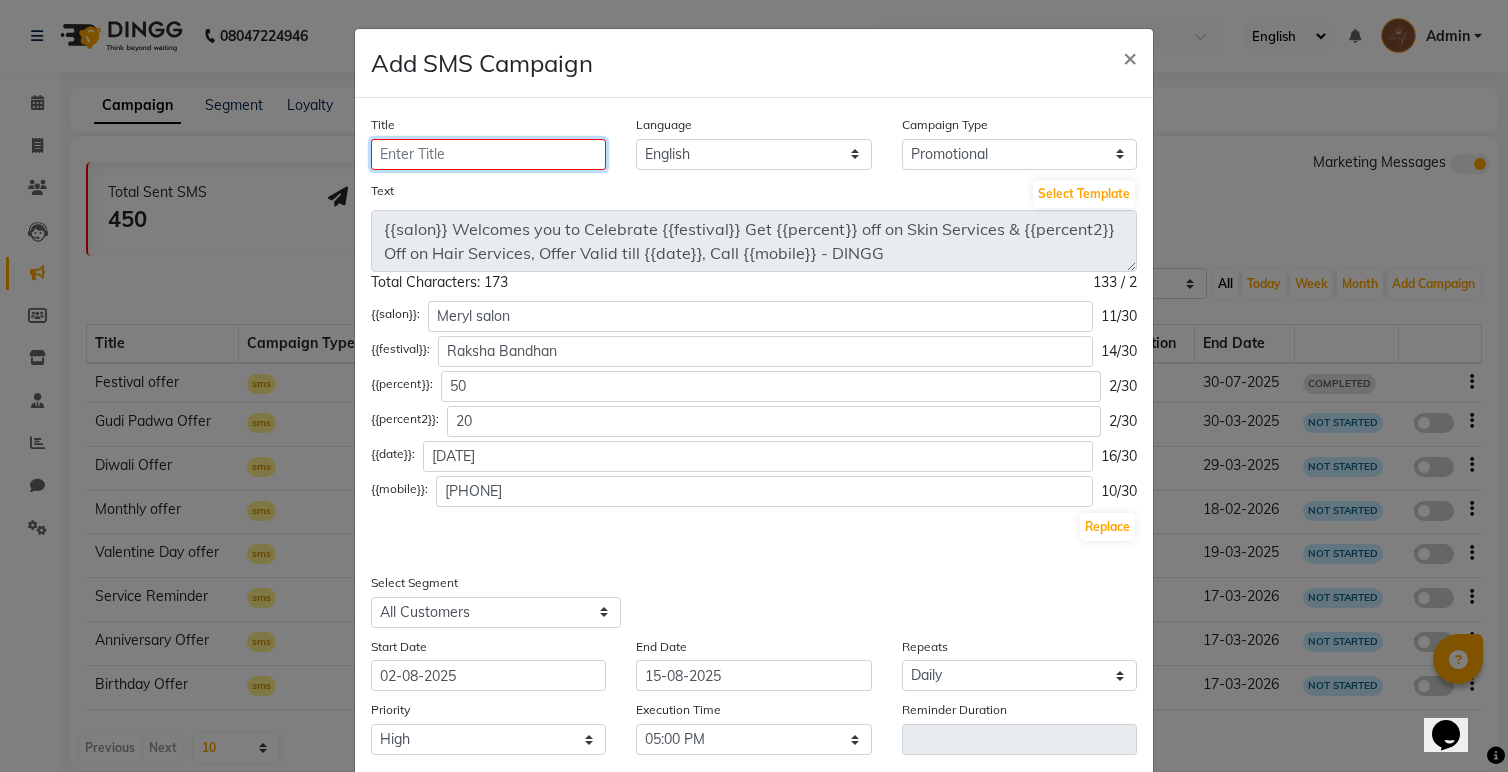 paste on "Raksha Bandhan Special at Meryl Salon 🌸  This Rakhi, surprise your sister with something truly thoughtful 💝 Let her unwind, glow, and feel pampered with Meryl’s exclusive Raksha Bandhan Gifting Packages ✨  From relaxing head massages to full glam makeovers with advanced facials, nail art, and hair treatments – we’ve curated 3 luxury experiences at special discounted prices just for this occasion 💫  🎁 Packages start from ₹2111 only!  📍Meryl Salon – Bandra West 📞 Book now: +91 9321555897  Make this Rakhi celebration unforgettable 💕 Limited period offer. Gift her the glow she deserves!" 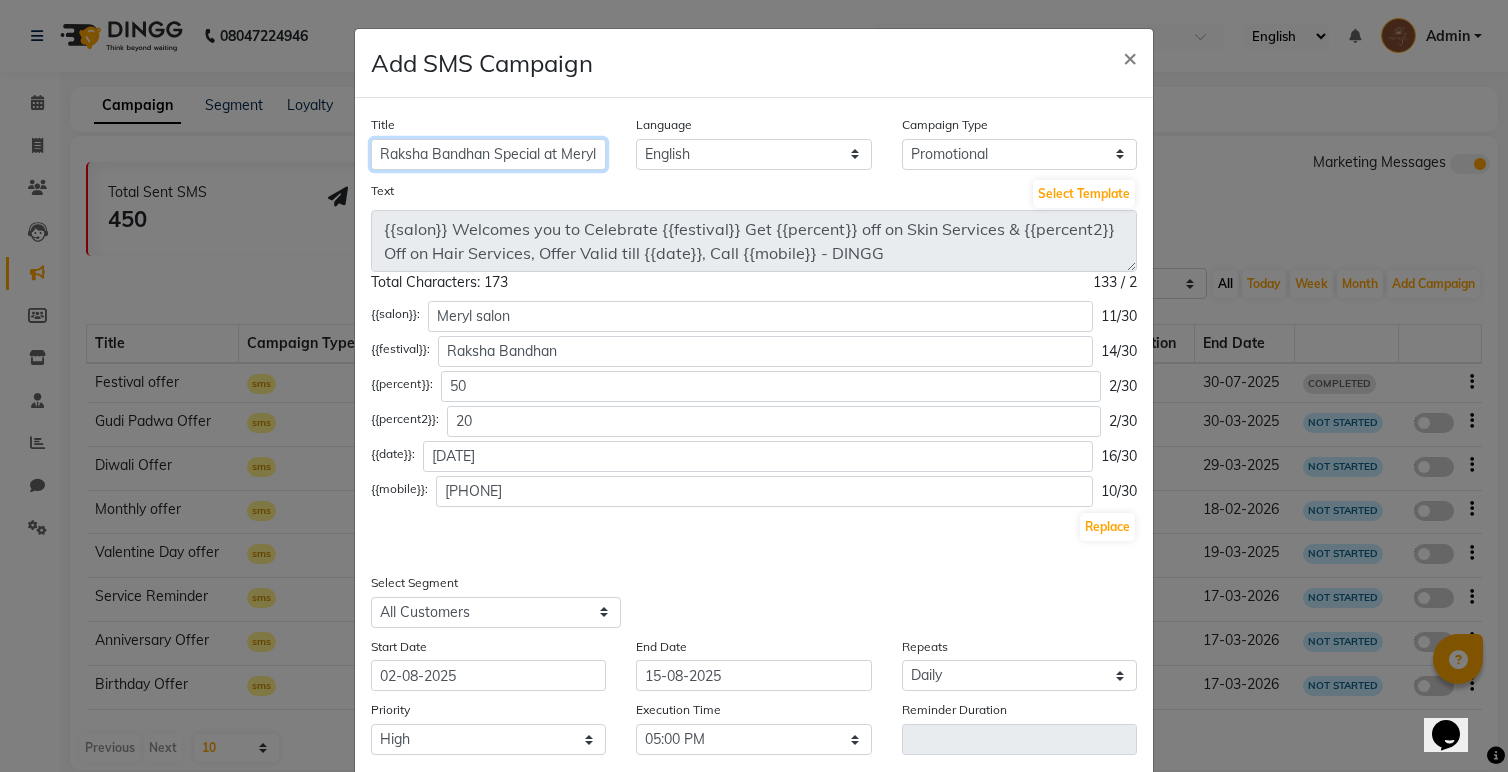 scroll, scrollTop: 0, scrollLeft: 3670, axis: horizontal 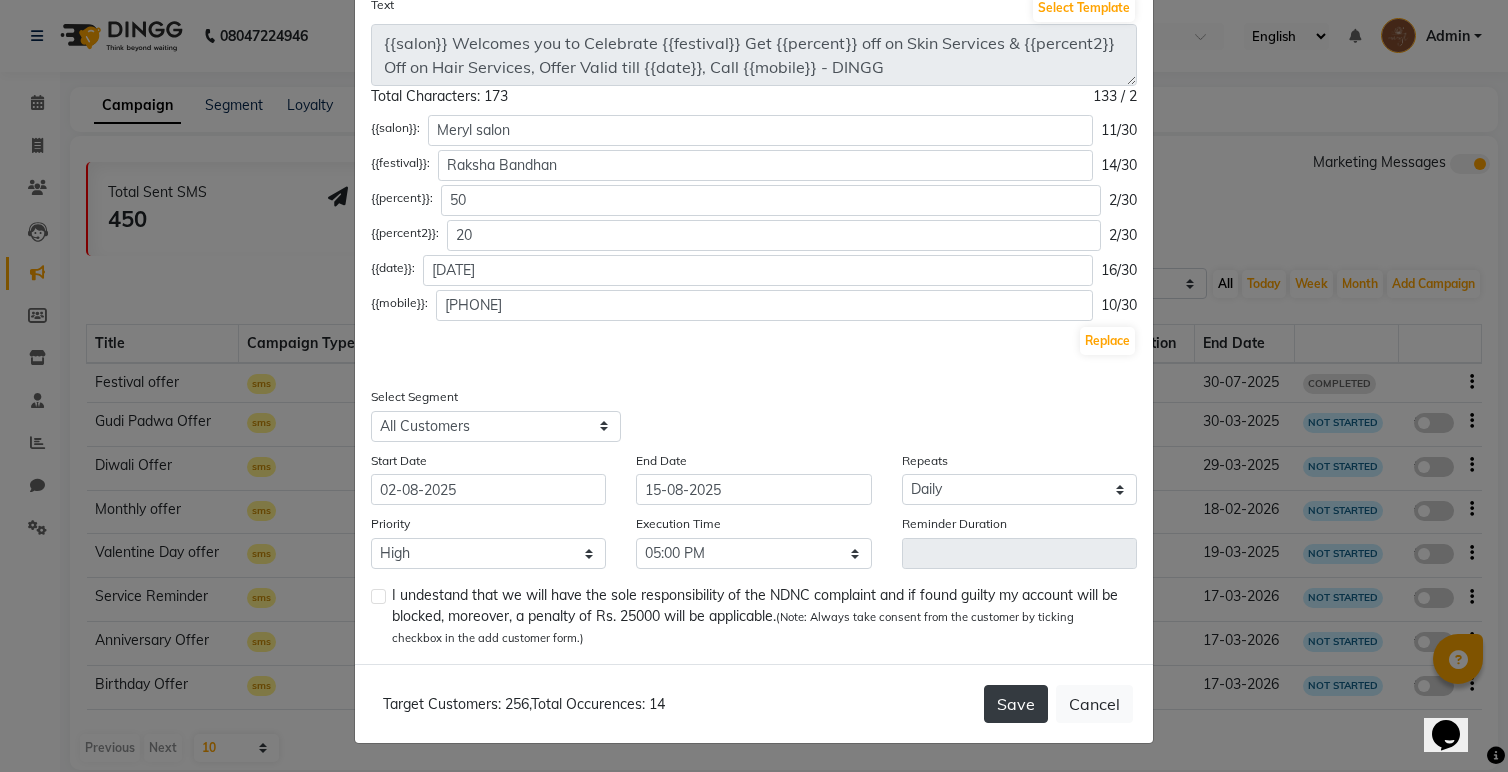 type on "Raksha Bandhan Special at Meryl Salon 🌸  This Rakhi, surprise your sister with something truly thoughtful 💝 Let her unwind, glow, and feel pampered with Meryl’s exclusive Raksha Bandhan Gifting Packages ✨  From relaxing head massages to full glam makeovers with advanced facials, nail art, and hair treatments – we’ve curated 3 luxury experiences at special discounted prices just for this occasion 💫  🎁 Packages start from ₹2111 only!  📍Meryl Salon – Bandra West 📞 Book now: +91 9321555897  Make this Rakhi celebration unforgettable 💕 Limited period offer. Gift her the glow she deserves!" 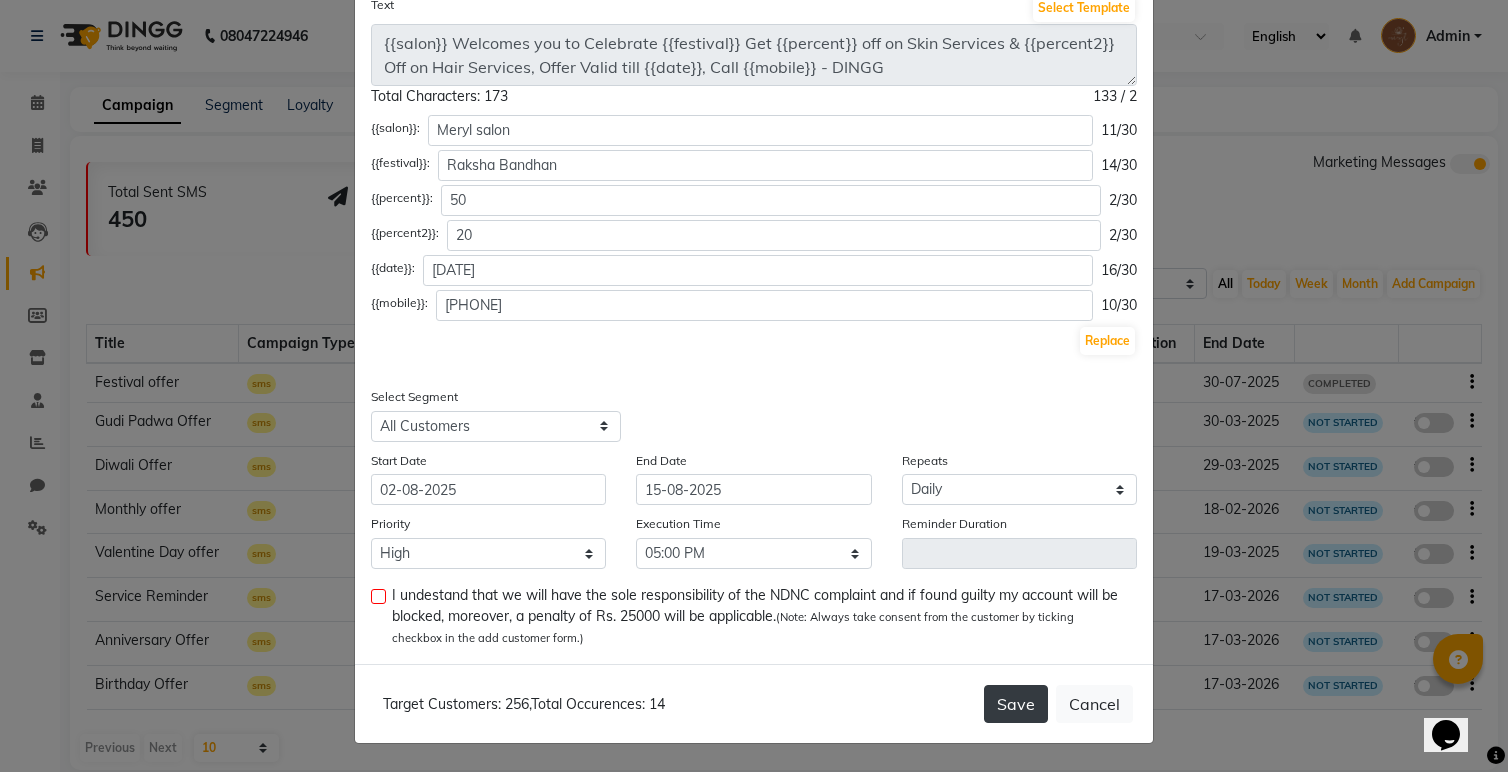 click on "Save" 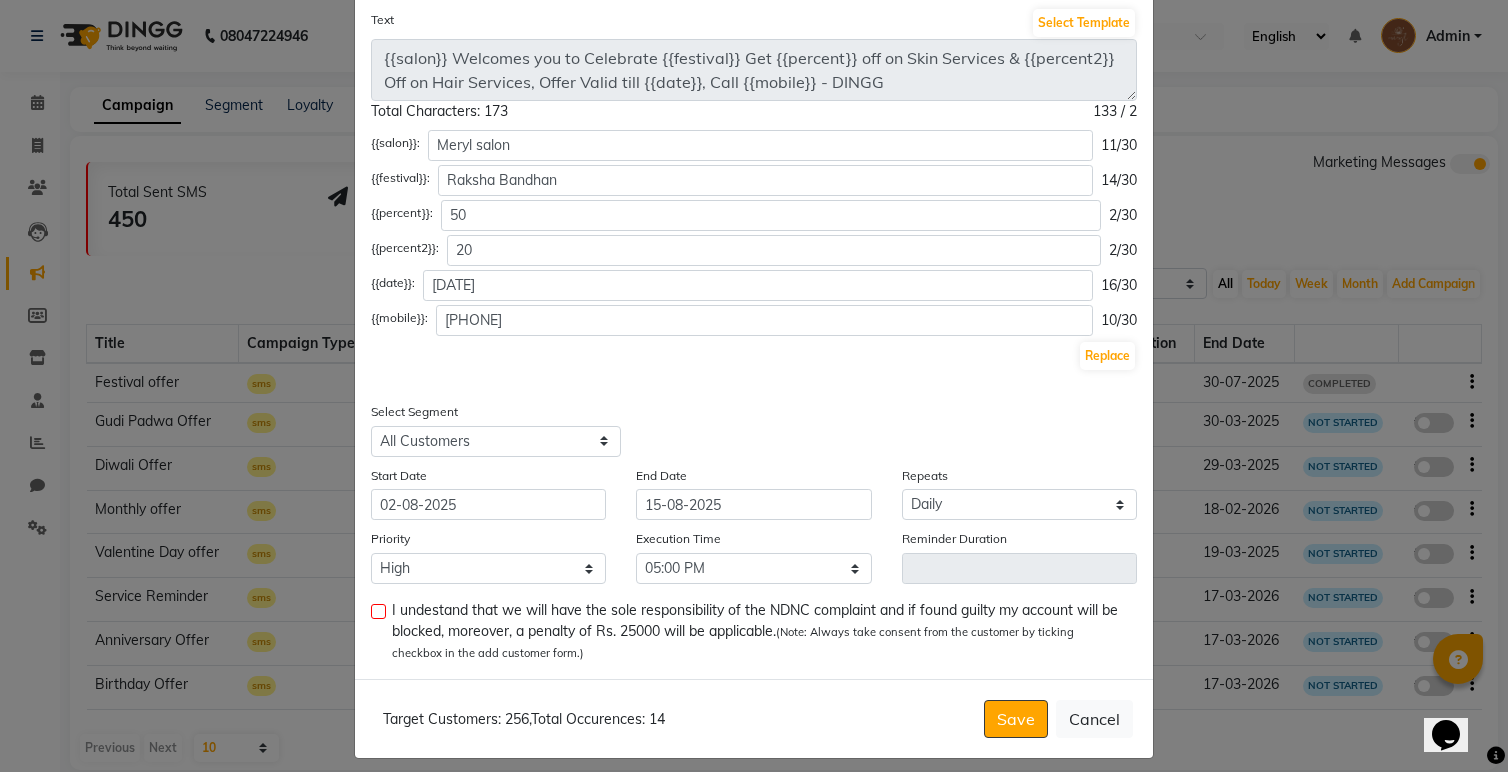scroll, scrollTop: 186, scrollLeft: 0, axis: vertical 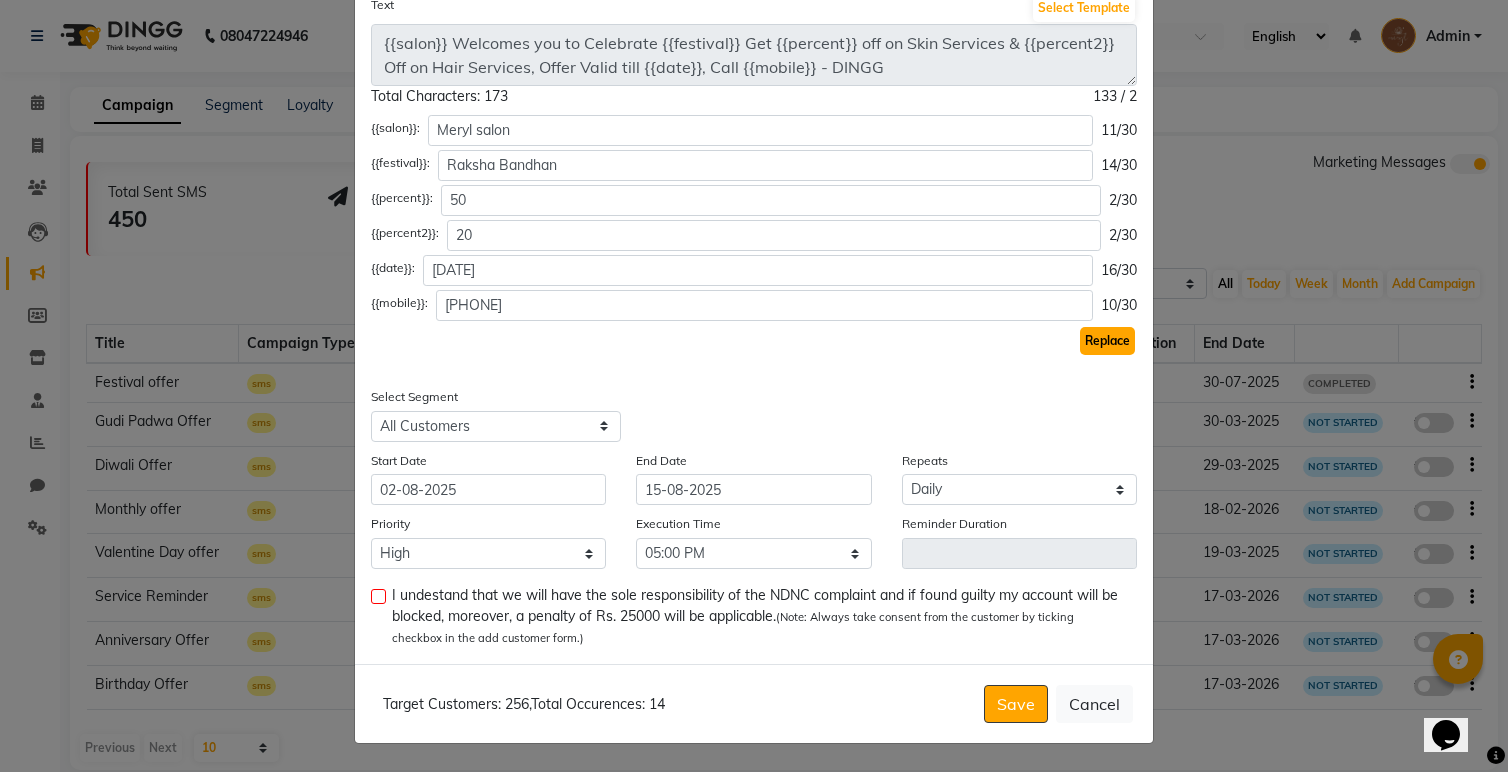 click on "Replace" 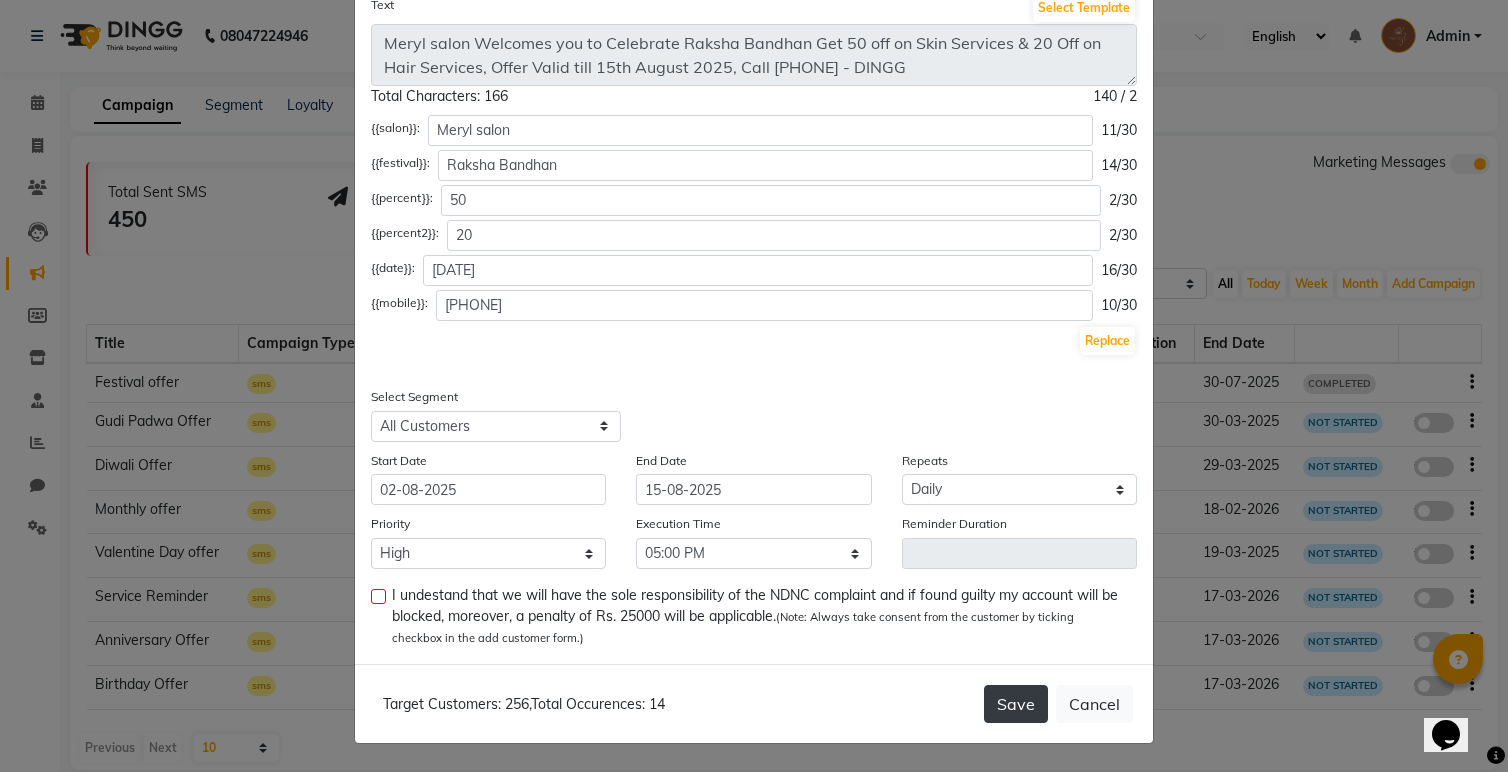 click on "Save" 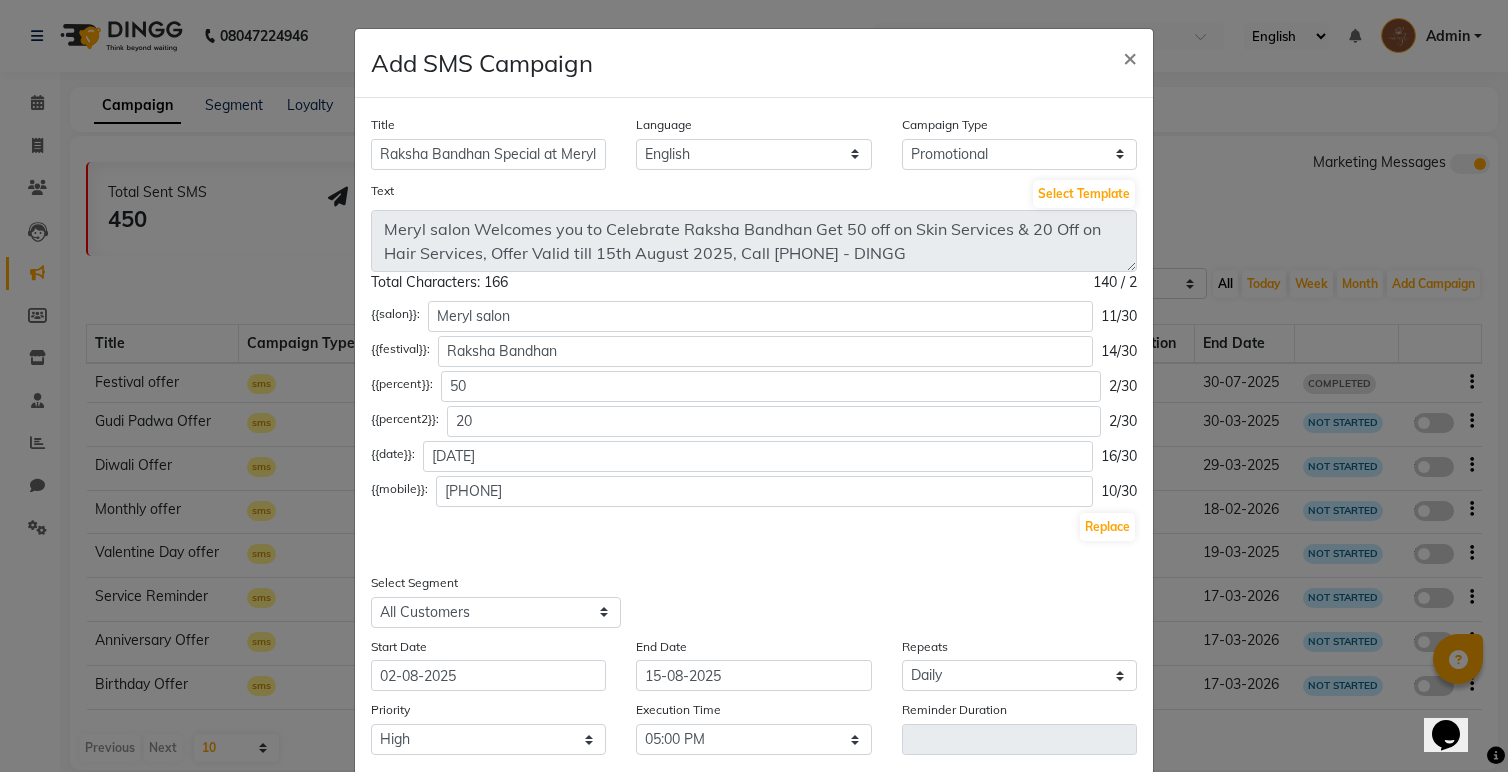 scroll, scrollTop: 186, scrollLeft: 0, axis: vertical 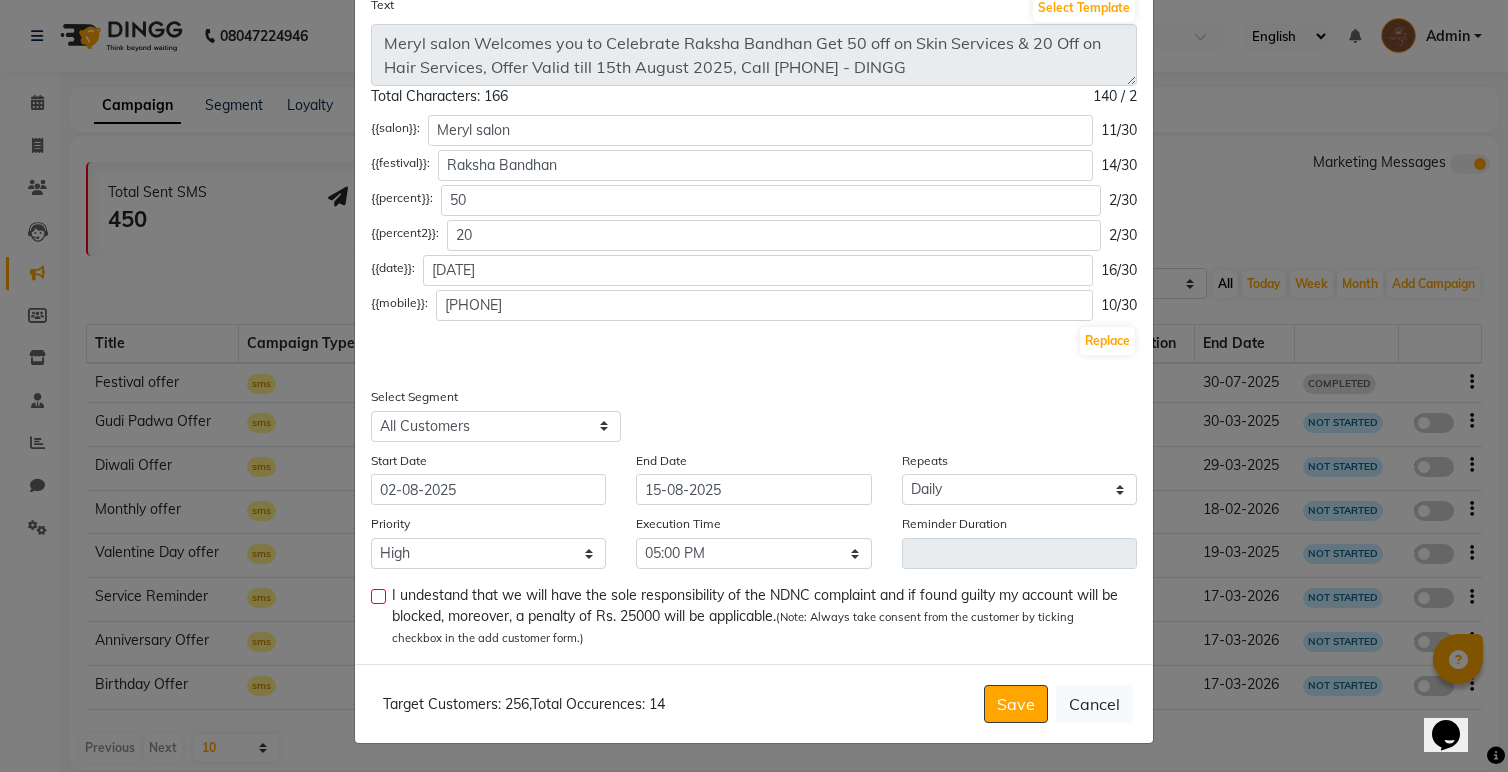 click on "I undestand that we will have the sole responsibility of the NDNC complaint and if found guilty my account will be blocked, moreover, a penalty of Rs. 25000 will be applicable.  (Note: Always take consent from the customer by ticking checkbox in the add customer form.)" 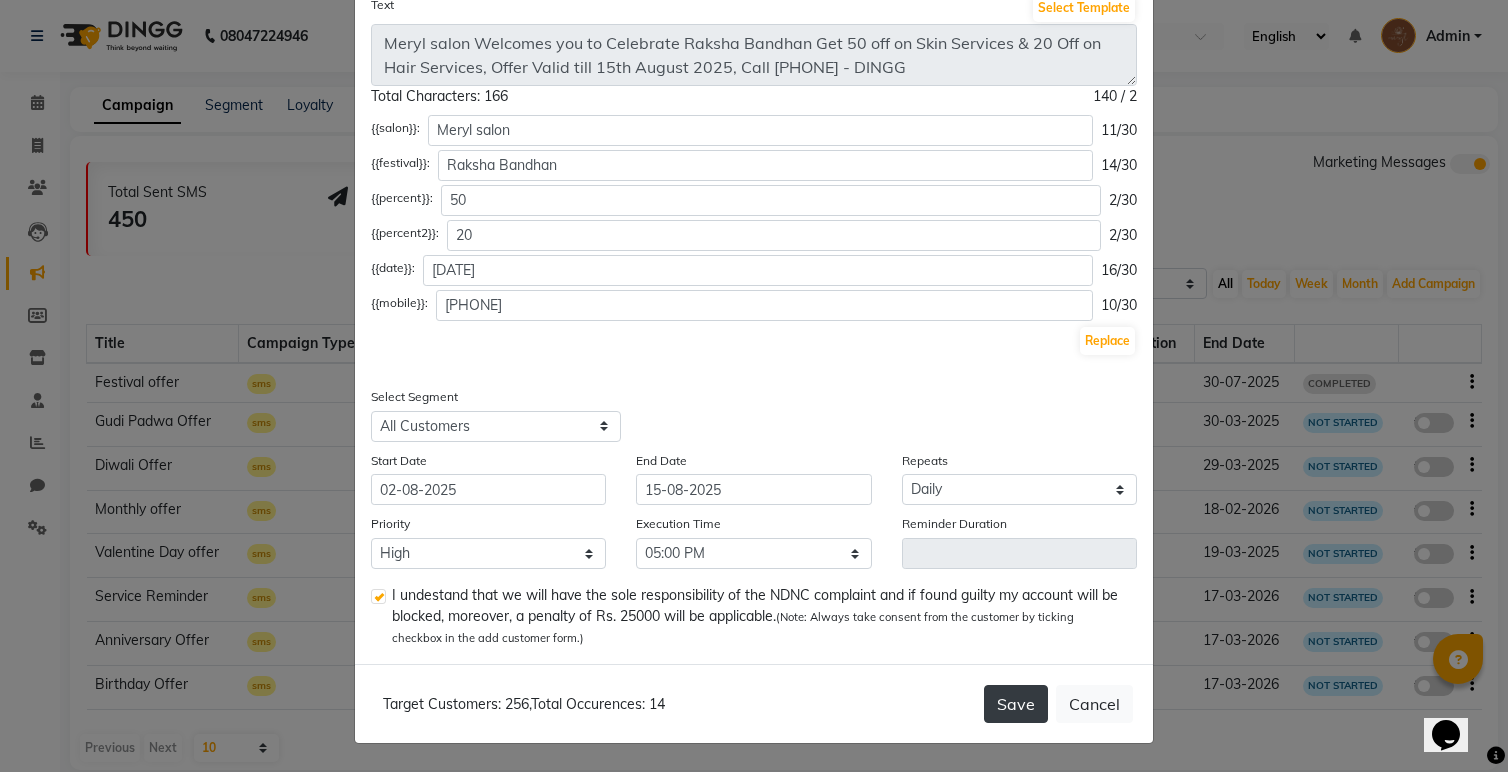 click on "Save" 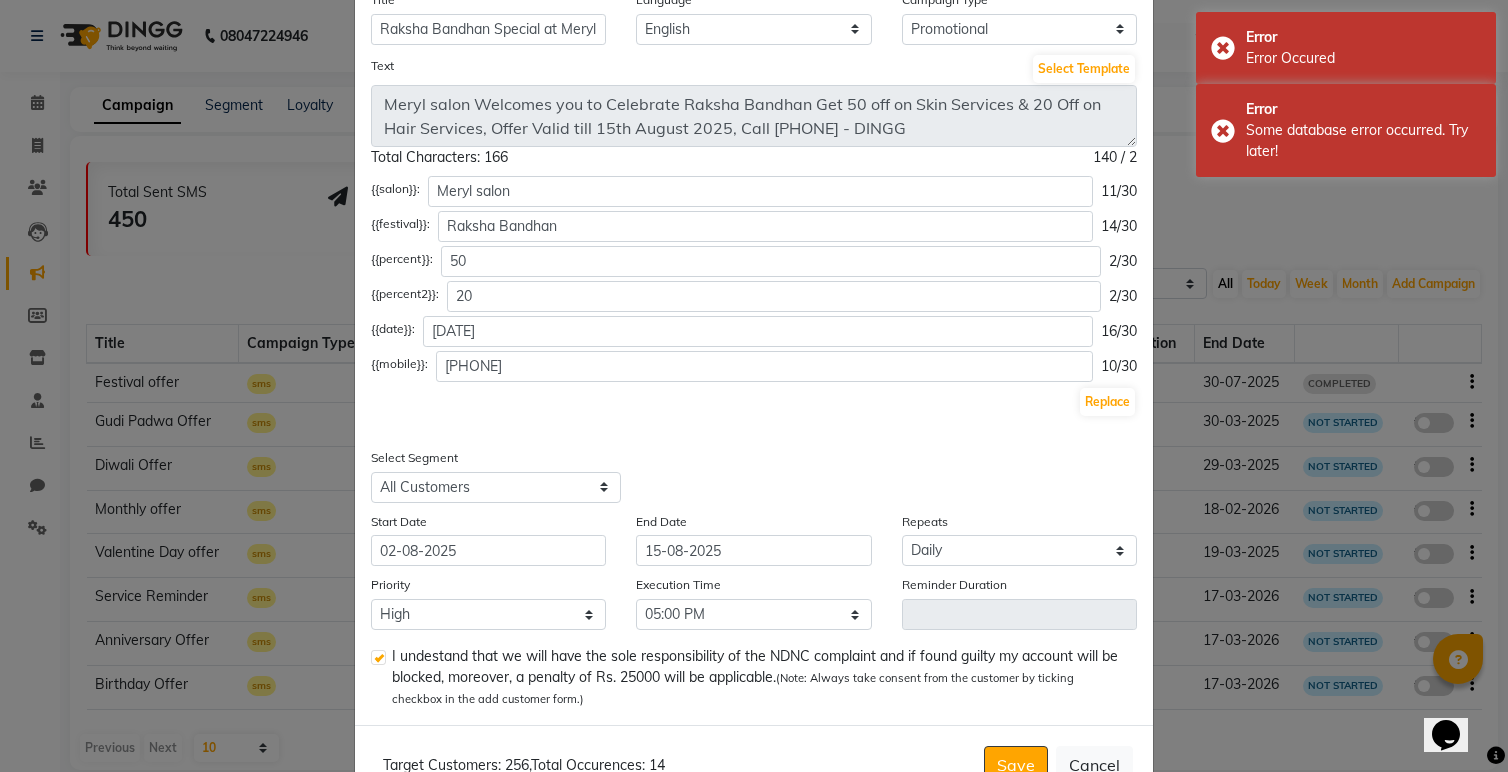 scroll, scrollTop: 135, scrollLeft: 0, axis: vertical 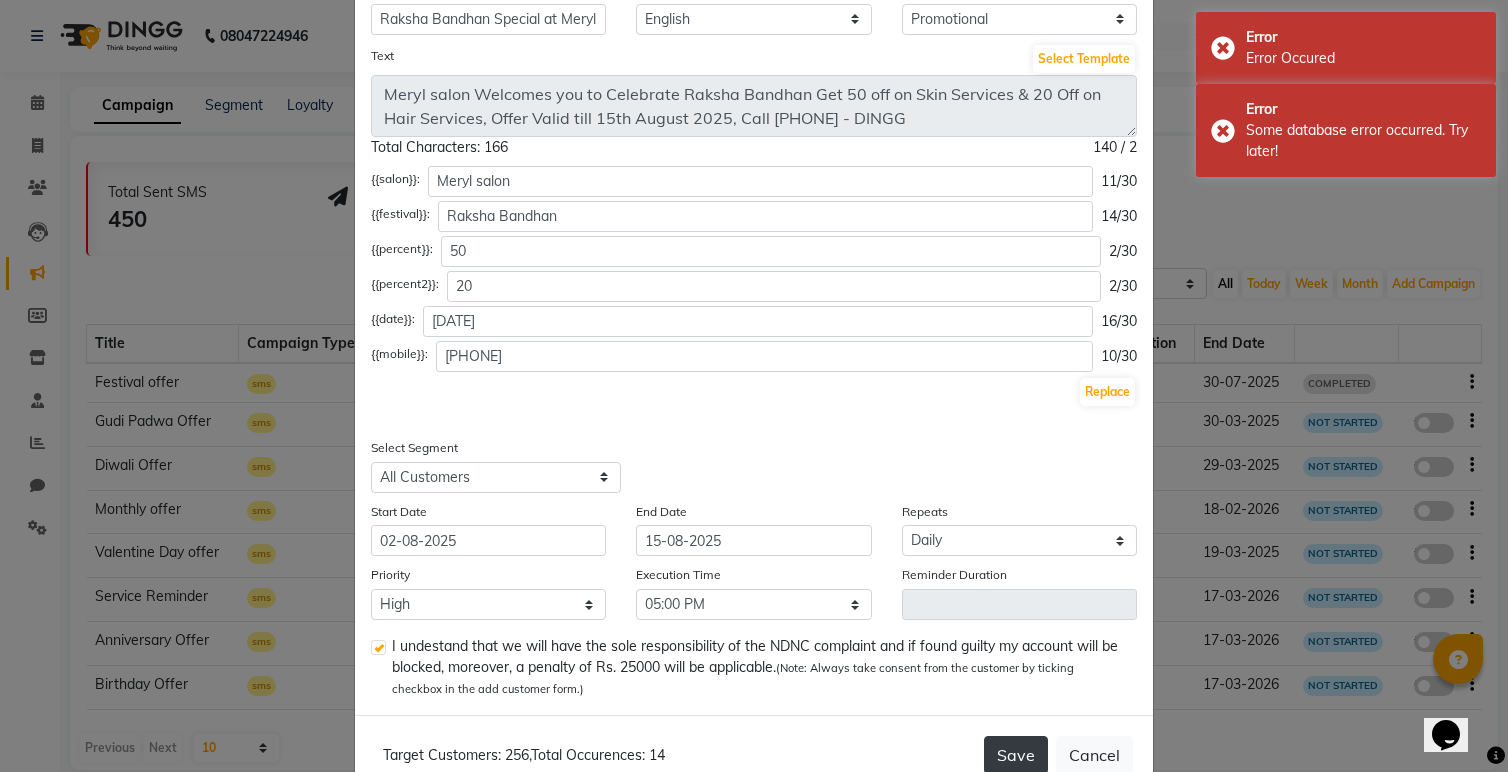 click on "Save" 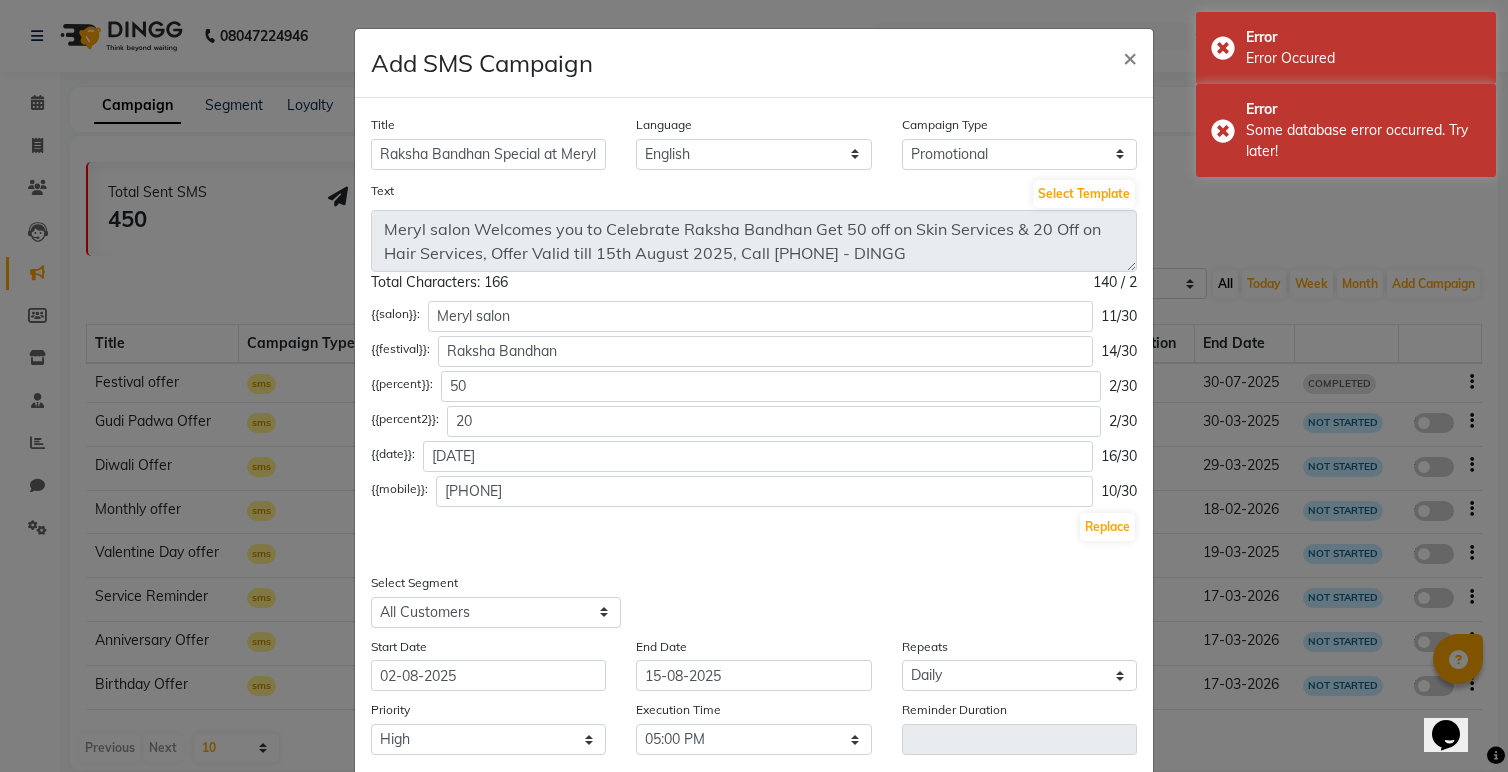 scroll, scrollTop: 1, scrollLeft: 0, axis: vertical 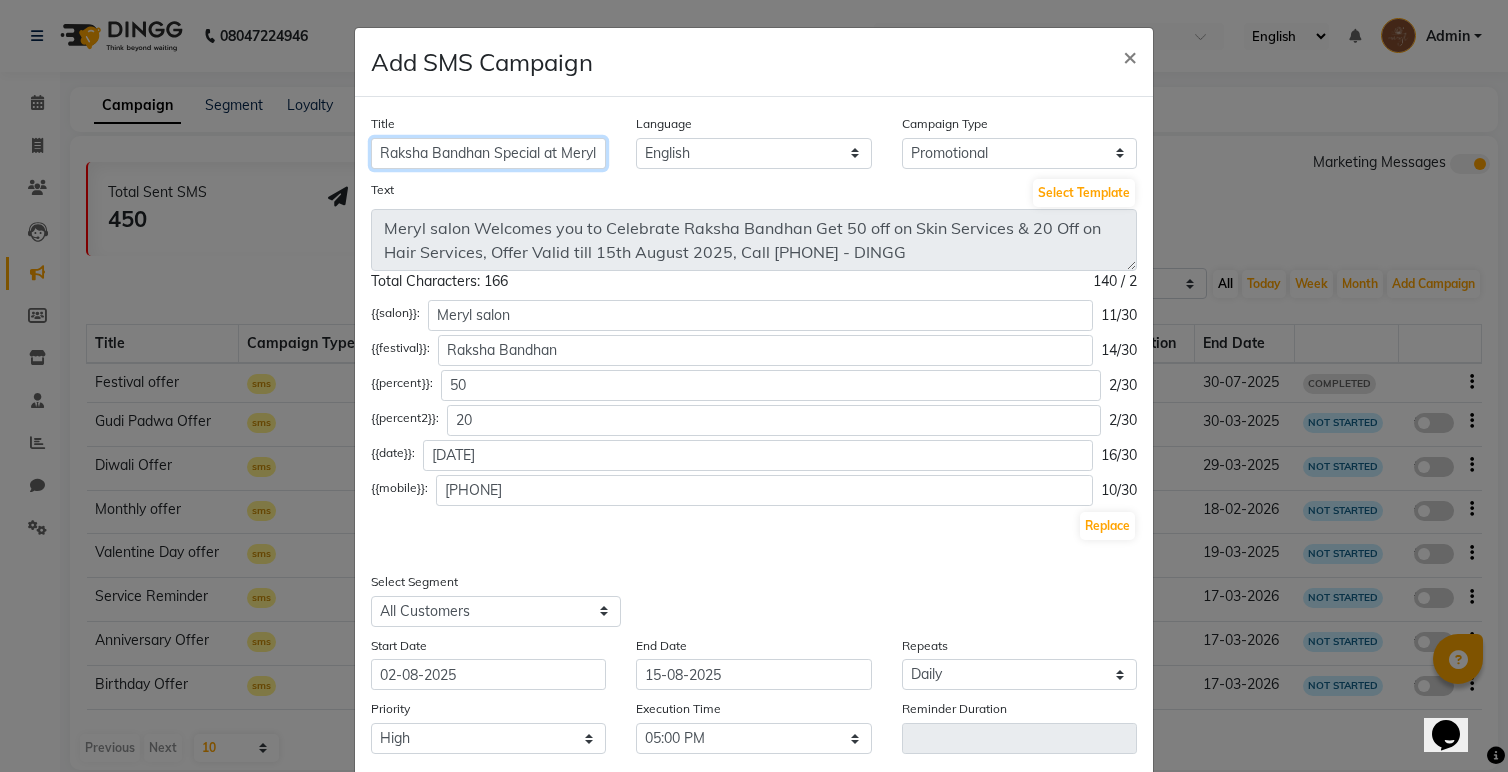 click on "Raksha Bandhan Special at Meryl Salon 🌸  This Rakhi, surprise your sister with something truly thoughtful 💝 Let her unwind, glow, and feel pampered with Meryl’s exclusive Raksha Bandhan Gifting Packages ✨  From relaxing head massages to full glam makeovers with advanced facials, nail art, and hair treatments – we’ve curated 3 luxury experiences at special discounted prices just for this occasion 💫  🎁 Packages start from ₹2111 only!  📍Meryl Salon – Bandra West 📞 Book now: +91 9321555897  Make this Rakhi celebration unforgettable 💕 Limited period offer. Gift her the glow she deserves!" at bounding box center [488, 153] 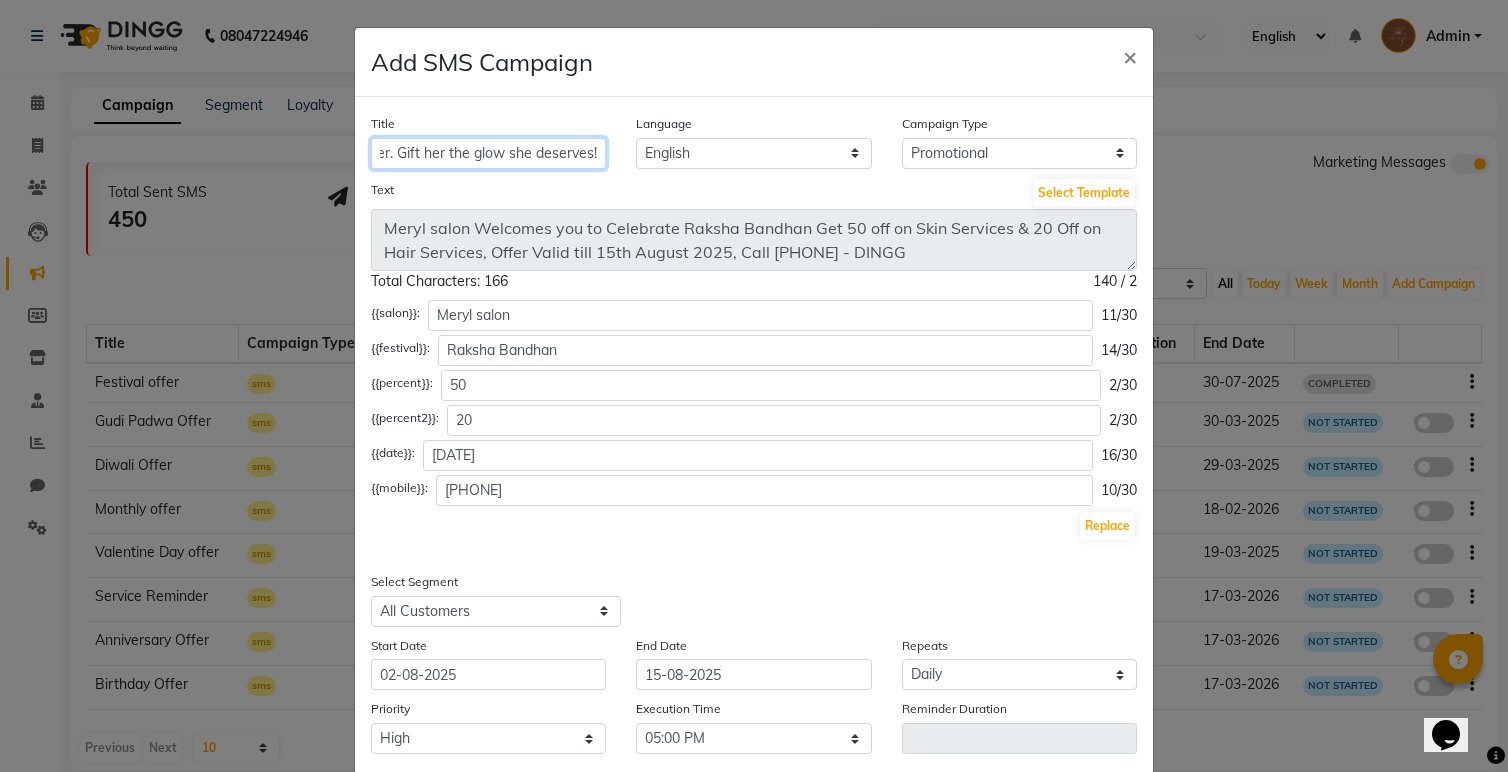 scroll, scrollTop: 0, scrollLeft: 3670, axis: horizontal 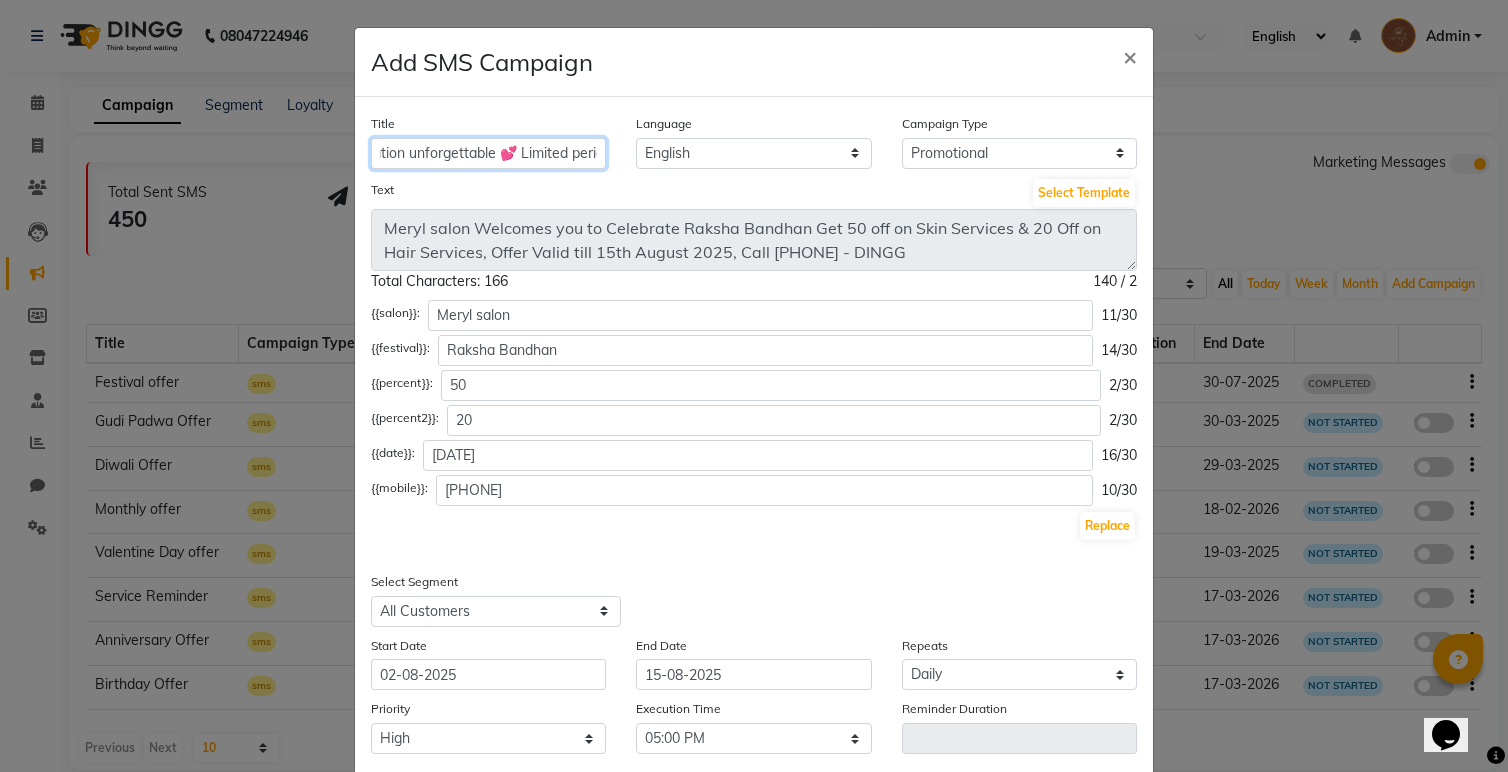 click on "Raksha Bandhan Special at Meryl Salon 🌸  This Rakhi, surprise your sister with something truly thoughtful 💝 Let her unwind, glow, and feel pampered with Meryl’s exclusive Raksha Bandhan Gifting Packages ✨  From relaxing head massages to full glam makeovers with advanced facials, nail art, and hair treatments – we’ve curated 3 luxury experiences at special discounted prices just for this occasion 💫  🎁 Packages start from ₹2111 only!  📍Meryl Salon – Bandra West 📞 Book now: +91 9321555897  Make this Rakhi celebration unforgettable 💕 Limited period offer. Gift her the glow she deserves!" at bounding box center [488, 153] 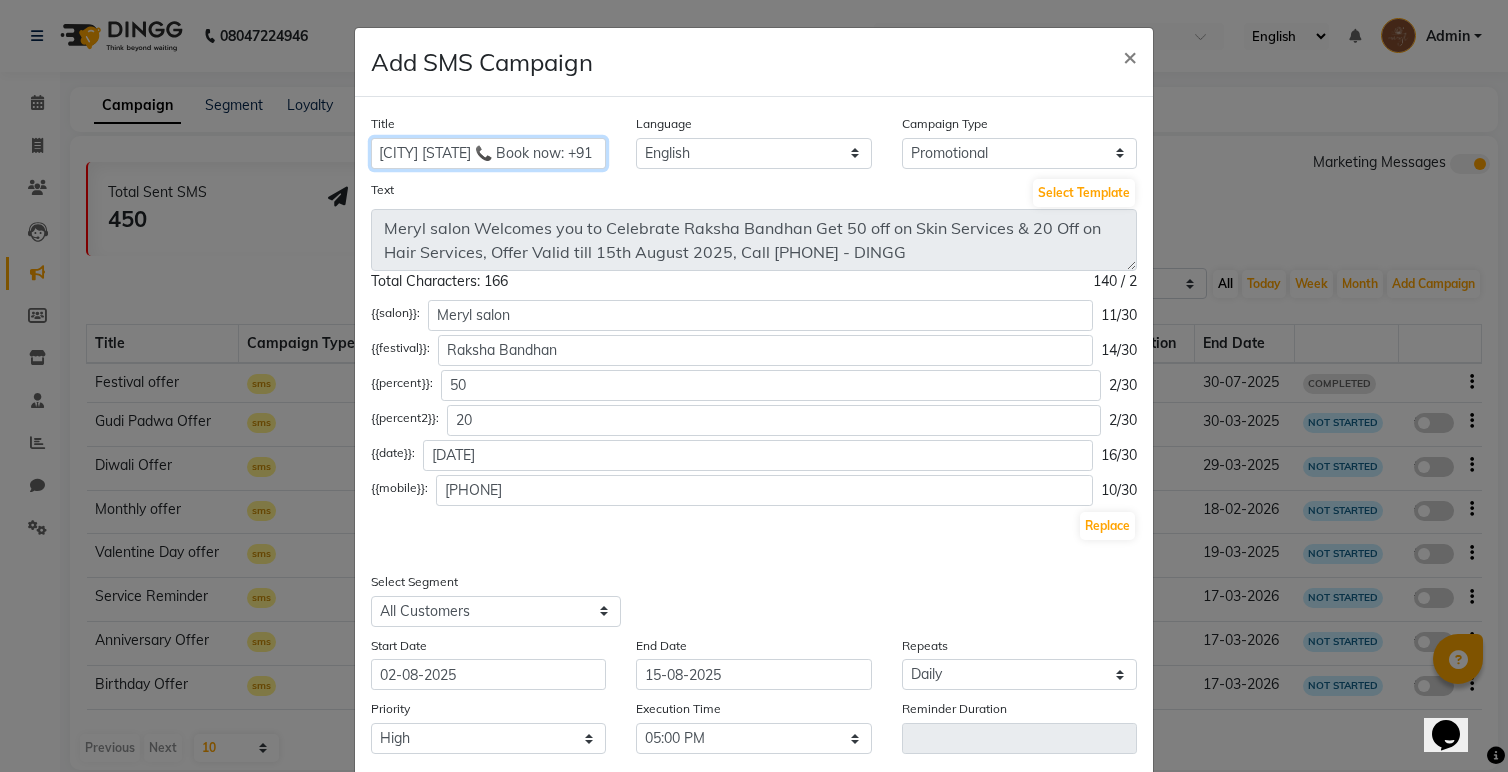 scroll, scrollTop: 0, scrollLeft: 2715, axis: horizontal 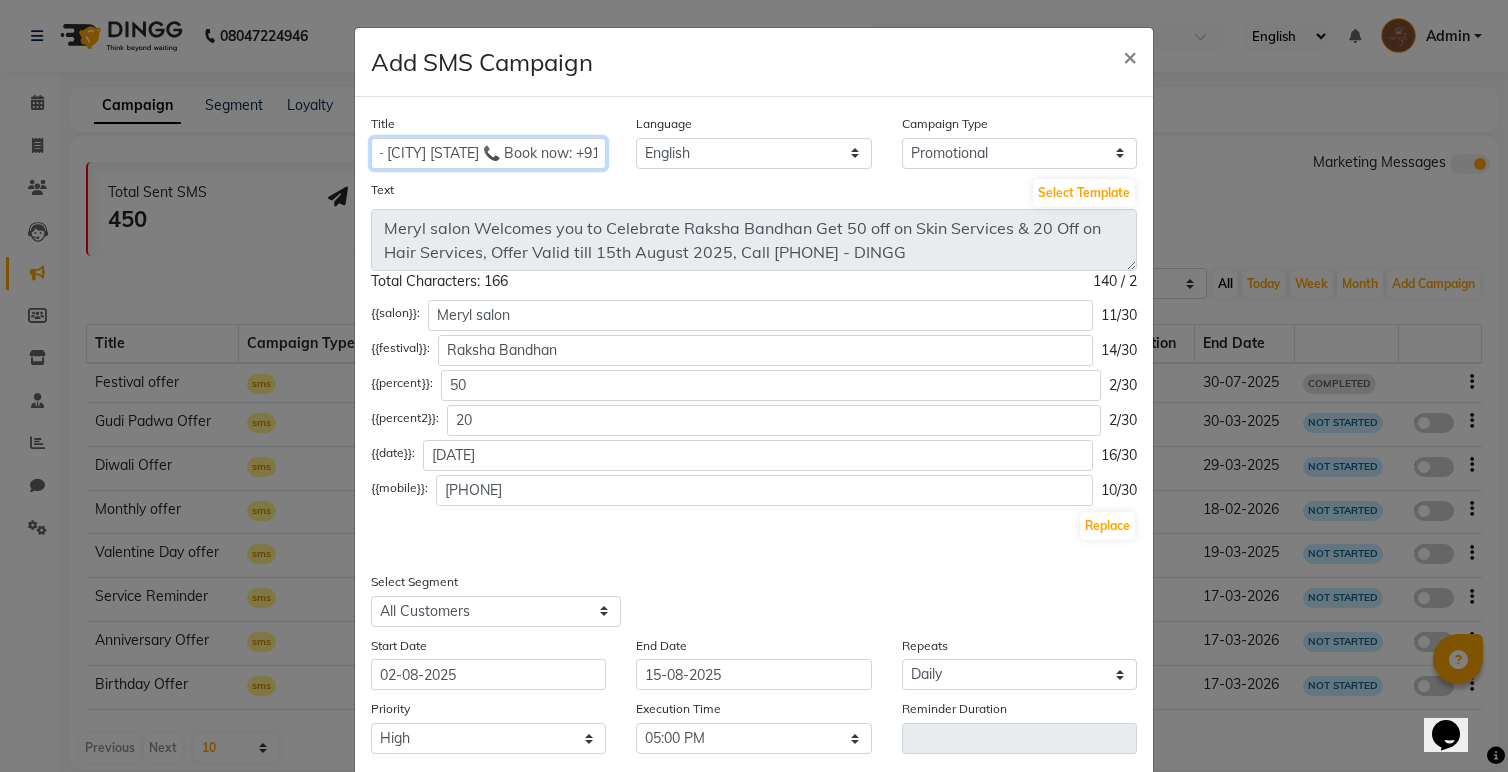 click on "Raksha Bandhan Special at Meryl Salon 🌸  This Rakhi, surprise your sister with something truly thoughtful 💝 Let her unwind, glow, and feel pampered with Meryl’s exclusive Raksha Bandhan Gifting Packages ✨  From relaxing head massages to full glam makeovers with advanced facials, nail art, and hair treatments – we’ve curated 3 luxury experiences at special discounted prices just for this occasion 💫  🎁 Packages start from ₹2111 only!  📍Meryl Salon – Bandra West 📞 Book now: +91 9321555897  Make this Rakhi celebration unforgettable Limited period offer. Gift her the glow she deserves!" at bounding box center [488, 153] 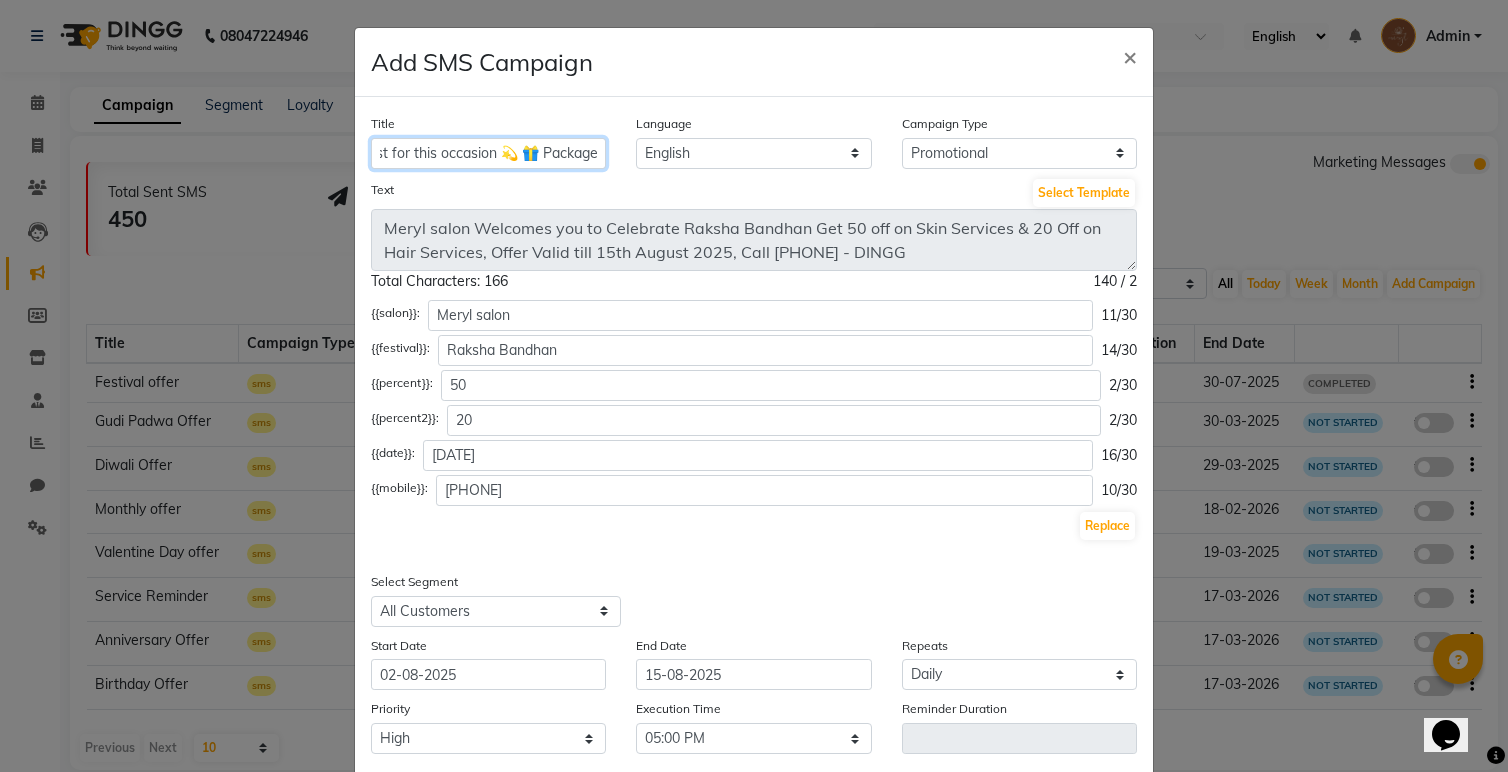 scroll, scrollTop: 0, scrollLeft: 2475, axis: horizontal 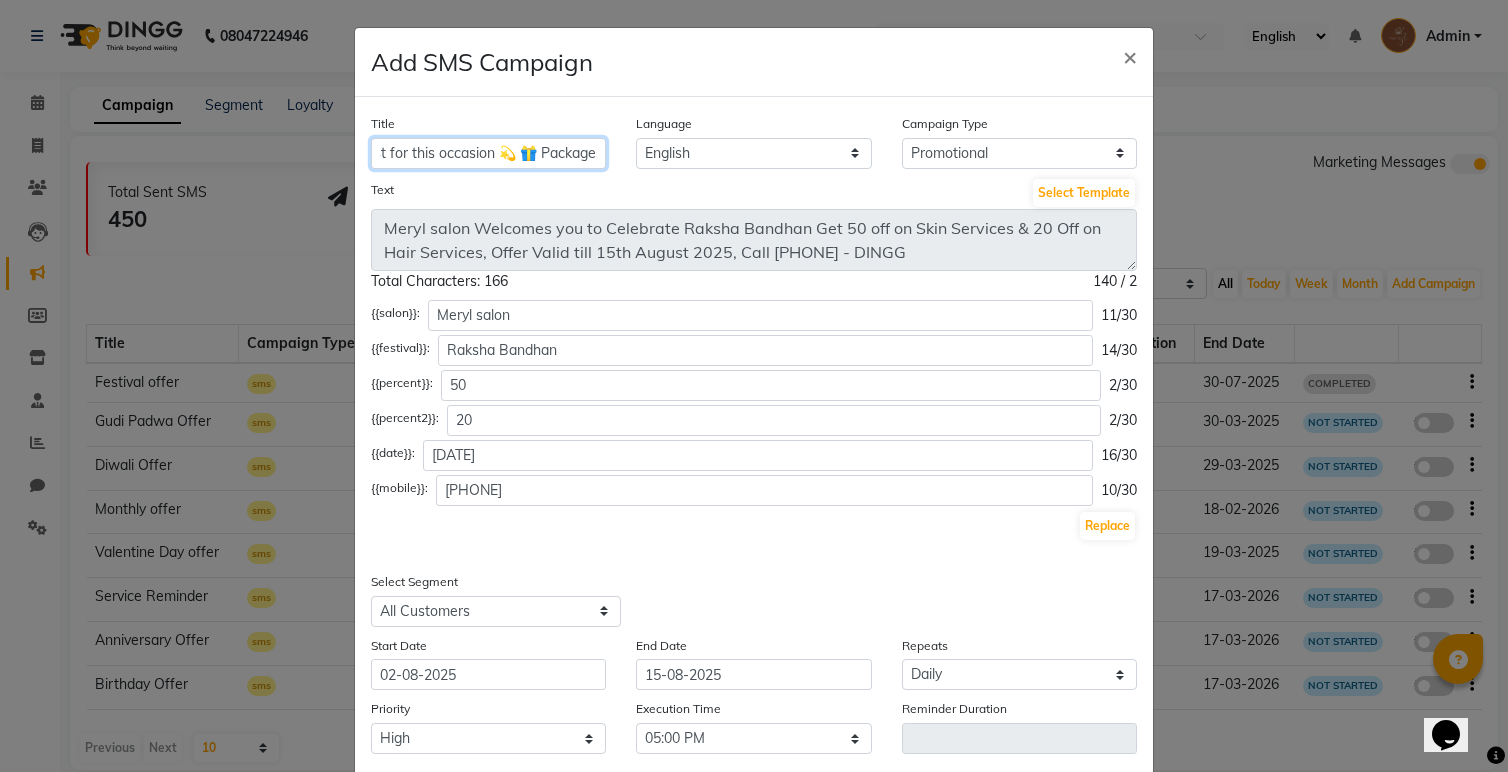 click on "Raksha Bandhan Special at Meryl Salon 🌸  This Rakhi, surprise your sister with something truly thoughtful 💝 Let her unwind, glow, and feel pampered with Meryl’s exclusive Raksha Bandhan Gifting Packages ✨  From relaxing head massages to full glam makeovers with advanced facials, nail art, and hair treatments – we’ve curated 3 luxury experiences at special discounted prices just for this occasion 💫  🎁 Packages start from ₹2111 only!  Meryl Salon – Bandra West 📞 Book now: +91 9321555897  Make this Rakhi celebration unforgettable Limited period offer. Gift her the glow she deserves!" at bounding box center [488, 153] 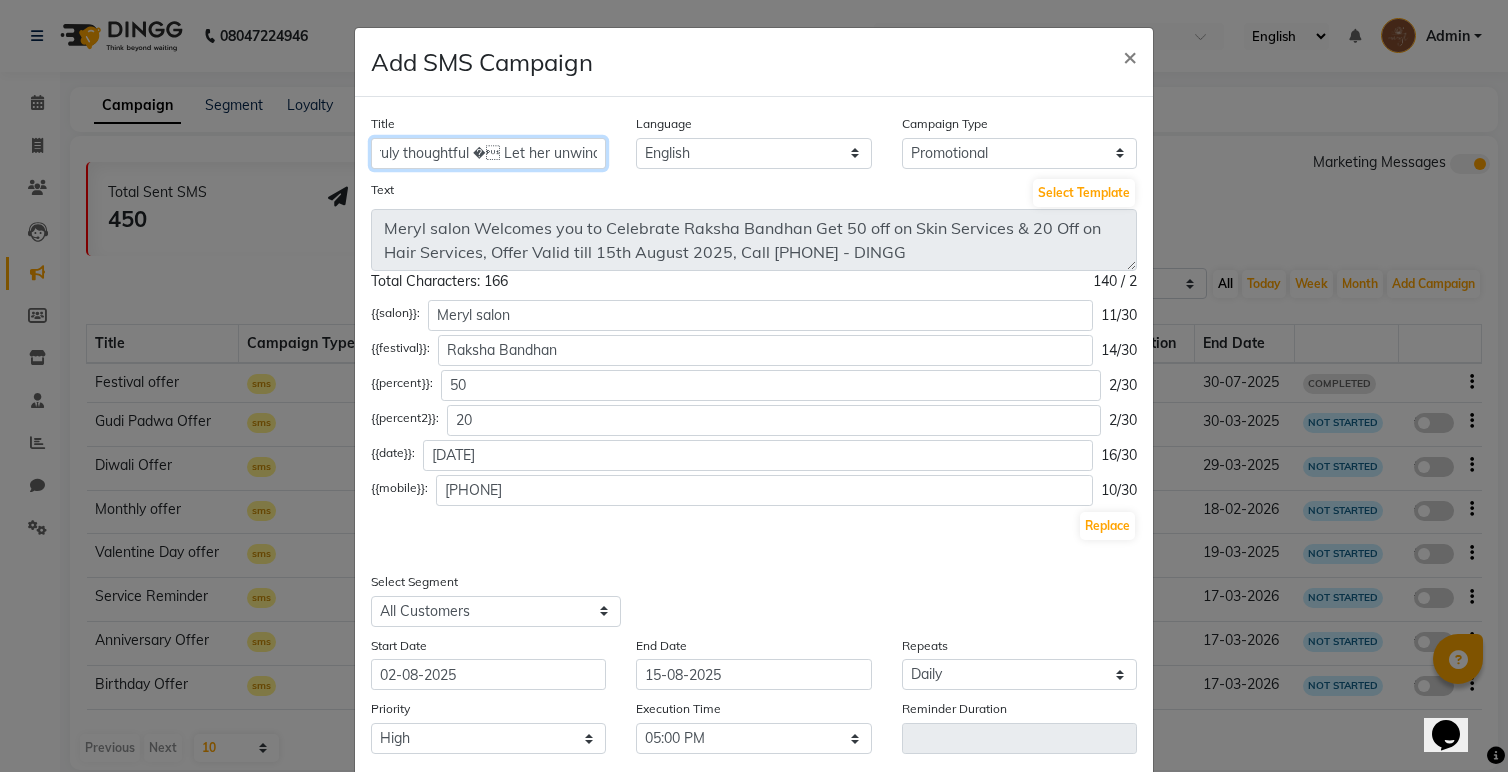 scroll, scrollTop: 0, scrollLeft: 601, axis: horizontal 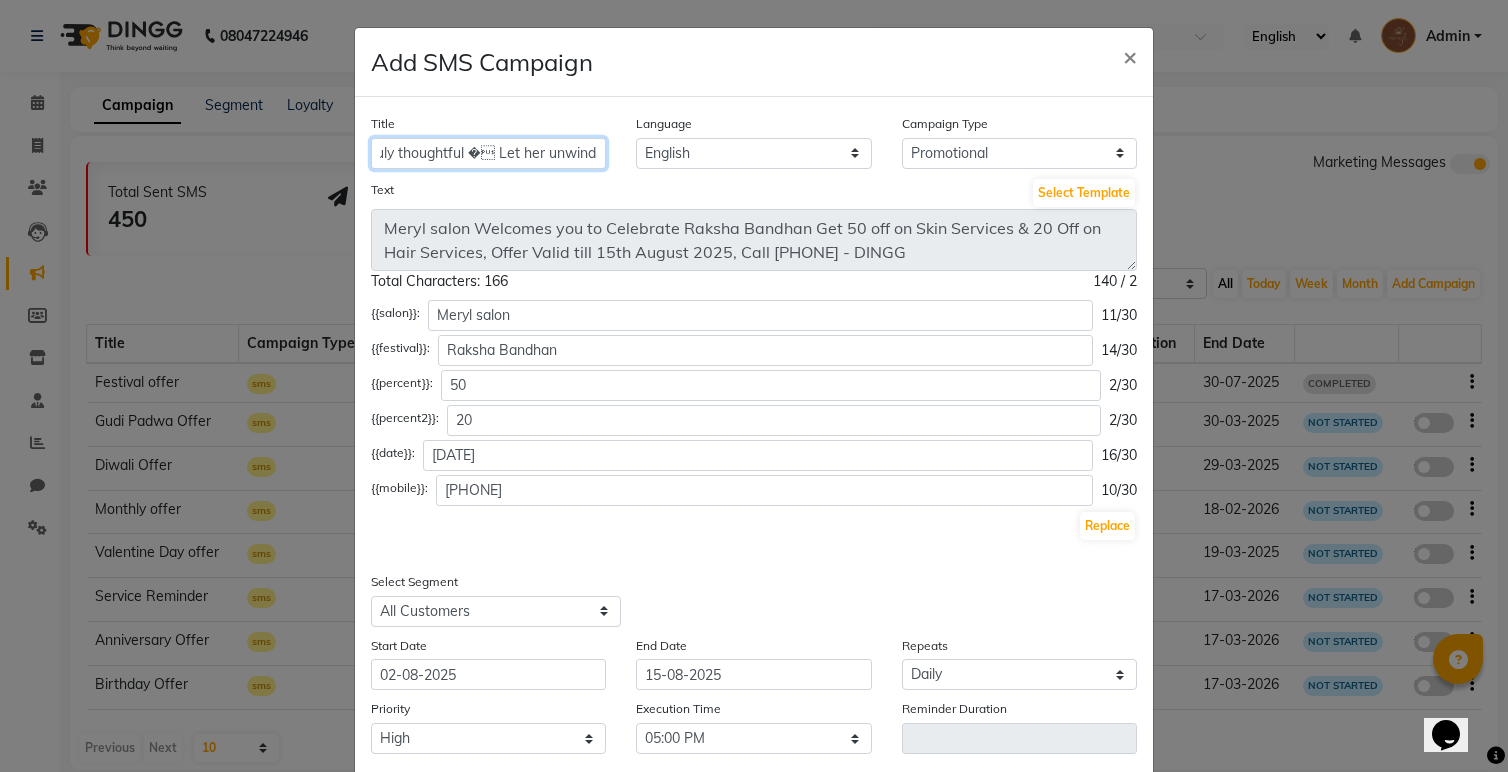 click on "Raksha Bandhan Special at Meryl Salon 🌸  This Rakhi, surprise your sister with something truly thoughtful 💝 Let her unwind, glow, and feel pampered with Meryl’s exclusive Raksha Bandhan Gifting Packages ✨  From relaxing head massages to full glam makeovers with advanced facials, nail art, and hair treatments – we’ve curated 3 luxury experiences at special discounted prices just for this occasion  Packages start from ₹2111 only!  Meryl Salon – Bandra West 📞 Book now: +91 9321555897  Make this Rakhi celebration unforgettable Limited period offer. Gift her the glow she deserves!" at bounding box center [488, 153] 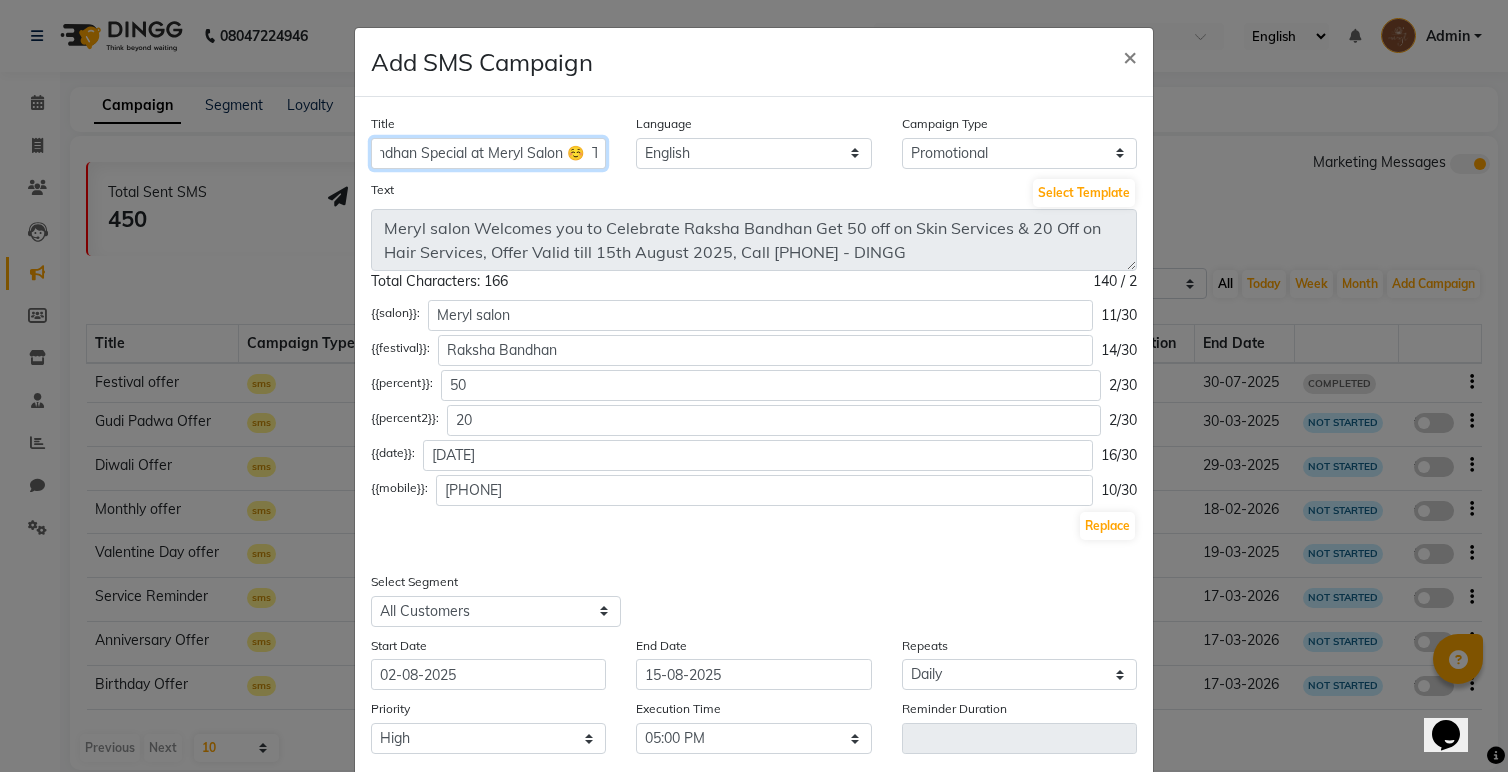 scroll, scrollTop: 0, scrollLeft: 135, axis: horizontal 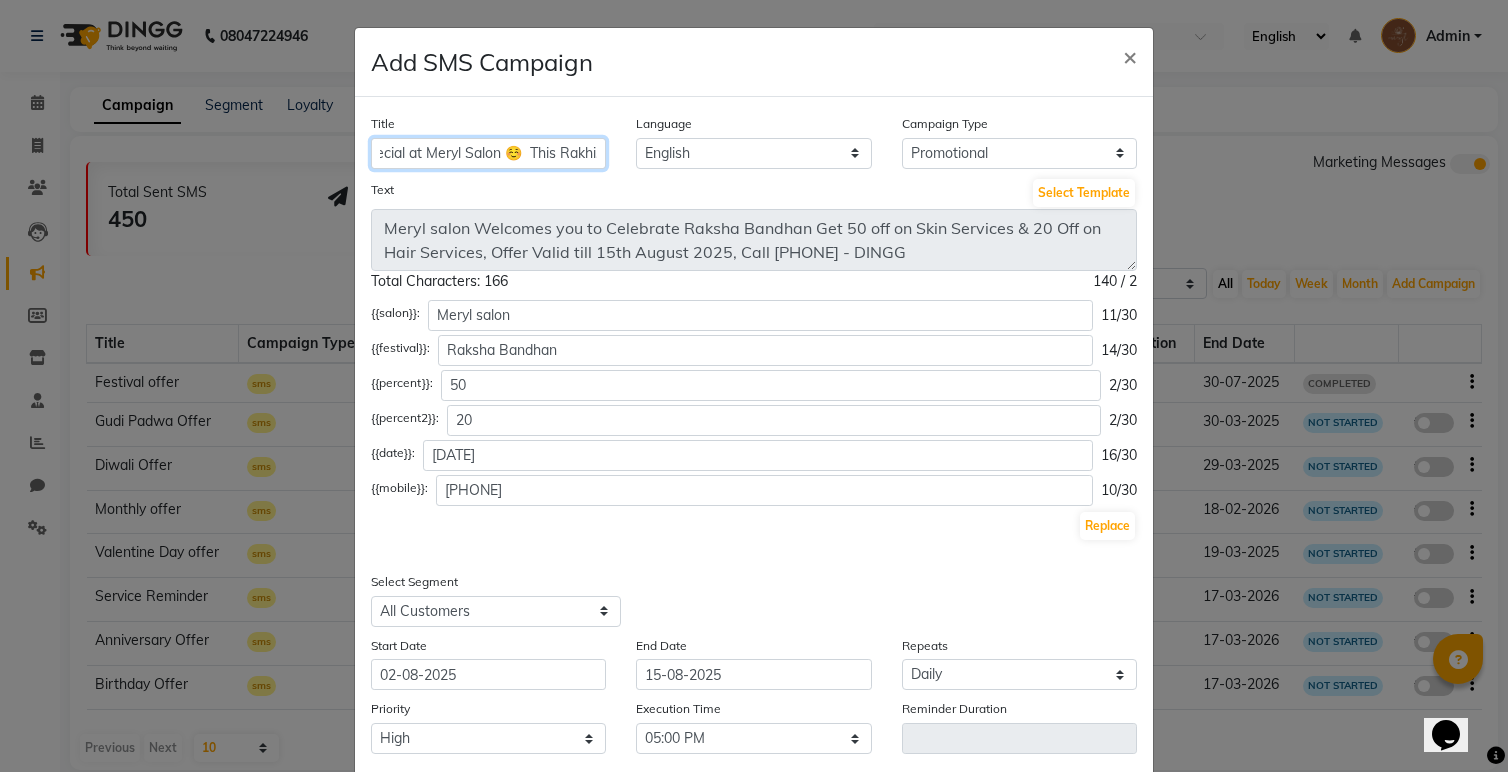 click on "Raksha Bandhan Special at Meryl Salon 🌸  This Rakhi, surprise your sister with something truly thoughtful  Let her unwind, glow, and feel pampered with Meryl’s exclusive Raksha Bandhan Gifting Packages ✨  From relaxing head massages to full glam makeovers with advanced facials, nail art, and hair treatments – we’ve curated 3 luxury experiences at special discounted prices just for this occasion  Packages start from ₹2111 only!  Meryl Salon – Bandra West 📞 Book now: +91 9321555897  Make this Rakhi celebration unforgettable Limited period offer. Gift her the glow she deserves!" at bounding box center (488, 153) 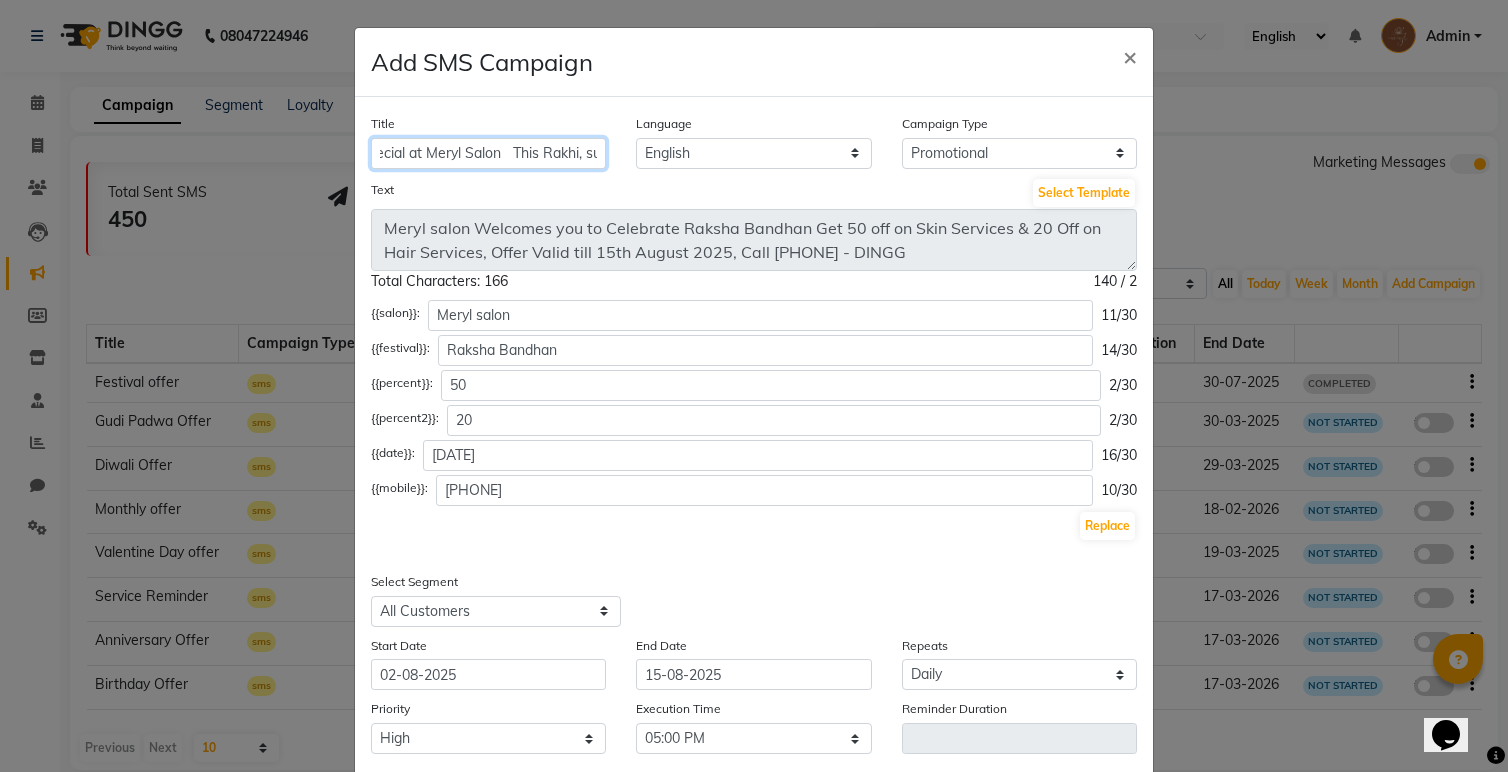 type on "Raksha Bandhan Special at Meryl Salon   This Rakhi, surprise your sister with something truly thoughtful  Let her unwind, glow, and feel pampered with Meryl’s exclusive Raksha Bandhan Gifting Packages ✨  From relaxing head massages to full glam makeovers with advanced facials, nail art, and hair treatments – we’ve curated 3 luxury experiences at special discounted prices just for this occasion  Packages start from ₹2111 only!  Meryl Salon – Bandra West 📞 Book now: +91 9321555897  Make this Rakhi celebration unforgettable Limited period offer. Gift her the glow she deserves!" 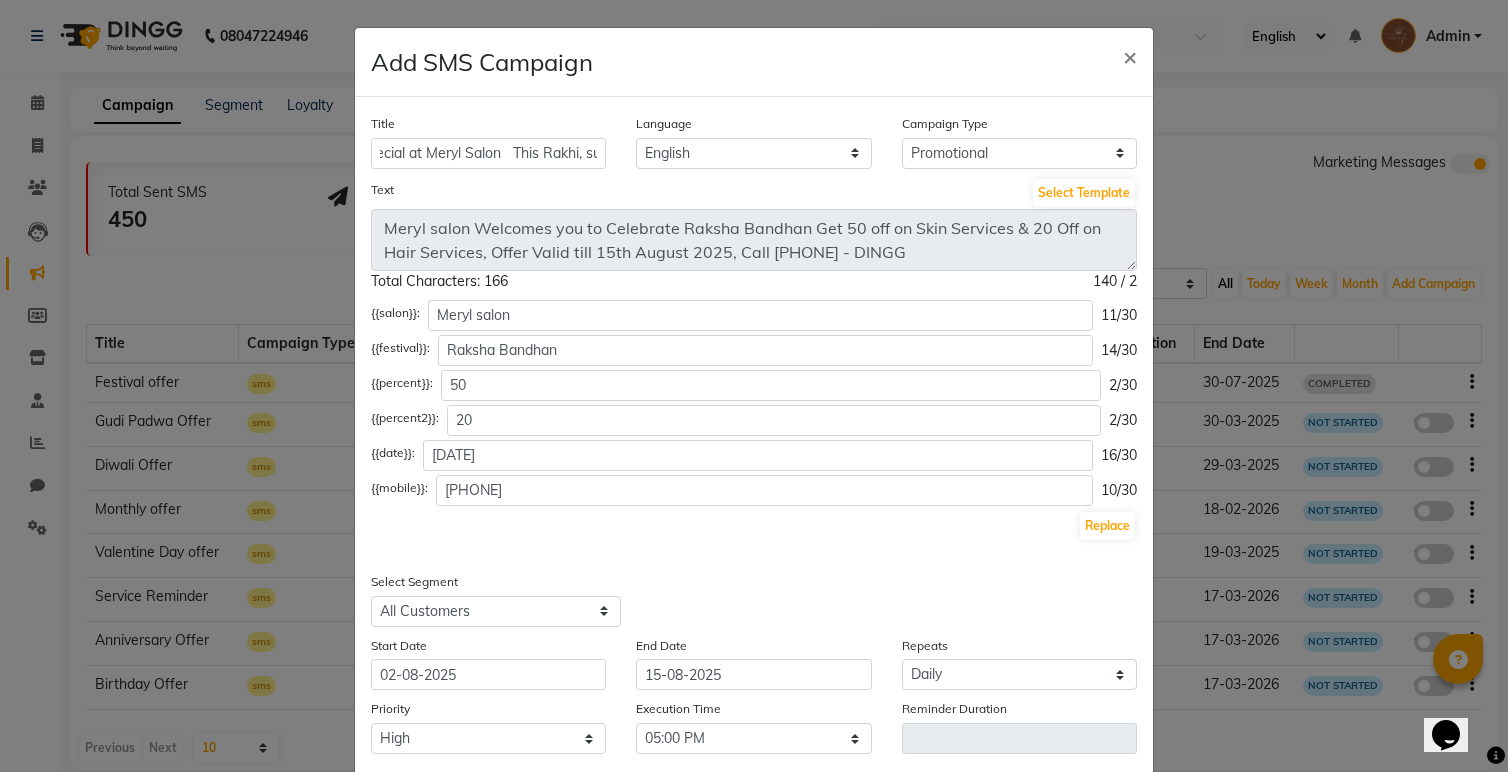 scroll, scrollTop: 0, scrollLeft: 0, axis: both 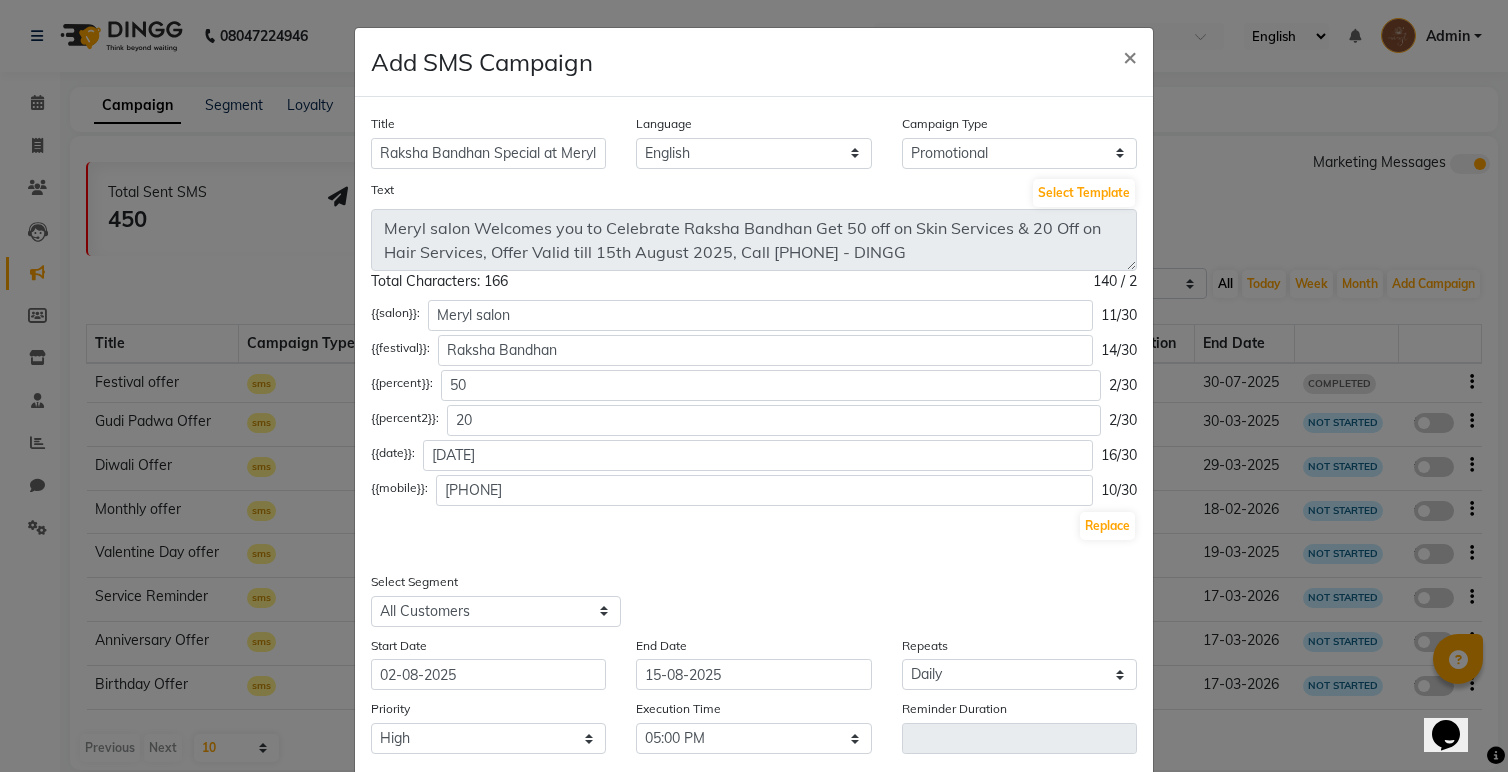 select on "service" 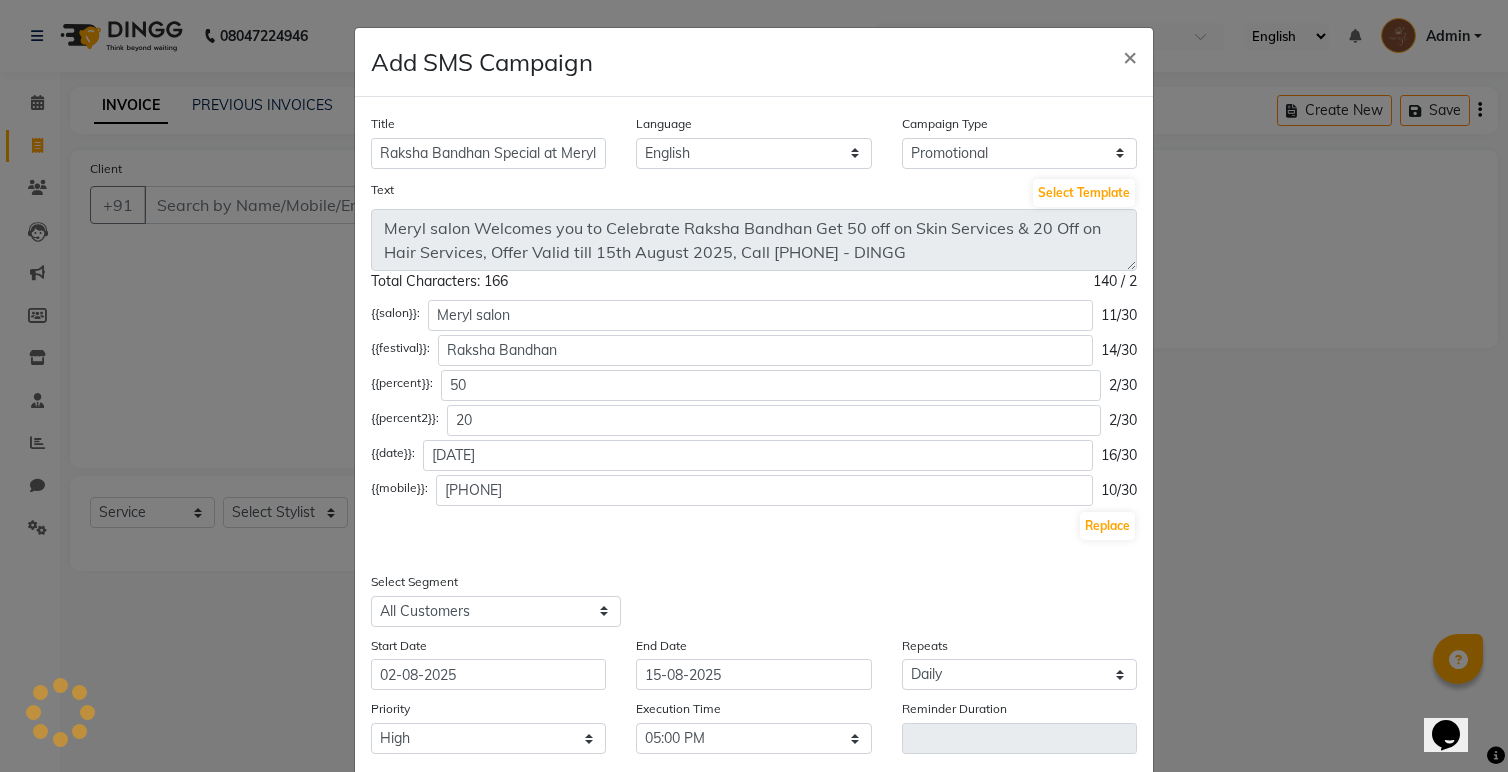 type on "0157" 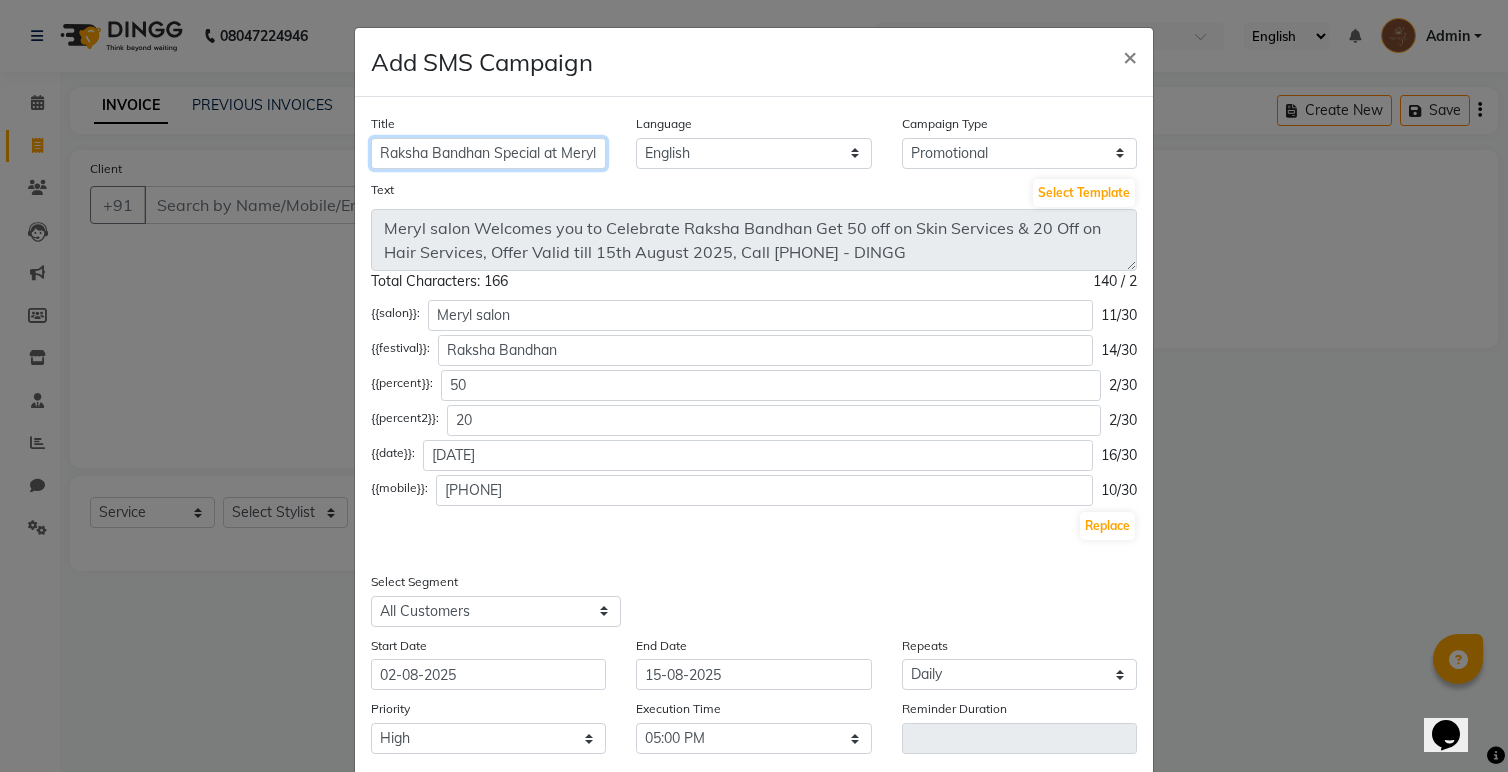 click on "Raksha Bandhan Special at Meryl Salon   This Rakhi, surprise your sister with something truly thoughtful  Let her unwind, glow, and feel pampered with Meryl’s exclusive Raksha Bandhan Gifting Packages ✨  From relaxing head massages to full glam makeovers with advanced facials, nail art, and hair treatments – we’ve curated 3 luxury experiences at special discounted prices just for this occasion  Packages start from ₹2111 only!  Meryl Salon – Bandra West 📞 Book now: +91 9321555897  Make this Rakhi celebration unforgettable Limited period offer. Gift her the glow she deserves!" at bounding box center (488, 153) 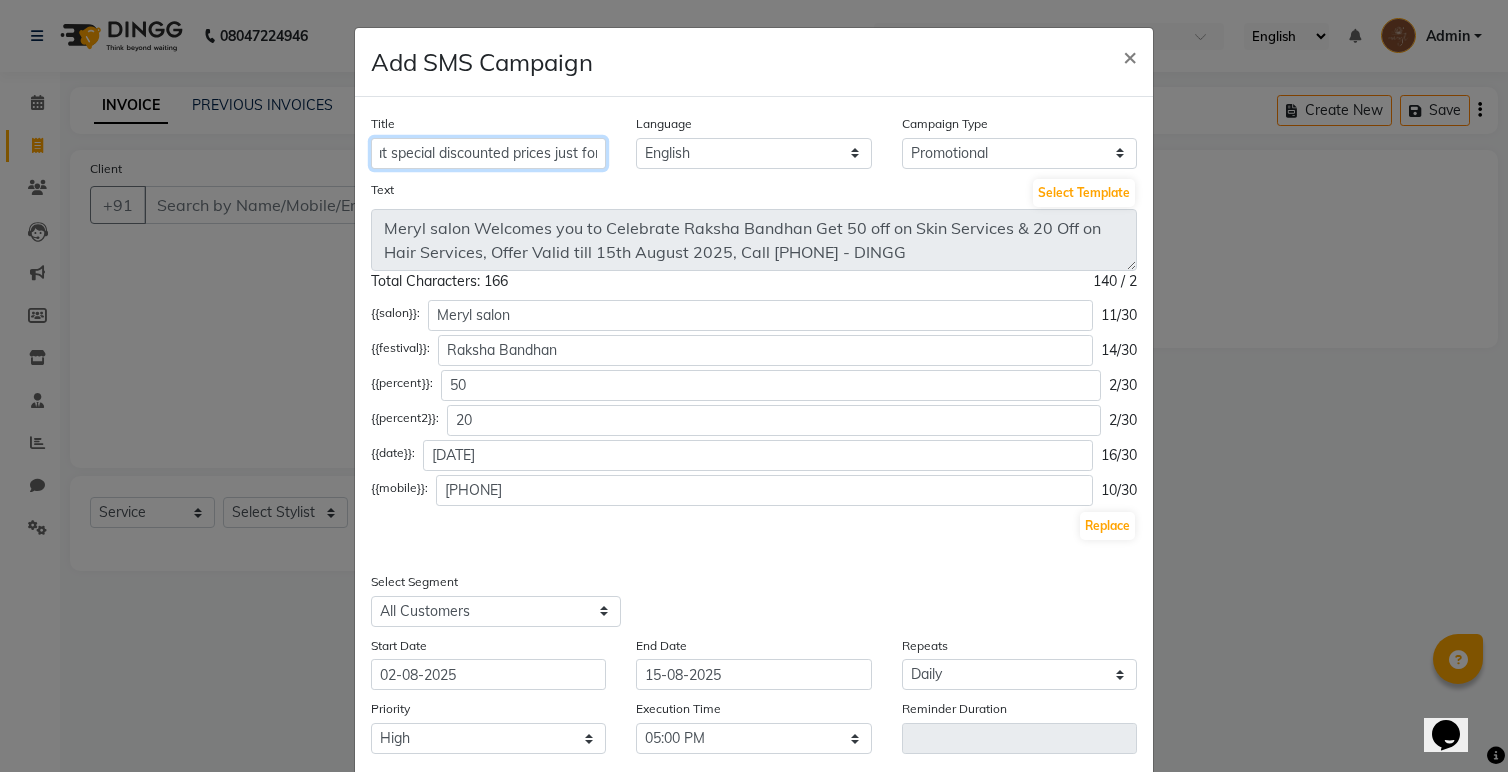scroll, scrollTop: 0, scrollLeft: 2377, axis: horizontal 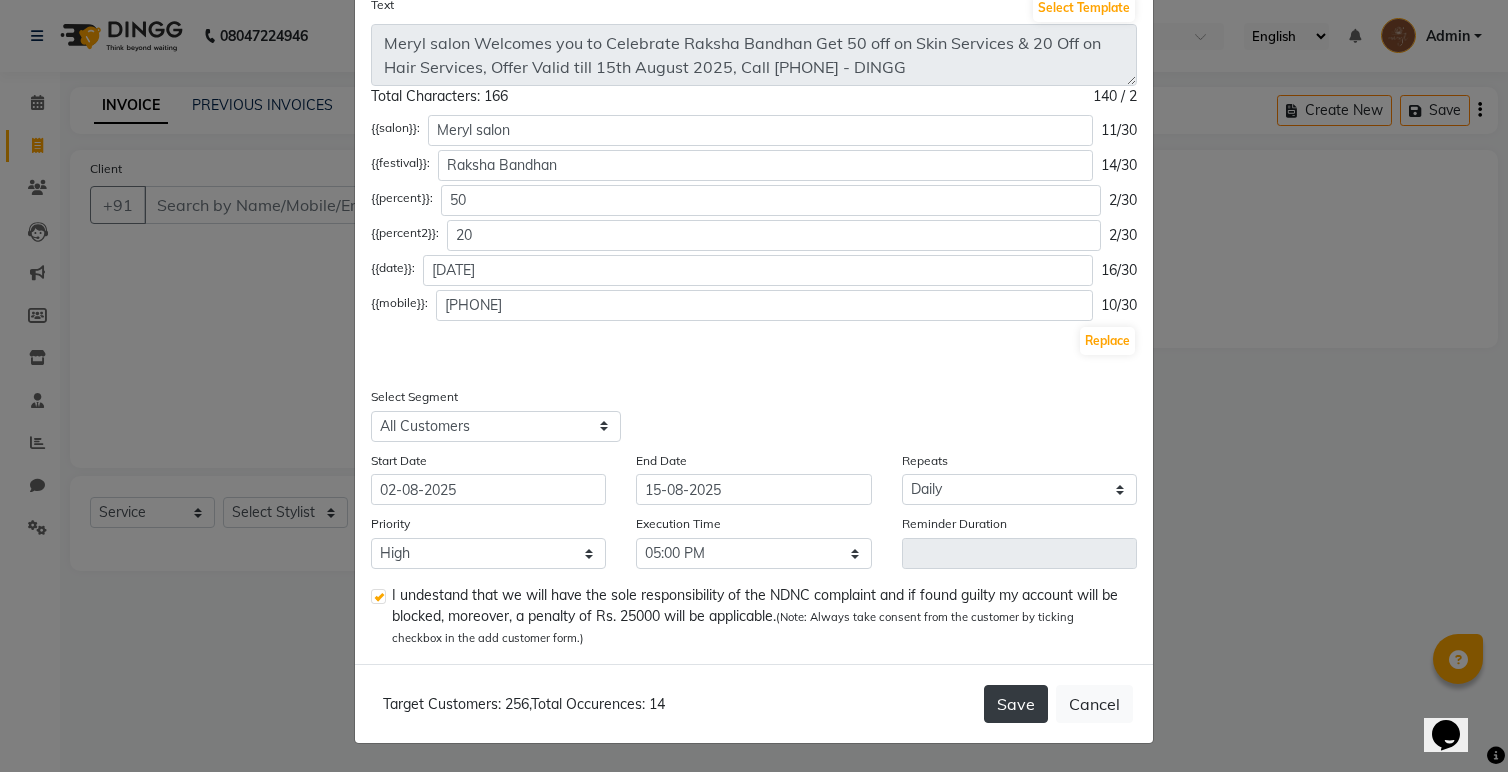 click on "Save" 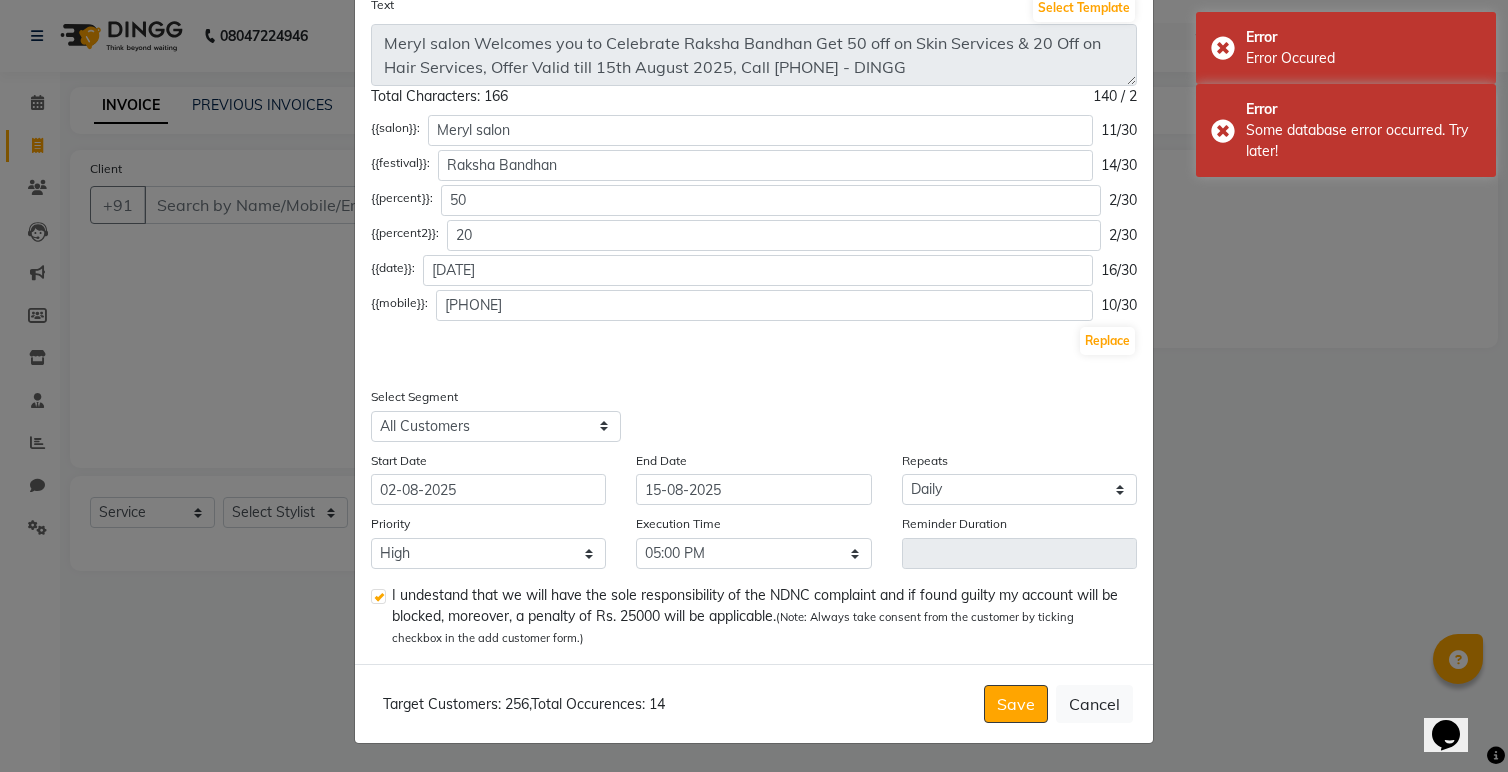 scroll, scrollTop: 0, scrollLeft: 0, axis: both 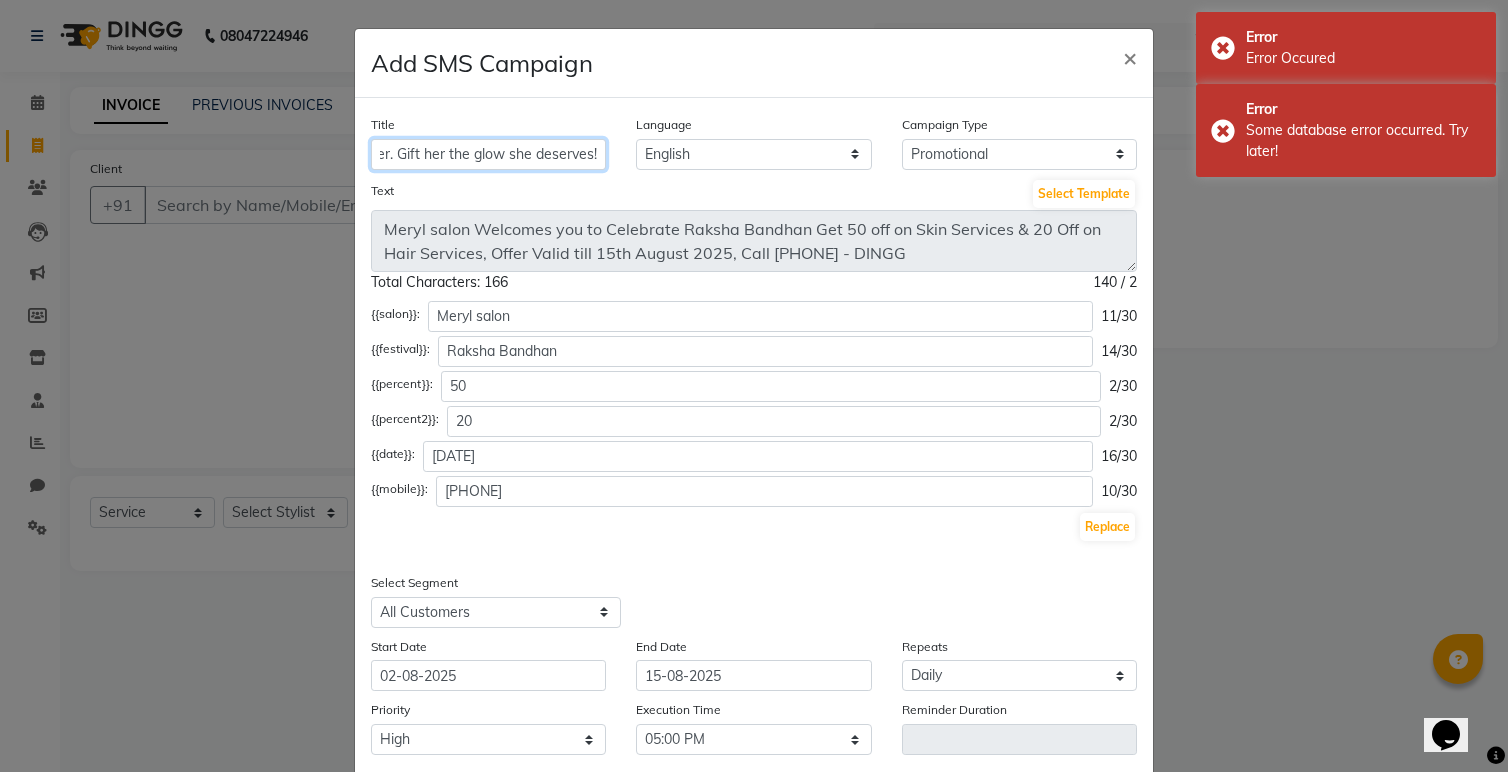 drag, startPoint x: 545, startPoint y: 154, endPoint x: 686, endPoint y: 158, distance: 141.05673 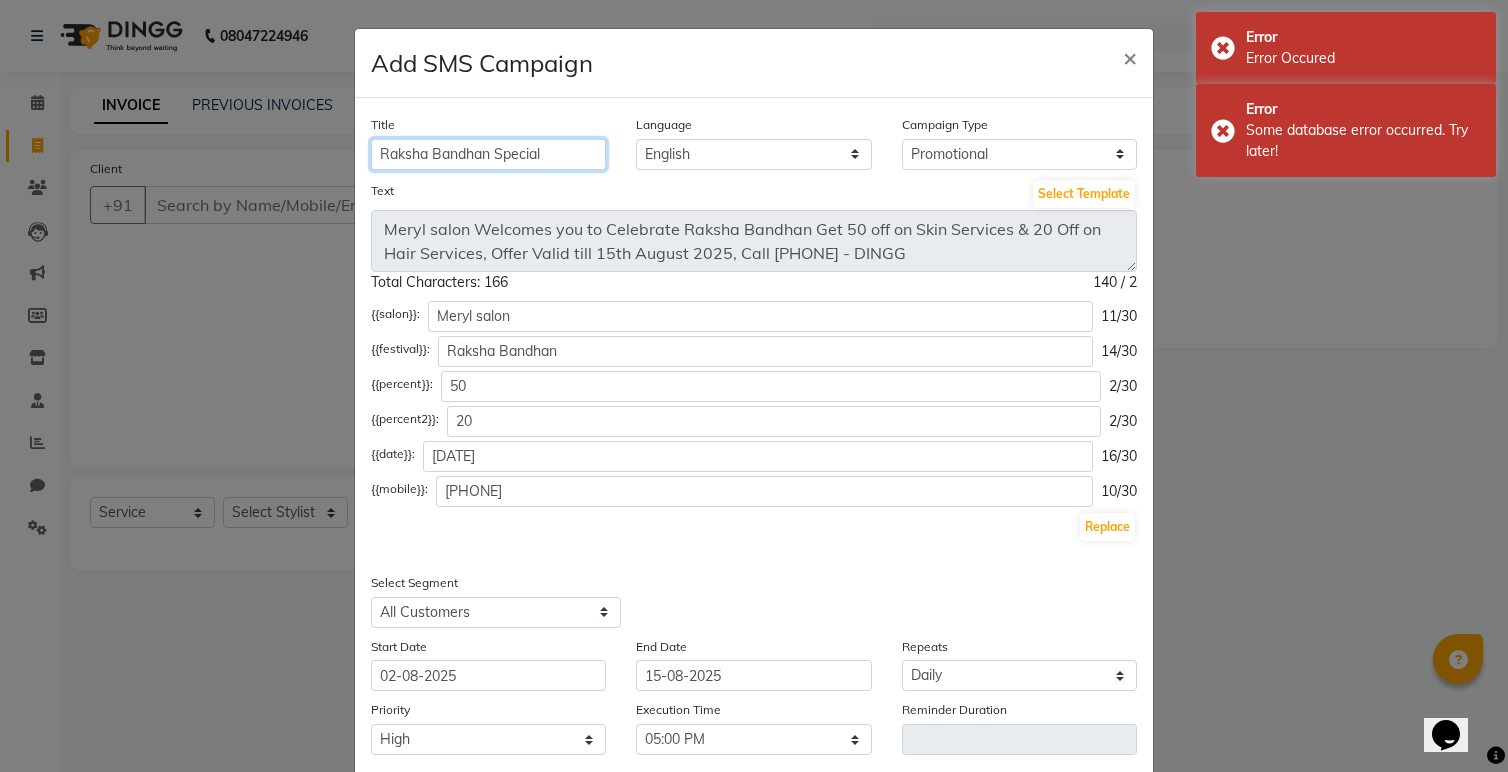 scroll, scrollTop: 0, scrollLeft: 0, axis: both 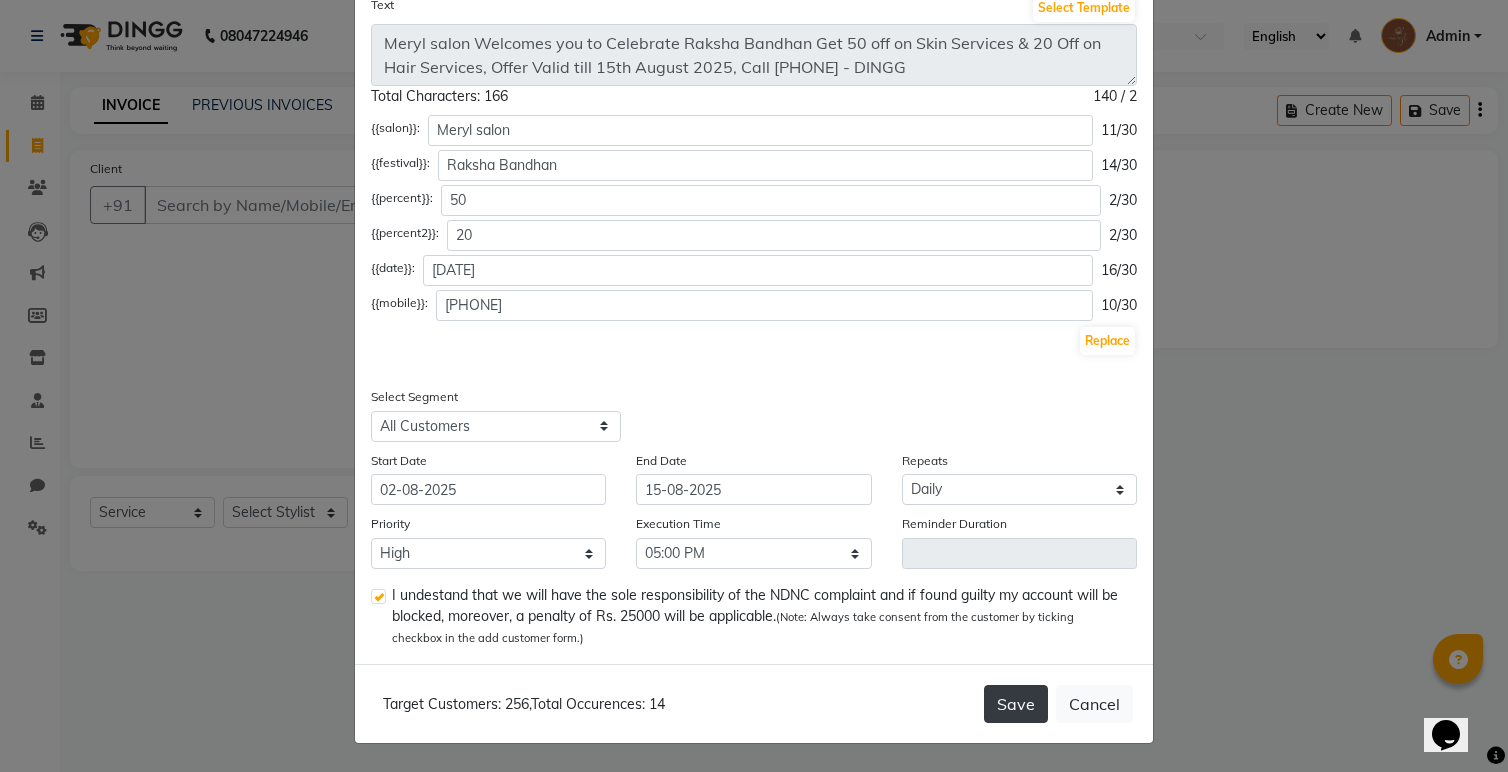 type on "Raksha Bandhan Special" 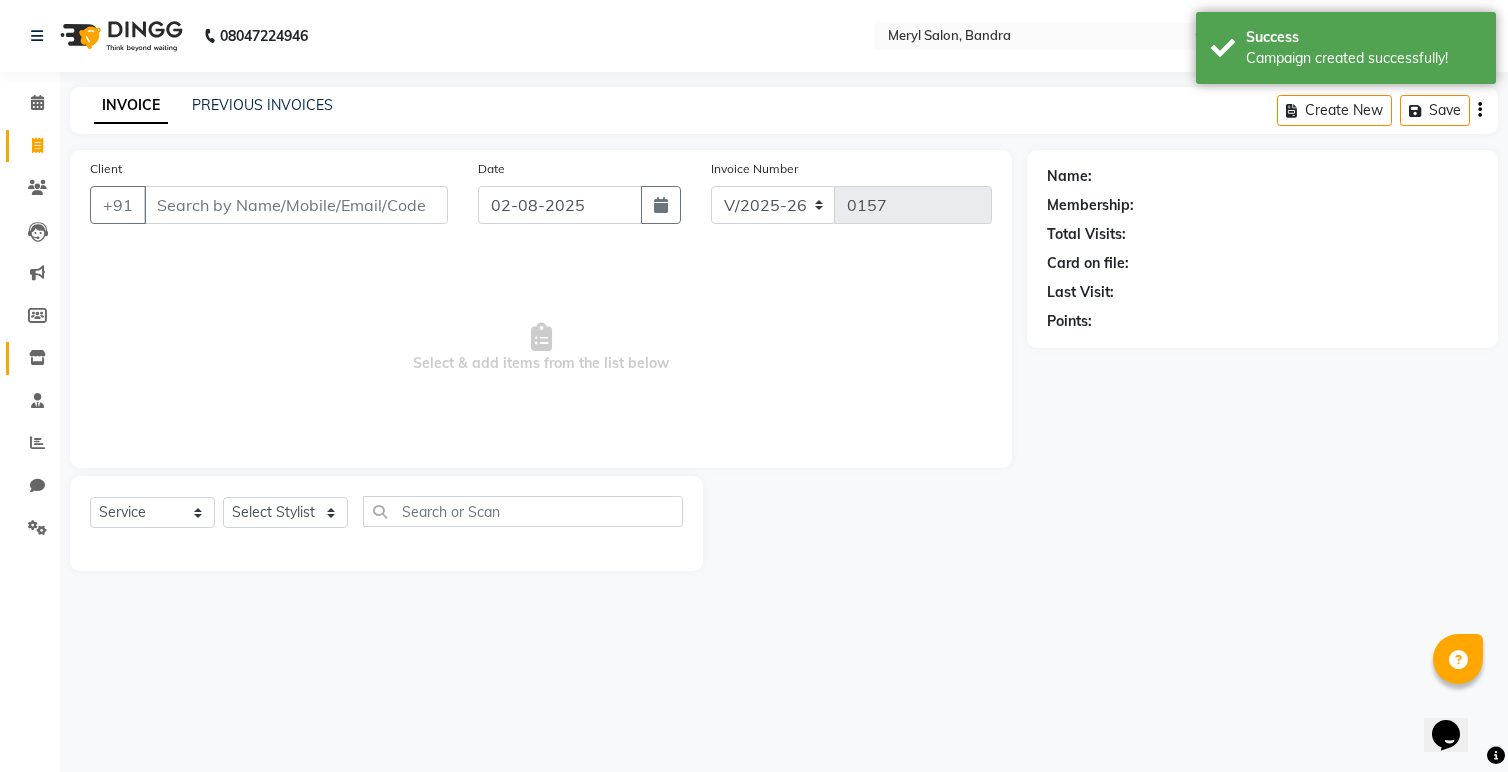 click on "Inventory" 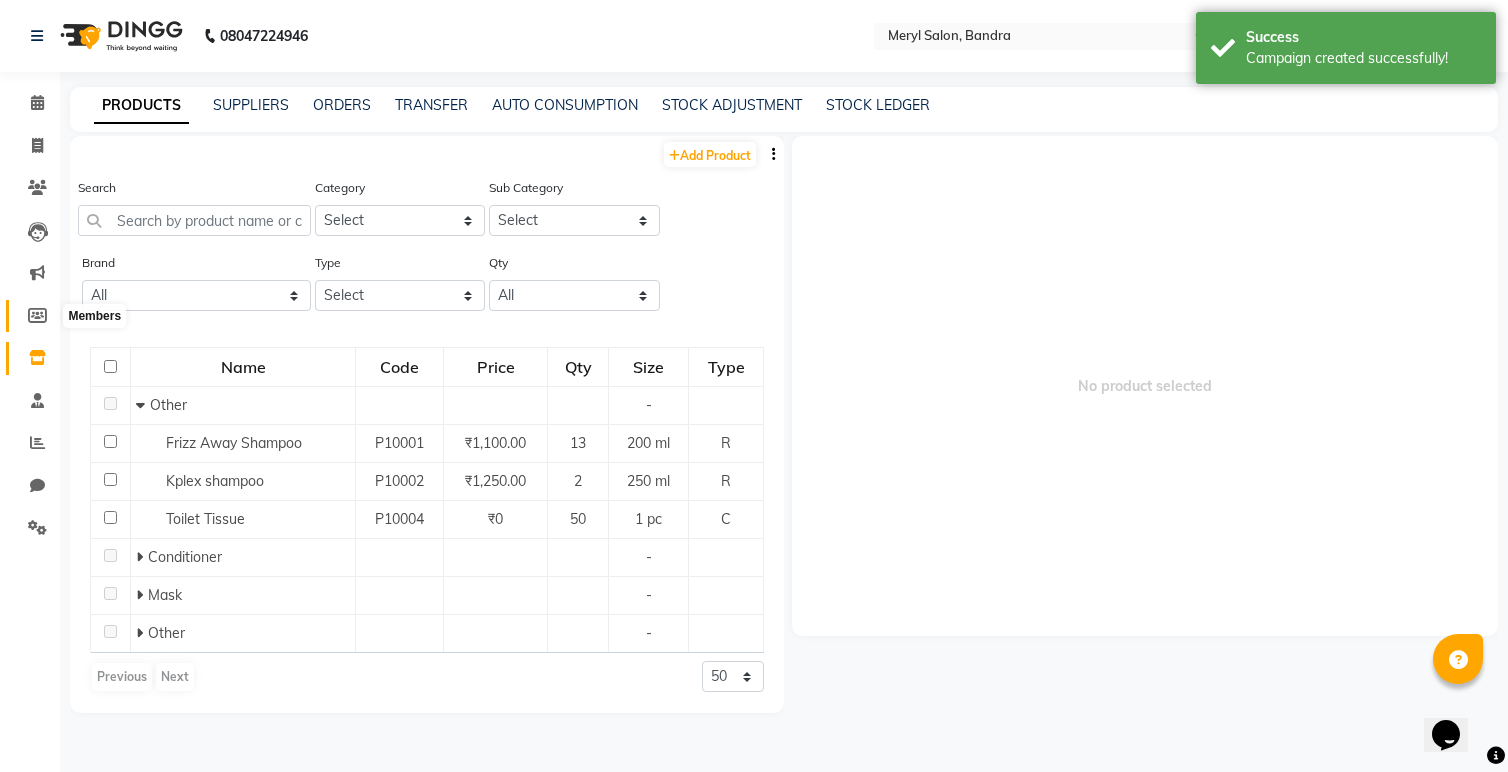 click 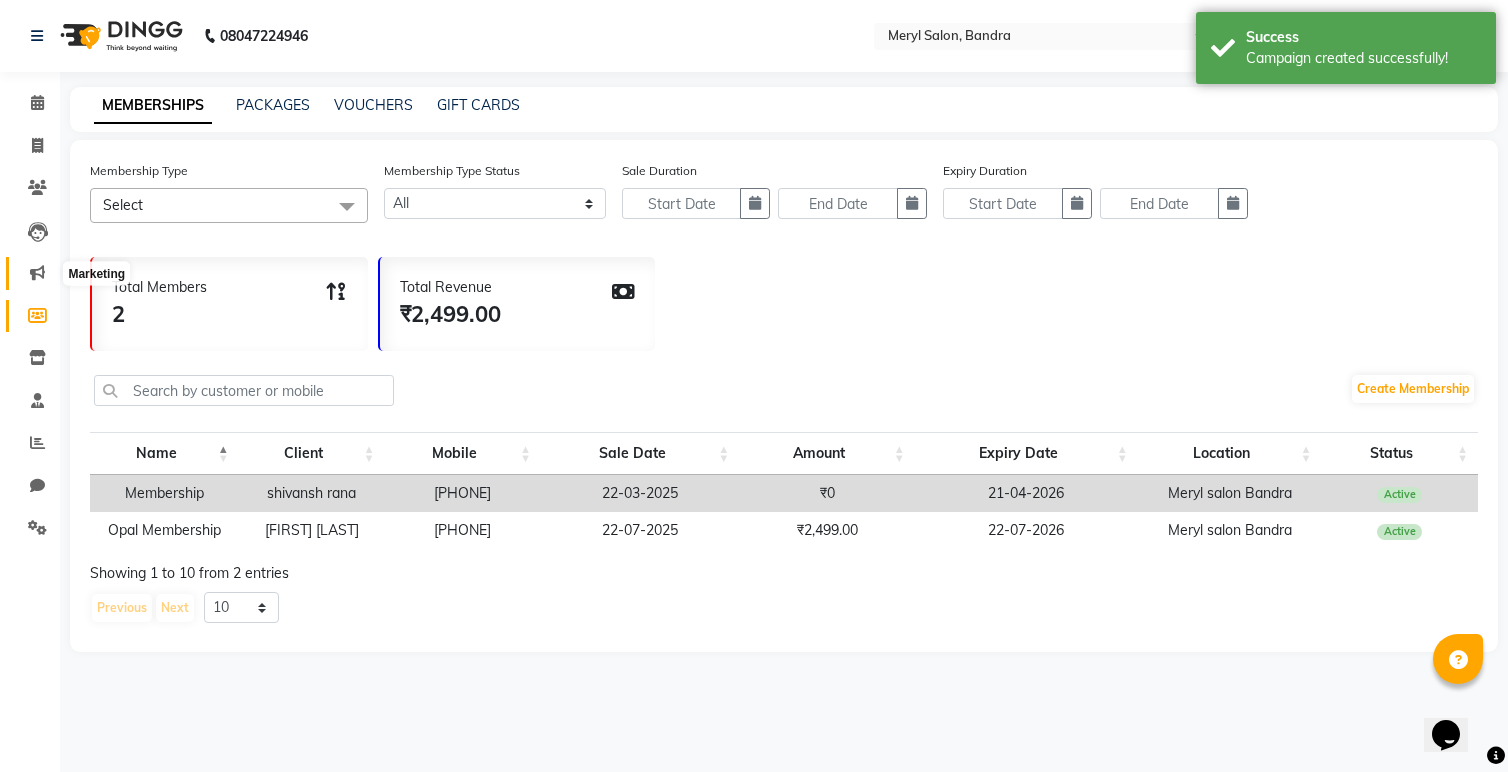 click 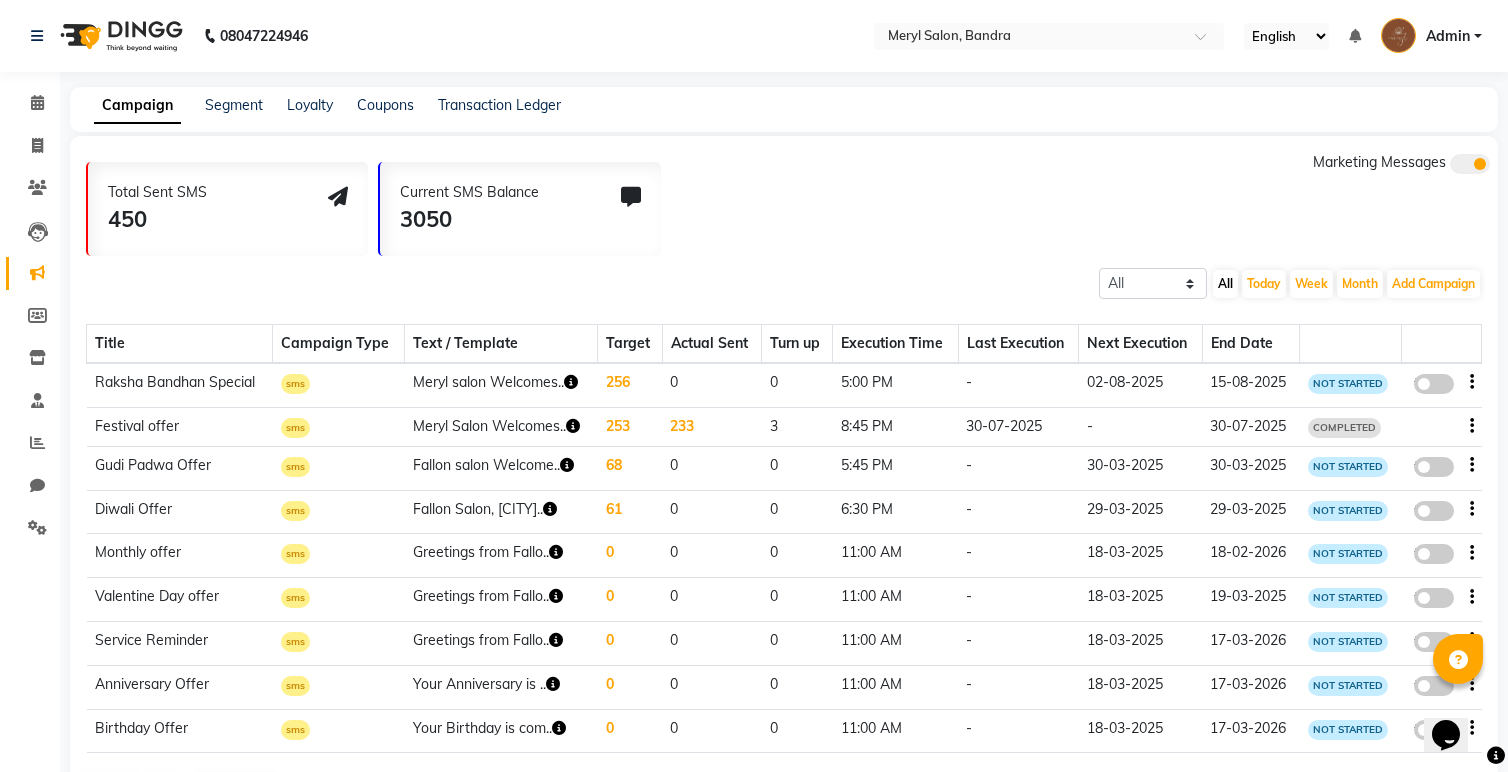 click 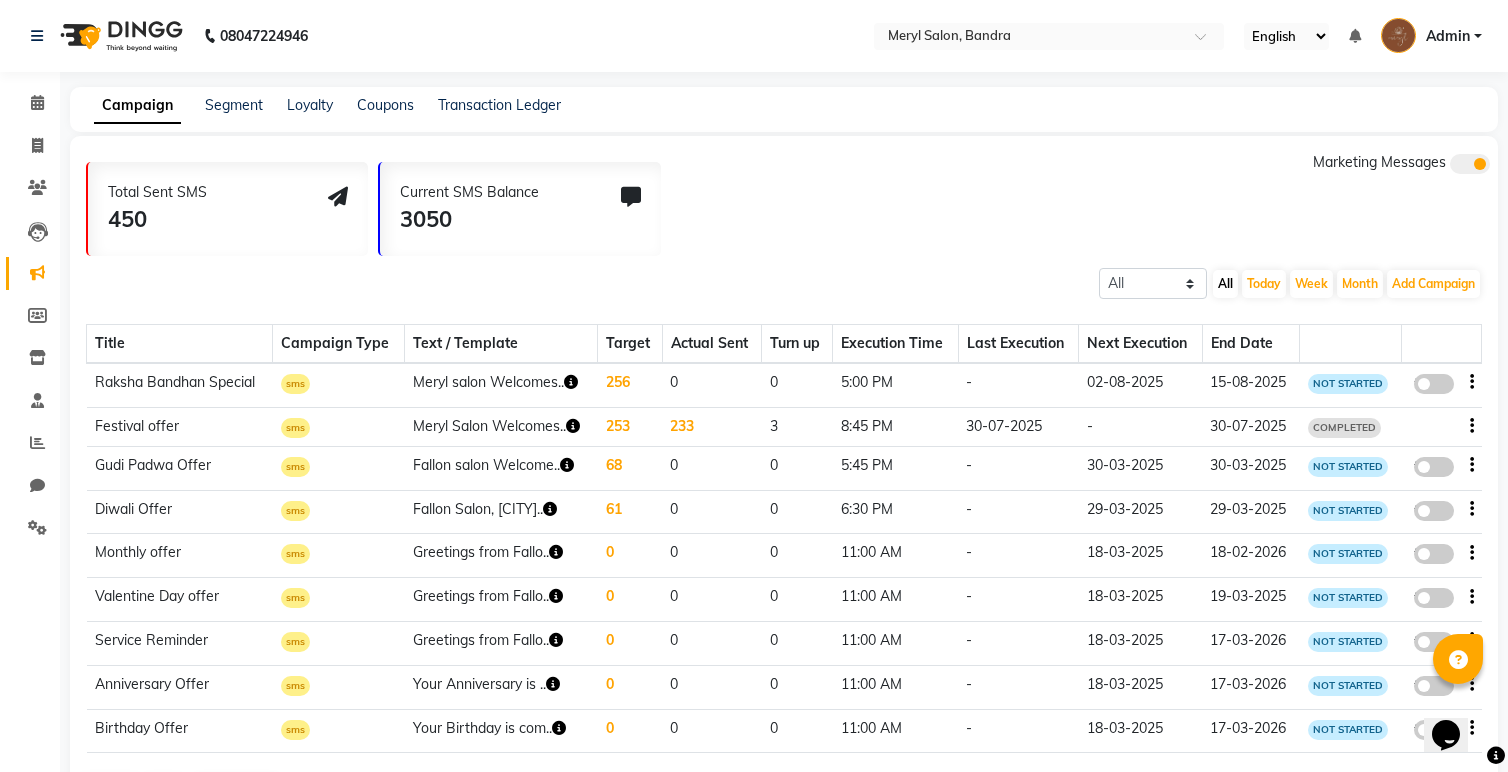 click on "false" 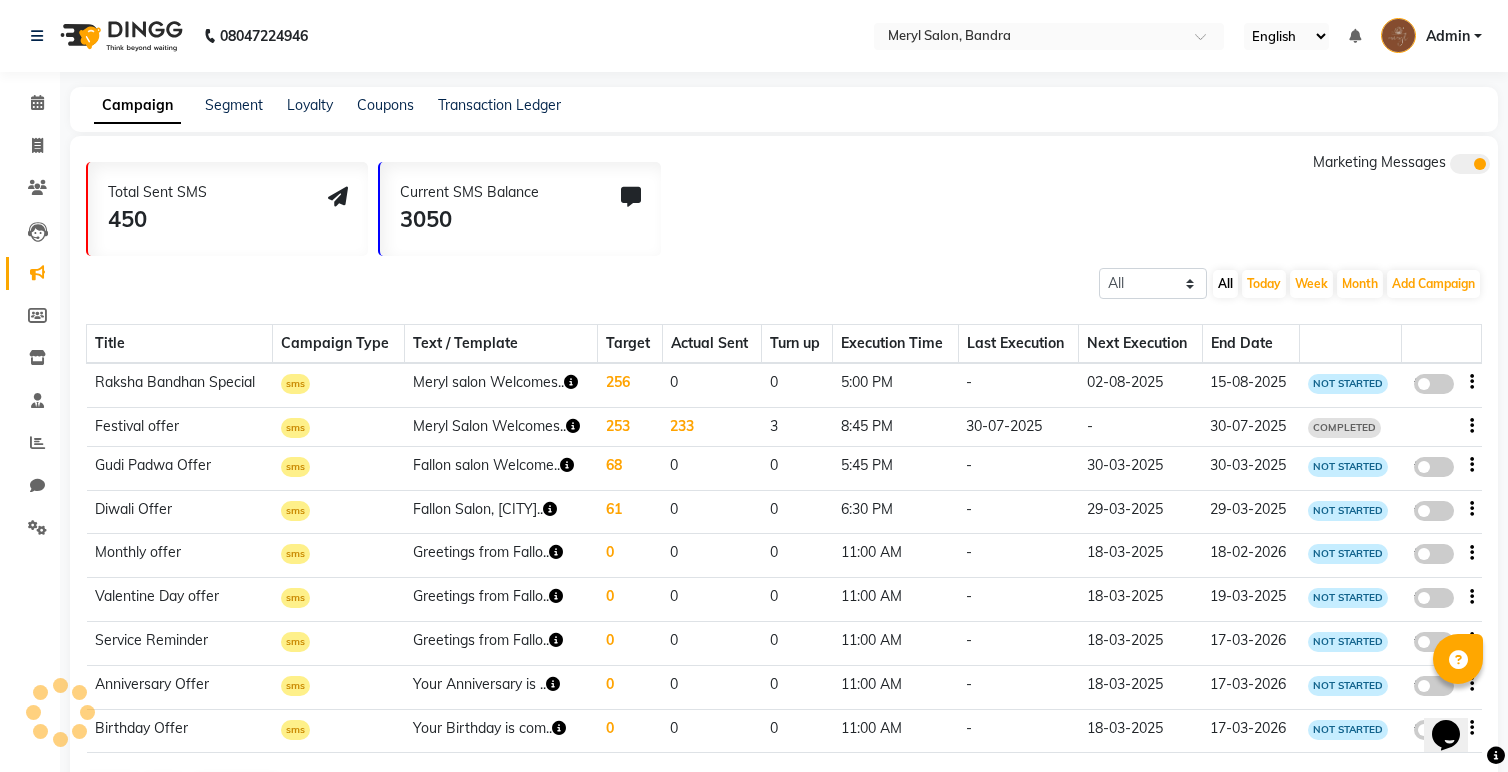 select on "3" 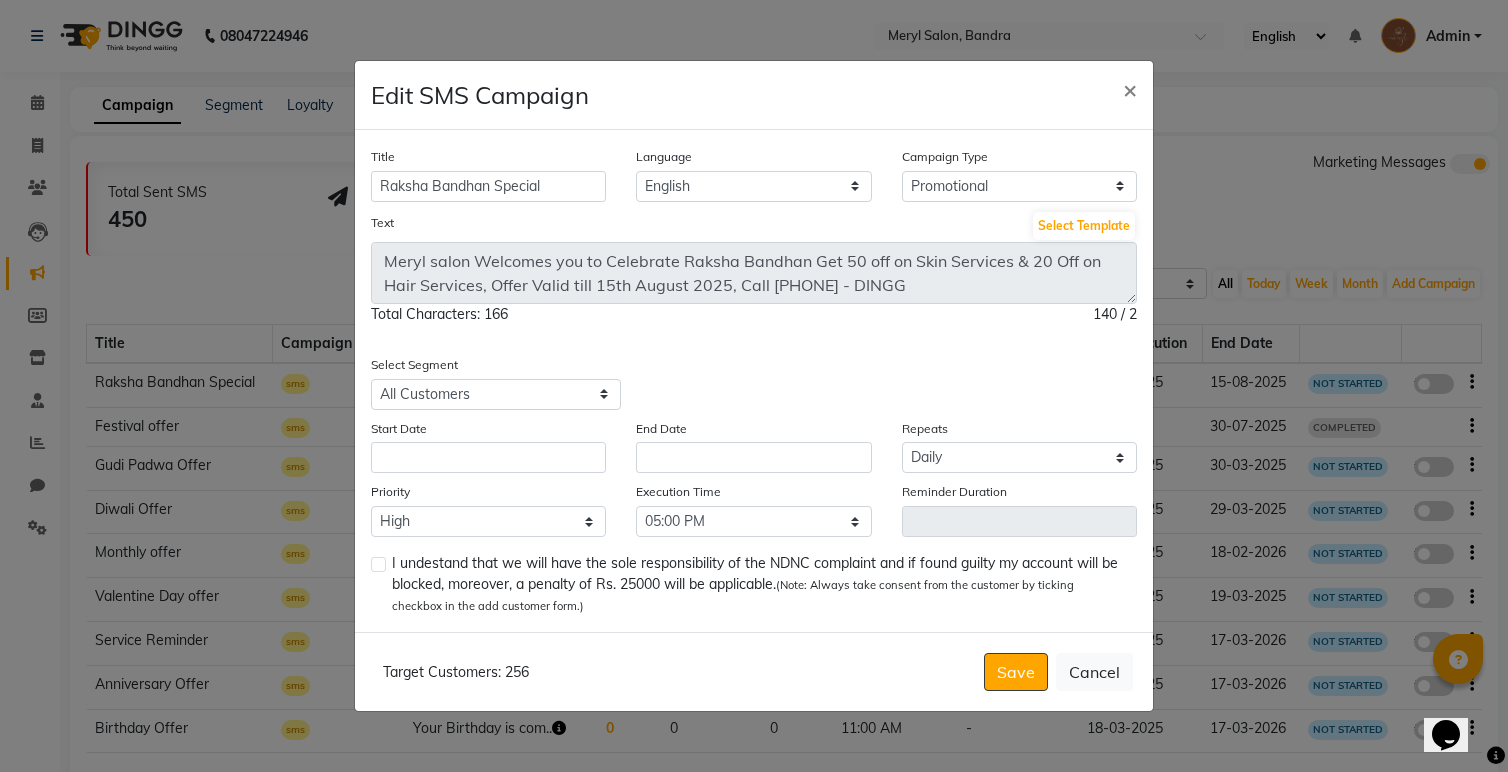 click on "Title Raksha Bandhan Special Language English Campaign Type Select Birthday Anniversary Promotional Service reminder Text Select Template Meryl salon Welcomes you to Celebrate Raksha Bandhan Get 50 off on Skin Services & 20 Off on Hair Services, Offer Valid till 15th August 2025, Call 9321555897 - DINGG Total Characters: 166 140 / 2  Select Segment Select All Customers All Male Customer All Female Customer All Members All Customers Visited in last 30 days All Customers Visited in last 60 days but not in last 30 days Inactive/Lost Customers High Ticket Customers Low Ticket Customers Frequent Customers Regular Customers New Customers All Customers with Valid Birthdays All Customers with Valid Anniversary All Customer Visited in 2020 Start Date End Date Repeats Select Once Daily Alternate Day Weekly Monthly Yearly Priority Low Medium High Execution Time Select 09:00 AM 09:15 AM 09:30 AM 09:45 AM 10:00 AM 10:15 AM 10:30 AM 10:45 AM 11:00 AM 11:15 AM 11:30 AM 11:45 AM 12:00 PM 12:15 PM 12:30 PM 12:45 PM 01:00 PM" 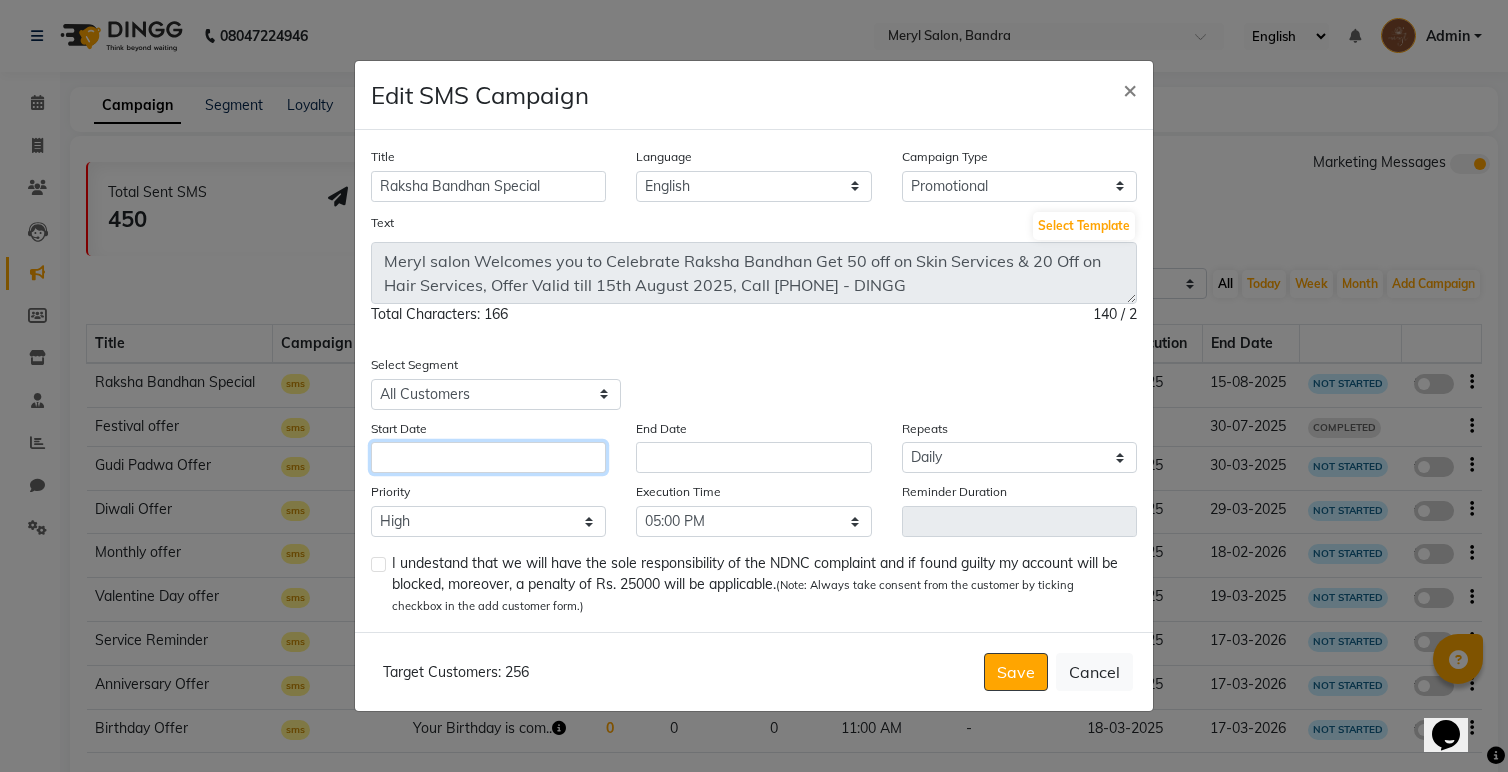 click 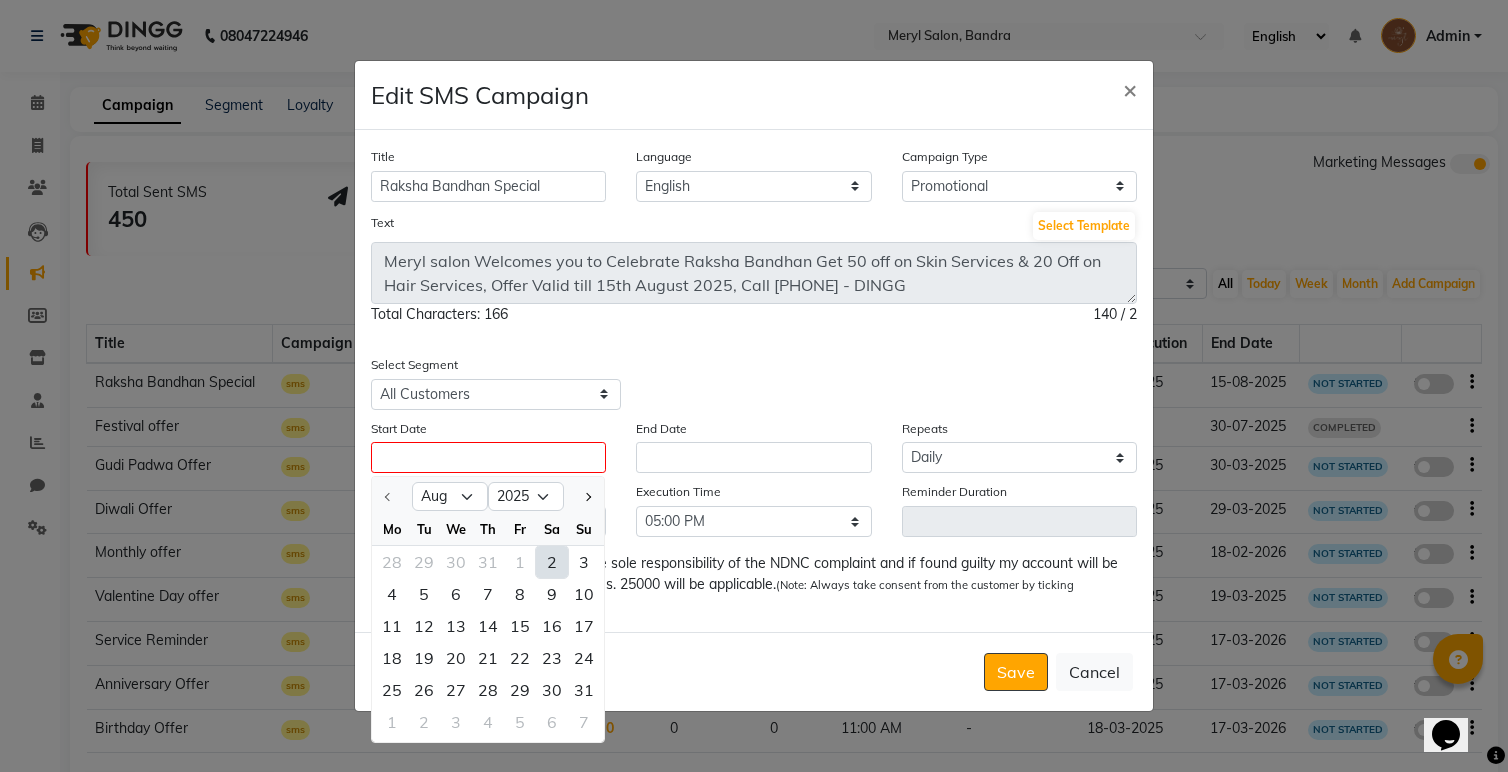 click on "2" 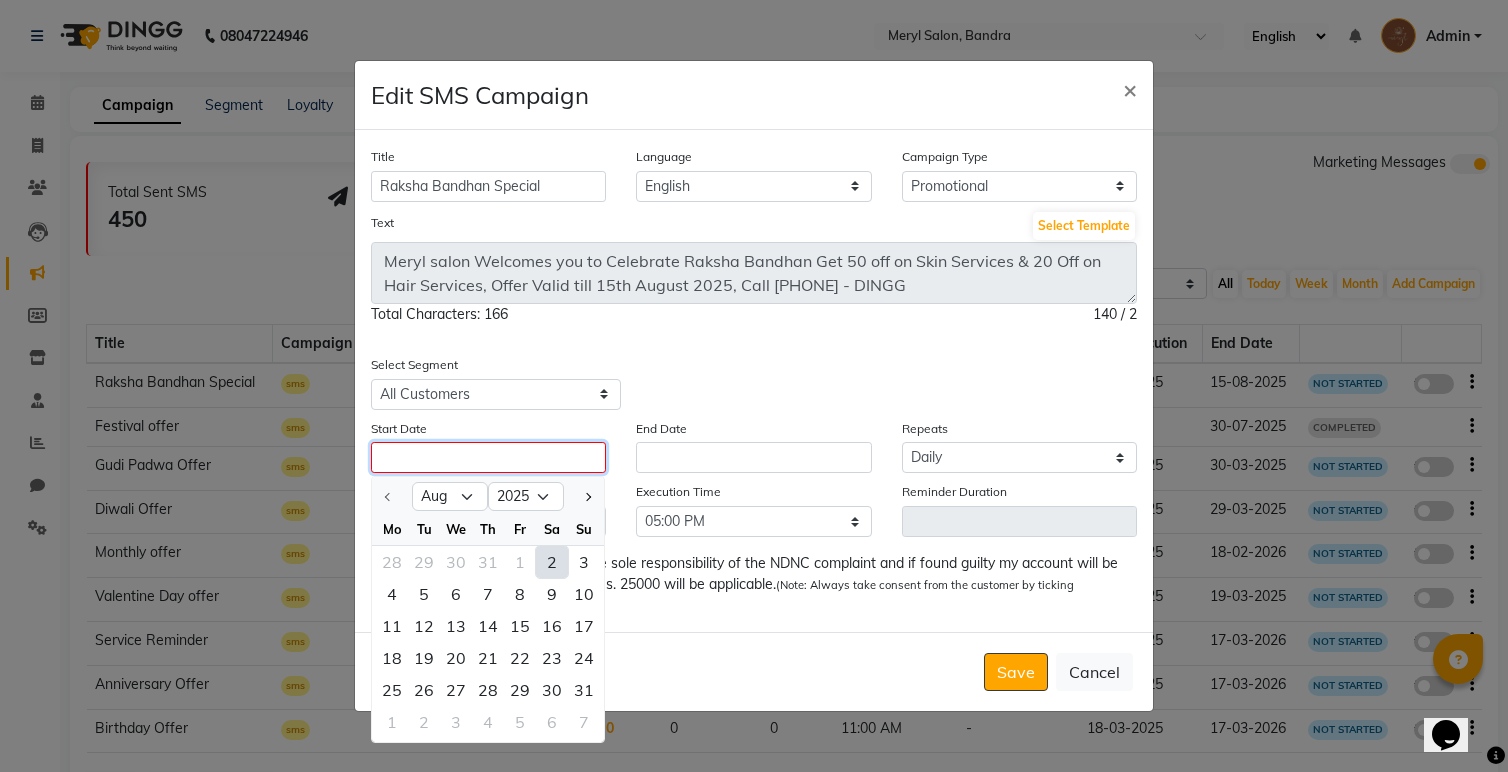 type on "02-08-2025" 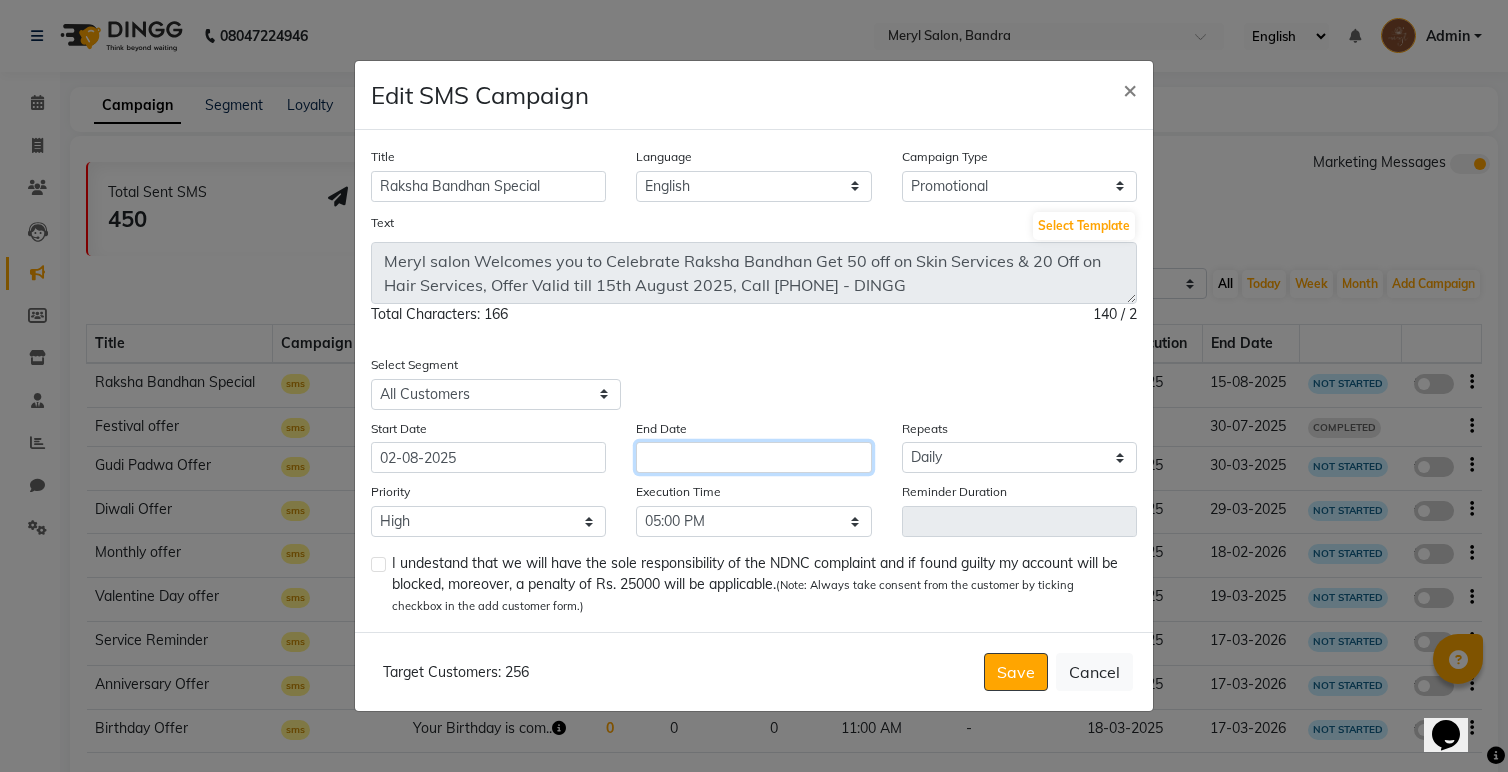 click 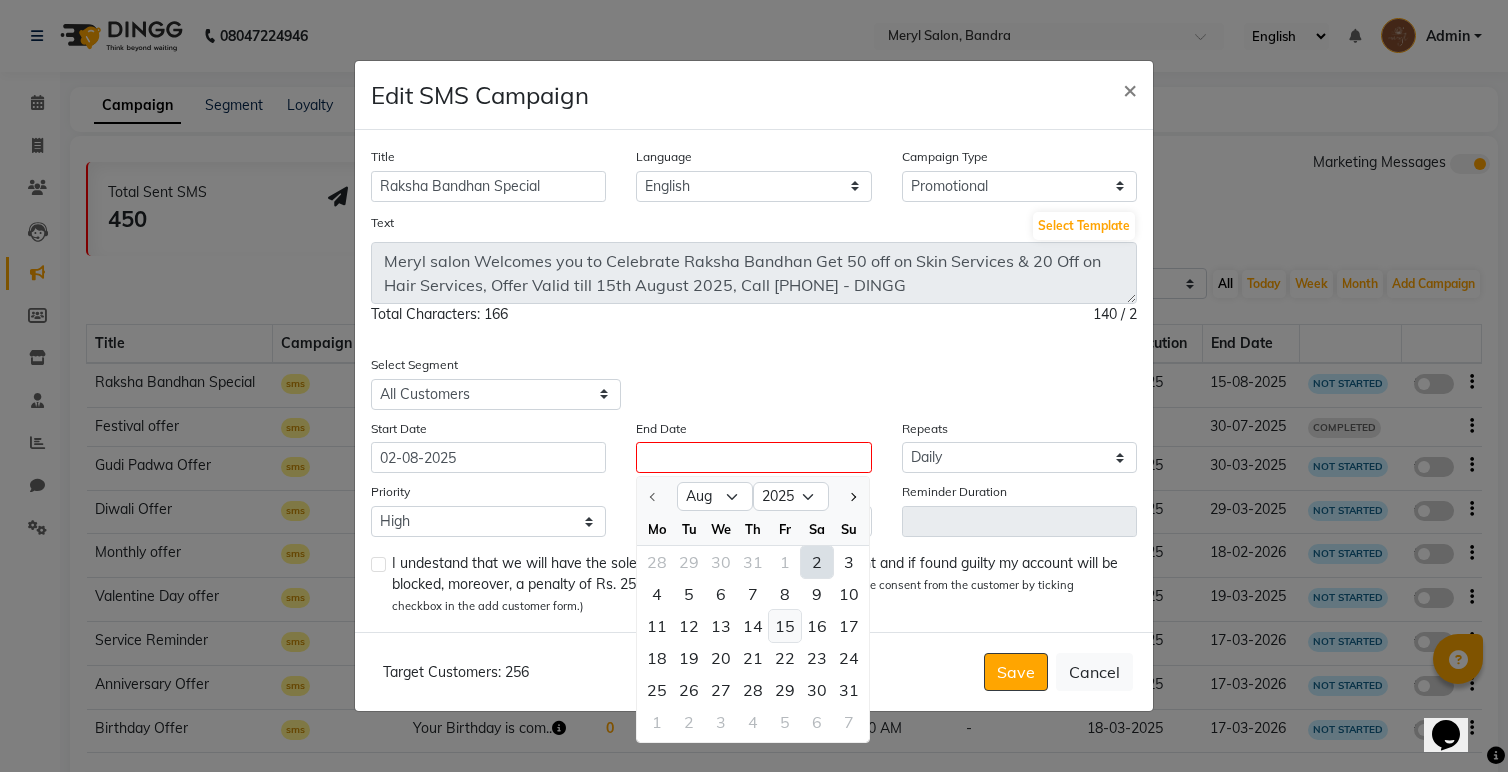 click on "15" 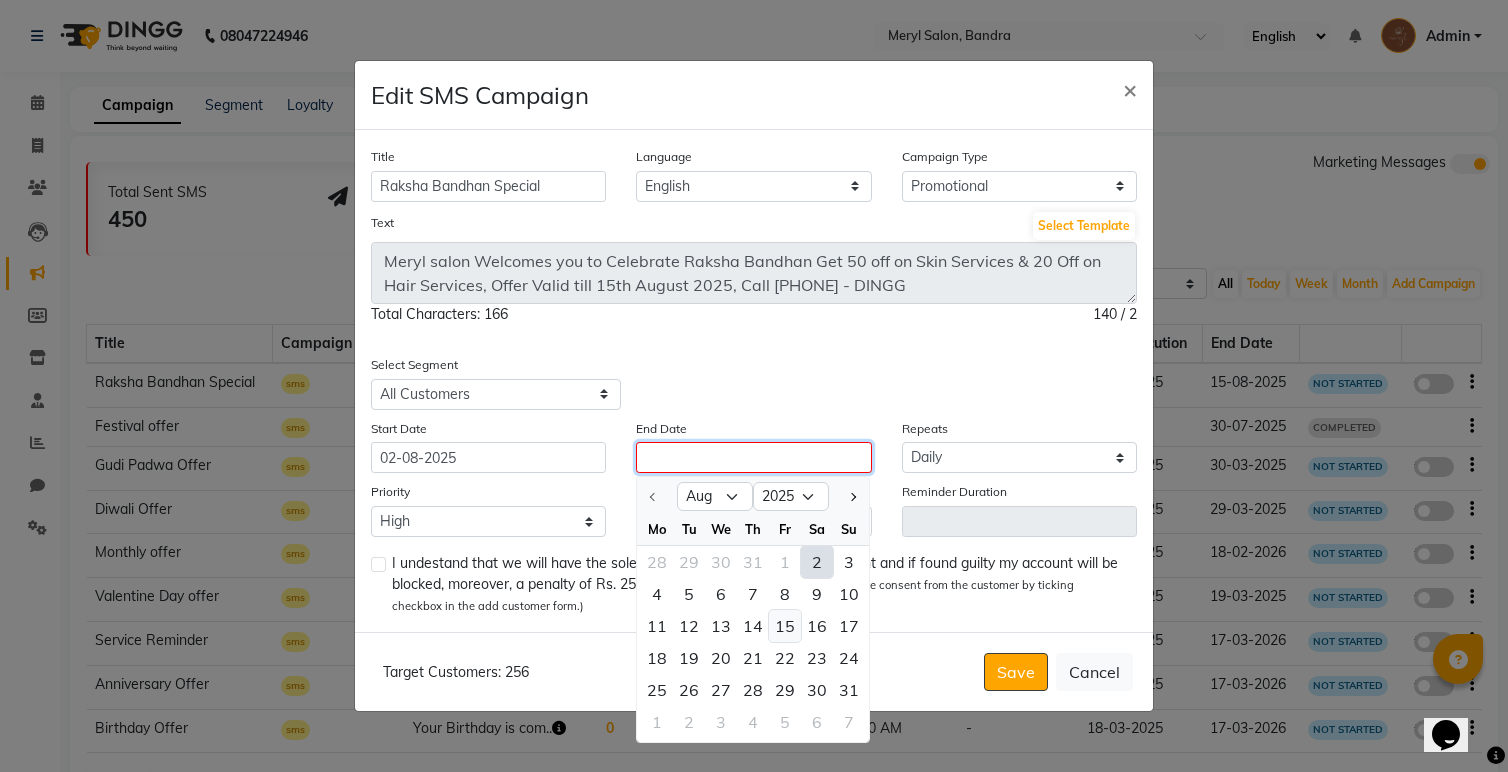type on "15-08-2025" 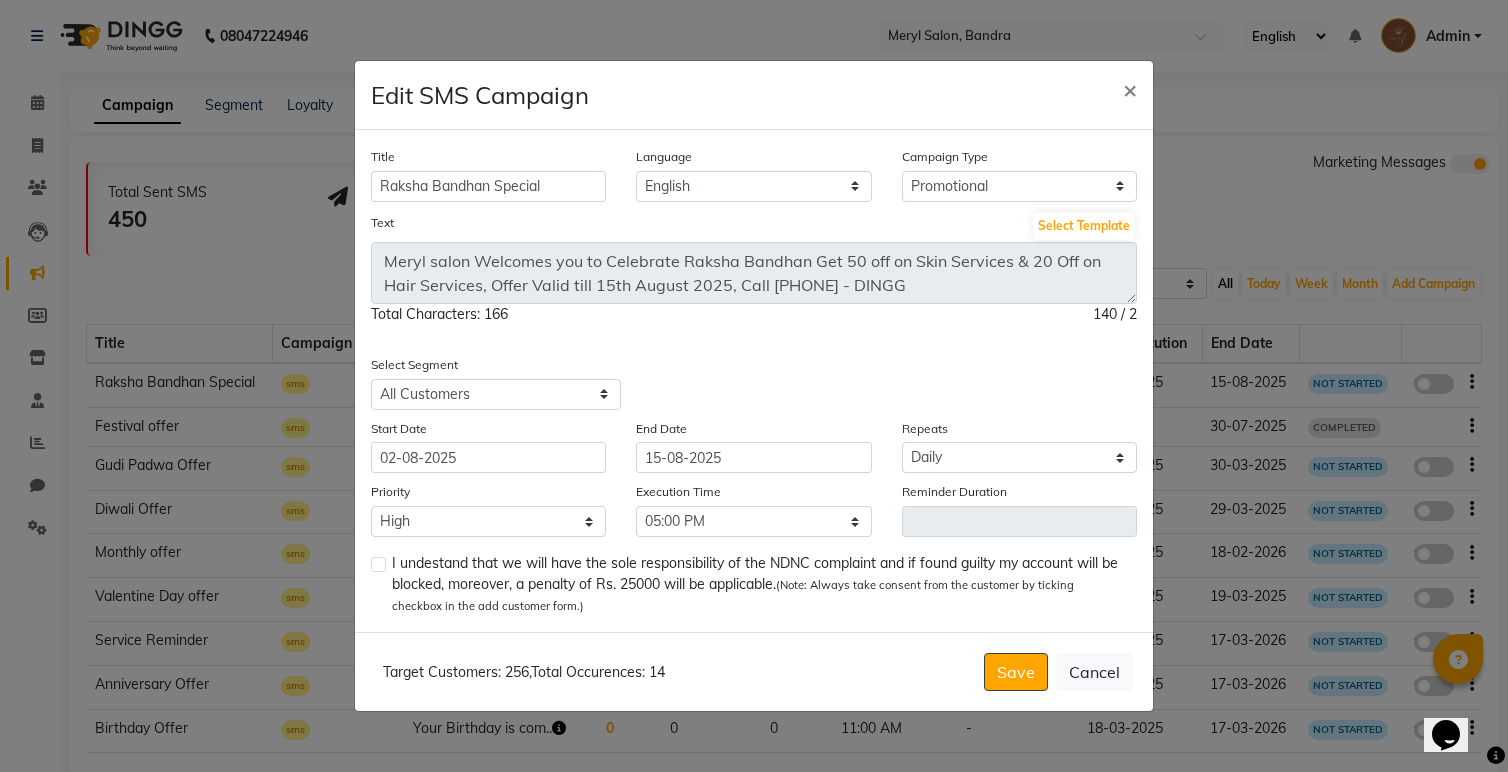 click 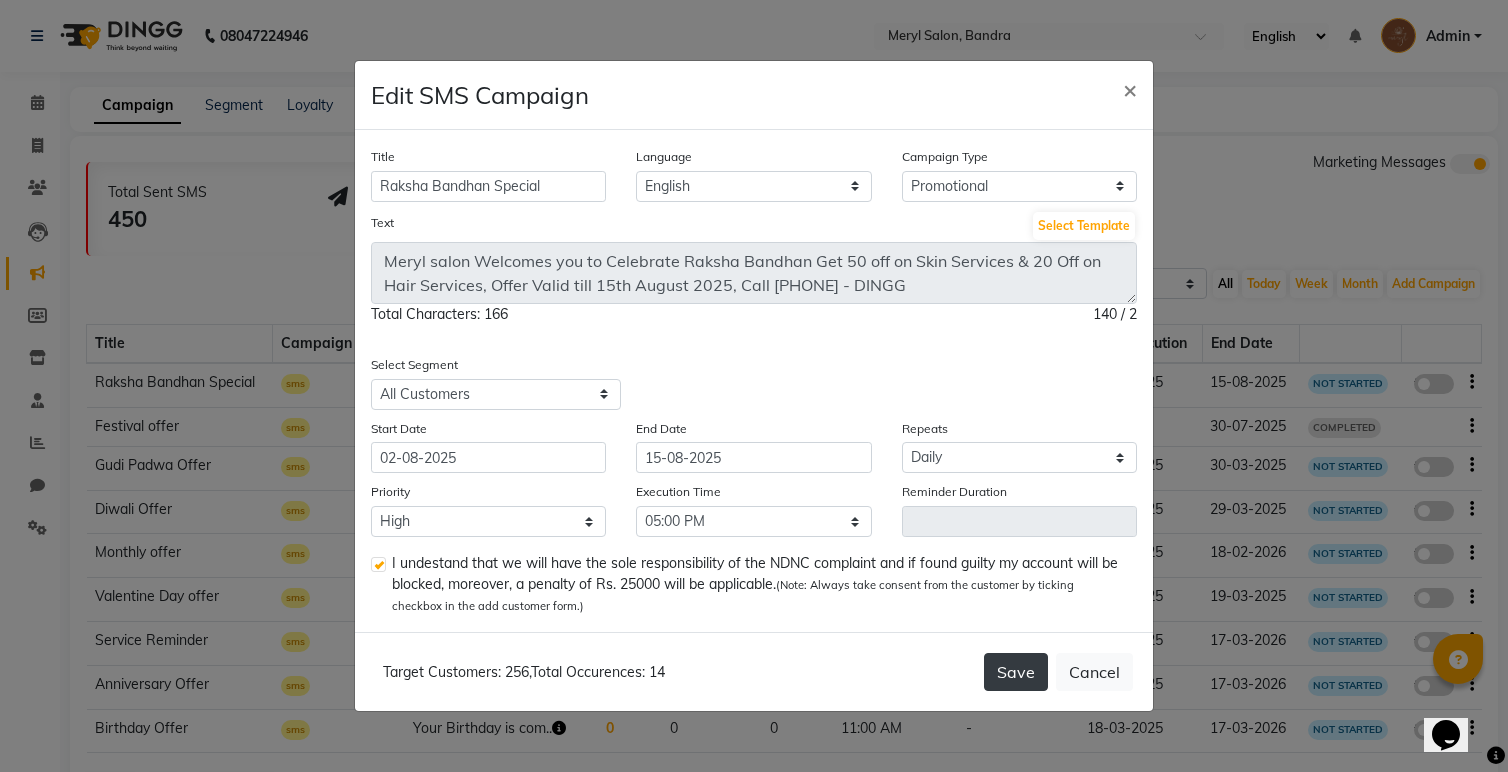 click on "Save" 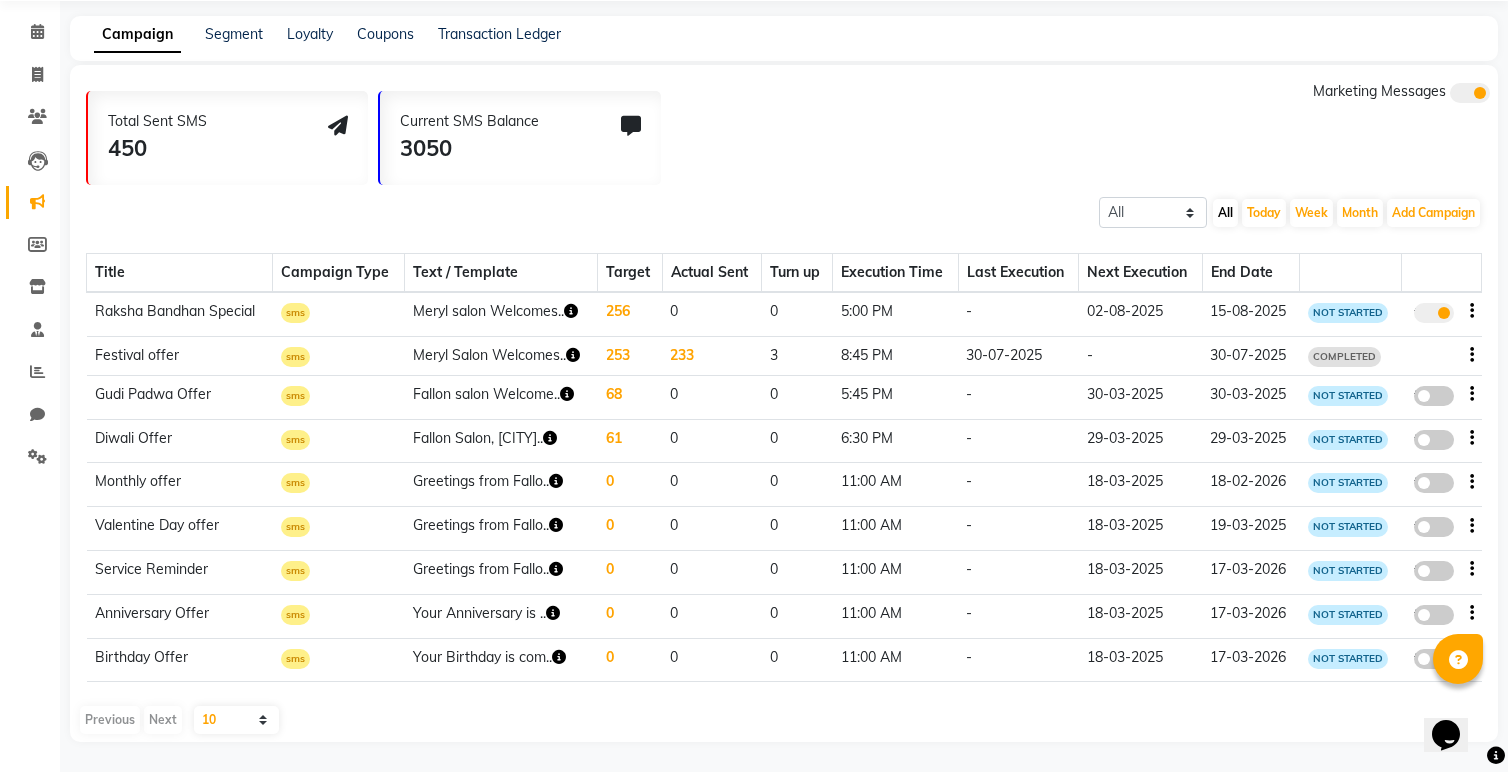 scroll, scrollTop: 68, scrollLeft: 0, axis: vertical 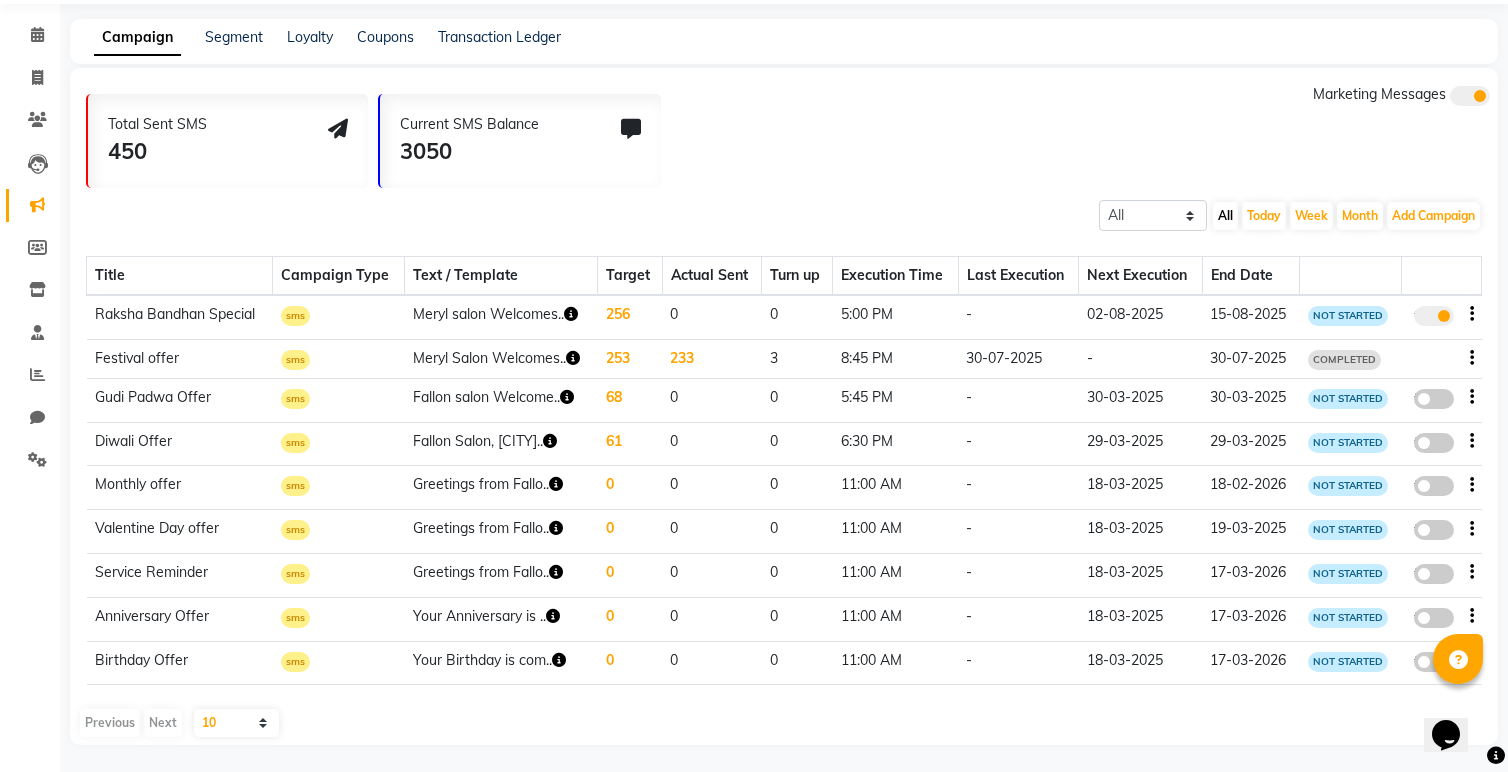 click 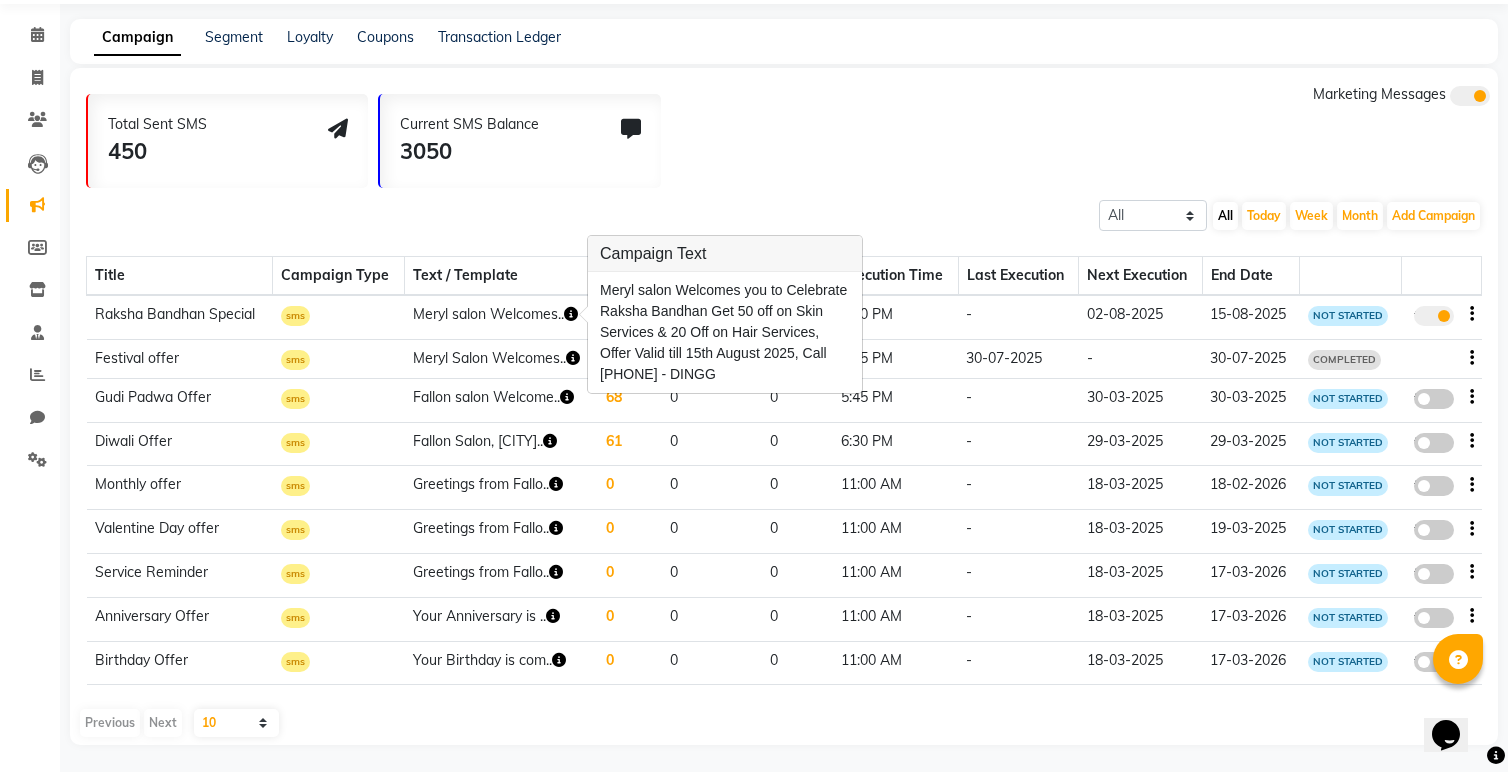 click on "Total Sent SMS 450 Current SMS Balance 3050 Marketing Messages" 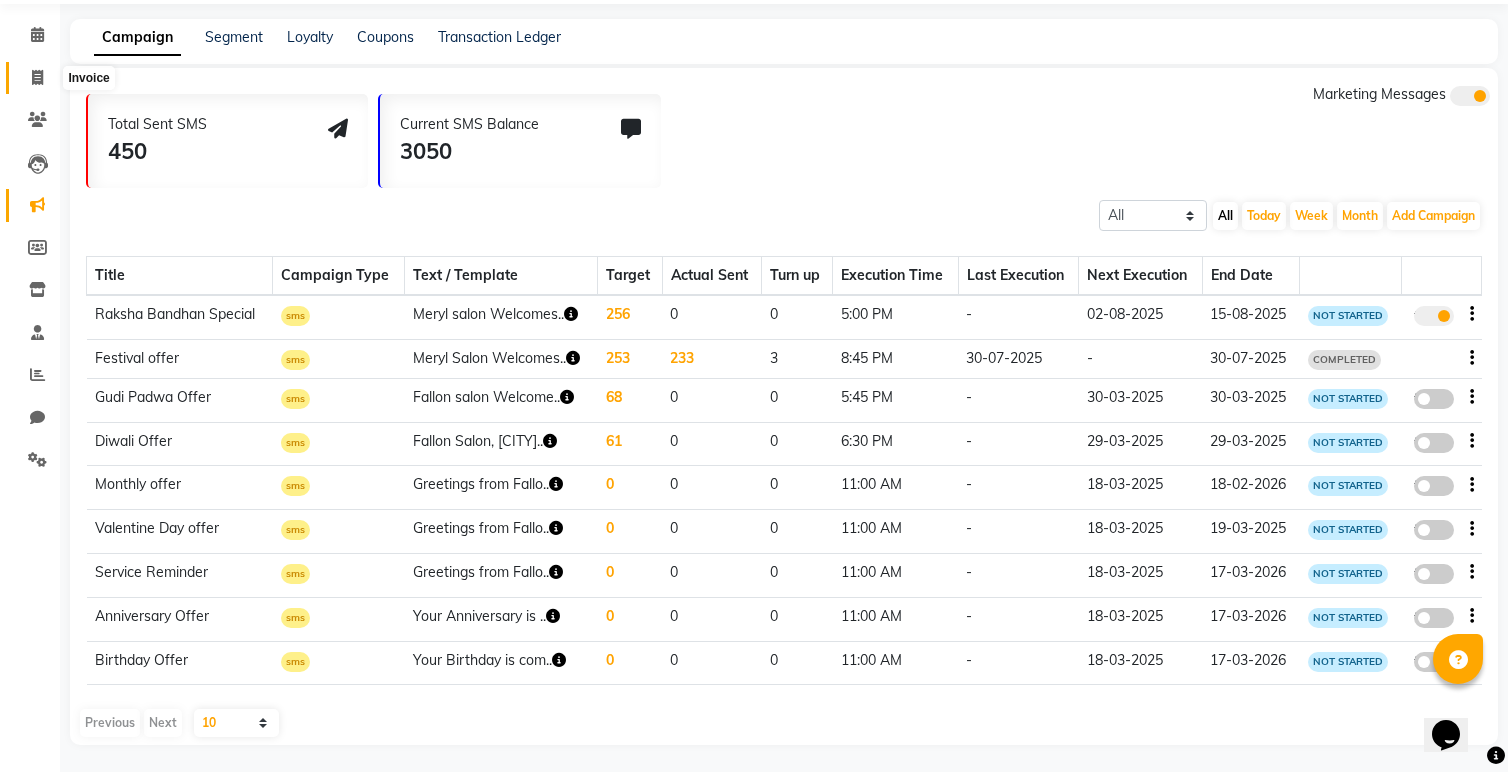 click 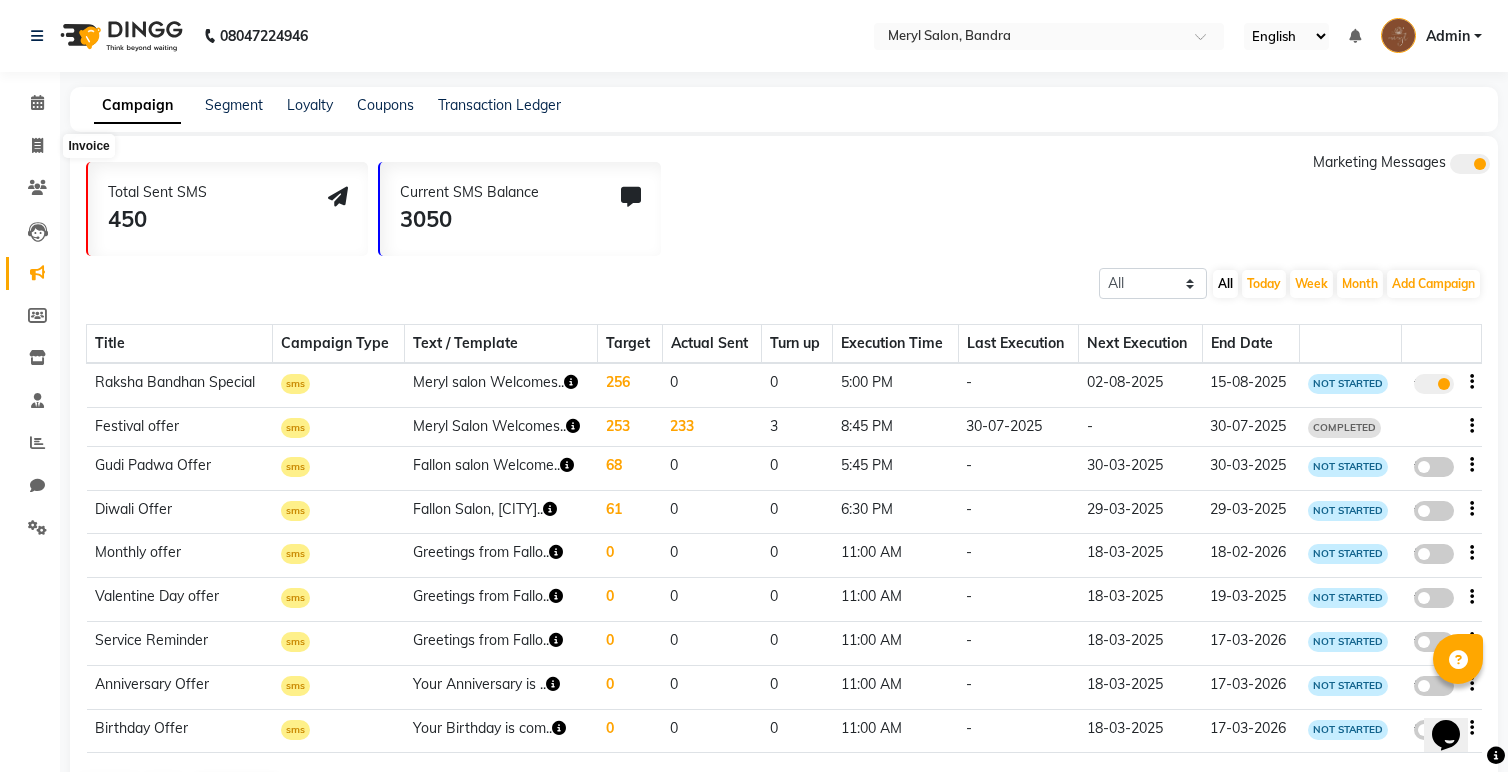 select on "7894" 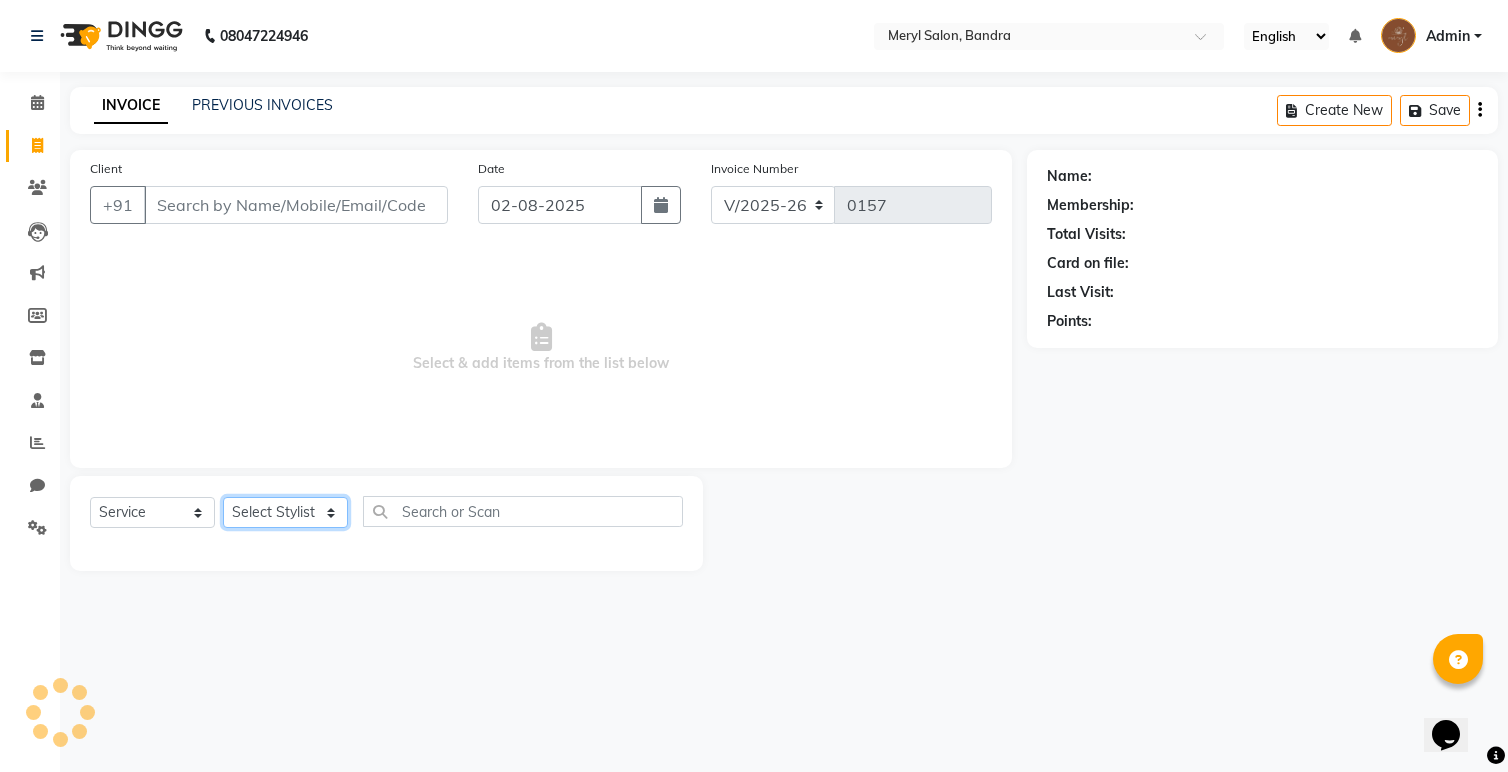 click on "Select Stylist Anita Dakshta  Jessica Omar Priti Rajesh  Raju Rekha Sana  Shamal  Shivansh Sohail" 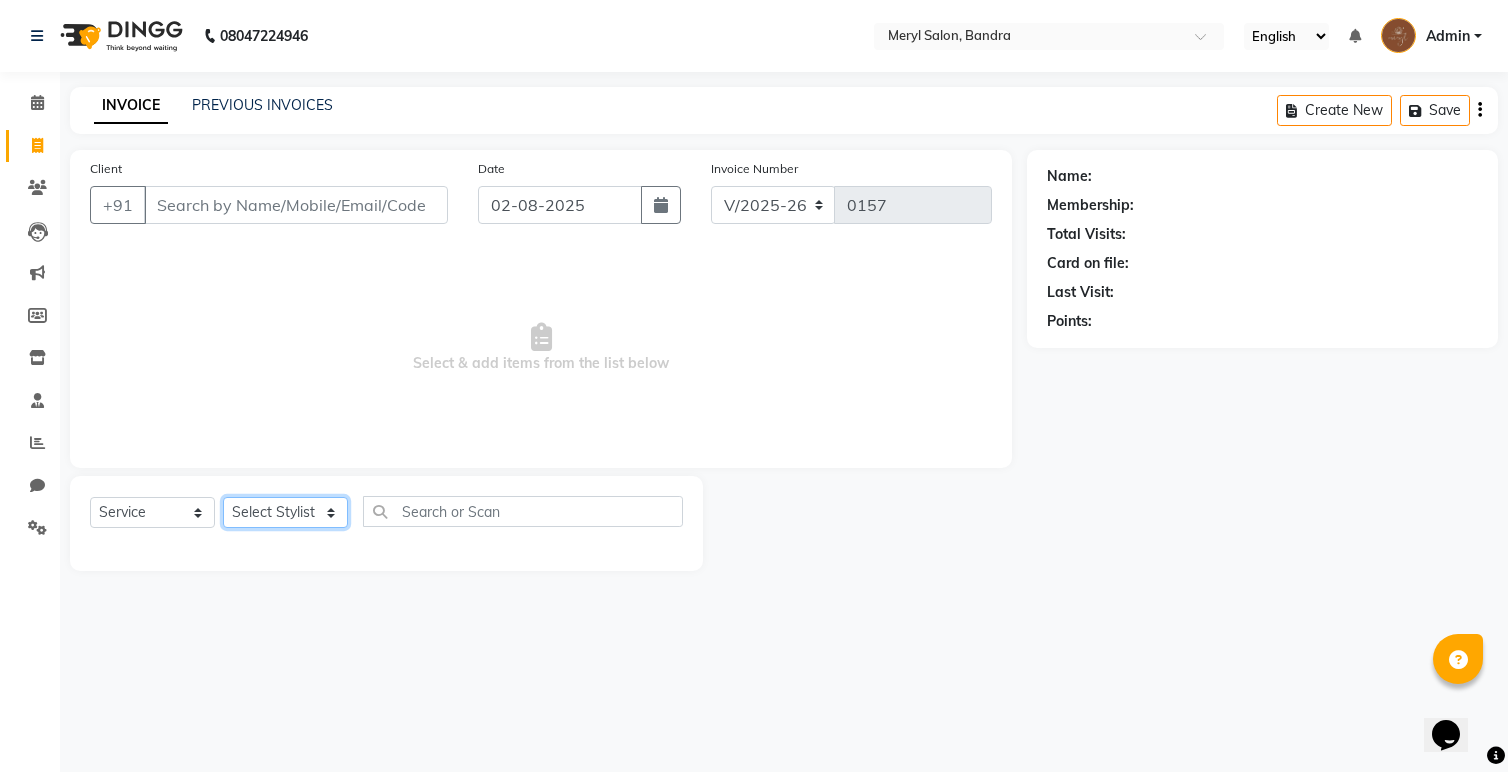 select on "70710" 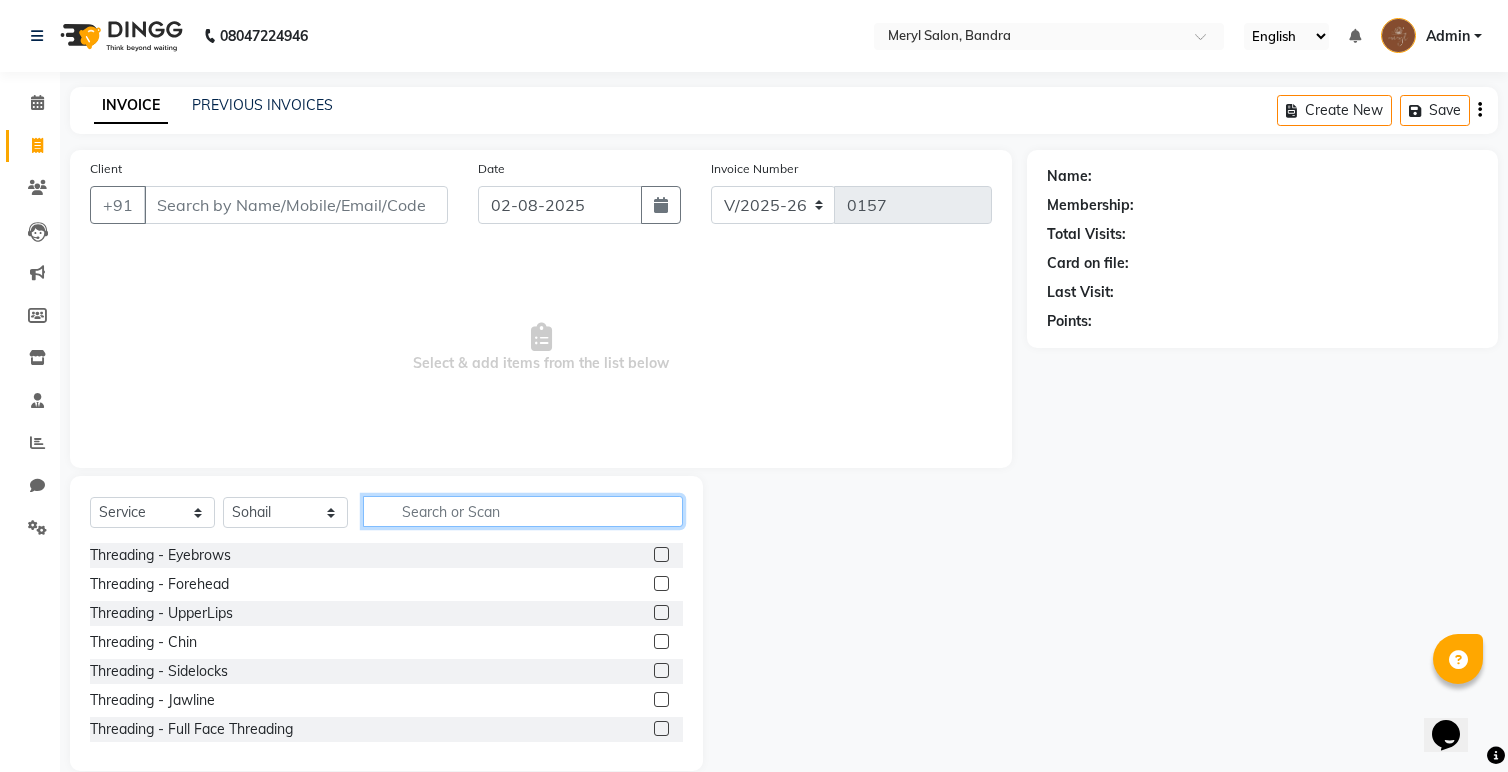 click 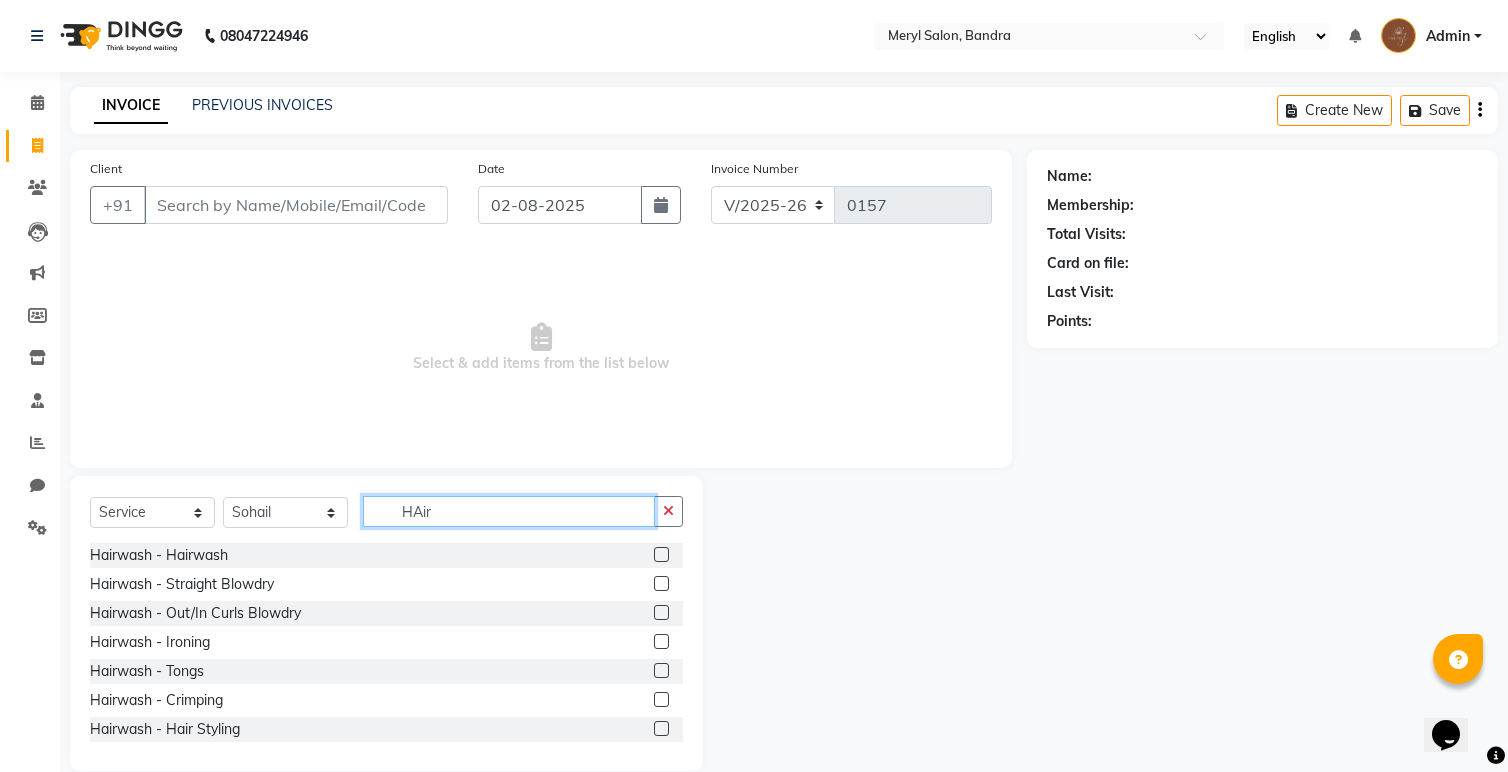 type on "HAir" 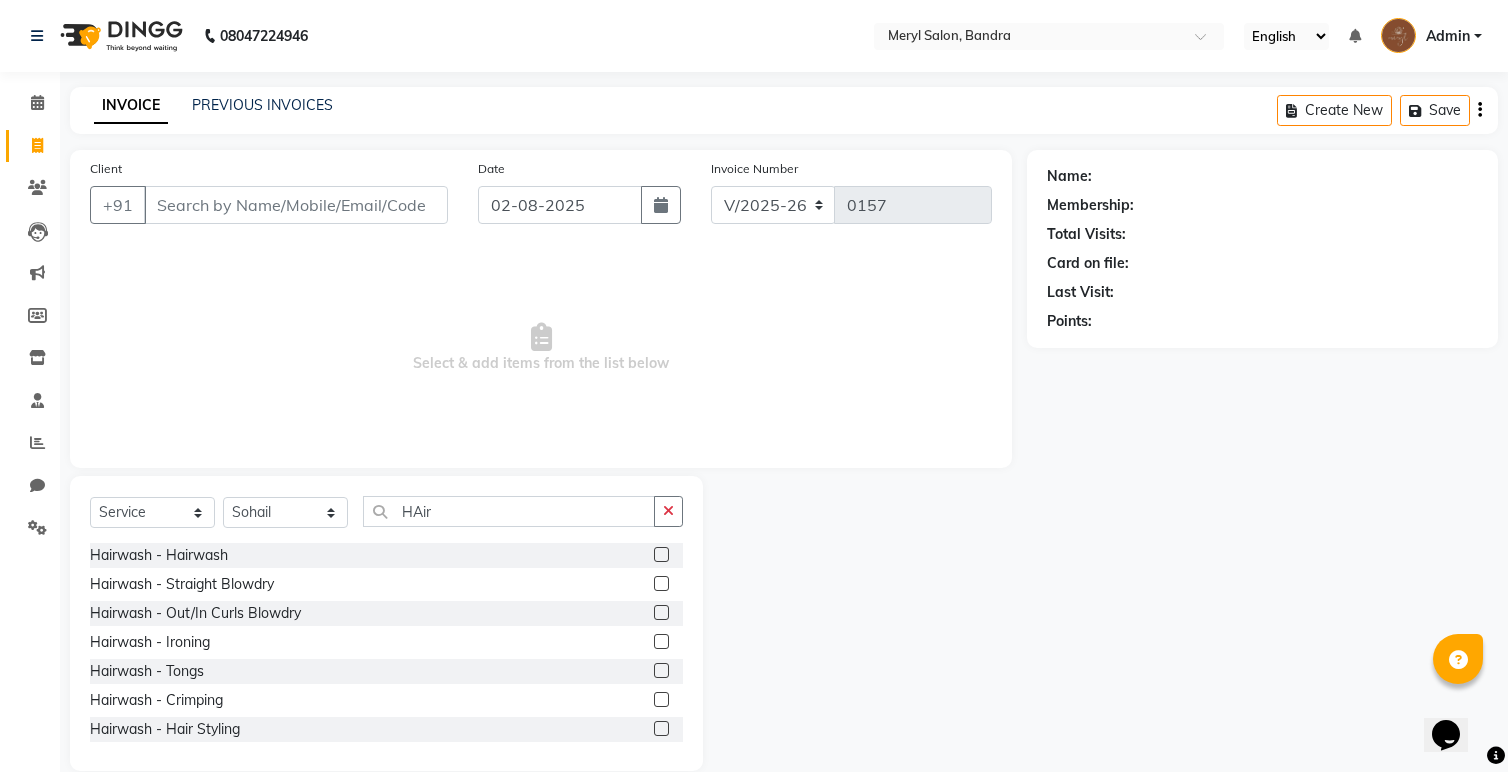 click 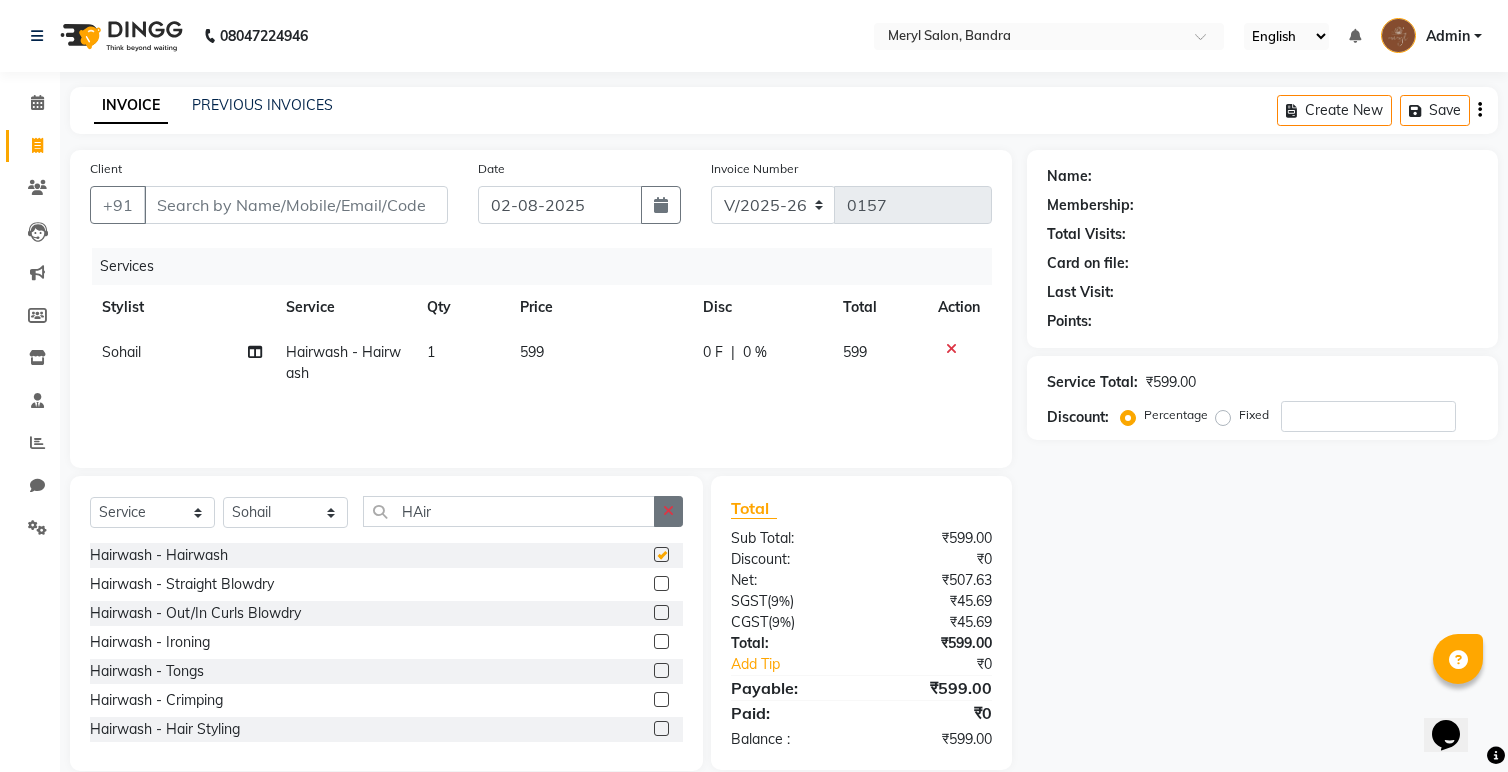 checkbox on "false" 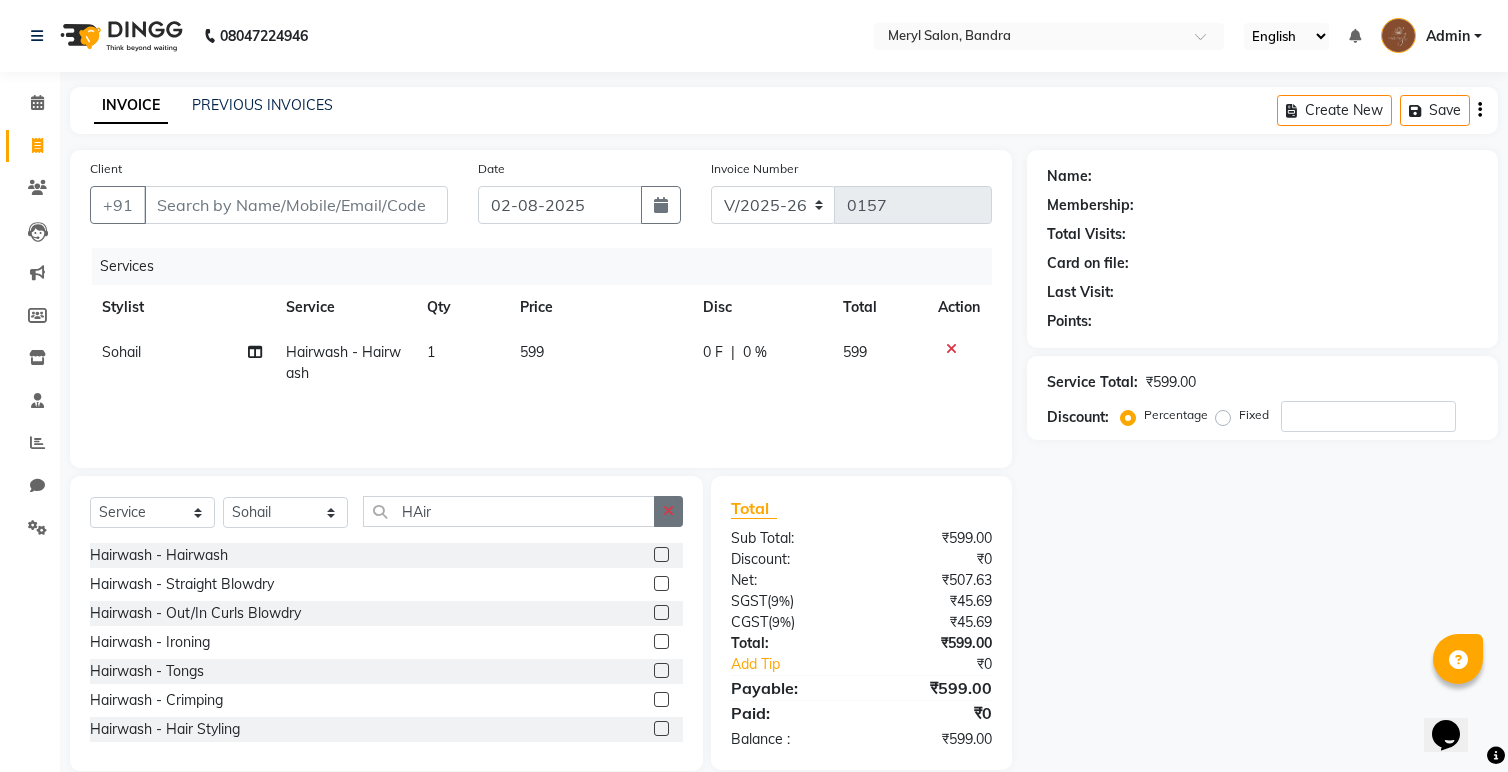 click 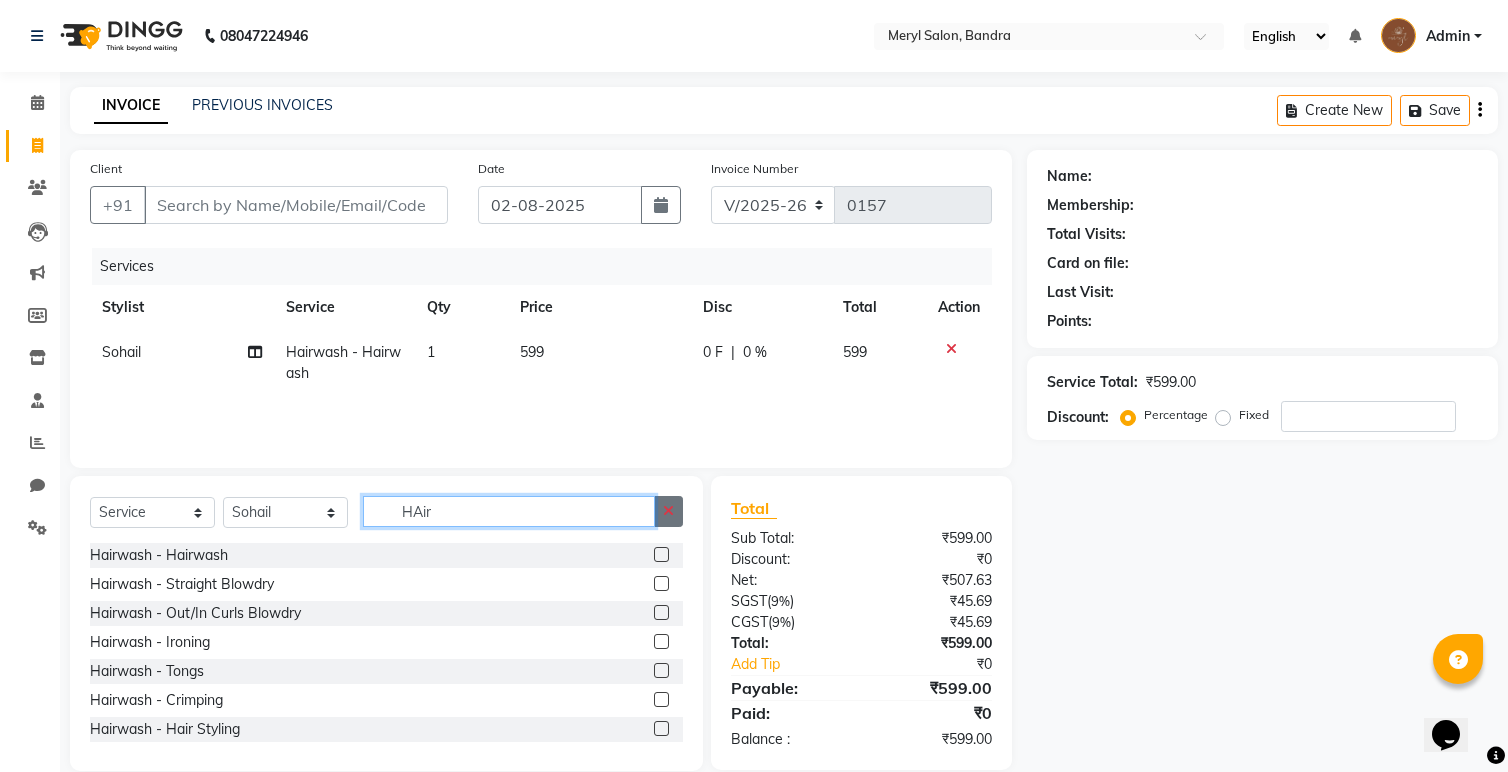 type 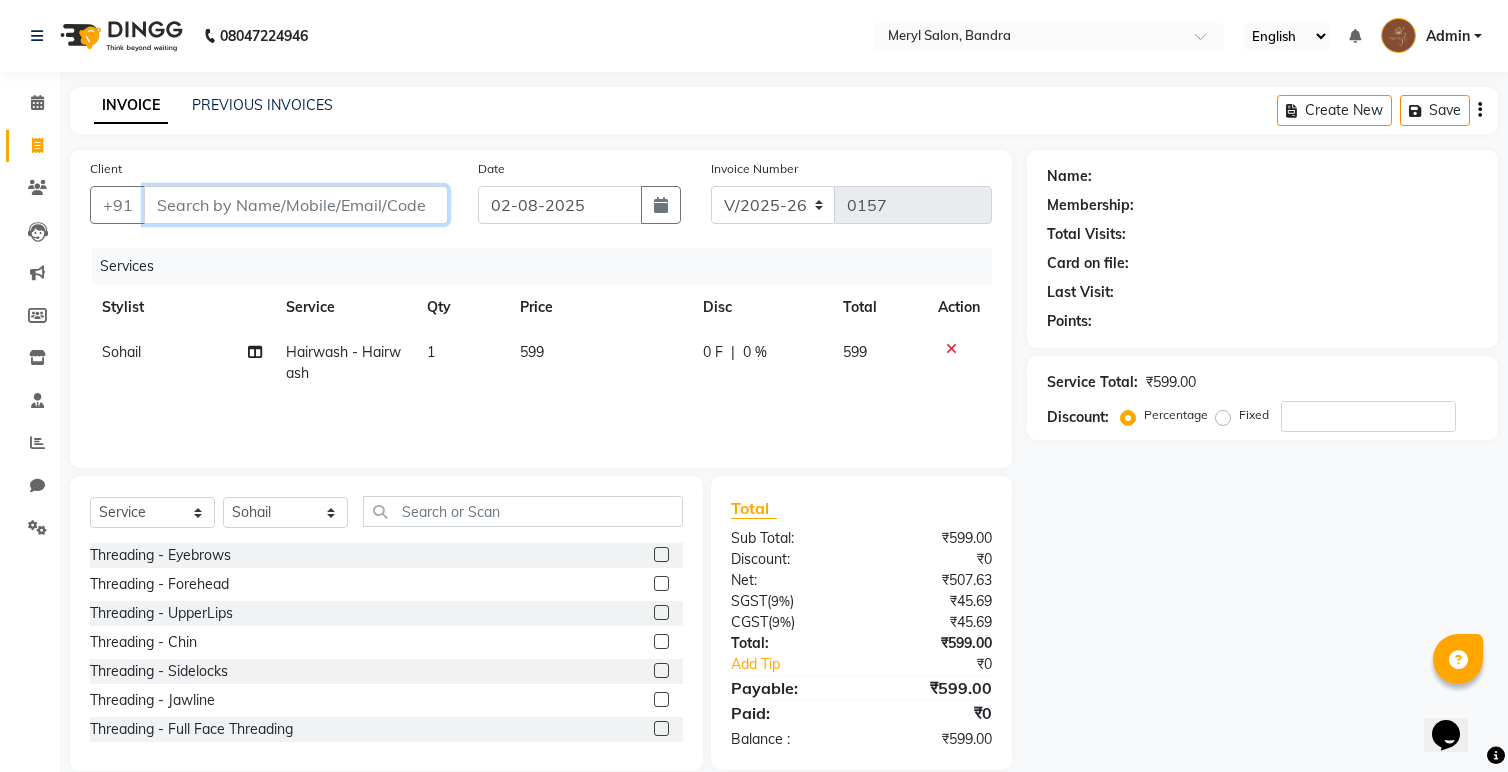 click on "Client" at bounding box center [296, 205] 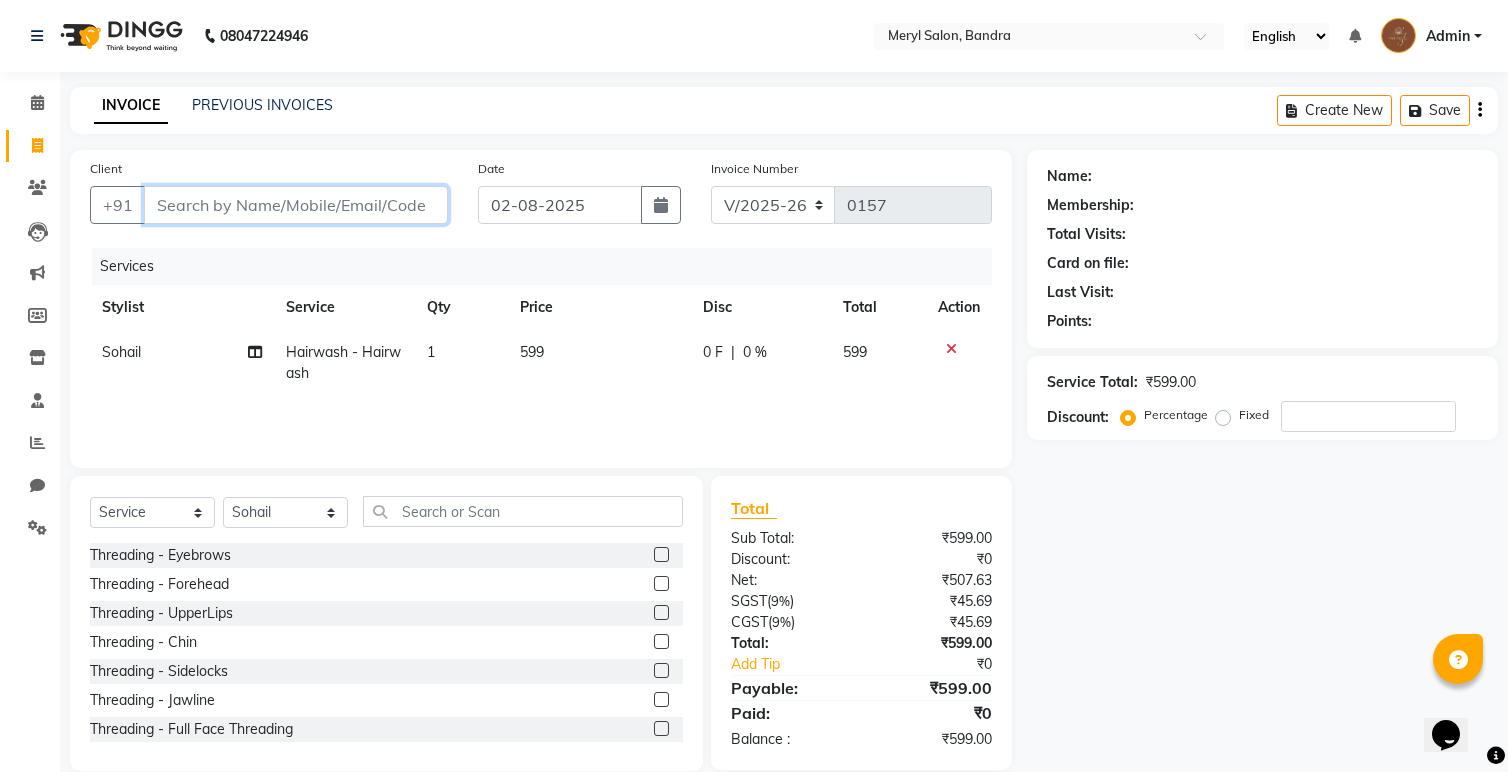 type on "9" 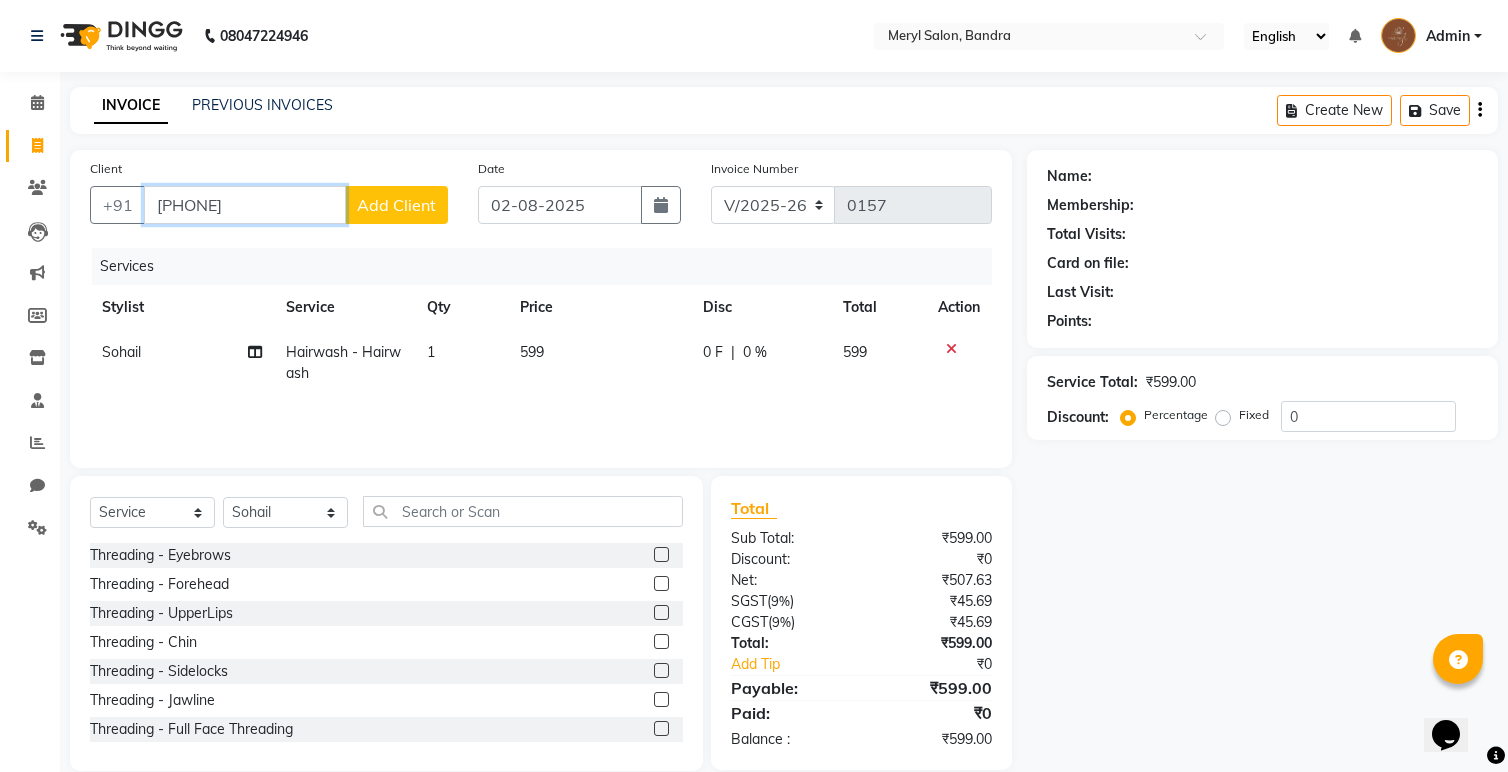 type on "9987061367" 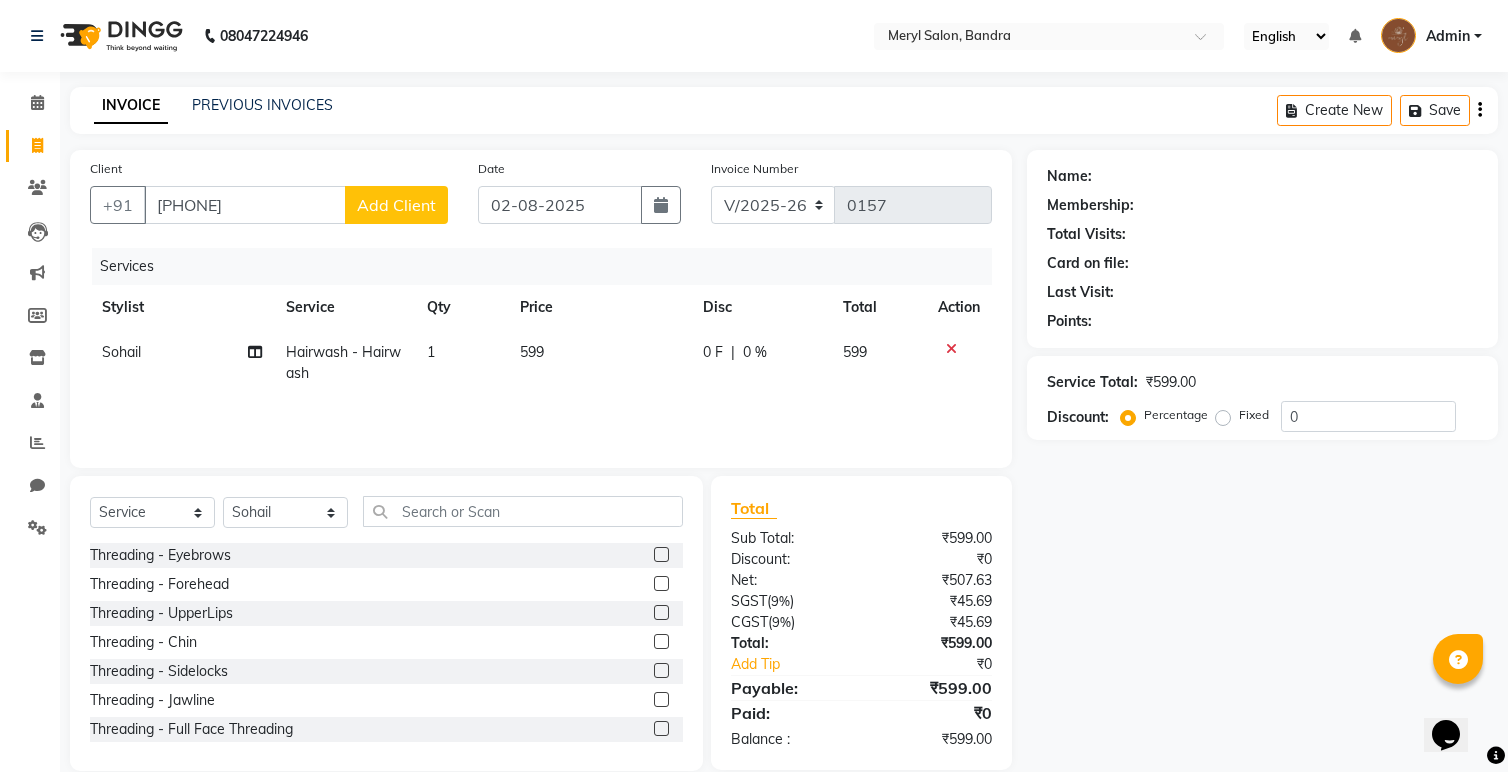 click on "Add Client" 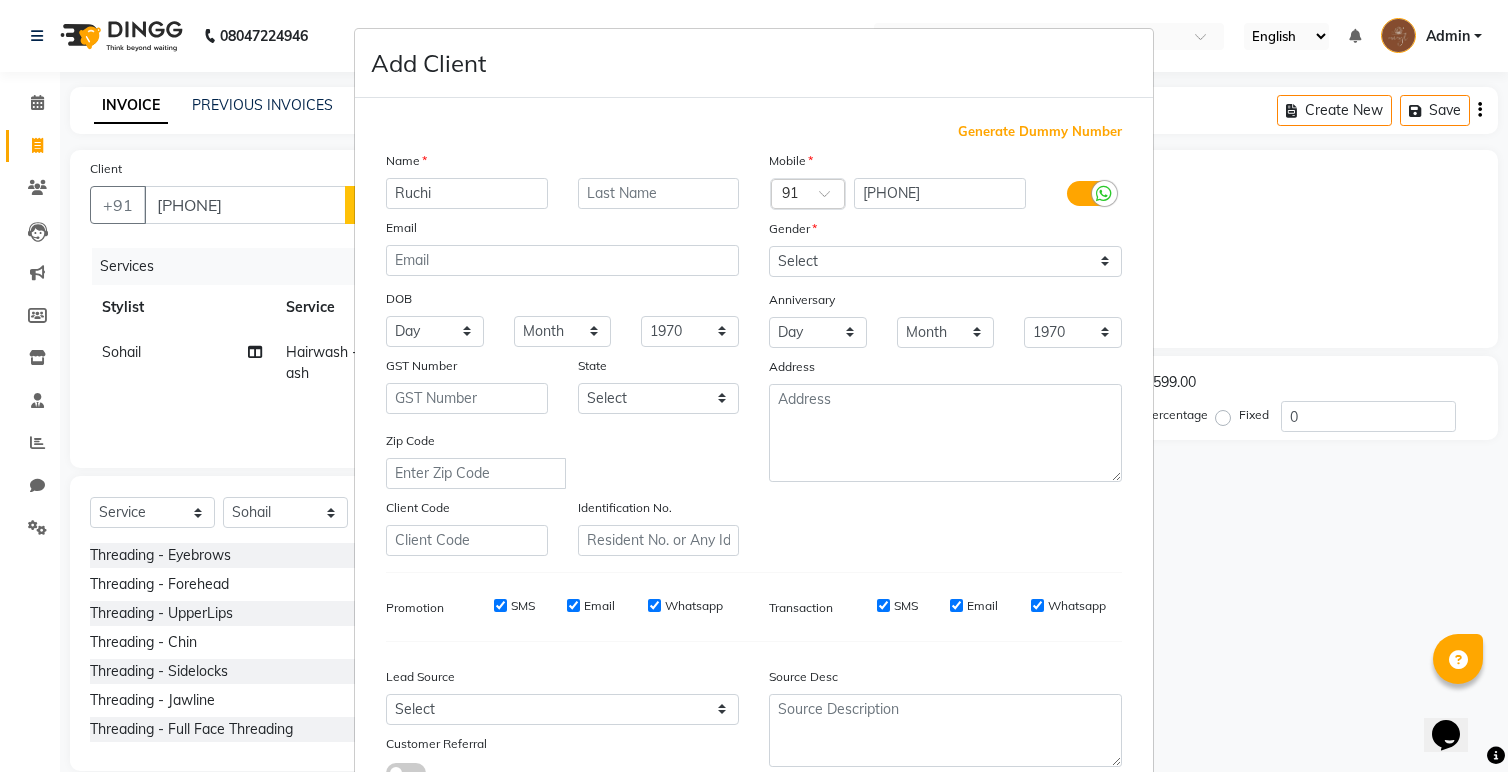 type on "Ruchi" 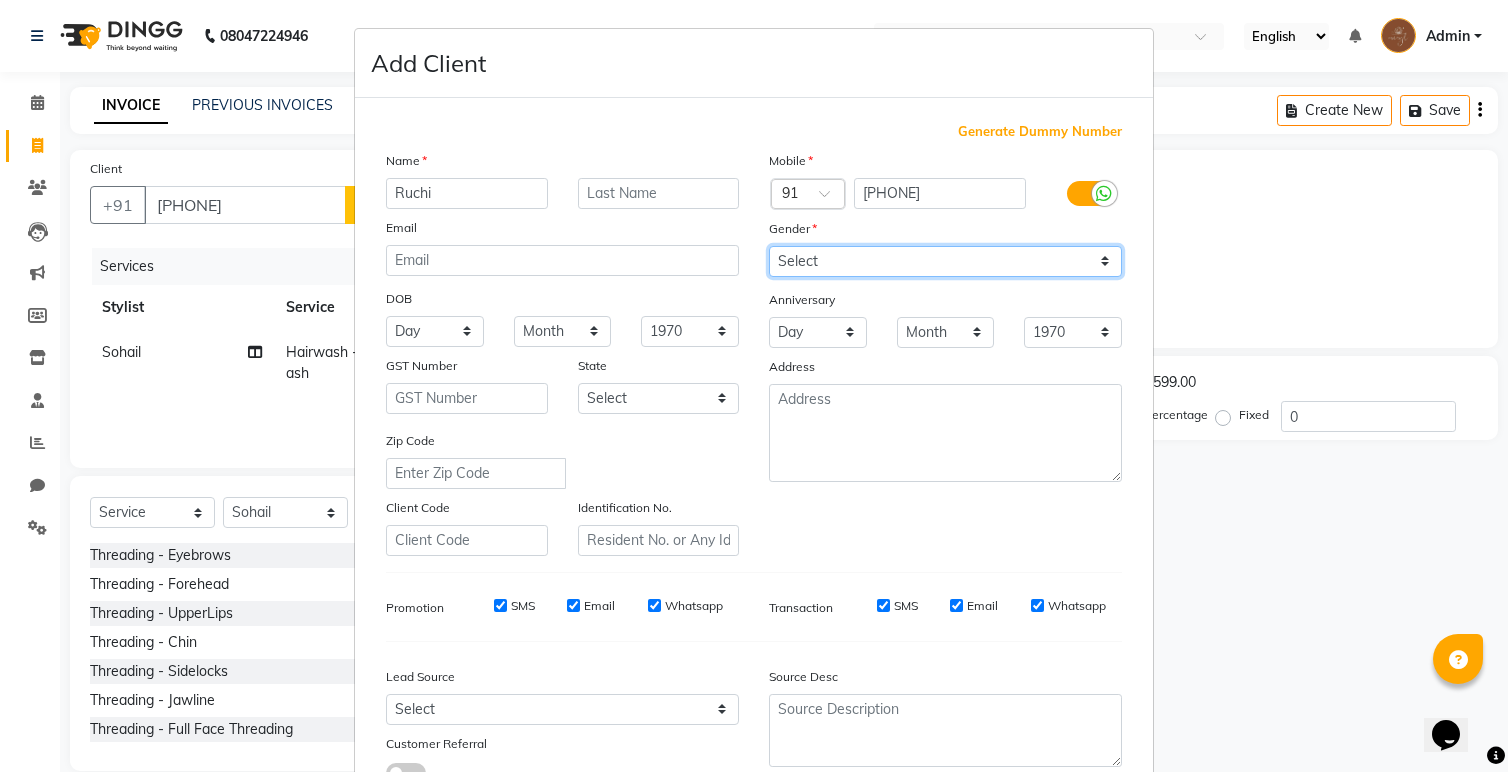 click on "Select Male Female Other Prefer Not To Say" at bounding box center [945, 261] 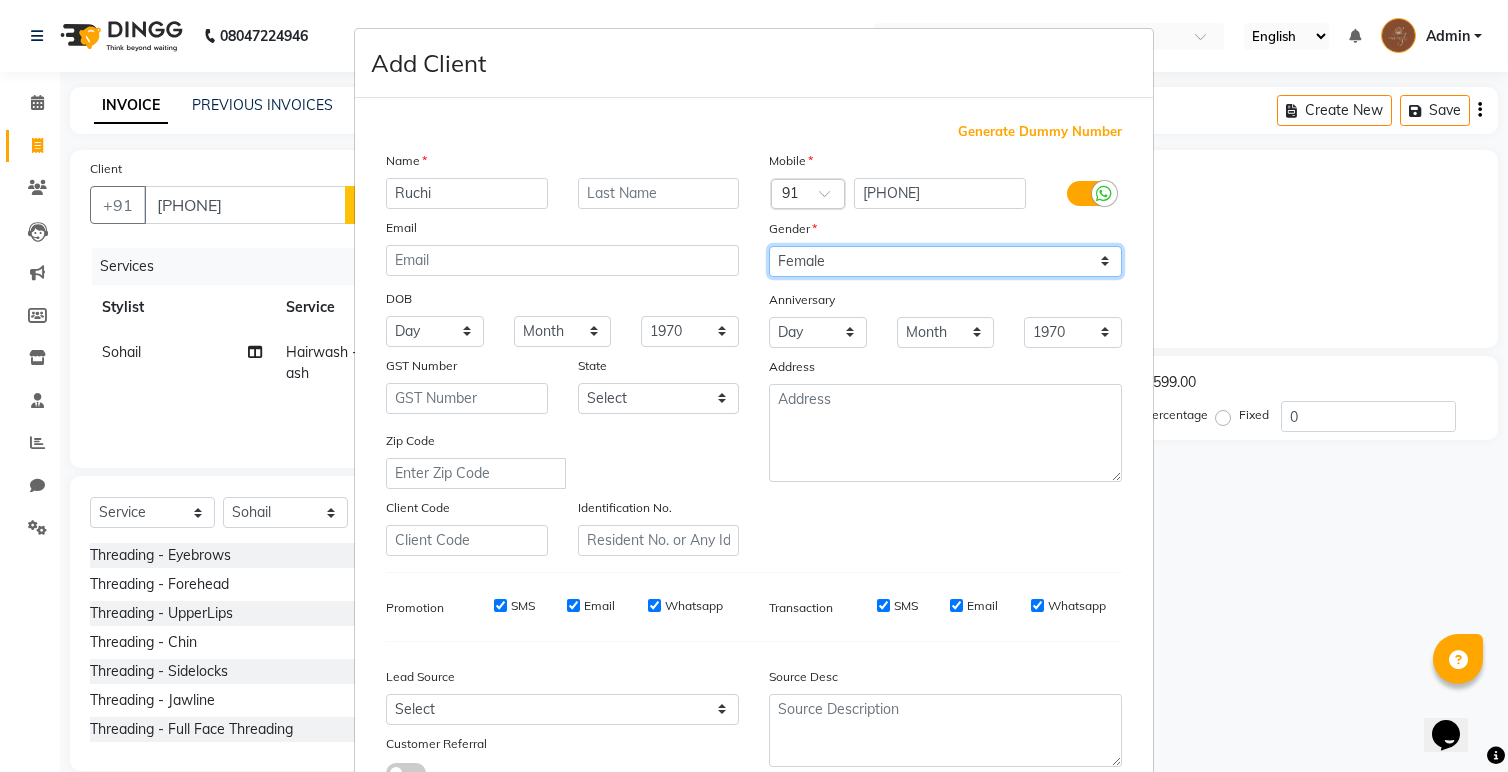 scroll, scrollTop: 150, scrollLeft: 0, axis: vertical 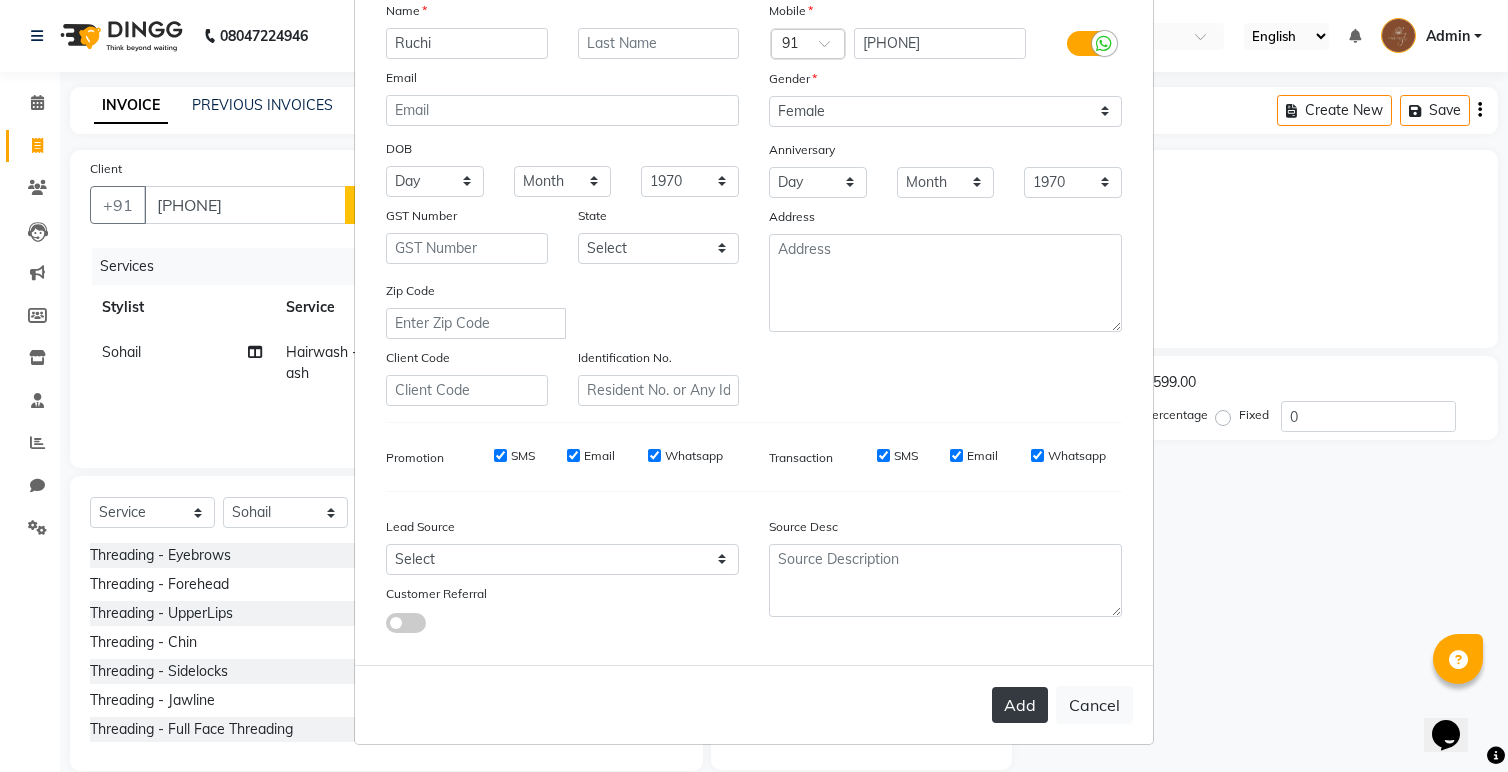 click on "Add" at bounding box center (1020, 705) 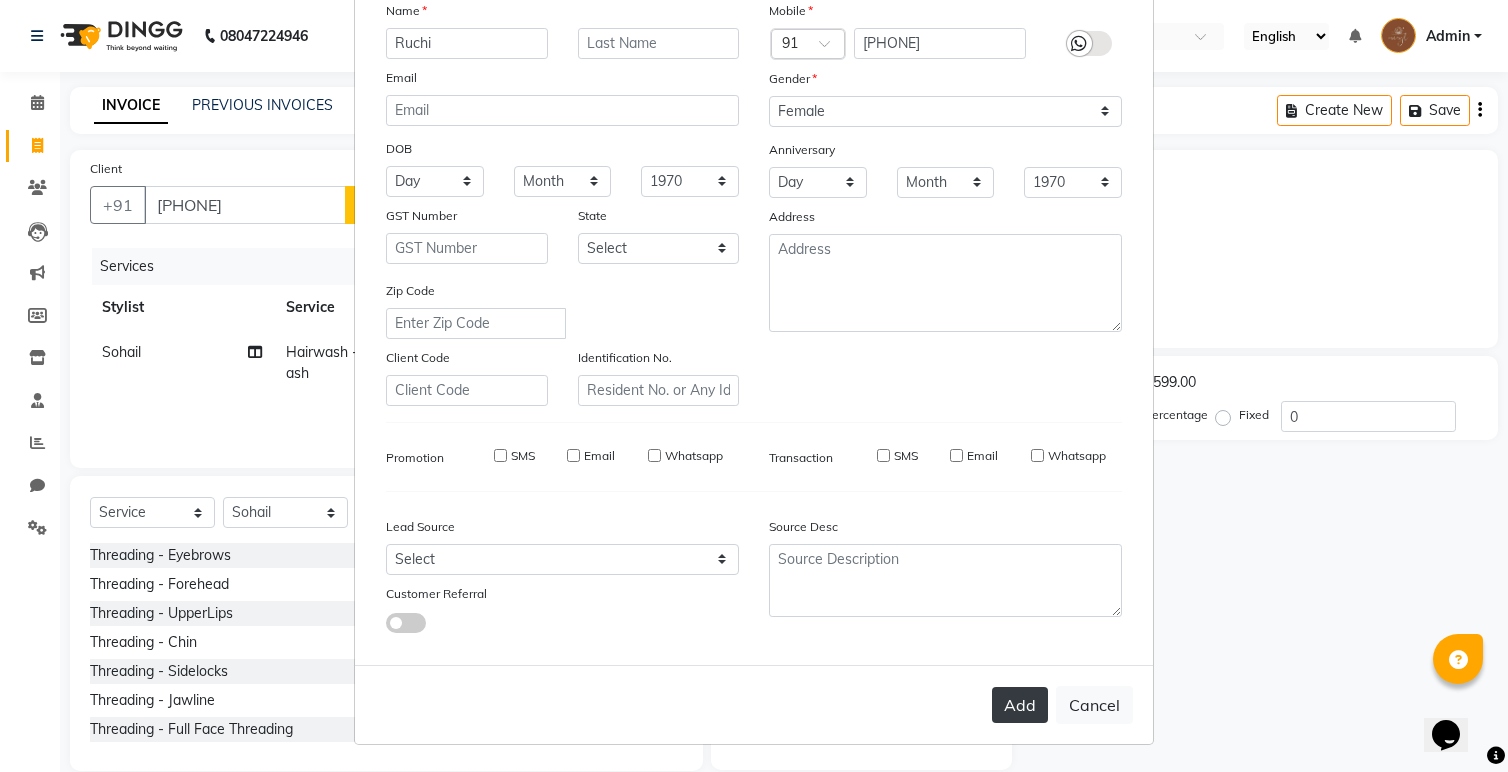 type 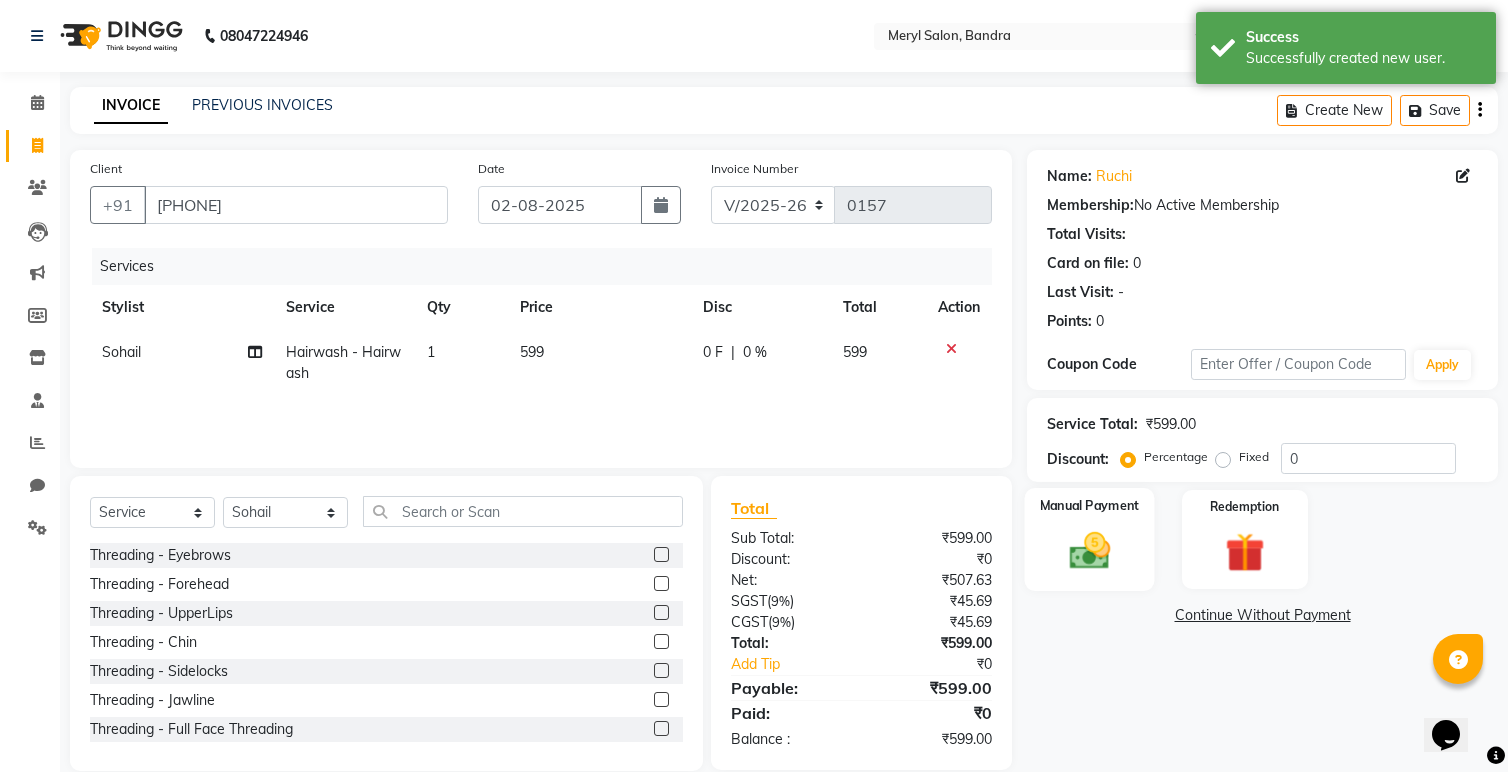 click on "Manual Payment" 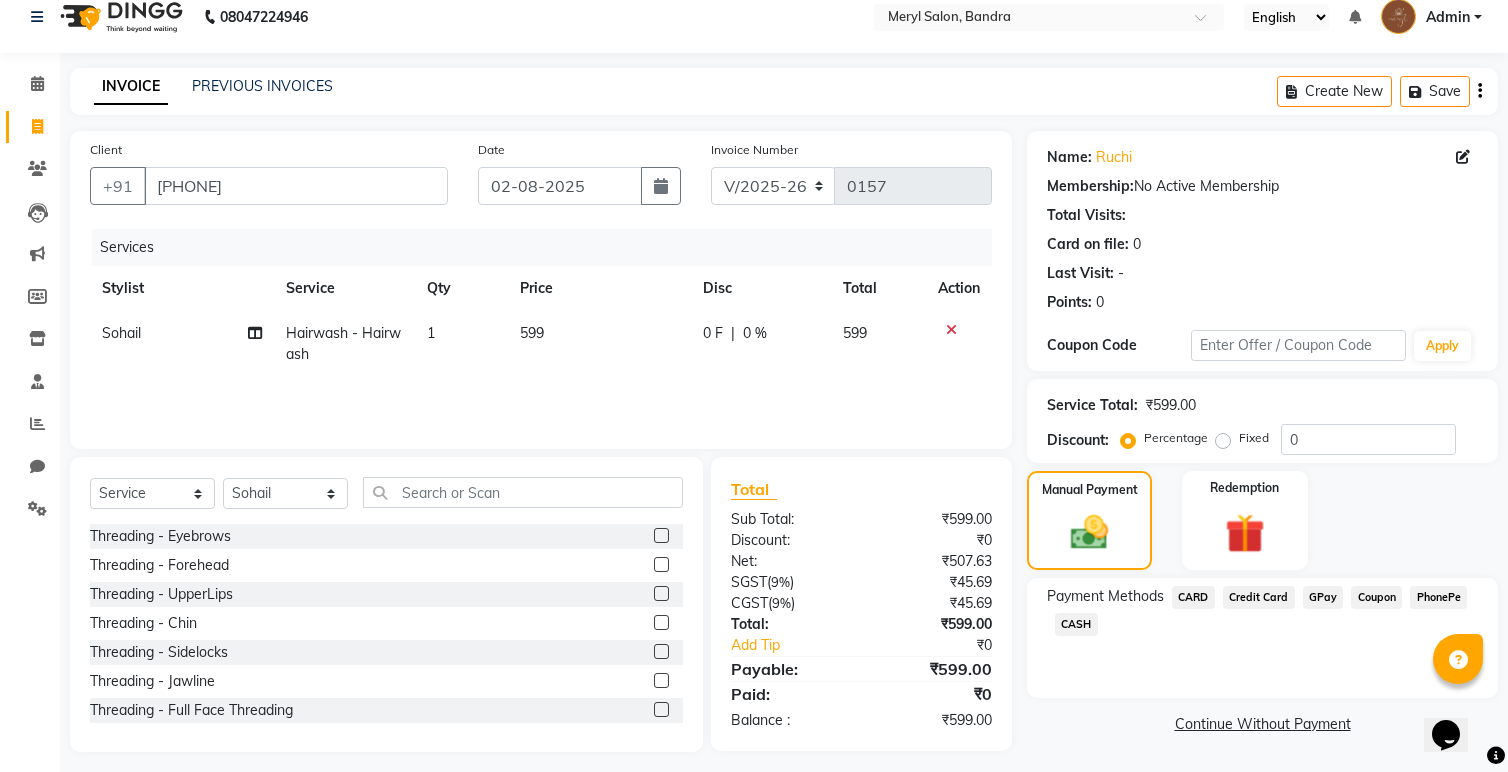 scroll, scrollTop: 29, scrollLeft: 0, axis: vertical 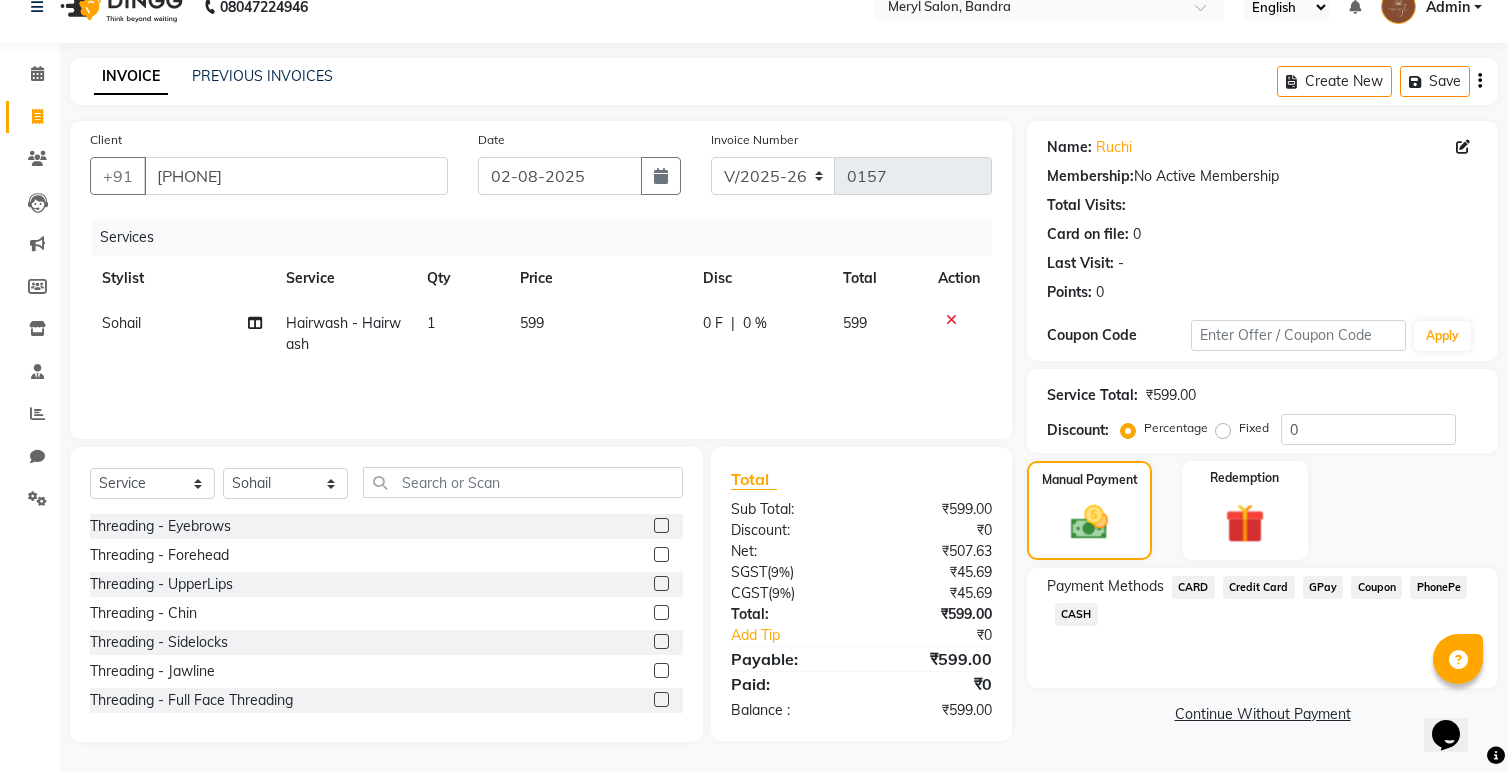 click on "GPay" 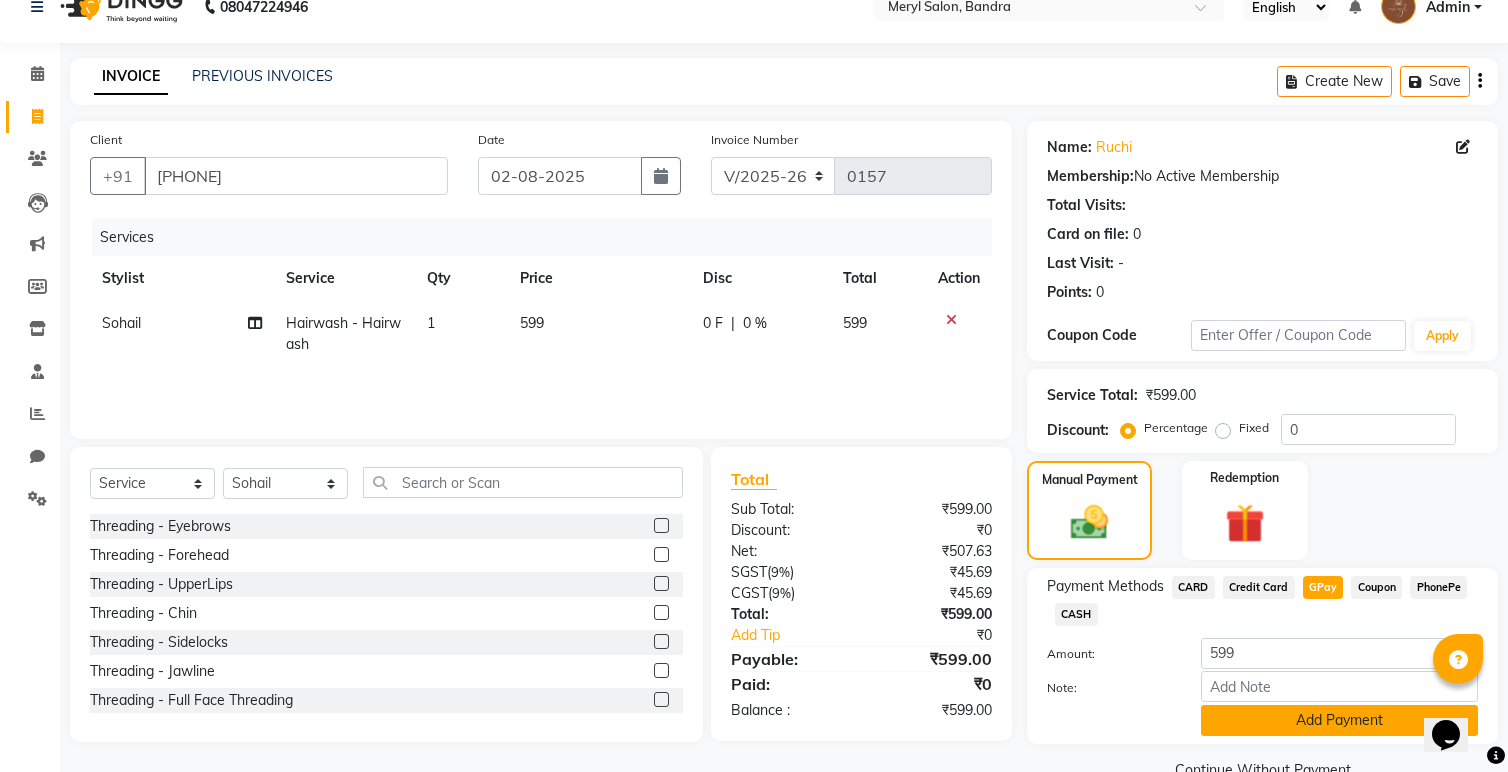 click on "Add Payment" 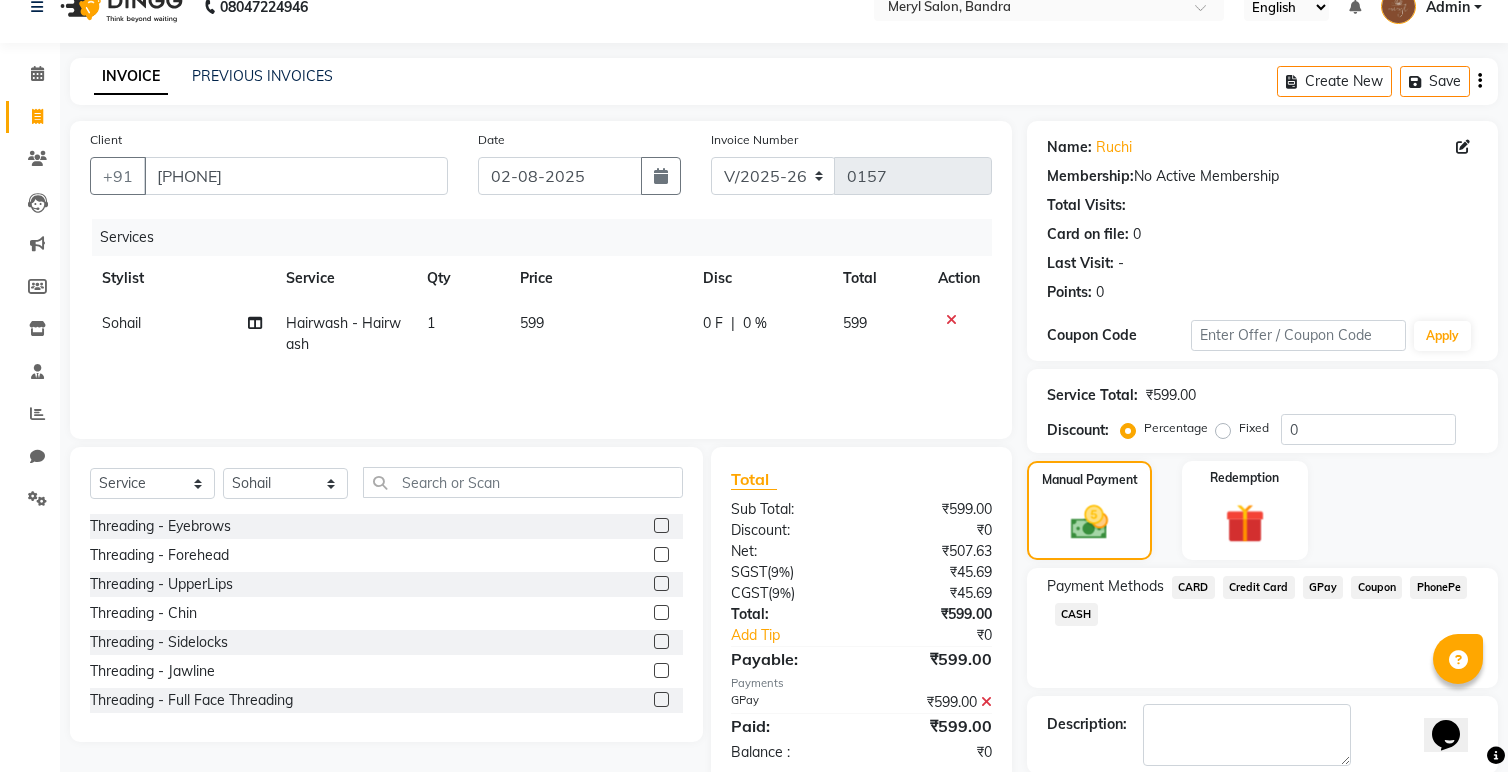 scroll, scrollTop: 129, scrollLeft: 0, axis: vertical 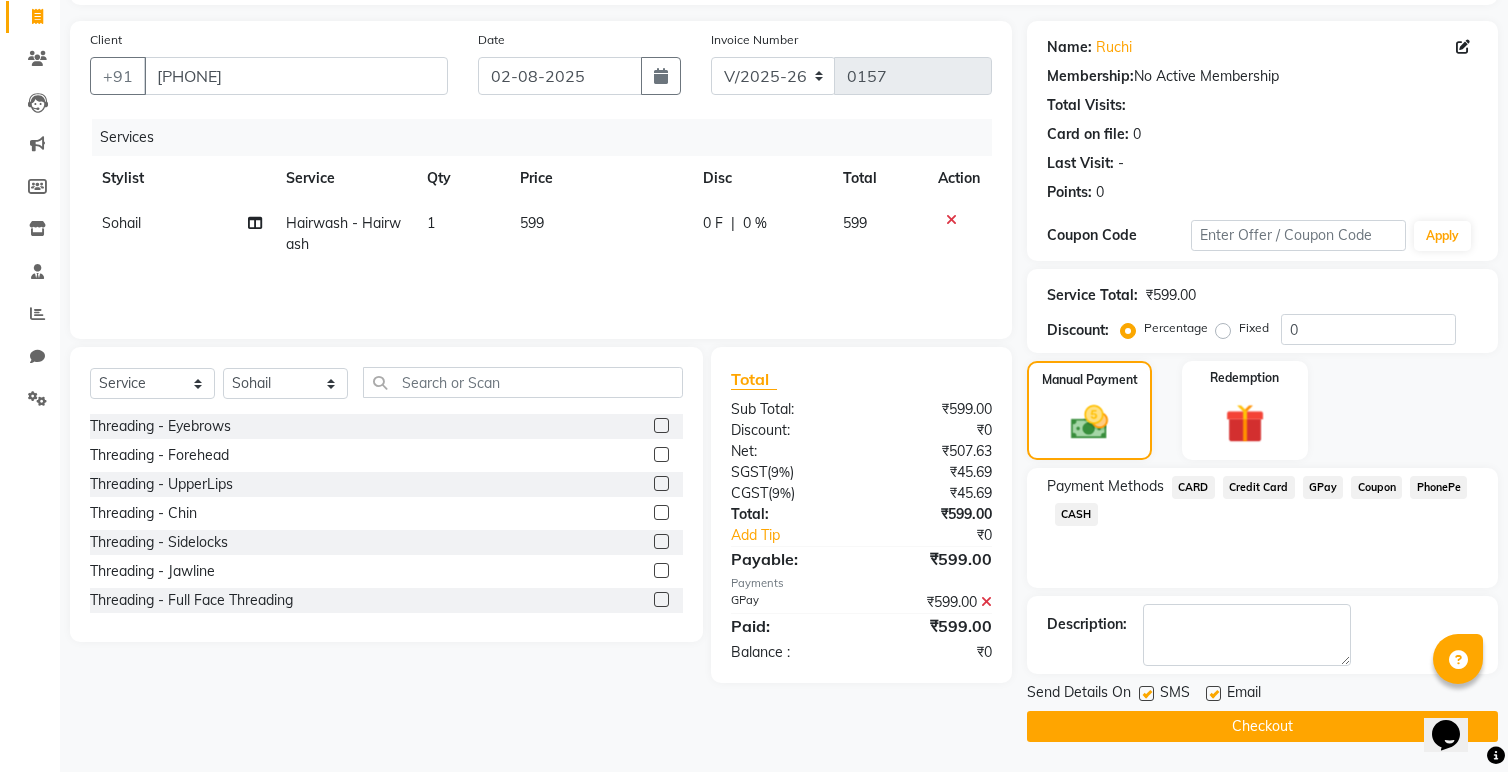 click on "Checkout" 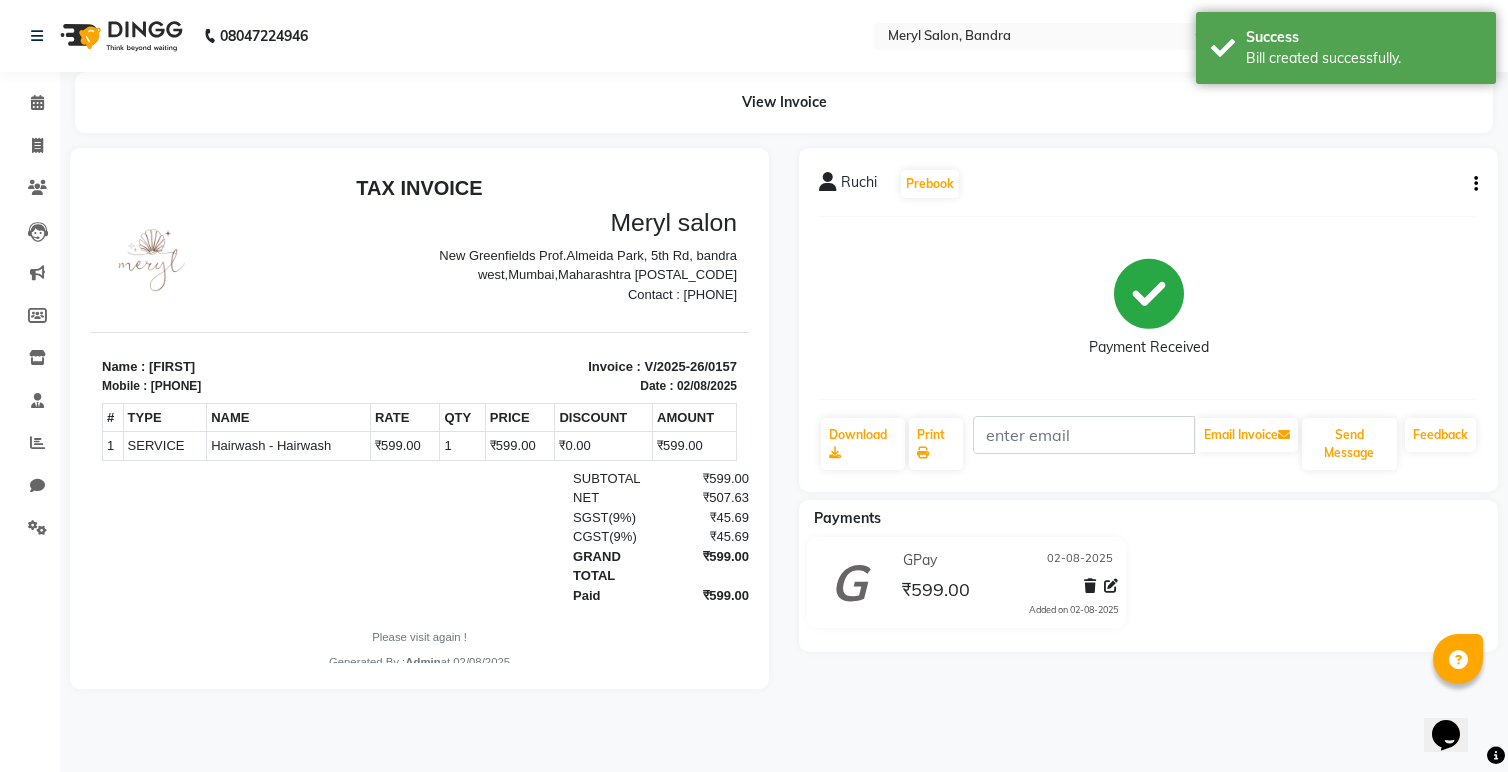 scroll, scrollTop: 0, scrollLeft: 0, axis: both 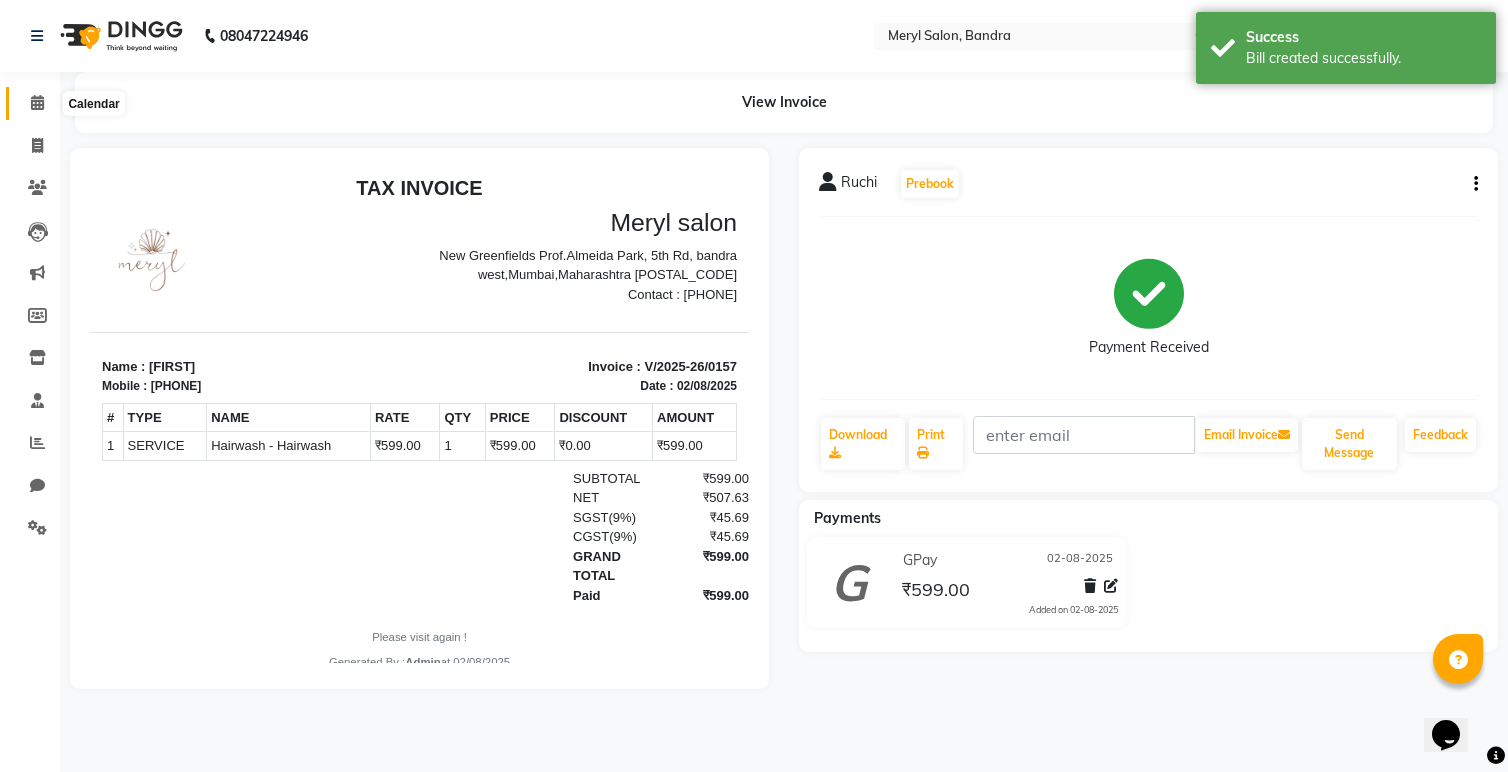 click 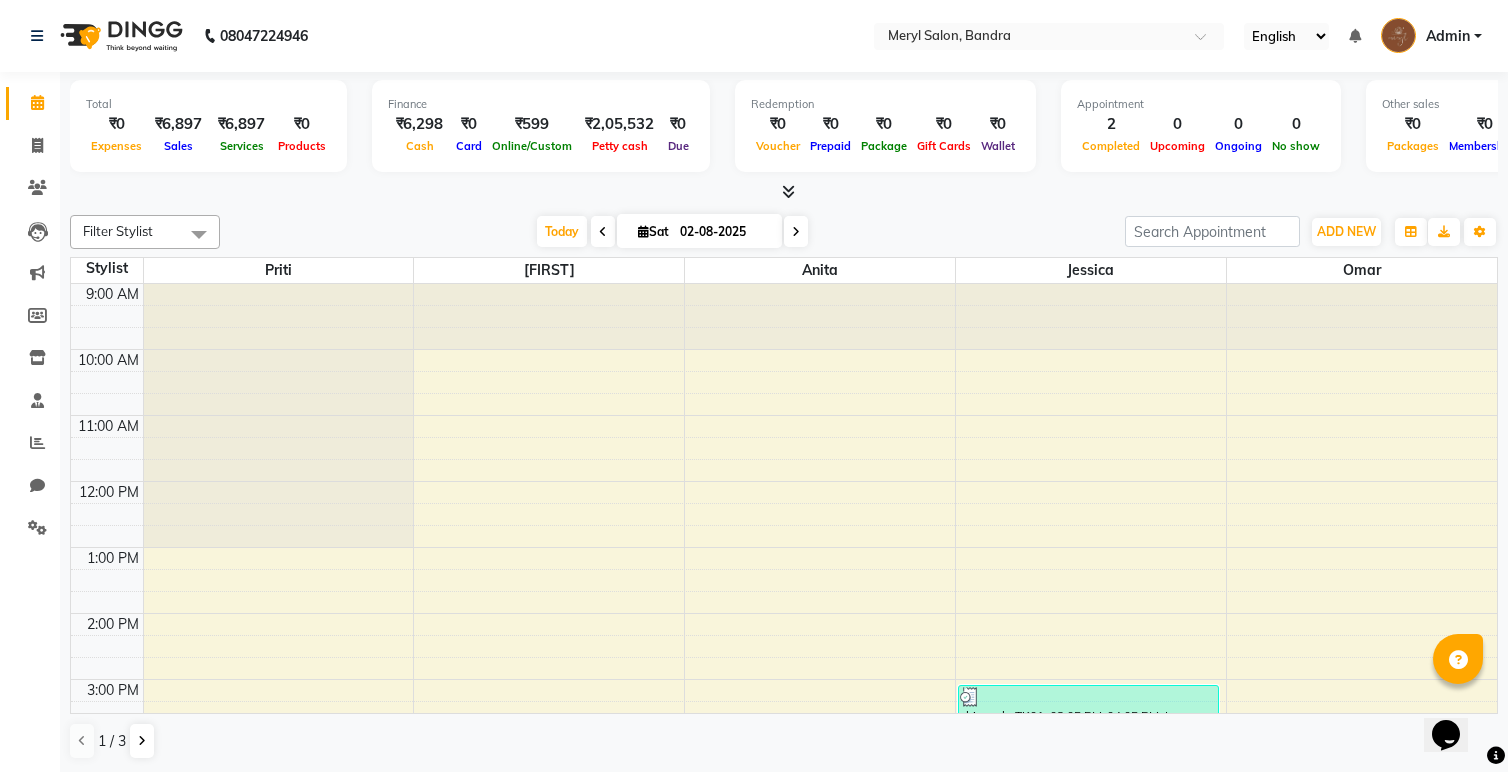 scroll, scrollTop: 1, scrollLeft: 0, axis: vertical 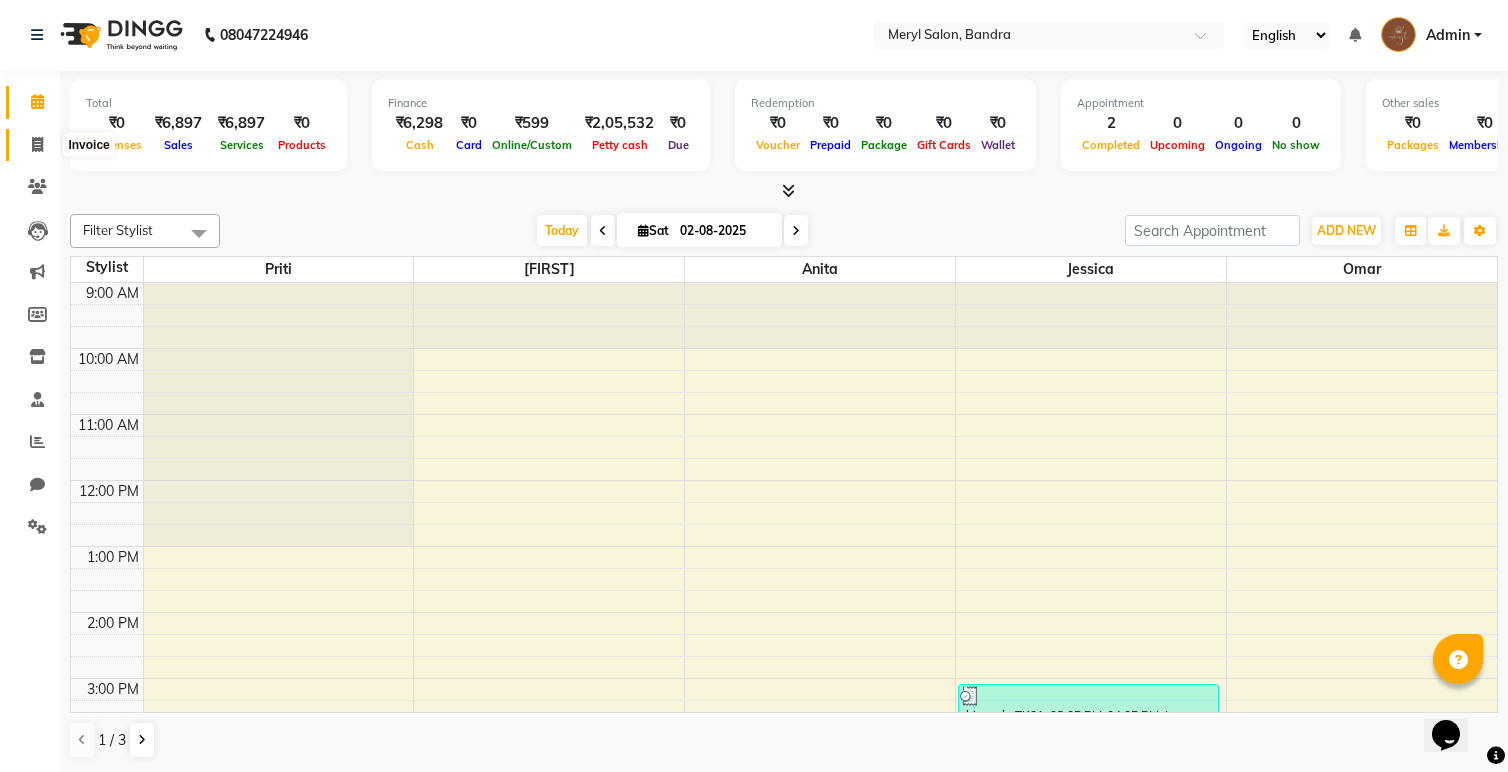 click 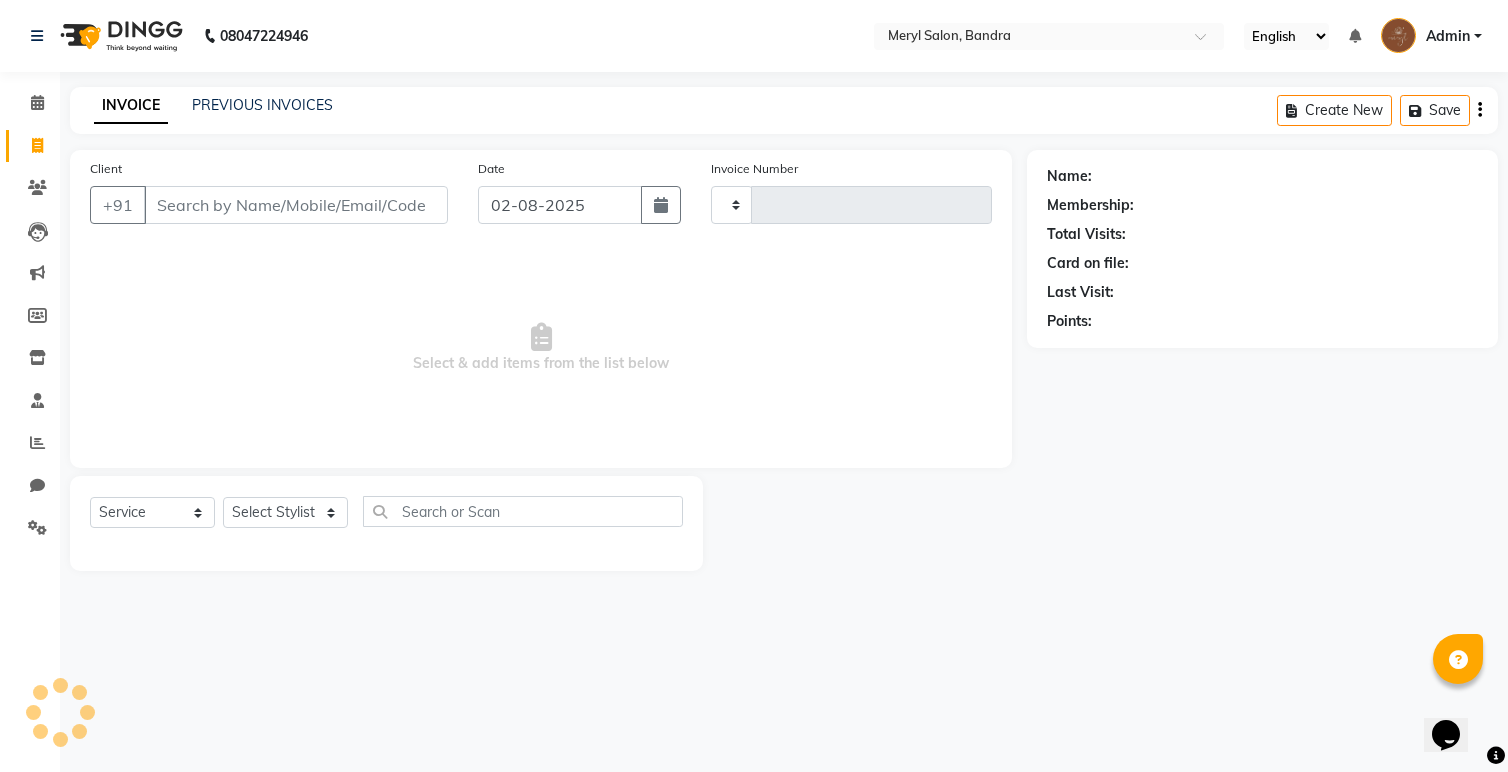 type on "0158" 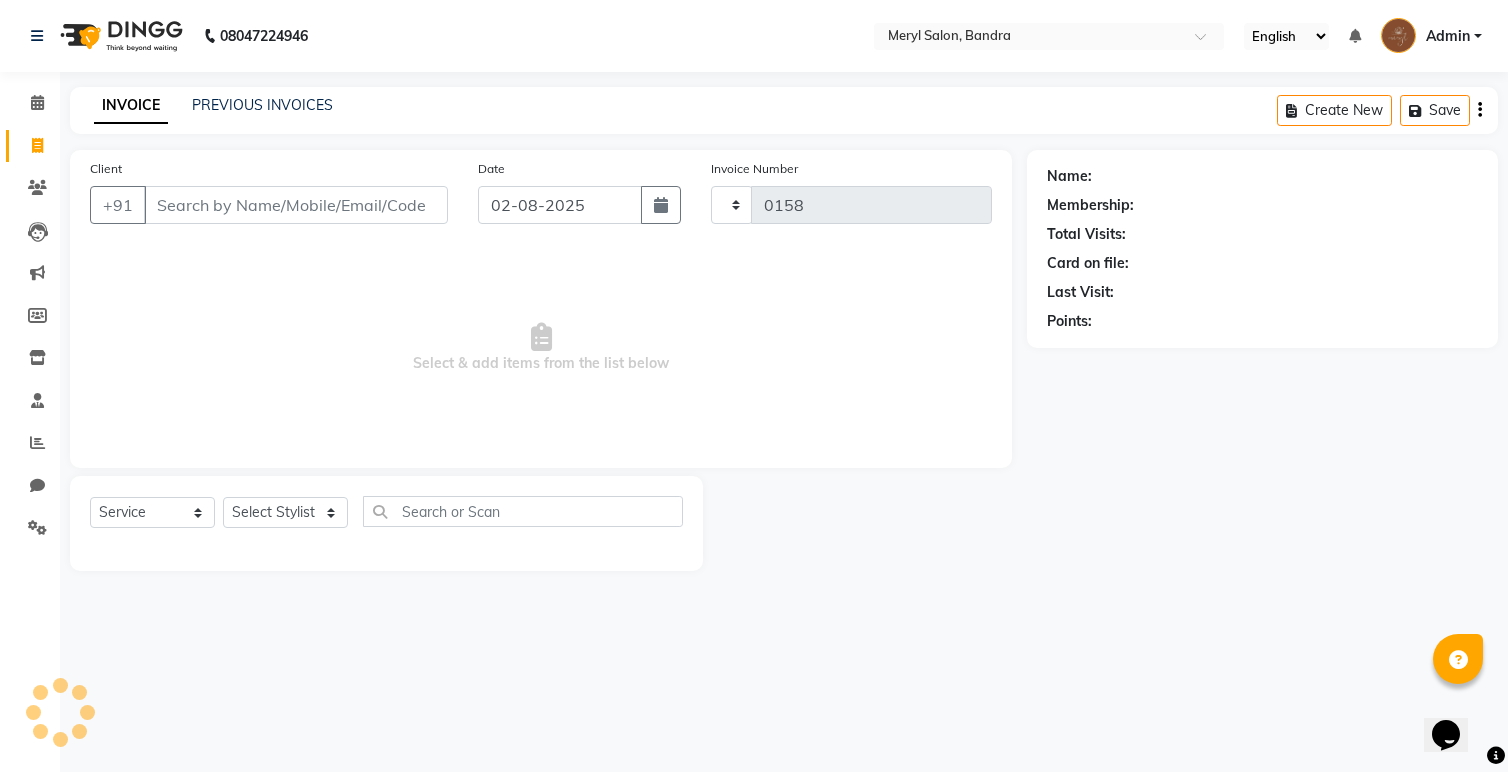 scroll, scrollTop: 0, scrollLeft: 0, axis: both 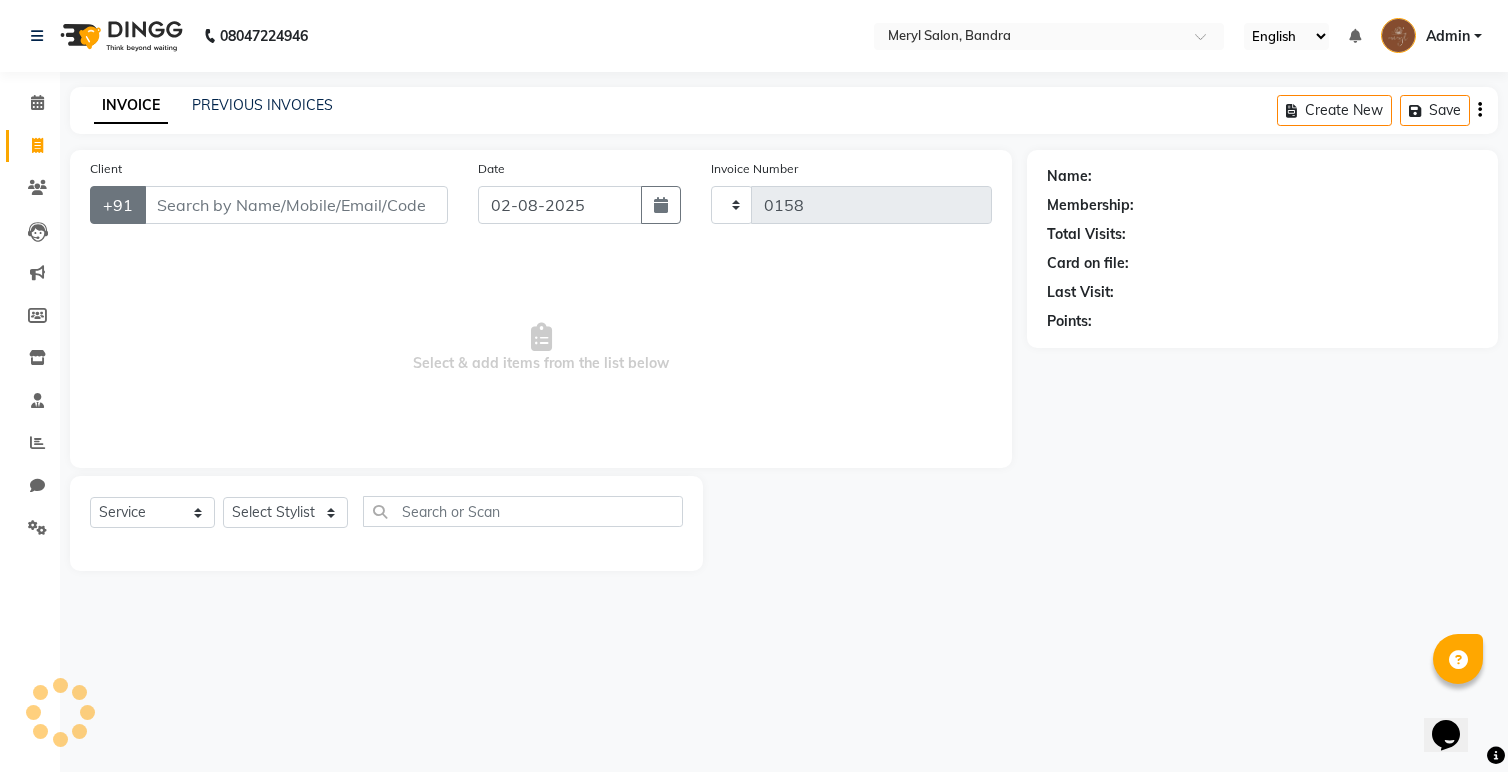 select on "7894" 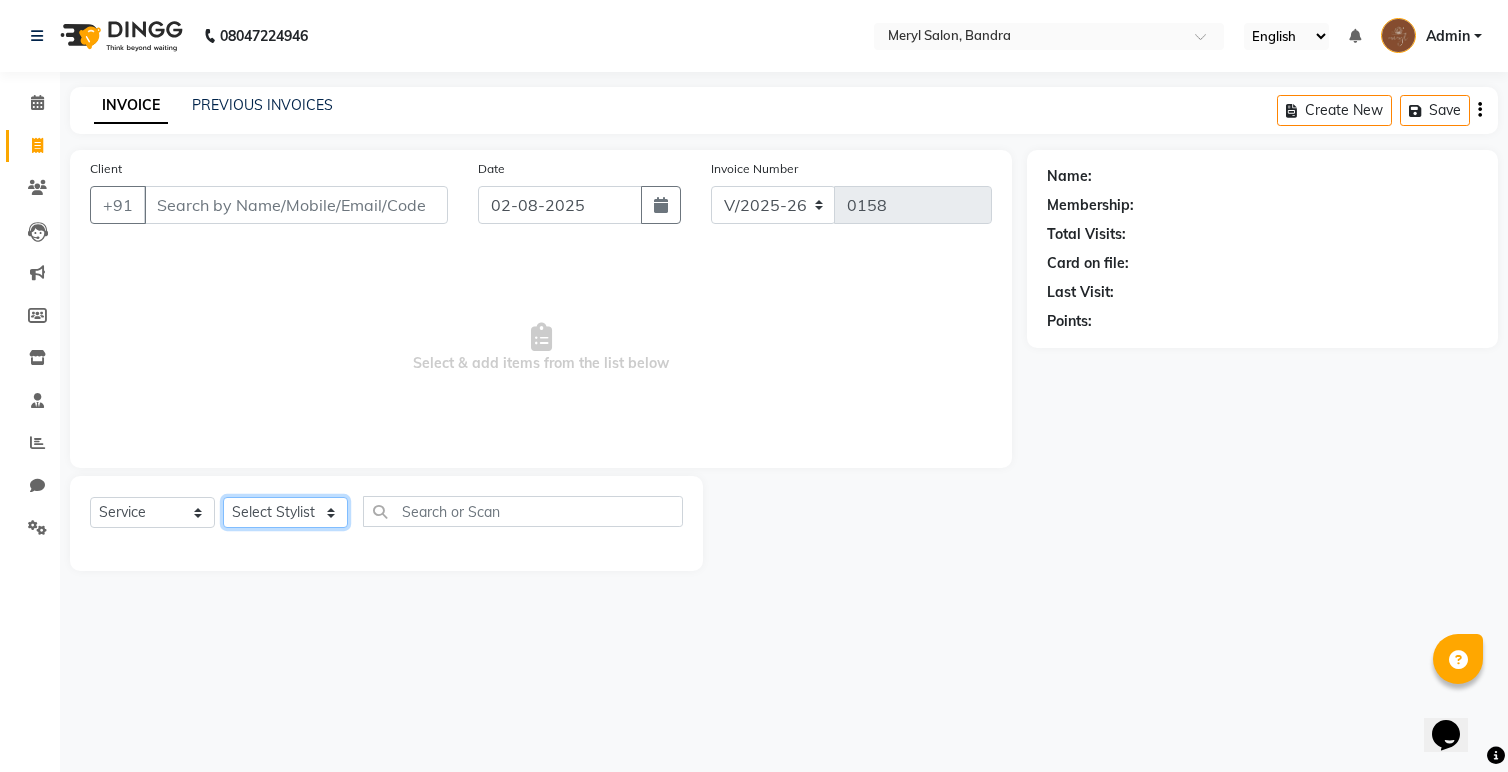click on "Select Stylist Anita Dakshta  Jessica Omar Priti Rajesh  Raju Rekha Sana  Shamal  Shivansh Sohail" 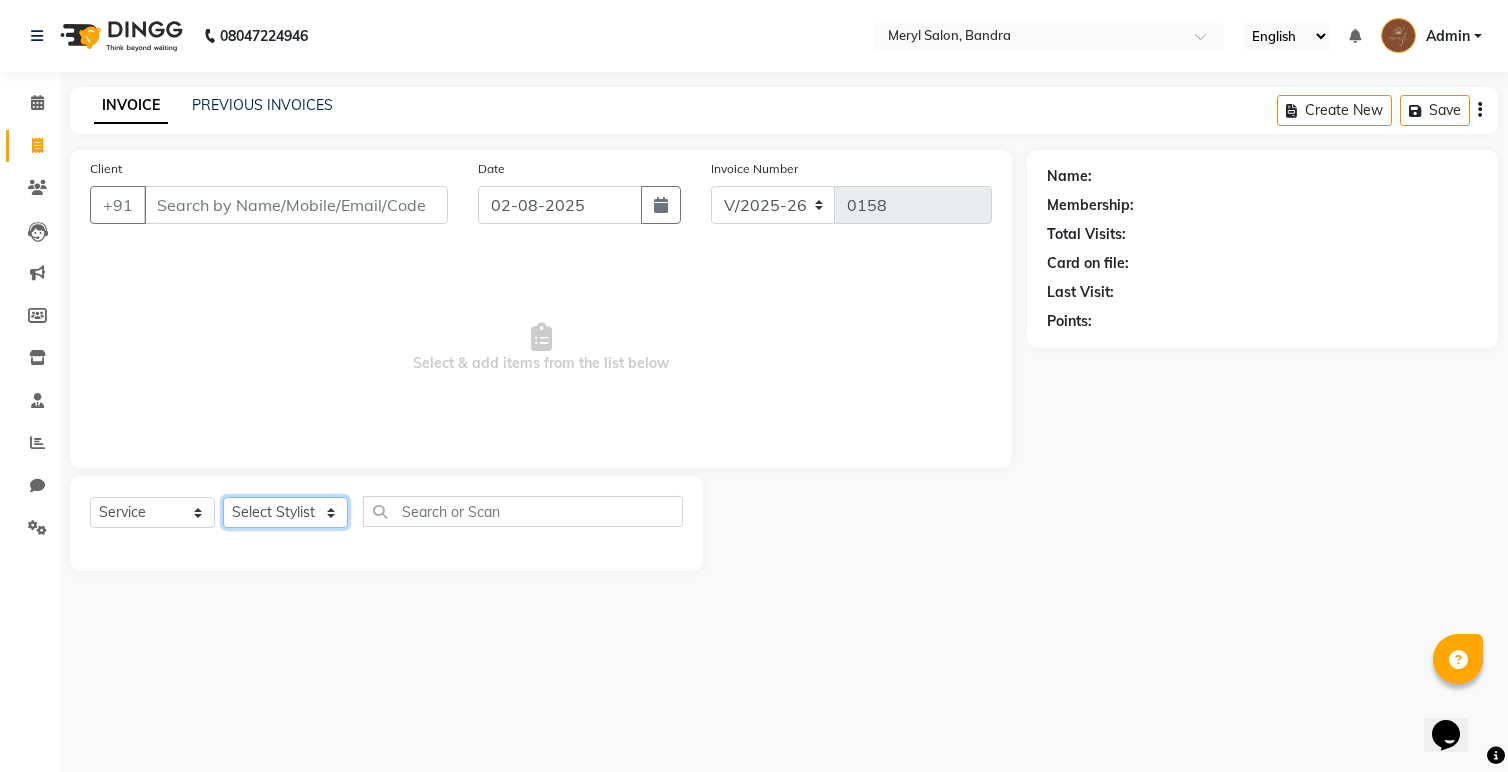 select on "83750" 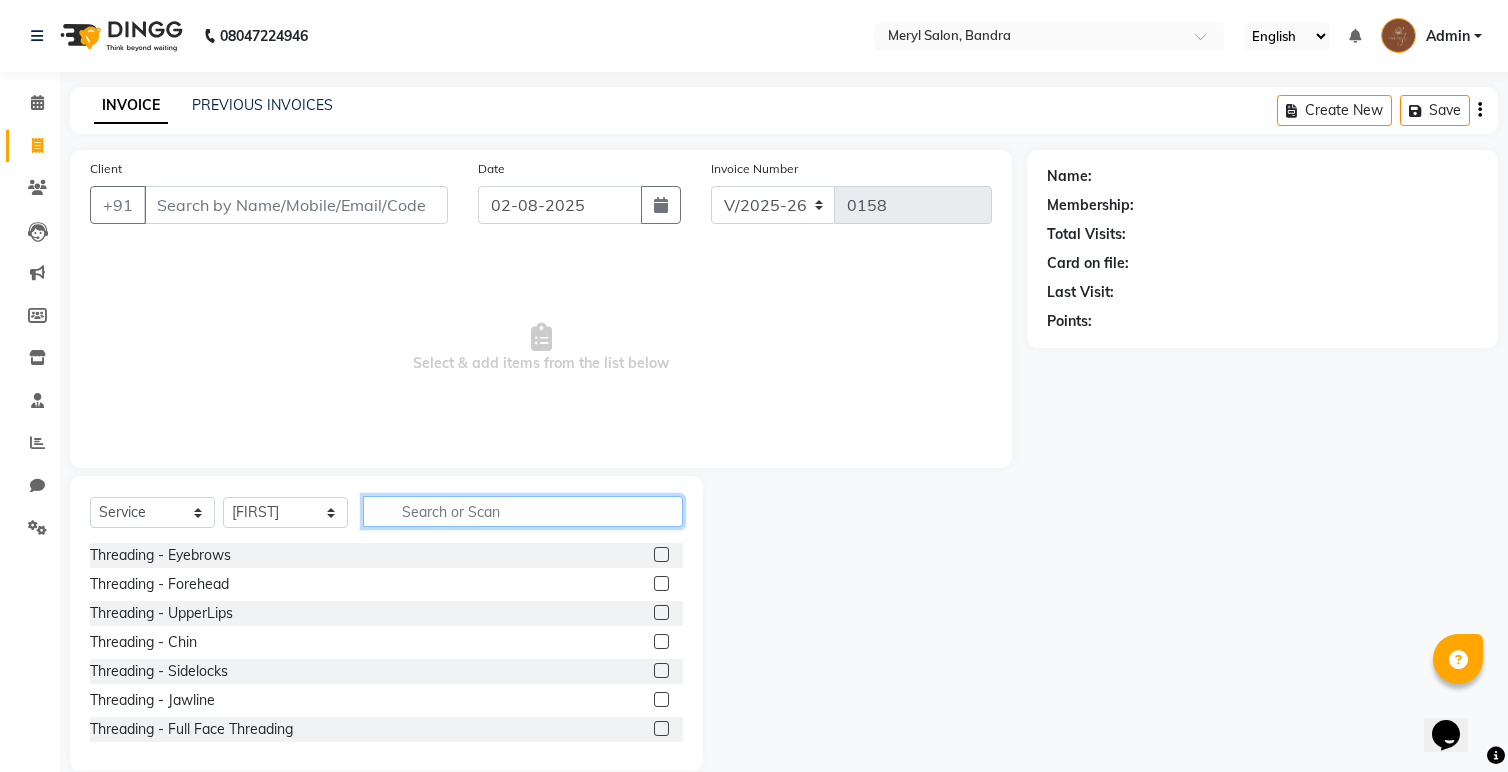 click 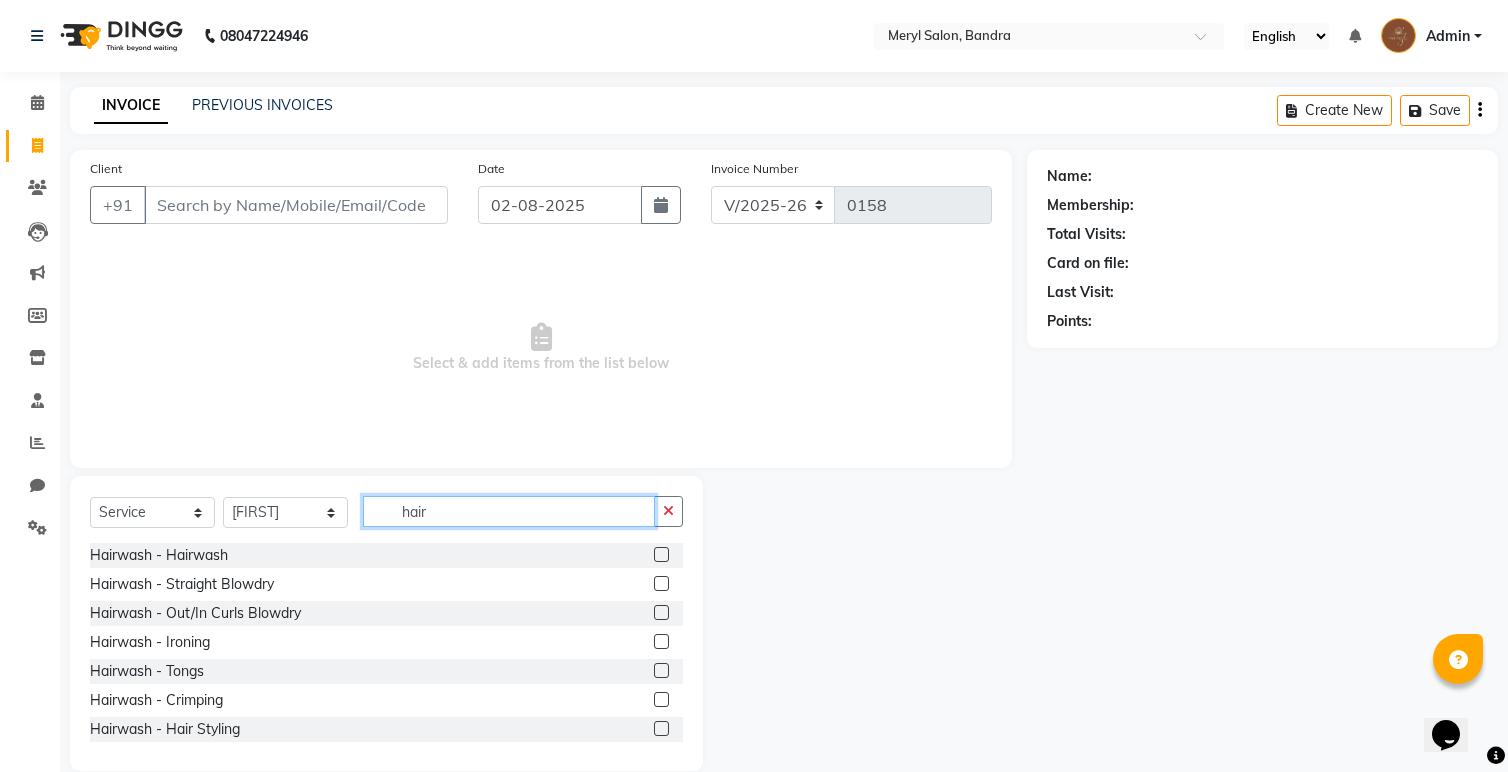 type on "hair" 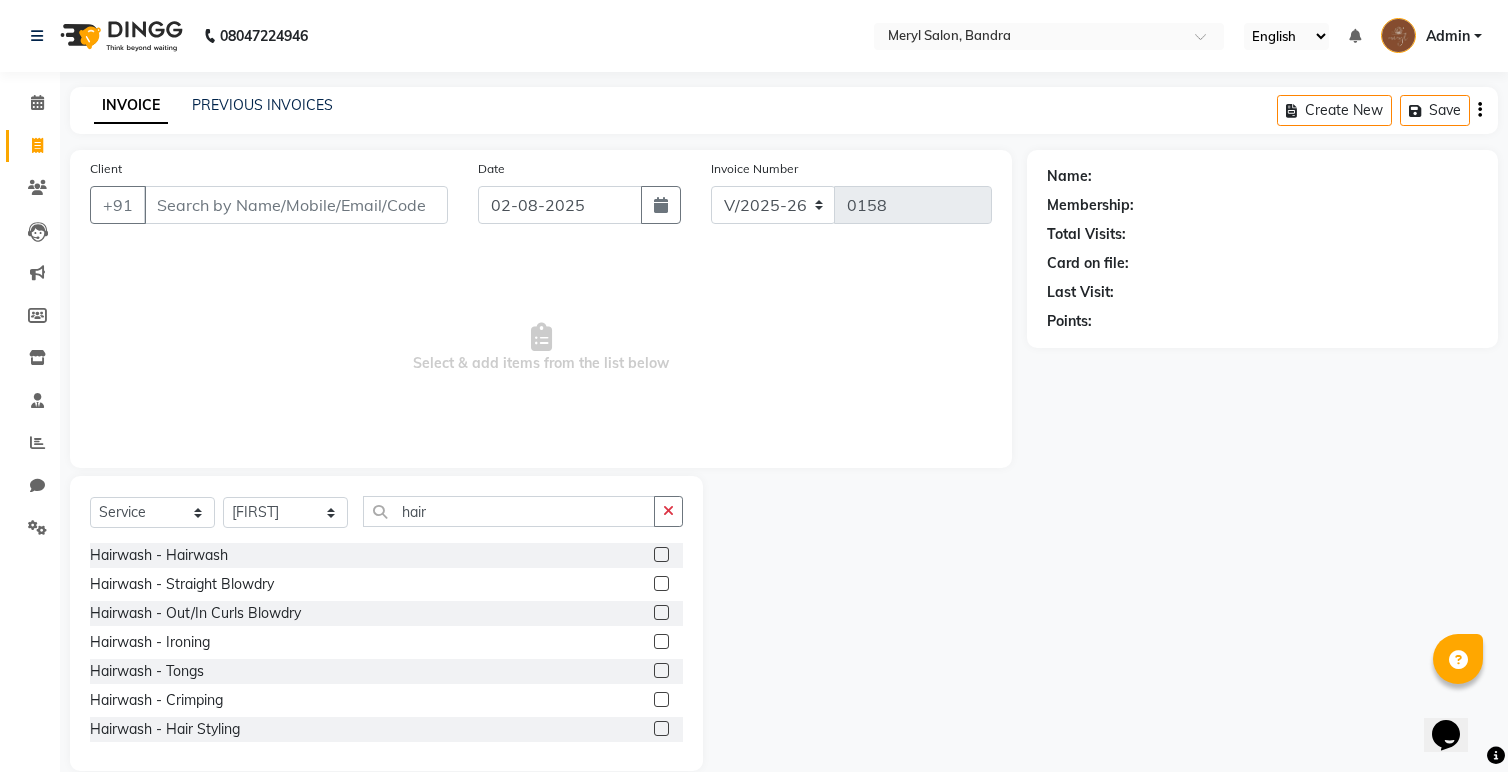 click 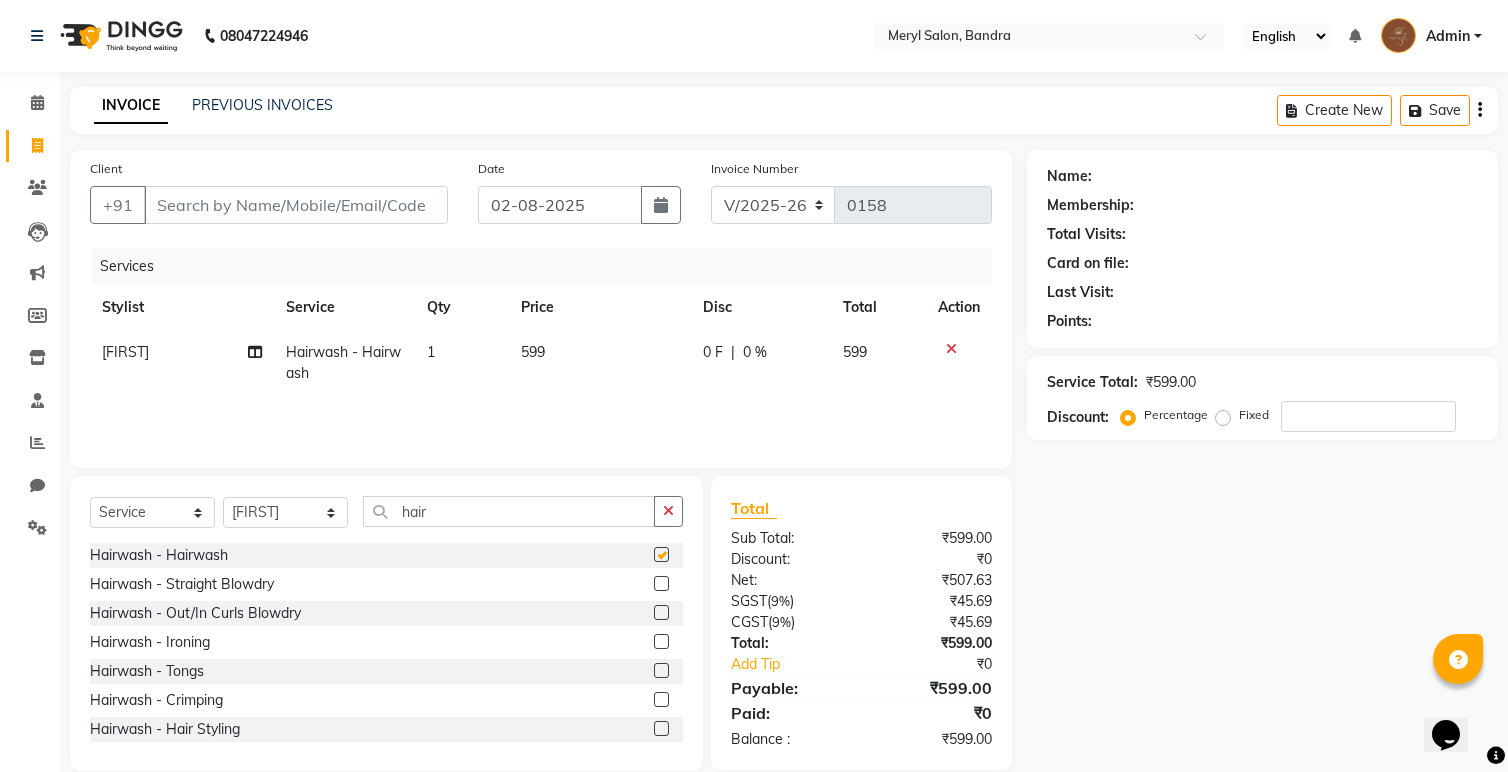 checkbox on "false" 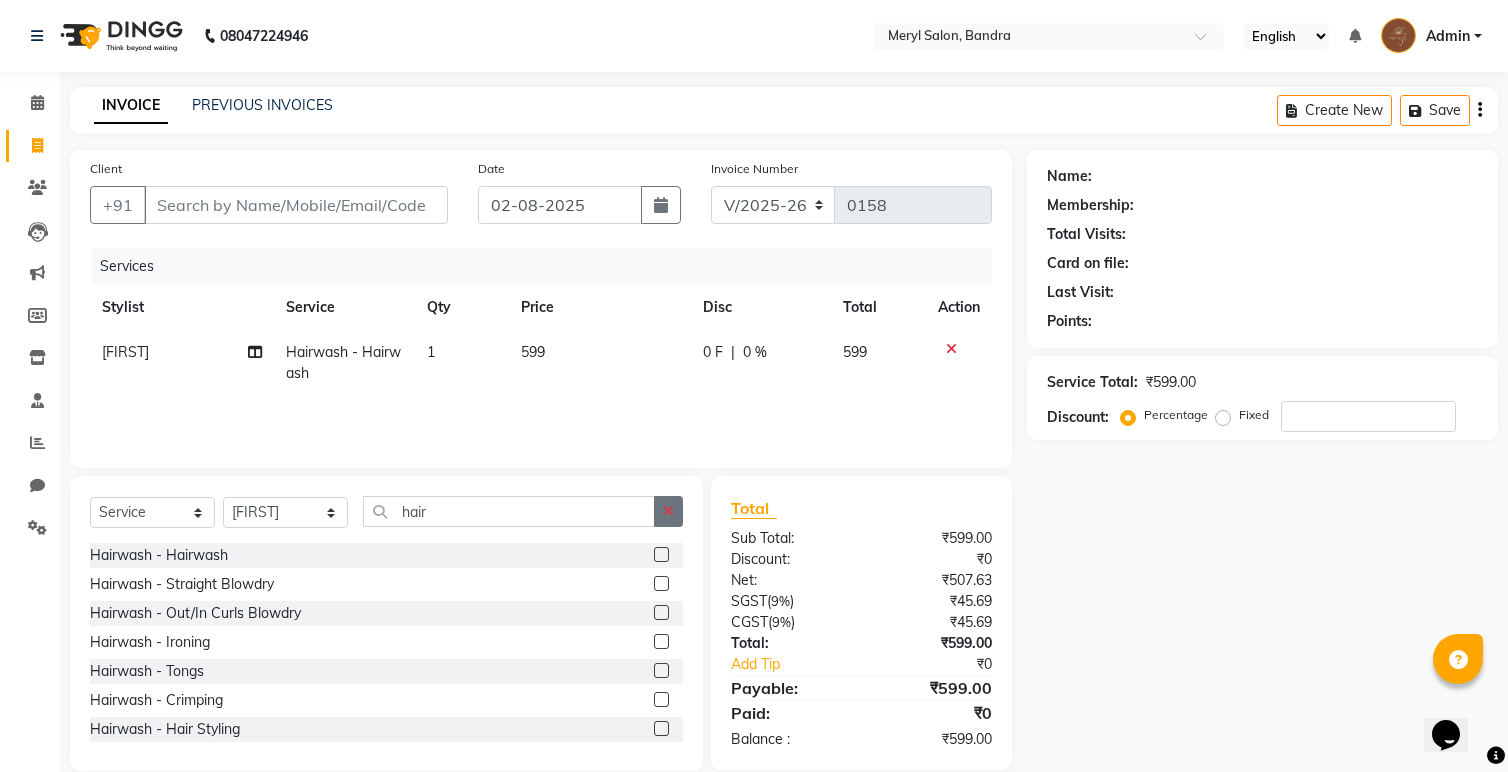 click 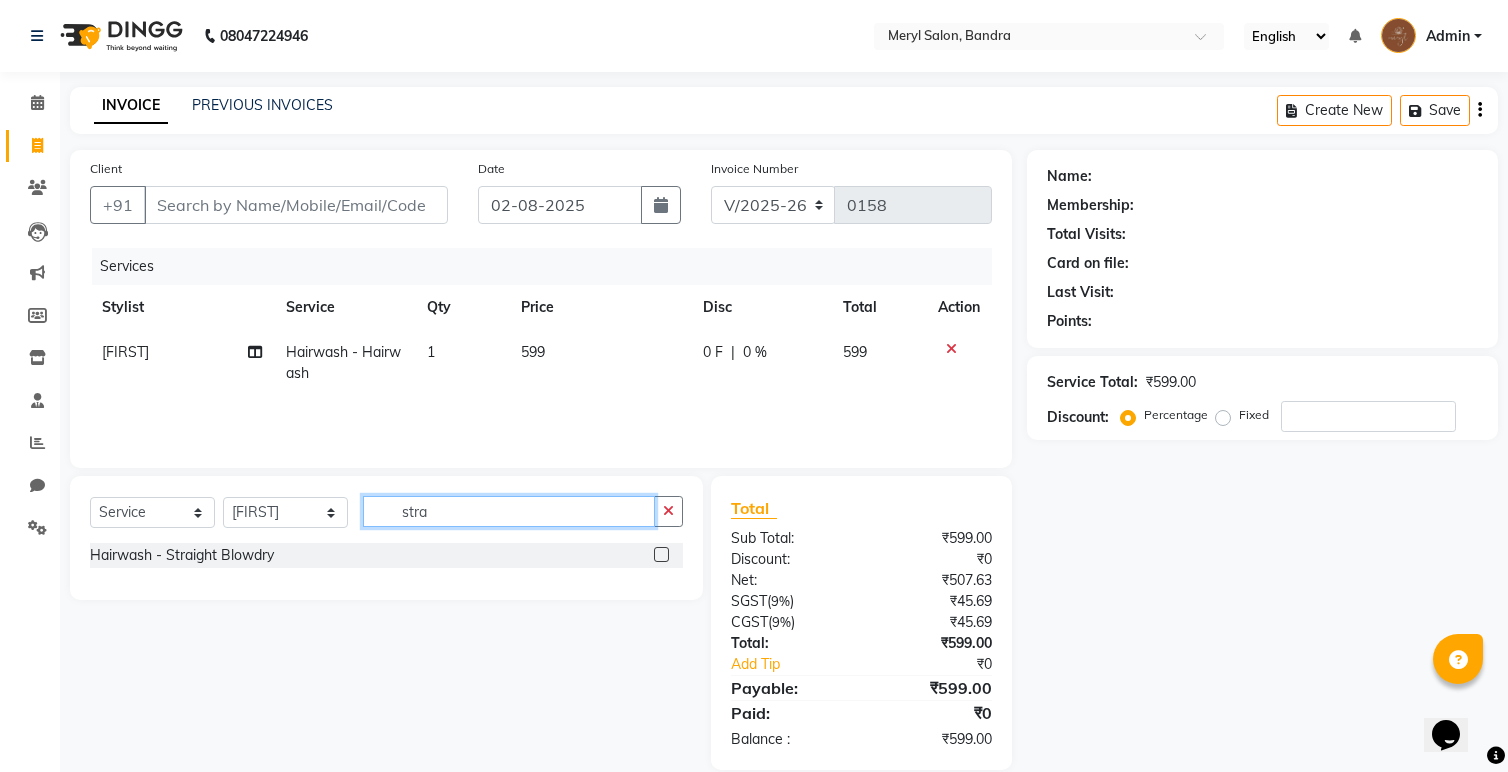 type on "stra" 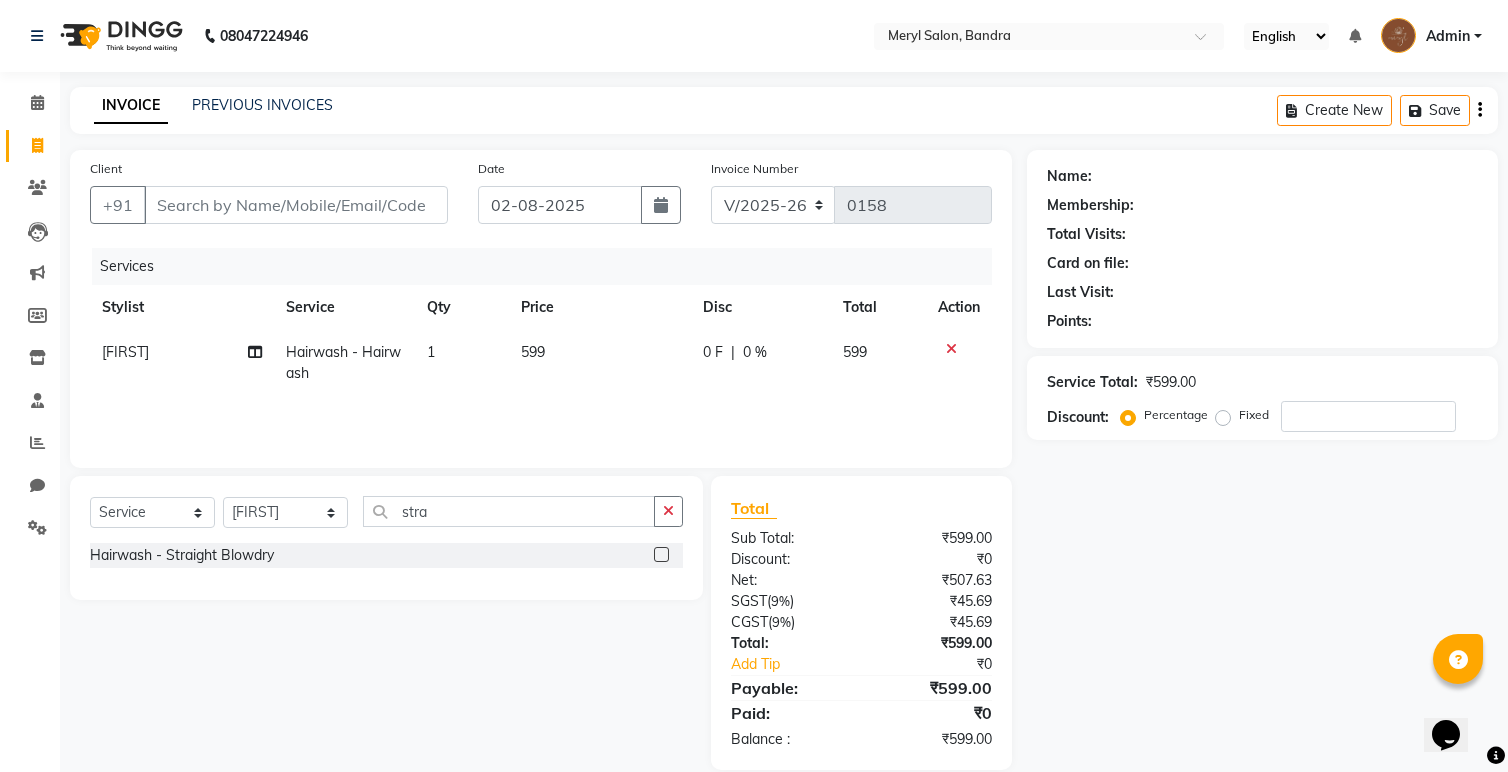 click 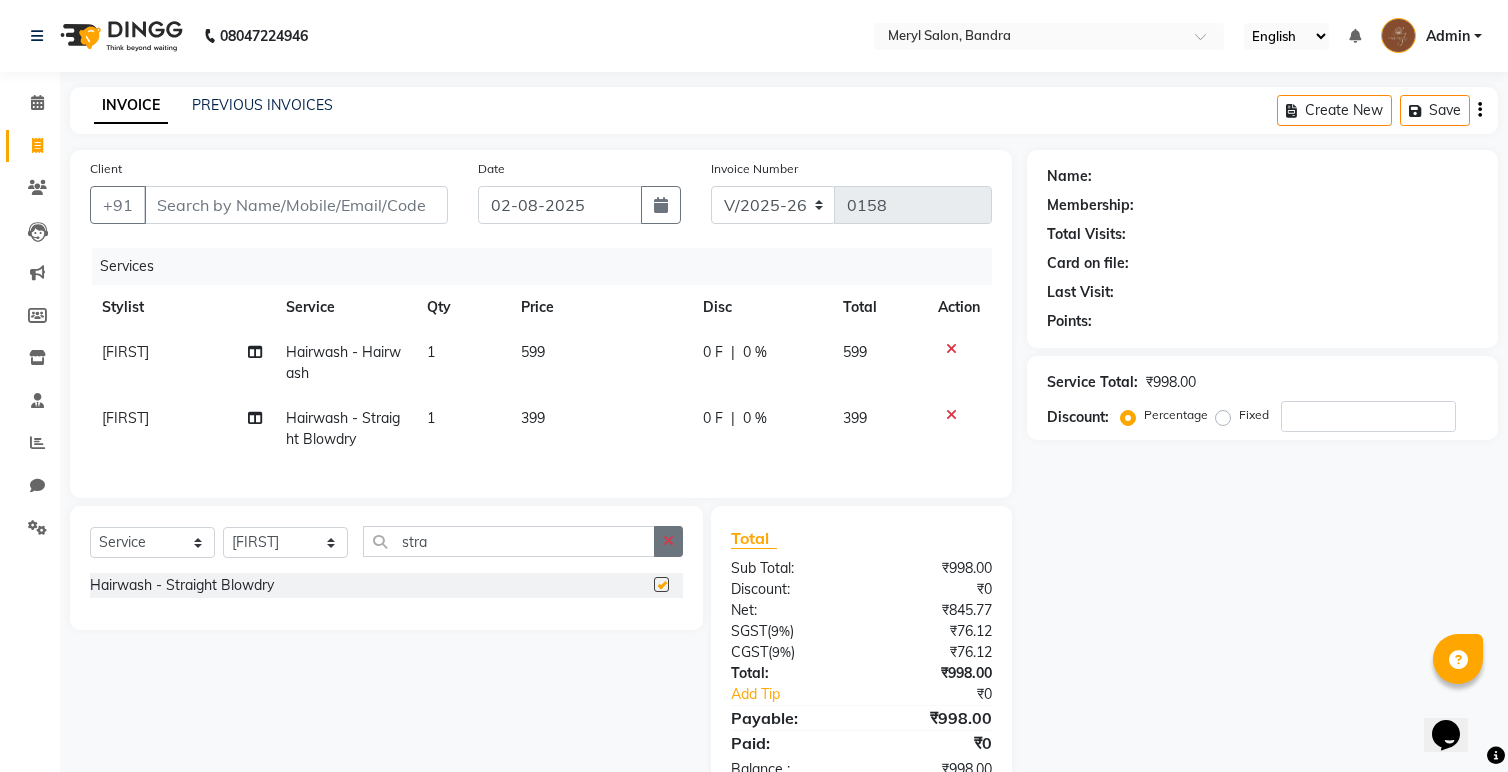 checkbox on "false" 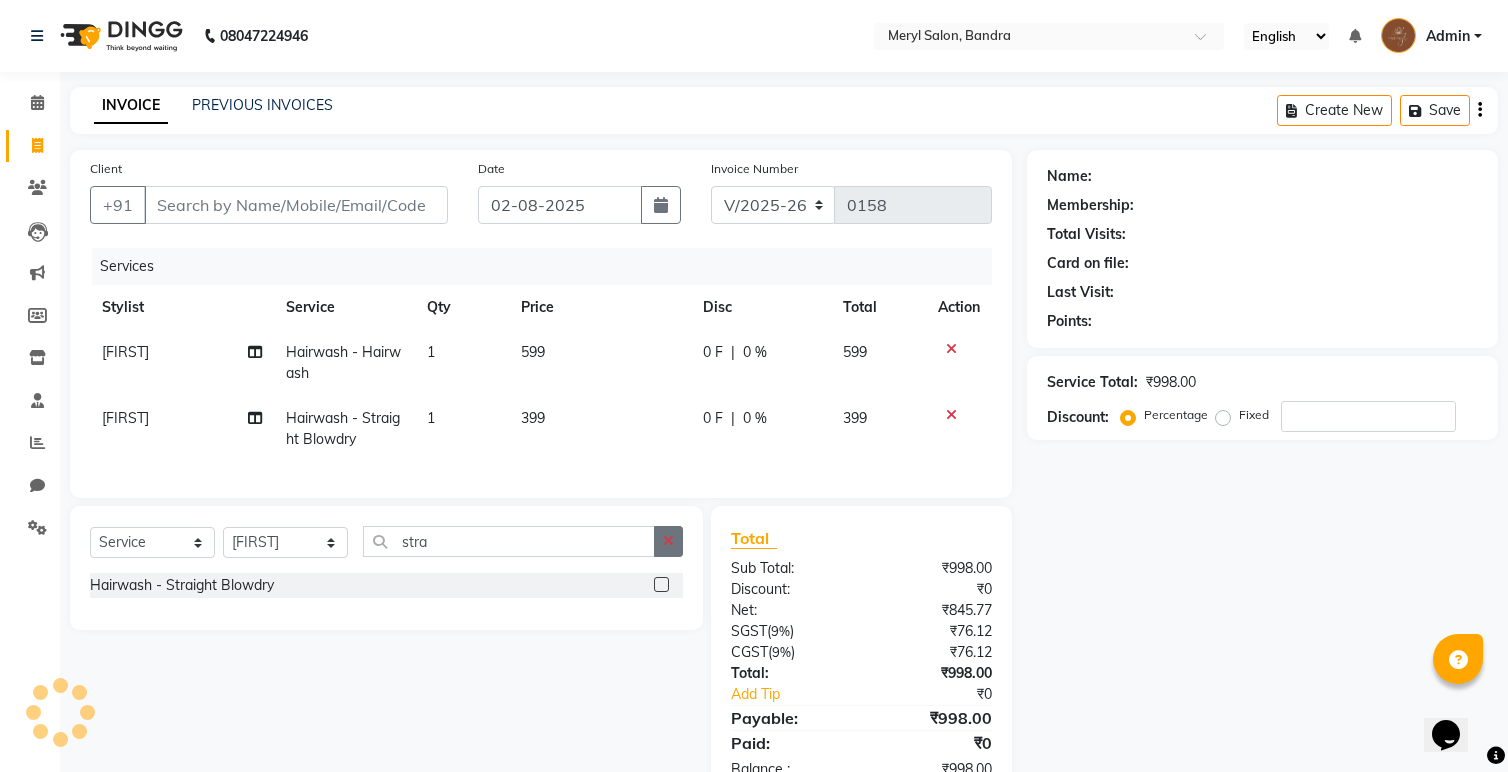click 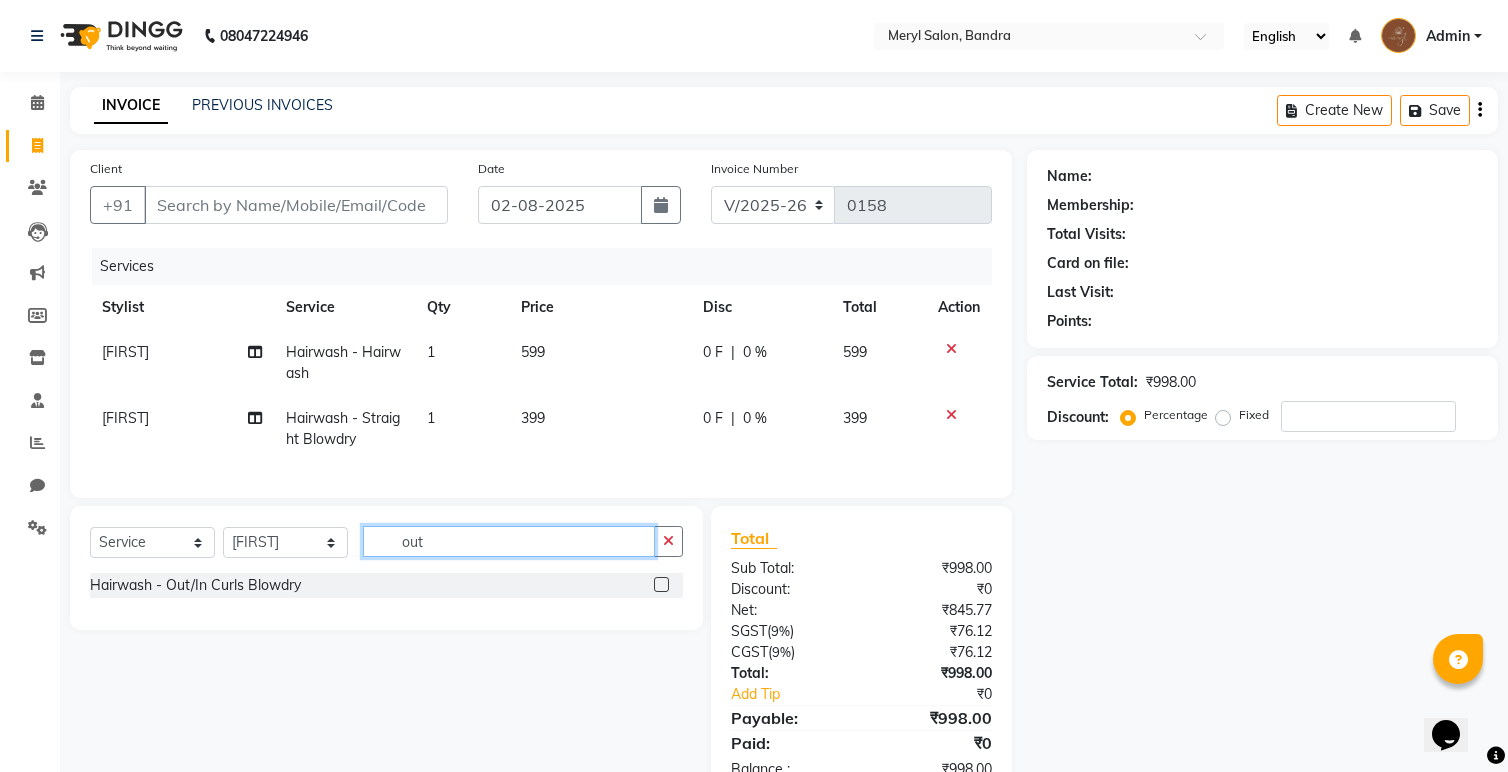 type on "out" 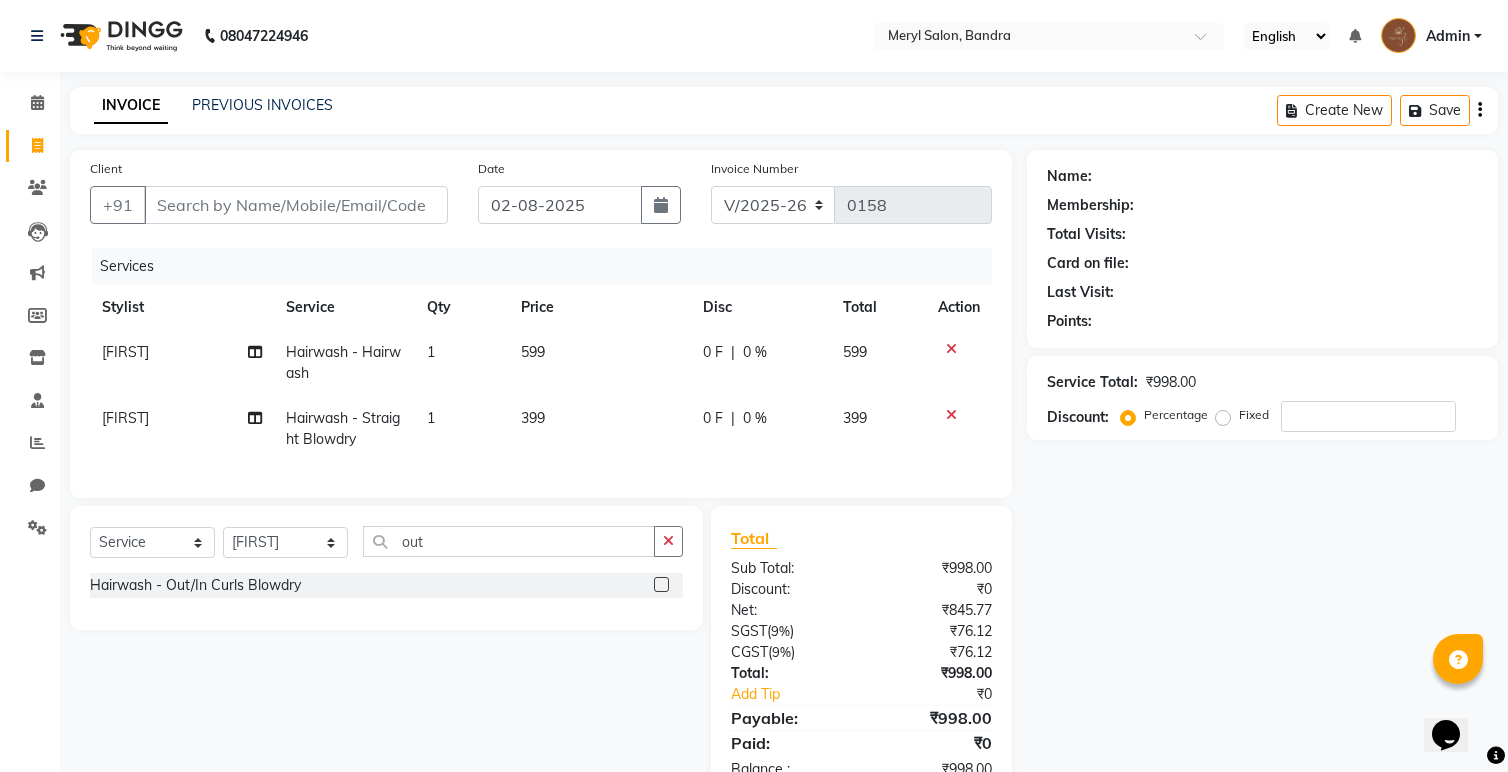 click 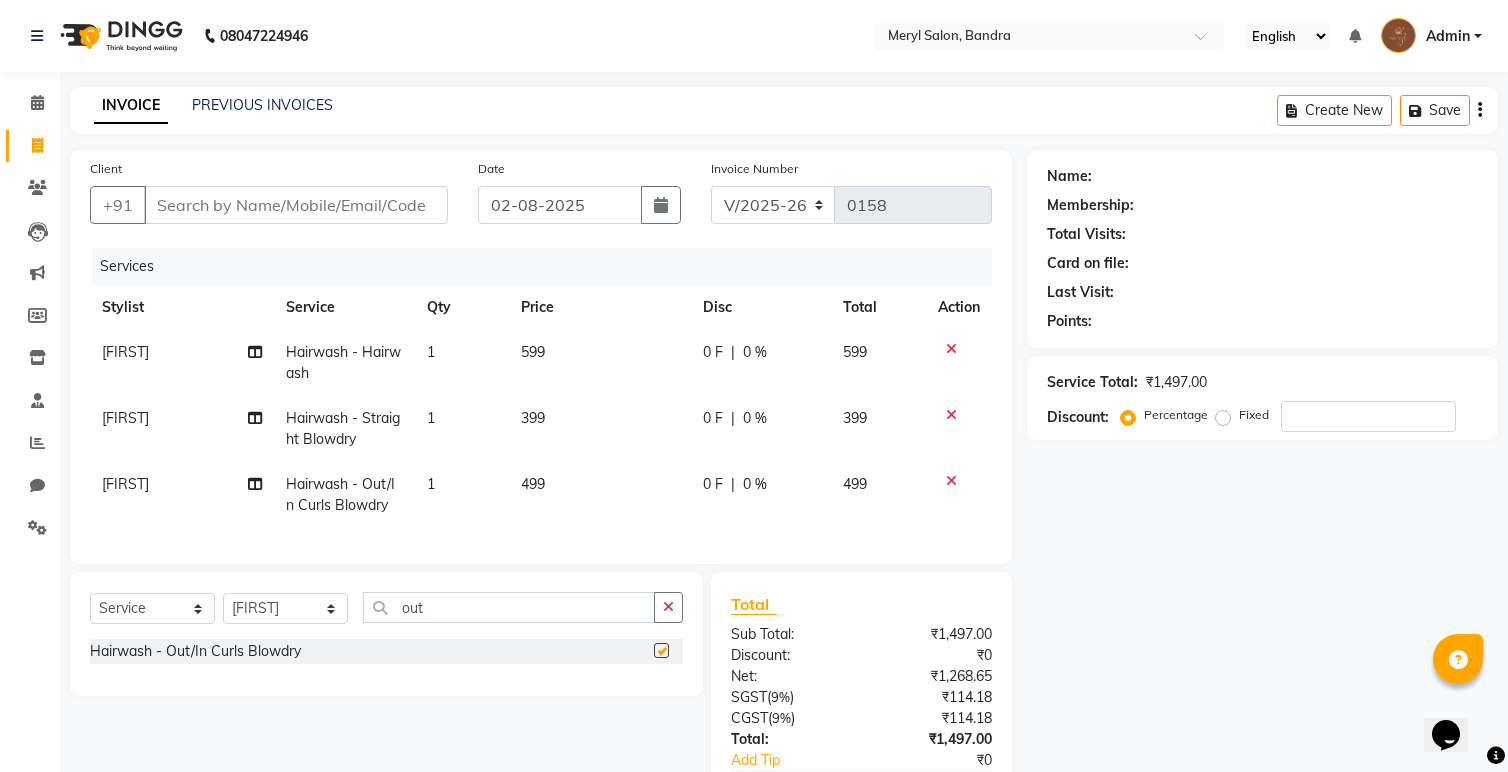 checkbox on "false" 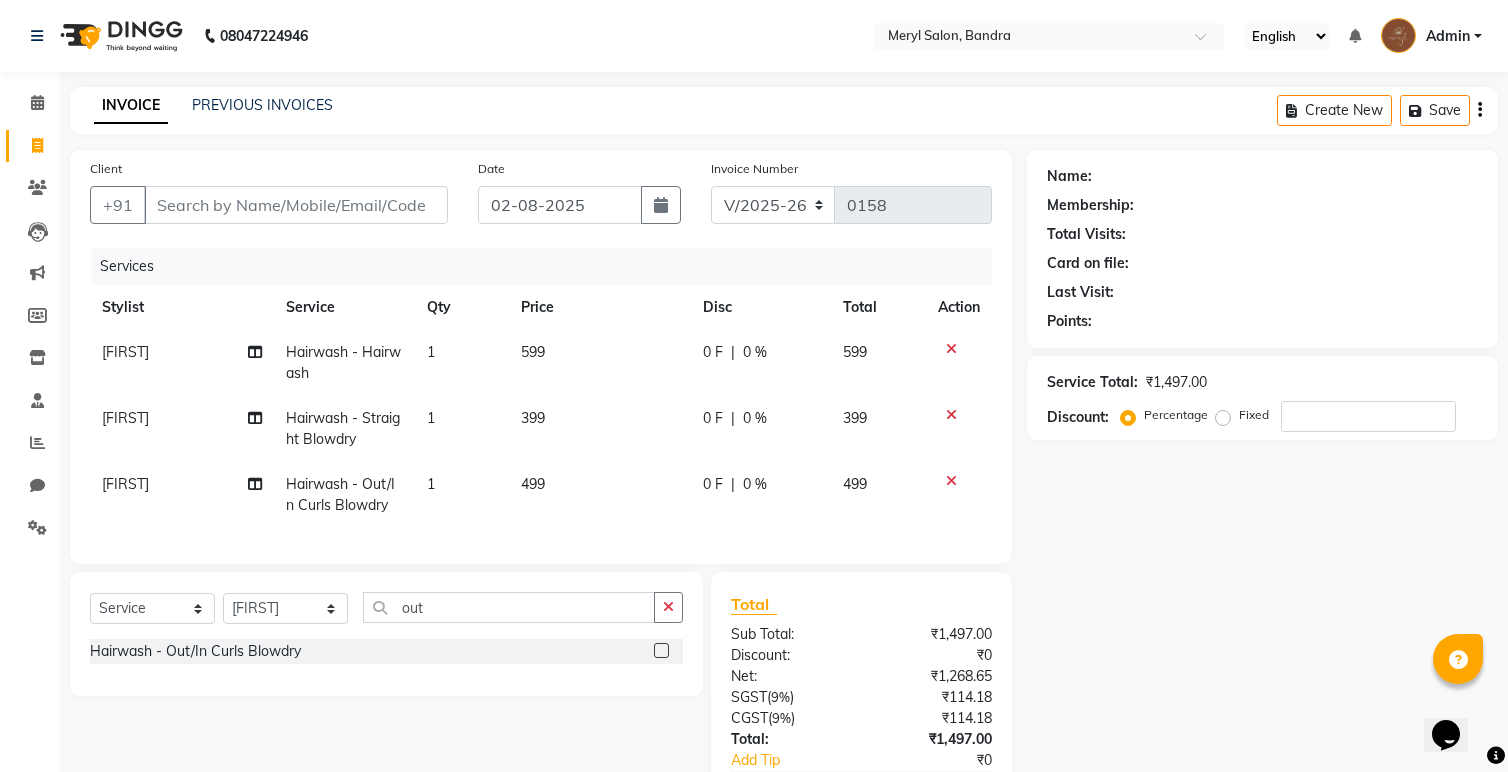 click 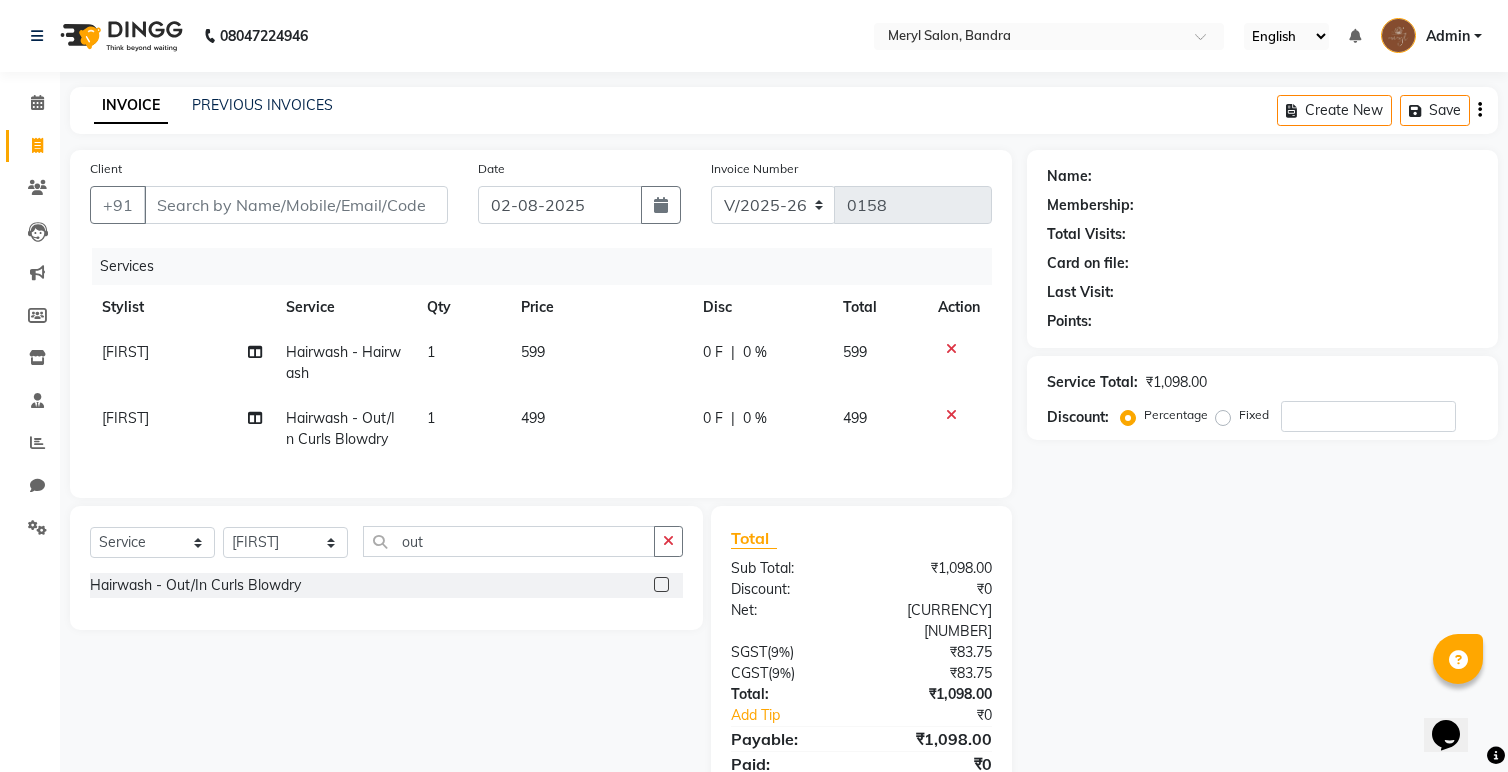 click 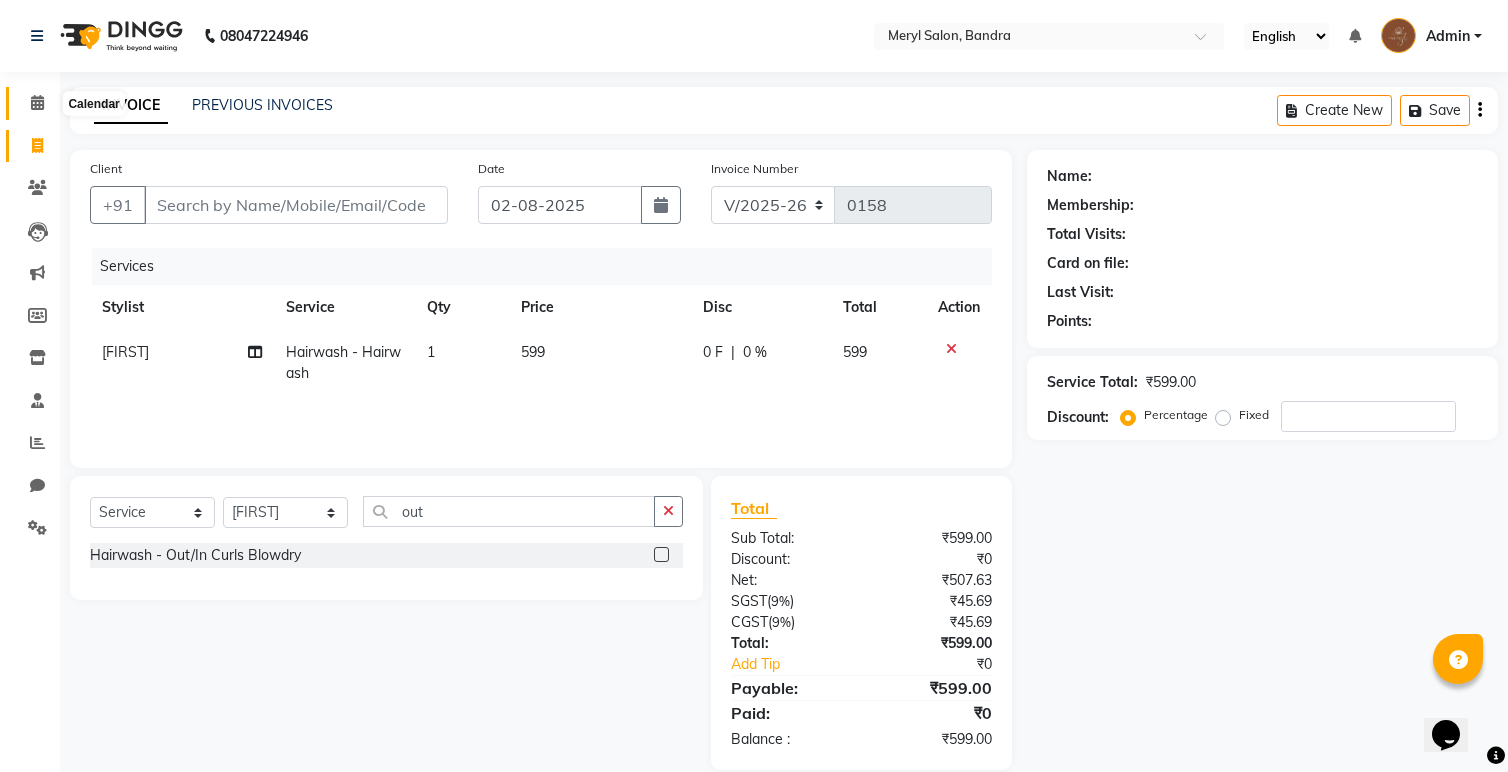 click 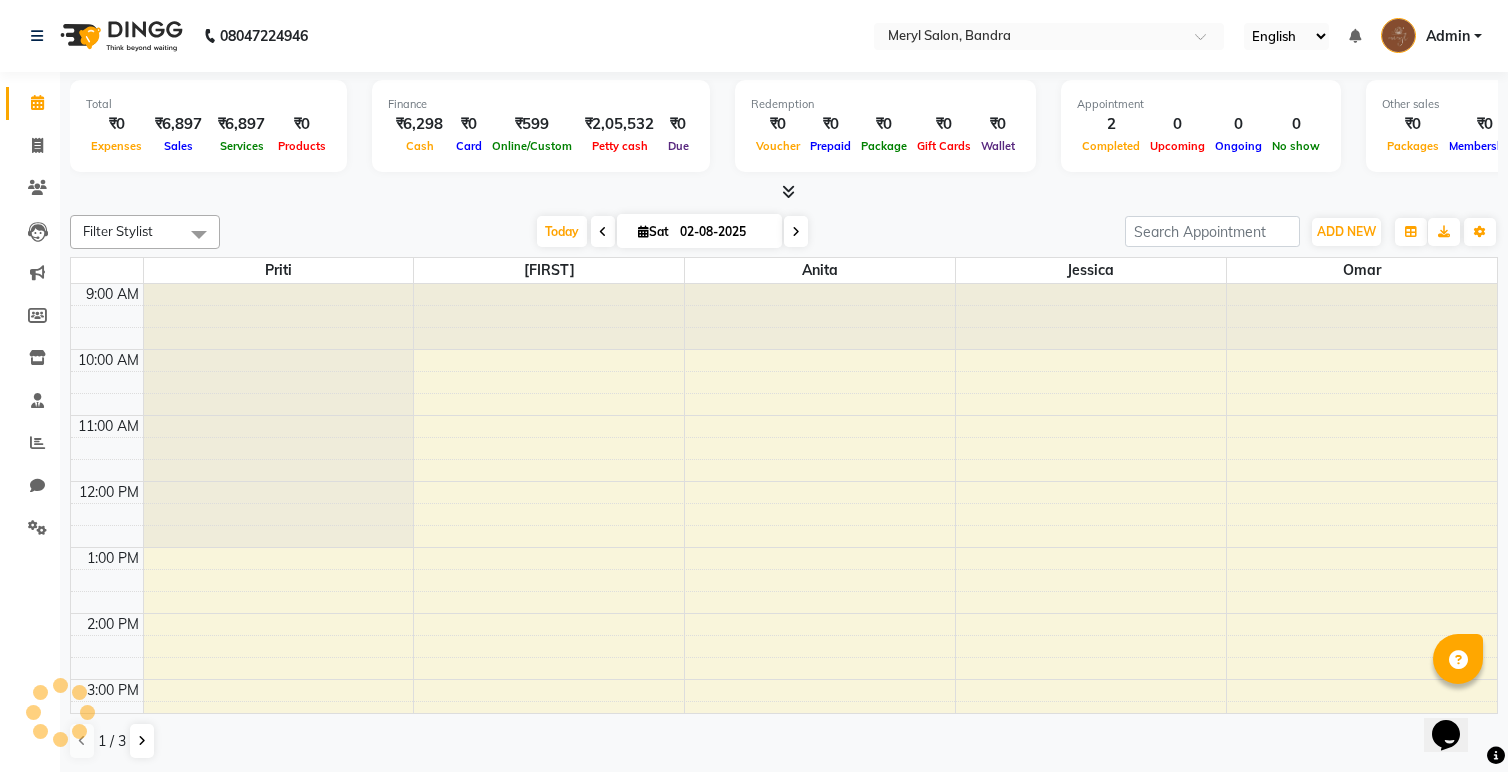 scroll, scrollTop: 0, scrollLeft: 0, axis: both 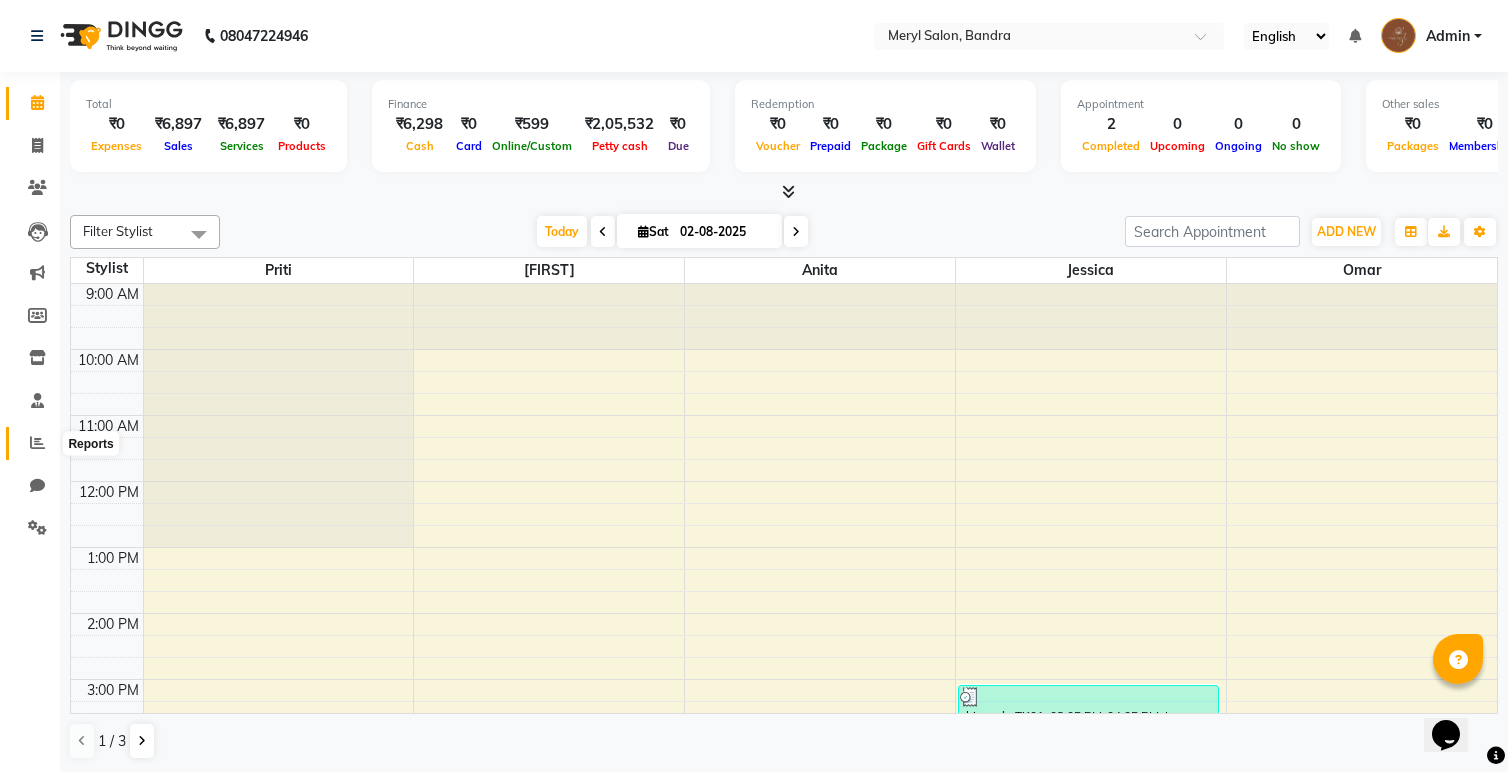 click 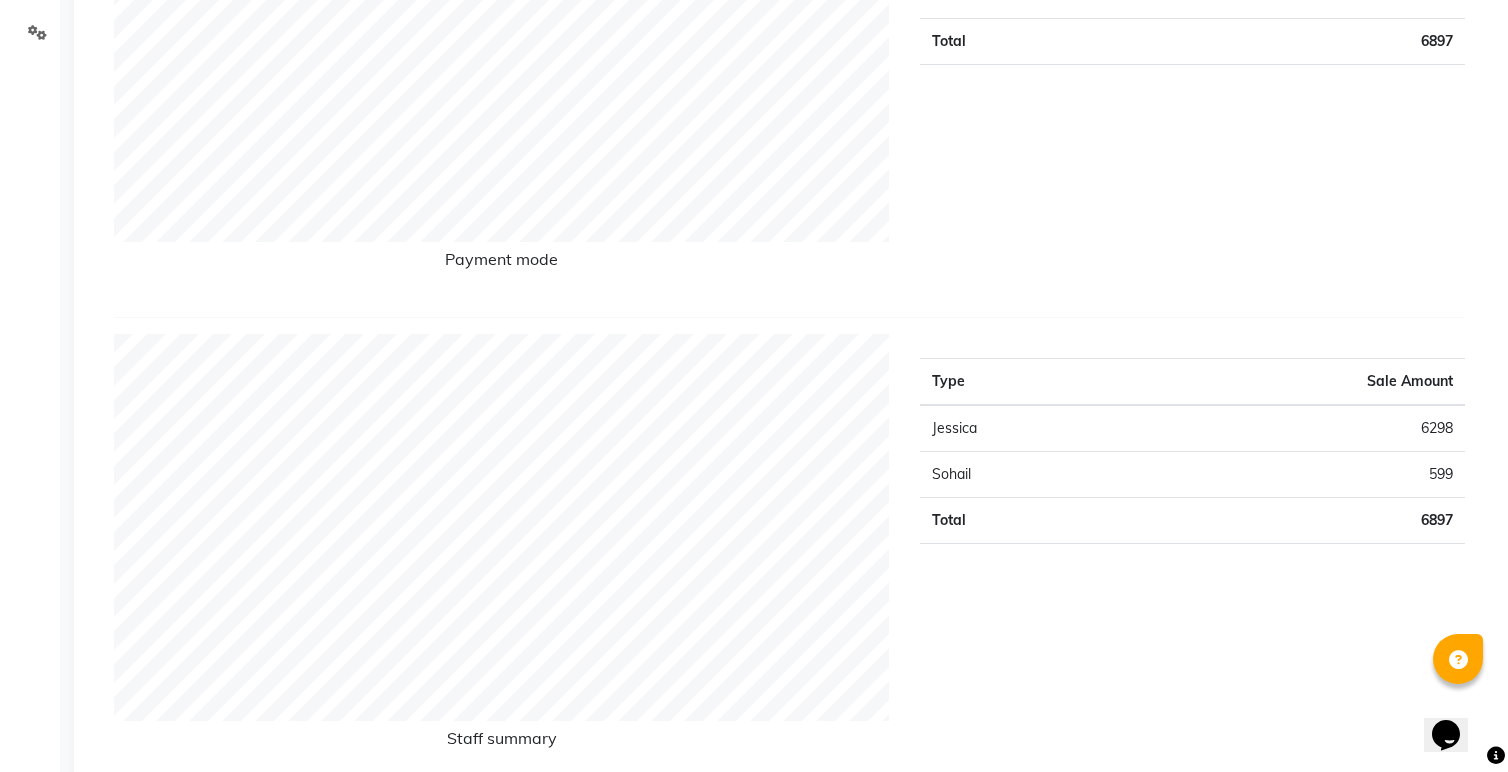scroll, scrollTop: 0, scrollLeft: 0, axis: both 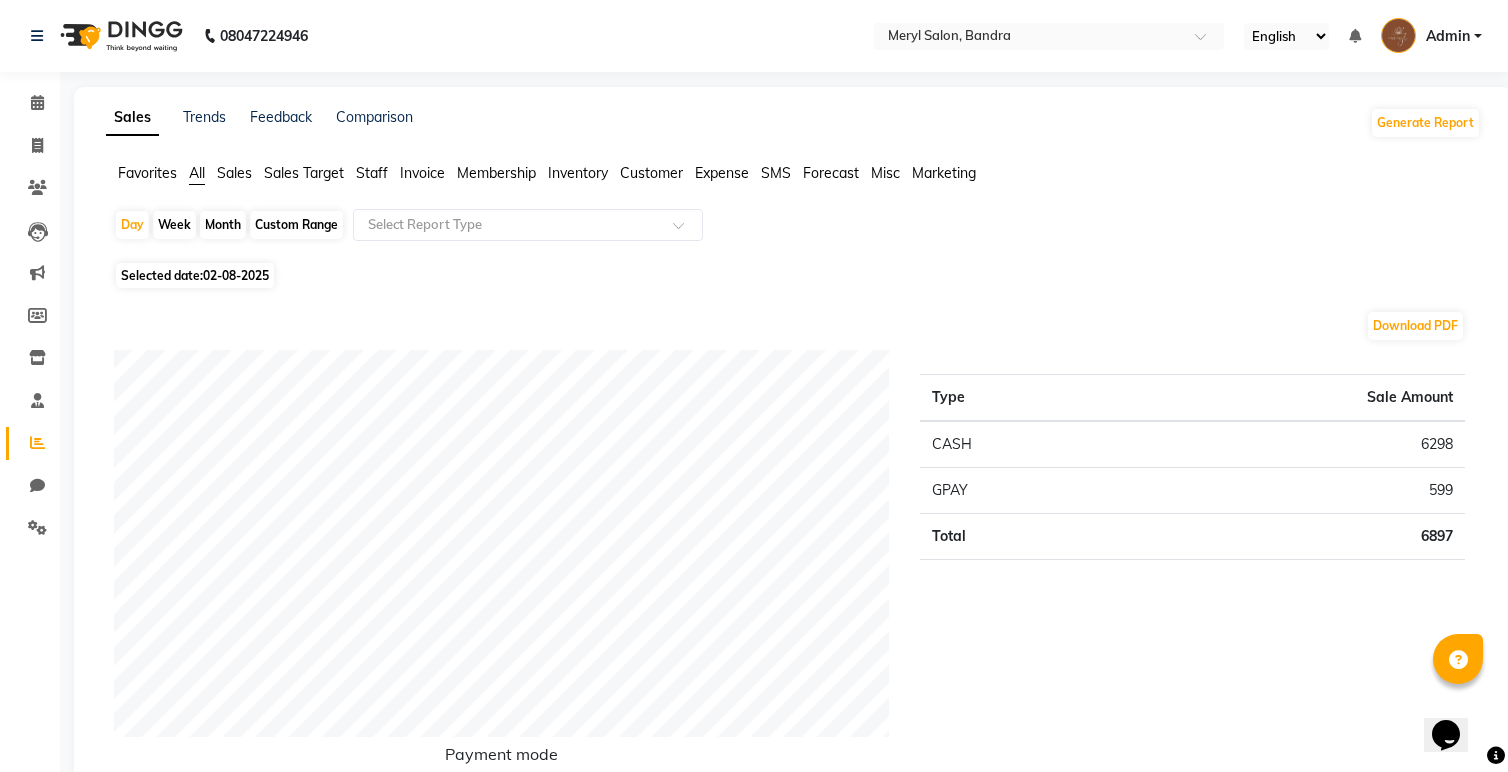 click on "Custom Range" 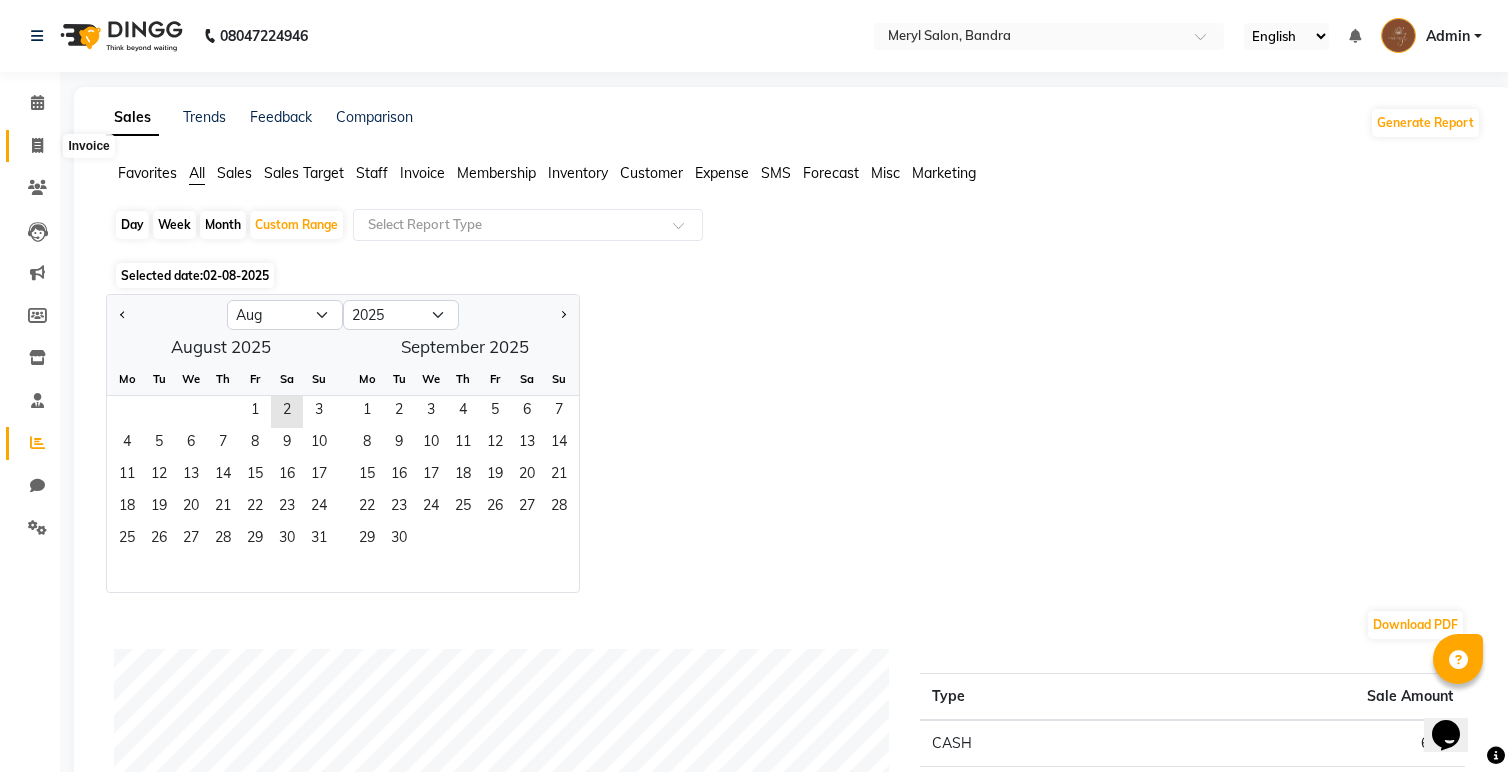 click 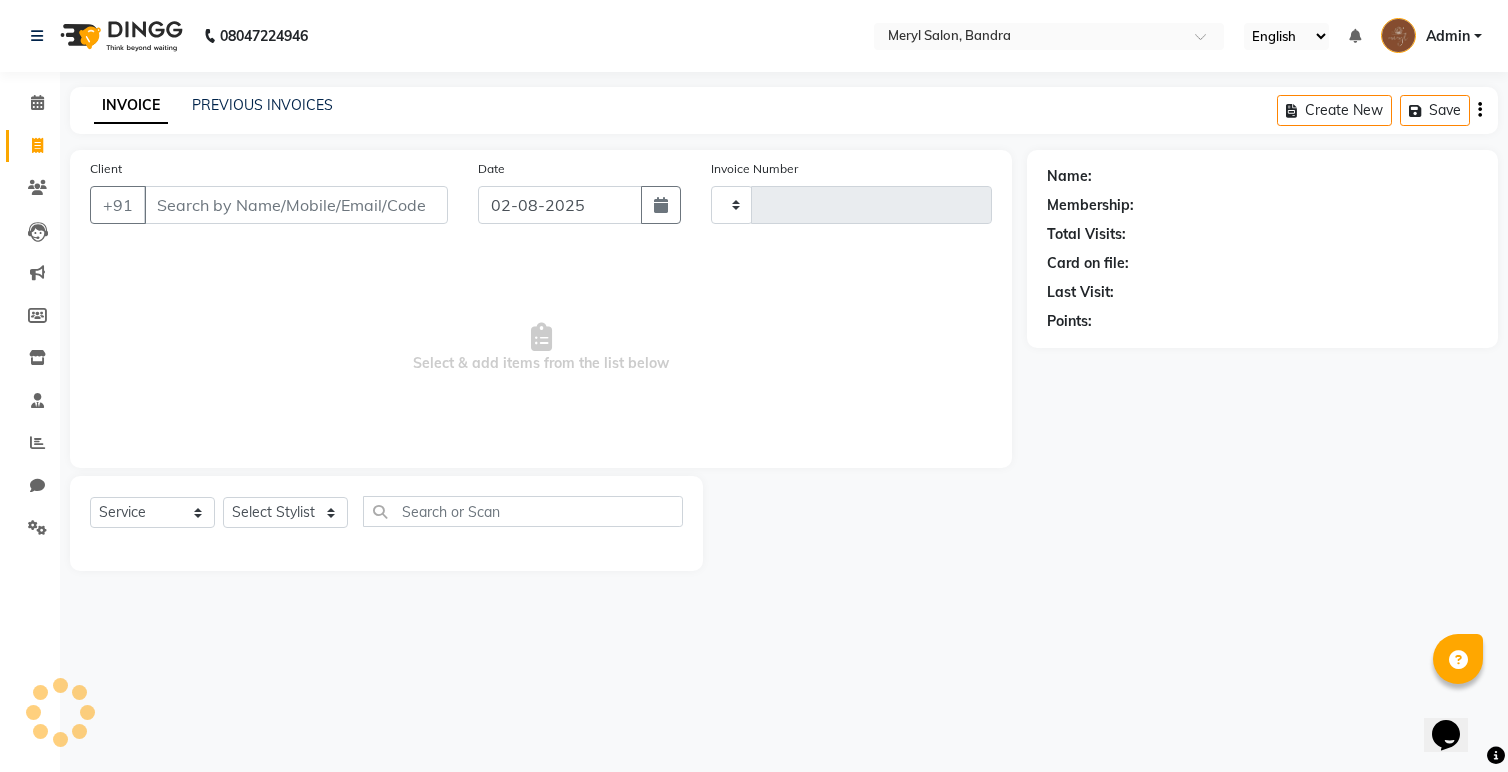 type on "0158" 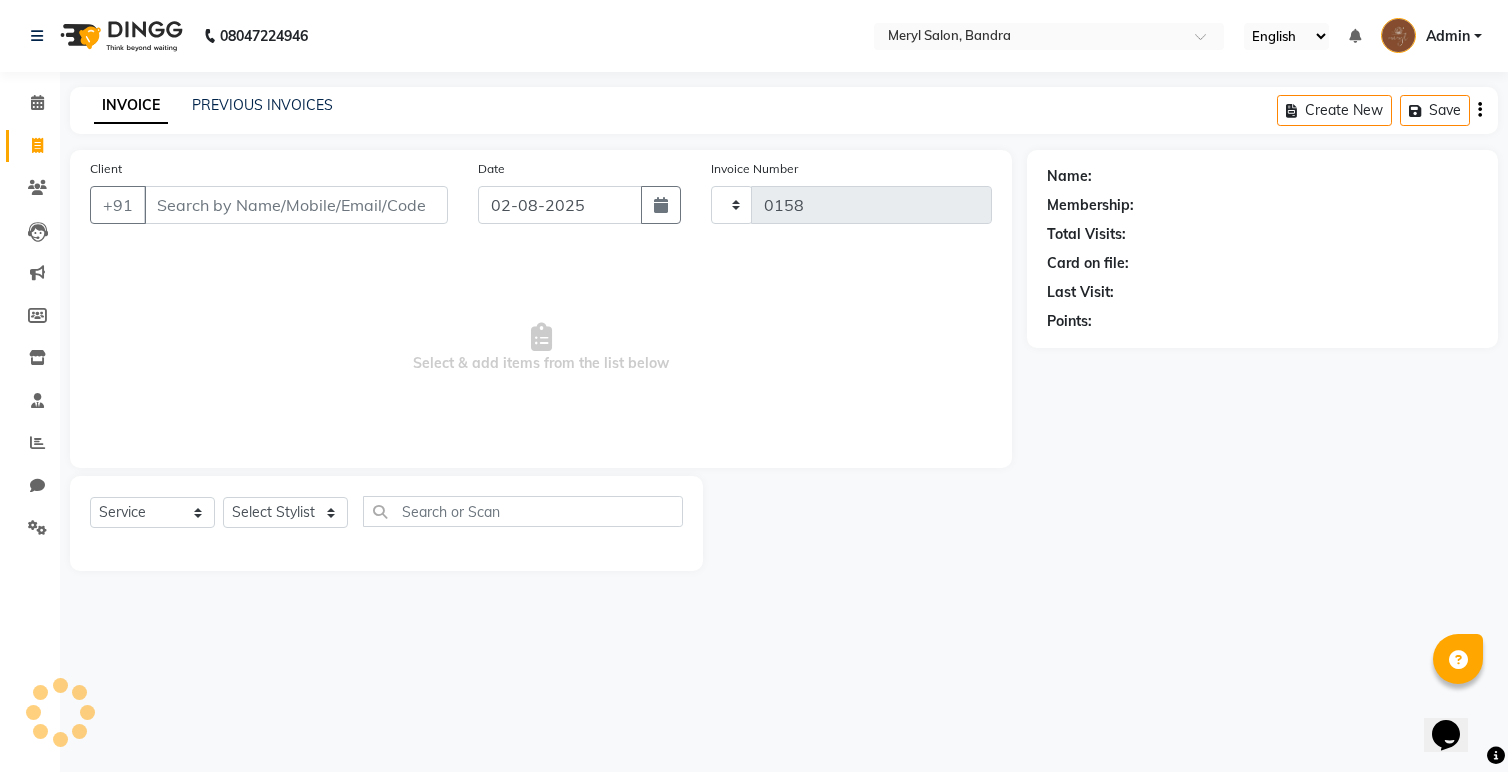 select on "7894" 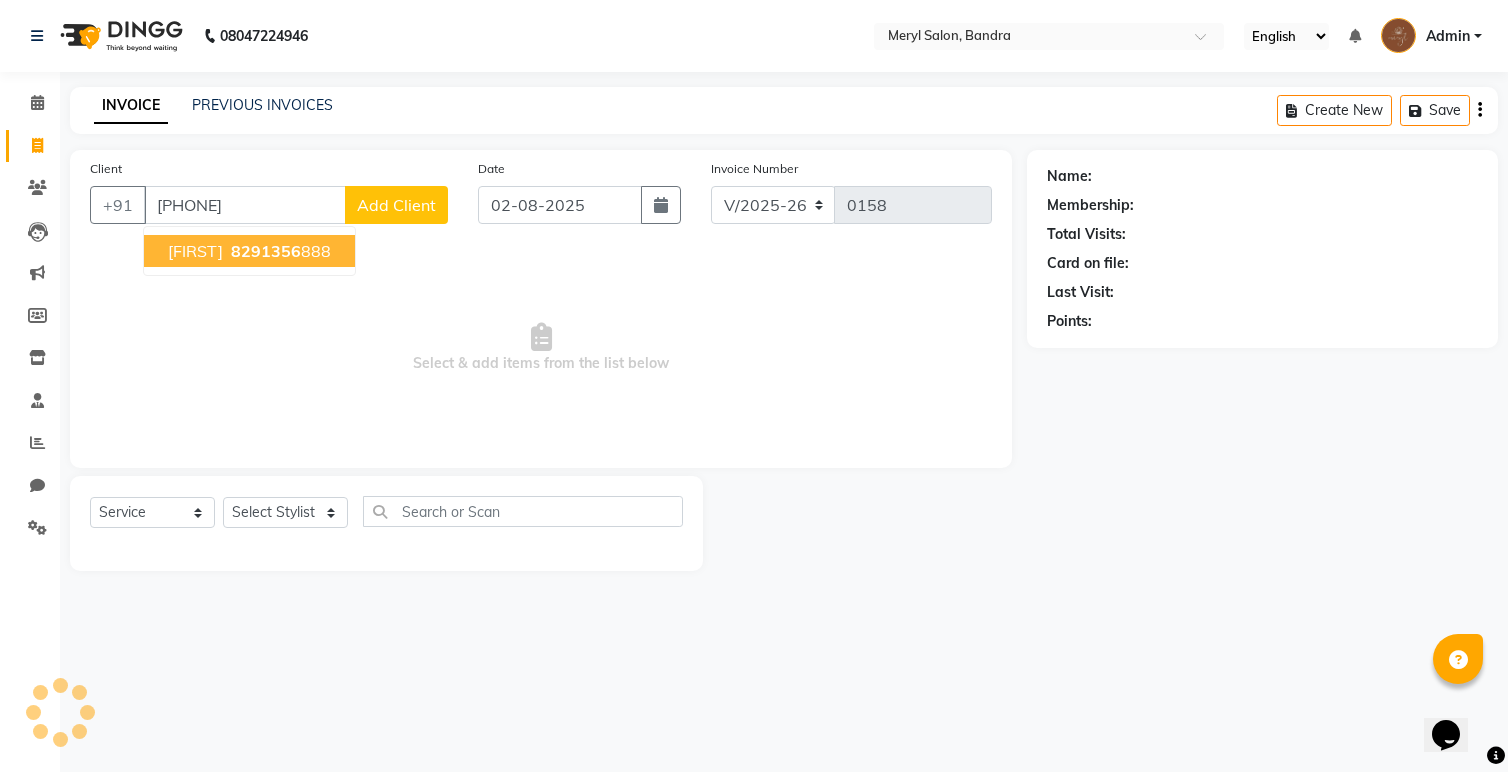 type on "[PHONE]" 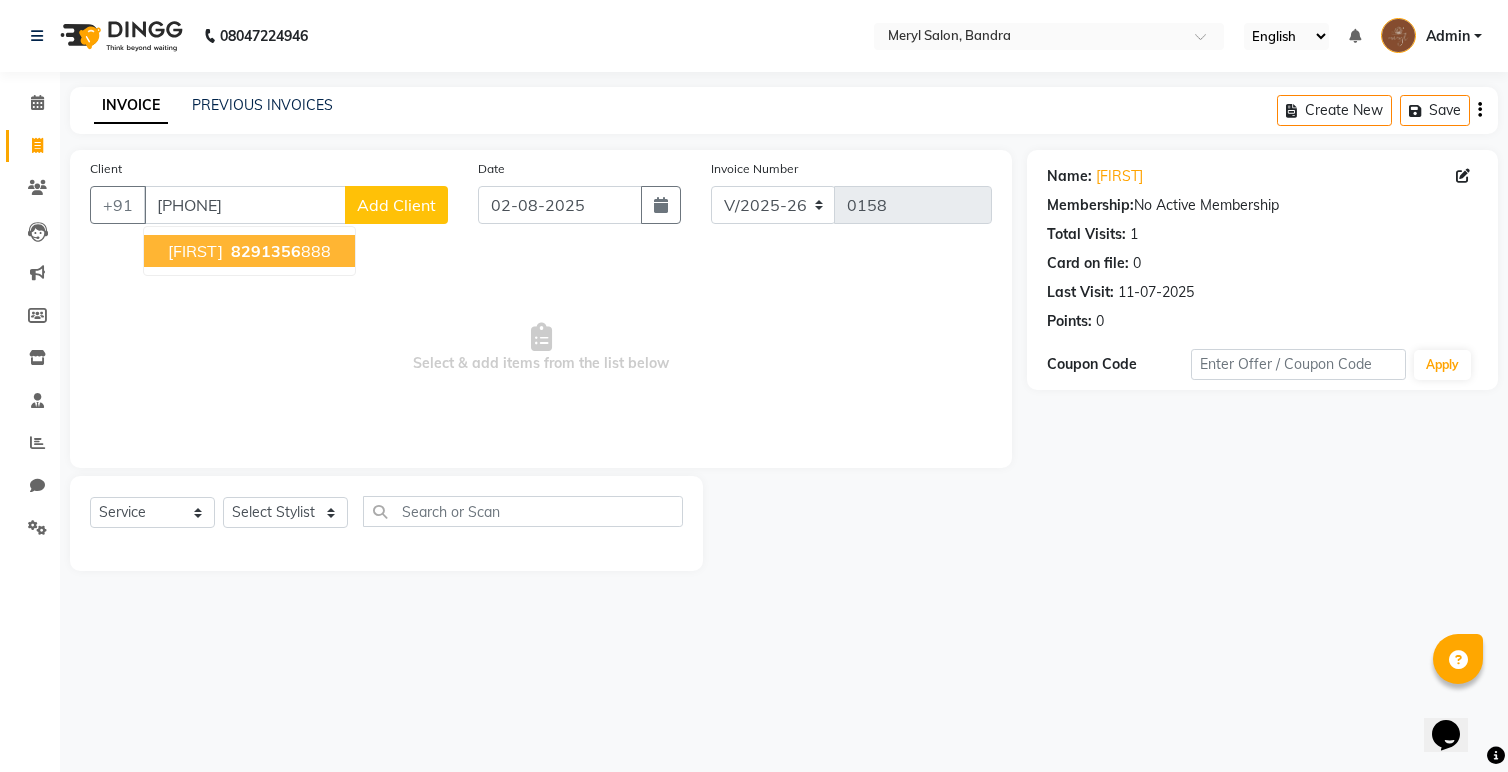 click on "8291356 888" at bounding box center [279, 251] 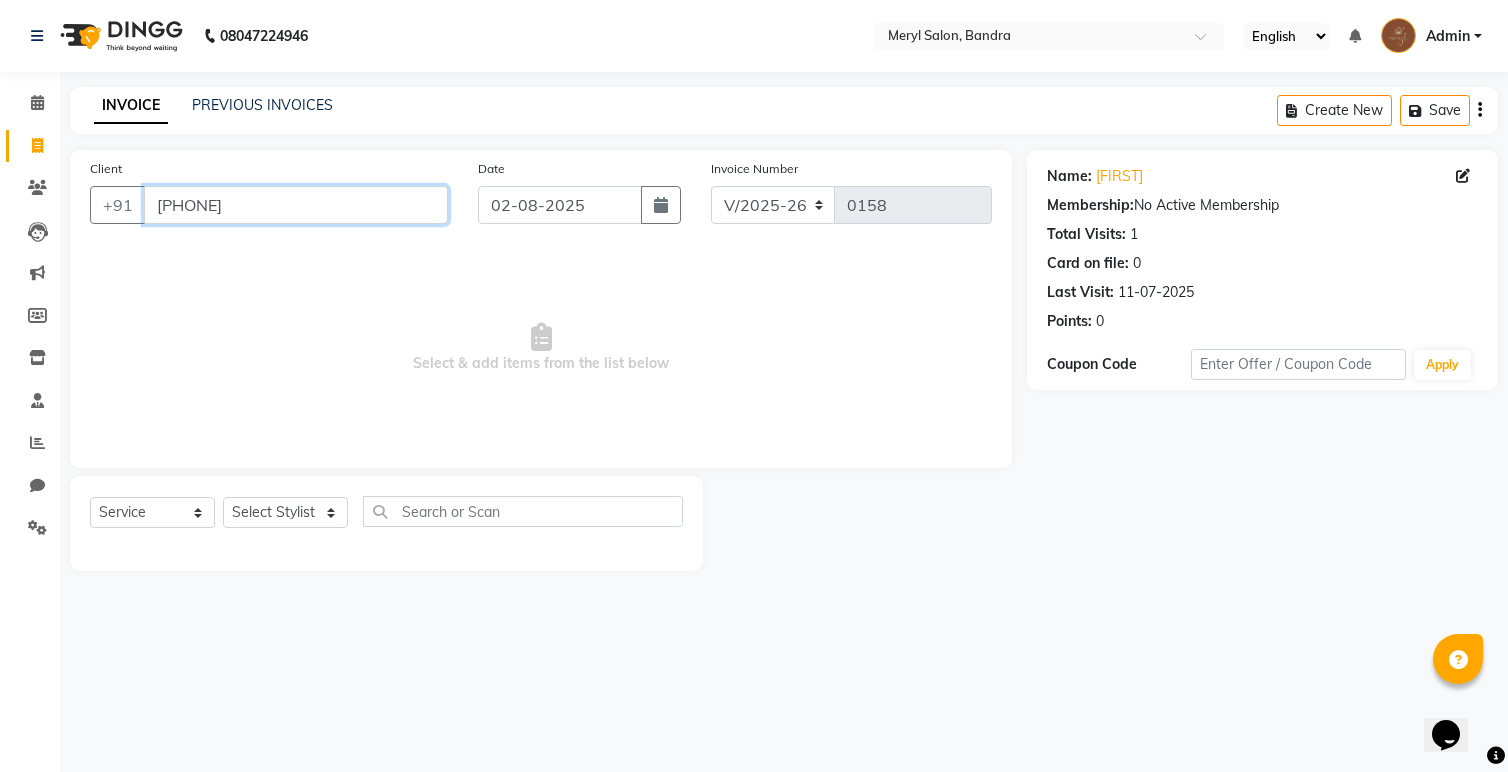 drag, startPoint x: 262, startPoint y: 209, endPoint x: 155, endPoint y: 208, distance: 107.00467 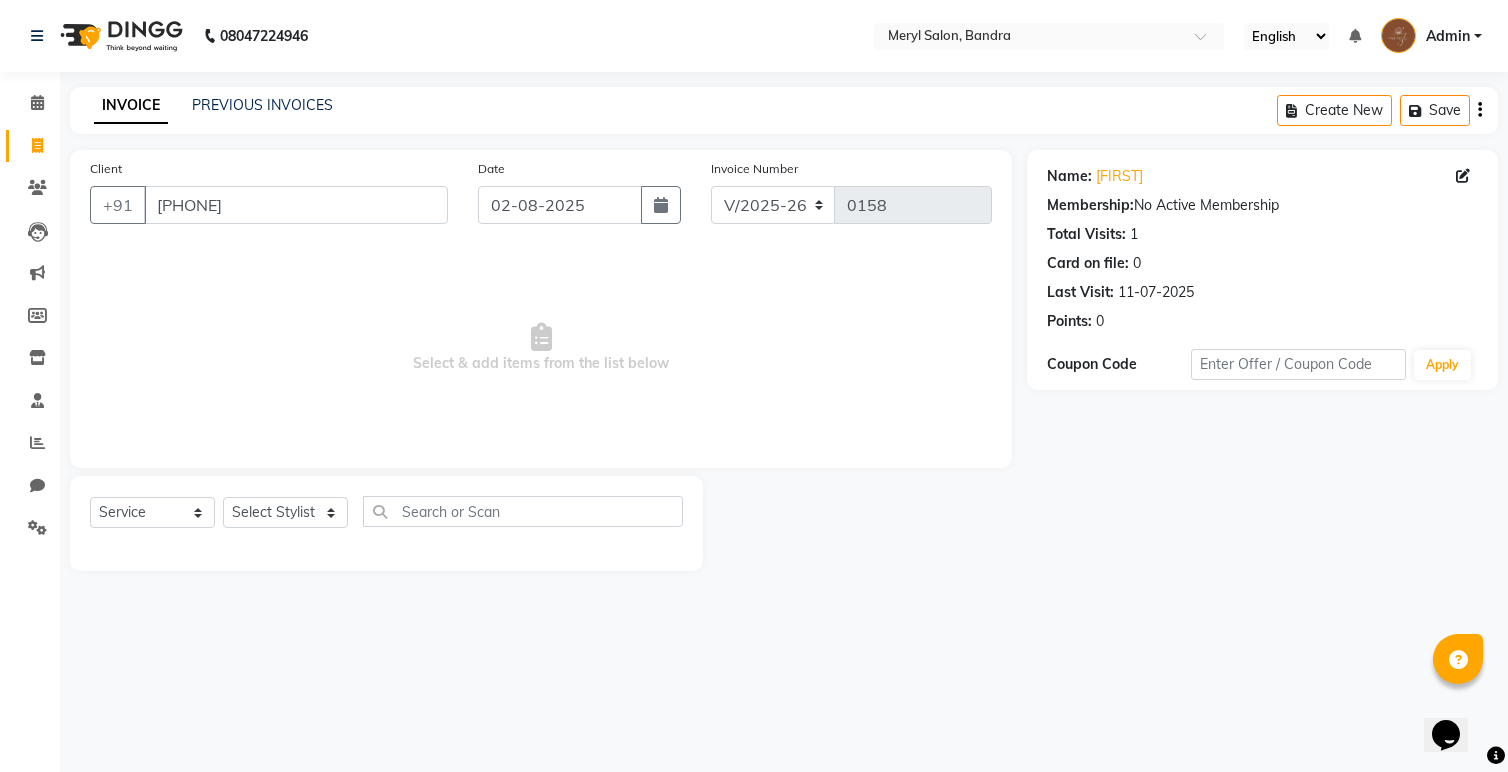 click on "INVOICE PREVIOUS INVOICES Create New   Save" 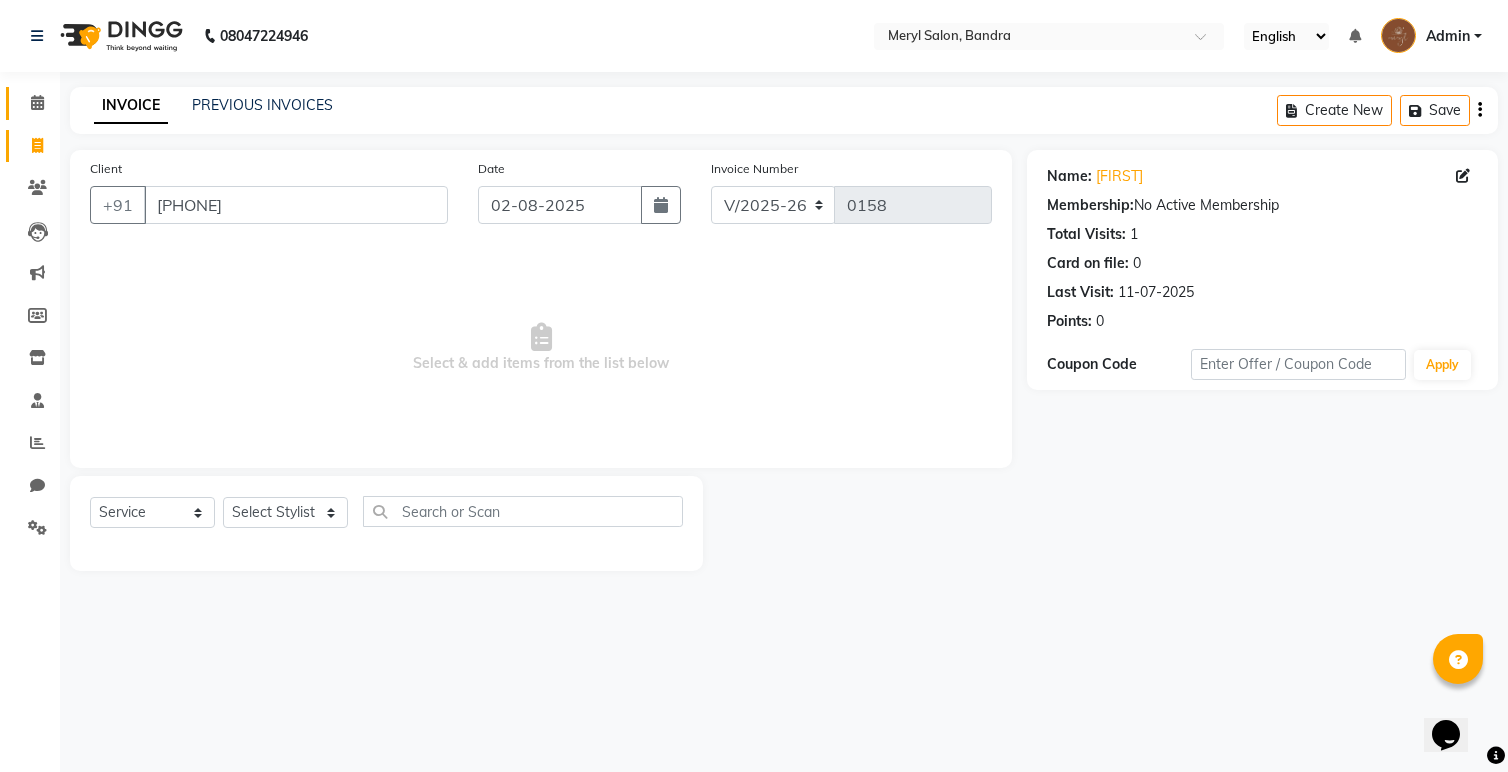click on "Calendar" 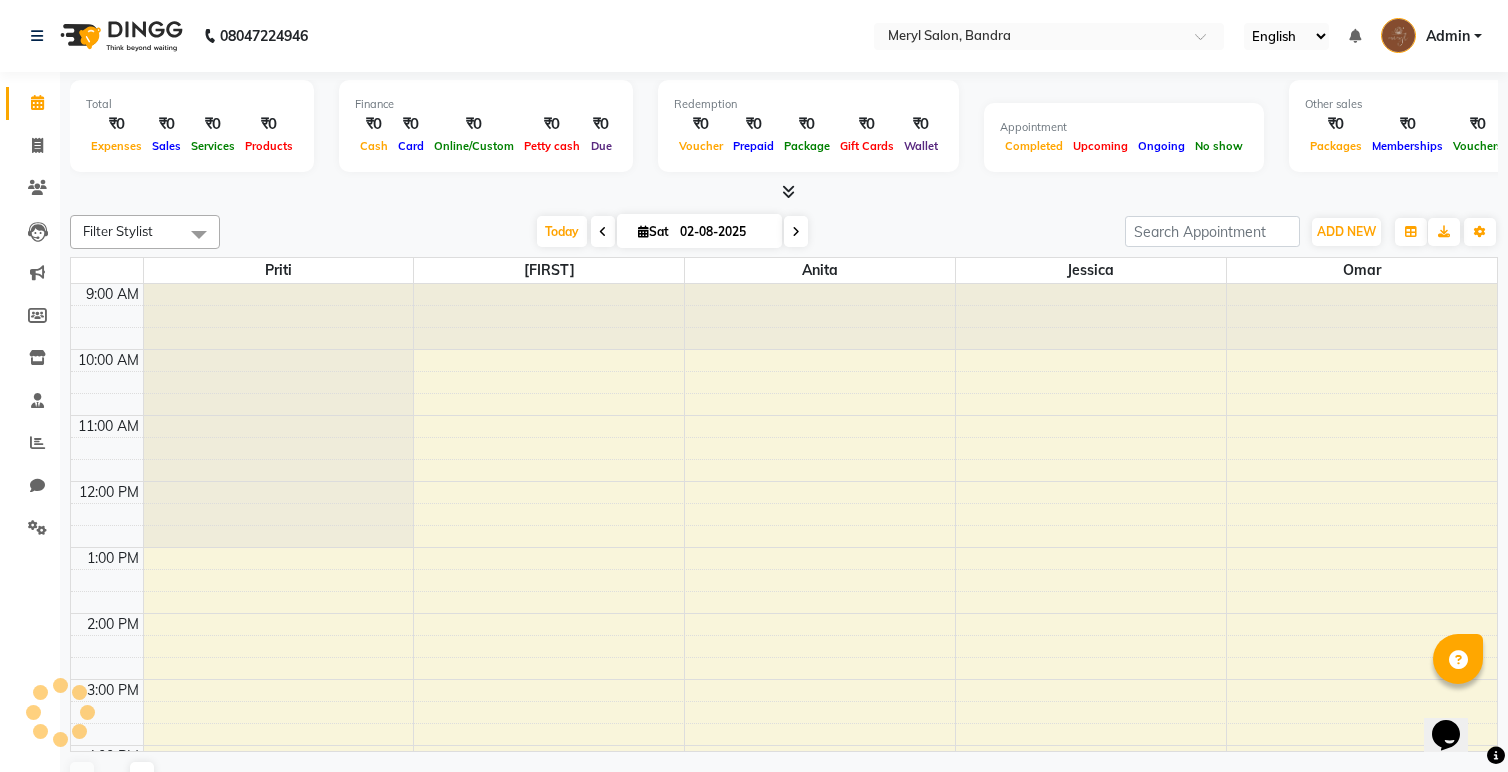 scroll, scrollTop: 0, scrollLeft: 0, axis: both 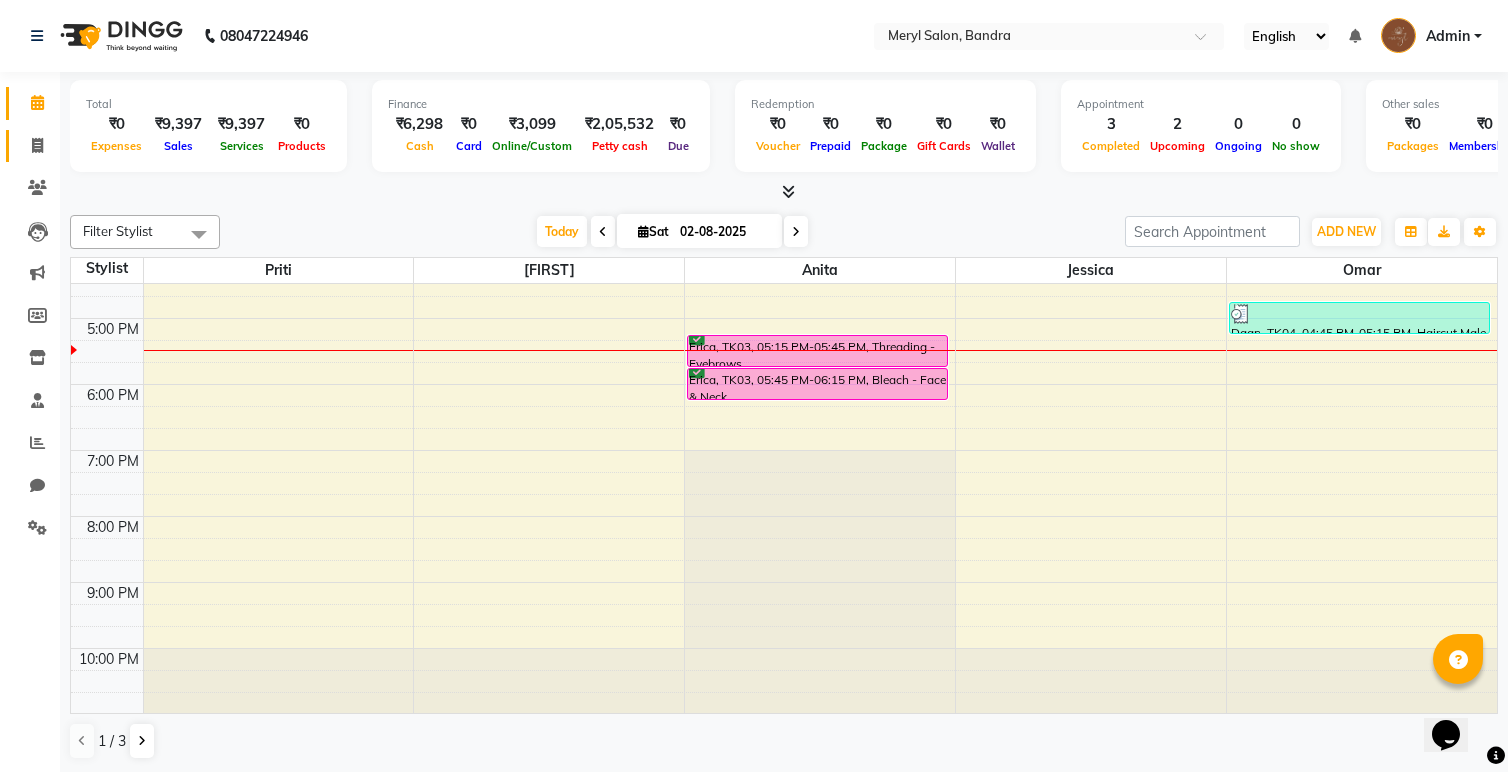 click 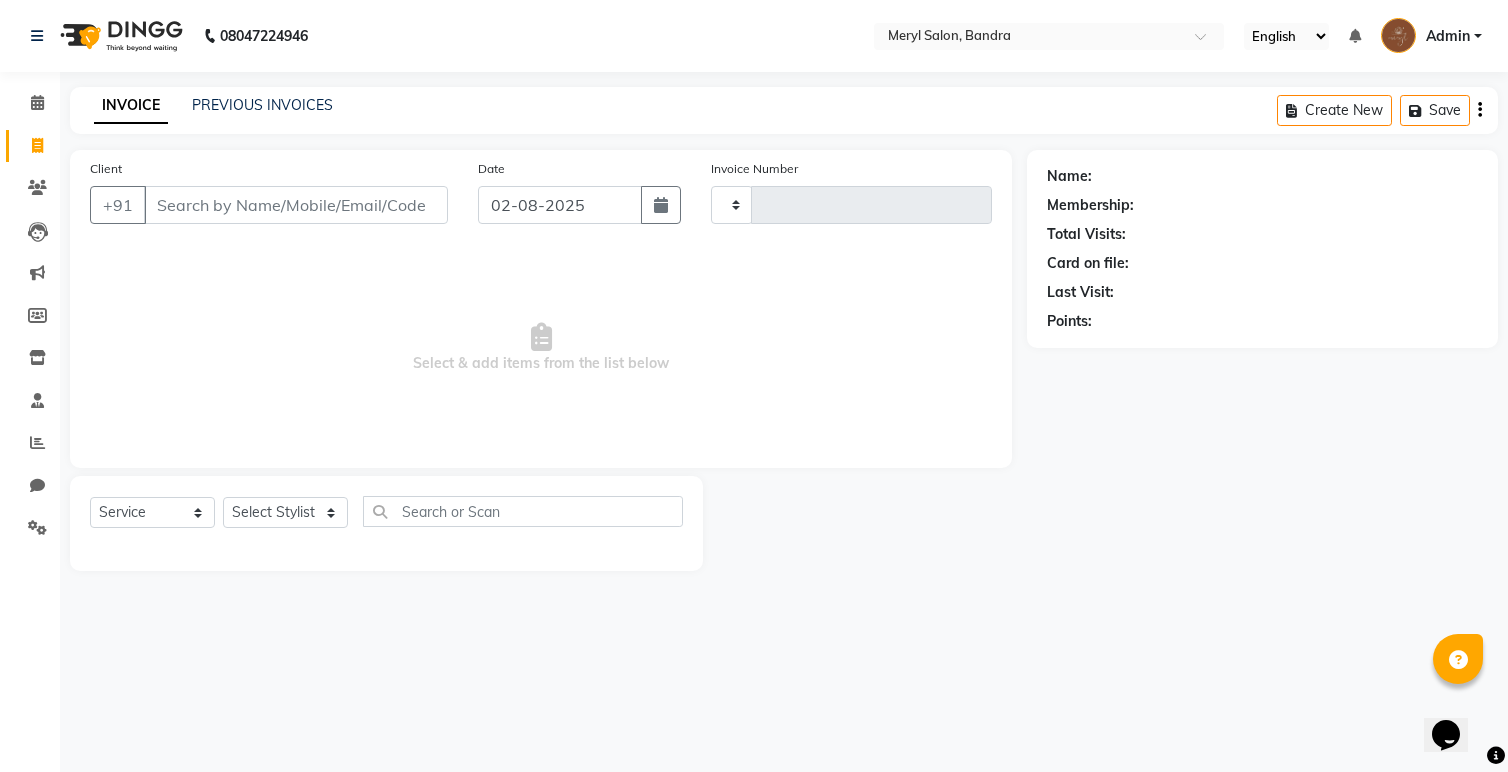 type on "0159" 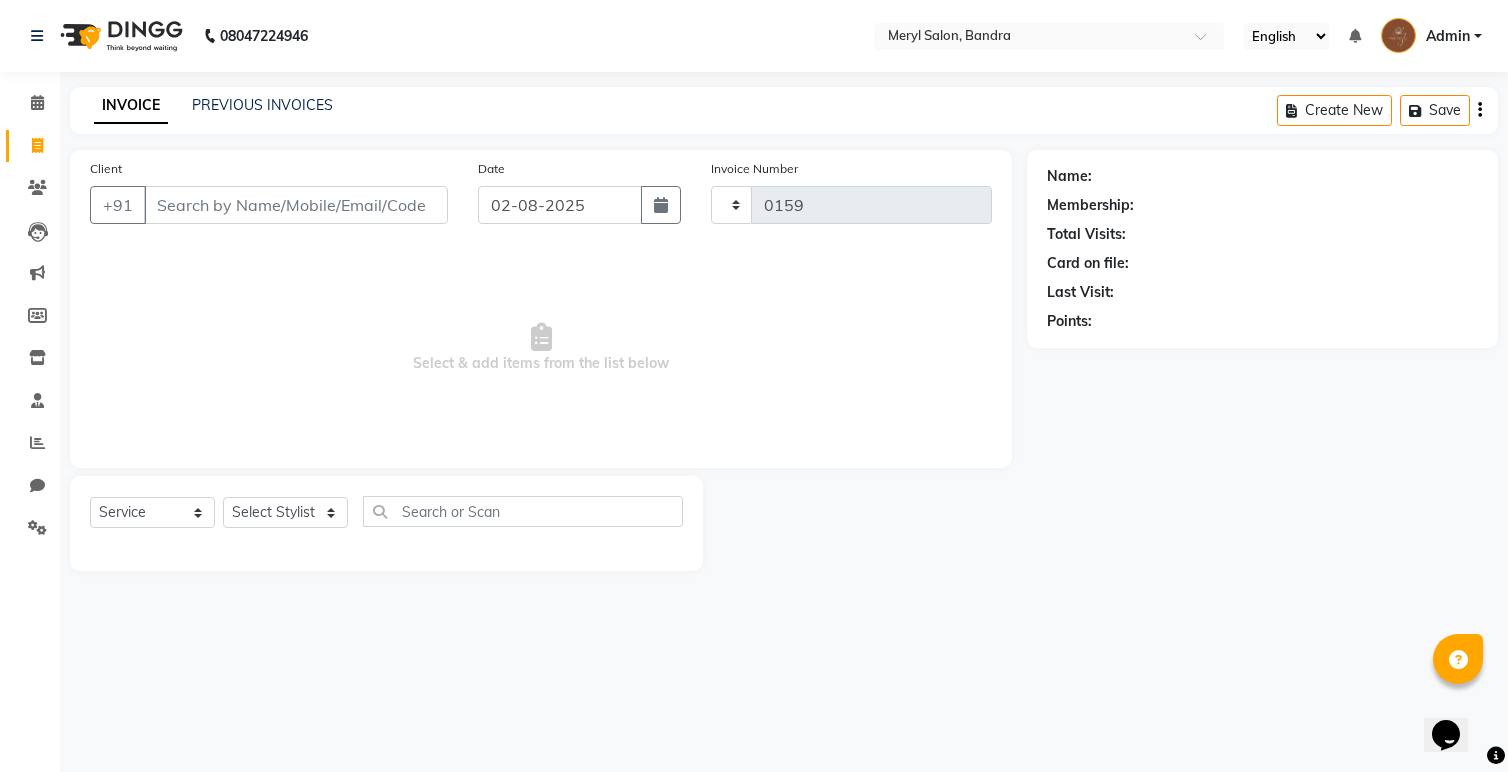 select on "7894" 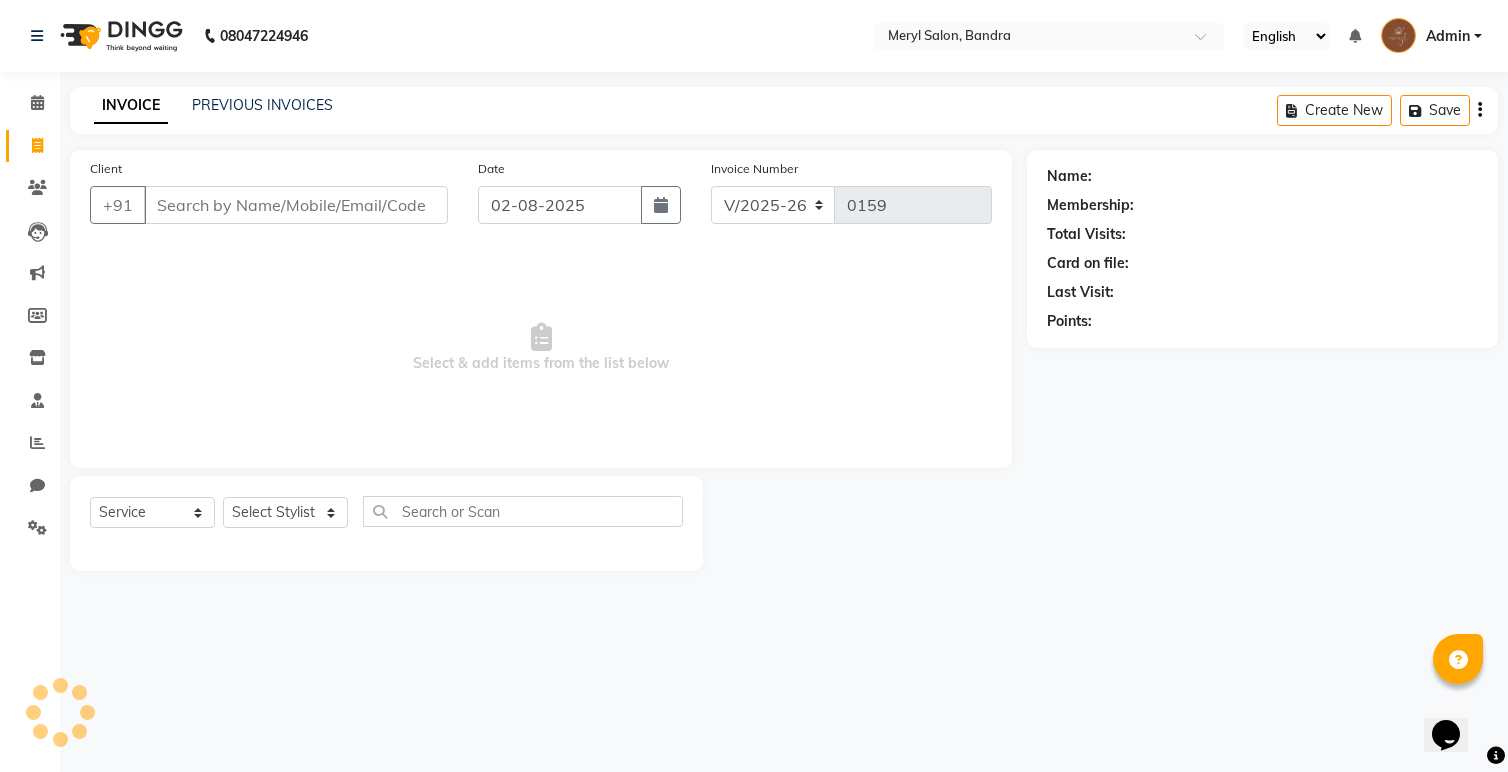 click on "Select  Service  Product  Membership  Package Voucher Prepaid Gift Card  Select Stylist Anita Dakshta  Jessica Omar Priti Rajesh  Raju Rekha Sana  Shamal  Shivansh Sohail" 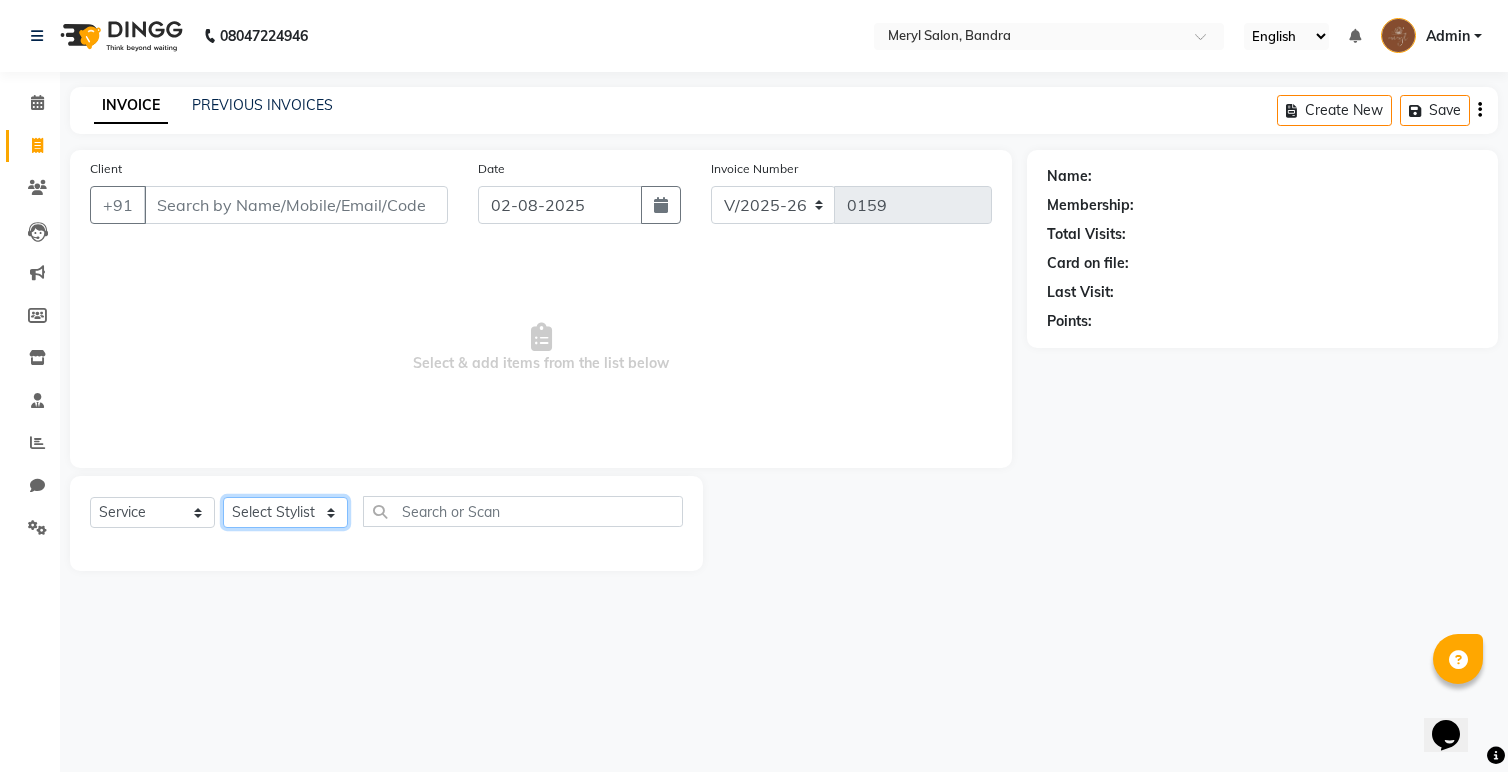 click on "Select Stylist Anita Dakshta  Jessica Omar Priti Rajesh  Raju Rekha Sana  Shamal  Shivansh Sohail" 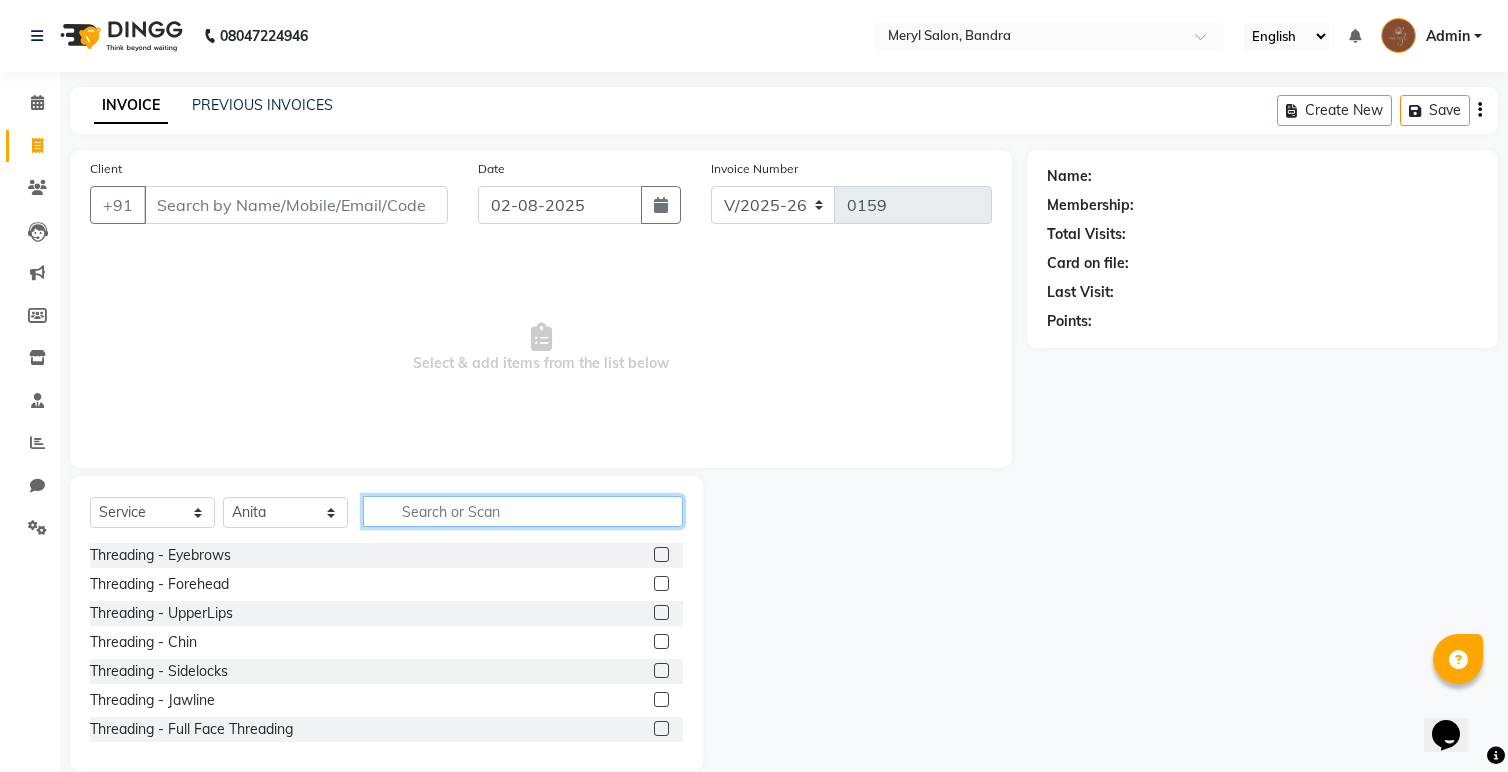 click 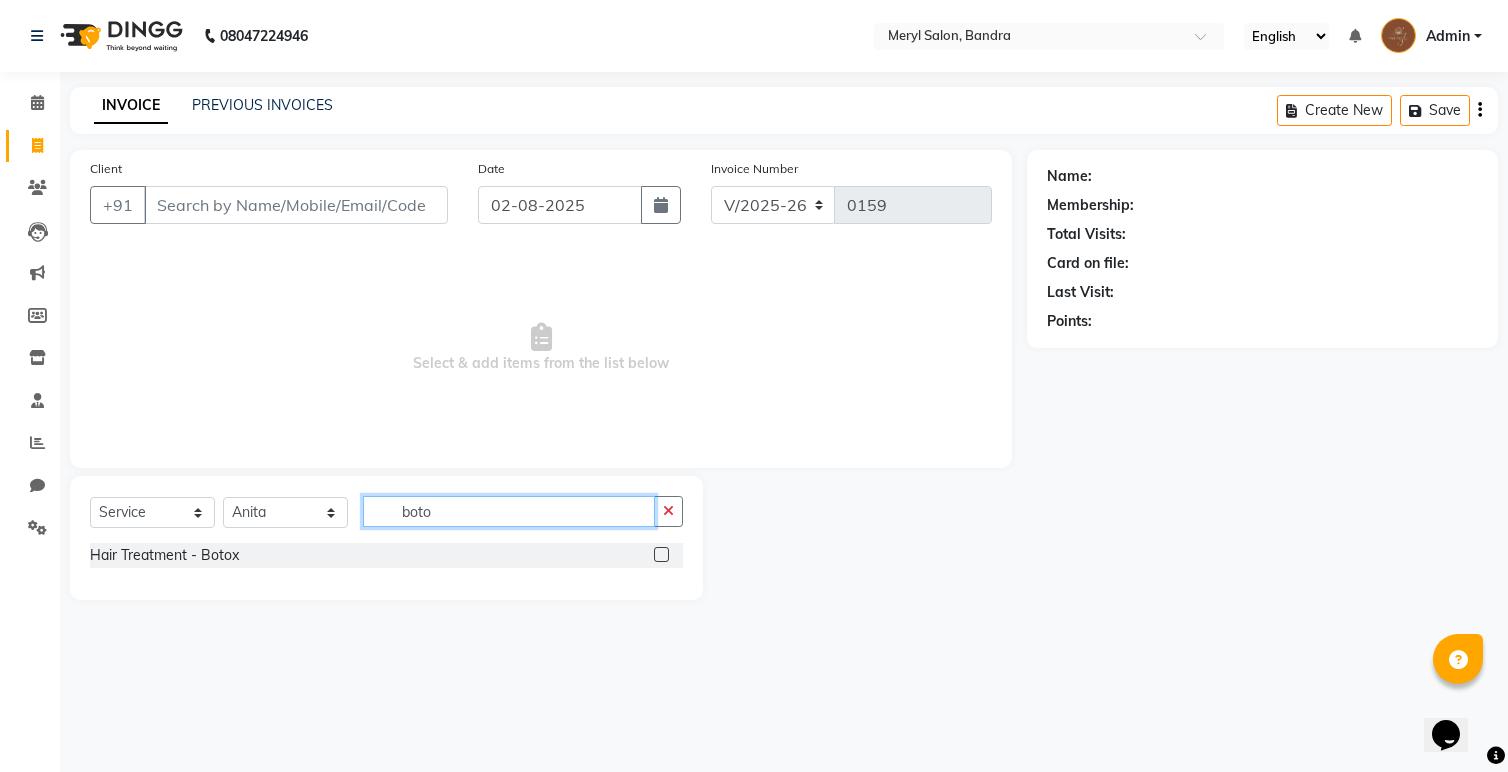 type on "boto" 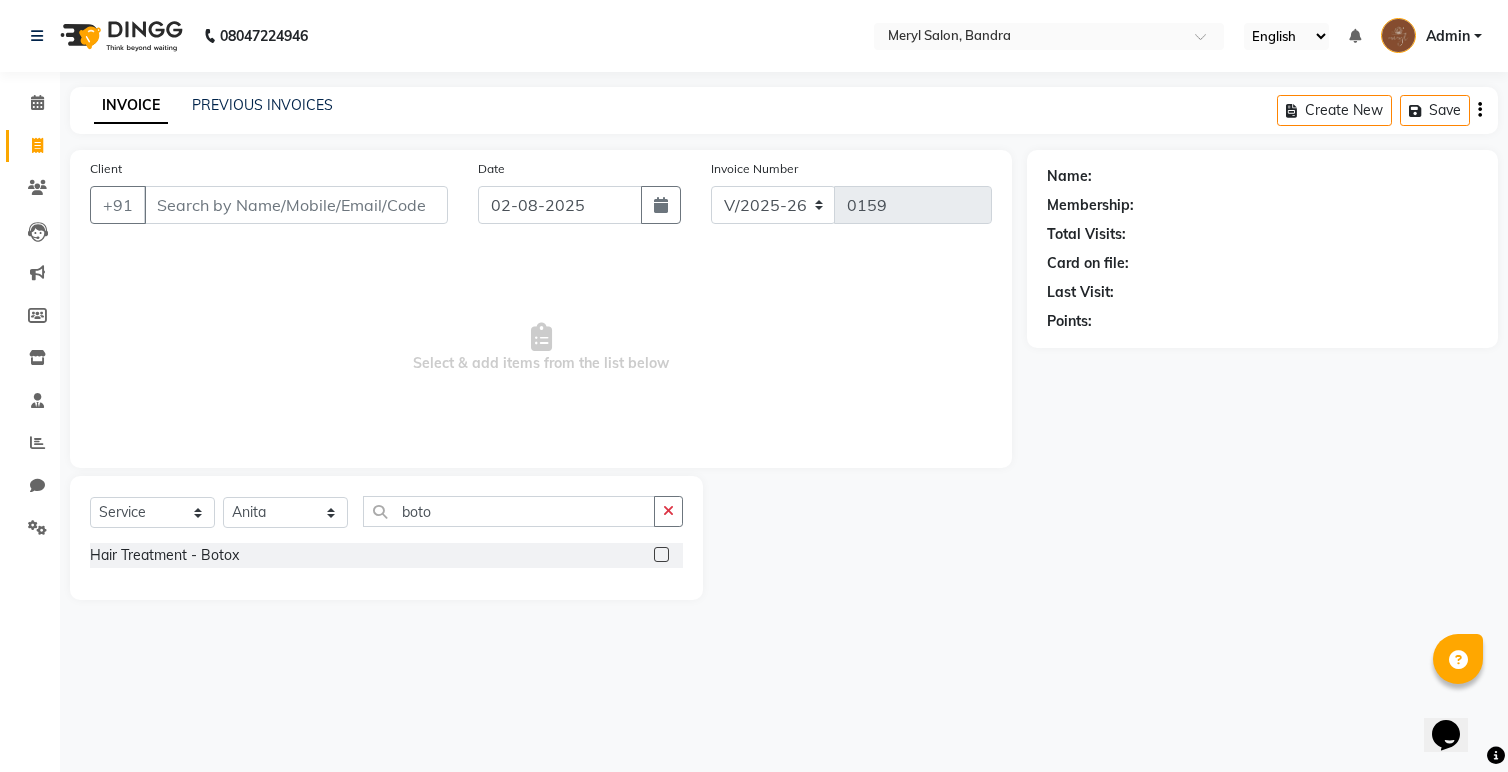 click 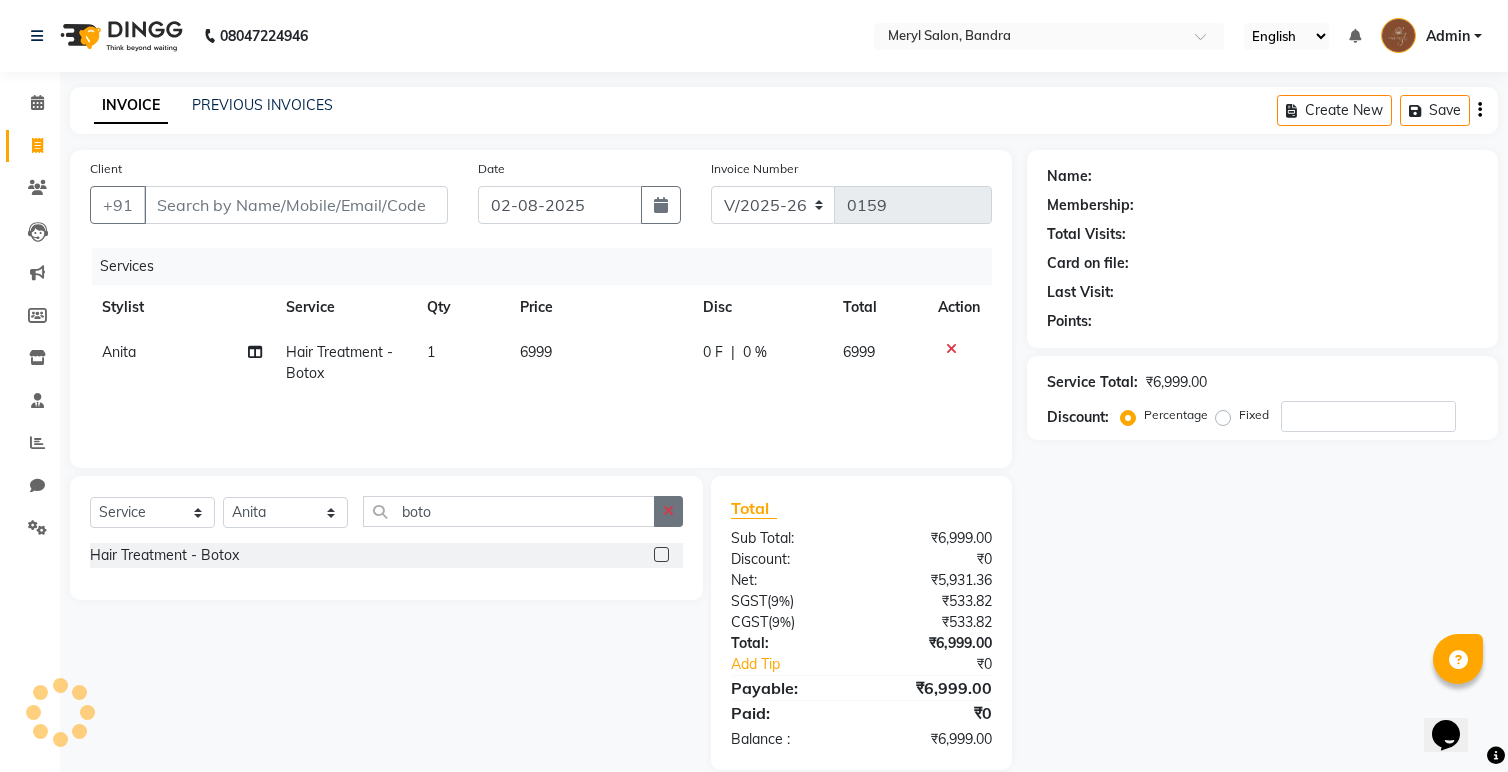 checkbox on "false" 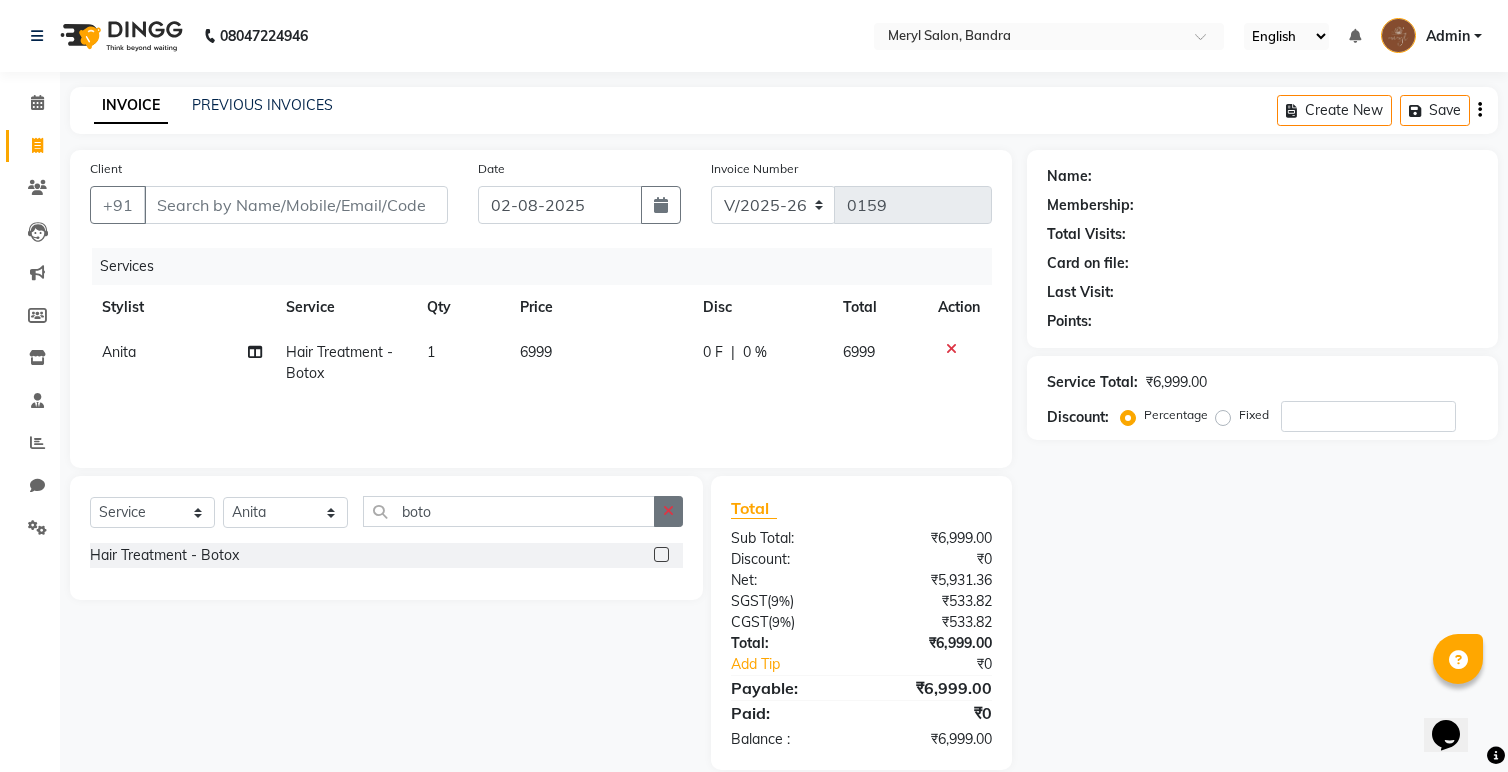 click 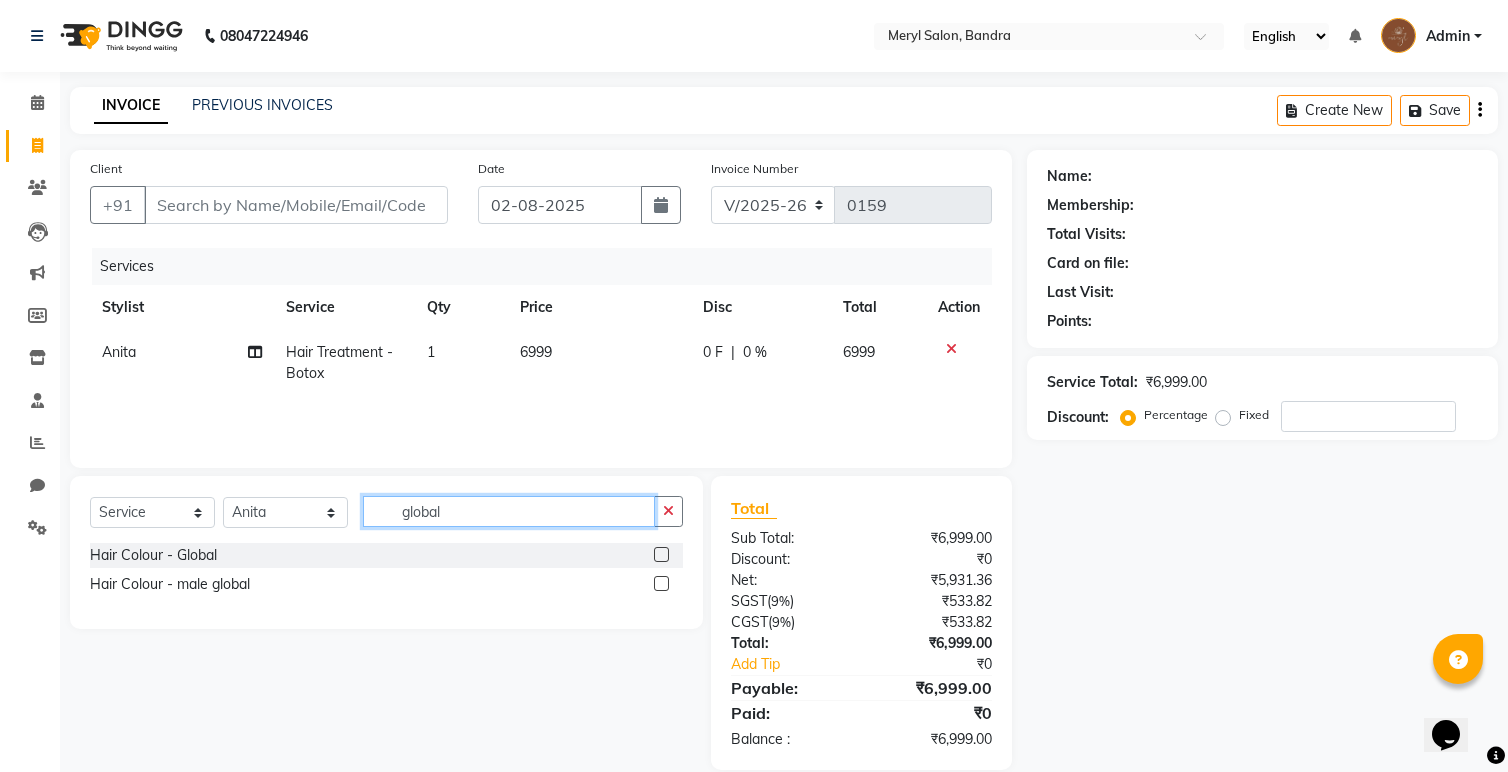 type on "global" 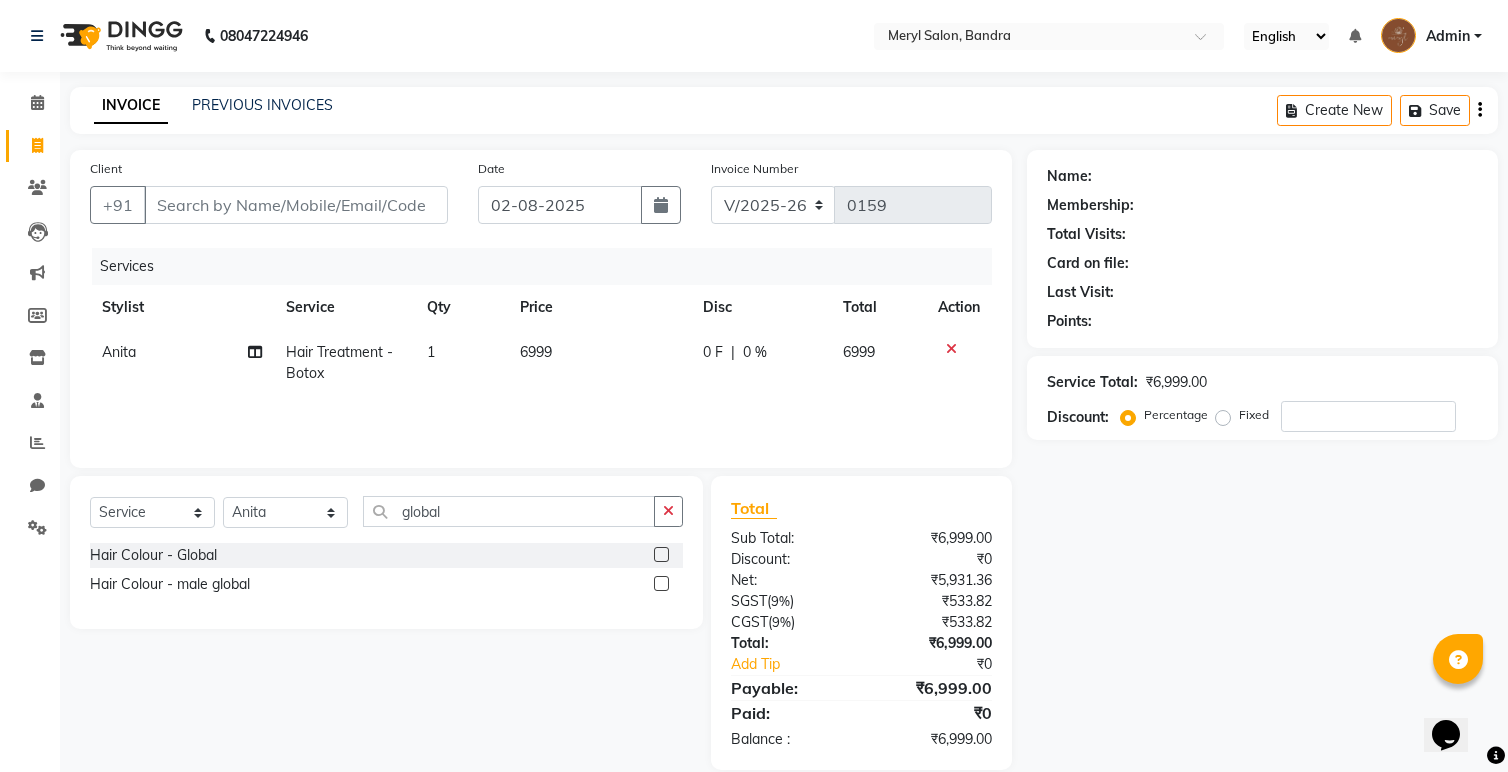 click 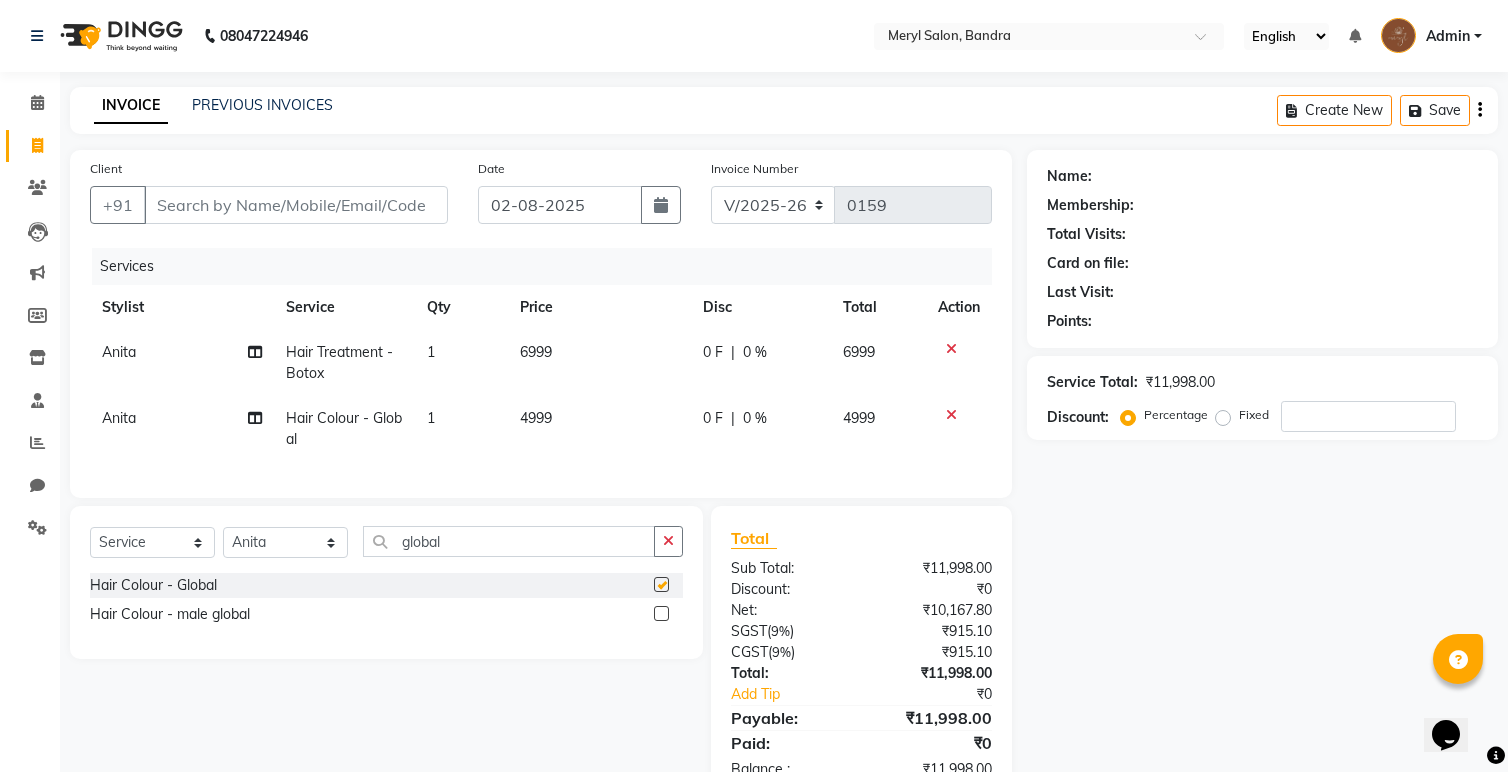 checkbox on "false" 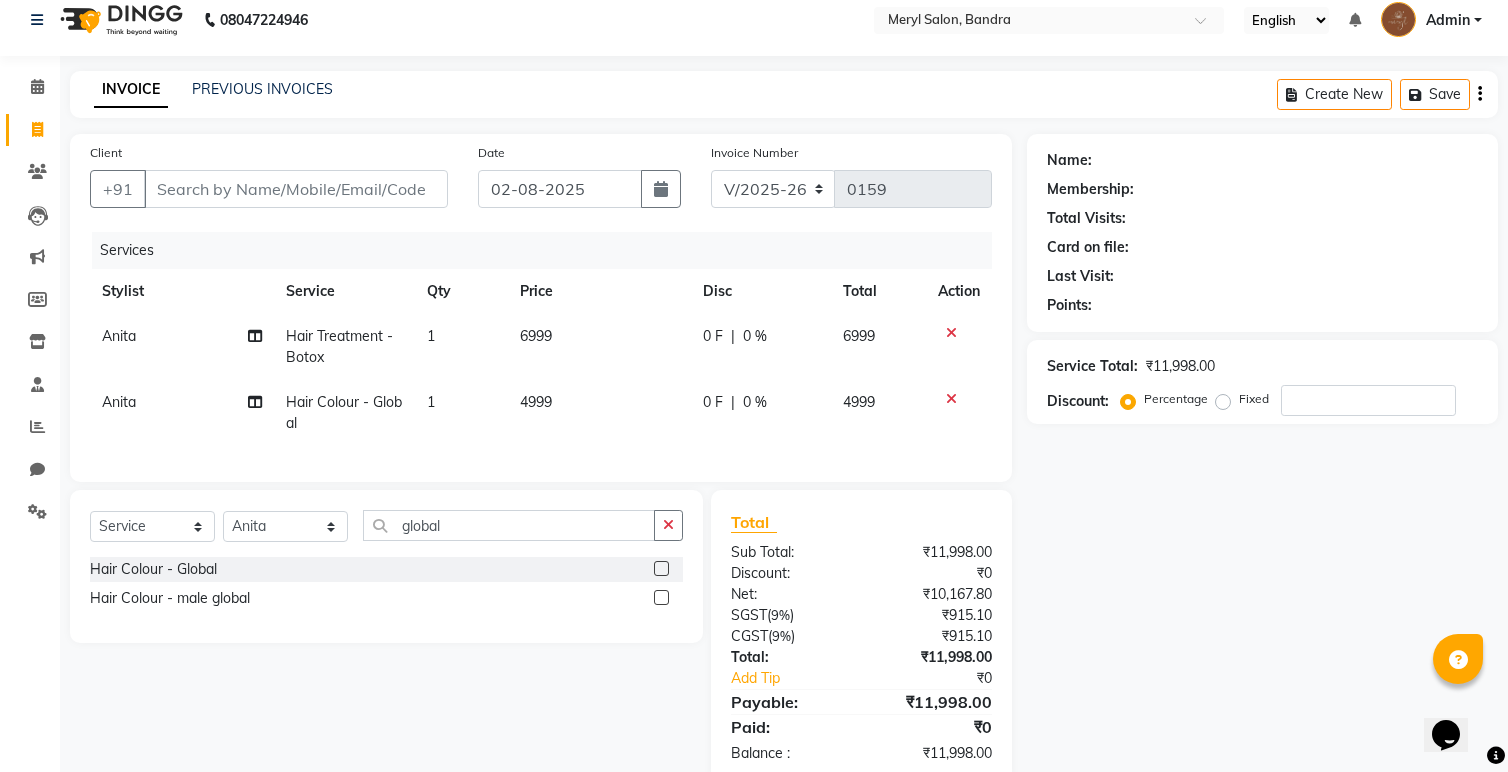scroll, scrollTop: 17, scrollLeft: 0, axis: vertical 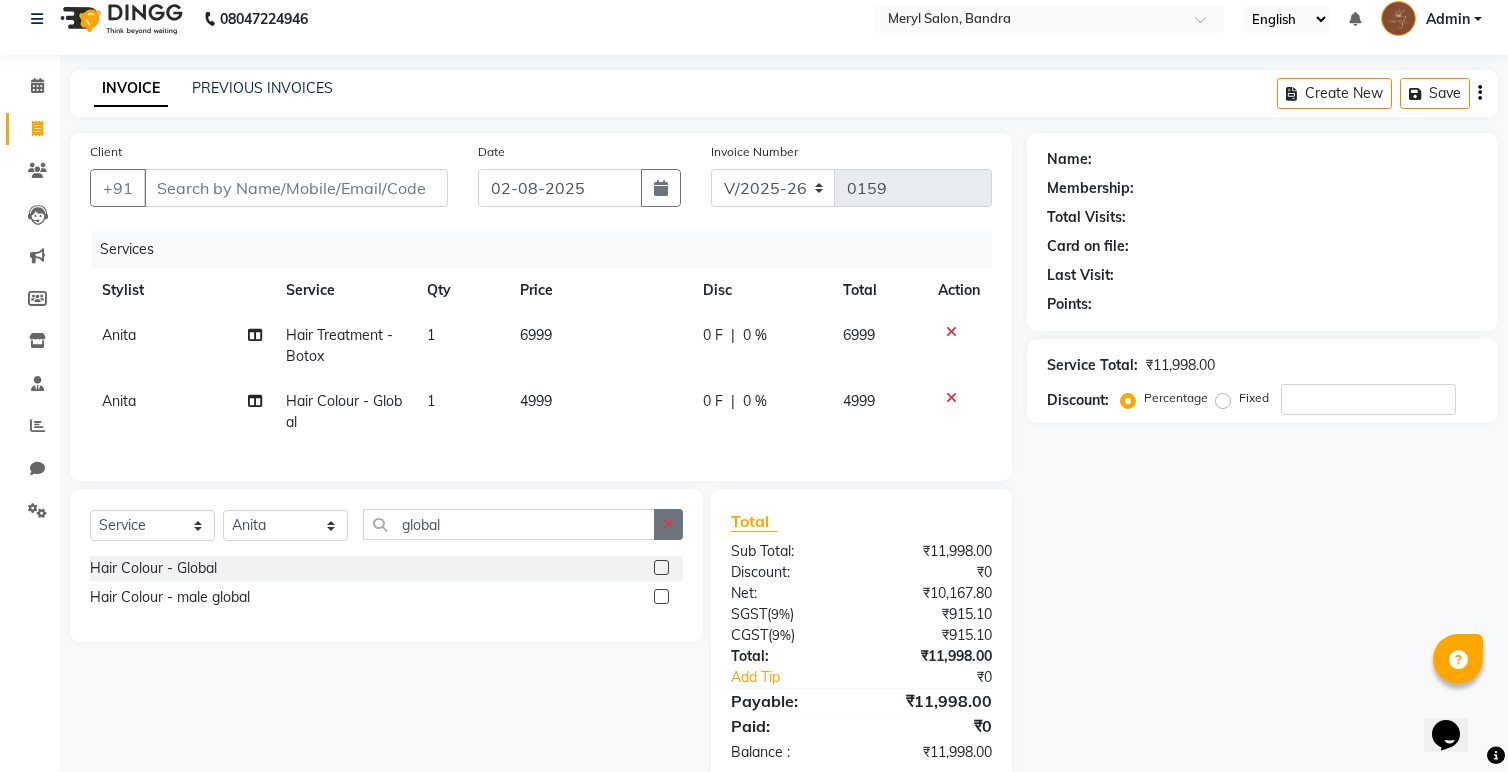 click 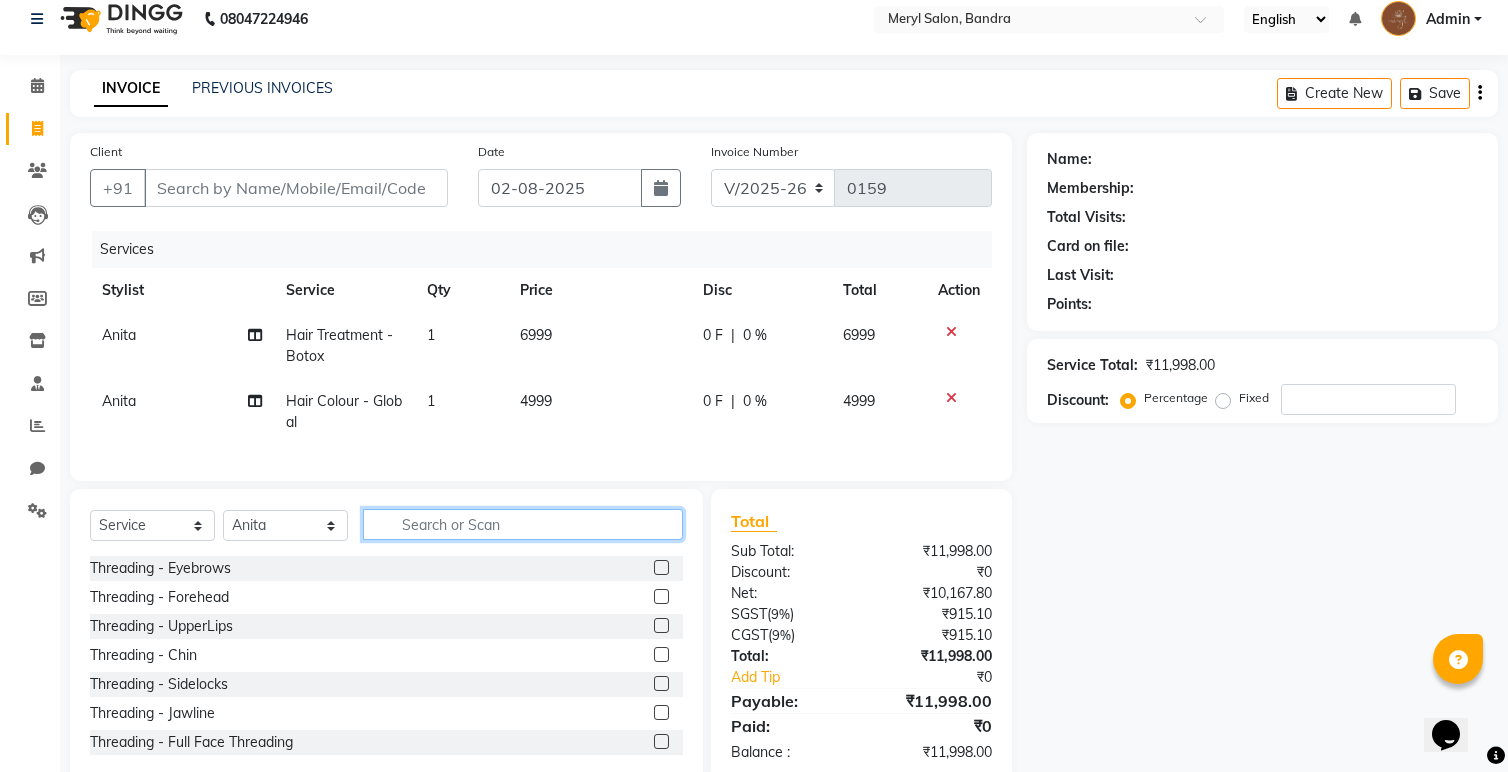 scroll, scrollTop: 0, scrollLeft: 0, axis: both 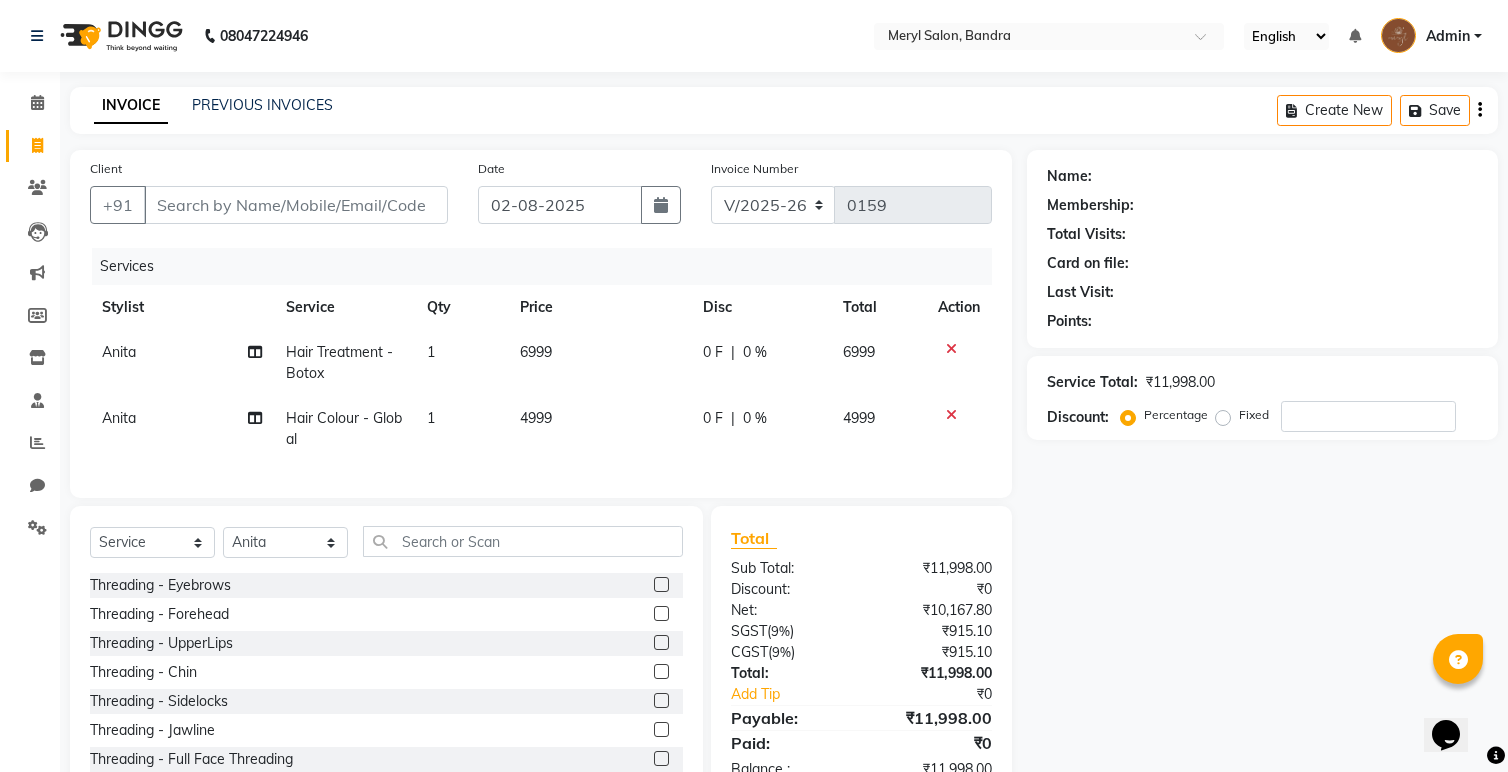 click 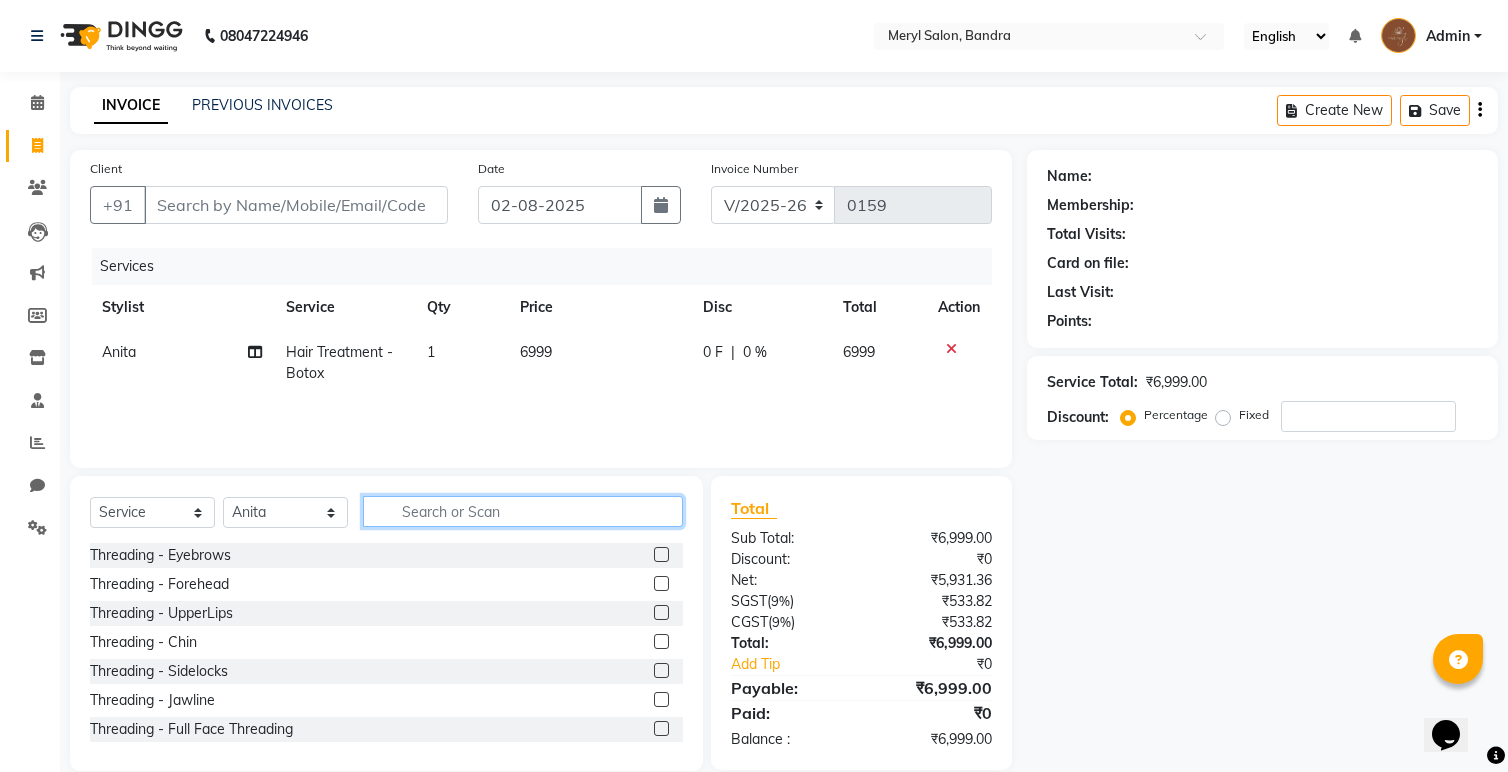 click 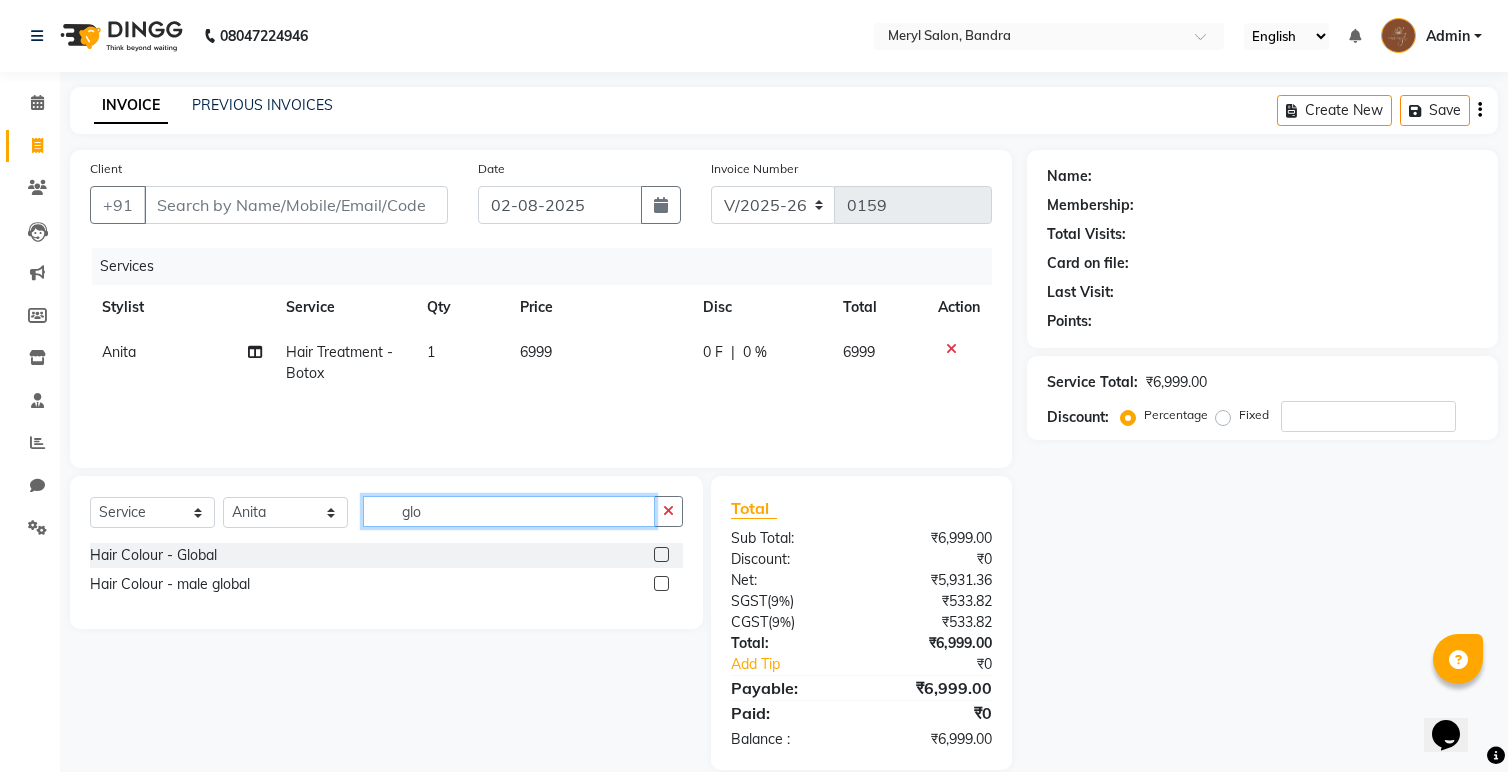 type on "glo" 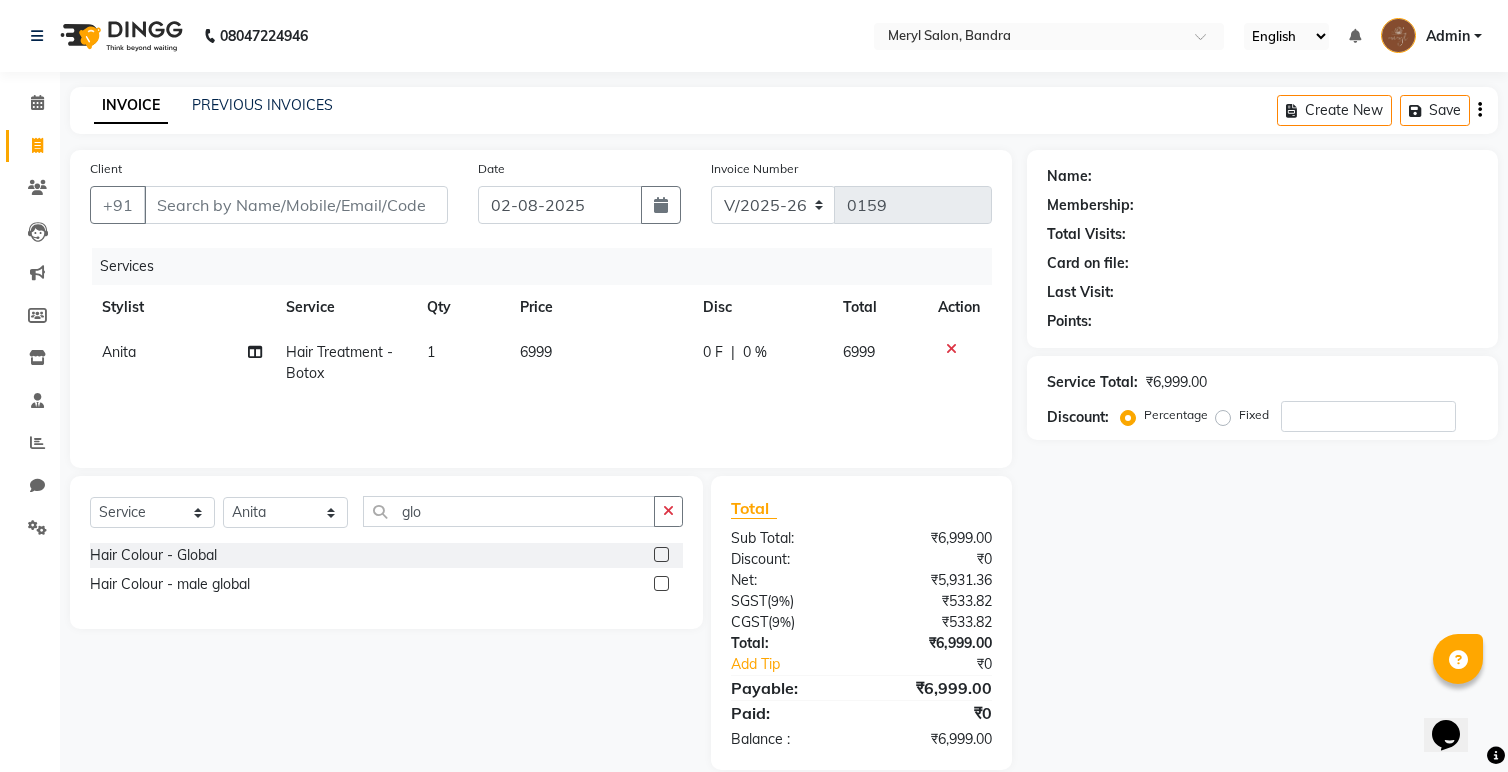 click 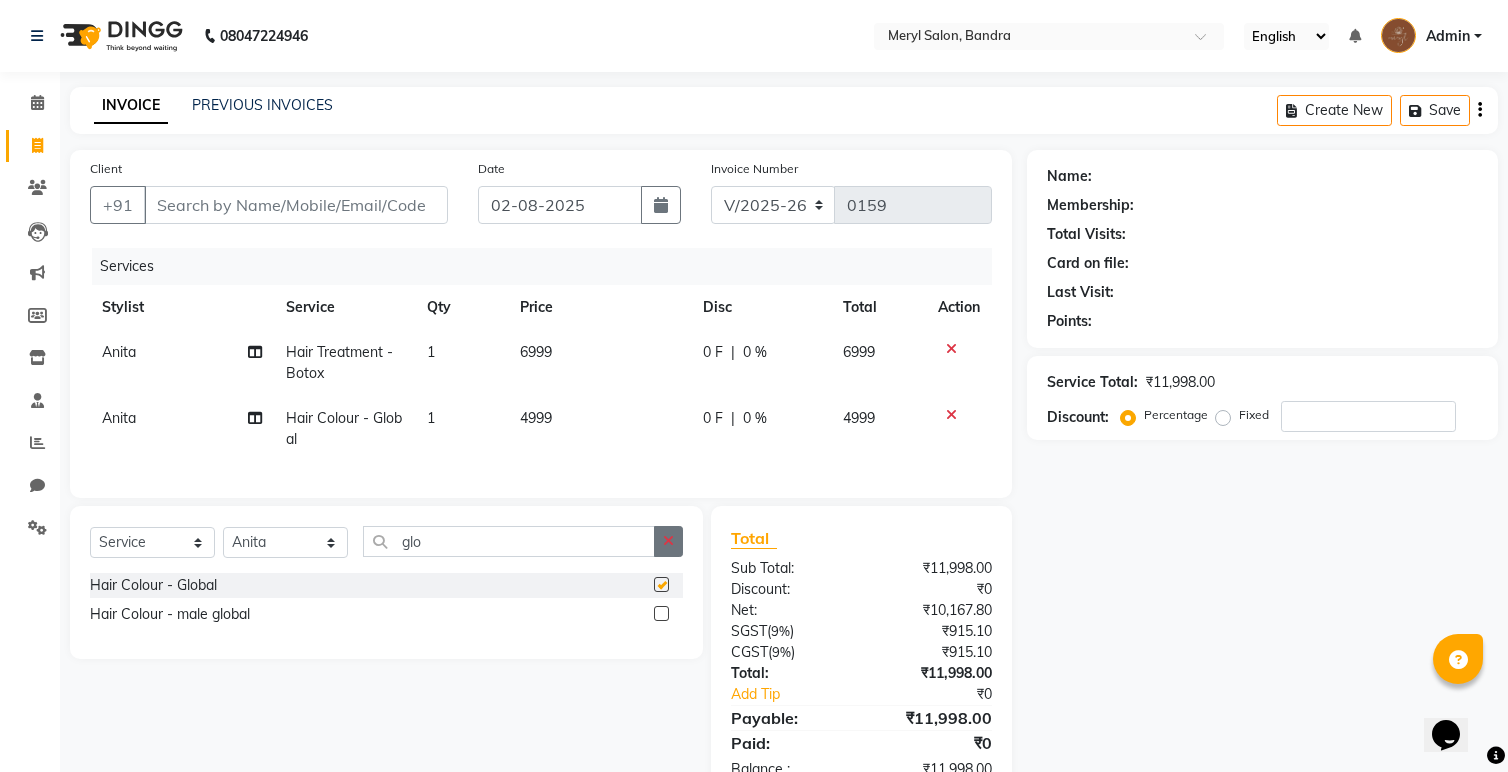 checkbox on "false" 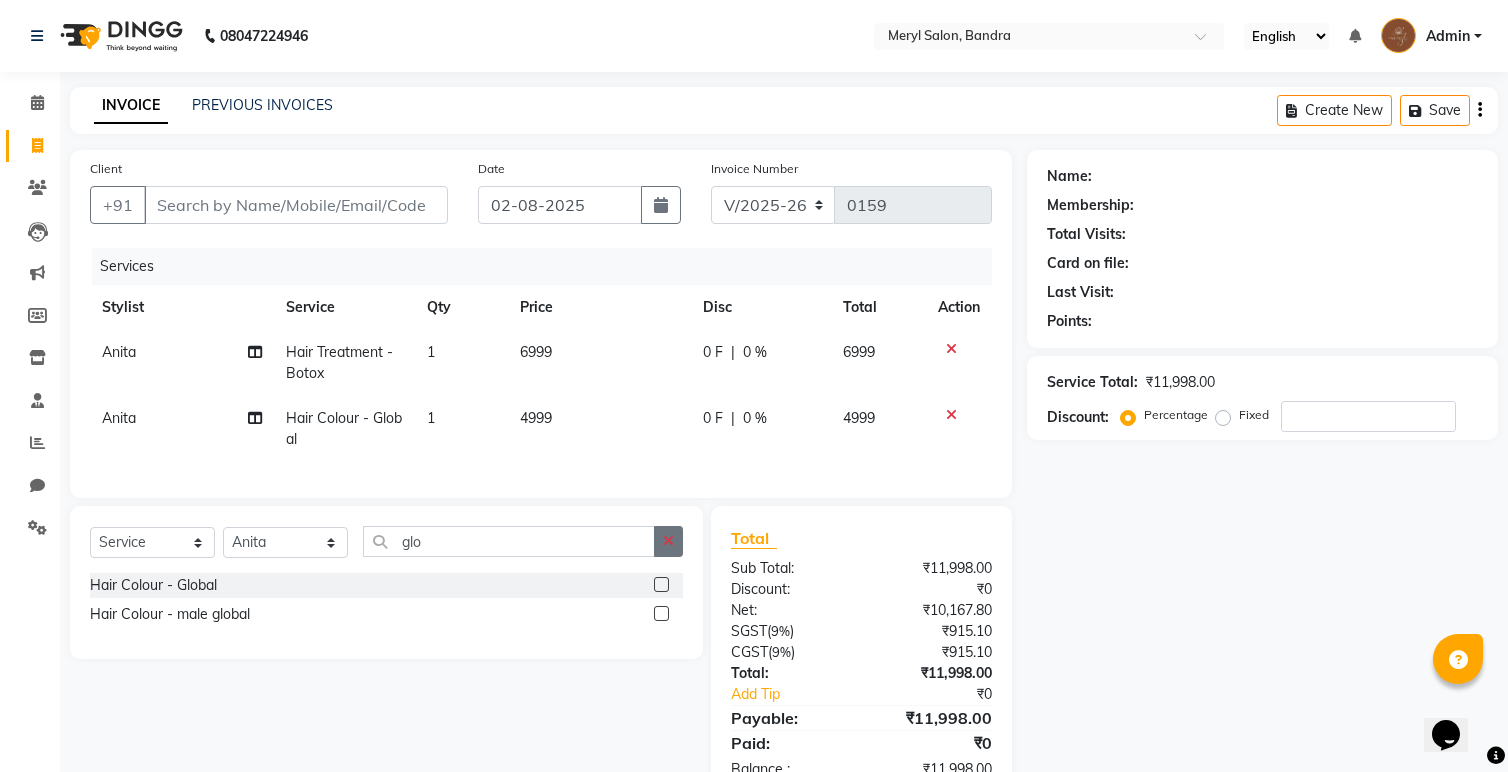 click 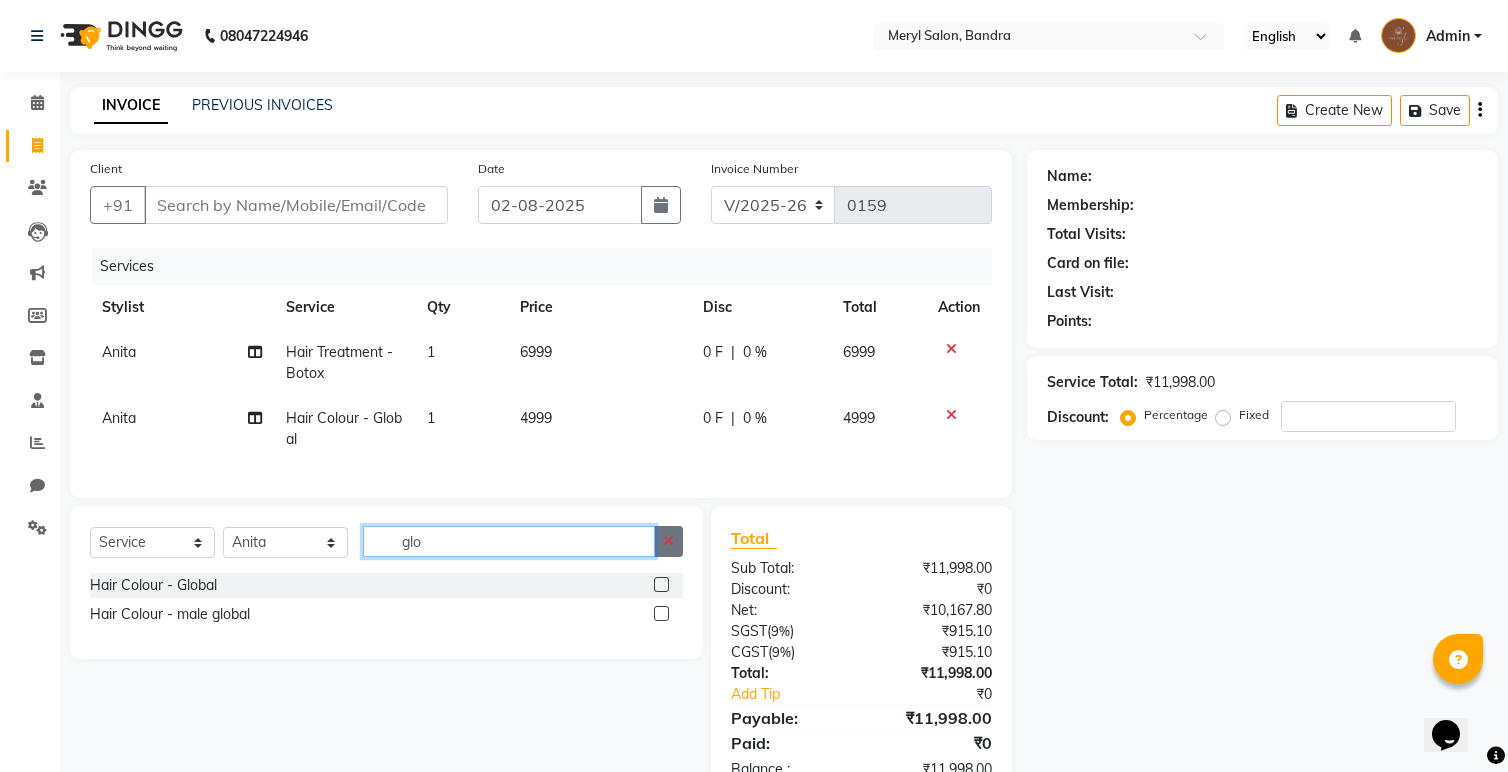 type 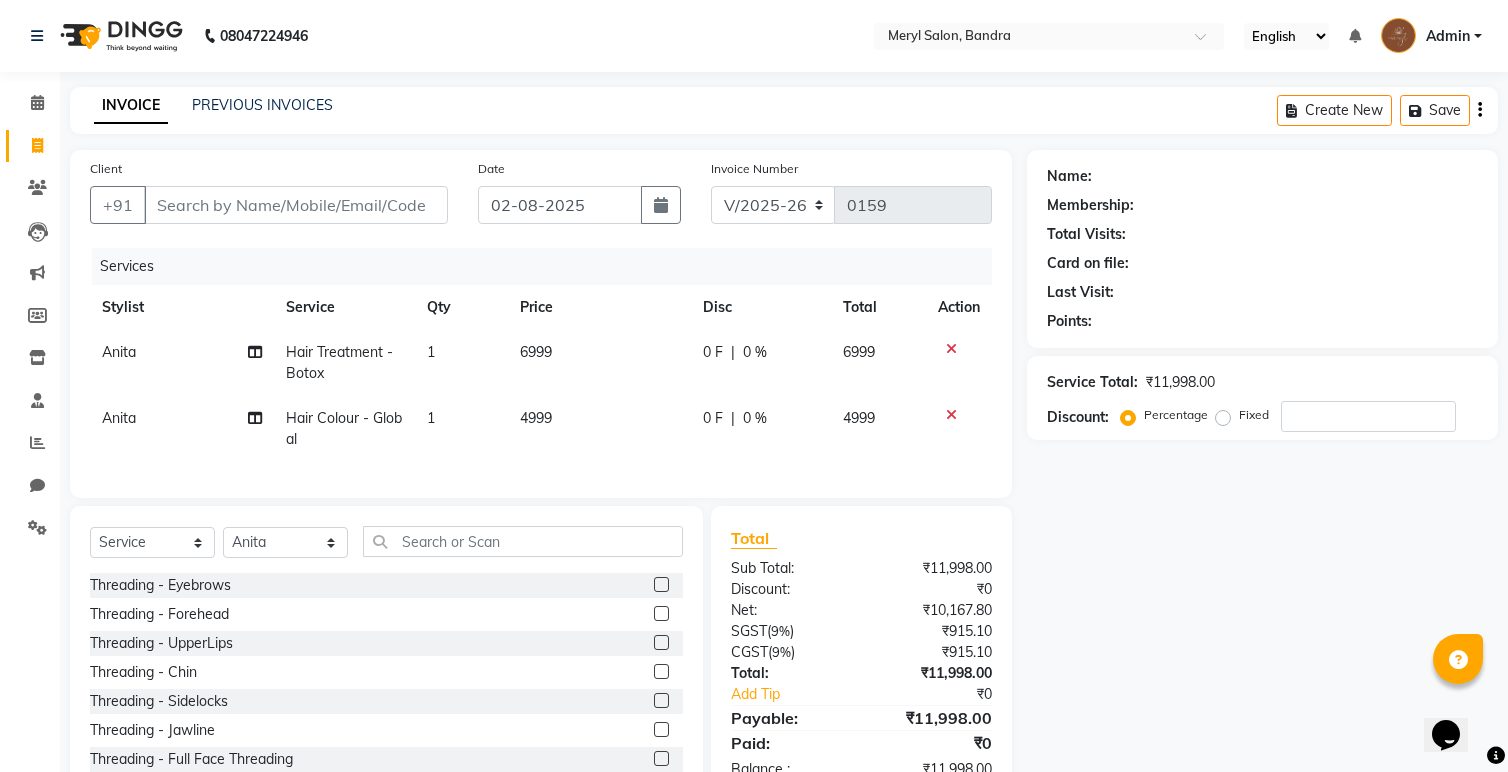 click on "4999" 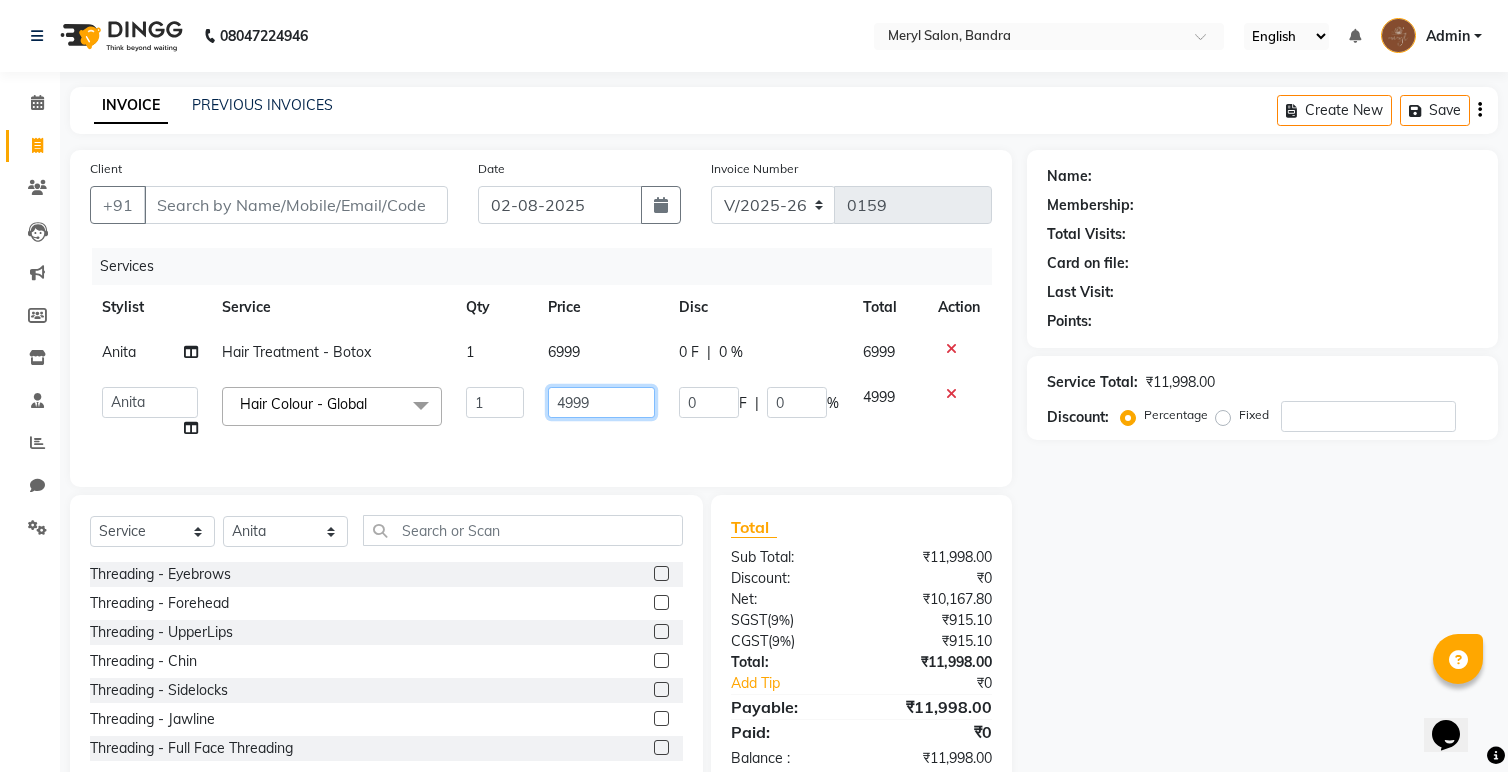 drag, startPoint x: 607, startPoint y: 402, endPoint x: 470, endPoint y: 389, distance: 137.6154 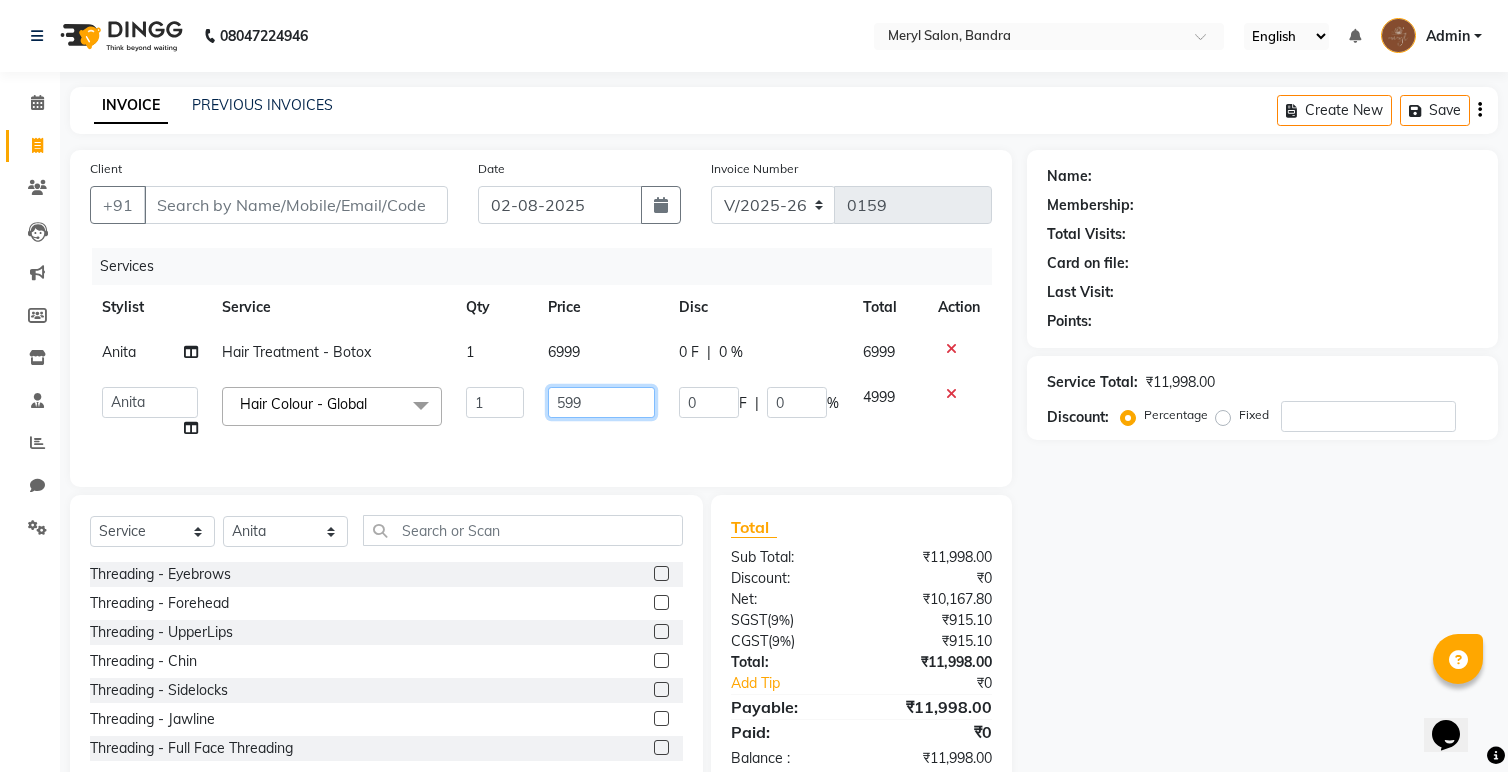 type on "5999" 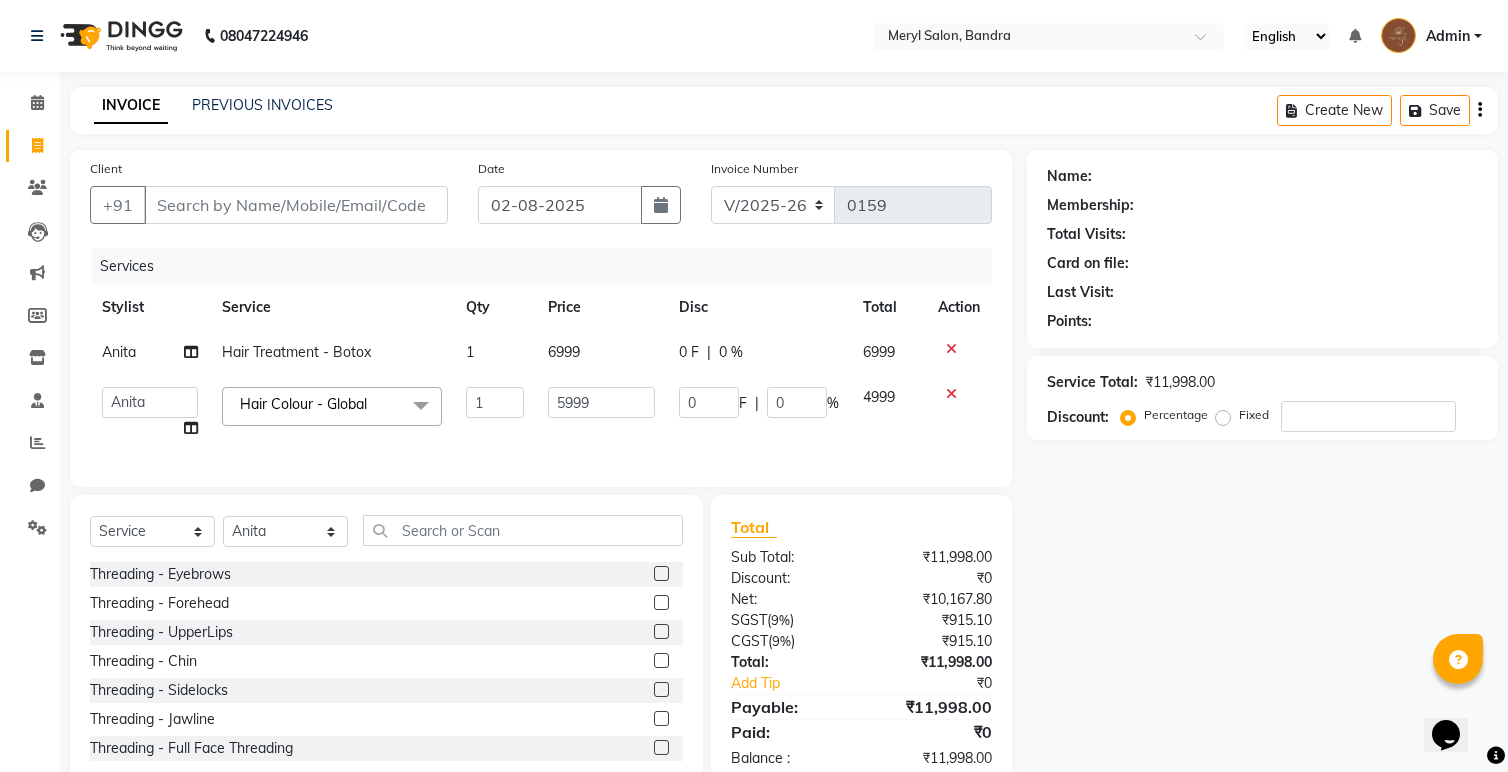 click on "Services Stylist Service Qty Price Disc Total Action Anita Hair Treatment - Botox 1 6999 0 F | 0 % 6999  Anita   Dakshta    Jessica   Omar   Priti   Rajesh    Raju   Rekha   Sana    Shamal    Shivansh   Sohail  Hair Colour - Global  x Threading - Eyebrows Threading - Forehead Threading - UpperLips Threading - Chin Threading - Sidelocks Threading - Jawline Threading - Full Face Threading Manicure - Express (Nail Care + Nail Polish) Manicure - Classic Manicure - Premium Manicure - Advance & O3+ Manicure - Manicure Spa Manicure - cut file  Pedicure - Express Pedicure - Classic Pedicure - Premium Pedicure - Advance & O3+ Pedicure - HealPeal Pedicure - Pedicure Spa Hairwash - Hairwash Hairwash - Straight Blowdry Hairwash - Out/In Curls Blowdry Hairwash - Ironing Hairwash - Tongs Hairwash - Crimping Hairwash - Hair Styling Hairwash - 3TENX wash Haircut Female - Triming Haircut Female - Fringe/Bangs Haircut Female - Kids (Age 12) Haircut Female - Advance Haircut Female - Creative Haircut Female - additional wash 1" 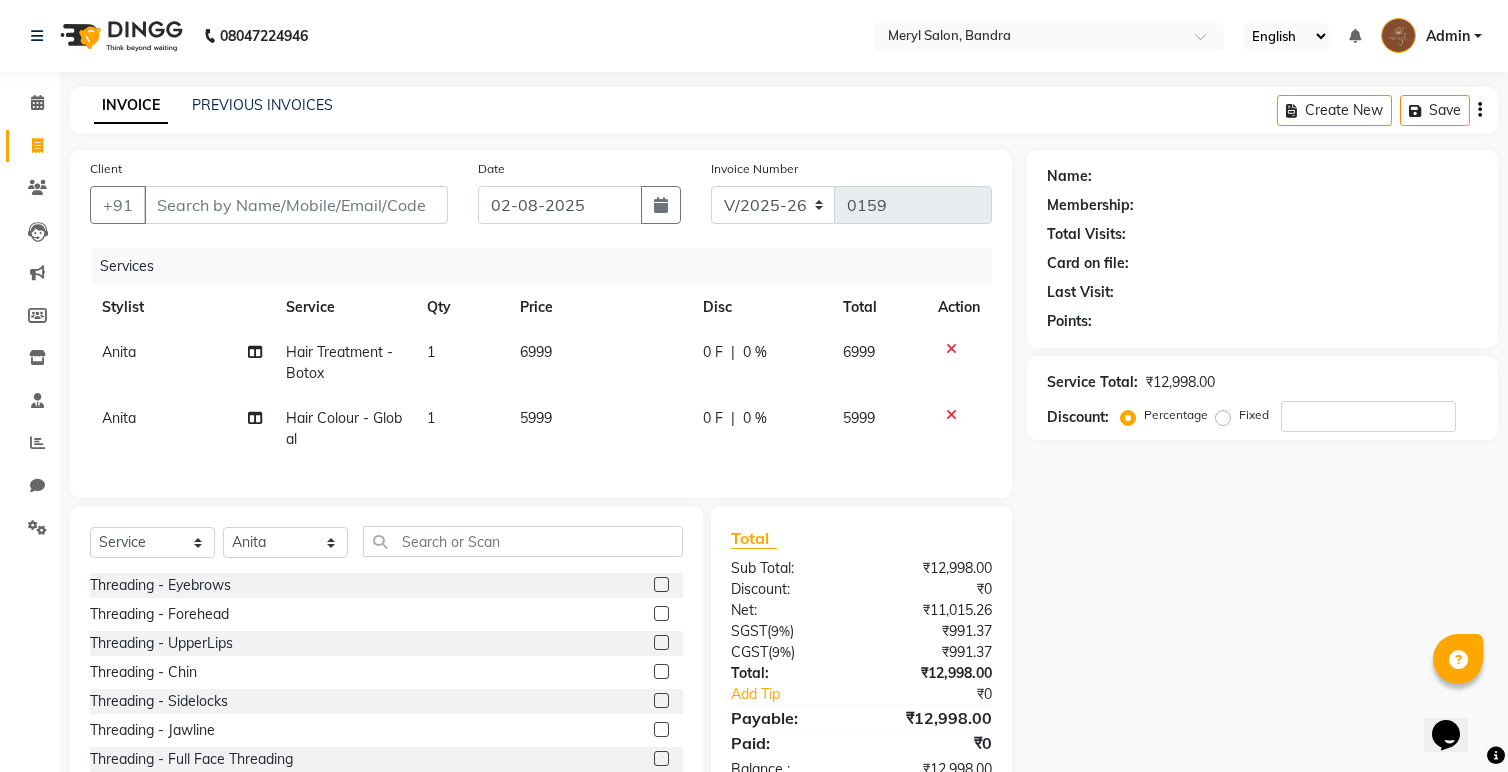 scroll, scrollTop: 59, scrollLeft: 0, axis: vertical 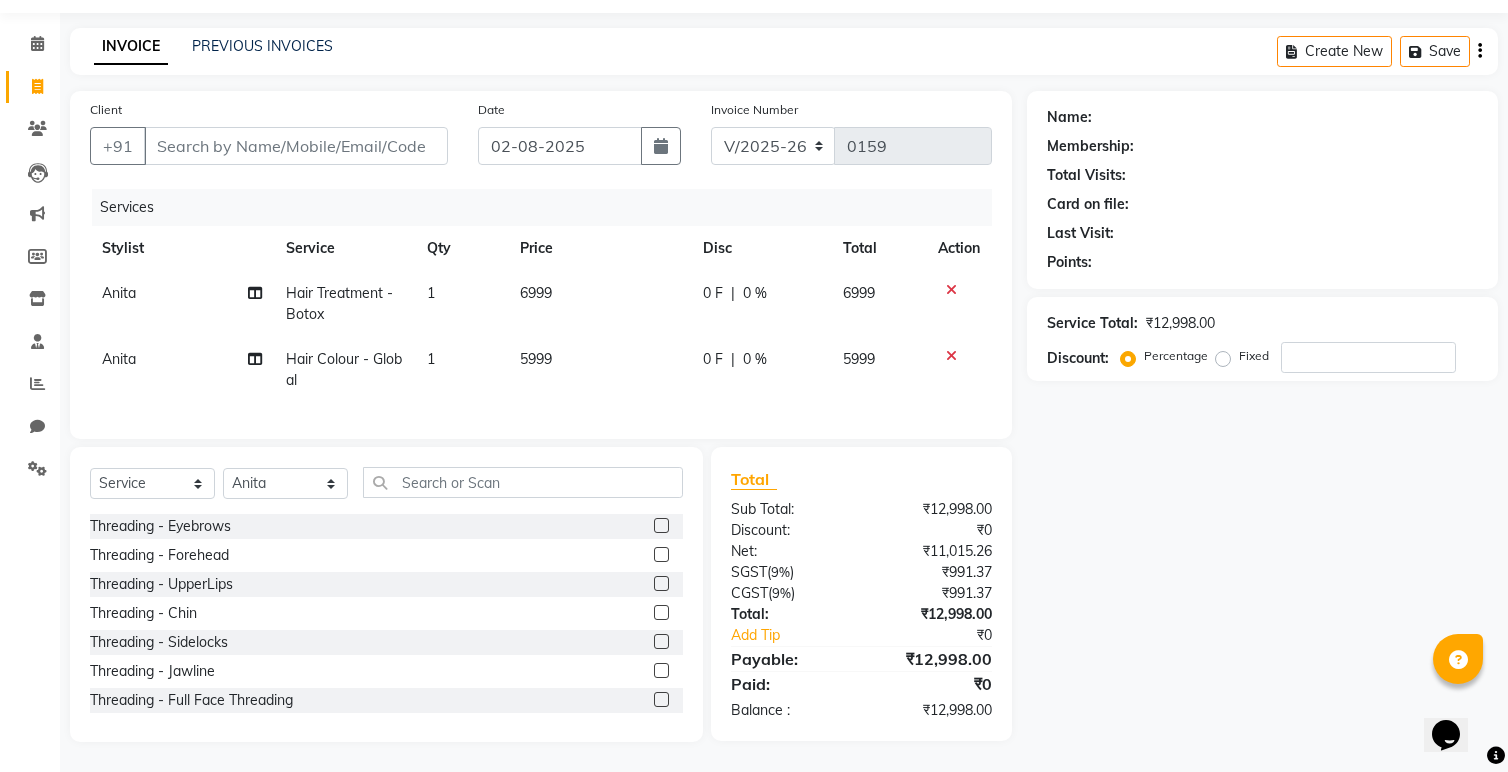 click 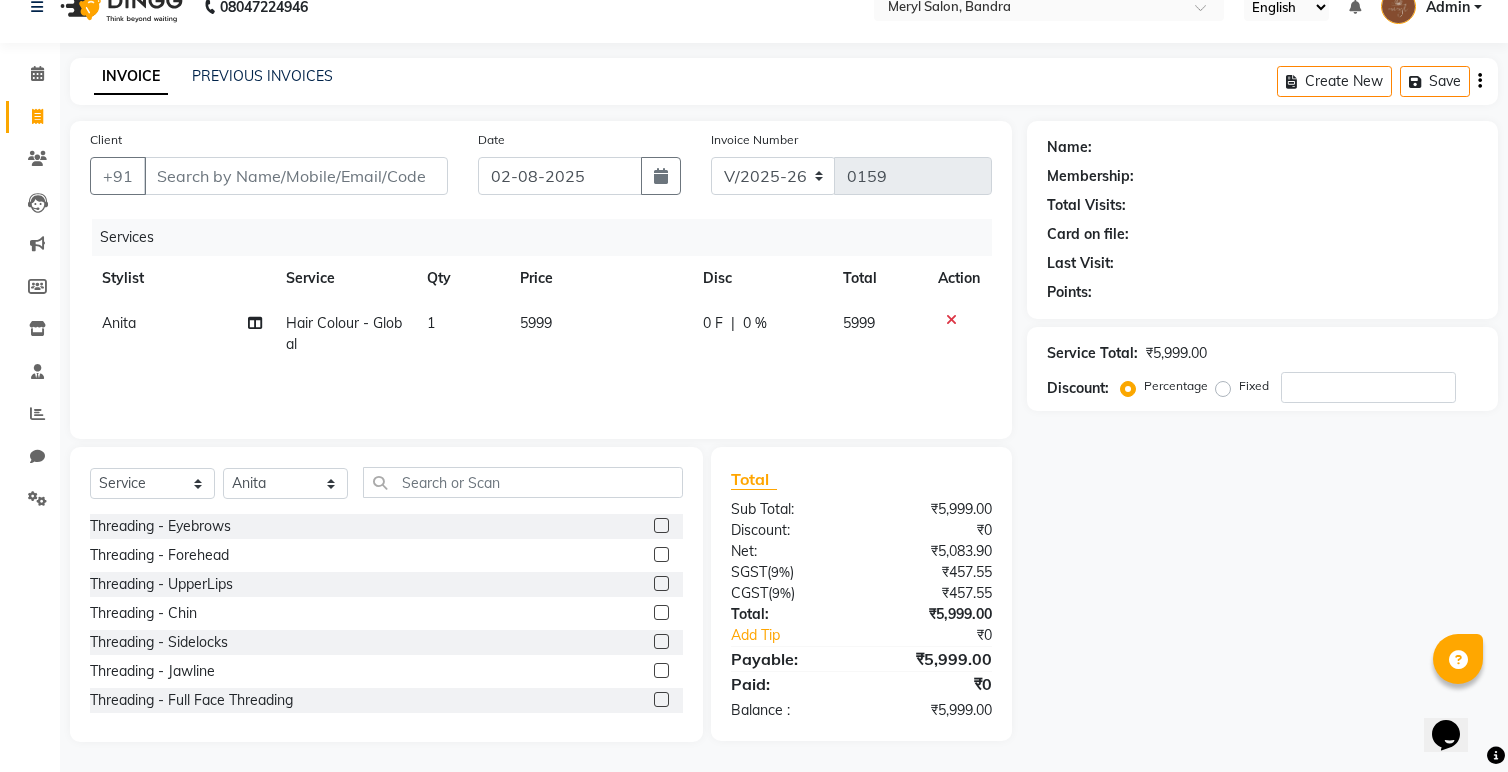 click 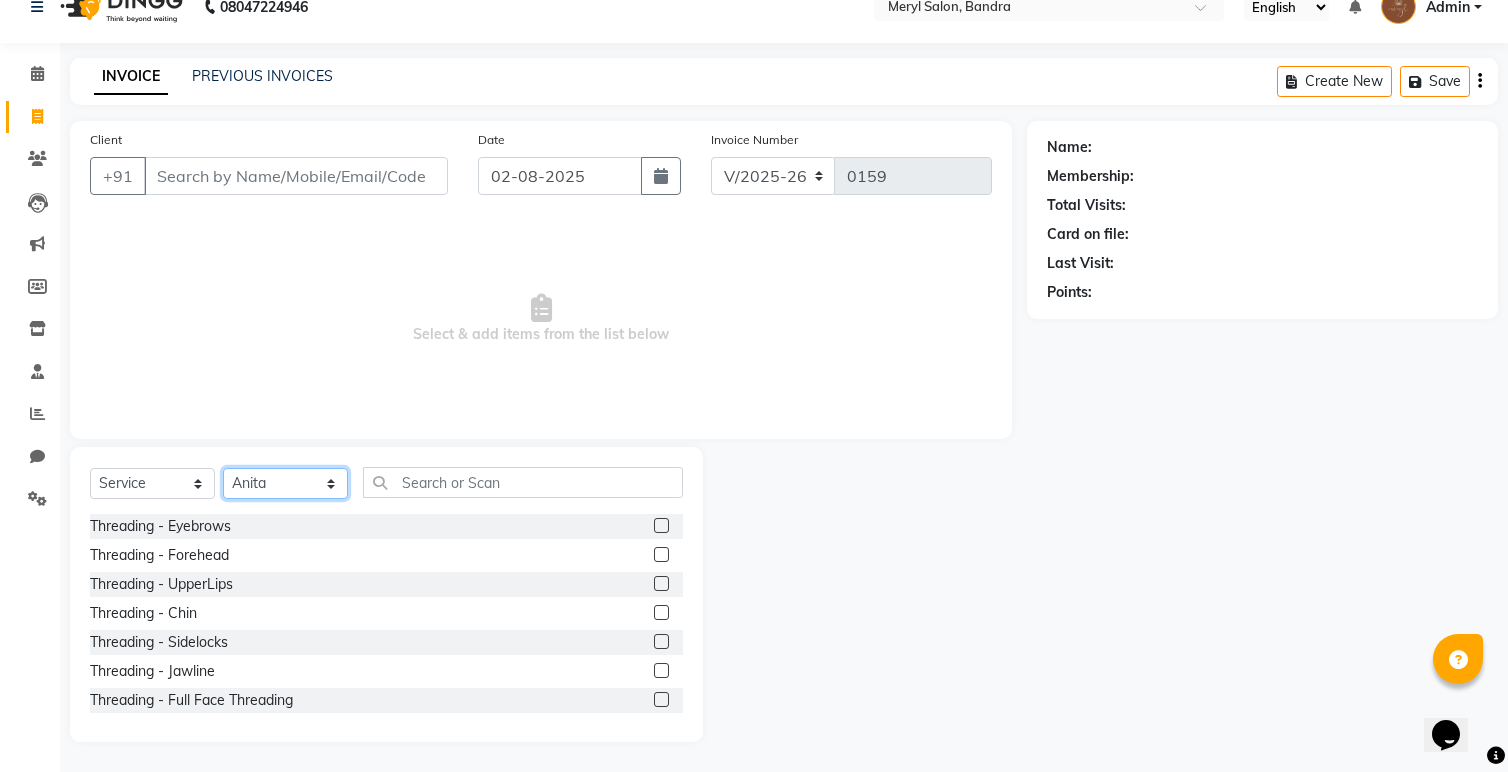 click on "Select Stylist Anita Dakshta  Jessica Omar Priti Rajesh  Raju Rekha Sana  Shamal  Shivansh Sohail" 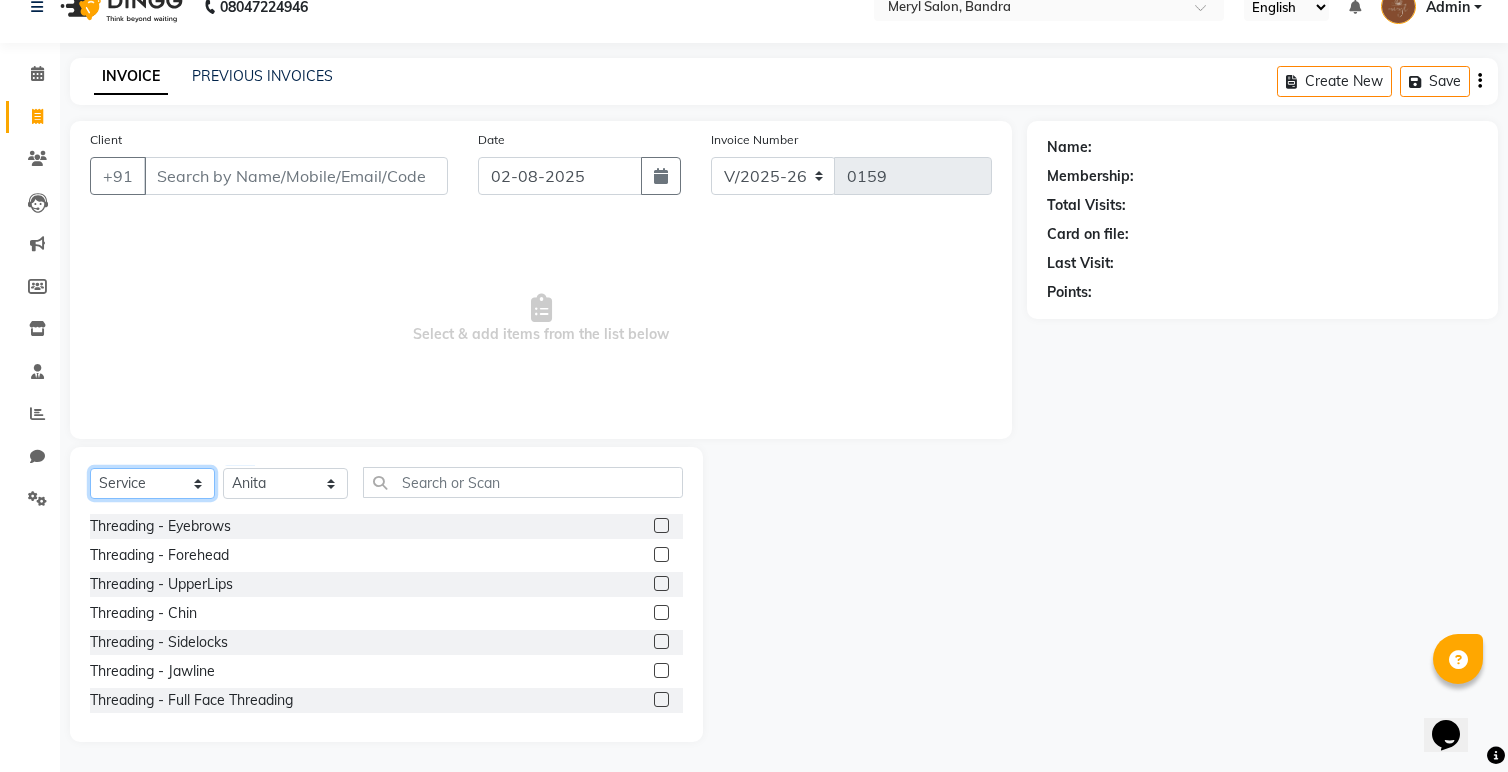 click on "Select  Service  Product  Membership  Package Voucher Prepaid Gift Card" 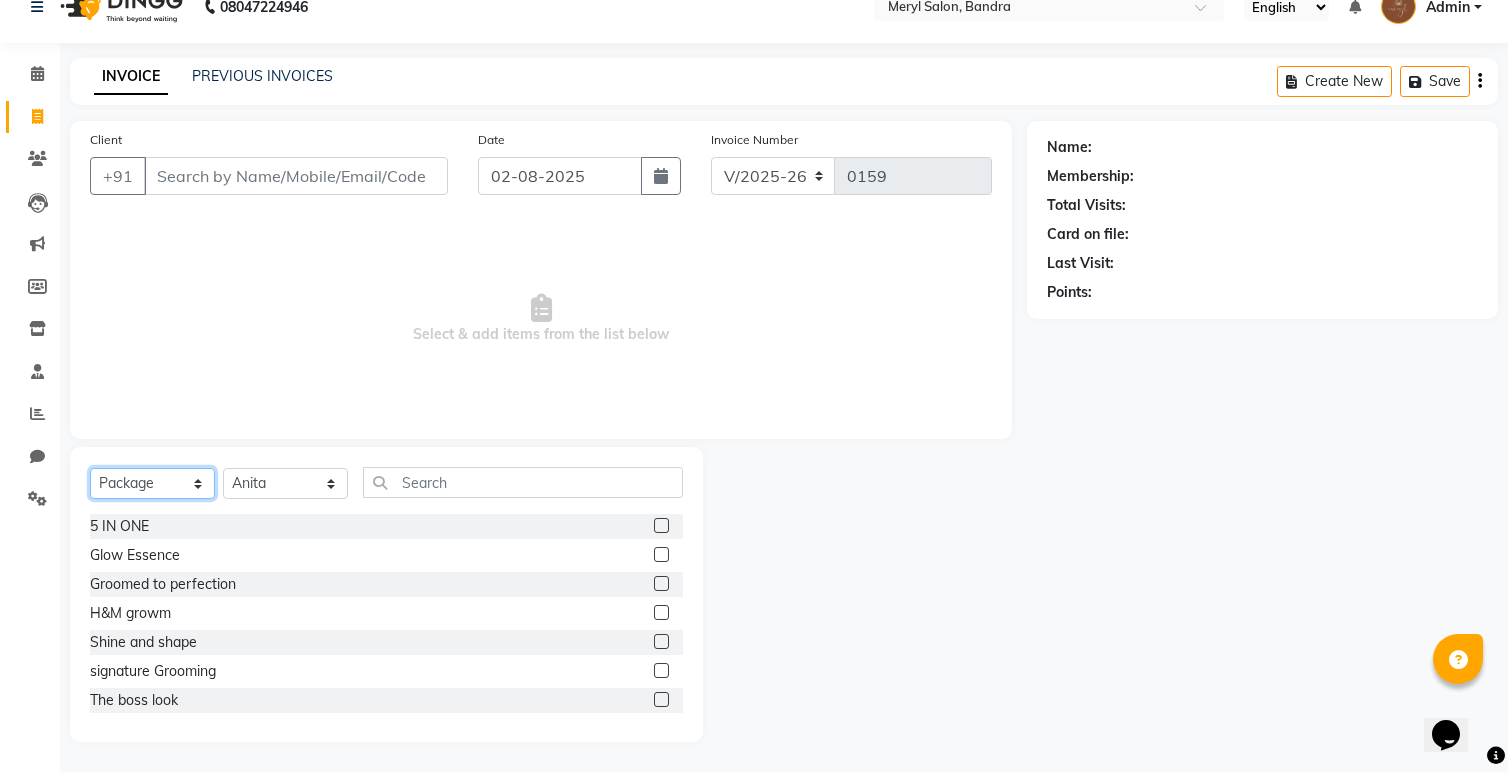 click on "Select  Service  Product  Membership  Package Voucher Prepaid Gift Card" 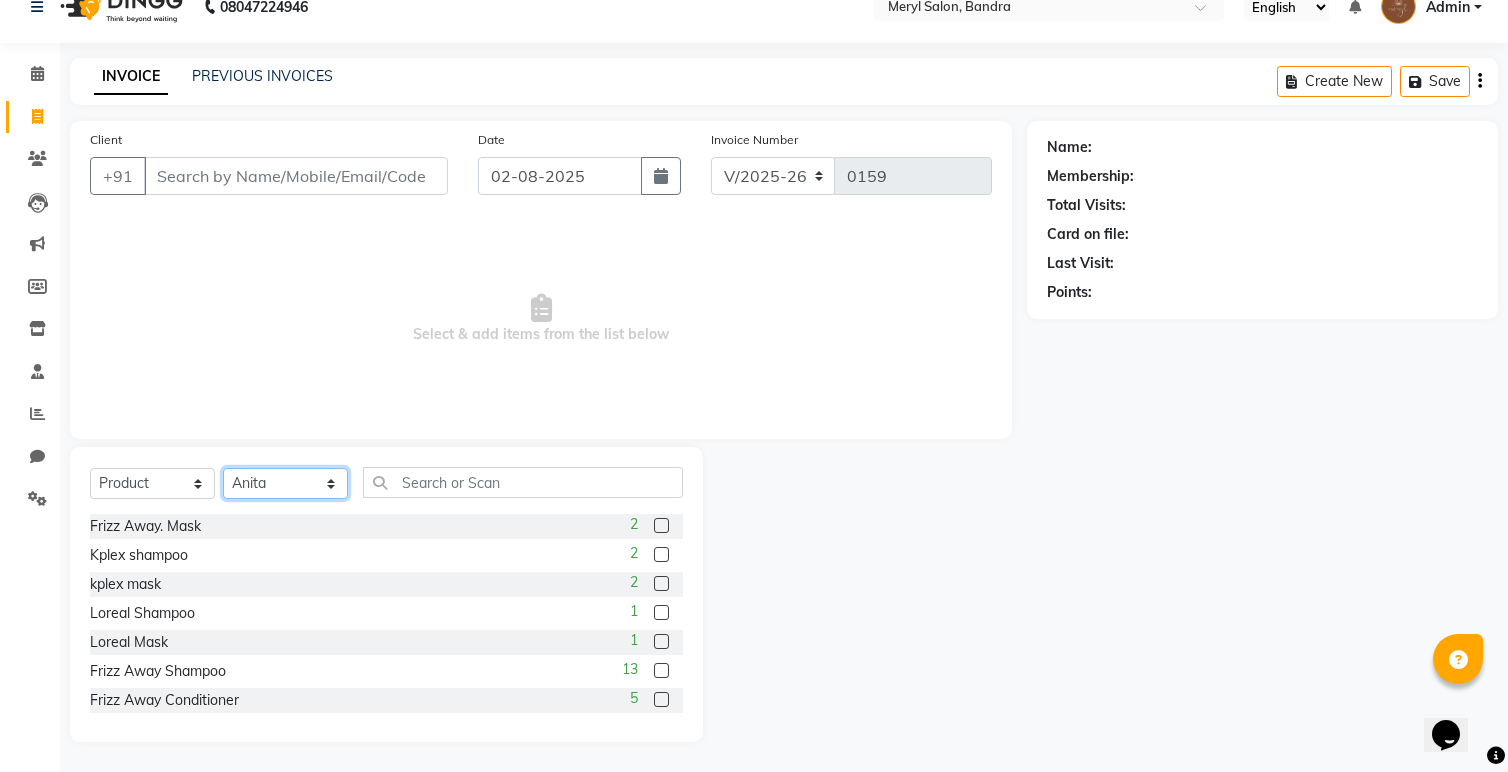 click on "Select Stylist Anita Dakshta  Jessica Omar Priti Rajesh  Raju Rekha Sana  Shamal  Shivansh Sohail" 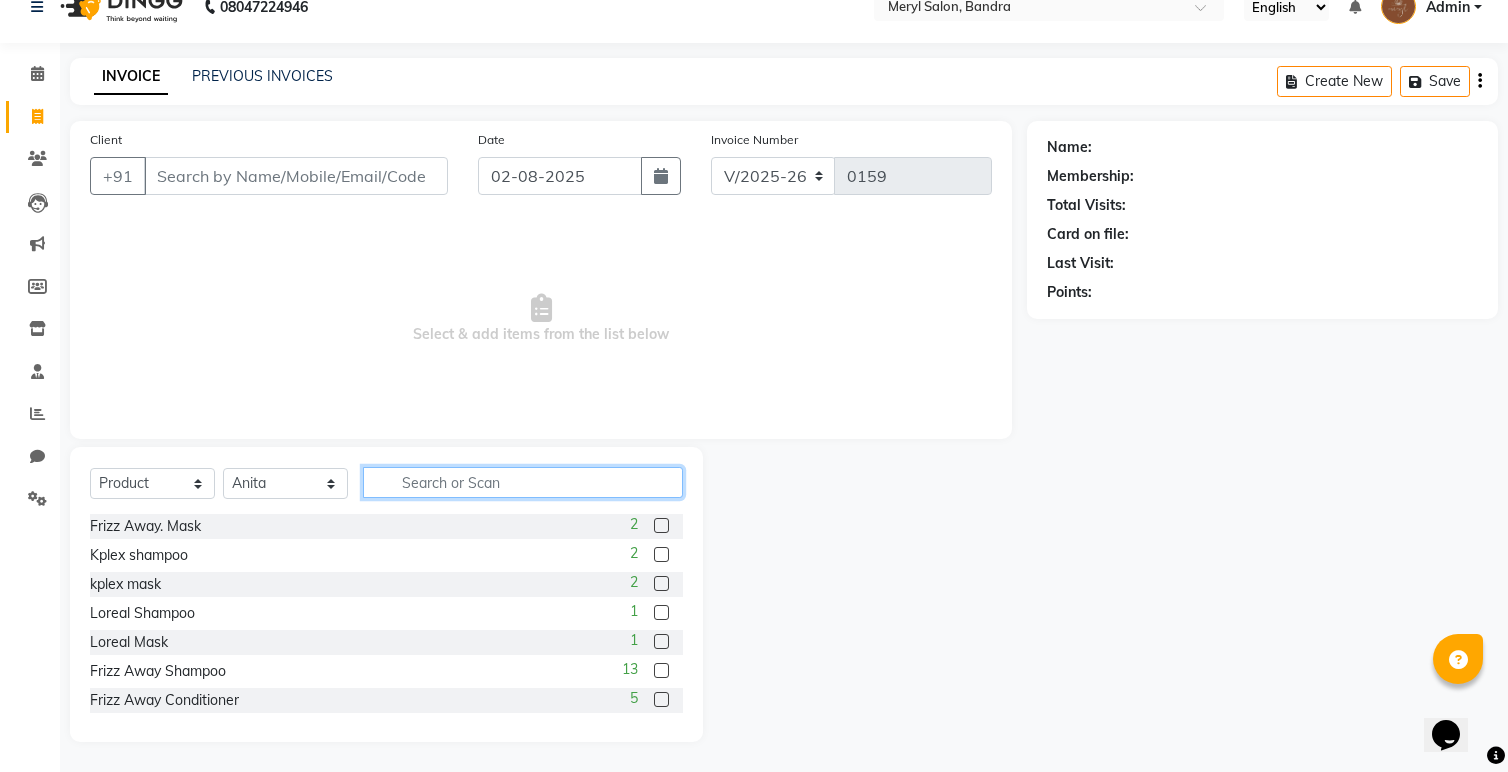 click 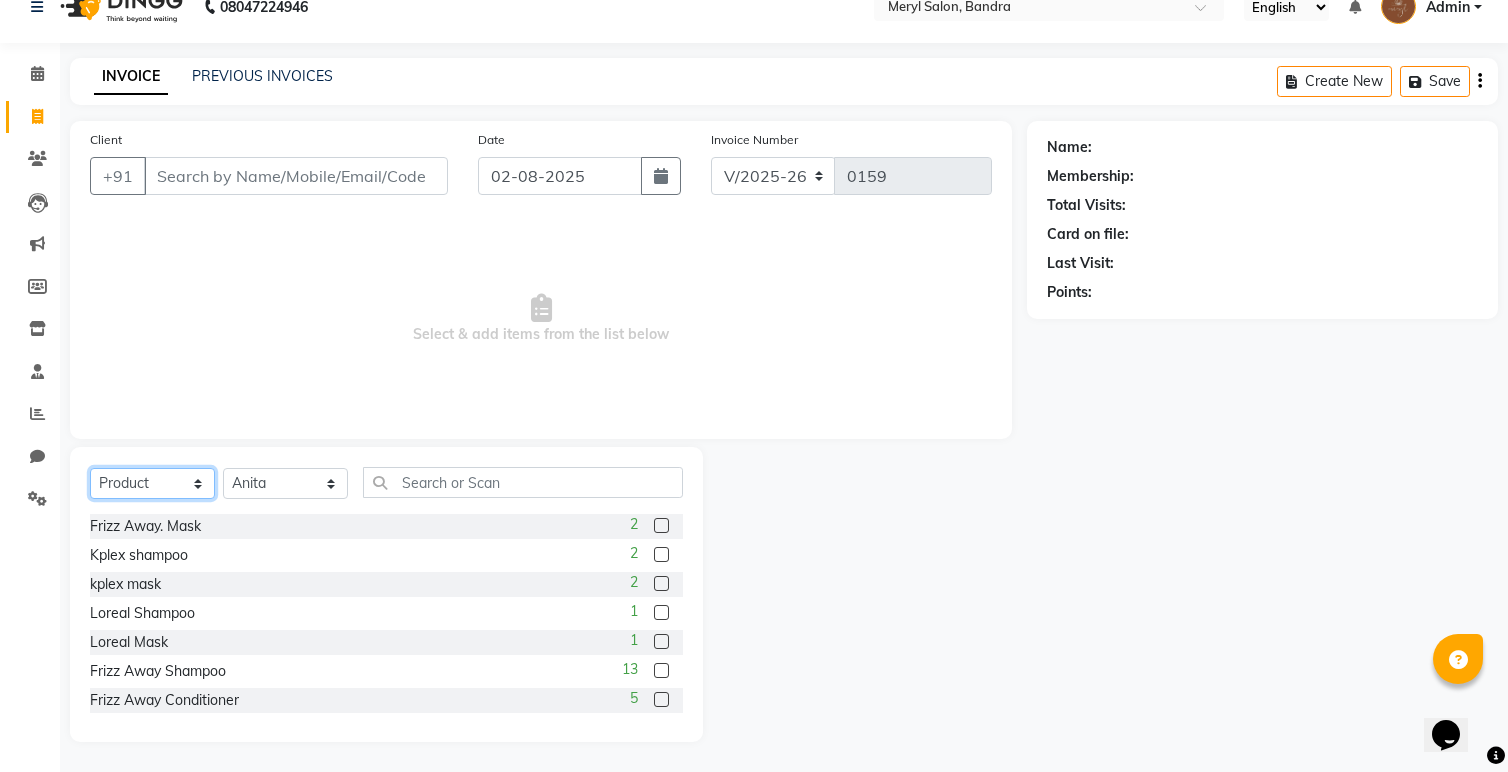 click on "Select  Service  Product  Membership  Package Voucher Prepaid Gift Card" 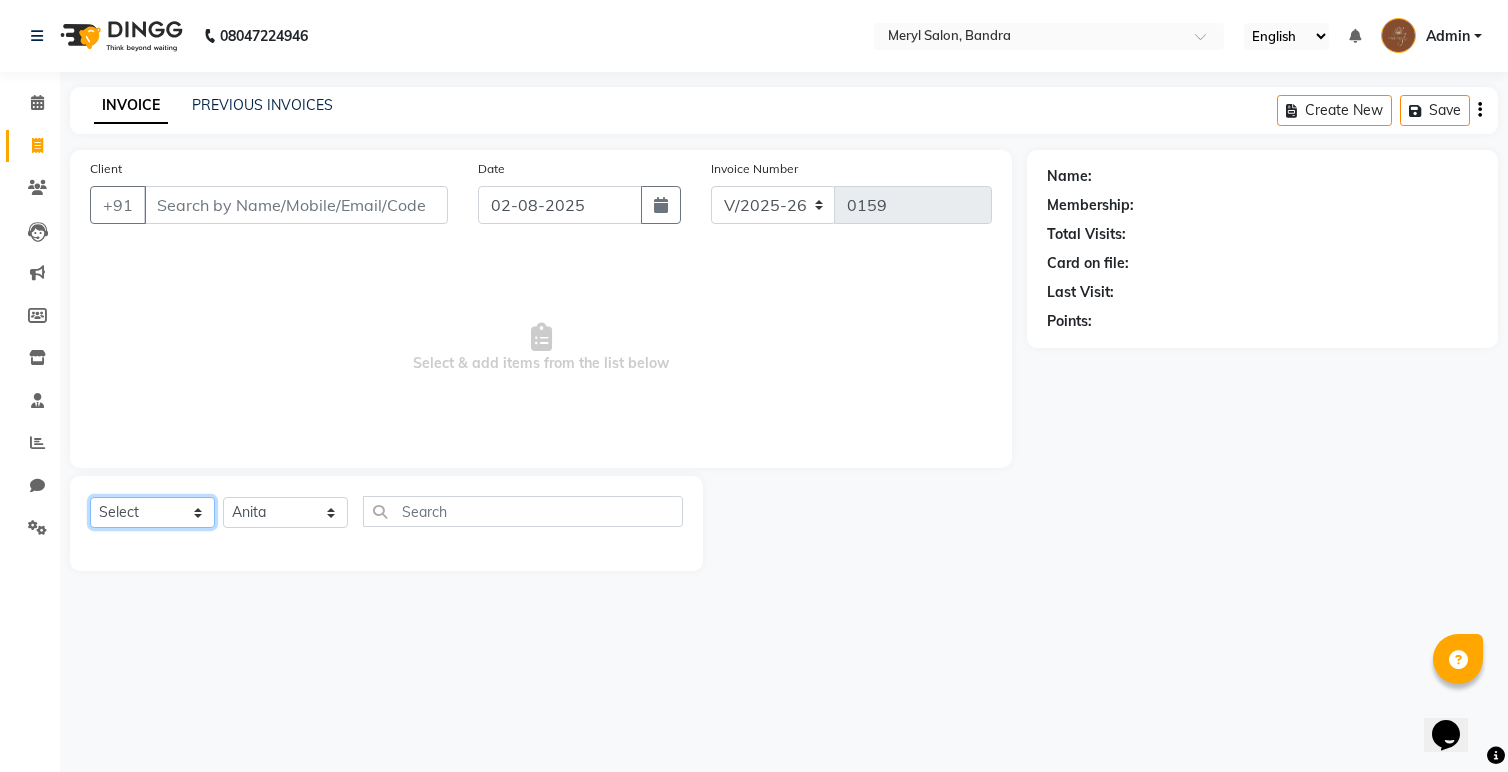 scroll, scrollTop: 0, scrollLeft: 0, axis: both 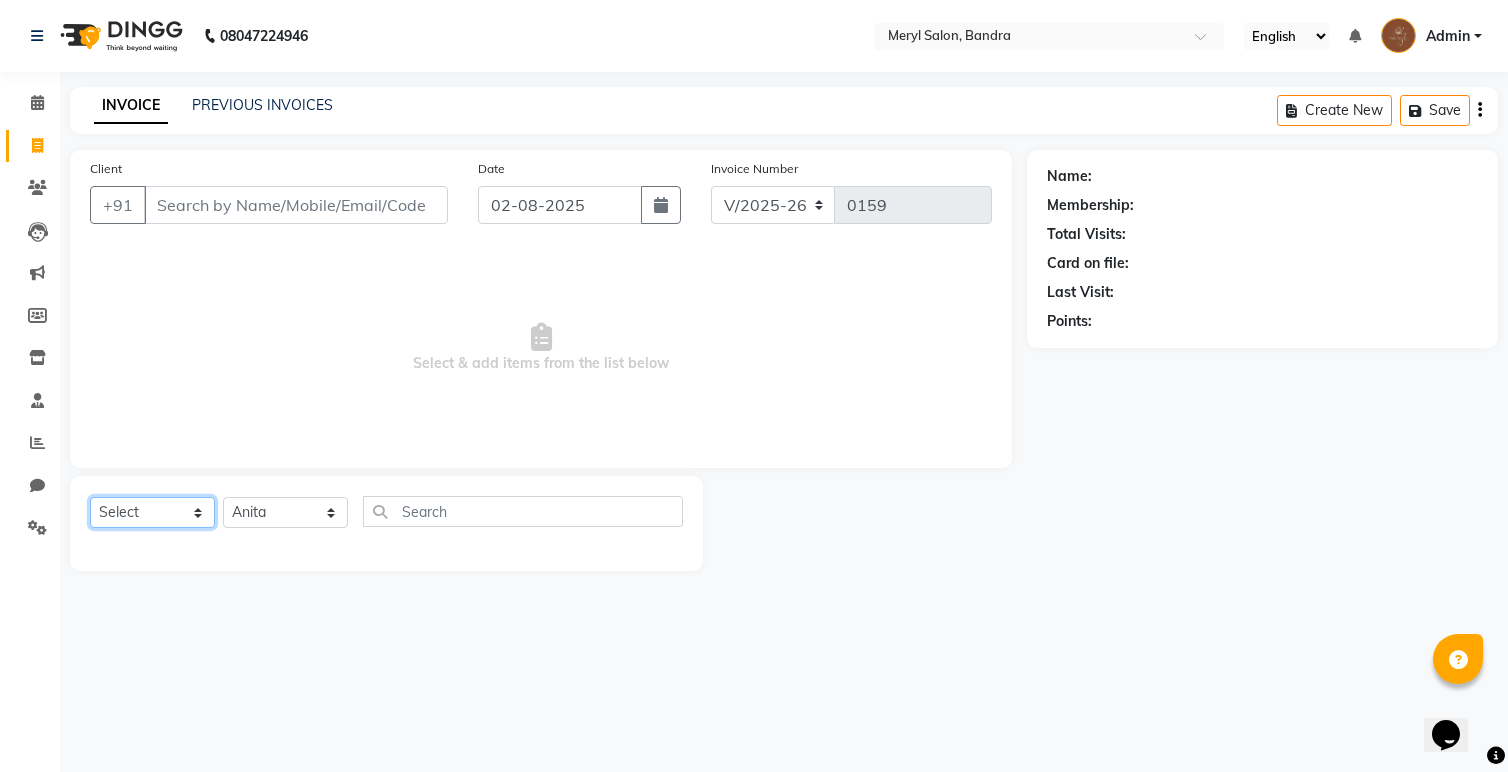 click on "Select  Service  Product  Membership  Package Voucher Prepaid Gift Card" 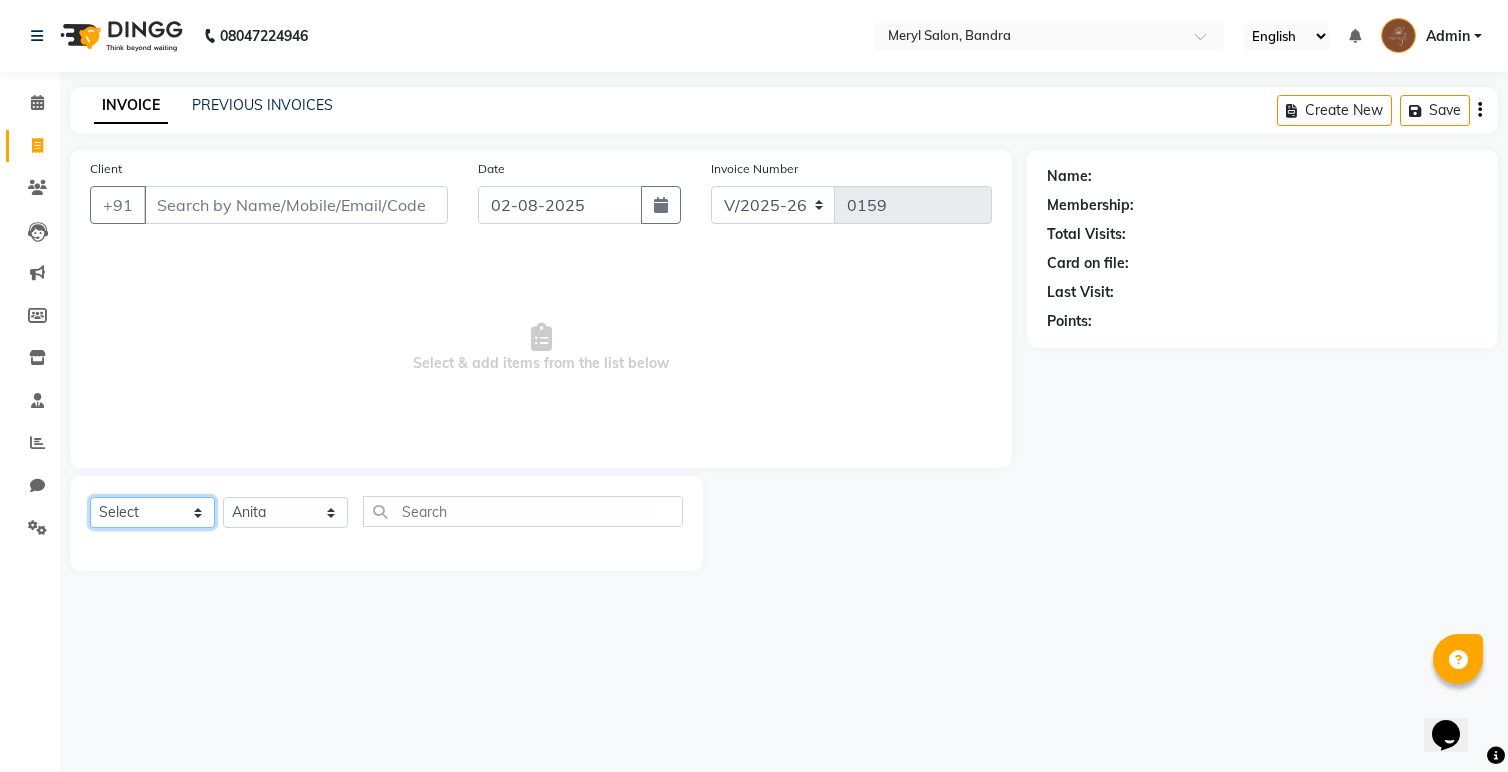 select on "service" 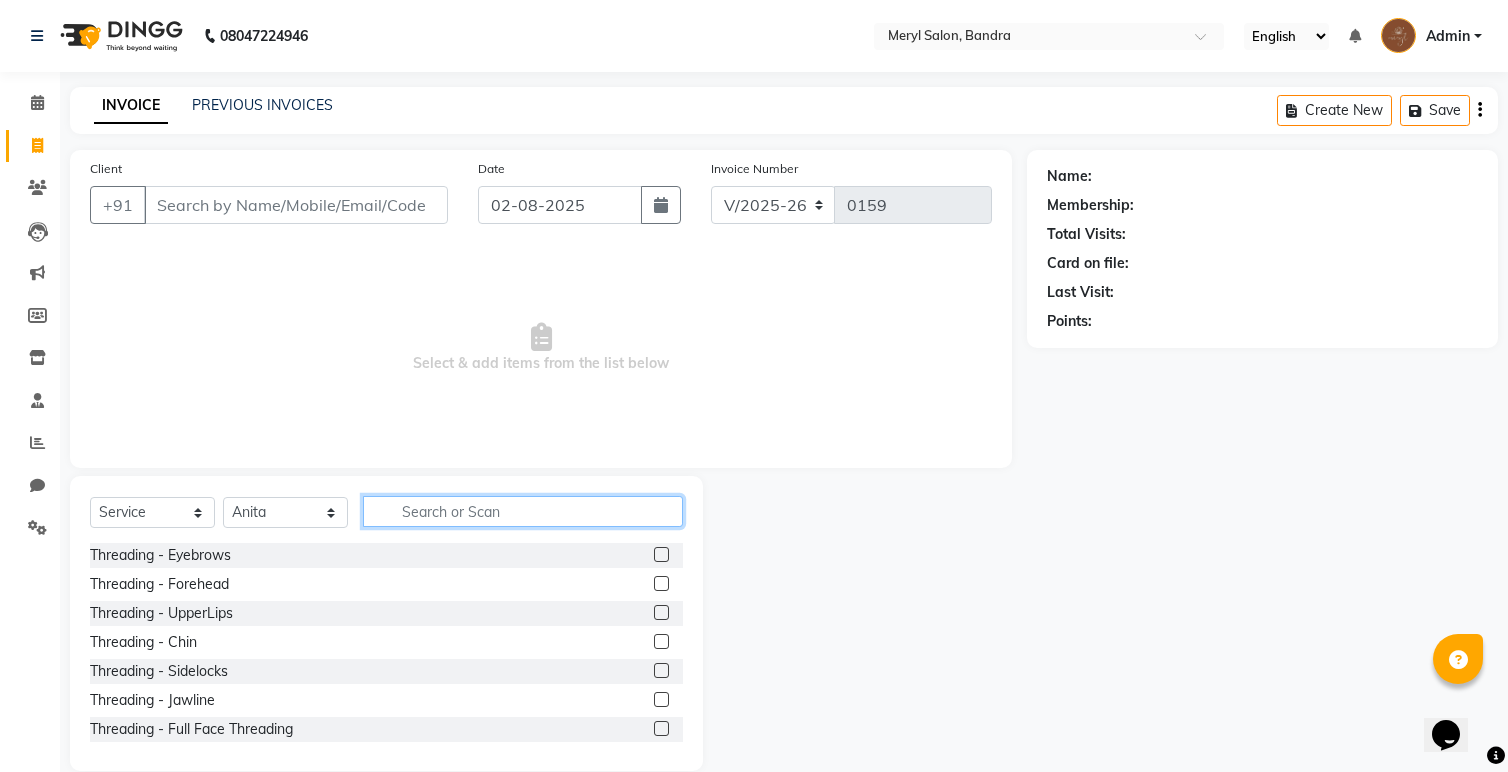 click 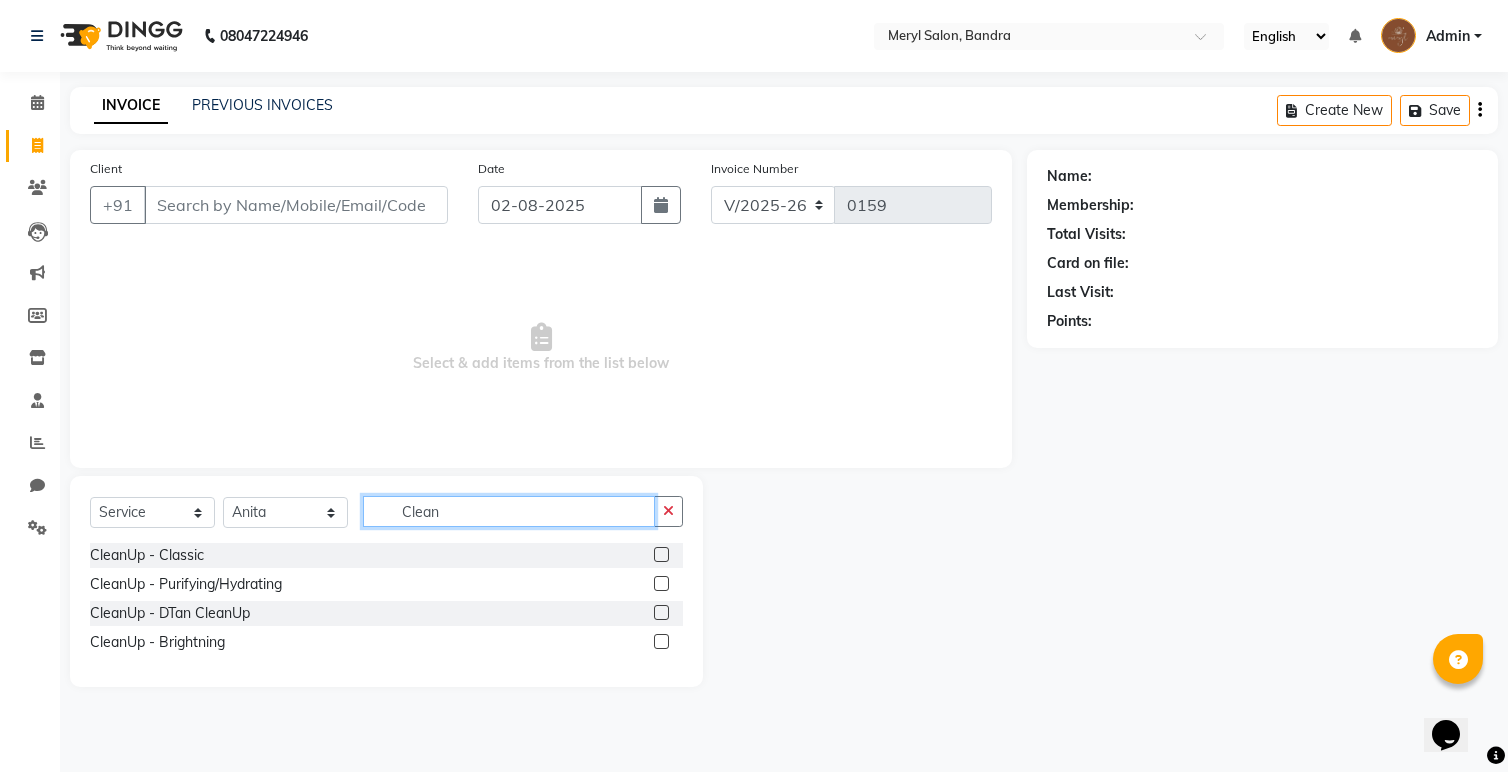type on "Clean" 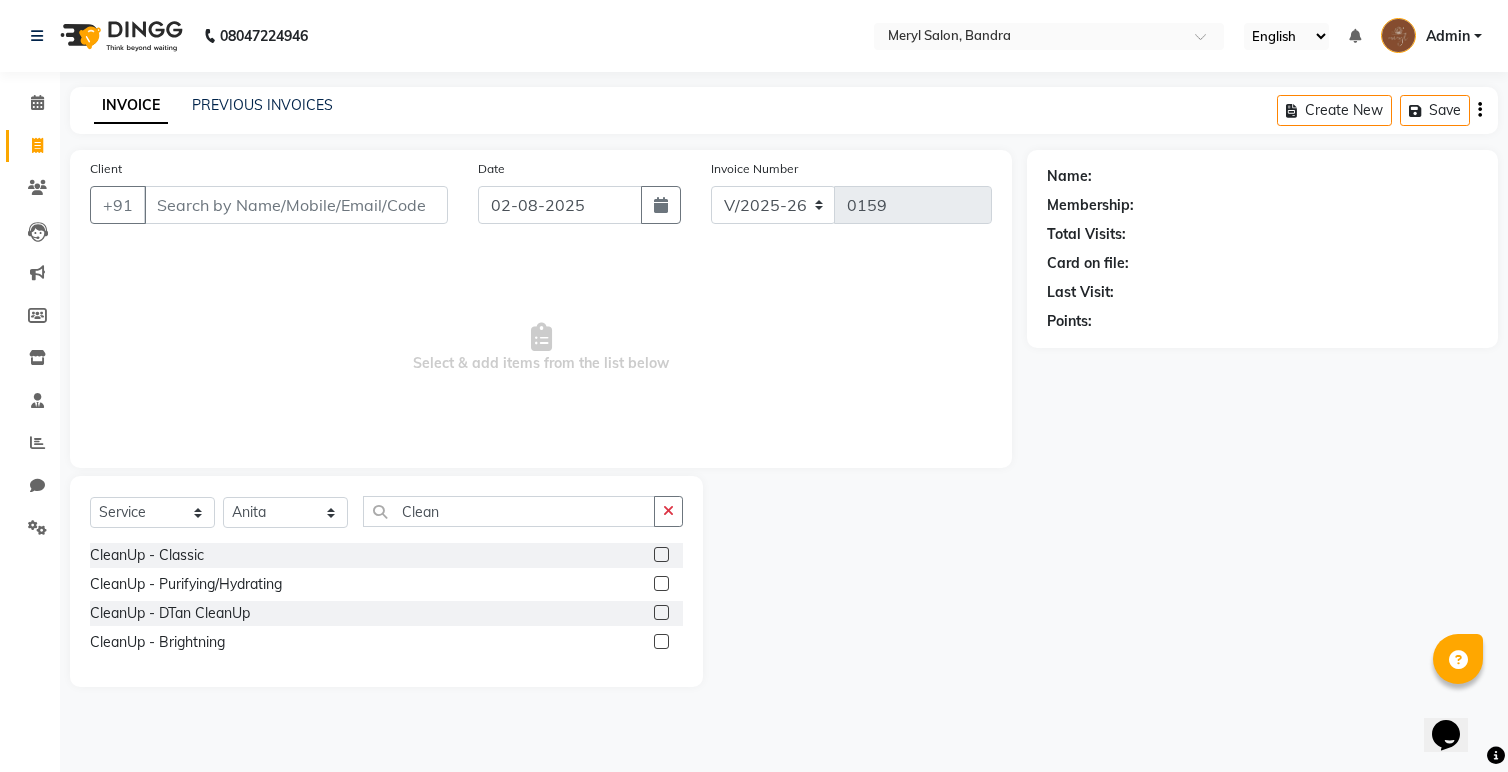 click 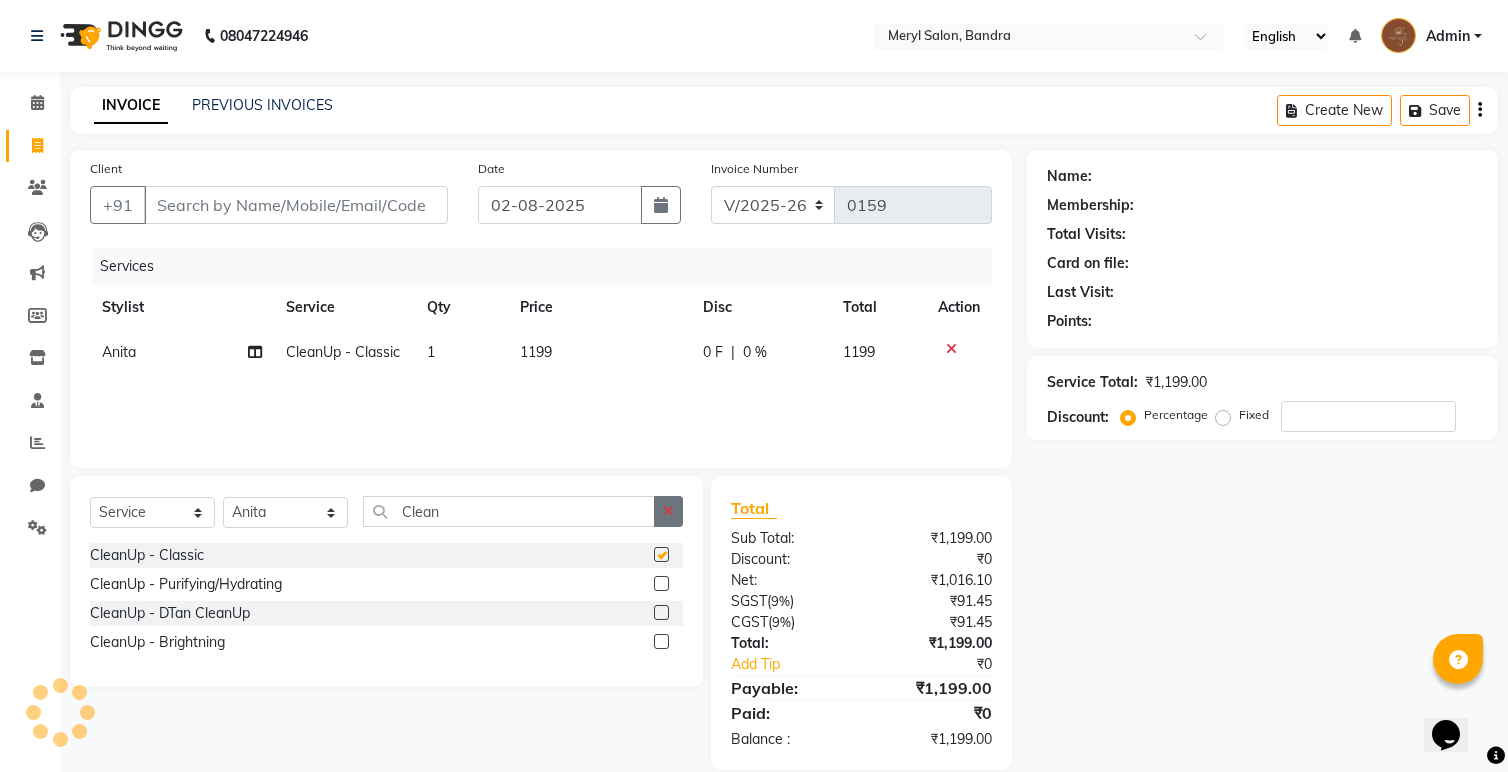 checkbox on "false" 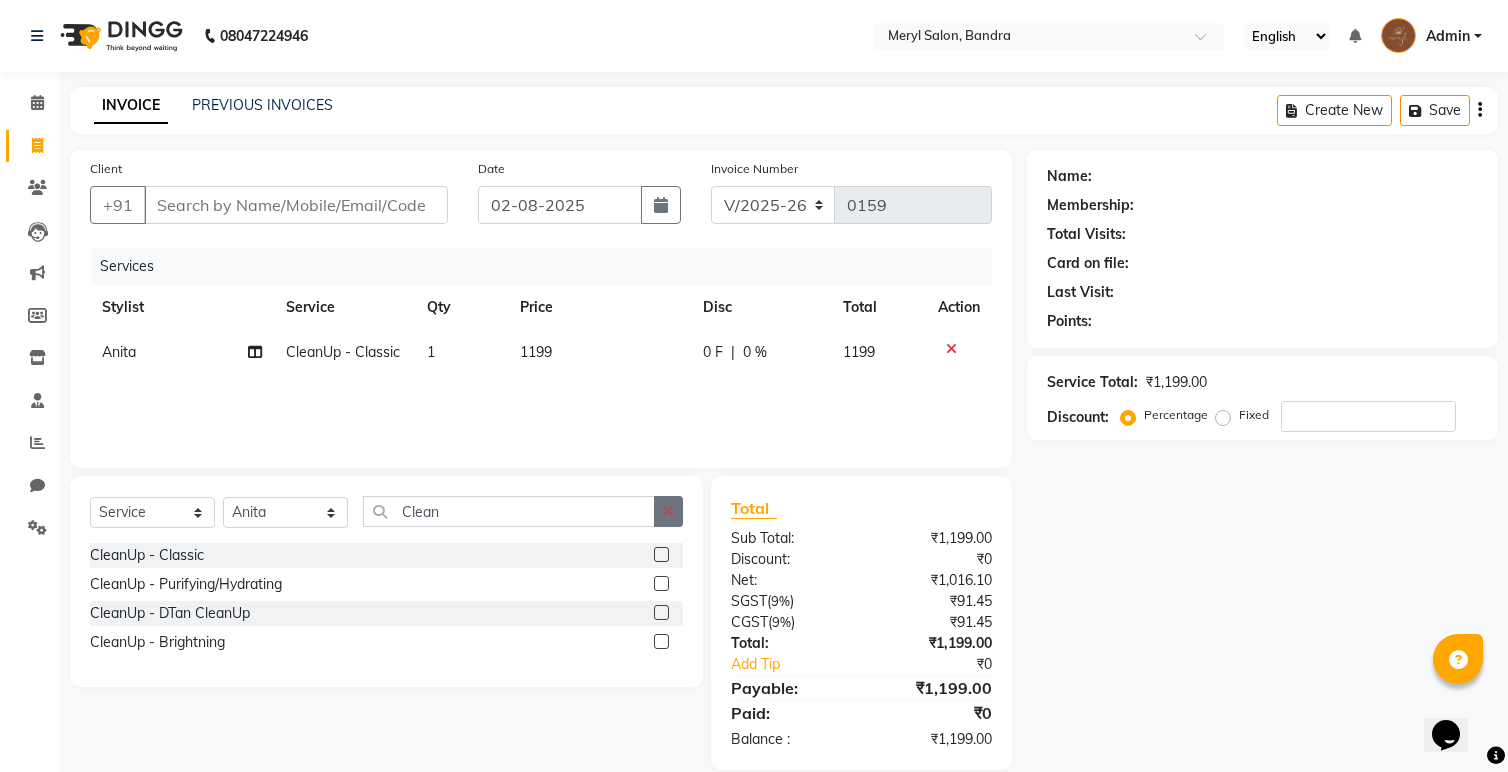 click 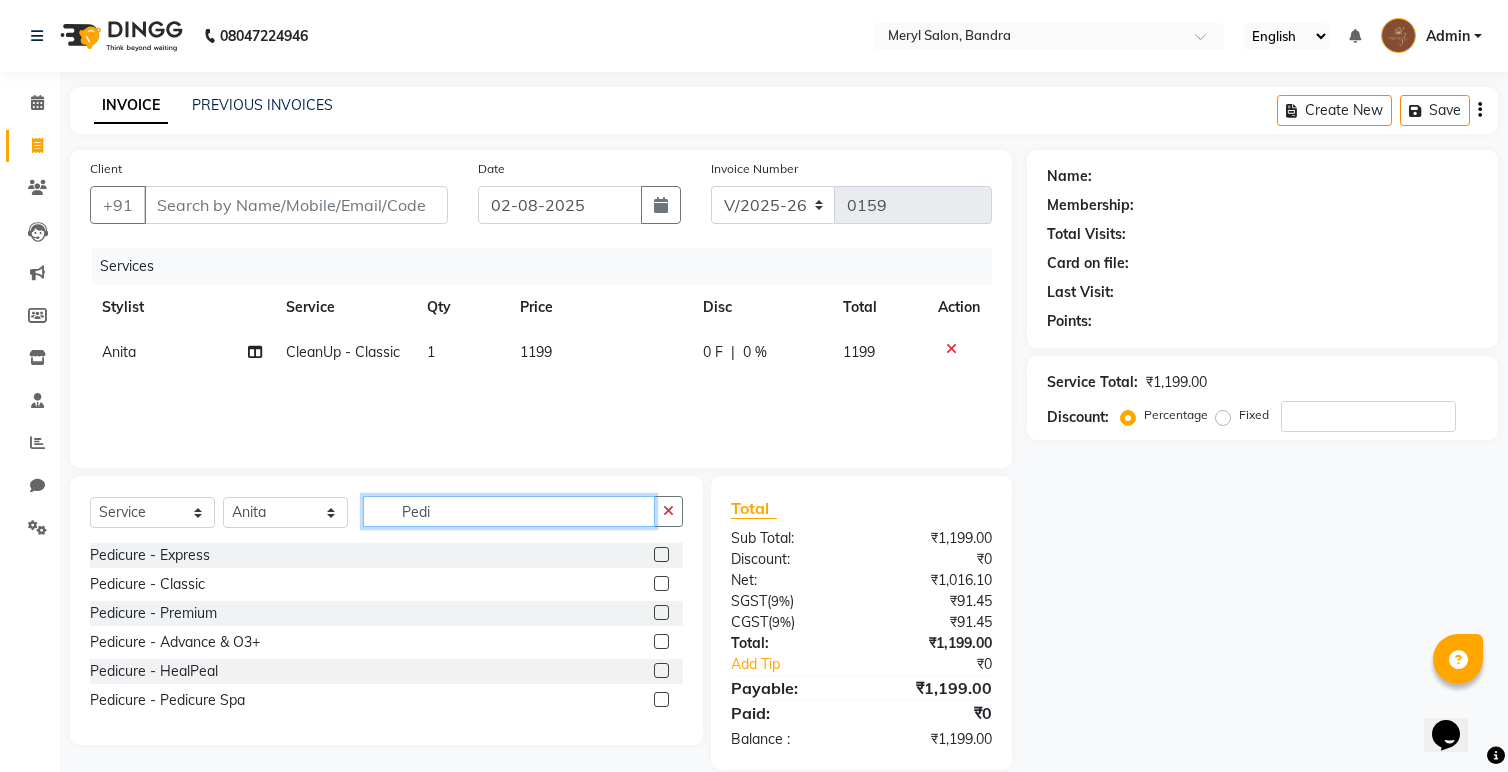 type on "Pedi" 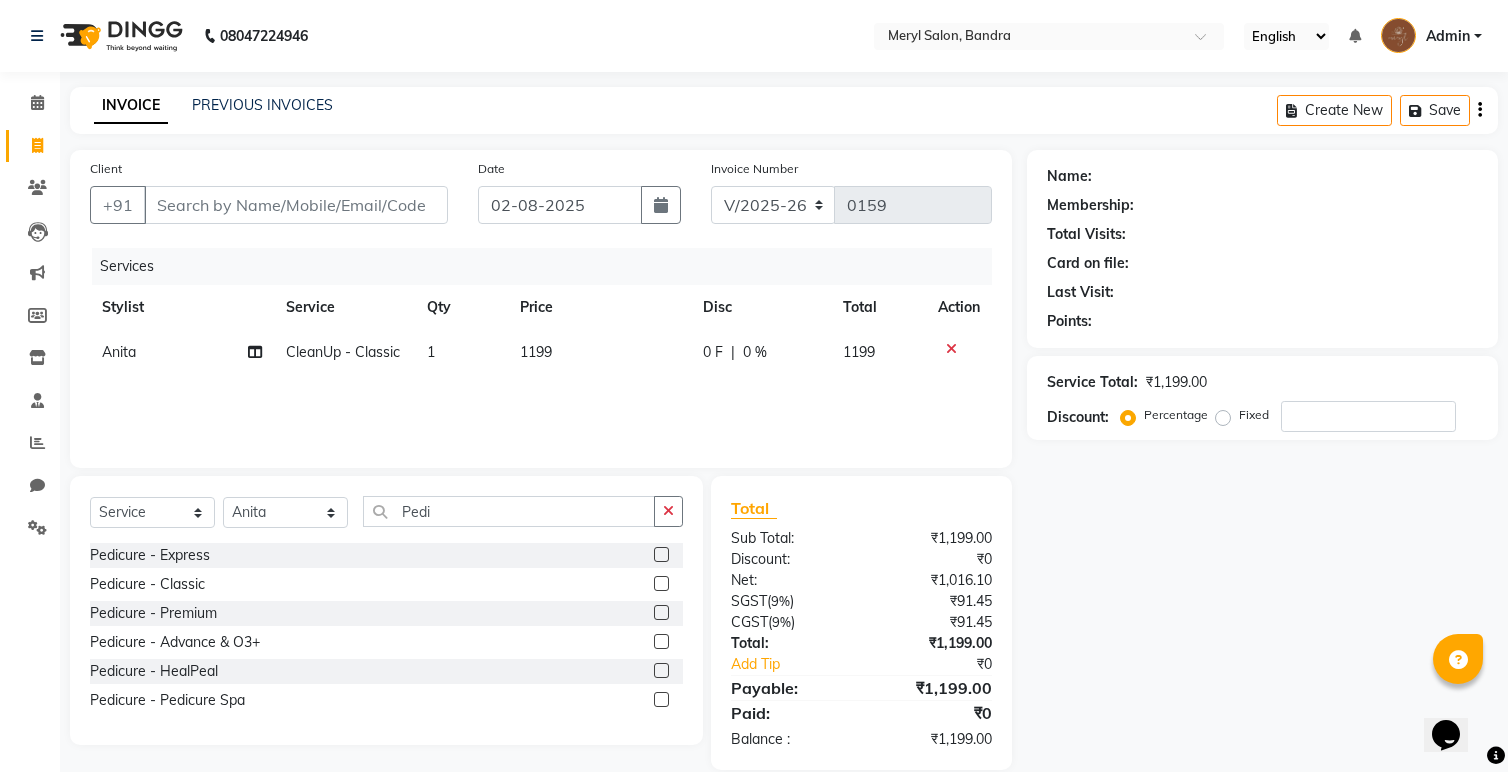 click 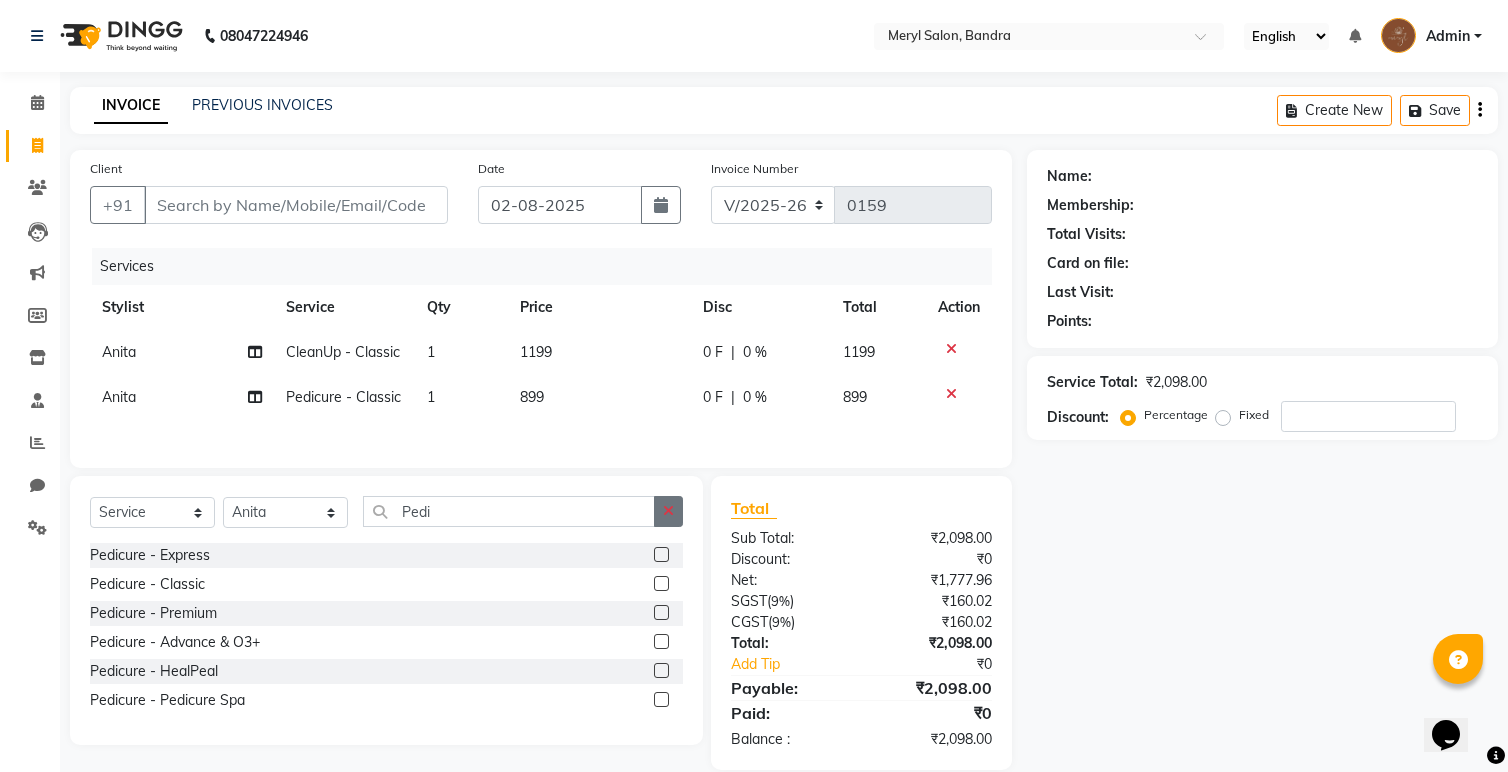 checkbox on "false" 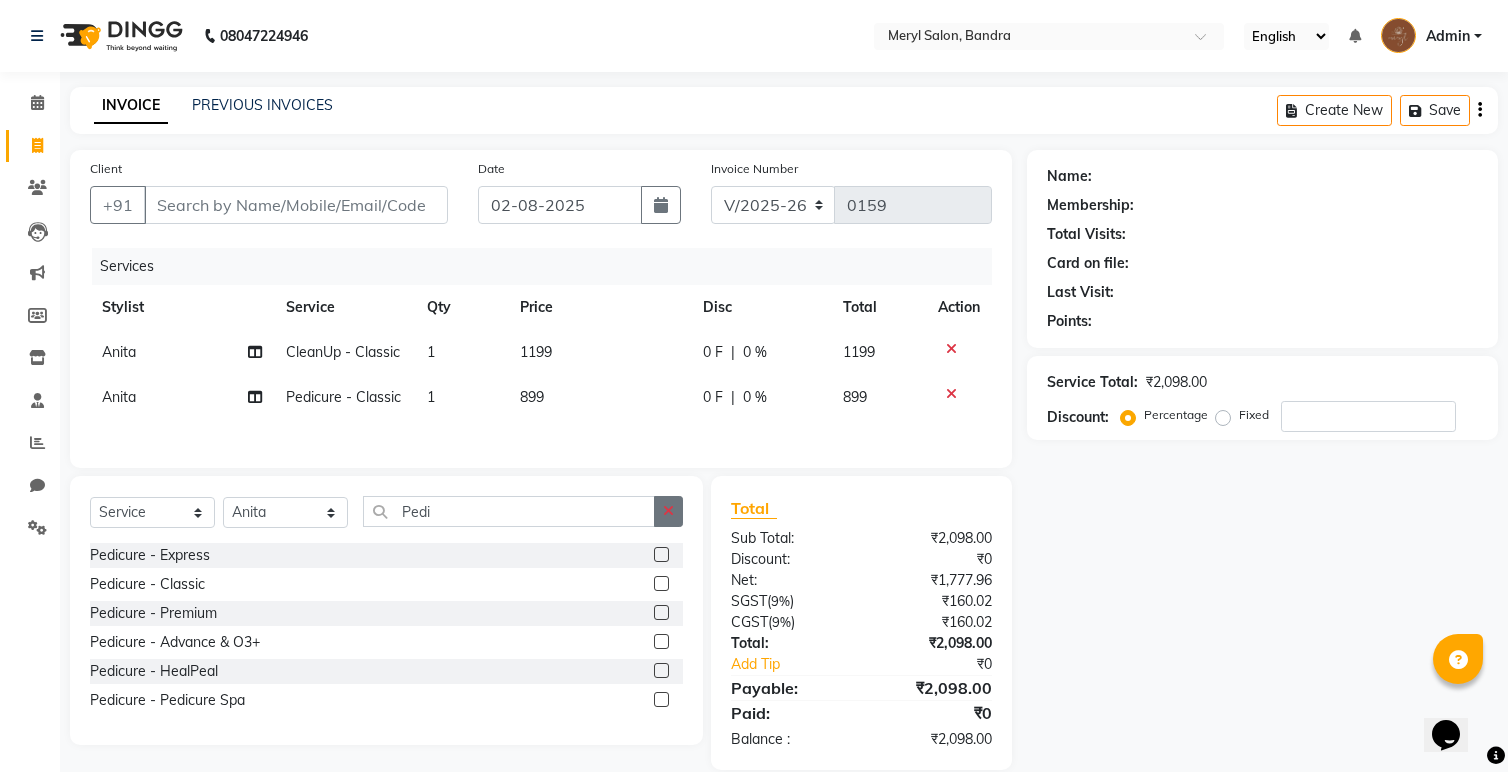 click 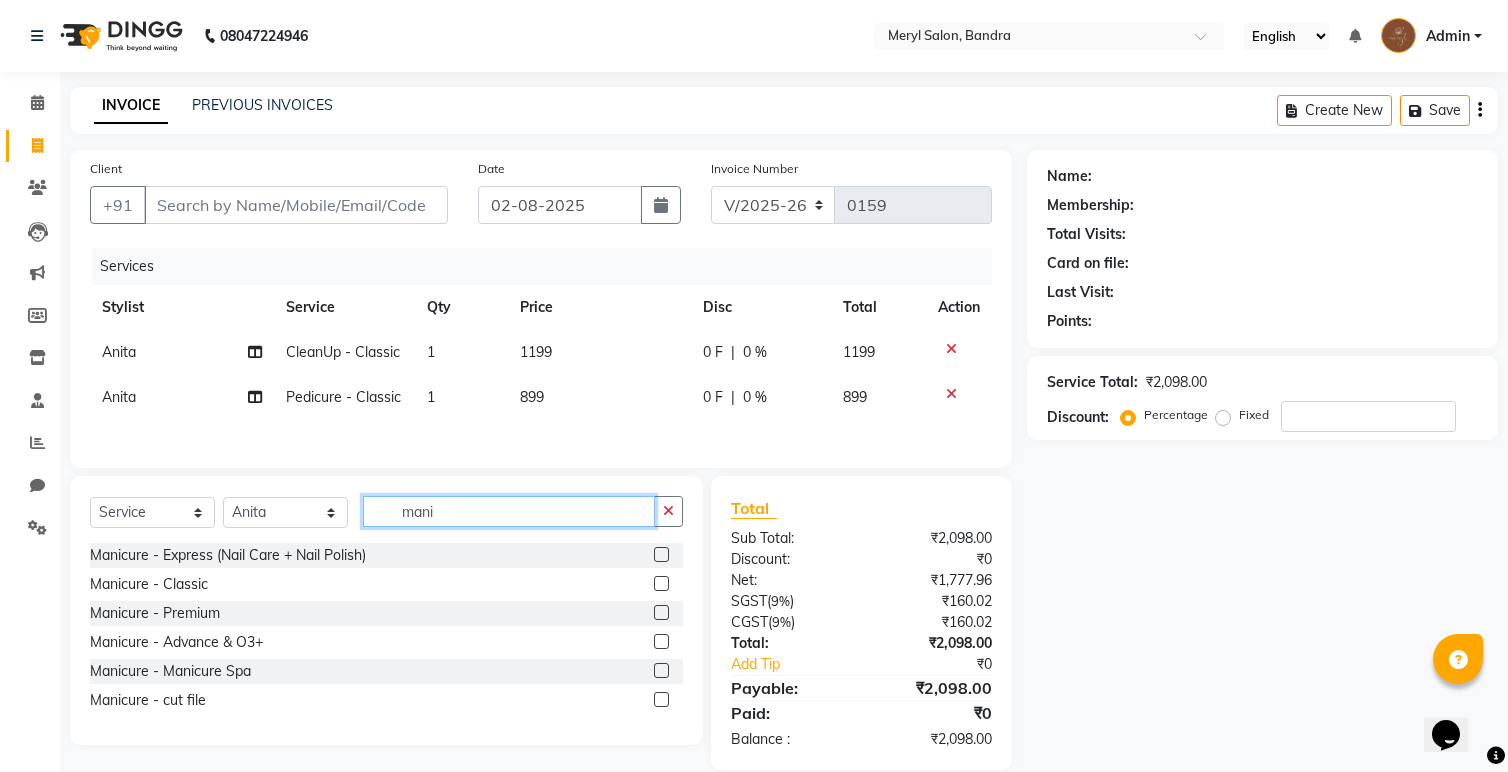 type on "mani" 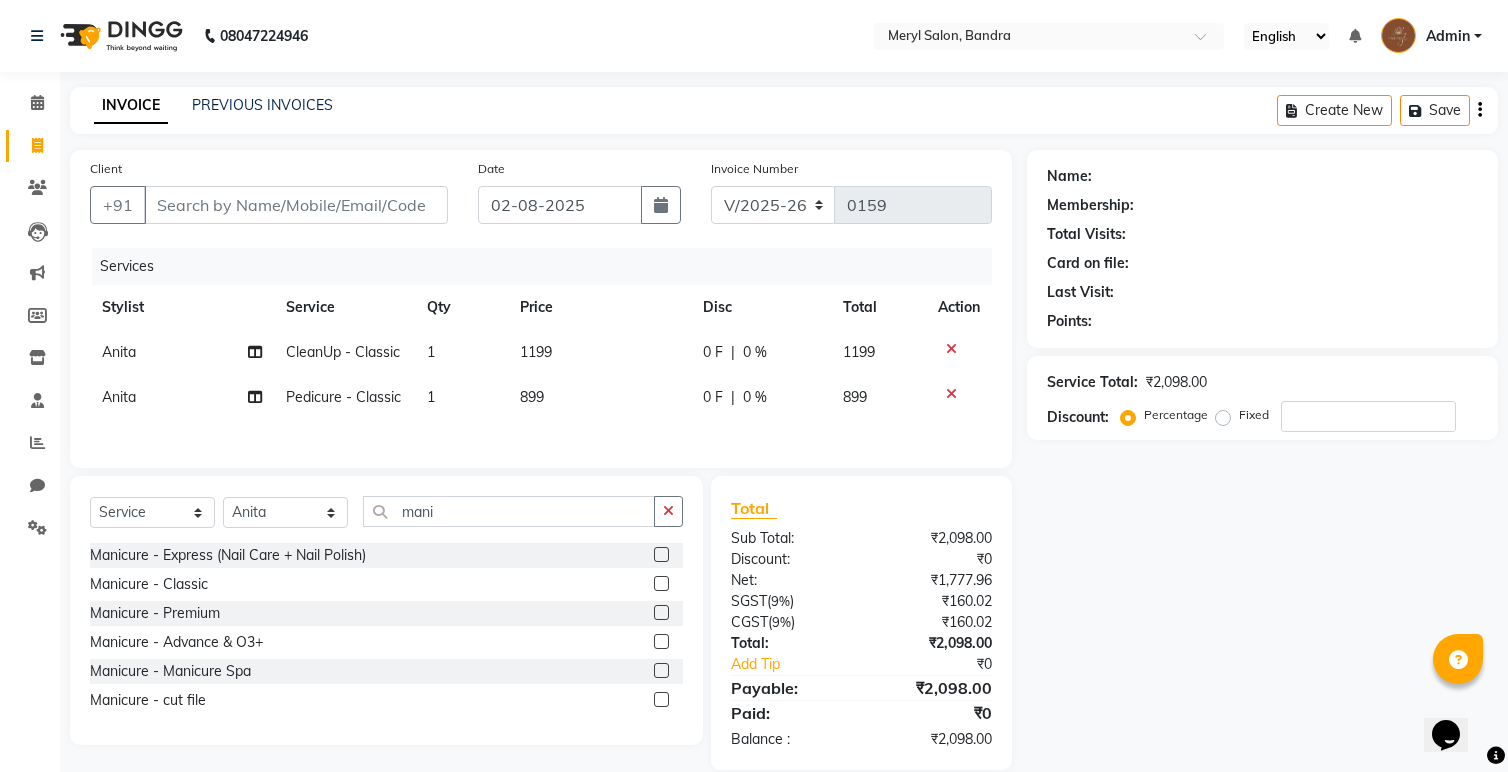 click 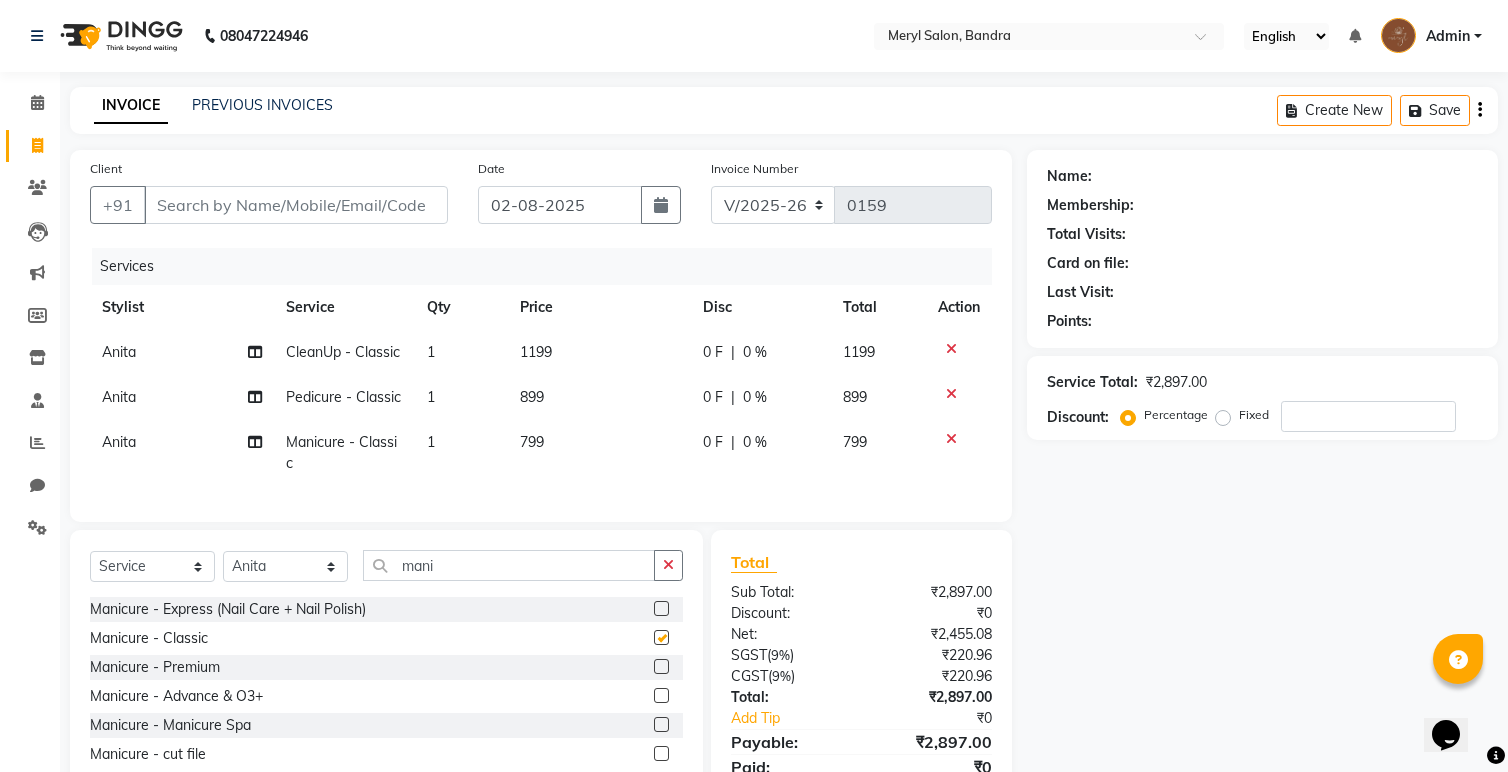 checkbox on "false" 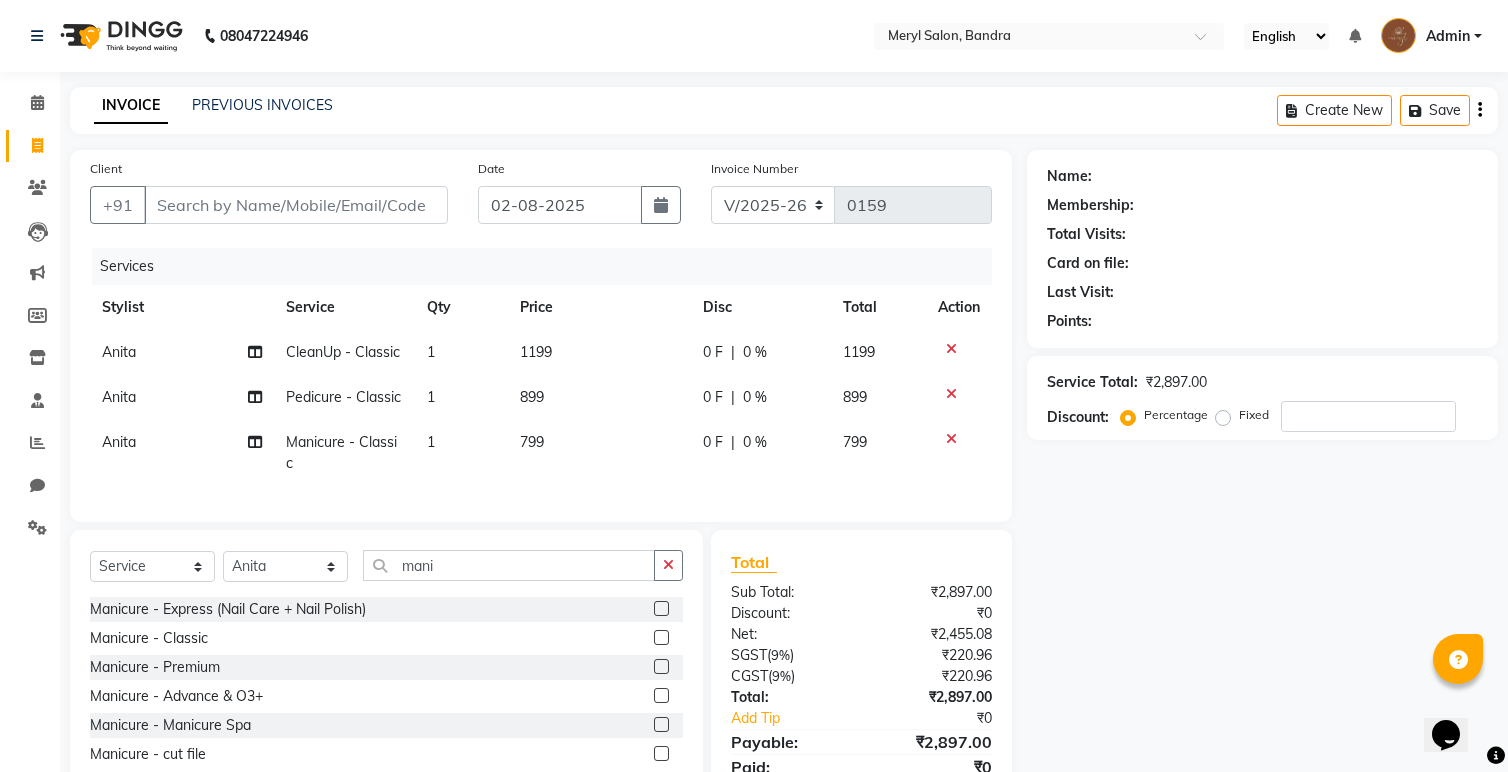click on "899" 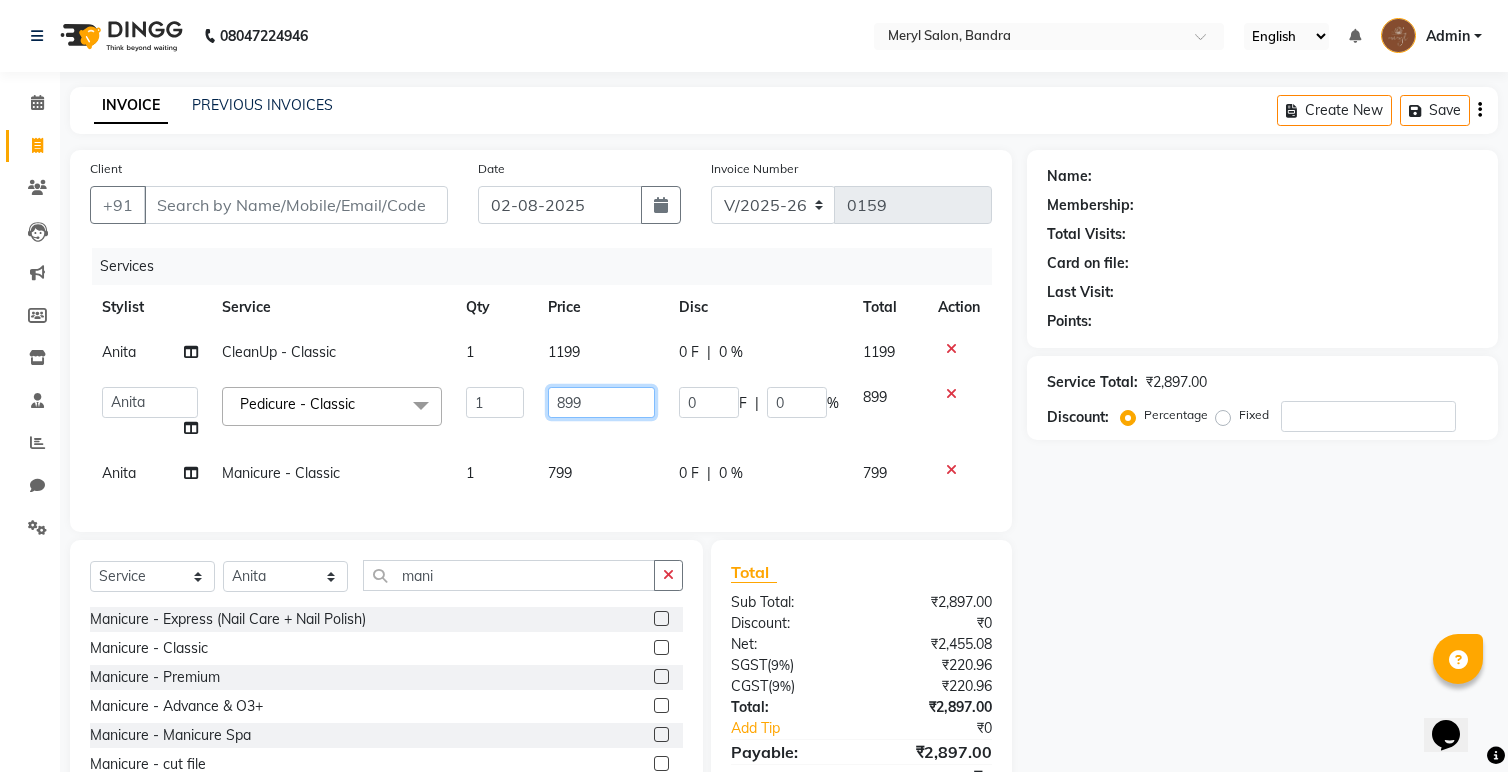 drag, startPoint x: 605, startPoint y: 399, endPoint x: 522, endPoint y: 404, distance: 83.15047 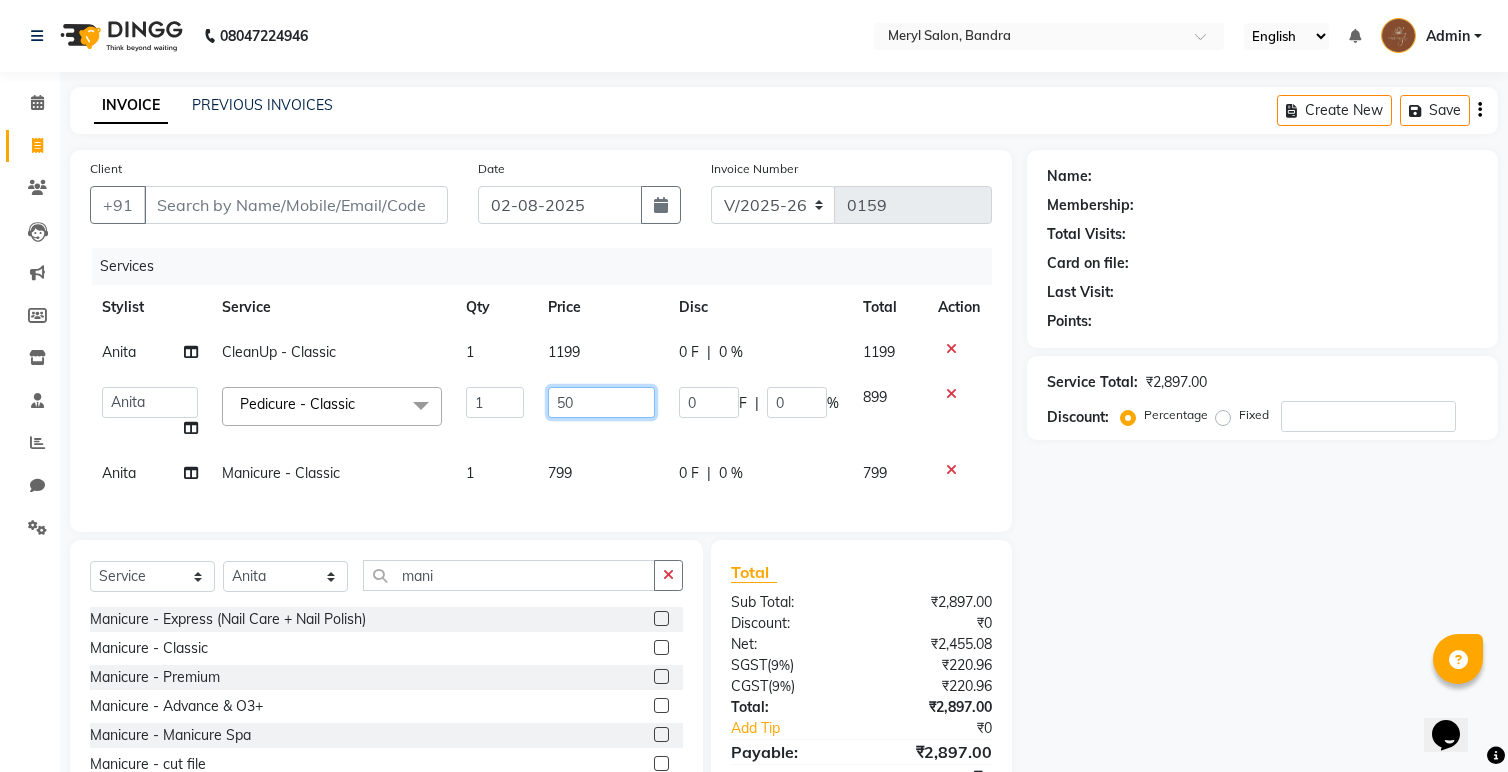 type on "500" 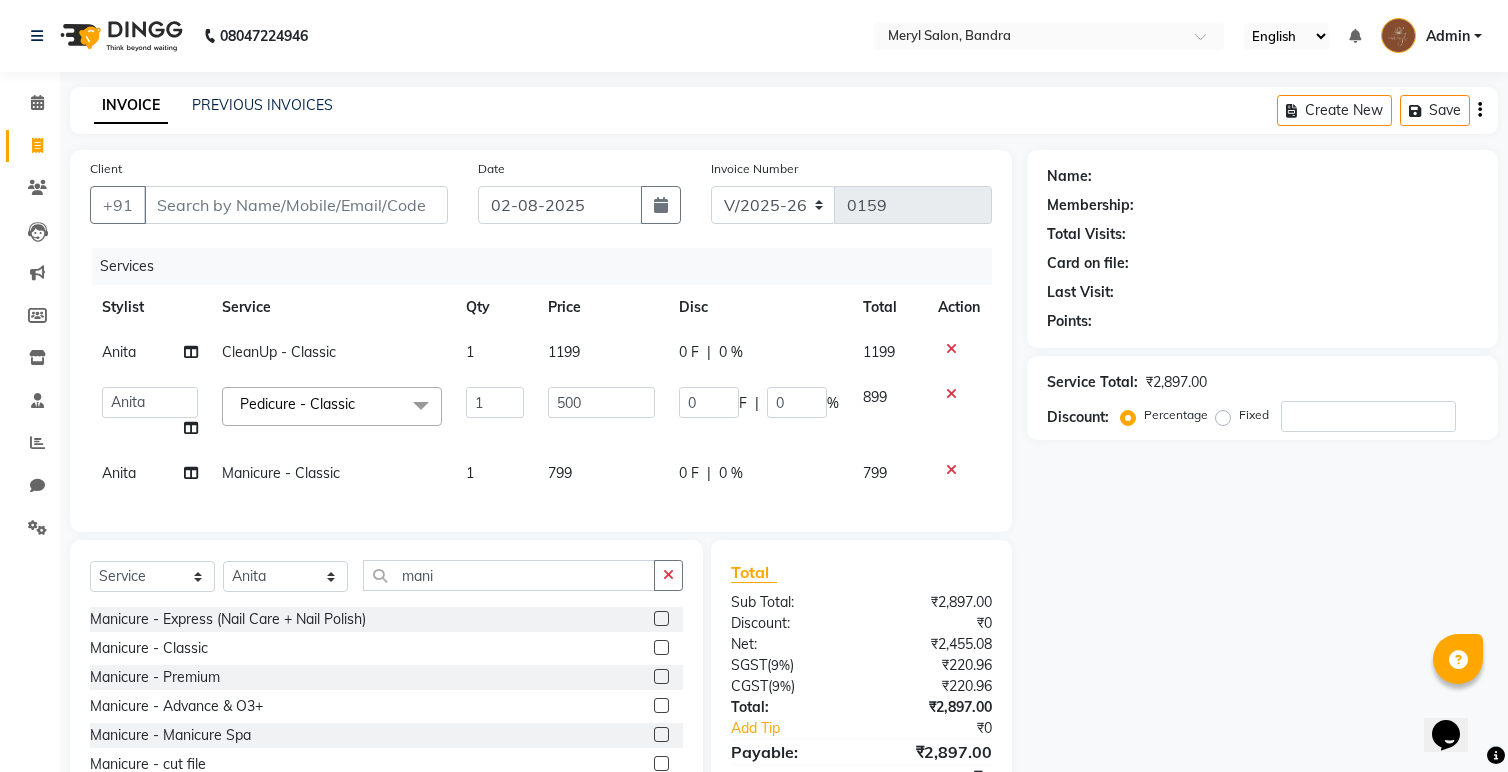 click on "799" 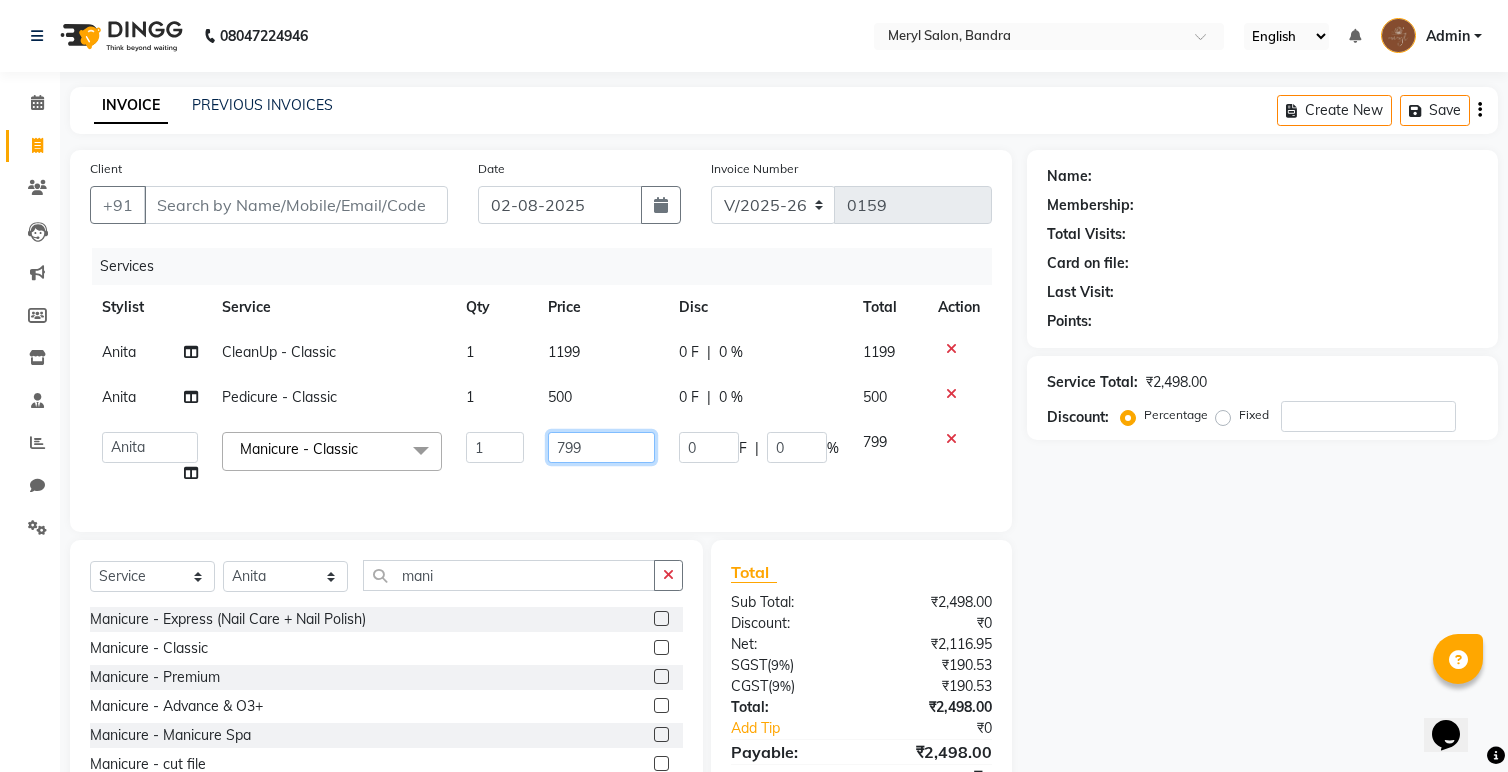 drag, startPoint x: 599, startPoint y: 447, endPoint x: 510, endPoint y: 448, distance: 89.005615 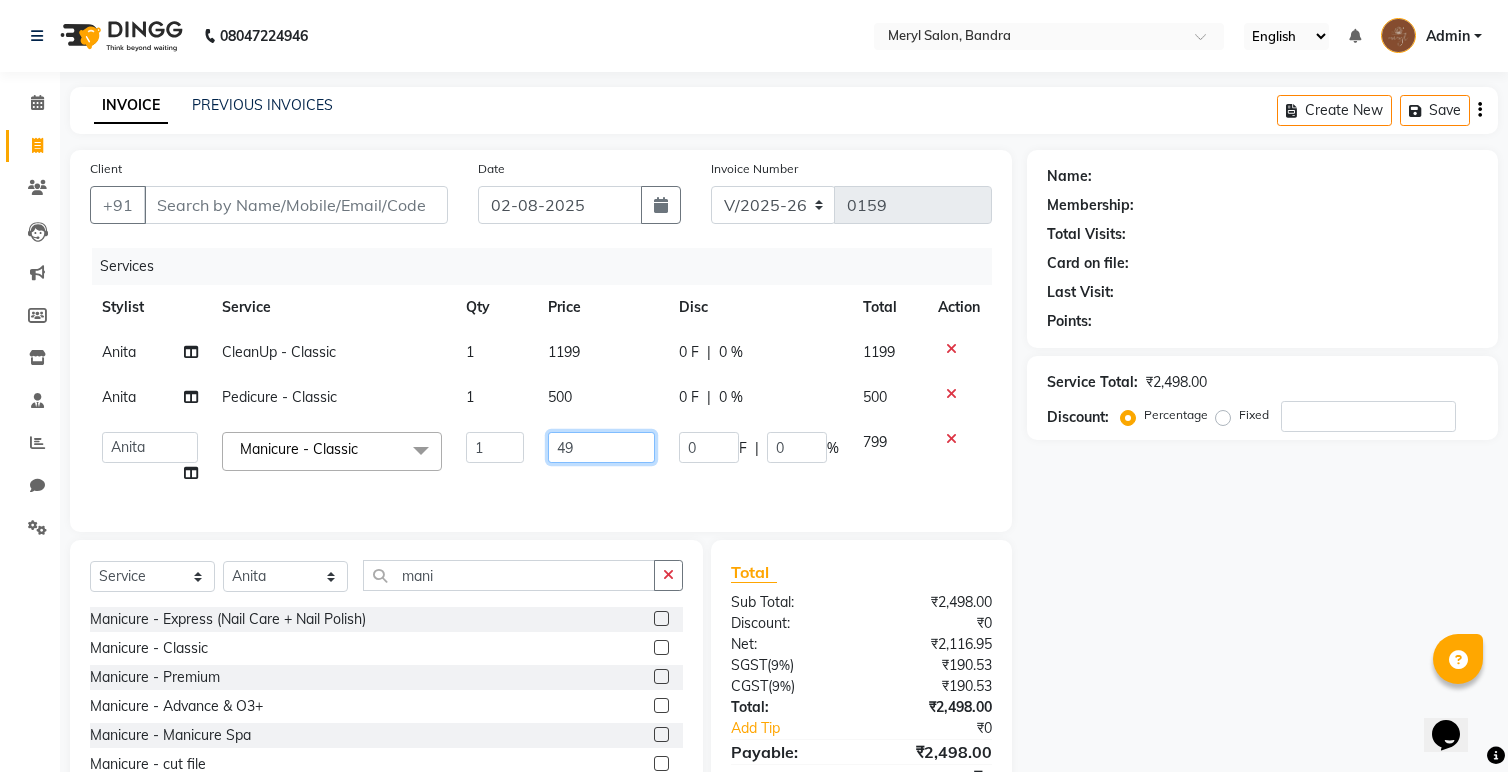 type on "499" 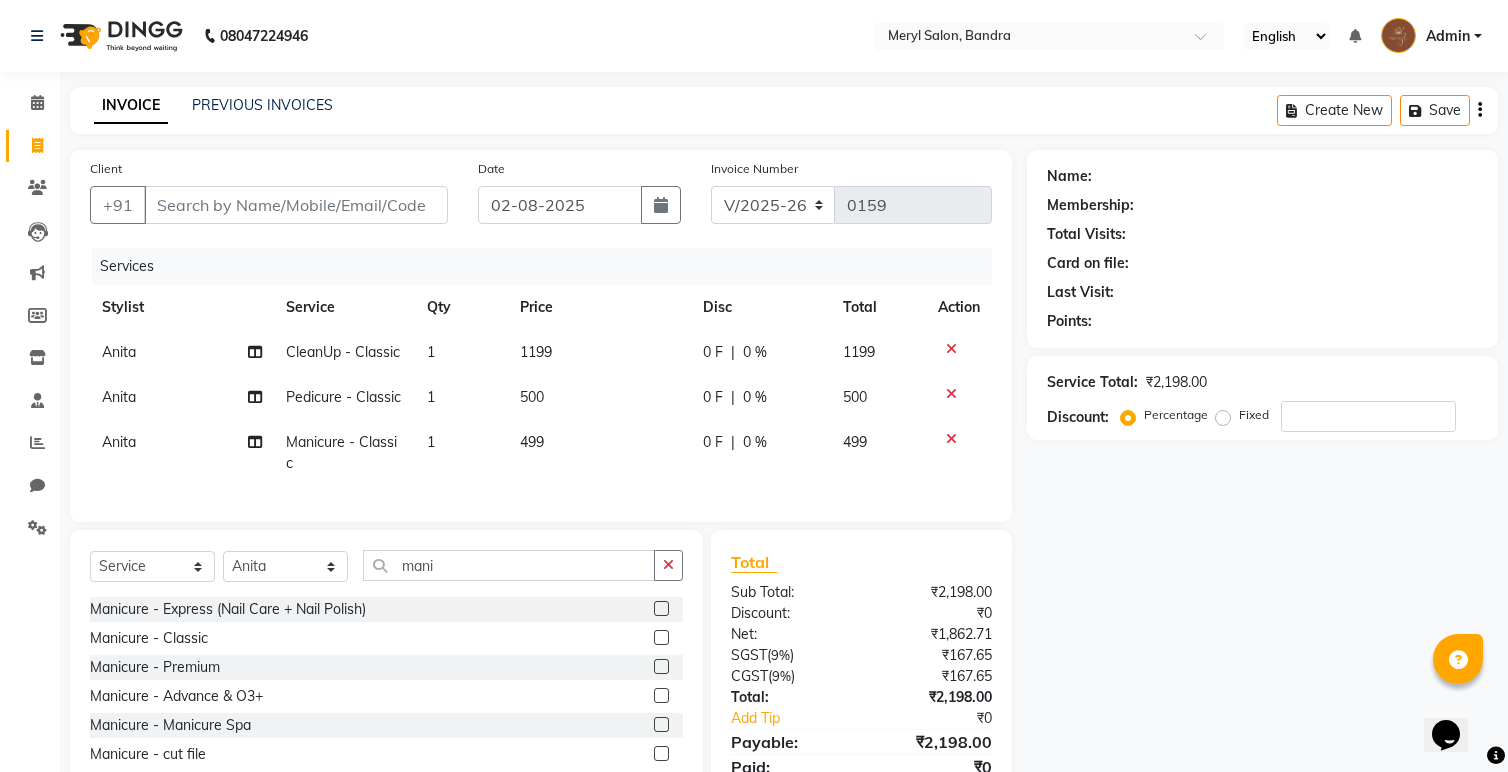 click on "Client +91 Date 02-08-2025 Invoice Number V/2025 V/2025-26 0159 Services Stylist Service Qty Price Disc Total Action Anita CleanUp - Classic 1 1199 0 F | 0 % 1199 Anita Pedicure - Classic 1 500 0 F | 0 % 500 Anita Manicure - Classic 1 499 0 F | 0 % 499" 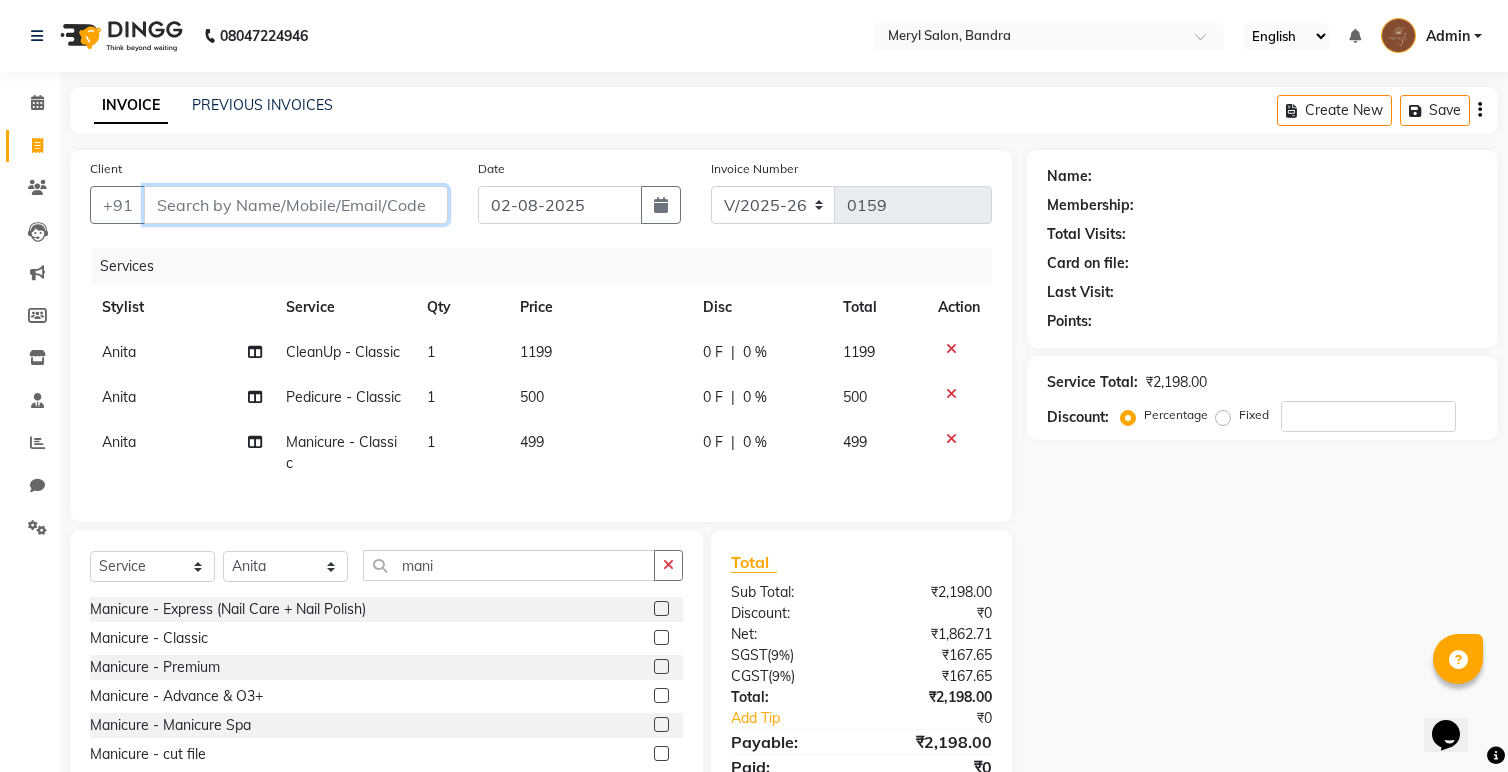 click on "Client" at bounding box center (296, 205) 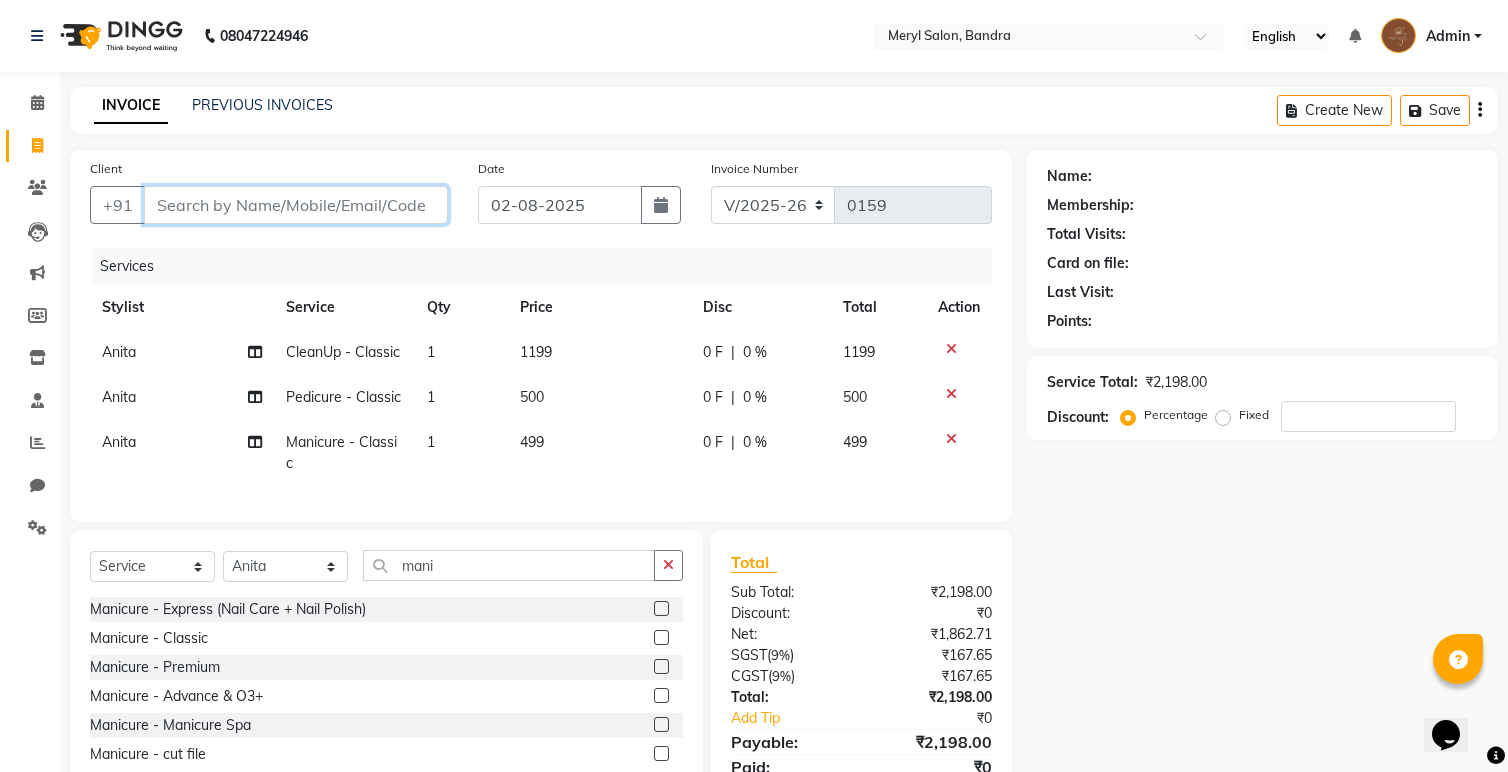 type on "d" 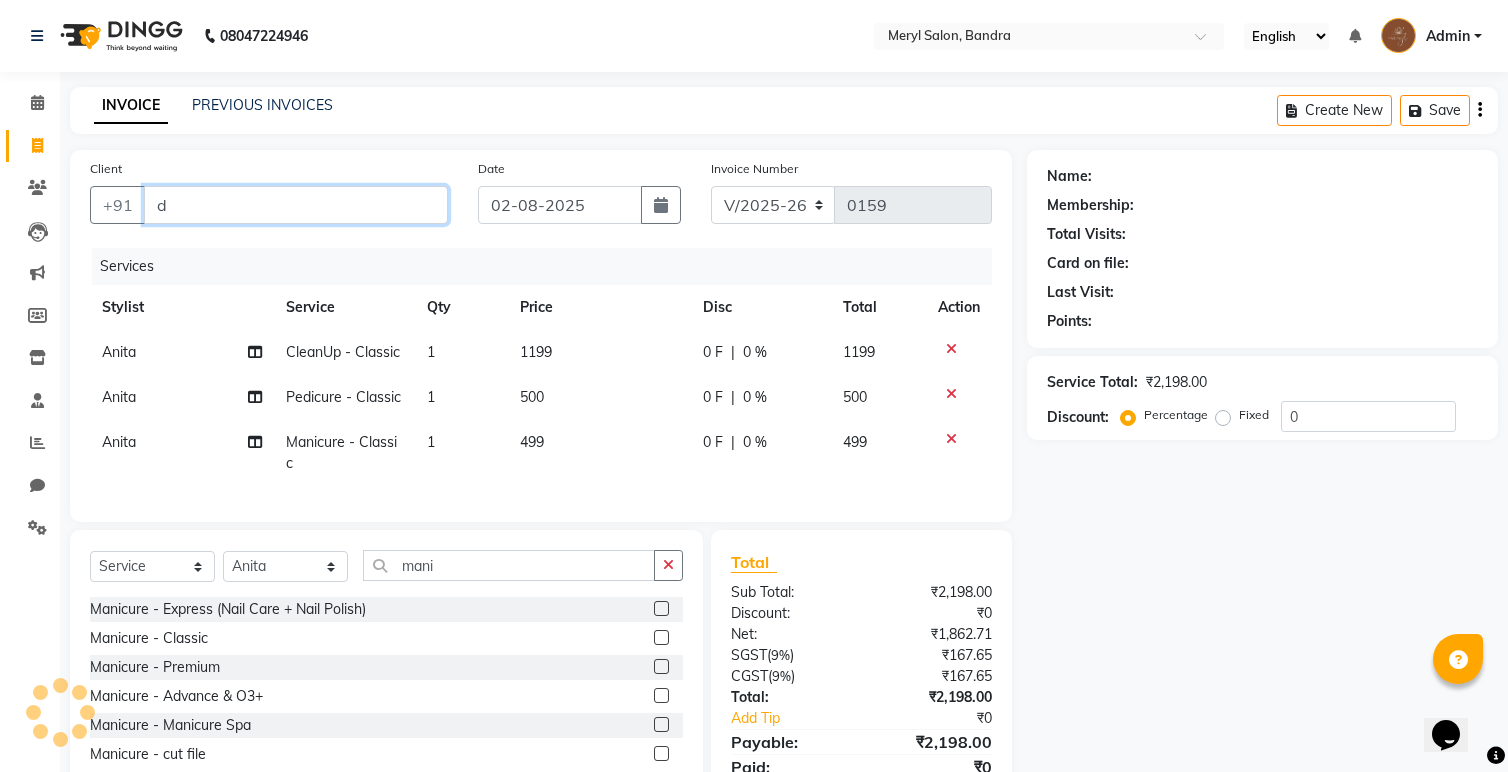 type on "d" 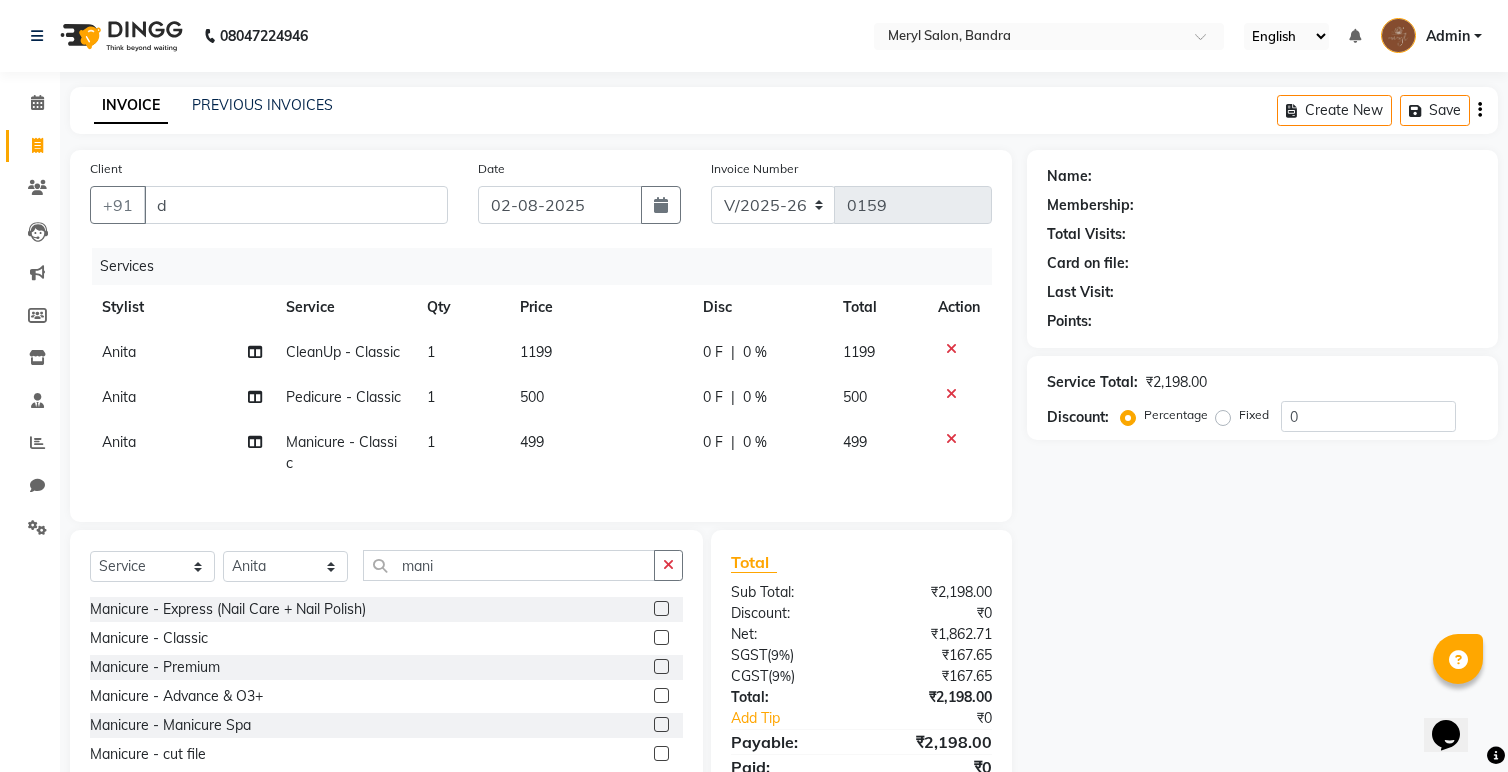click on "Select  Service  Product  Membership  Package Voucher Prepaid Gift Card  Select Stylist Anita Dakshta  Jessica Omar Priti Rajesh  Raju Rekha Sana  Shamal  Shivansh Sohail mani Manicure - Express (Nail Care + Nail Polish)  Manicure - Classic  Manicure - Premium  Manicure - Advance & O3+  Manicure - Manicure Spa  Manicure - cut file" 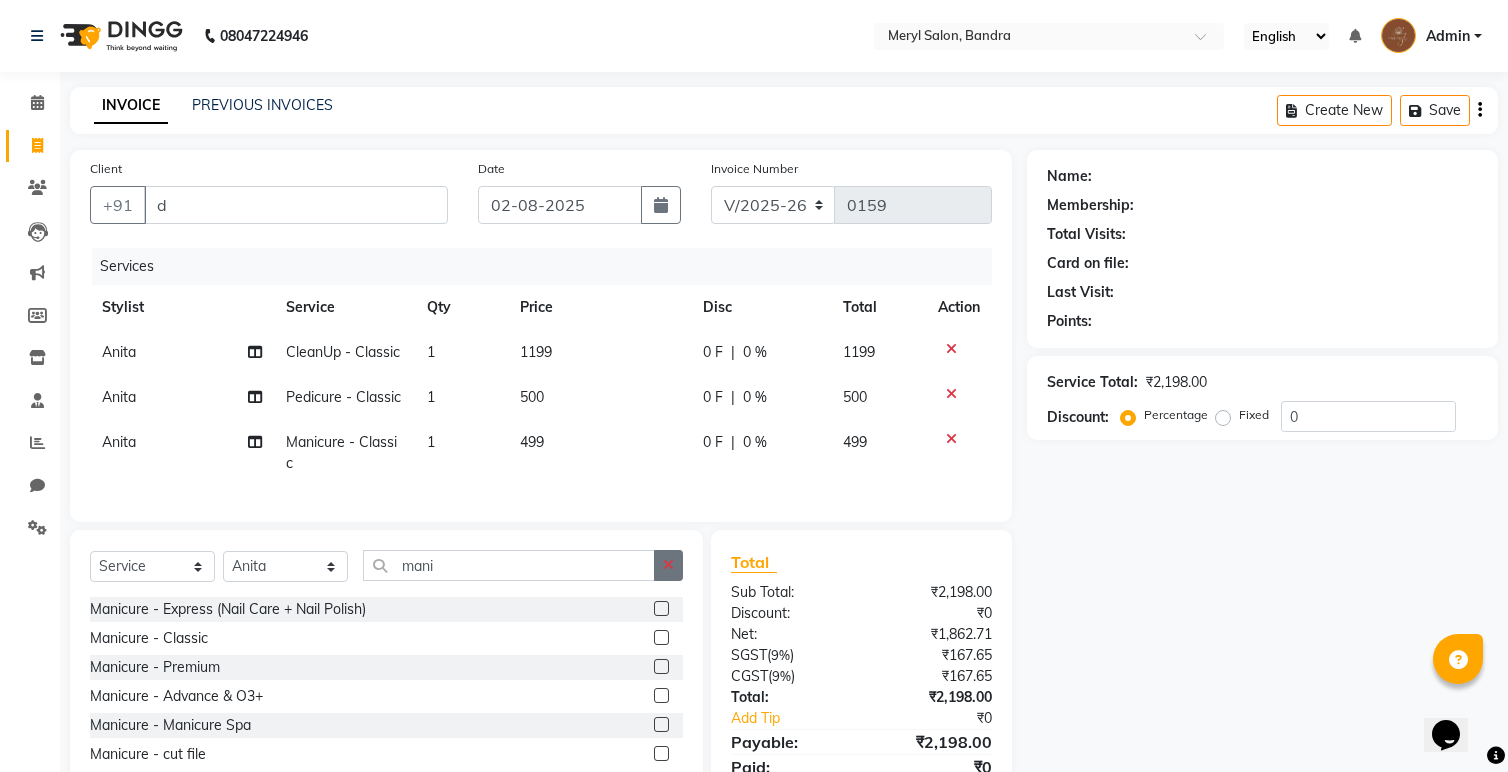 click 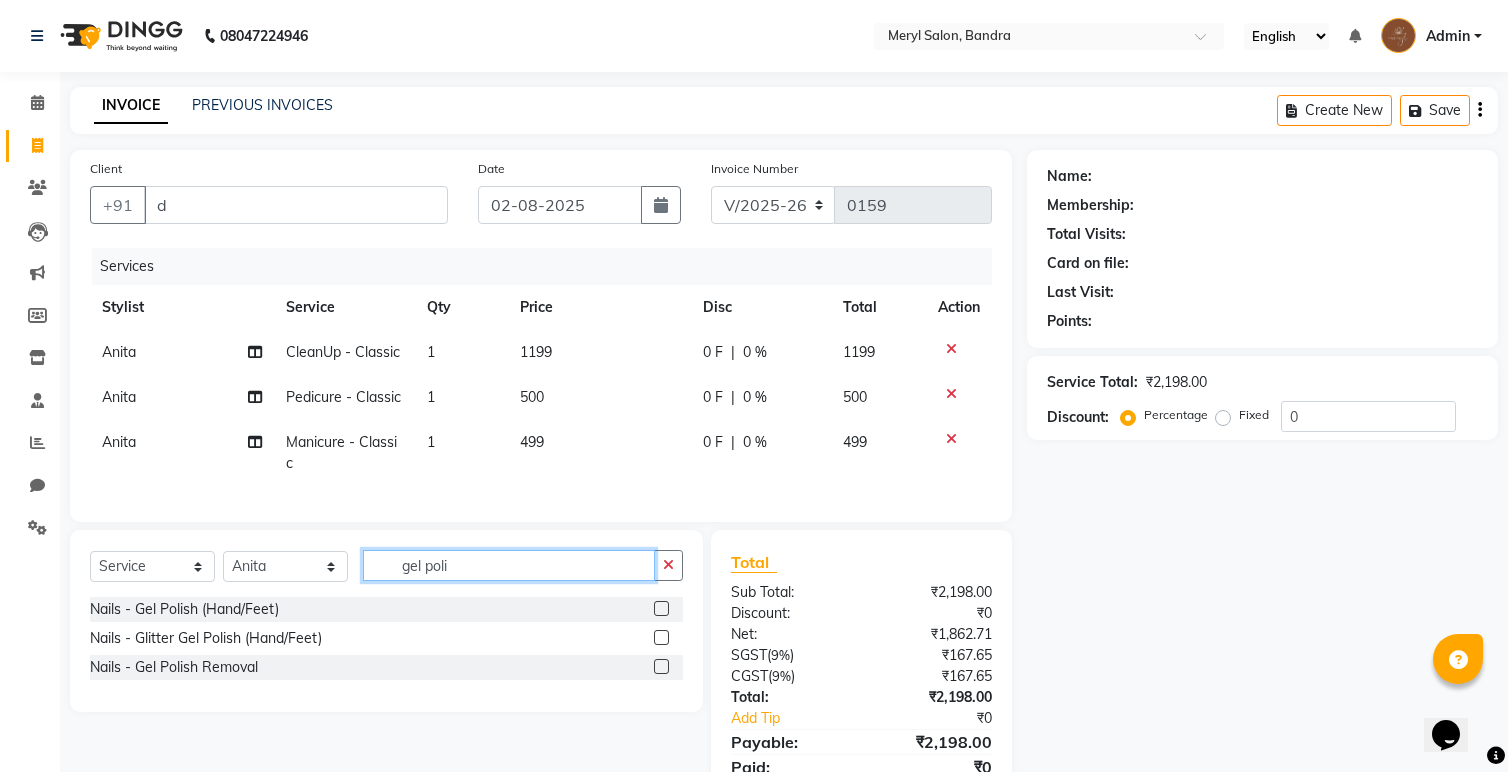 type on "gel poli" 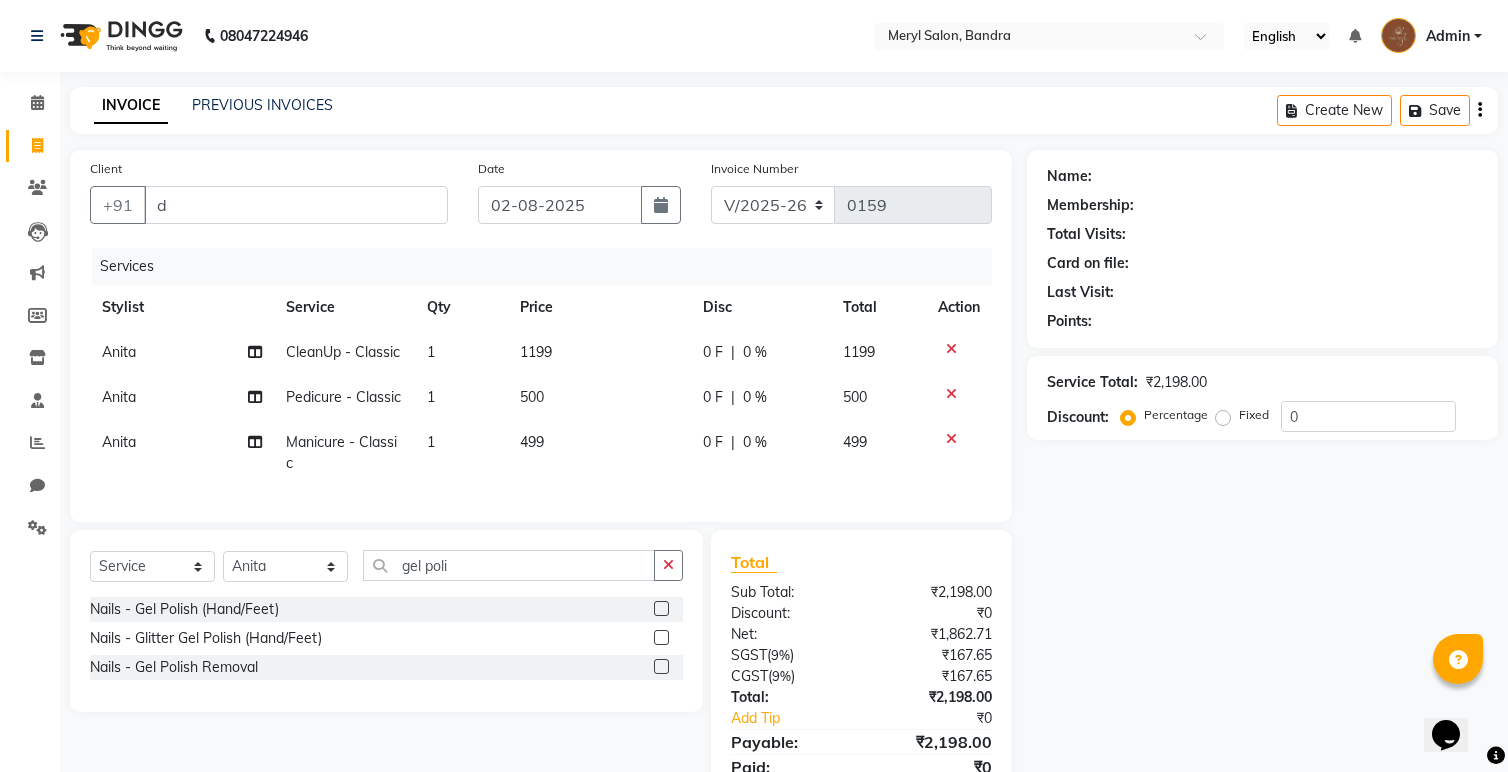 click 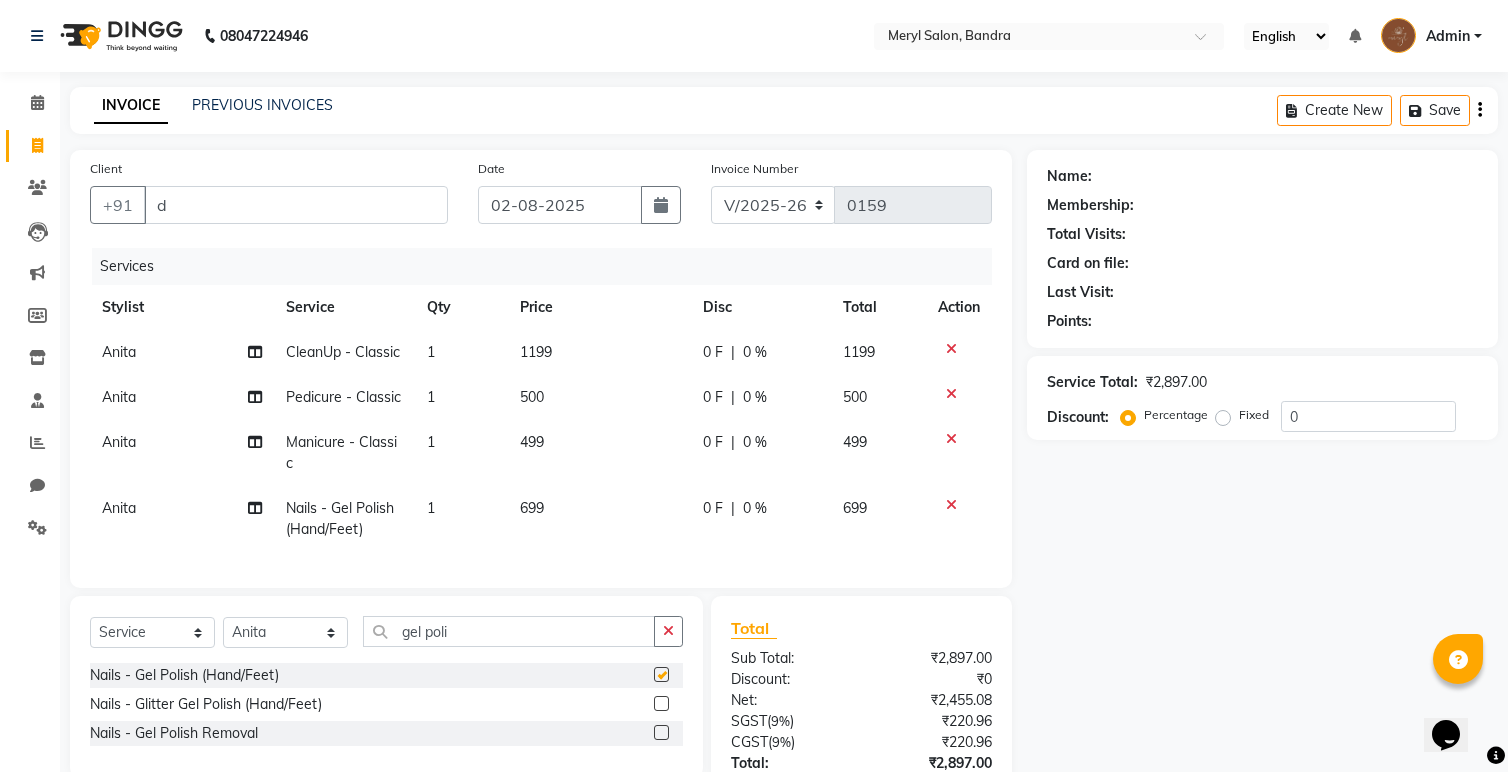 checkbox on "false" 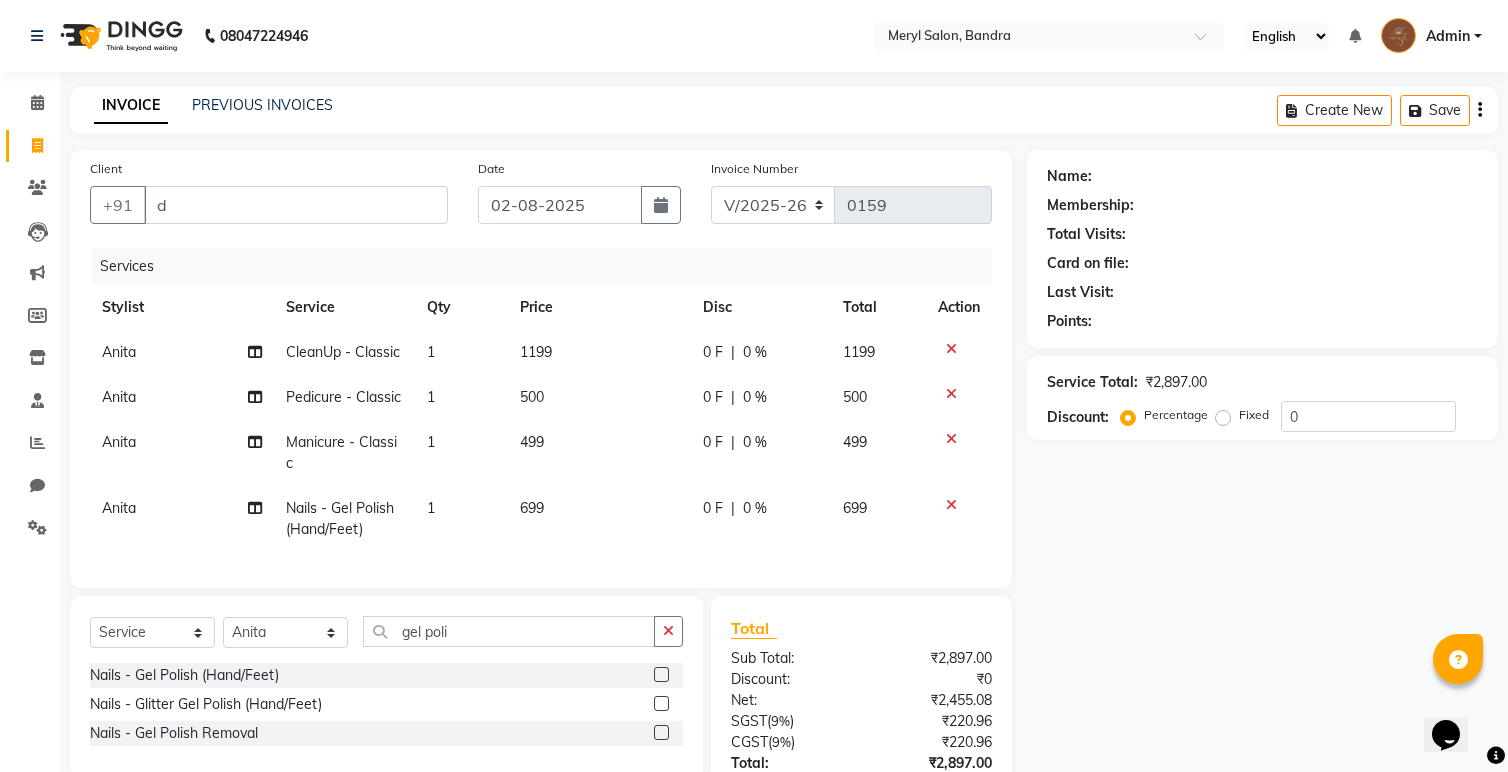 click 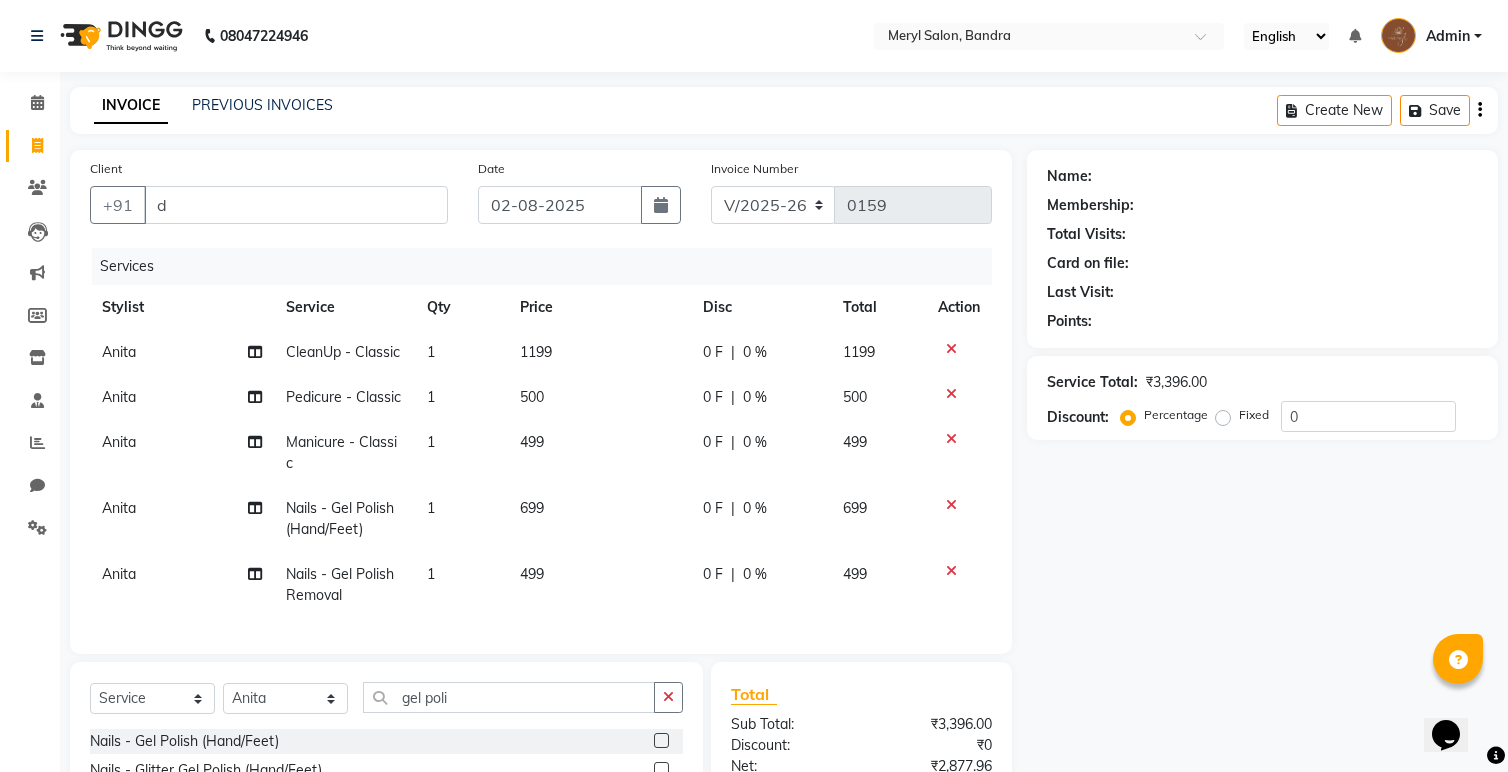 checkbox on "false" 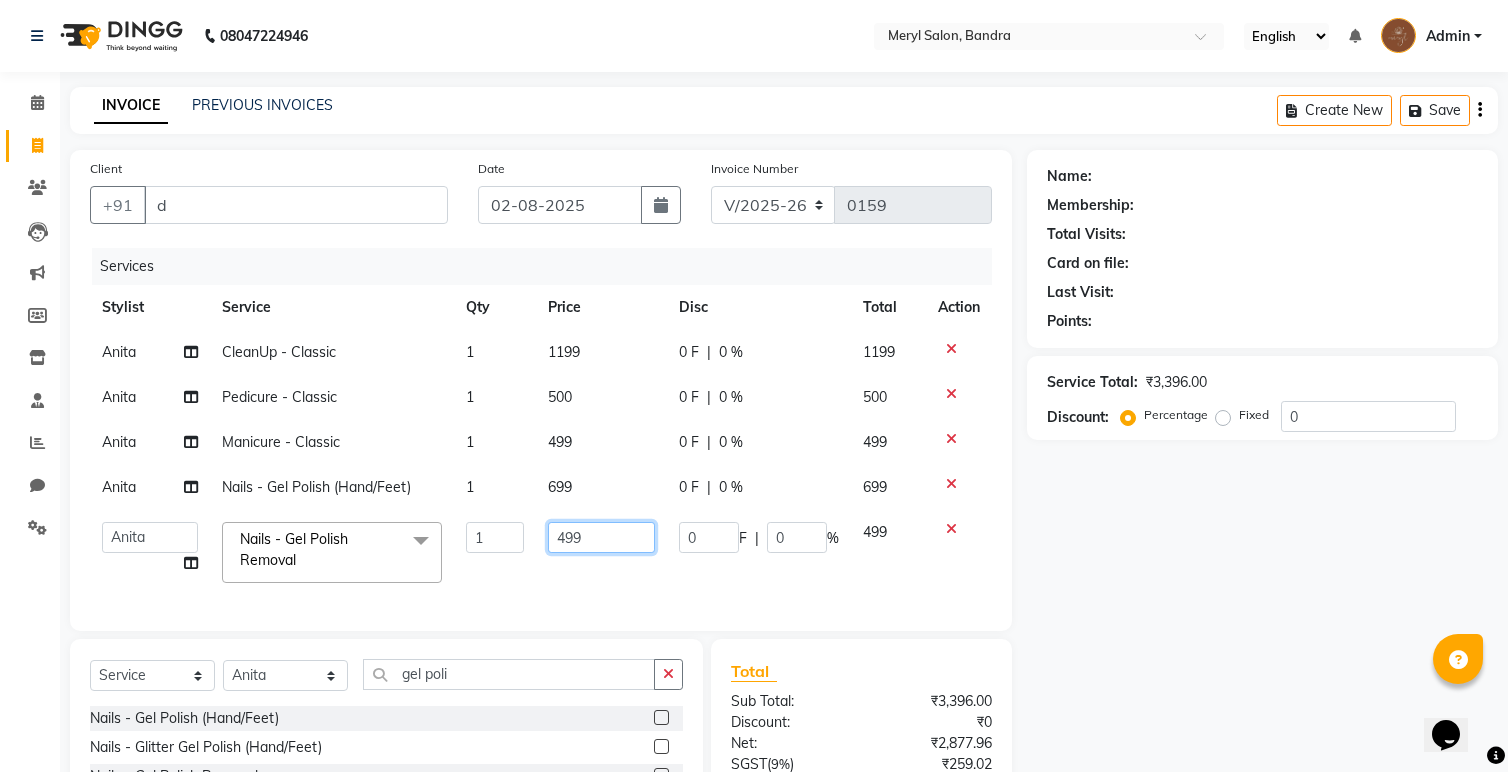 drag, startPoint x: 607, startPoint y: 536, endPoint x: 424, endPoint y: 542, distance: 183.09833 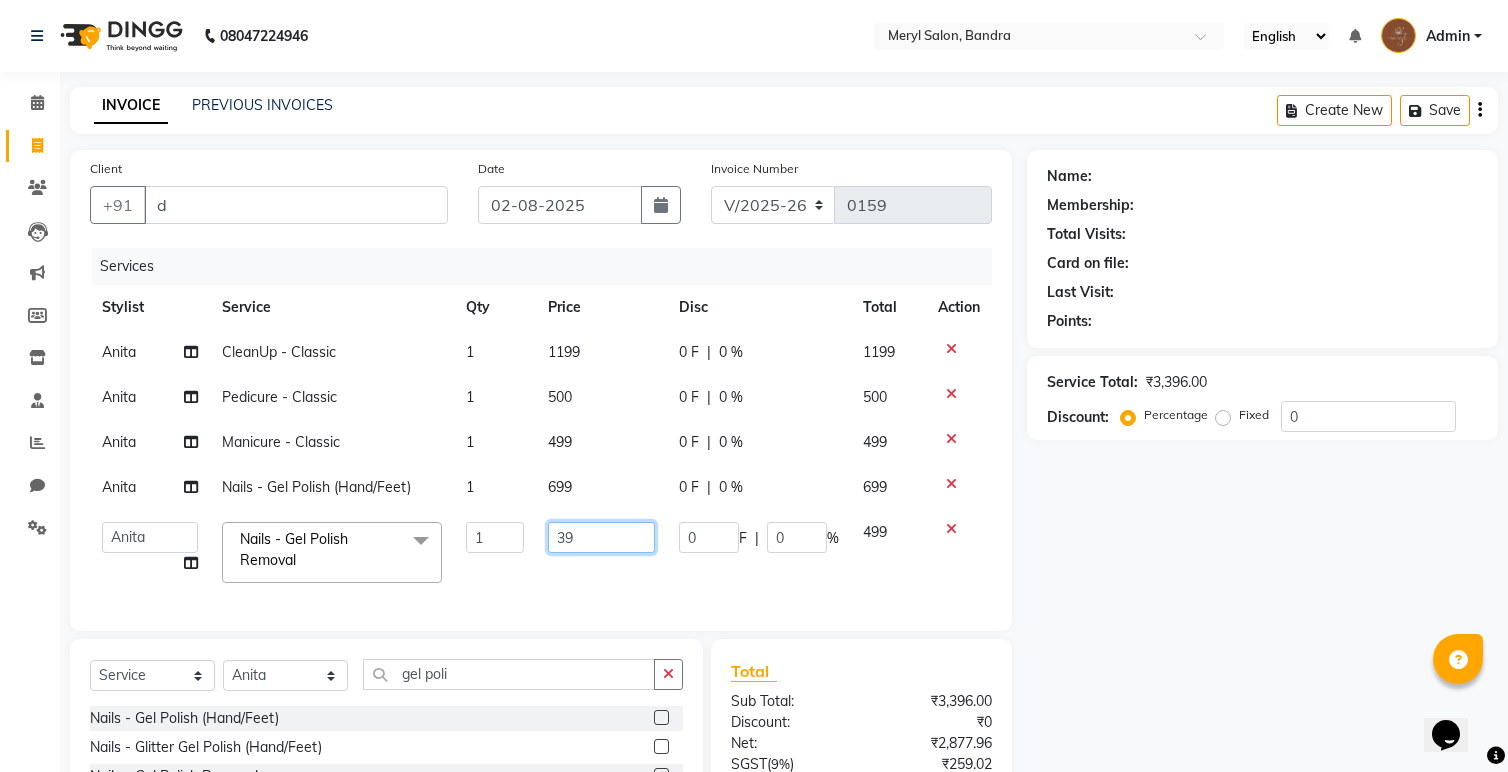 type 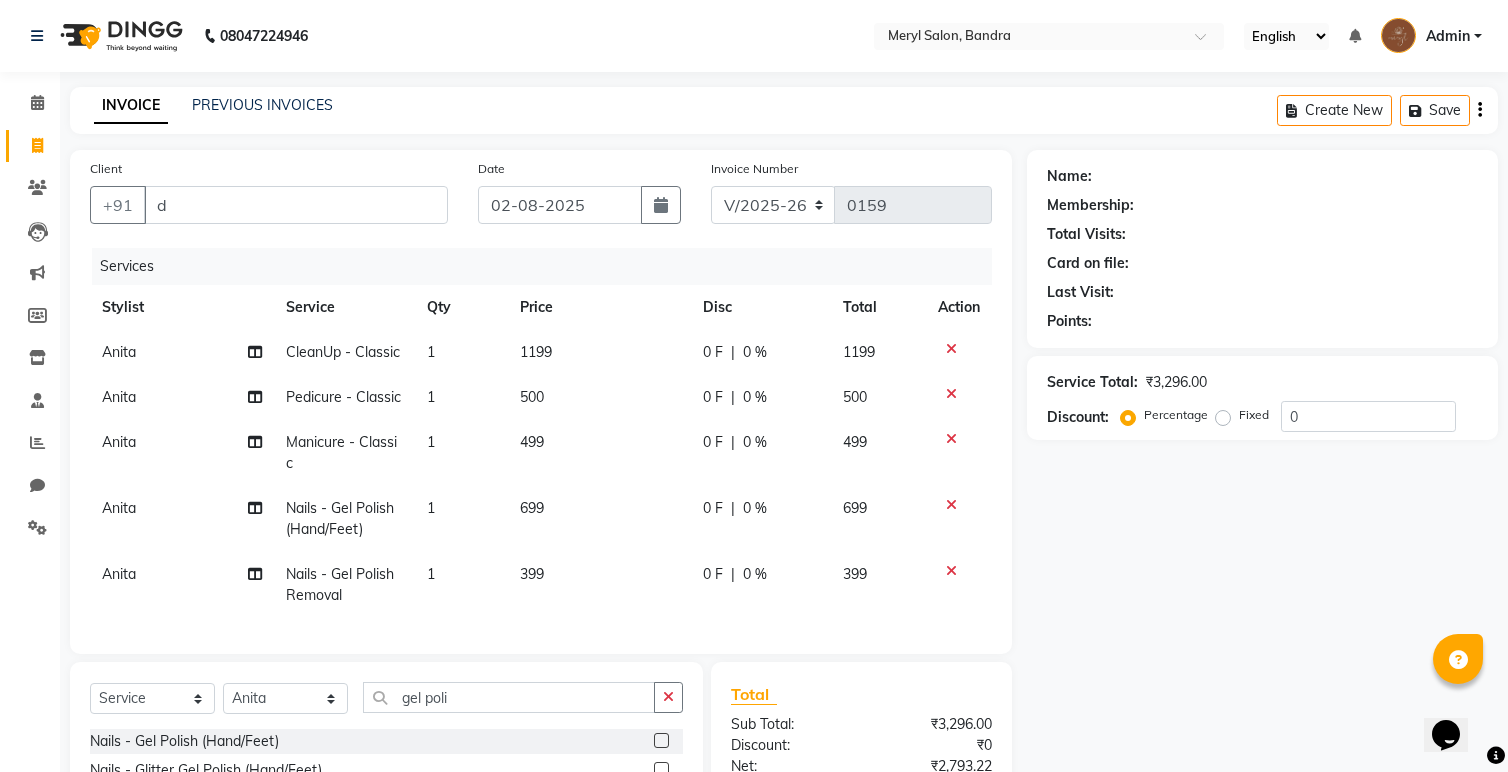click on "Anita CleanUp - Classic 1 1199 0 F | 0 % 1199 Anita Pedicure - Classic 1 500 0 F | 0 % 500 Anita Manicure - Classic 1 499 0 F | 0 % 499 Anita Nails - Gel Polish (Hand/Feet) 1 699 0 F | 0 % 699 Anita Nails - Gel Polish Removal 1 399 0 F | 0 % 399" 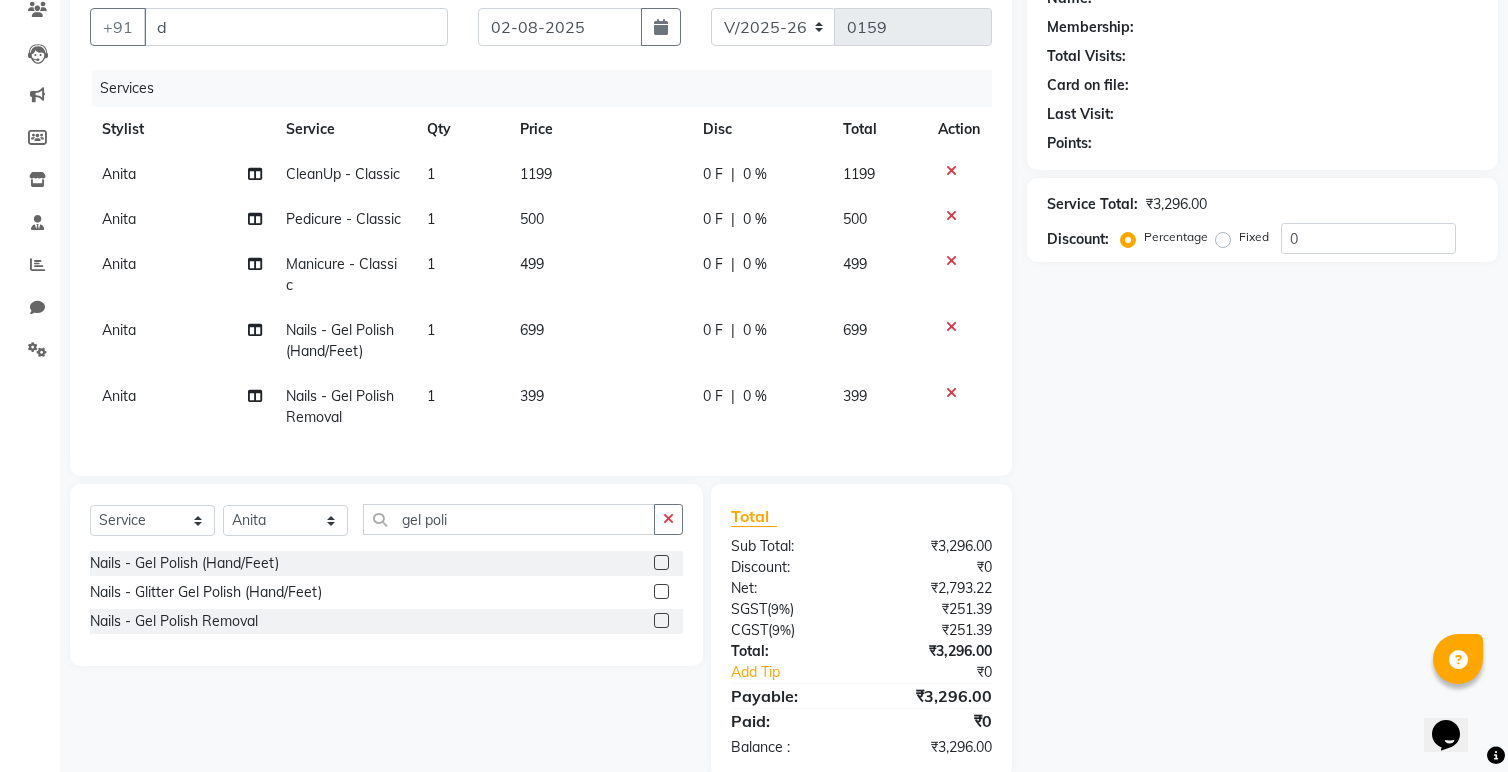scroll, scrollTop: 214, scrollLeft: 0, axis: vertical 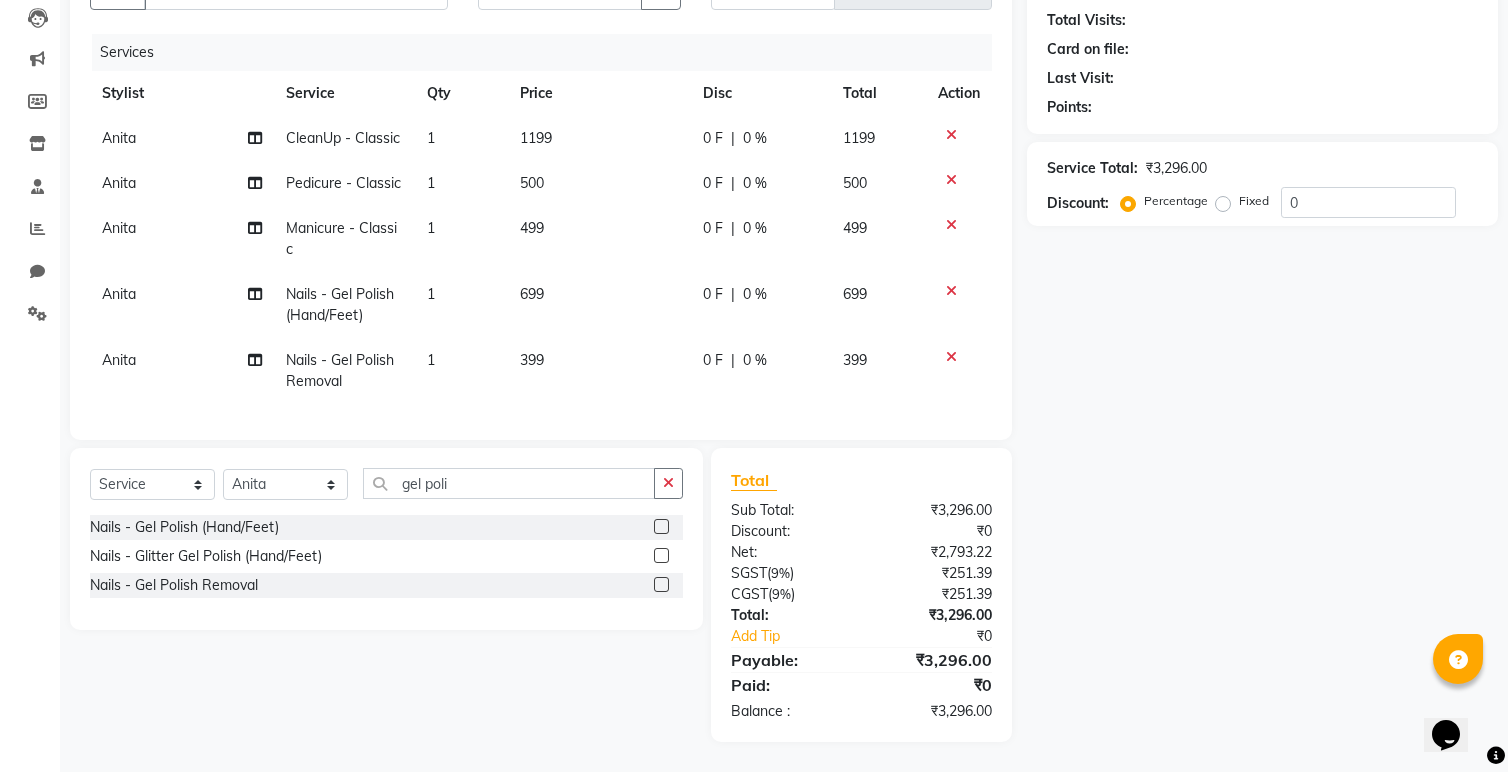 click 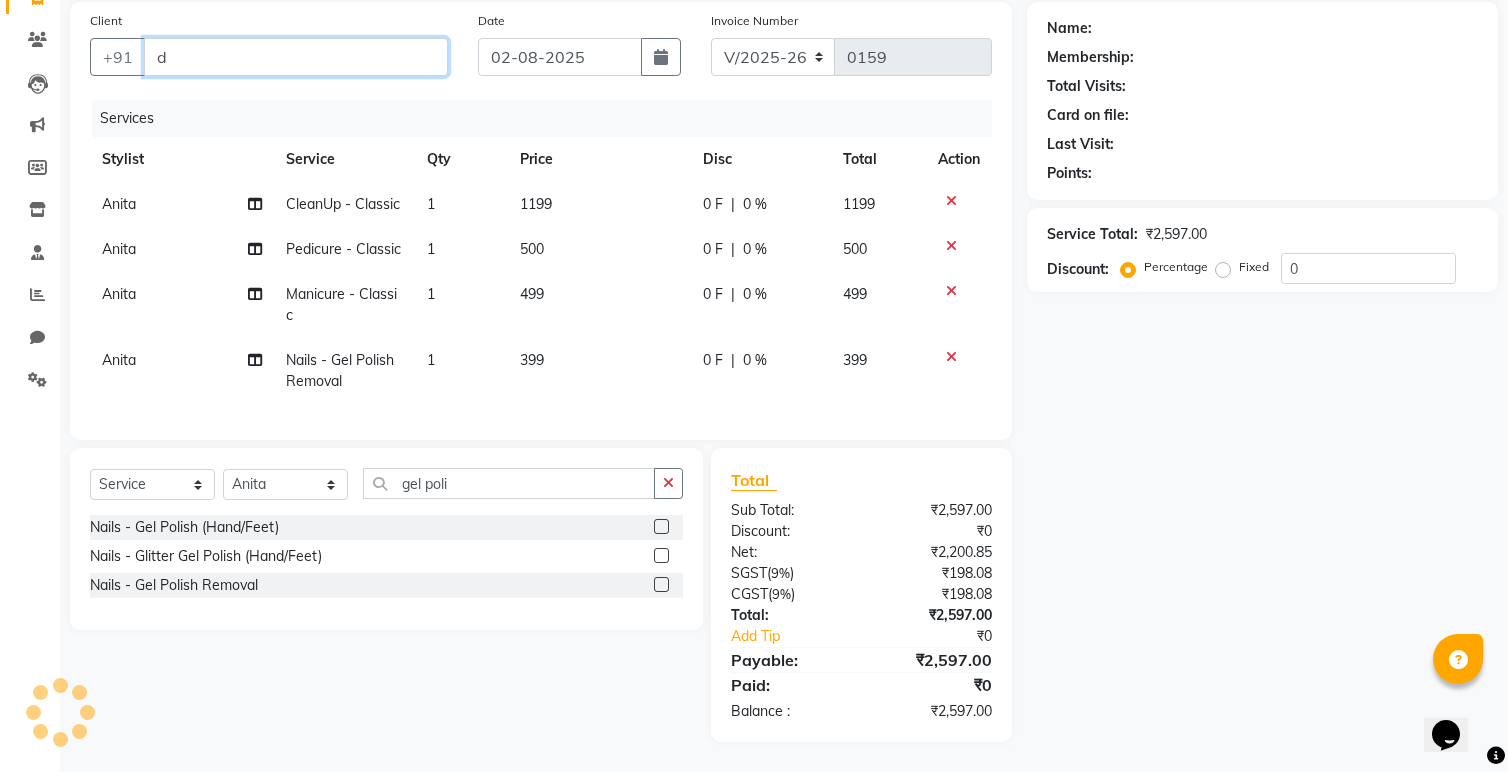 drag, startPoint x: 244, startPoint y: 67, endPoint x: 152, endPoint y: 84, distance: 93.55747 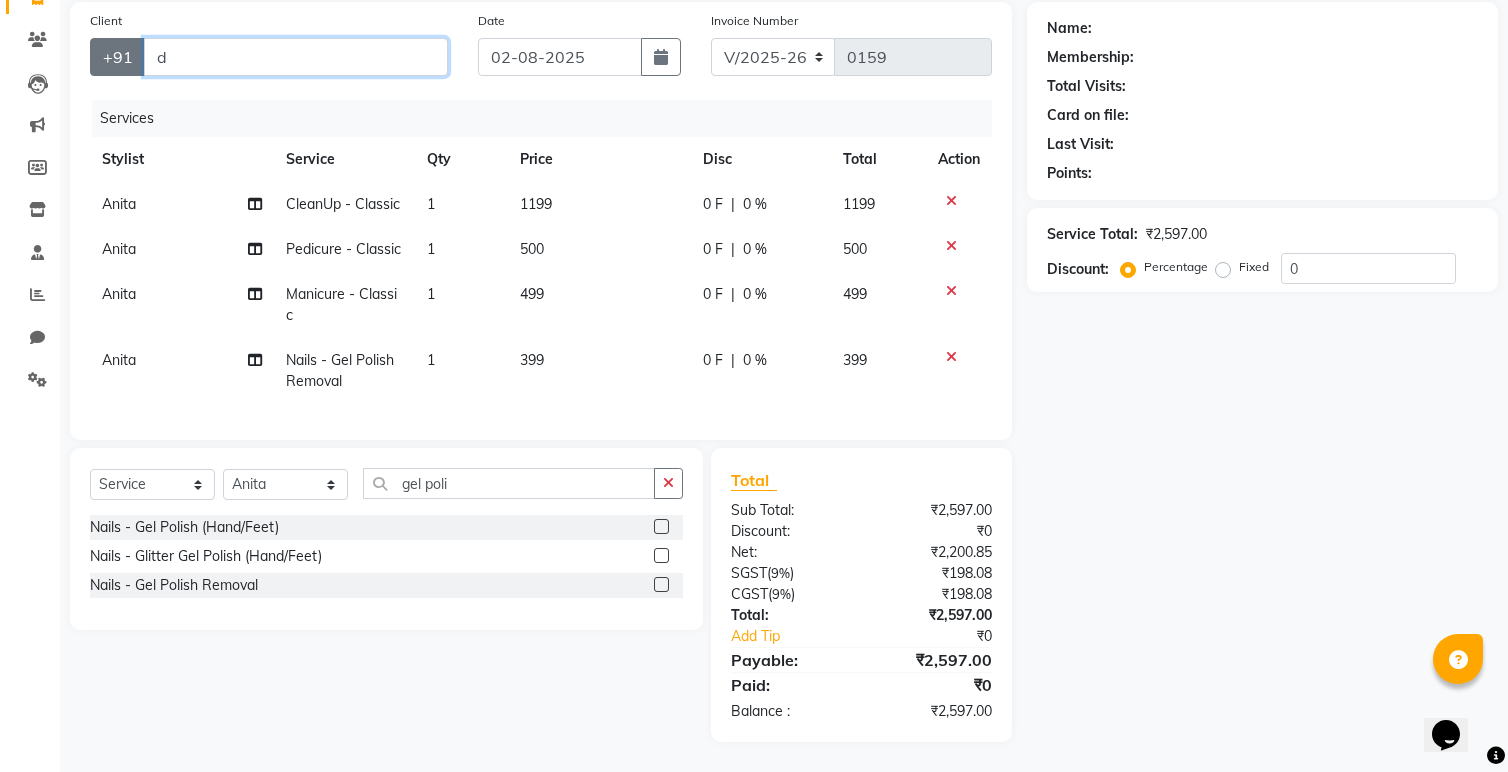 drag, startPoint x: 175, startPoint y: 70, endPoint x: 130, endPoint y: 61, distance: 45.891174 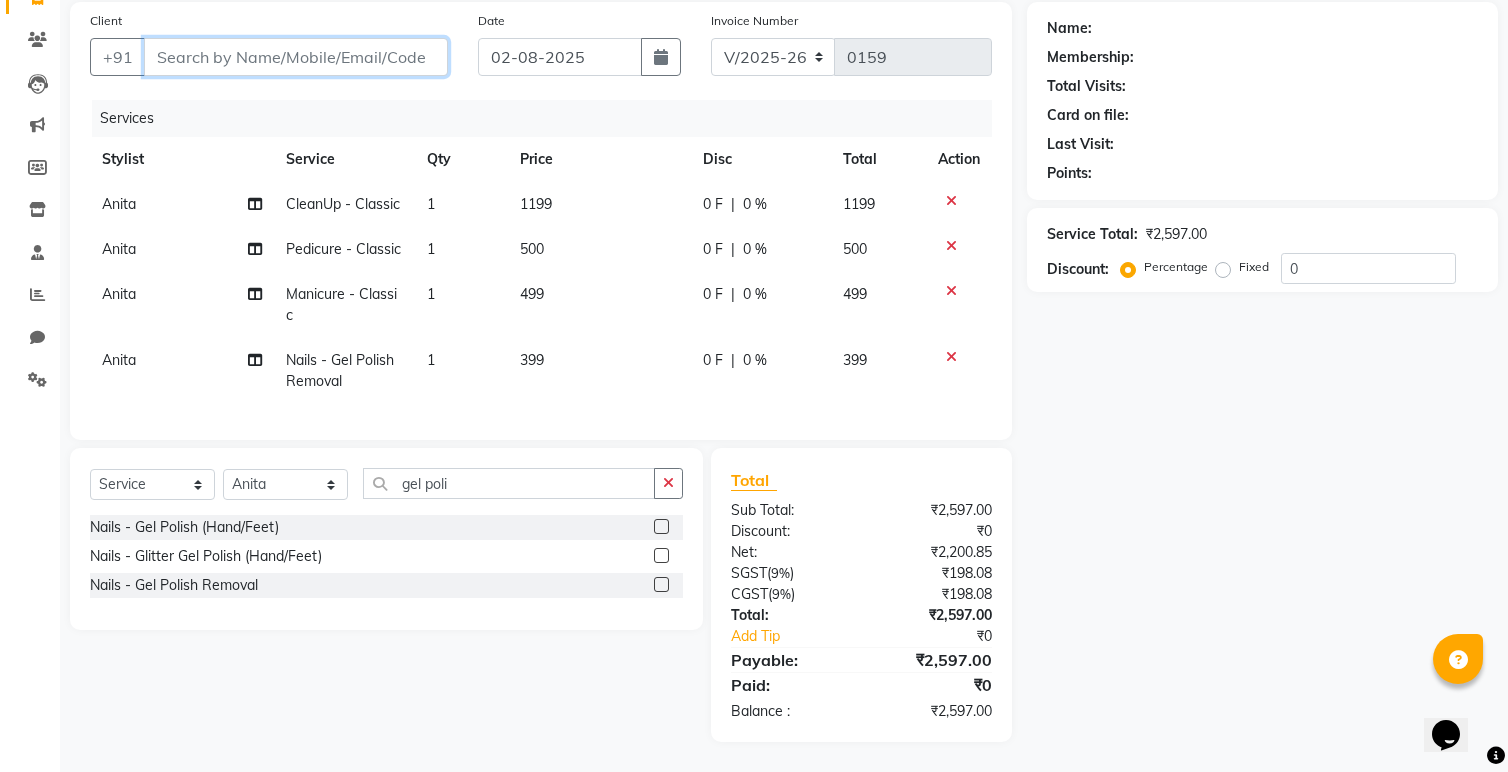paste on "+91 99672 45099" 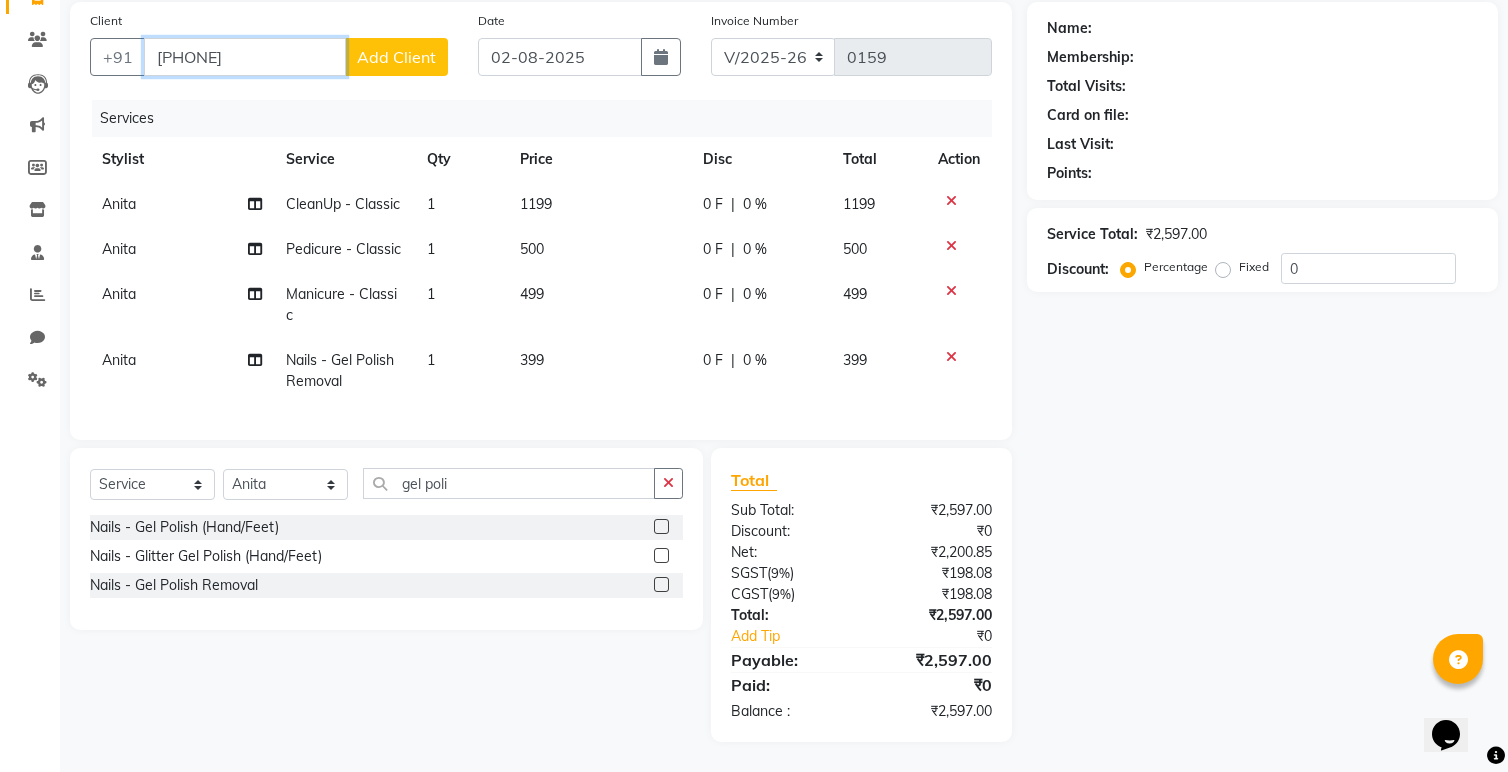 click on "+91 99672 45099" at bounding box center (245, 57) 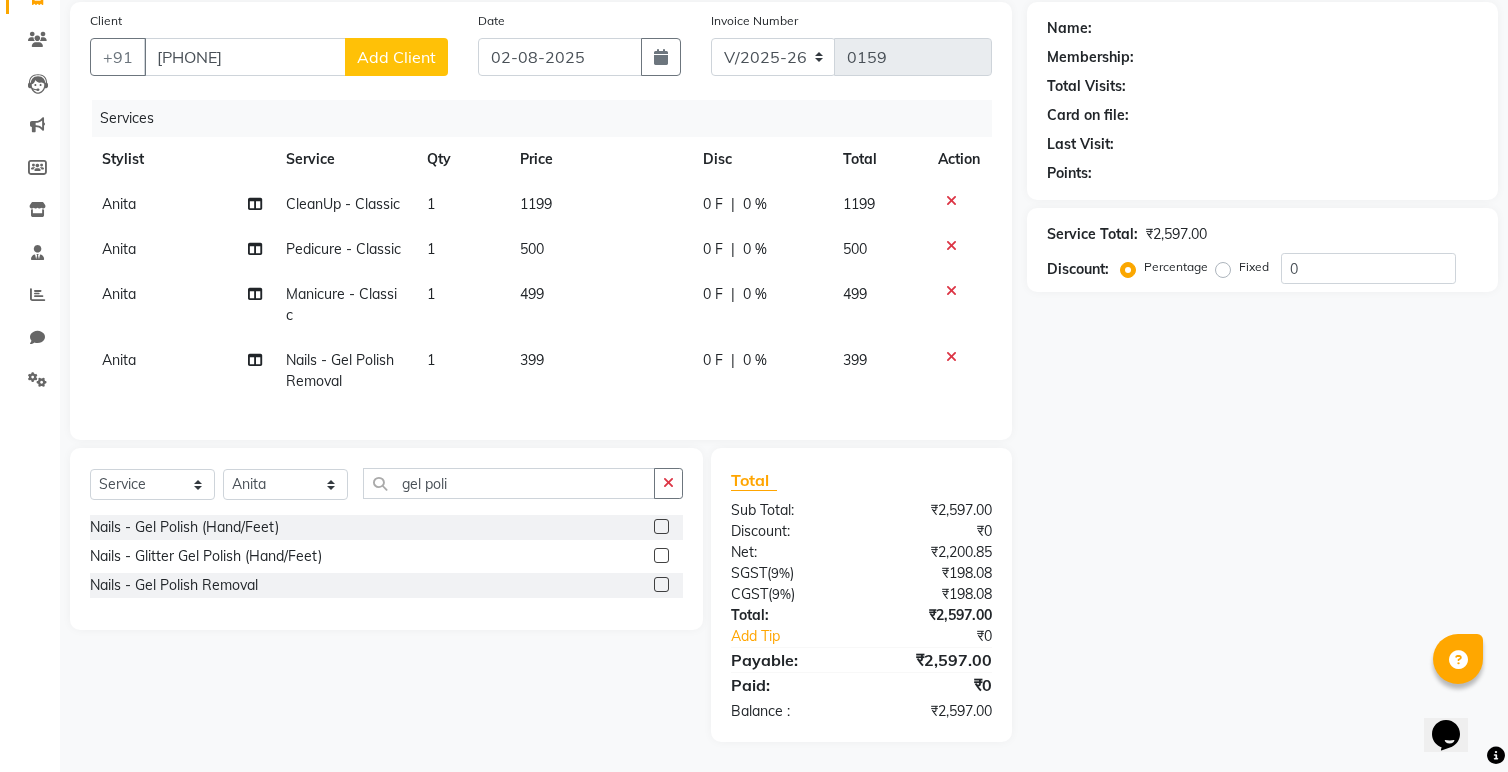 click on "Add Client" 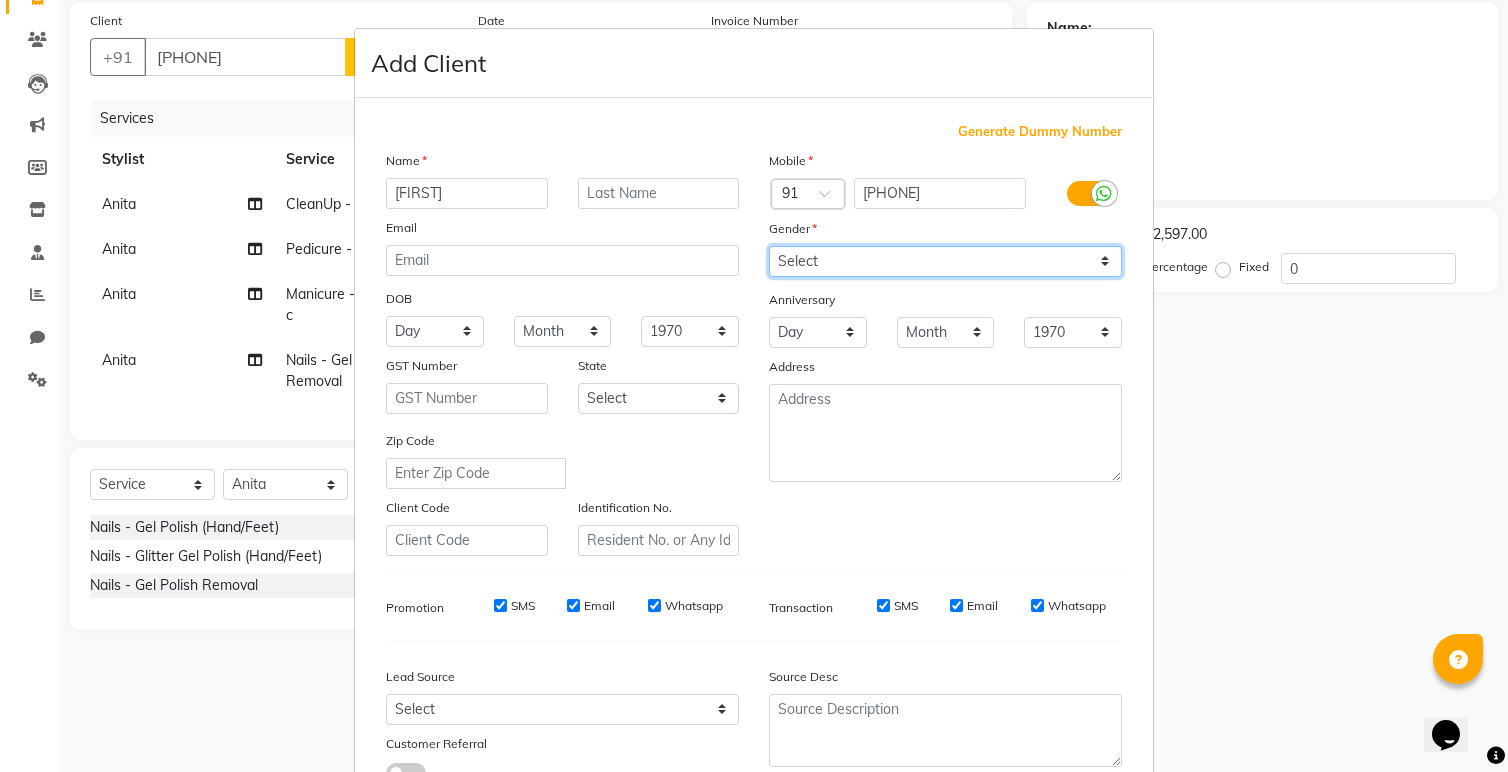 click on "Select Male Female Other Prefer Not To Say" at bounding box center (945, 261) 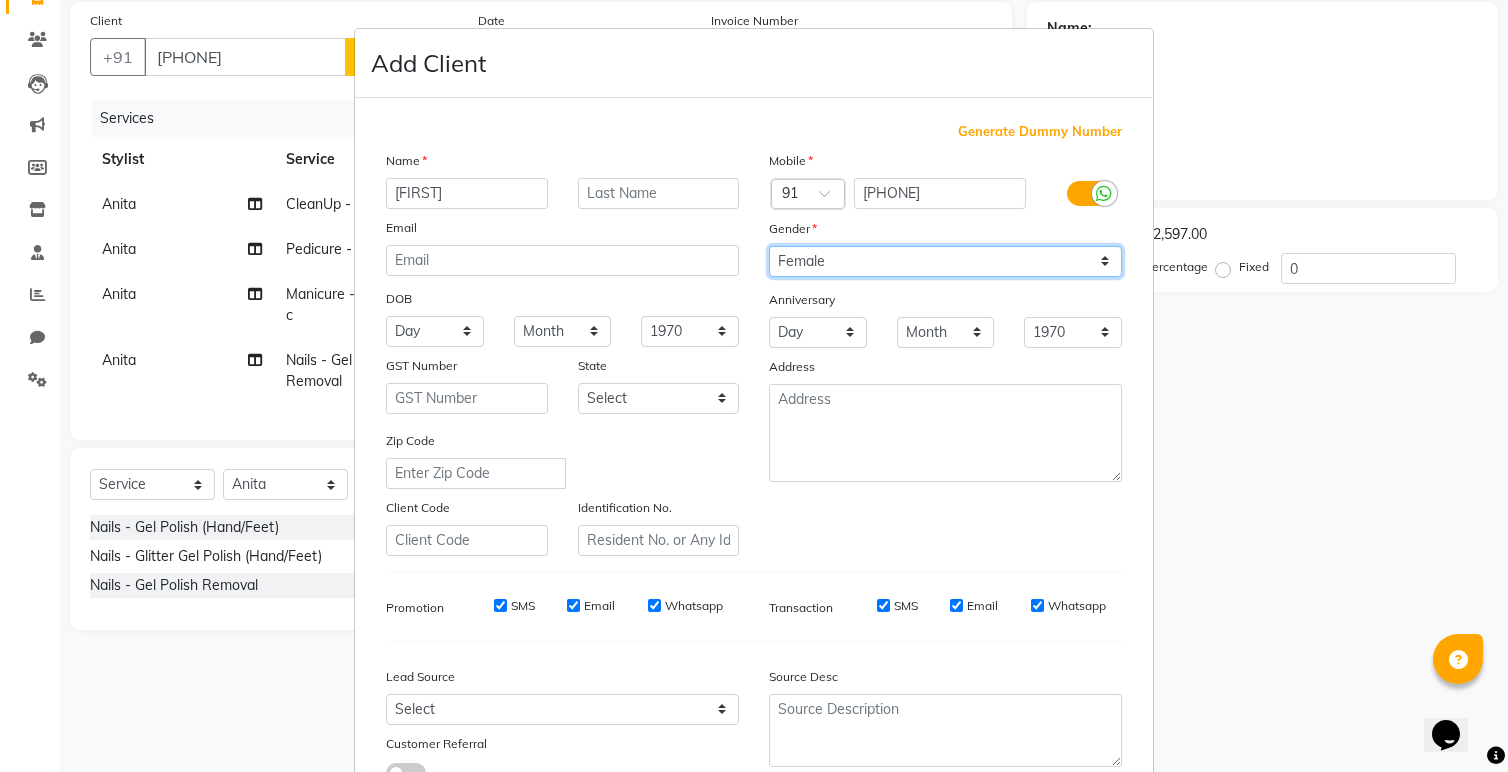 scroll, scrollTop: 150, scrollLeft: 0, axis: vertical 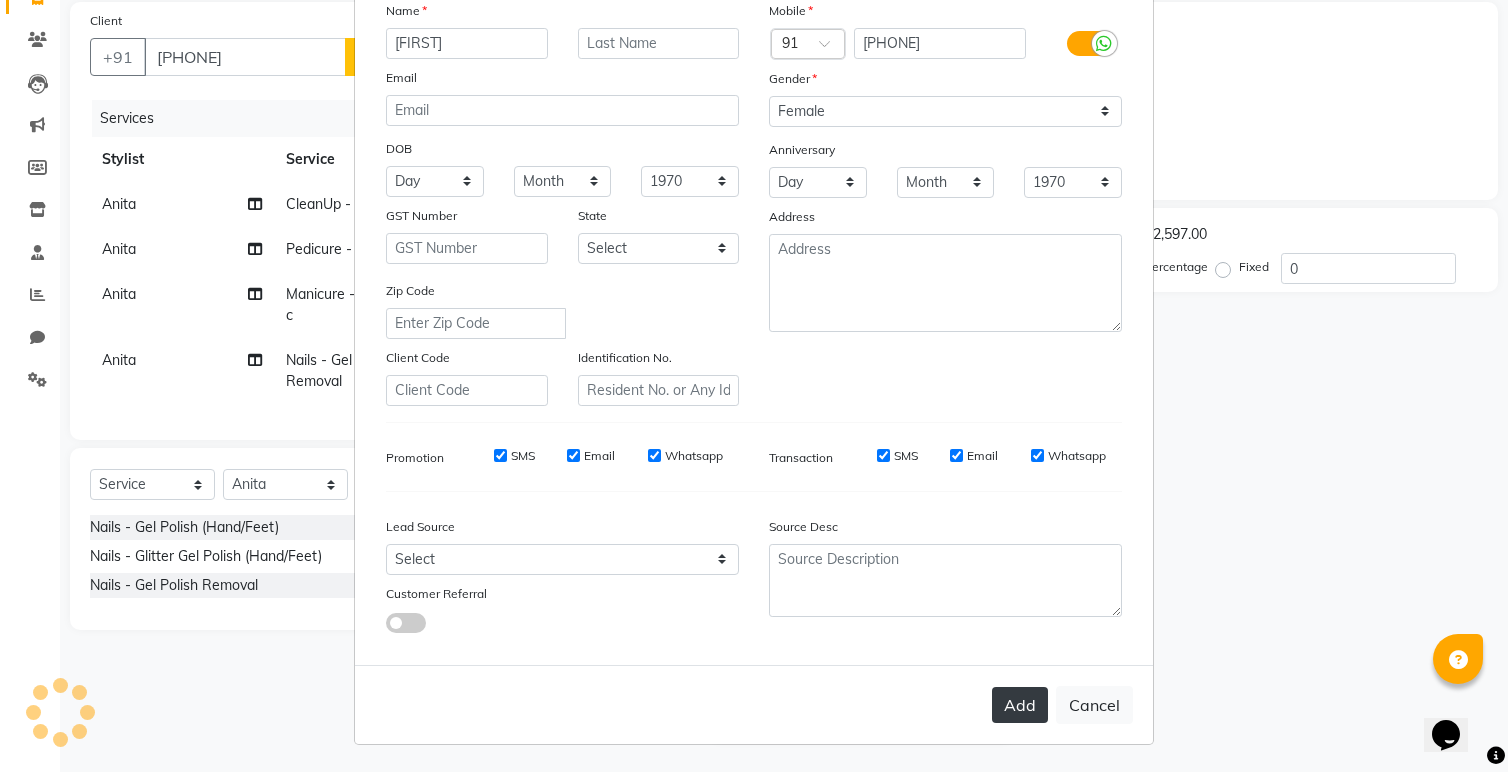 click on "Add" at bounding box center [1020, 705] 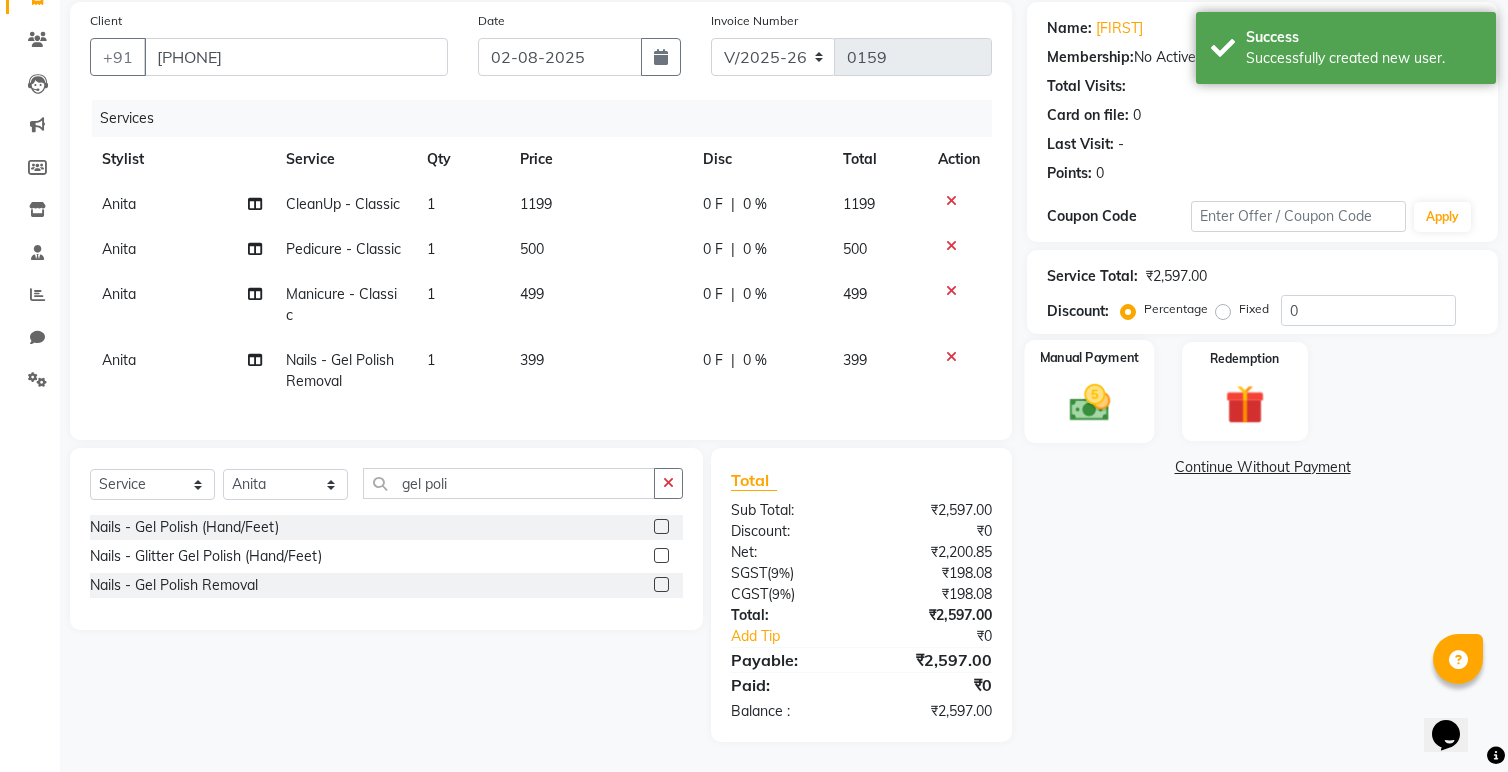click 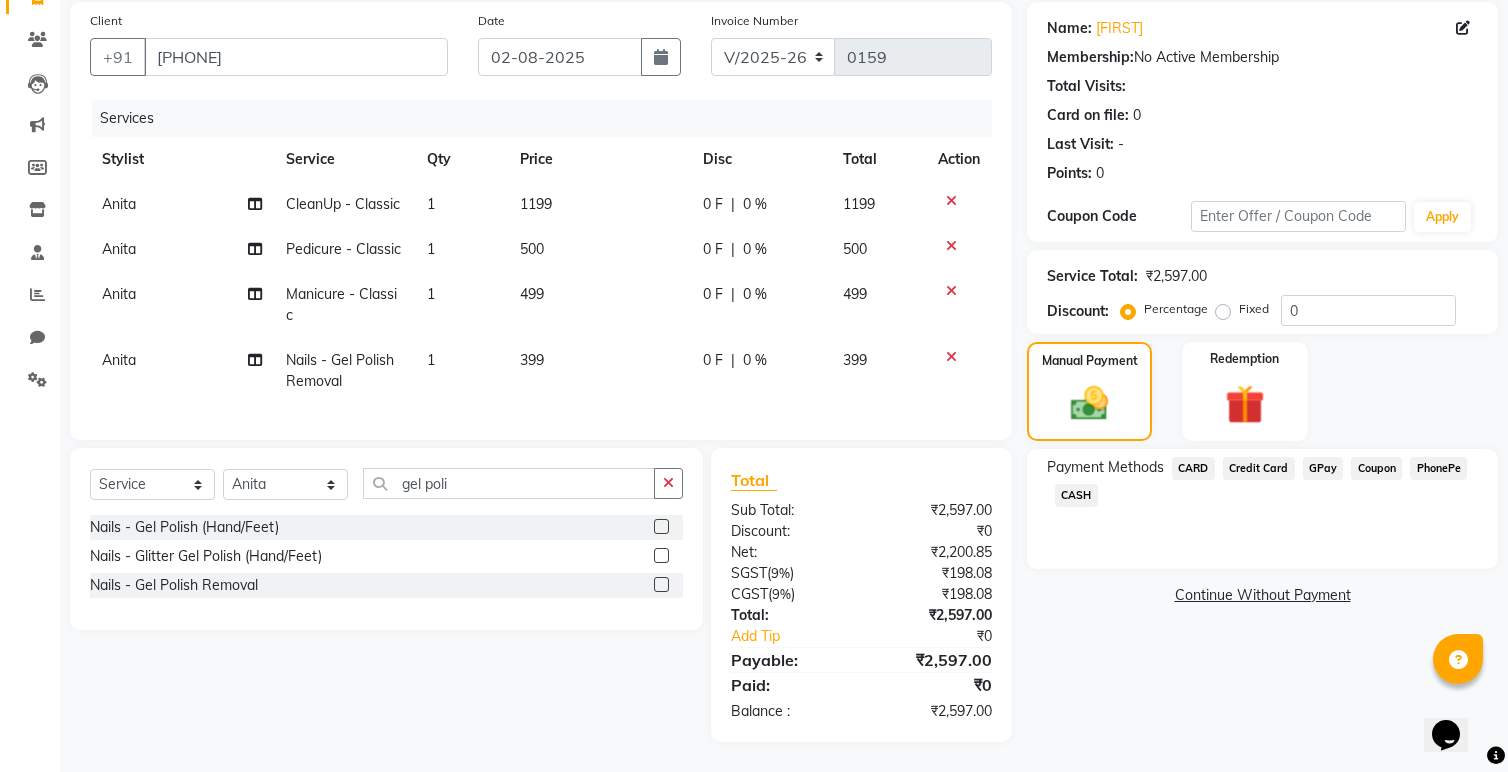 click on "GPay" 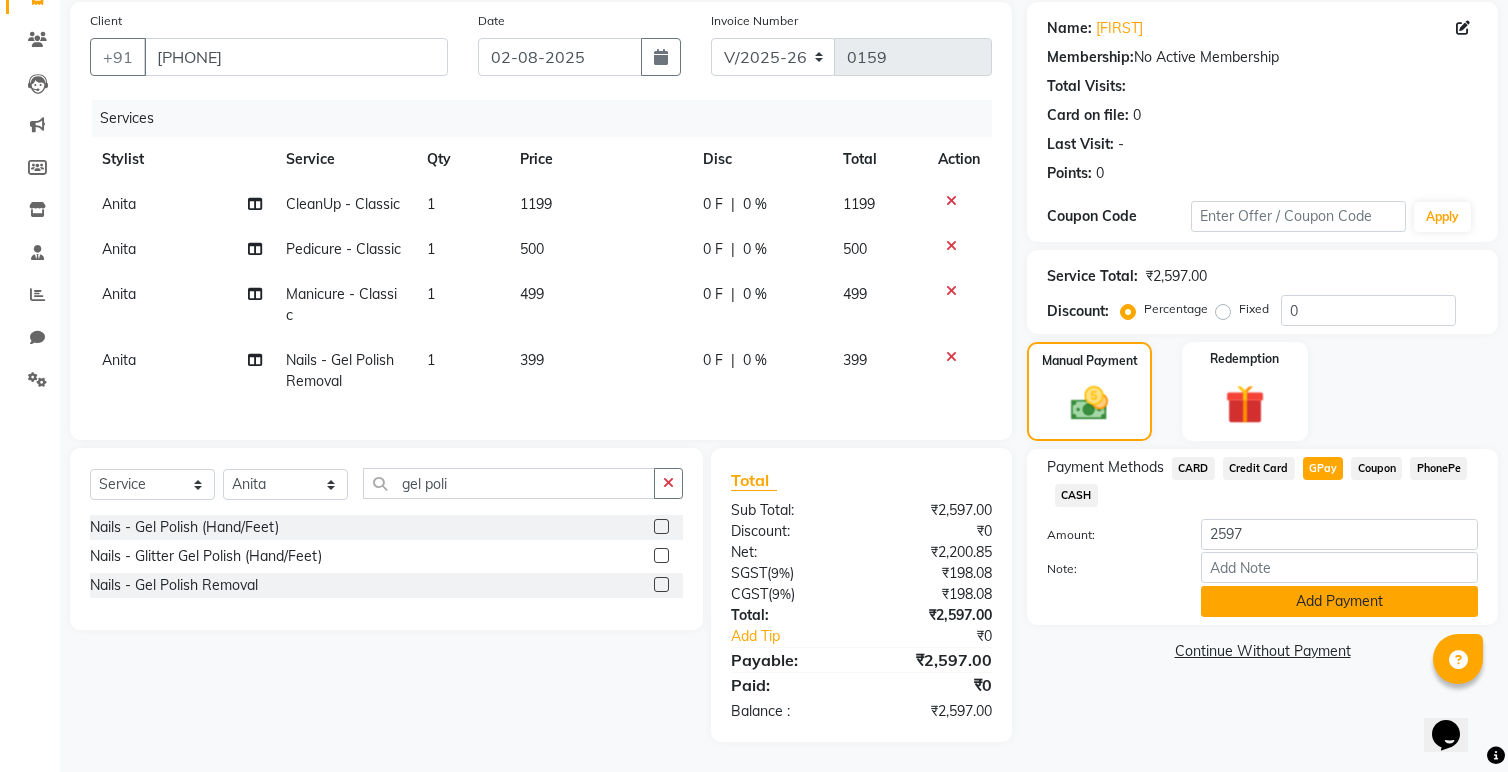 click on "Add Payment" 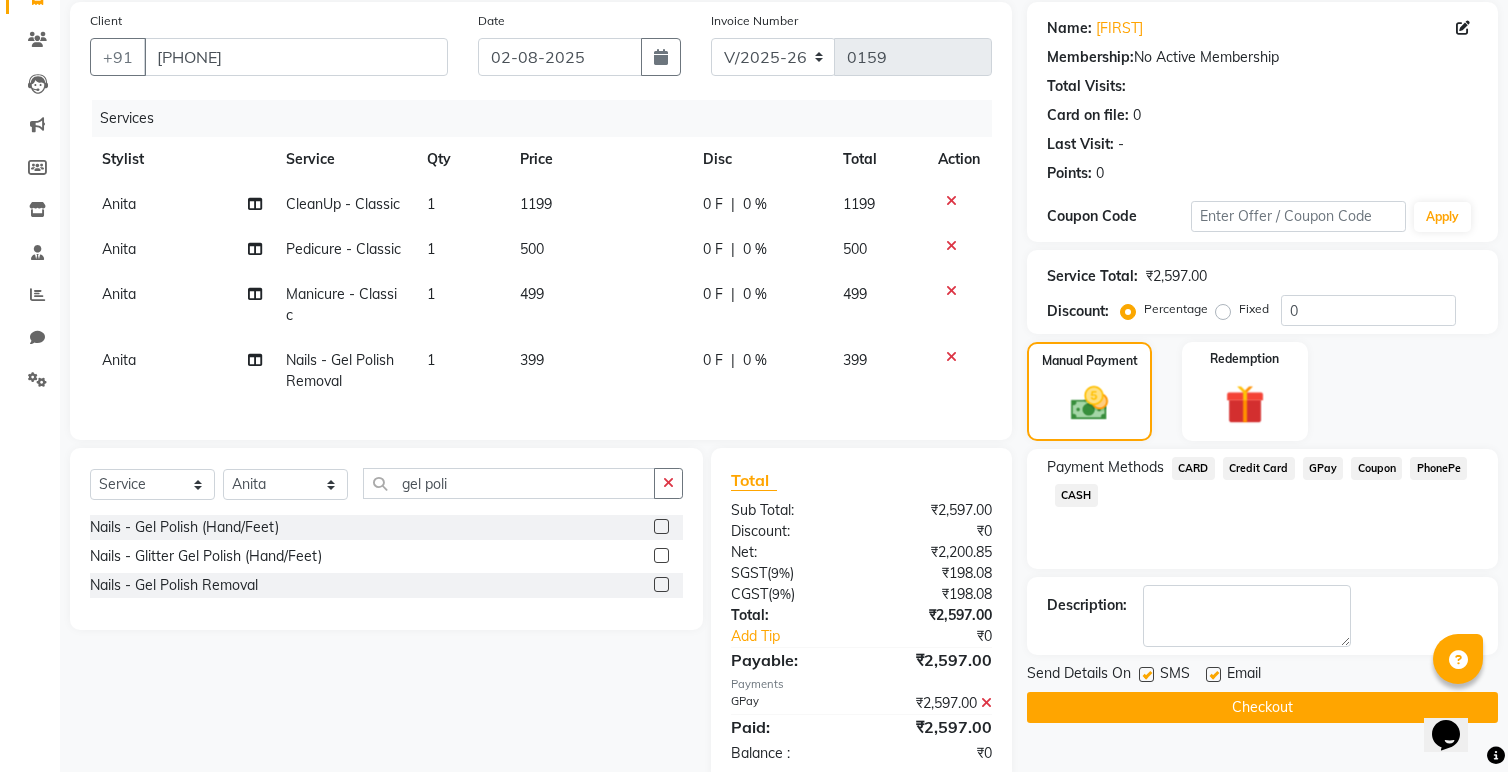 click on "Checkout" 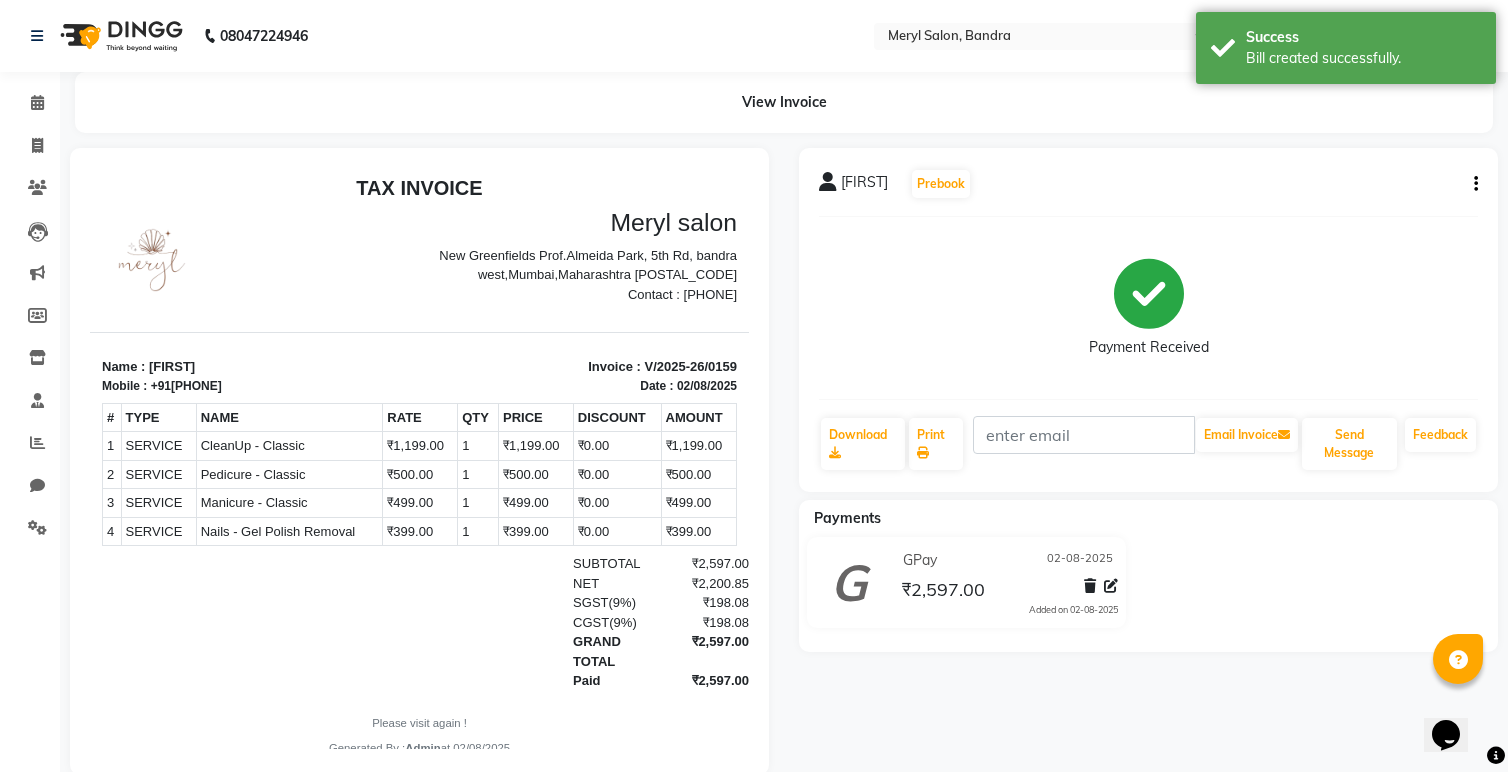 scroll, scrollTop: 0, scrollLeft: 0, axis: both 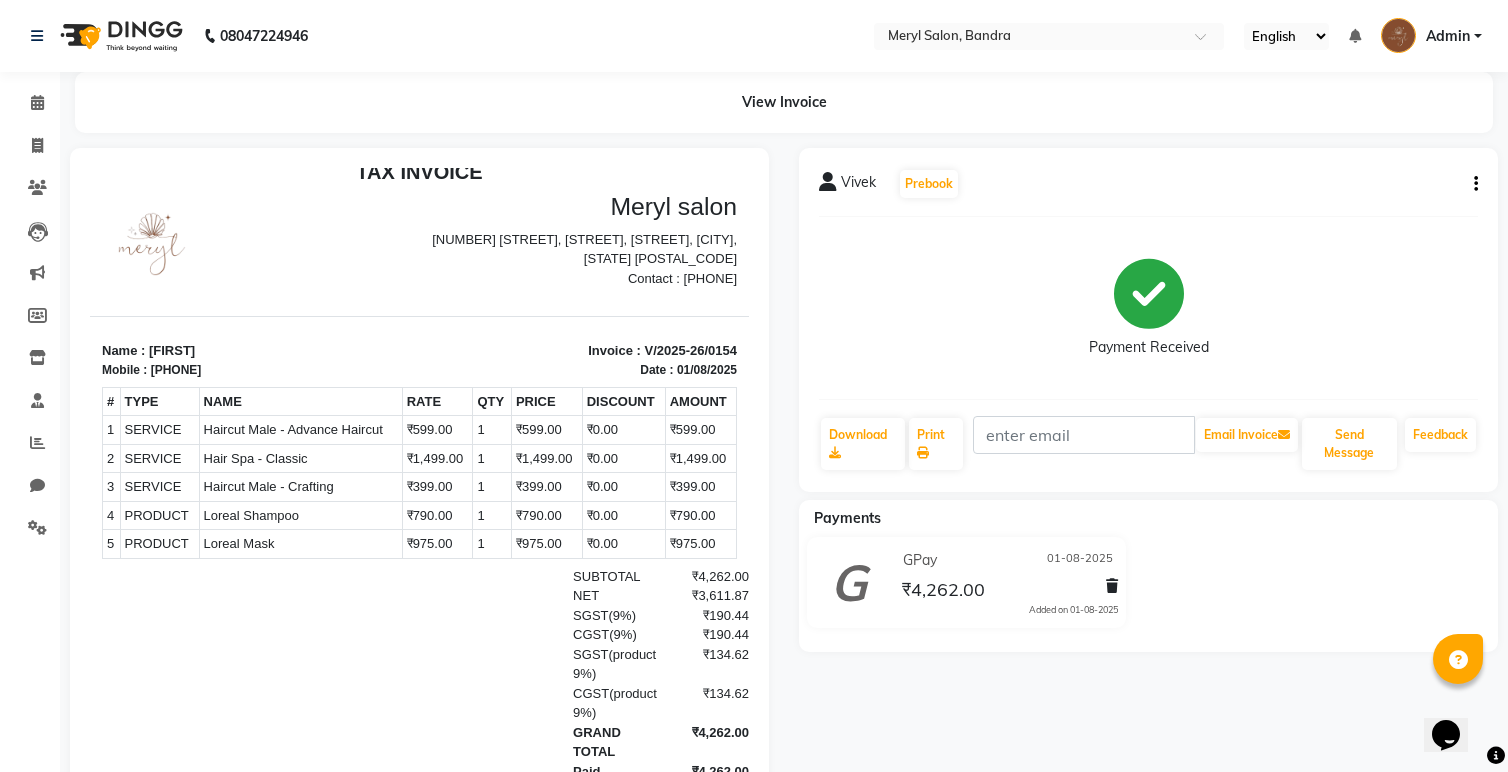drag, startPoint x: 158, startPoint y: 368, endPoint x: 237, endPoint y: 368, distance: 79 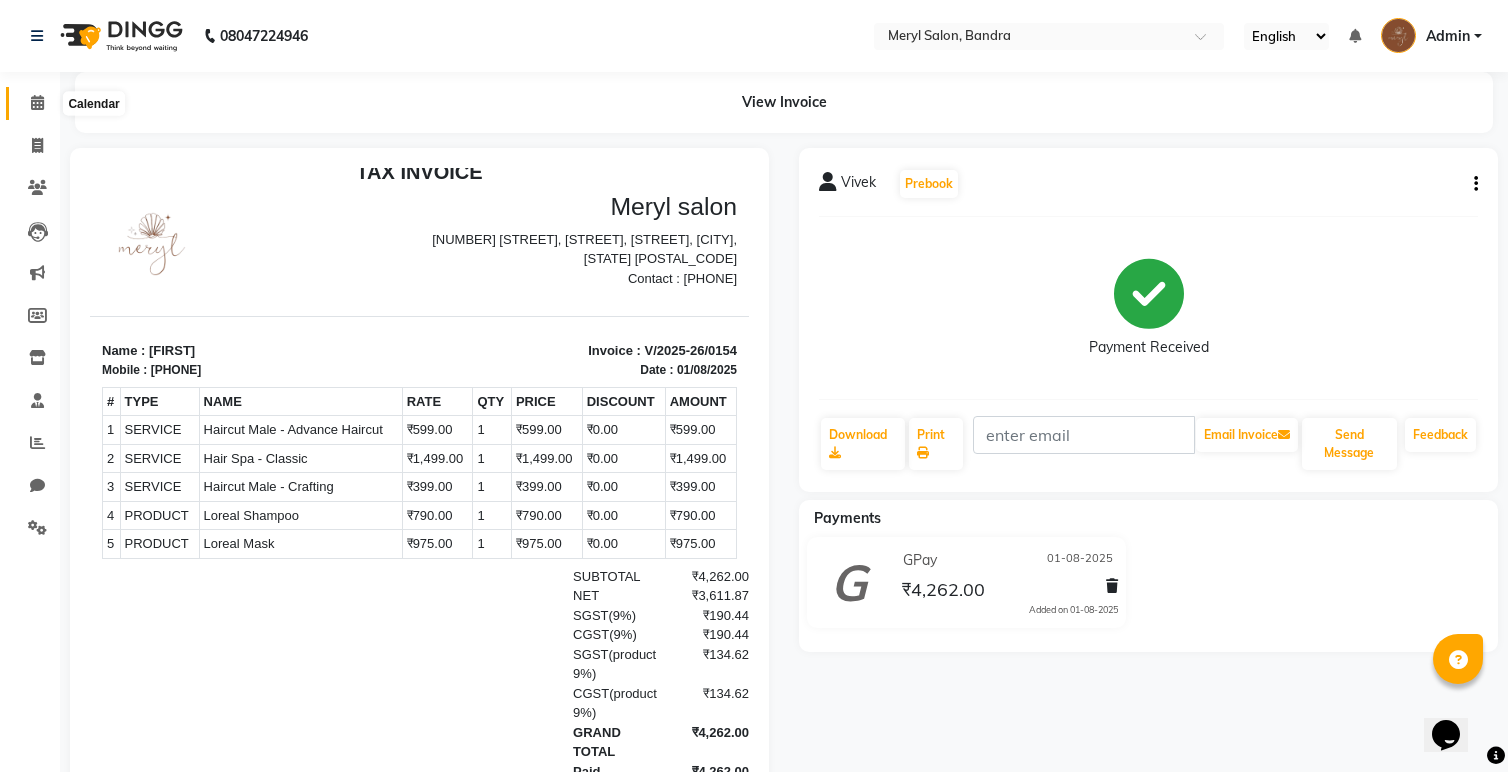 click 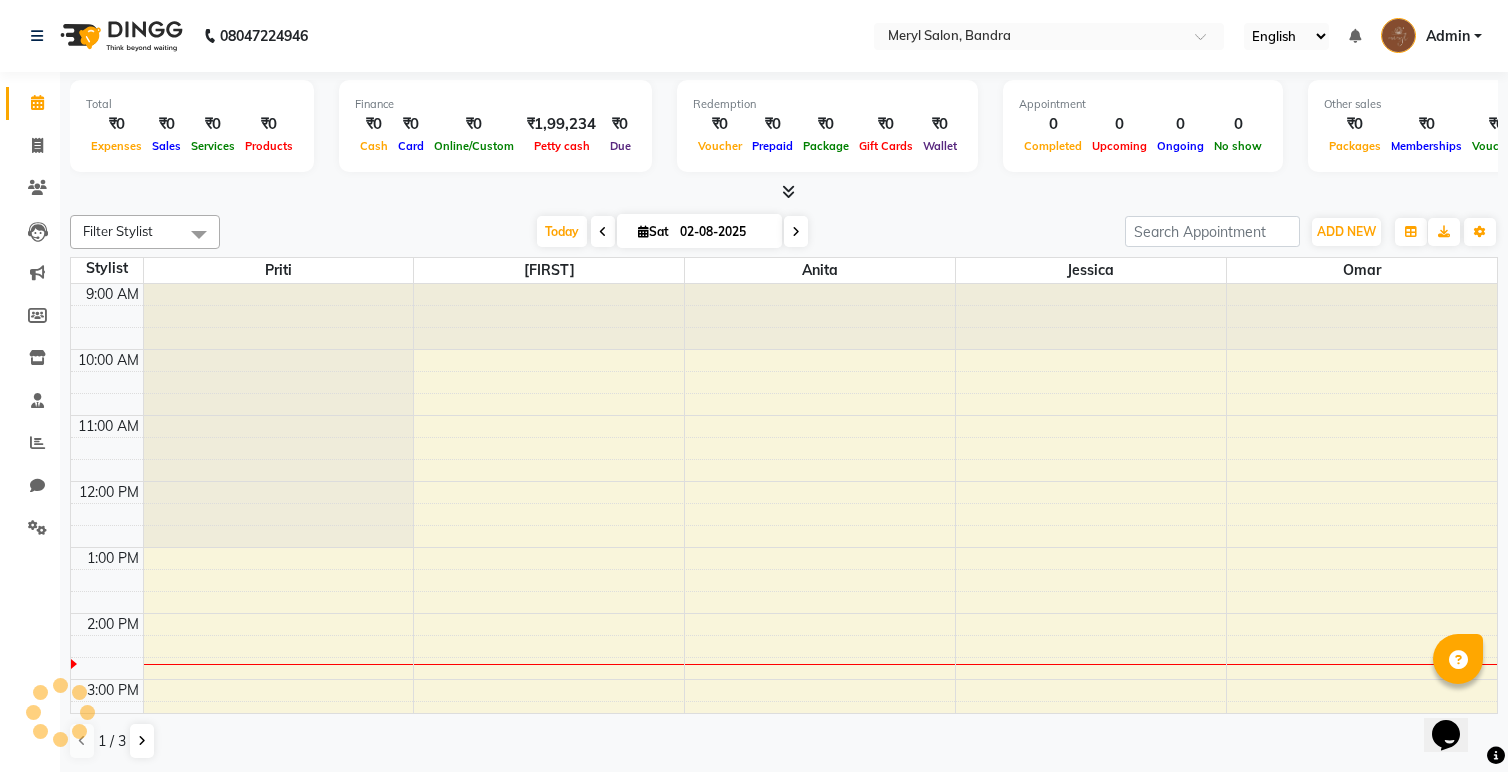 scroll, scrollTop: 0, scrollLeft: 0, axis: both 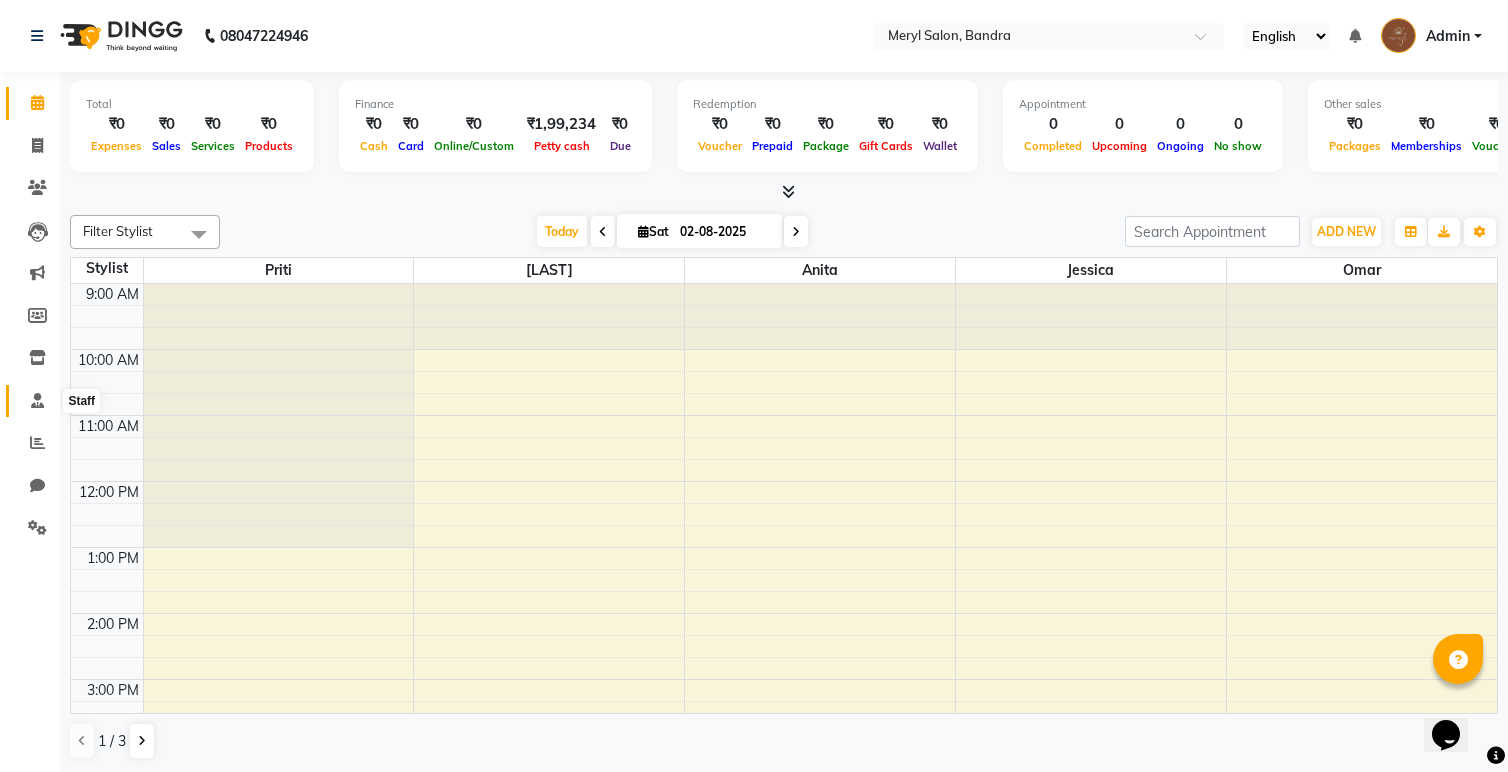 click 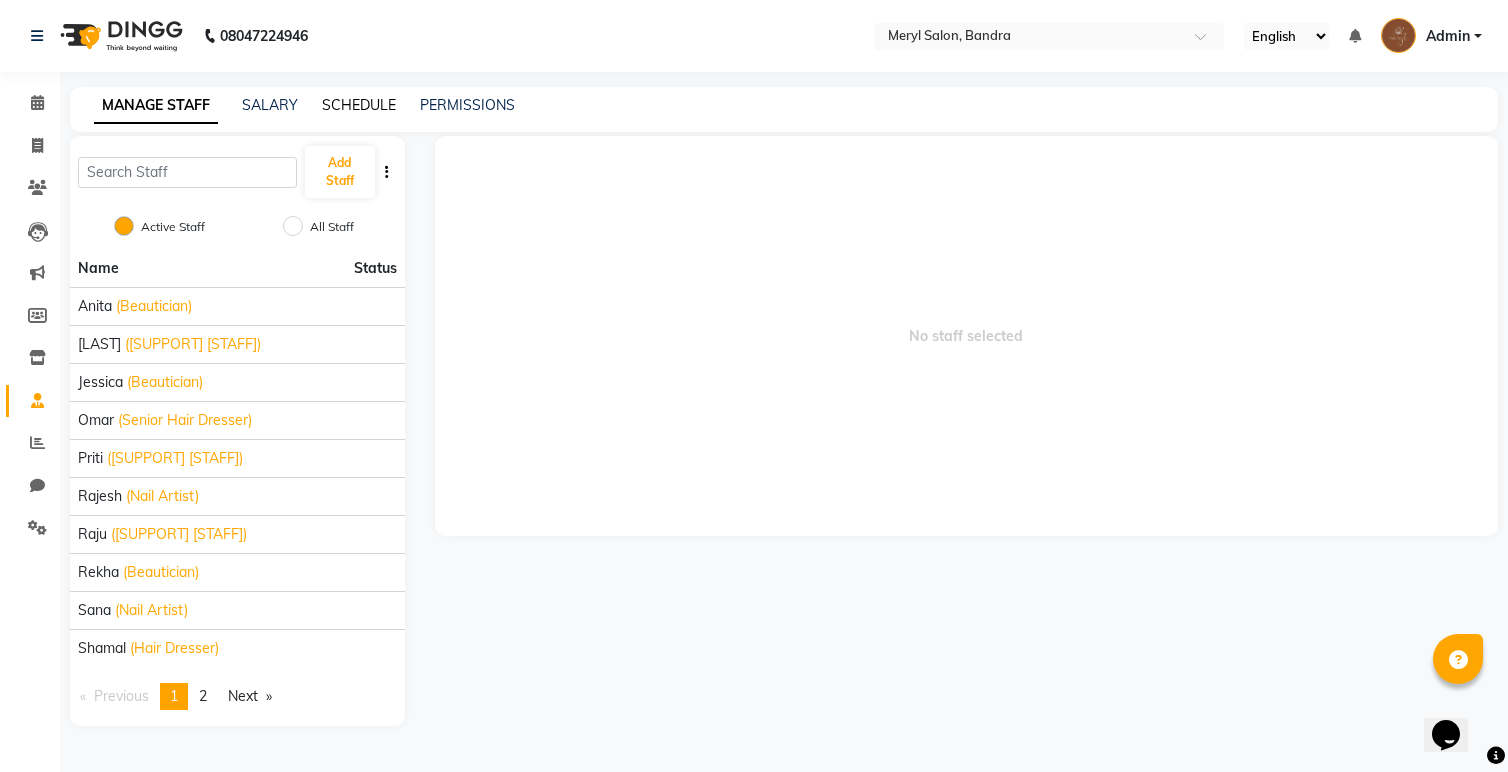 click on "SCHEDULE" 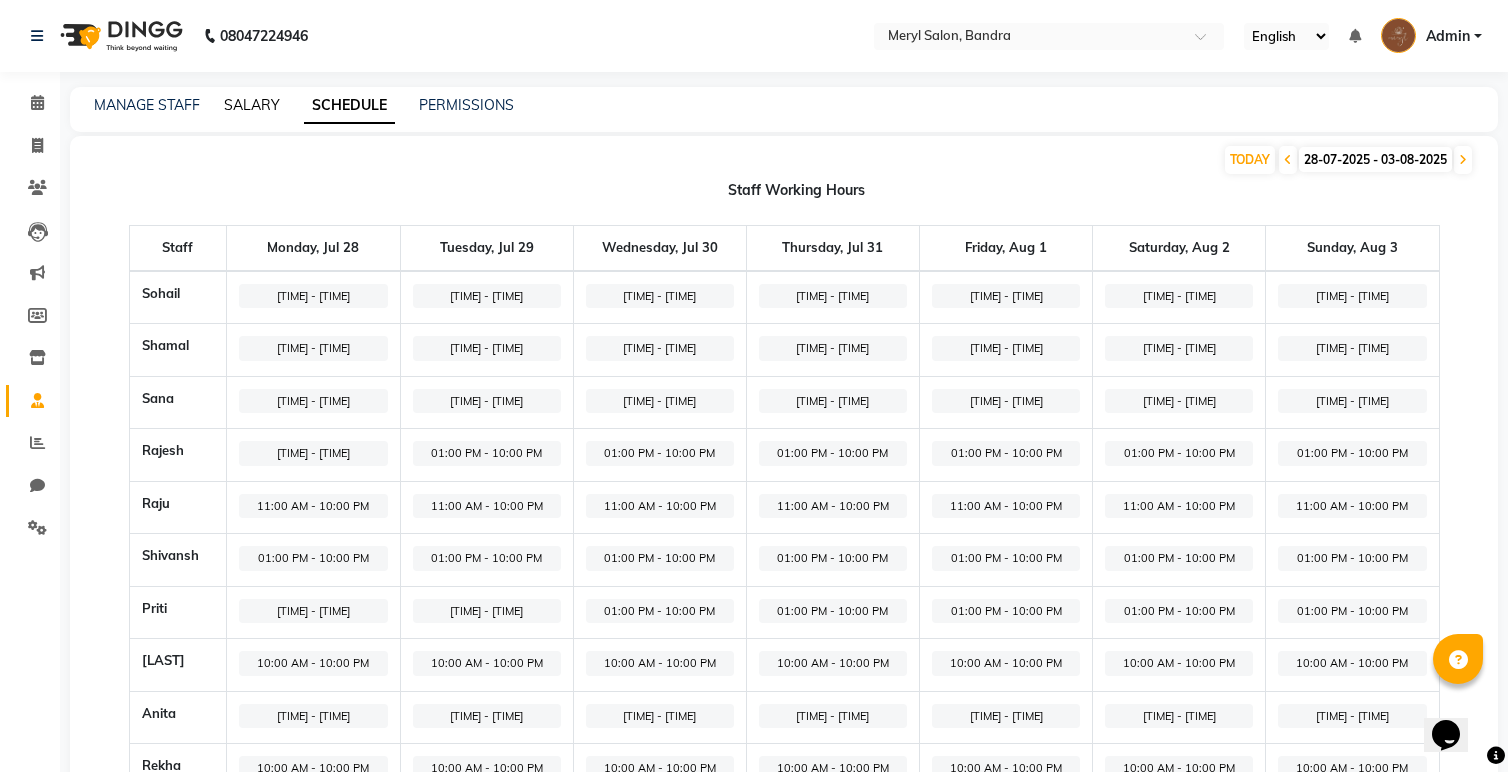 click on "MANAGE STAFF SALARY SCHEDULE PERMISSIONS" 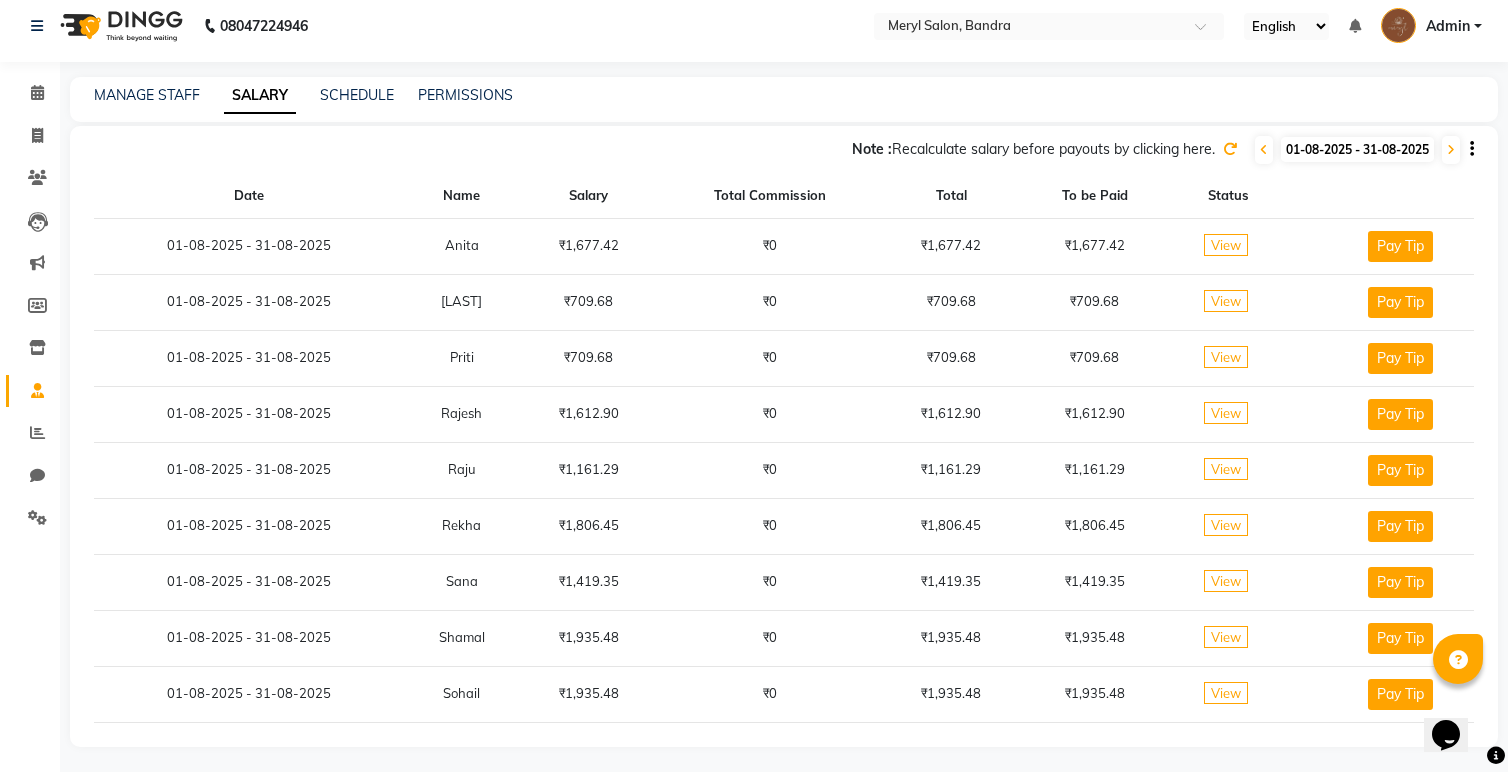 scroll, scrollTop: 14, scrollLeft: 0, axis: vertical 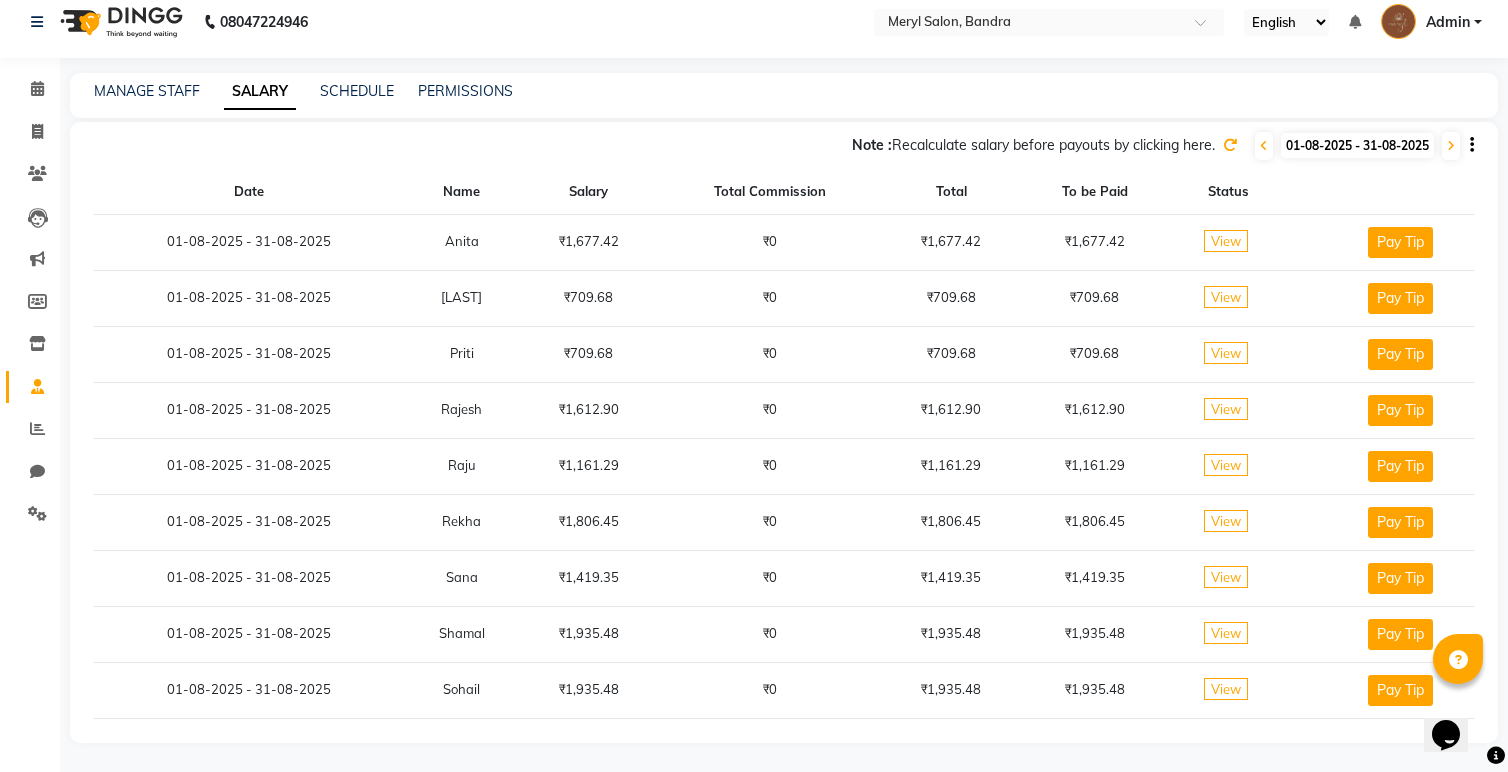 click on "01-08-2025 - 31-08-2025" 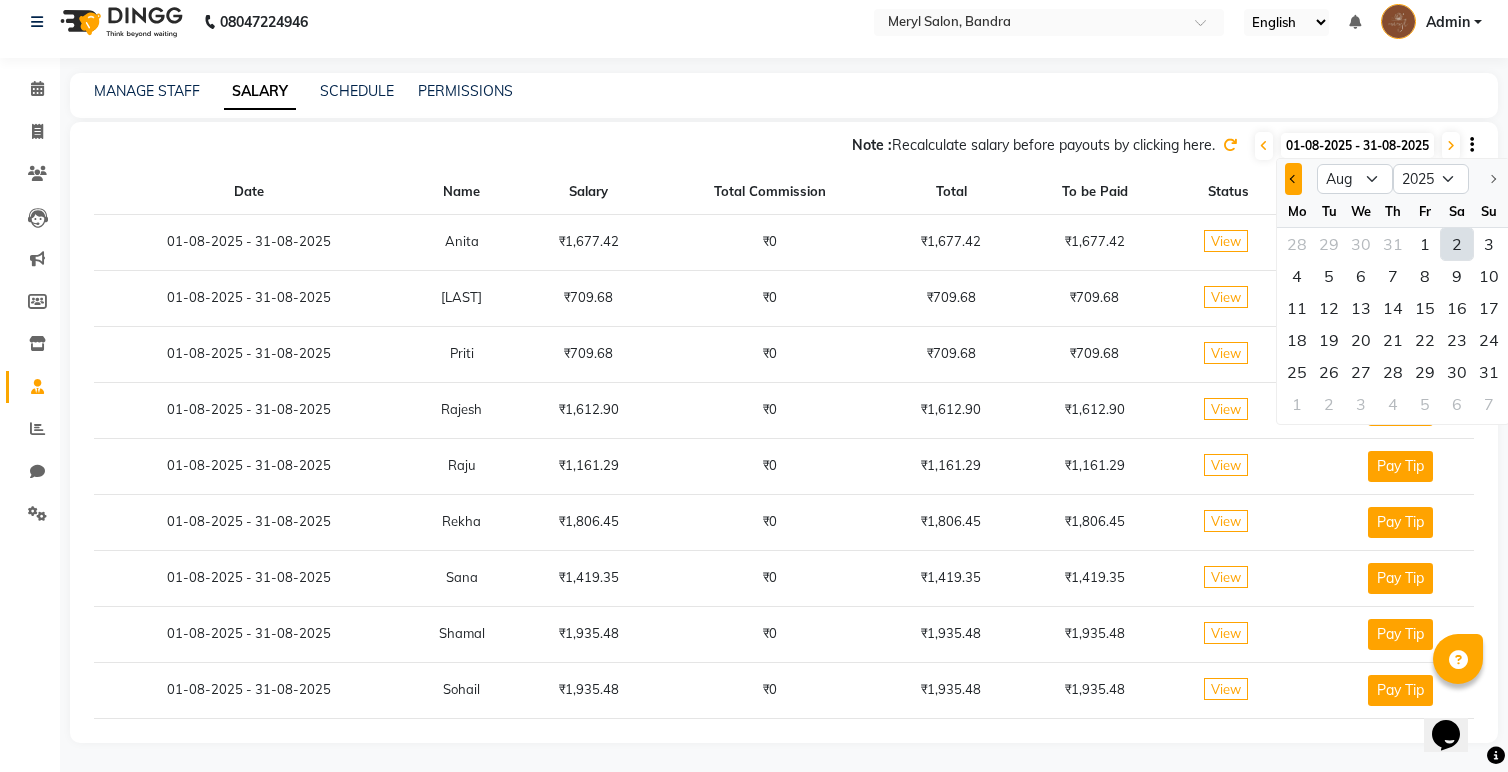 click at bounding box center (1293, 179) 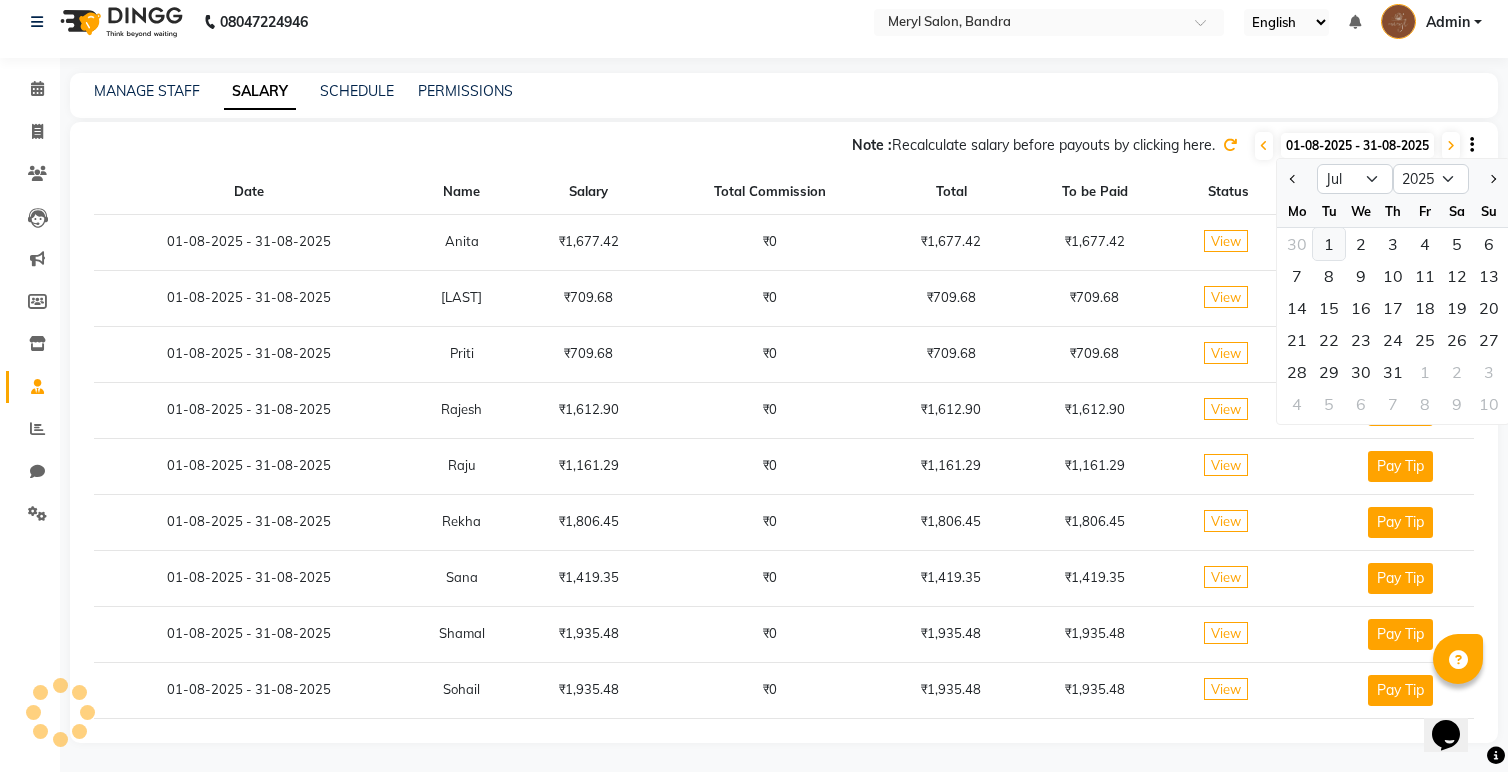 click on "1" at bounding box center (1329, 244) 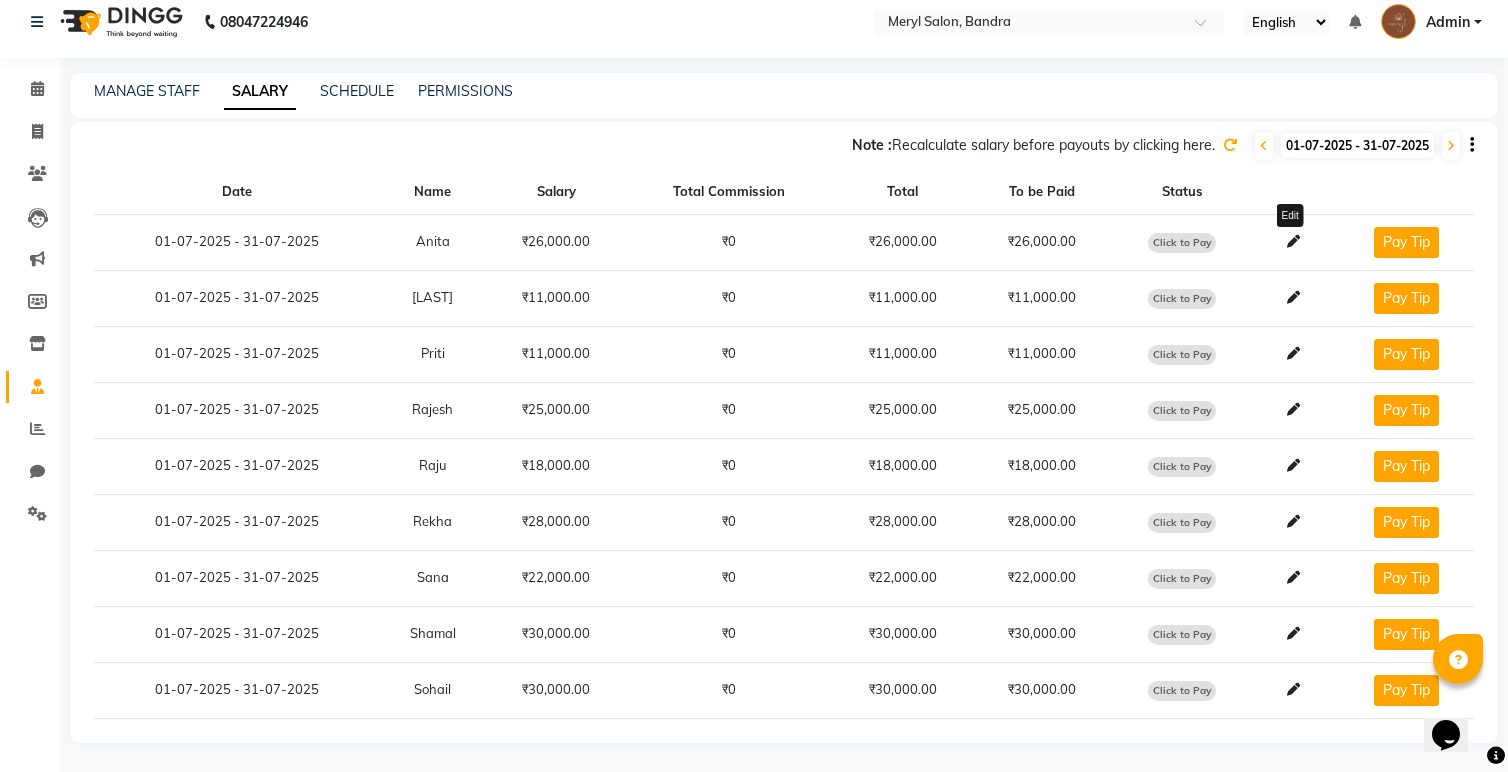 click 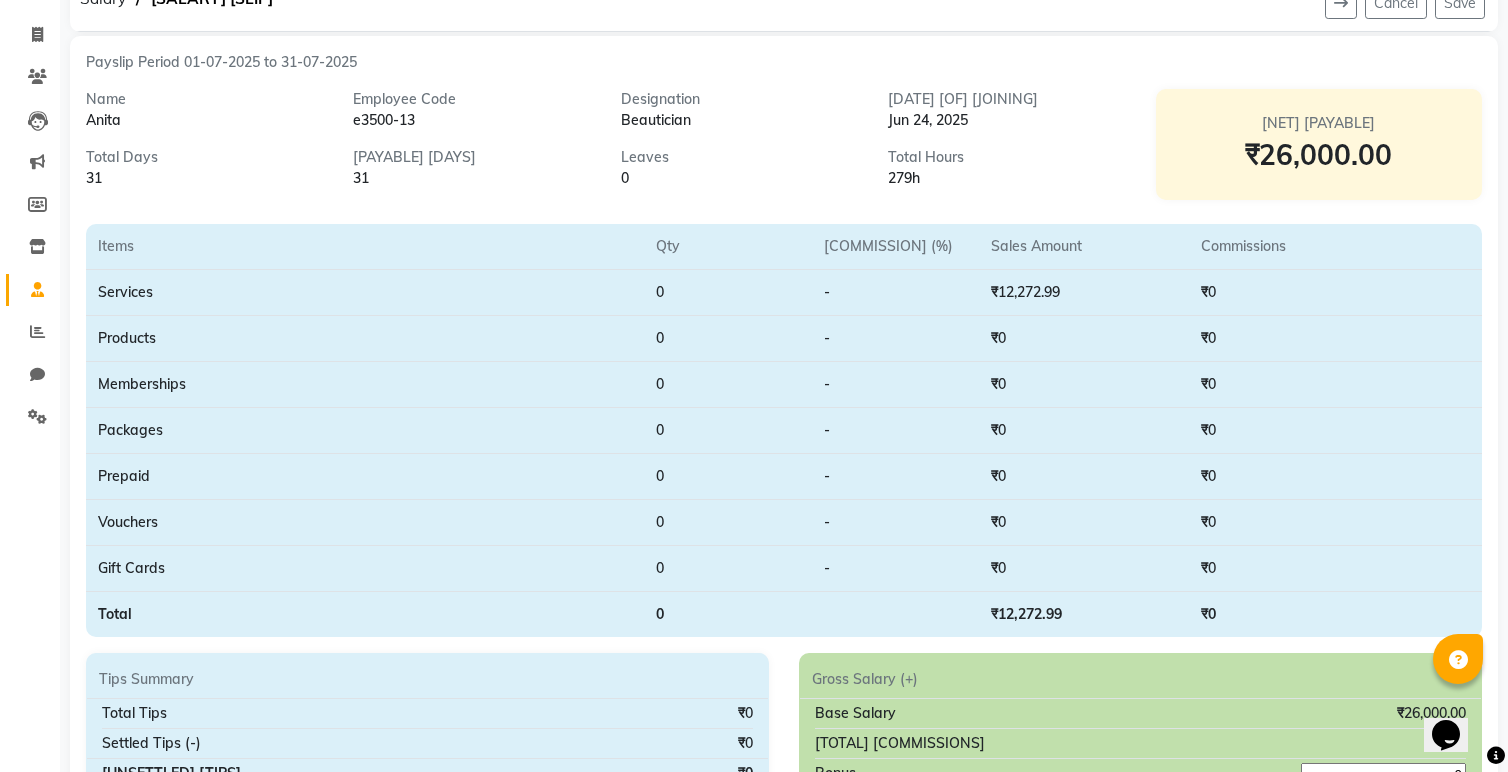 scroll, scrollTop: 109, scrollLeft: 0, axis: vertical 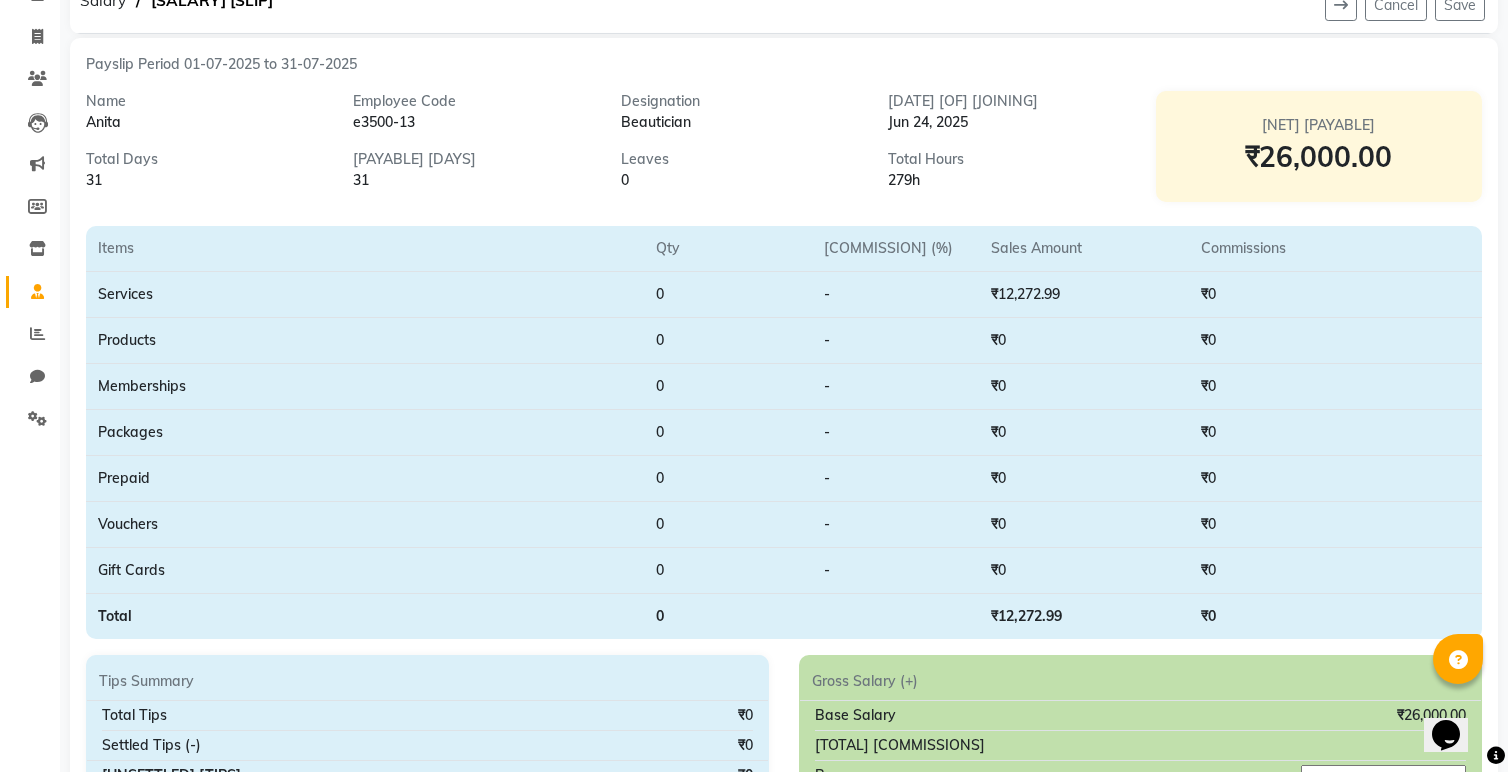 click on "Total Days" at bounding box center [204, 159] 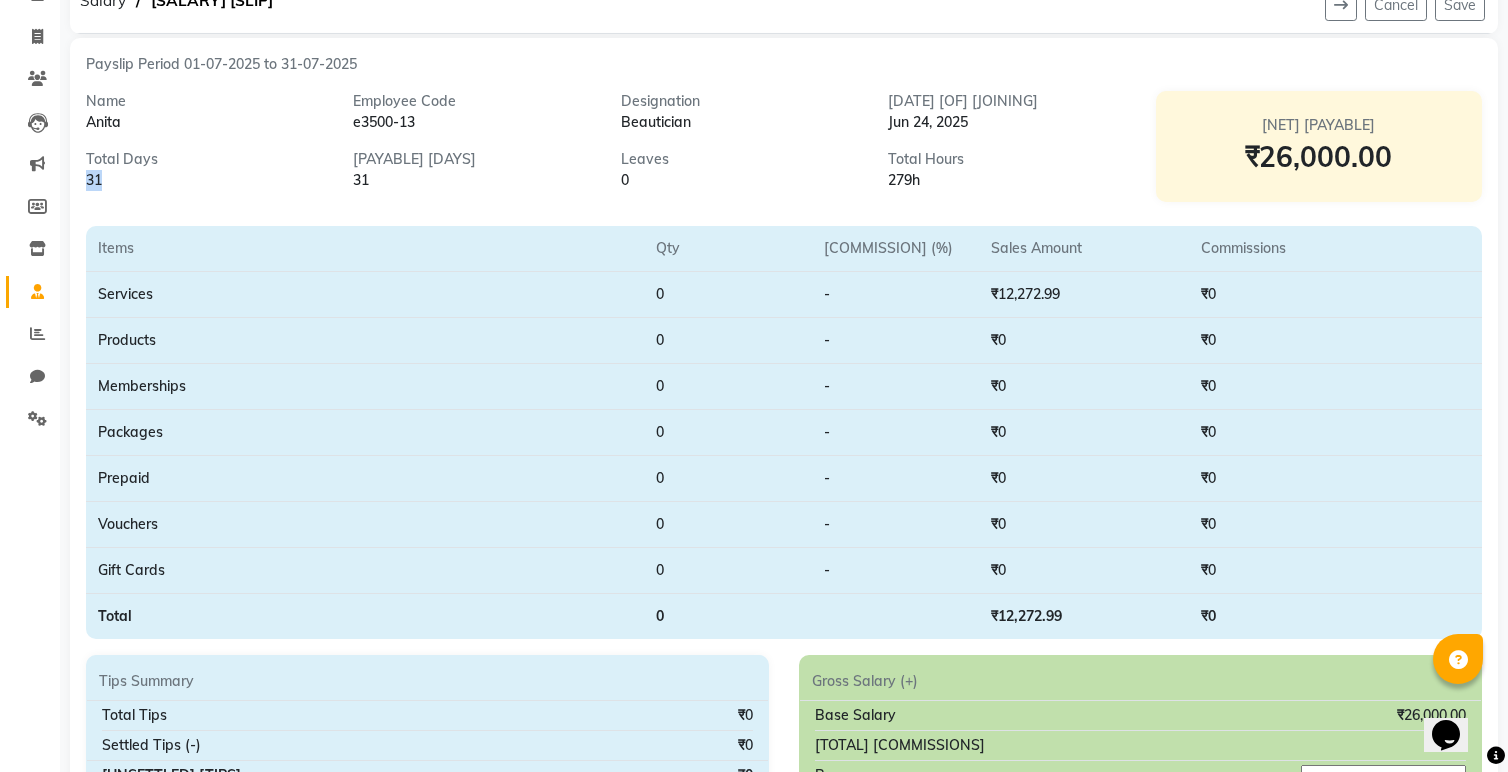 click on "31" at bounding box center [204, 180] 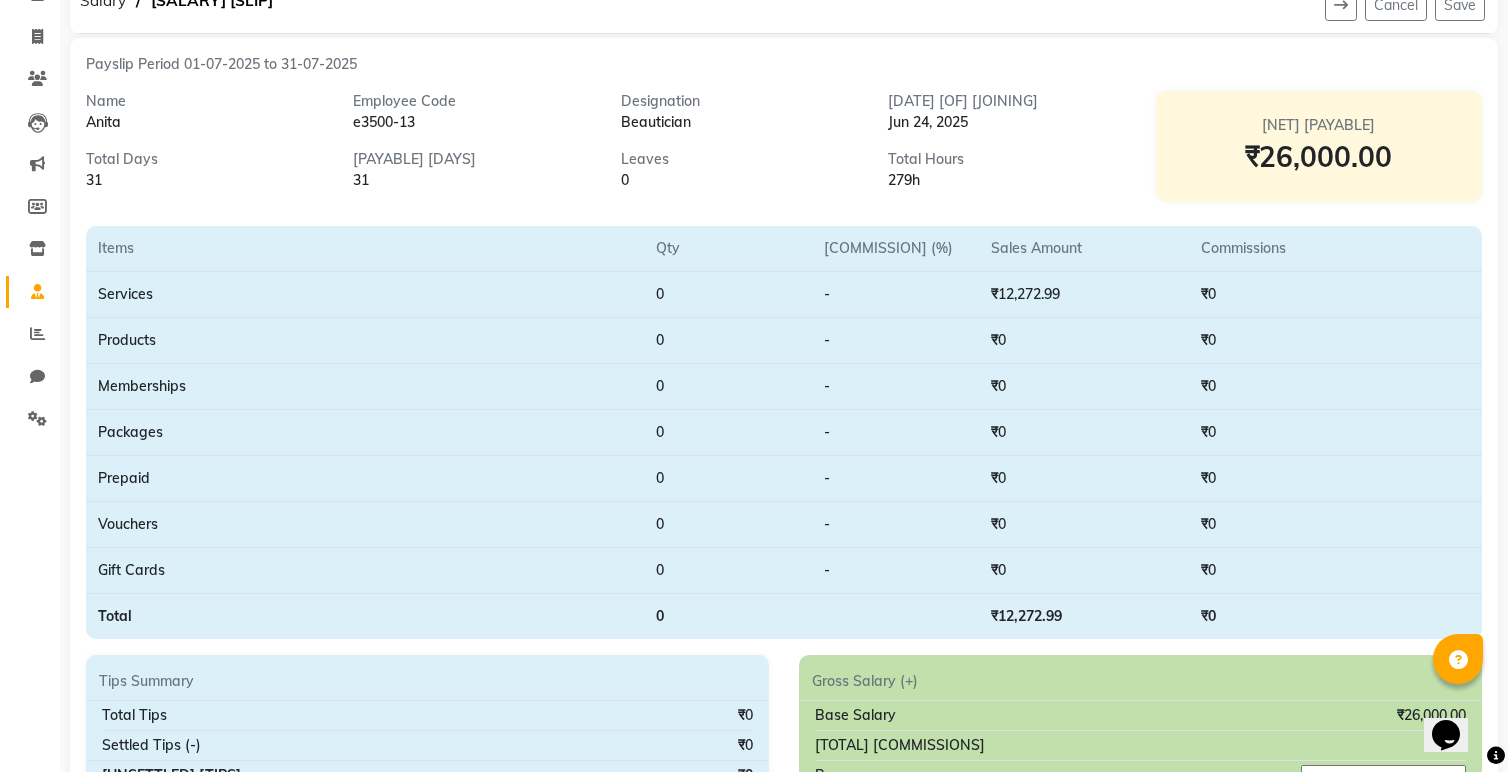 click on "31" at bounding box center [204, 180] 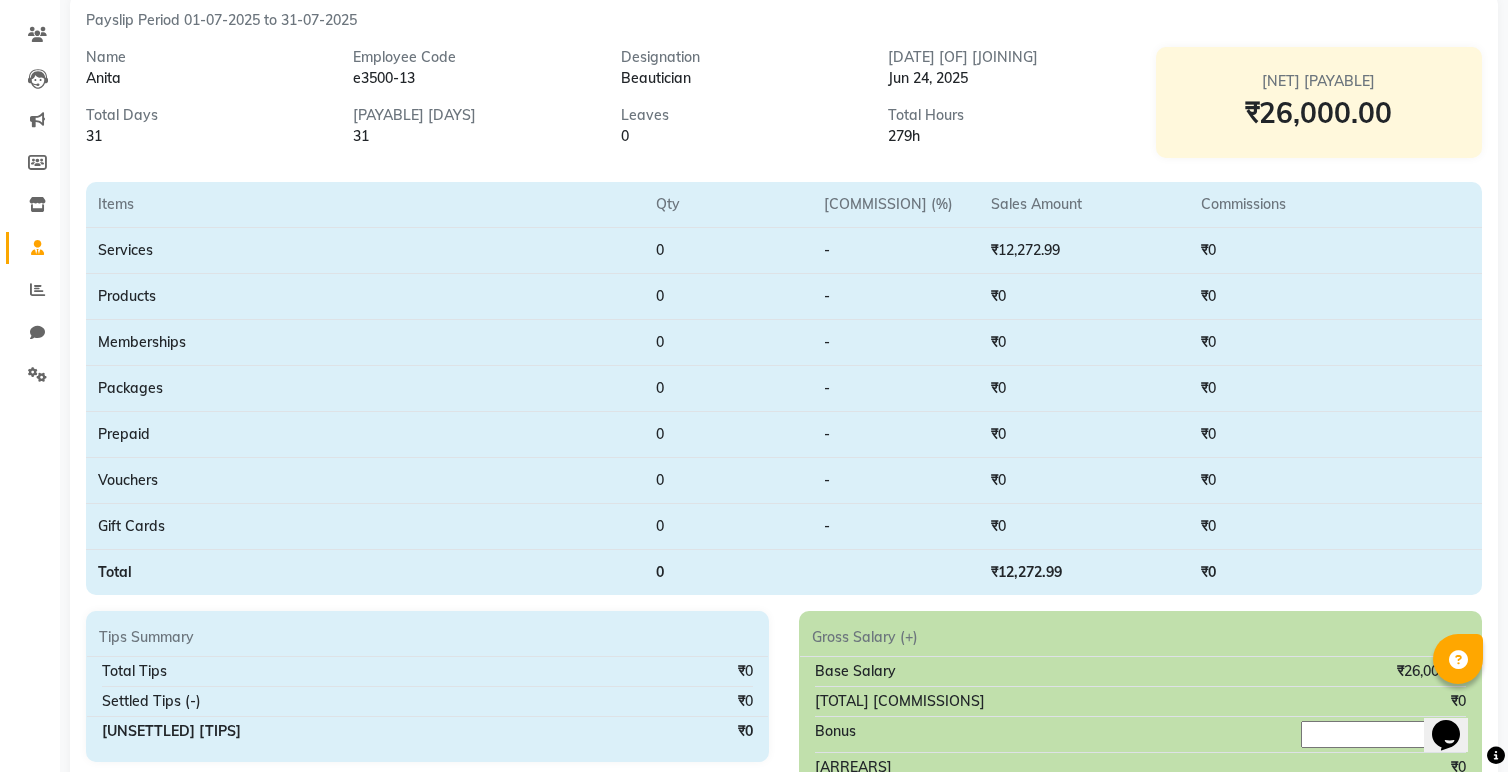 scroll, scrollTop: 0, scrollLeft: 0, axis: both 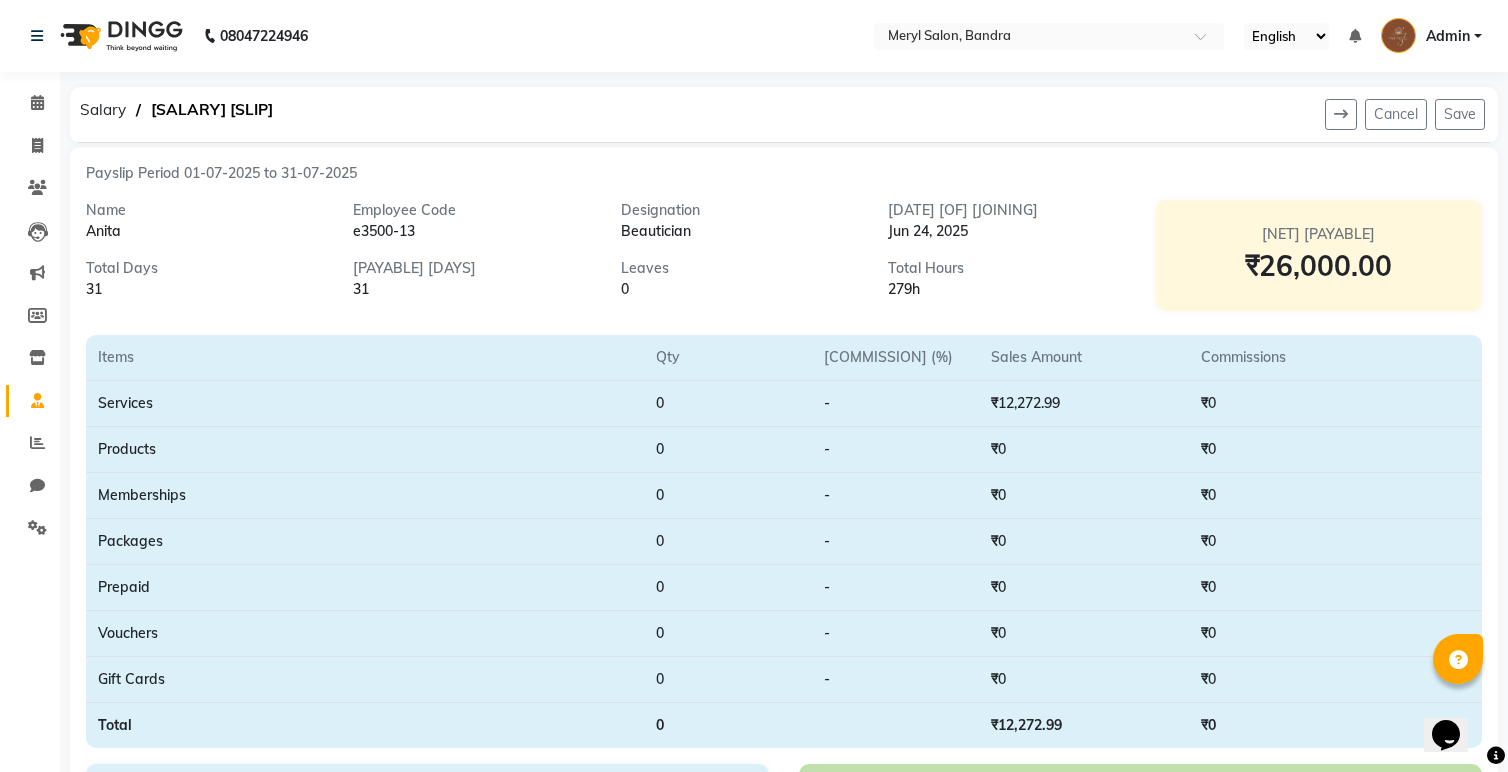 click on "31" at bounding box center [204, 289] 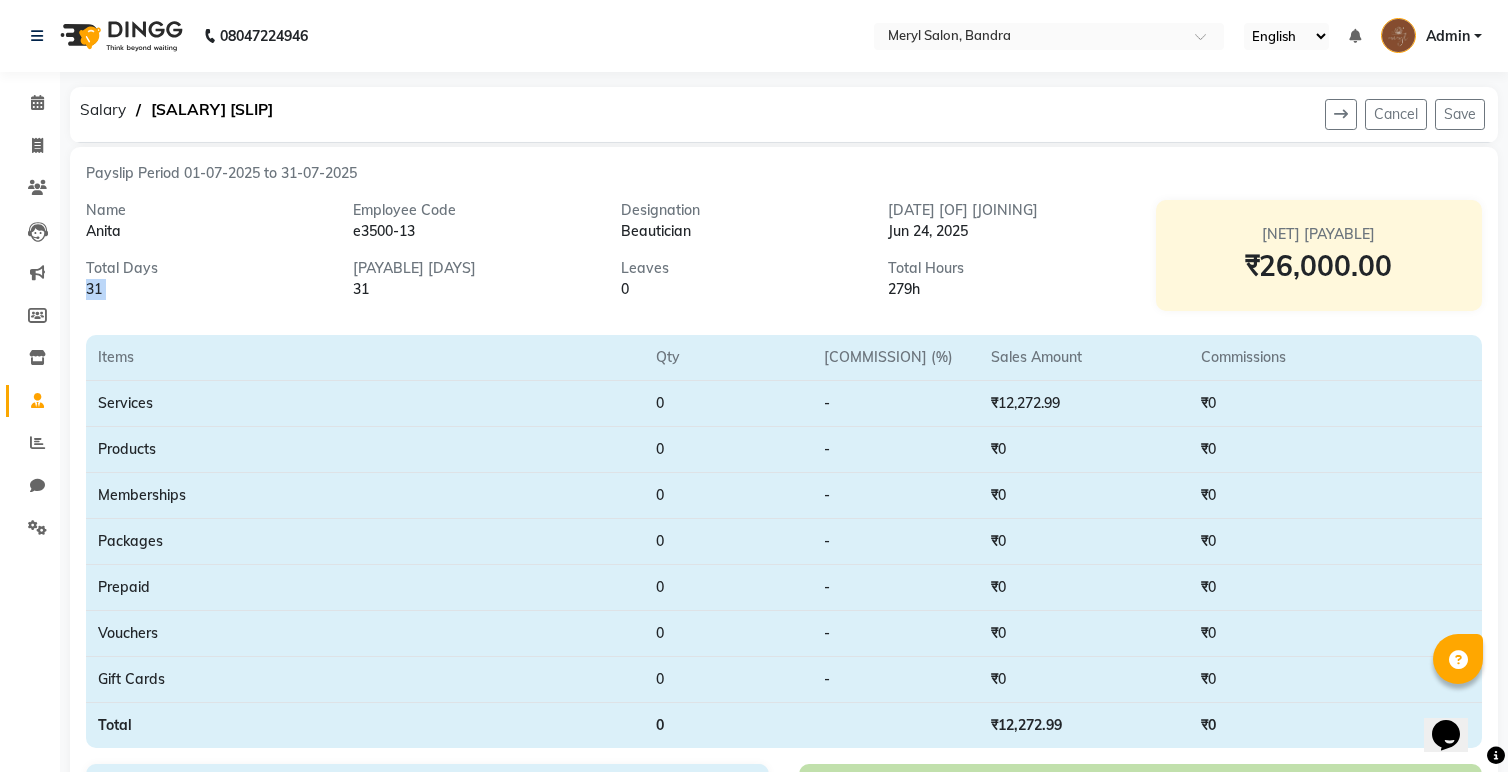 drag, startPoint x: 102, startPoint y: 286, endPoint x: 87, endPoint y: 288, distance: 15.132746 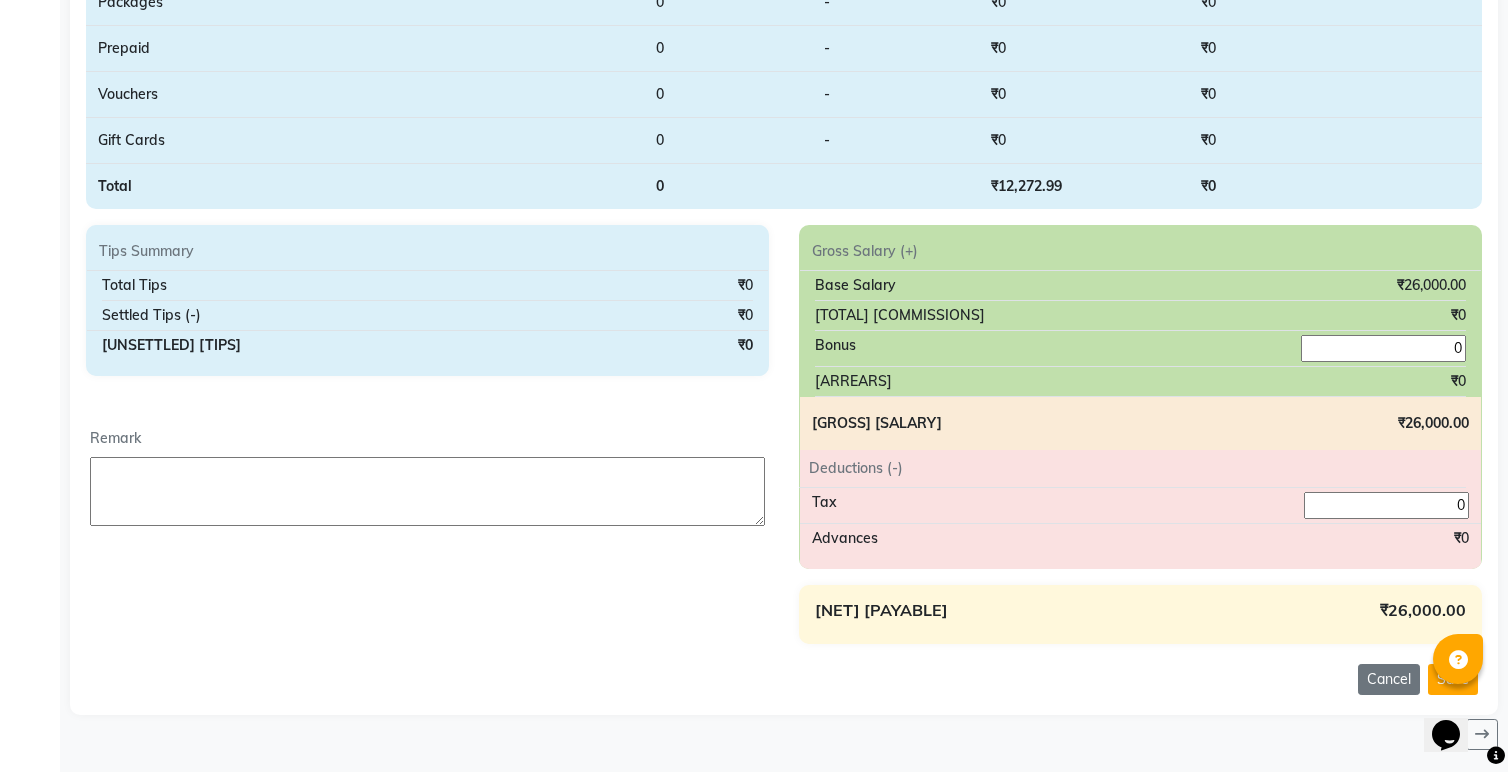 scroll, scrollTop: 547, scrollLeft: 0, axis: vertical 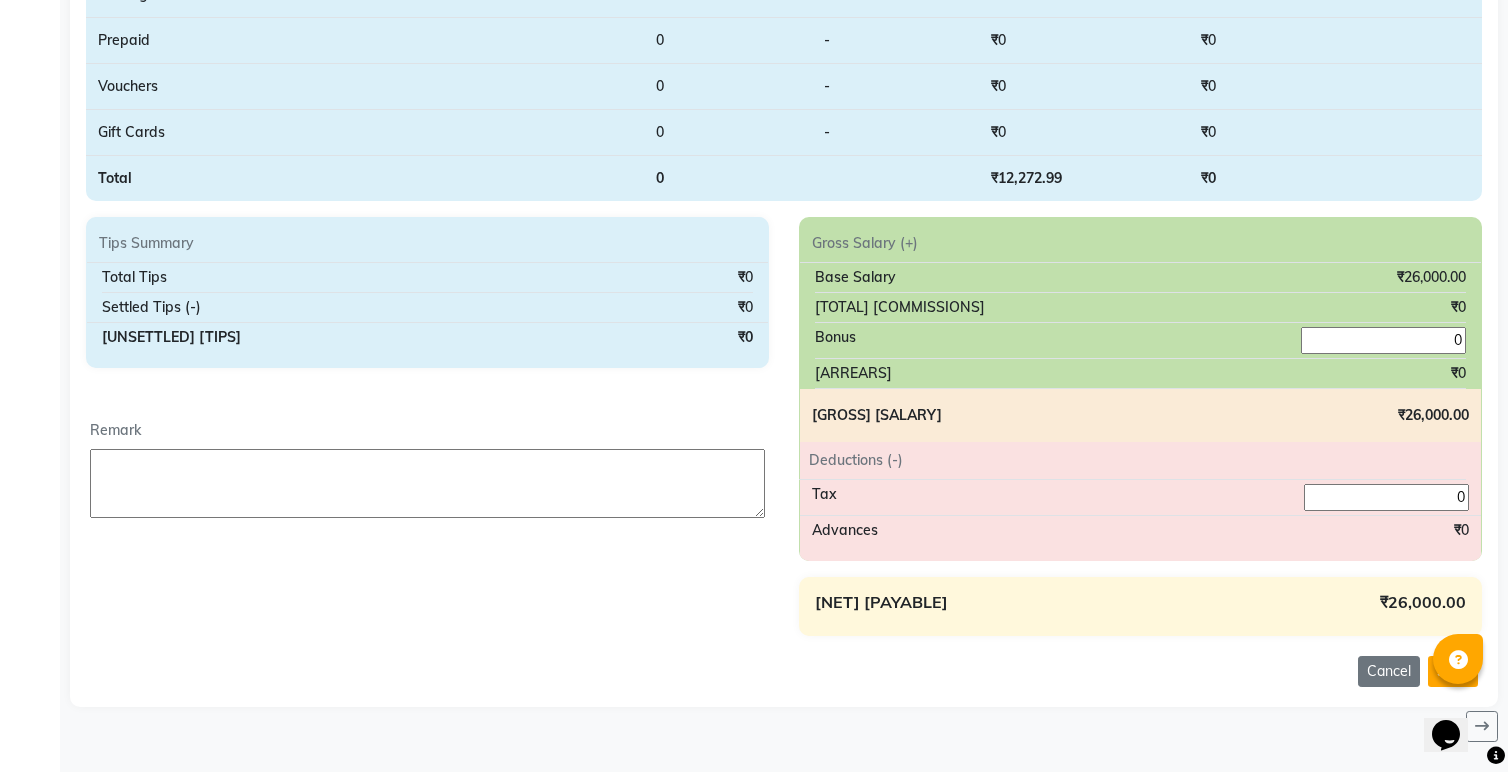 click on "0" at bounding box center [1386, 497] 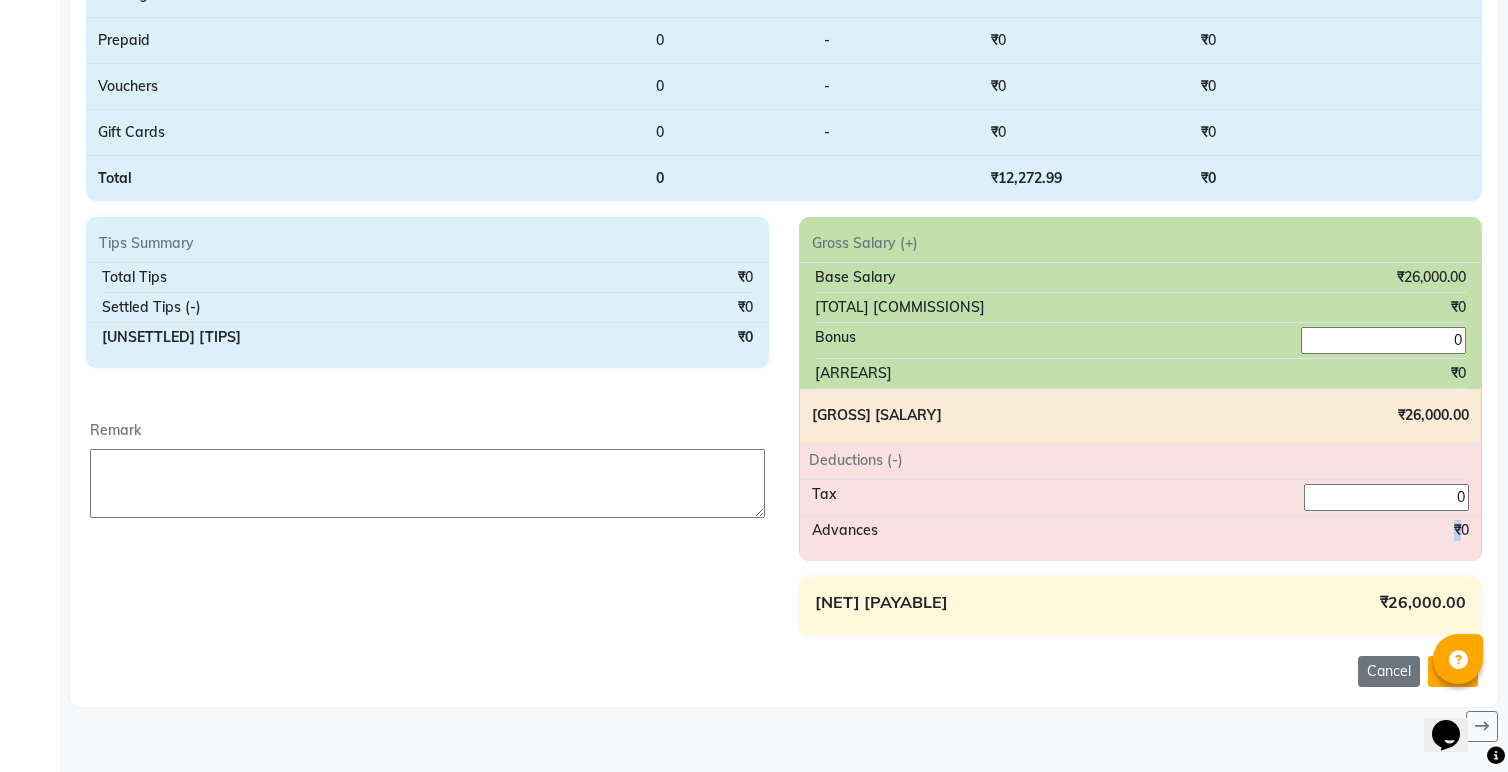 click on "Advances ₹0" at bounding box center [1140, 530] 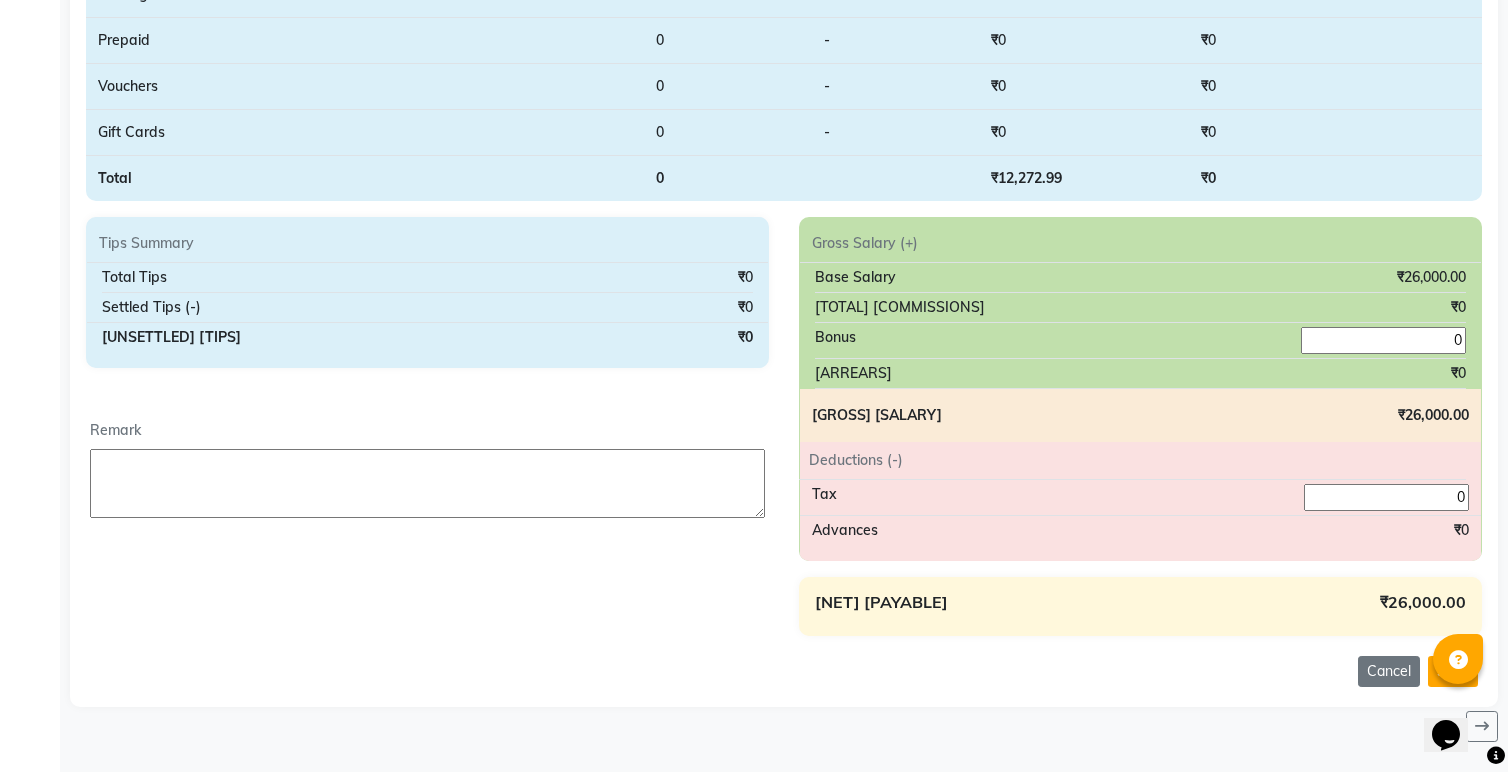click on "0" at bounding box center (1386, 497) 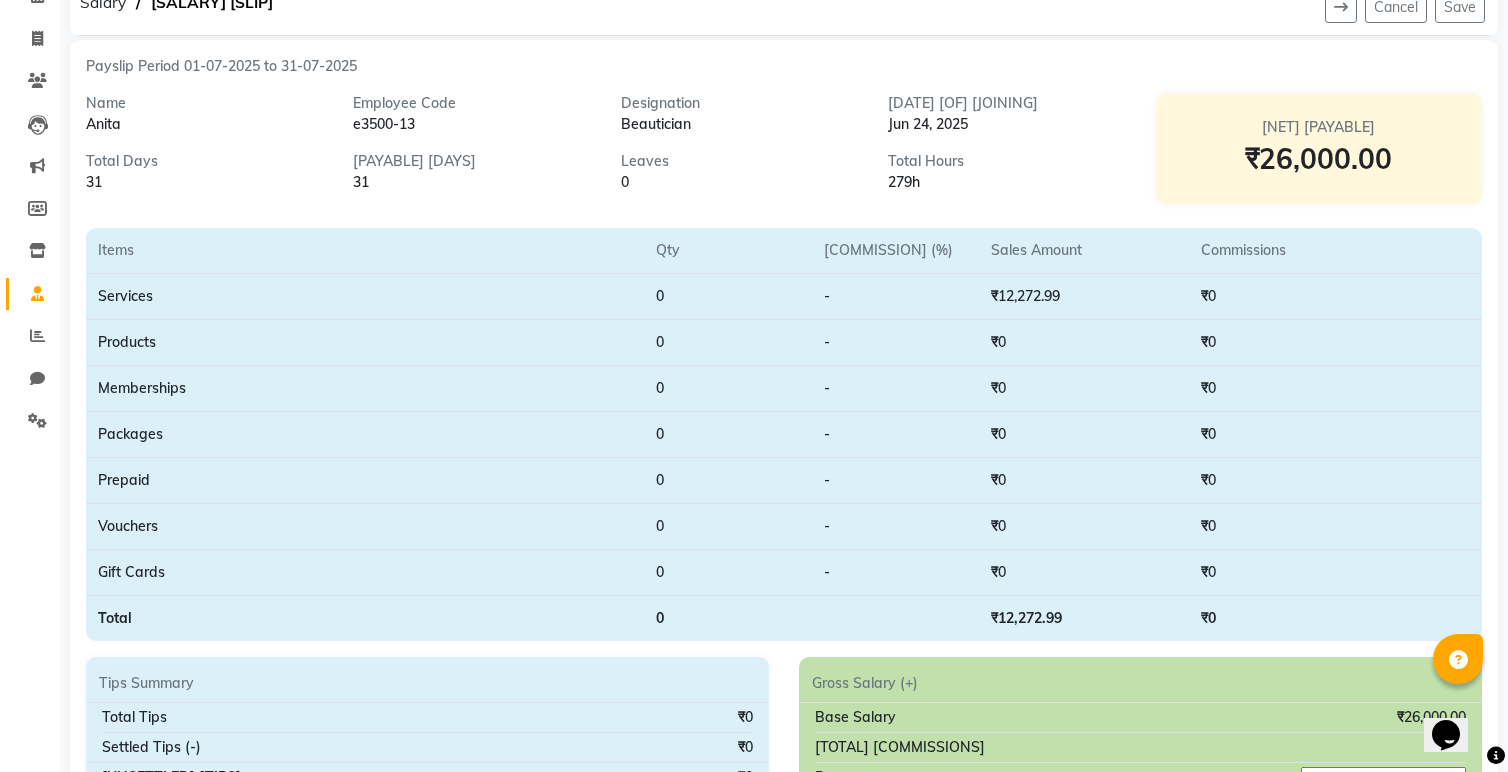 scroll, scrollTop: 0, scrollLeft: 0, axis: both 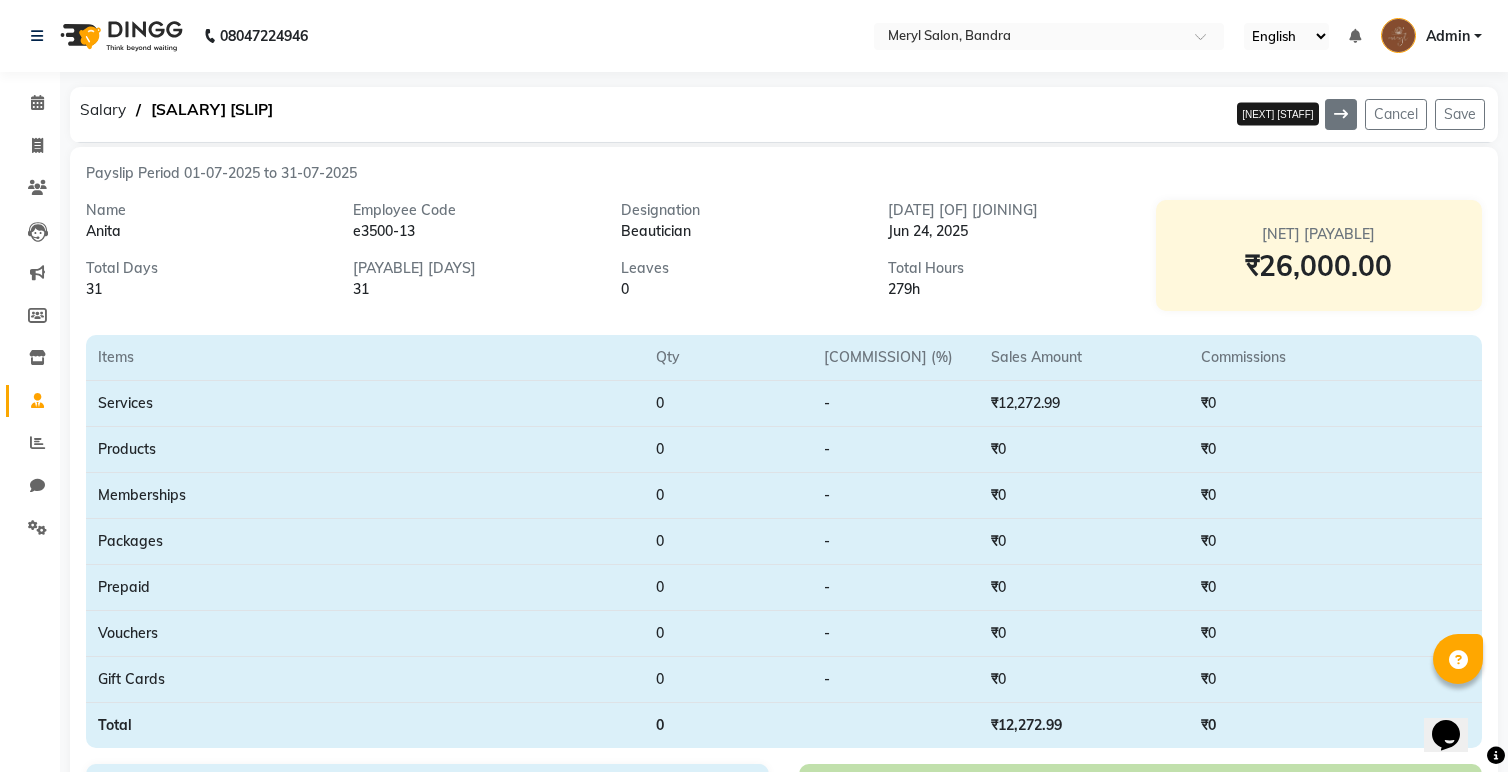click 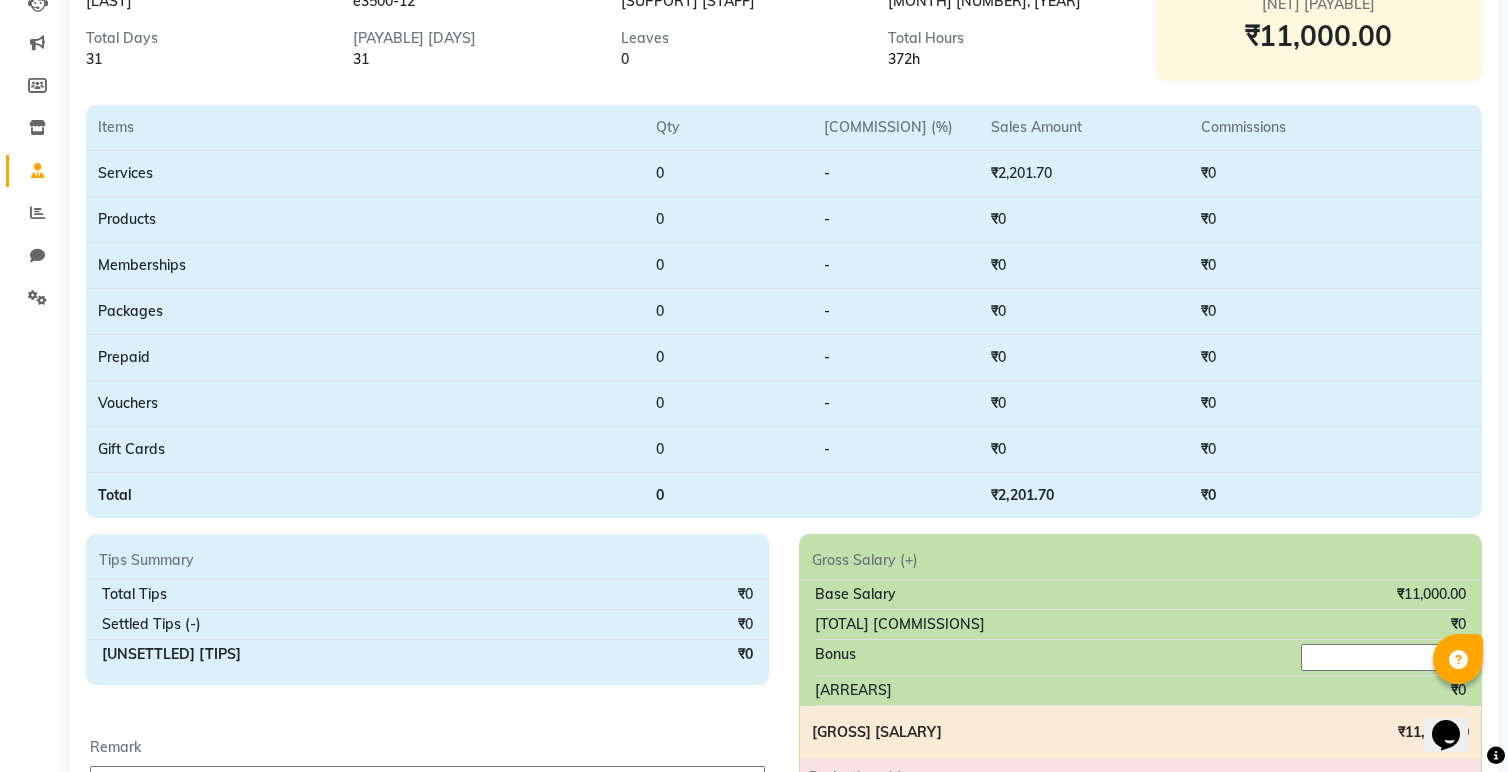 scroll, scrollTop: 183, scrollLeft: 0, axis: vertical 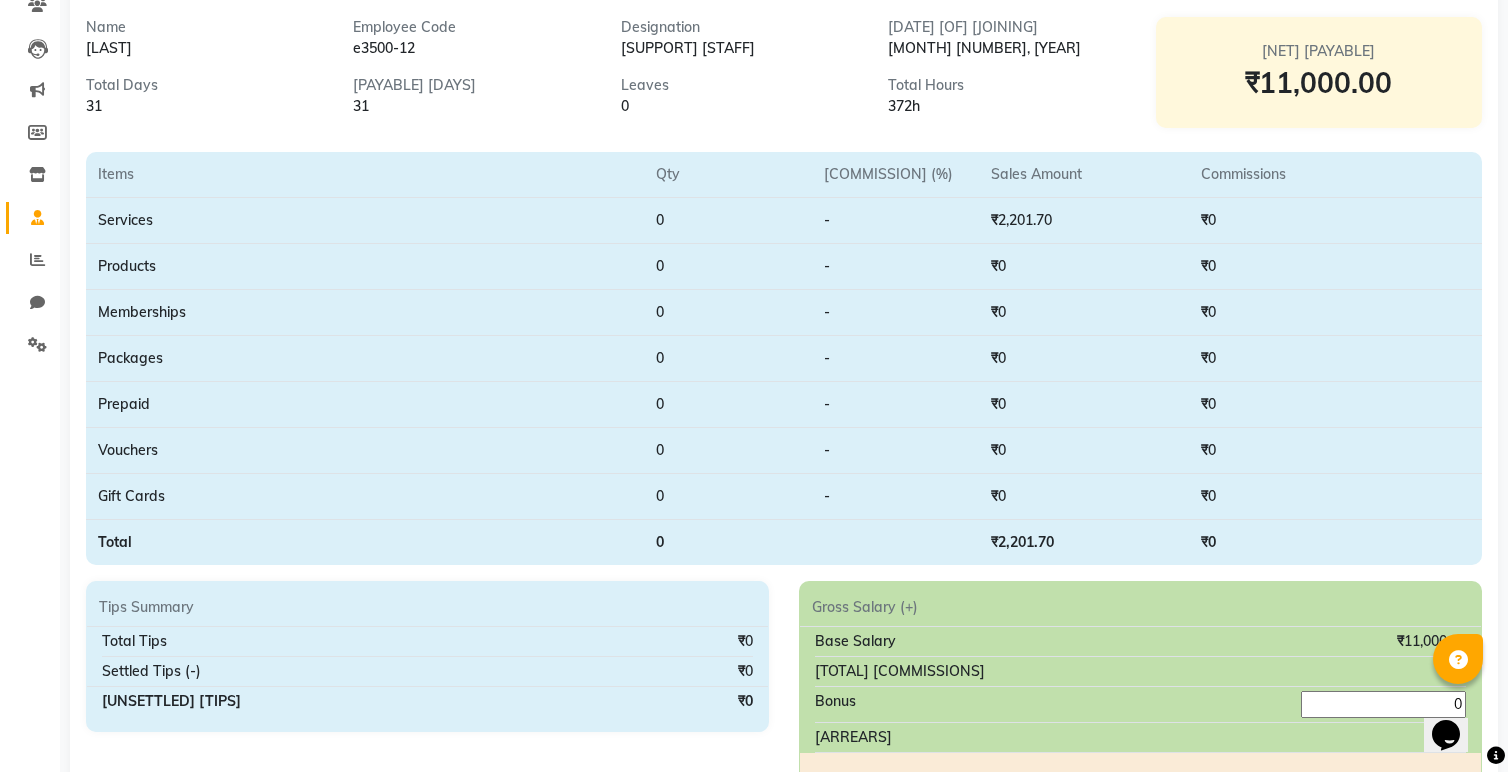 click on "₹2,201.70" 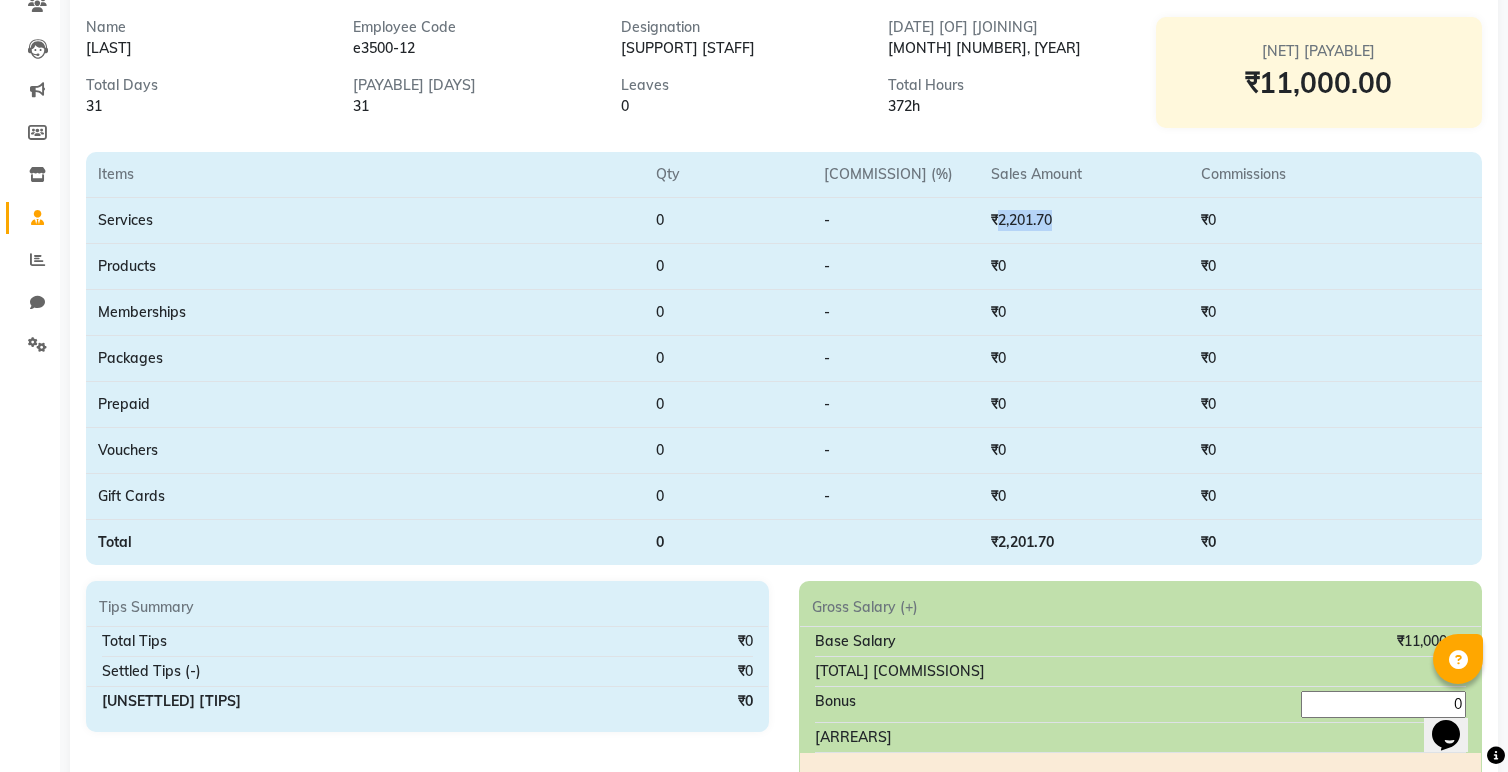 click on "₹2,201.70" 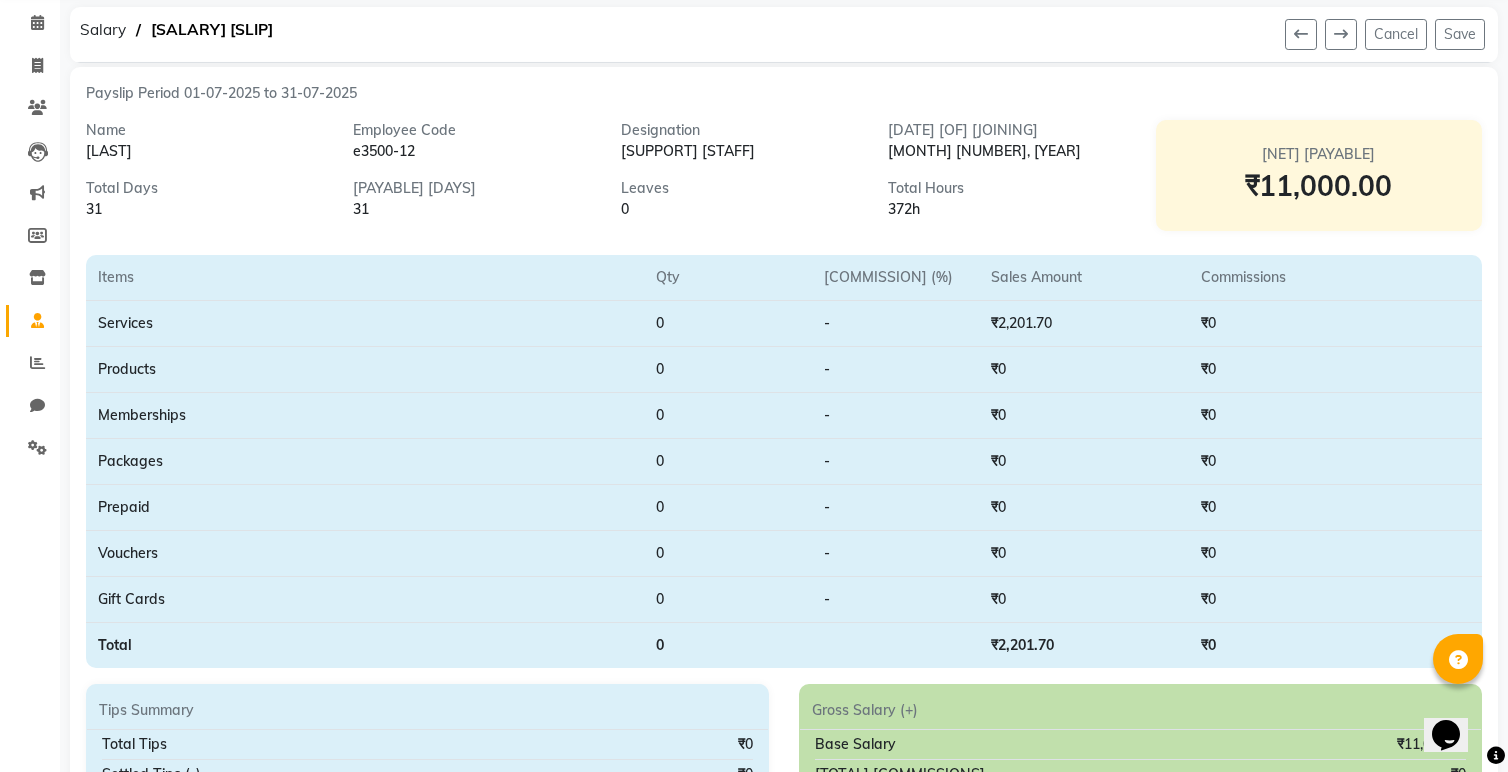scroll, scrollTop: 72, scrollLeft: 0, axis: vertical 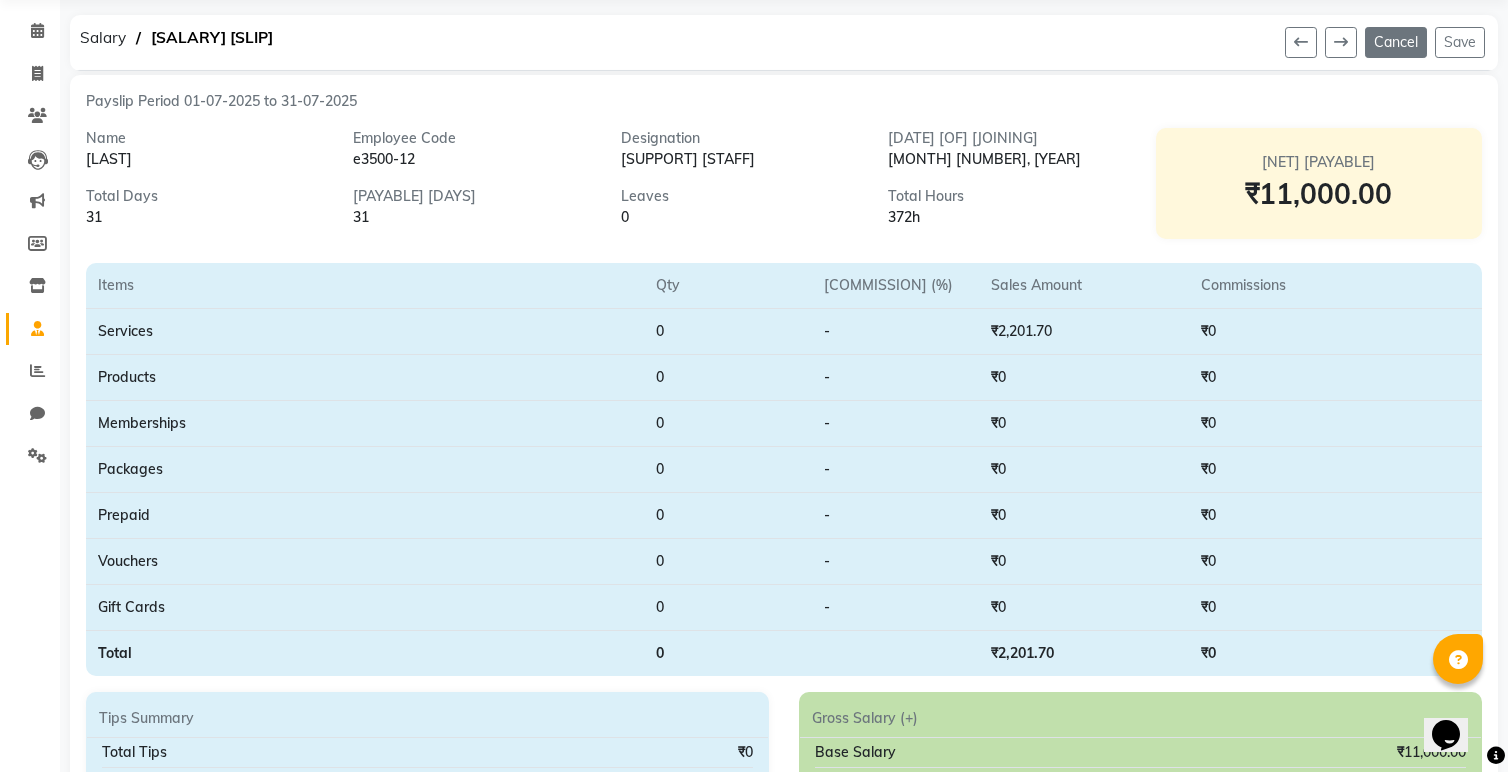 click on "Cancel" 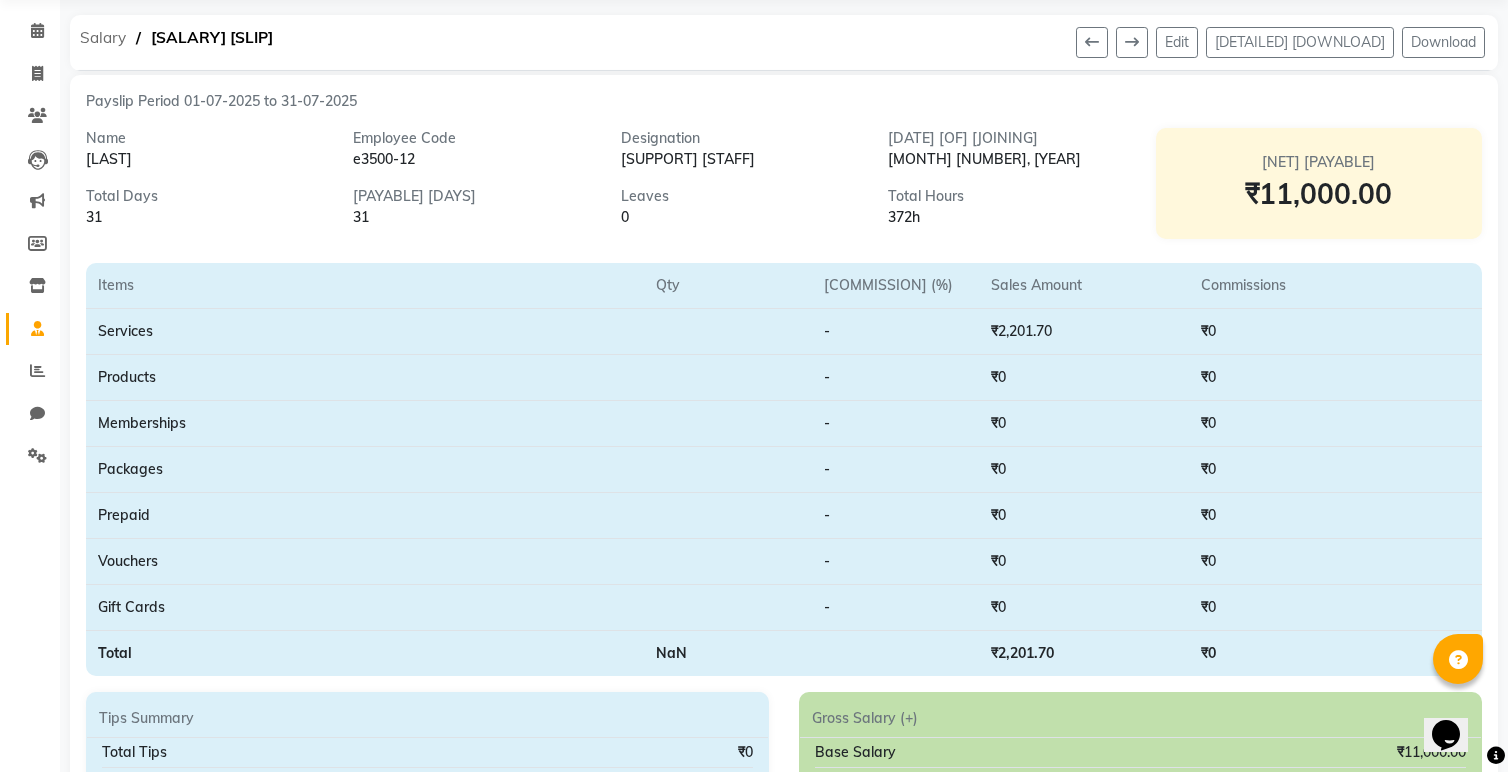 click on "Salary" 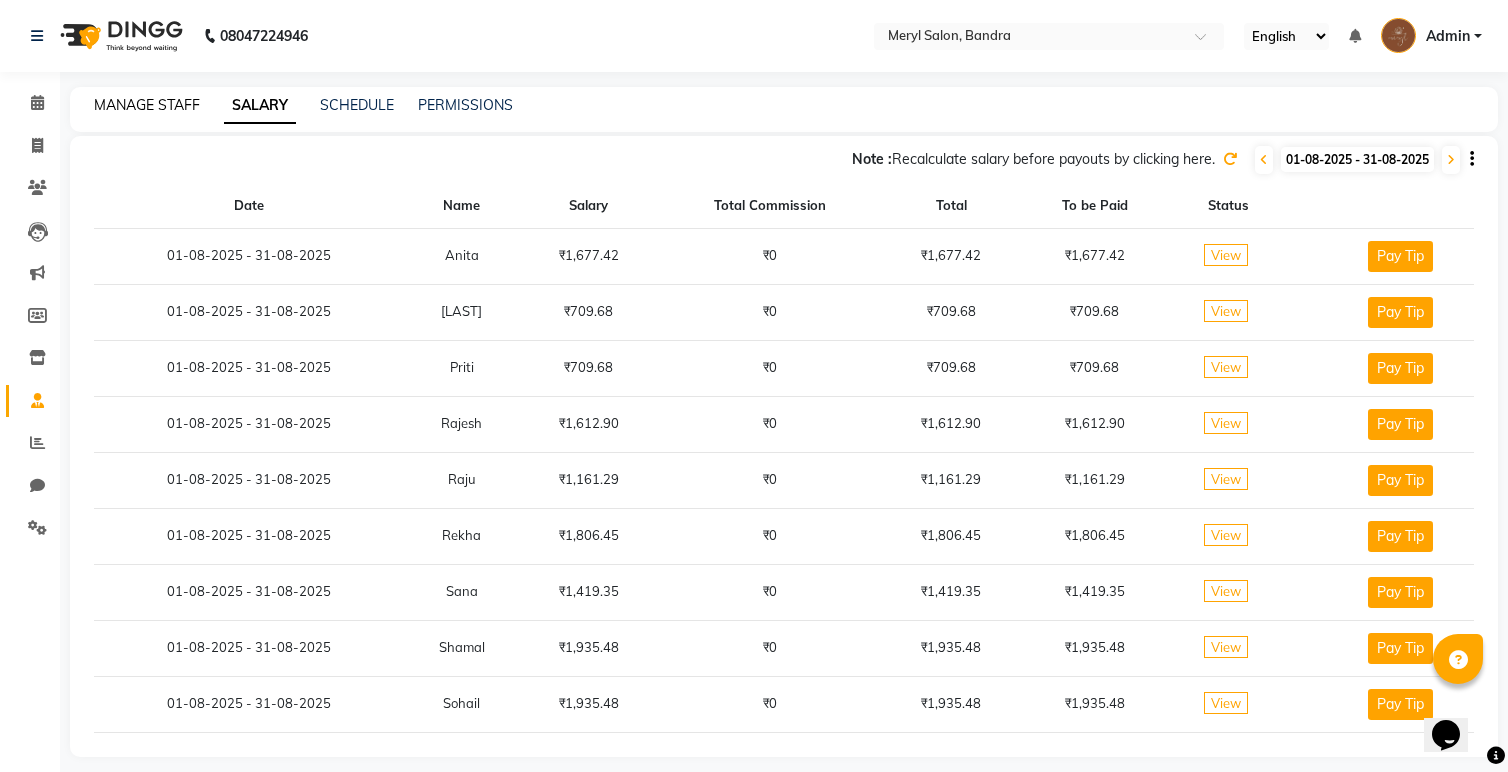 click on "MANAGE STAFF" 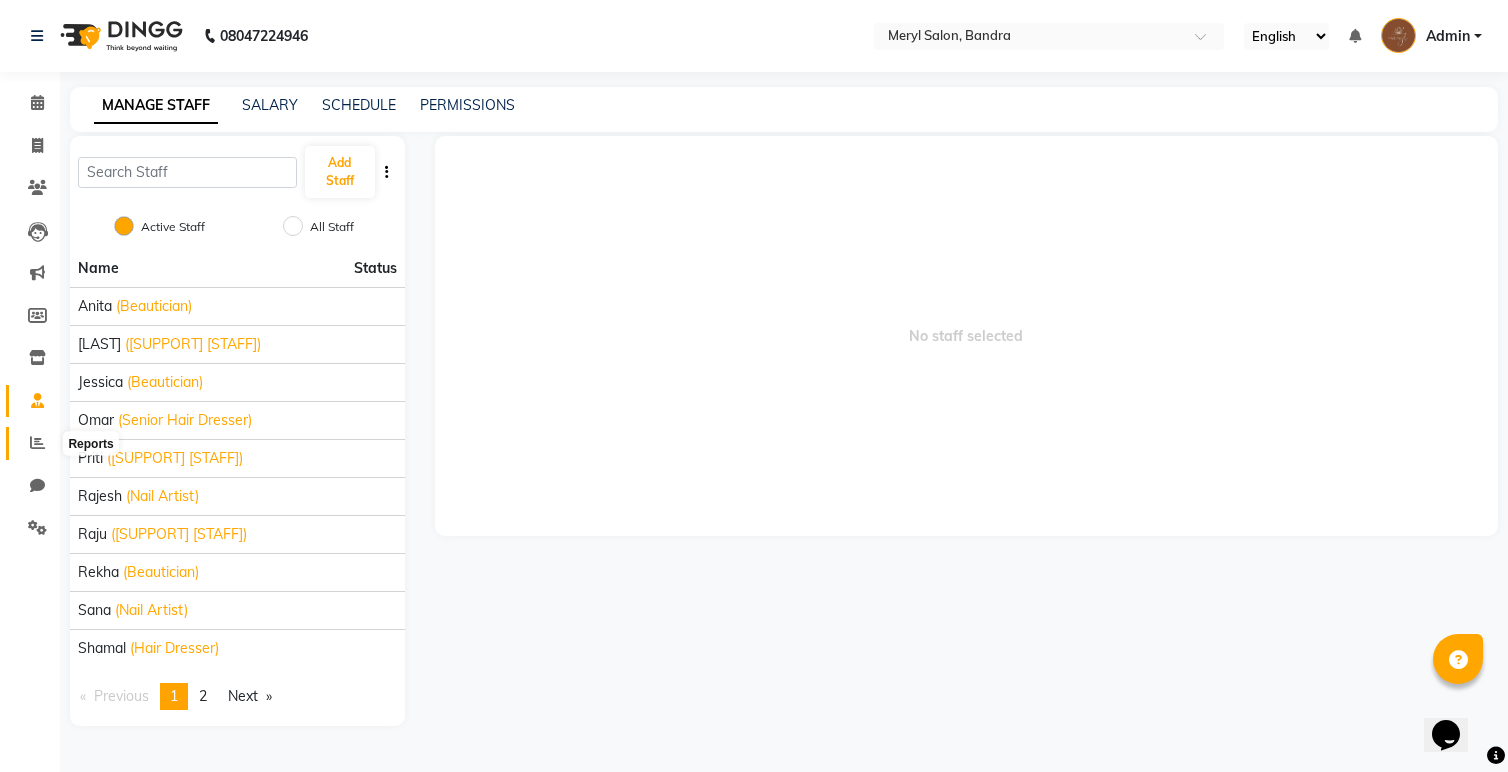 click 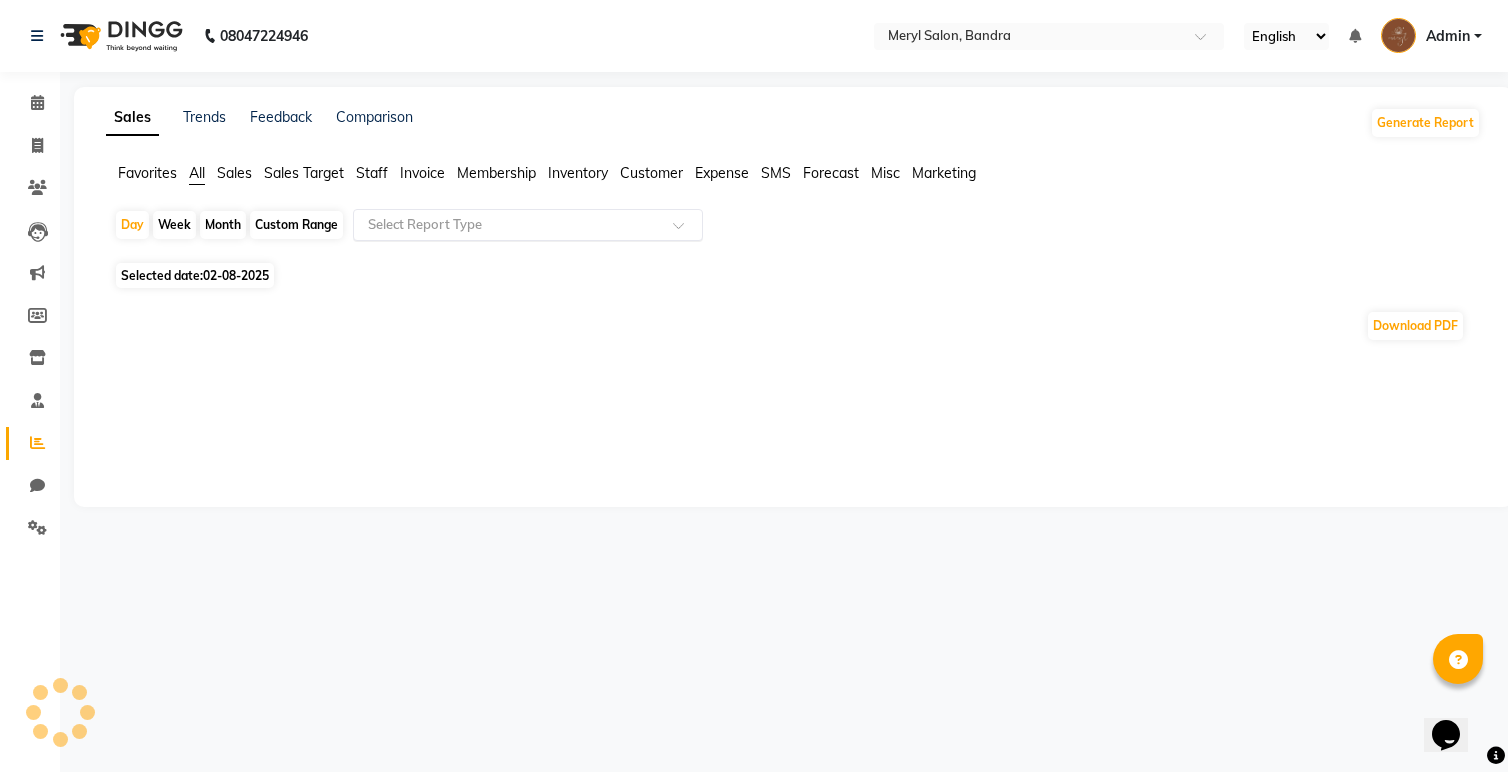 click 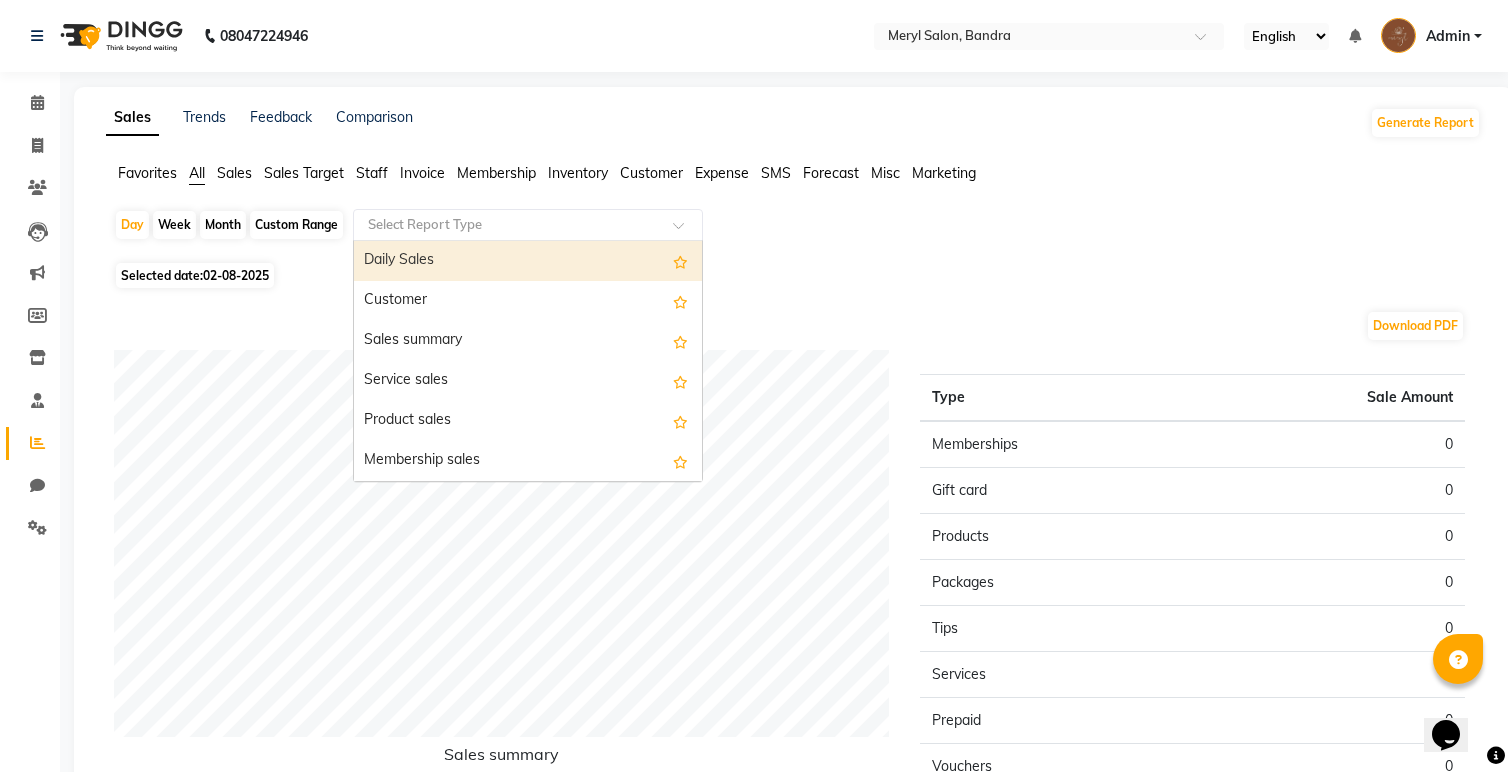 click on "Sales Target" 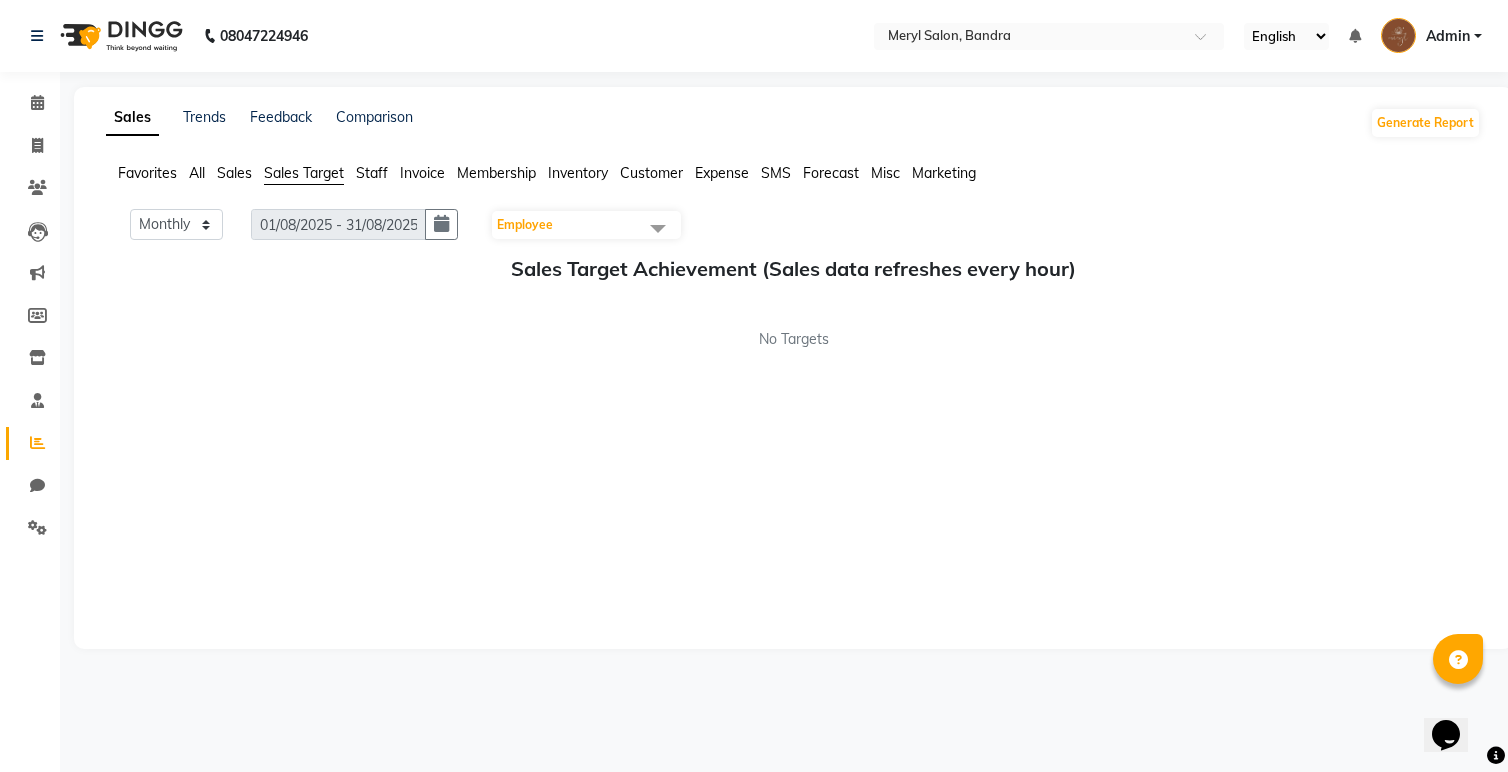 click on "Staff" 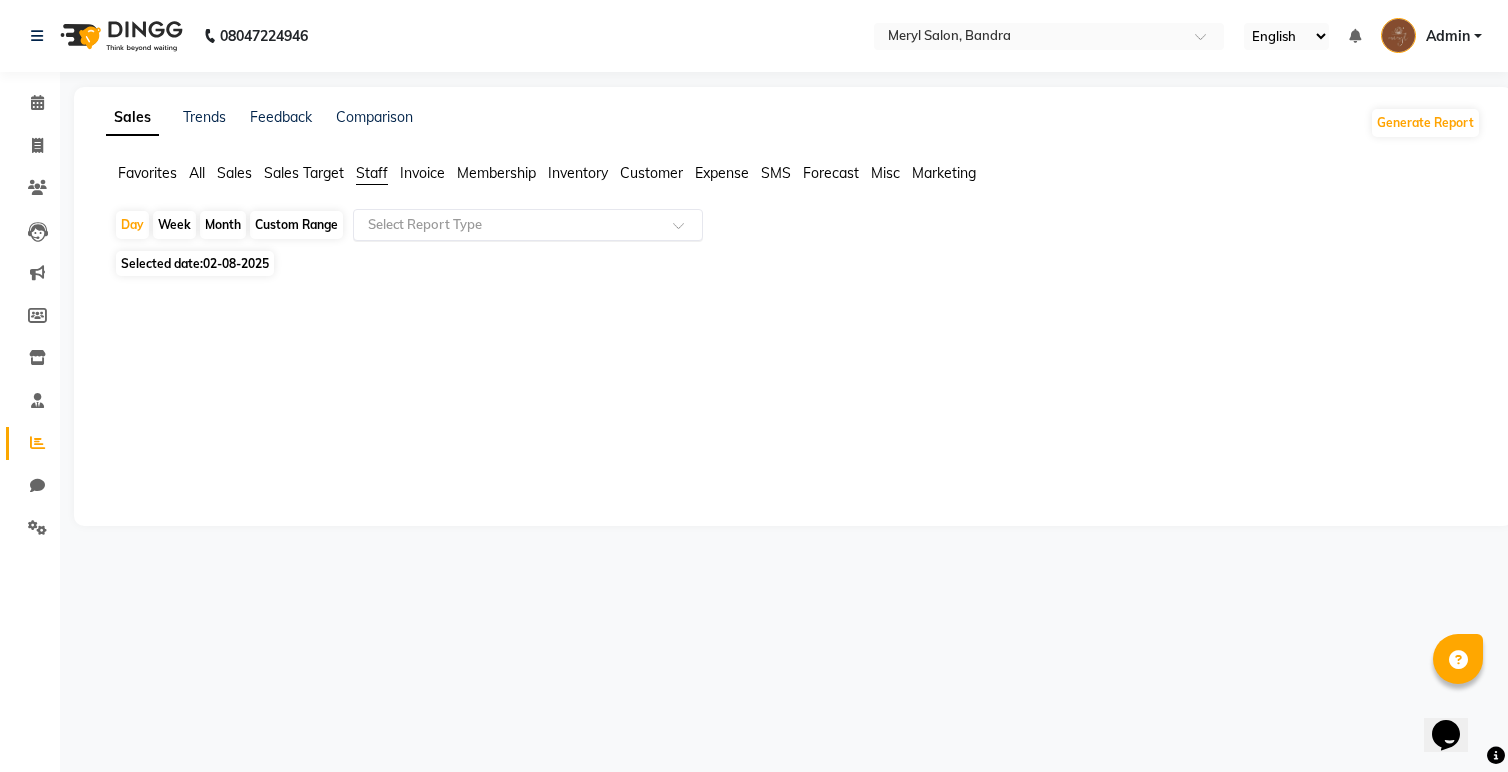 click 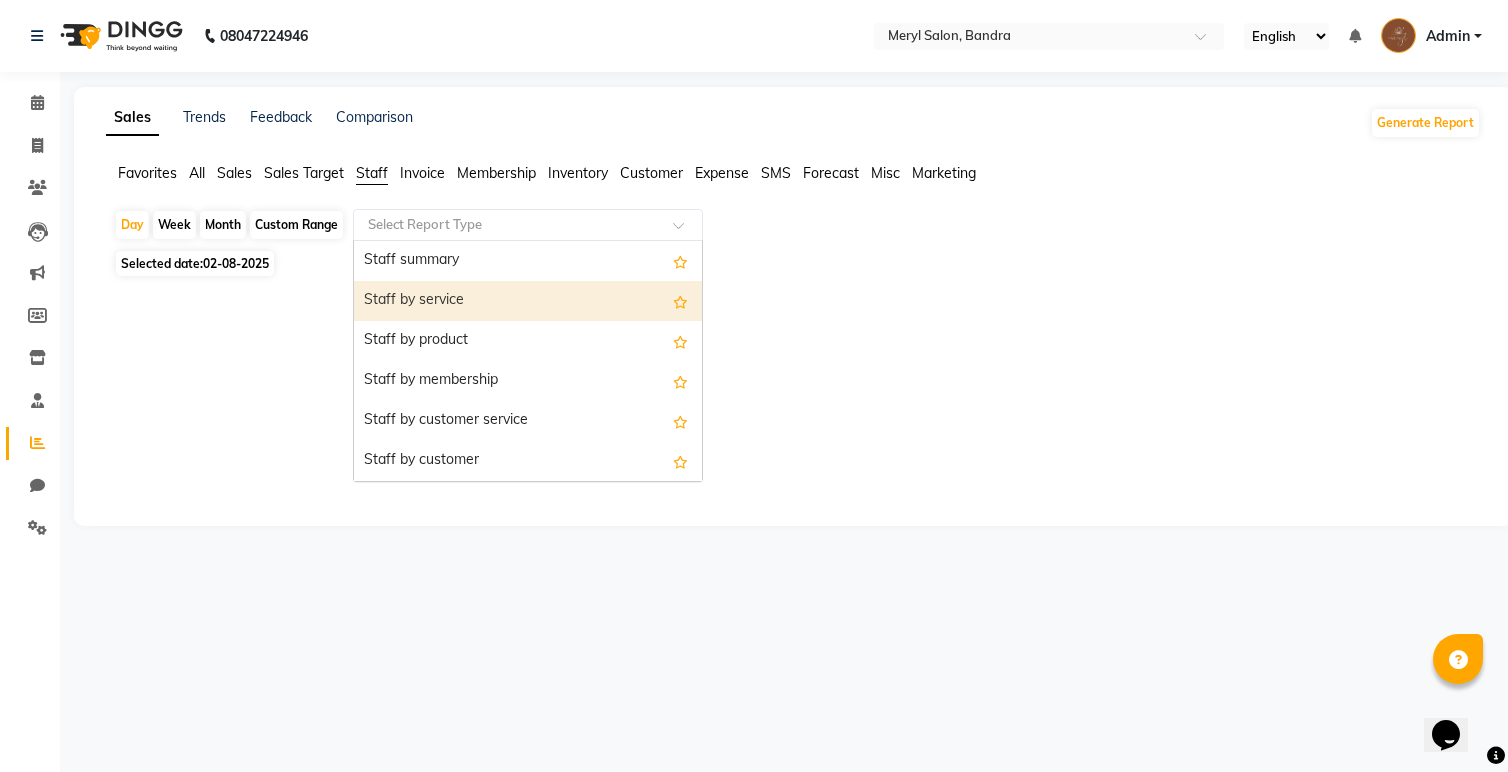 click on "Staff by service" at bounding box center [528, 301] 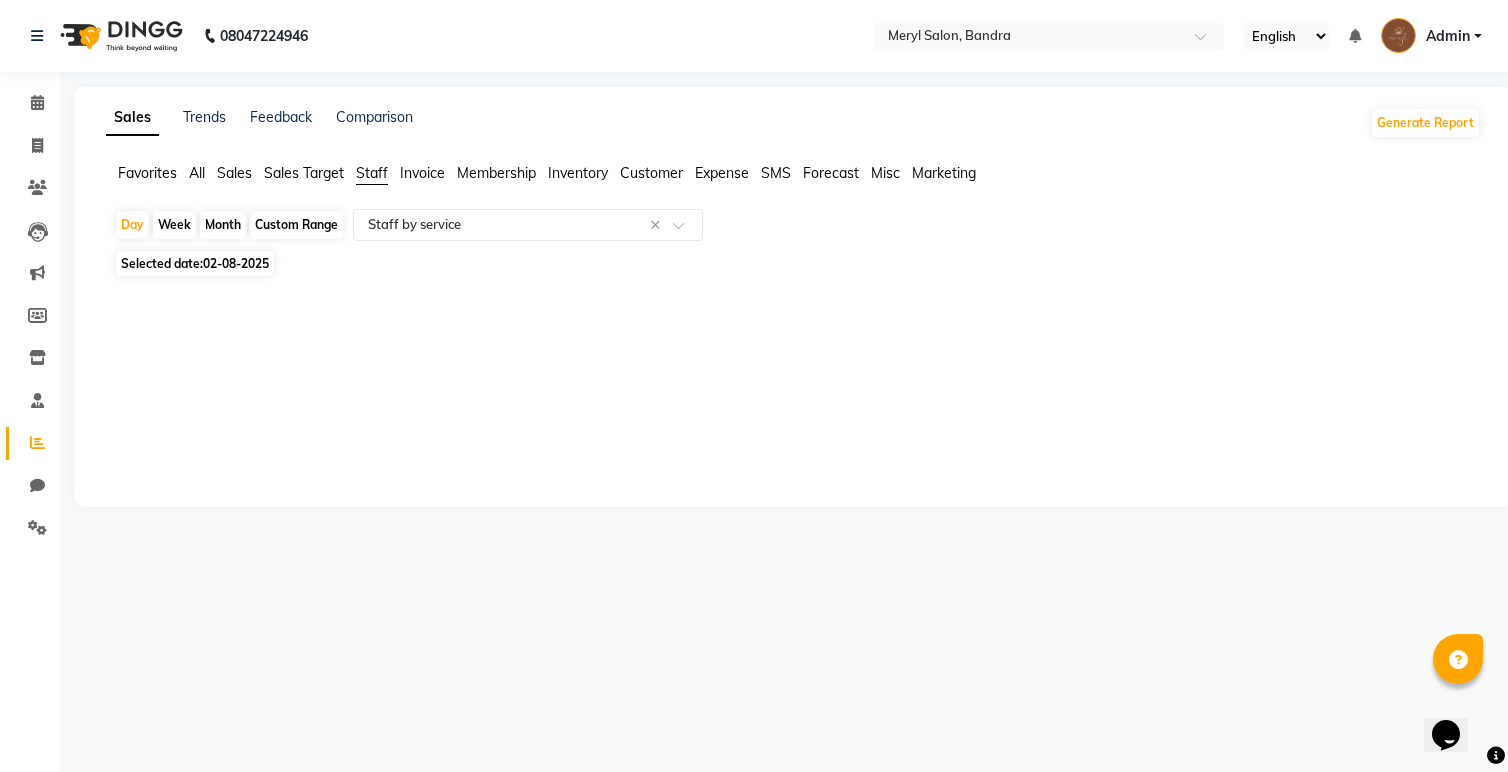 click on "Month" 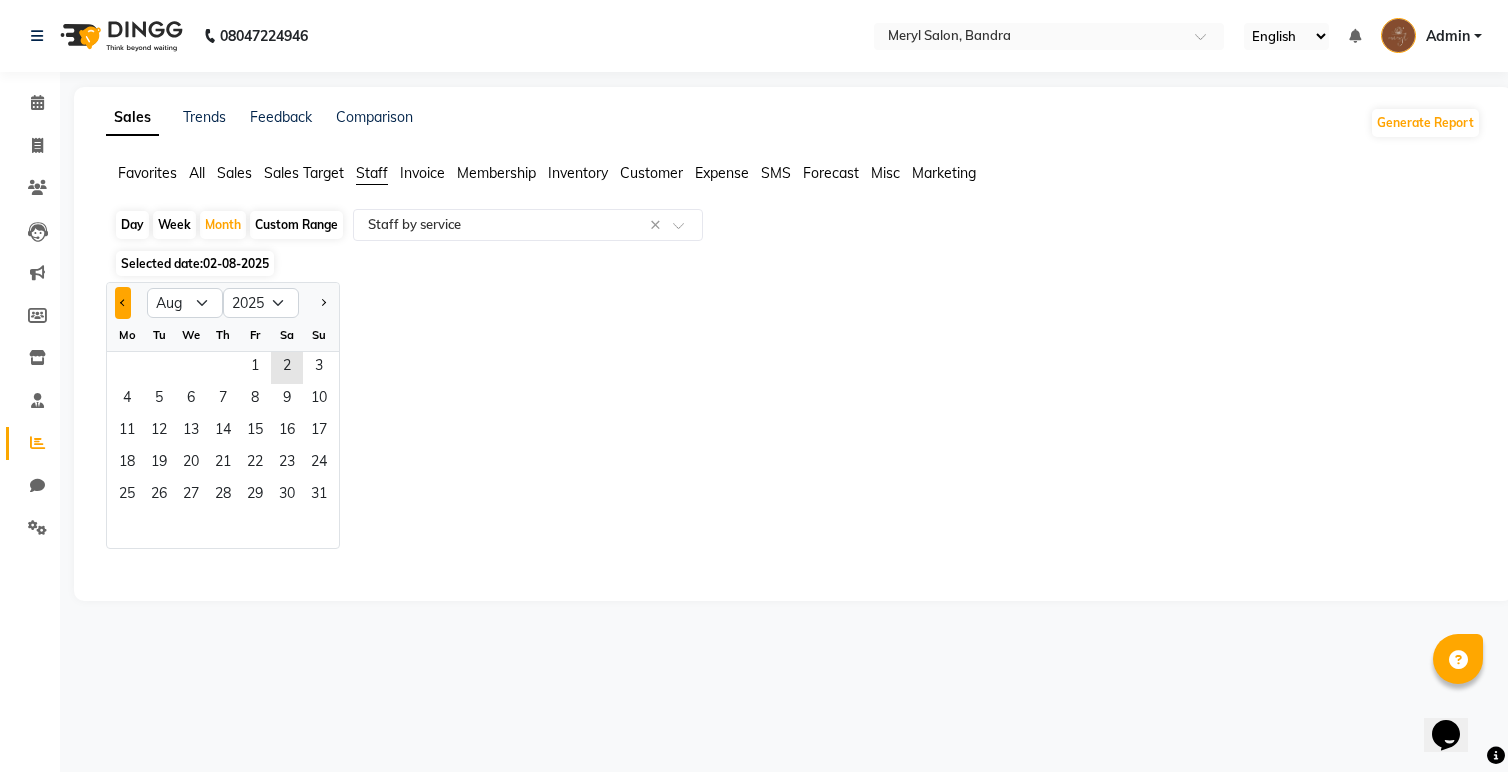 click 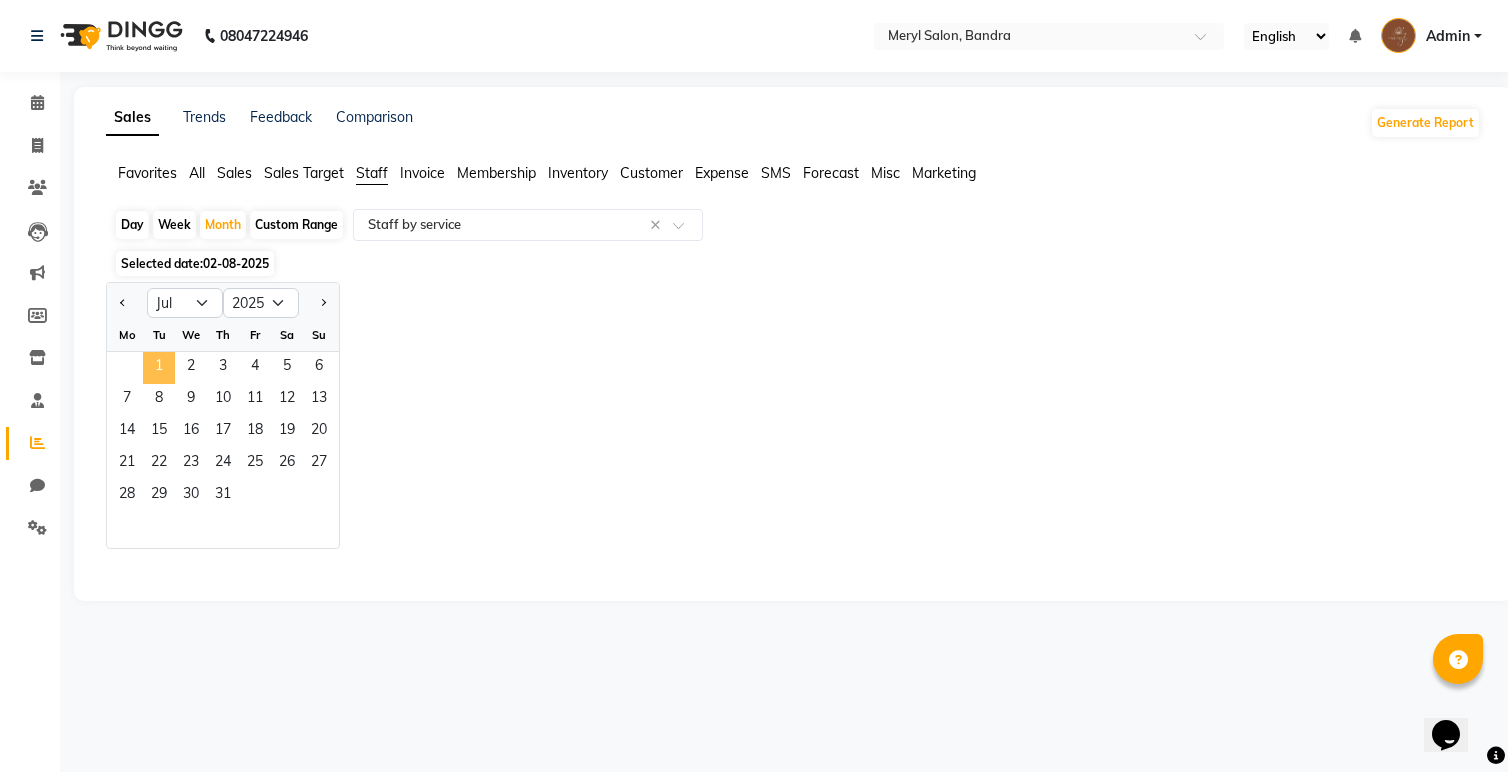 click on "1" 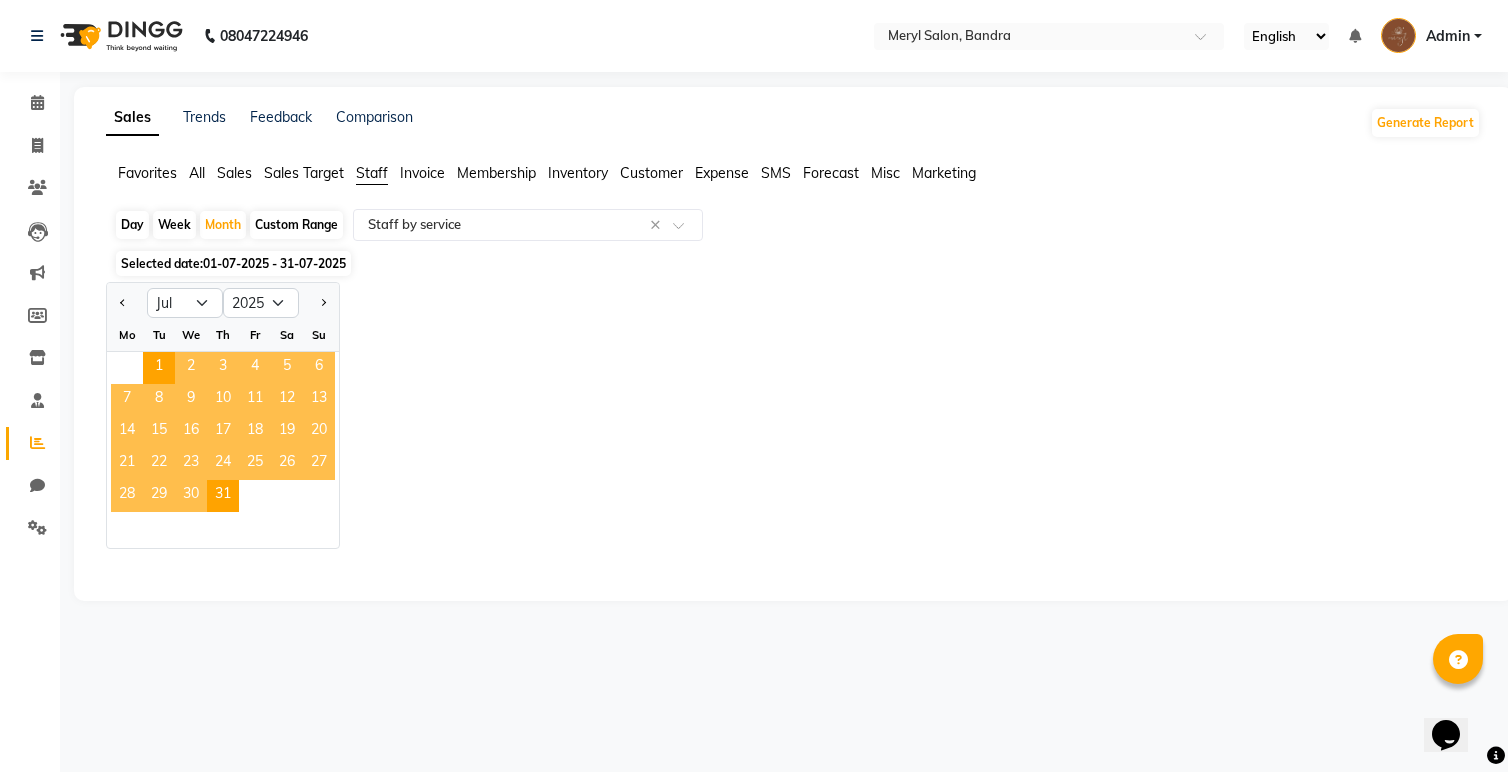select on "full_report" 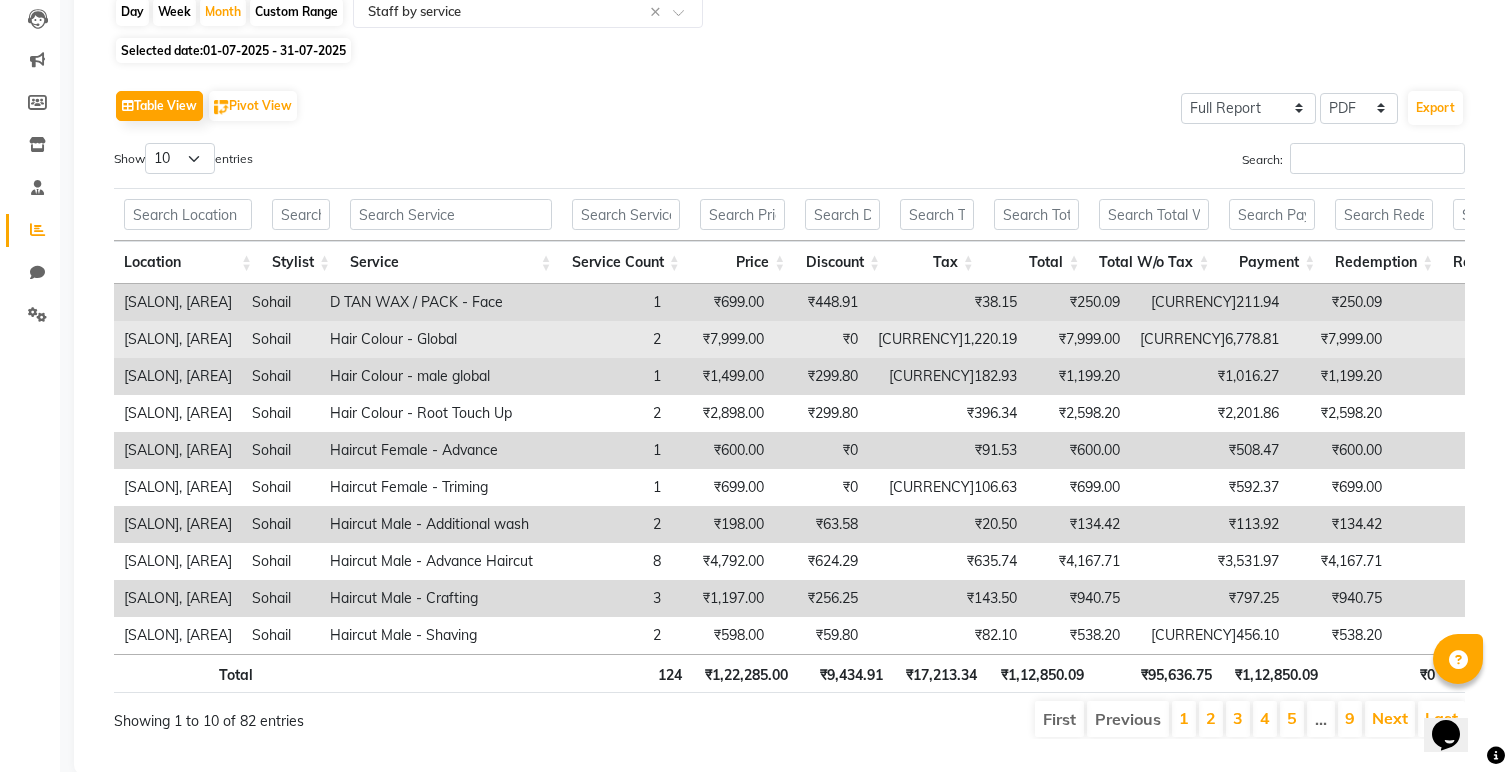scroll, scrollTop: 215, scrollLeft: 0, axis: vertical 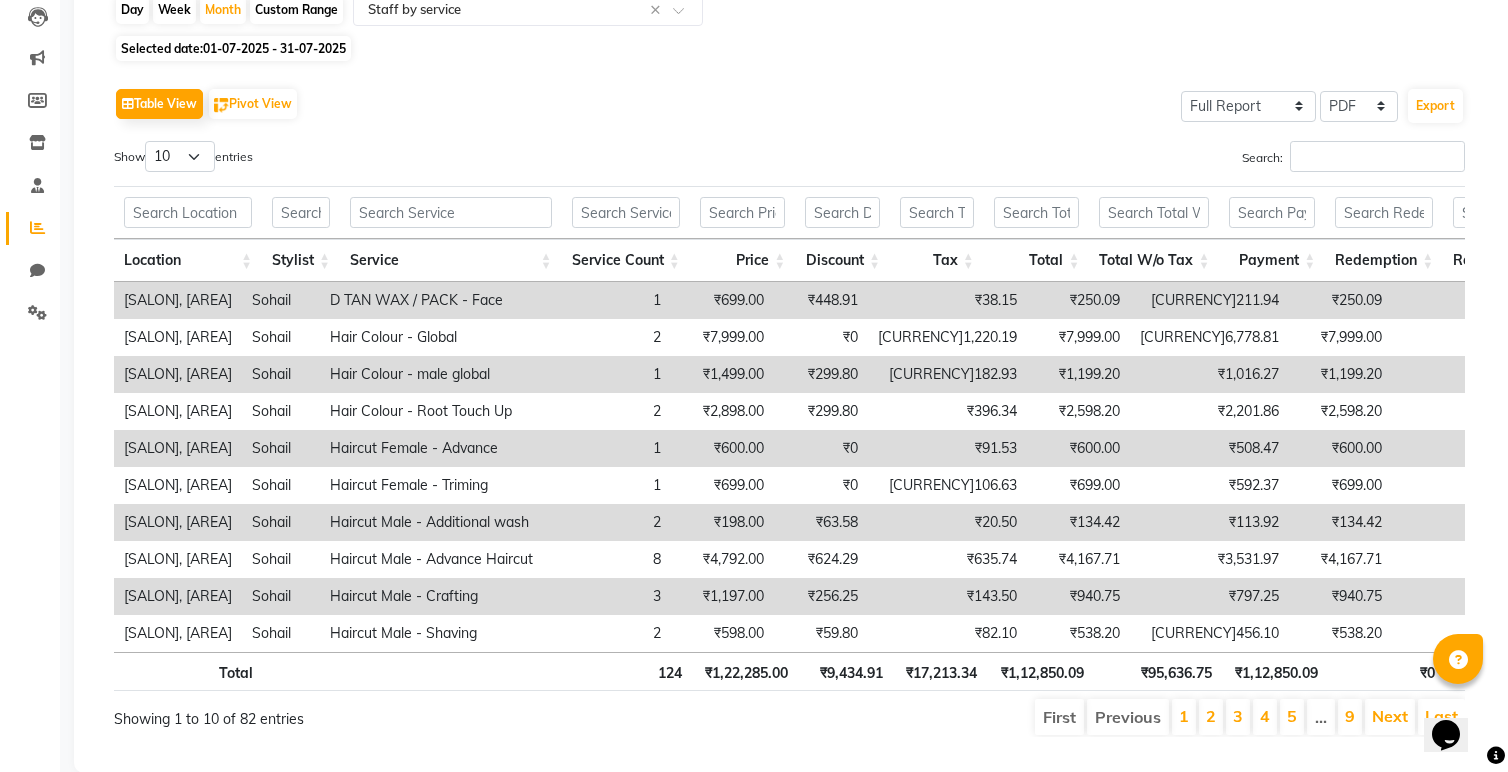 click on "1" at bounding box center (607, 300) 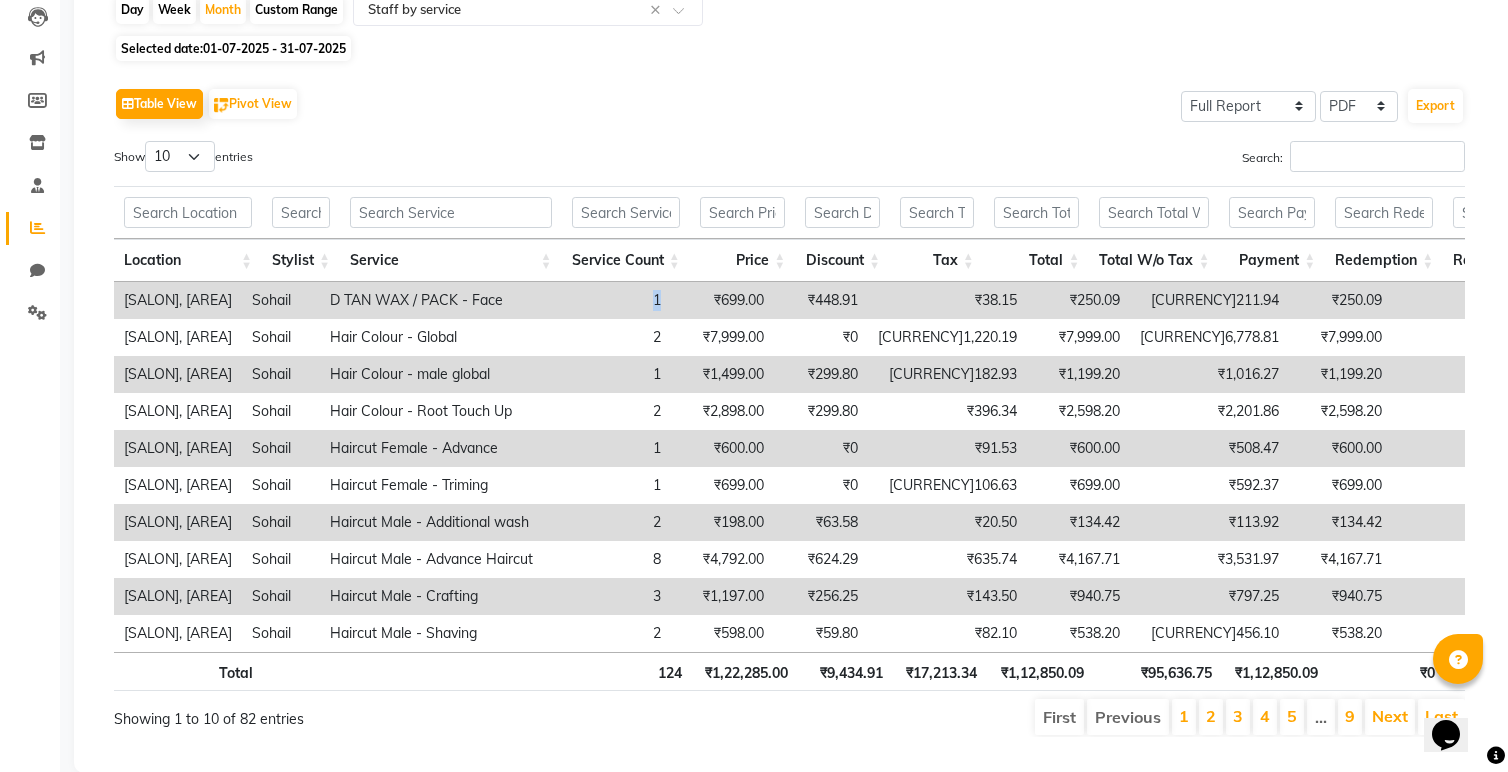 click on "1" at bounding box center [607, 300] 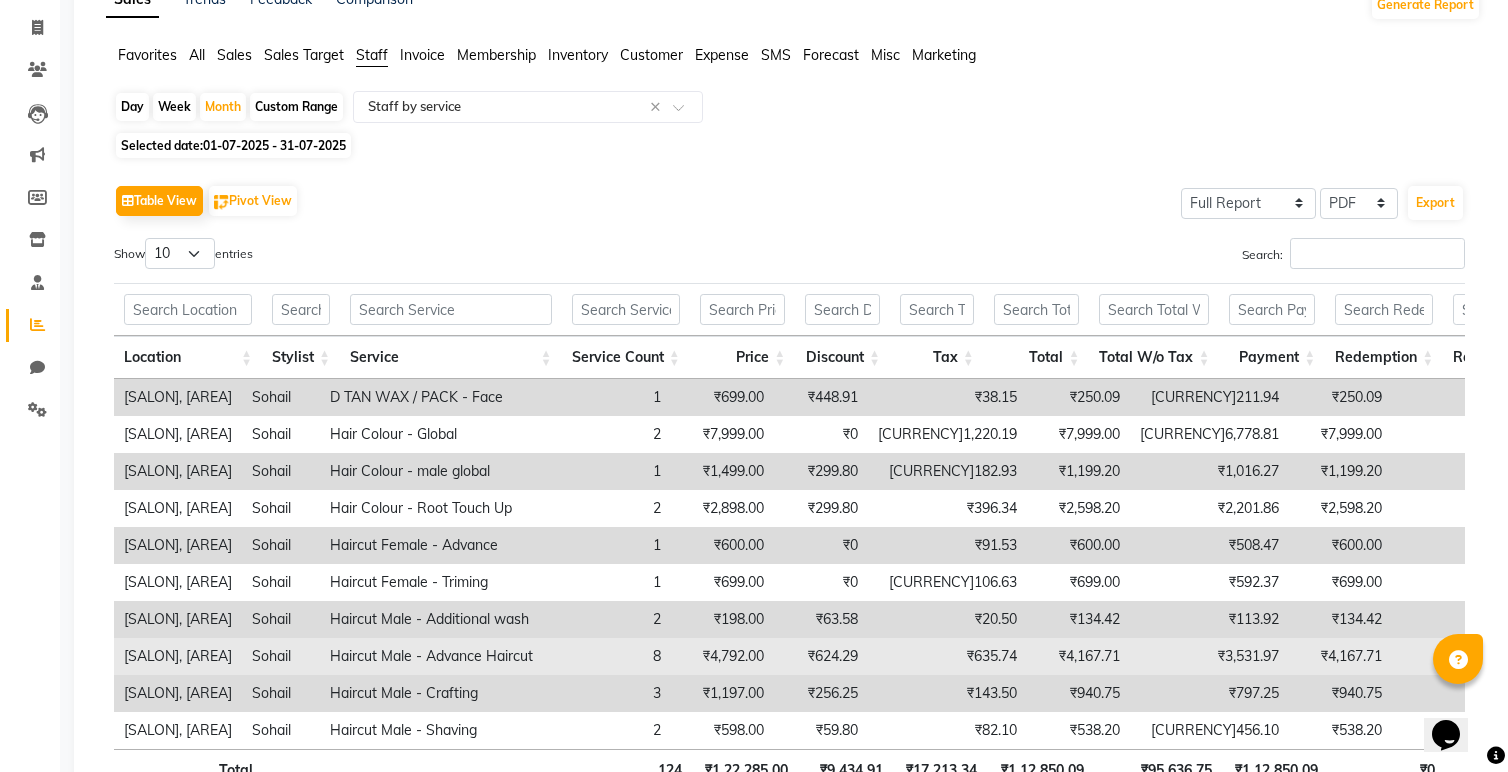 scroll, scrollTop: 100, scrollLeft: 0, axis: vertical 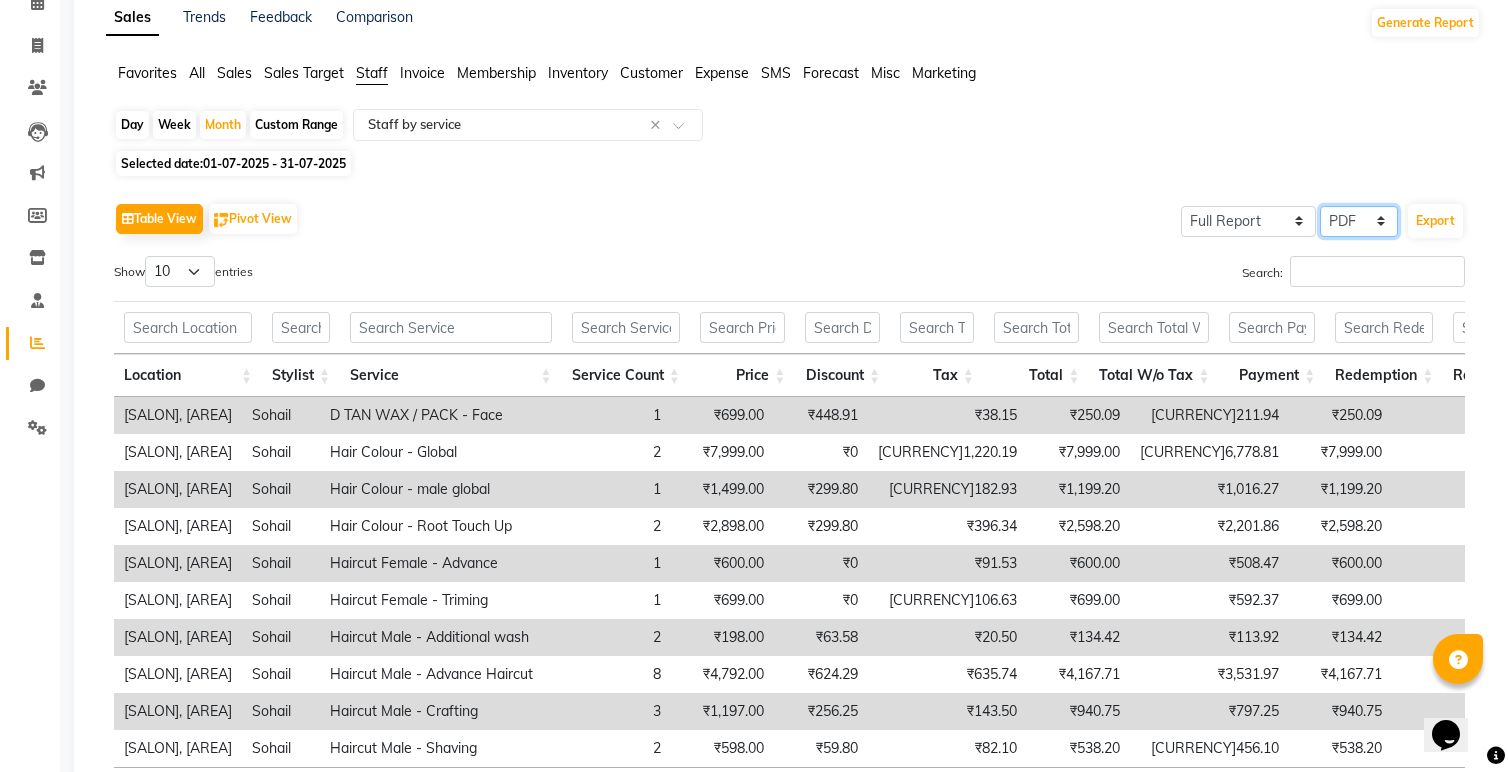 click on "Select CSV PDF" 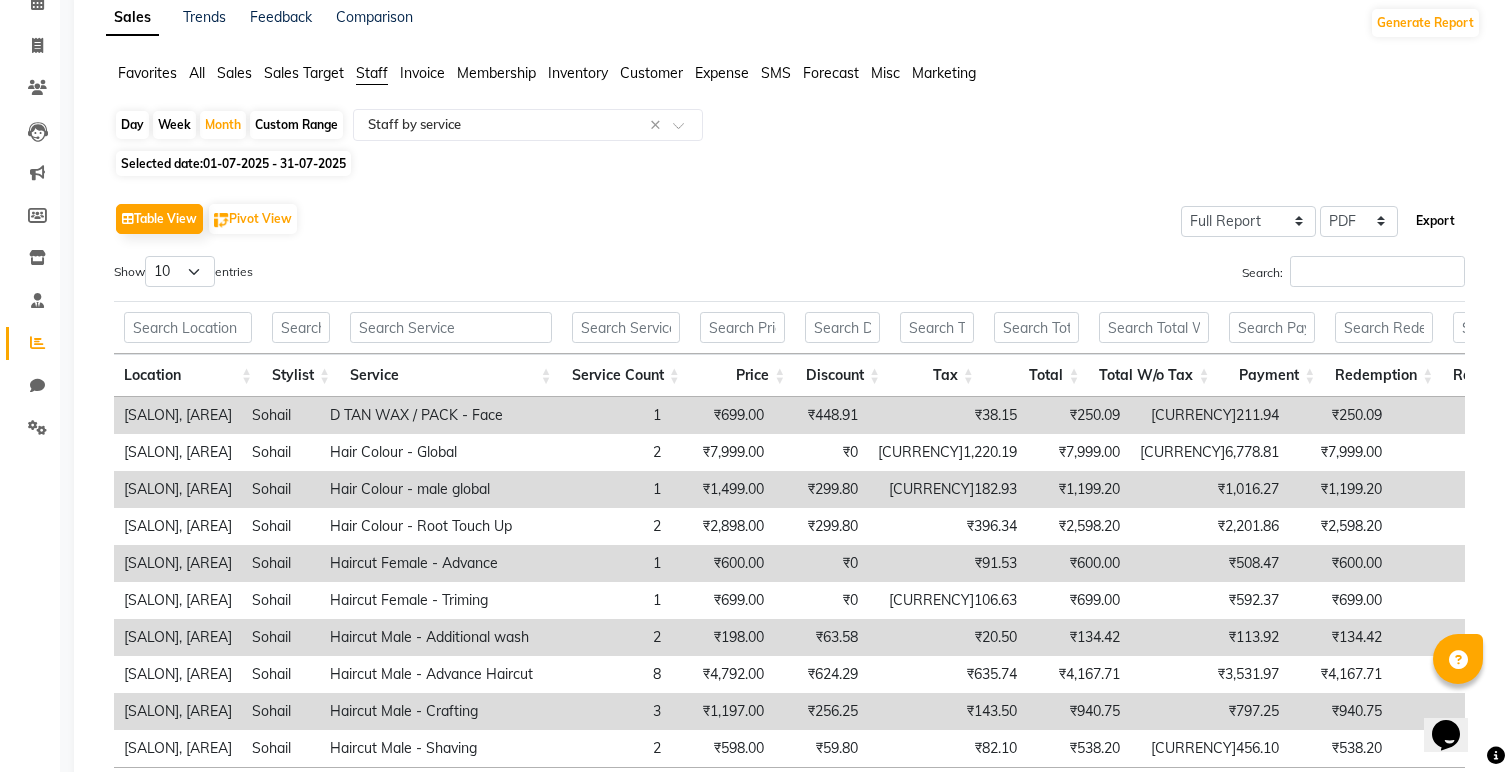 click on "Export" 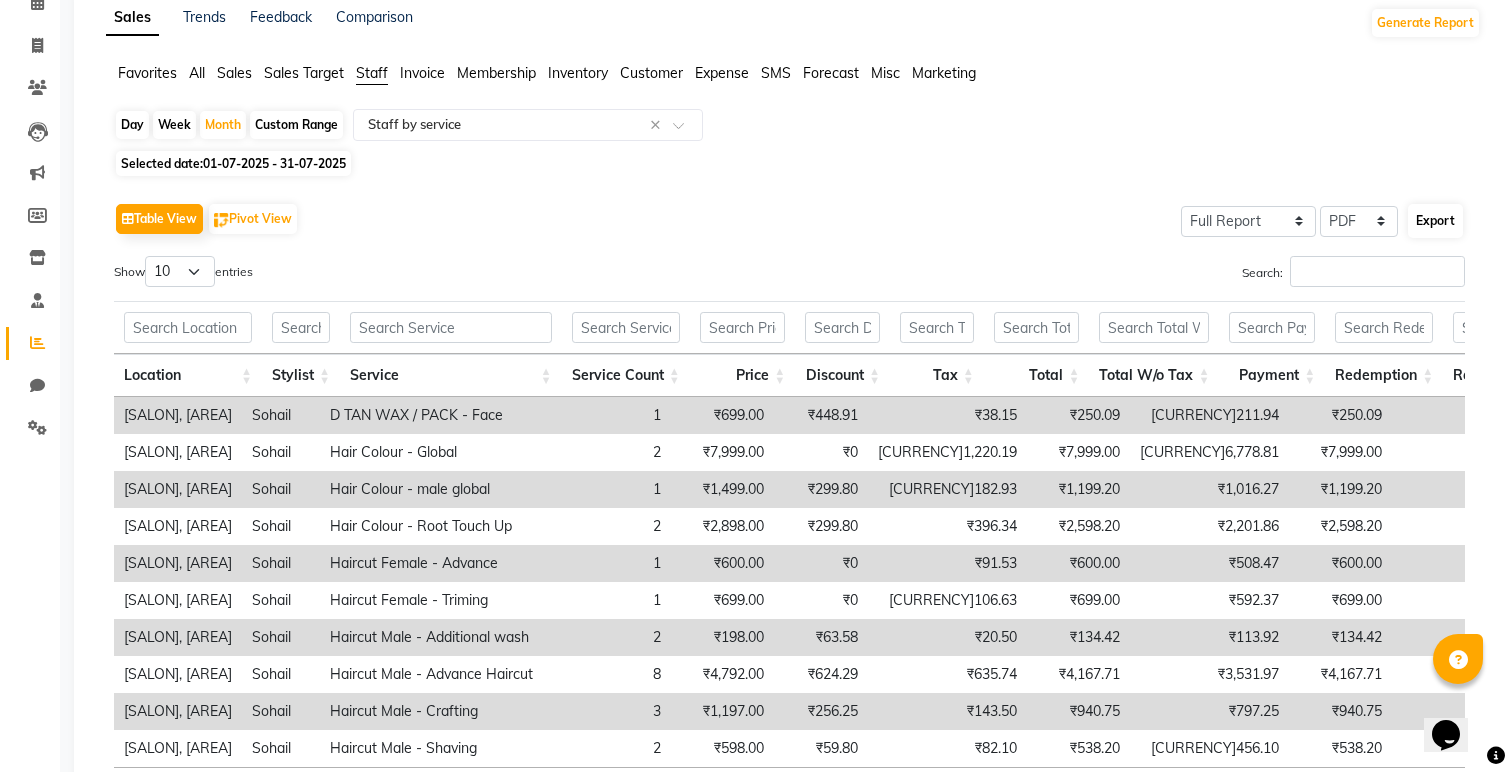 select on "monospace" 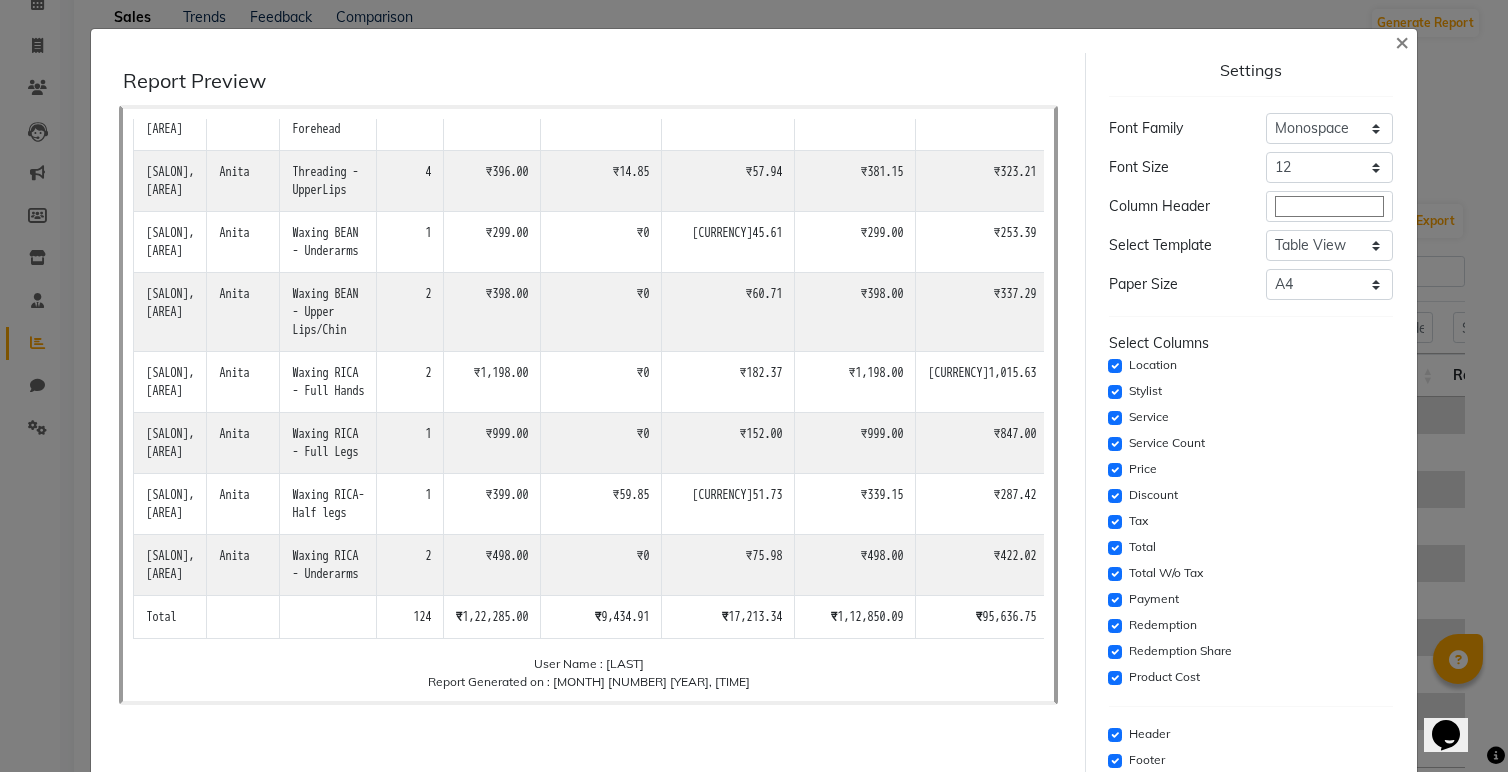scroll, scrollTop: 6225, scrollLeft: 0, axis: vertical 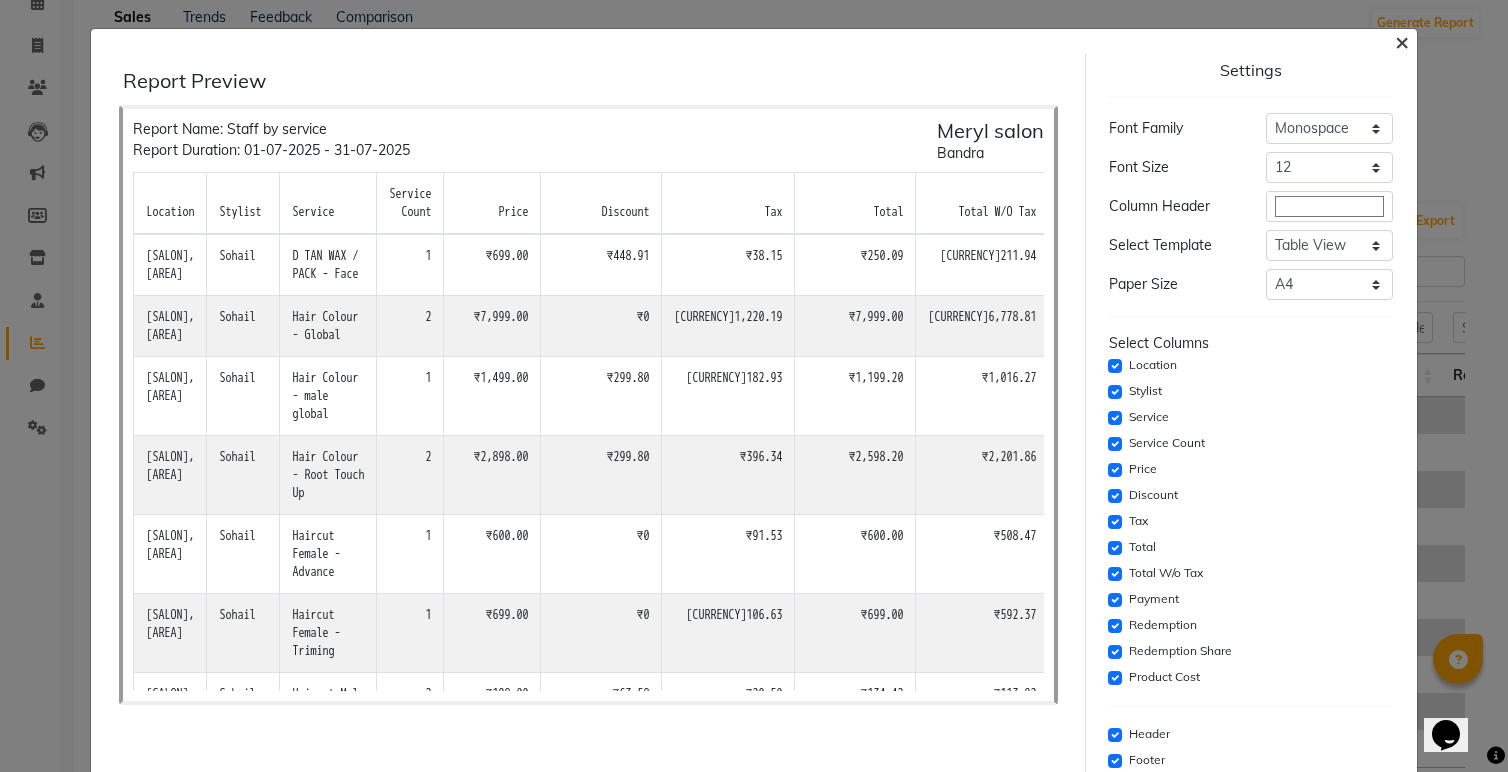click on "×" 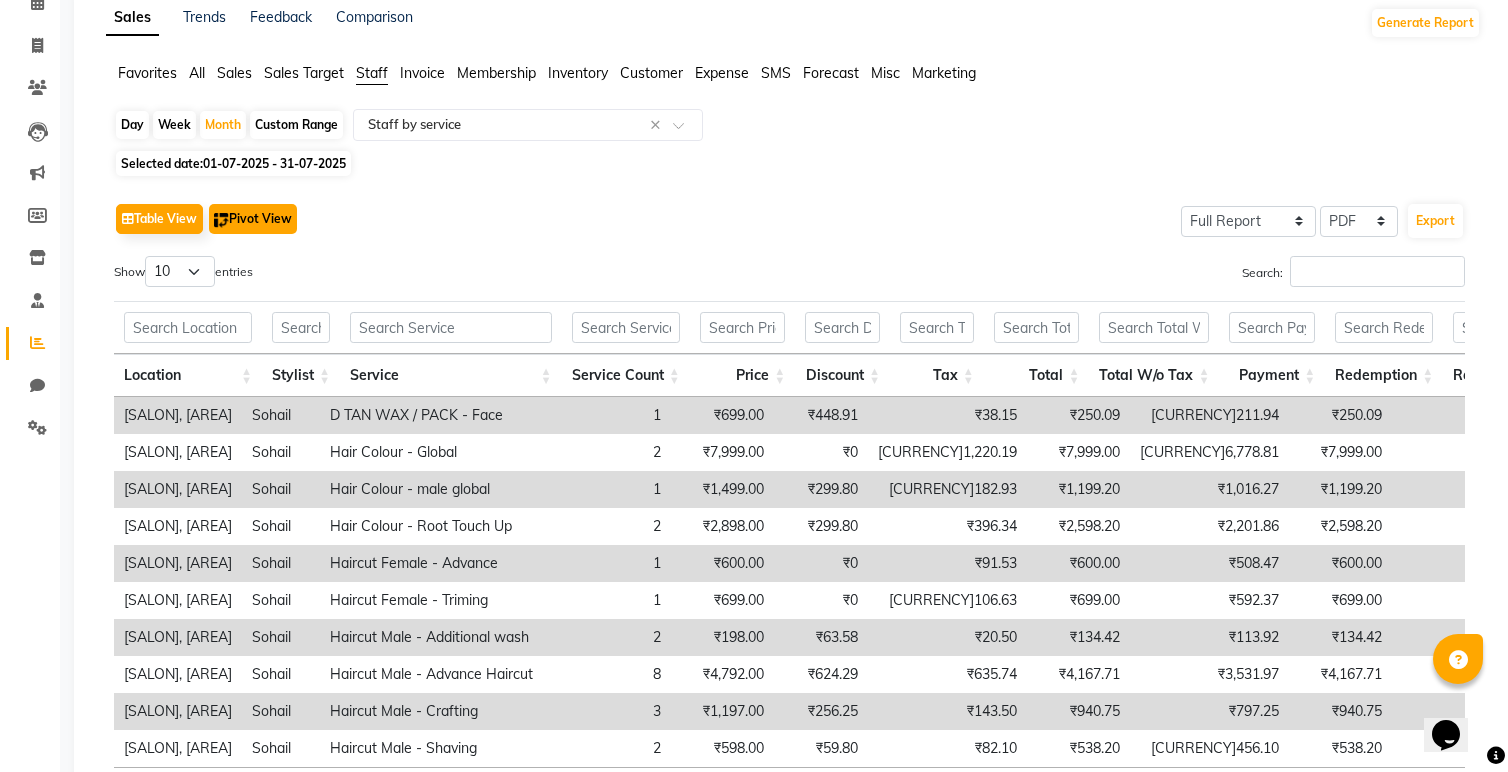 click on "Pivot View" 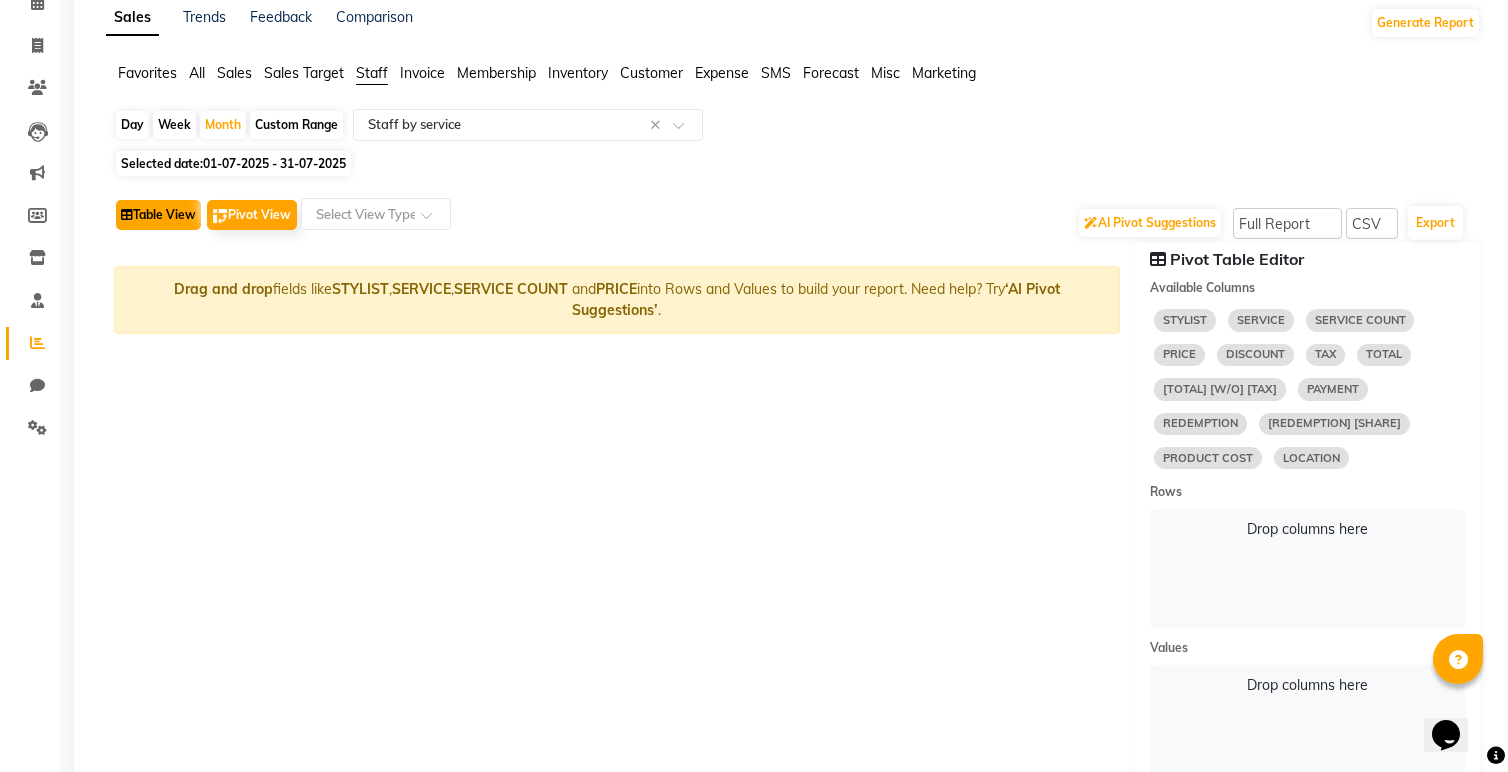 click on "Table View" 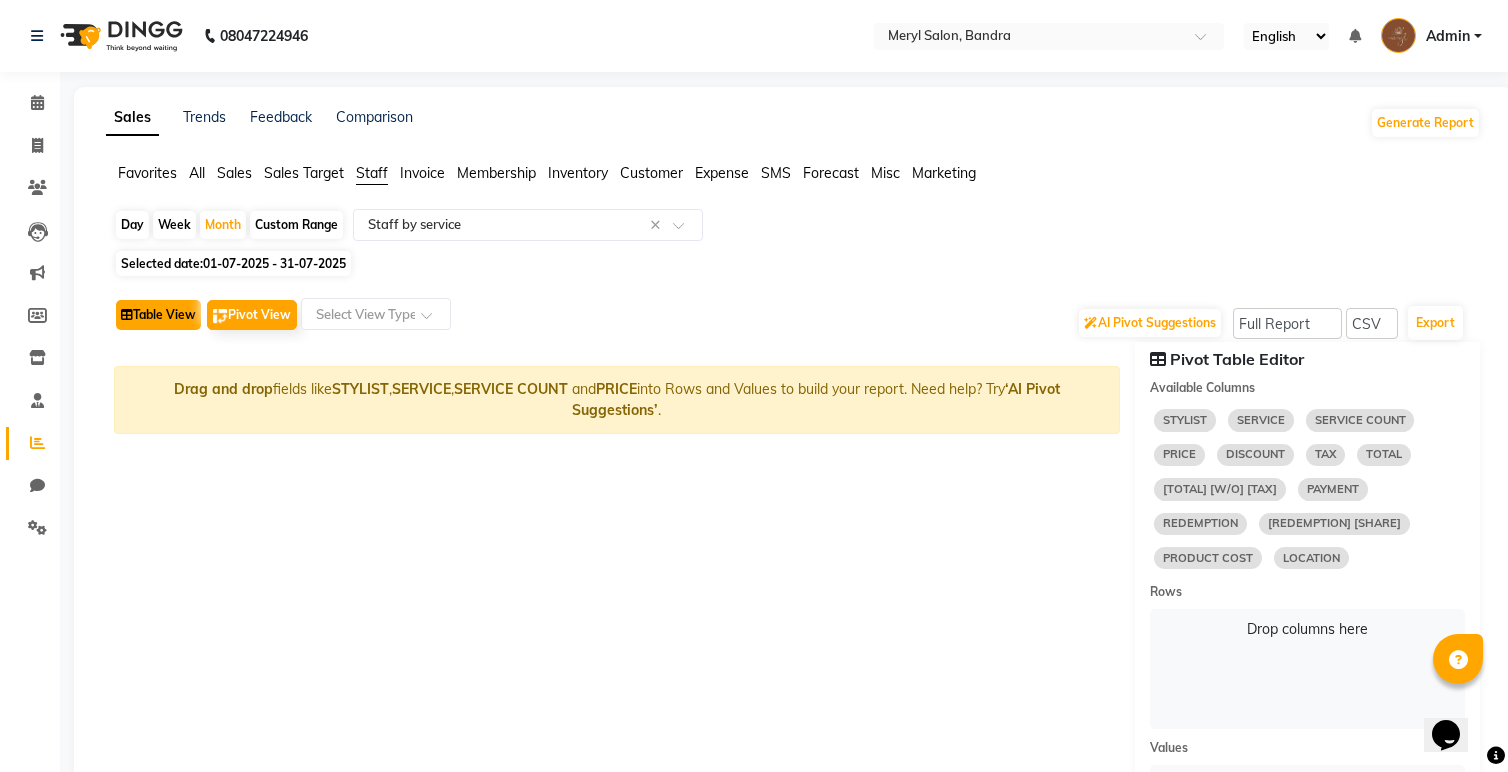 select on "full_report" 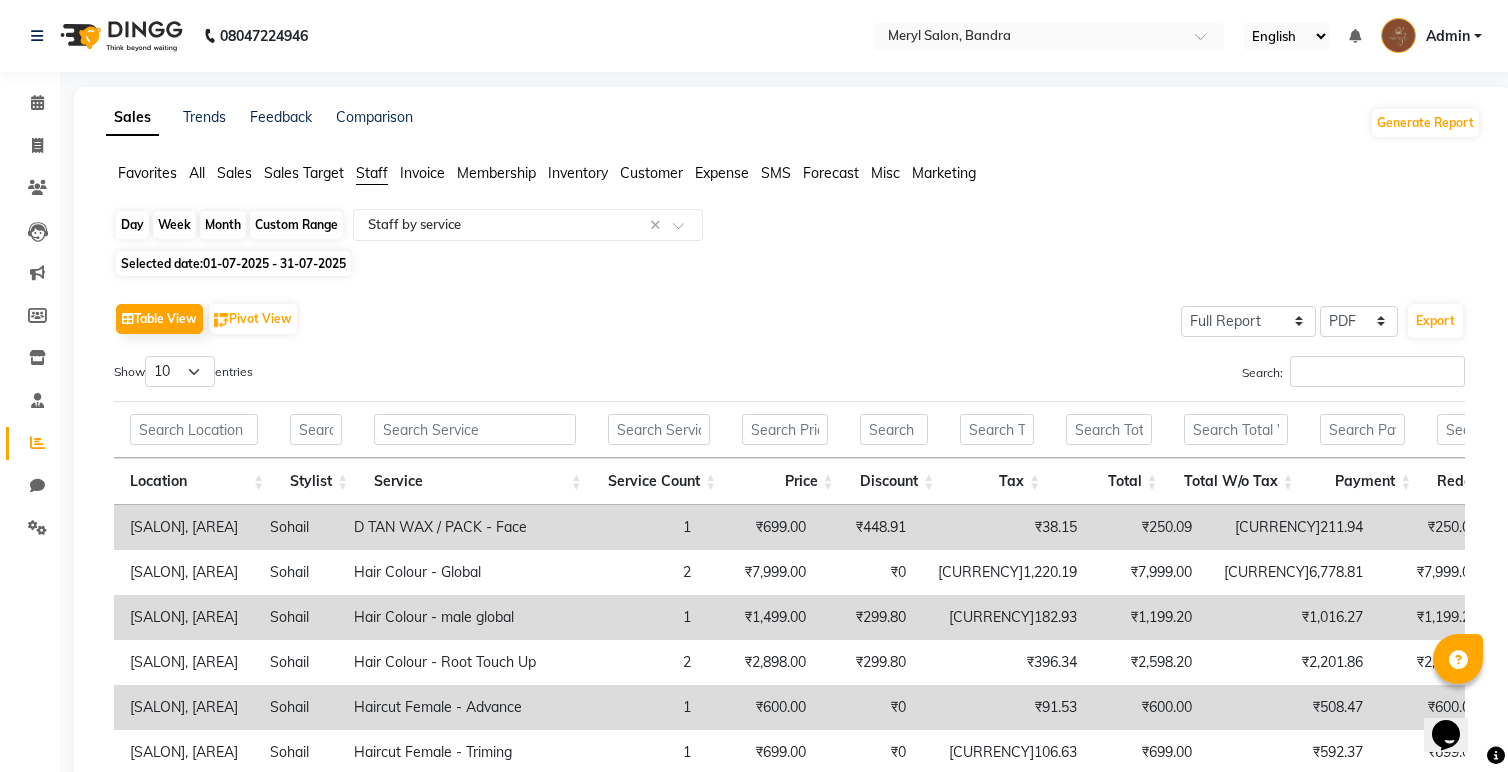 click on "Month" 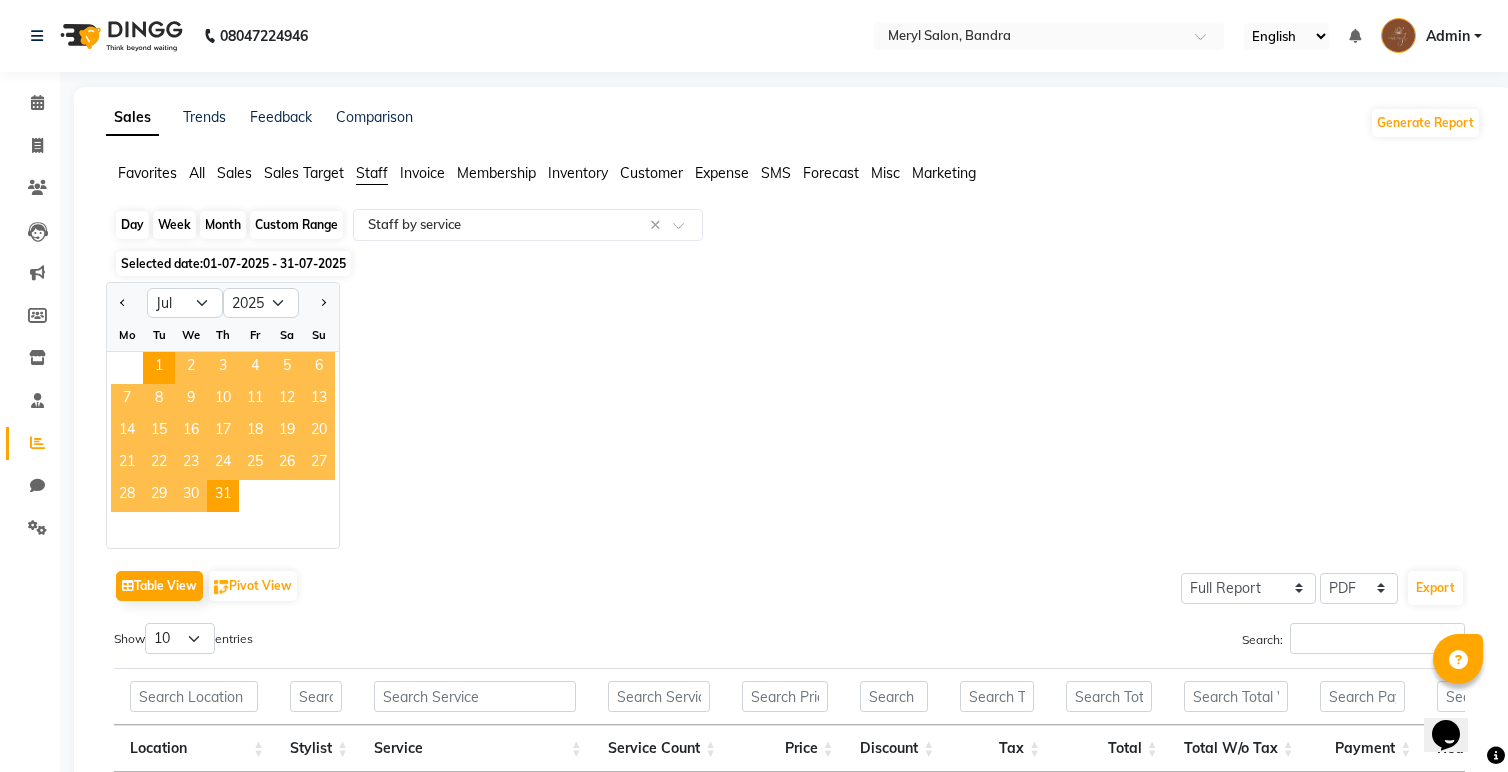 click on "Month" 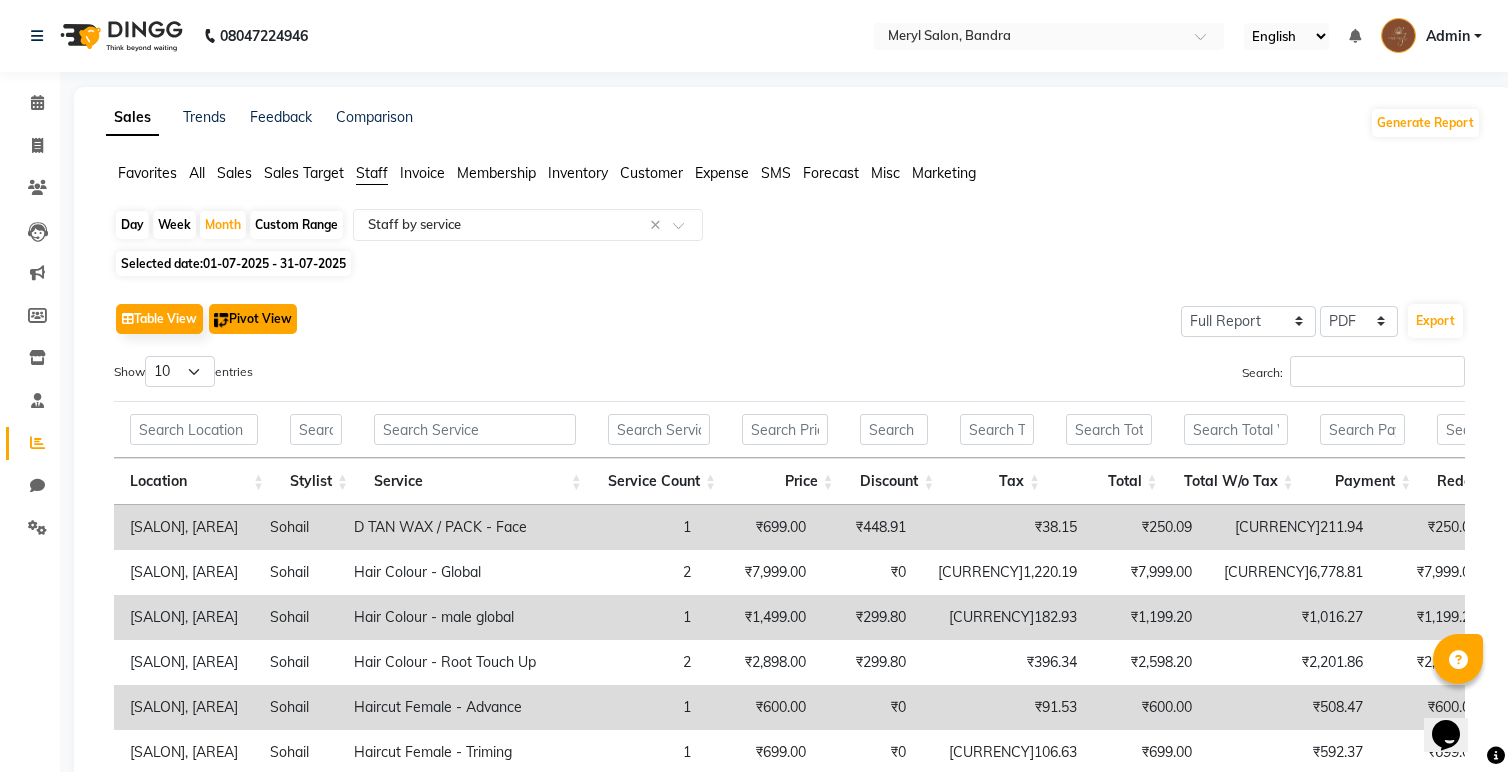 click on "Pivot View" 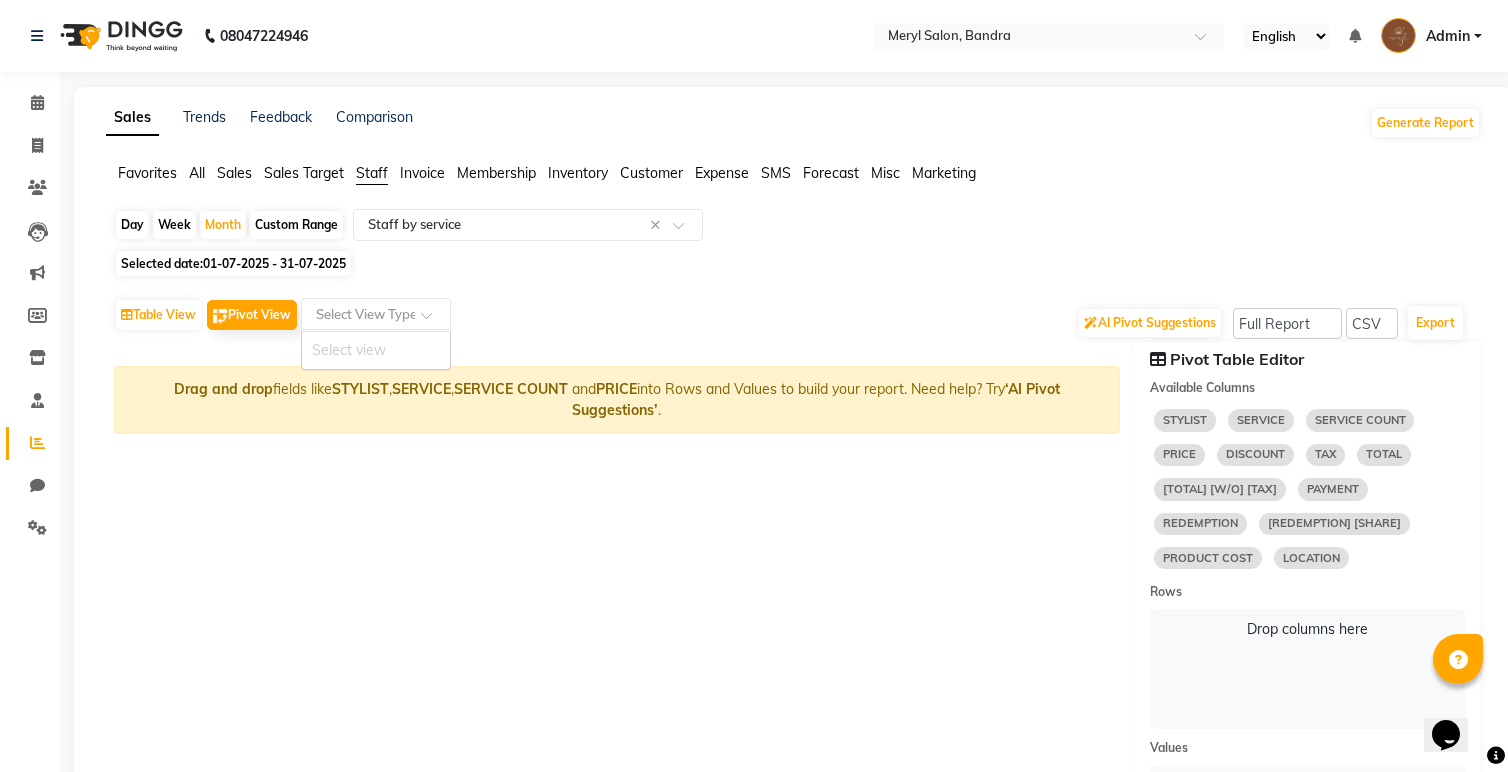 click 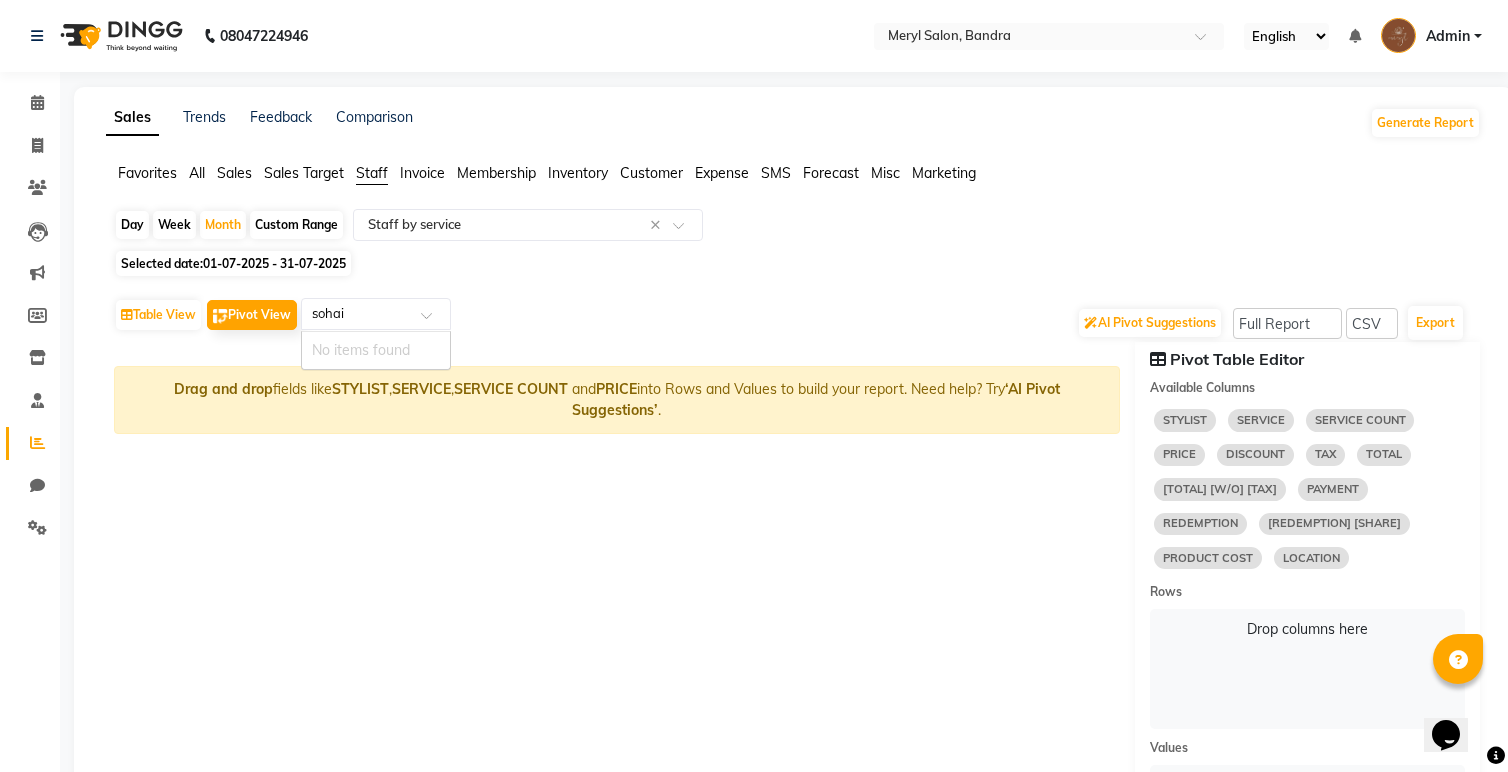 type on "sohail" 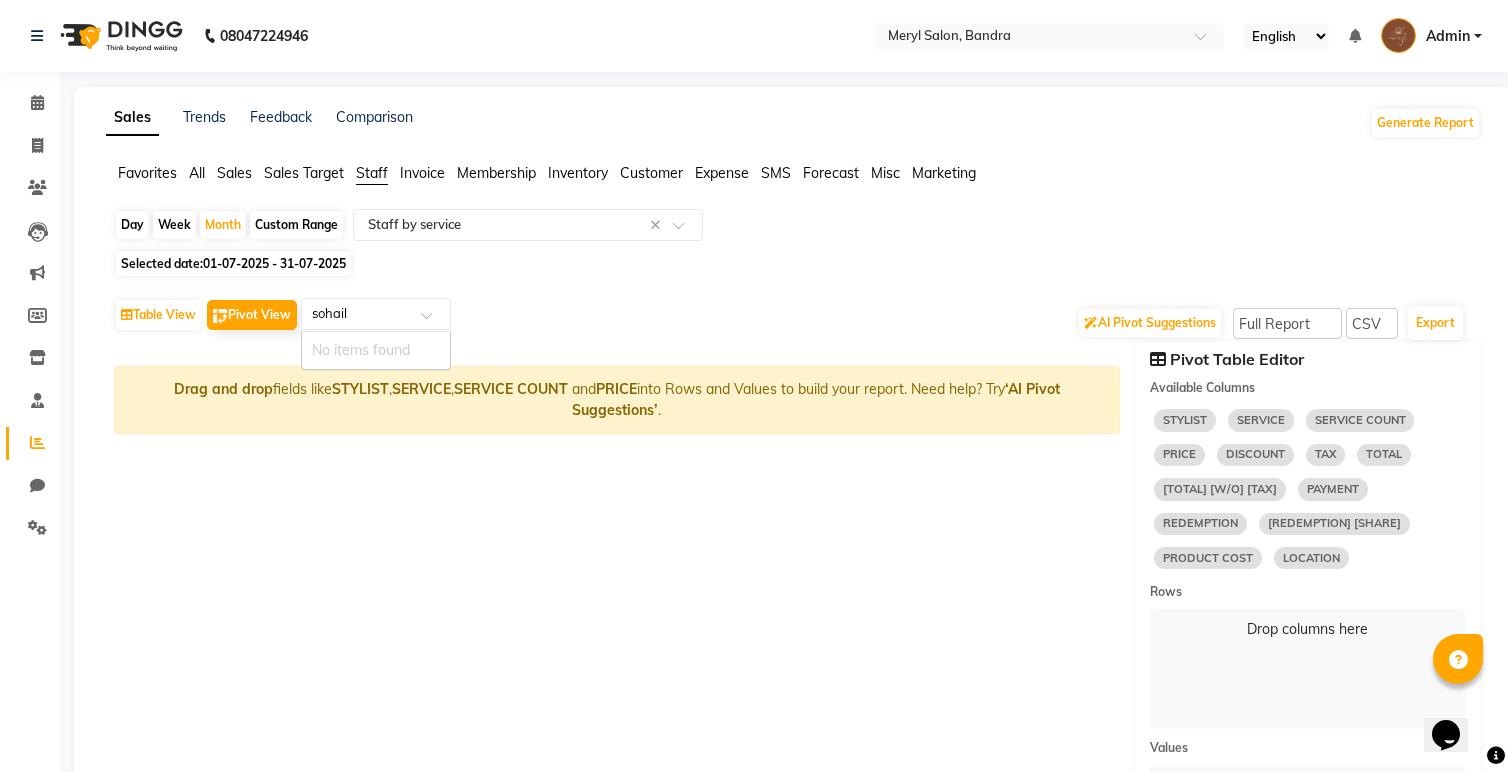 type 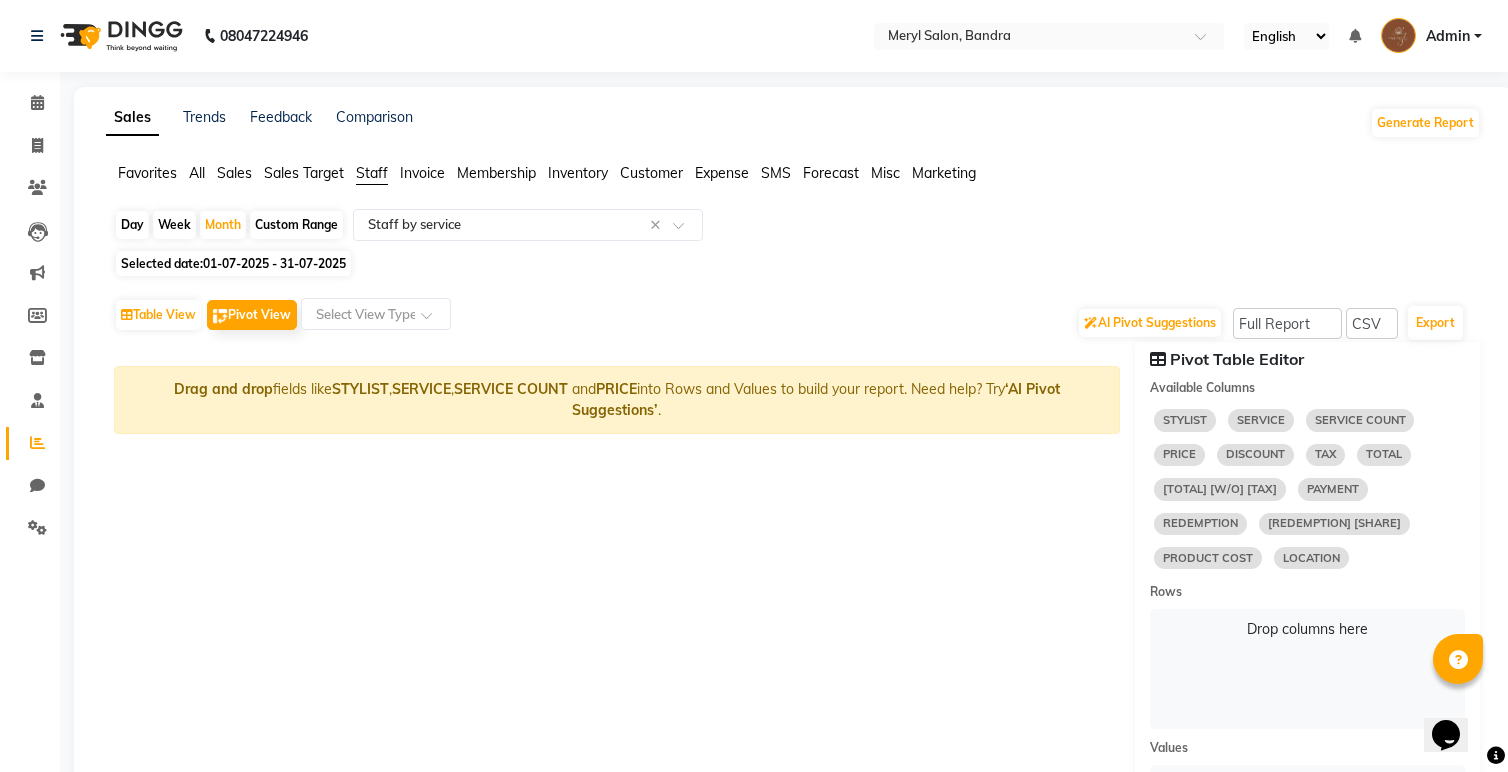 click on "AI Pivot Suggestions  Select Full Report Filtered Report Select CSV PDF  Export" 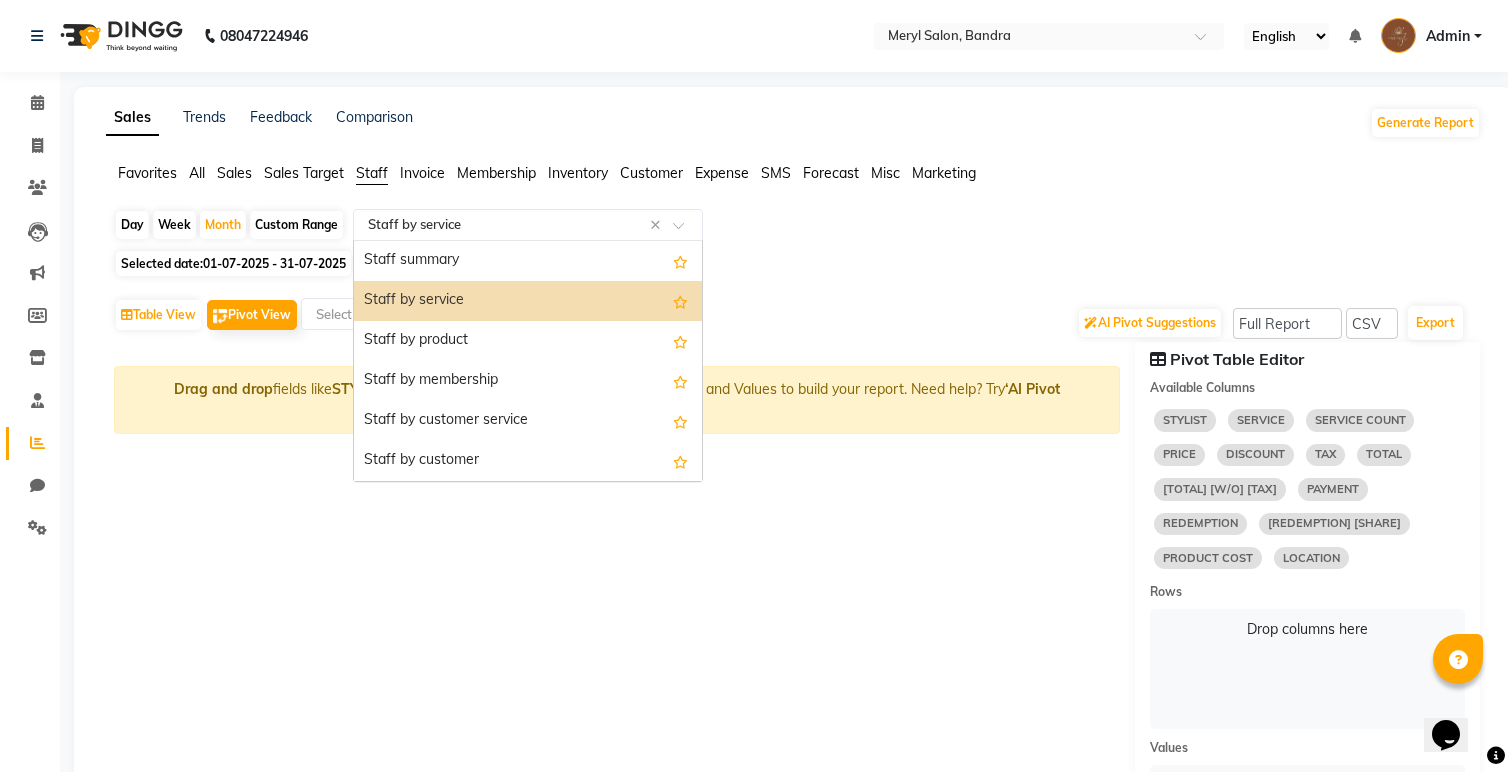 click 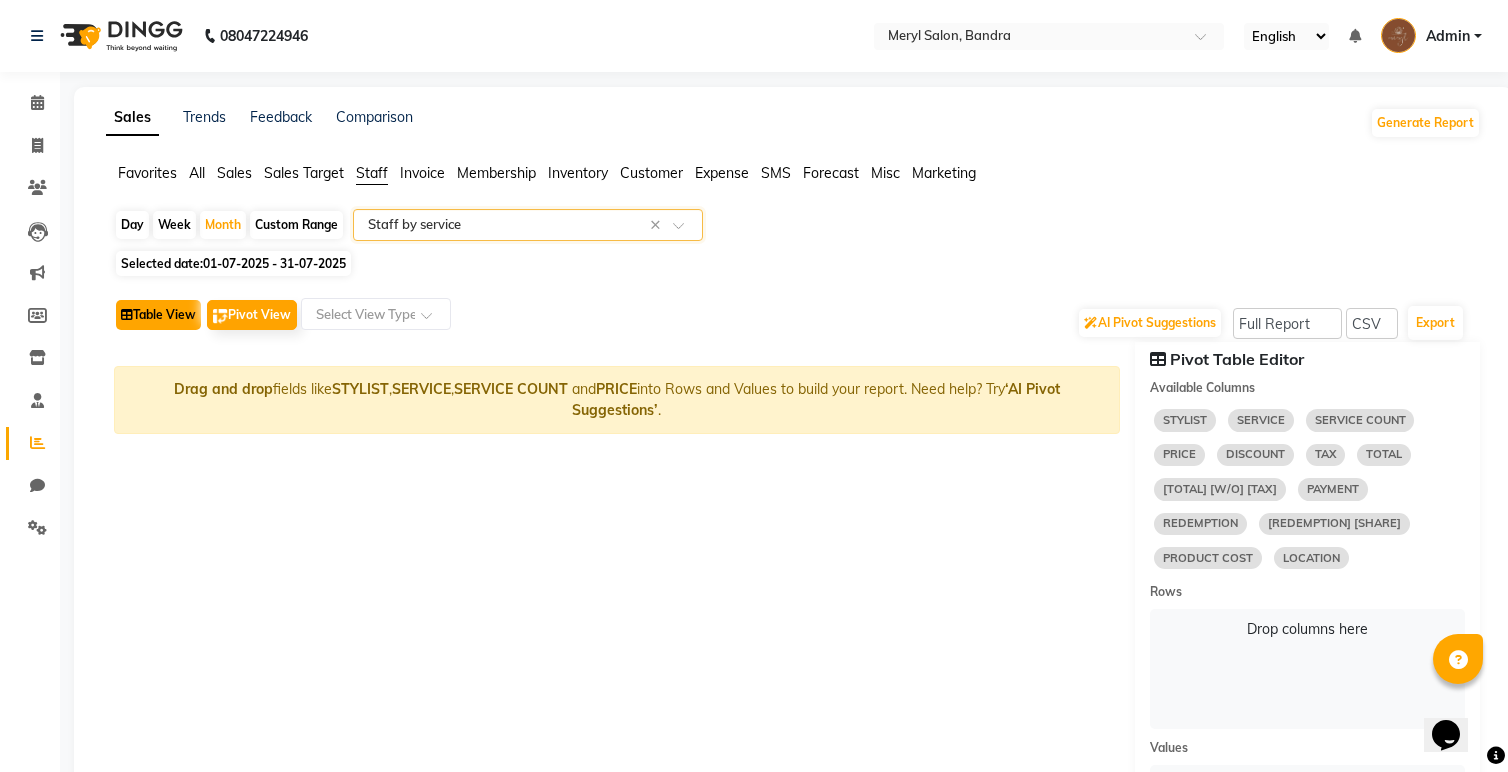 click on "Table View" 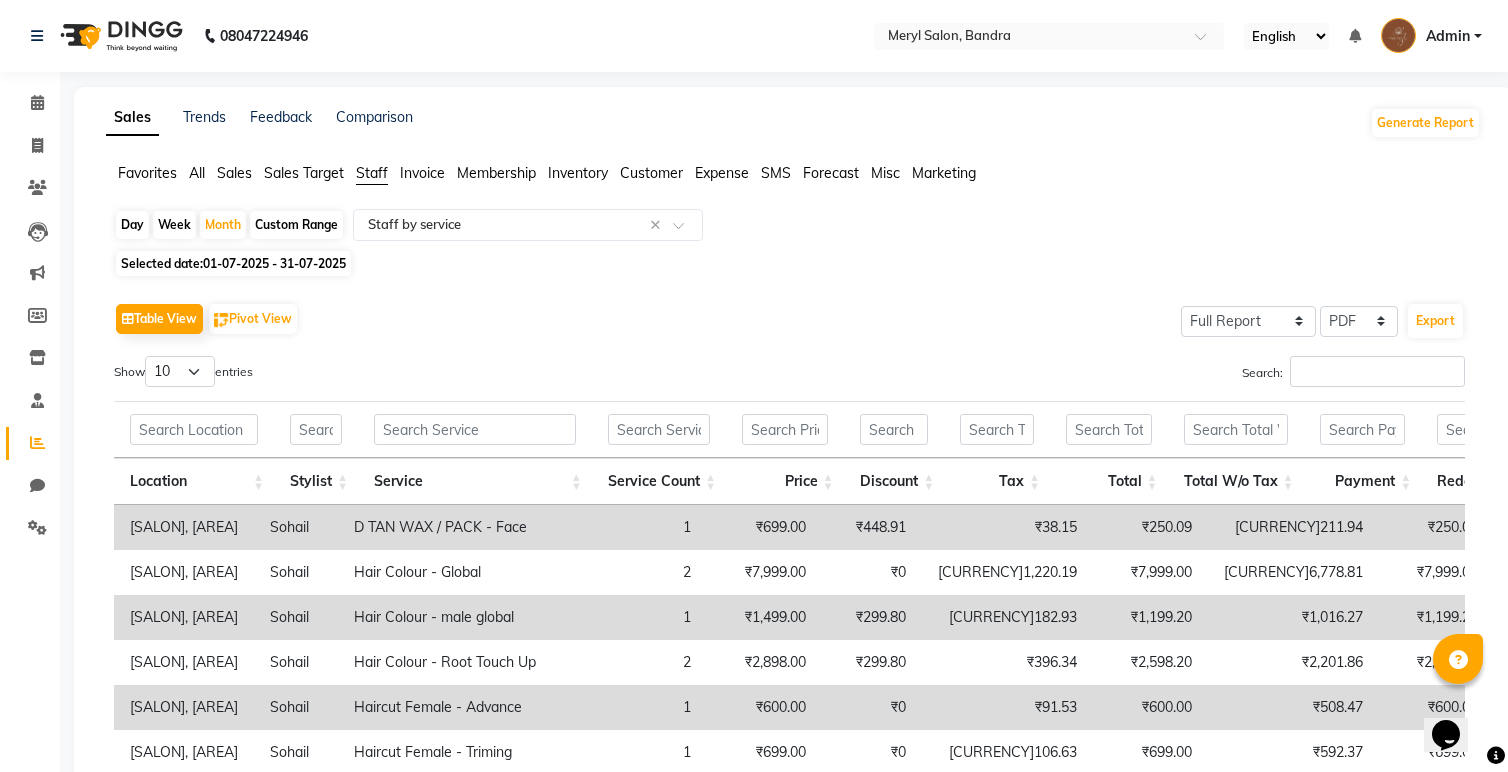 click on "Expense" 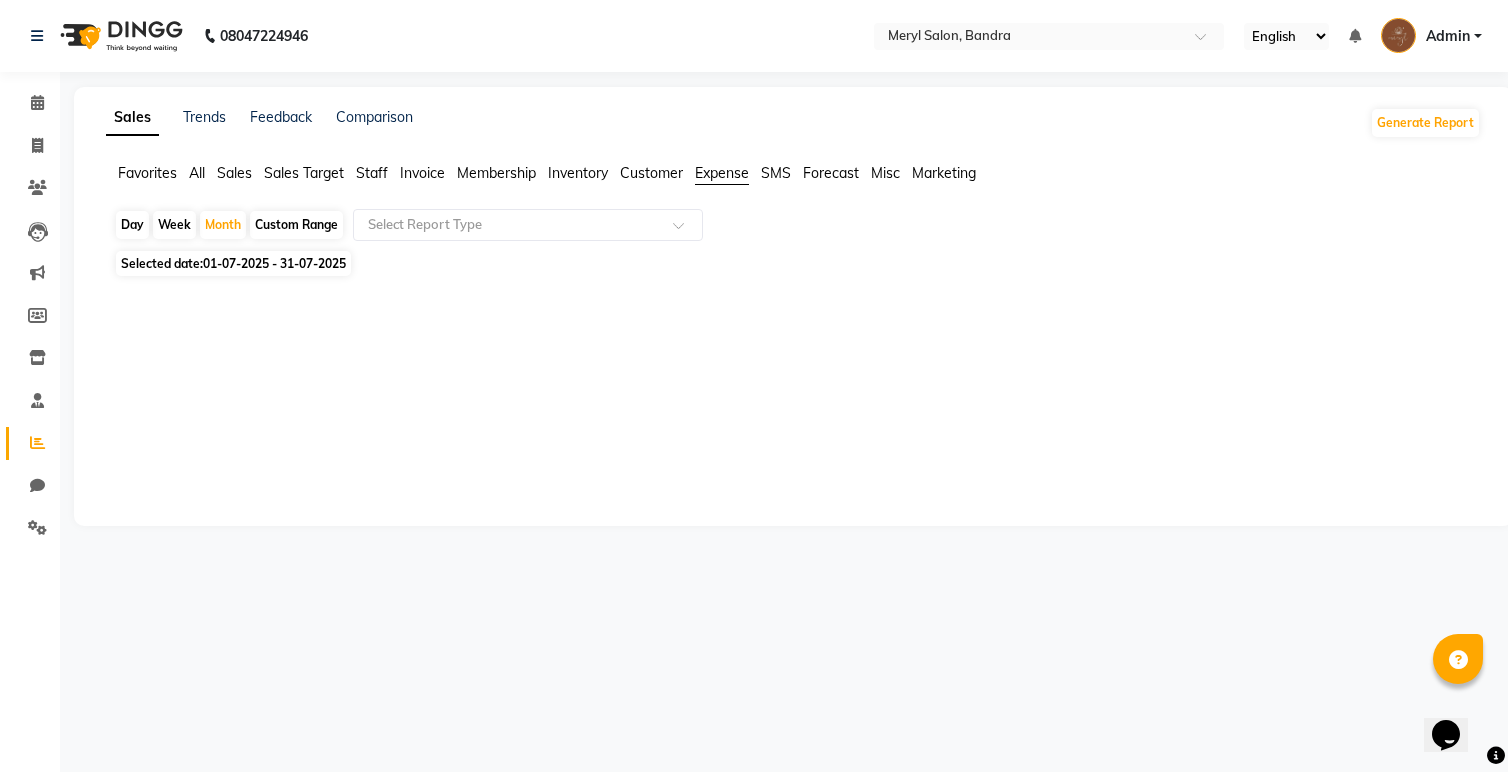 click on "Sales" 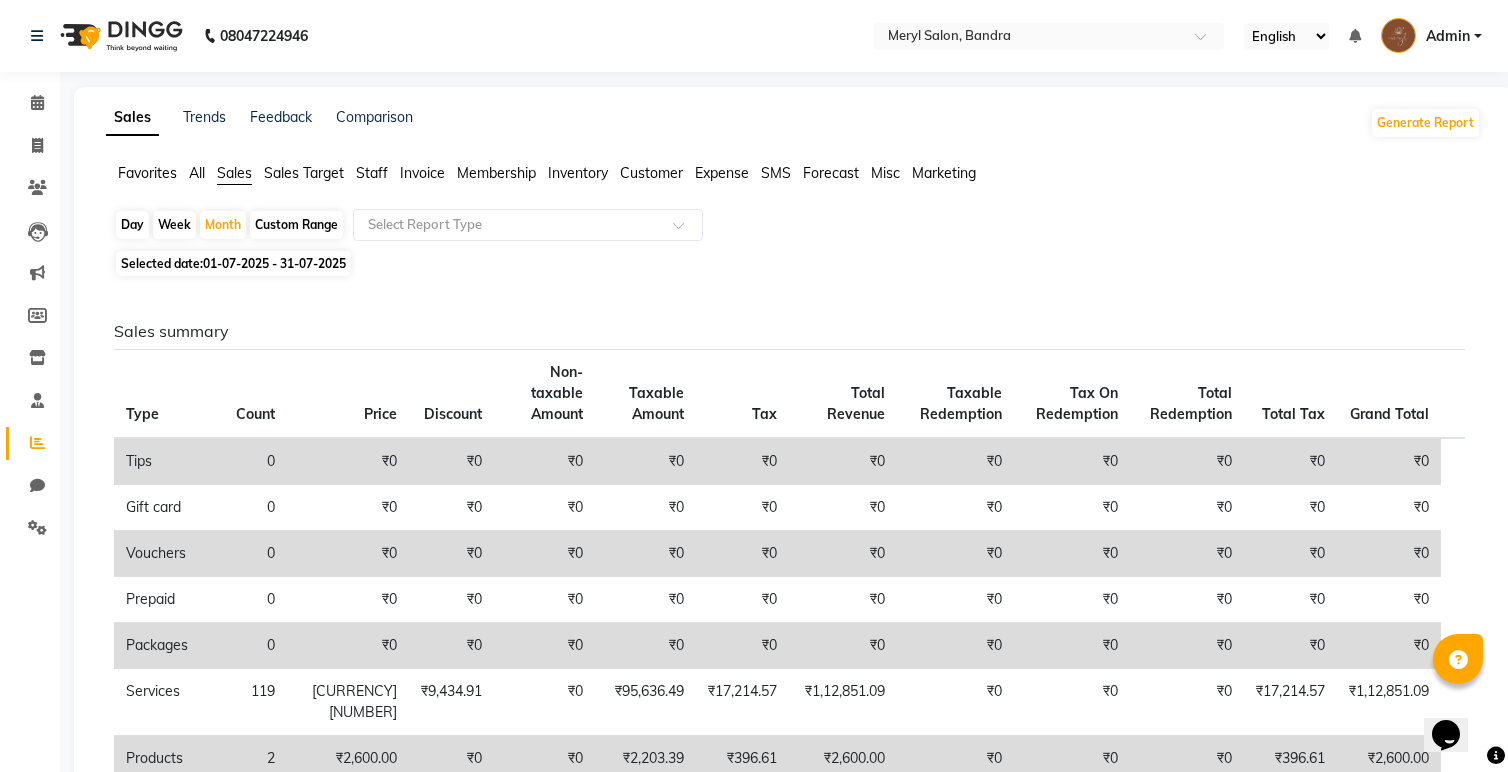 click on "Sales Target" 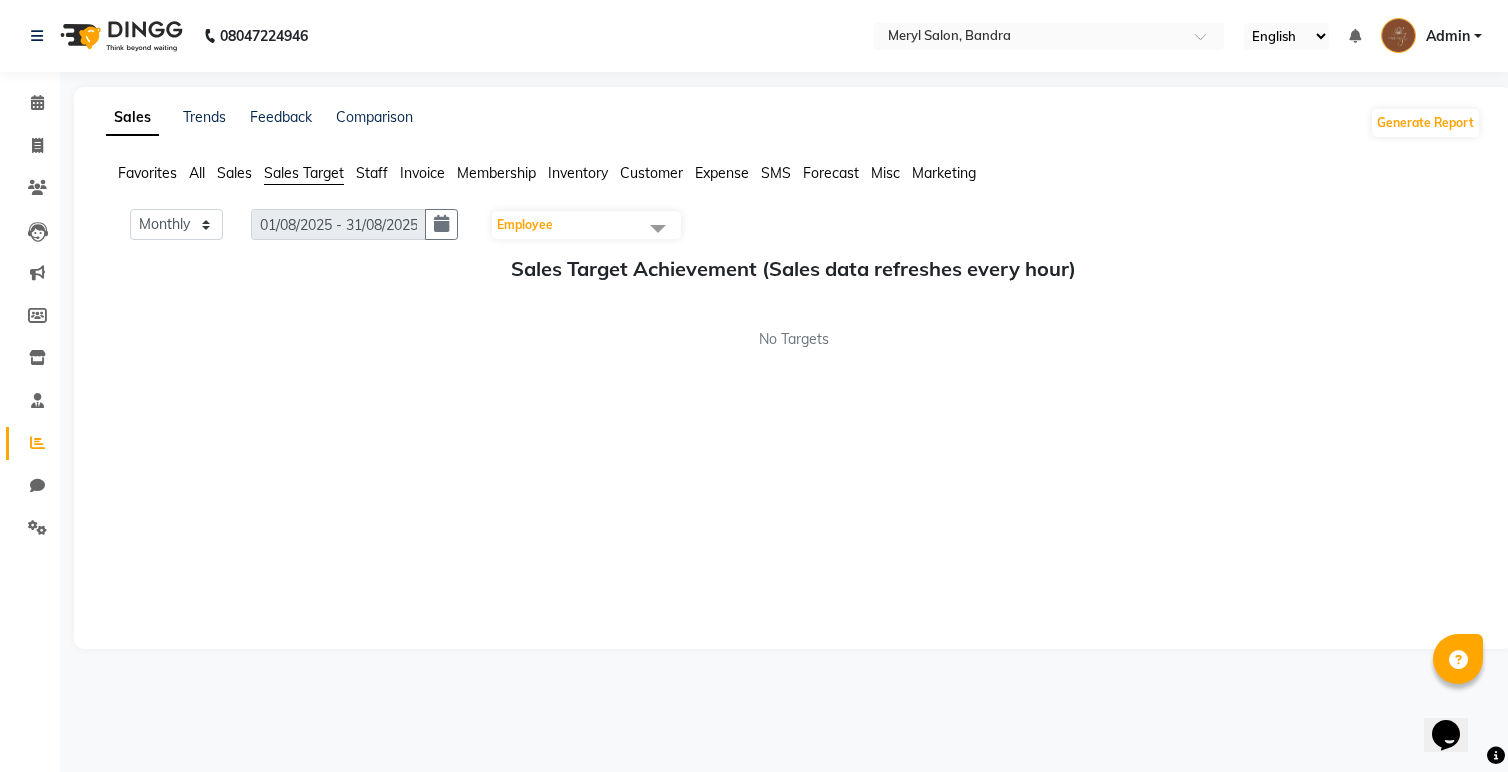 click on "Staff" 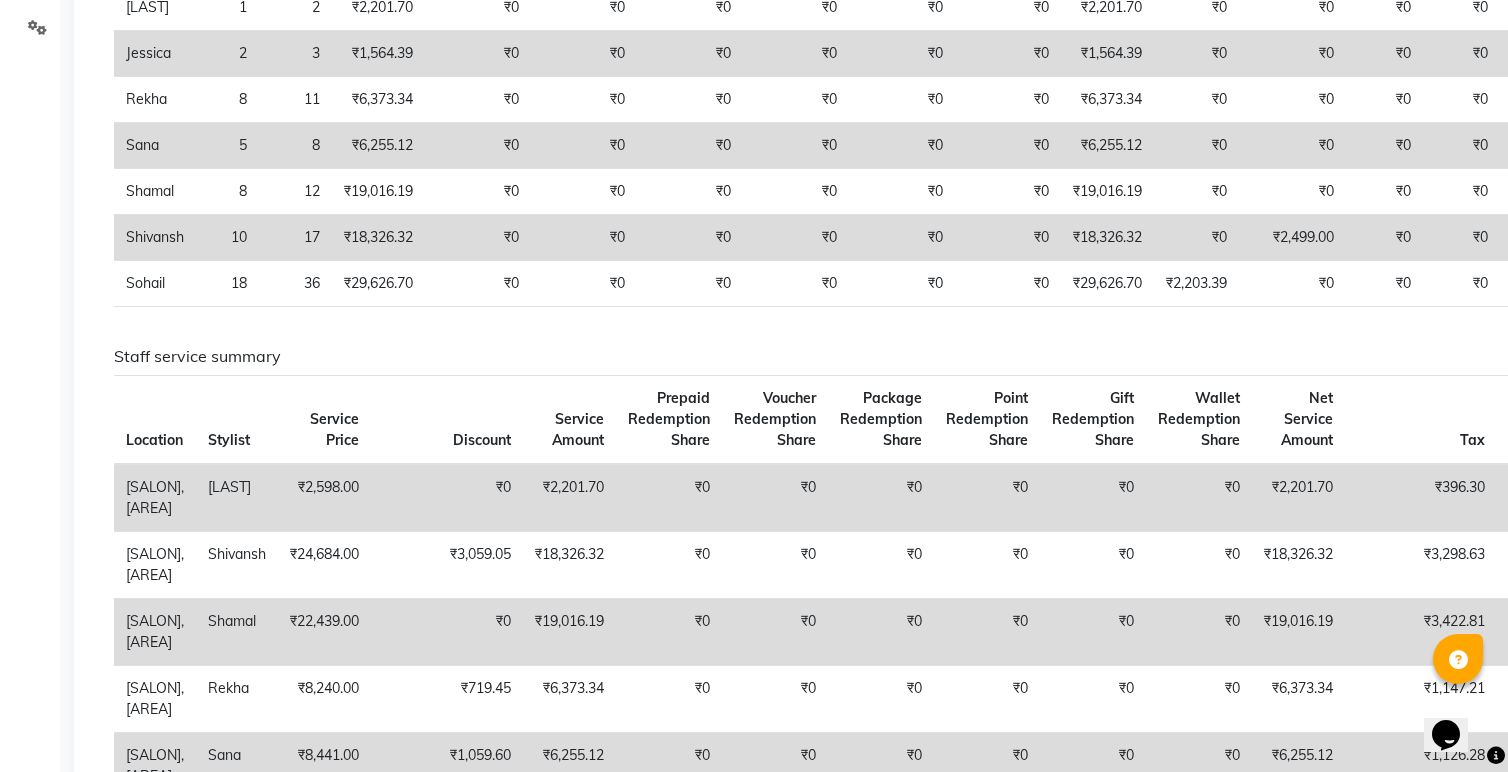 scroll, scrollTop: 0, scrollLeft: 0, axis: both 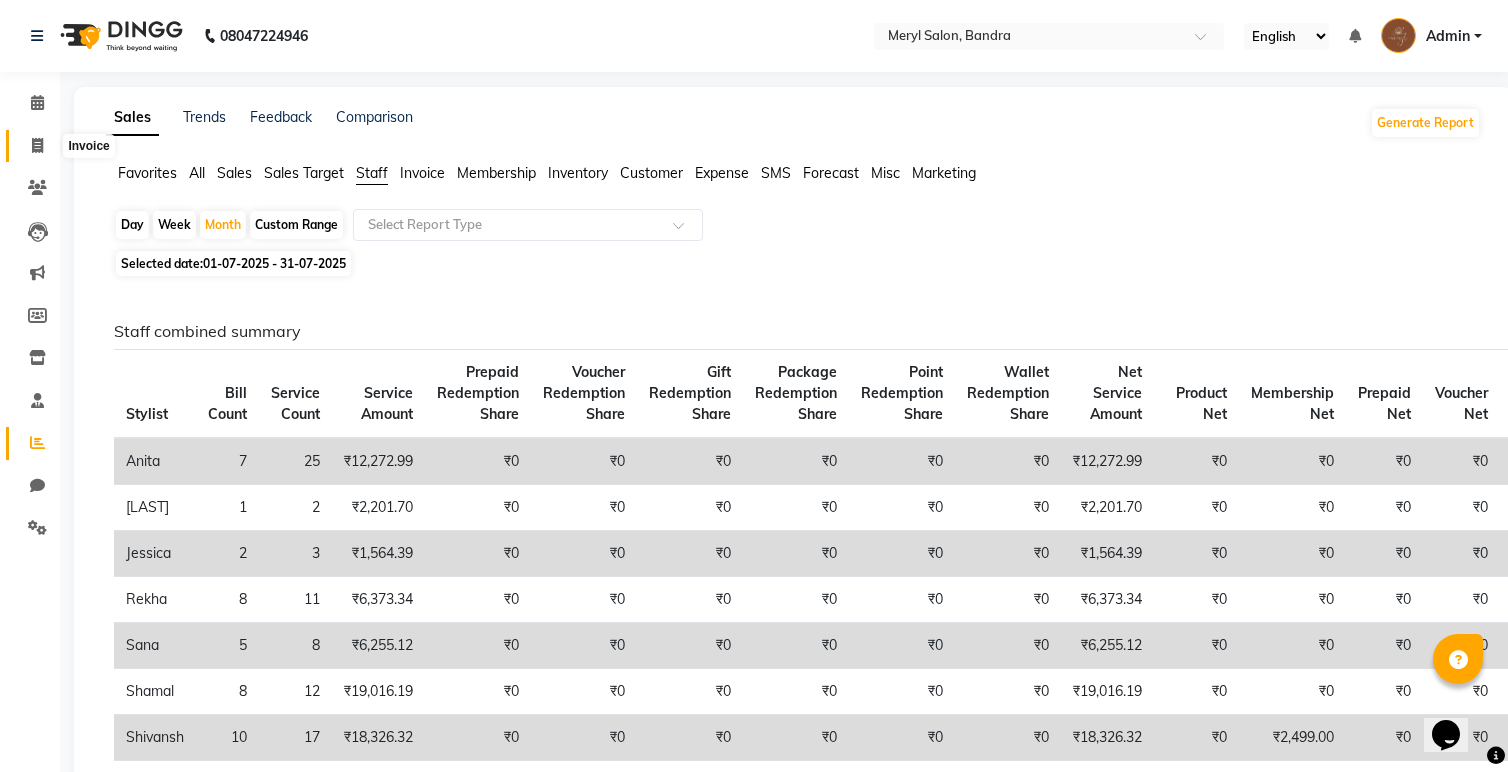click 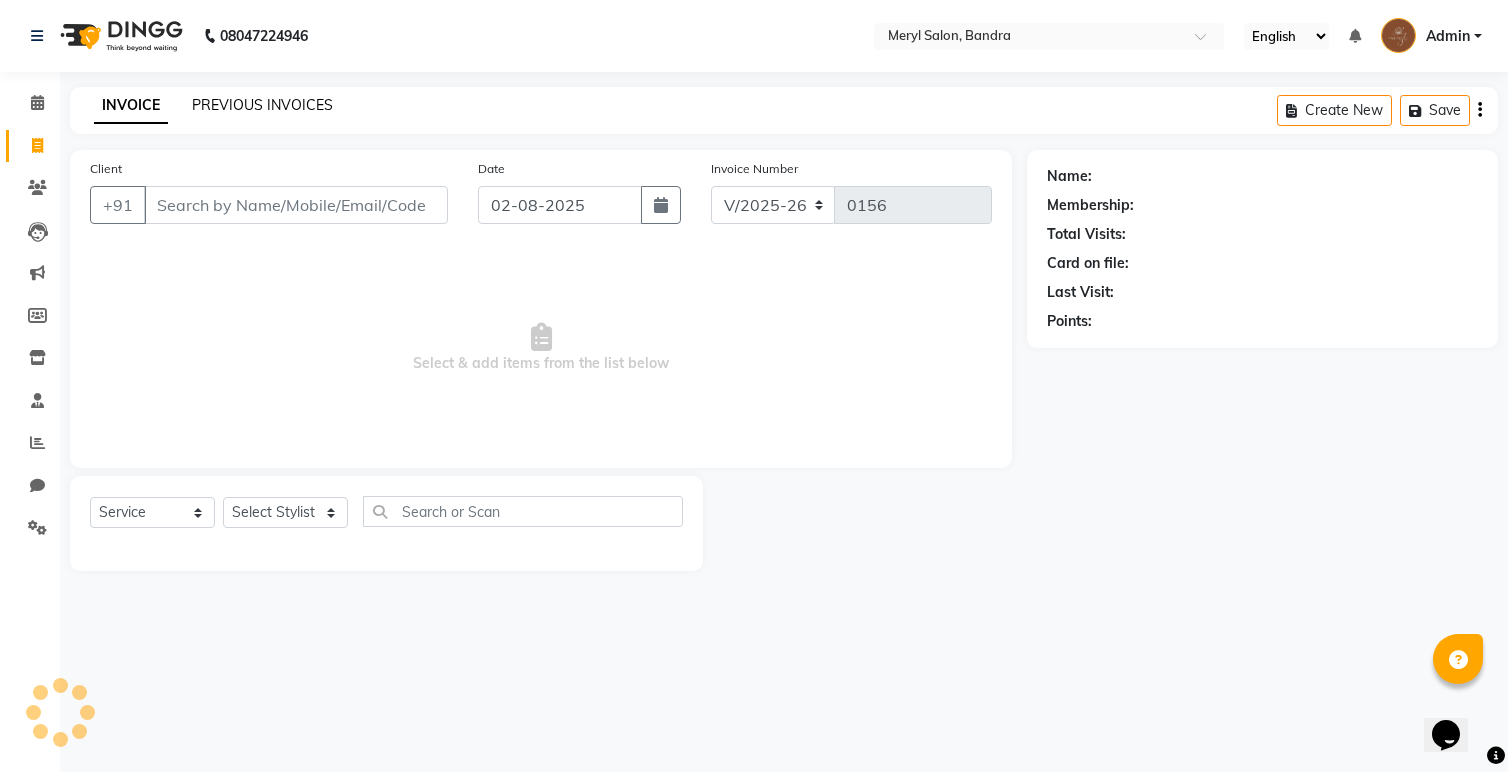 click on "PREVIOUS INVOICES" 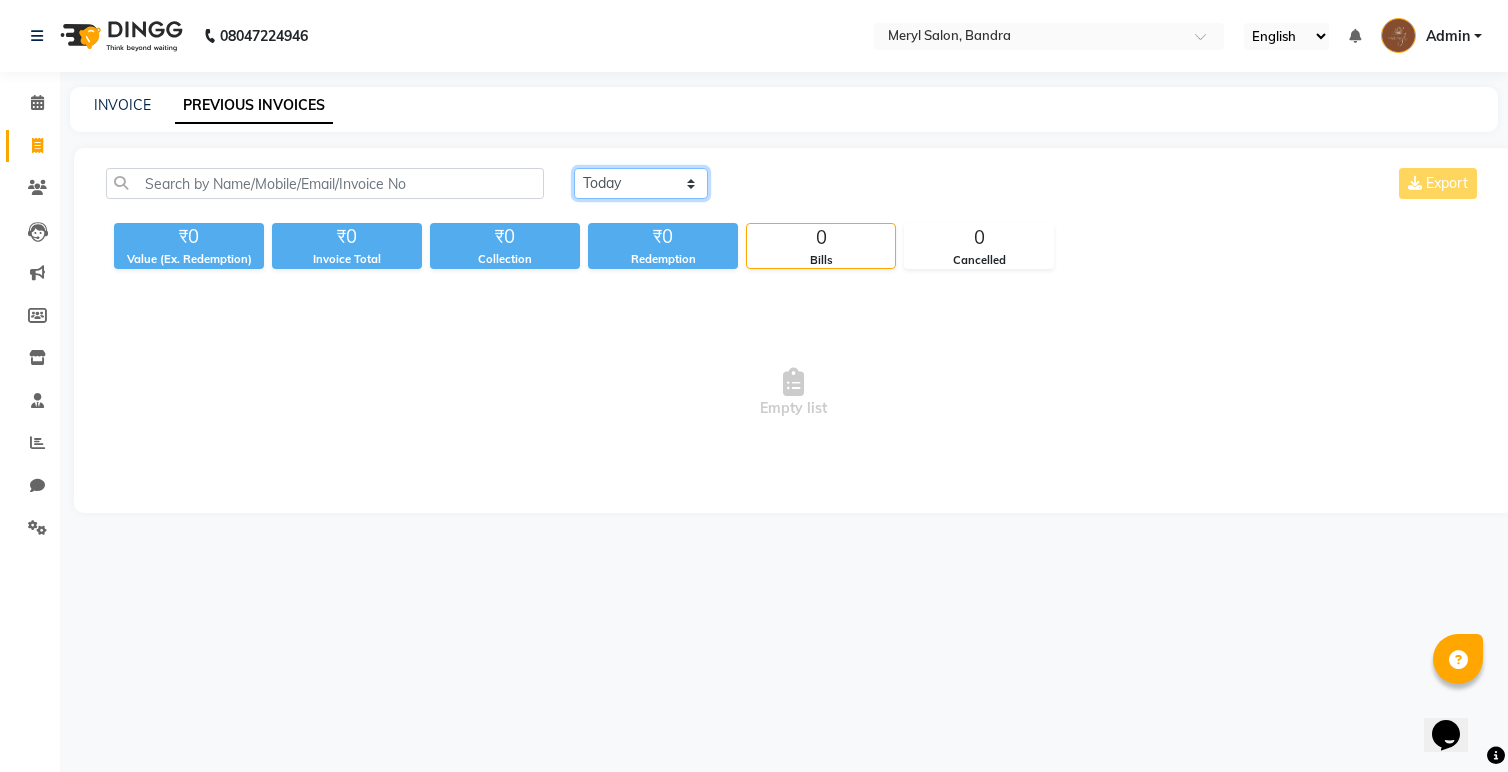 click on "Today Yesterday Custom Range" 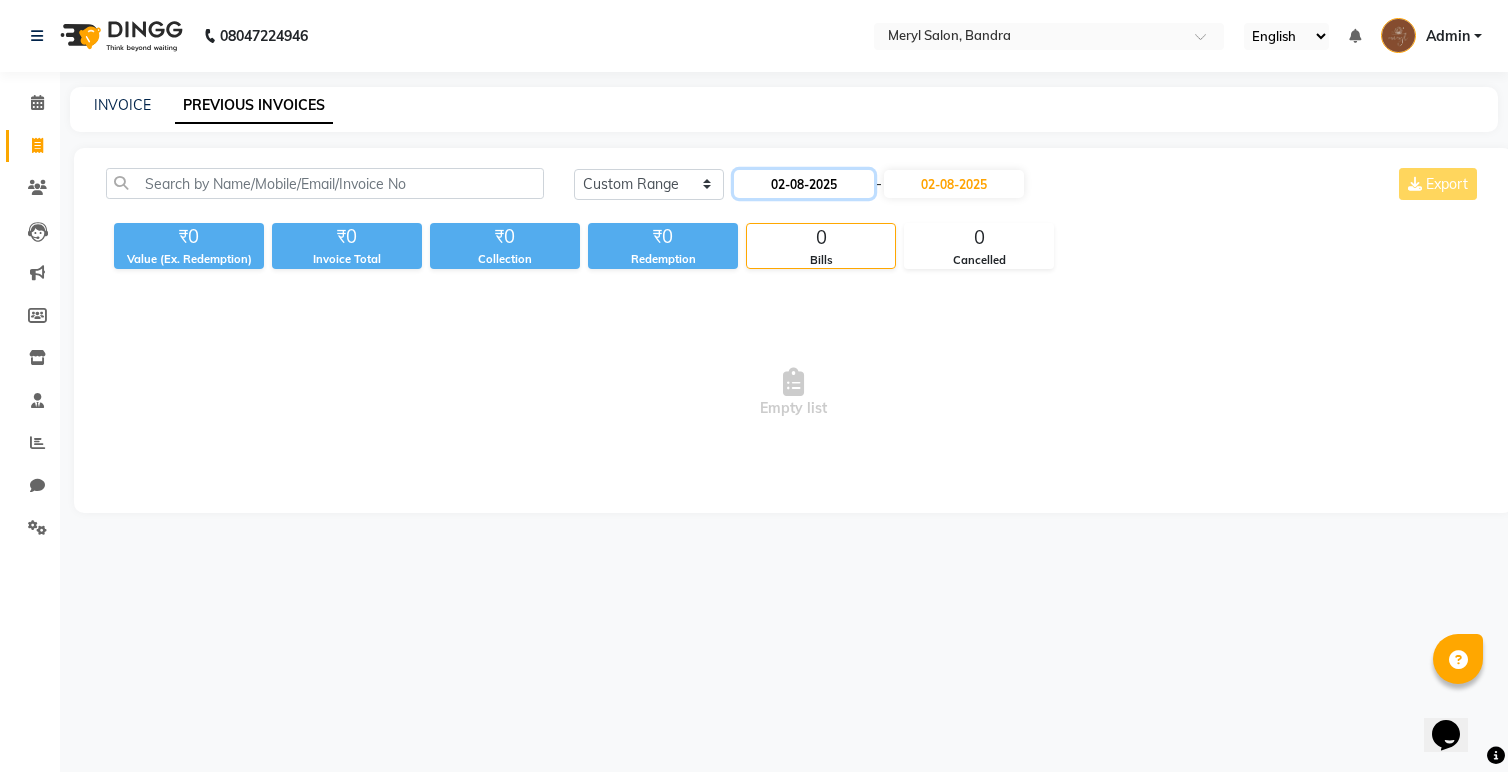 click on "02-08-2025" 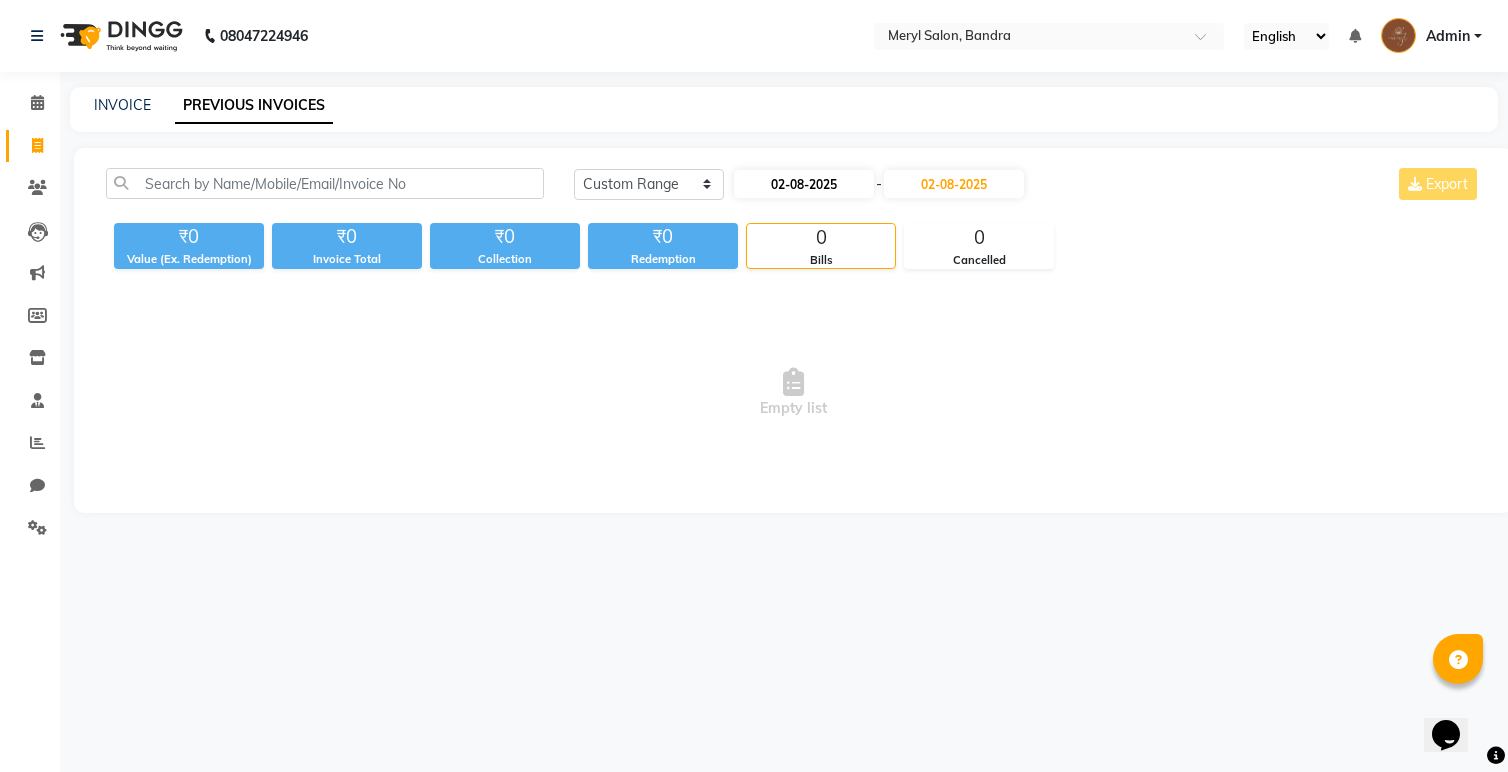 select on "8" 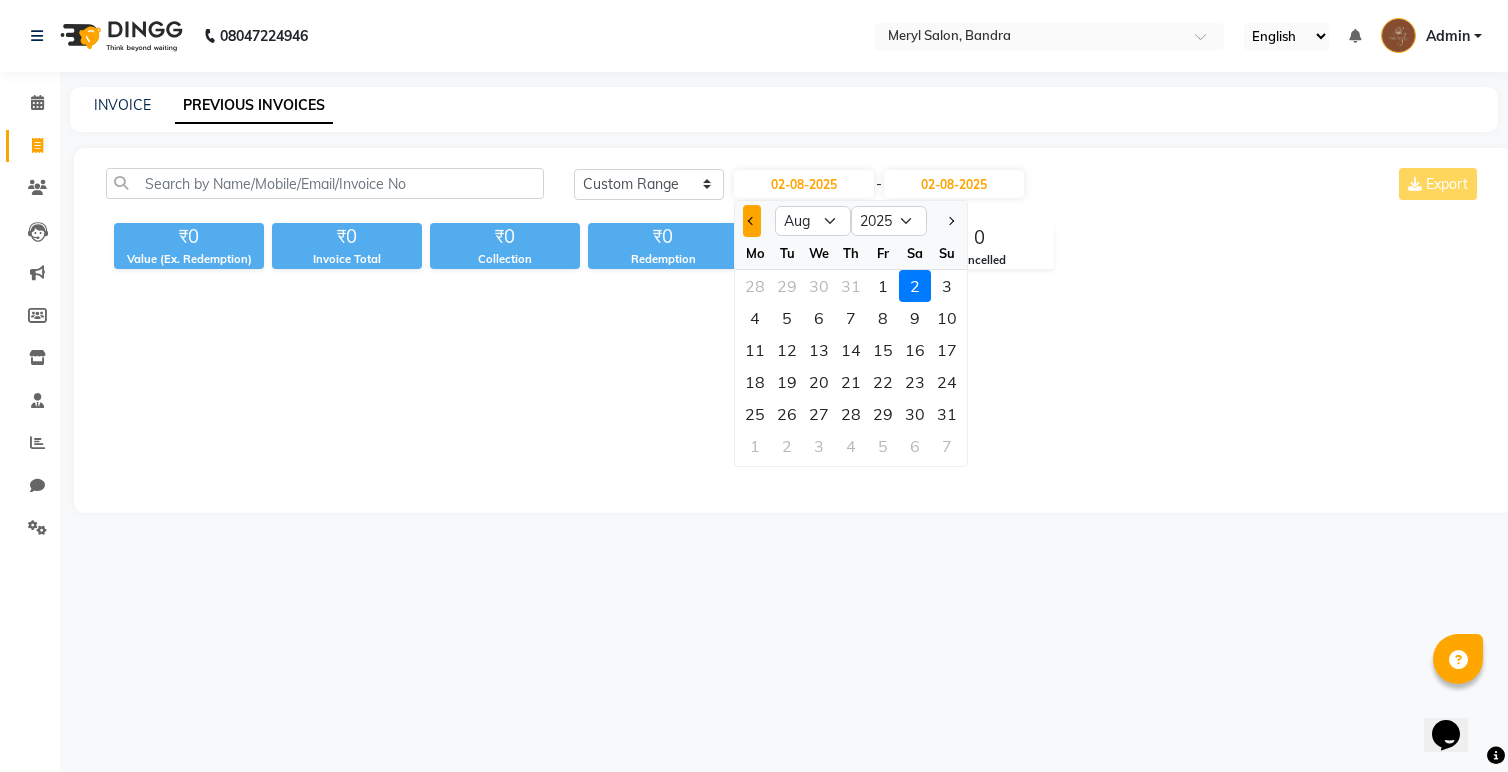 click 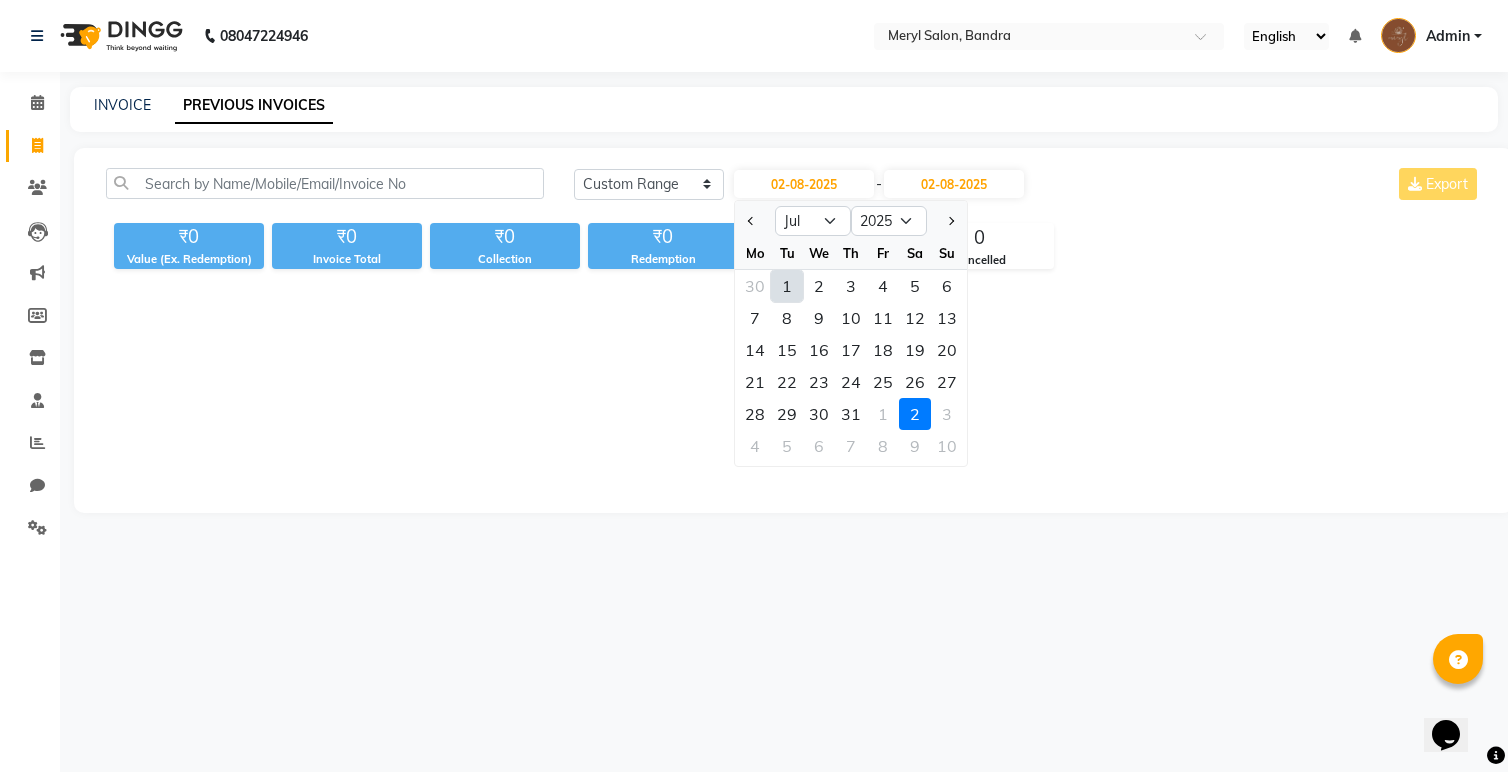 click on "1" 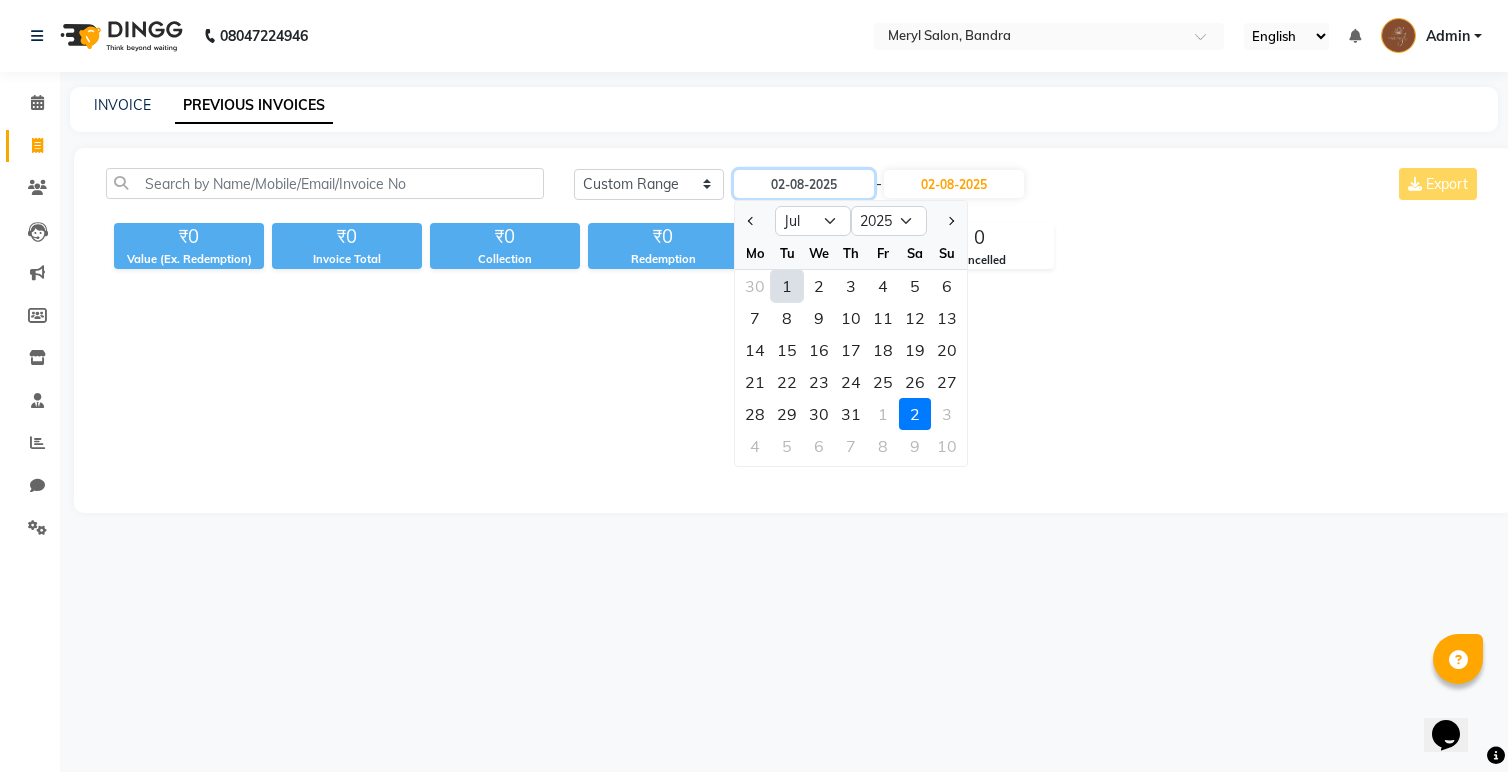 type on "01-07-2025" 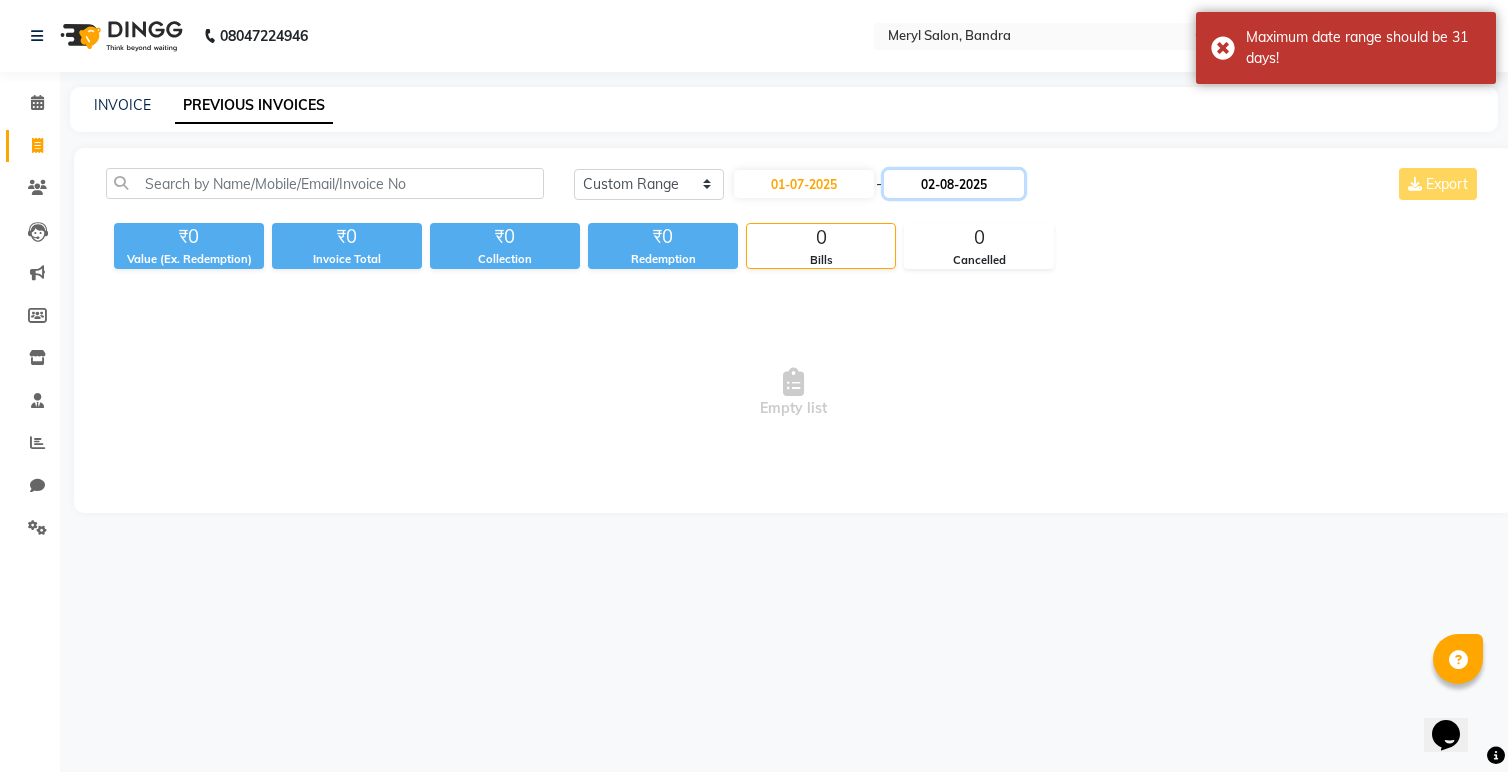 click on "02-08-2025" 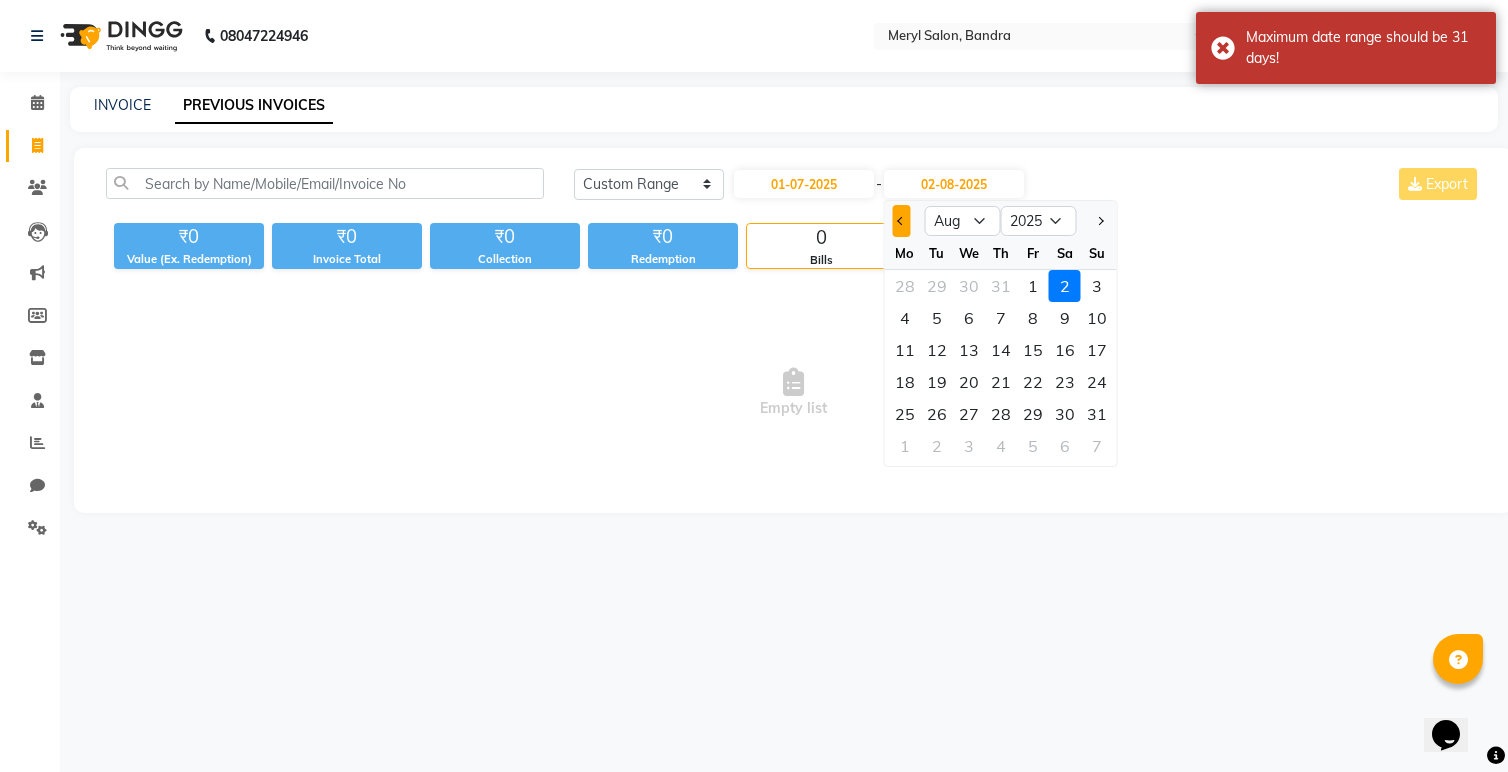 click 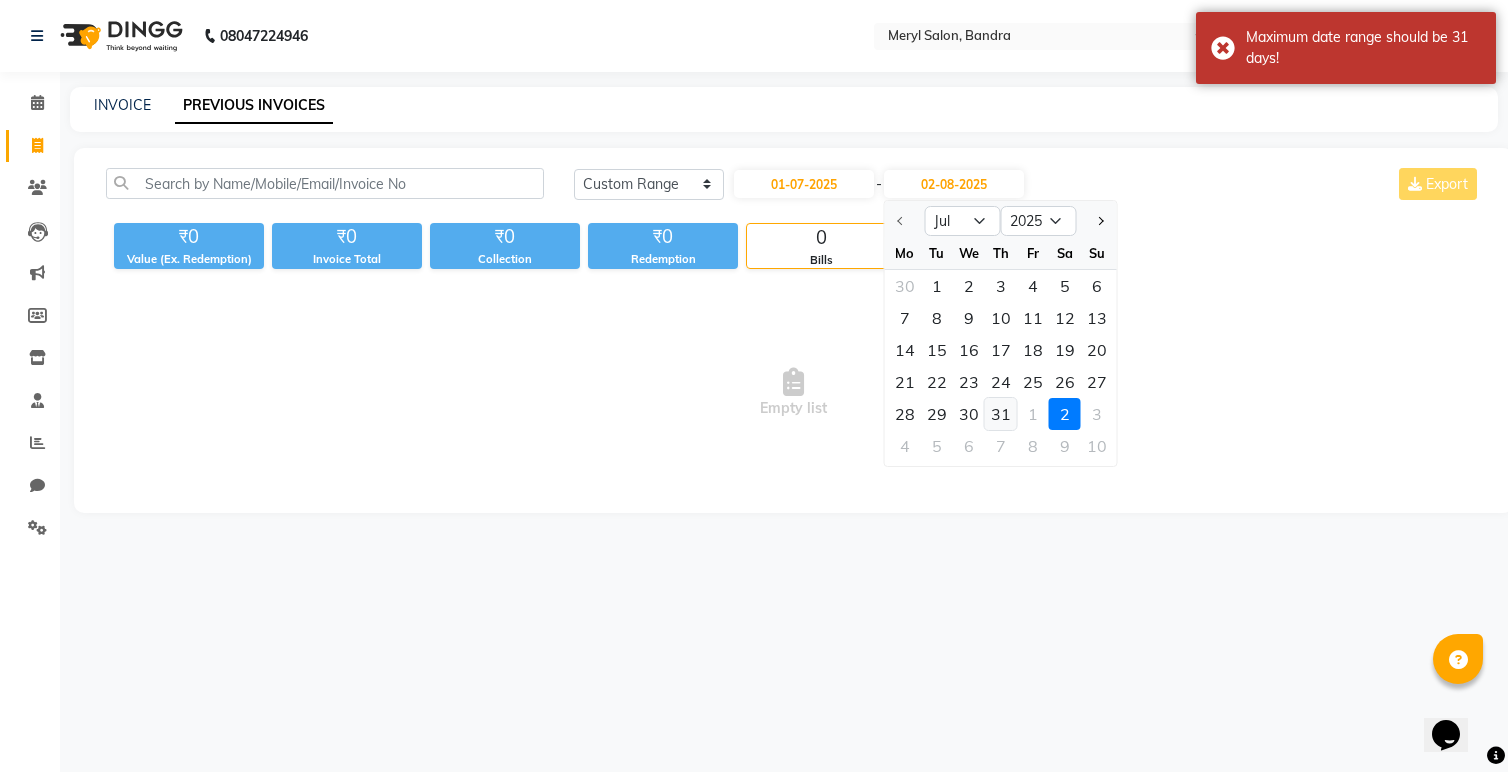 click on "31" 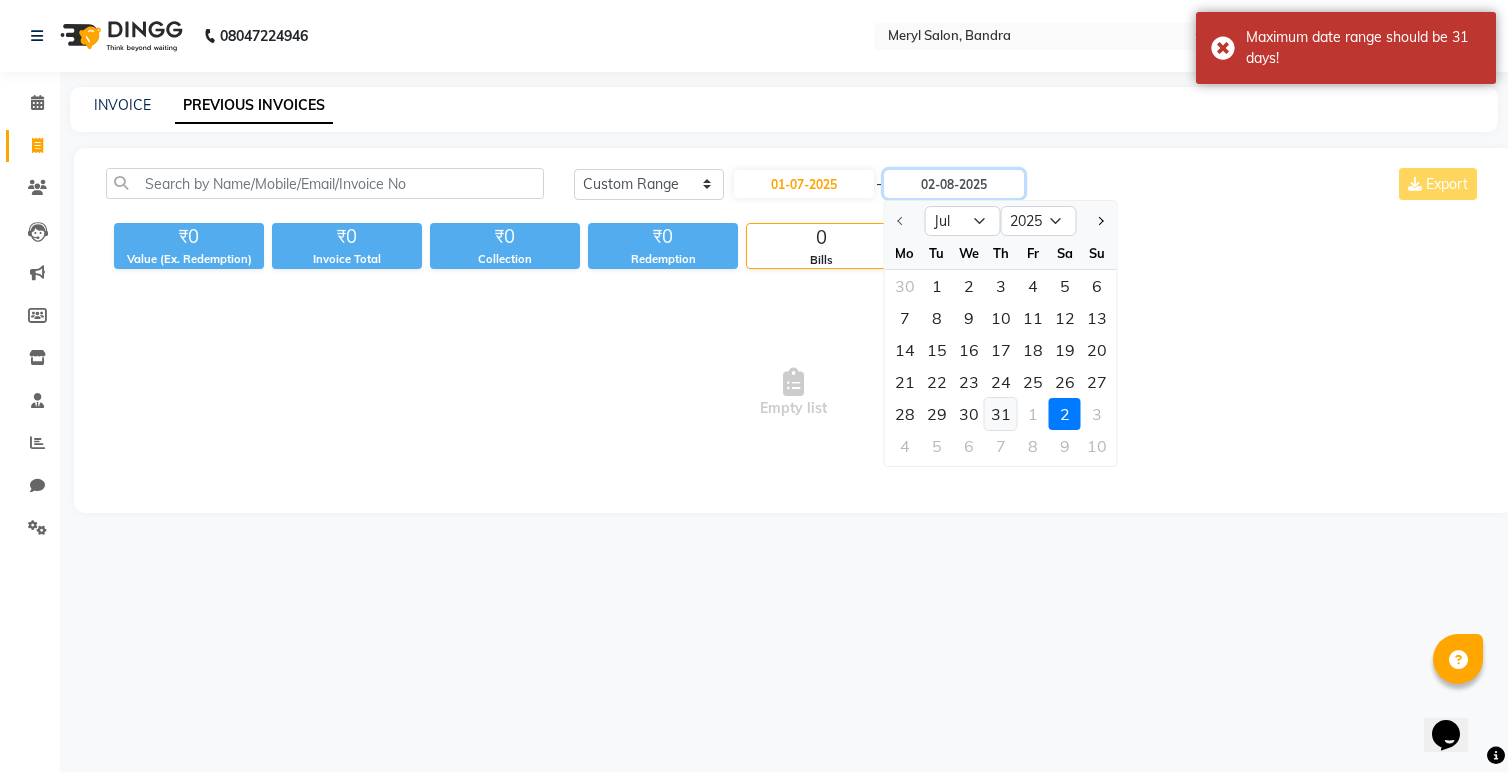 type on "31-07-2025" 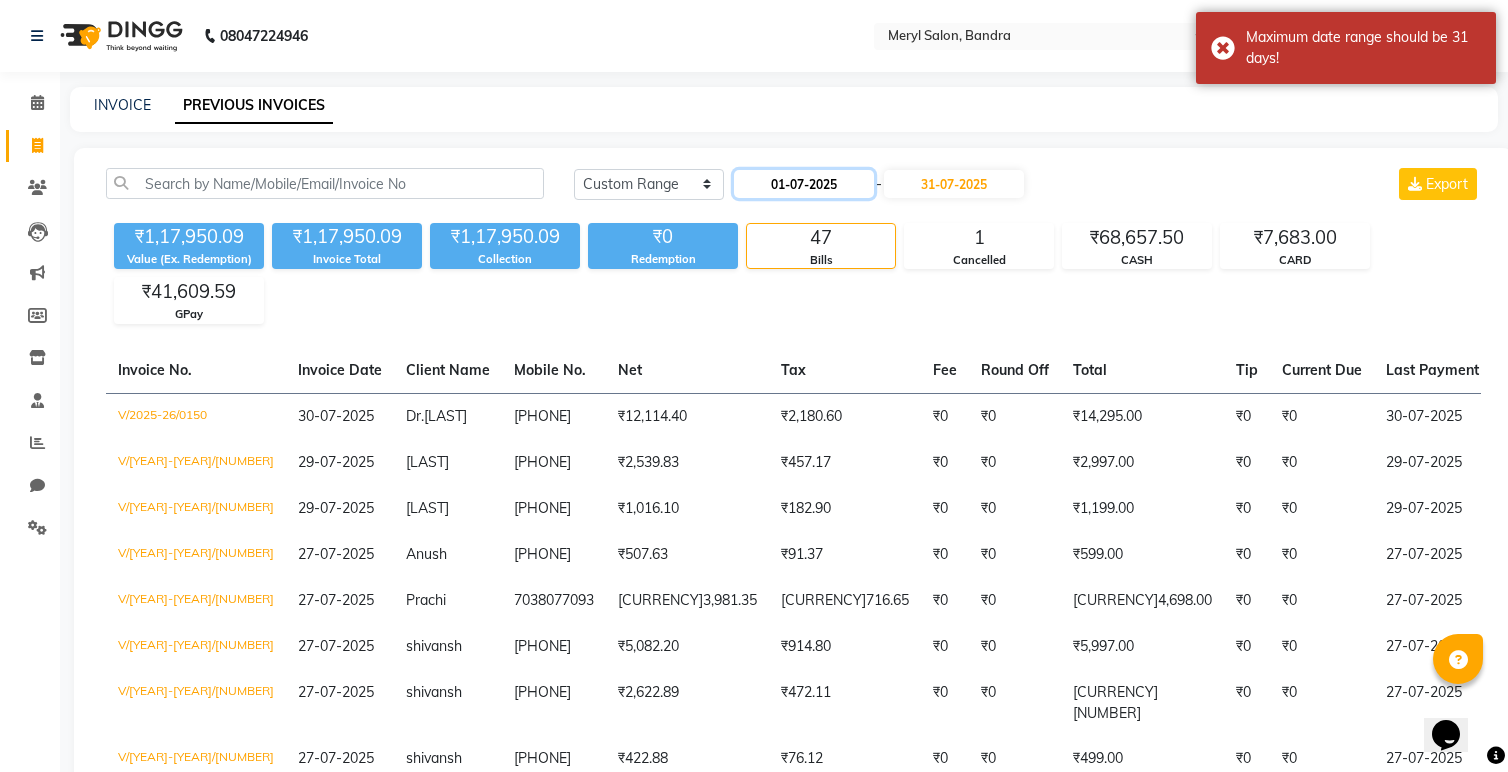 click on "01-07-2025" 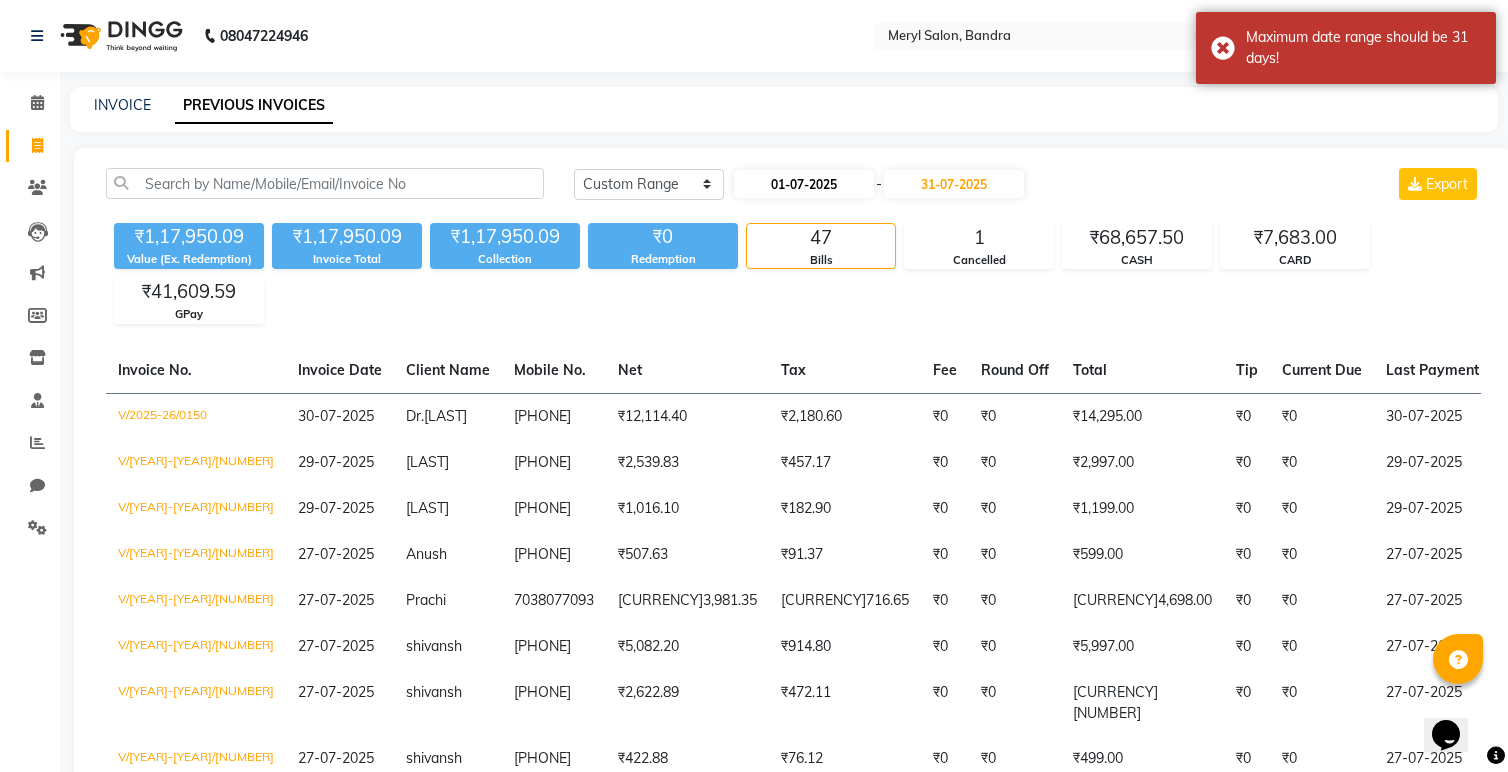 select on "7" 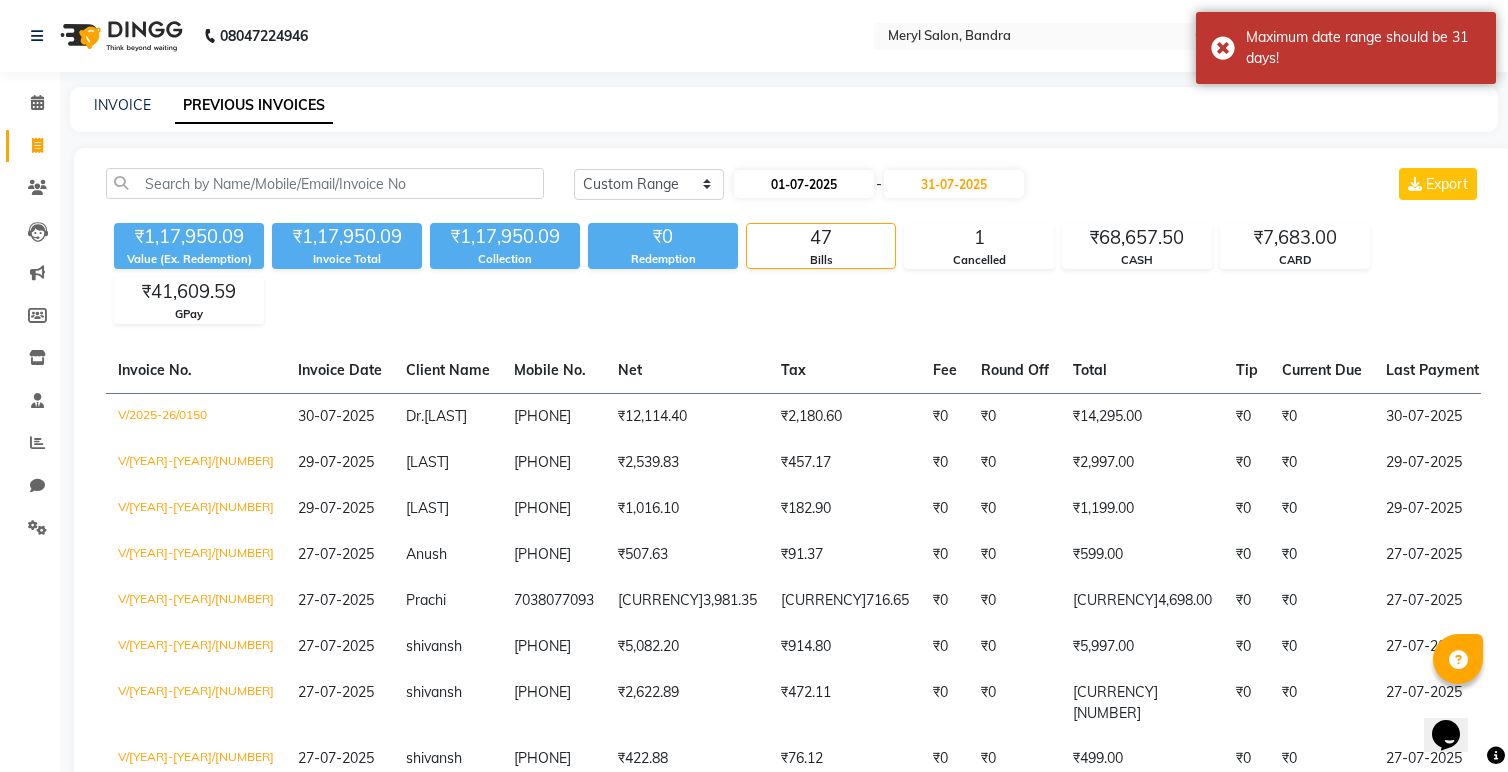 select on "2025" 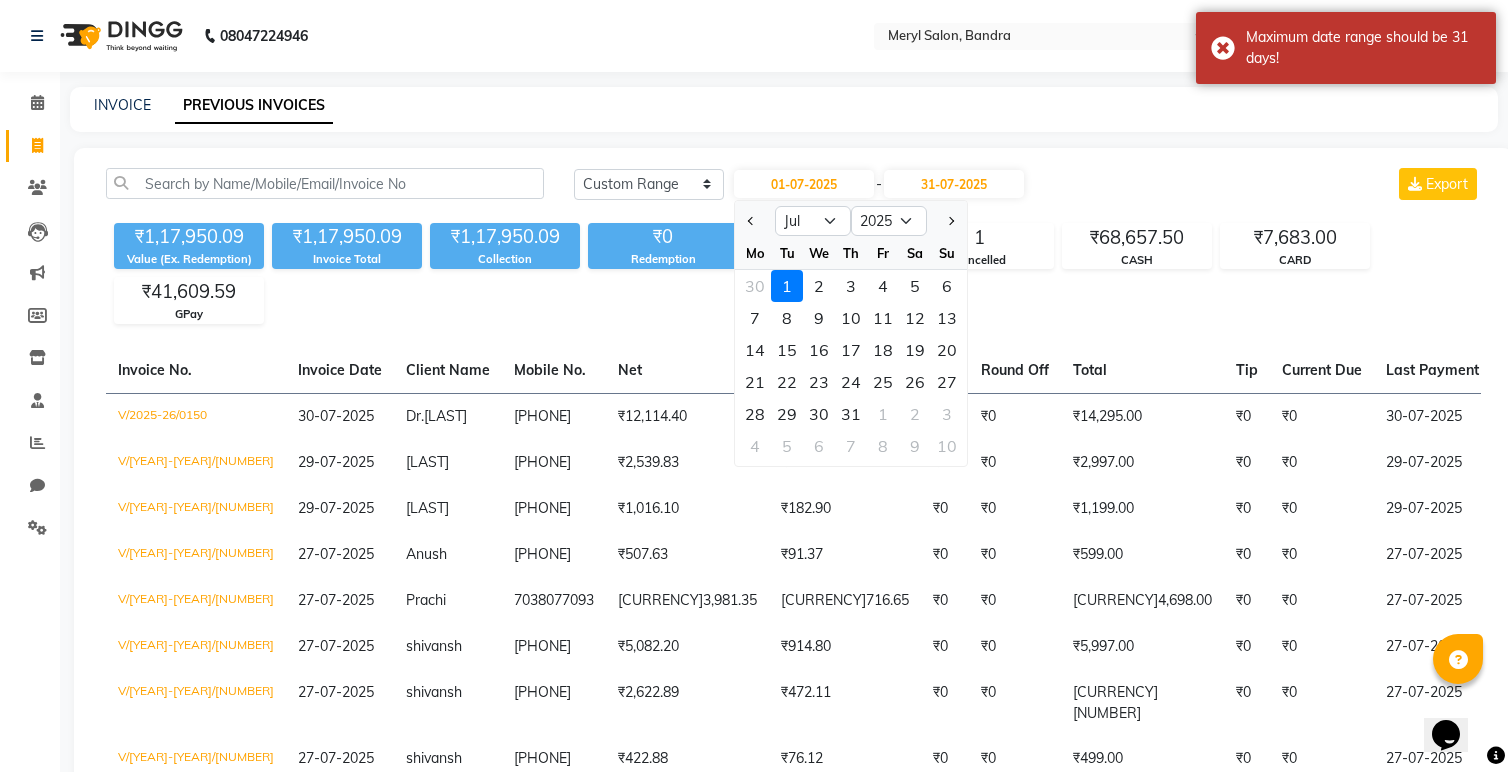 click on "₹1,17,950.09 Value (Ex. Redemption) ₹1,17,950.09 Invoice Total  ₹1,17,950.09 Collection ₹0 Redemption 47 Bills 1 Cancelled ₹68,657.50 CASH ₹7,683.00 CARD ₹41,609.59 GPay" 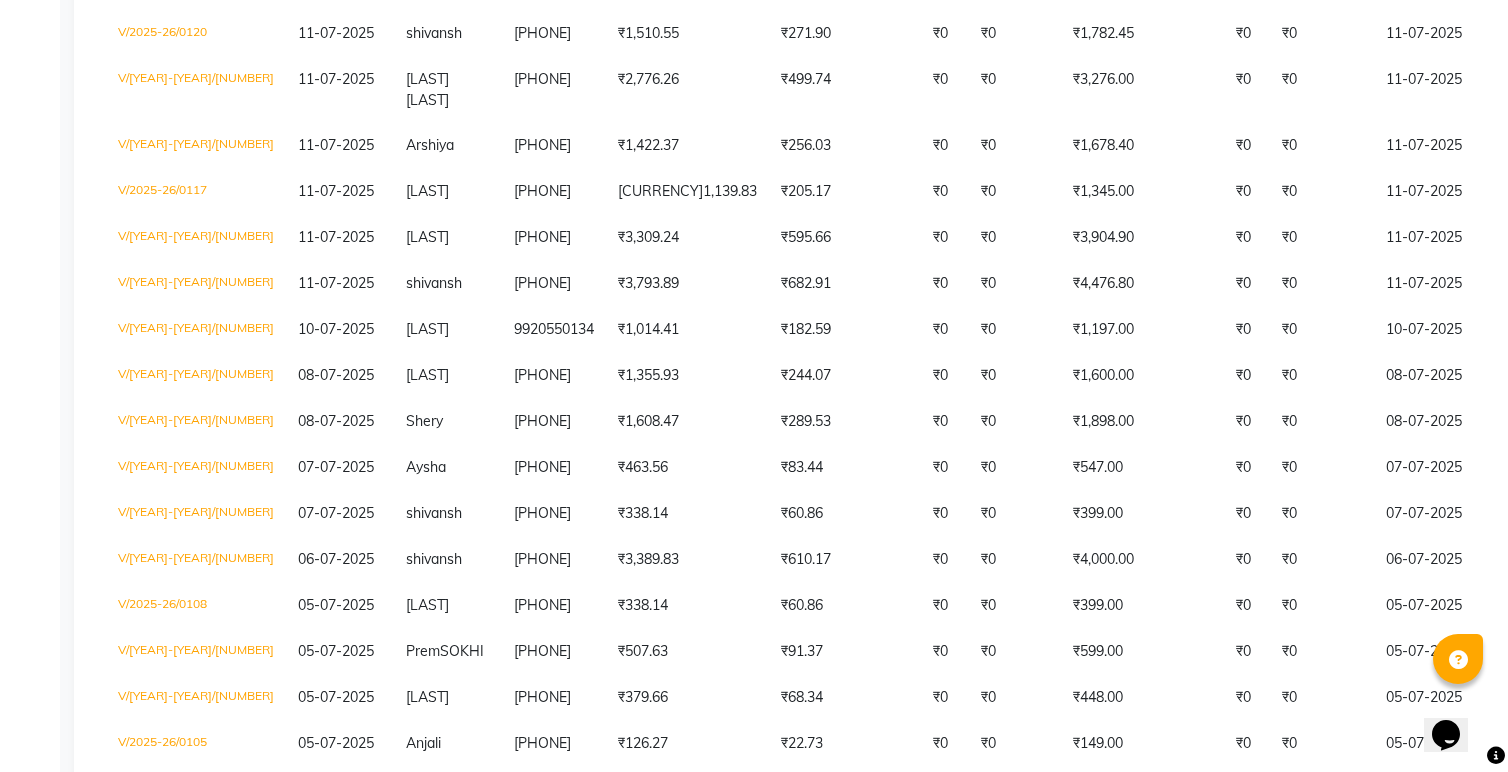 scroll, scrollTop: 1999, scrollLeft: 0, axis: vertical 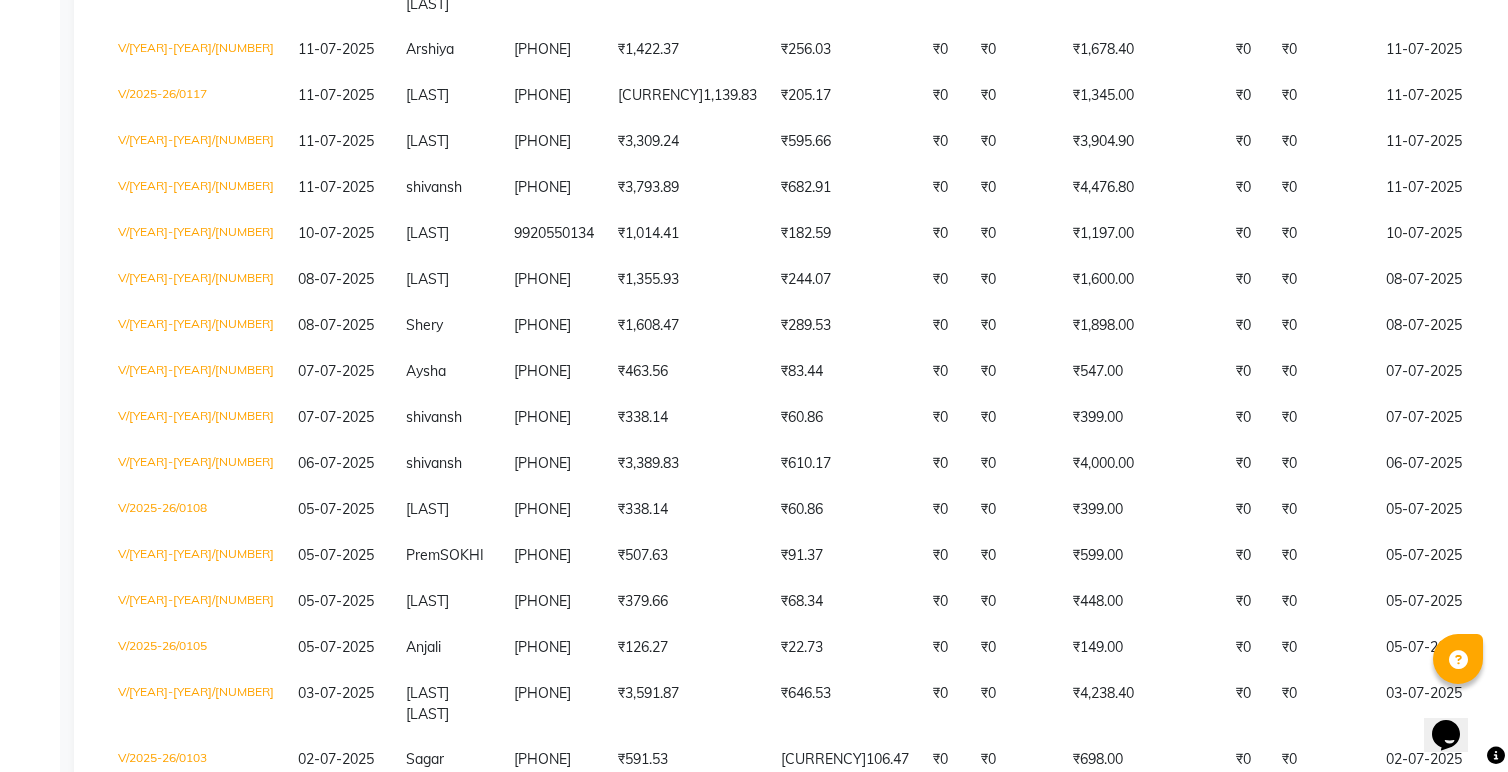 click on "Next  page" at bounding box center [257, 812] 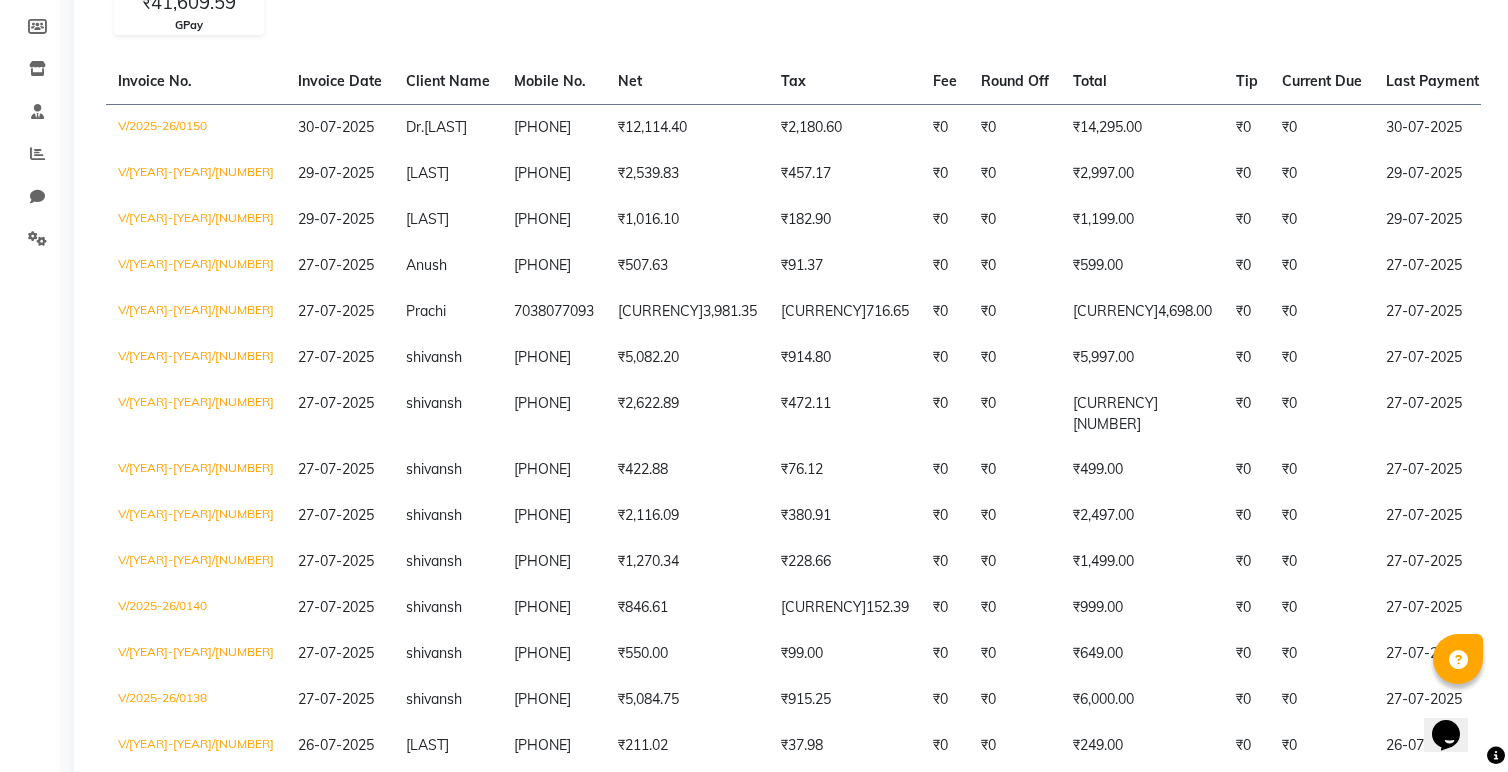 scroll, scrollTop: 0, scrollLeft: 0, axis: both 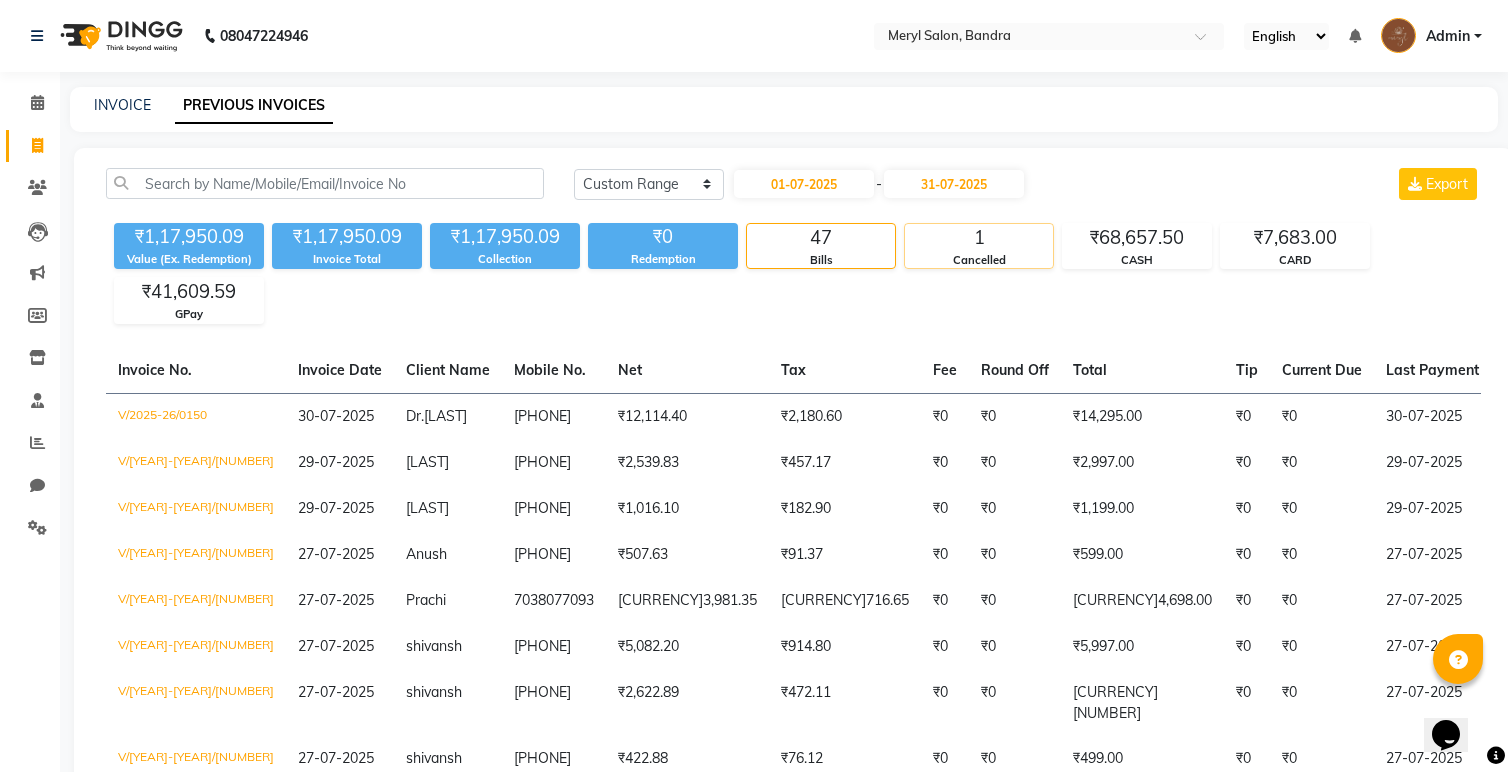 click on "1" 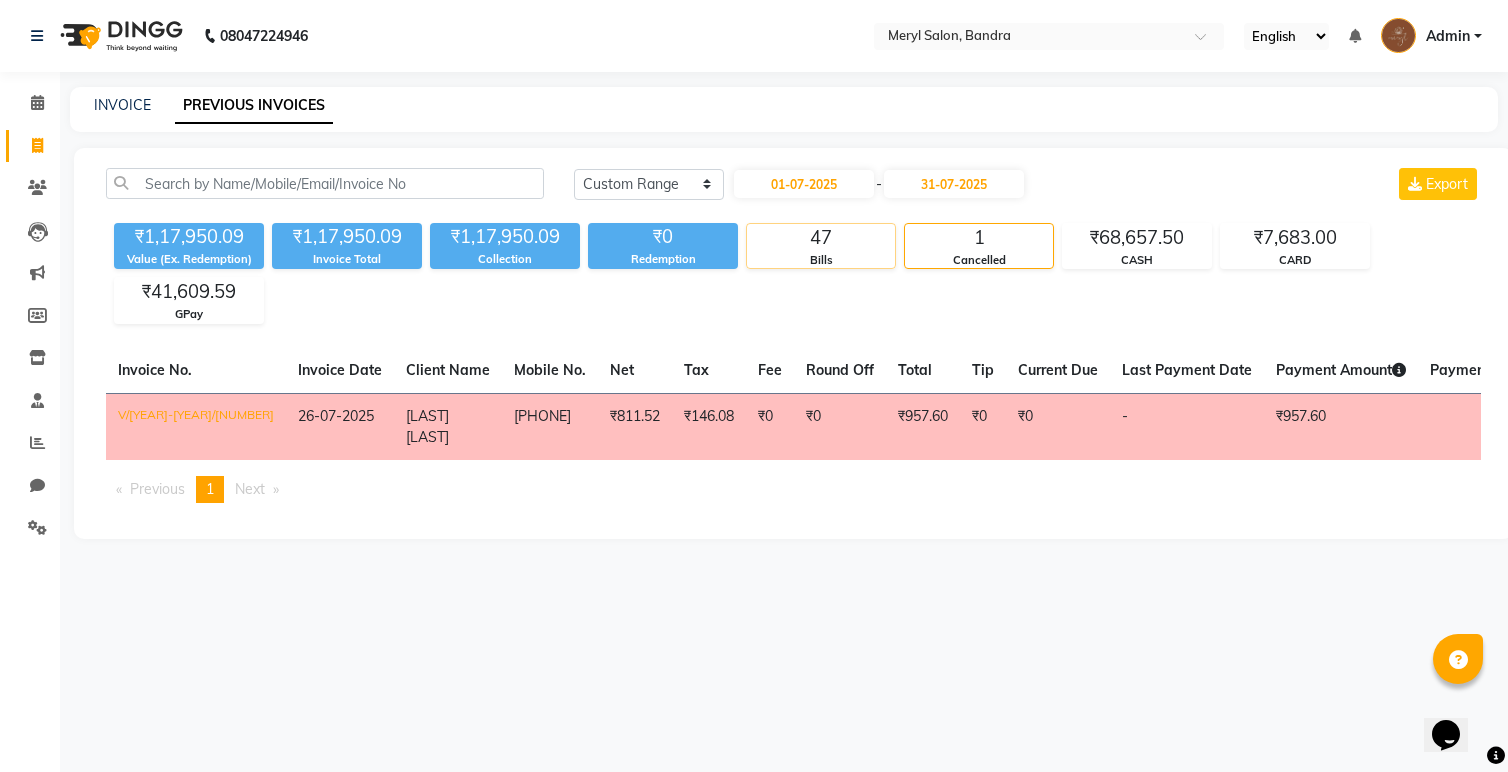 click on "47" 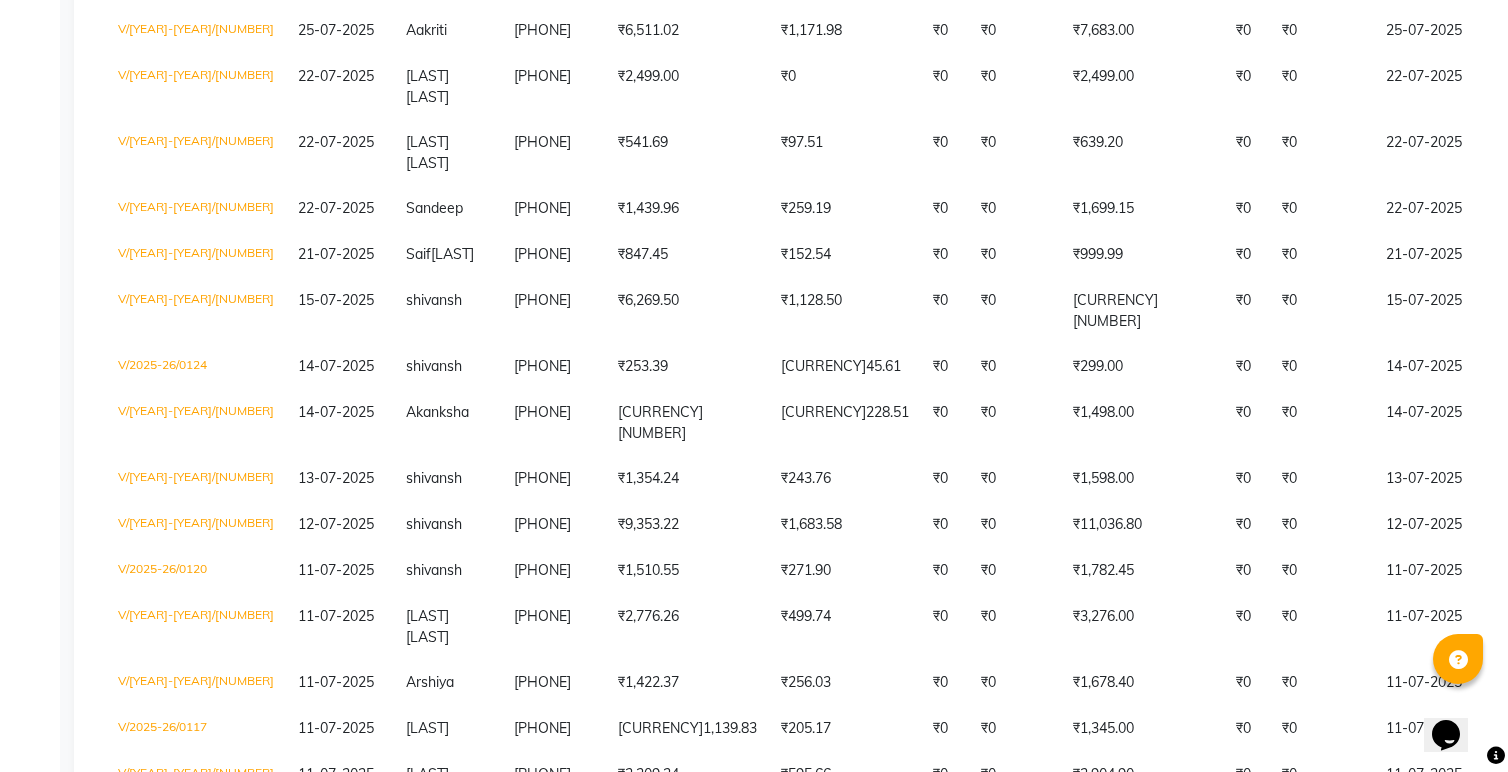 scroll, scrollTop: 1999, scrollLeft: 0, axis: vertical 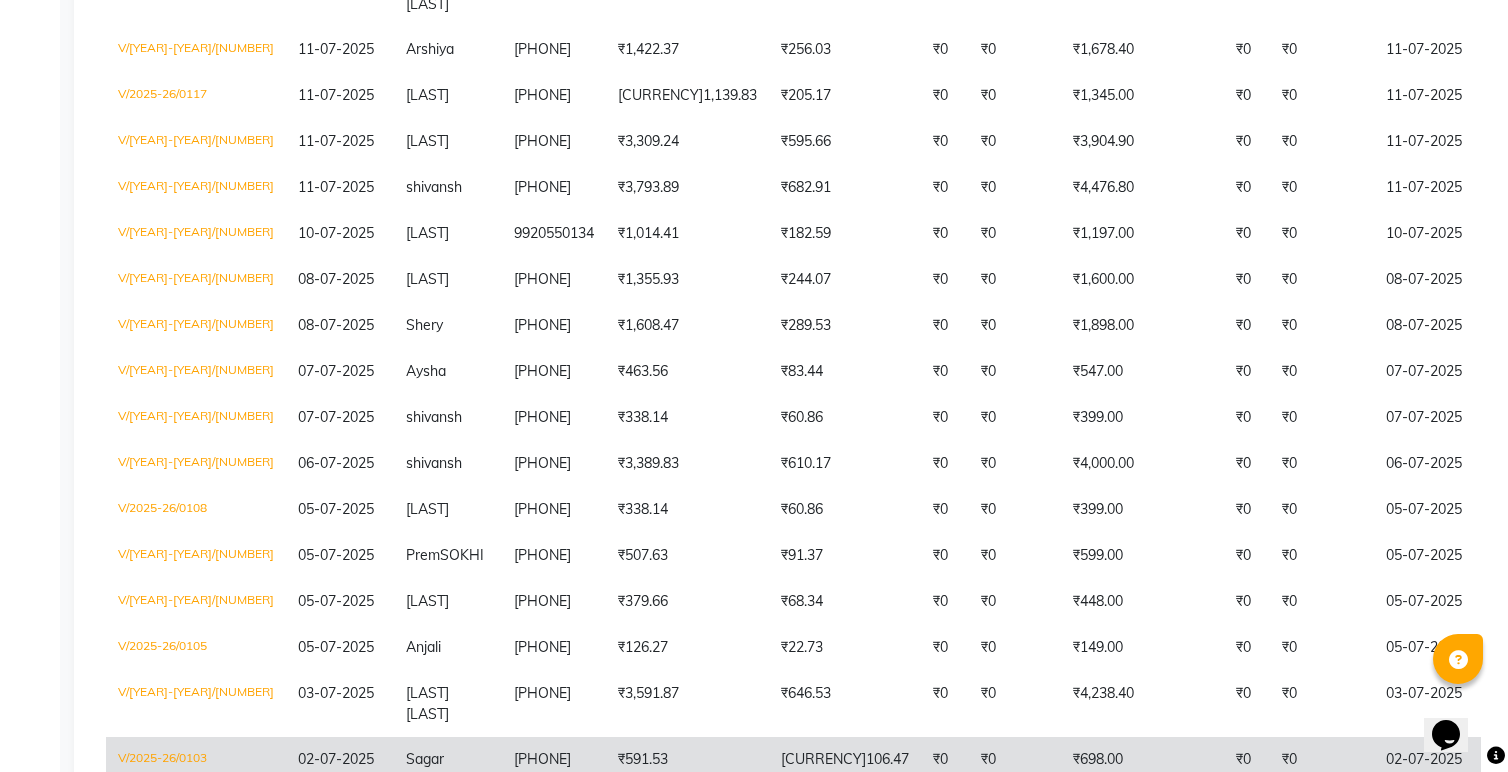 click on "₹106.47" 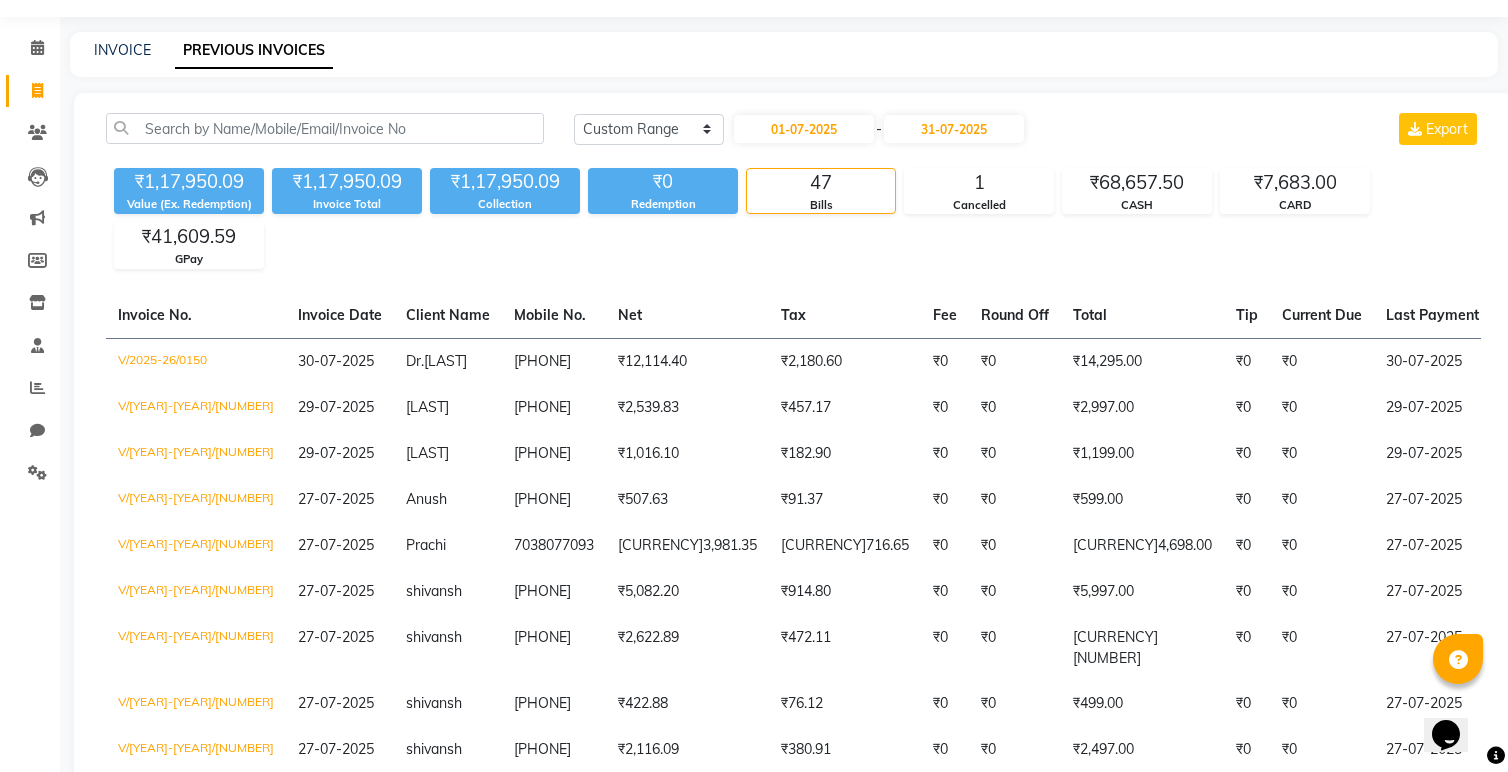 scroll, scrollTop: 54, scrollLeft: 0, axis: vertical 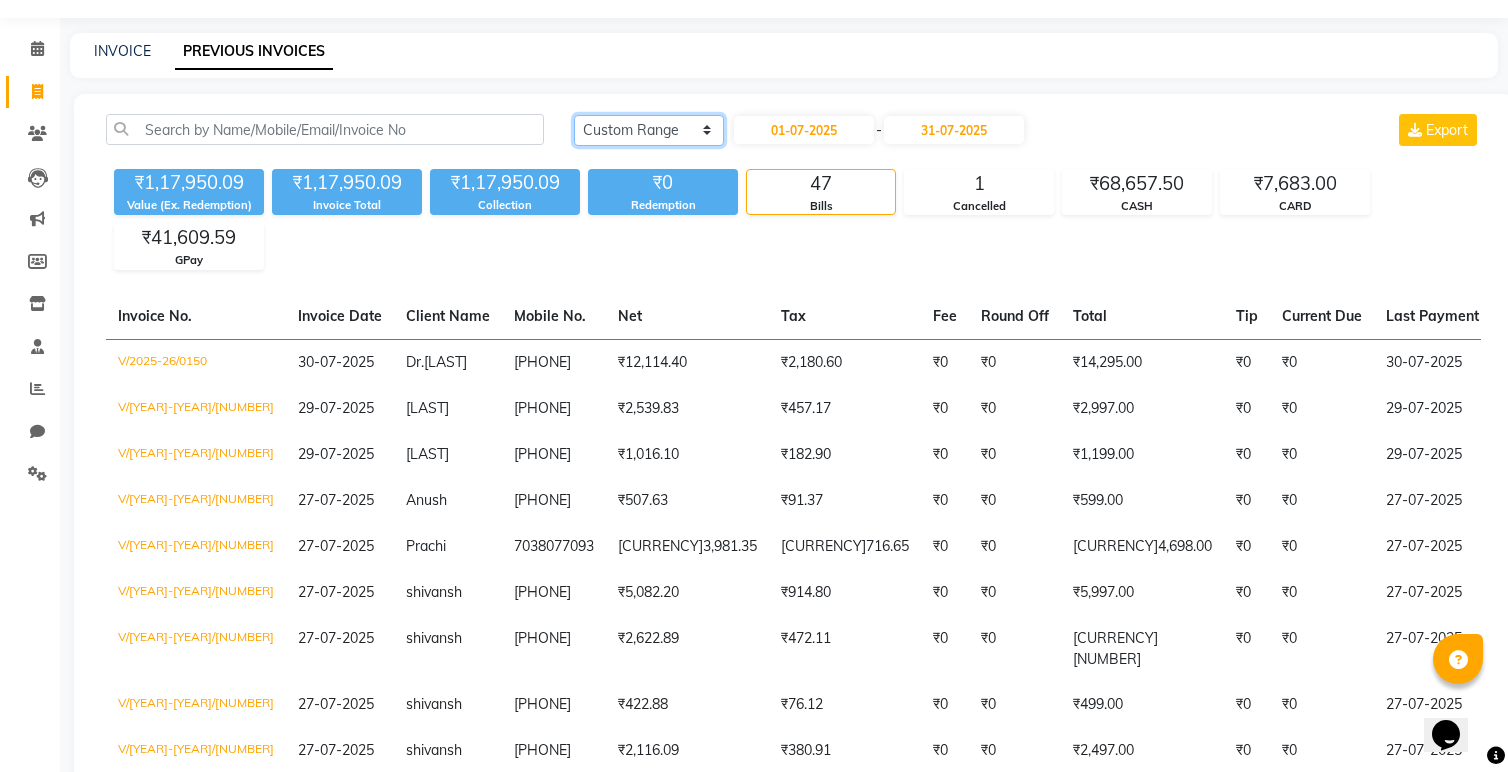click on "Today Yesterday Custom Range" 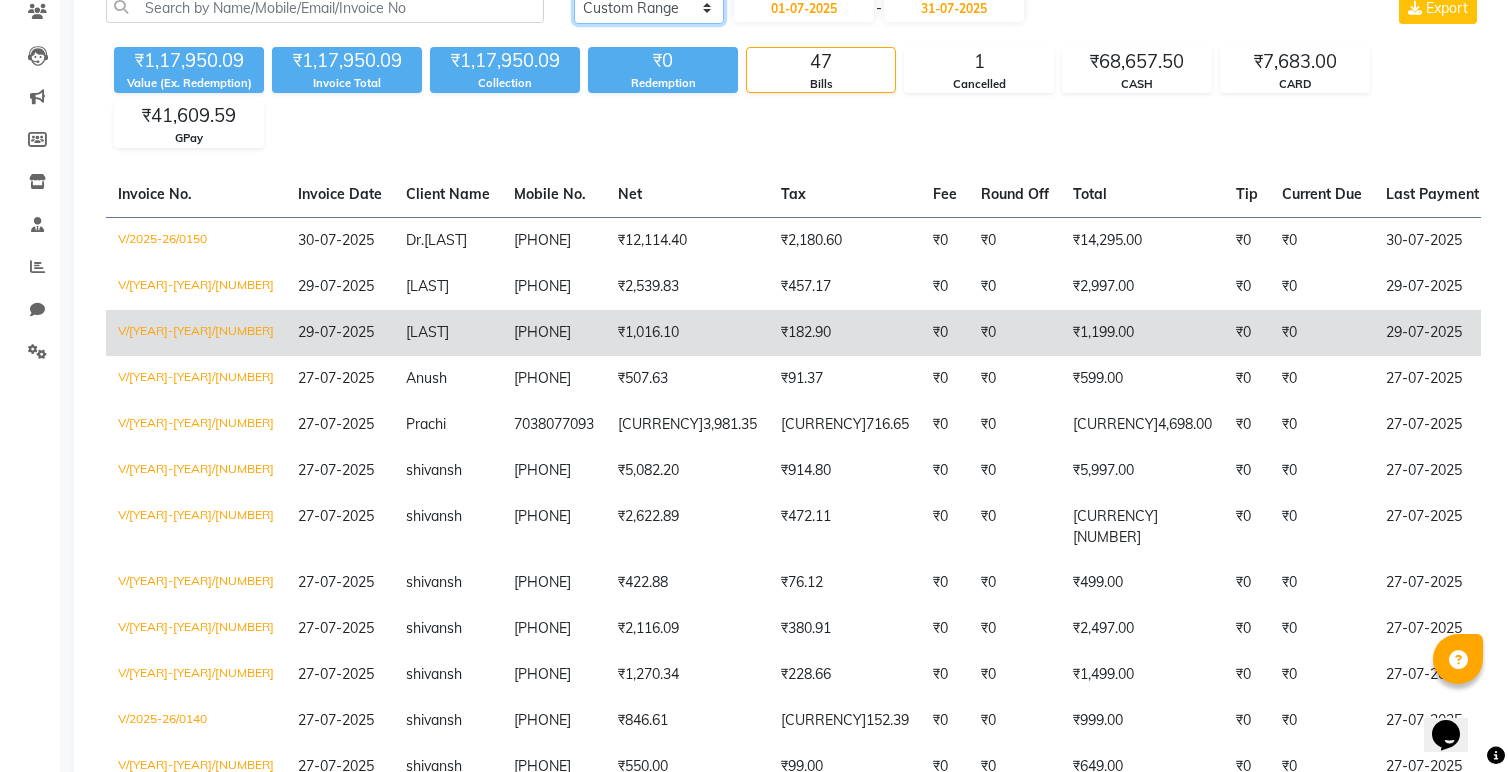 scroll, scrollTop: 173, scrollLeft: 0, axis: vertical 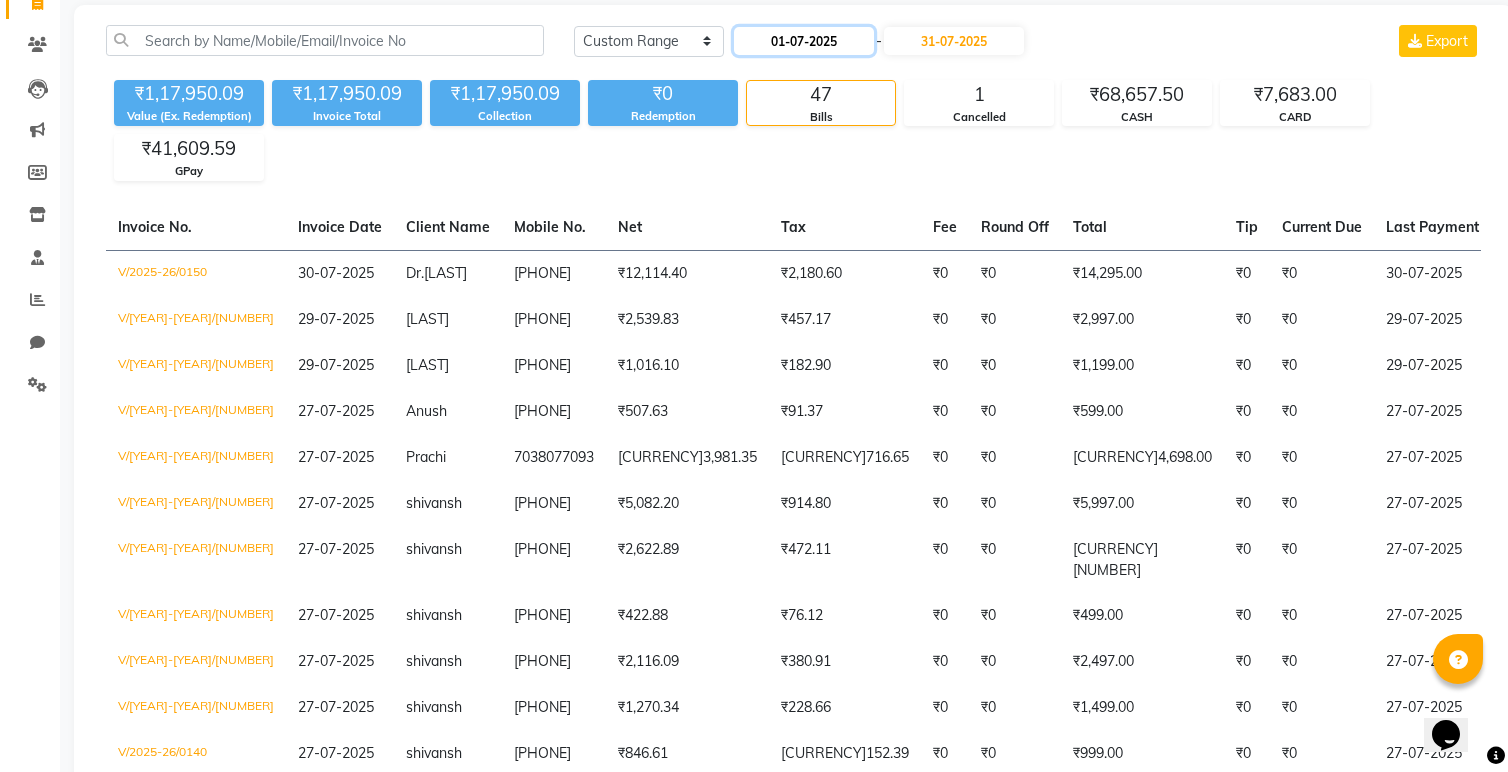 click on "01-07-2025" 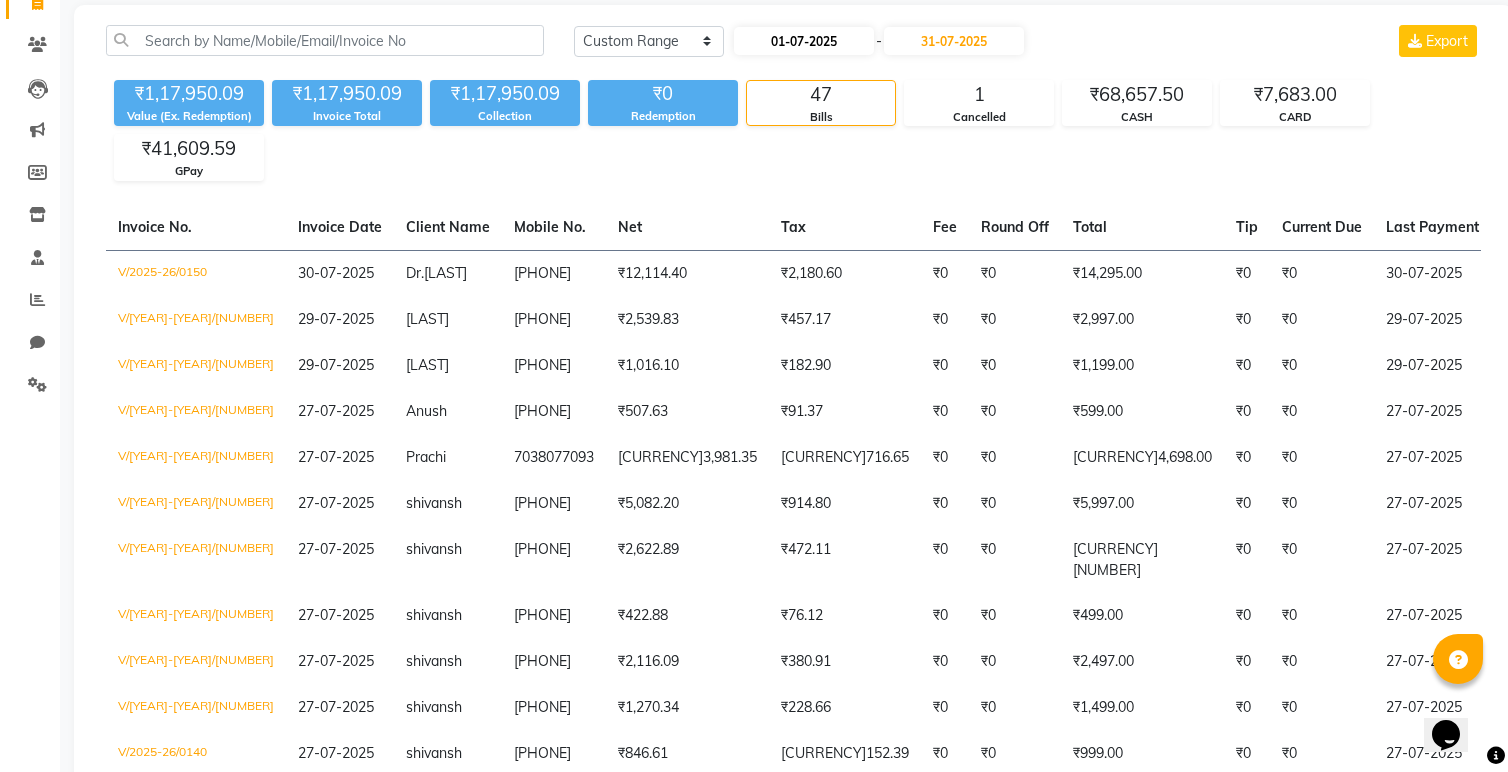 select on "7" 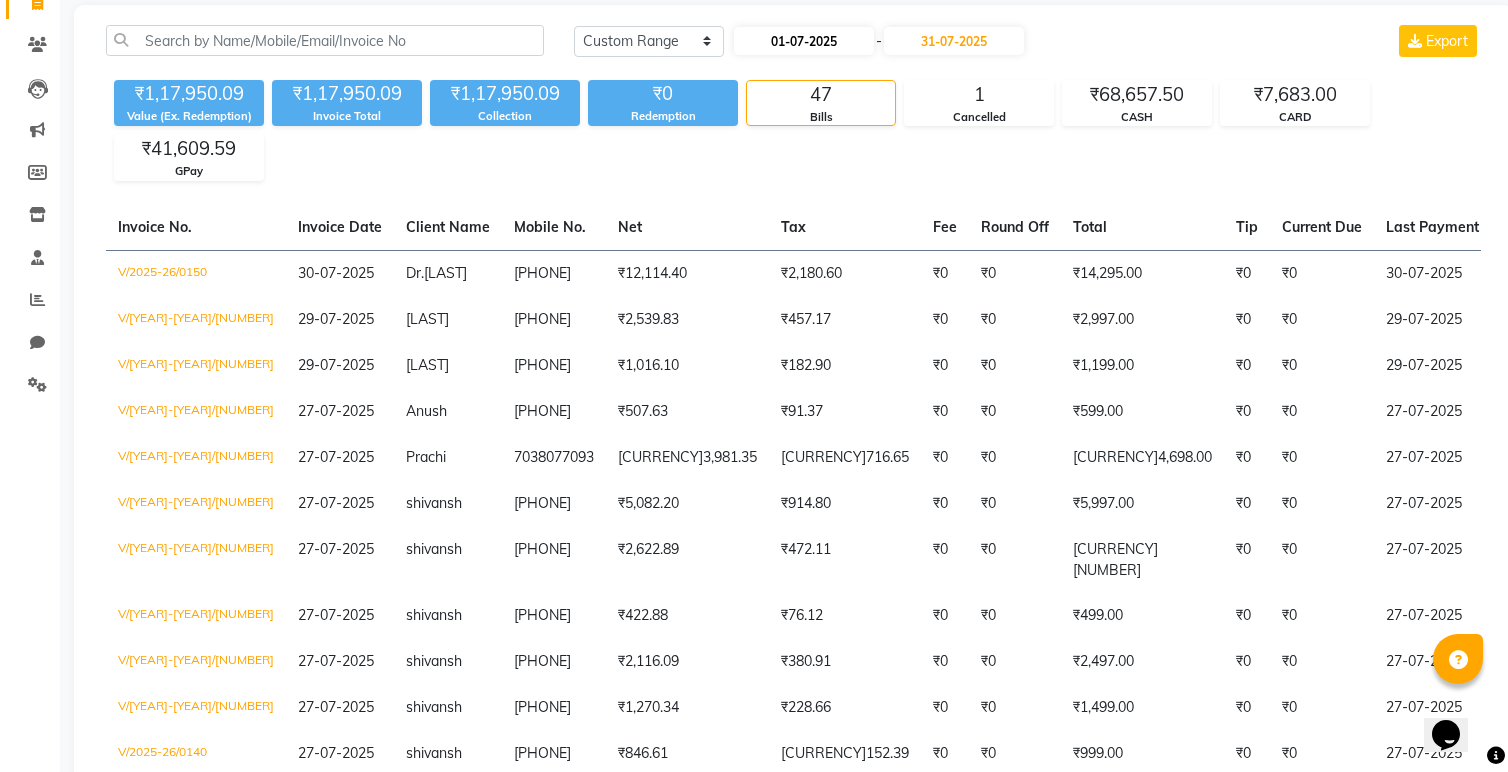 select on "2025" 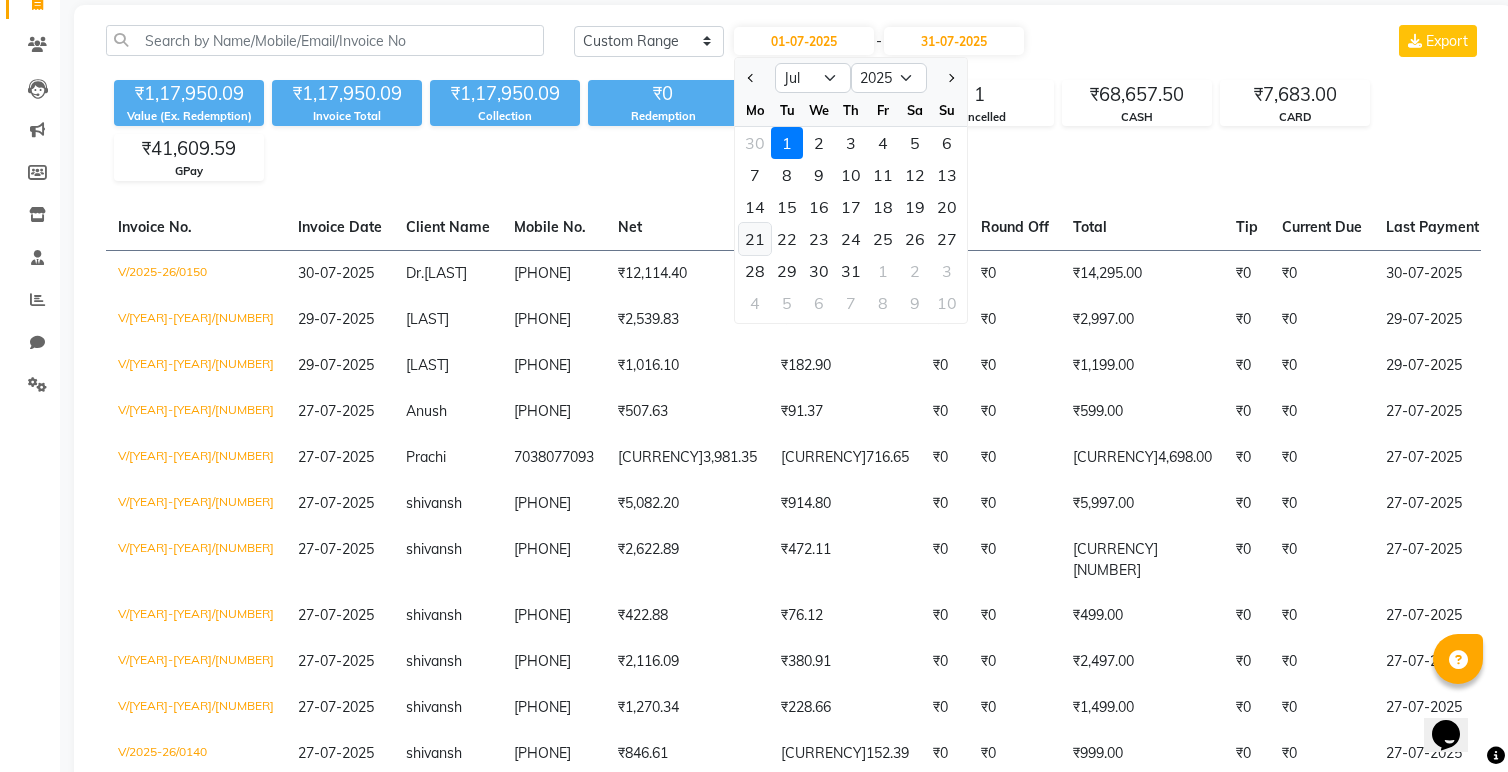 click on "21" 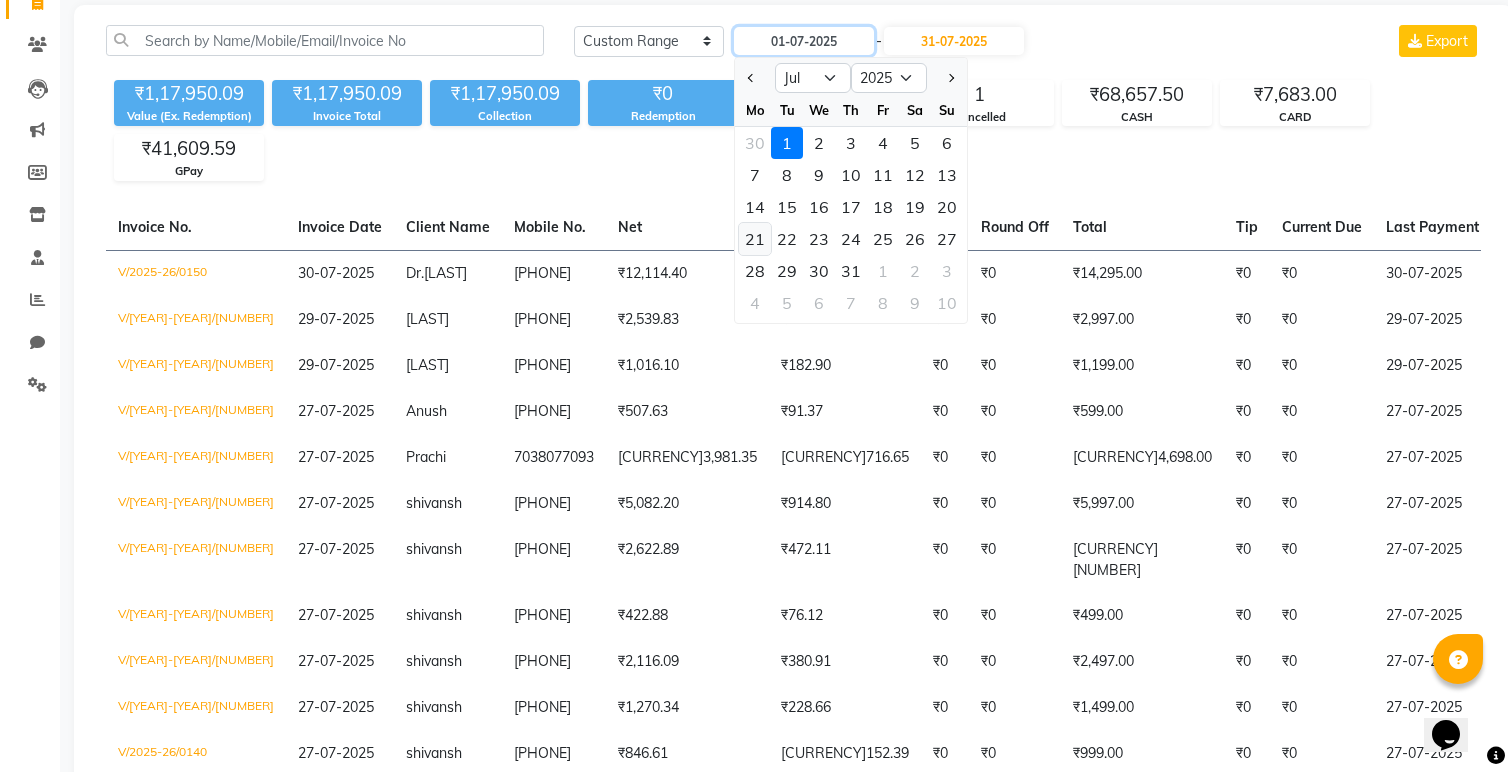 type on "21-07-2025" 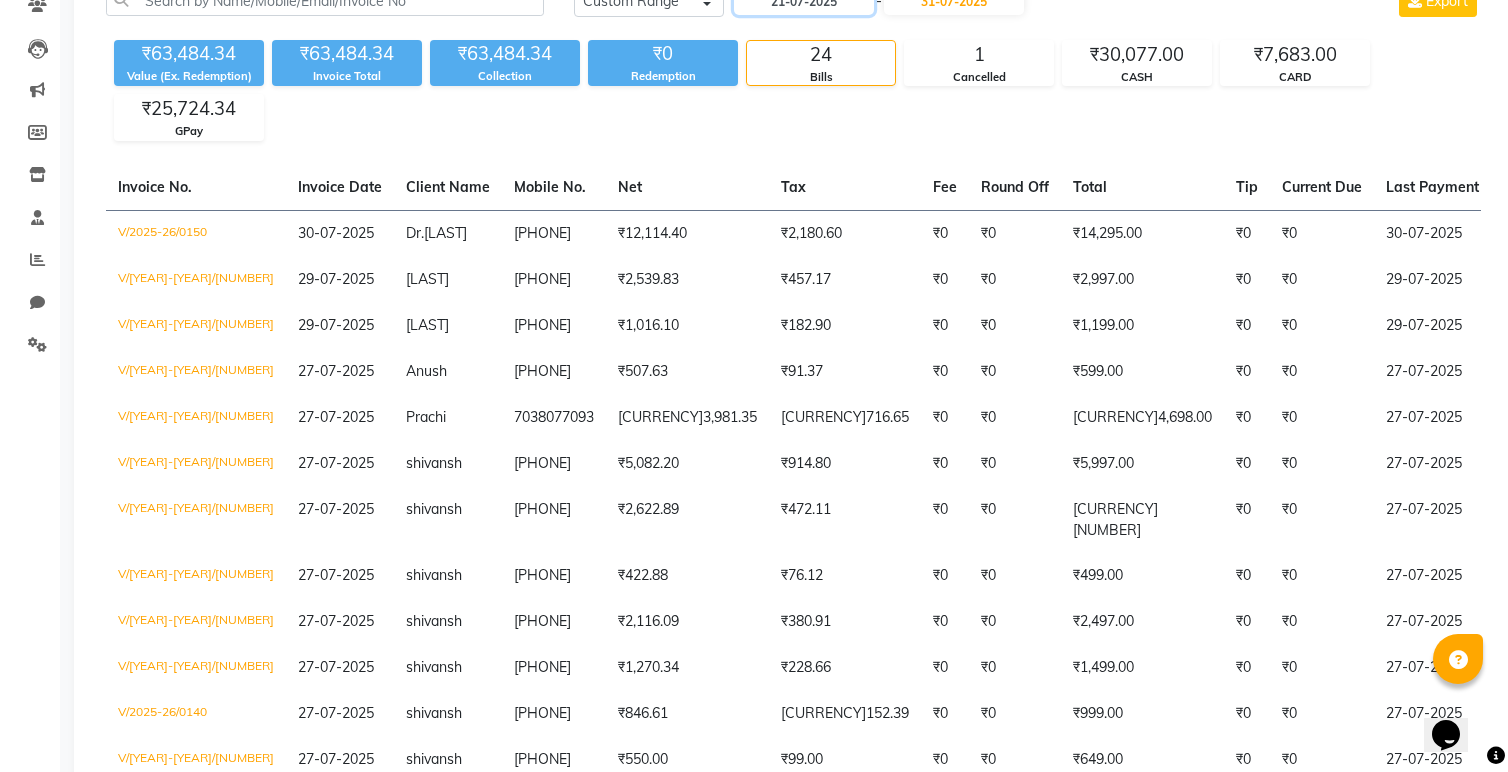 scroll, scrollTop: 180, scrollLeft: 0, axis: vertical 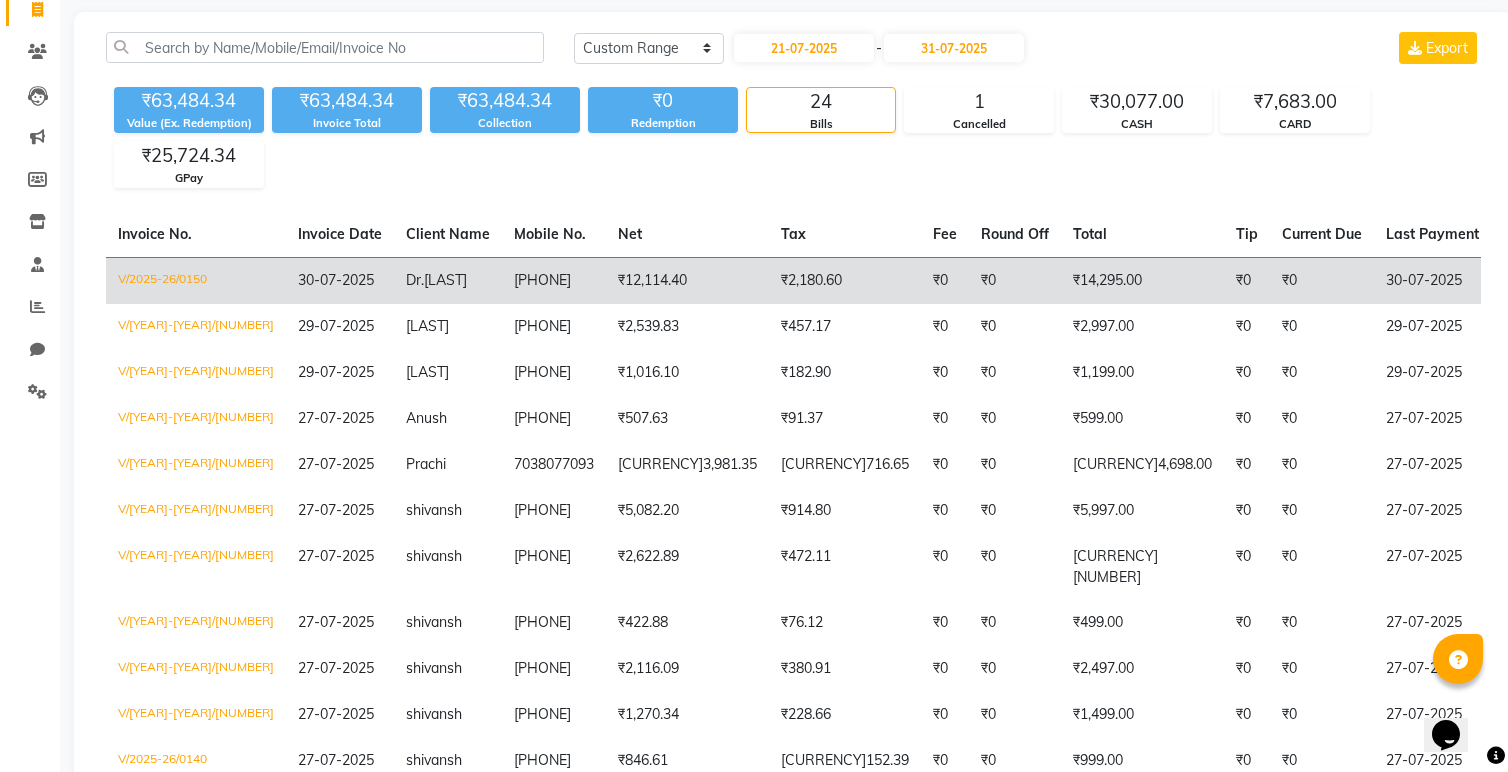 click on "₹0" 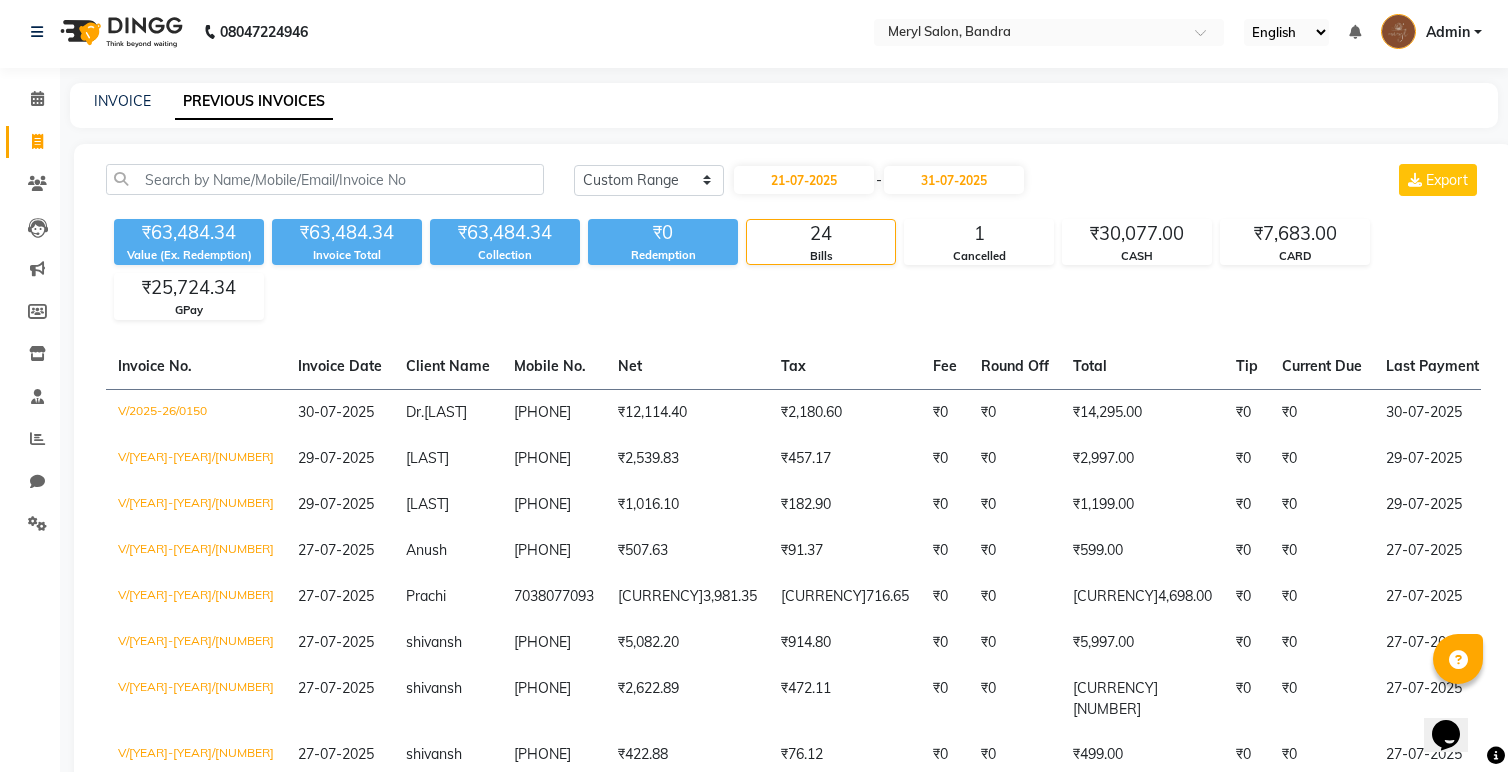 scroll, scrollTop: 0, scrollLeft: 0, axis: both 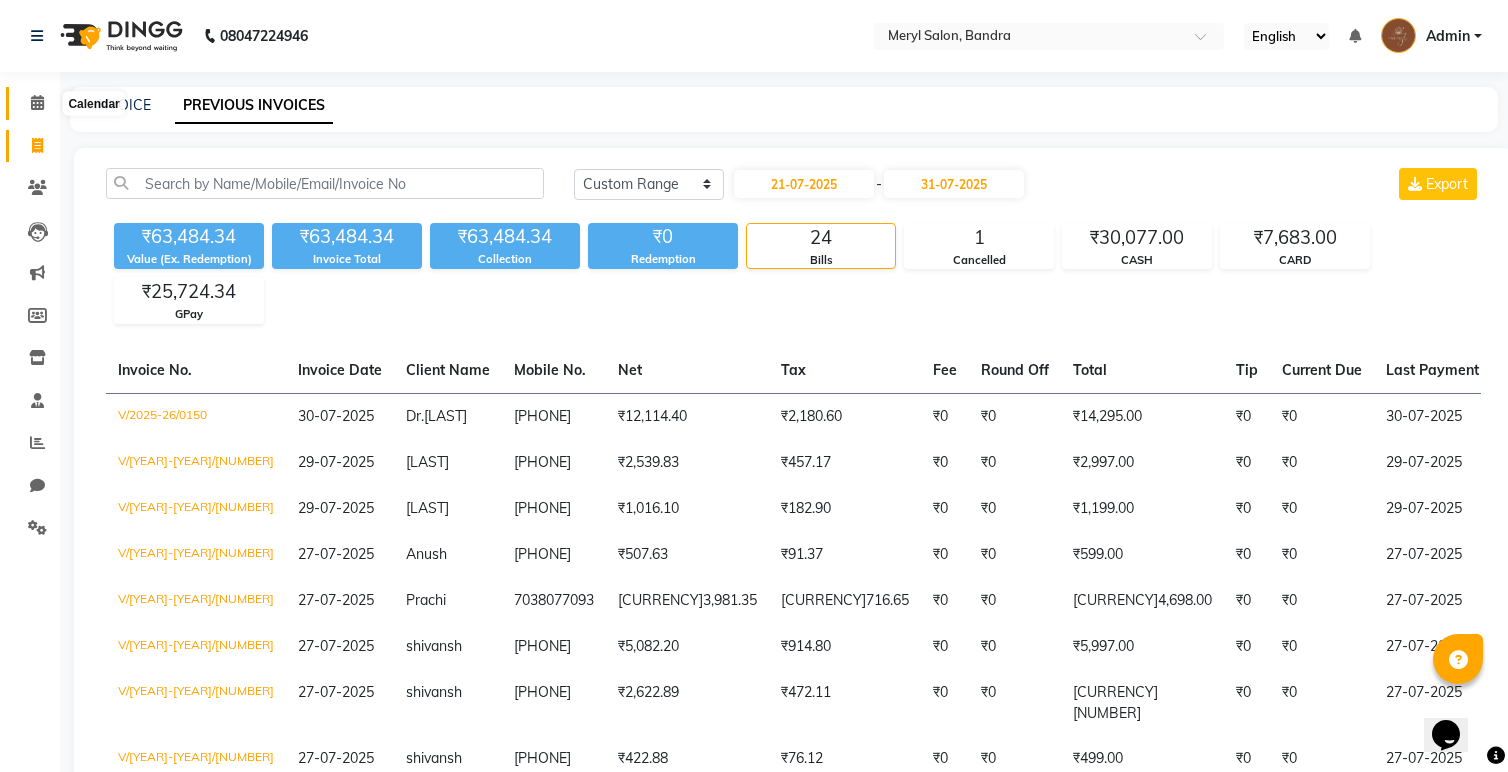 click 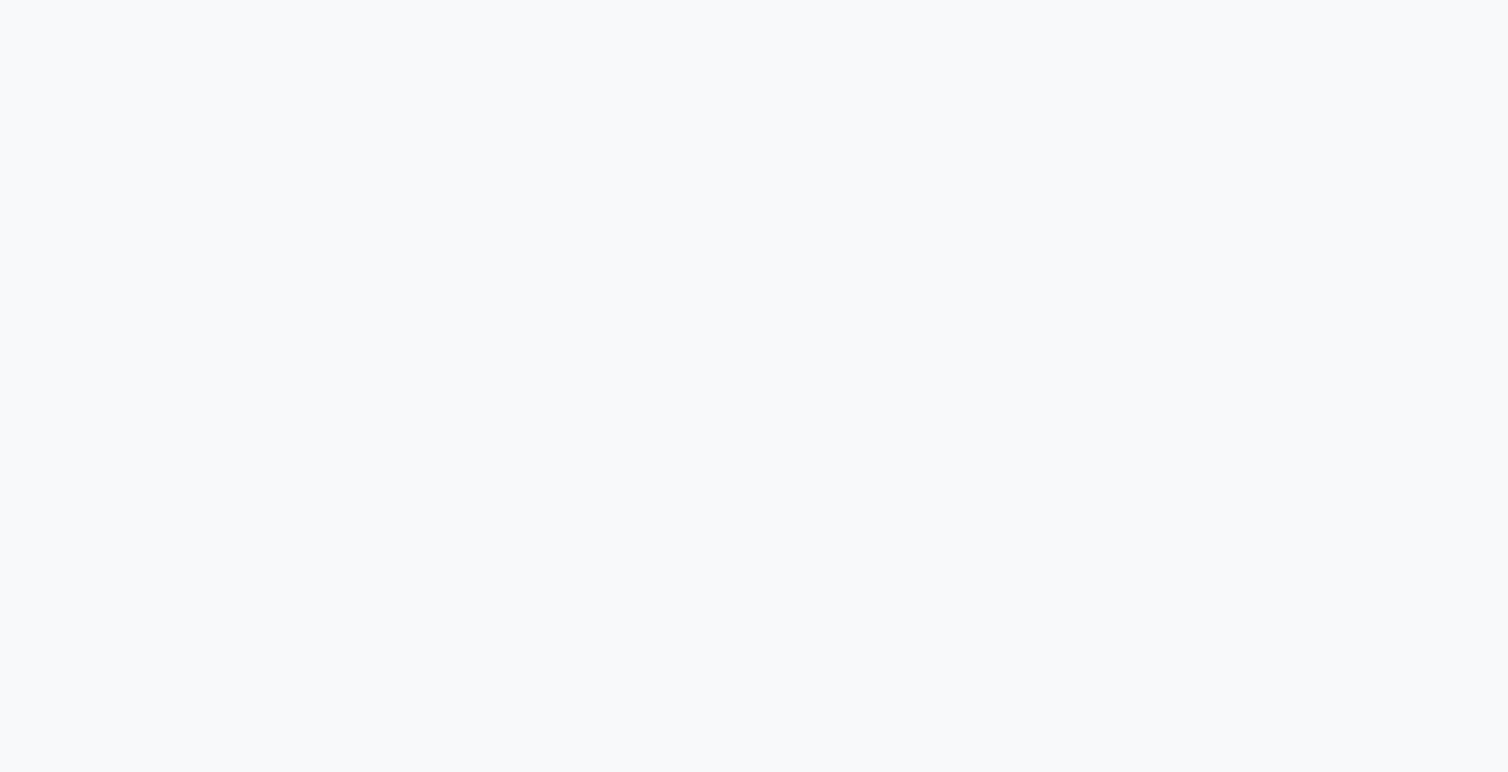 scroll, scrollTop: 0, scrollLeft: 0, axis: both 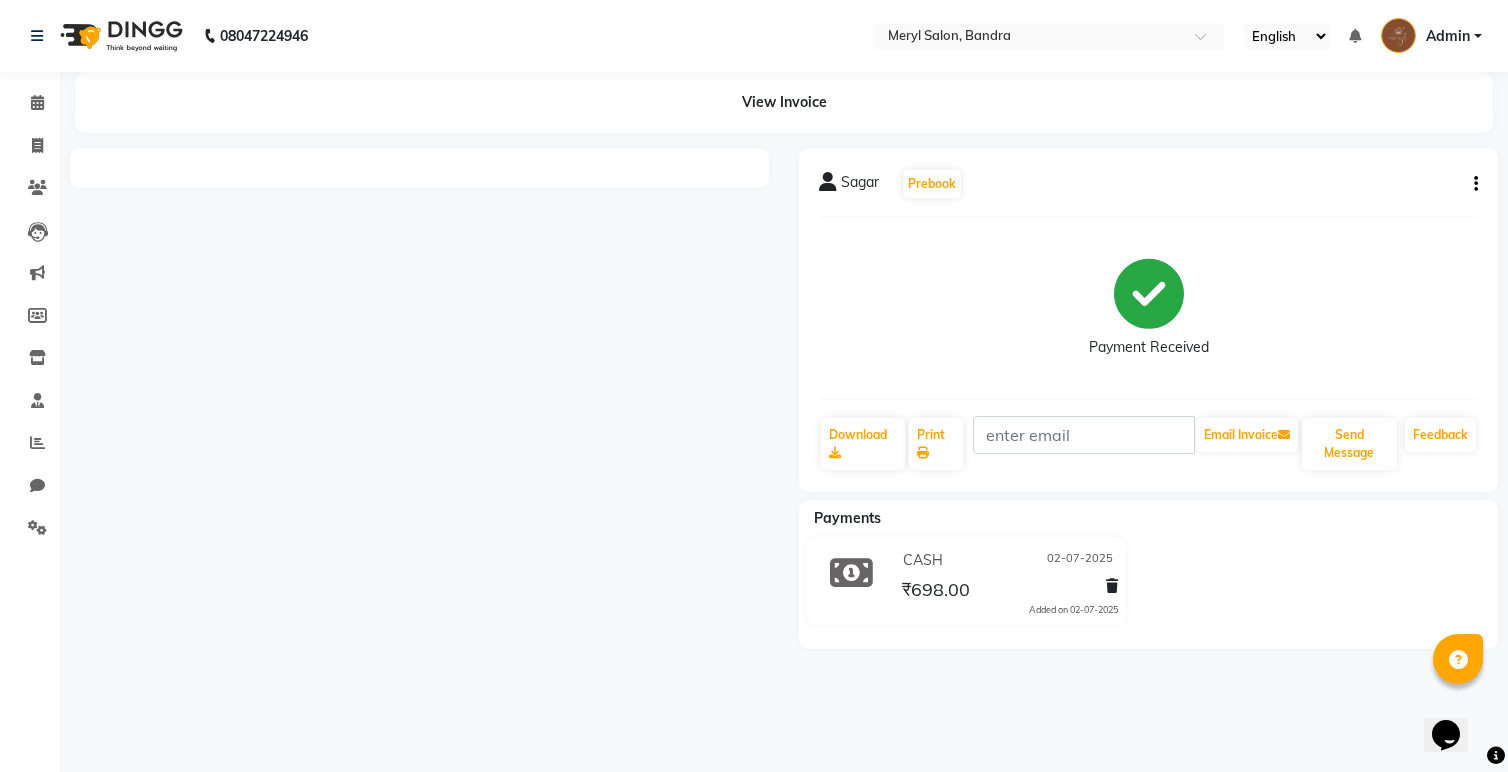 click 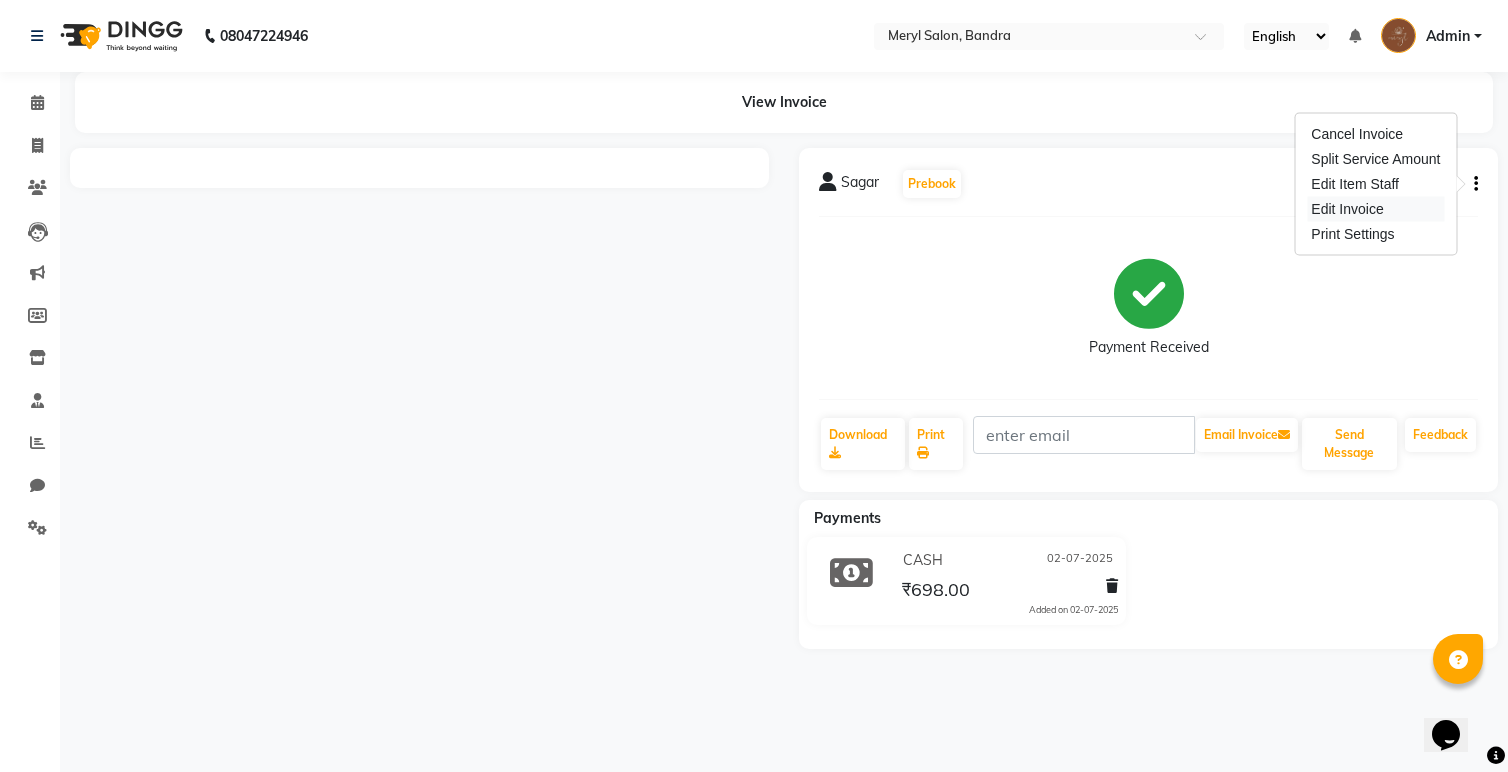 click on "Edit Invoice" at bounding box center (1375, 209) 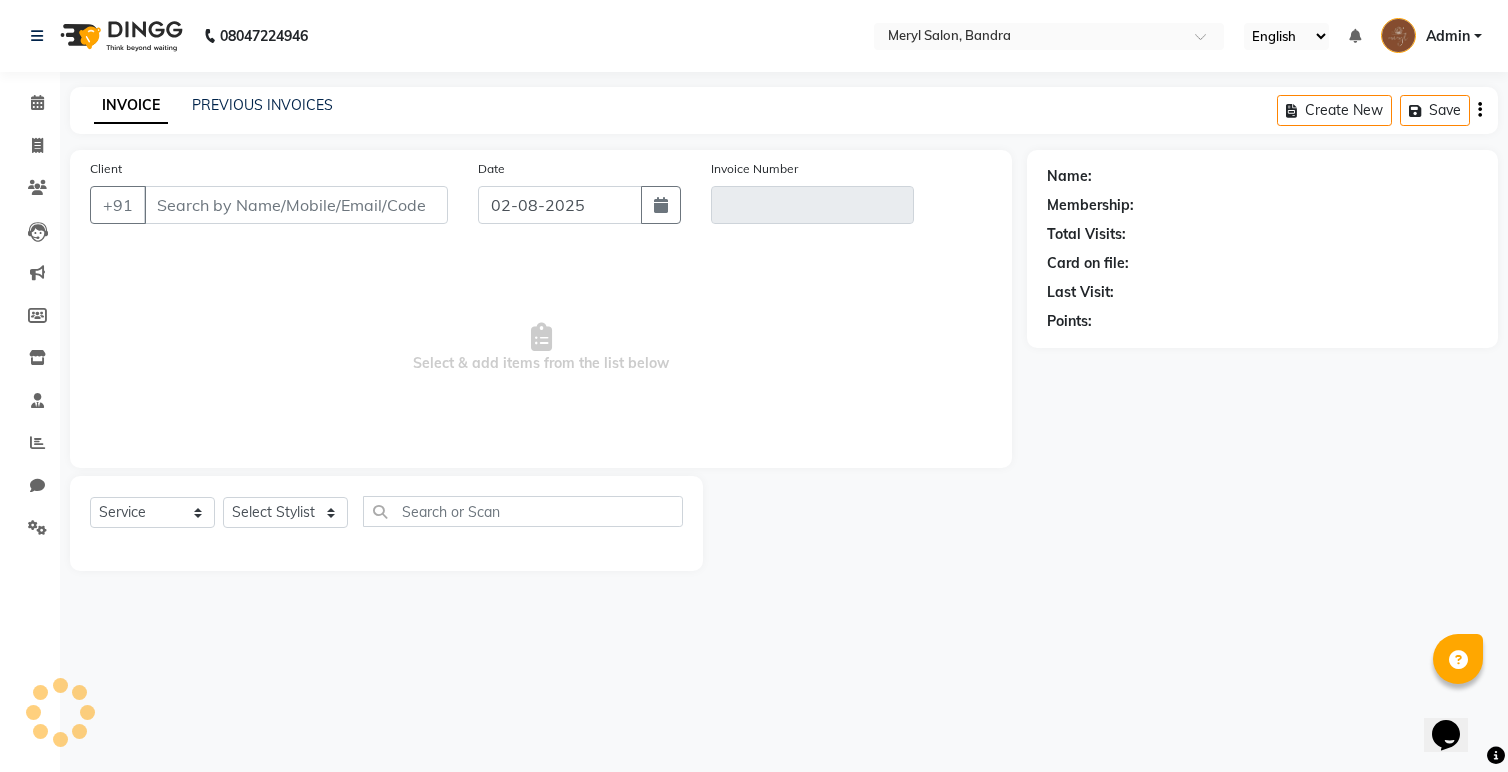 type on "[PHONE]" 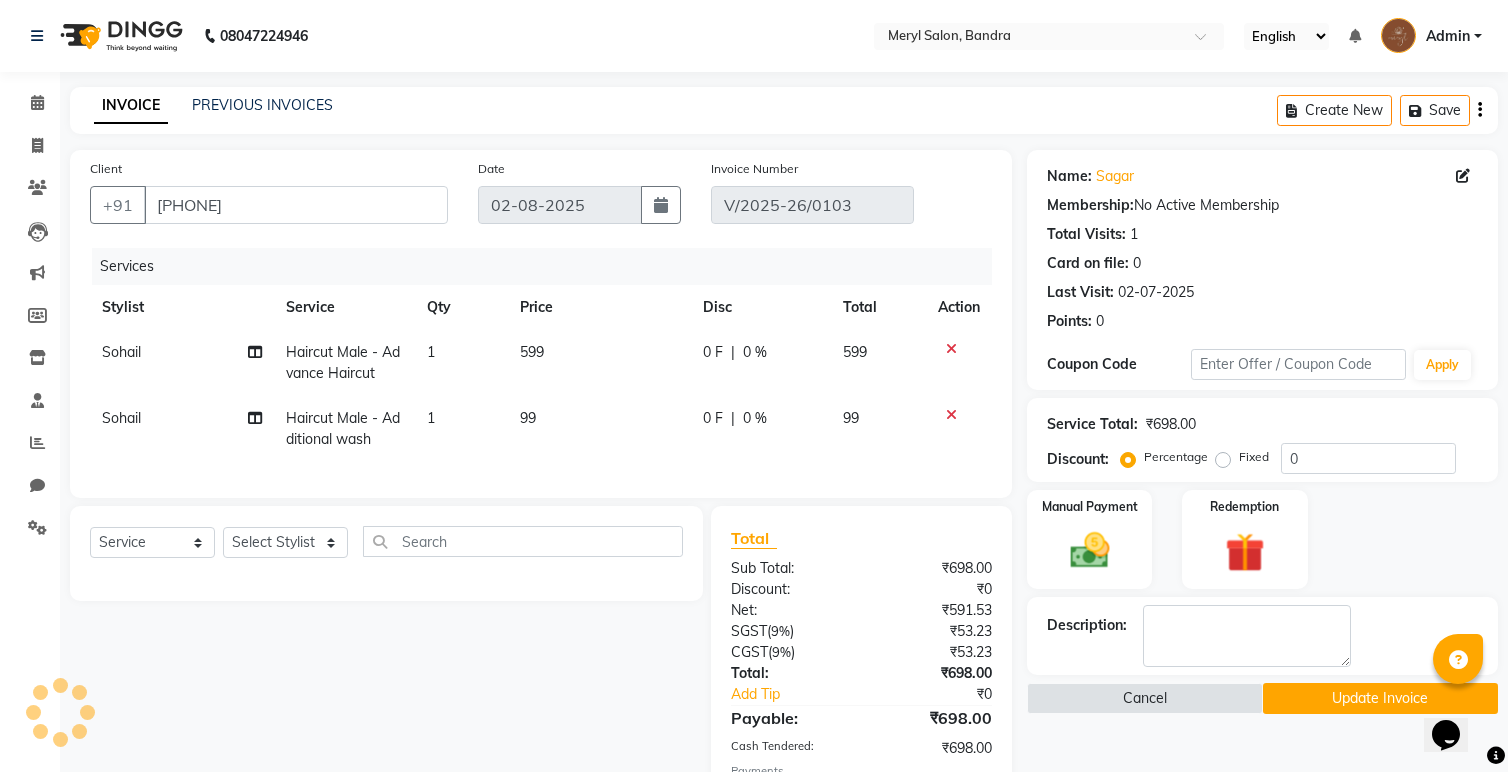 type on "02-07-2025" 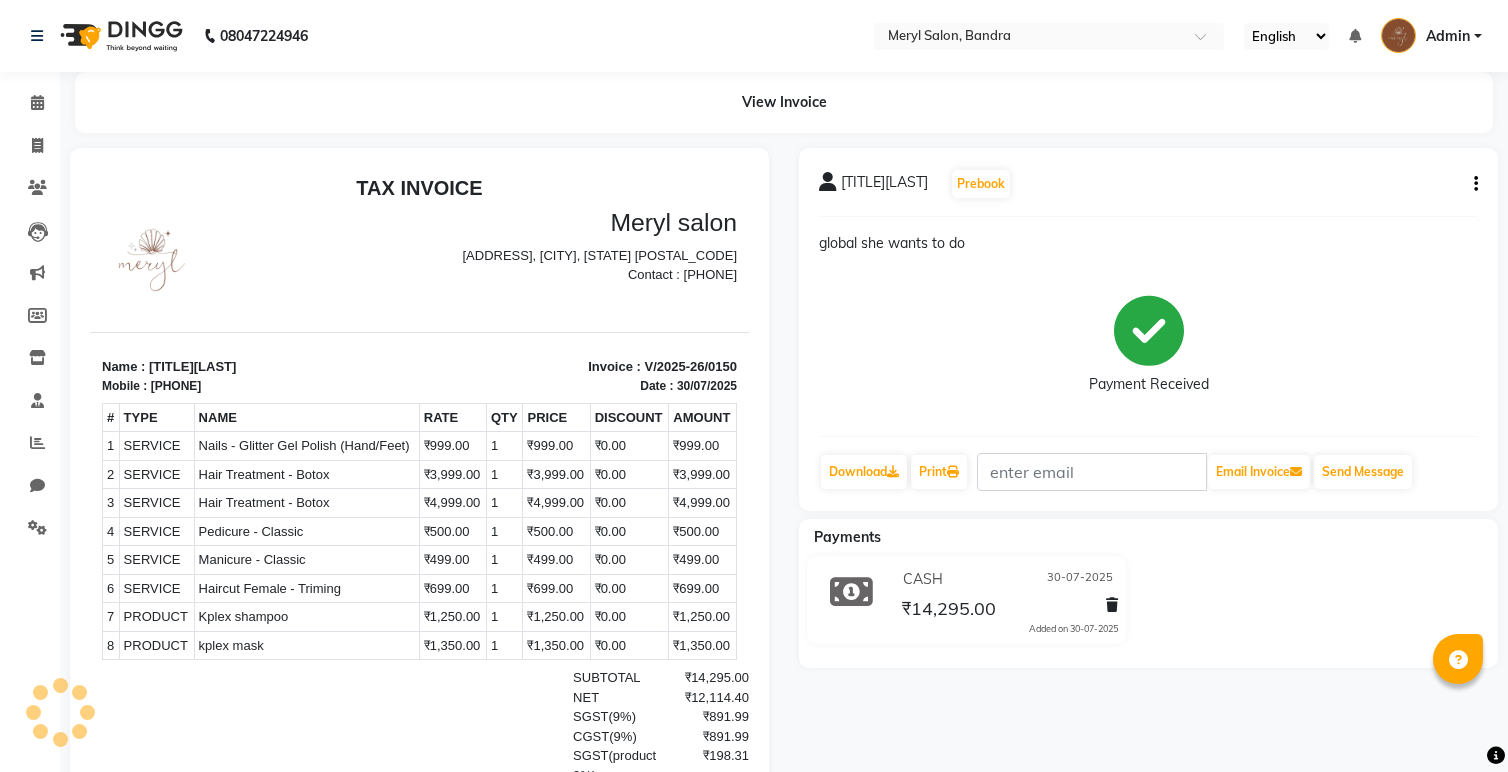 scroll, scrollTop: 0, scrollLeft: 0, axis: both 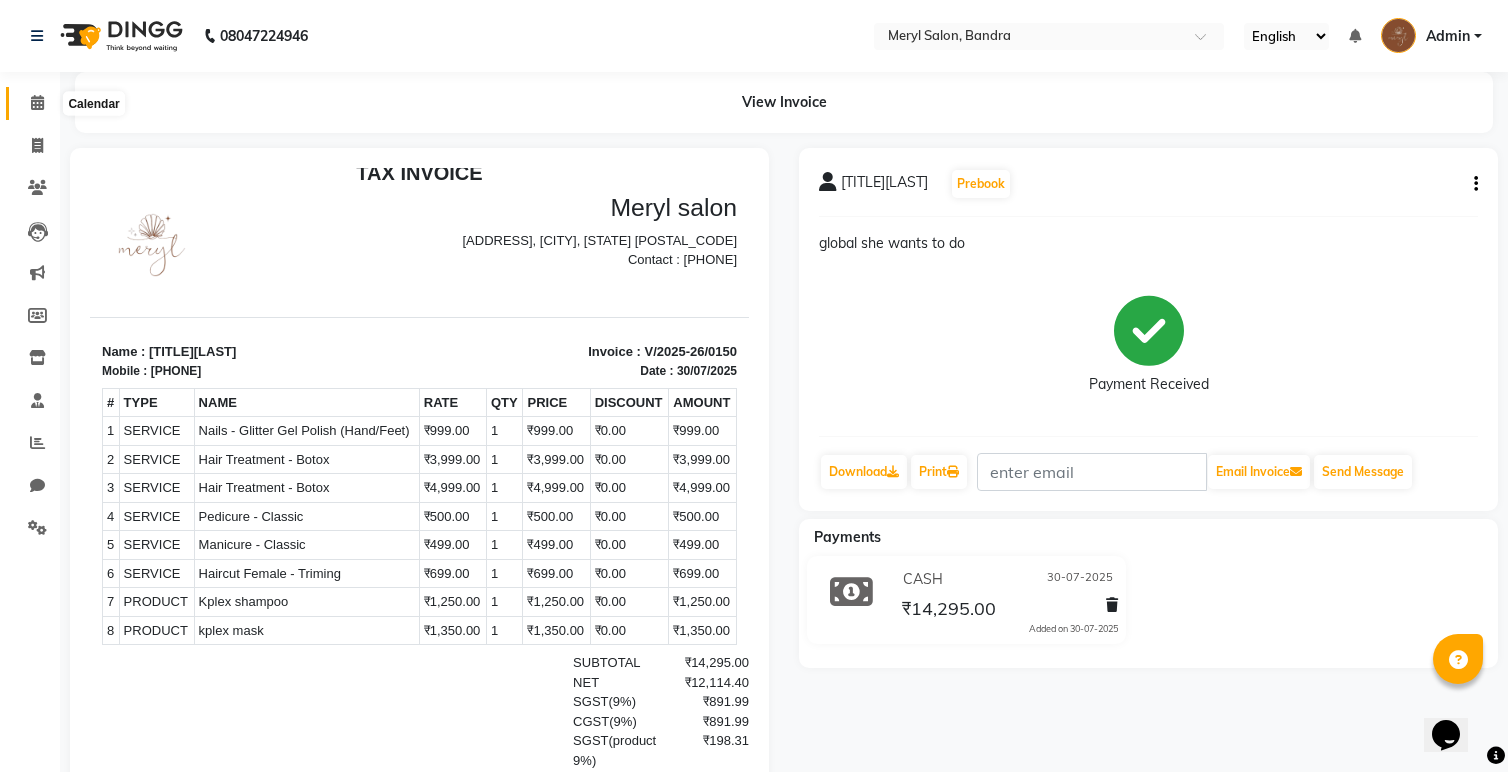 click 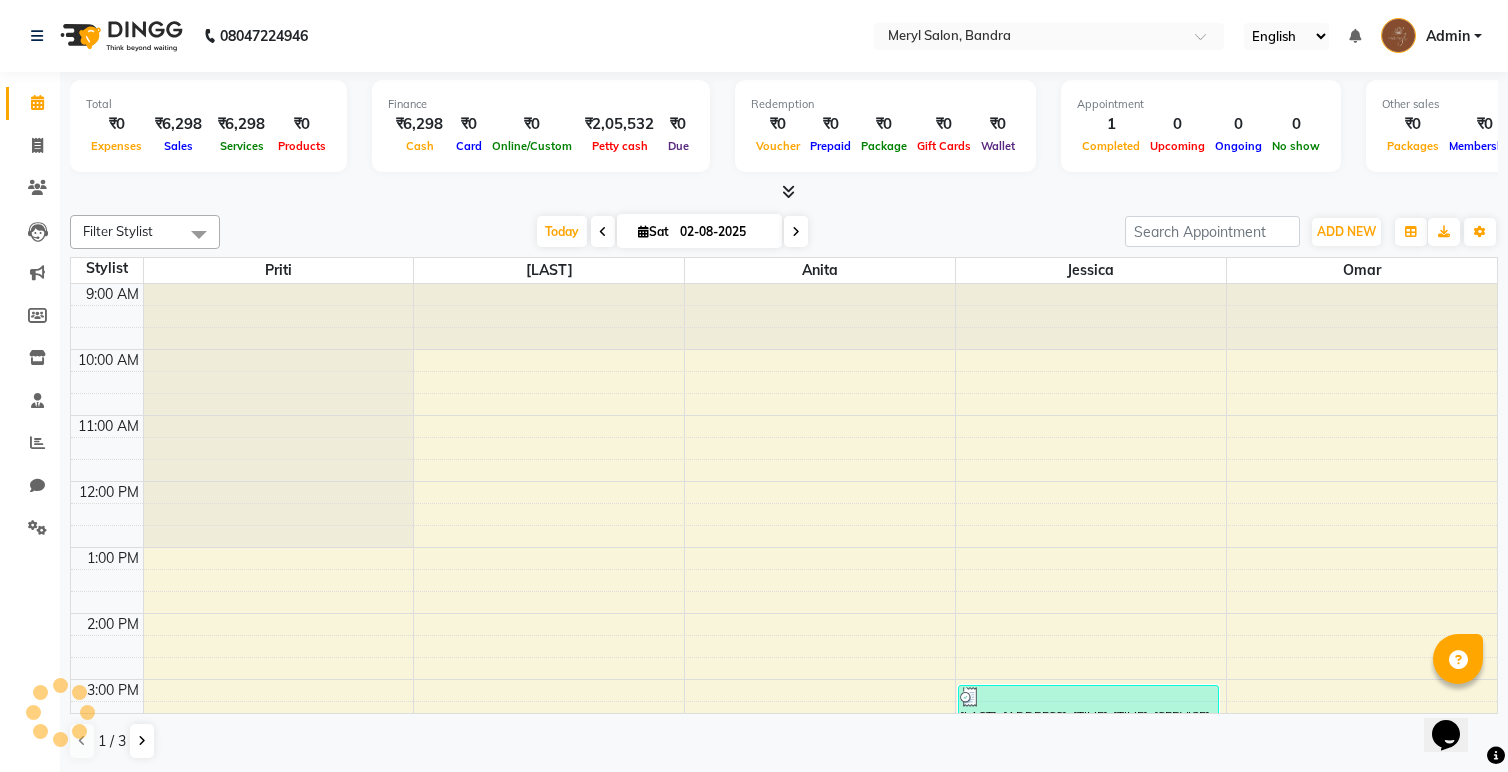 scroll, scrollTop: 0, scrollLeft: 0, axis: both 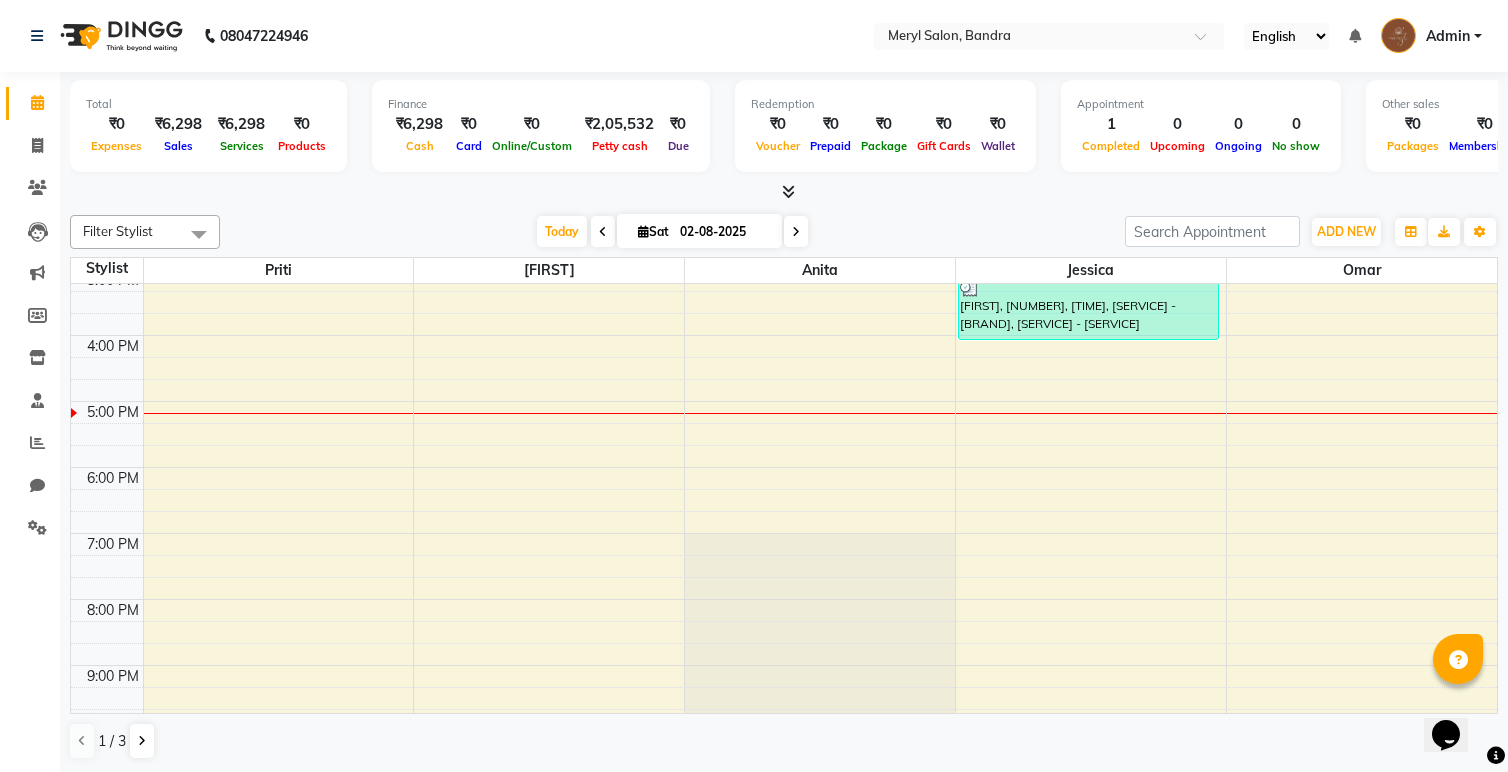 click on "9:00 AM 10:00 AM 11:00 AM 12:00 PM 1:00 PM 2:00 PM 3:00 PM 4:00 PM 5:00 PM 6:00 PM 7:00 PM 8:00 PM 9:00 PM 10:00 PM     shivansh, TK01, 03:05 PM-04:05 PM, Luxury facial - Casmara ,Haircut Male - Shaving" at bounding box center [784, 335] 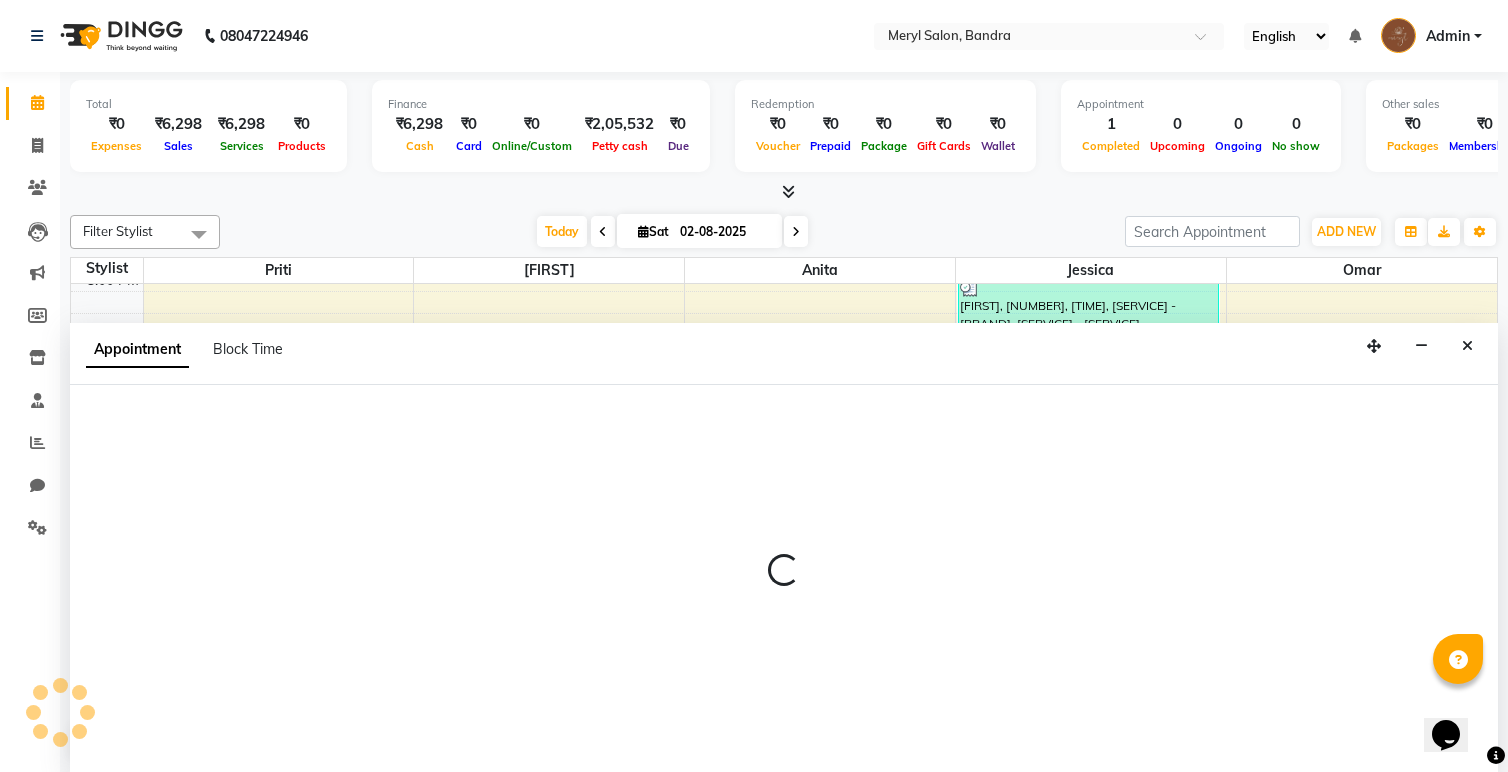 scroll, scrollTop: 1, scrollLeft: 0, axis: vertical 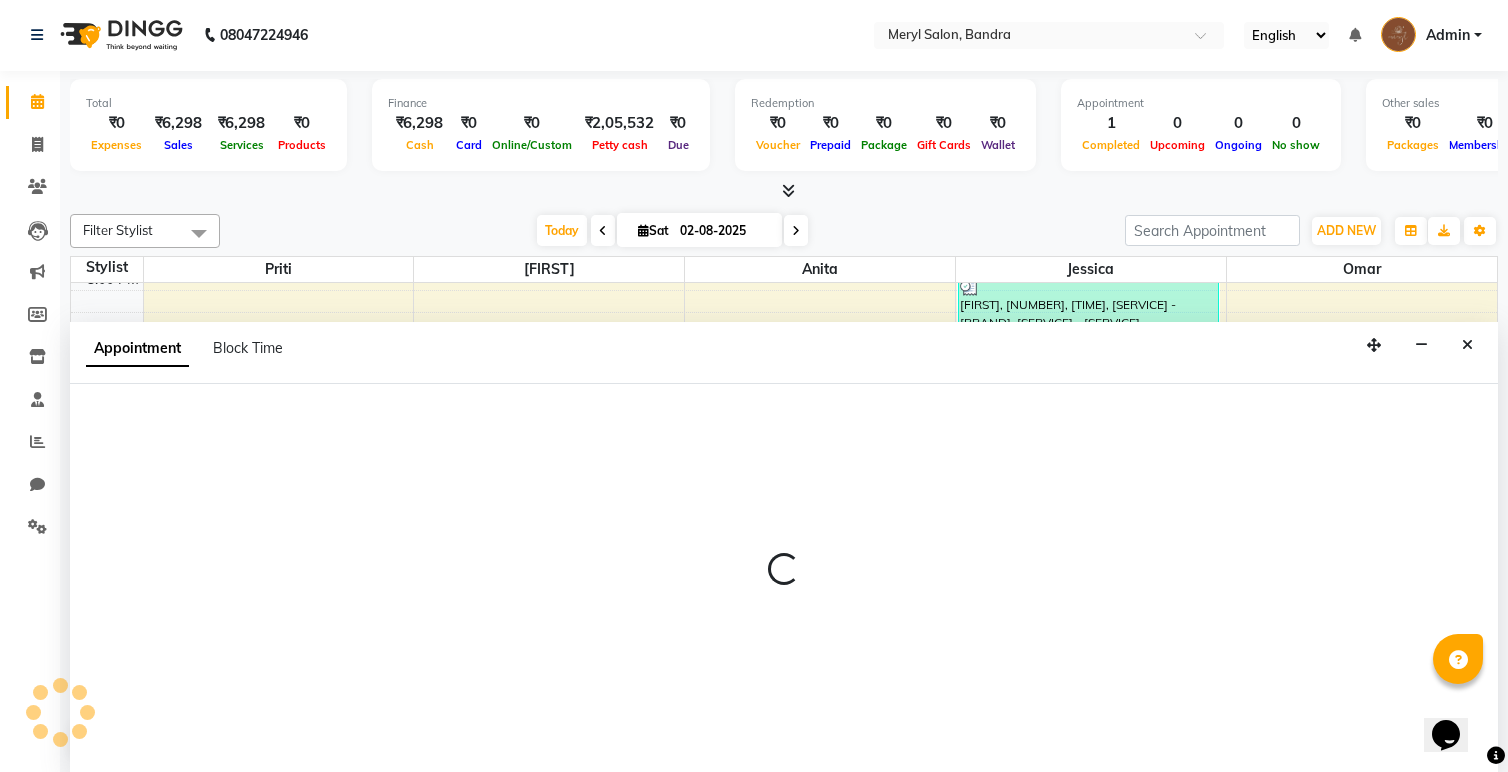 select on "84557" 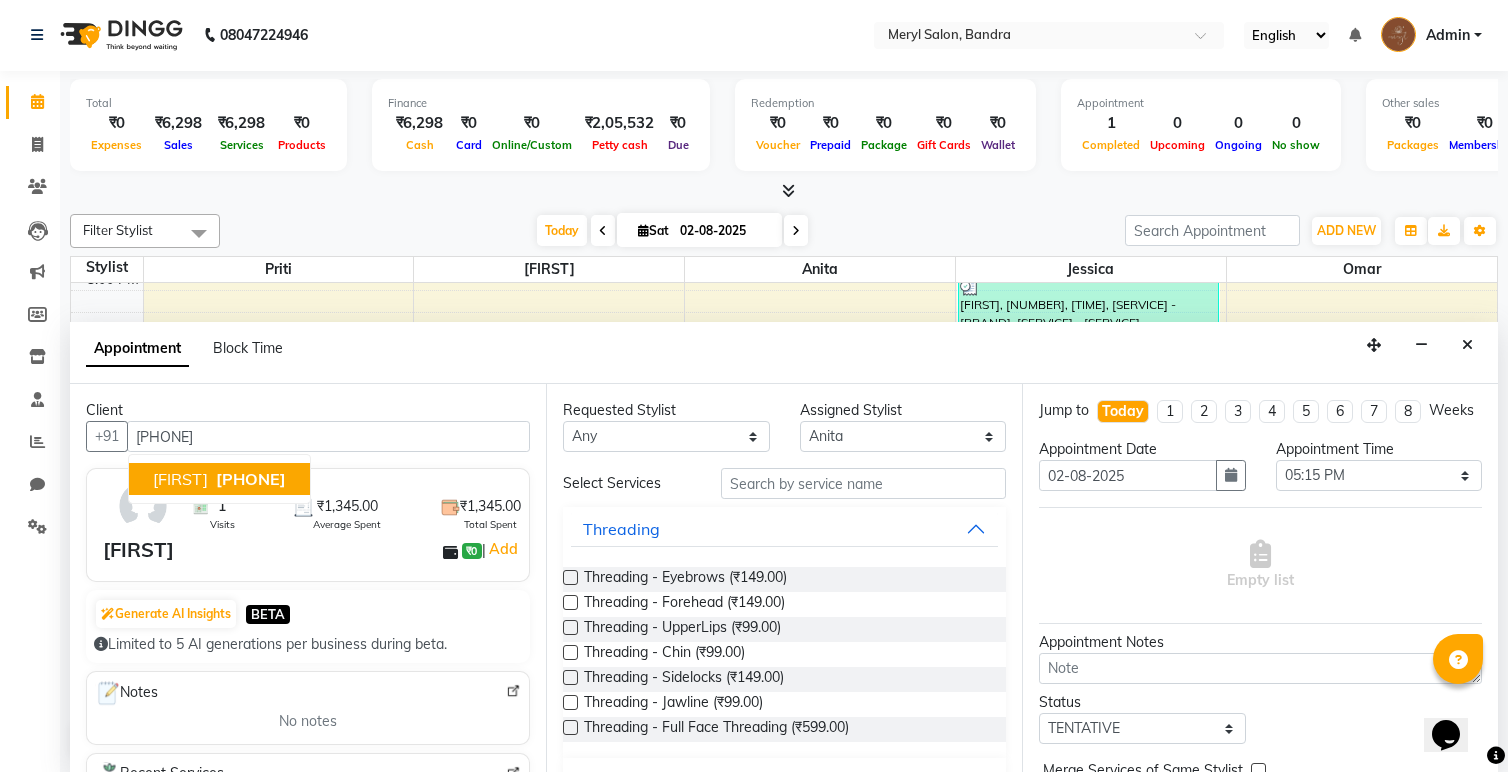 click on "[PHONE]" at bounding box center [251, 479] 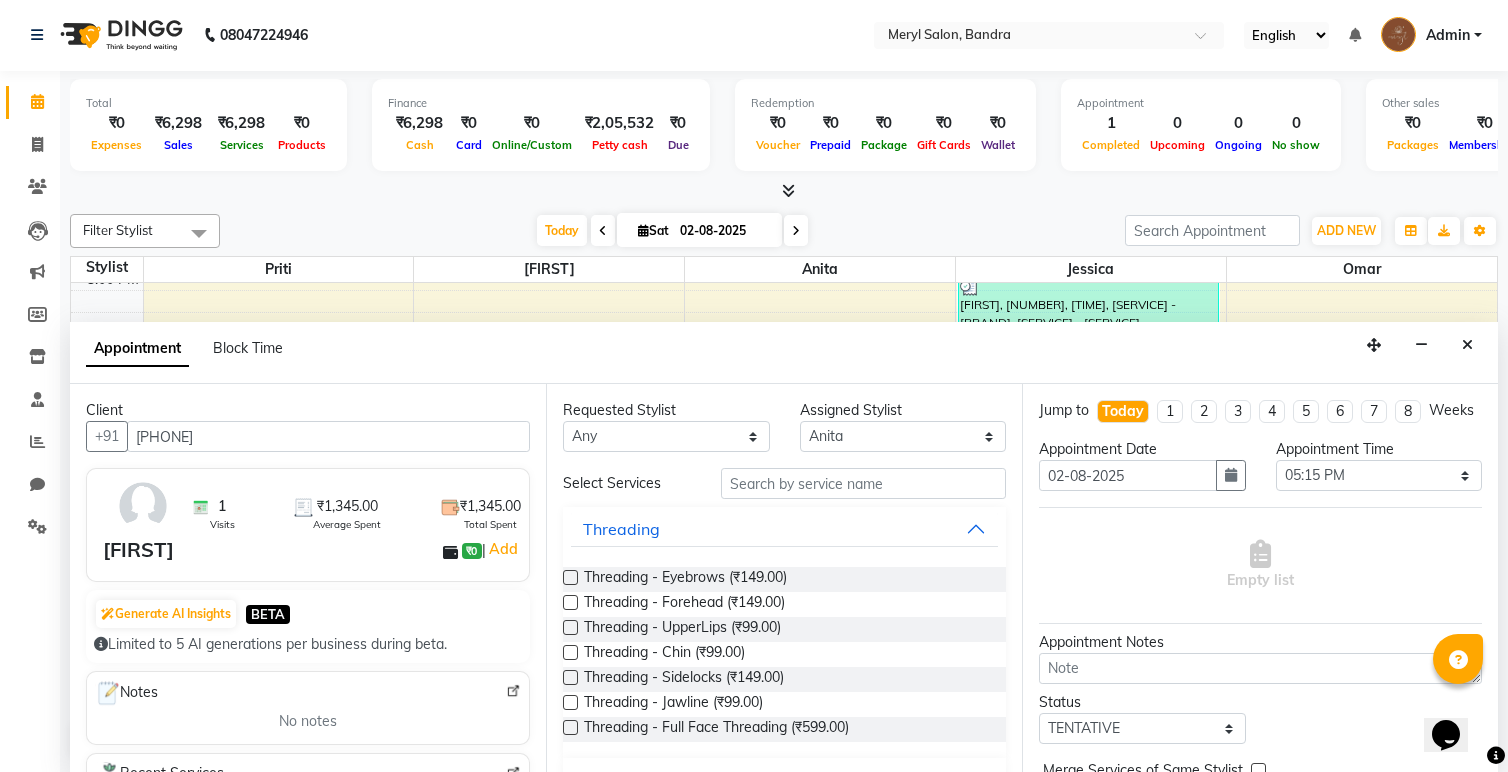 type on "[PHONE]" 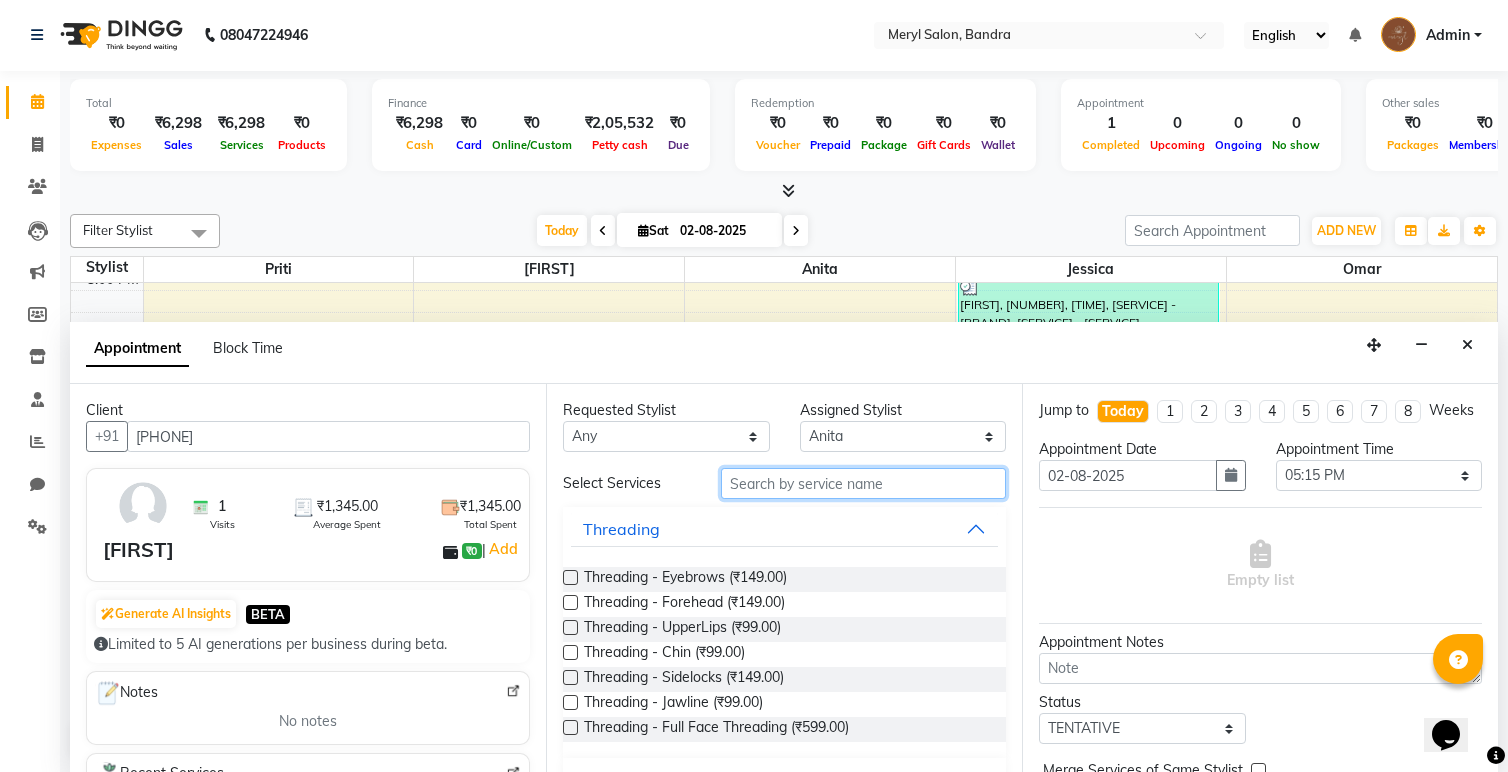 click at bounding box center (863, 483) 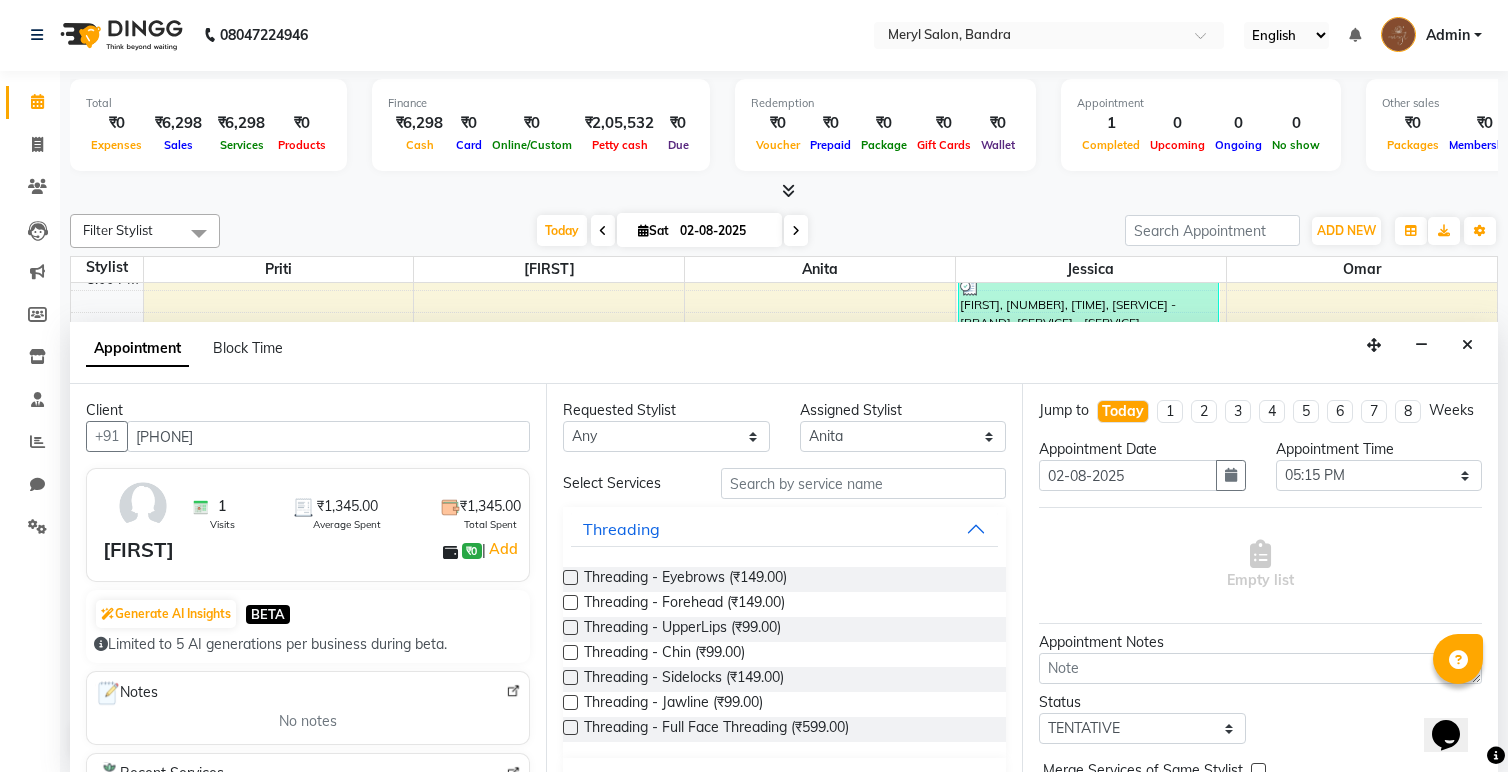 click at bounding box center (570, 577) 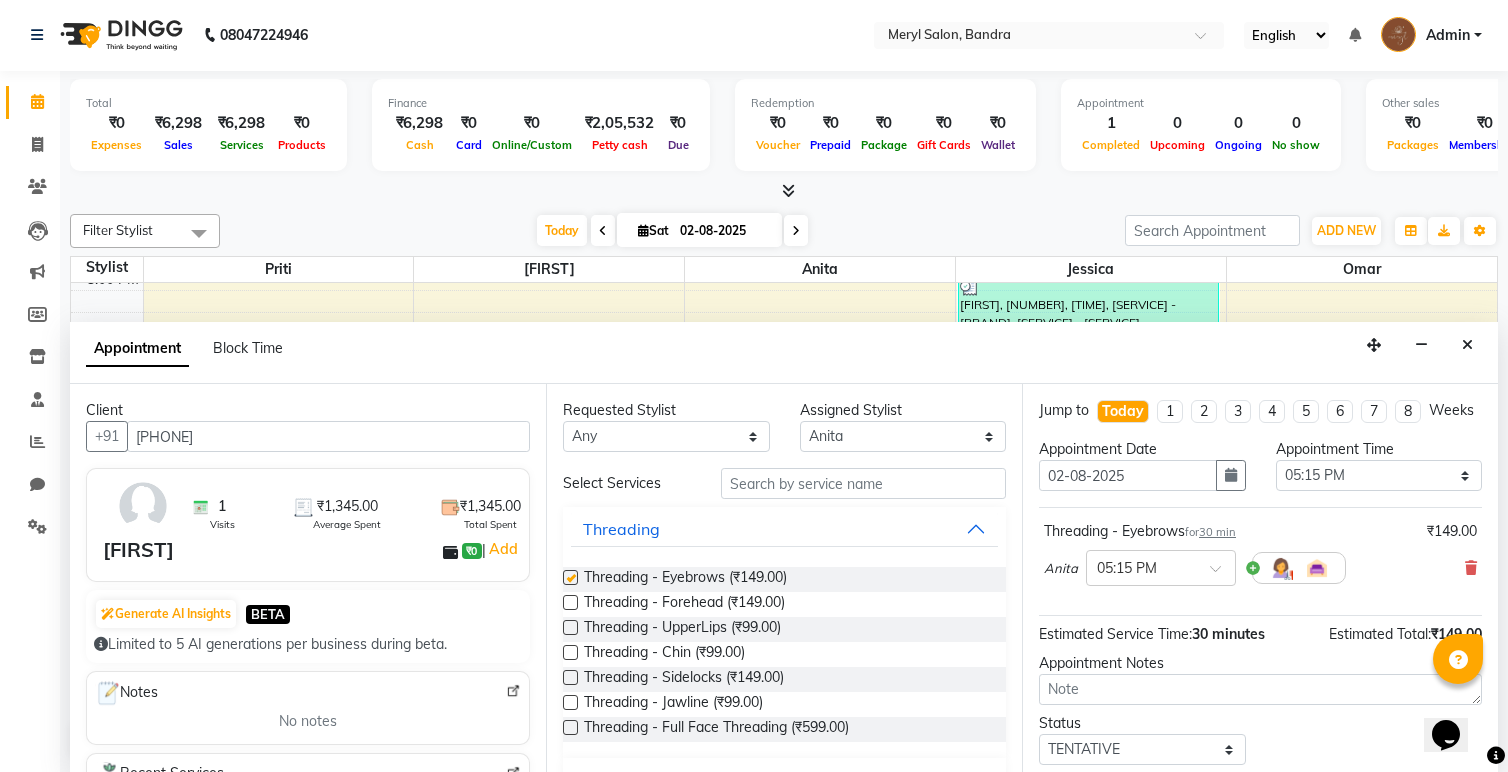 checkbox on "false" 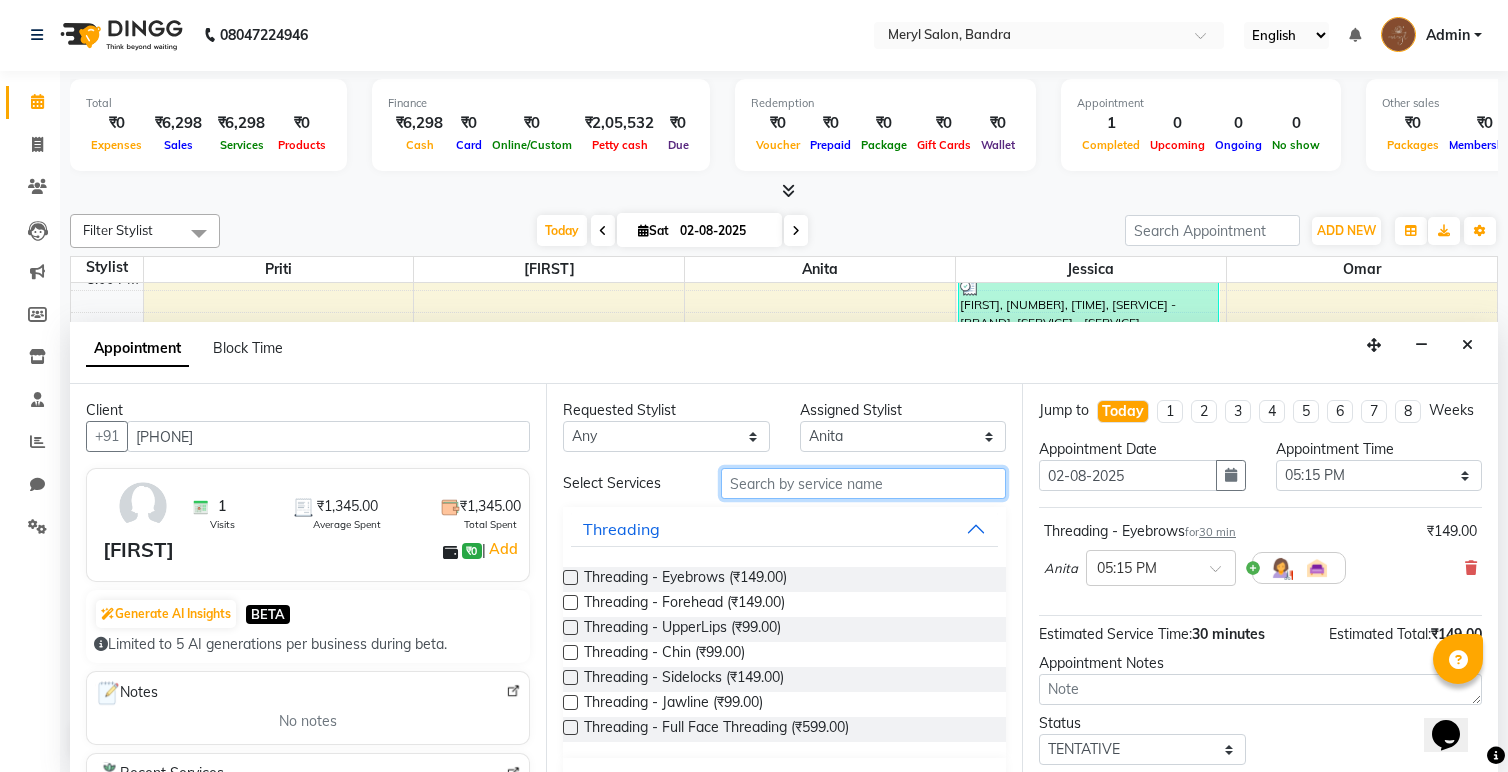 click at bounding box center [863, 483] 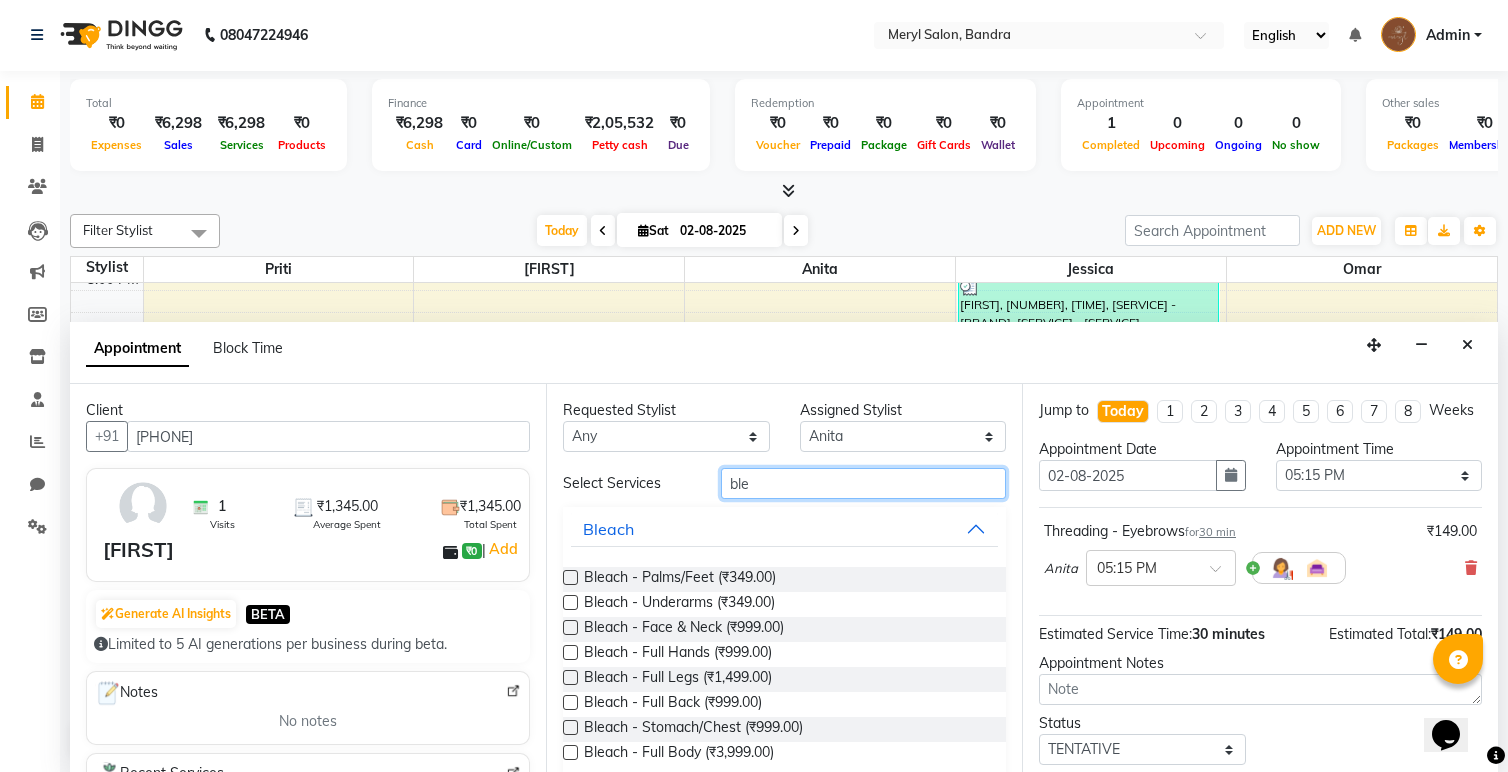 type on "ble" 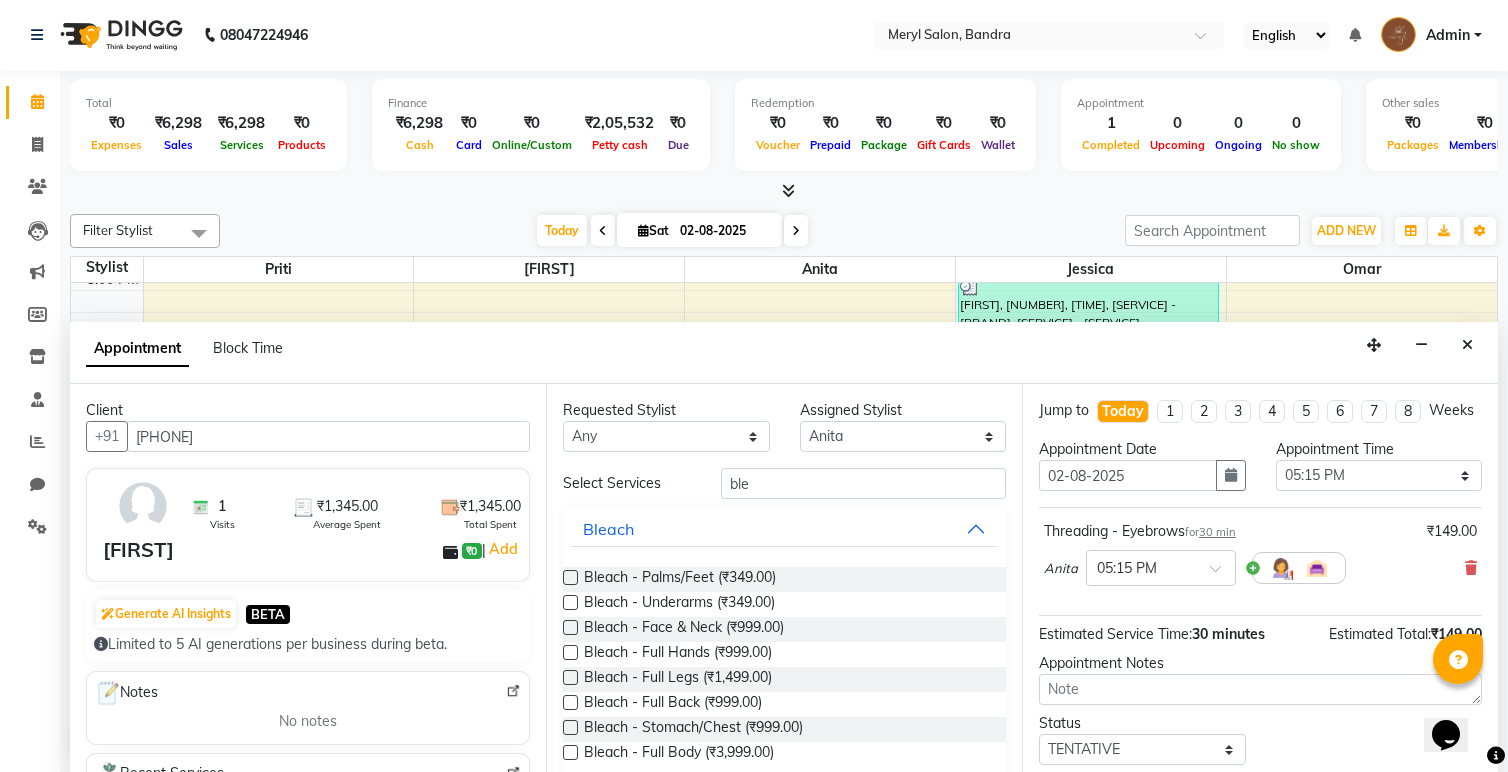 click at bounding box center [570, 627] 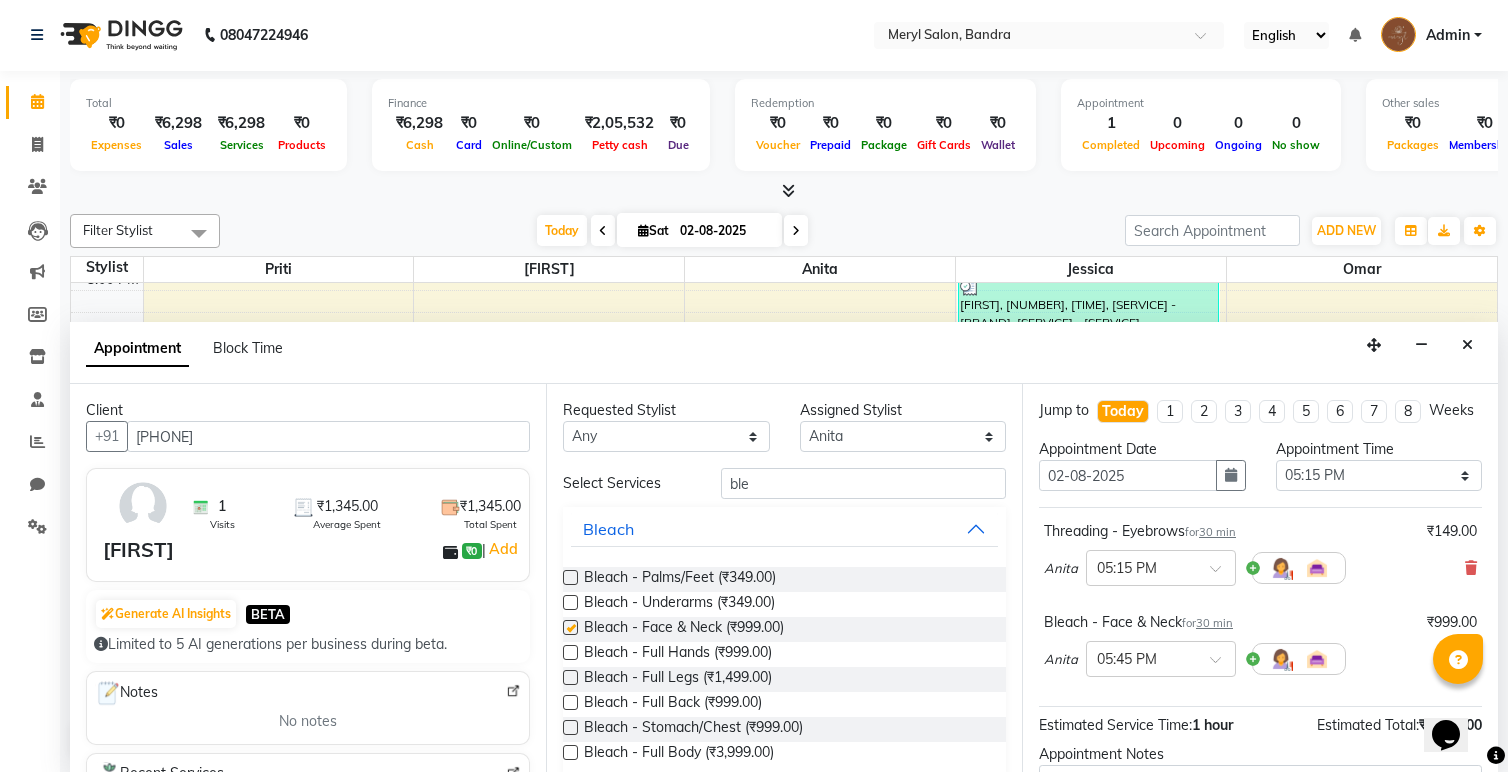 checkbox on "false" 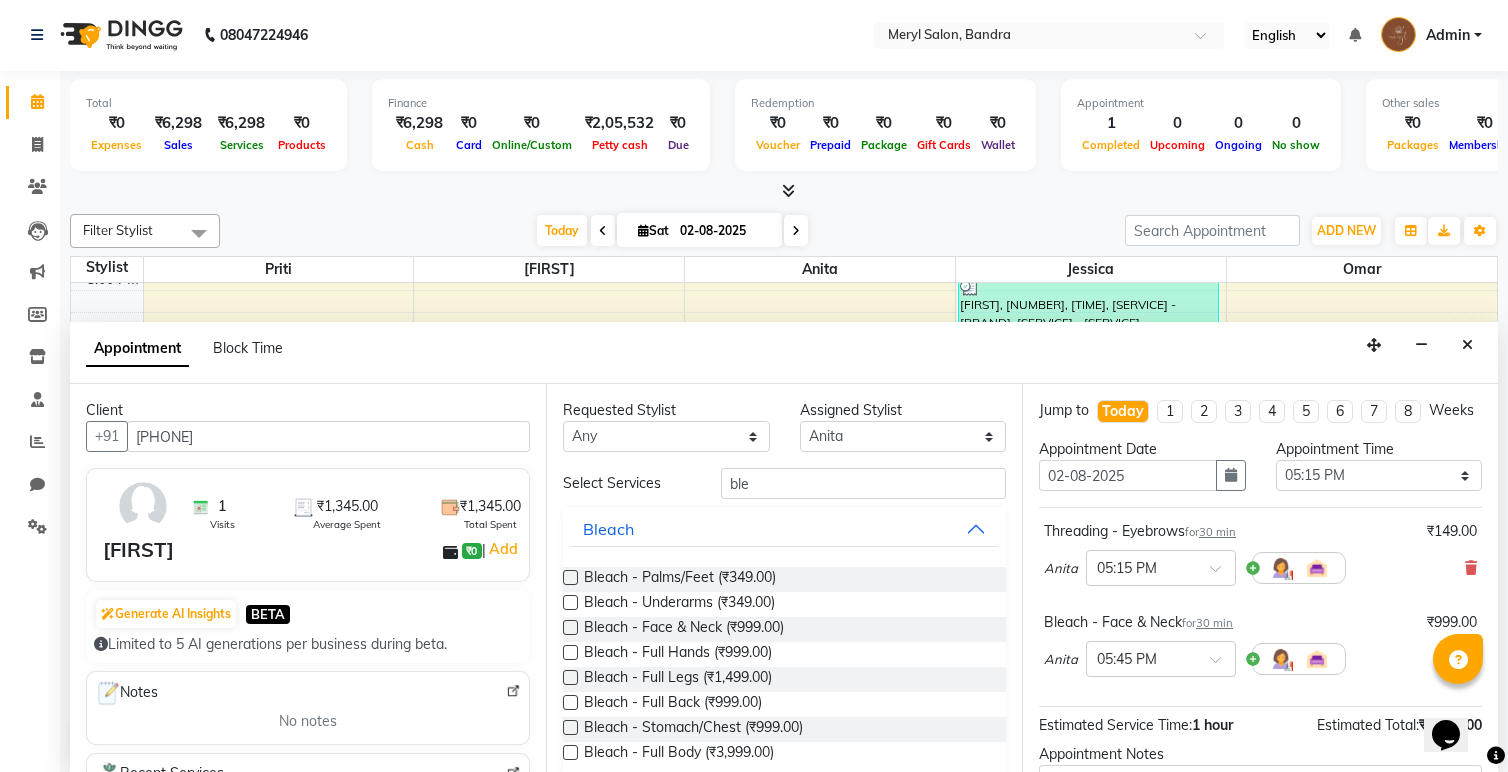 scroll, scrollTop: 210, scrollLeft: 0, axis: vertical 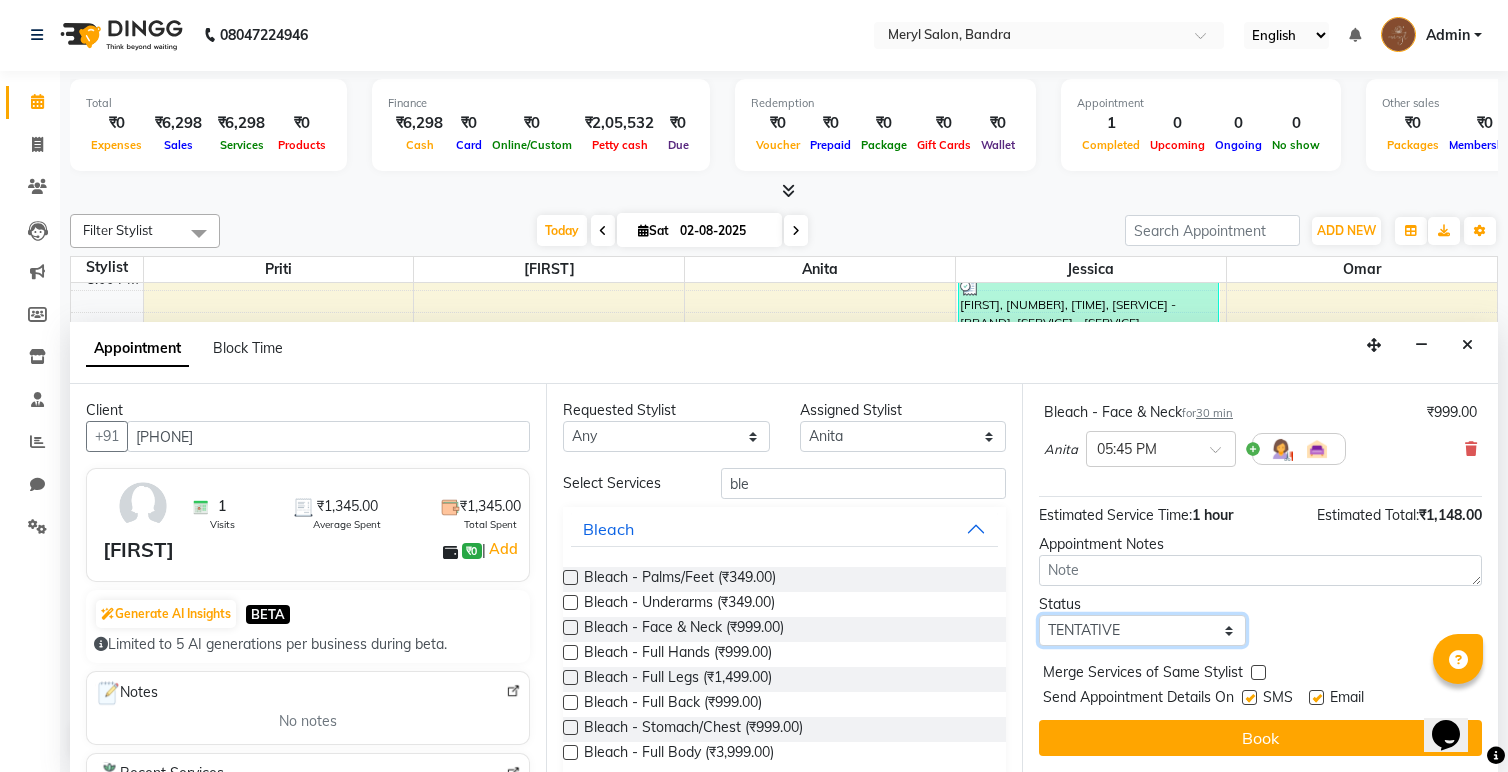 click on "Select TENTATIVE CONFIRM CHECK-IN UPCOMING" at bounding box center [1142, 630] 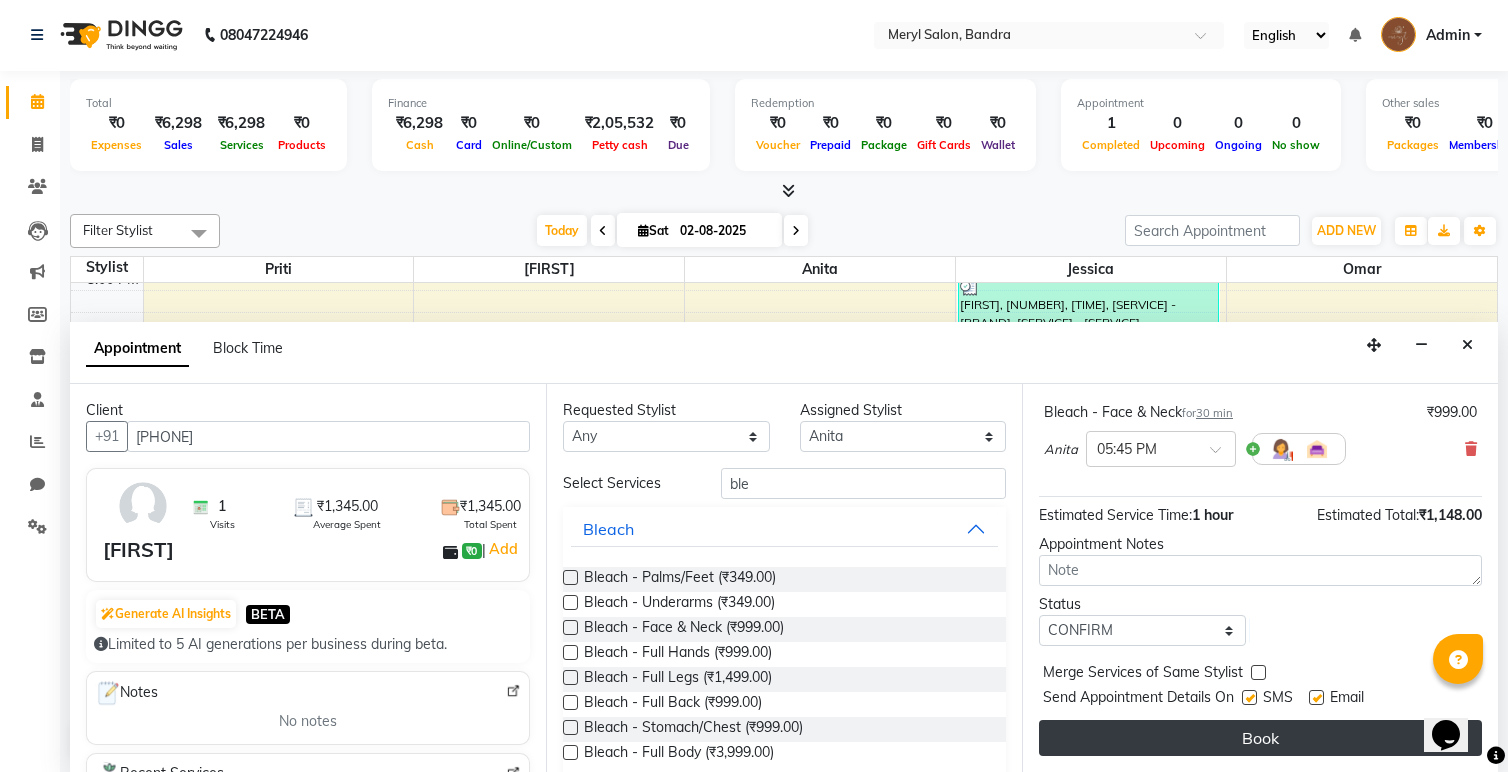click on "Book" at bounding box center [1260, 738] 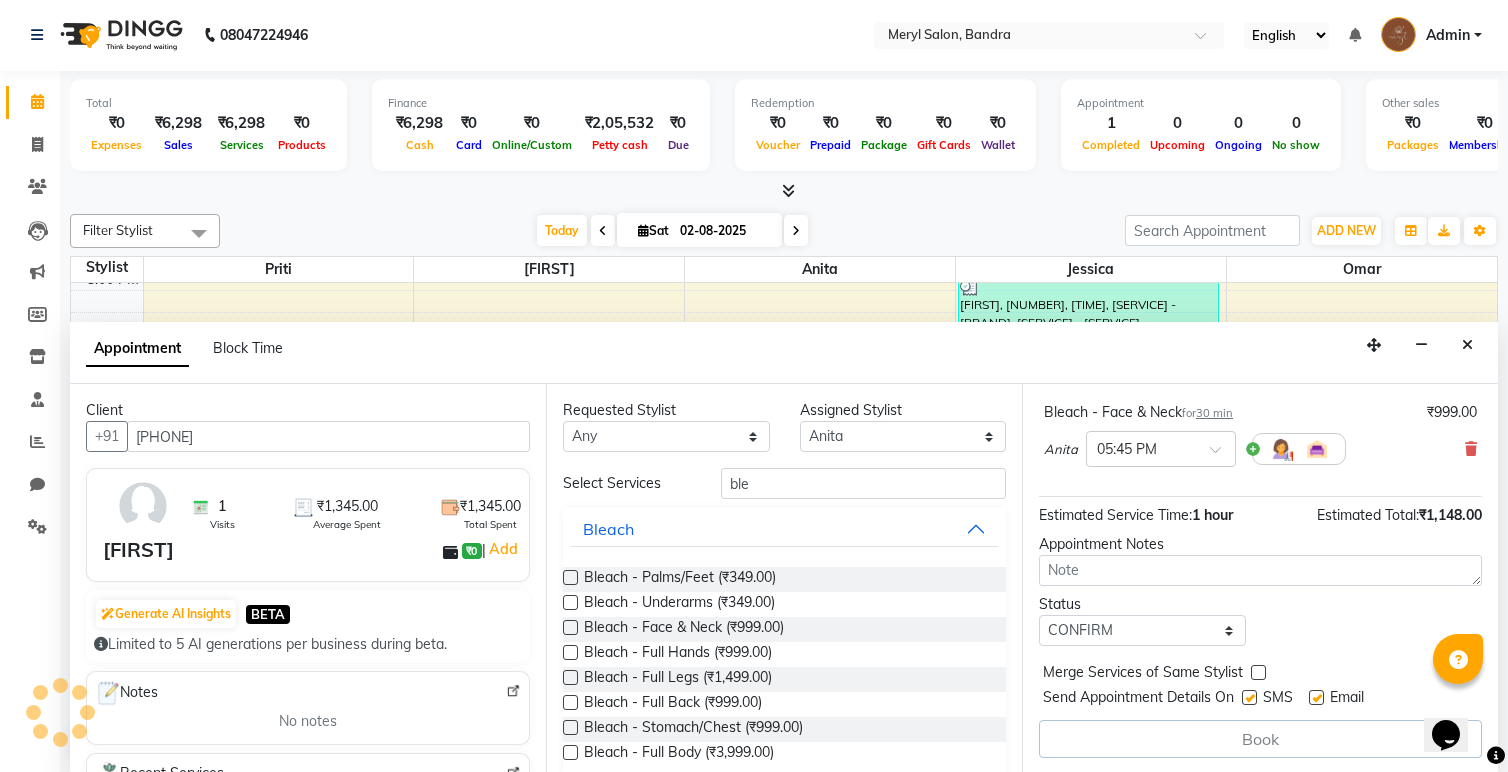 scroll, scrollTop: 0, scrollLeft: 0, axis: both 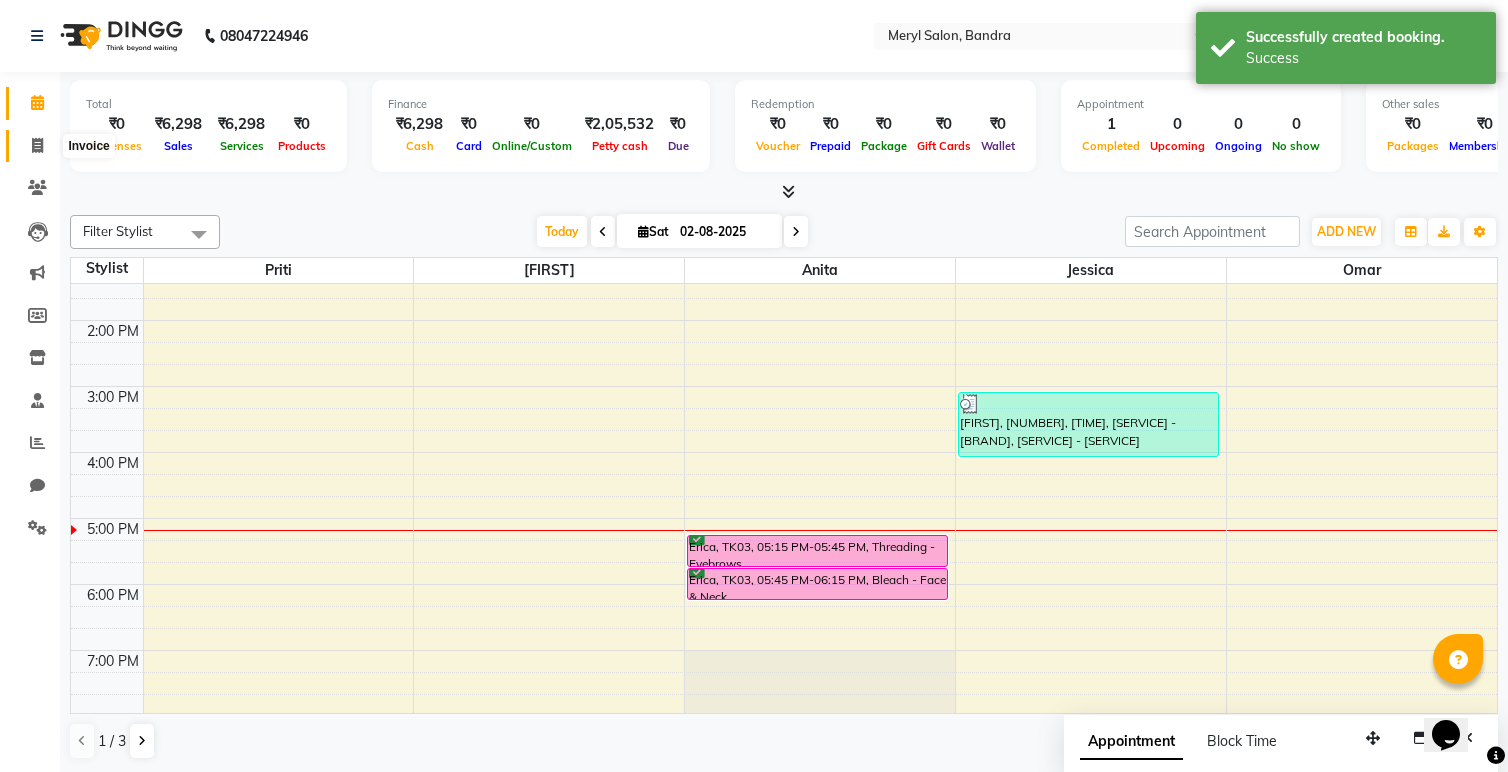 click 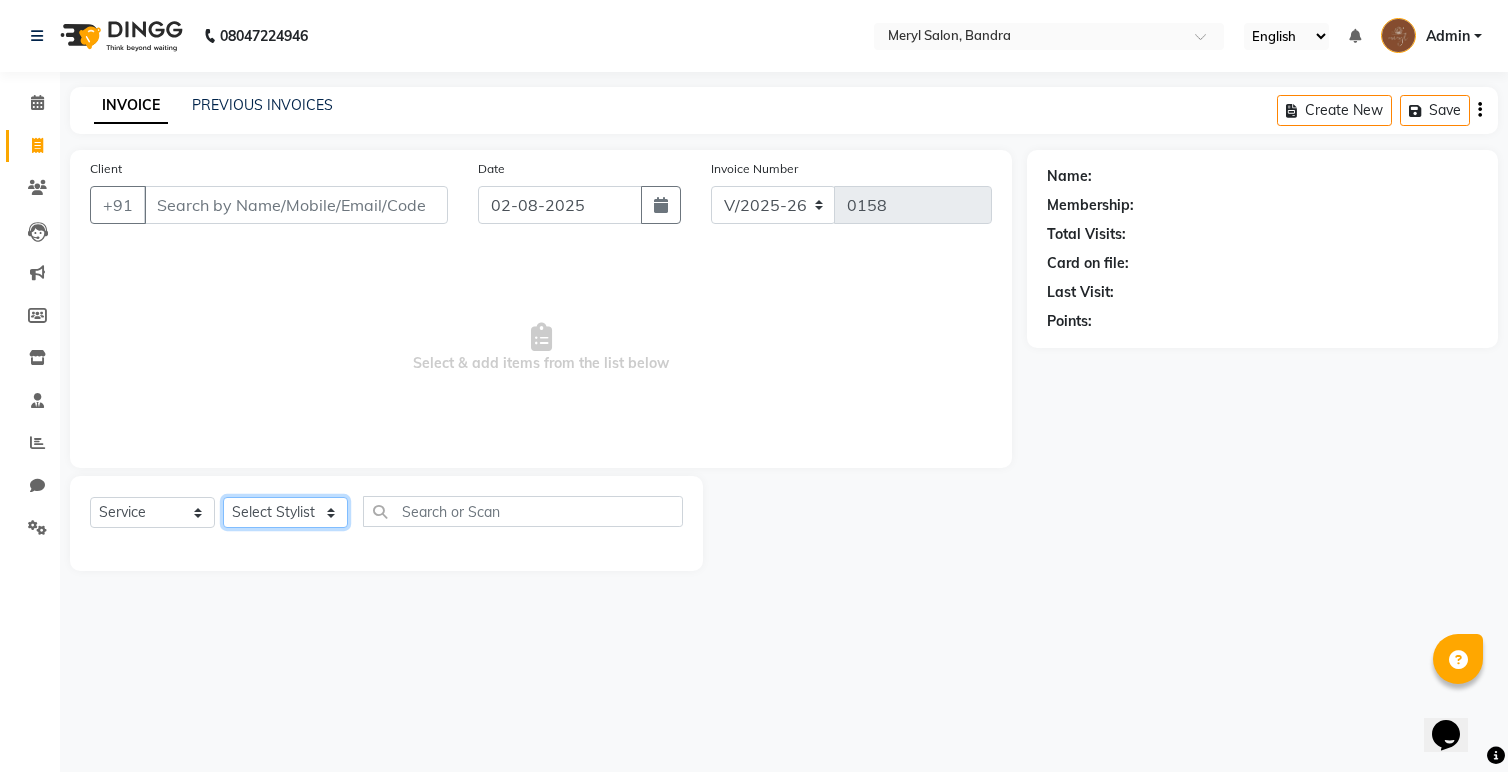 click on "Select Stylist Anita Dakshta  Jessica Omar Priti Rajesh  Raju Rekha Sana  Shamal  Shivansh Sohail" 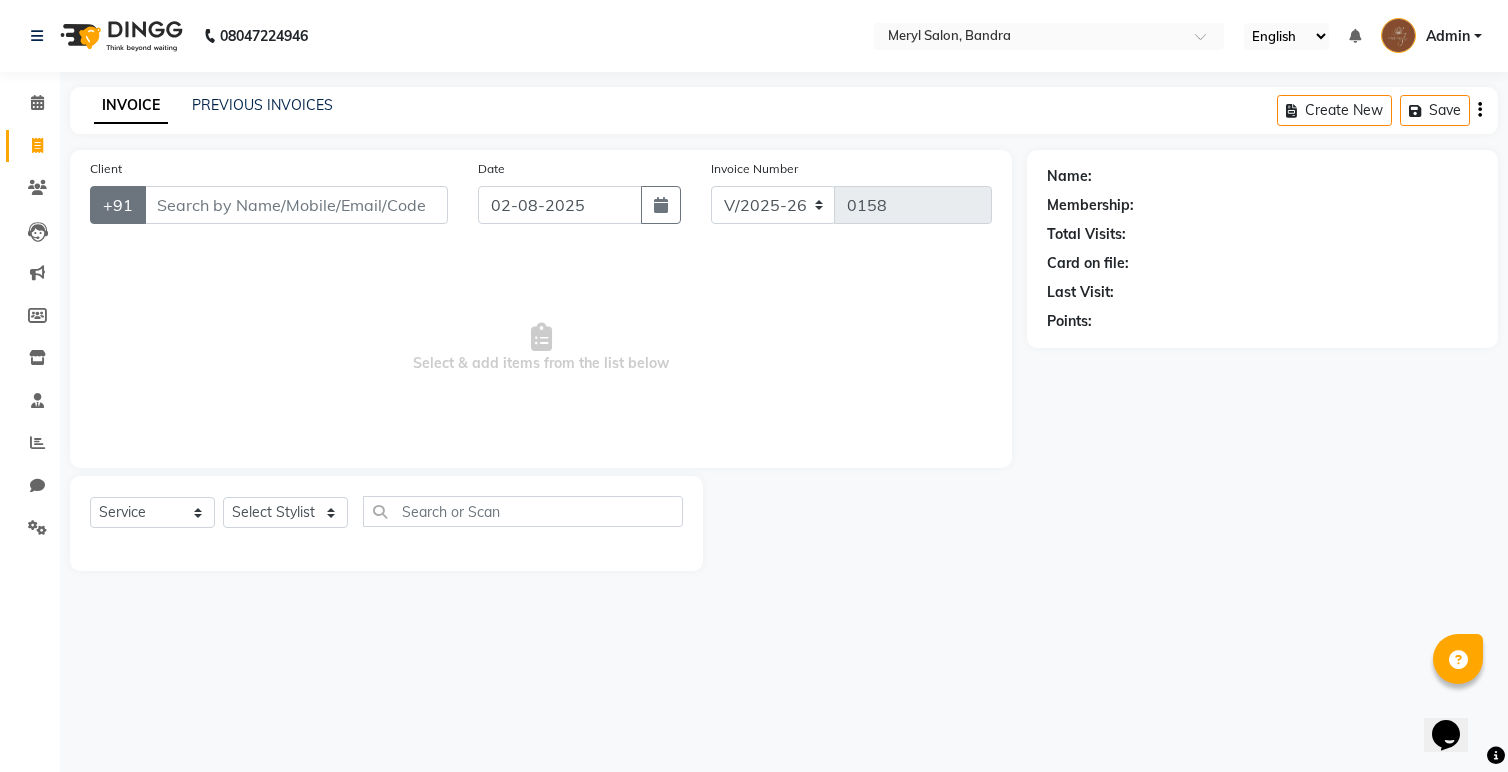 click on "+91" 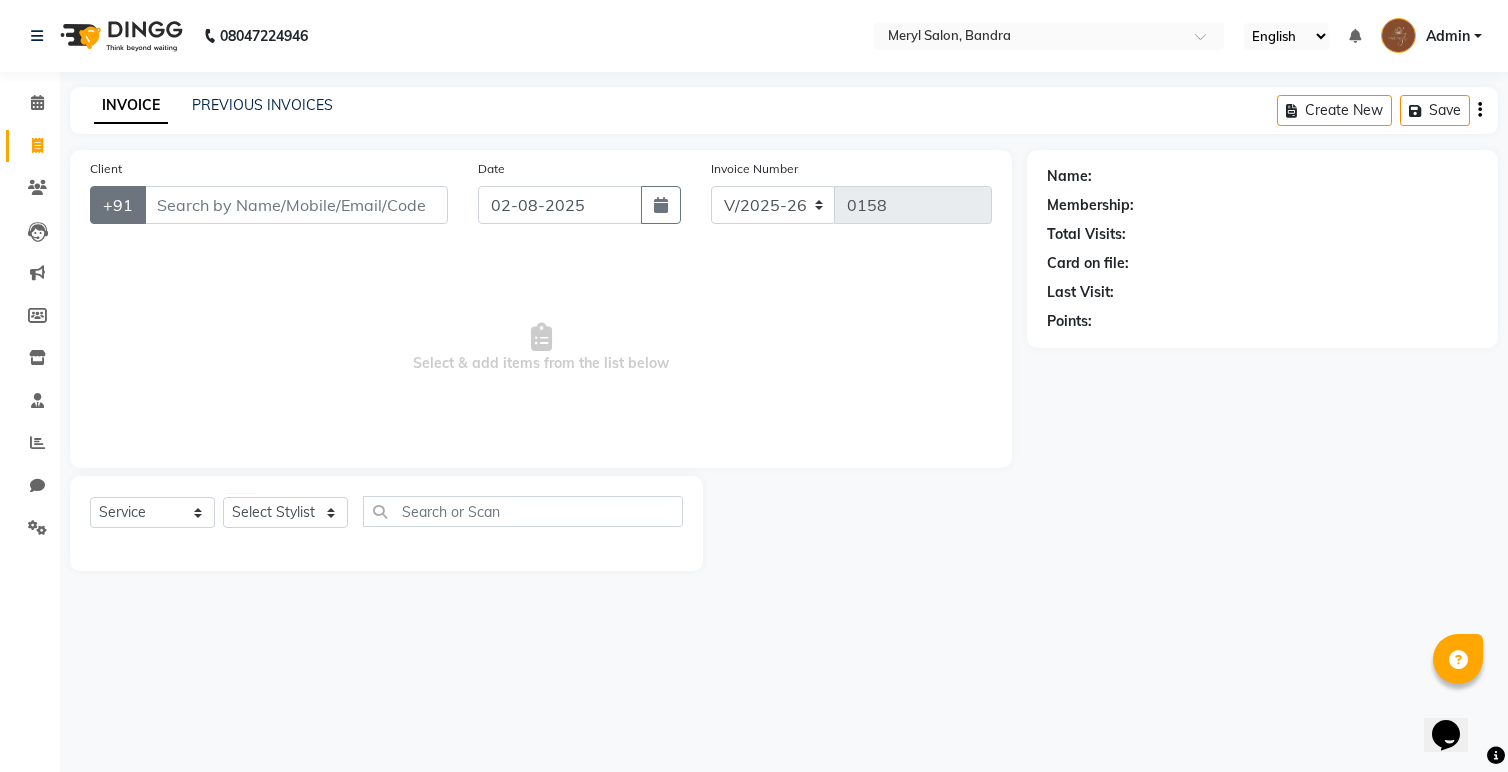 click on "+91" 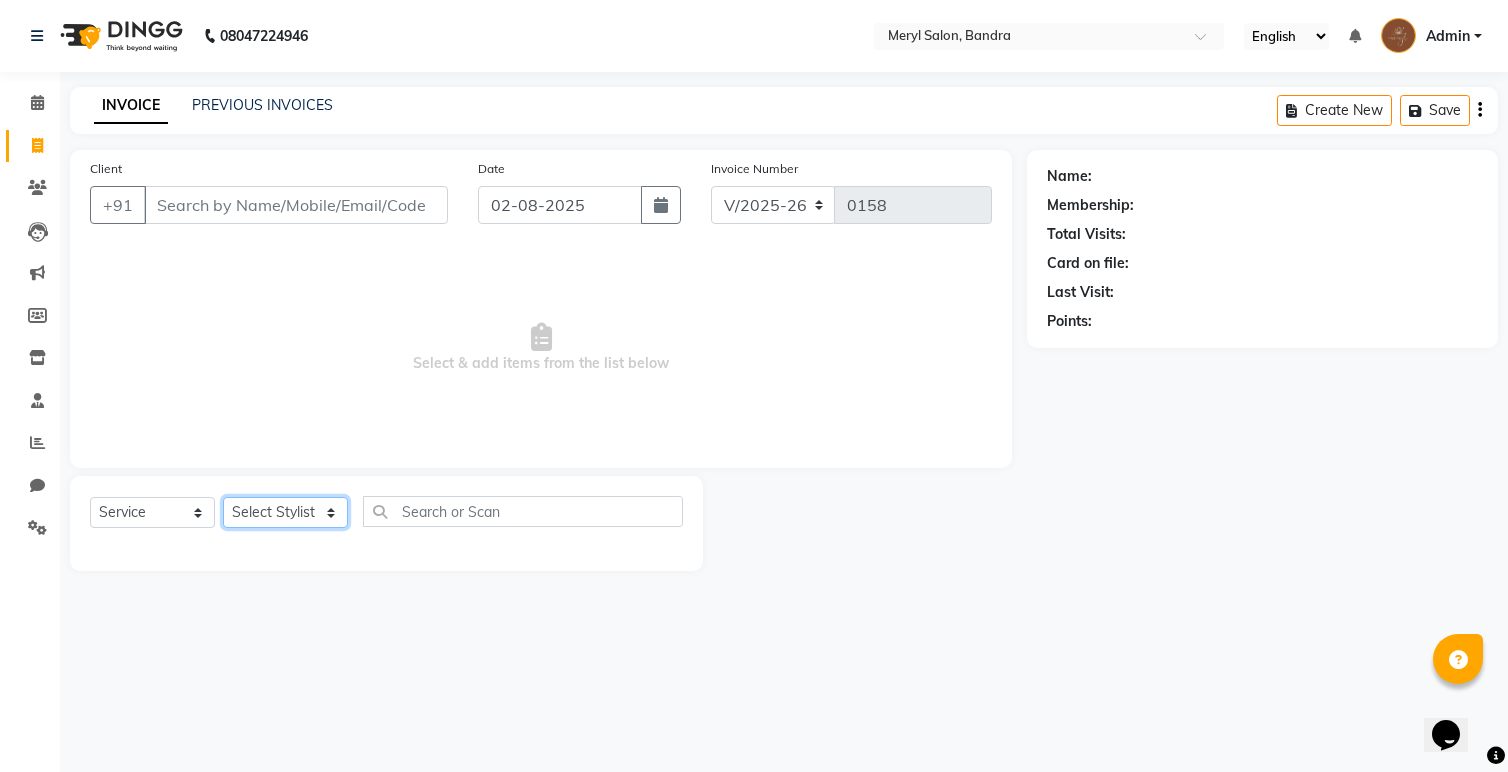 click on "Select Stylist Anita Dakshta  Jessica Omar Priti Rajesh  Raju Rekha Sana  Shamal  Shivansh Sohail" 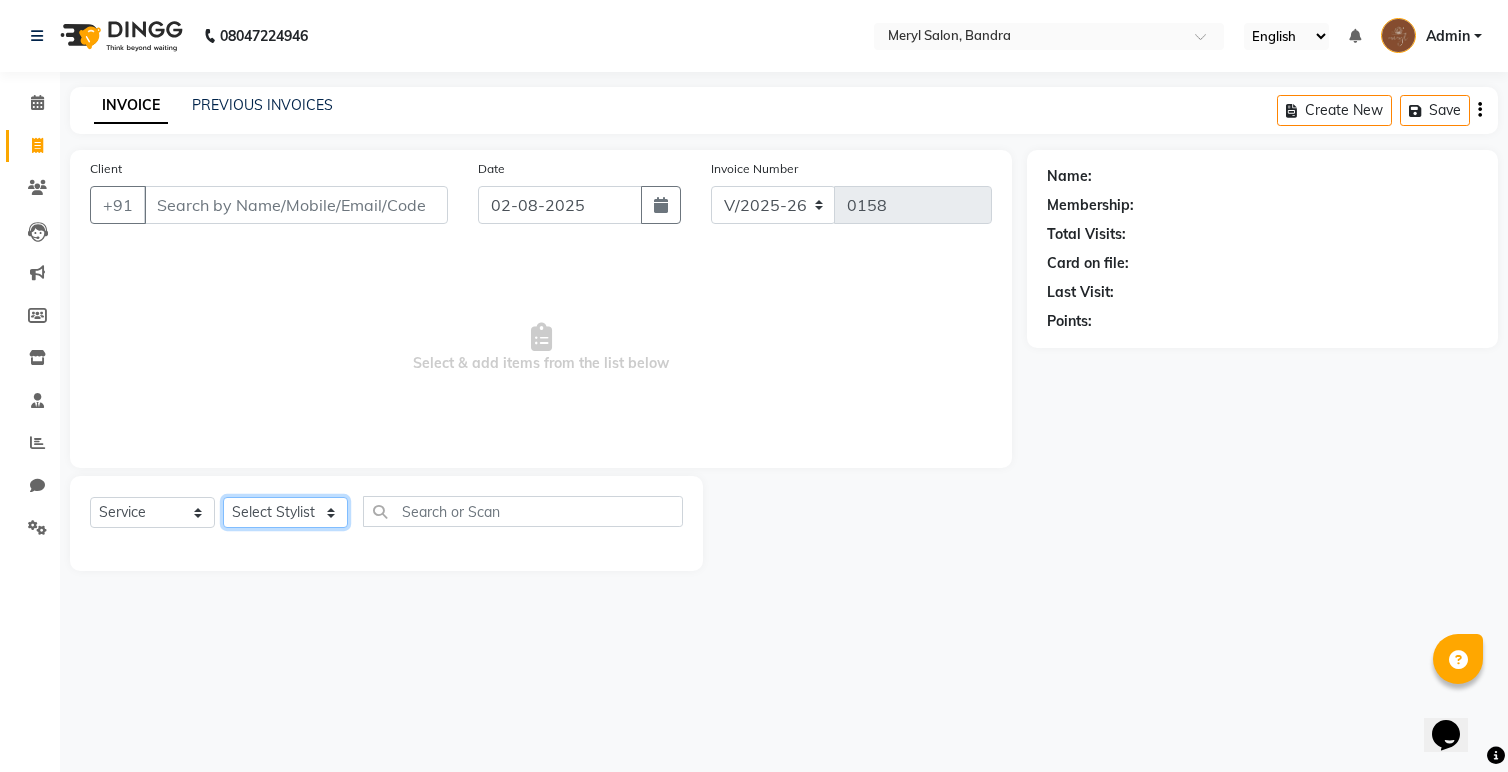 select on "87462" 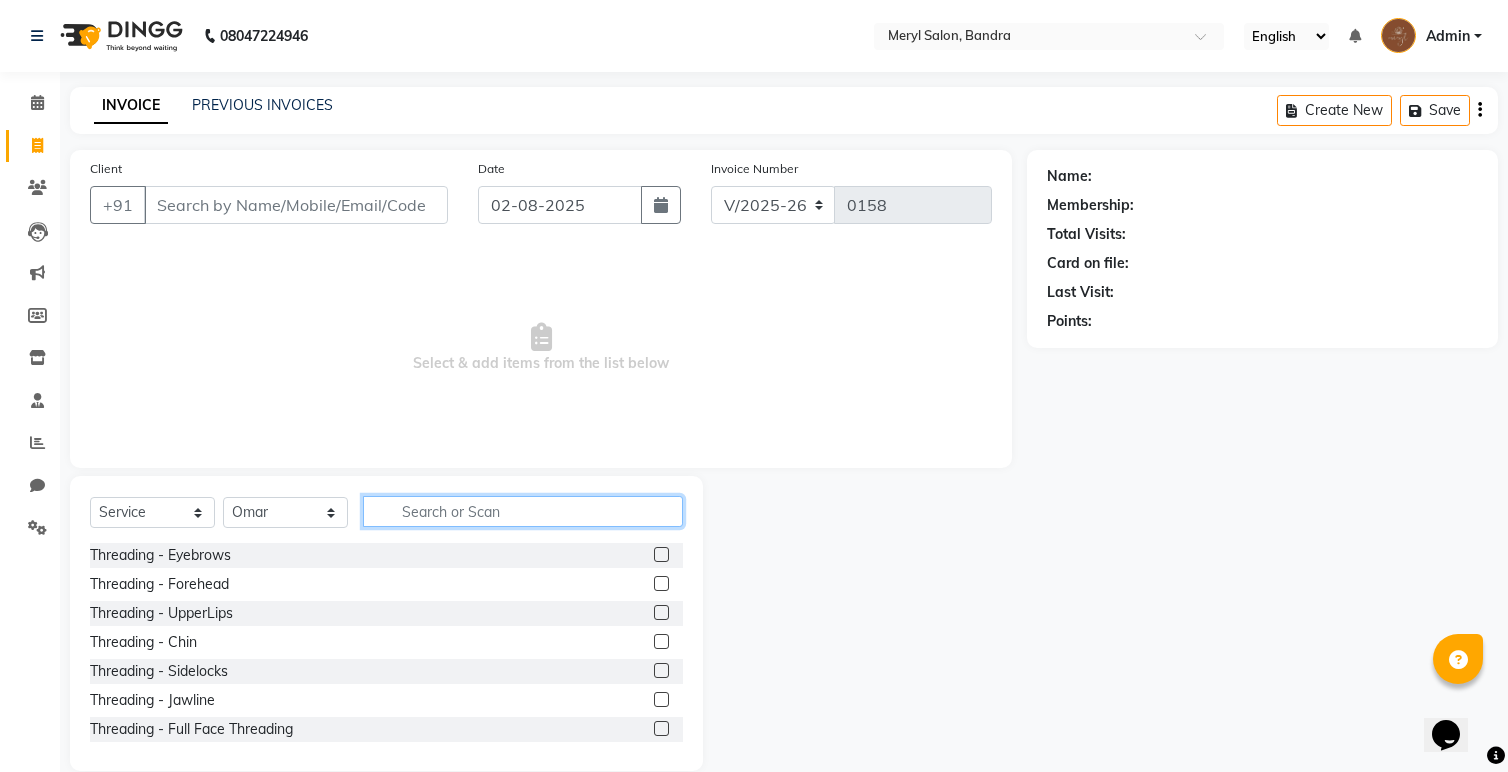 click 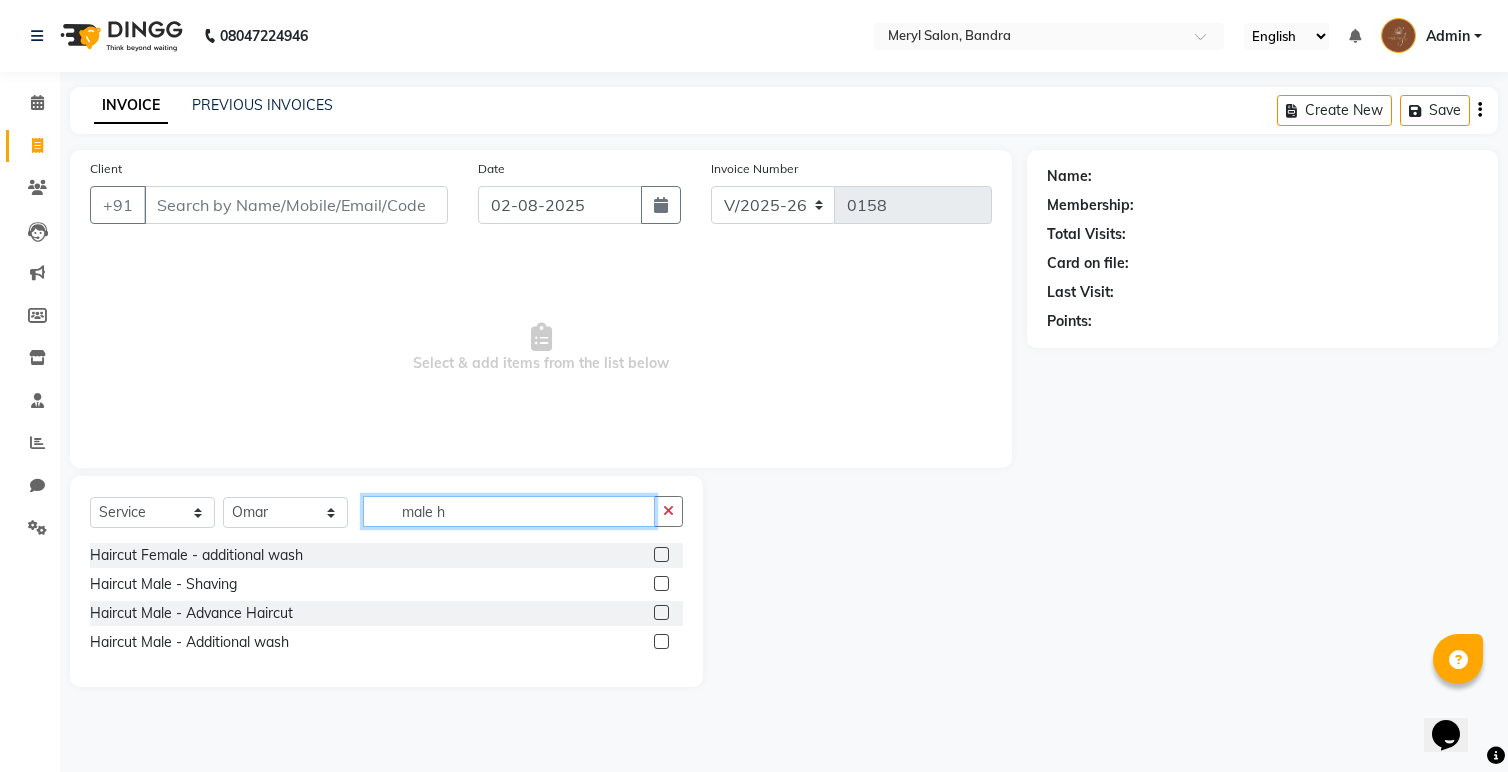 type on "male h" 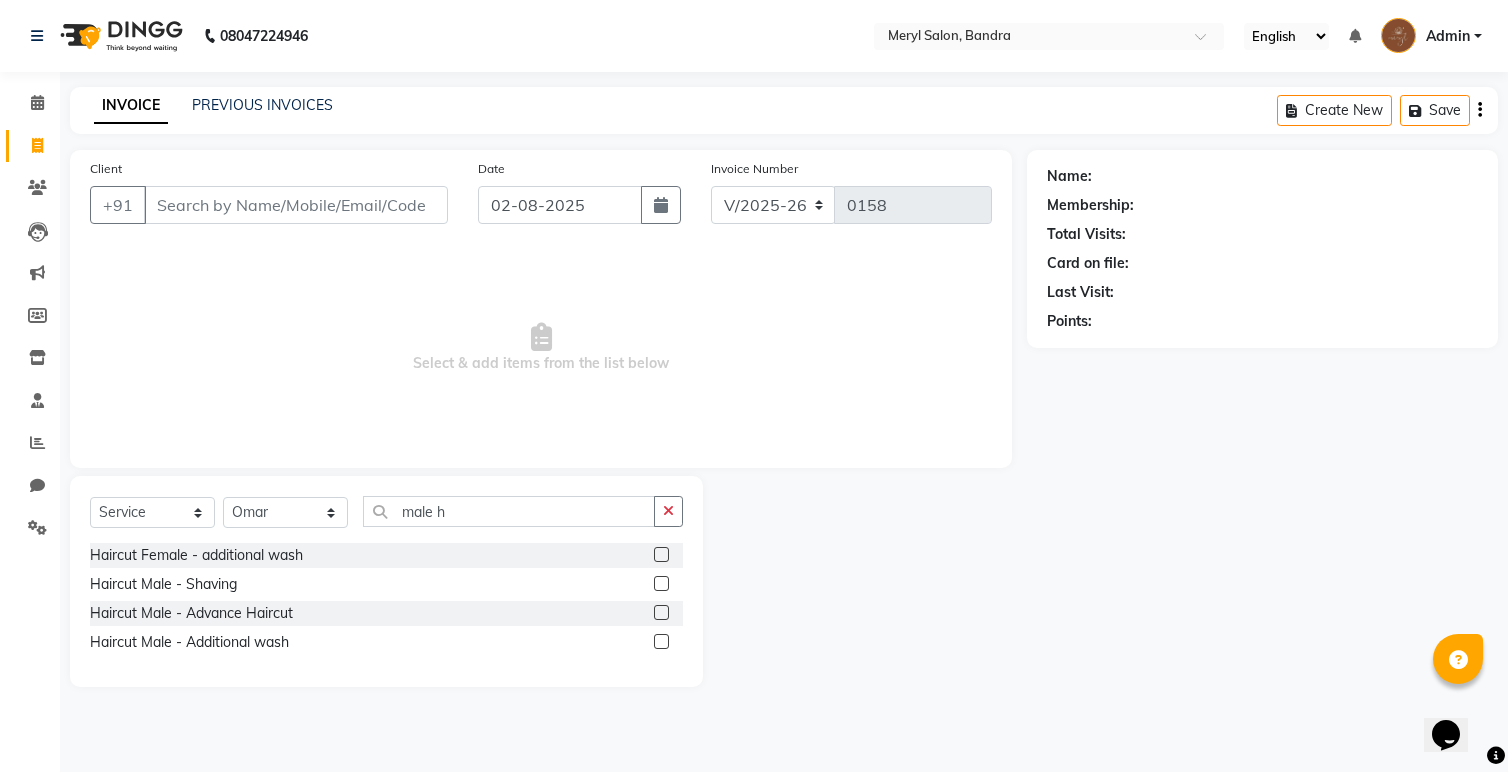 click 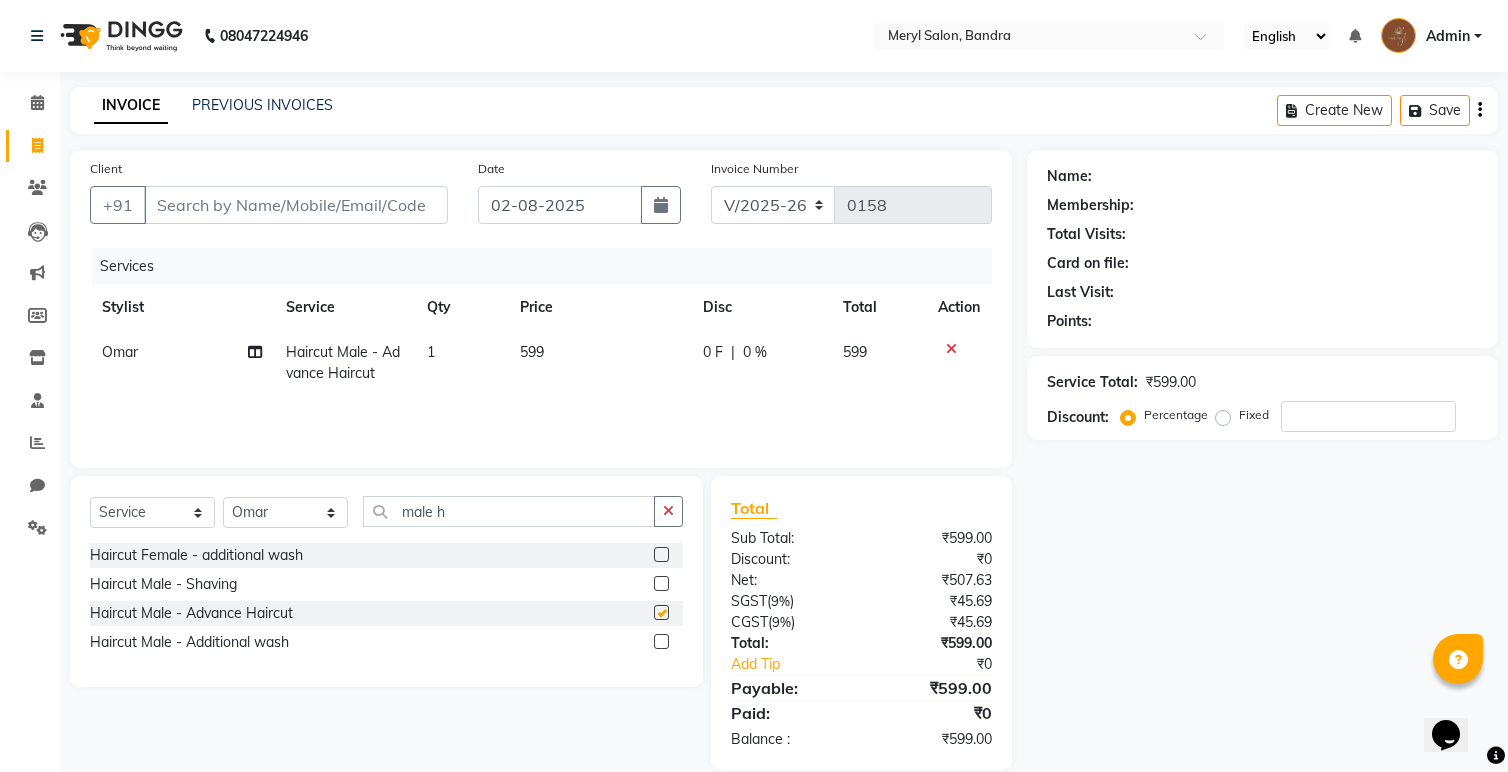 checkbox on "false" 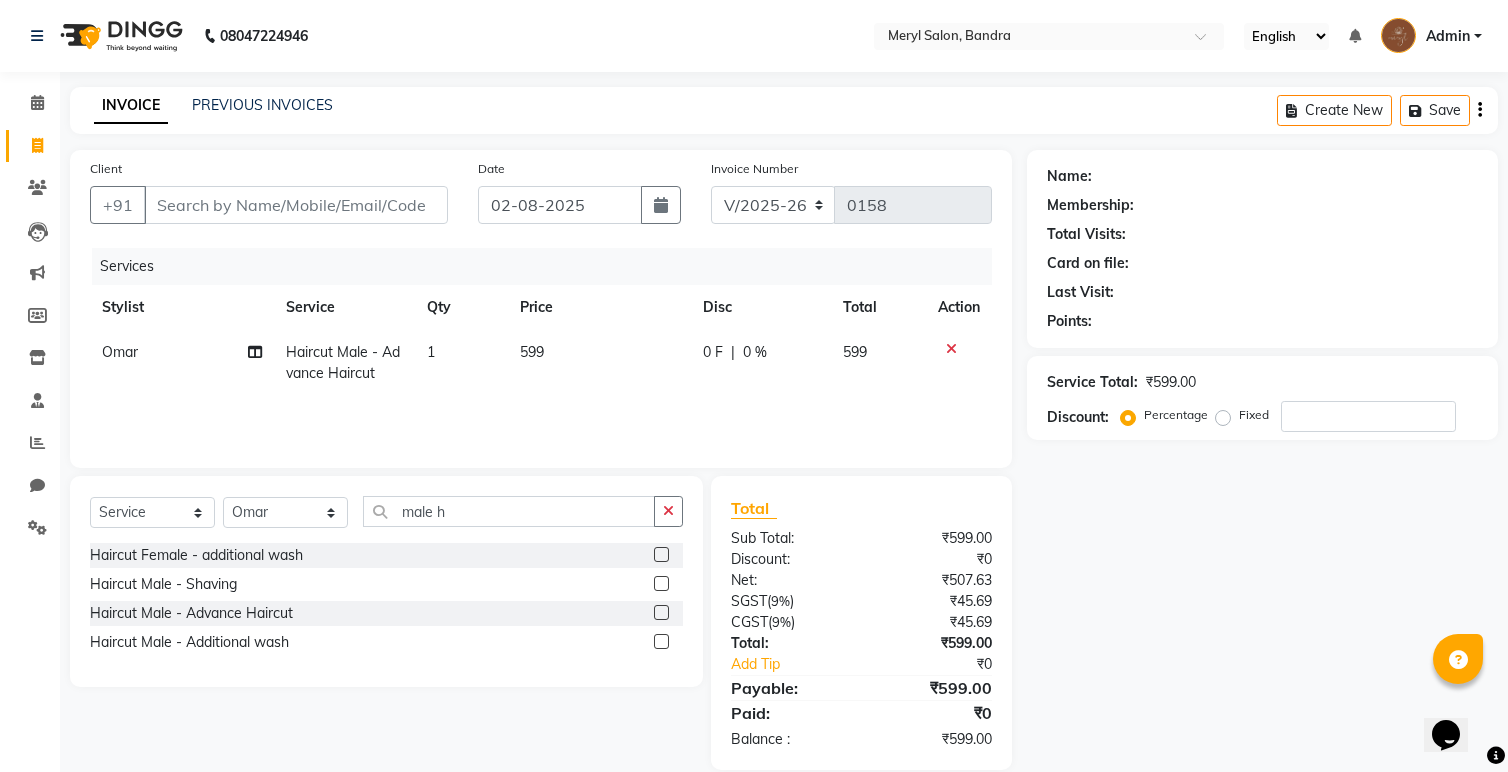 click on "599" 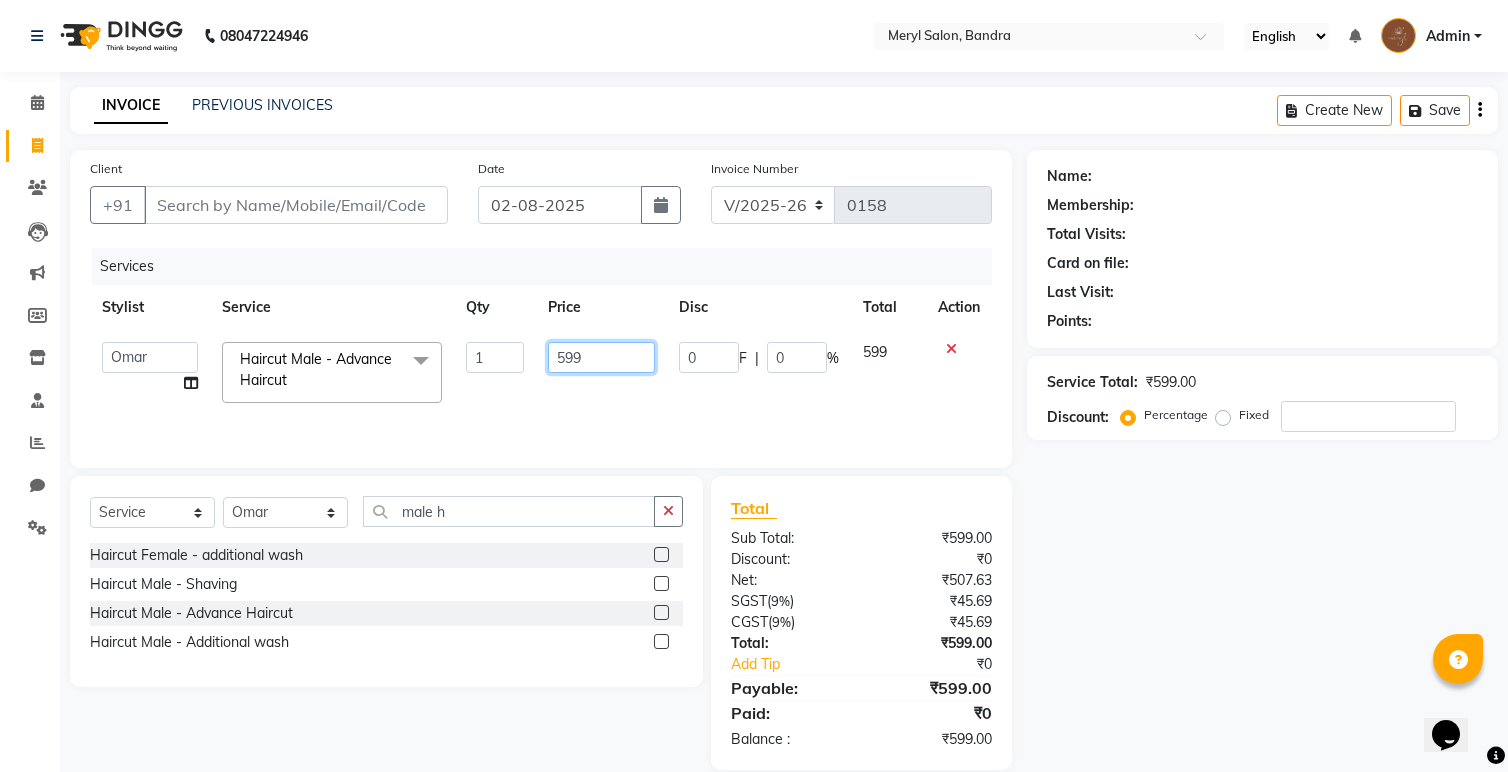 drag, startPoint x: 566, startPoint y: 360, endPoint x: 550, endPoint y: 361, distance: 16.03122 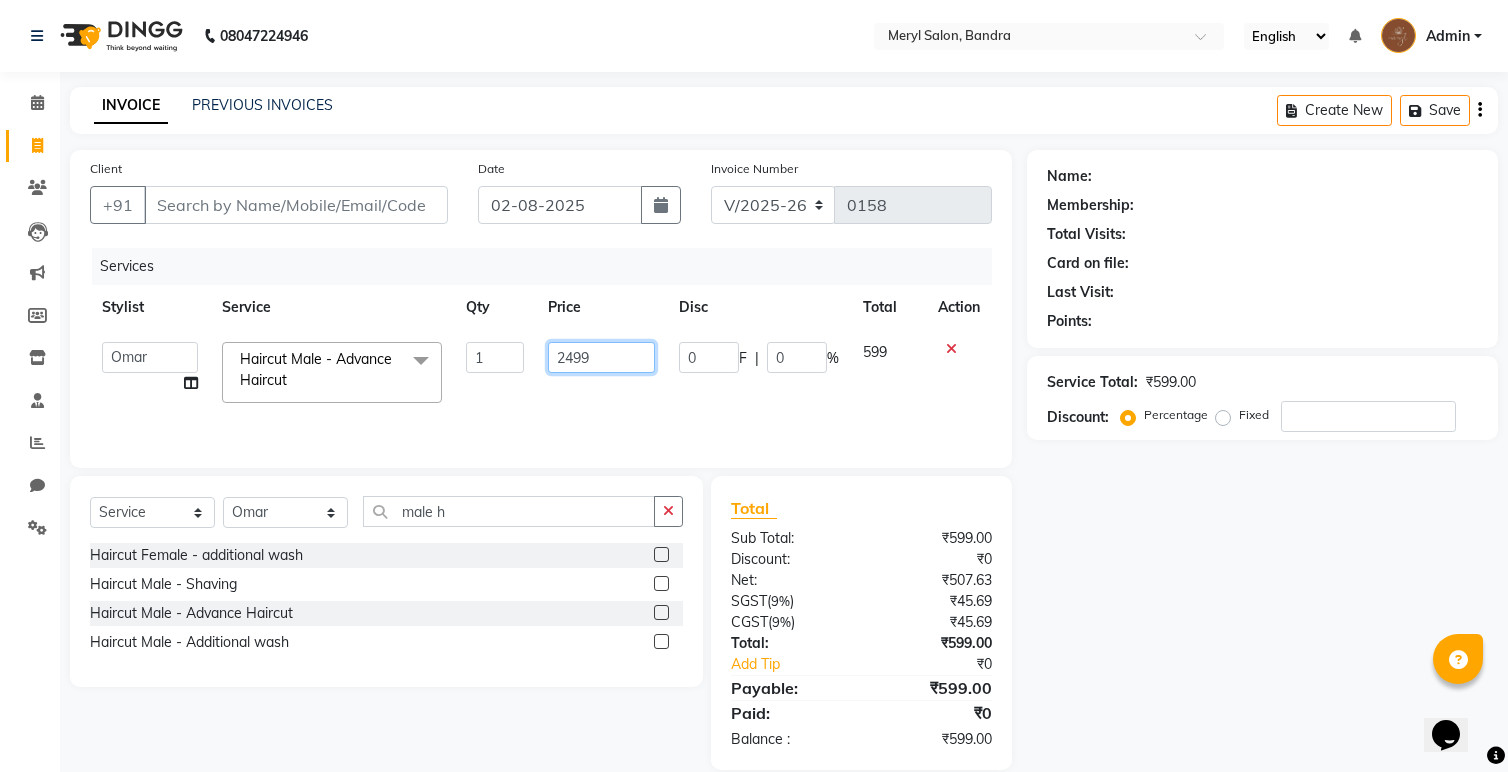 drag, startPoint x: 608, startPoint y: 364, endPoint x: 567, endPoint y: 358, distance: 41.4367 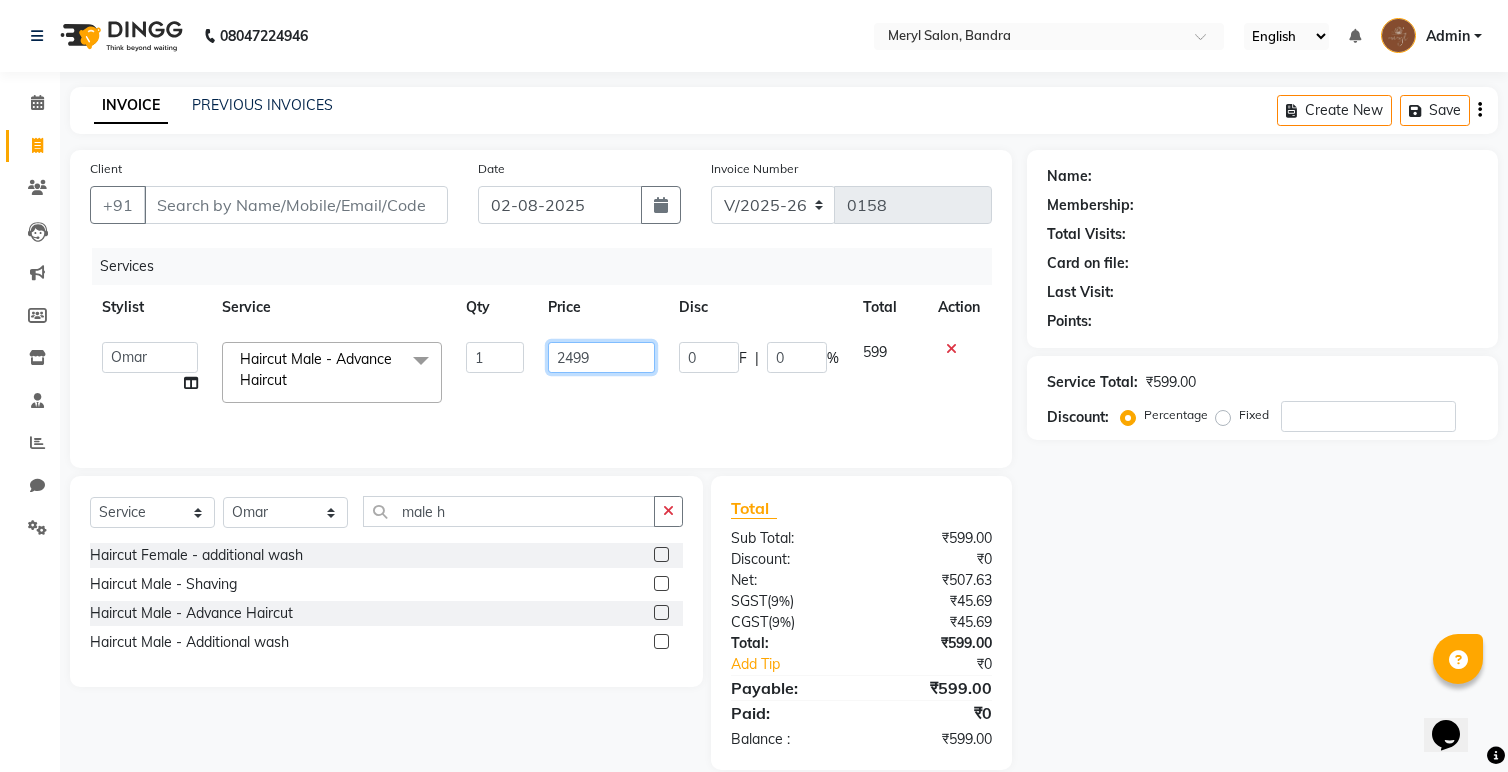 click on "2499" 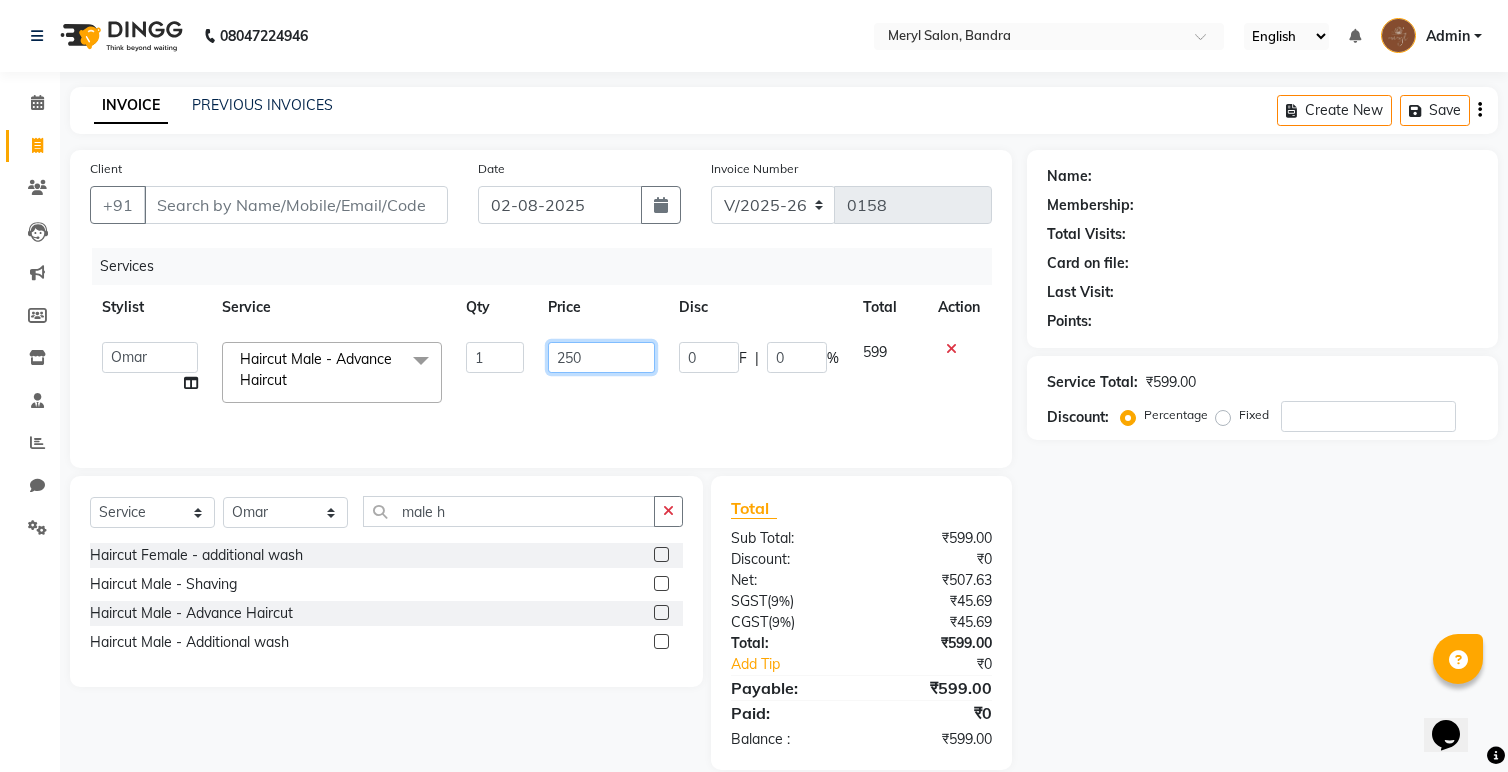 type on "2500" 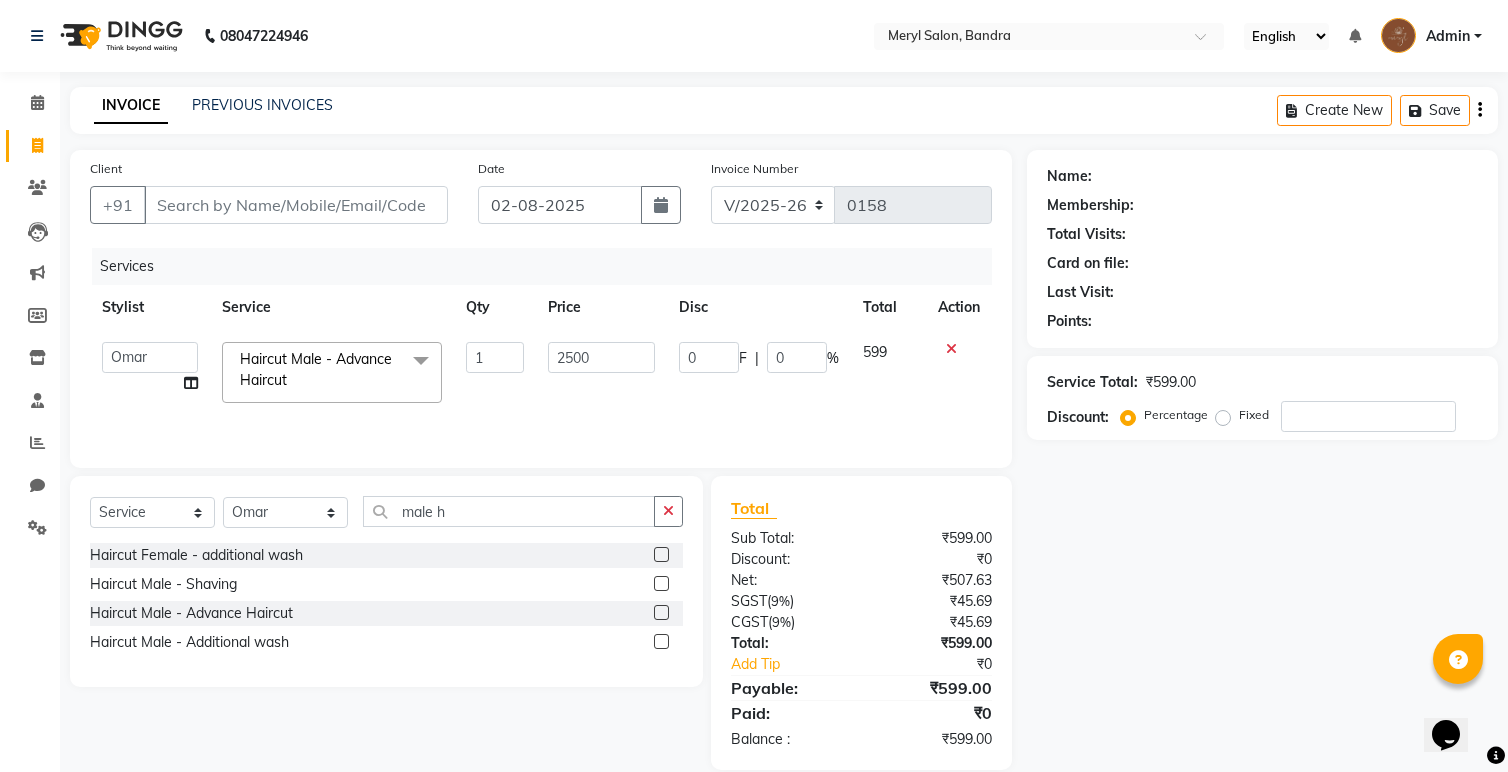 click on "Services Stylist Service Qty Price Disc Total Action  Anita   Dakshta    Jessica   Omar   Priti   Rajesh    Raju   Rekha   Sana    Shamal    Shivansh   Sohail  Haircut Male - Advance Haircut  x Threading - Eyebrows Threading - Forehead Threading - UpperLips Threading - Chin Threading - Sidelocks Threading - Jawline Threading - Full Face Threading Manicure - Express (Nail Care + Nail Polish) Manicure - Classic Manicure - Premium Manicure - Advance & O3+ Manicure - Manicure Spa Manicure - cut file  Pedicure - Express Pedicure - Classic Pedicure - Premium Pedicure - Advance & O3+ Pedicure - HealPeal Pedicure - Pedicure Spa Hairwash - Hairwash Hairwash - Straight Blowdry Hairwash - Out/In Curls Blowdry Hairwash - Ironing Hairwash - Tongs Hairwash - Crimping Hairwash - Hair Styling Hairwash - 3TENX wash Haircut Female - Triming Haircut Female - Fringe/Bangs Haircut Female - Kids (Age 12) Haircut Female - Advance Haircut Female - Creative Haircut Female - additional wash Haircut Male - Shaving Hair Colour - Global" 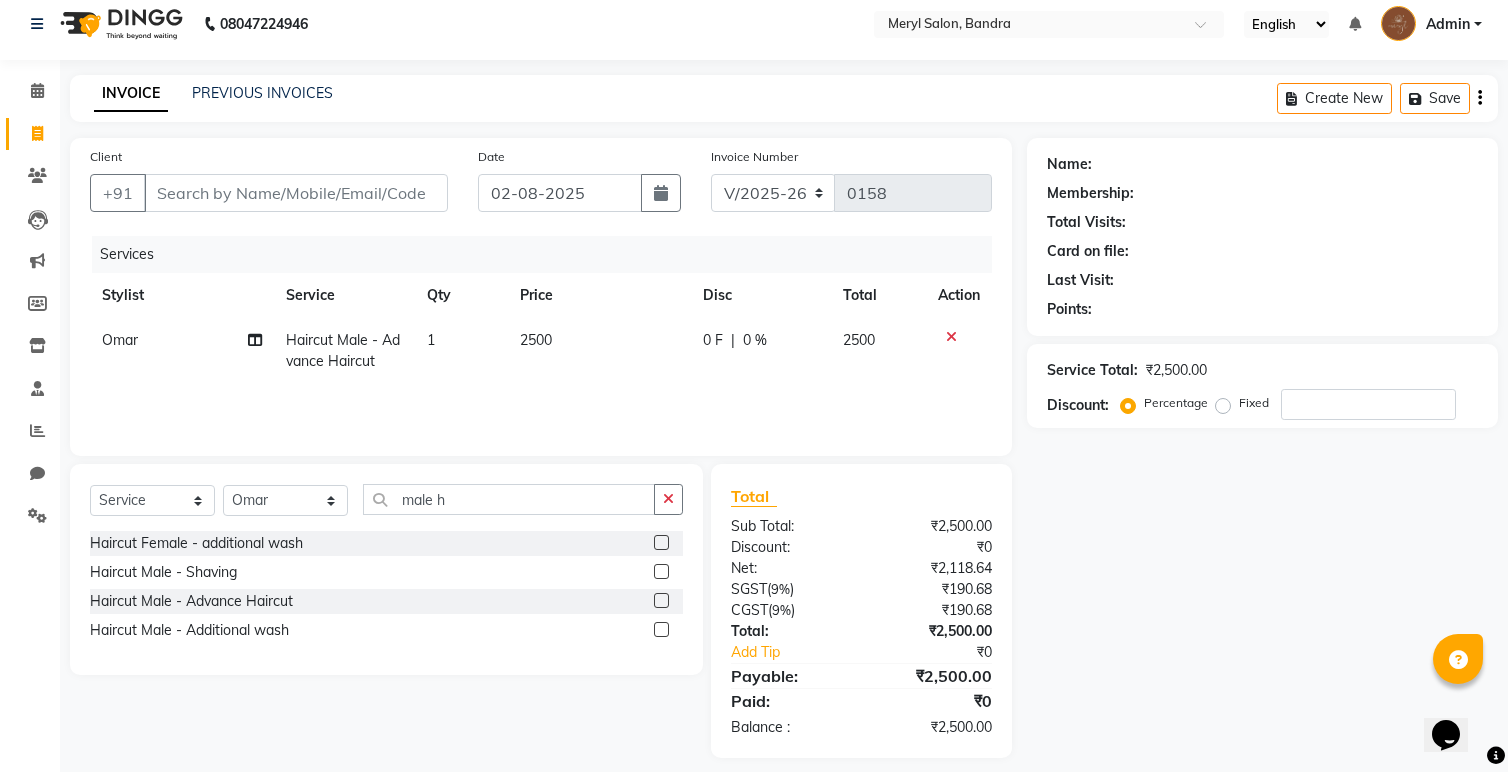 scroll, scrollTop: 11, scrollLeft: 0, axis: vertical 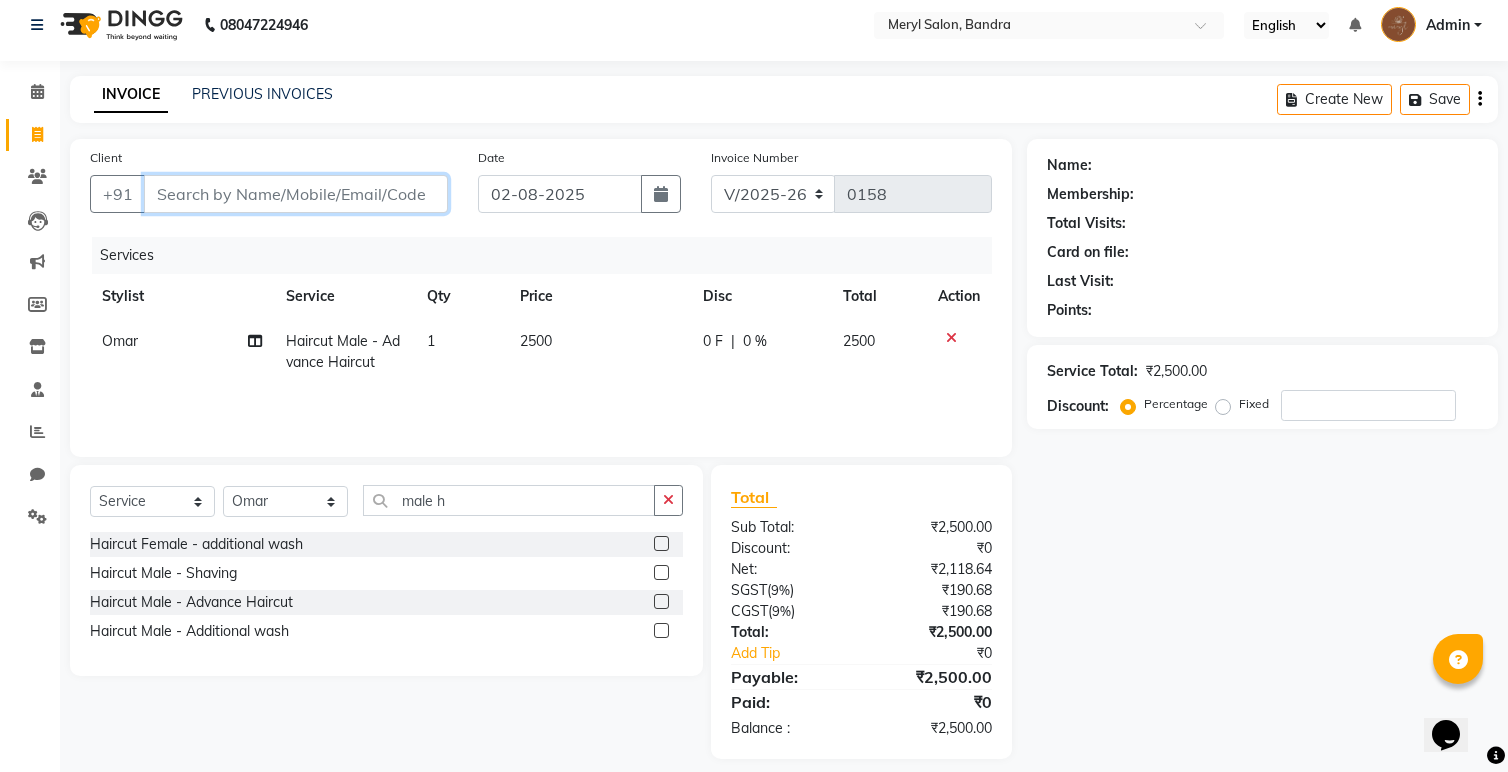 click on "Client" at bounding box center (296, 194) 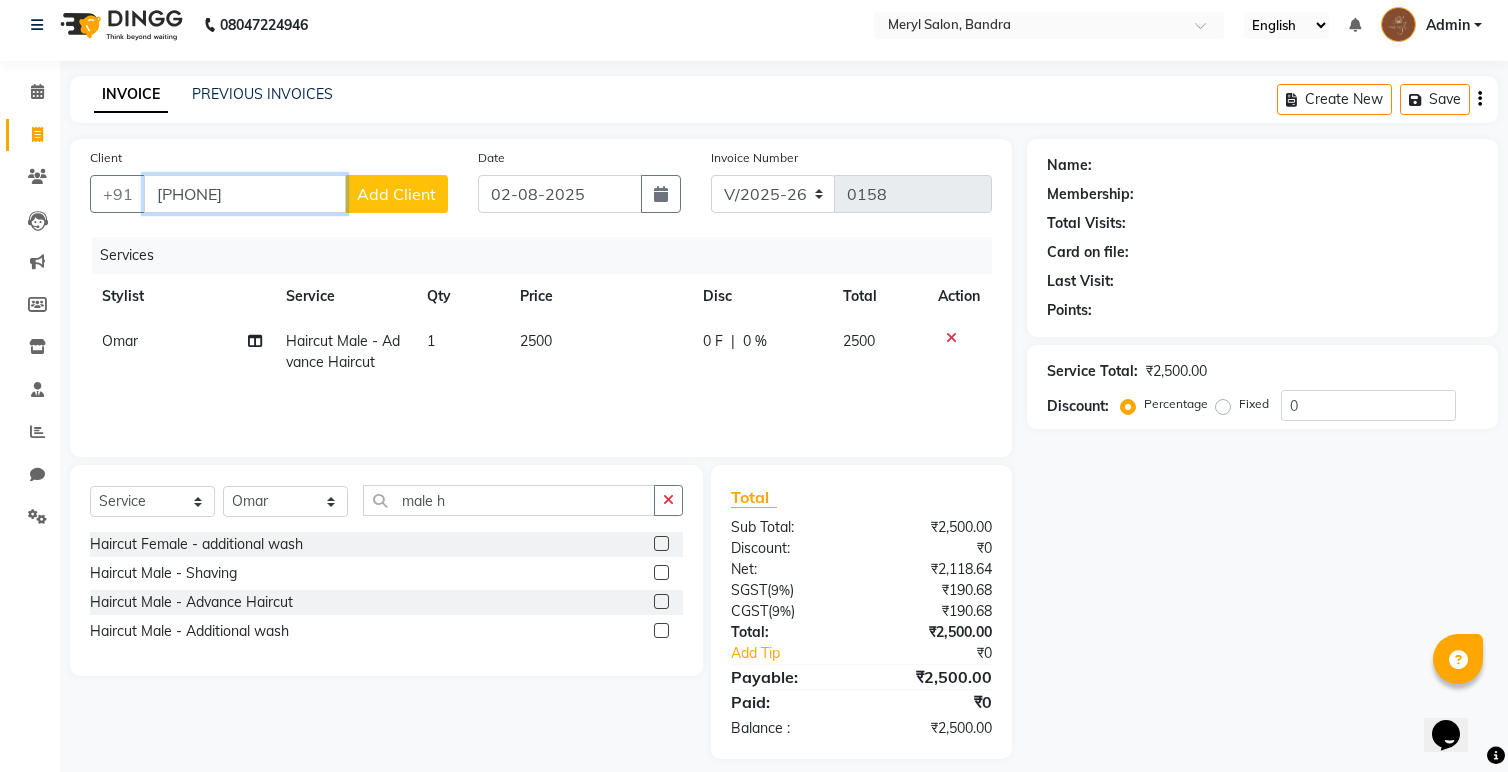 type on "8452009228" 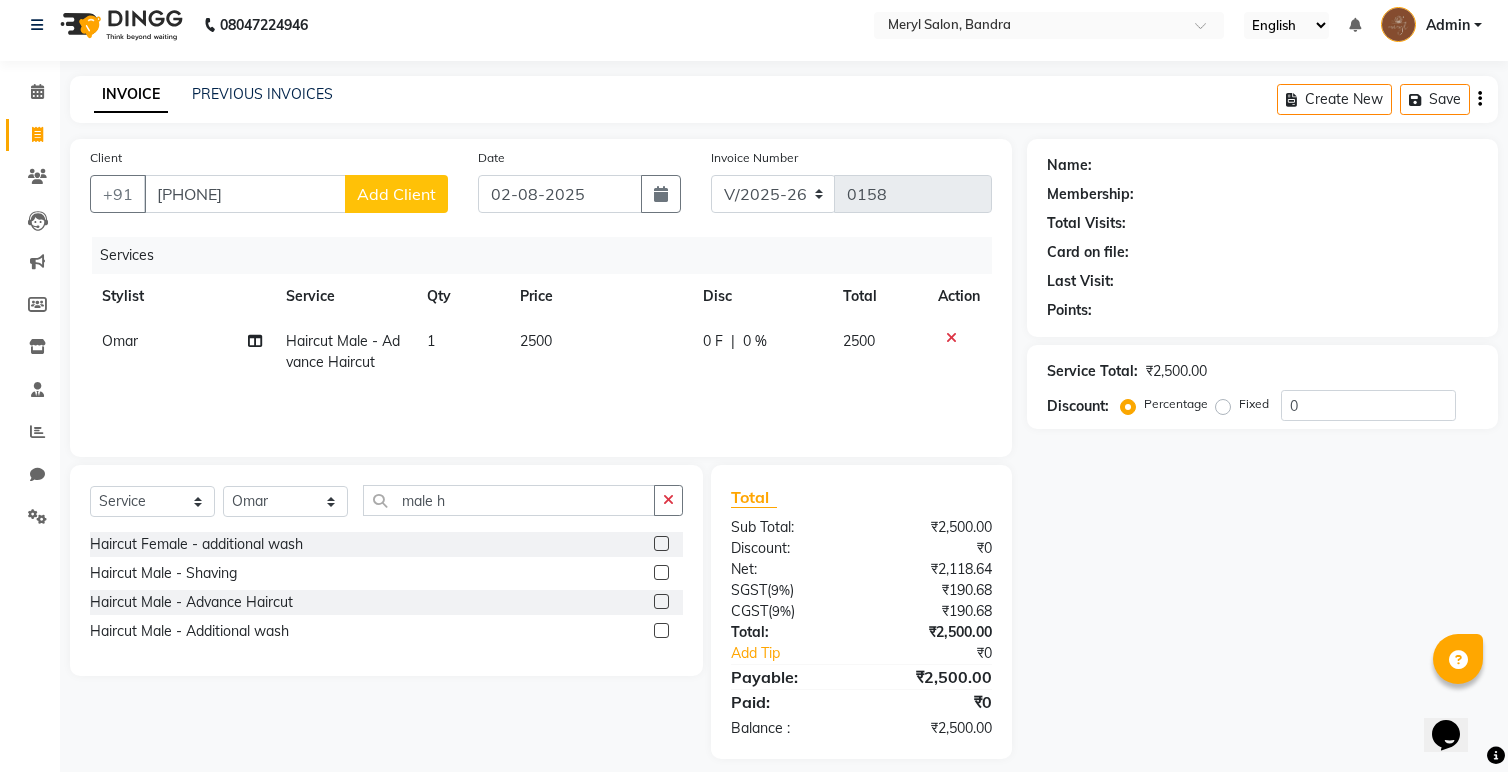 click on "Add Client" 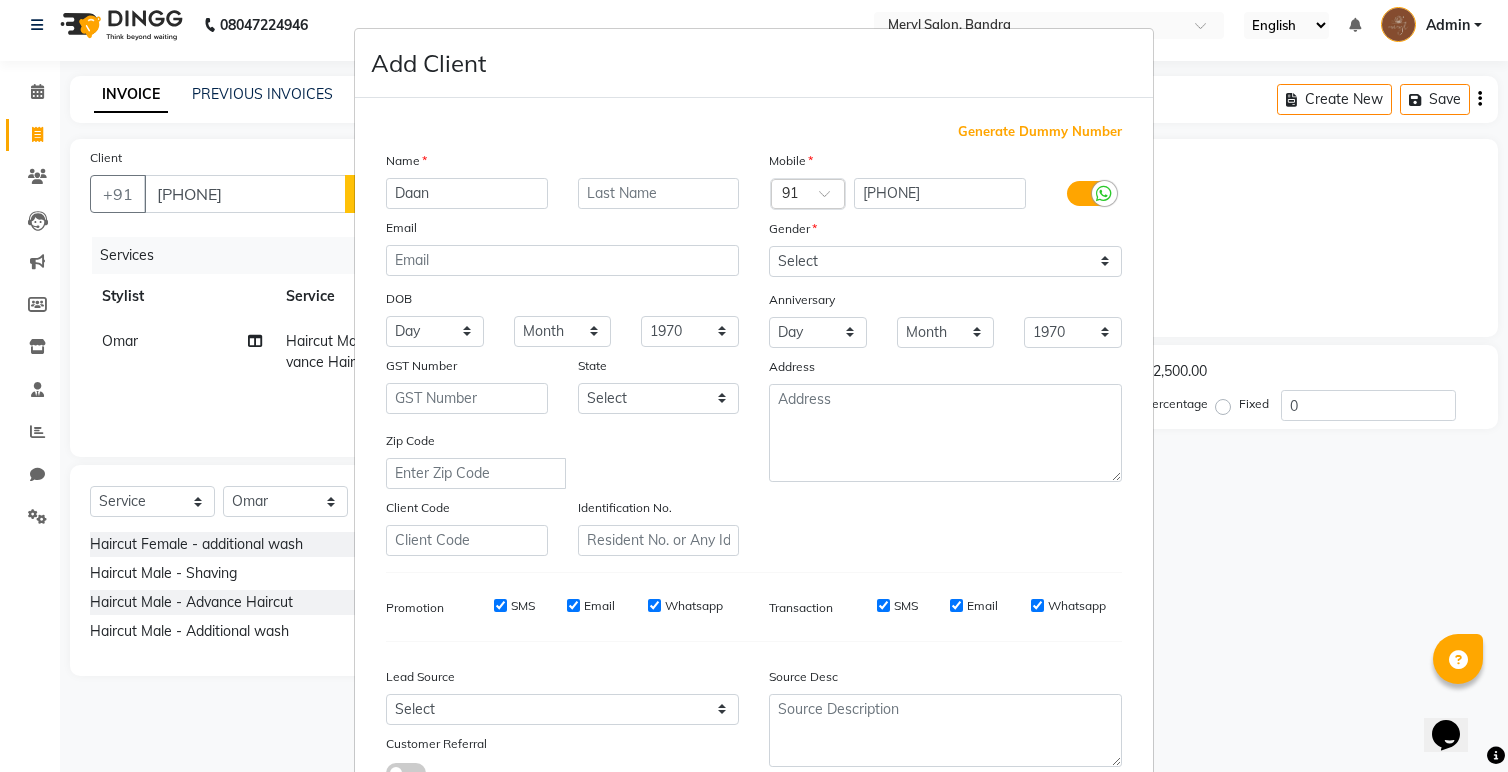 type on "Daan" 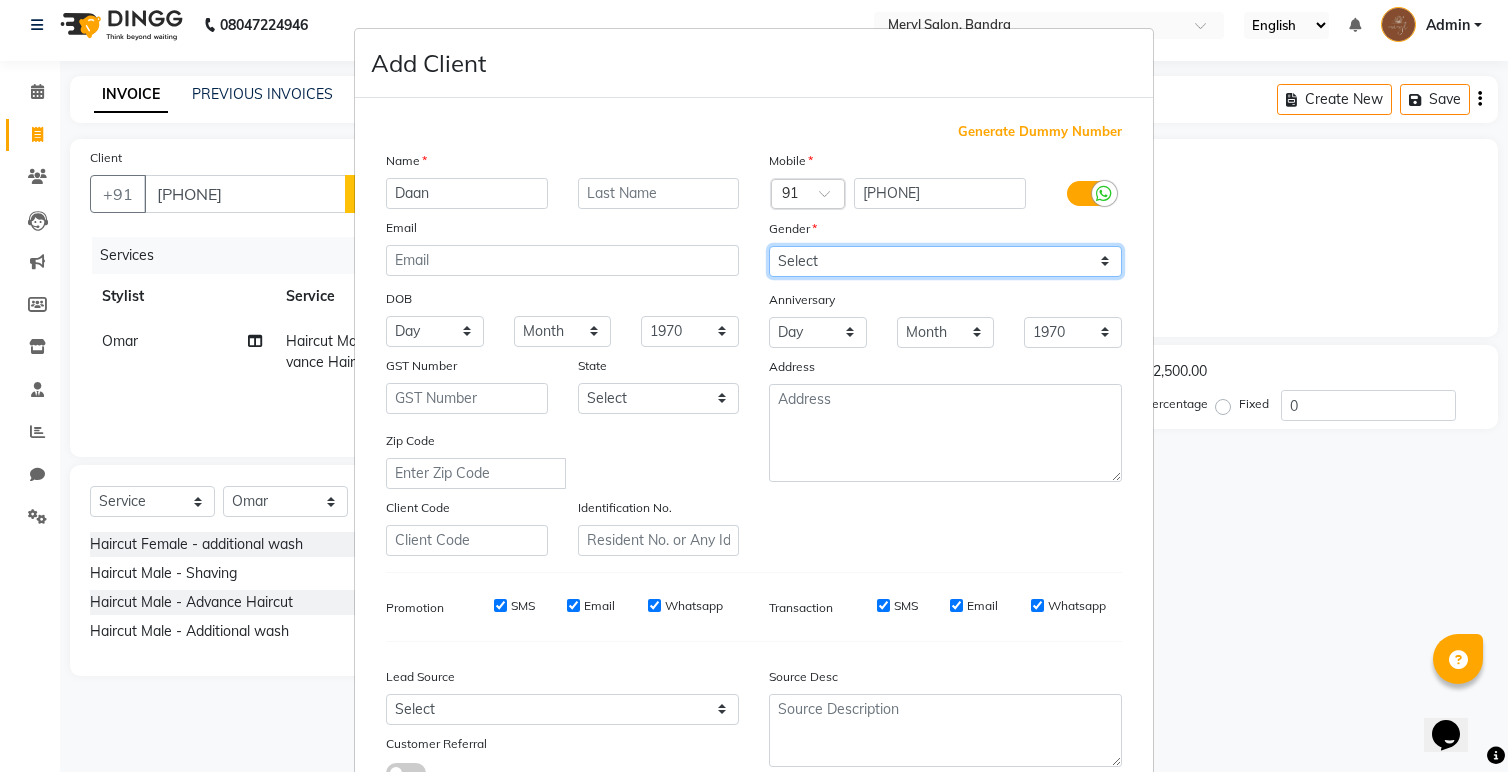 click on "Select Male Female Other Prefer Not To Say" at bounding box center (945, 261) 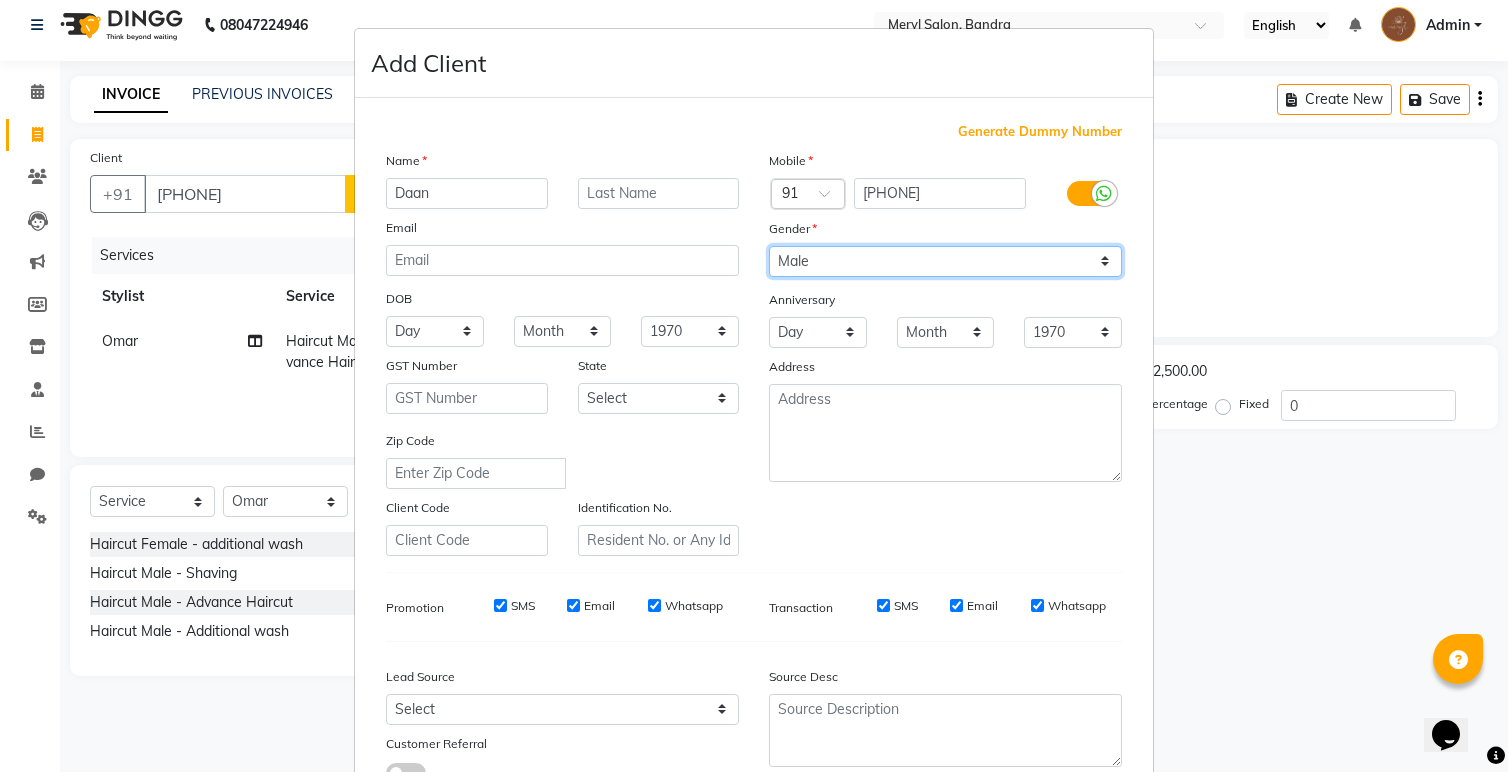 scroll, scrollTop: 150, scrollLeft: 0, axis: vertical 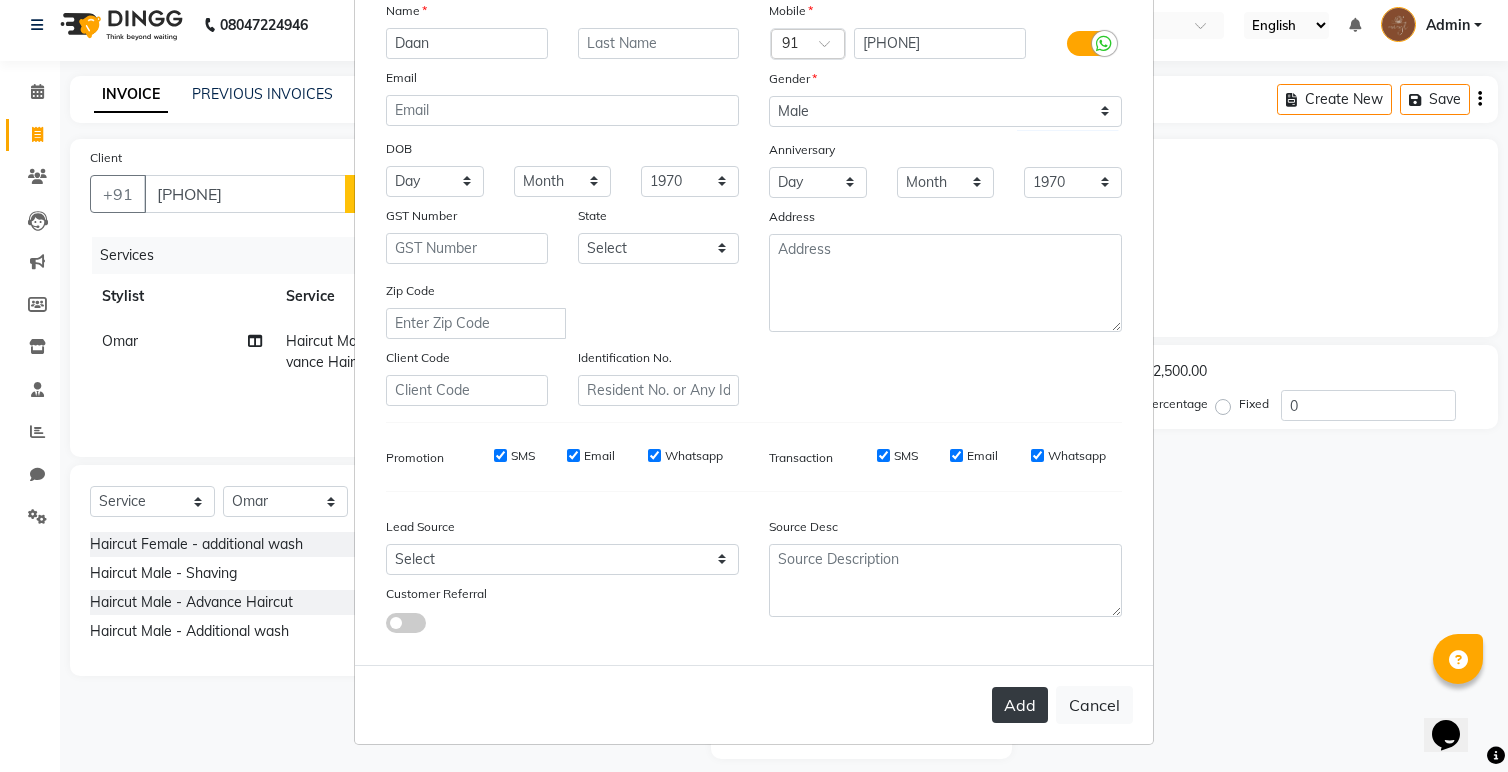 click on "Add" at bounding box center [1020, 705] 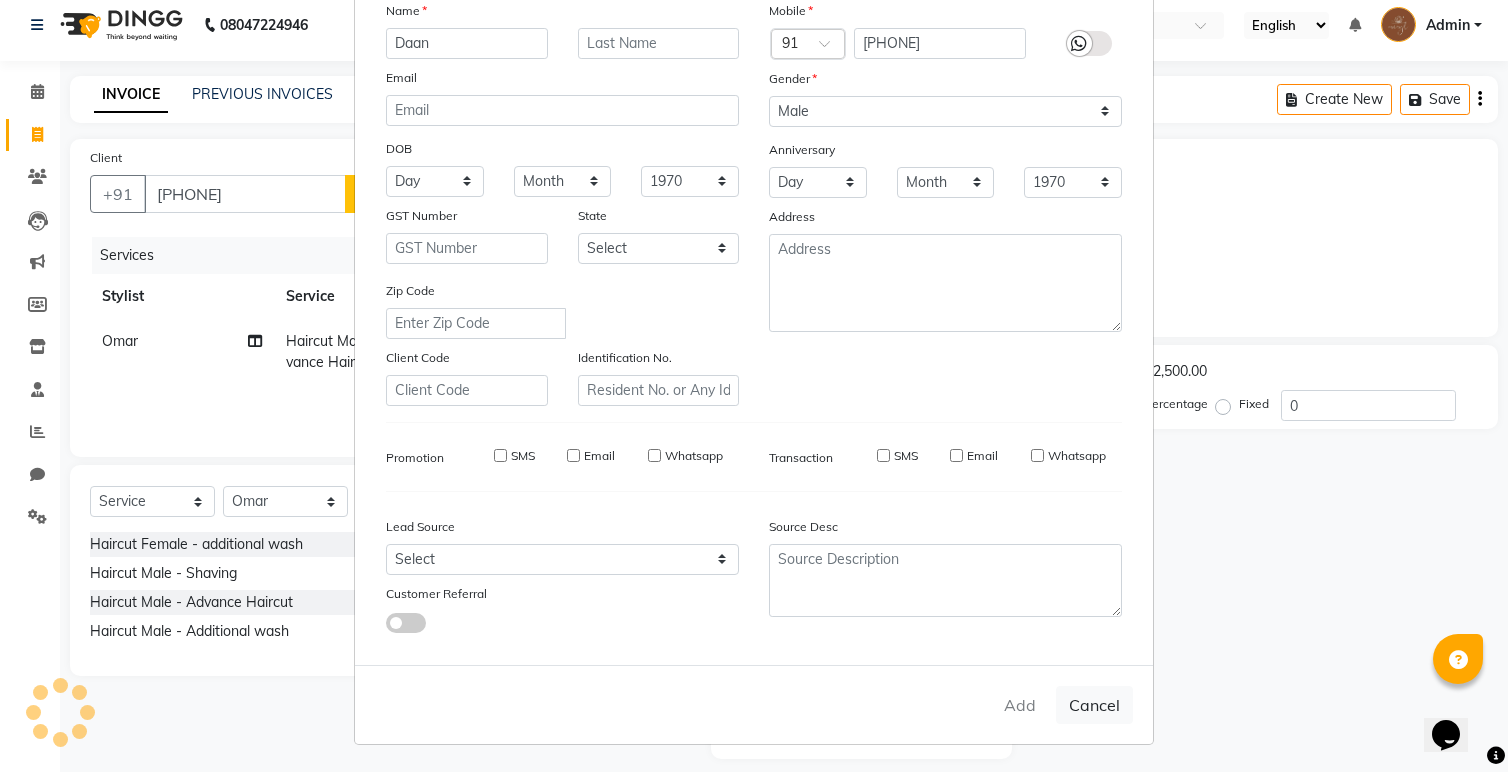 type 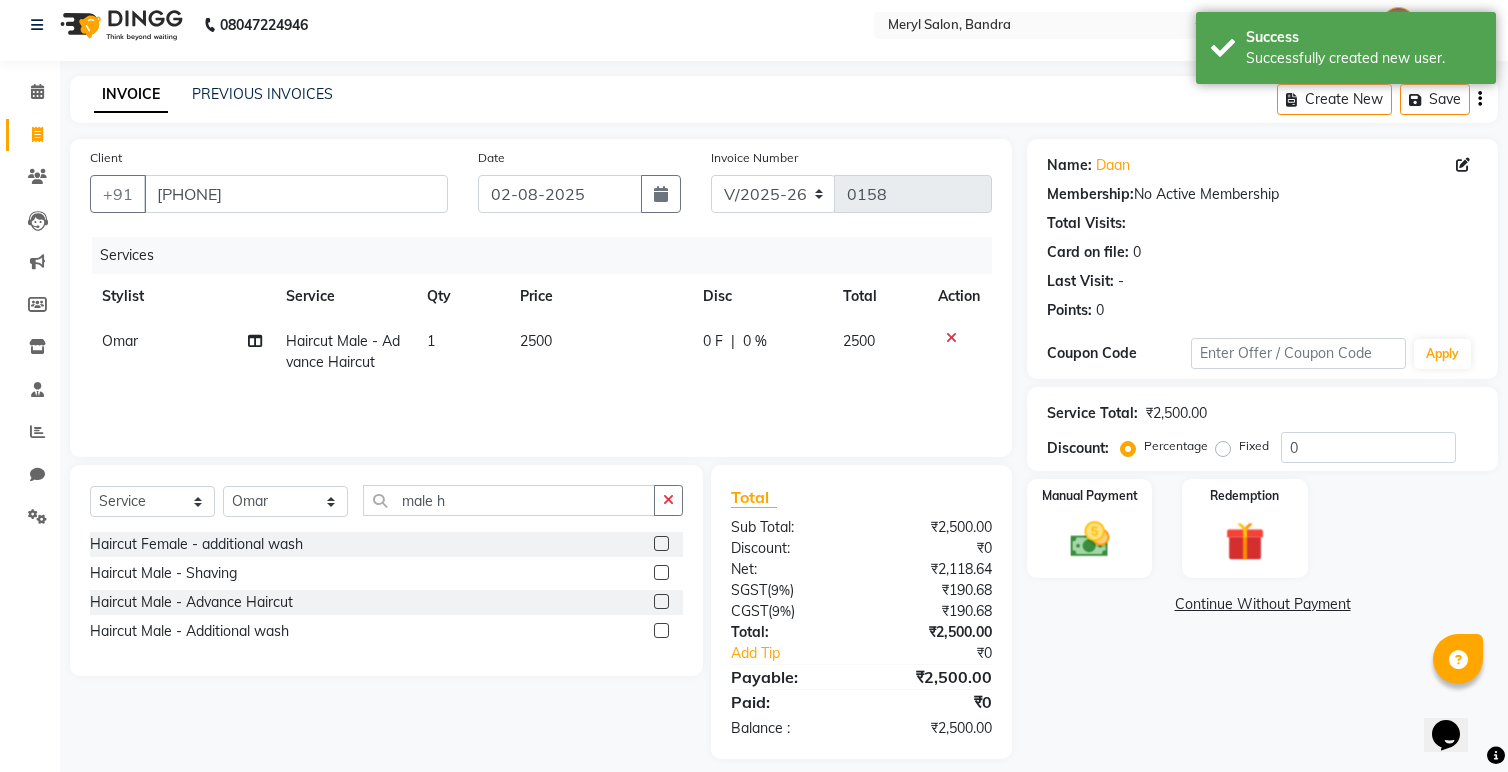 scroll, scrollTop: 28, scrollLeft: 0, axis: vertical 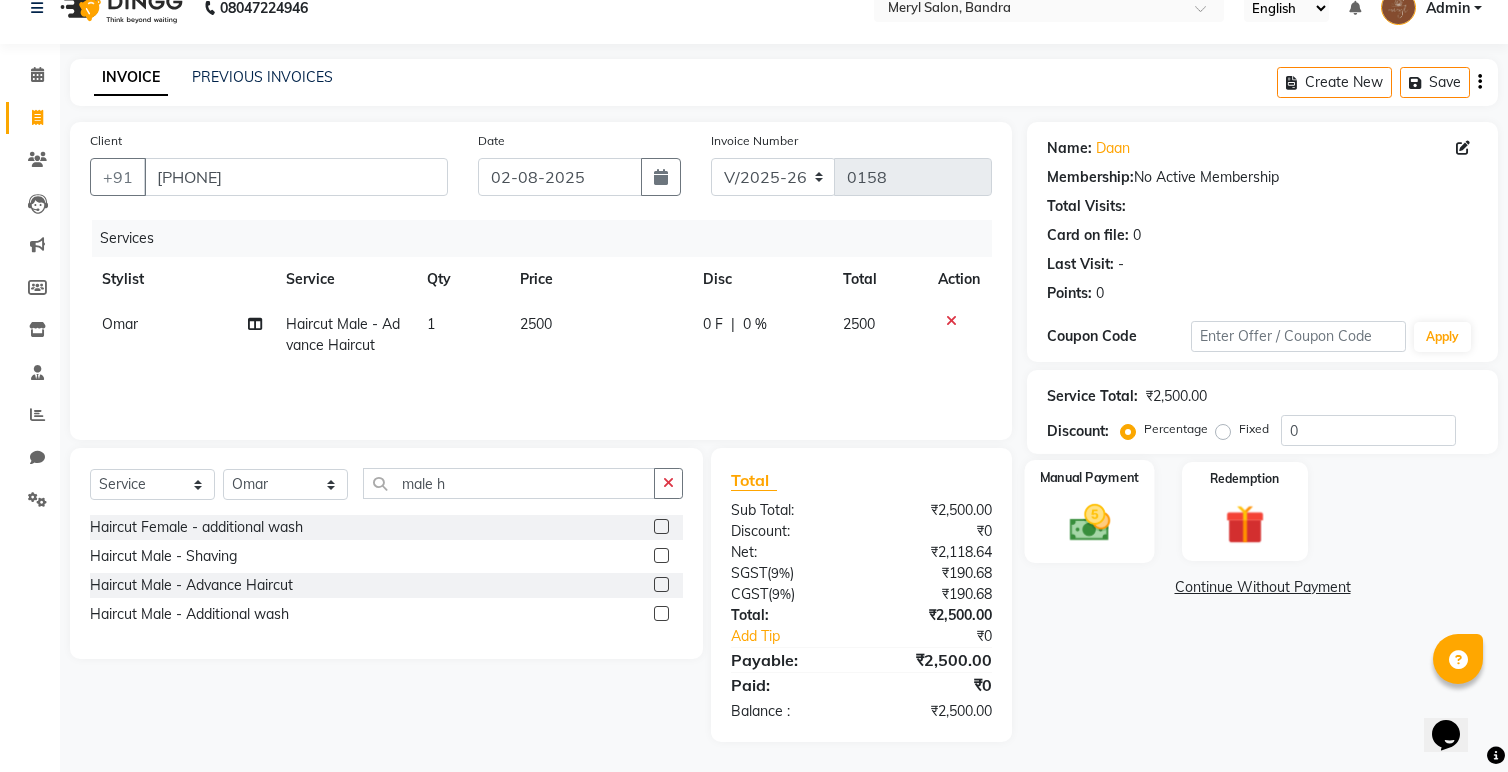 click on "Manual Payment" 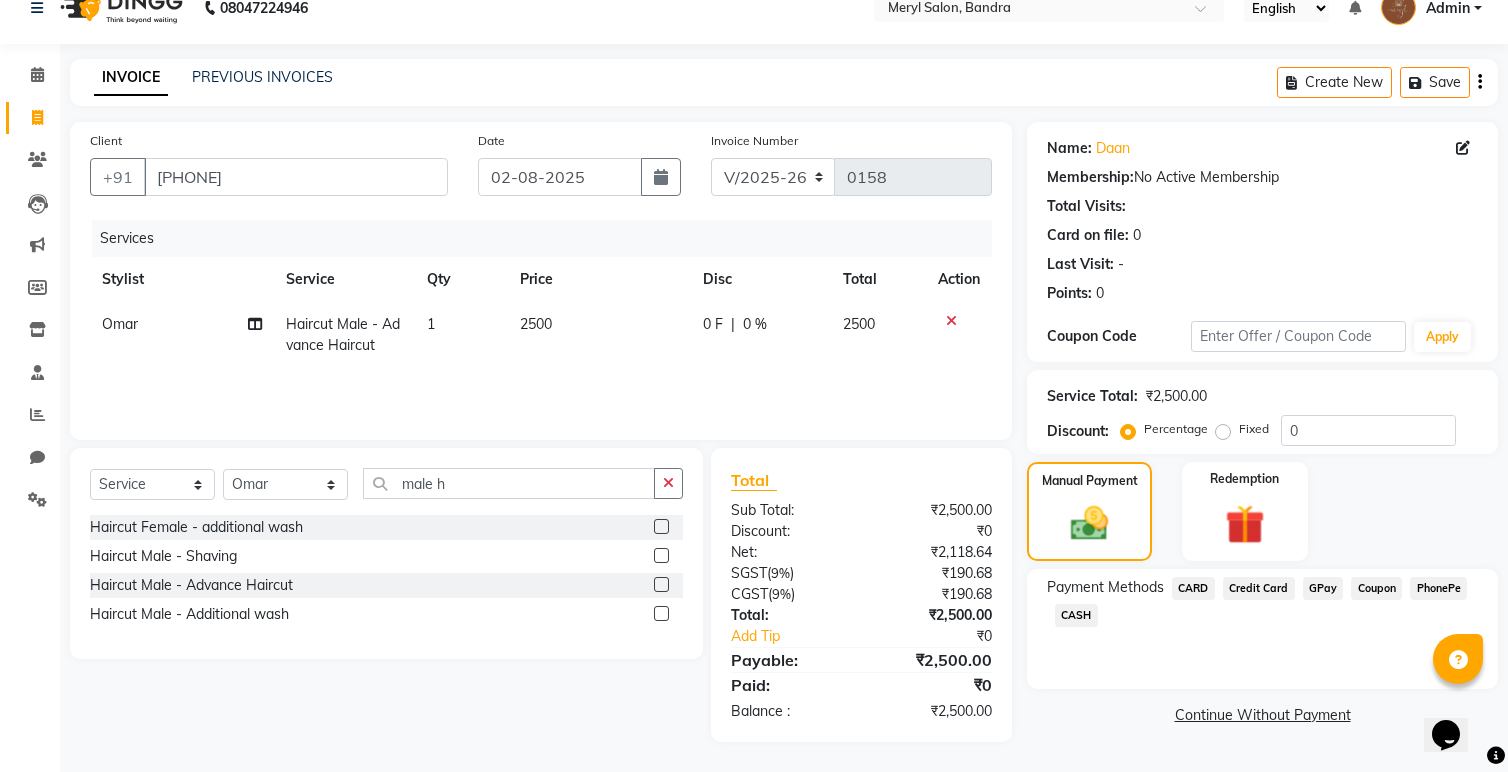click on "GPay" 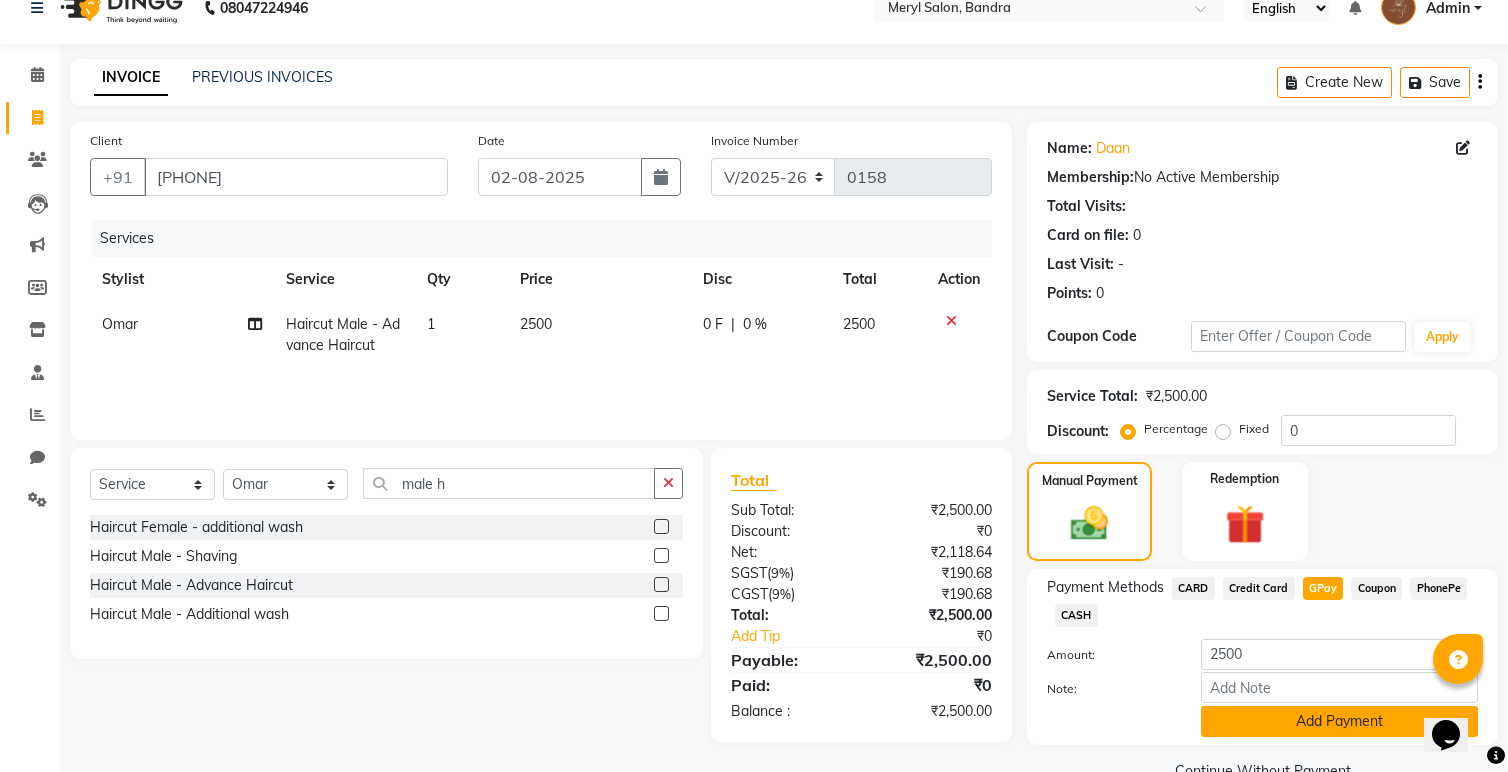 click on "Add Payment" 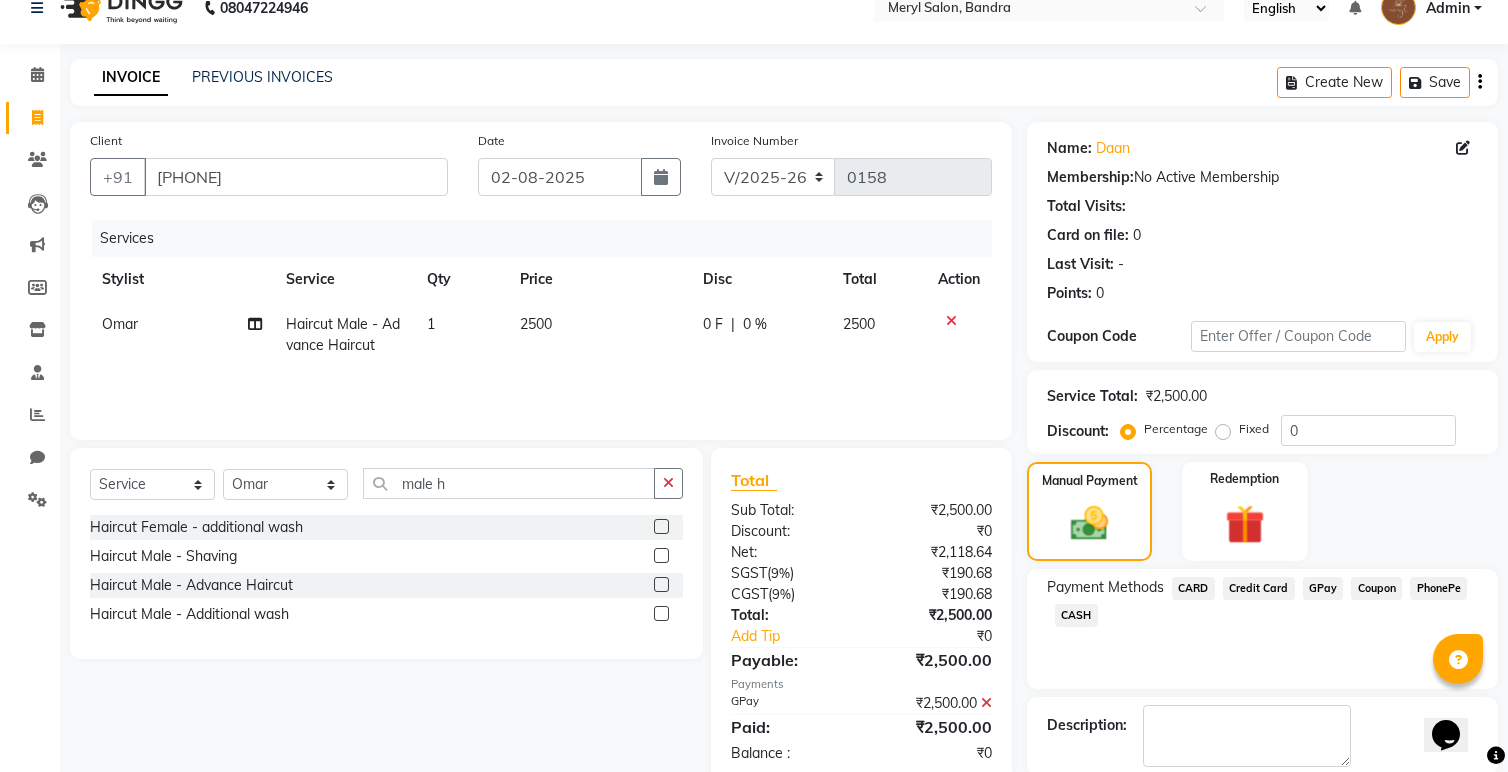 scroll, scrollTop: 129, scrollLeft: 0, axis: vertical 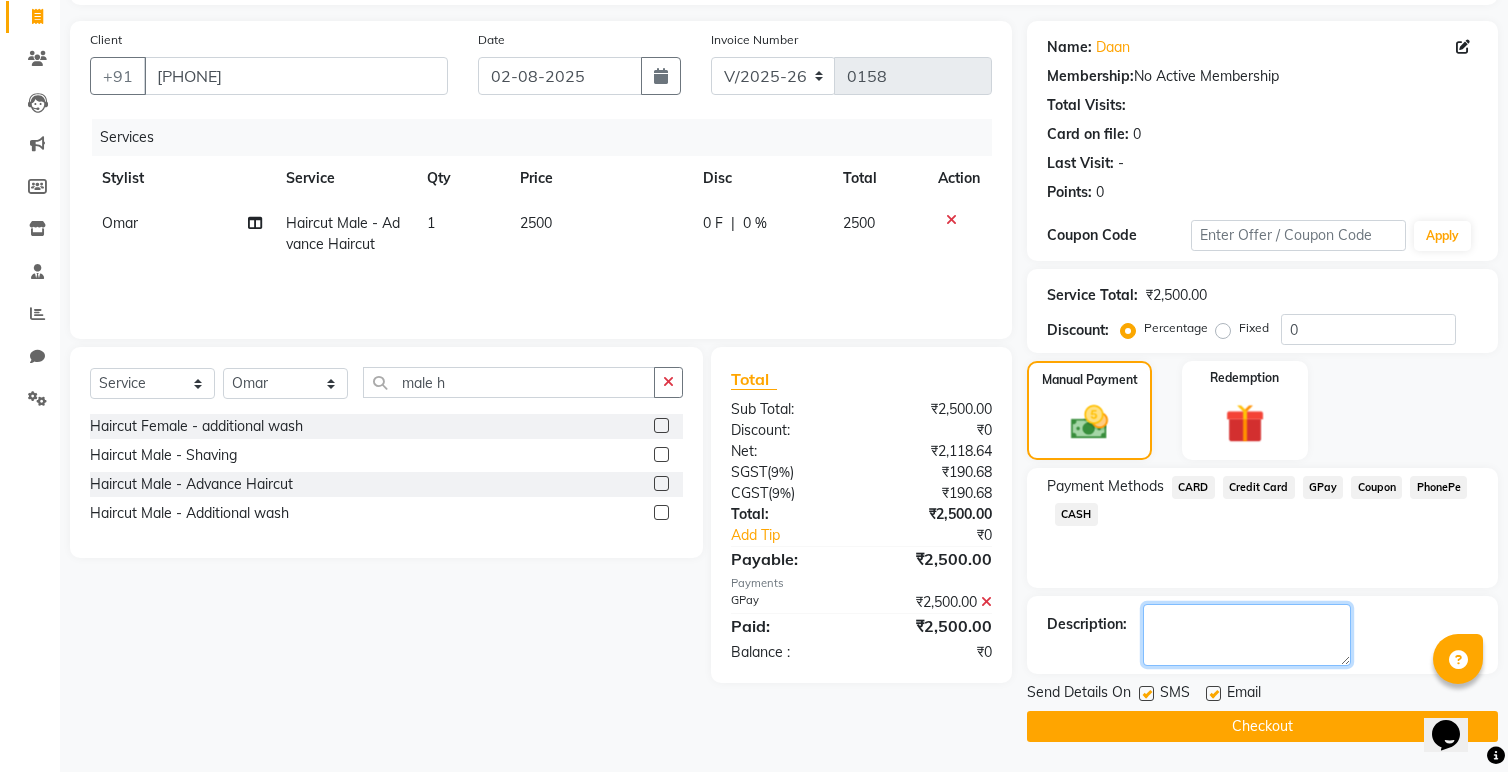 click 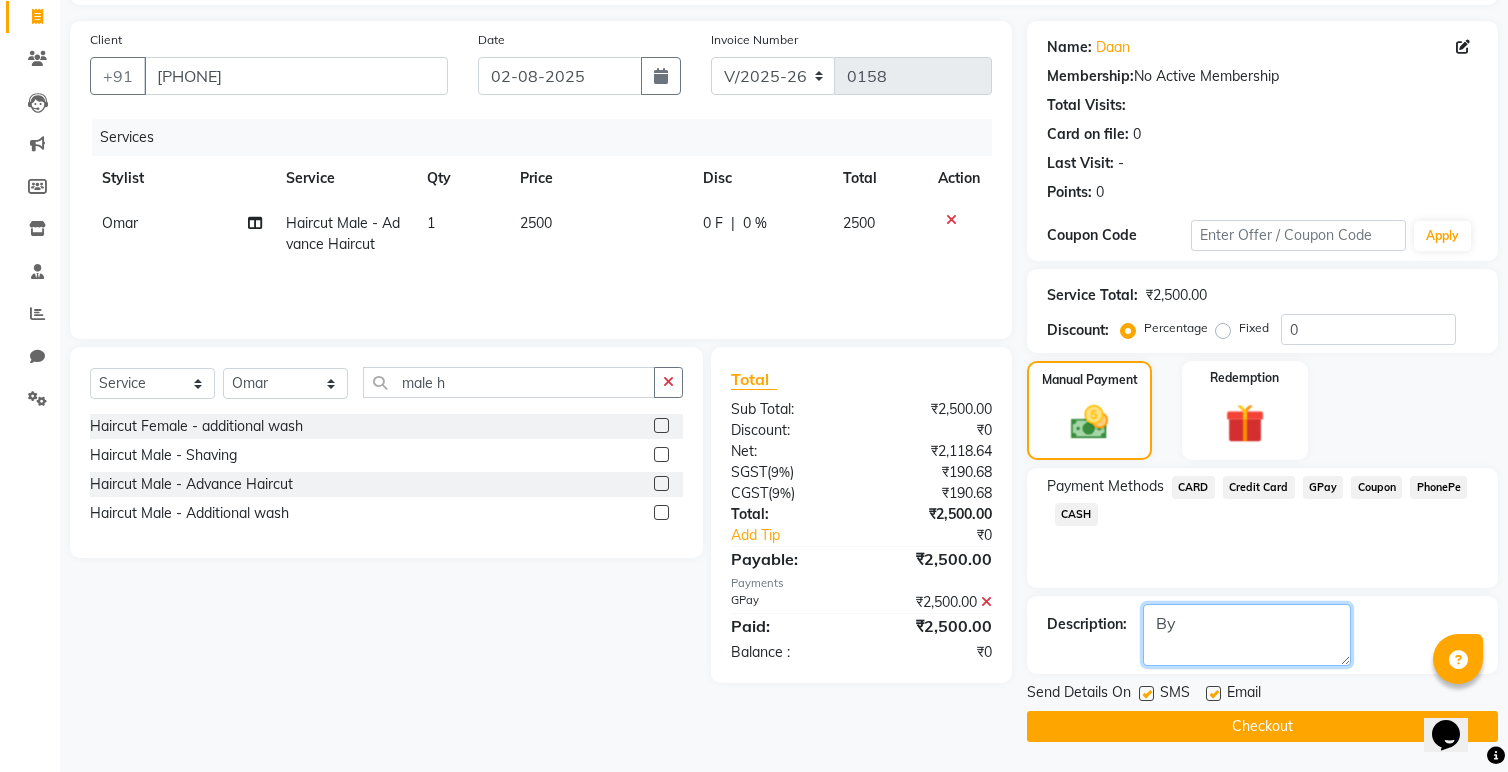 type on "B" 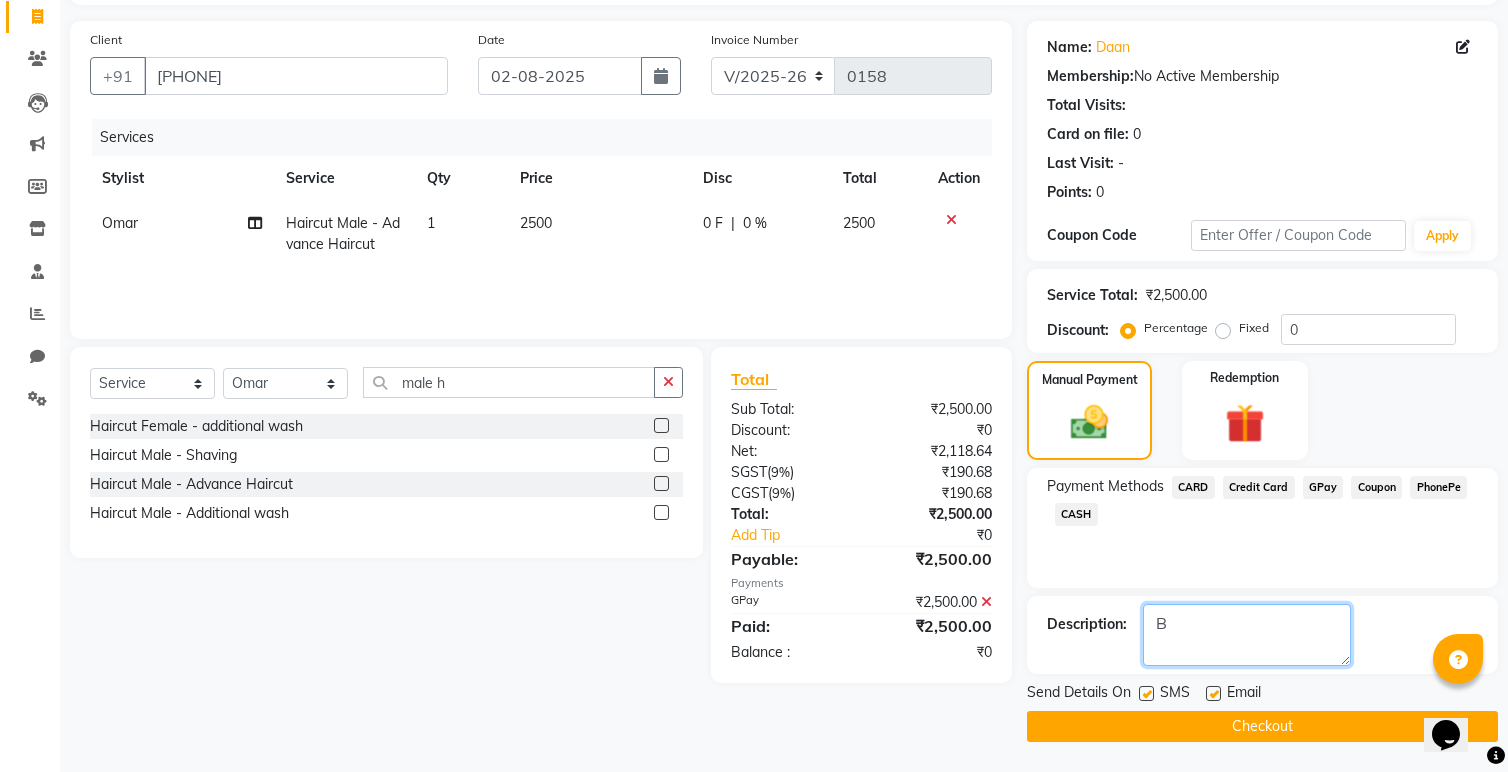 type 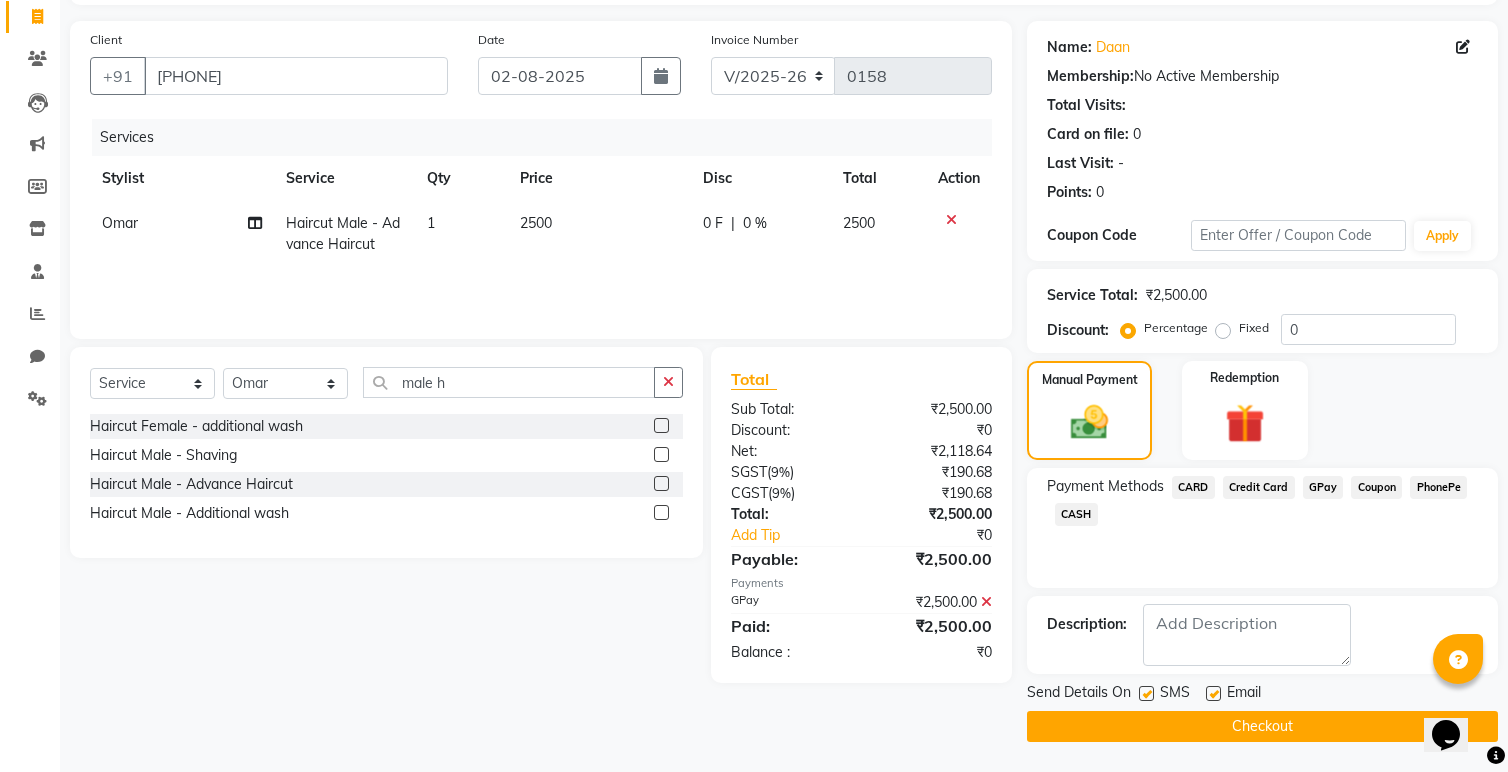click on "Checkout" 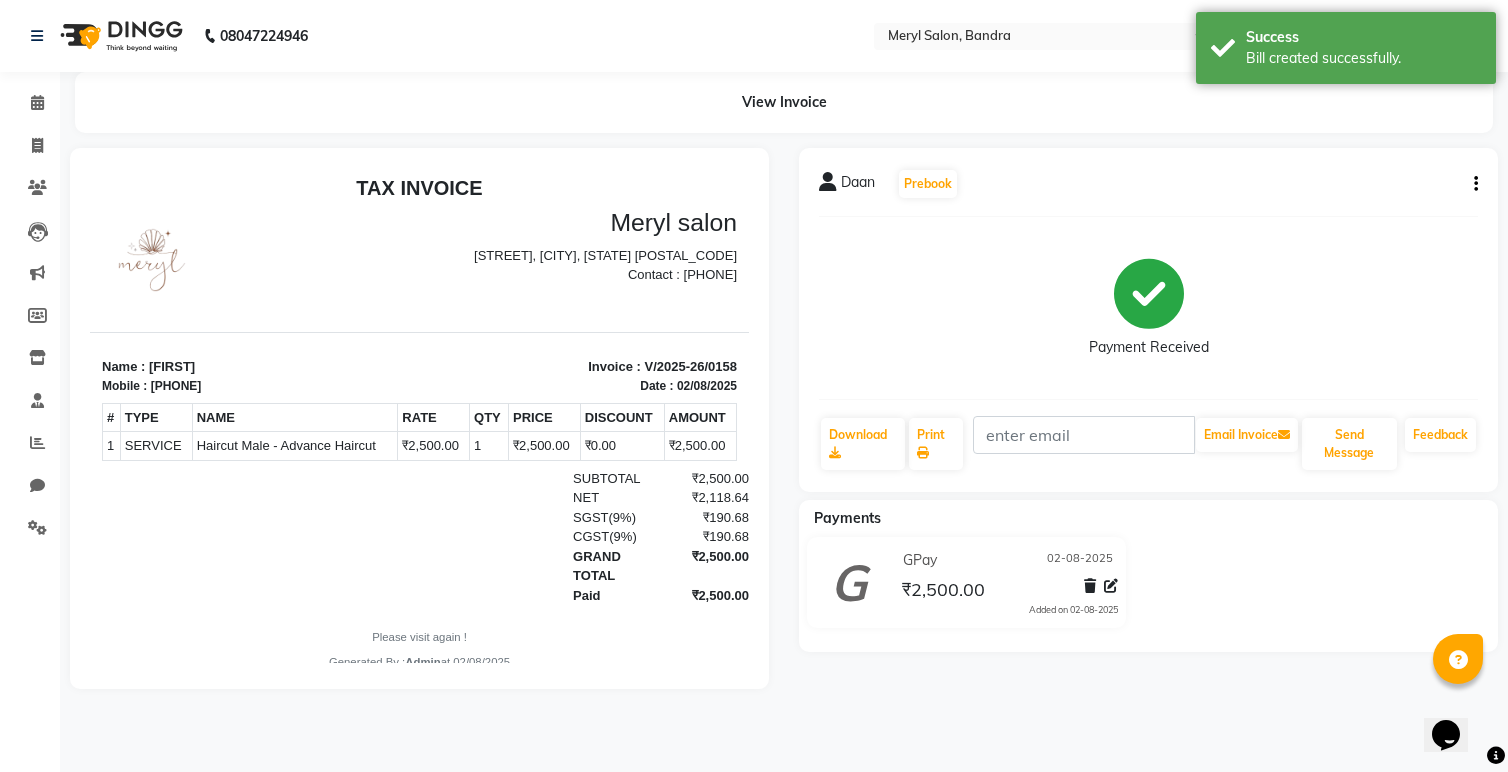 scroll, scrollTop: 0, scrollLeft: 0, axis: both 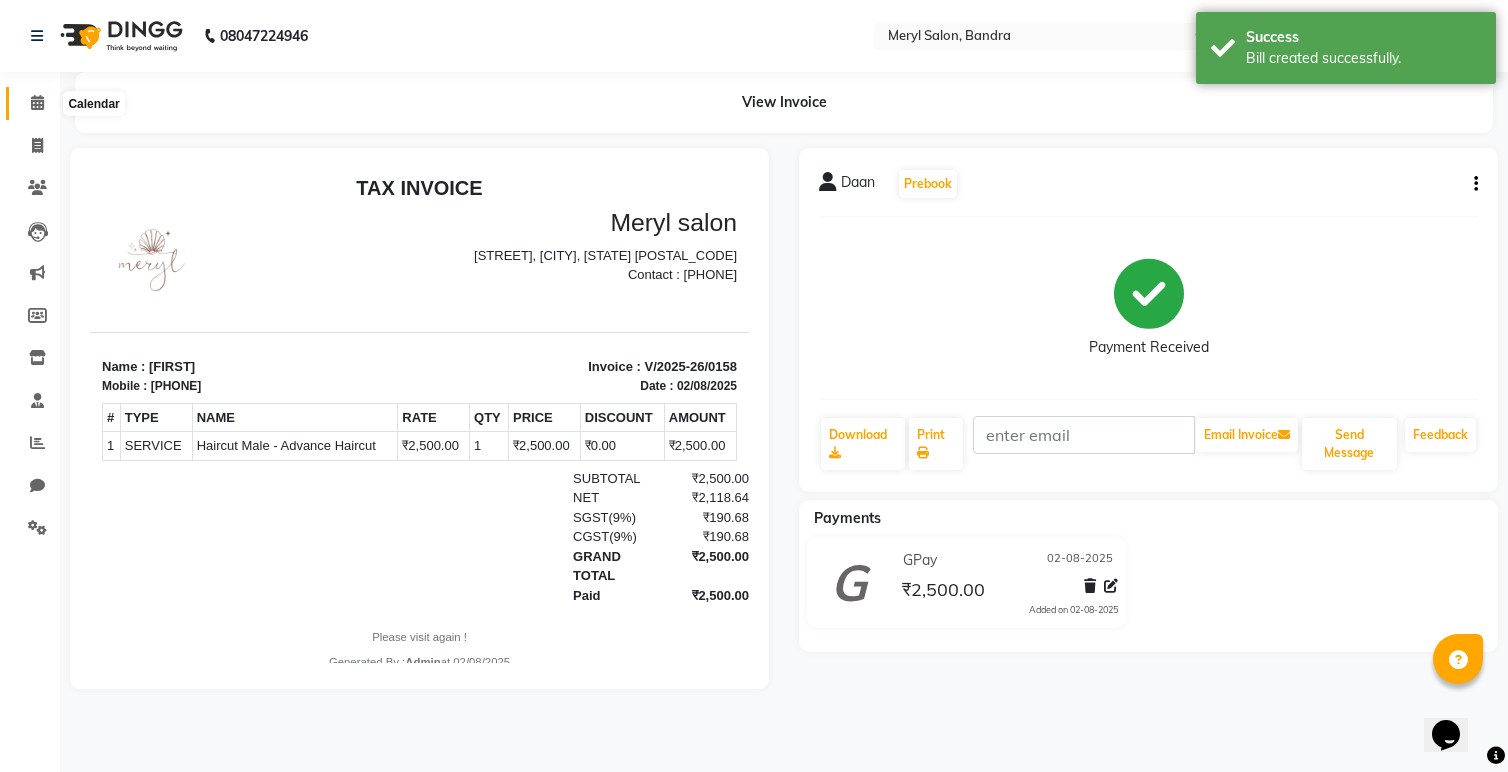 click 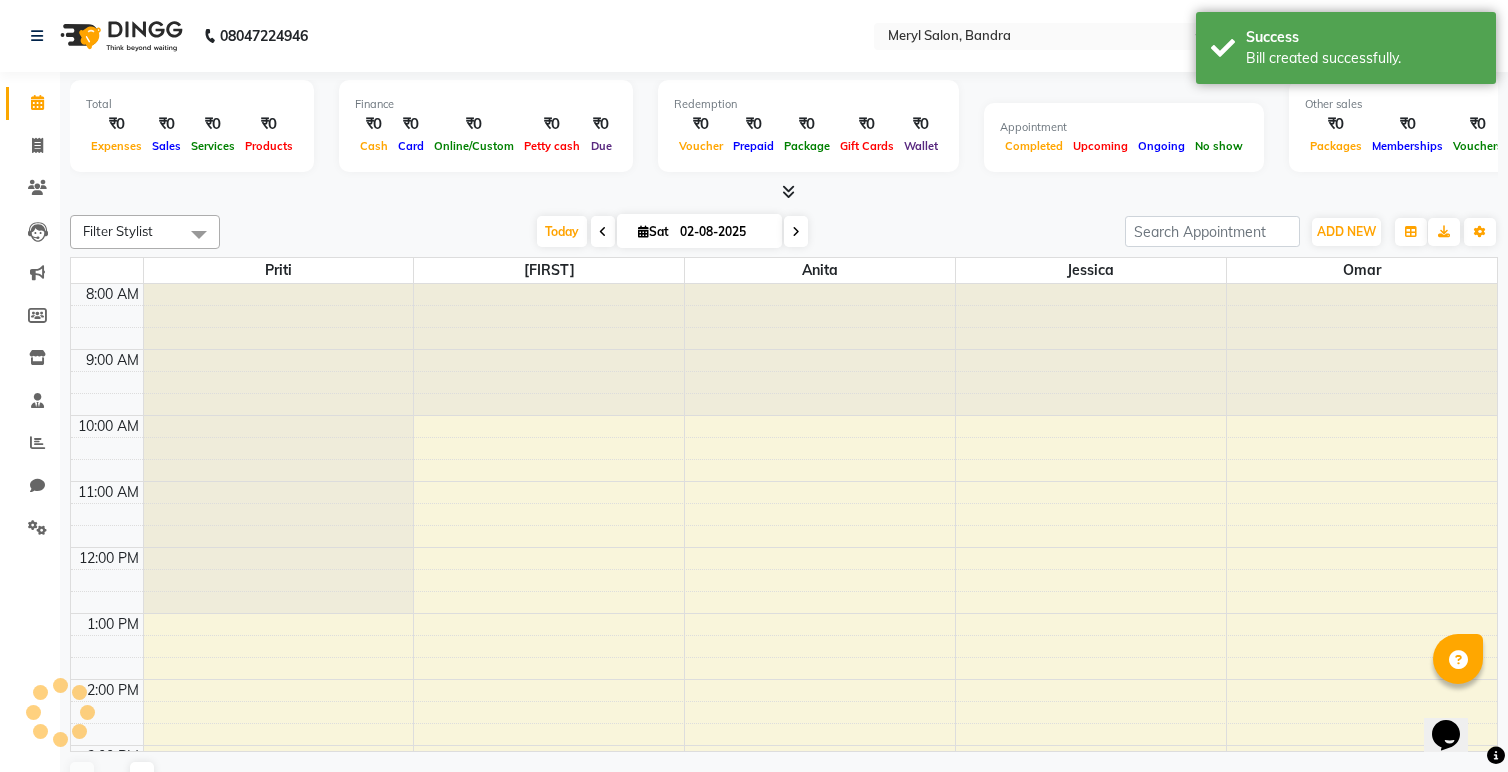 scroll, scrollTop: 0, scrollLeft: 0, axis: both 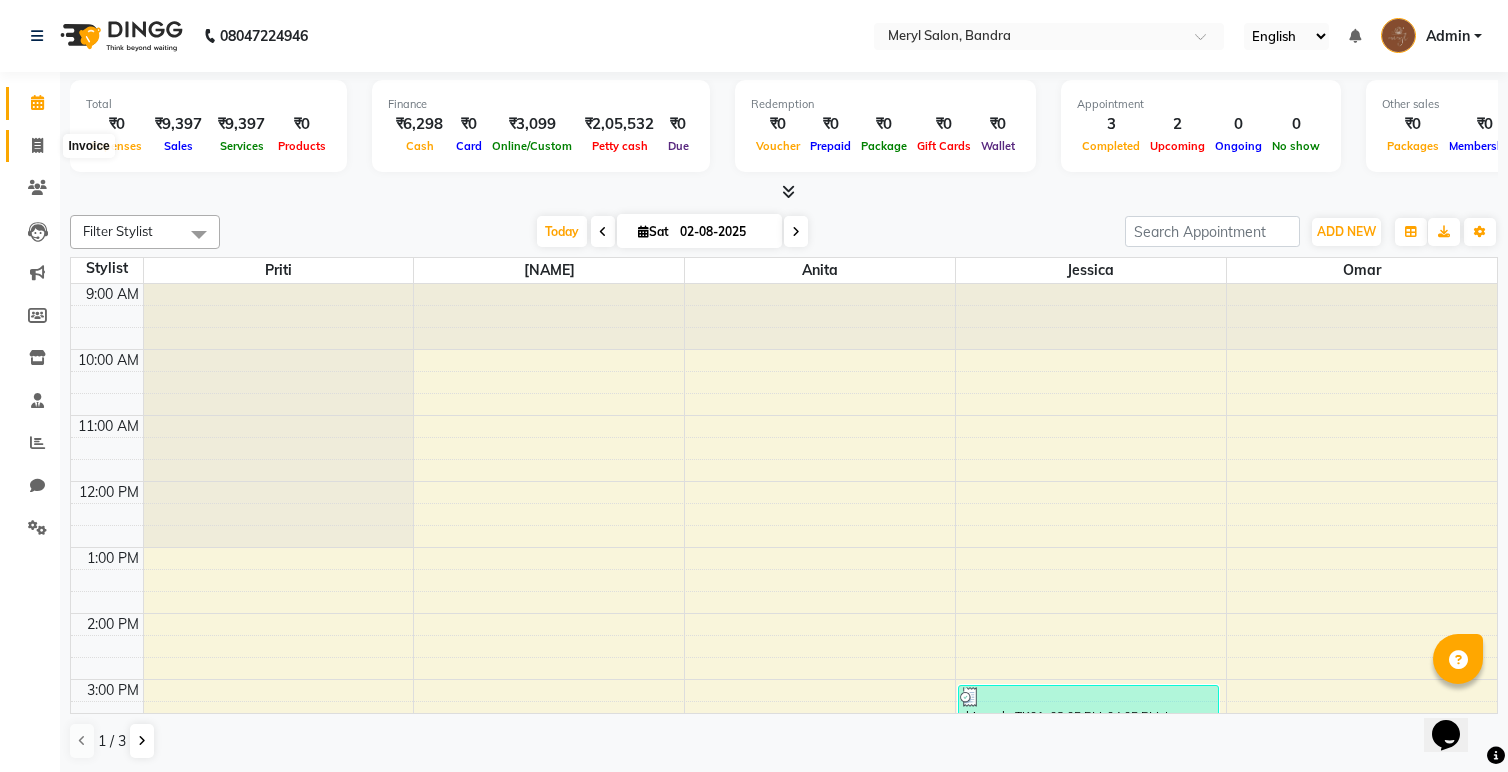 click 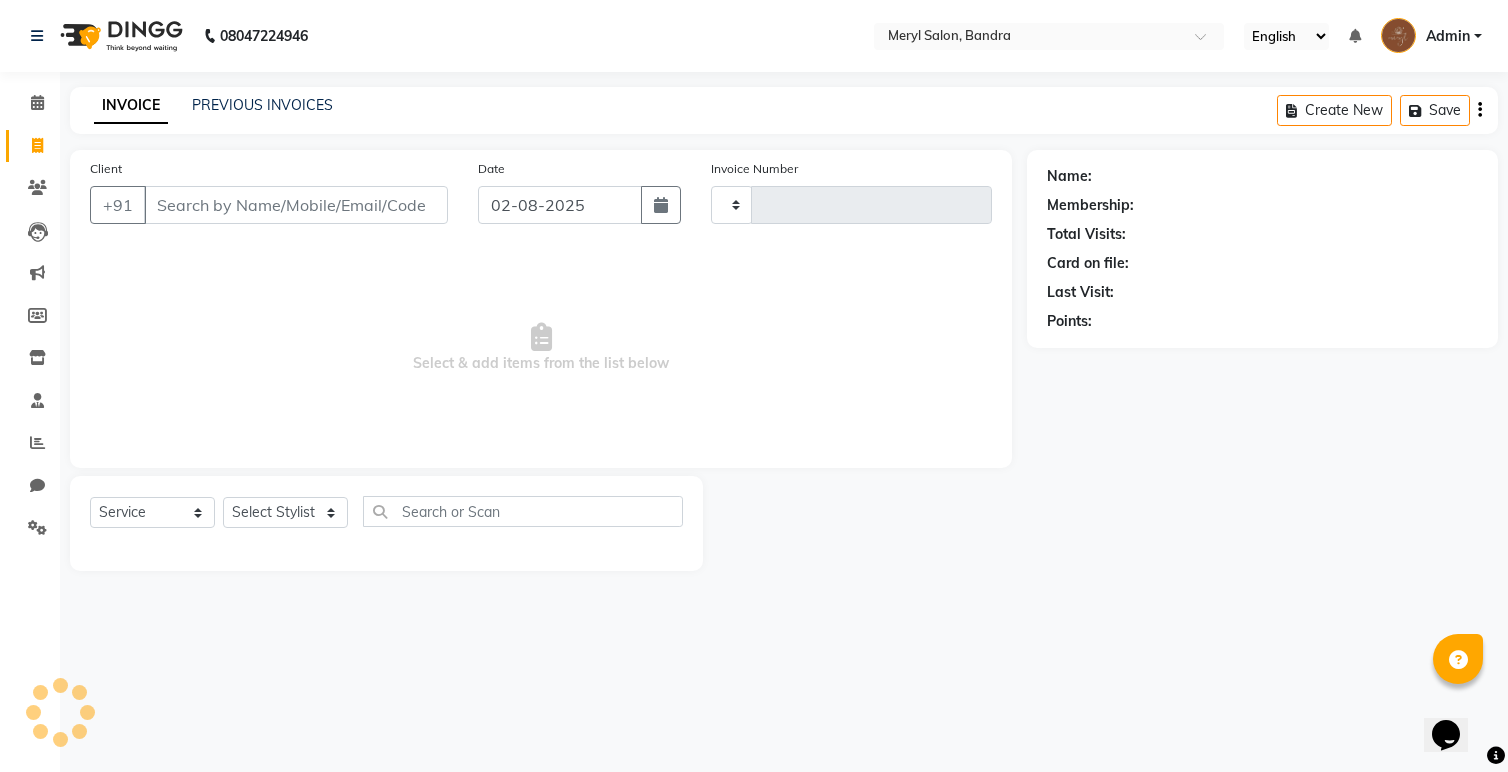 type on "0159" 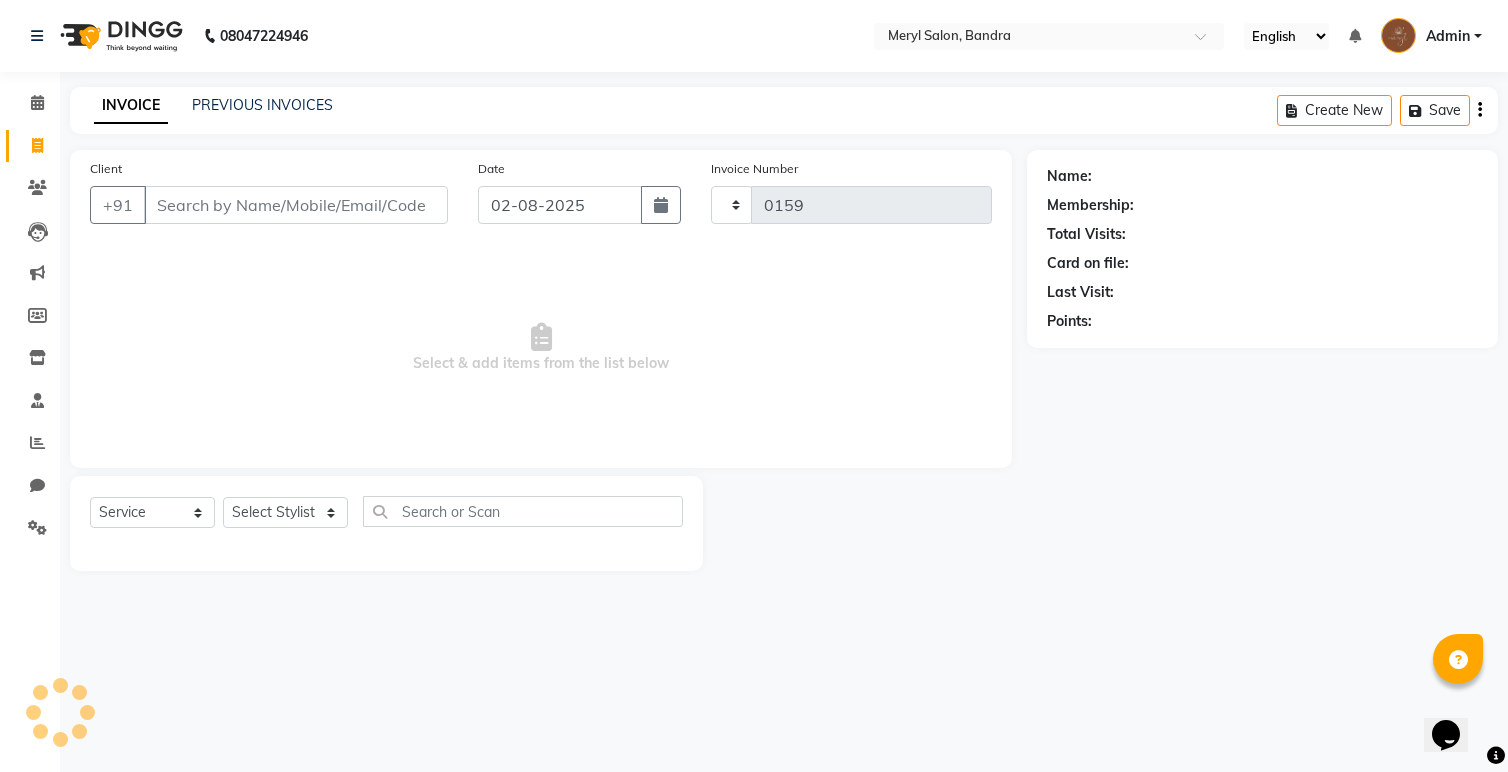 select on "7894" 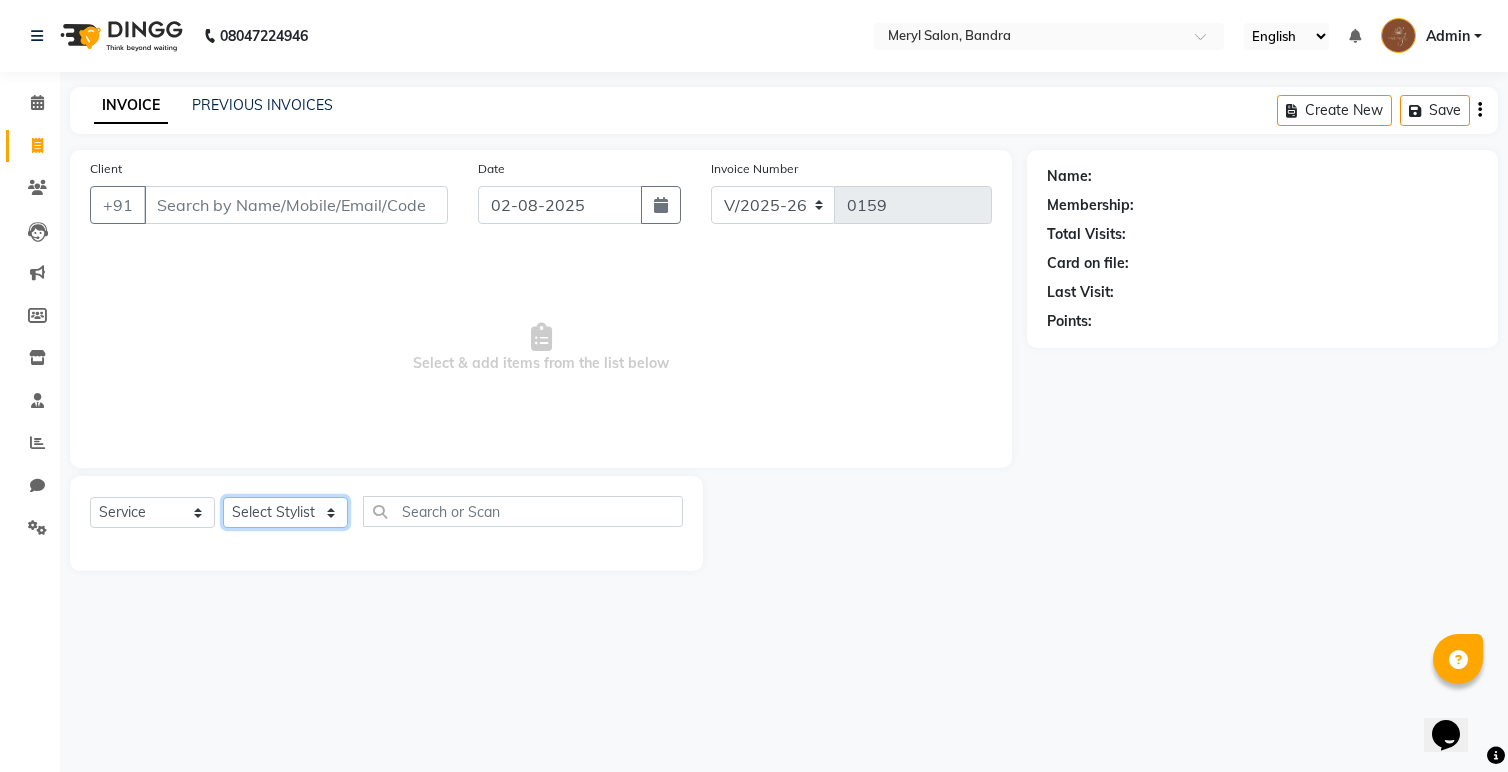 click on "Select Stylist Anita Dakshta  Jessica Omar Priti Rajesh  Raju Rekha Sana  Shamal  Shivansh Sohail" 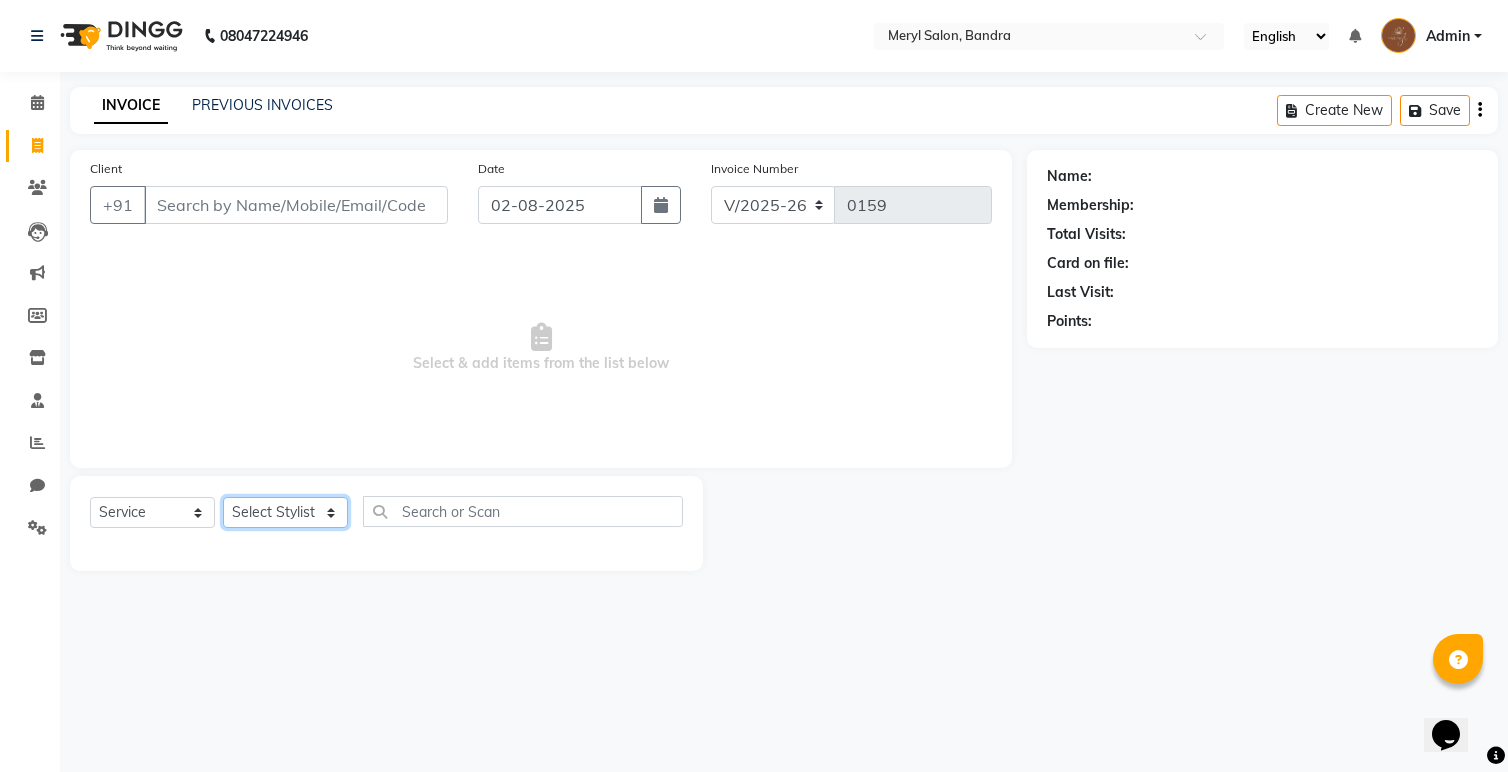 select on "87462" 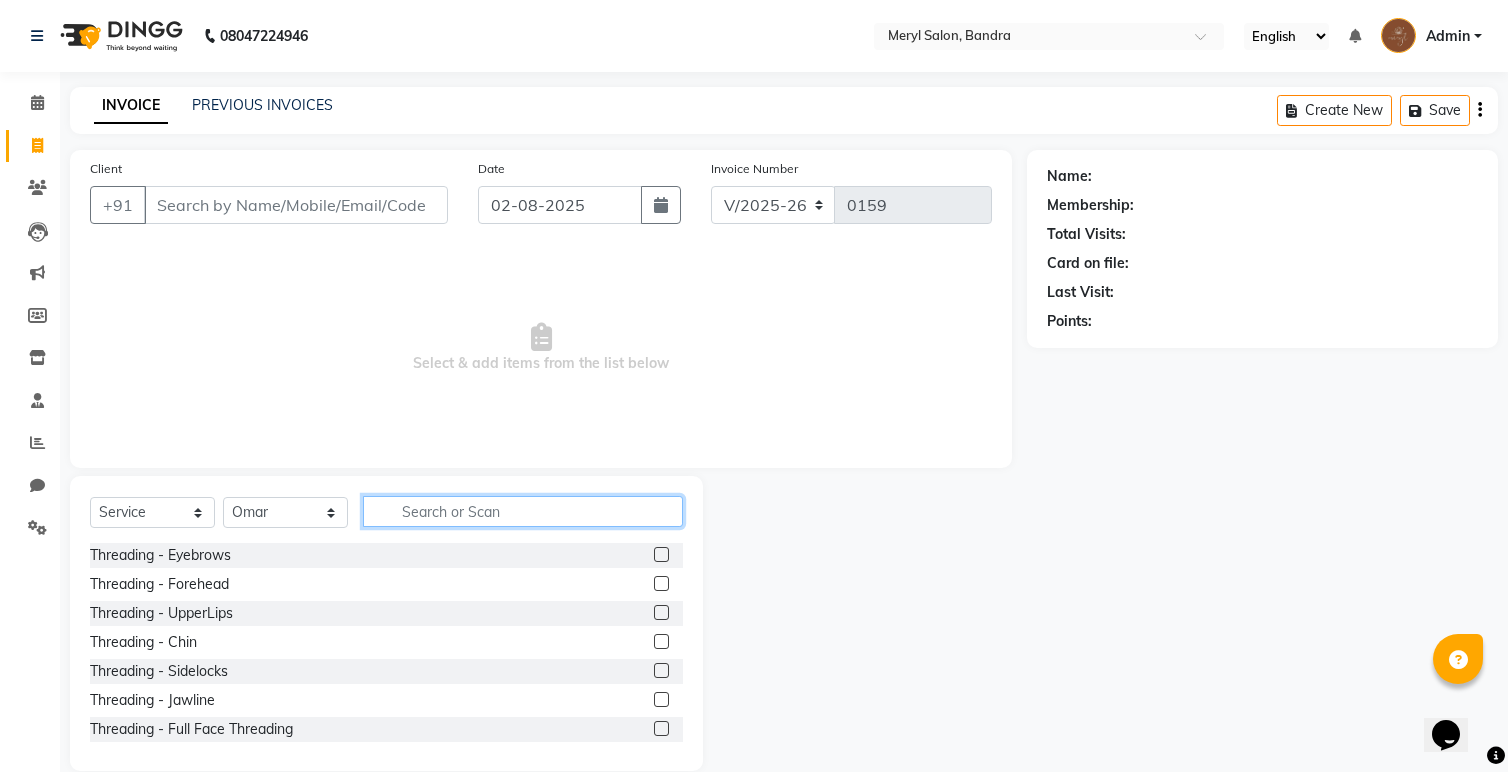 click 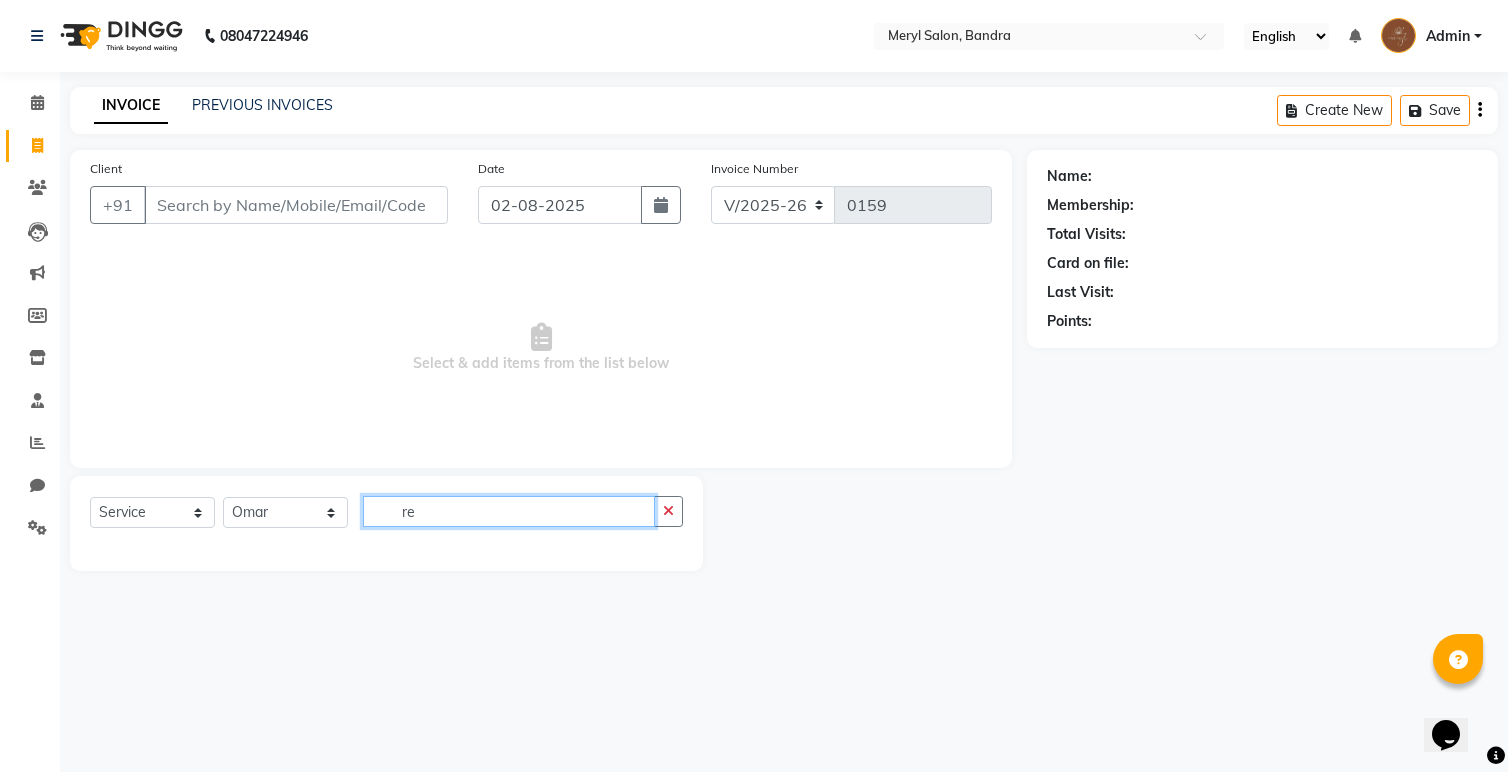 type on "r" 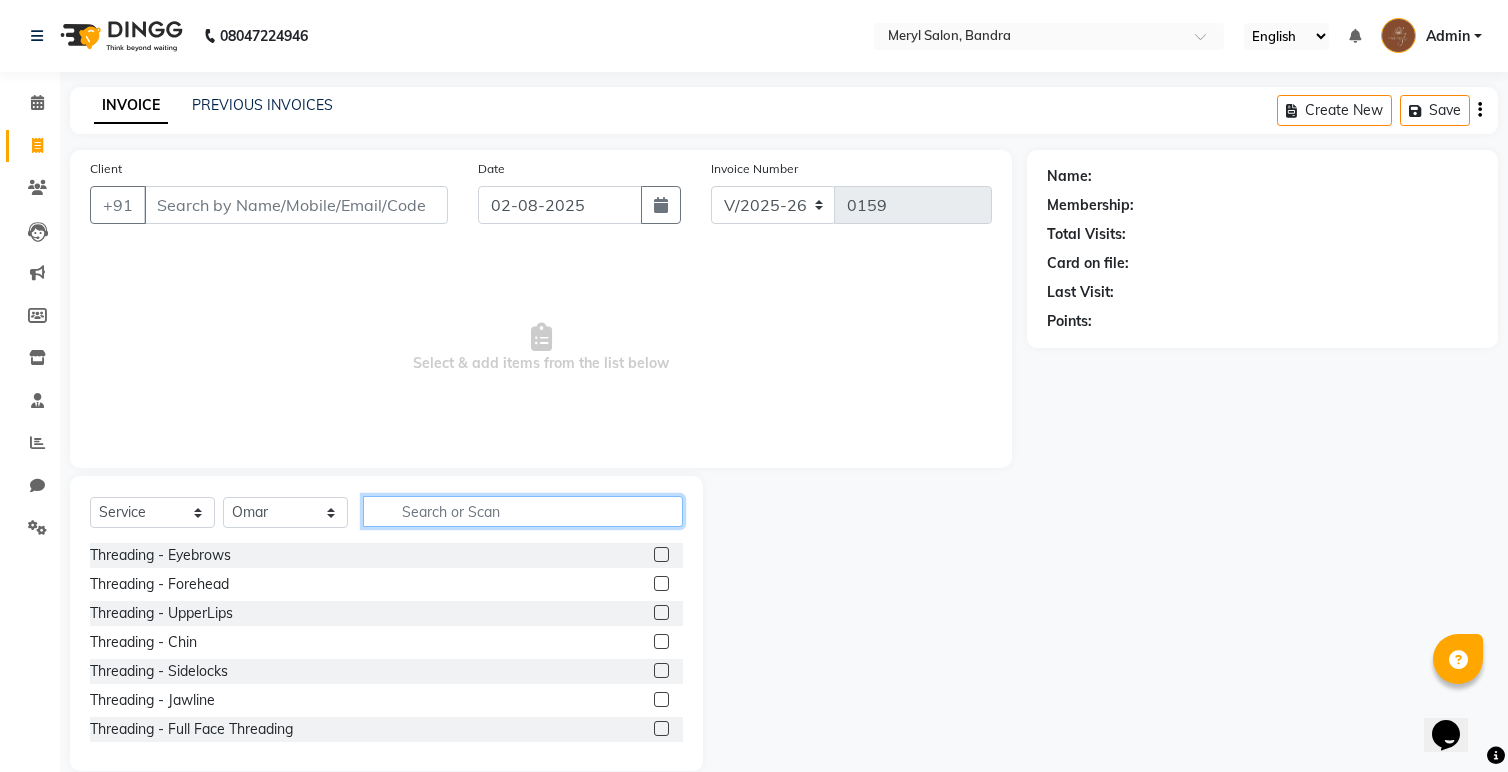 type on "s" 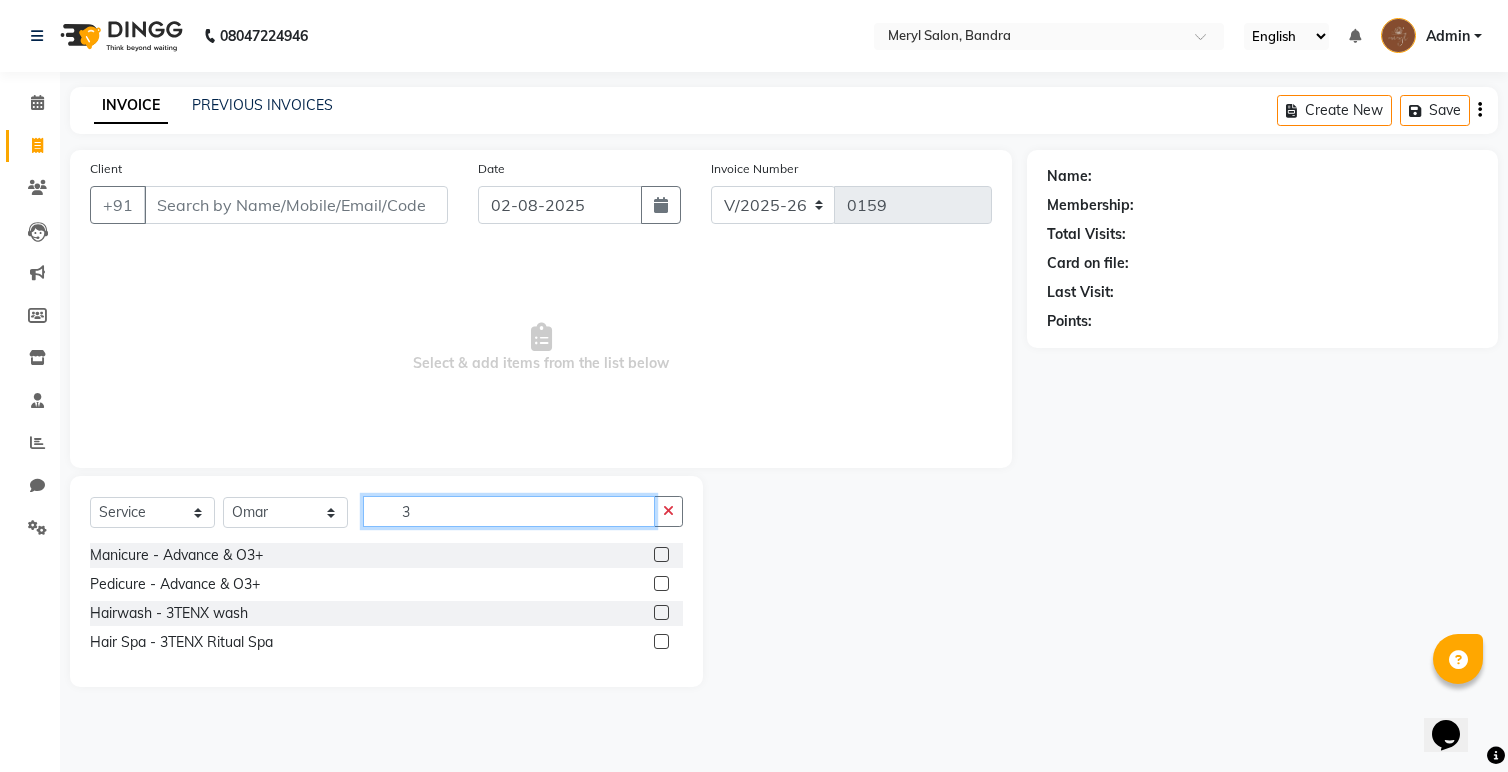type on "3" 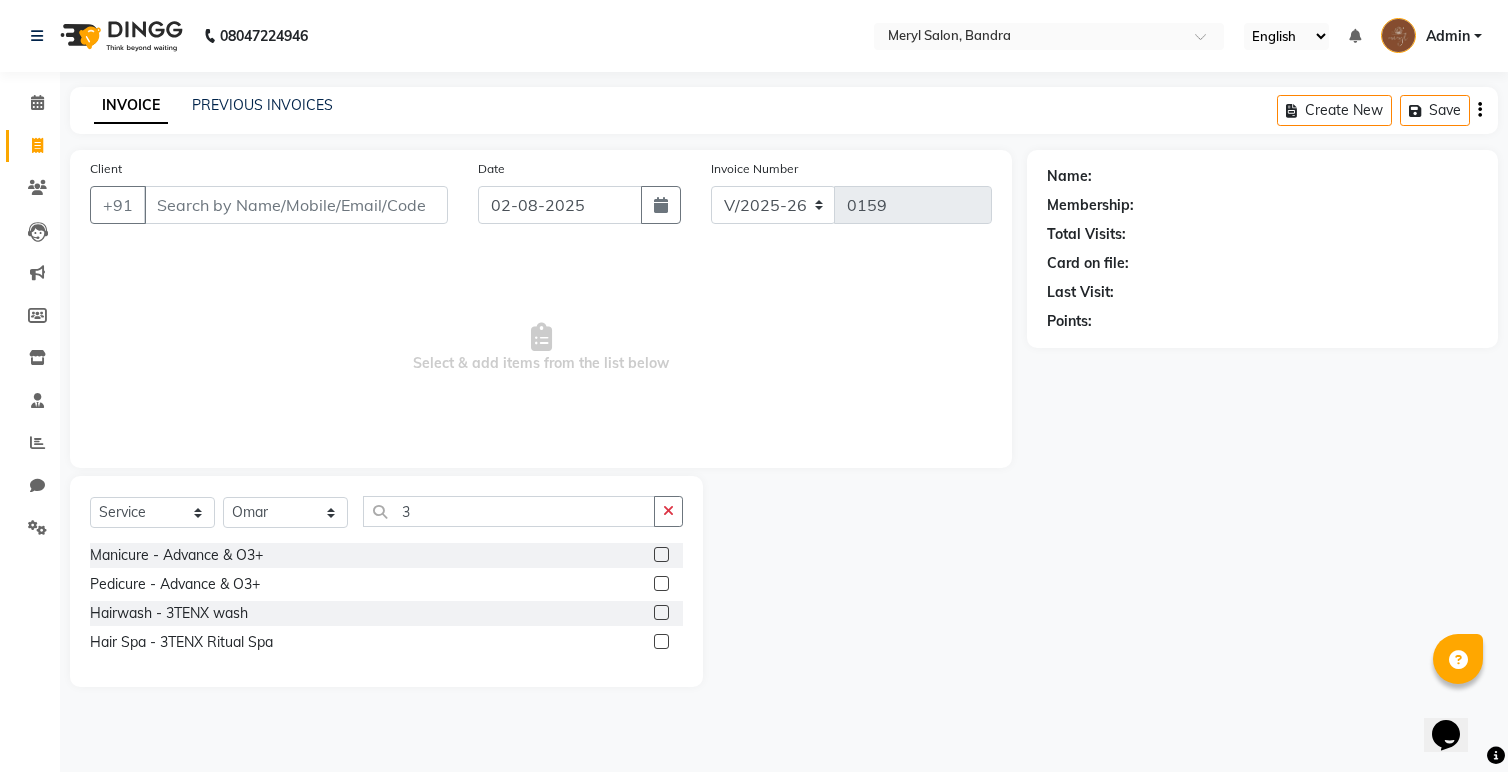 click 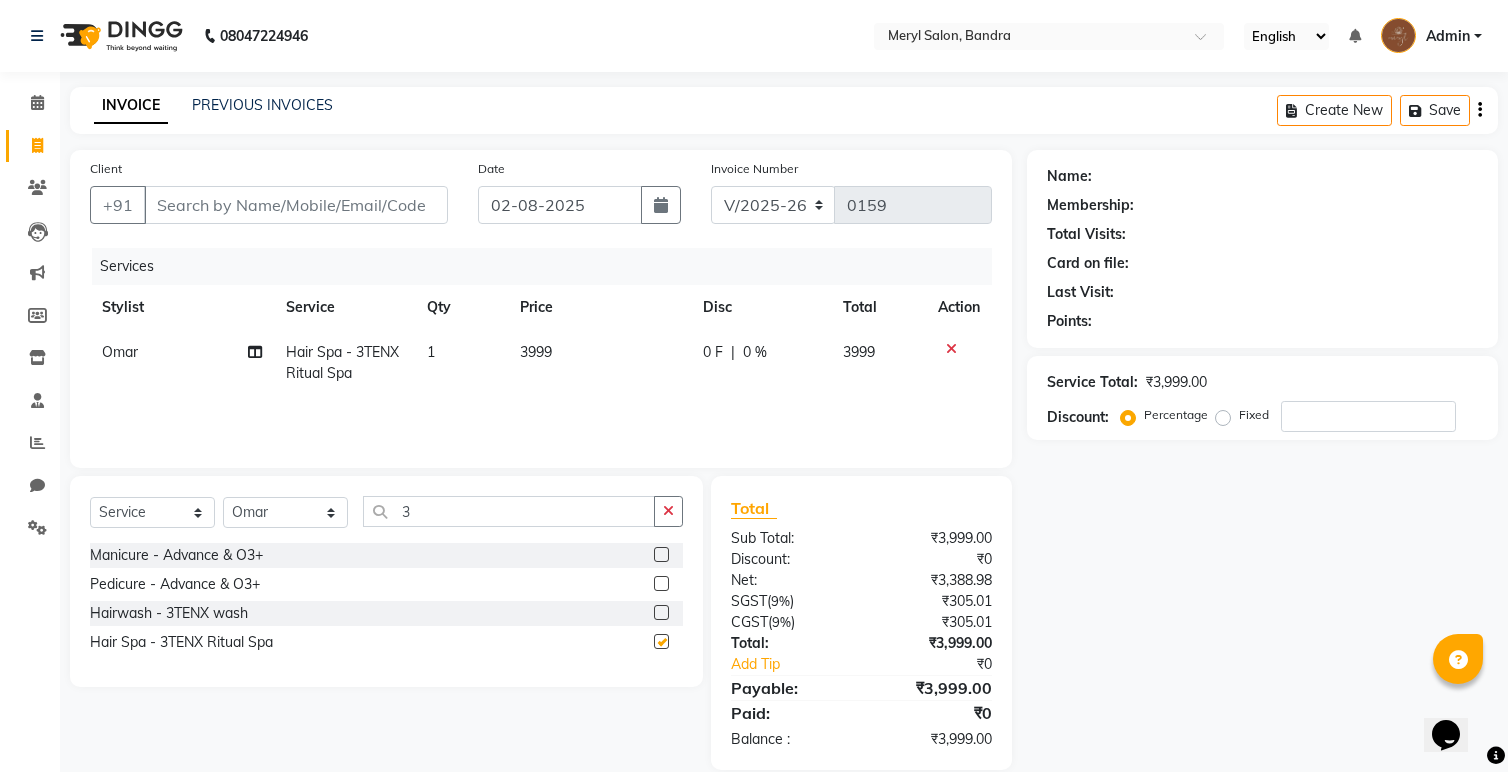 checkbox on "false" 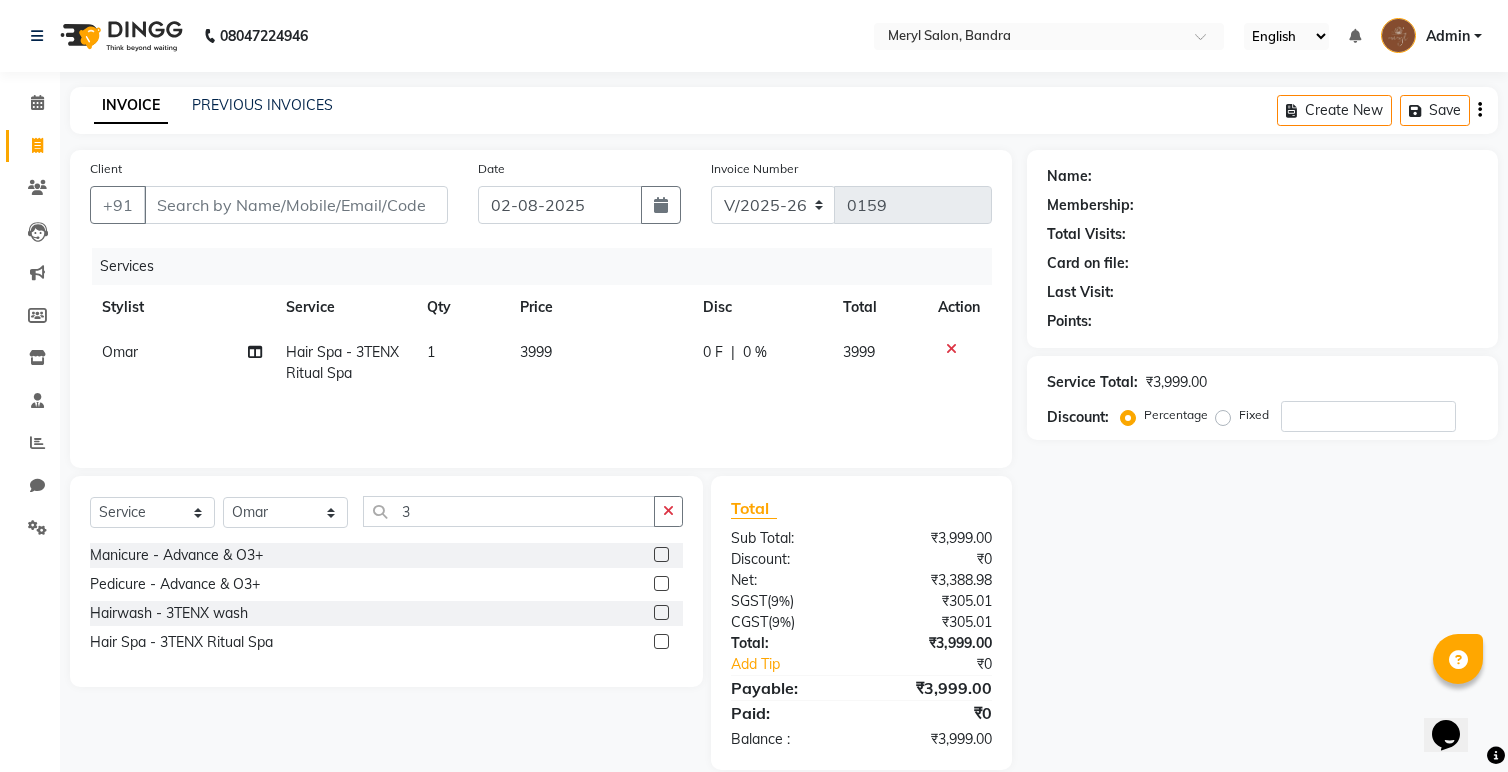 click 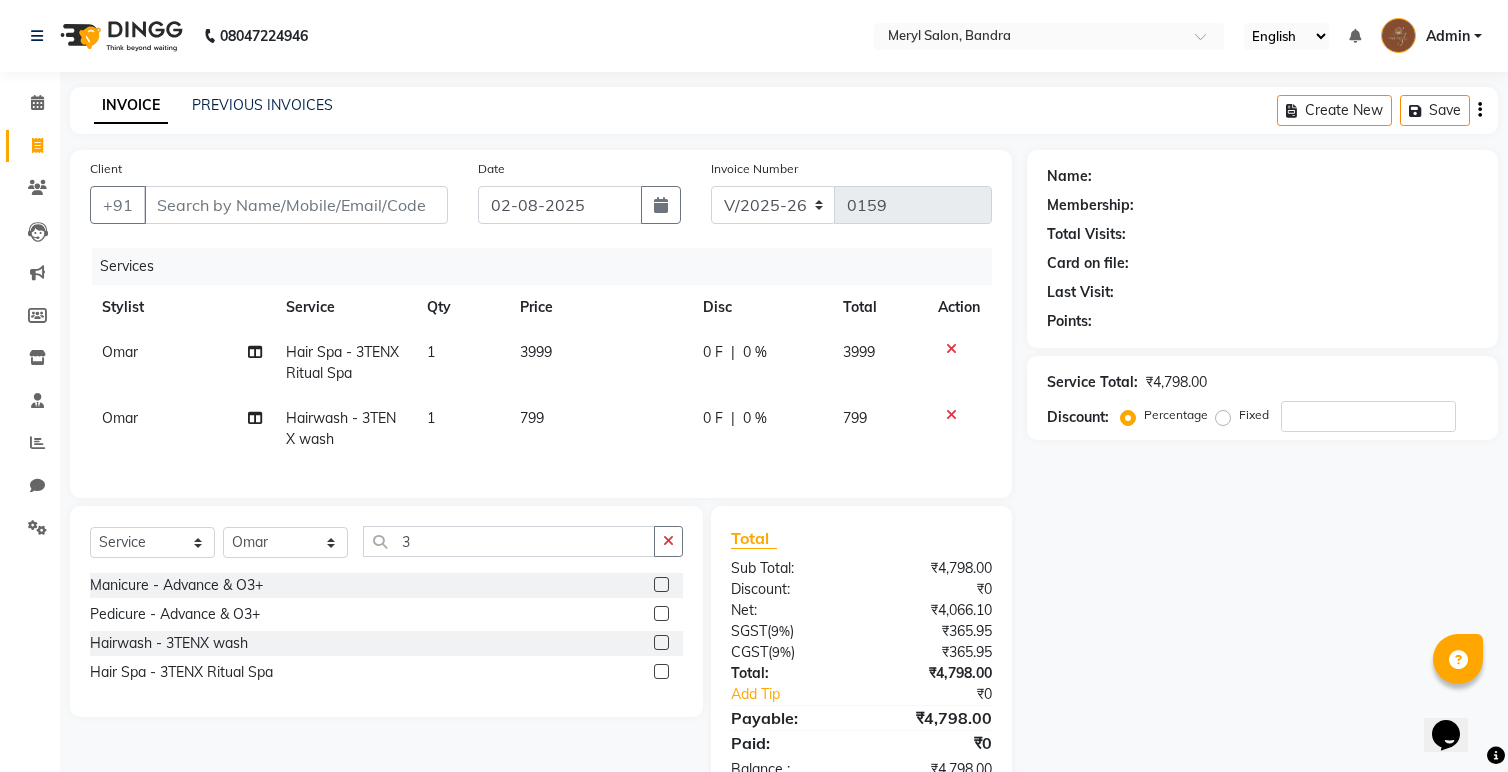 click 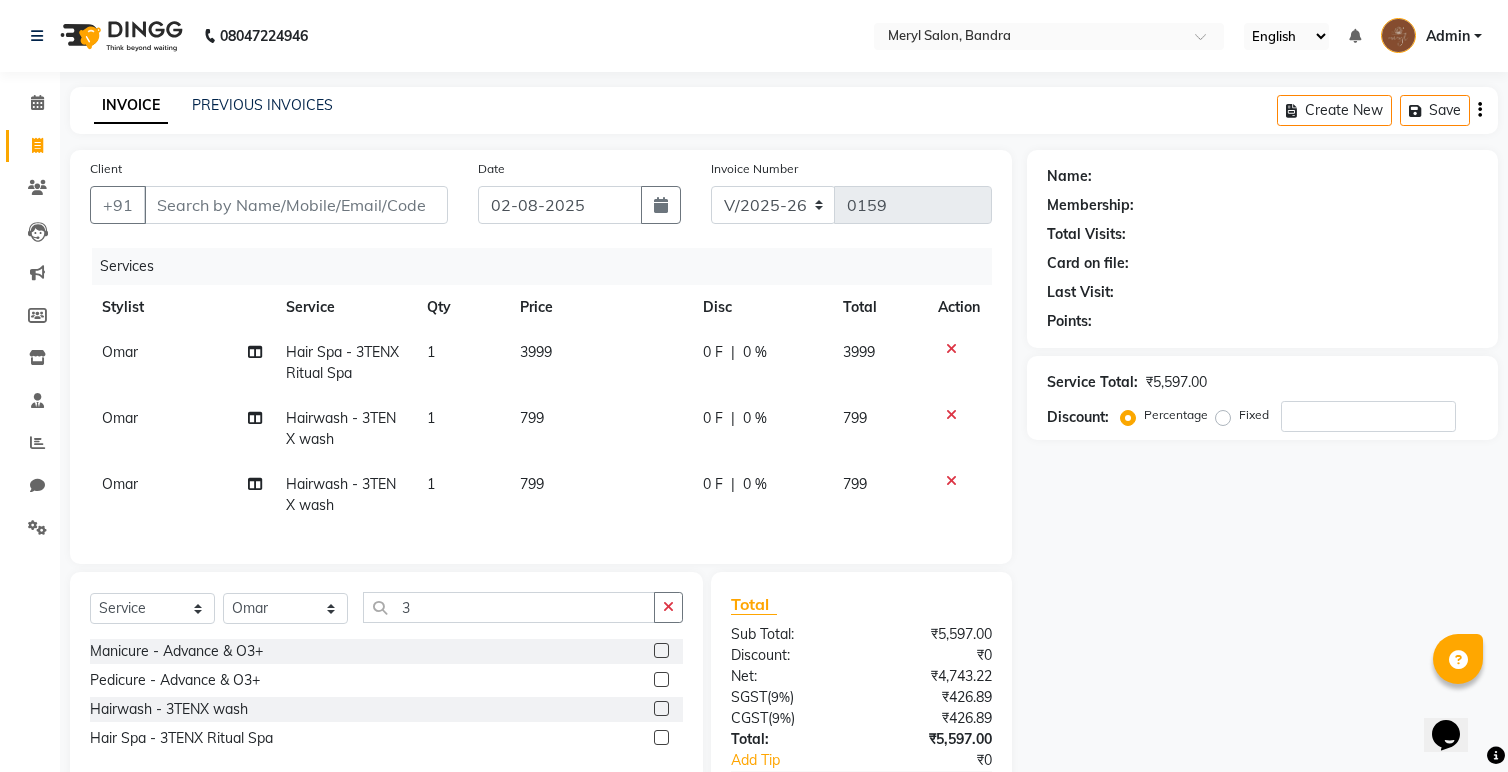 click 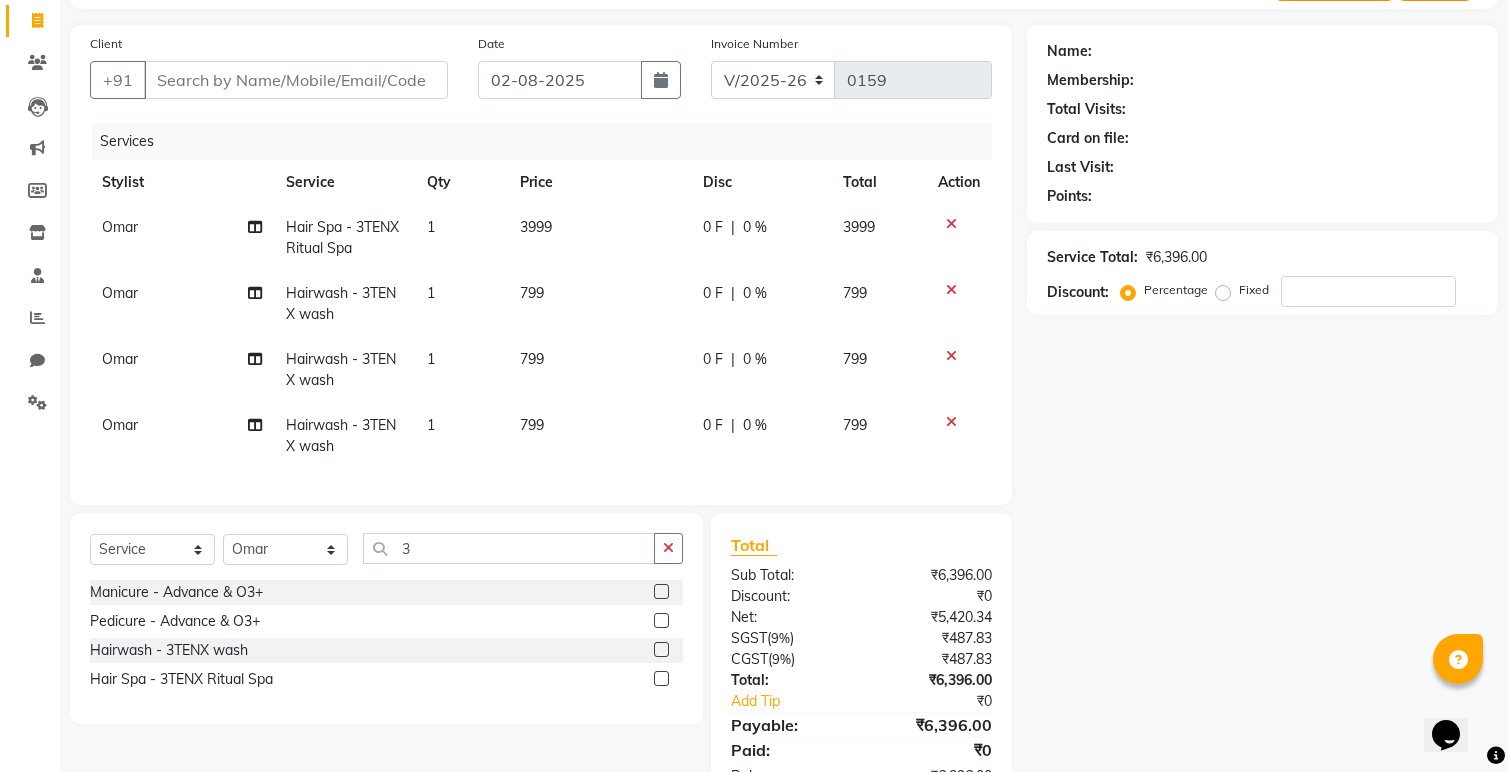 scroll, scrollTop: 126, scrollLeft: 0, axis: vertical 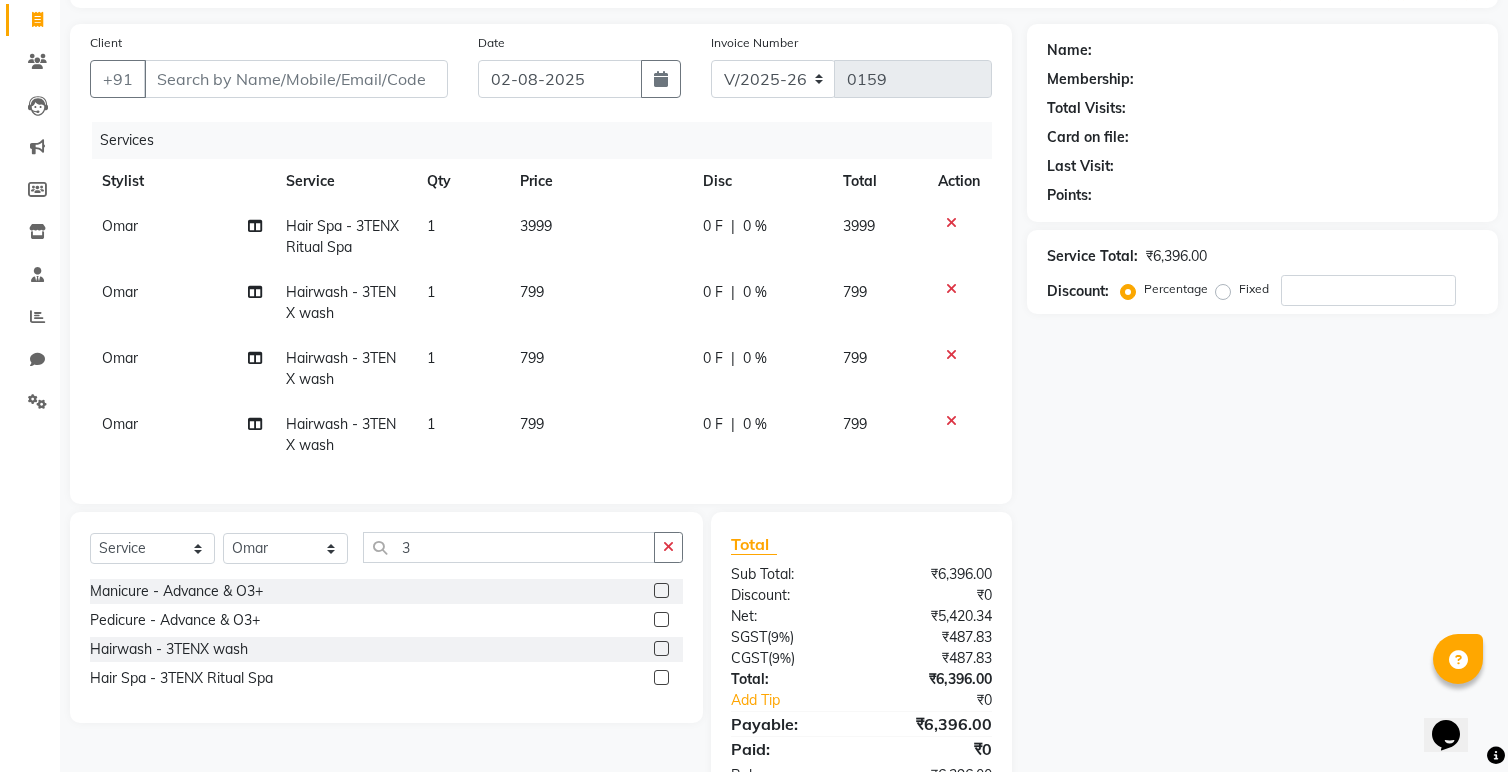click 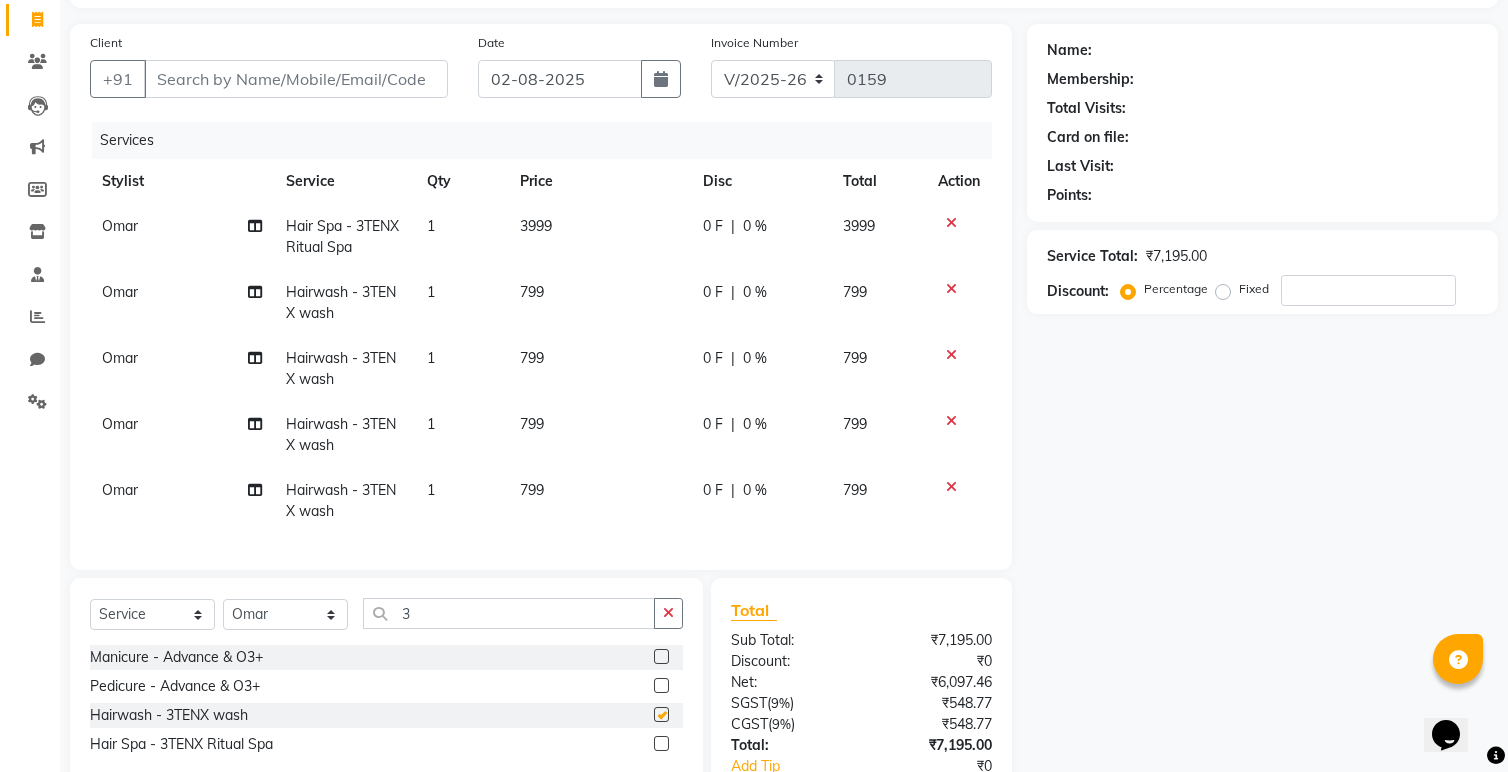 checkbox on "false" 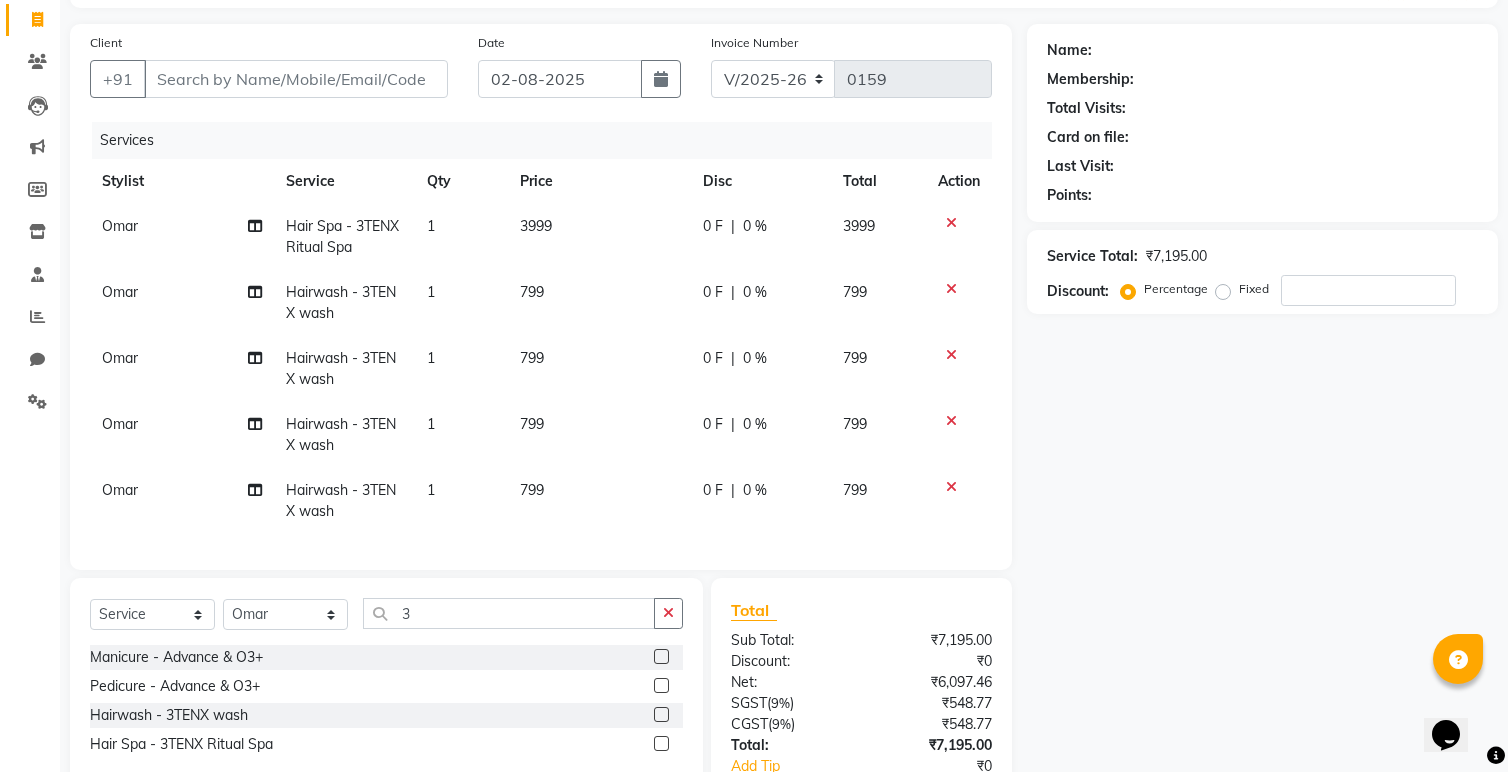 click on "1" 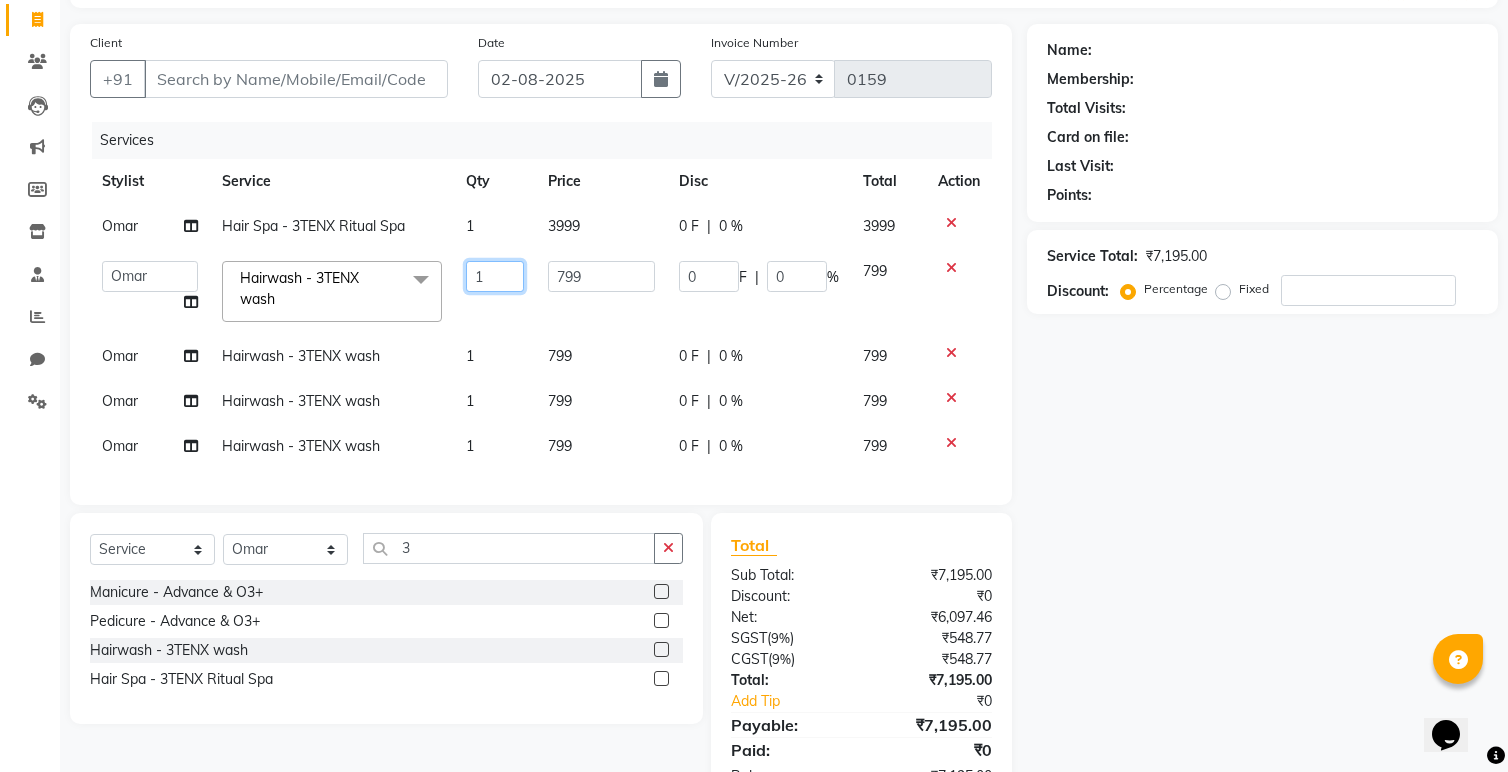 drag, startPoint x: 510, startPoint y: 274, endPoint x: 449, endPoint y: 280, distance: 61.294373 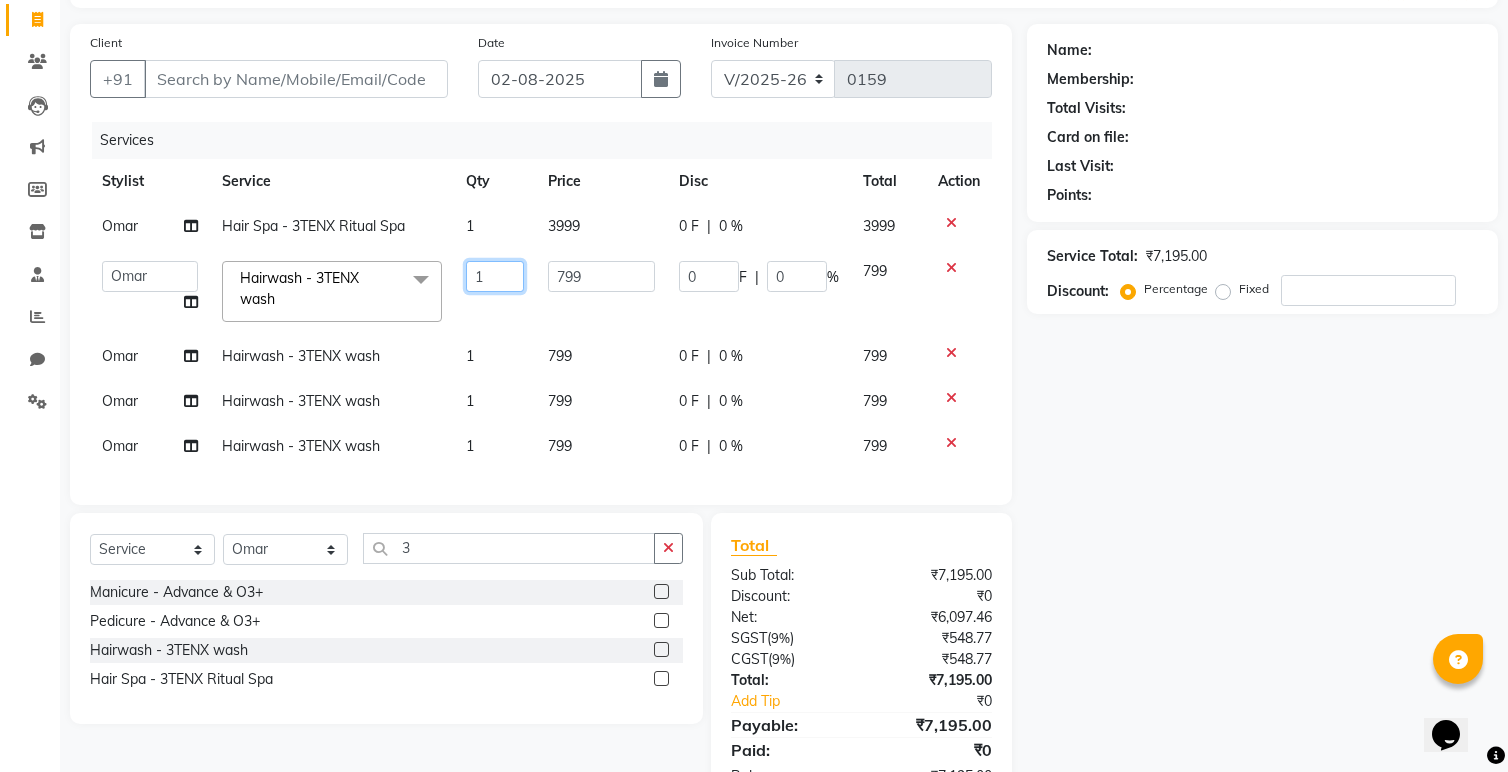 type on "4" 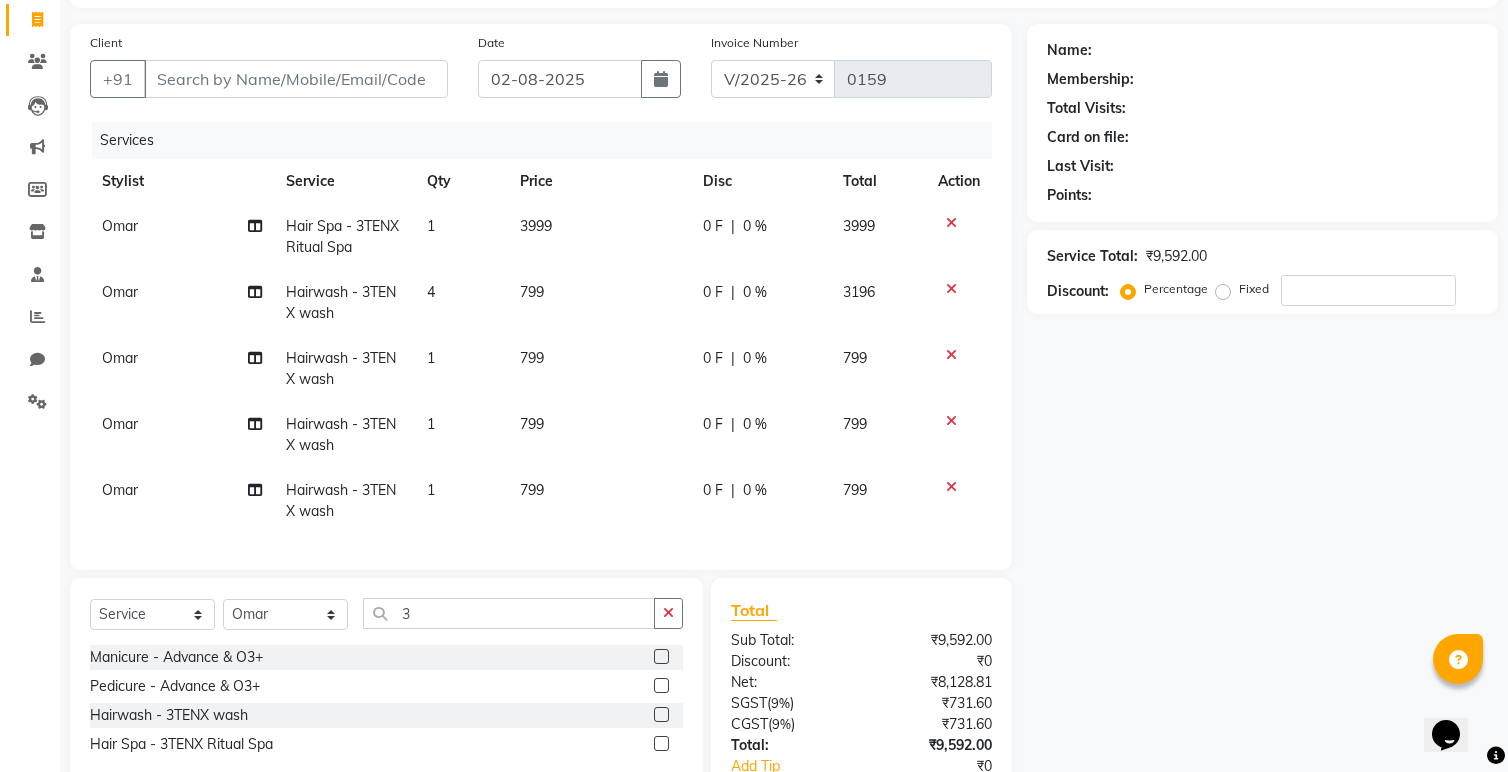 click 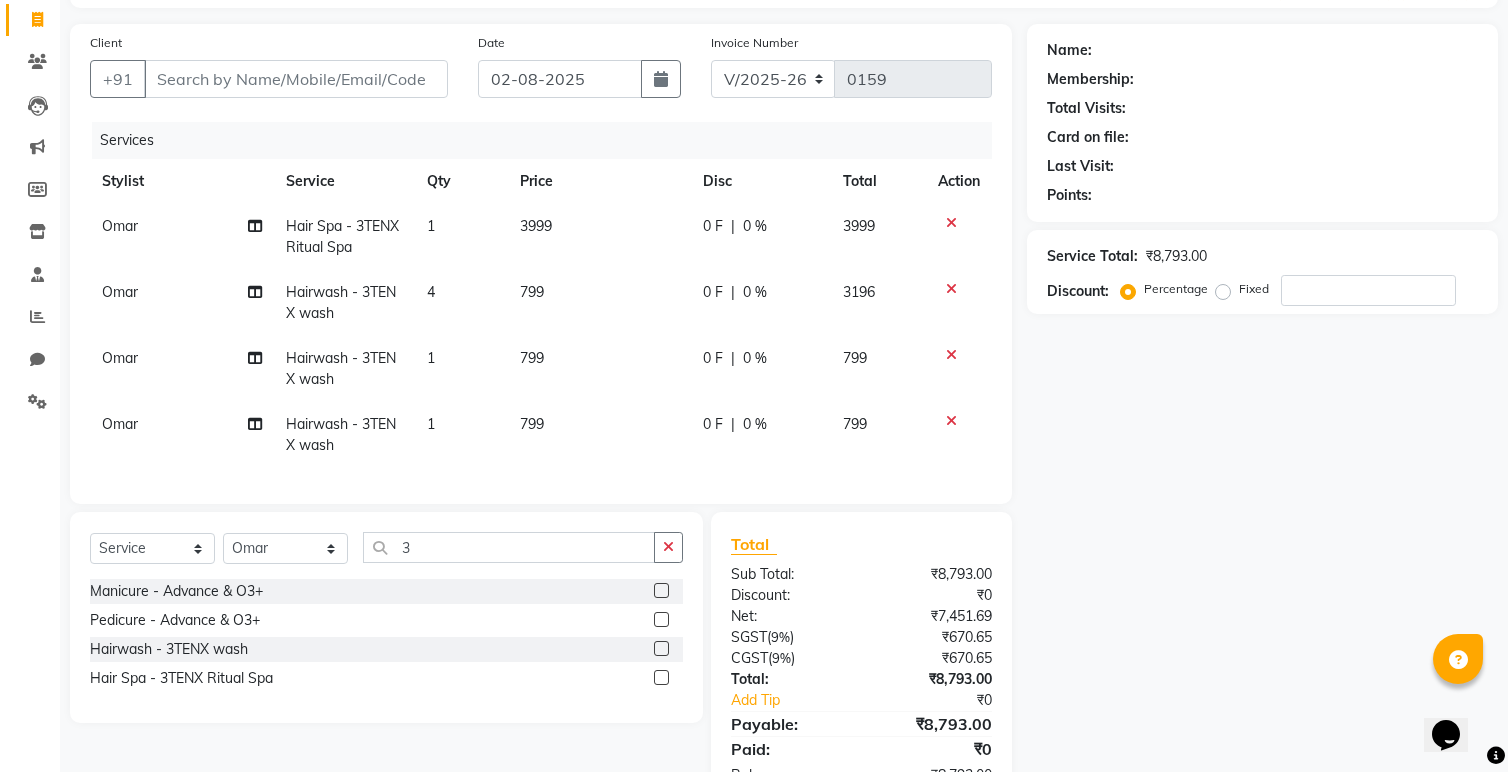 click 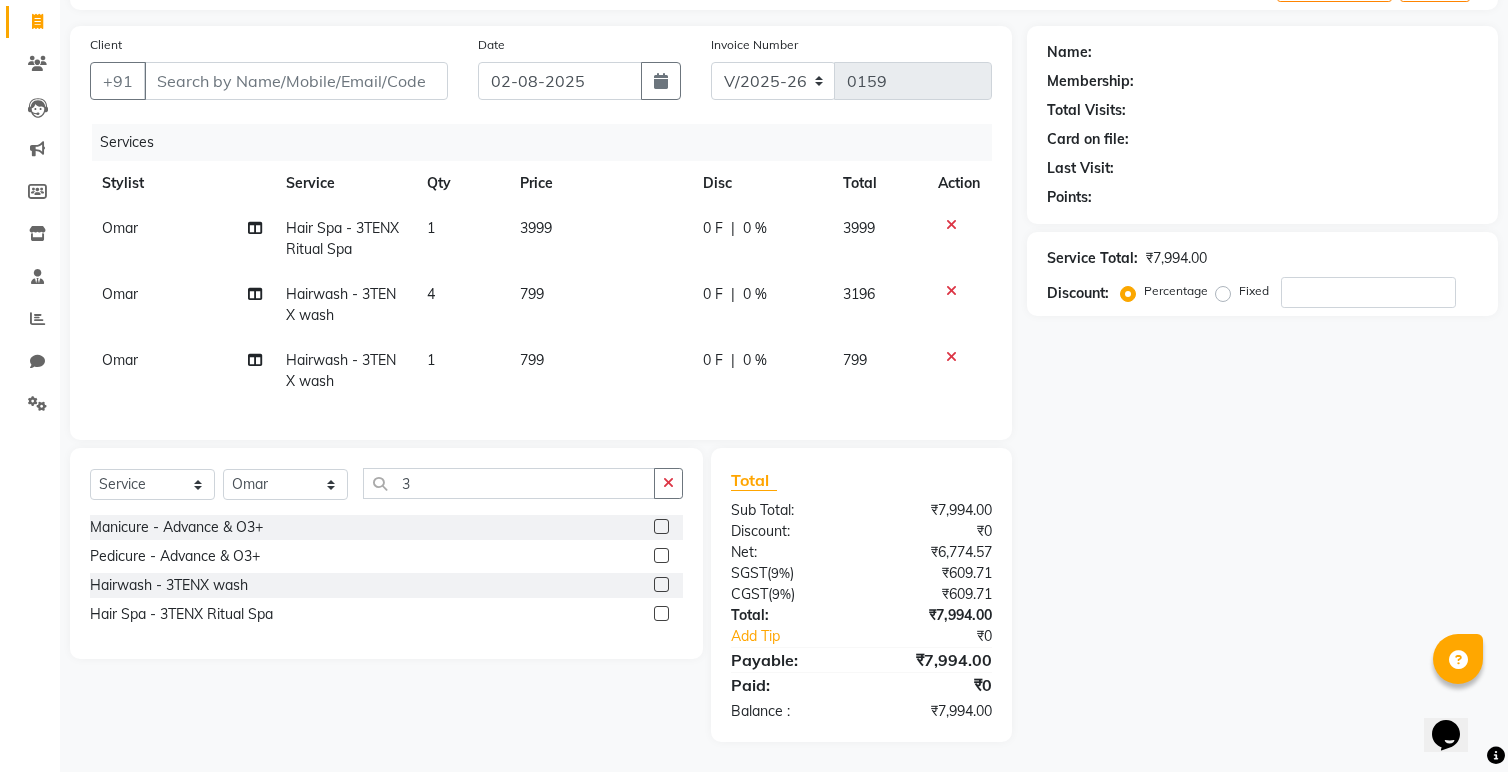 click 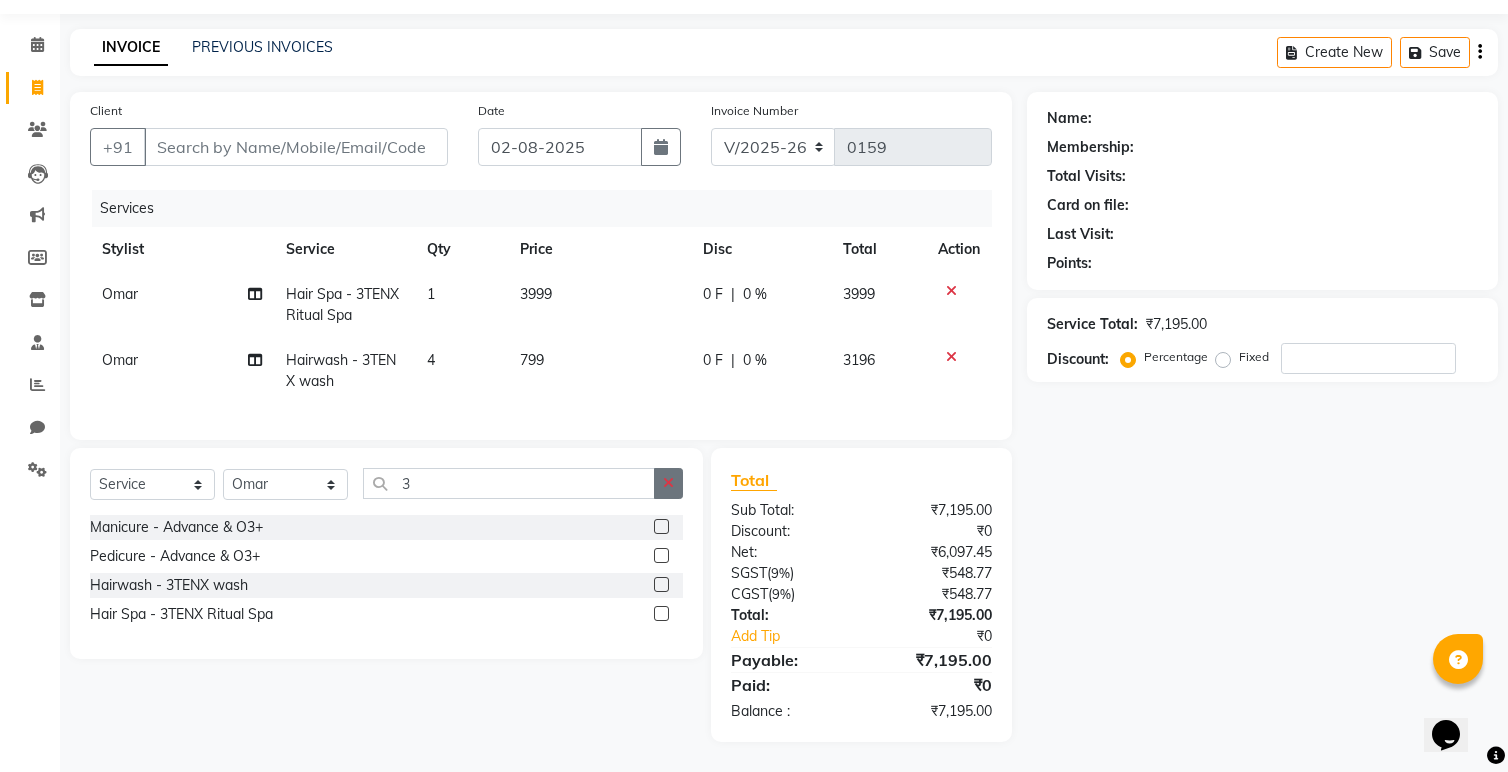 click 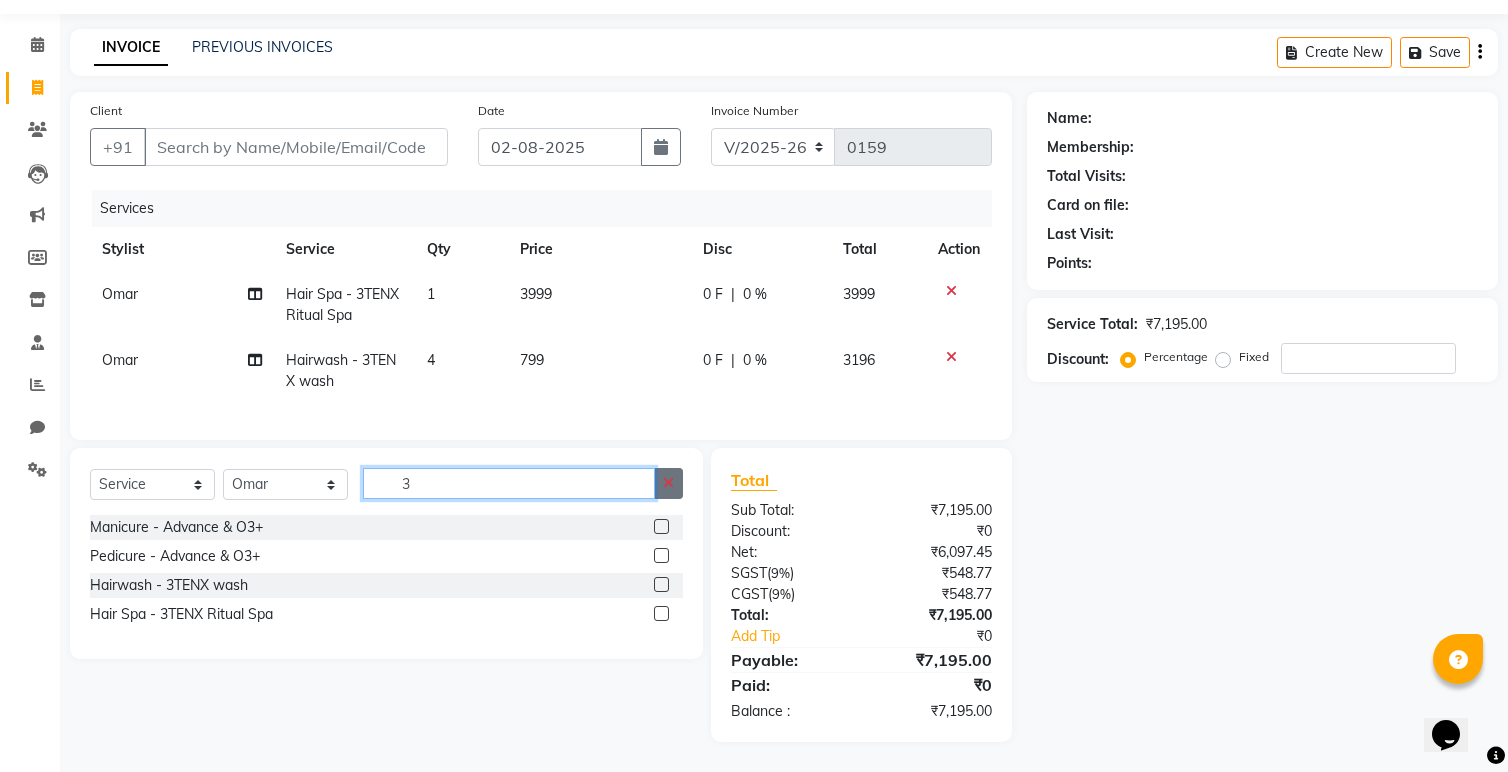 type 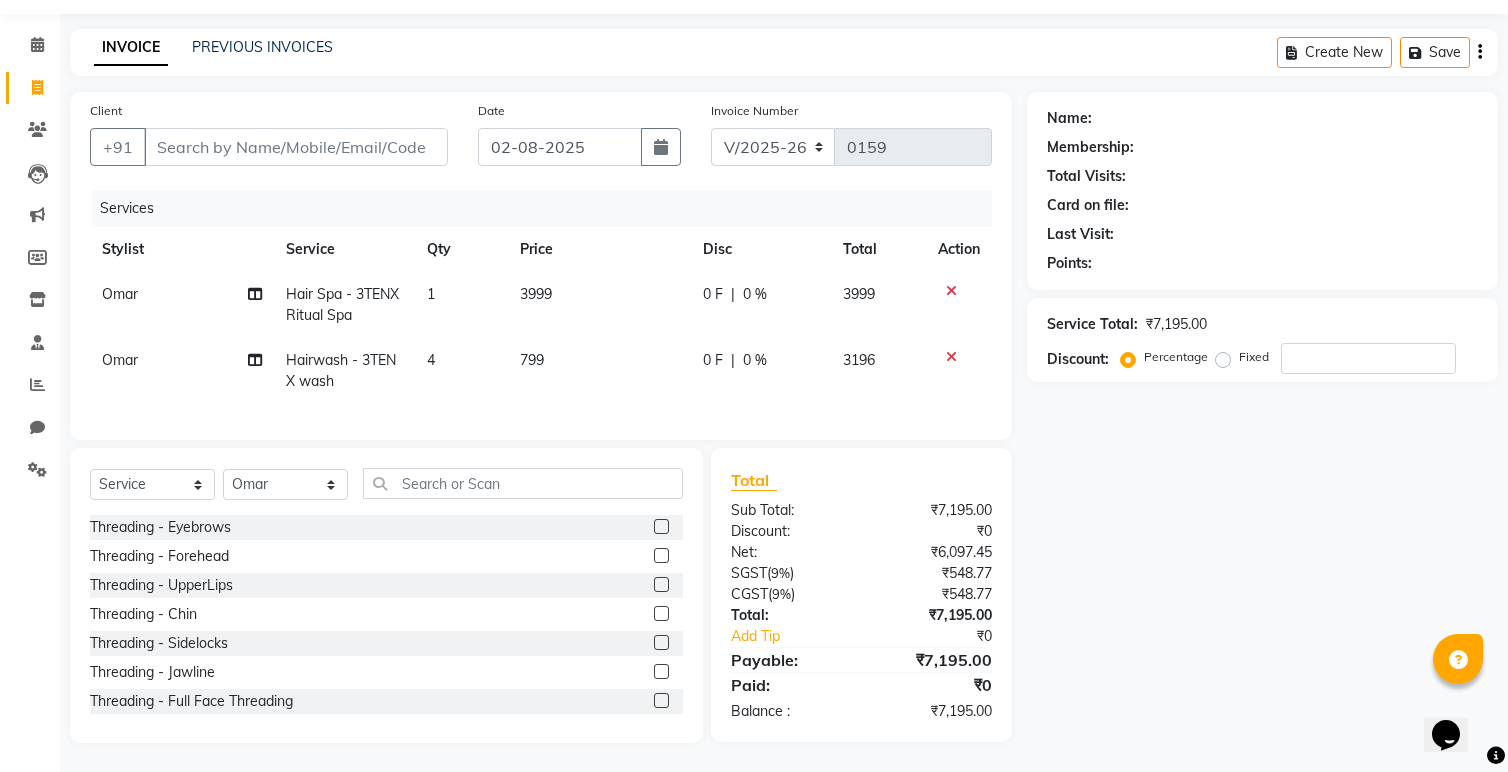 click 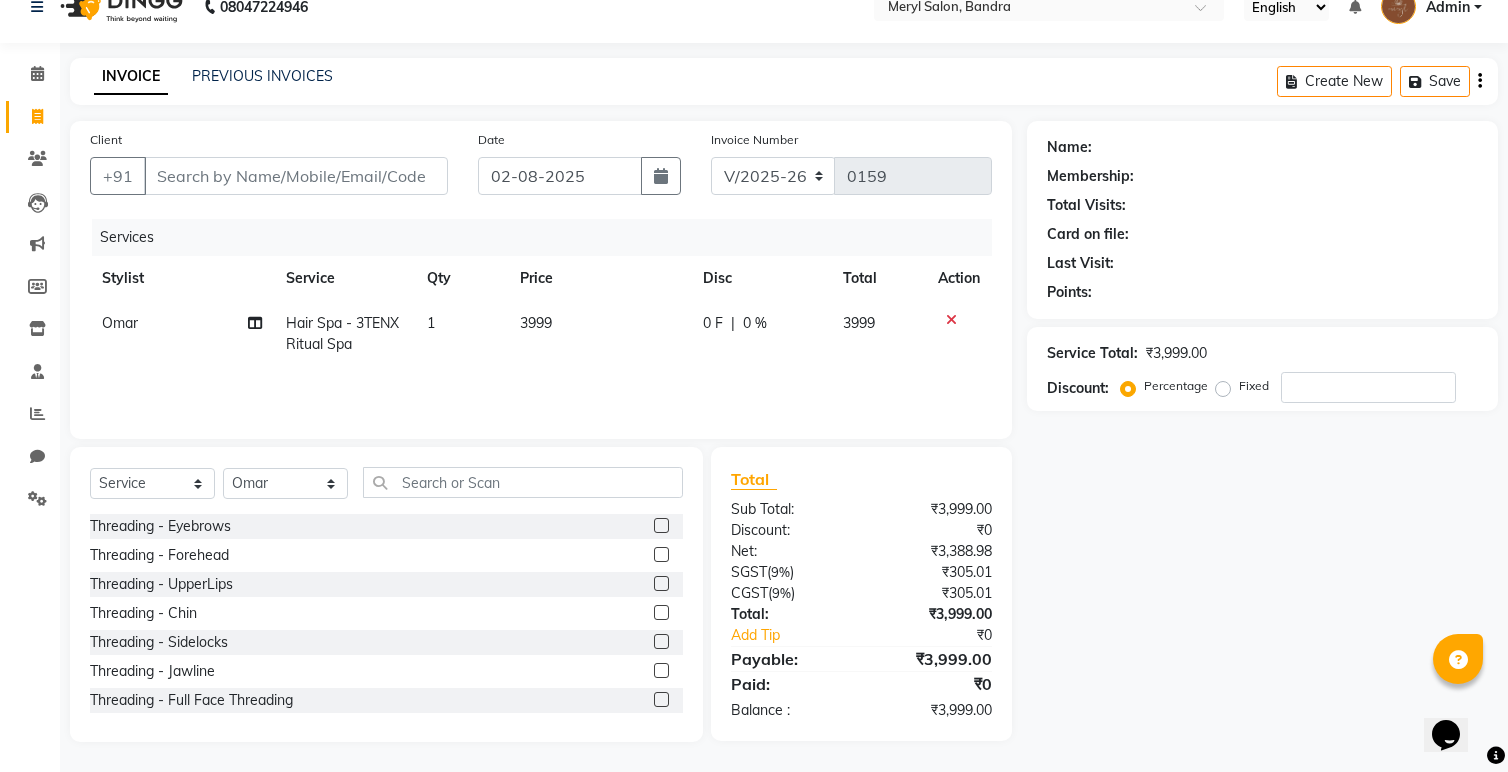 click on "1" 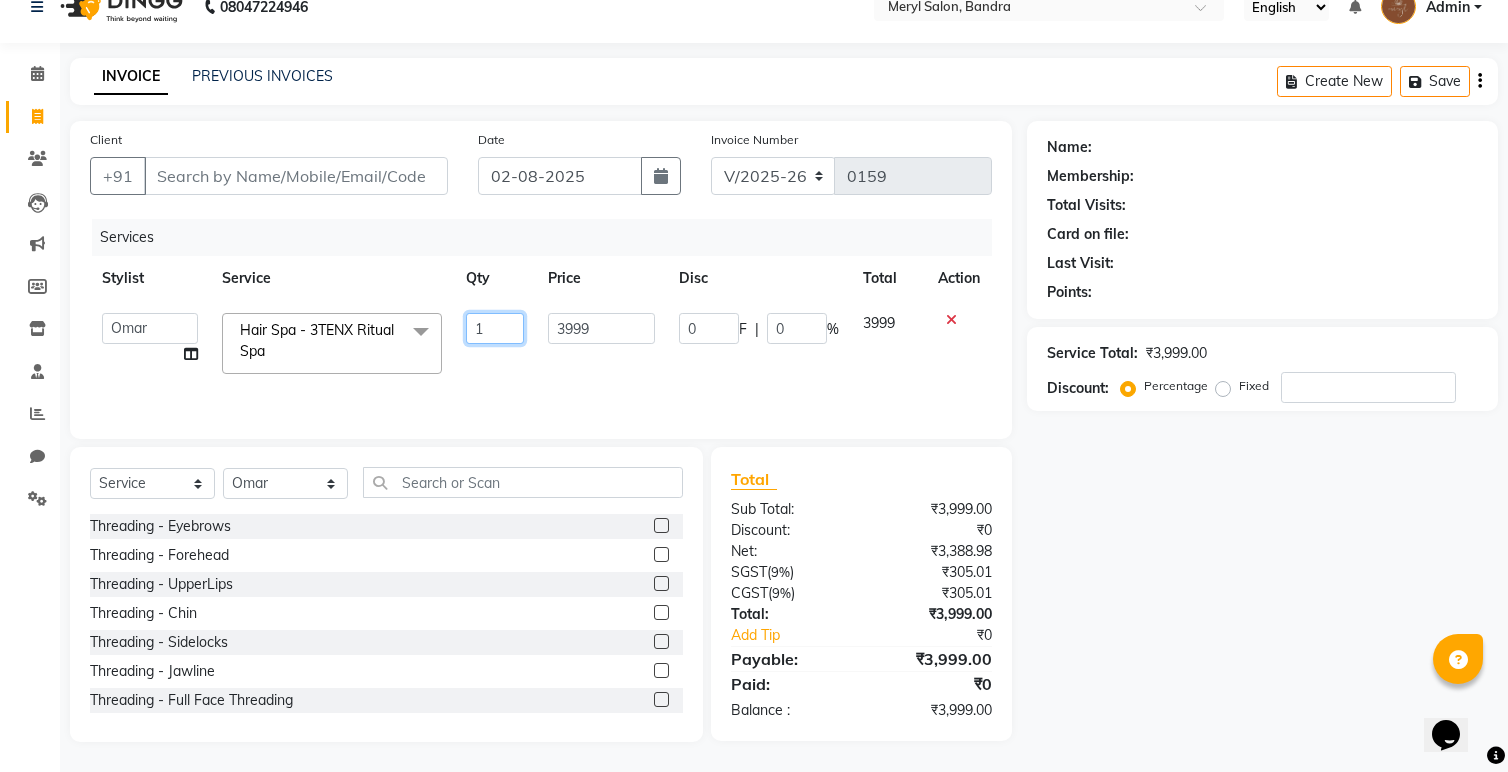 drag, startPoint x: 501, startPoint y: 325, endPoint x: 452, endPoint y: 325, distance: 49 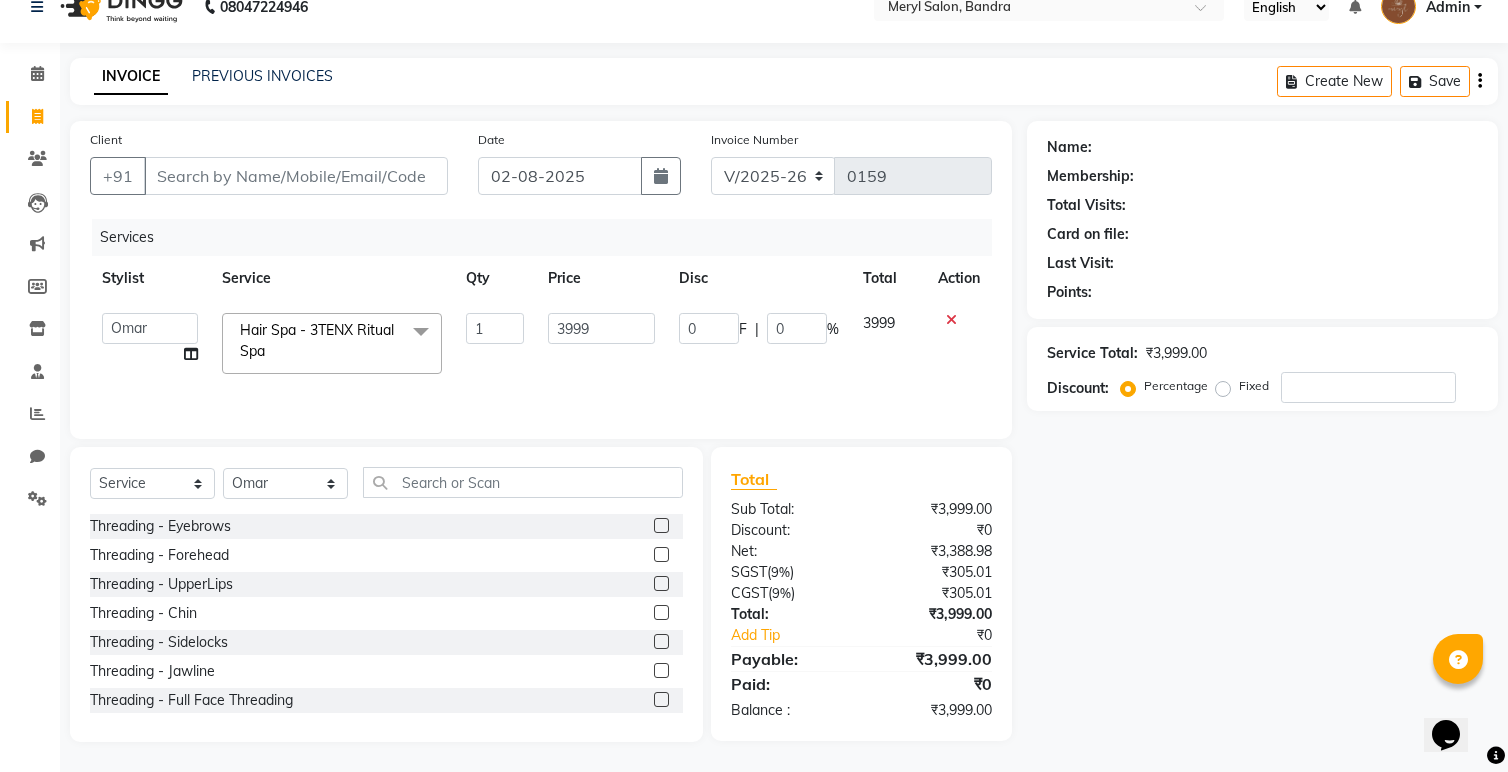 click on "Services Stylist Service Qty Price Disc Total Action  [NAME]   [NAME]    [NAME]   [NAME]   [NAME]   [NAME]    [NAME]   [NAME]   [NAME]    [NAME]    [NAME]   [NAME]  Hair Spa - 3TENX Ritual Spa  x Threading - Eyebrows Threading - Forehead Threading - UpperLips Threading - Chin Threading - Sidelocks Threading - Jawline Threading - Full Face Threading Manicure - Express (Nail Care + Nail Polish) Manicure - Classic Manicure - Premium Manicure - Advance & O3+ Manicure - Manicure Spa Manicure - cut file  Pedicure - Express Pedicure - Classic Pedicure - Premium Pedicure - Advance & O3+ Pedicure - HealPeal Pedicure - Pedicure Spa Hairwash - Hairwash Hairwash - Straight Blowdry Hairwash - Out/In Curls Blowdry Hairwash - Ironing Hairwash - Tongs Hairwash - Crimping Hairwash - Hair Styling Hairwash - 3TENX wash Haircut Female - Triming Haircut Female - Fringe/Bangs Haircut Female - Kids (Age 12) Haircut Female - Advance Haircut Female - Creative Haircut Female - additional wash Haircut Male - Shaving Haircut Male - Styling" 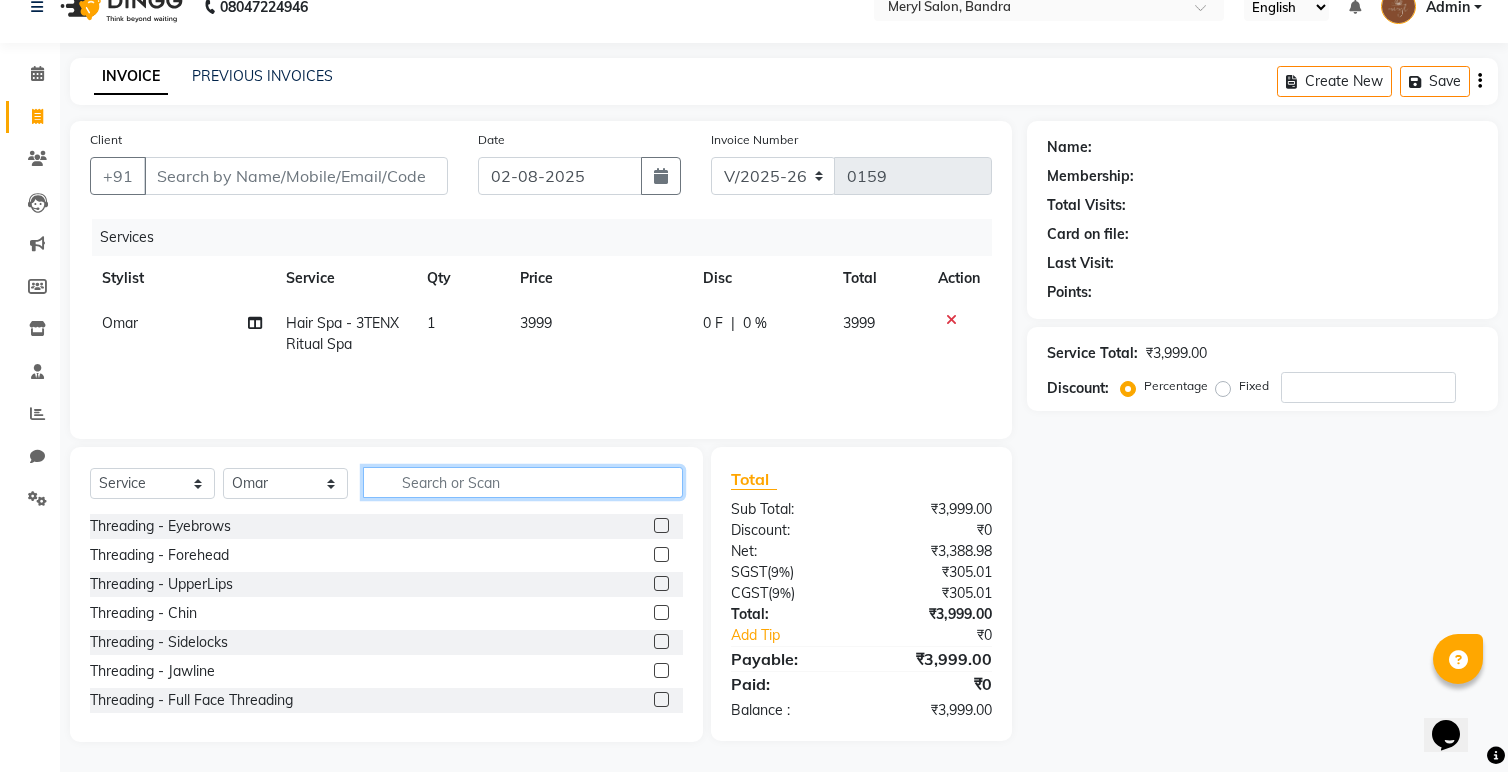 click 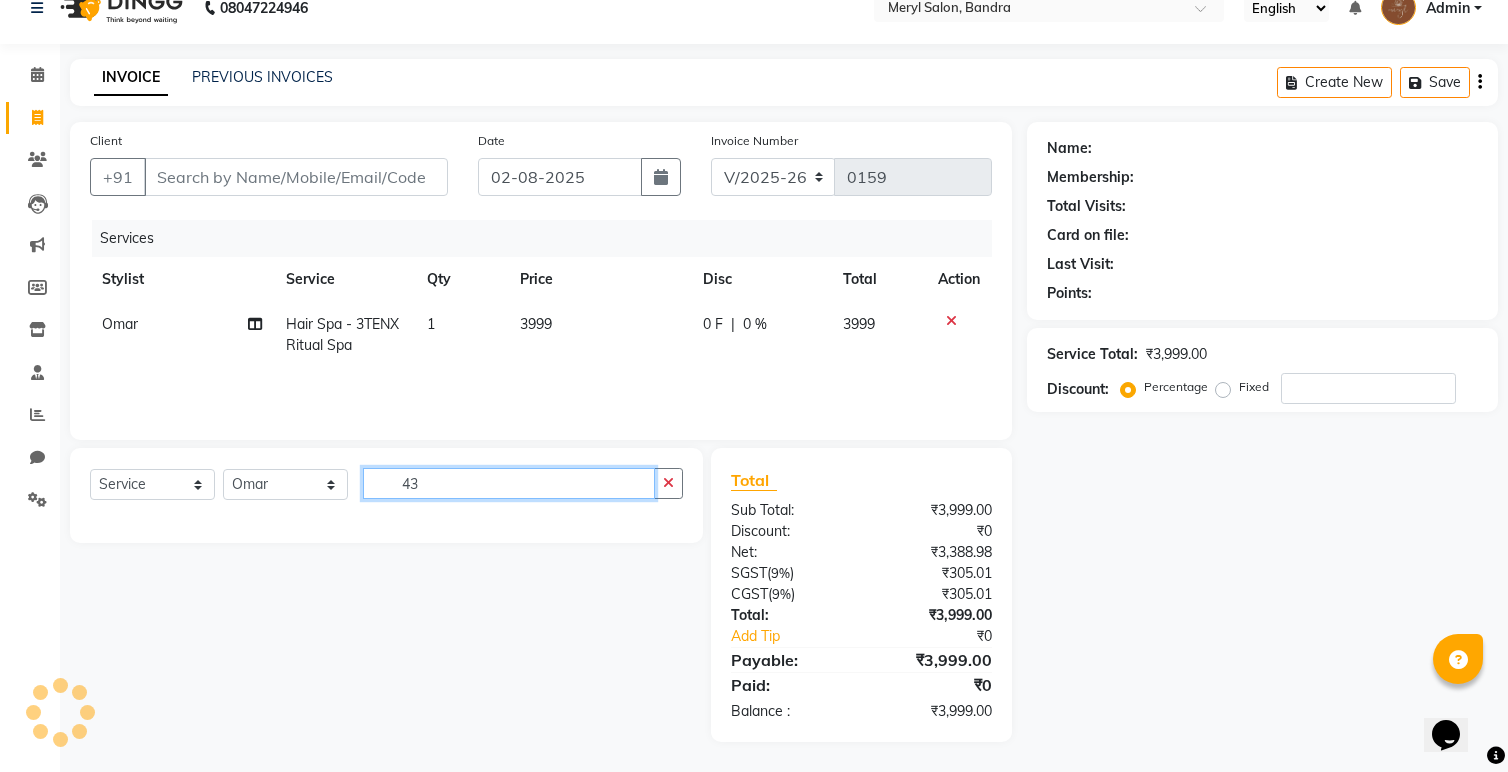 scroll, scrollTop: 28, scrollLeft: 0, axis: vertical 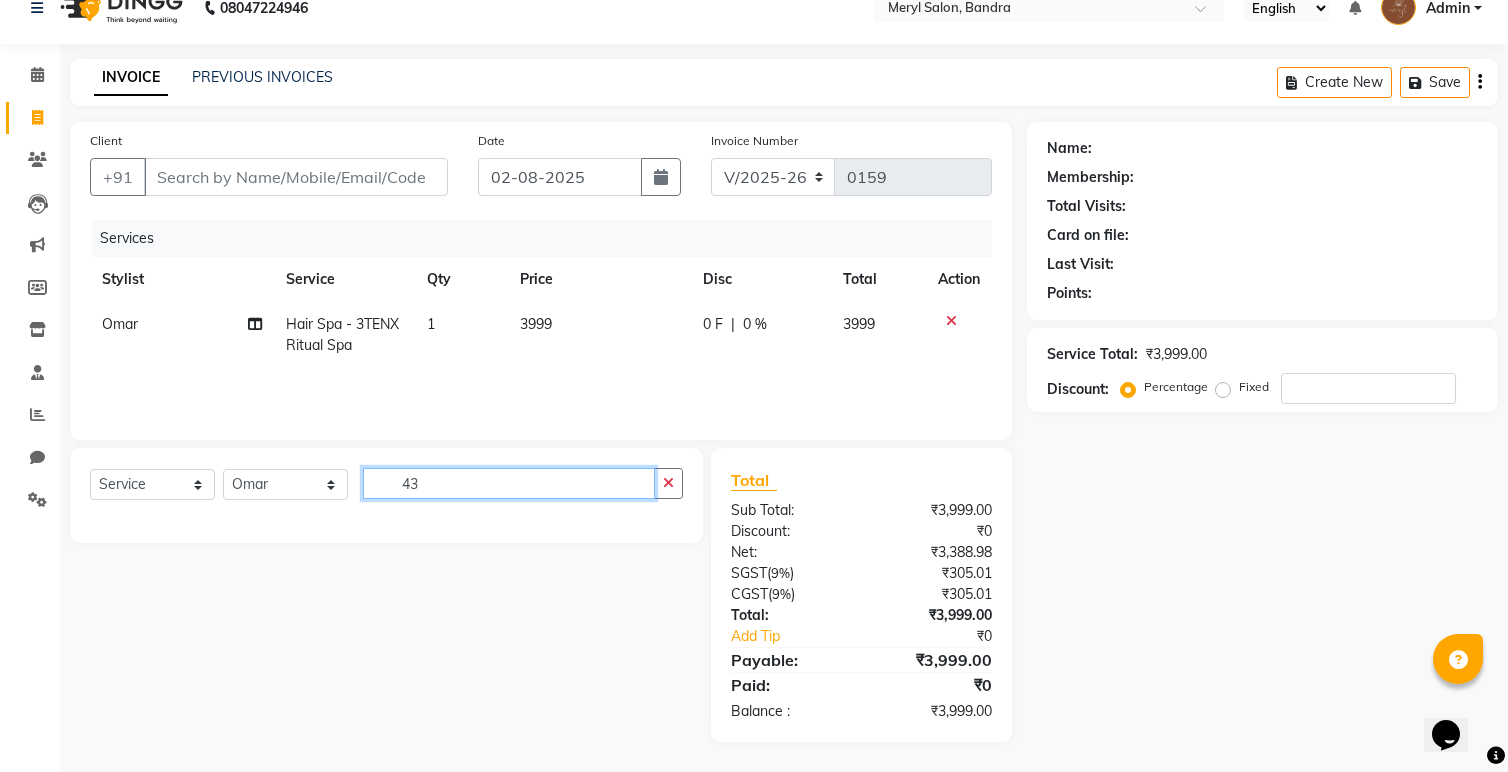 type on "4" 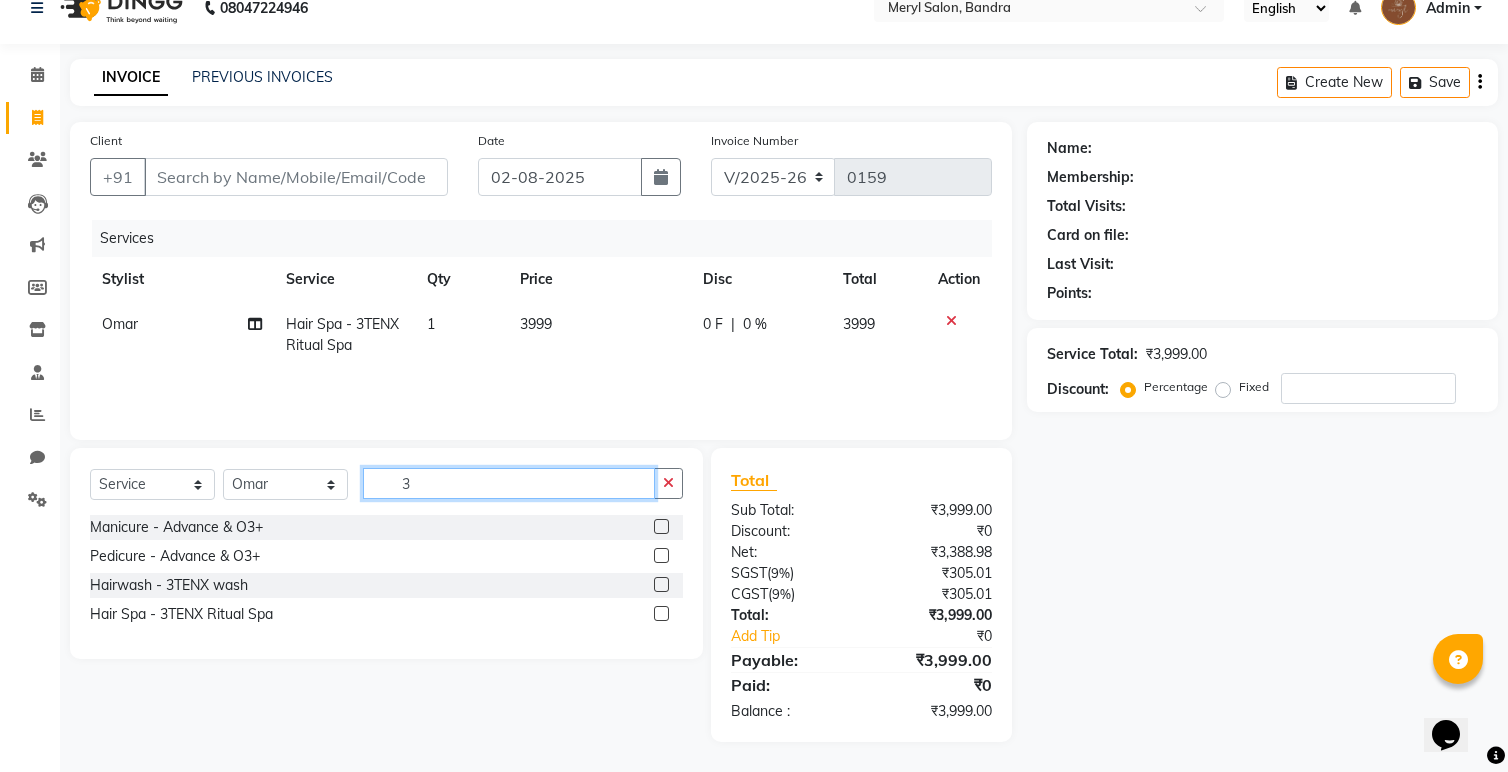 scroll, scrollTop: 28, scrollLeft: 0, axis: vertical 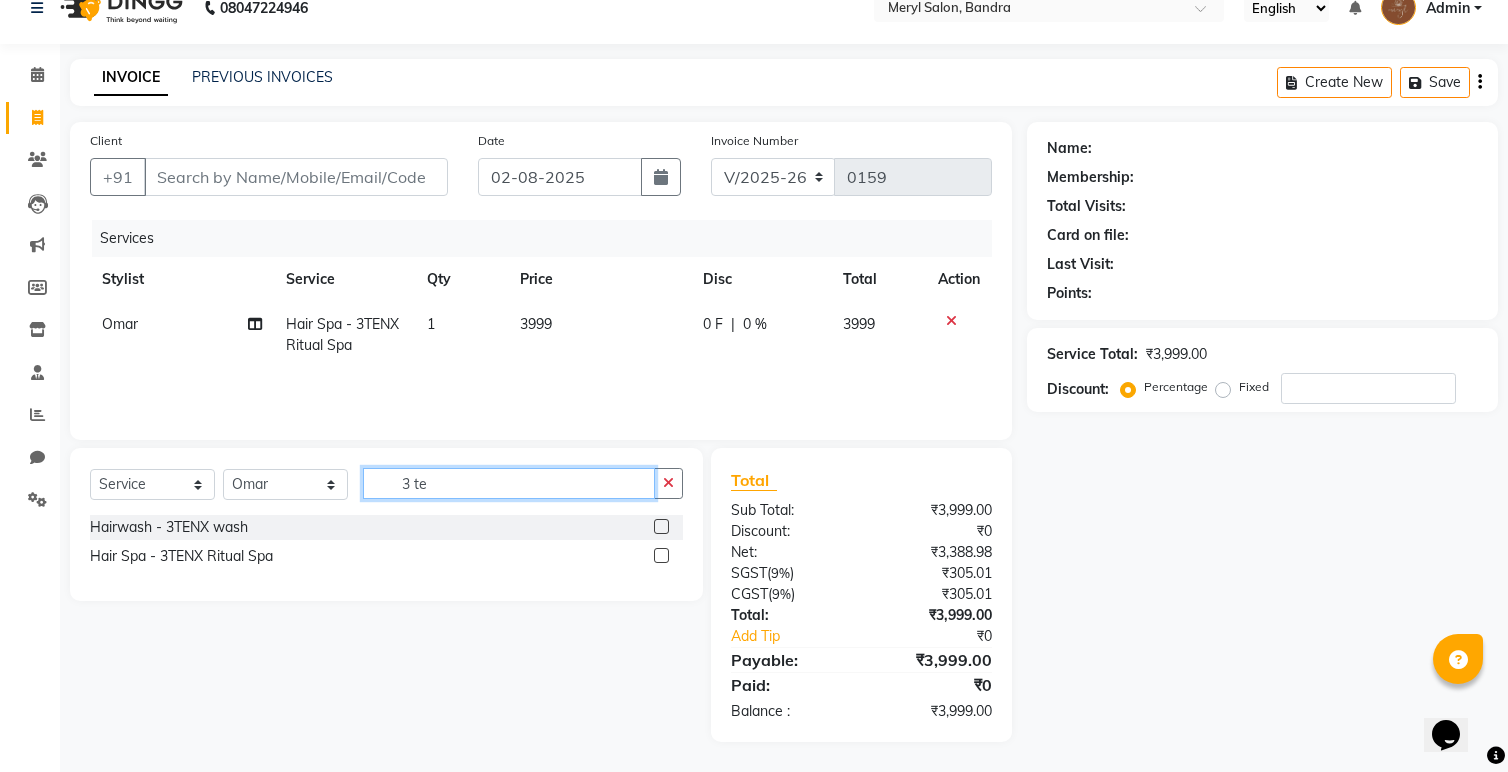 type on "3 te" 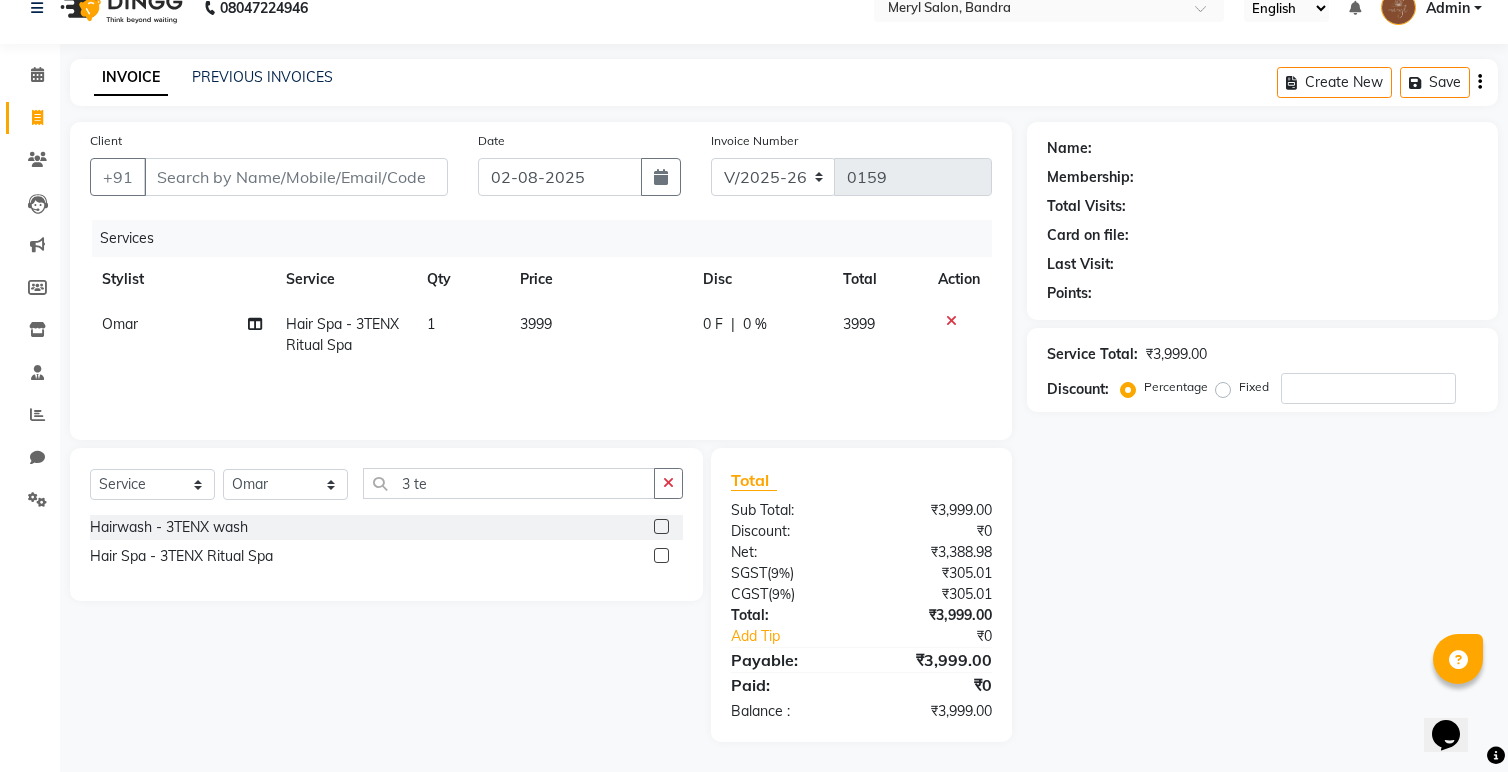 click 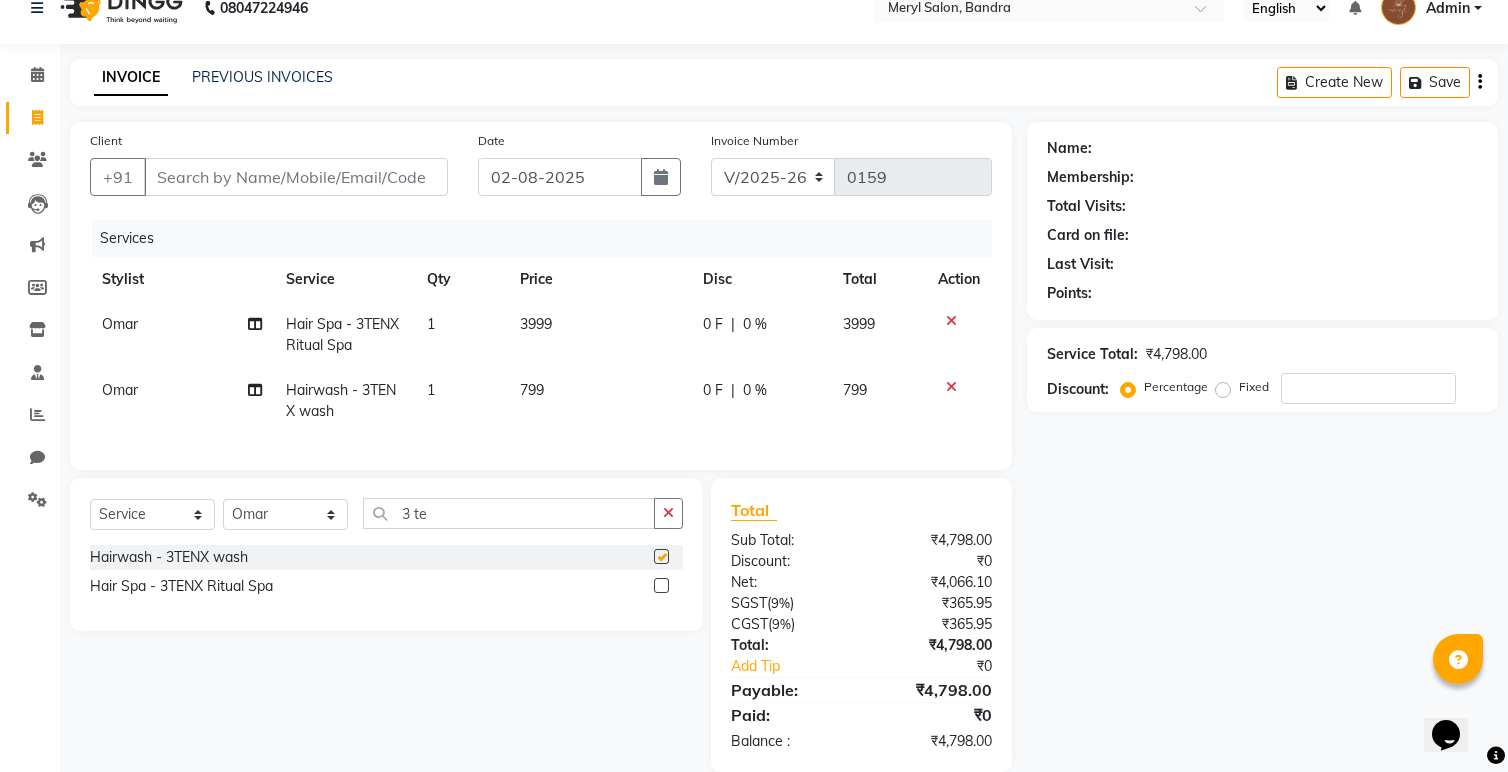 checkbox on "false" 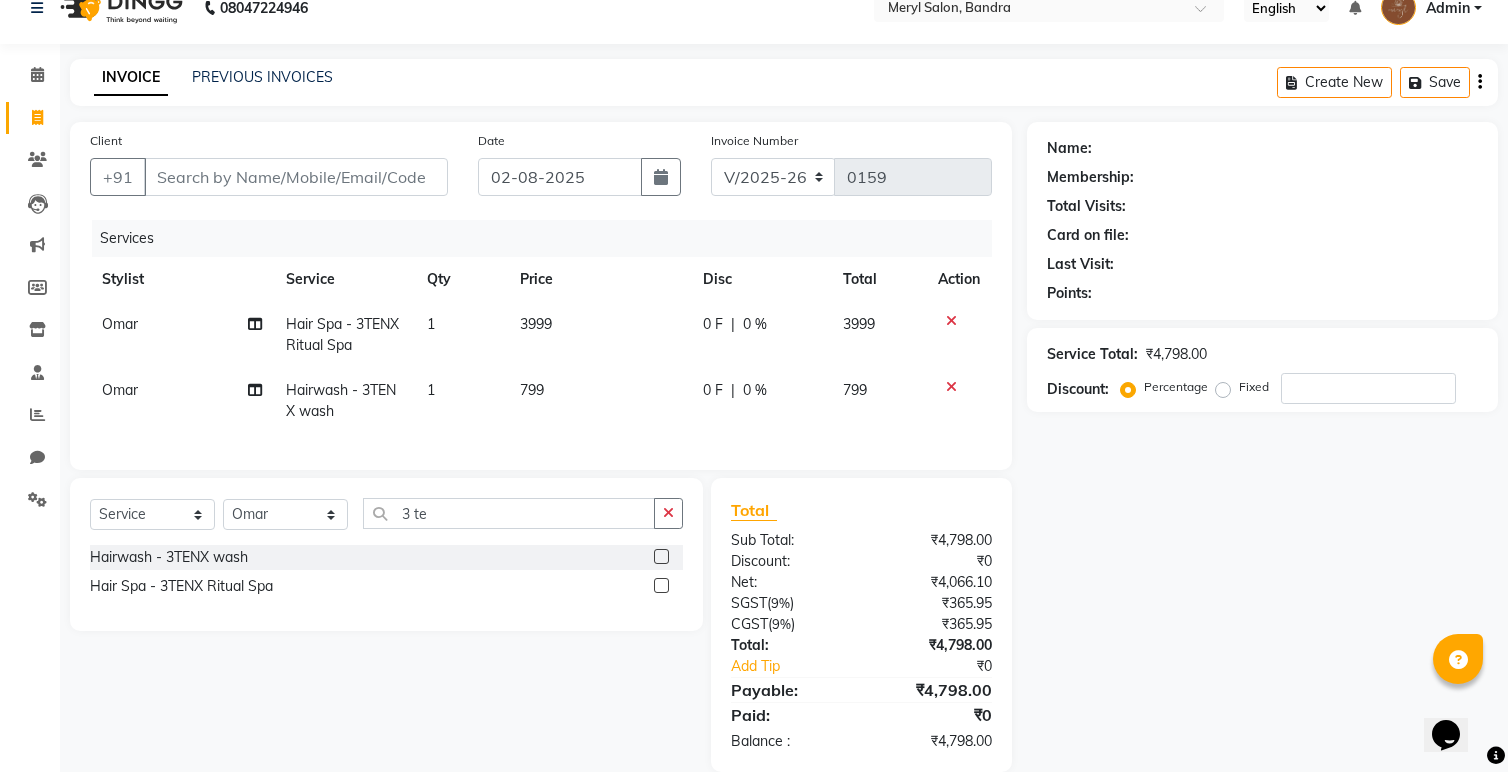 click on "1" 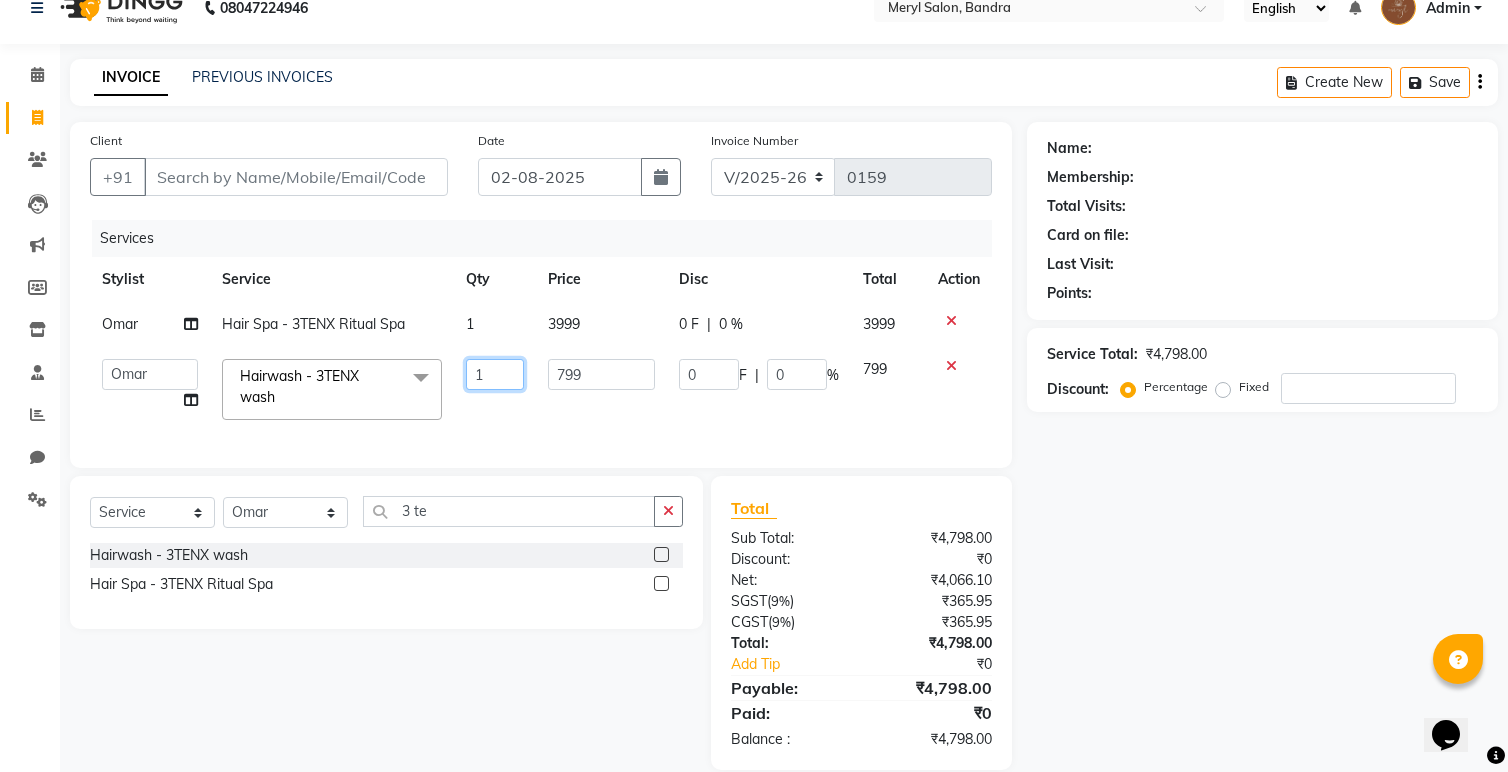 drag, startPoint x: 498, startPoint y: 375, endPoint x: 441, endPoint y: 376, distance: 57.00877 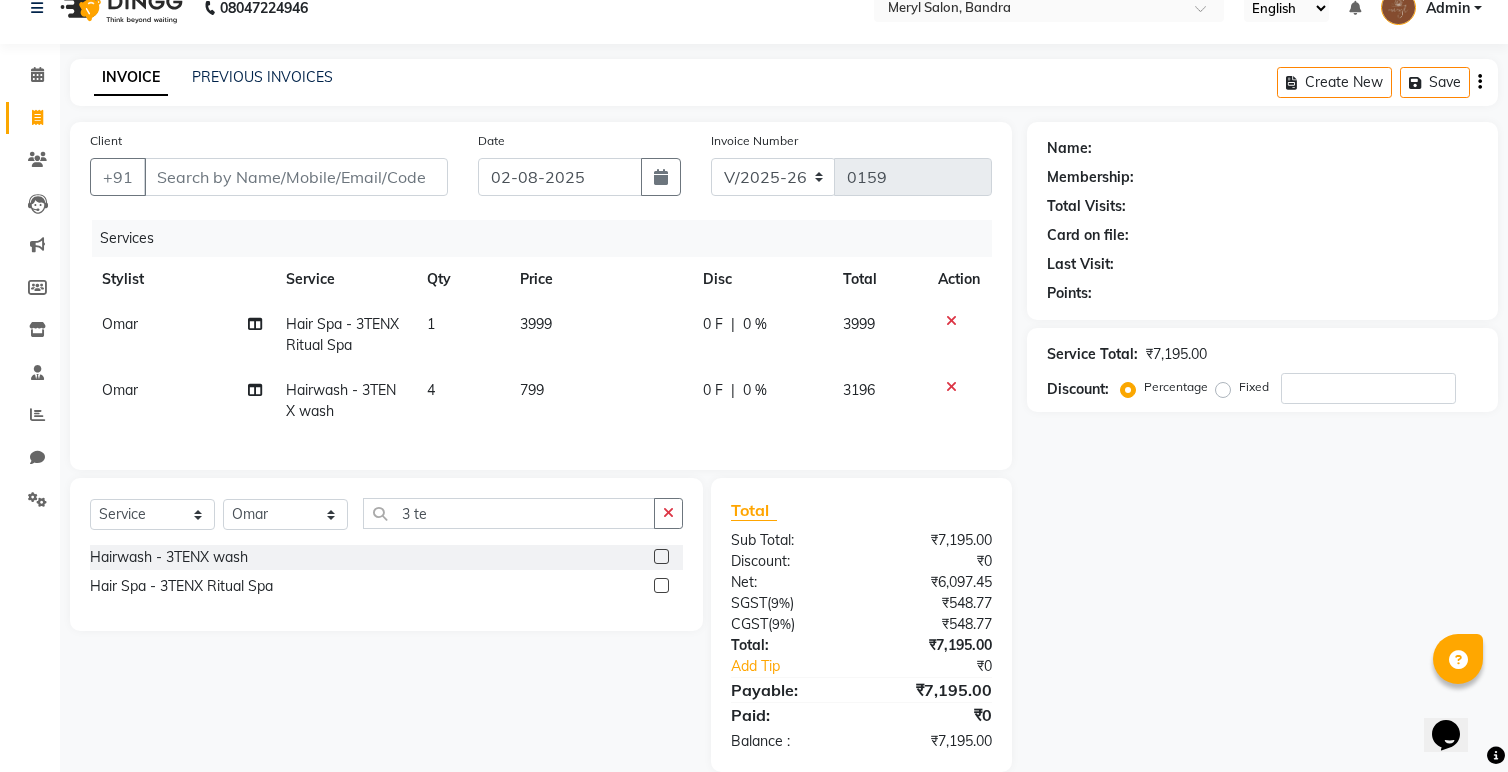 click on "Services Stylist Service Qty Price Disc Total Action Omar Hair Spa - 3TENX Ritual Spa 1 3999 0 F | 0 % 3999 Omar Hairwash - 3TENX wash 4 799 0 F | 0 % 3196" 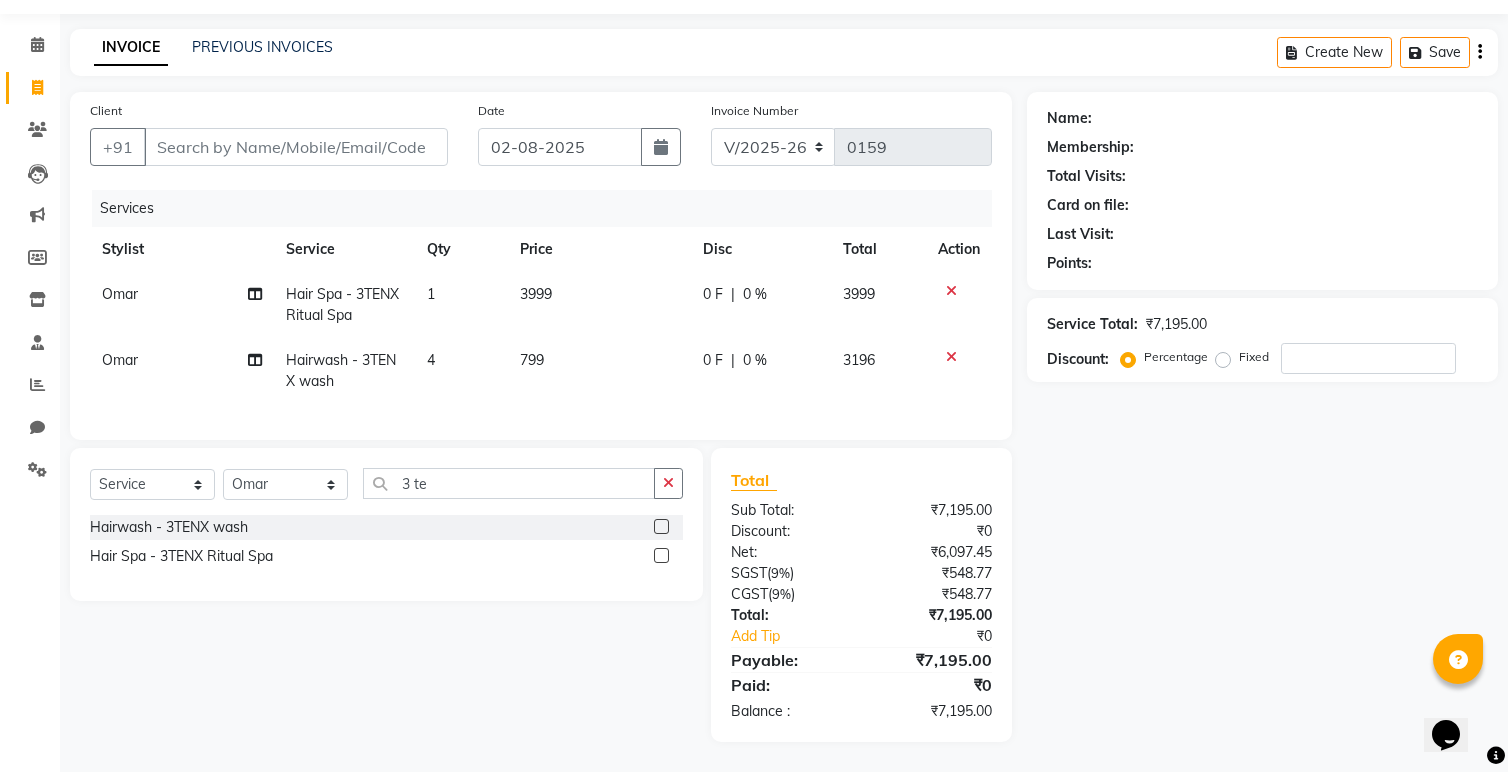 click on "0 %" 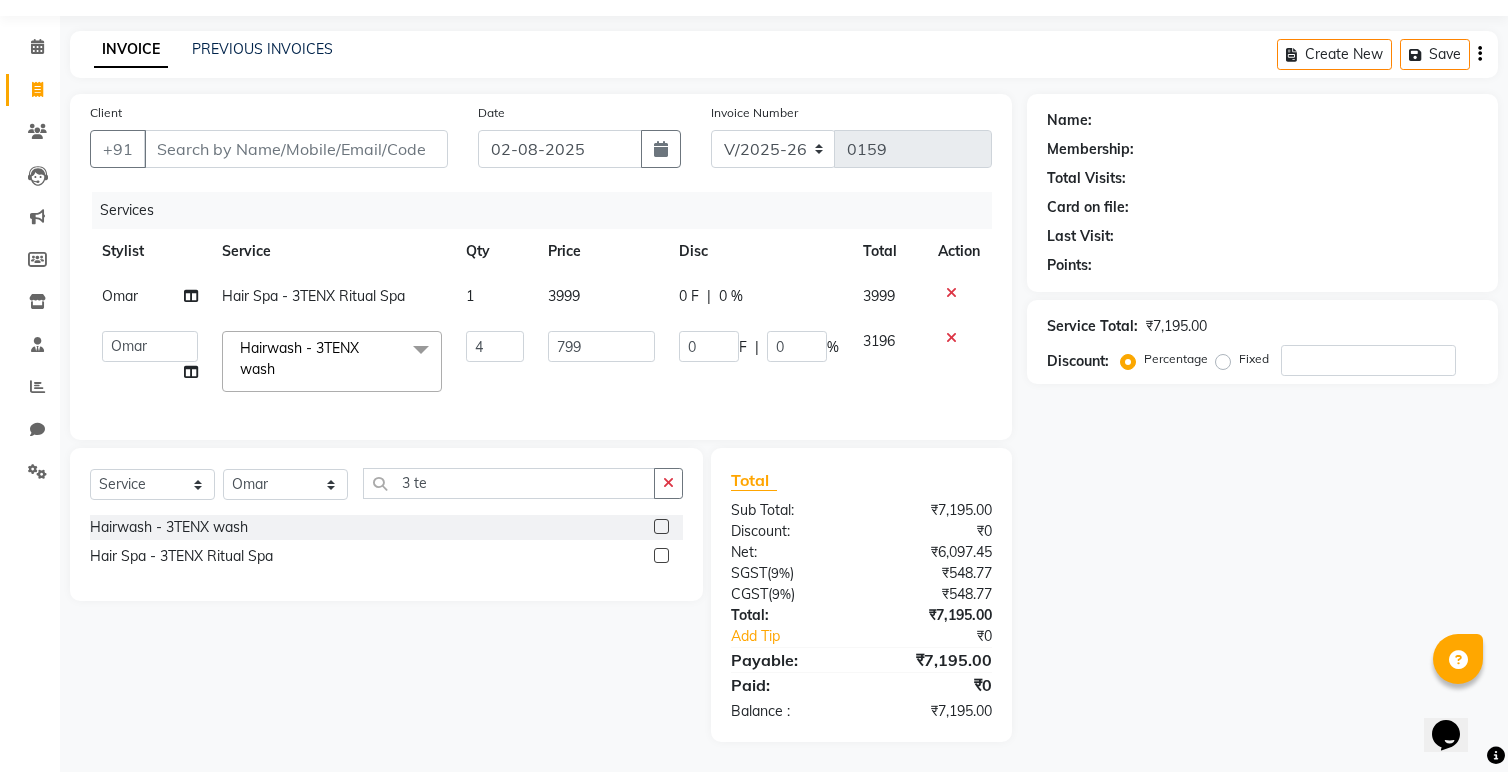 scroll, scrollTop: 56, scrollLeft: 0, axis: vertical 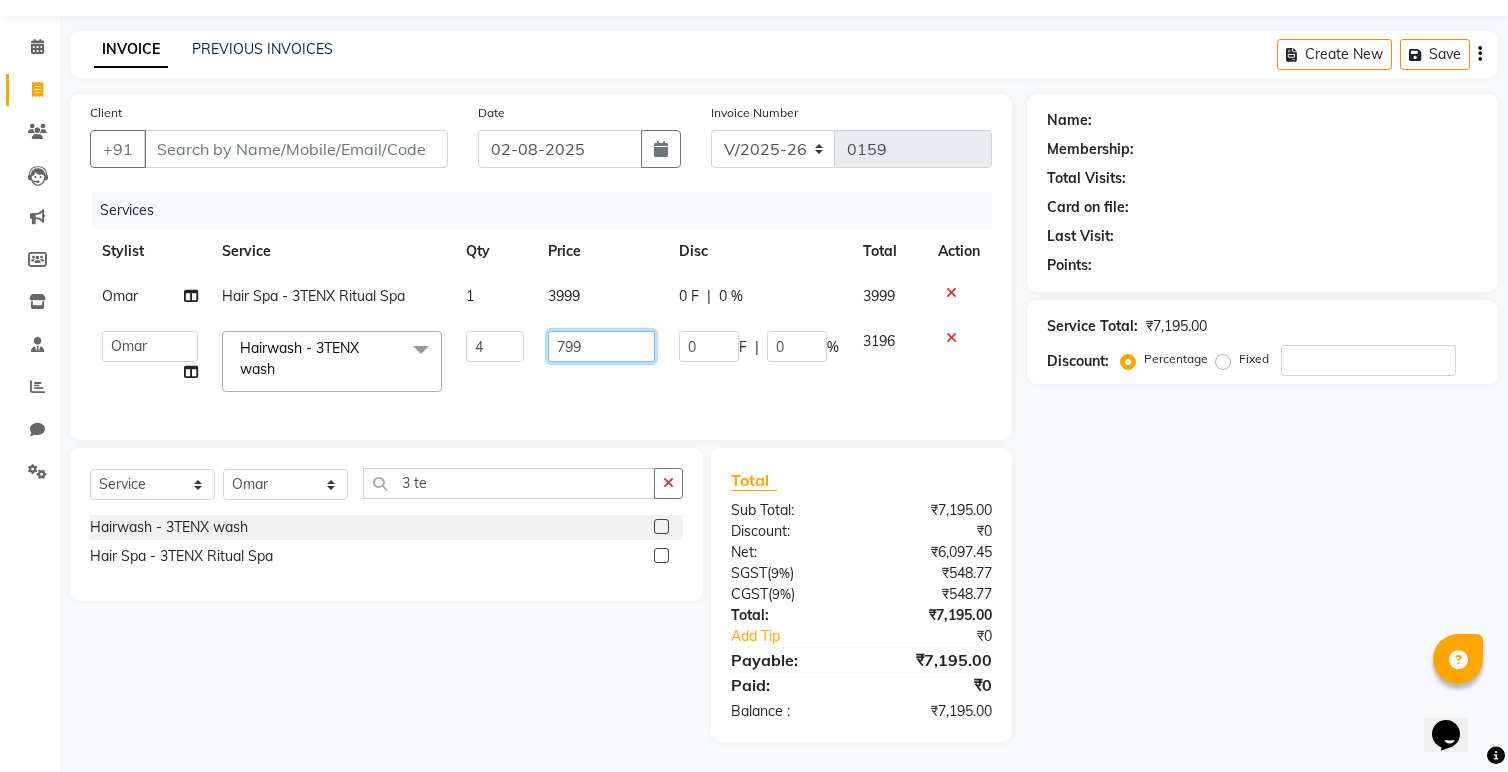 click on "799" 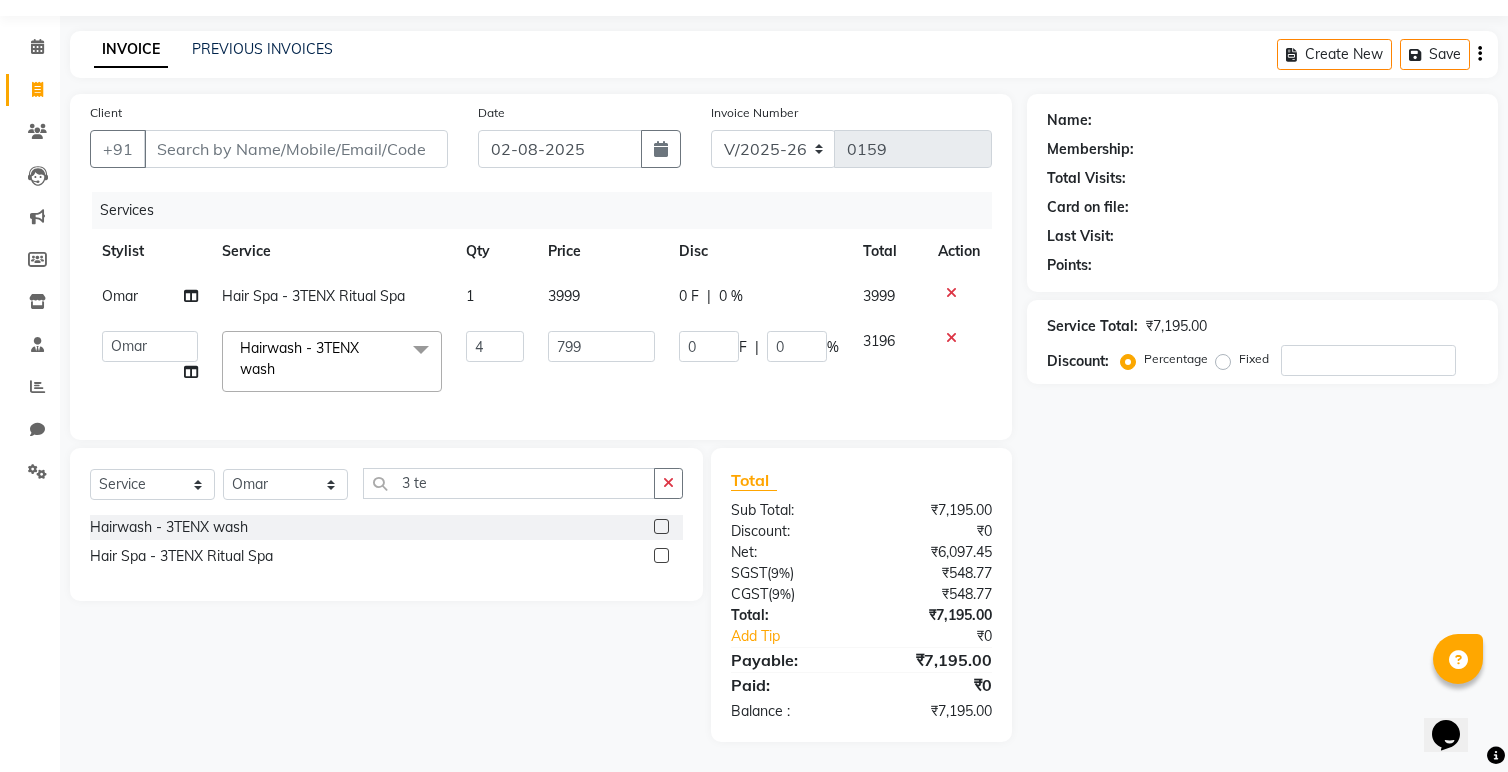 click on "799" 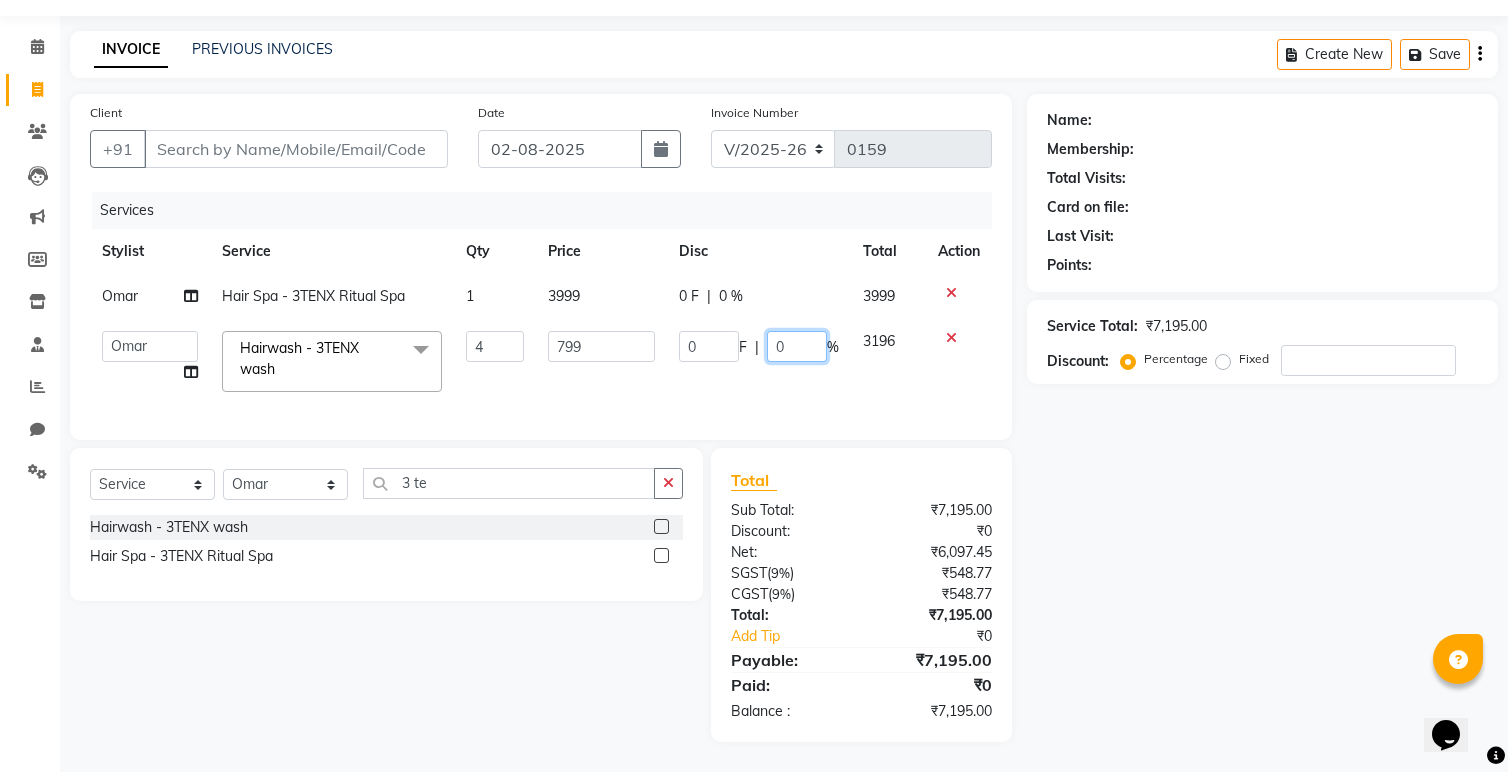 drag, startPoint x: 791, startPoint y: 351, endPoint x: 736, endPoint y: 346, distance: 55.226807 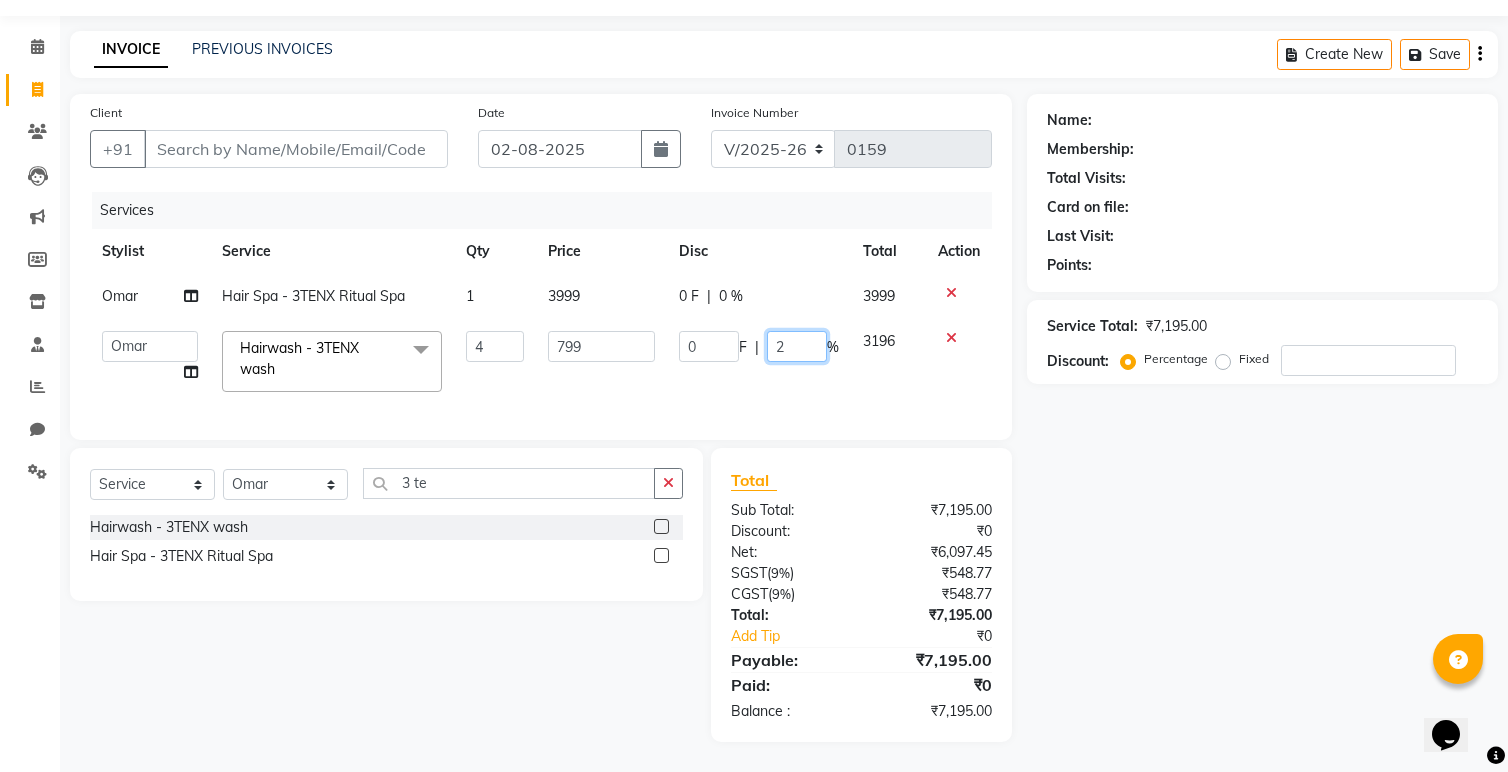 type on "20" 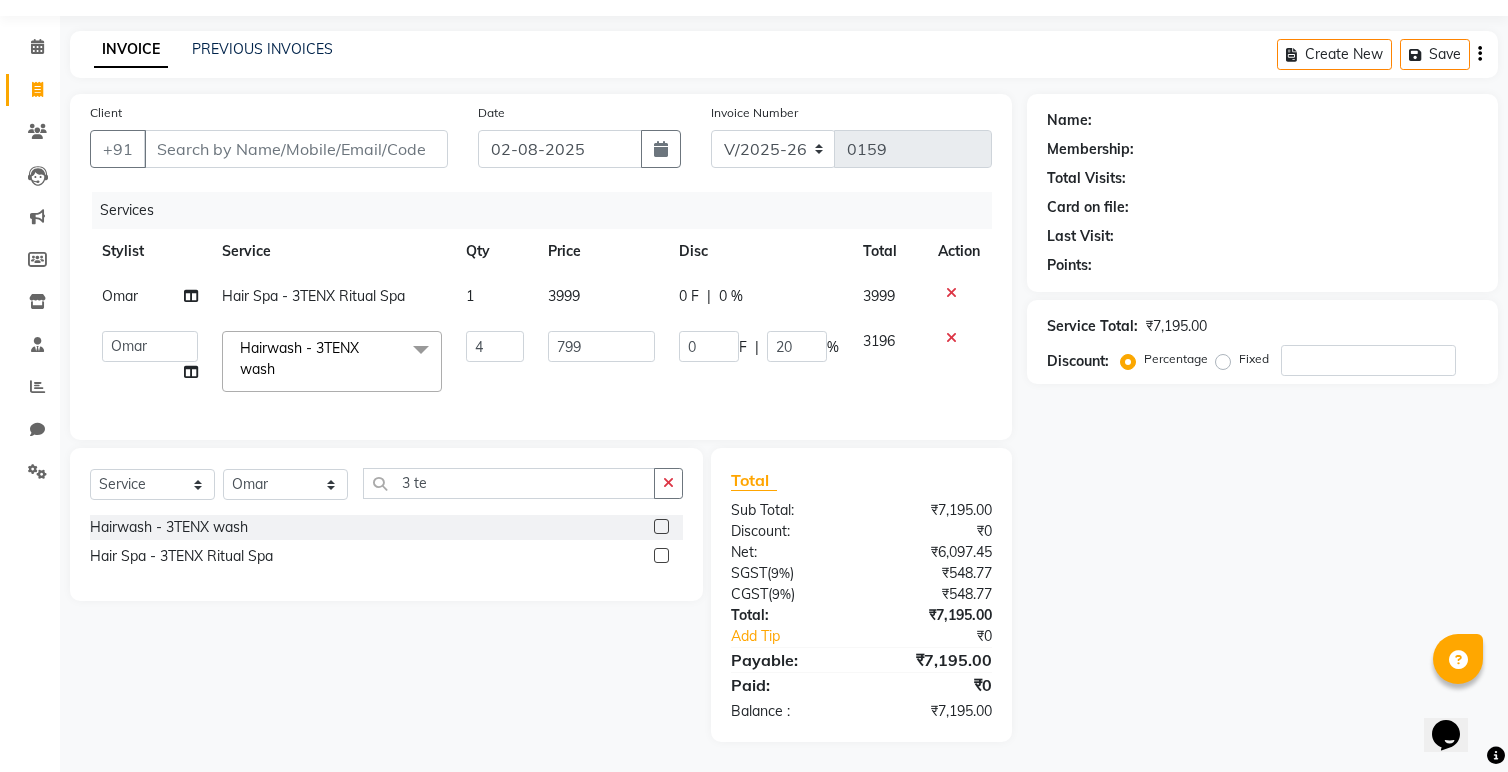 click on "0 F | 20 %" 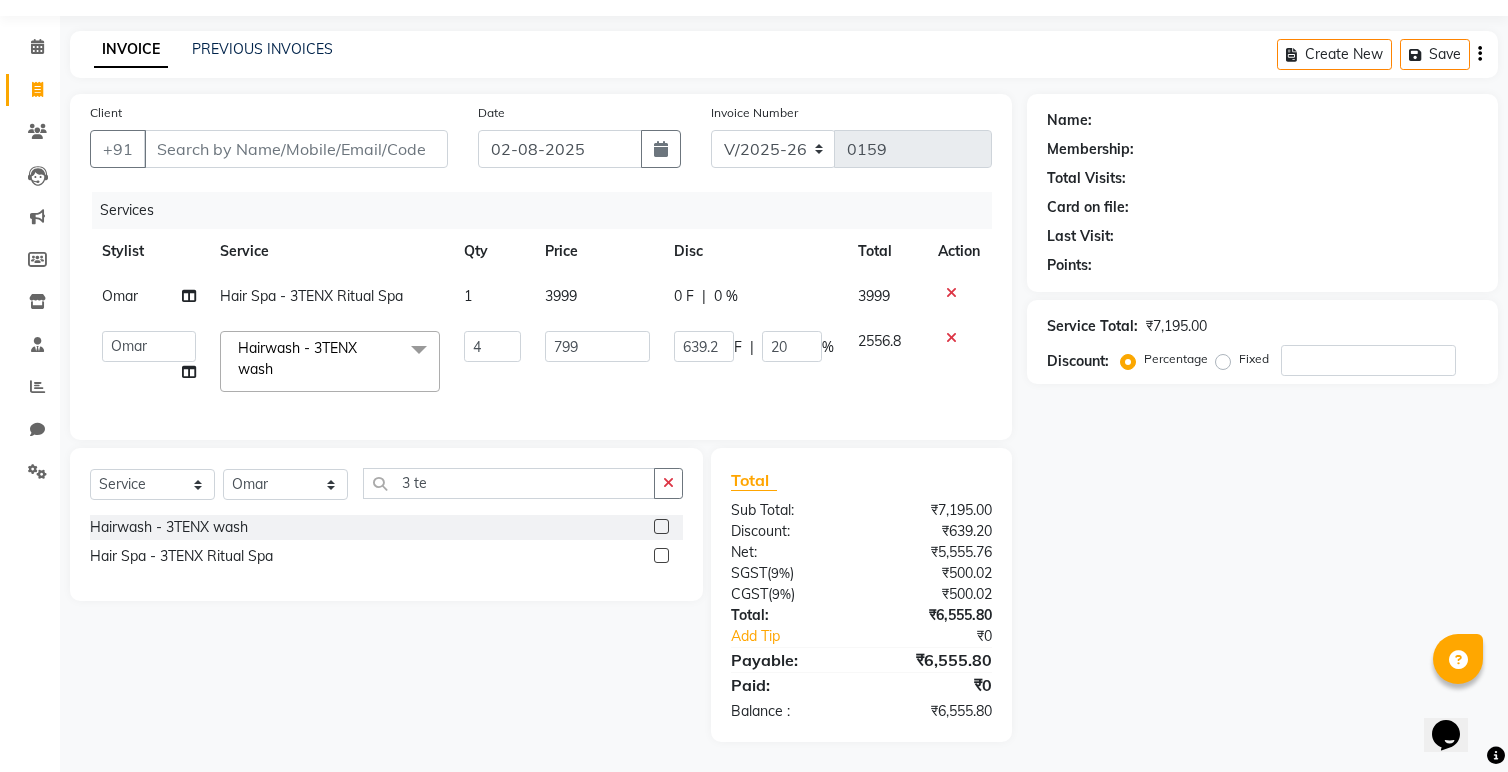 click on "639.2 F | 20 %" 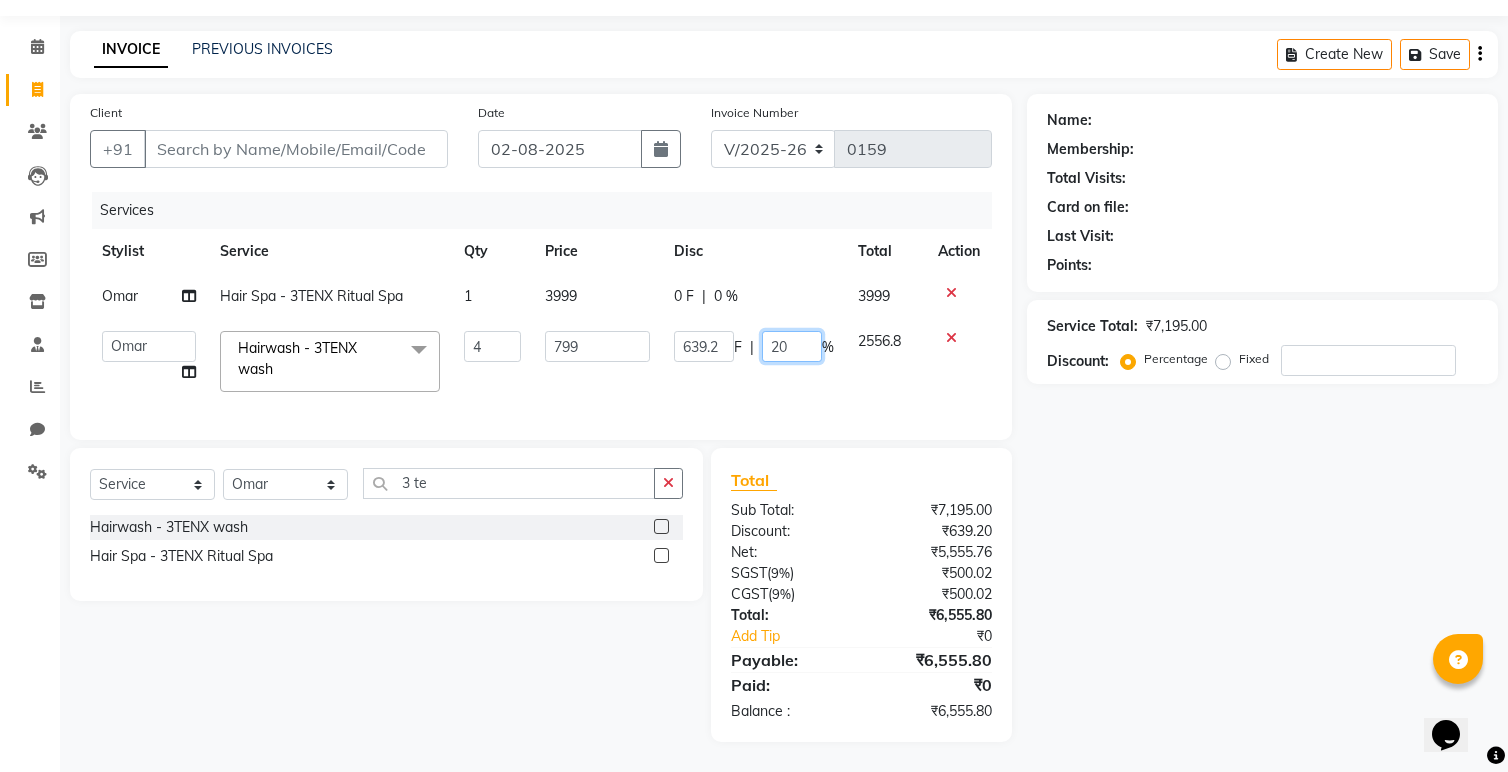 drag, startPoint x: 799, startPoint y: 346, endPoint x: 703, endPoint y: 346, distance: 96 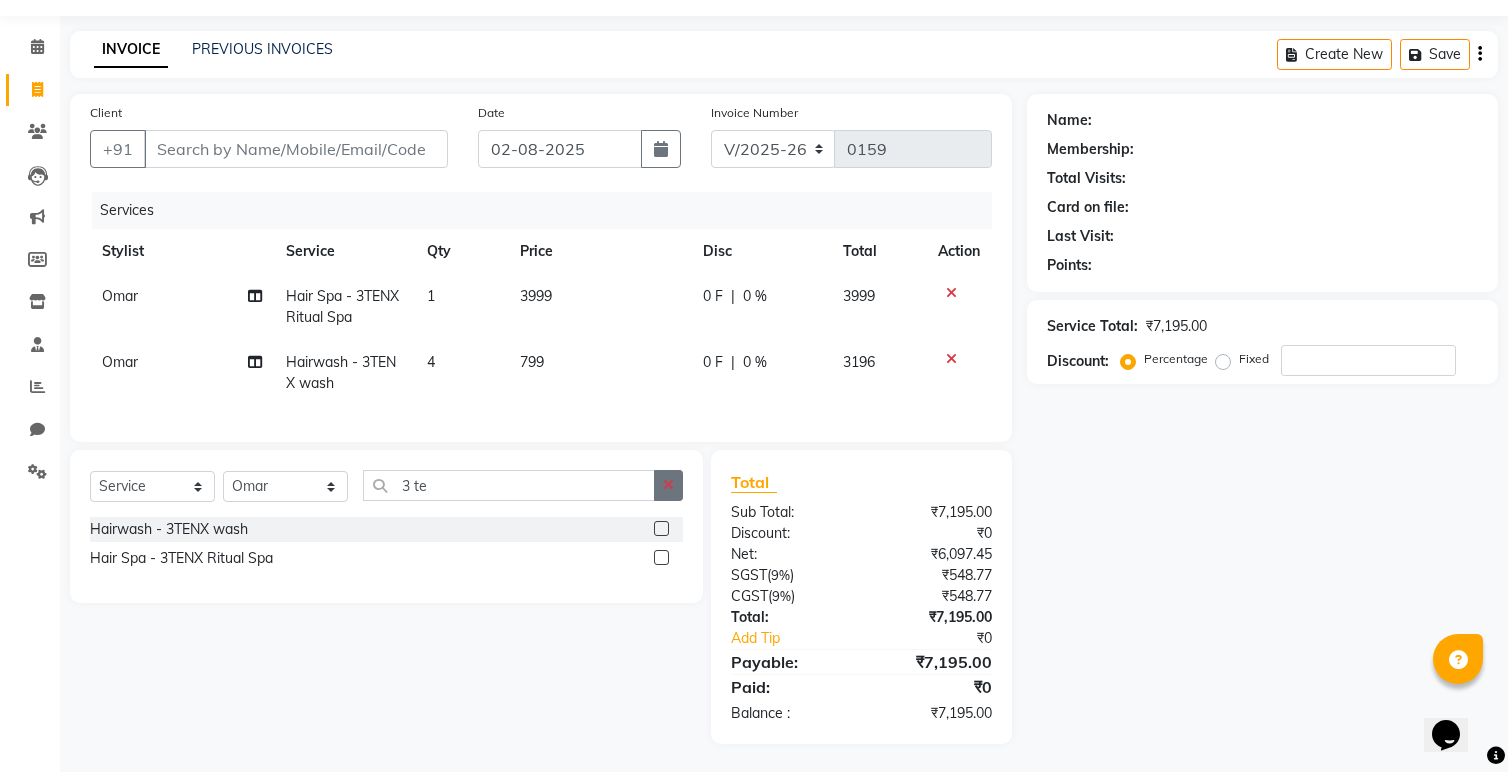 click 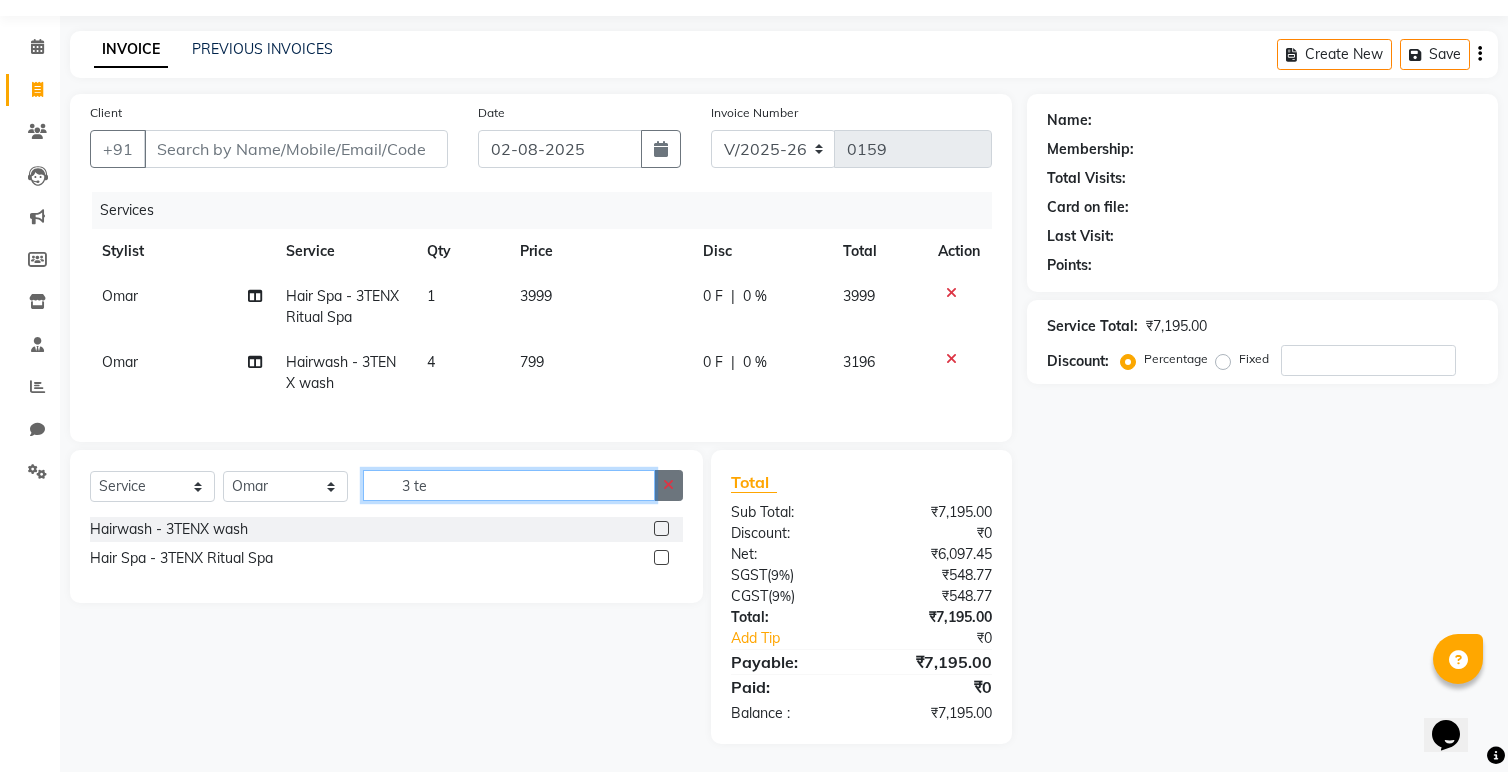 type 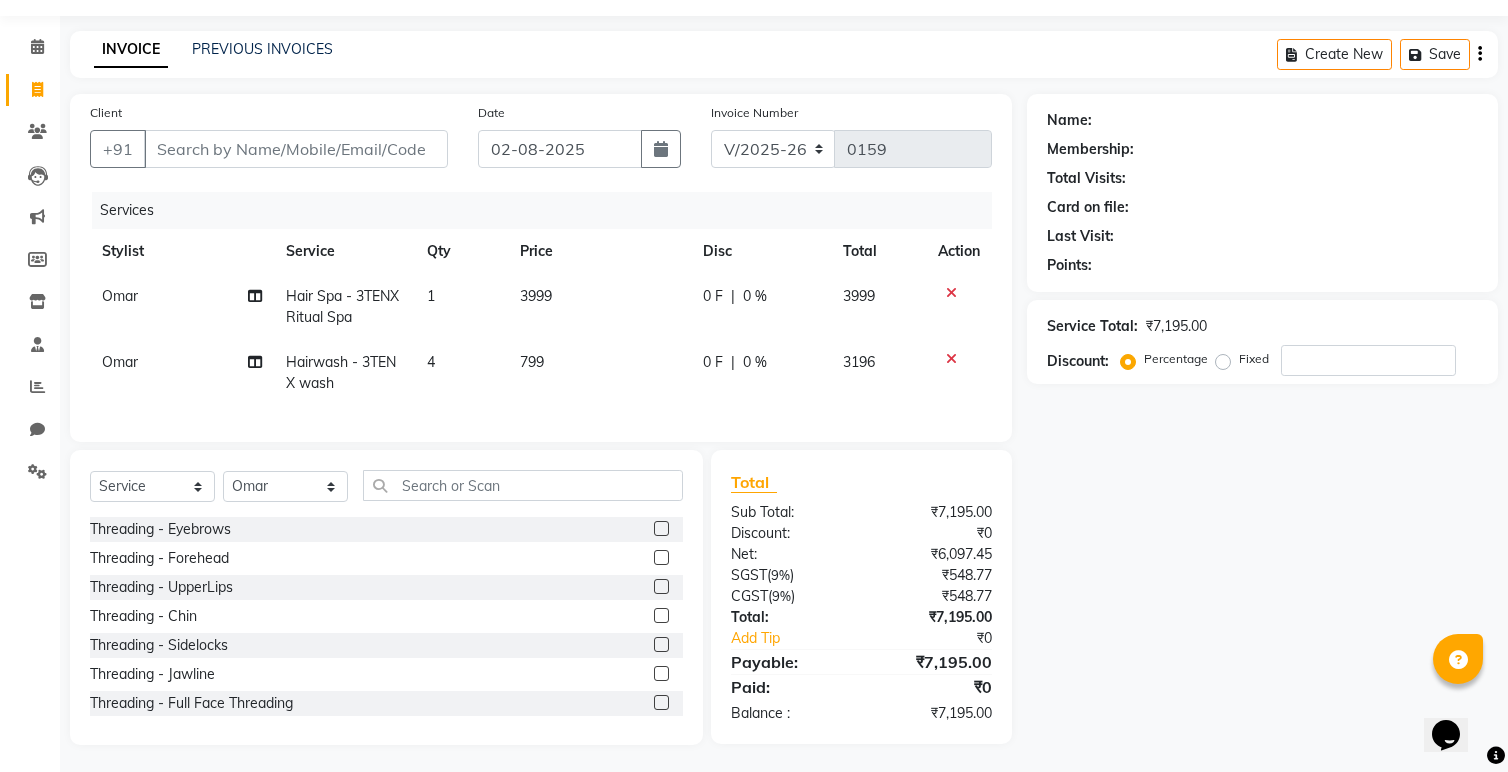 click on "799" 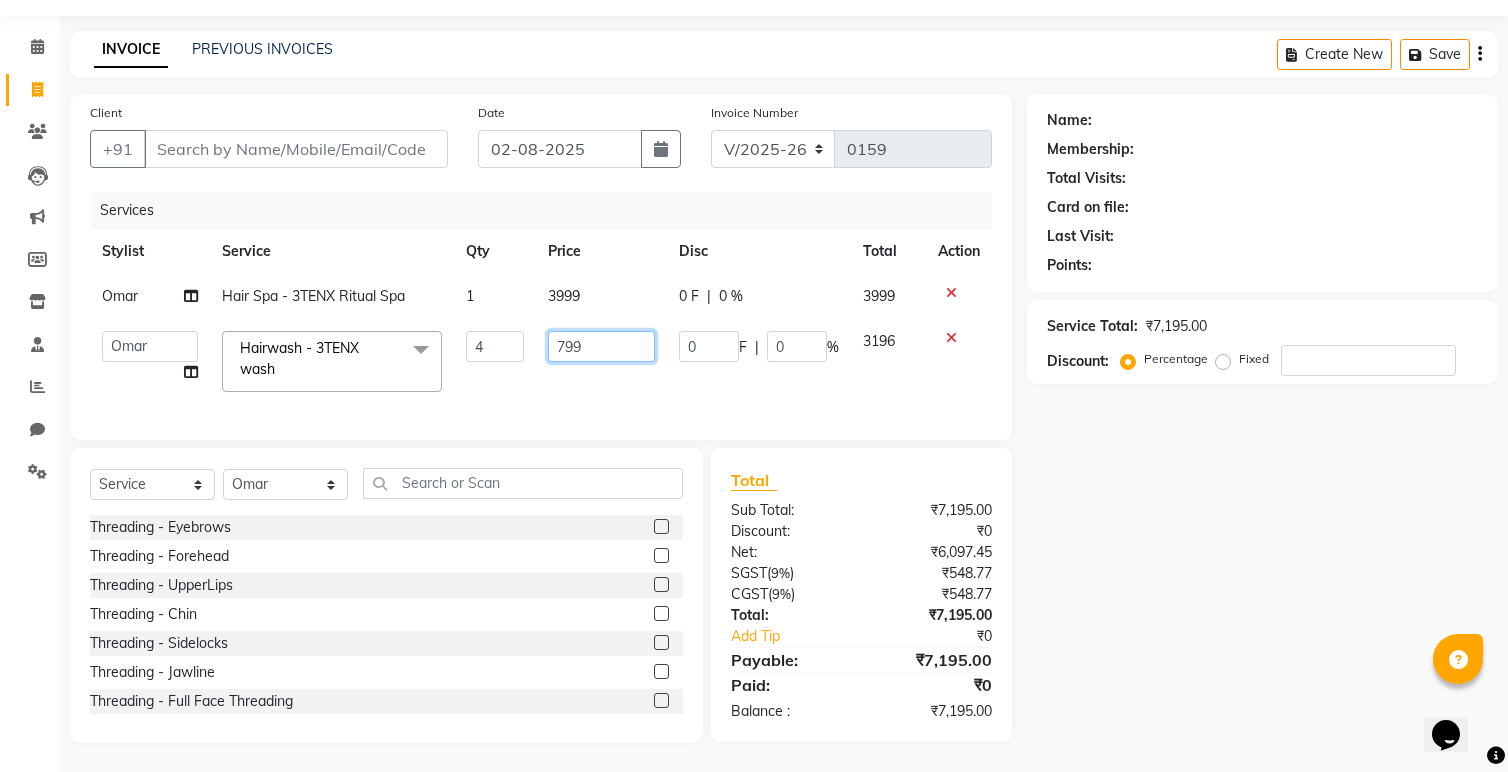 drag, startPoint x: 615, startPoint y: 343, endPoint x: 524, endPoint y: 342, distance: 91.00549 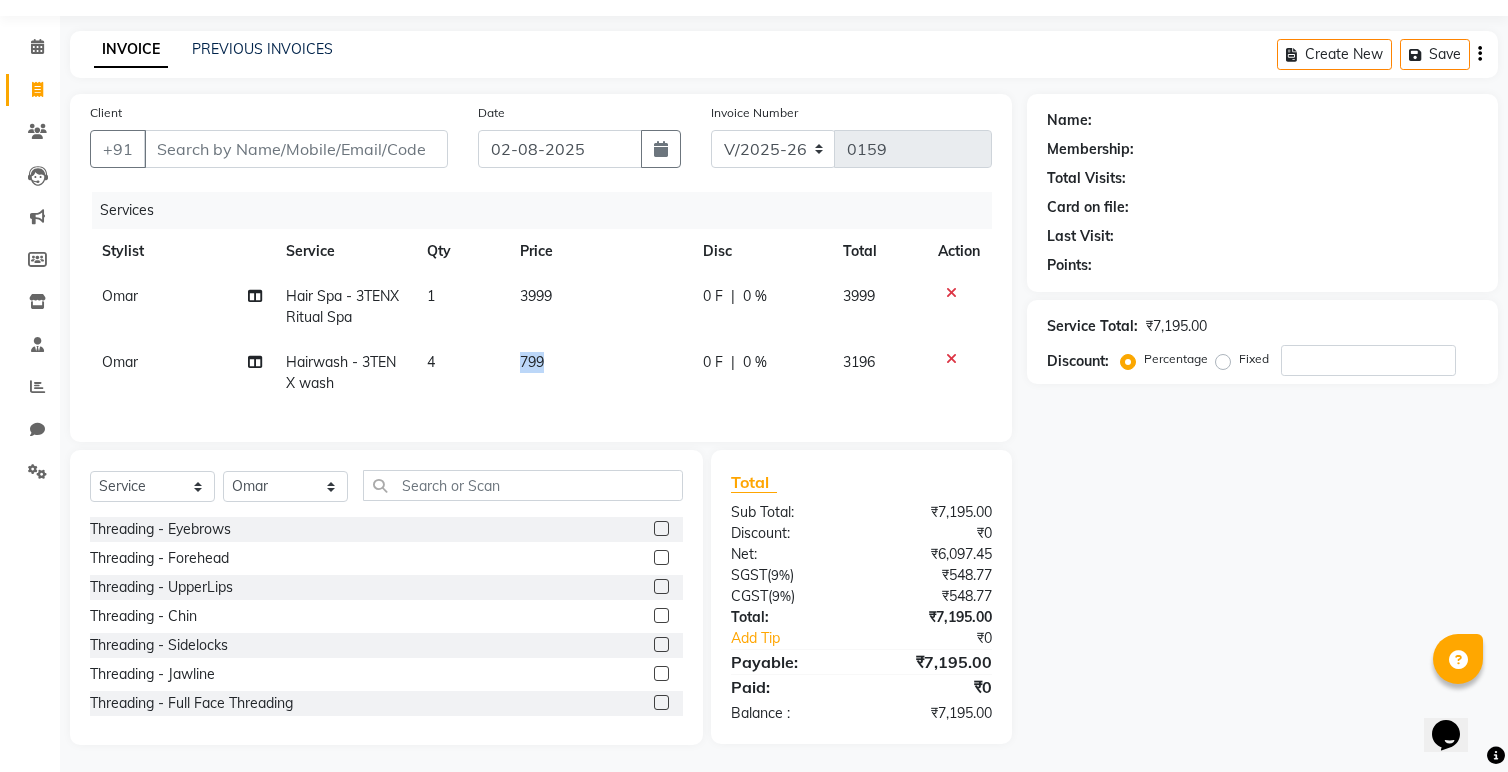click on "799" 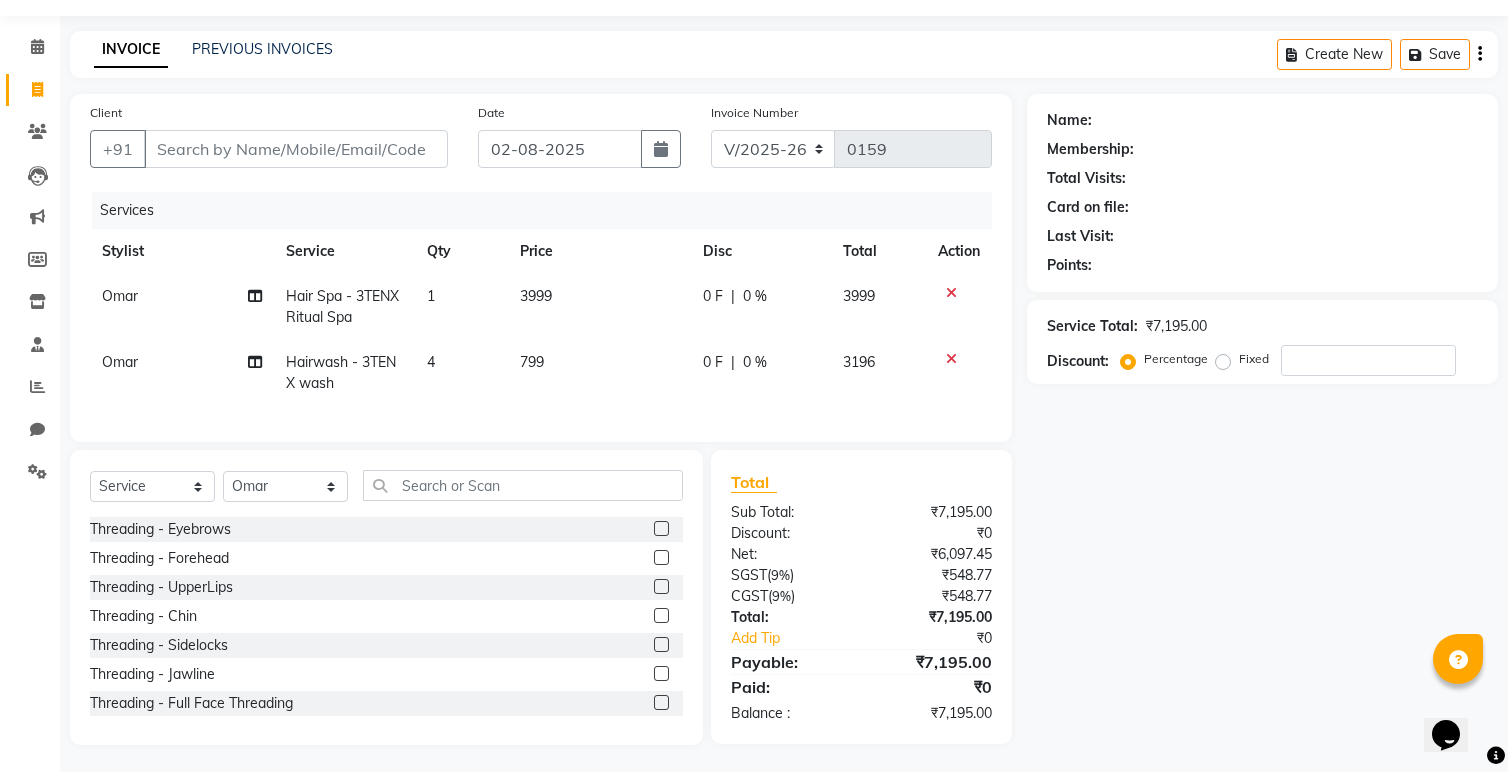 select on "87462" 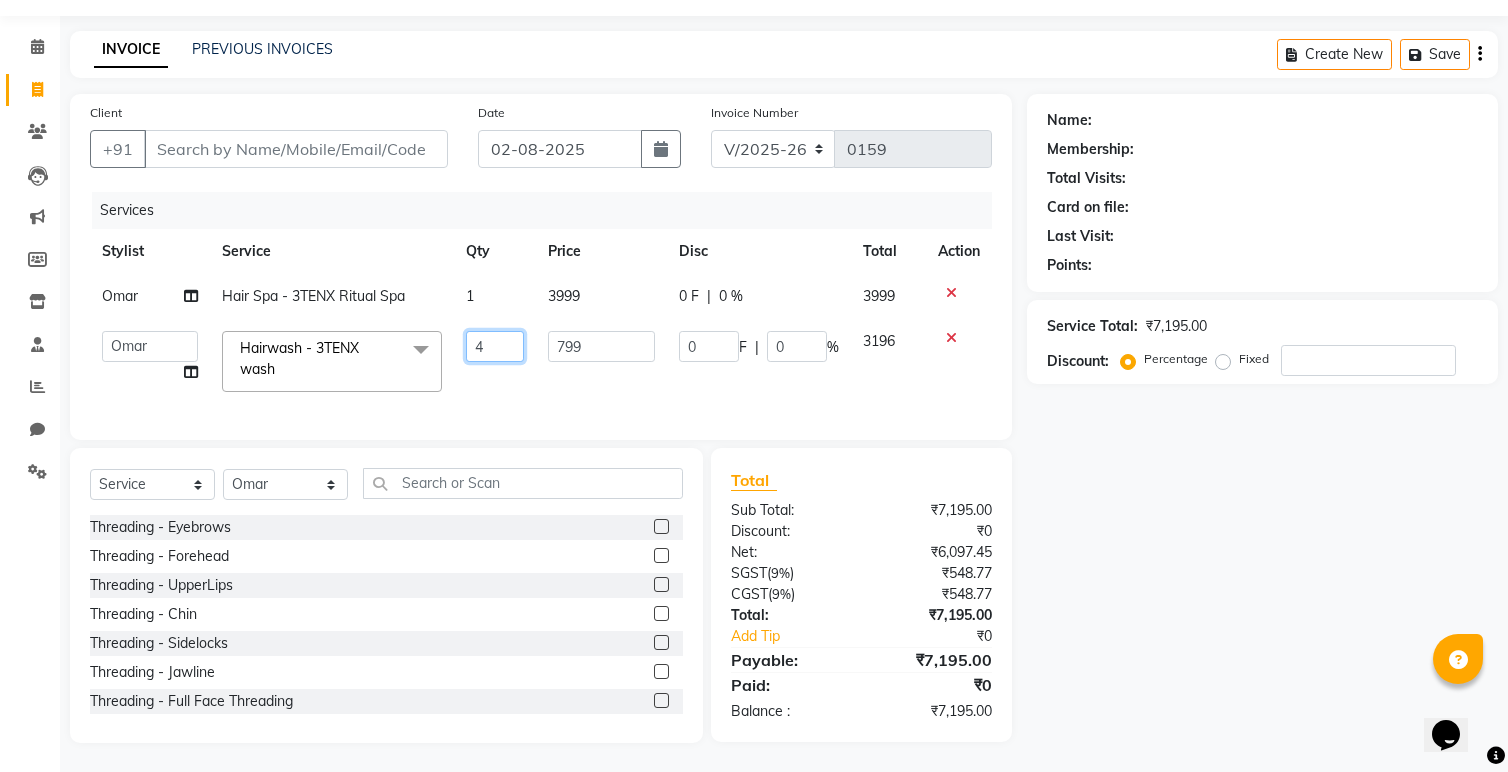 drag, startPoint x: 496, startPoint y: 349, endPoint x: 446, endPoint y: 349, distance: 50 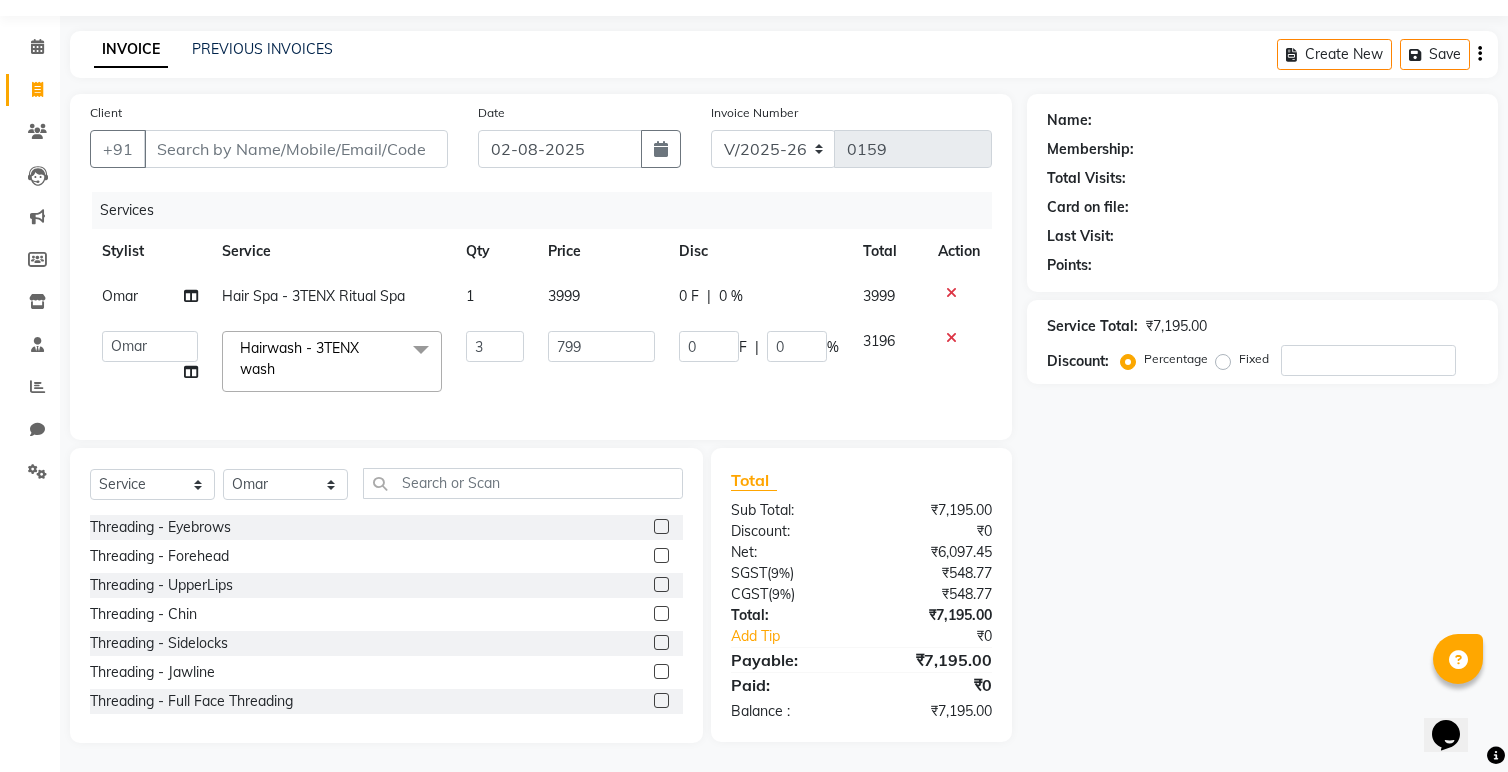 click on "Client +91 Date [DATE] Invoice Number V/2025 V/2025-26 0159 Services Stylist Service Qty Price Disc Total Action [NAME] Hair Spa - 3TENX Ritual Spa 1 3999 0 F | 0 % 3999  [NAME]   [NAME]    [NAME]   [NAME]   [NAME]   [NAME]    [NAME]   [NAME]   [NAME]    [NAME]    [NAME]   [NAME]  Hairwash - 3TENX wash  x Threading - Eyebrows Threading - Forehead Threading - UpperLips Threading - Chin Threading - Sidelocks Threading - Jawline Threading - Full Face Threading Manicure - Express (Nail Care + Nail Polish) Manicure - Classic Manicure - Premium Manicure - Advance & O3+ Manicure - Manicure Spa Manicure - cut file  Pedicure - Express Pedicure - Classic Pedicure - Premium Pedicure - Advance & O3+ Pedicure - HealPeal Pedicure - Pedicure Spa Hairwash - Hairwash Hairwash - Straight Blowdry Hairwash - Out/In Curls Blowdry Hairwash - Ironing Hairwash - Tongs Hairwash - Crimping Hairwash - Hair Styling Hairwash - 3TENX wash Haircut Female - Triming Haircut Female - Fringe/Bangs Haircut Female - Kids (Age 12) Hair Spa - Luxury" 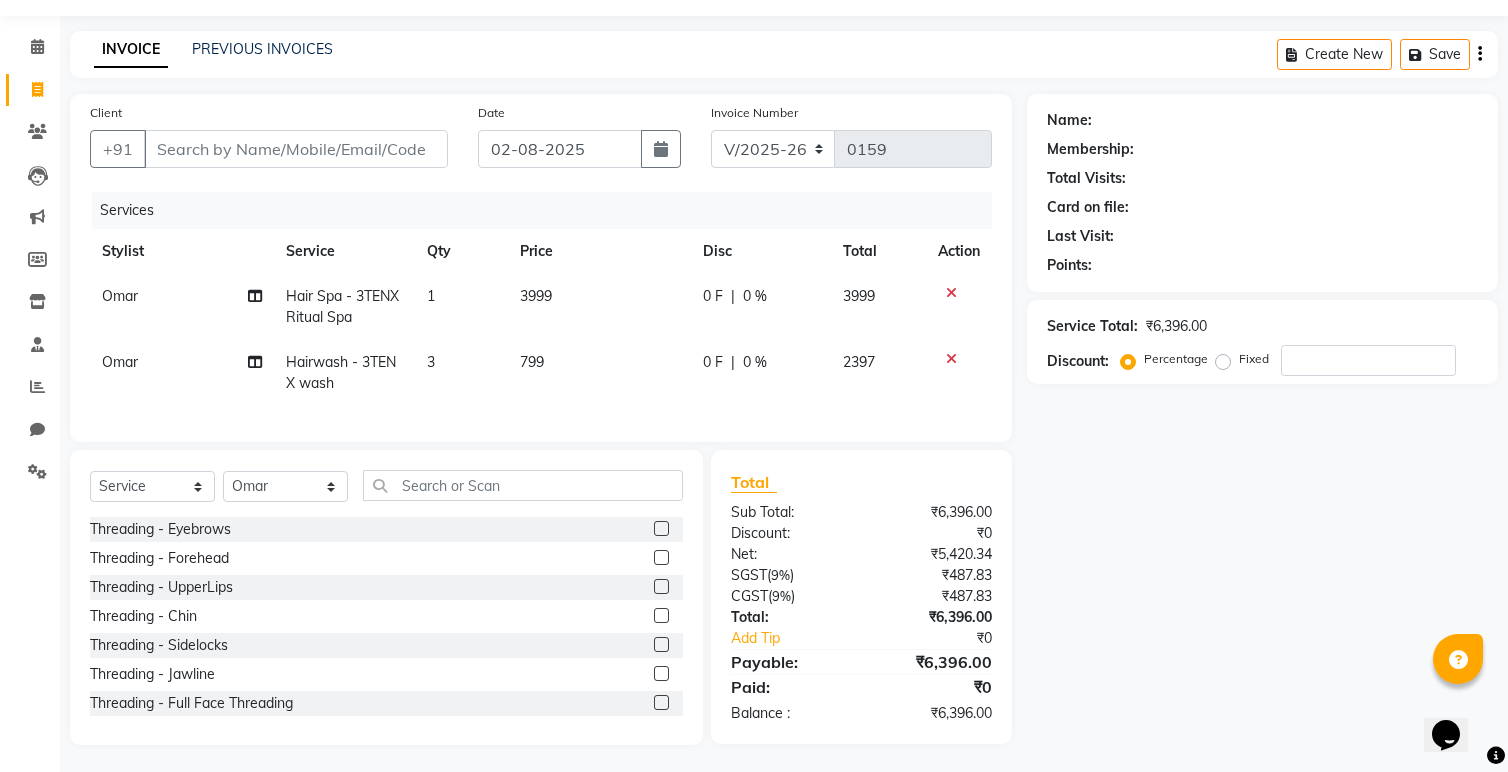 scroll, scrollTop: 59, scrollLeft: 0, axis: vertical 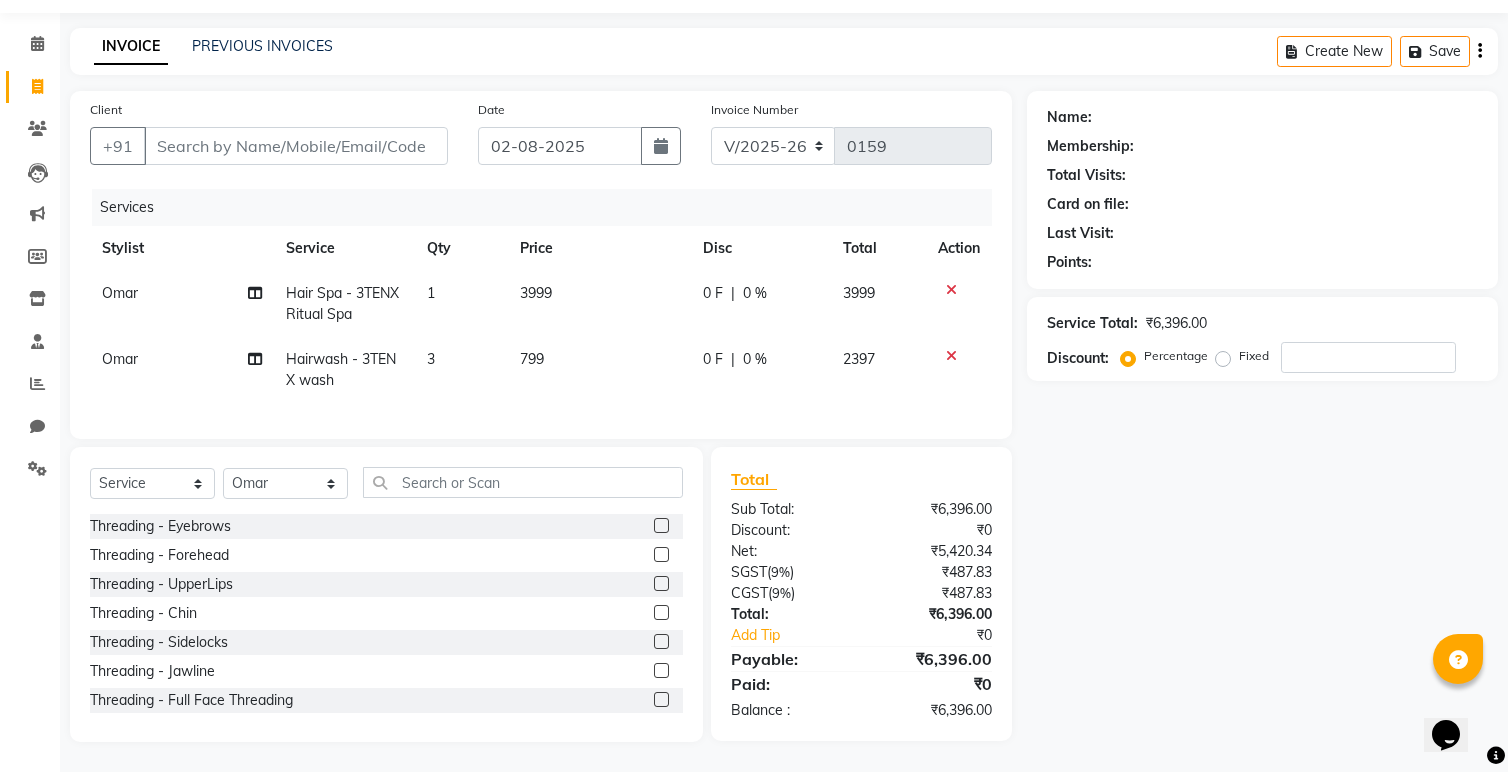 click on "3" 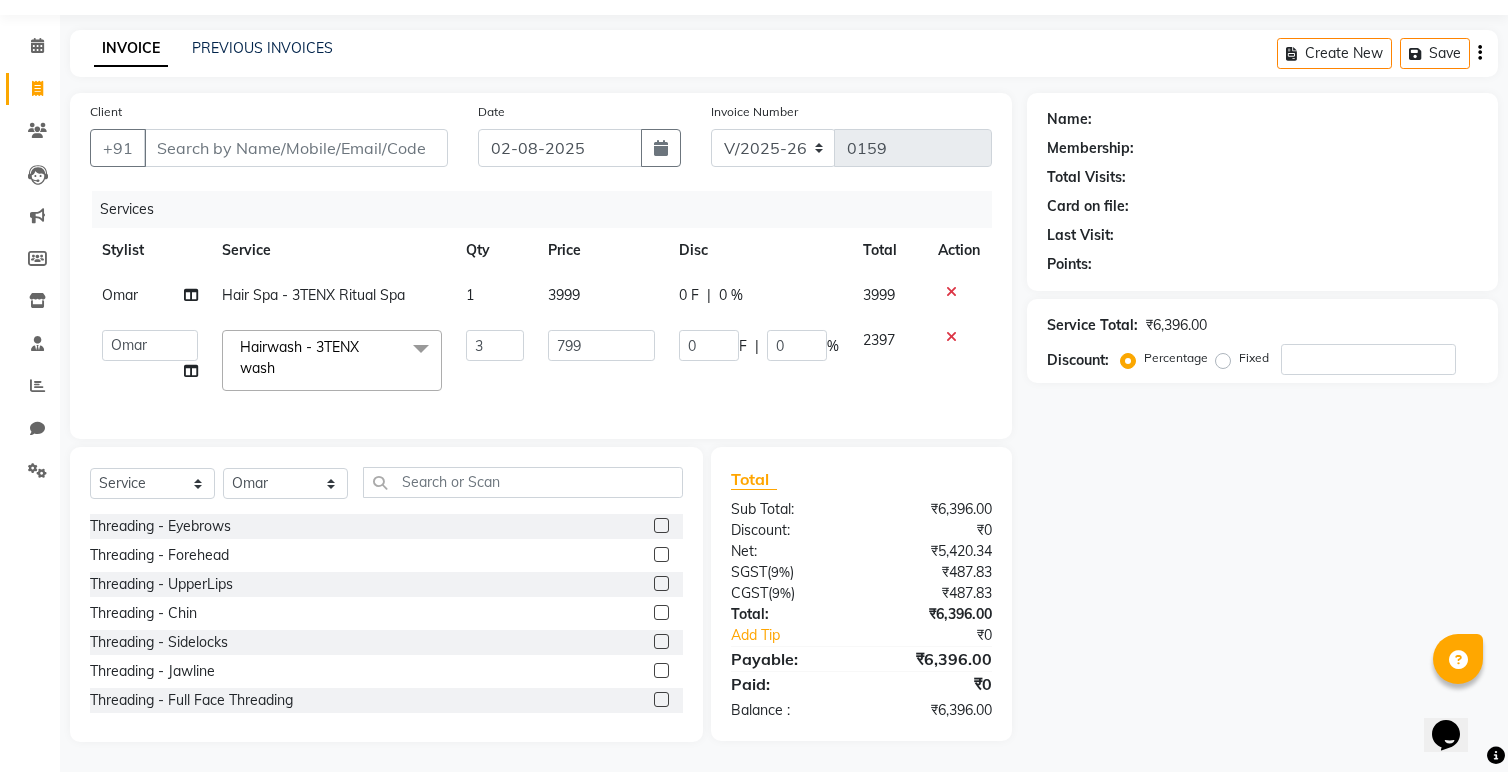 scroll, scrollTop: 57, scrollLeft: 0, axis: vertical 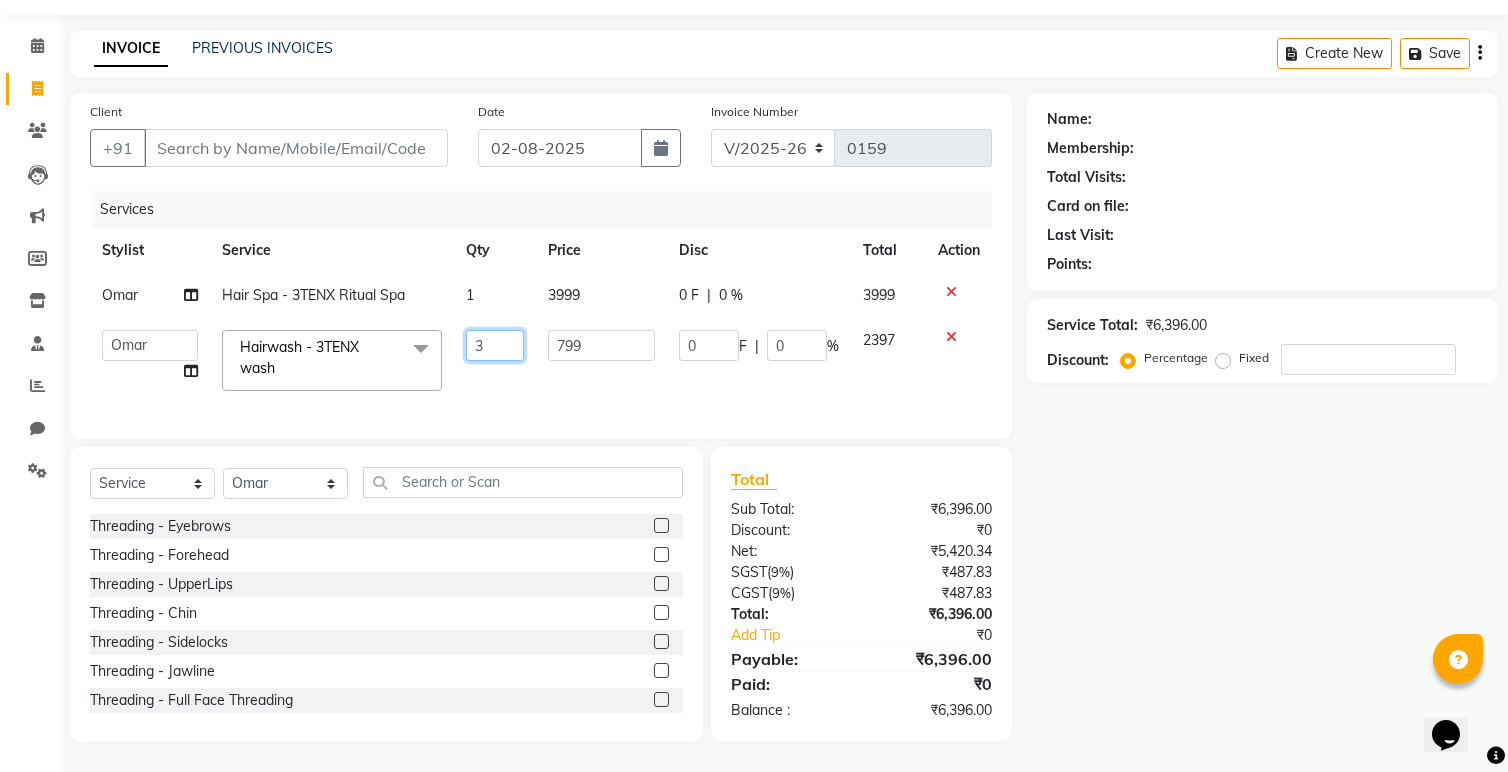 drag, startPoint x: 502, startPoint y: 345, endPoint x: 459, endPoint y: 344, distance: 43.011627 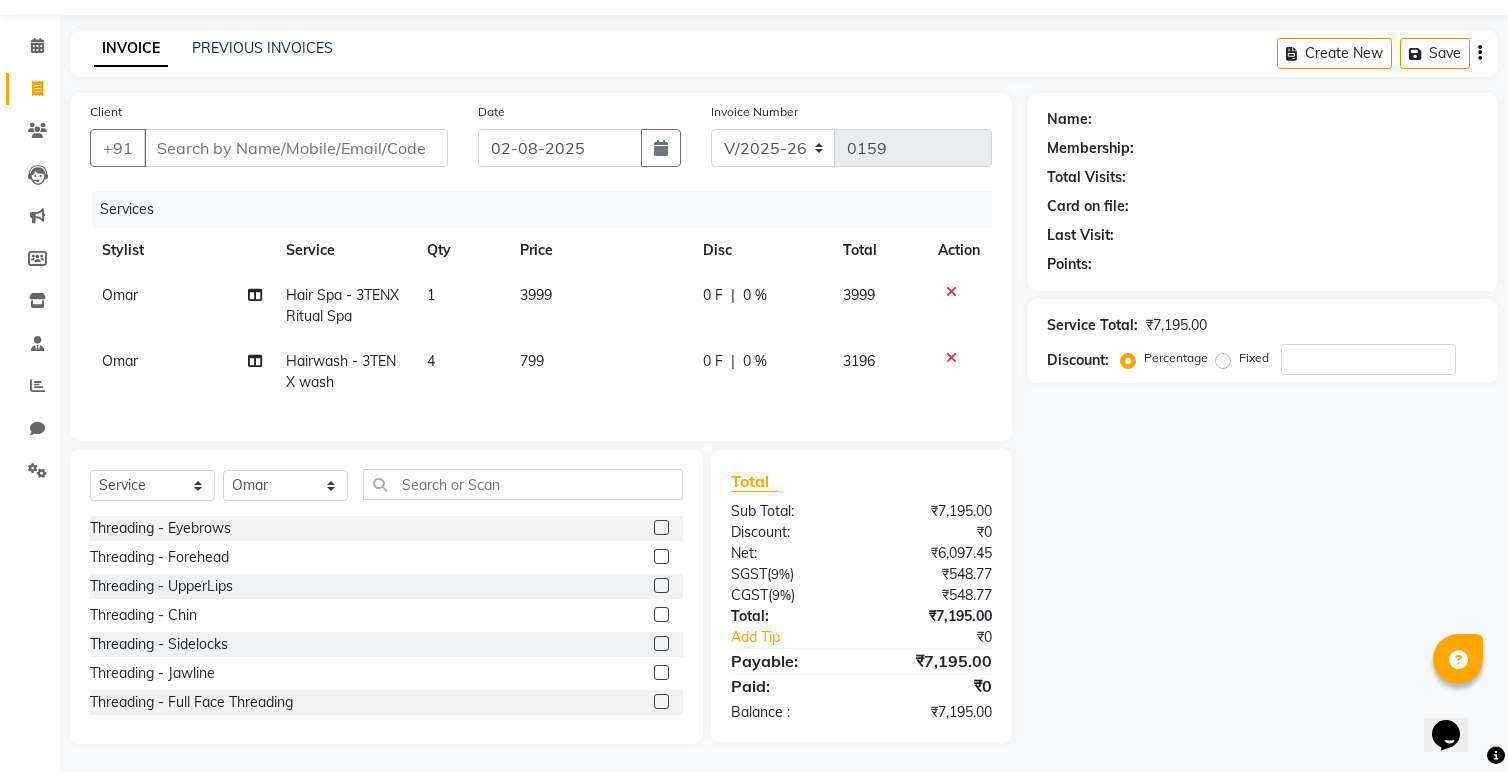 click on "Client +91 Date 02-08-2025 Invoice Number V/2025 V/2025-26 0159 Services Stylist Service Qty Price Disc Total Action Omar Hair Spa - 3TENX Ritual Spa 1 3999 0 F | 0 % 3999 Omar Hairwash - 3TENX wash 4 799 0 F | 0 % 3196 Select  Service  Product  Membership  Package Voucher Prepaid Gift Card  Select Stylist Anita Dakshta  Jessica Omar Priti Rajesh  Raju Rekha Sana  Shamal  Shivansh Sohail Threading - Eyebrows  Threading - Forehead  Threading - UpperLips  Threading - Chin  Threading - Sidelocks  Threading - Jawline  Threading - Full Face Threading  Manicure - Express (Nail Care + Nail Polish)  Manicure - Classic  Manicure - Premium  Manicure - Advance & O3+  Manicure - Manicure Spa  Manicure - cut file   Pedicure - Express  Pedicure - Classic  Pedicure - Premium  Pedicure - Advance & O3+  Pedicure - HealPeal  Pedicure - Pedicure Spa  Hairwash - Hairwash  Hairwash - Straight Blowdry  Hairwash - Out/In Curls Blowdry  Hairwash - Ironing  Hairwash - Tongs  Hairwash - Crimping  Hairwash - Hair Styling  Total ₹0  (" 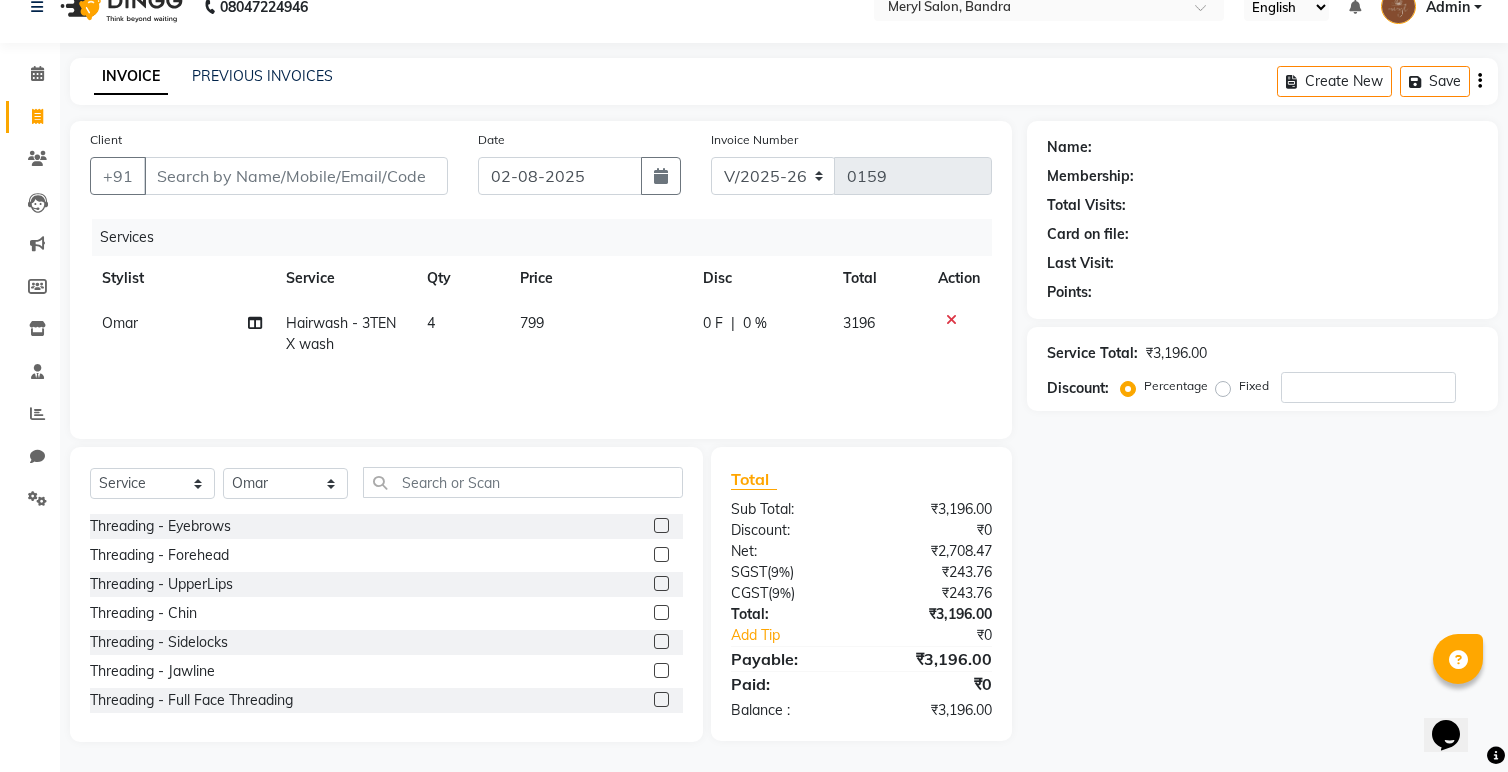 click on "4" 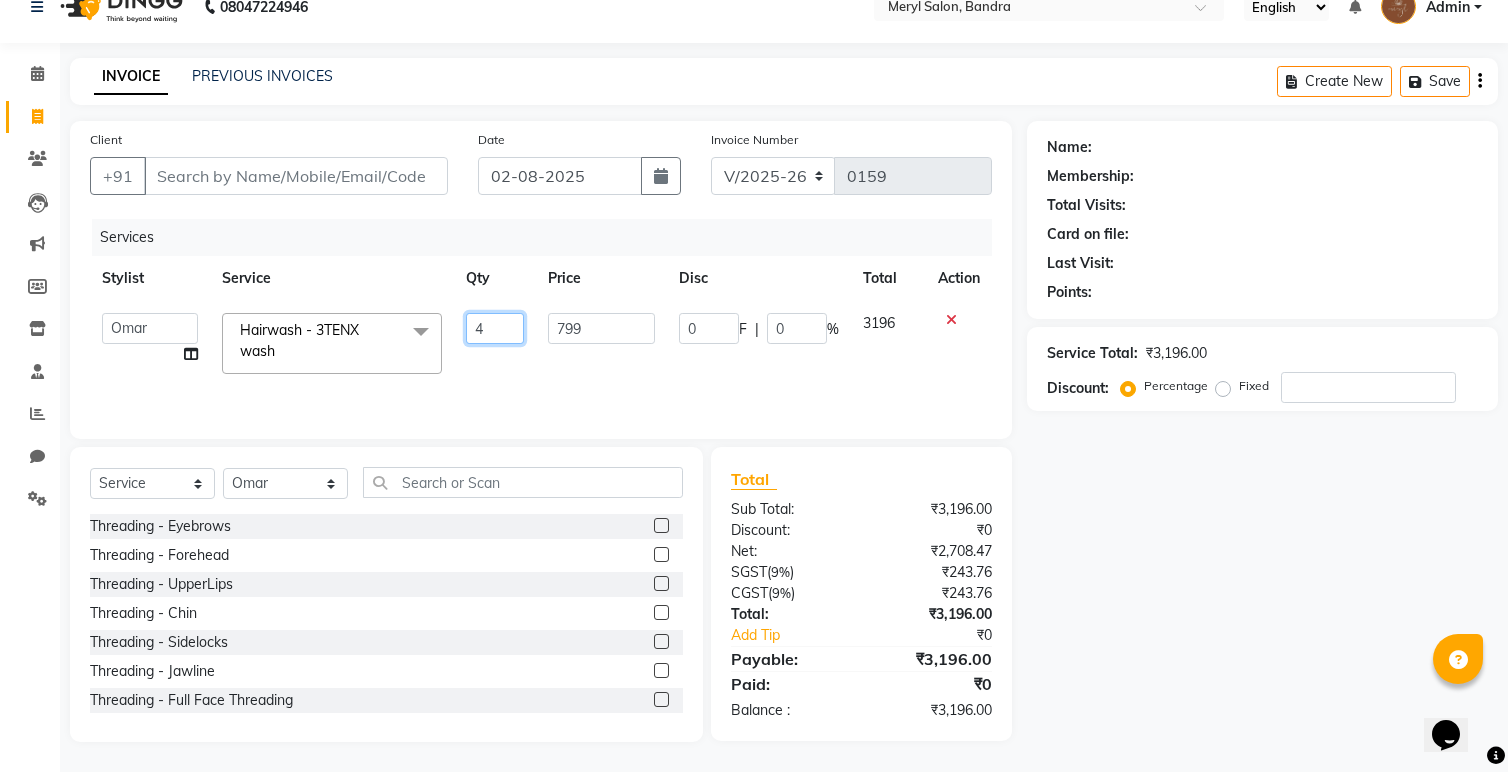 drag, startPoint x: 506, startPoint y: 328, endPoint x: 457, endPoint y: 327, distance: 49.010204 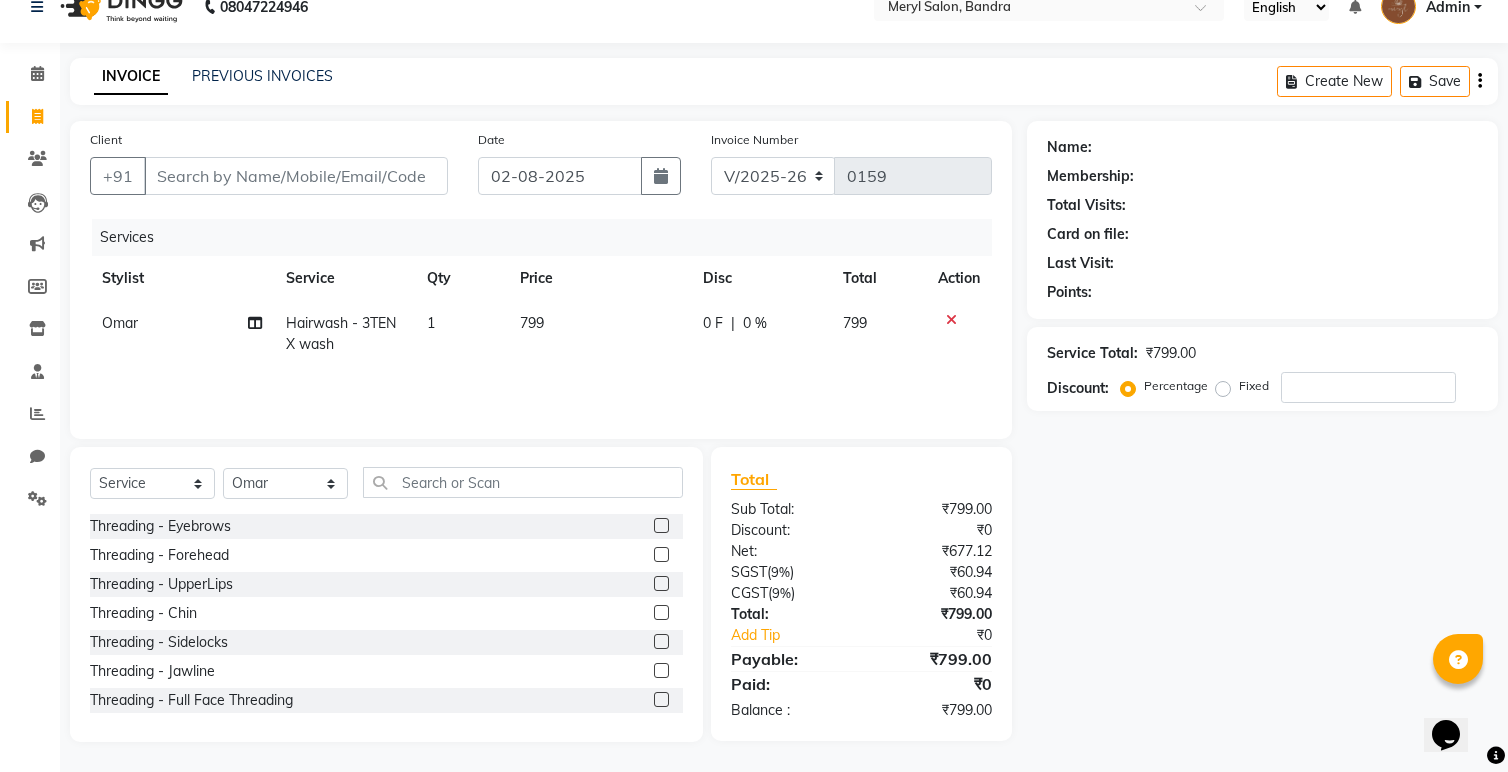 click on "Services Stylist Service Qty Price Disc Total Action Omar Hairwash - 3TENX wash 1 799 0 F | 0 % 799" 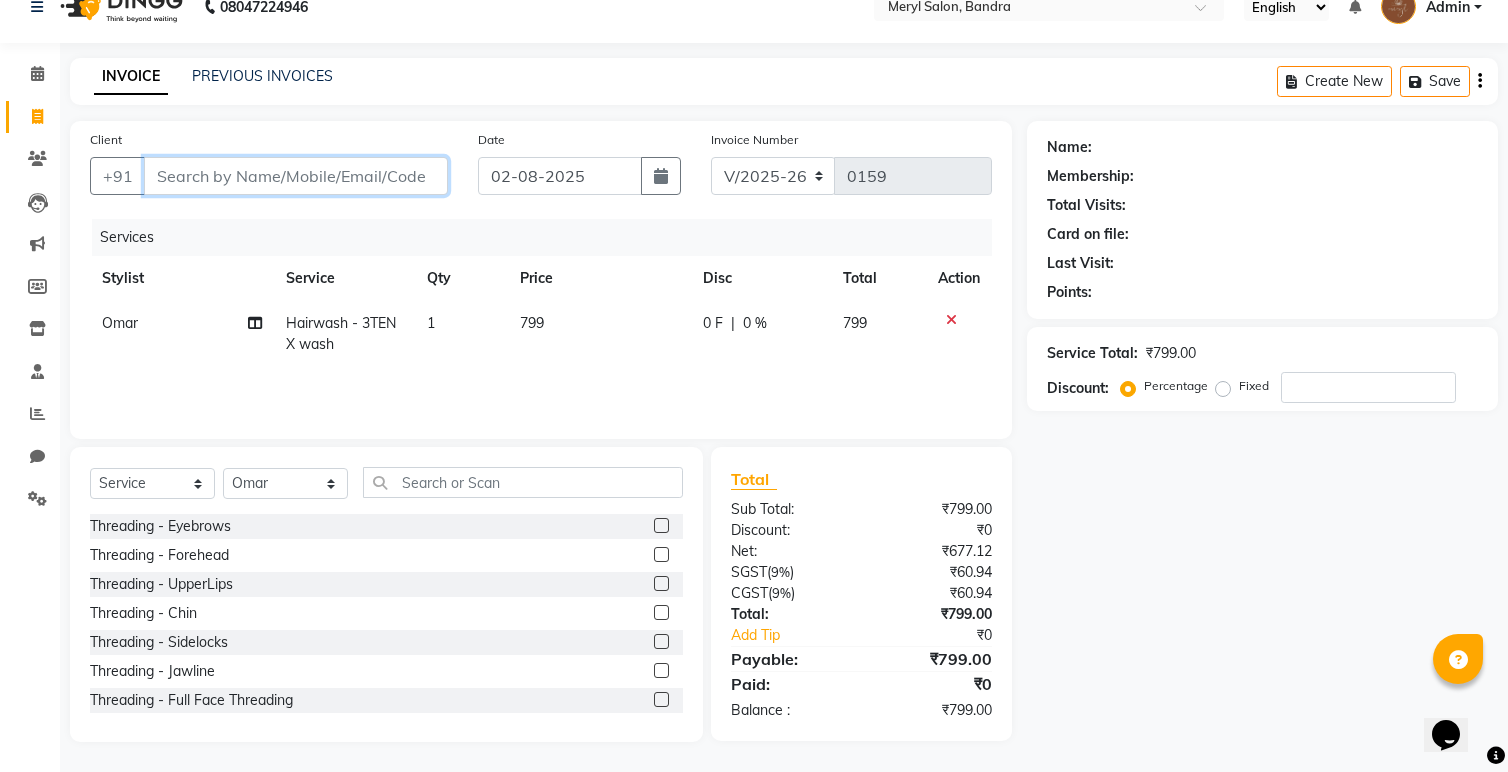 click on "Client" at bounding box center (296, 176) 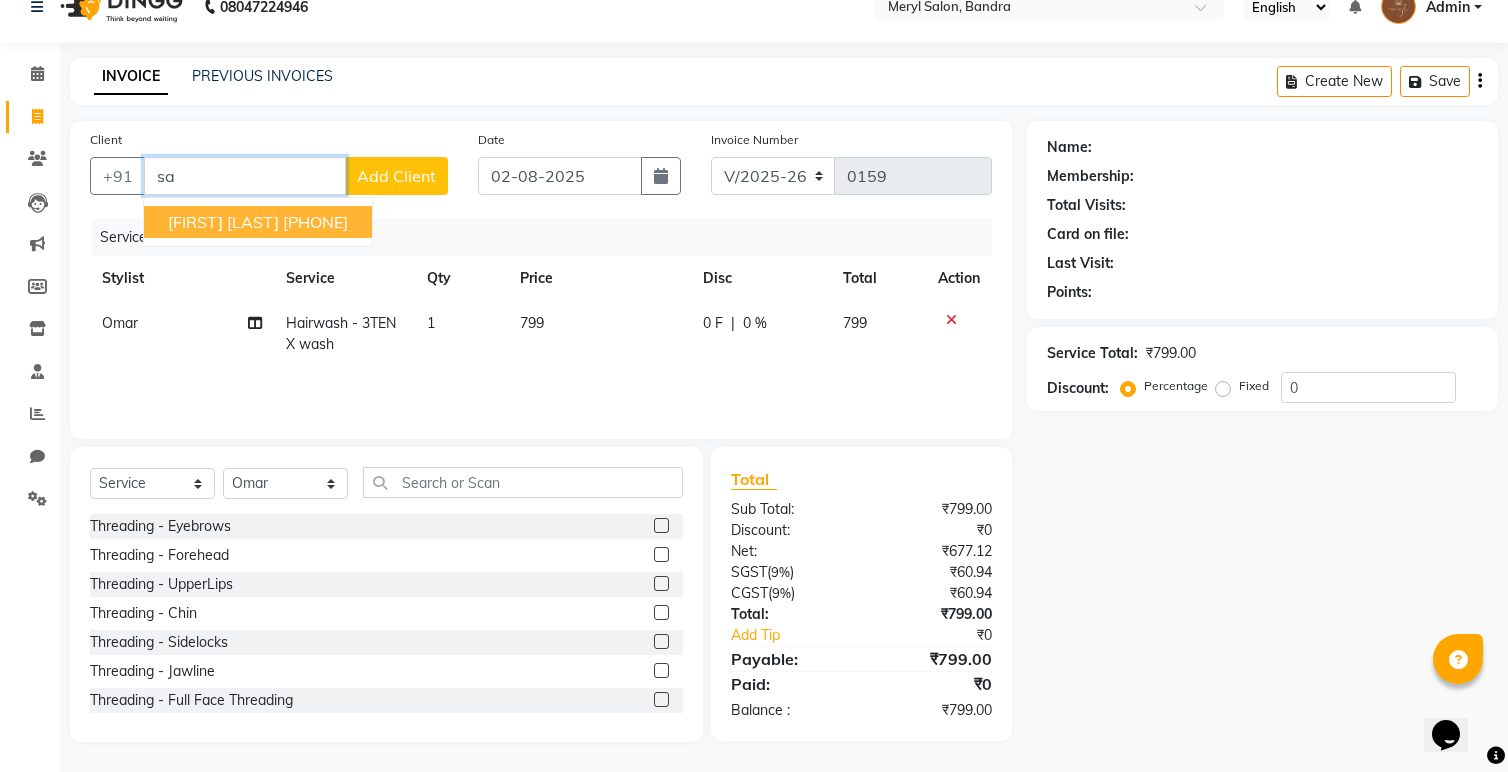 type on "s" 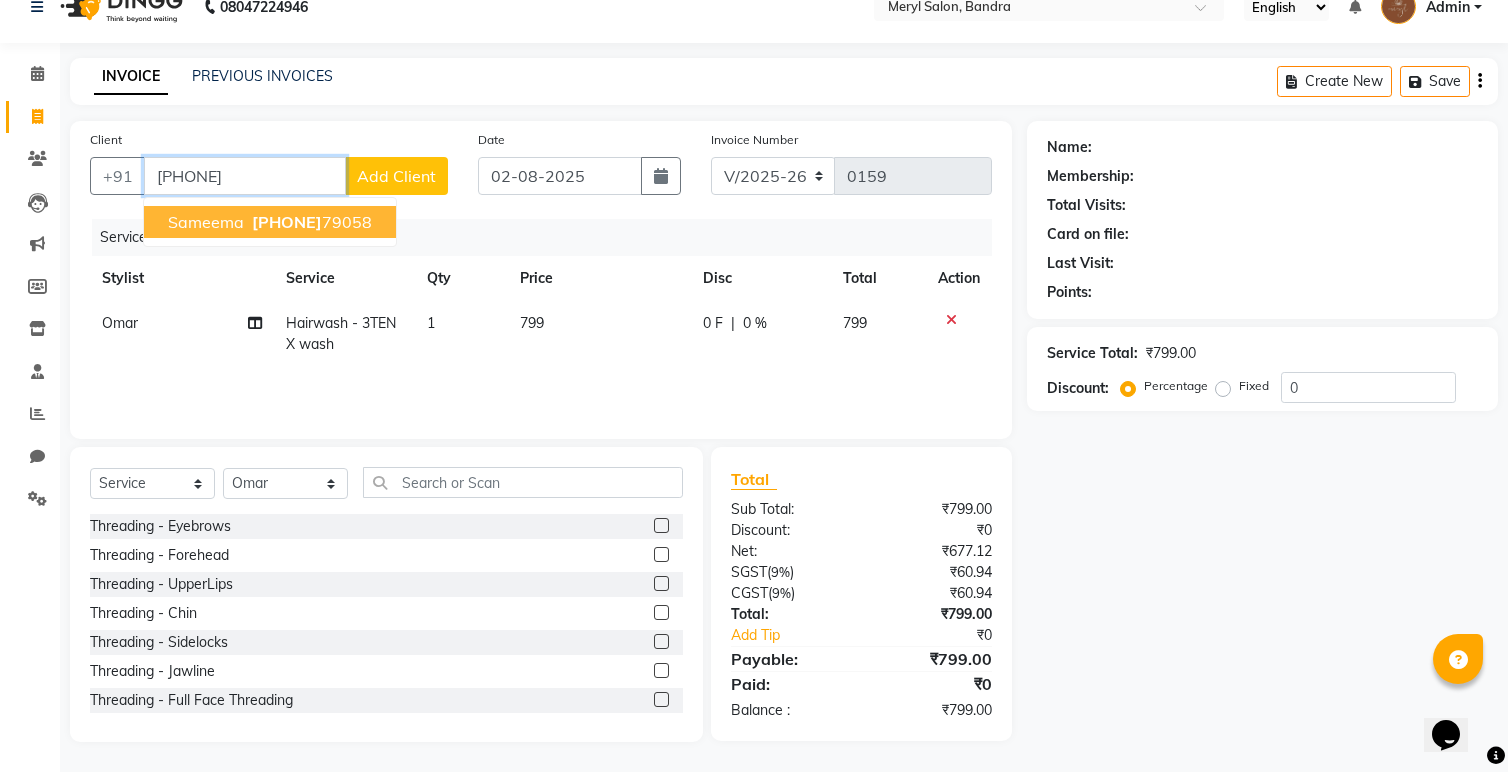 click on "Sameema   96202 79058" at bounding box center (270, 222) 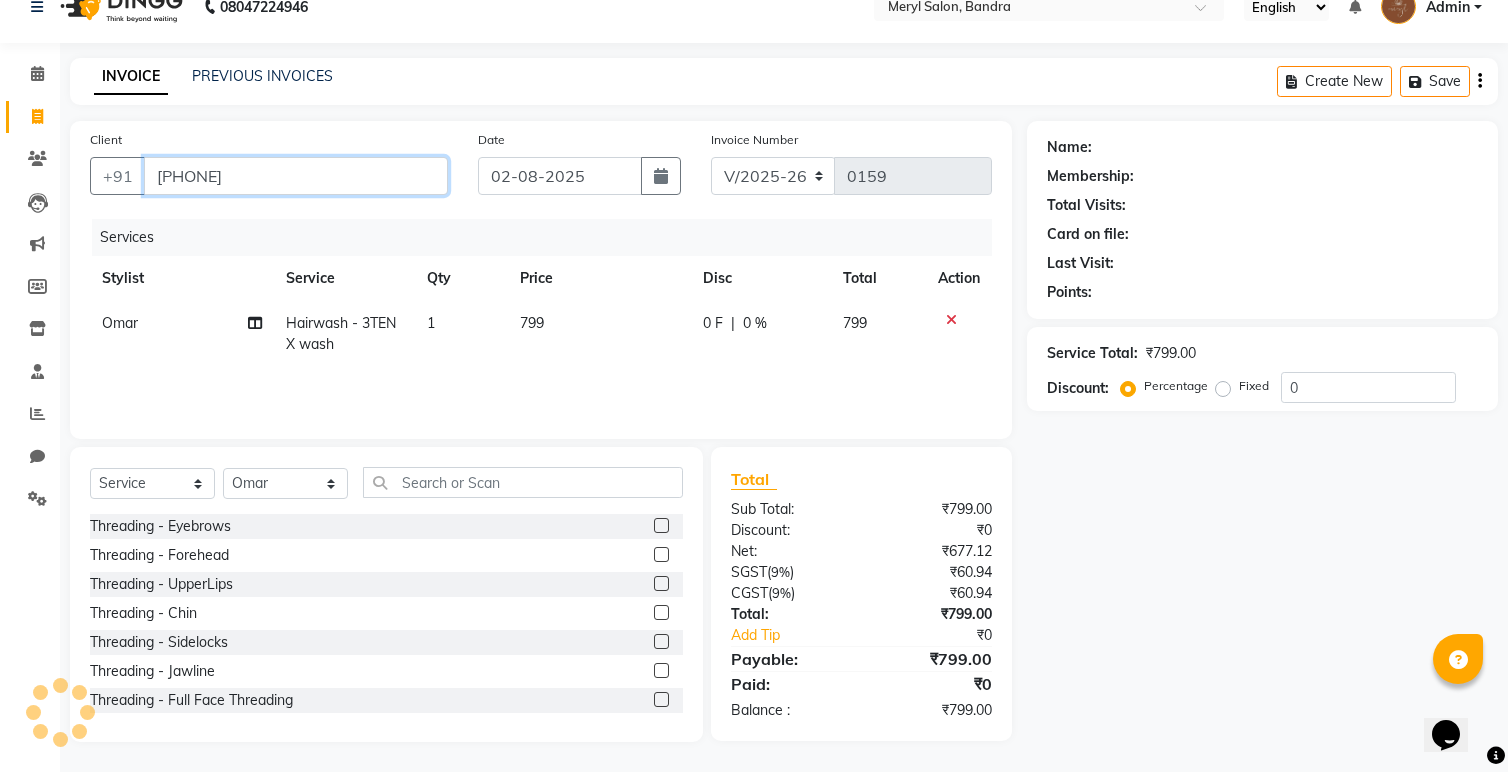 type on "9620279058" 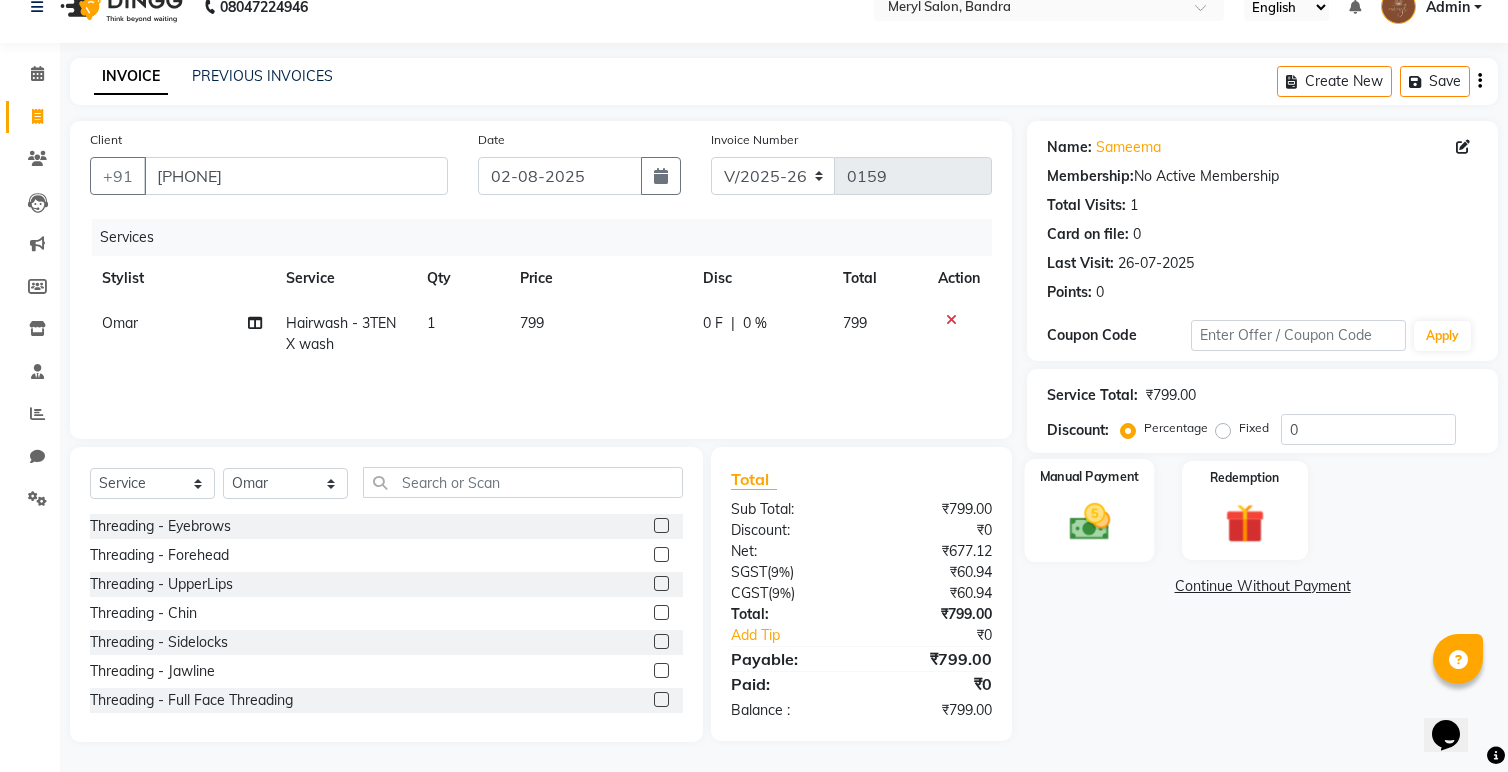 click 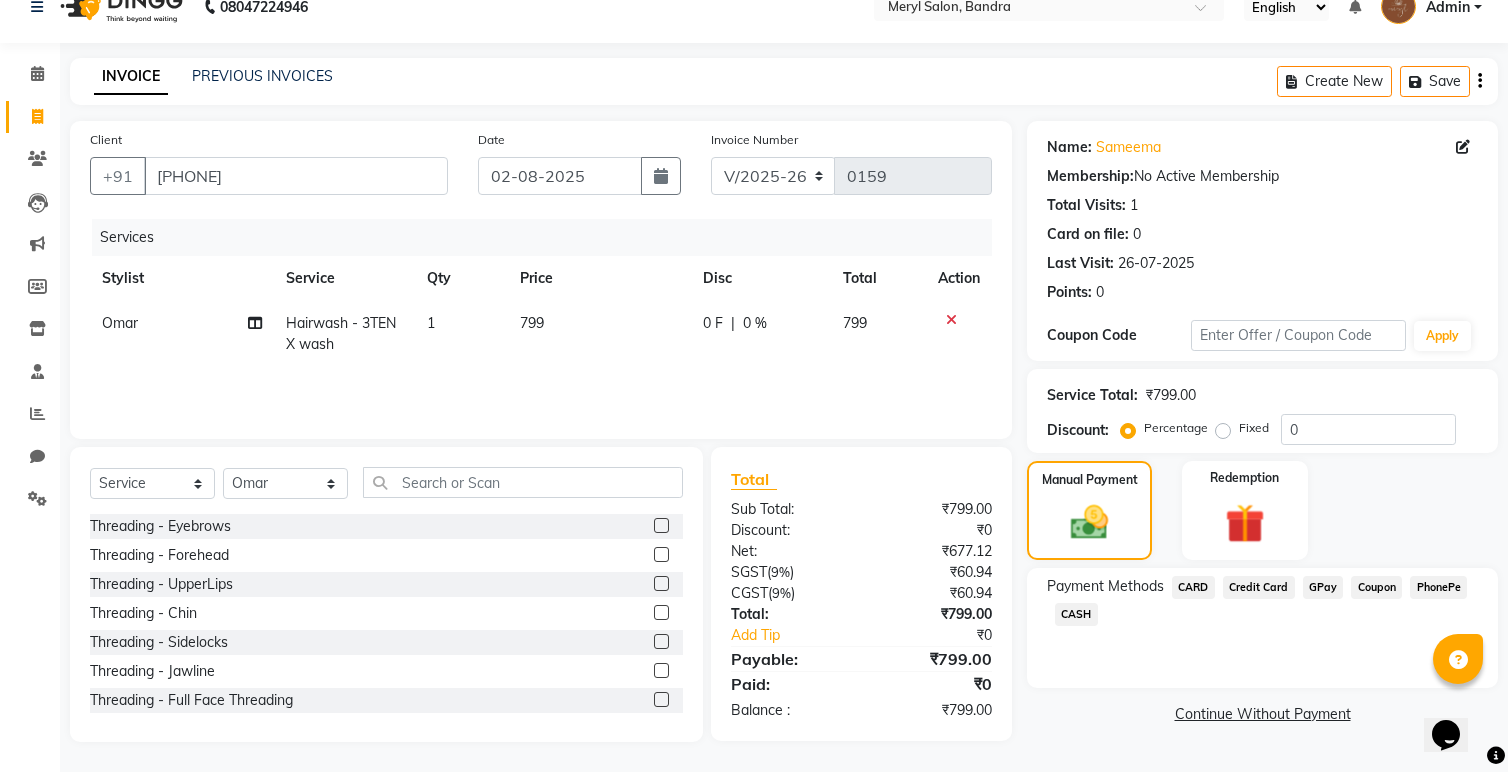 click on "GPay" 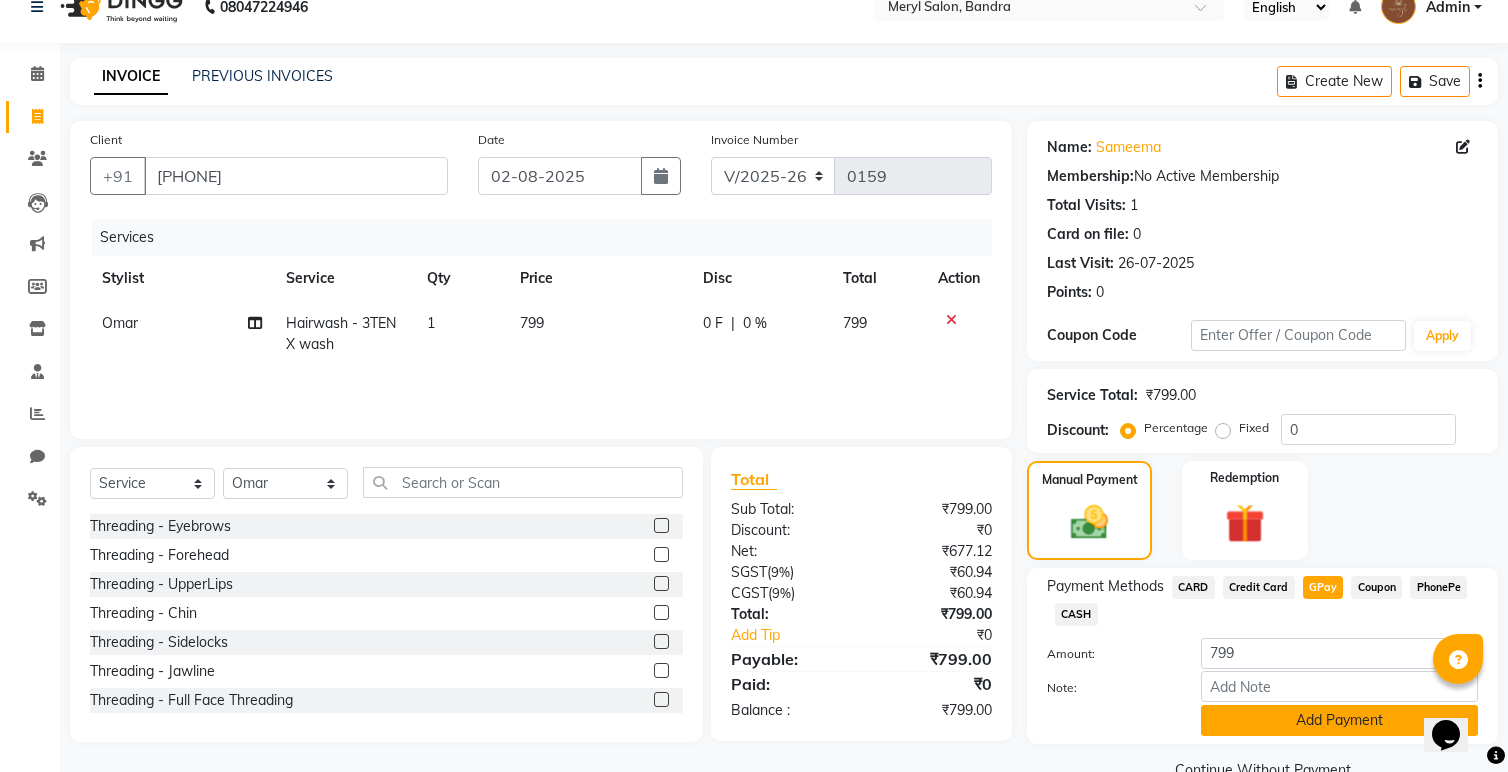 click on "Add Payment" 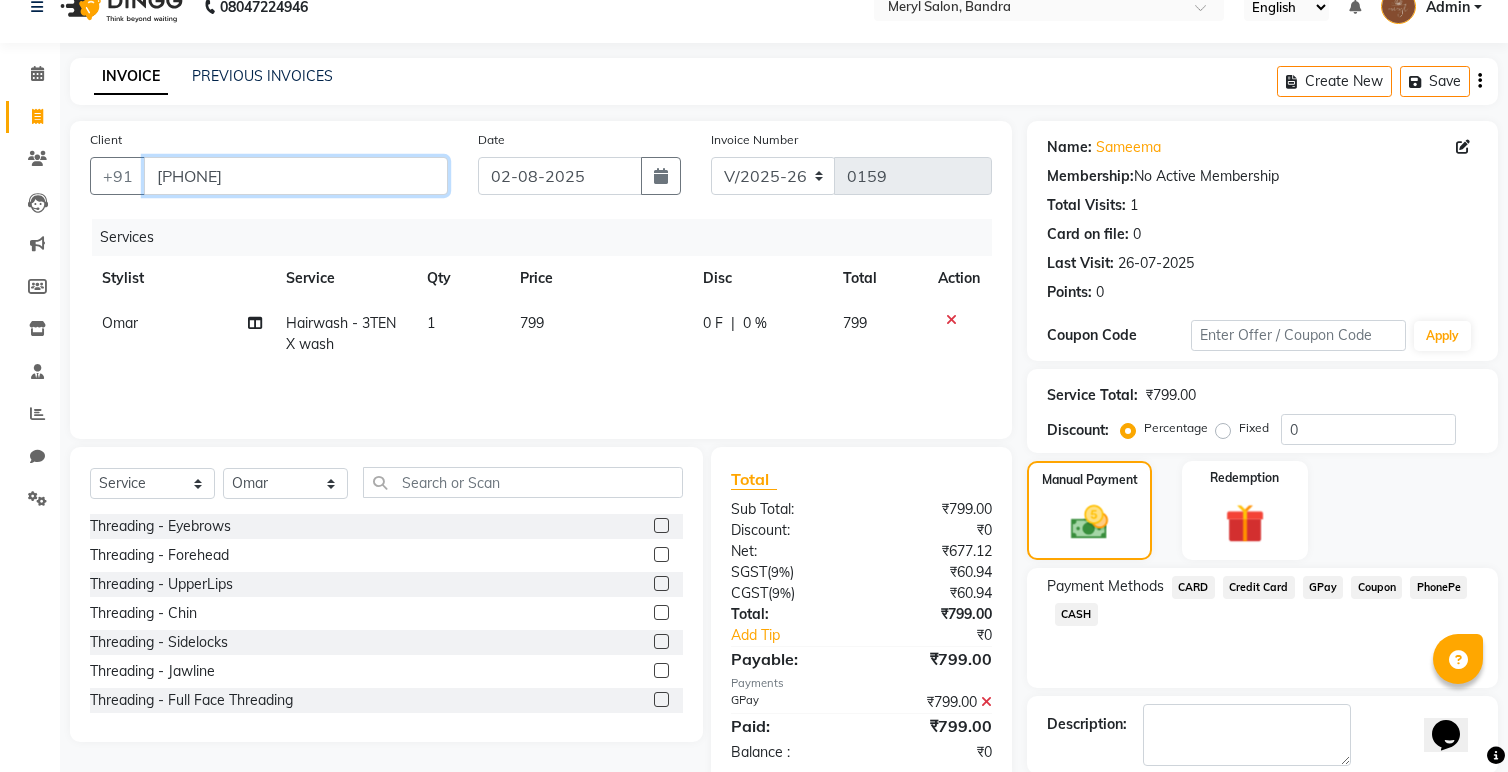 drag, startPoint x: 262, startPoint y: 171, endPoint x: 155, endPoint y: 186, distance: 108.04629 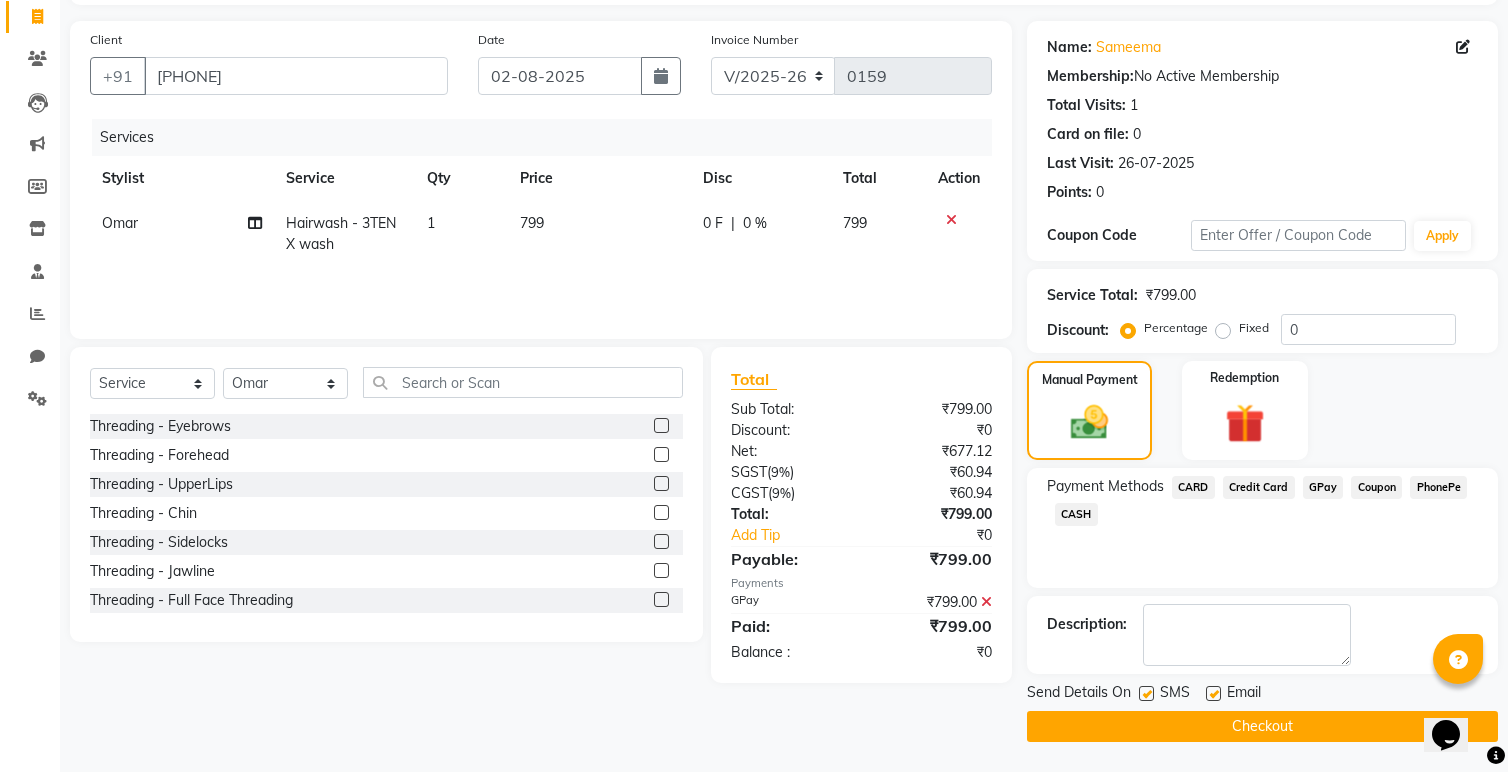 click on "Checkout" 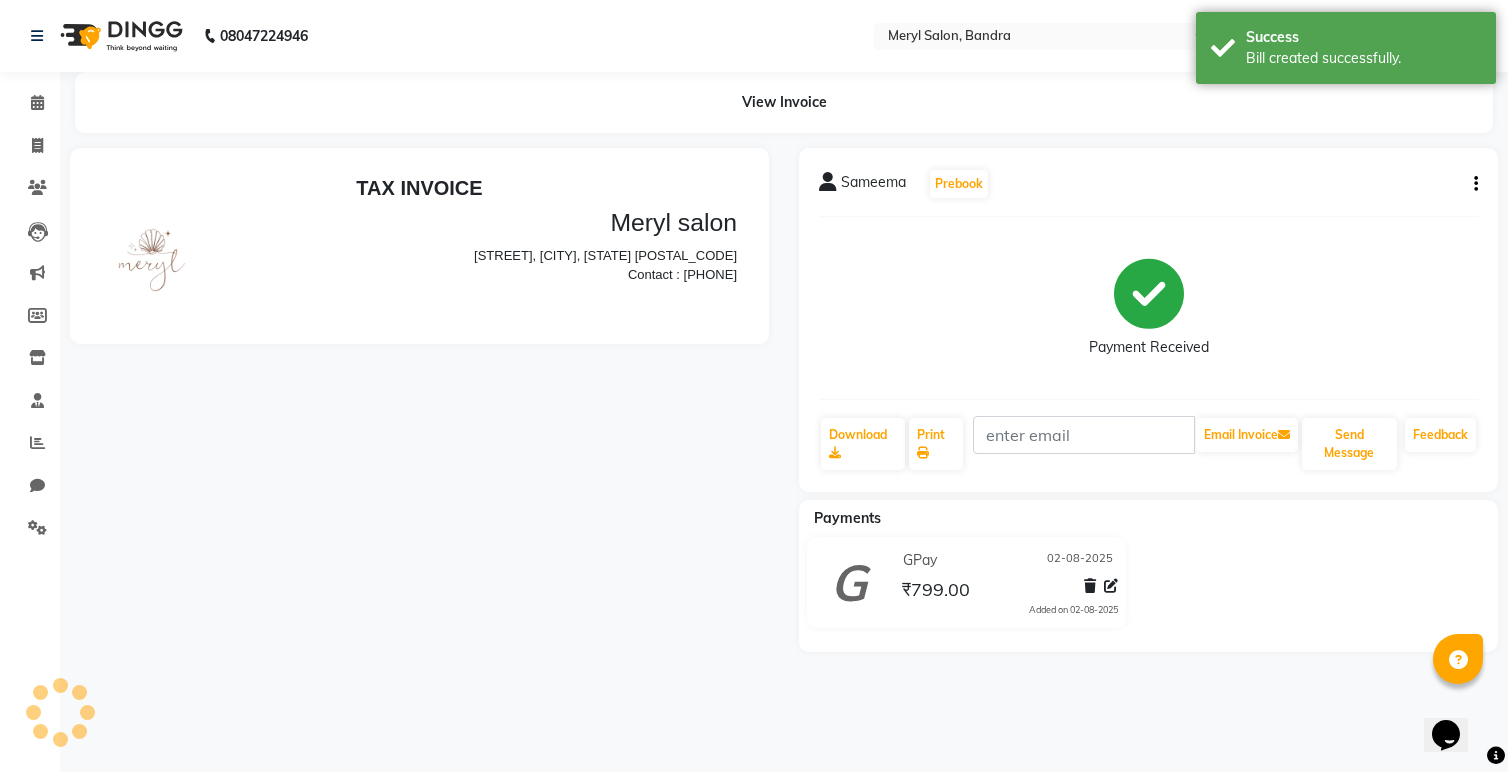 scroll, scrollTop: 0, scrollLeft: 0, axis: both 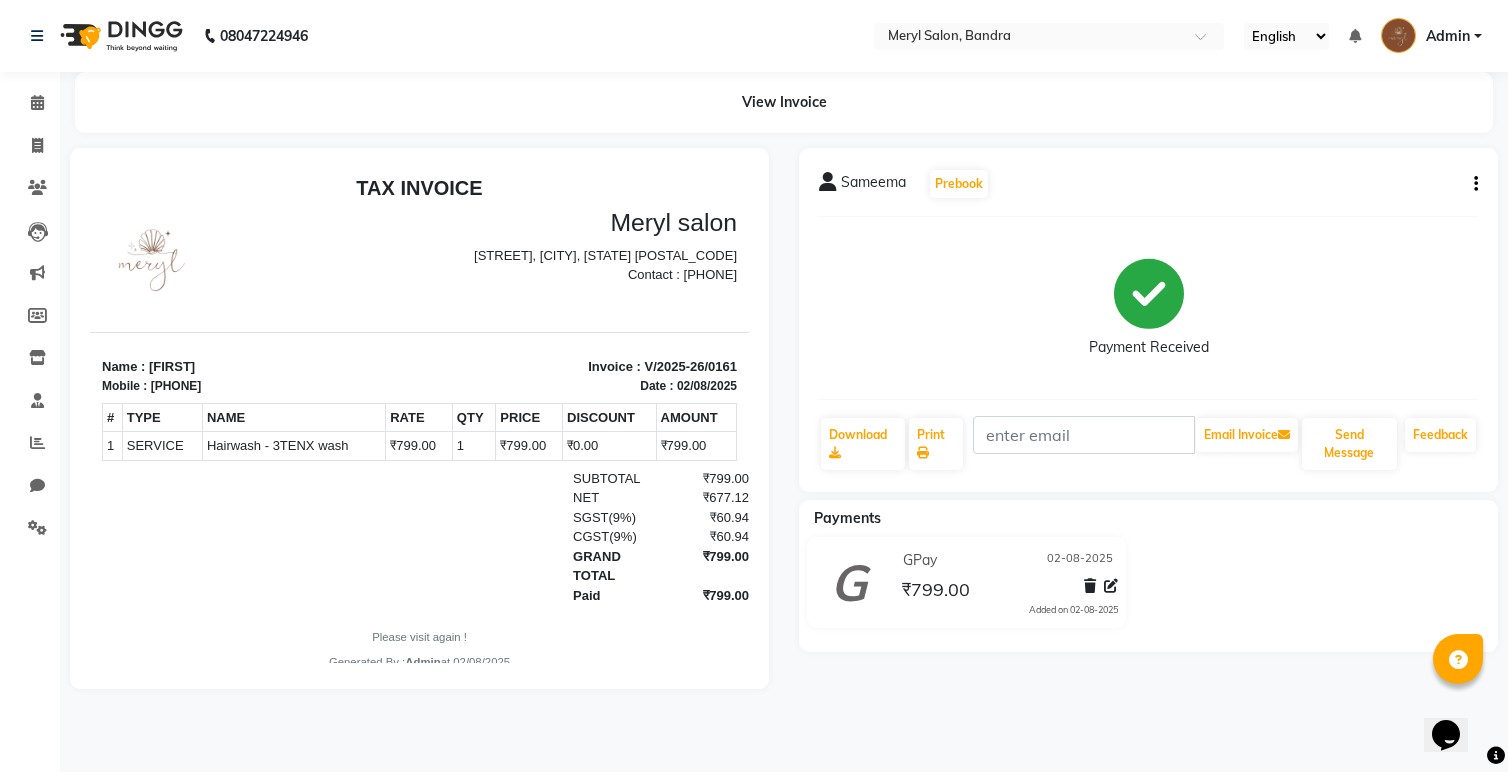 drag, startPoint x: 164, startPoint y: 385, endPoint x: 254, endPoint y: 383, distance: 90.02222 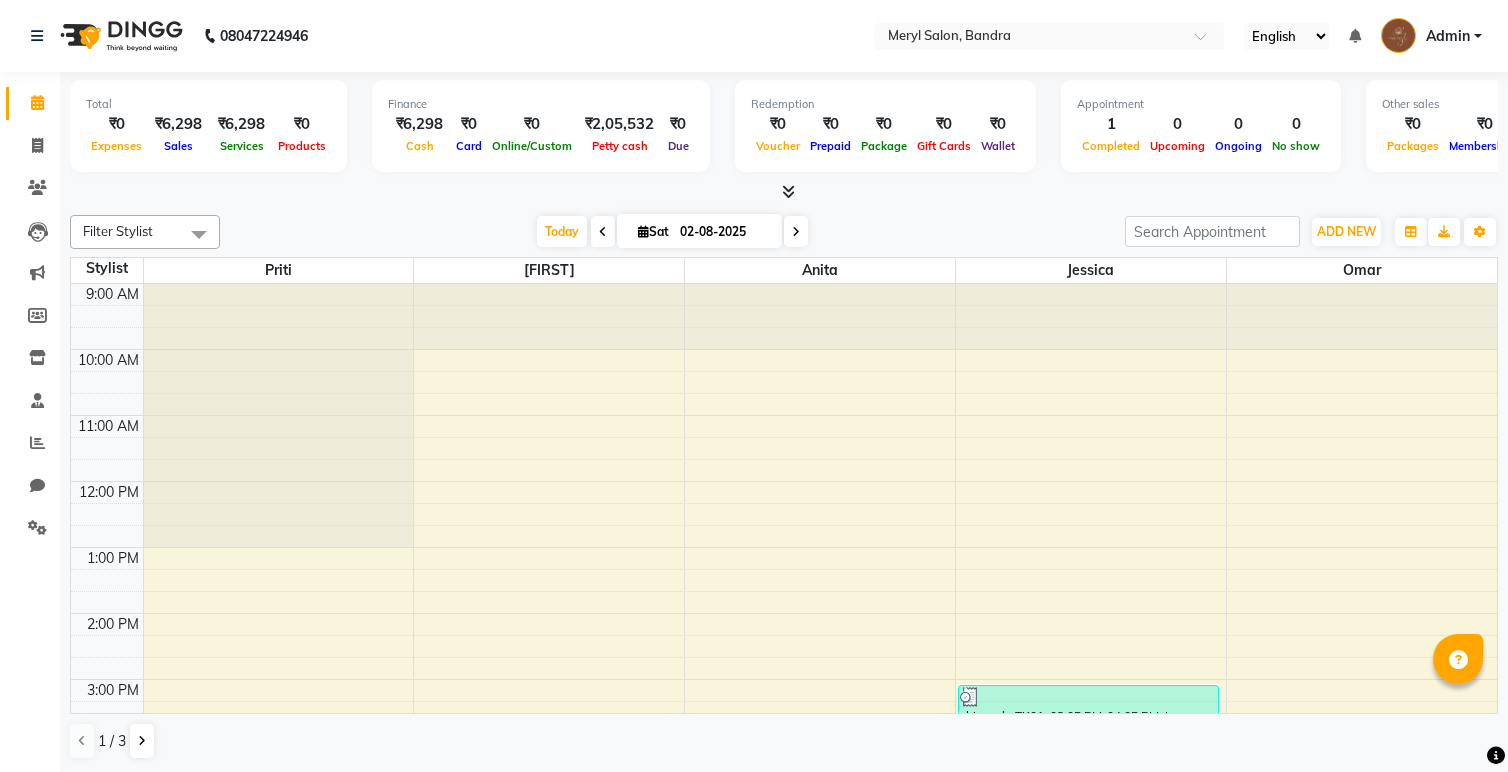 scroll, scrollTop: 0, scrollLeft: 0, axis: both 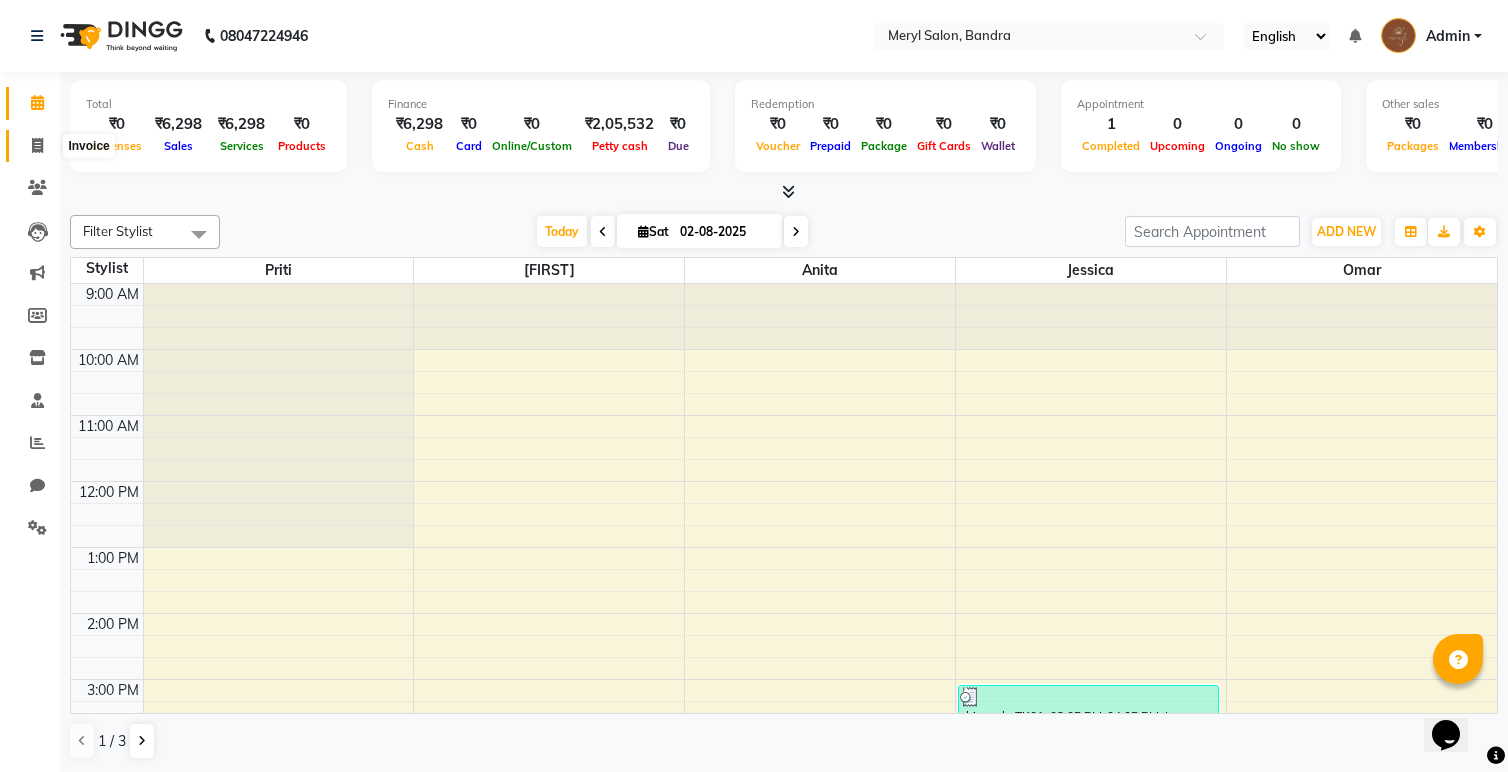 click 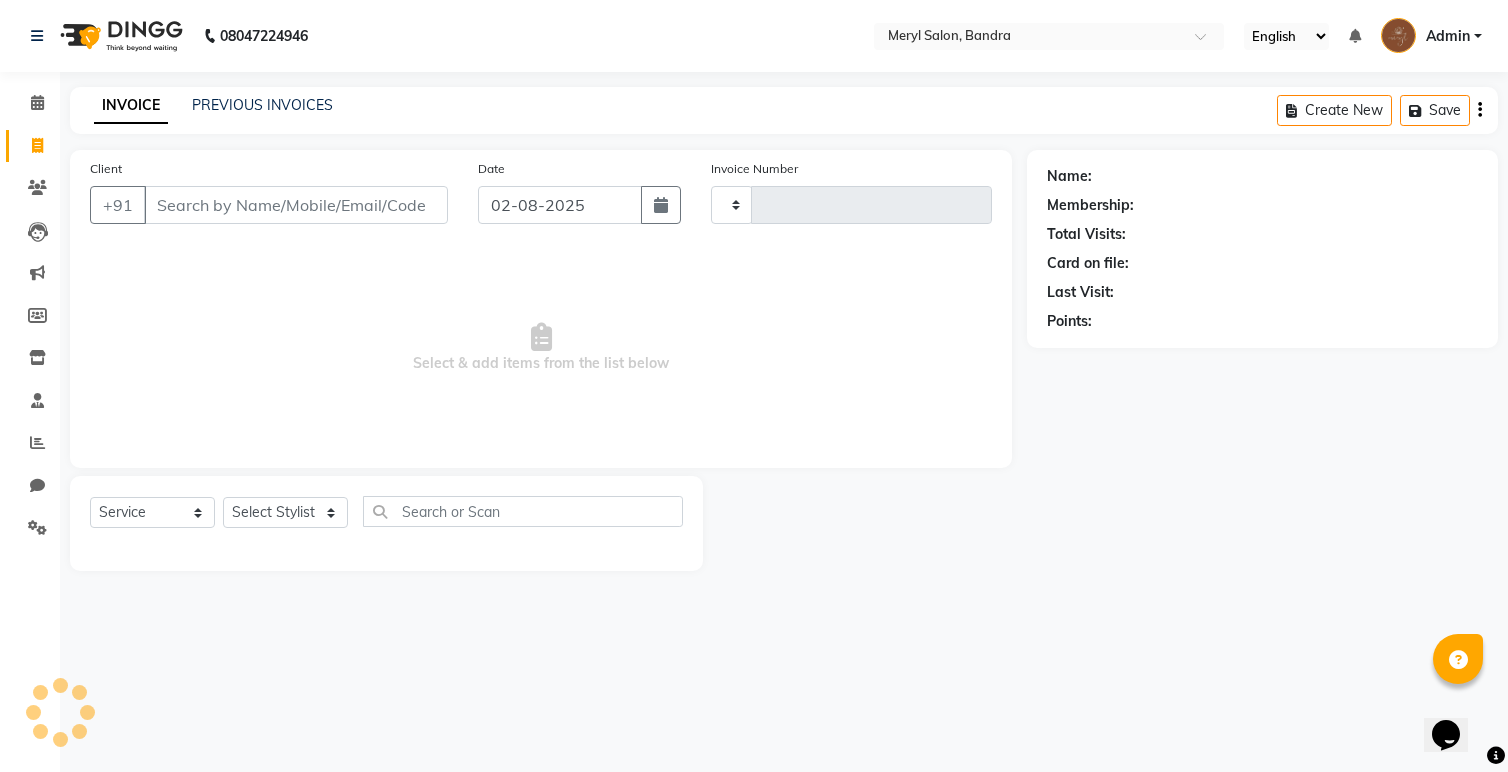 type on "0160" 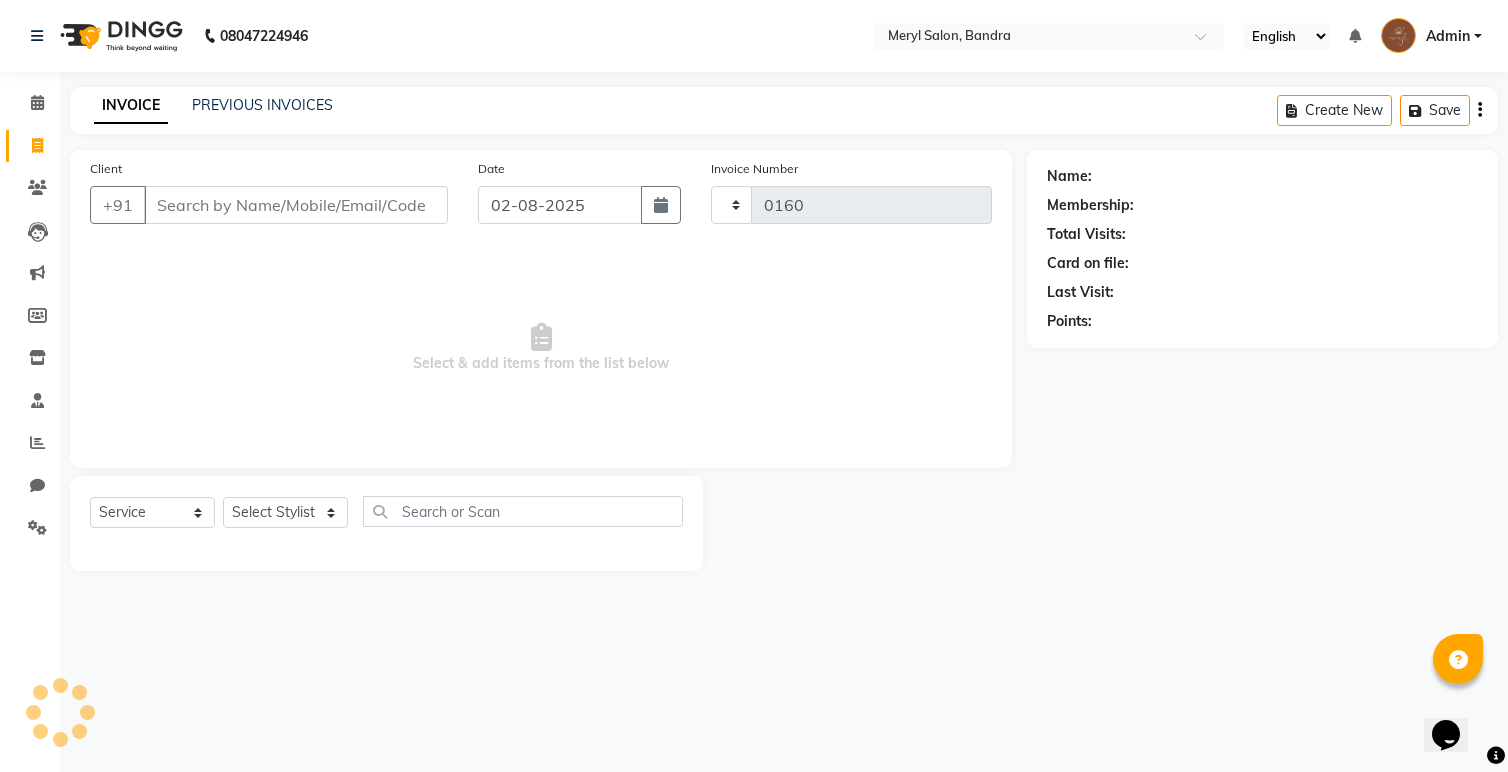 select on "7894" 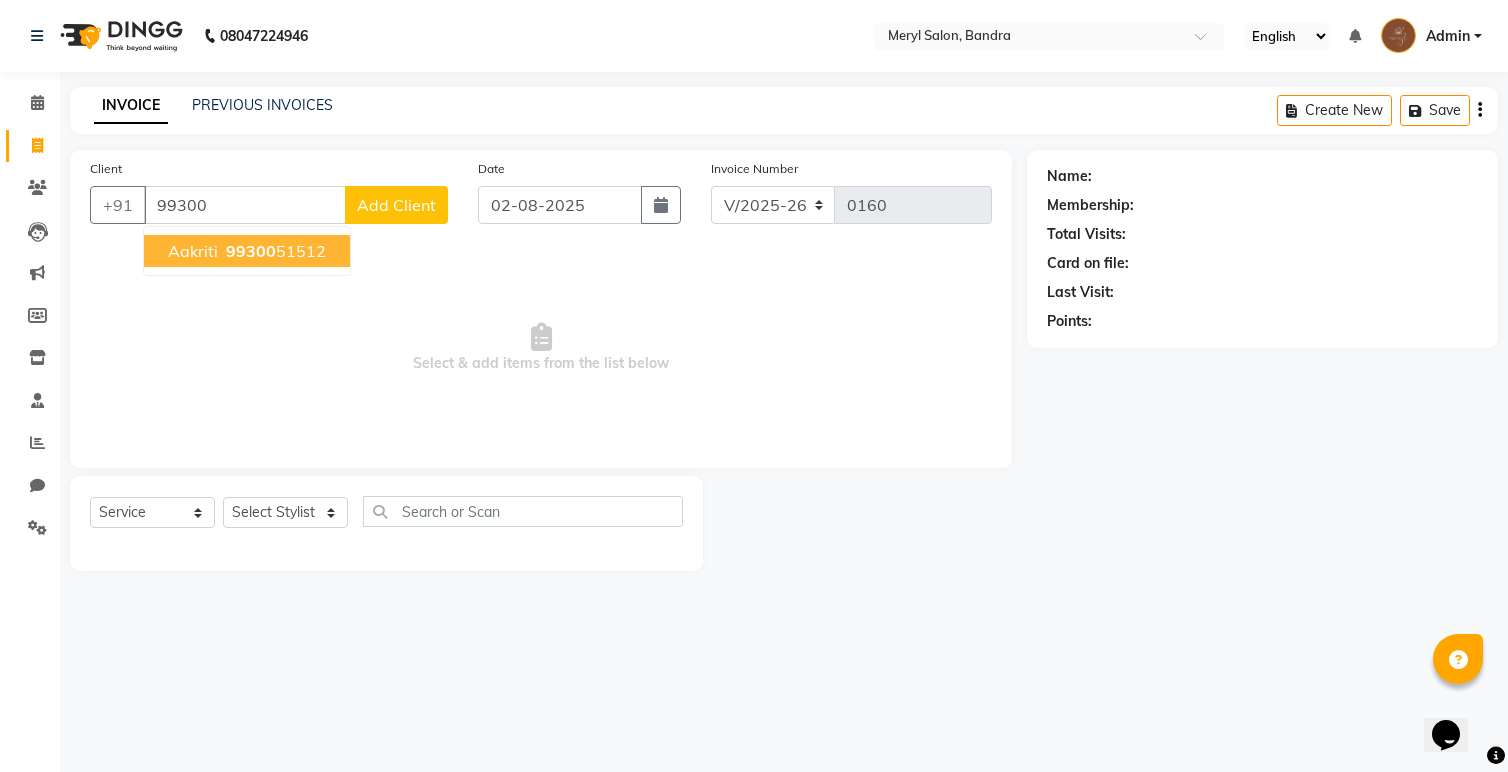 click on "Aakriti" at bounding box center [193, 251] 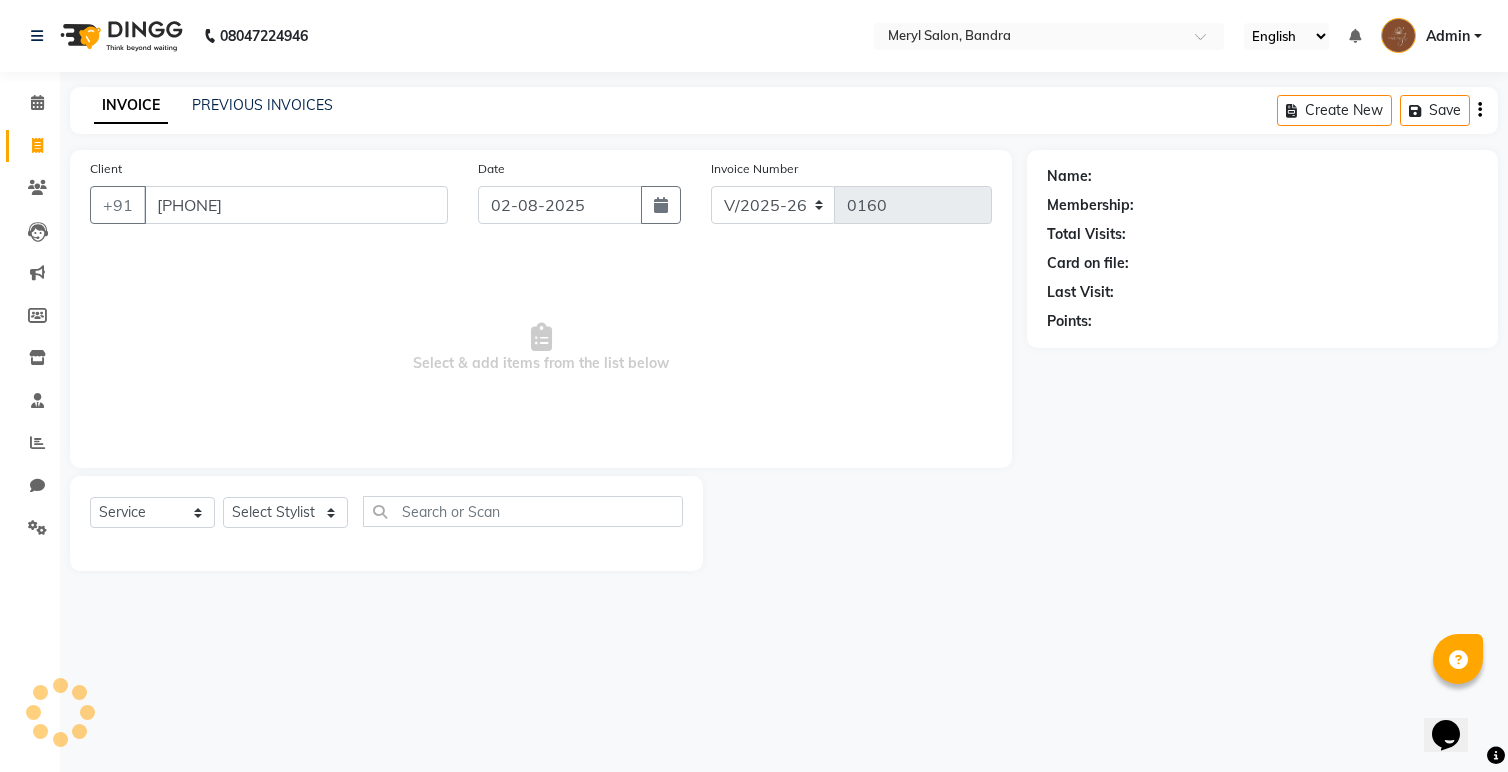 type on "[PHONE]" 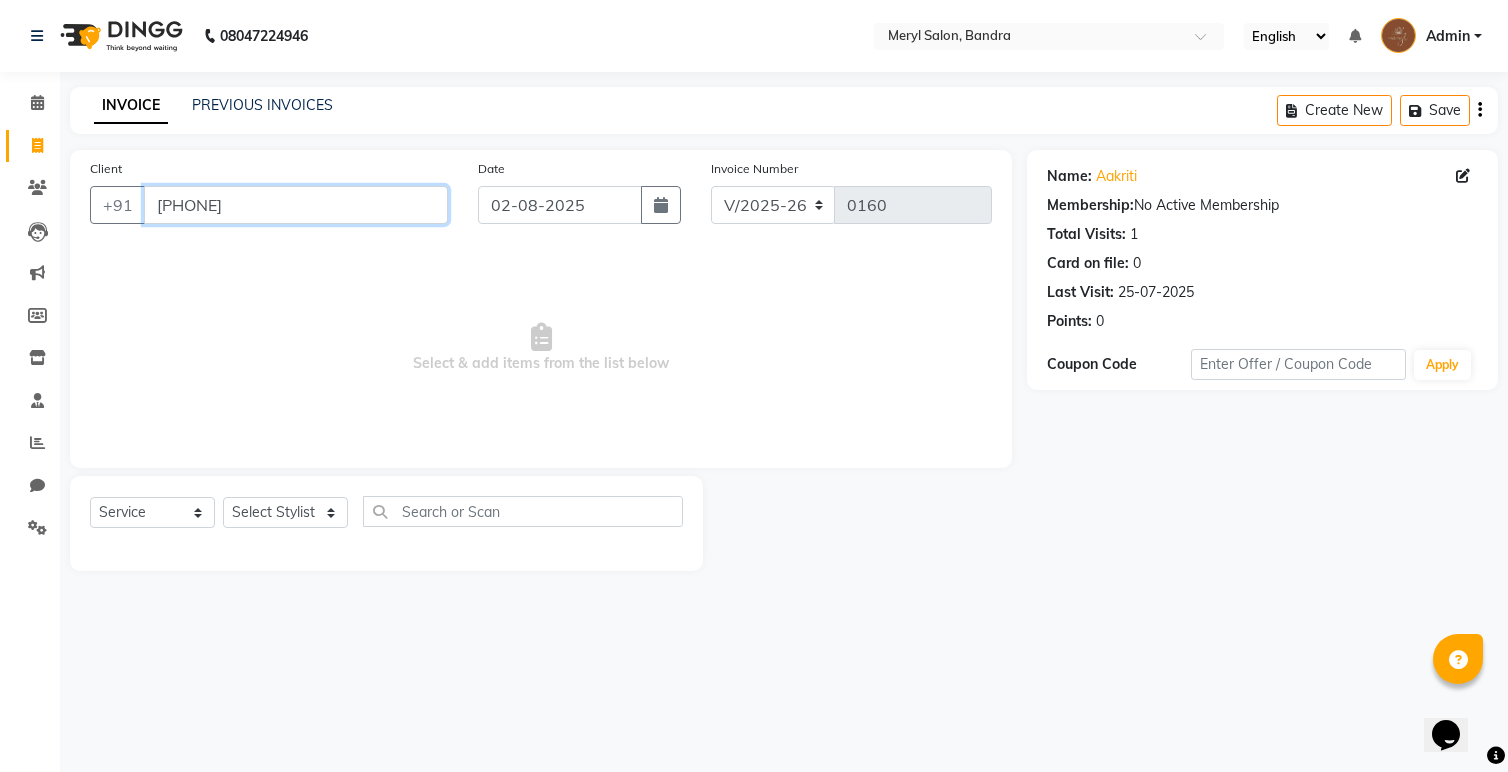 drag, startPoint x: 265, startPoint y: 207, endPoint x: 156, endPoint y: 212, distance: 109.11462 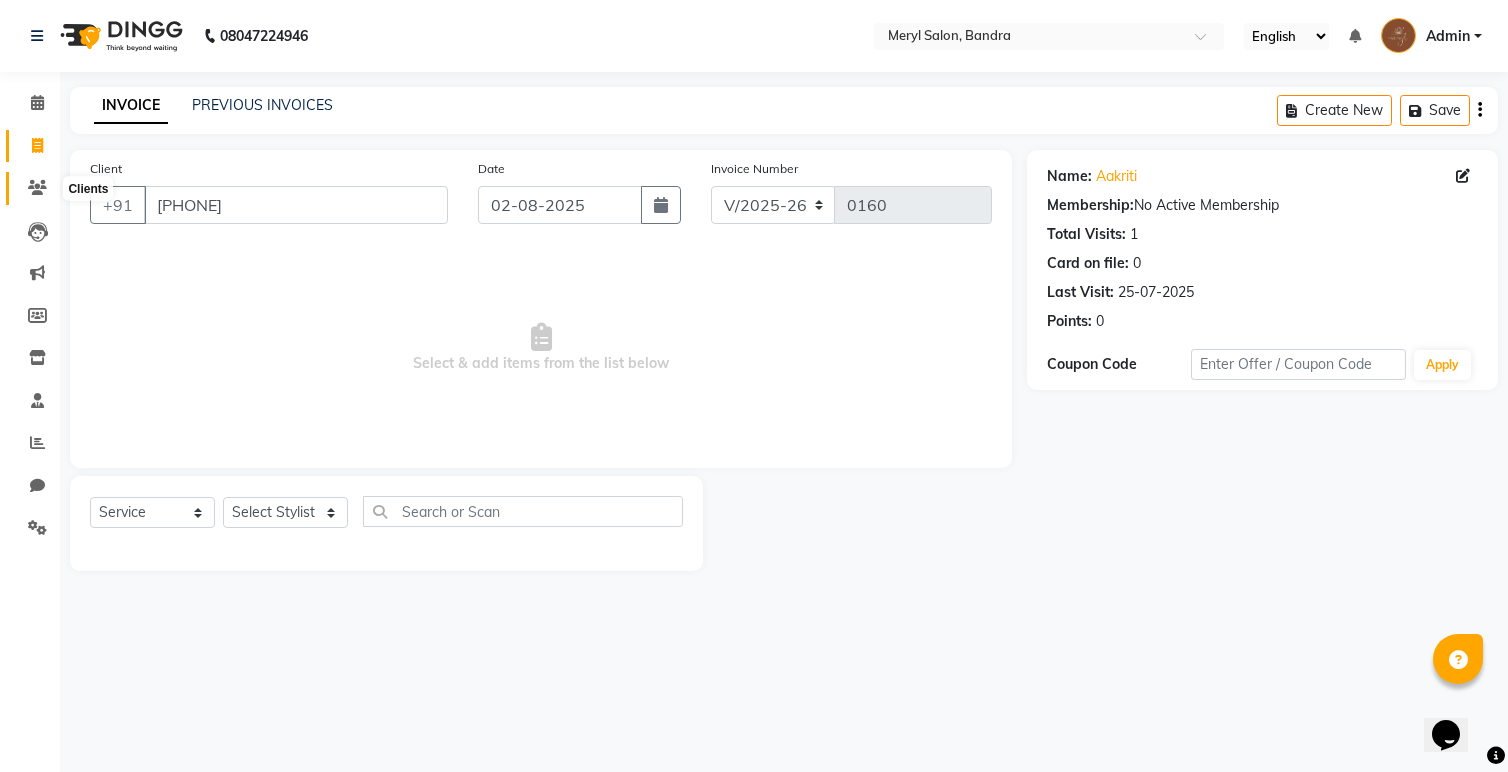 click 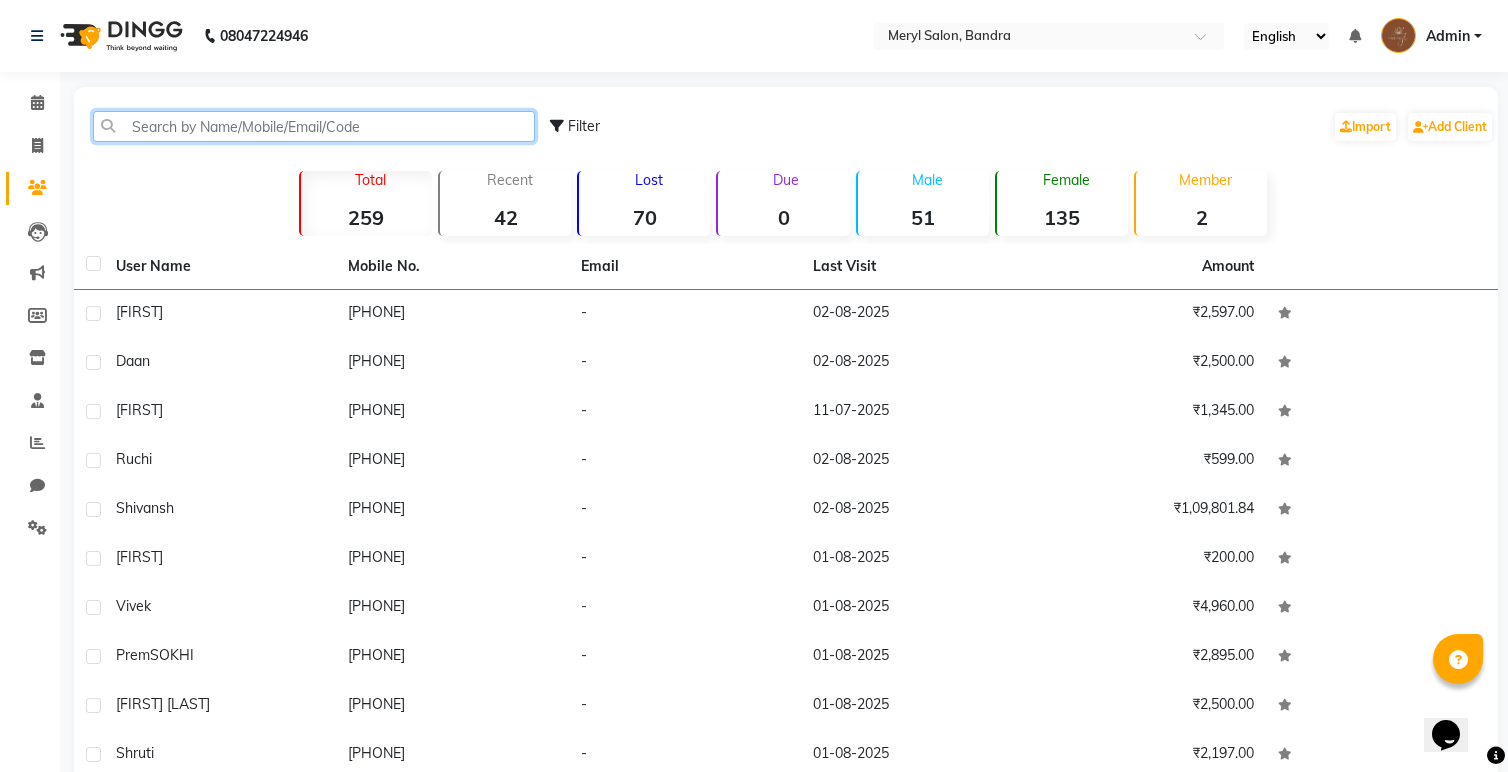 click 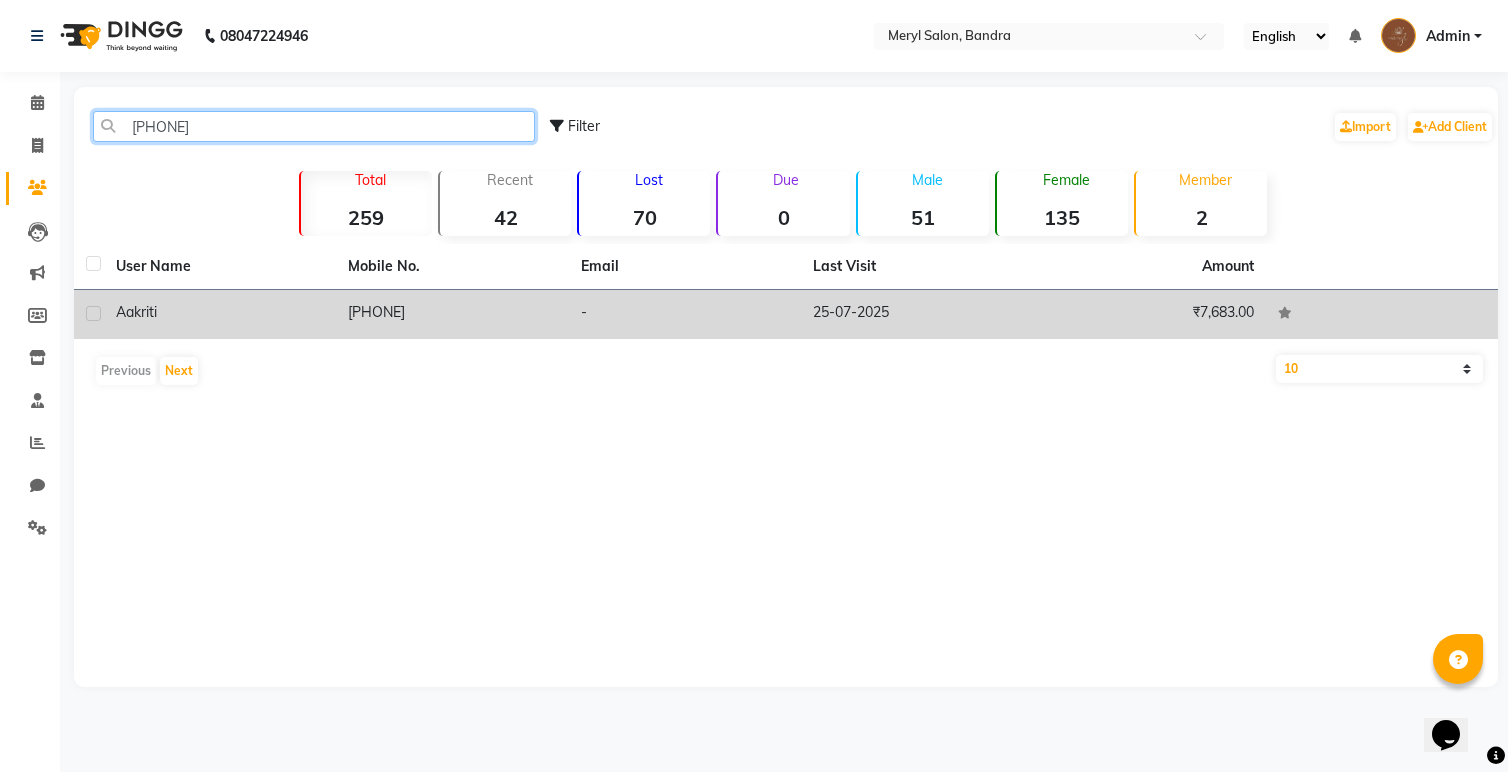 type on "[PHONE]" 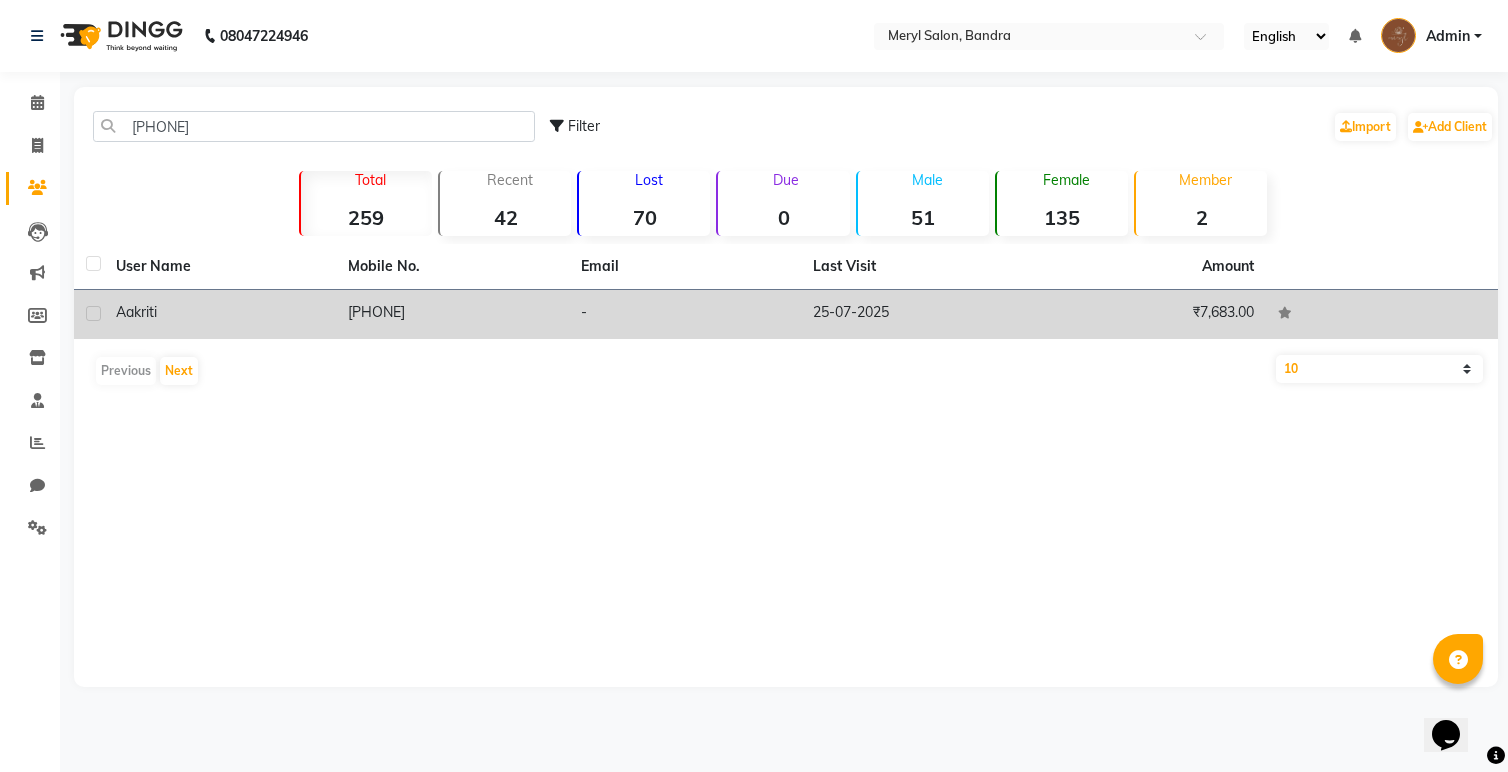 click on "[PHONE]" 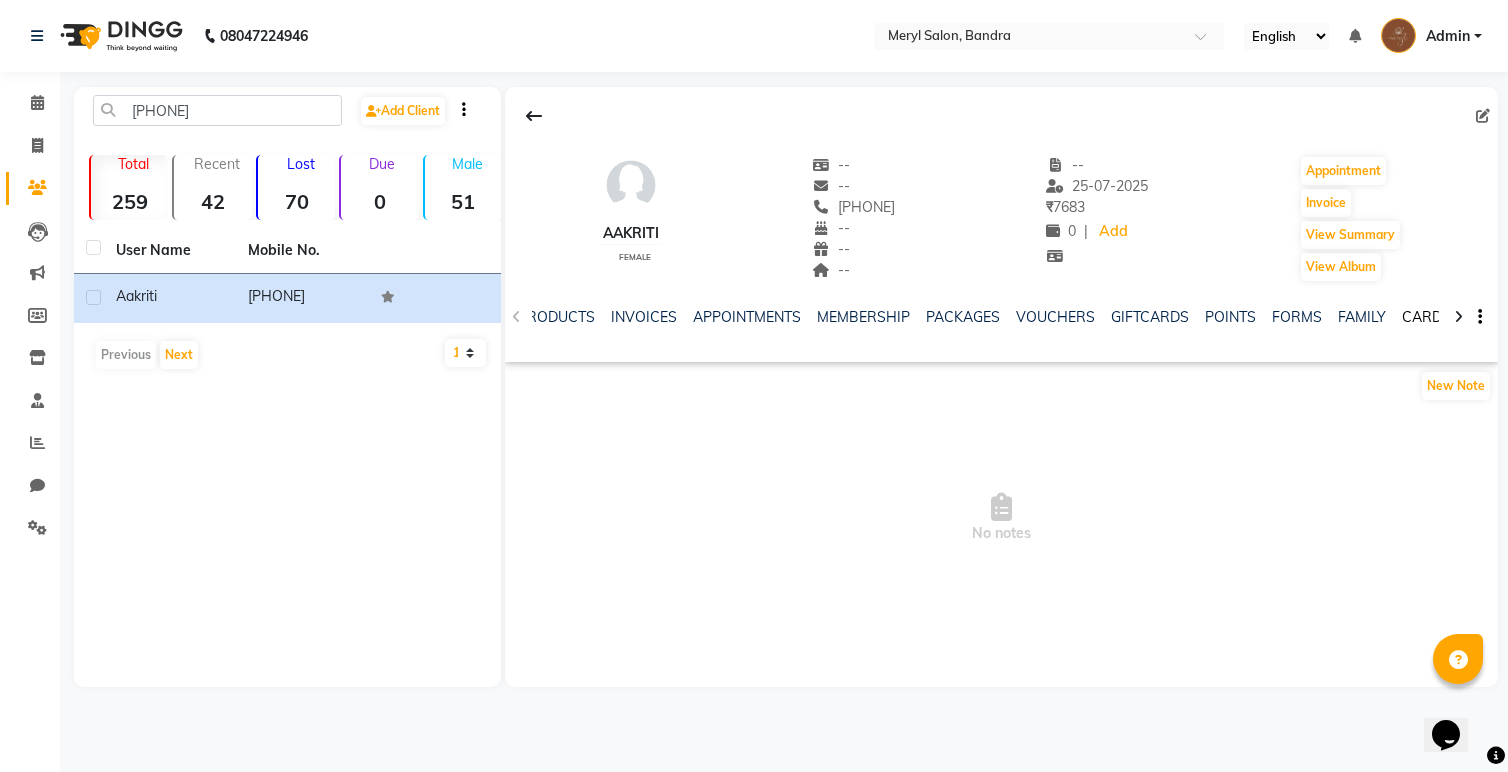 click on "CARDS" 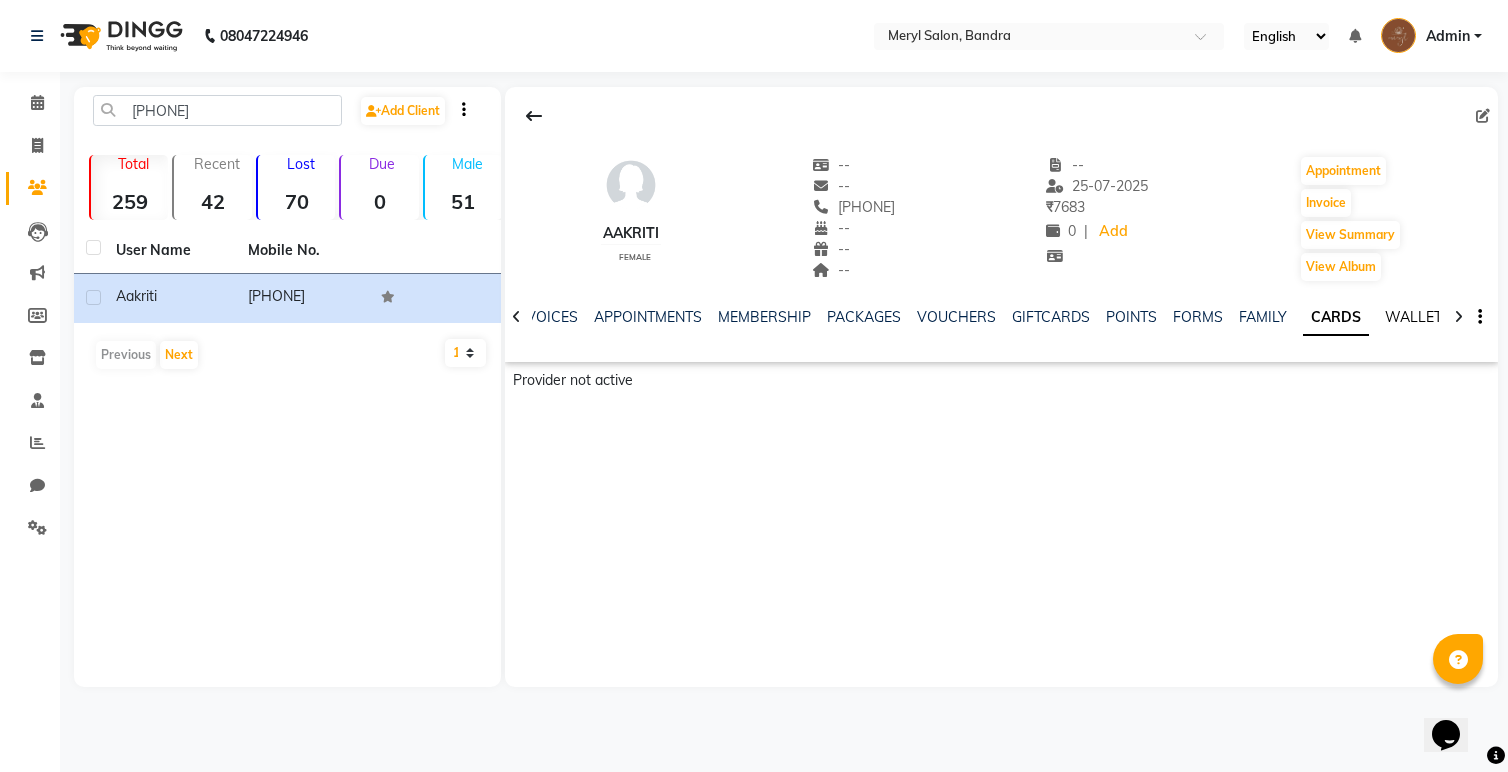 click on "WALLET" 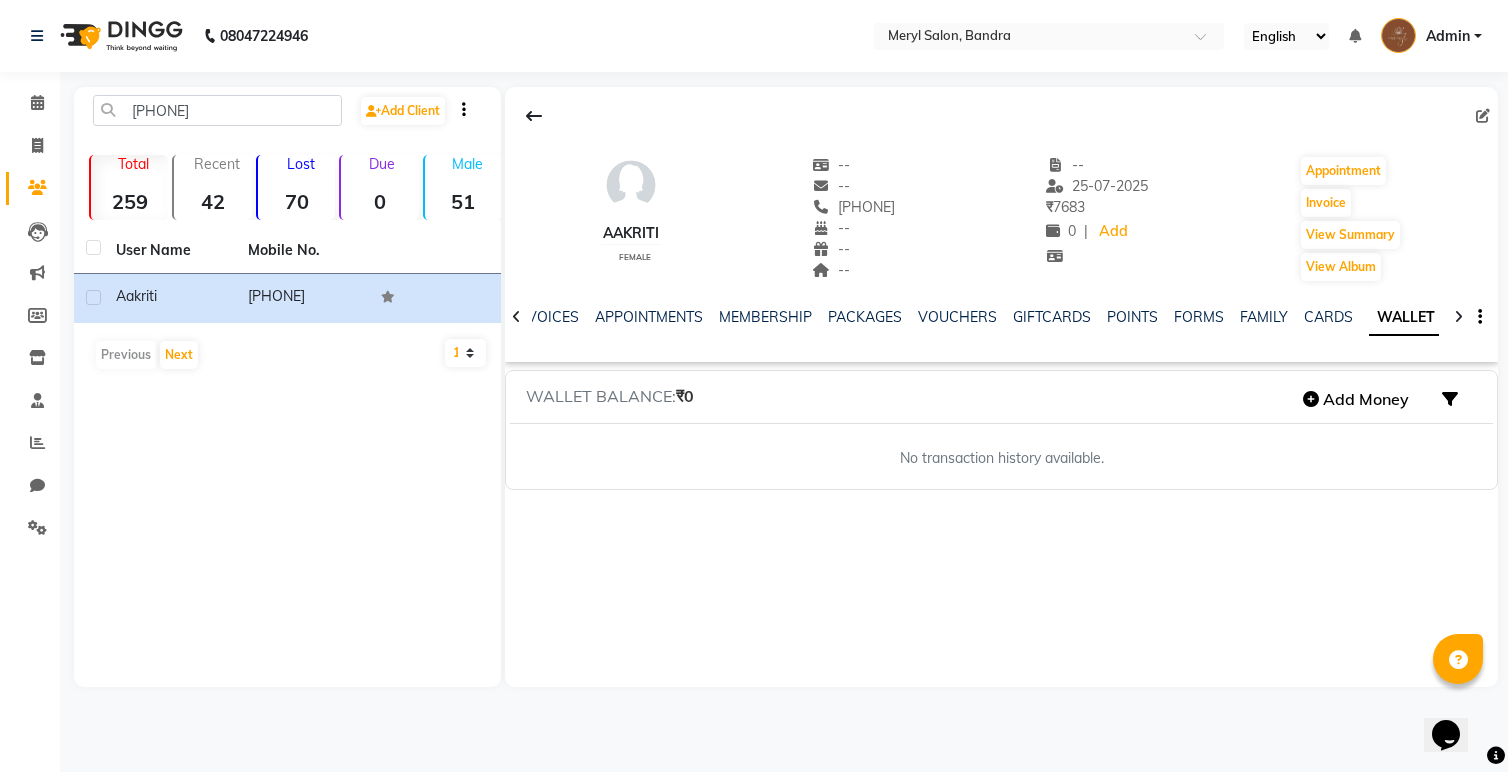 scroll, scrollTop: 0, scrollLeft: 142, axis: horizontal 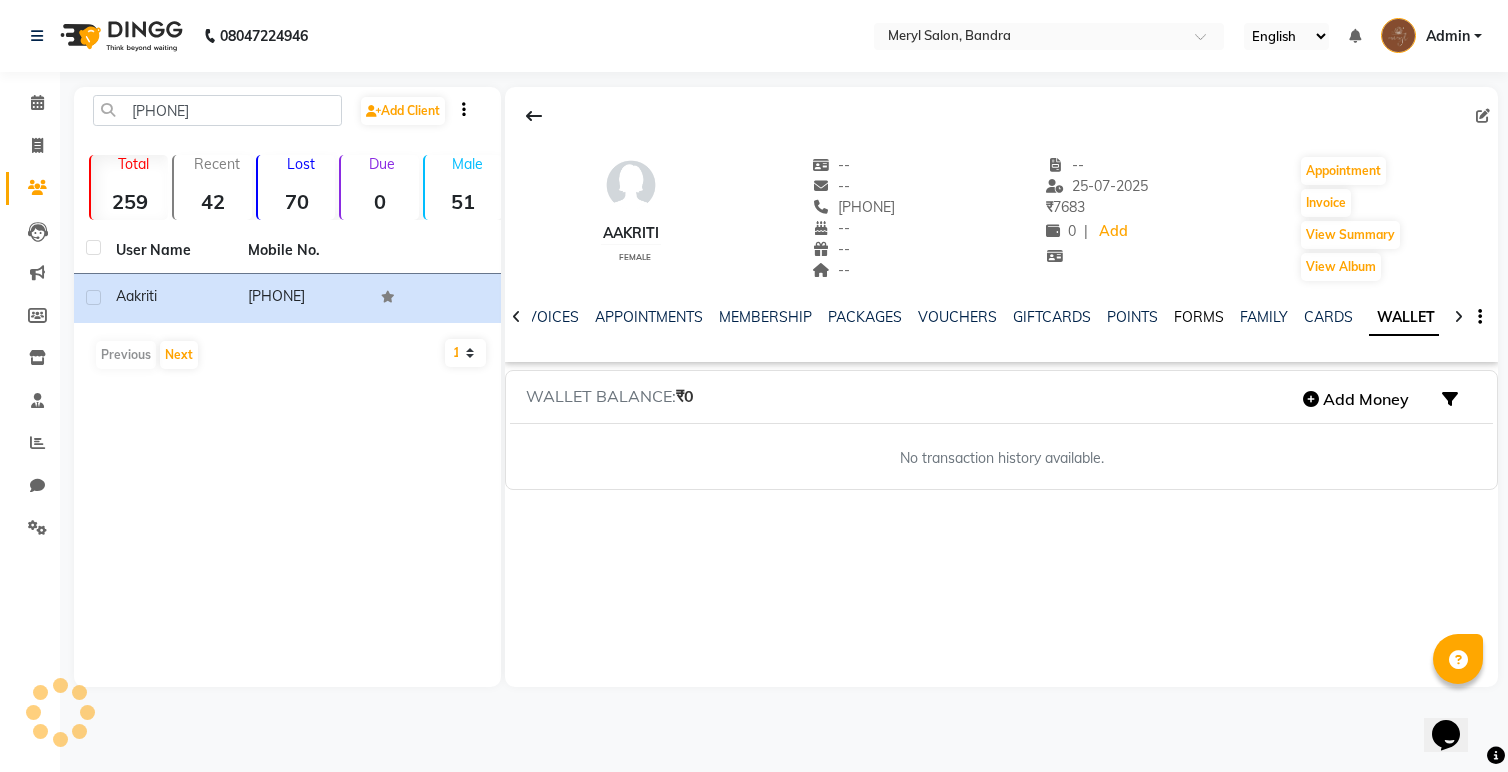 click on "FORMS" 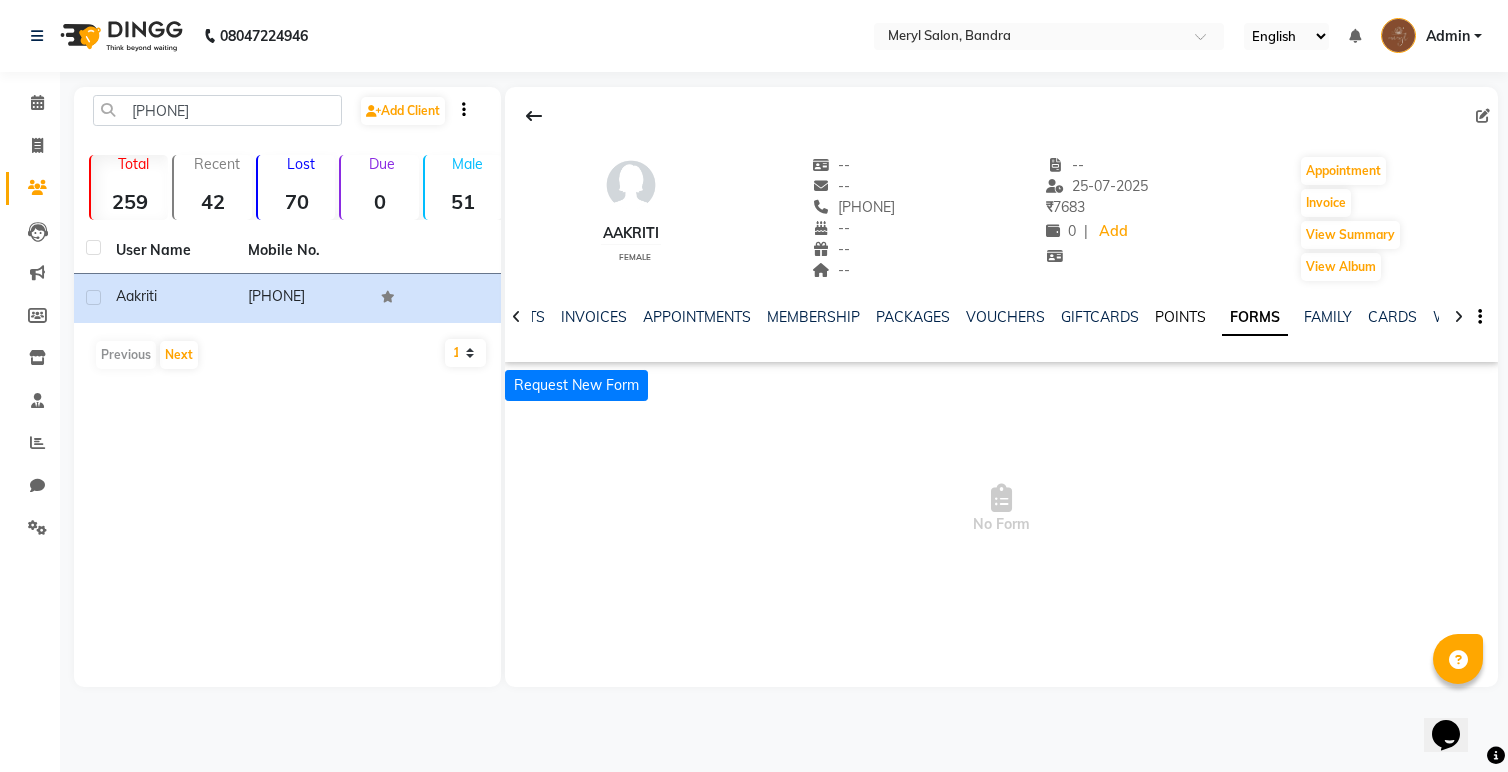click on "POINTS" 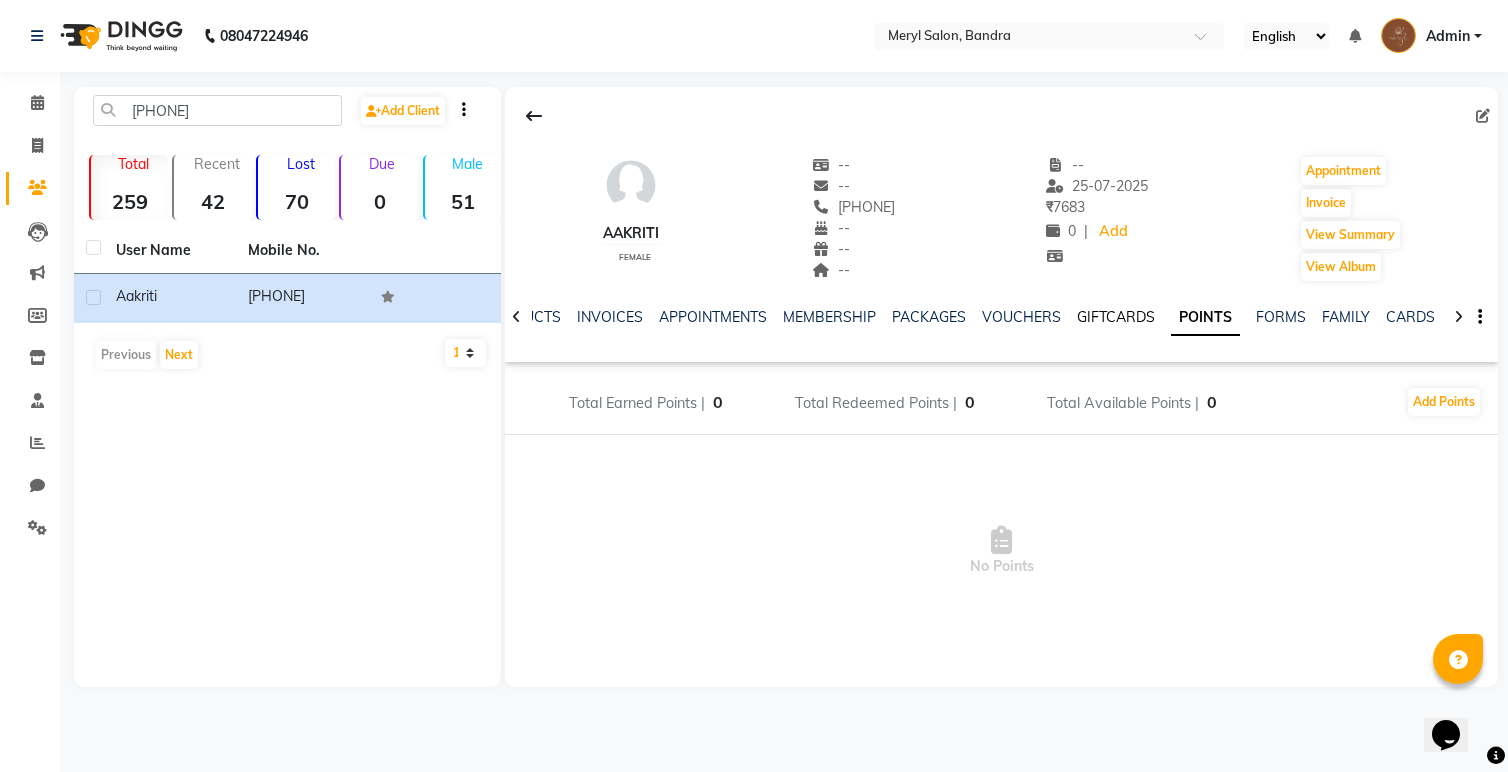click on "GIFTCARDS" 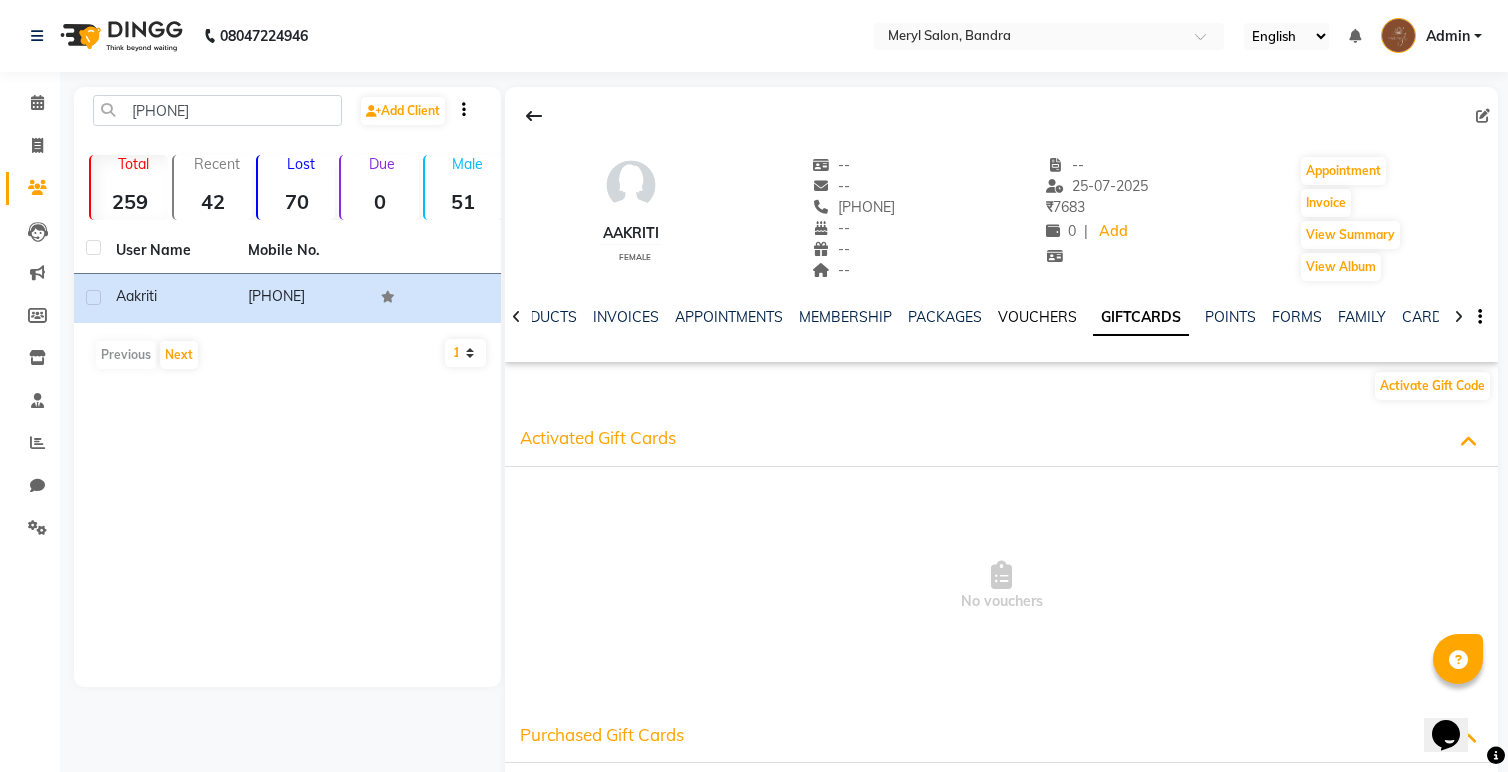 click on "VOUCHERS" 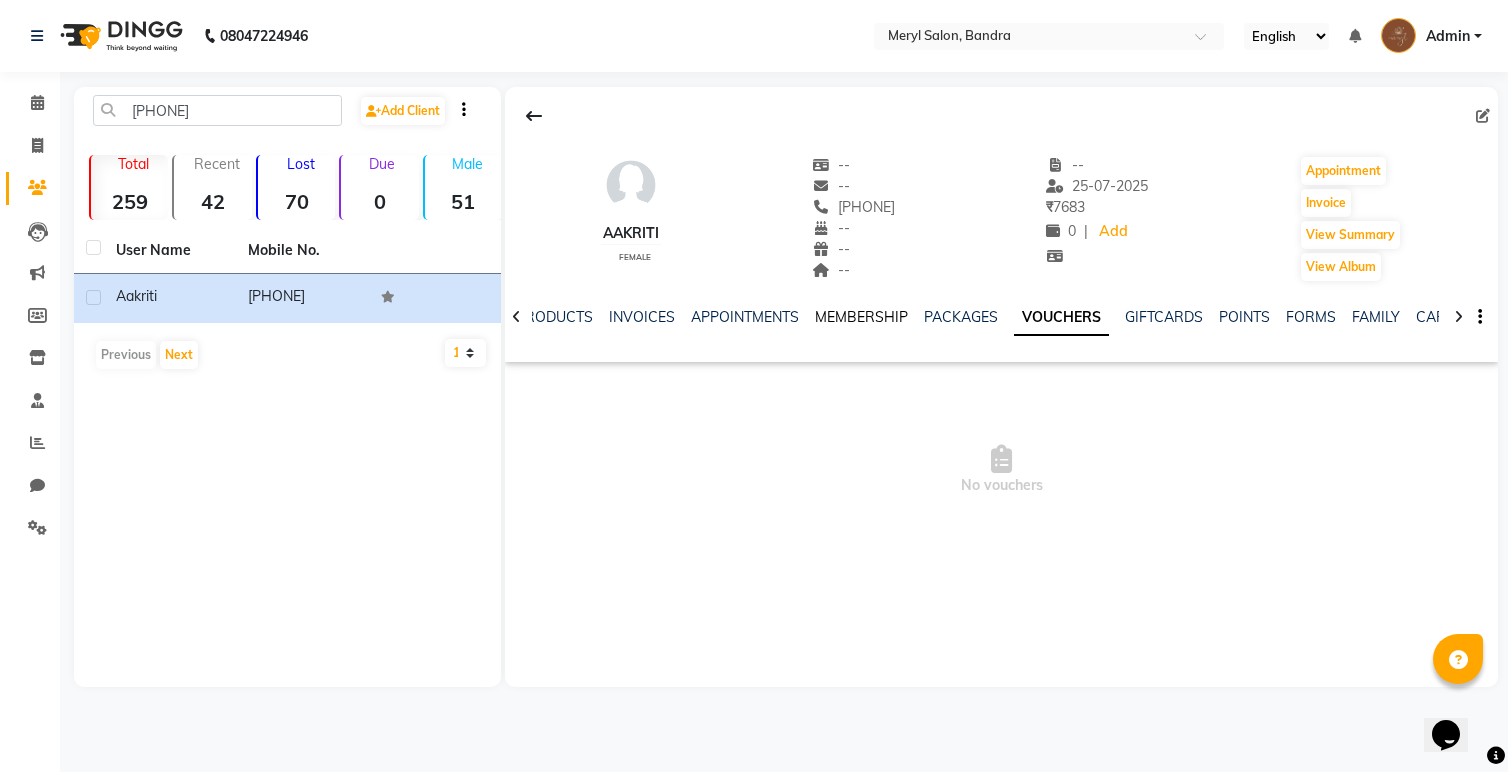 click on "MEMBERSHIP" 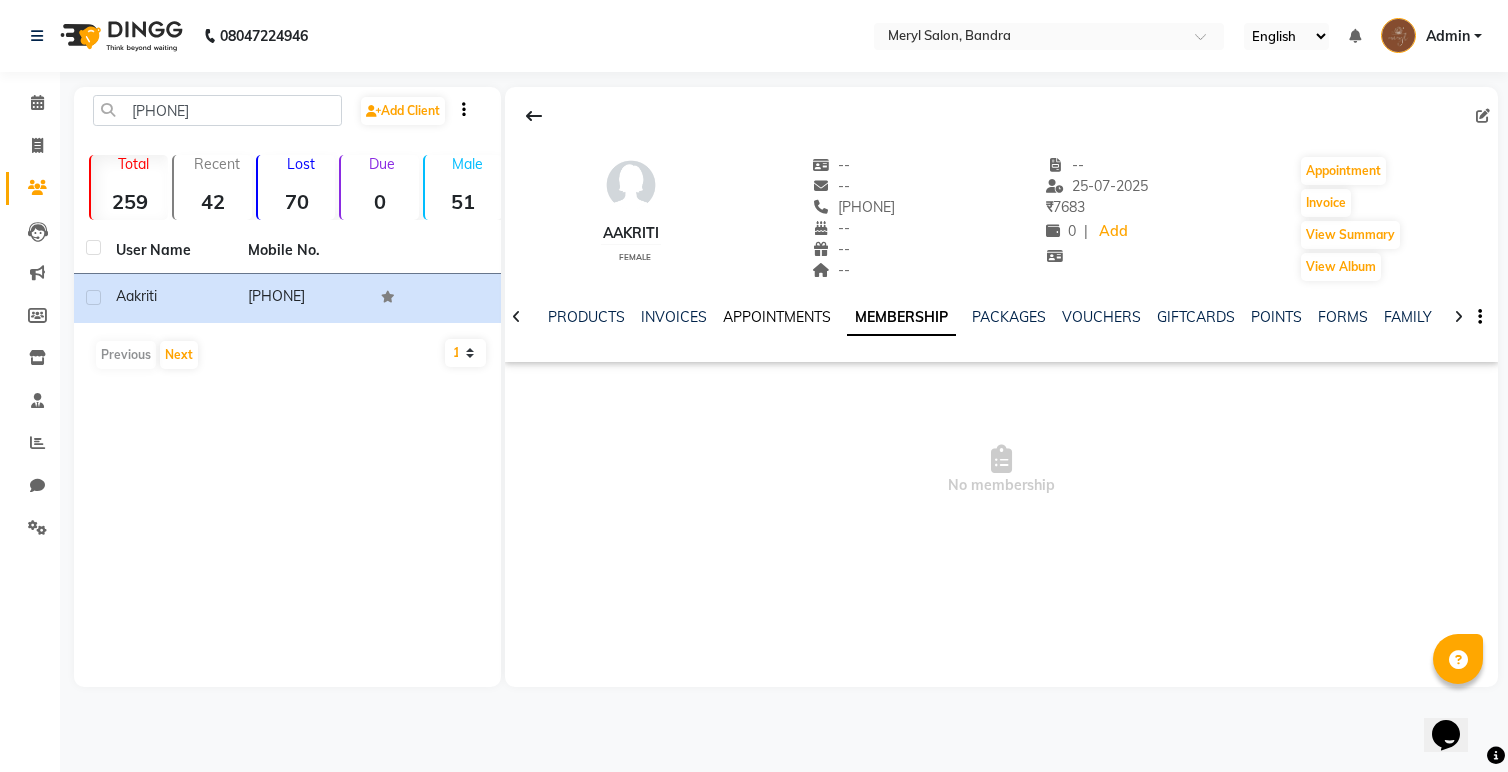click on "APPOINTMENTS" 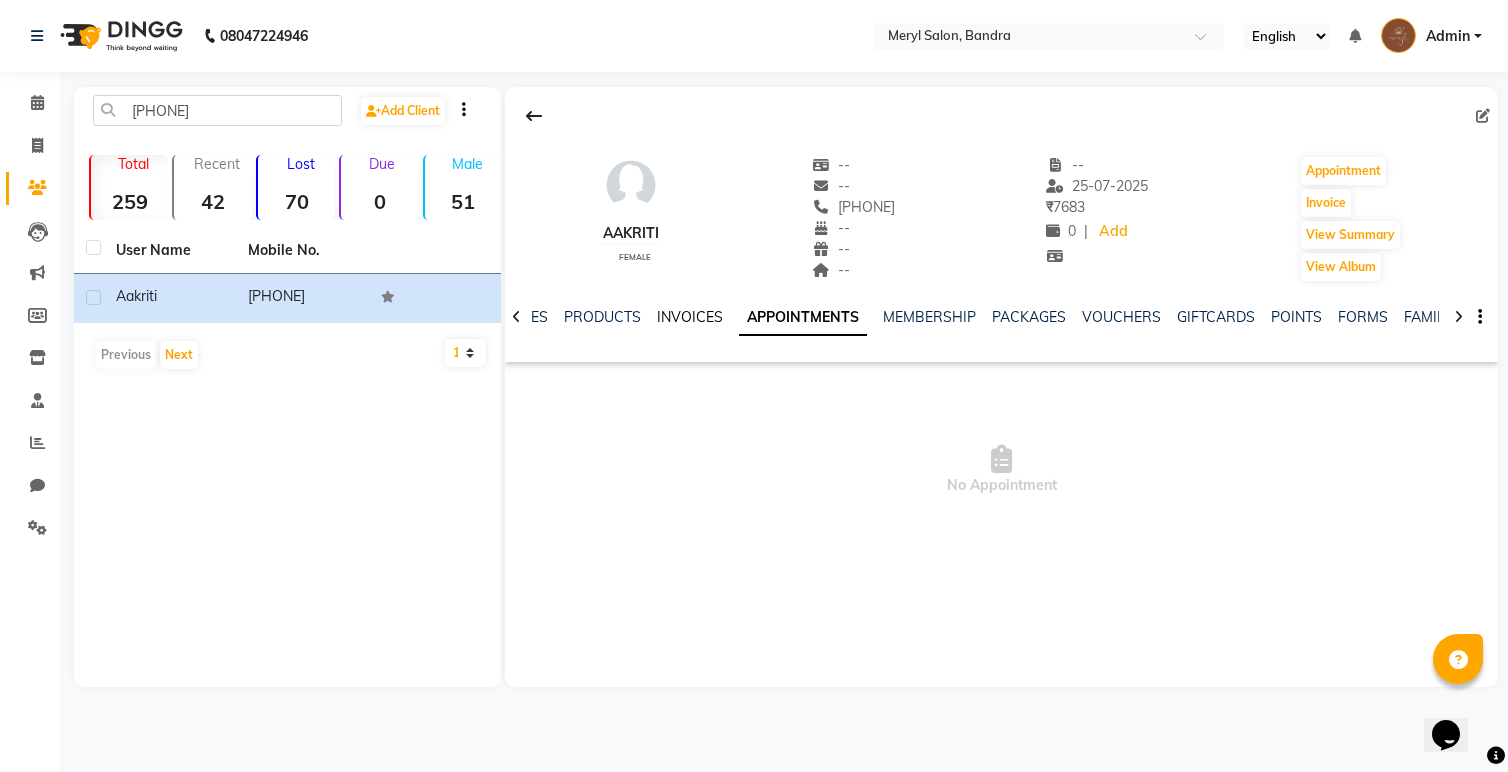 click on "INVOICES" 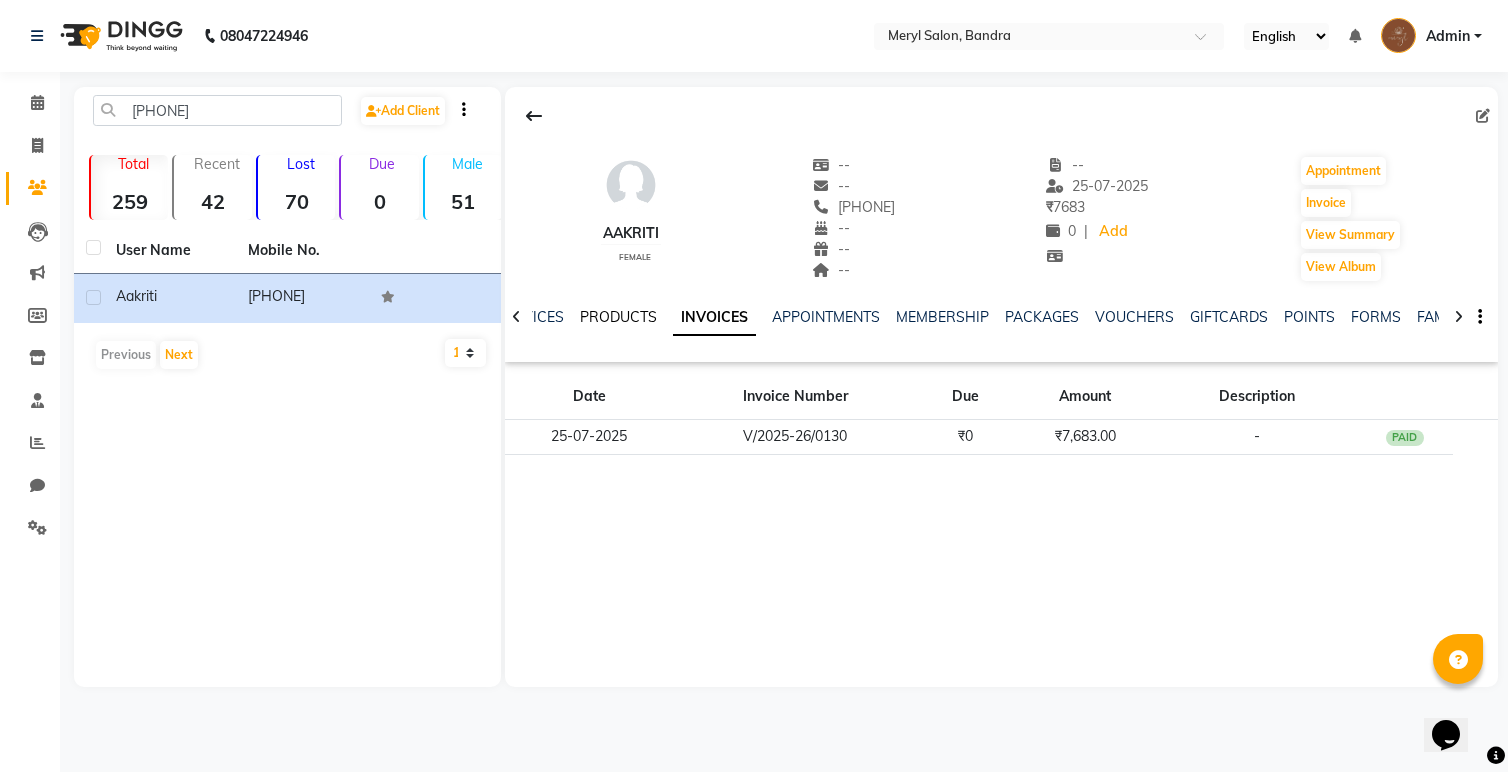 click on "PRODUCTS" 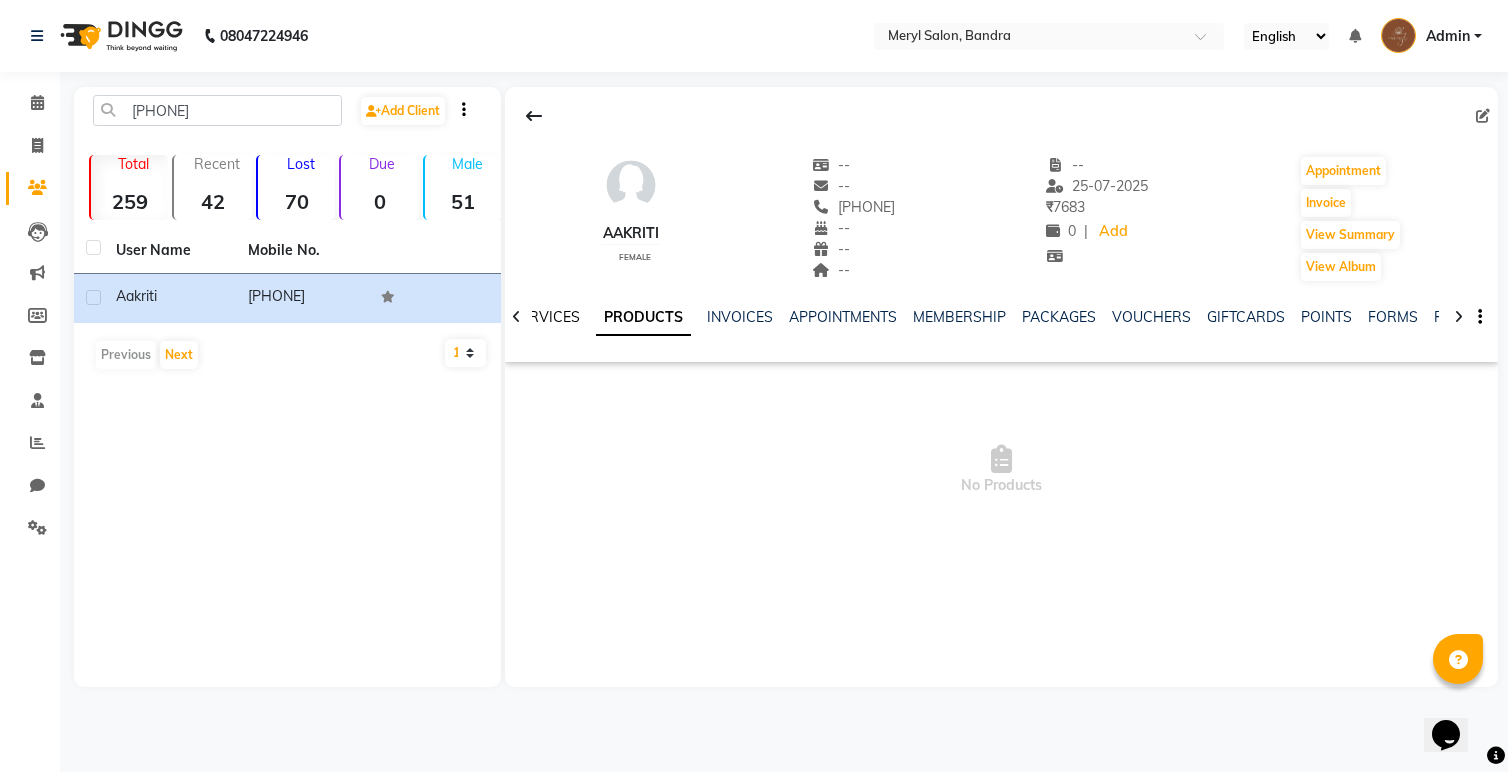 click on "SERVICES" 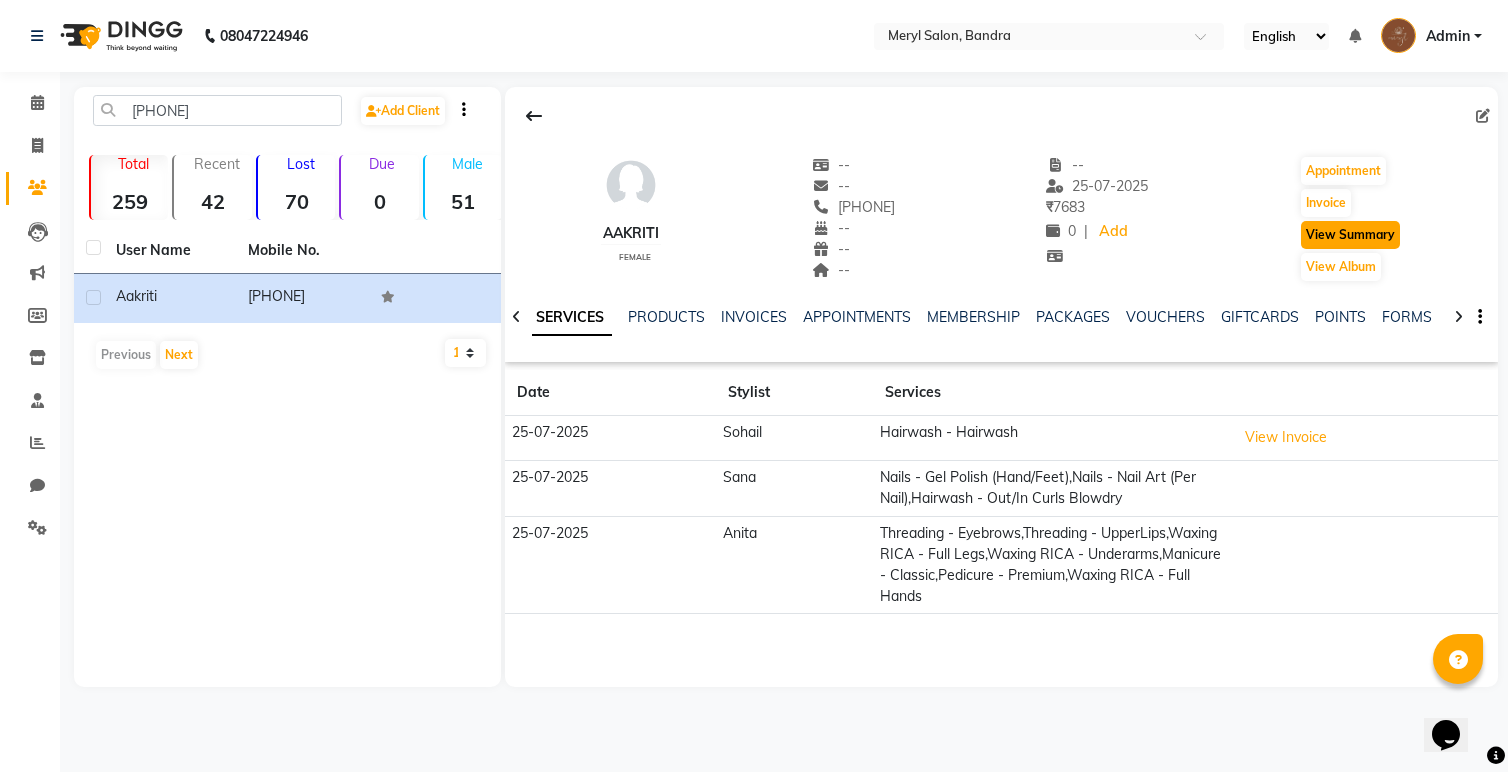 click on "View Summary" 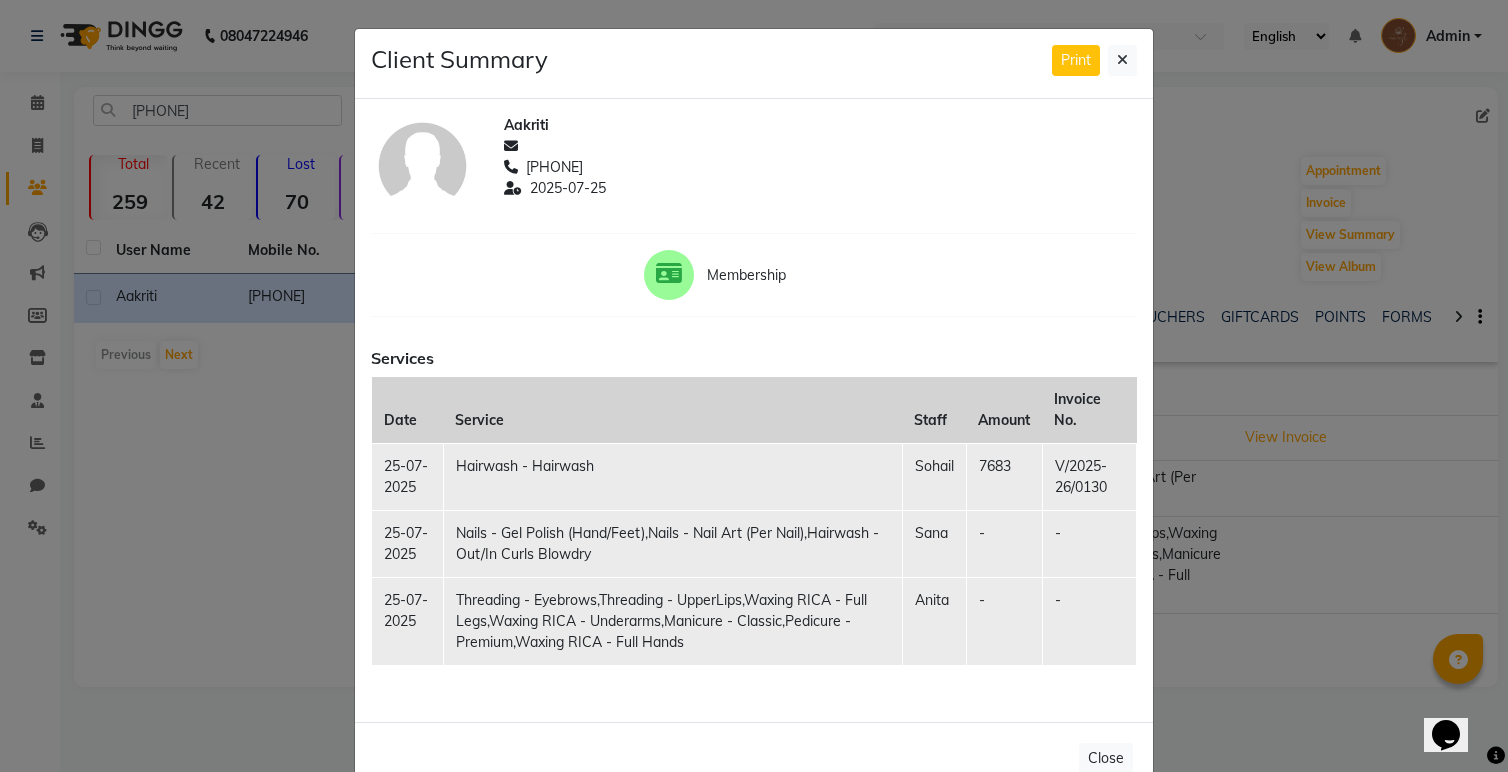 scroll, scrollTop: 50, scrollLeft: 0, axis: vertical 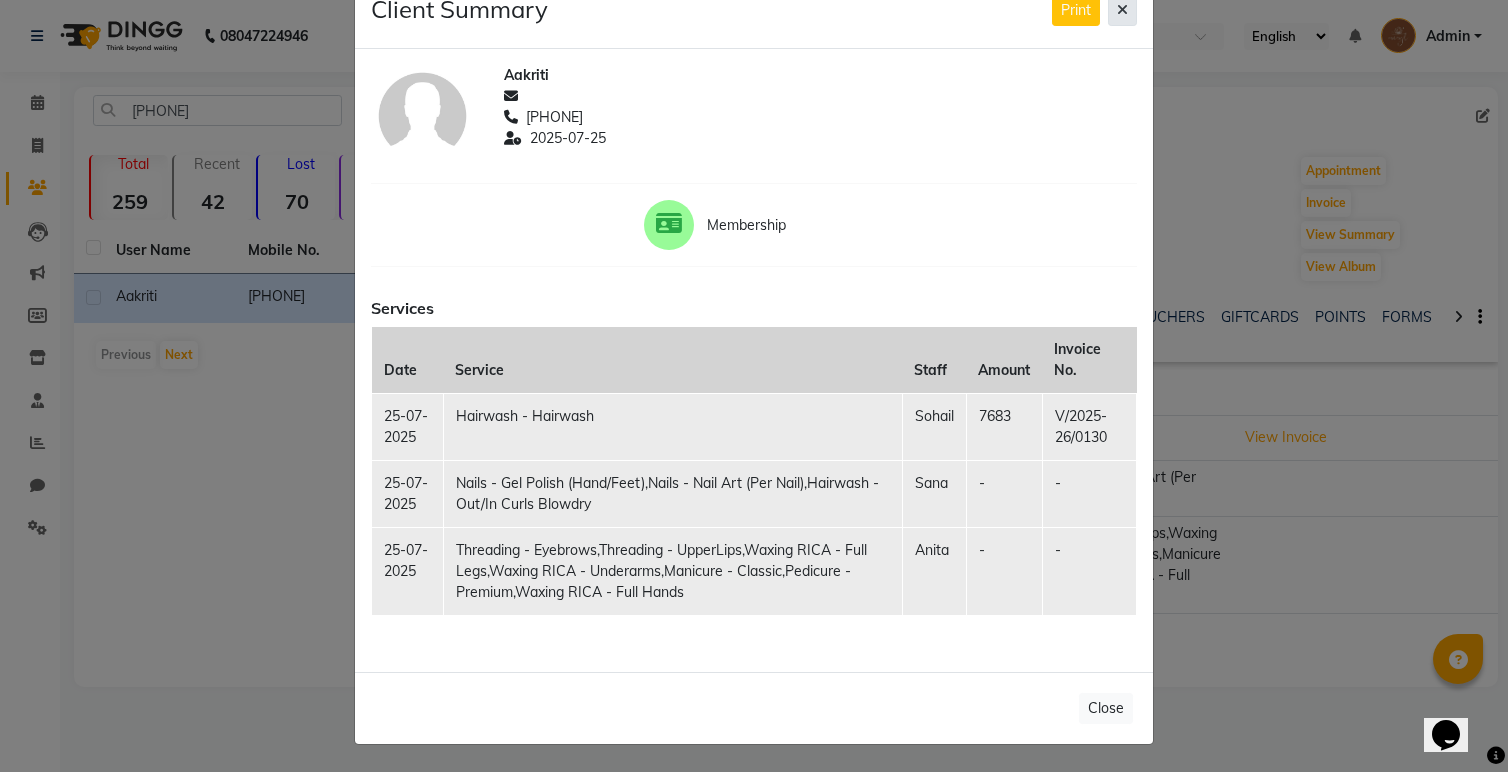 click 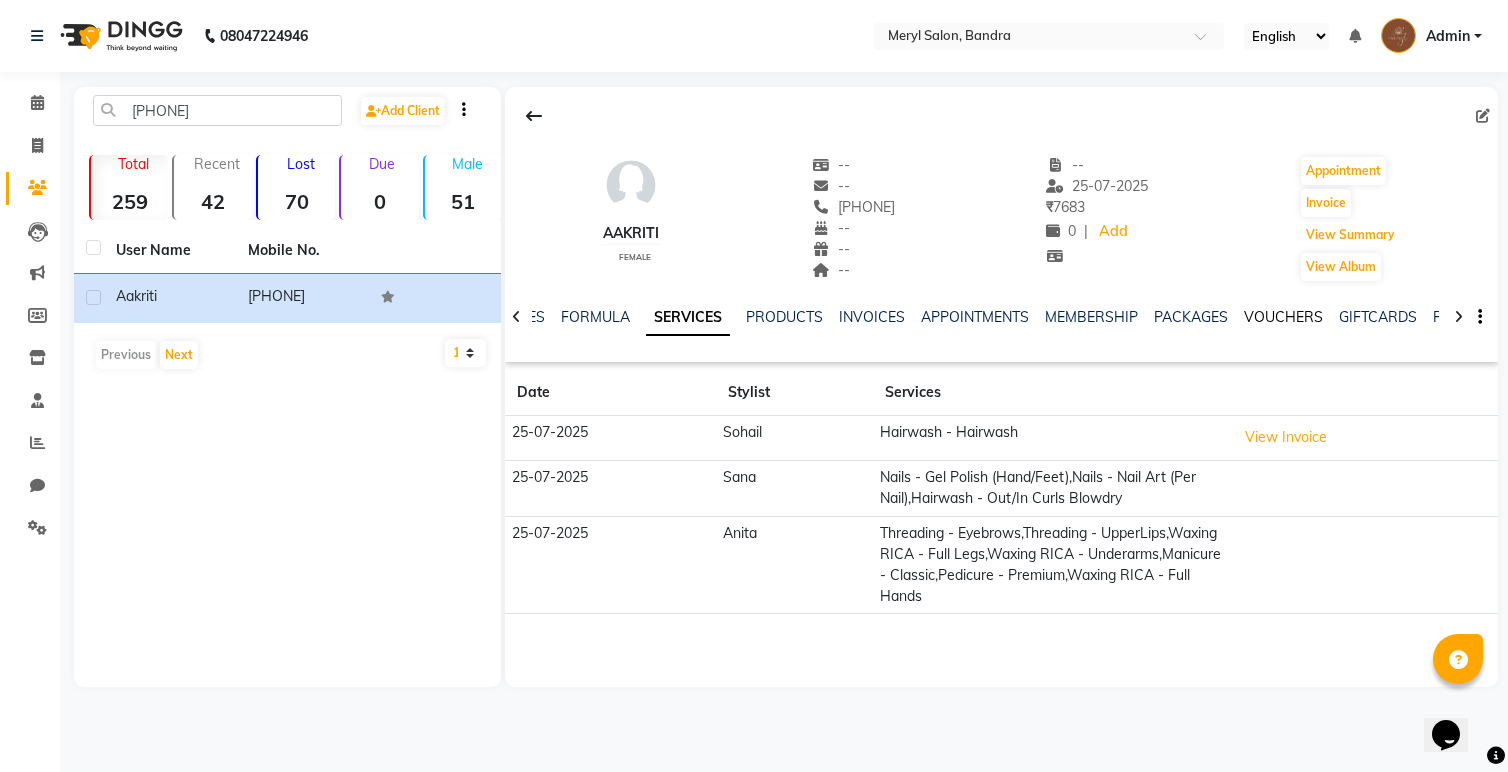 scroll, scrollTop: 0, scrollLeft: 0, axis: both 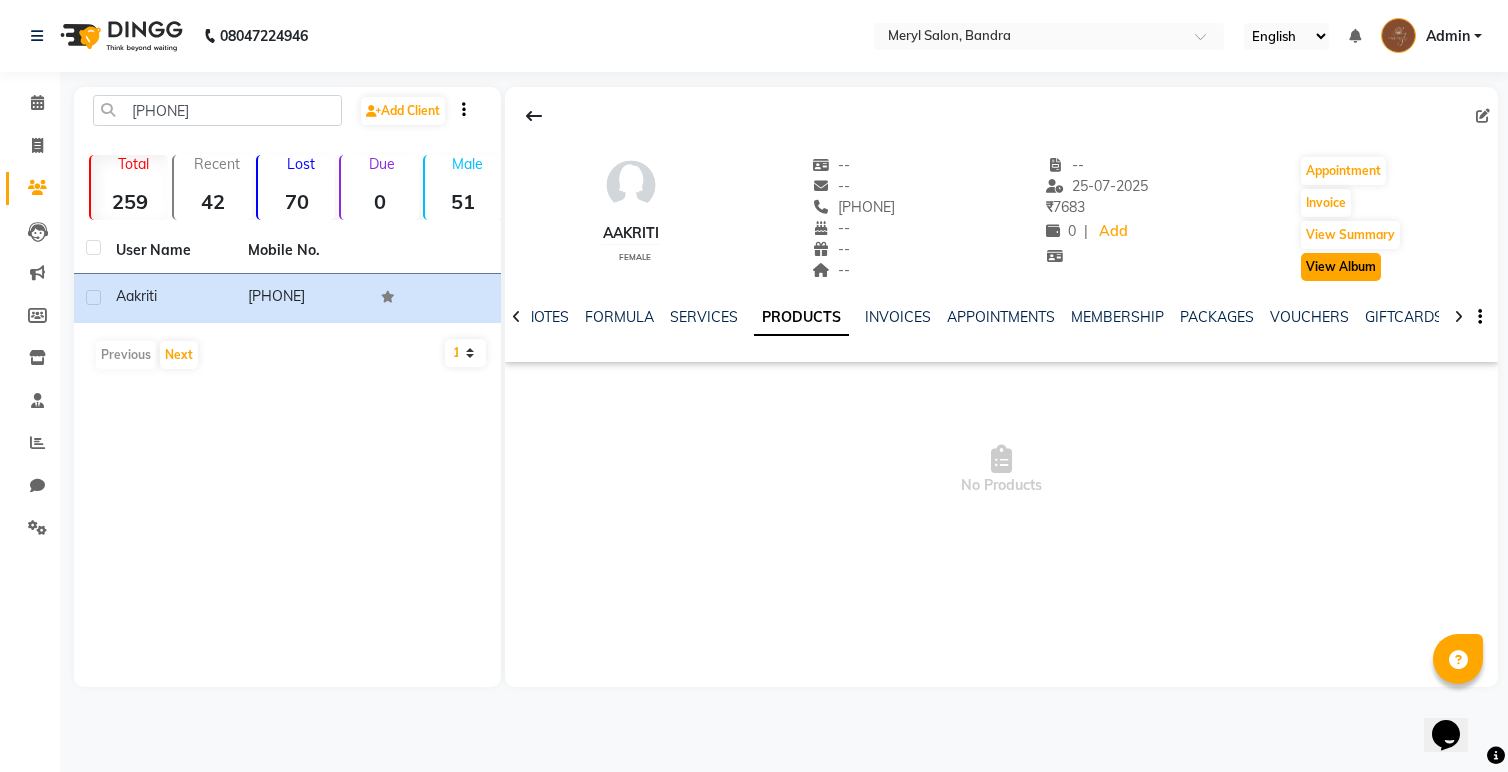 click on "View Album" 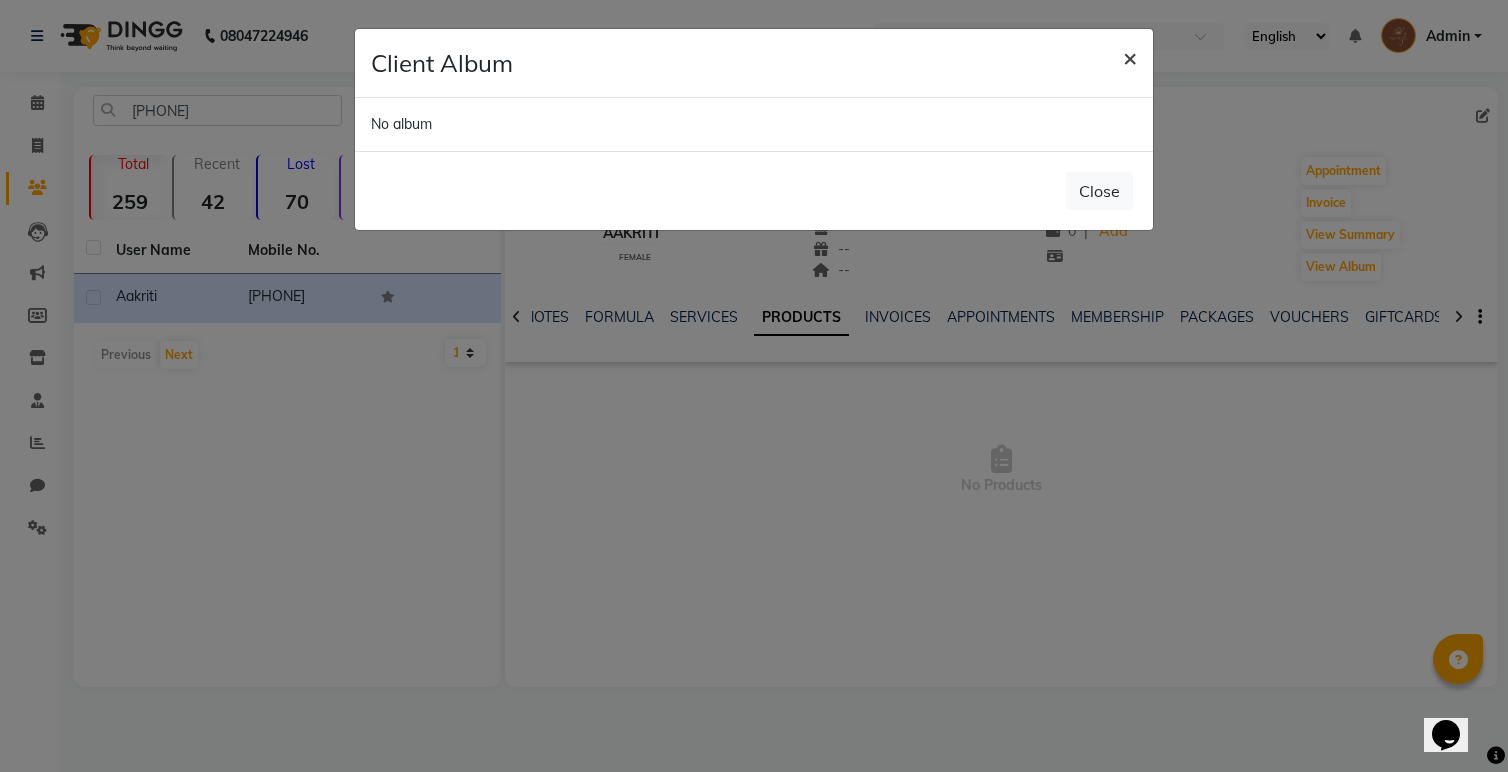 click on "×" 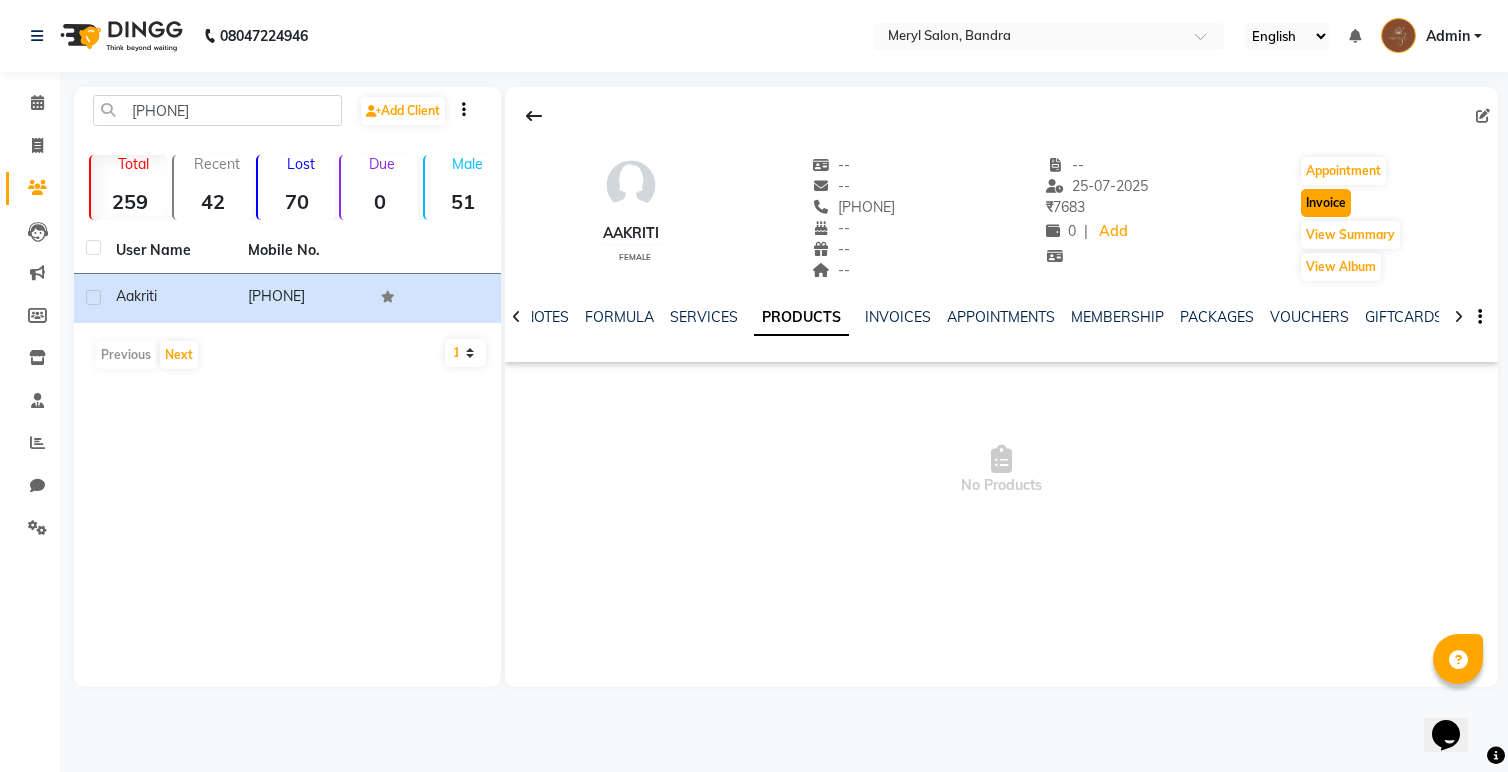 click on "Invoice" 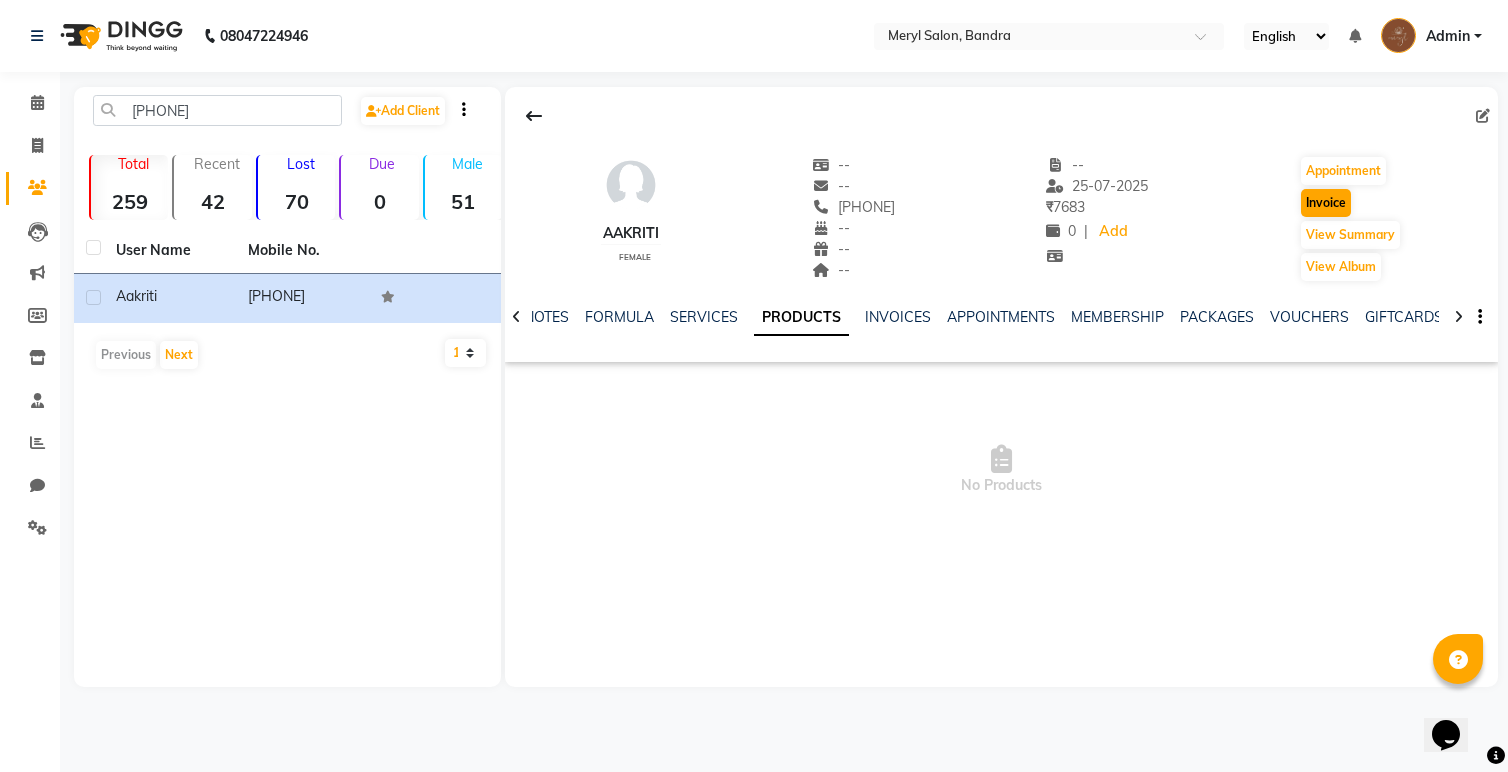 select on "service" 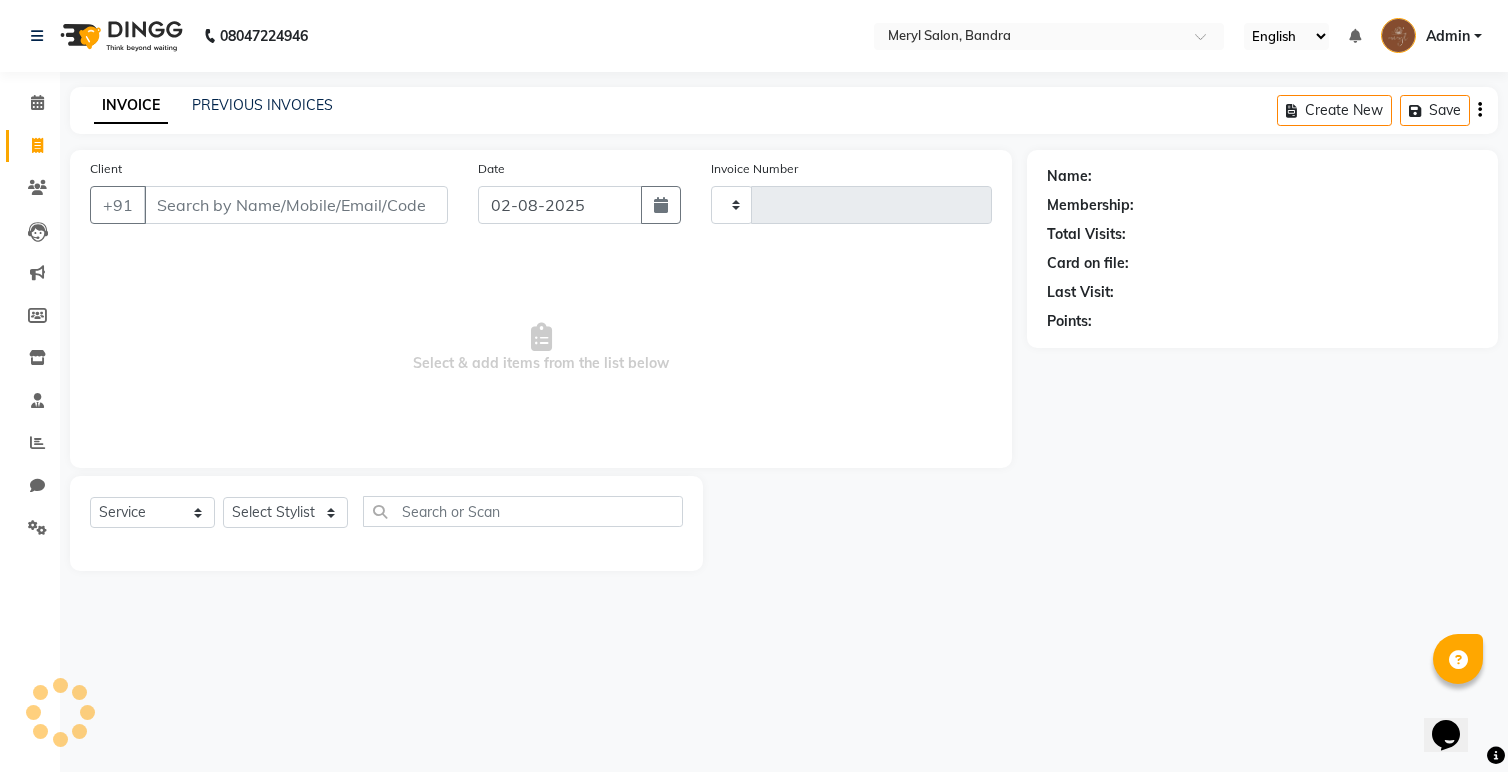 type on "0160" 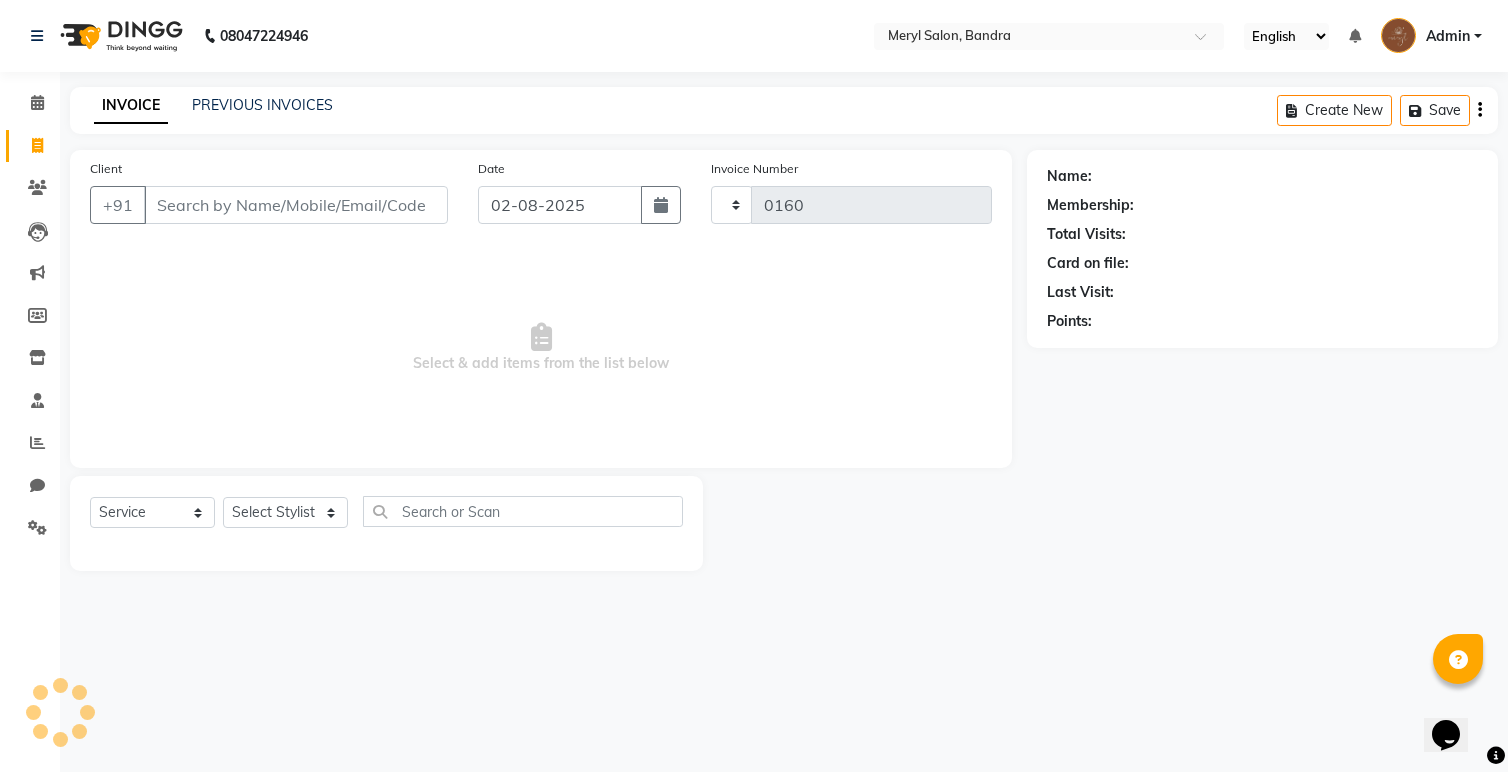 select on "7894" 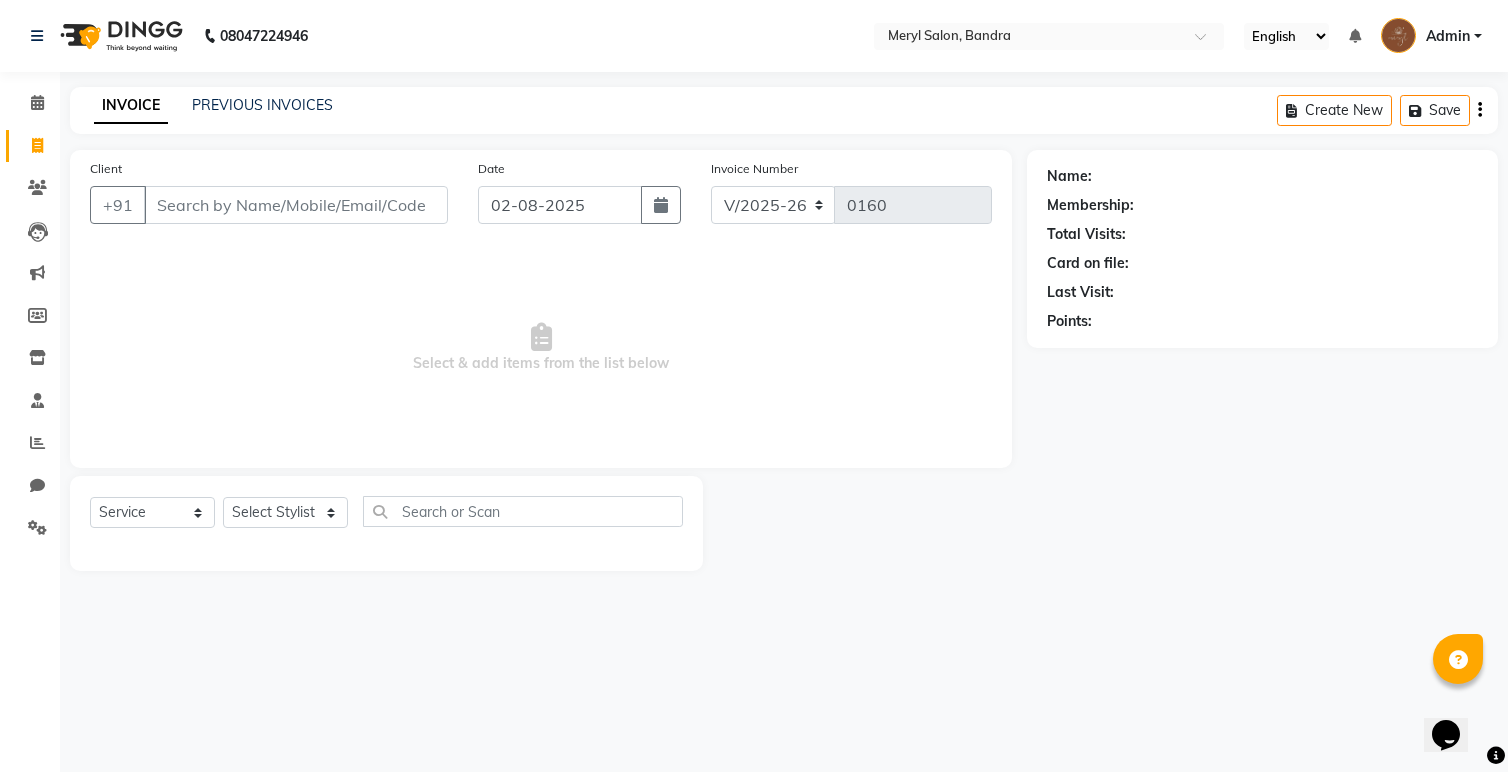 type on "[PHONE]" 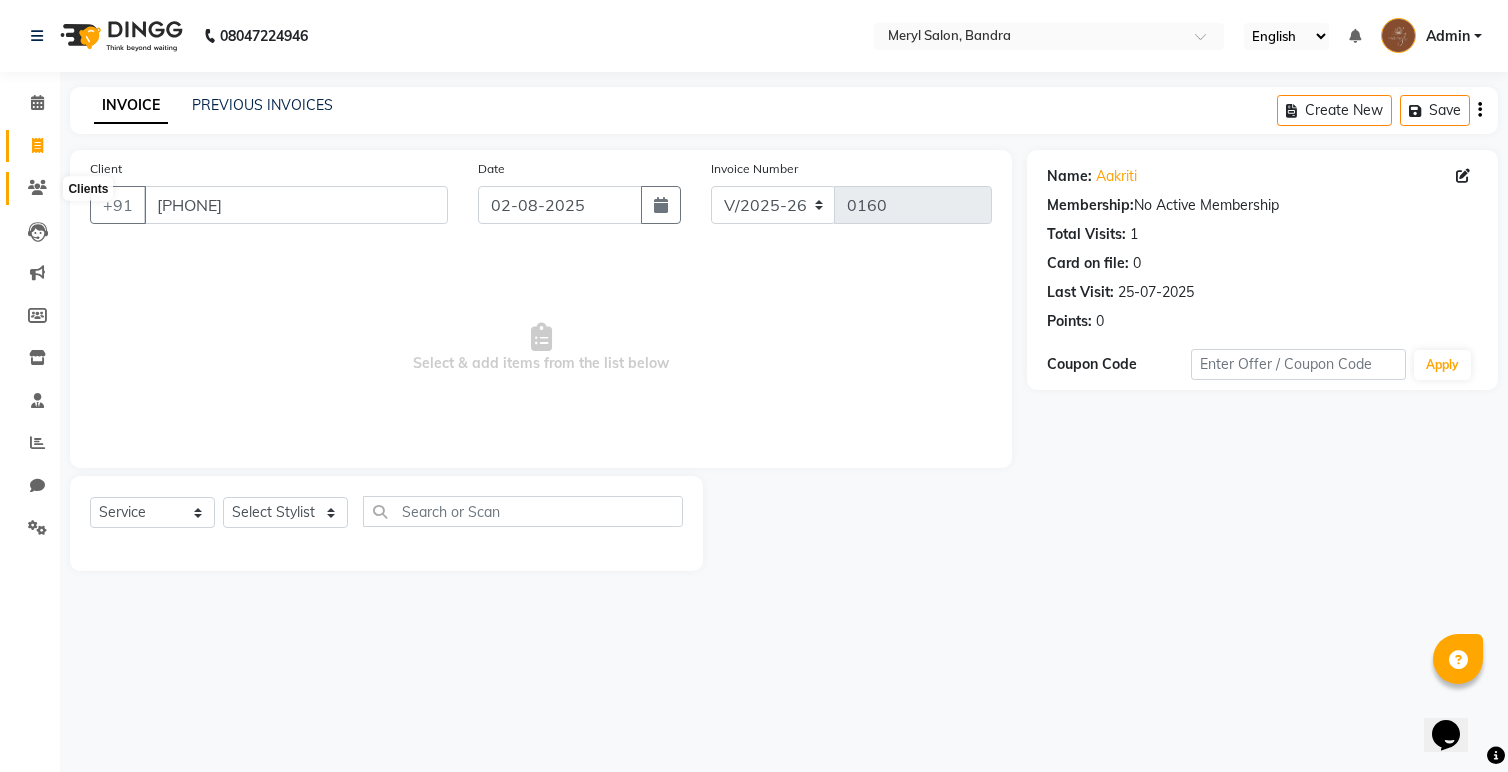 click 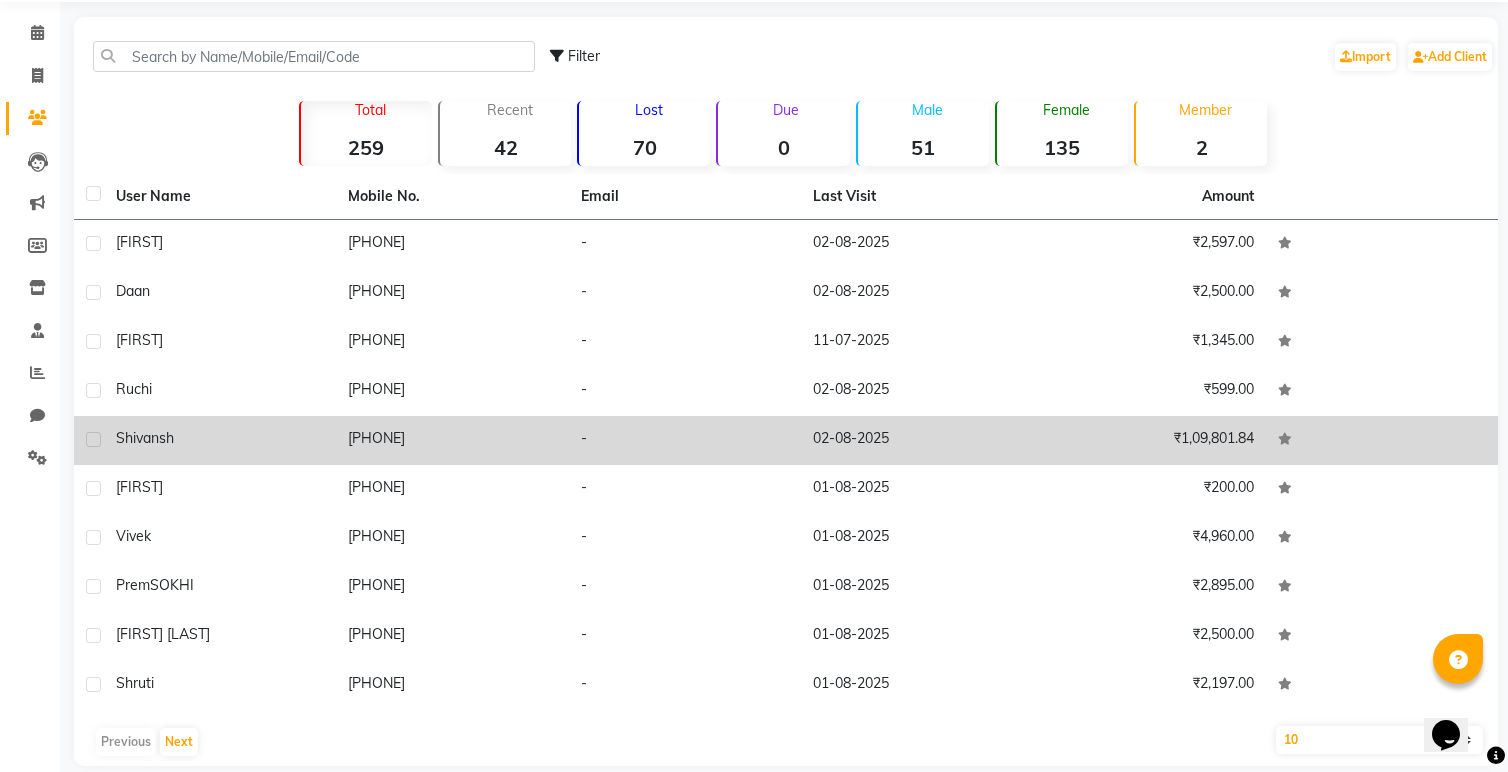 scroll, scrollTop: 94, scrollLeft: 0, axis: vertical 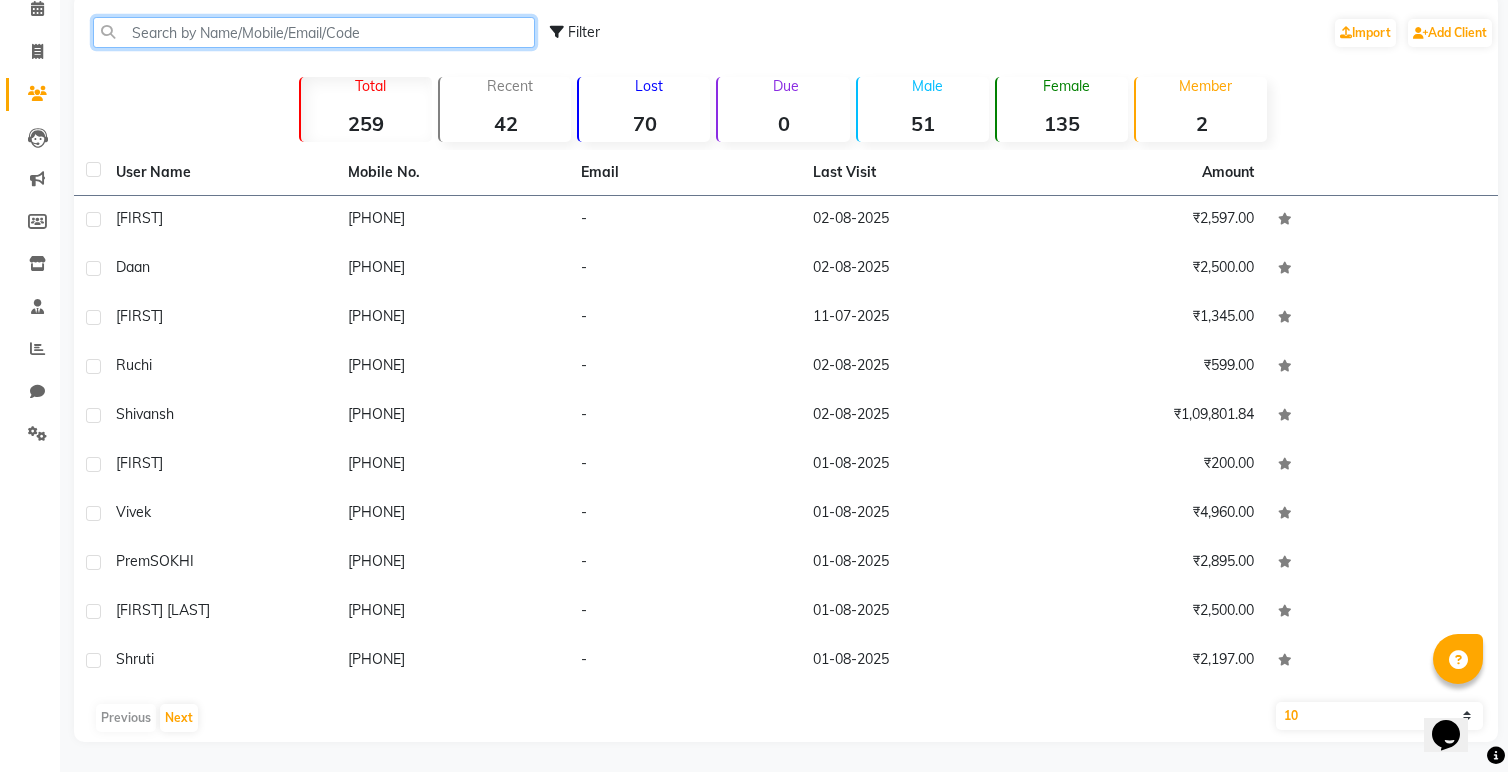 click 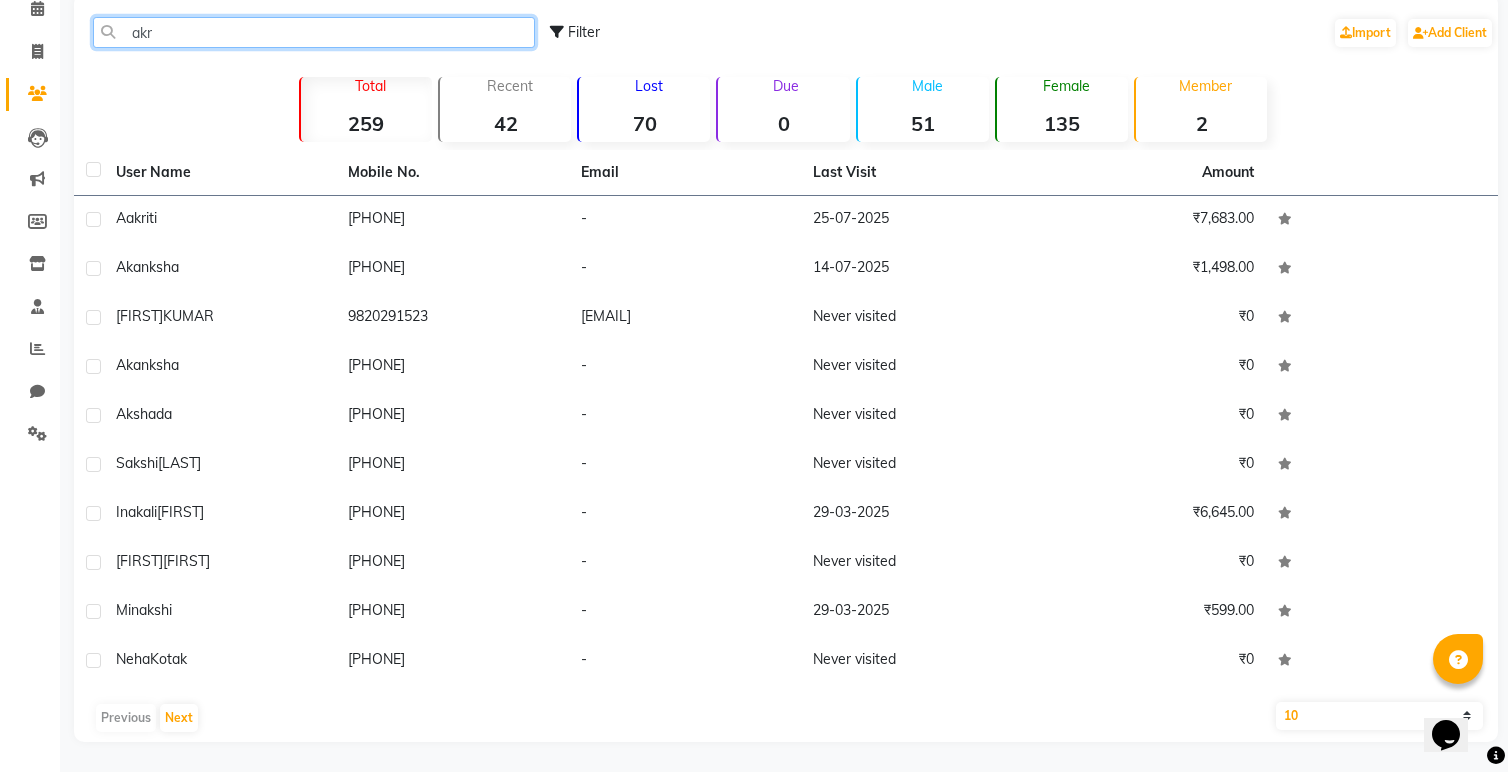 scroll, scrollTop: 0, scrollLeft: 0, axis: both 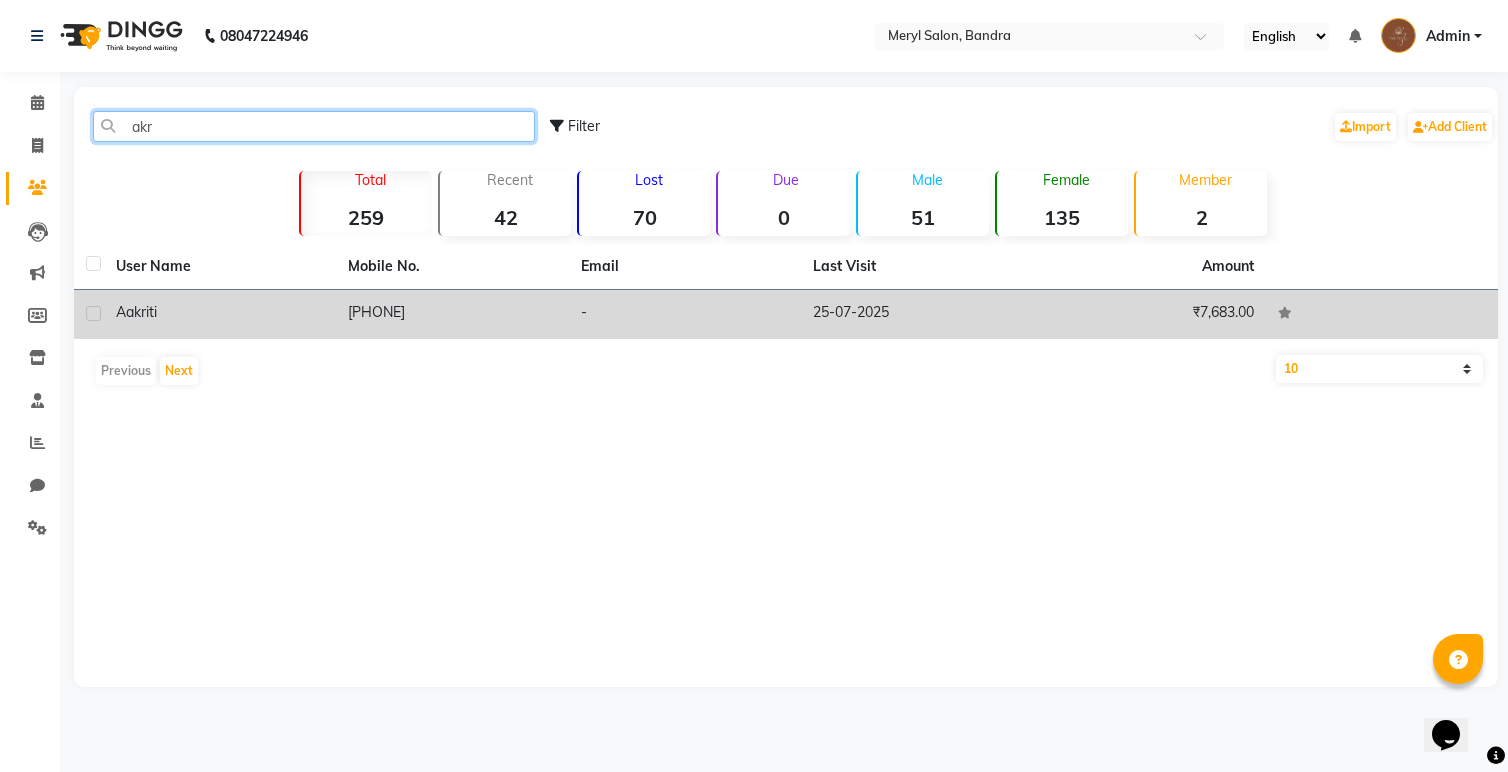 type on "akr" 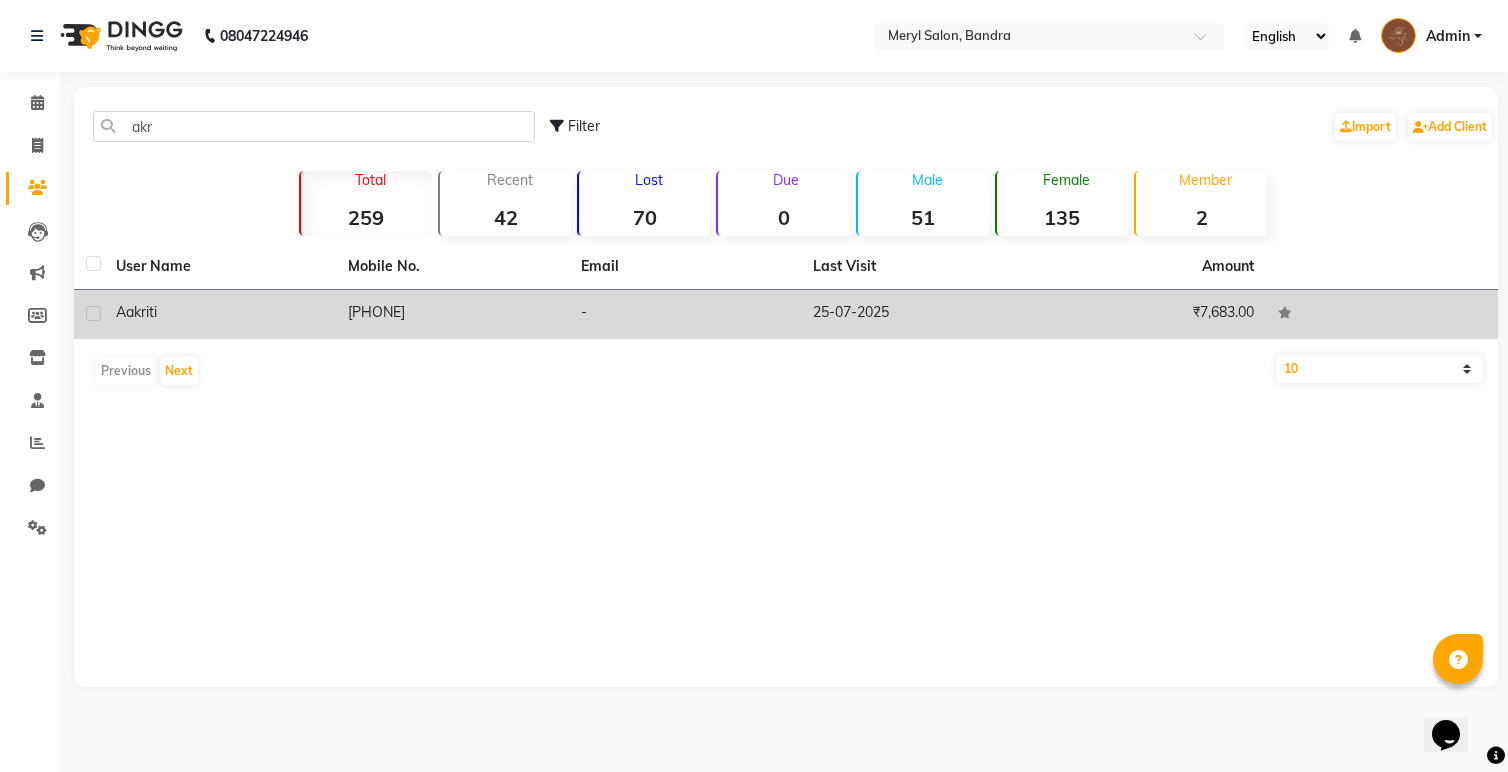 click on "[PHONE]" 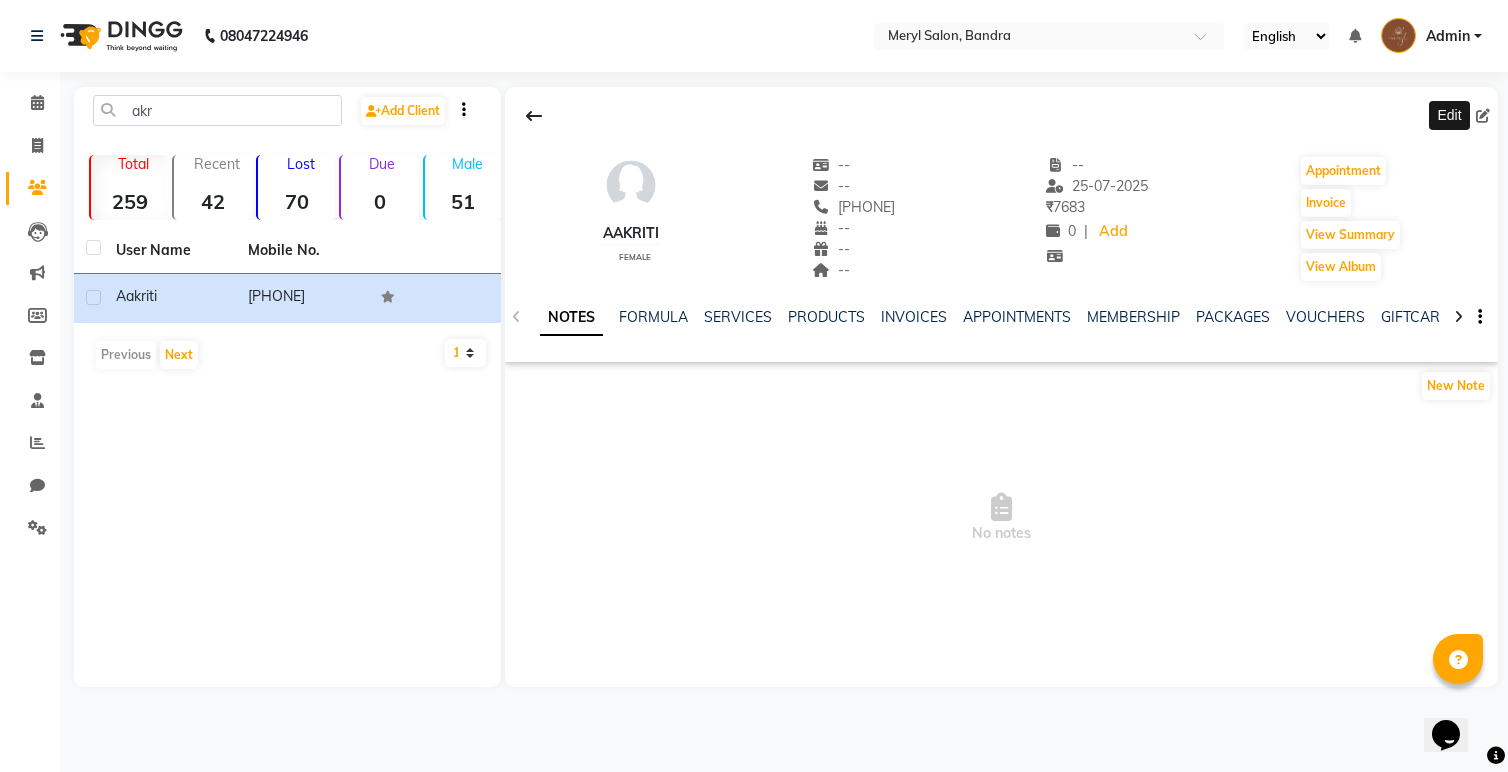 click 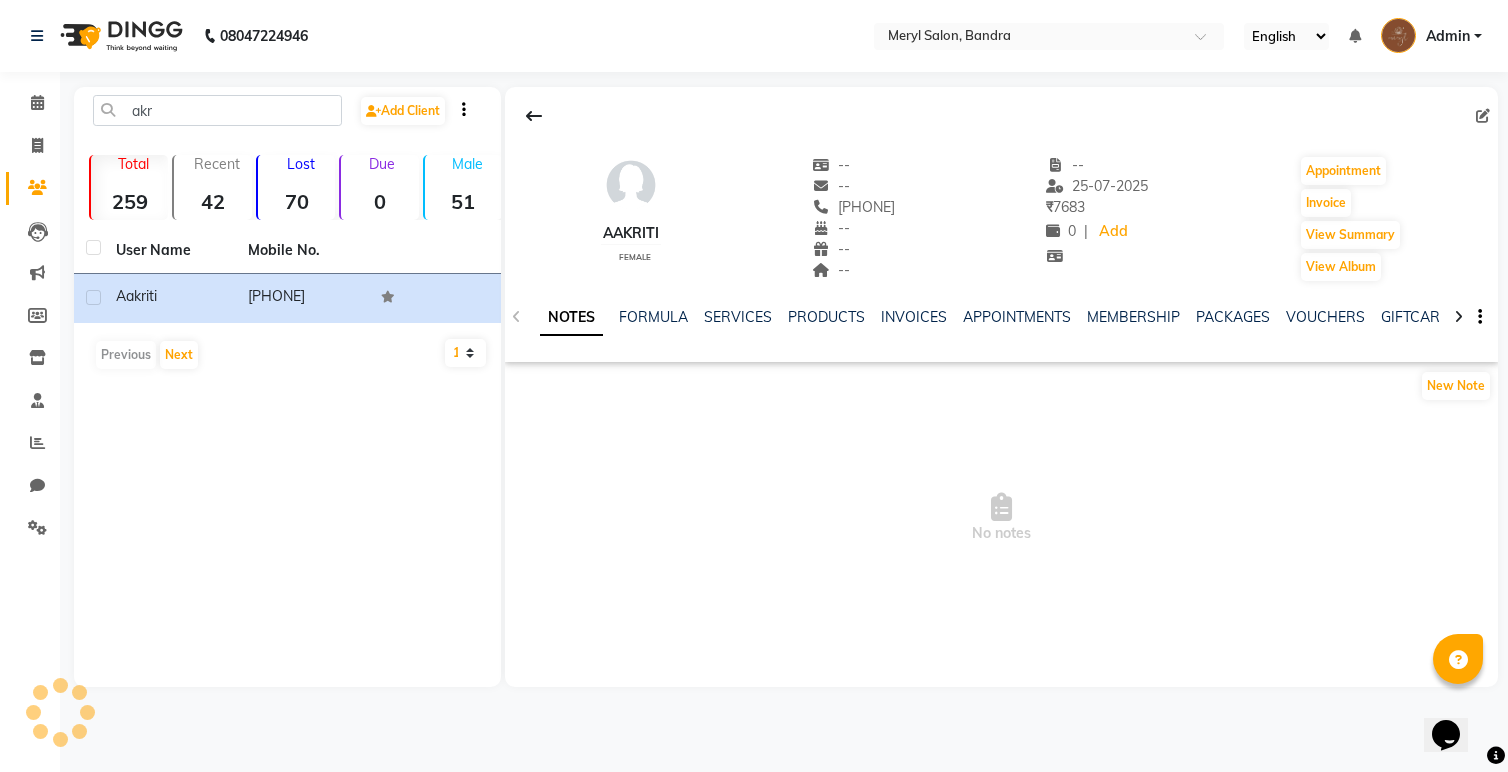 click 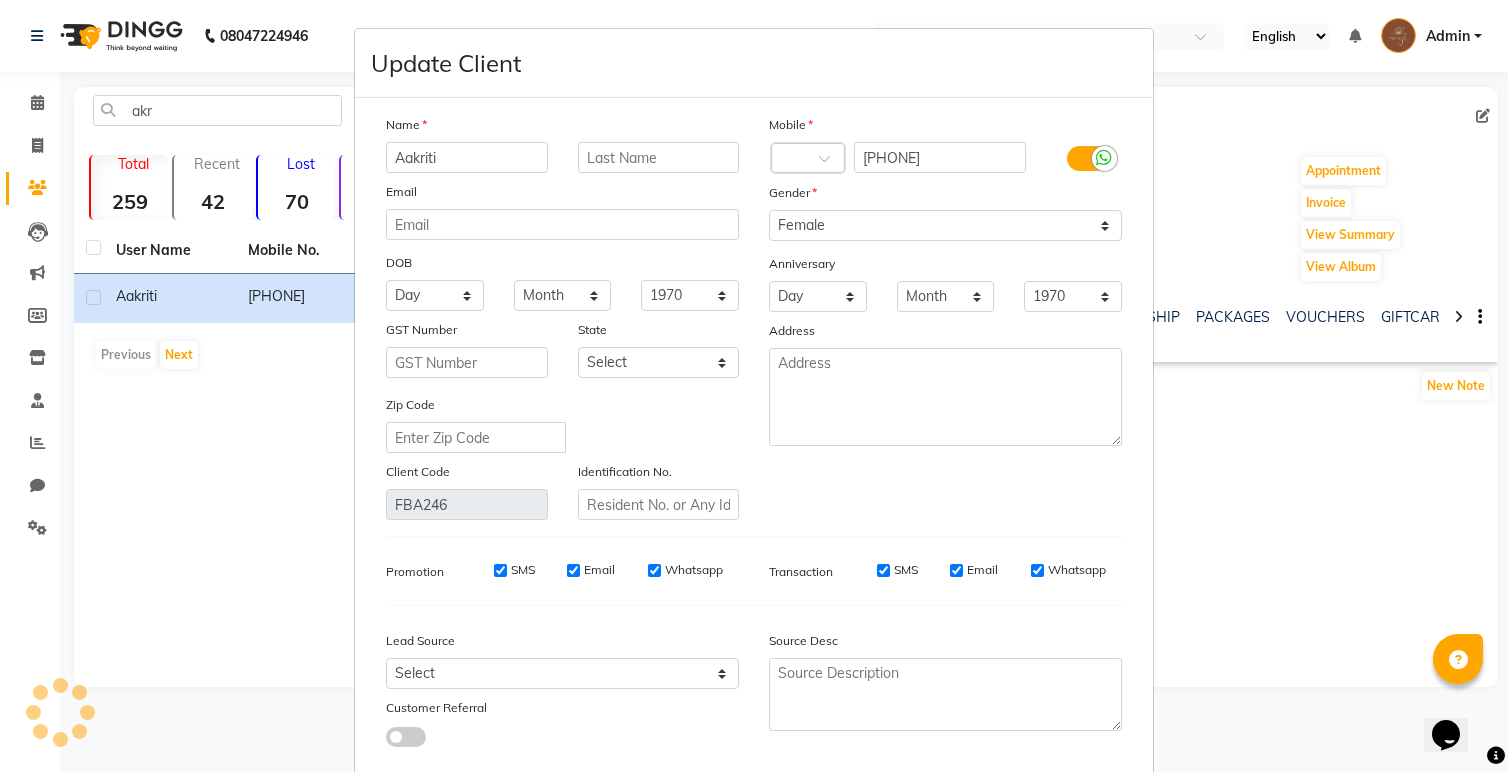 select on "female" 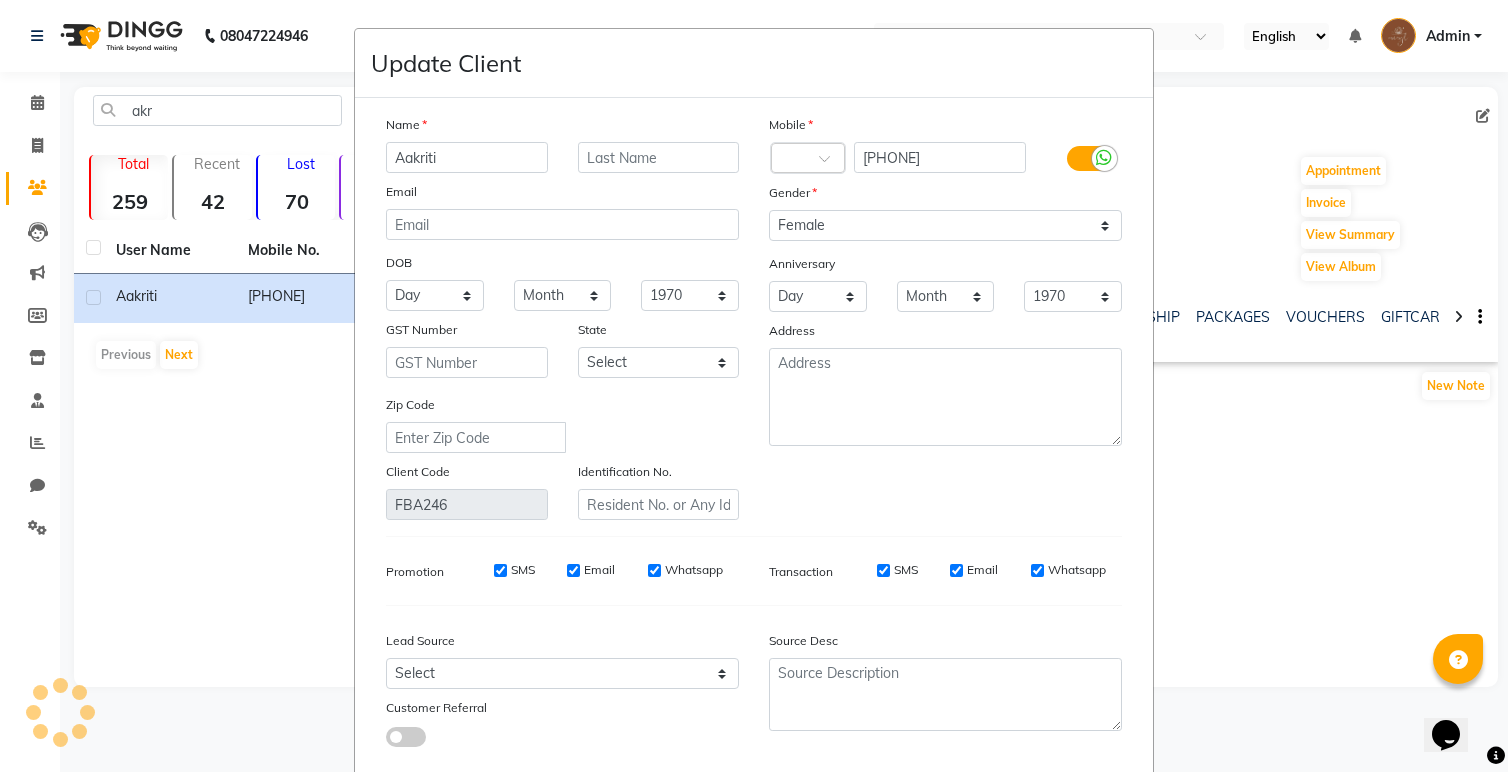 click on "Update Client Name Aakriti Email DOB Day 01 02 03 04 05 06 07 08 09 10 11 12 13 14 15 16 17 18 19 20 21 22 23 24 25 26 27 28 29 30 31 Month January February March April May June July August September October November December 1940 1941 1942 1943 1944 1945 1946 1947 1948 1949 1950 1951 1952 1953 1954 1955 1956 1957 1958 1959 1960 1961 1962 1963 1964 1965 1966 1967 1968 1969 1970 1971 1972 1973 1974 1975 1976 1977 1978 1979 1980 1981 1982 1983 1984 1985 1986 1987 1988 1989 1990 1991 1992 1993 1994 1995 1996 1997 1998 1999 2000 2001 2002 2003 2004 2005 2006 2007 2008 2009 2010 2011 2012 2013 2014 2015 2016 2017 2018 2019 2020 2021 2022 2023 2024 GST Number State Select Andaman and Nicobar Islands Andhra Pradesh Arunachal Pradesh Assam Bihar Chandigarh Chhattisgarh Dadra and Nagar Haveli Daman and Diu Delhi Goa Gujarat Haryana Himachal Pradesh Jammu and Kashmir Jharkhand Karnataka Kerala Lakshadweep Madhya Pradesh Maharashtra Manipur Meghalaya Mizoram Nagaland Odisha Pondicherry Punjab Rajasthan Sikkim Tamil Nadu" at bounding box center (754, 386) 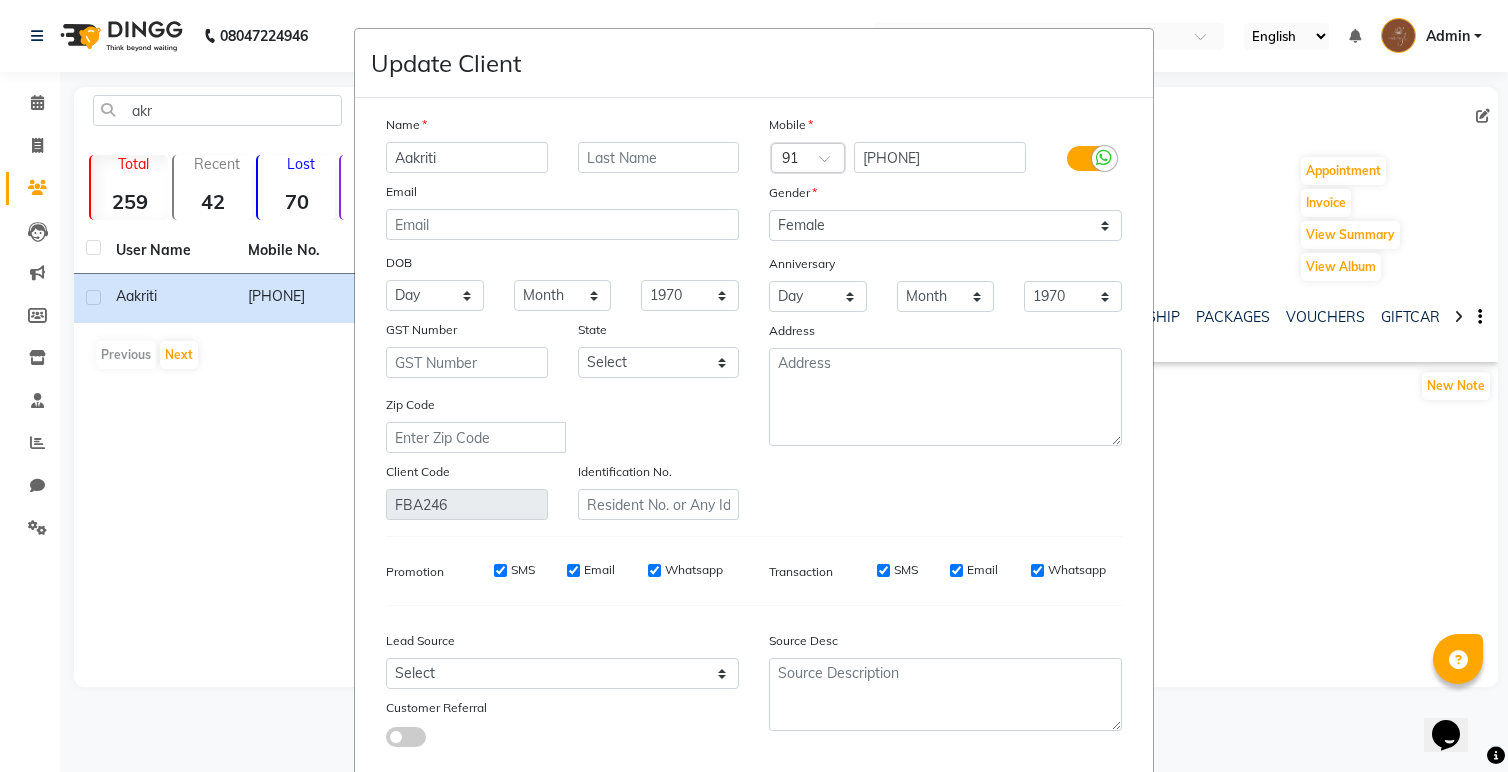 scroll, scrollTop: 115, scrollLeft: 0, axis: vertical 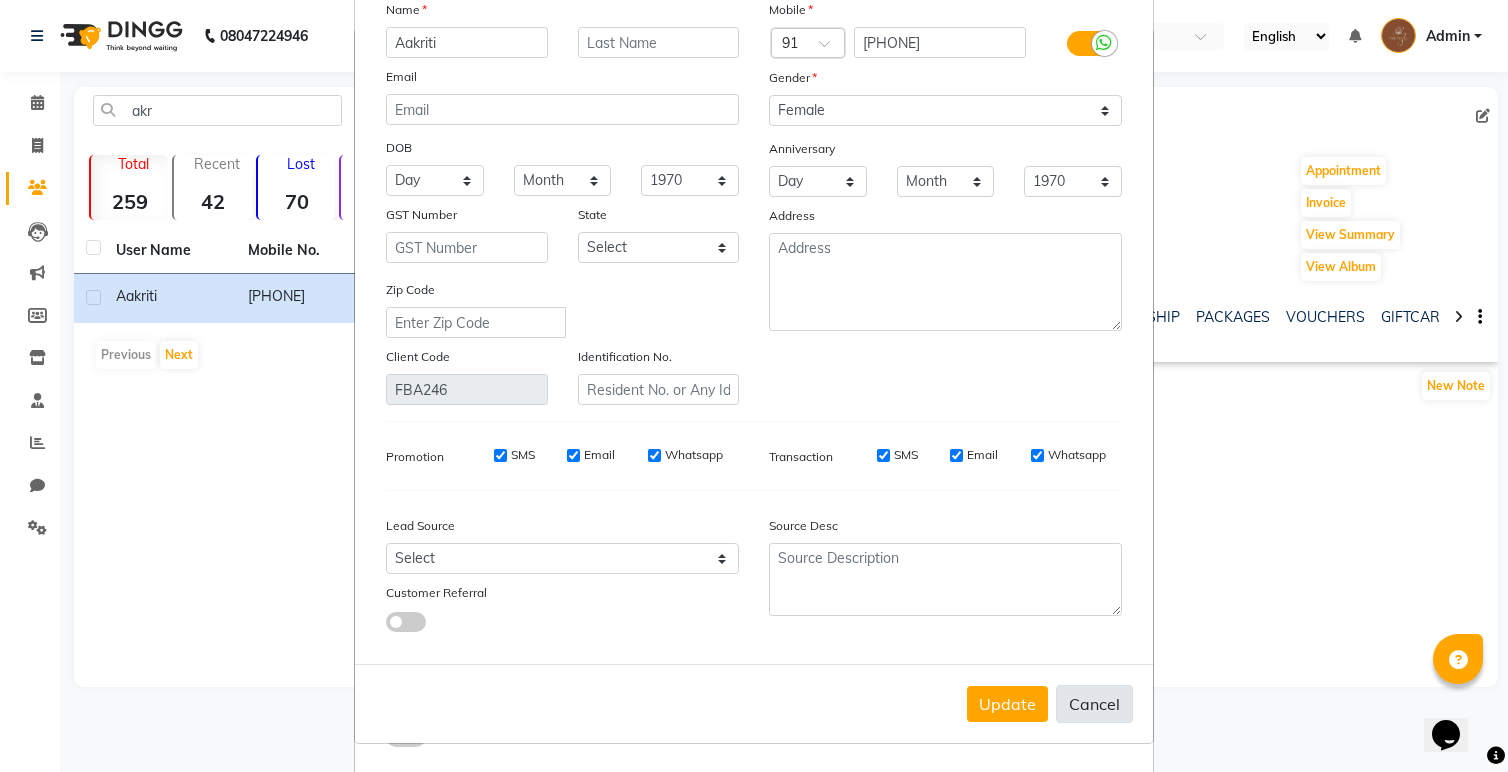 click on "Cancel" at bounding box center [1094, 704] 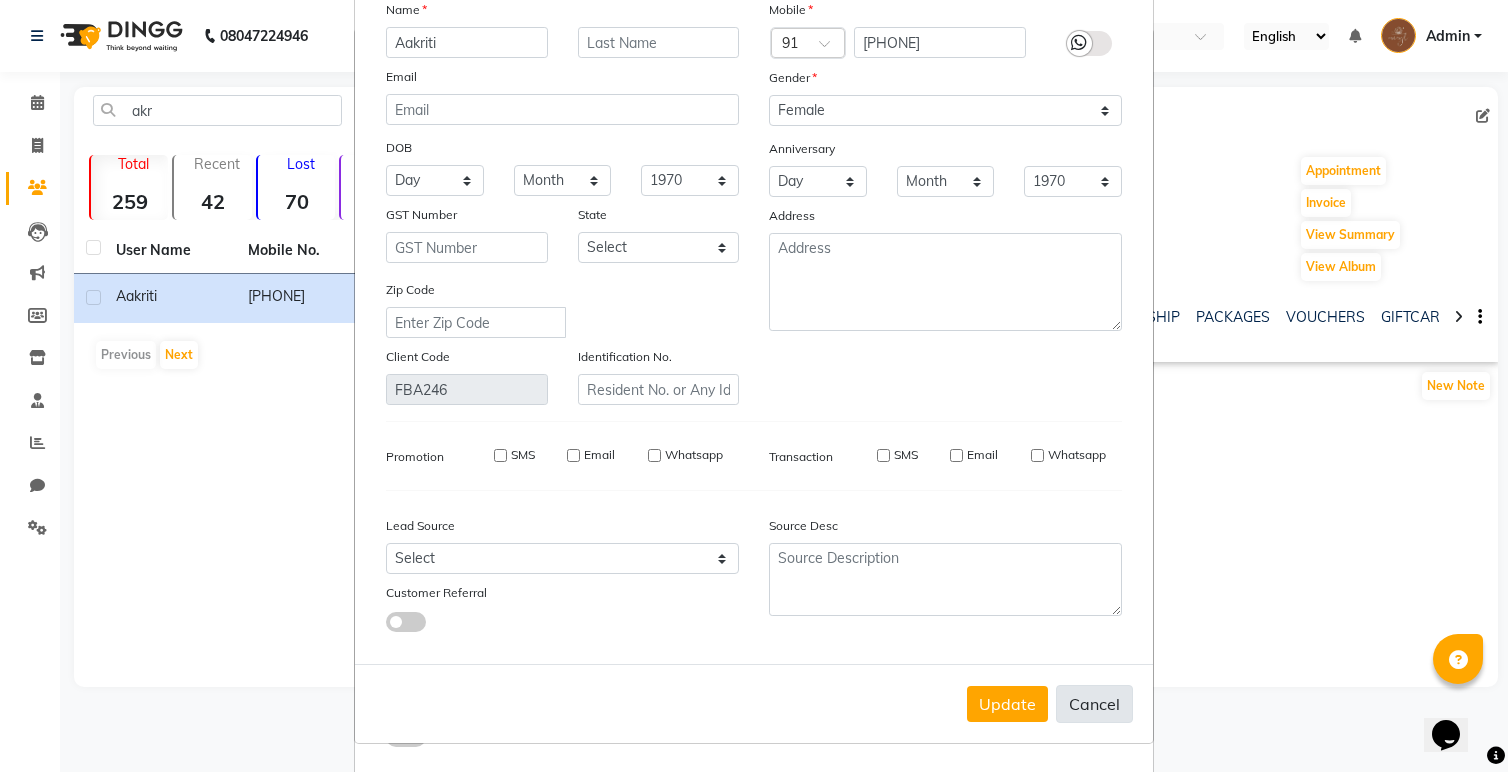 type 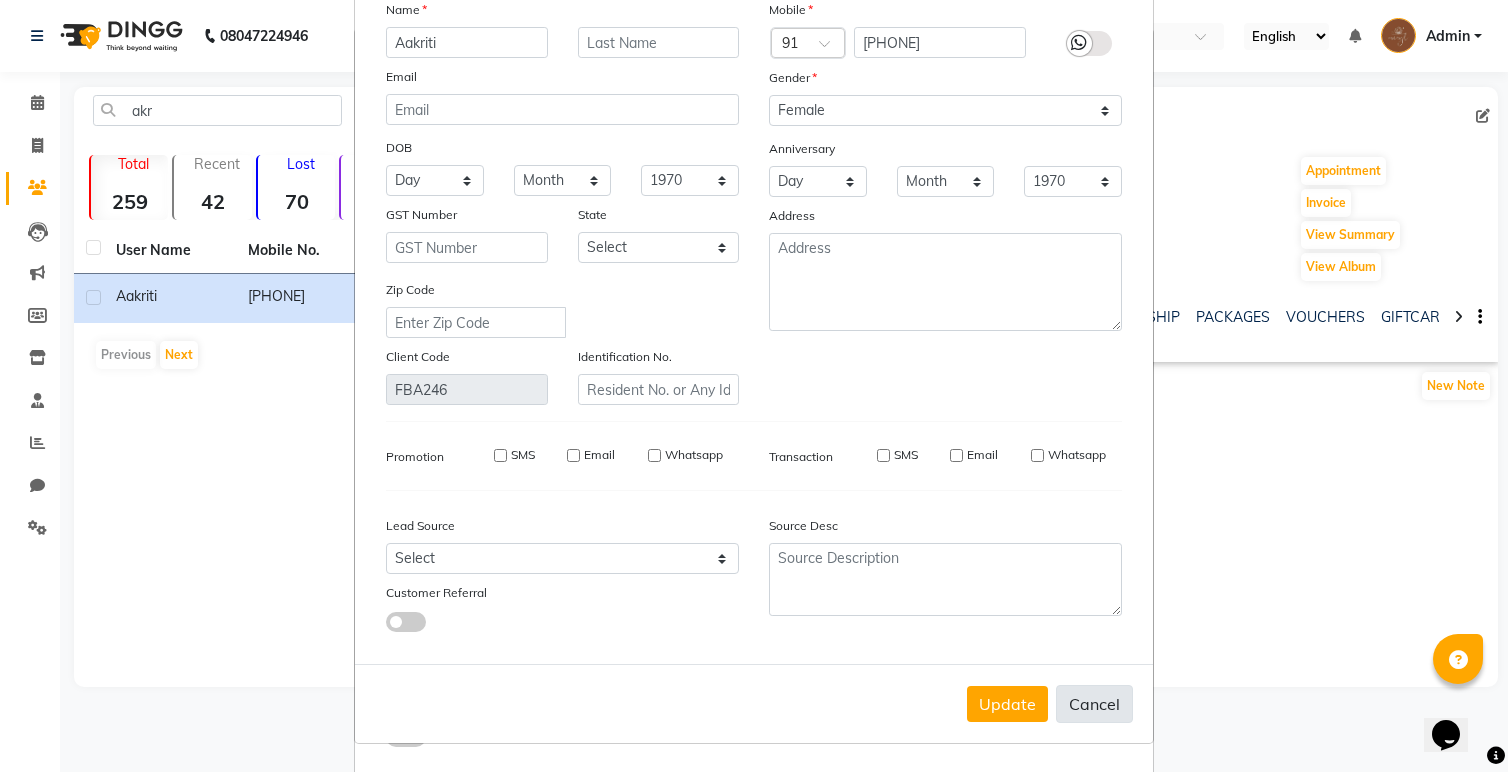 select 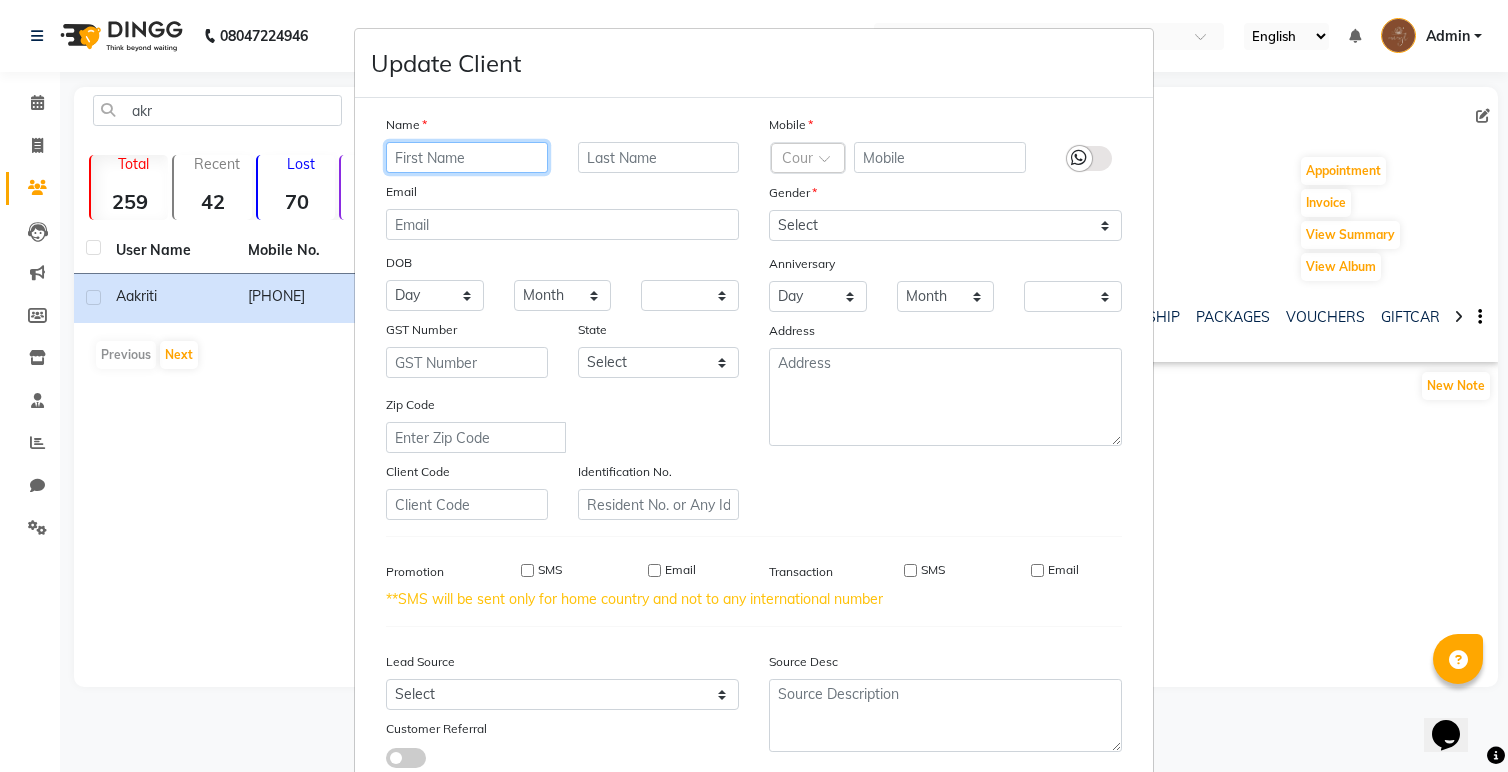 scroll, scrollTop: 136, scrollLeft: 0, axis: vertical 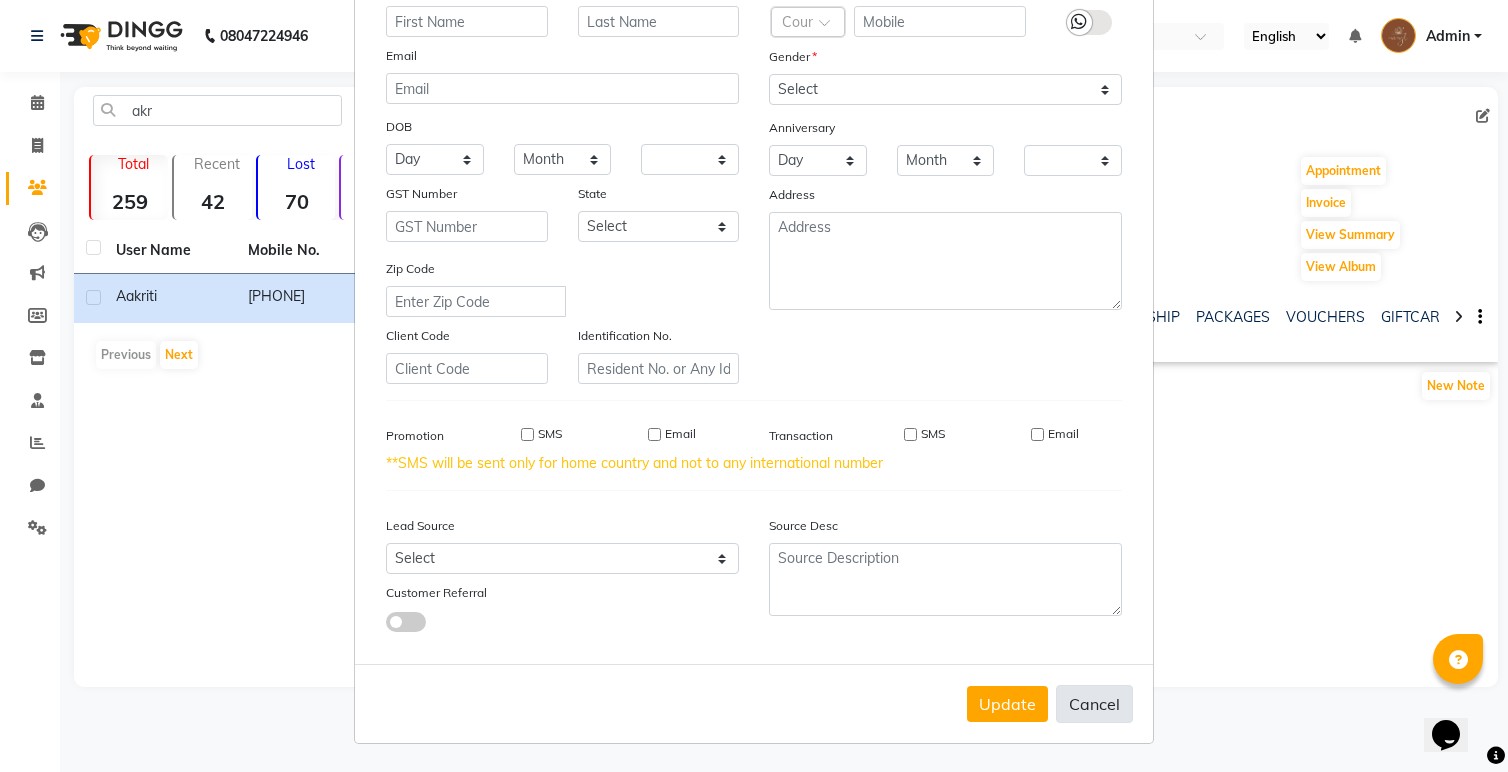 click on "Cancel" at bounding box center [1094, 704] 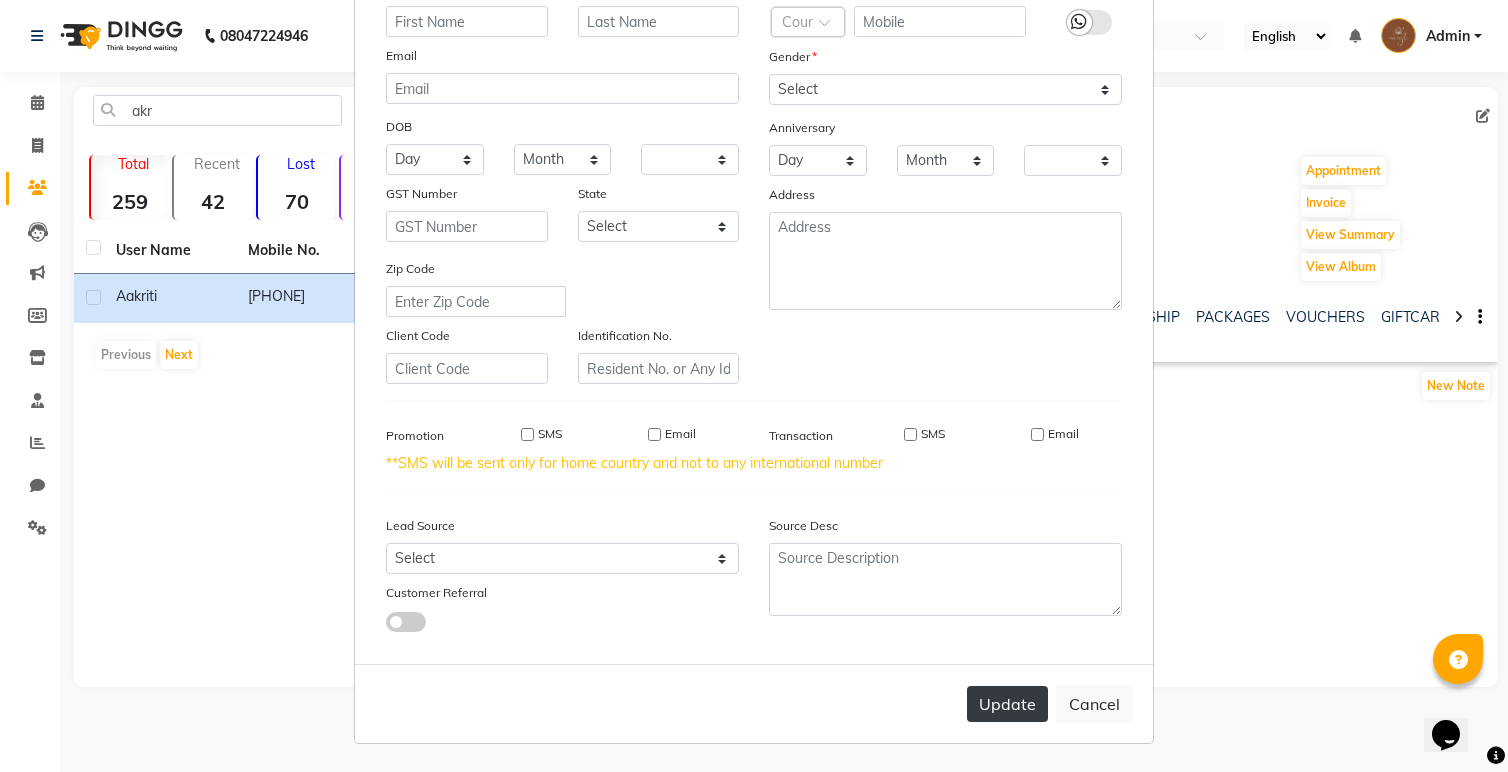 click on "Update" at bounding box center (1007, 704) 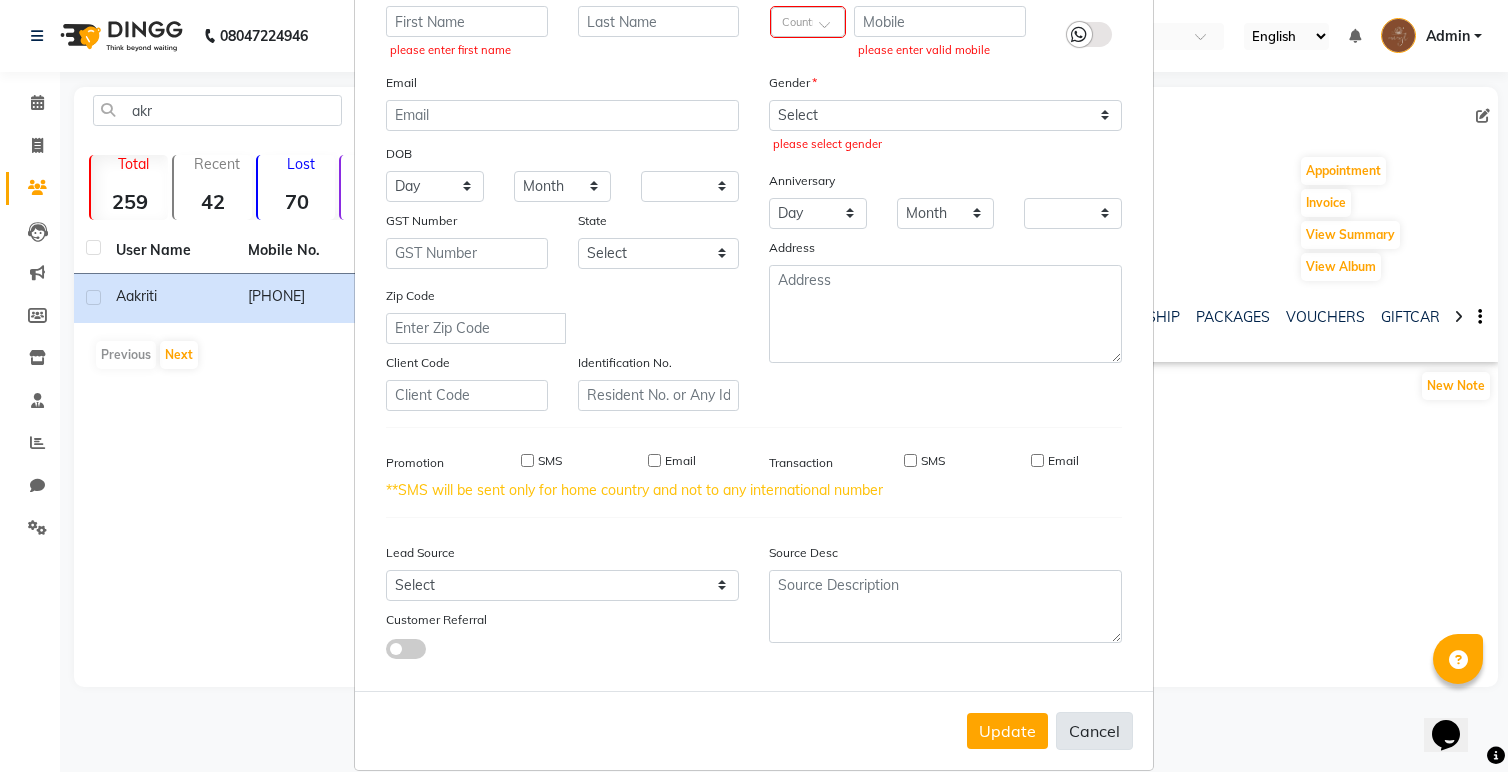 click on "Cancel" at bounding box center [1094, 731] 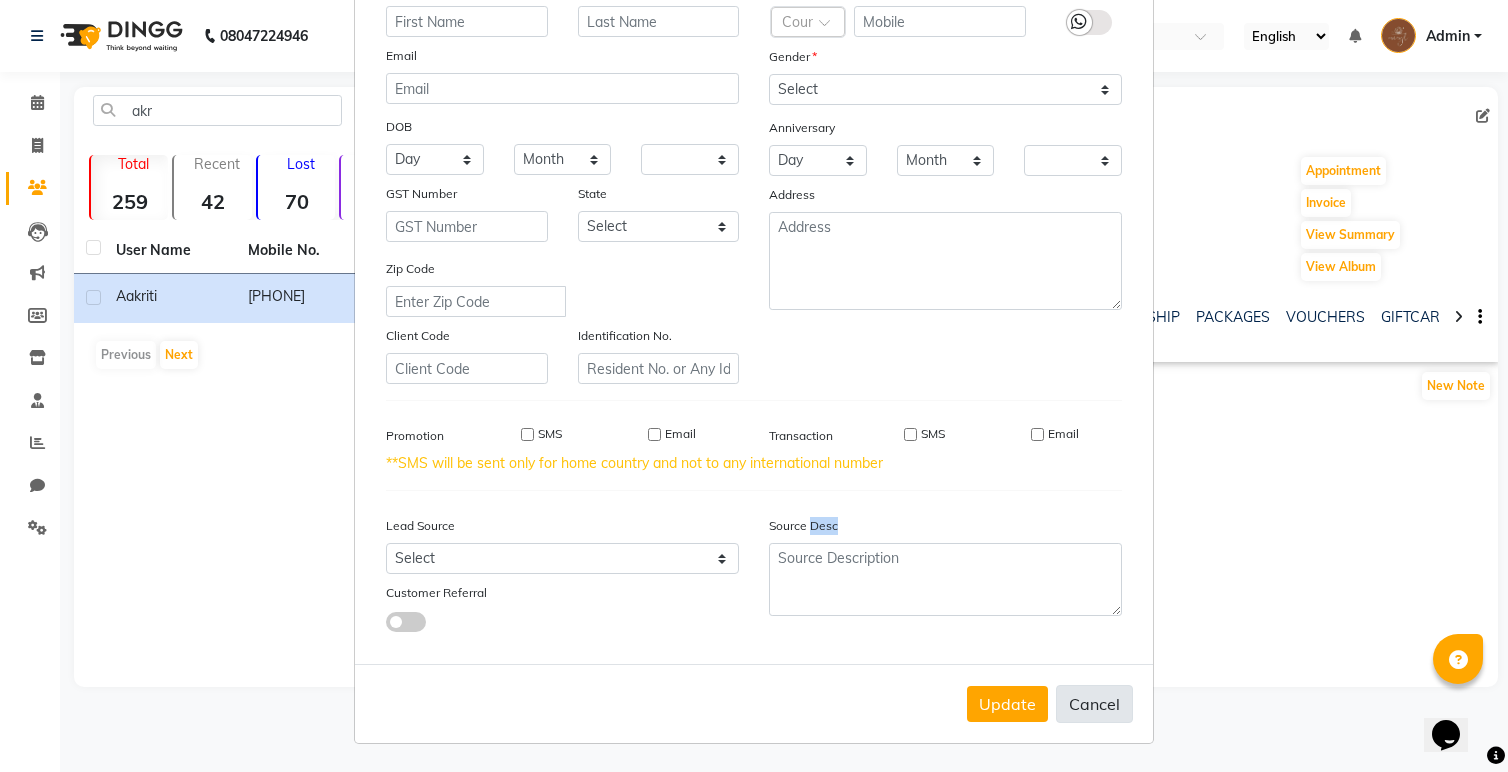 click on "Update   Cancel" at bounding box center [754, 703] 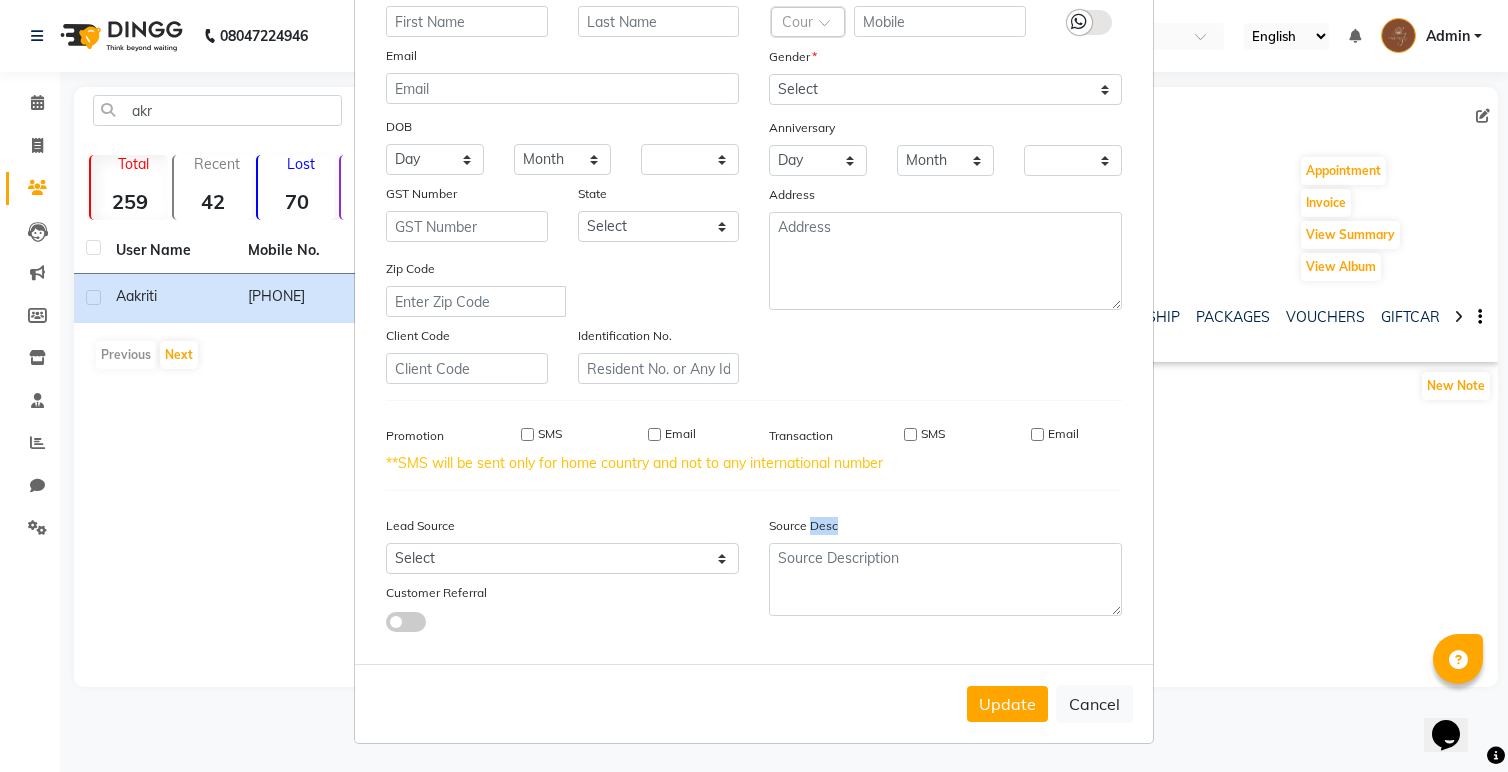 scroll, scrollTop: 0, scrollLeft: 0, axis: both 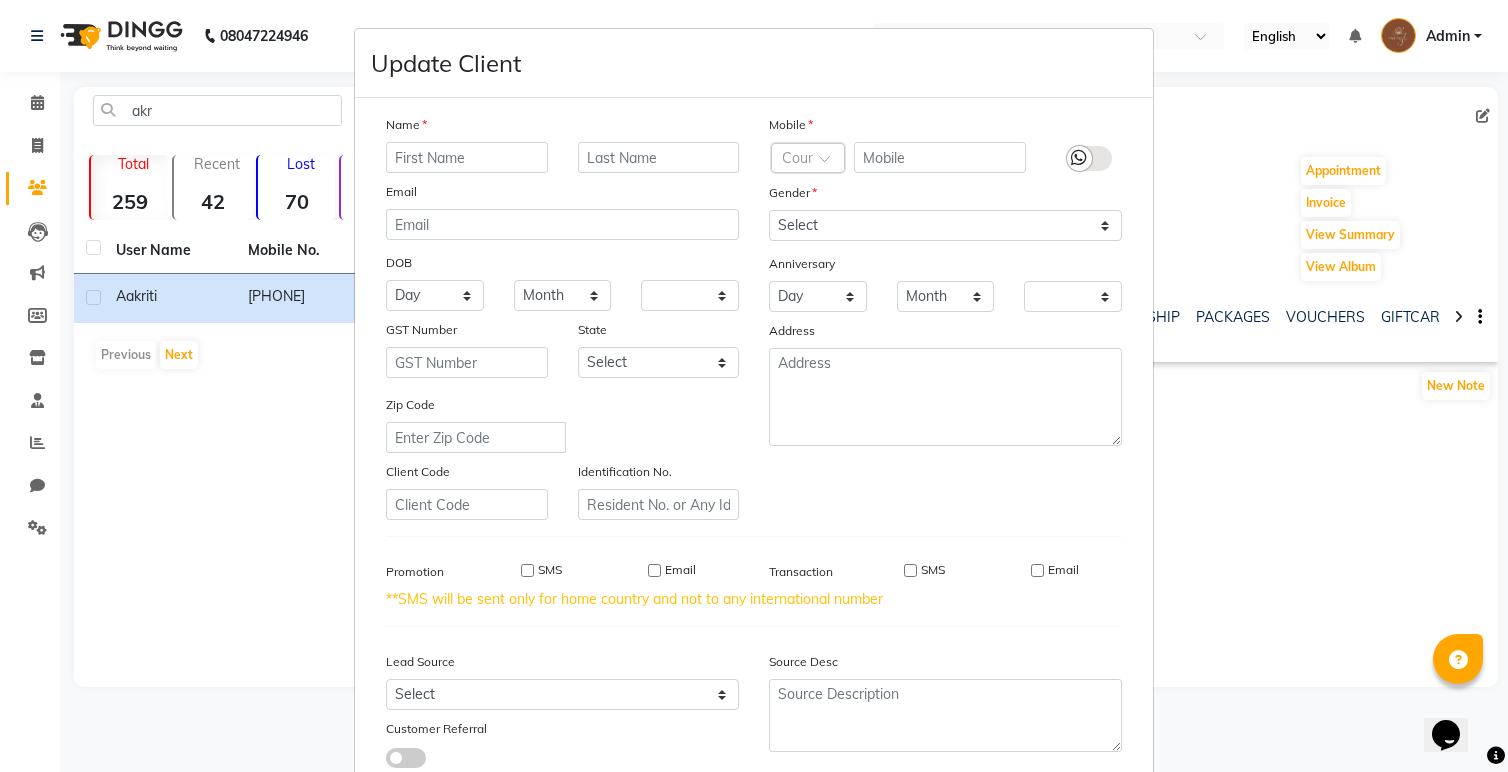 click on "Update Client Name Email DOB Day 01 02 03 04 05 06 07 08 09 10 11 12 13 14 15 16 17 18 19 20 21 22 23 24 25 26 27 28 29 30 31 Month January February March April May June July August September October November December 1940 1941 1942 1943 1944 1945 1946 1947 1948 1949 1950 1951 1952 1953 1954 1955 1956 1957 1958 1959 1960 1961 1962 1963 1964 1965 1966 1967 1968 1969 1970 1971 1972 1973 1974 1975 1976 1977 1978 1979 1980 1981 1982 1983 1984 1985 1986 1987 1988 1989 1990 1991 1992 1993 1994 1995 1996 1997 1998 1999 2000 2001 2002 2003 2004 2005 2006 2007 2008 2009 2010 2011 2012 2013 2014 2015 2016 2017 2018 2019 2020 2021 2022 2023 2024 GST Number State Select Andaman and Nicobar Islands Andhra Pradesh Arunachal Pradesh Assam Bihar Chandigarh Chhattisgarh Dadra and Nagar Haveli Daman and Diu Delhi Goa Gujarat Haryana Himachal Pradesh Jammu and Kashmir Jharkhand Karnataka Kerala Lakshadweep Madhya Pradesh Maharashtra Manipur Meghalaya Mizoram Nagaland Odisha Pondicherry Punjab Rajasthan Sikkim Tamil Nadu Tripura" at bounding box center [754, 386] 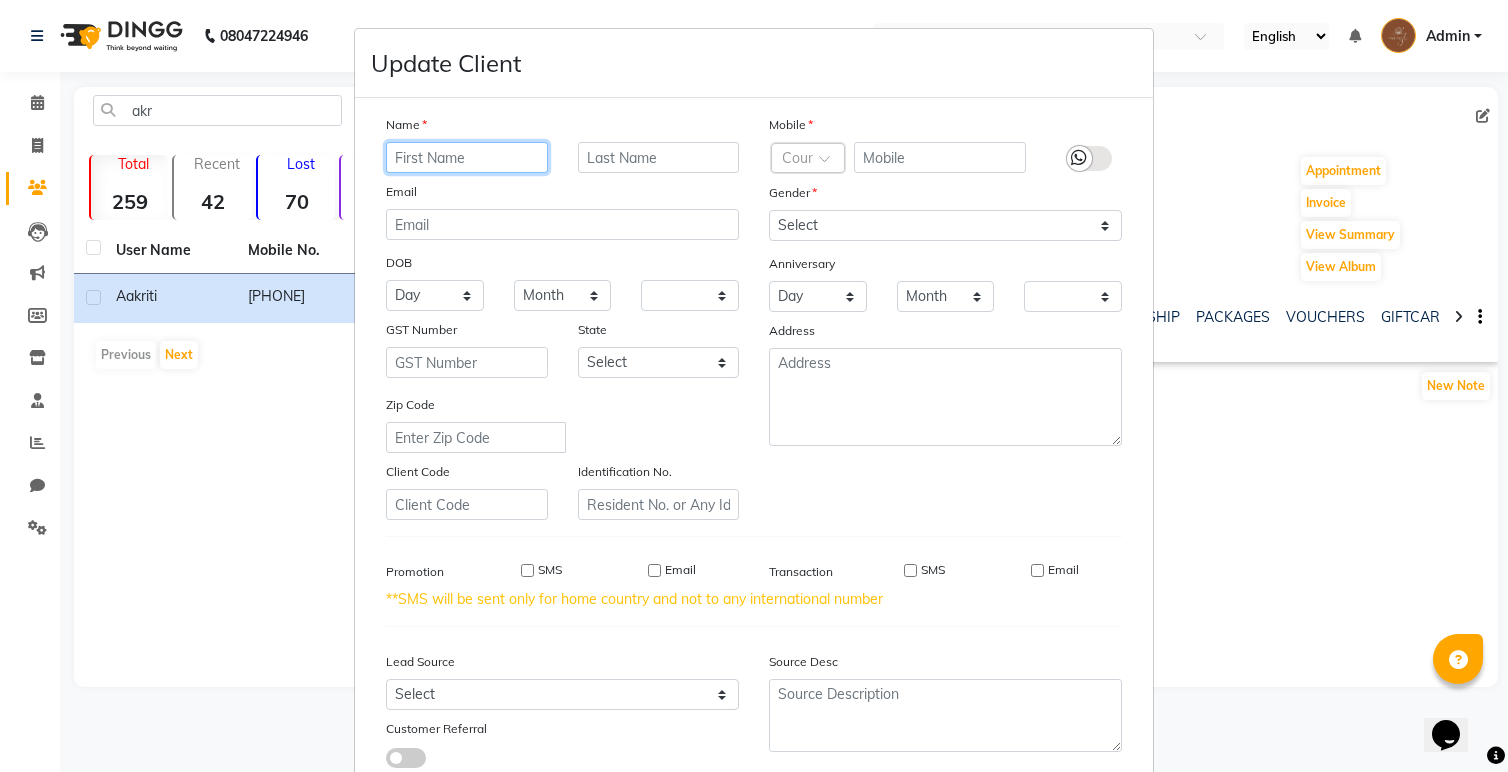click at bounding box center [467, 157] 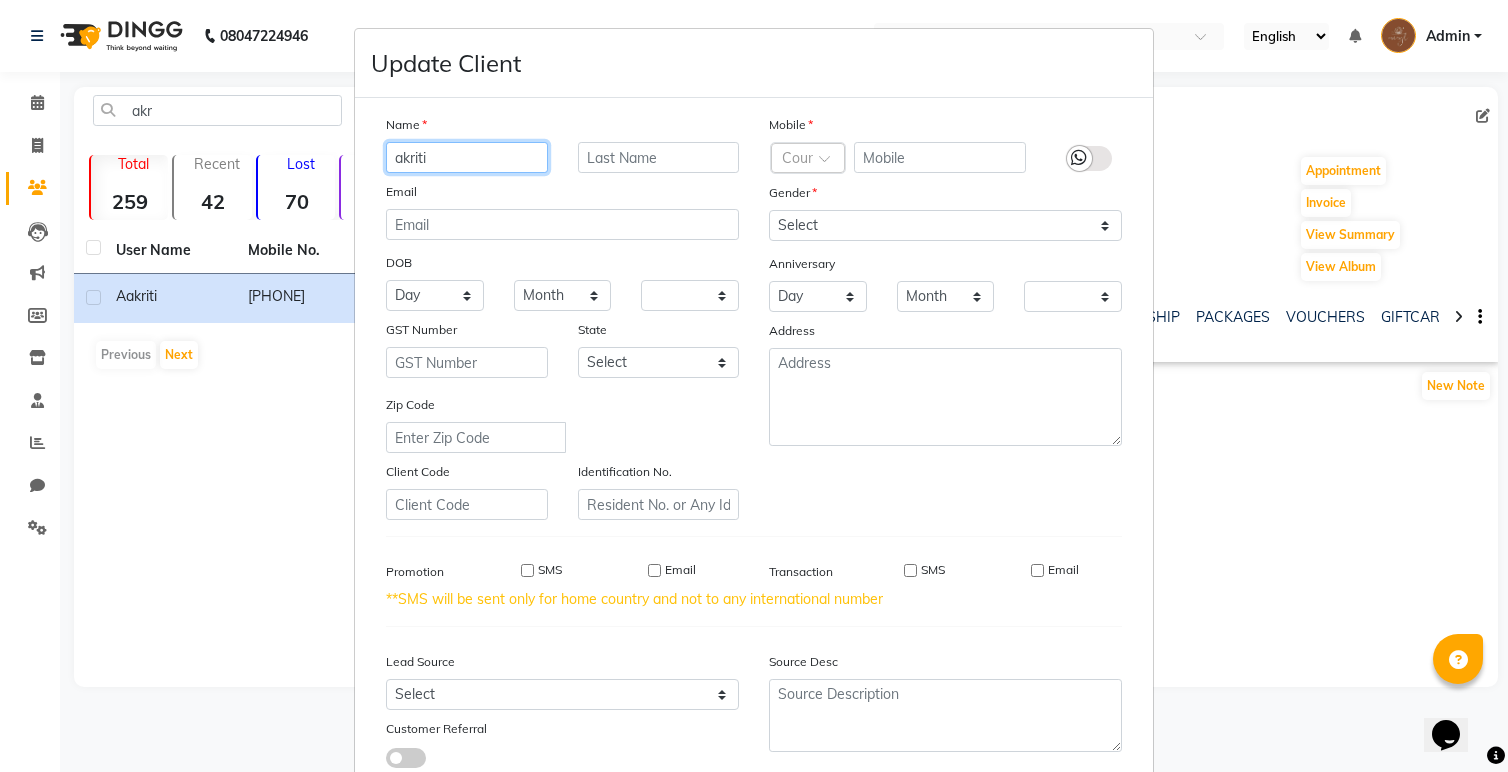 type on "akriti" 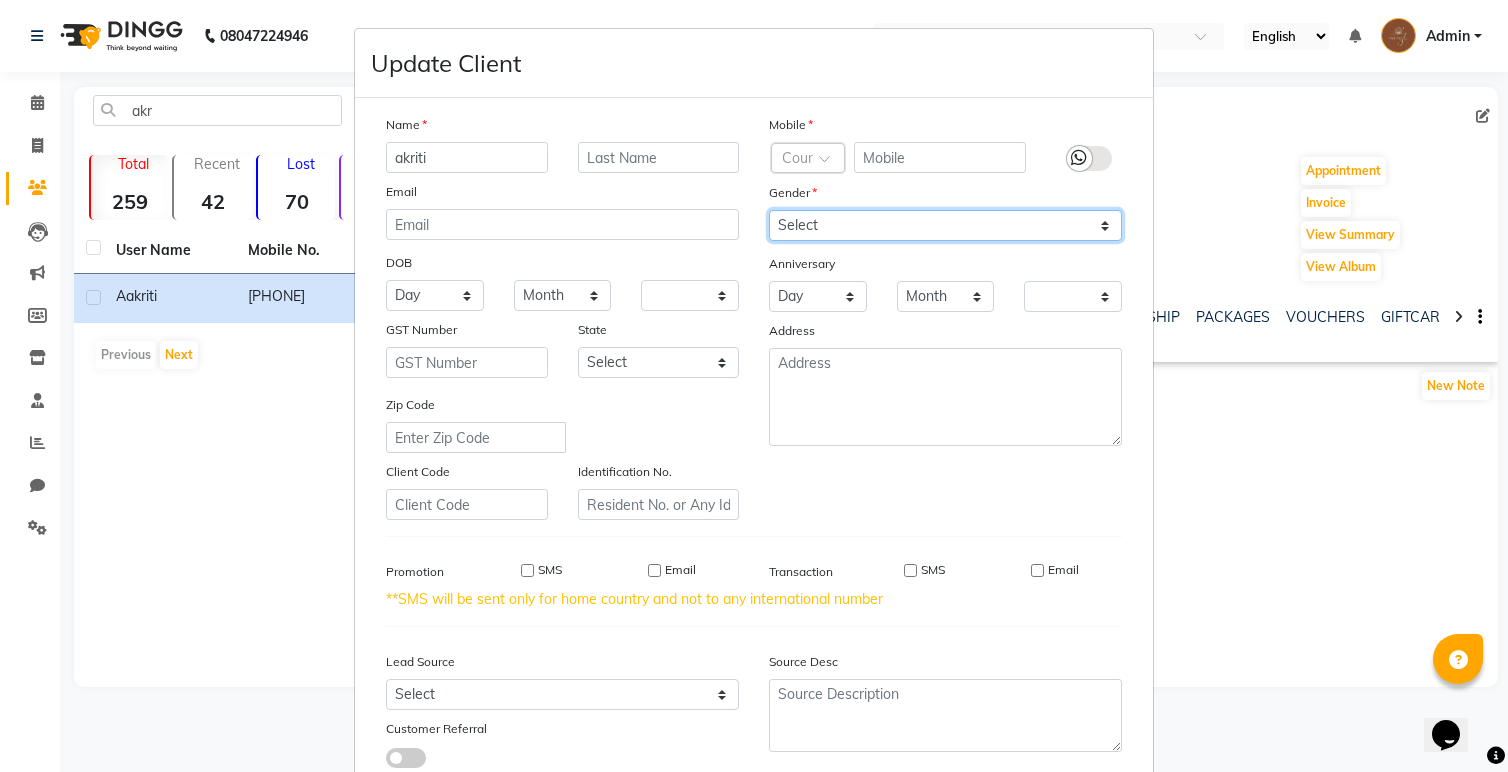 click on "Select Male Female Other Prefer Not To Say" at bounding box center [945, 225] 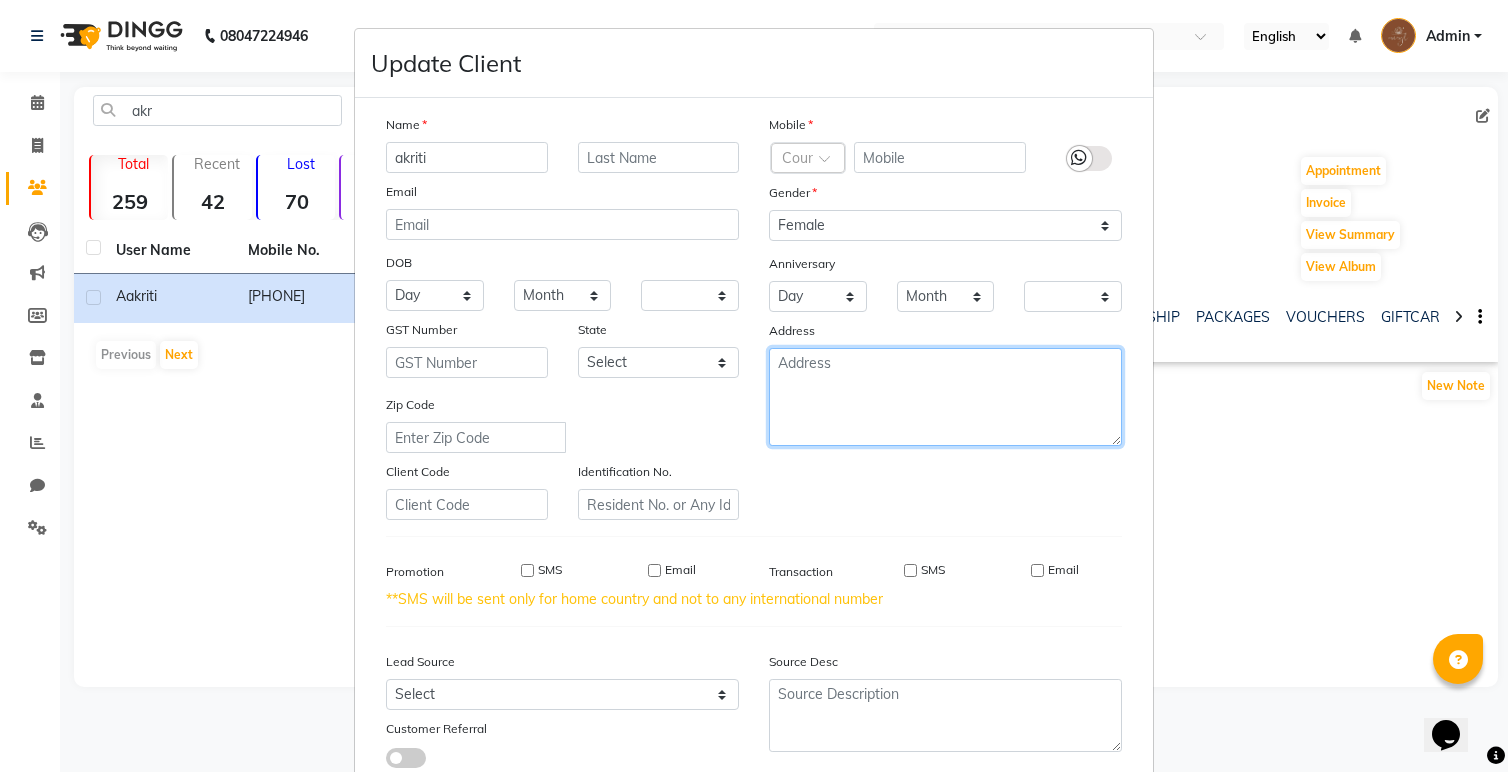 click at bounding box center [945, 397] 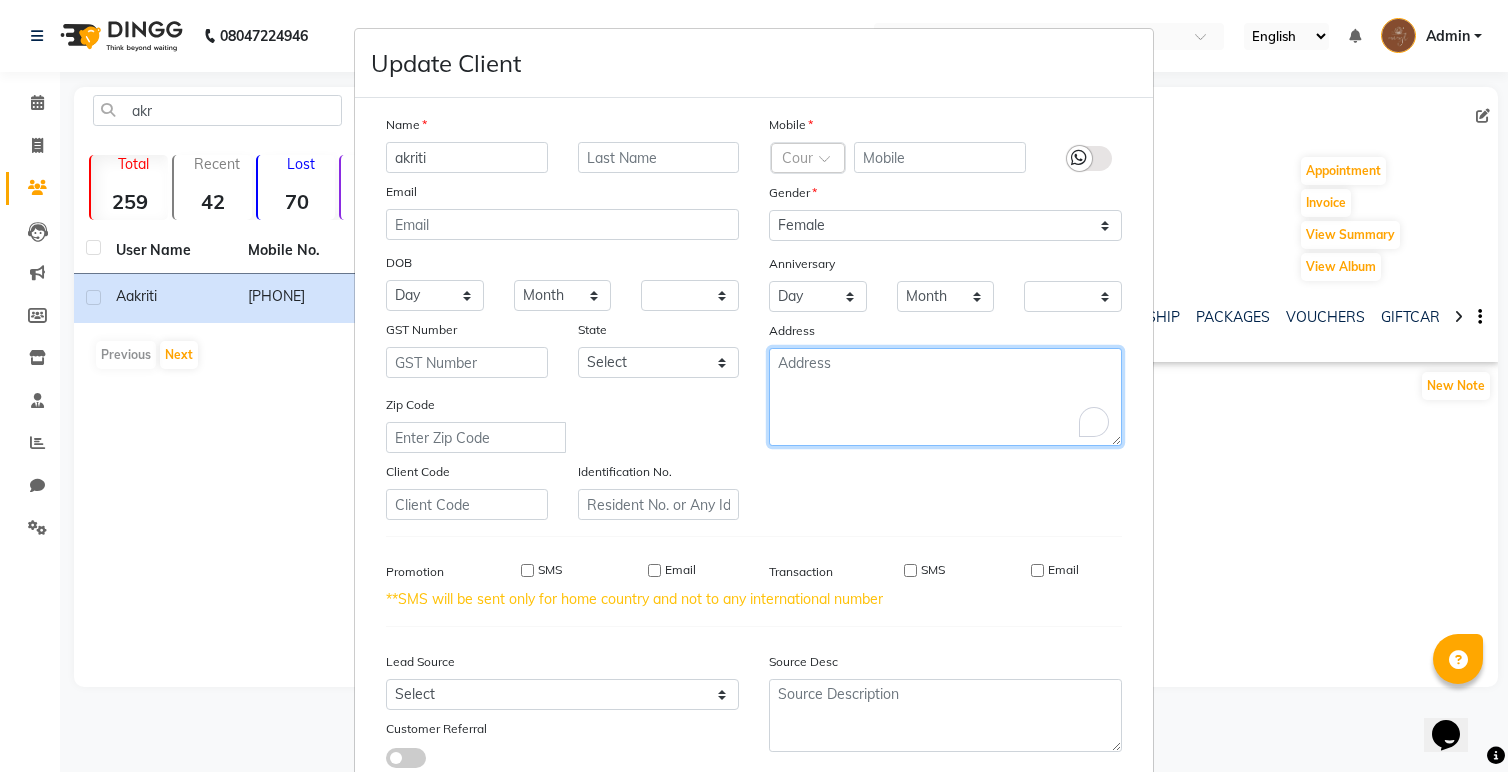 scroll, scrollTop: 136, scrollLeft: 0, axis: vertical 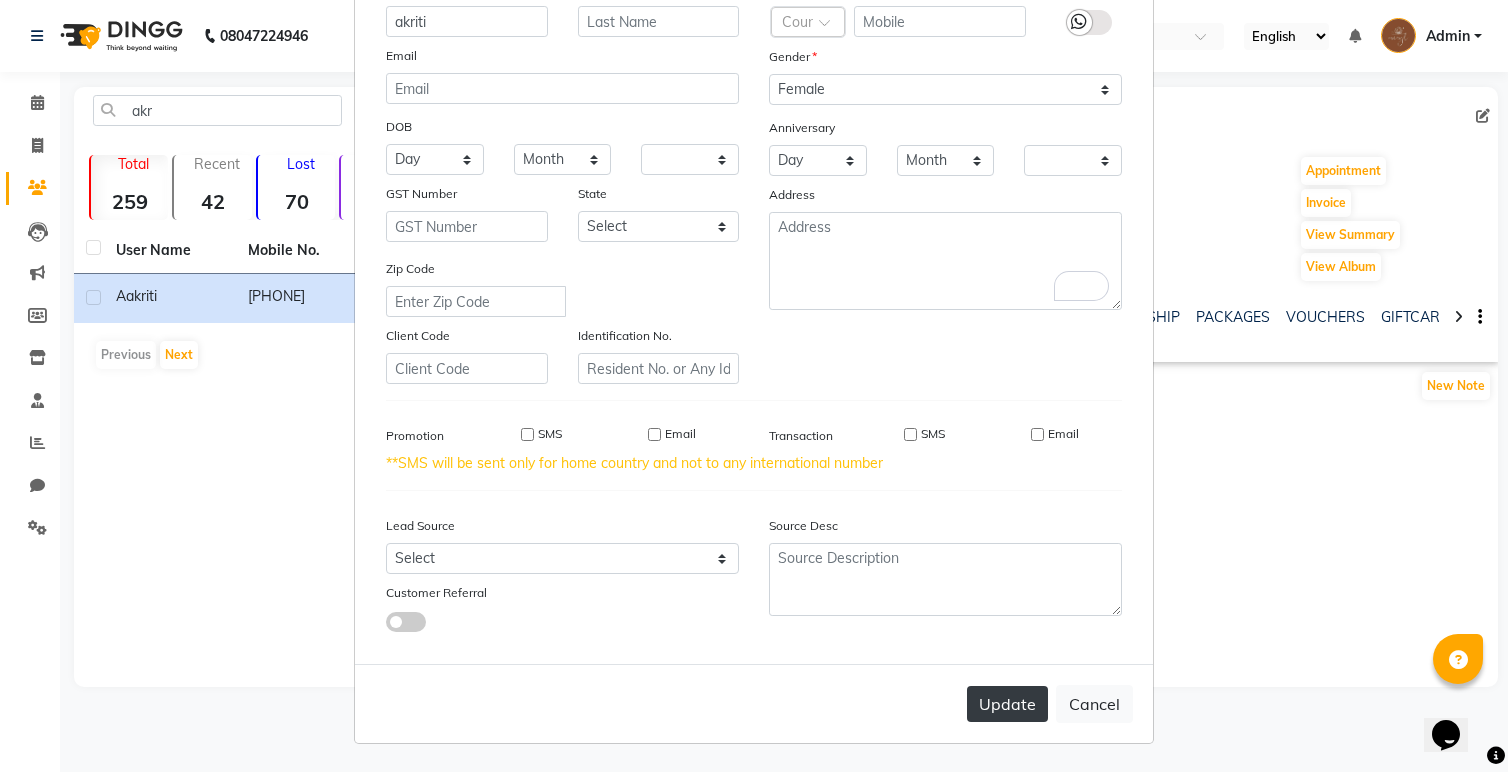 click on "Update" at bounding box center (1007, 704) 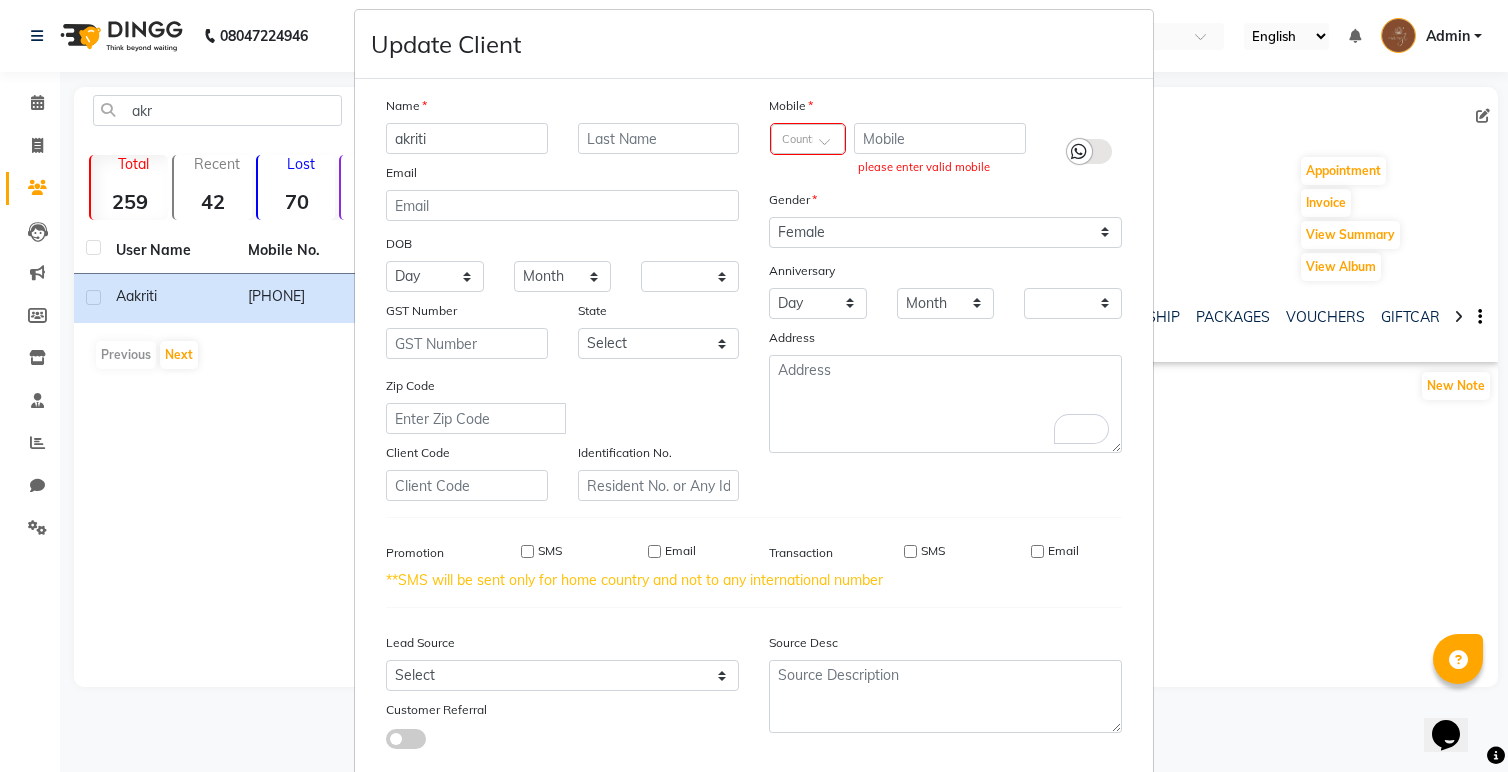 scroll, scrollTop: 0, scrollLeft: 0, axis: both 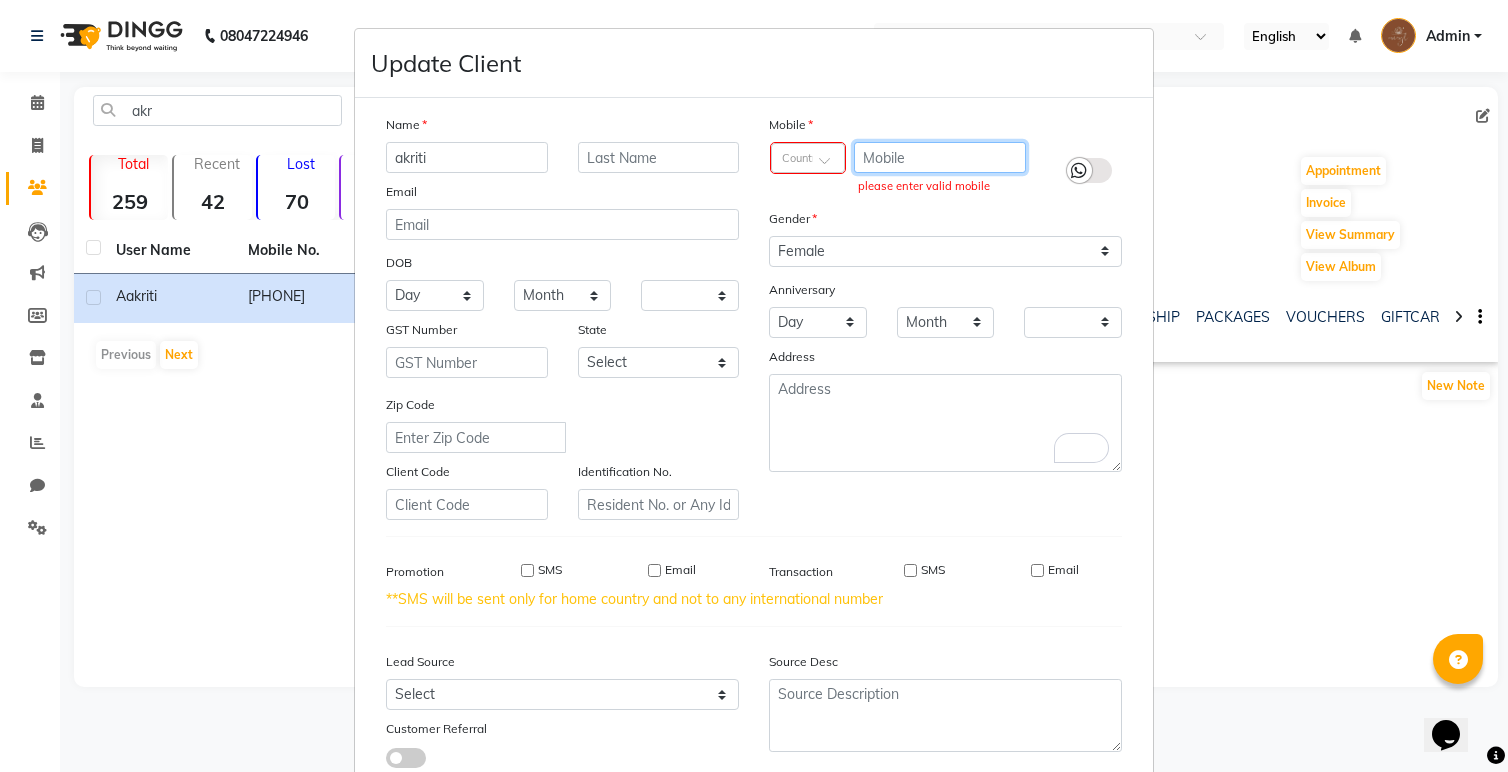click at bounding box center (940, 157) 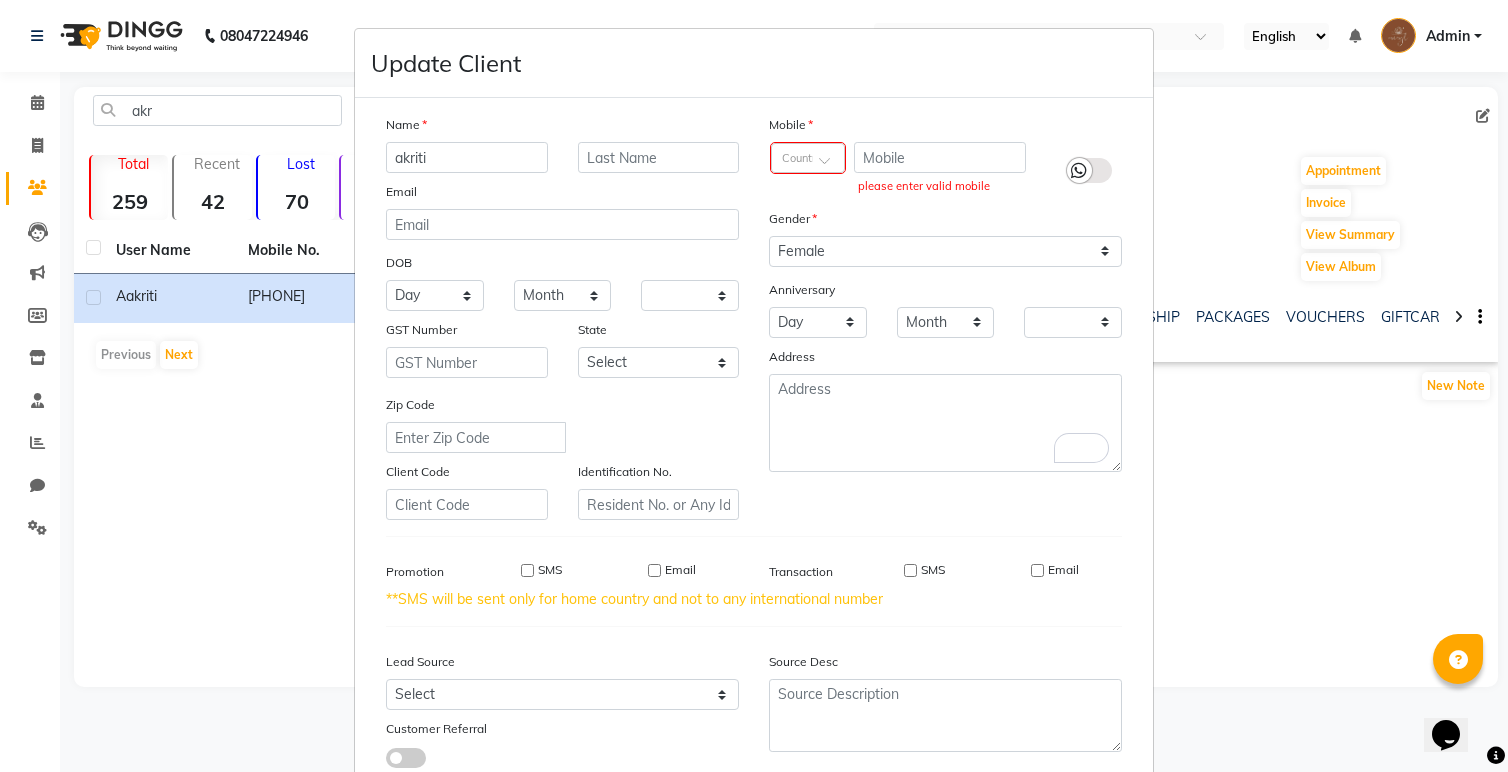 click on "Update Client Name akriti Email DOB Day 01 02 03 04 05 06 07 08 09 10 11 12 13 14 15 16 17 18 19 20 21 22 23 24 25 26 27 28 29 30 31 Month January February March April May June July August September October November December 1940 1941 1942 1943 1944 1945 1946 1947 1948 1949 1950 1951 1952 1953 1954 1955 1956 1957 1958 1959 1960 1961 1962 1963 1964 1965 1966 1967 1968 1969 1970 1971 1972 1973 1974 1975 1976 1977 1978 1979 1980 1981 1982 1983 1984 1985 1986 1987 1988 1989 1990 1991 1992 1993 1994 1995 1996 1997 1998 1999 2000 2001 2002 2003 2004 2005 2006 2007 2008 2009 2010 2011 2012 2013 2014 2015 2016 2017 2018 2019 2020 2021 2022 2023 2024 GST Number State Select Andaman and Nicobar Islands Andhra Pradesh Arunachal Pradesh Assam Bihar Chandigarh Chhattisgarh Dadra and Nagar Haveli Daman and Diu Delhi Goa Gujarat Haryana Himachal Pradesh Jammu and Kashmir Jharkhand Karnataka Kerala Lakshadweep Madhya Pradesh Maharashtra Manipur Meghalaya Mizoram Nagaland Odisha Pondicherry Punjab Rajasthan Sikkim Tamil Nadu" at bounding box center (754, 386) 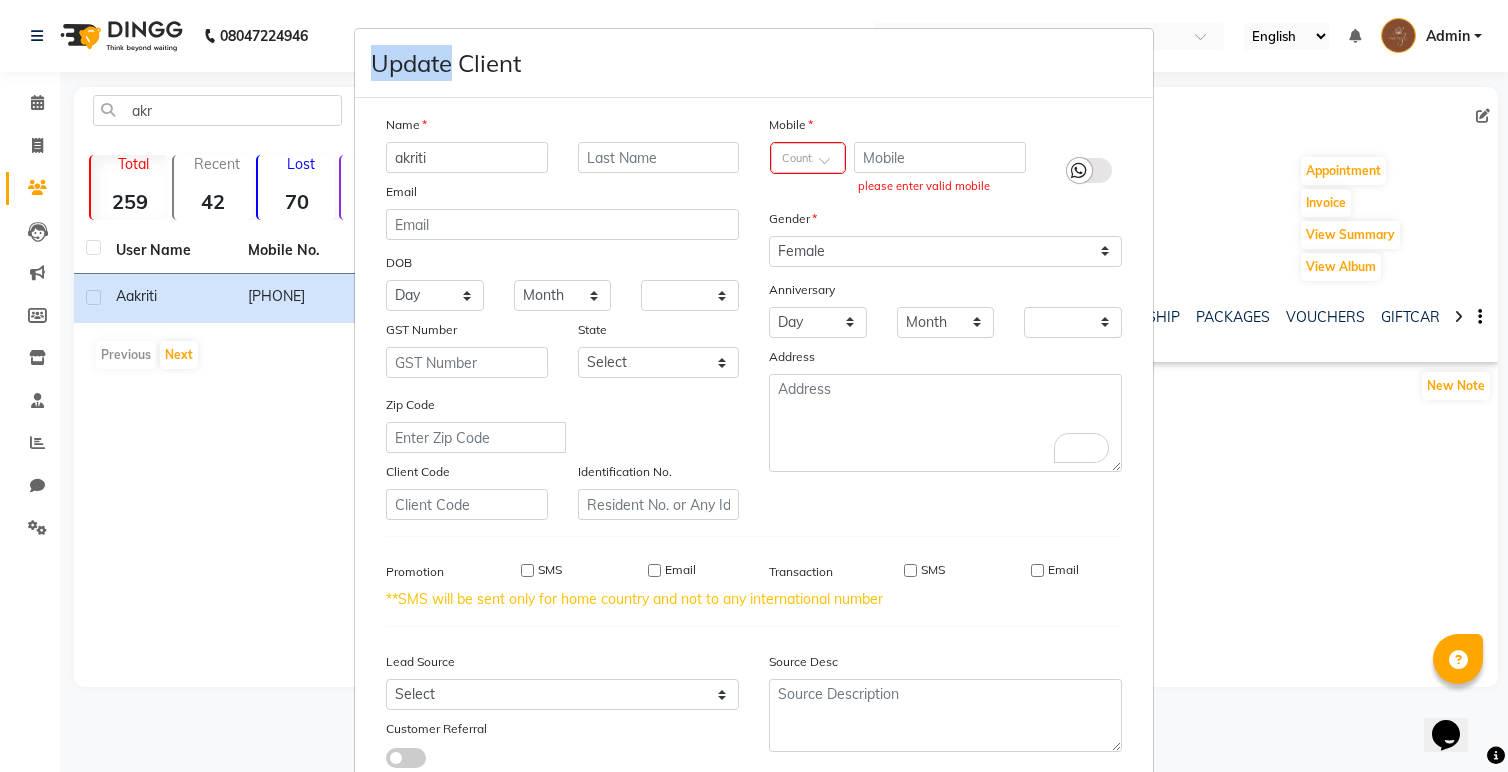 click on "Update Client Name akriti Email DOB Day 01 02 03 04 05 06 07 08 09 10 11 12 13 14 15 16 17 18 19 20 21 22 23 24 25 26 27 28 29 30 31 Month January February March April May June July August September October November December 1940 1941 1942 1943 1944 1945 1946 1947 1948 1949 1950 1951 1952 1953 1954 1955 1956 1957 1958 1959 1960 1961 1962 1963 1964 1965 1966 1967 1968 1969 1970 1971 1972 1973 1974 1975 1976 1977 1978 1979 1980 1981 1982 1983 1984 1985 1986 1987 1988 1989 1990 1991 1992 1993 1994 1995 1996 1997 1998 1999 2000 2001 2002 2003 2004 2005 2006 2007 2008 2009 2010 2011 2012 2013 2014 2015 2016 2017 2018 2019 2020 2021 2022 2023 2024 GST Number State Select Andaman and Nicobar Islands Andhra Pradesh Arunachal Pradesh Assam Bihar Chandigarh Chhattisgarh Dadra and Nagar Haveli Daman and Diu Delhi Goa Gujarat Haryana Himachal Pradesh Jammu and Kashmir Jharkhand Karnataka Kerala Lakshadweep Madhya Pradesh Maharashtra Manipur Meghalaya Mizoram Nagaland Odisha Pondicherry Punjab Rajasthan Sikkim Tamil Nadu" at bounding box center [754, 386] 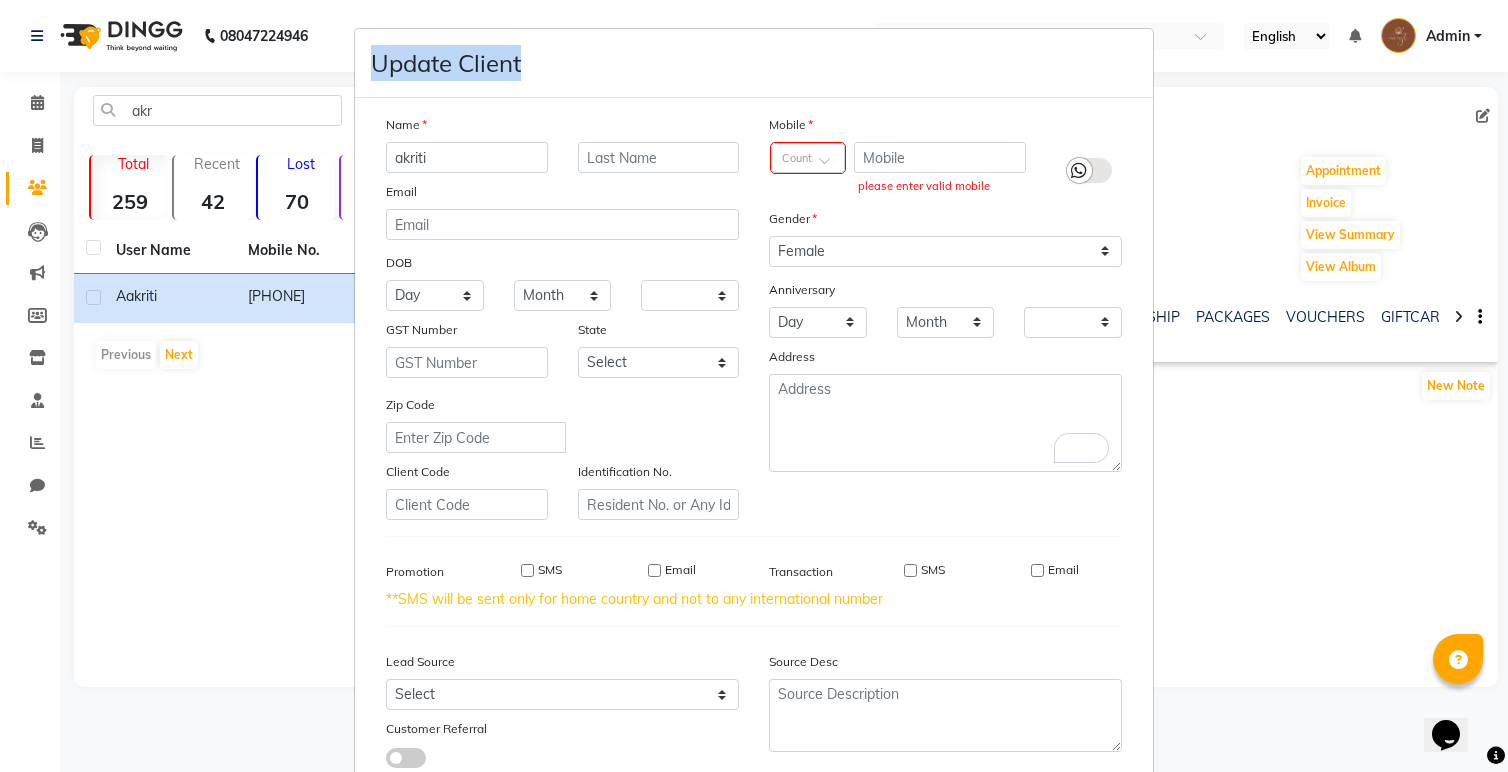 click on "Update Client Name akriti Email DOB Day 01 02 03 04 05 06 07 08 09 10 11 12 13 14 15 16 17 18 19 20 21 22 23 24 25 26 27 28 29 30 31 Month January February March April May June July August September October November December 1940 1941 1942 1943 1944 1945 1946 1947 1948 1949 1950 1951 1952 1953 1954 1955 1956 1957 1958 1959 1960 1961 1962 1963 1964 1965 1966 1967 1968 1969 1970 1971 1972 1973 1974 1975 1976 1977 1978 1979 1980 1981 1982 1983 1984 1985 1986 1987 1988 1989 1990 1991 1992 1993 1994 1995 1996 1997 1998 1999 2000 2001 2002 2003 2004 2005 2006 2007 2008 2009 2010 2011 2012 2013 2014 2015 2016 2017 2018 2019 2020 2021 2022 2023 2024 GST Number State Select Andaman and Nicobar Islands Andhra Pradesh Arunachal Pradesh Assam Bihar Chandigarh Chhattisgarh Dadra and Nagar Haveli Daman and Diu Delhi Goa Gujarat Haryana Himachal Pradesh Jammu and Kashmir Jharkhand Karnataka Kerala Lakshadweep Madhya Pradesh Maharashtra Manipur Meghalaya Mizoram Nagaland Odisha Pondicherry Punjab Rajasthan Sikkim Tamil Nadu" at bounding box center [754, 386] 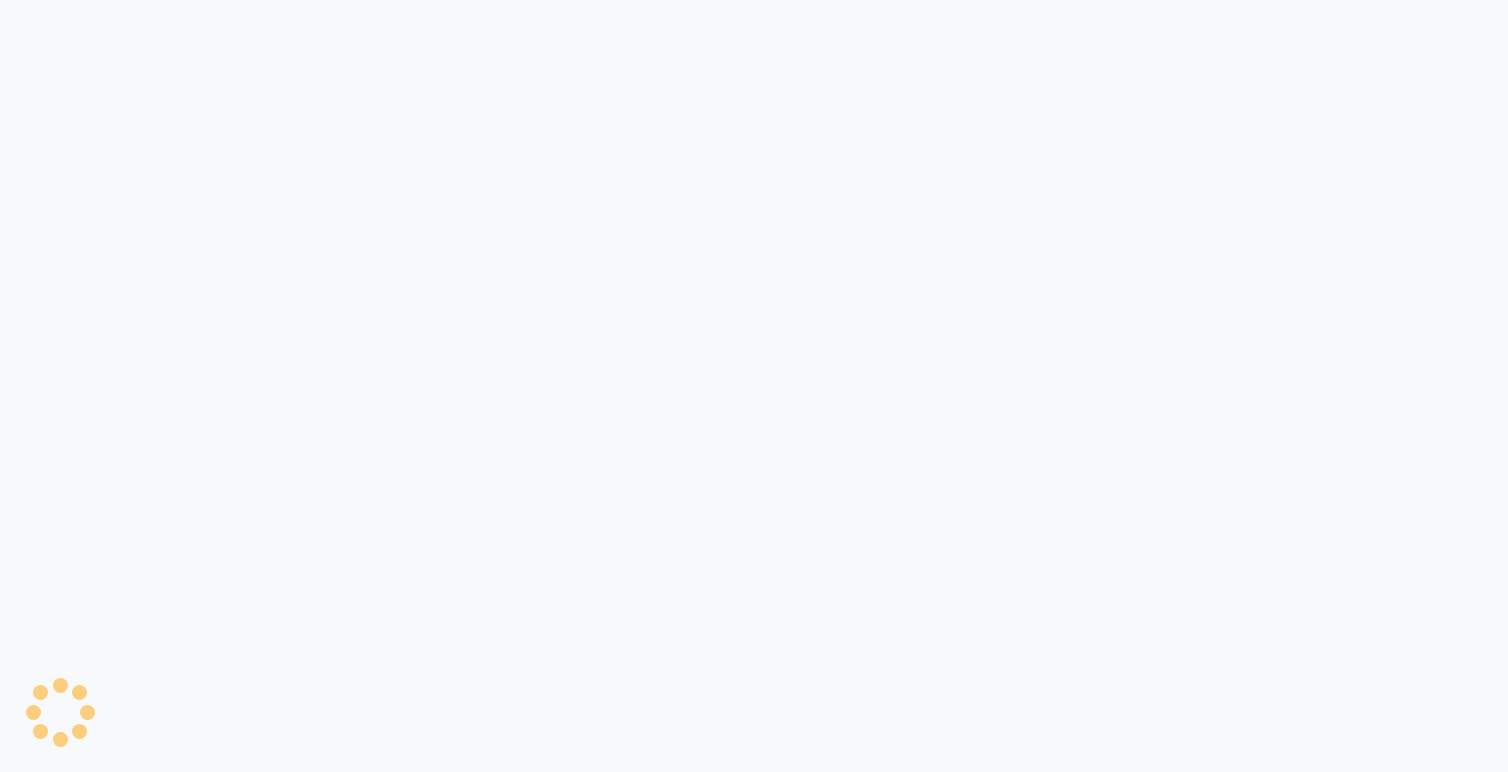 scroll, scrollTop: 0, scrollLeft: 0, axis: both 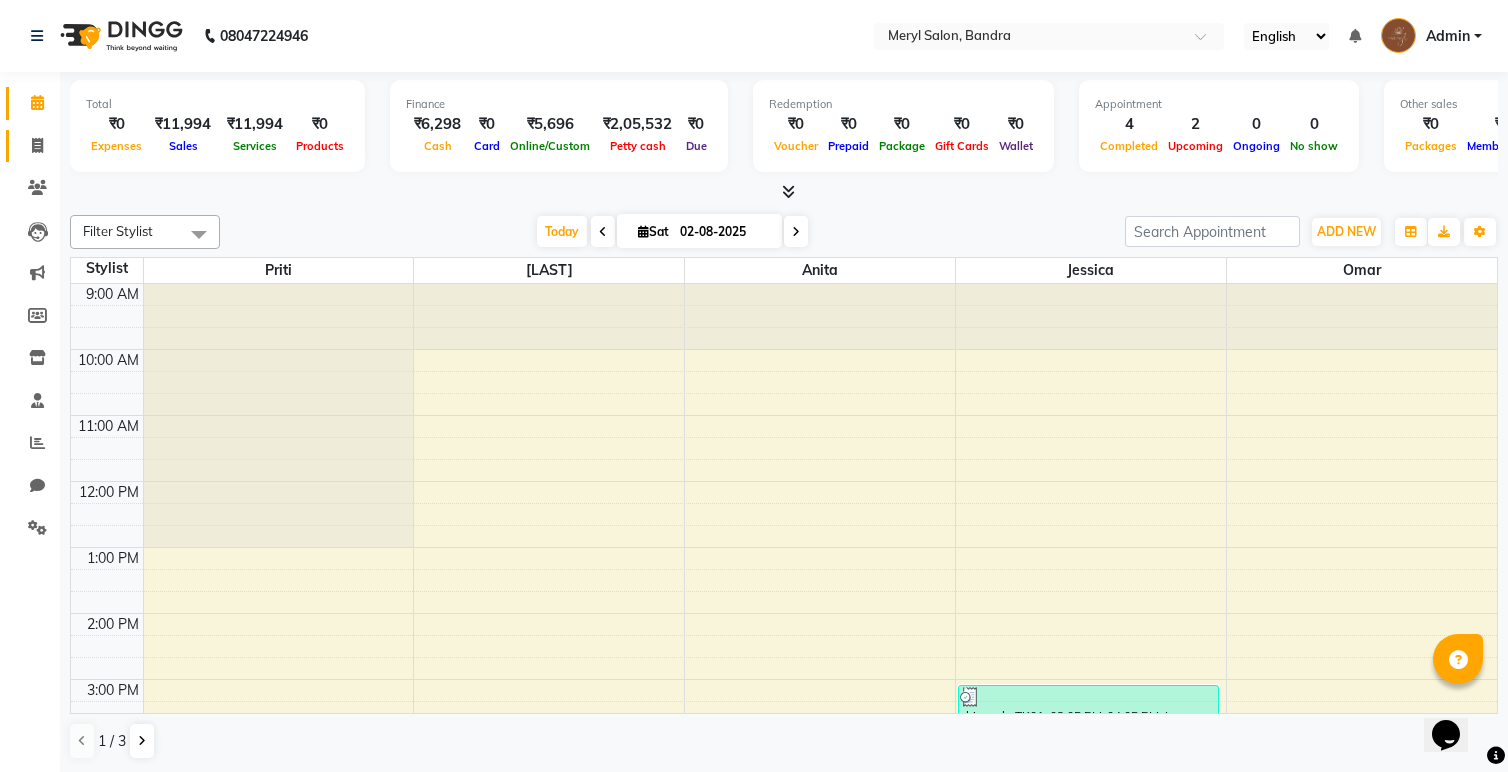 click 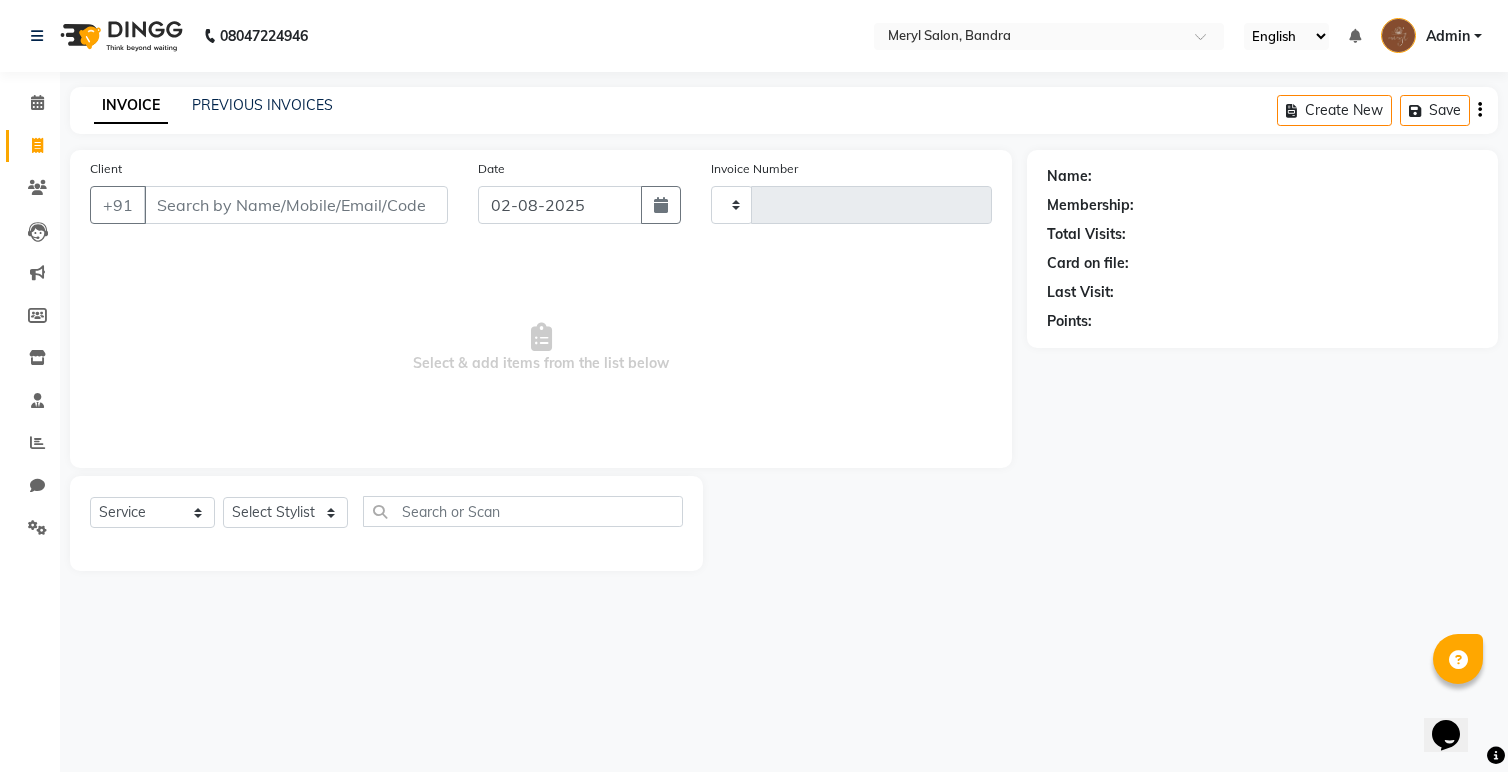 type on "0160" 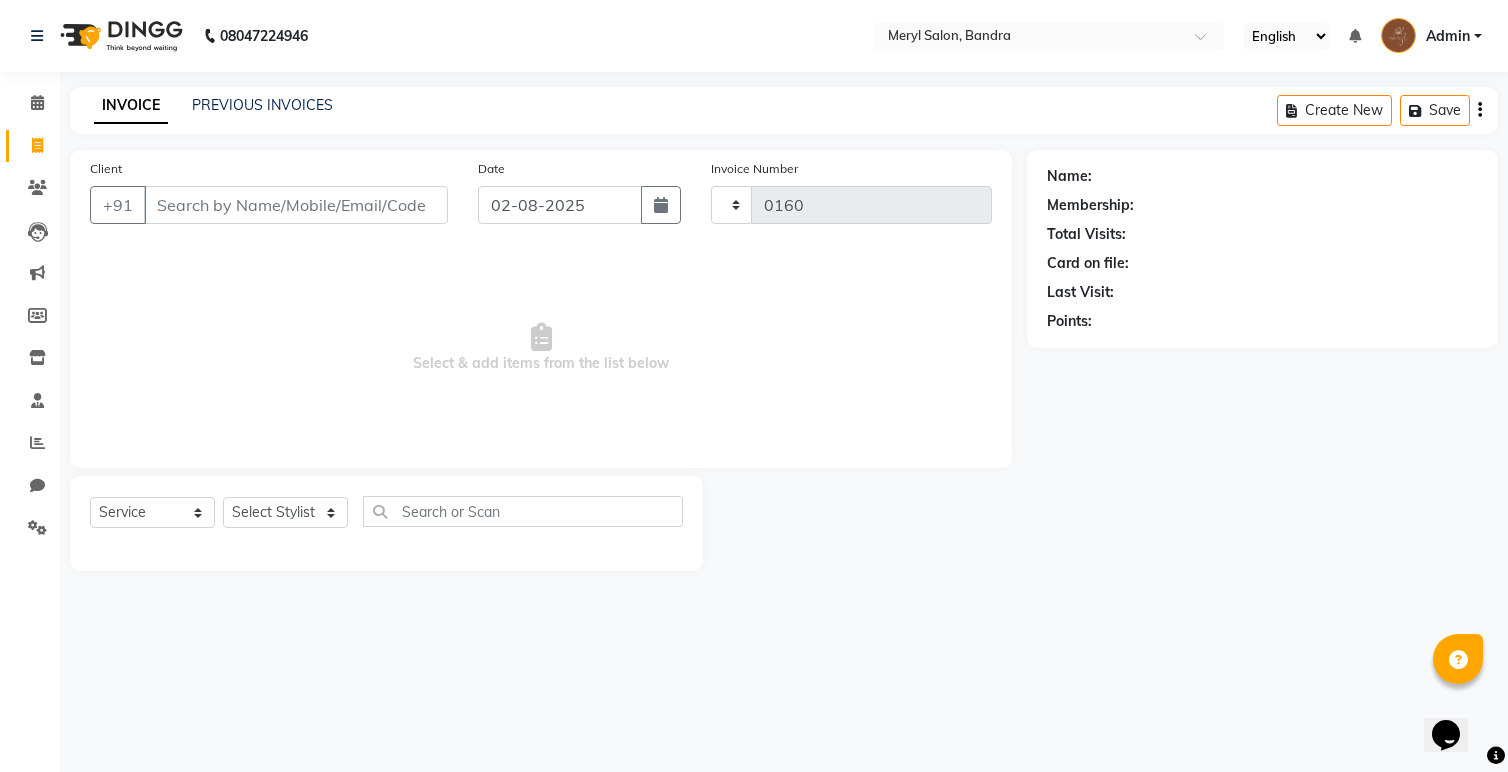 select on "7894" 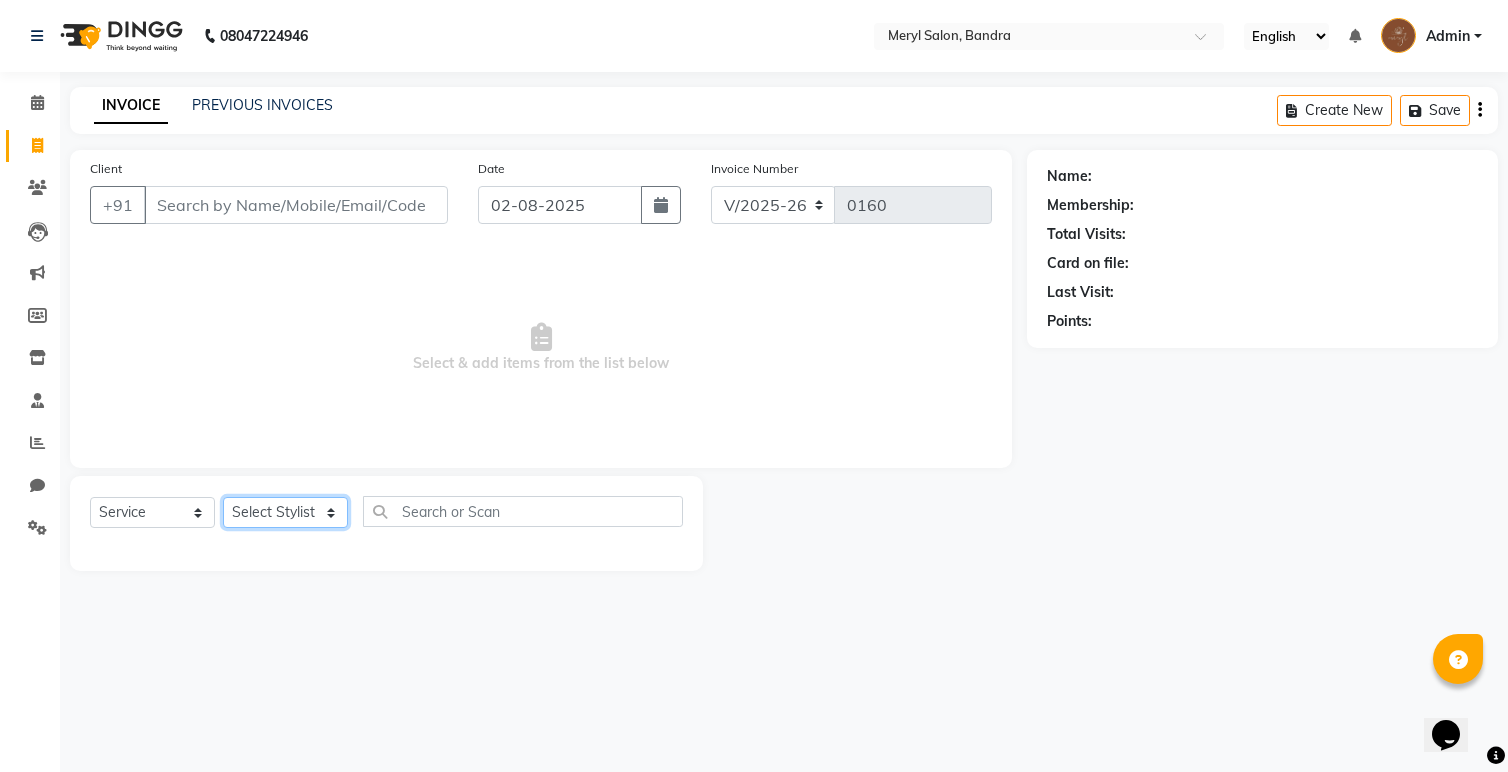 click on "Select Stylist Anita Dakshta  Jessica Omar Priti Rajesh  Raju Rekha Sana  Shamal  Shivansh Sohail" 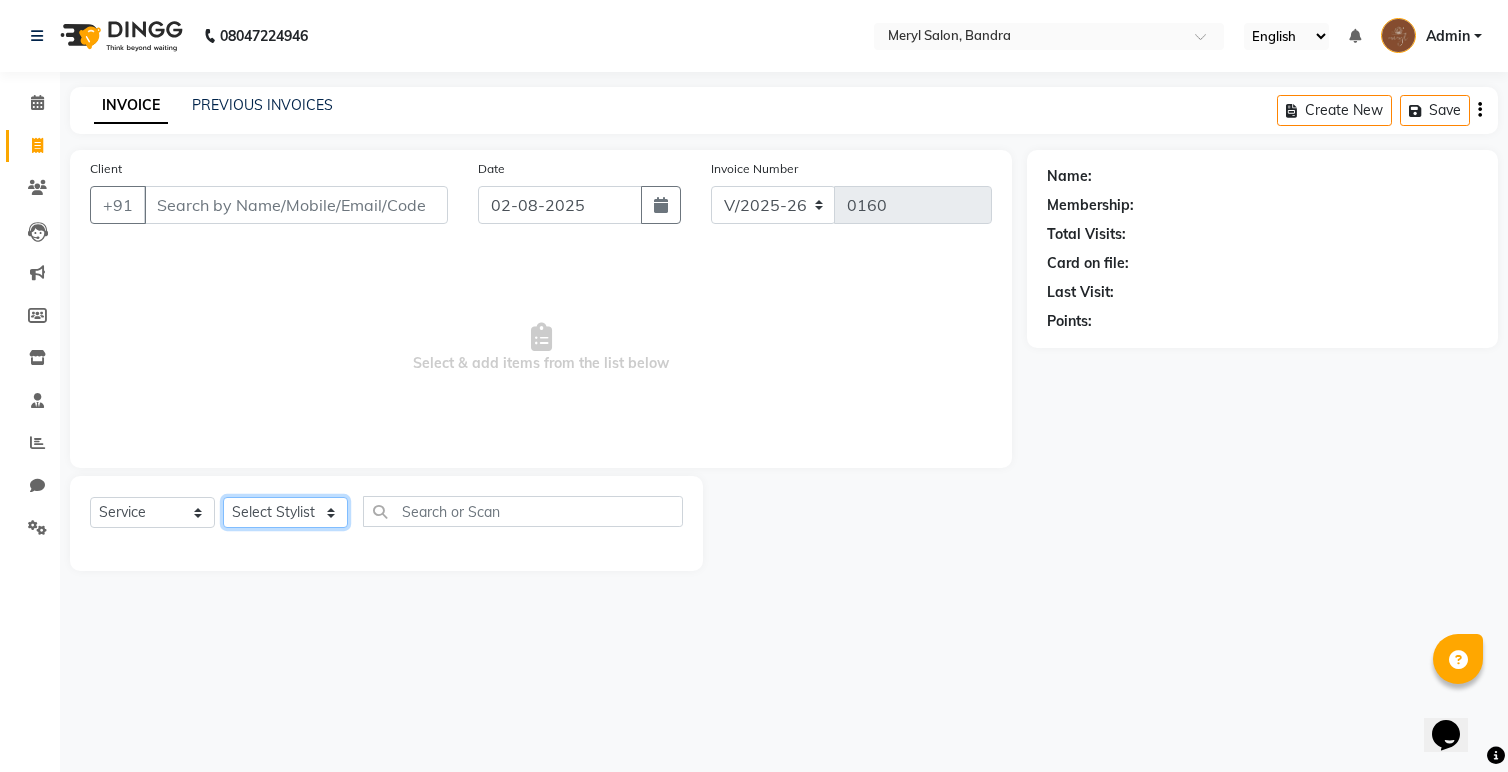 select on "71444" 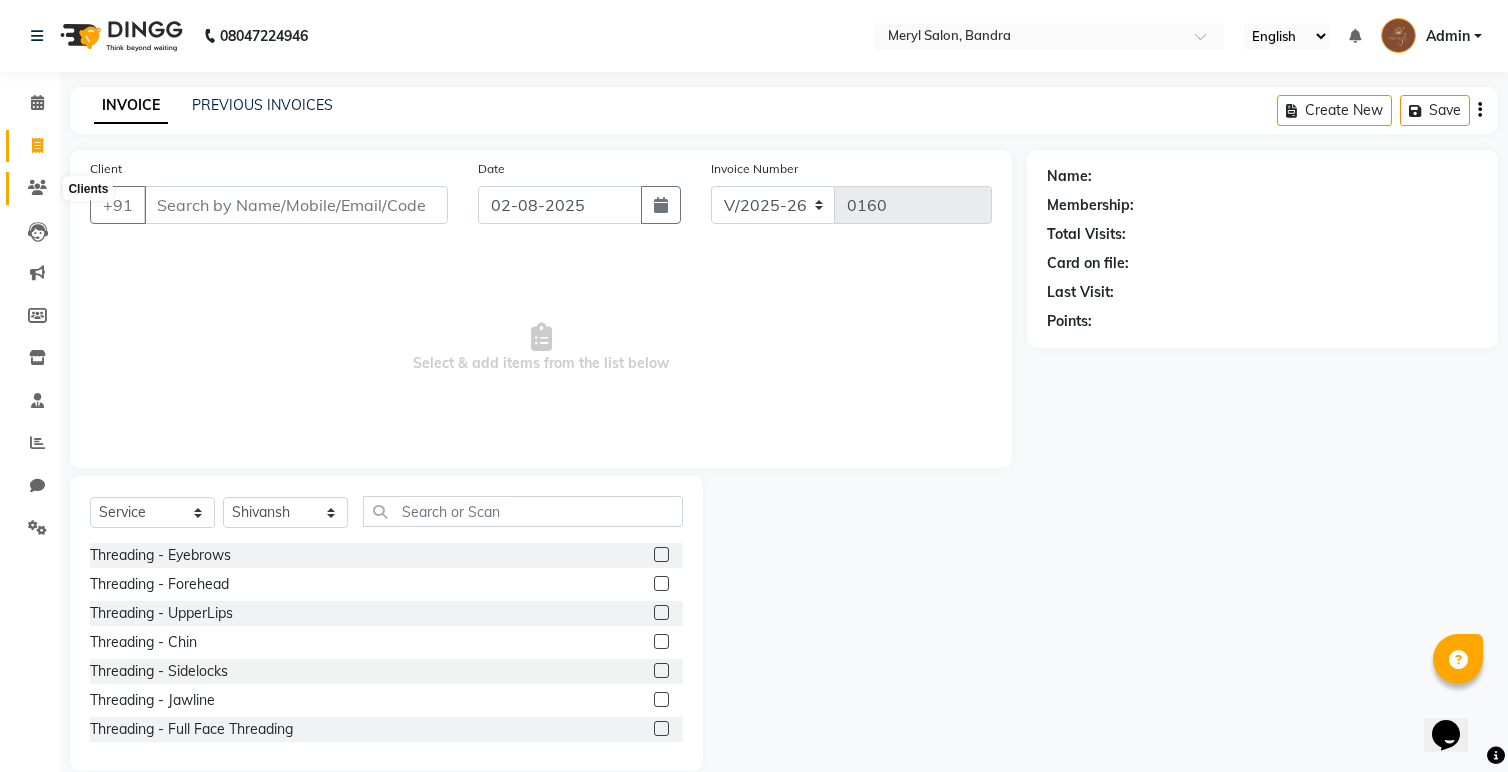 click 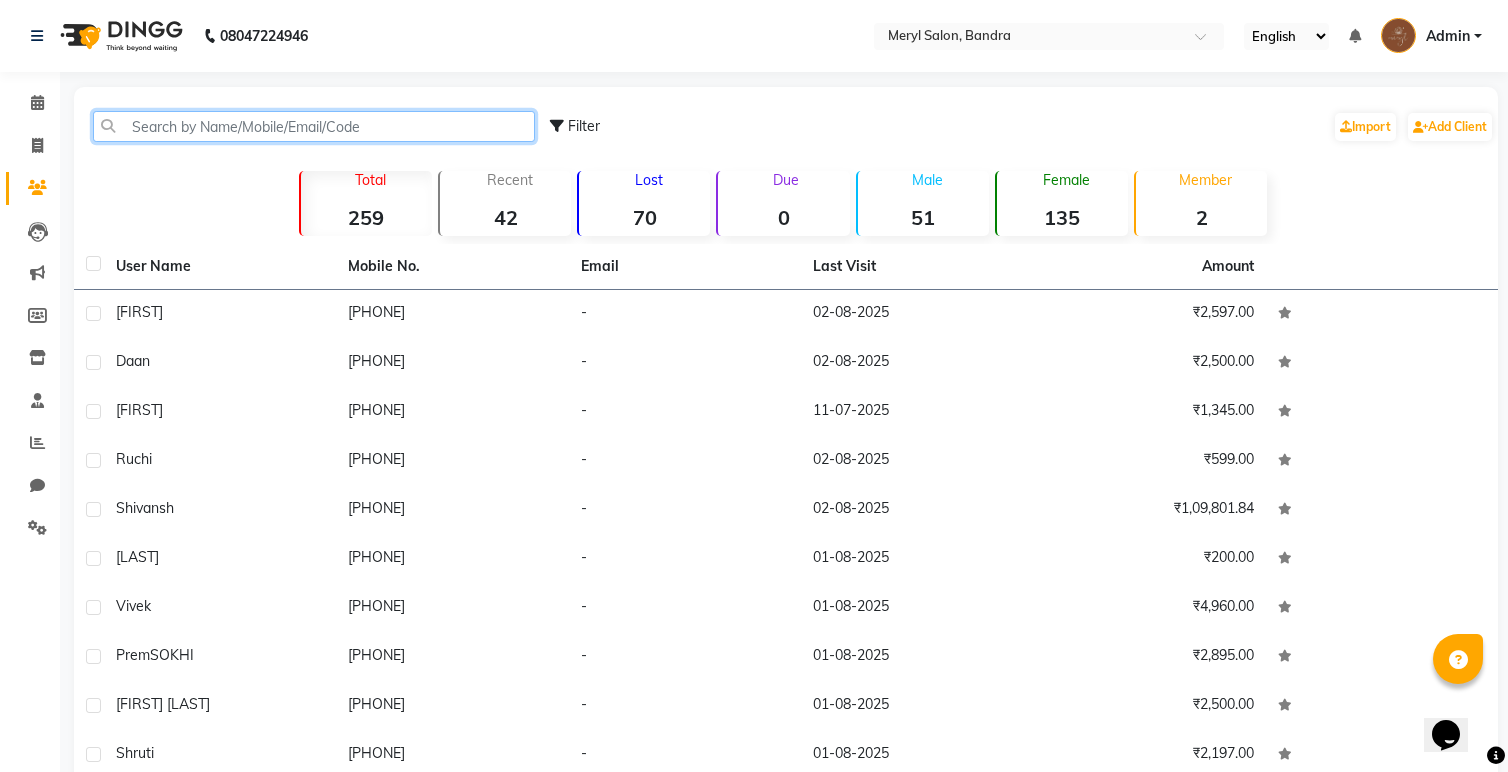 click 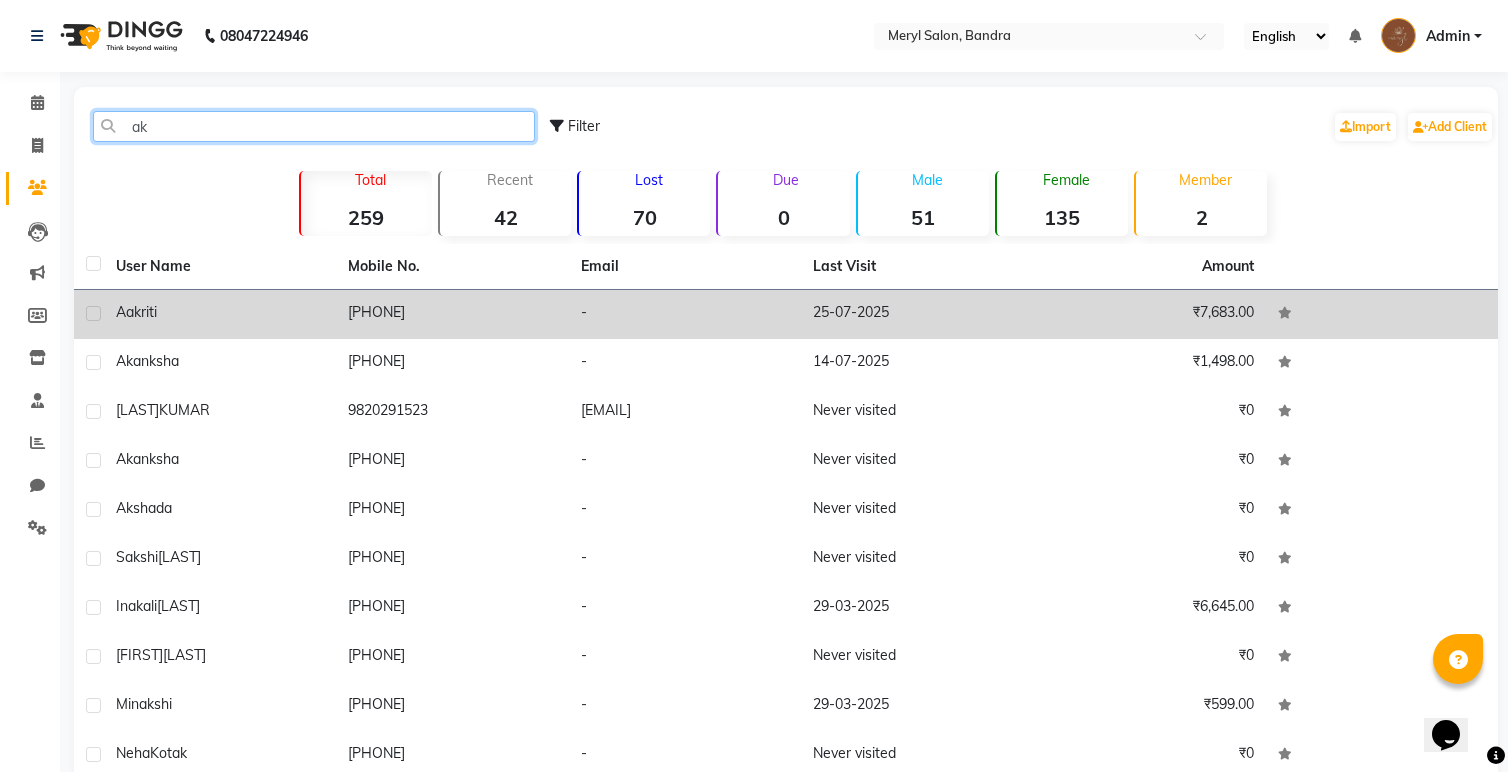 type on "ak" 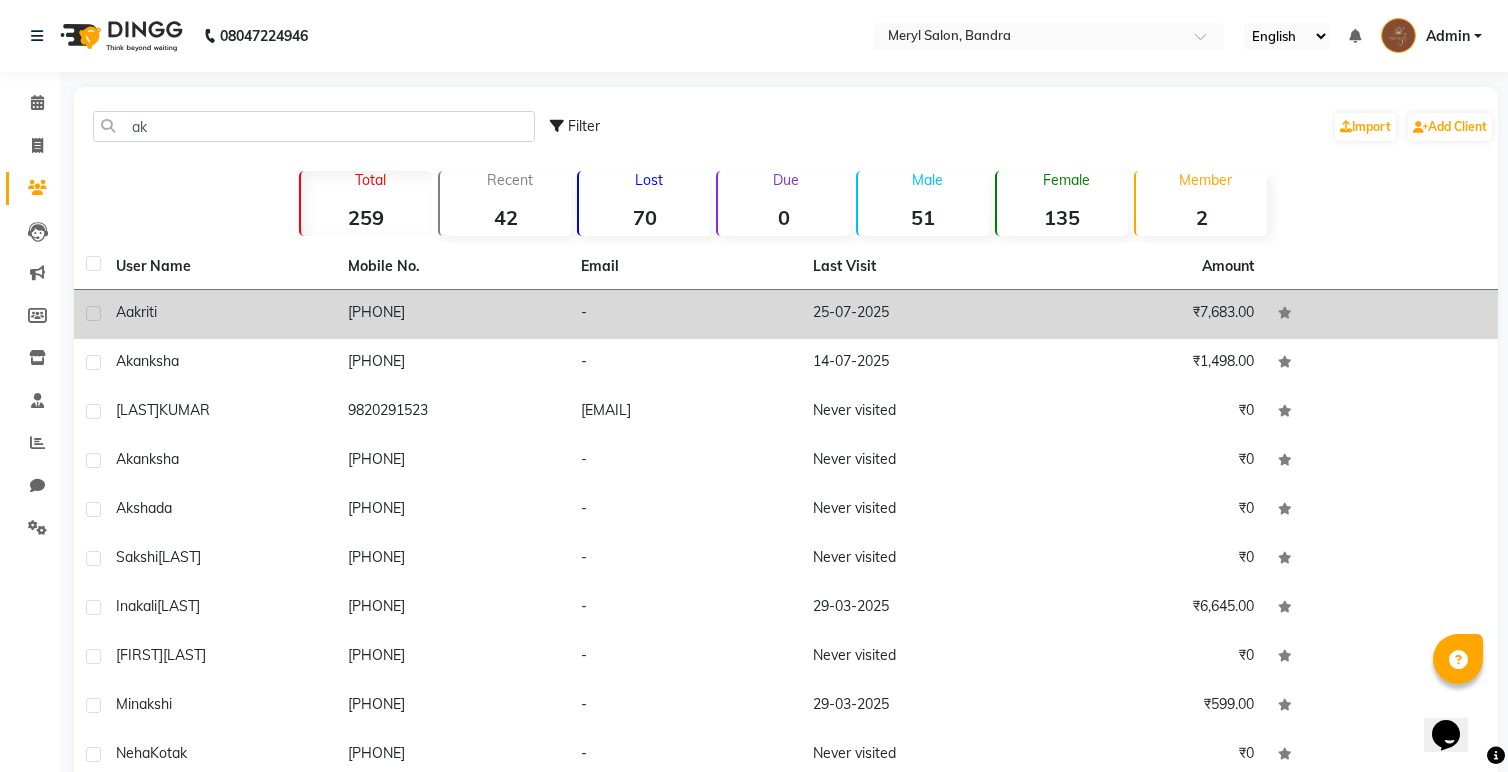 click on "Aakriti" 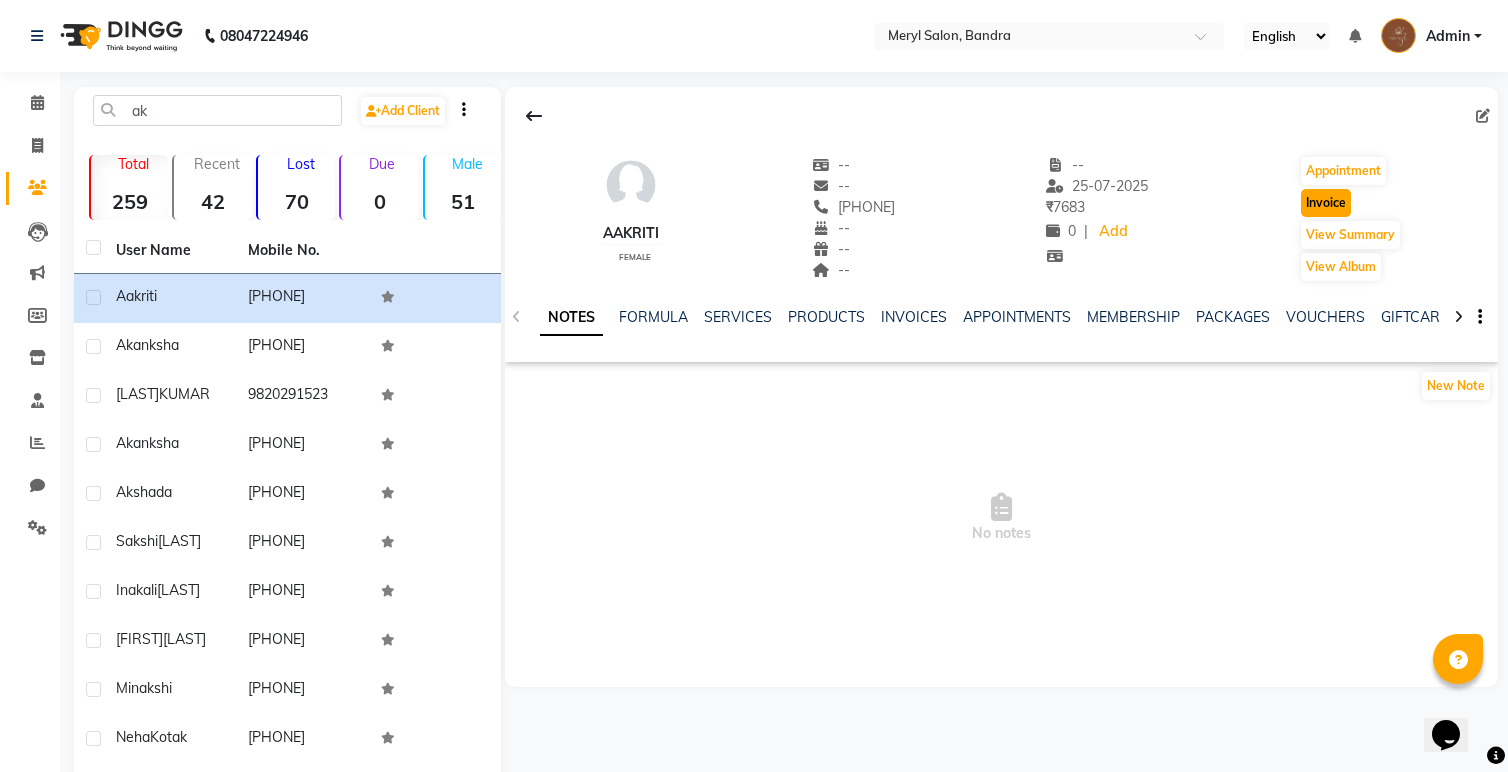 click on "Invoice" 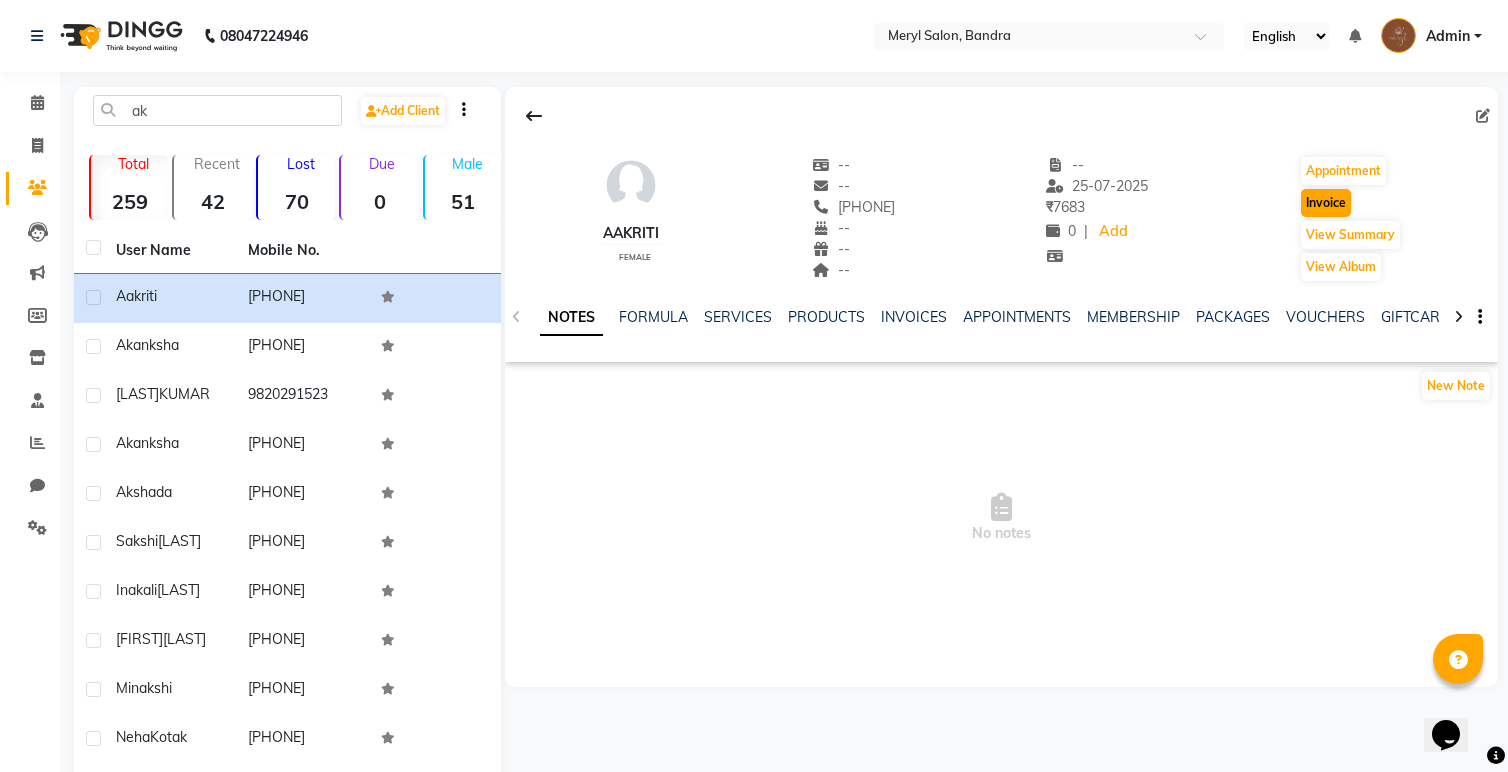 select on "7894" 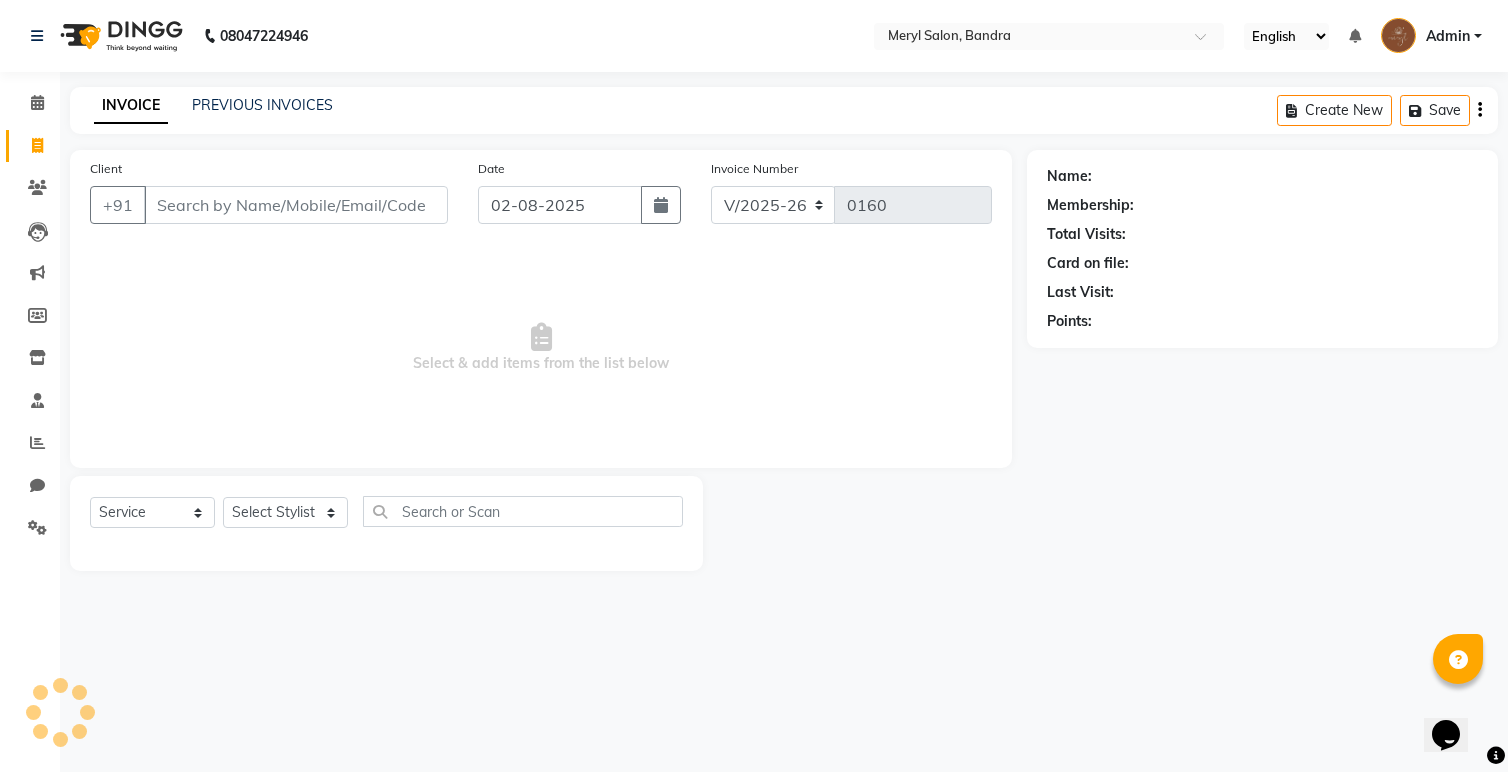 type on "[PHONE]" 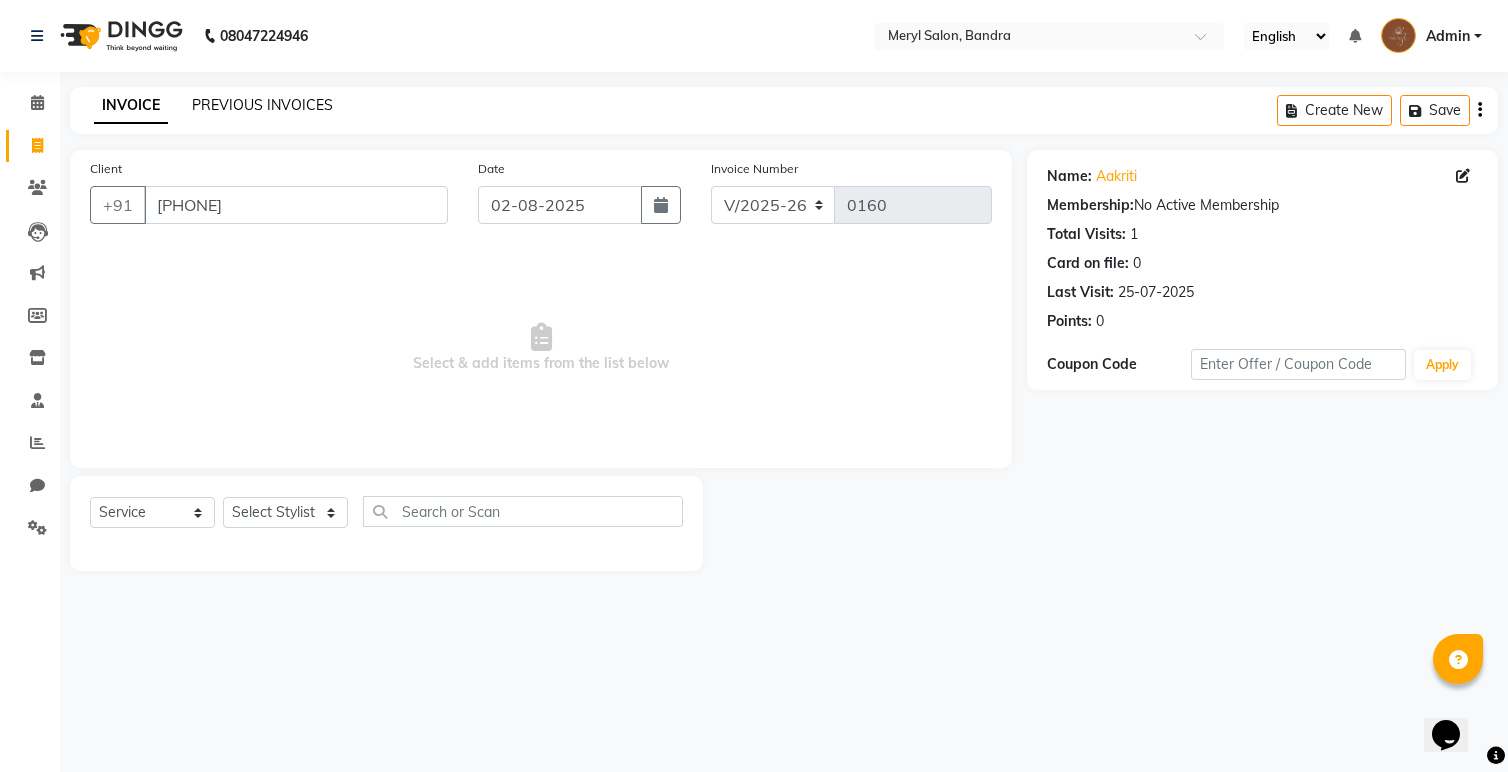 click on "PREVIOUS INVOICES" 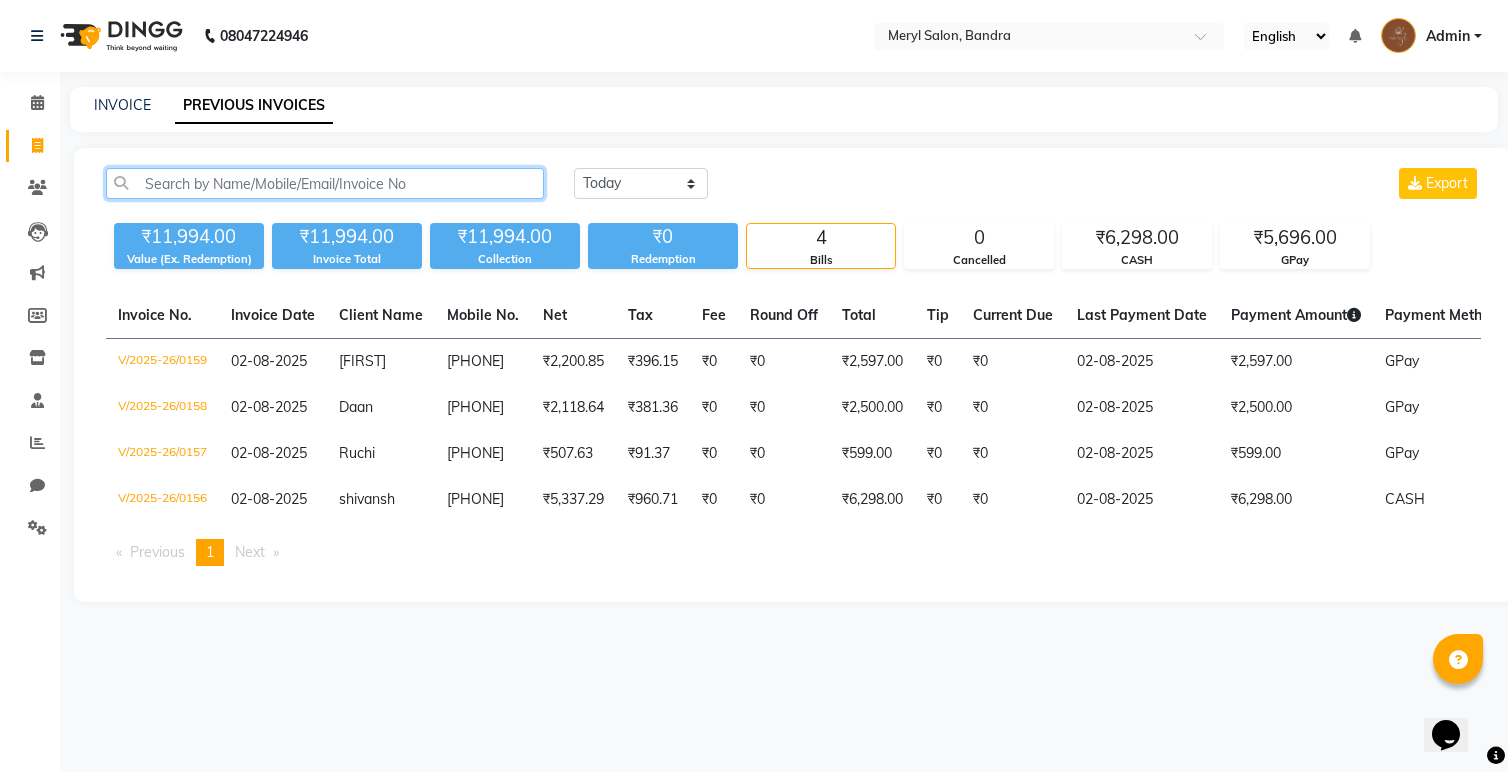 click 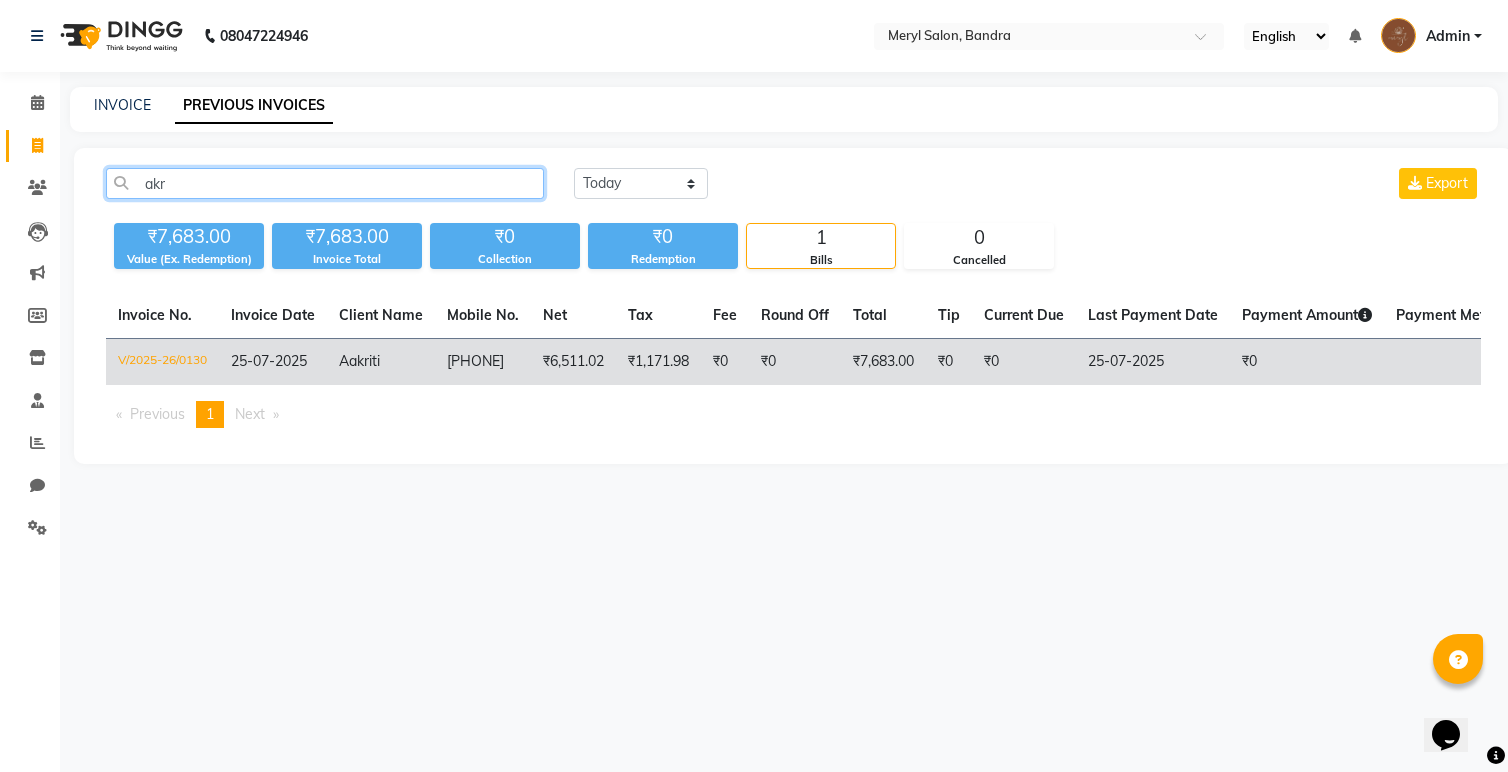 type on "akr" 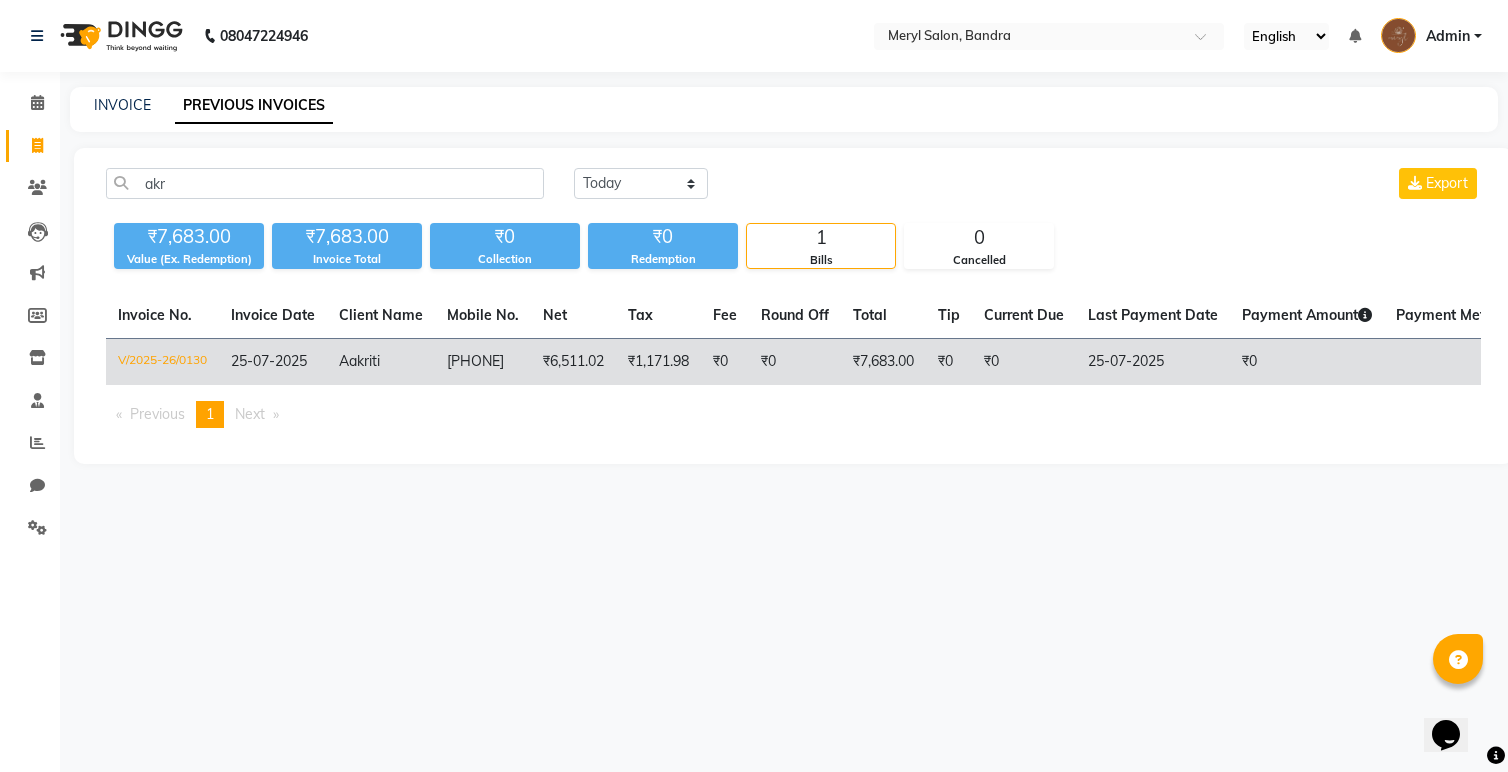 click on "₹1,171.98" 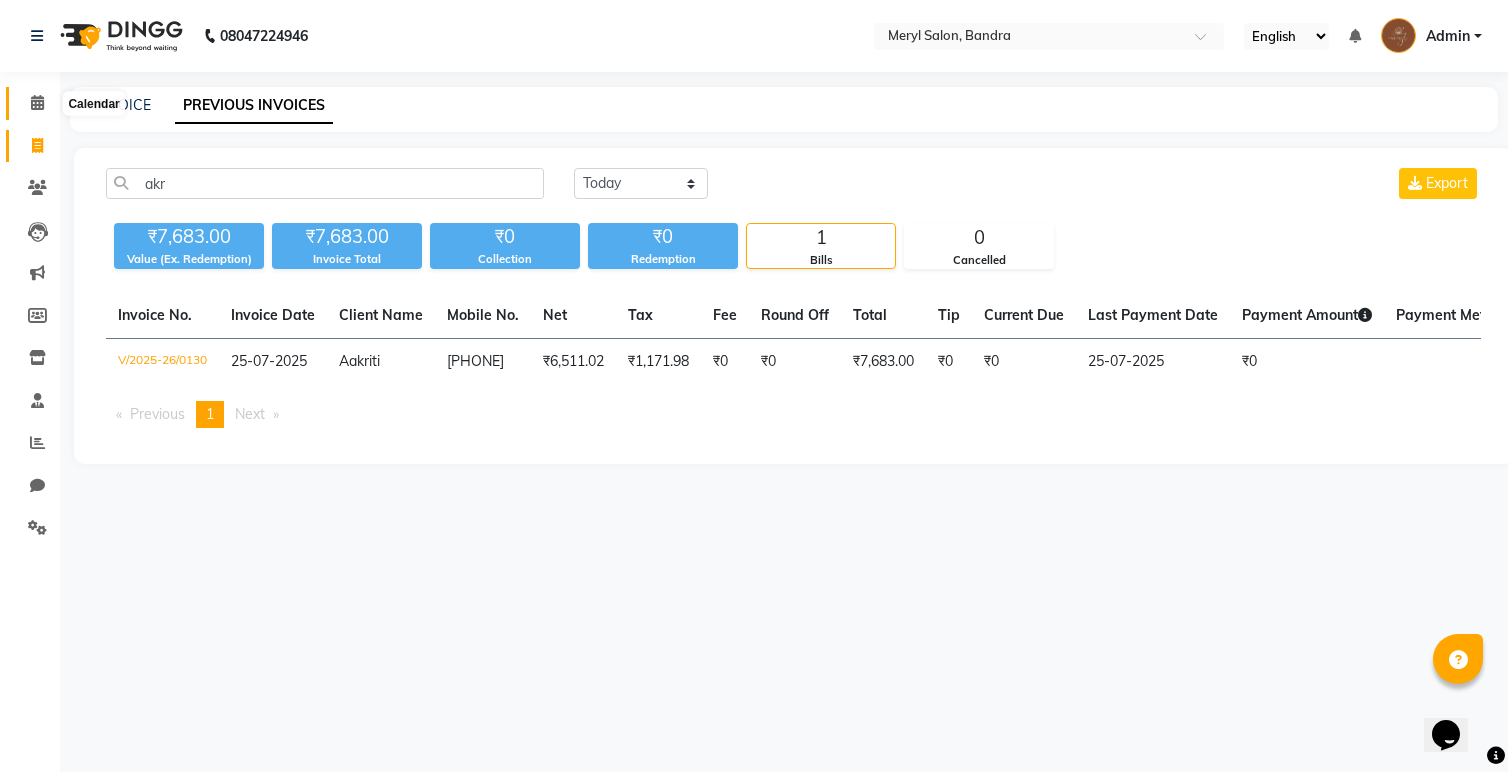 click 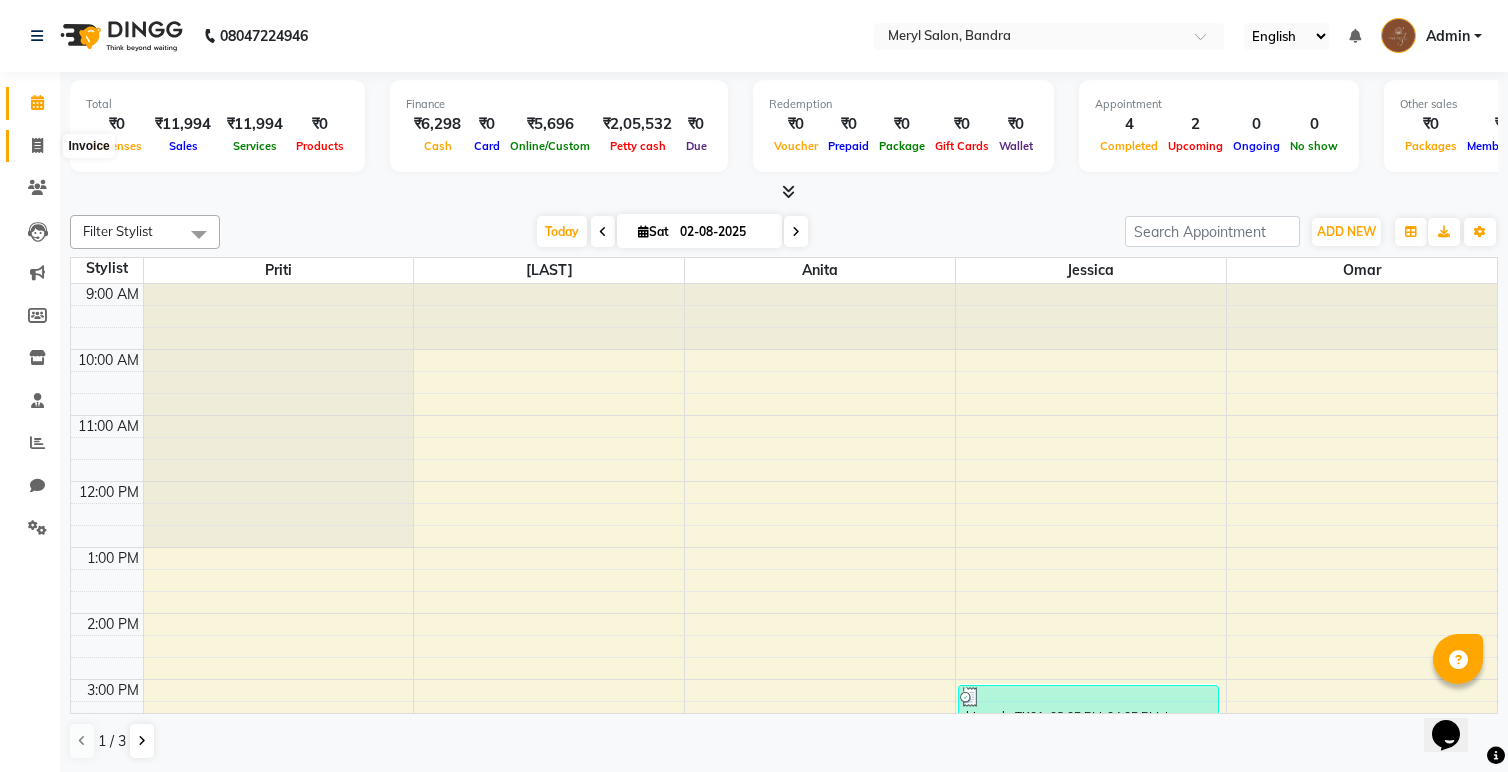 click 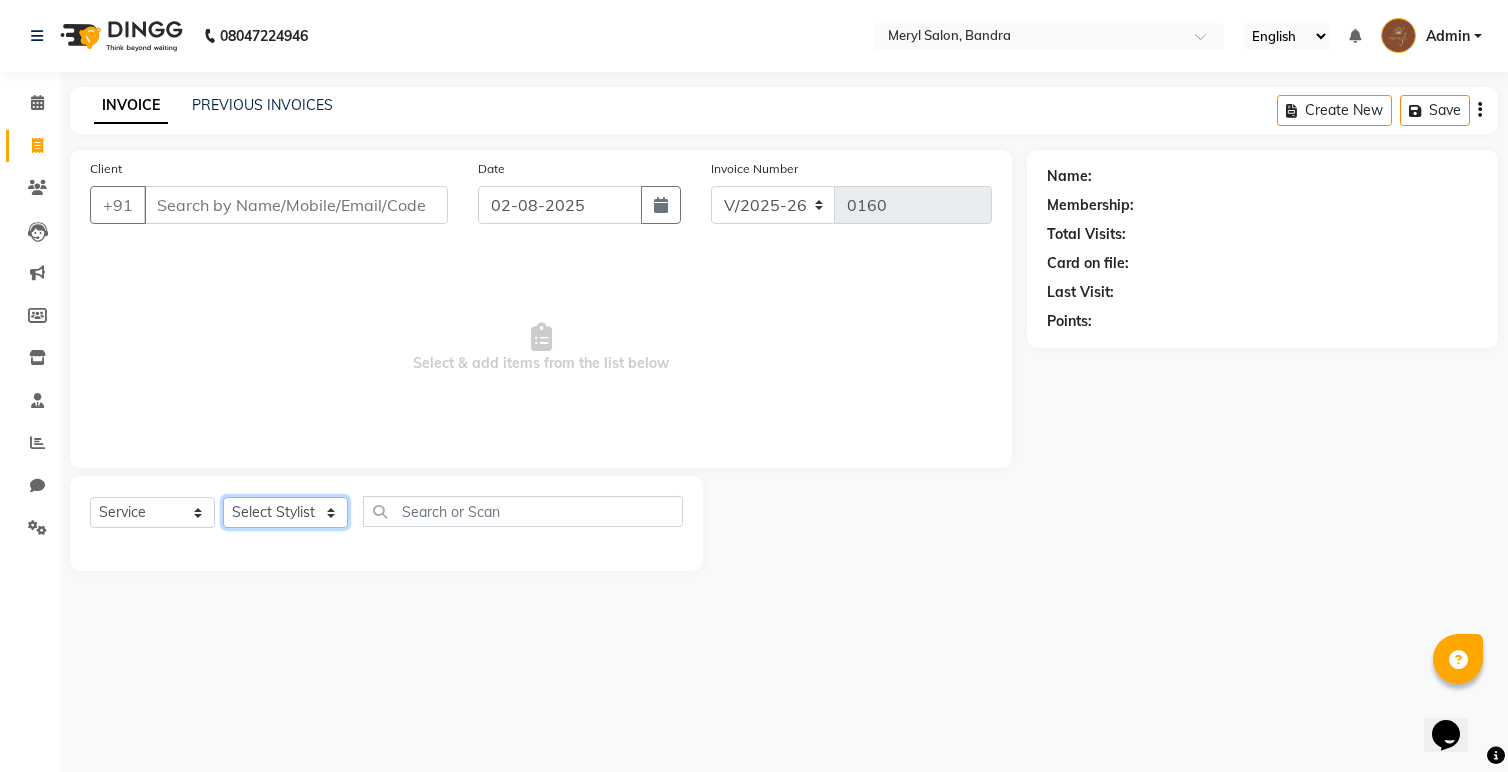 click on "Select Stylist Anita Dakshta  Jessica Omar Priti Rajesh  Raju Rekha Sana  Shamal  Shivansh Sohail" 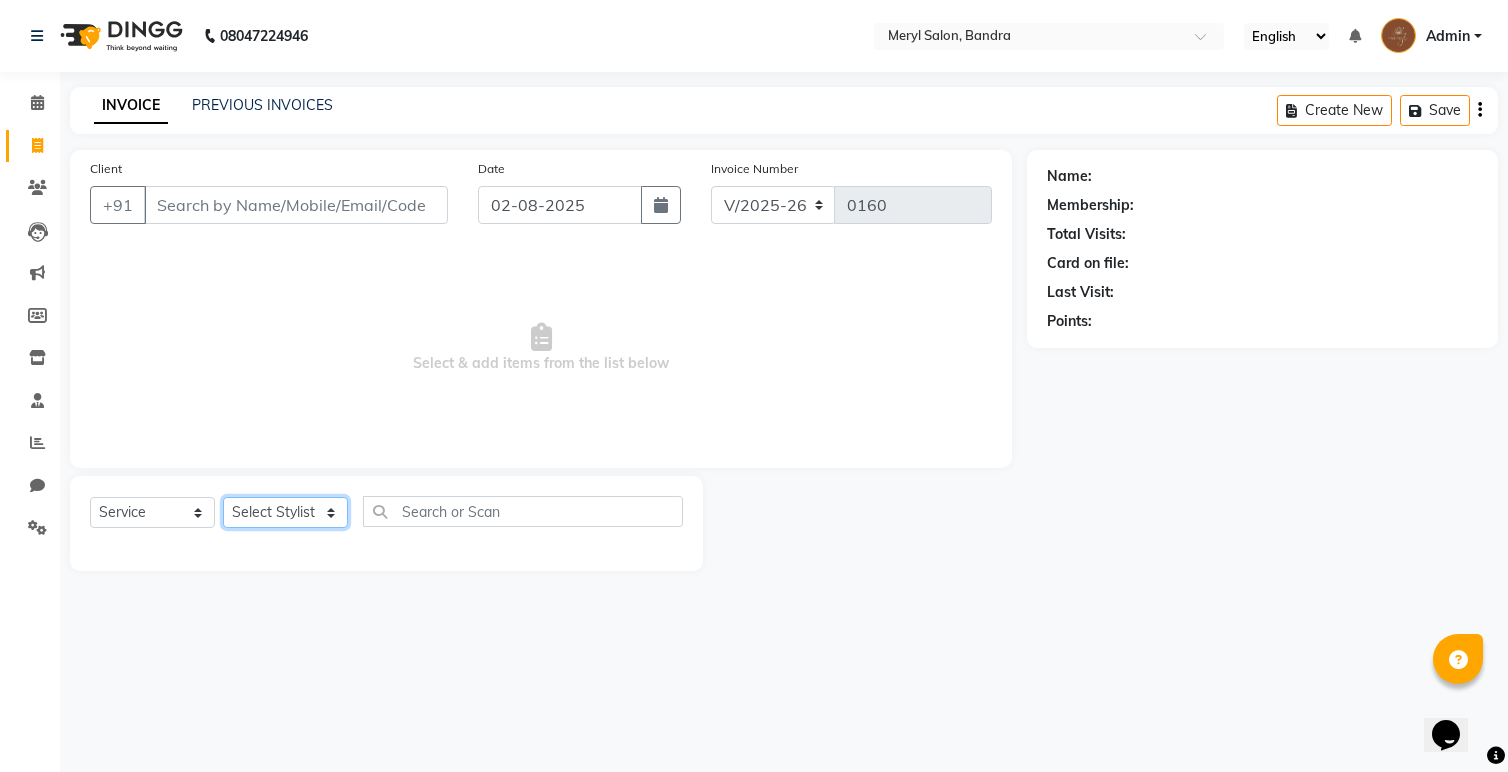 select on "86816" 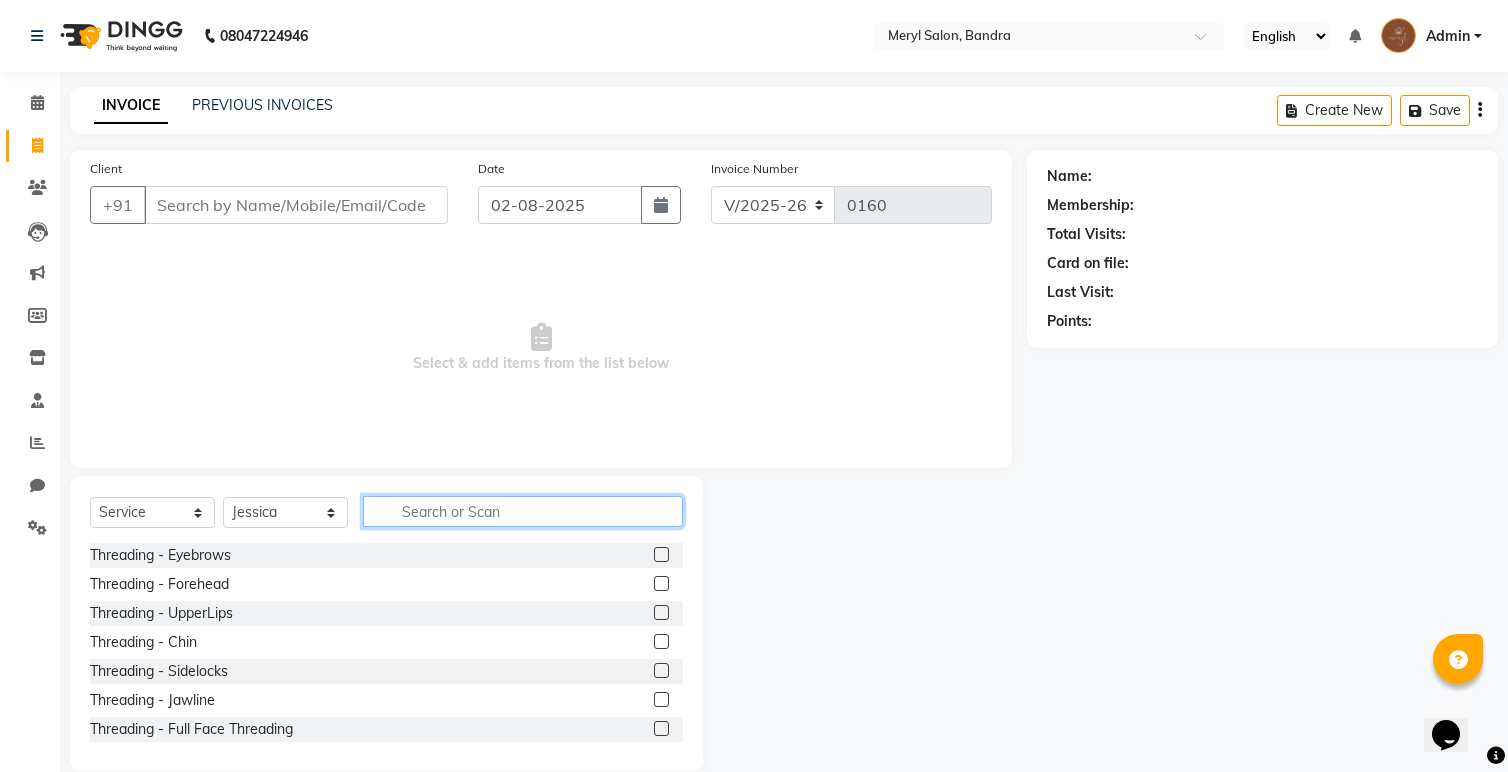 click 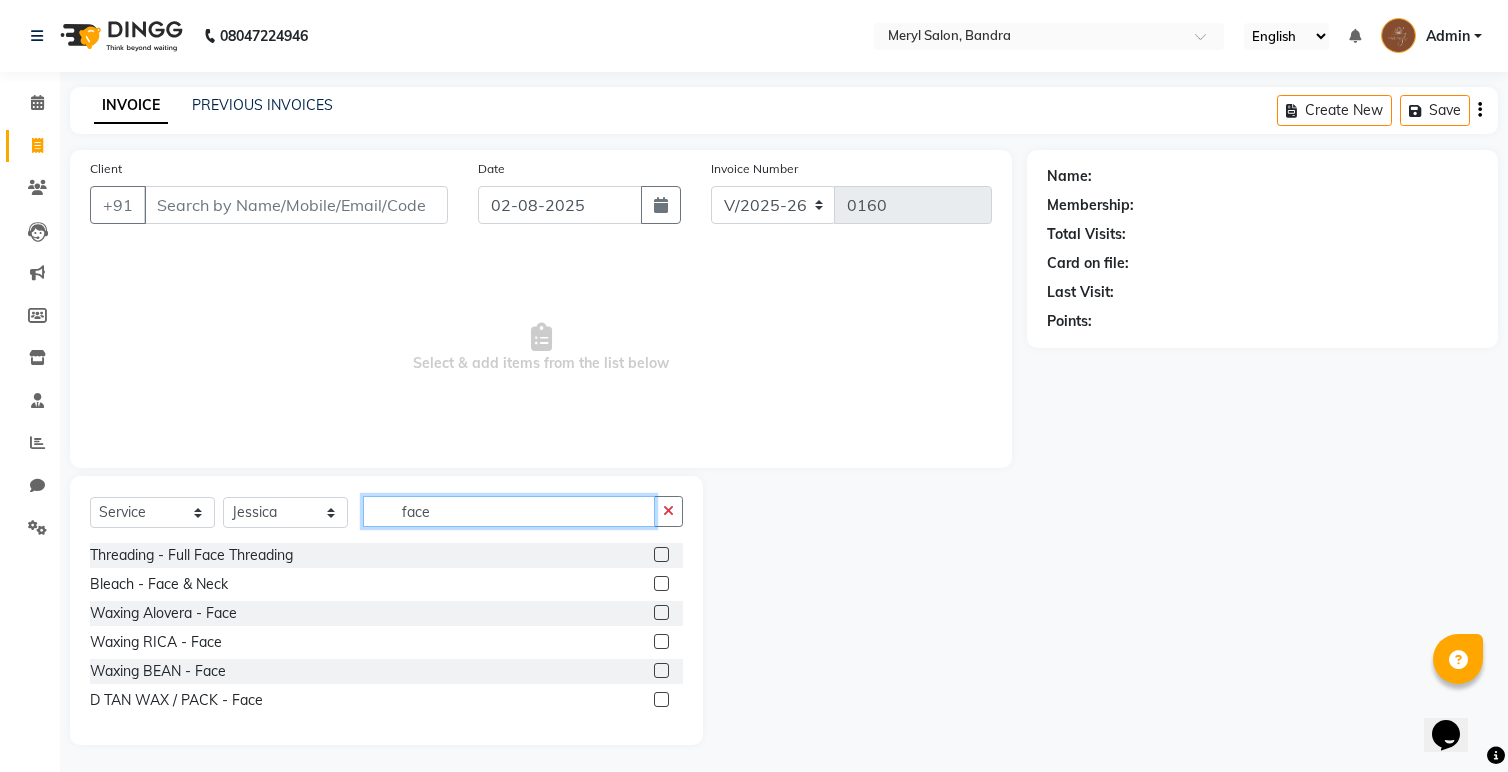 type on "face" 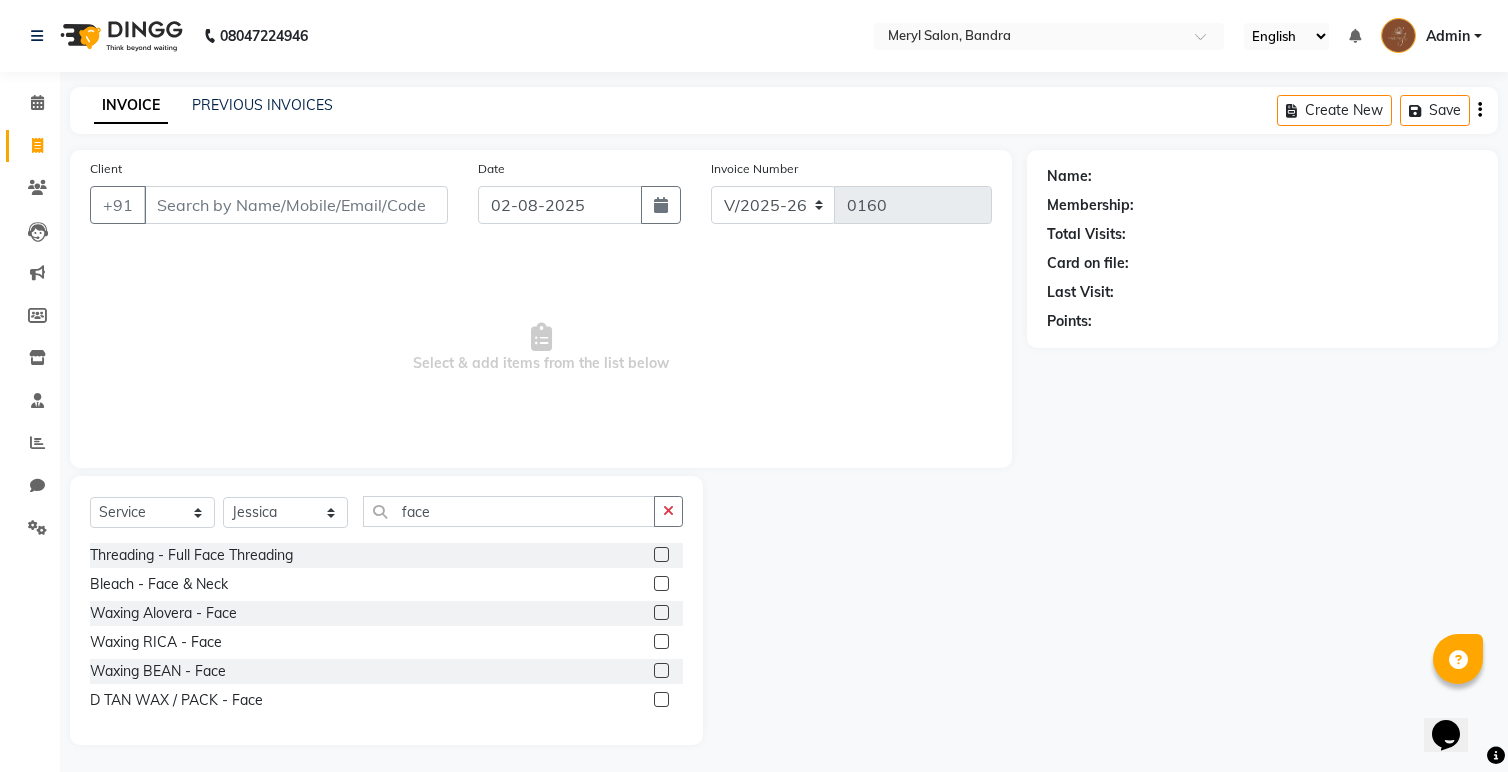 click 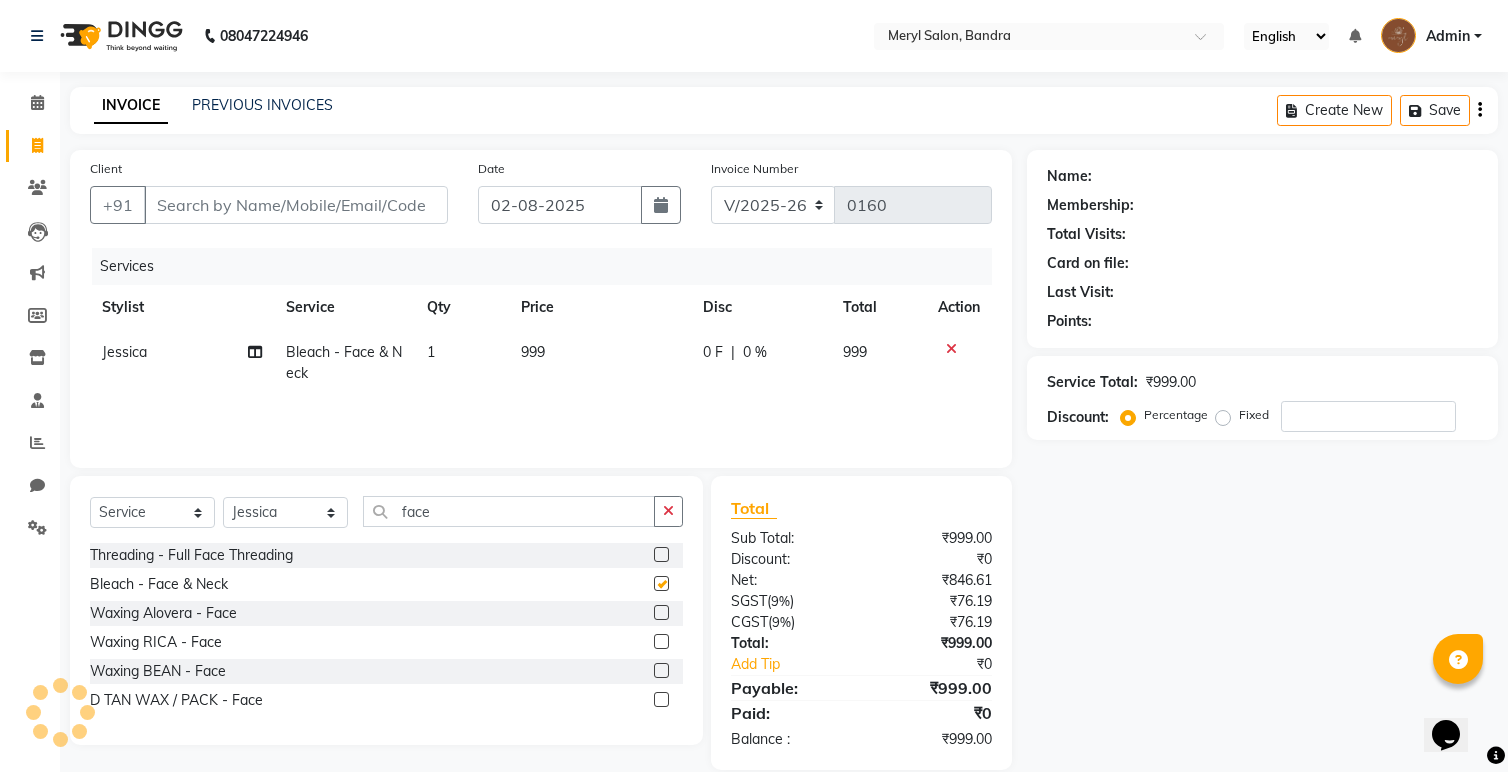 checkbox on "false" 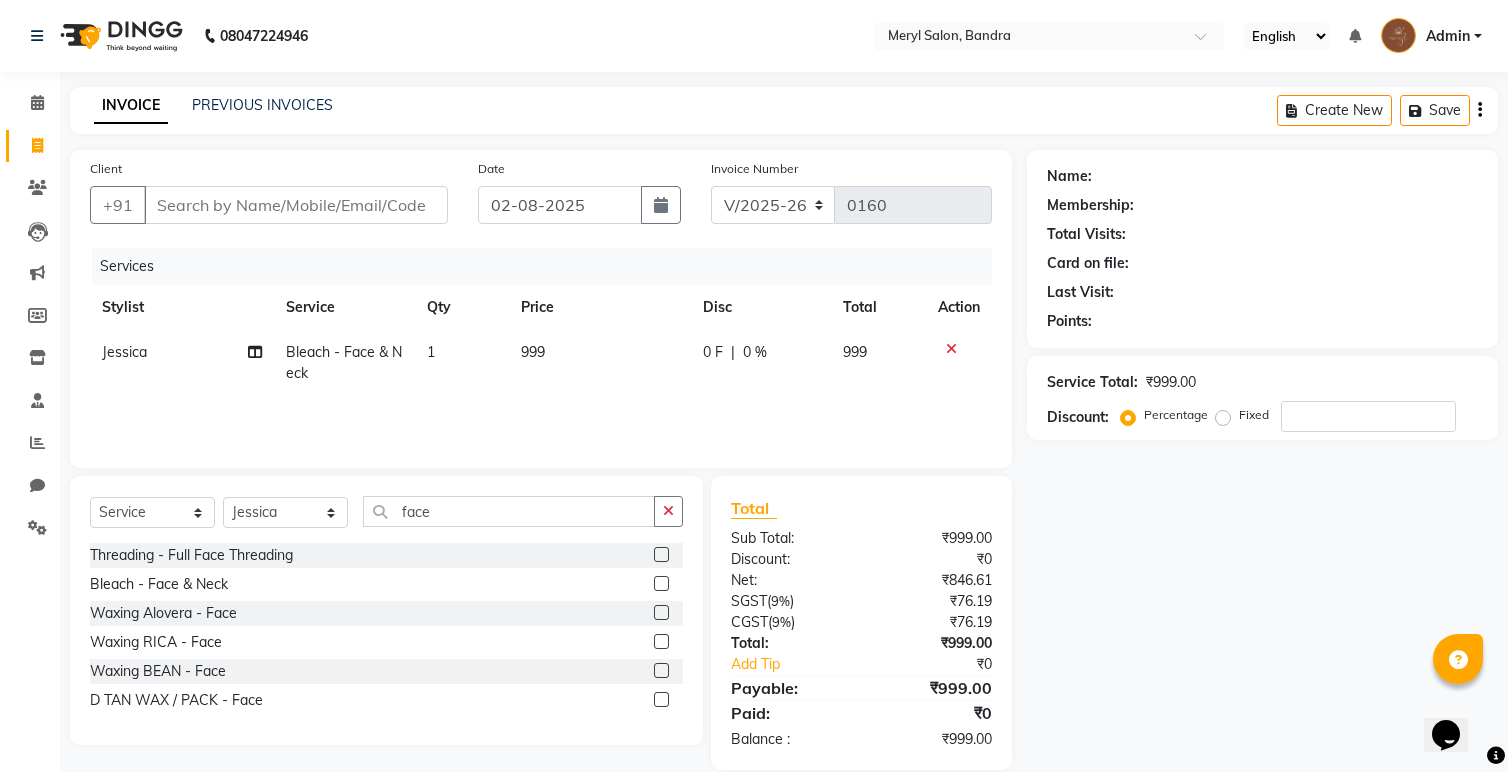 click on "999" 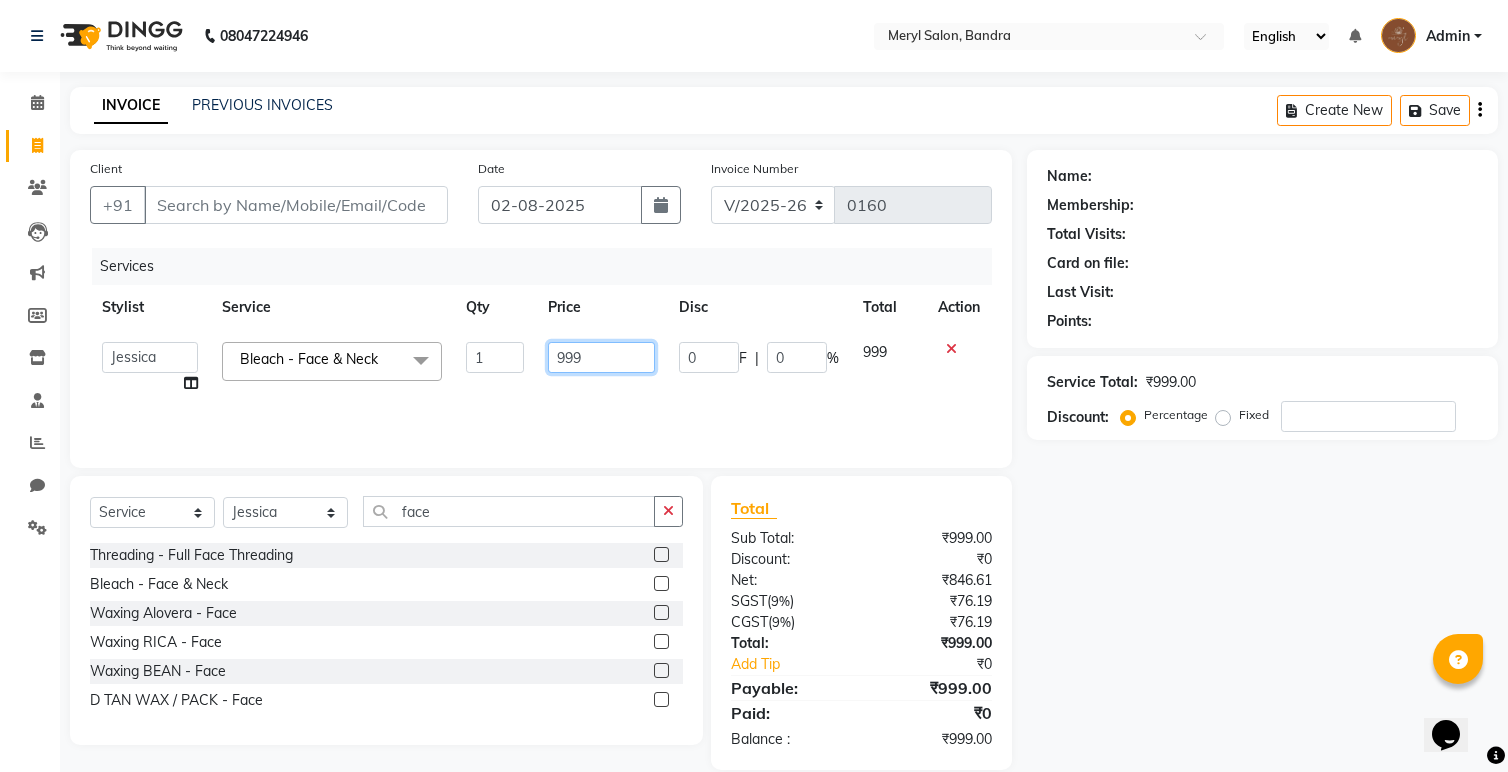 drag, startPoint x: 611, startPoint y: 364, endPoint x: 525, endPoint y: 372, distance: 86.37129 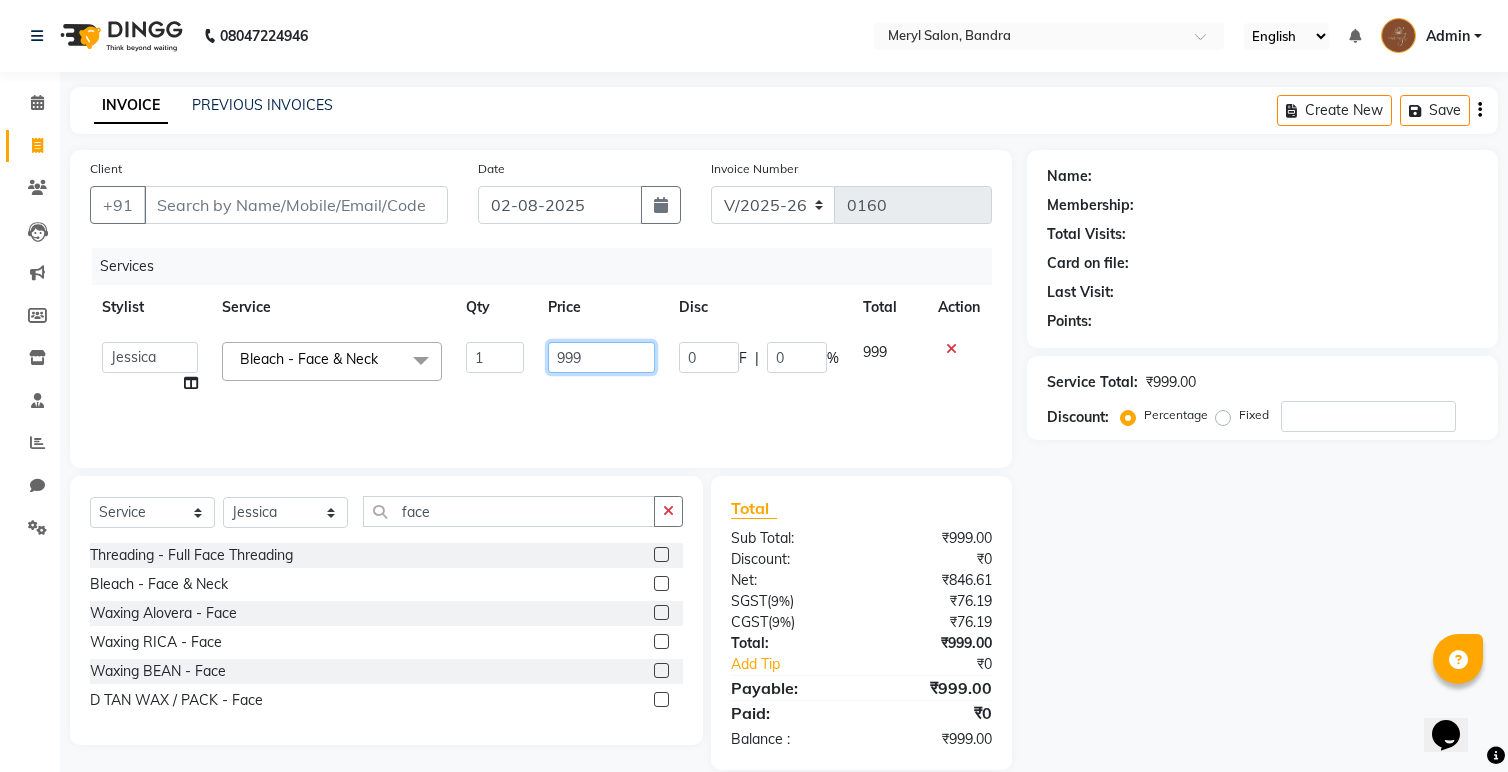 drag, startPoint x: 587, startPoint y: 357, endPoint x: 536, endPoint y: 360, distance: 51.088158 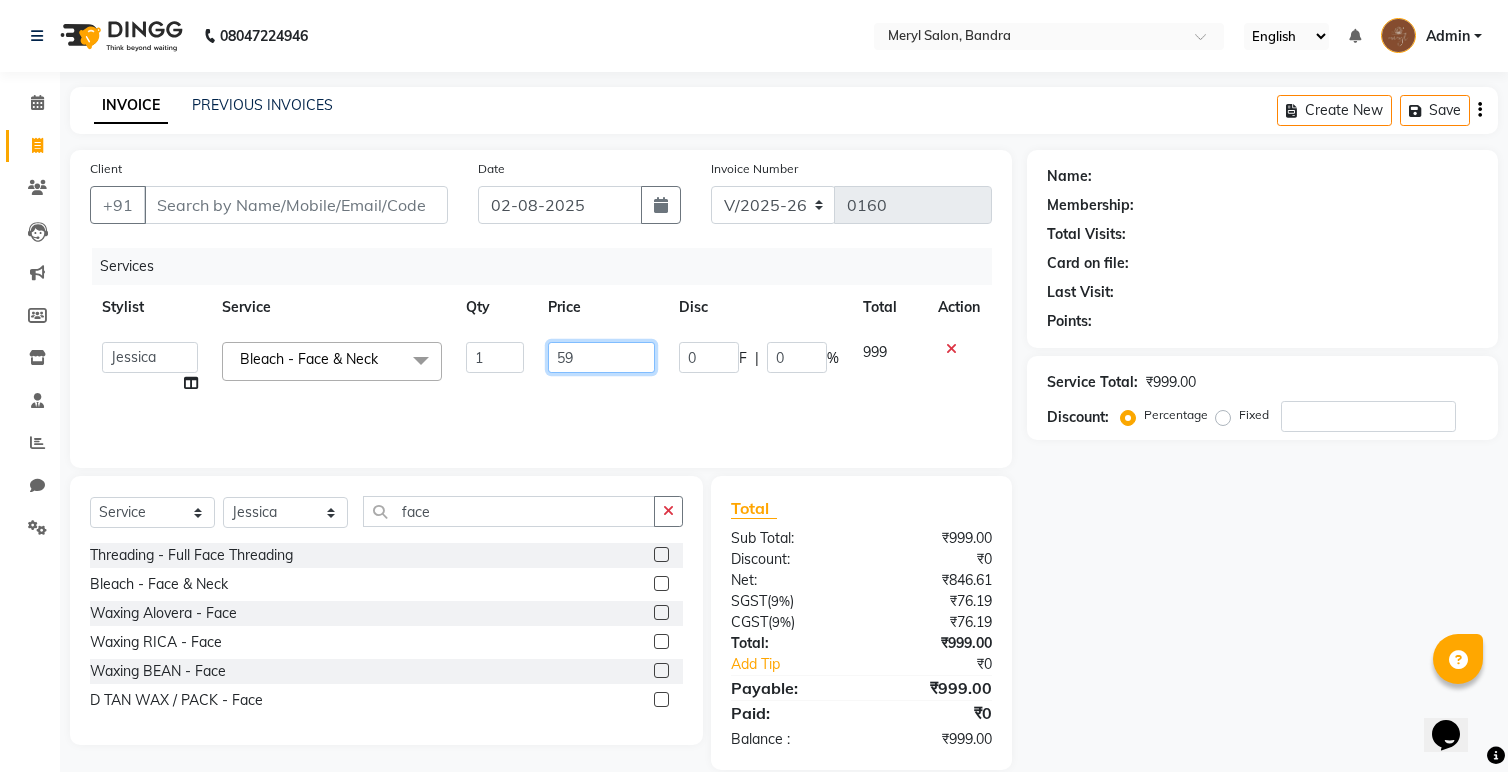 type on "599" 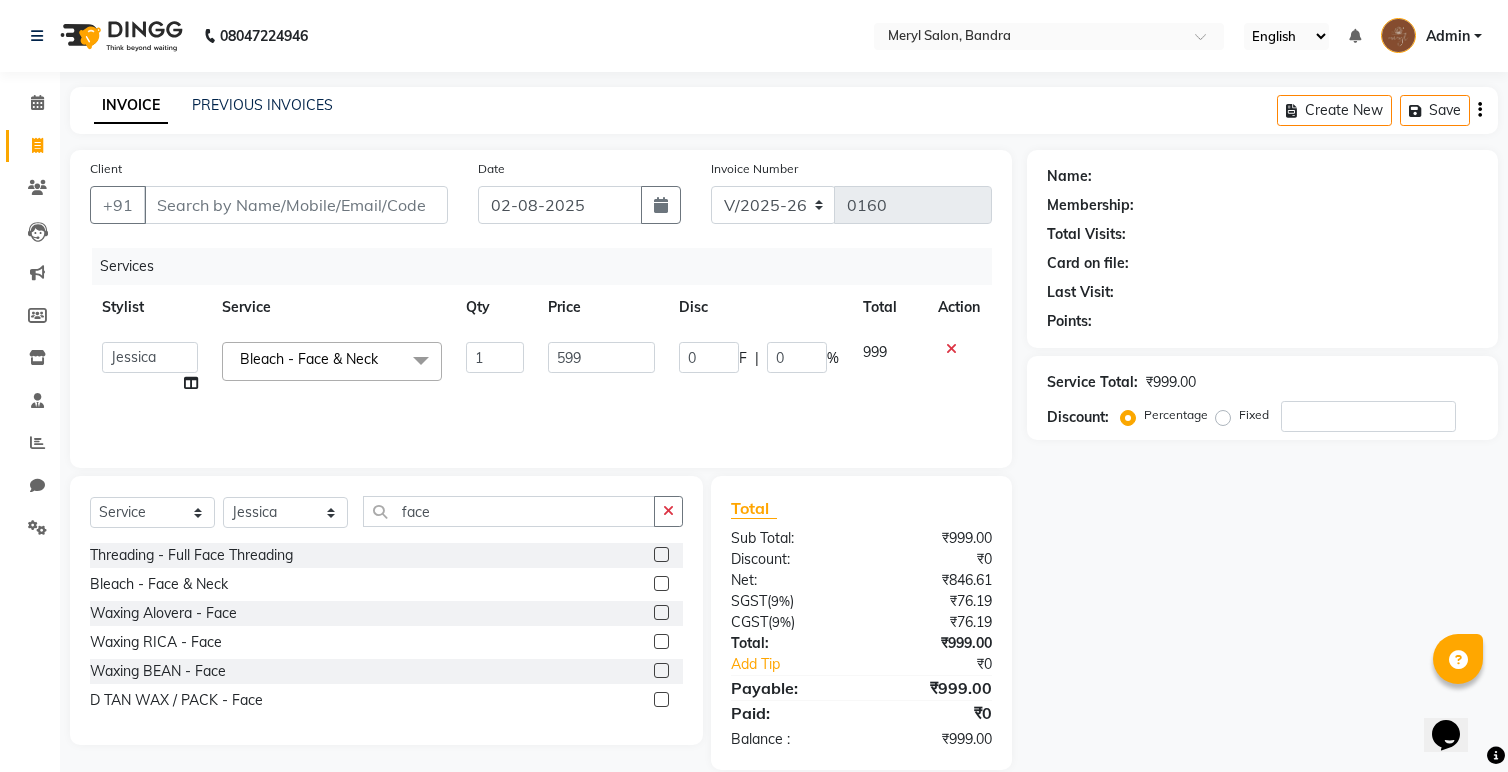 click on "Services Stylist Service Qty Price Disc Total Action [FIRST] [LAST] [FIRST] [FIRST] [FIRST] [FIRST] [FIRST] [FIRST] [FIRST] [FIRST] [FIRST] [LAST] Bleach - Face & Neck x Threading - Eyebrows Threading - Forehead Threading - UpperLips Threading - Chin Threading - Sidelocks Threading - Jawline Threading - Full Face Threading Manicure - Express (Nail Care + Nail Polish) Manicure - Classic Manicure - Premium Manicure - Advance & O3+ Manicure - Manicure Spa Manicure - cut file Pedicure - Express Pedicure - Classic Pedicure - Premium Pedicure - Advance & O3+ Pedicure - HealPeal Pedicure - Pedicure Spa Hairwash - Hairwash Hairwash - Straight Blowdry Hairwash - Out/In Curls Blowdry Hairwash - Ironing Hairwash - Tongs Hairwash - Crimping Hairwash - Hair Styling Hairwash - 3TENX wash Haircut Female - Triming Haircut Female - Fringe/Bangs Haircut Female - Kids (Age 12) Haircut Female - Advance Haircut Female - Creative Haircut Female - additional wash Haircut Male - Shaving Haircut Male - Advance Haircut" 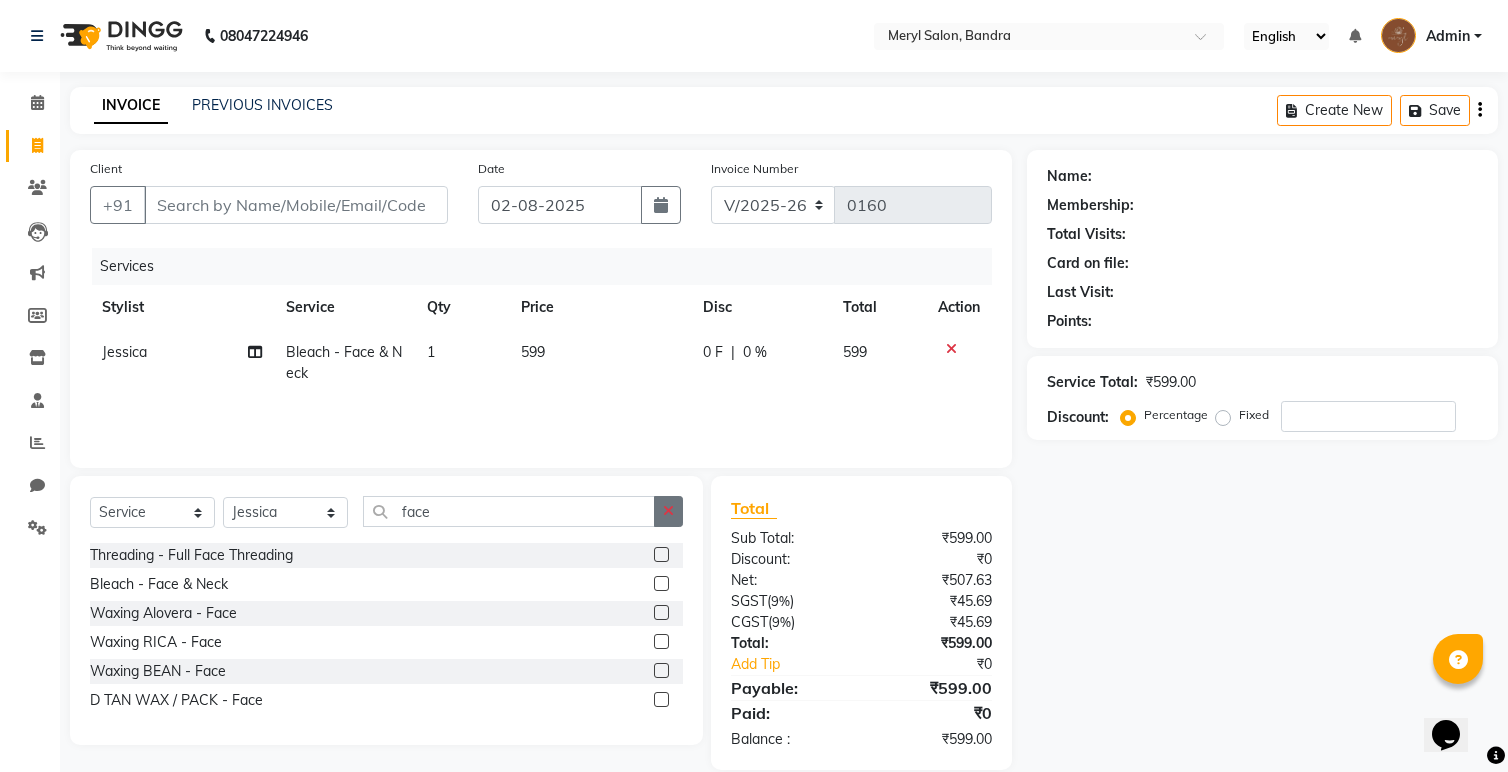 click 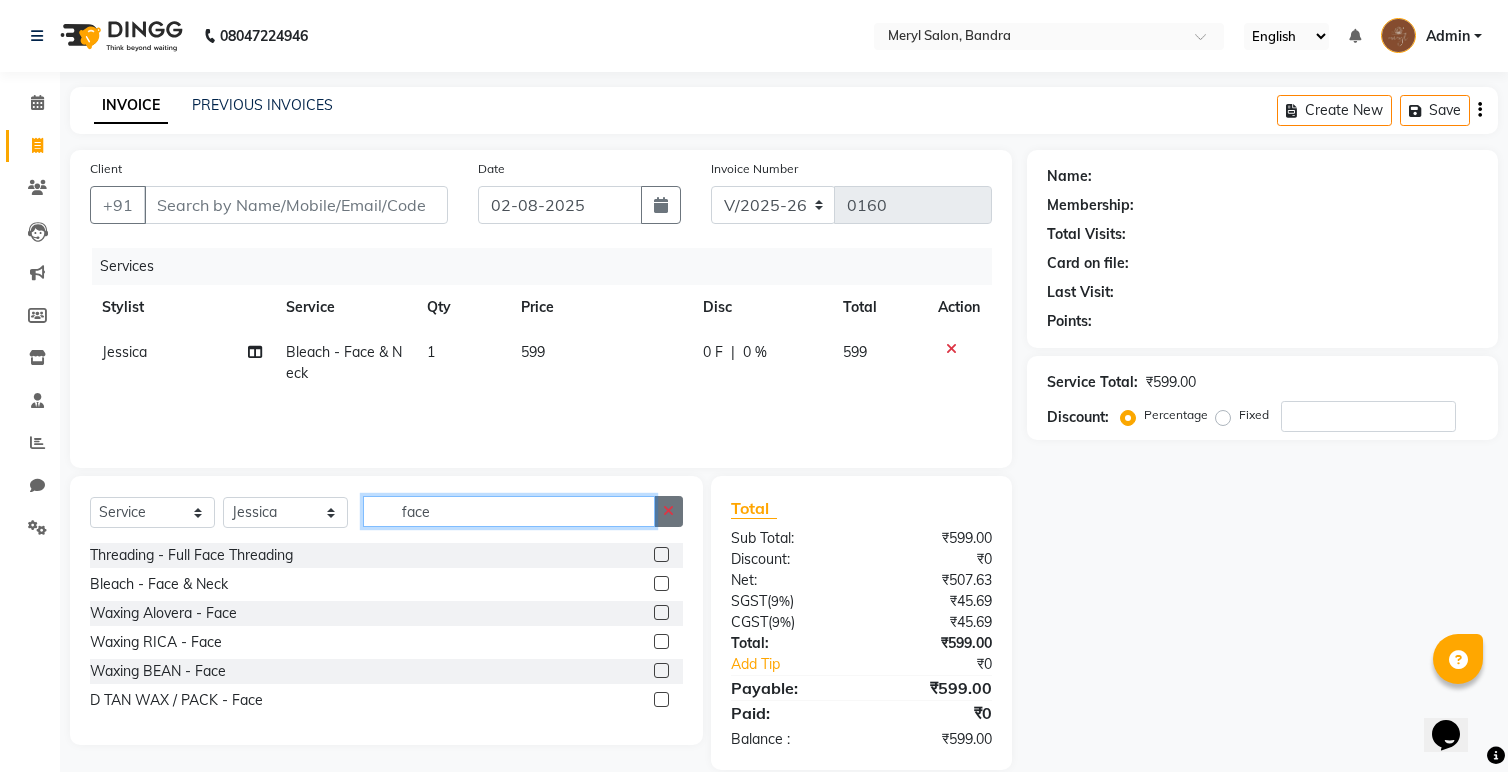 type 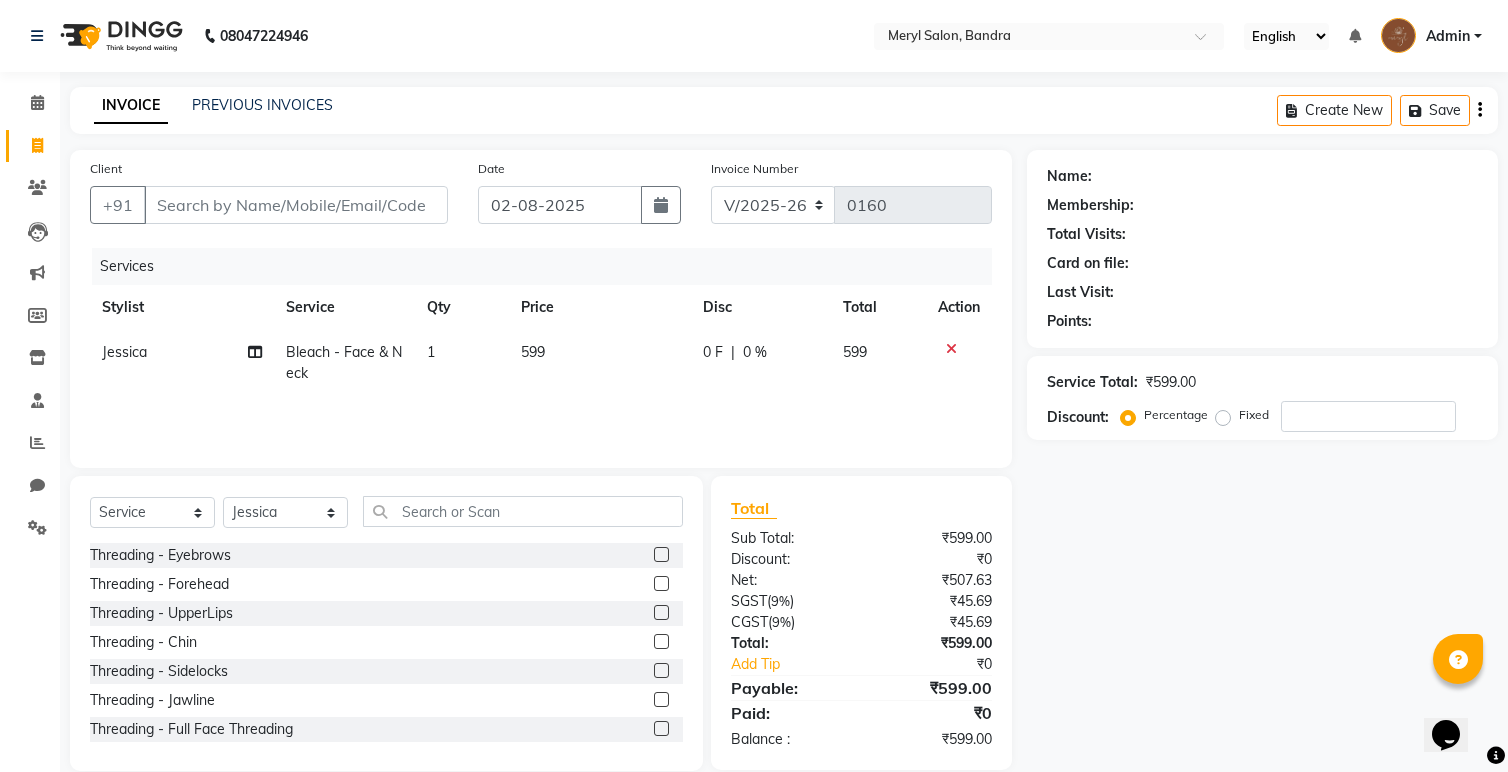 click 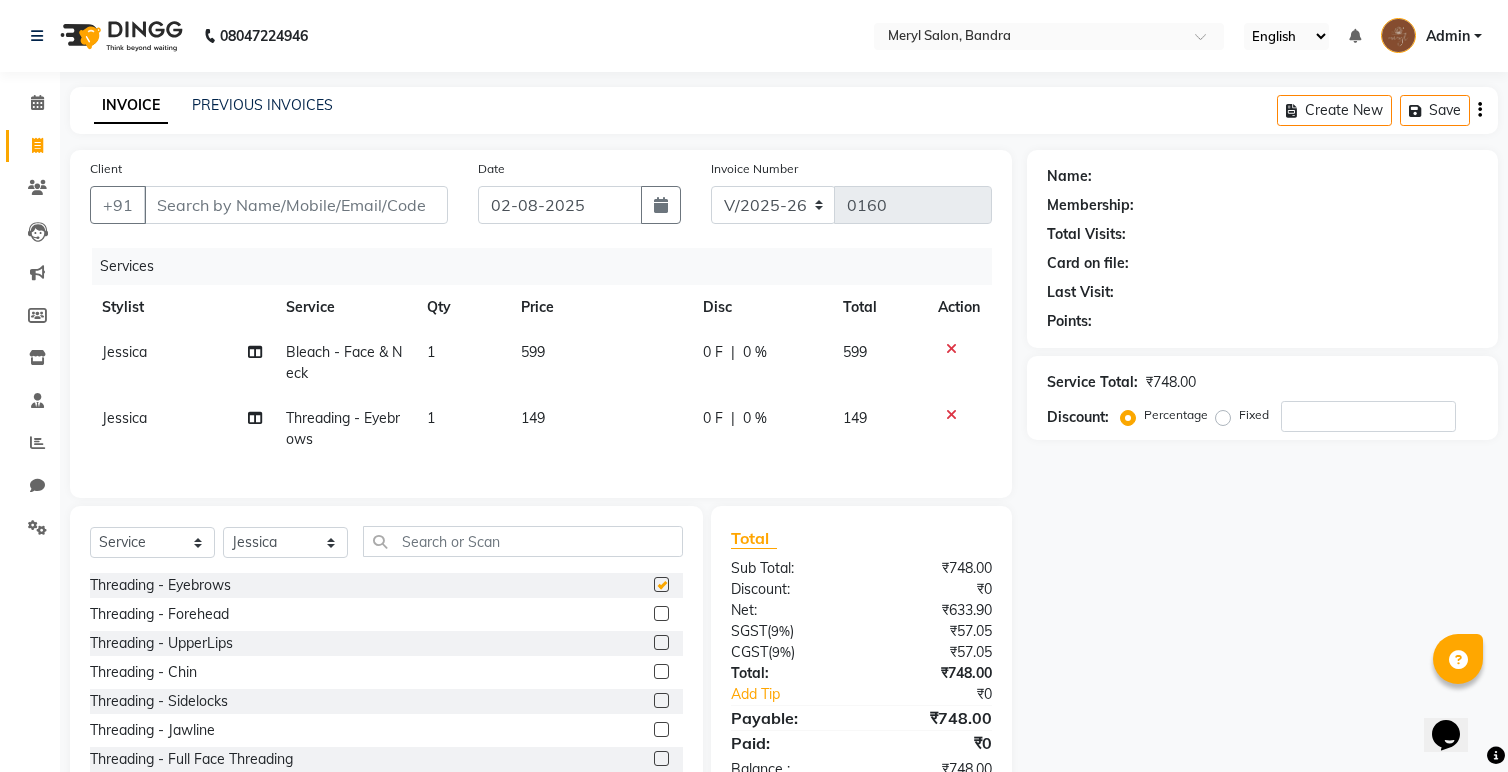 checkbox on "false" 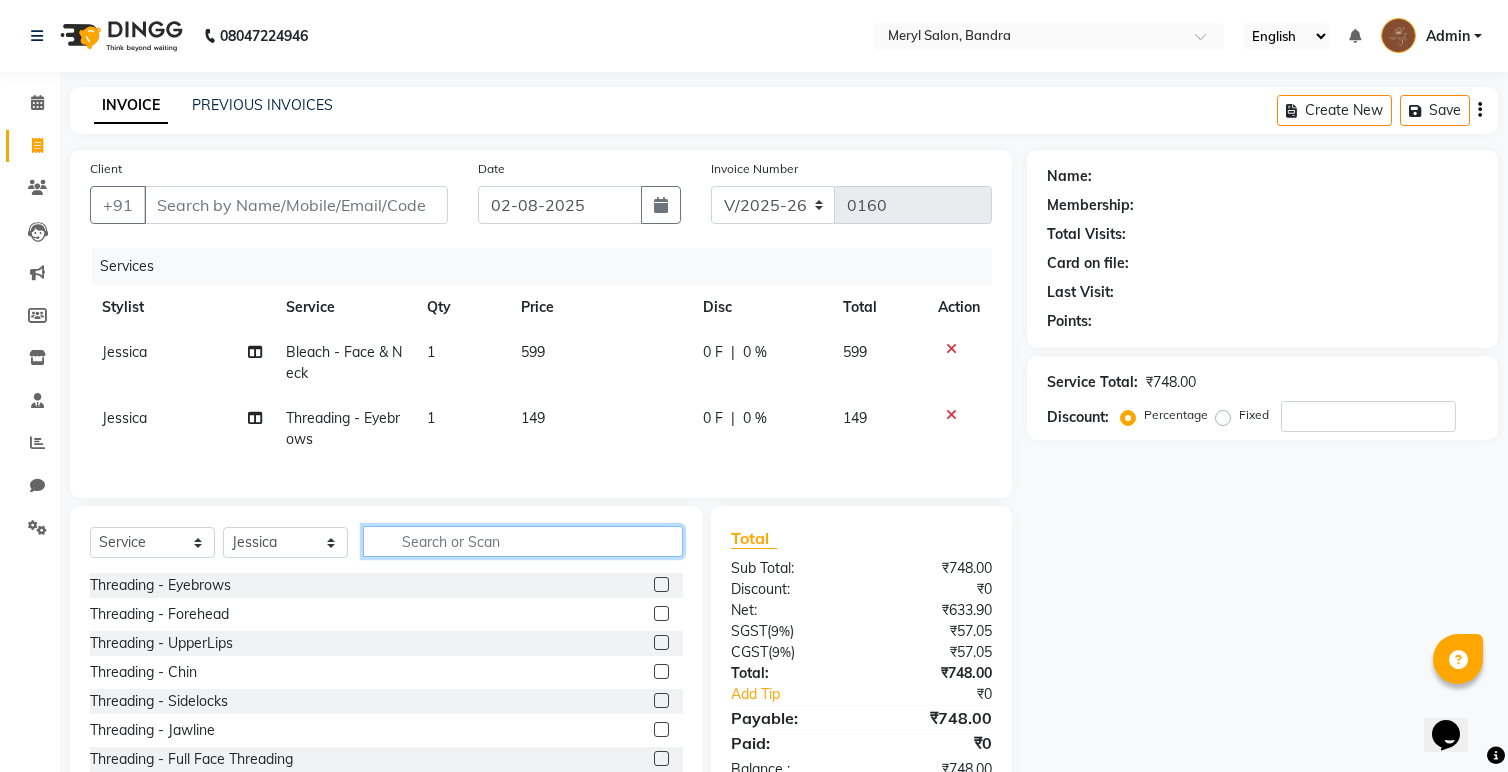 click 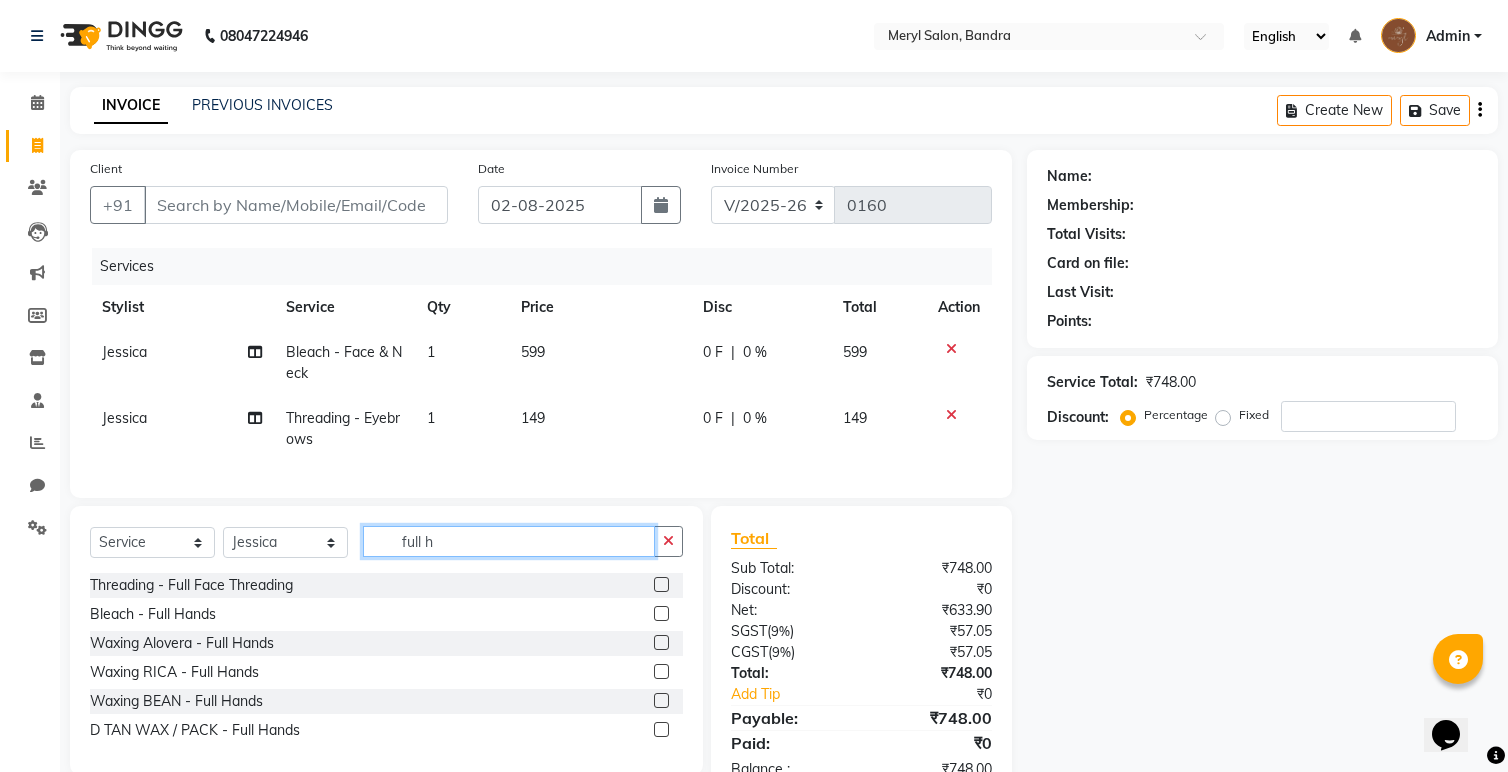 type on "full h" 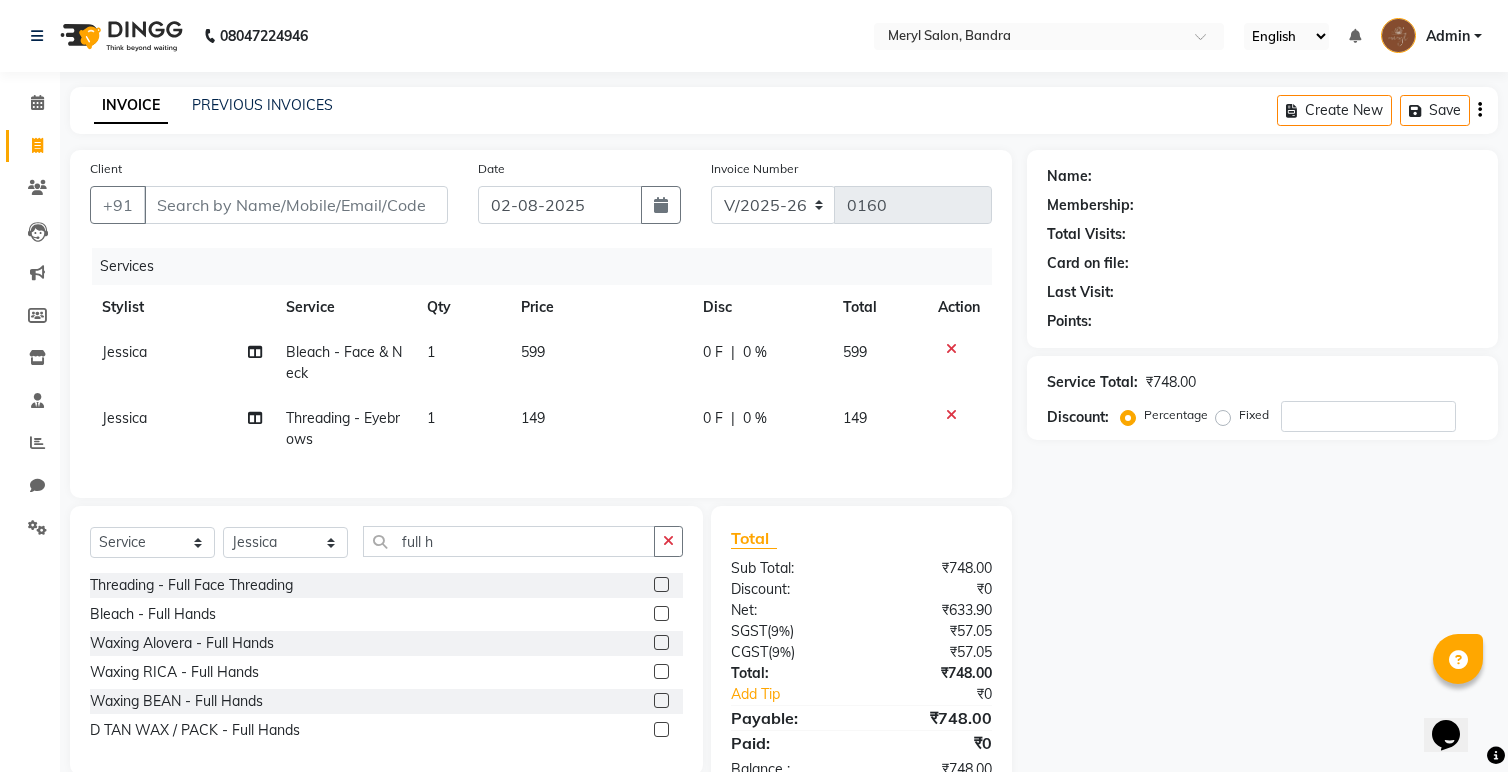 click 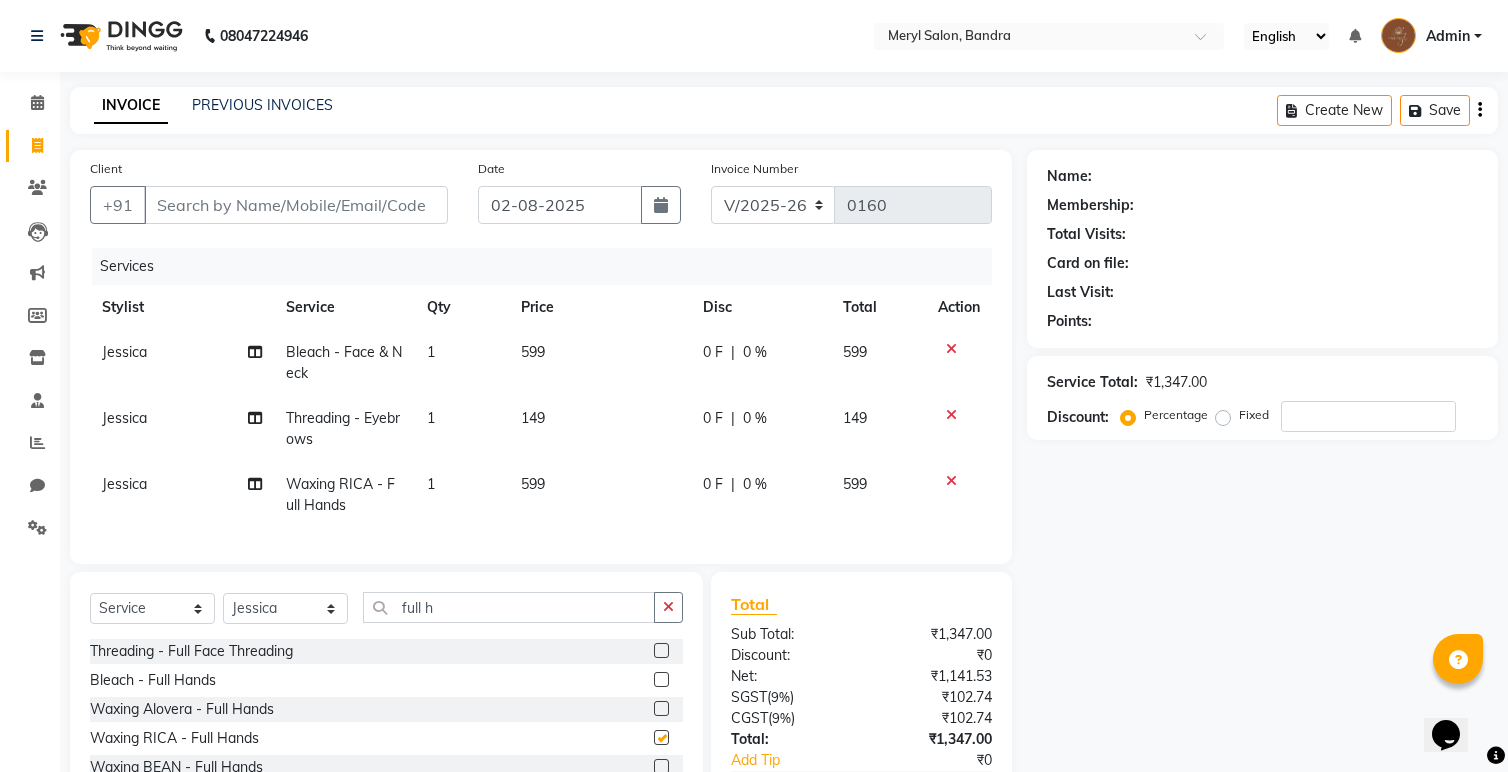 checkbox on "false" 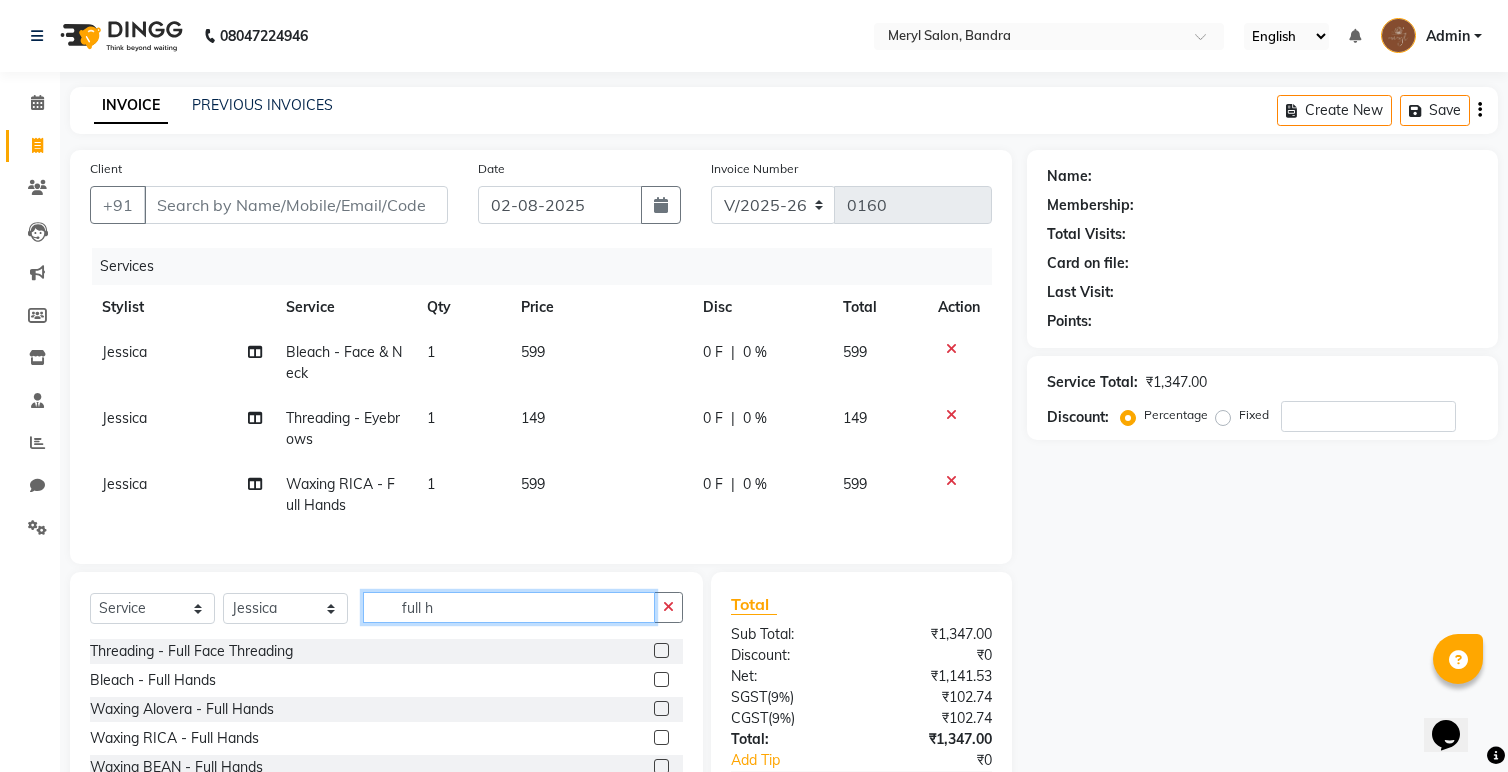 click on "full h" 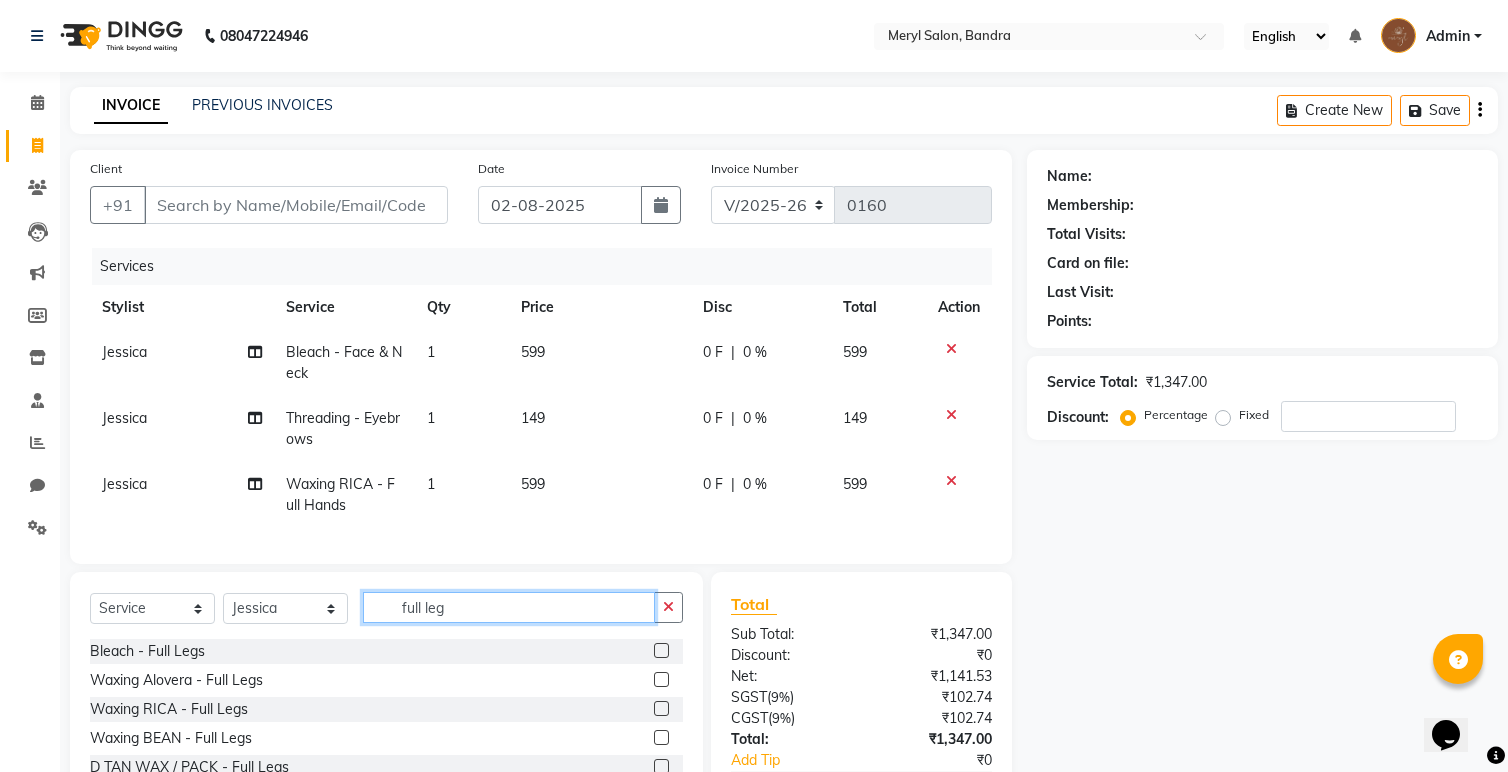 type on "full leg" 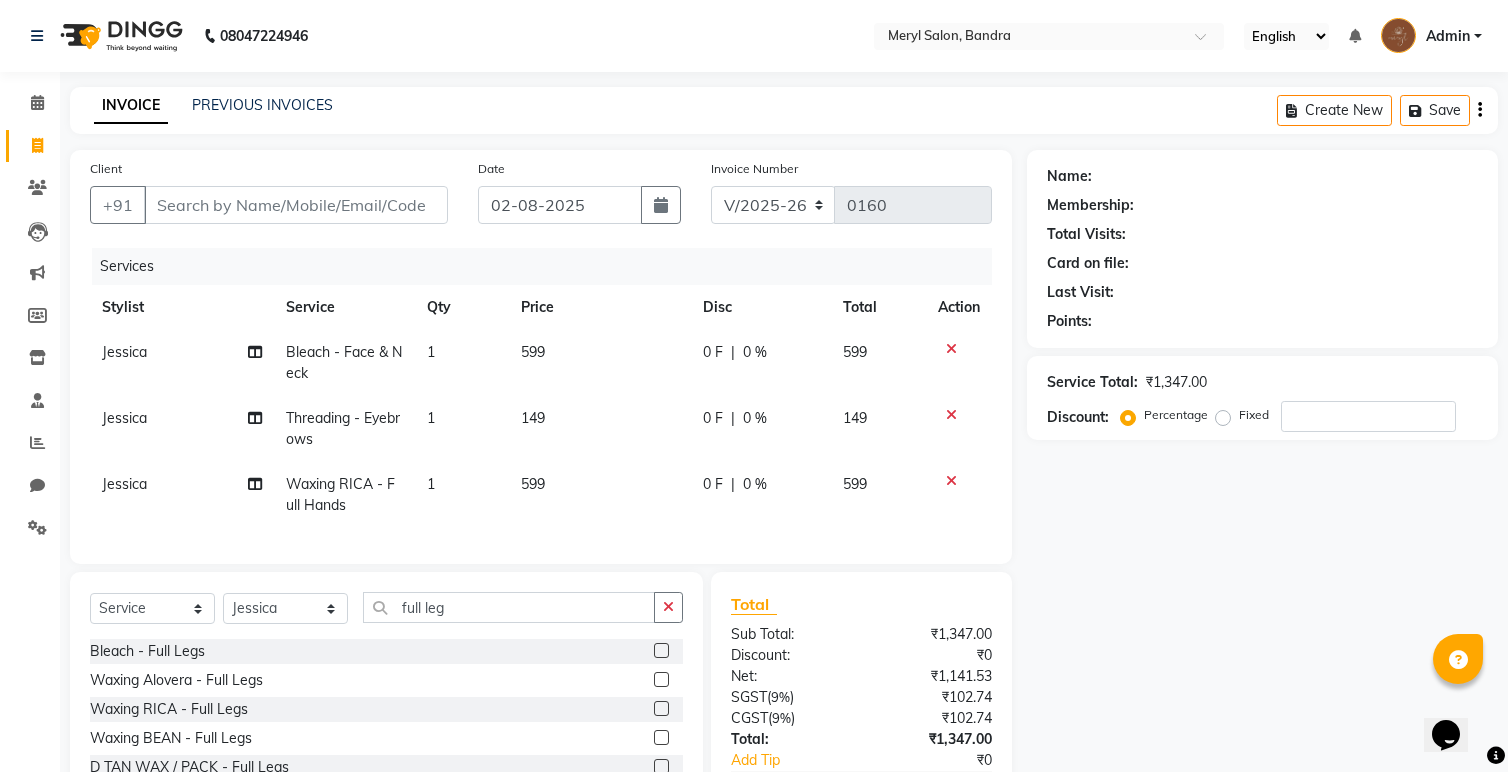 click 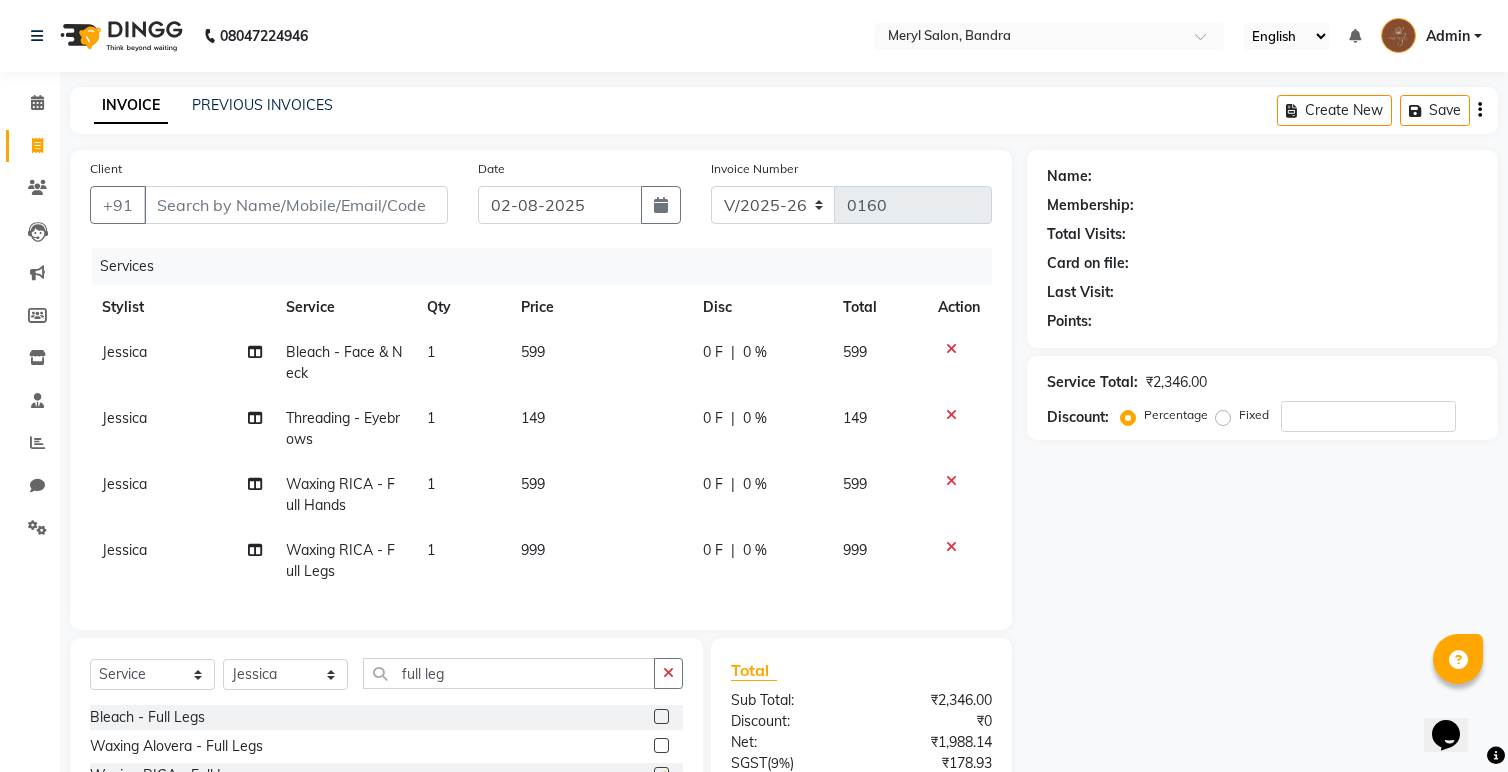 checkbox on "false" 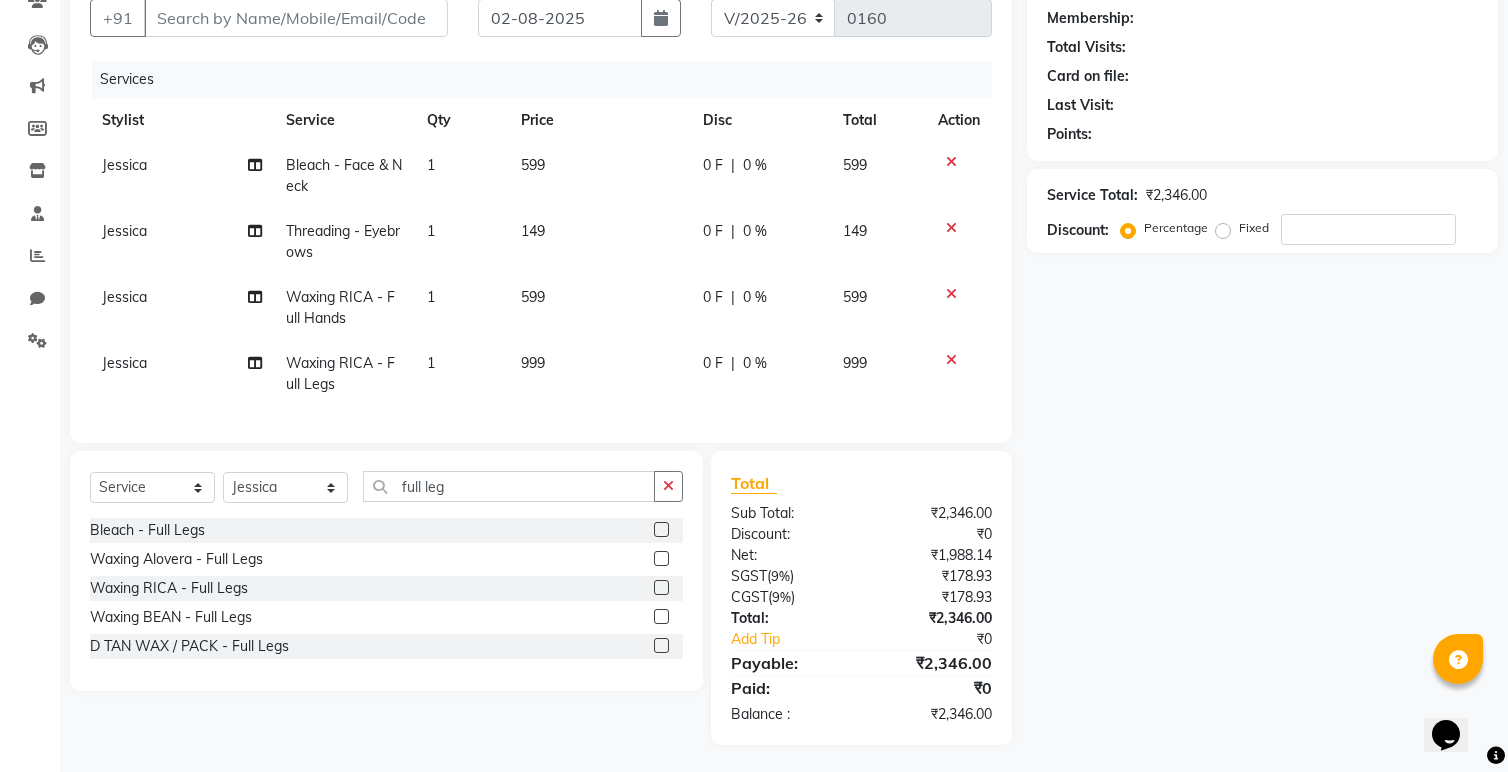 scroll, scrollTop: 190, scrollLeft: 0, axis: vertical 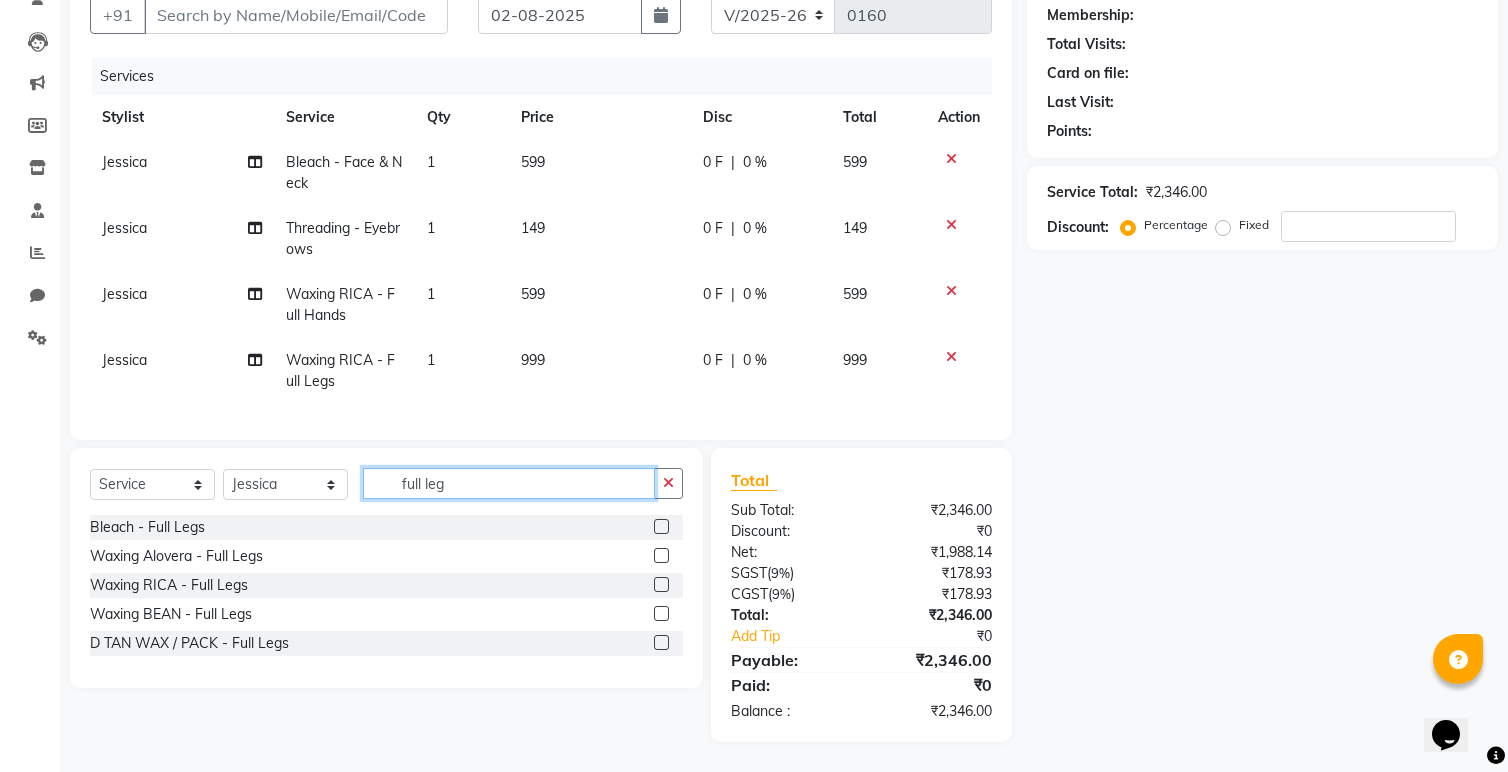 click on "full leg" 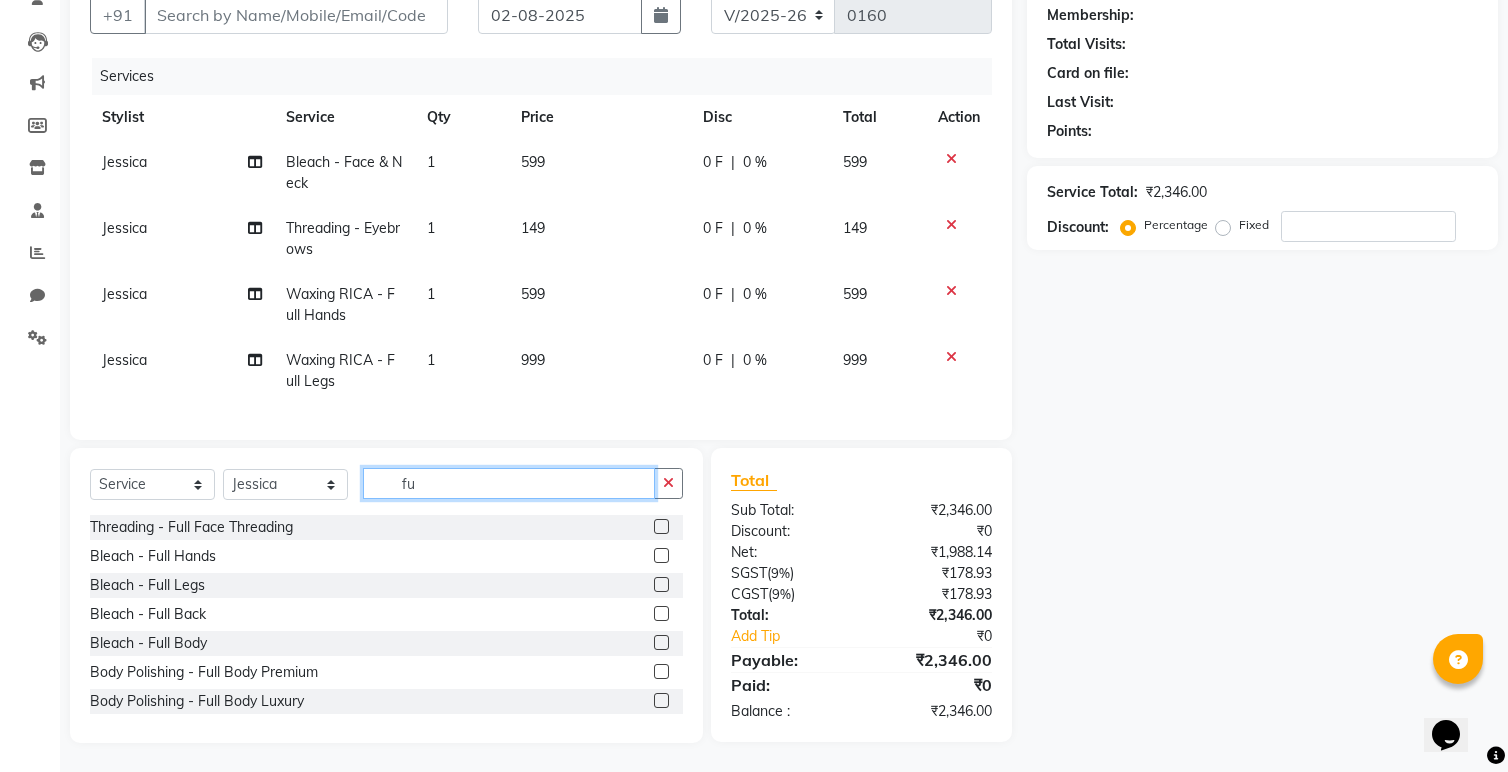 type on "f" 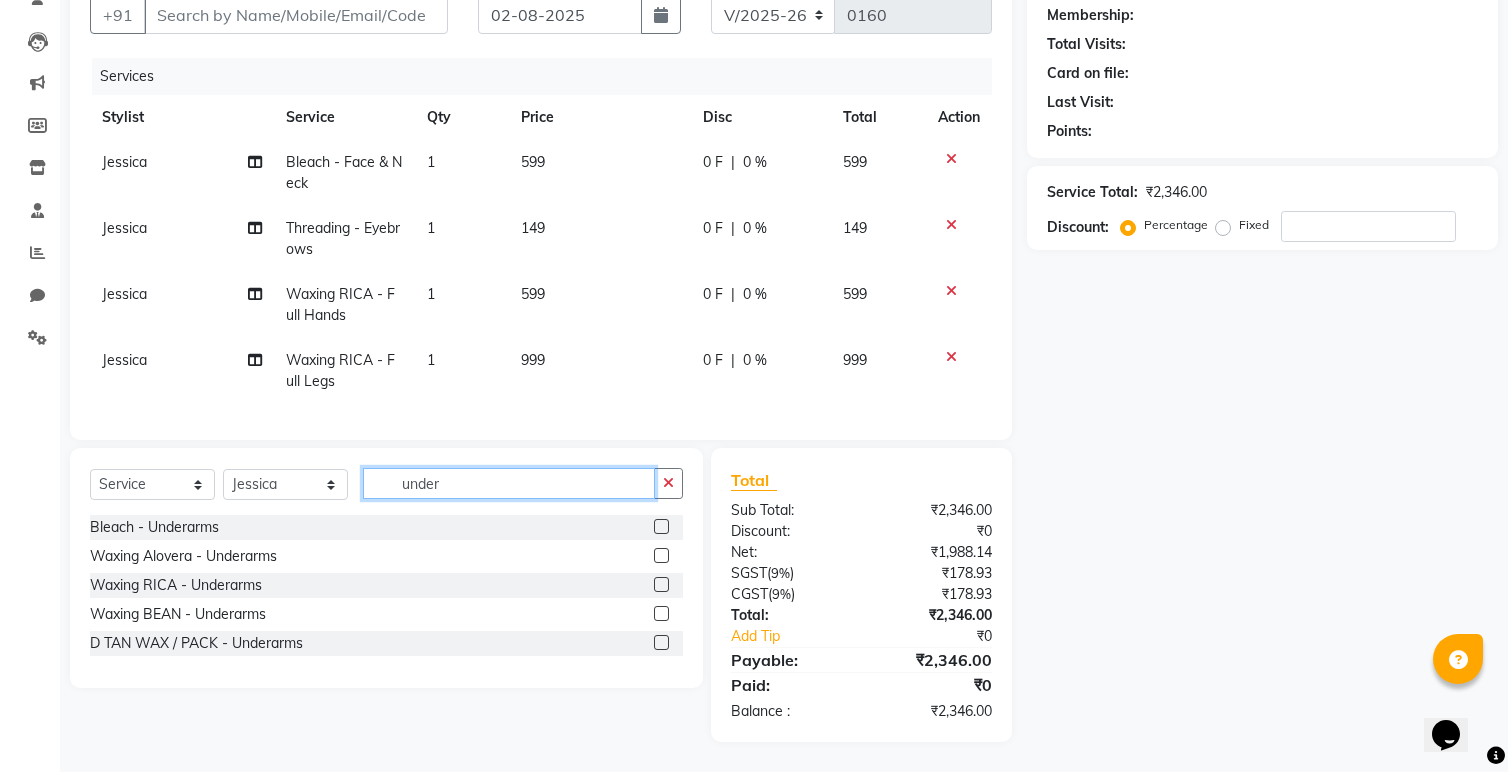 type on "under" 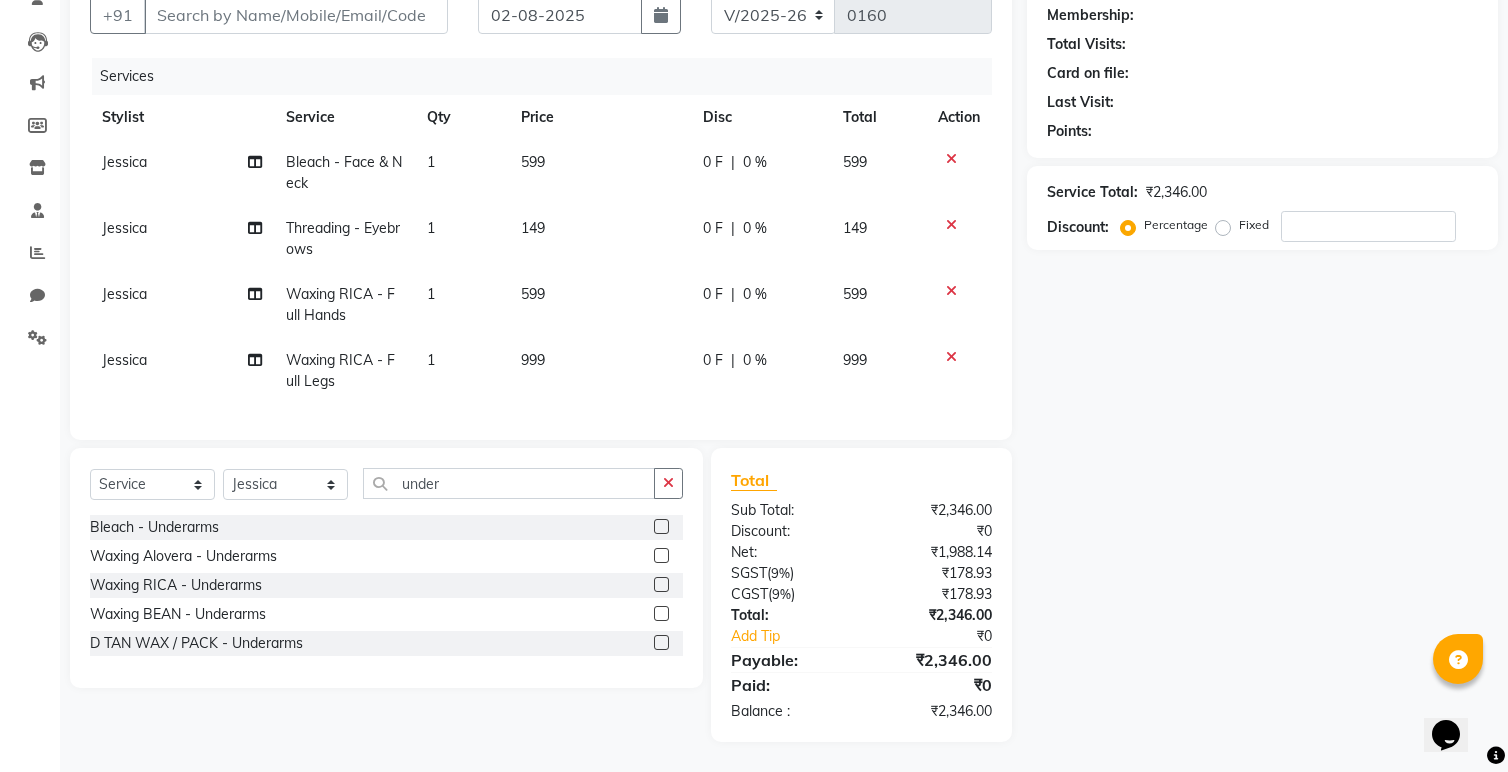 click 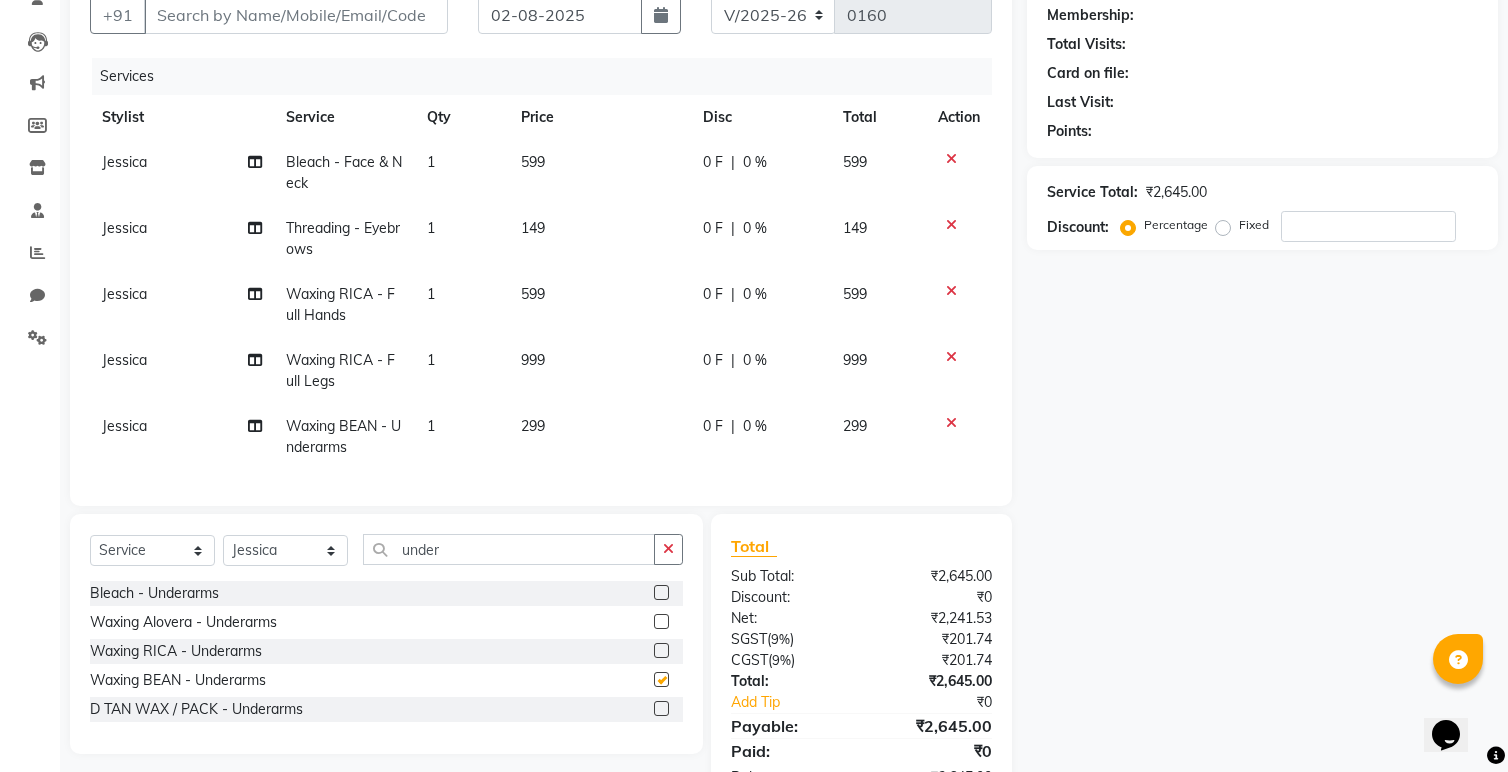 checkbox on "false" 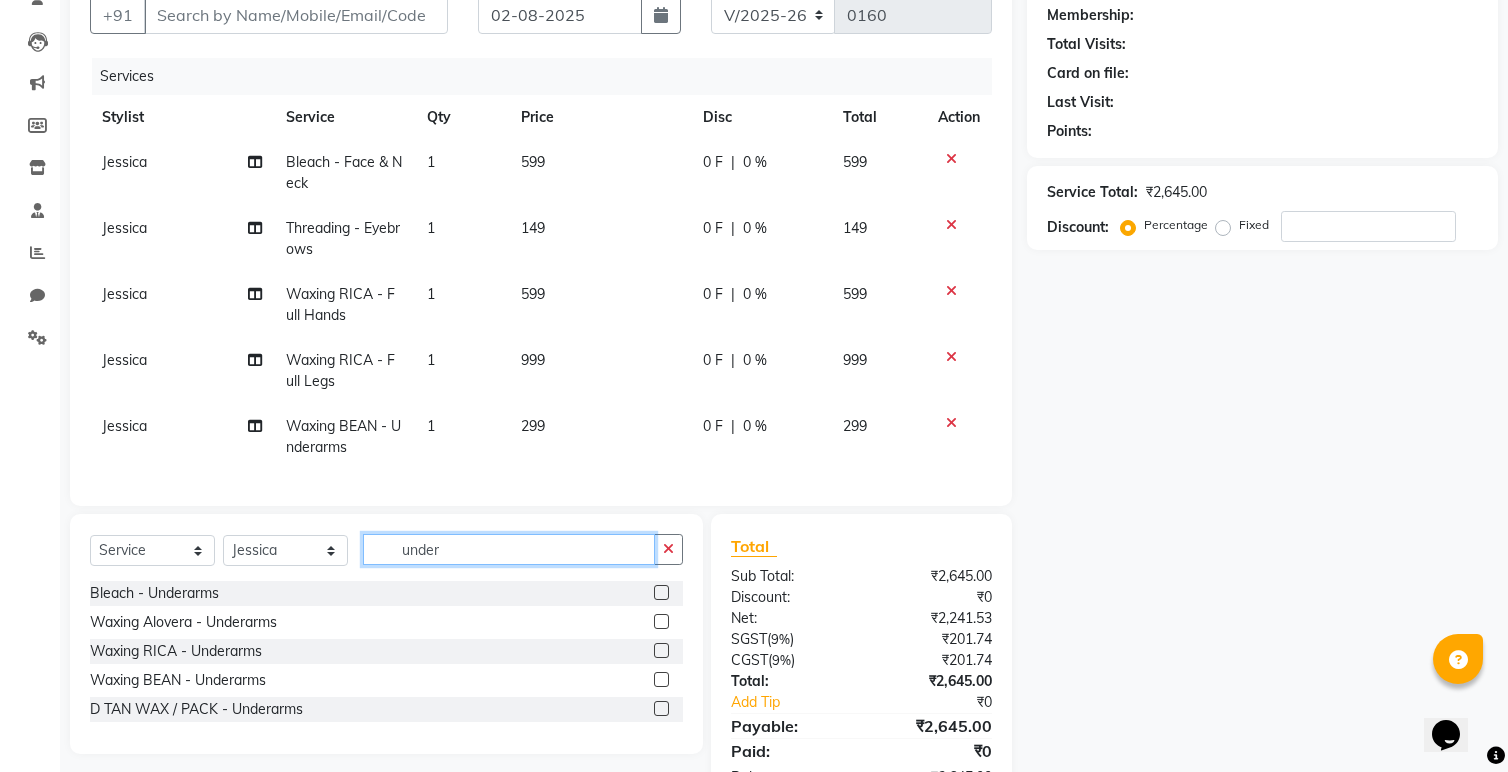 click on "under" 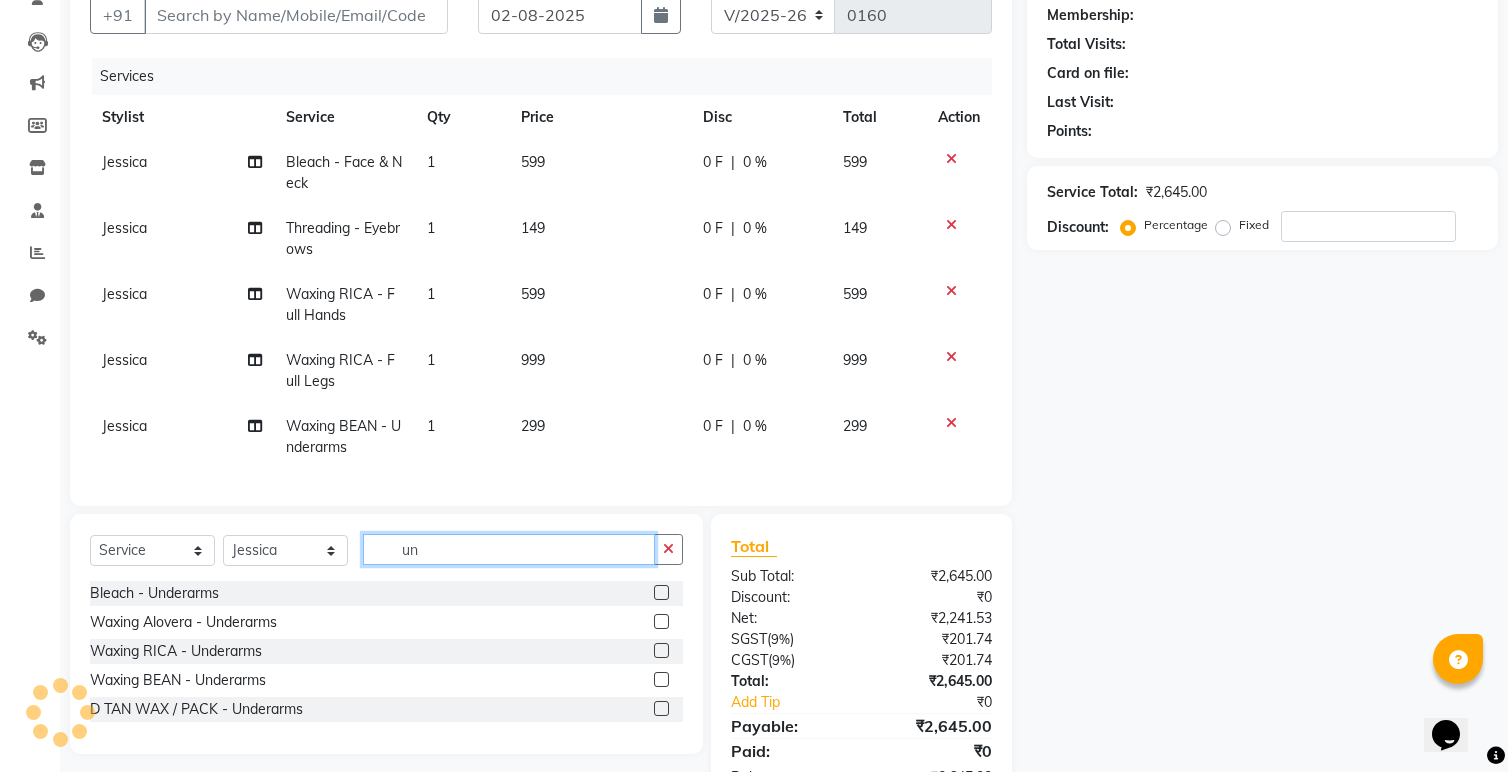 type on "u" 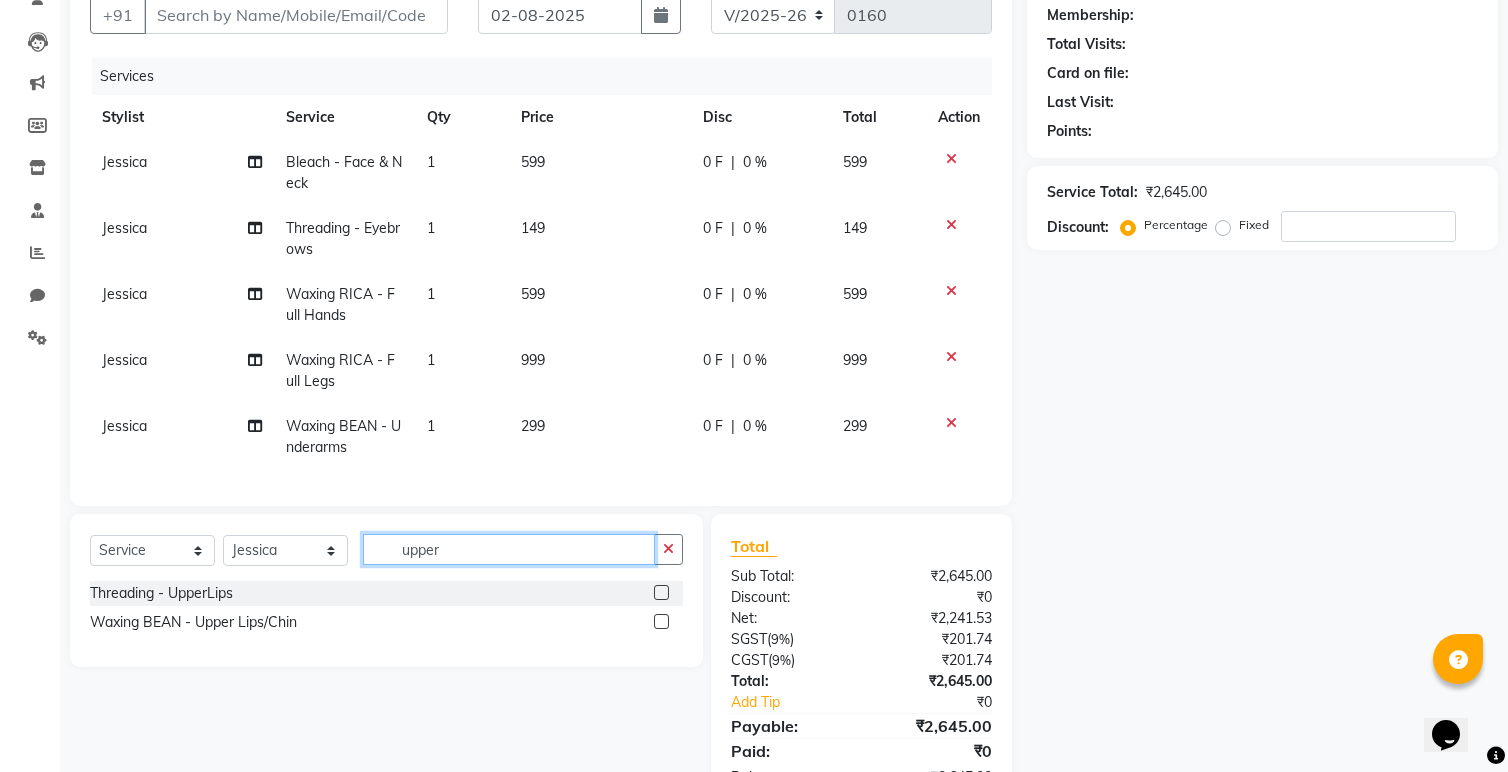 type on "upper" 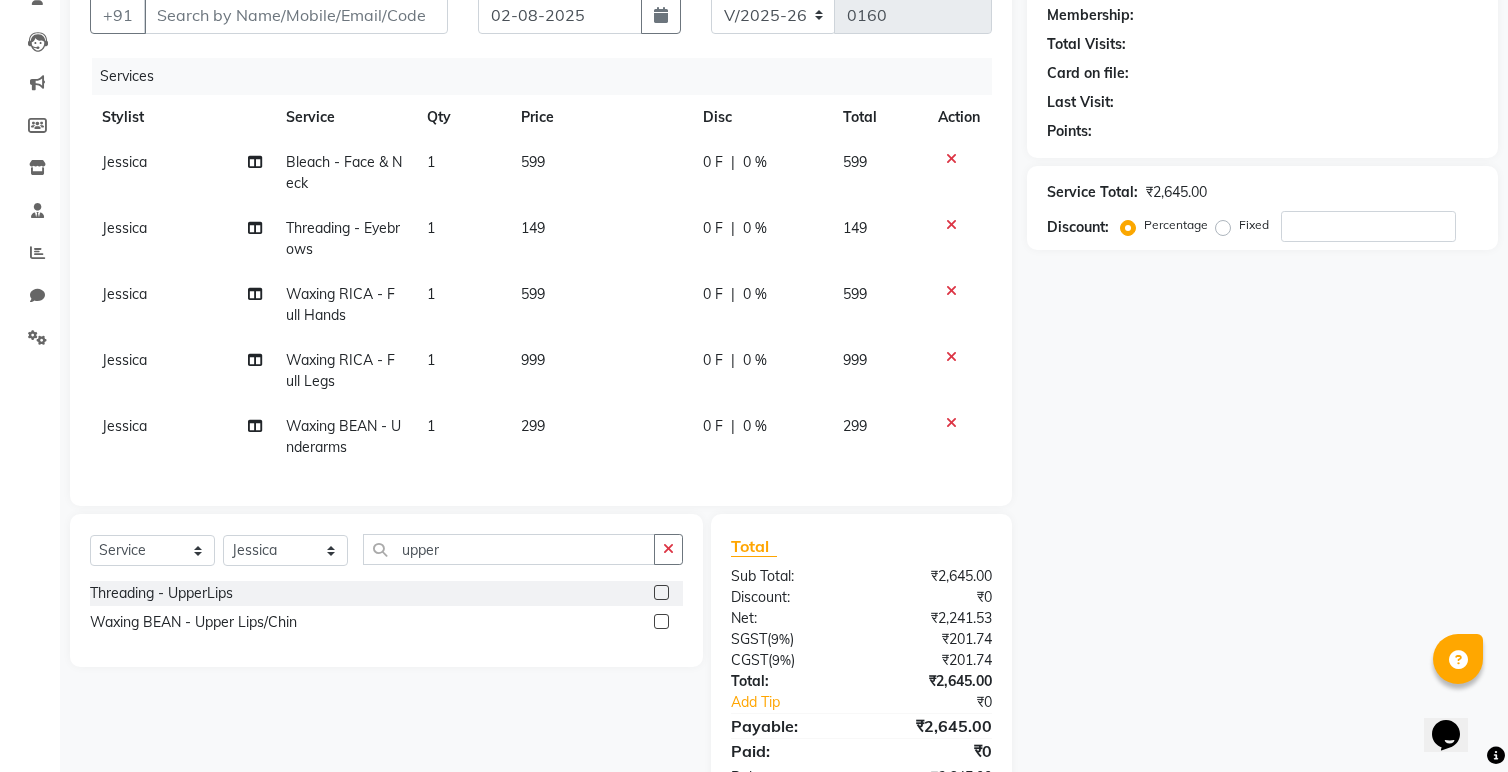 click 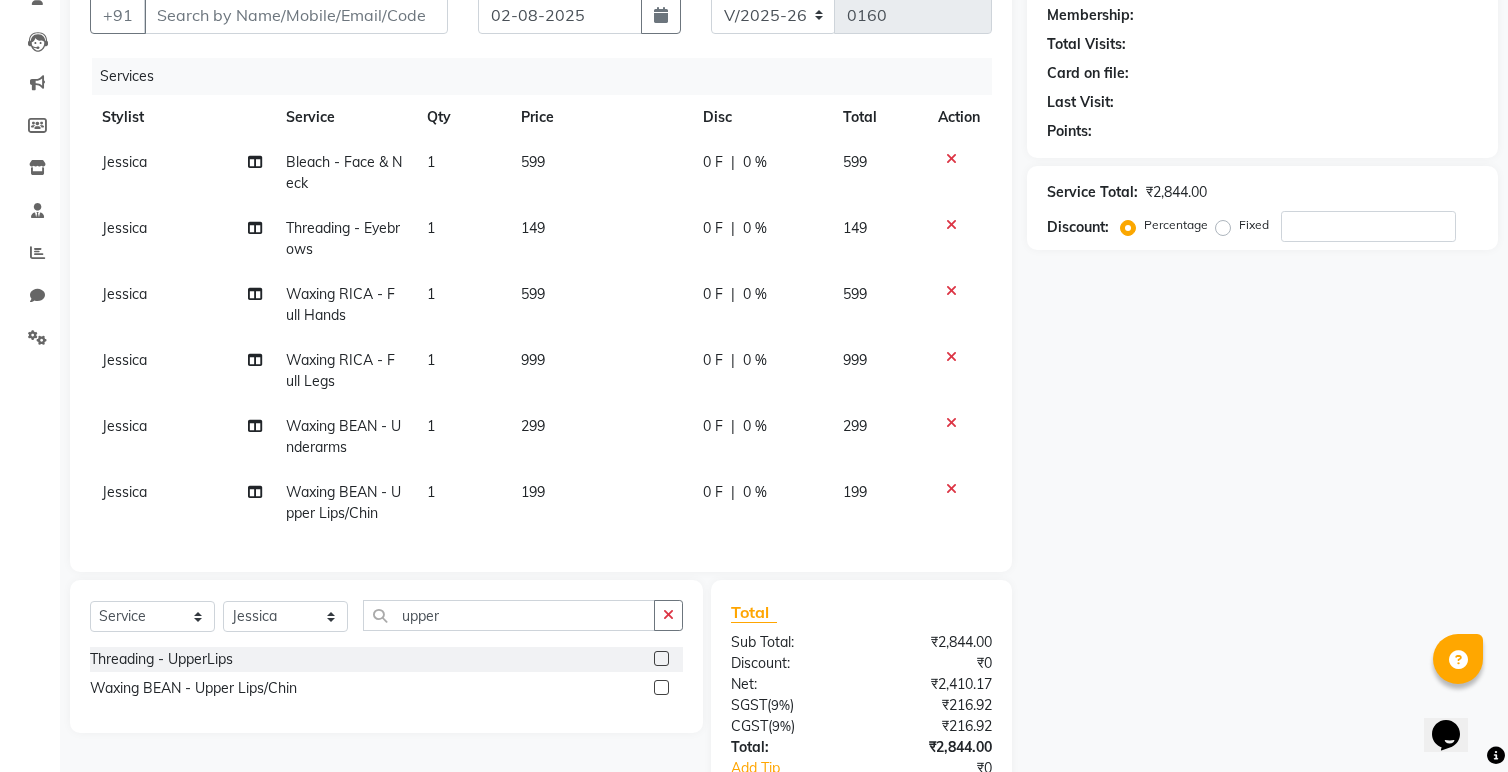 click 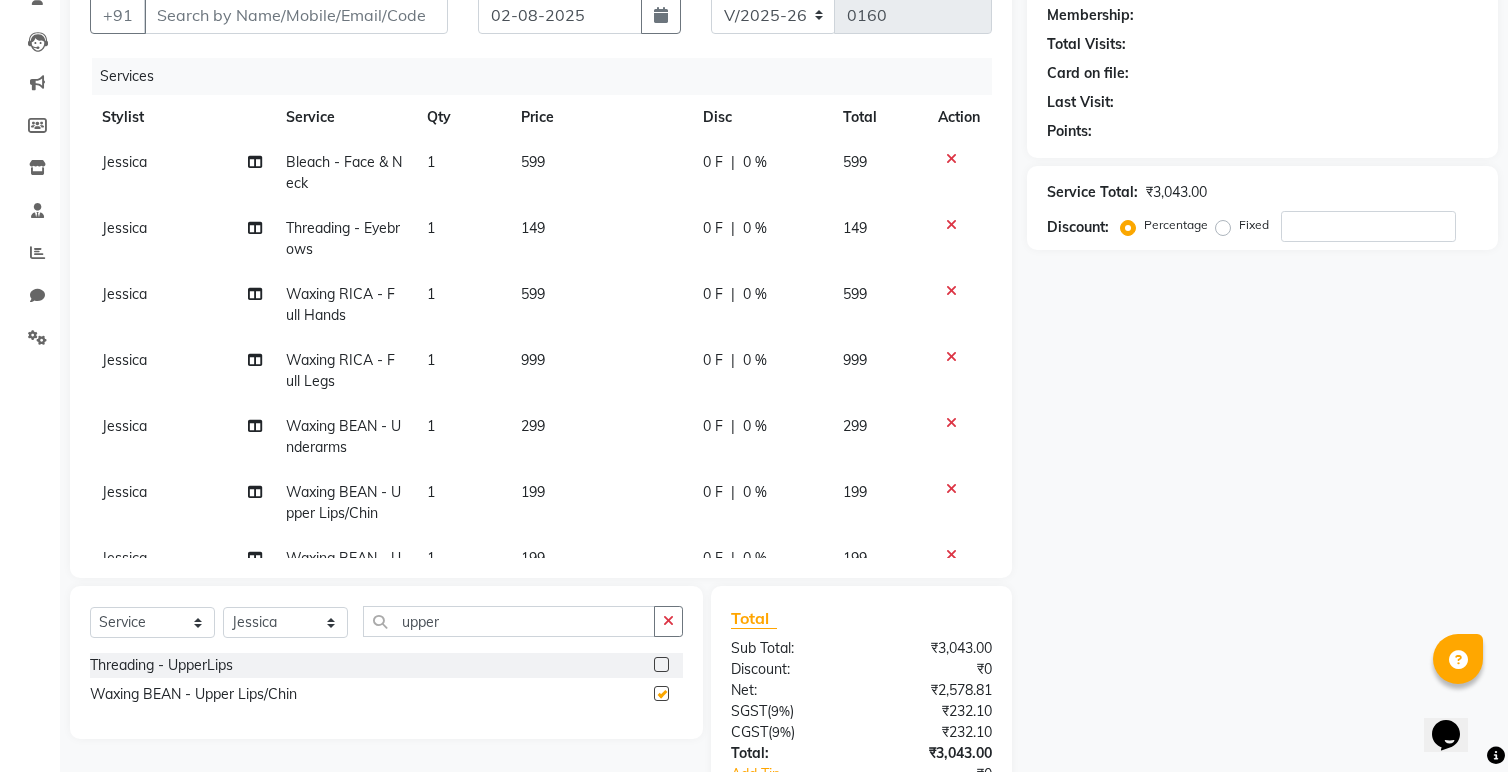 checkbox on "false" 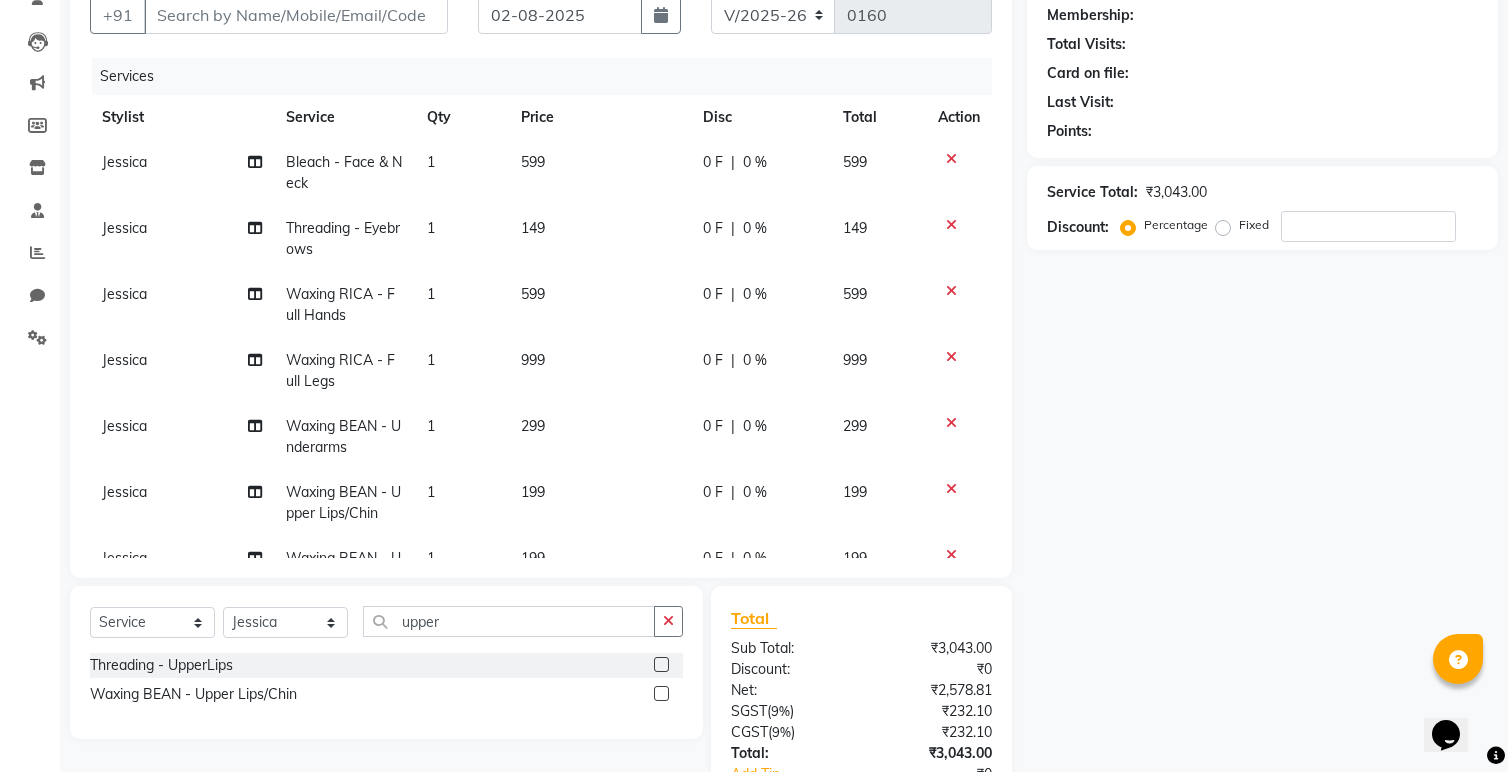 scroll, scrollTop: 60, scrollLeft: 0, axis: vertical 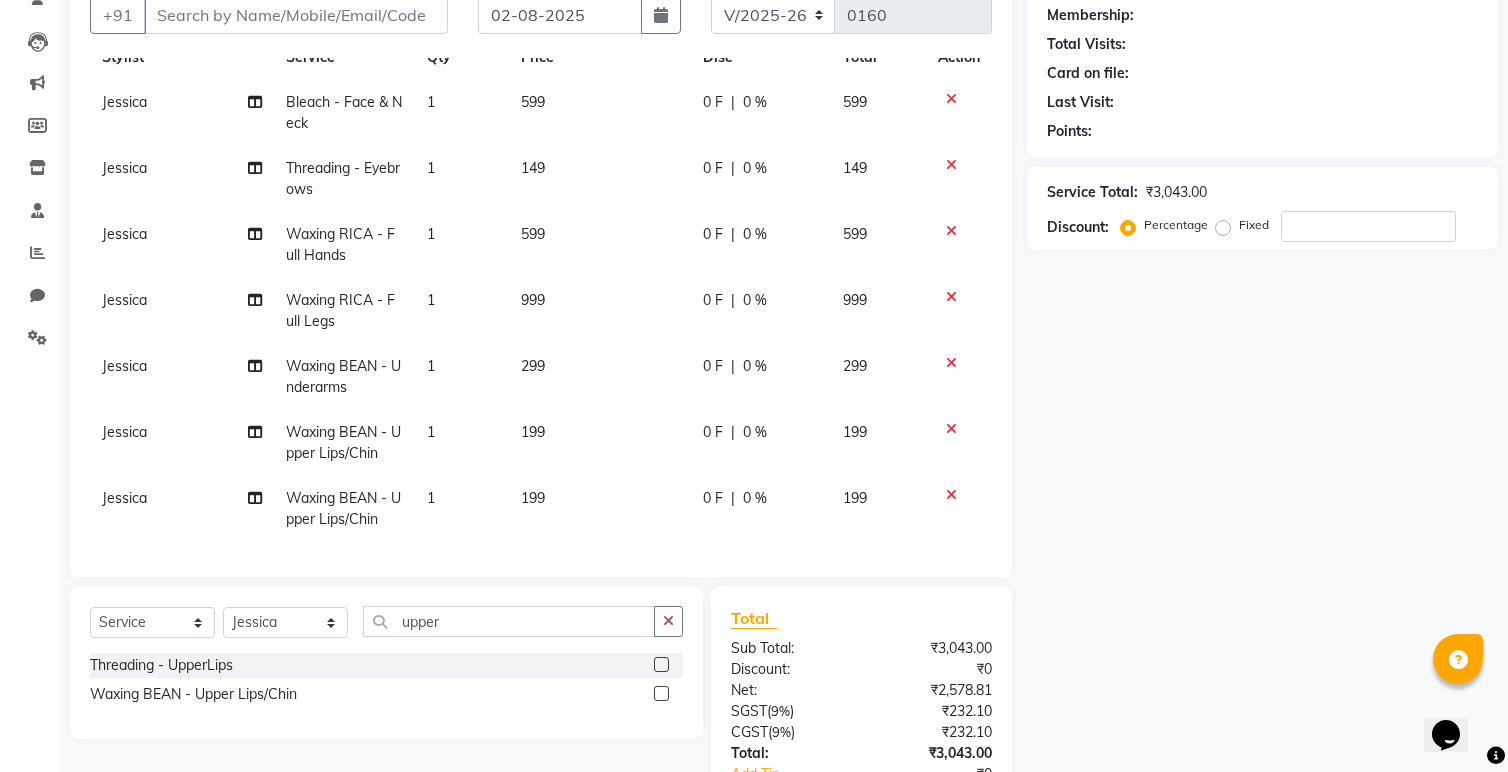 click on "1" 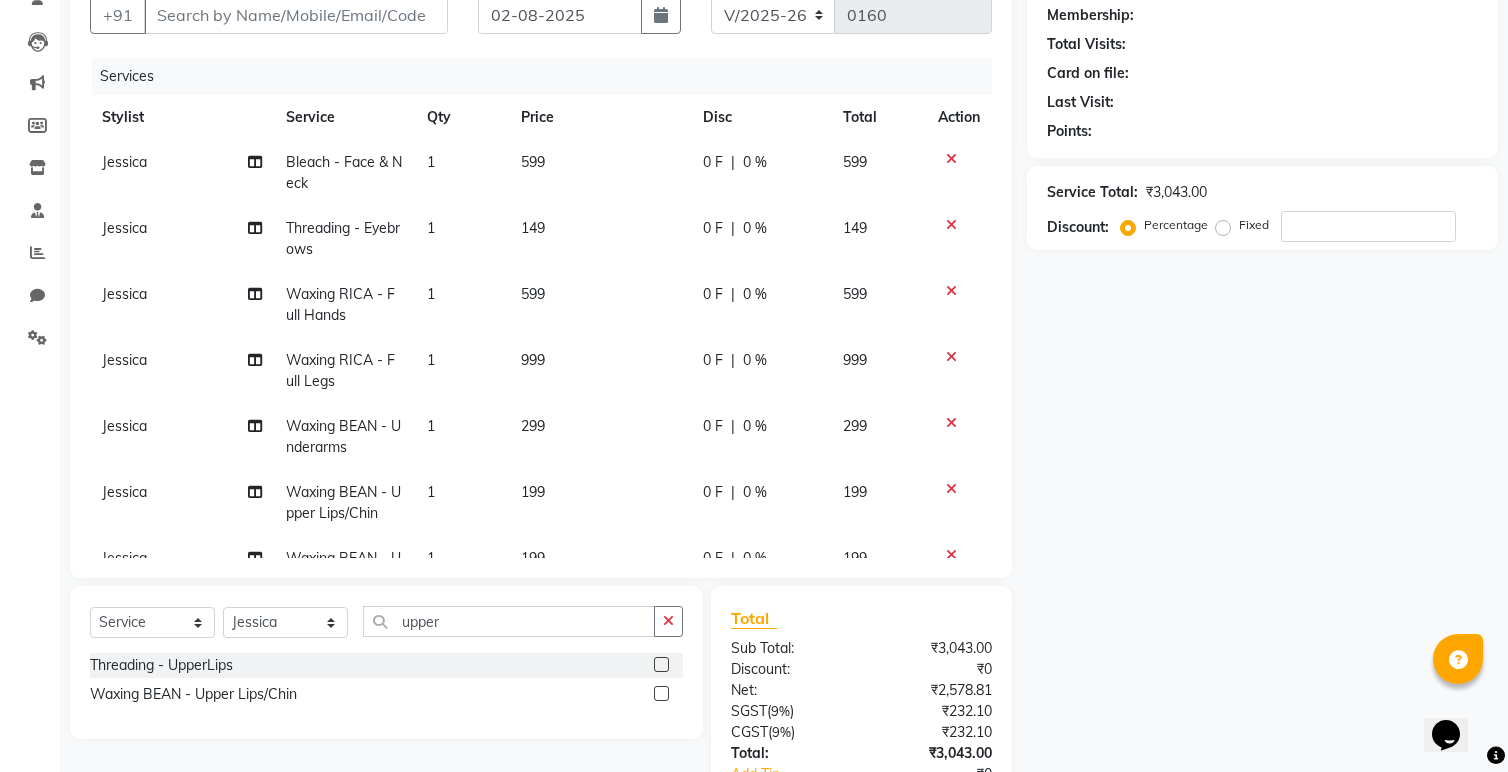 select on "86816" 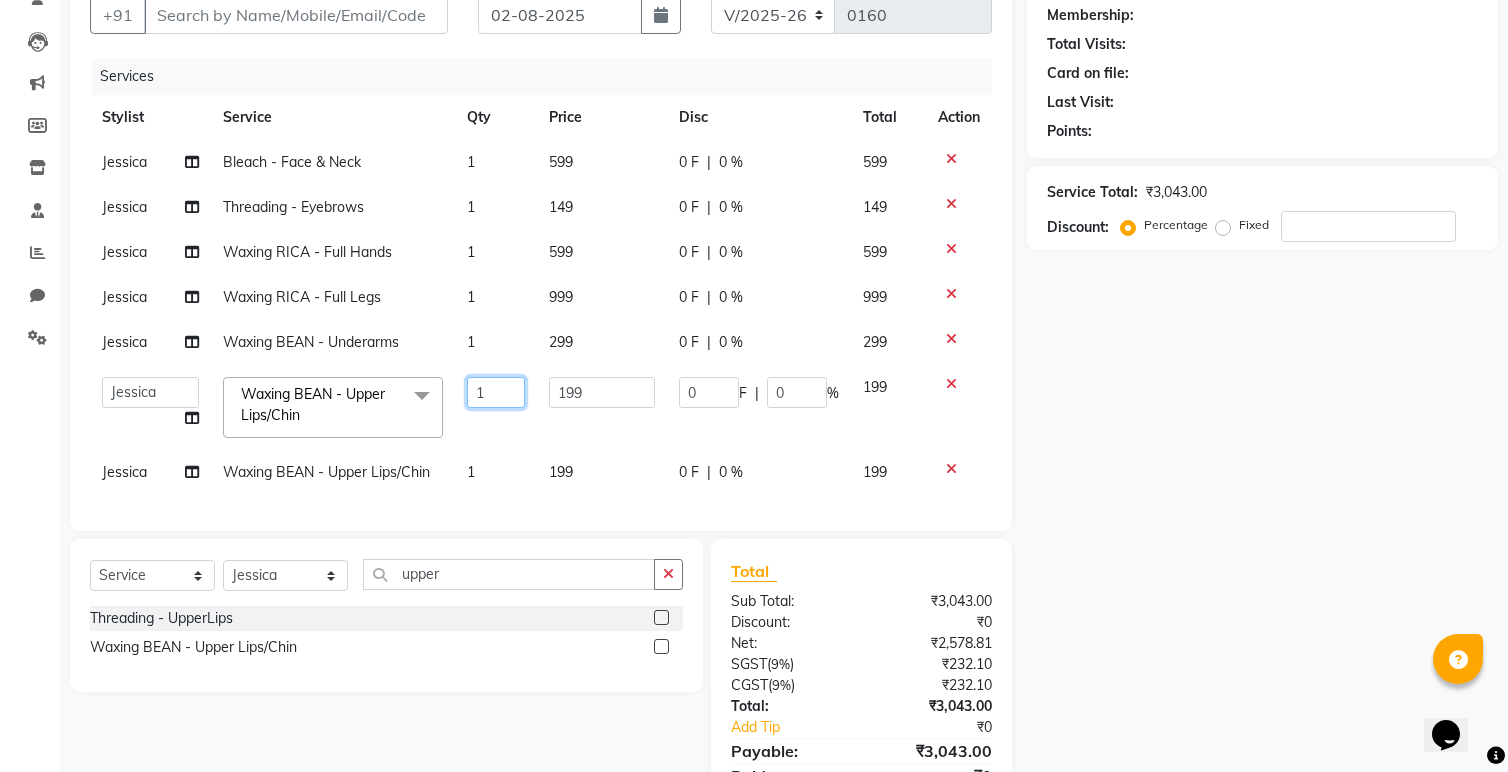 drag, startPoint x: 495, startPoint y: 399, endPoint x: 450, endPoint y: 398, distance: 45.01111 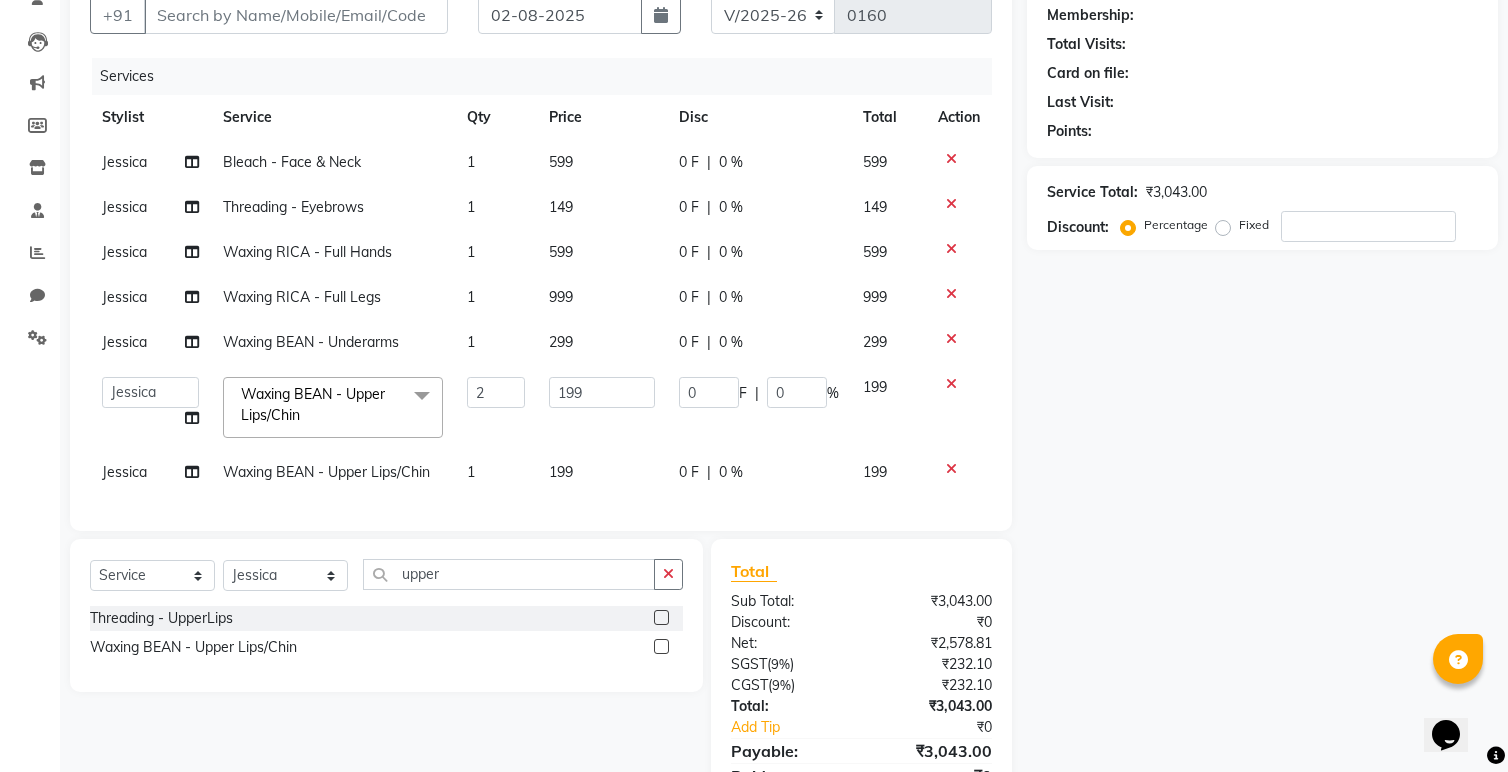 click on "[FIRST] Bleach - Face & Neck 1 599 0 F | 0 % 599 [FIRST] Threading - Eyebrows 1 149 0 F | 0 % 149 [FIRST] Waxing RICA - Full Hands 1 599 0 F | 0 % 599 [FIRST] Waxing RICA - Full Legs 1 999 0 F | 0 % 999 [FIRST] Waxing BEAN - Underarms 1 299 0 F | 0 % 299 [FIRST] [LAST] [FIRST] [FIRST] [FIRST] [FIRST] [FIRST] [FIRST] [FIRST] [FIRST] [FIRST] [LAST] Waxing BEAN - Upper Lips/Chin x Threading - Eyebrows Threading - Forehead Threading - UpperLips Threading - Chin Threading - Sidelocks Threading - Jawline Threading - Full Face Threading Manicure - Express (Nail Care + Nail Polish) Manicure - Classic Manicure - Premium Manicure - Advance & O3+ Manicure - Manicure Spa Manicure - cut file Pedicure - Express Pedicure - Classic Pedicure - Premium Pedicure - Advance & O3+ Pedicure - HealPeal Pedicure - Pedicure Spa Hairwash - Hairwash Hairwash - Straight Blowdry Hairwash - Out/In Curls Blowdry Hairwash - Ironing Hairwash - Tongs Hairwash - Crimping Hairwash - Hair Styling Hairwash - 3TENX wash 2 199 0" 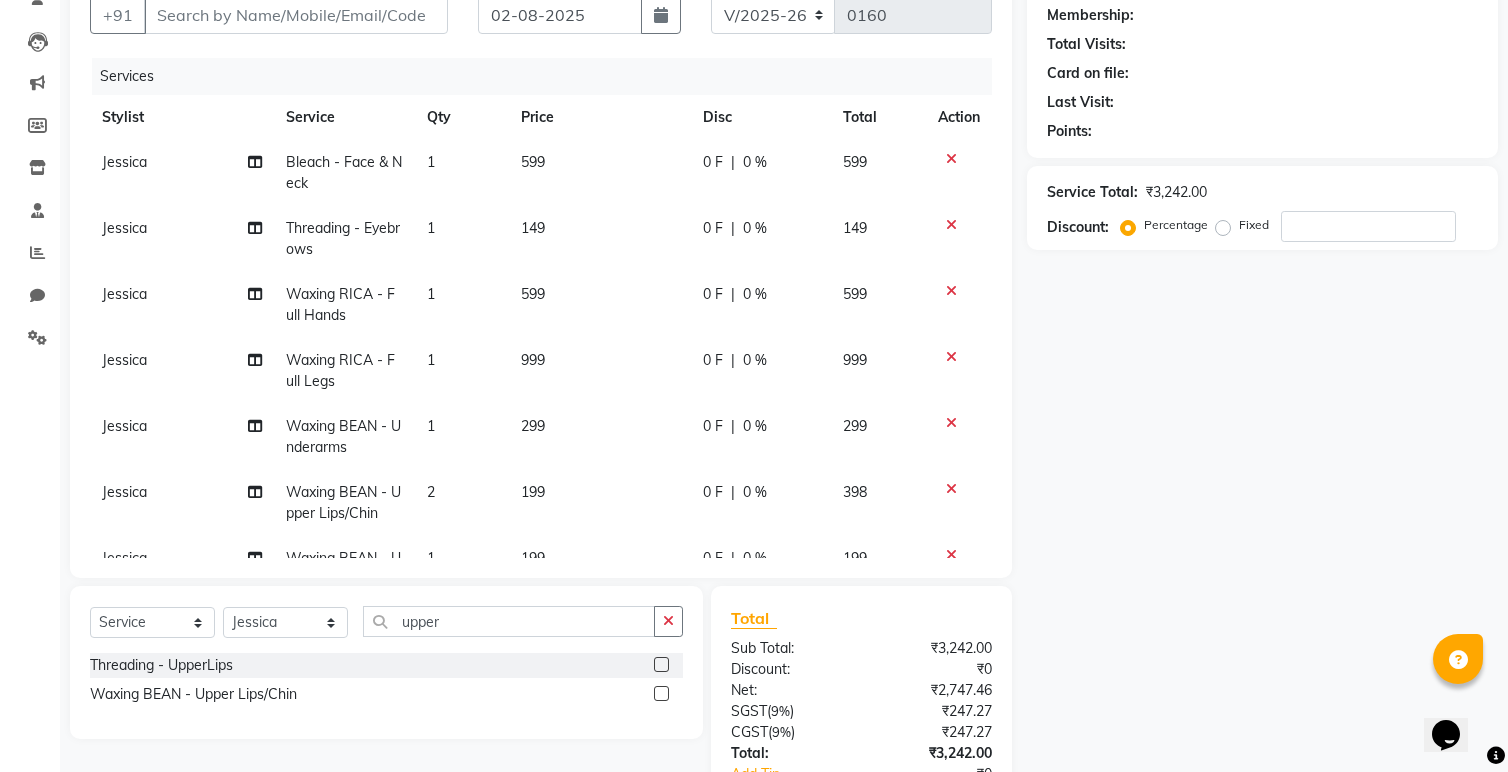 scroll, scrollTop: 60, scrollLeft: 5, axis: both 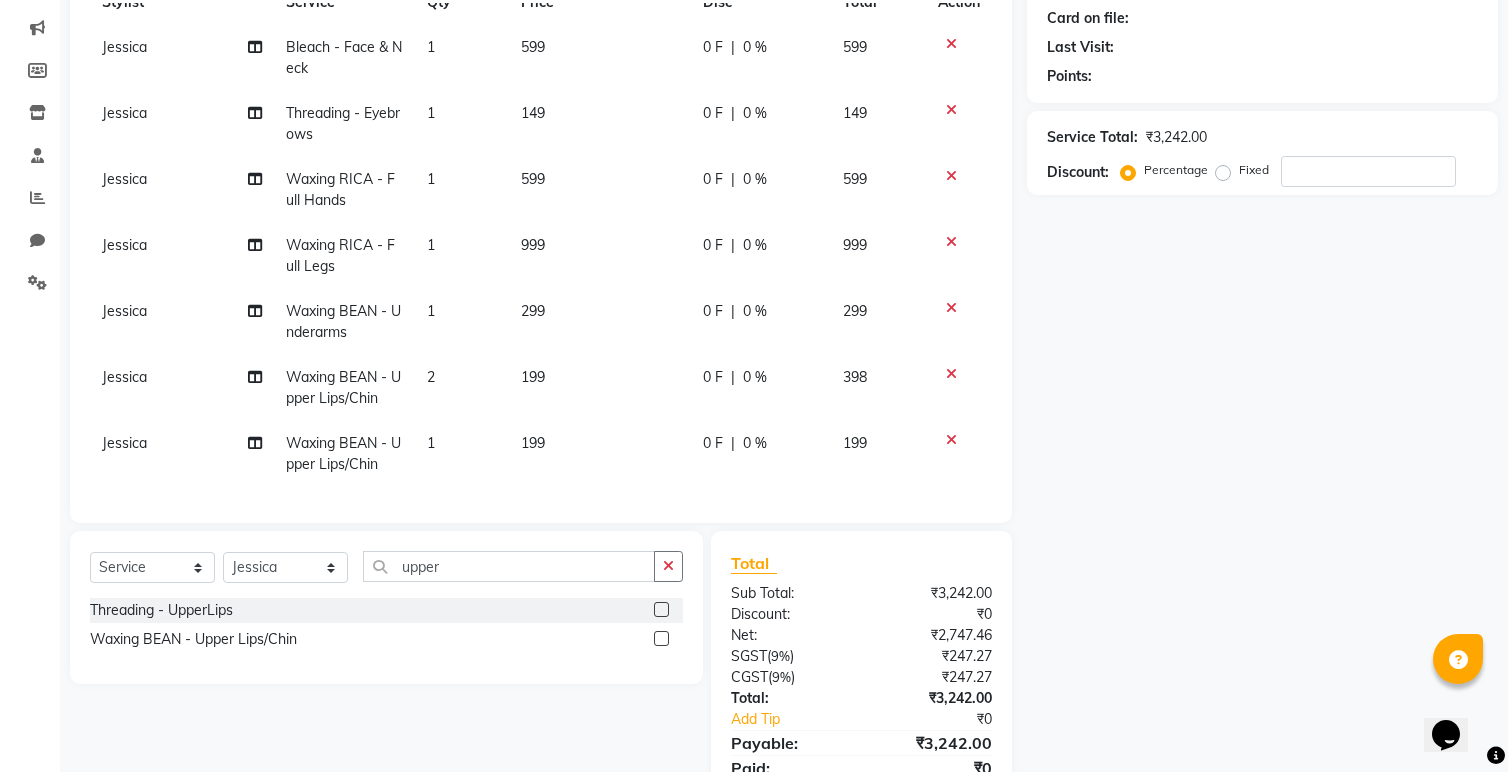 click 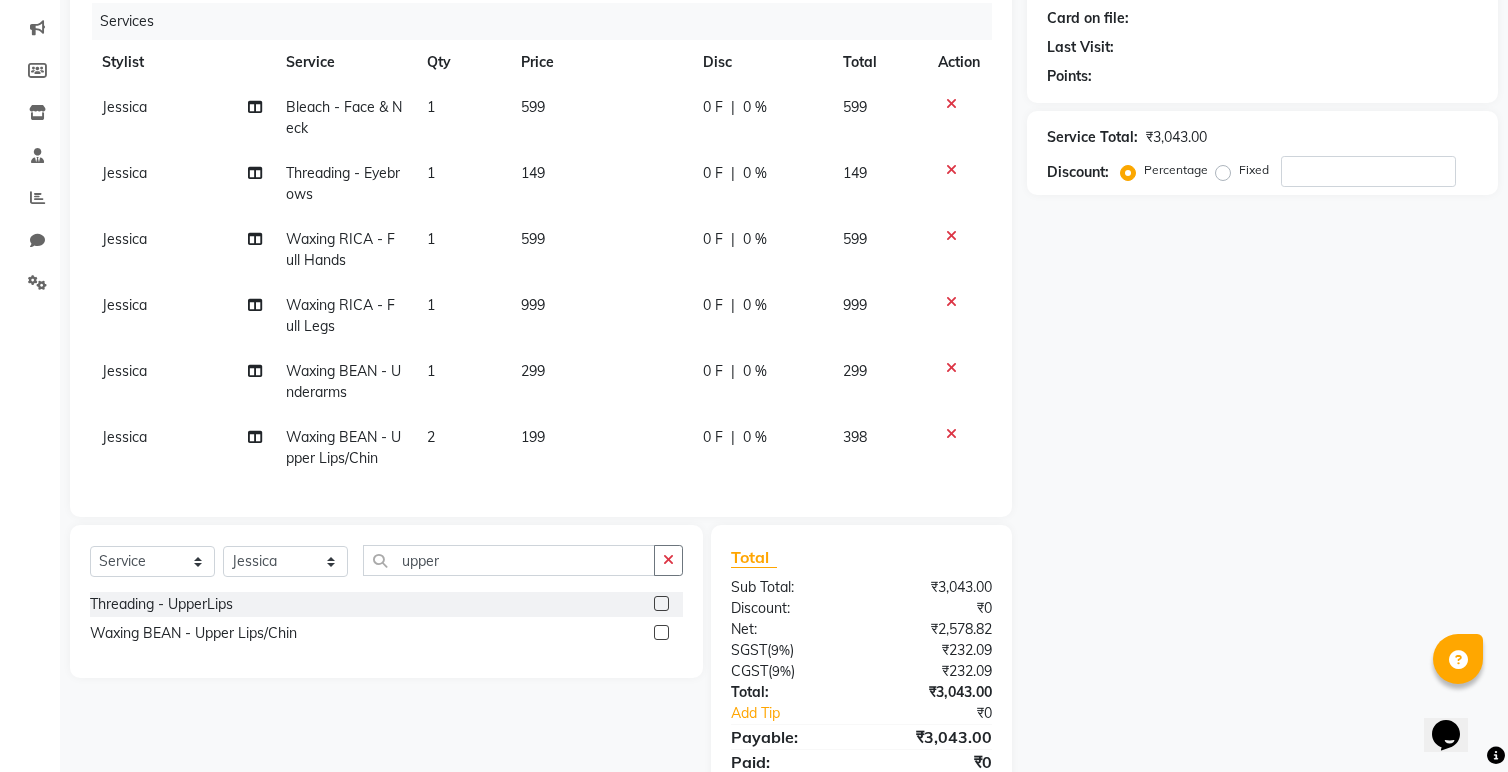scroll, scrollTop: 0, scrollLeft: 0, axis: both 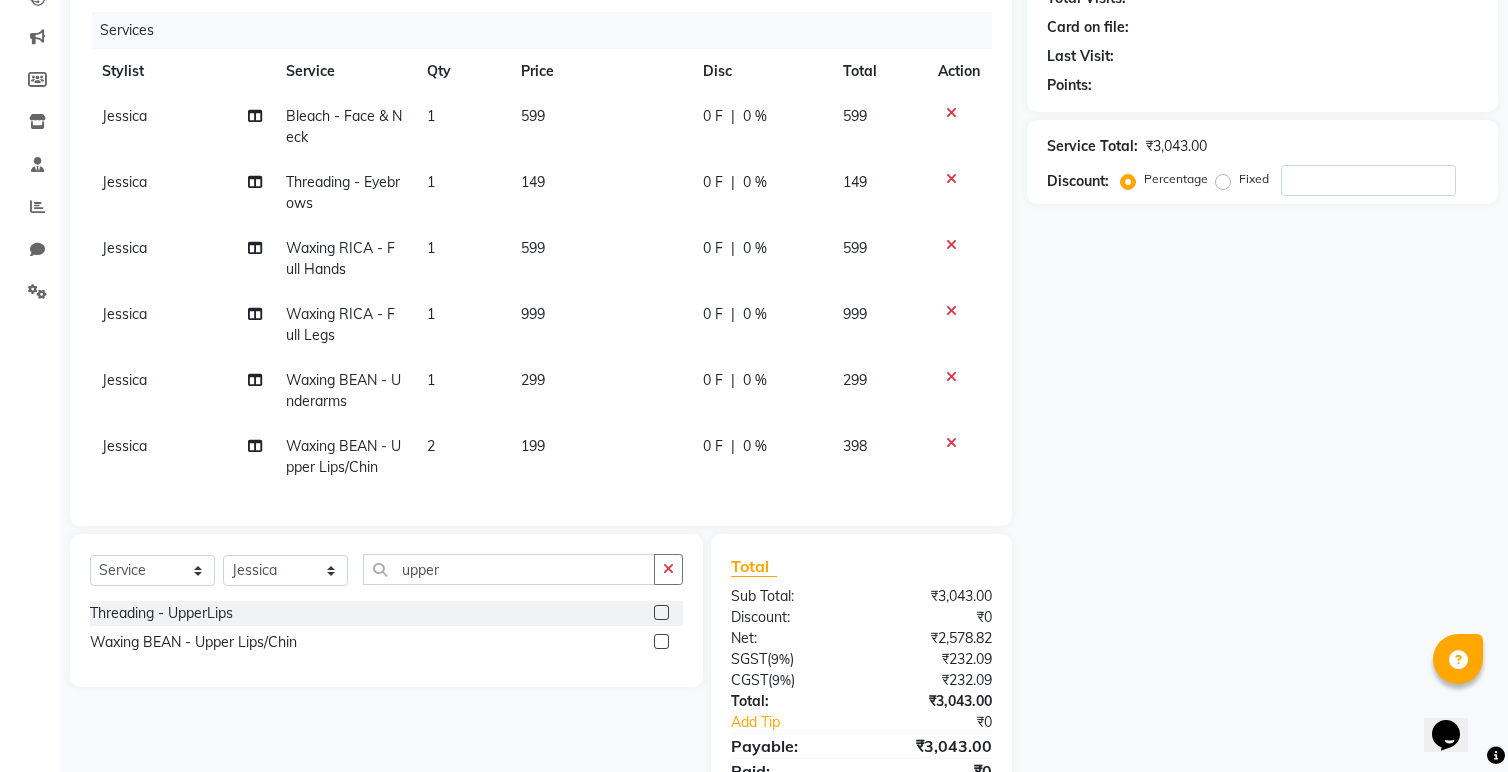 select on "86816" 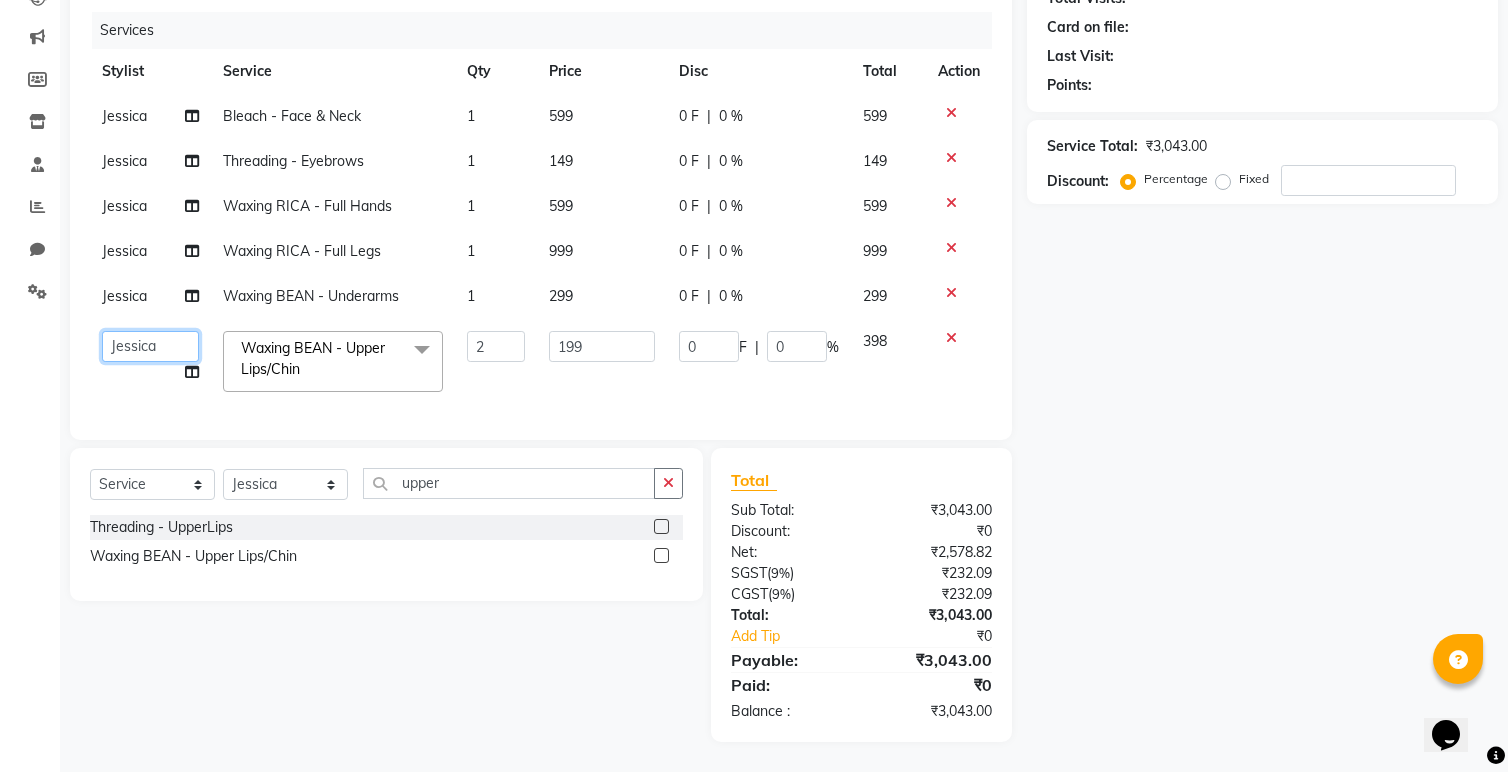 click on "[FIRST]   [LAST]    [FIRST]   [FIRST]   [FIRST]   [FIRST]    [FIRST]   [FIRST]   [FIRST]    [FIRST]    [FIRST]   [LAST]" 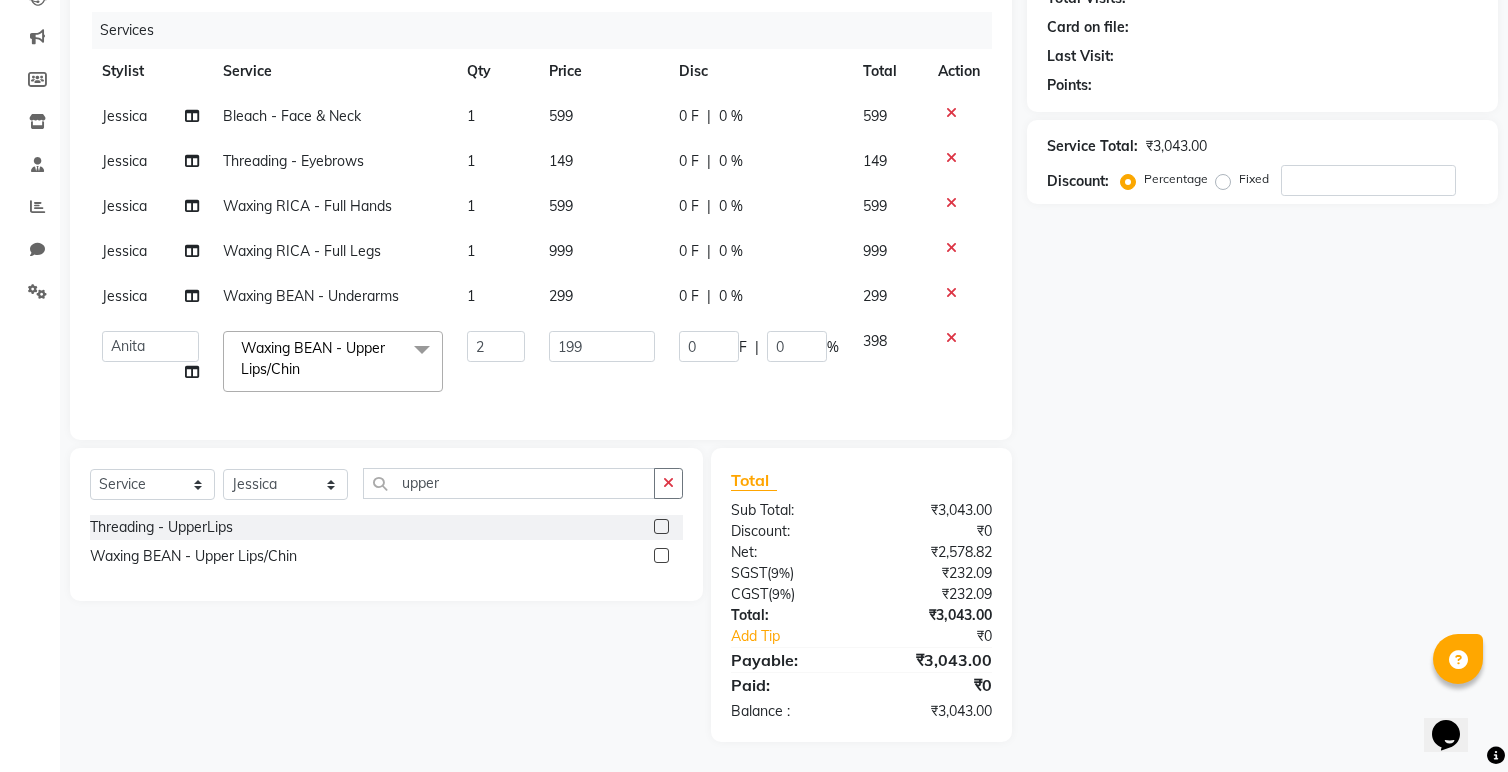 click on "Jessica" 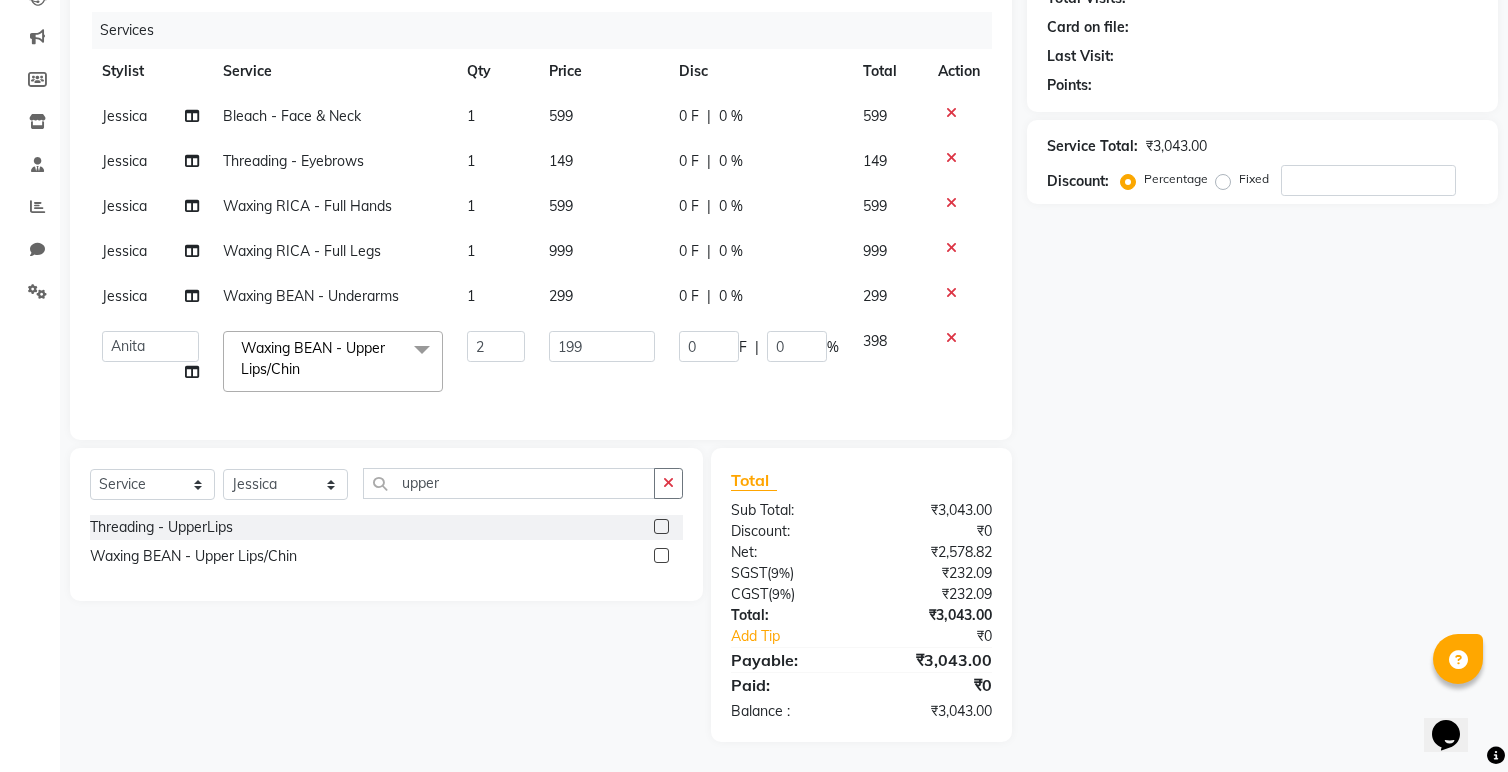 select on "86816" 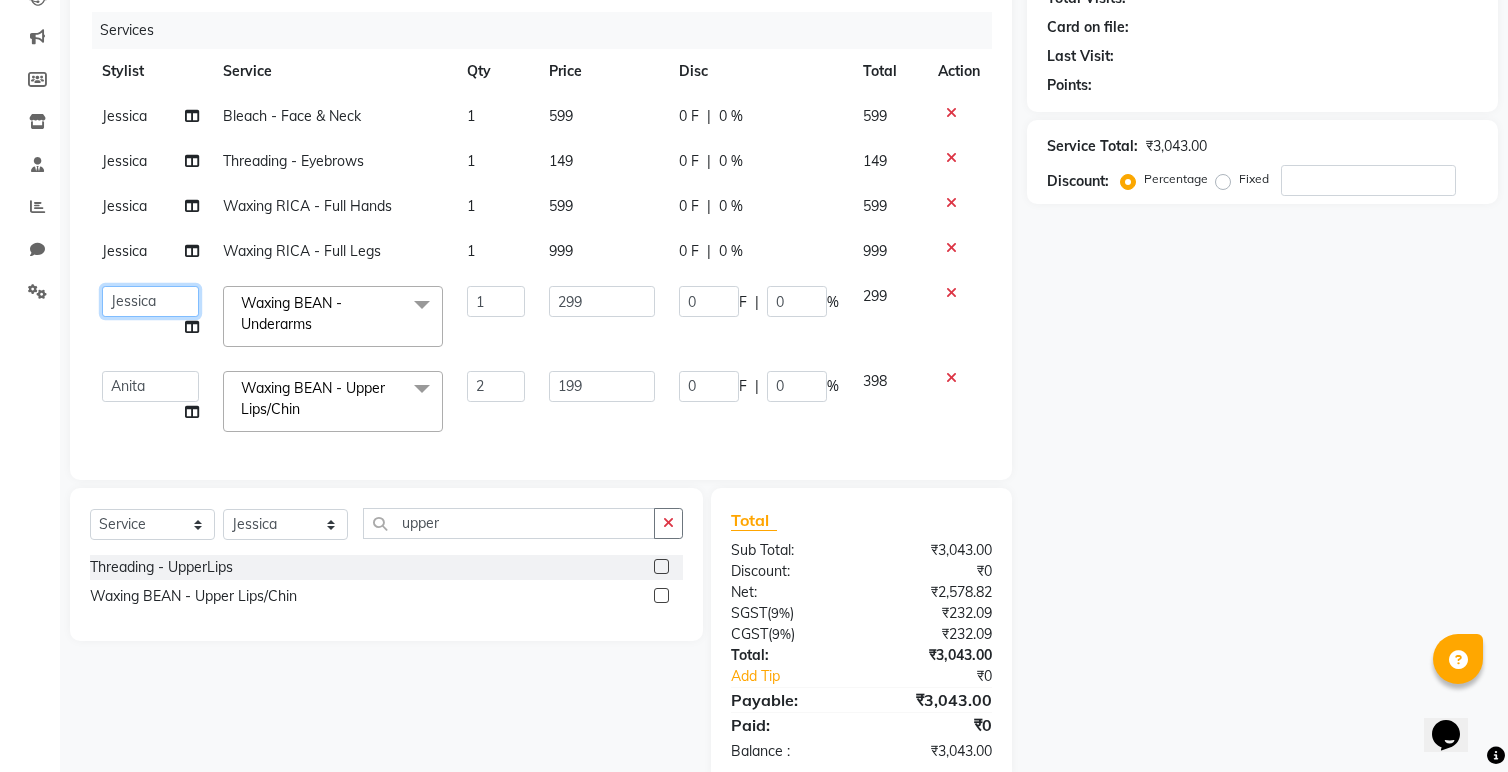 click on "[FIRST]   [LAST]    [FIRST]   [FIRST]   [FIRST]   [FIRST]    [FIRST]   [FIRST]   [FIRST]    [FIRST]    [FIRST]   [LAST]" 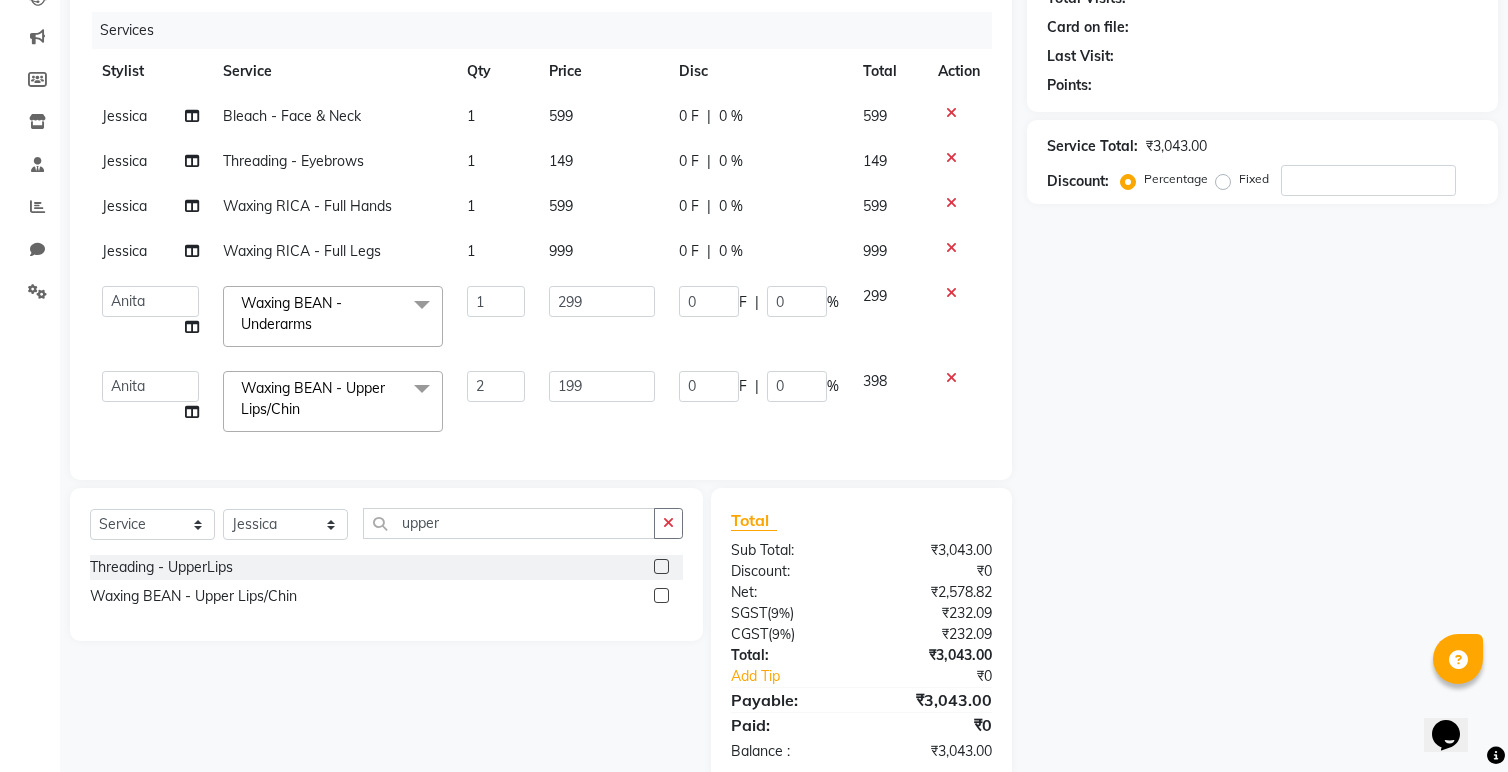 click on "Jessica" 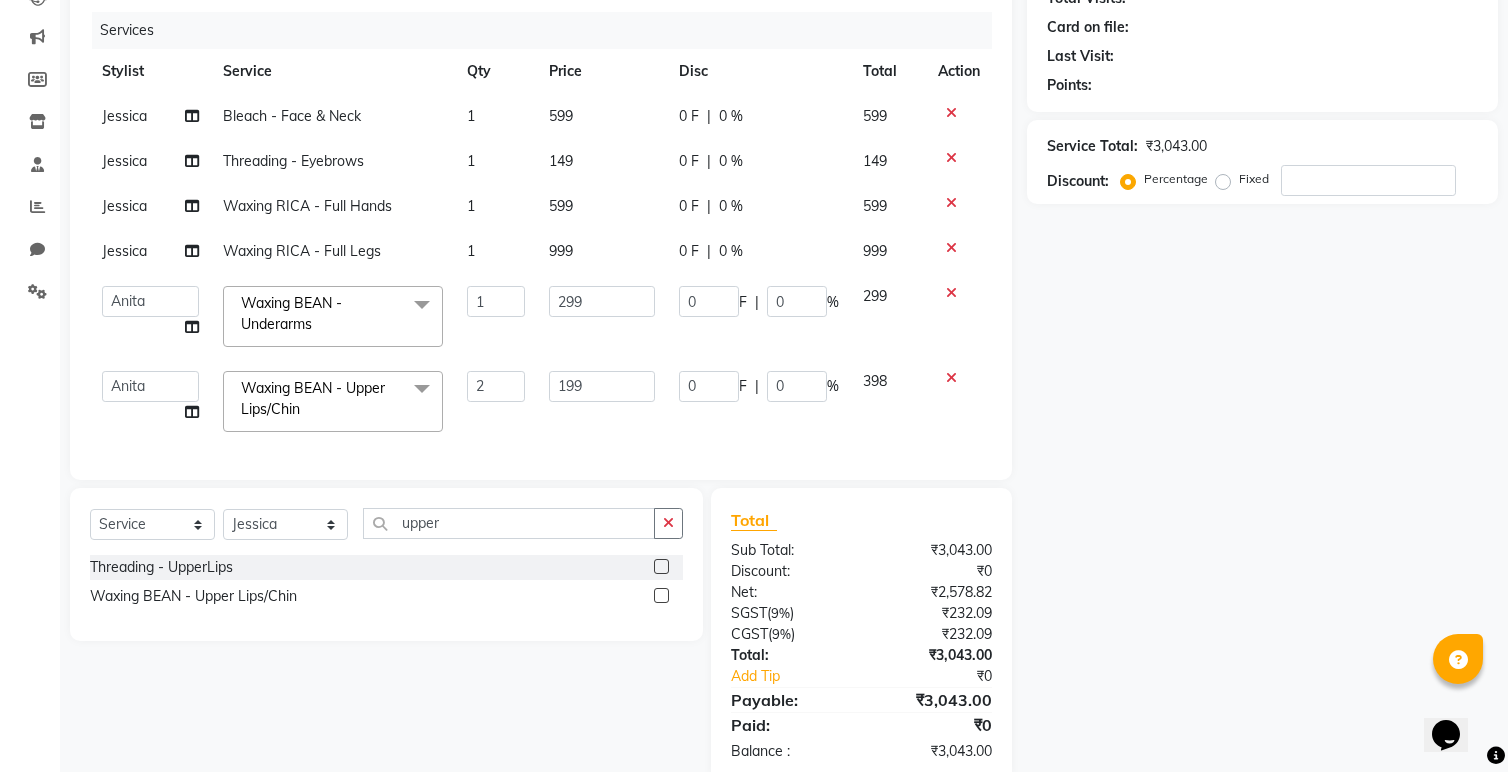 select on "86816" 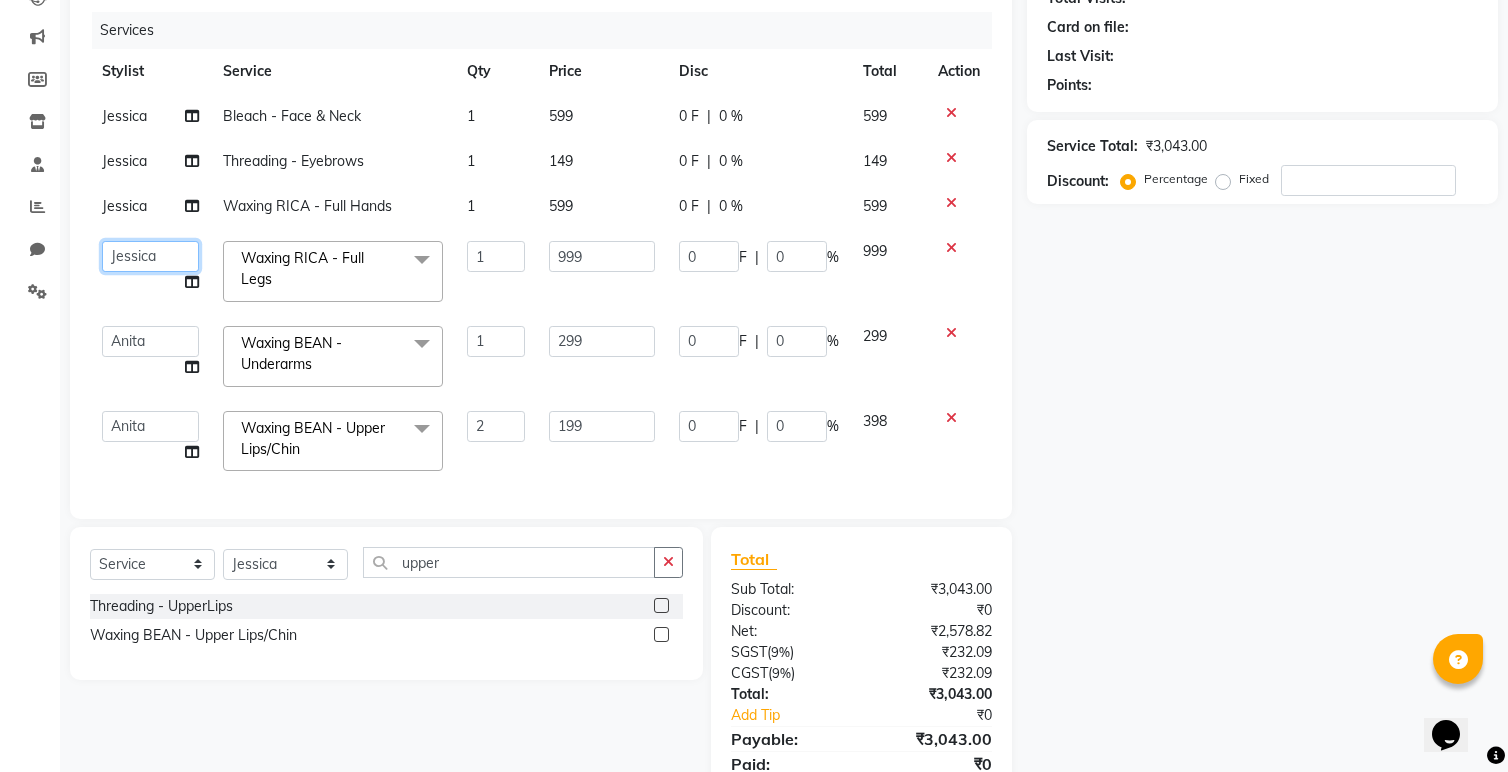 click on "[FIRST]   [LAST]    [FIRST]   [FIRST]   [FIRST]   [FIRST]    [FIRST]   [FIRST]   [FIRST]    [FIRST]    [FIRST]   [LAST]" 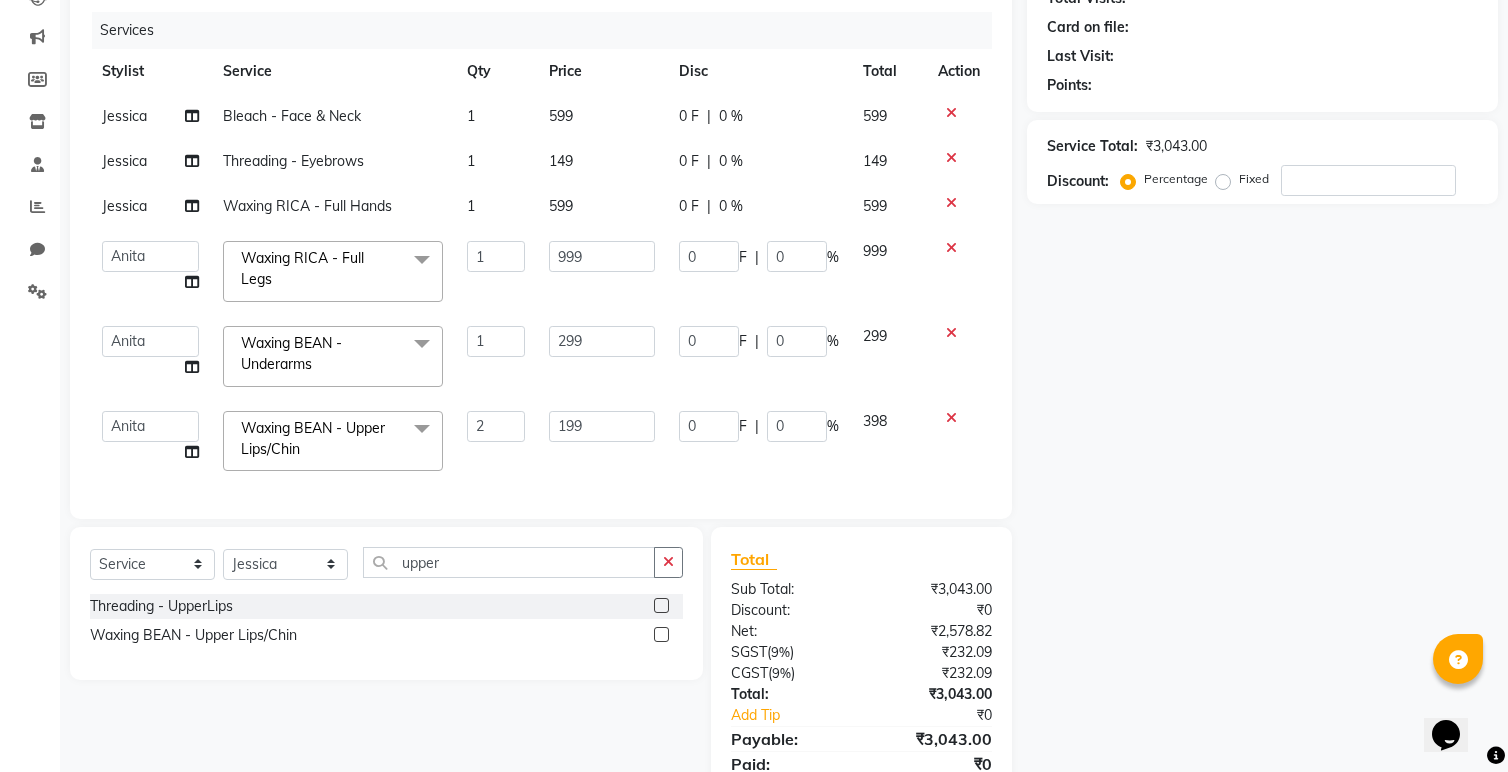 click on "Jessica" 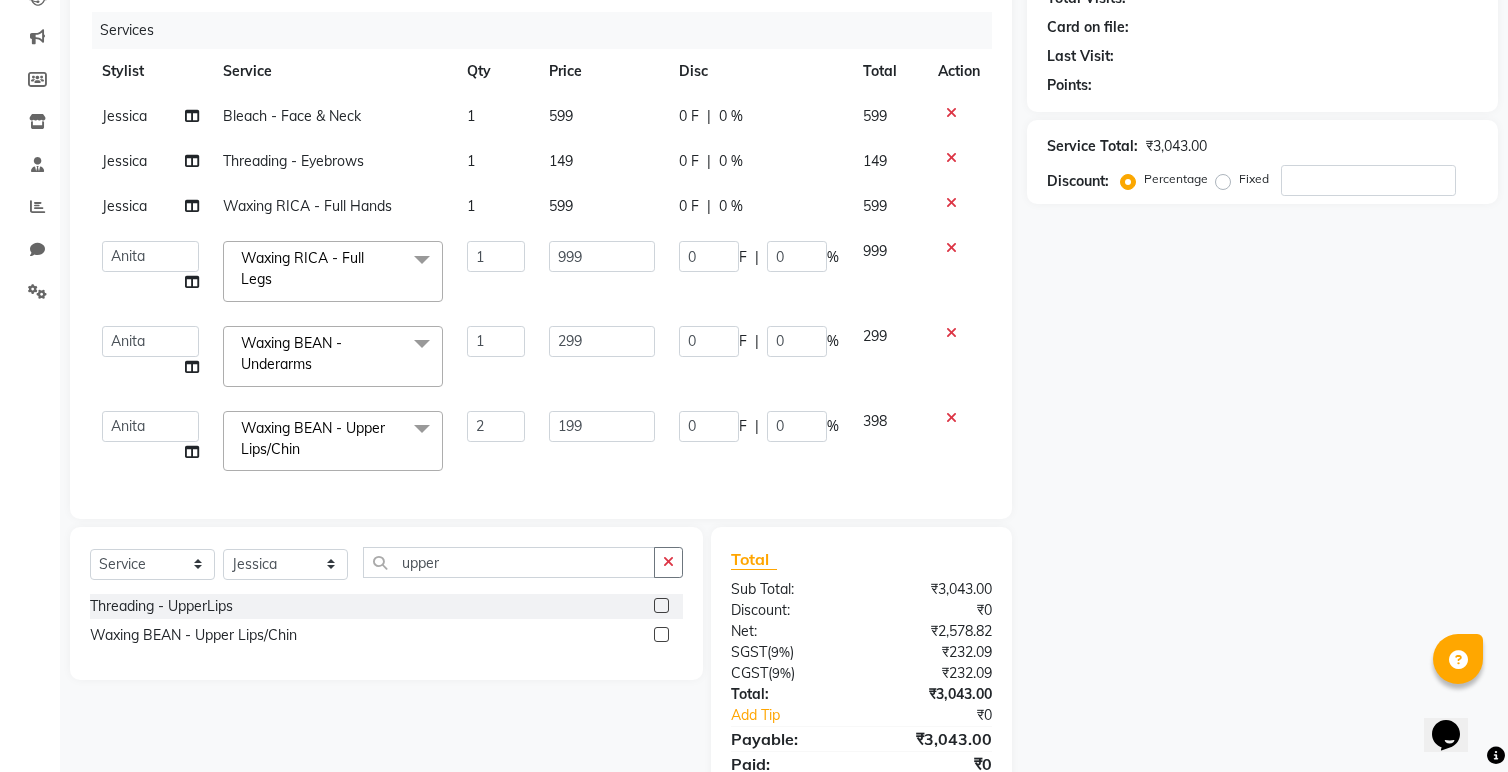 select on "86816" 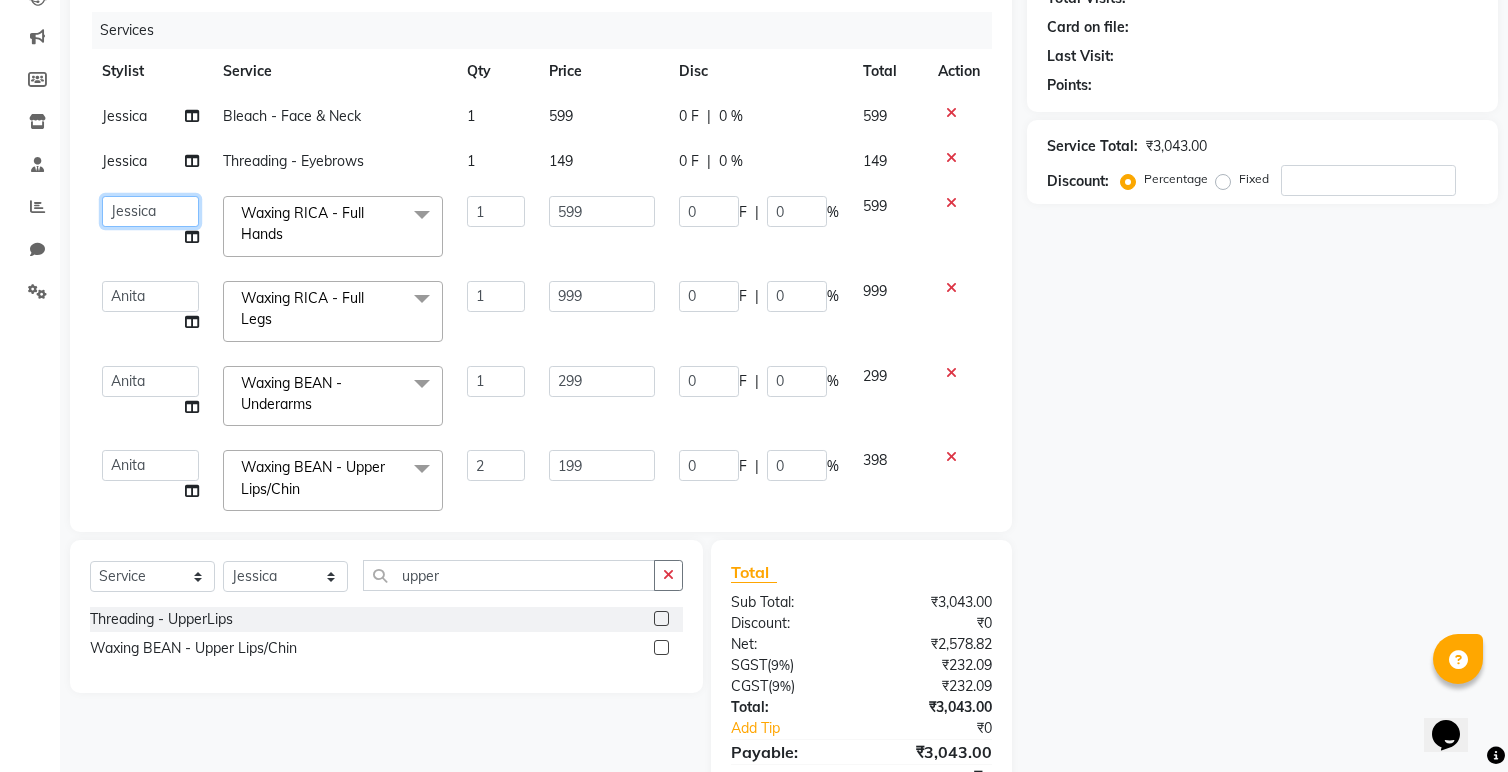 click on "[FIRST]   [LAST]    [FIRST]   [FIRST]   [FIRST]   [FIRST]    [FIRST]   [FIRST]   [FIRST]    [FIRST]    [FIRST]   [LAST]" 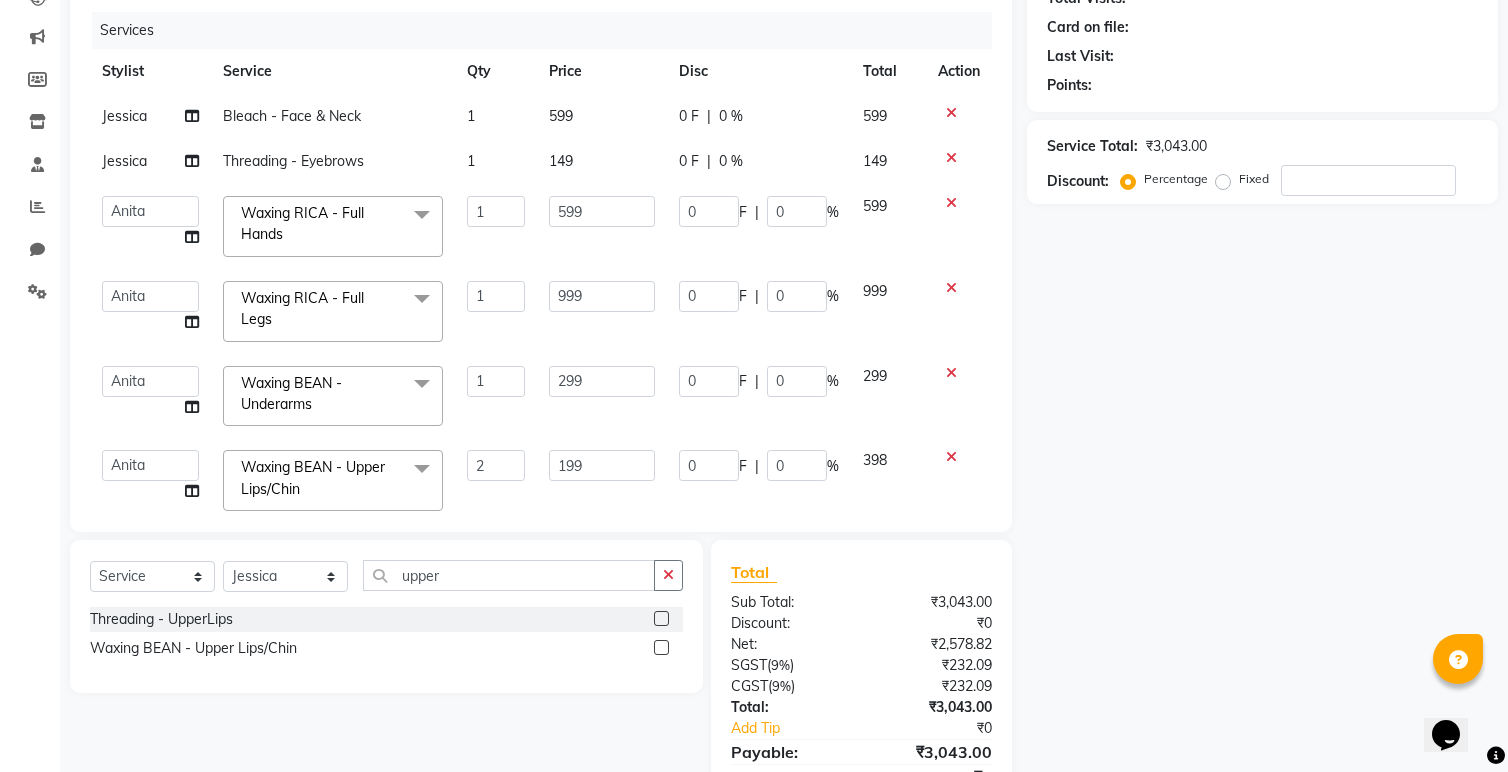 click on "Jessica" 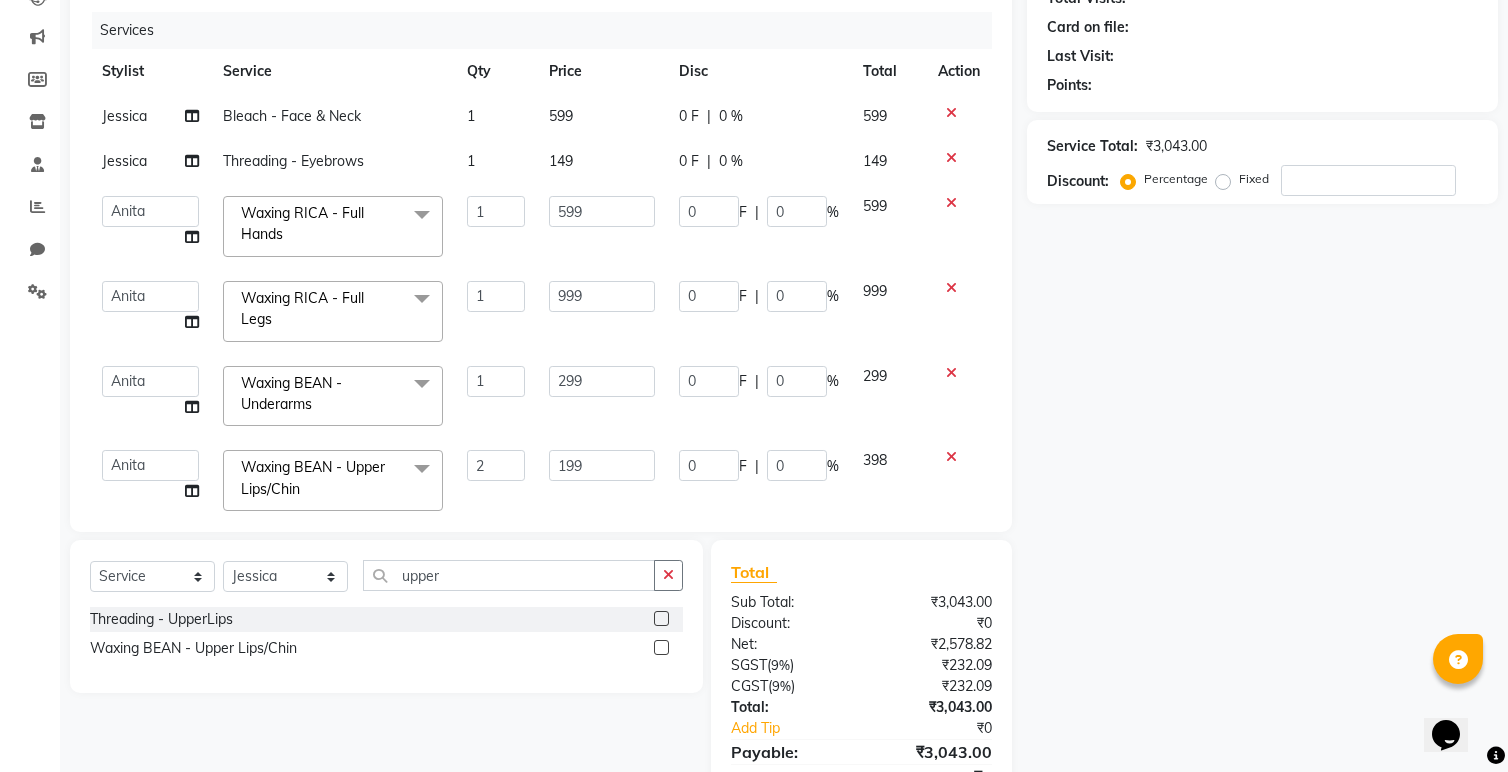 select on "86816" 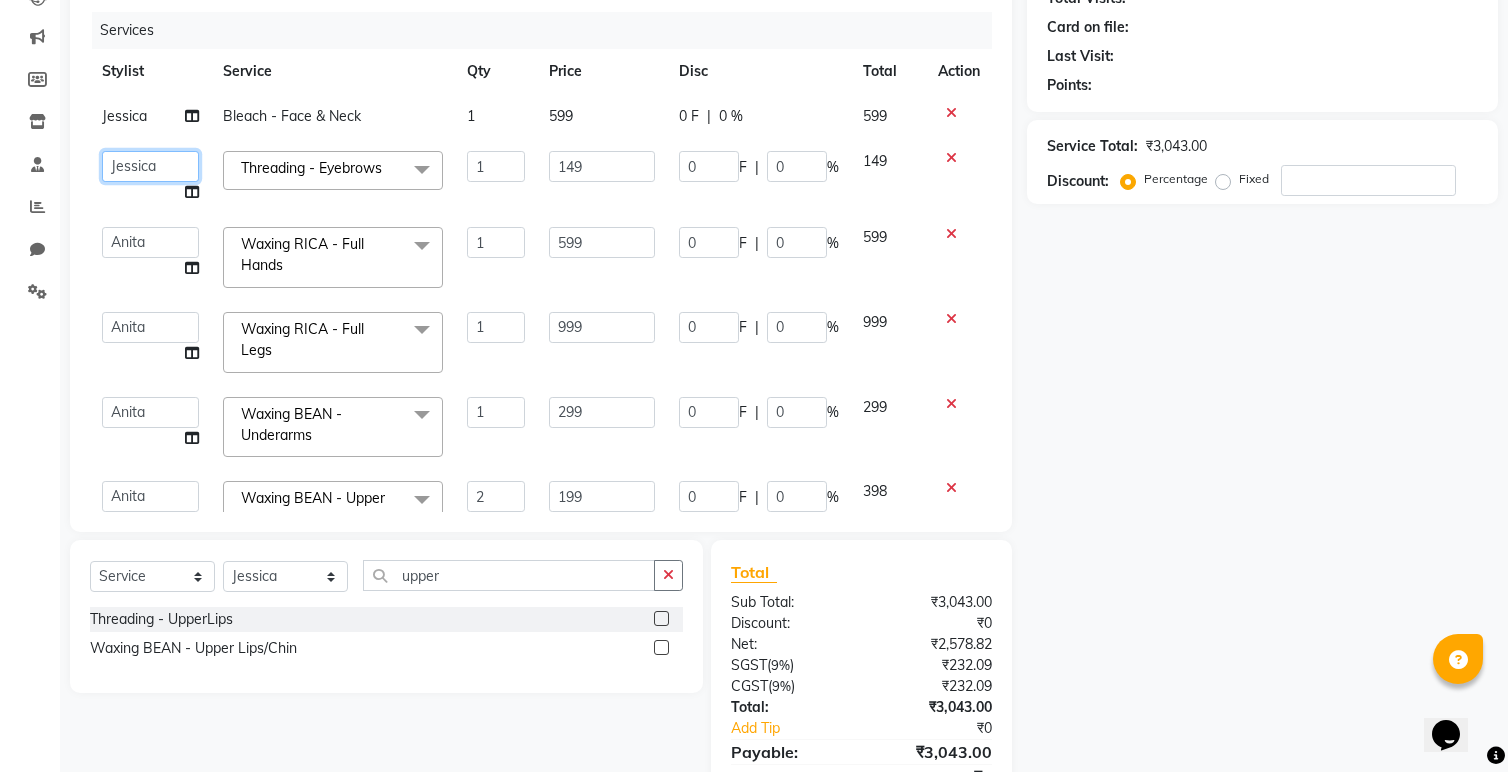 click on "[FIRST]   [LAST]    [FIRST]   [FIRST]   [FIRST]   [FIRST]    [FIRST]   [FIRST]   [FIRST]    [FIRST]    [FIRST]   [LAST]" 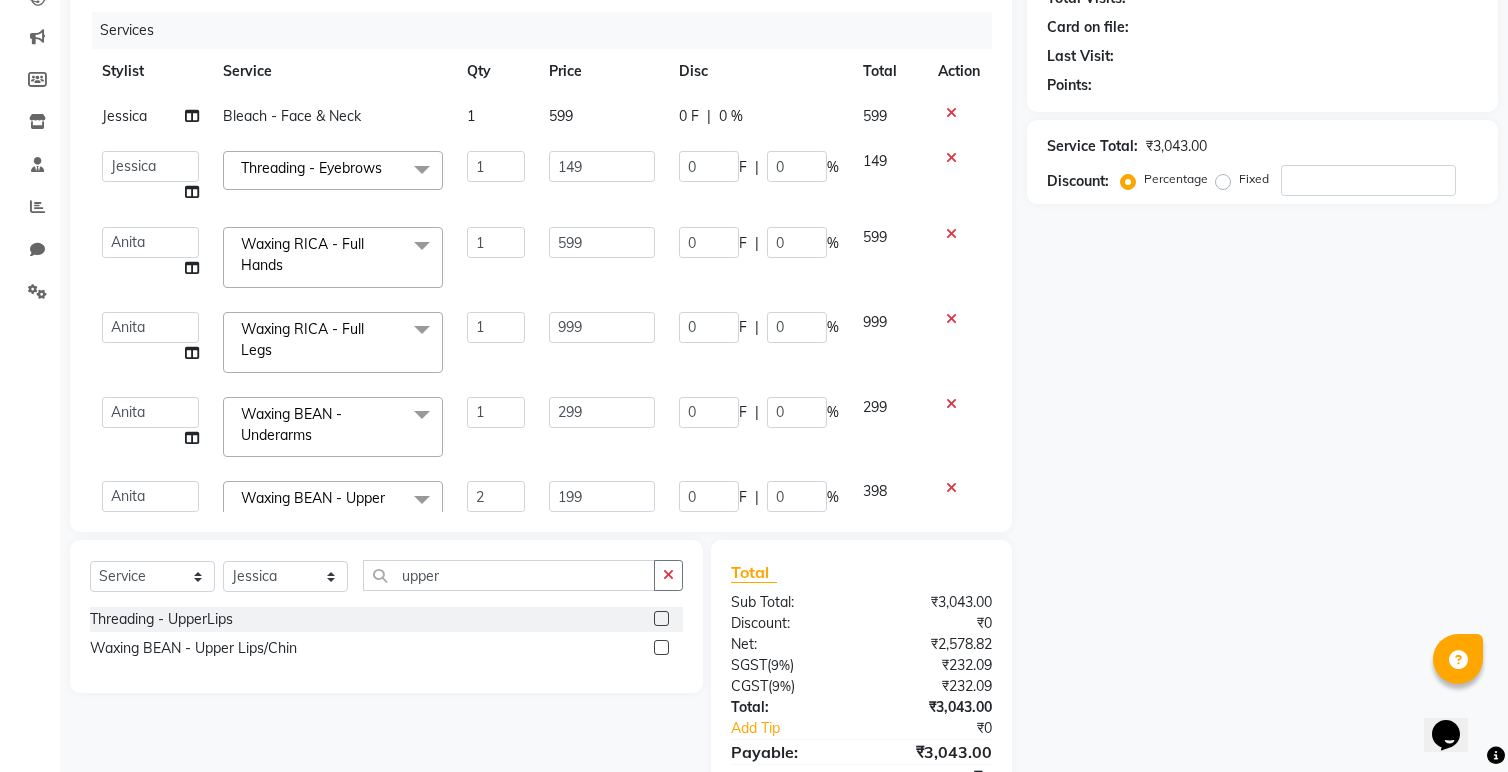 click 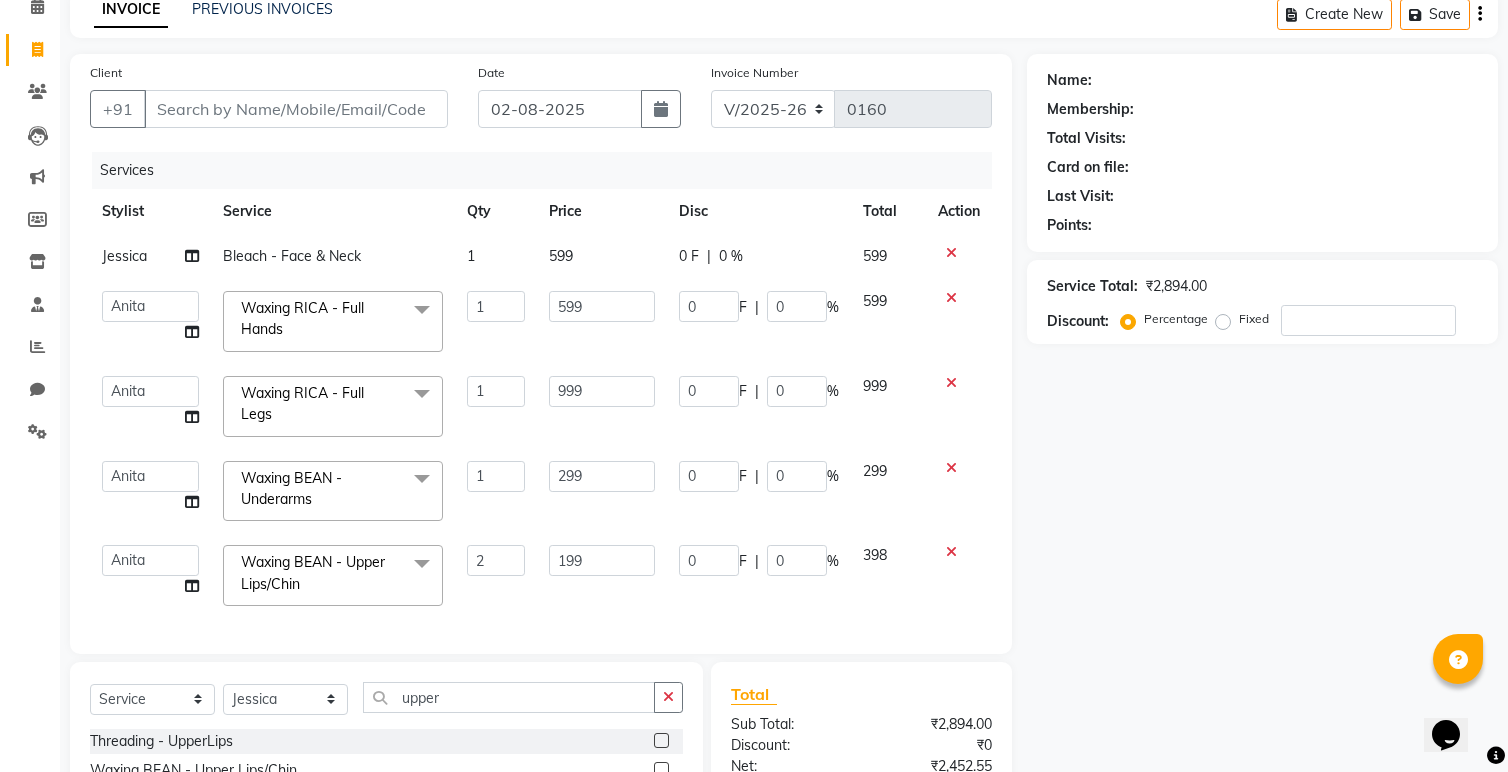 scroll, scrollTop: 0, scrollLeft: 0, axis: both 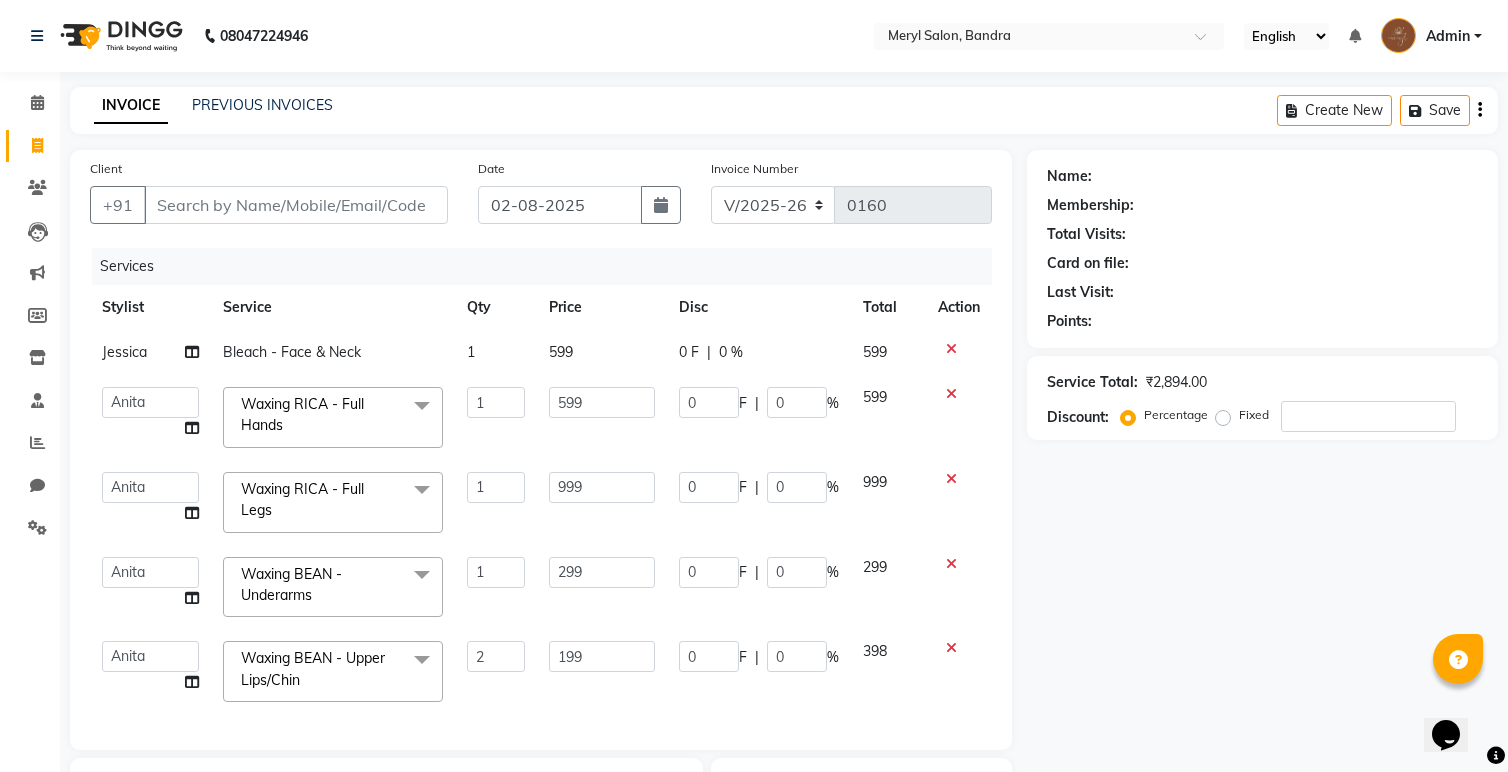 click on "Jessica" 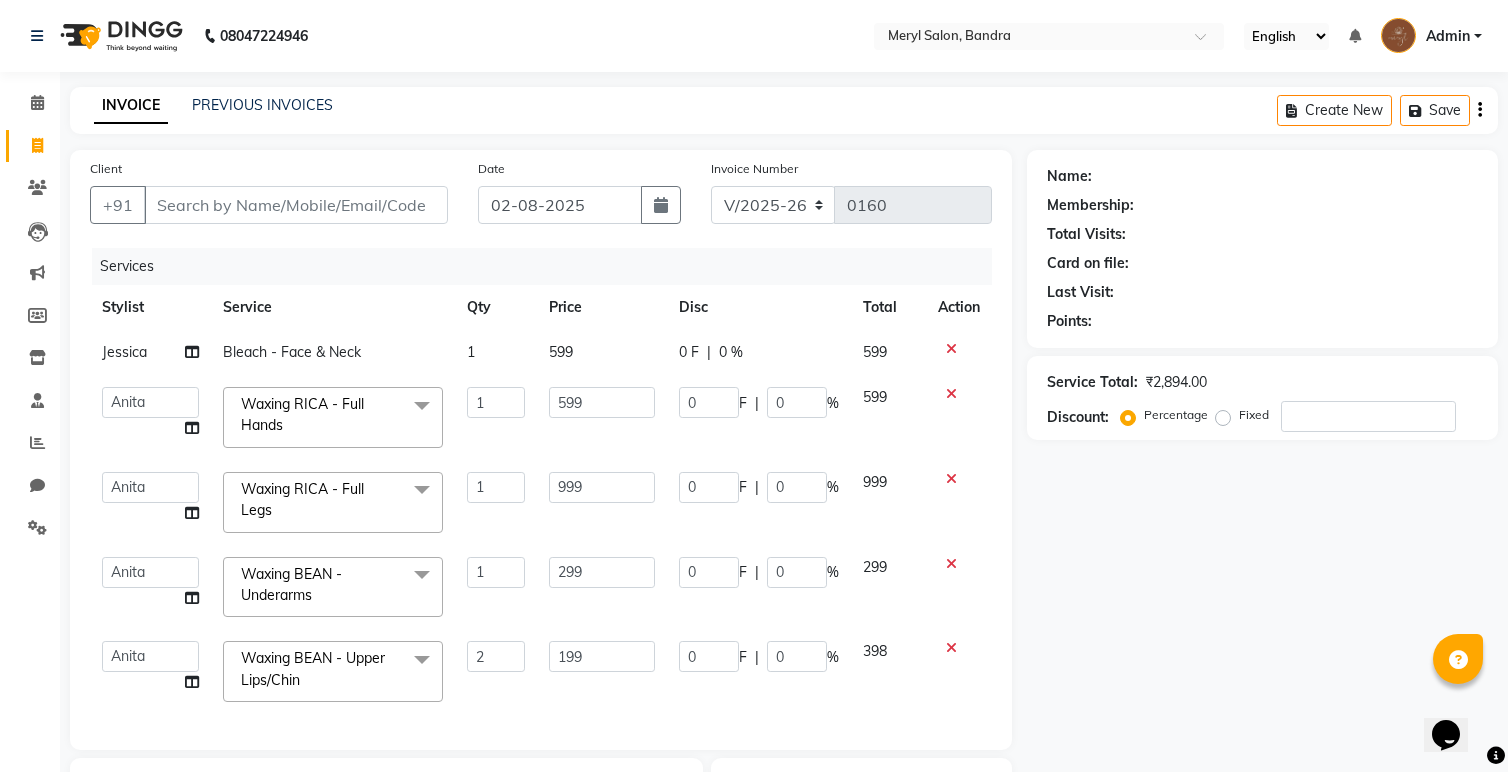 select on "86816" 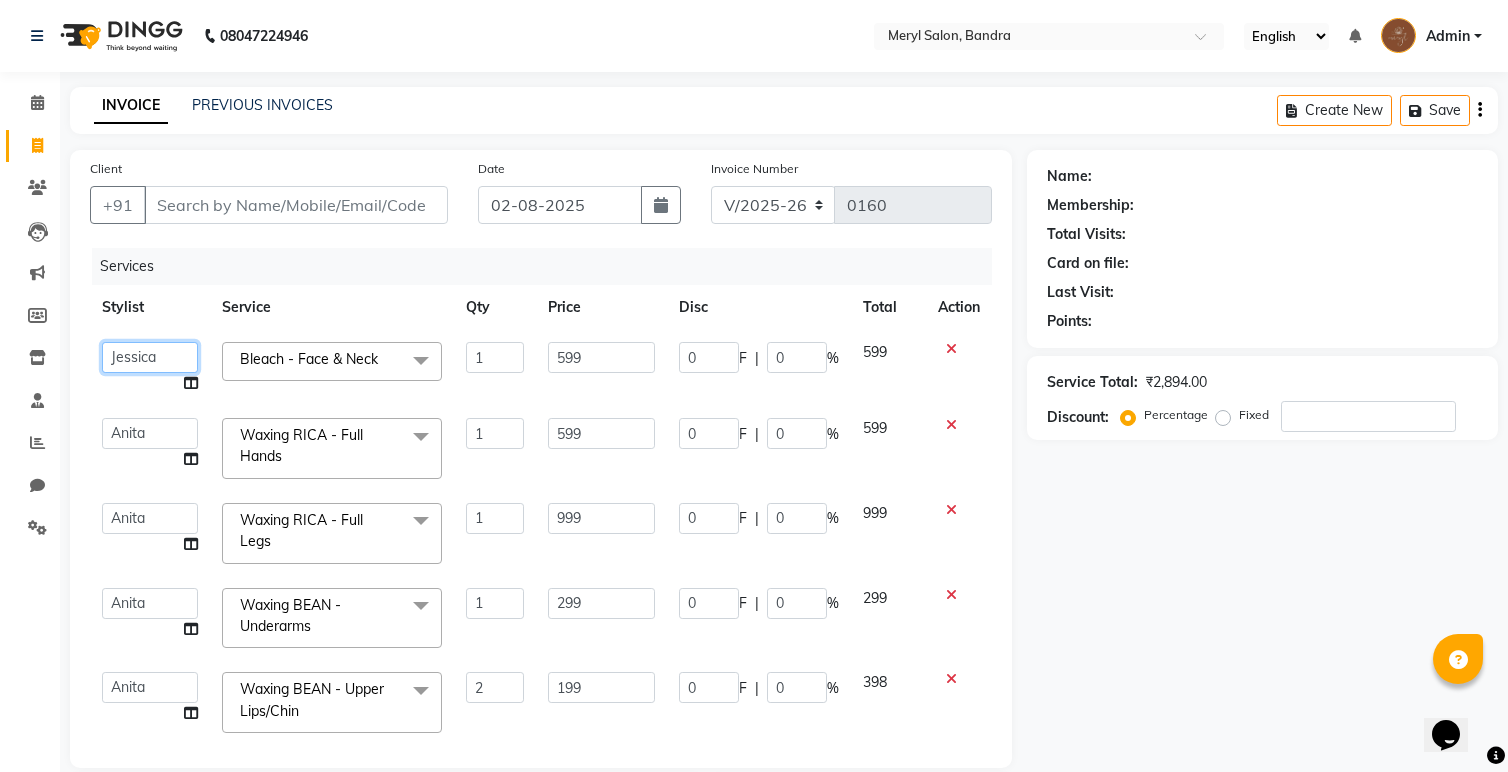 click on "[FIRST]   [LAST]    [FIRST]   [FIRST]   [FIRST]   [FIRST]    [FIRST]   [FIRST]   [FIRST]    [FIRST]    [FIRST]   [LAST]" 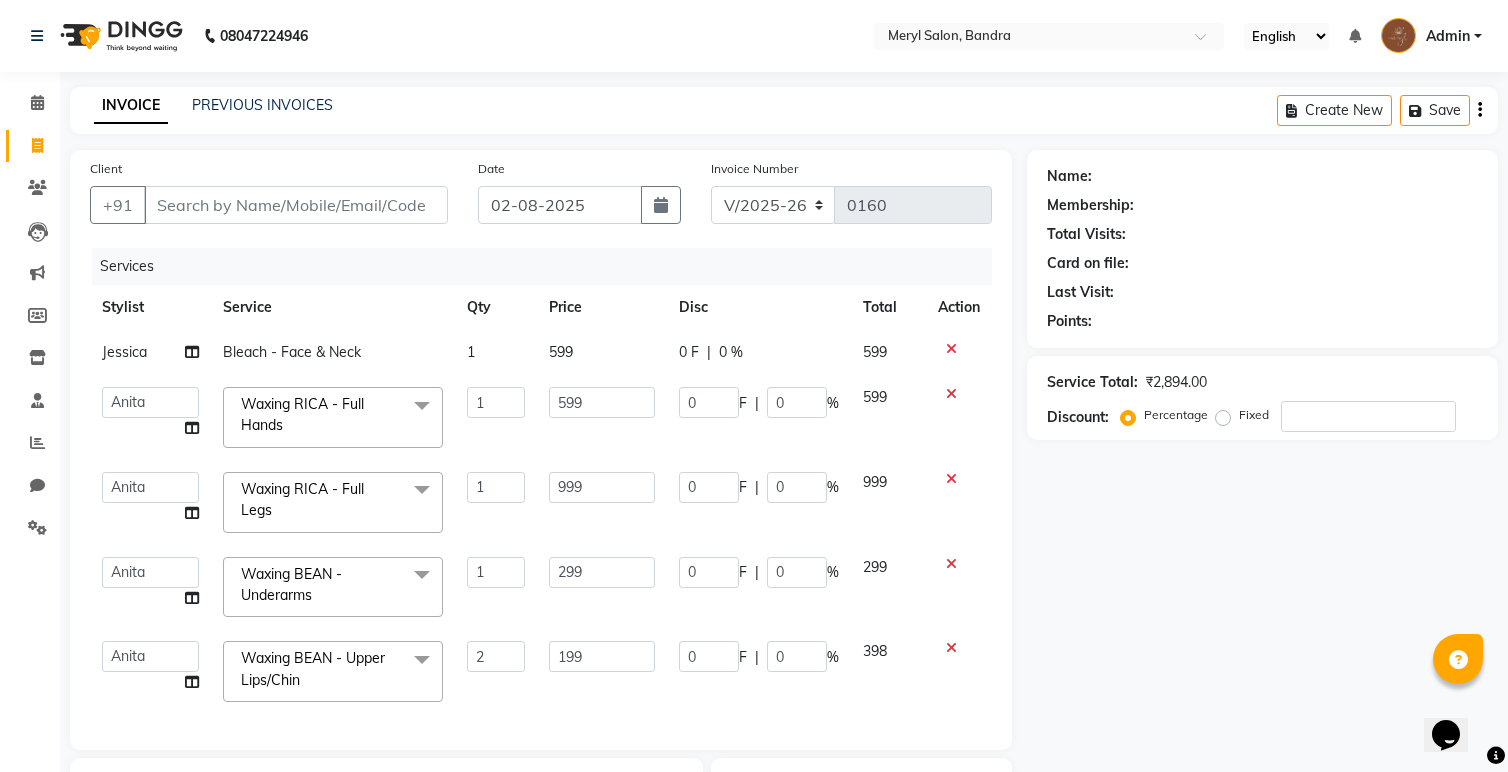scroll, scrollTop: 0, scrollLeft: 0, axis: both 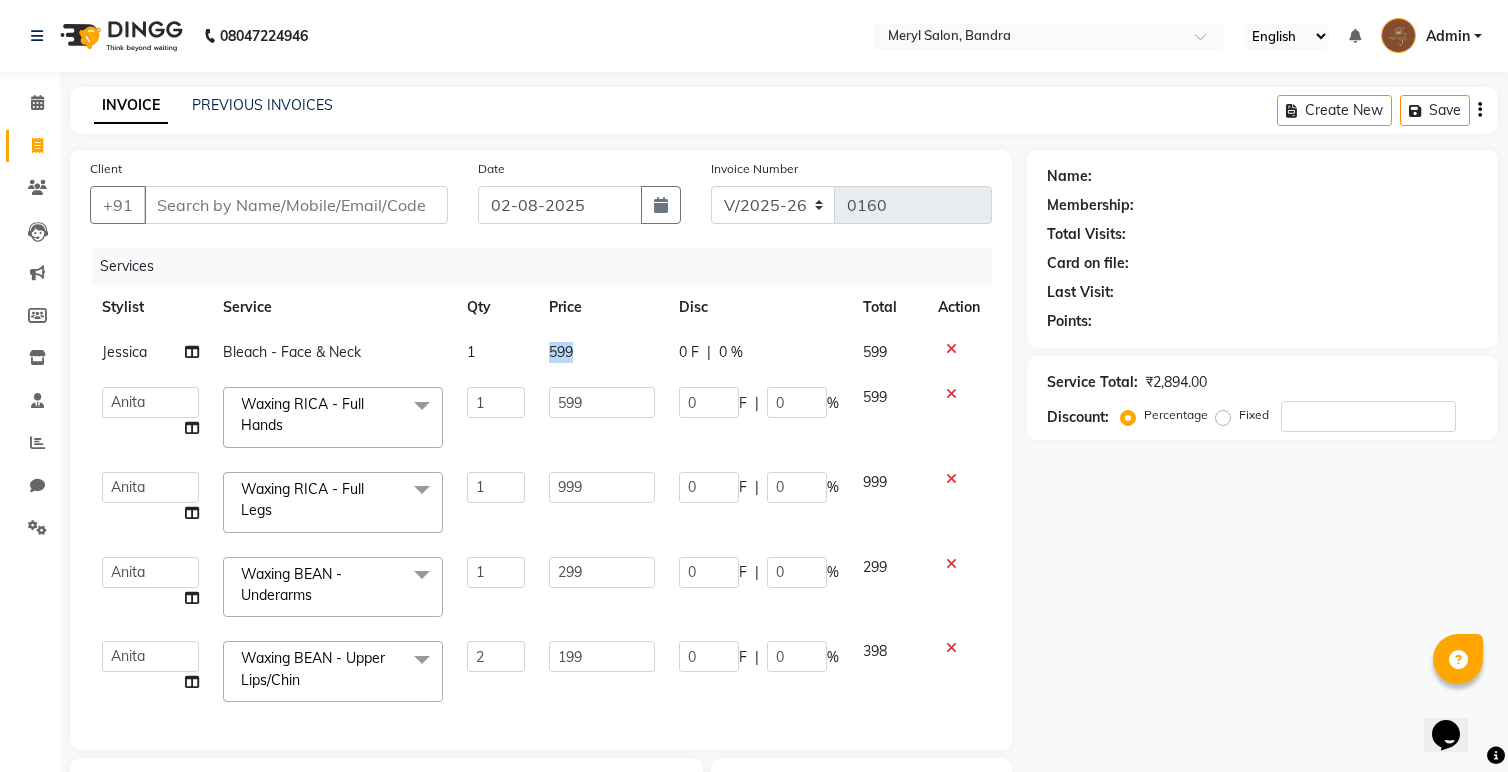 drag, startPoint x: 251, startPoint y: 351, endPoint x: 587, endPoint y: 342, distance: 336.1205 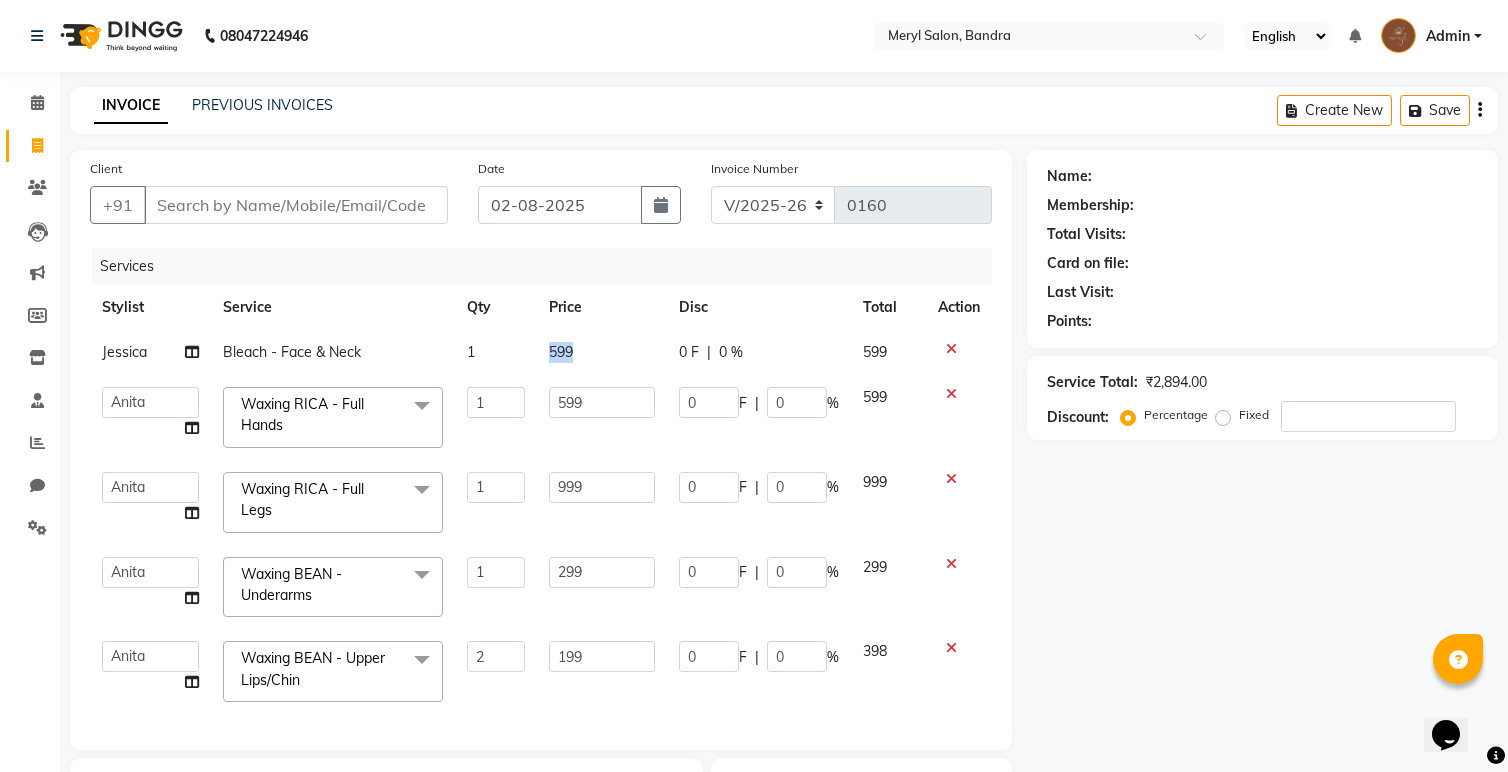 click on "599" 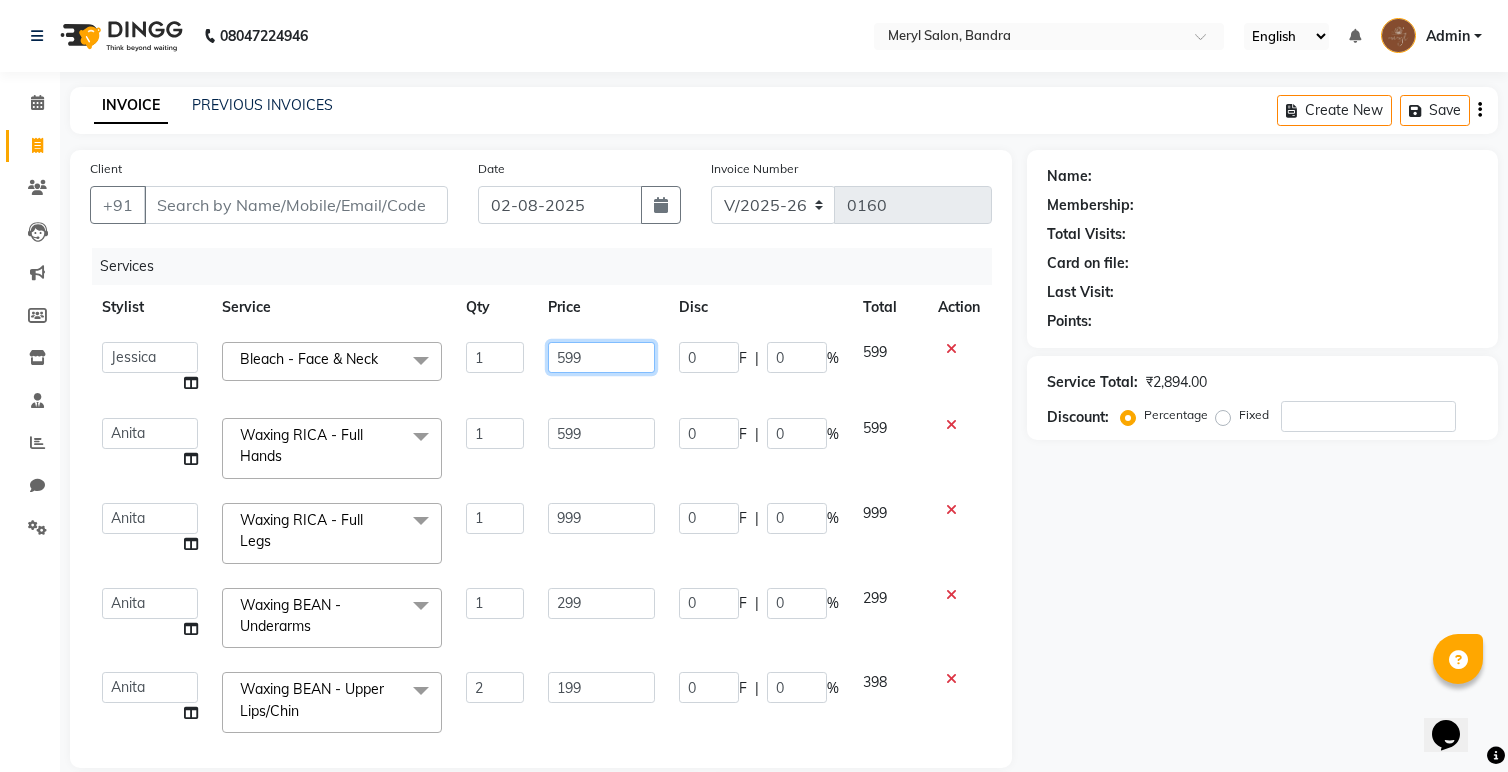 drag, startPoint x: 587, startPoint y: 342, endPoint x: 509, endPoint y: 361, distance: 80.280754 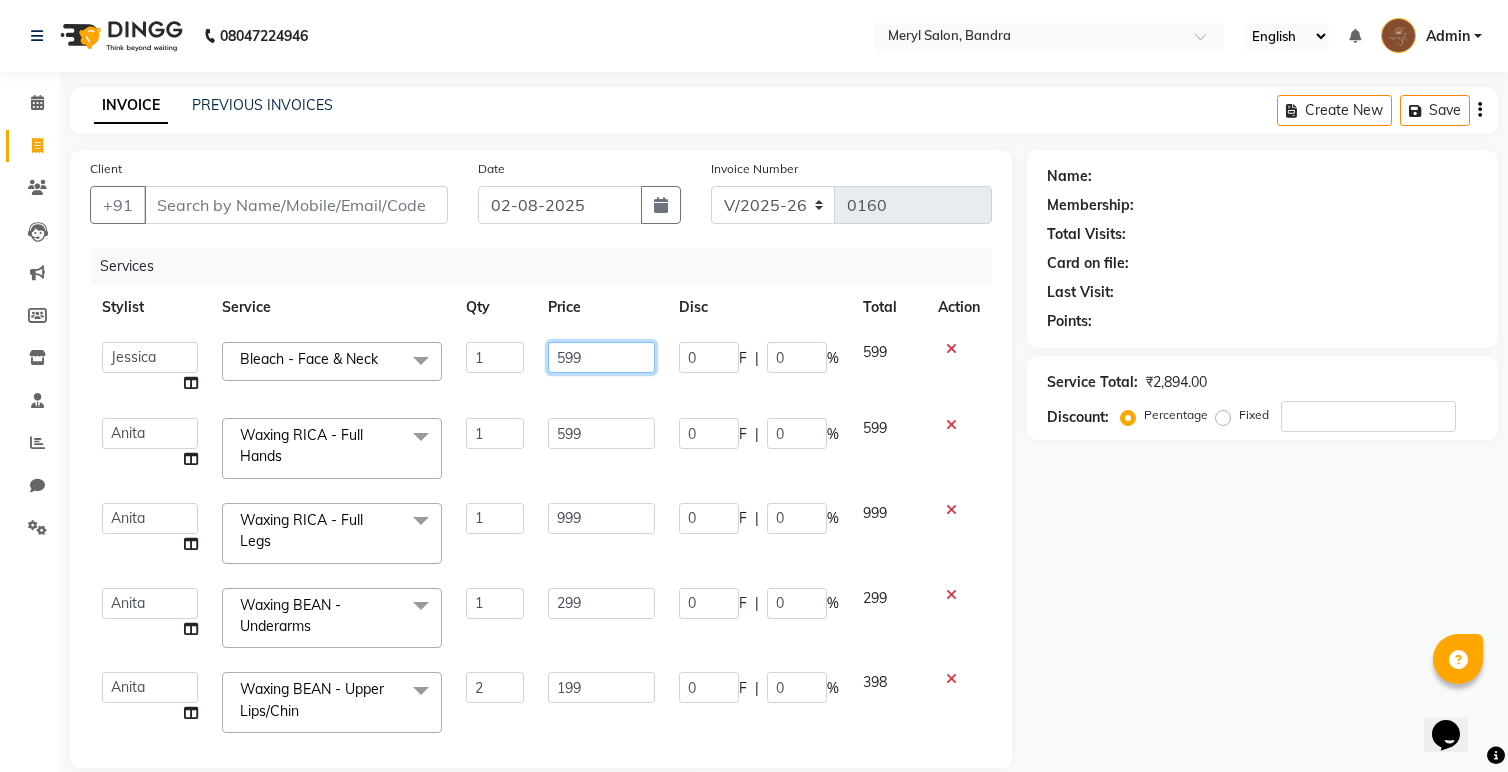 click on "[FIRST] [LAST] [FIRST] [FIRST] [FIRST] [FIRST] [FIRST] [FIRST] [FIRST] [FIRST] [FIRST] [LAST] Bleach - Face & Neck x Threading - Eyebrows Threading - Forehead Threading - UpperLips Threading - Chin Threading - Sidelocks Threading - Jawline Threading - Full Face Threading Manicure - Express (Nail Care + Nail Polish) Manicure - Classic Manicure - Premium Manicure - Advance & O3+ Manicure - Manicure Spa Manicure - cut file Pedicure - Express Pedicure - Classic Pedicure - Premium Pedicure - Advance & O3+ Pedicure - HealPeal Pedicure - Pedicure Spa Hairwash - Hairwash Hairwash - Straight Blowdry Hairwash - Out/In Curls Blowdry Hairwash - Ironing Hairwash - Tongs Hairwash - Crimping Hairwash - Hair Styling Hairwash - 3TENX wash Haircut Female - Triming Haircut Female - Fringe/Bangs Haircut Female - Kids (Age 12) Haircut Female - Advance Haircut Female - Creative Haircut Female - additional wash Haircut Male - Shaving Haircut Male - Advance Haircut Haircut Male - Kids (Age 12) 1 199 0 F | 0" 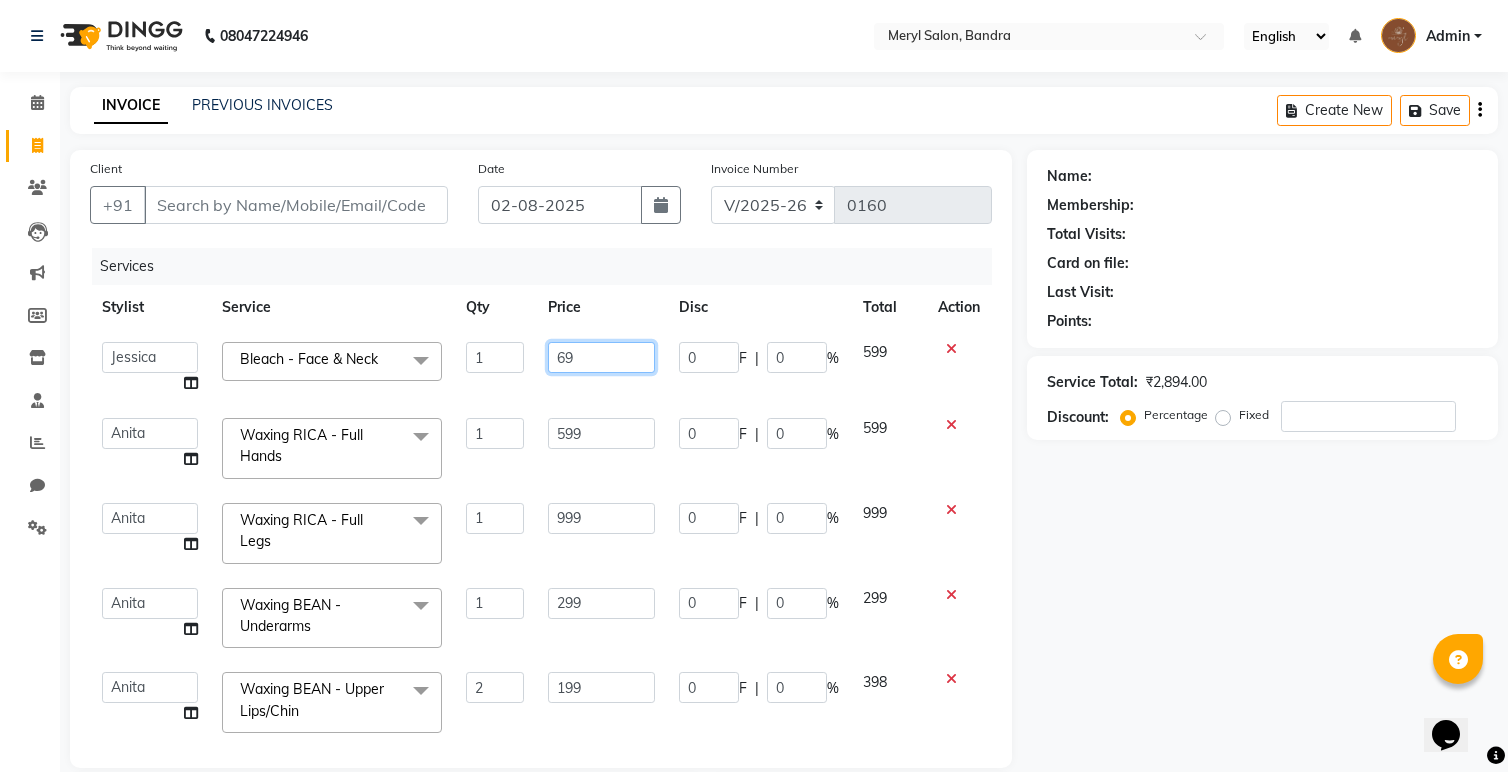 type on "699" 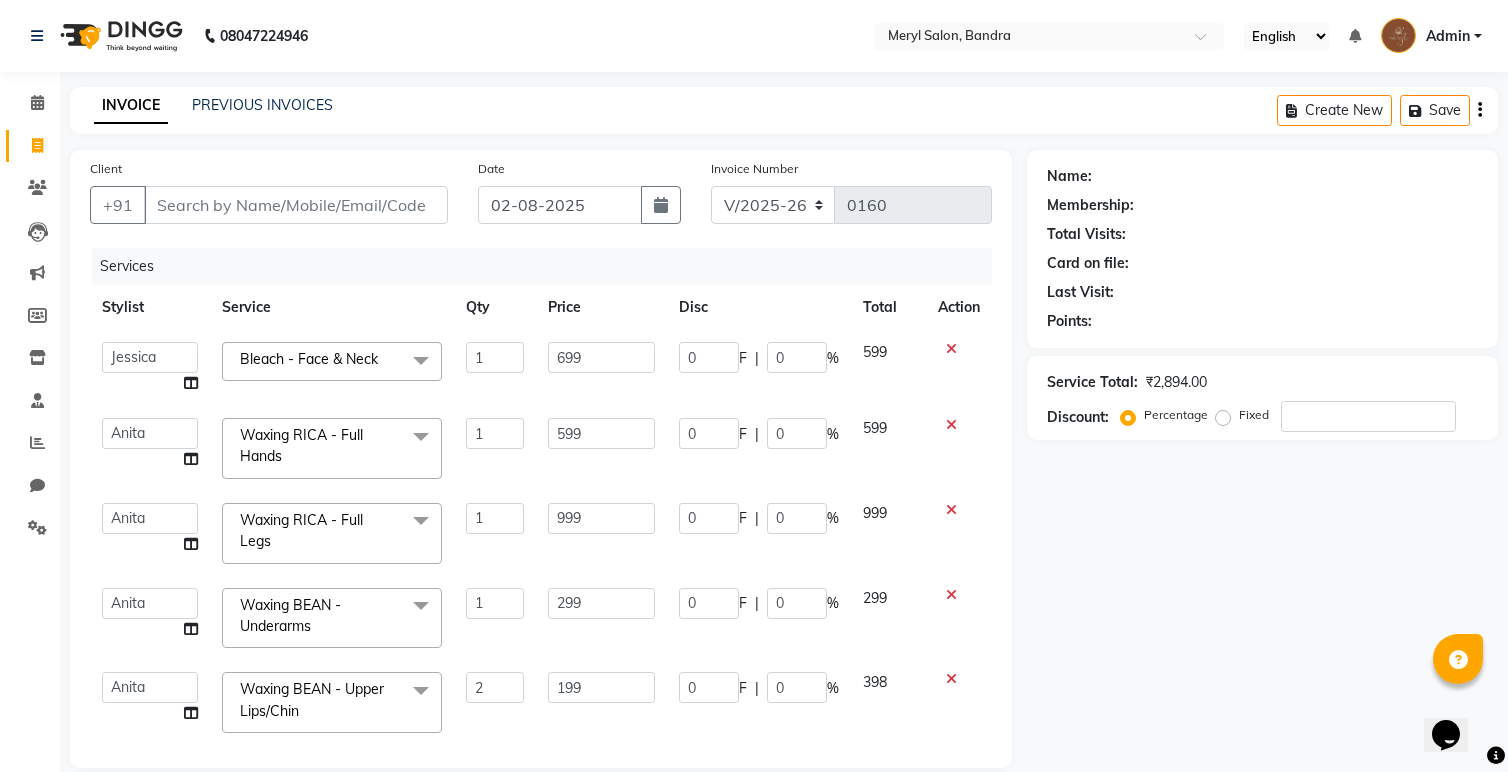 drag, startPoint x: 509, startPoint y: 361, endPoint x: 724, endPoint y: 269, distance: 233.8568 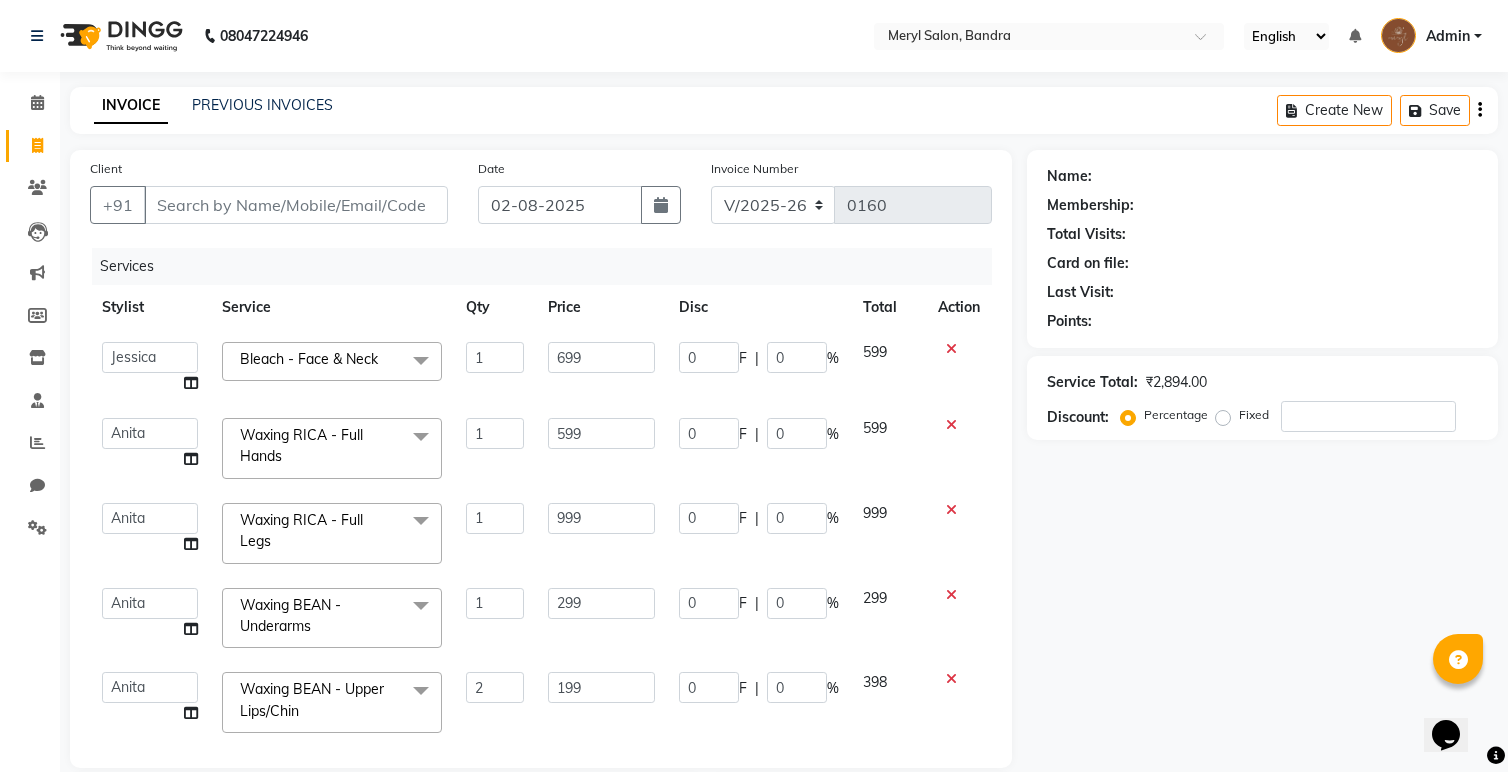 click on "Services" 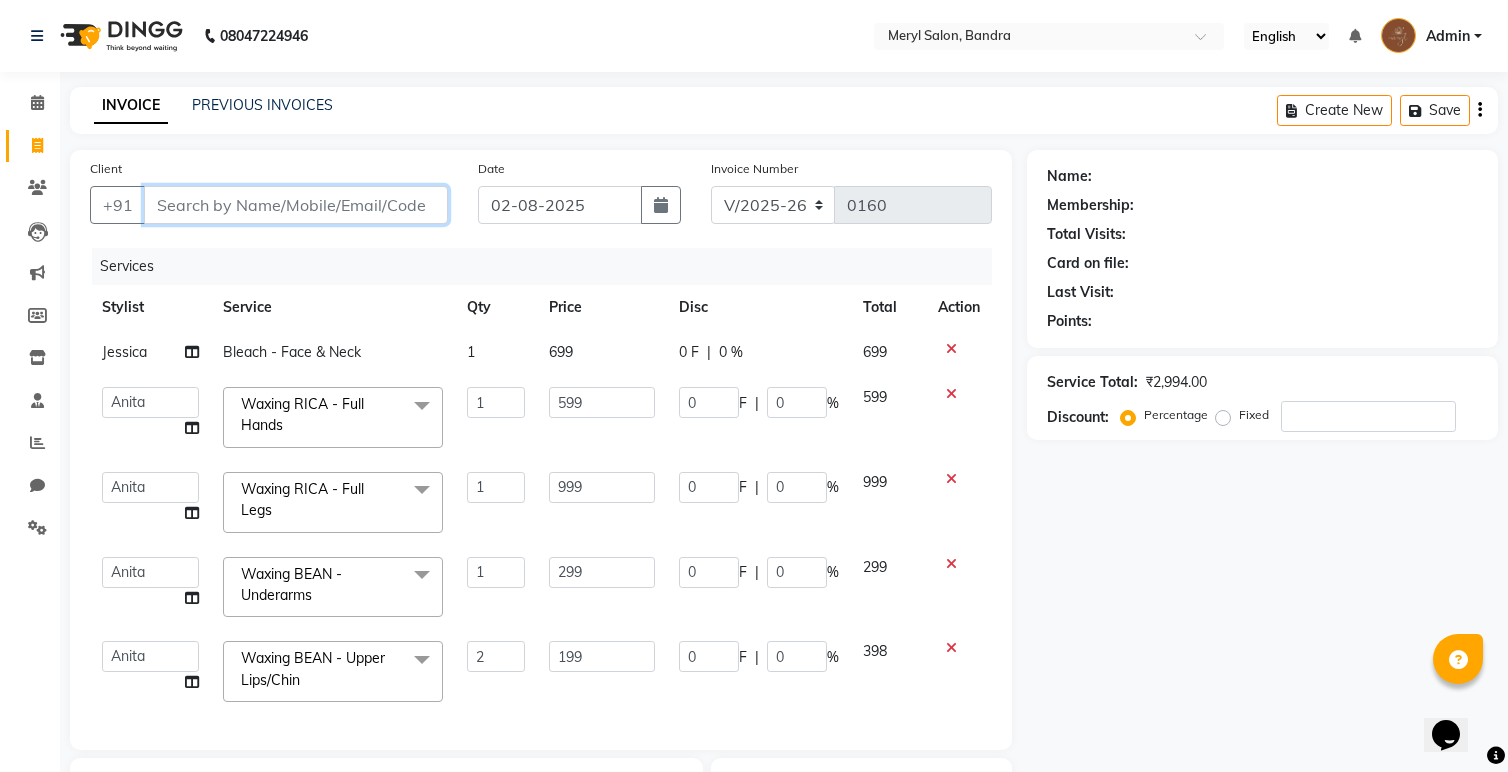 click on "Client" at bounding box center (296, 205) 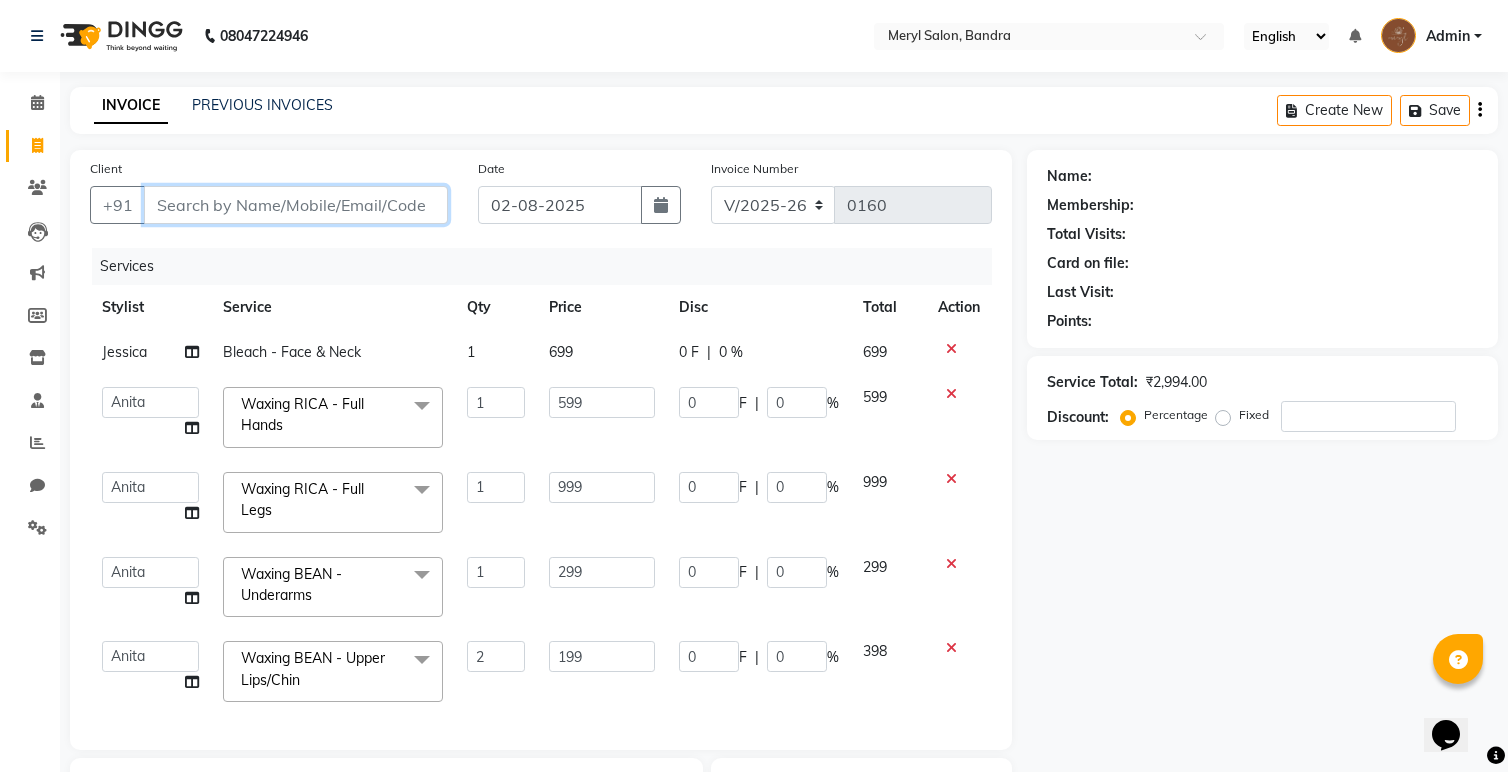 type on "8" 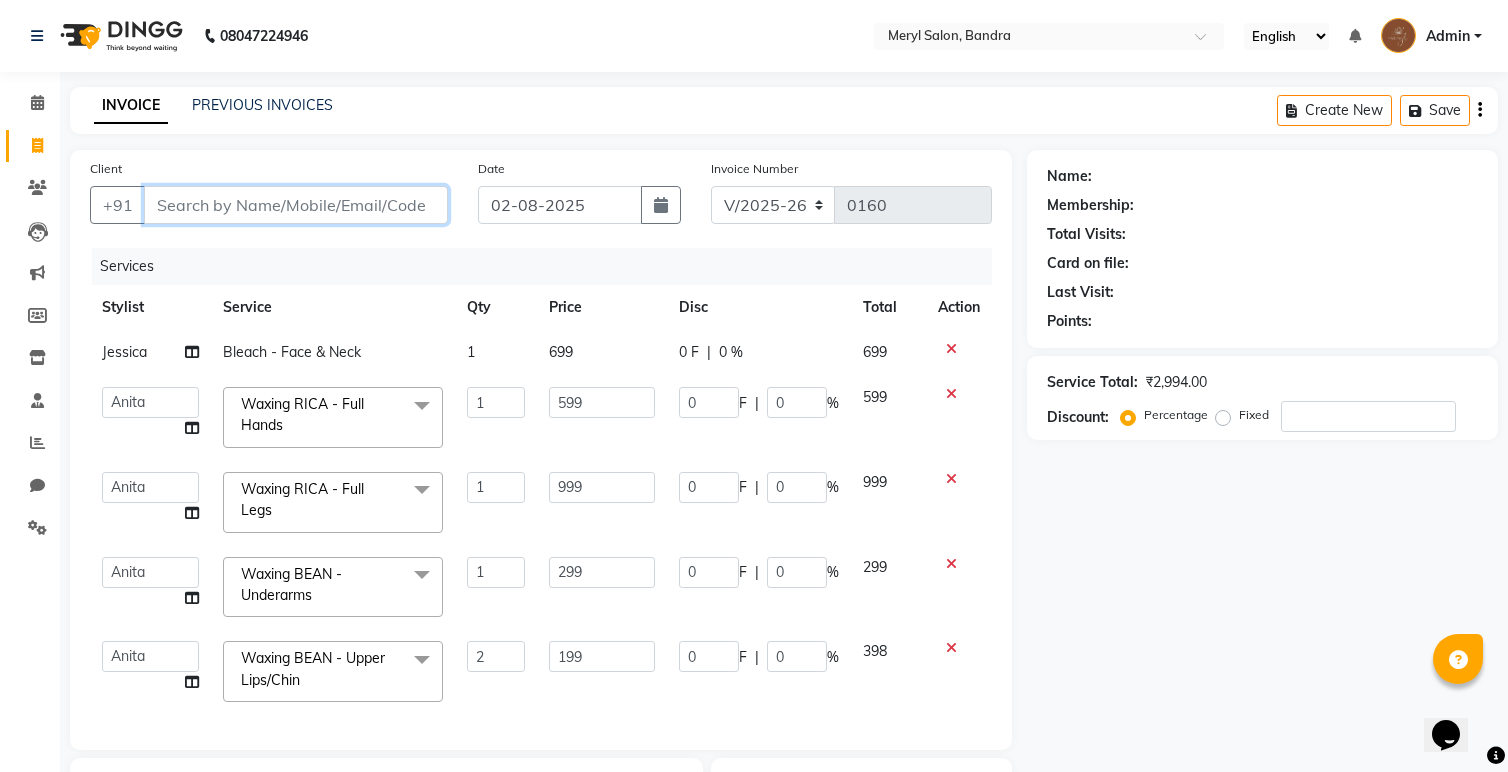 type on "0" 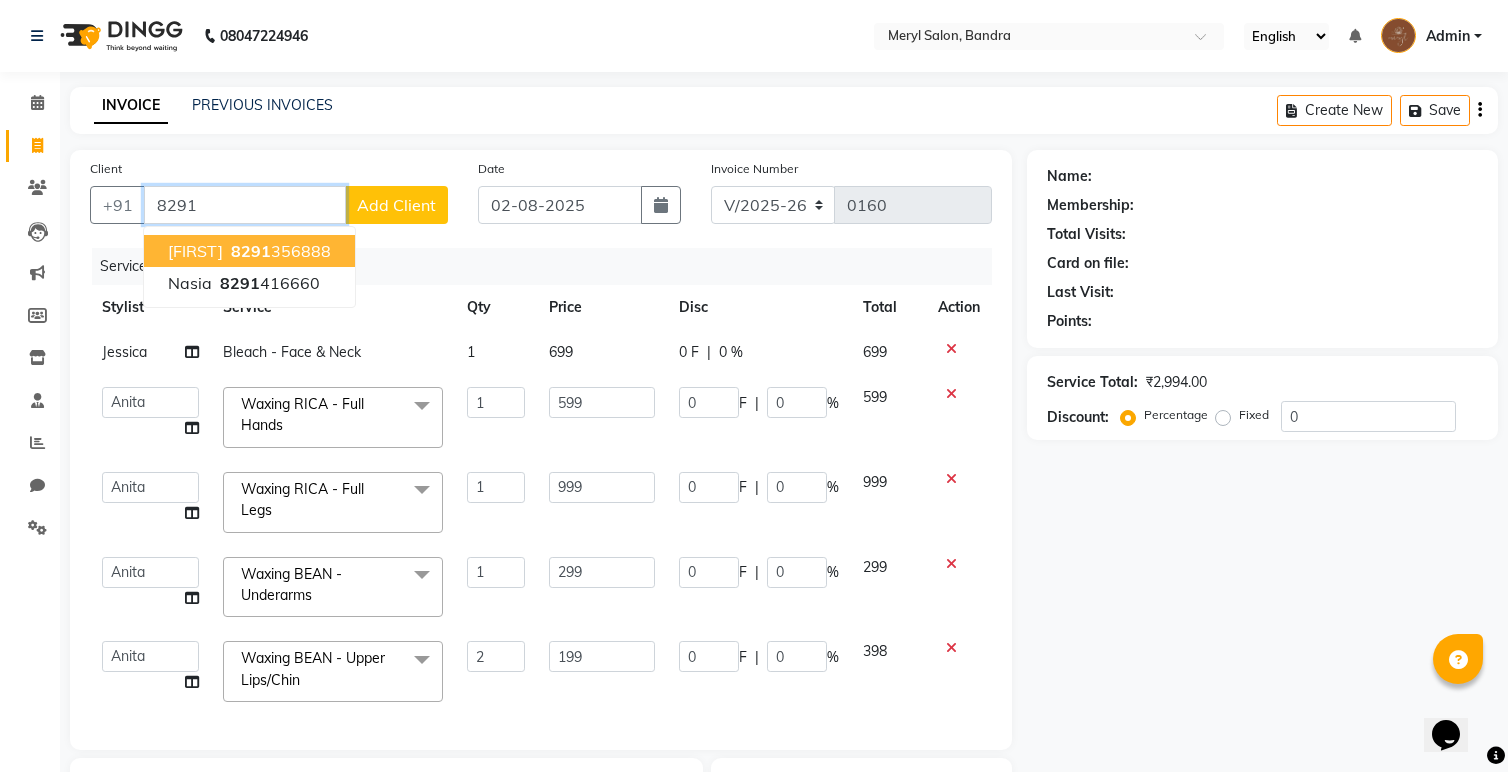 click on "[FIRST] [PHONE]" at bounding box center [249, 251] 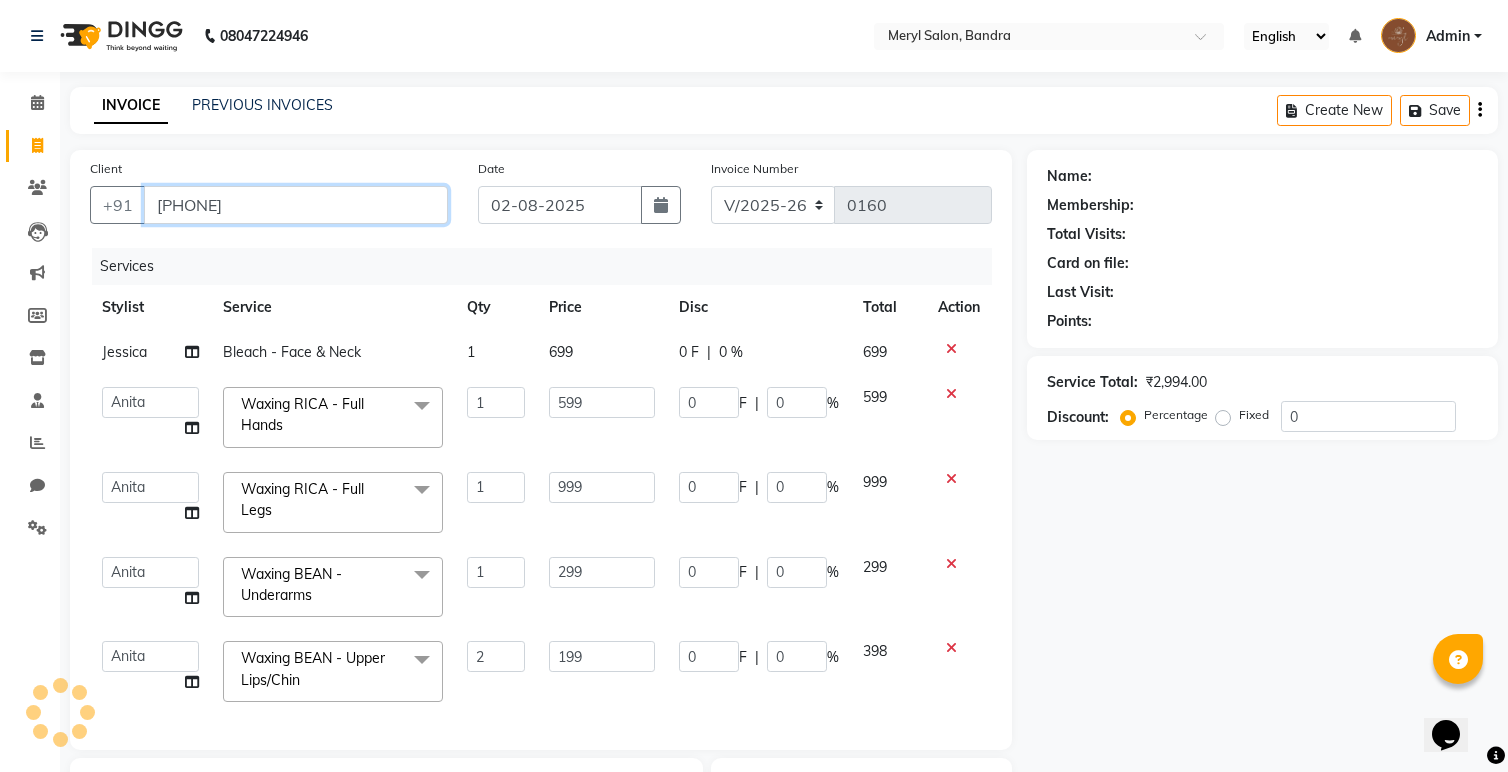 type on "[PHONE]" 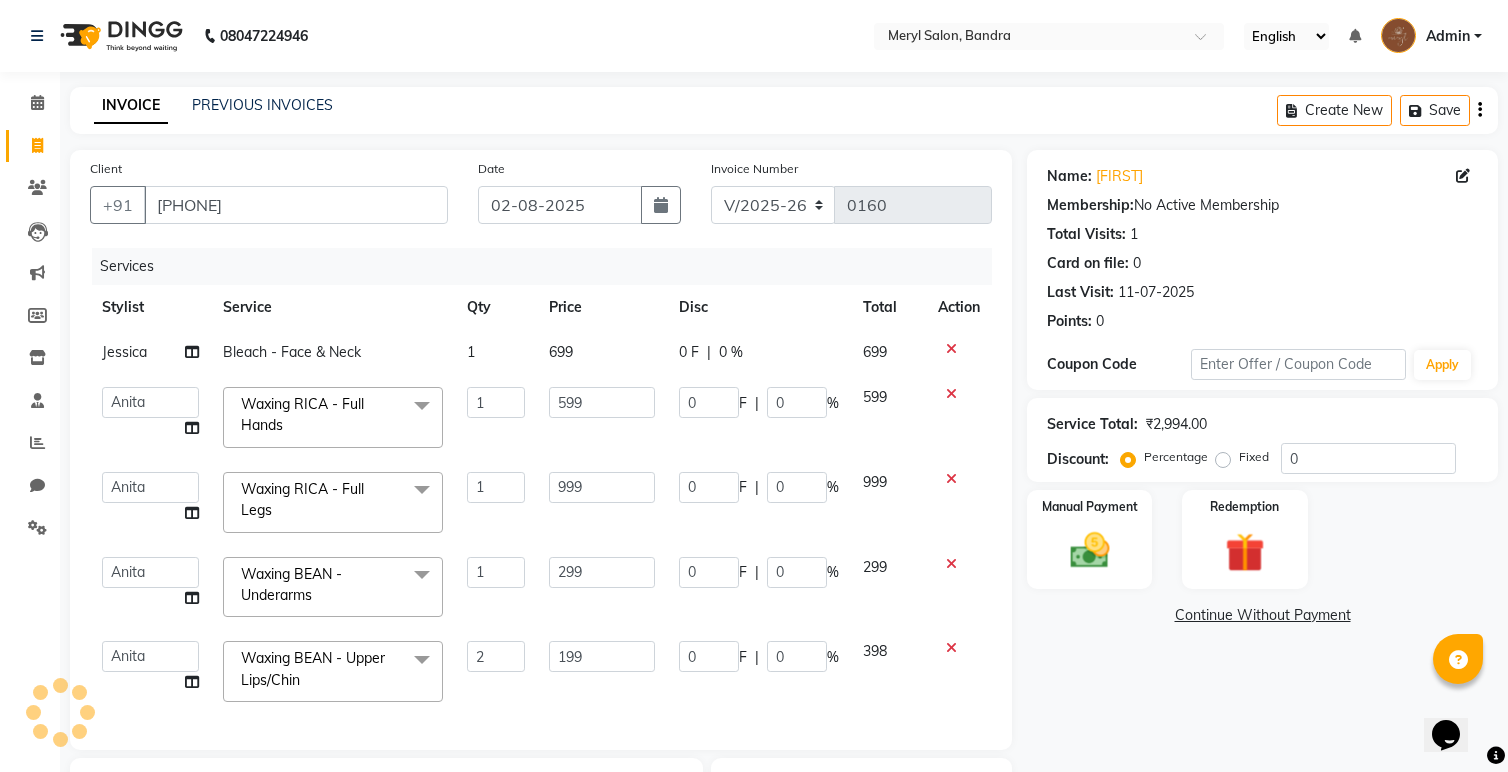 scroll, scrollTop: 310, scrollLeft: 0, axis: vertical 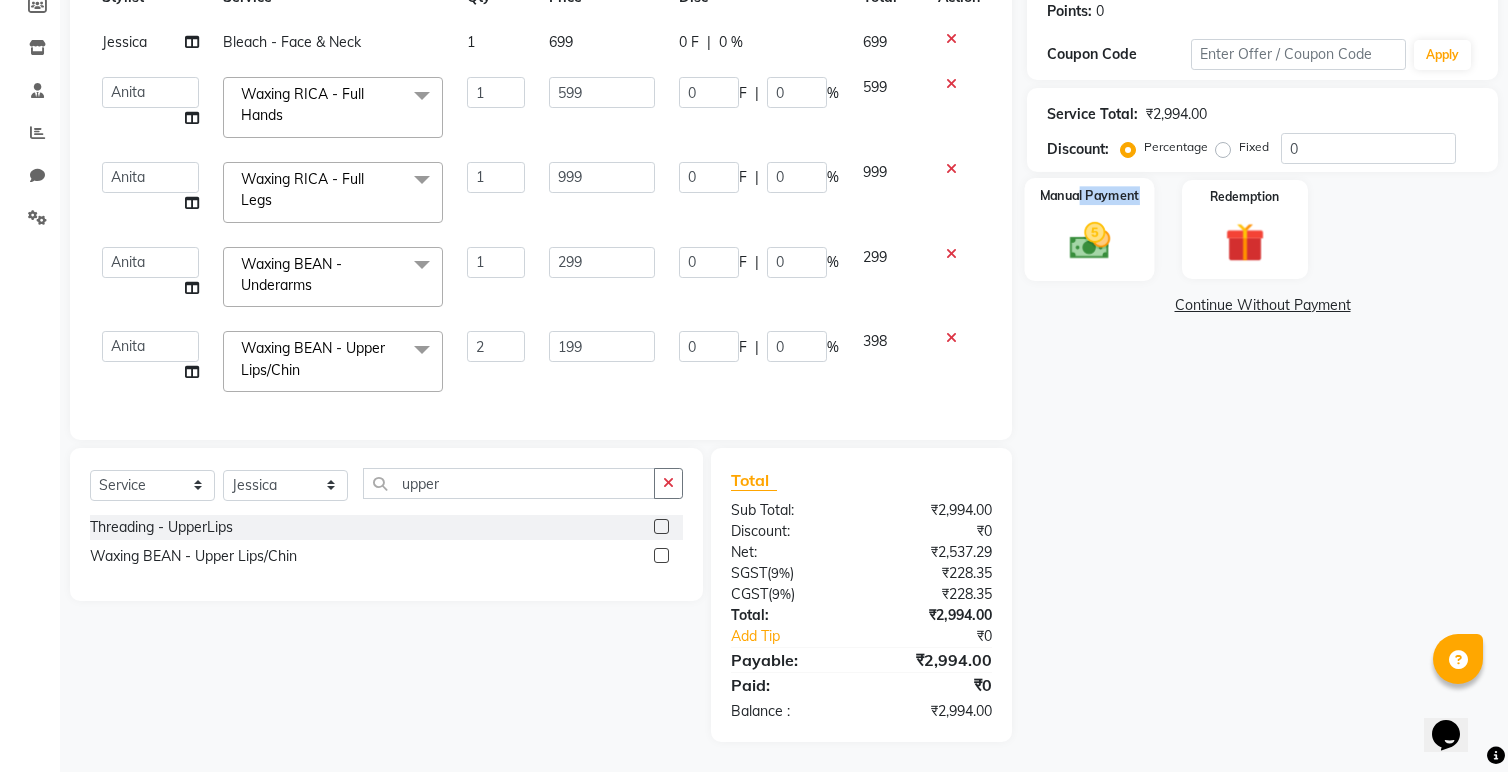 drag, startPoint x: 724, startPoint y: 269, endPoint x: 1078, endPoint y: 206, distance: 359.56223 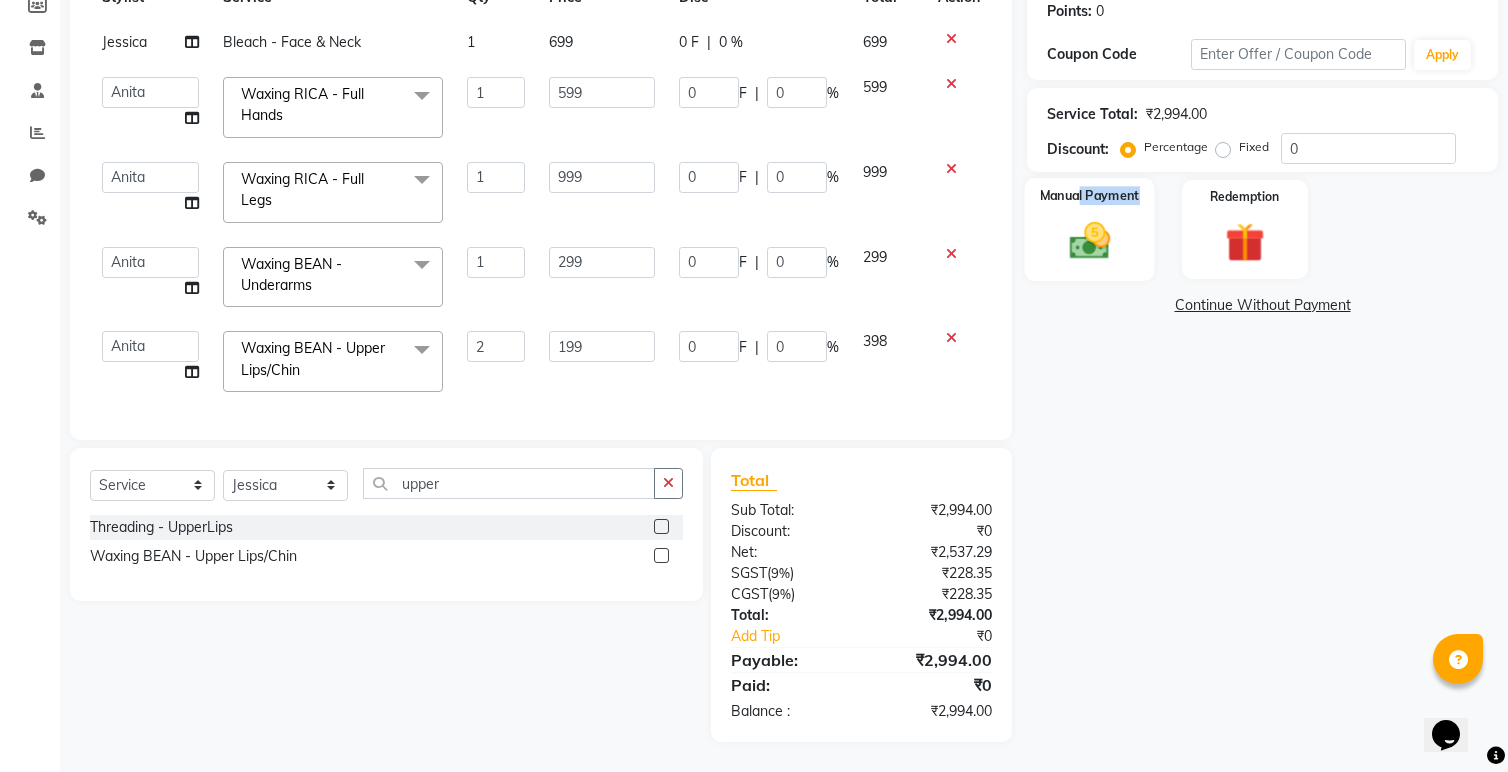click on "Manual Payment" 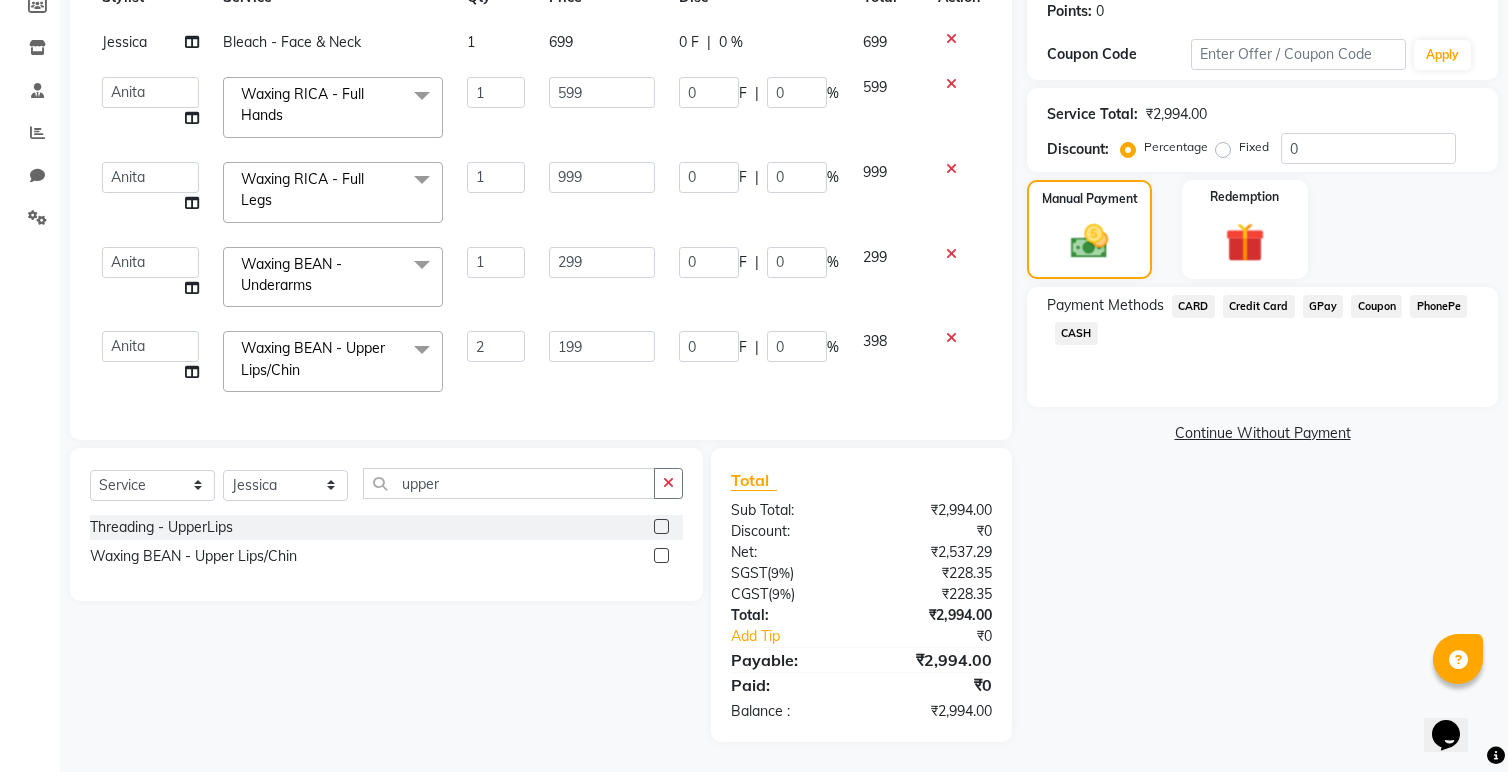 drag, startPoint x: 1078, startPoint y: 206, endPoint x: 1076, endPoint y: 329, distance: 123.01626 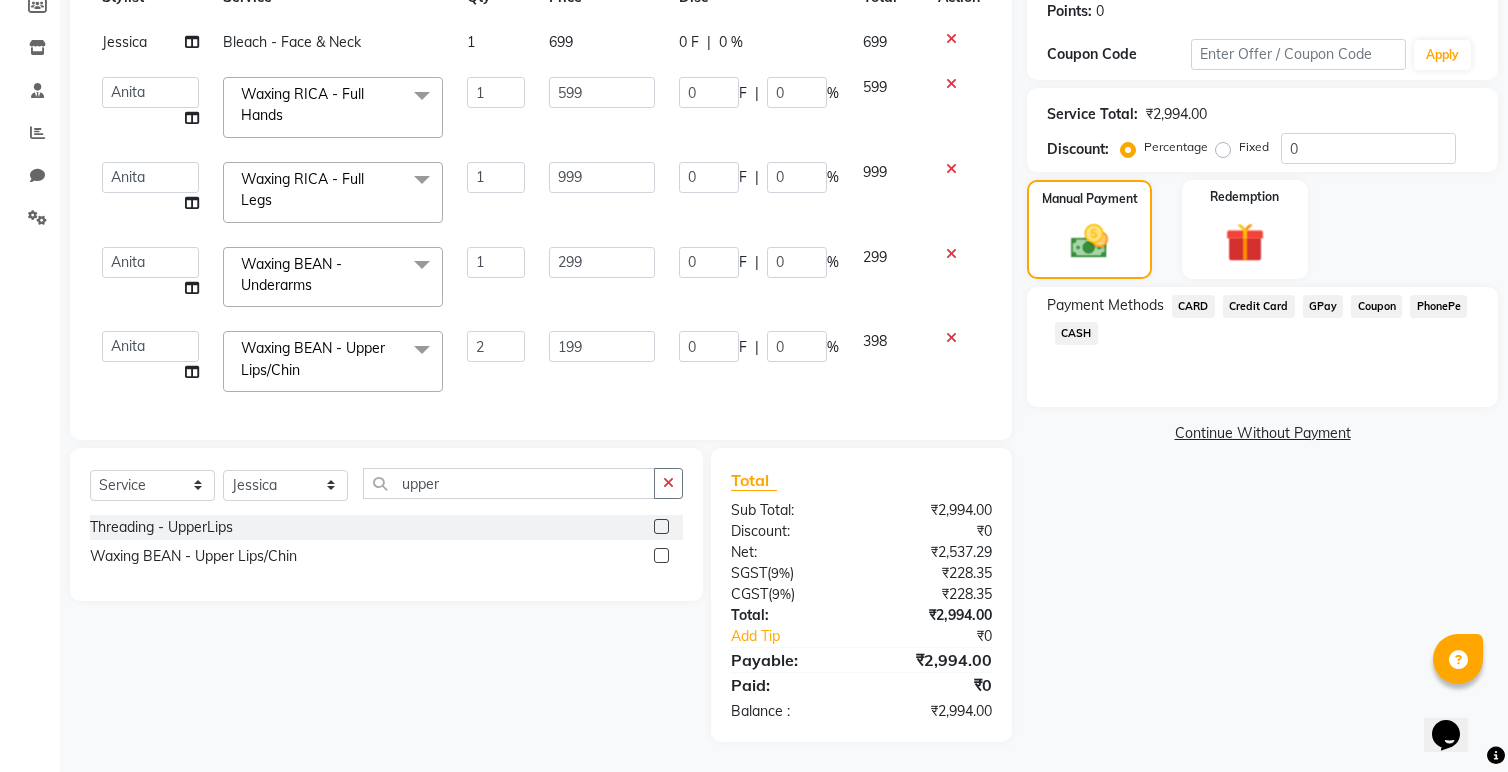 click on "CASH" 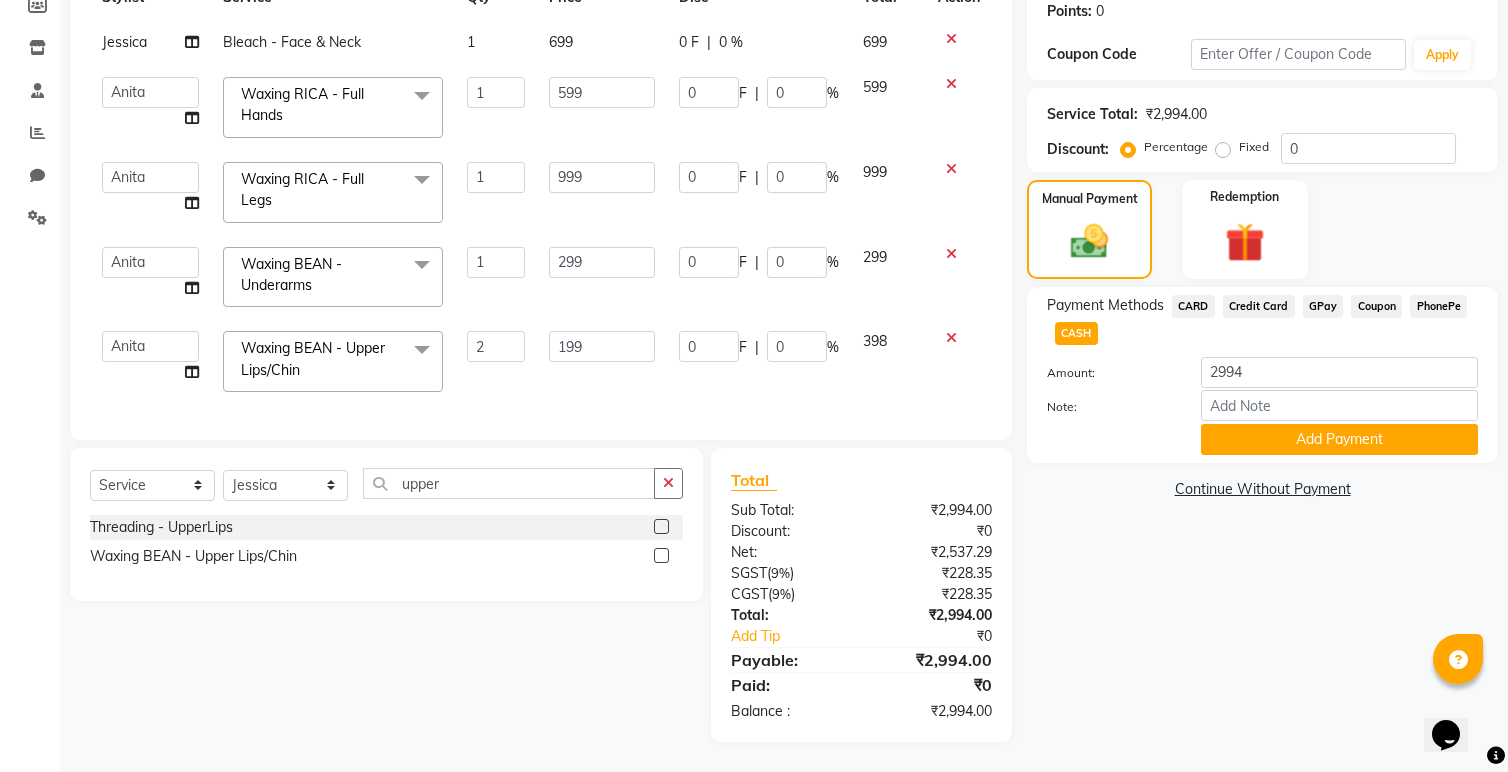 scroll, scrollTop: 308, scrollLeft: 0, axis: vertical 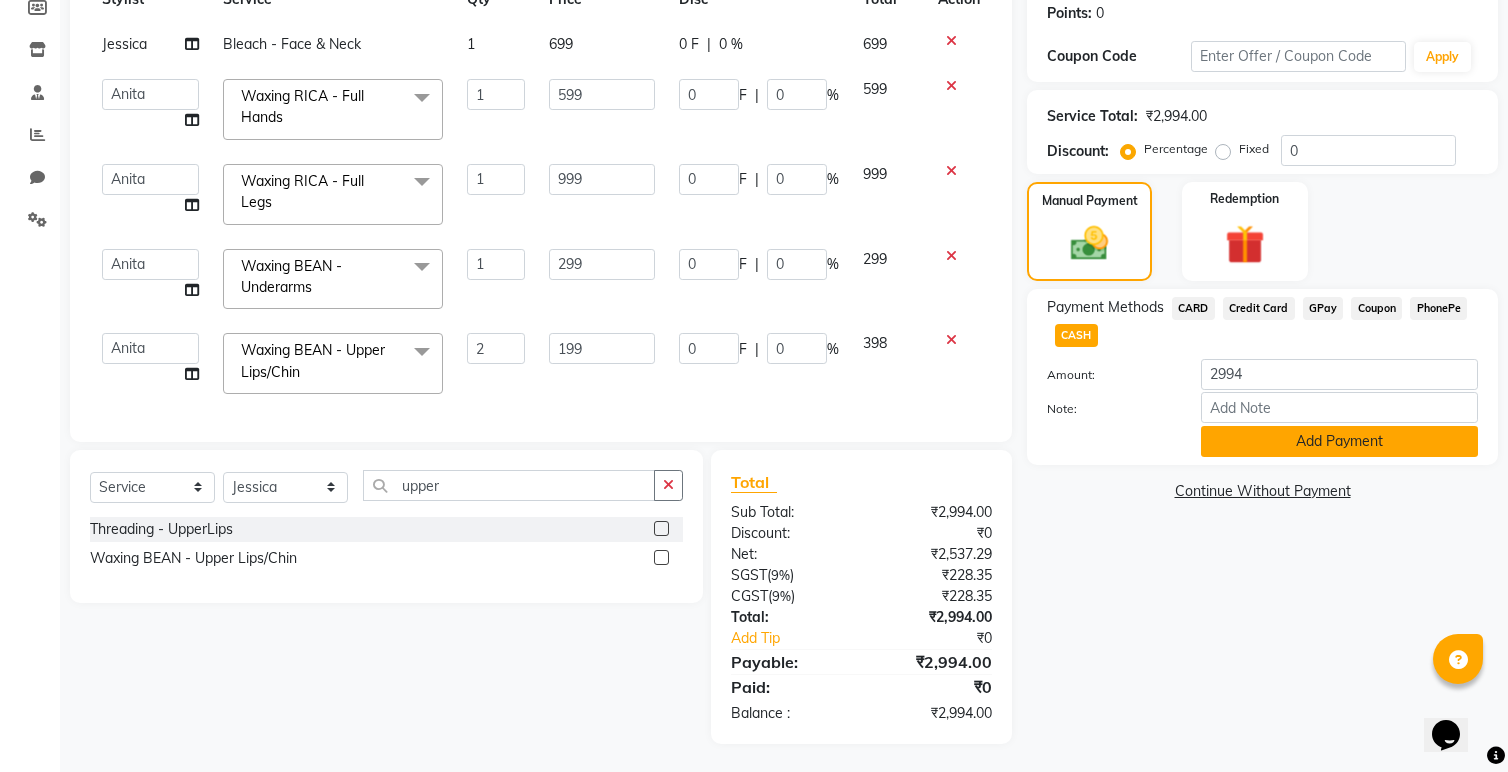drag, startPoint x: 1076, startPoint y: 329, endPoint x: 1282, endPoint y: 442, distance: 234.95744 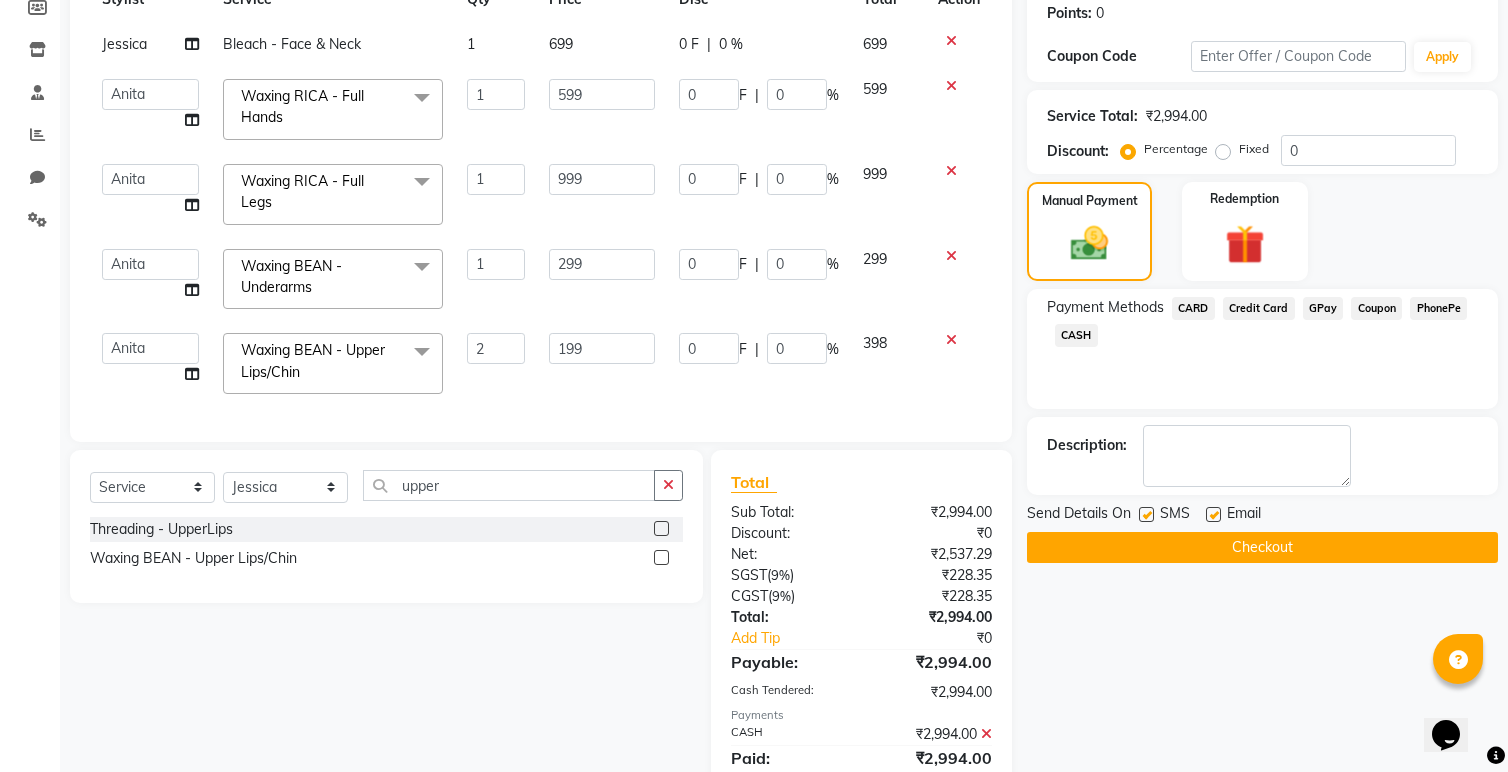 click on "Checkout" 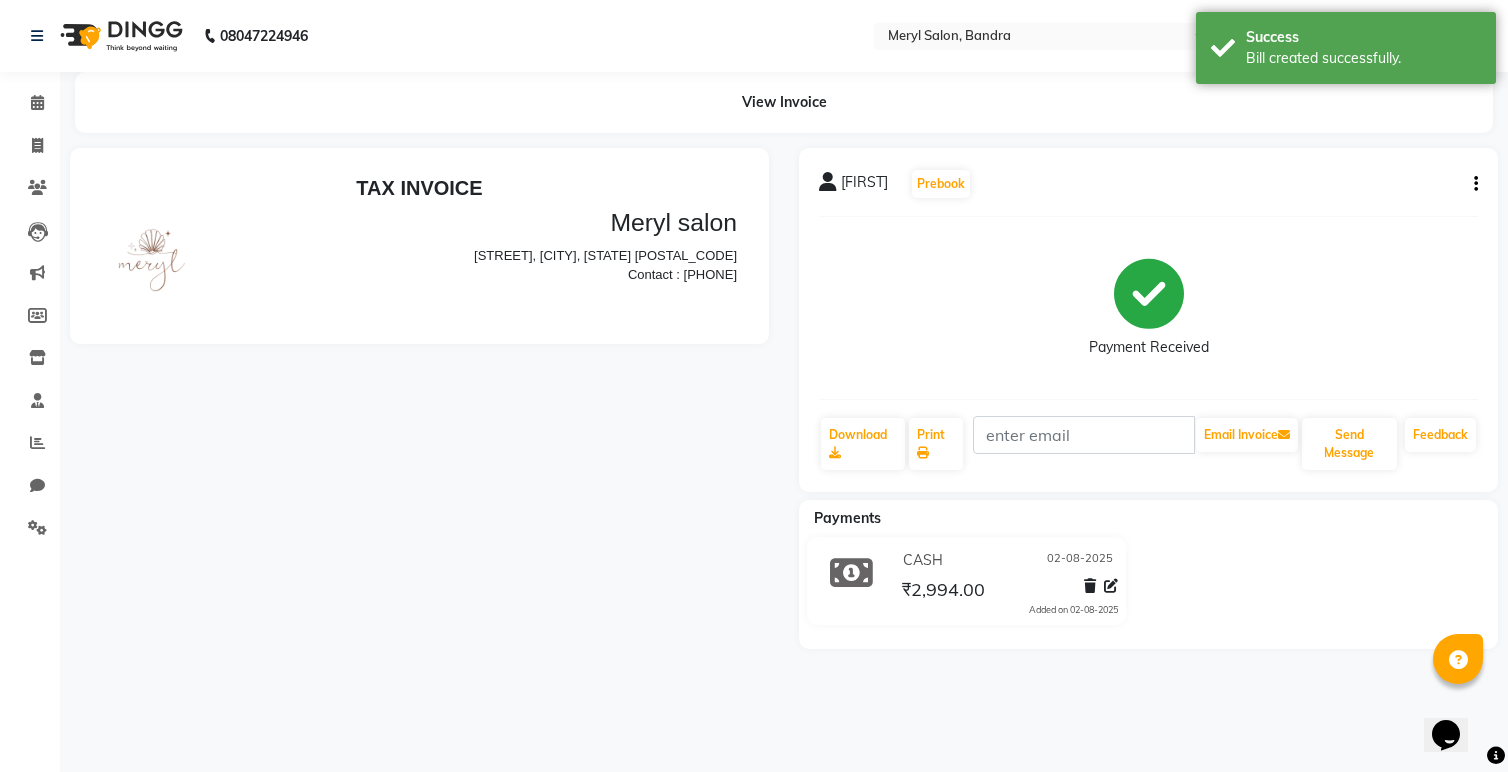 scroll, scrollTop: 0, scrollLeft: 0, axis: both 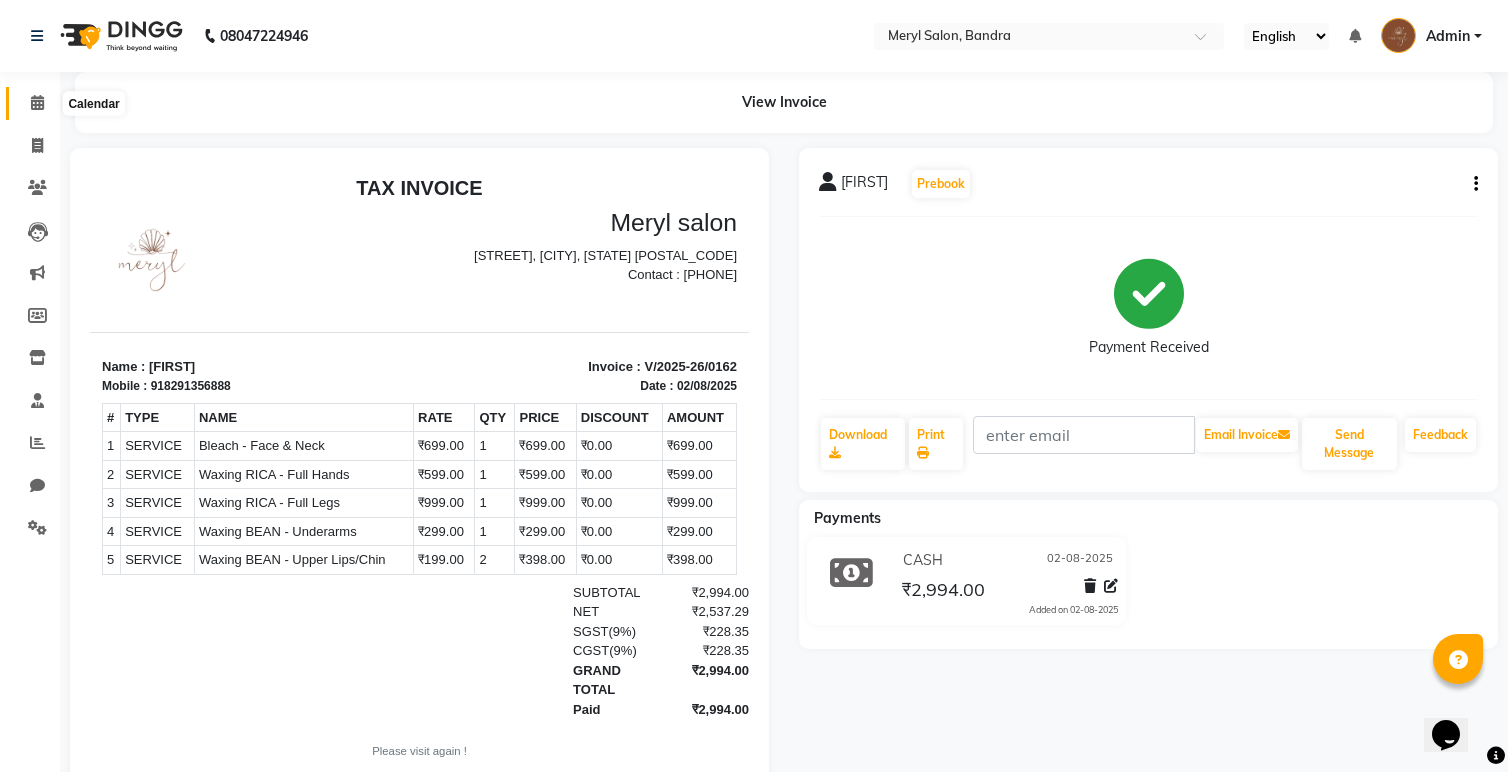 click 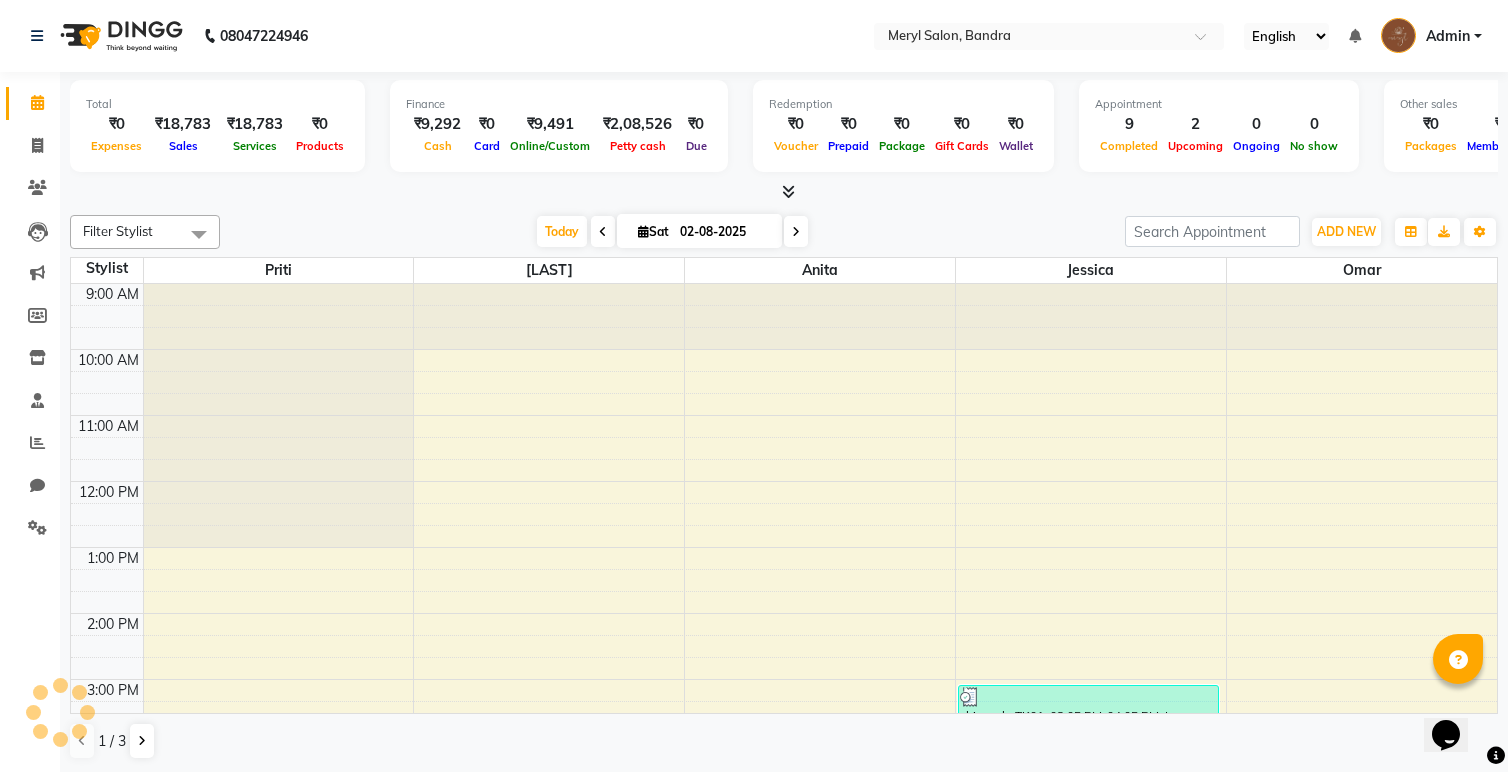 scroll, scrollTop: 493, scrollLeft: 0, axis: vertical 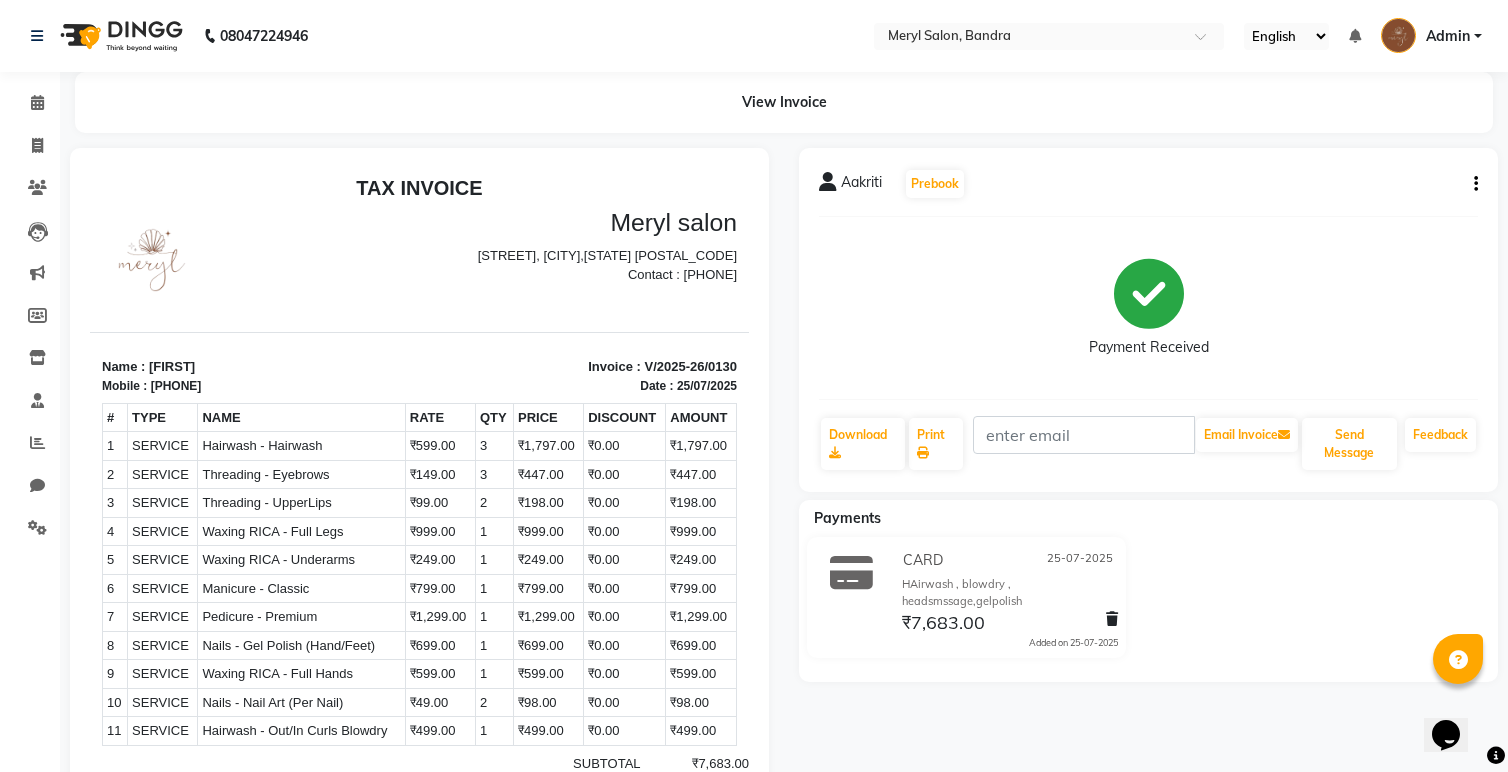 click 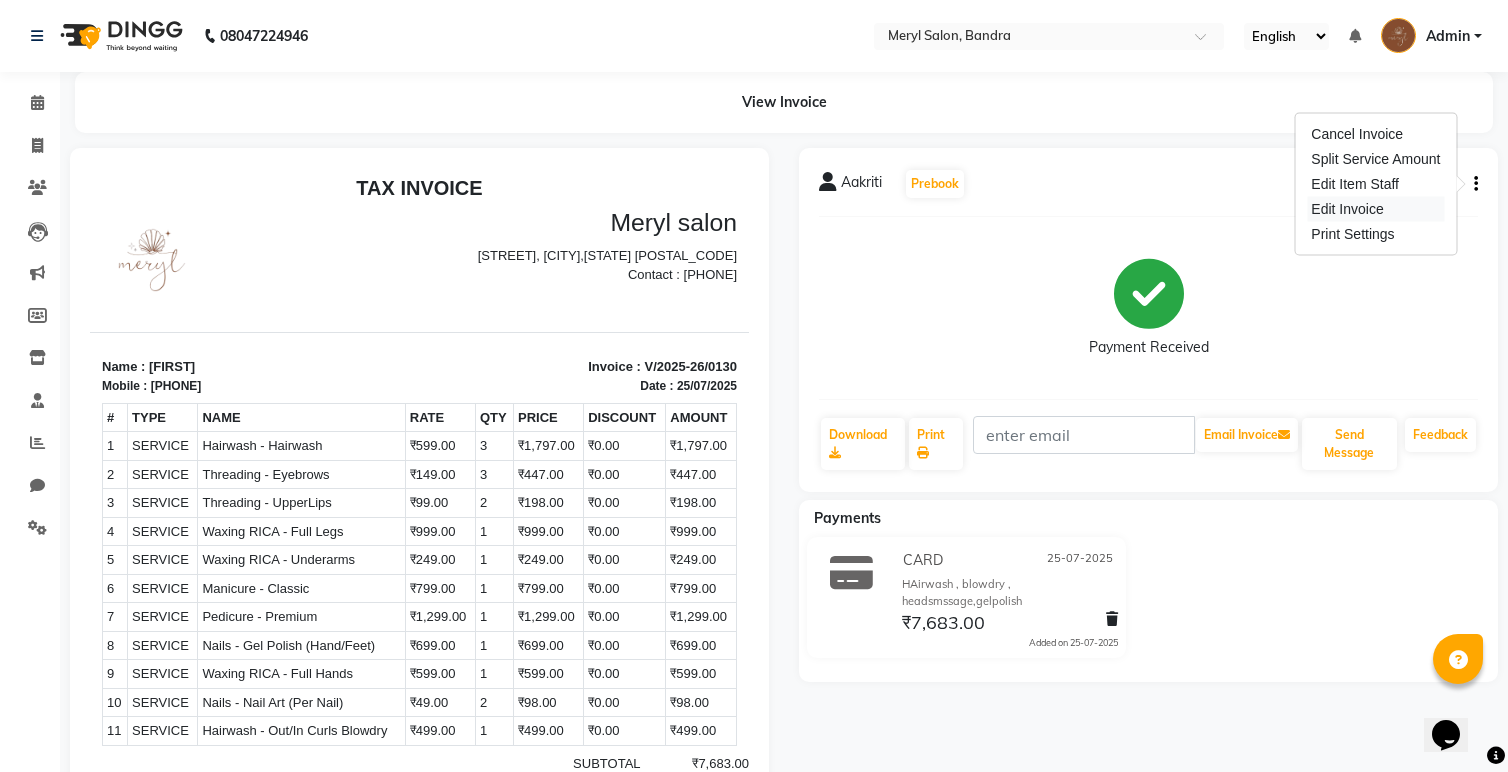 click on "Edit Invoice" at bounding box center [1375, 209] 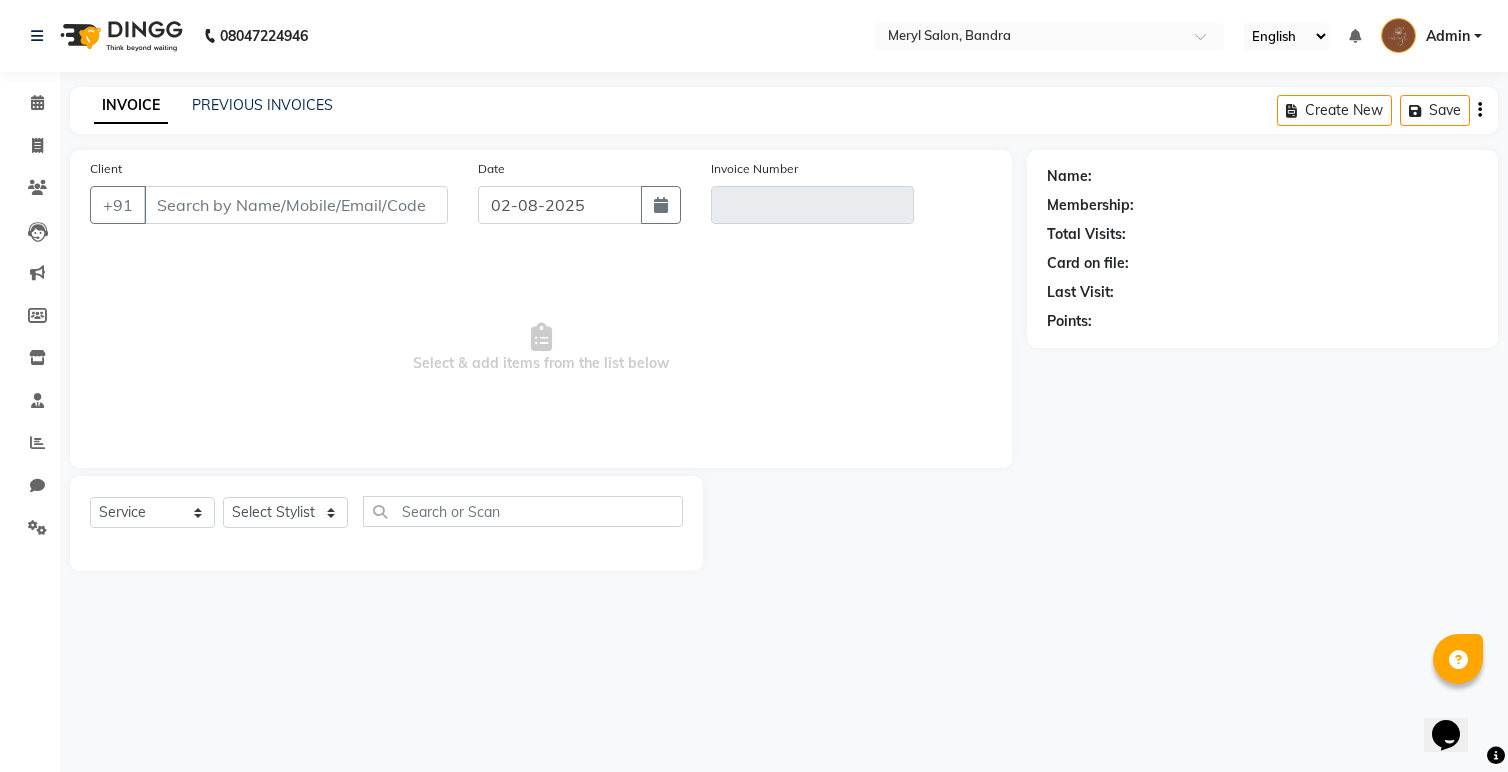 type on "[PHONE]" 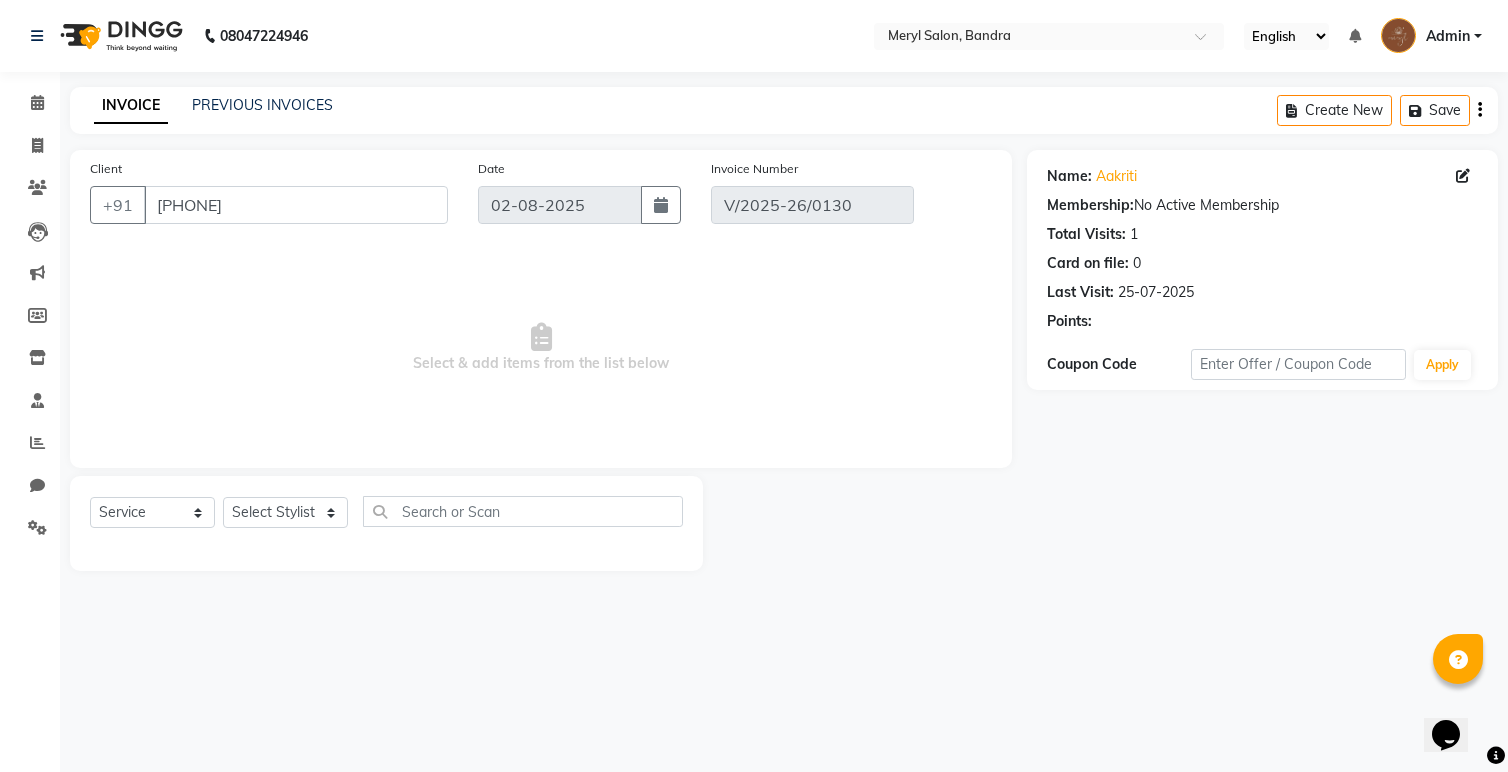 type on "25-07-2025" 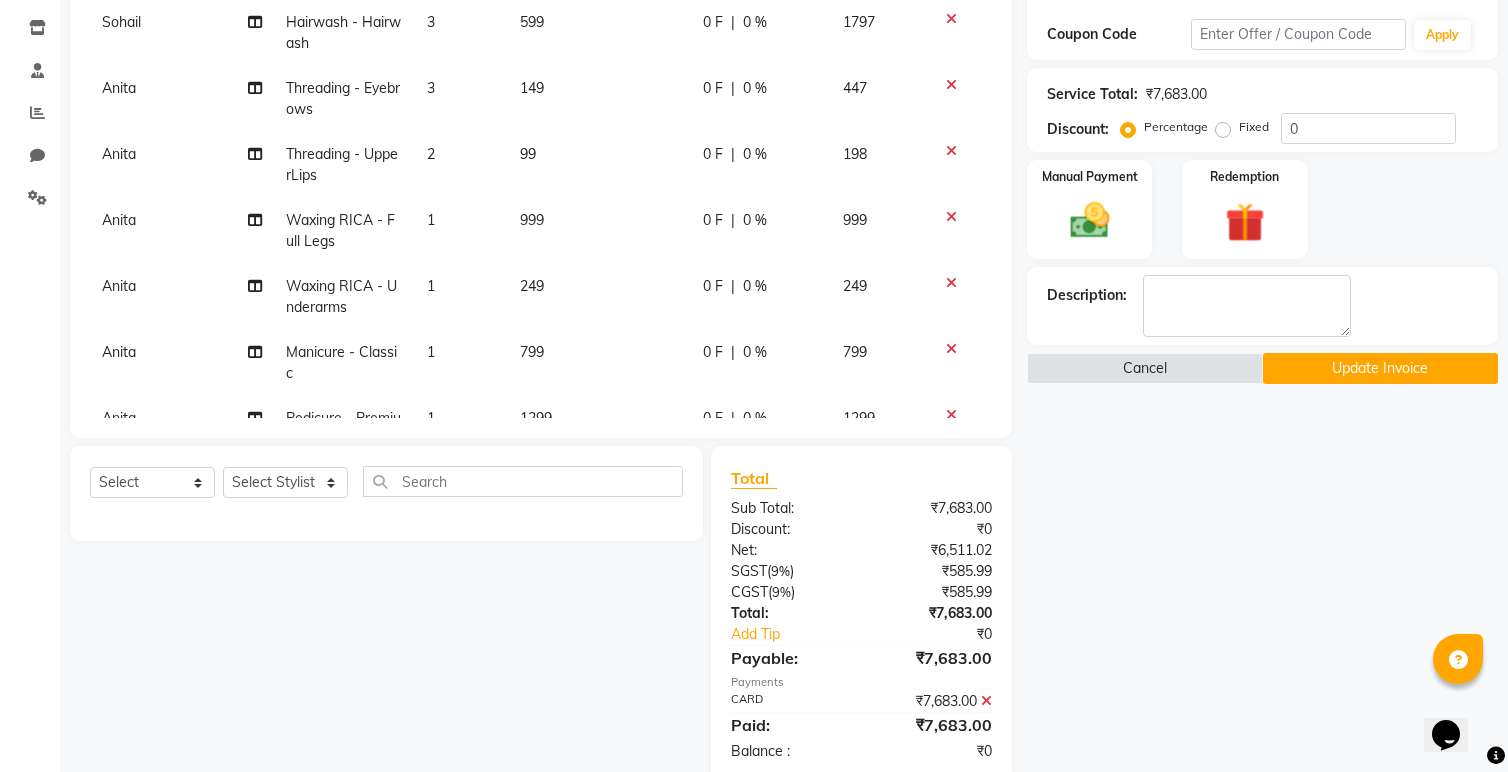 scroll, scrollTop: 370, scrollLeft: 0, axis: vertical 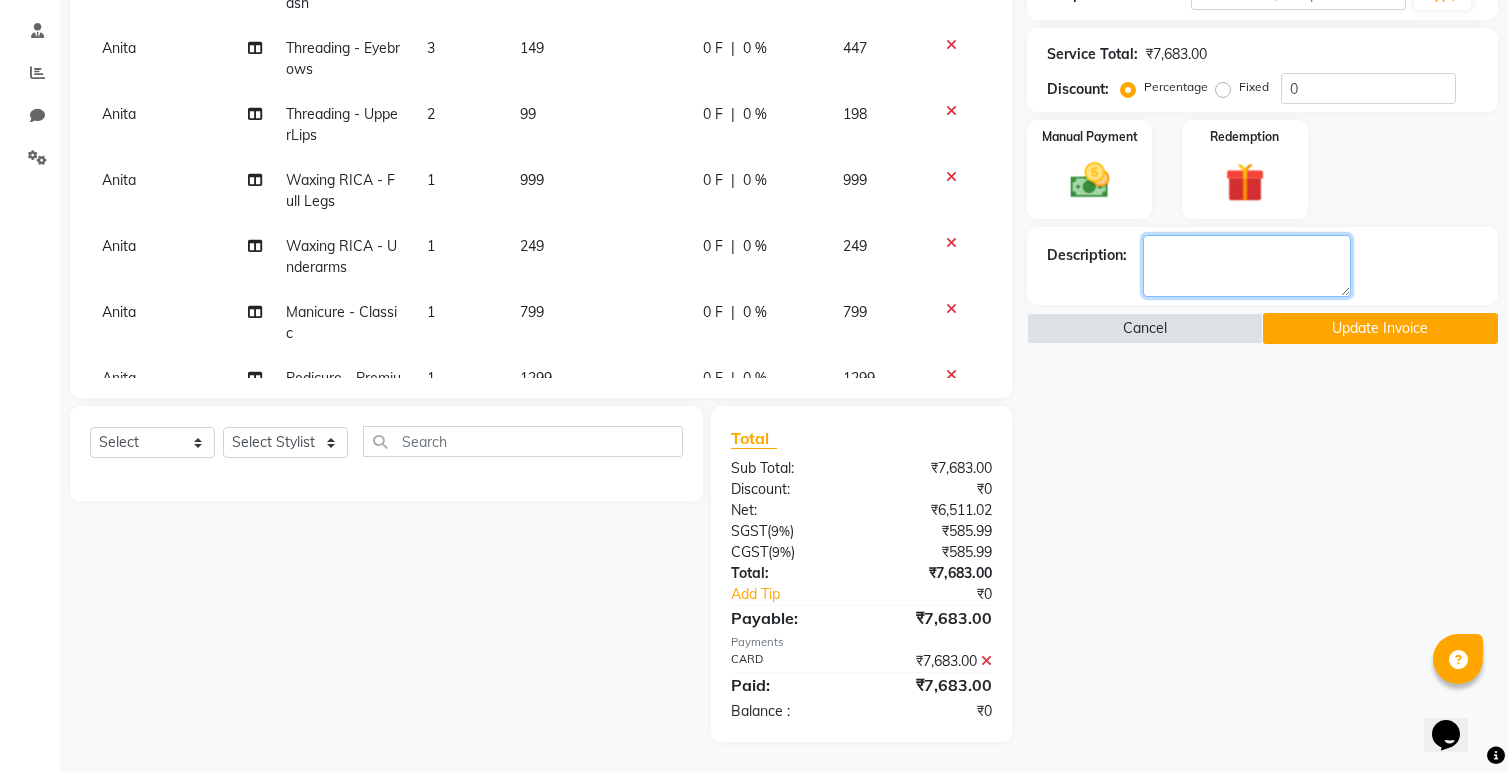 click 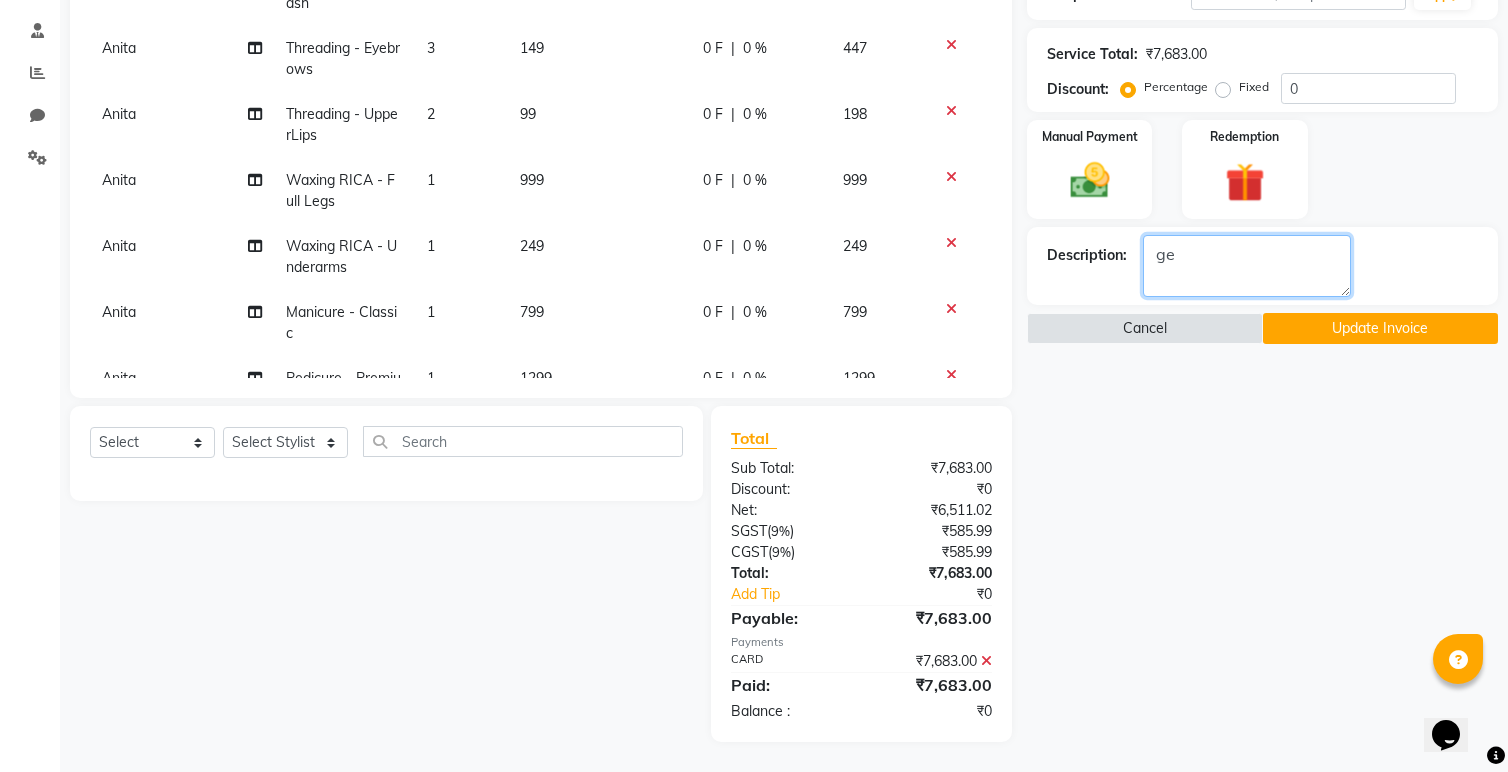 type on "g" 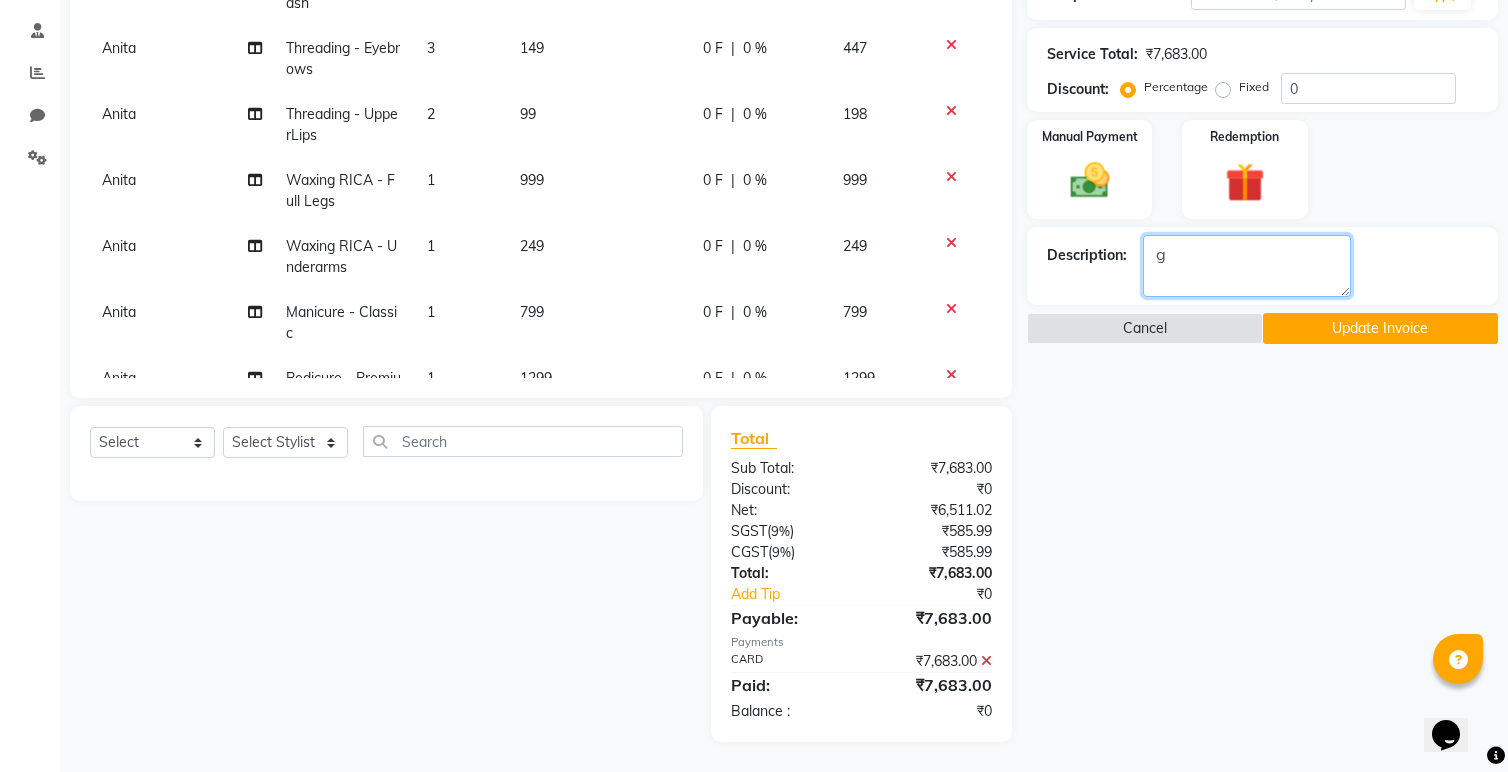 type 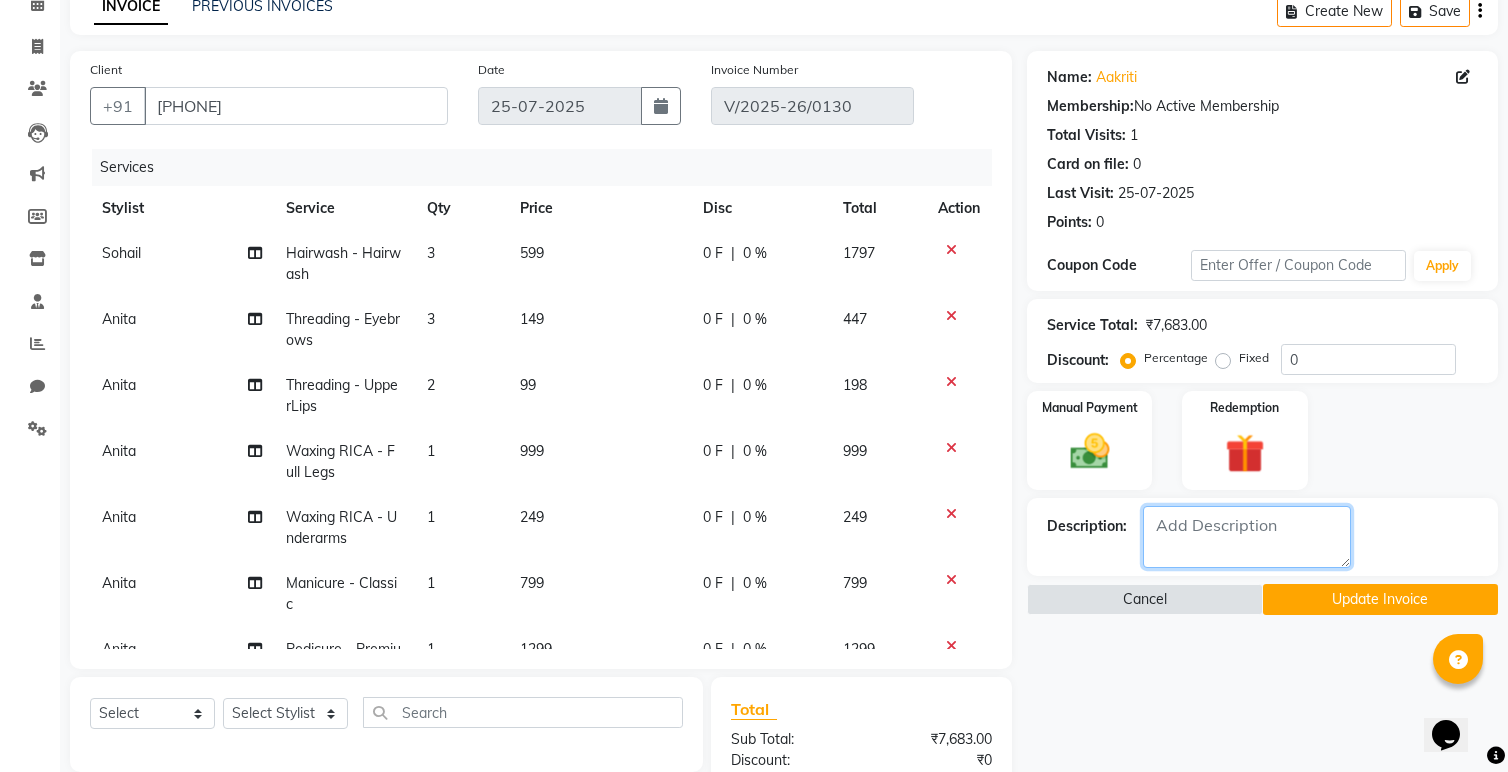scroll, scrollTop: 0, scrollLeft: 0, axis: both 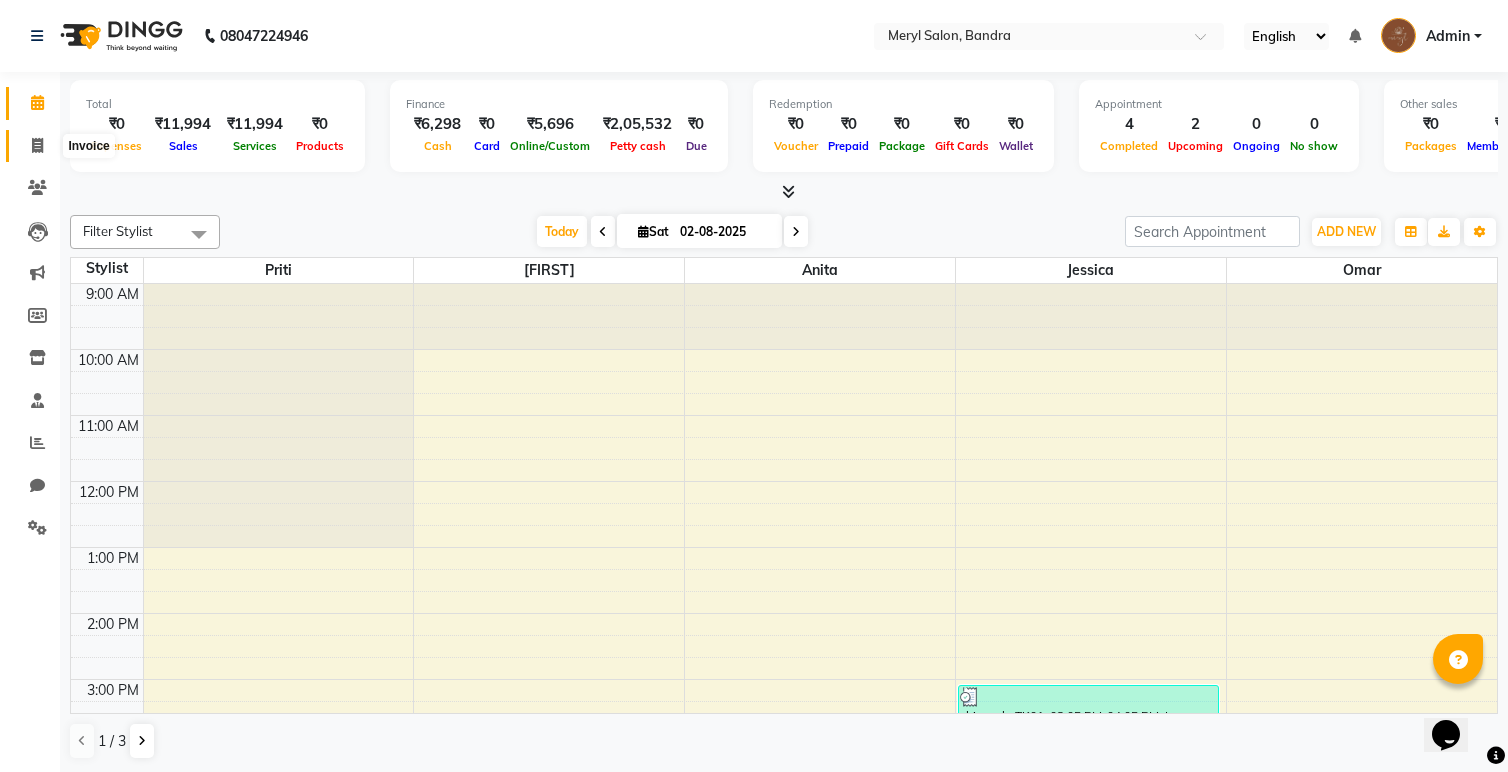 click 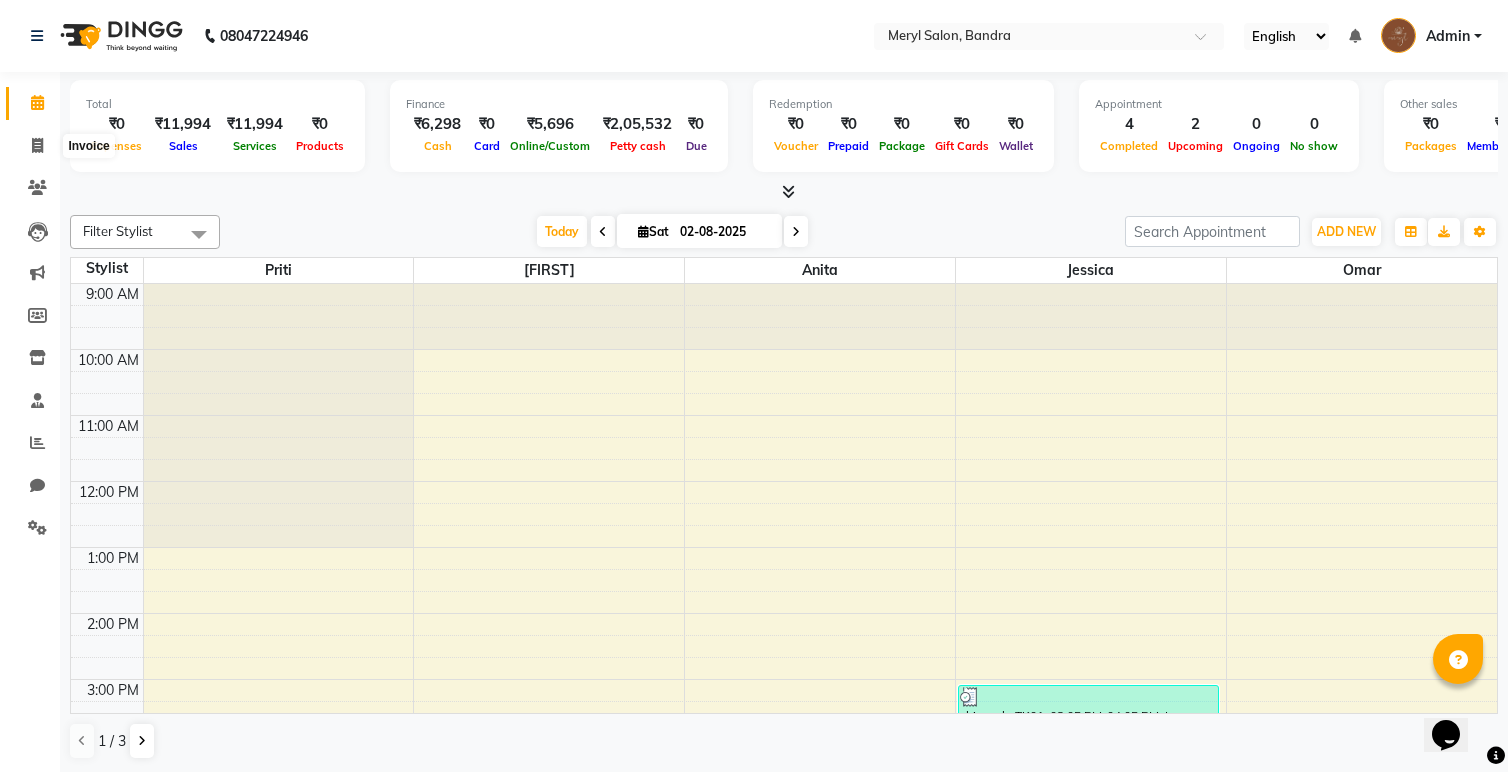 select on "7894" 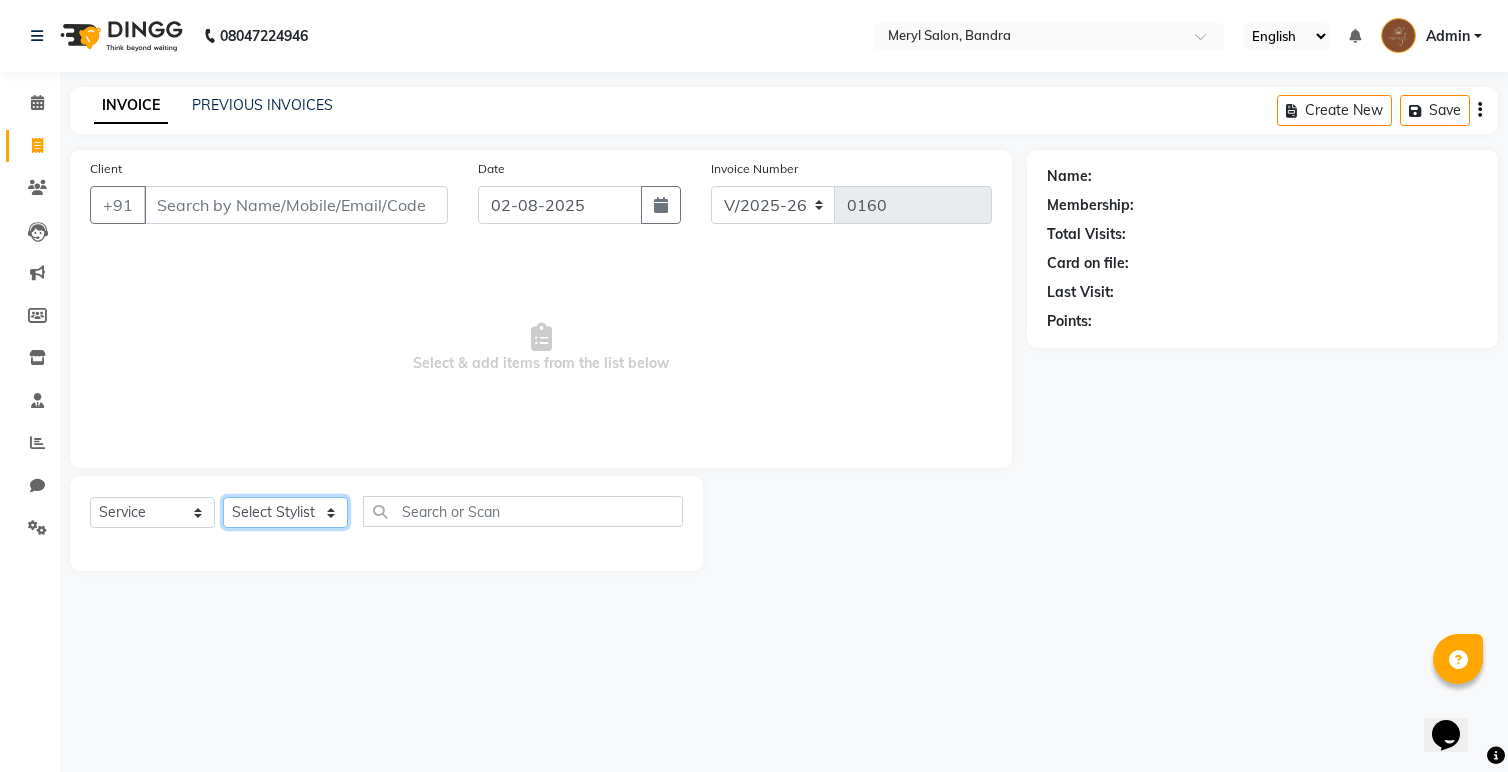 click on "Select Stylist Anita Dakshta  Jessica Omar Priti Rajesh  Raju Rekha Sana  Shamal  Shivansh Sohail" 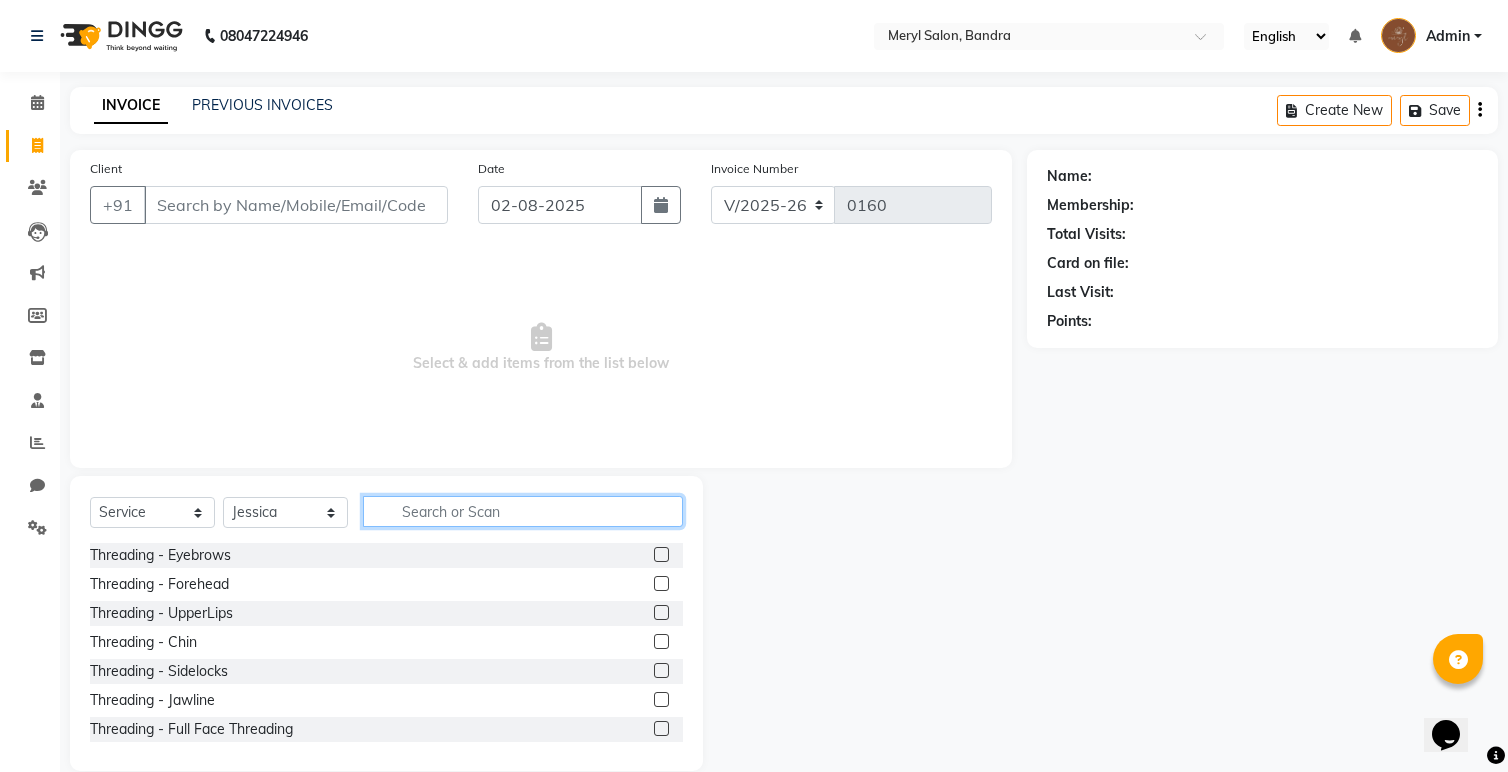 click 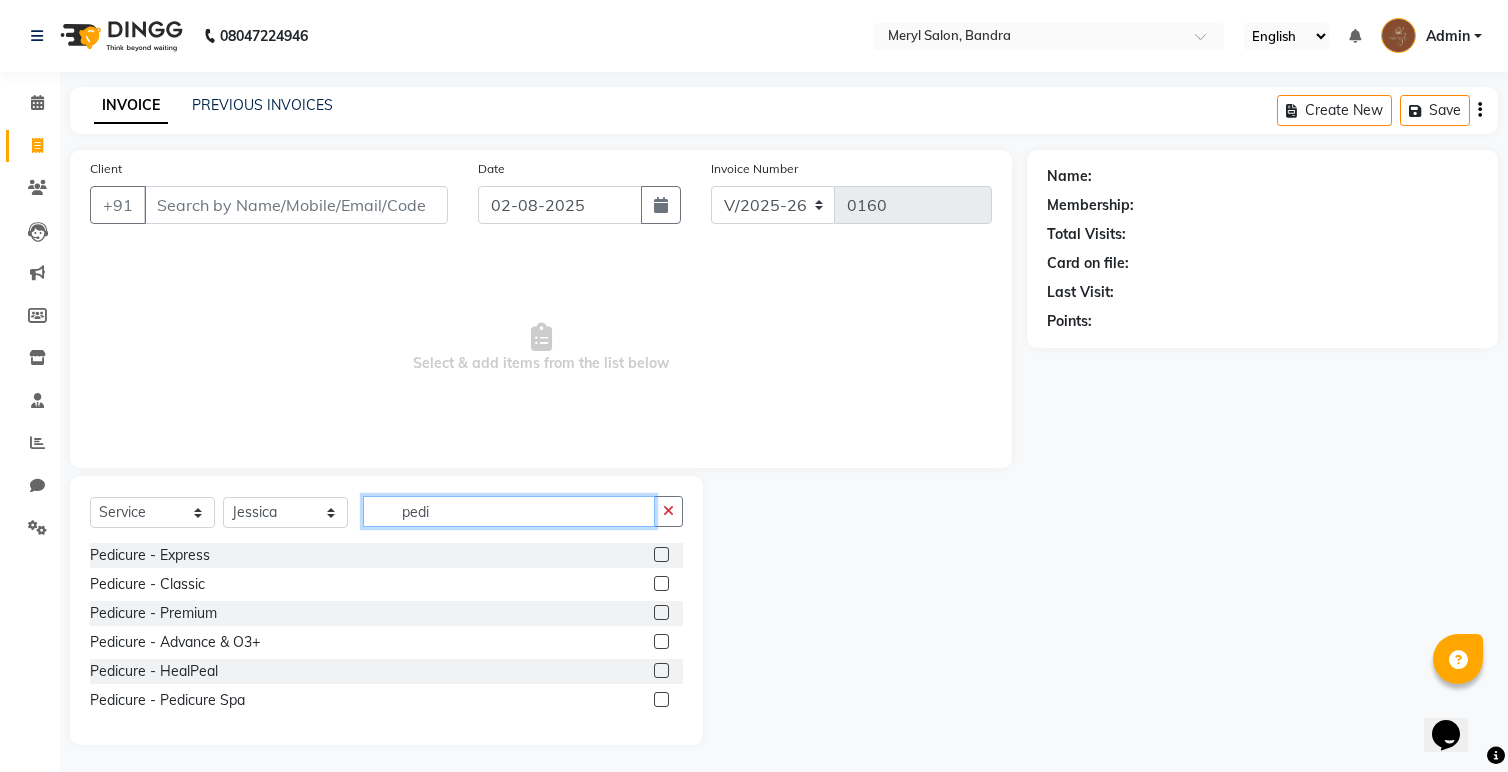 type on "pedi" 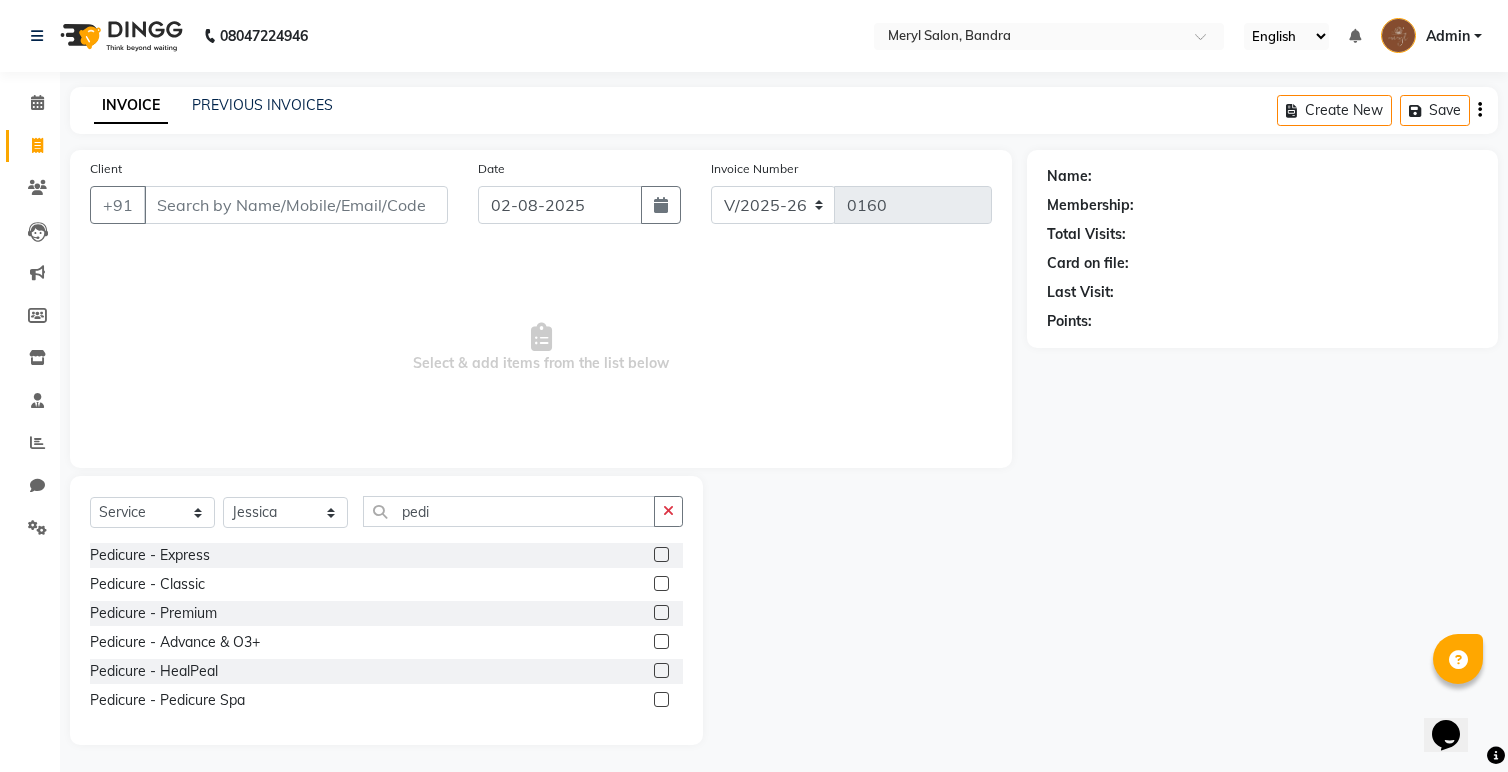click 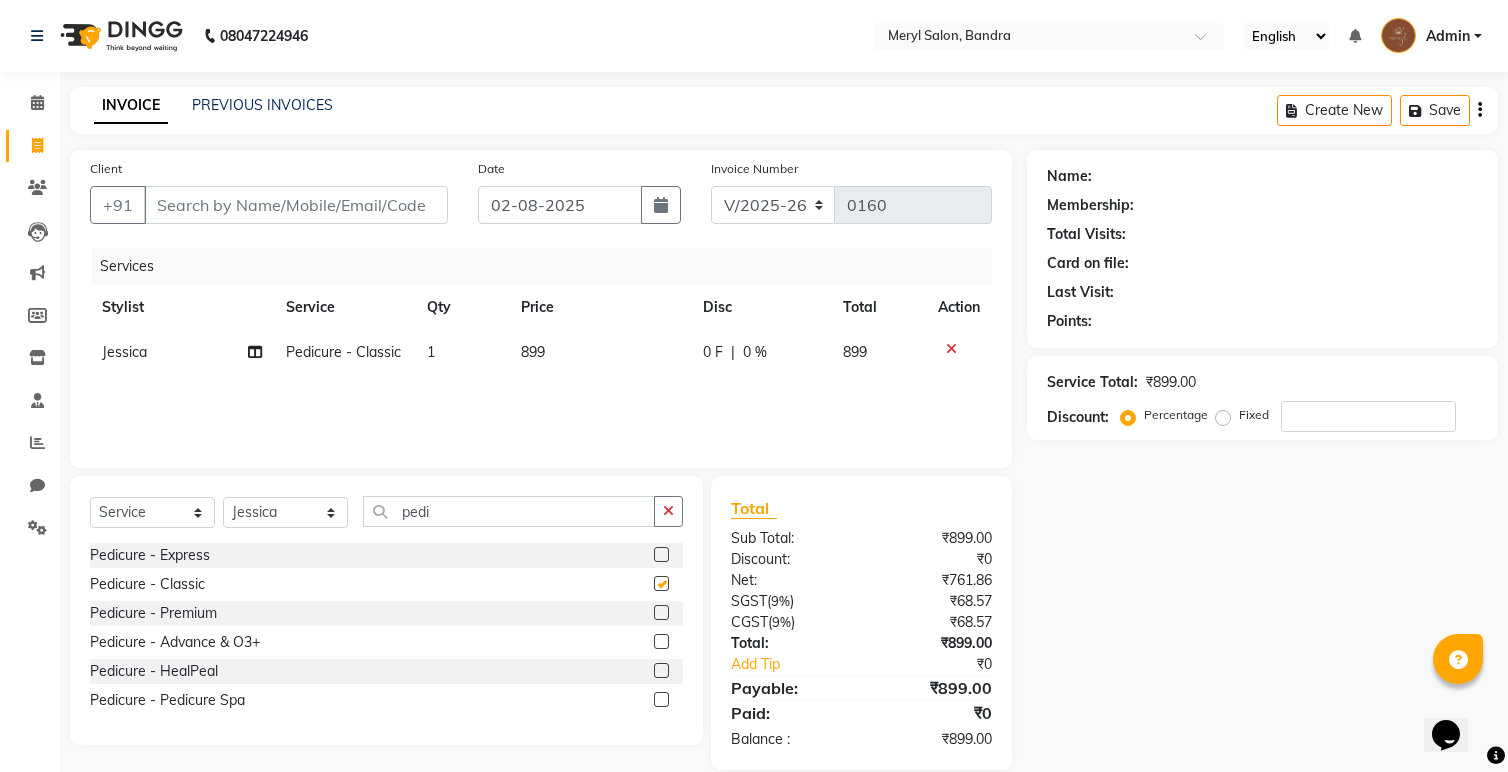 checkbox on "false" 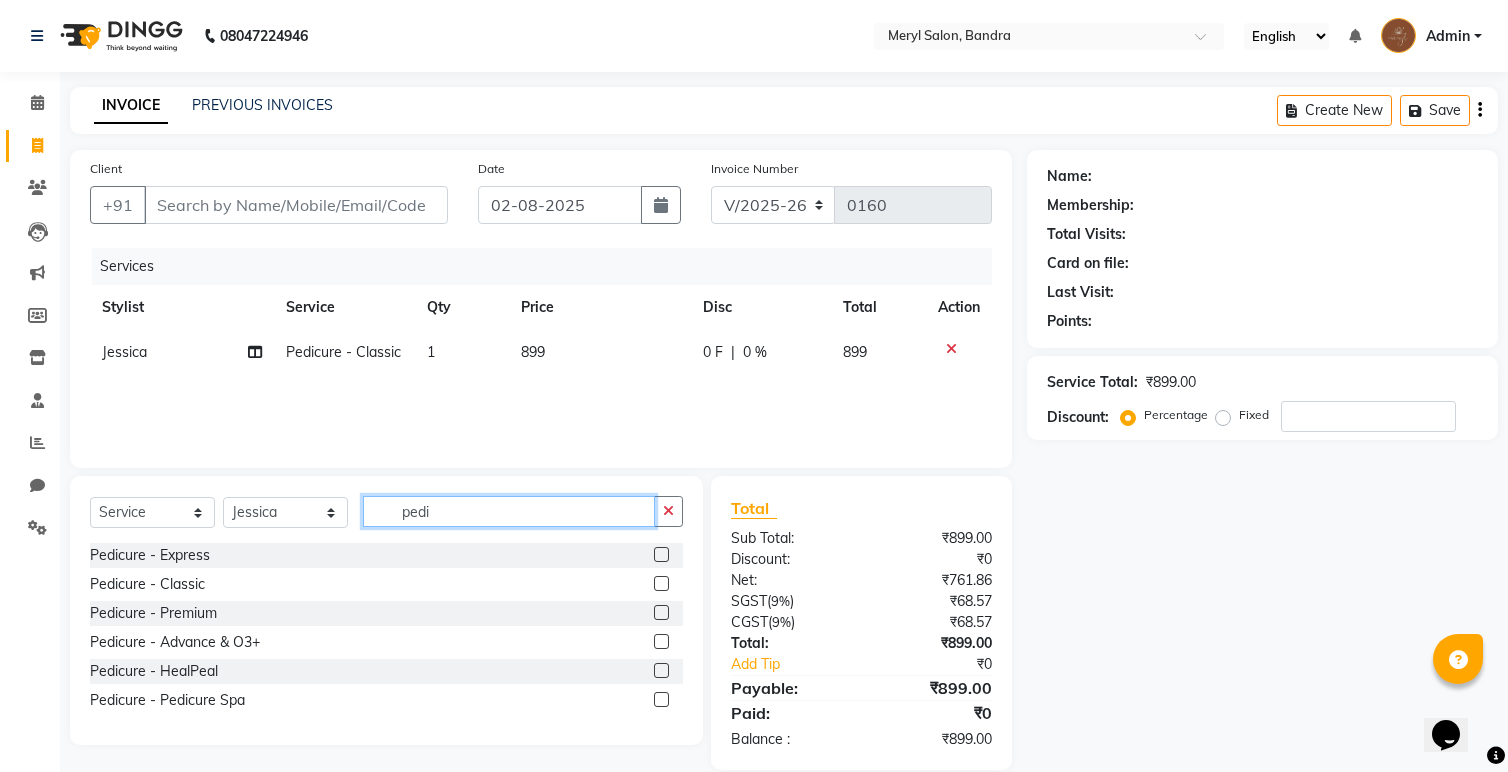 click on "pedi" 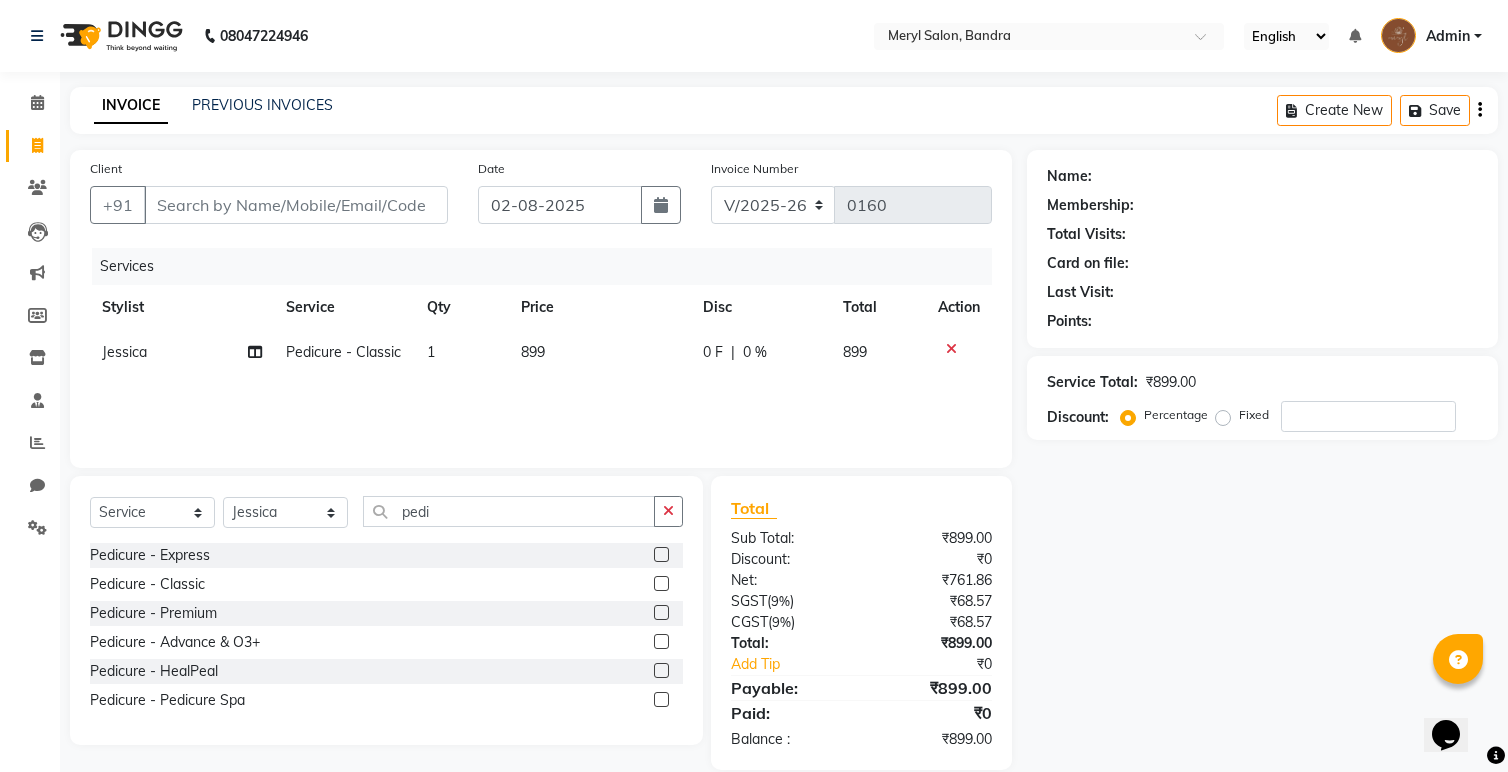 click on "Select  Service  Product  Membership  Package Voucher Prepaid Gift Card  Select Stylist Anita Dakshta  Jessica Omar Priti Rajesh  Raju Rekha Sana  Shamal  Shivansh Sohail pedi Pedicure - Express  Pedicure - Classic  Pedicure - Premium  Pedicure - Advance & O3+  Pedicure - HealPeal  Pedicure - Pedicure Spa" 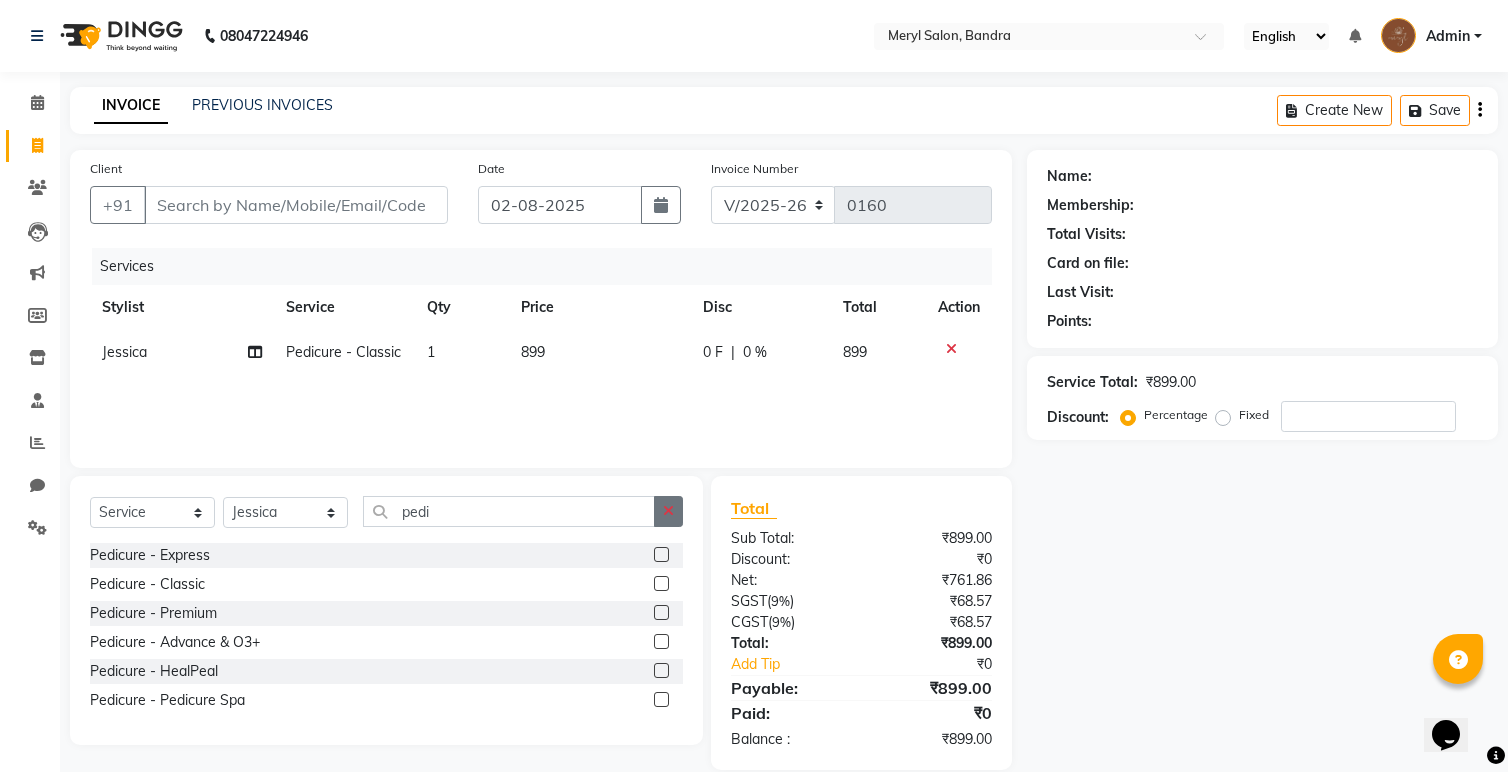 click 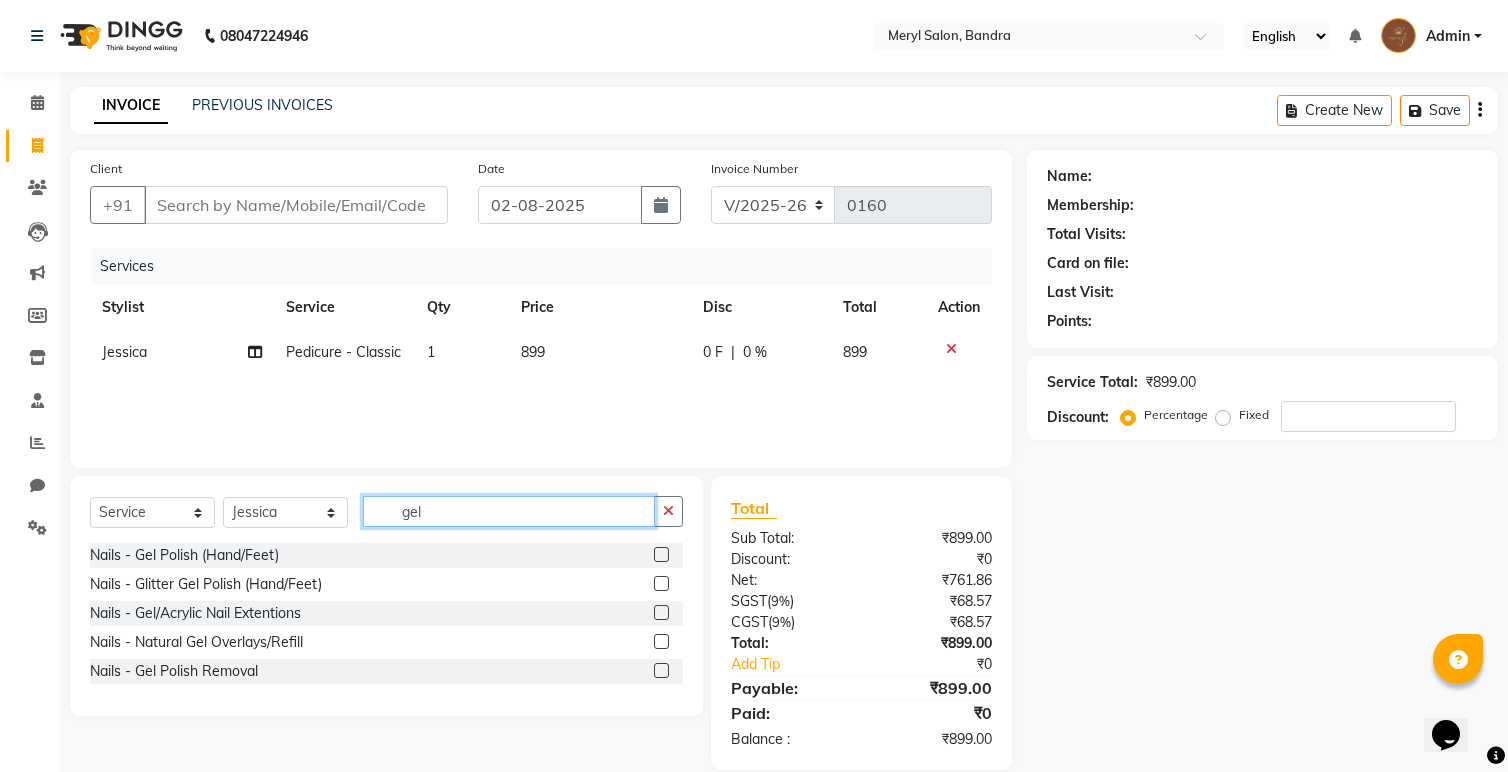 type on "gel" 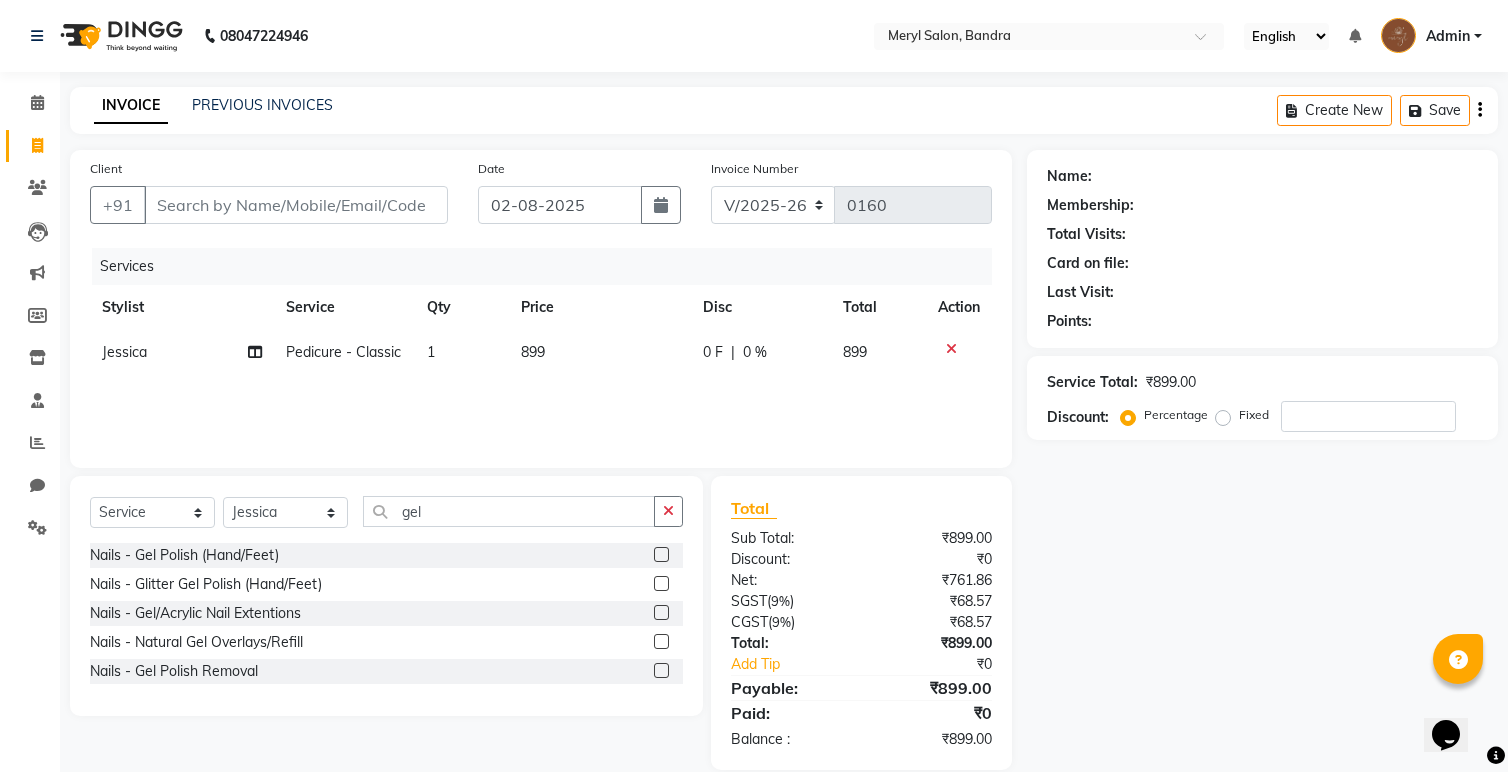 click 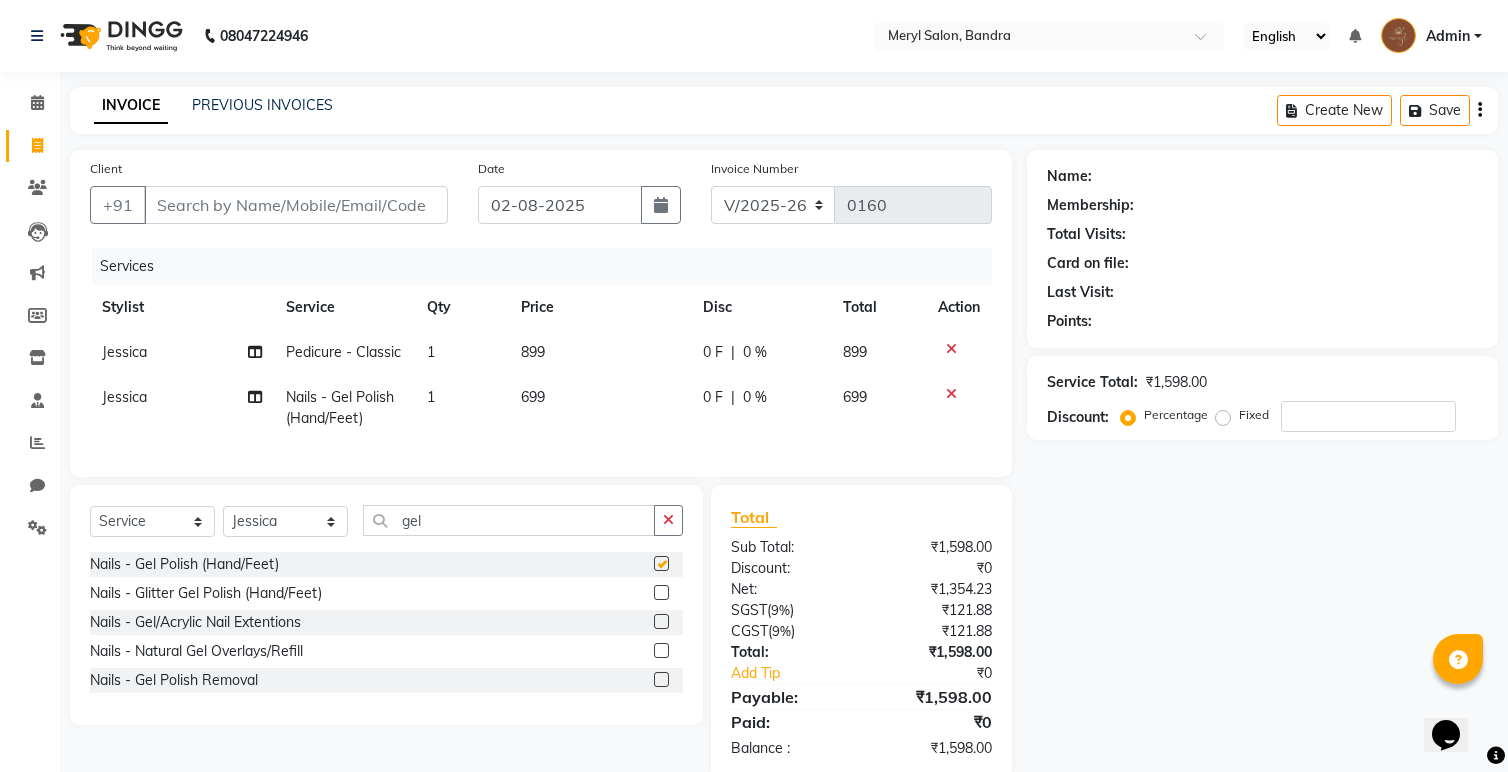 checkbox on "false" 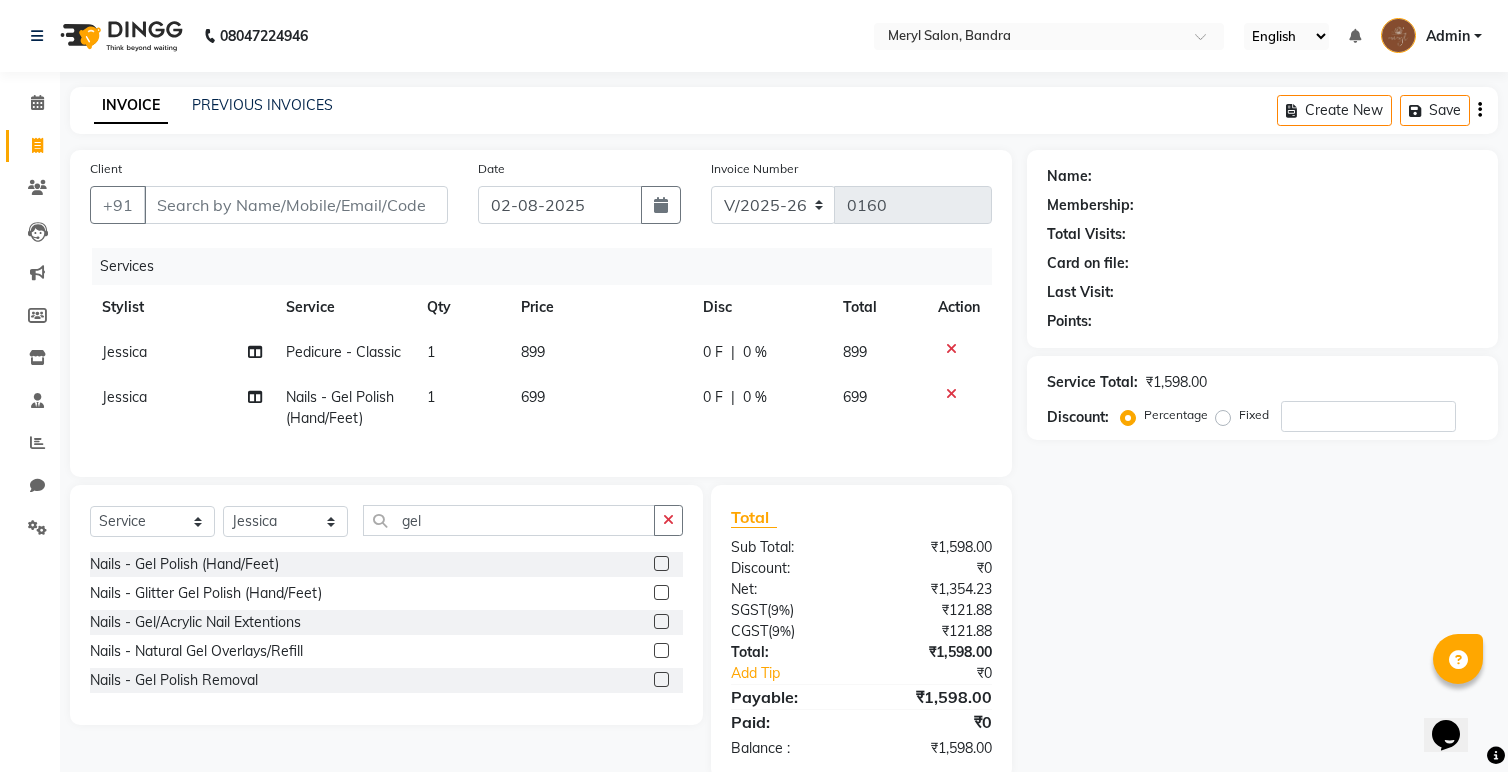 click on "0 %" 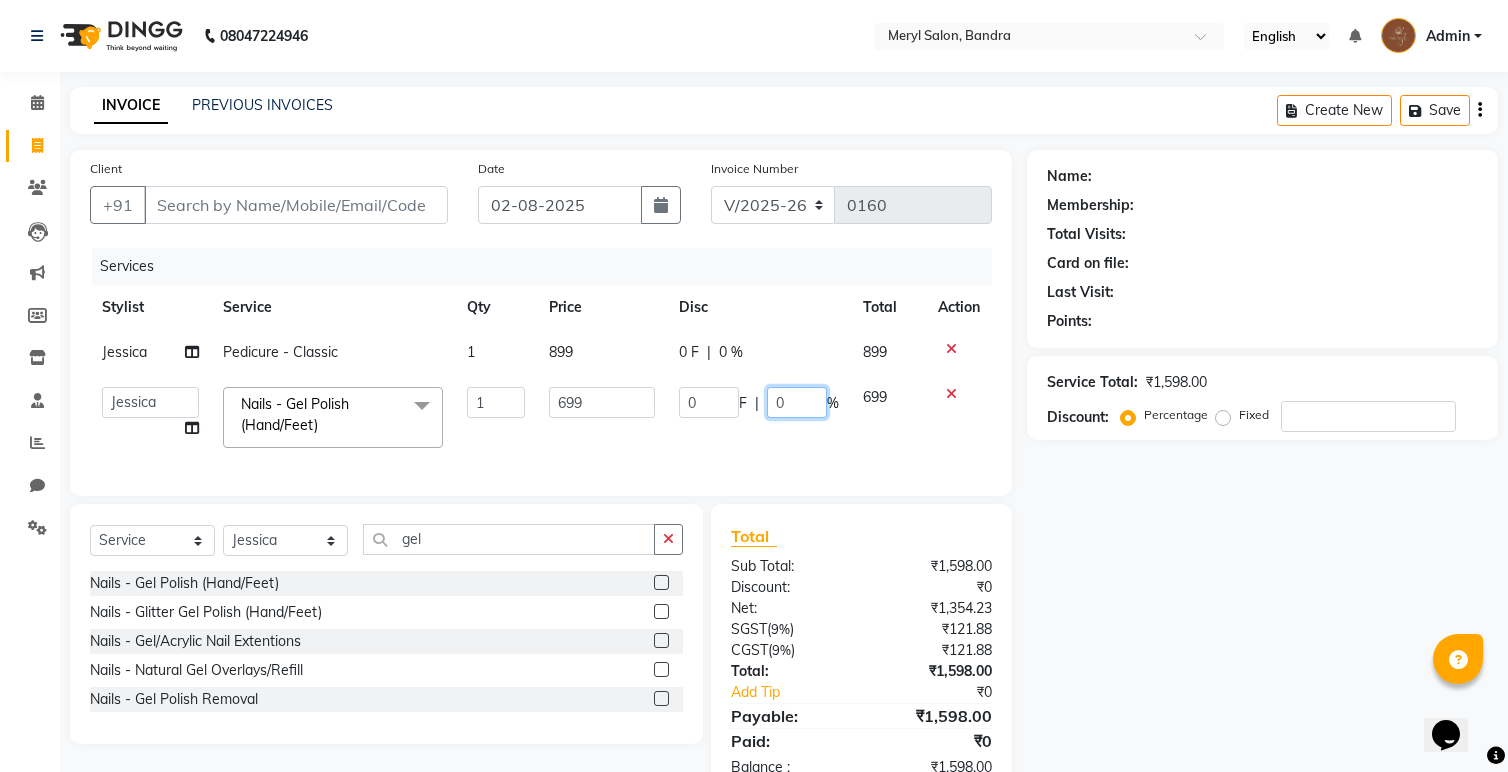 drag, startPoint x: 796, startPoint y: 400, endPoint x: 764, endPoint y: 400, distance: 32 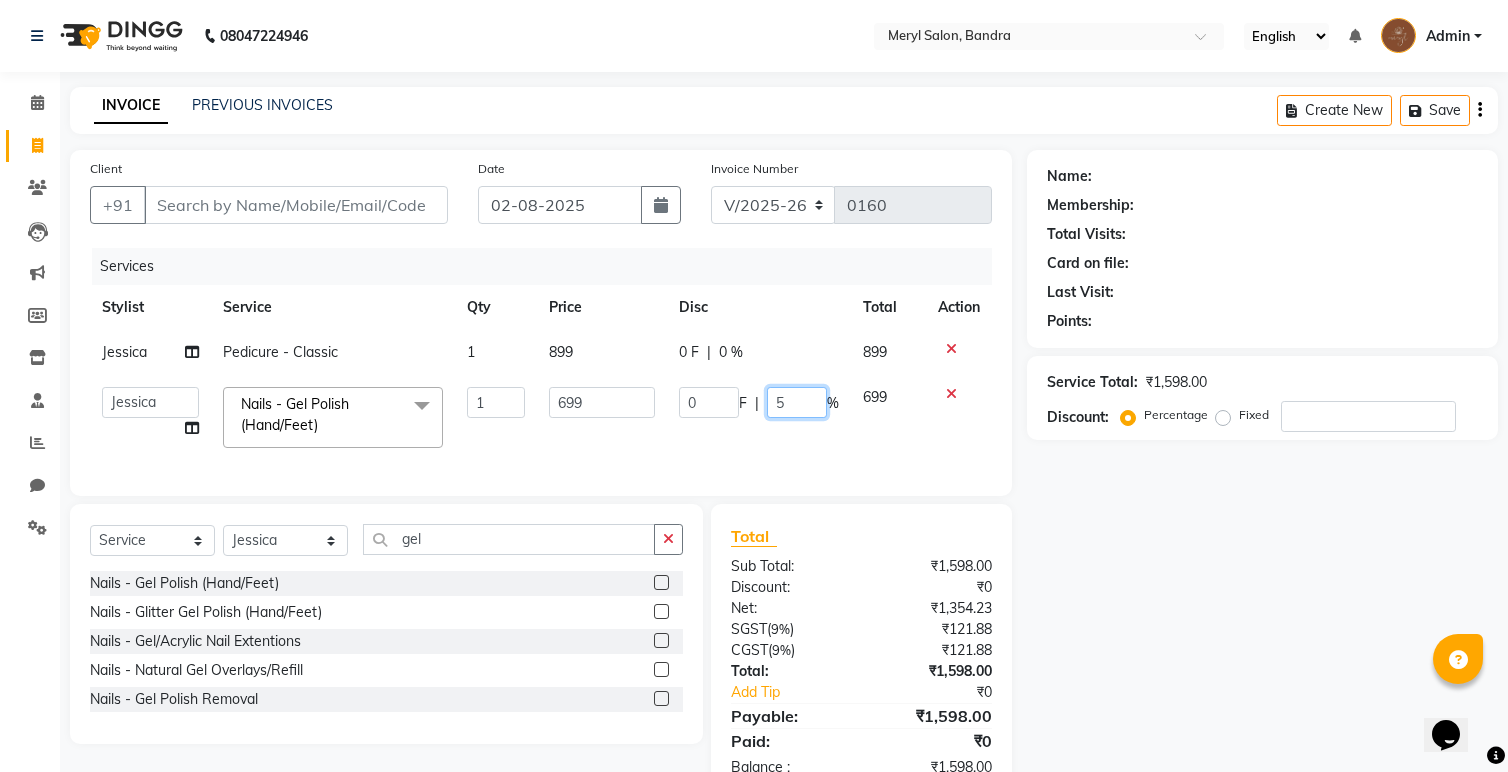type on "50" 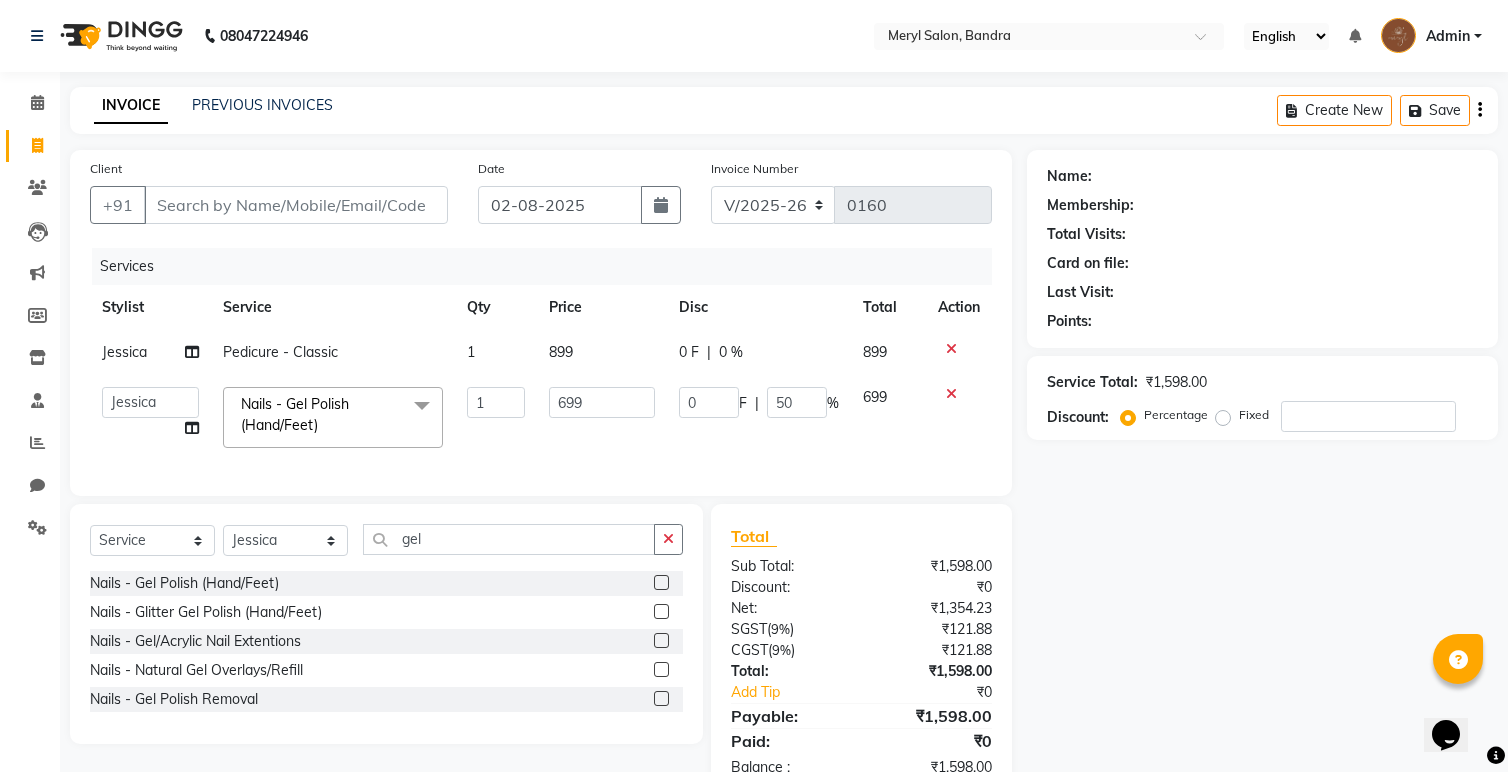 click on "Services Stylist Service Qty Price Disc Total Action Jessica Pedicure - Classic 1 899 0 F | 0 % 899  Anita   Dakshta    Jessica   Omar   Priti   Rajesh    Raju   Rekha   Sana    Shamal    Shivansh   Sohail  Nails - Gel Polish (Hand/Feet)  x Threading - Eyebrows Threading - Forehead Threading - UpperLips Threading - Chin Threading - Sidelocks Threading - Jawline Threading - Full Face Threading Manicure - Express (Nail Care + Nail Polish) Manicure - Classic Manicure - Premium Manicure - Advance & O3+ Manicure - Manicure Spa Manicure - cut file  Pedicure - Express Pedicure - Classic Pedicure - Premium Pedicure - Advance & O3+ Pedicure - HealPeal Pedicure - Pedicure Spa Hairwash - Hairwash Hairwash - Straight Blowdry Hairwash - Out/In Curls Blowdry Hairwash - Ironing Hairwash - Tongs Hairwash - Crimping Hairwash - Hair Styling Hairwash - 3TENX wash Haircut Female - Triming Haircut Female - Fringe/Bangs Haircut Female - Kids (Age 12) Haircut Female - Advance Haircut Female - Creative Haircut Male - Shaving 1 699" 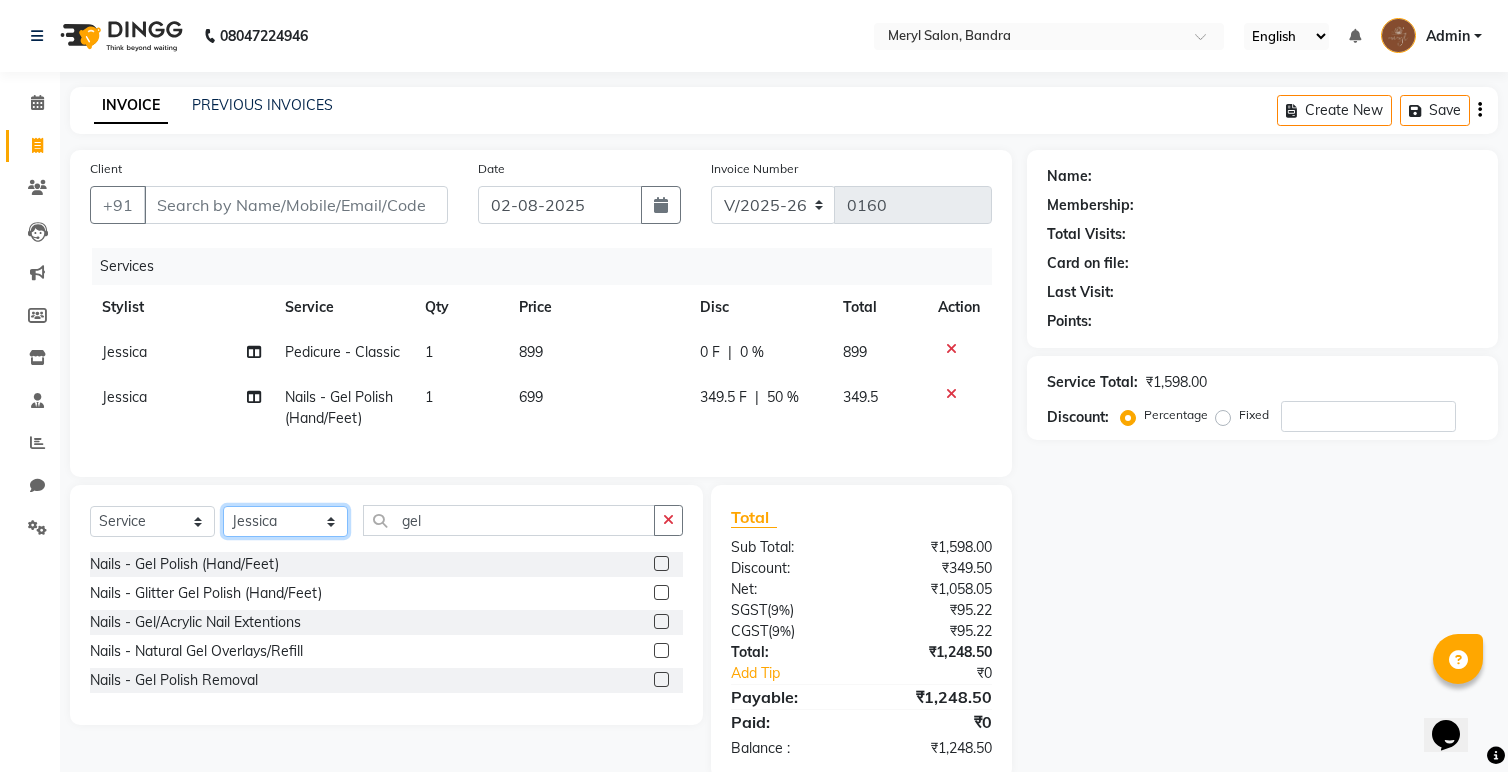 click on "Select Stylist Anita Dakshta  Jessica Omar Priti Rajesh  Raju Rekha Sana  Shamal  Shivansh Sohail" 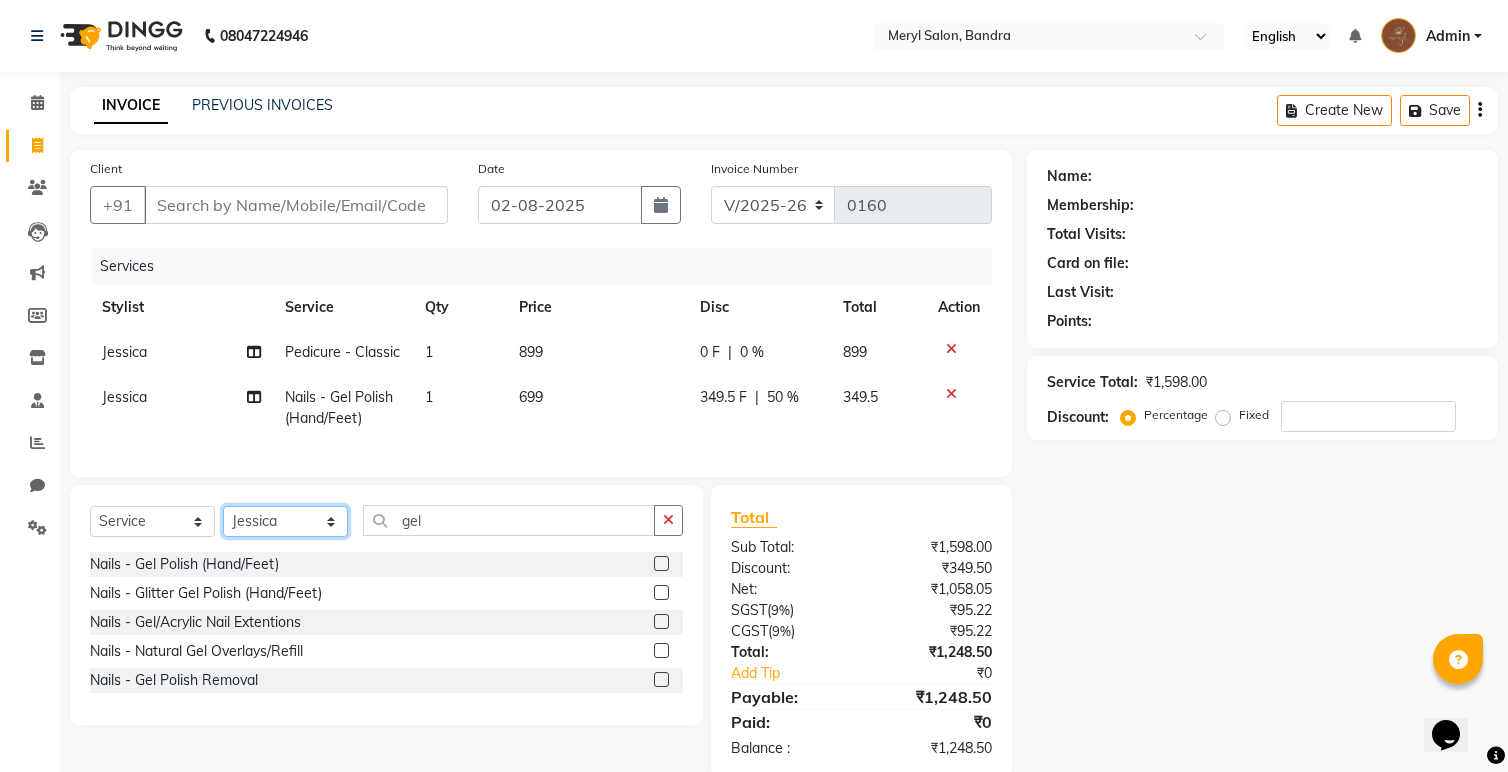 select on "70712" 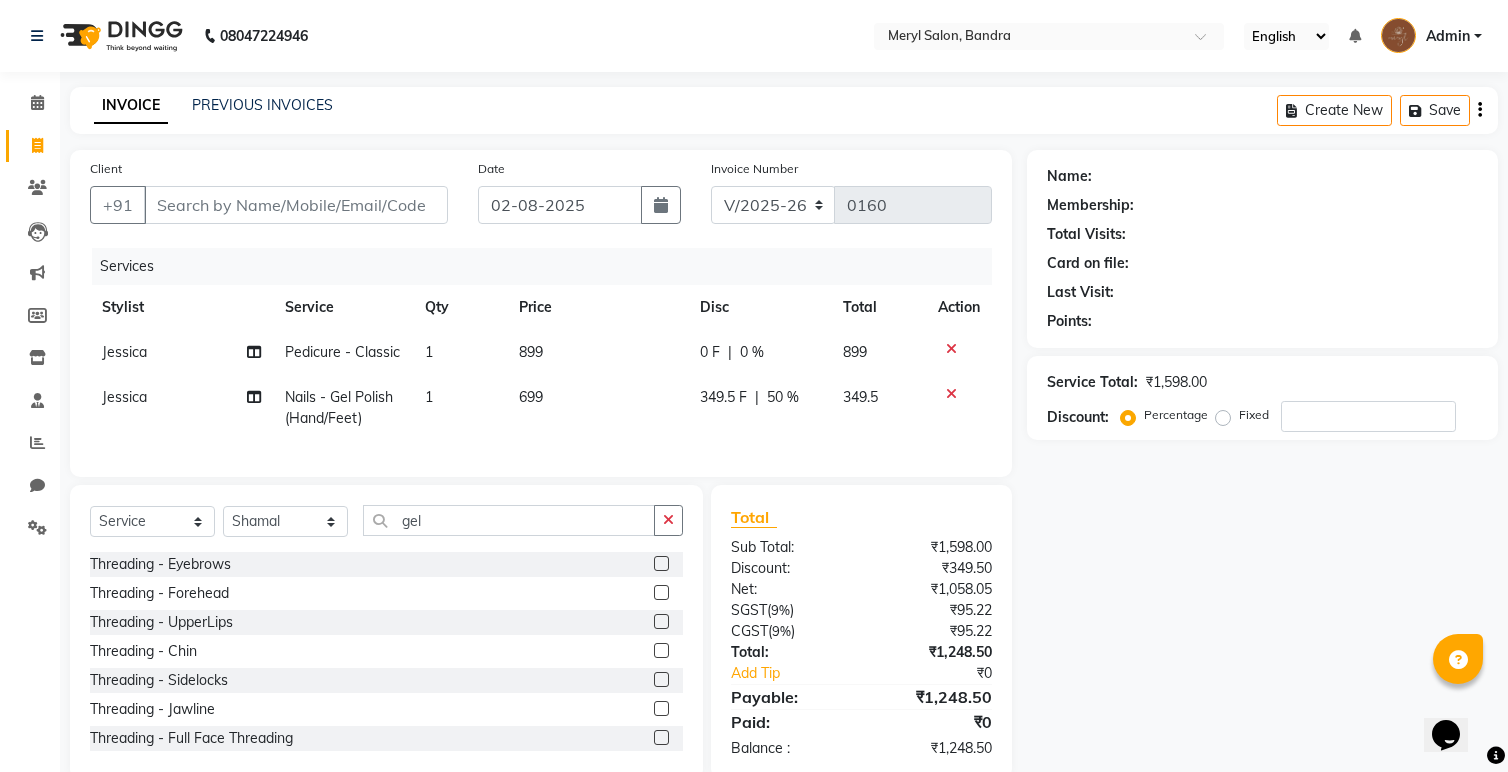 click 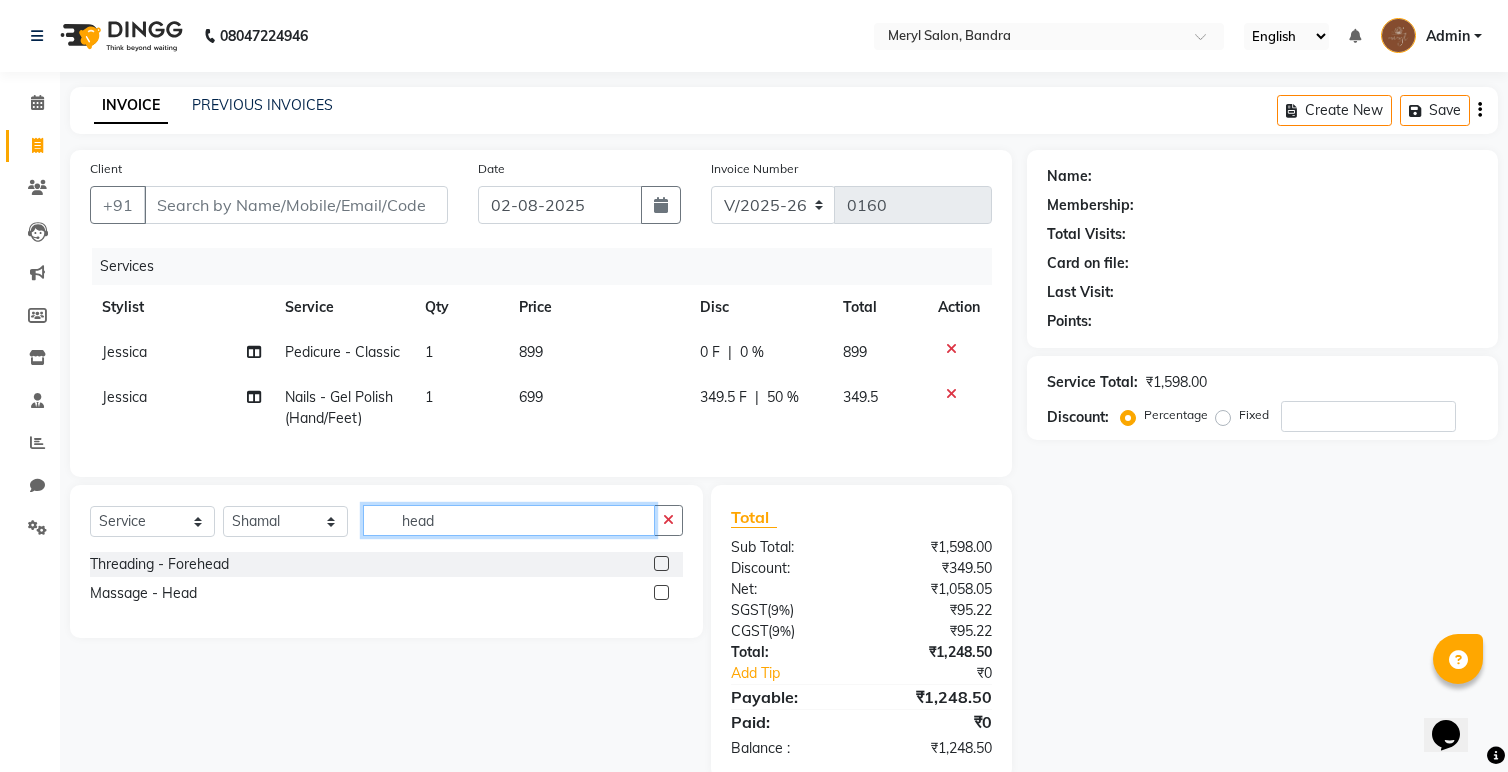 type on "head" 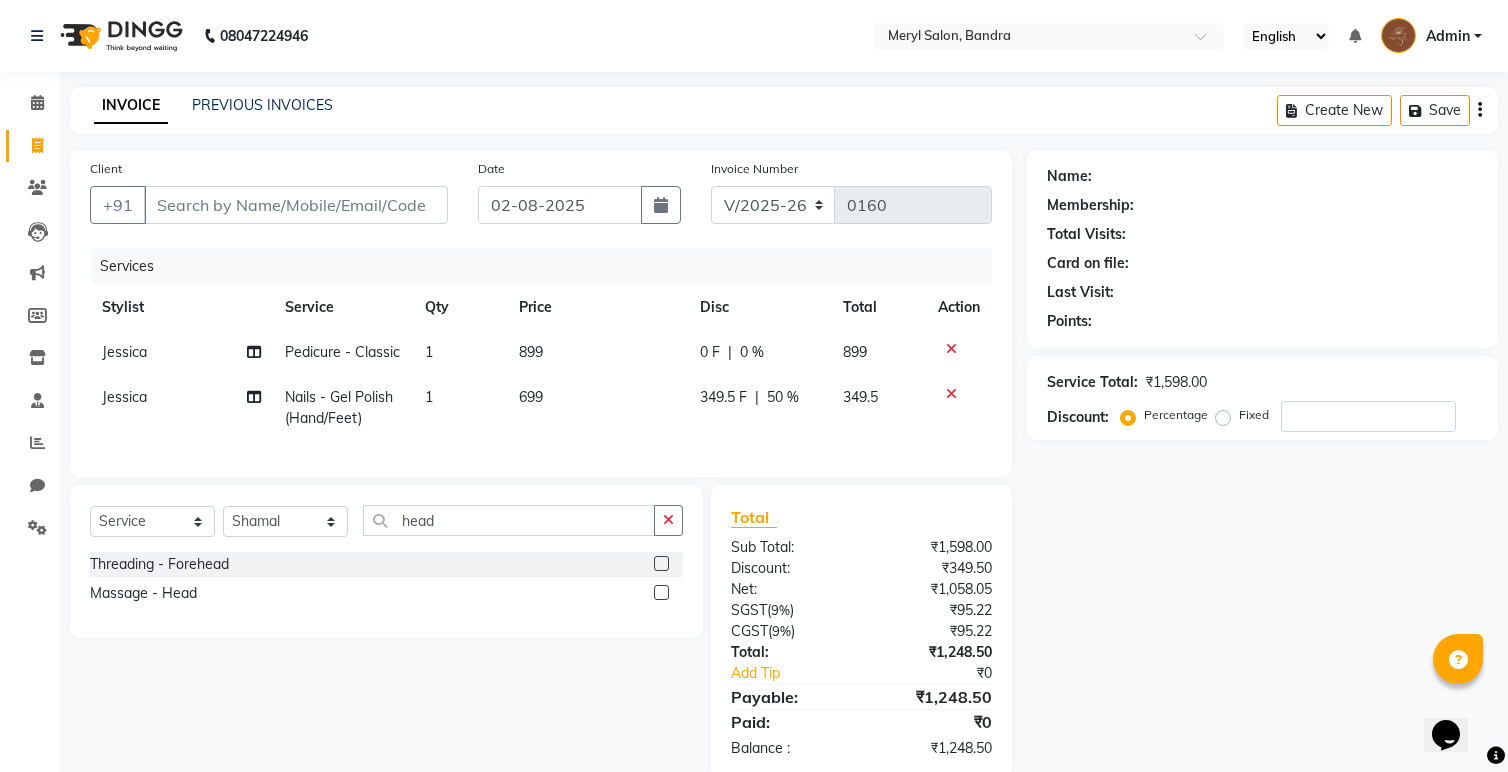 click 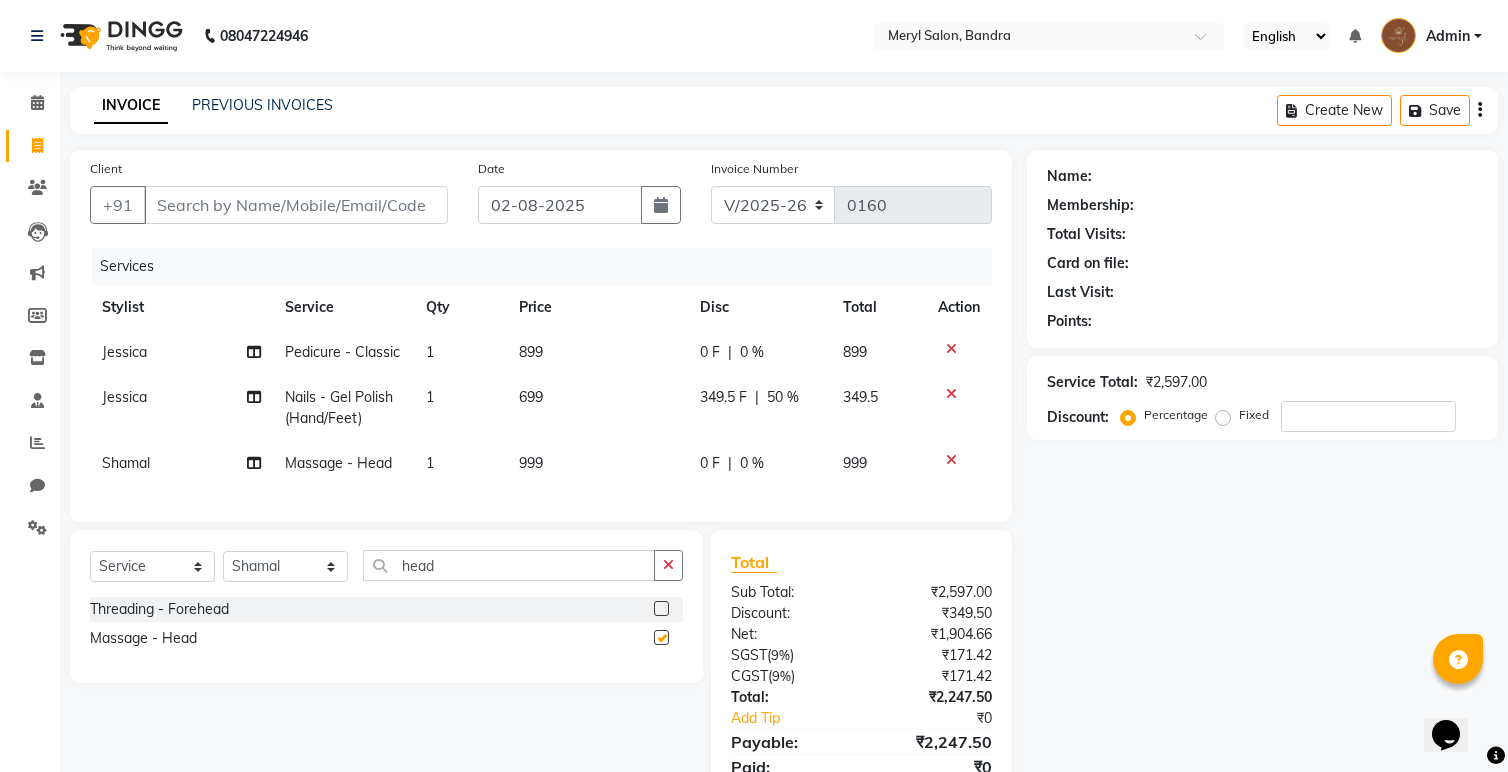 checkbox on "false" 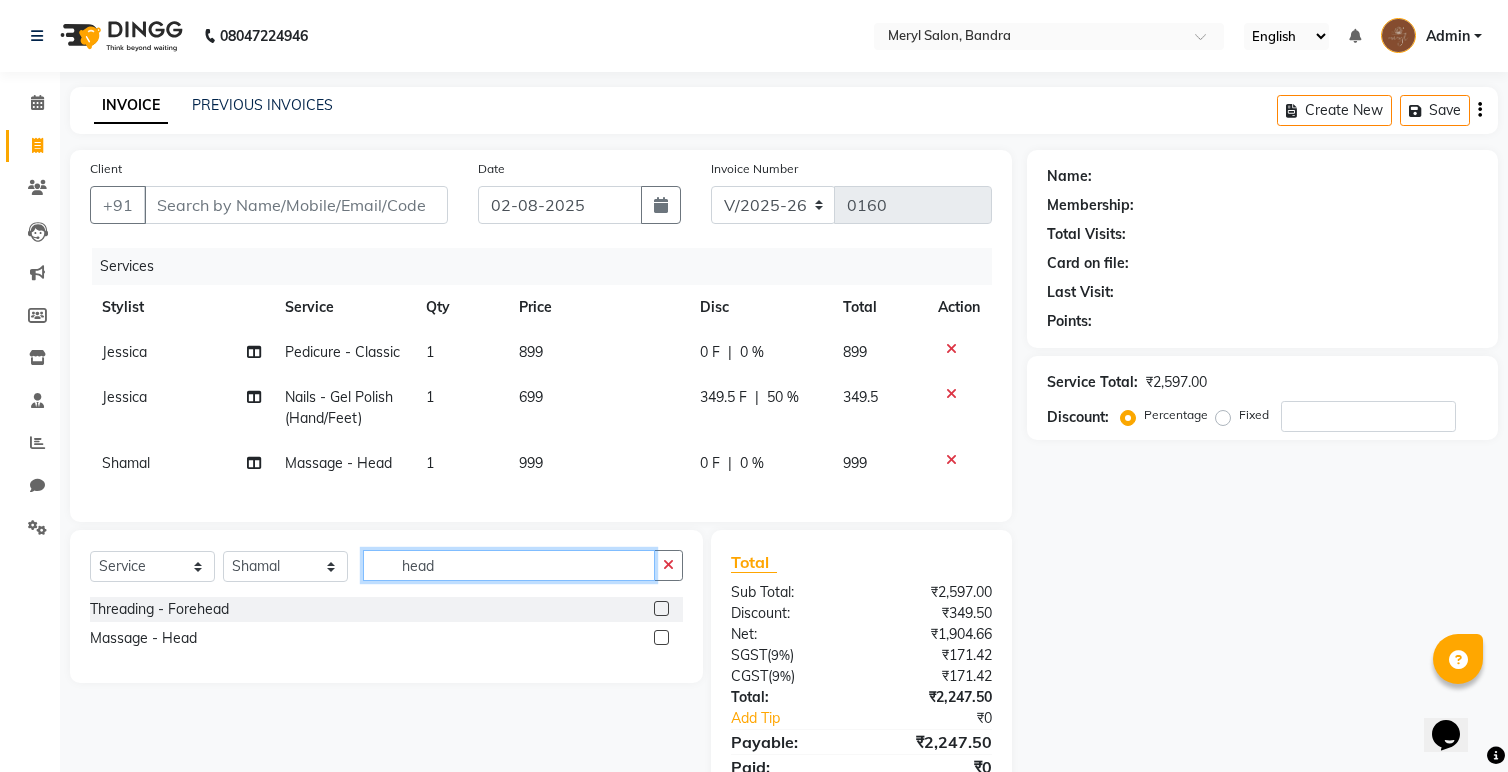 click on "head" 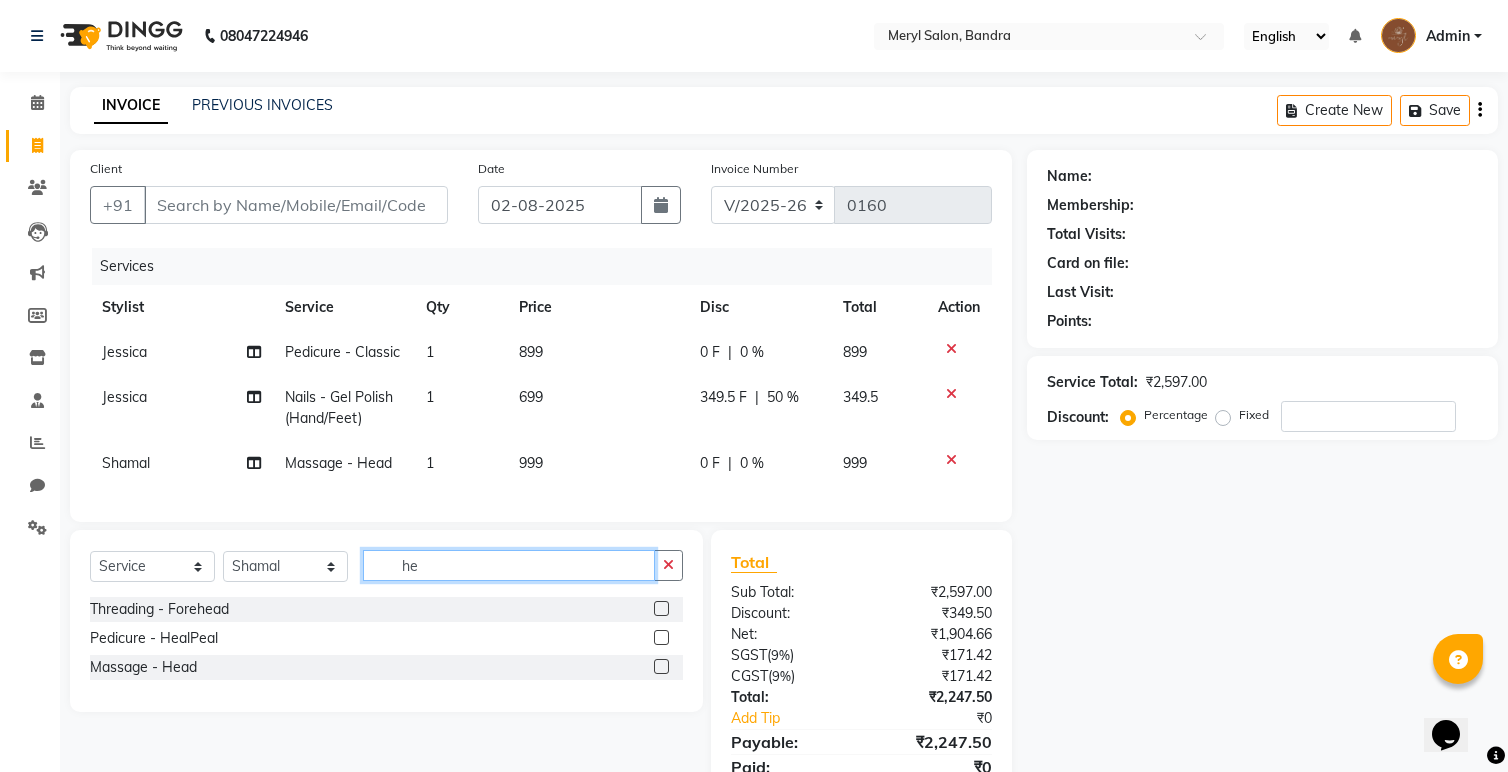 type on "h" 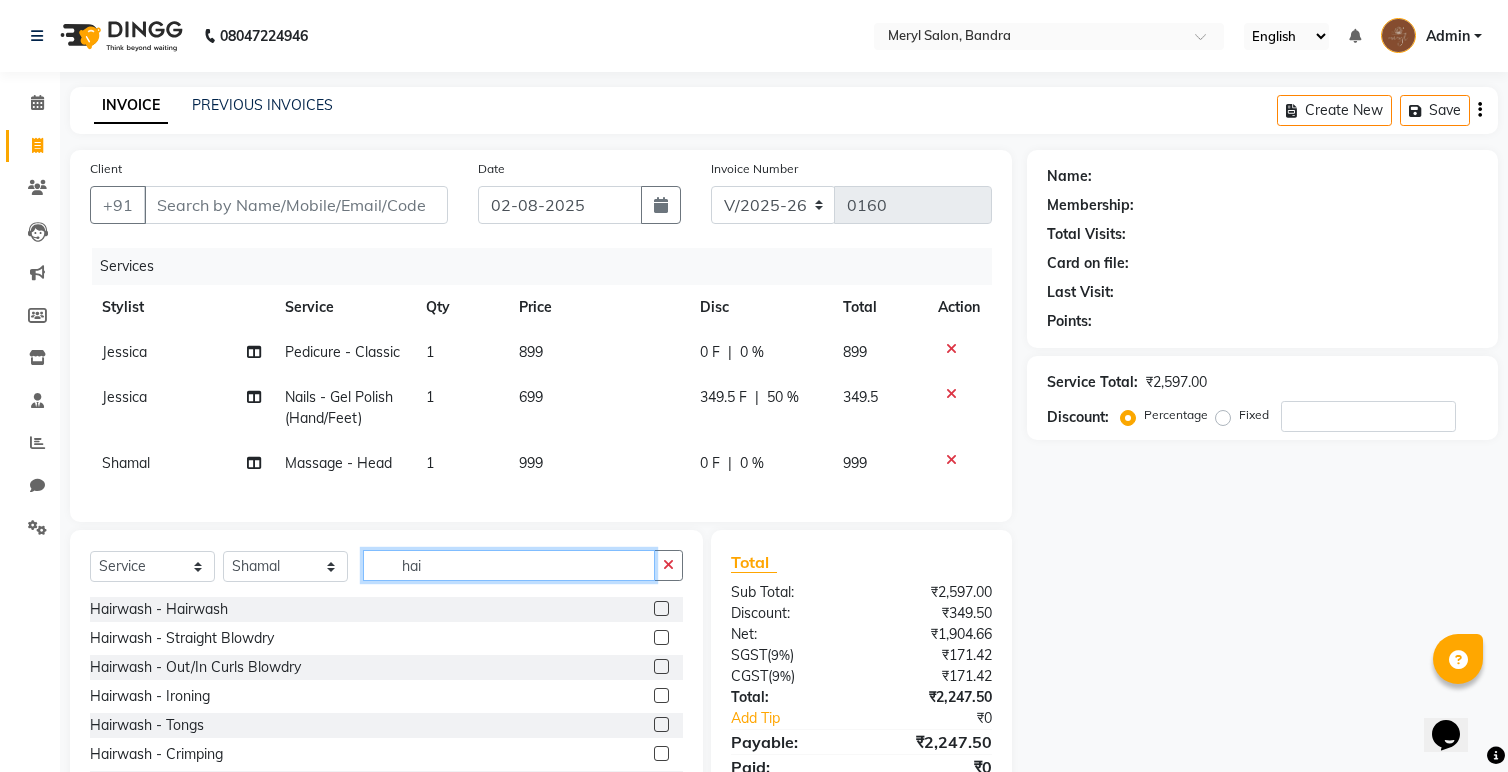 type on "hai" 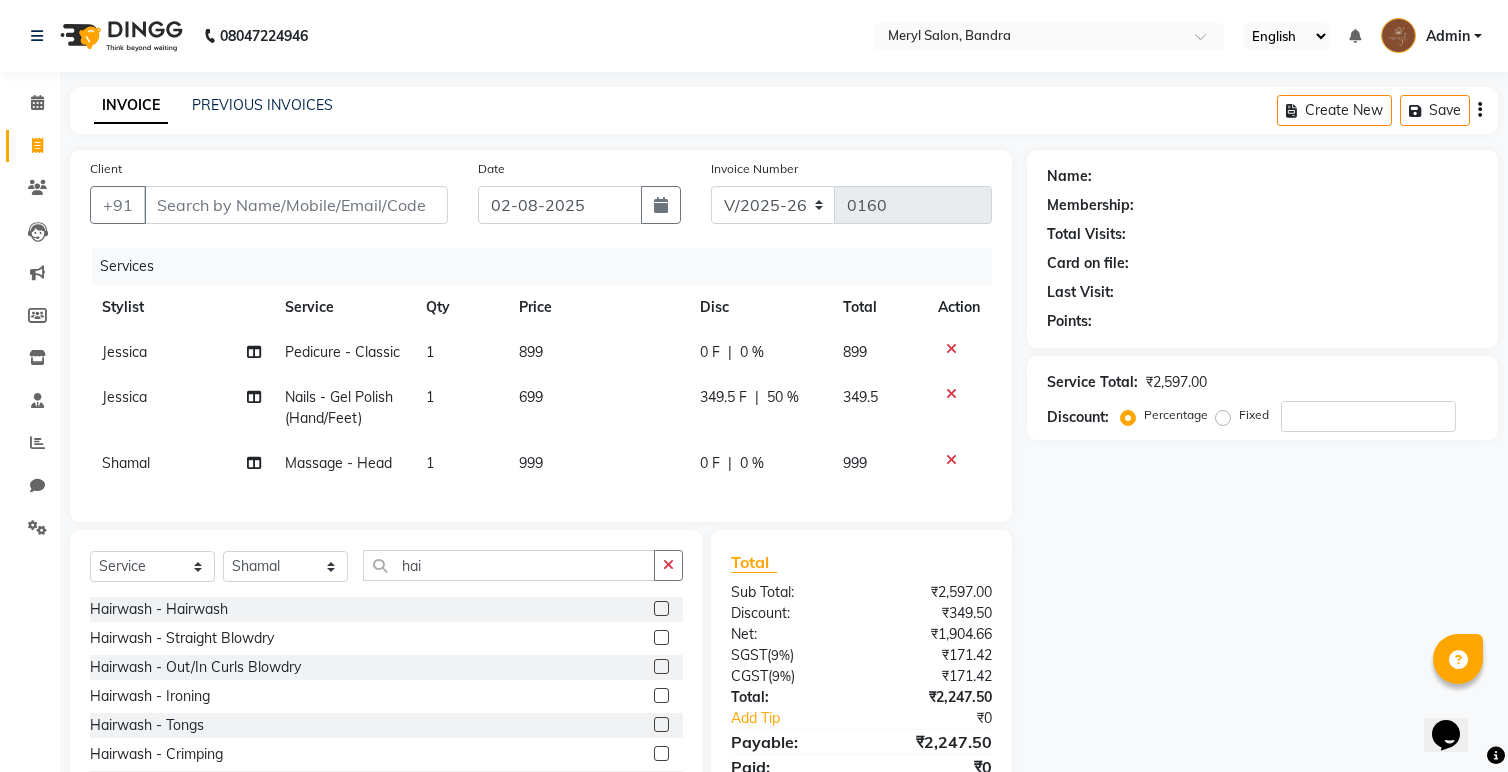click 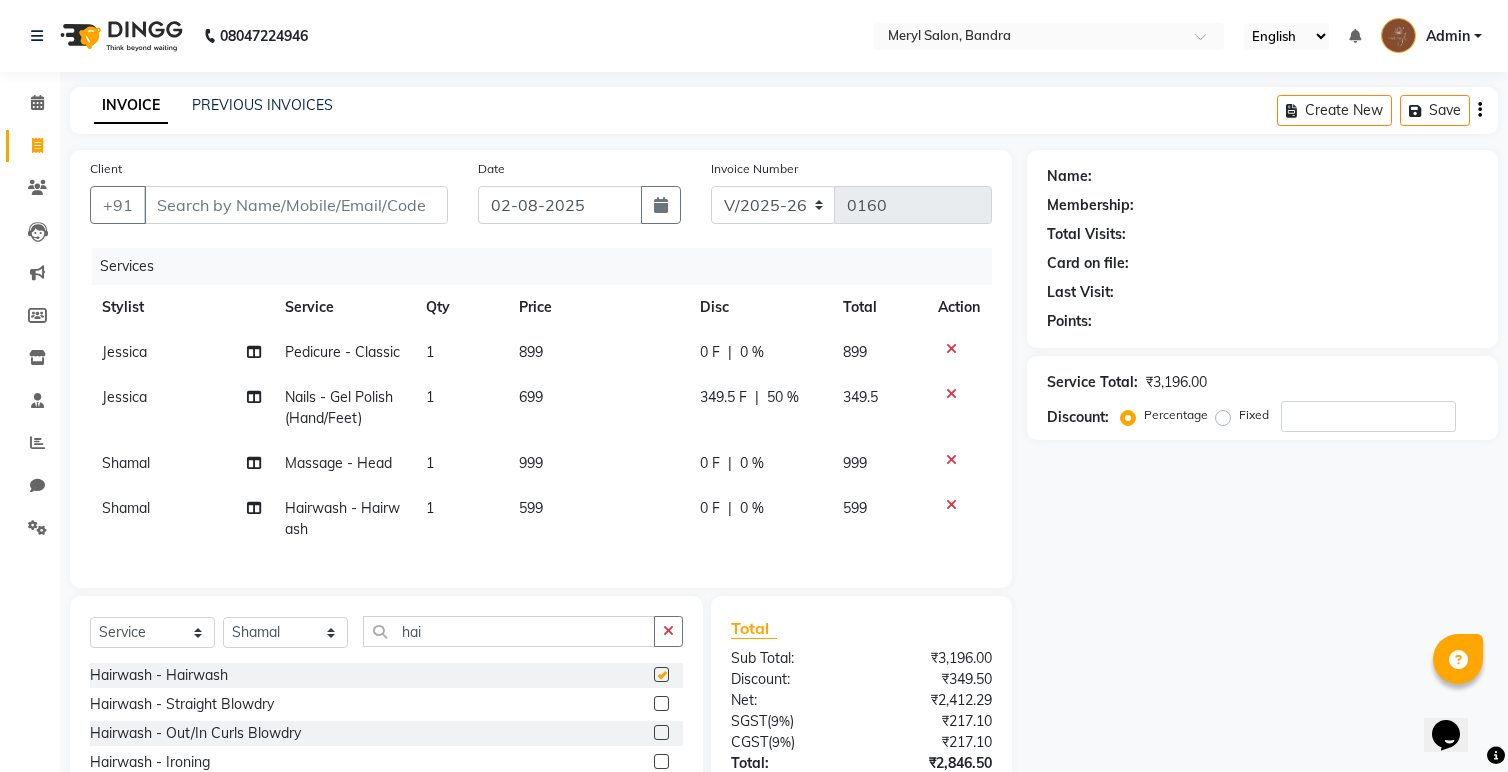 checkbox on "false" 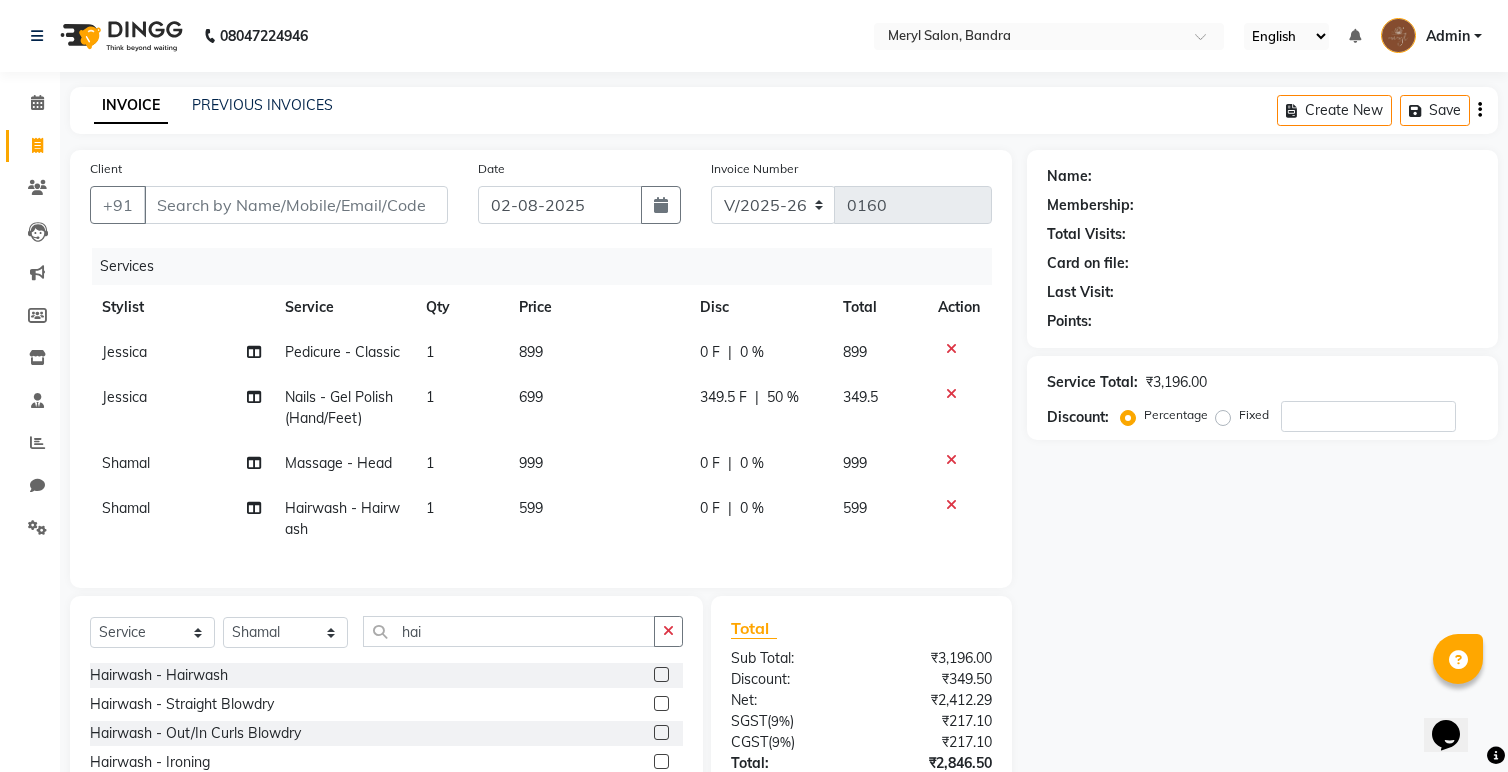 click on "0 F | 0 %" 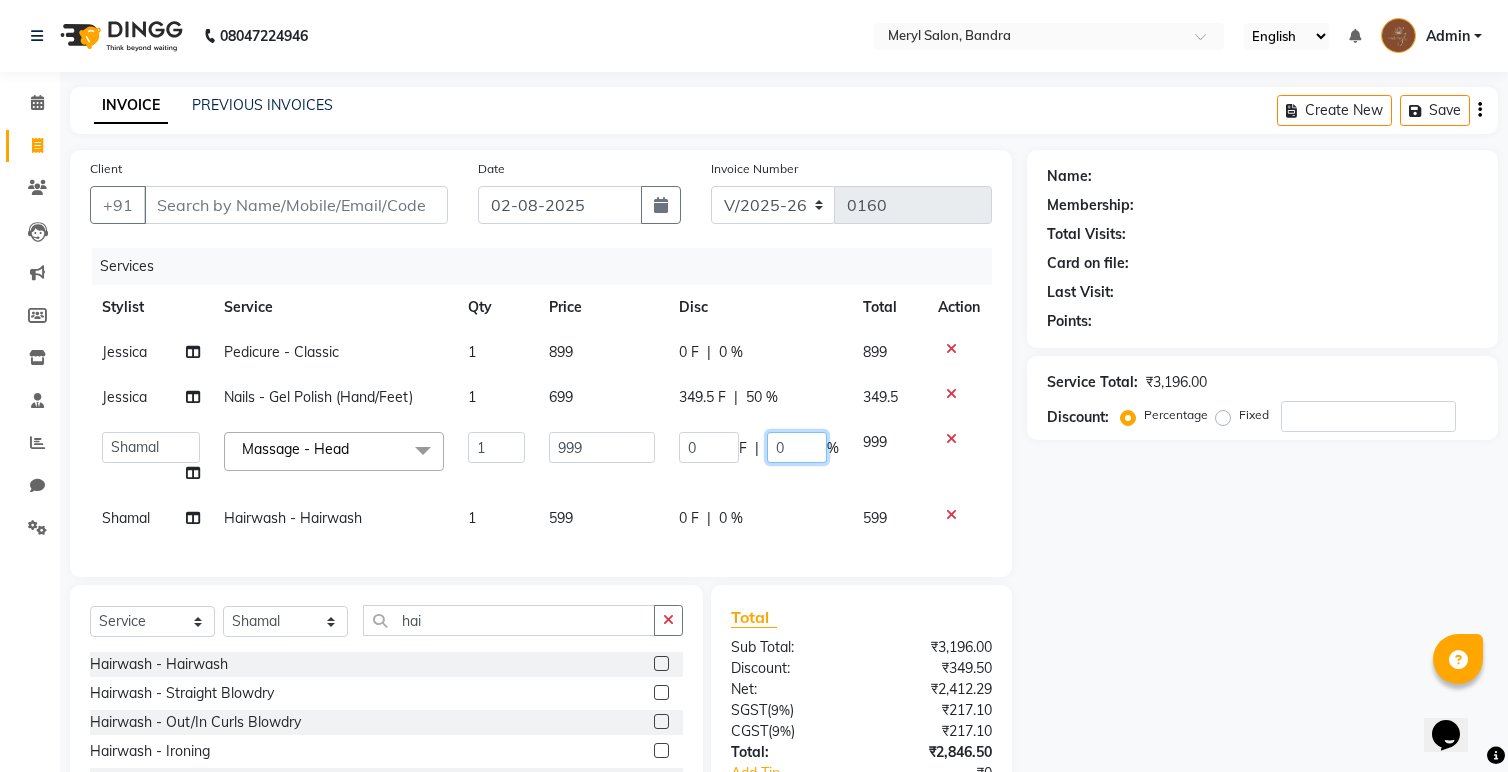 drag, startPoint x: 799, startPoint y: 444, endPoint x: 728, endPoint y: 448, distance: 71.11259 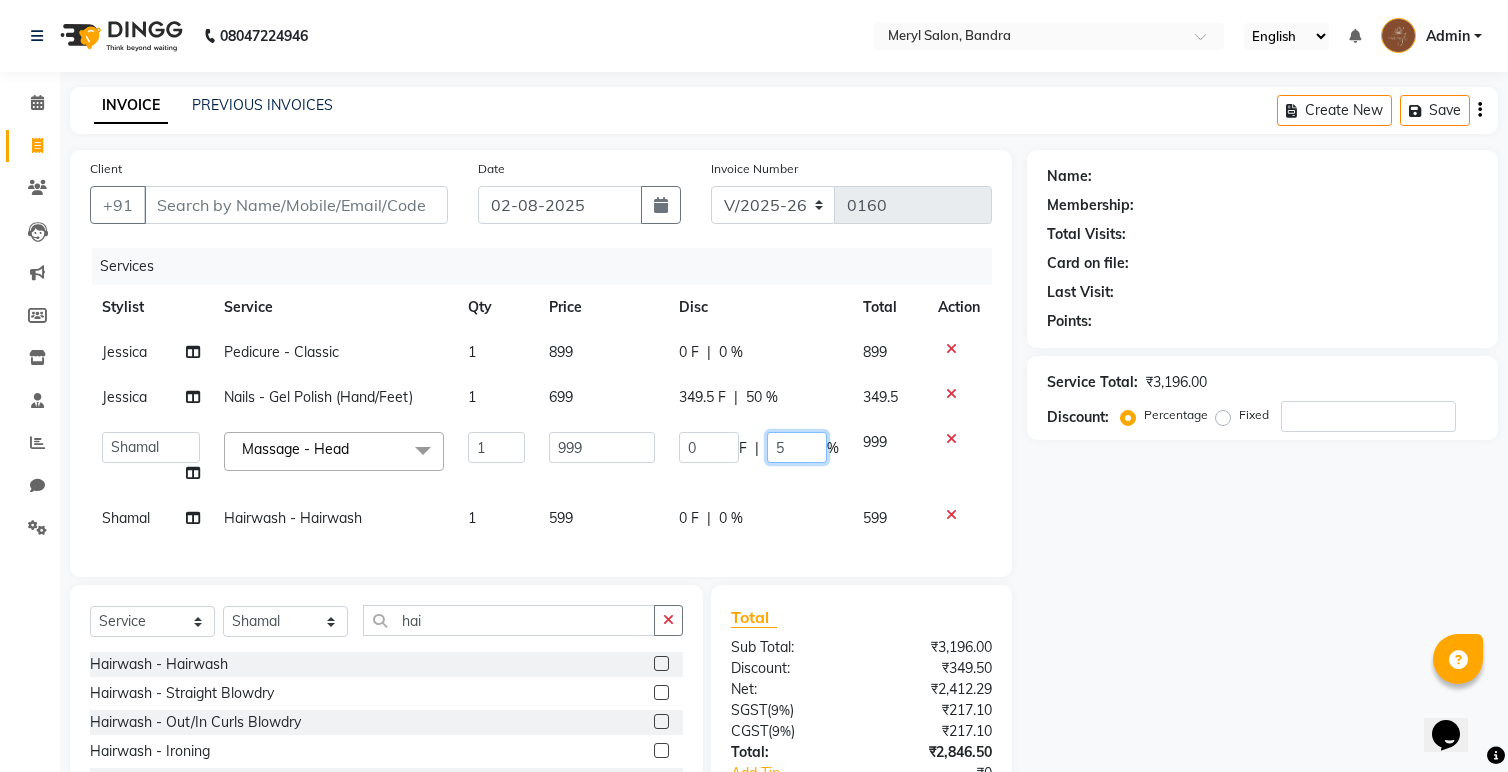 type on "50" 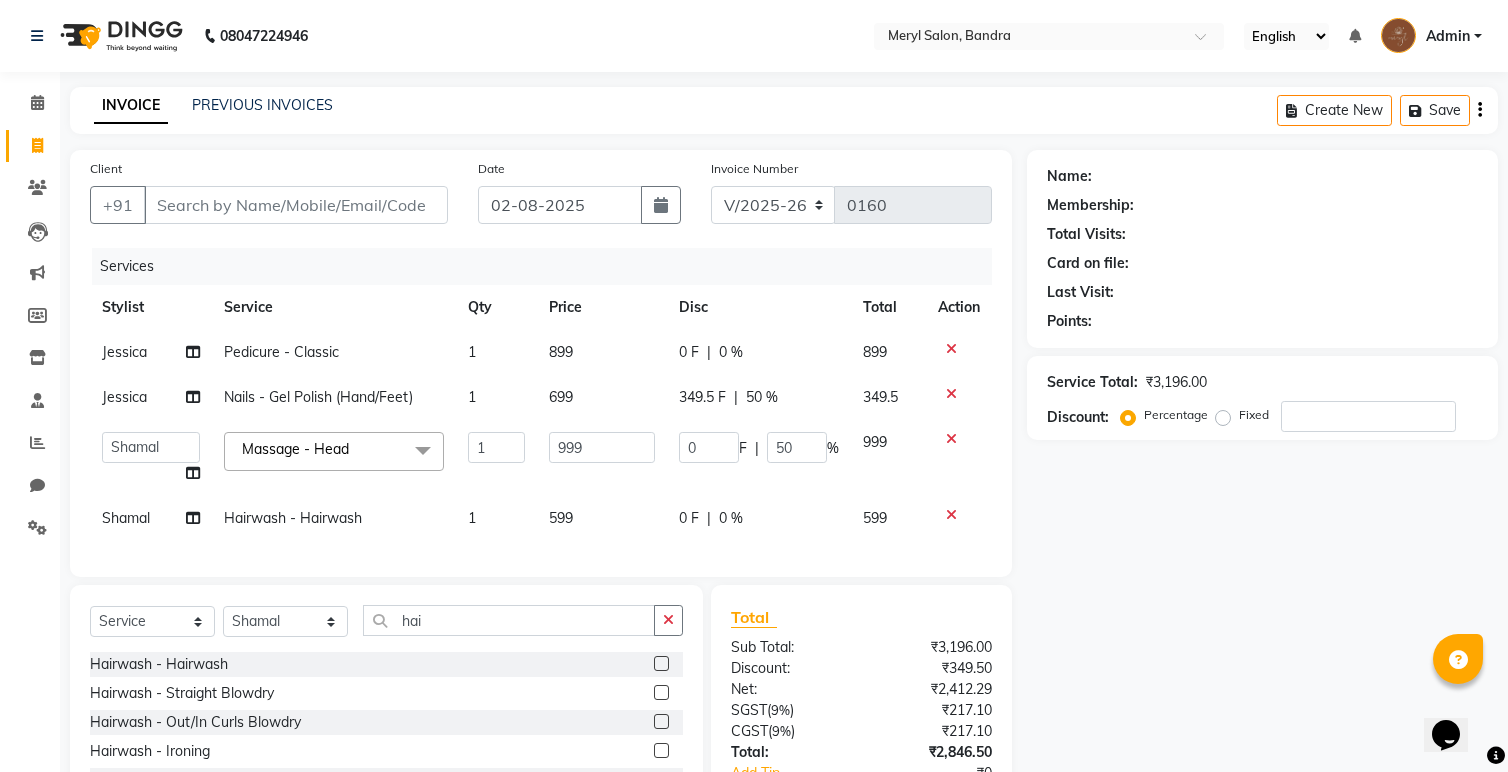click on "0 F | 0 %" 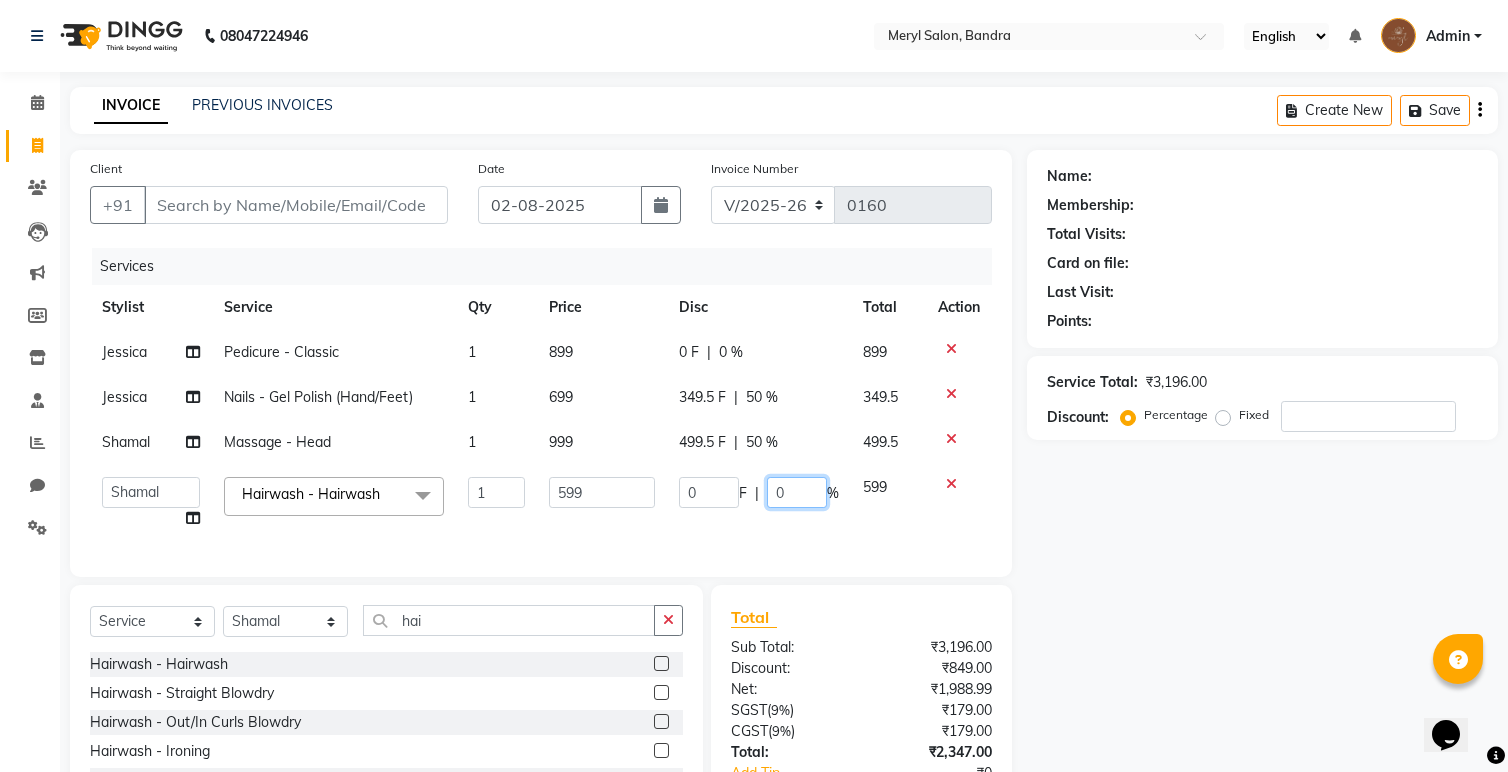 drag, startPoint x: 804, startPoint y: 495, endPoint x: 765, endPoint y: 494, distance: 39.012817 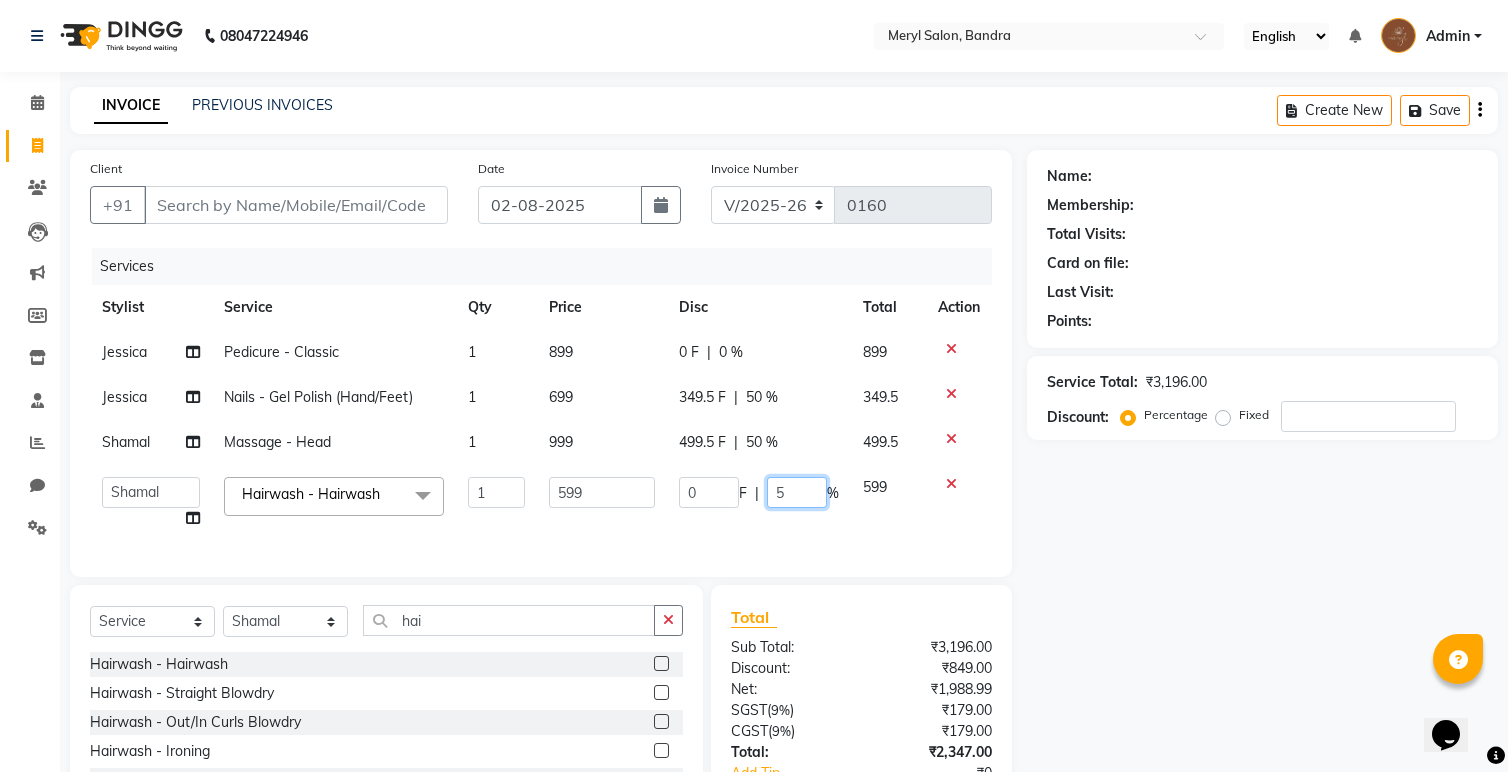 type on "50" 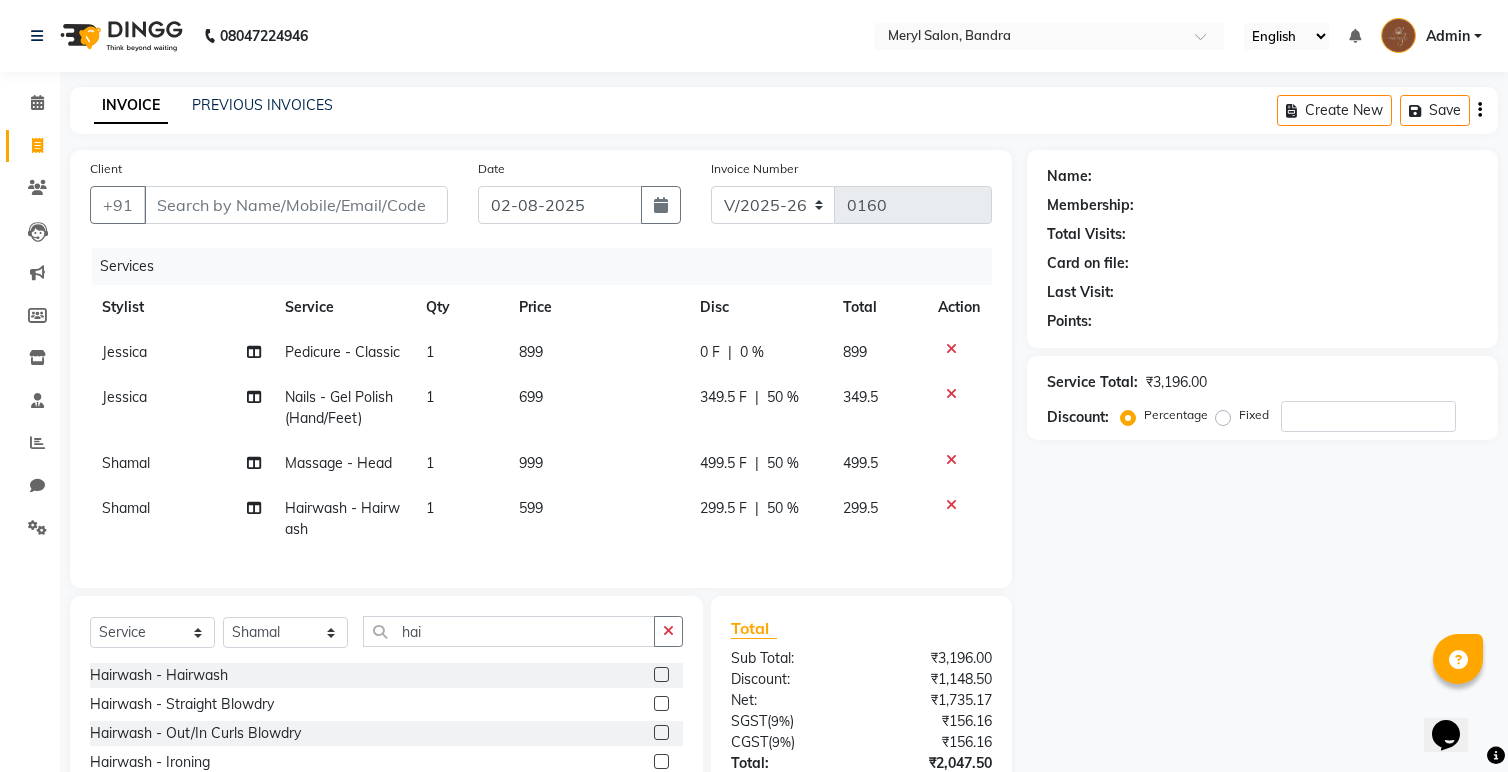click on "299.5 F | 50 %" 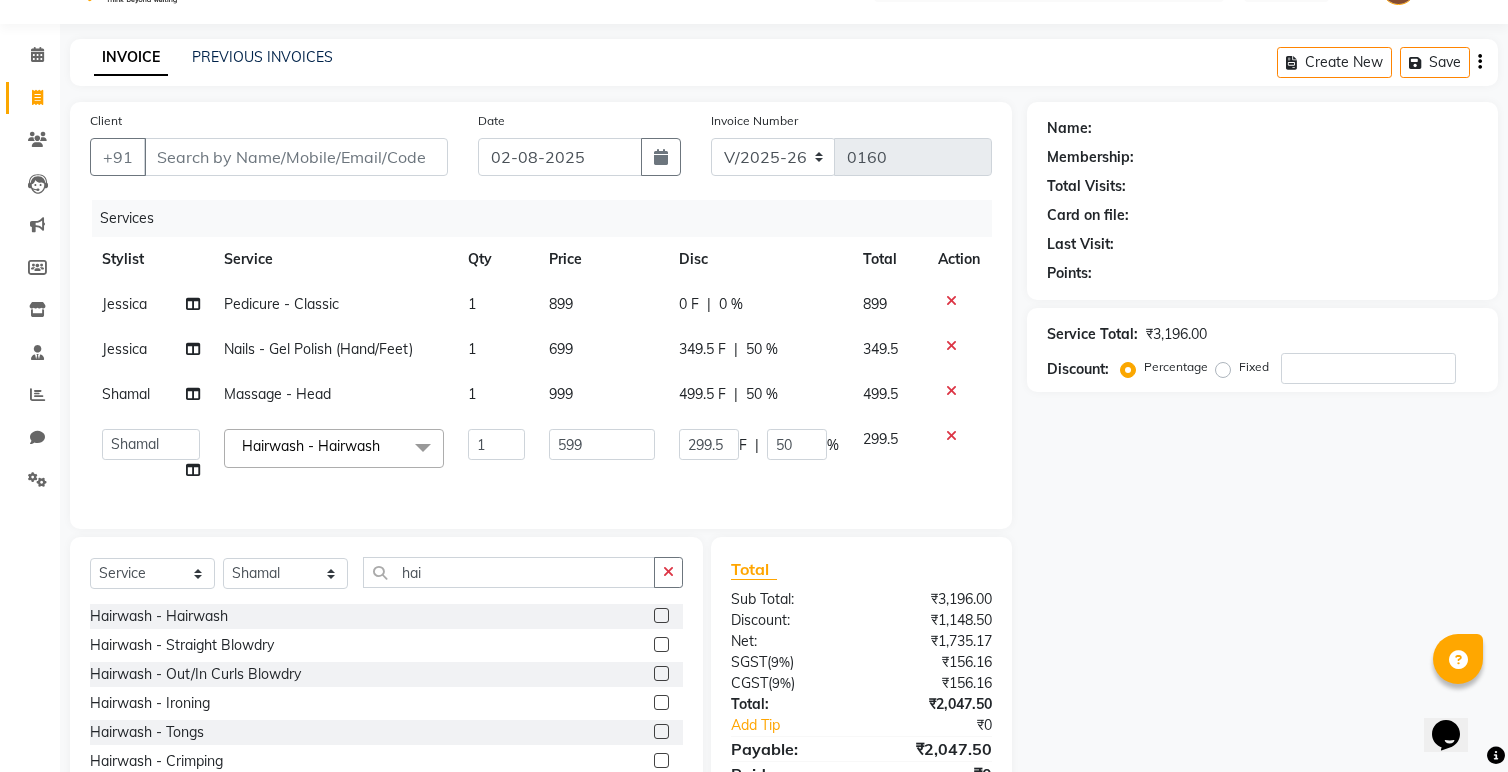 scroll, scrollTop: 49, scrollLeft: 0, axis: vertical 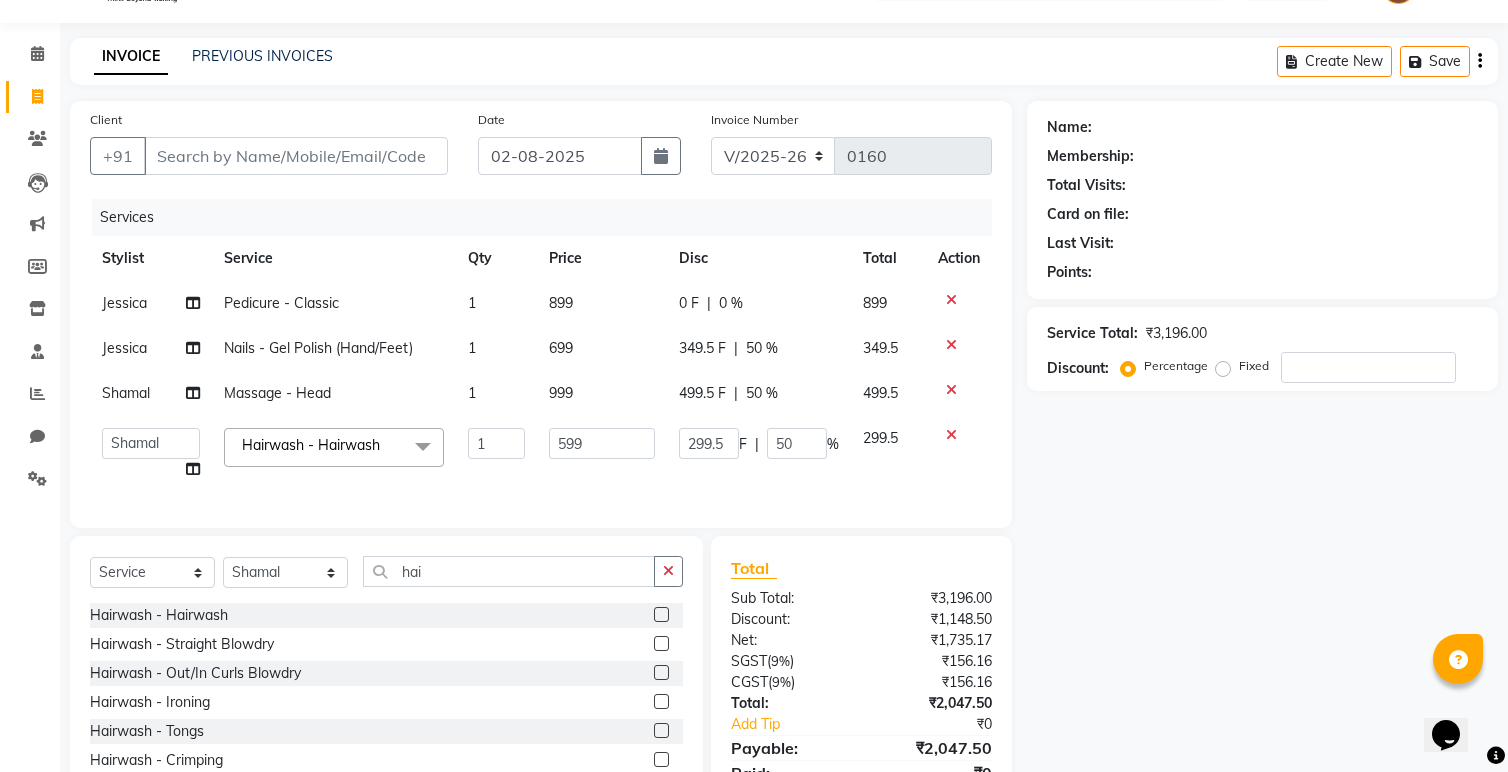 click on "Services Stylist Service Qty Price Disc Total Action Jessica Pedicure - Classic 1 899 0 F | 0 % 899 Jessica Nails - Gel Polish (Hand/Feet) 1 699 349.5 F | 50 % 349.5 Shamal  Massage - Head 1 999 499.5 F | 50 % 499.5  Anita   Dakshta    Jessica   Omar   Priti   Rajesh    Raju   Rekha   Sana    Shamal    Shivansh   Sohail  Hairwash - Hairwash  x Threading - Eyebrows Threading - Forehead Threading - UpperLips Threading - Chin Threading - Sidelocks Threading - Jawline Threading - Full Face Threading Manicure - Express (Nail Care + Nail Polish) Manicure - Classic Manicure - Premium Manicure - Advance & O3+ Manicure - Manicure Spa Manicure - cut file  Pedicure - Express Pedicure - Classic Pedicure - Premium Pedicure - Advance & O3+ Pedicure - HealPeal Pedicure - Pedicure Spa Hairwash - Hairwash Hairwash - Straight Blowdry Hairwash - Out/In Curls Blowdry Hairwash - Ironing Hairwash - Tongs Hairwash - Crimping Hairwash - Hair Styling Hairwash - 3TENX wash Haircut Female - Triming Haircut Female - Fringe/Bangs 1 599" 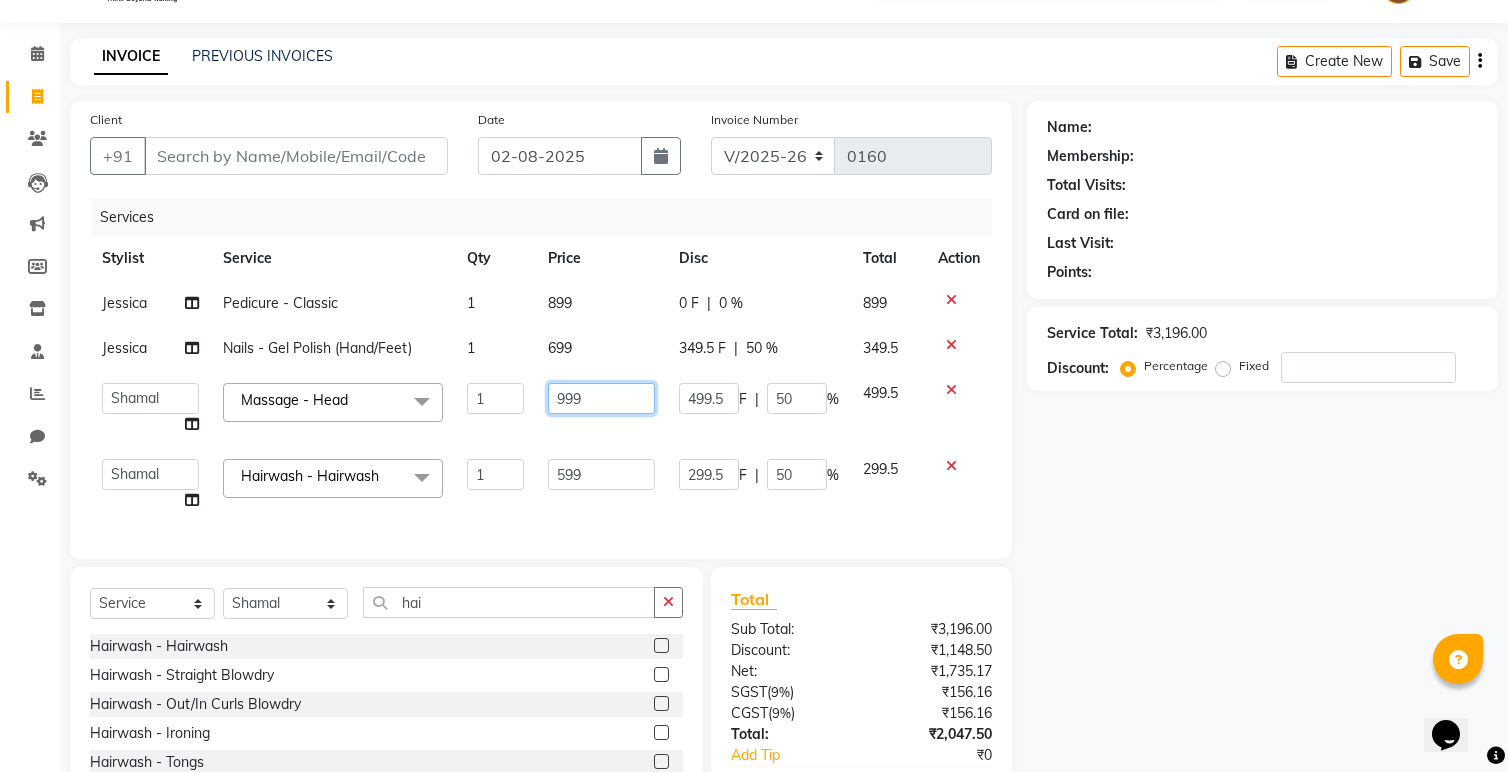 drag, startPoint x: 593, startPoint y: 396, endPoint x: 504, endPoint y: 399, distance: 89.050545 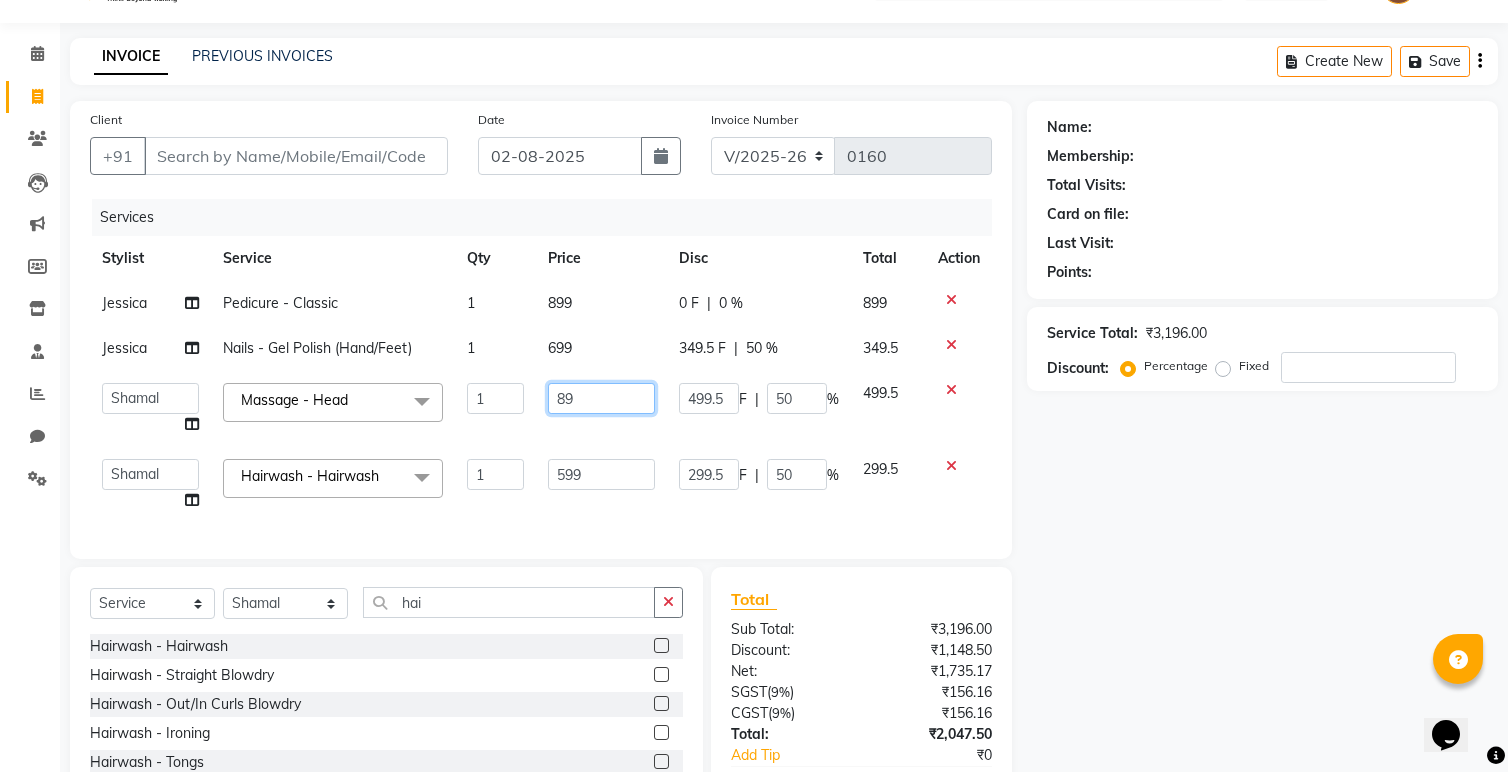 type on "899" 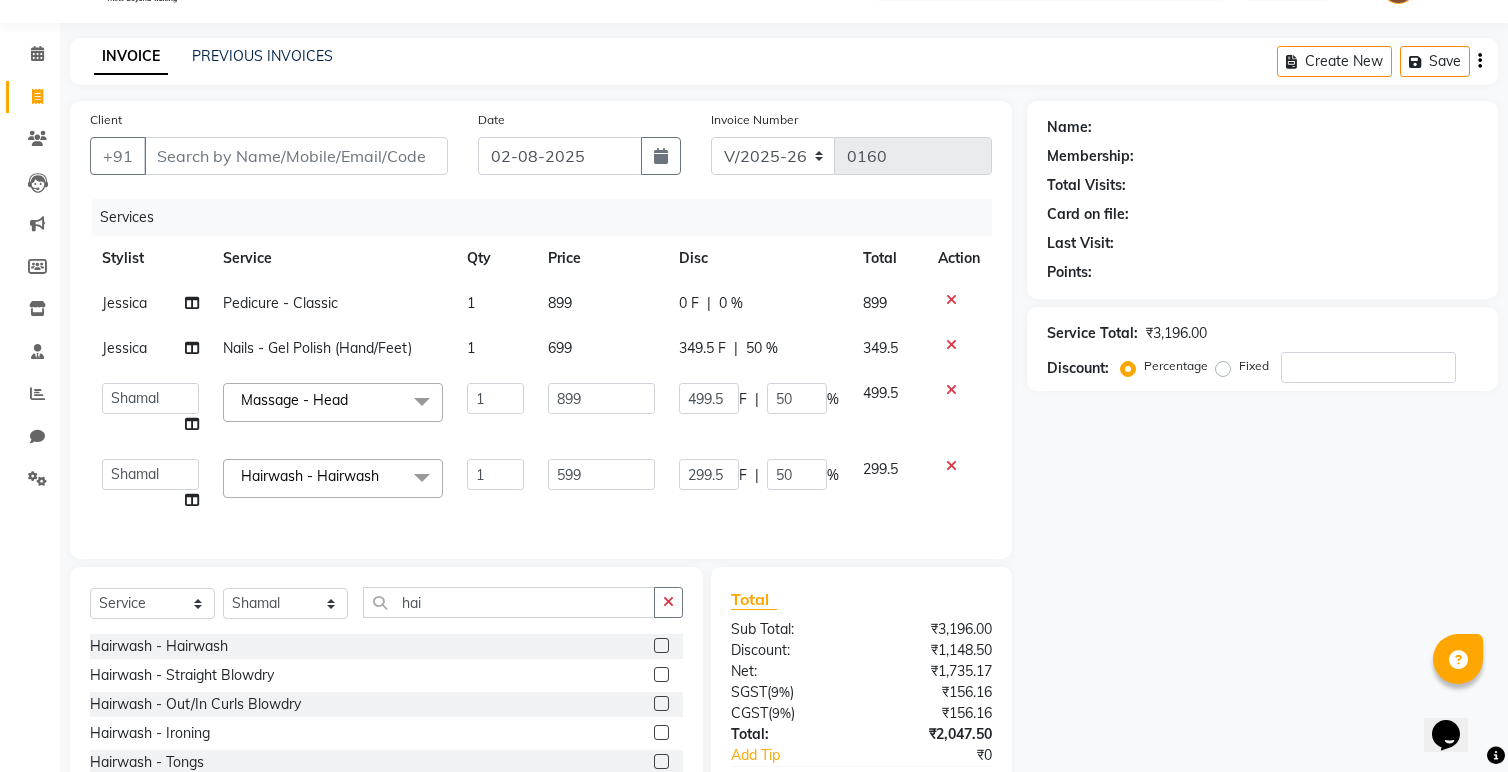 click on "Client +91 Date 02-08-2025 Invoice Number V/2025 V/2025-26 0160 Services Stylist Service Qty Price Disc Total Action Jessica Pedicure - Classic 1 899 0 F | 0 % 899 Jessica Nails - Gel Polish (Hand/Feet) 1 699 349.5 F | 50 % 349.5  Anita   Dakshta    Jessica   Omar   Priti   Rajesh    Raju   Rekha   Sana    Shamal    Shivansh   Sohail  Massage - Head  x Threading - Eyebrows Threading - Forehead Threading - UpperLips Threading - Chin Threading - Sidelocks Threading - Jawline Threading - Full Face Threading Manicure - Express (Nail Care + Nail Polish) Manicure - Classic Manicure - Premium Manicure - Advance & O3+ Manicure - Manicure Spa Manicure - cut file  Pedicure - Express Pedicure - Classic Pedicure - Premium Pedicure - Advance & O3+ Pedicure - HealPeal Pedicure - Pedicure Spa Hairwash - Hairwash Hairwash - Straight Blowdry Hairwash - Out/In Curls Blowdry Hairwash - Ironing Hairwash - Tongs Hairwash - Crimping Hairwash - Hair Styling Hairwash - 3TENX wash Haircut Female - Triming Haircut Female - Advance 1" 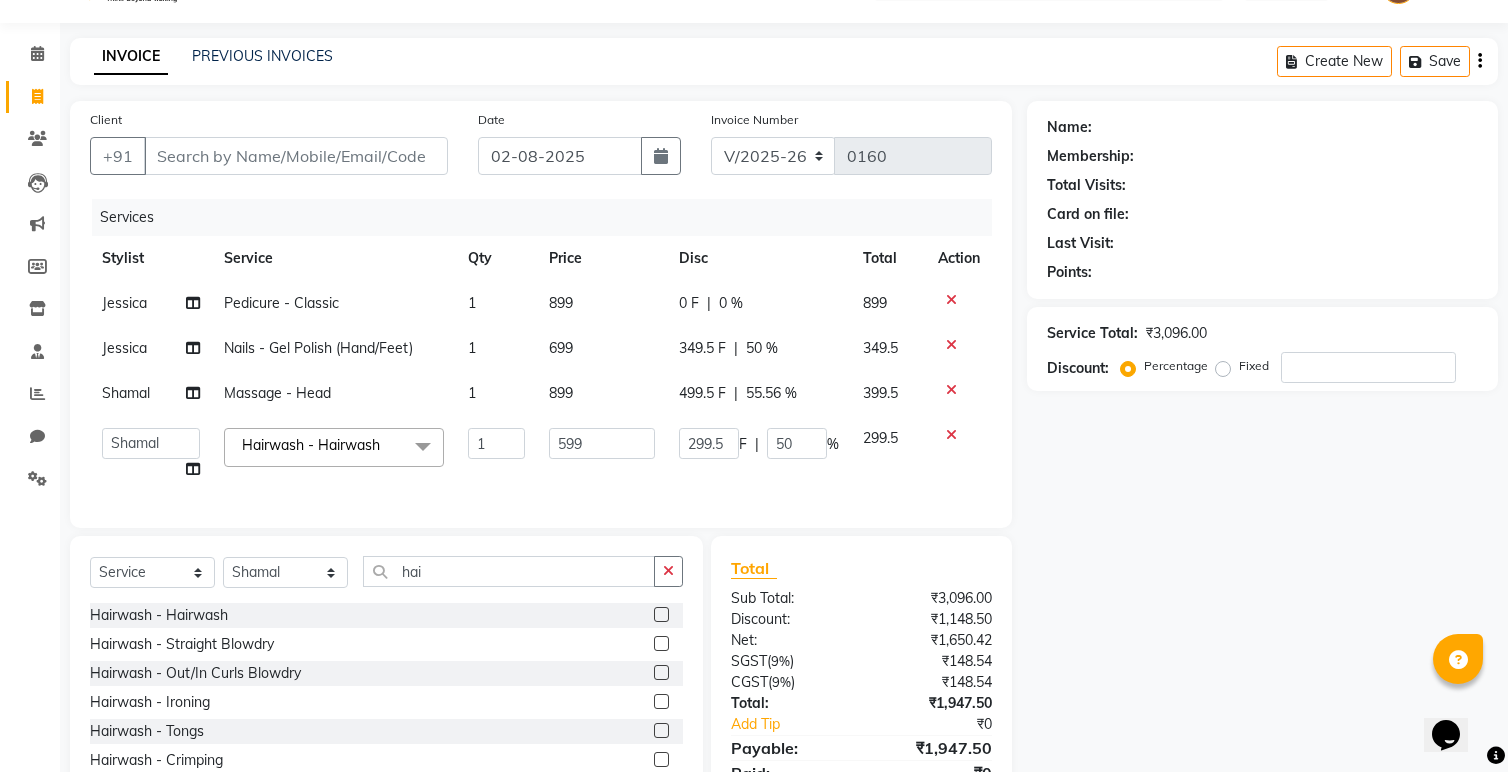 click 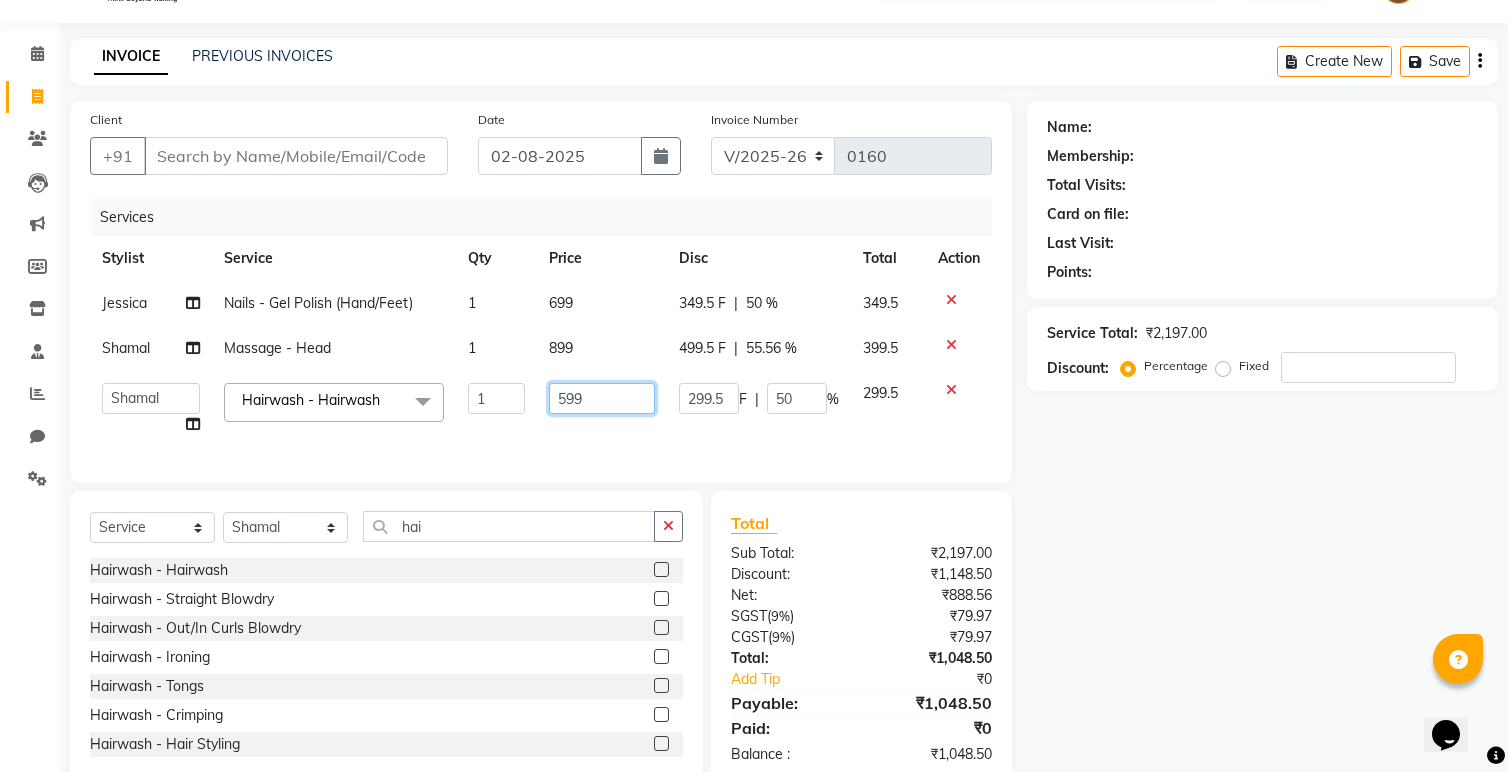 click on "599" 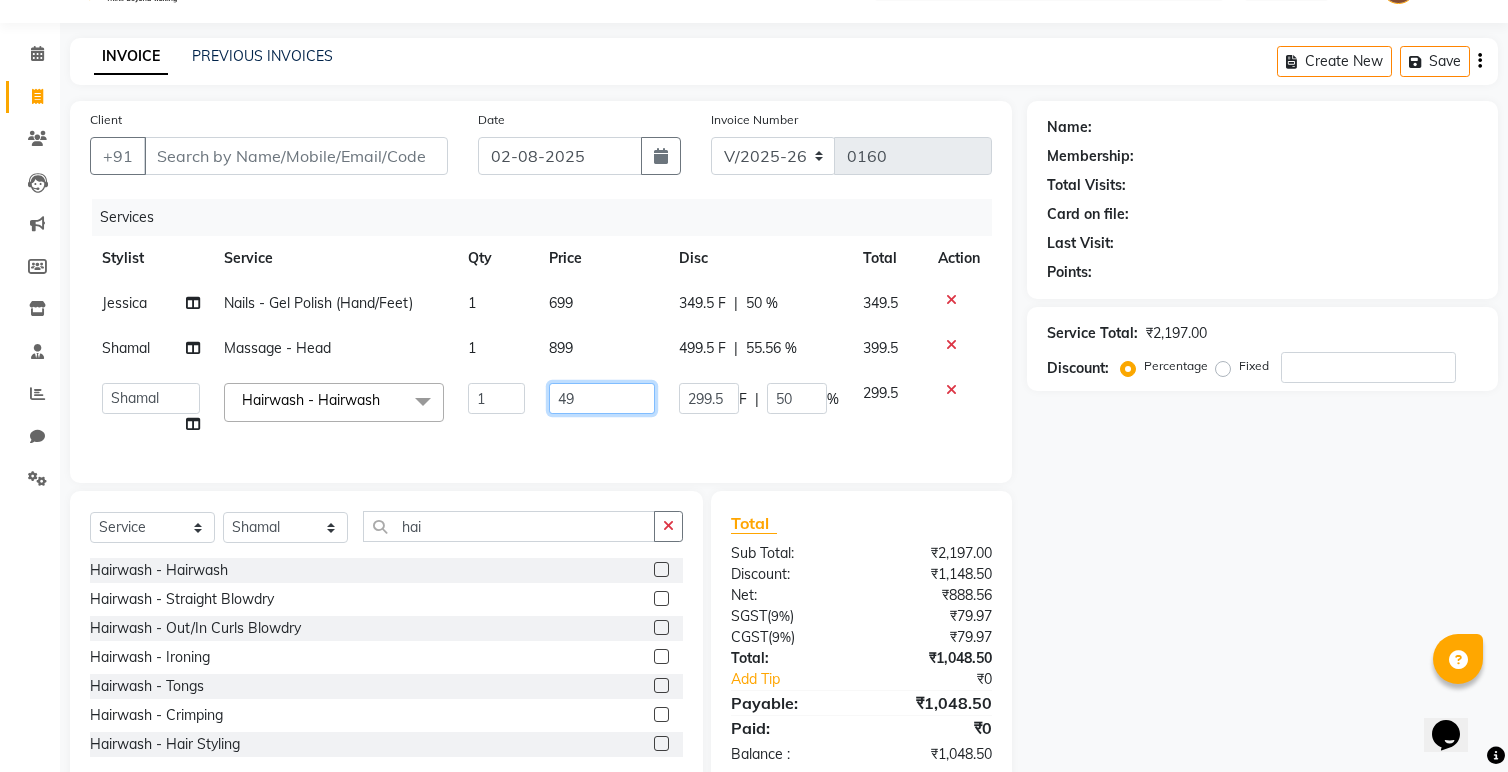 type on "499" 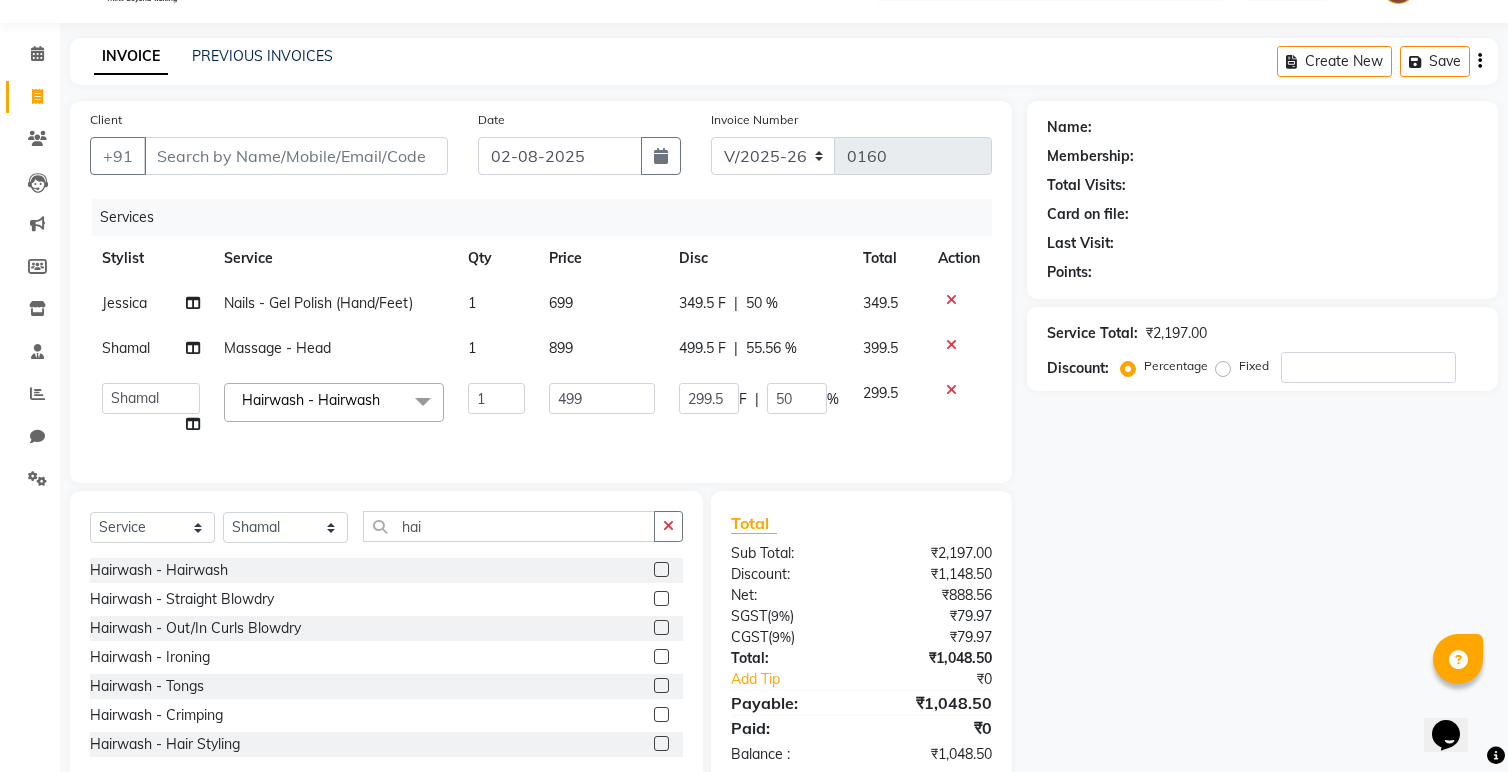 click on "Services Stylist Service Qty Price Disc Total Action Jessica Nails - Gel Polish (Hand/Feet) 1 699 349.5 F | 50 % 349.5 Shamal  Massage - Head 1 899 499.5 F | 55.56 % 399.5  Anita   Dakshta    Jessica   Omar   Priti   Rajesh    Raju   Rekha   Sana    Shamal    Shivansh   Sohail  Hairwash - Hairwash  x Threading - Eyebrows Threading - Forehead Threading - UpperLips Threading - Chin Threading - Sidelocks Threading - Jawline Threading - Full Face Threading Manicure - Express (Nail Care + Nail Polish) Manicure - Classic Manicure - Premium Manicure - Advance & O3+ Manicure - Manicure Spa Manicure - cut file  Pedicure - Express Pedicure - Classic Pedicure - Premium Pedicure - Advance & O3+ Pedicure - HealPeal Pedicure - Pedicure Spa Hairwash - Hairwash Hairwash - Straight Blowdry Hairwash - Out/In Curls Blowdry Hairwash - Ironing Hairwash - Tongs Hairwash - Crimping Hairwash - Hair Styling Hairwash - 3TENX wash Haircut Female - Triming Haircut Female - Fringe/Bangs Haircut Female - Kids (Age 12) Hair Spa - Classic" 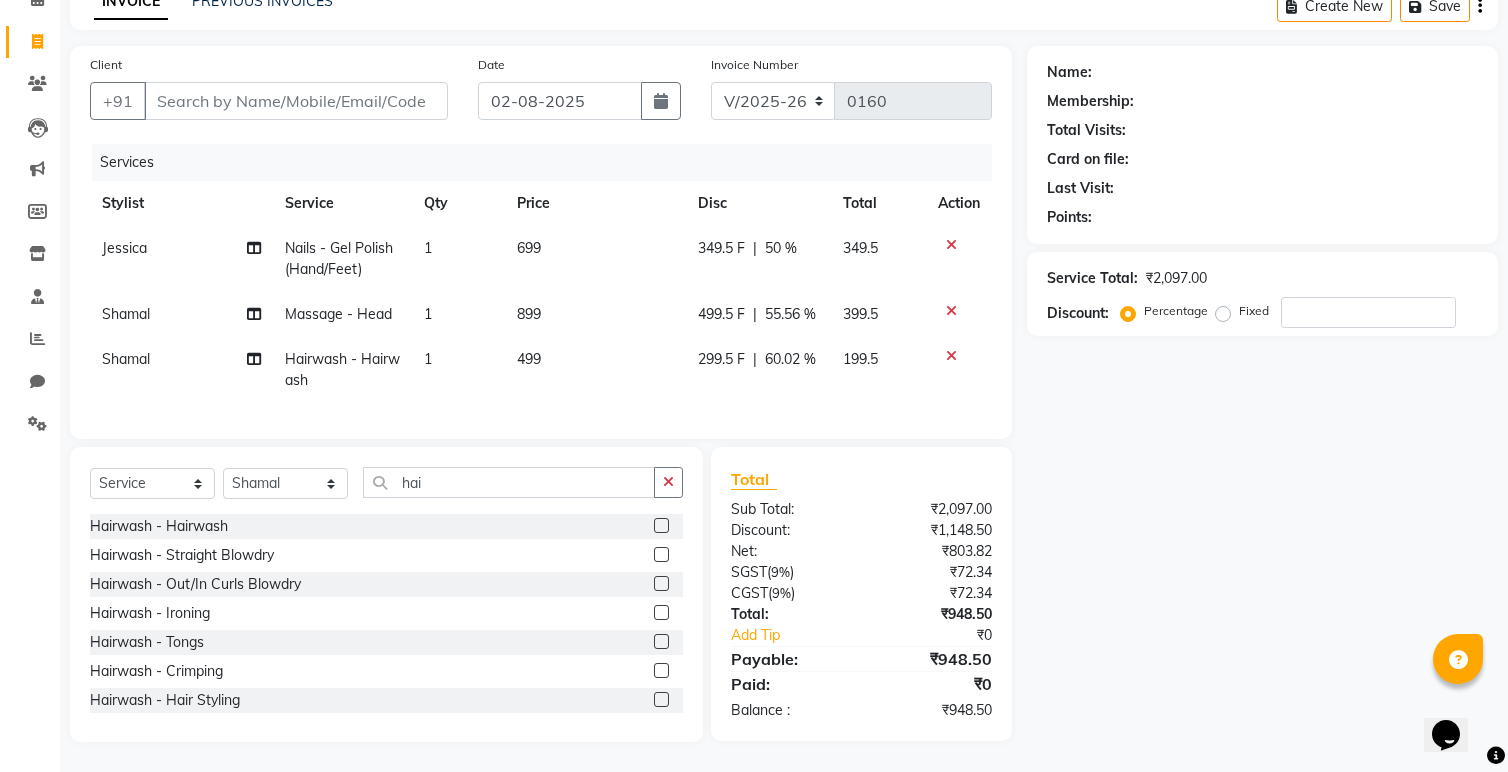 scroll, scrollTop: 102, scrollLeft: 0, axis: vertical 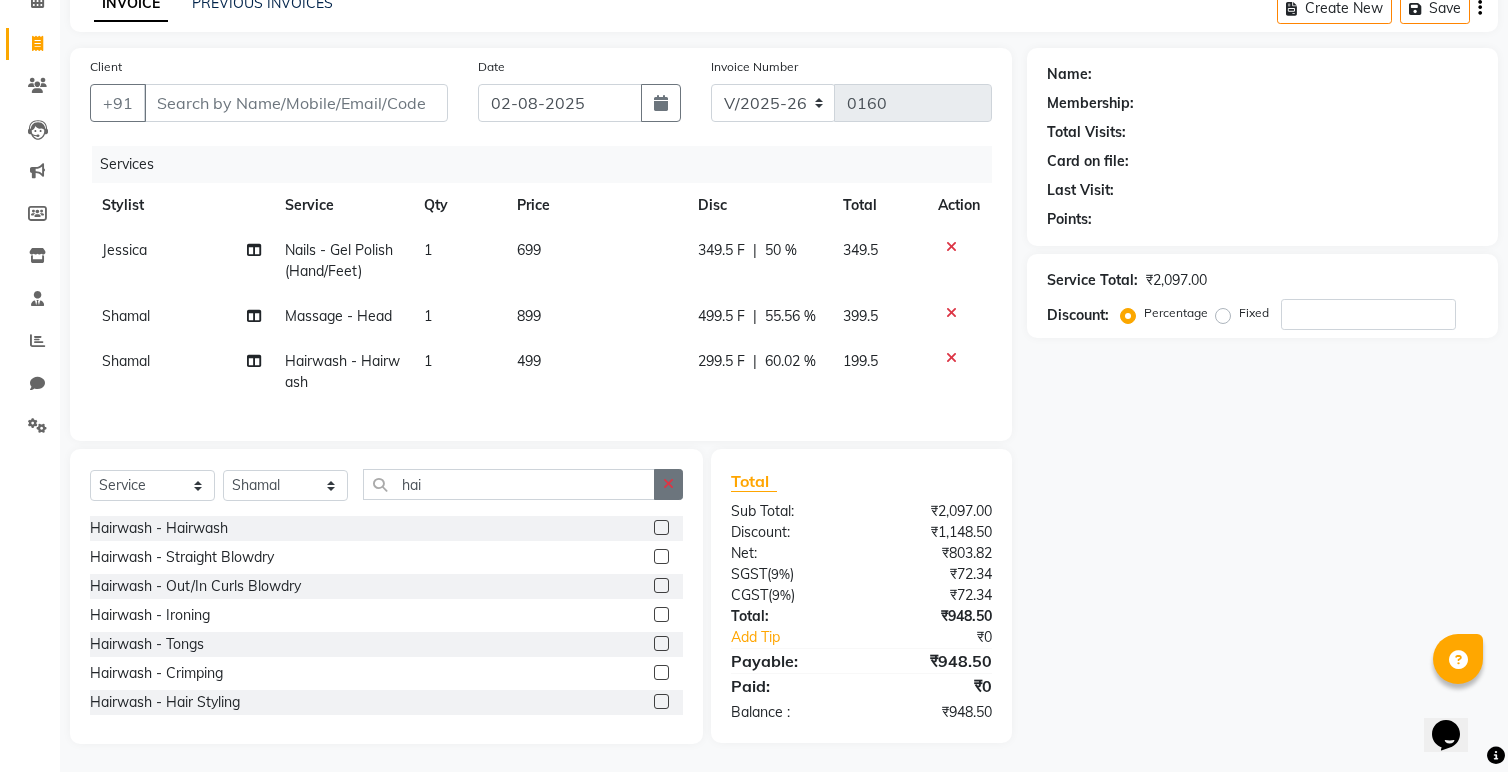 click 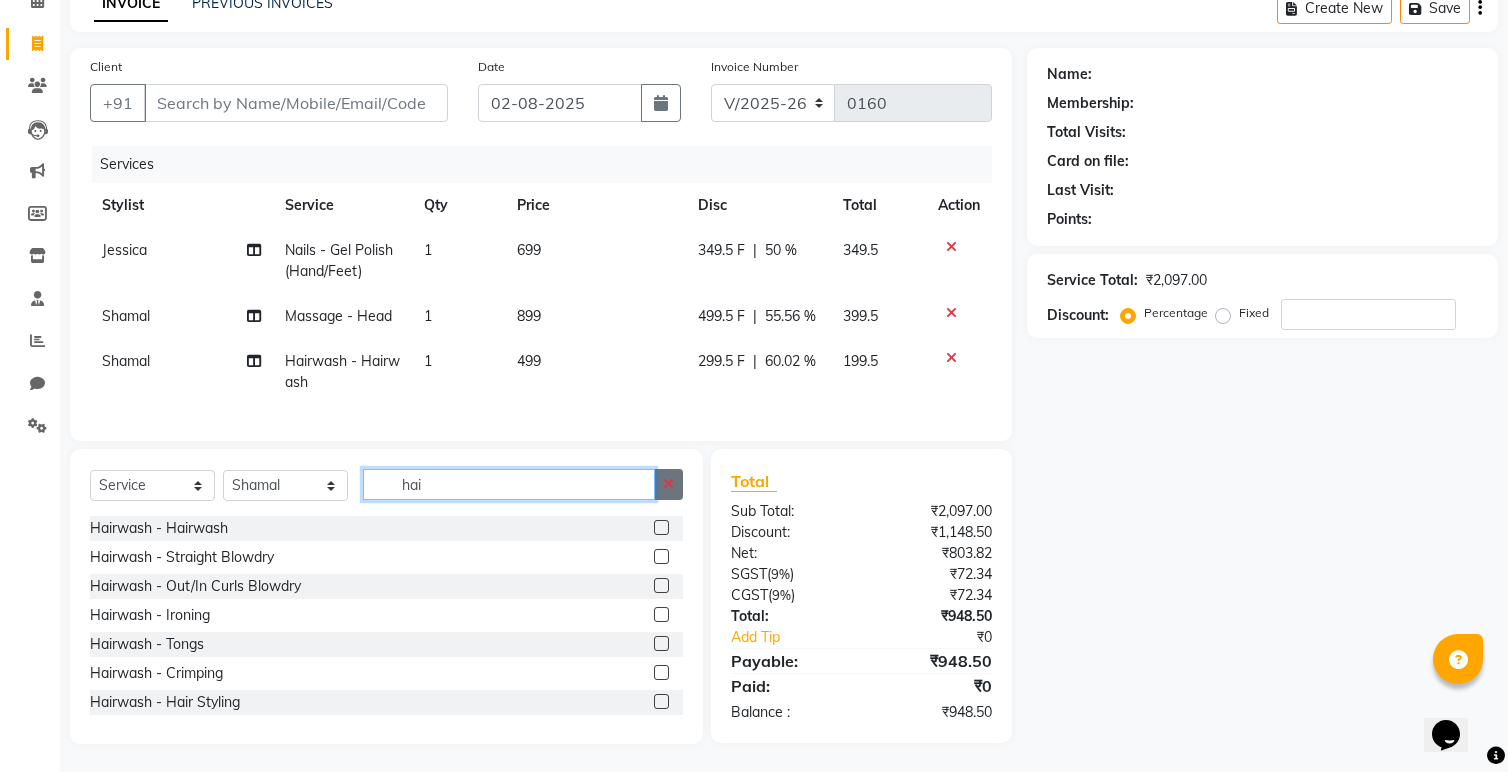 type 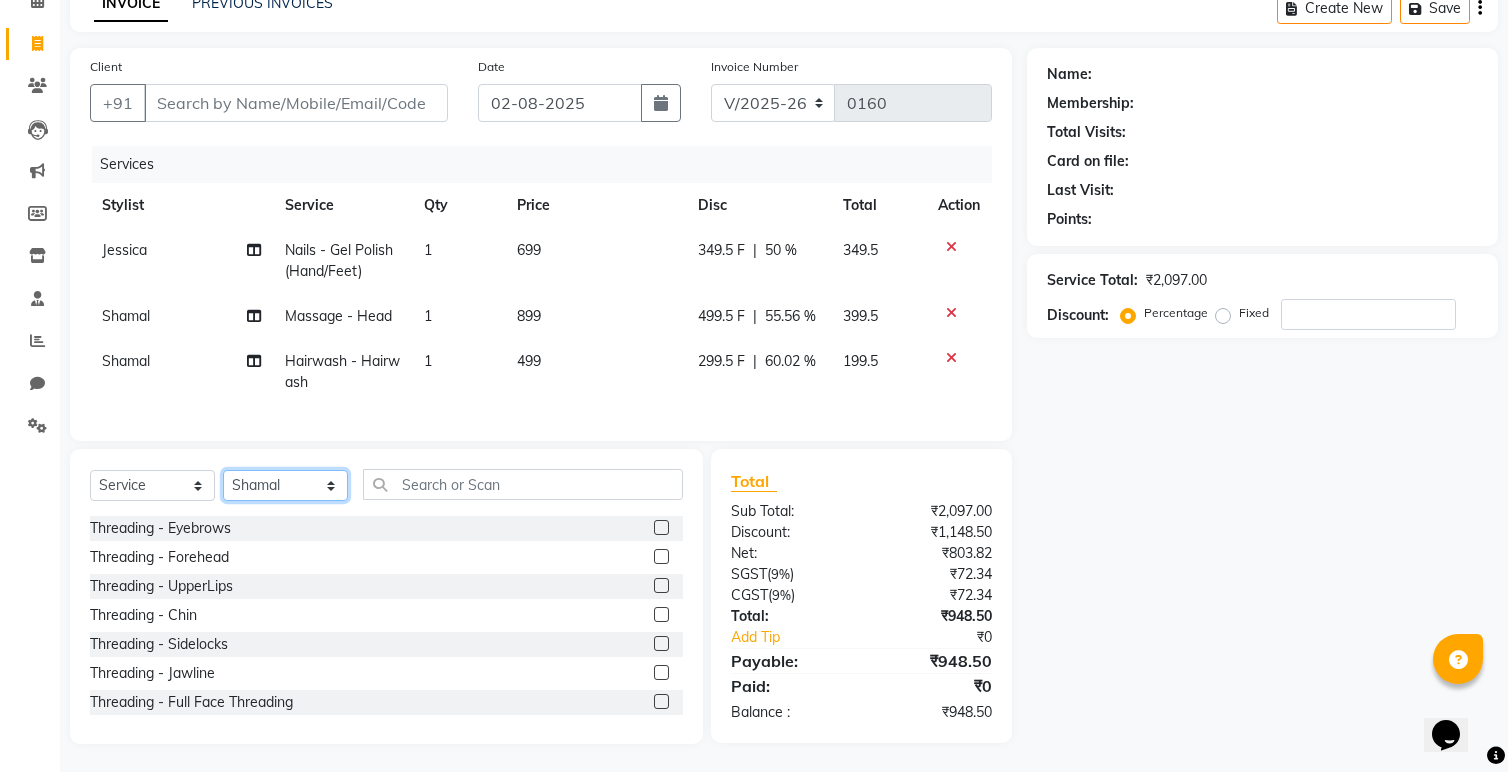 click on "Select Stylist Anita Dakshta  Jessica Omar Priti Rajesh  Raju Rekha Sana  Shamal  Shivansh Sohail" 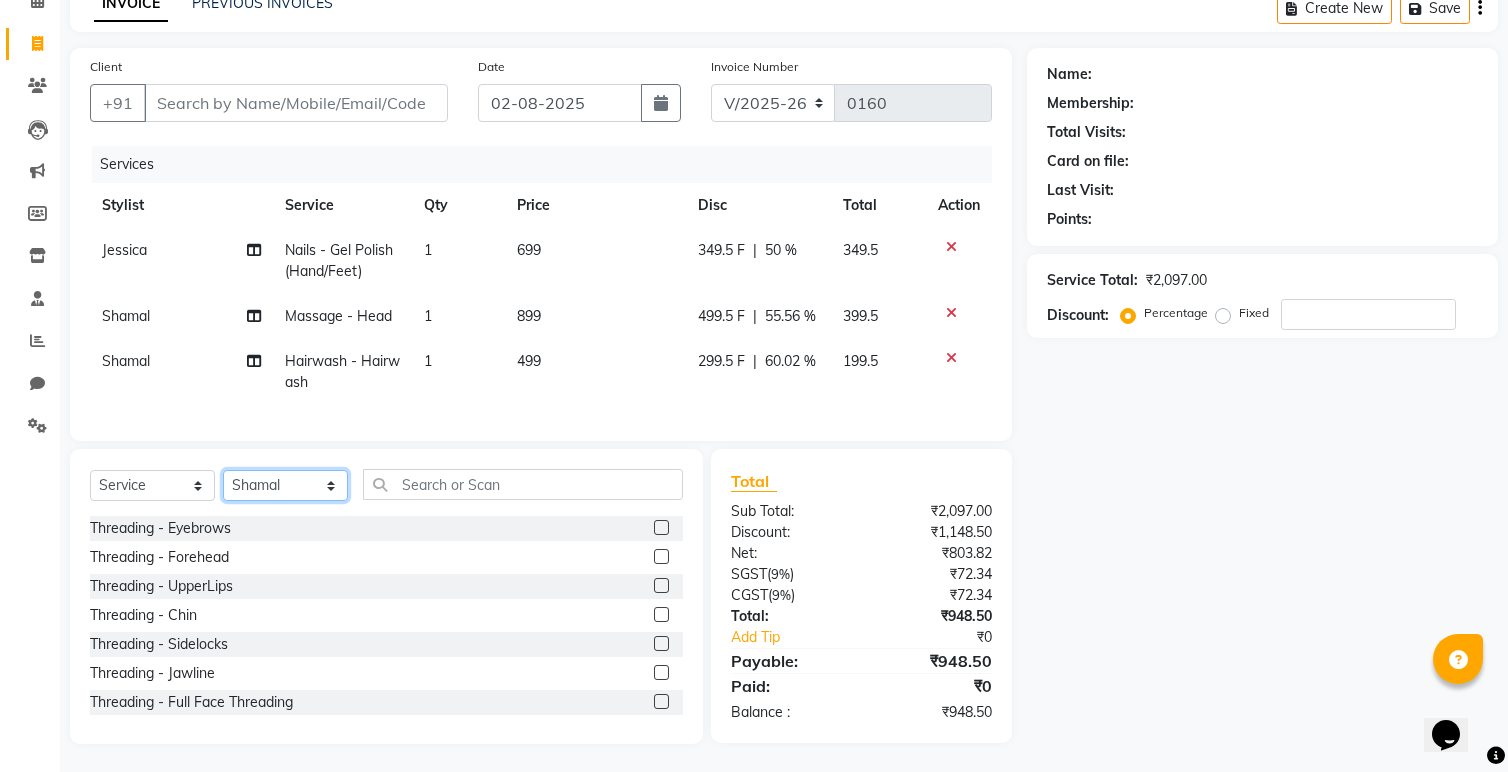 select on "86816" 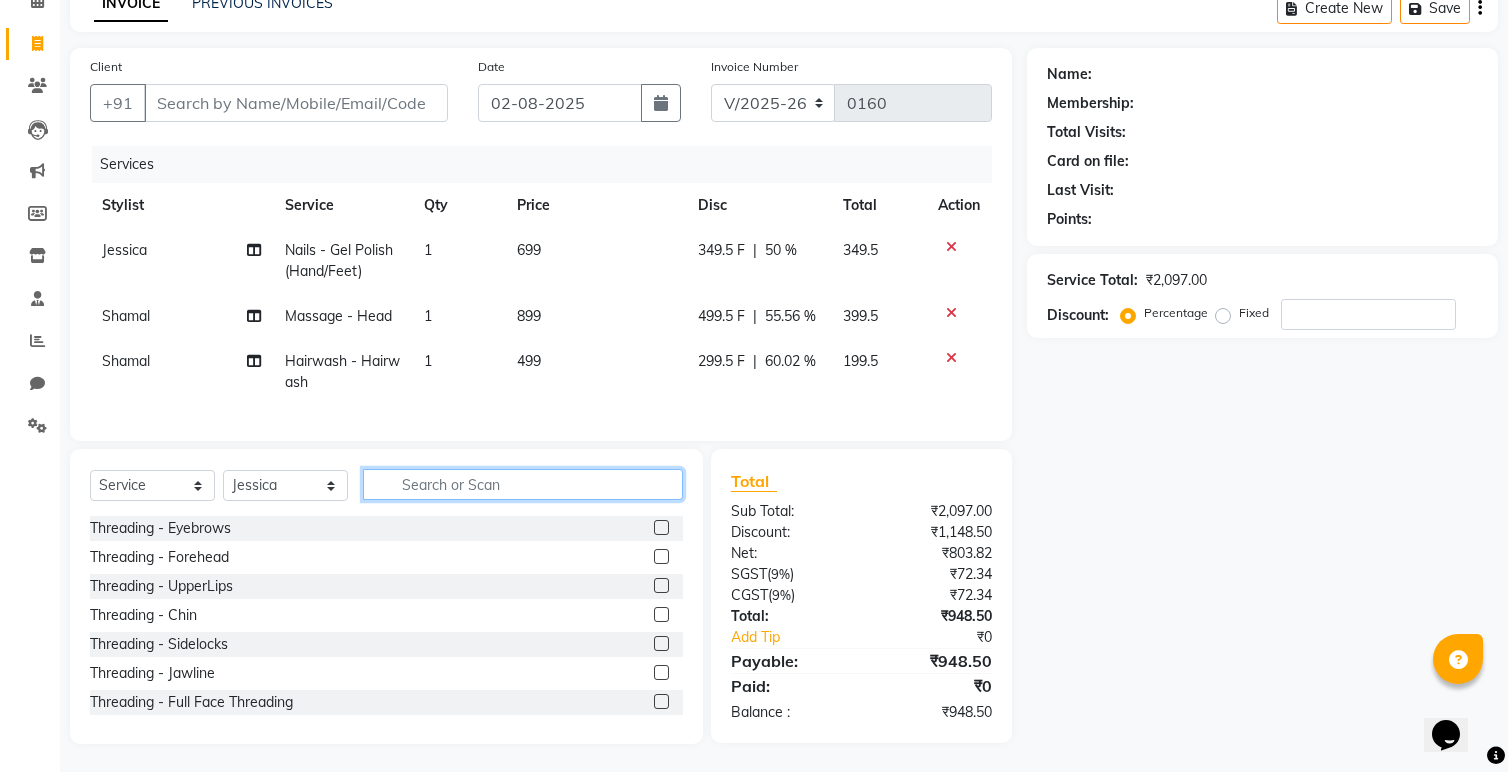 click 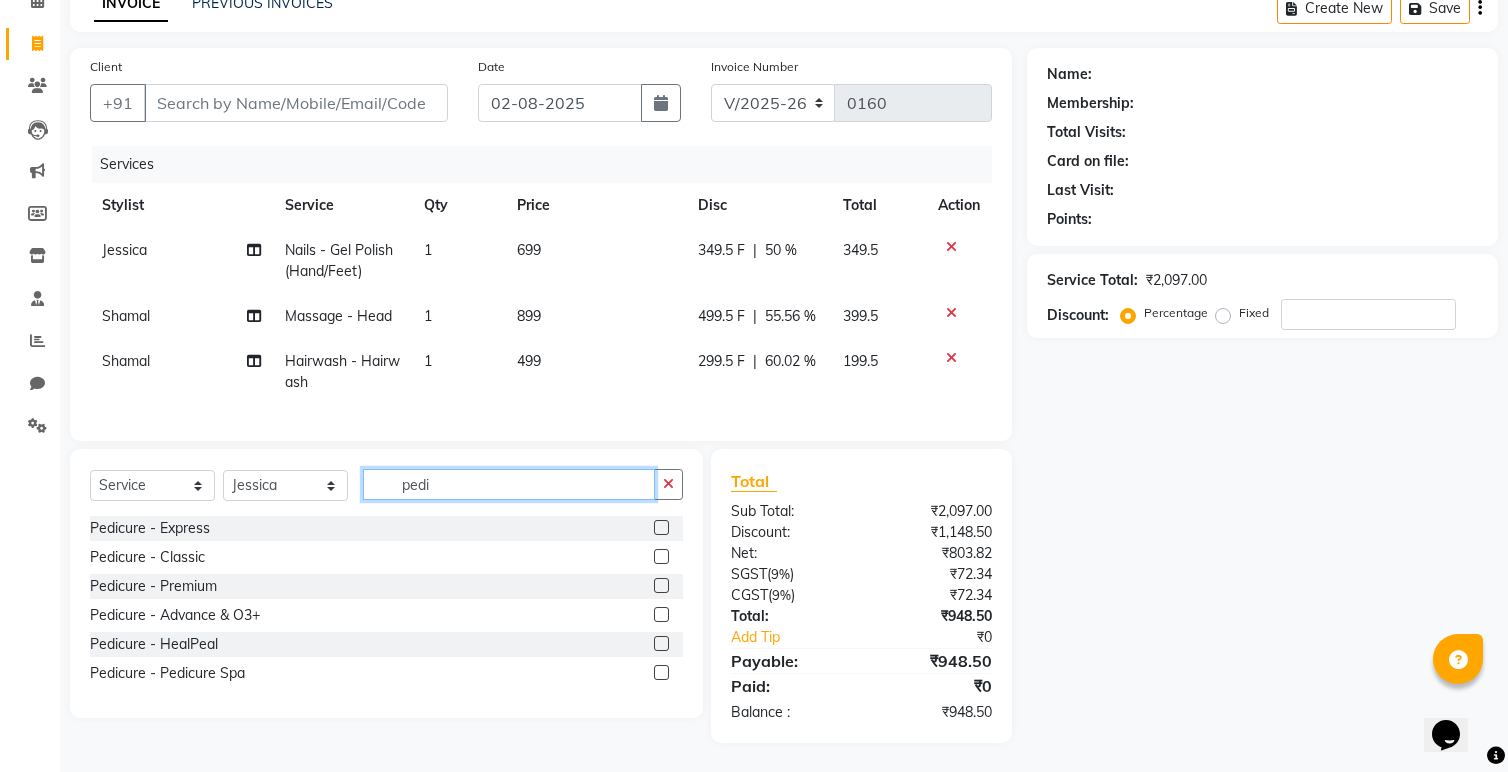 type on "pedi" 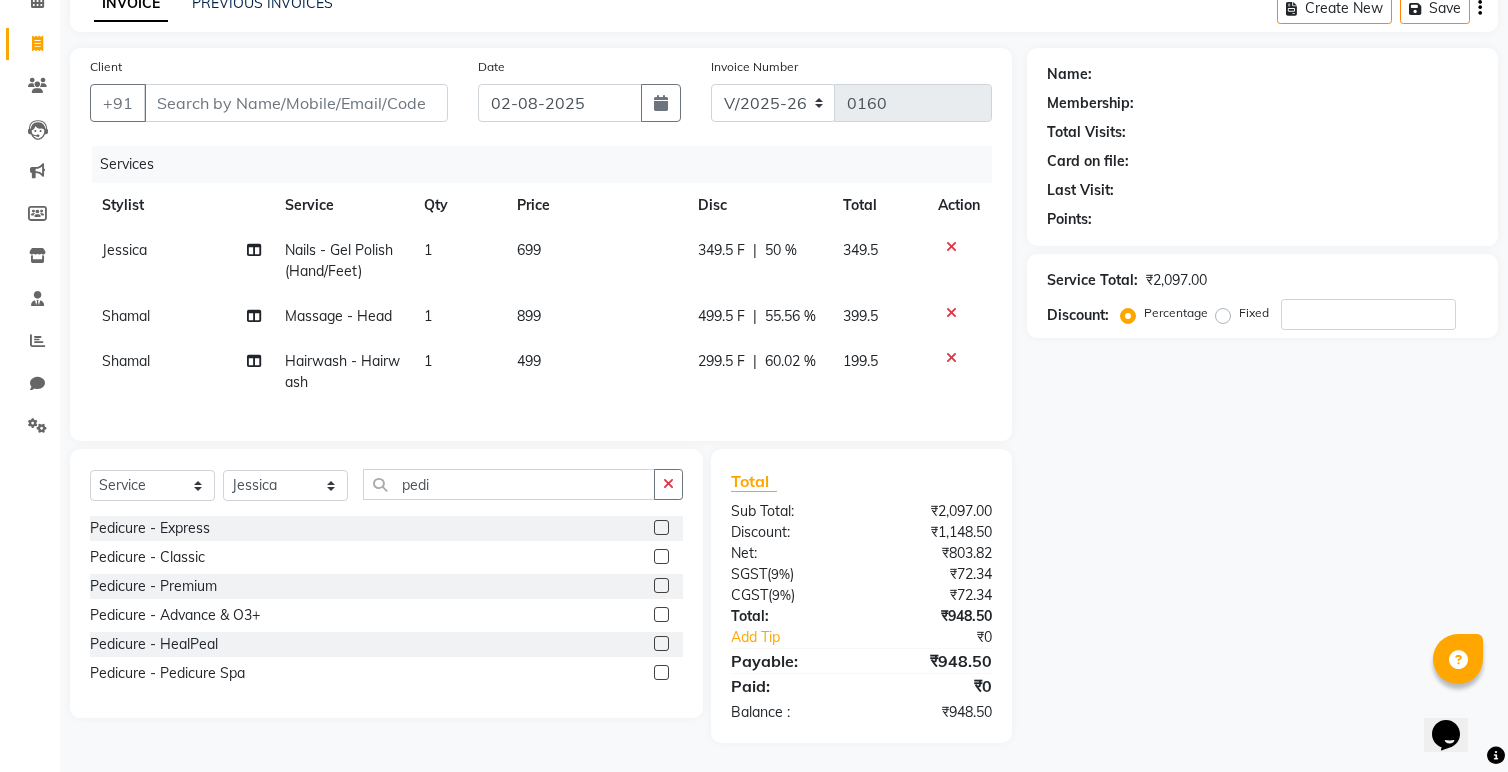 click 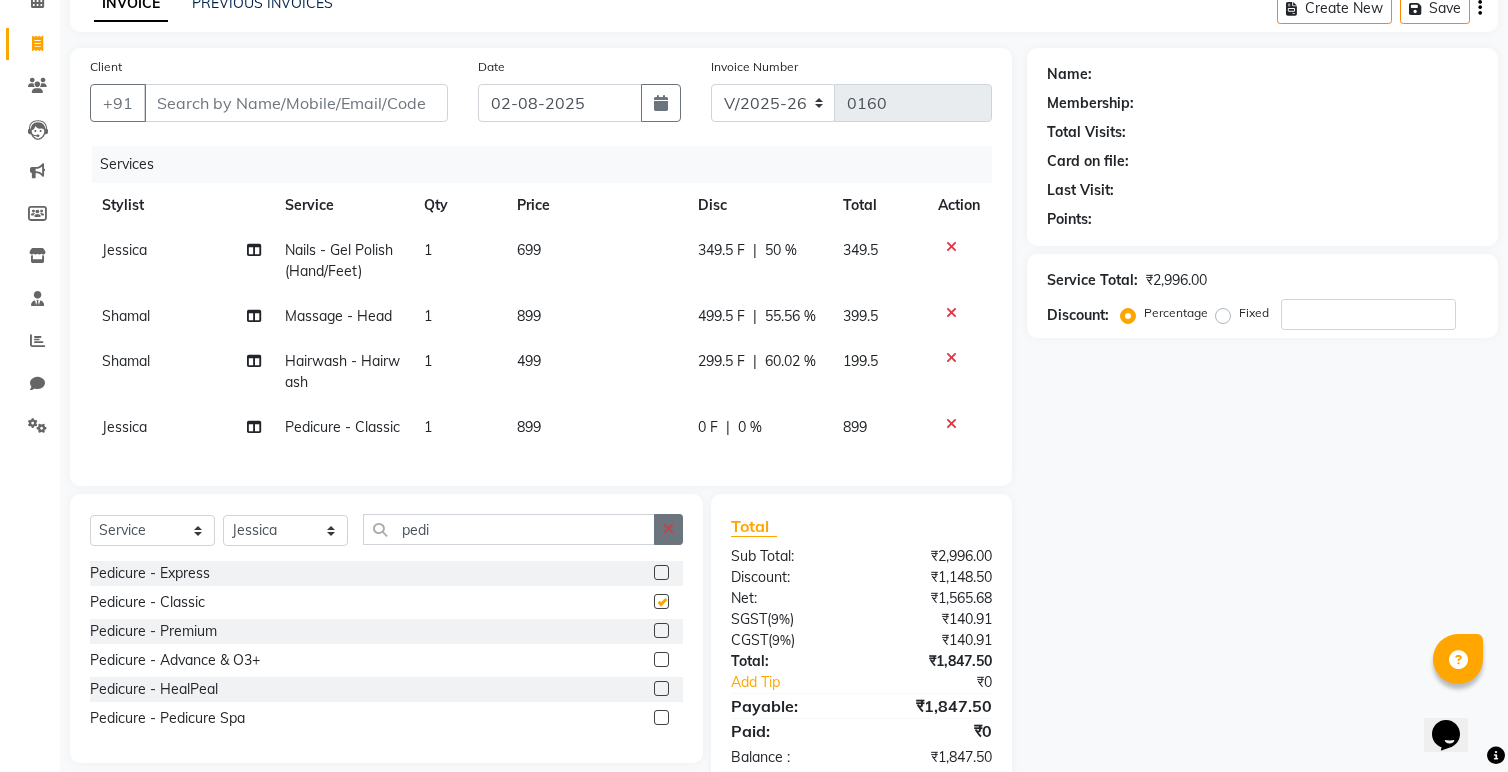 checkbox on "false" 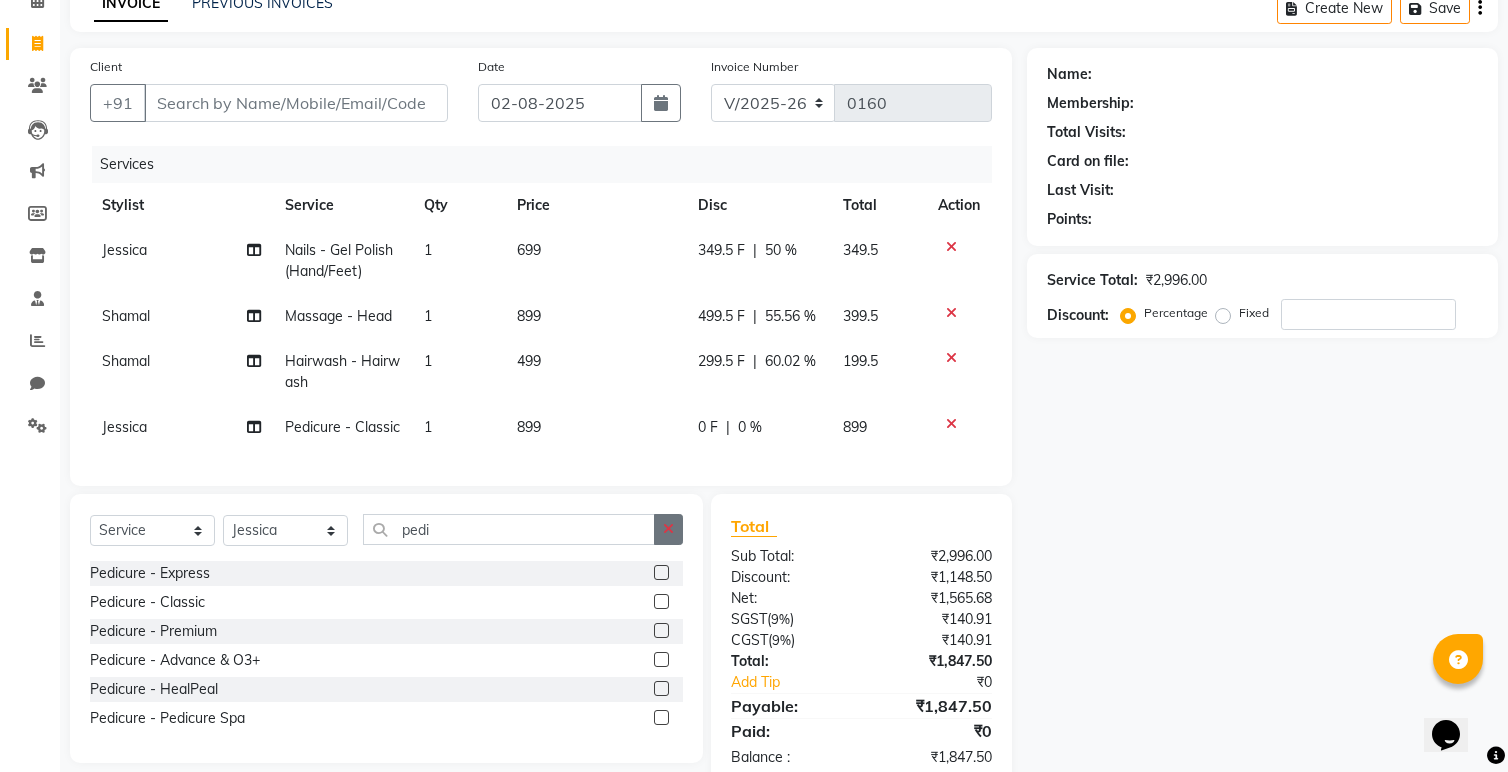 click 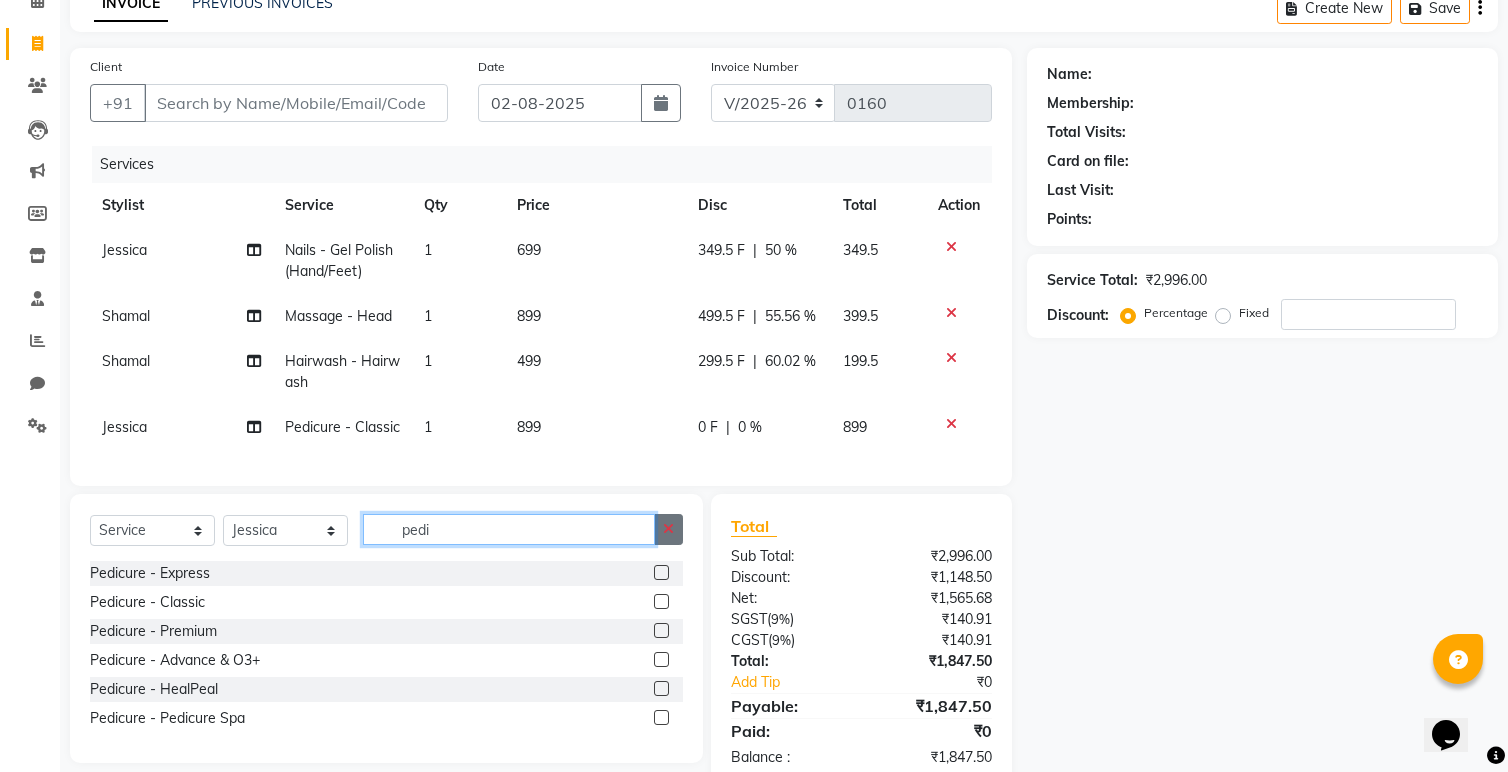 type 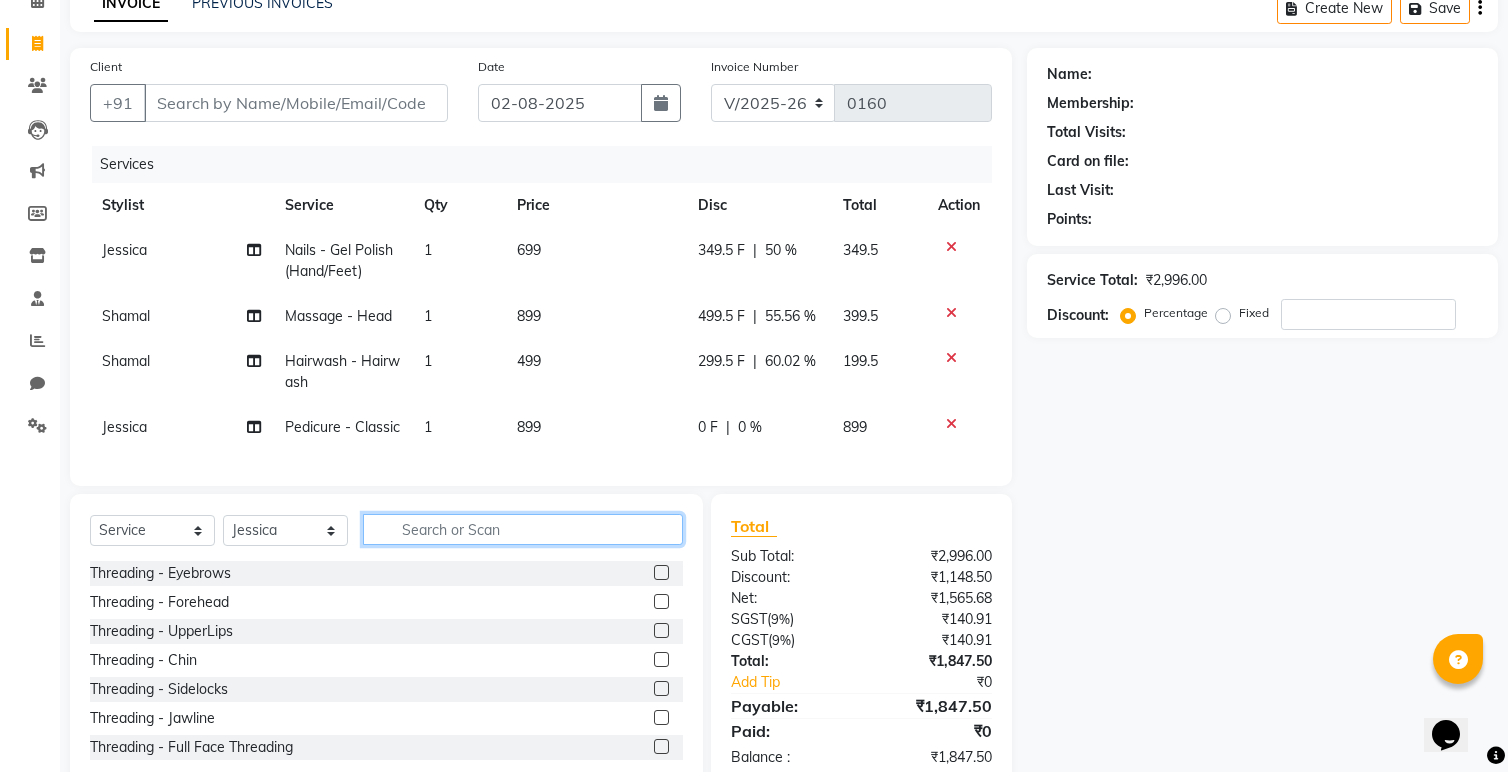 scroll, scrollTop: 149, scrollLeft: 0, axis: vertical 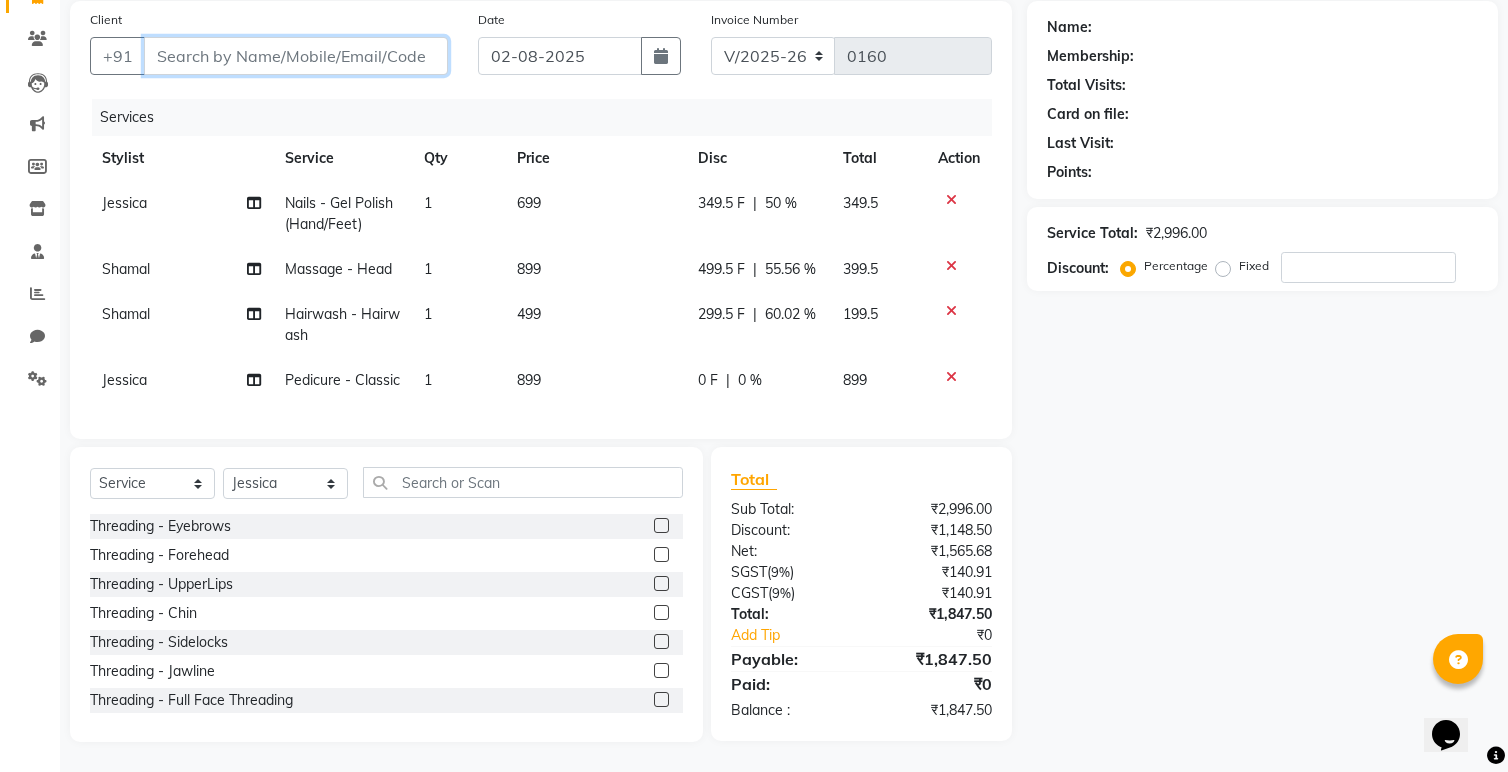 click on "Client" at bounding box center (296, 56) 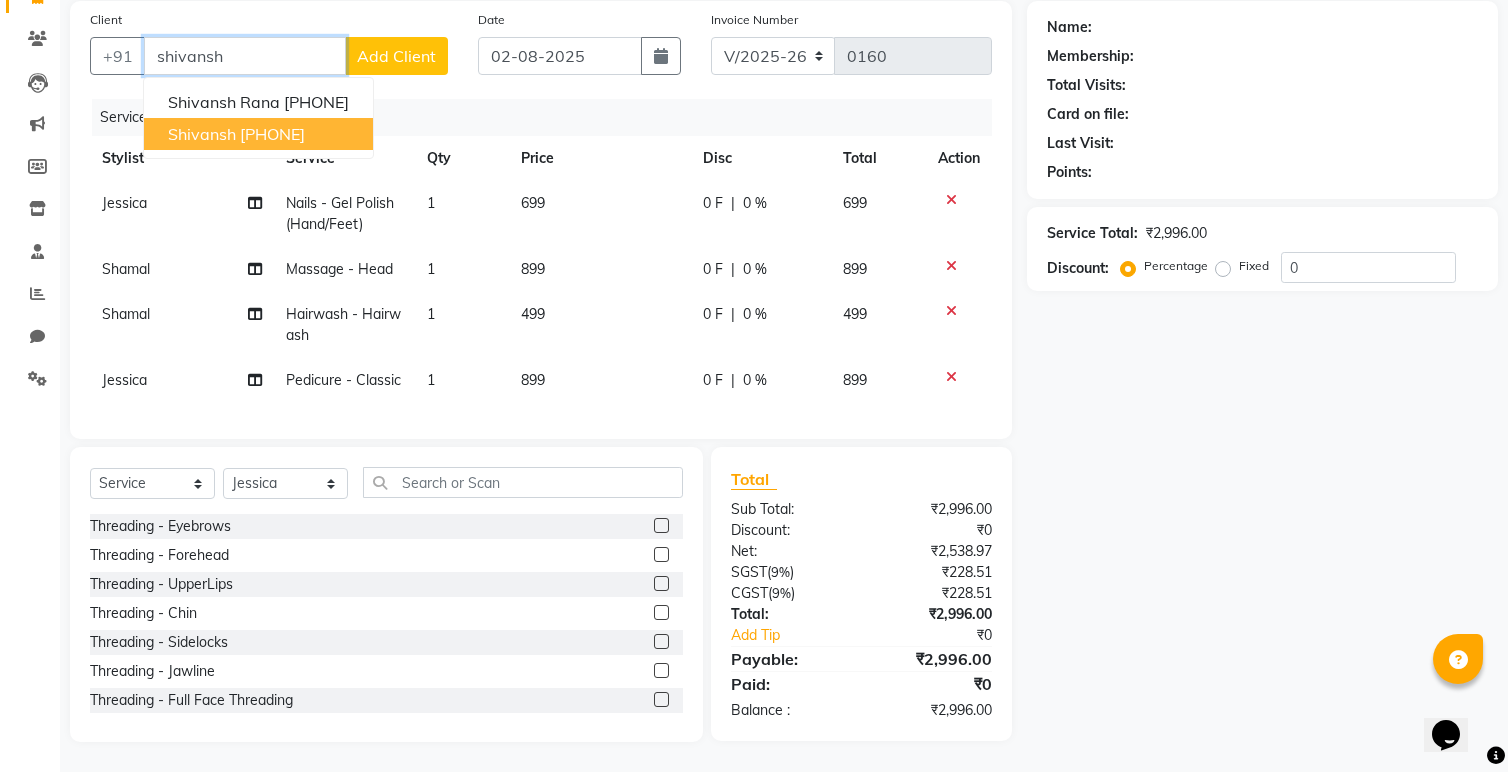 click on "[PHONE]" at bounding box center (272, 134) 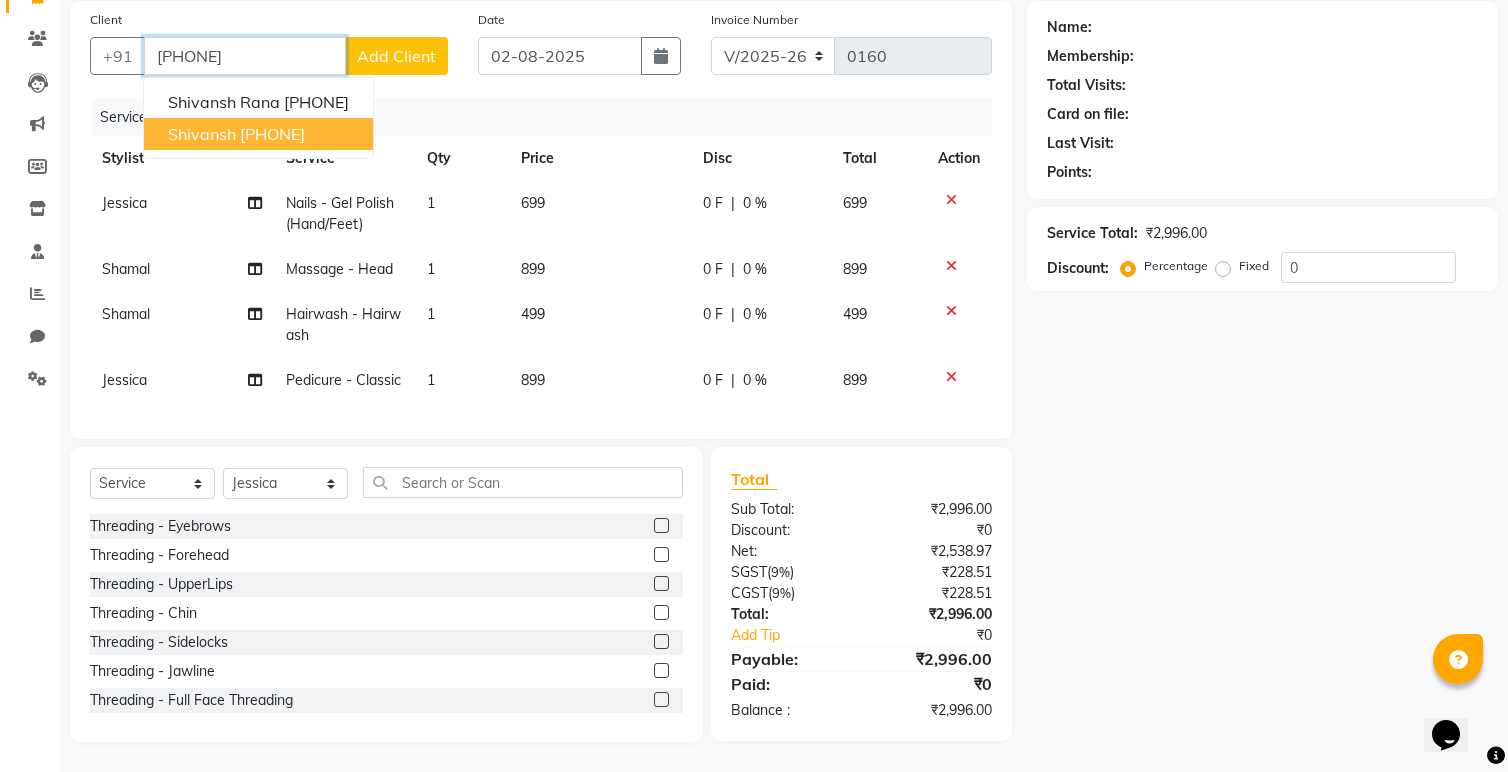 type on "[PHONE]" 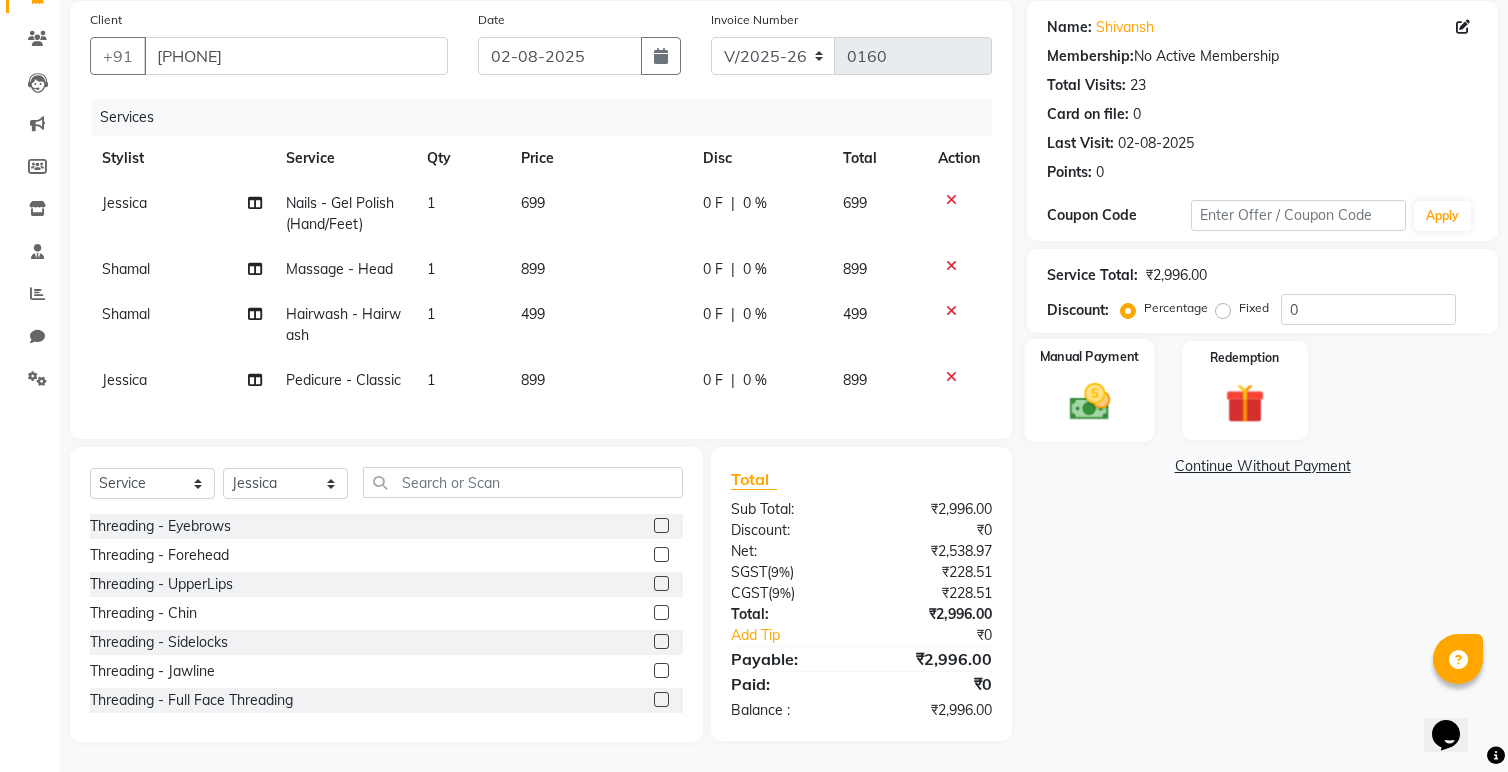 click 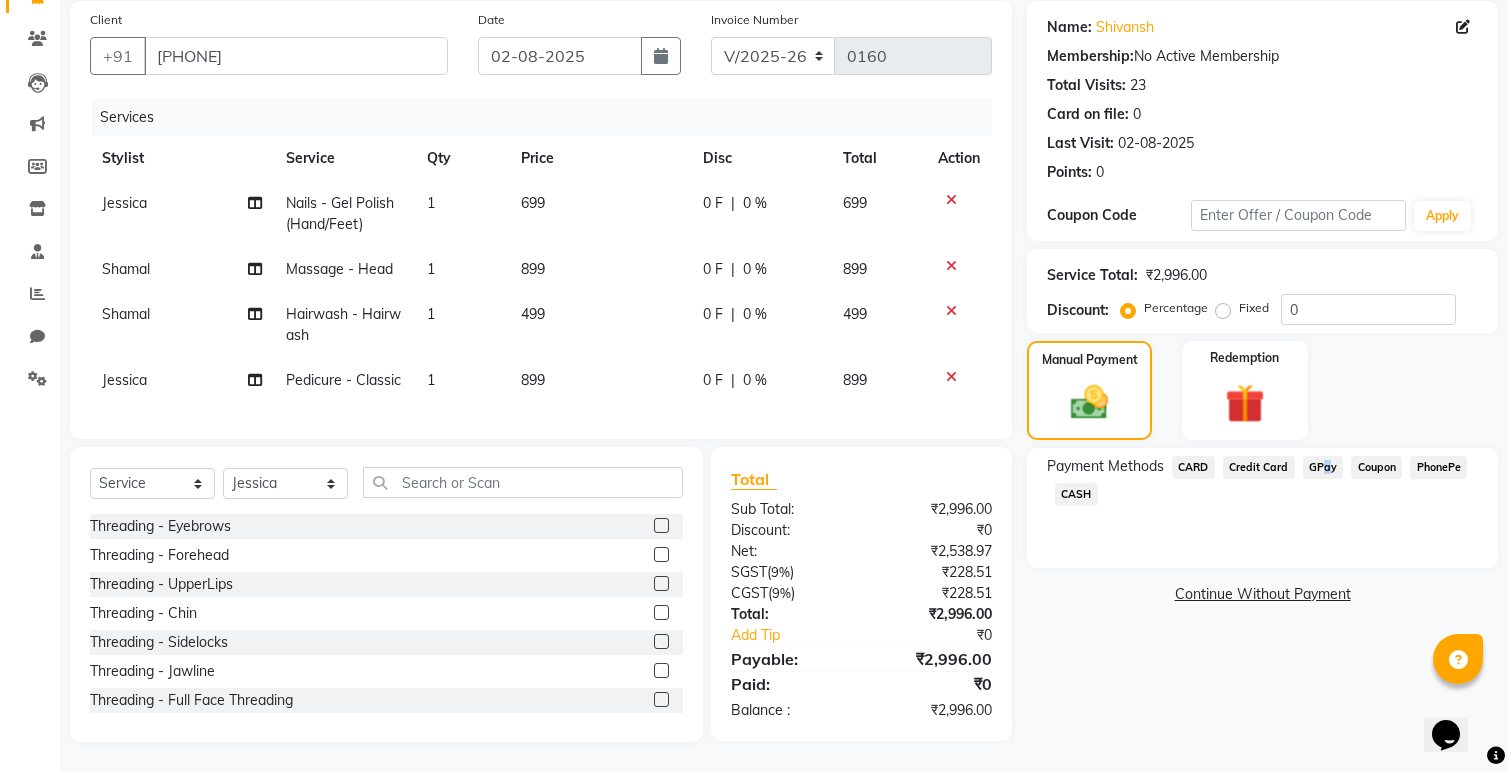 click on "GPay" 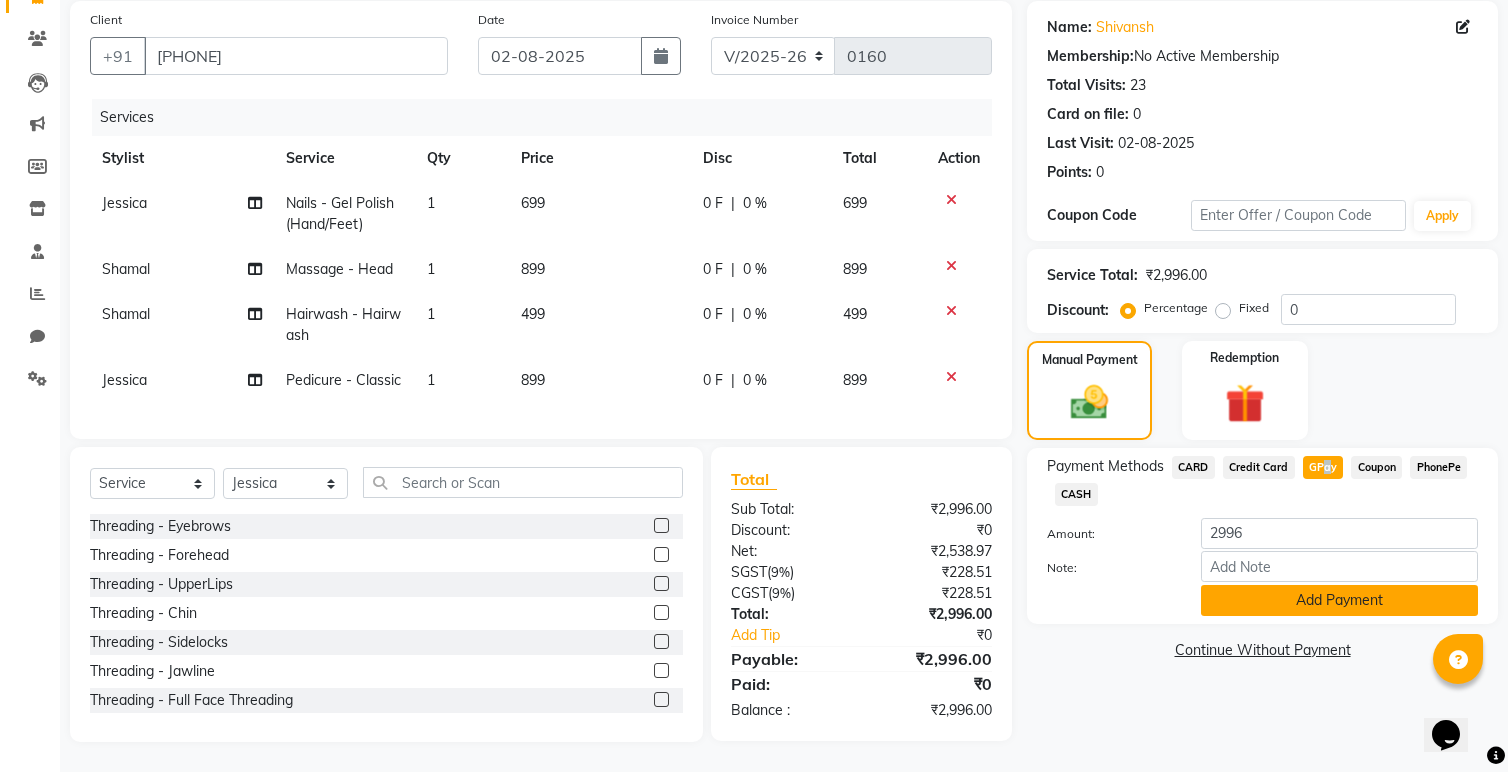 click on "Add Payment" 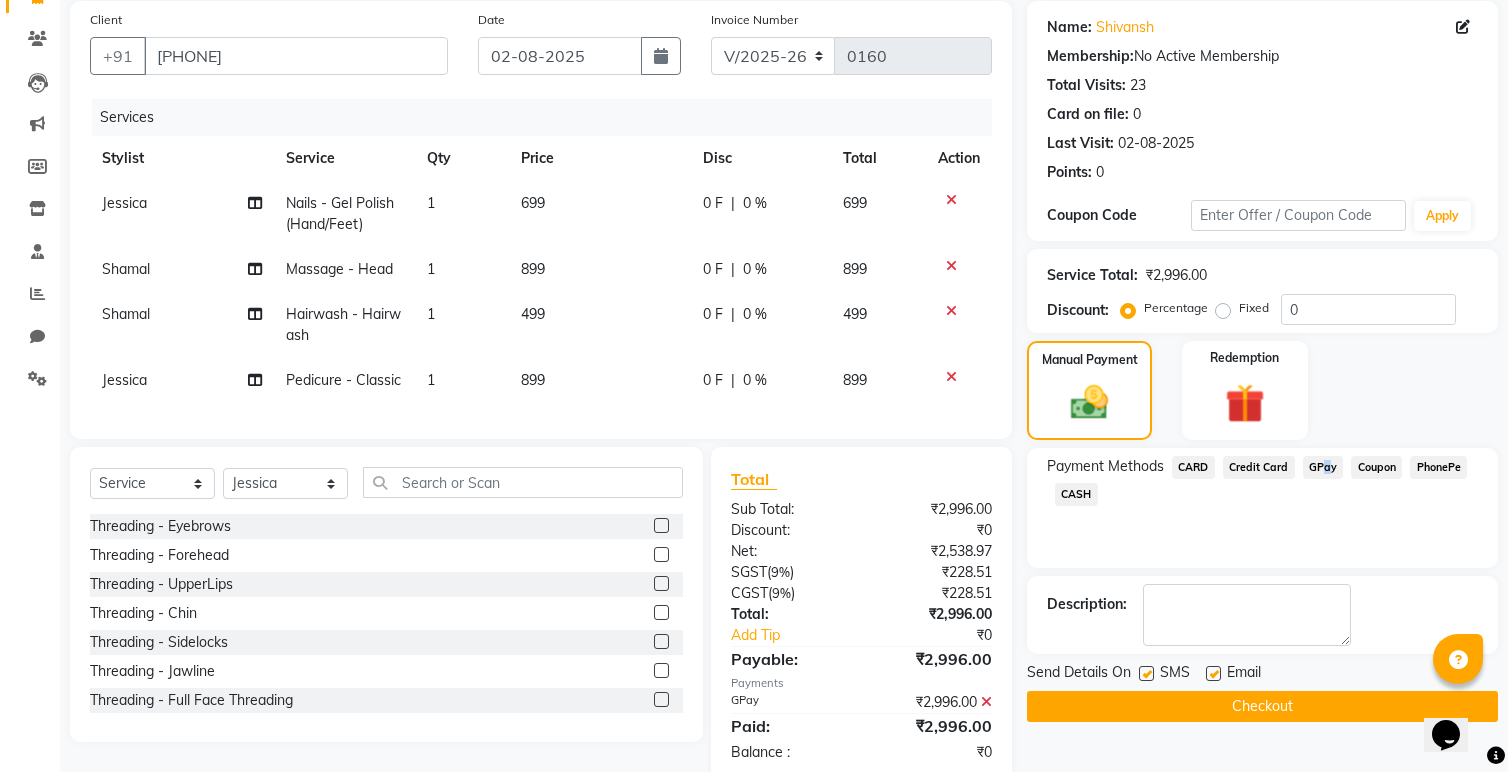 click on "Checkout" 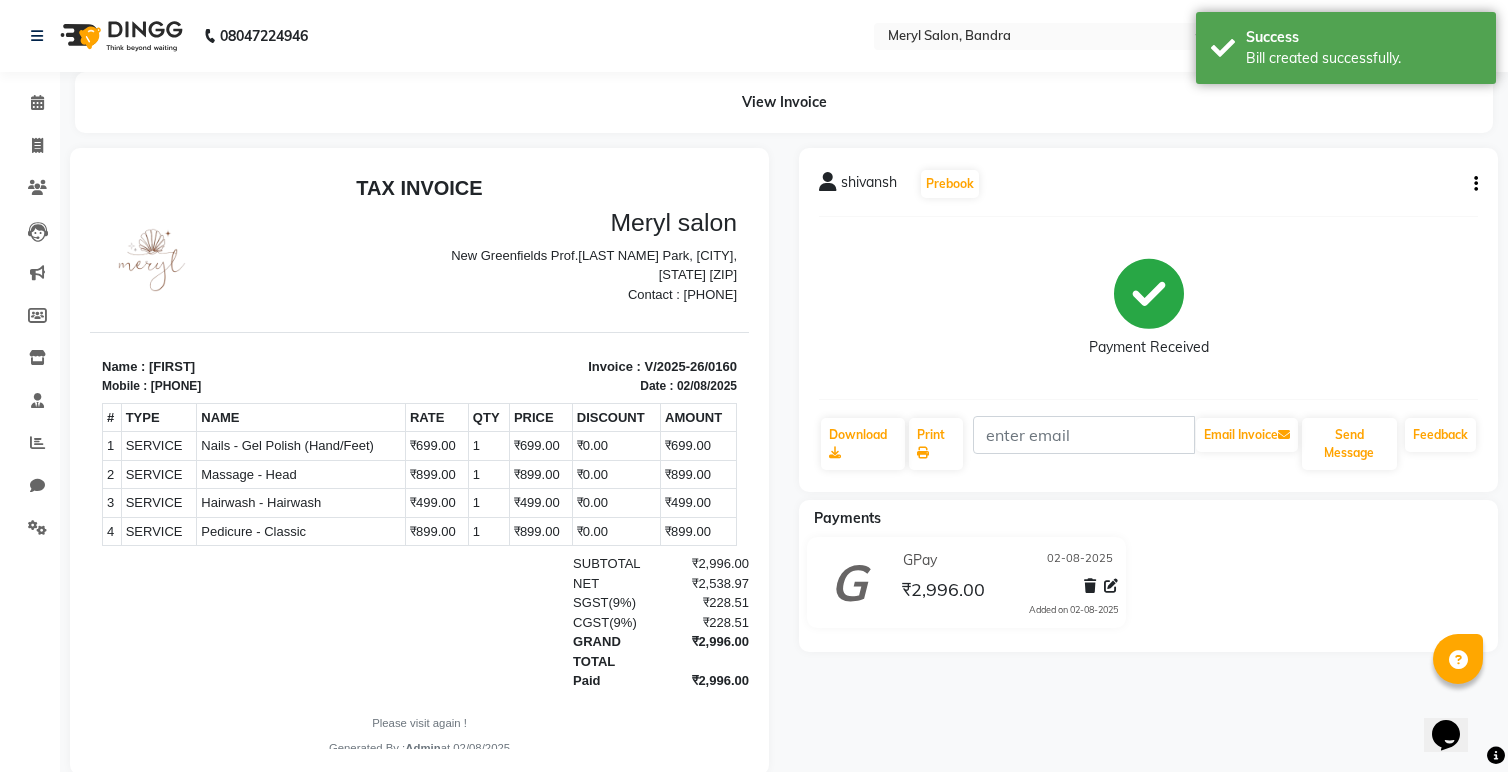 scroll, scrollTop: 0, scrollLeft: 0, axis: both 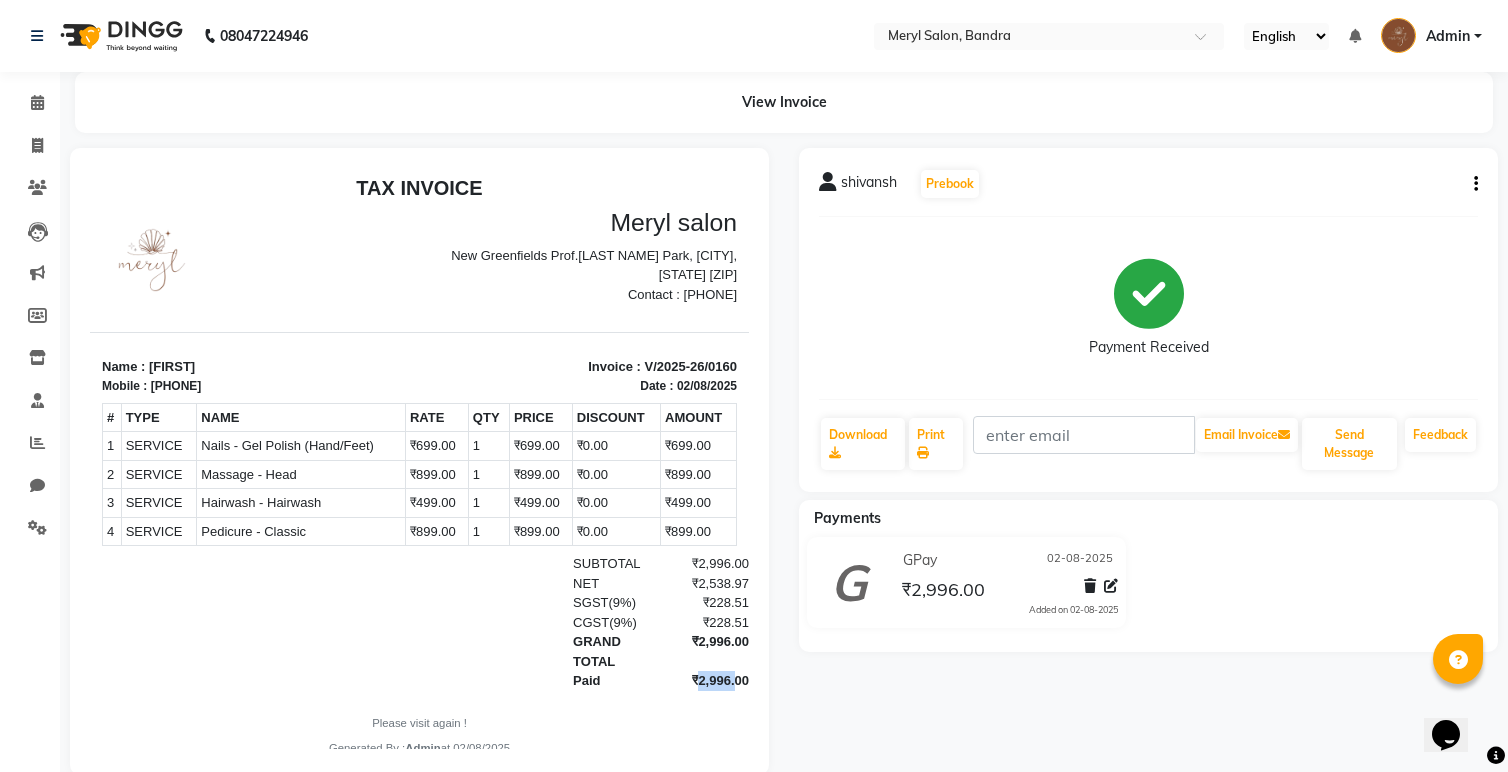 drag, startPoint x: 694, startPoint y: 679, endPoint x: 730, endPoint y: 681, distance: 36.05551 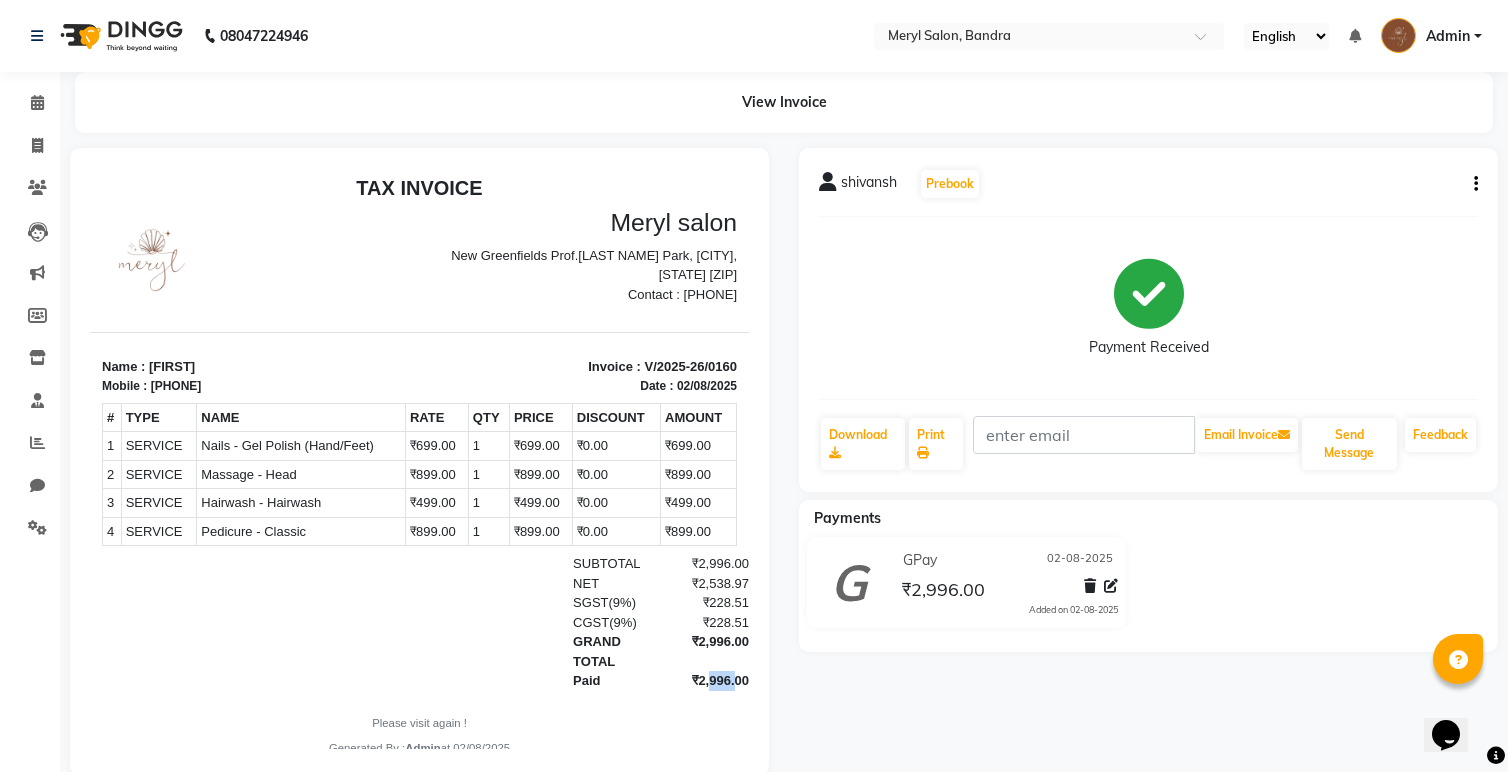 drag, startPoint x: 702, startPoint y: 681, endPoint x: 729, endPoint y: 682, distance: 27.018513 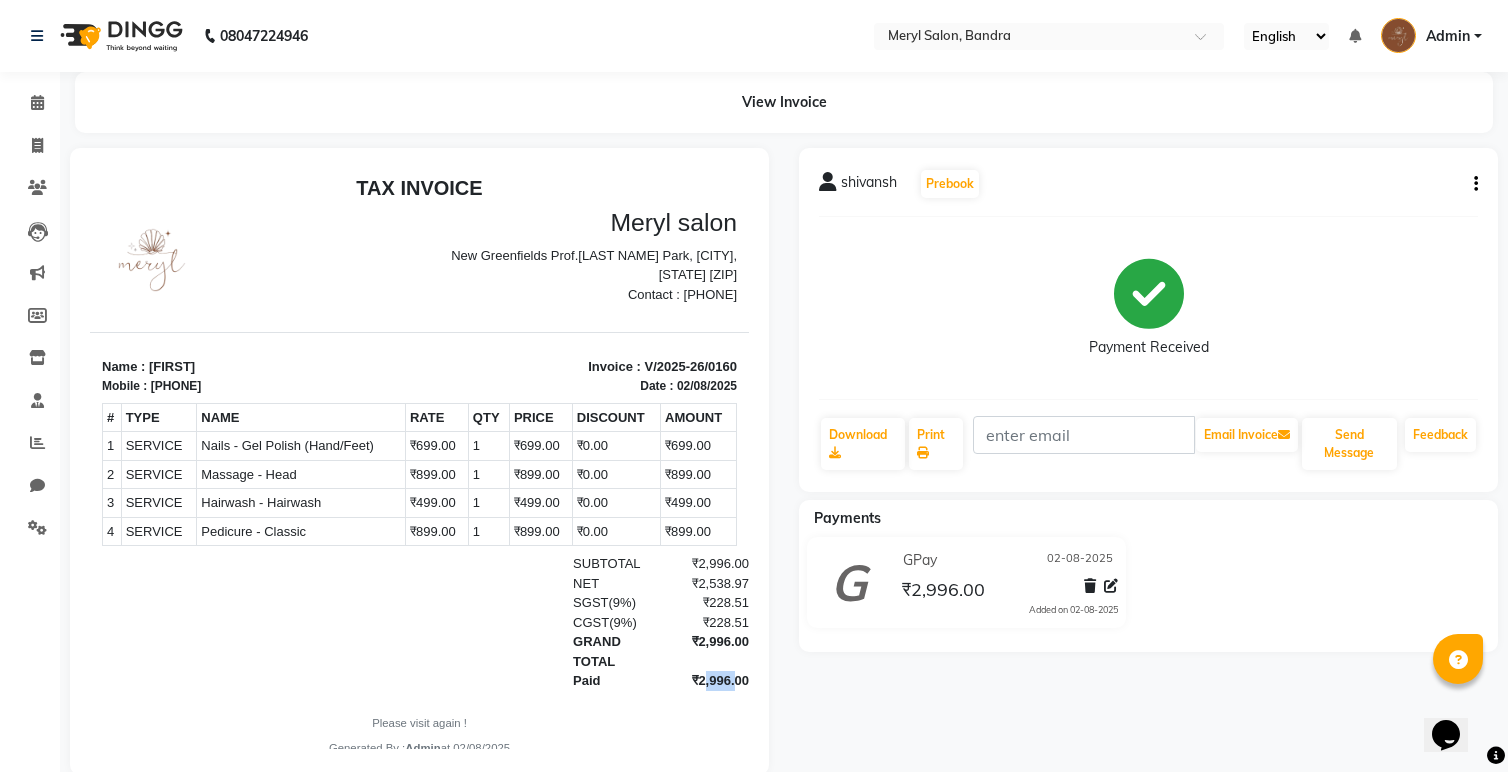 drag, startPoint x: 700, startPoint y: 681, endPoint x: 729, endPoint y: 685, distance: 29.274563 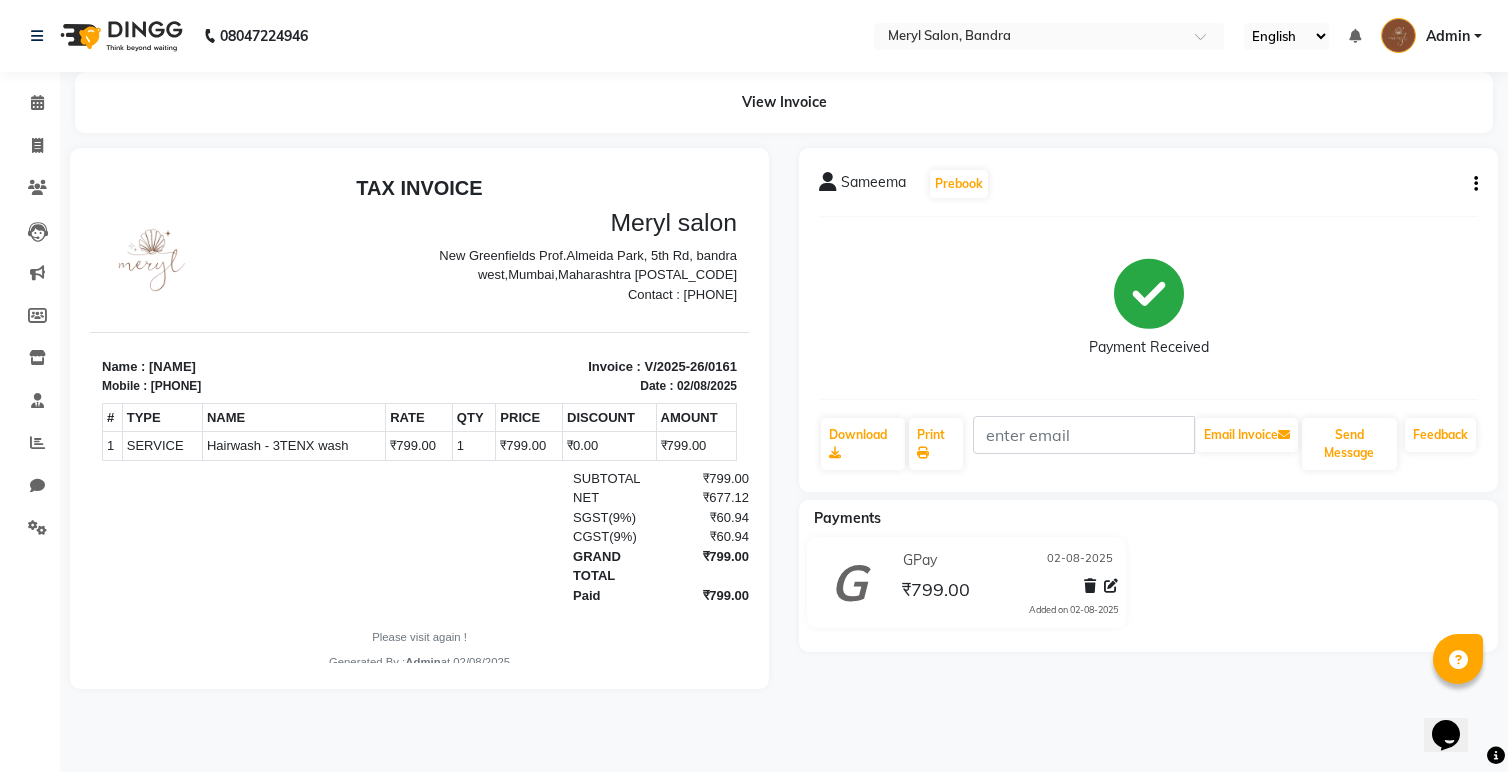 scroll, scrollTop: 0, scrollLeft: 0, axis: both 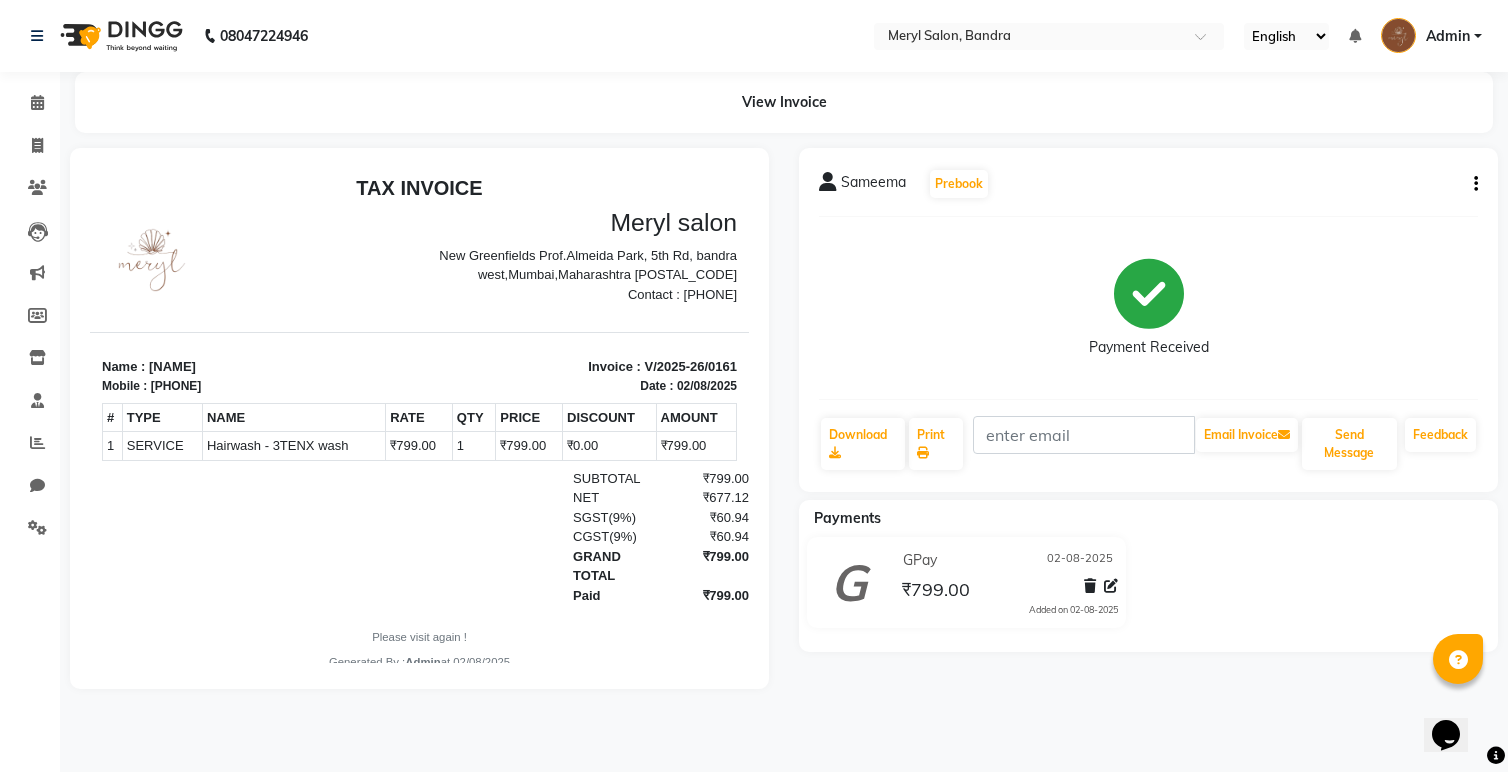 copy on "[PHONE]" 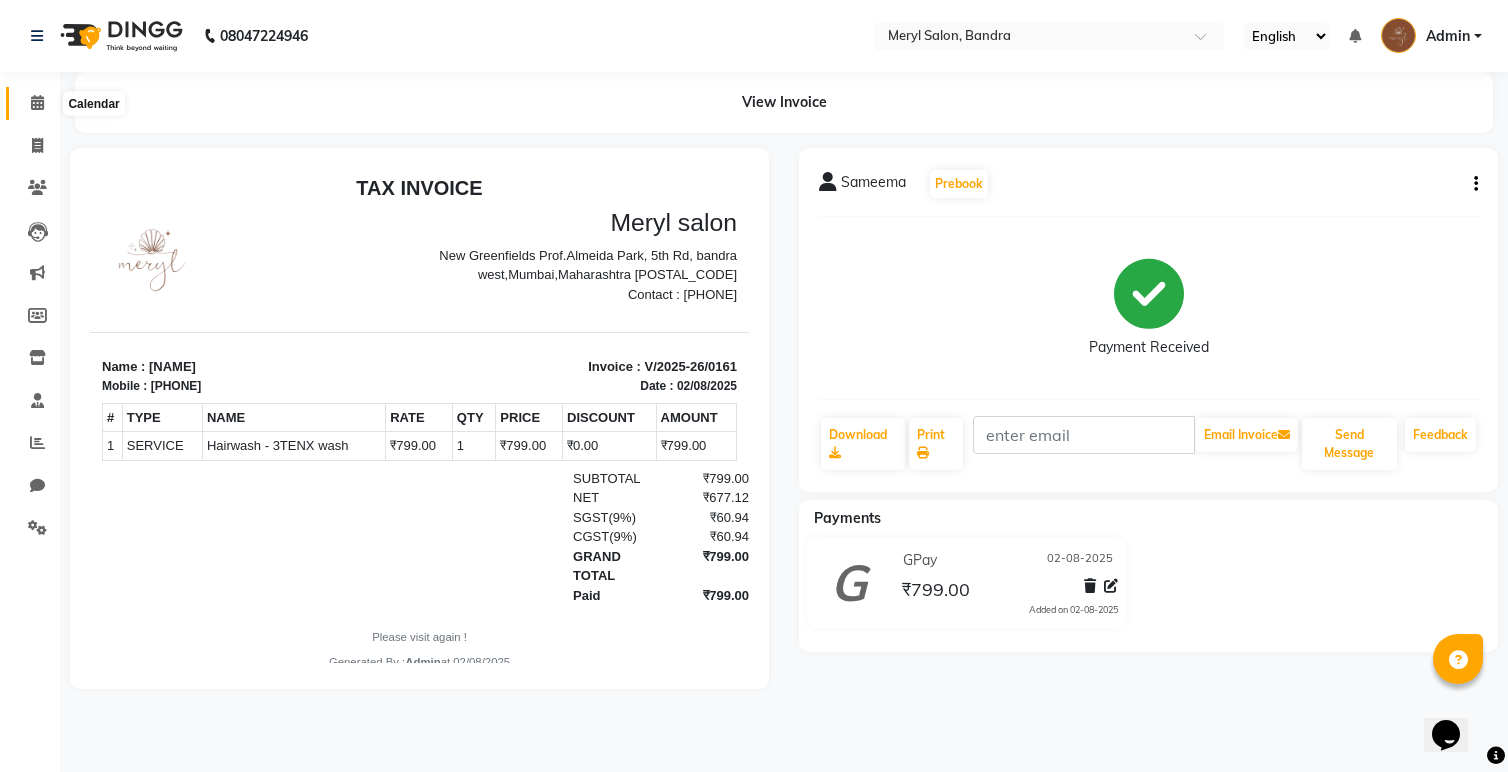 click 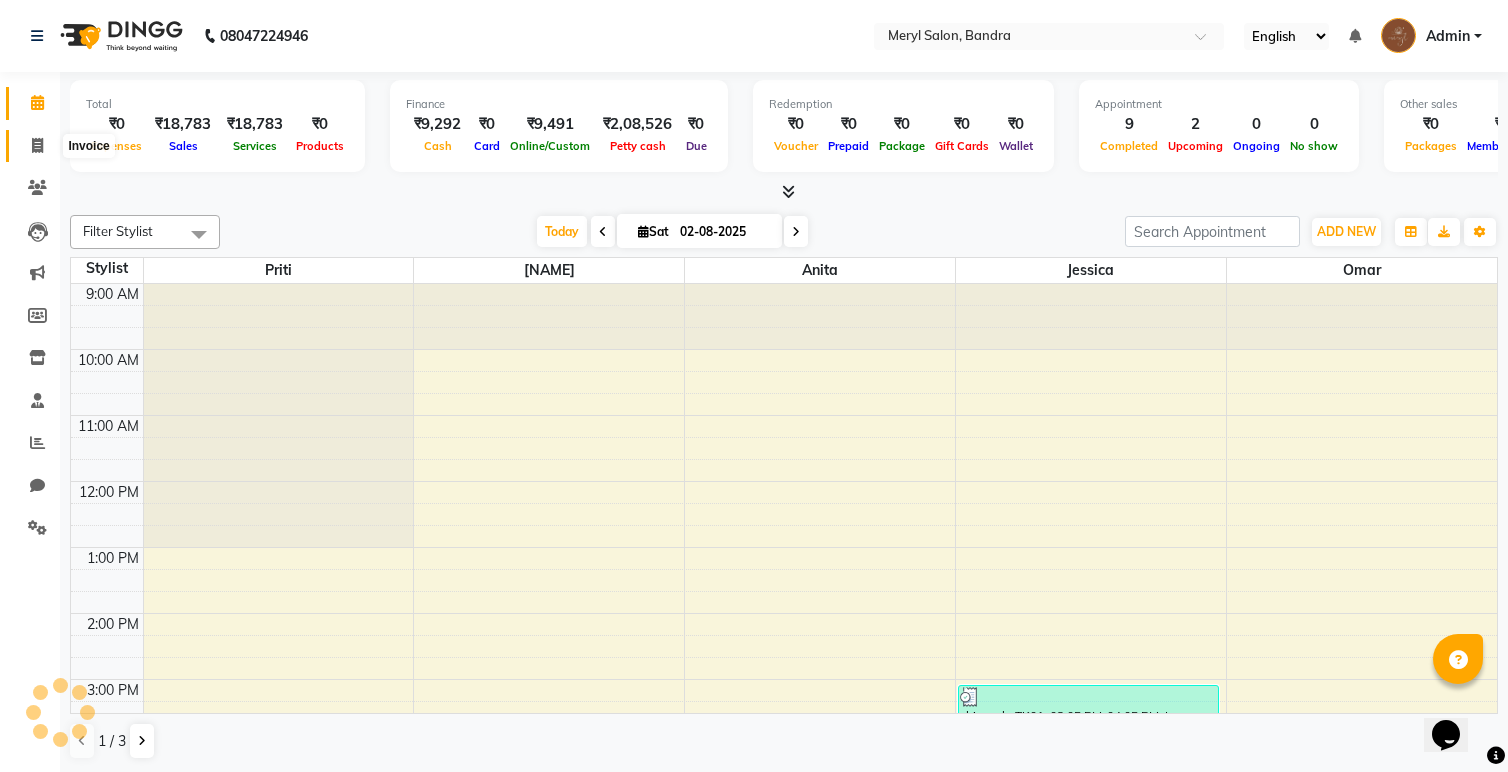 click 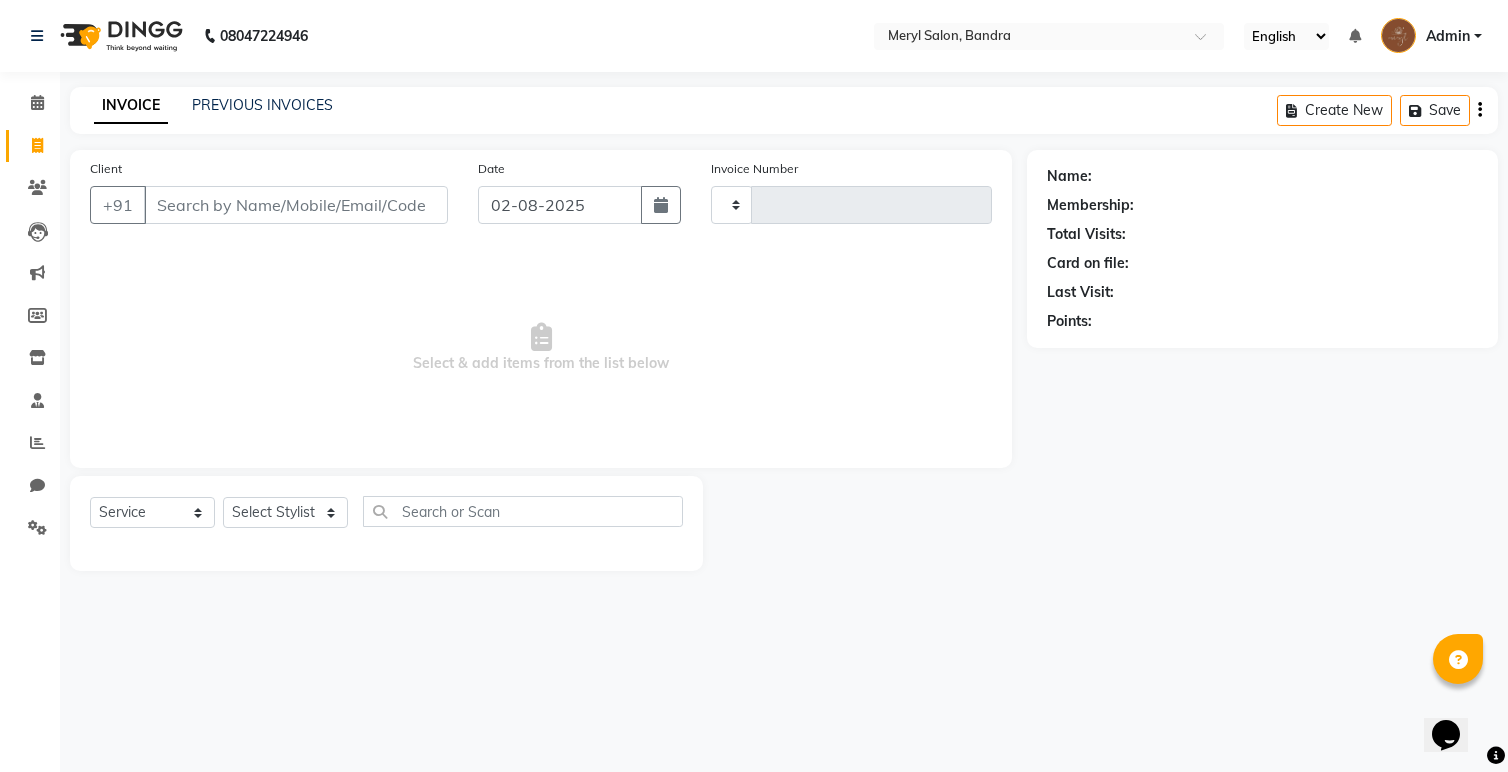 type on "0163" 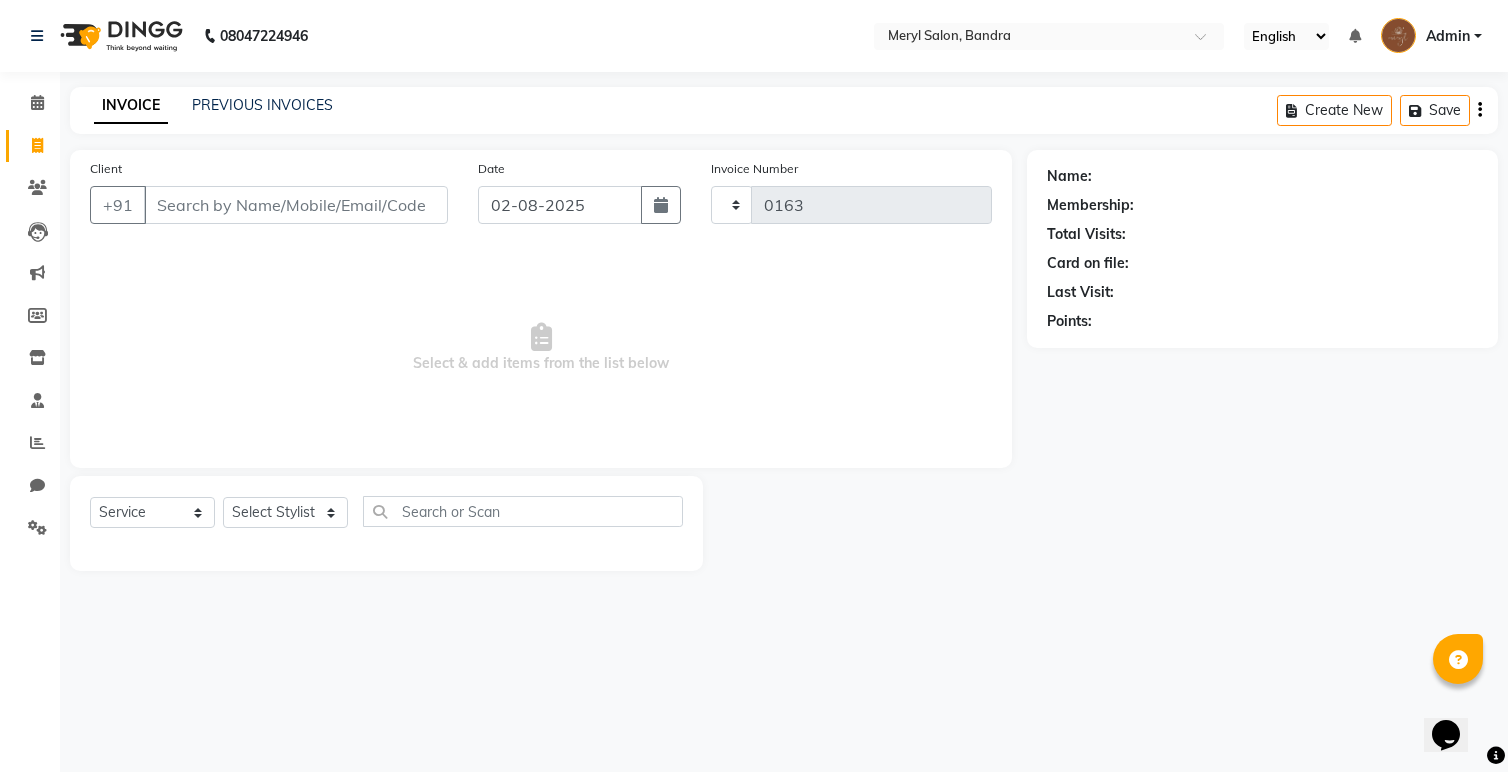 select on "7894" 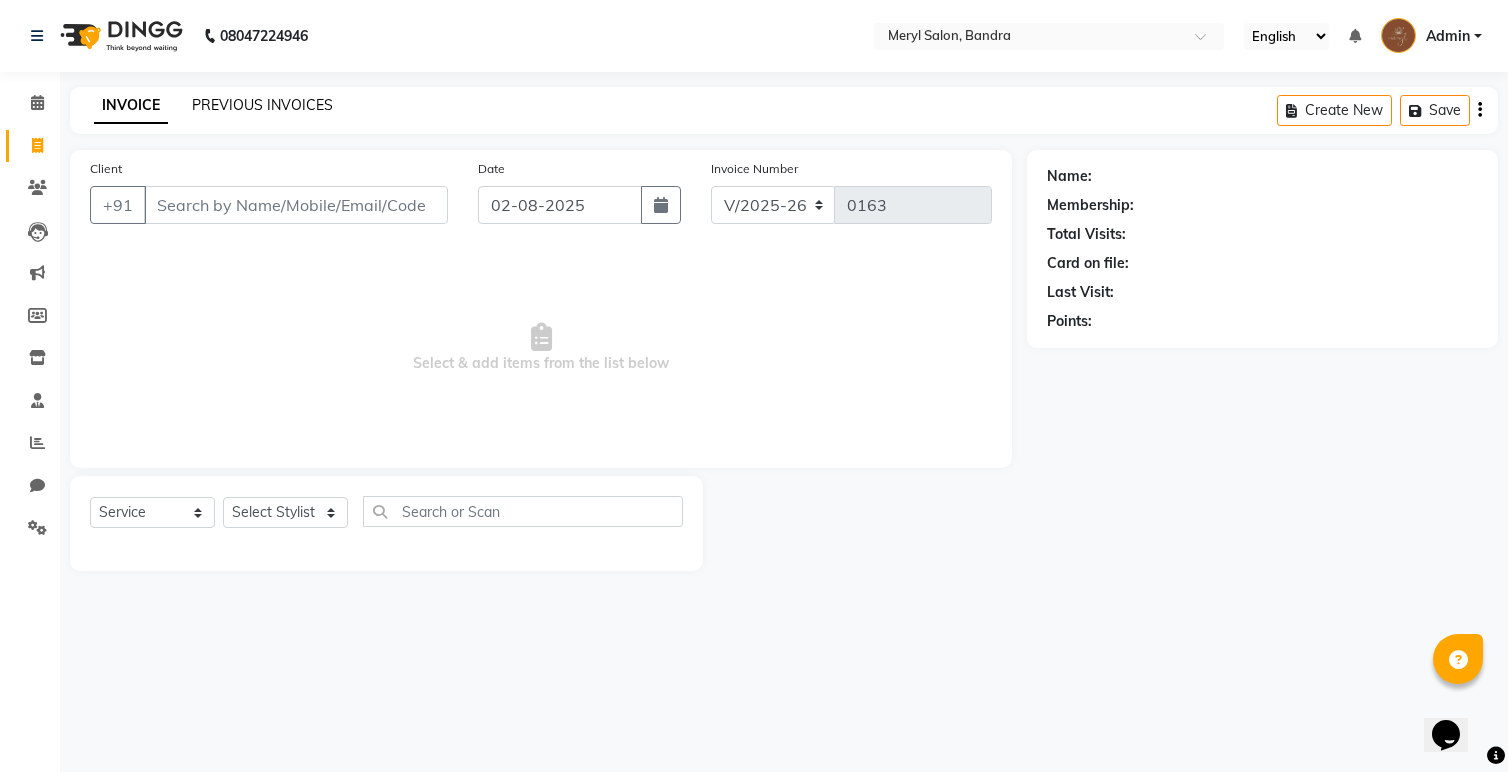 click on "PREVIOUS INVOICES" 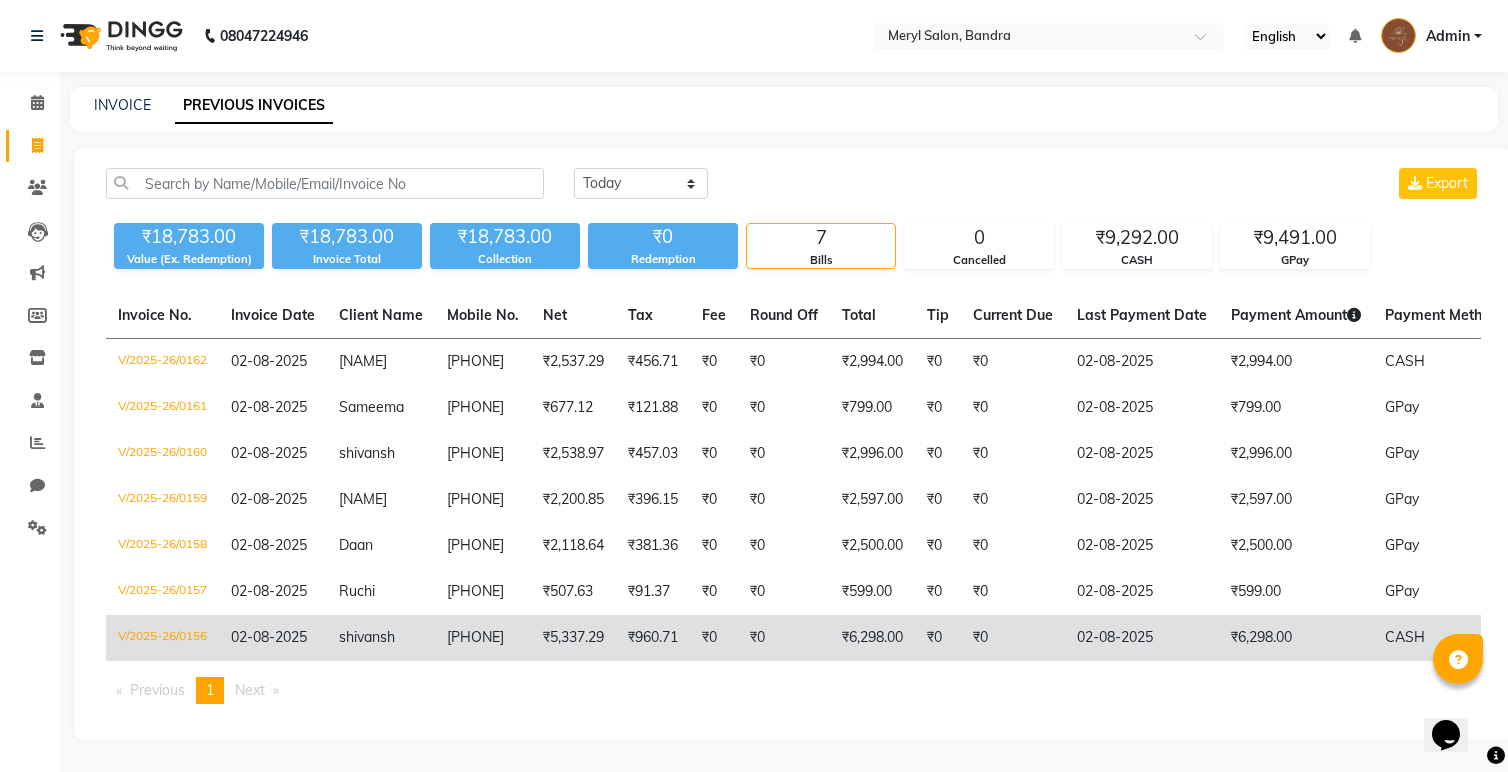 click on "02-08-2025" 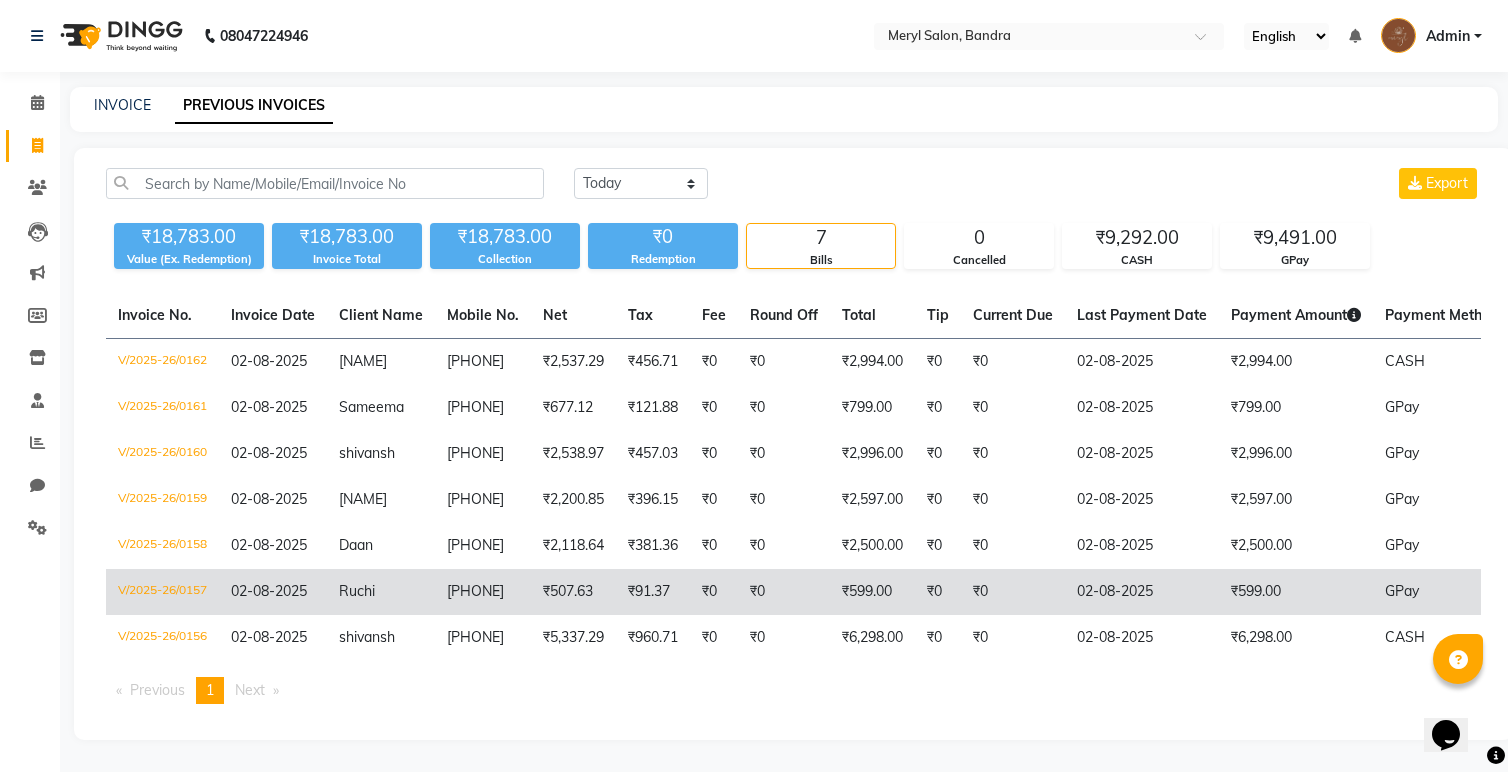 click on "₹91.37" 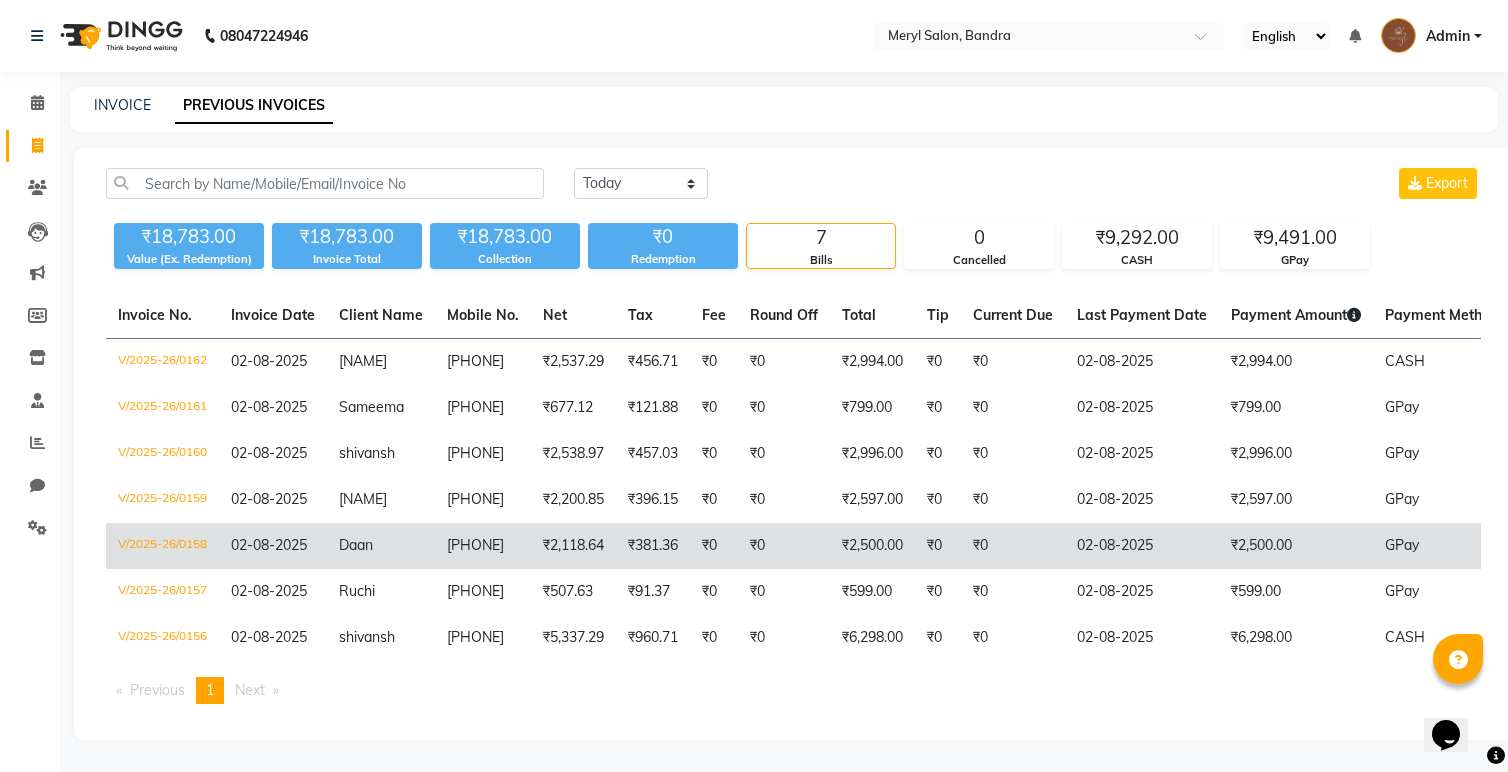 click on "[PHONE]" 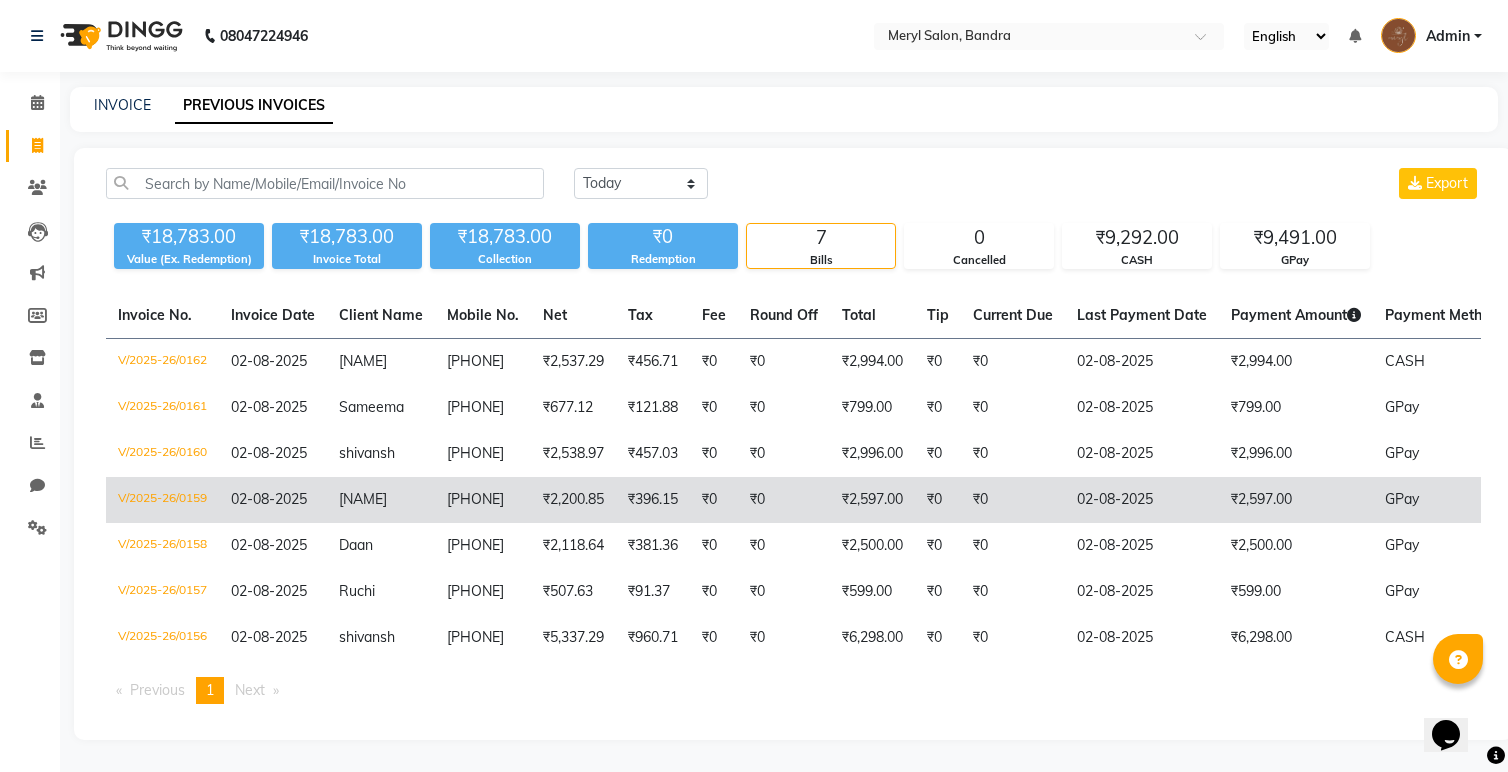 click on "[PHONE]" 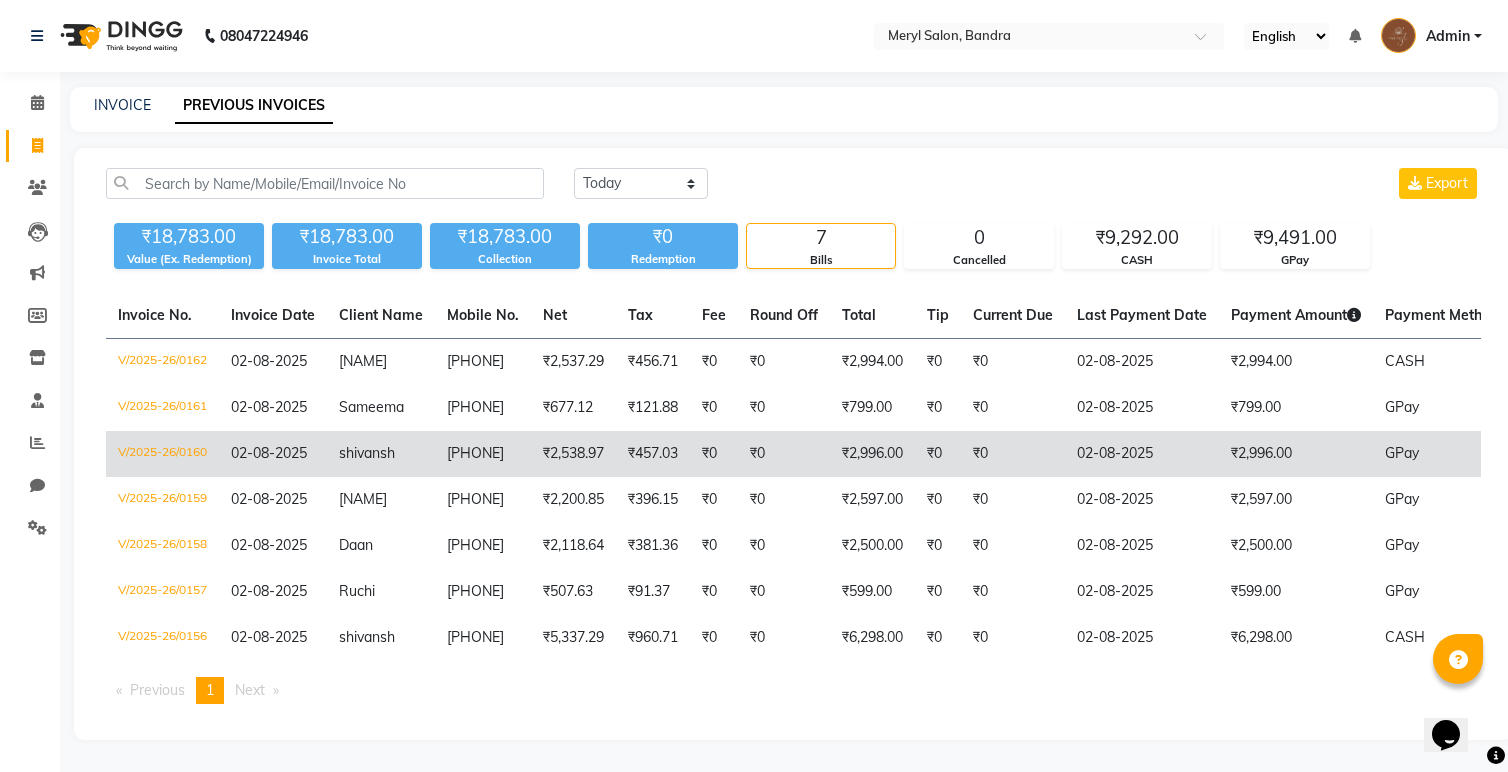 click on "₹0" 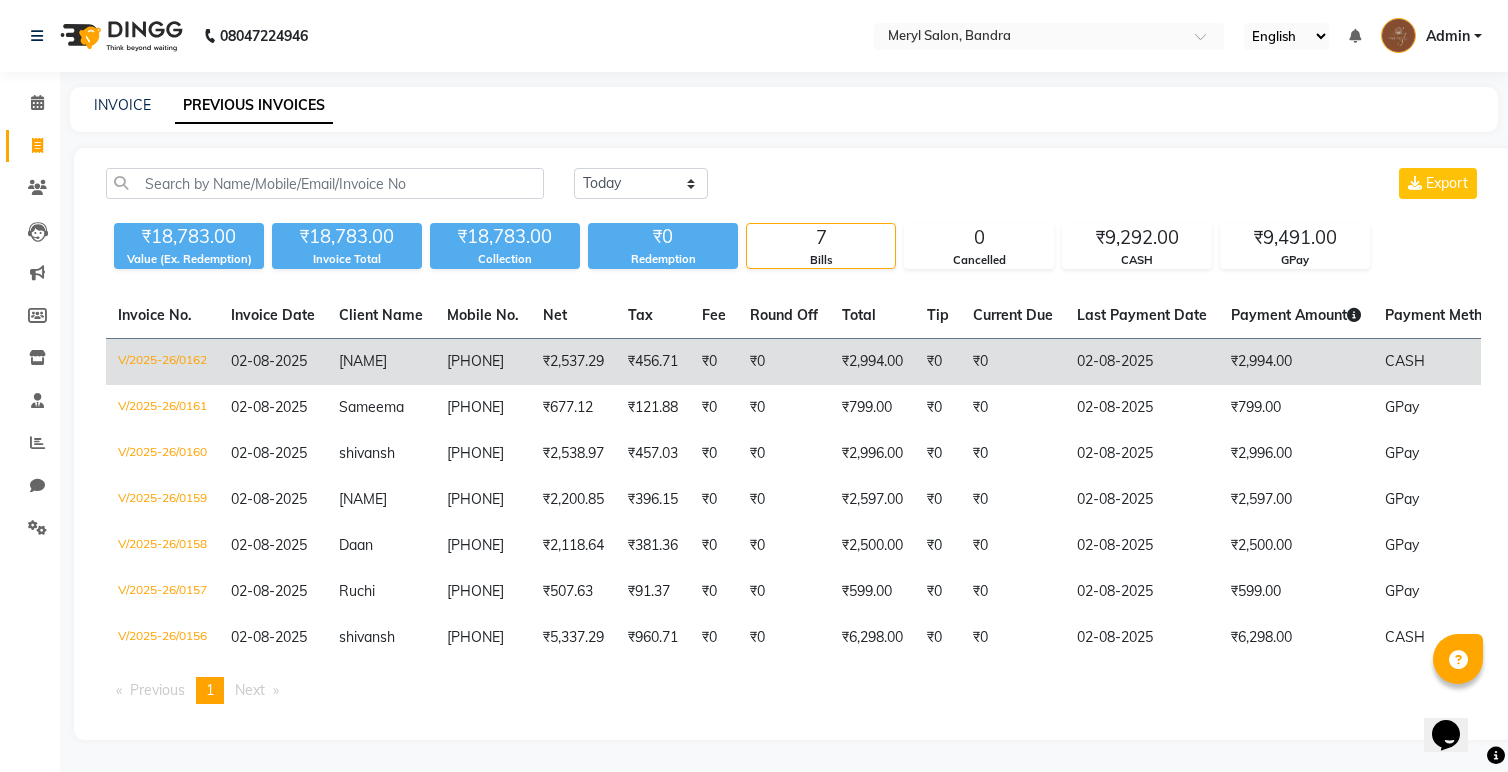 click on "₹2,994.00" 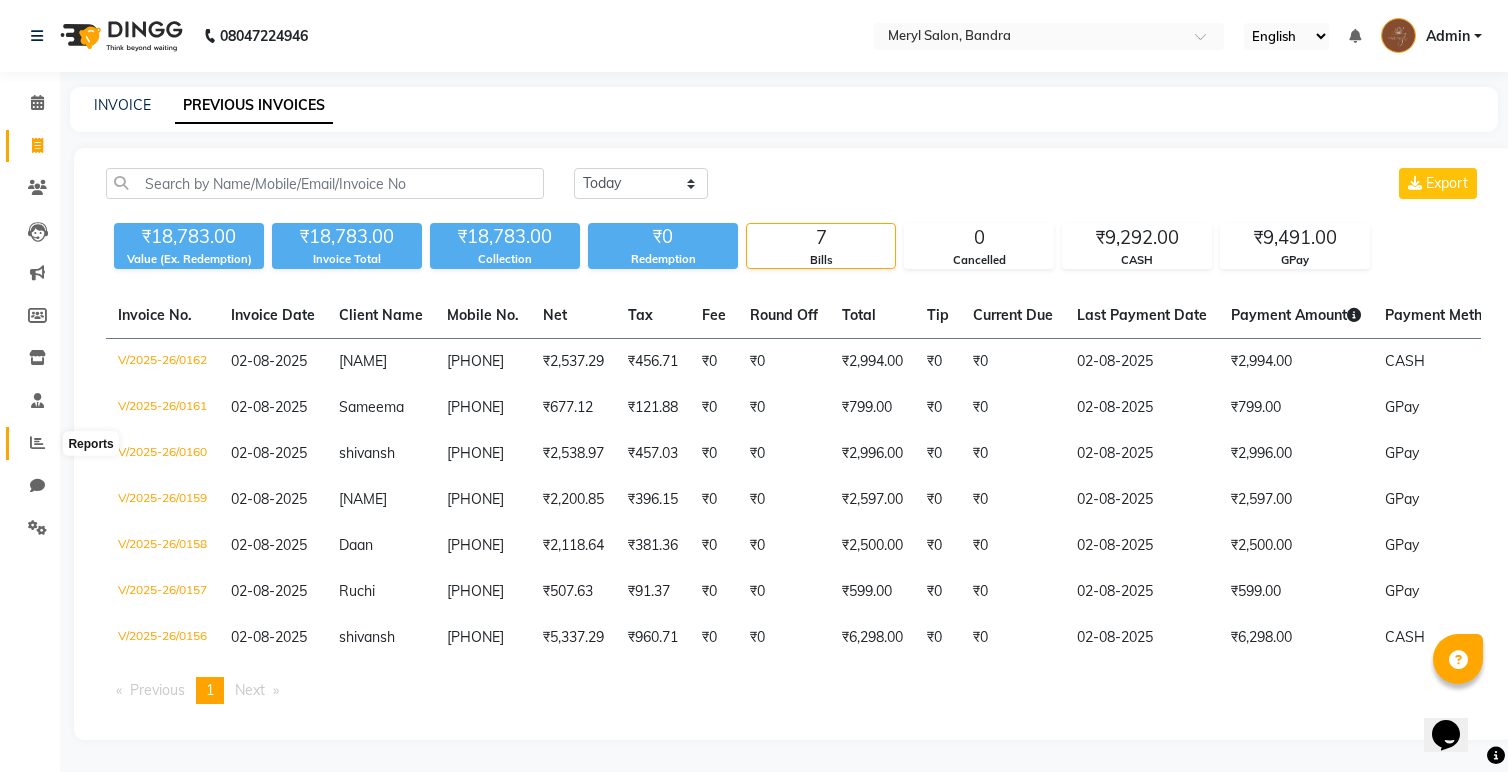 click 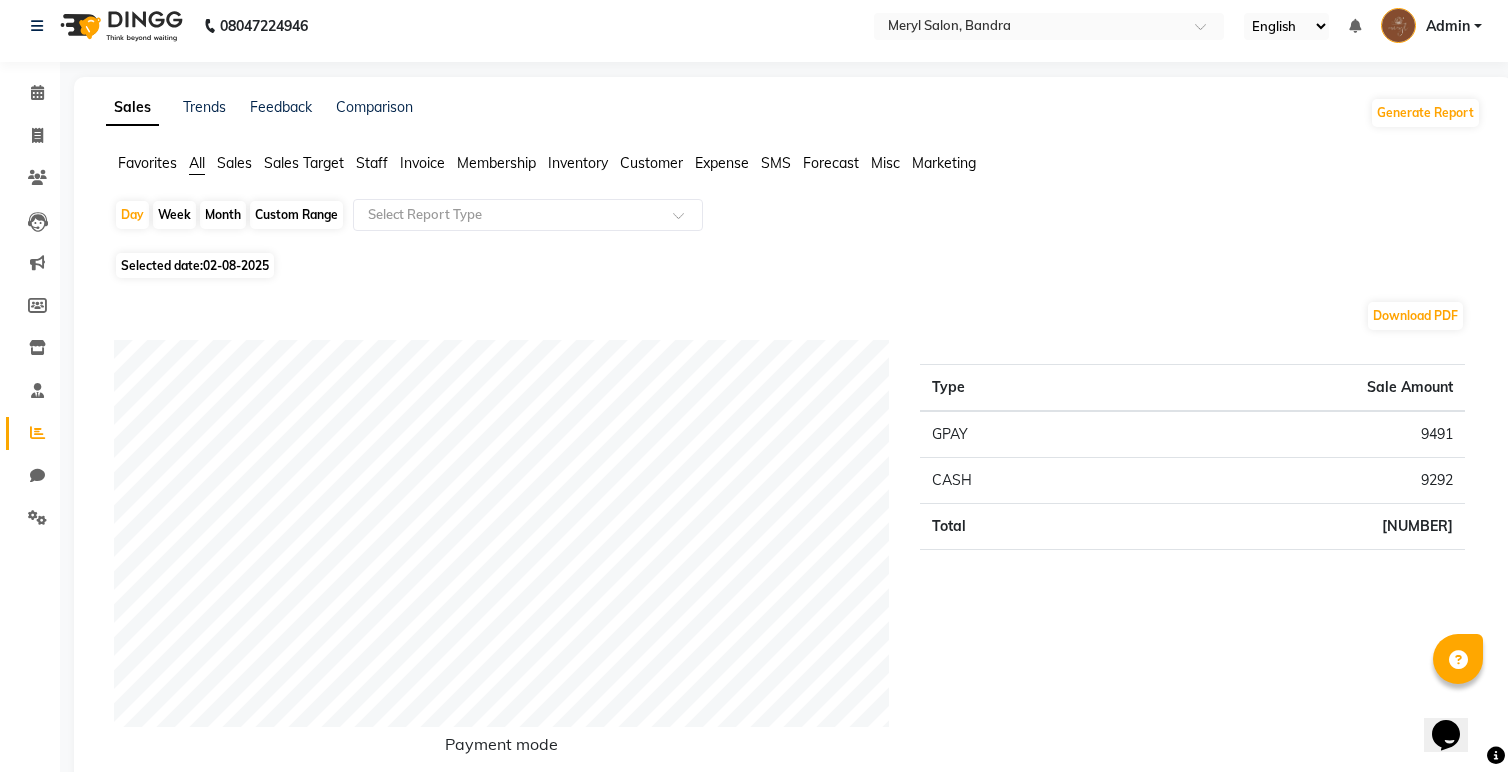 scroll, scrollTop: 0, scrollLeft: 0, axis: both 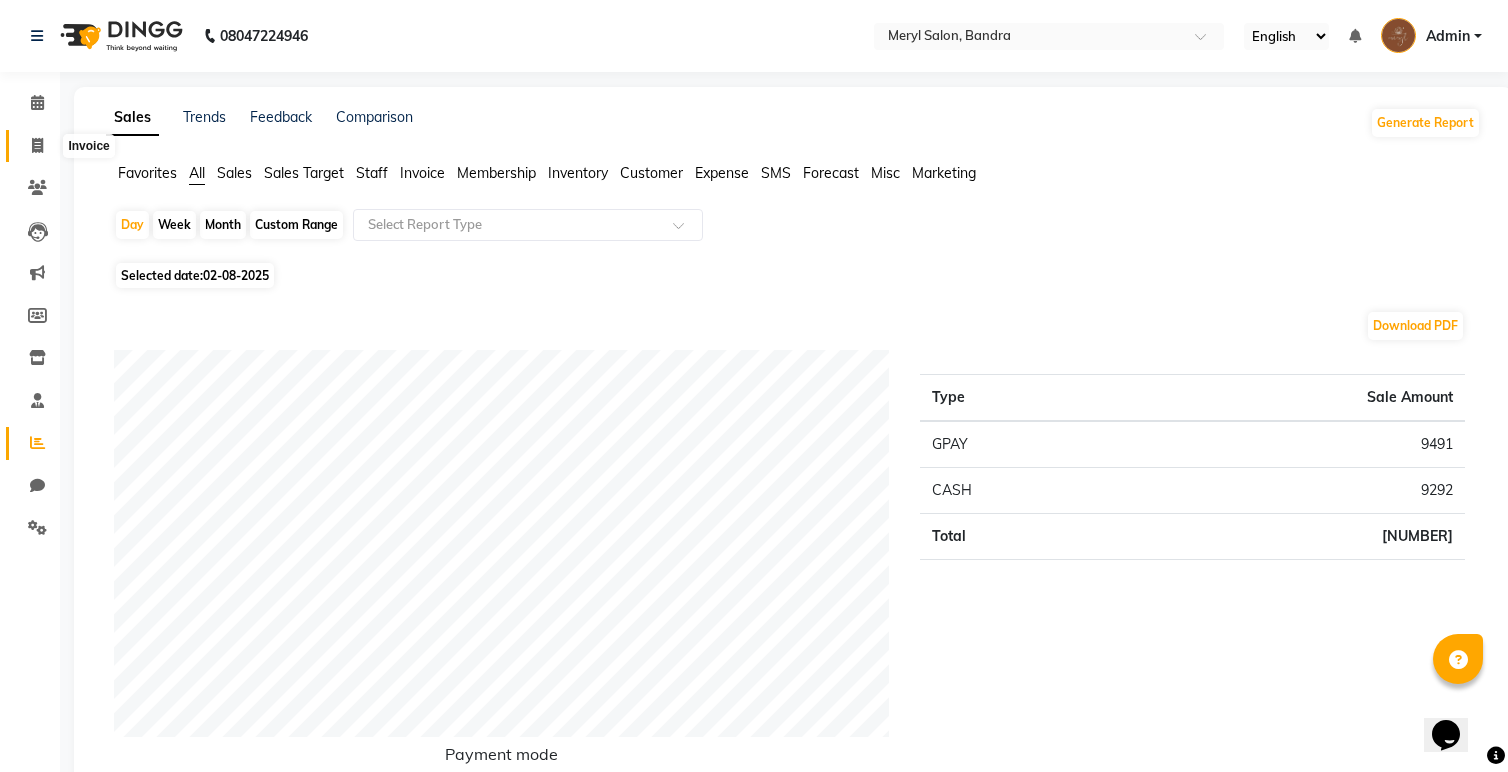 click 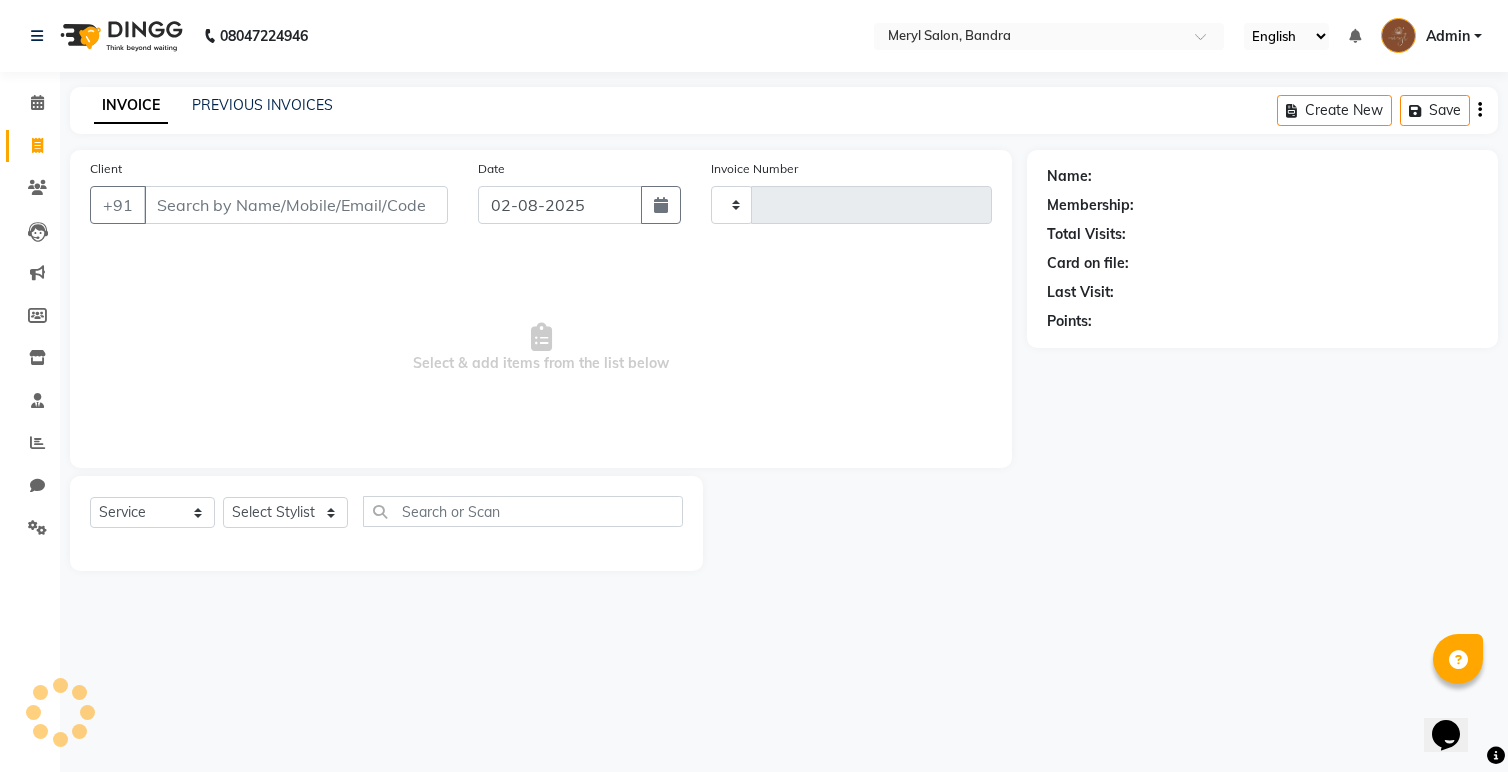 type on "0163" 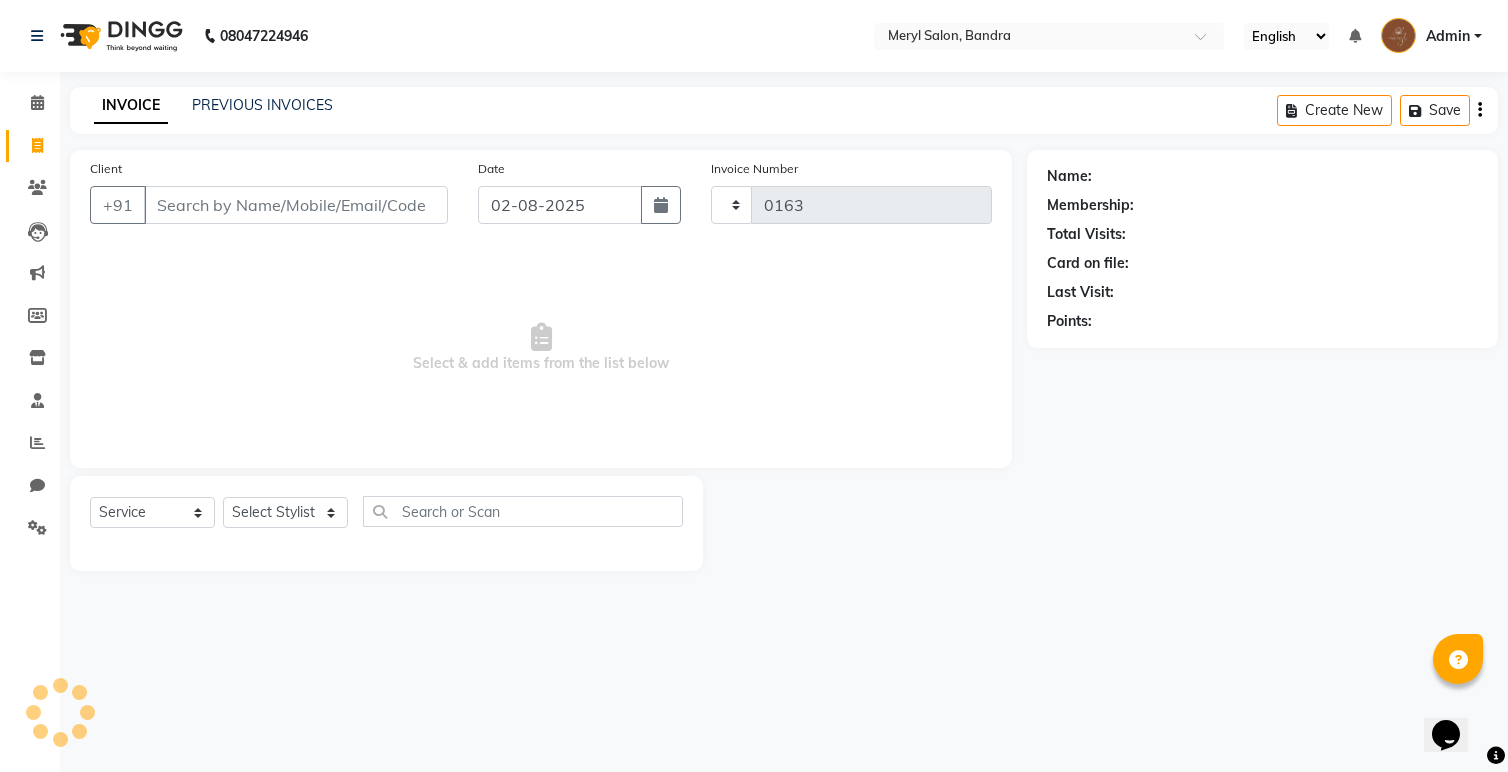 select on "7894" 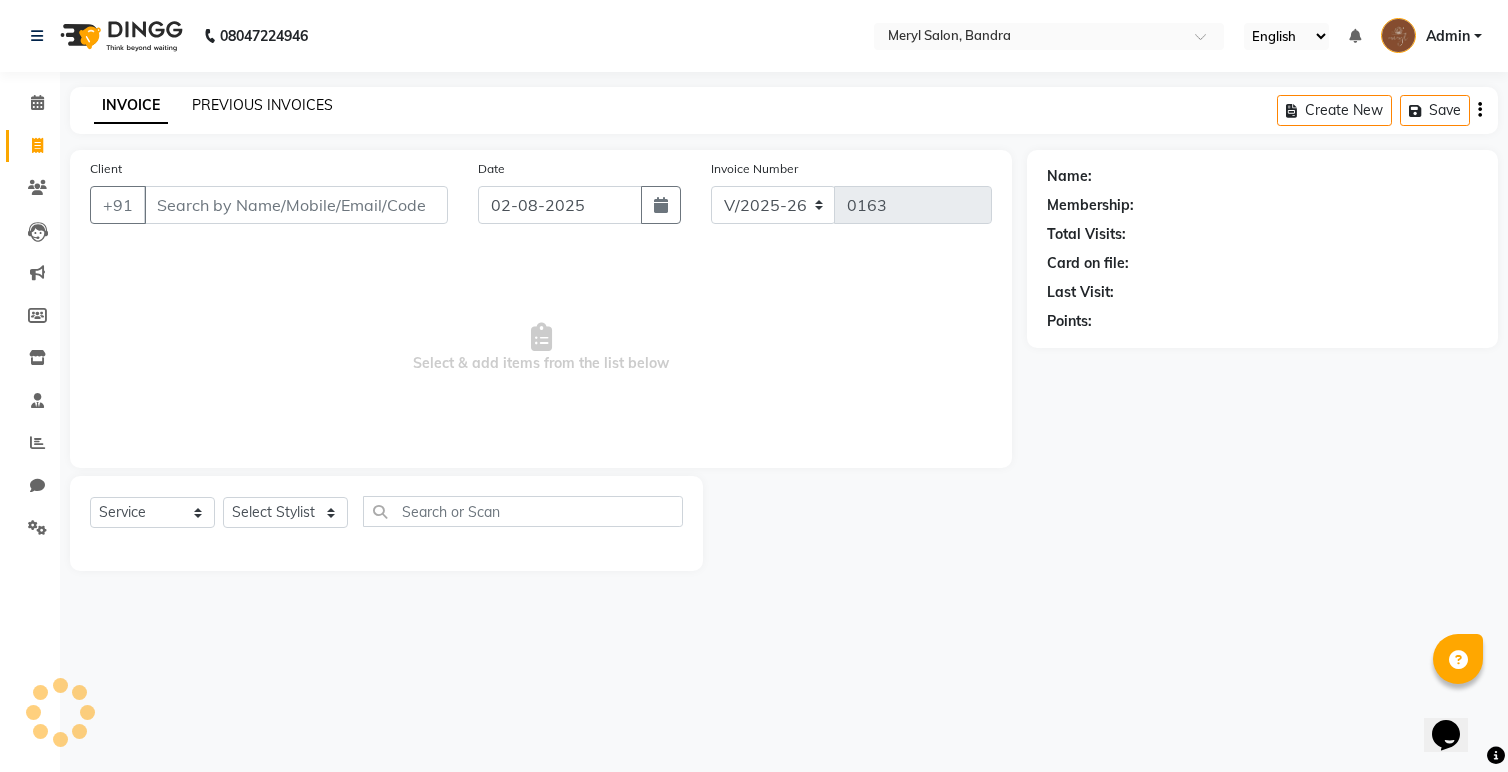 click on "PREVIOUS INVOICES" 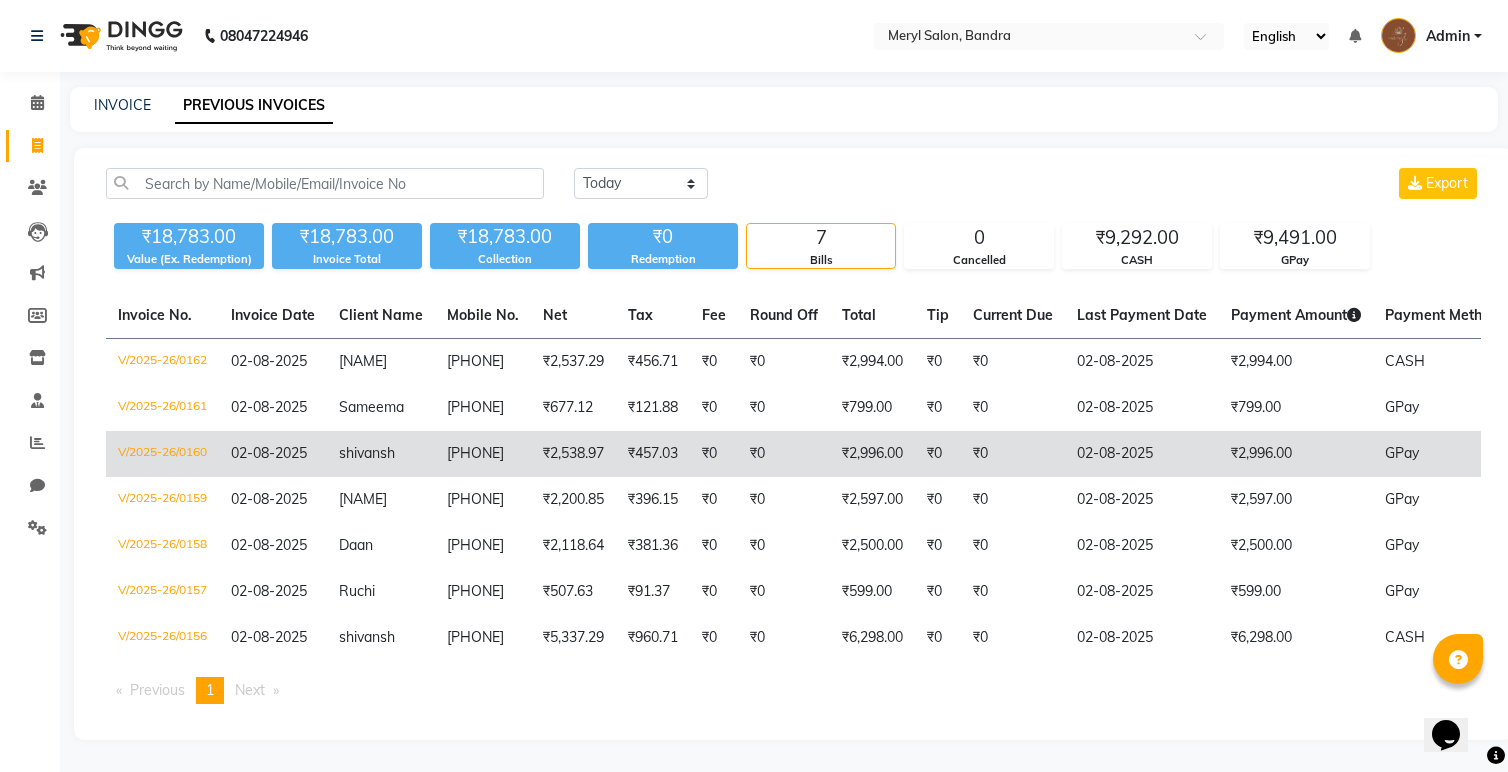 click on "₹0" 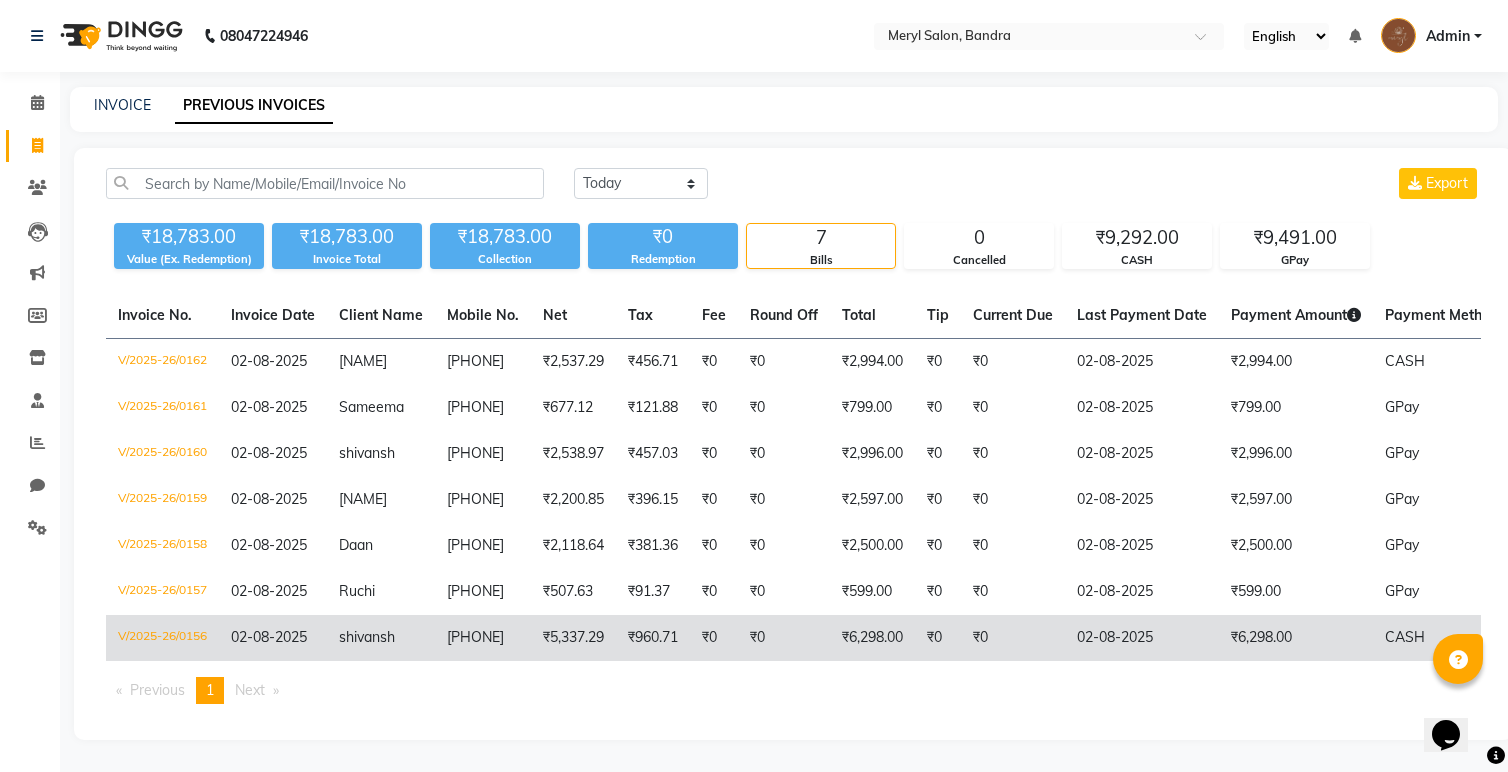 click on "₹0" 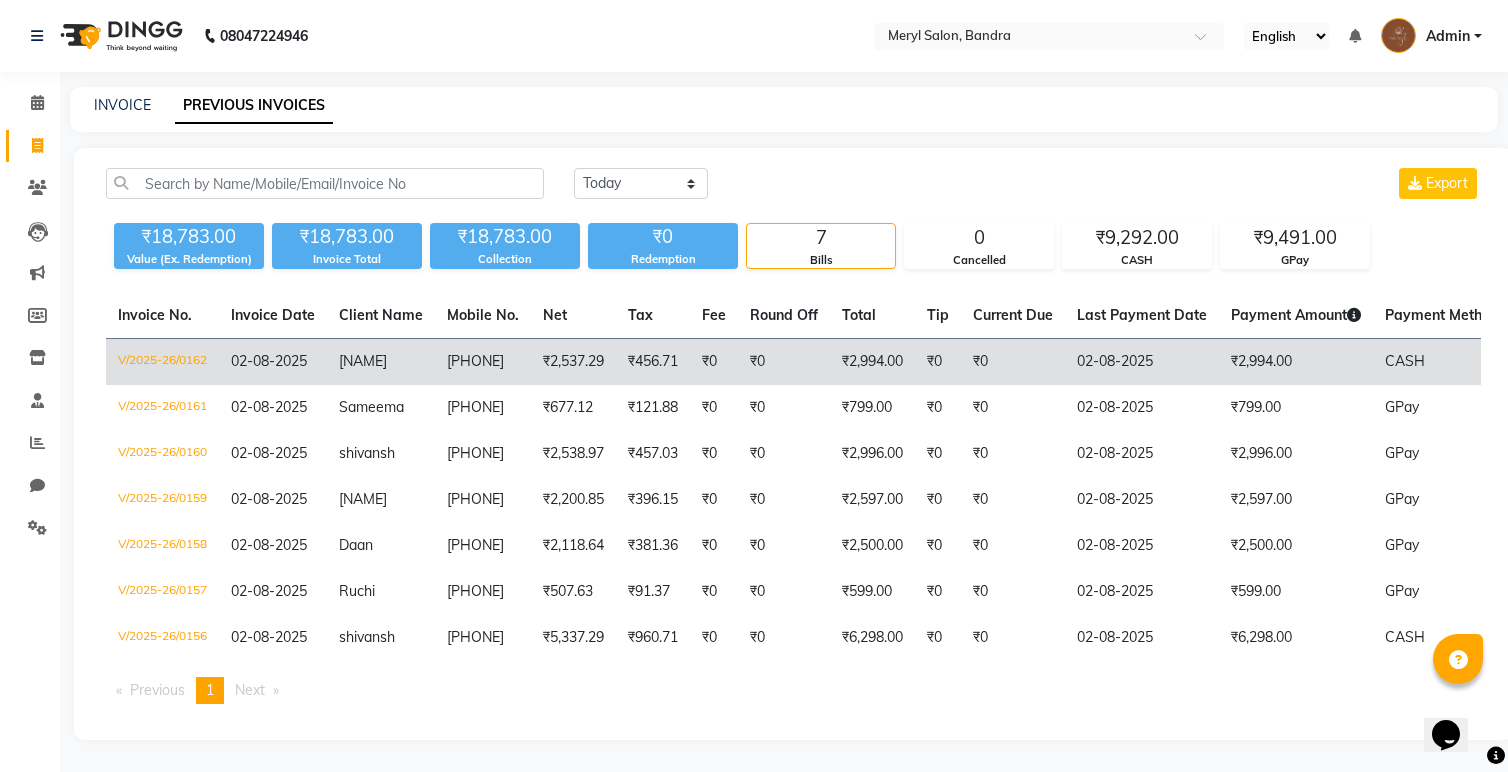 click on "₹0" 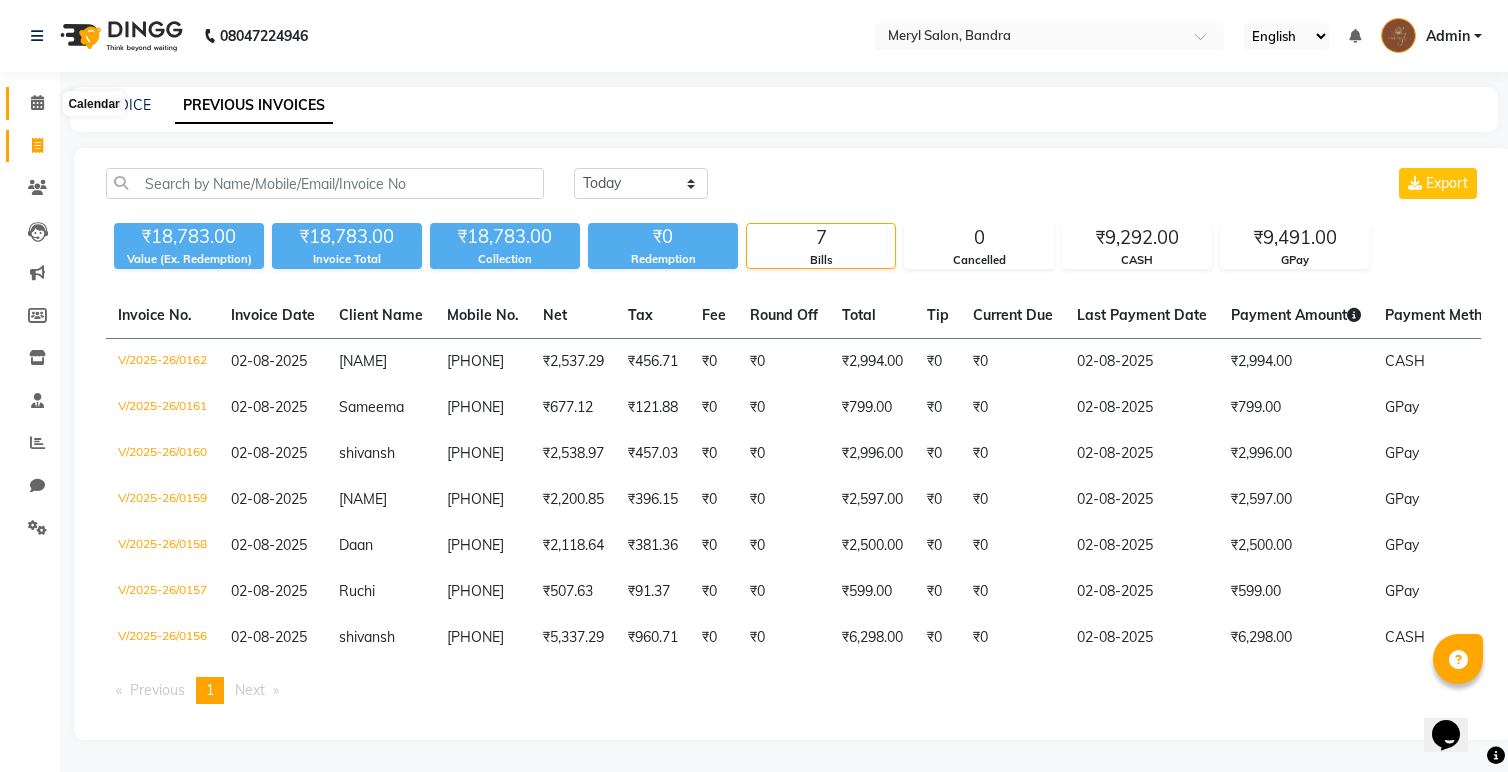 click 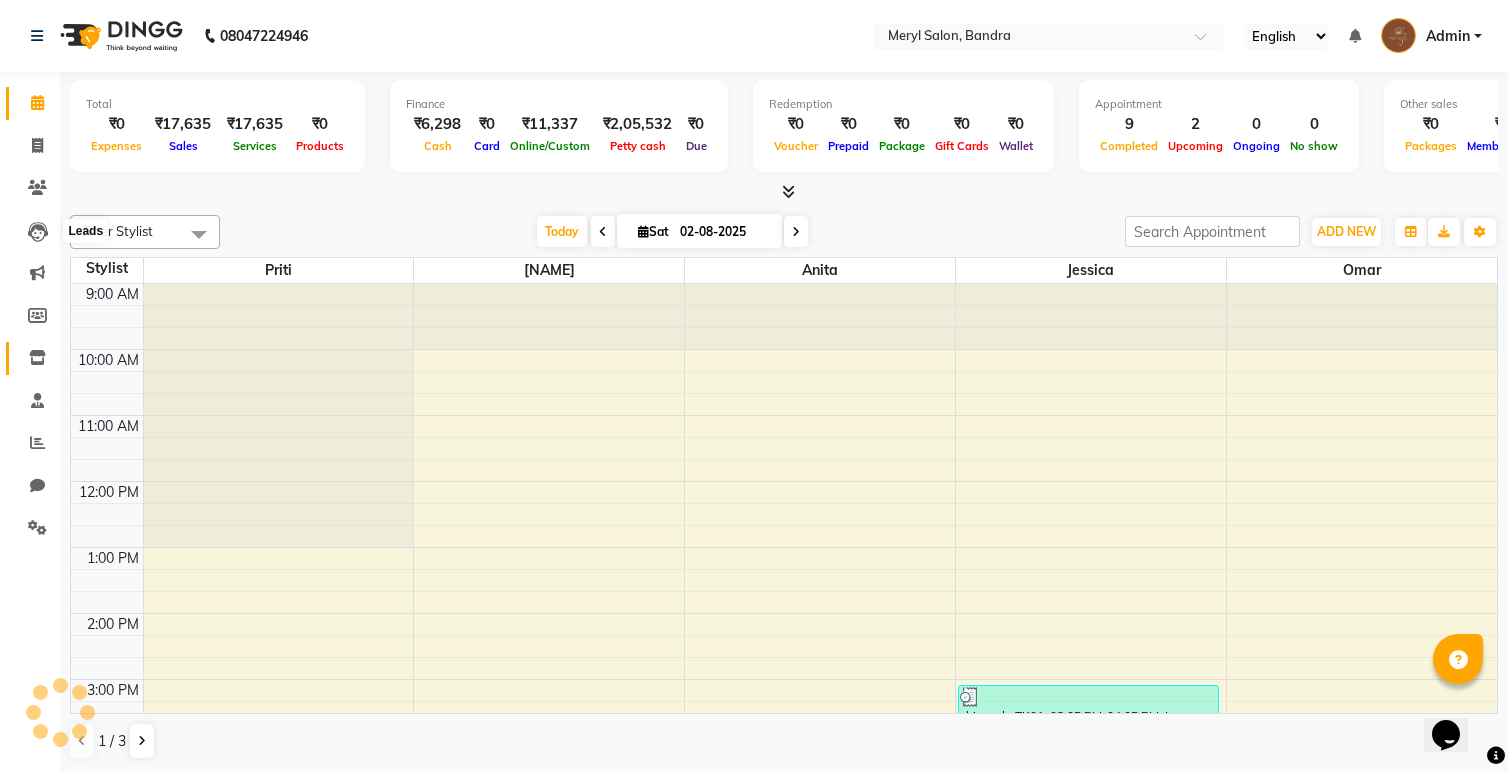 scroll, scrollTop: 493, scrollLeft: 0, axis: vertical 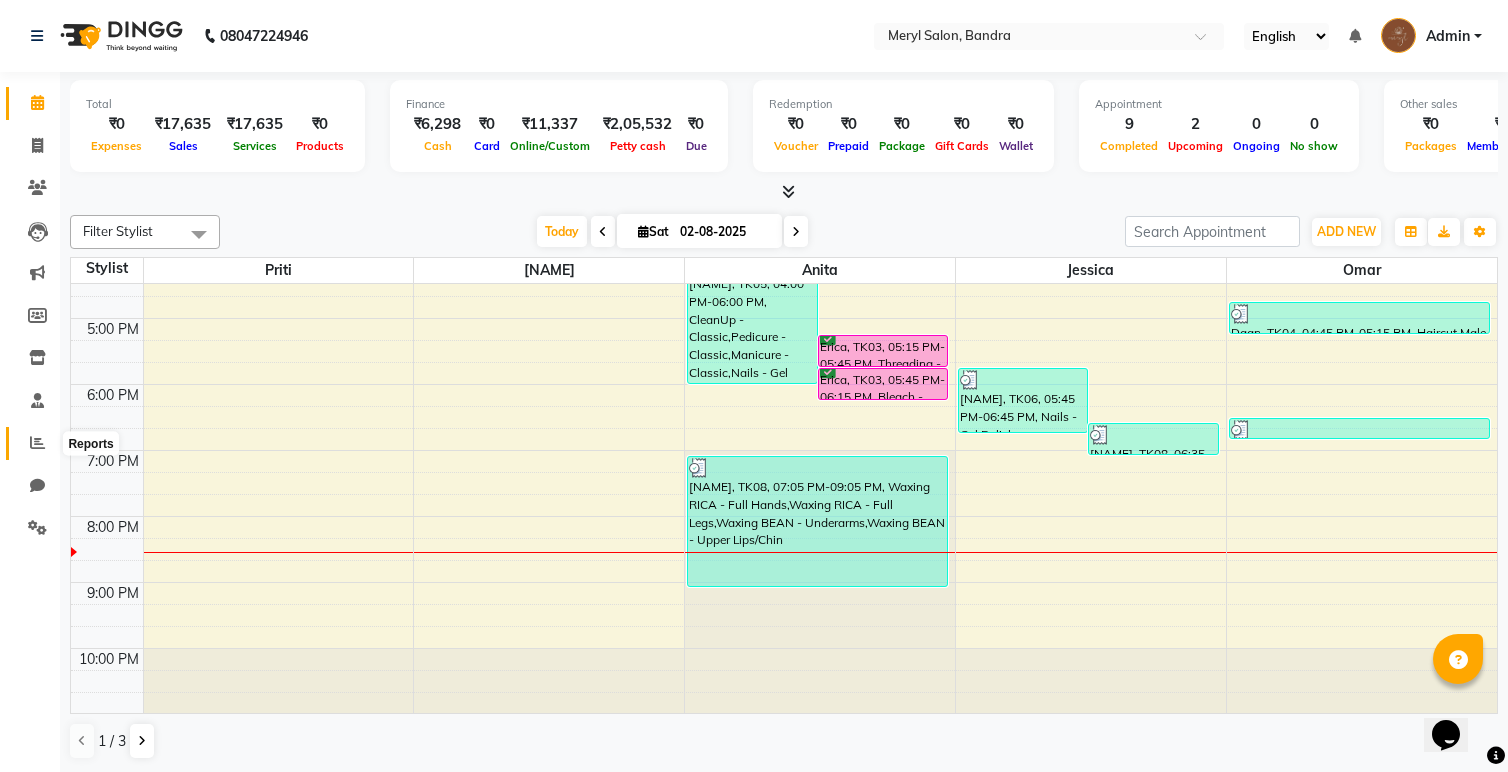 click 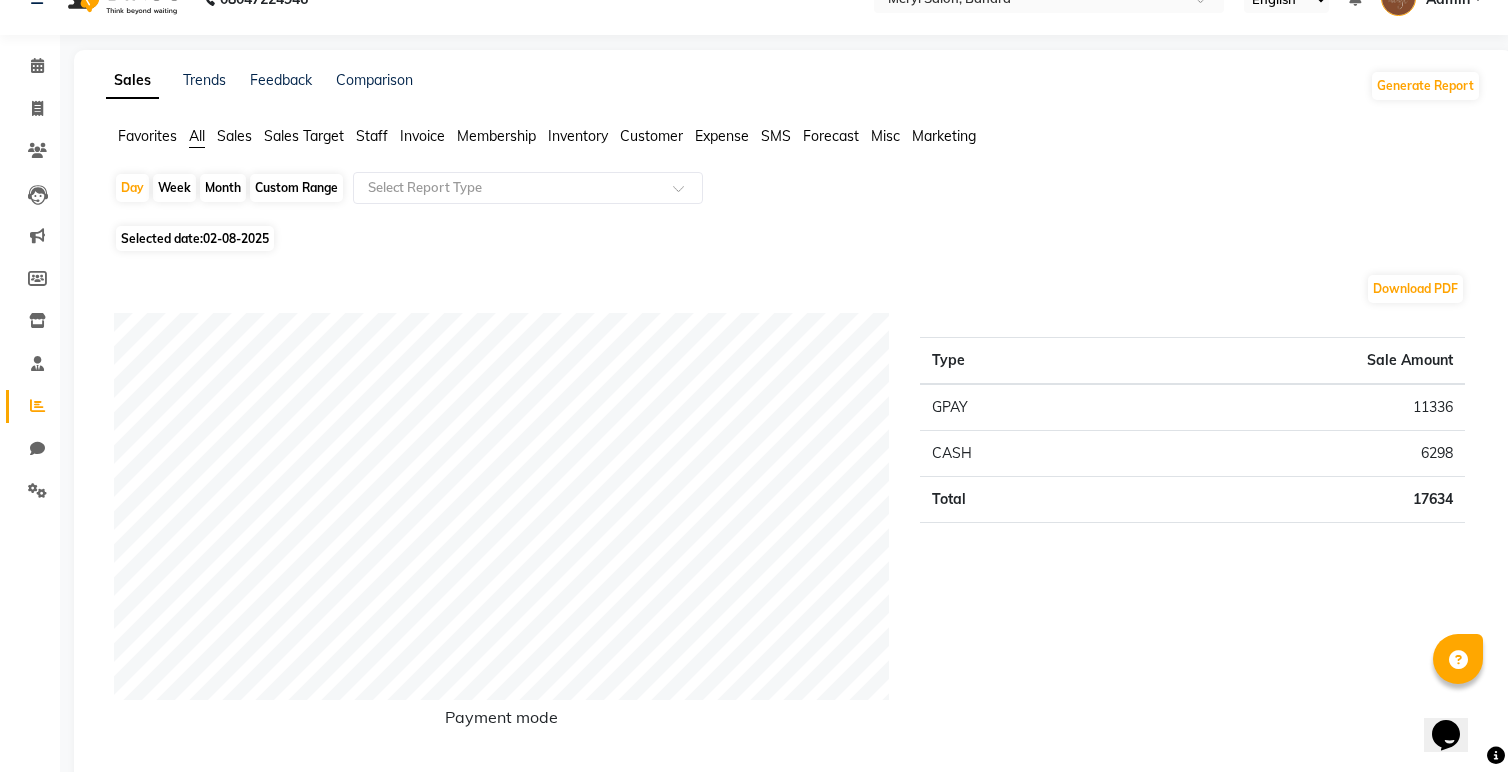 scroll, scrollTop: 39, scrollLeft: 0, axis: vertical 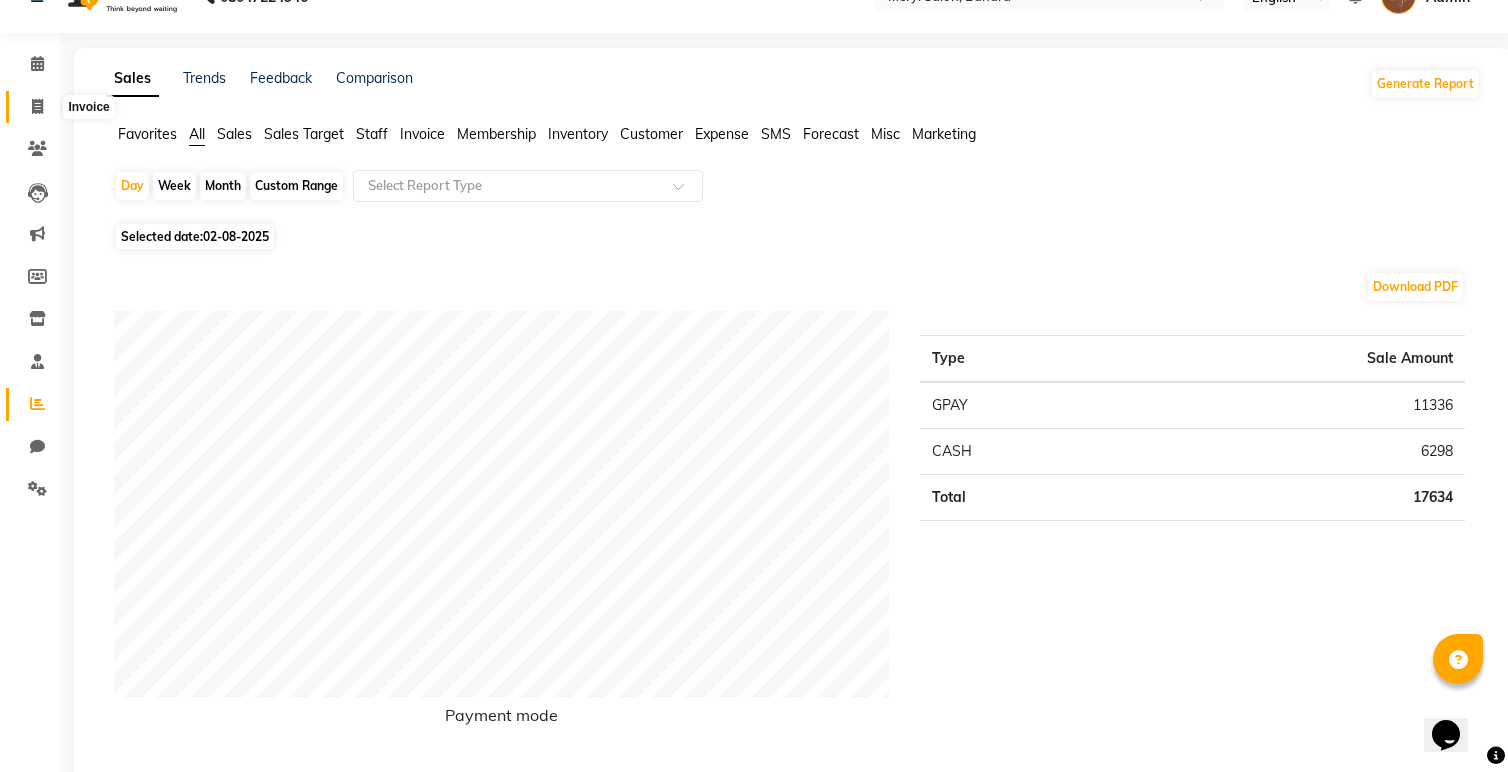 click 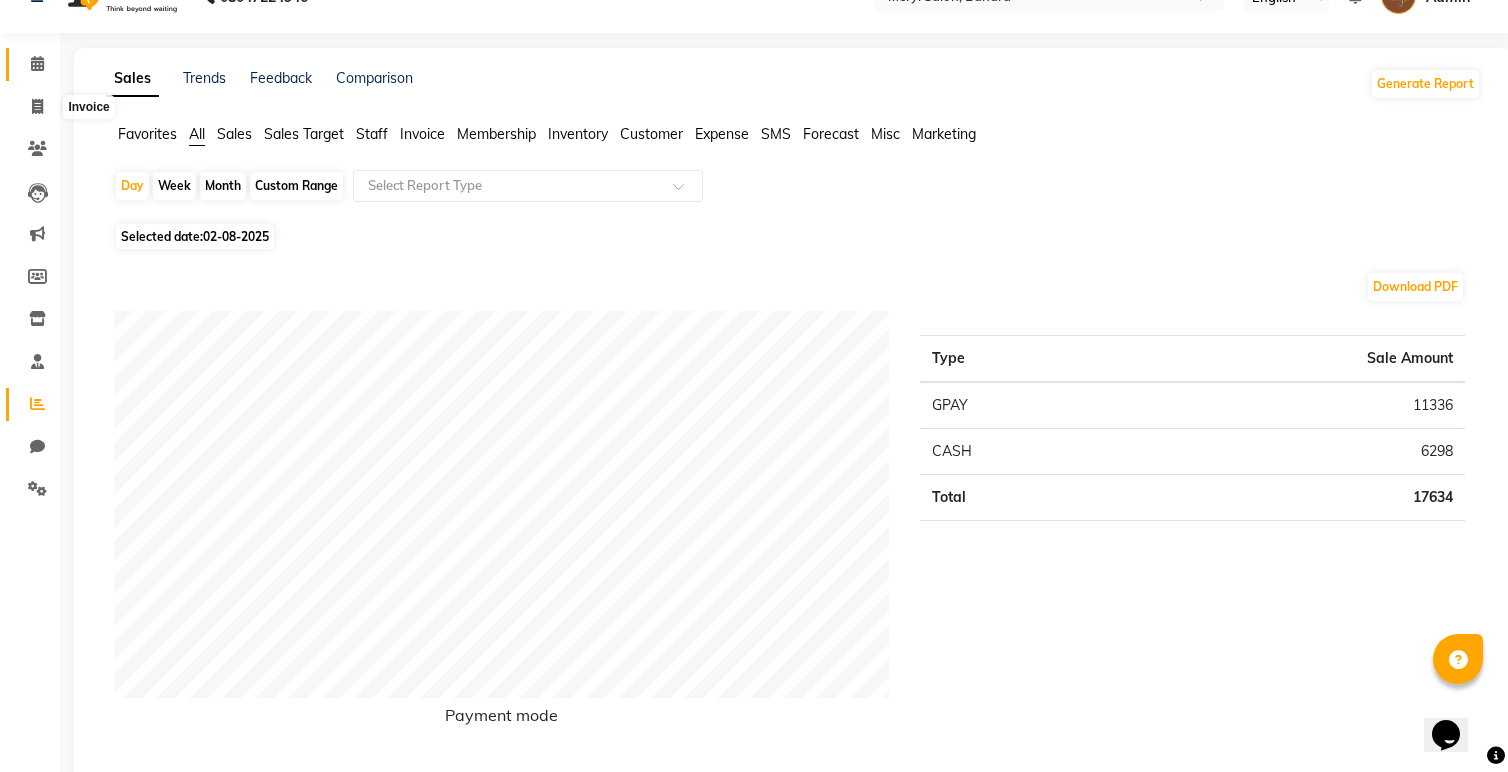 select on "7894" 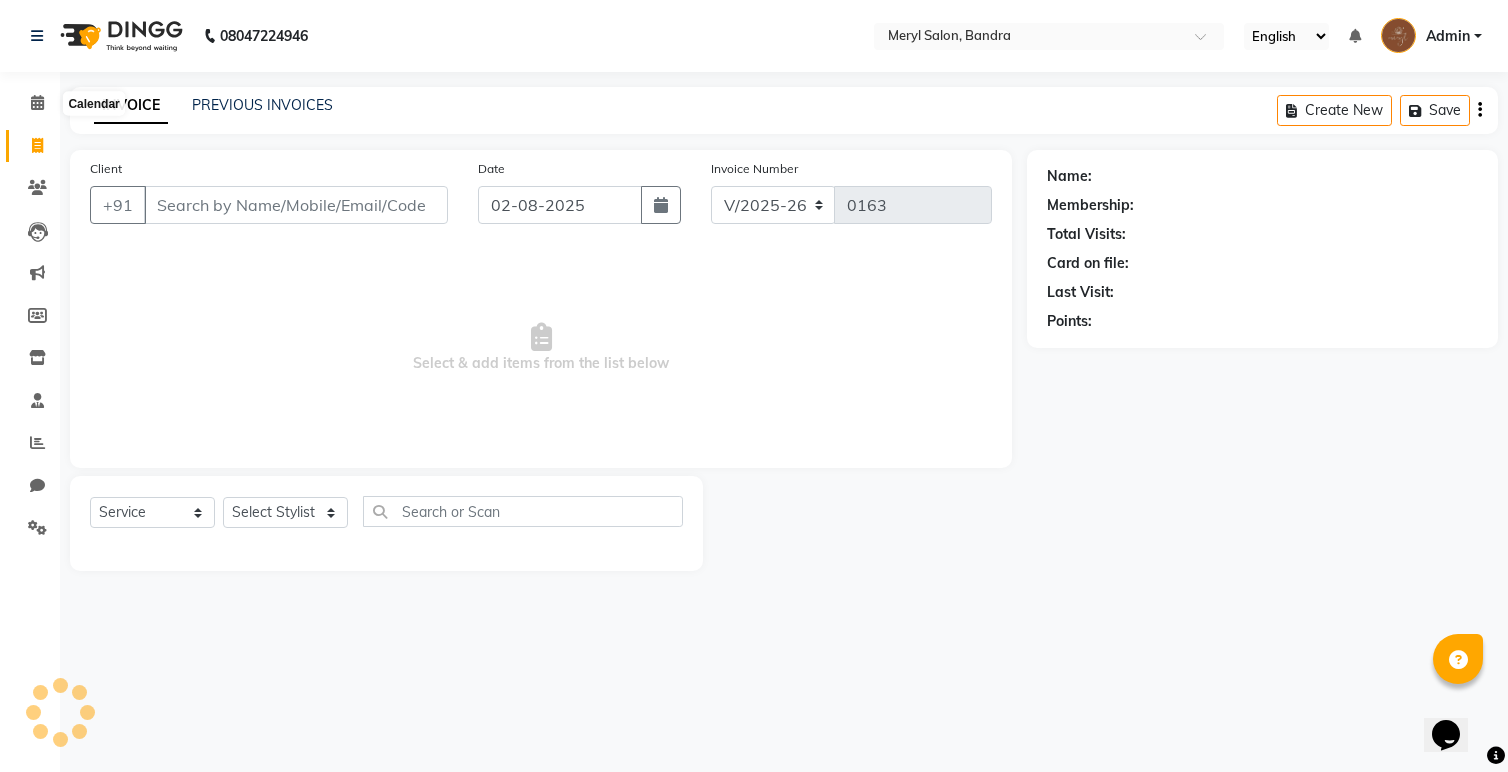 scroll, scrollTop: 0, scrollLeft: 0, axis: both 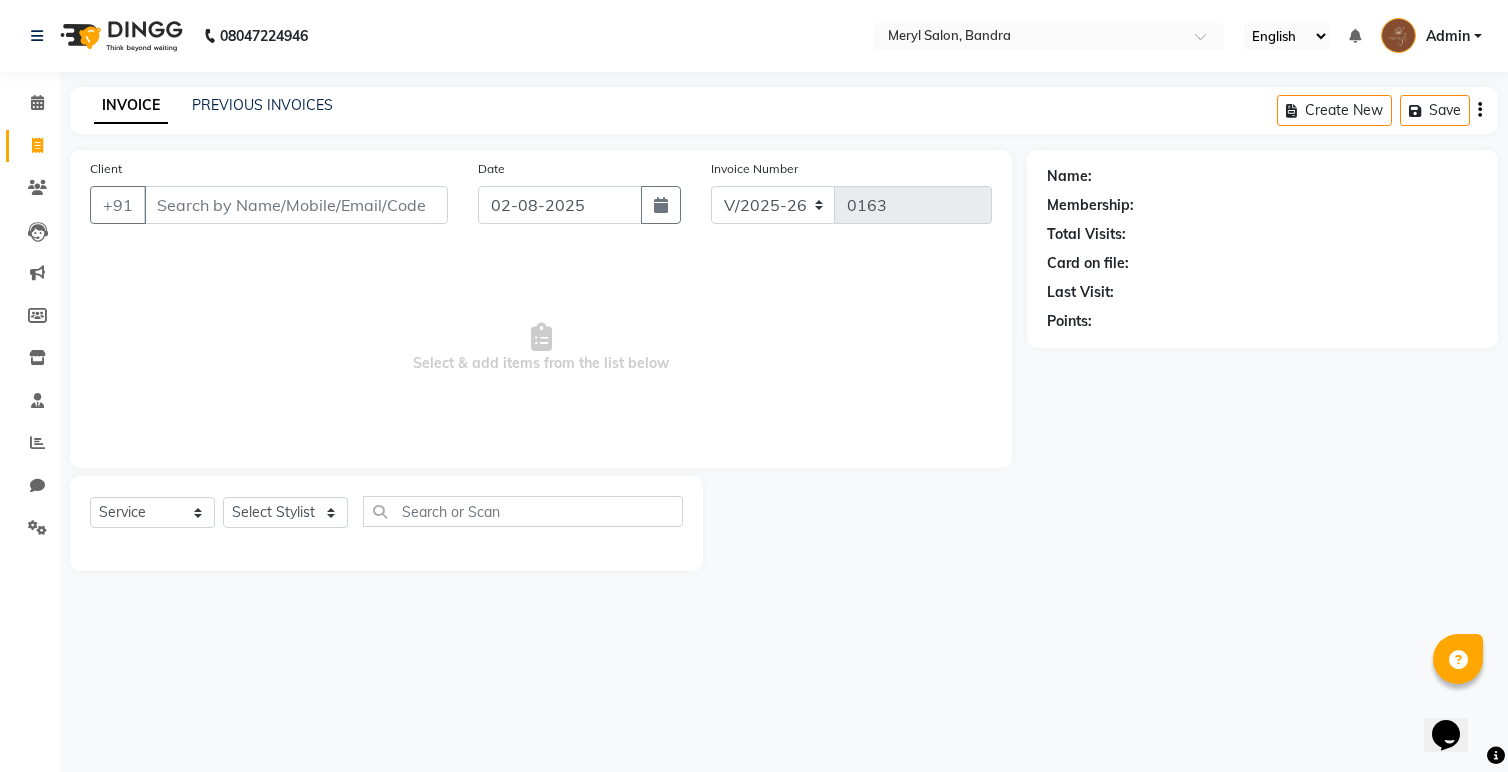 click on "INVOICE PREVIOUS INVOICES Create New   Save" 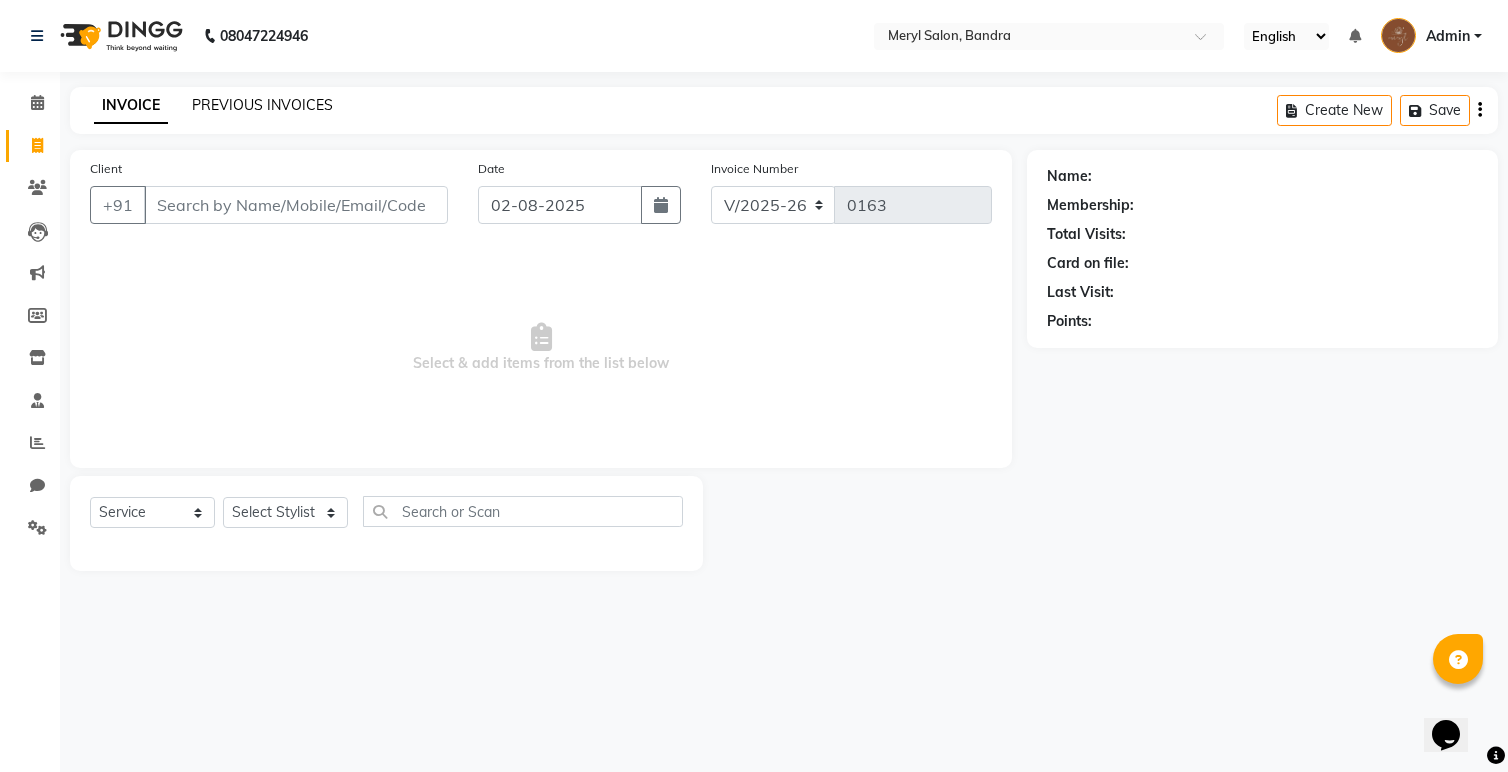 click on "PREVIOUS INVOICES" 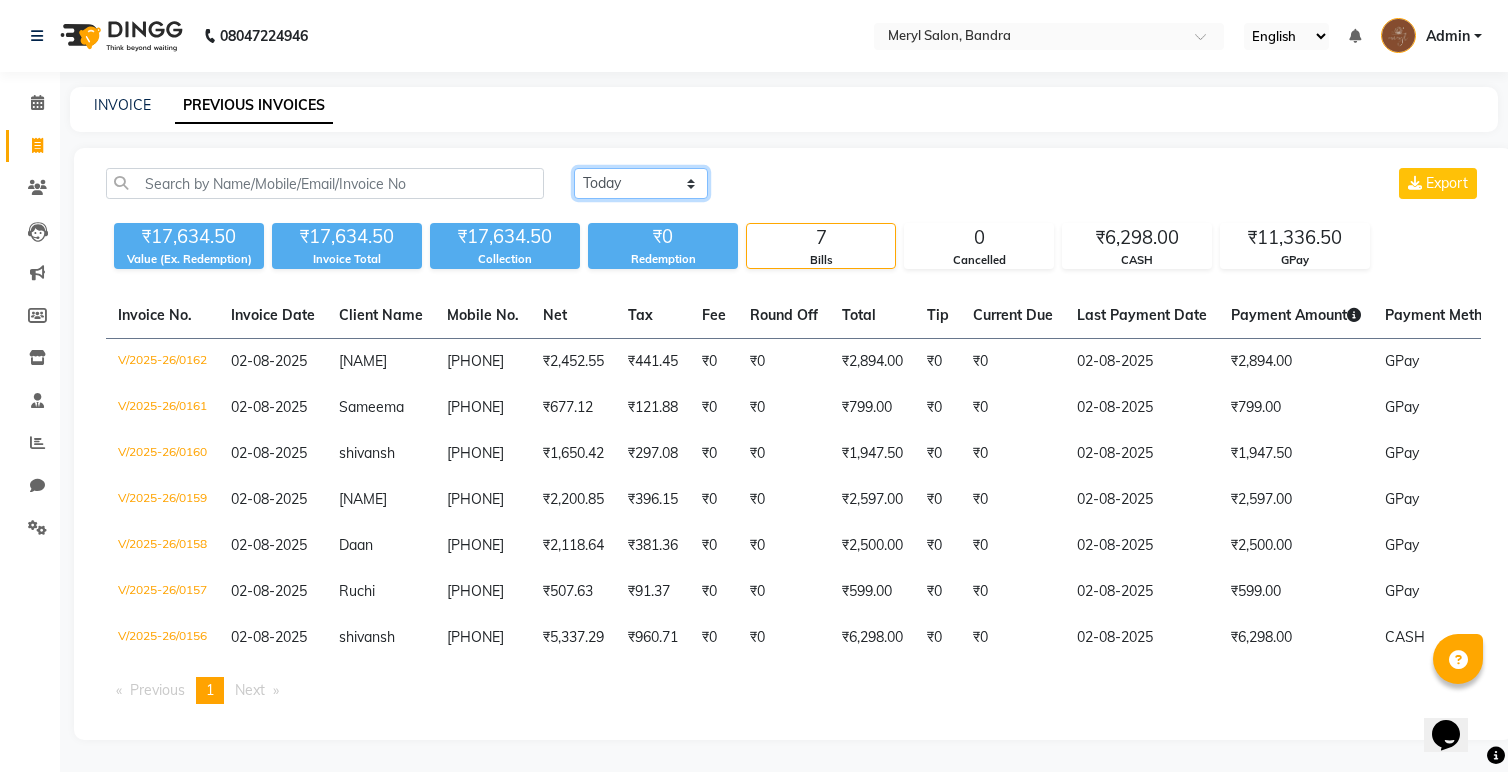 click on "Today Yesterday Custom Range" 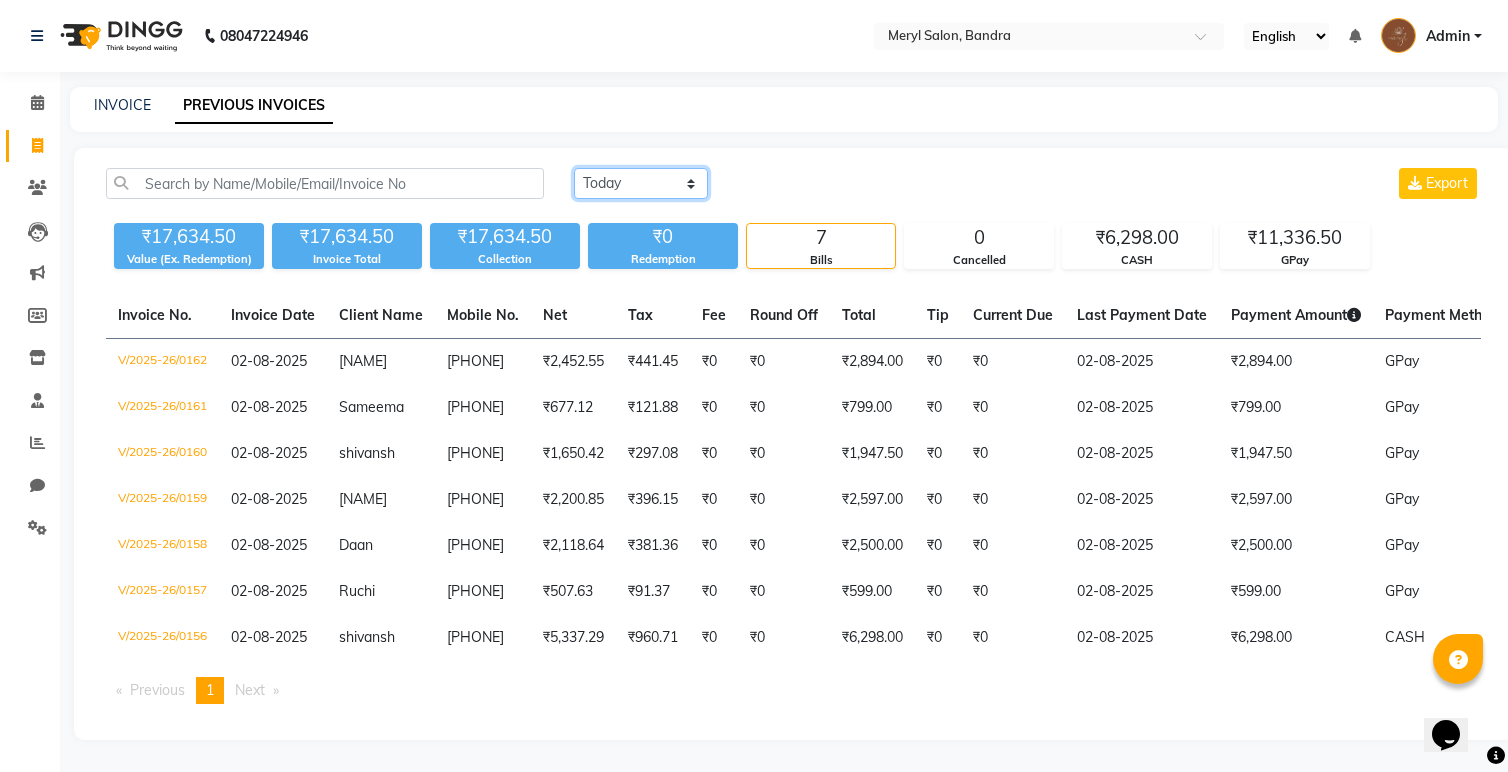 select on "yesterday" 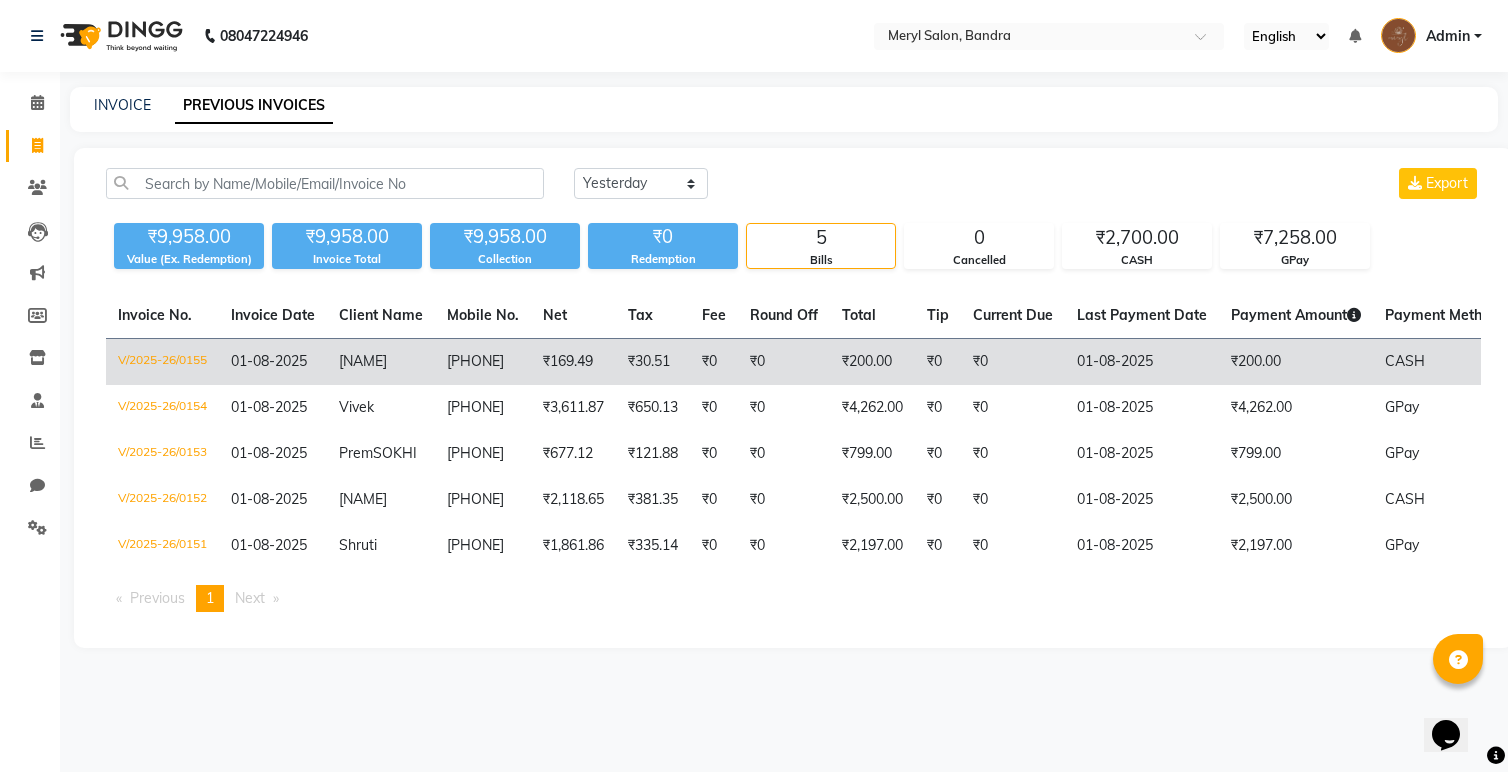 click on "₹0" 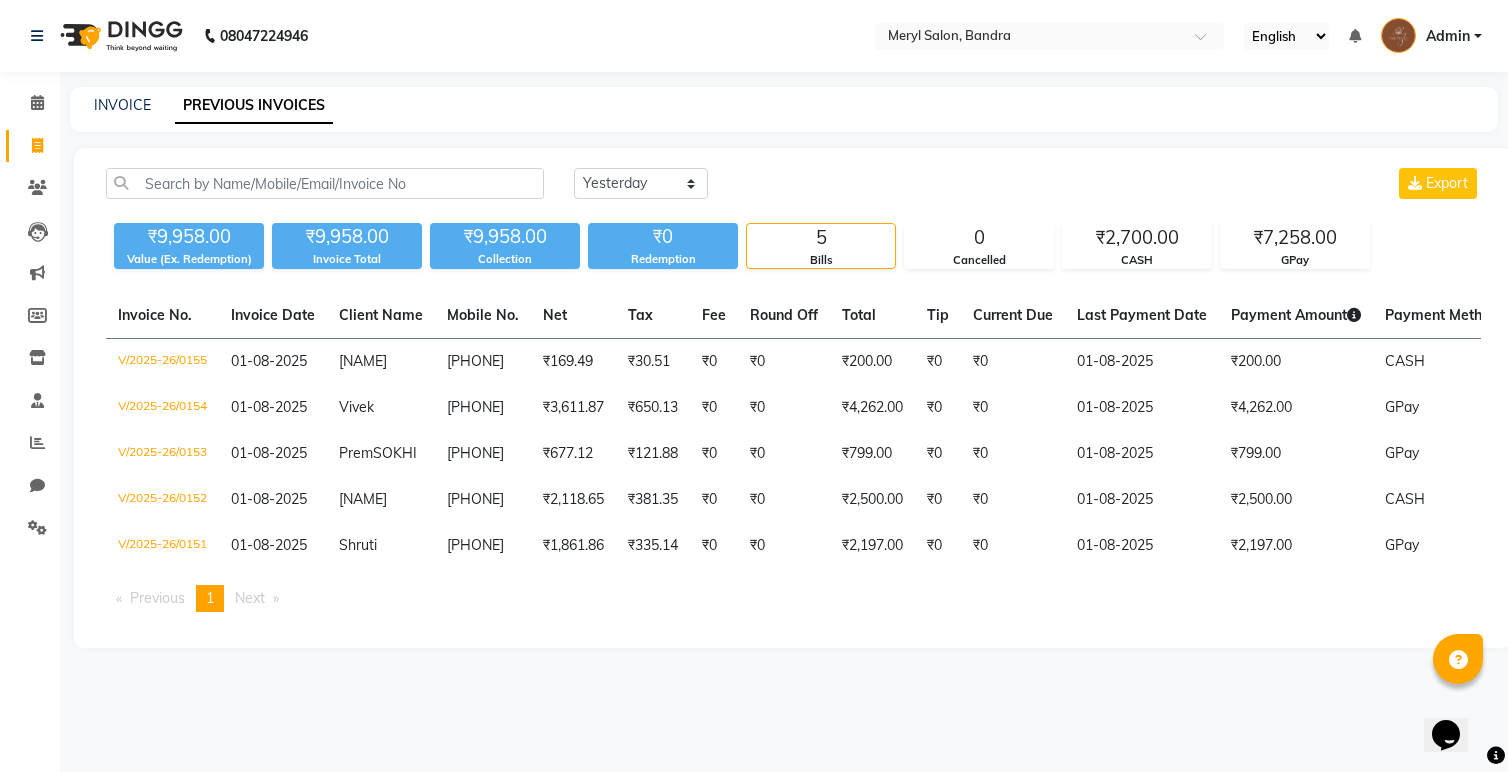 click on "Today Yesterday Custom Range Export" 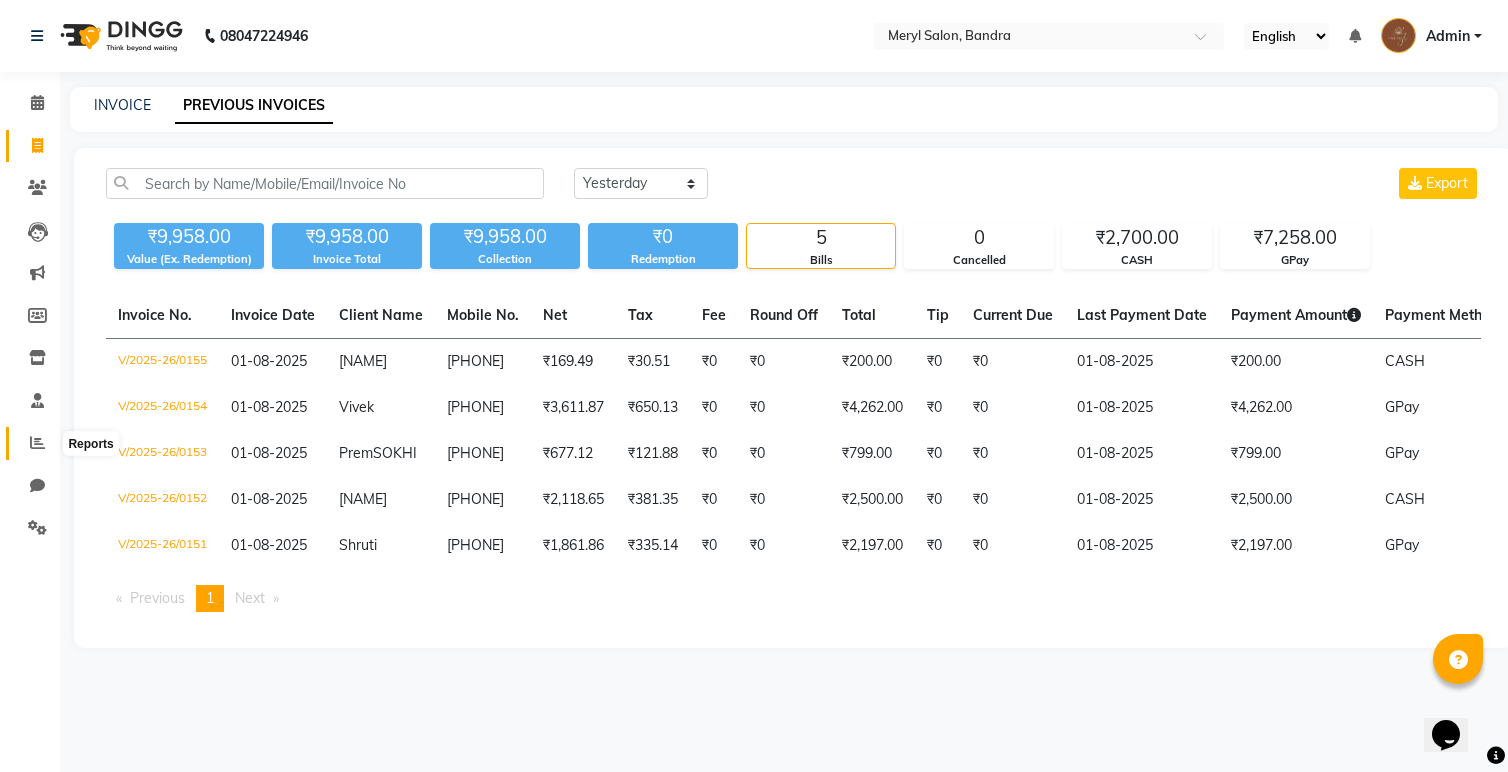 click 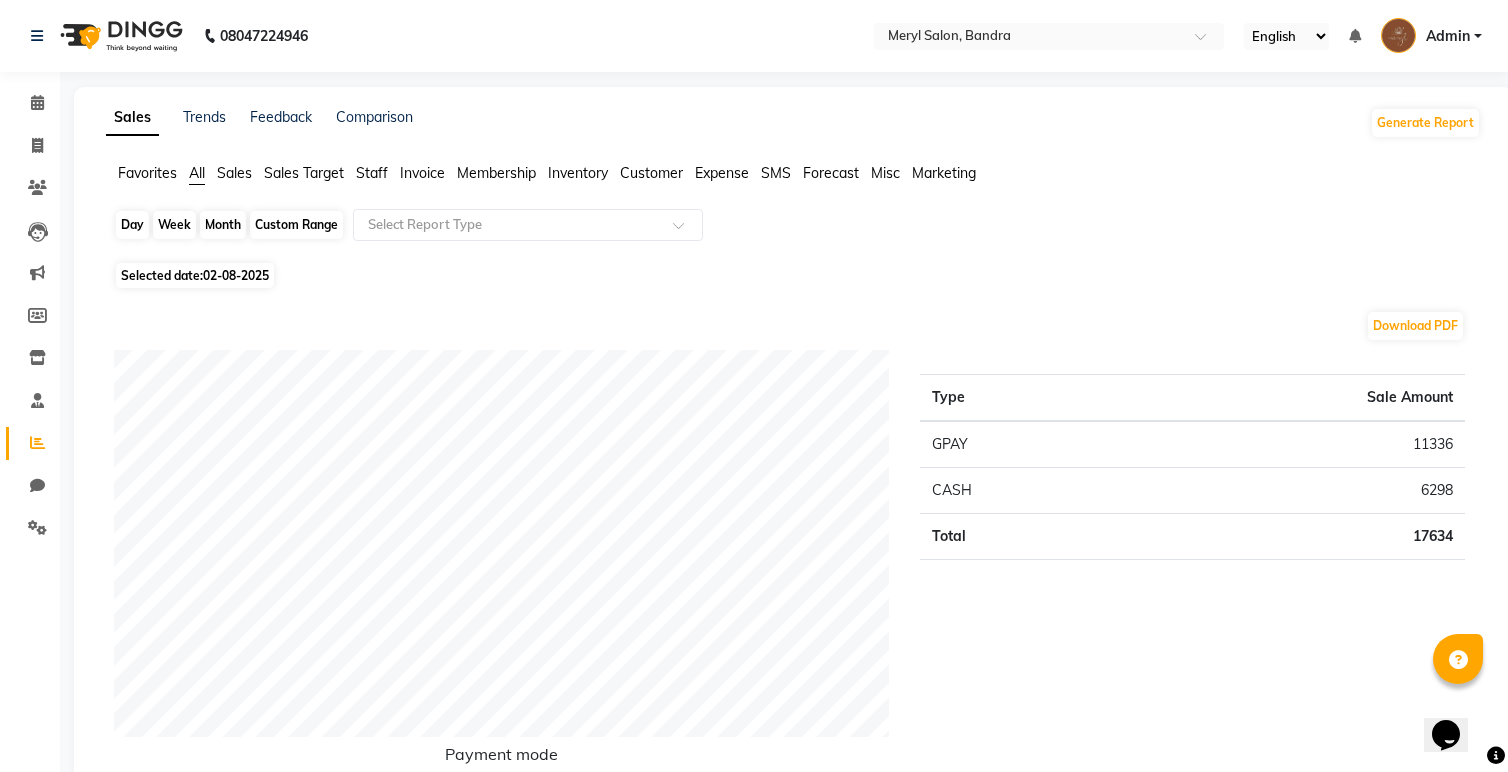 click on "Day" 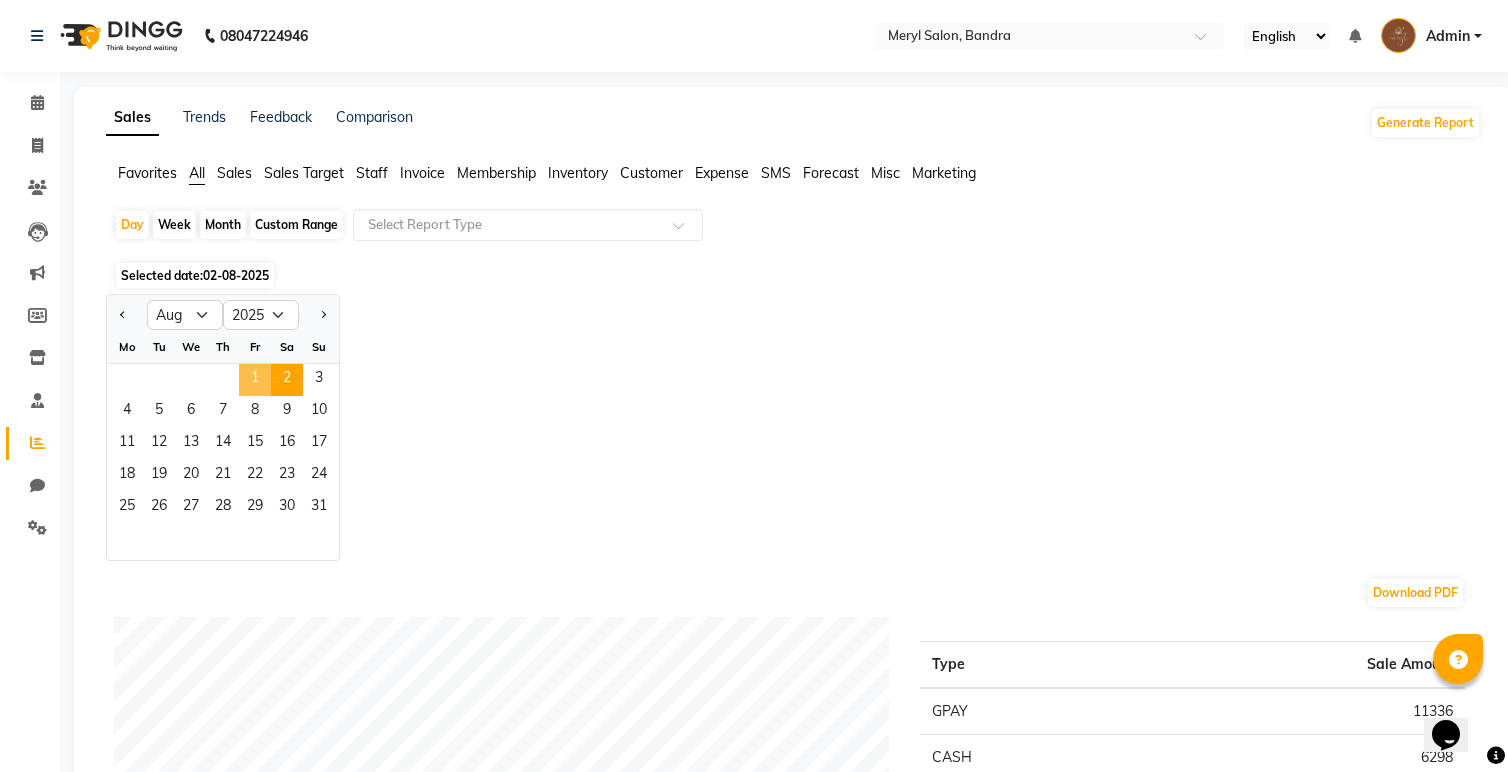 click on "1" 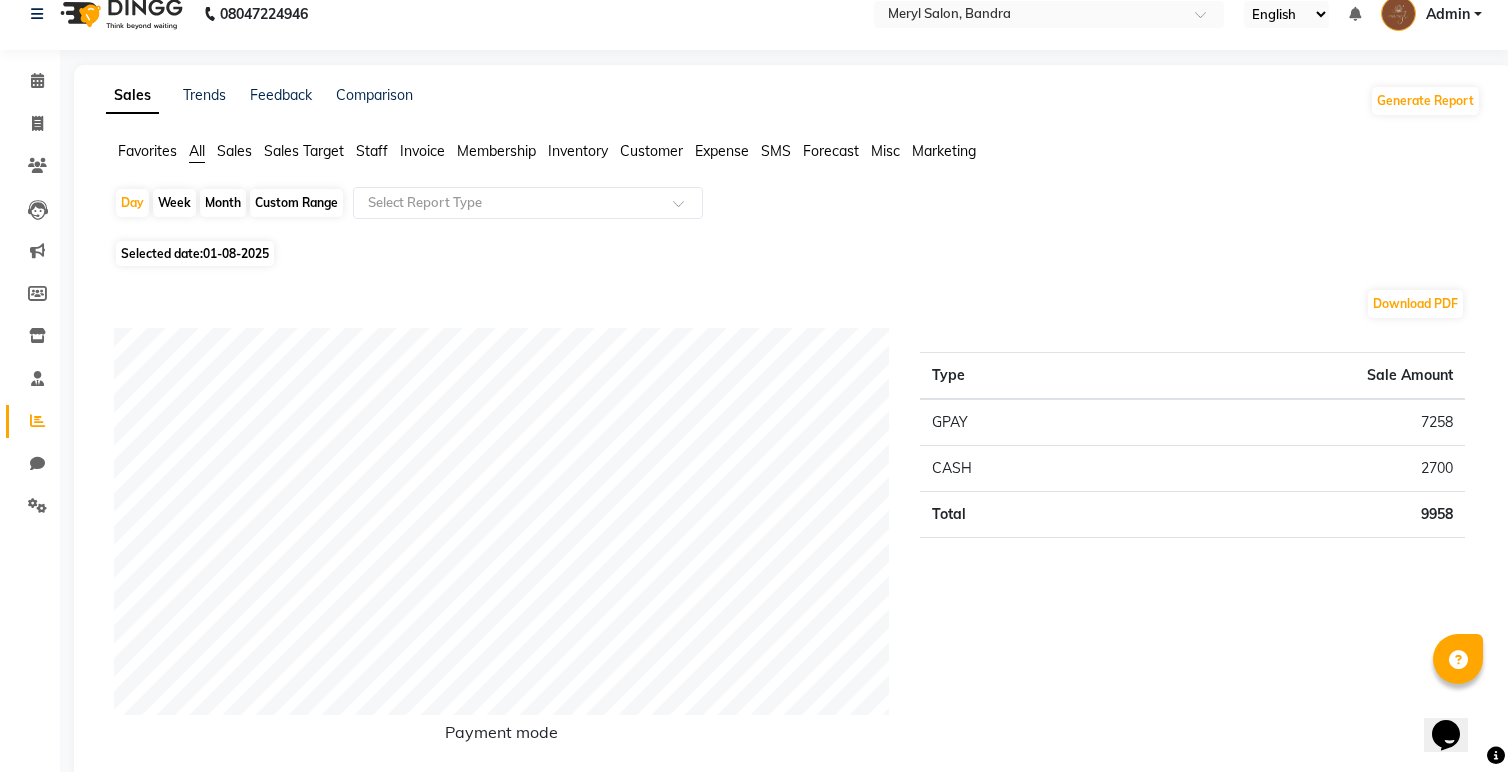 scroll, scrollTop: 0, scrollLeft: 0, axis: both 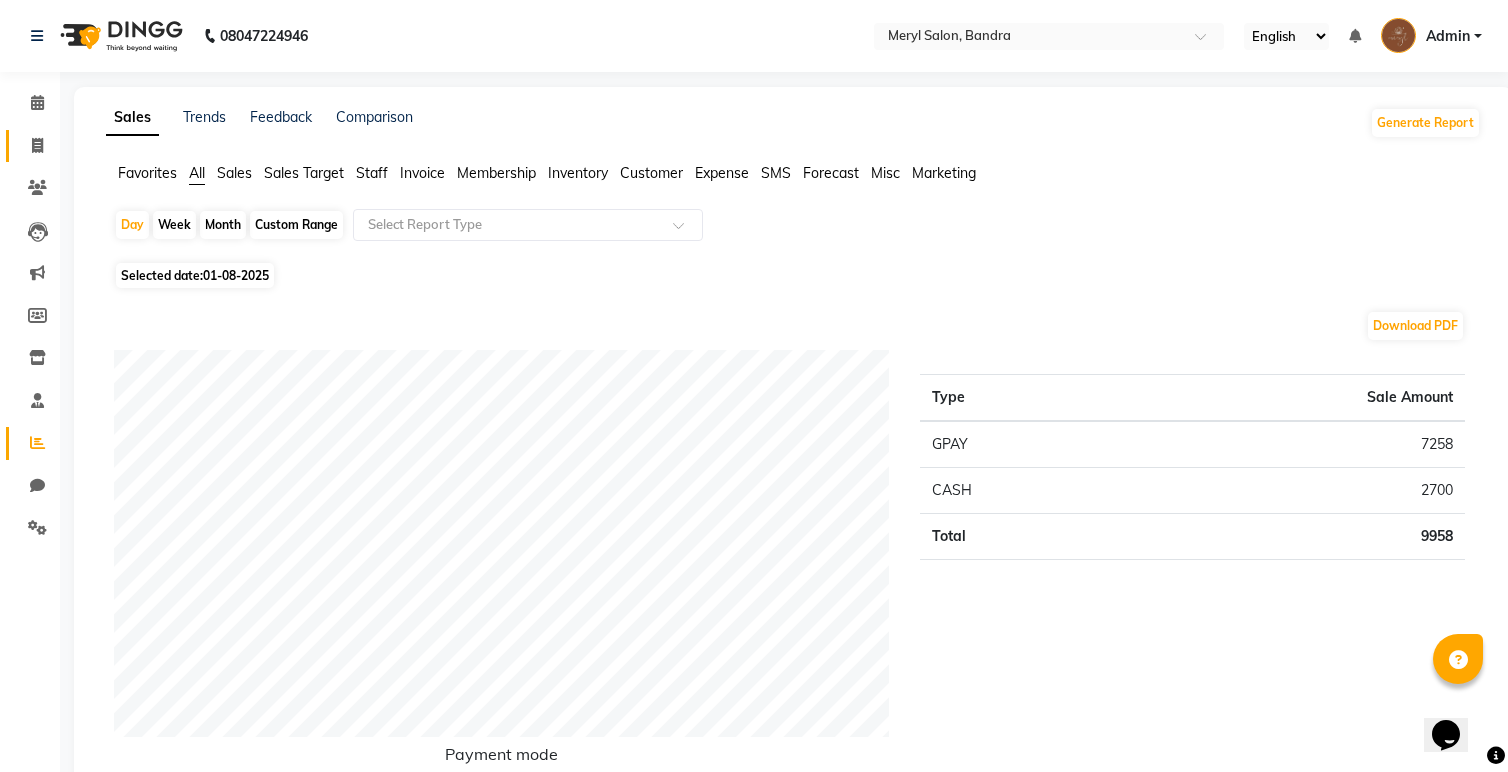 click on "Invoice" 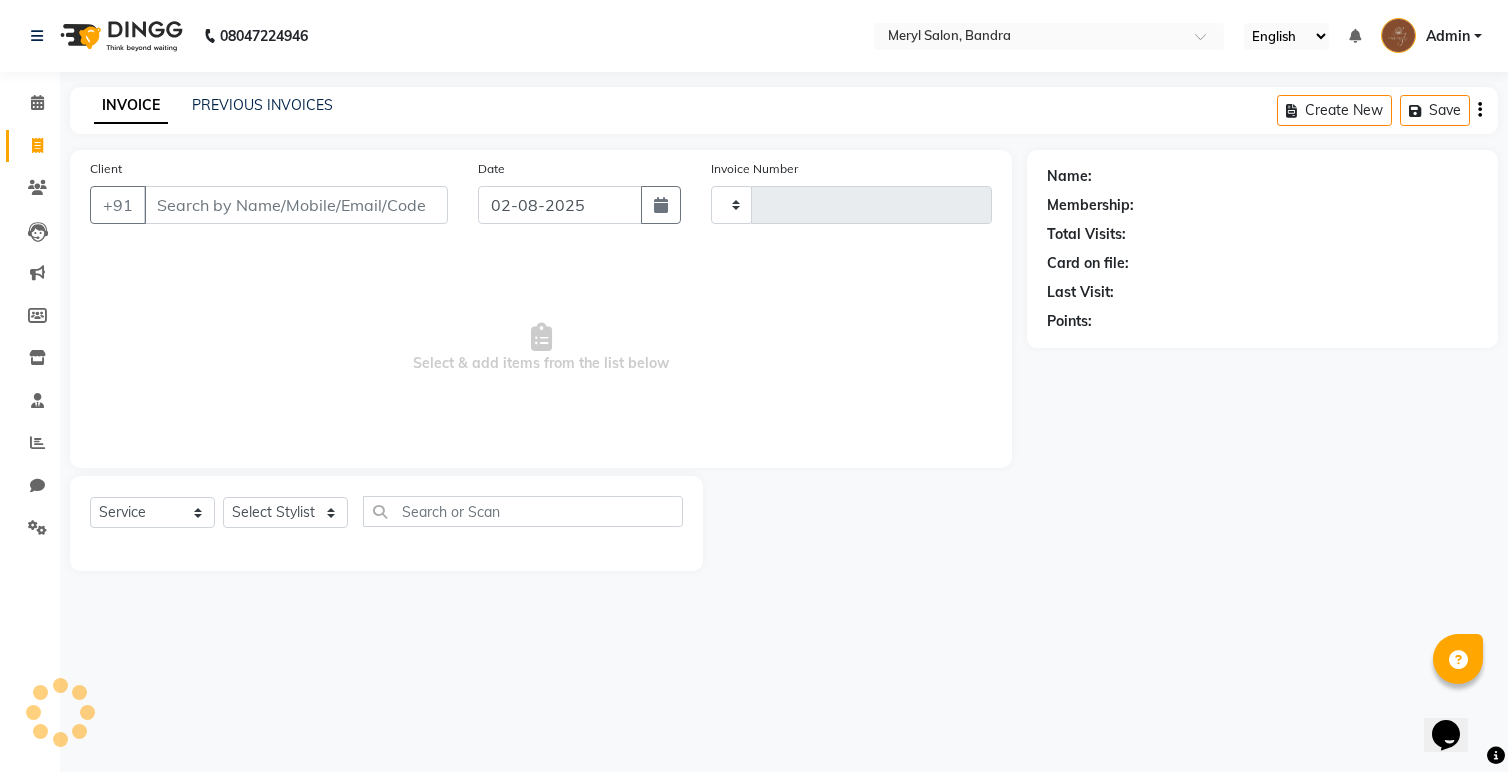 type on "0163" 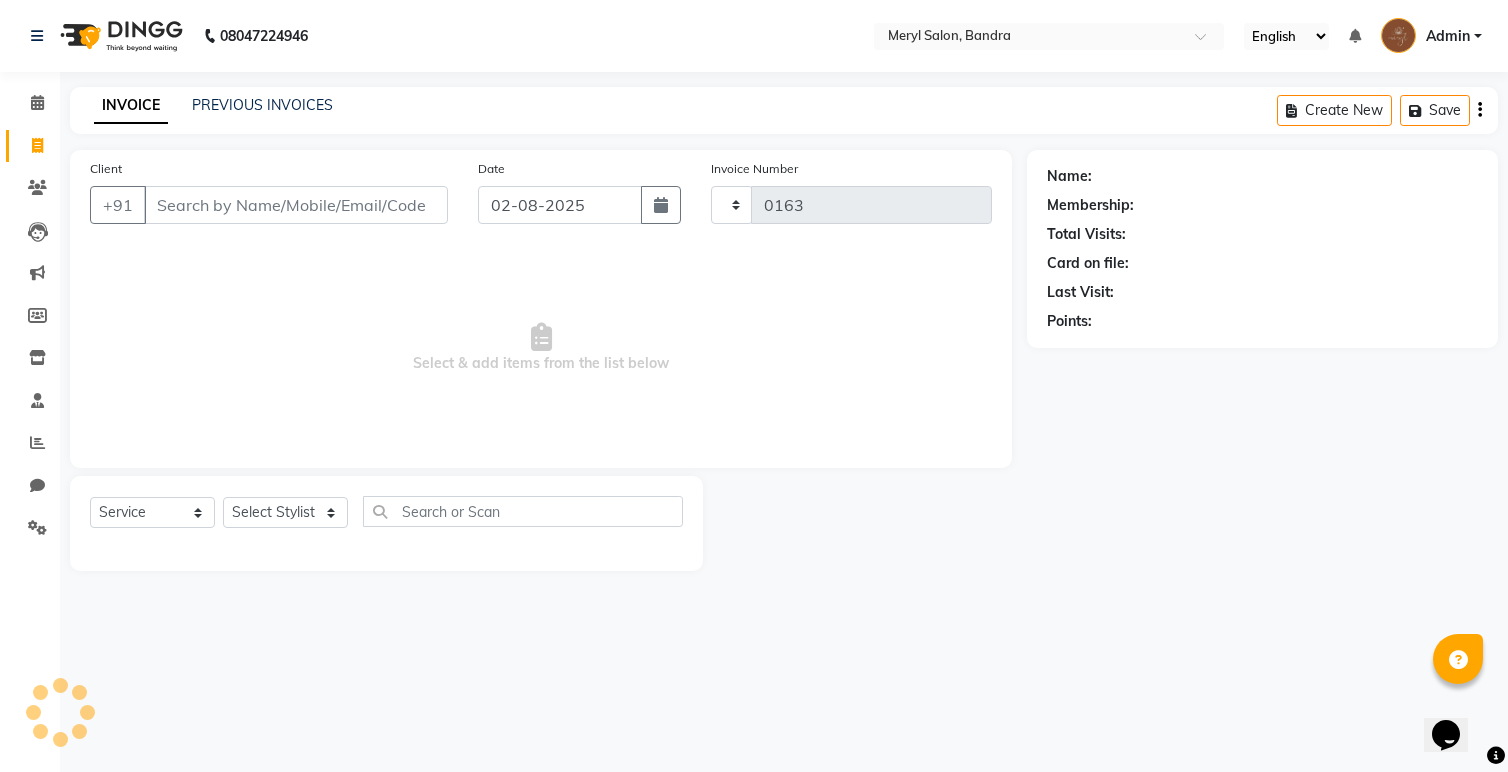 select on "7894" 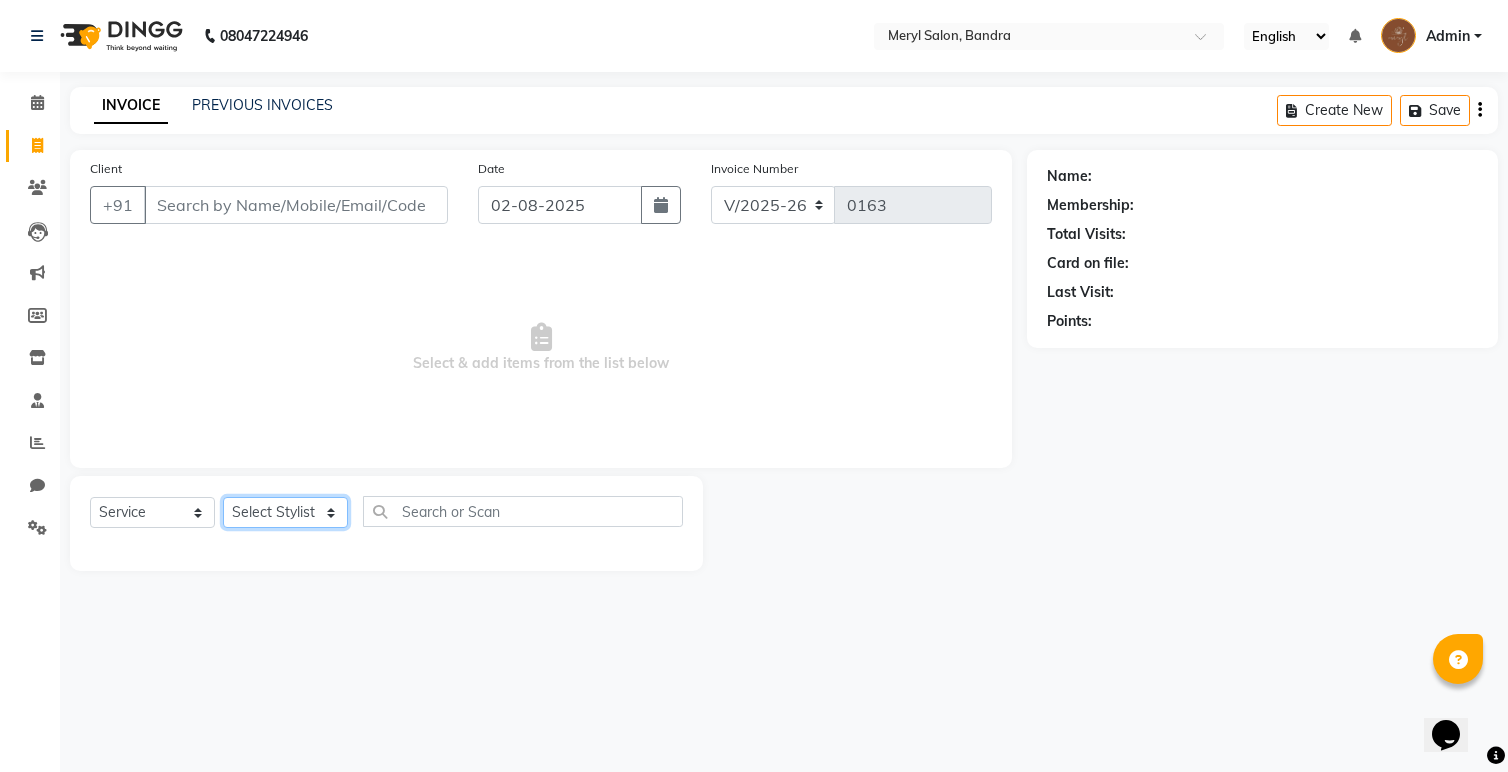 click on "Select Stylist Anita Dakshta  Jessica Omar Priti Rajesh  Raju Rekha Sana  Shamal  Shivansh Sohail" 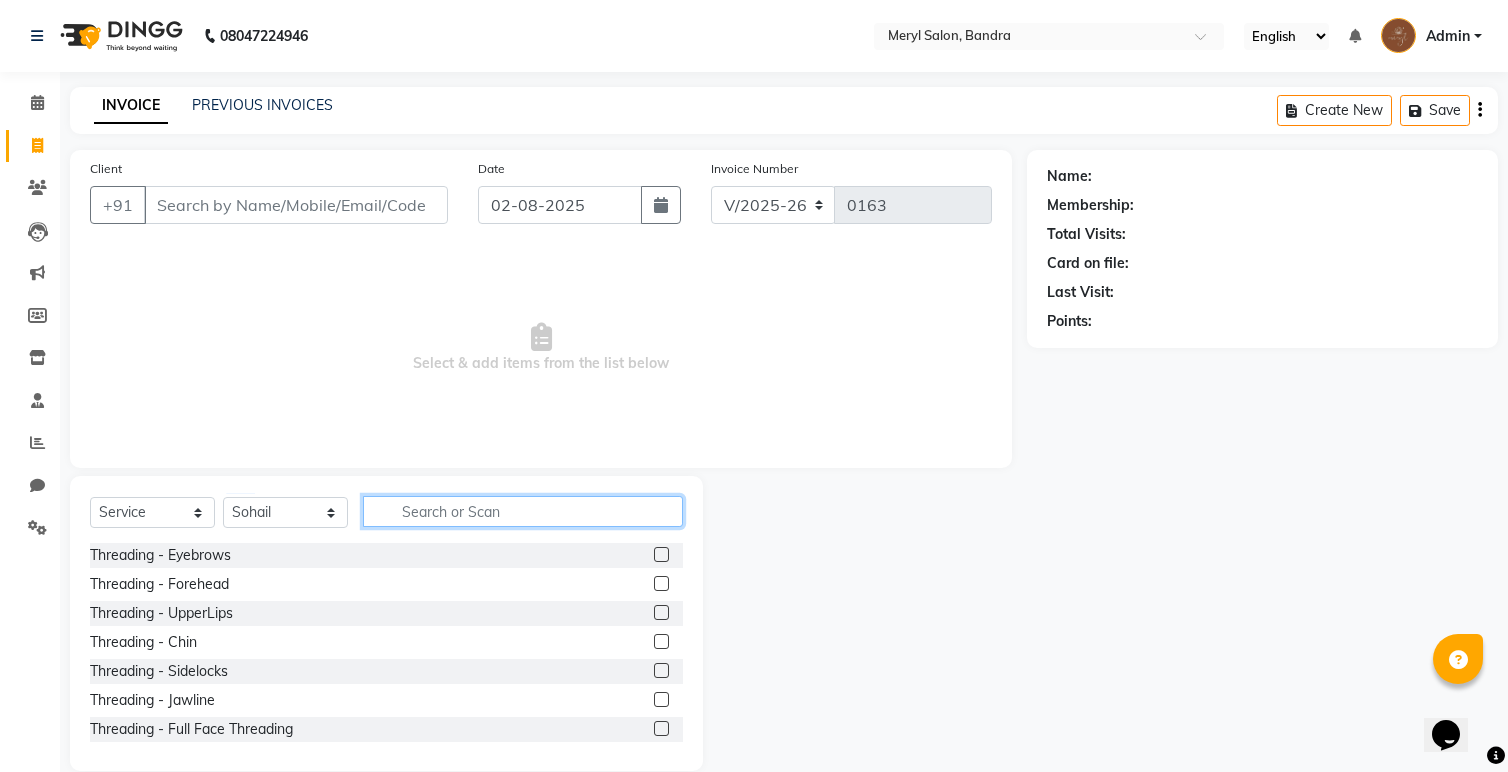 click 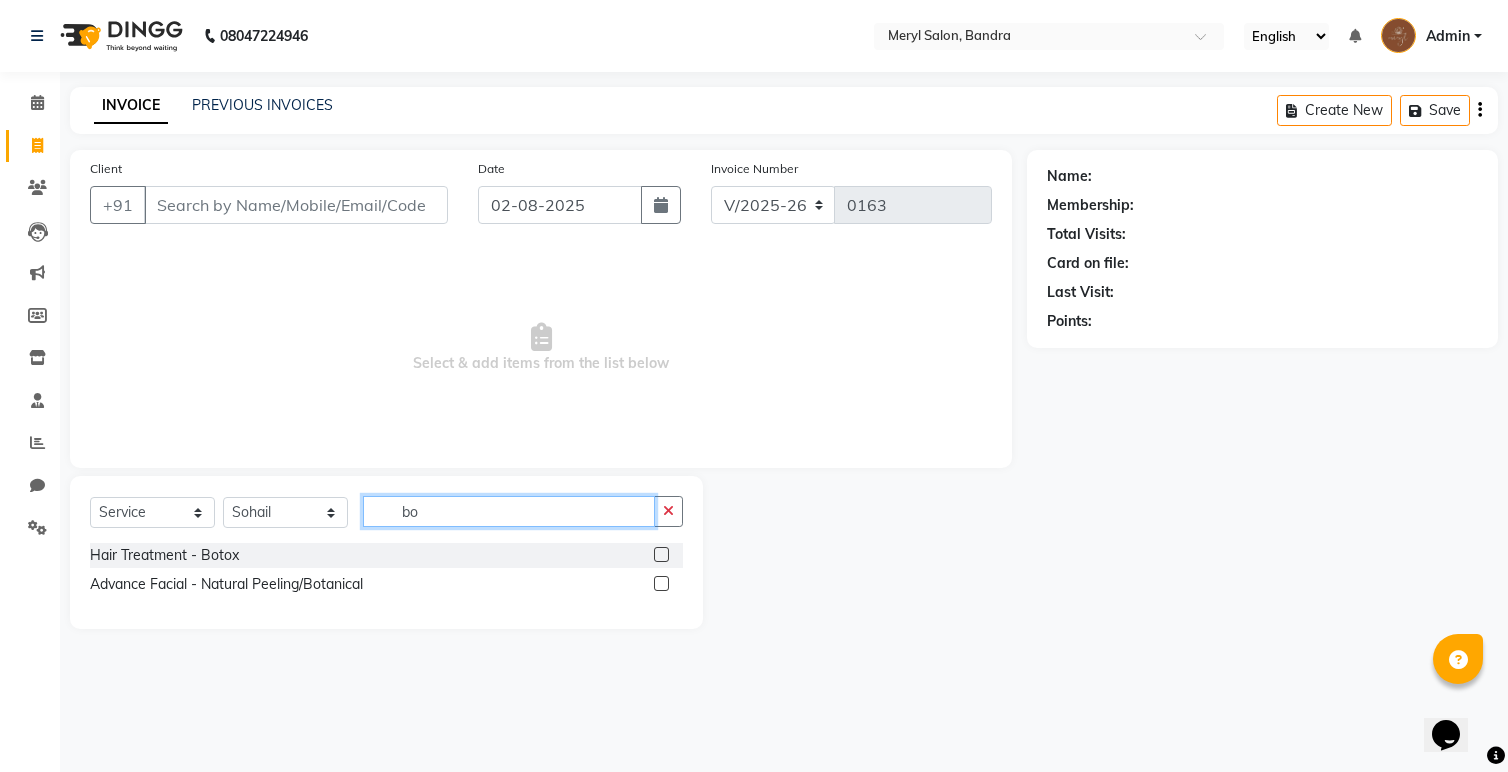 type on "b" 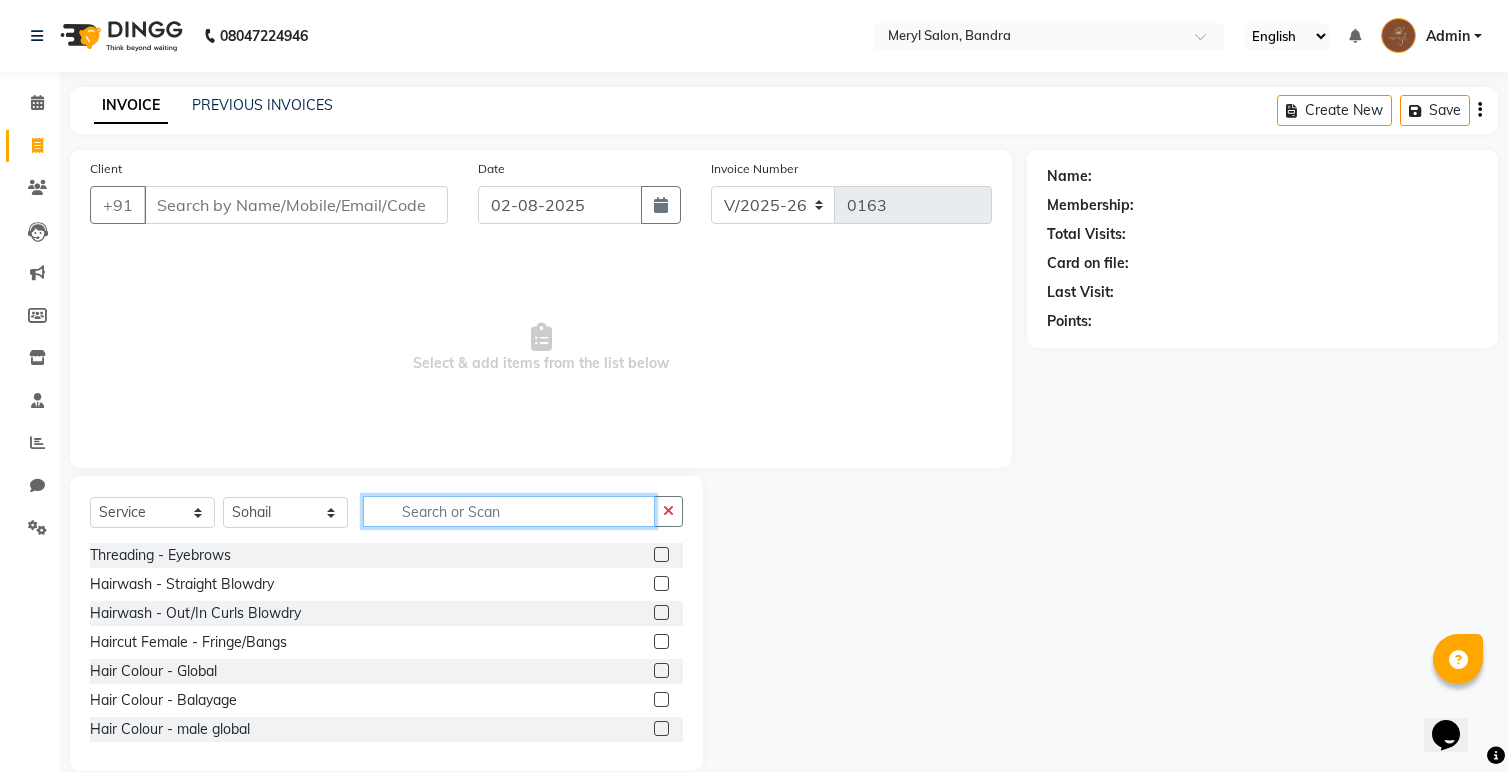 type on "=" 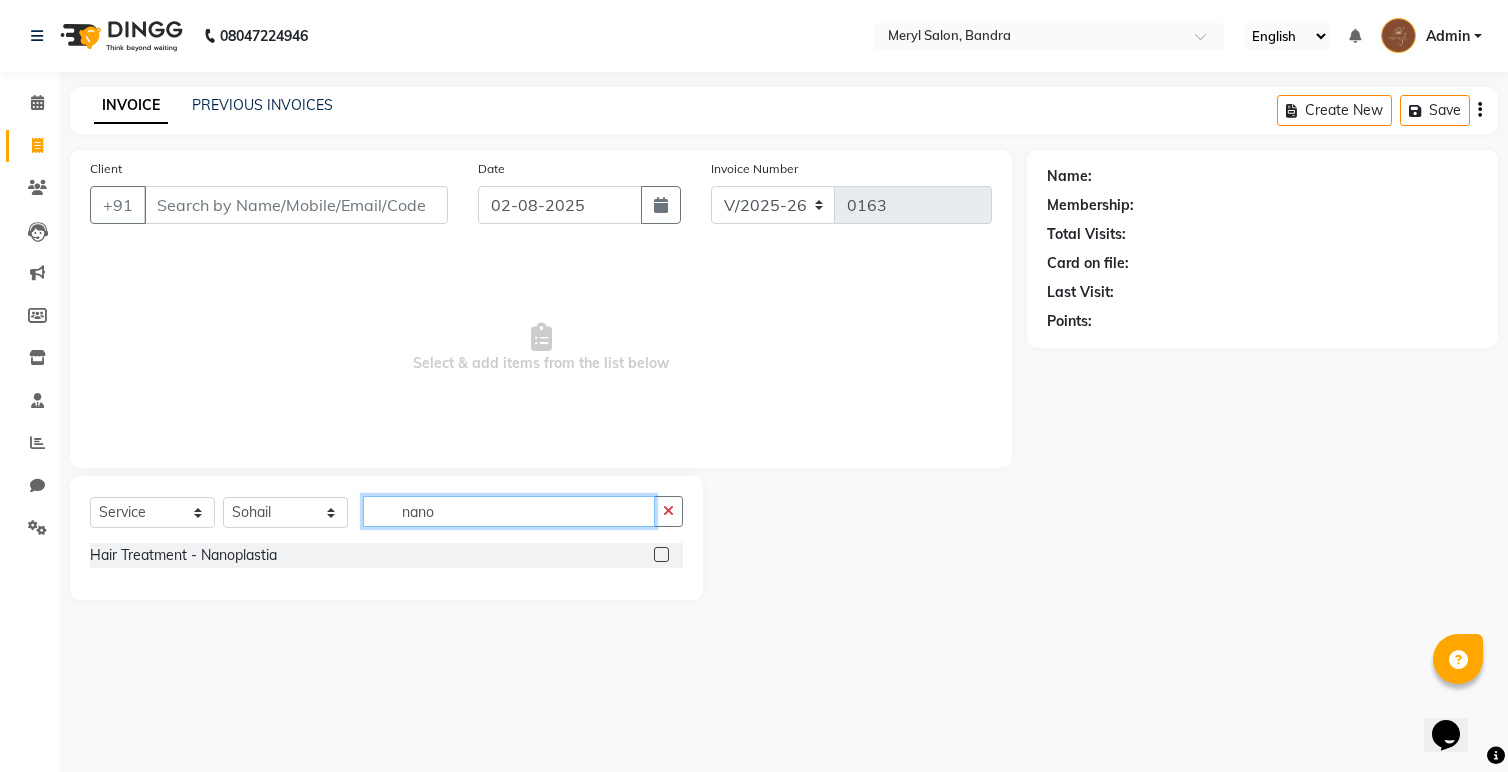 type on "nano" 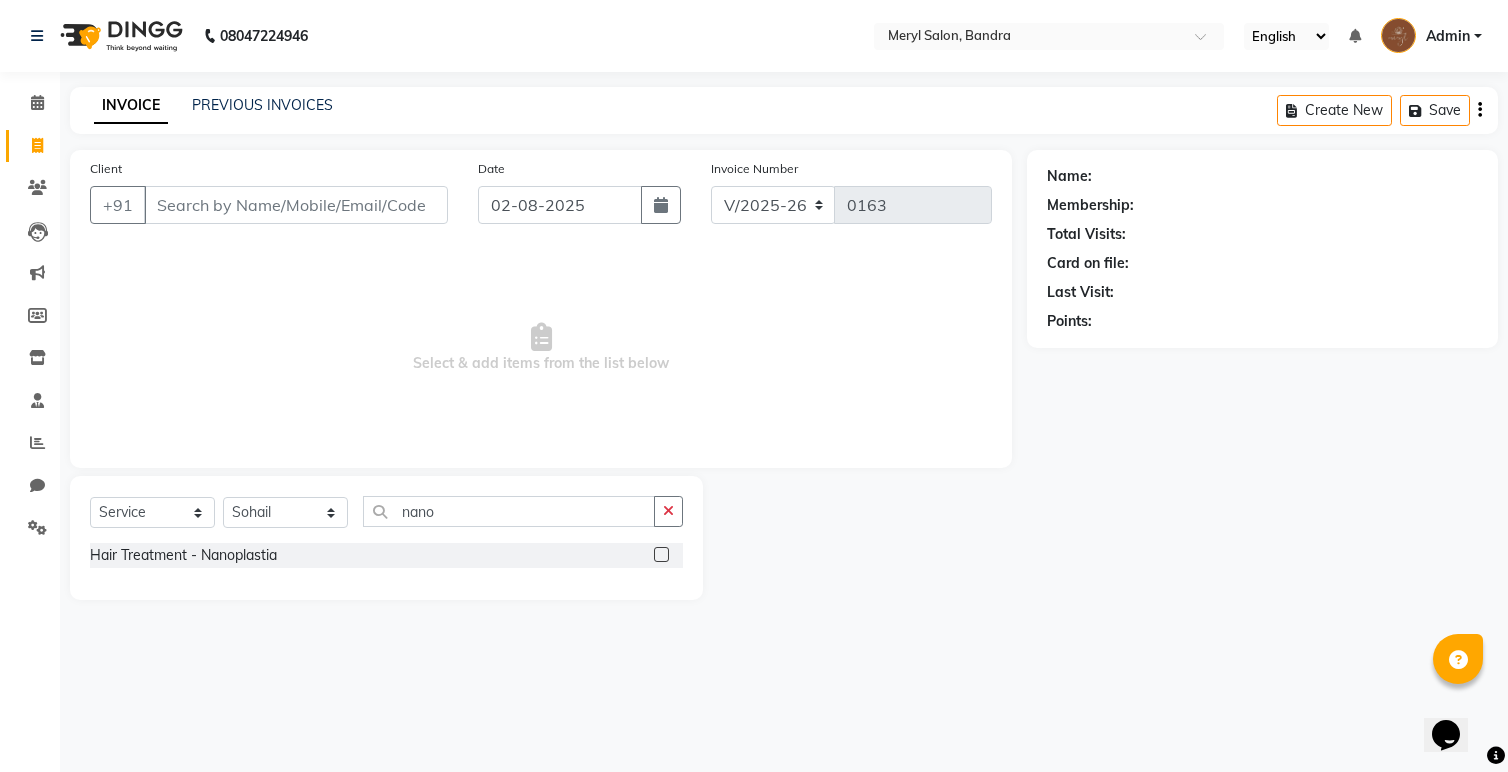 click 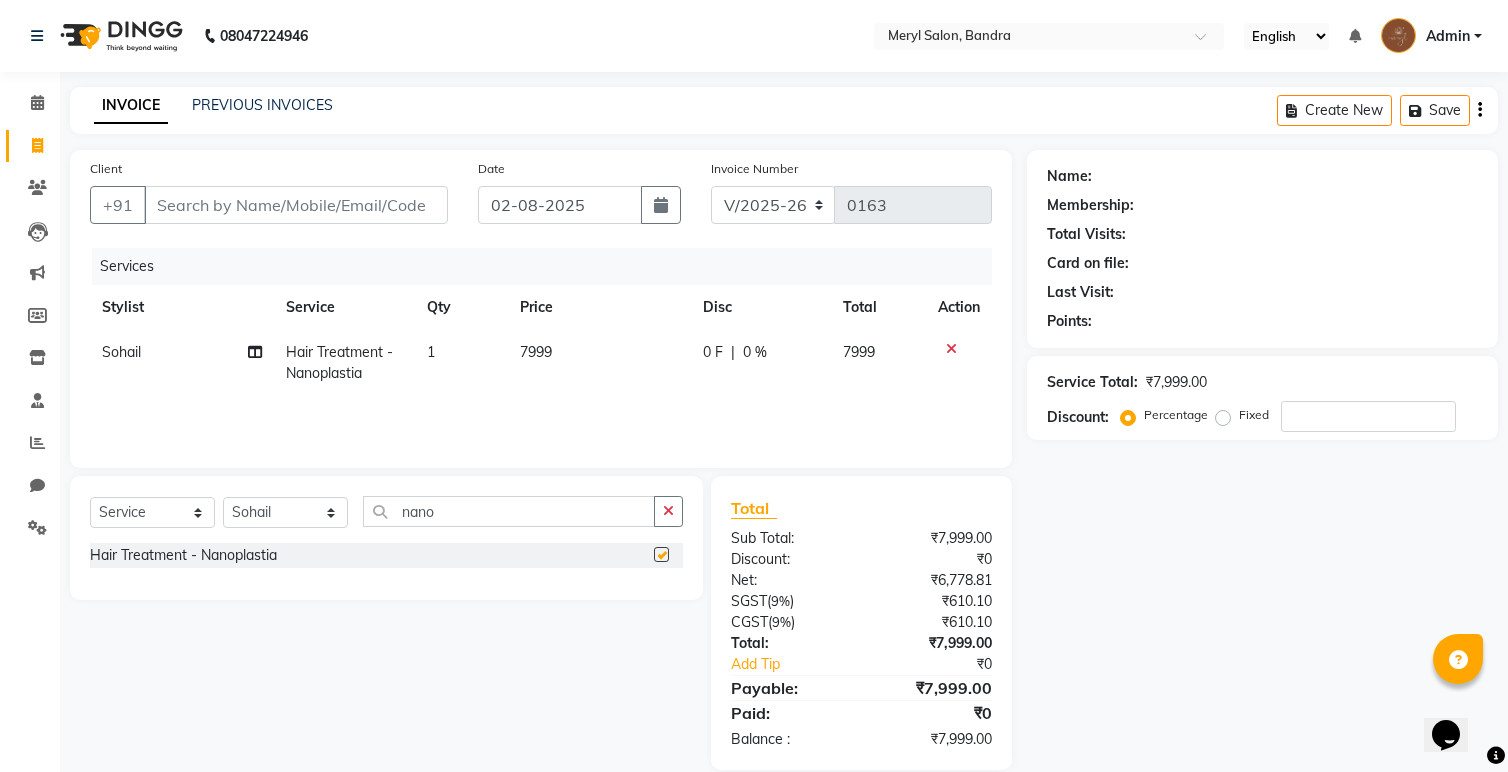 checkbox on "false" 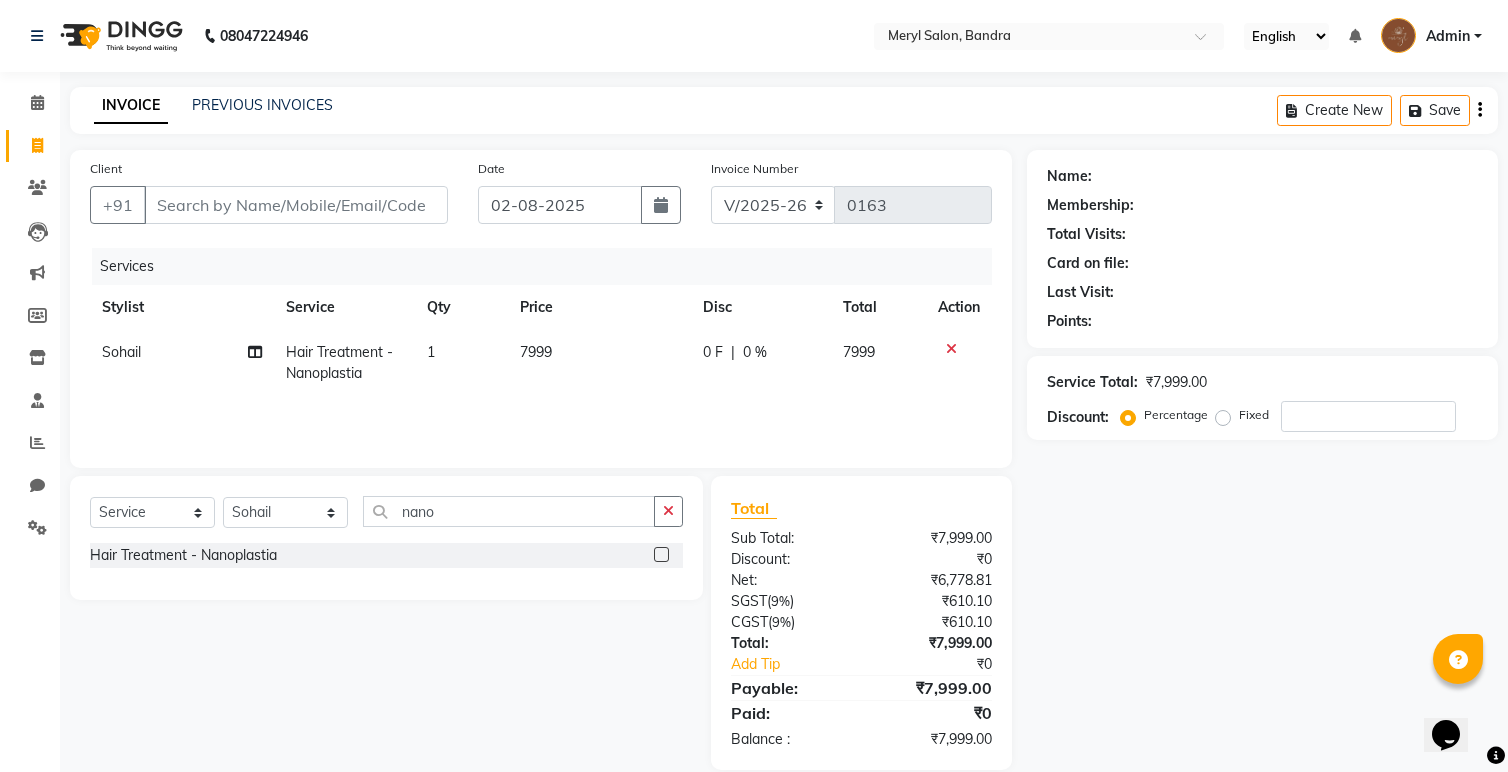 click on "Fixed" 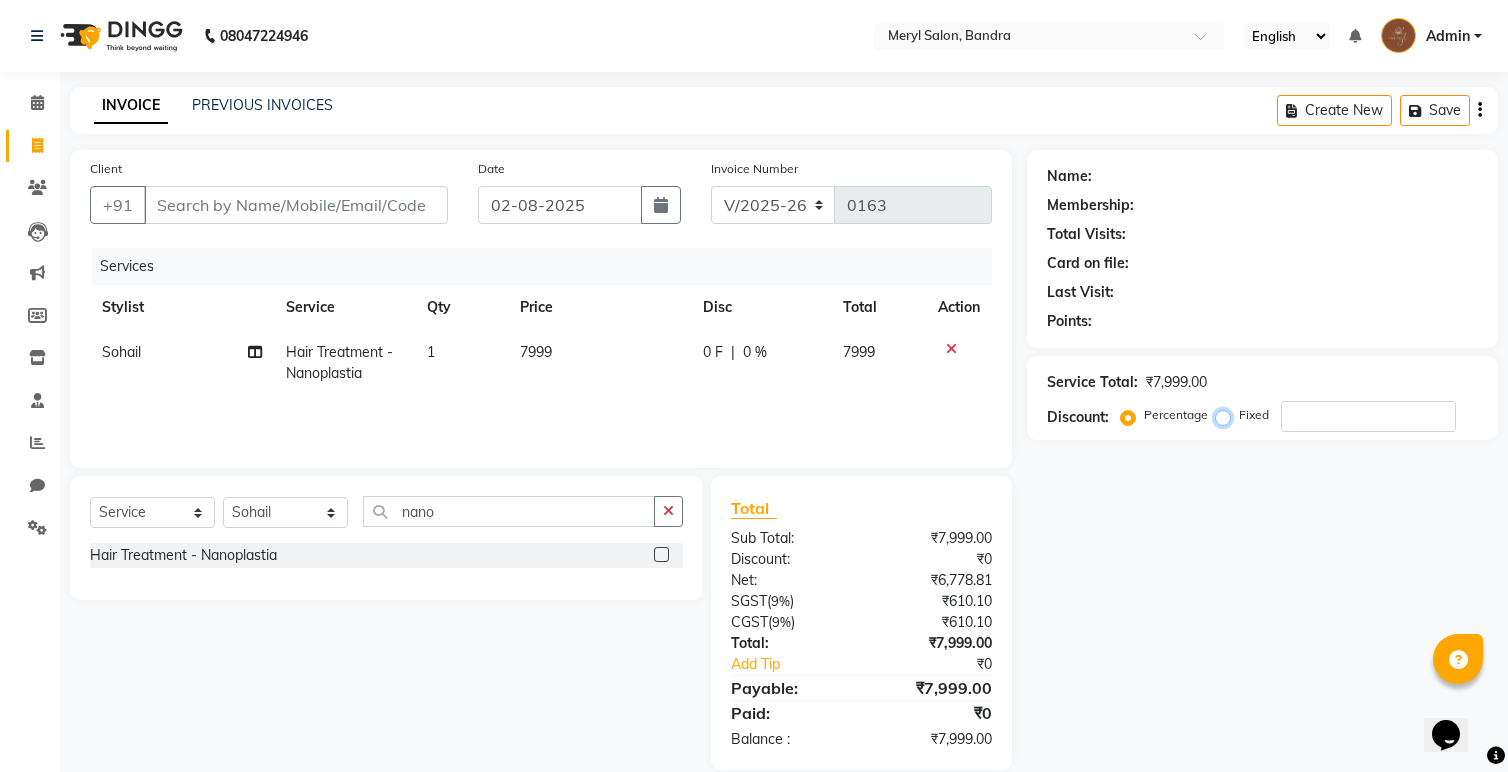 click on "Fixed" at bounding box center (1227, 415) 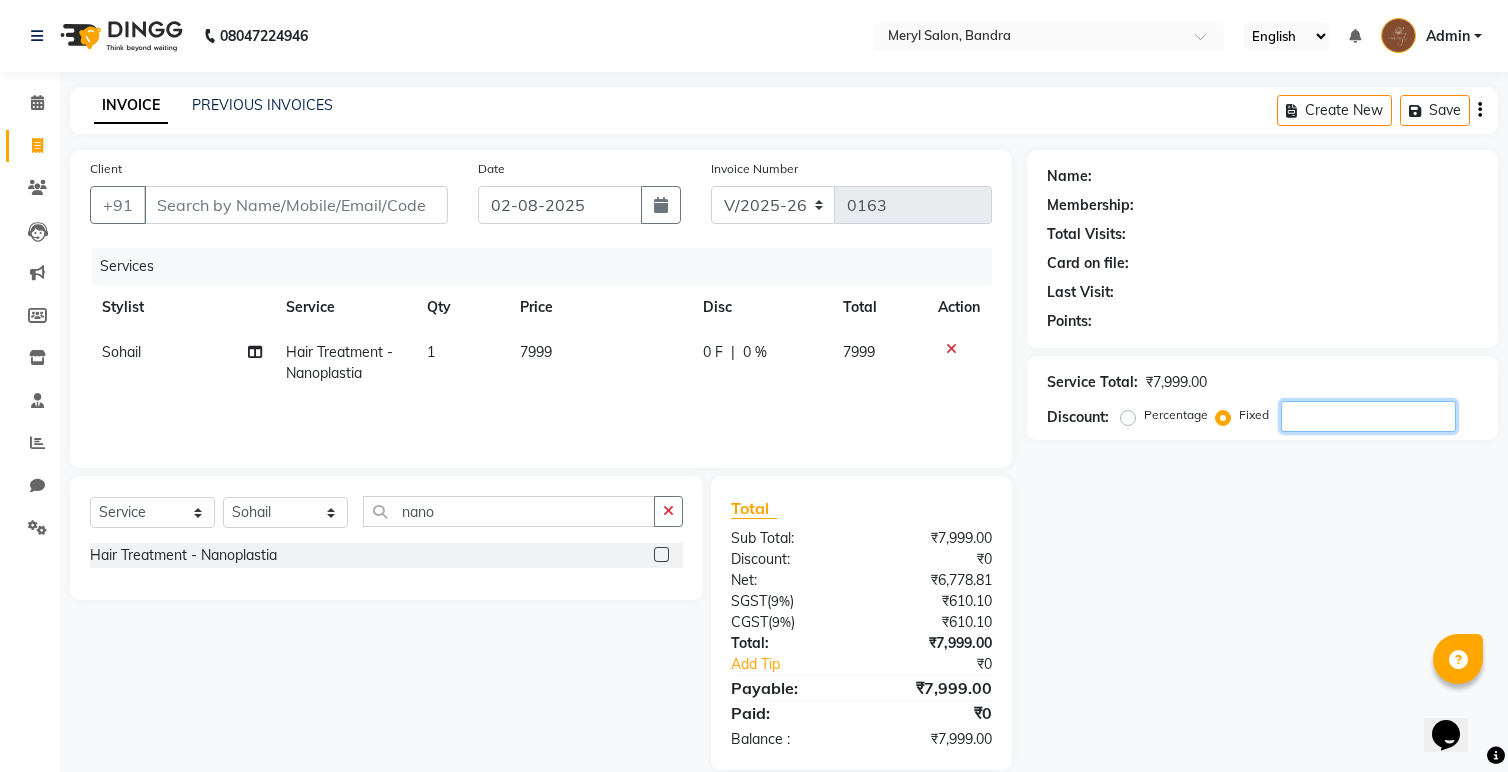 click 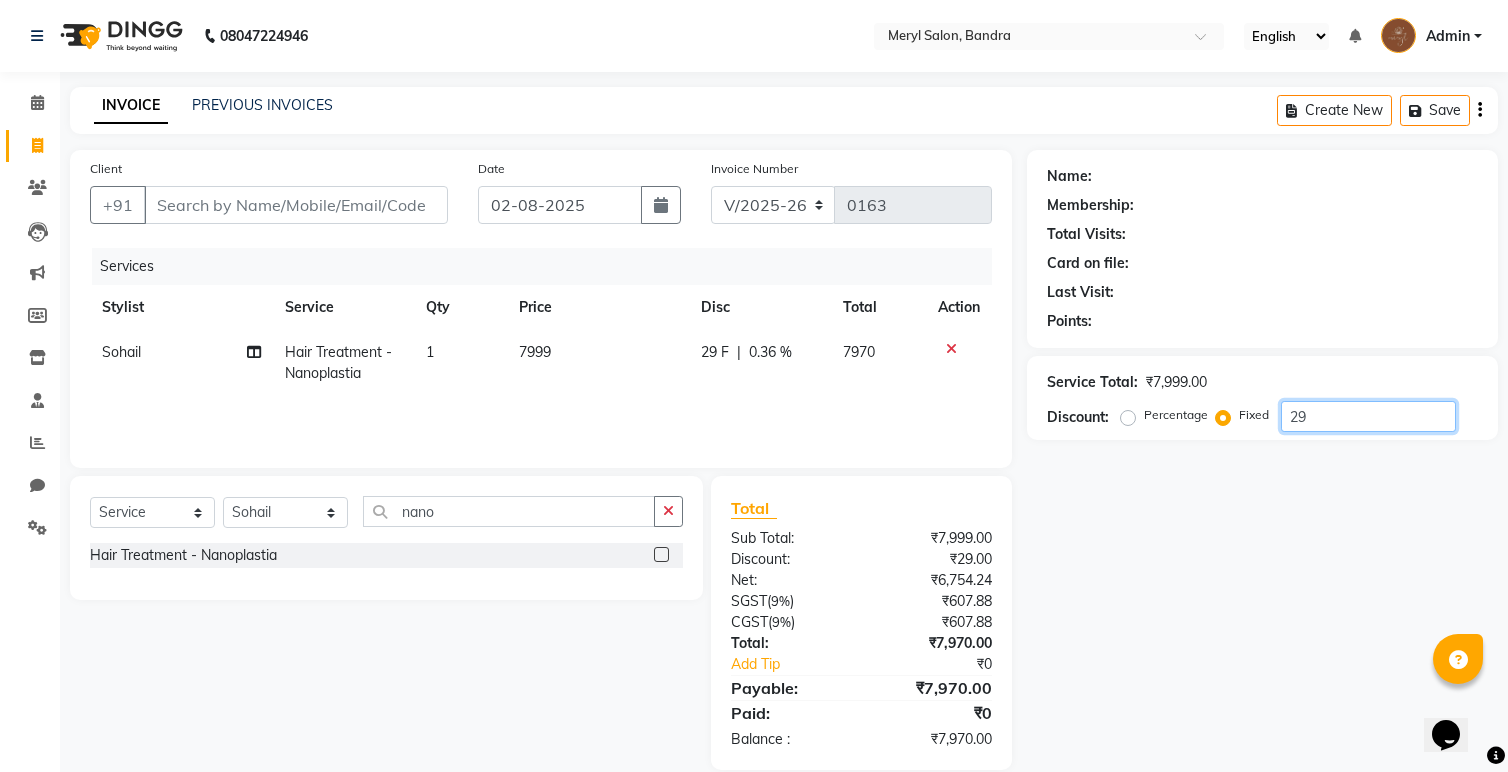 type on "2" 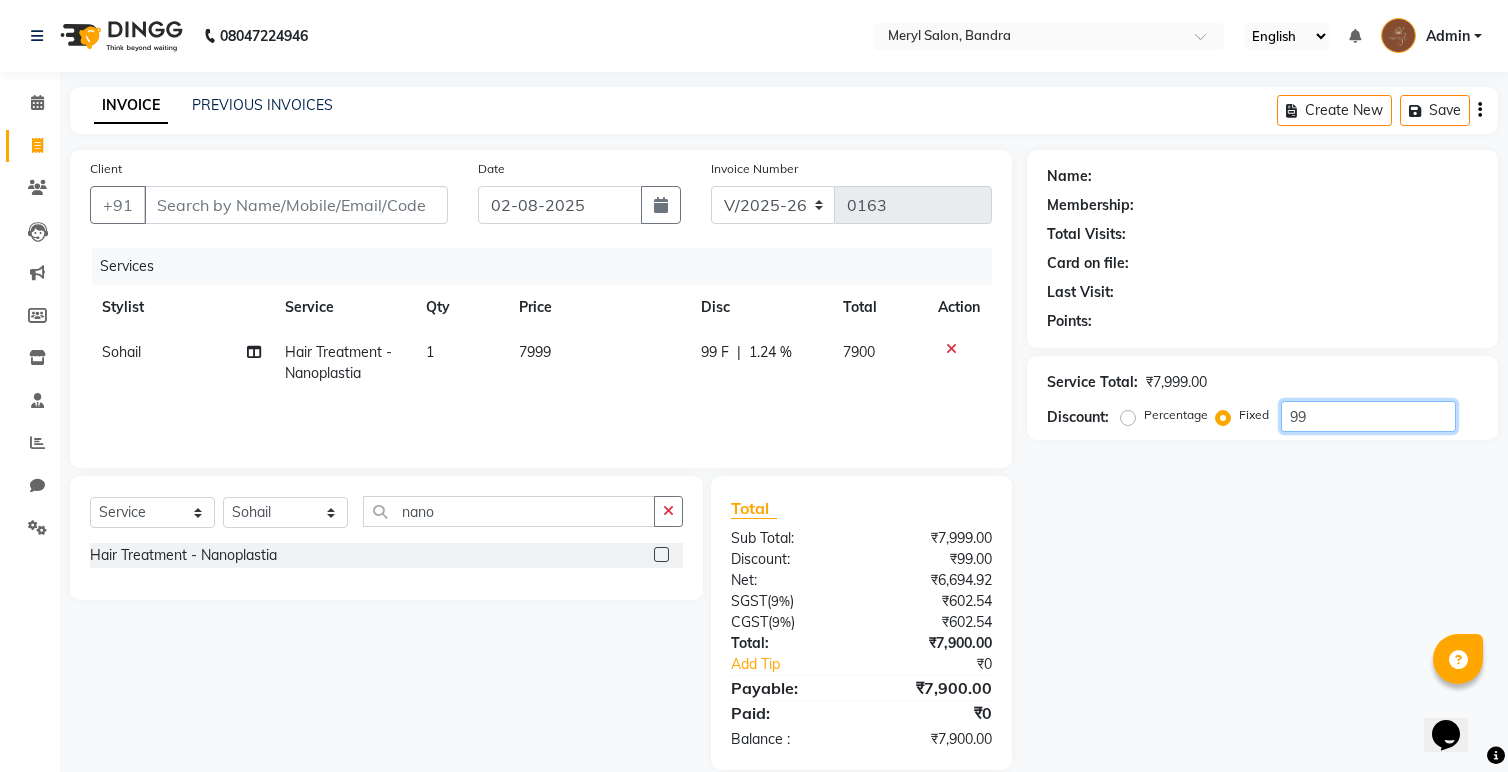 type on "9" 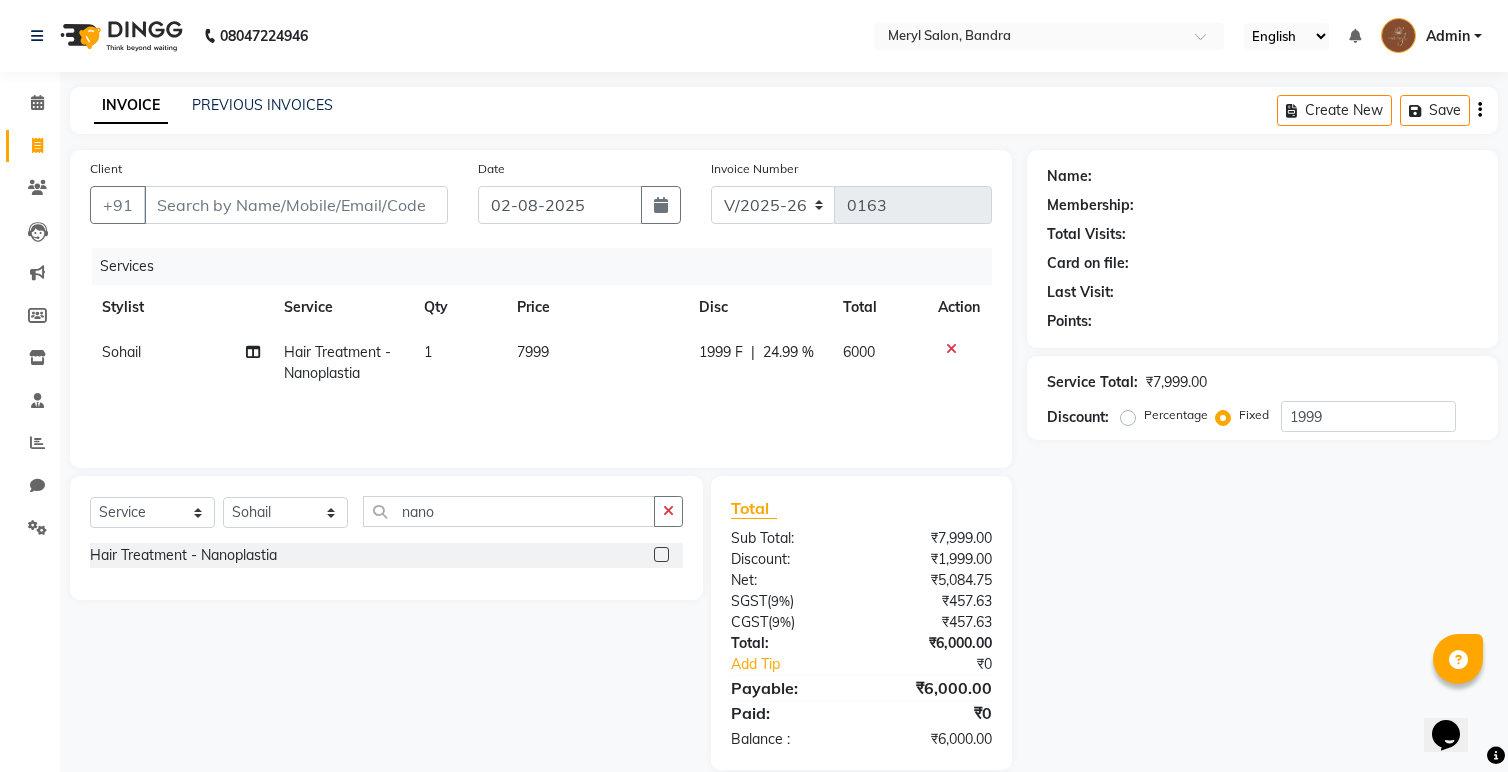click on "Name: Membership: Total Visits: Card on file: Last Visit:  Points:  Service Total:  ₹7,999.00  Discount:  Percentage   Fixed  1999" 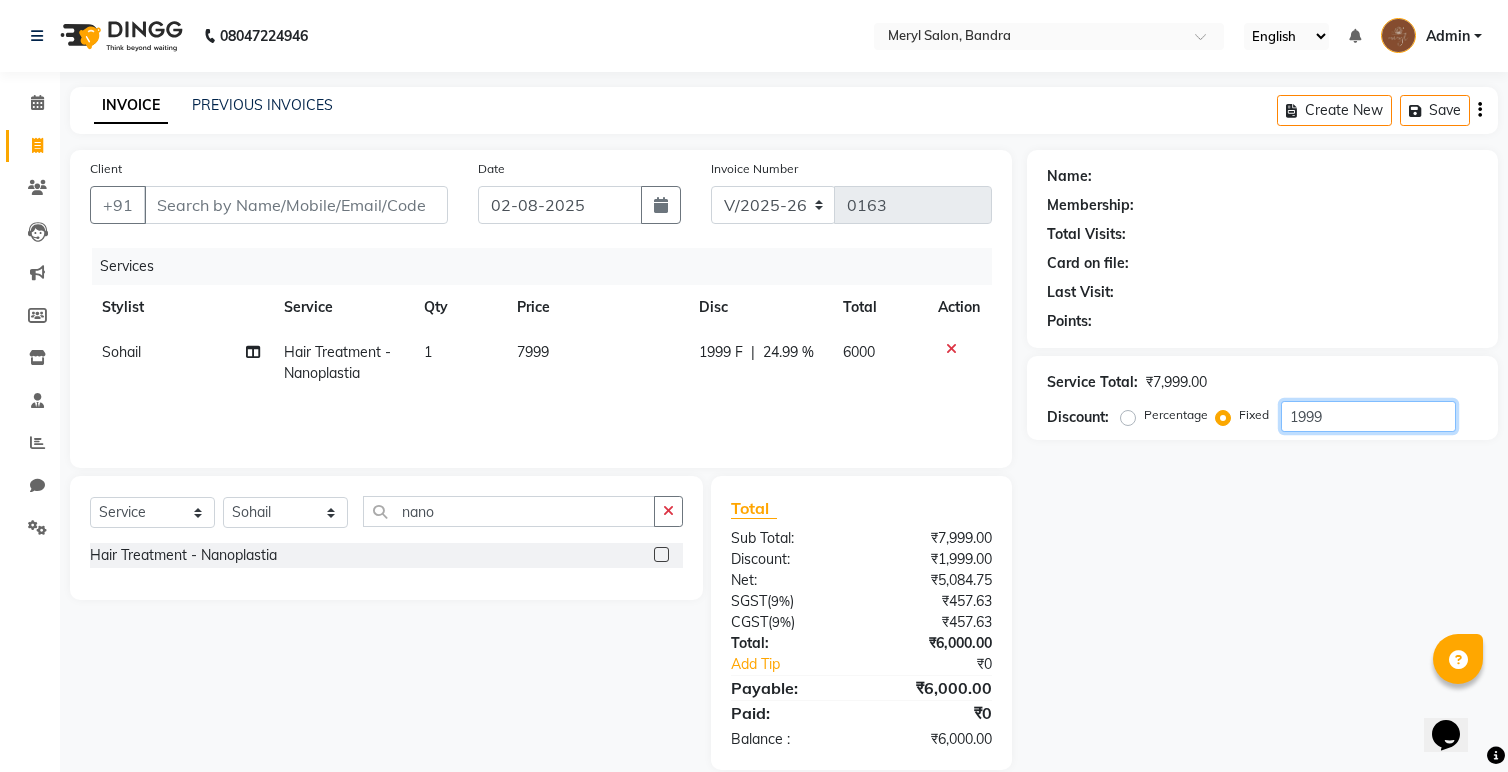 drag, startPoint x: 1331, startPoint y: 418, endPoint x: 1317, endPoint y: 416, distance: 14.142136 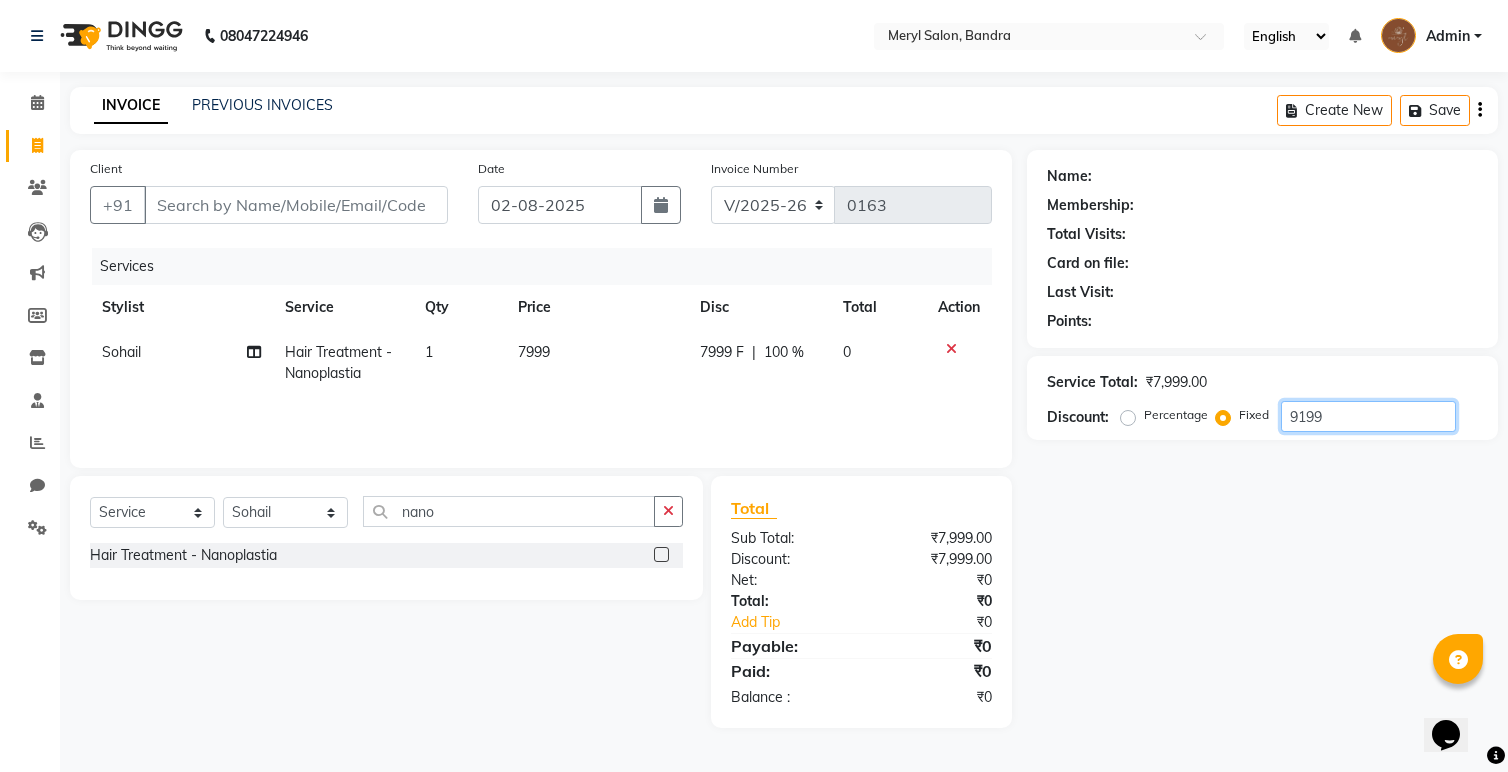 drag, startPoint x: 1332, startPoint y: 423, endPoint x: 1258, endPoint y: 421, distance: 74.02702 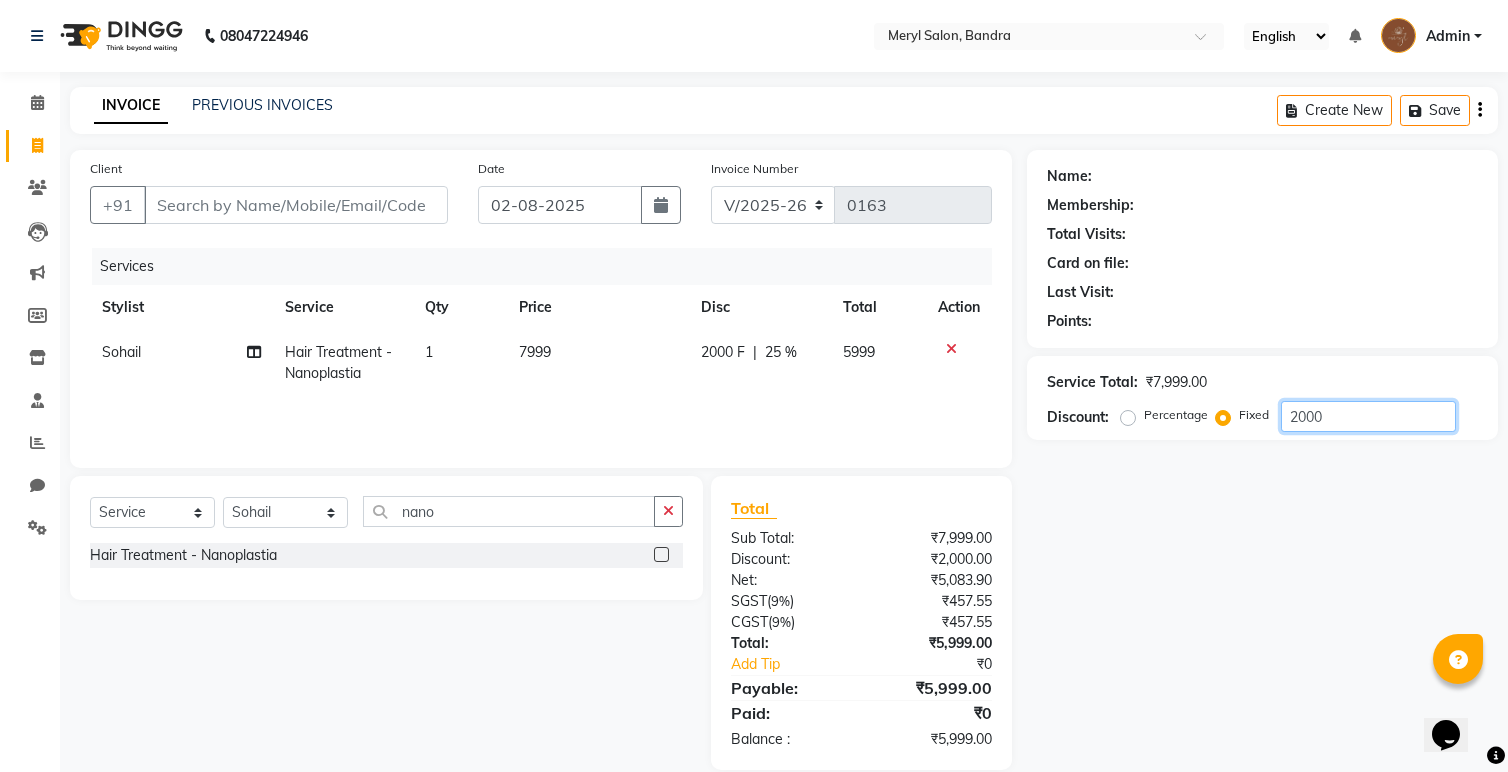 type on "2000" 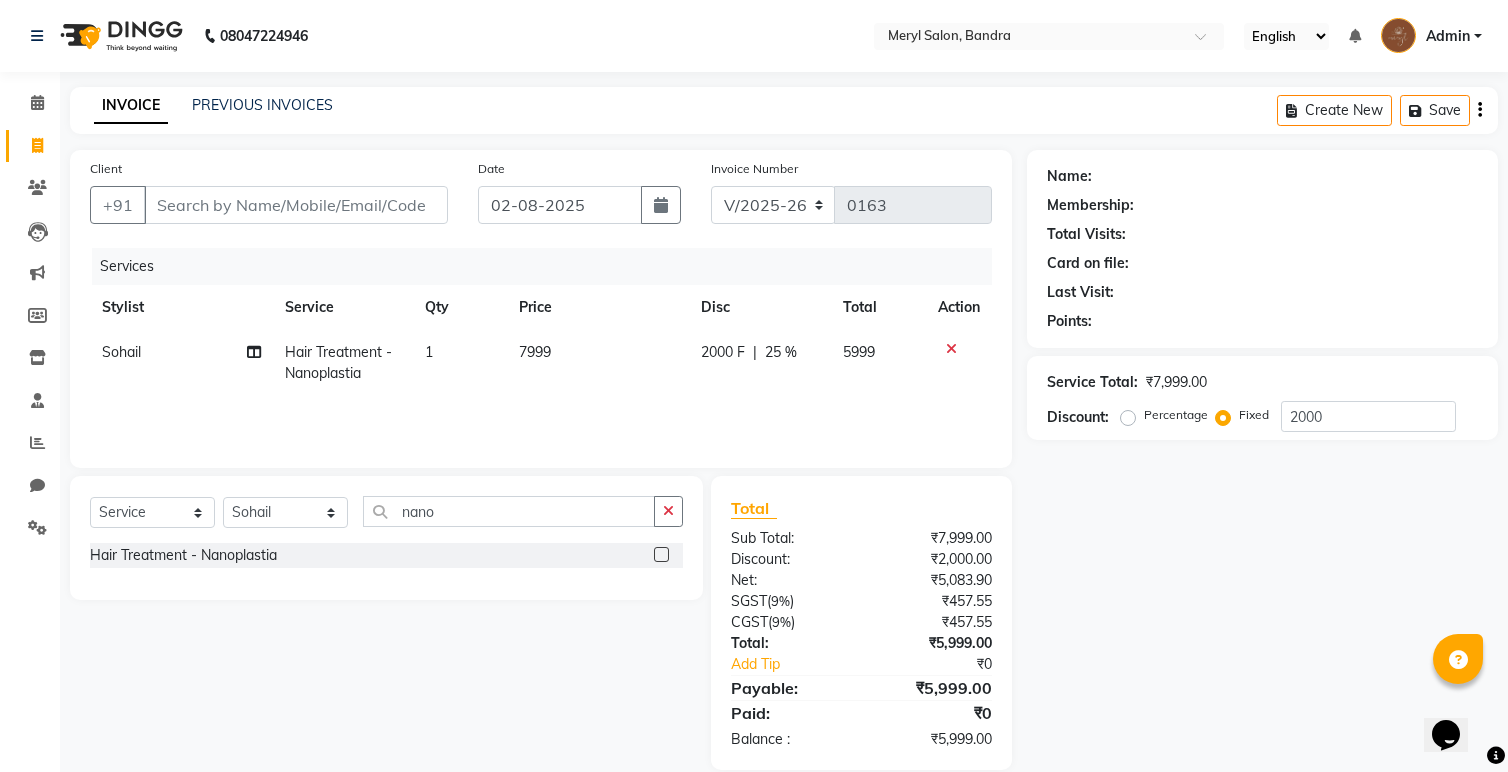 click on "Name: Membership: Total Visits: Card on file: Last Visit:  Points:  Service Total:  ₹7,999.00  Discount:  Percentage   Fixed  2000" 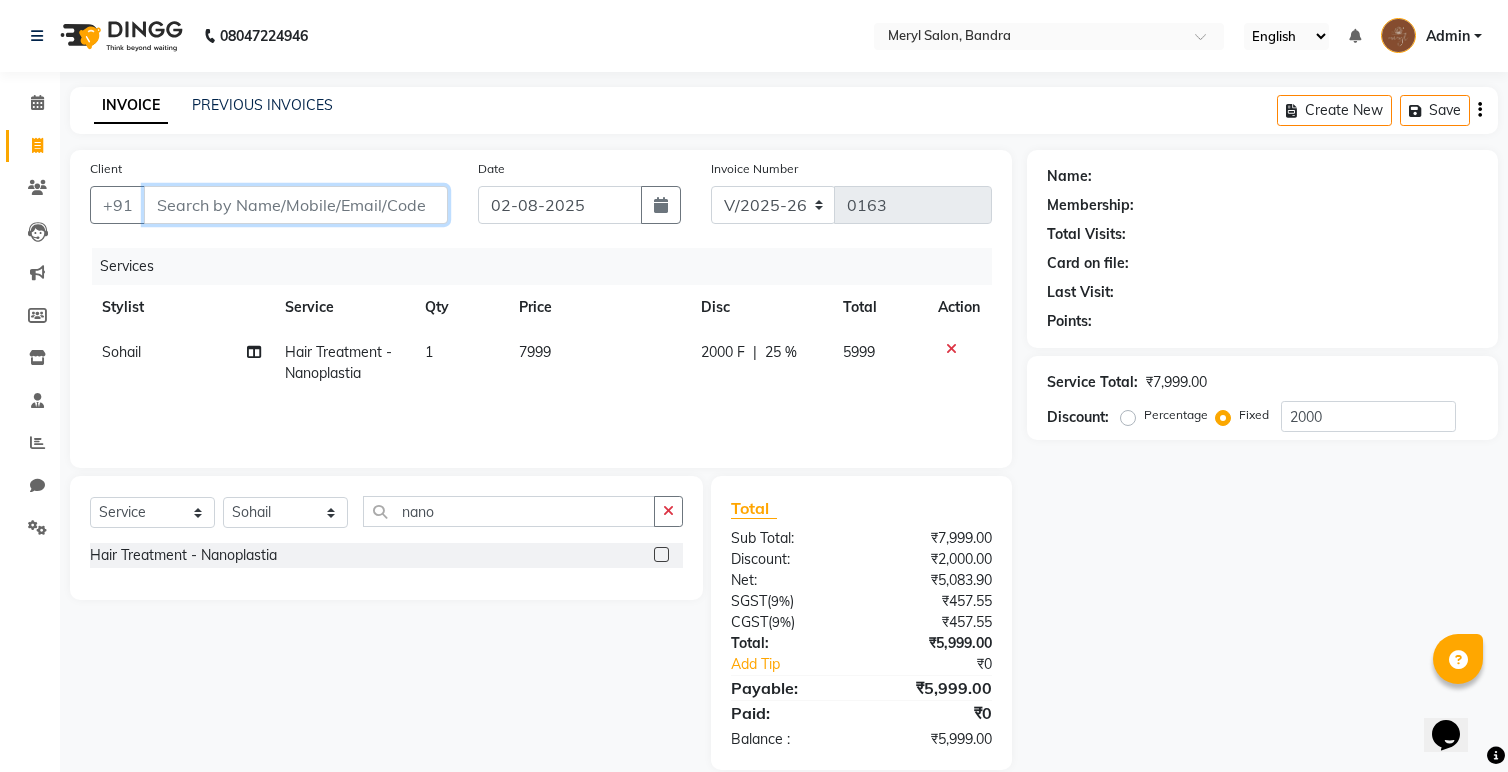 click on "Client" at bounding box center (296, 205) 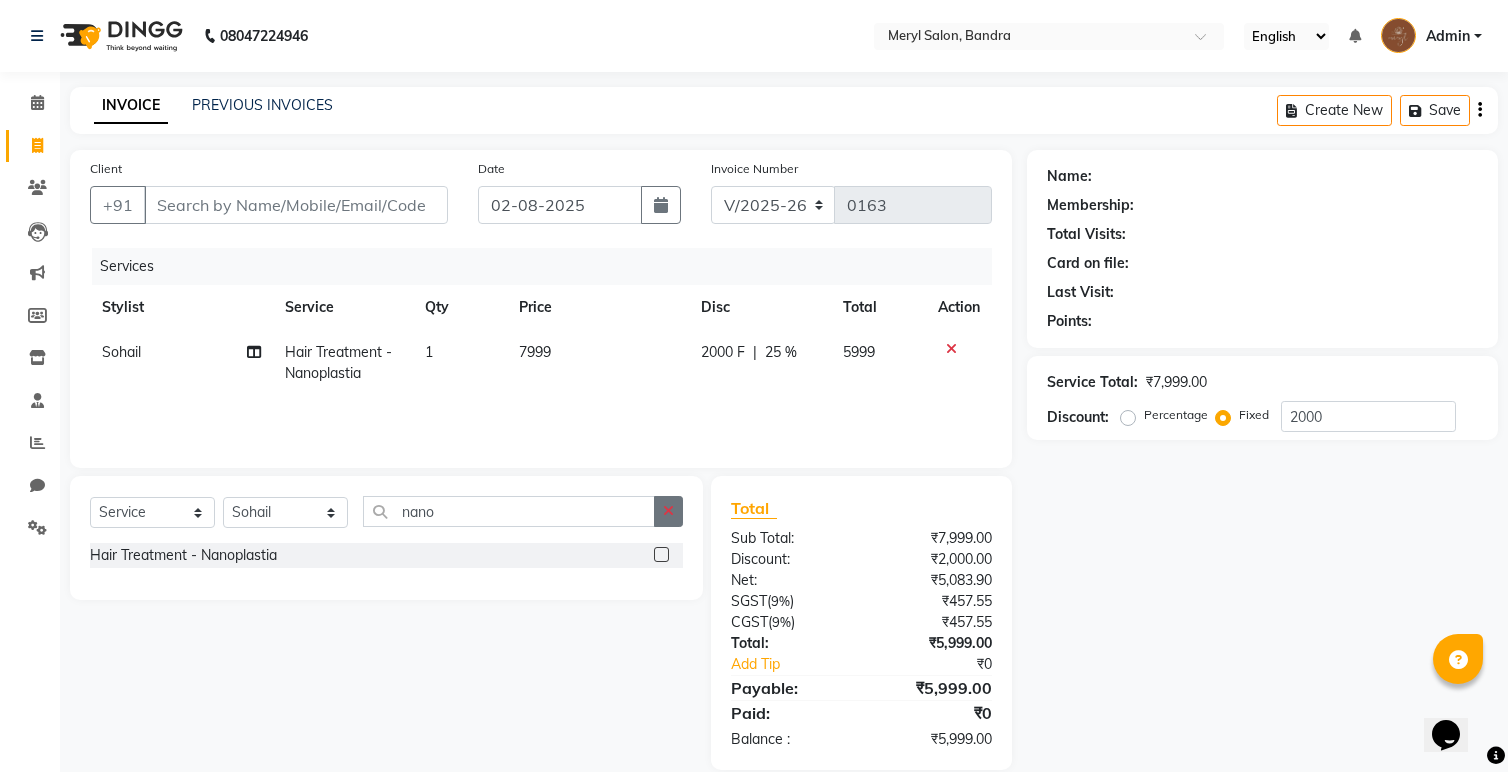 click 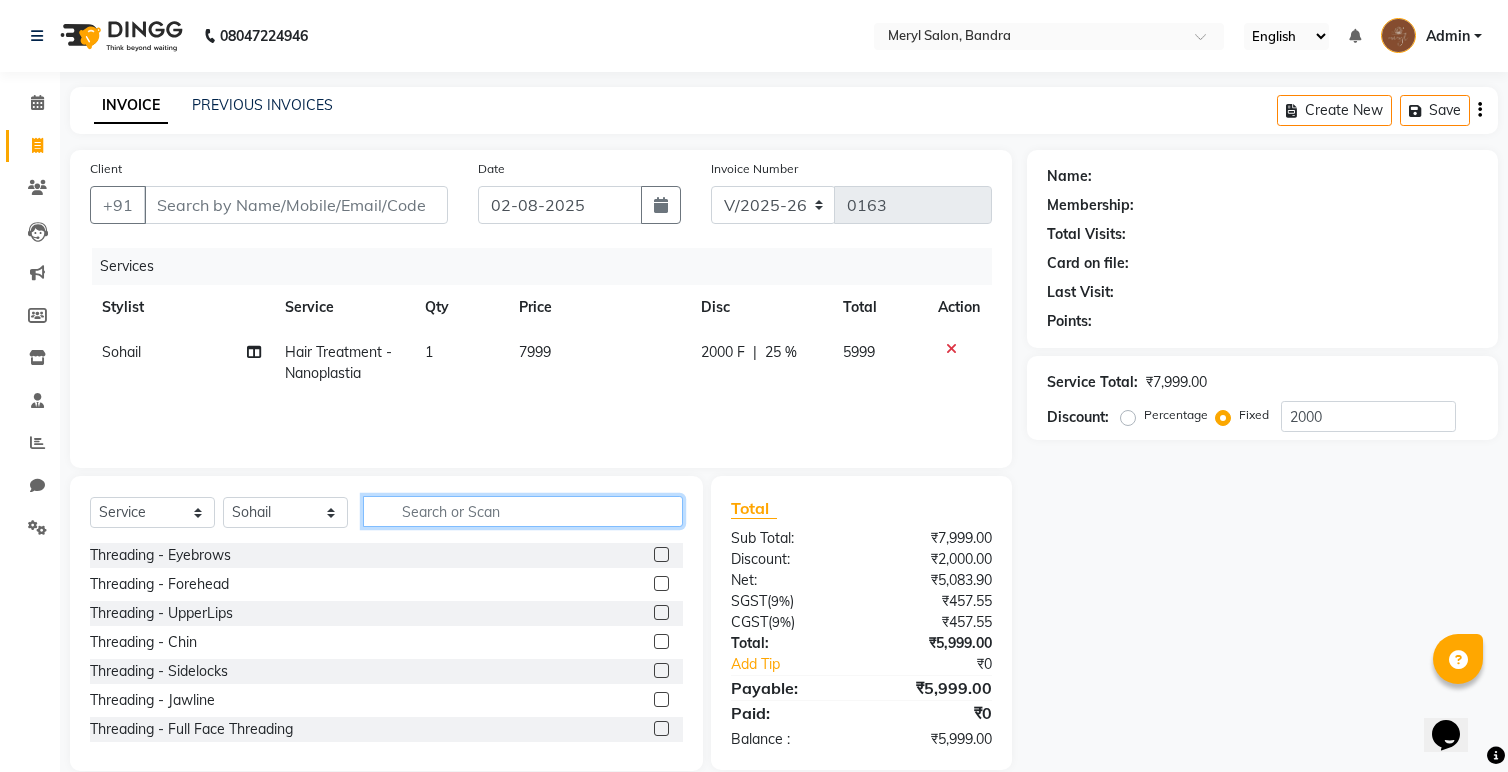 click 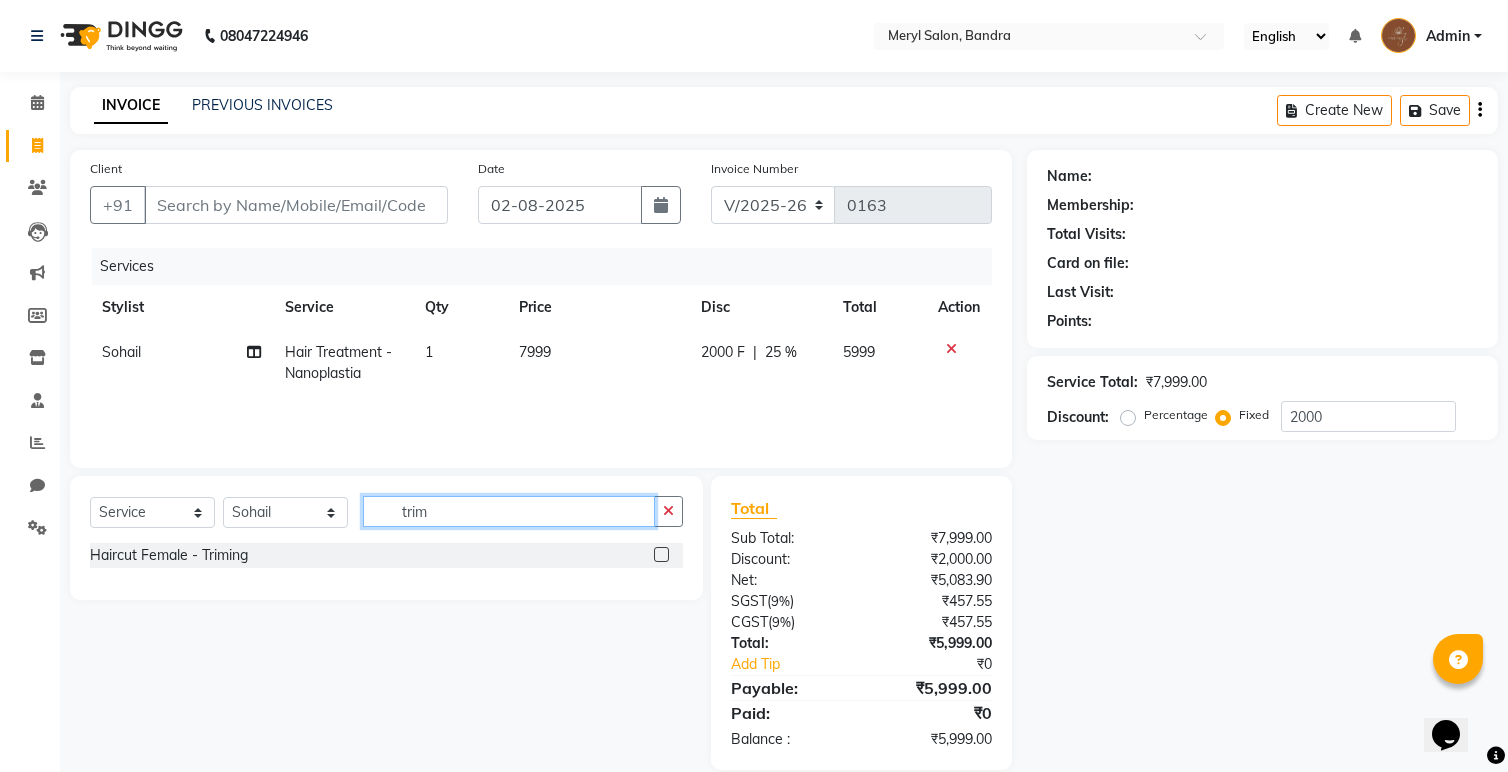 type on "trim" 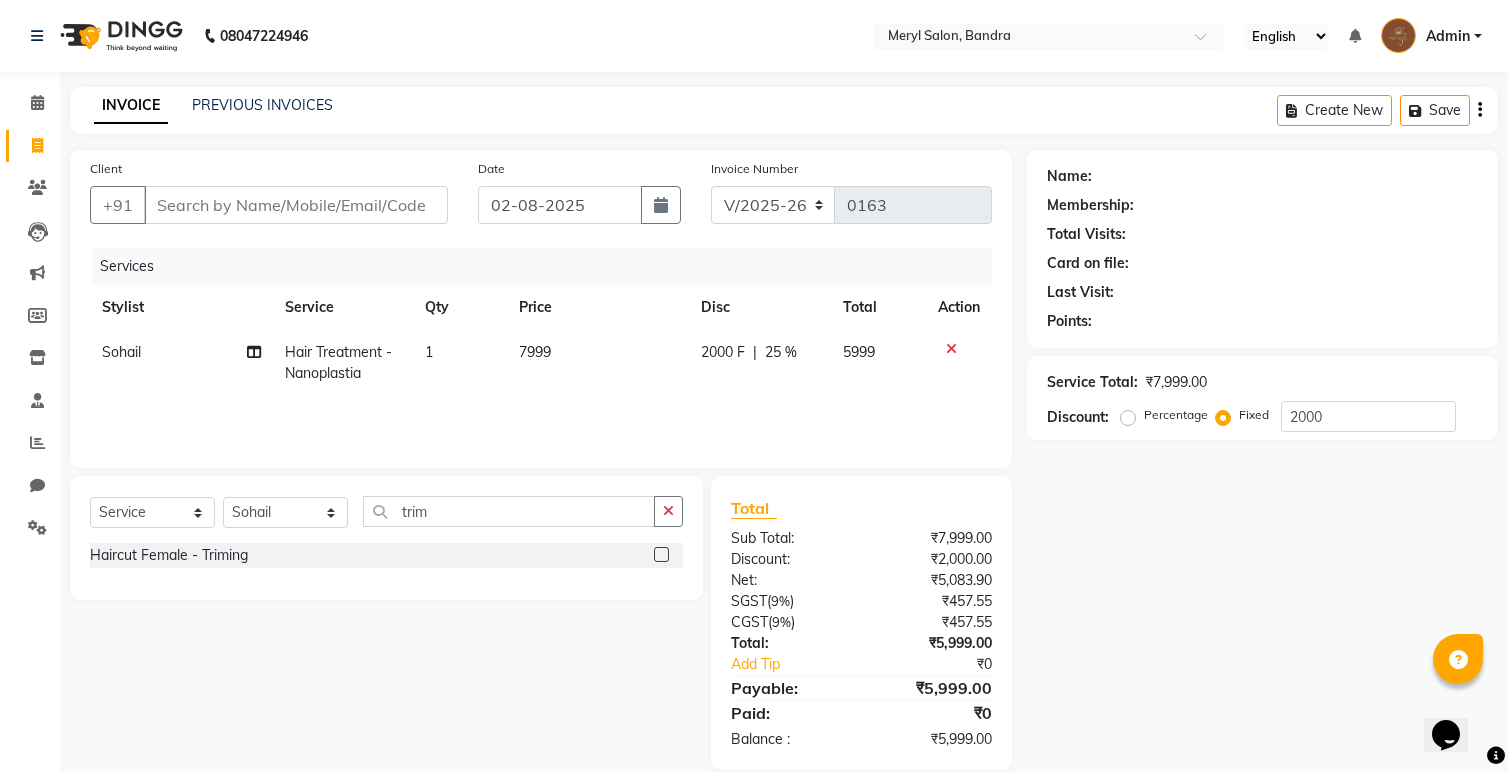 click 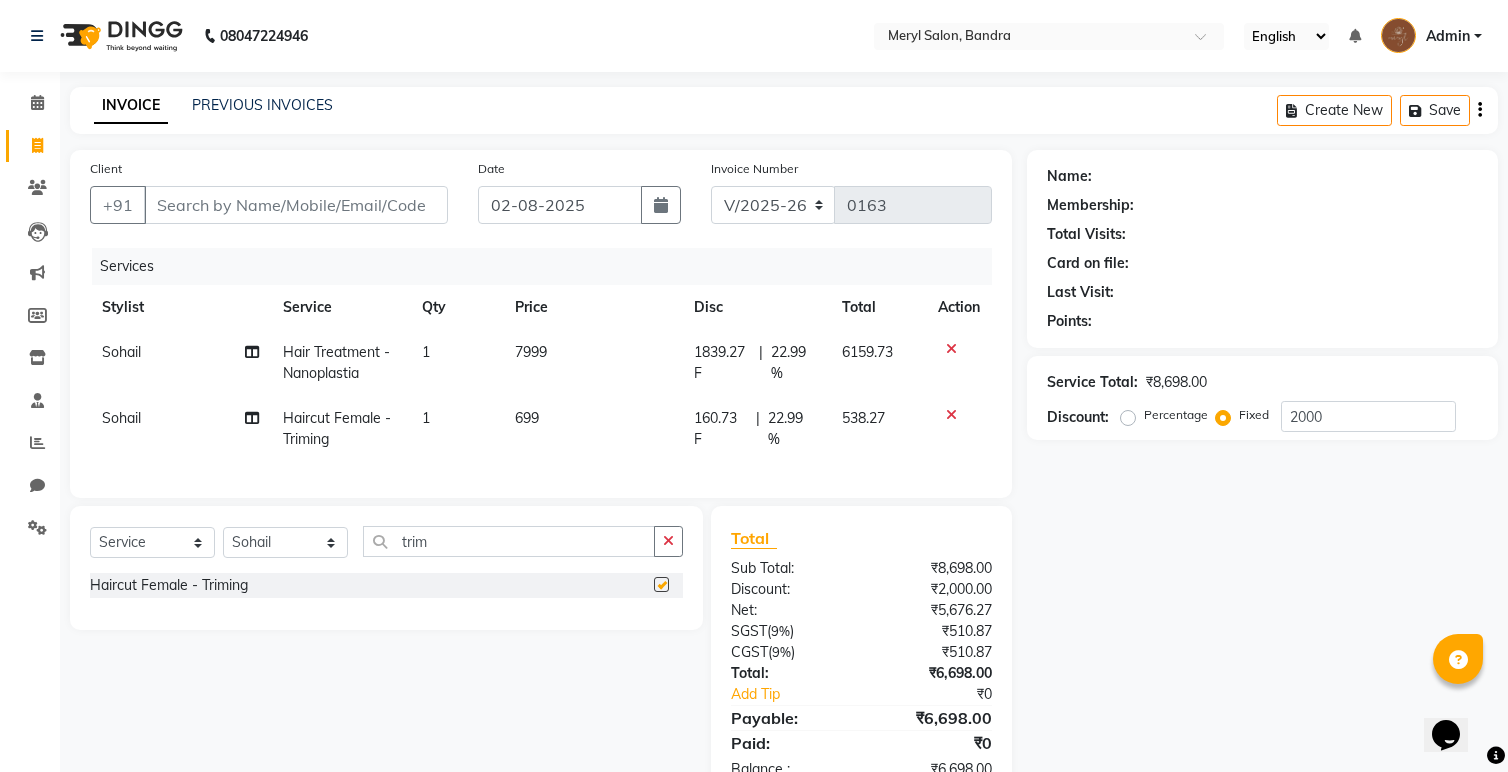 checkbox on "false" 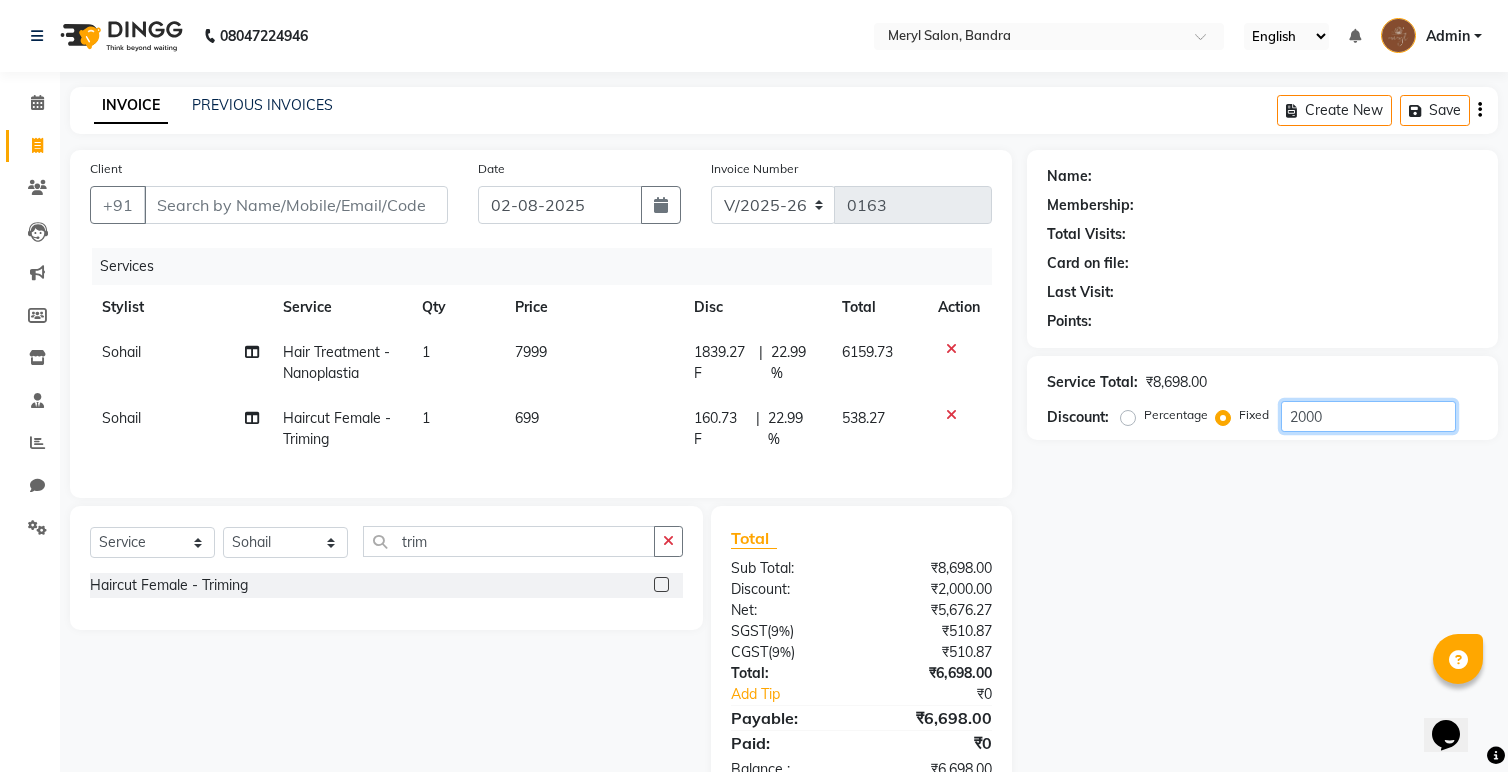 drag, startPoint x: 1334, startPoint y: 410, endPoint x: 1228, endPoint y: 414, distance: 106.07545 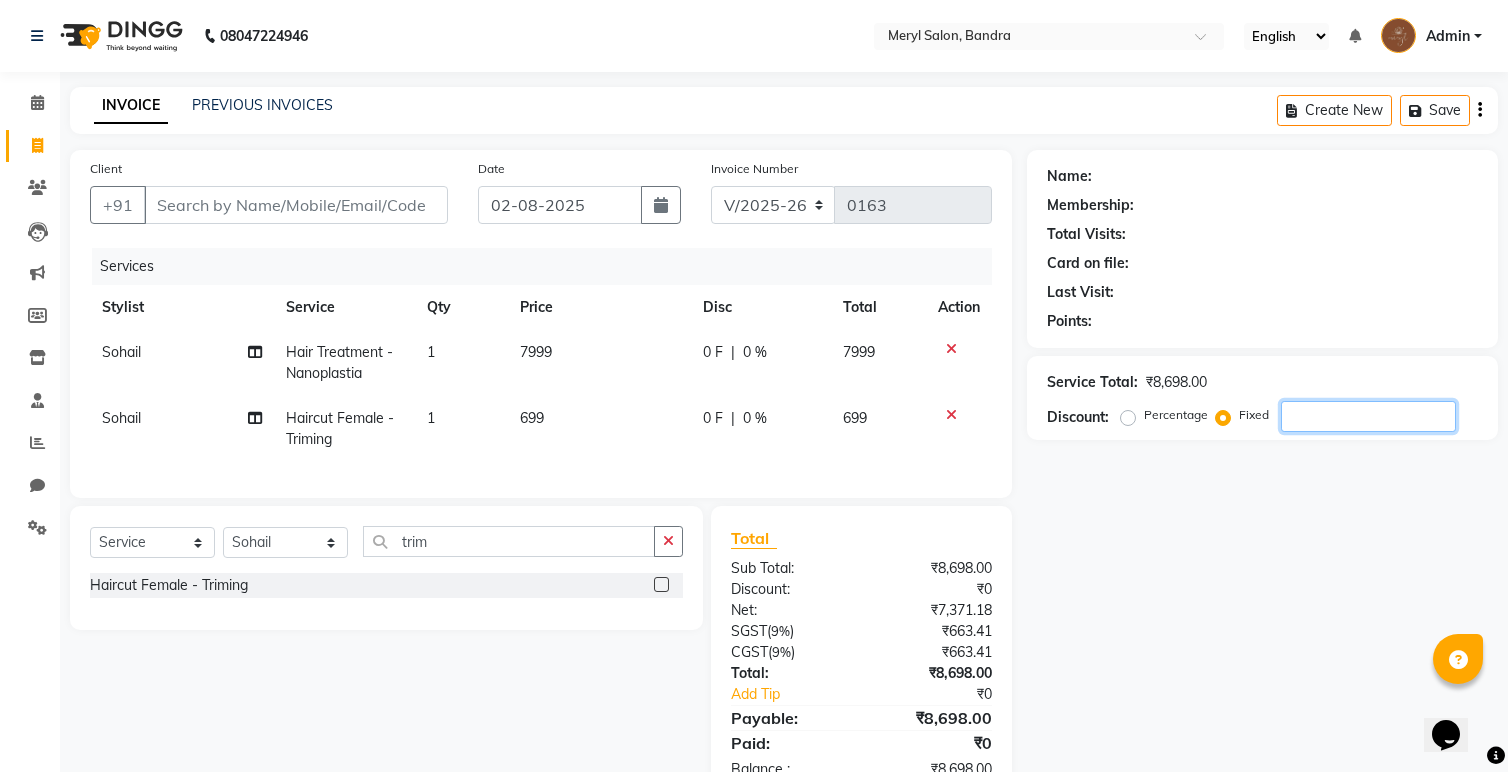 type 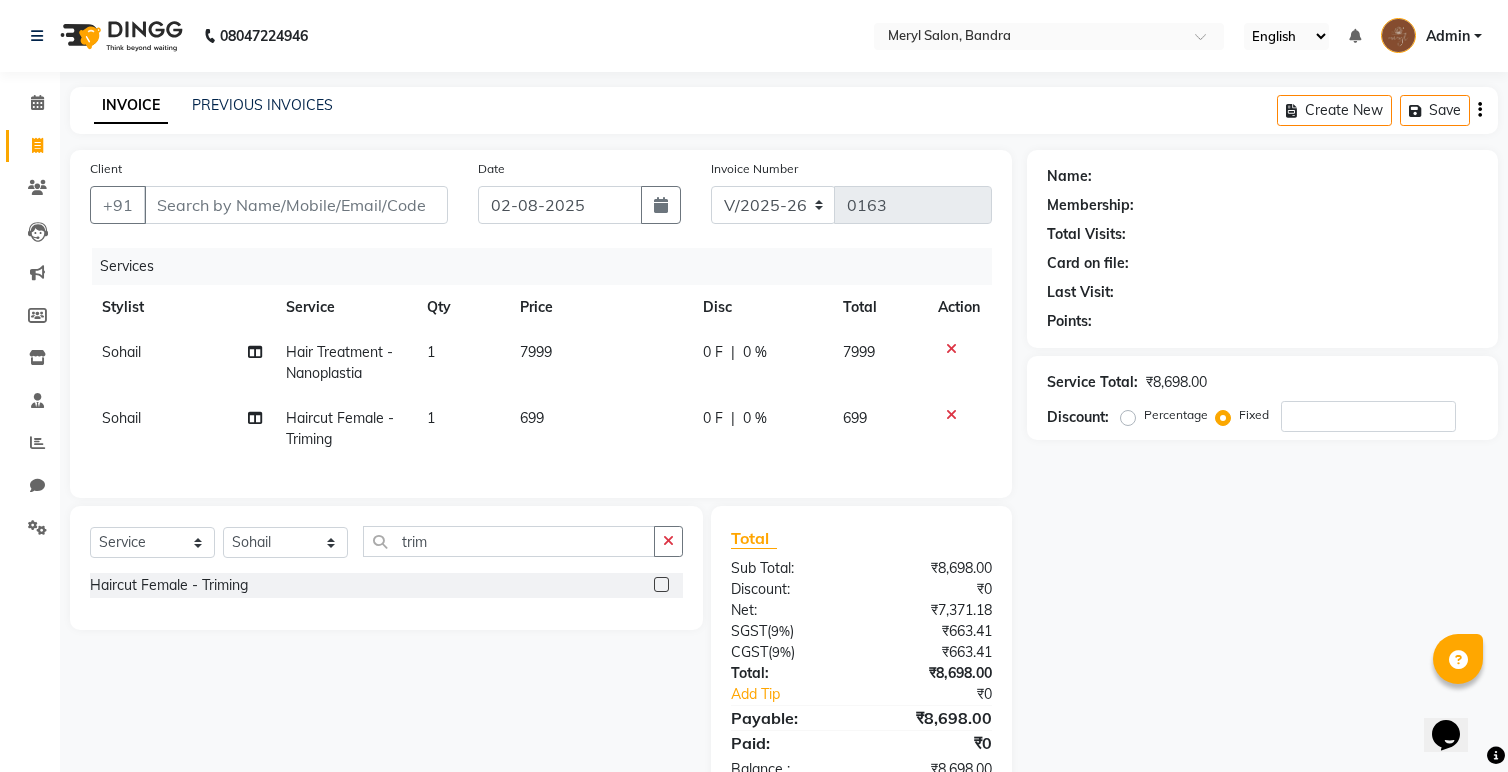 click on "0 F" 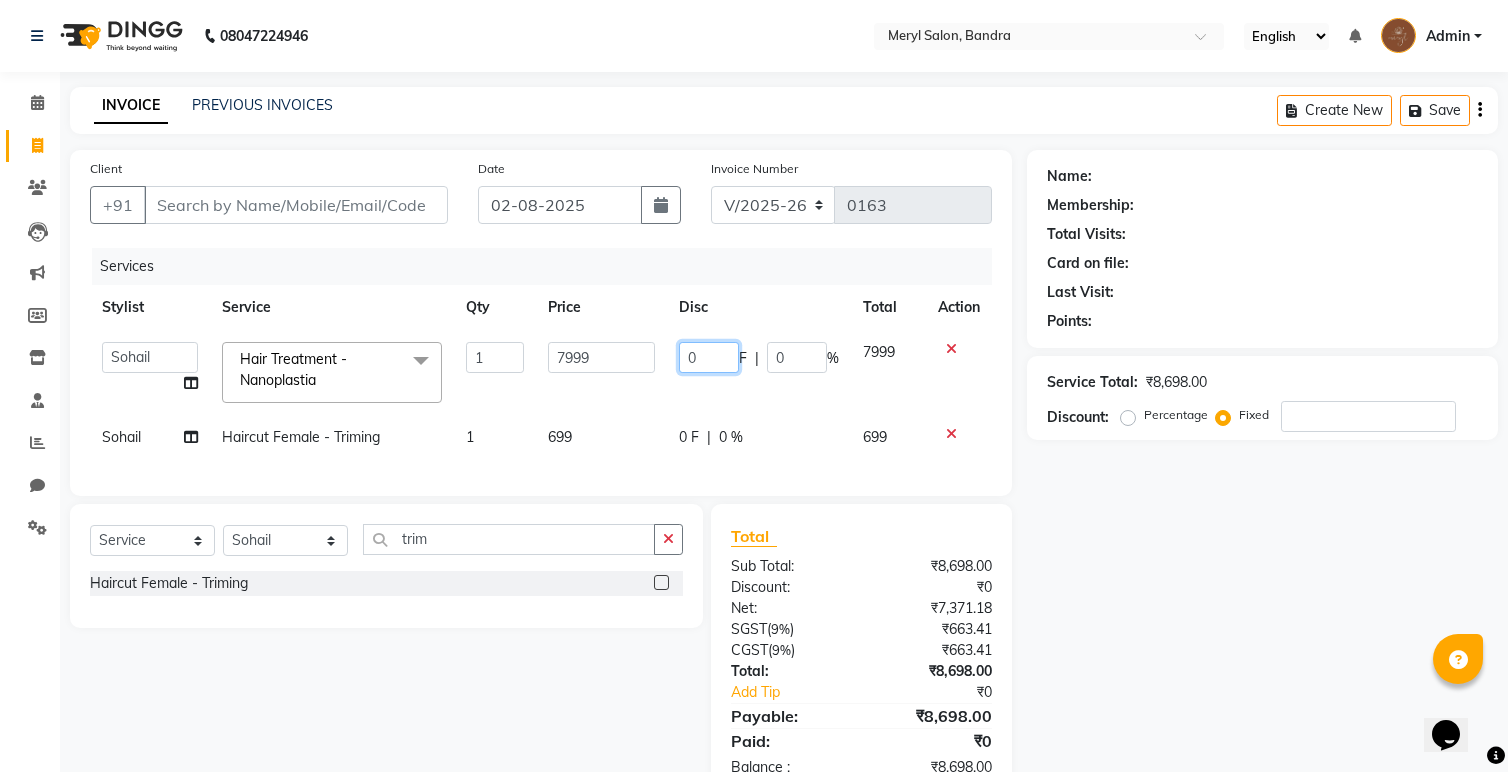 drag, startPoint x: 719, startPoint y: 360, endPoint x: 640, endPoint y: 360, distance: 79 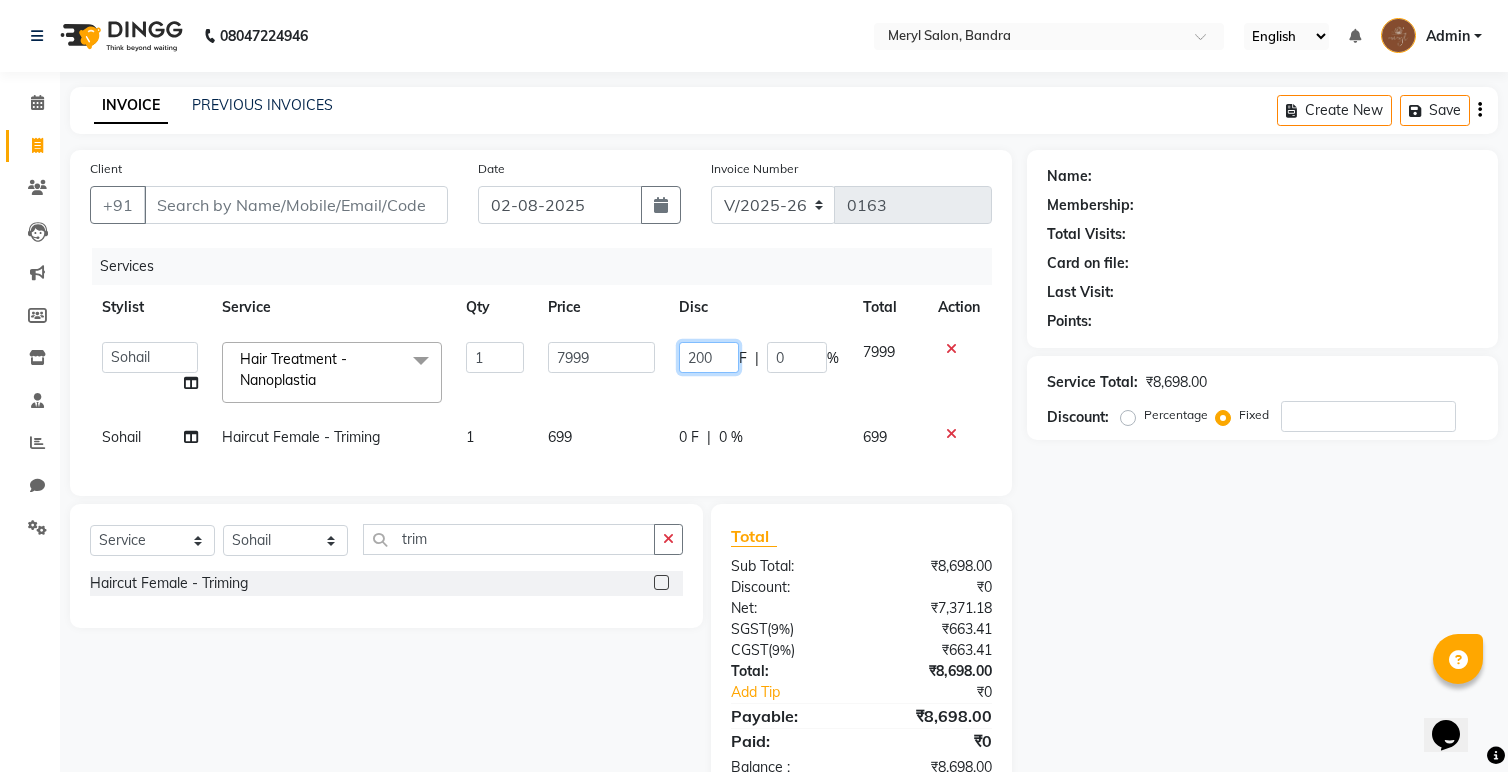 type on "2000" 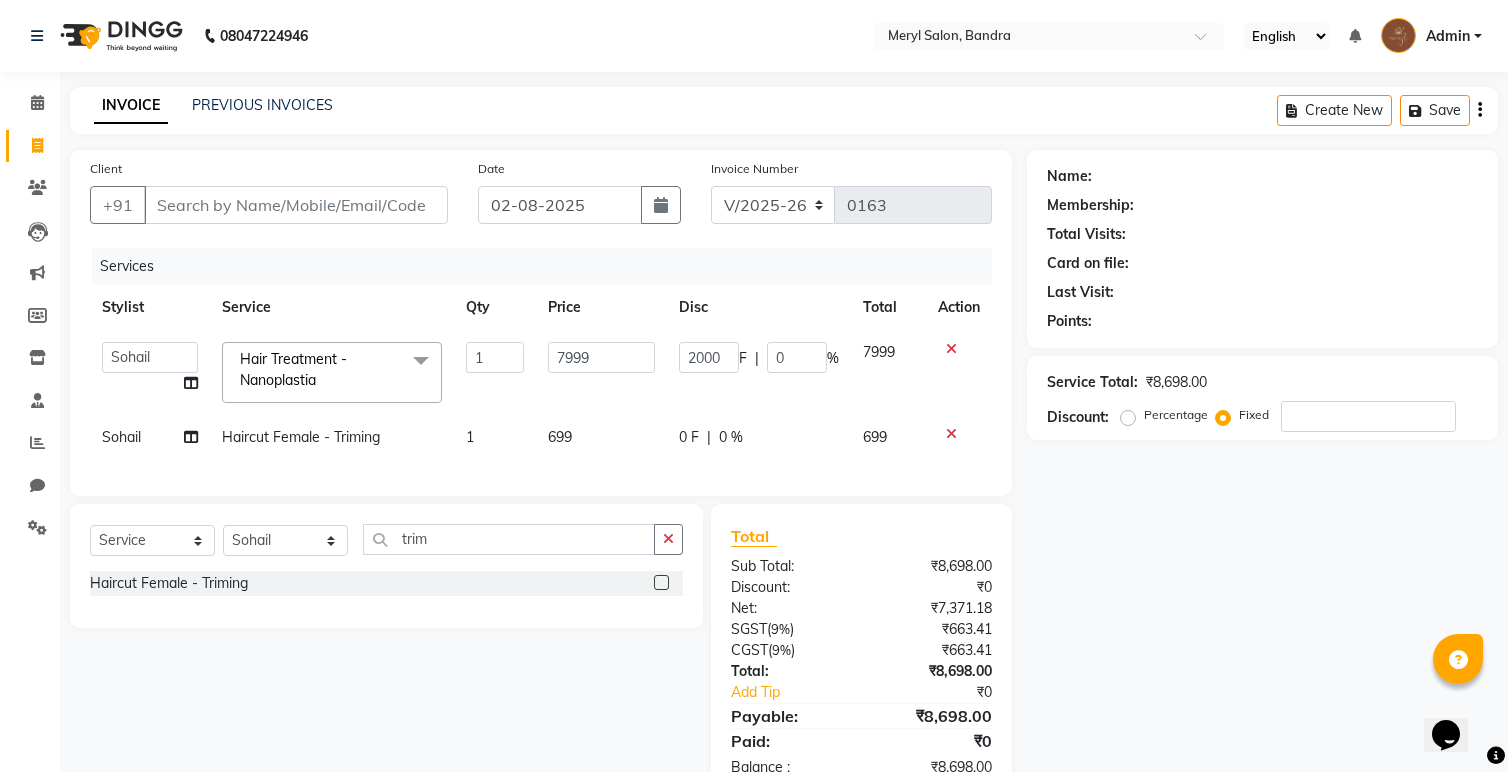 click on "0 F | 0 %" 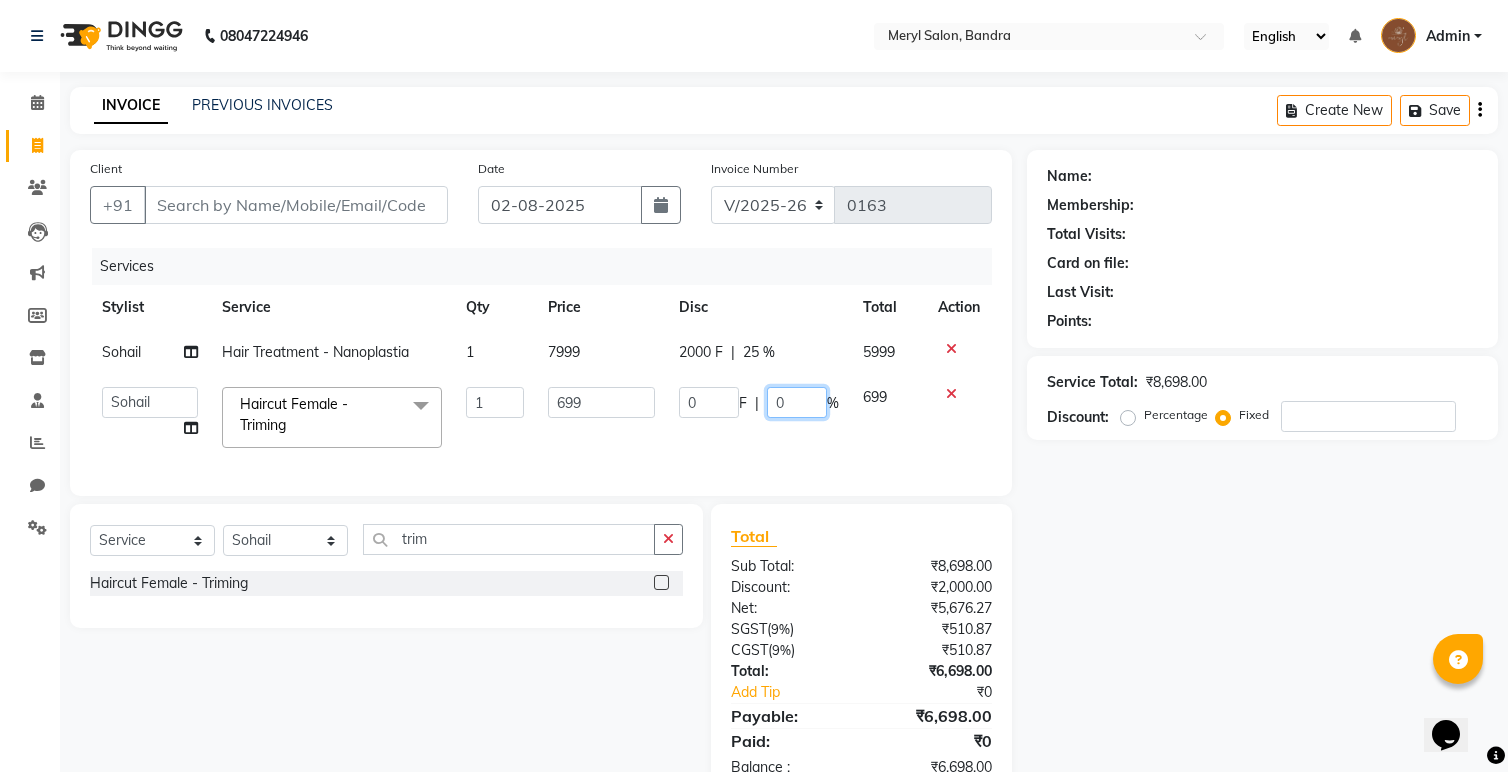drag, startPoint x: 796, startPoint y: 404, endPoint x: 763, endPoint y: 402, distance: 33.06055 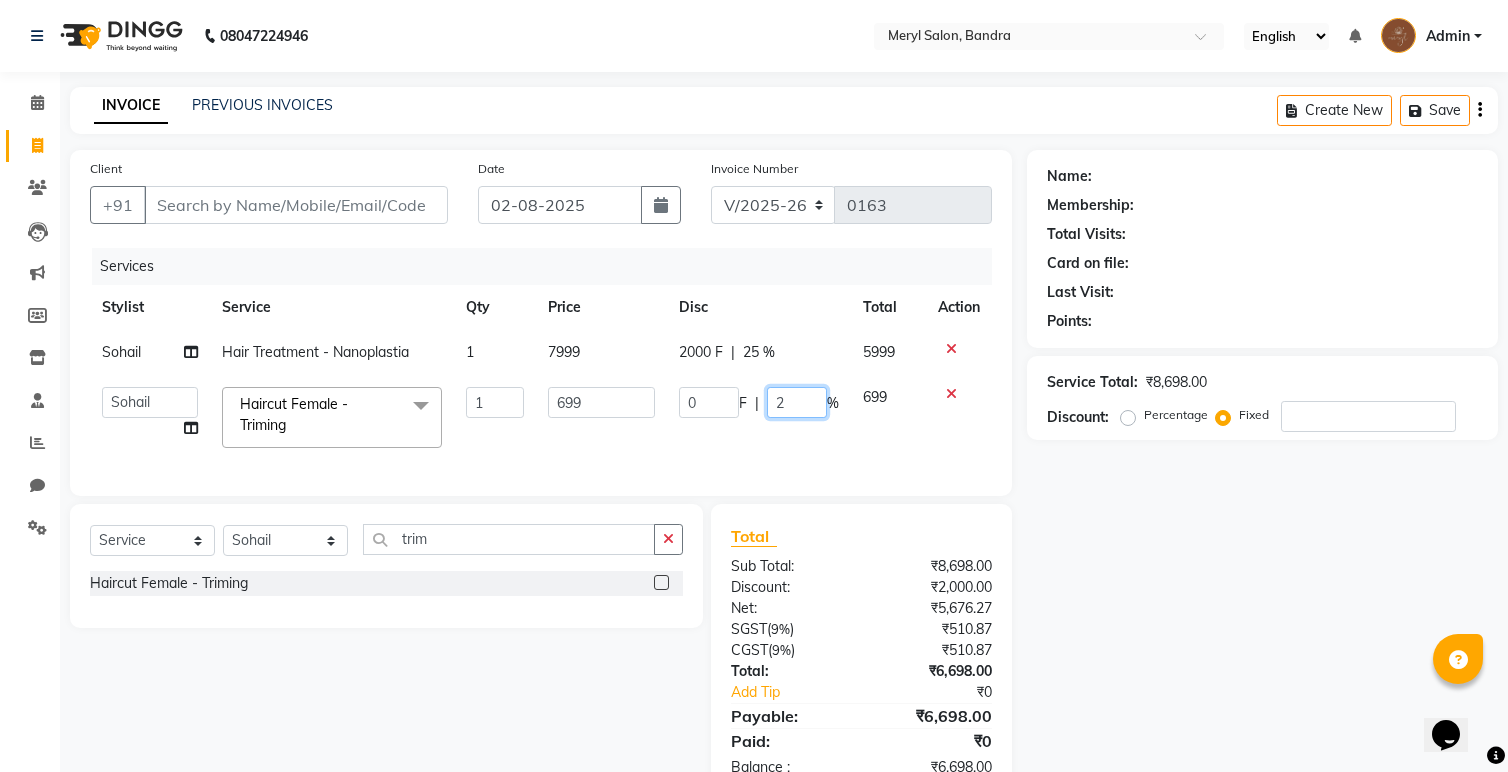 type on "20" 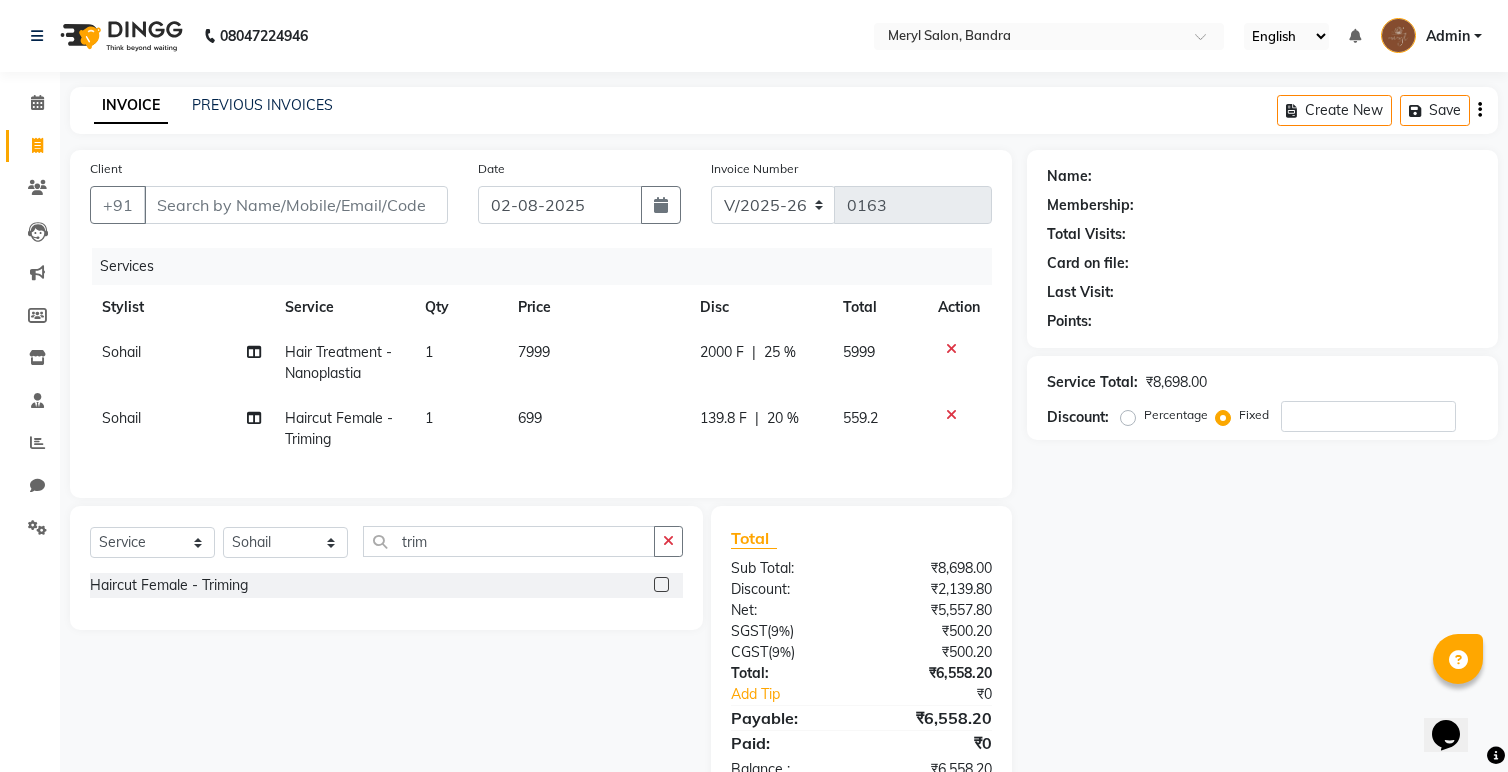 click on "139.8 F | 20 %" 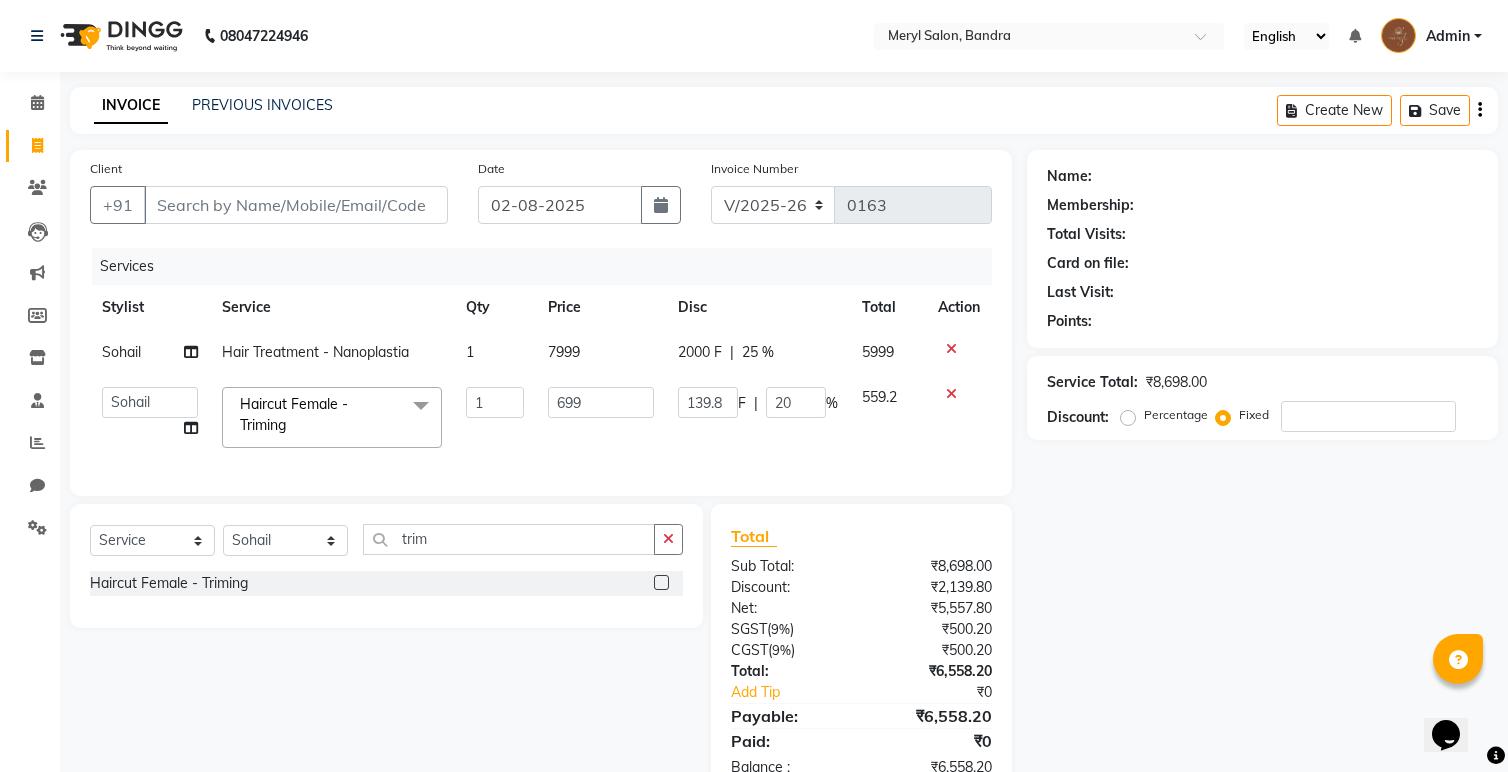 click on "139.8 F | 20 %" 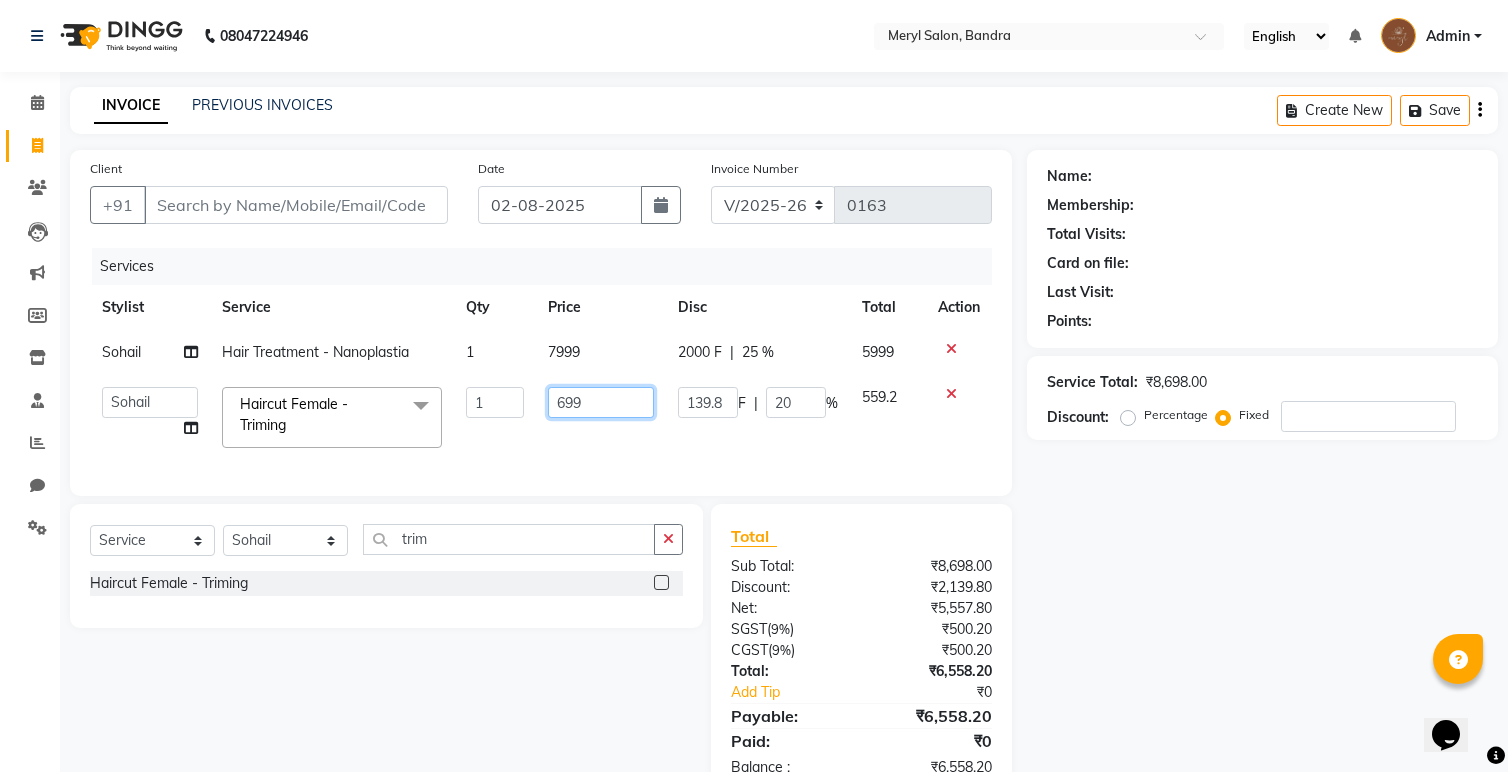 click on "699" 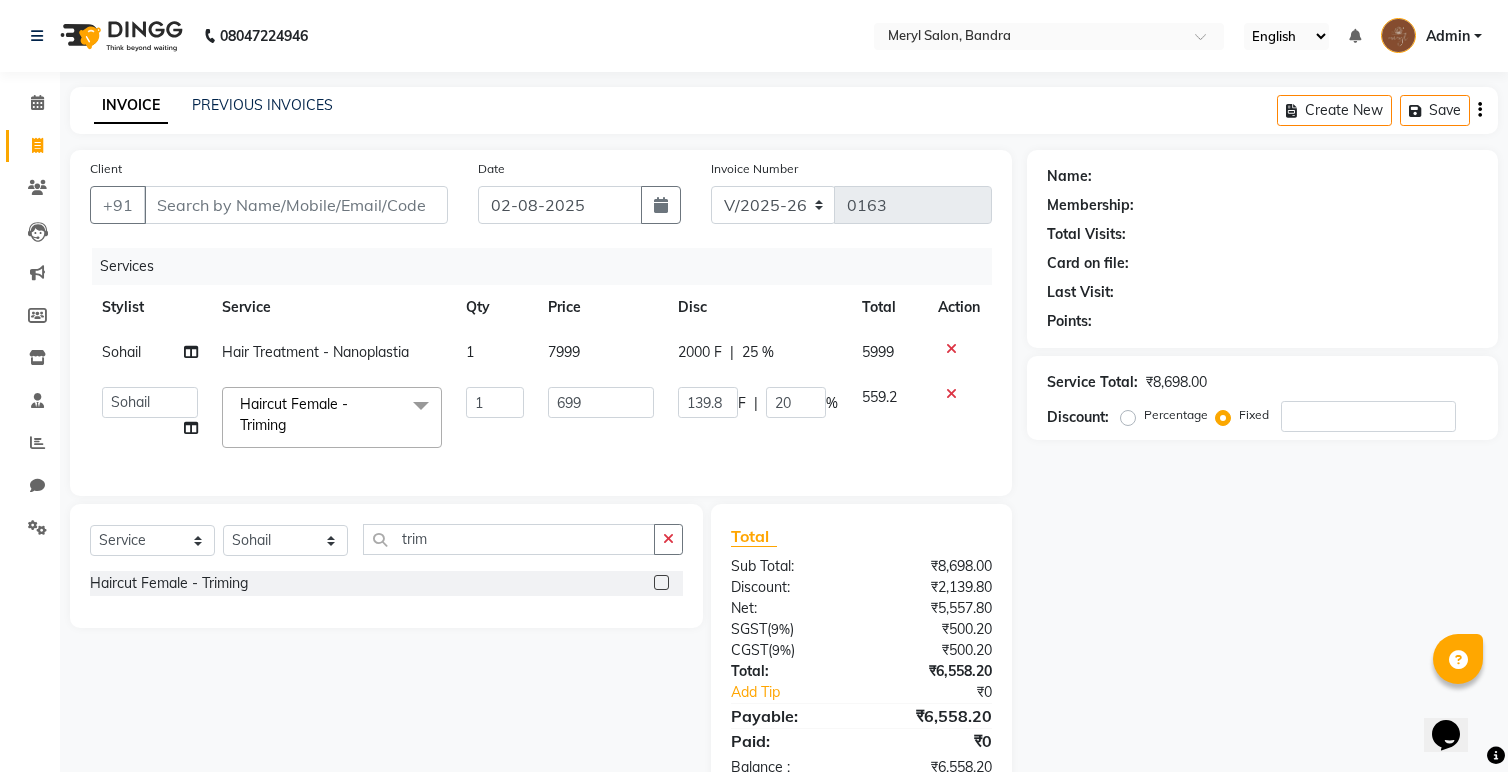 click on "Client +91 Date [DATE] Invoice Number V/2025 V/2025-26 0163 Services Stylist Service Qty Price Disc Total Action [NAME] Hair Treatment - Nanoplastia 1 7999 2000 F | 25 % 5999  [NAME]   [NAME]    [NAME]   [NAME]   [NAME]   [NAME]    [NAME]   [NAME]   [NAME]    [NAME]    [NAME]   [NAME]  Haircut Female - Triming  x Threading - Eyebrows Threading - Forehead Threading - UpperLips Threading - Chin Threading - Sidelocks Threading - Jawline Threading - Full Face Threading Manicure - Express (Nail Care + Nail Polish) Manicure - Classic Manicure - Premium Manicure - Advance & O3+ Manicure - Manicure Spa Manicure - cut file  Pedicure - Express Pedicure - Classic Pedicure - Premium Pedicure - Advance & O3+ Pedicure - HealPeal Pedicure - Pedicure Spa Hairwash - Hairwash Hairwash - Straight Blowdry Hairwash - Out/In Curls Blowdry Hairwash - Ironing Hairwash - Tongs Hairwash - Crimping Hairwash - Hair Styling Hairwash - 3TENX wash Haircut Female - Triming Haircut Female - Fringe/Bangs Haircut Female - Kids (Age 12) 1 699 F" 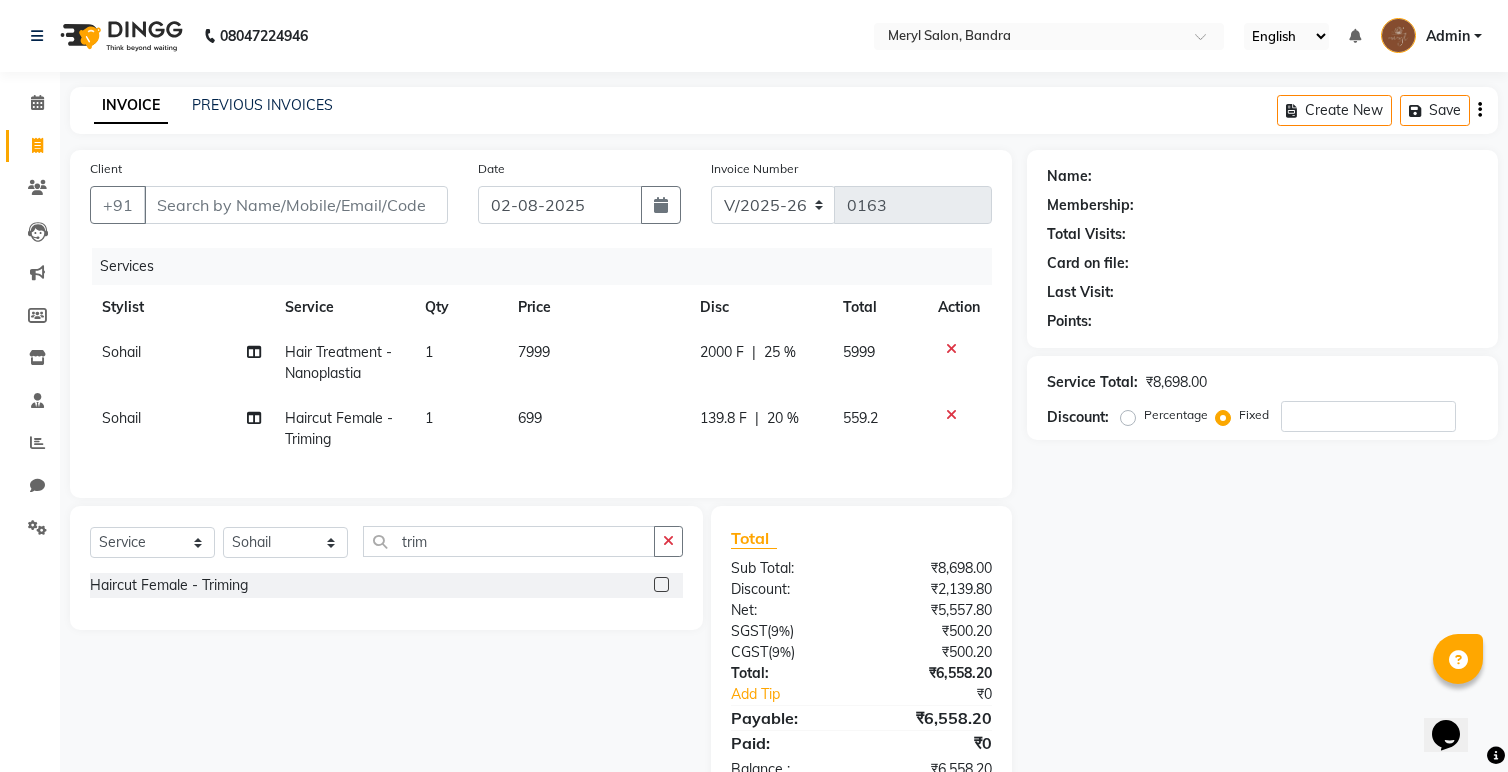 scroll, scrollTop: 58, scrollLeft: 0, axis: vertical 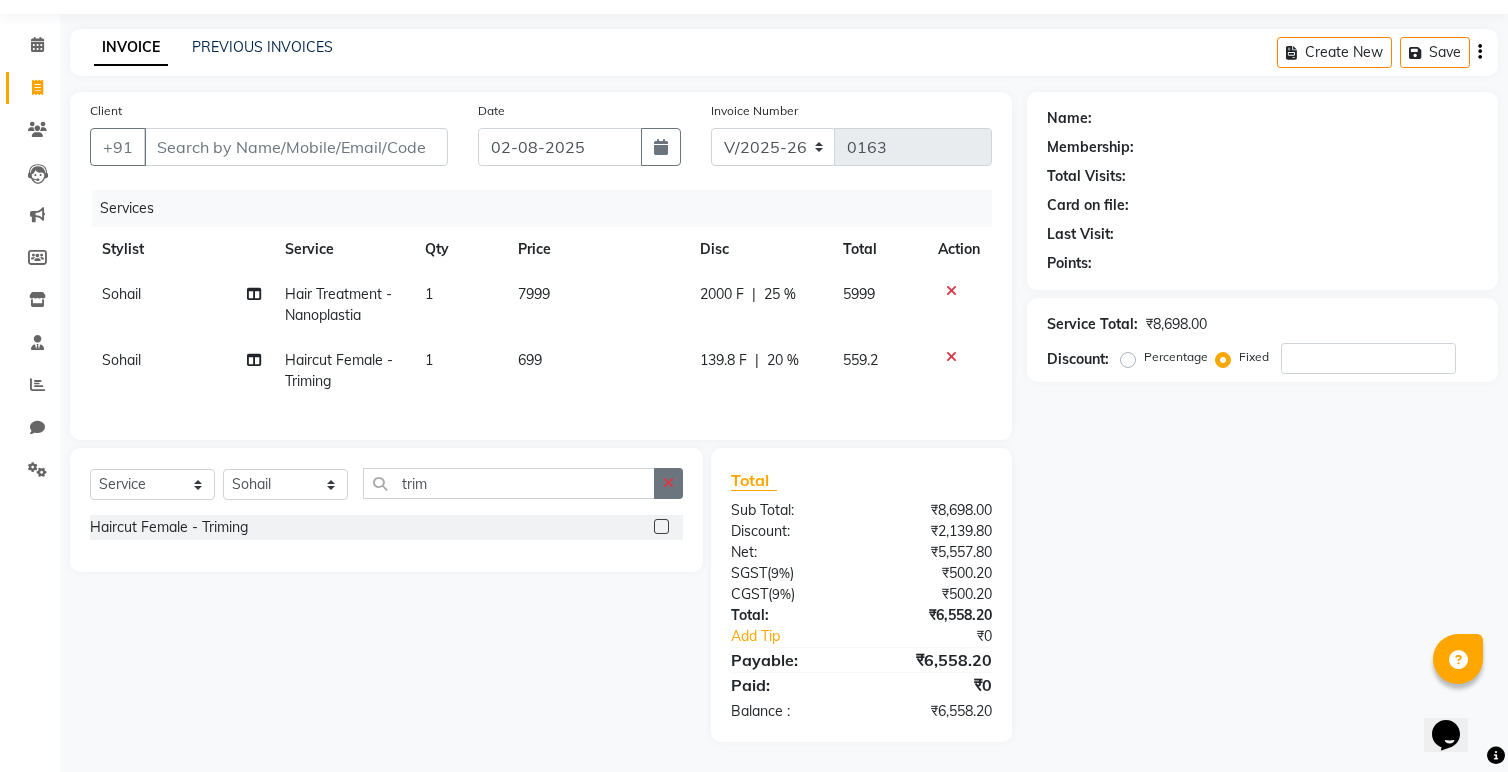 click 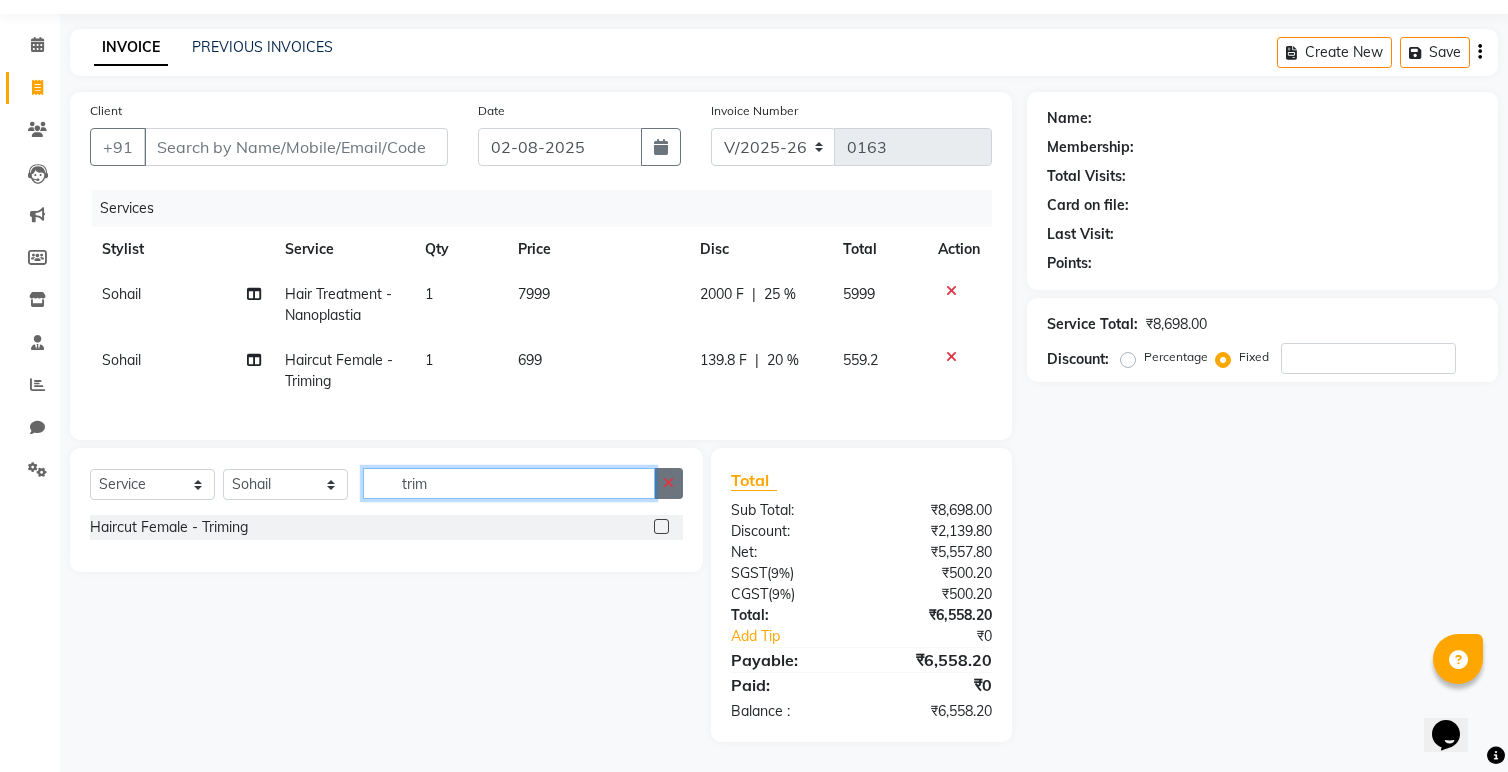 type 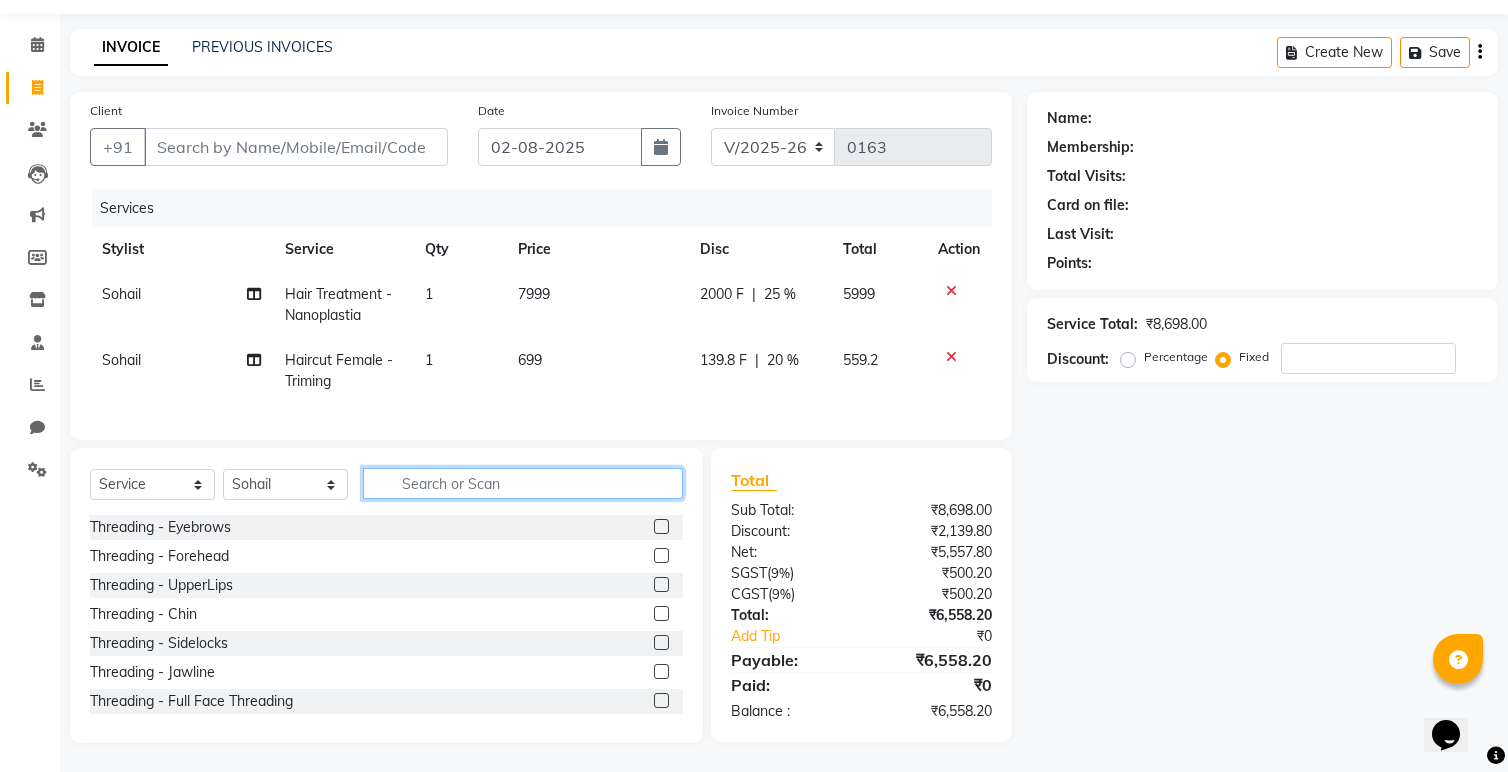 scroll, scrollTop: 0, scrollLeft: 0, axis: both 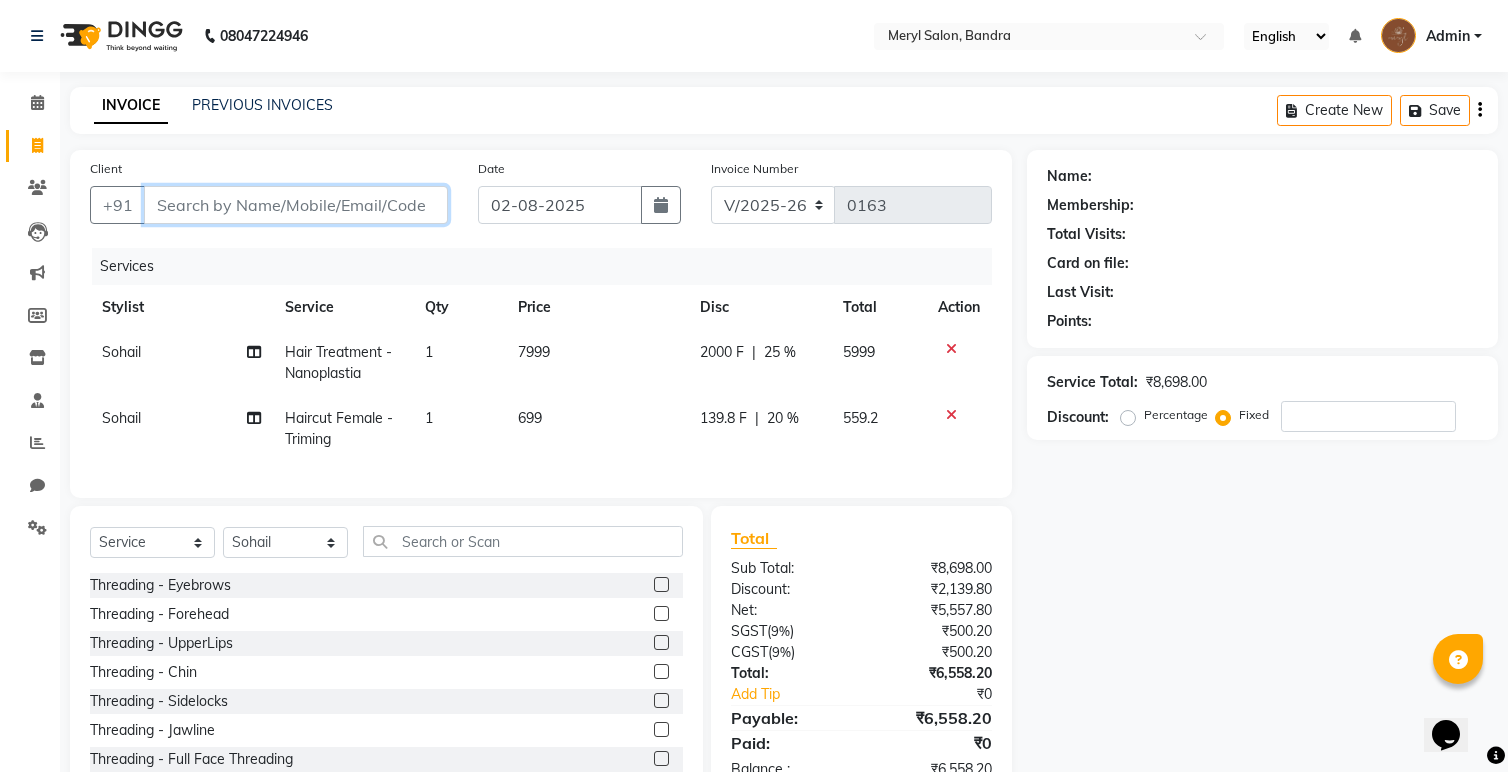 click on "Client" at bounding box center (296, 205) 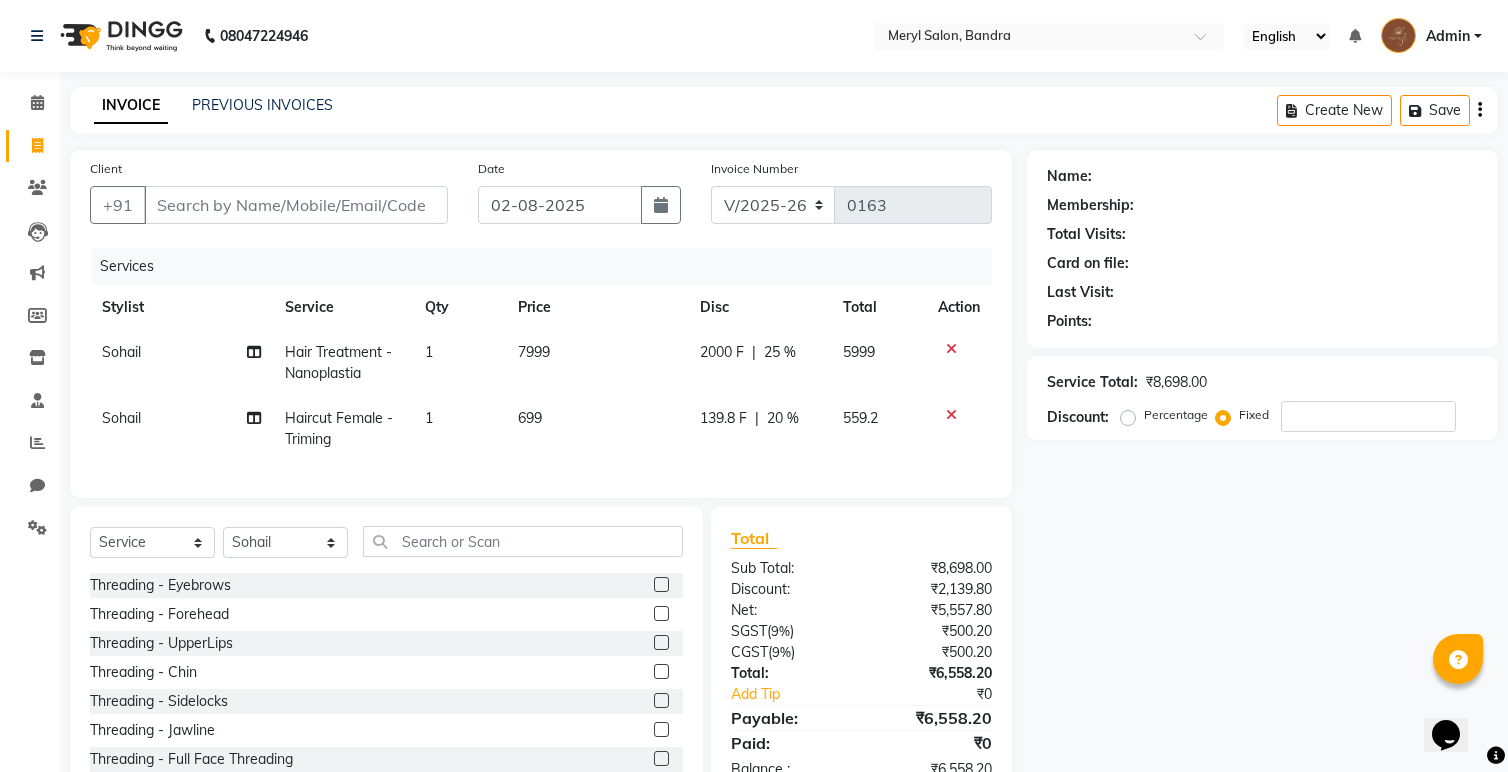 click on "20 %" 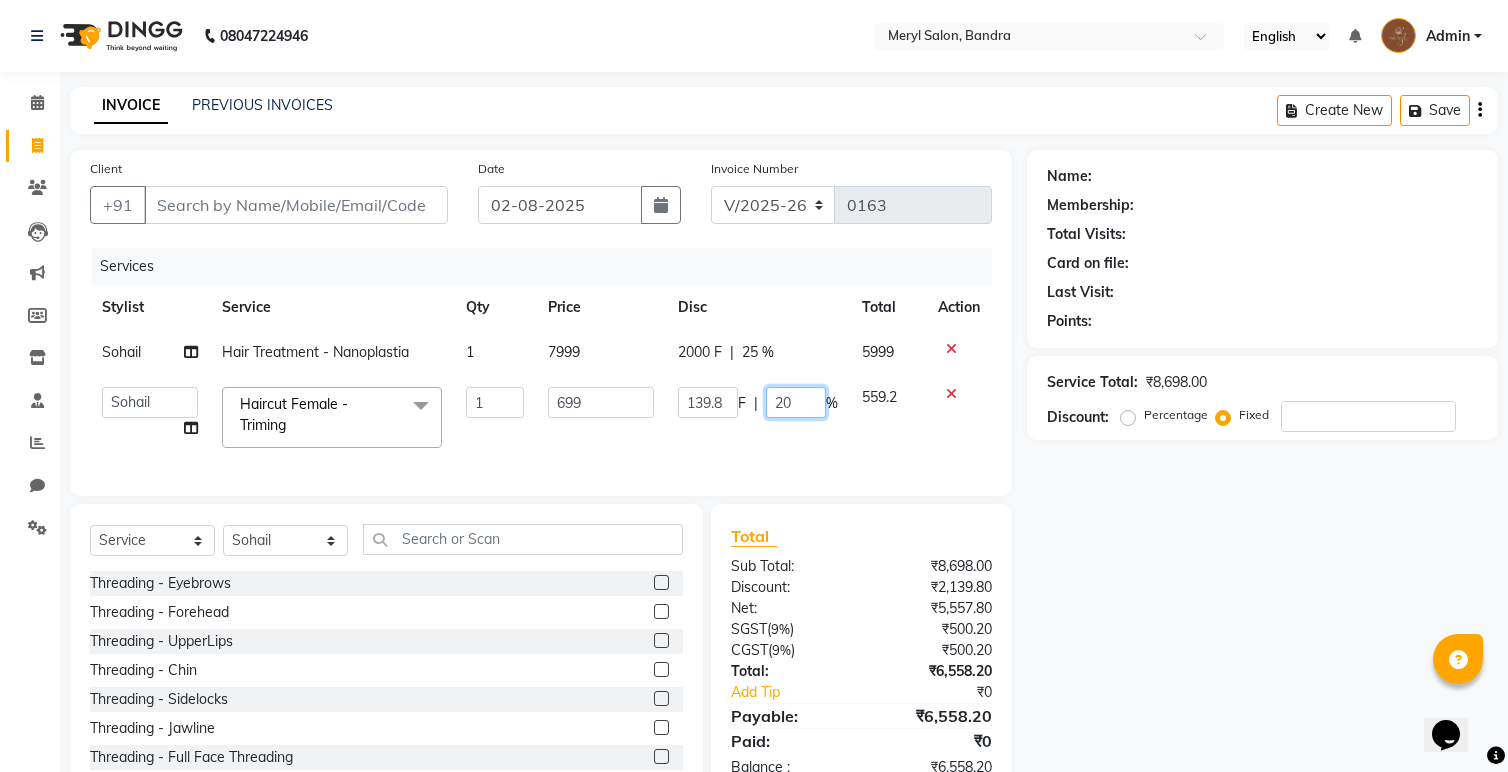drag, startPoint x: 802, startPoint y: 407, endPoint x: 771, endPoint y: 407, distance: 31 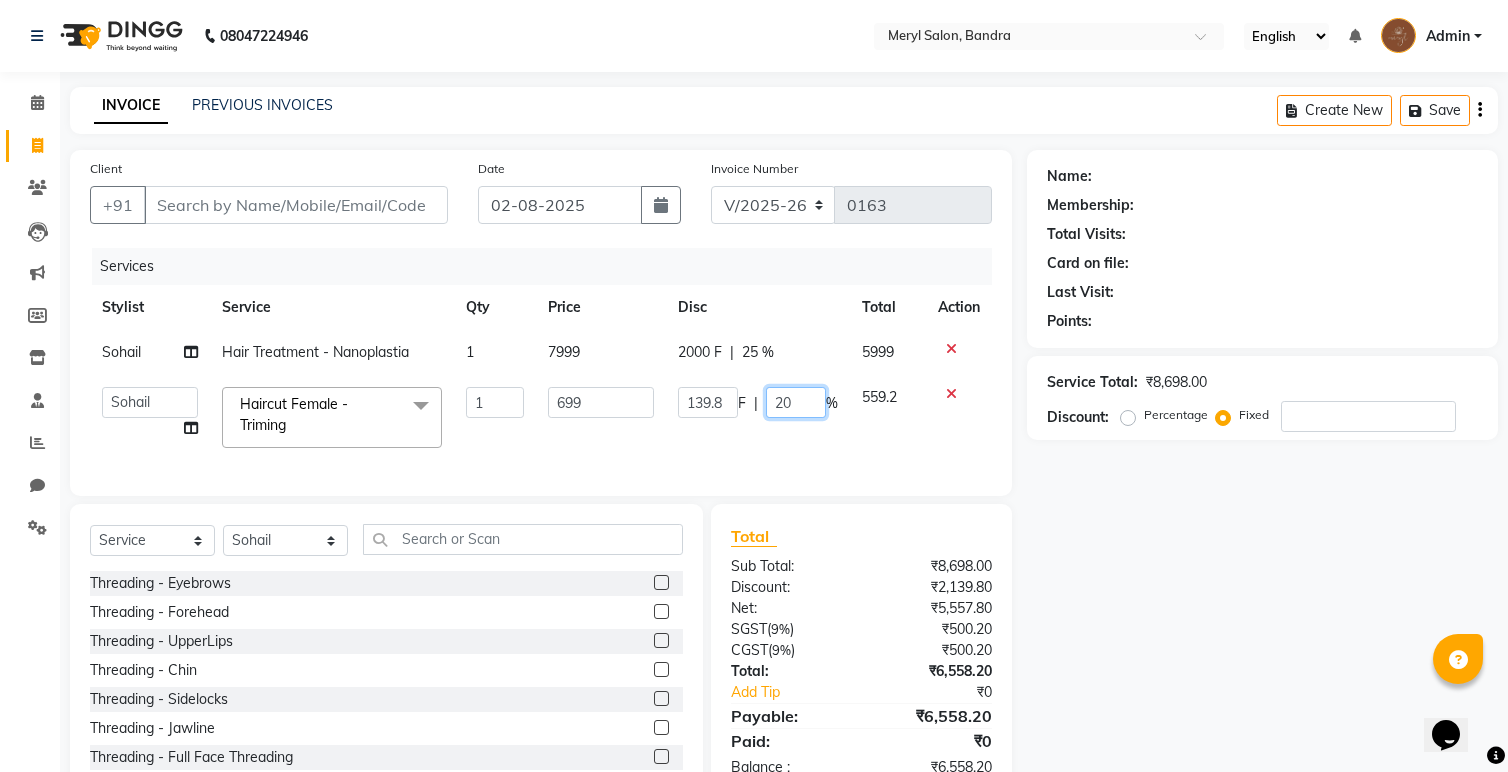 type on "0" 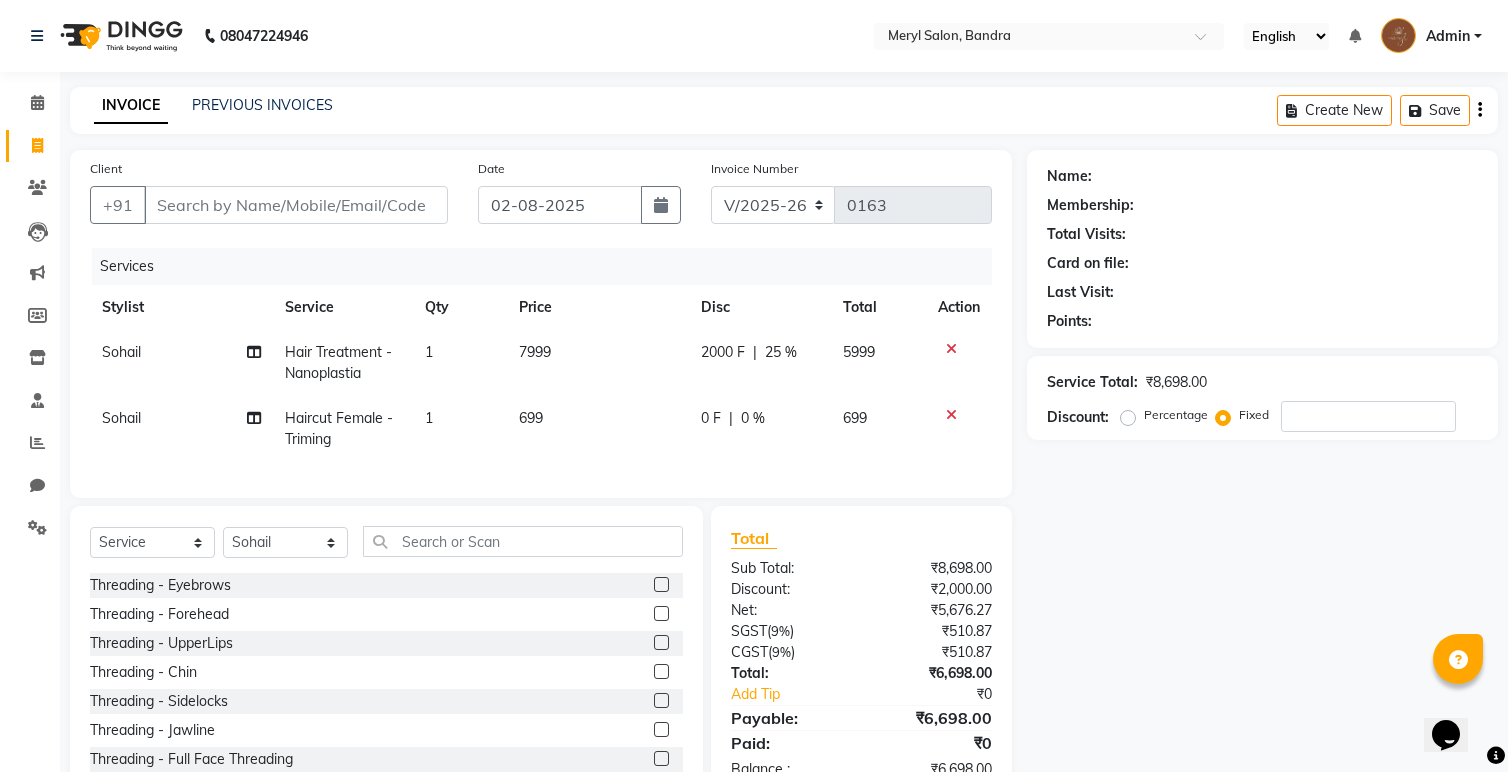 click on "0 F | 0 %" 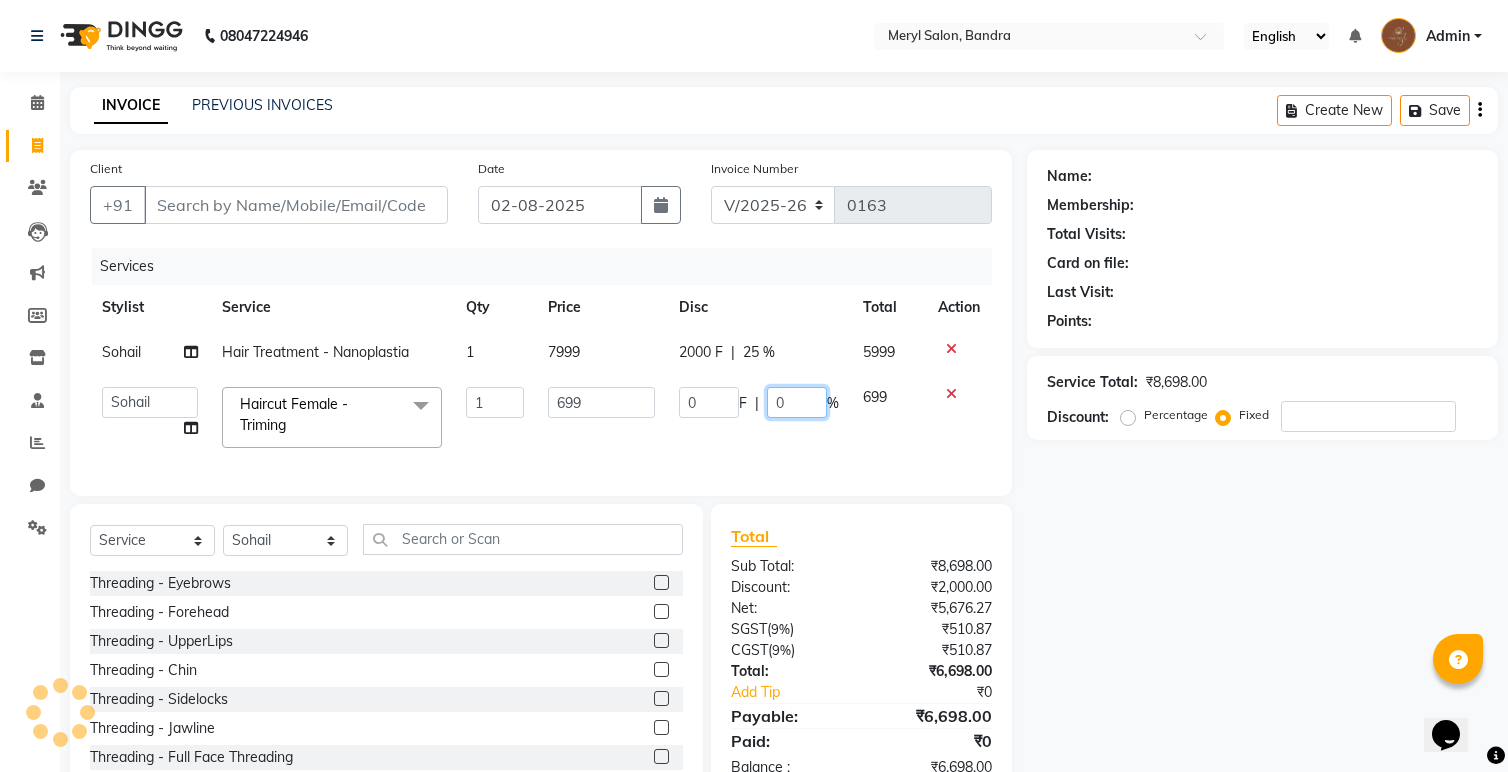 click on "0" 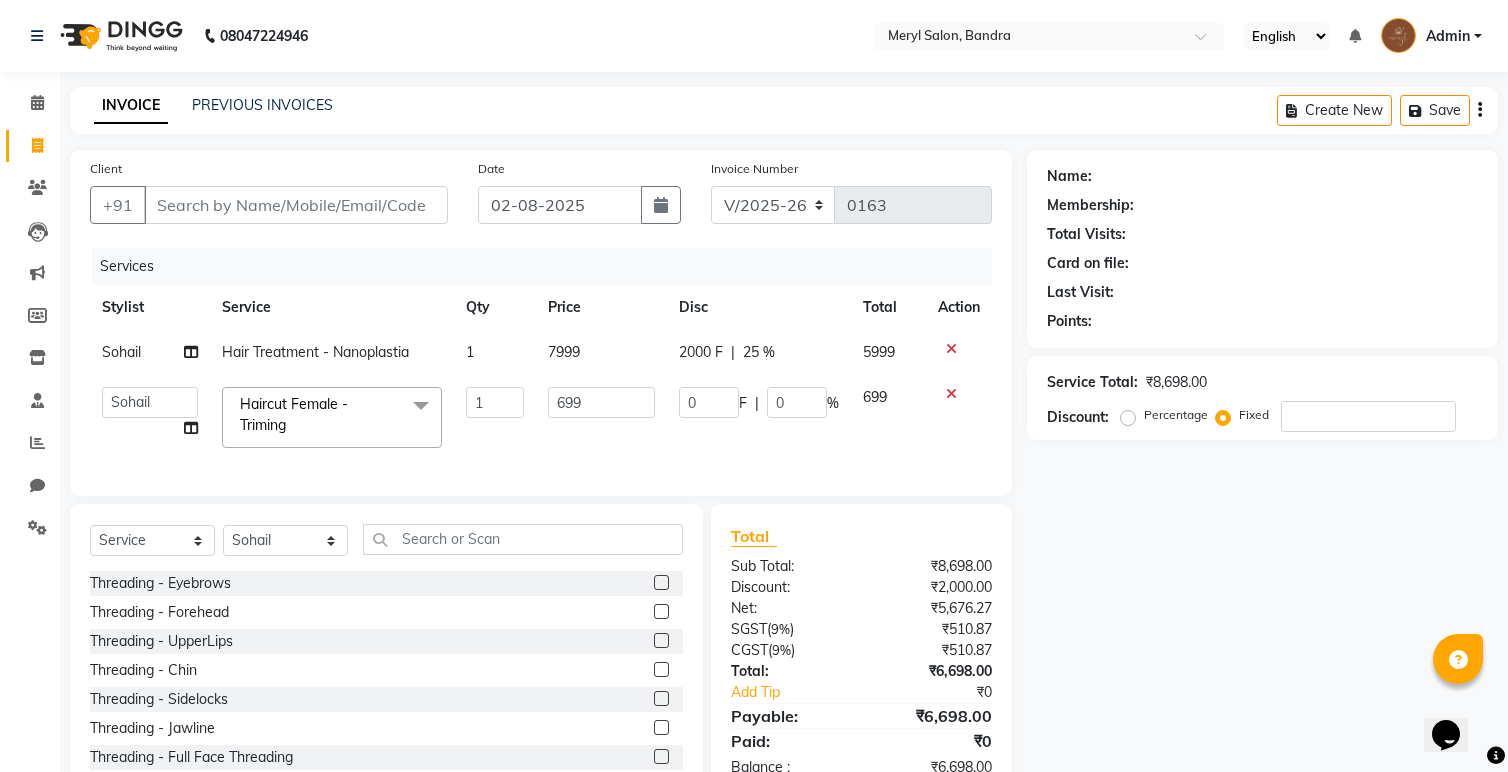 click on "Services Stylist Service Qty Price Disc Total Action [NAME] Hair Treatment - Nanoplastia 1 7999 2000 F | 25 % 5999  [NAME]   [NAME]    [NAME]   [NAME]   [NAME]   [NAME]    [NAME]   [NAME]   [NAME]    [NAME]    [NAME]   [NAME]  Haircut Female - Triming  x Threading - Eyebrows Threading - Forehead Threading - UpperLips Threading - Chin Threading - Sidelocks Threading - Jawline Threading - Full Face Threading Manicure - Express (Nail Care + Nail Polish) Manicure - Classic Manicure - Premium Manicure - Advance & O3+ Manicure - Manicure Spa Manicure - cut file  Pedicure - Express Pedicure - Classic Pedicure - Premium Pedicure - Advance & O3+ Pedicure - HealPeal Pedicure - Pedicure Spa Hairwash - Hairwash Hairwash - Straight Blowdry Hairwash - Out/In Curls Blowdry Hairwash - Ironing Hairwash - Tongs Hairwash - Crimping Hairwash - Hair Styling Hairwash - 3TENX wash Haircut Female - Triming Haircut Female - Fringe/Bangs Haircut Female - Kids (Age 12) Haircut Female - Advance Haircut Female - Creative Hair Colour - Global" 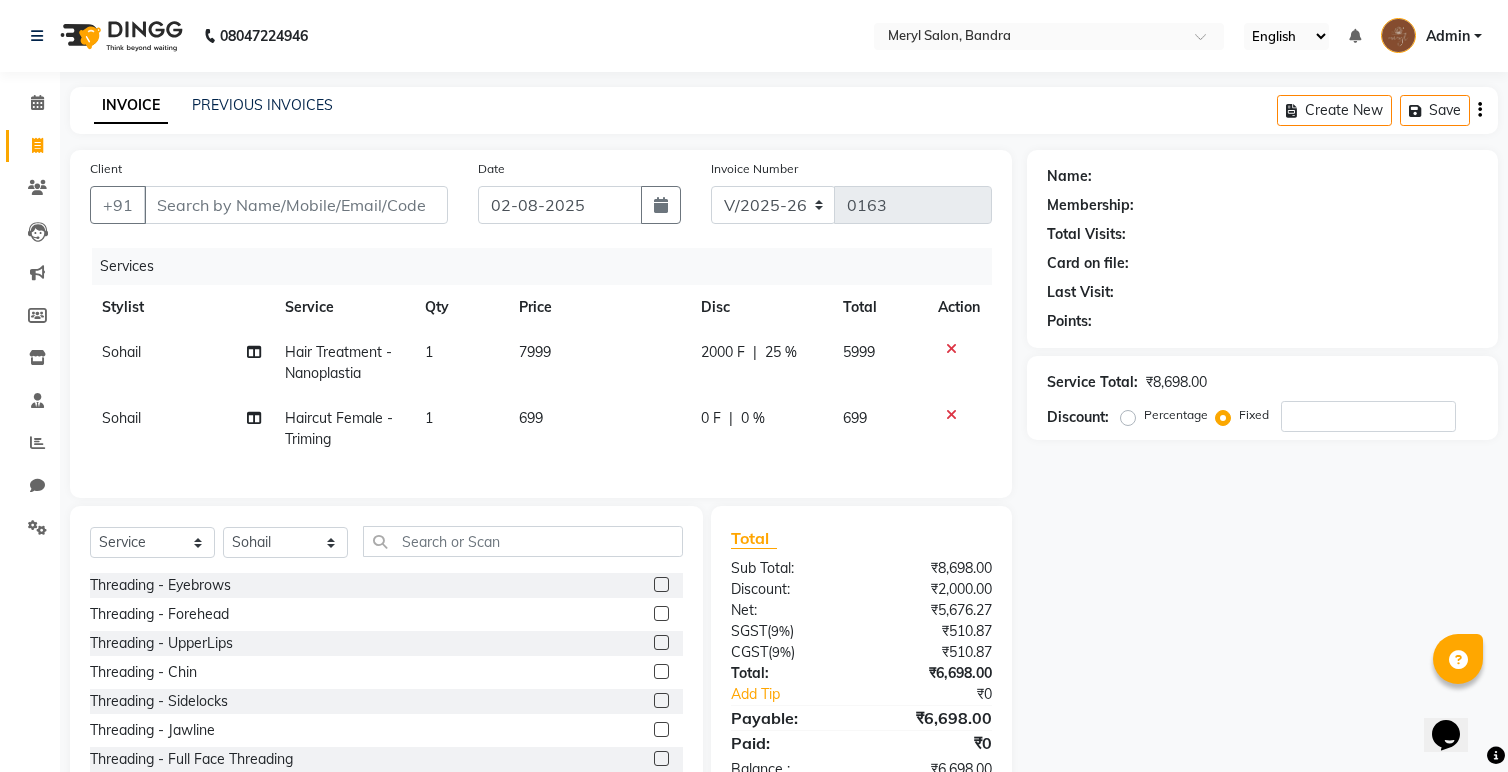 scroll, scrollTop: 59, scrollLeft: 0, axis: vertical 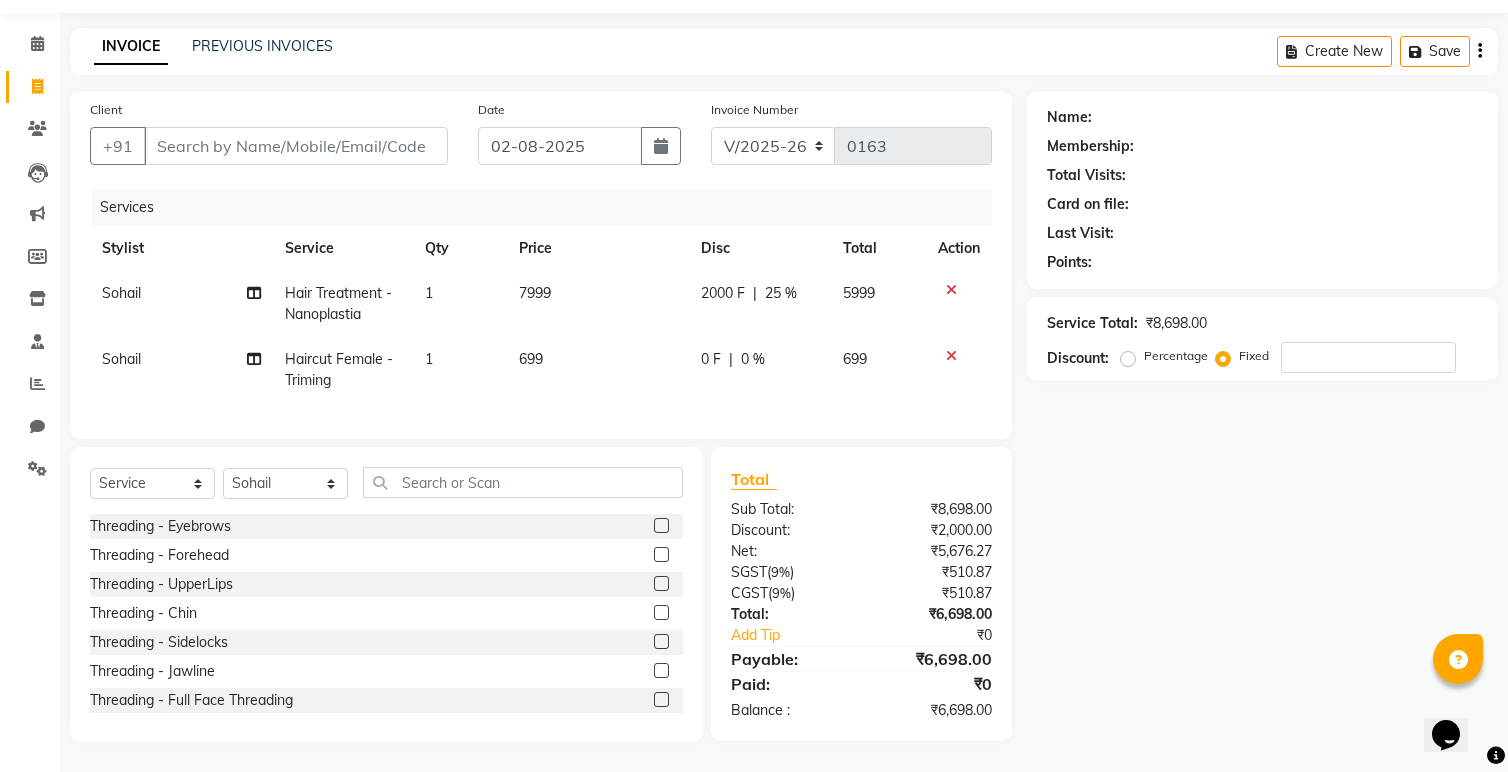 click on "699" 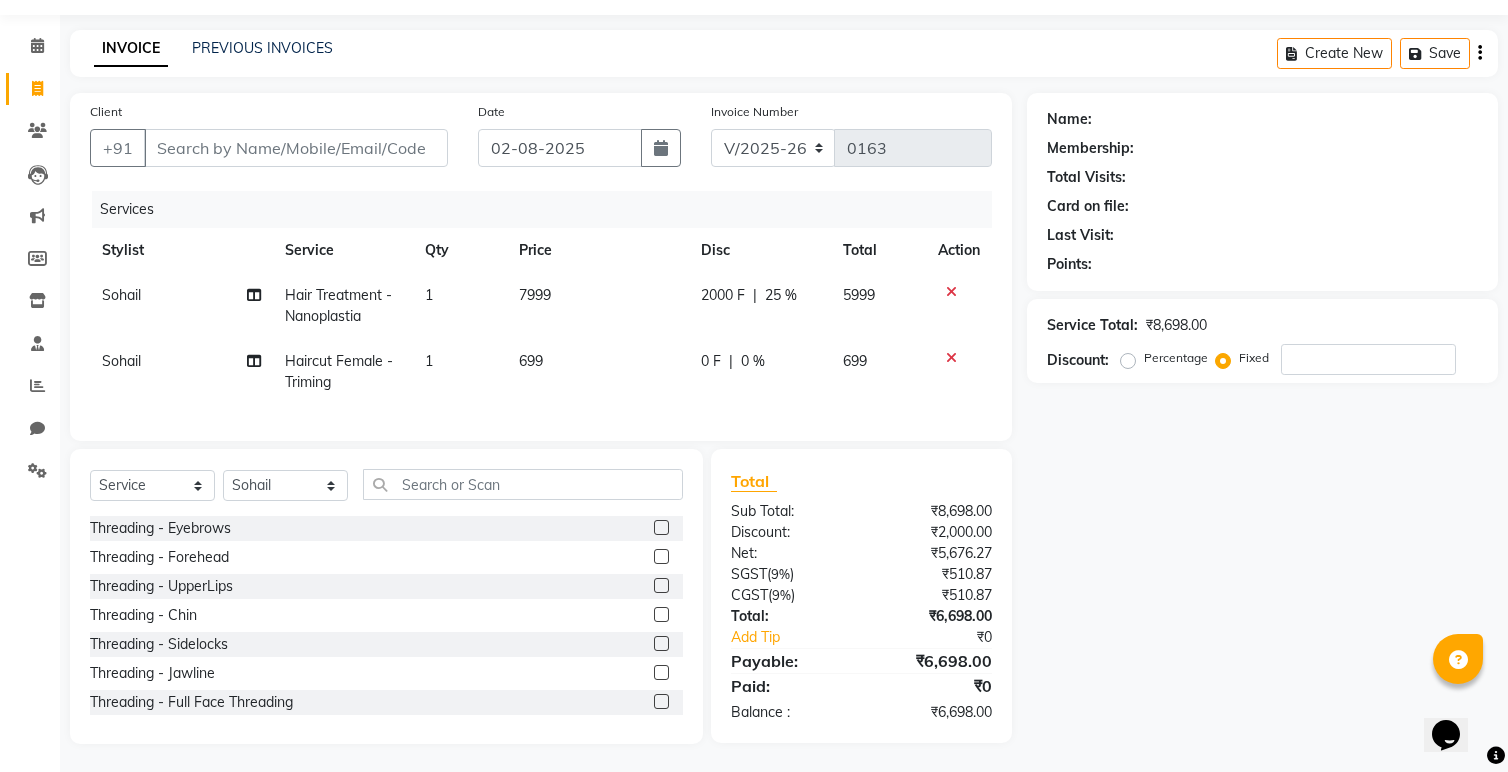 select on "70710" 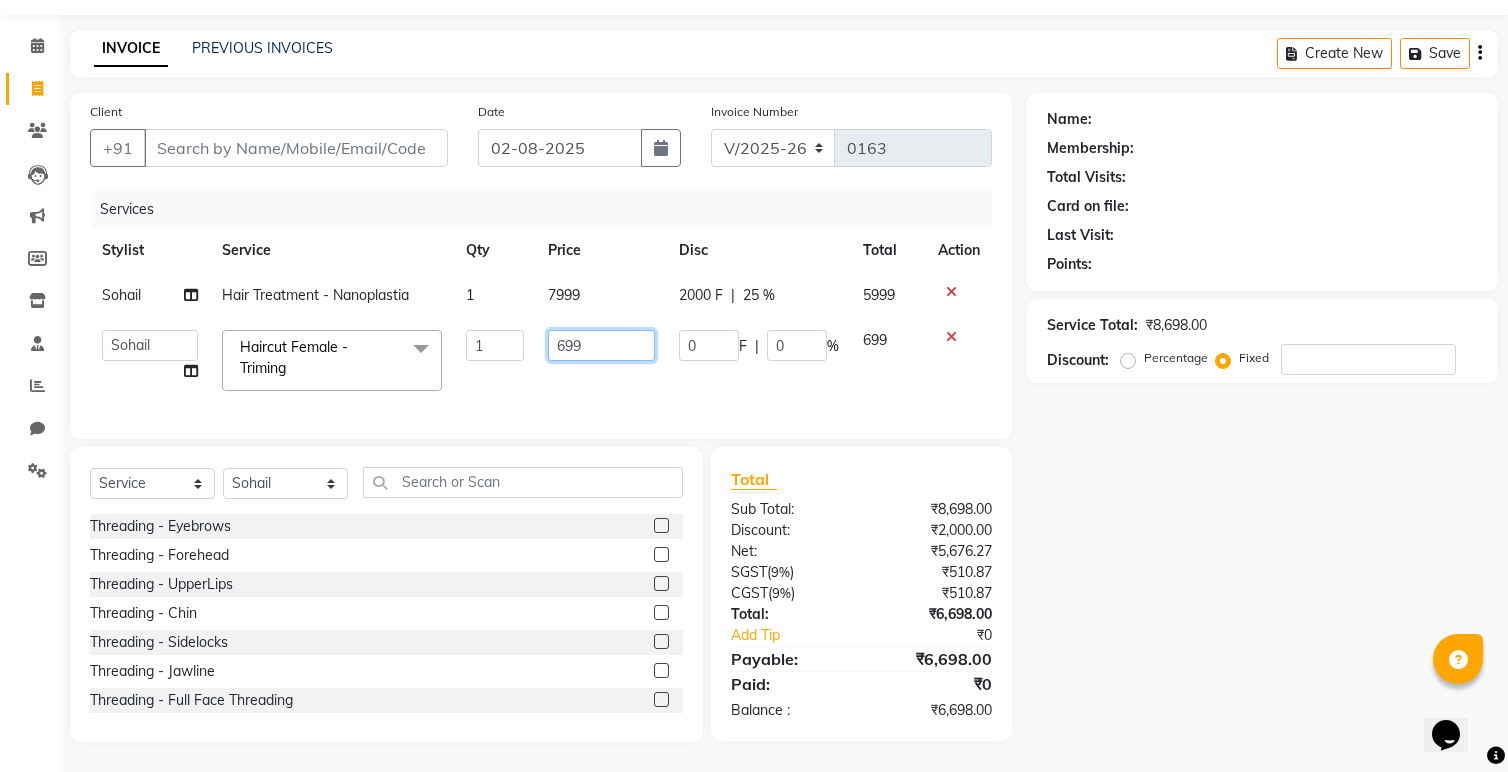 drag, startPoint x: 597, startPoint y: 344, endPoint x: 564, endPoint y: 348, distance: 33.24154 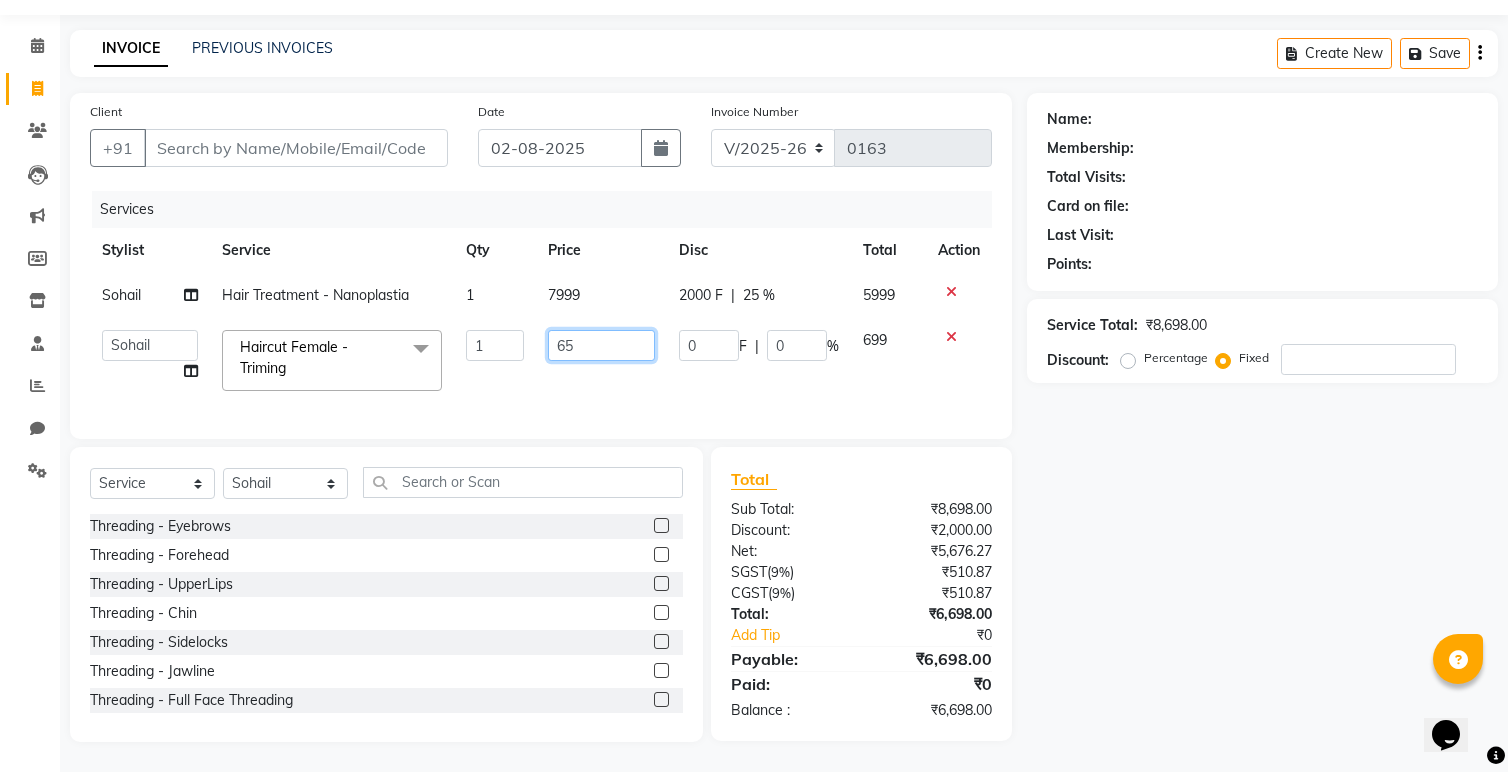 type on "650" 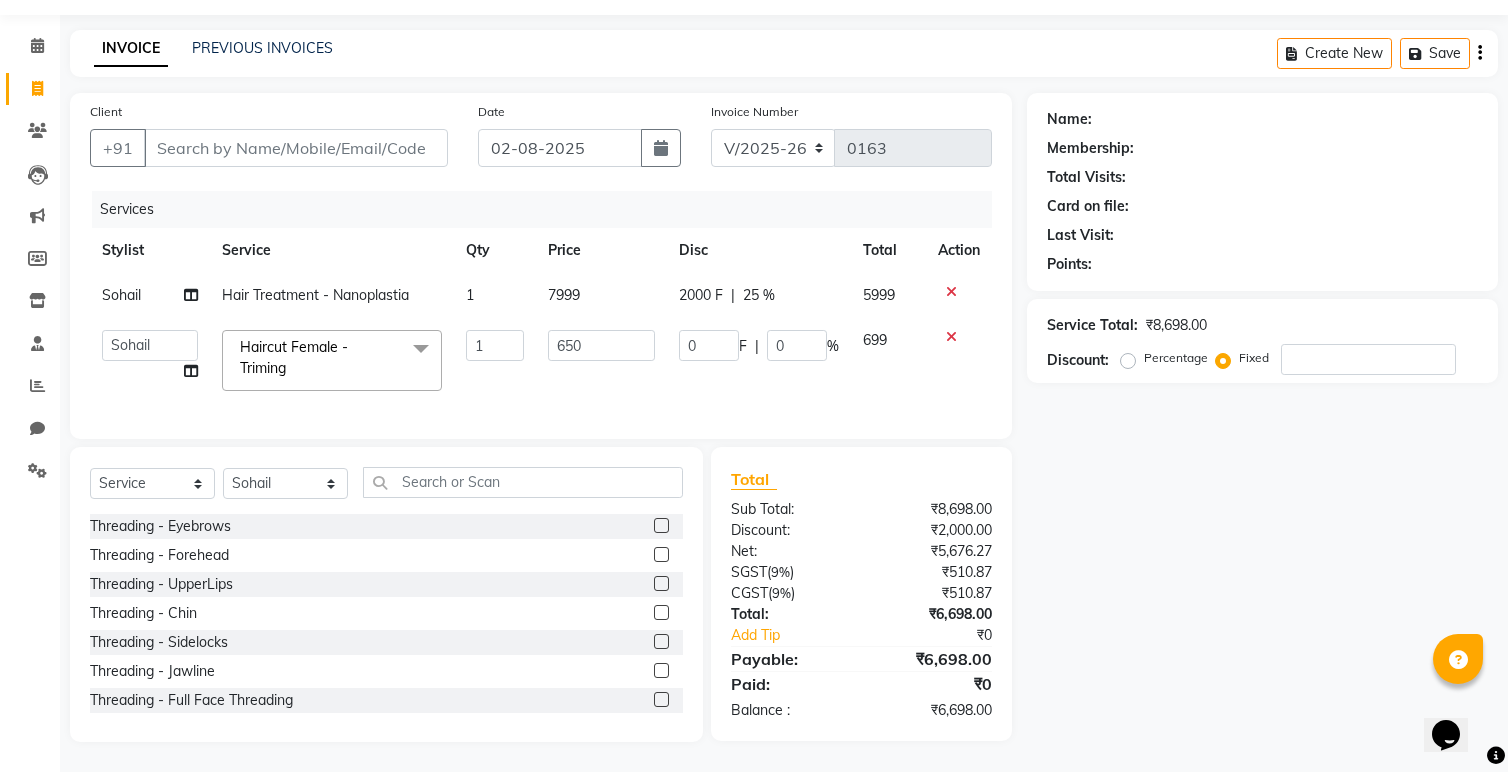 click on "650" 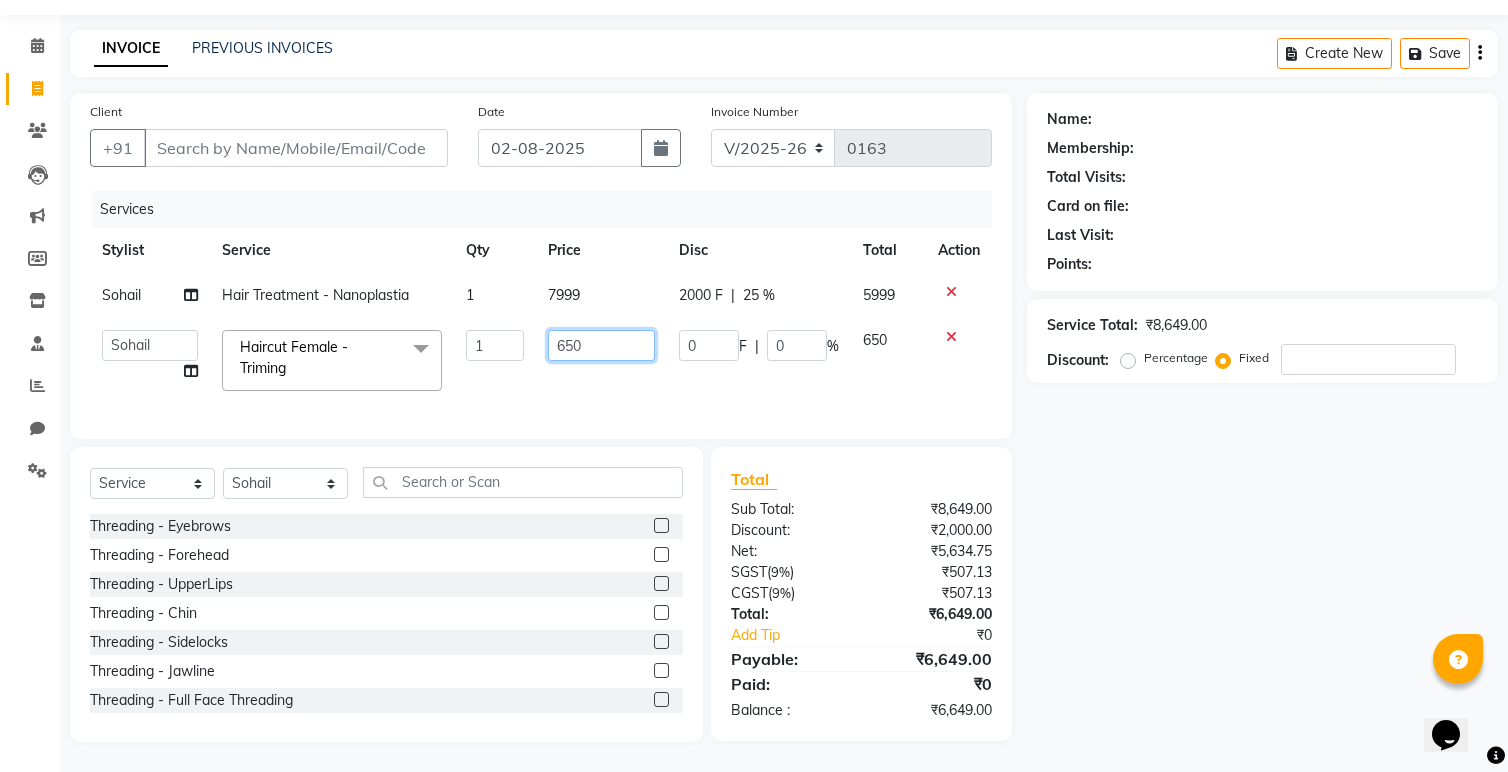 click on "650" 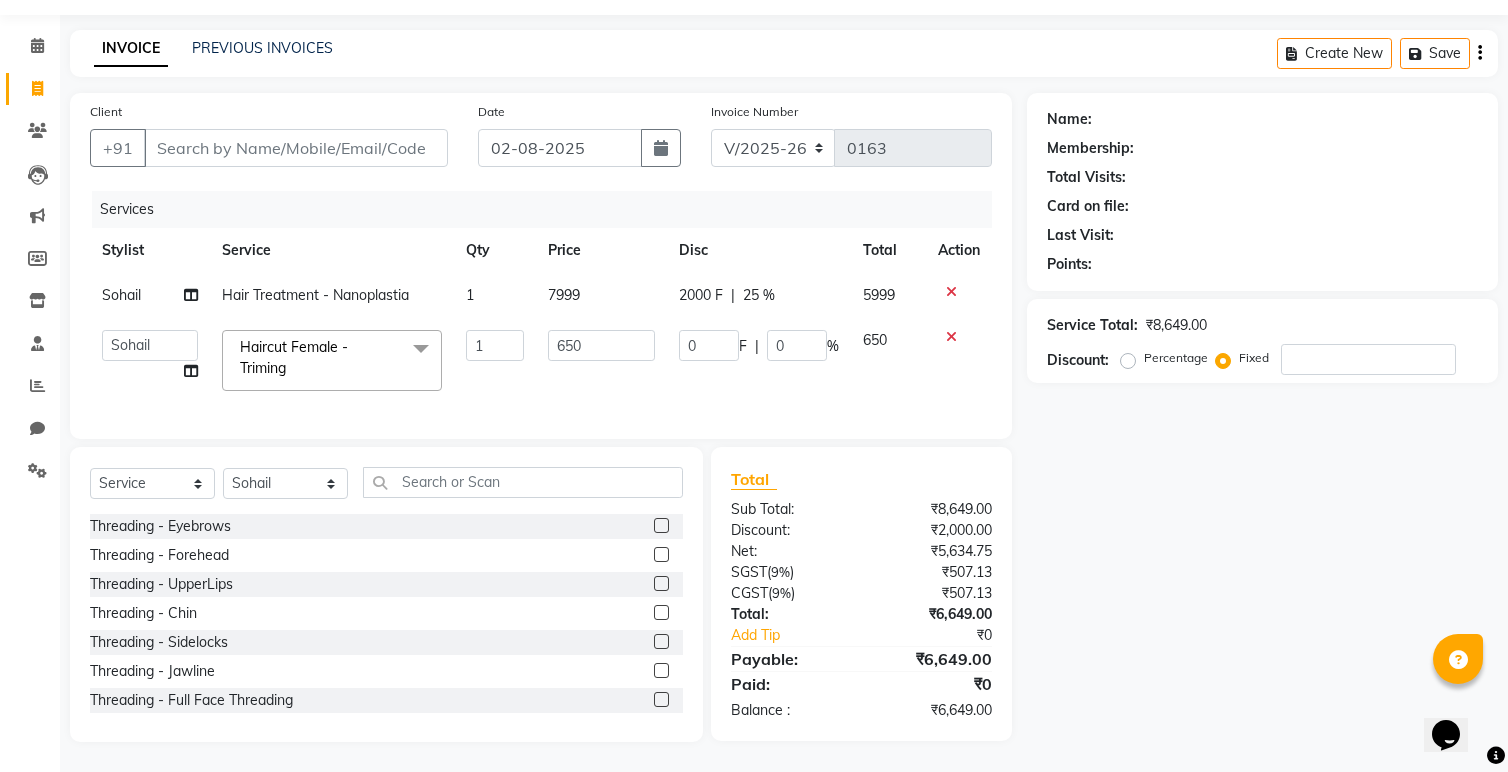 click on "650" 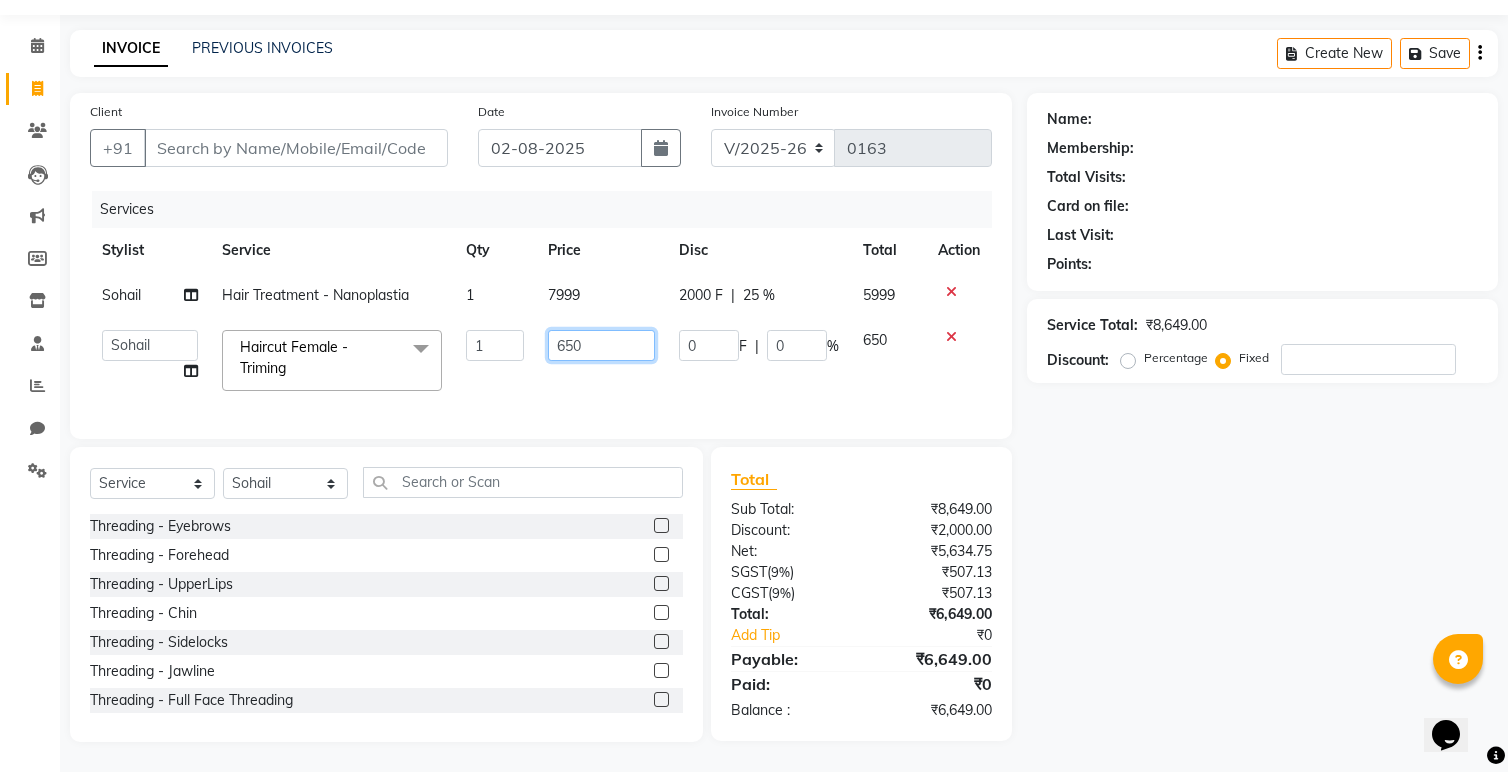 click on "650" 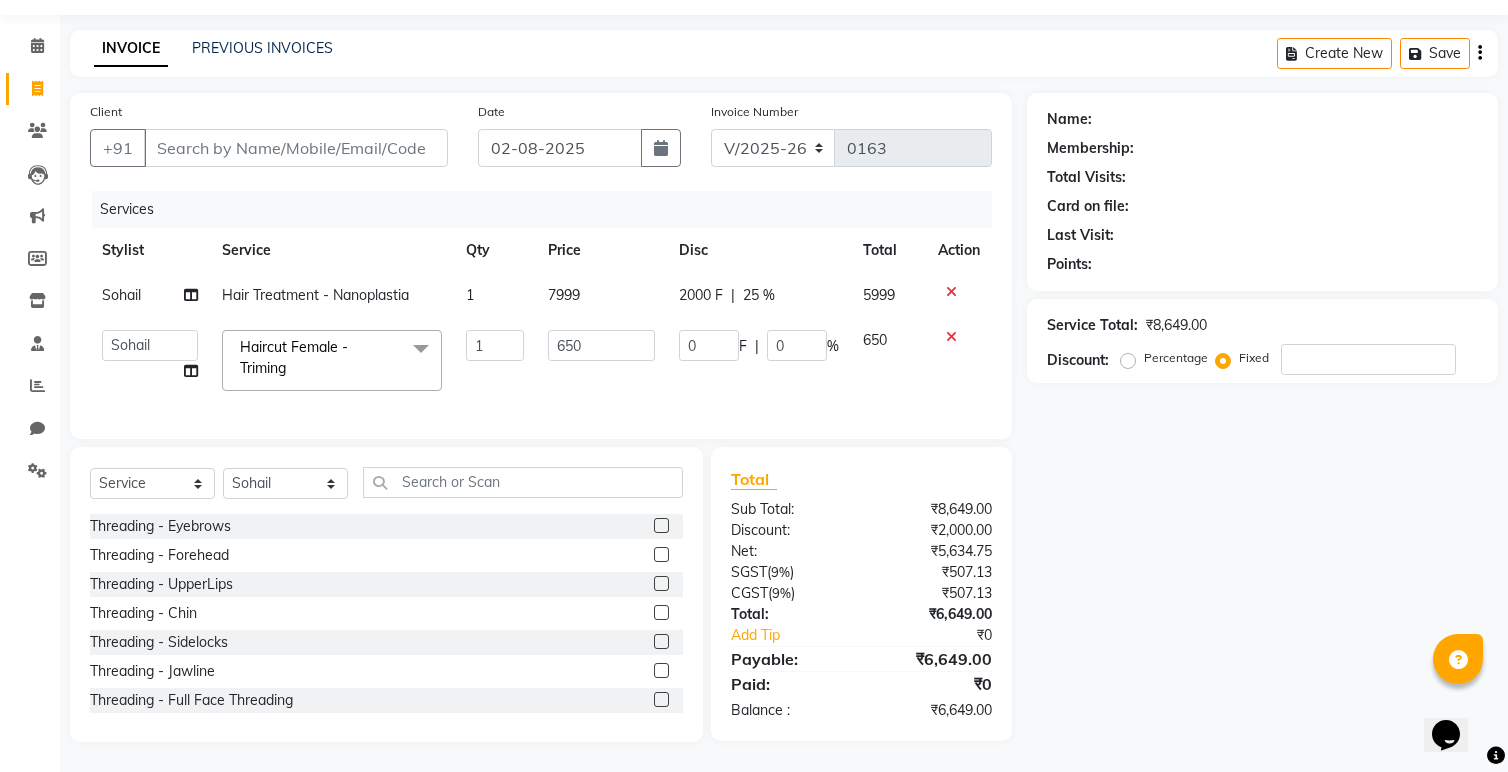 click on "Client +91 Date 02-08-2025 Invoice Number V/2025 V/2025-26 0163 Services Stylist Service Qty Price Disc Total Action Sohail Hair Treatment - Nanoplastia 1 7999 2000 F | 25 % 5999  Anita   Dakshta    Jessica   Omar   Priti   Rajesh    Raju   Rekha   Sana    Shamal    Shivansh   Sohail  Haircut Female - Triming  x Threading - Eyebrows Threading - Forehead Threading - UpperLips Threading - Chin Threading - Sidelocks Threading - Jawline Threading - Full Face Threading Manicure - Express (Nail Care + Nail Polish) Manicure - Classic Manicure - Premium Manicure - Advance & O3+ Manicure - Manicure Spa Manicure - cut file  Pedicure - Express Pedicure - Classic Pedicure - Premium Pedicure - Advance & O3+ Pedicure - HealPeal Pedicure - Pedicure Spa Hairwash - Hairwash Hairwash - Straight Blowdry Hairwash - Out/In Curls Blowdry Hairwash - Ironing Hairwash - Tongs Hairwash - Crimping Hairwash - Hair Styling Hairwash - 3TENX wash Haircut Female - Triming Haircut Female - Fringe/Bangs Haircut Female - Kids (Age 12) 1 650 0" 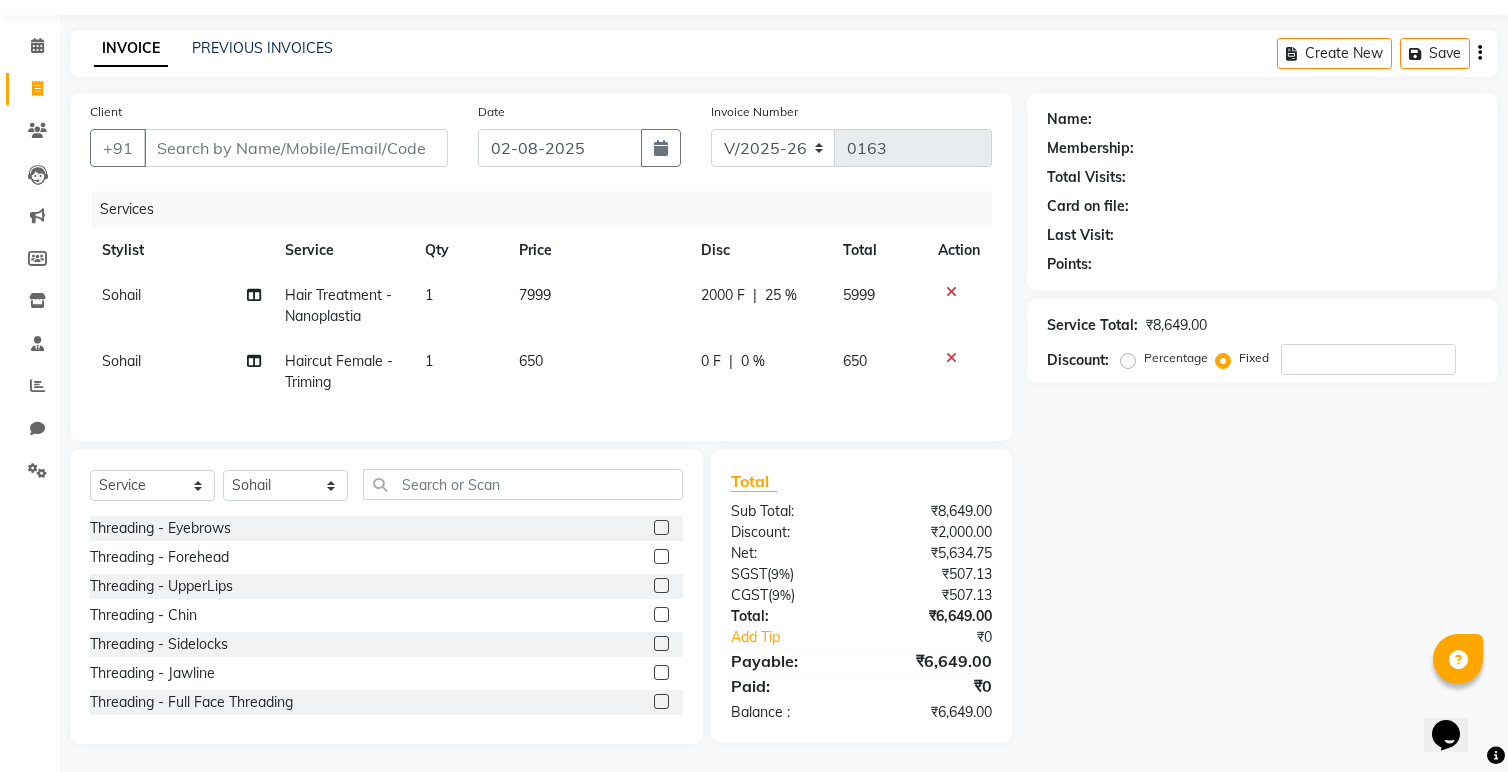 scroll, scrollTop: 59, scrollLeft: 0, axis: vertical 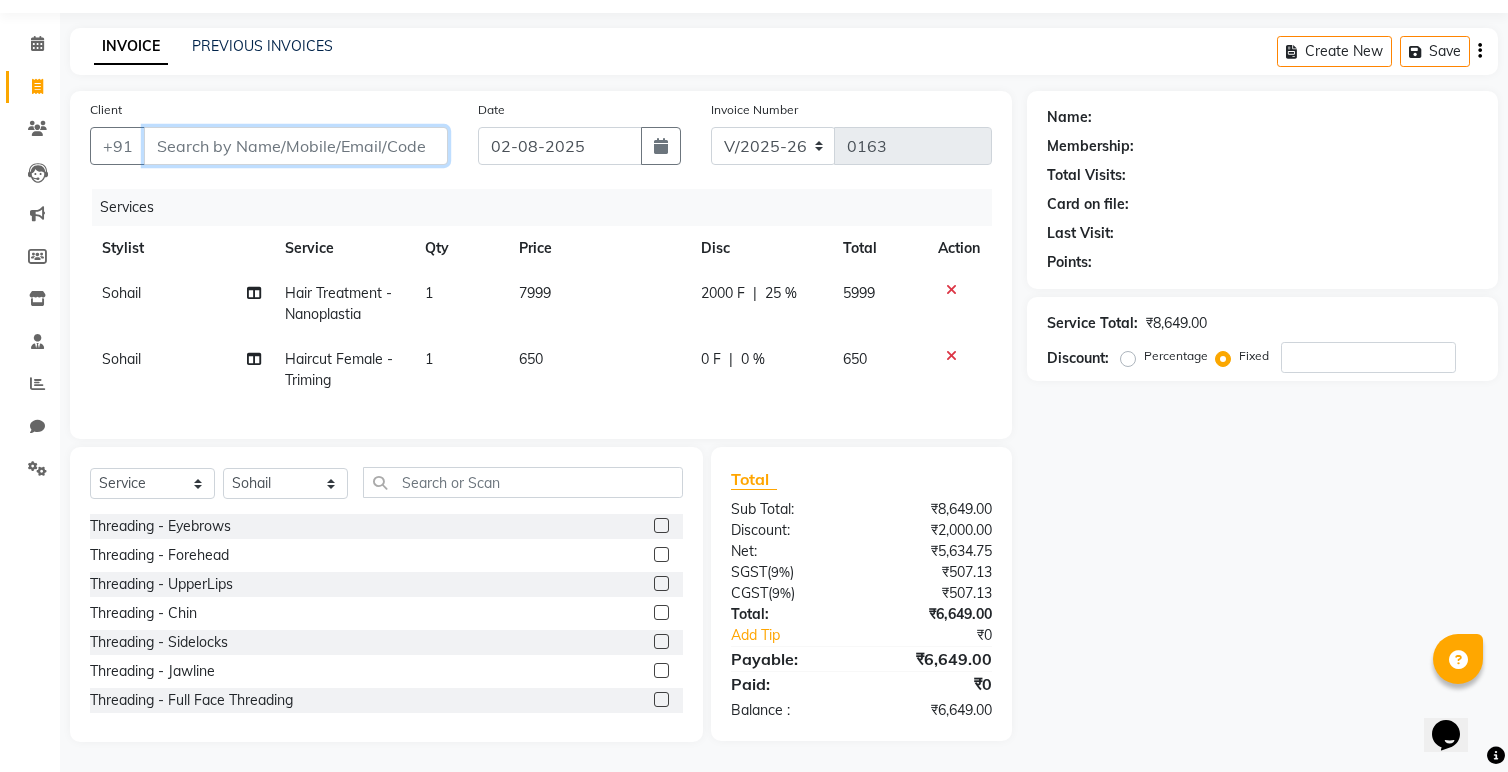 click on "Client" at bounding box center [296, 146] 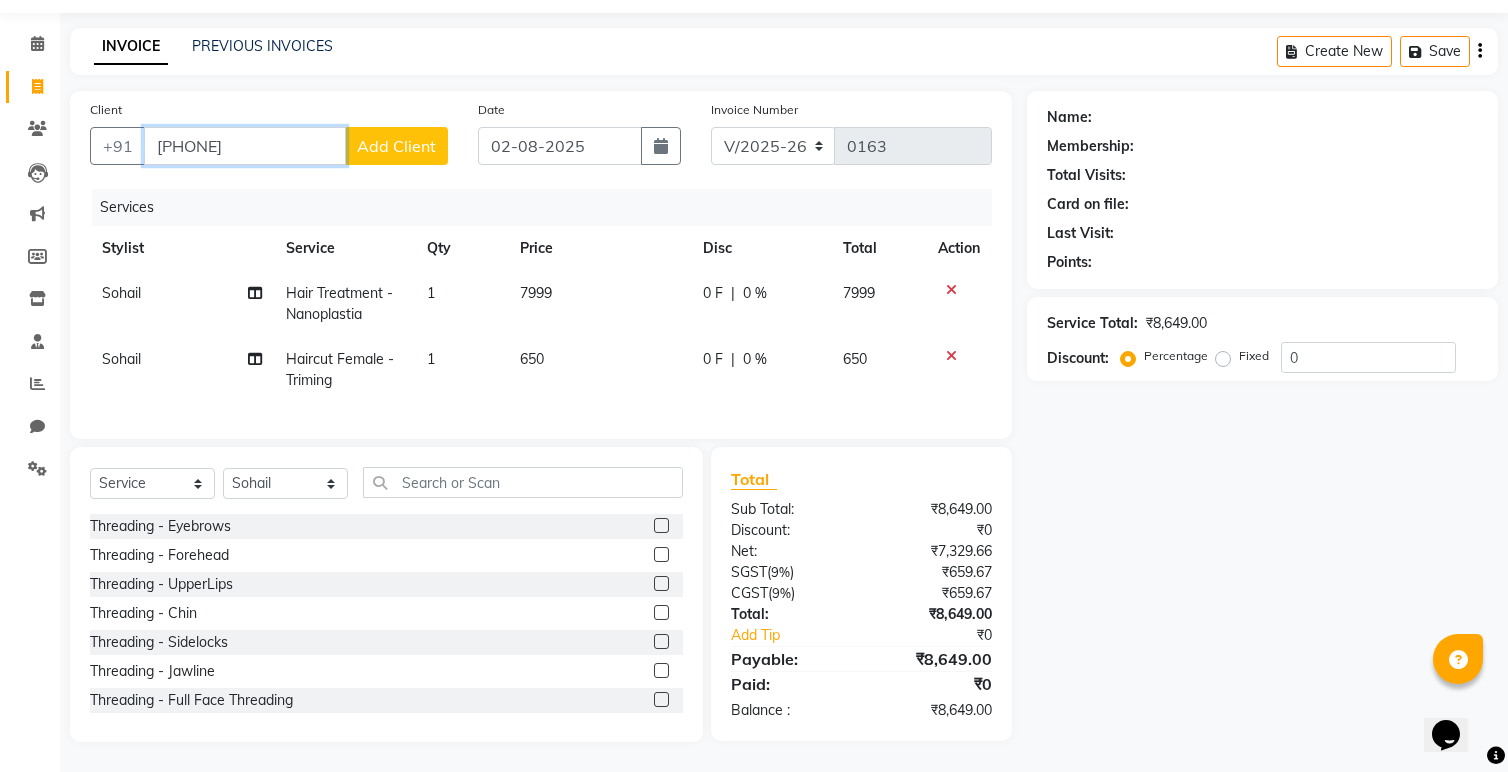 type on "9638543058" 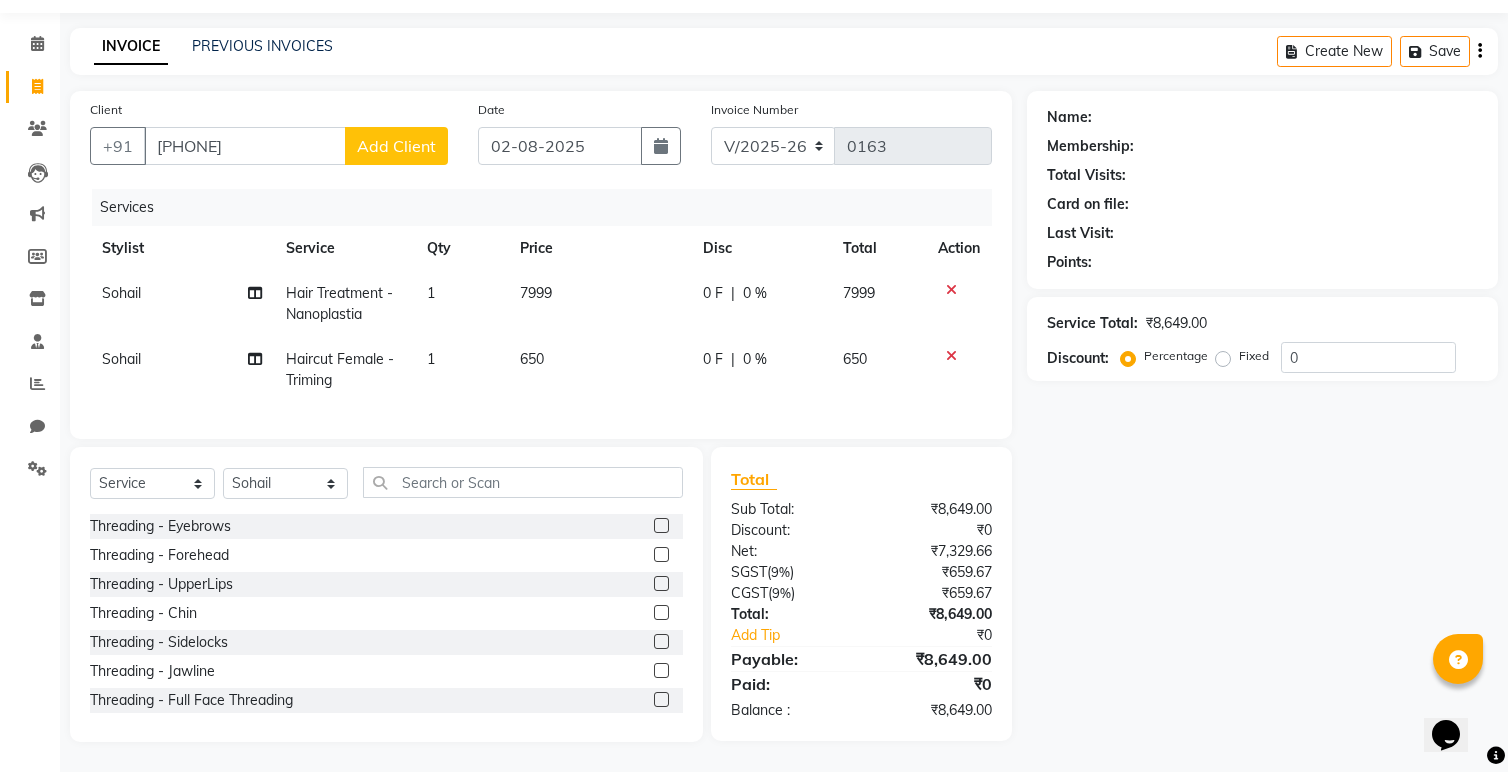 click on "Add Client" 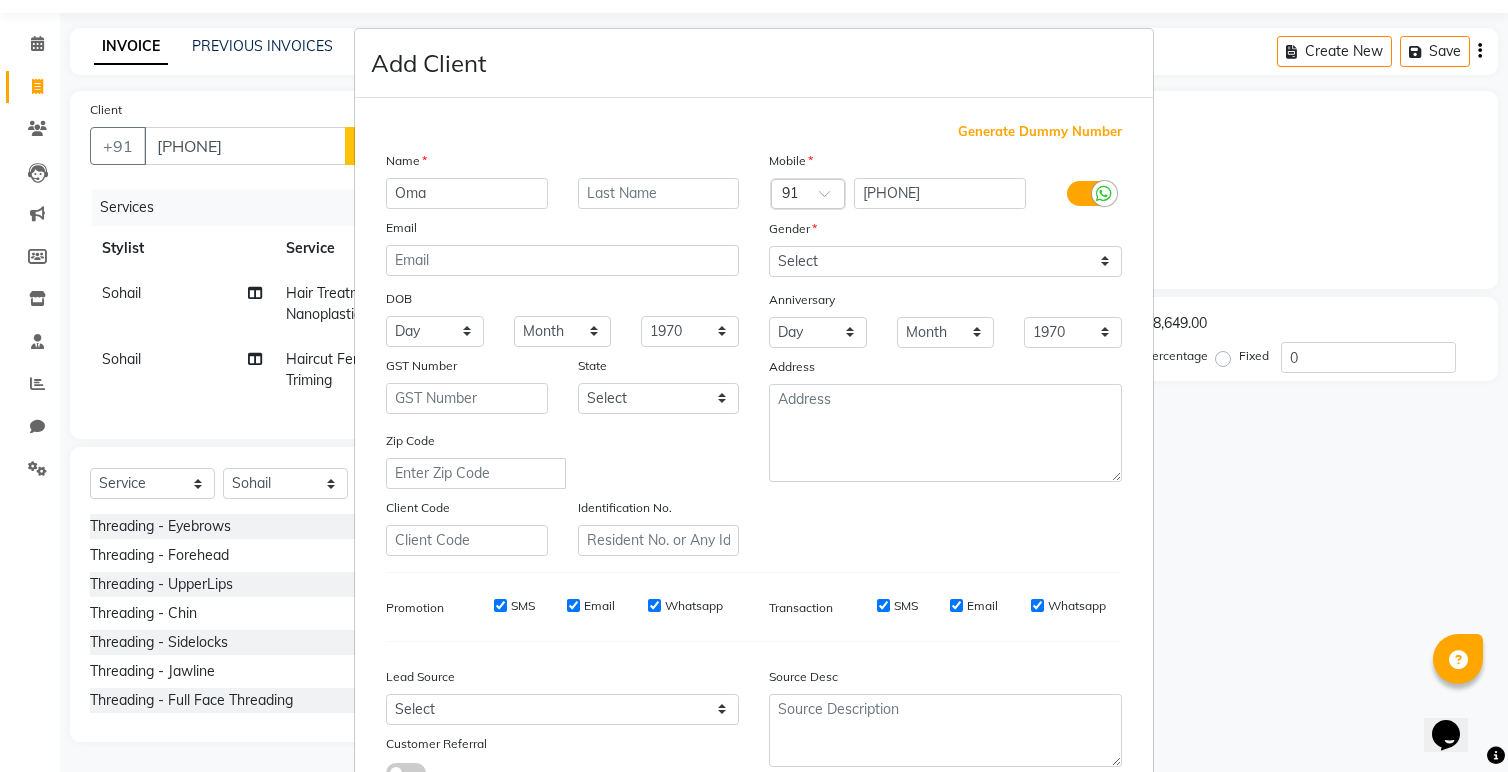 type on "Oma" 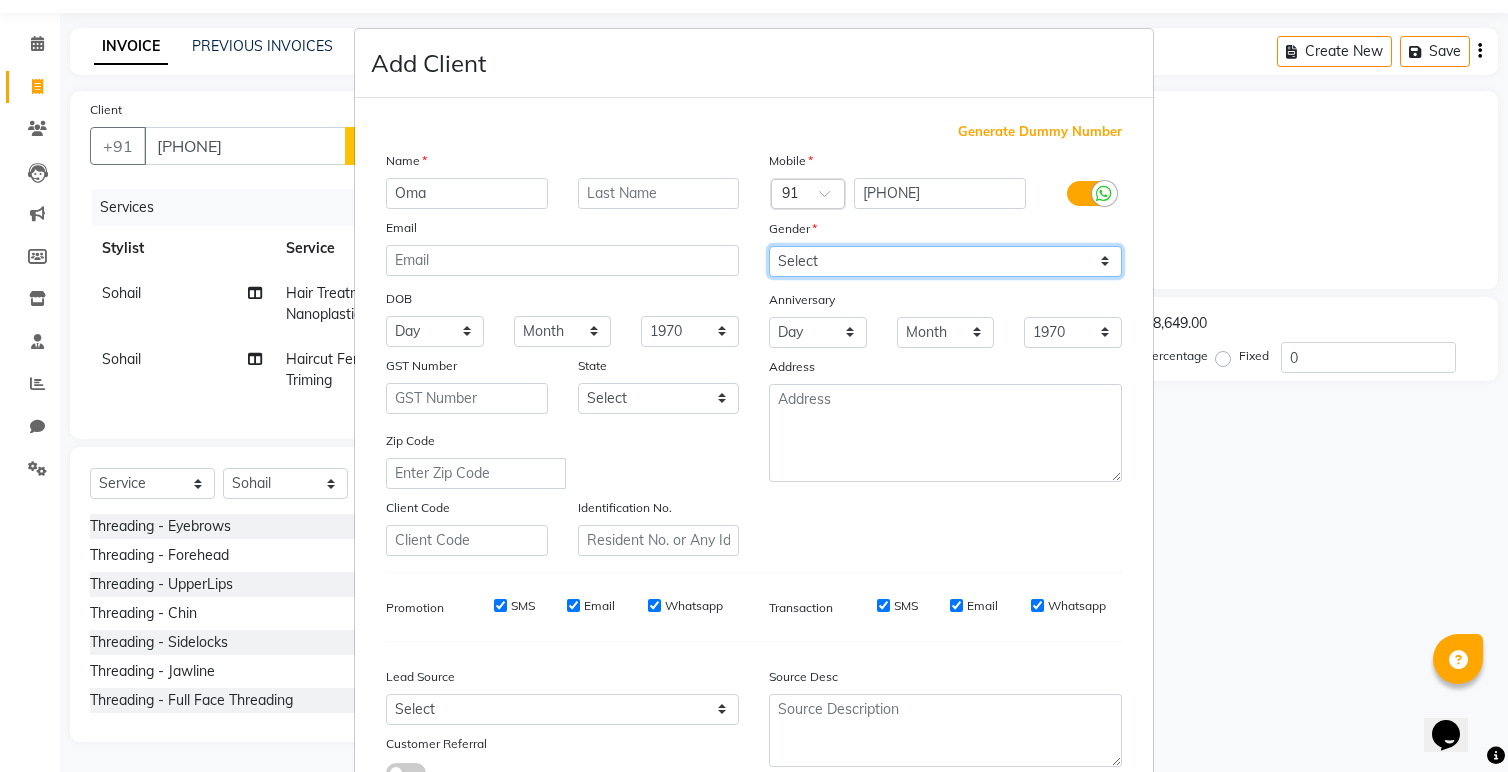 click on "Select Male Female Other Prefer Not To Say" at bounding box center [945, 261] 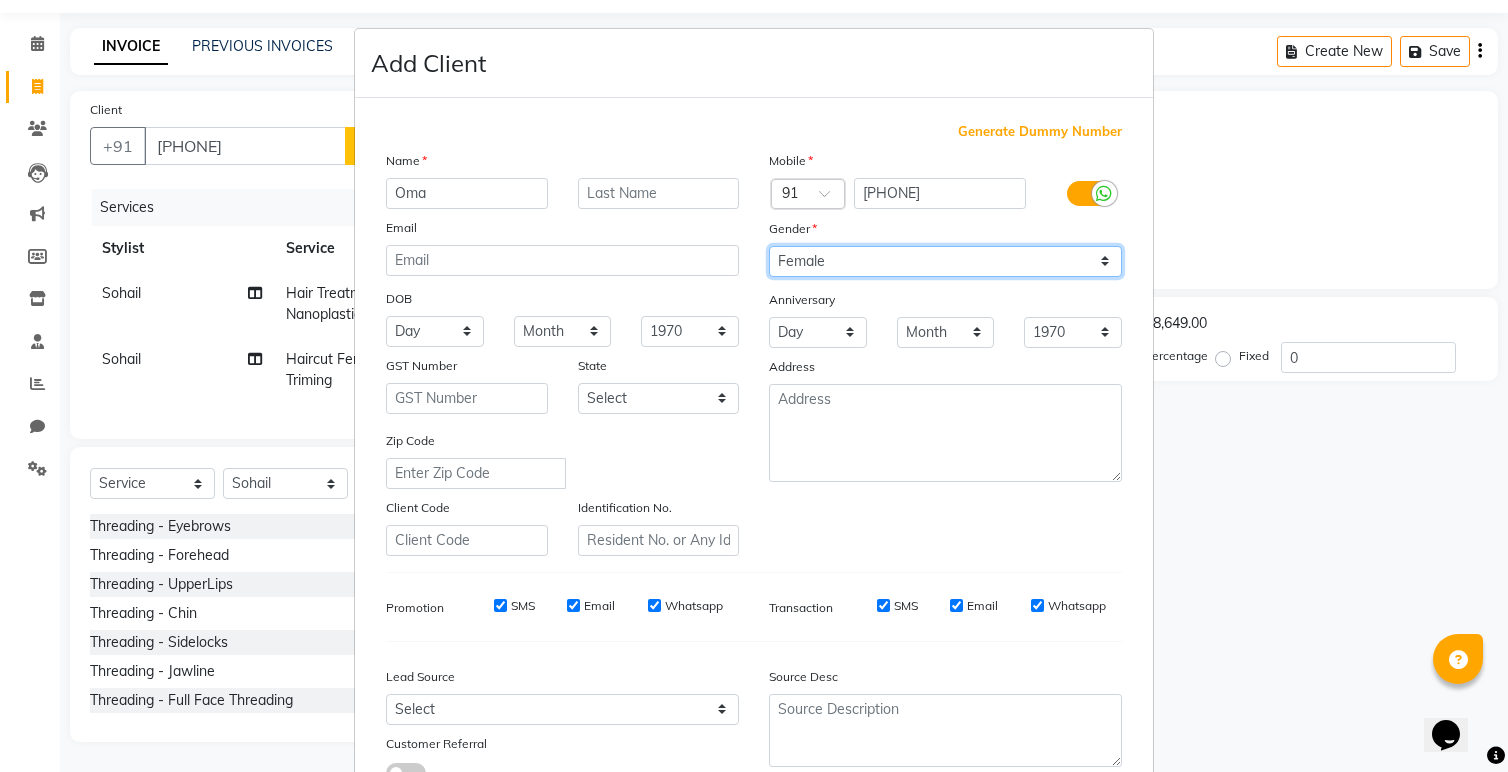 scroll, scrollTop: 150, scrollLeft: 0, axis: vertical 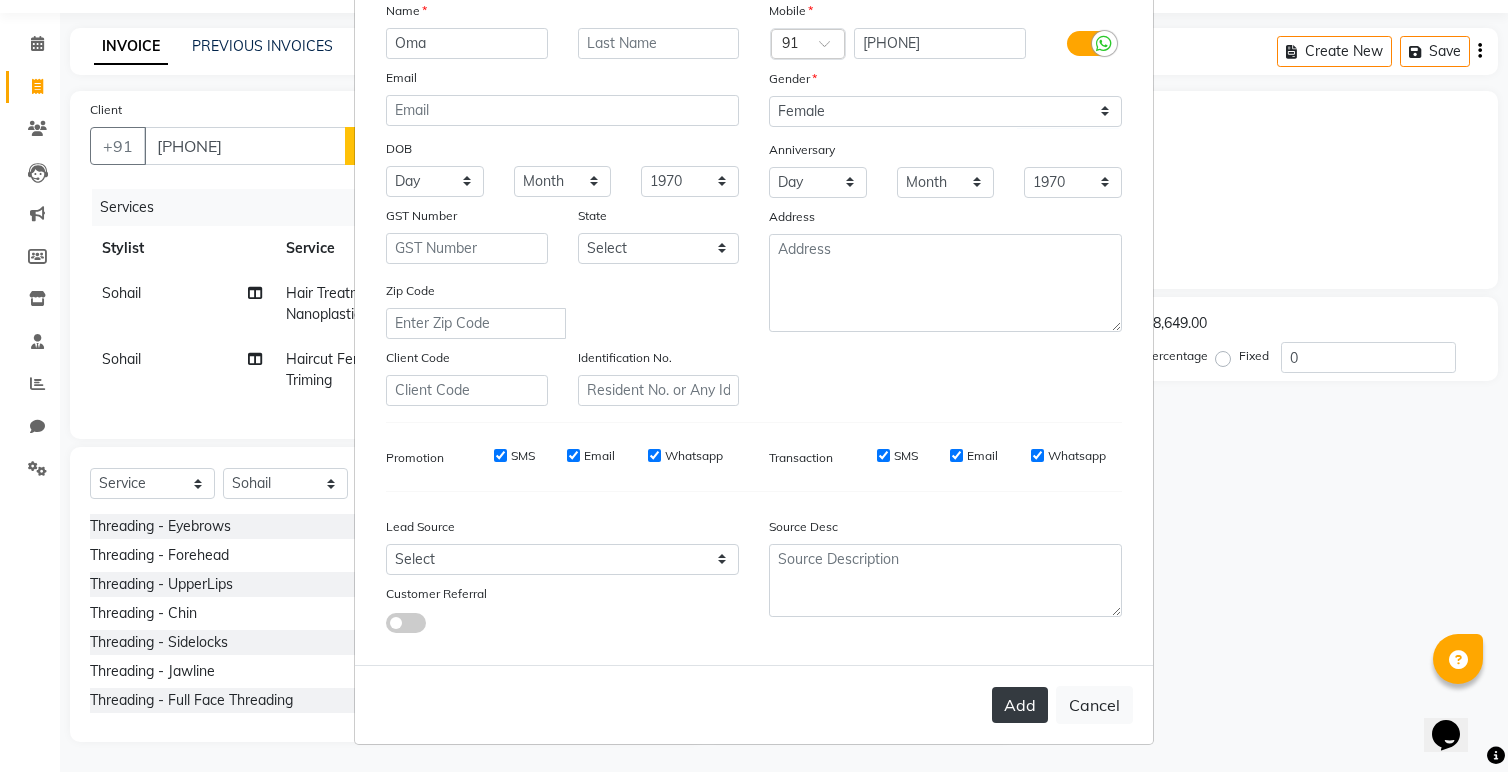click on "Add" at bounding box center [1020, 705] 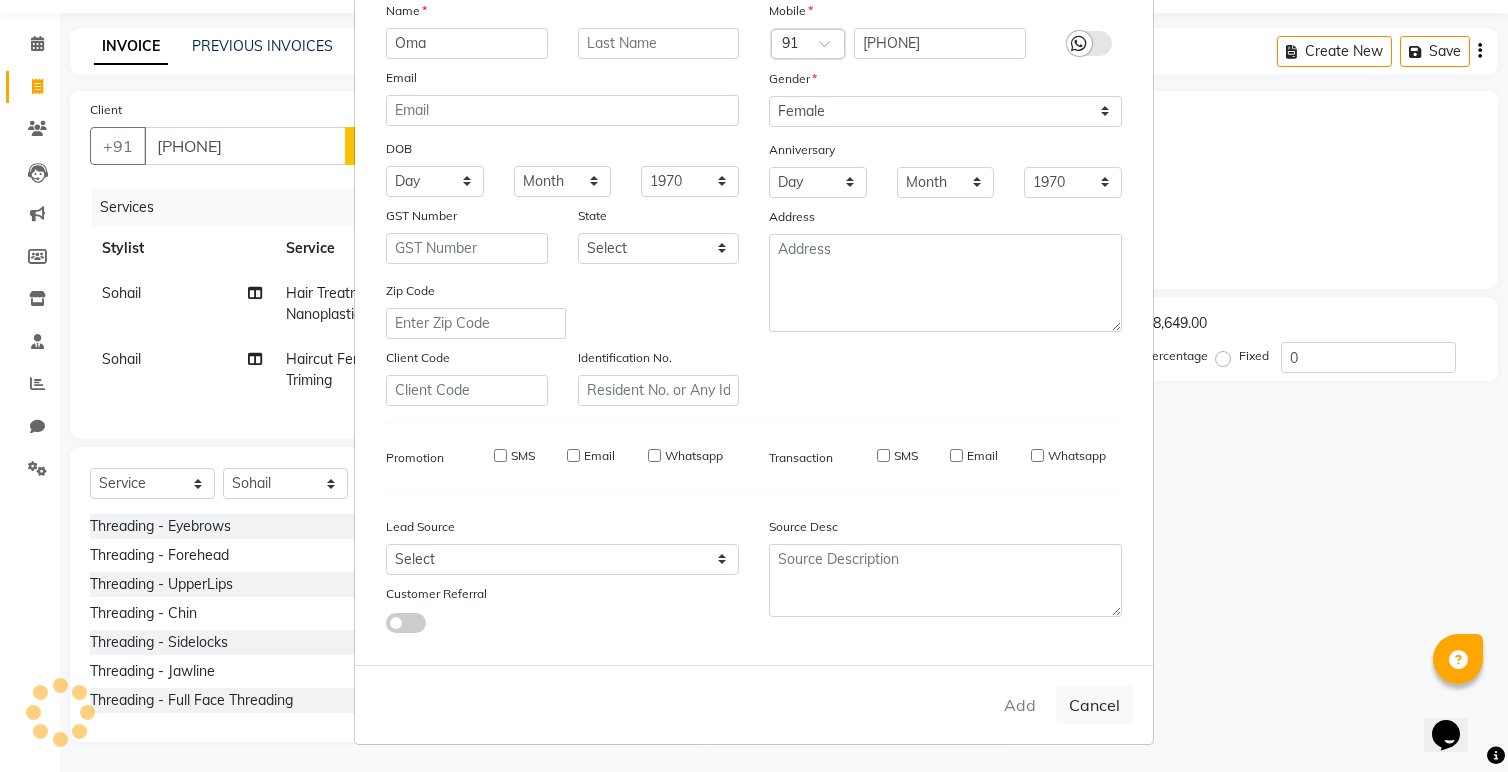 type 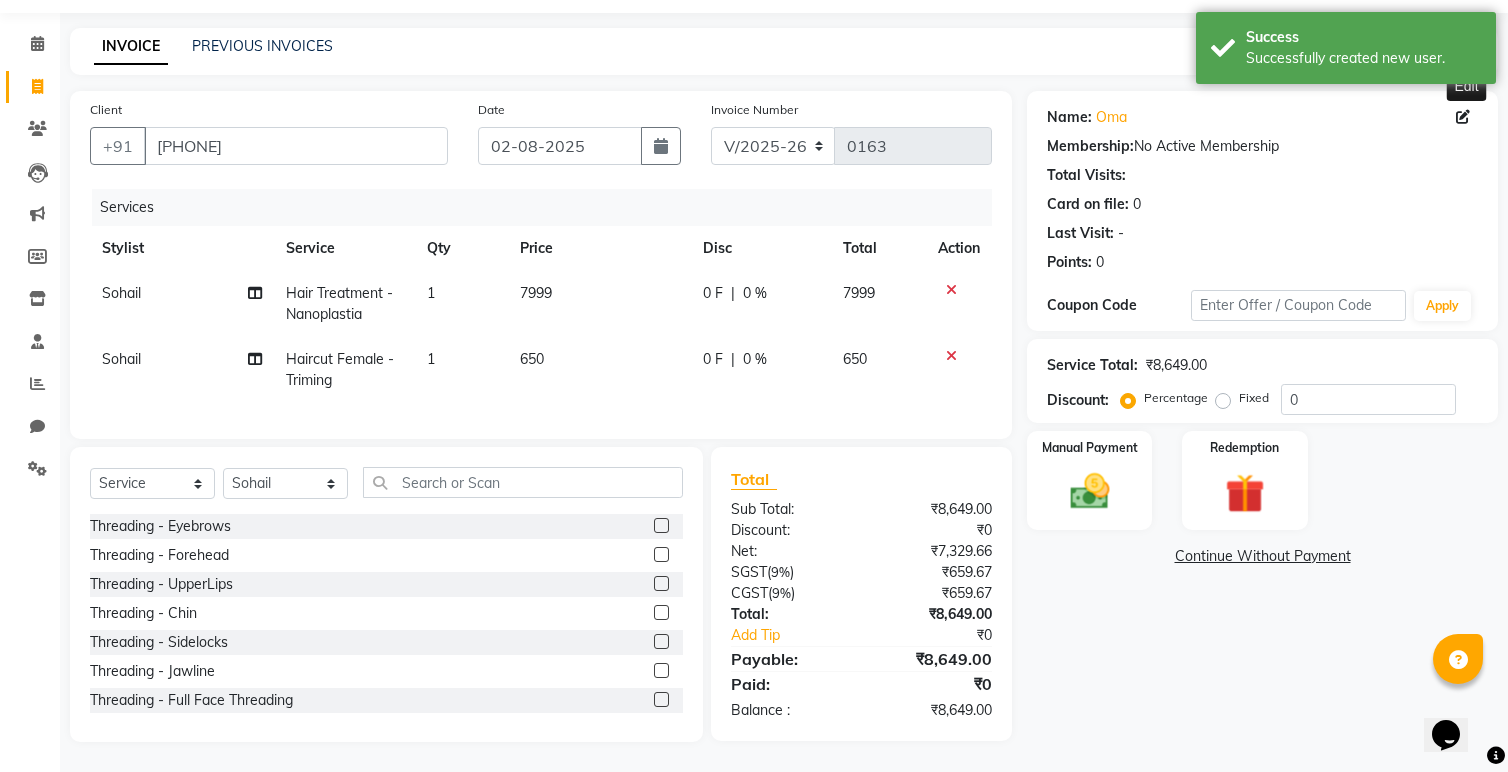 click 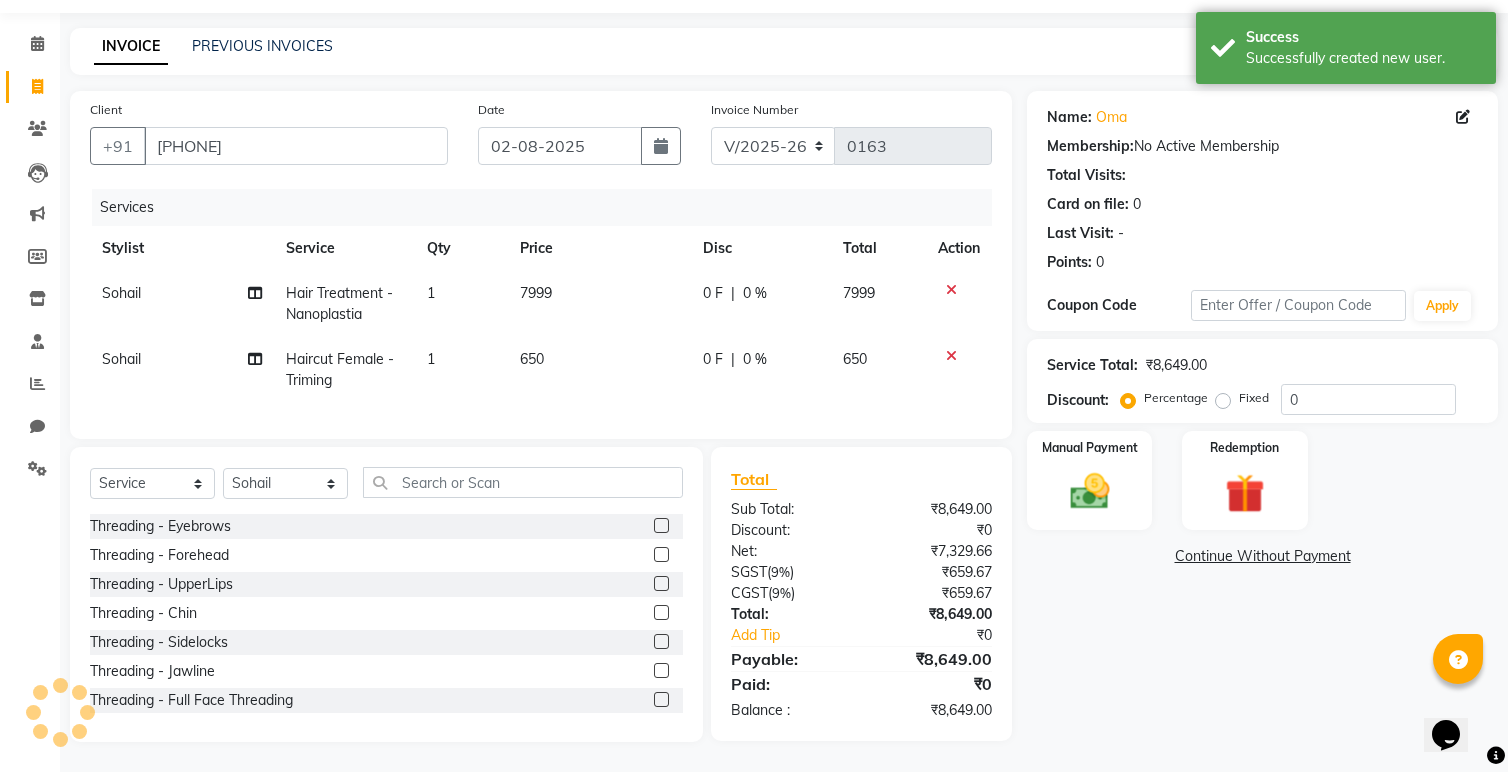 select on "female" 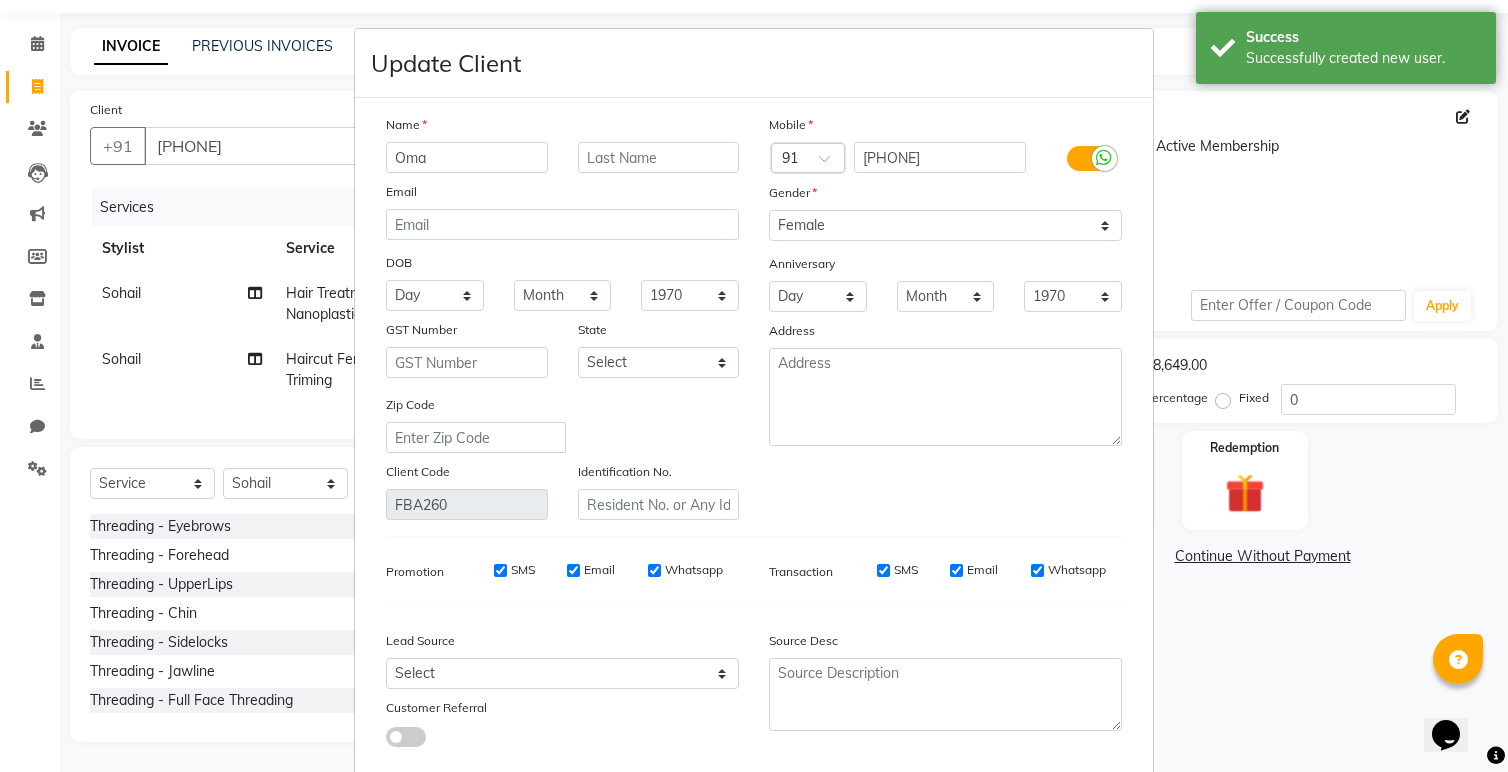 click on "Oma" at bounding box center (467, 157) 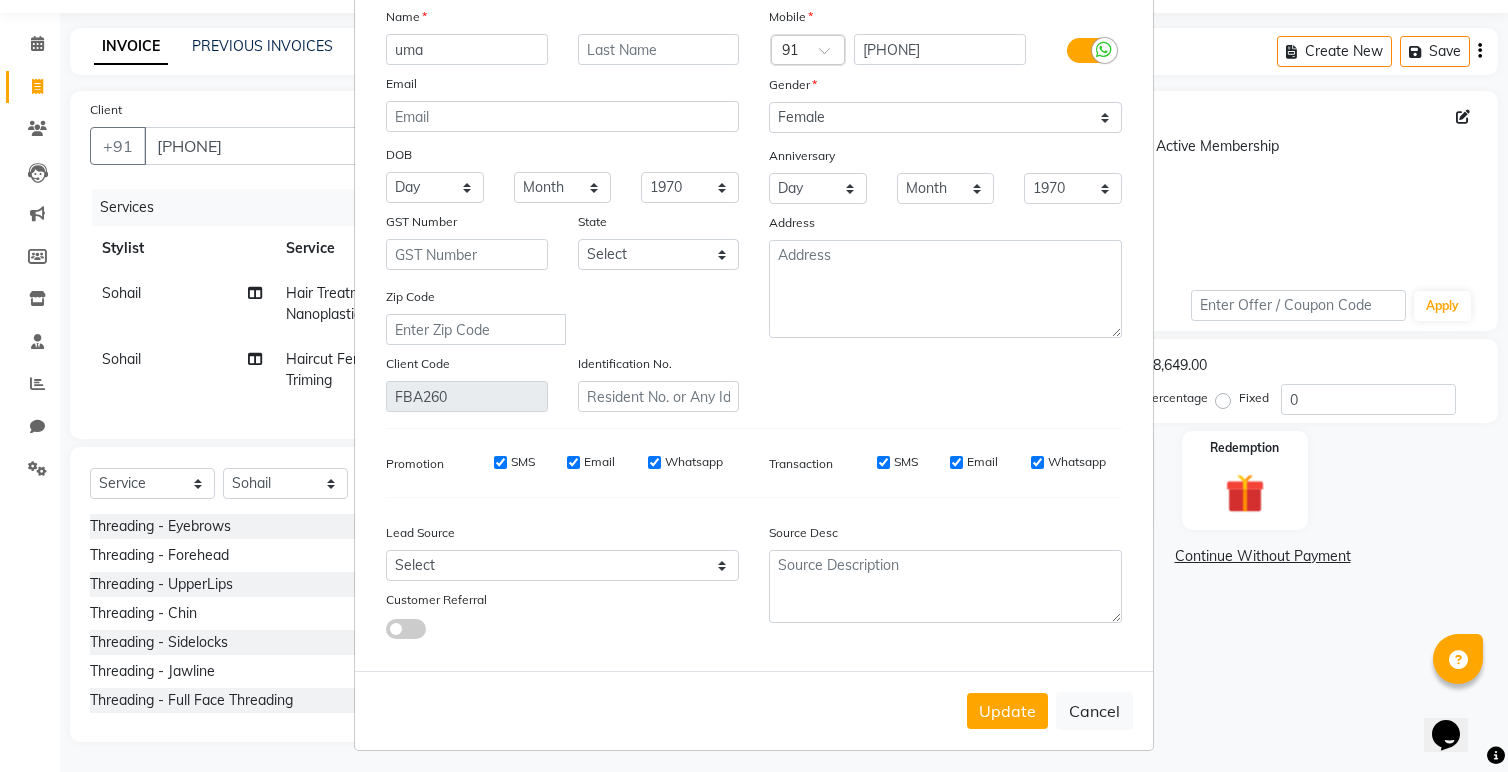 scroll, scrollTop: 115, scrollLeft: 0, axis: vertical 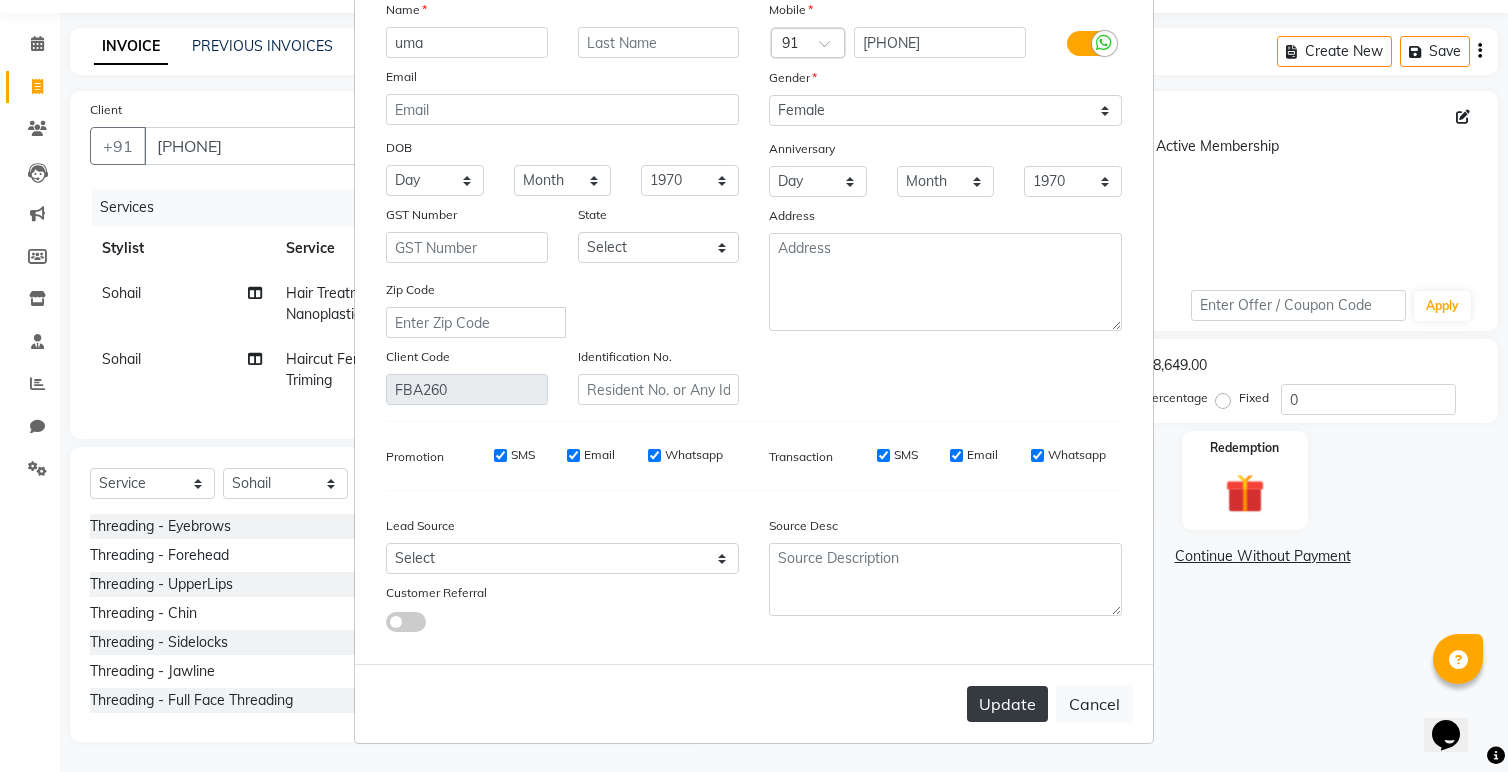 type on "uma" 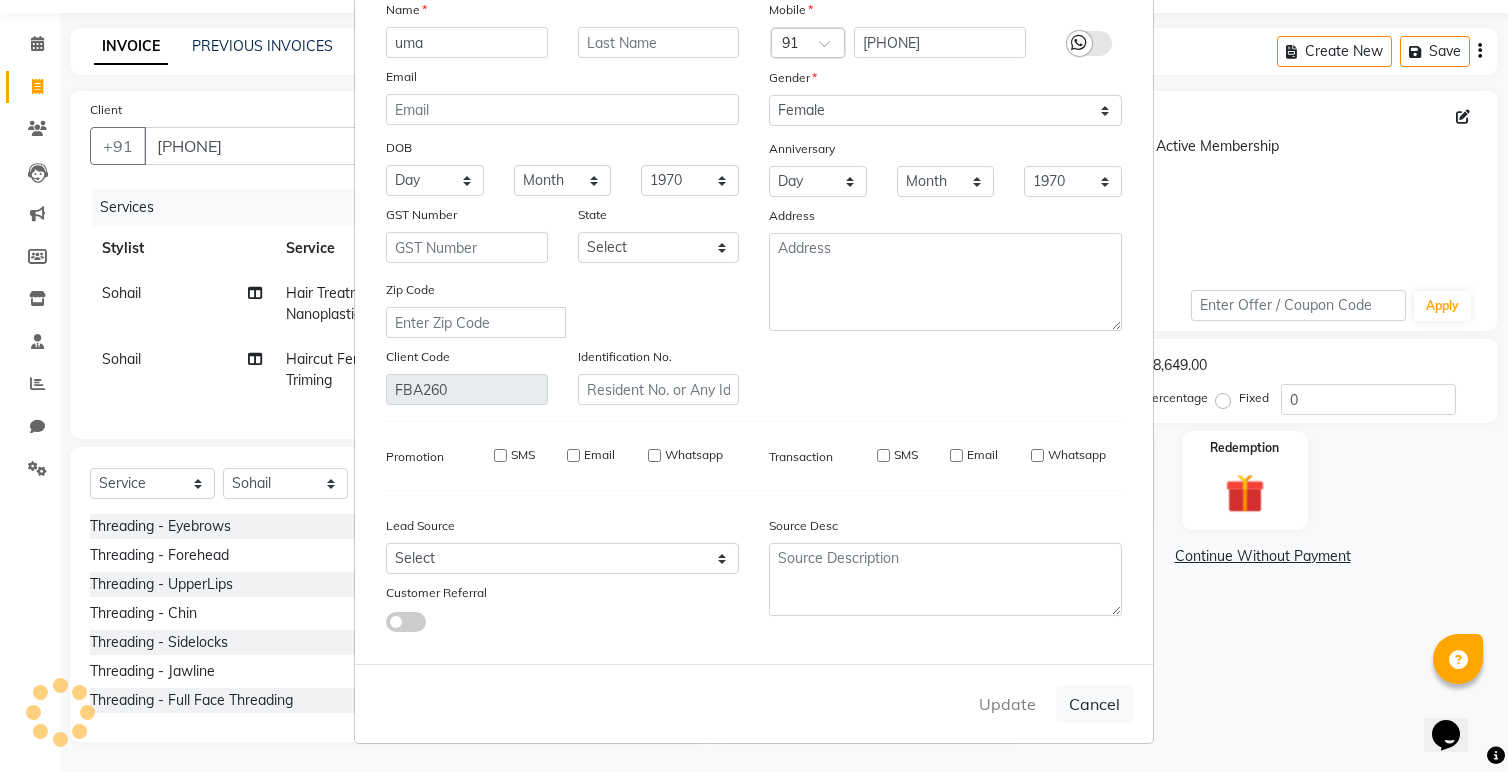 type 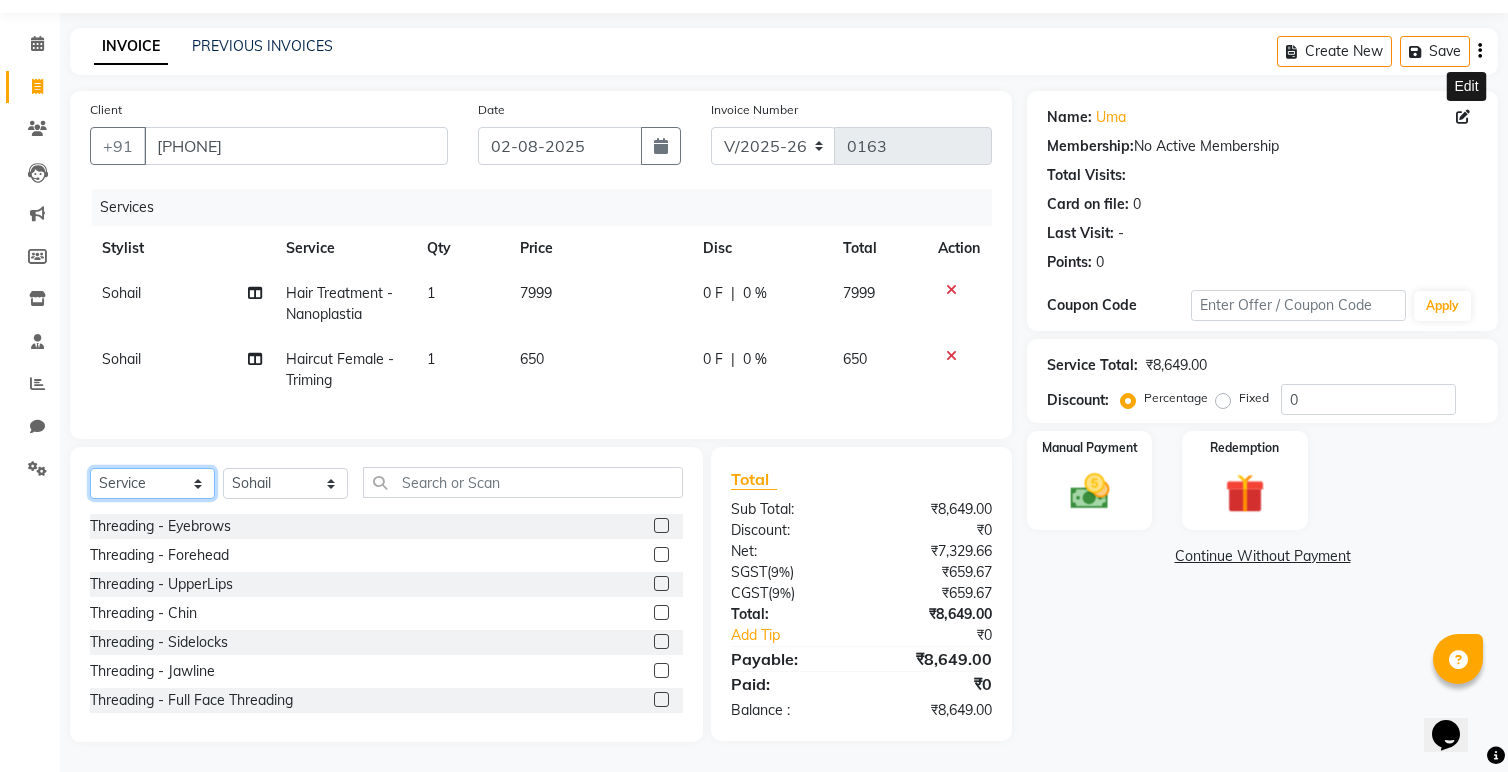 click on "Select  Service  Product  Membership  Package Voucher Prepaid Gift Card" 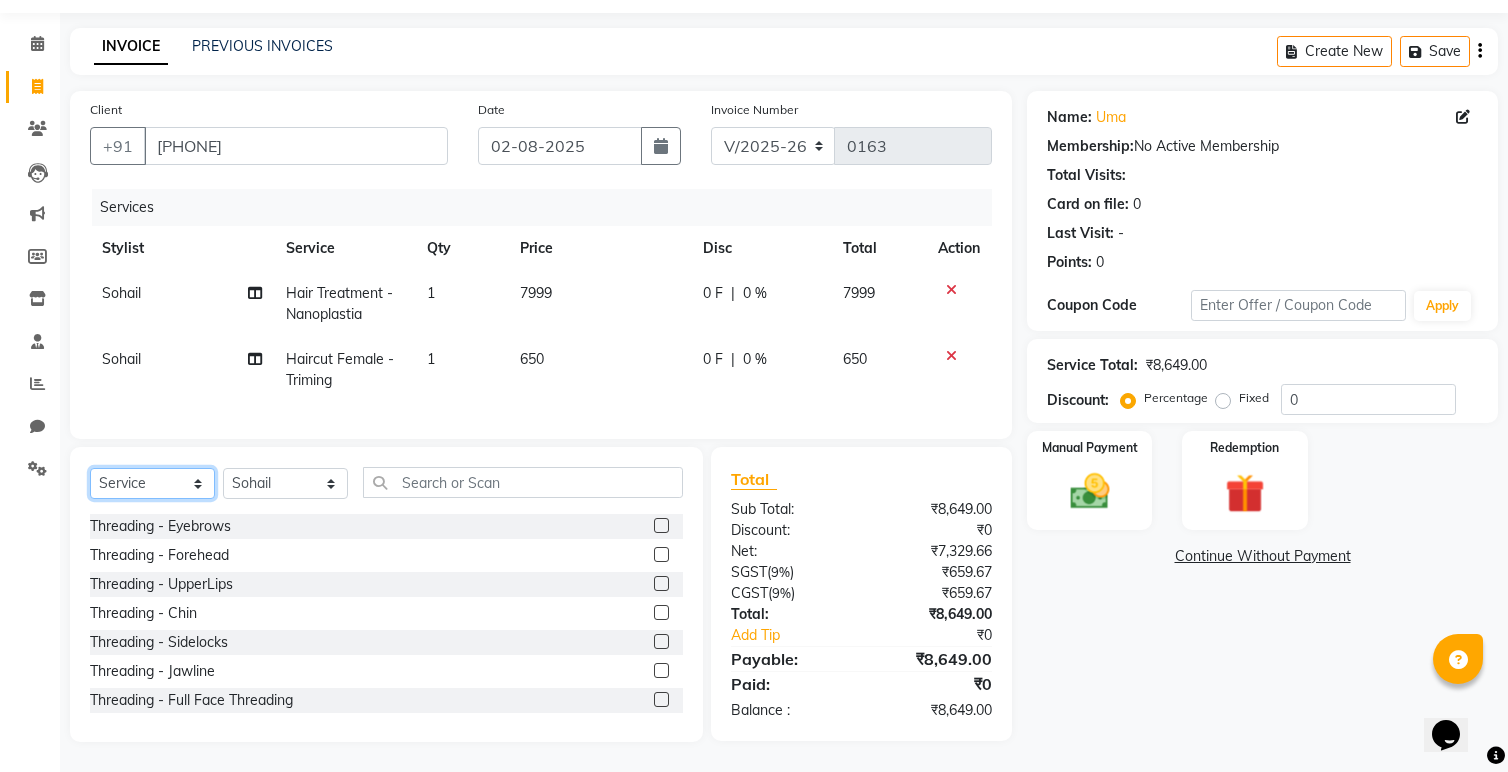 select on "product" 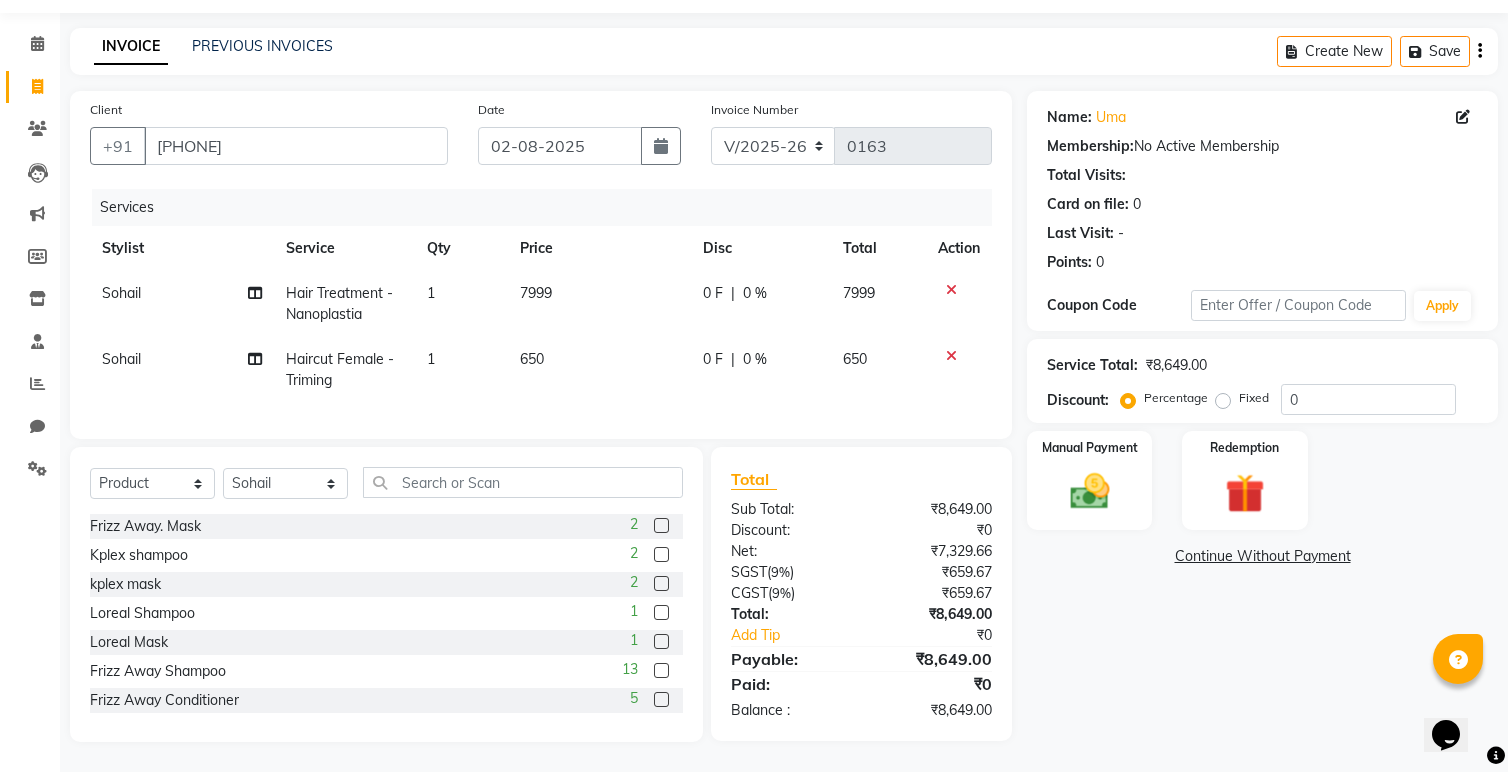 click 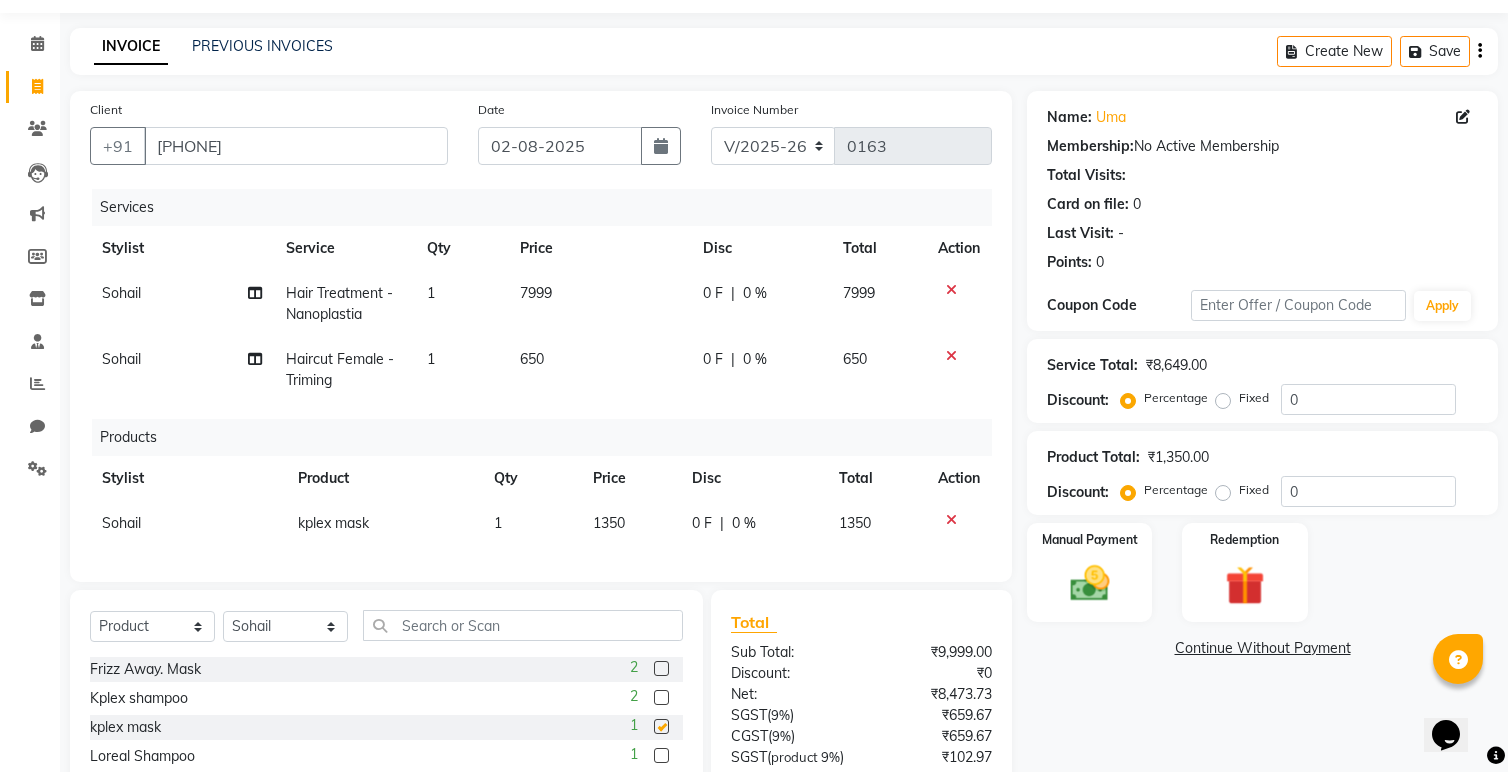 checkbox on "false" 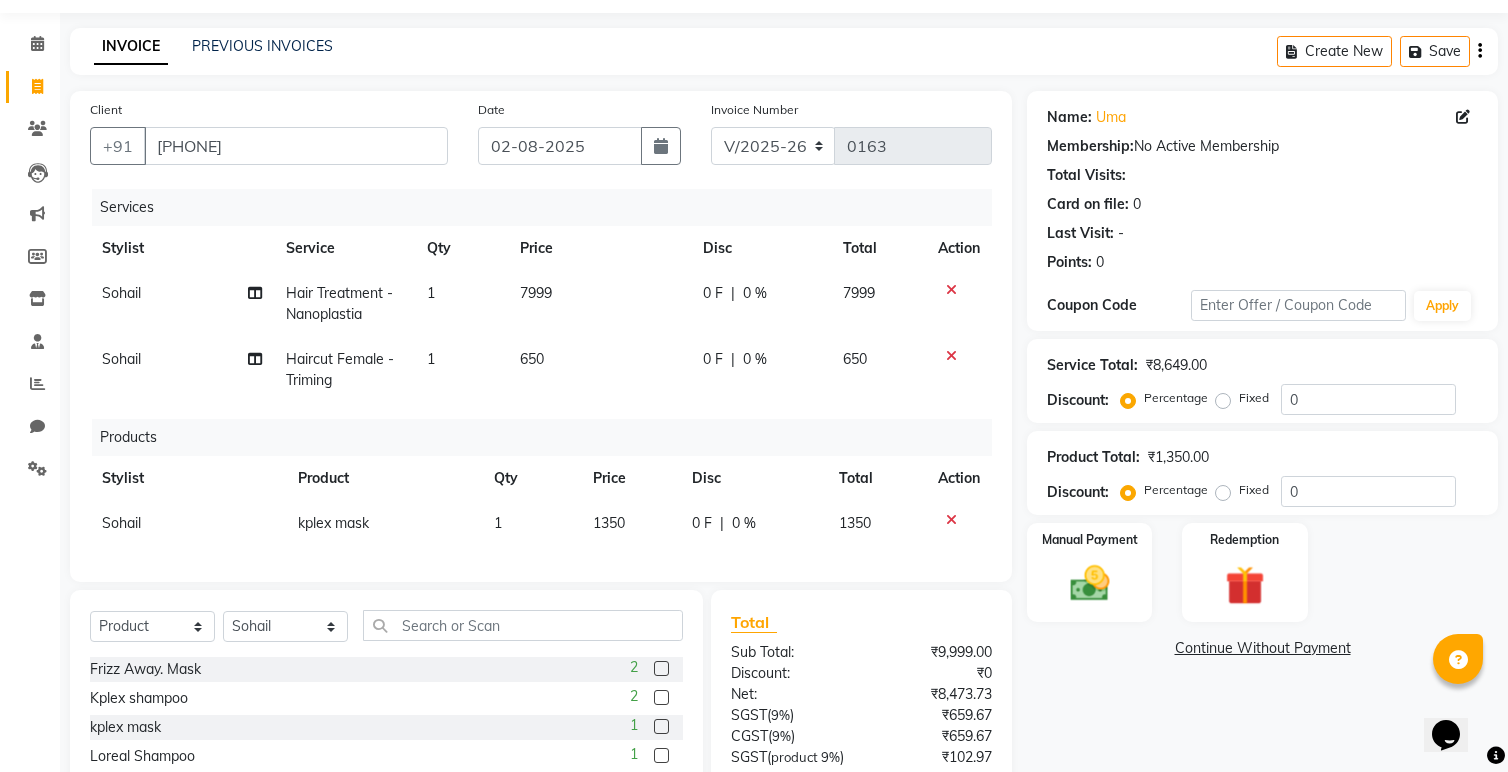 click 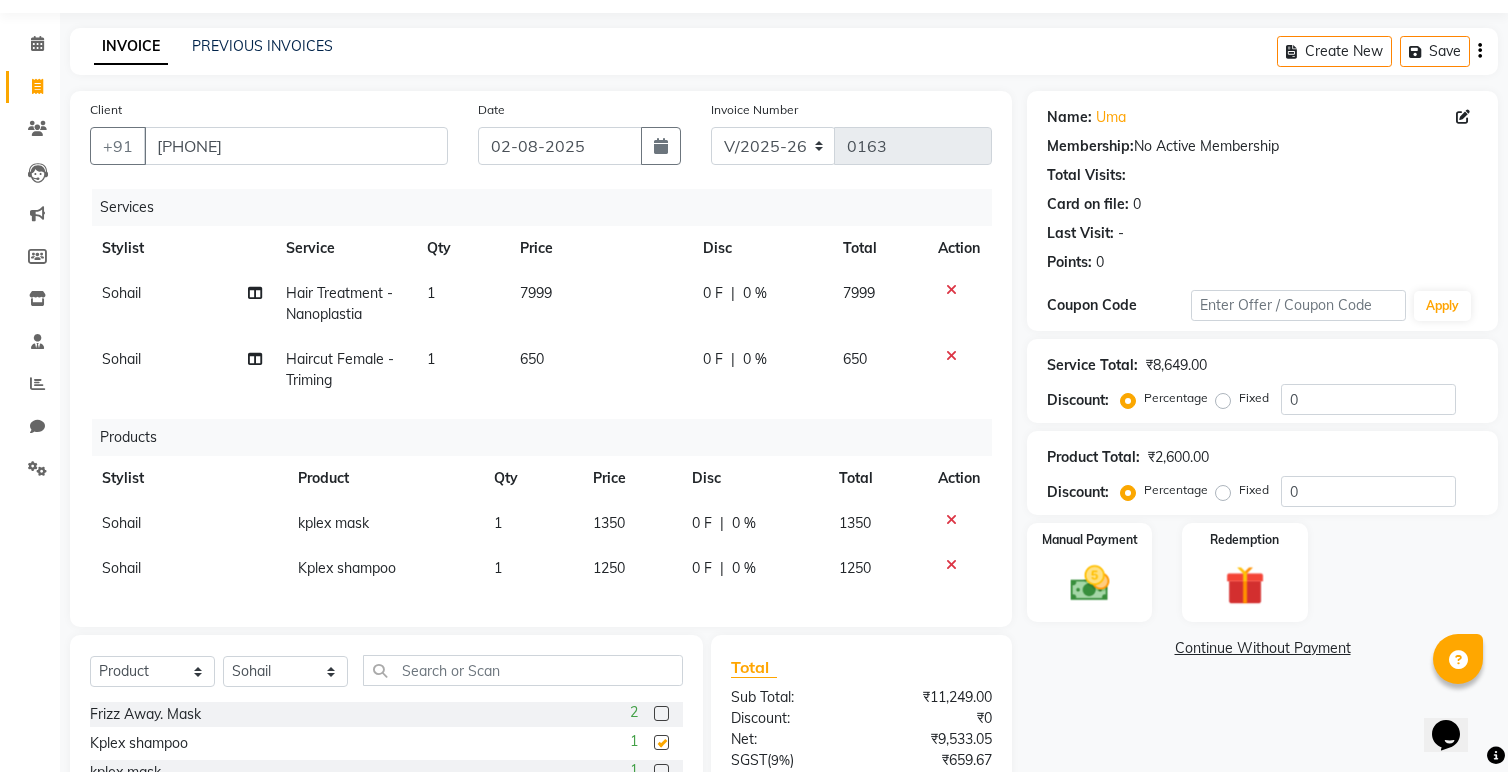 checkbox on "false" 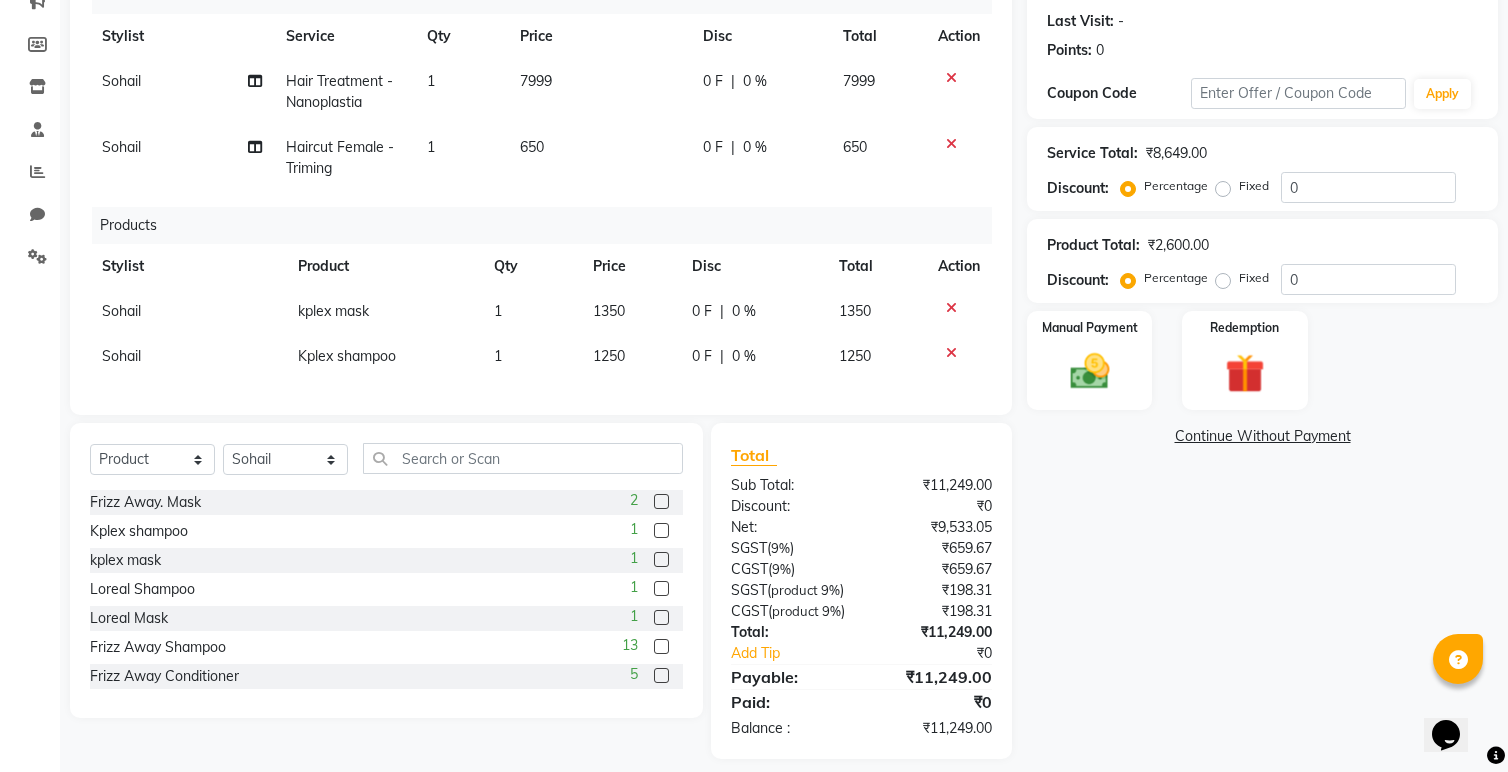 scroll, scrollTop: 269, scrollLeft: 0, axis: vertical 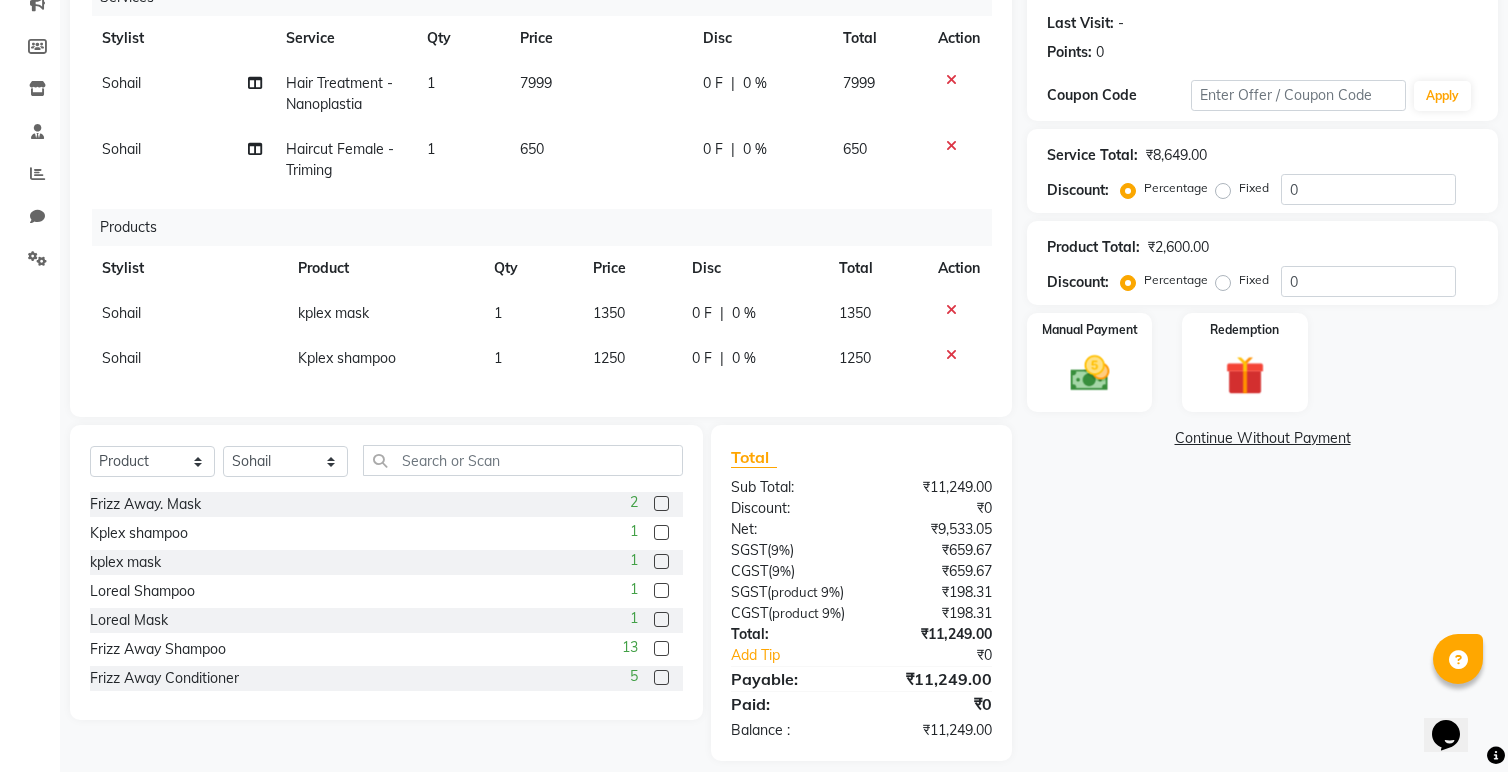 click on "7999" 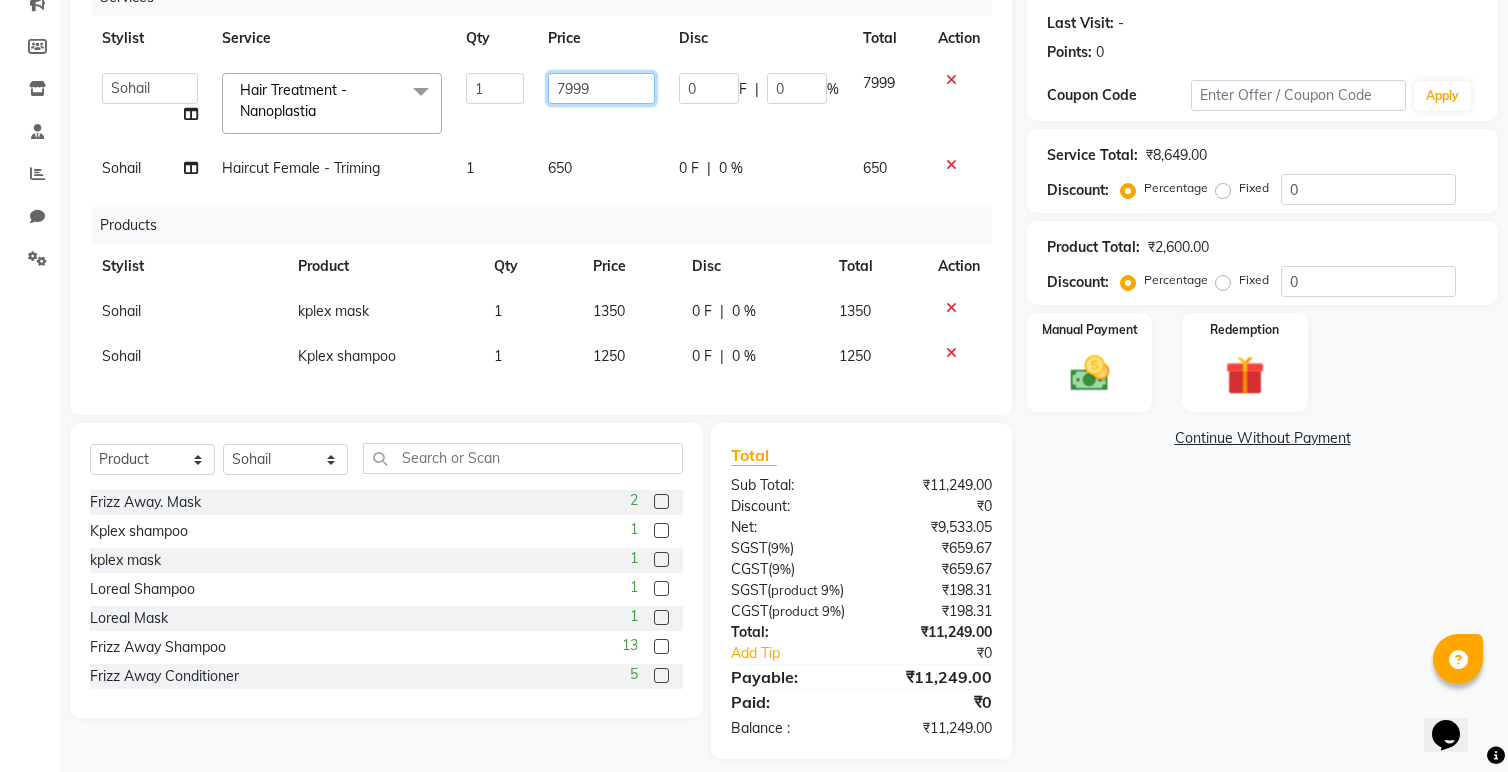 drag, startPoint x: 602, startPoint y: 86, endPoint x: 536, endPoint y: 88, distance: 66.0303 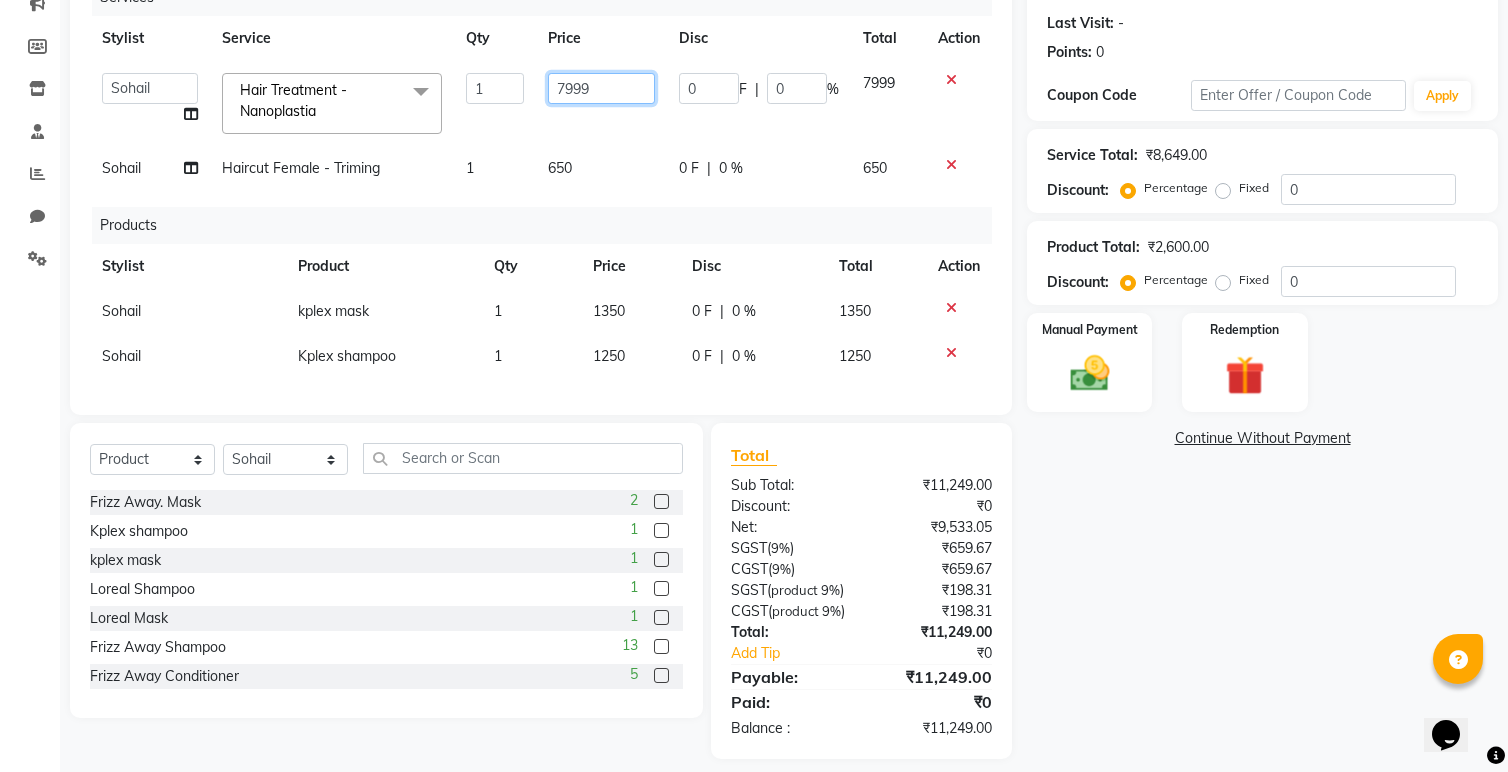 type on "5" 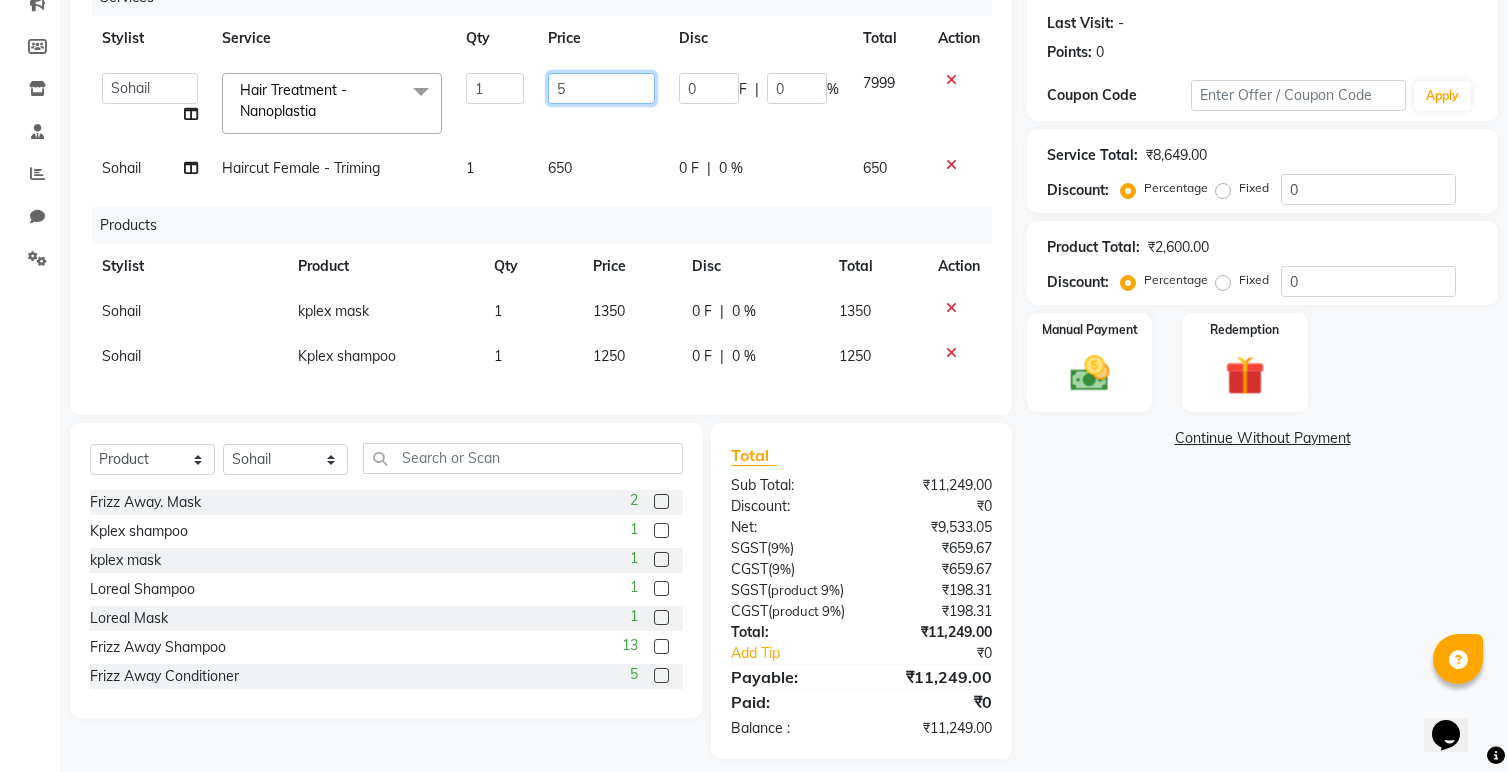 type 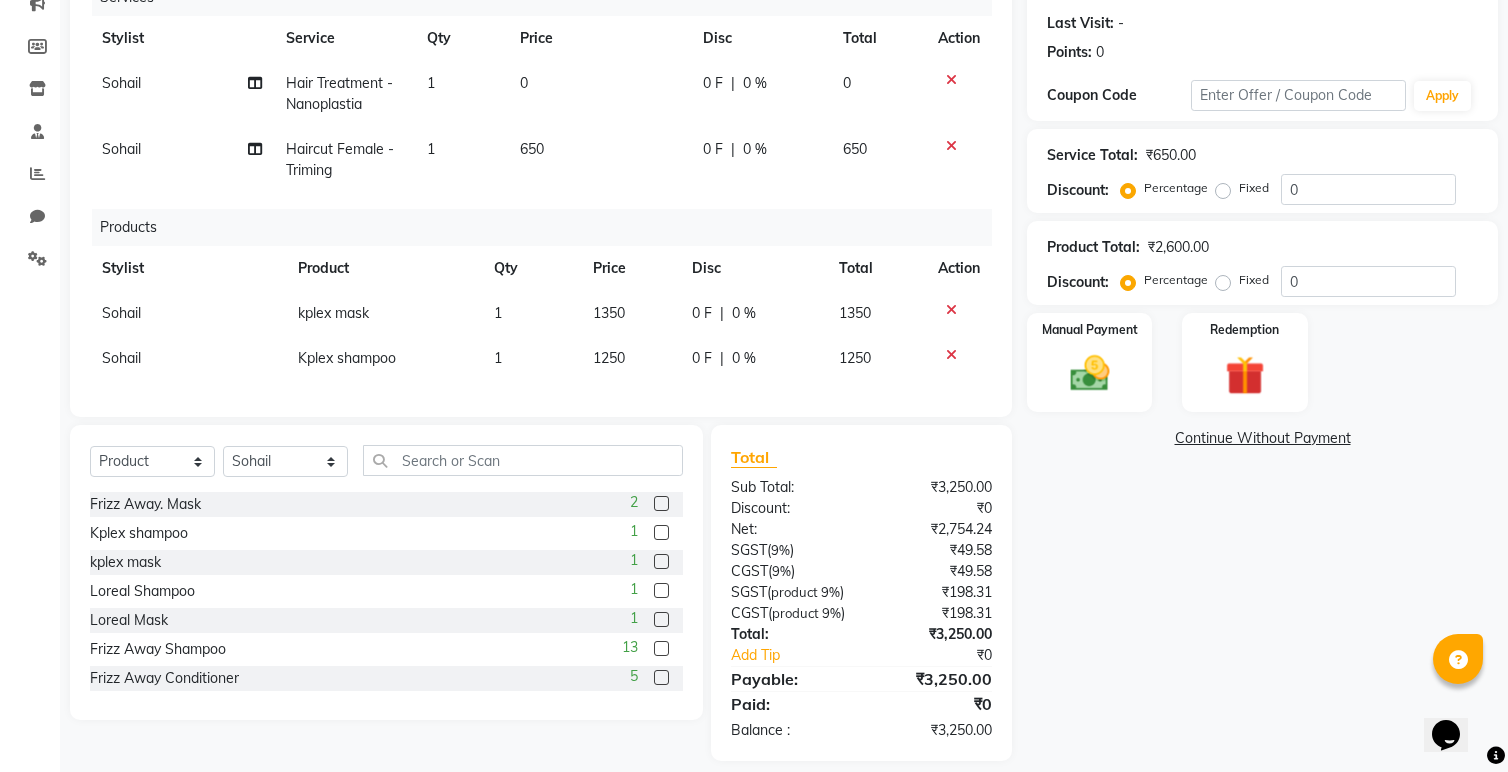 click on "0" 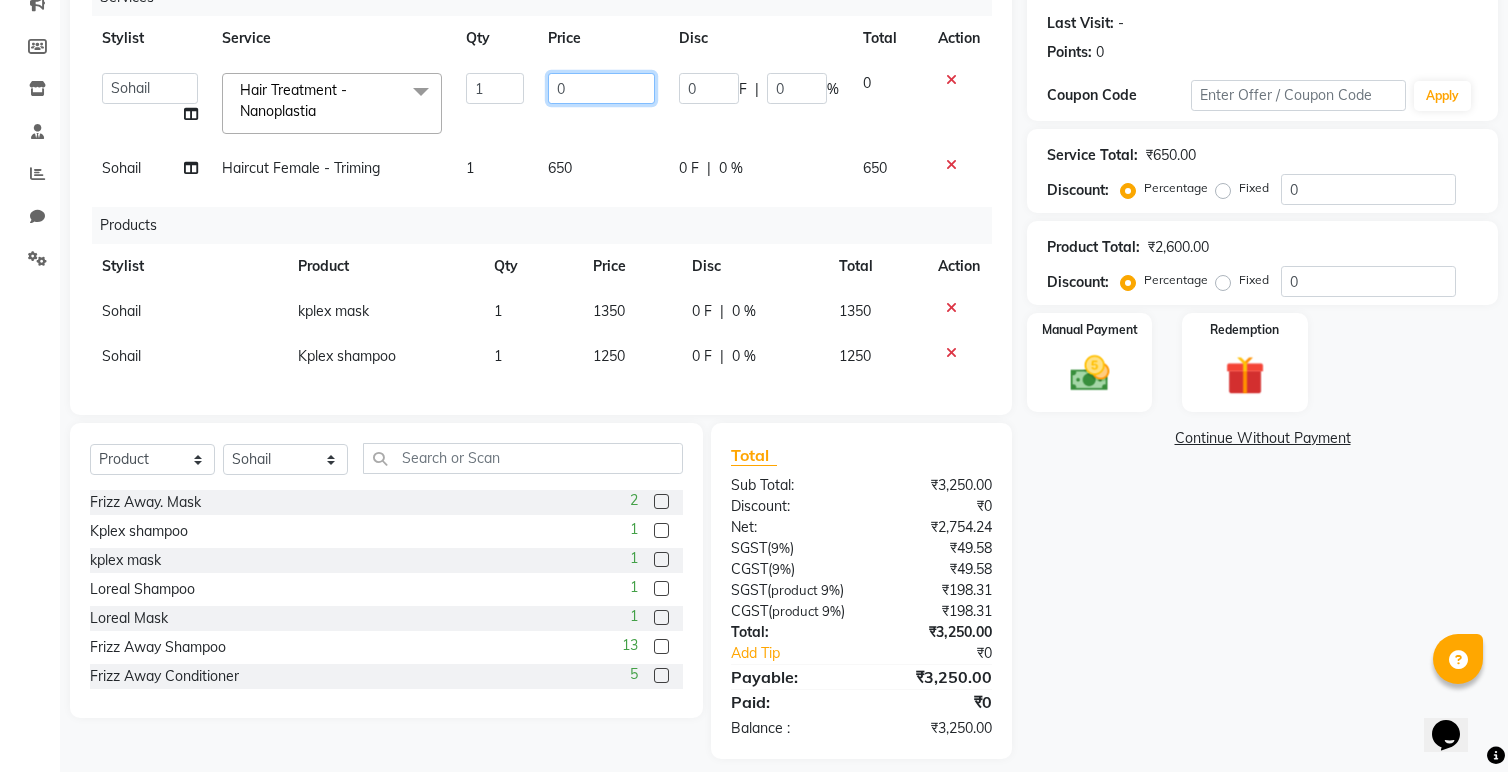 drag, startPoint x: 598, startPoint y: 89, endPoint x: 538, endPoint y: 89, distance: 60 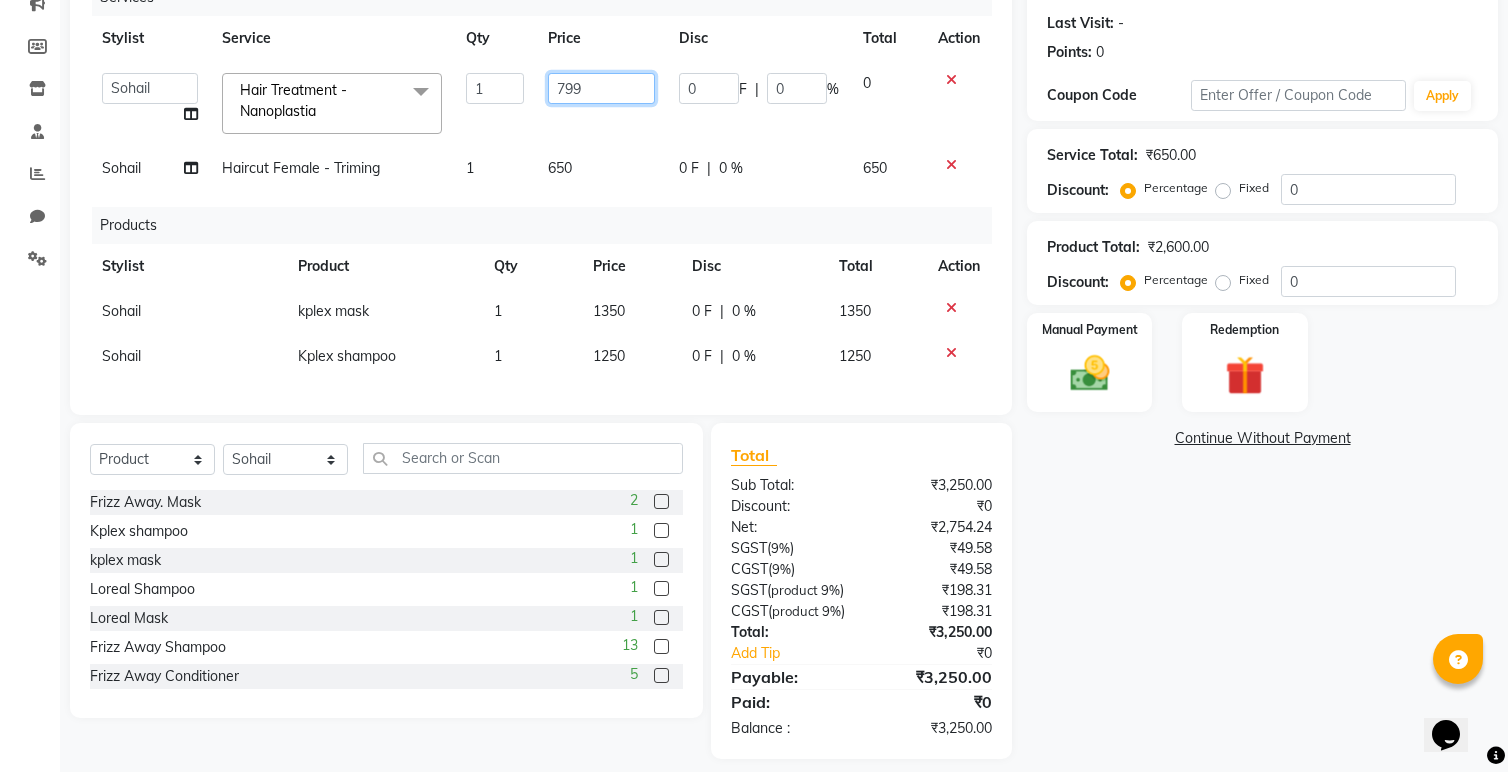 type on "7999" 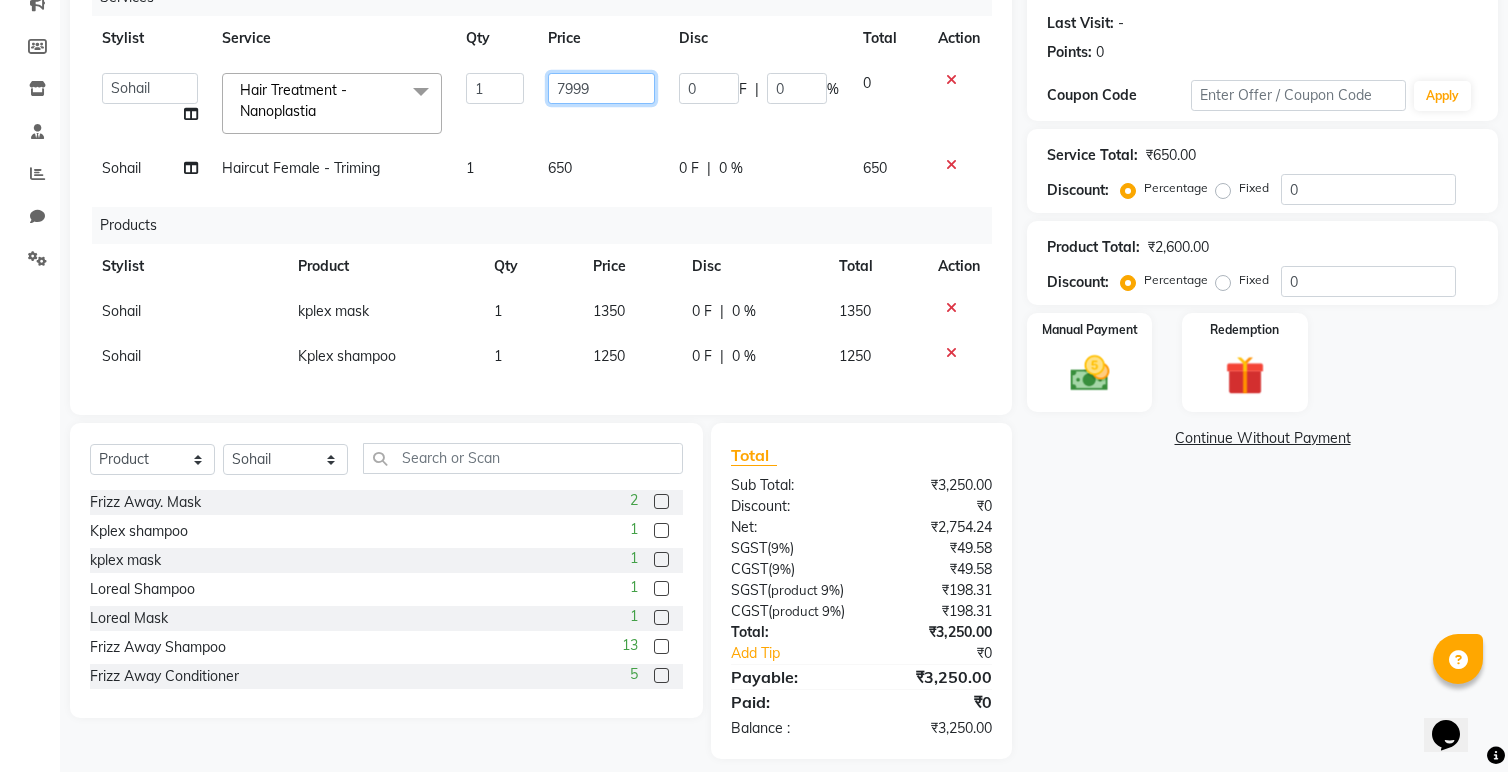 click on "7999" 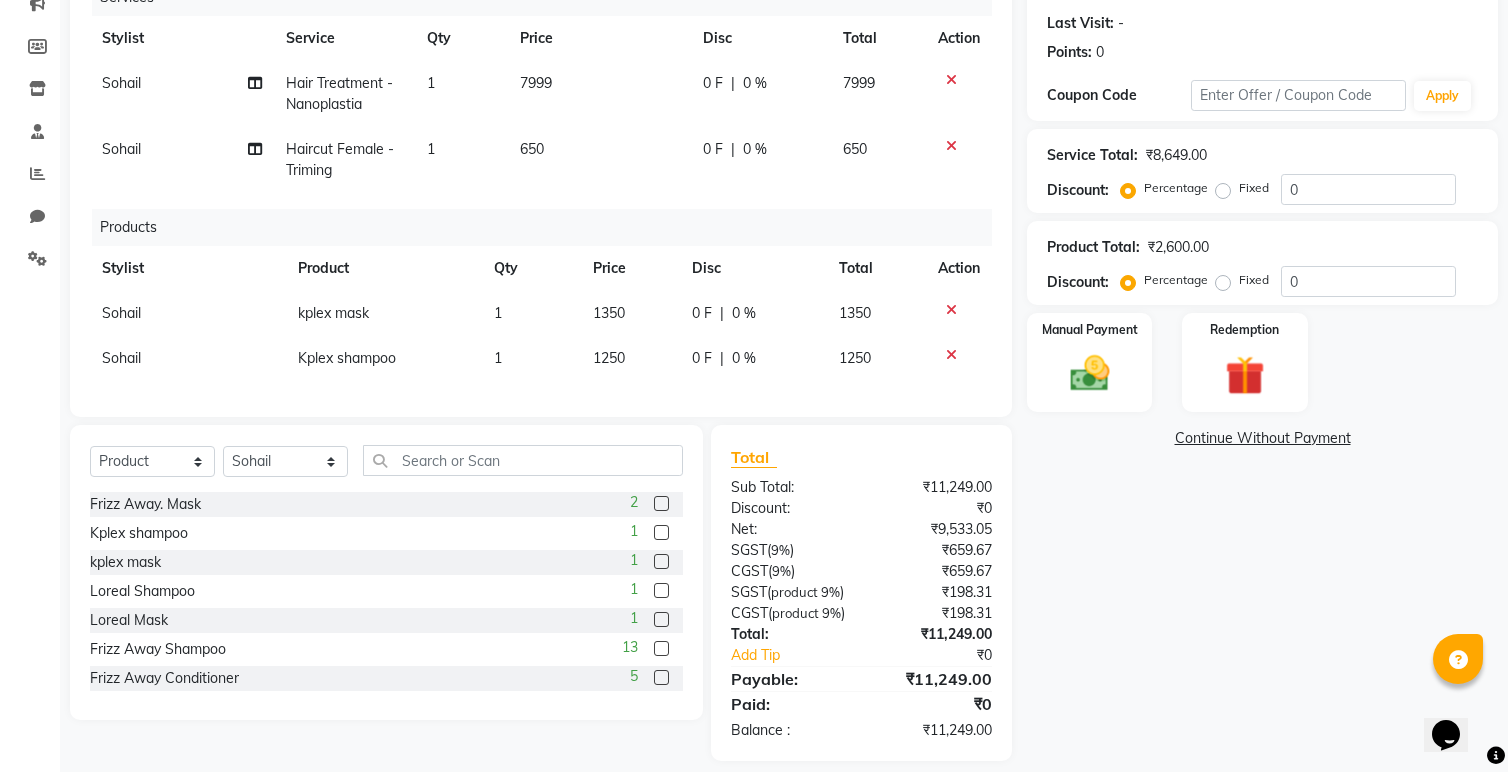 click on "0 F" 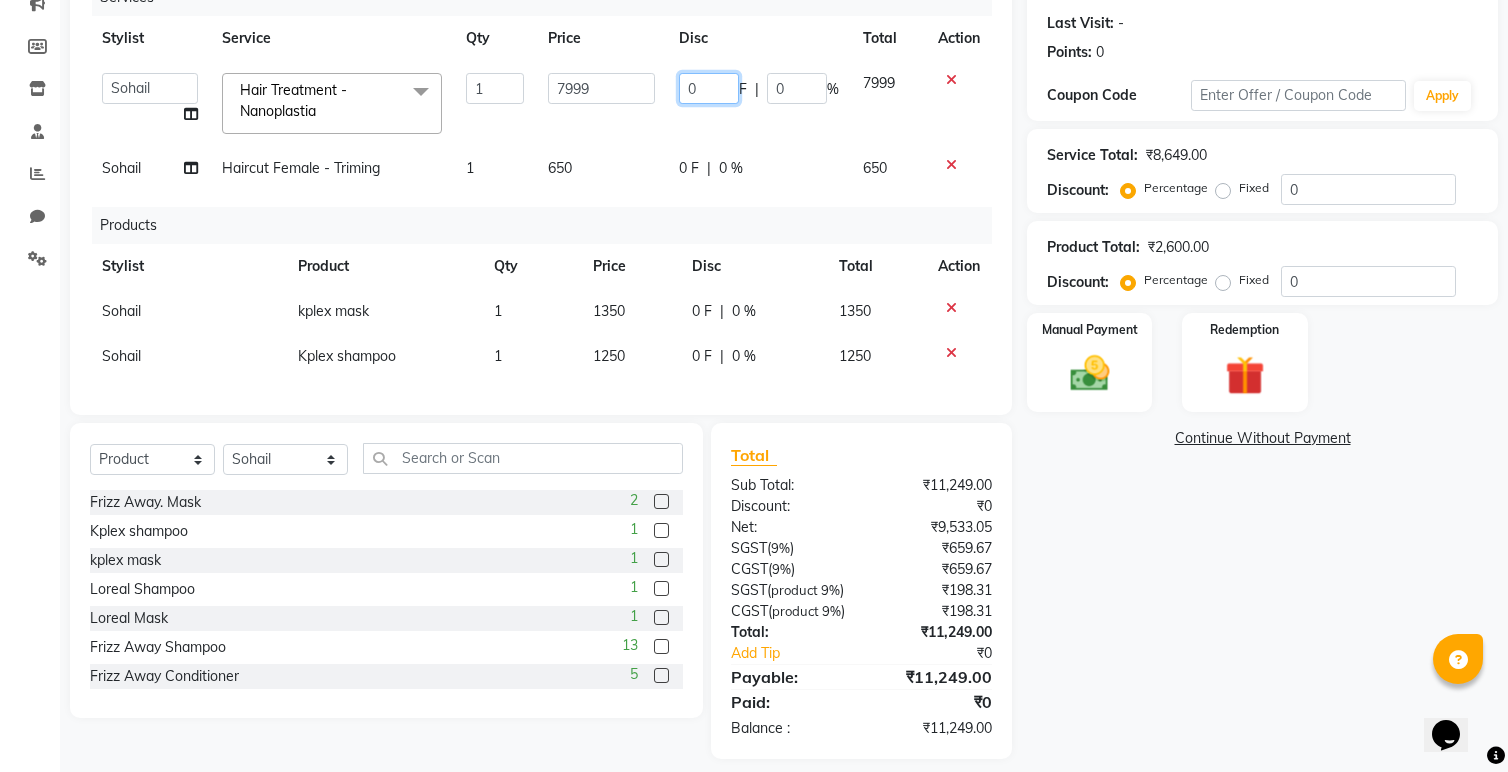 drag, startPoint x: 715, startPoint y: 87, endPoint x: 666, endPoint y: 87, distance: 49 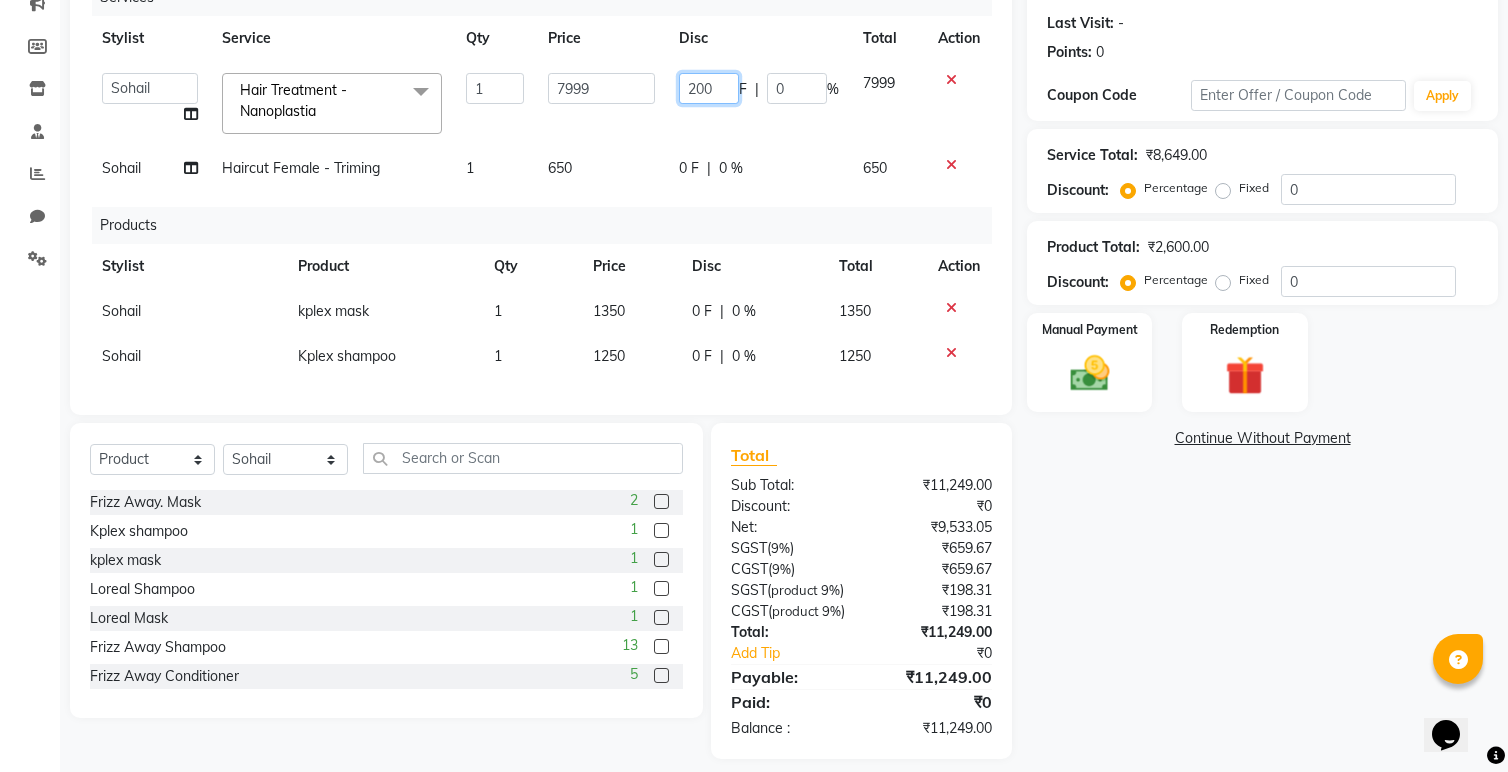 type on "2000" 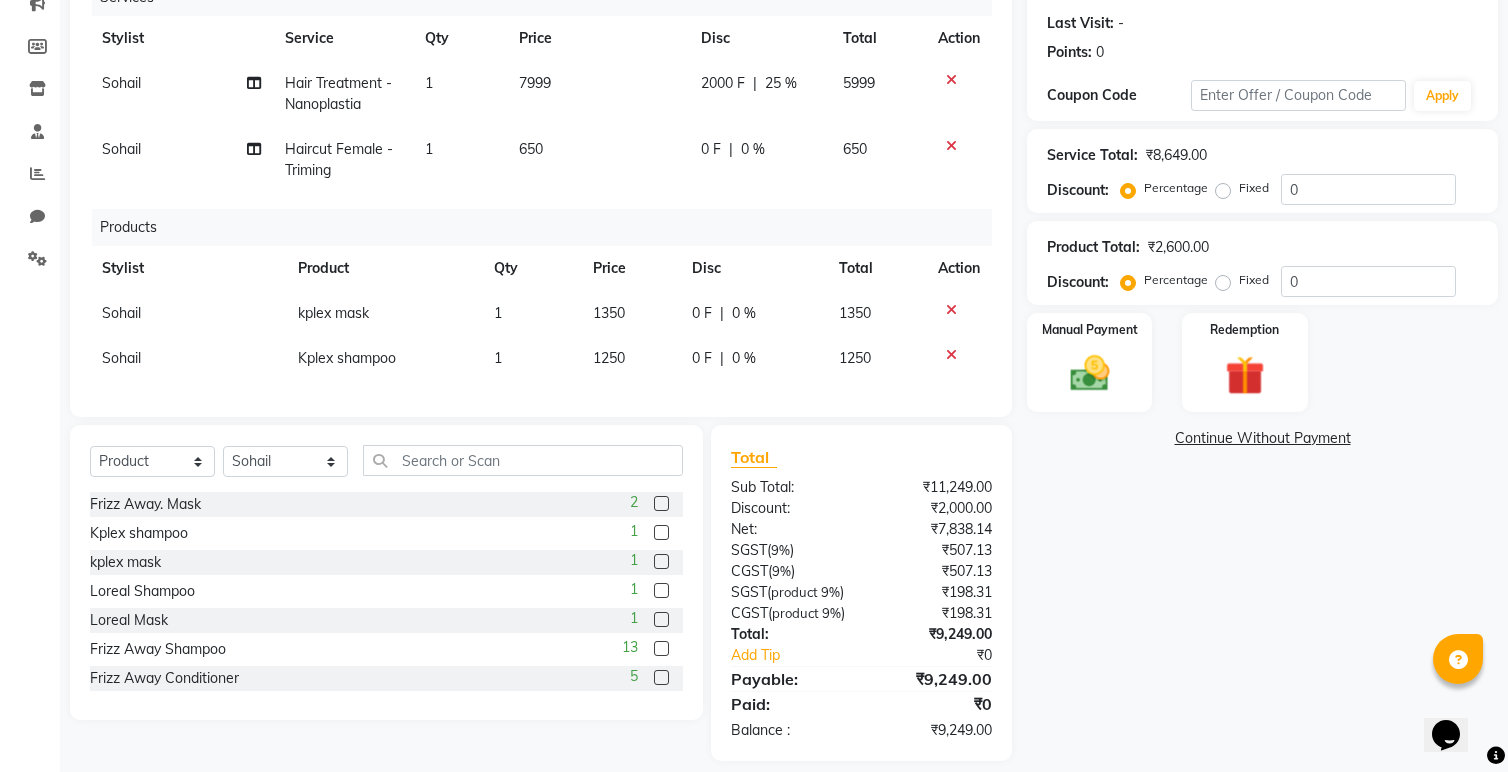 click on "Services Stylist Service Qty Price Disc Total Action Sohail Hair Treatment - Nanoplastia 1 7999 2000 F | 25 % 5999 Sohail Haircut Female - Triming 1 650 0 F | 0 % 650 Products Stylist Product Qty Price Disc Total Action Sohail kplex mask 1 1350 0 F | 0 % 1350 Sohail Kplex shampoo 1 1250 0 F | 0 % 1250" 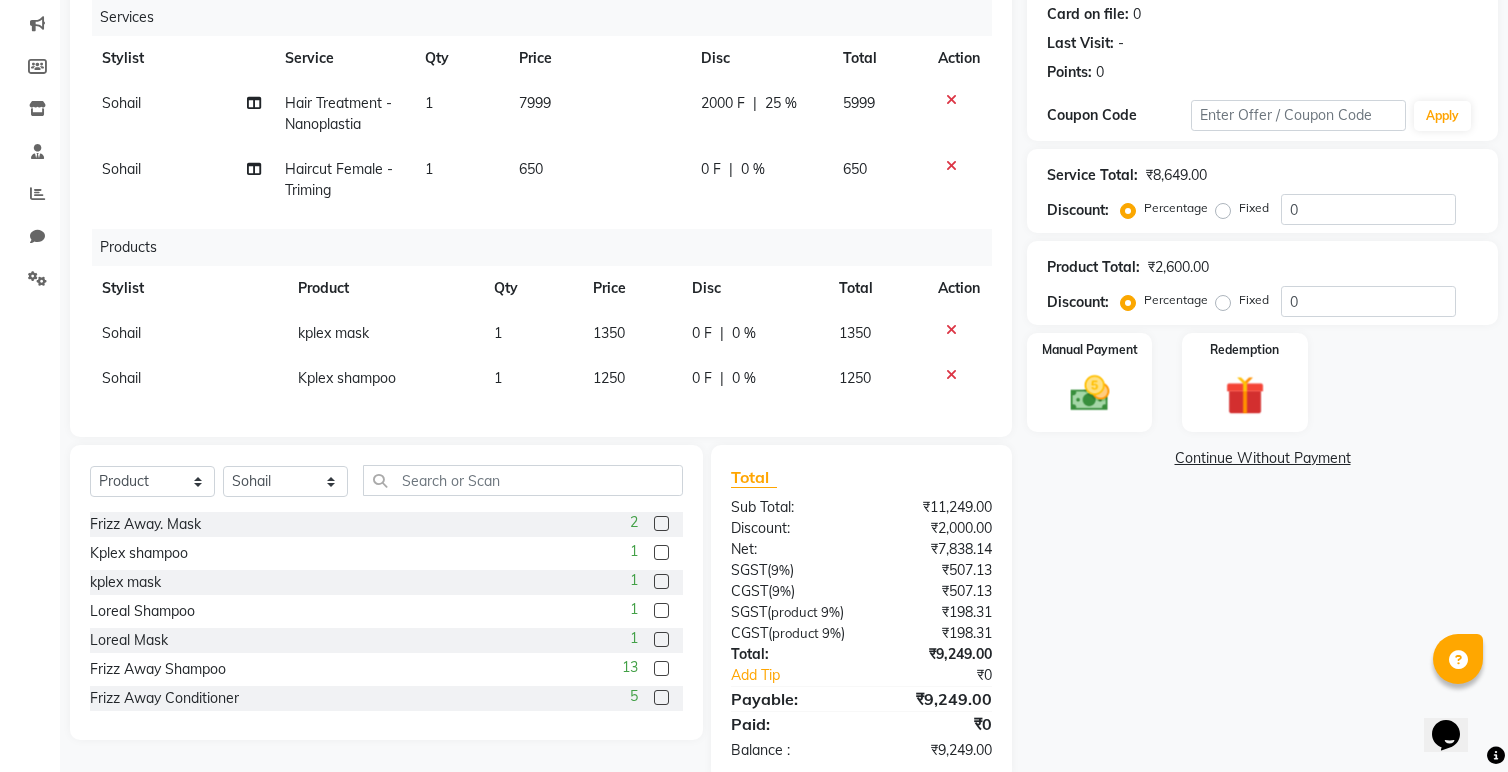 scroll, scrollTop: 252, scrollLeft: 0, axis: vertical 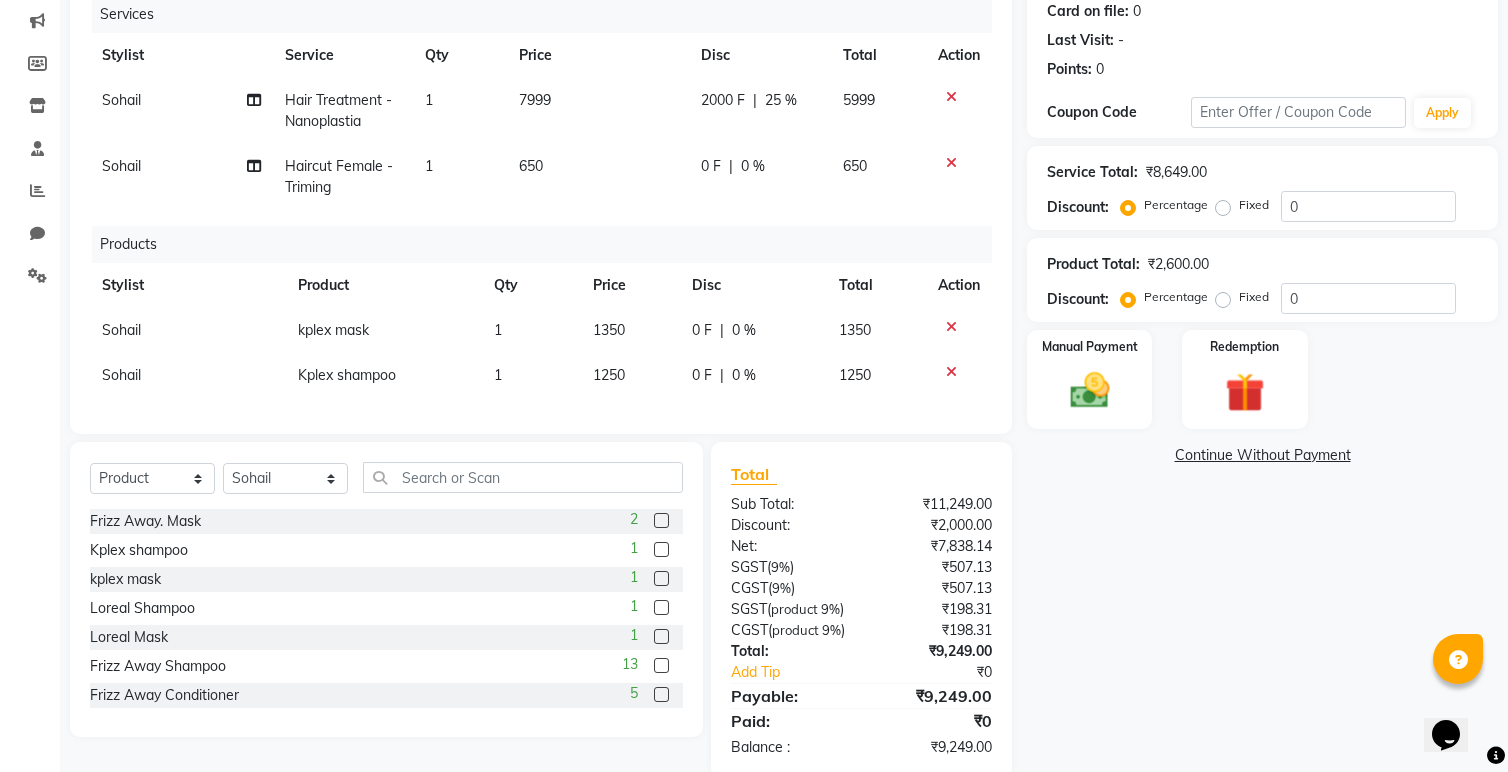 click on "650" 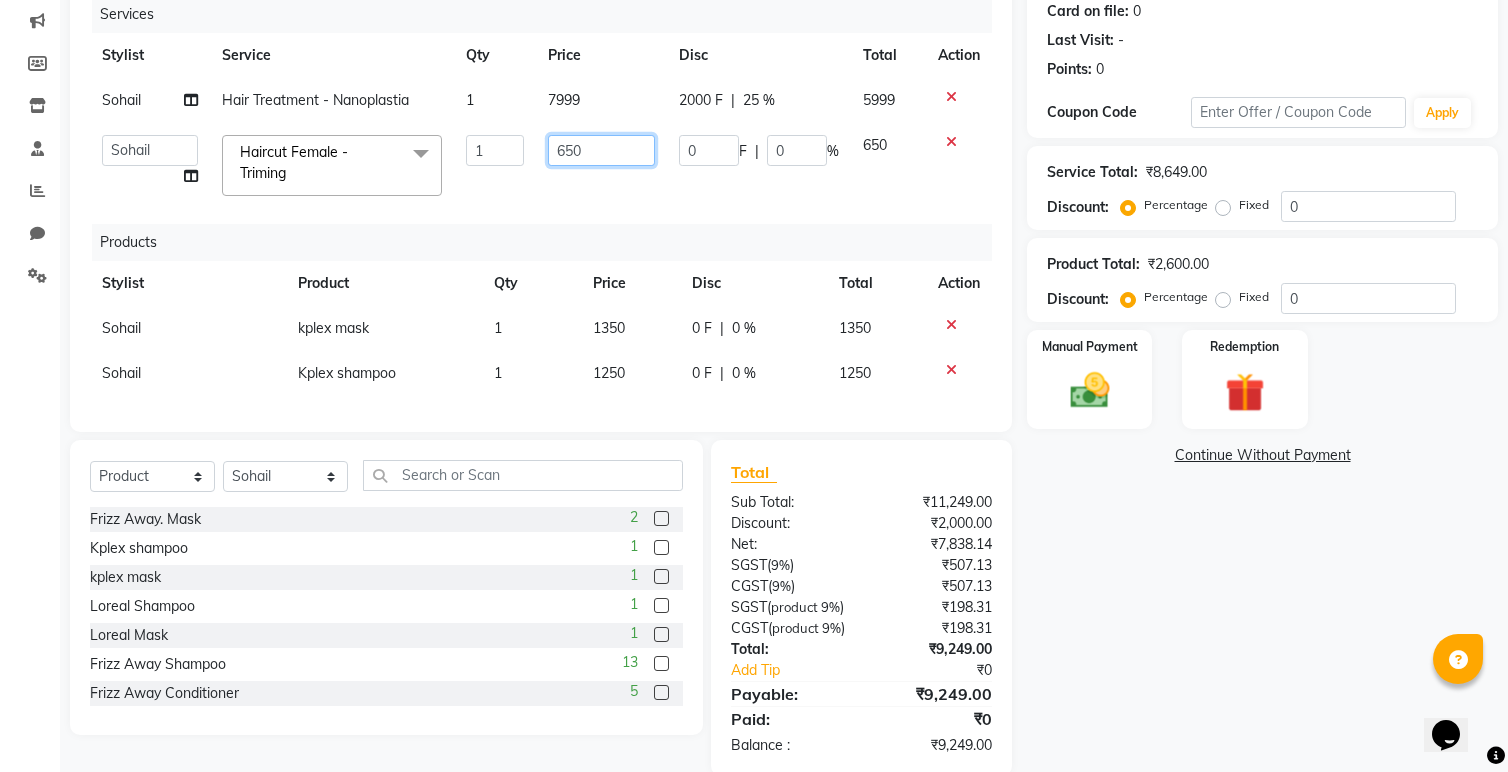 drag, startPoint x: 603, startPoint y: 151, endPoint x: 546, endPoint y: 156, distance: 57.21888 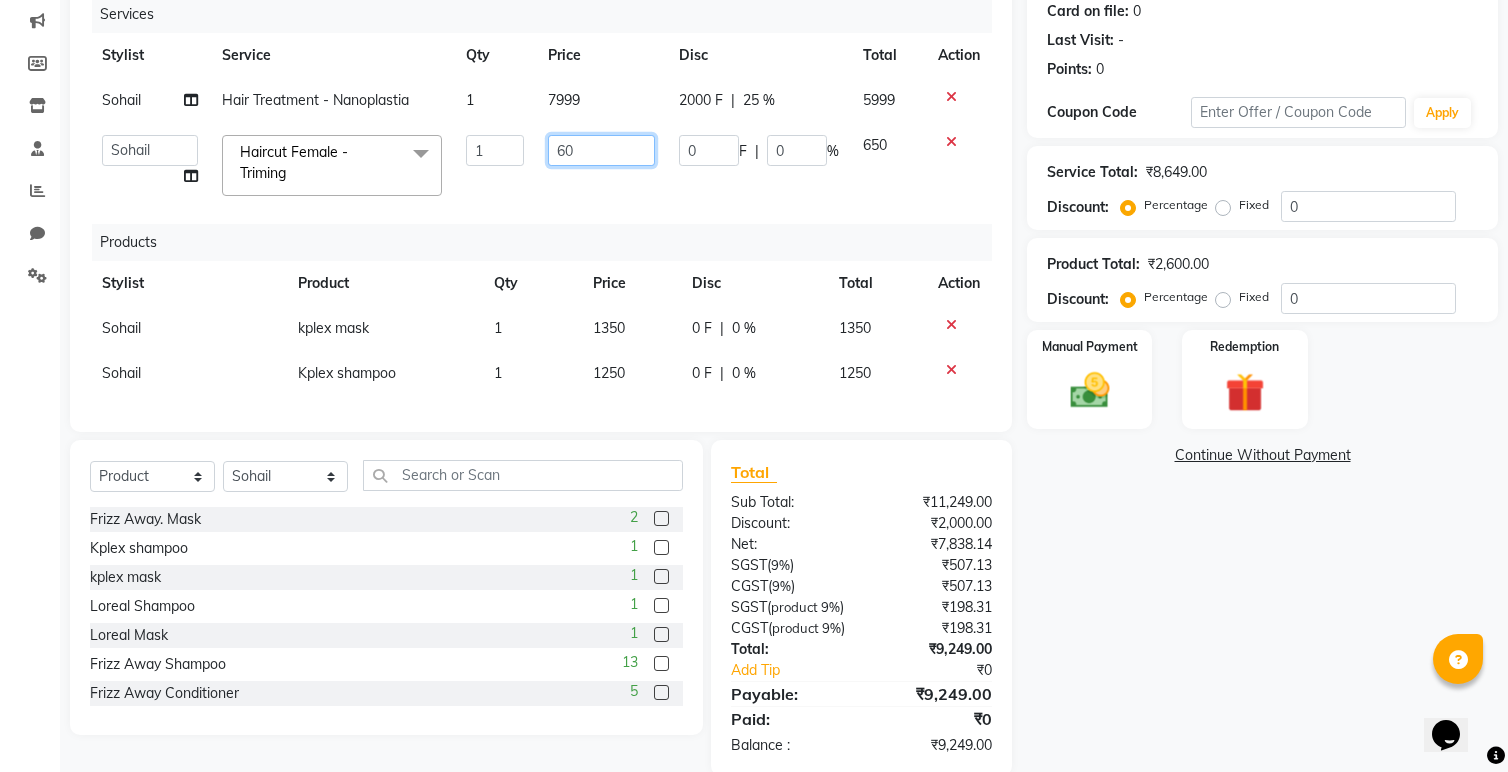 type on "600" 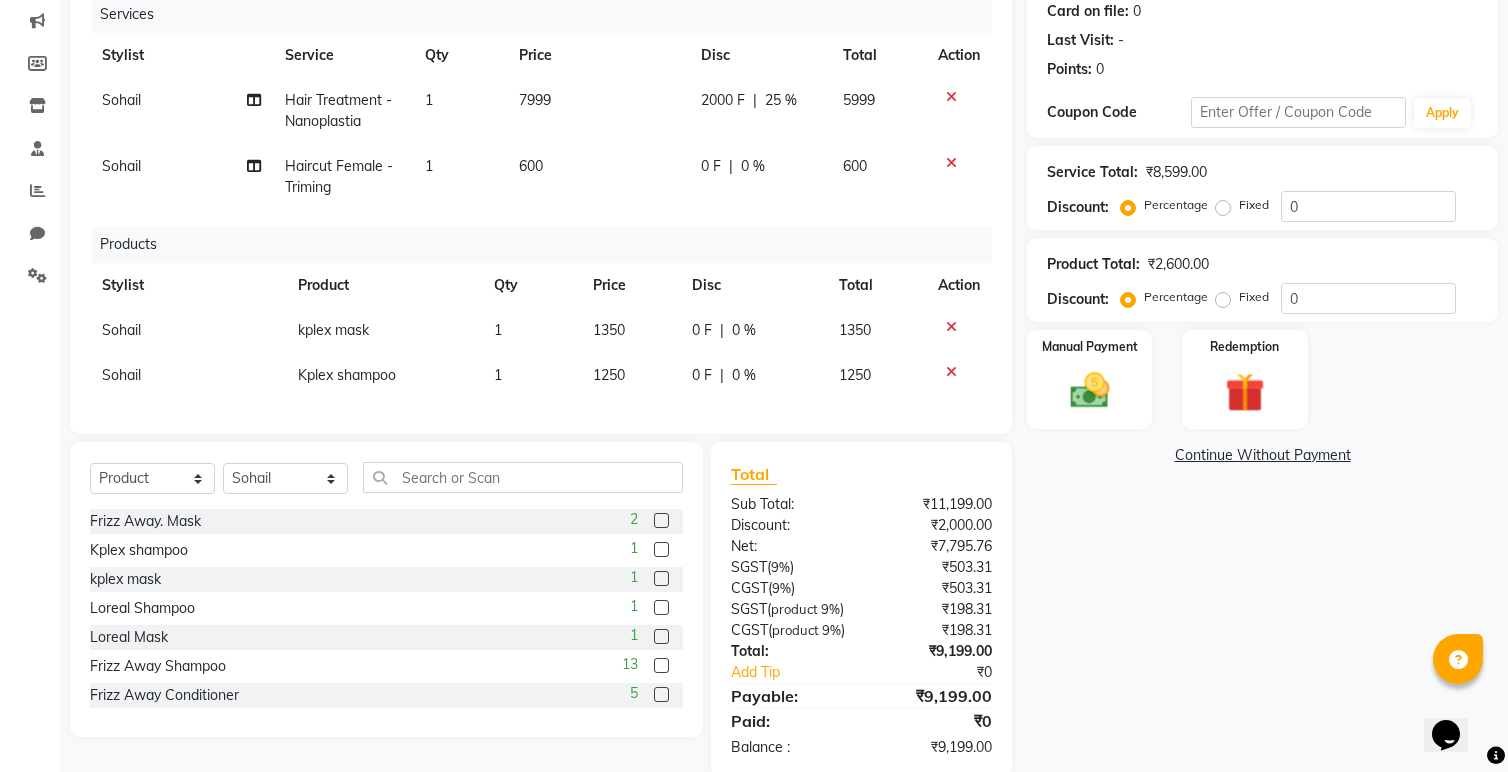 click on "Services Stylist Service Qty Price Disc Total Action Sohail Hair Treatment - Nanoplastia 1 7999 2000 F | 25 % 5999 Sohail Haircut Female - Triming 1 600 0 F | 0 % 600 Products Stylist Product Qty Price Disc Total Action Sohail kplex mask 1 1350 0 F | 0 % 1350 Sohail Kplex shampoo 1 1250 0 F | 0 % 1250" 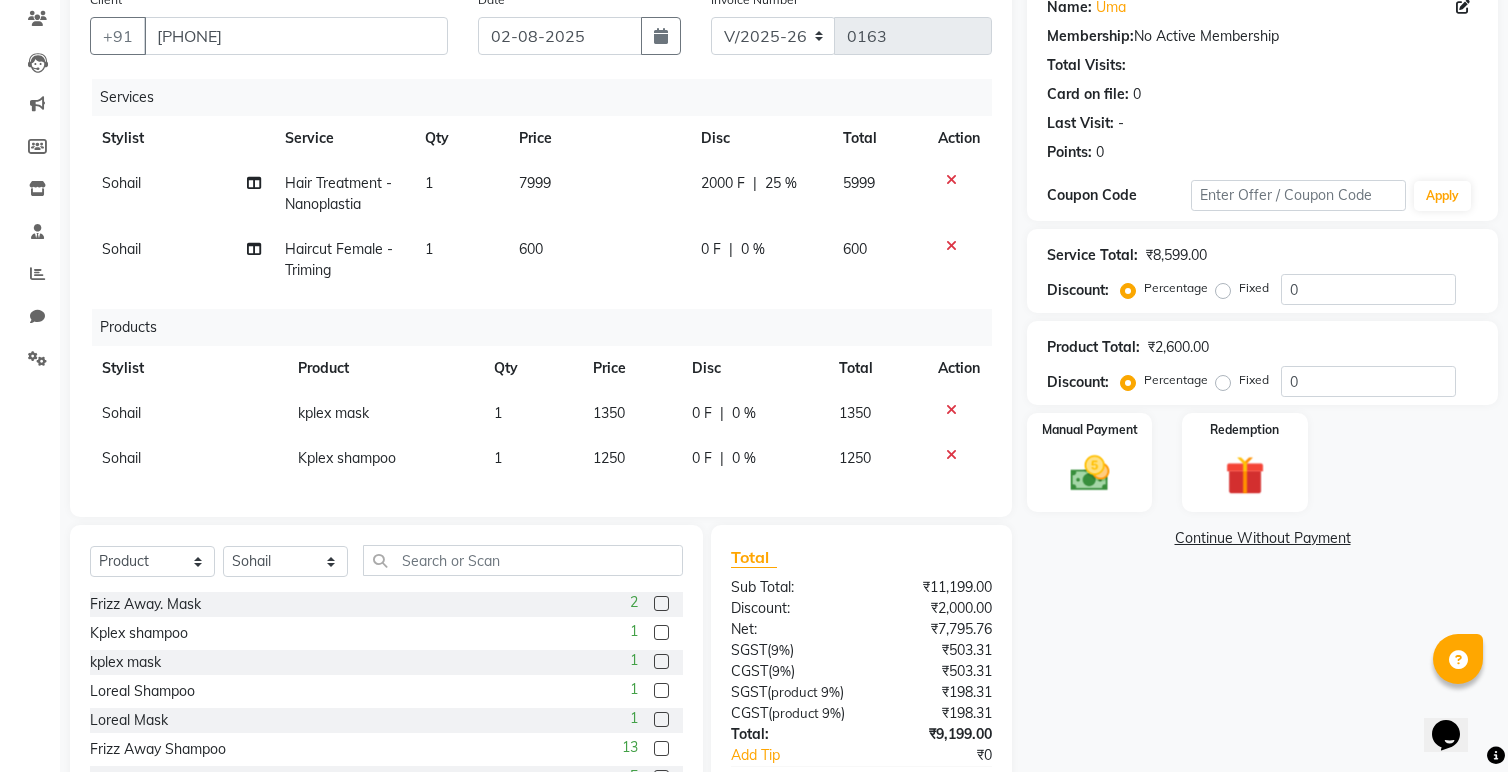 scroll, scrollTop: 330, scrollLeft: 0, axis: vertical 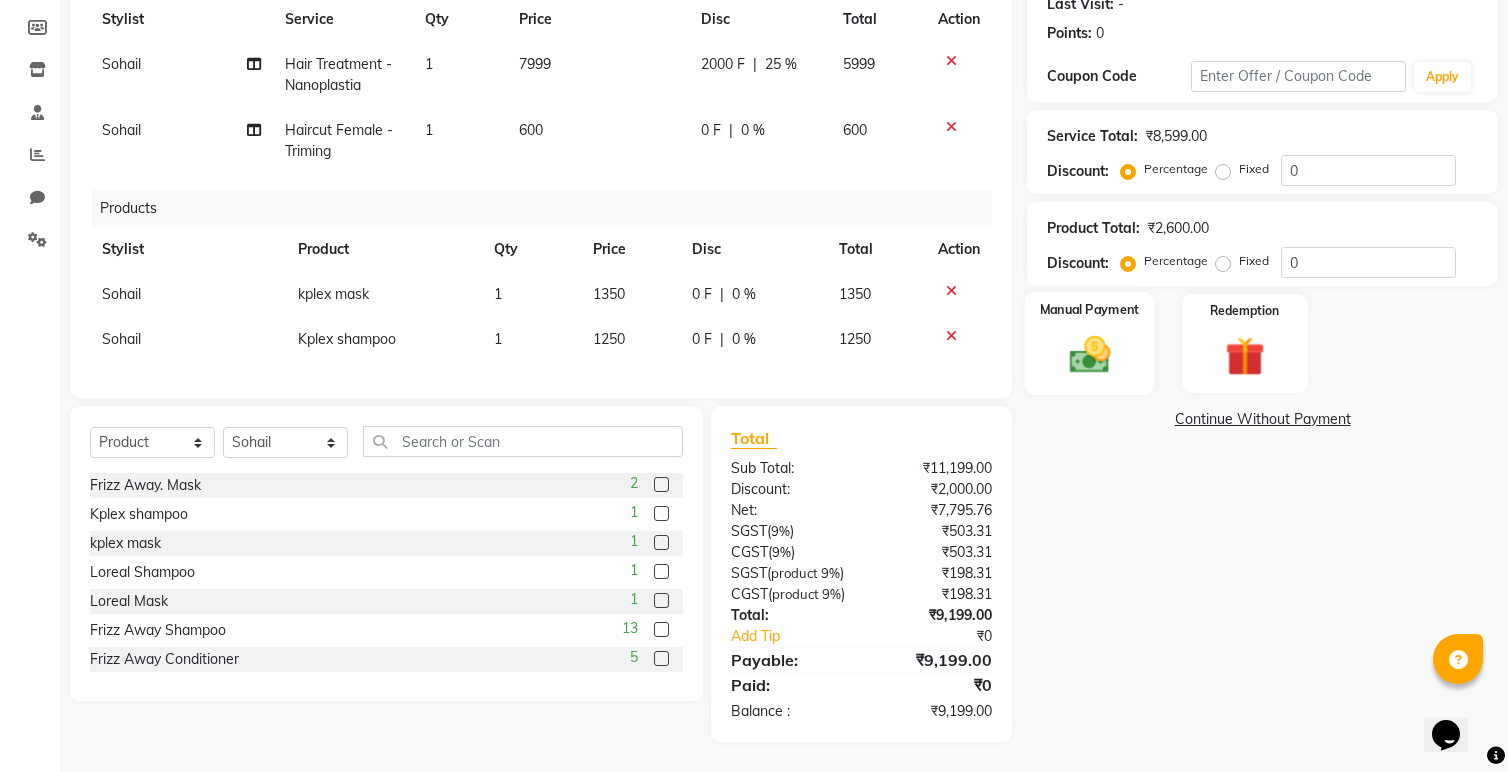 click 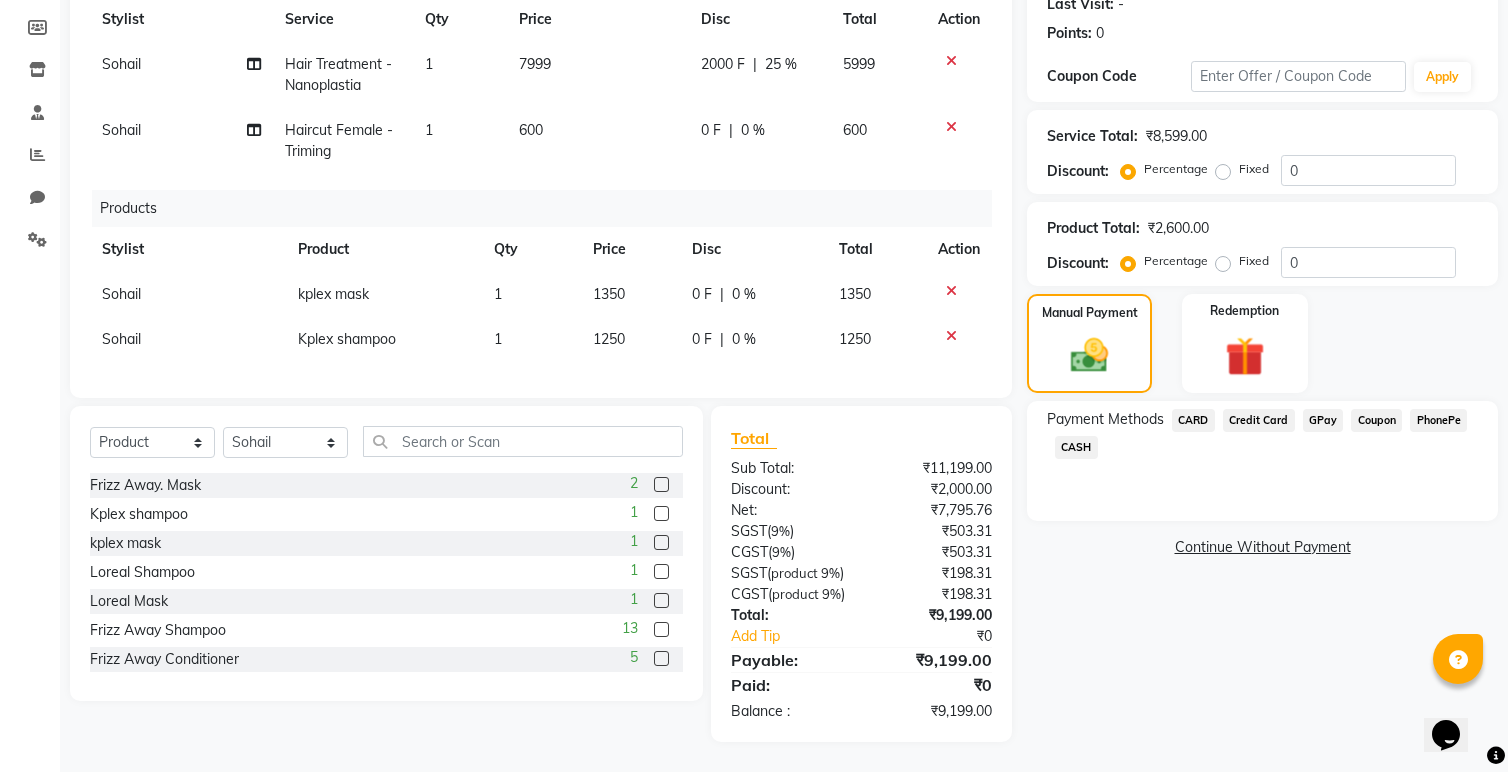 click on "GPay" 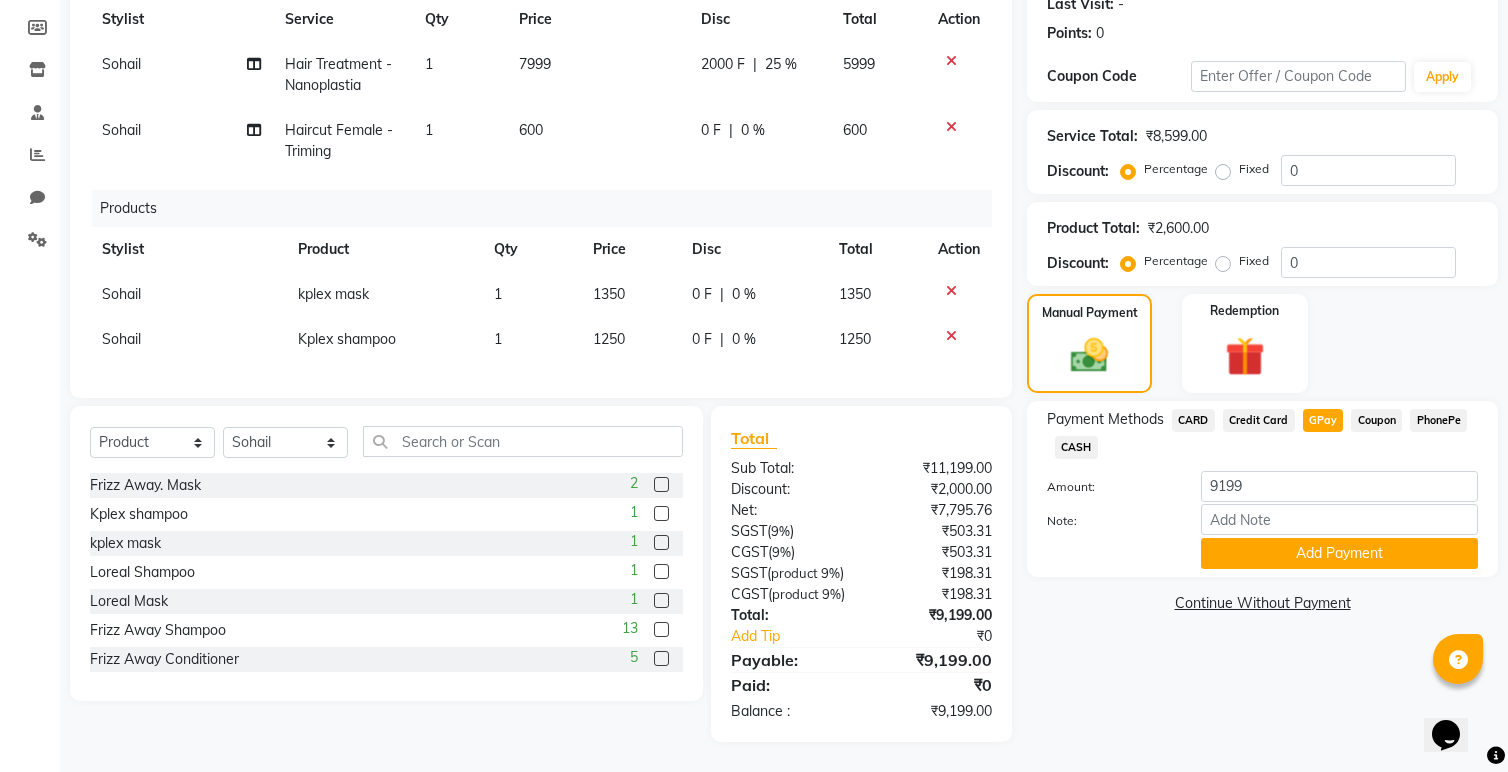 scroll, scrollTop: 292, scrollLeft: 0, axis: vertical 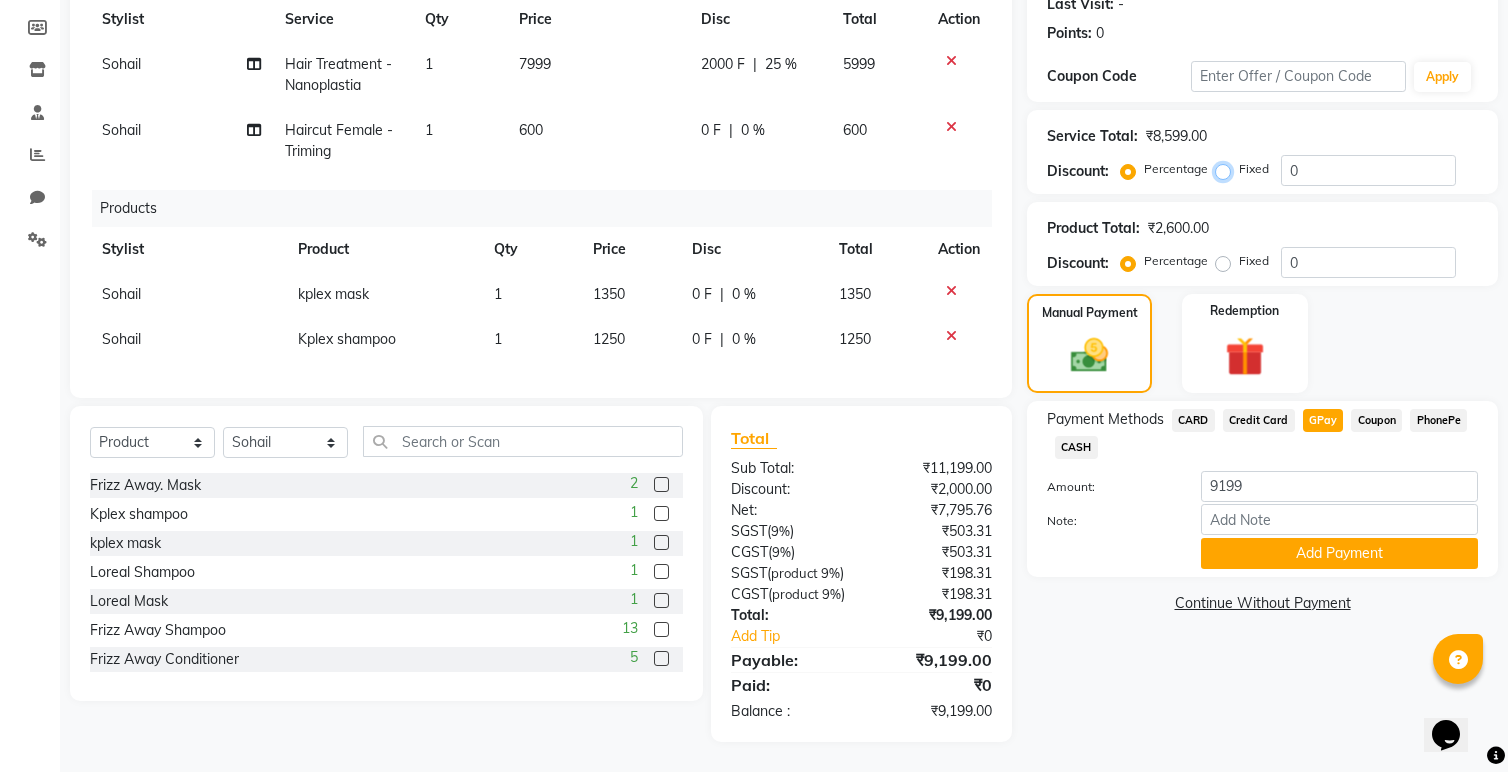 click on "Fixed" at bounding box center (1227, 169) 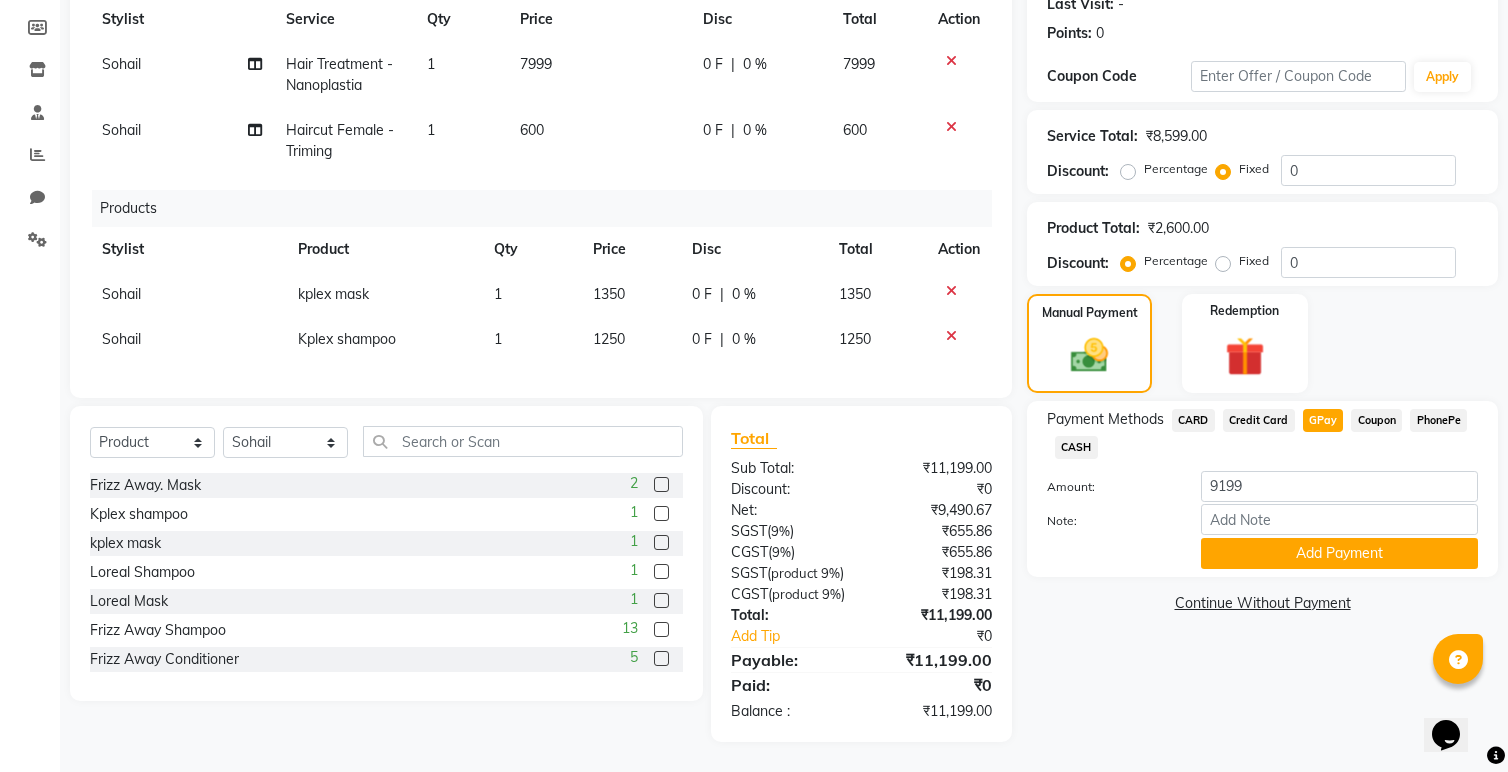 click on "Percentage" 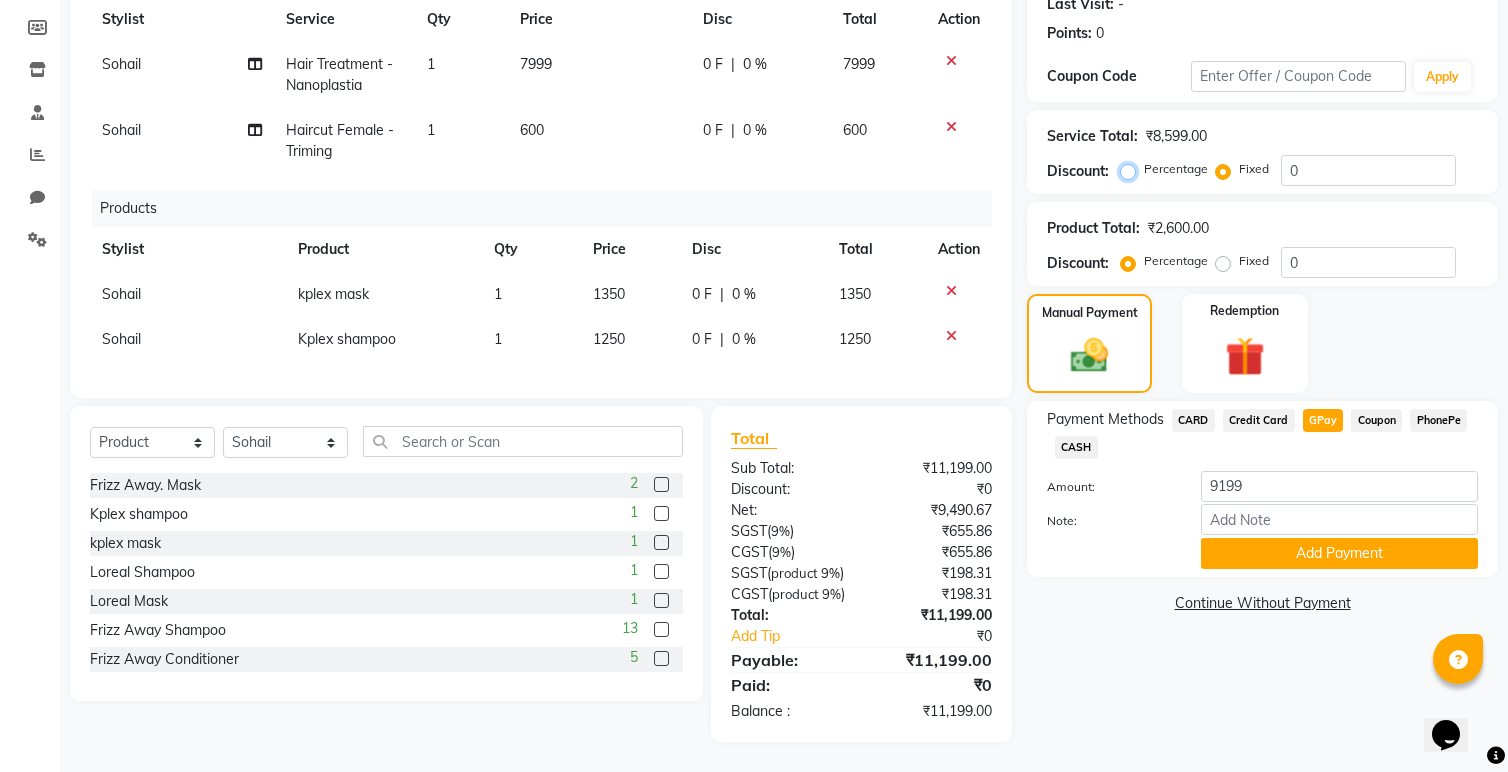 click on "Percentage" at bounding box center [1132, 169] 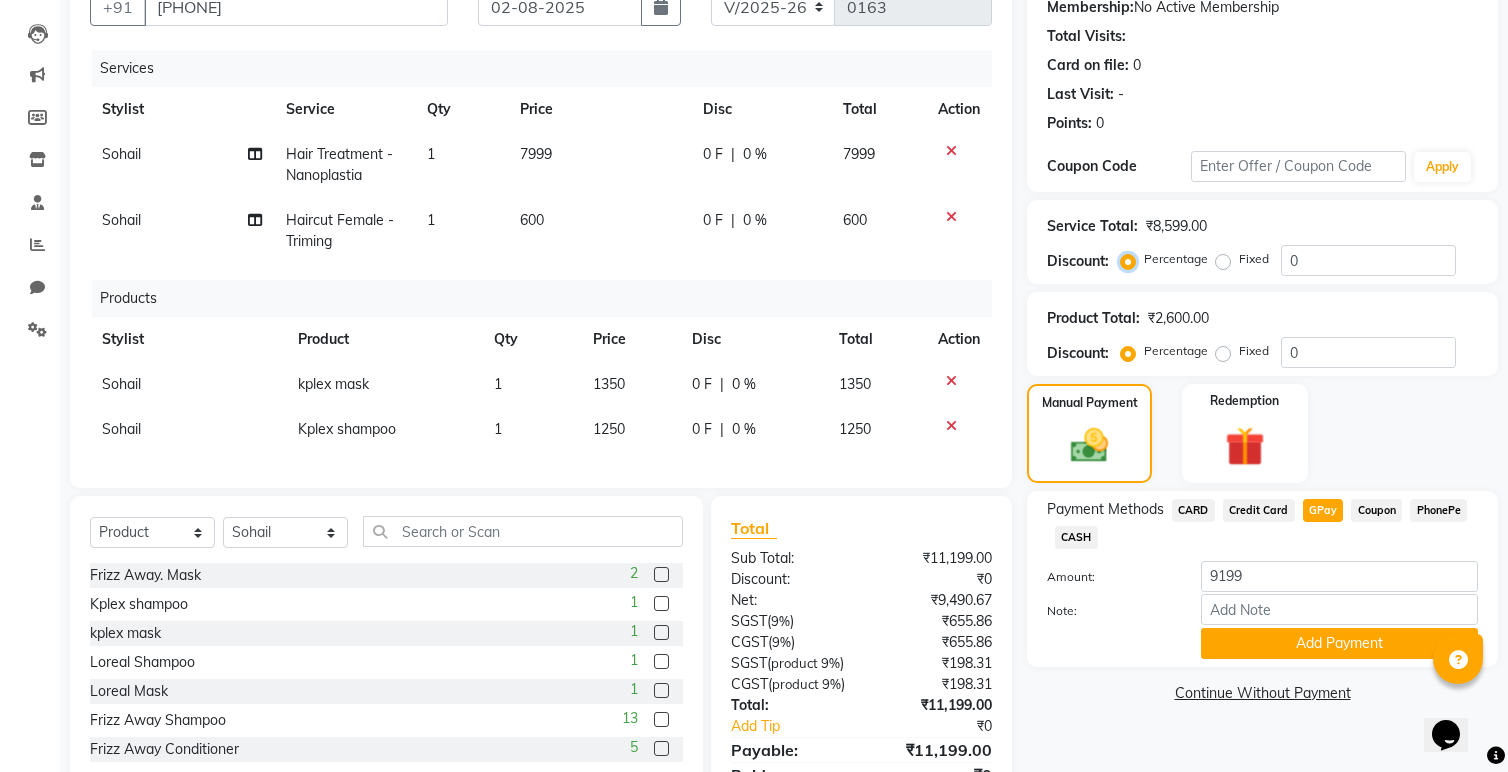 scroll, scrollTop: 160, scrollLeft: 0, axis: vertical 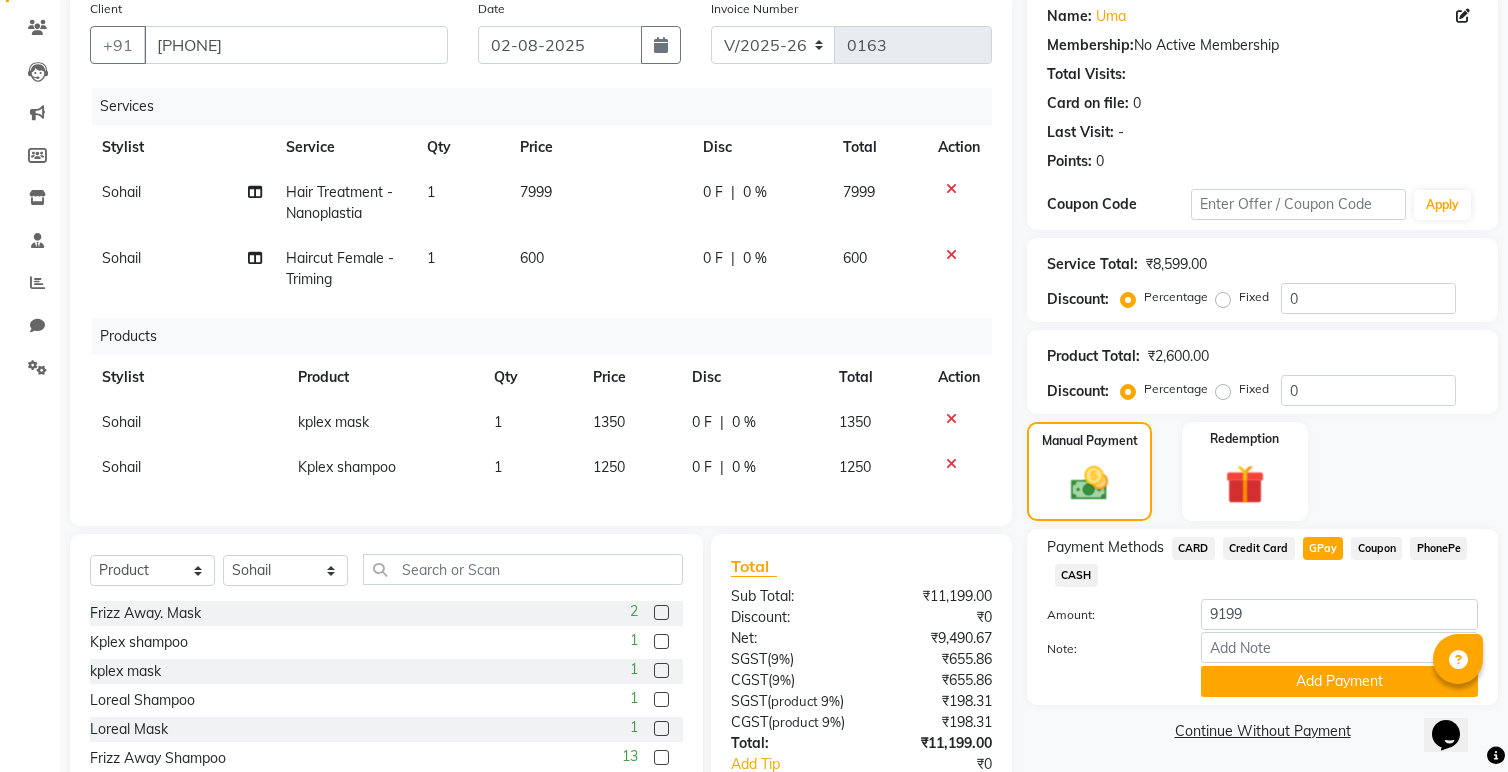 click on "7999" 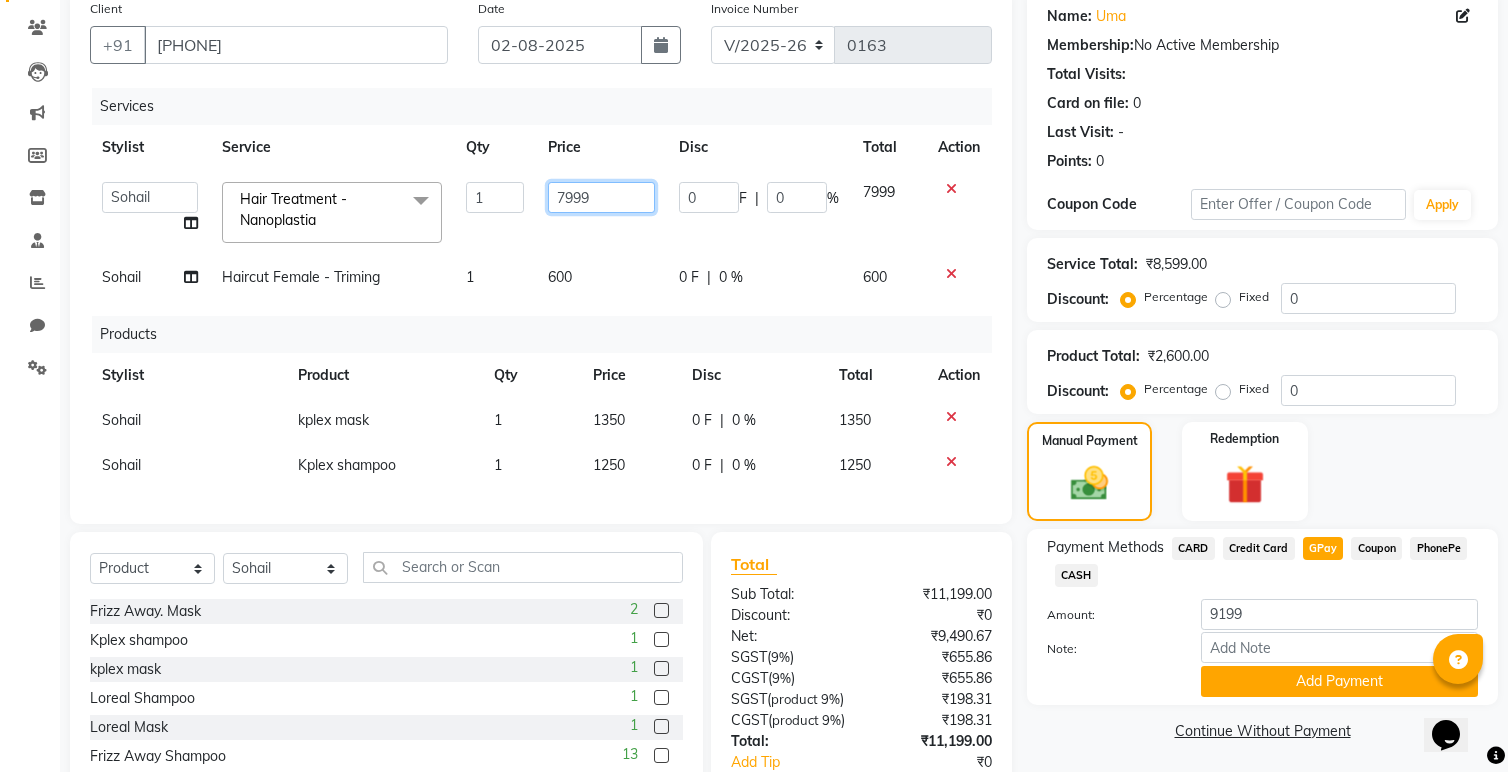 drag, startPoint x: 617, startPoint y: 198, endPoint x: 525, endPoint y: 207, distance: 92.43917 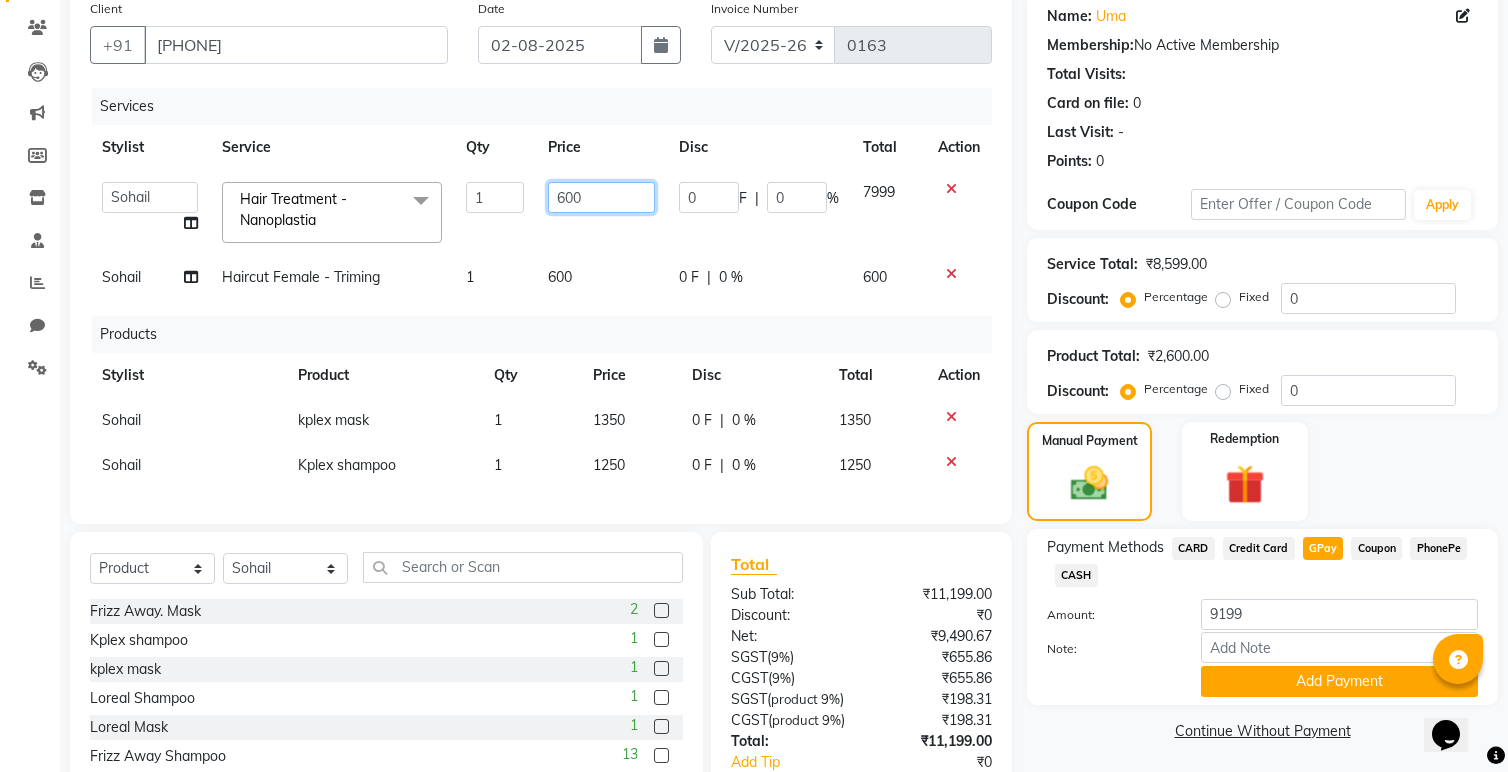 type on "6000" 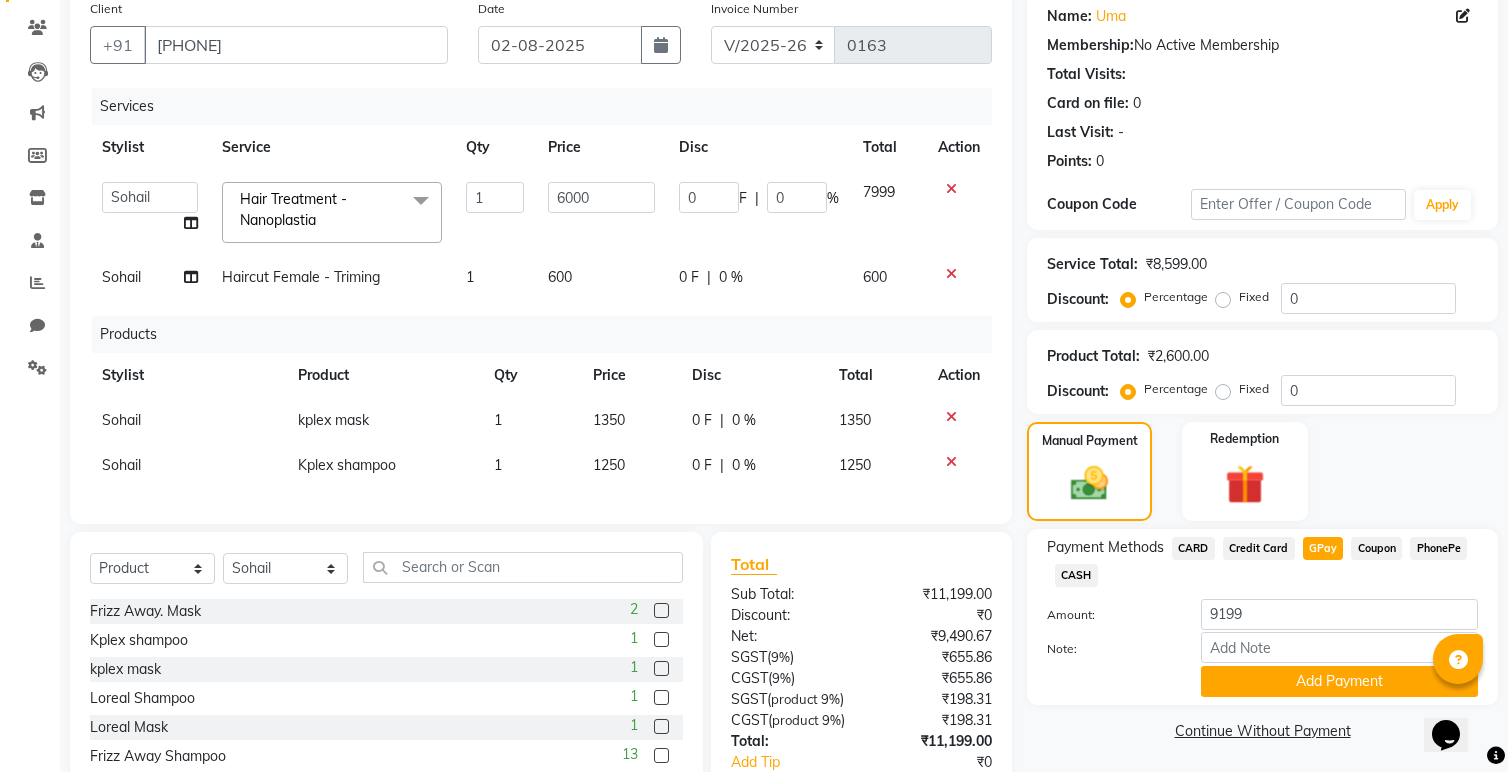 click on "Services Stylist Service Qty Price Disc Total Action  Anita   Dakshta    Jessica   Omar   Priti   Rajesh    Raju   Rekha   Sana    Shamal    Shivansh   Sohail  Hair Treatment - Nanoplastia  x Threading - Eyebrows Threading - Forehead Threading - UpperLips Threading - Chin Threading - Sidelocks Threading - Jawline Threading - Full Face Threading Manicure - Express (Nail Care + Nail Polish) Manicure - Classic Manicure - Premium Manicure - Advance & O3+ Manicure - Manicure Spa Manicure - cut file  Pedicure - Express Pedicure - Classic Pedicure - Premium Pedicure - Advance & O3+ Pedicure - HealPeal Pedicure - Pedicure Spa Hairwash - Hairwash Hairwash - Straight Blowdry Hairwash - Out/In Curls Blowdry Hairwash - Ironing Hairwash - Tongs Hairwash - Crimping Hairwash - Hair Styling Hairwash - 3TENX wash Haircut Female - Triming Haircut Female - Fringe/Bangs Haircut Female - Kids (Age 12) Haircut Female - Advance Haircut Female - Creative Haircut Female - additional wash Haircut Male - Shaving Haircut Male - Styling" 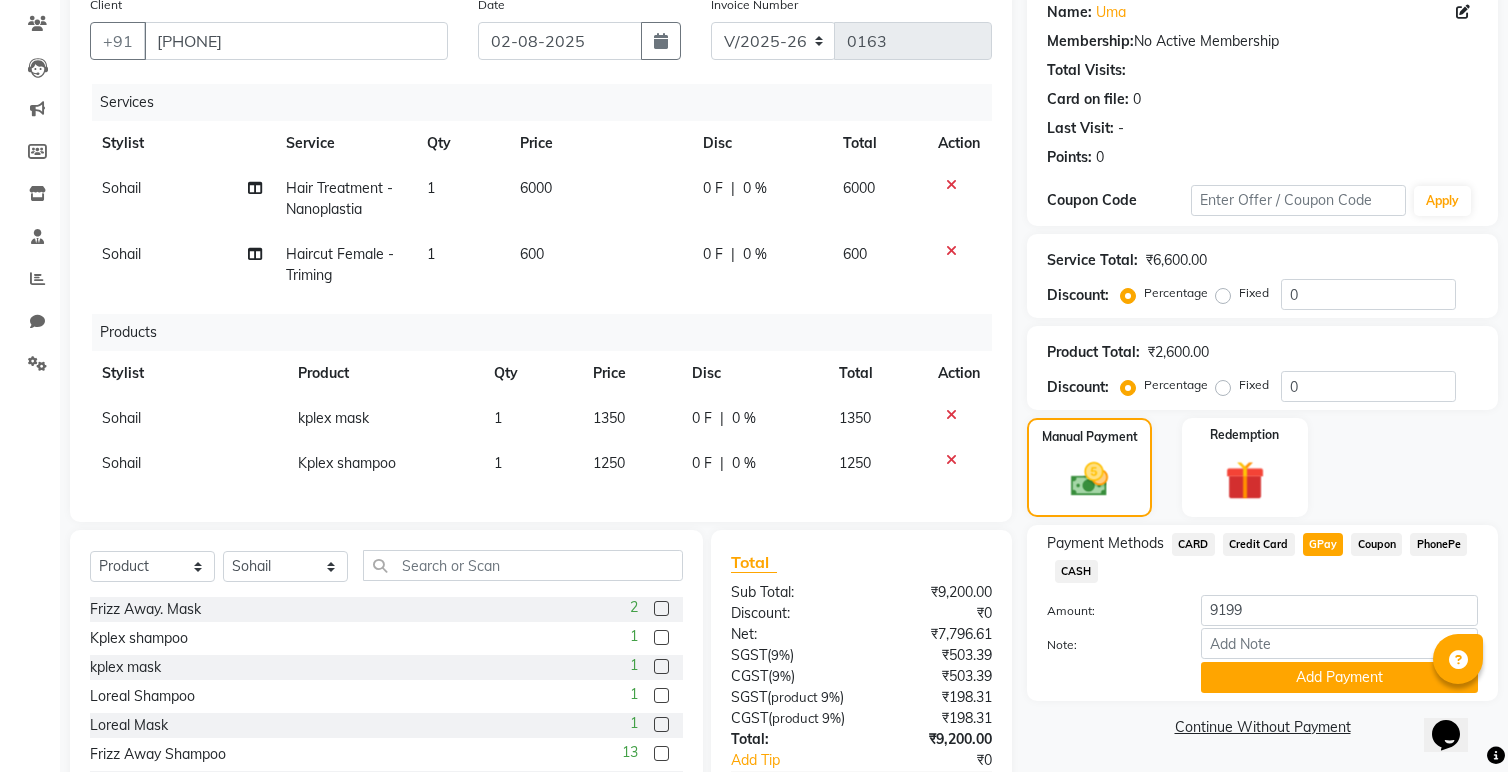 scroll, scrollTop: 0, scrollLeft: 0, axis: both 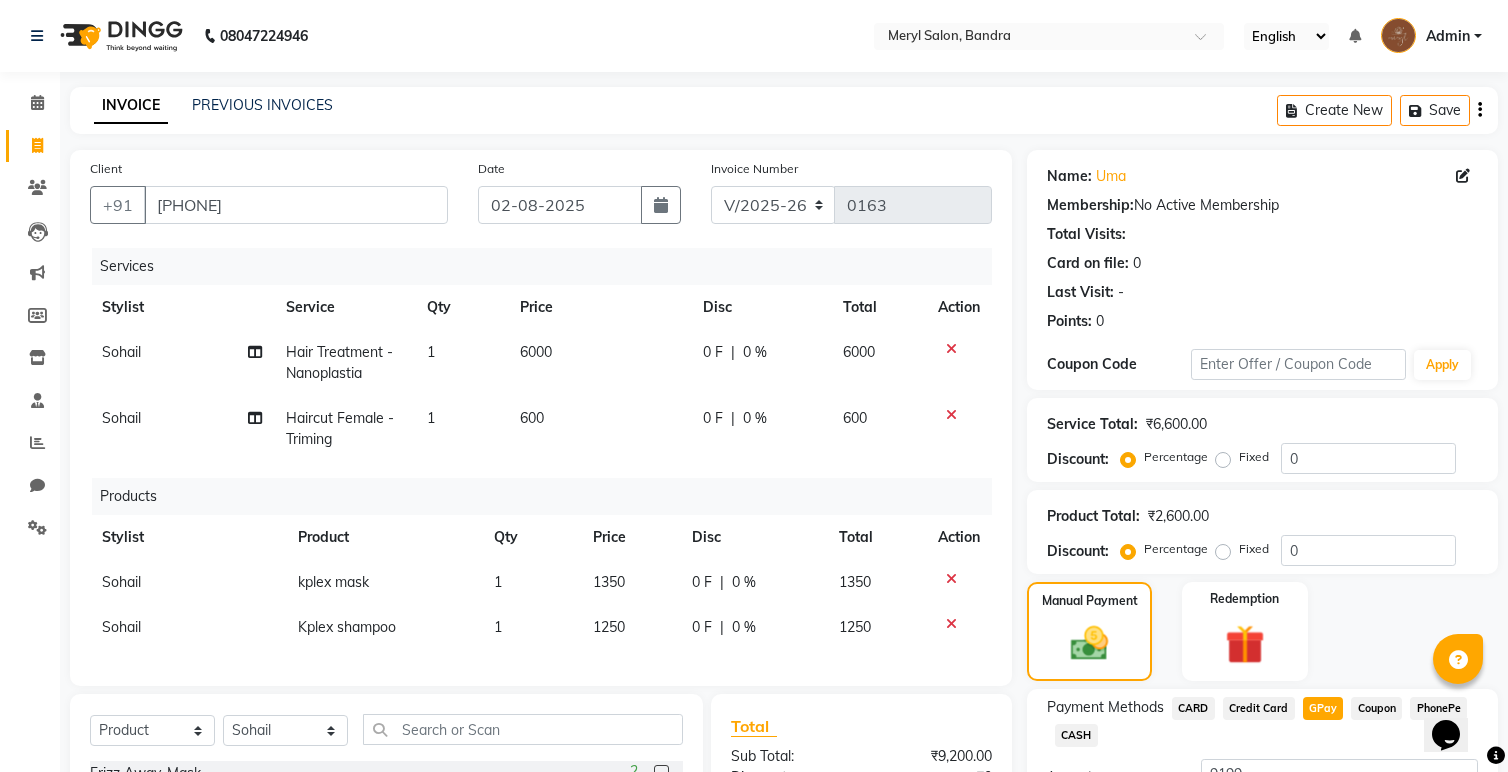 click on "6000" 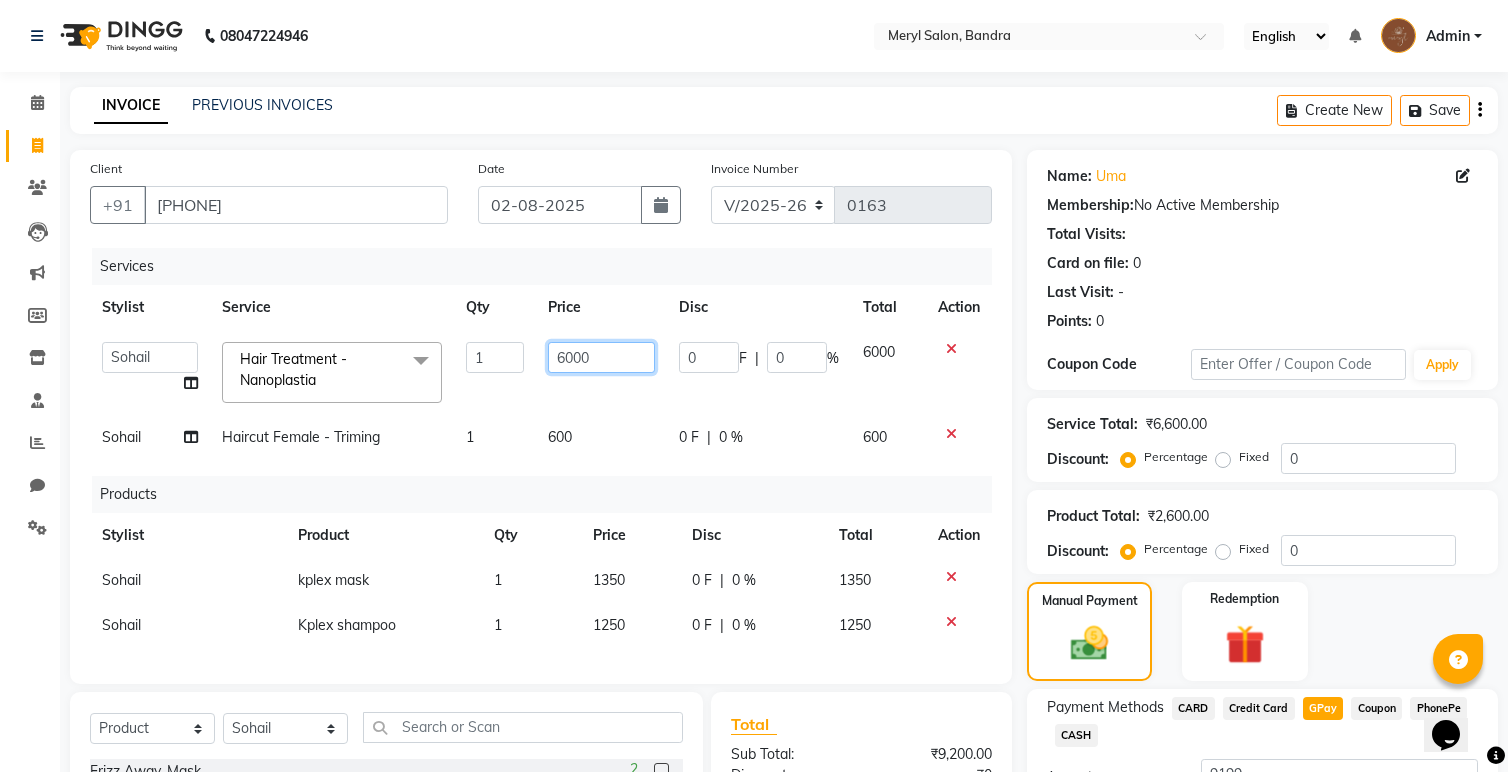 drag, startPoint x: 620, startPoint y: 355, endPoint x: 504, endPoint y: 371, distance: 117.09825 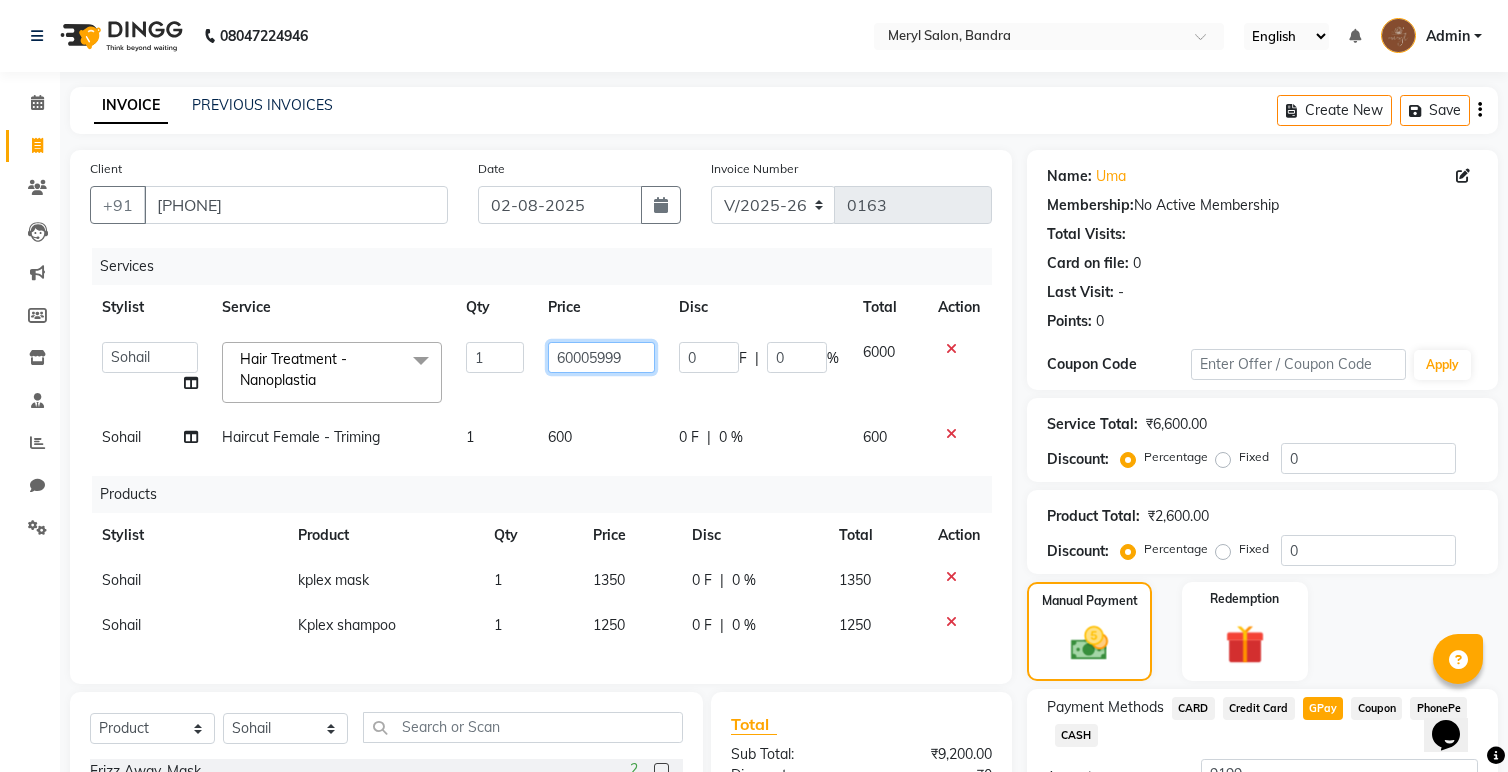 click on "60005999" 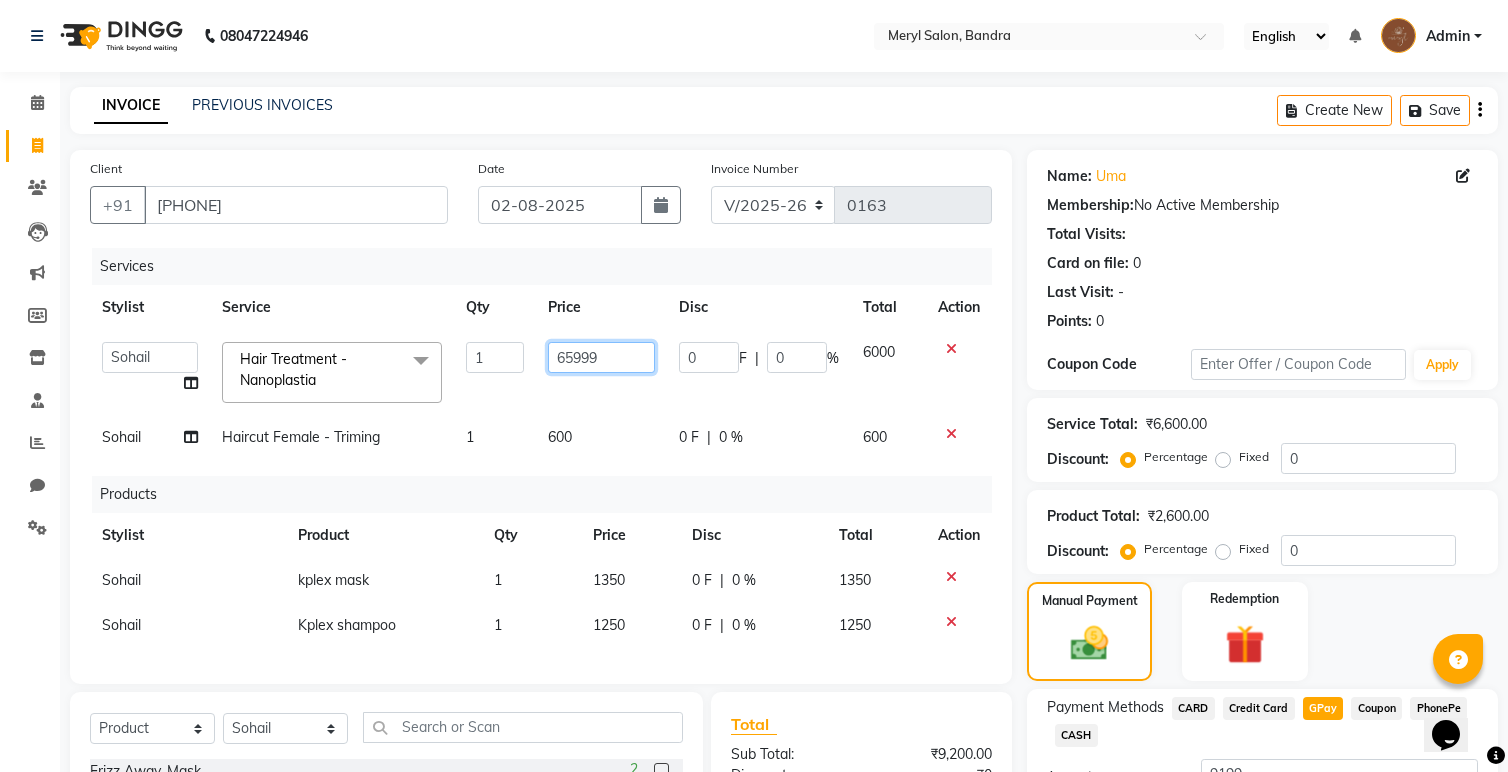 type on "5999" 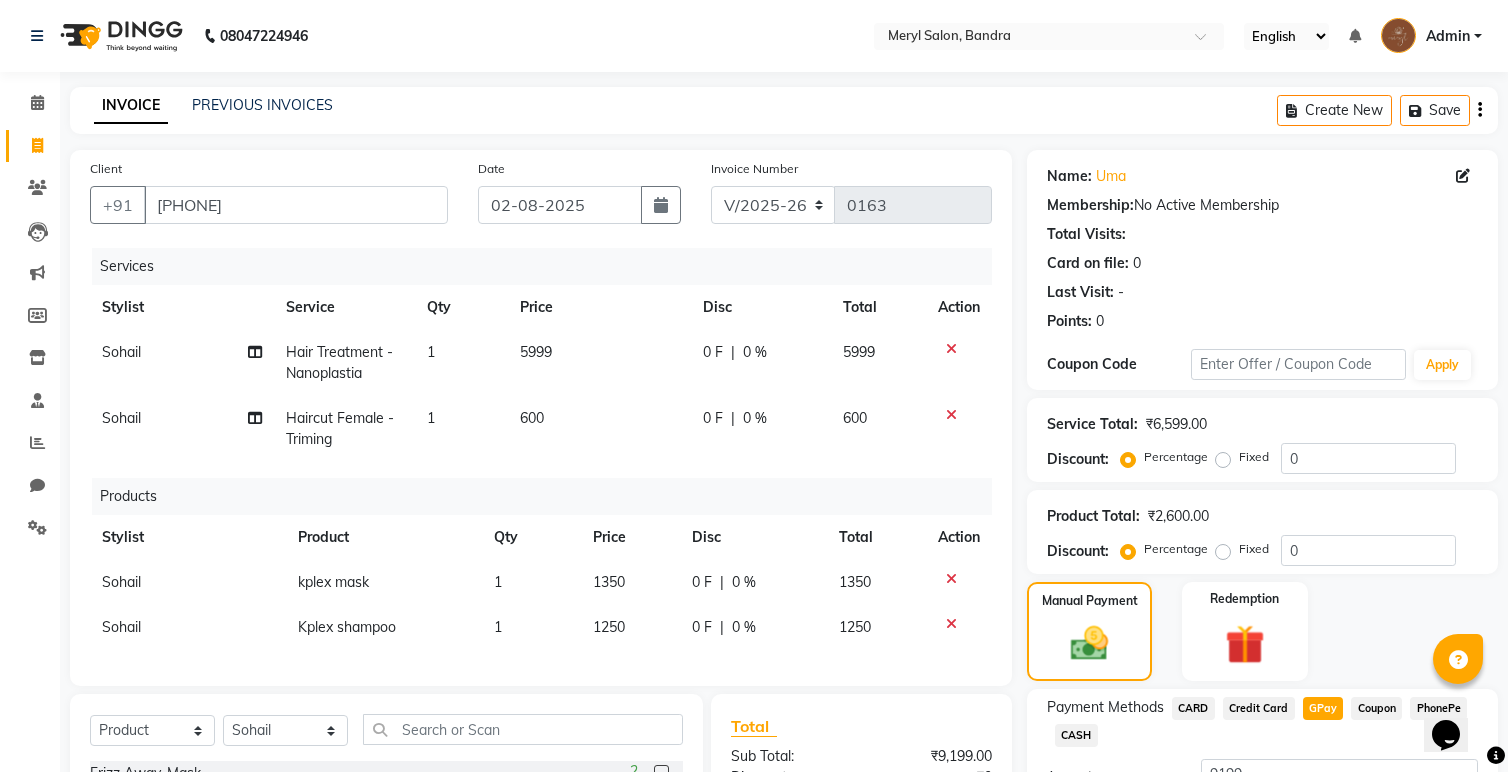 click on "600" 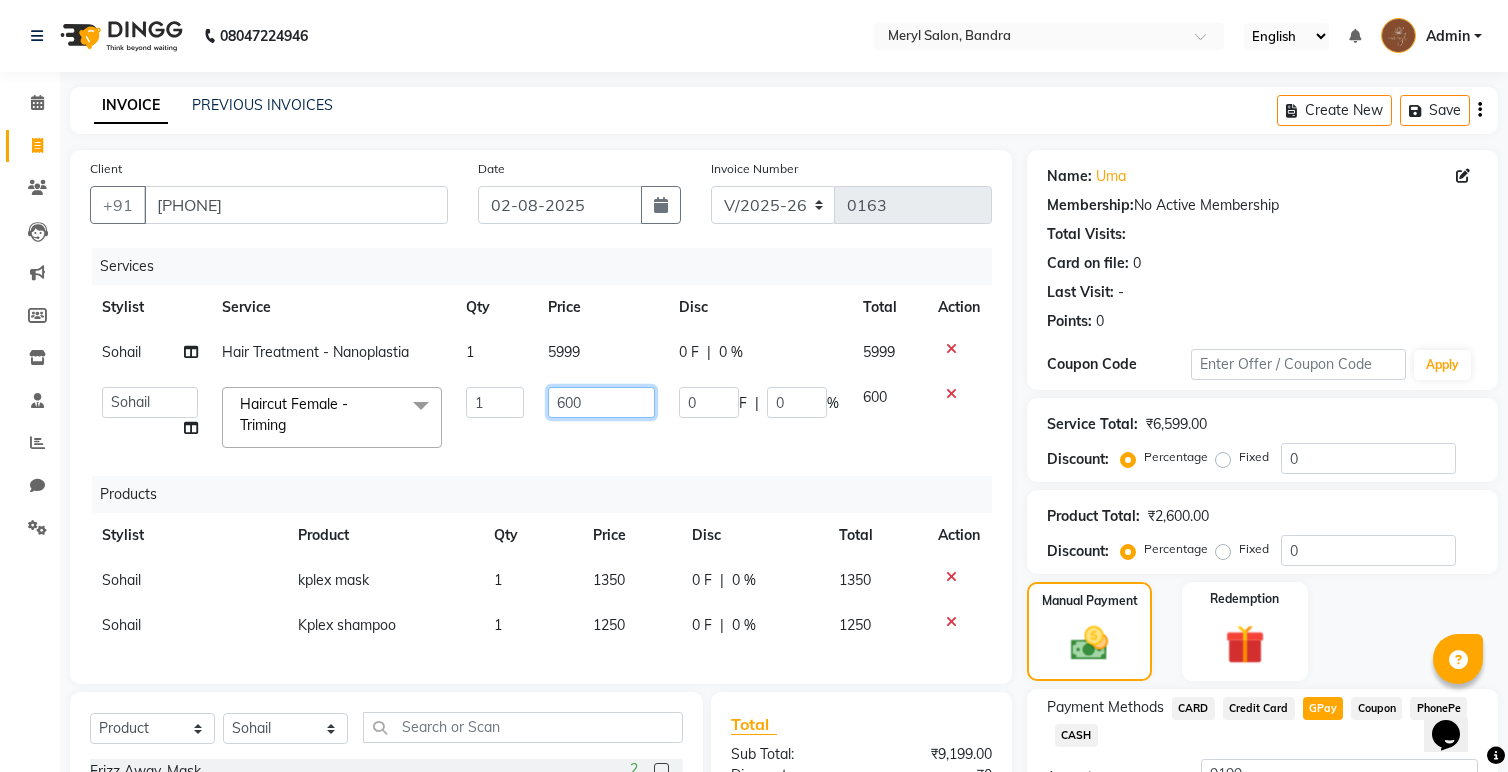 click on "600" 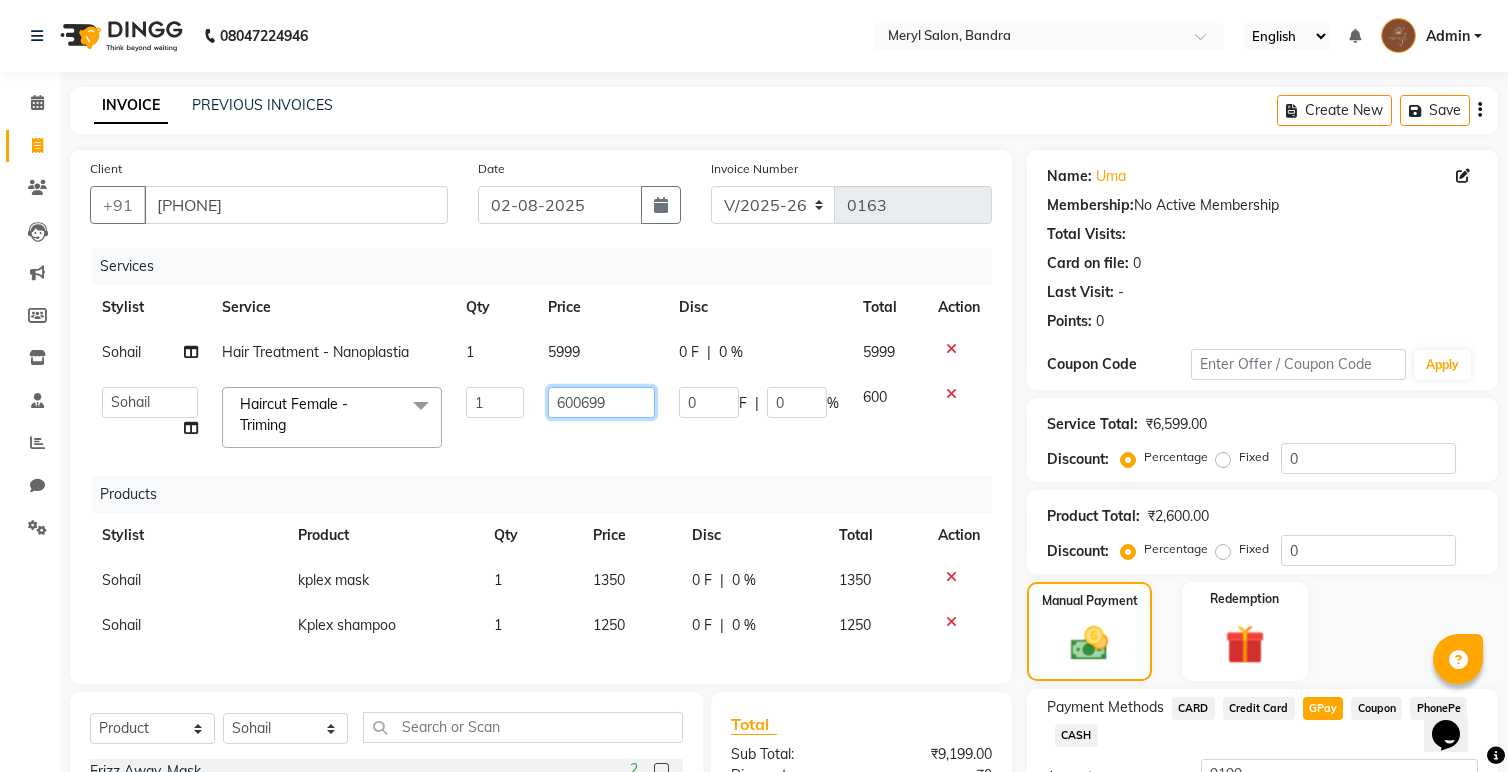 click on "600699" 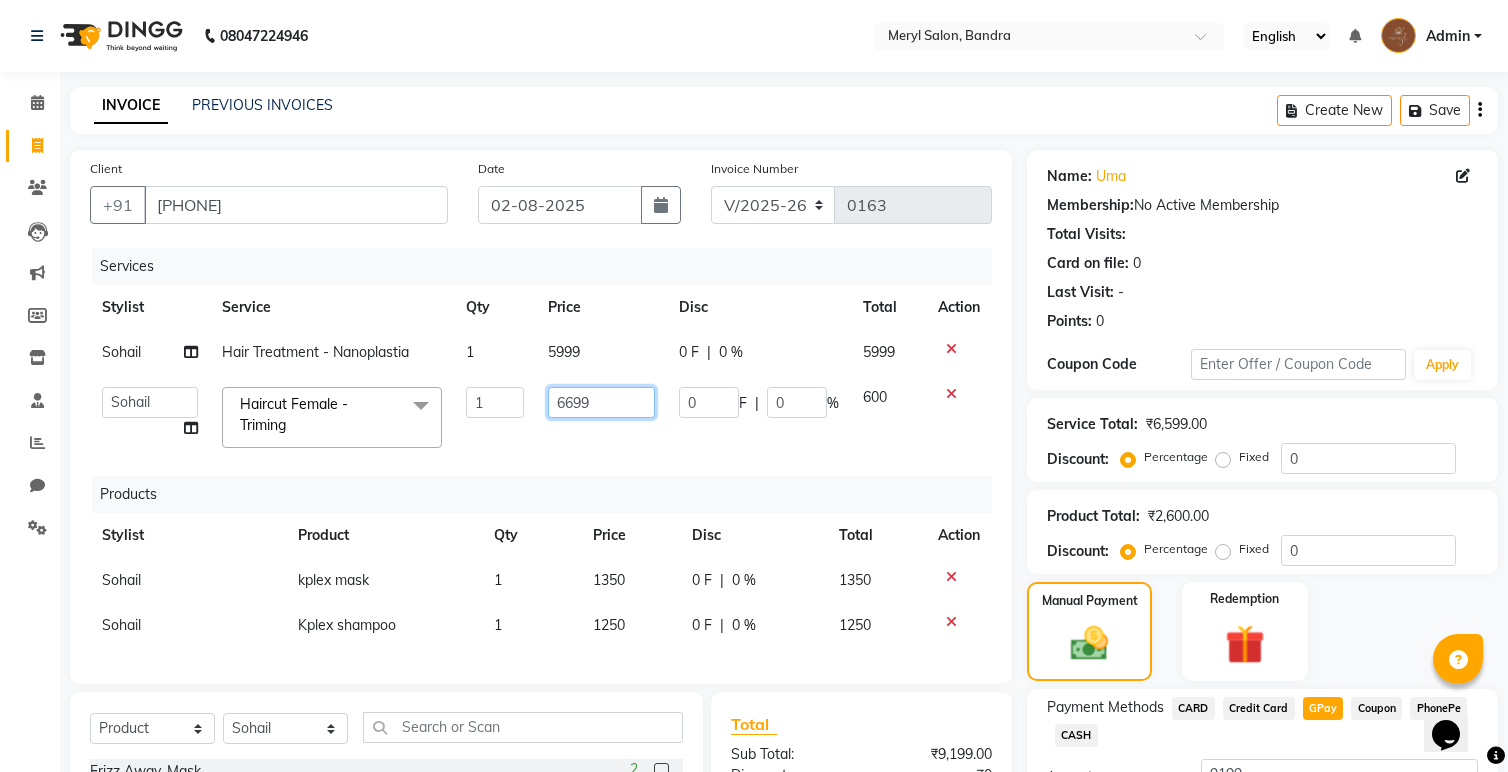 type on "699" 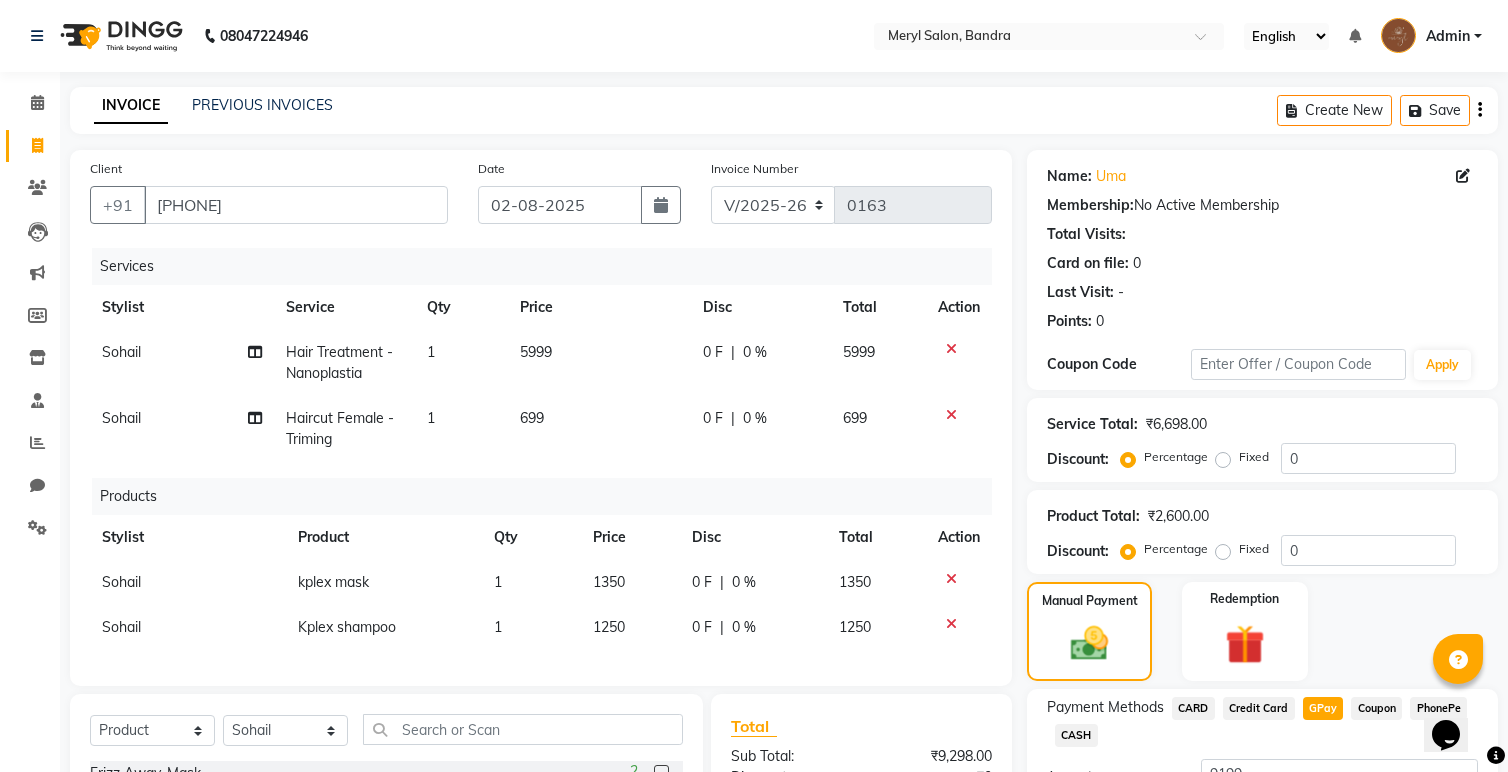 click on "0 %" 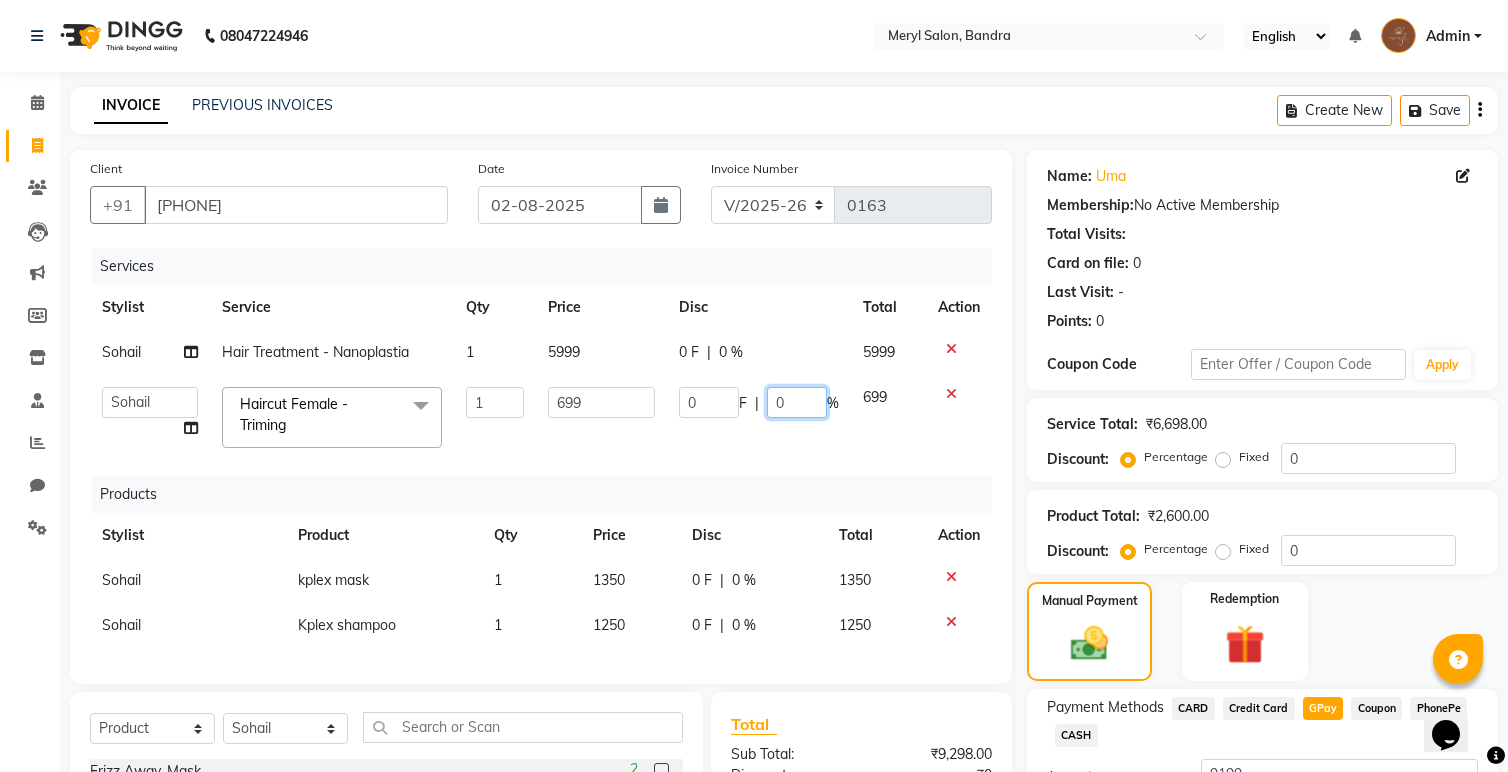 drag, startPoint x: 810, startPoint y: 400, endPoint x: 731, endPoint y: 409, distance: 79.51101 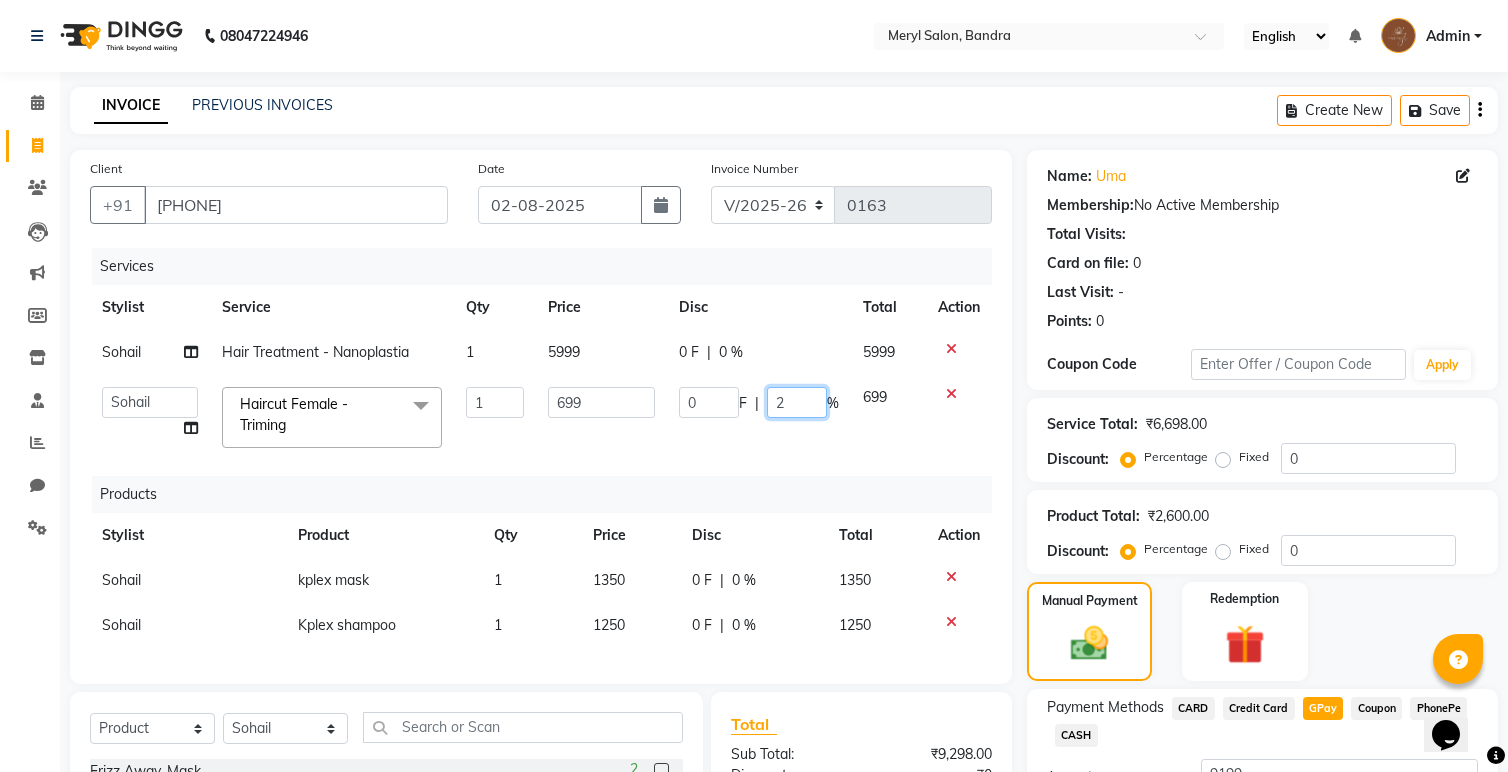 type on "20" 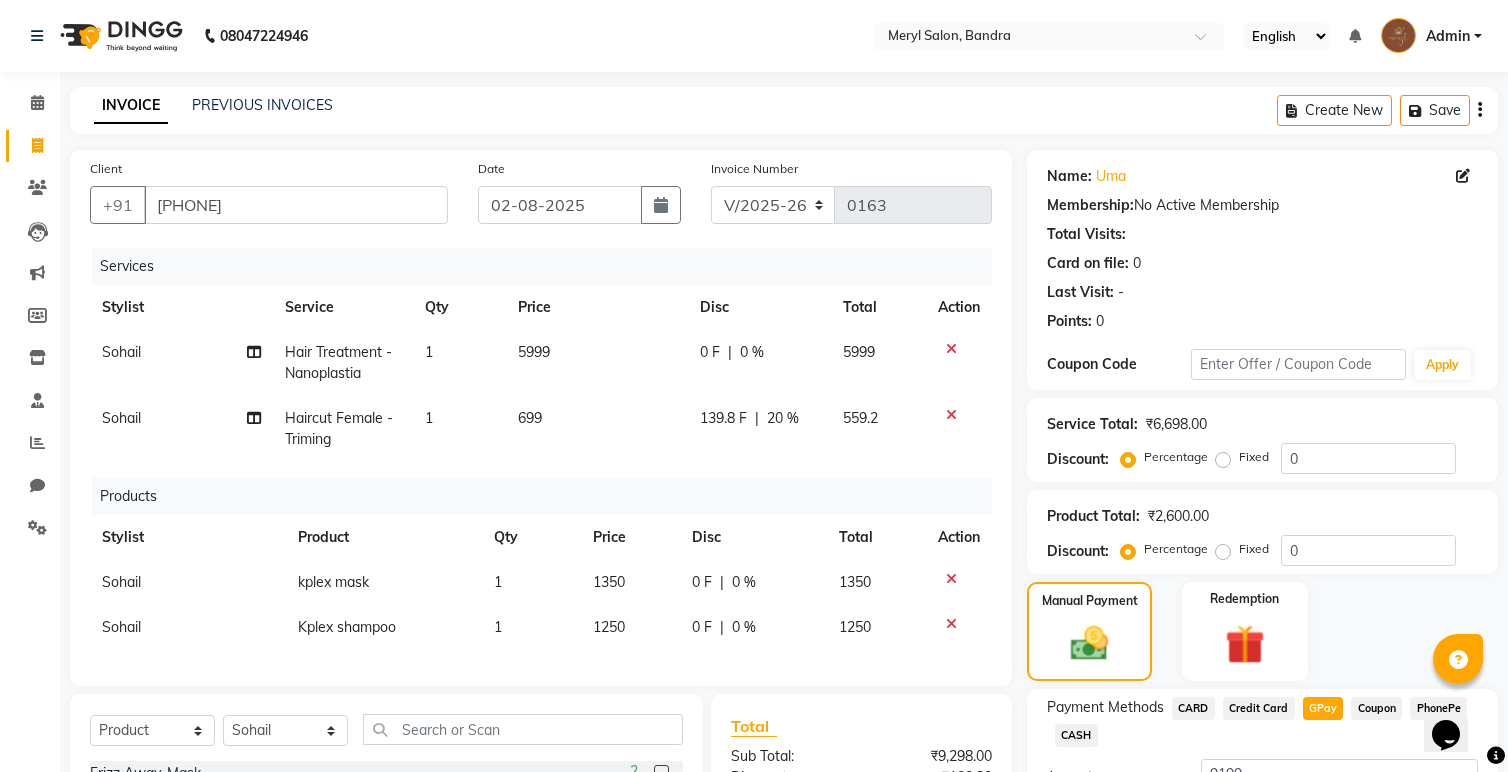 click on "Products" 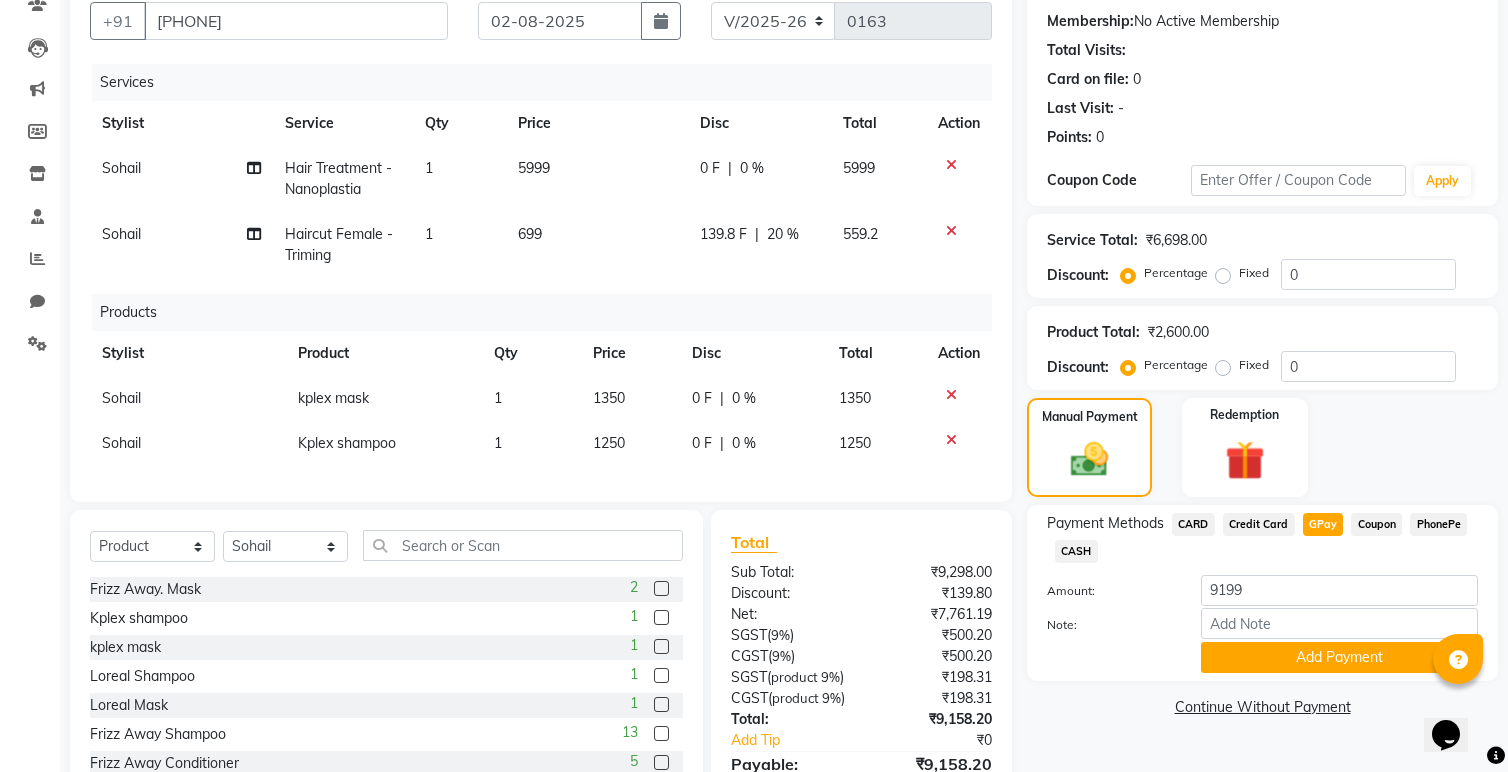 scroll, scrollTop: 193, scrollLeft: 0, axis: vertical 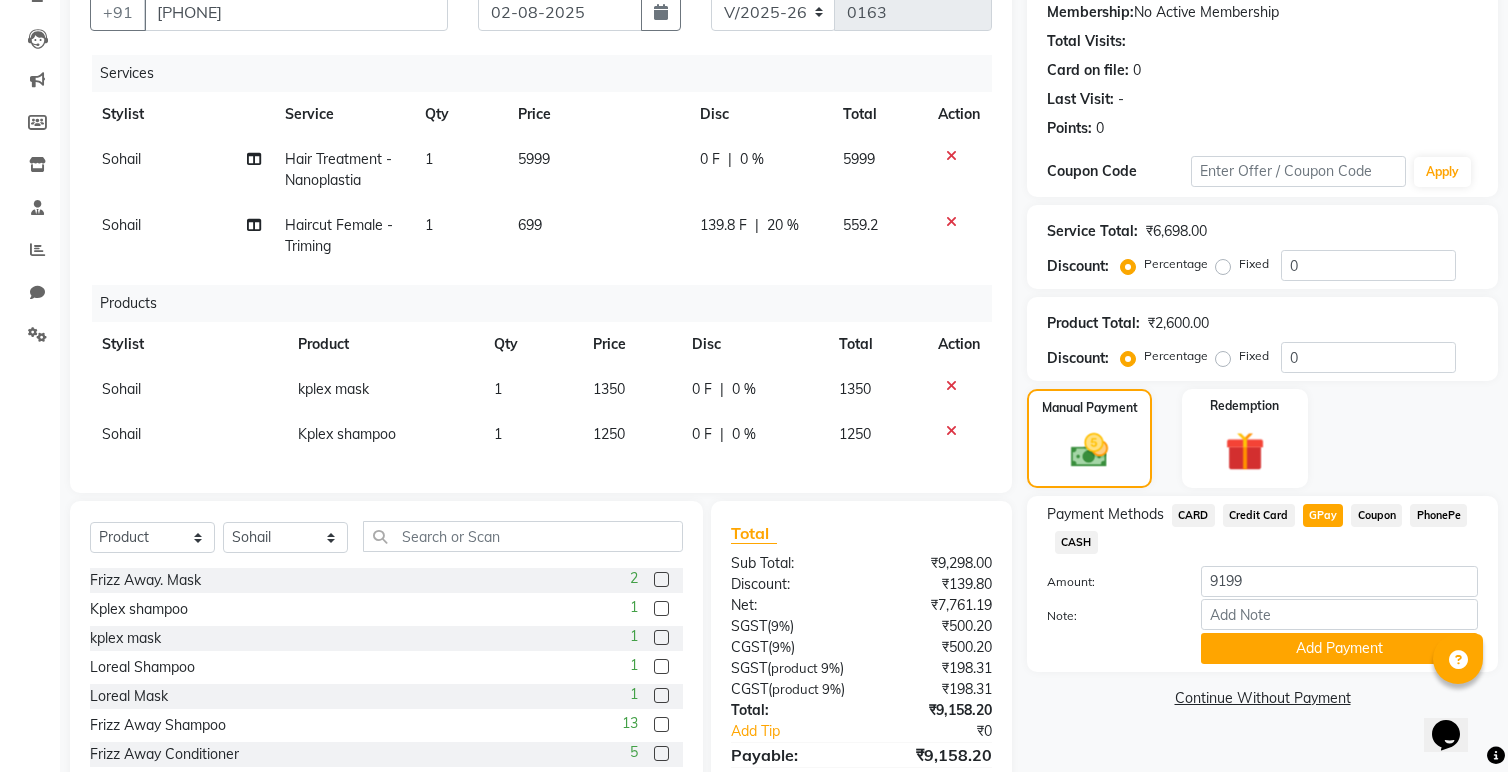 click on "GPay" 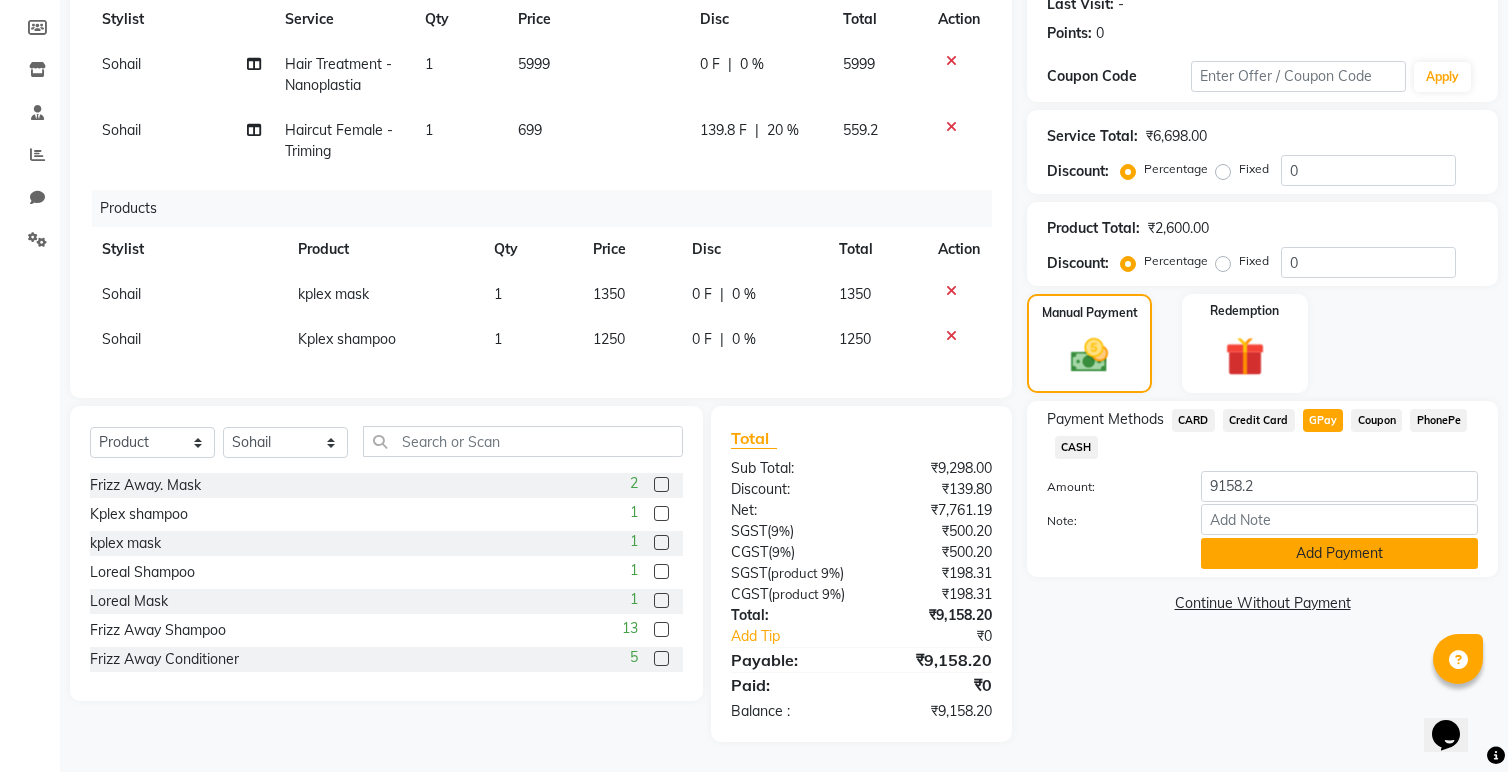 scroll, scrollTop: 316, scrollLeft: 0, axis: vertical 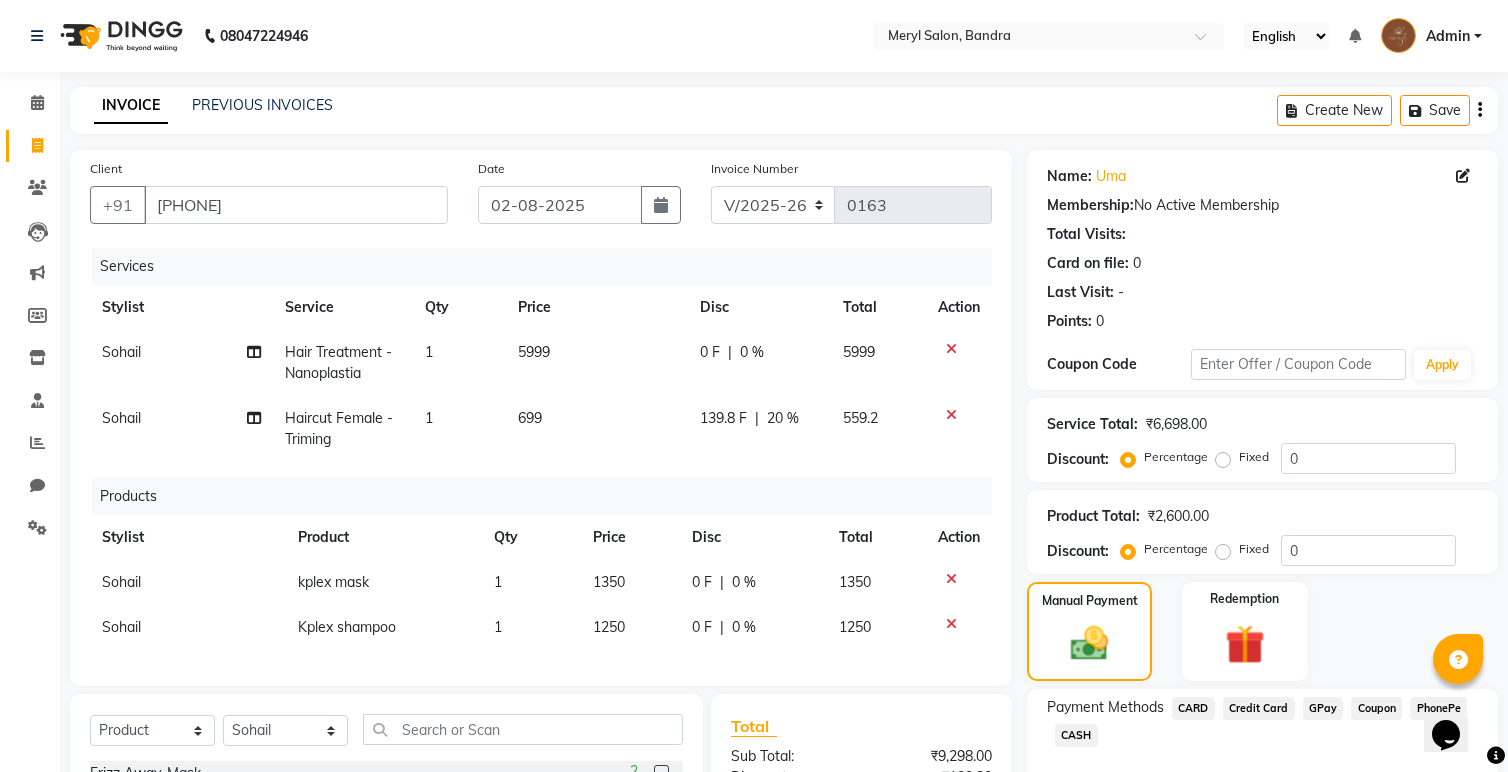 click 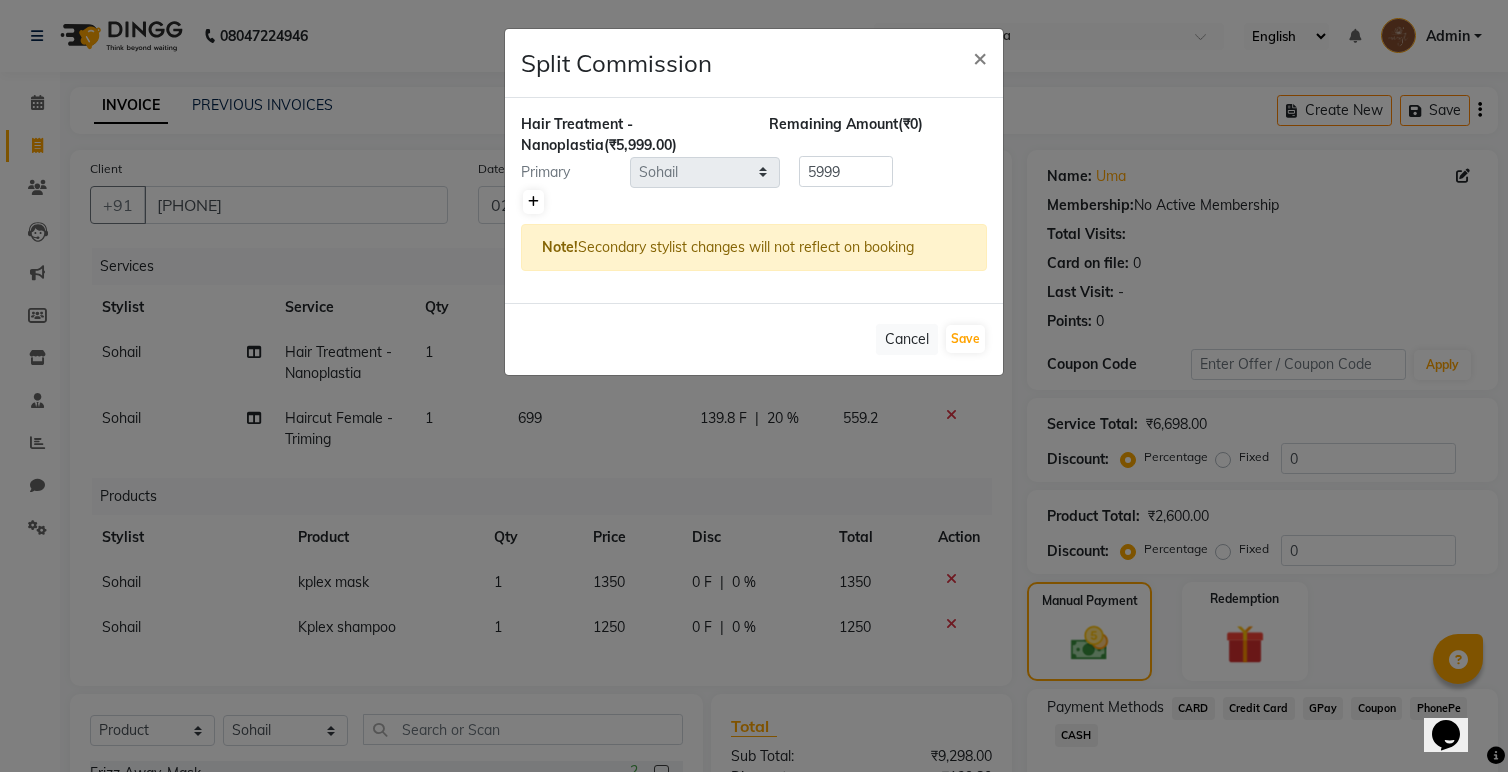 click 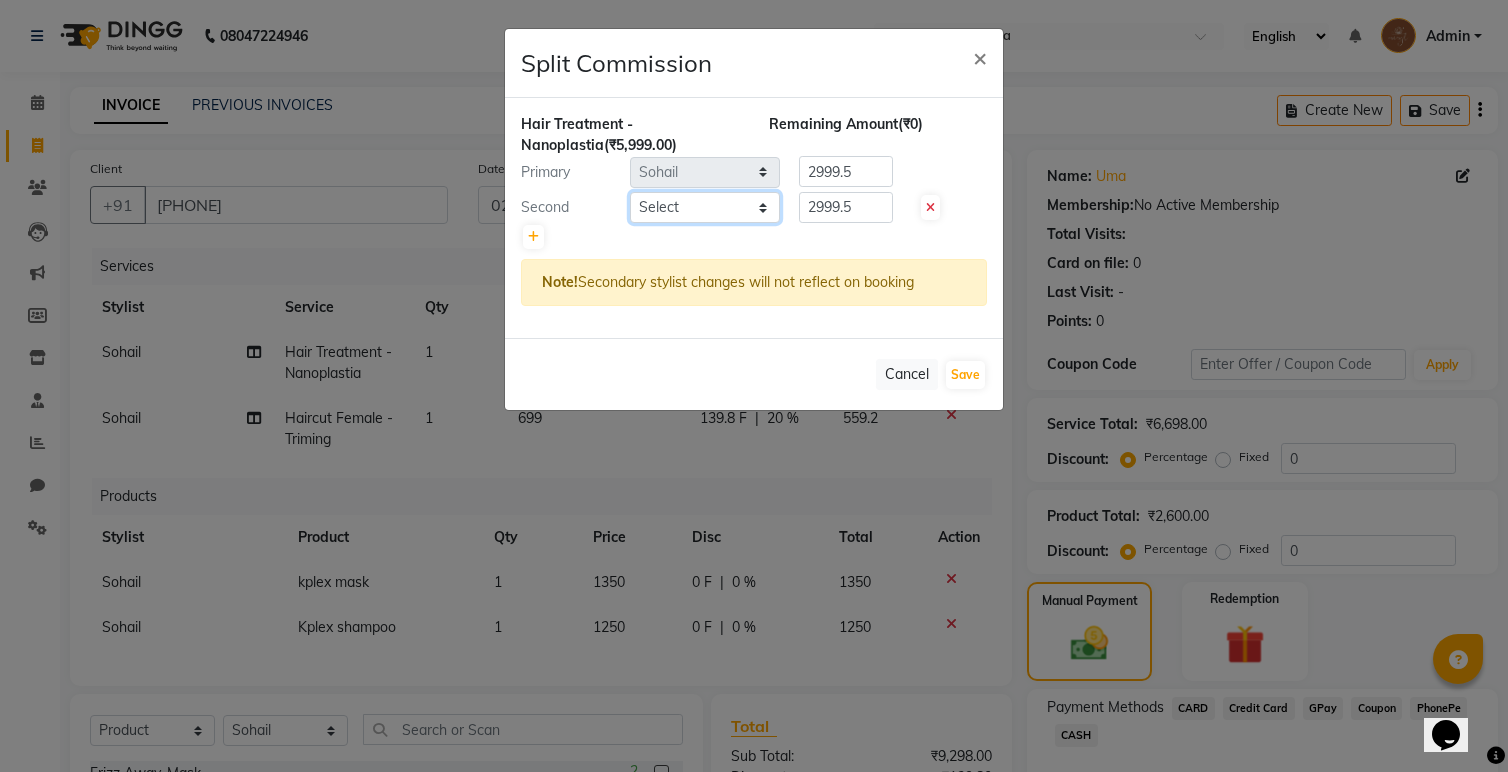 click on "Select  Anita   Dakshta    Jessica   Omar   Priti   Rajesh    Raju   Rekha   Sana    Shamal    Shivansh   Sohail" 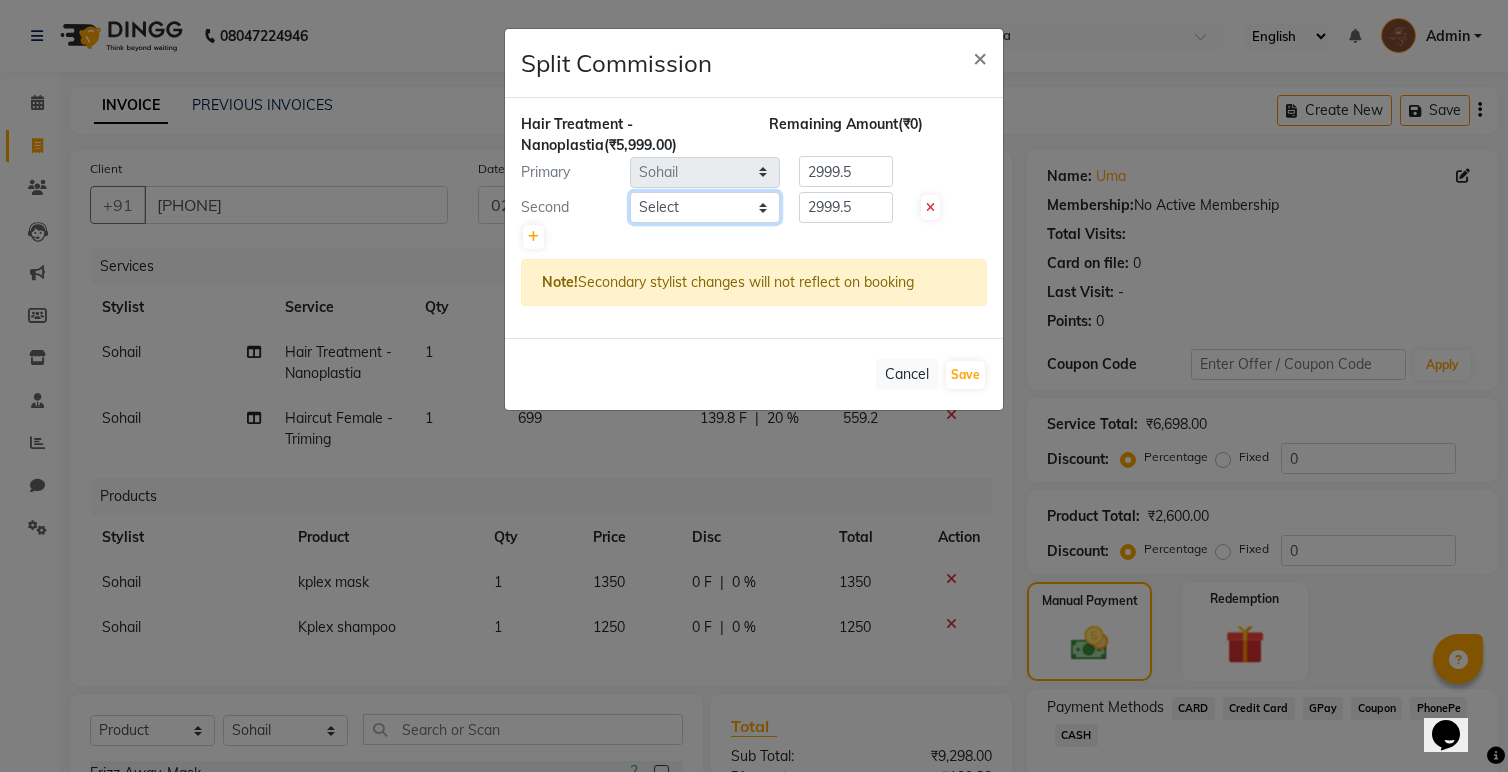 select on "70712" 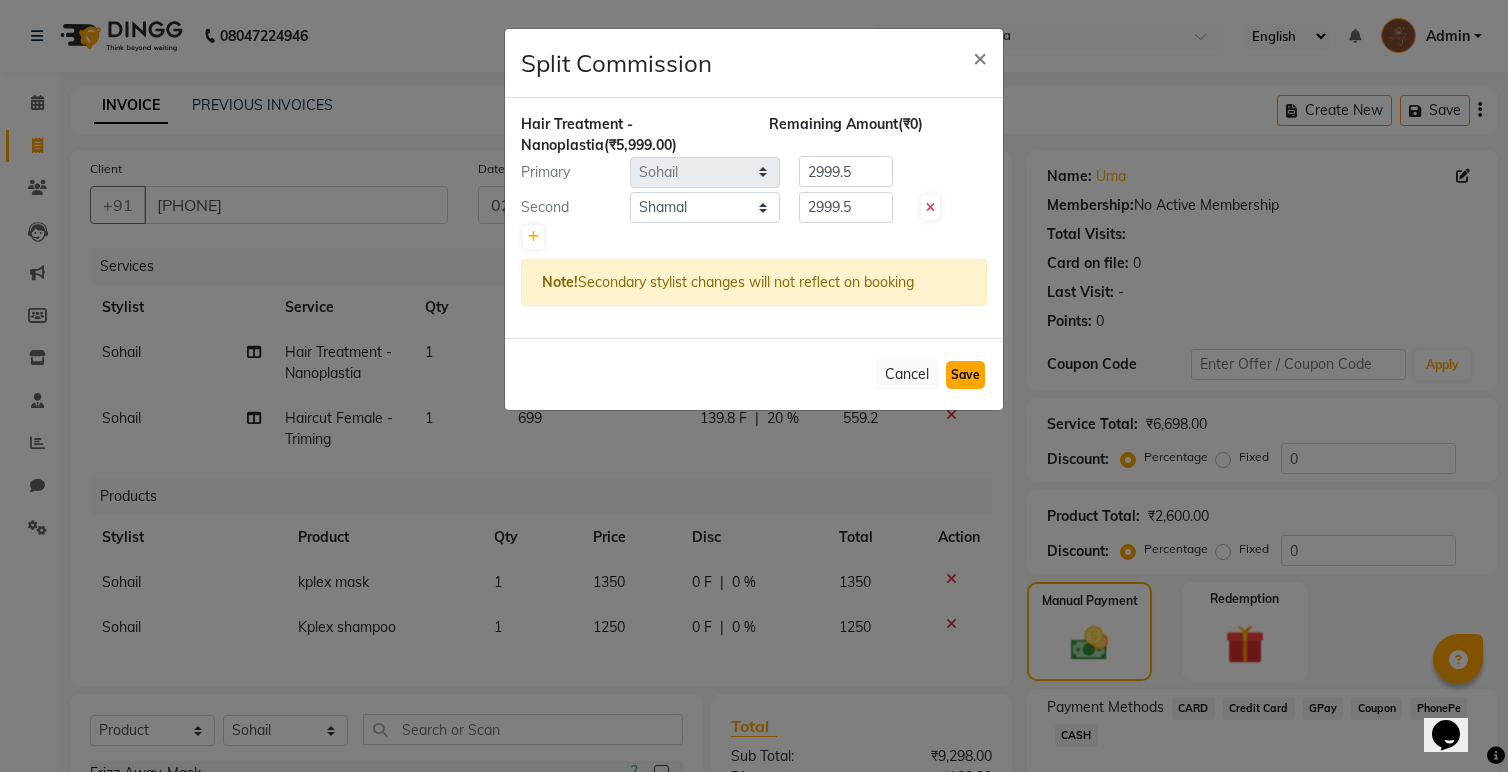 click on "Save" 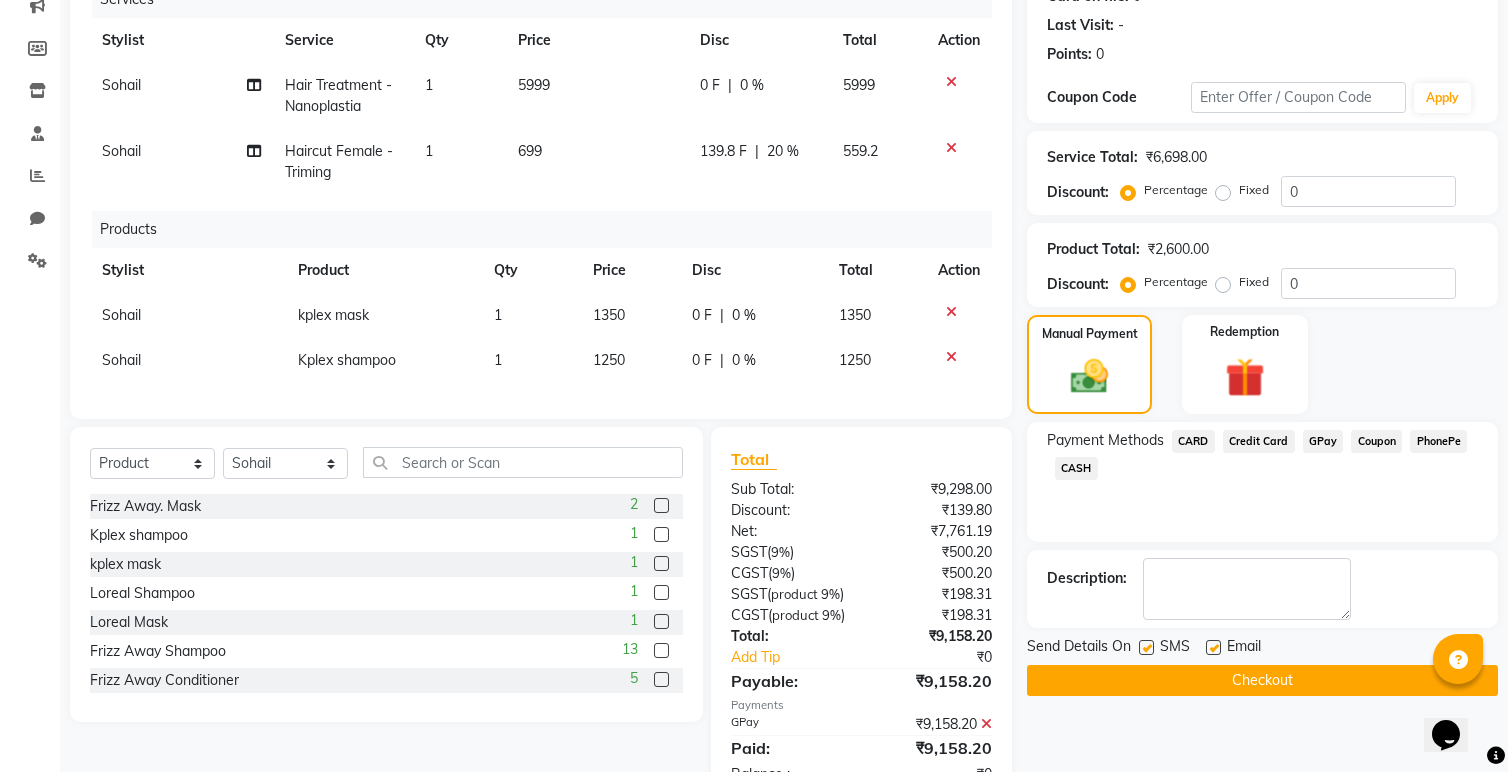 scroll, scrollTop: 269, scrollLeft: 0, axis: vertical 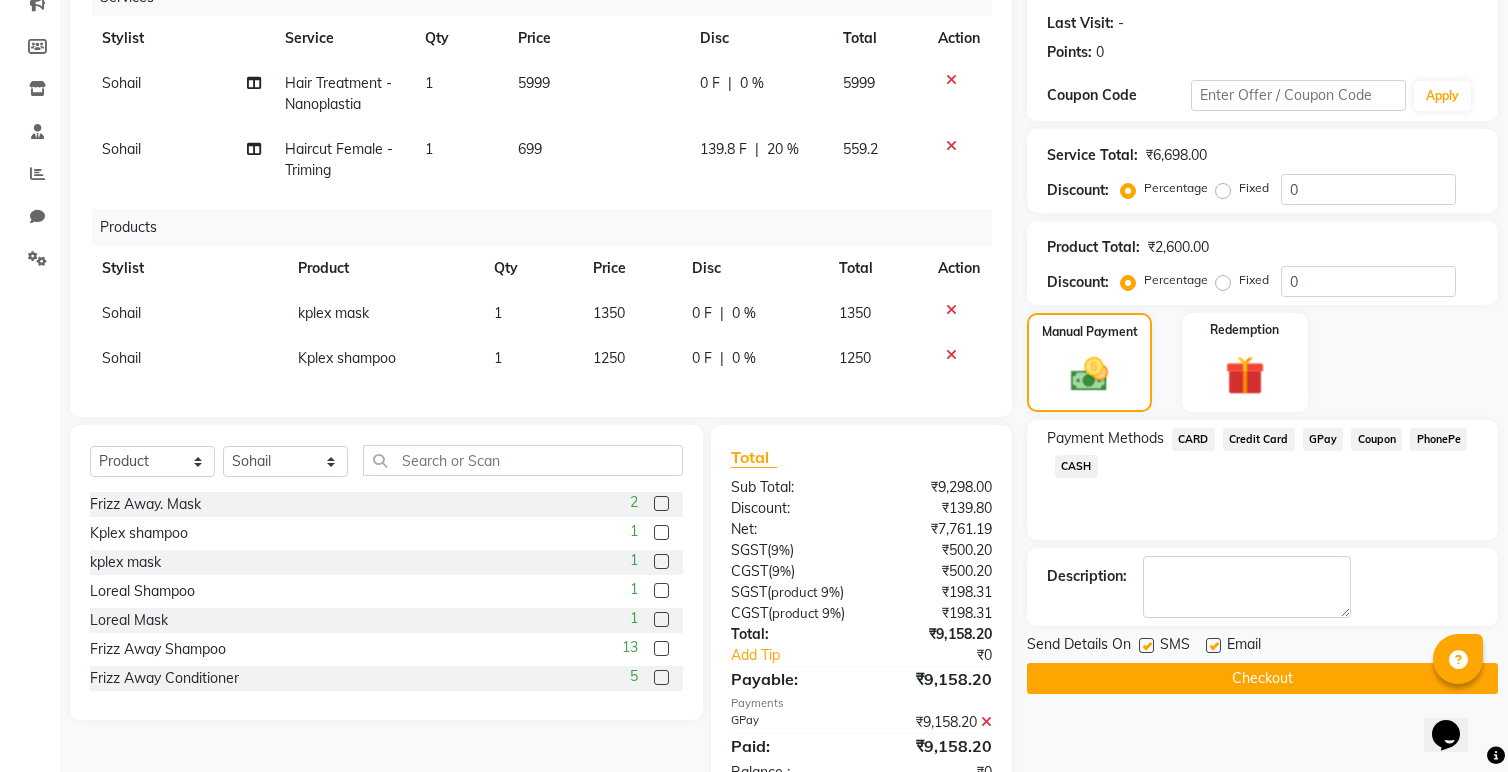 click on "Sohail" 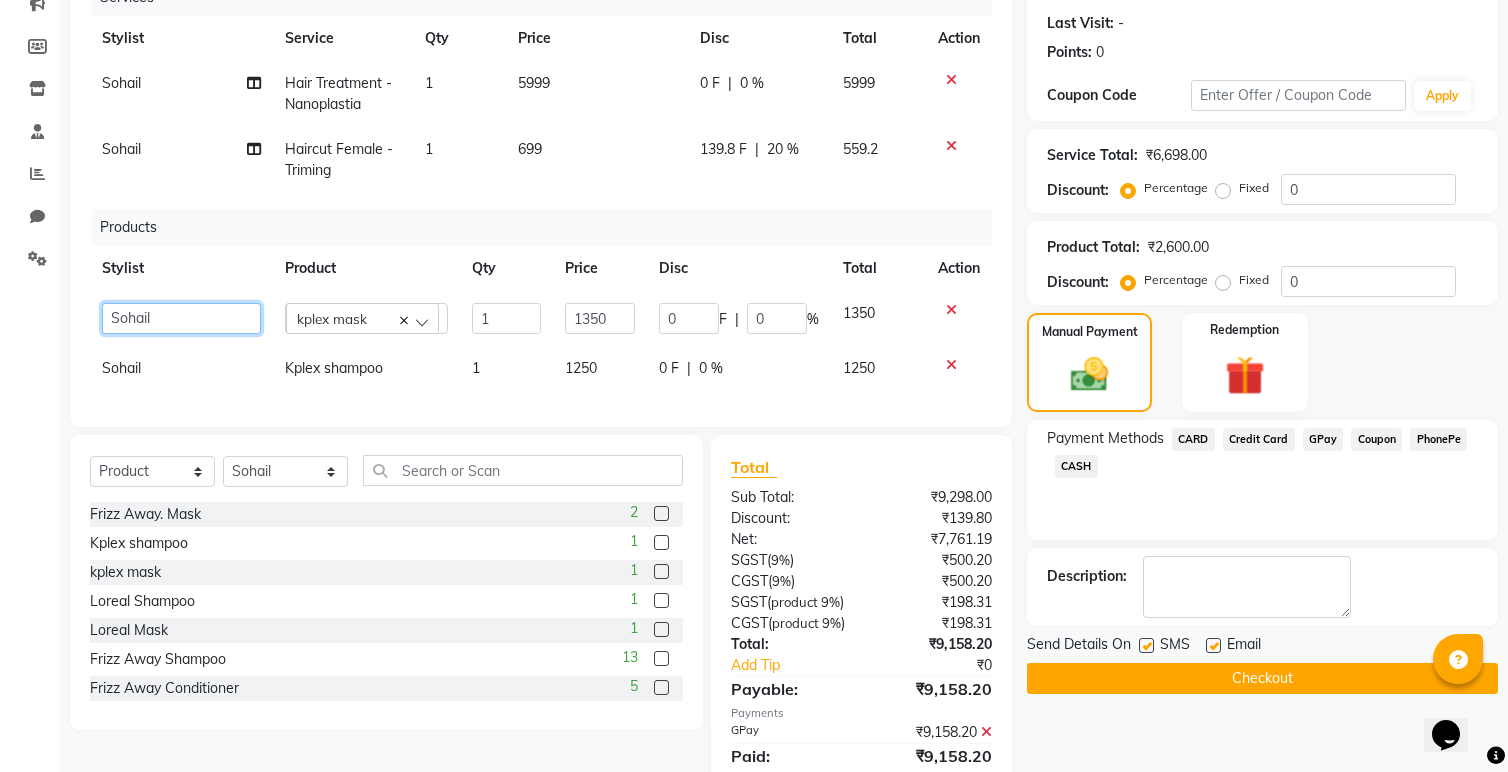 click on "Anita   Dakshta    Jessica   Omar   Priti   Rajesh    Raju   Rekha   Sana    Shamal    Shivansh   Sohail" 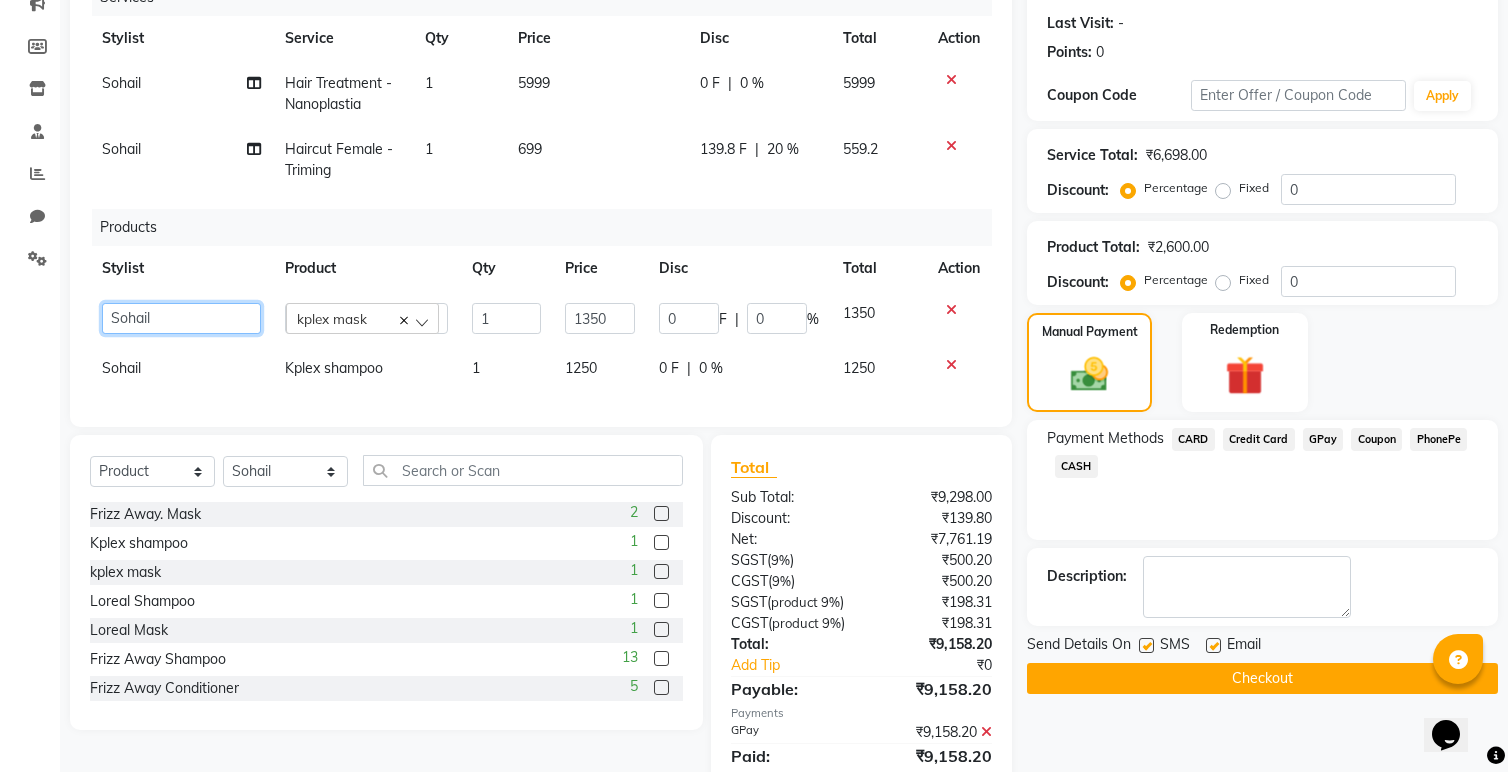click on "Anita   Dakshta    Jessica   Omar   Priti   Rajesh    Raju   Rekha   Sana    Shamal    Shivansh   Sohail" 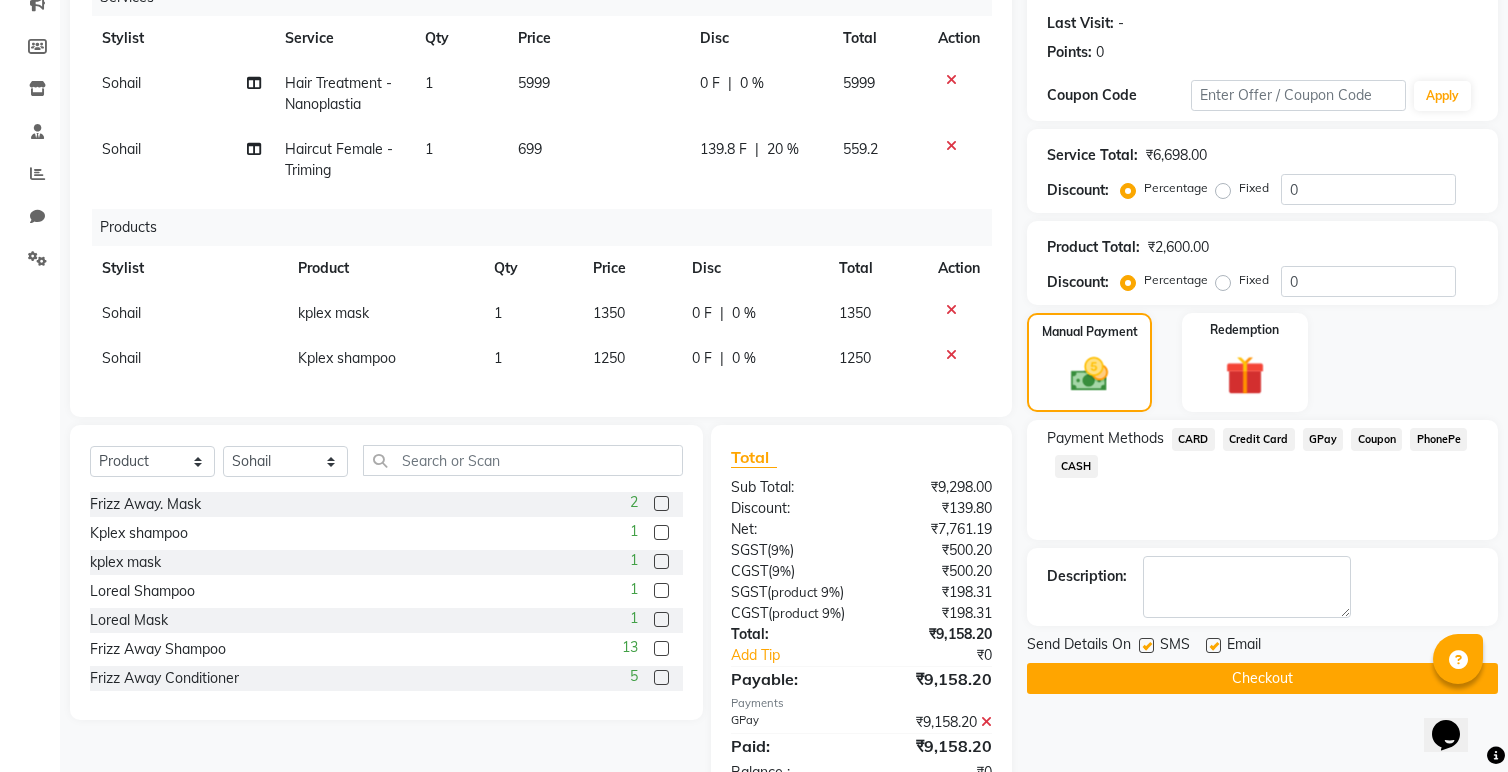 click on "Stylist" 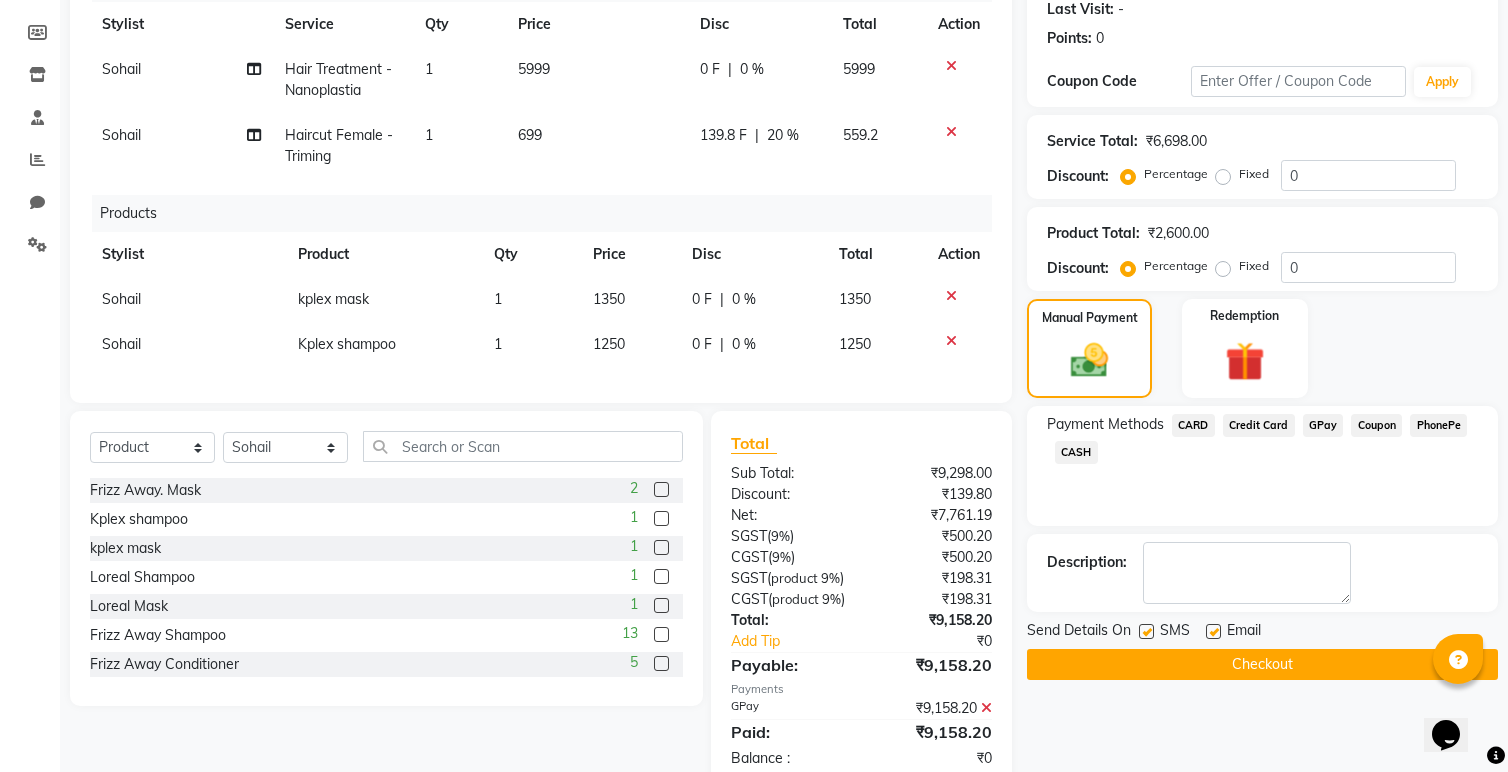 scroll, scrollTop: 316, scrollLeft: 0, axis: vertical 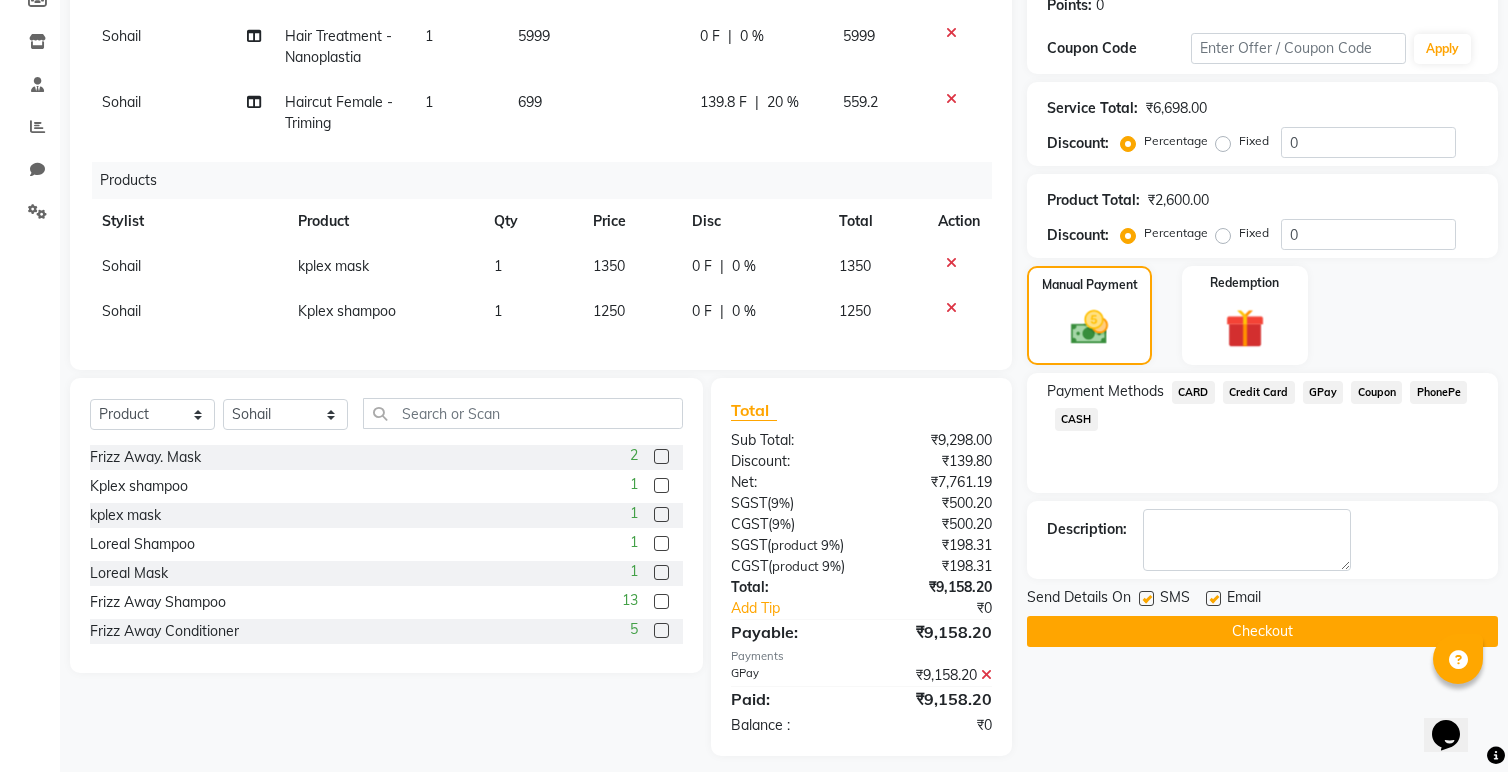 click on "Checkout" 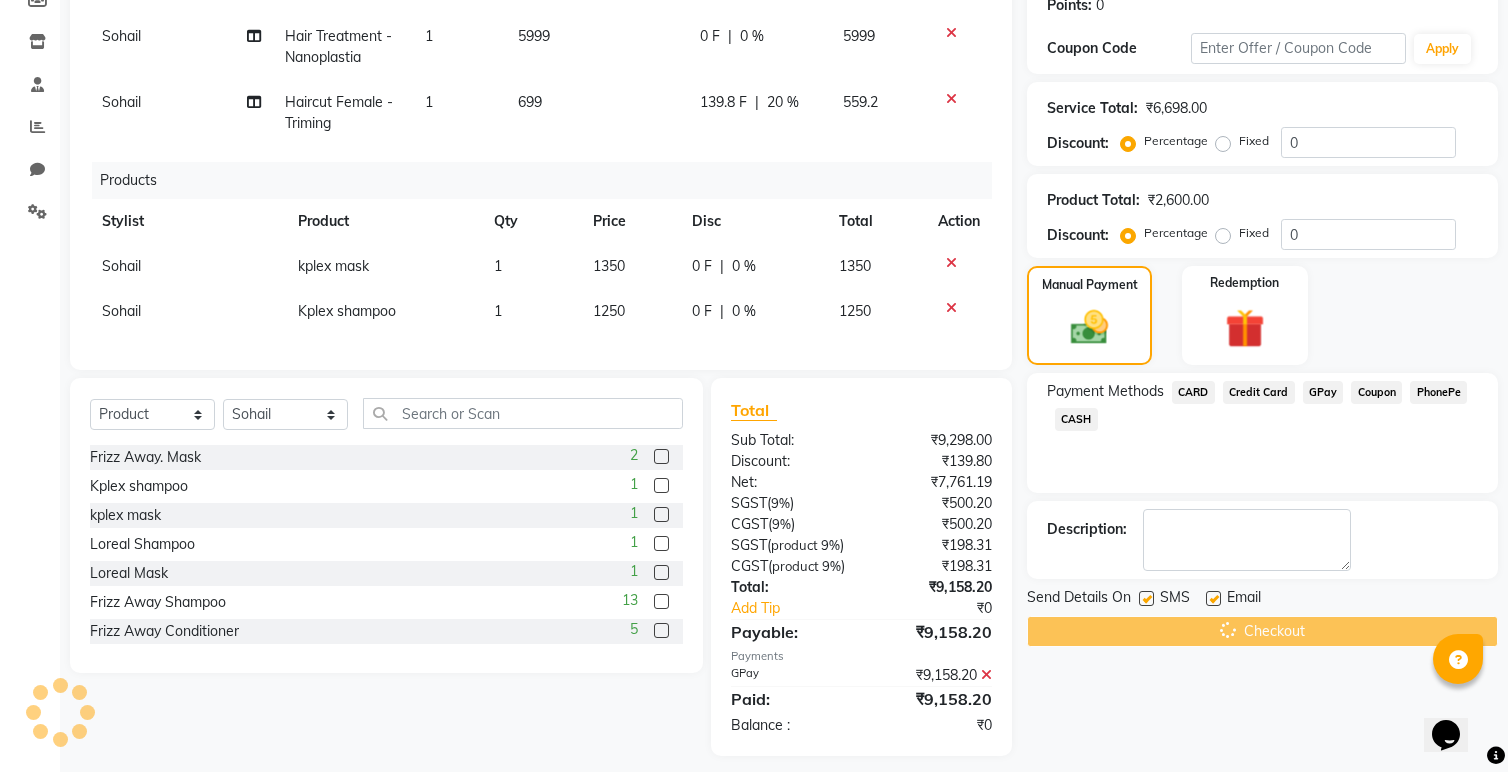 scroll, scrollTop: 0, scrollLeft: 0, axis: both 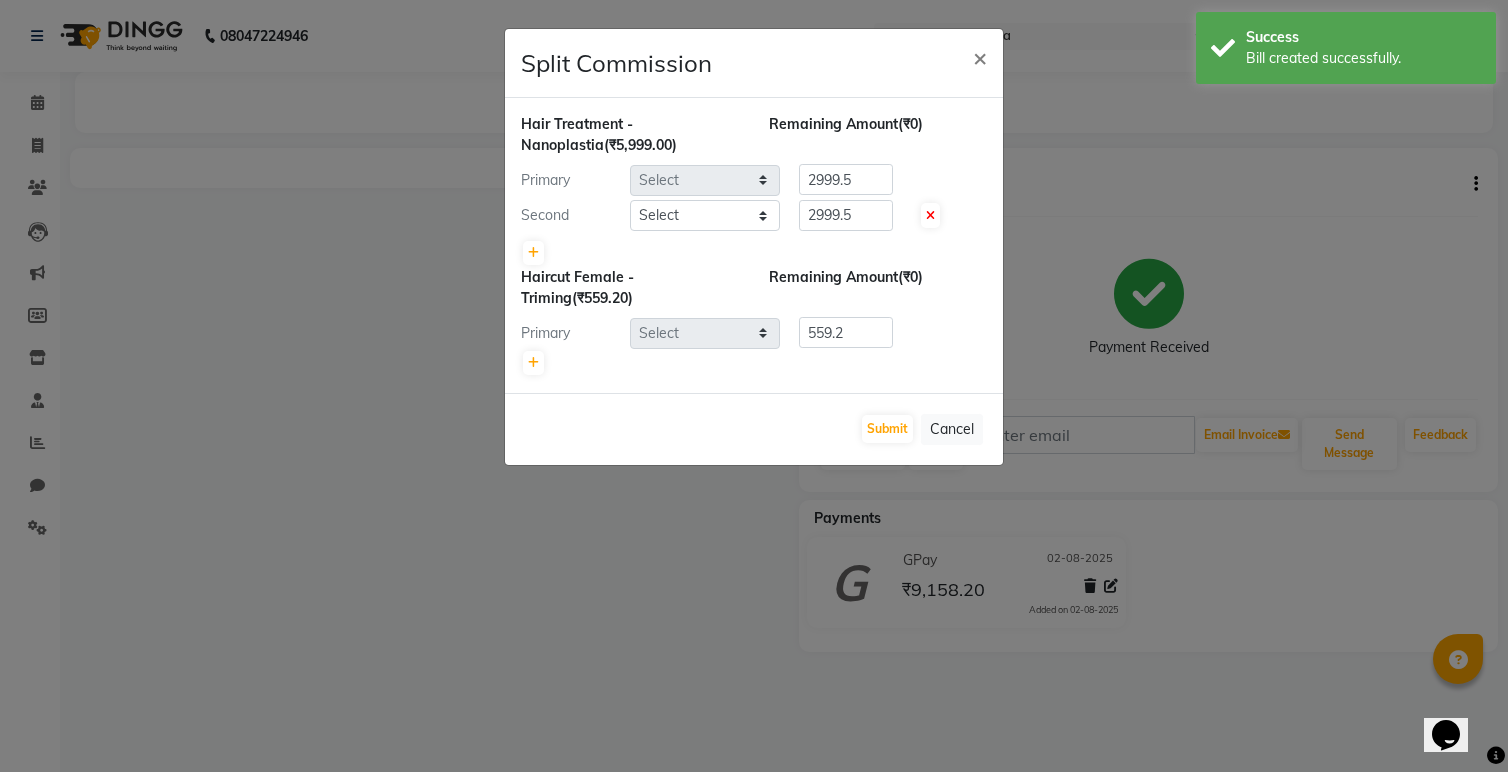select on "70710" 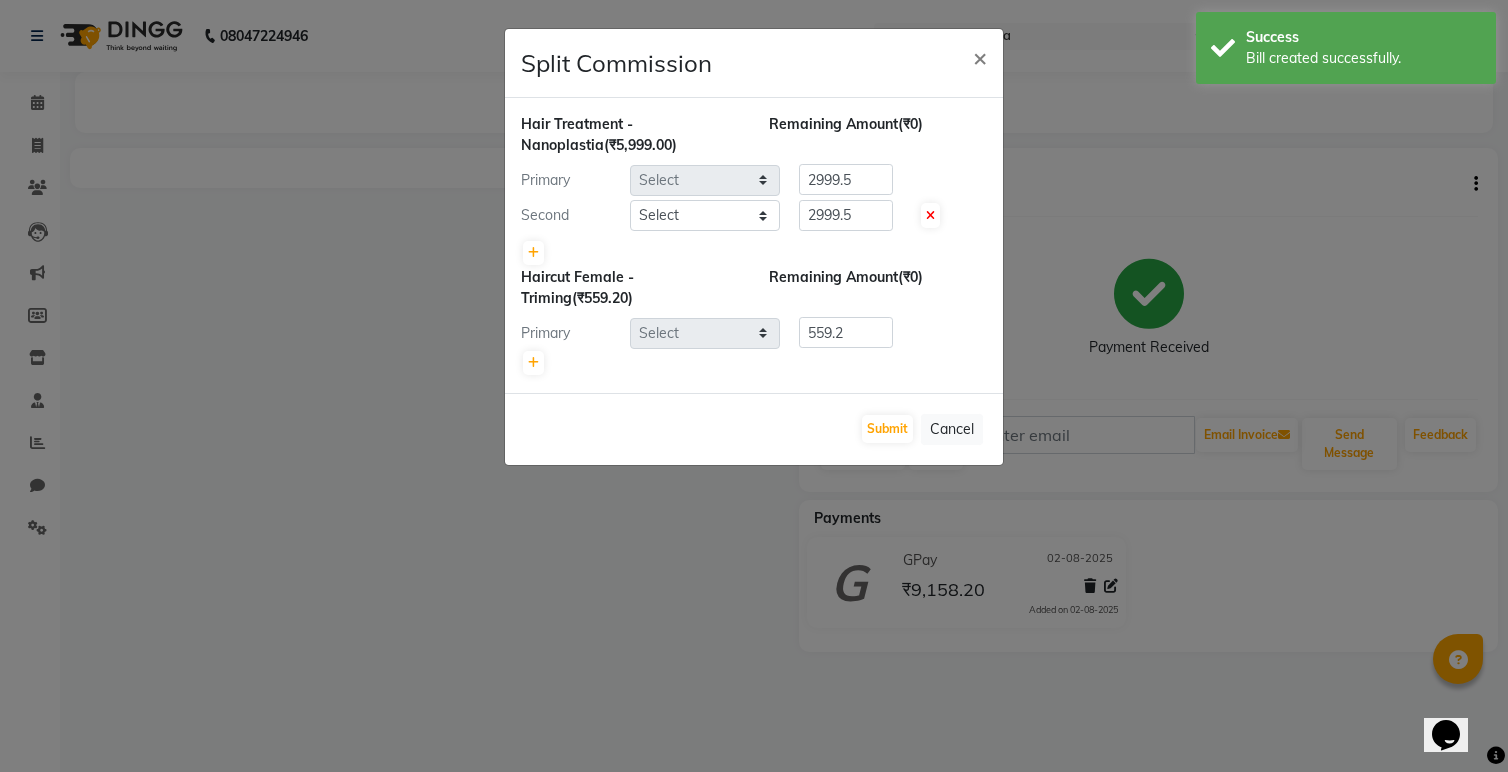select on "70712" 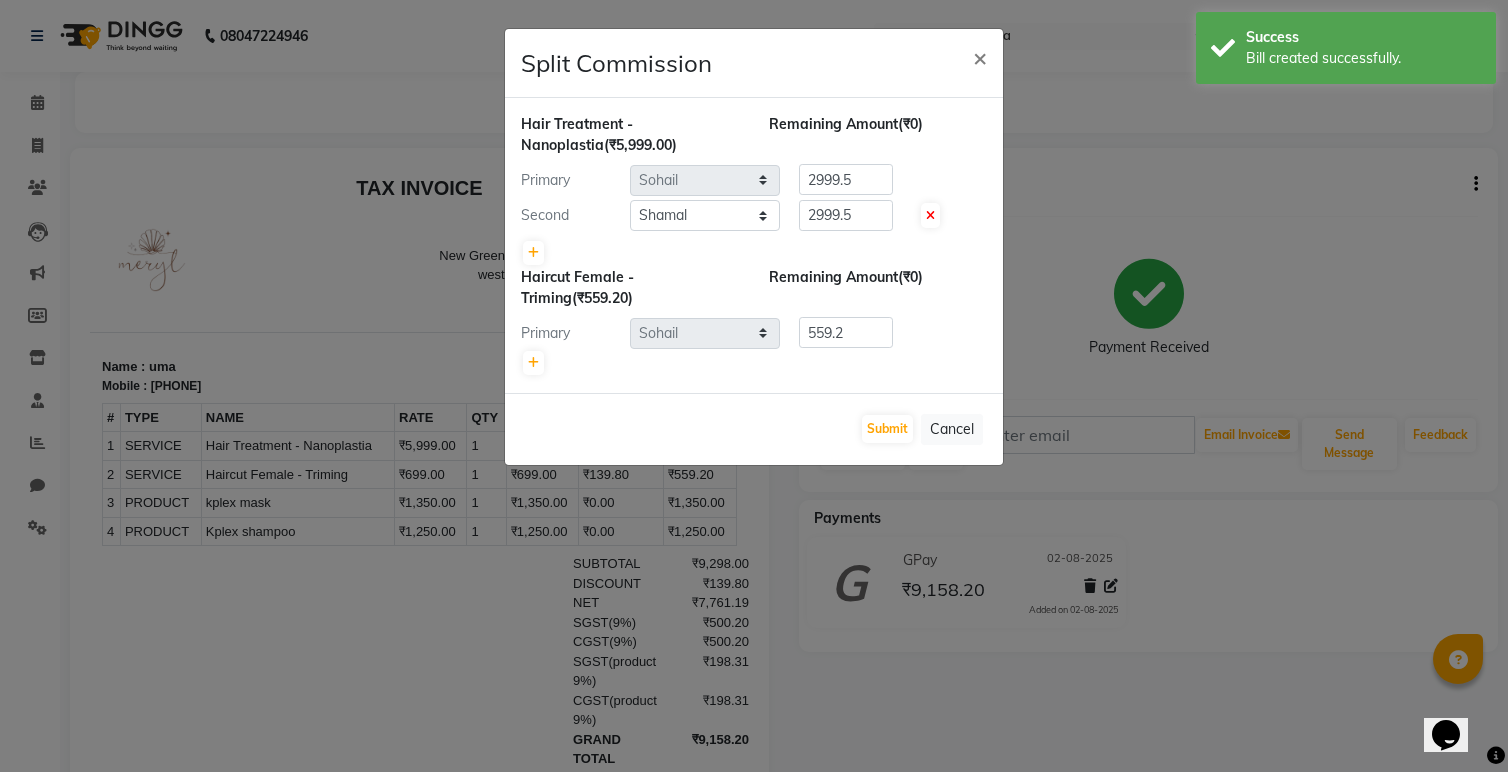 scroll, scrollTop: 0, scrollLeft: 0, axis: both 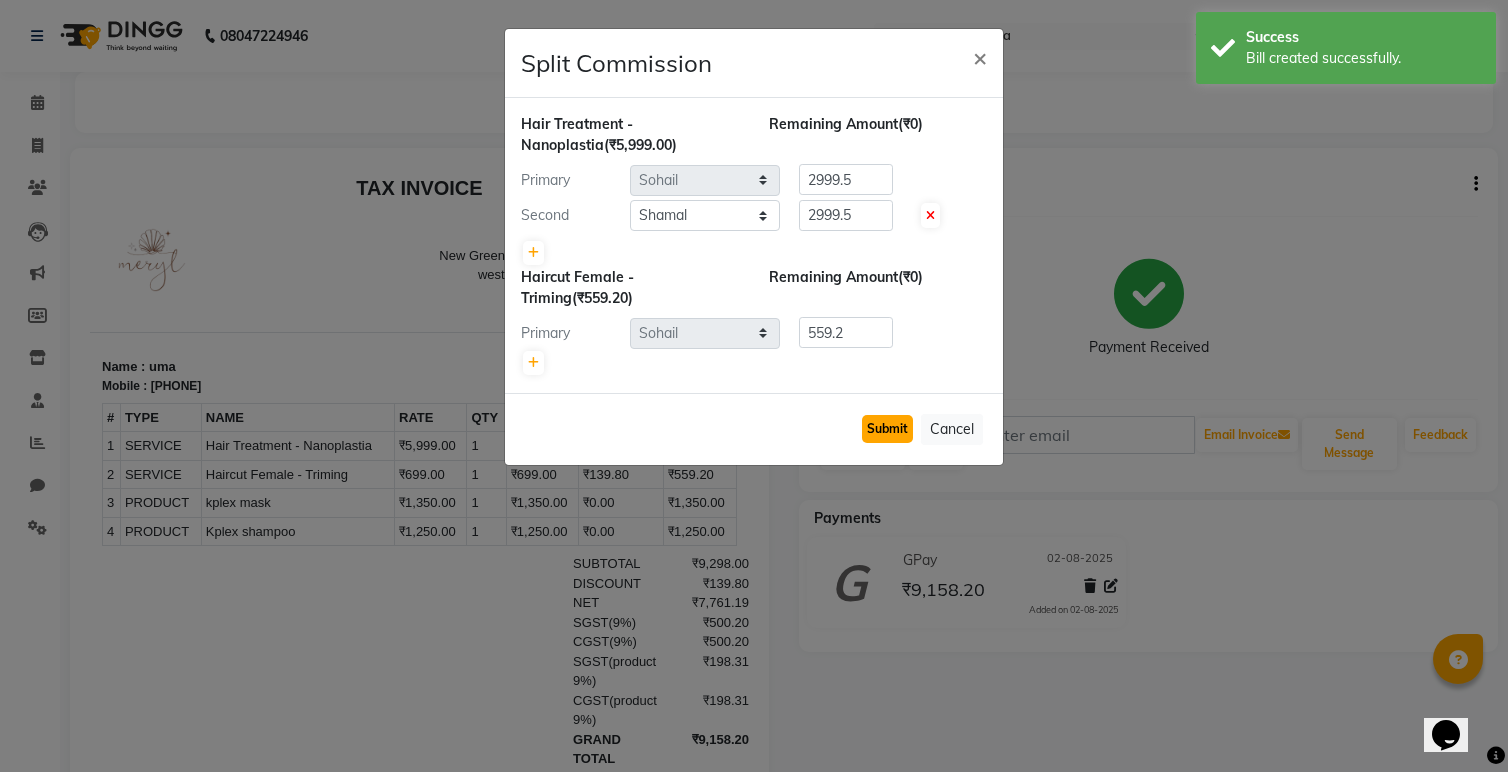 click on "Submit" 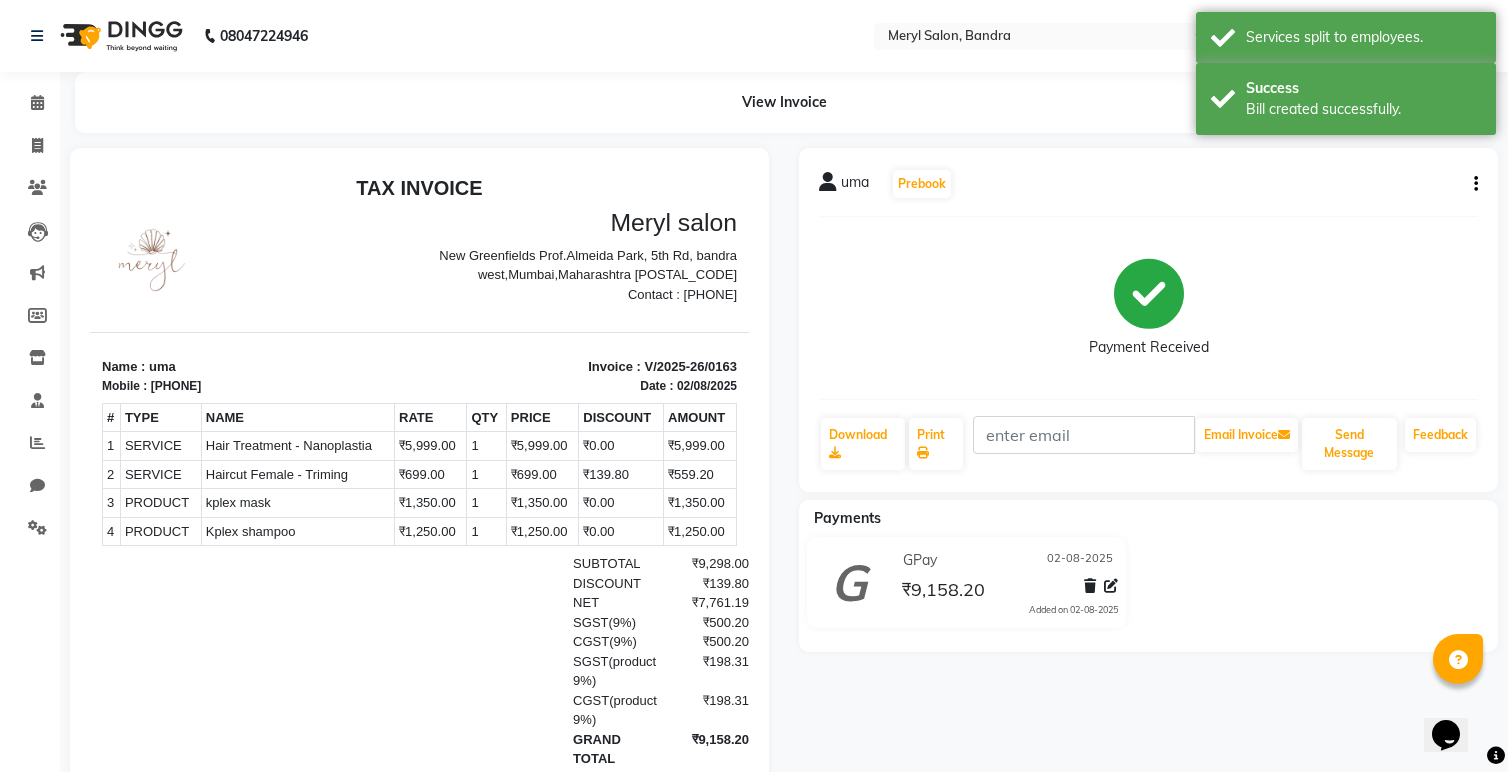 scroll, scrollTop: 1, scrollLeft: 0, axis: vertical 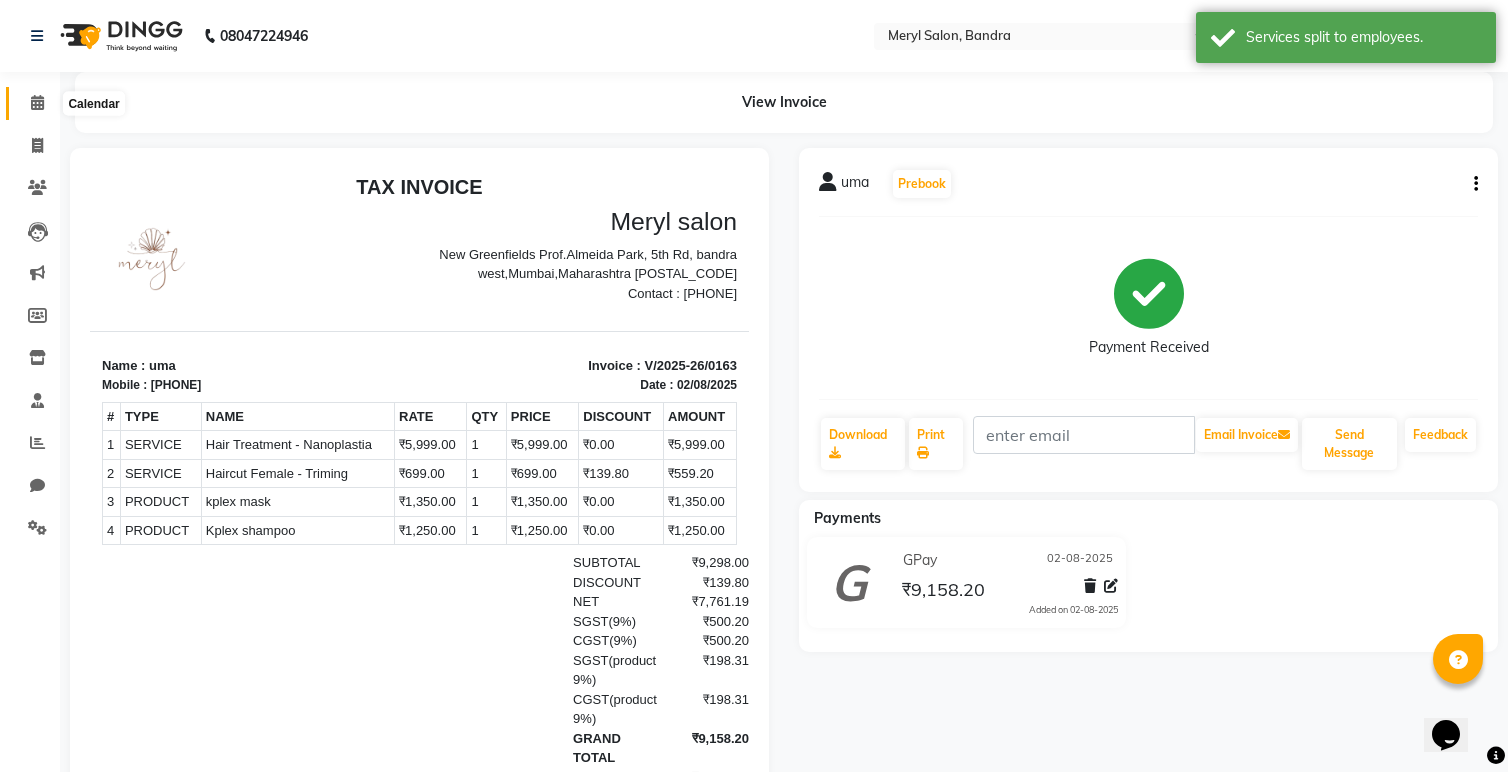 click 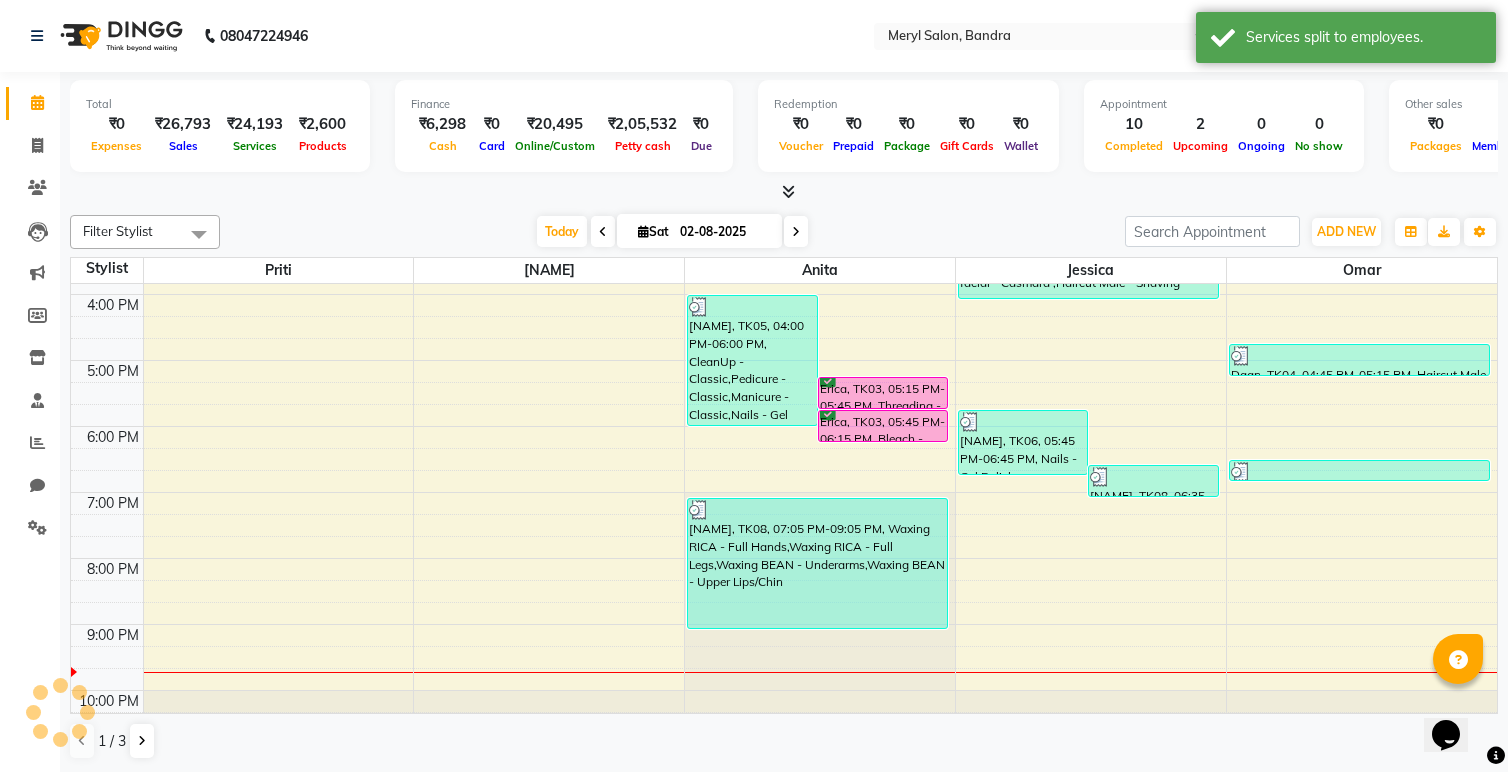 scroll, scrollTop: 0, scrollLeft: 0, axis: both 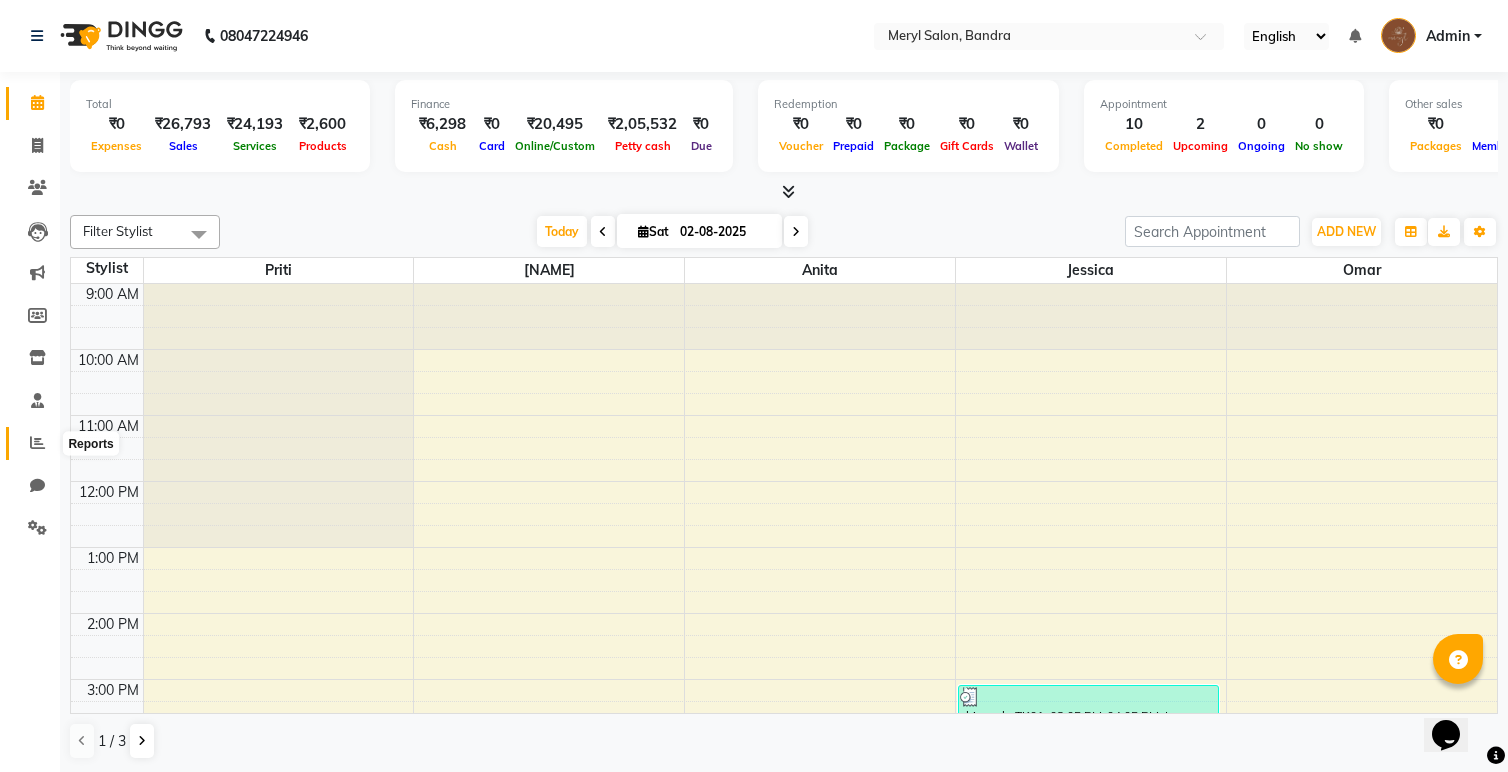 click 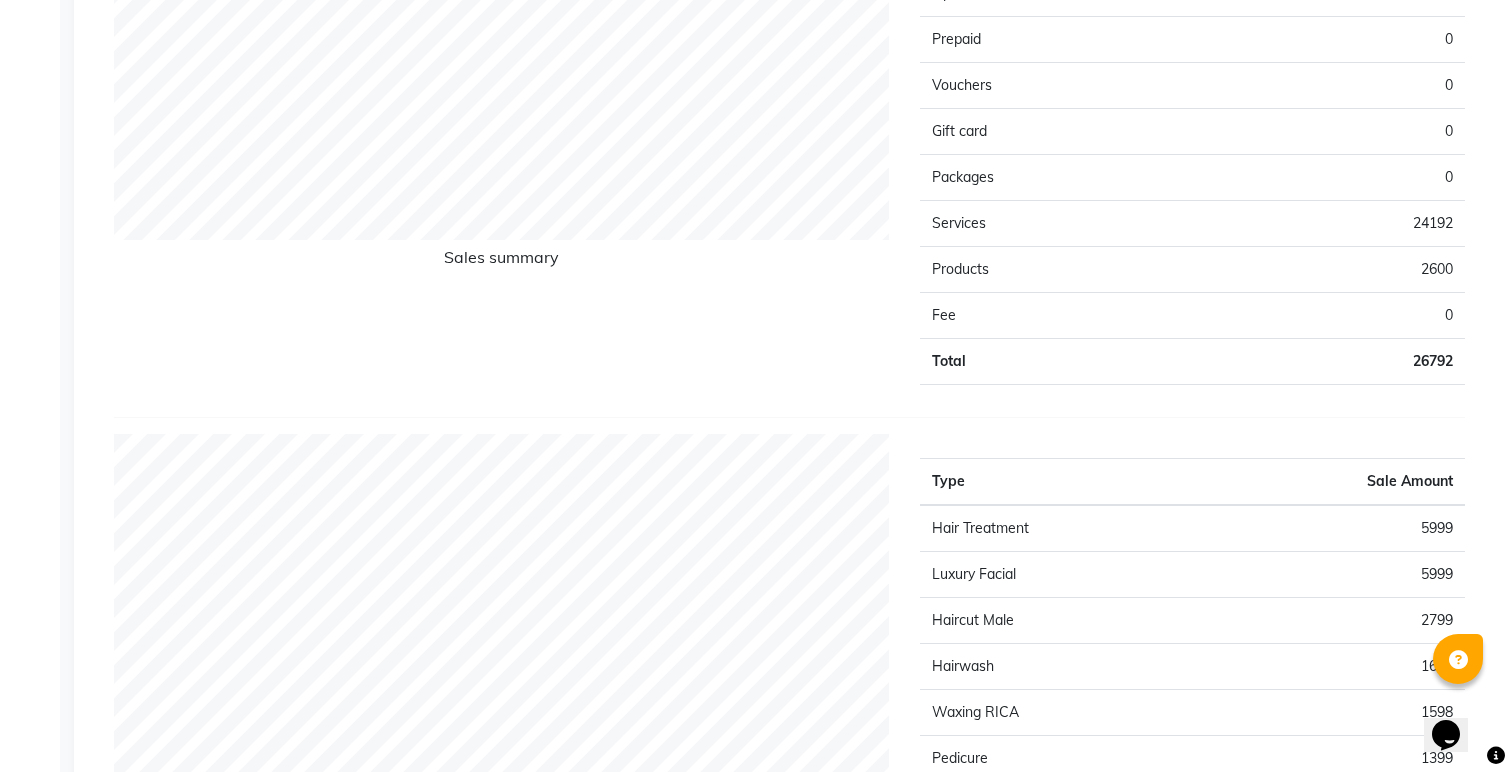 scroll, scrollTop: 1445, scrollLeft: 0, axis: vertical 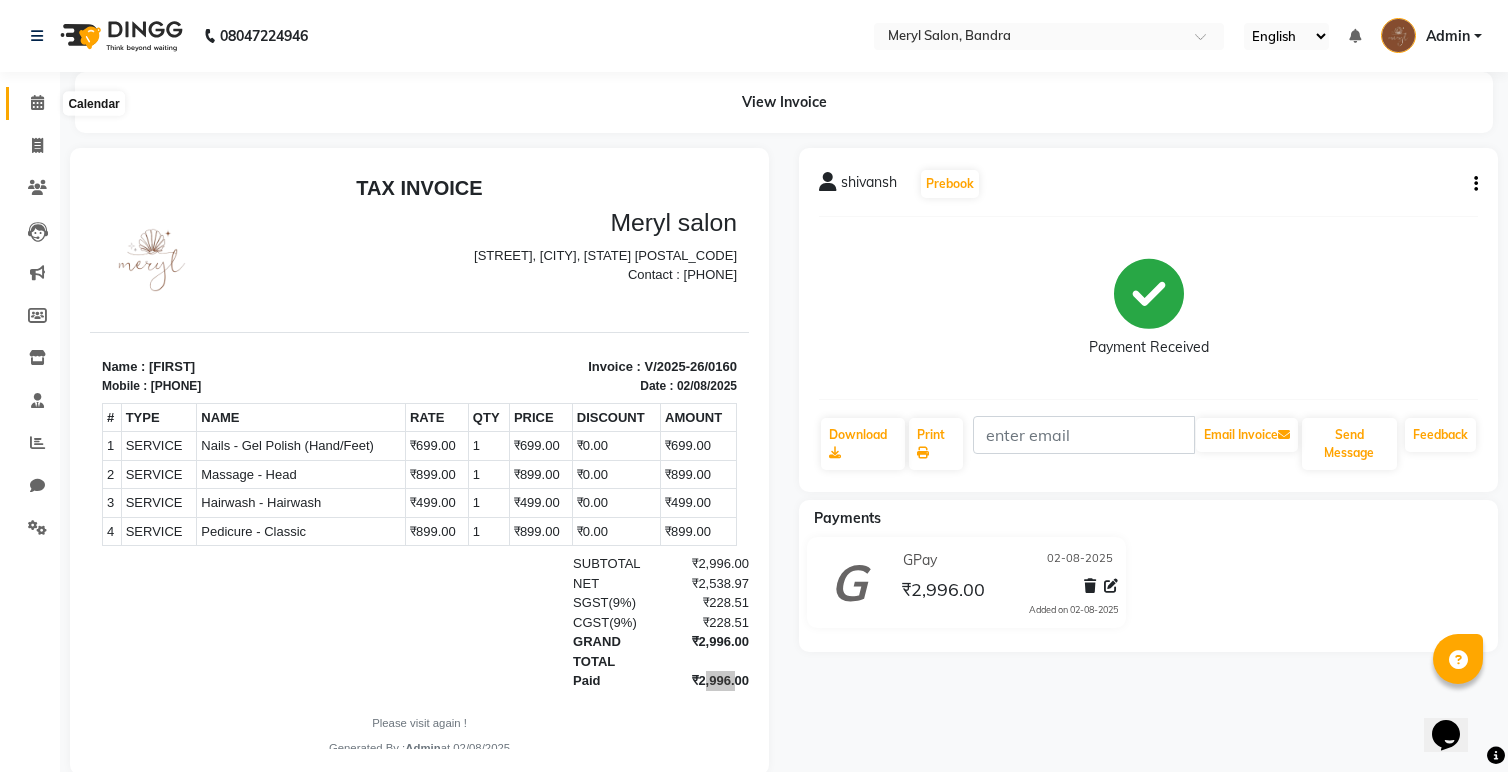 click 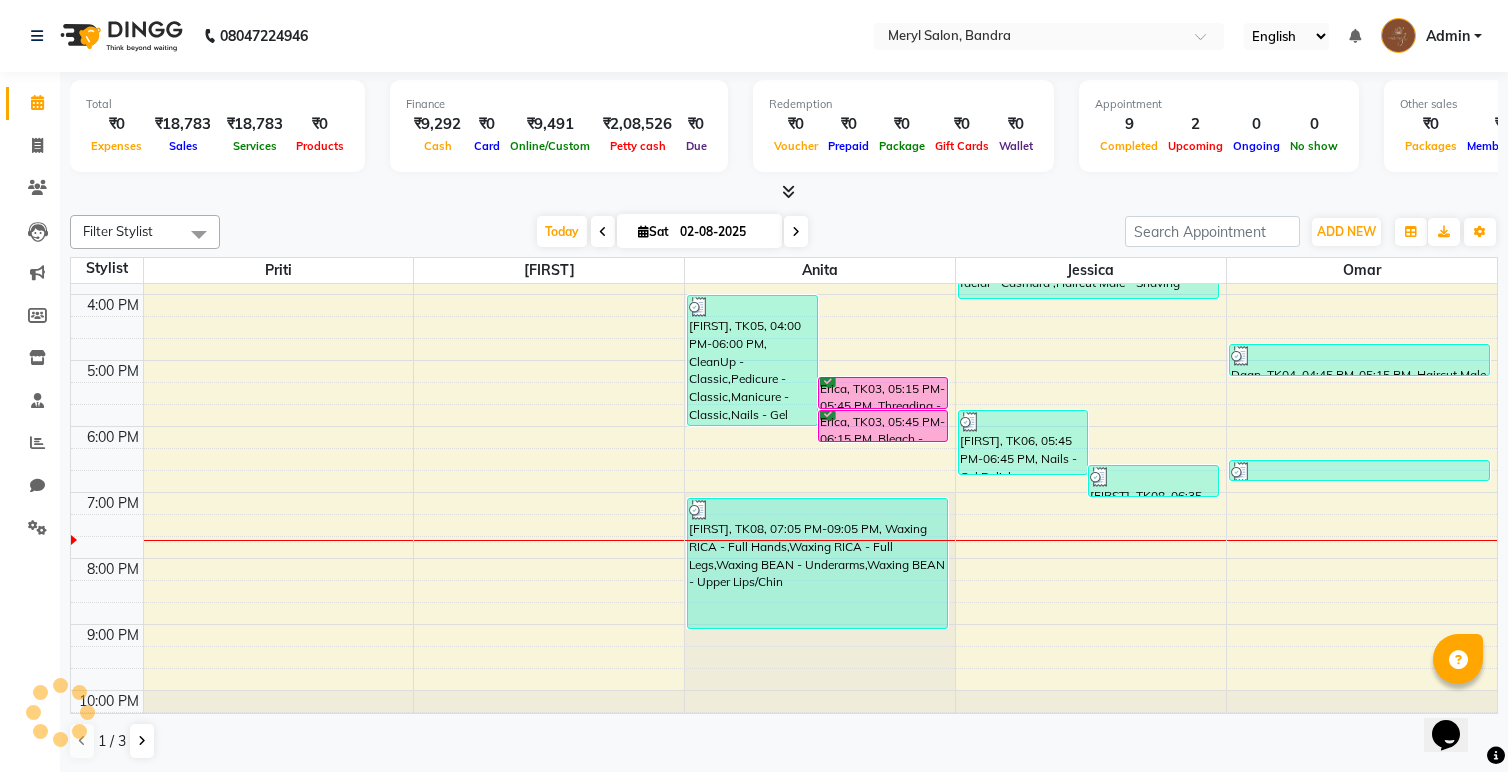 scroll, scrollTop: 0, scrollLeft: 0, axis: both 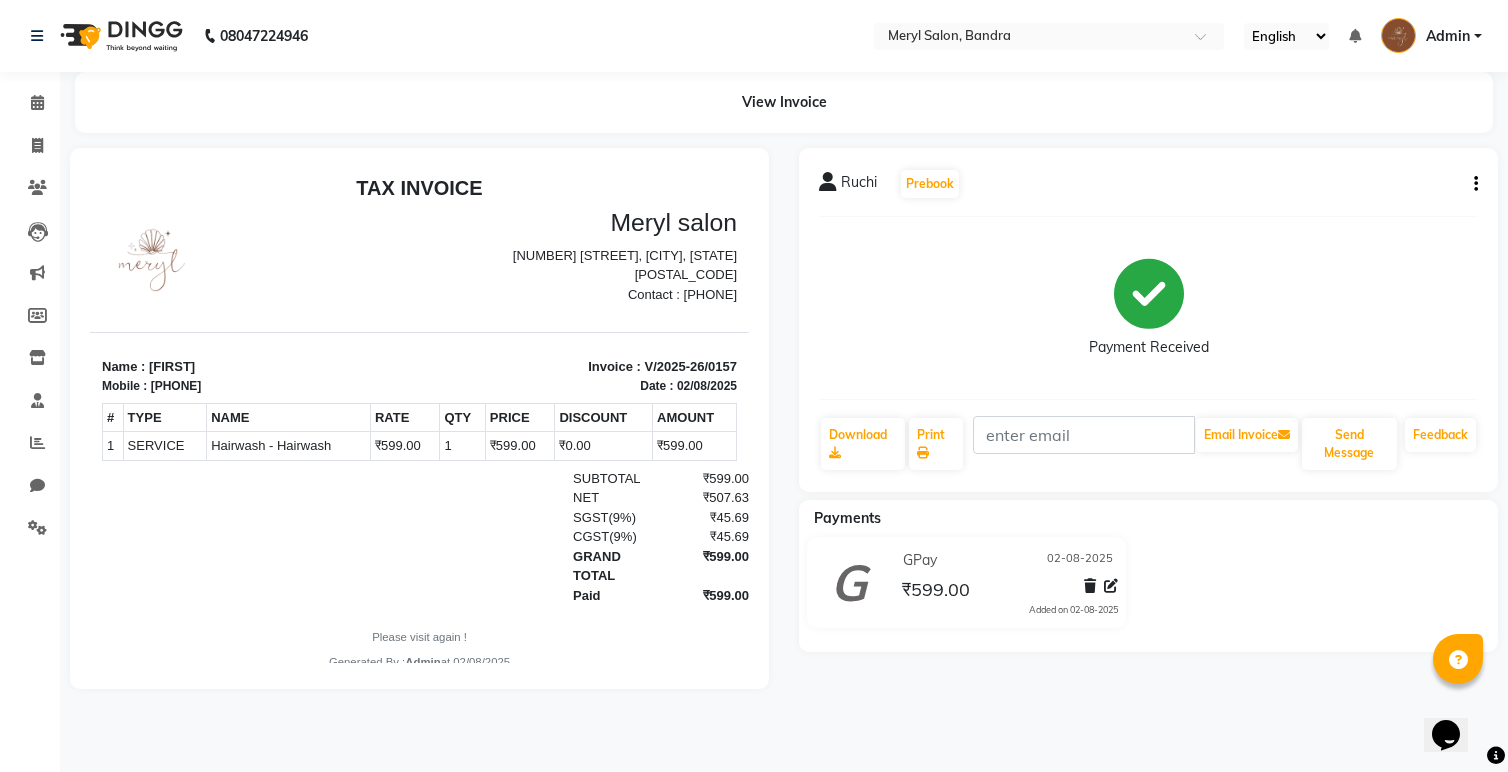 drag, startPoint x: 163, startPoint y: 382, endPoint x: 238, endPoint y: 380, distance: 75.026665 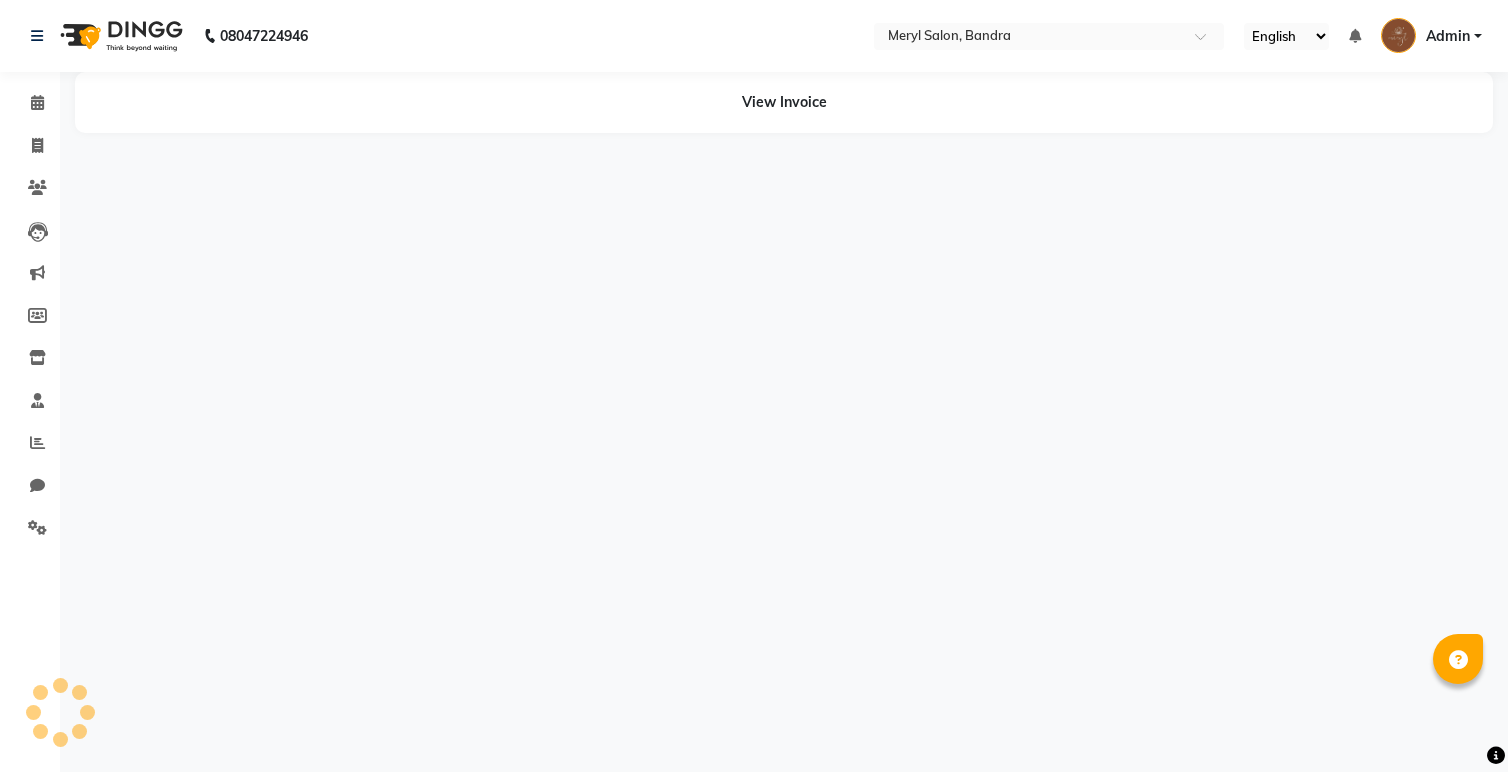 scroll, scrollTop: 0, scrollLeft: 0, axis: both 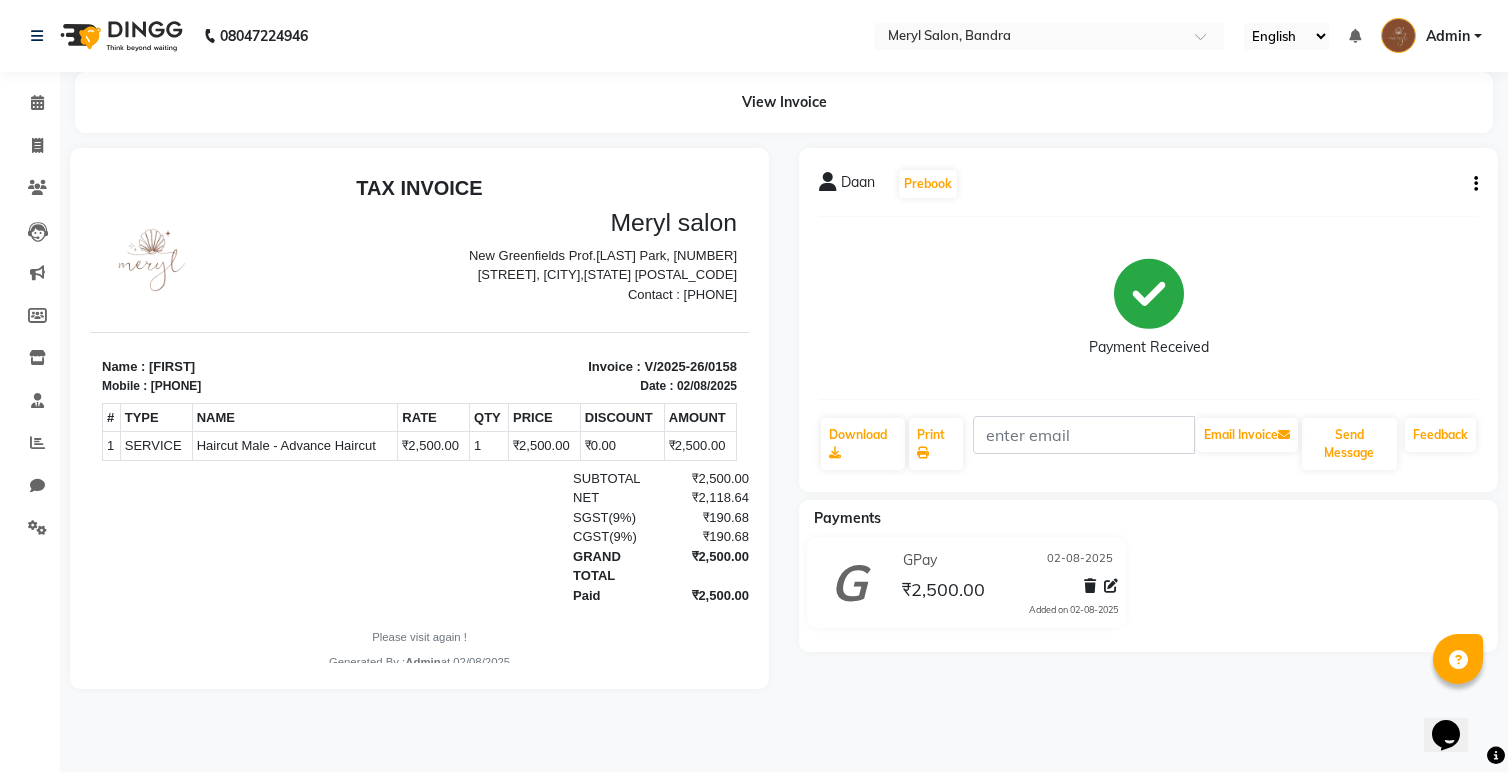 drag, startPoint x: 166, startPoint y: 385, endPoint x: 256, endPoint y: 383, distance: 90.02222 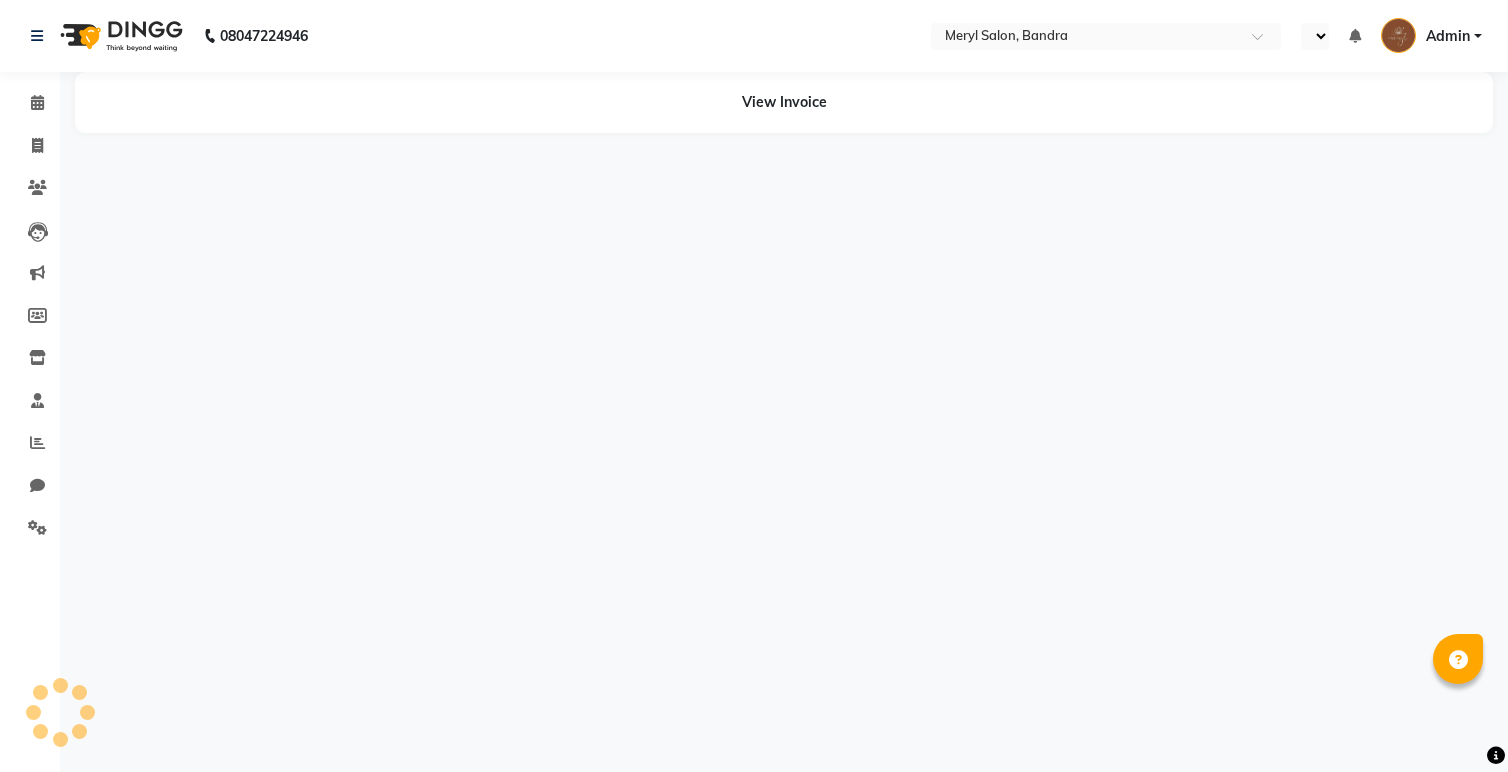 scroll, scrollTop: 0, scrollLeft: 0, axis: both 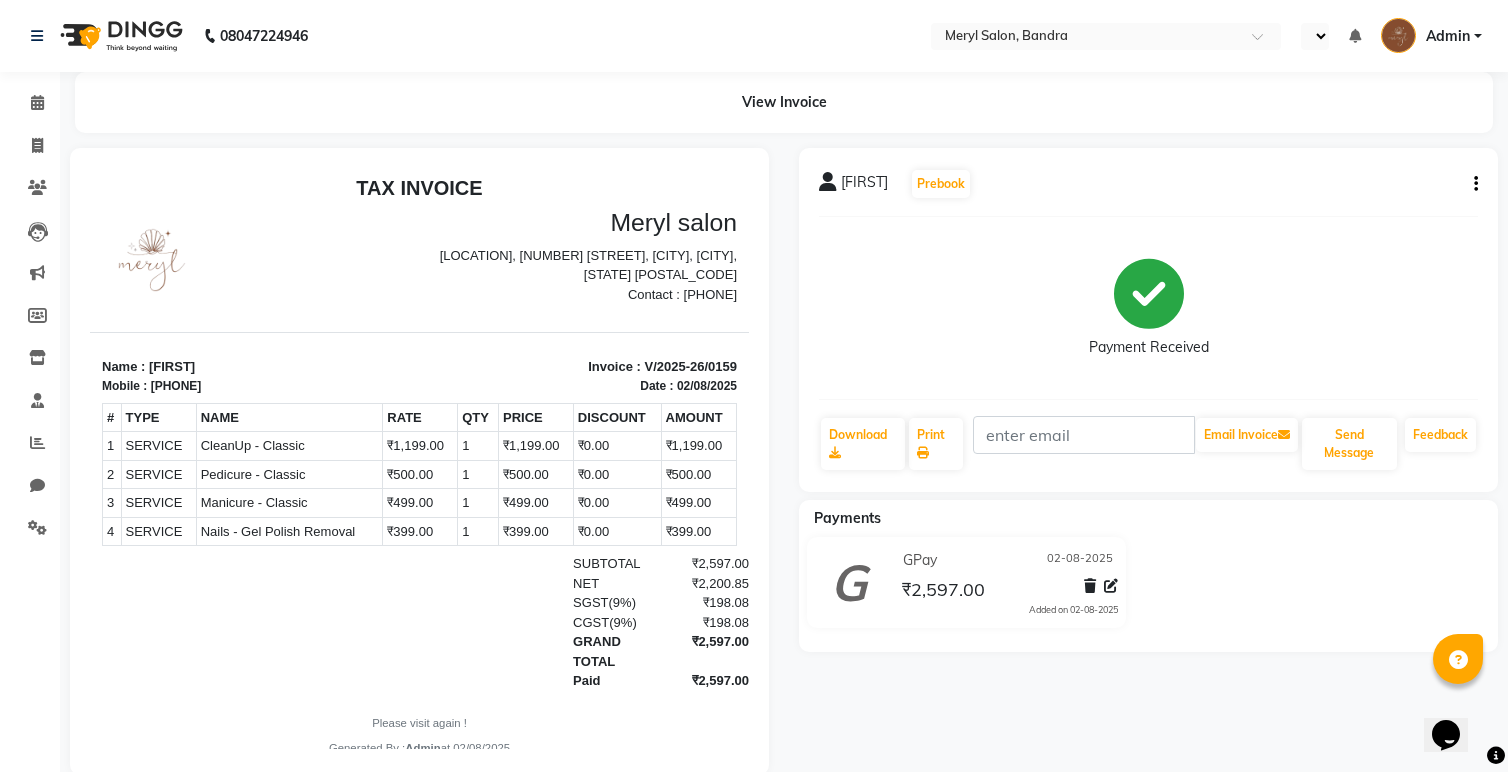 select on "en" 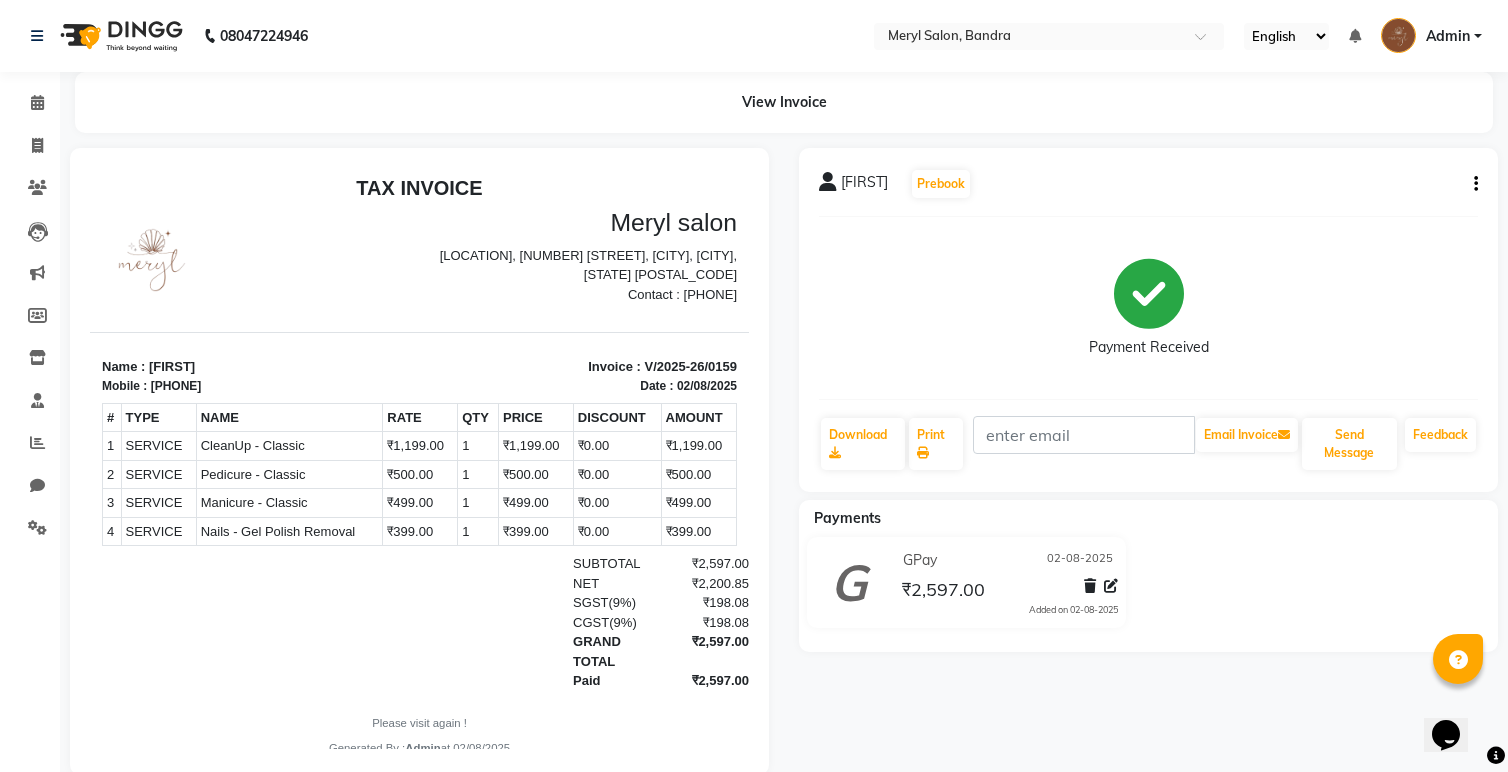 drag, startPoint x: 149, startPoint y: 366, endPoint x: 218, endPoint y: 359, distance: 69.354164 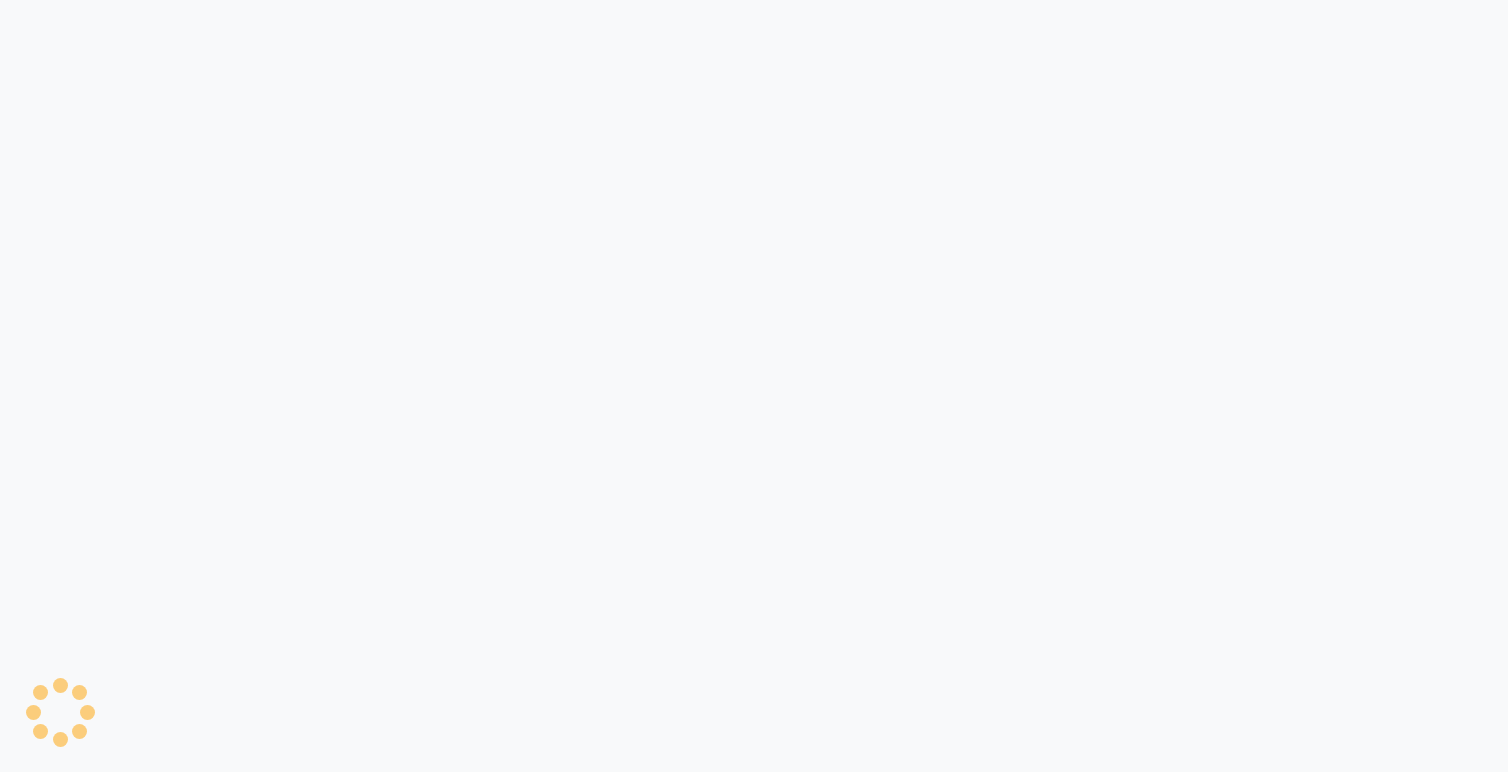 scroll, scrollTop: 0, scrollLeft: 0, axis: both 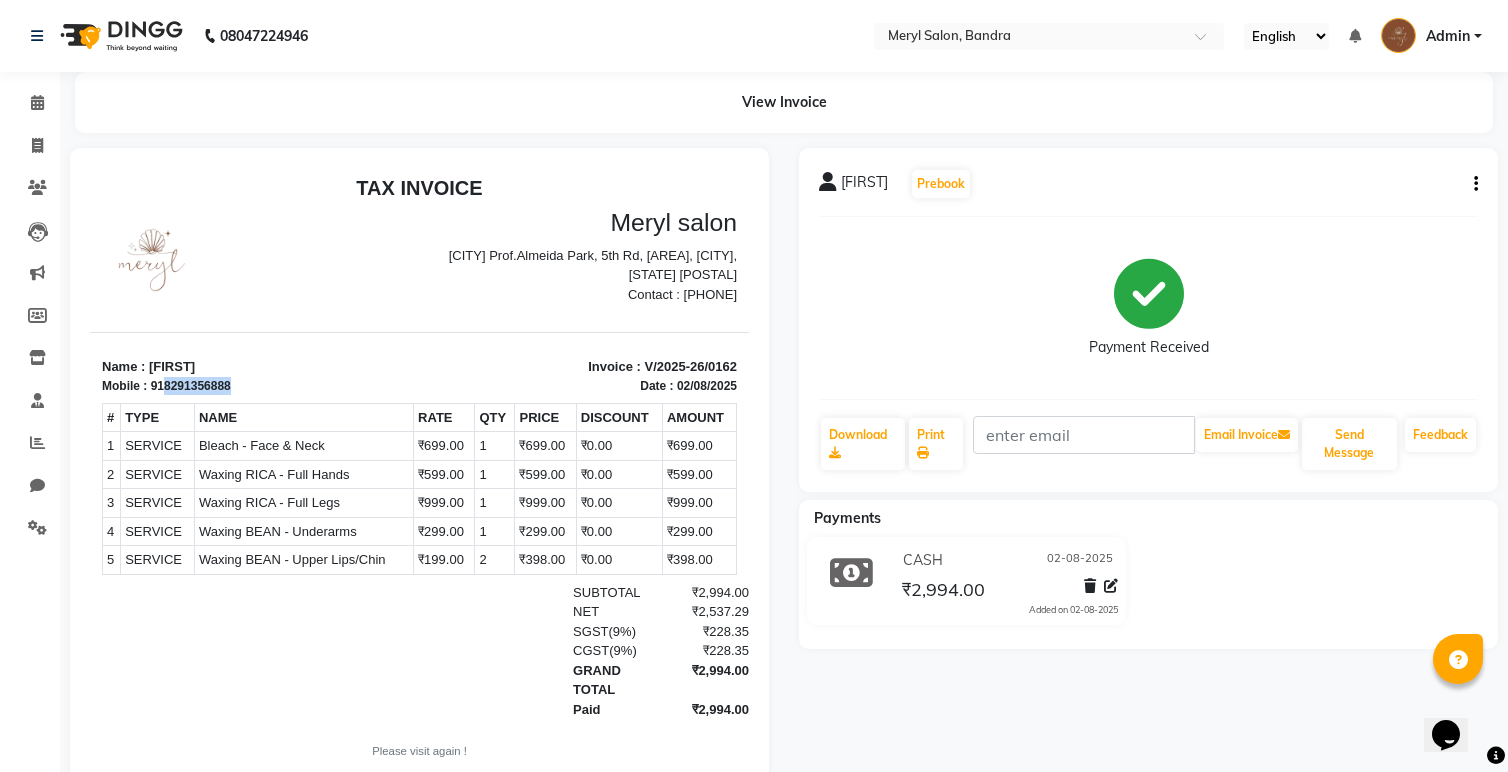 drag, startPoint x: 163, startPoint y: 383, endPoint x: 263, endPoint y: 384, distance: 100.005 